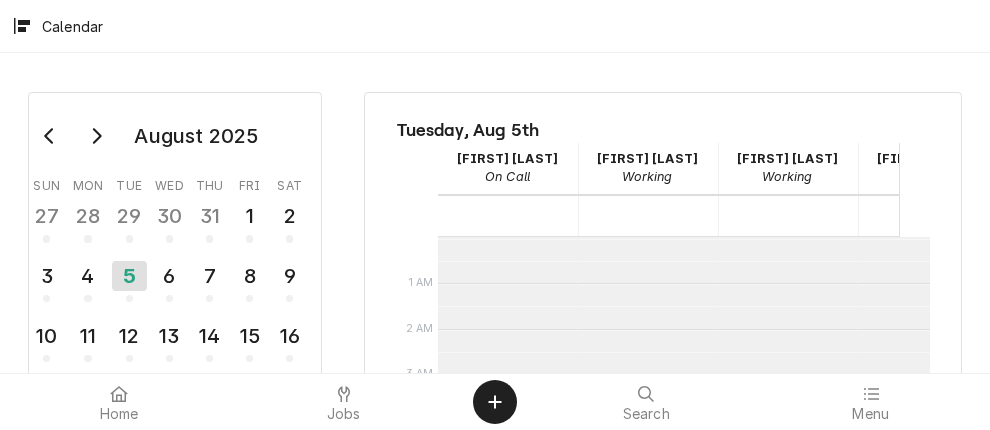 scroll, scrollTop: 0, scrollLeft: 0, axis: both 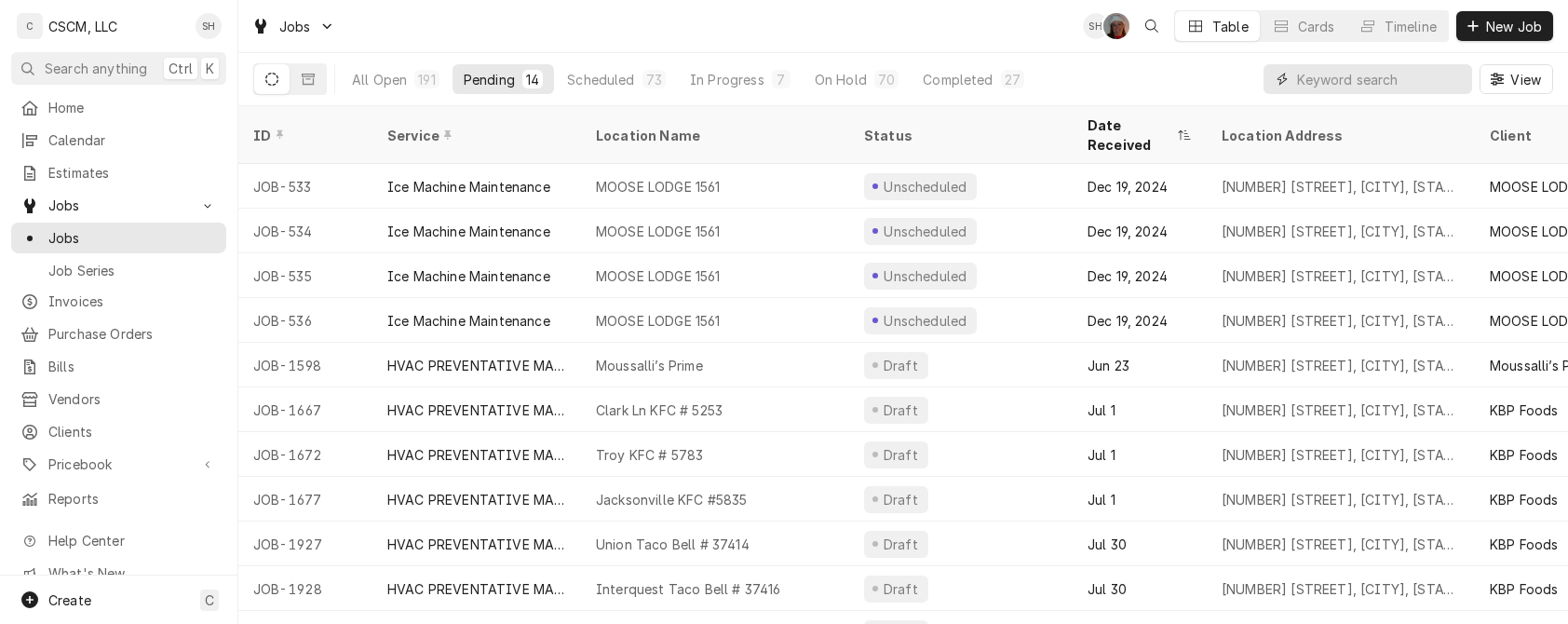 click at bounding box center (1380, 79) 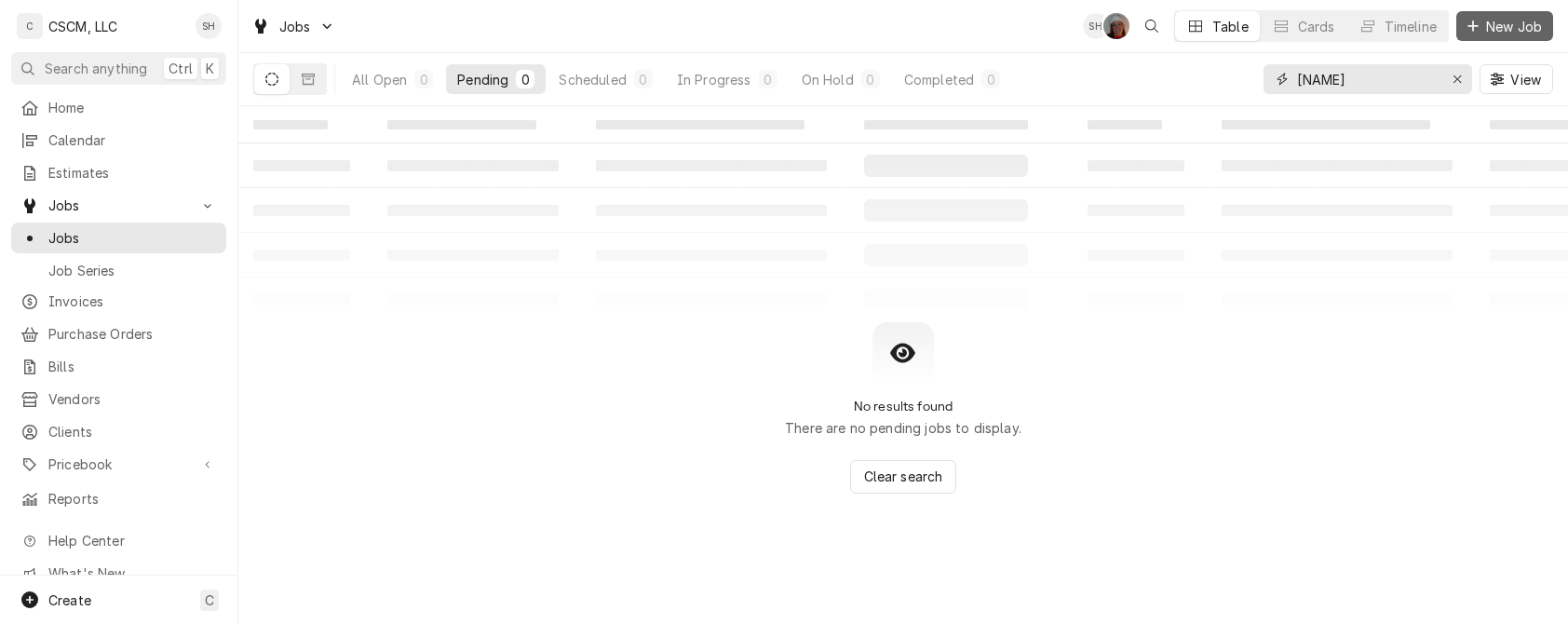 type on "bethat" 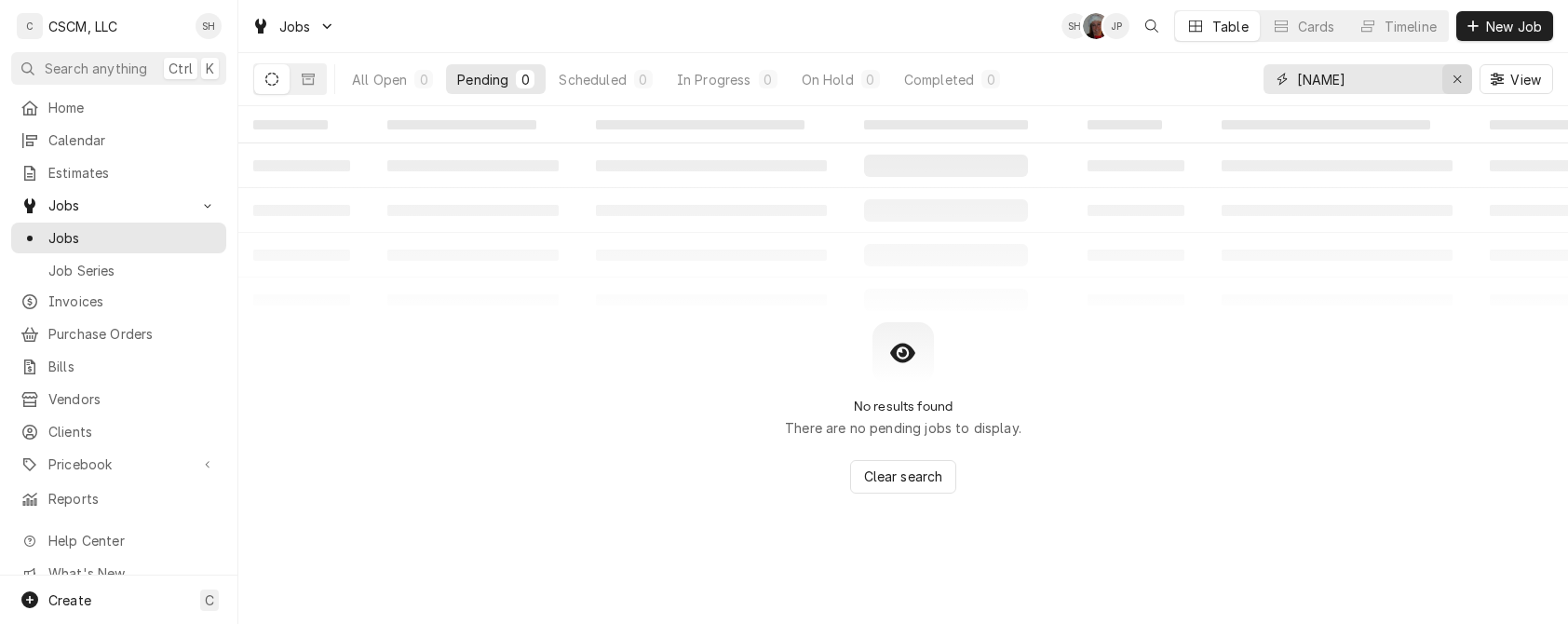 click at bounding box center (1457, 79) 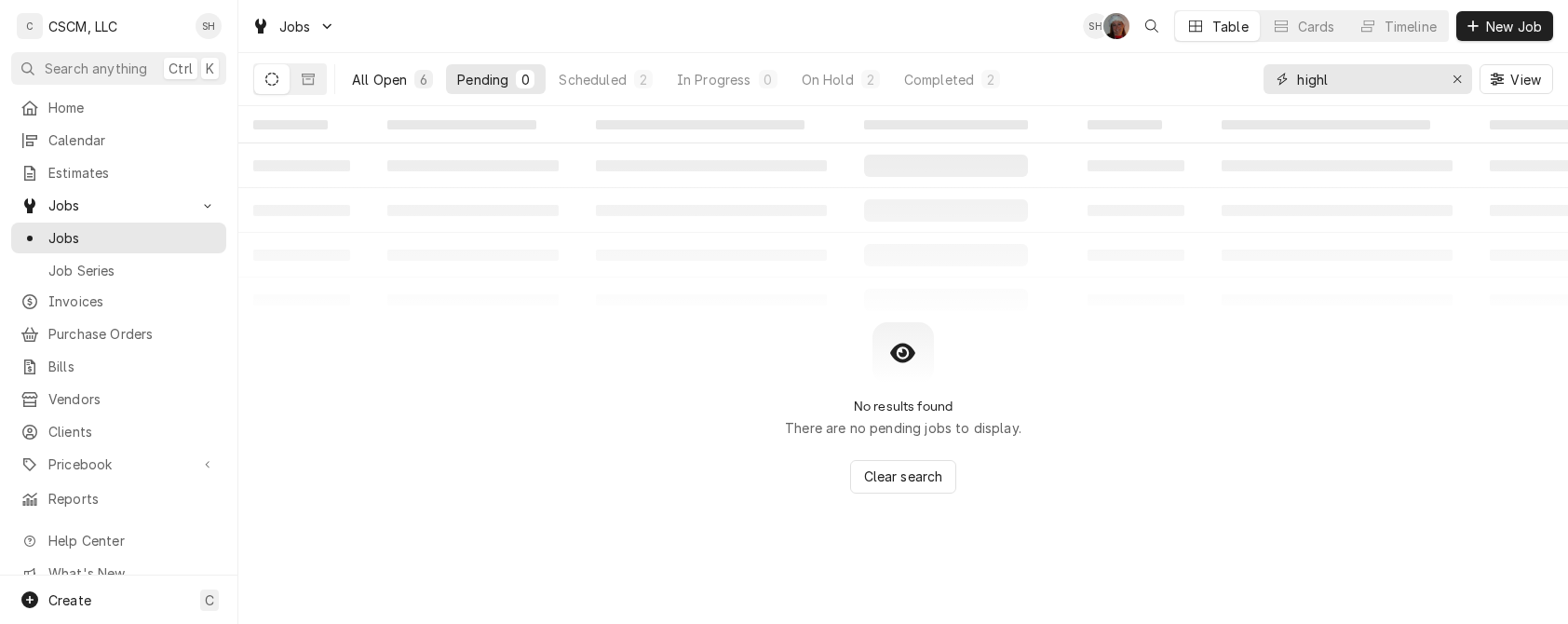 type on "highl" 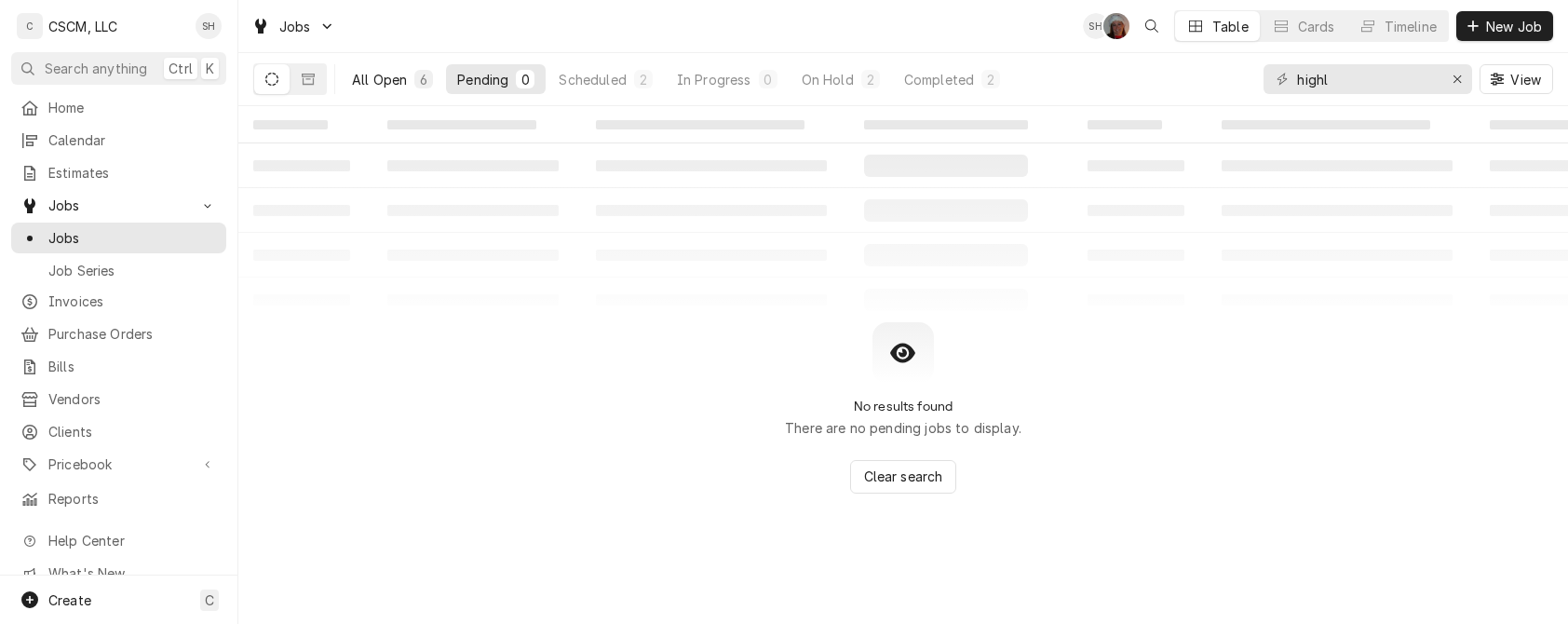 click on "All Open 6" at bounding box center (392, 79) 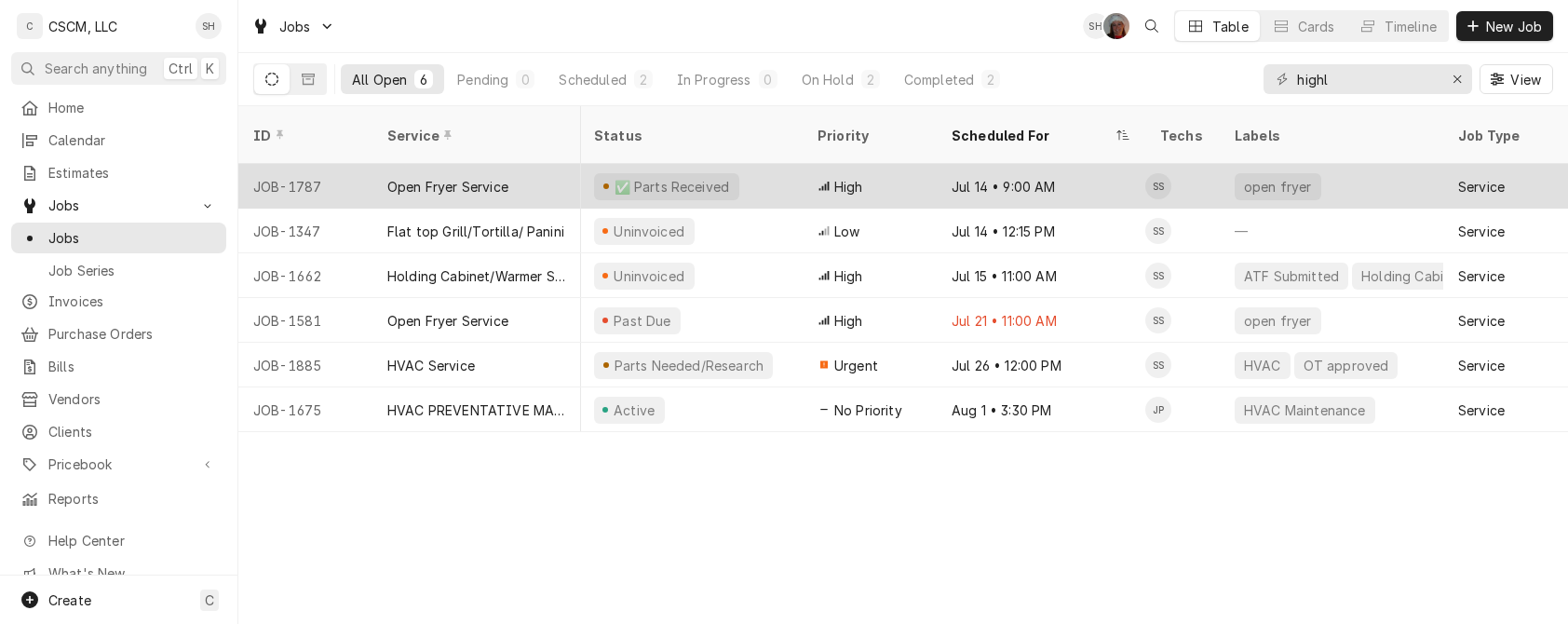 scroll, scrollTop: 0, scrollLeft: 0, axis: both 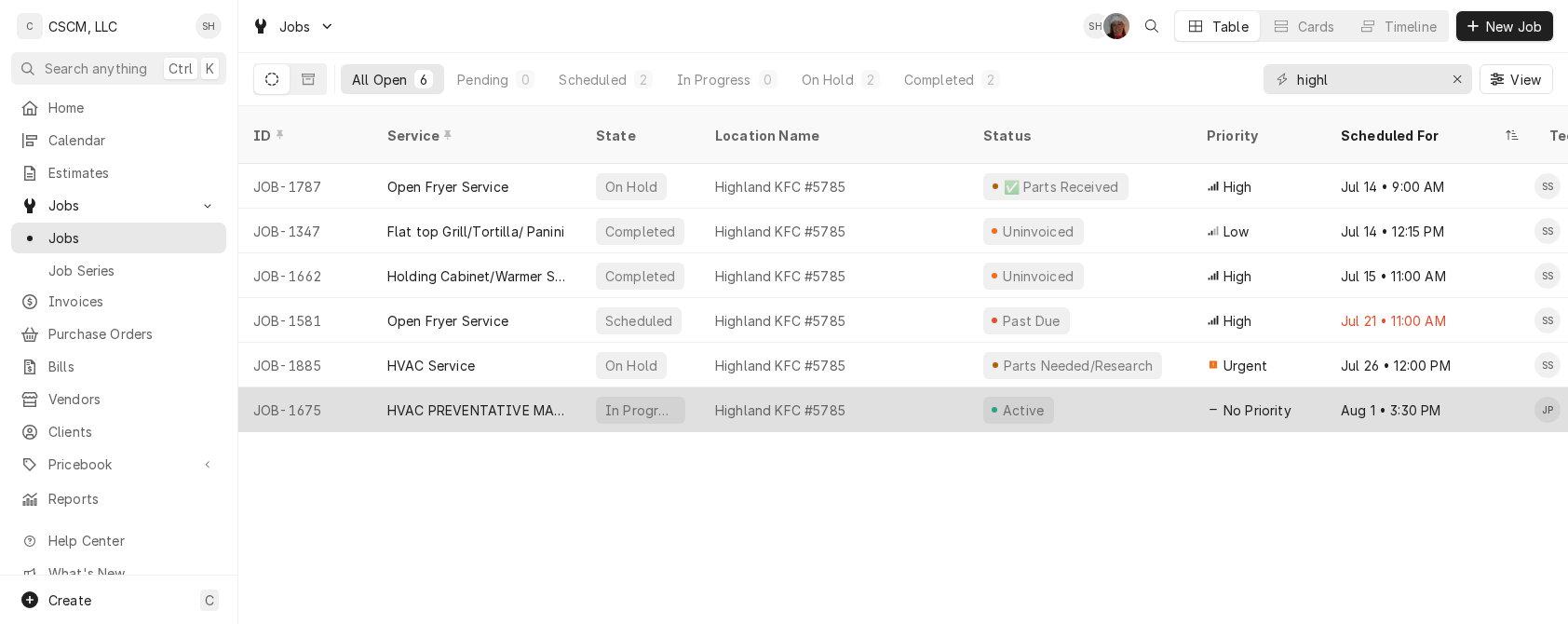 click on "Highland KFC #5785" at bounding box center (834, 410) 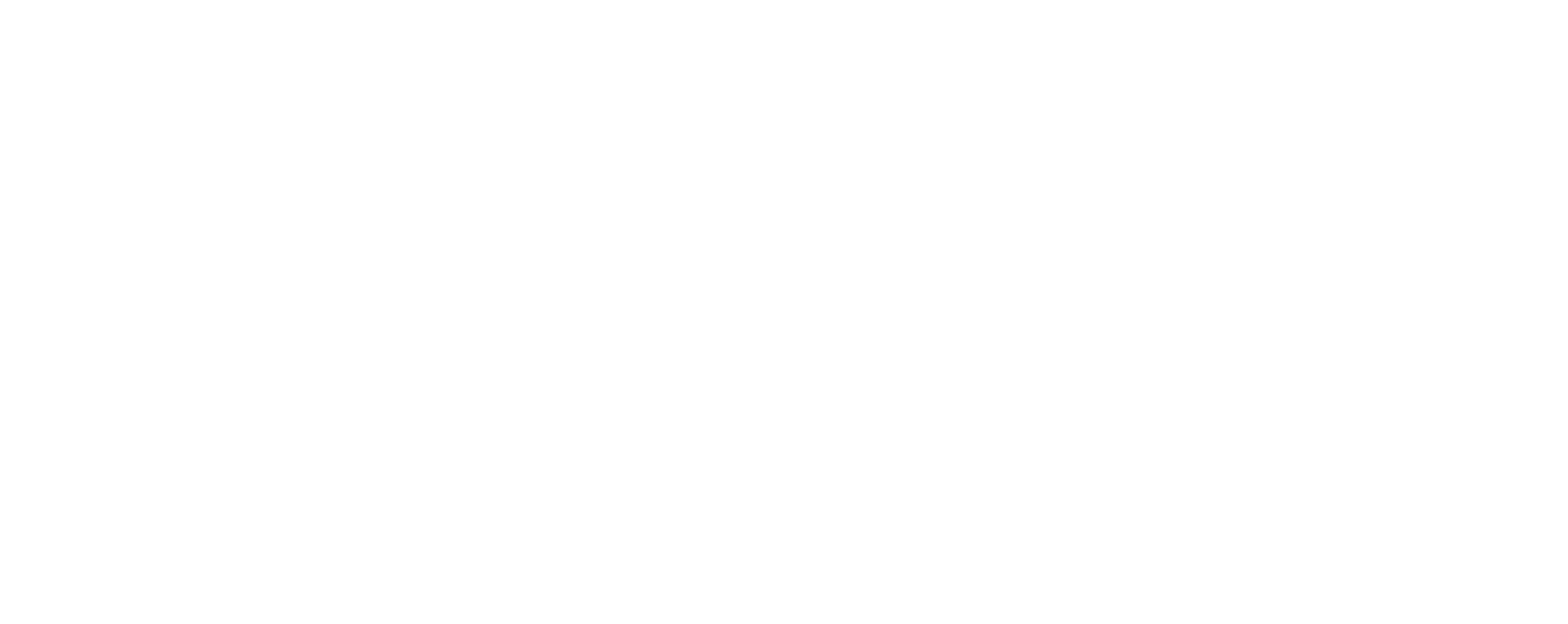 scroll, scrollTop: 0, scrollLeft: 0, axis: both 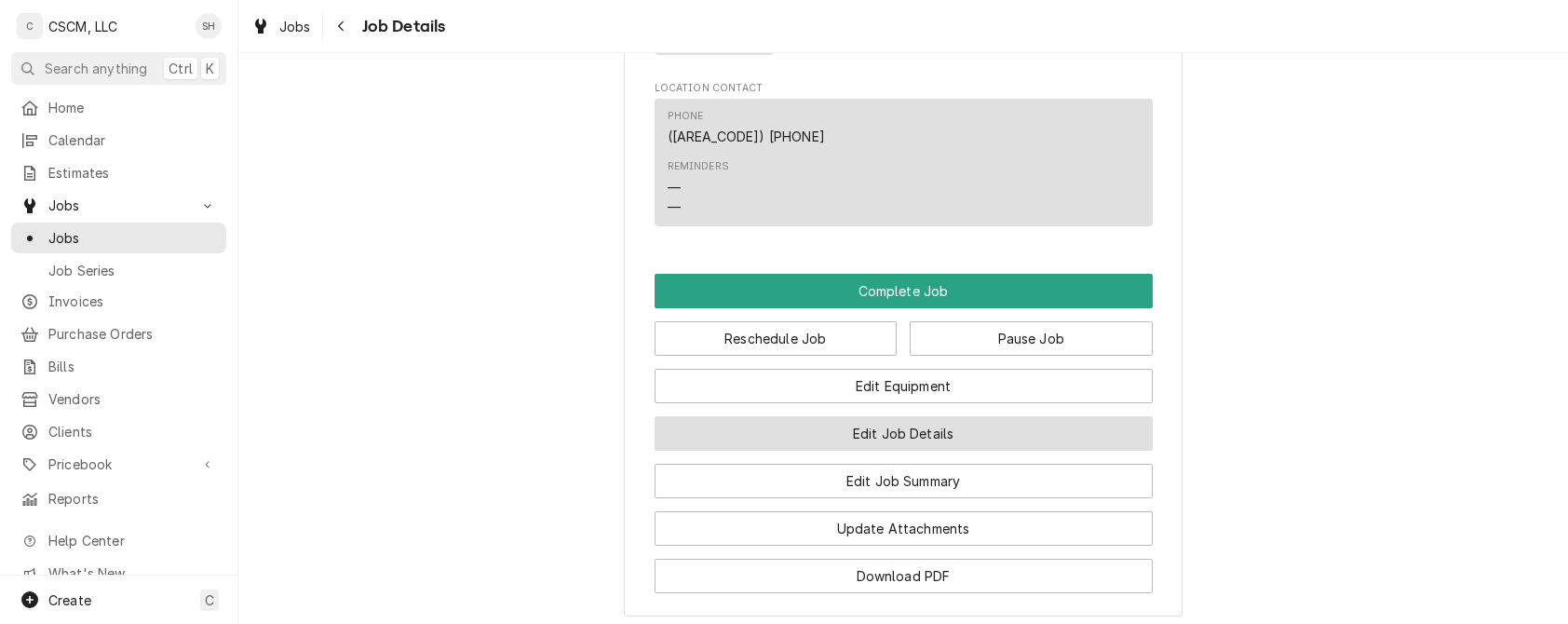 click on "Edit Job Details" at bounding box center [903, 433] 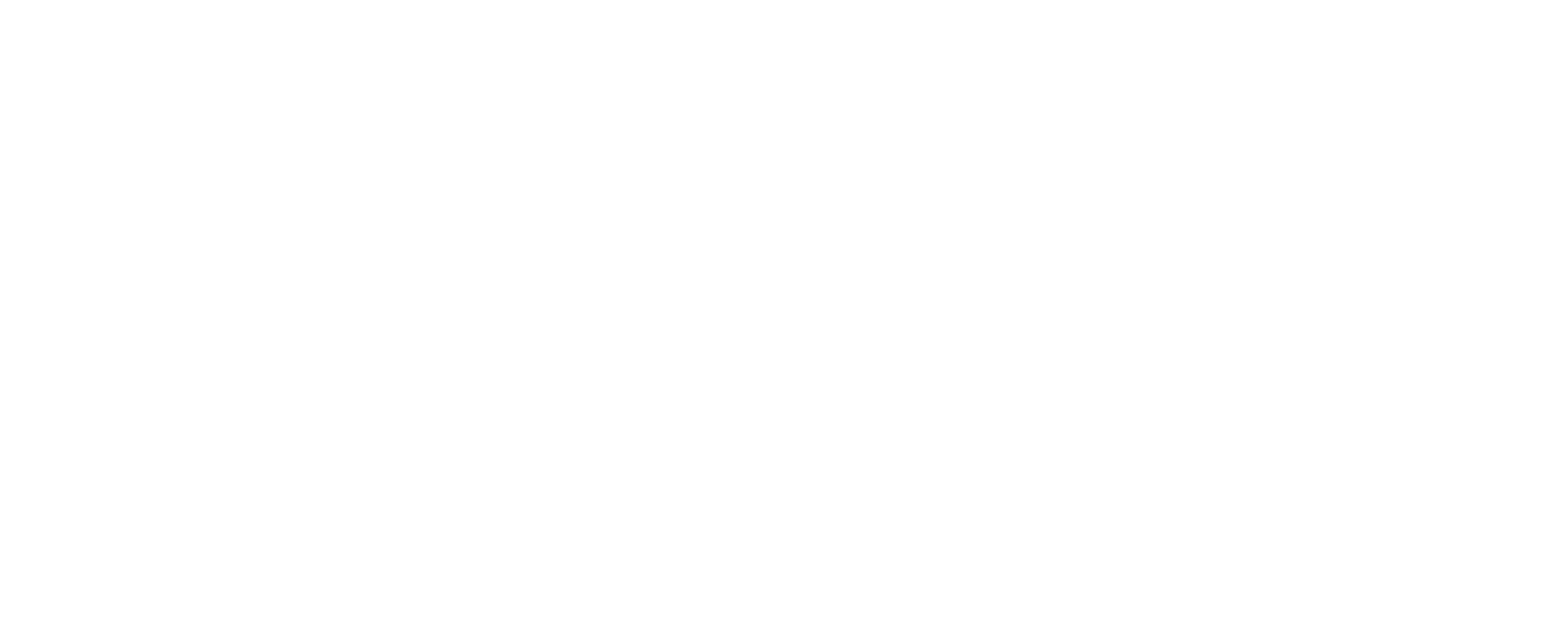scroll, scrollTop: 0, scrollLeft: 0, axis: both 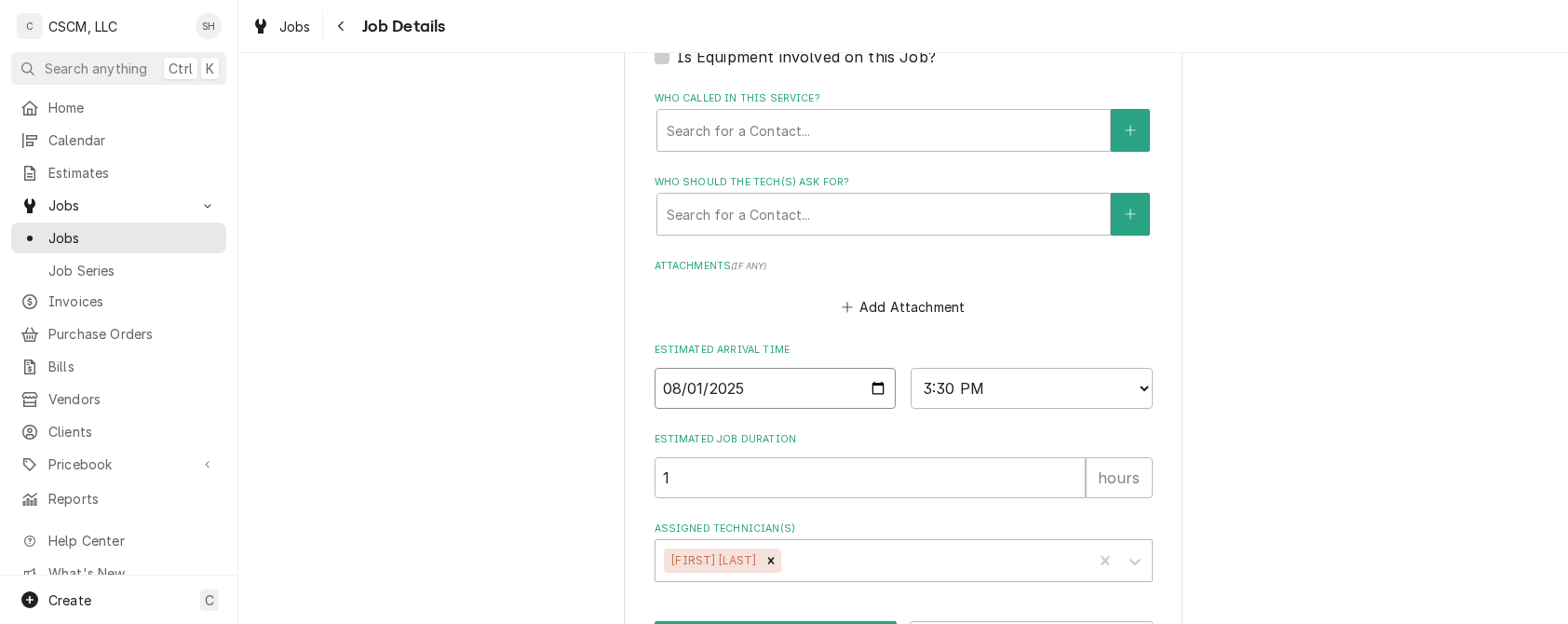 click on "2025-08-01" at bounding box center [776, 388] 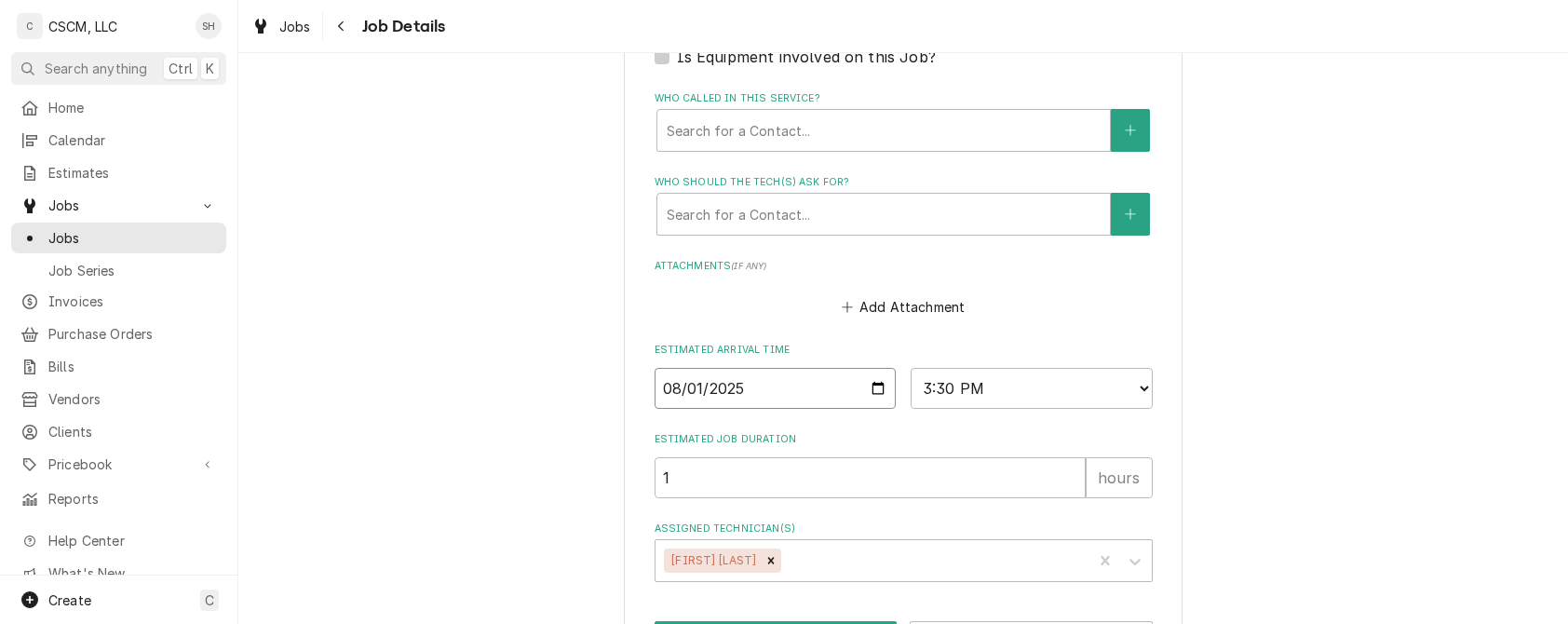 type on "x" 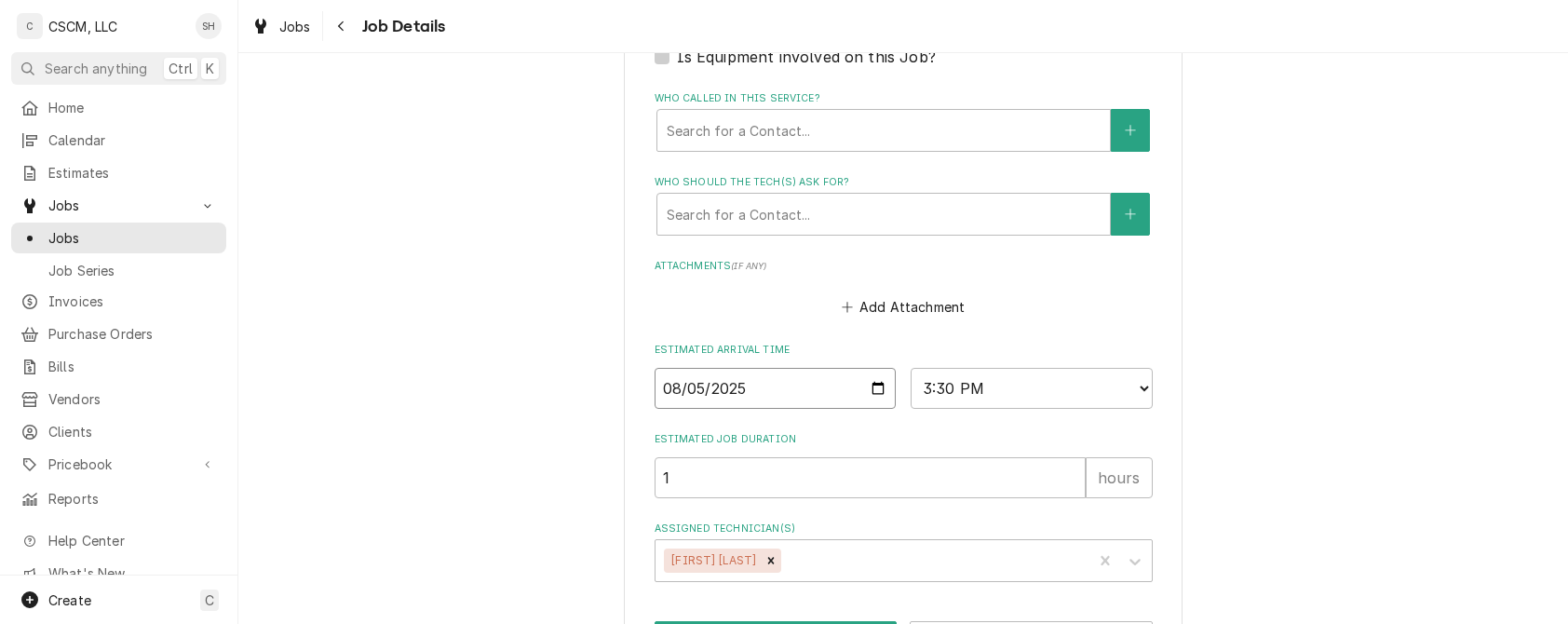 type on "2025-08-05" 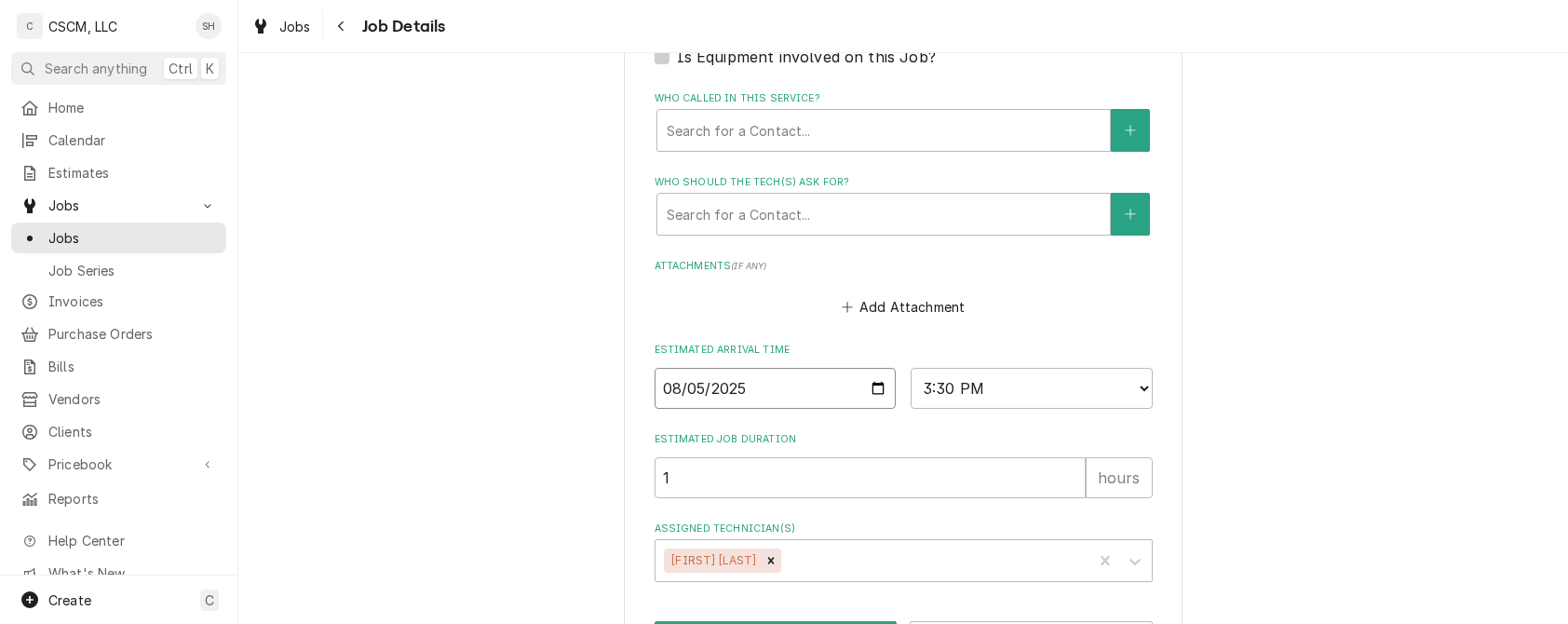 type on "x" 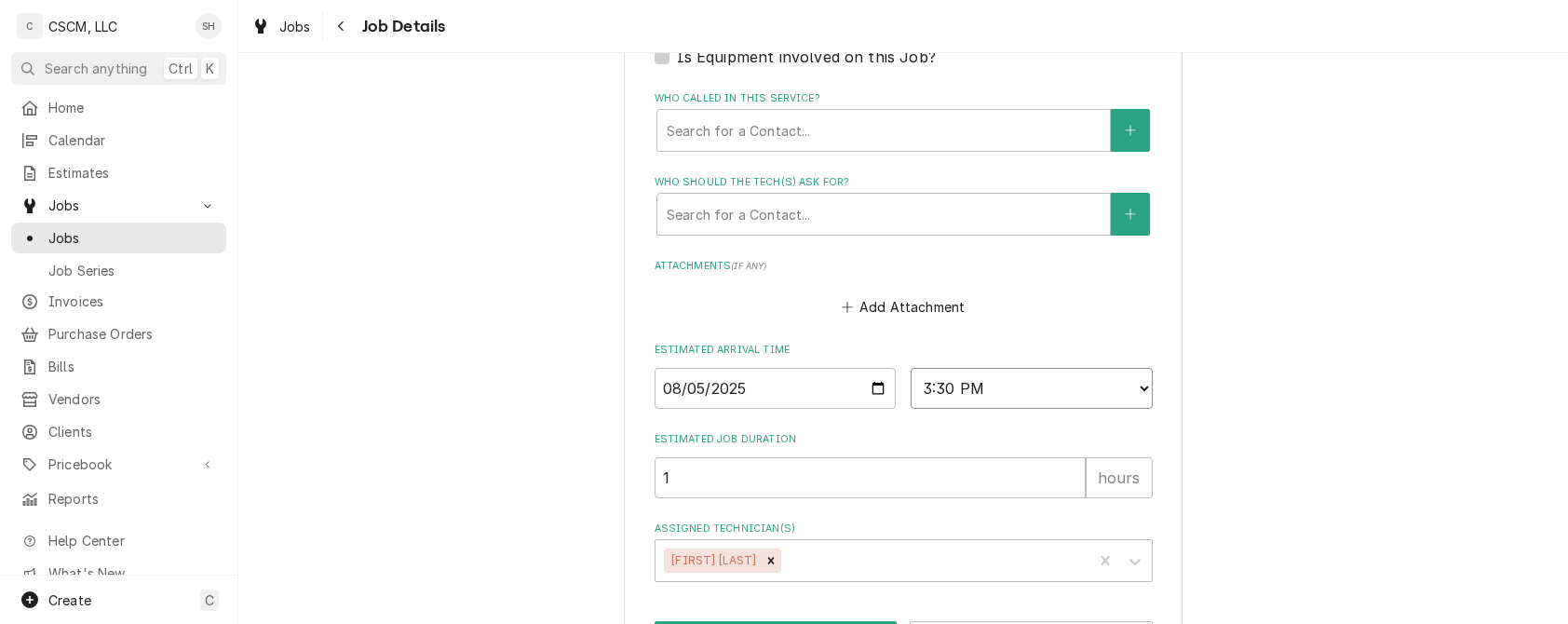 click on "AM / PM 6:00 AM 6:15 AM 6:30 AM 6:45 AM 7:00 AM 7:15 AM 7:30 AM 7:45 AM 8:00 AM 8:15 AM 8:30 AM 8:45 AM 9:00 AM 9:15 AM 9:30 AM 9:45 AM 10:00 AM 10:15 AM 10:30 AM 10:45 AM 11:00 AM 11:15 AM 11:30 AM 11:45 AM 12:00 PM 12:15 PM 12:30 PM 12:45 PM 1:00 PM 1:15 PM 1:30 PM 1:45 PM 2:00 PM 2:15 PM 2:30 PM 2:45 PM 3:00 PM 3:15 PM 3:30 PM 3:45 PM 4:00 PM 4:15 PM 4:30 PM 4:45 PM 5:00 PM 5:15 PM 5:30 PM 5:45 PM 6:00 PM 6:15 PM 6:30 PM 6:45 PM 7:00 PM 7:15 PM 7:30 PM 7:45 PM 8:00 PM 8:15 PM 8:30 PM 8:45 PM 9:00 PM 9:15 PM 9:30 PM 9:45 PM 10:00 PM 10:15 PM 10:30 PM 10:45 PM 11:00 PM 11:15 PM 11:30 PM 11:45 PM 12:00 AM 12:15 AM 12:30 AM 12:45 AM 1:00 AM 1:15 AM 1:30 AM 1:45 AM 2:00 AM 2:15 AM 2:30 AM 2:45 AM 3:00 AM 3:15 AM 3:30 AM 3:45 AM 4:00 AM 4:15 AM 4:30 AM 4:45 AM 5:00 AM 5:15 AM 5:30 AM 5:45 AM" at bounding box center (1032, 388) 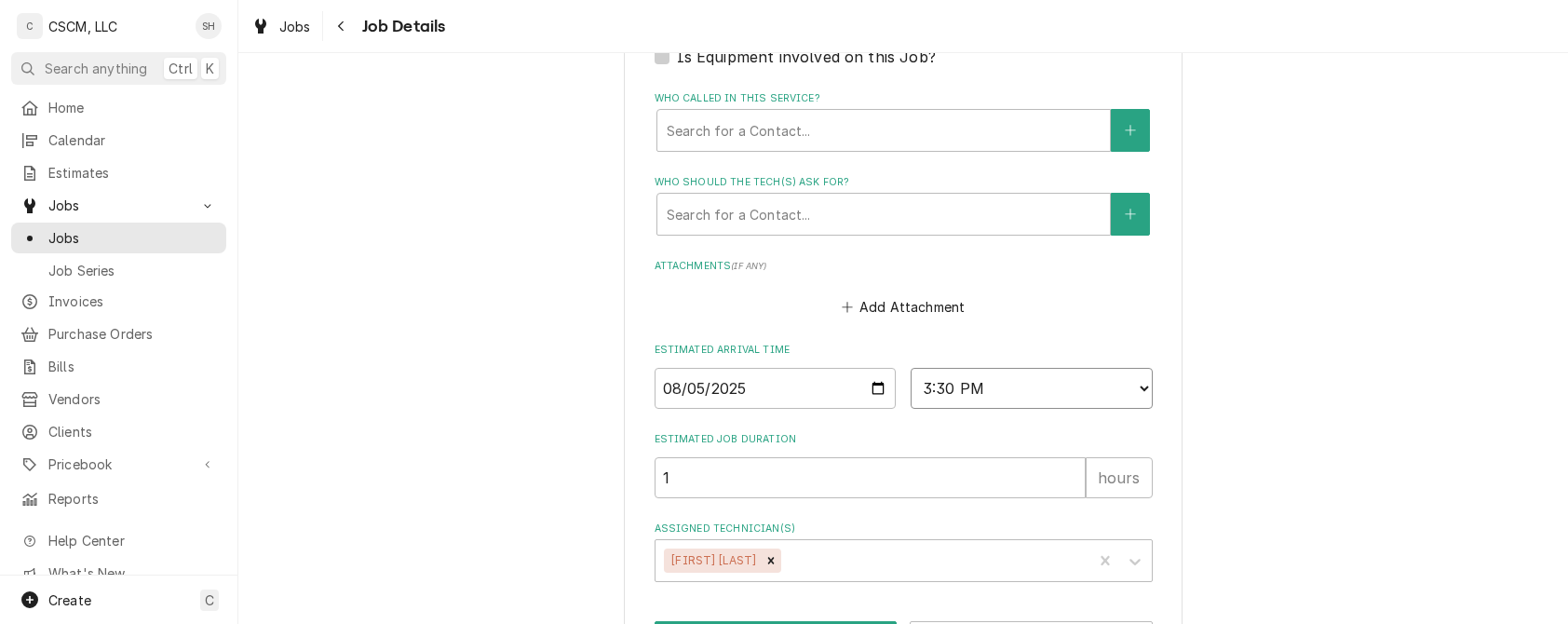 select on "15:00:00" 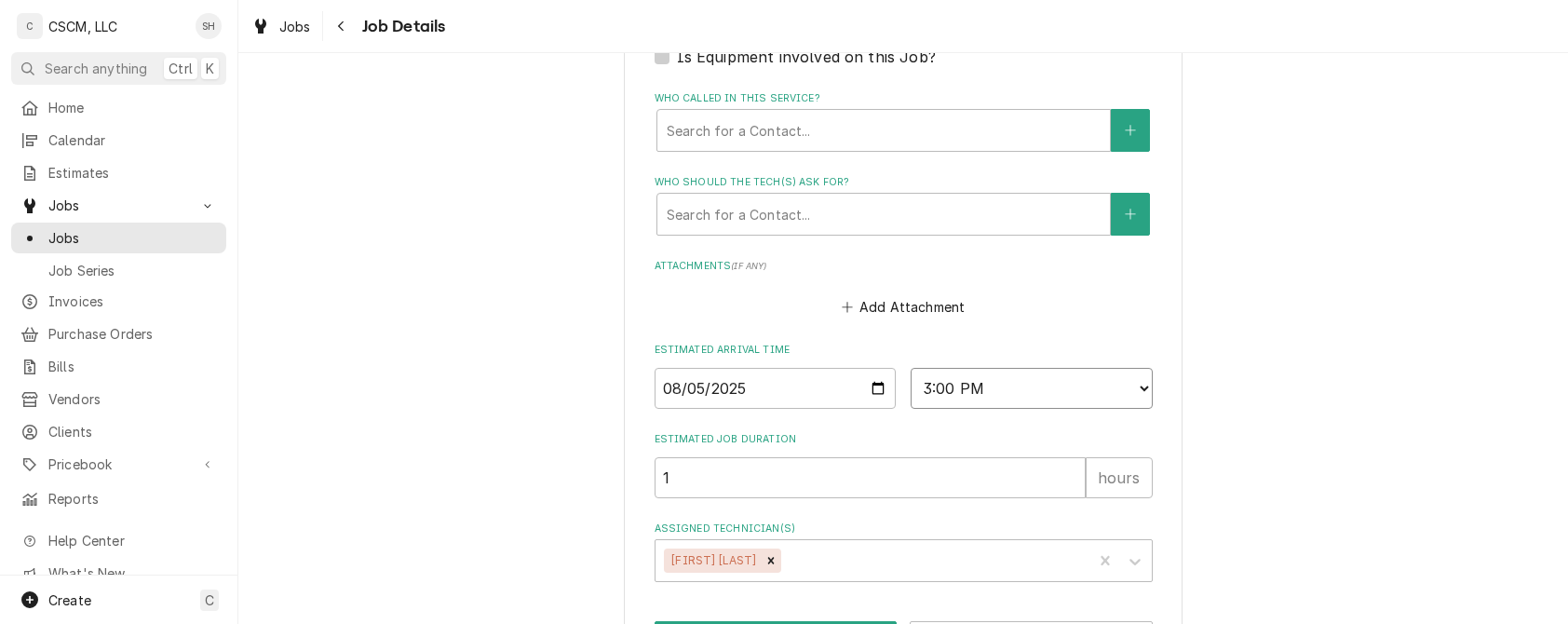 click on "AM / PM 6:00 AM 6:15 AM 6:30 AM 6:45 AM 7:00 AM 7:15 AM 7:30 AM 7:45 AM 8:00 AM 8:15 AM 8:30 AM 8:45 AM 9:00 AM 9:15 AM 9:30 AM 9:45 AM 10:00 AM 10:15 AM 10:30 AM 10:45 AM 11:00 AM 11:15 AM 11:30 AM 11:45 AM 12:00 PM 12:15 PM 12:30 PM 12:45 PM 1:00 PM 1:15 PM 1:30 PM 1:45 PM 2:00 PM 2:15 PM 2:30 PM 2:45 PM 3:00 PM 3:15 PM 3:30 PM 3:45 PM 4:00 PM 4:15 PM 4:30 PM 4:45 PM 5:00 PM 5:15 PM 5:30 PM 5:45 PM 6:00 PM 6:15 PM 6:30 PM 6:45 PM 7:00 PM 7:15 PM 7:30 PM 7:45 PM 8:00 PM 8:15 PM 8:30 PM 8:45 PM 9:00 PM 9:15 PM 9:30 PM 9:45 PM 10:00 PM 10:15 PM 10:30 PM 10:45 PM 11:00 PM 11:15 PM 11:30 PM 11:45 PM 12:00 AM 12:15 AM 12:30 AM 12:45 AM 1:00 AM 1:15 AM 1:30 AM 1:45 AM 2:00 AM 2:15 AM 2:30 AM 2:45 AM 3:00 AM 3:15 AM 3:30 AM 3:45 AM 4:00 AM 4:15 AM 4:30 AM 4:45 AM 5:00 AM 5:15 AM 5:30 AM 5:45 AM" at bounding box center (1032, 388) 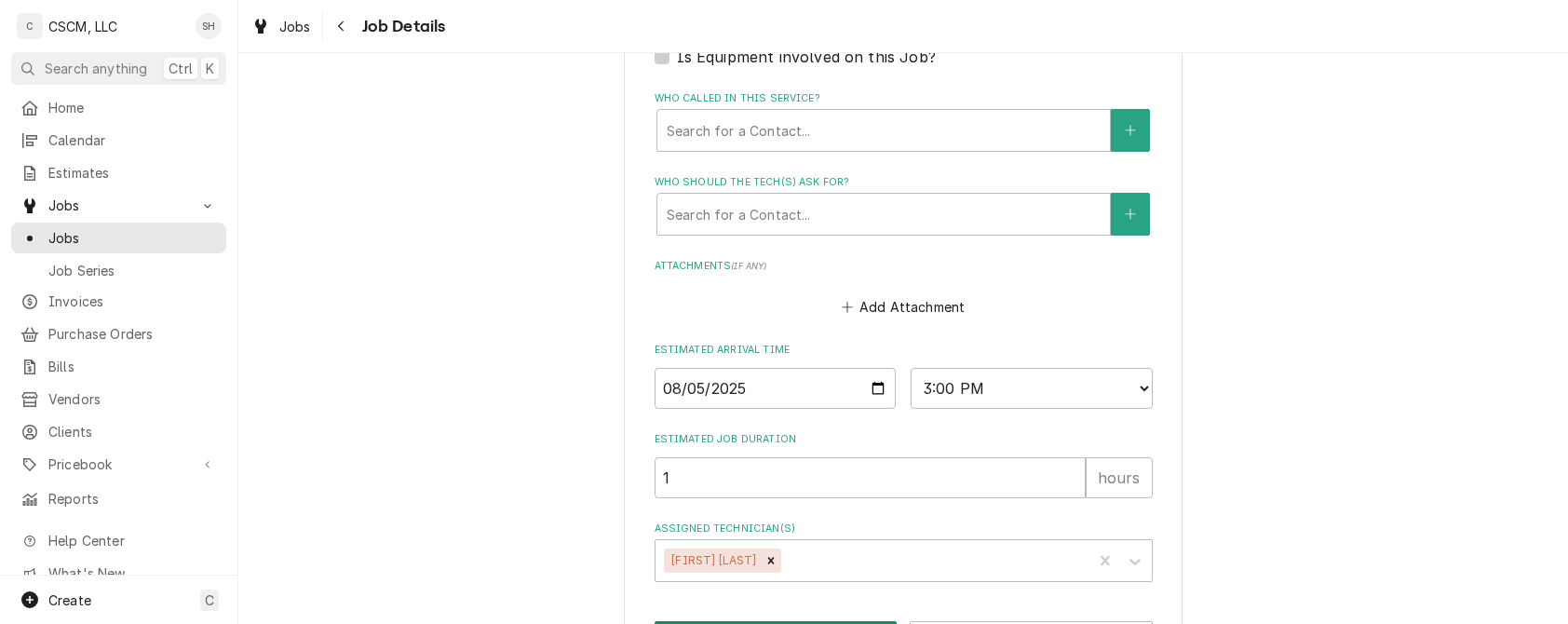 click on "Save" at bounding box center [776, 638] 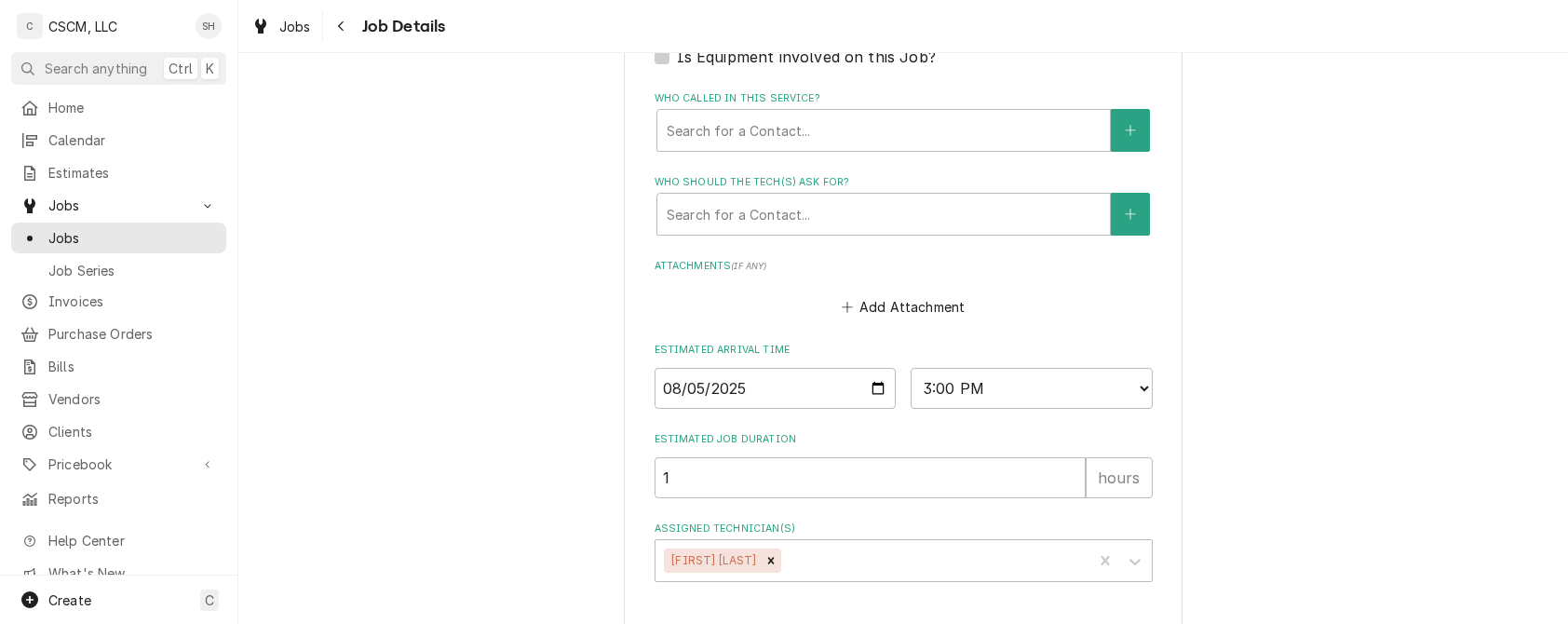 type on "x" 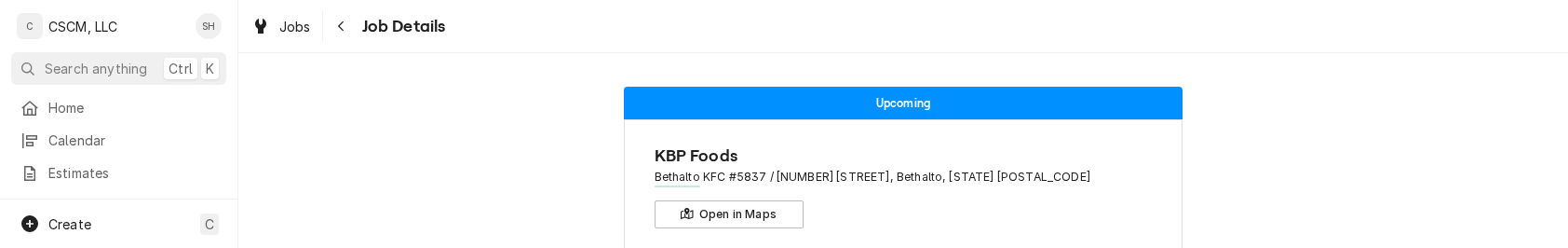 scroll, scrollTop: 0, scrollLeft: 0, axis: both 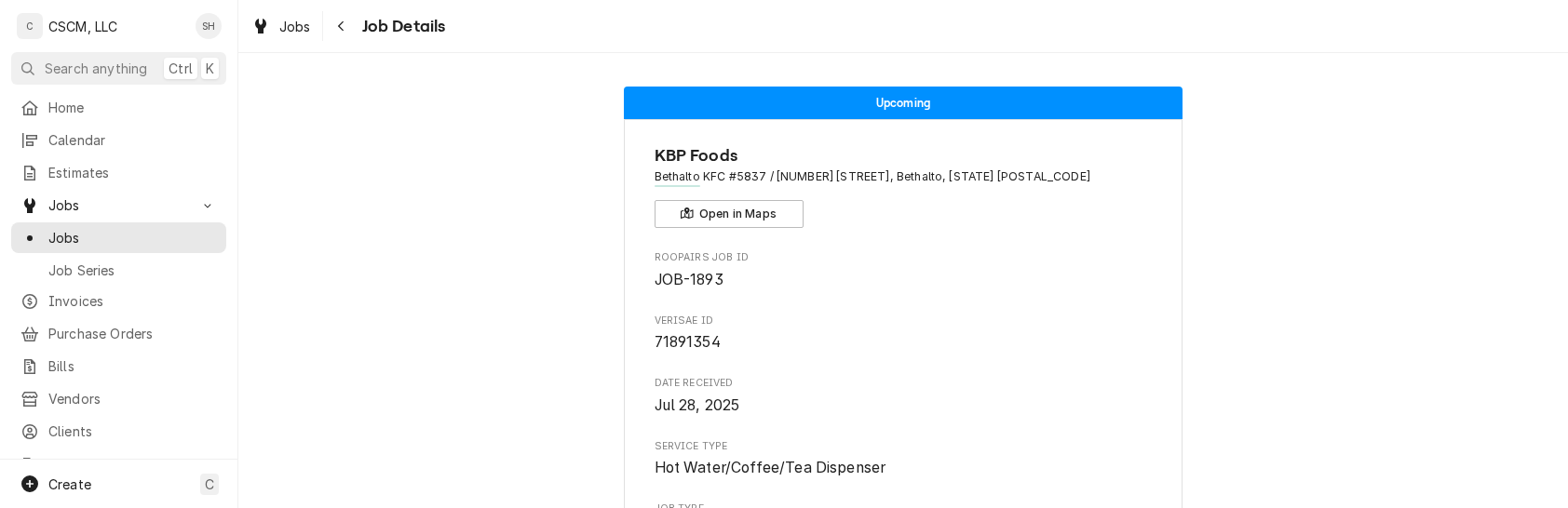 click on "Upcoming KBP Foods Bethalto KFC #5837 / 434 W. Bethalto Dr., Bethalto, Illinois 62010 Open in Maps Roopairs Job ID JOB-1893 Verisae ID 71891354 Date Received Jul 28, 2025 Service Type Hot Water/Coffee/Tea Dispenser Job Type Service Service Location Bethalto KFC #5837
434 W. Bethalto Dr.
Bethalto, Illinois 62010 Service Location Notes  (Only Visible to You) RTU PM Need
16x20x2 Pleated = 4
20x25x2 Pleated = 6
AX22 Gripnotch belt =1
AX24 Gripnotch Belt =1
AX39 Gripnotch belt =1
AX36 Gripnotch belt = 1
AX47 Gripnotch belt = 1
BX44 Gripnotch belt = 1 Scheduled For Tue, Aug 5th, 2025 - 2:00 PM Scheduled On Tue, Aug 5th, 2025 - 9:07 AM Last Modified Tue, Aug 5th, 2025 - 11:43 AM Estimated Job Duration 1h Assigned Technician(s) Jonnie Pakovich Reason For Call Tea machine over heated. Store states they had to unplug it
NTE: $500 Priority High Labels  (Only Visible to You) Hot Water Dispenser Tea Machine Job Reporter Name James Metcalf Phone (314) 471-4723 Email jmetcalf@kbpfoods.com Location Contact Phone Reminders" at bounding box center [903, 1037] 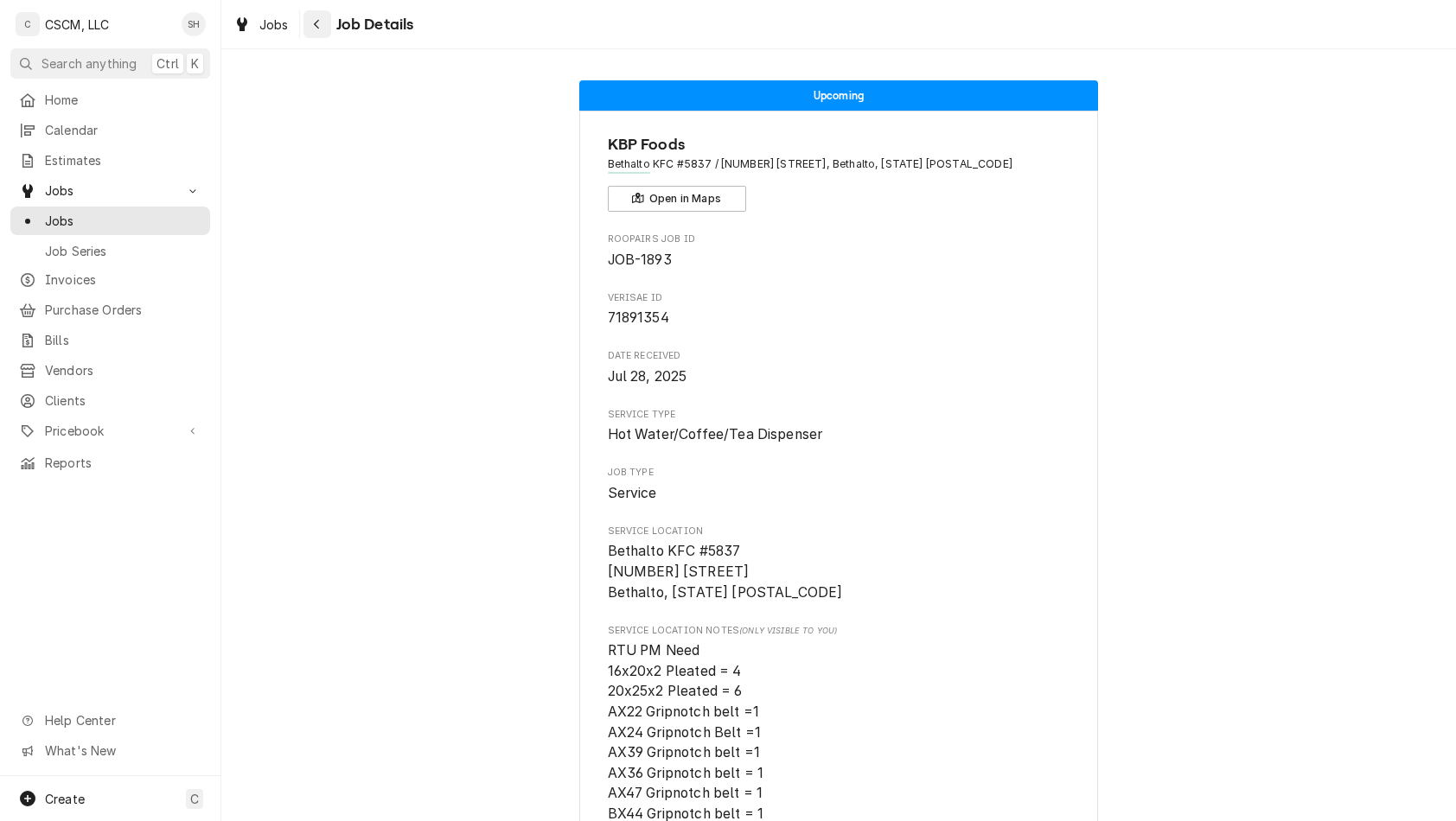 click at bounding box center [317, 24] 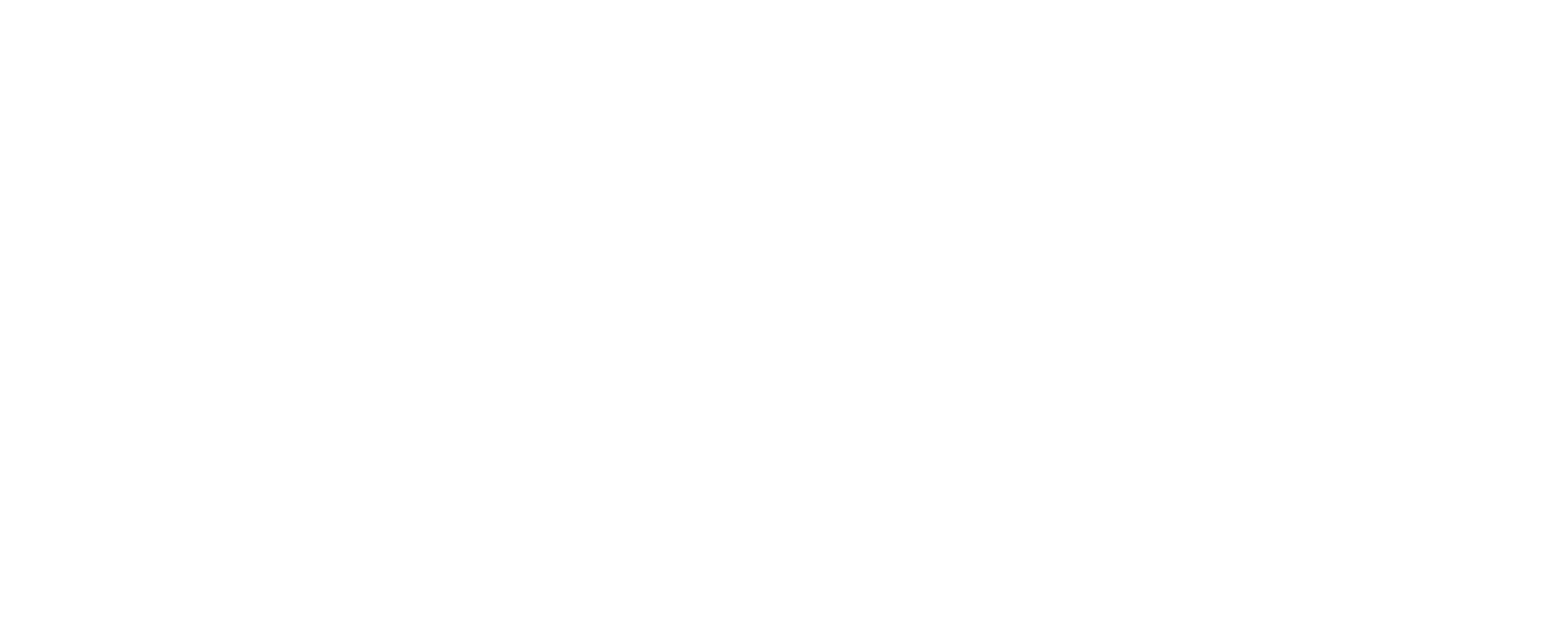 scroll, scrollTop: 0, scrollLeft: 0, axis: both 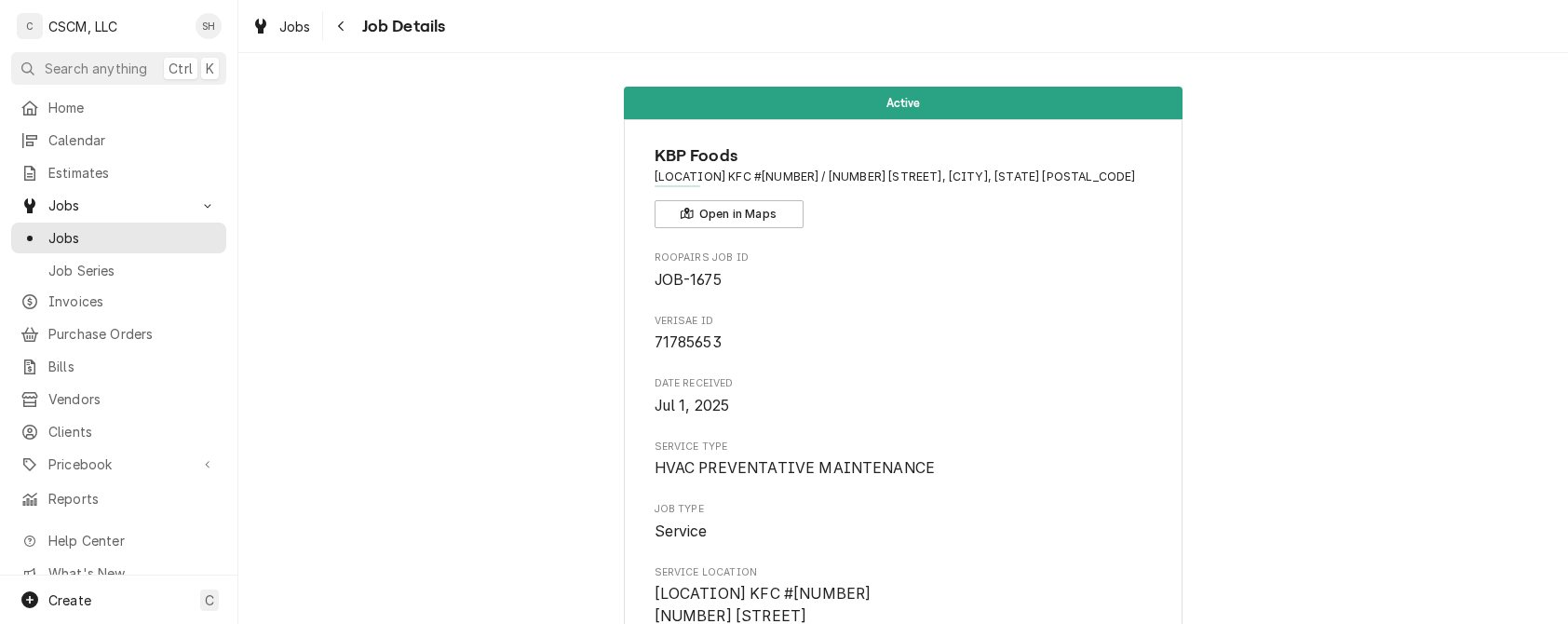 click on "[LOCATION] KFC #[NUMBER]
[NUMBER] [STREET]
[CITY], [STATE] [POSTAL_CODE]" at bounding box center [903, 616] 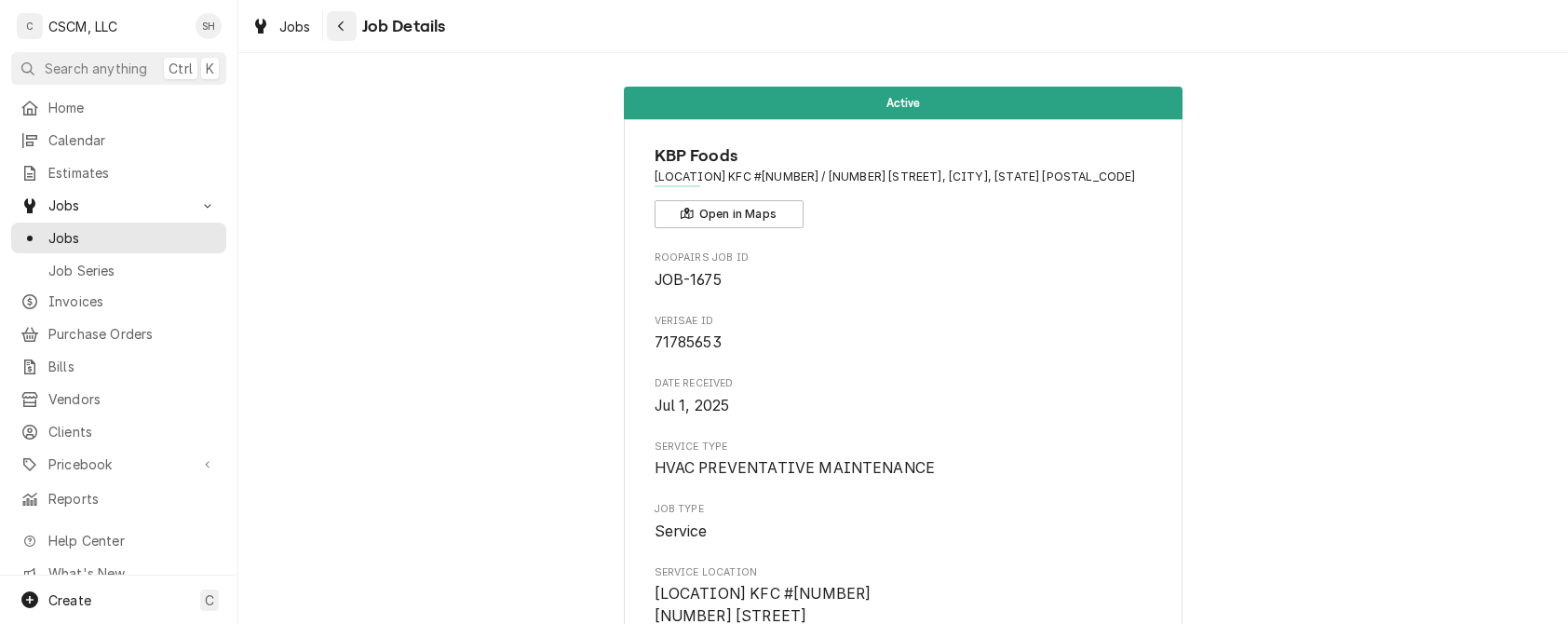 click 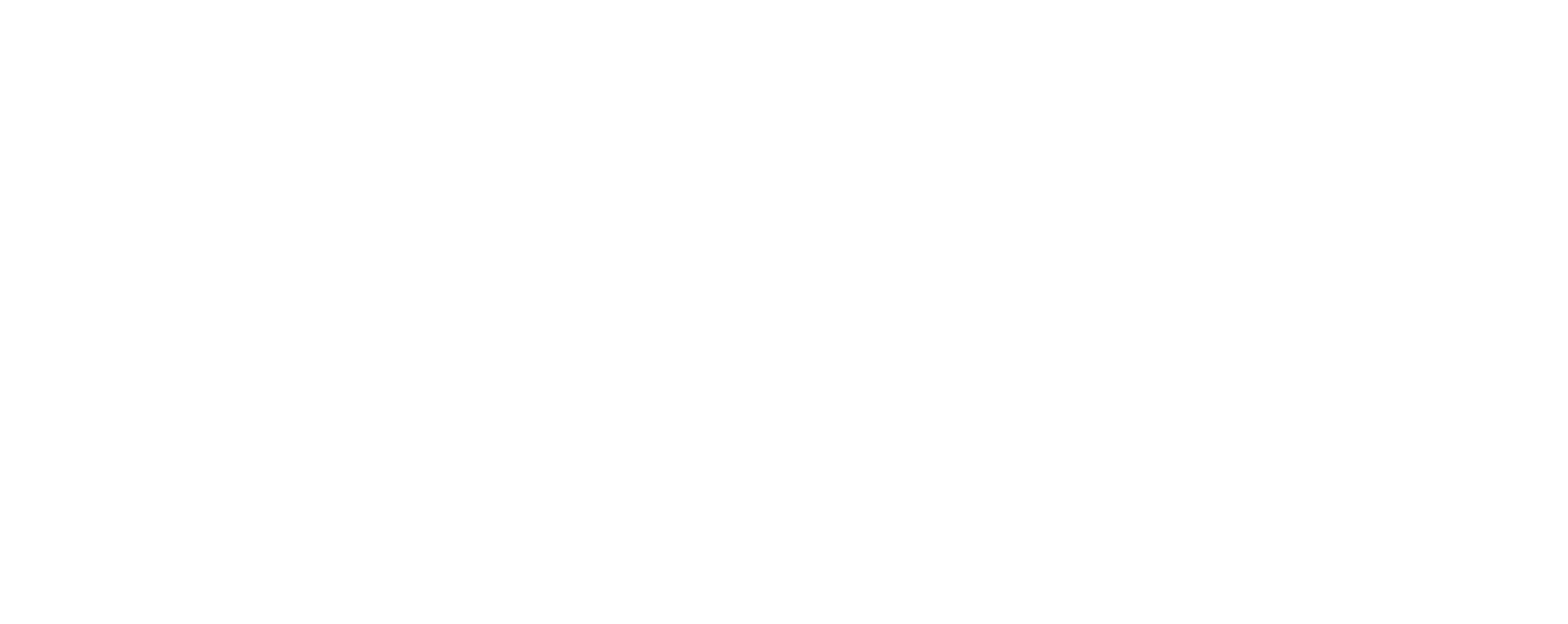 scroll, scrollTop: 0, scrollLeft: 0, axis: both 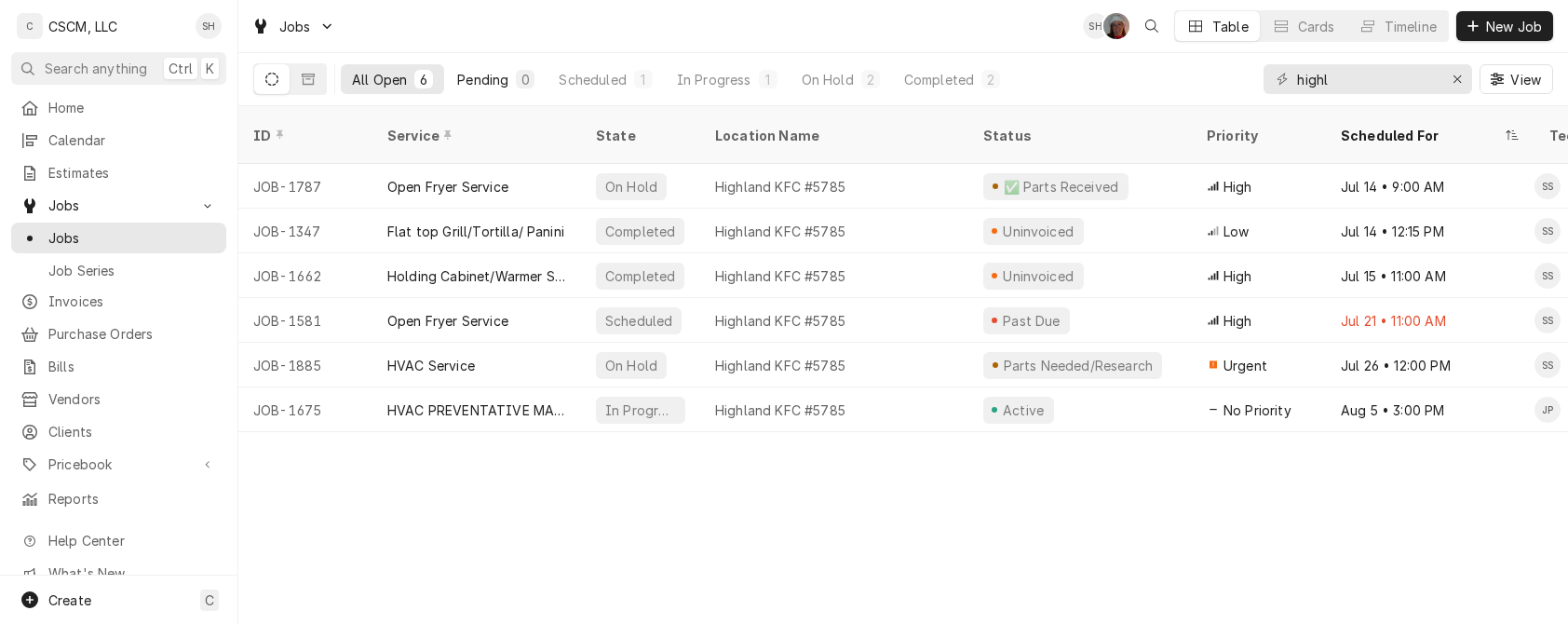 click on "Pending 0" at bounding box center [495, 79] 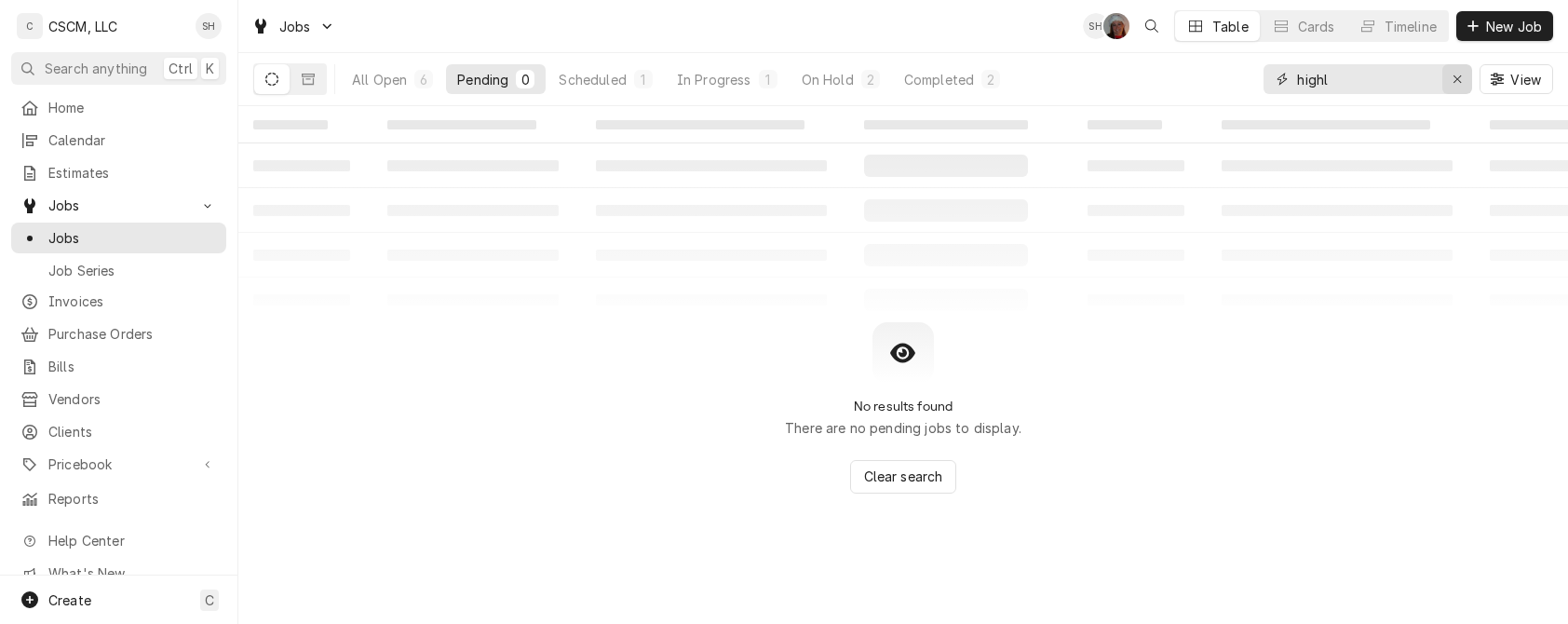 click 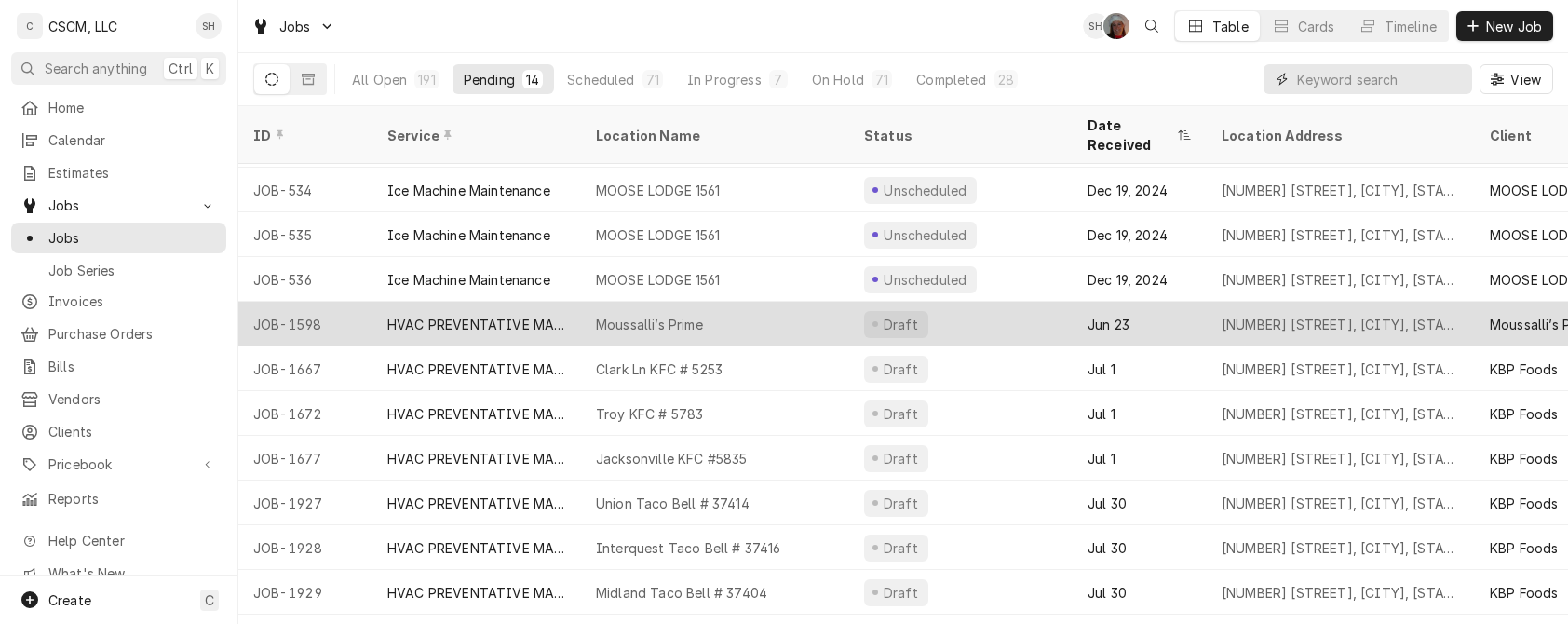 scroll, scrollTop: 0, scrollLeft: 0, axis: both 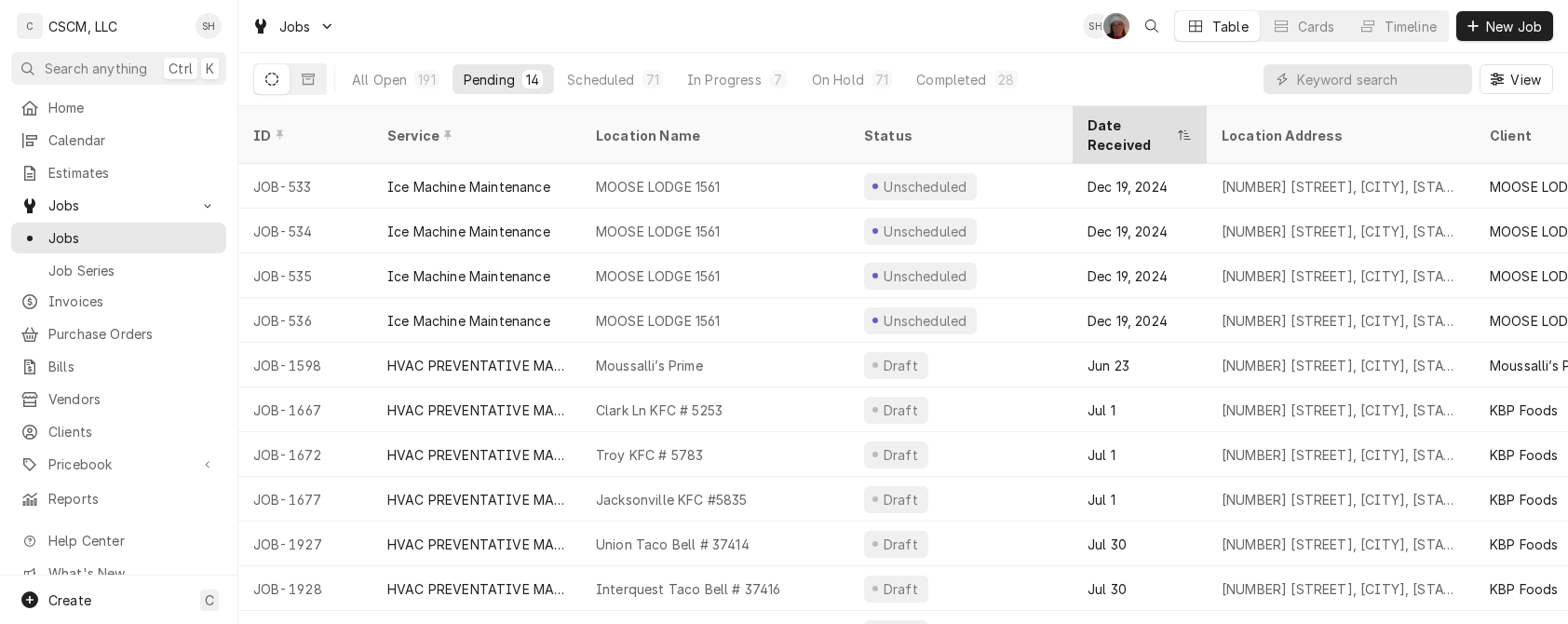 click on "Date Received" at bounding box center [1130, 135] 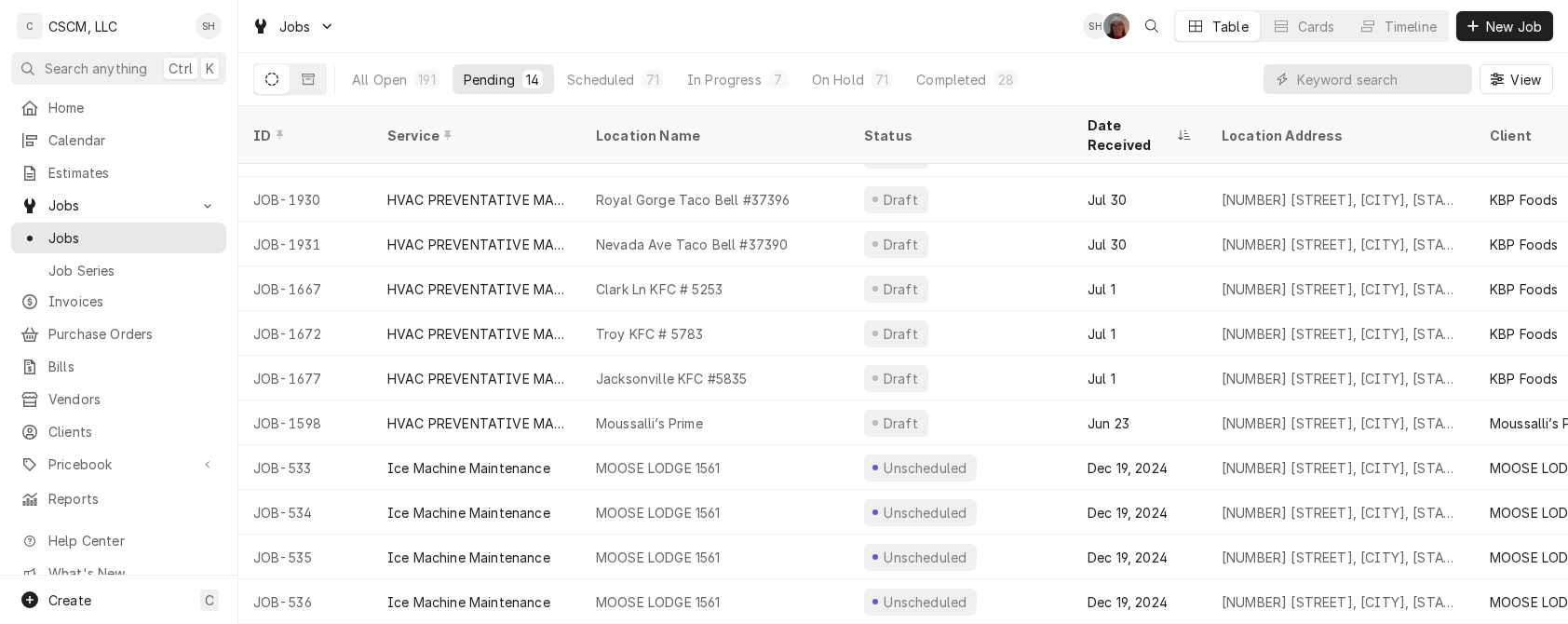 scroll, scrollTop: 172, scrollLeft: 0, axis: vertical 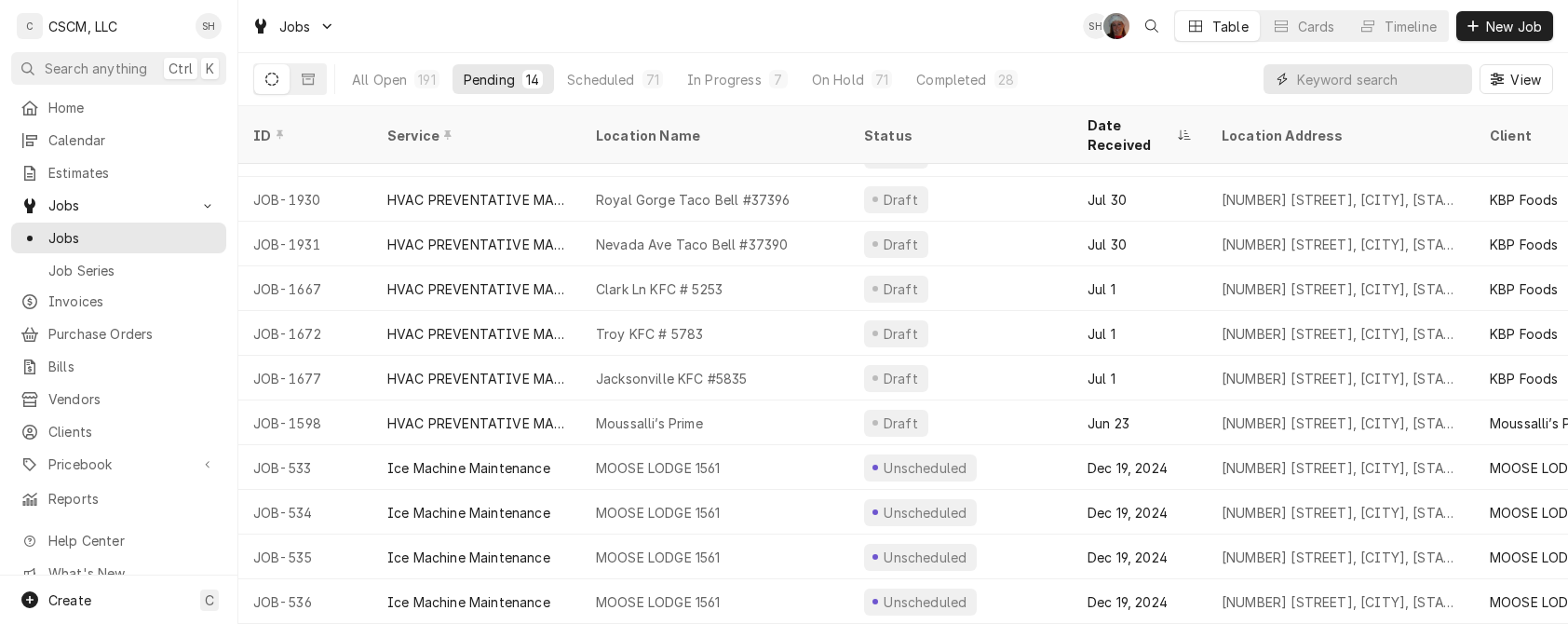 click at bounding box center (1380, 79) 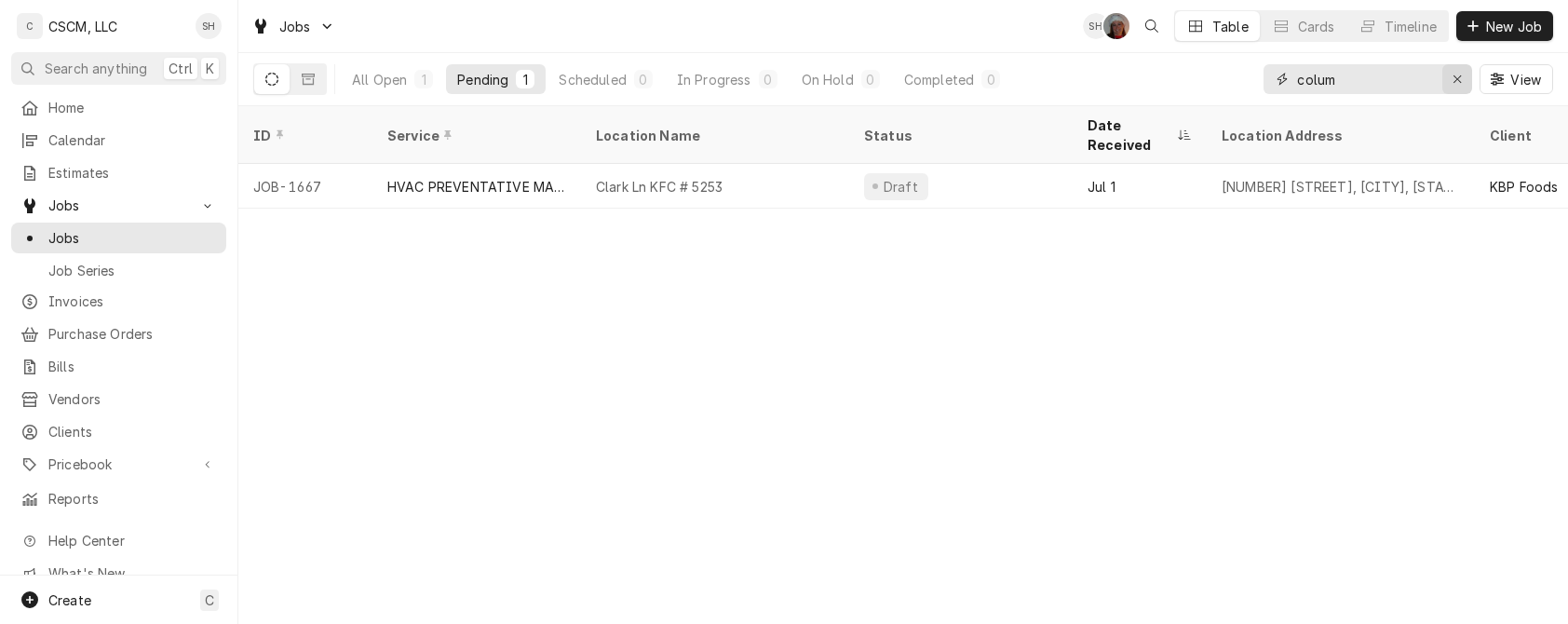 type on "colum" 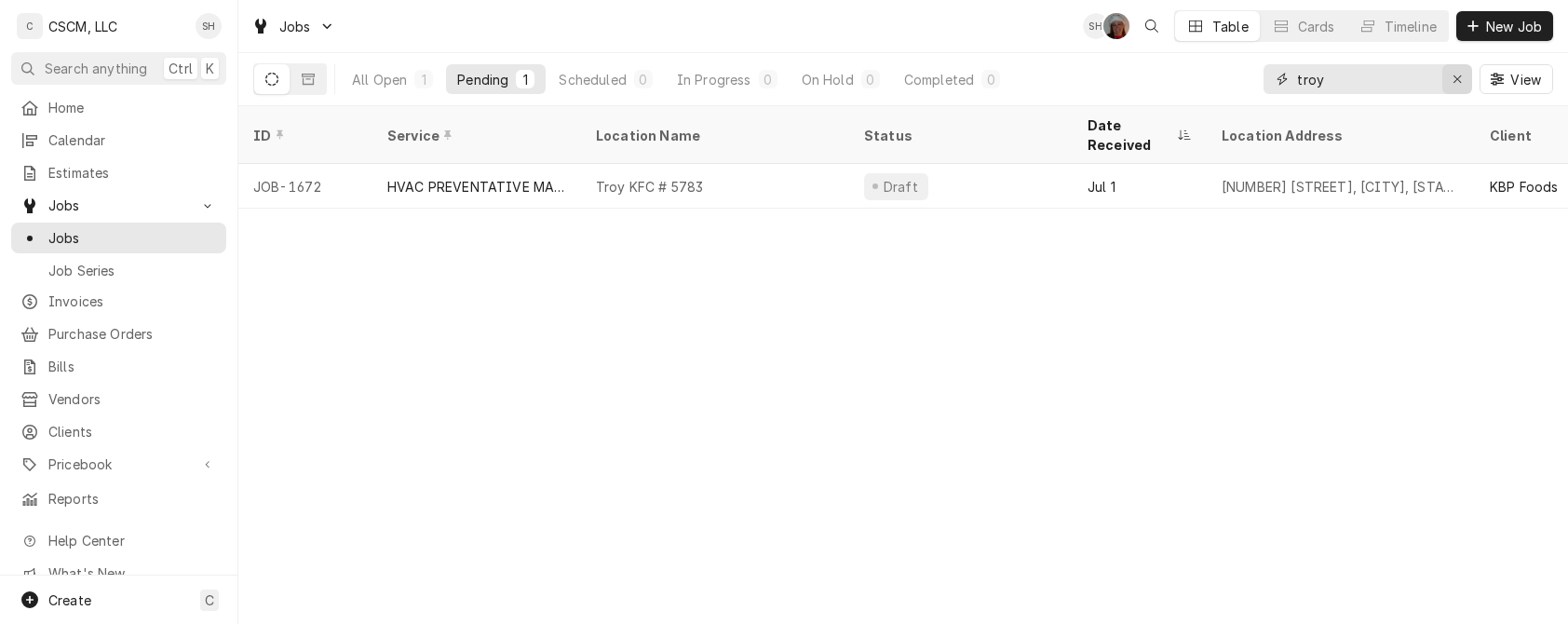 type on "troy" 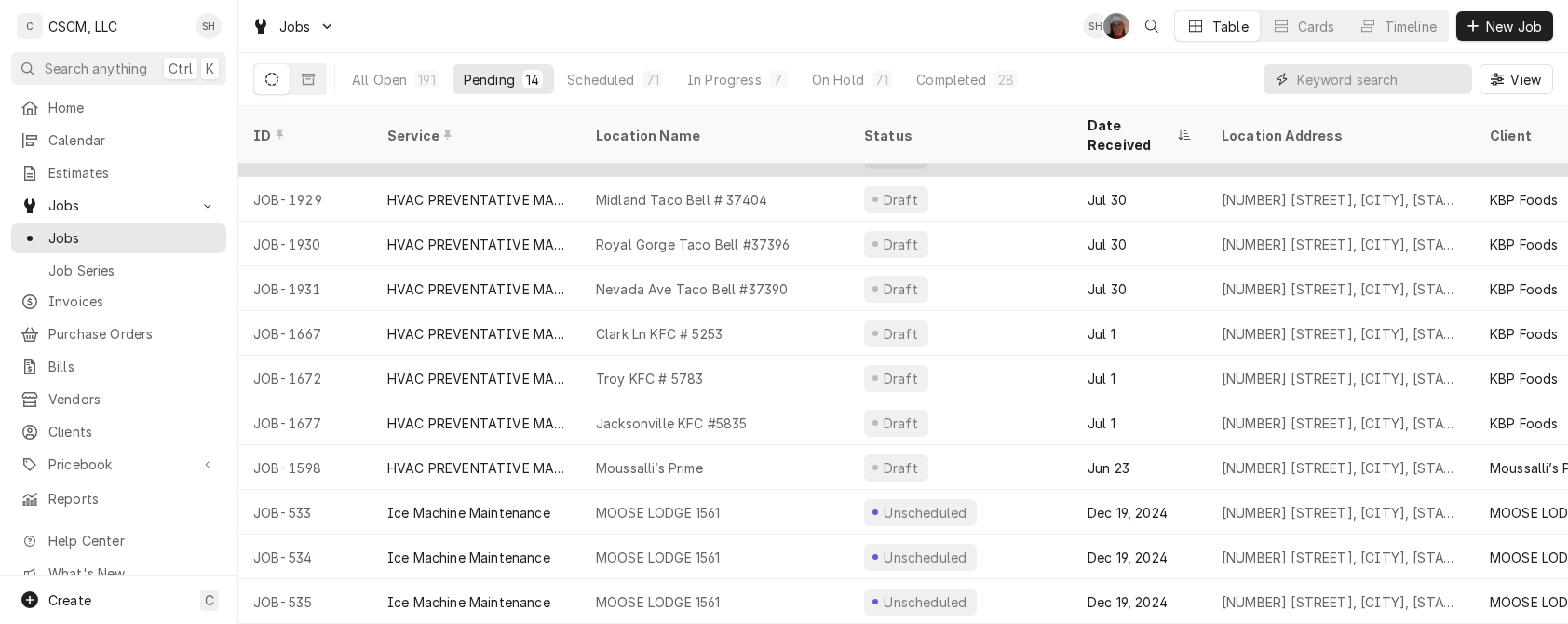 scroll, scrollTop: 0, scrollLeft: 0, axis: both 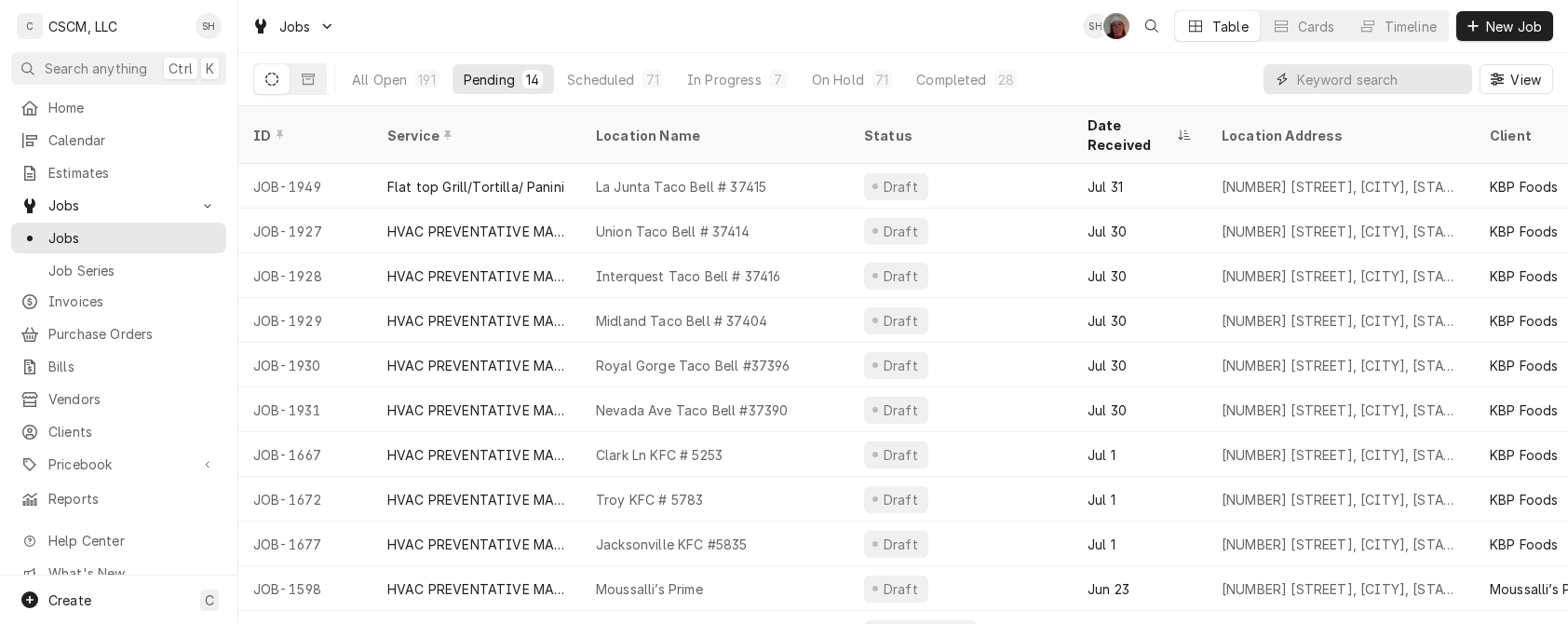 click at bounding box center (1380, 79) 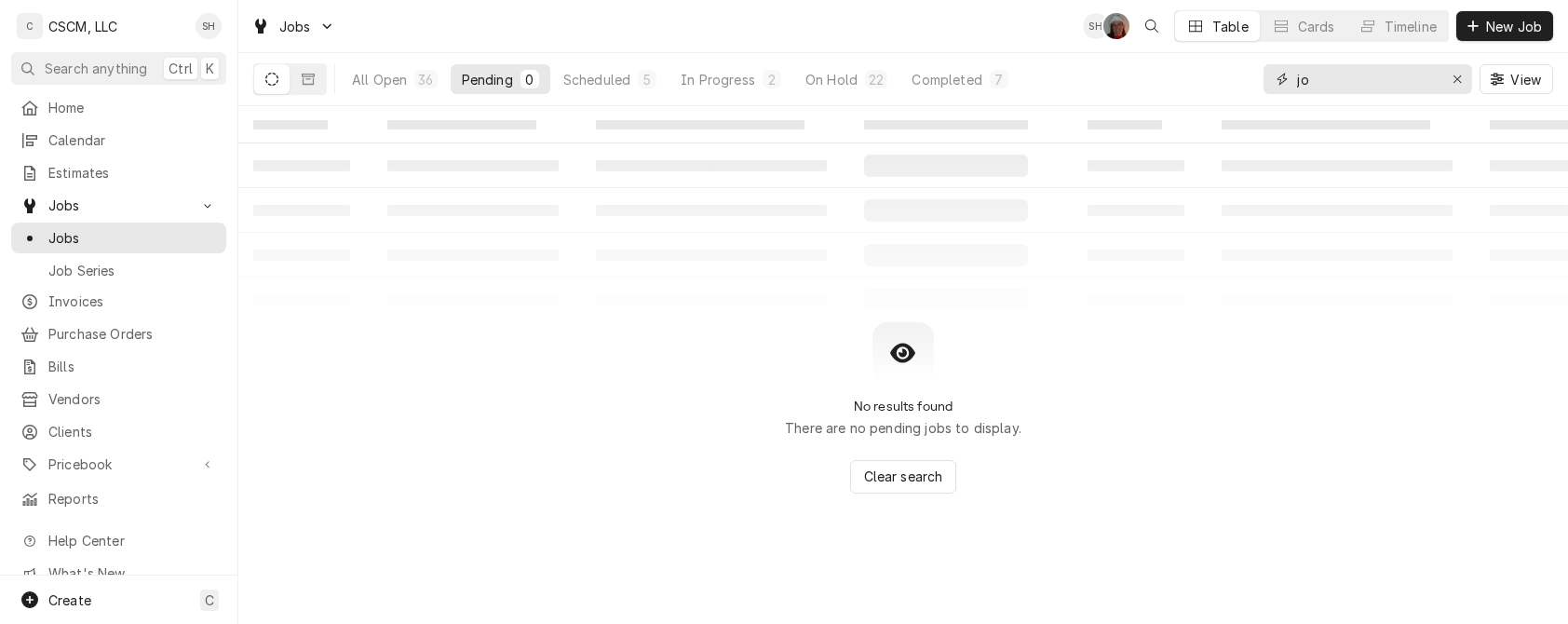 type on "j" 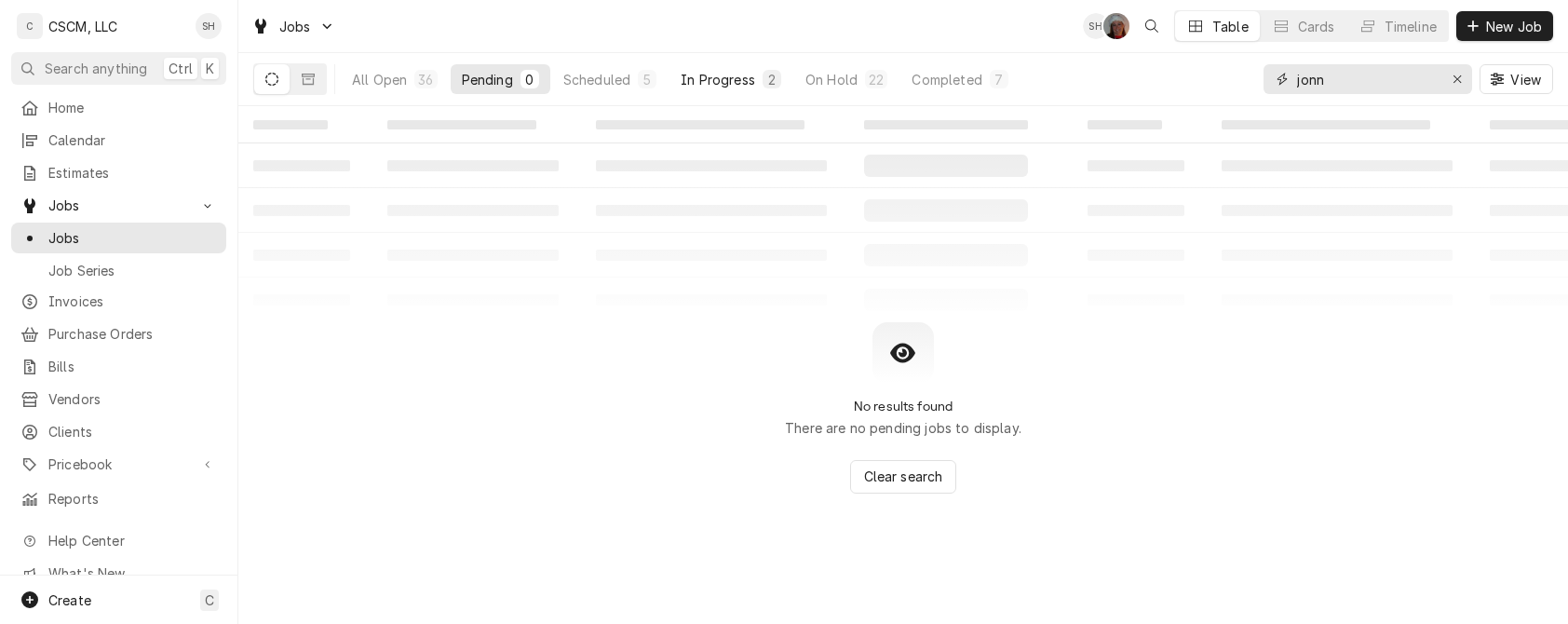 type on "jonn" 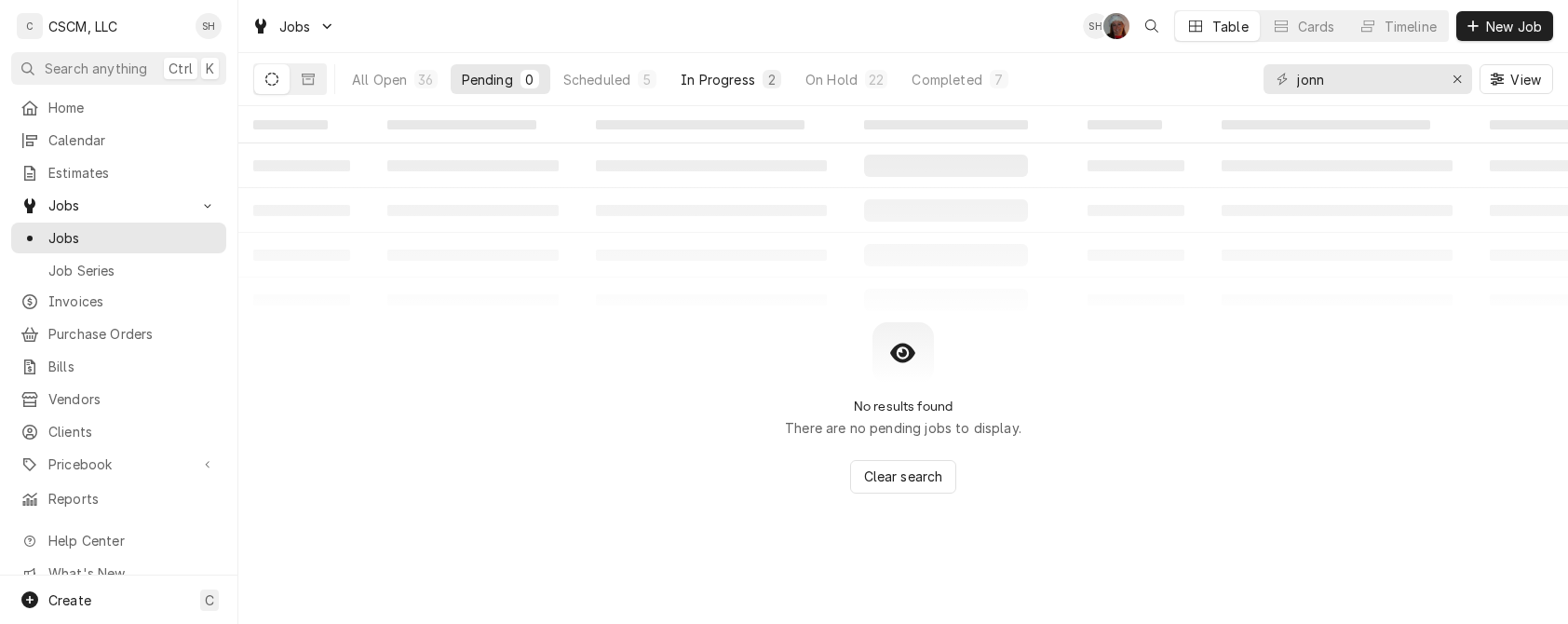 click on "In Progress" at bounding box center [718, 79] 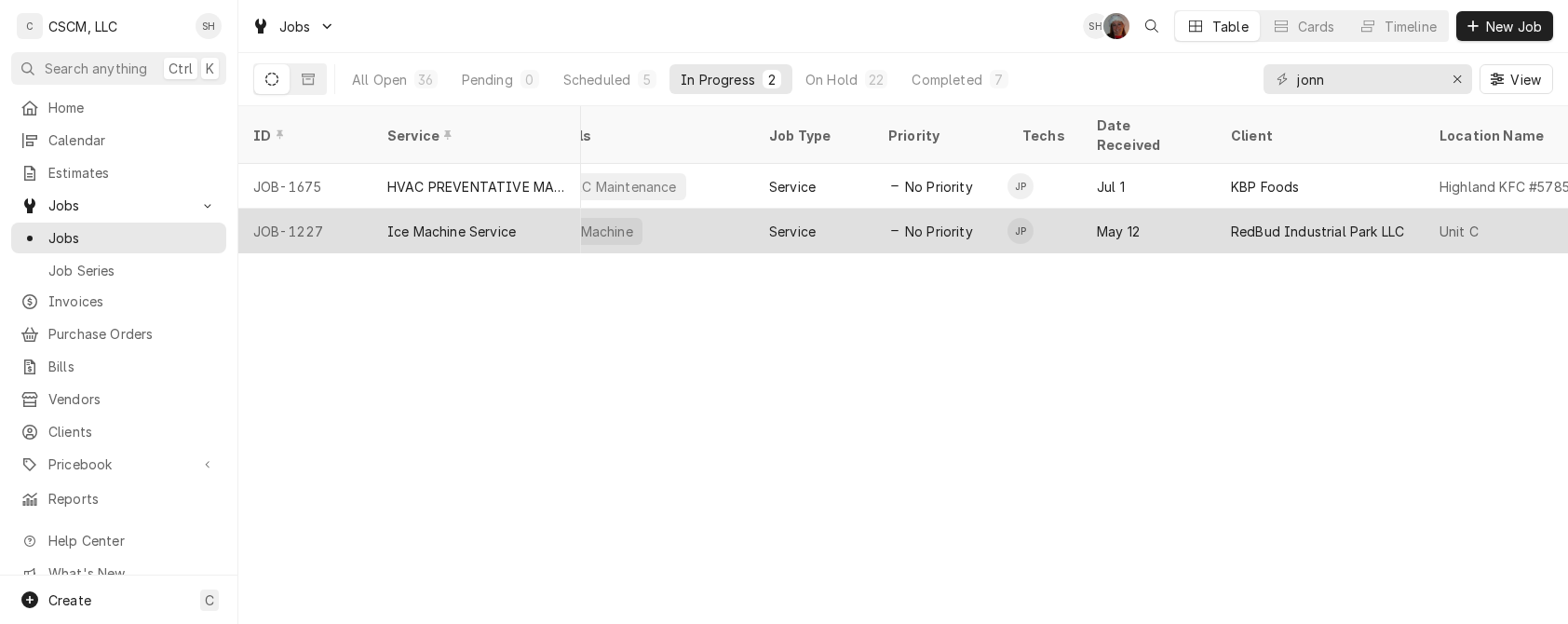 scroll, scrollTop: 0, scrollLeft: 0, axis: both 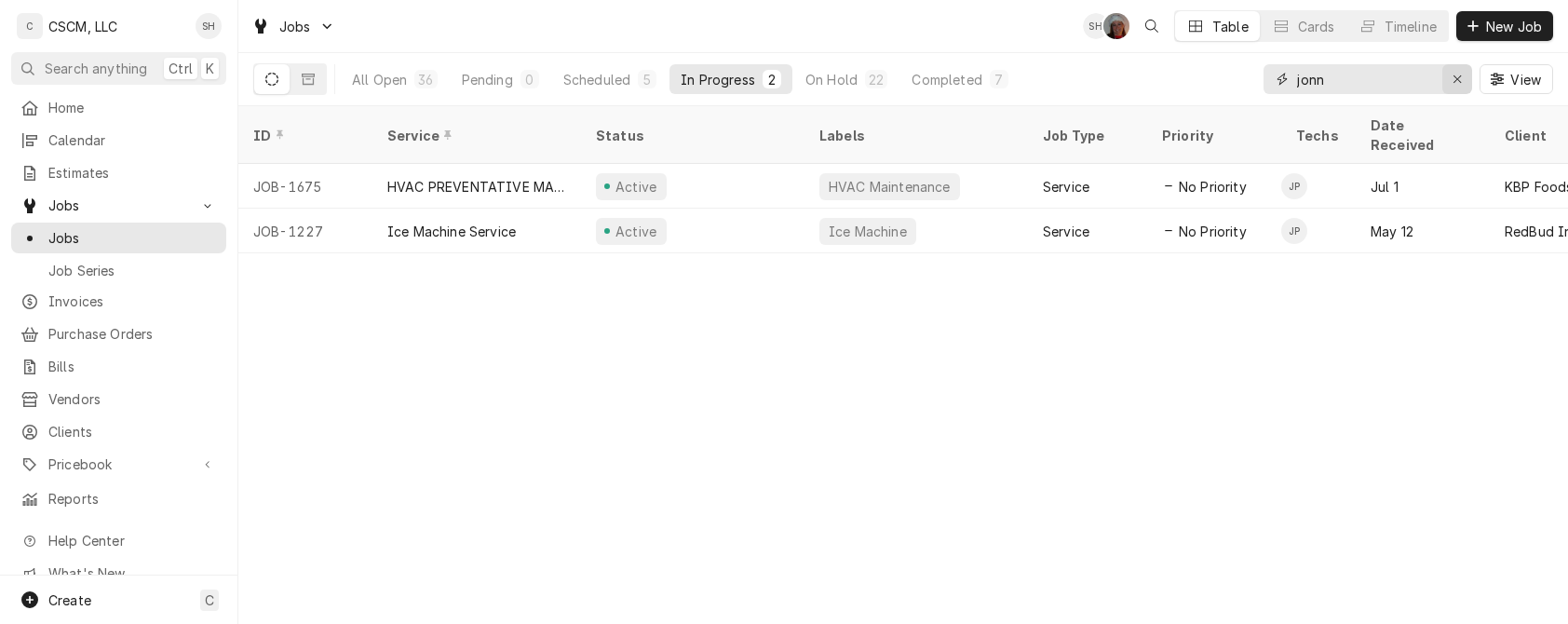 click at bounding box center [1457, 79] 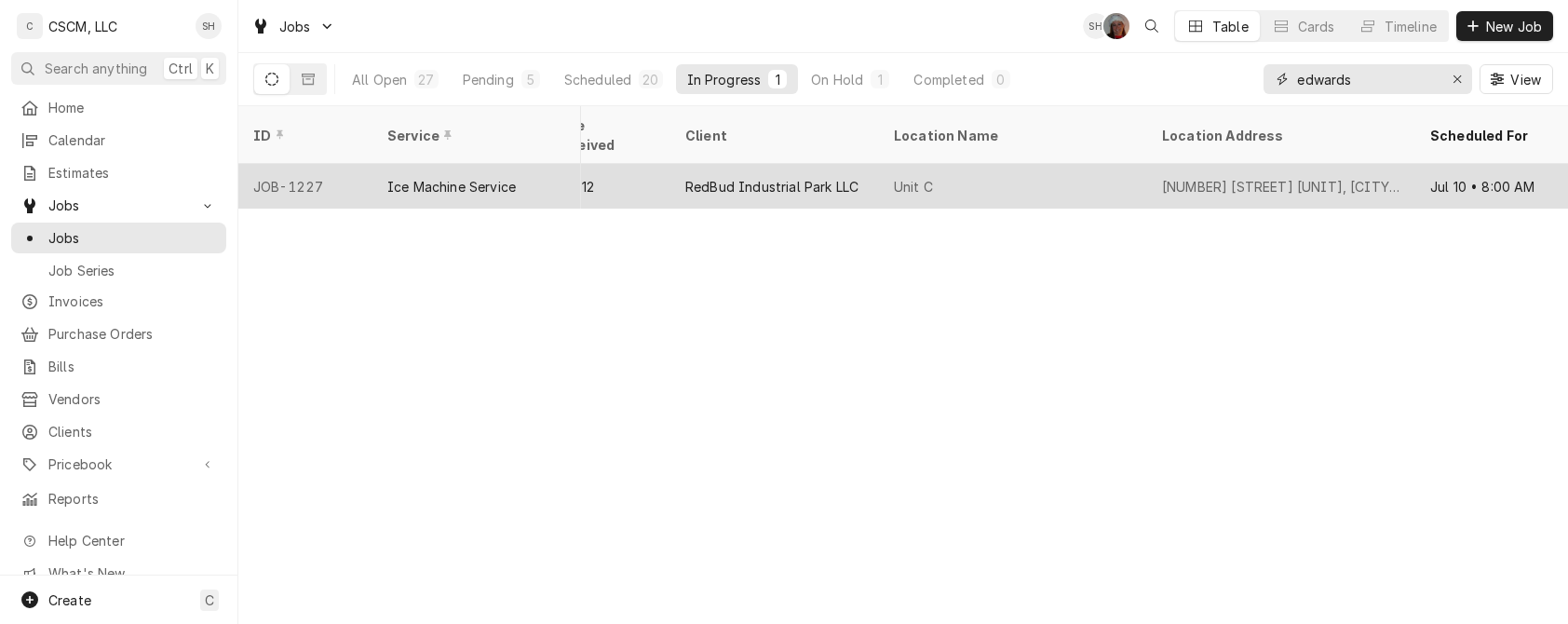 scroll, scrollTop: 0, scrollLeft: 0, axis: both 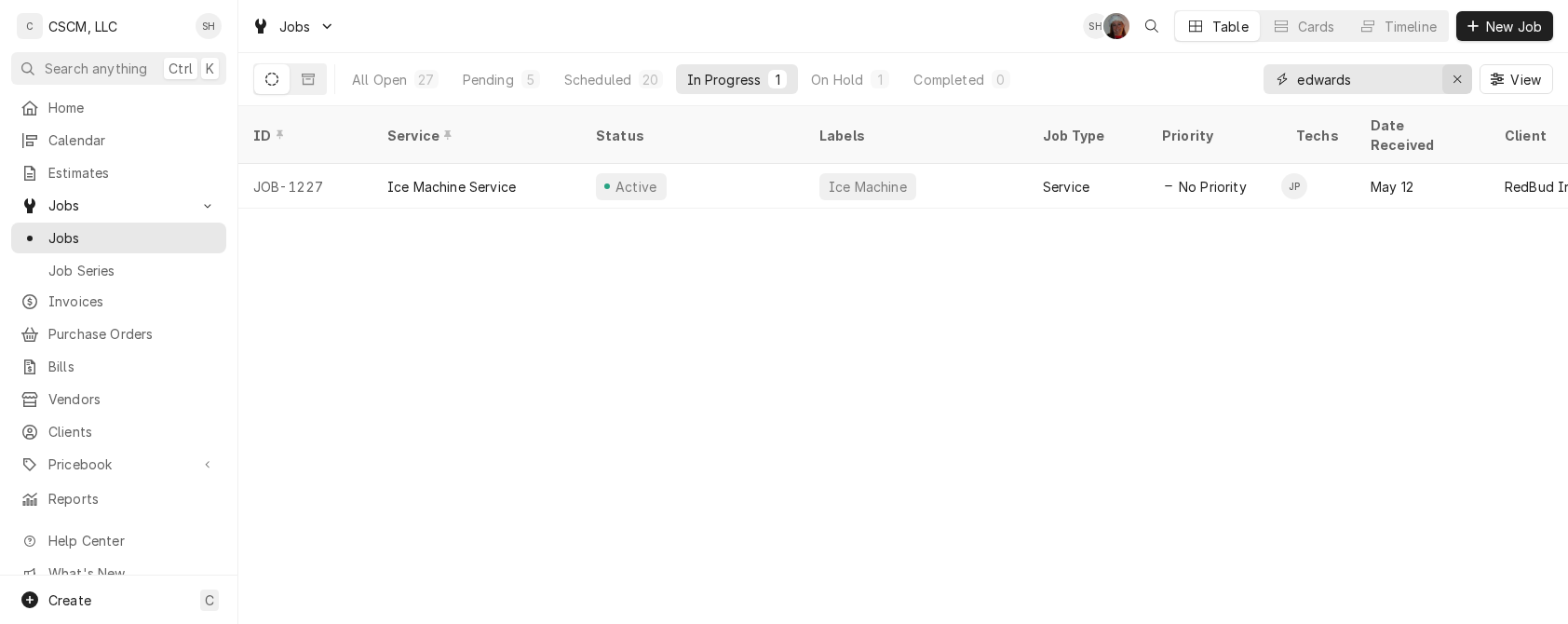 type on "edwards" 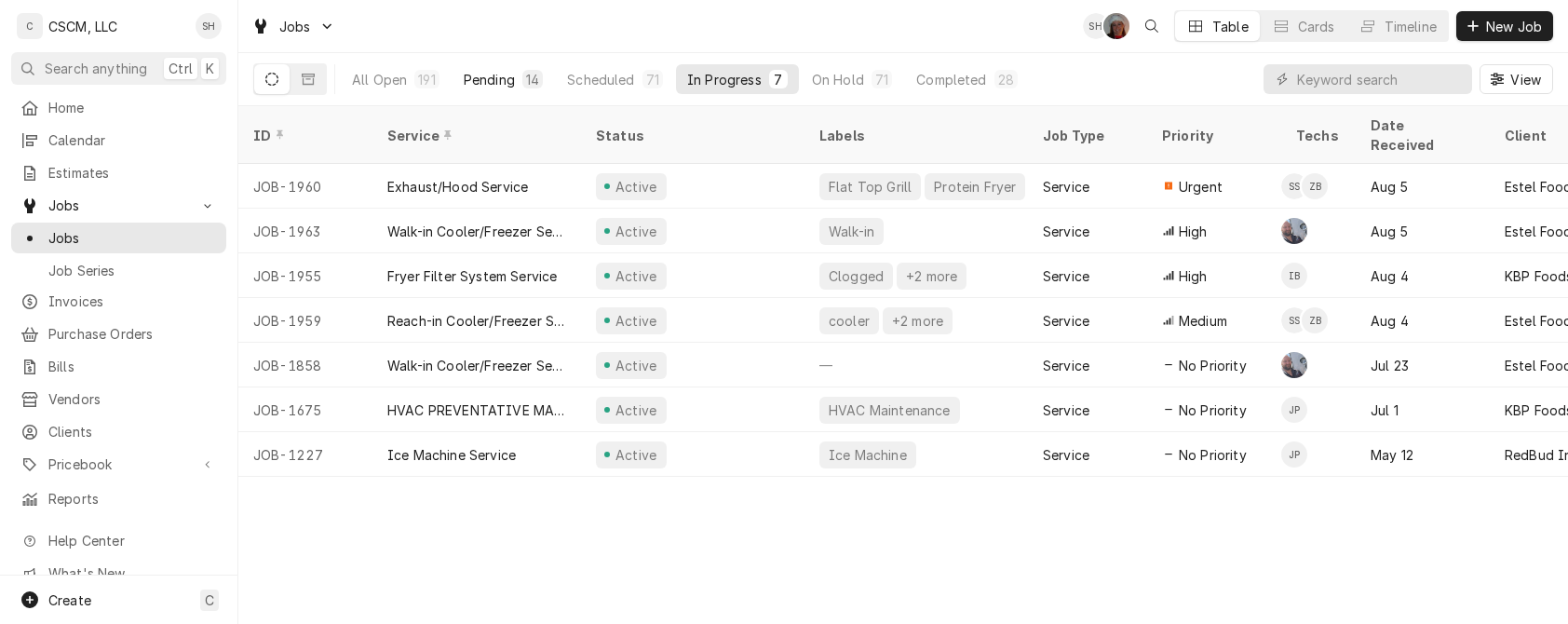 click on "Pending" at bounding box center (489, 79) 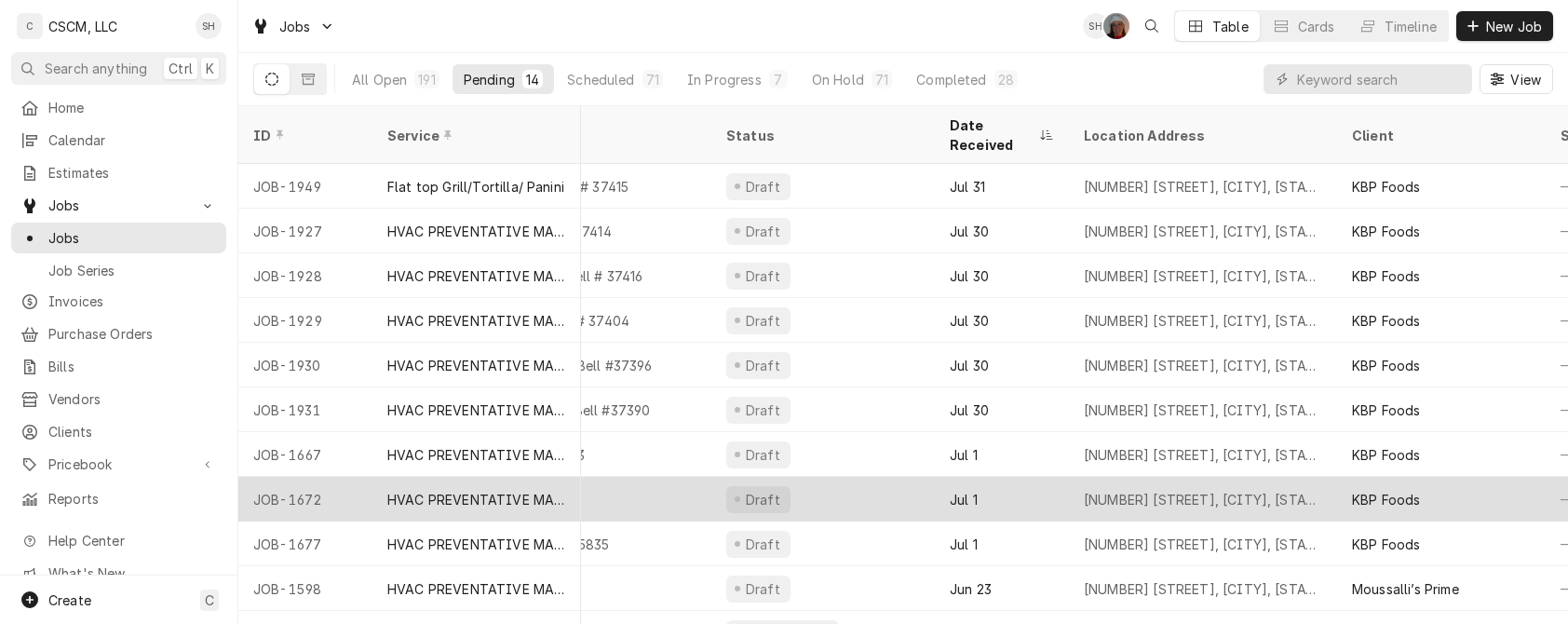scroll, scrollTop: 0, scrollLeft: 151, axis: horizontal 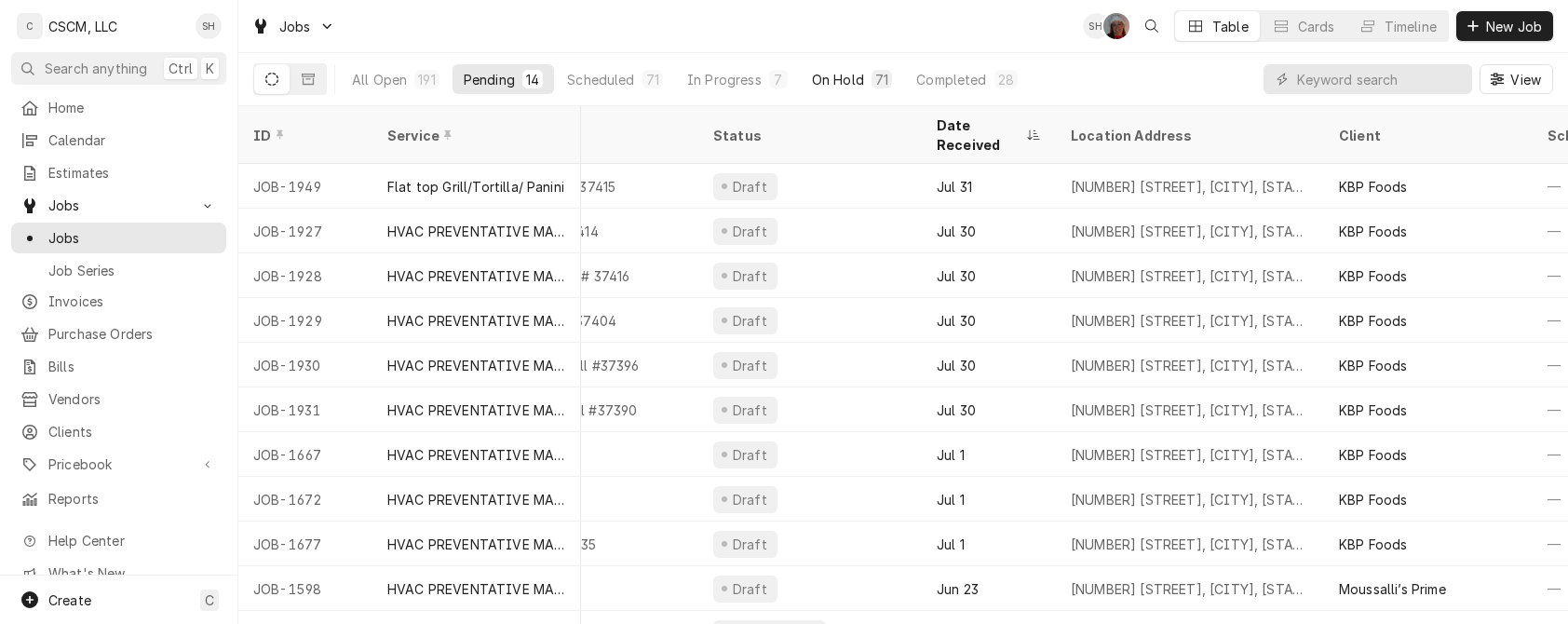 click on "On Hold" at bounding box center [838, 79] 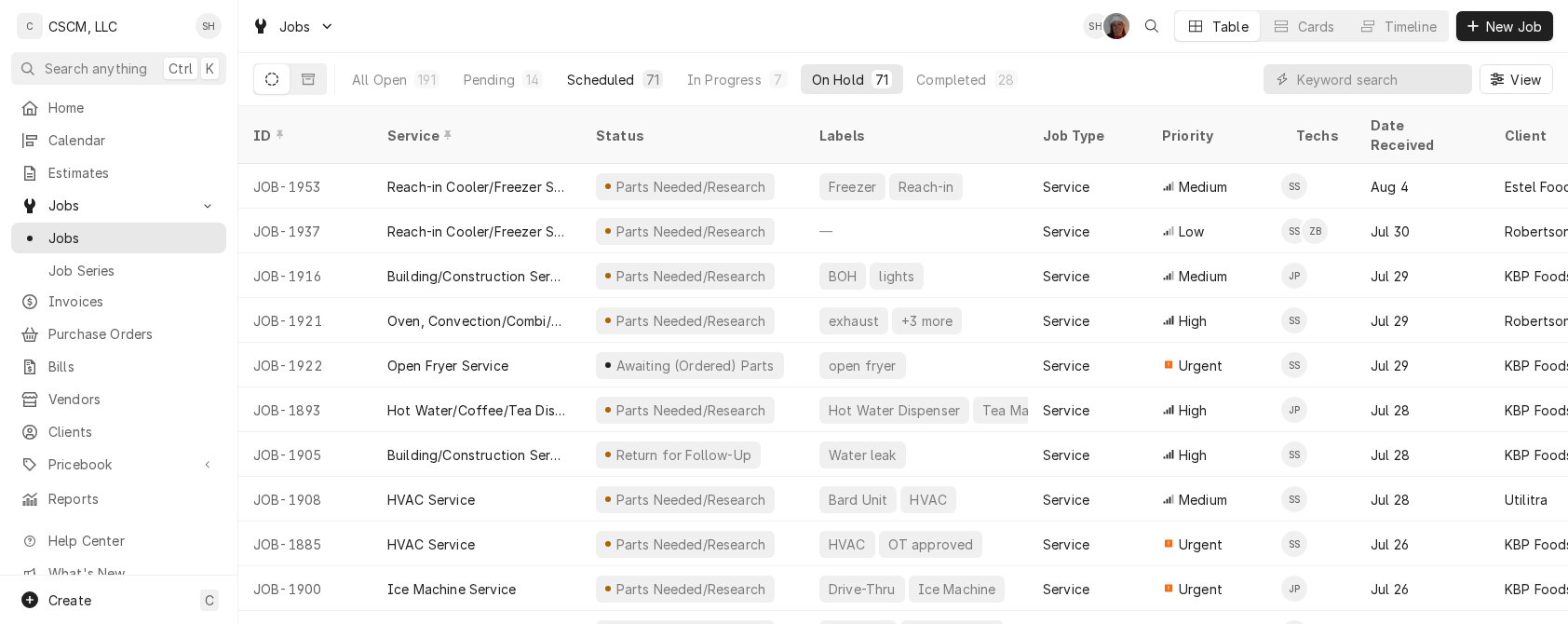 click on "Scheduled" at bounding box center [601, 79] 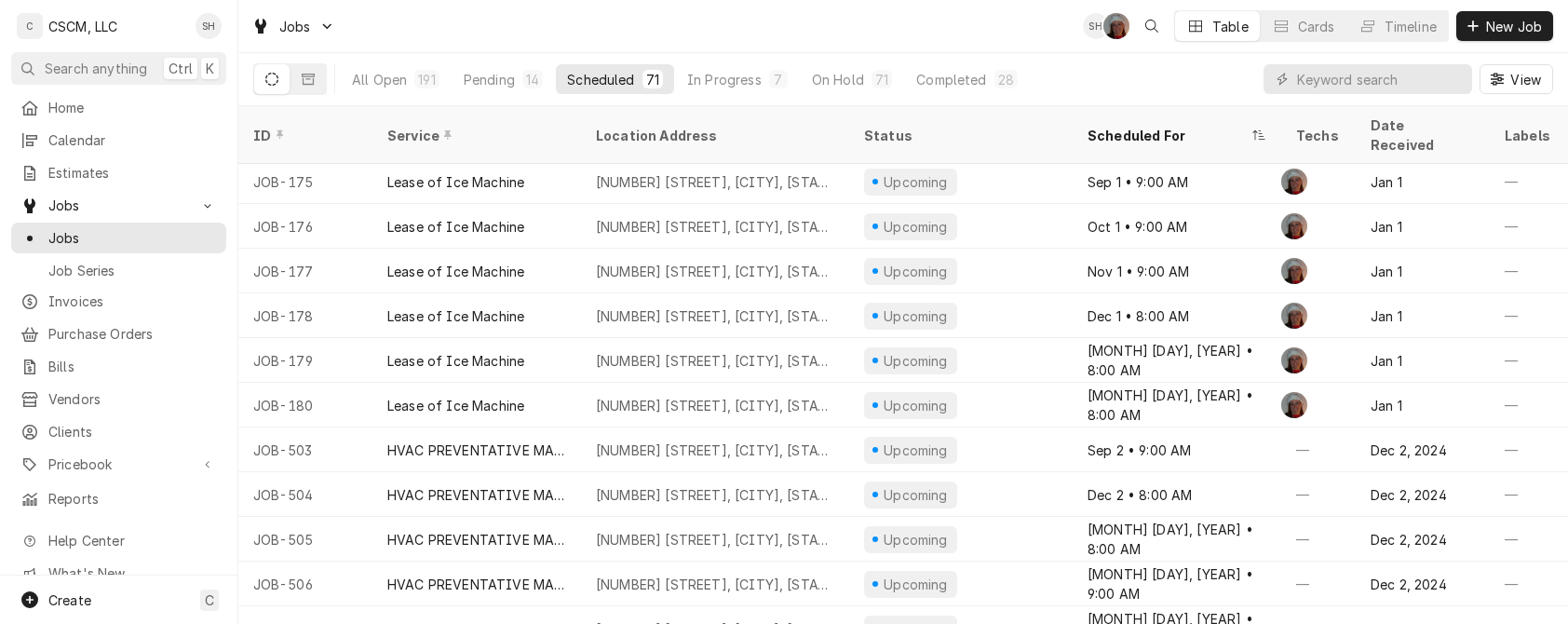 scroll, scrollTop: 2720, scrollLeft: 0, axis: vertical 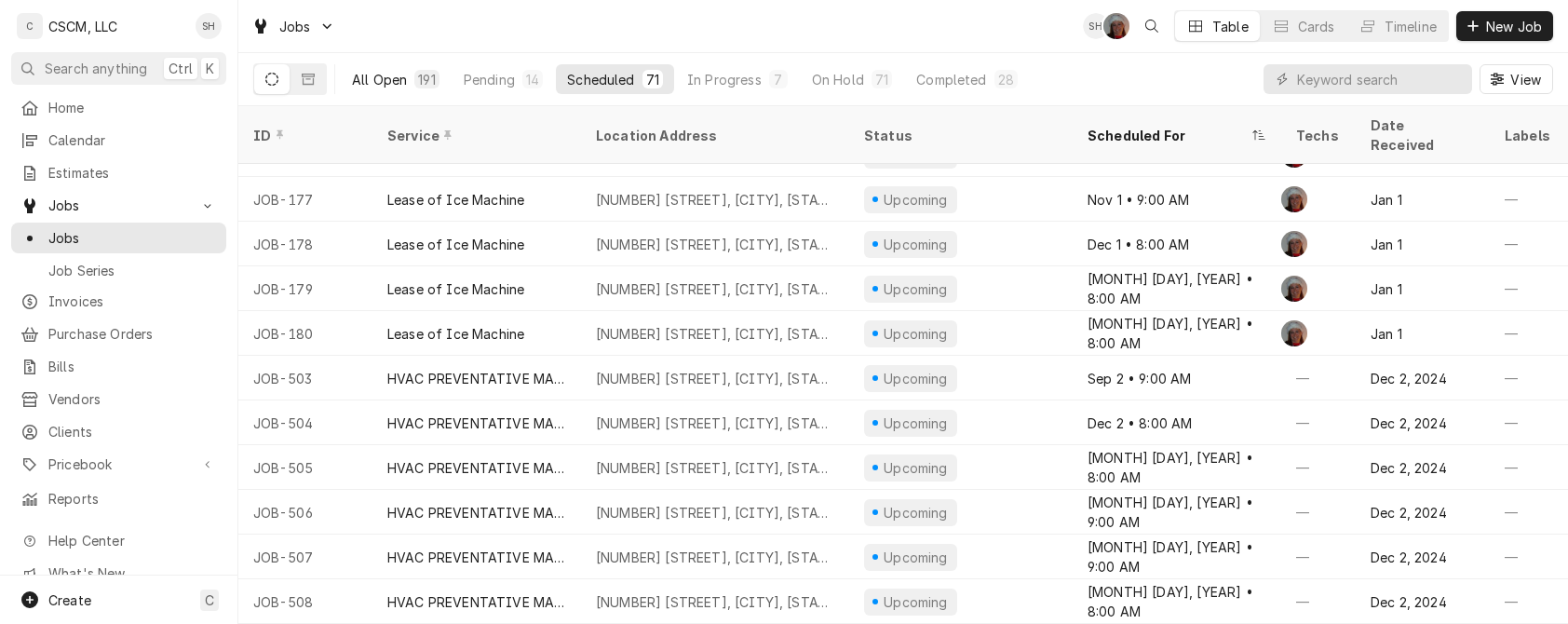 click on "All Open" at bounding box center [379, 79] 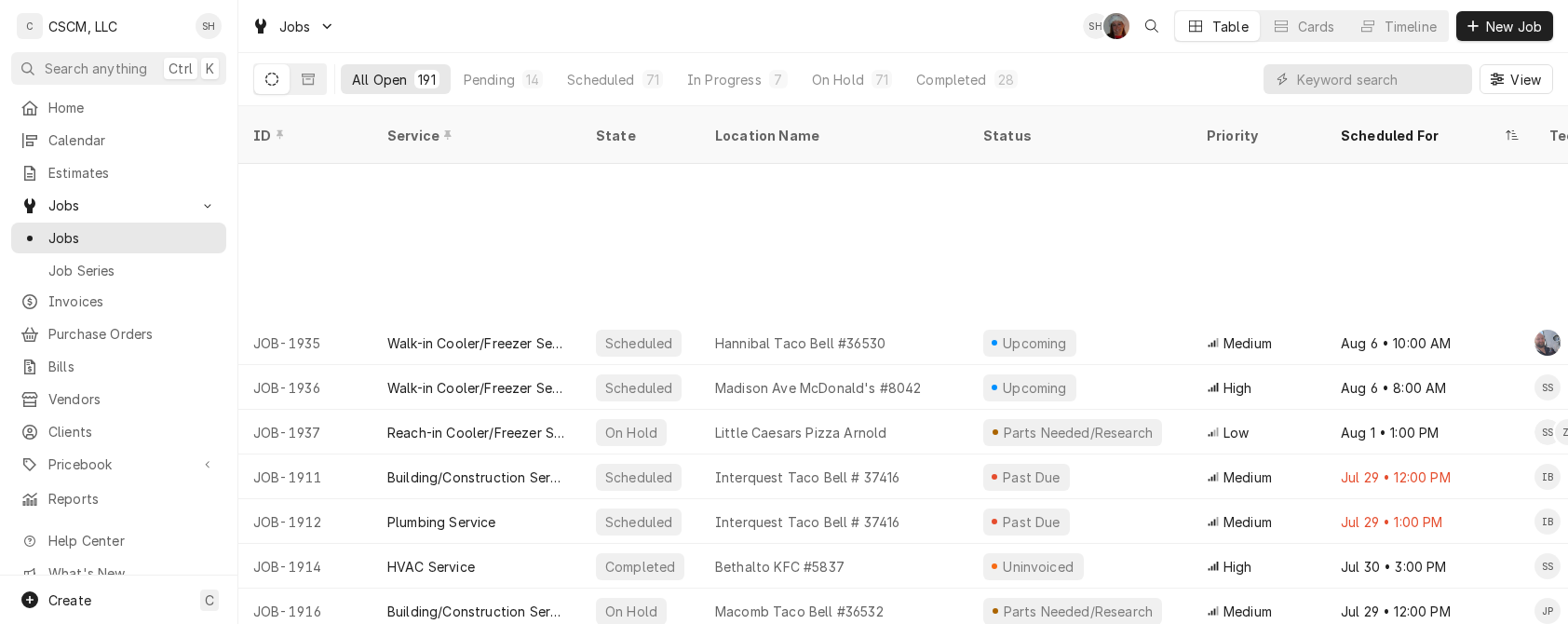 scroll, scrollTop: 1364, scrollLeft: 0, axis: vertical 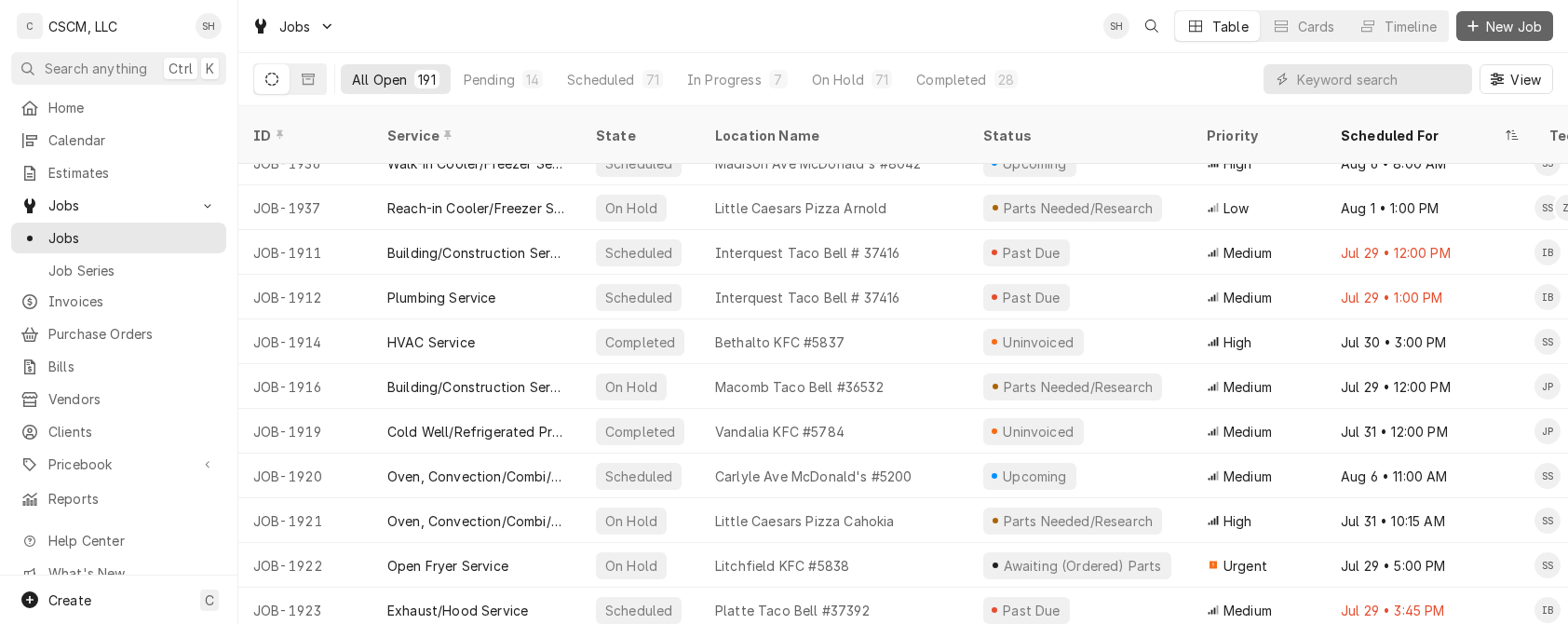 click on "New Job" at bounding box center [1505, 26] 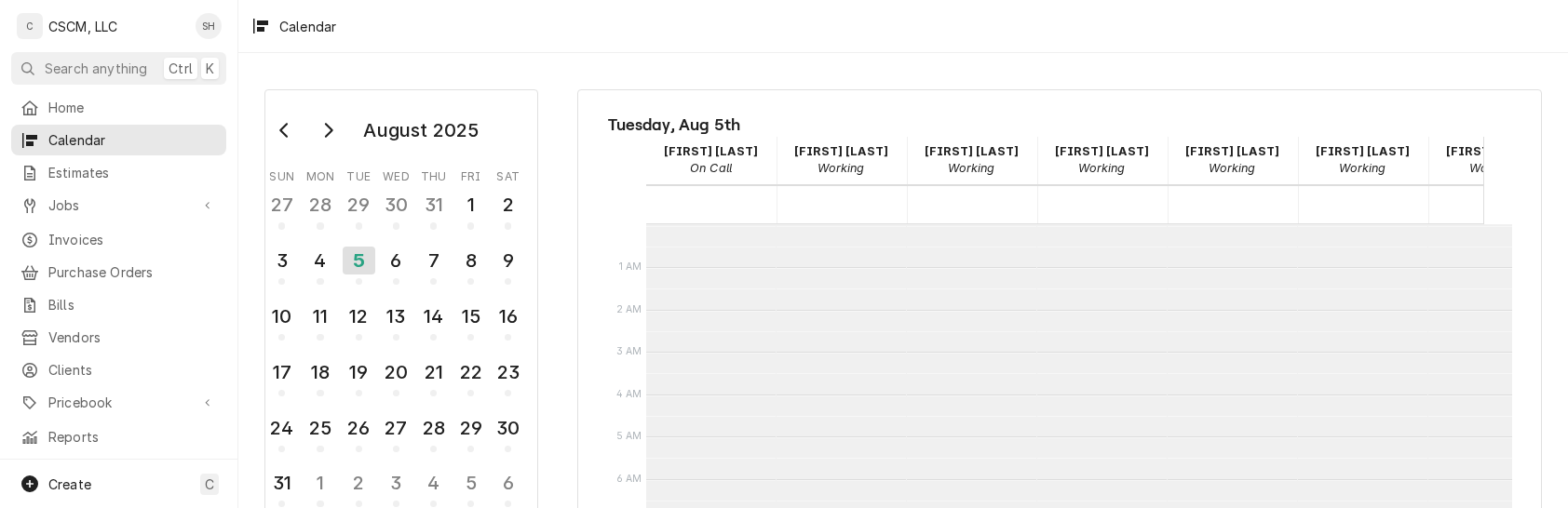 scroll, scrollTop: 0, scrollLeft: 0, axis: both 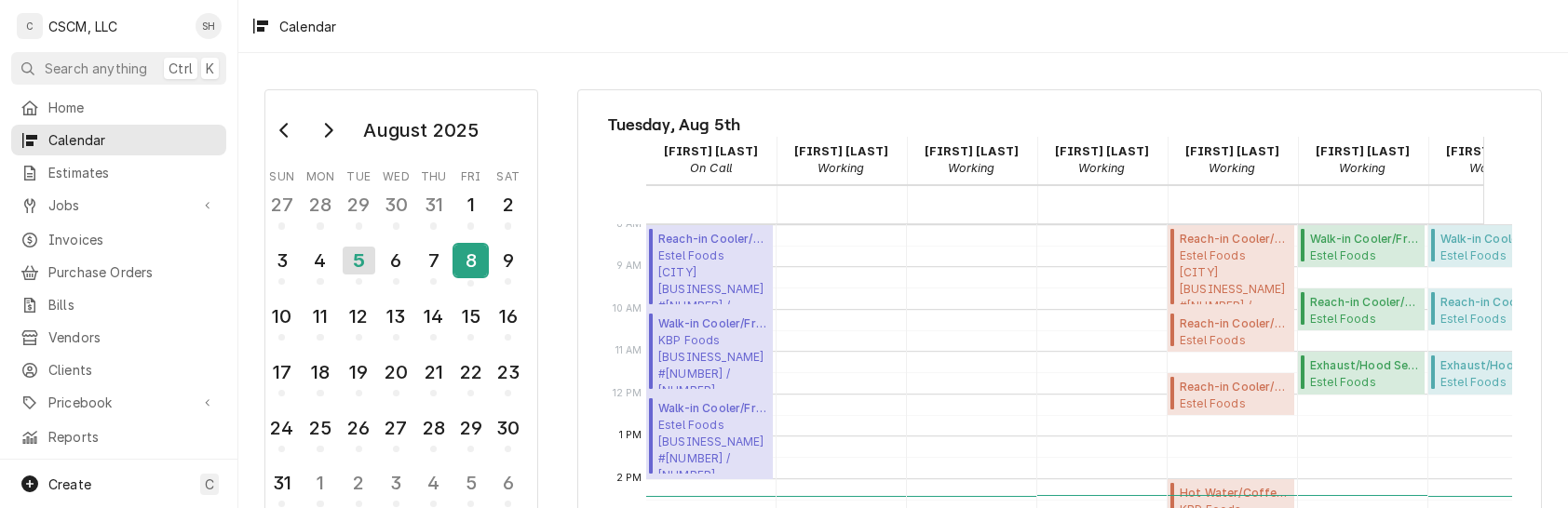 click on "8" at bounding box center (470, 261) 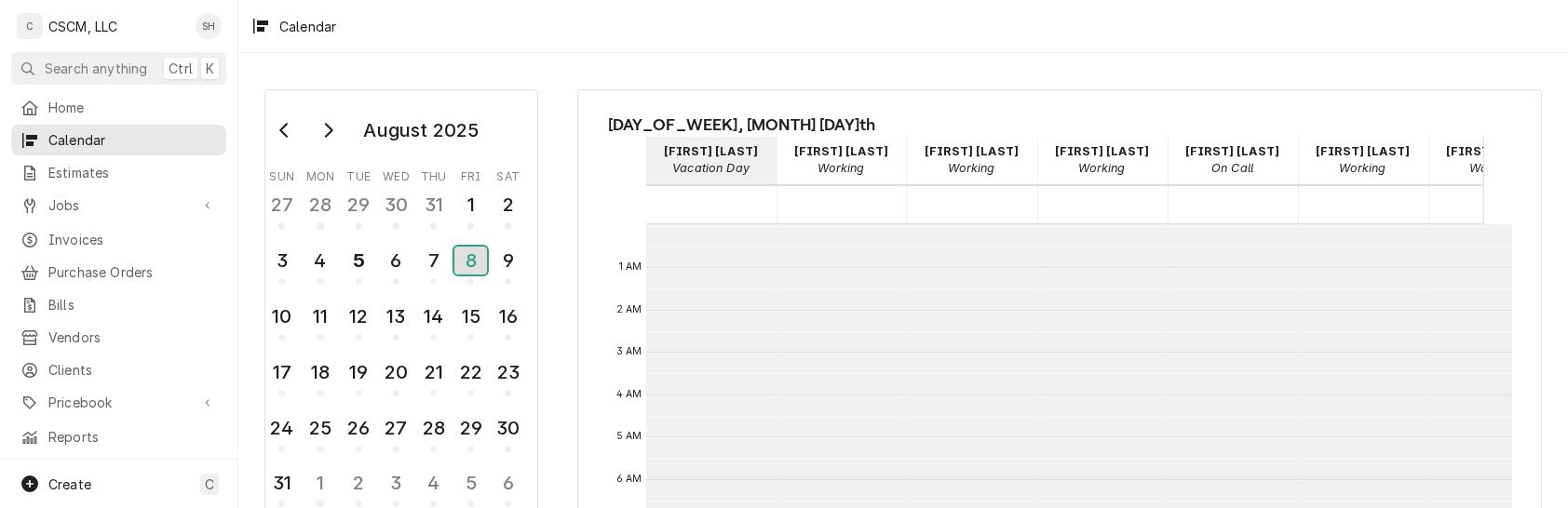 scroll, scrollTop: 339, scrollLeft: 0, axis: vertical 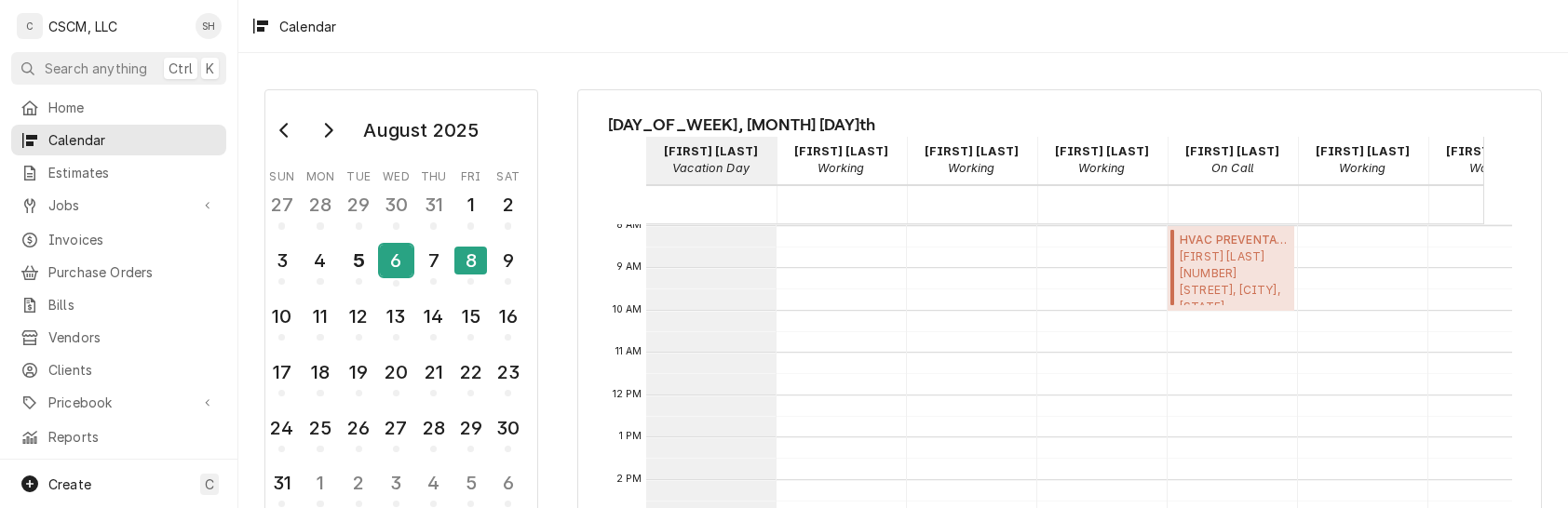 click on "6" at bounding box center [396, 261] 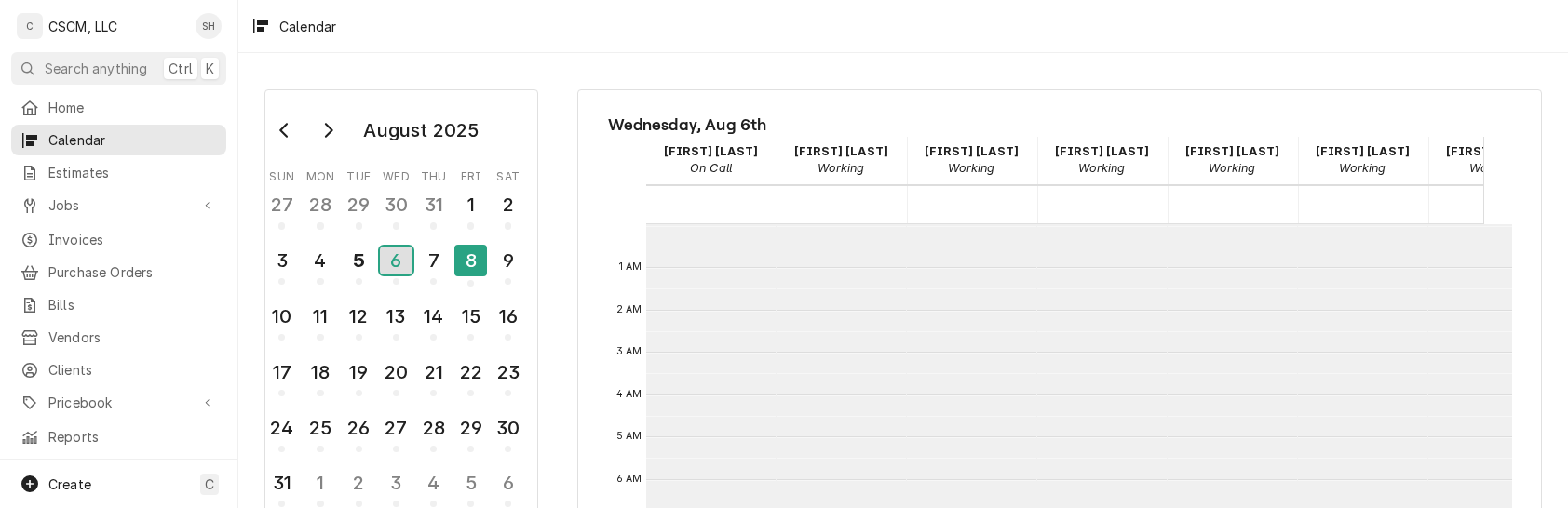 scroll, scrollTop: 339, scrollLeft: 0, axis: vertical 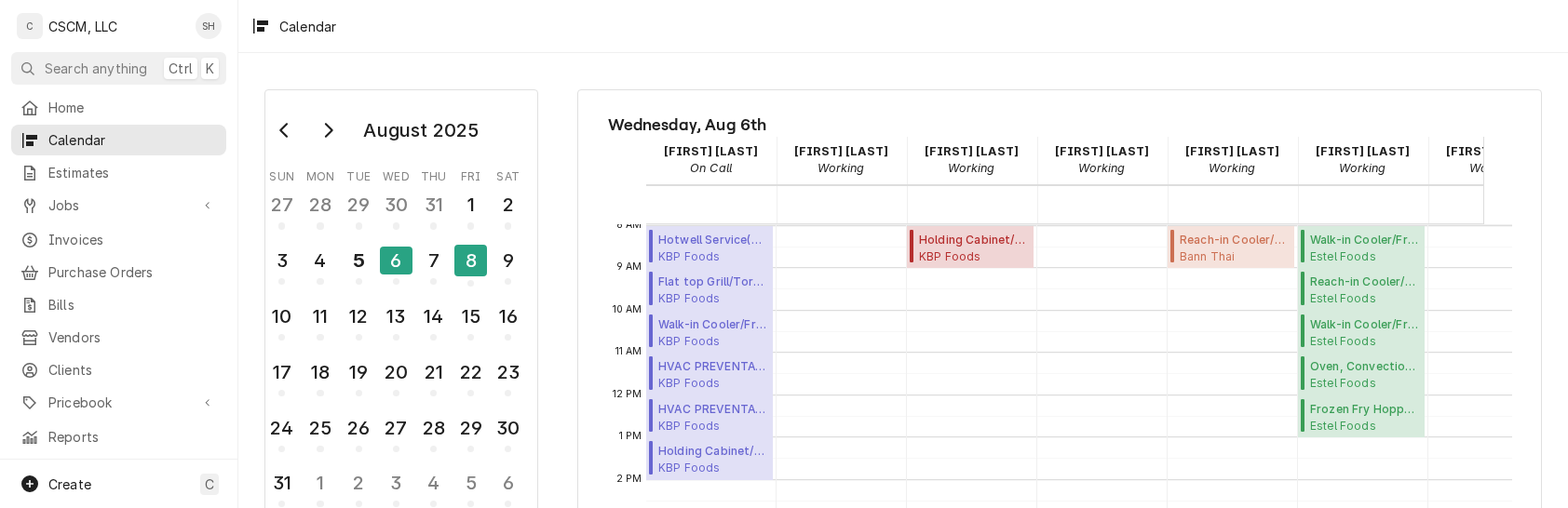 click on "[MONTH] [YEAR] [CALENDAR] [DAY_OF_WEEK], [MONTH] [DAY] [FIRST] [LAST] [STATUS] [STATUS] [STATUS] [STATUS] [STATUS] [STATUS] [STATUS] [TIME] [SERVICE_NAME] ([STATUS]) [BUSINESS_NAME] [BUSINESS_NAME] [BUSINESS_NAME] [BUSINESS_NAME] [BUSINESS_NAME]" at bounding box center [903, 450] 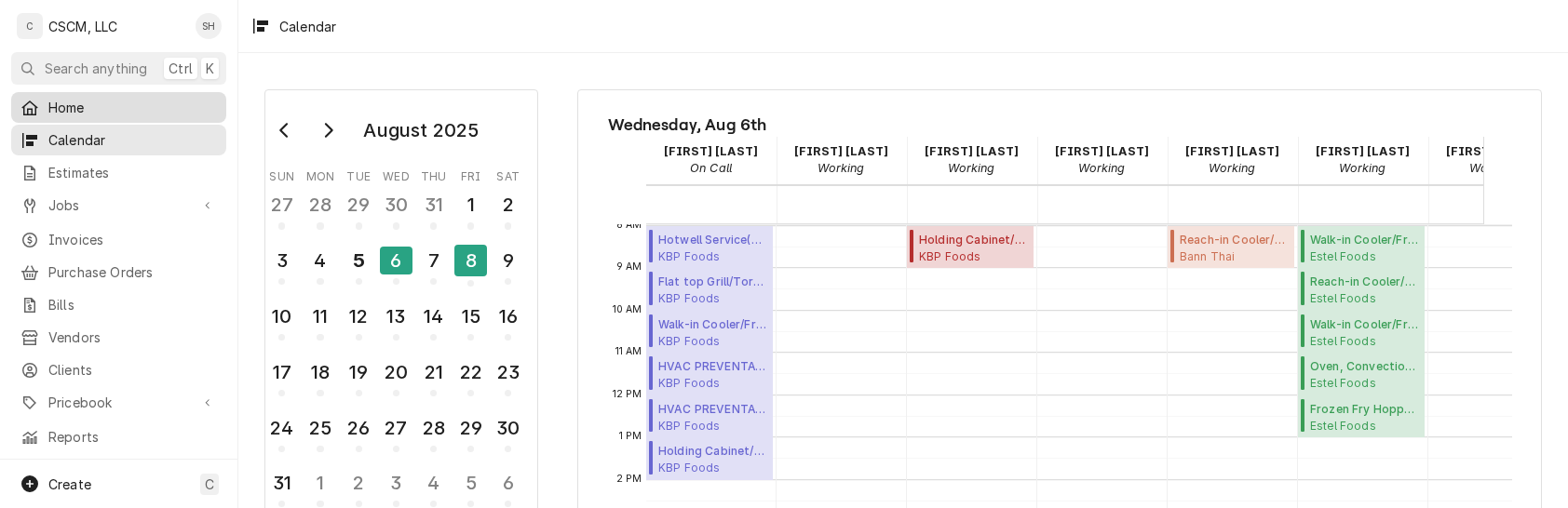 click on "Home" at bounding box center (132, 107) 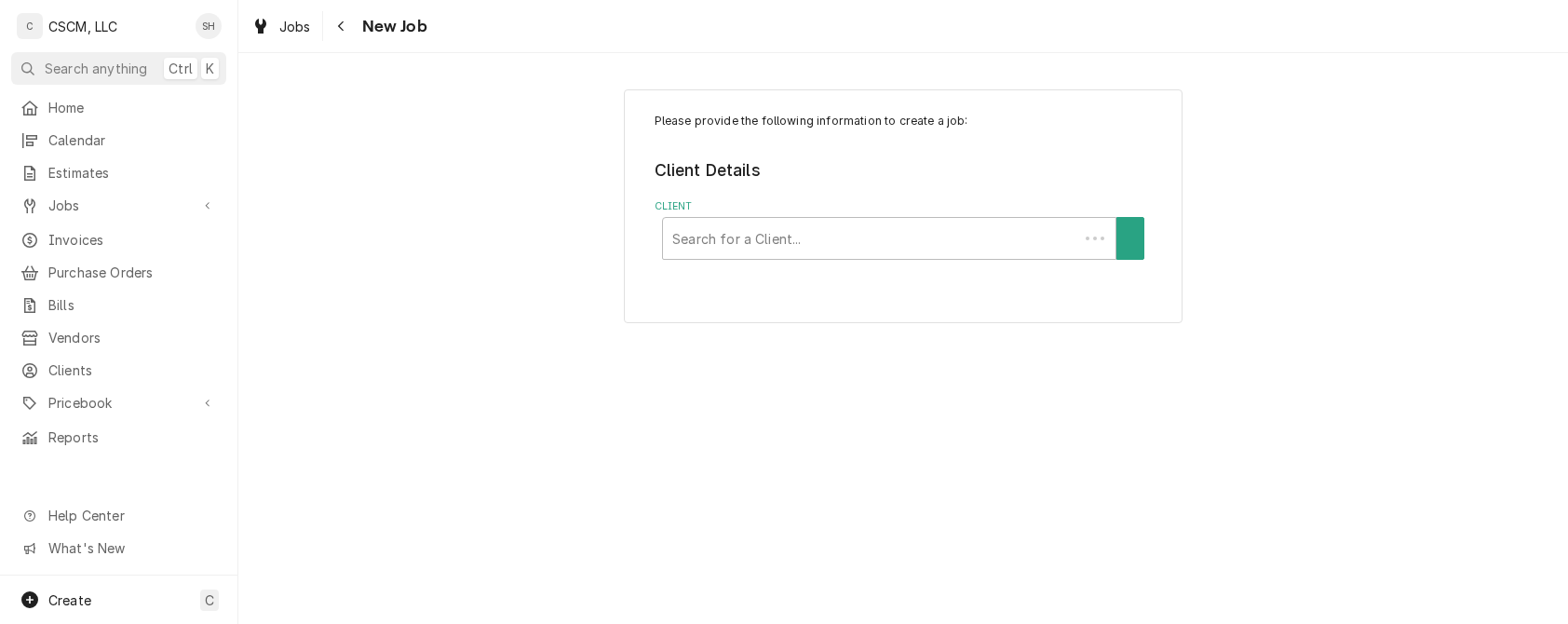 scroll, scrollTop: 0, scrollLeft: 0, axis: both 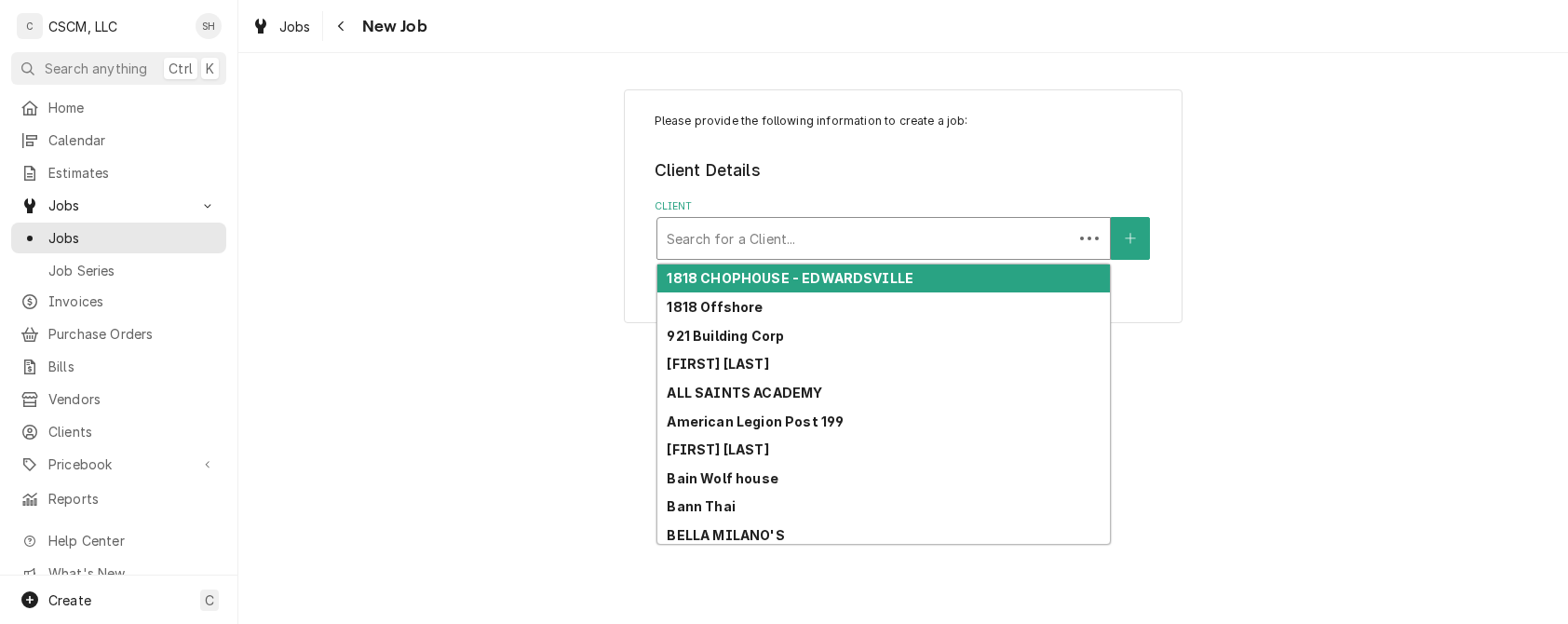 click at bounding box center [865, 238] 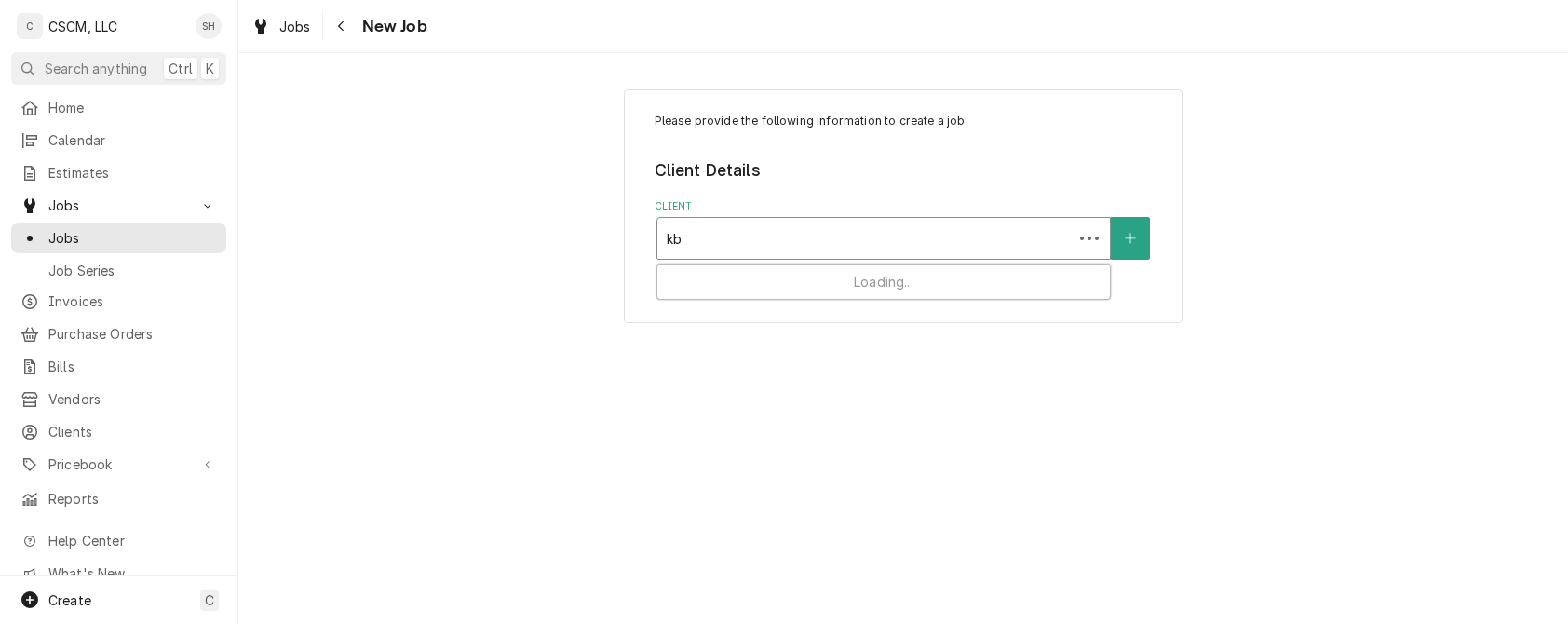 type on "kbp" 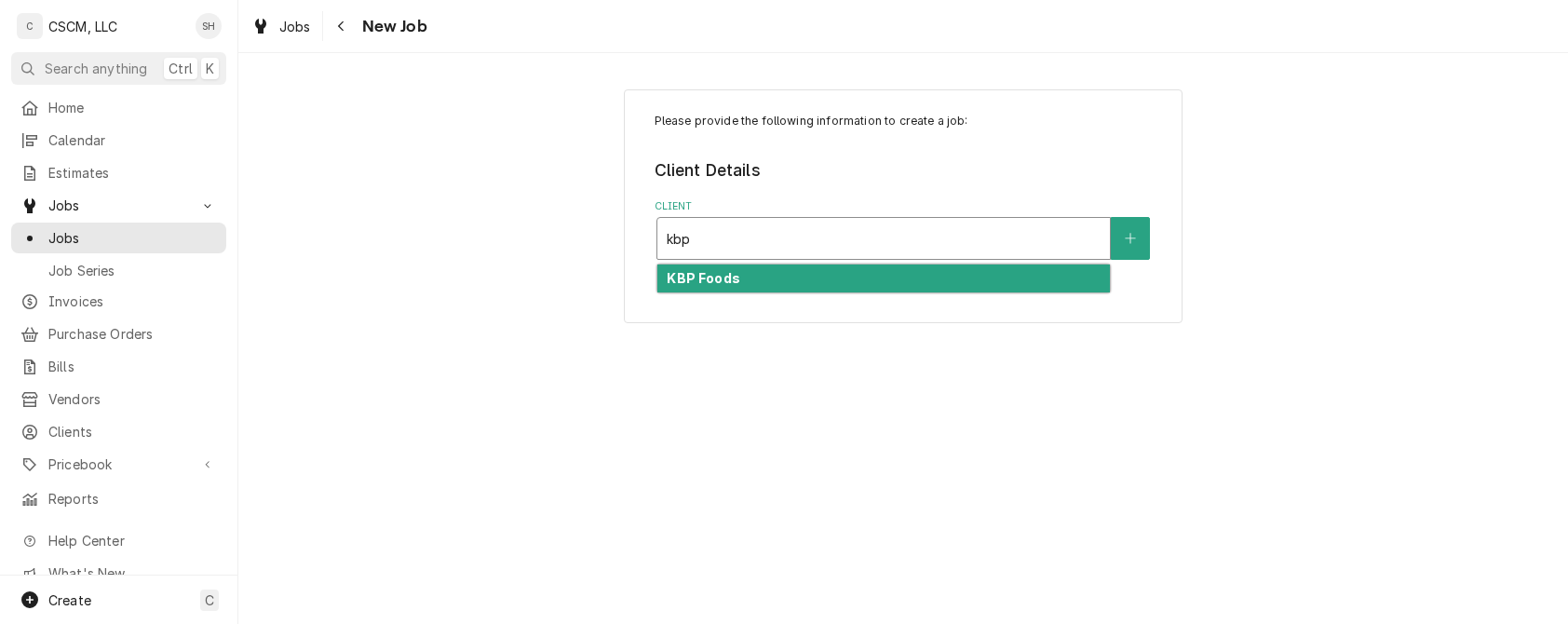 click on "KBP Foods" at bounding box center [884, 278] 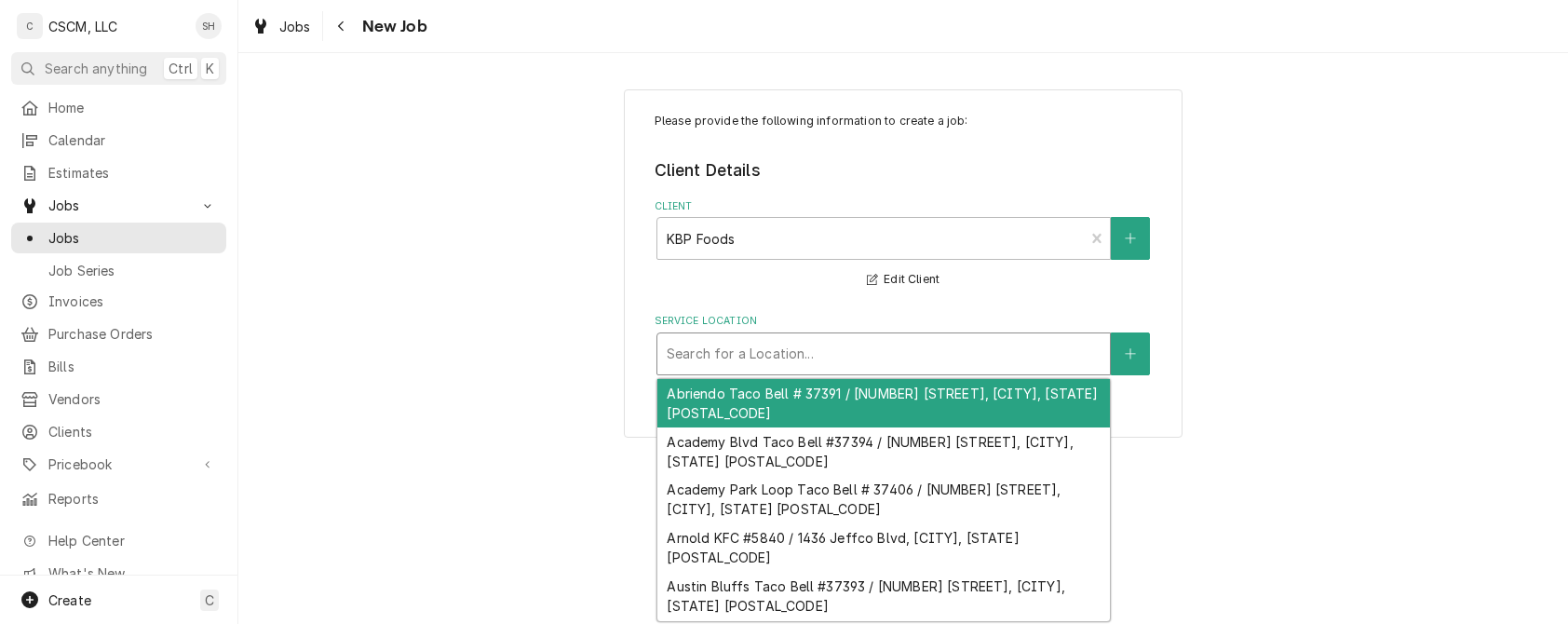 click at bounding box center [884, 354] 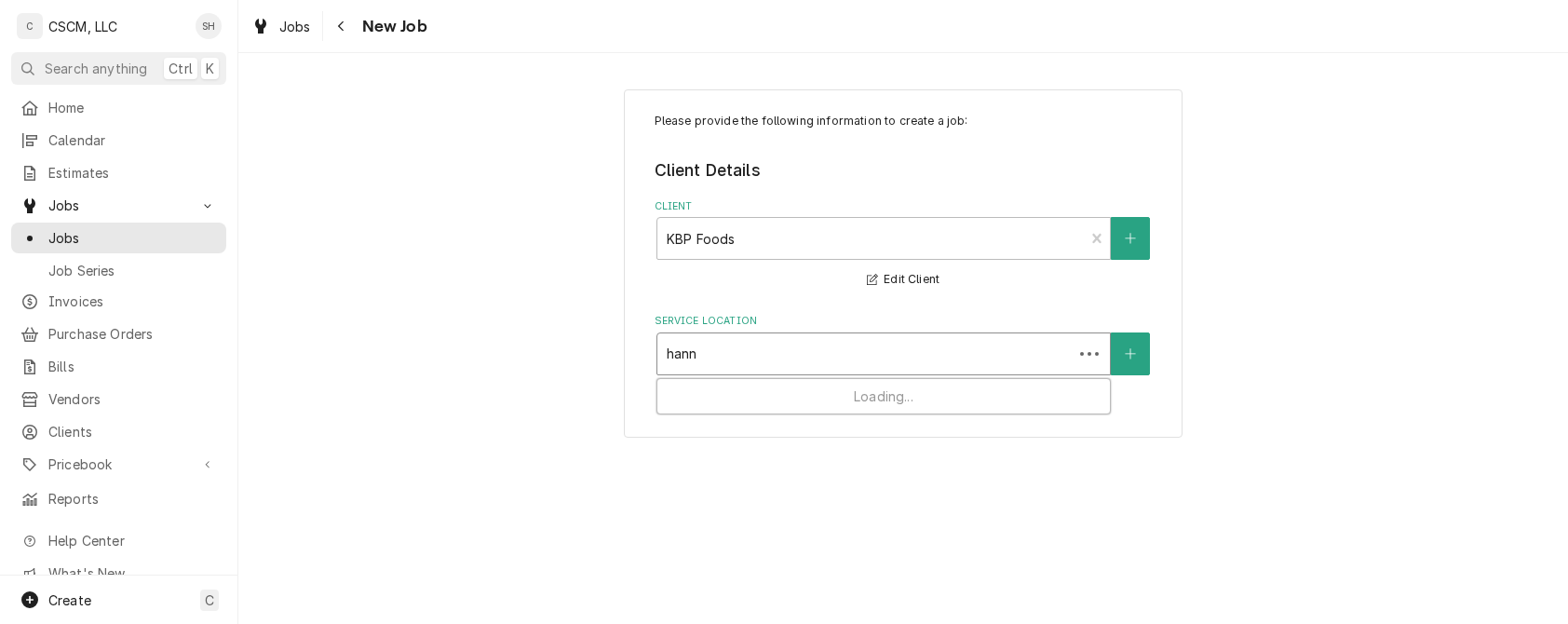 type on "hanni" 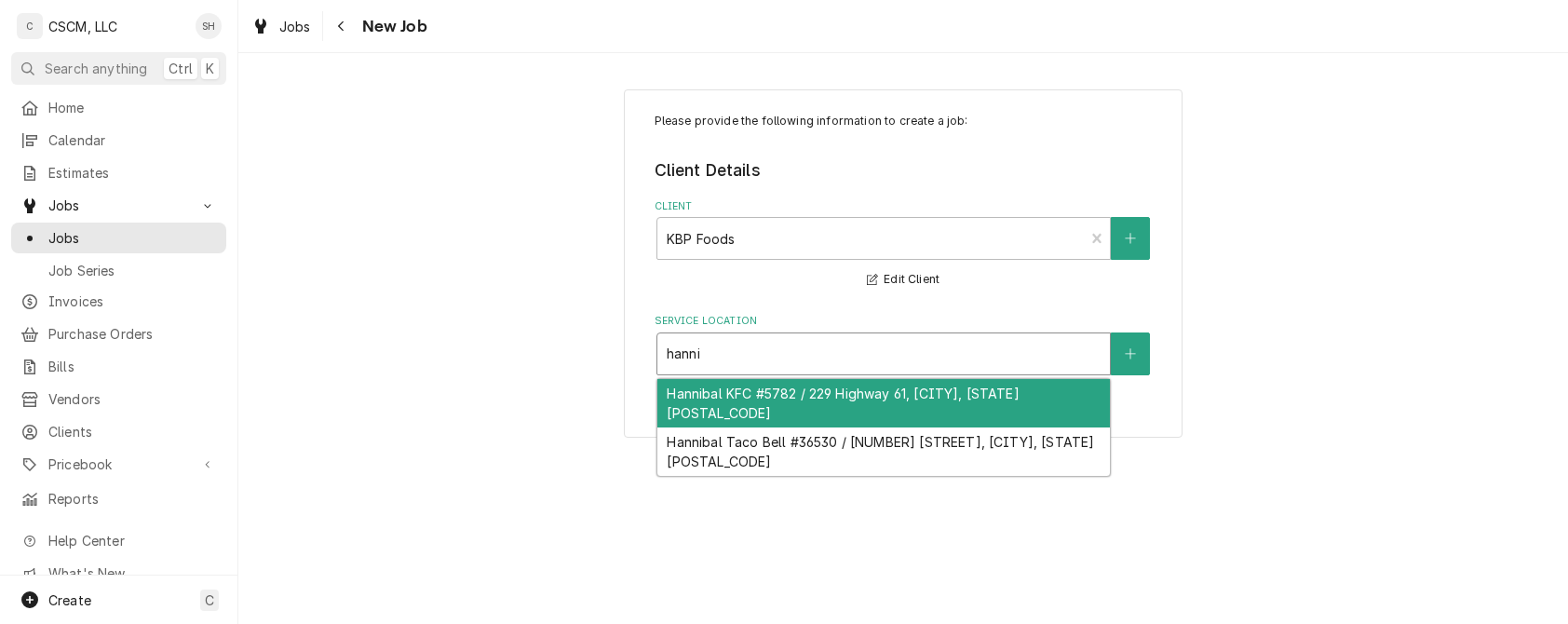 click on "Hannibal KFC #5782 / 229 Highway 61, Hannibal, Missouri 63401" at bounding box center [884, 403] 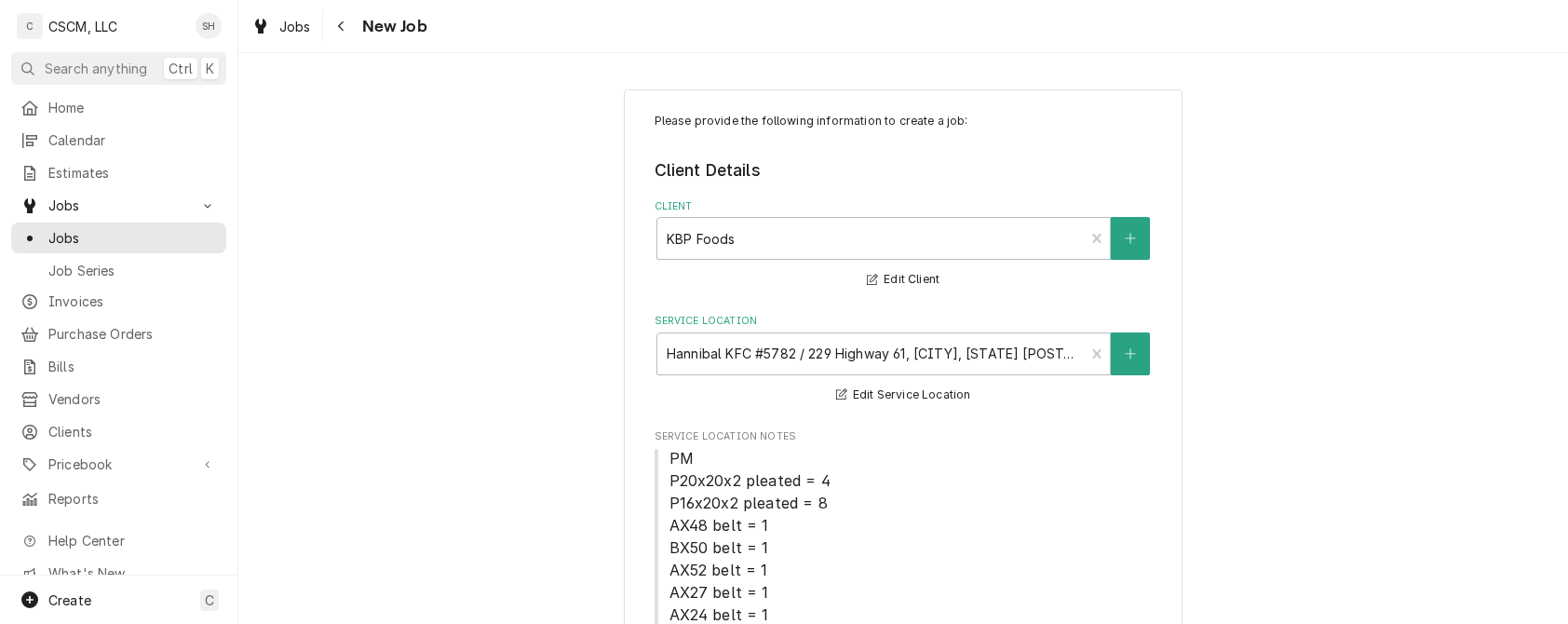 click on "Please provide the following information to create a job: Client Details Client KBP Foods Edit Client Service Location Hannibal KFC #5782 / 229 Highway 61, Hannibal, Missouri 63401 Edit Service Location Service Location Notes PM
P20x20x2 pleated = 4
P16x20x2 pleated = 8
AX48 belt = 1
BX50 belt = 1
AX52 belt = 1
AX27 belt = 1
AX24 belt = 1 Job Details Job Source Direct (Phone/Email/etc.) Other Date Received 2025-08-05 Service Type Search for a Service... Job Type Reason For Call Technician Instructions  ( optional ) Priority No Priority Urgent High Medium Low Labels  ( optional ) Add Labels... Equipment Expected Is Equipment involved on this Job? Who called in this service? Search for a Contact... Who should the tech(s) ask for? Search for a Contact... Attachments  ( if any ) Add Attachment Estimated Arrival Time AM / PM 6:00 AM 6:15 AM 6:30 AM 6:45 AM 7:00 AM 7:15 AM 7:30 AM 7:45 AM 8:00 AM 8:15 AM 8:30 AM 8:45 AM 9:00 AM 9:15 AM 9:30 AM 9:45 AM 10:00 AM 10:15 AM 10:30 AM 10:45 AM 11:00 AM 11:15 AM 11:30 AM" at bounding box center [903, 1142] 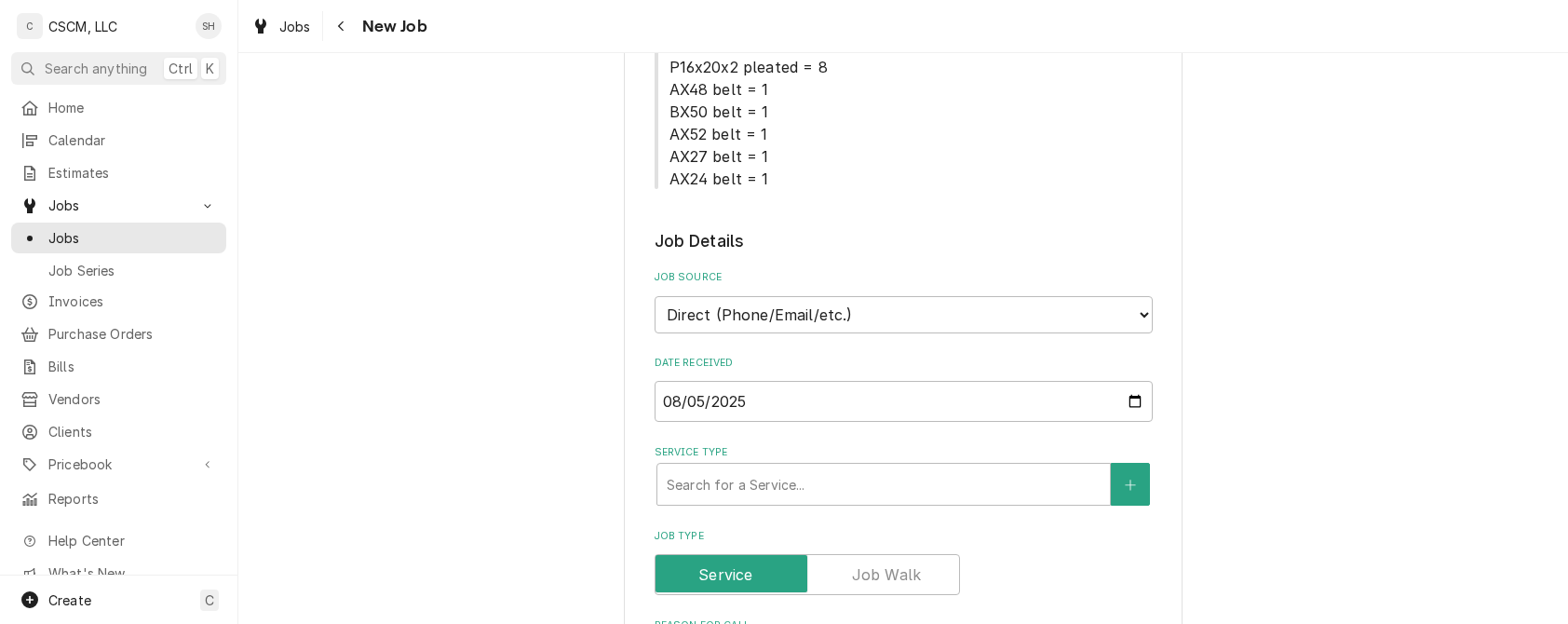 scroll, scrollTop: 456, scrollLeft: 0, axis: vertical 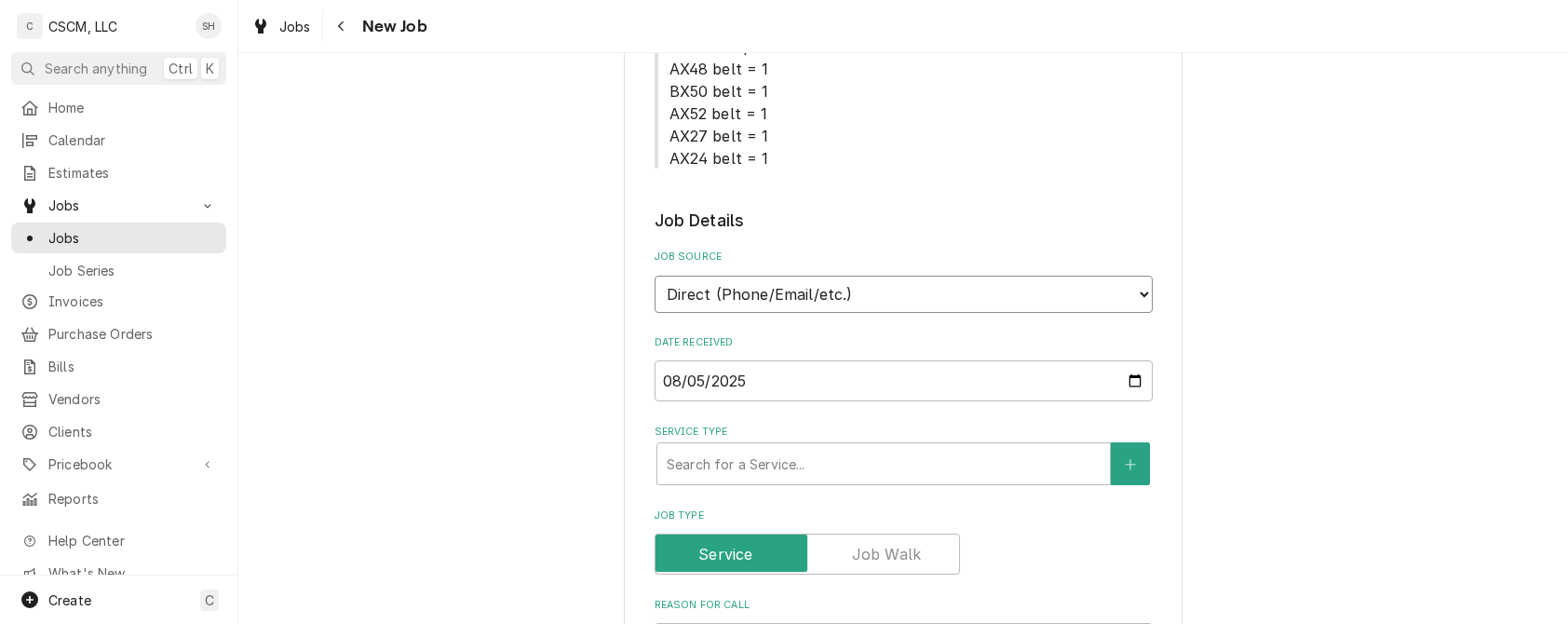 click on "Direct (Phone/Email/etc.) Other" at bounding box center [903, 294] 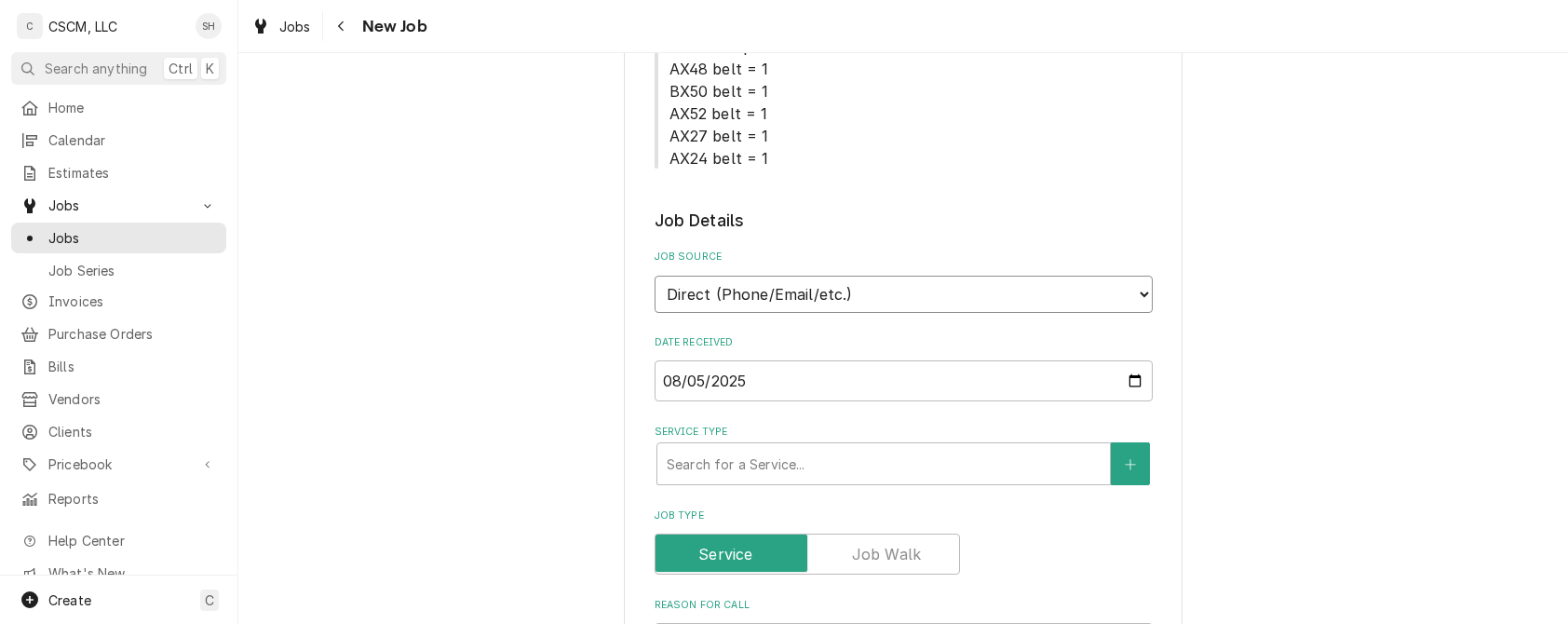 select on "100" 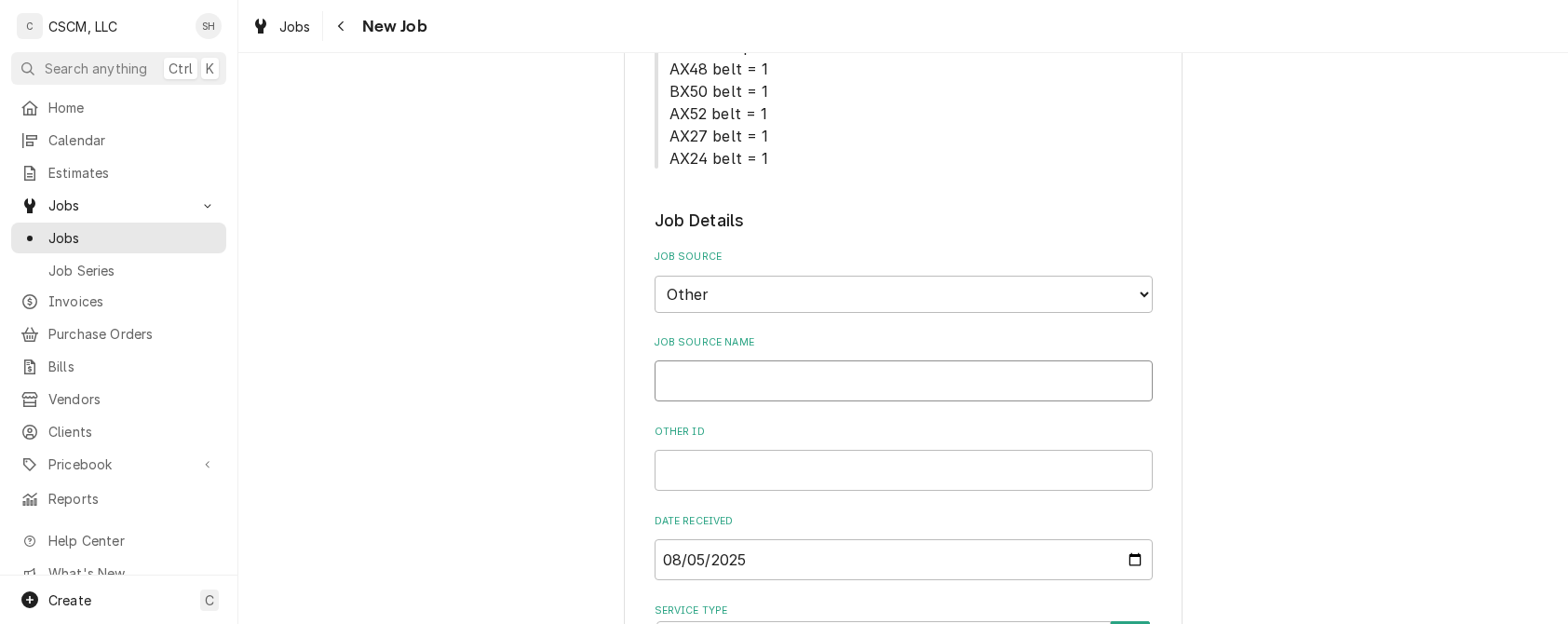 click on "Job Source Name" at bounding box center (903, 381) 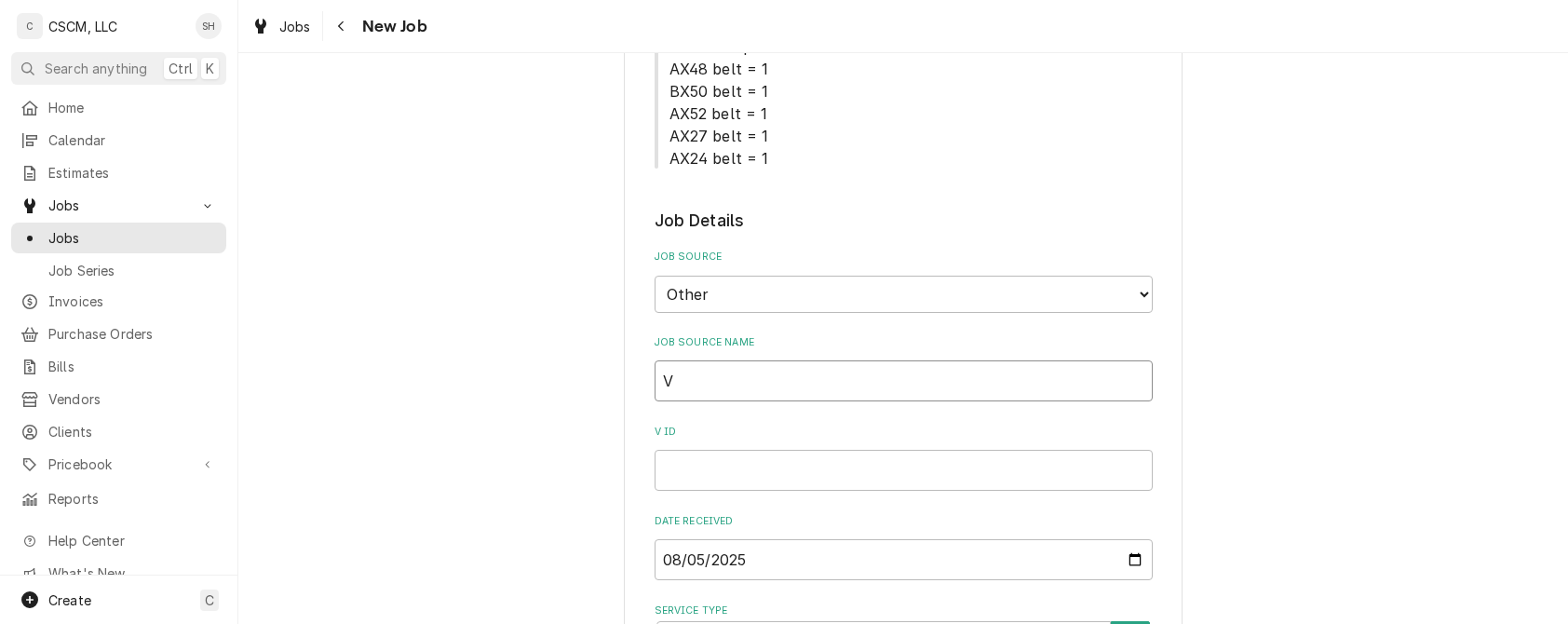type on "x" 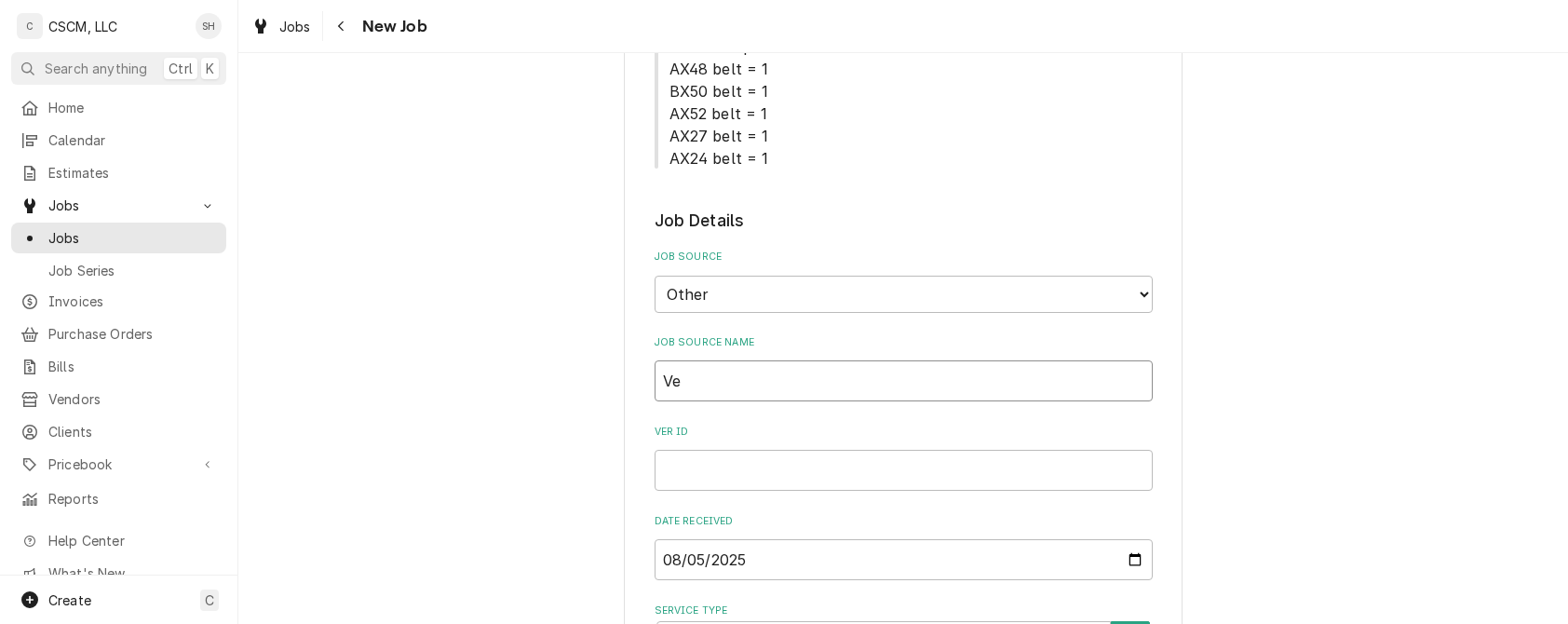 type on "x" 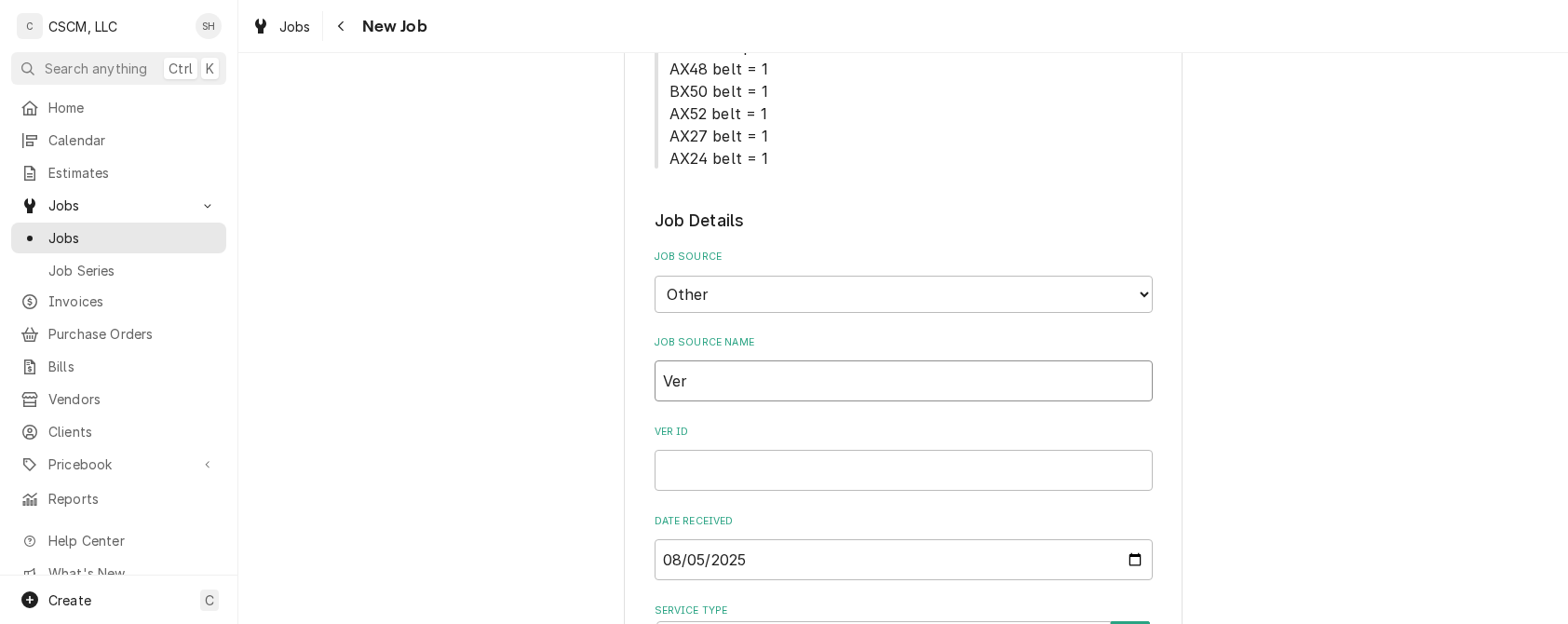 type on "Veri" 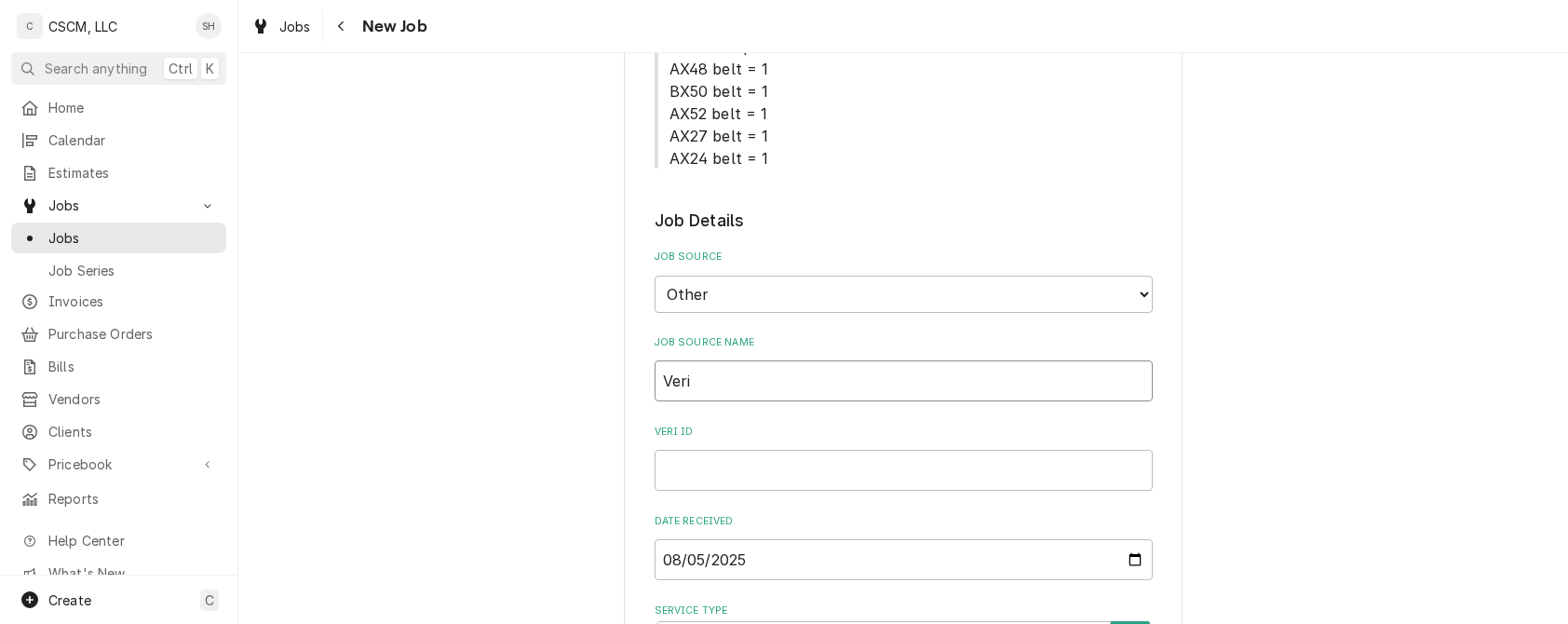 type on "x" 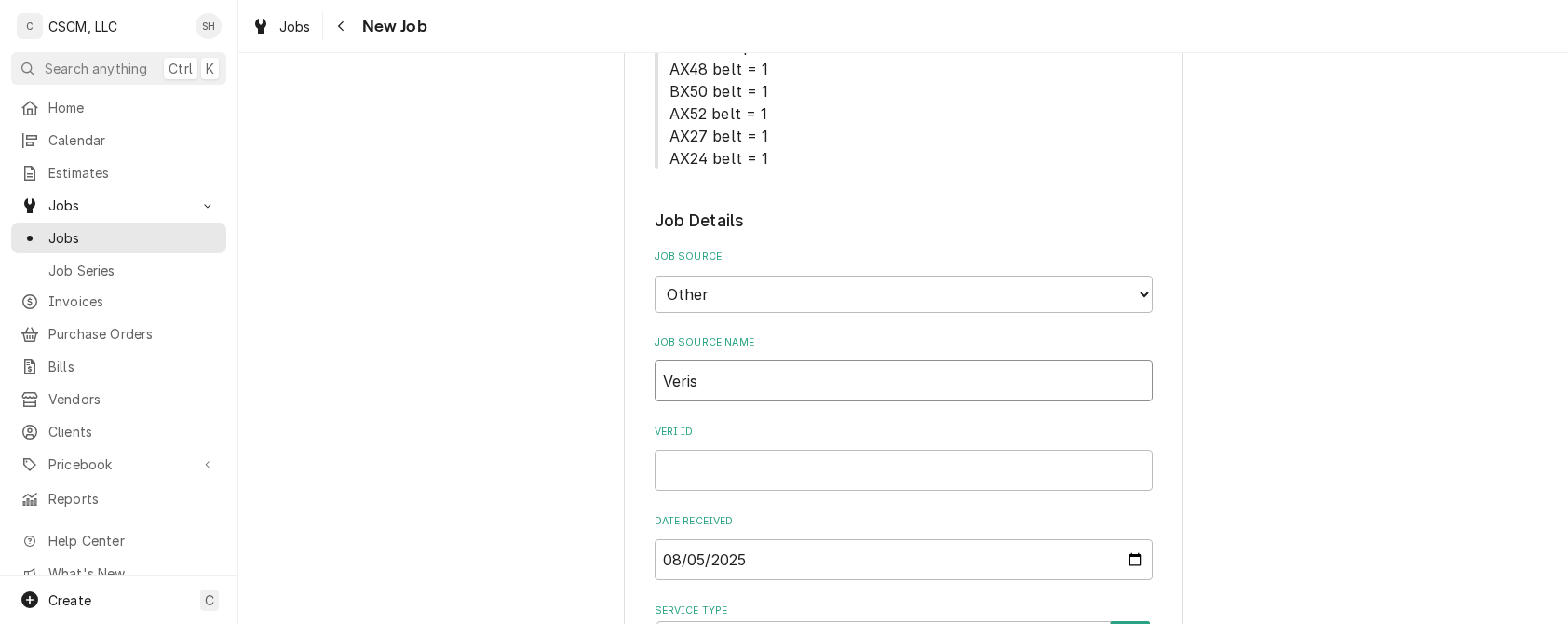type on "x" 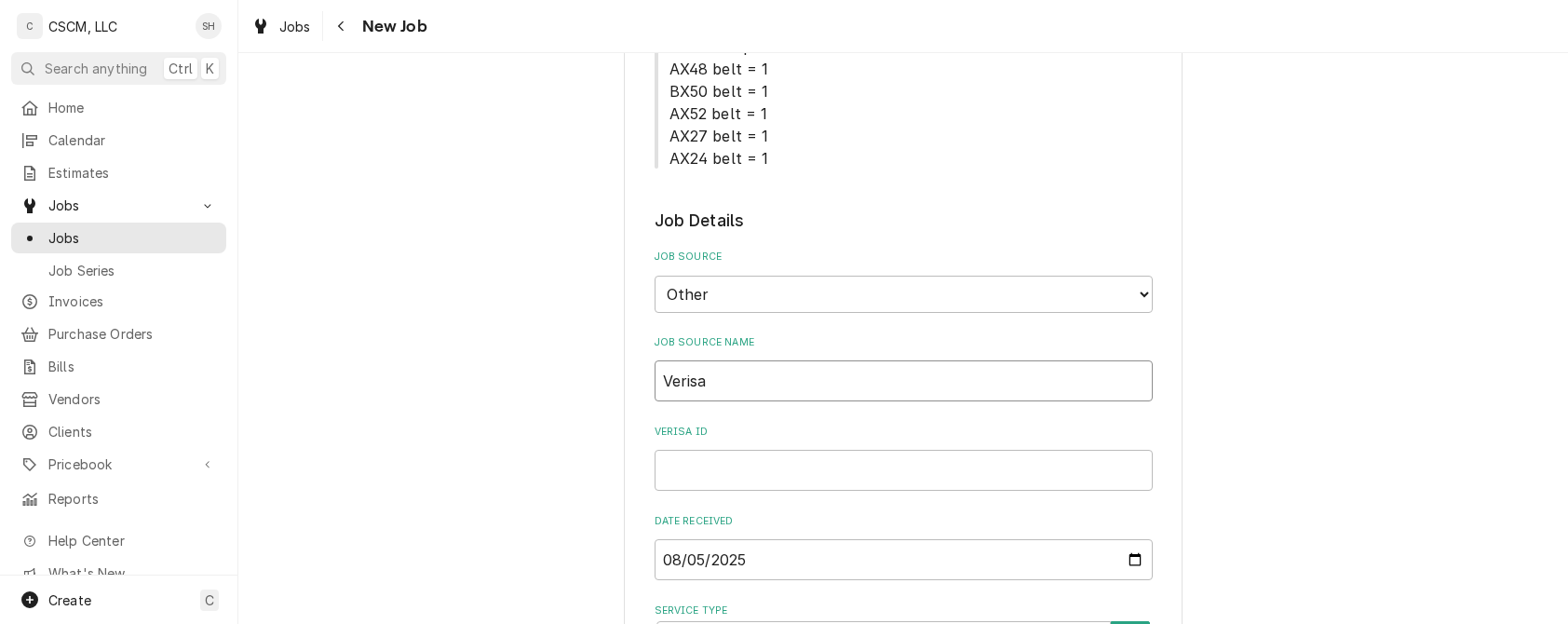 type on "x" 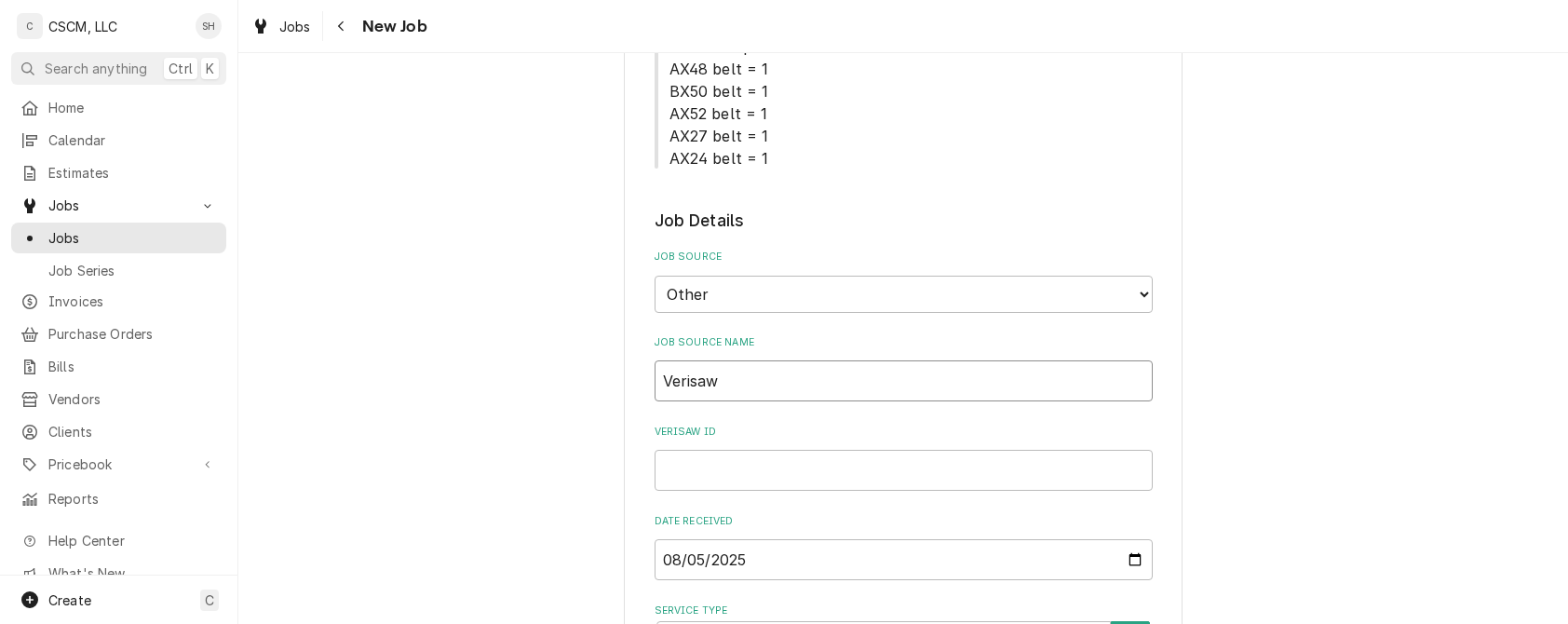type on "Verisaw" 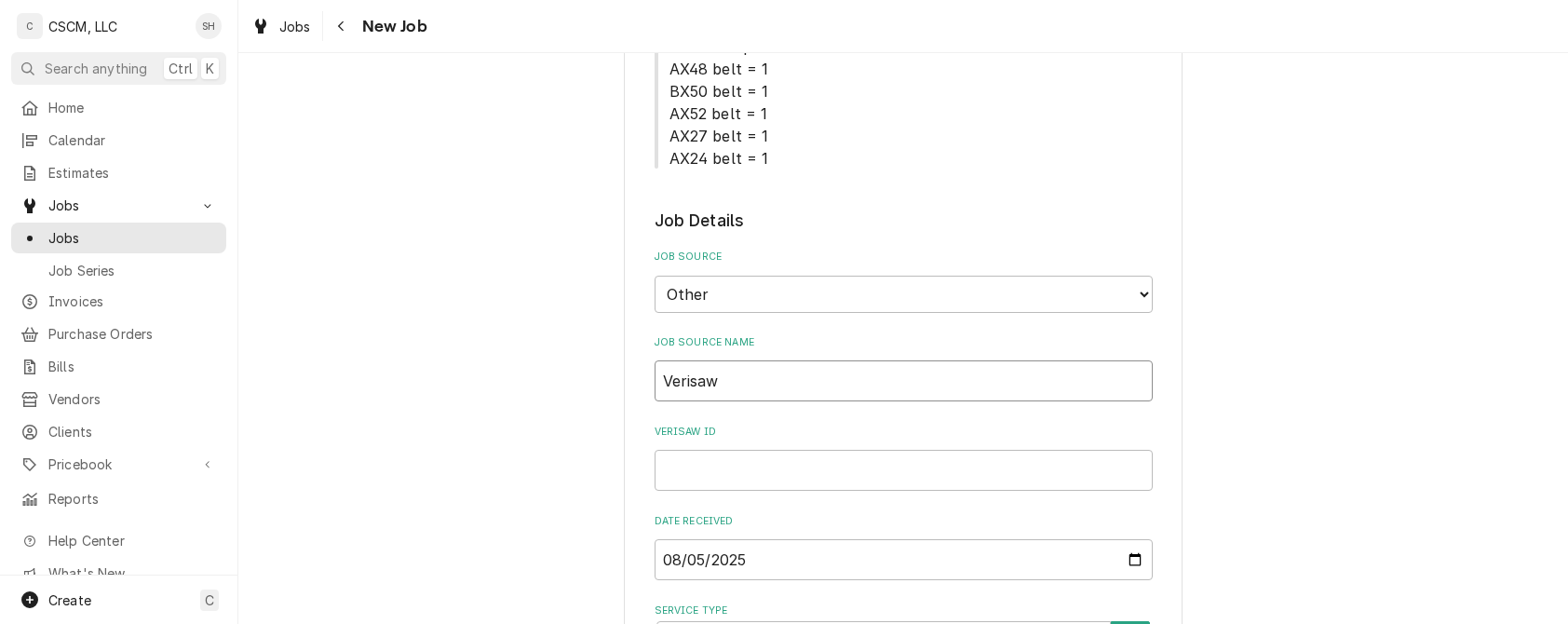 click on "Verisaw" at bounding box center [903, 381] 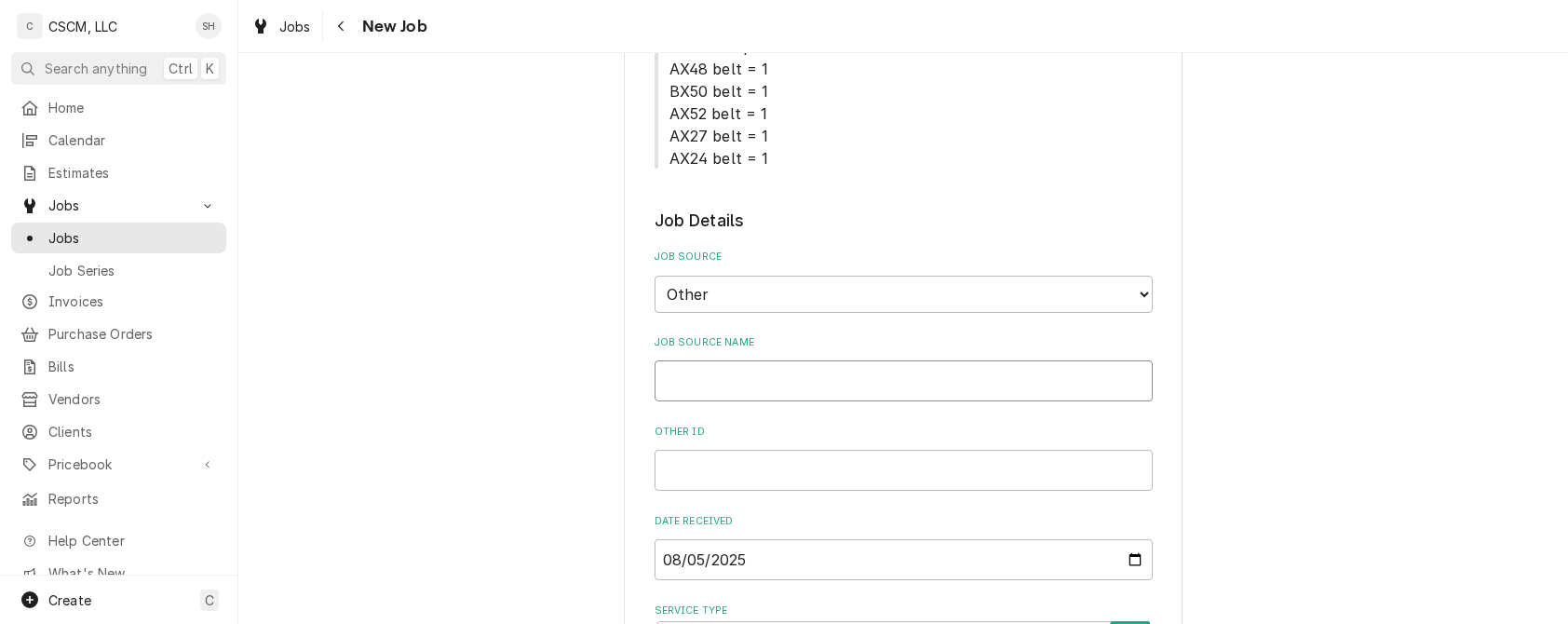 type on "x" 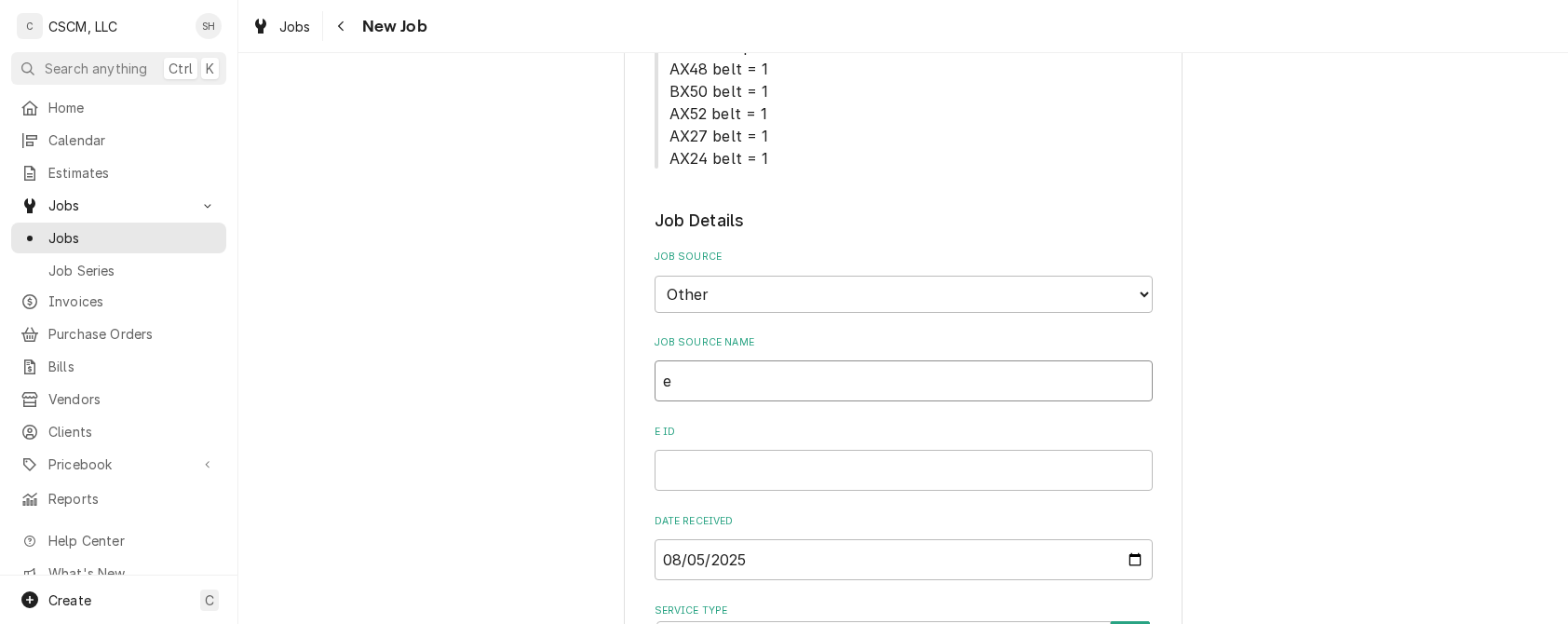 type on "e" 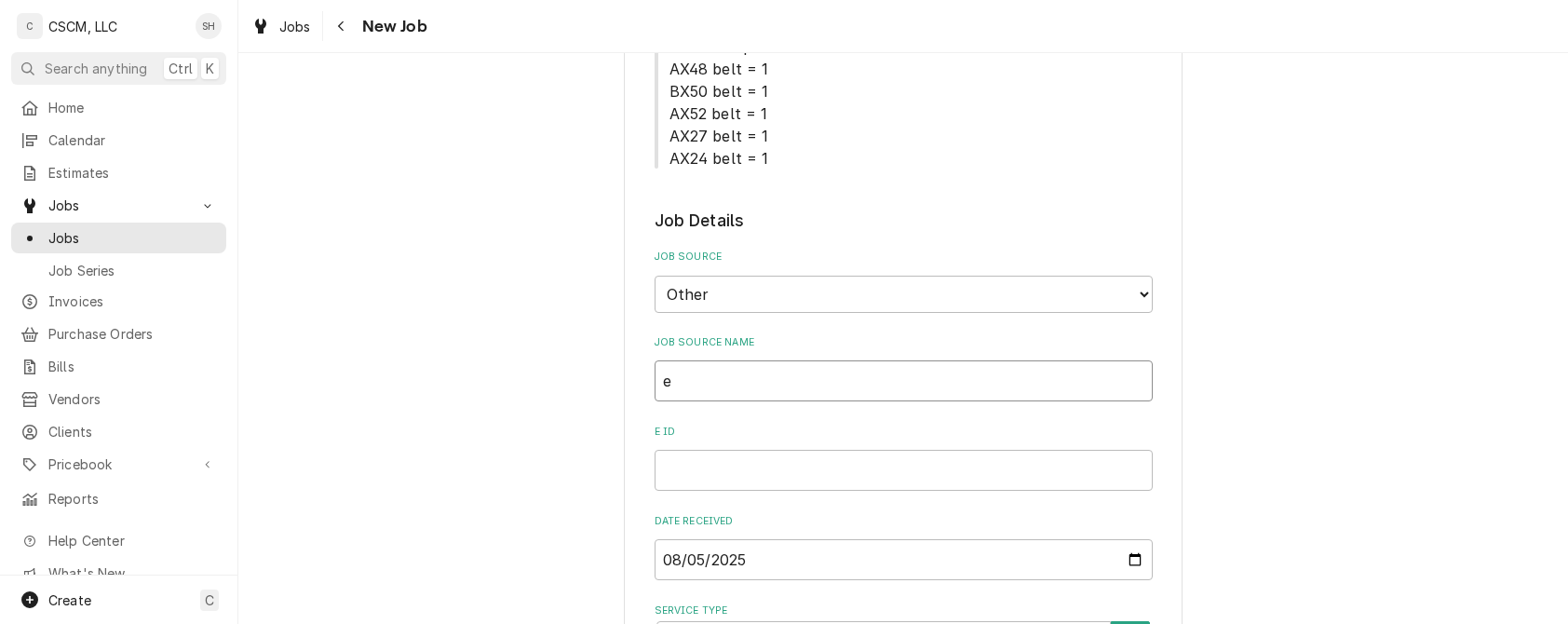 click on "e" at bounding box center [903, 381] 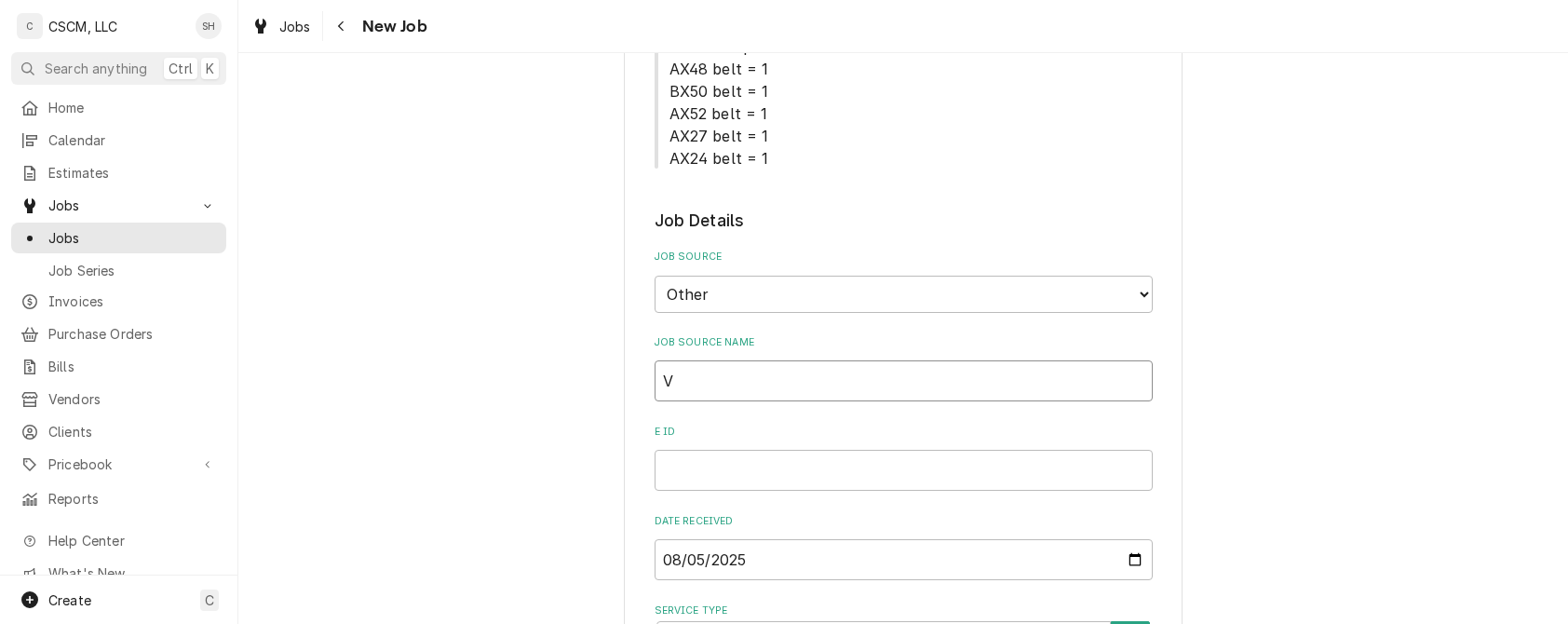 type on "x" 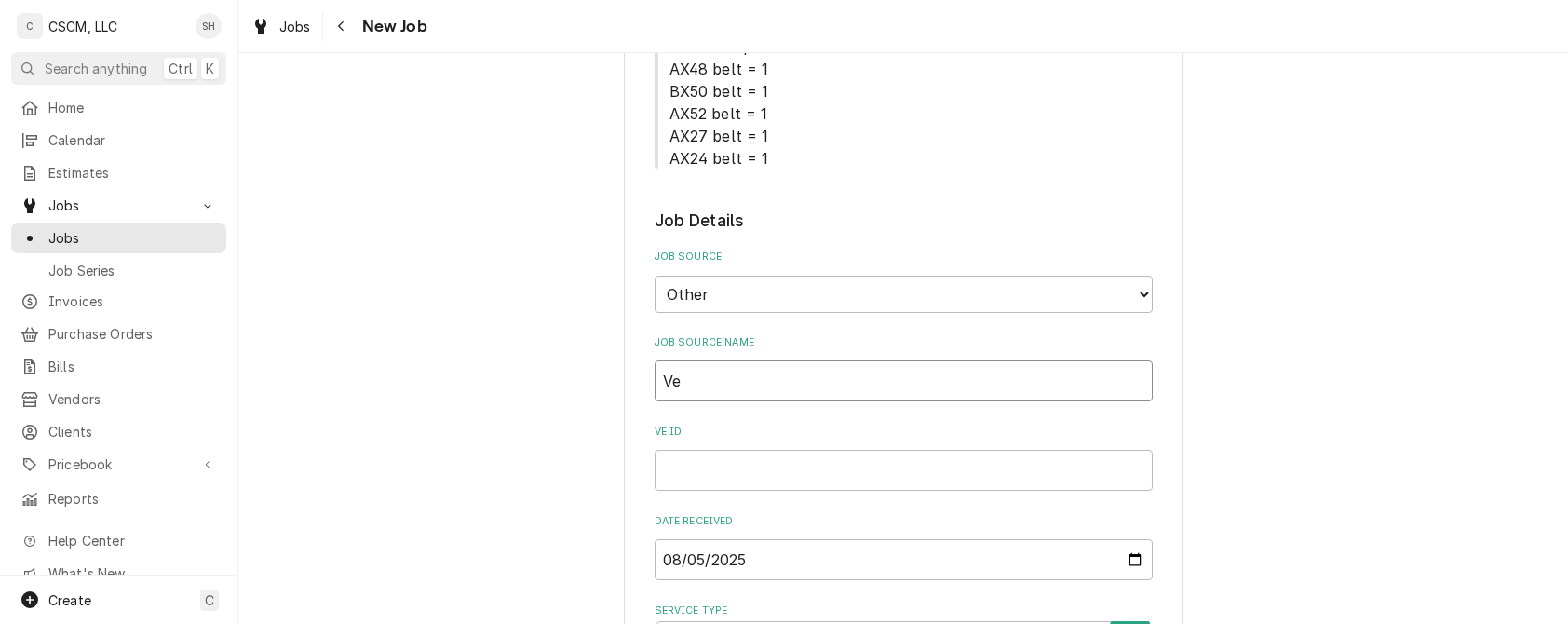 type on "x" 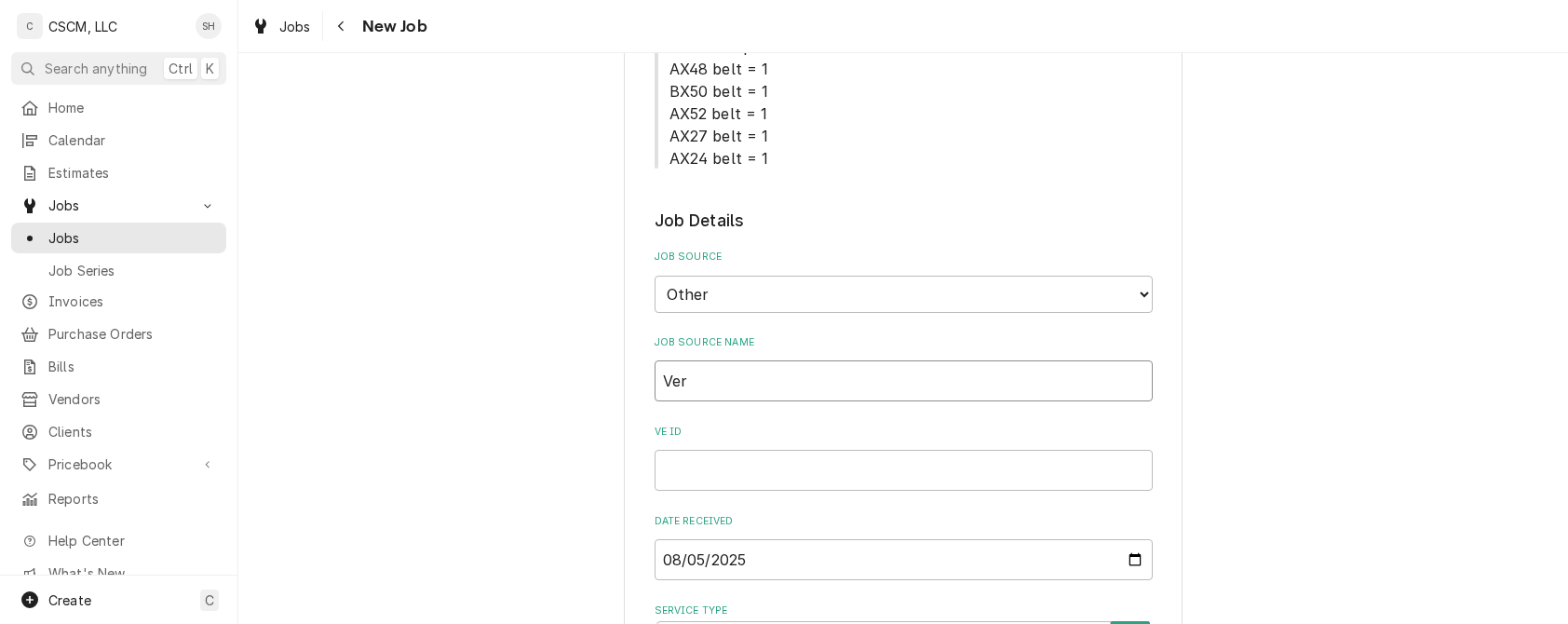 type on "Veri" 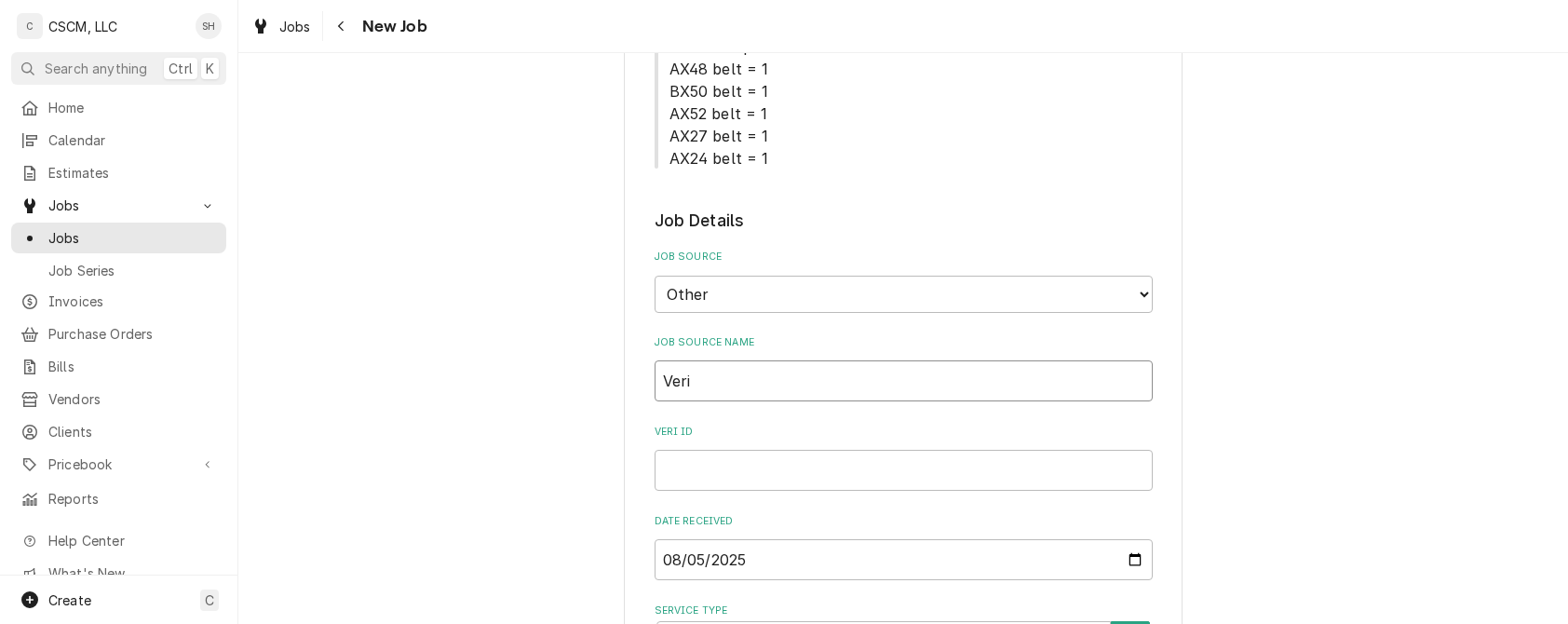type on "x" 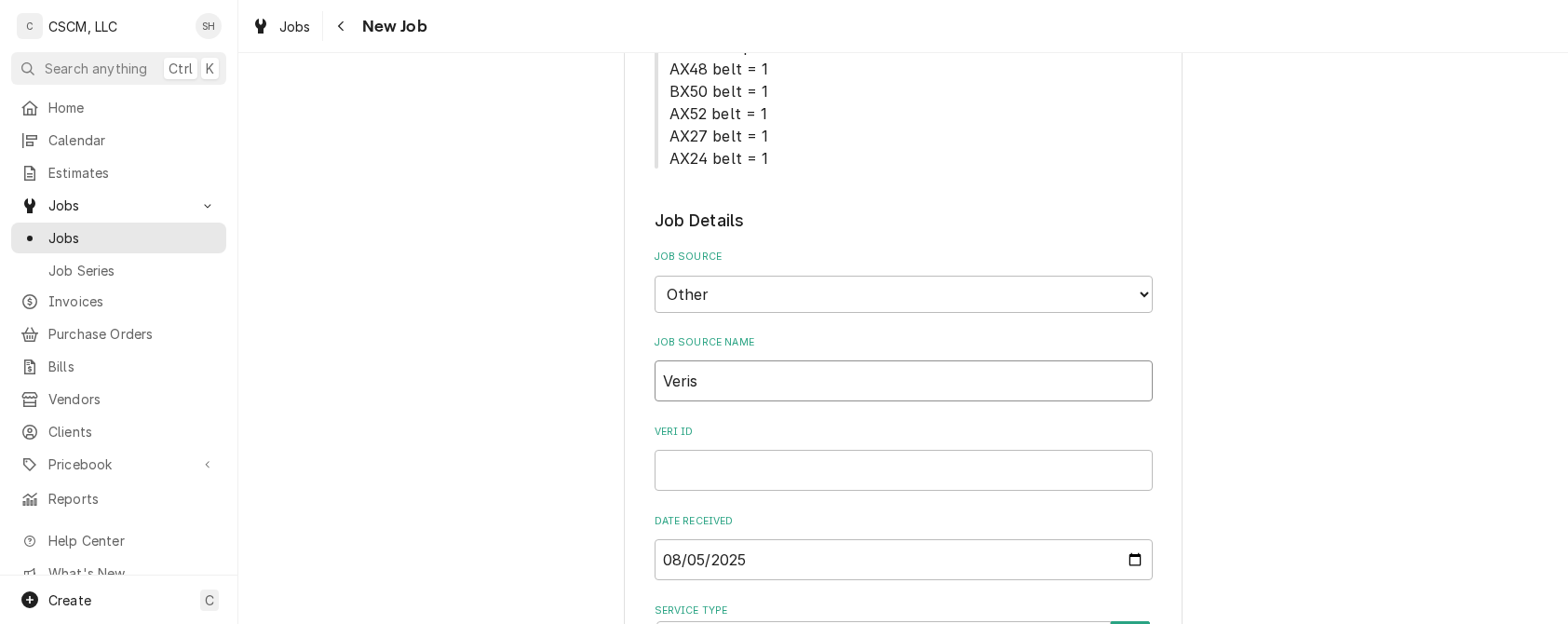 type on "x" 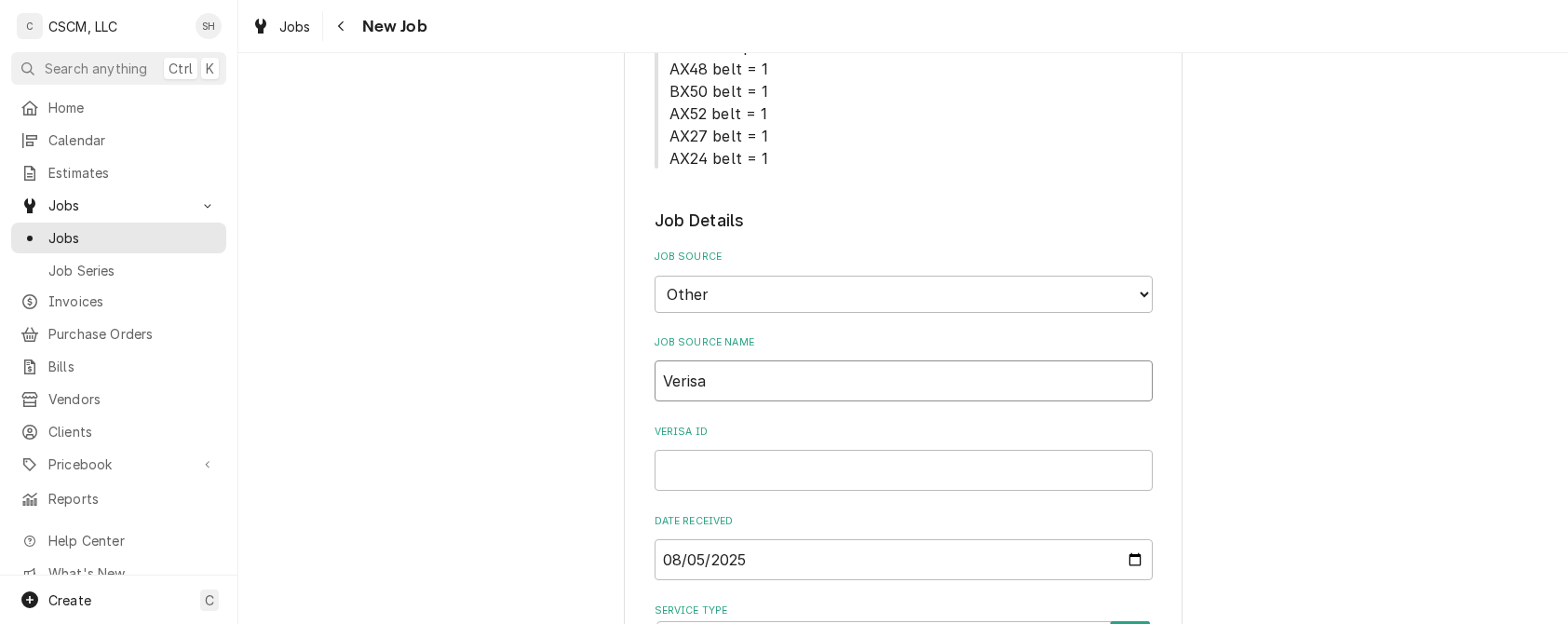 type on "Verisaw" 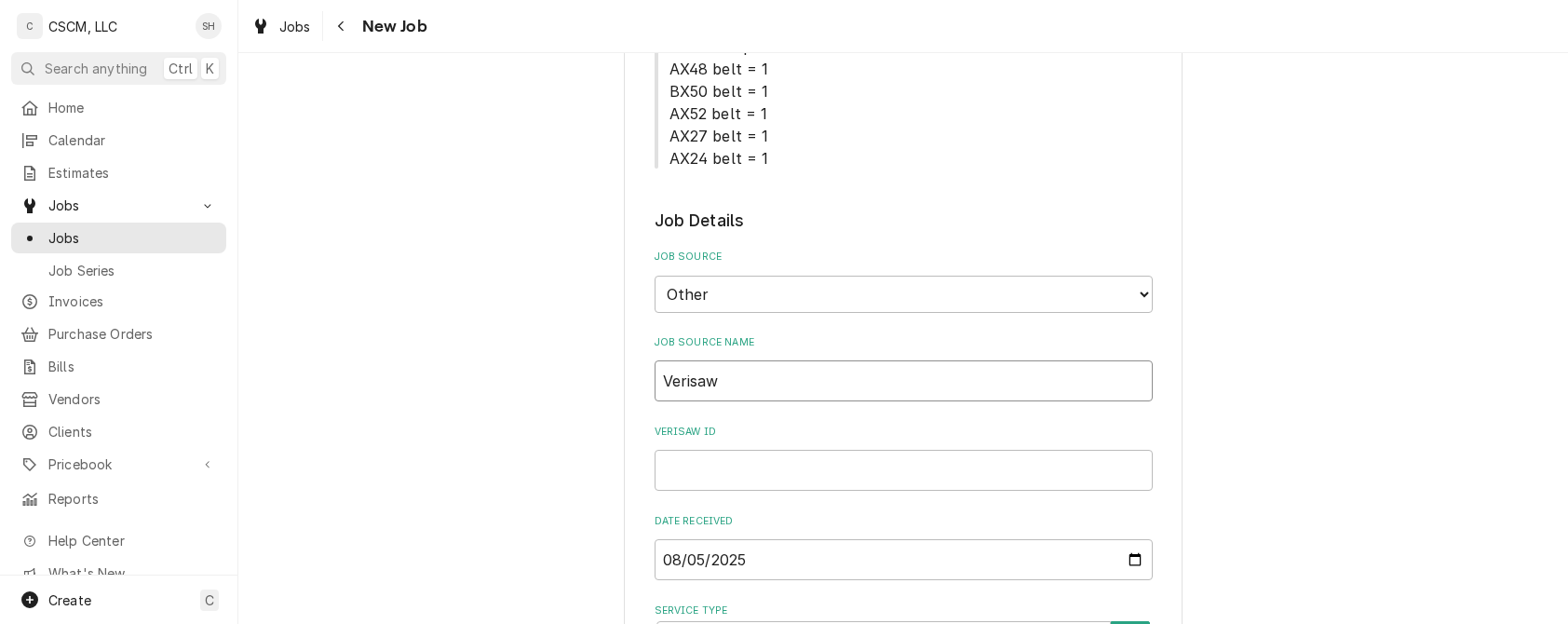 type on "x" 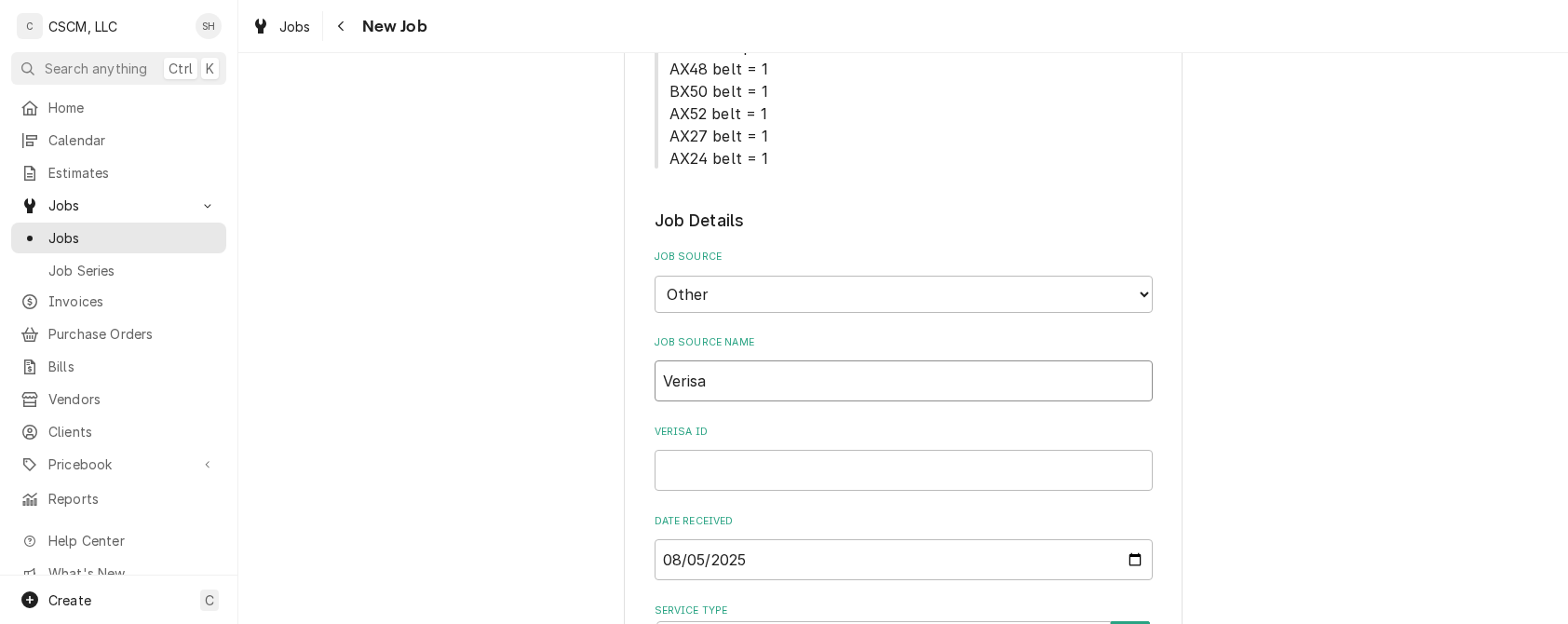 type on "x" 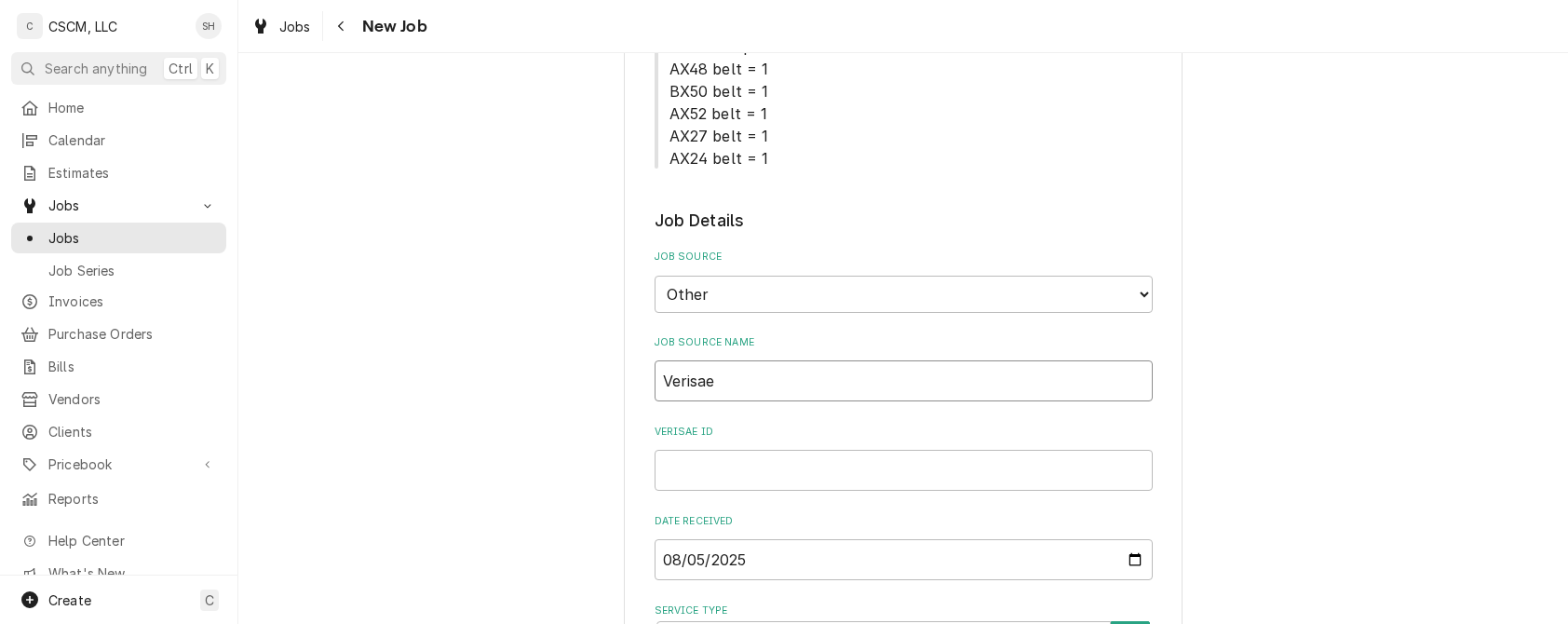 type on "Verisae" 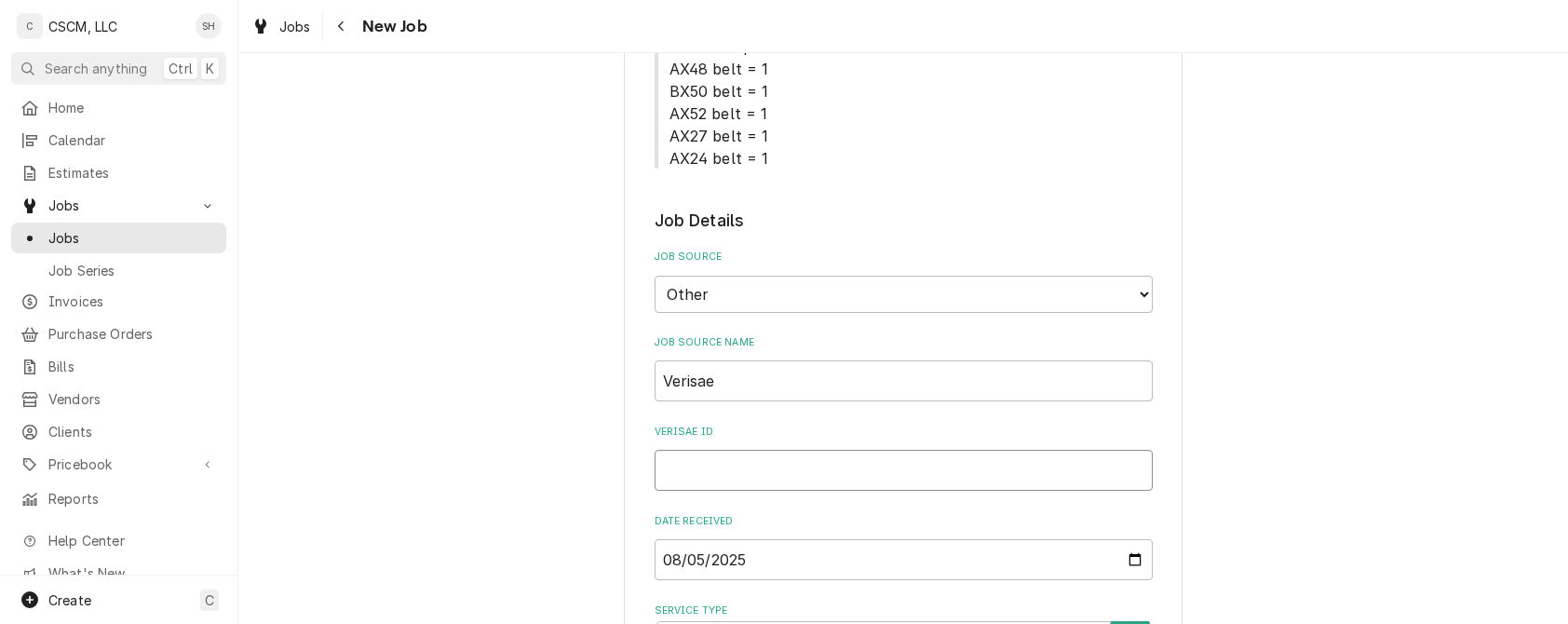 paste on "71937110" 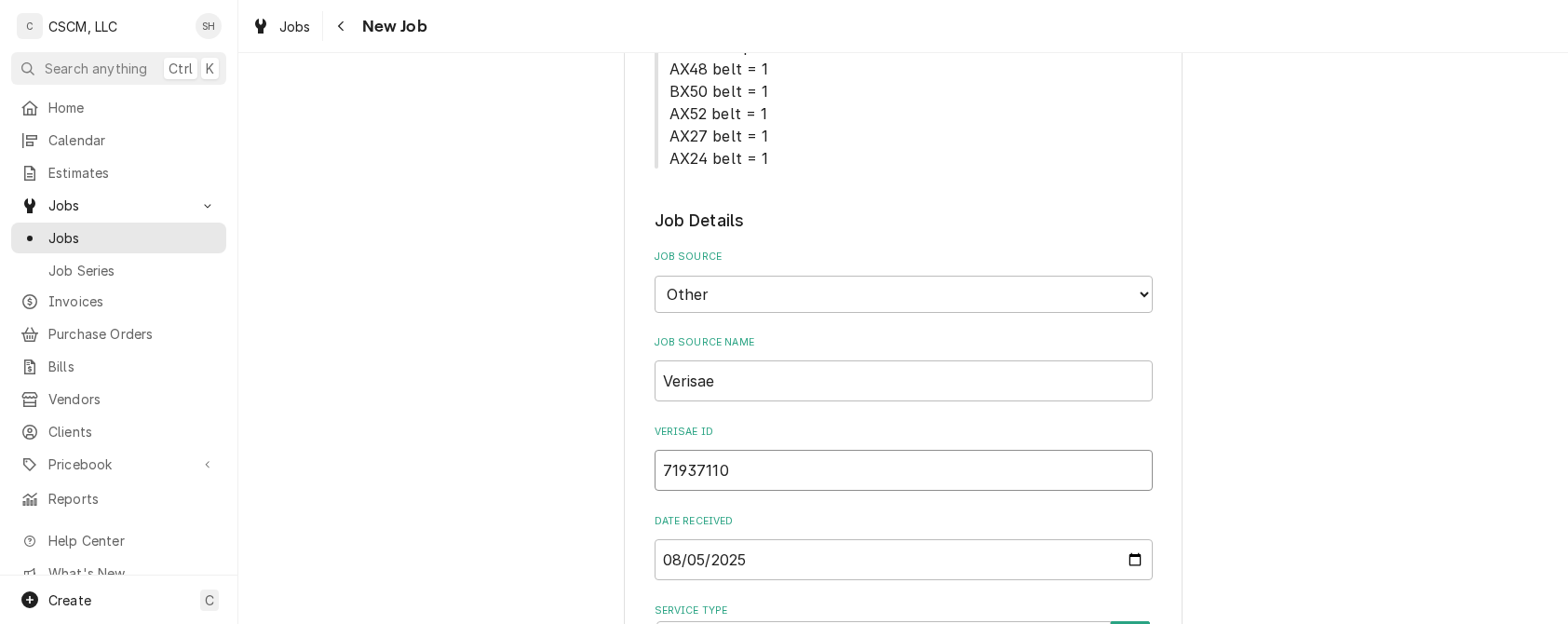 type on "x" 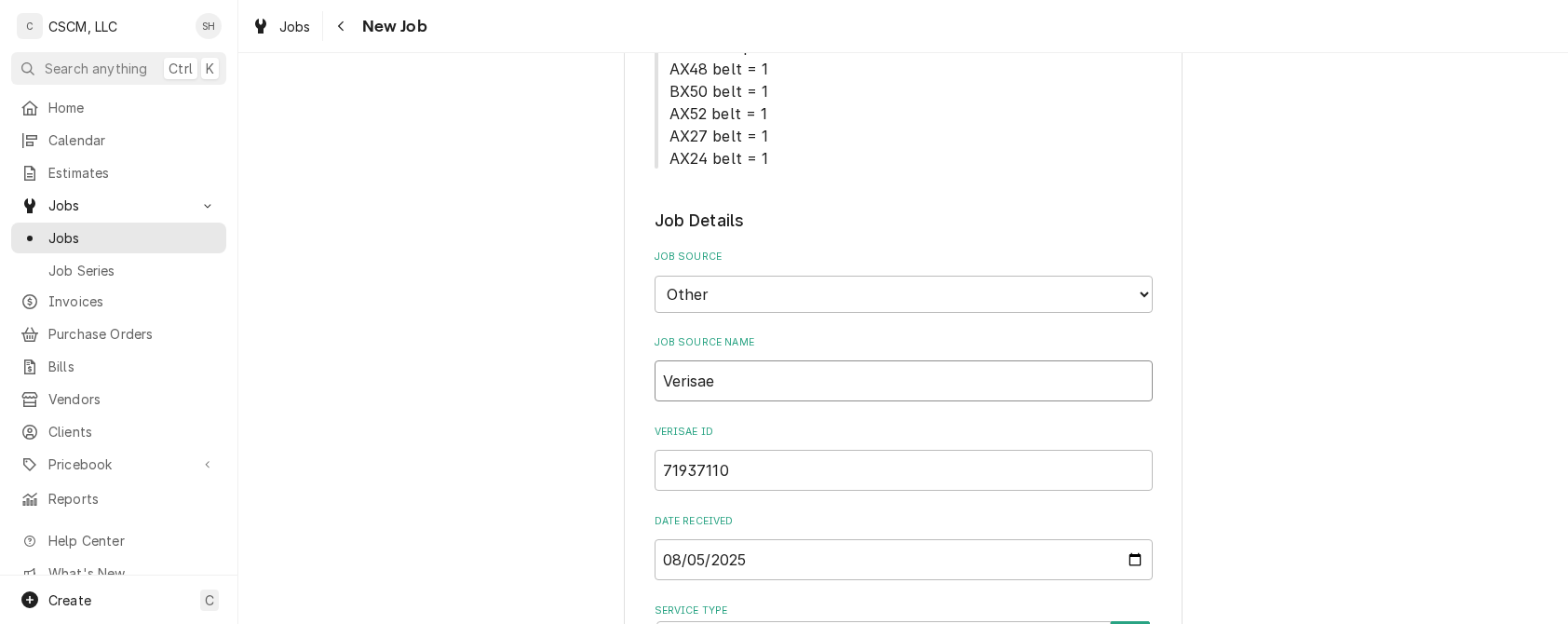 click on "Verisae" at bounding box center [903, 381] 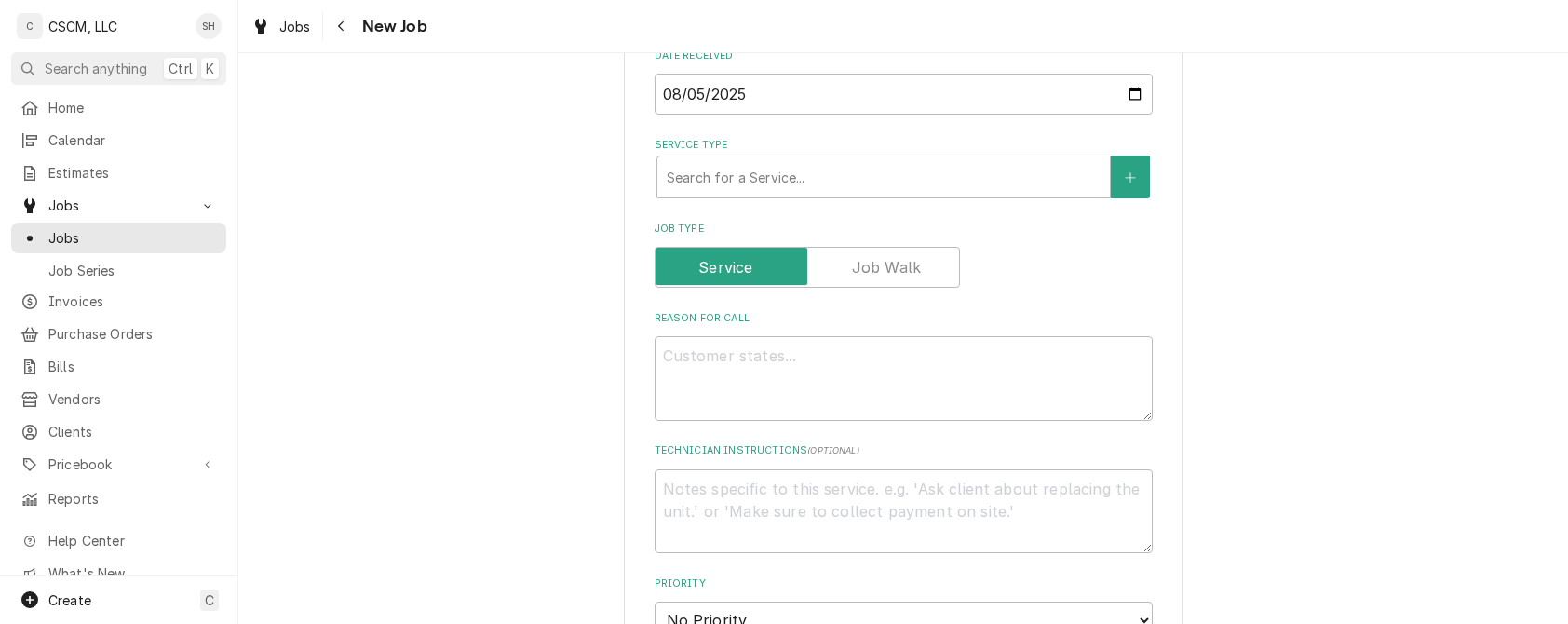 scroll, scrollTop: 1011, scrollLeft: 0, axis: vertical 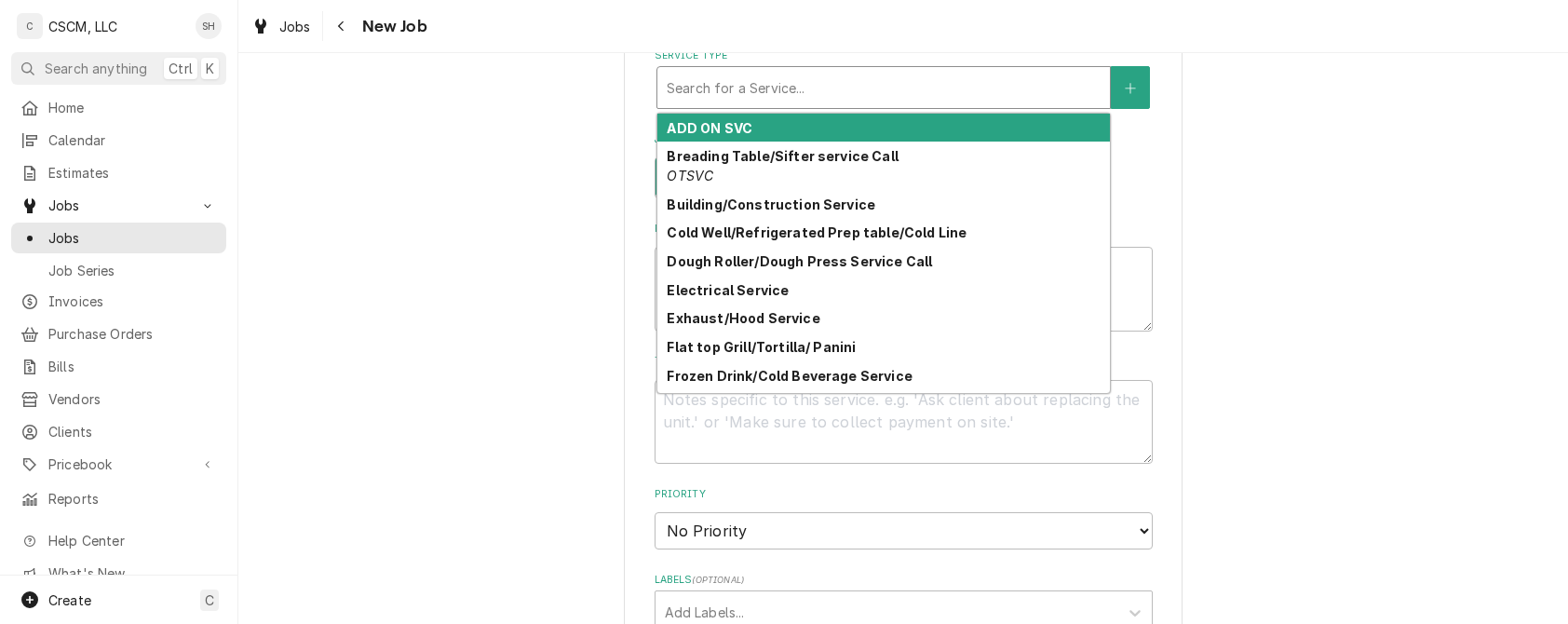 click at bounding box center [884, 88] 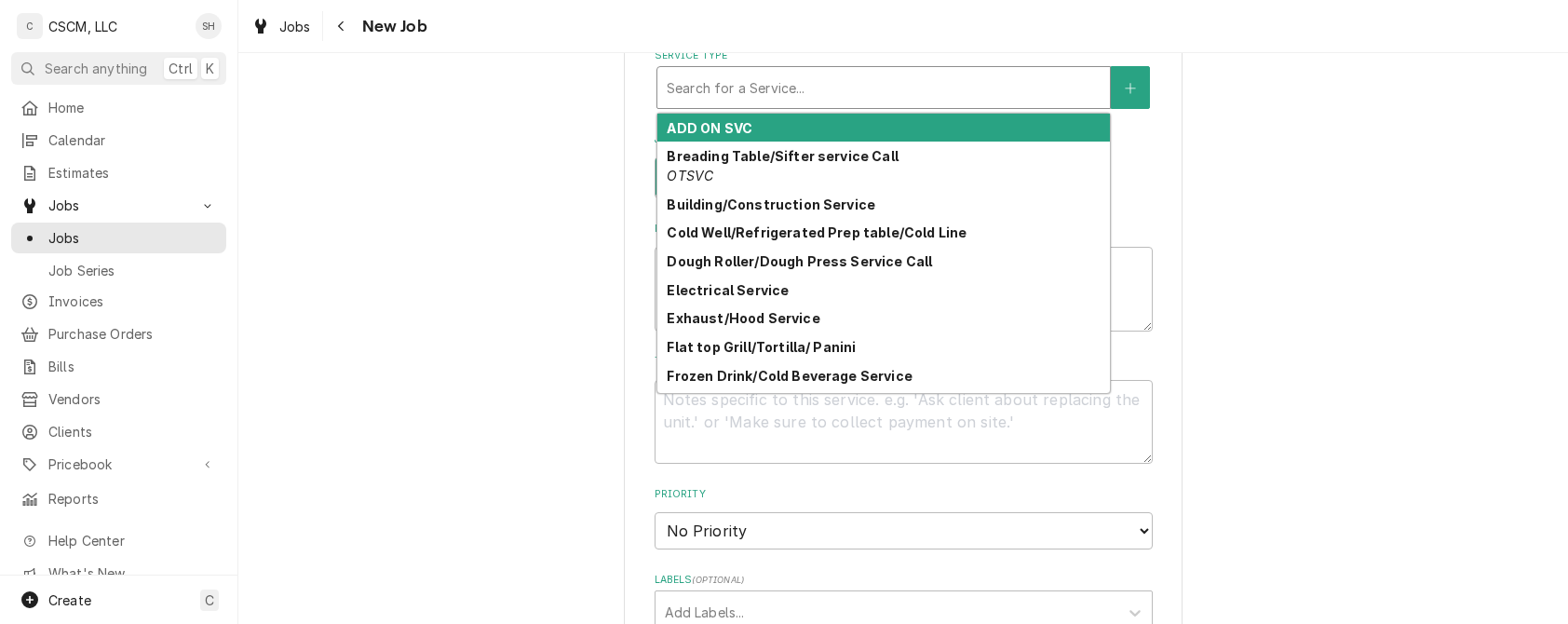 type on "x" 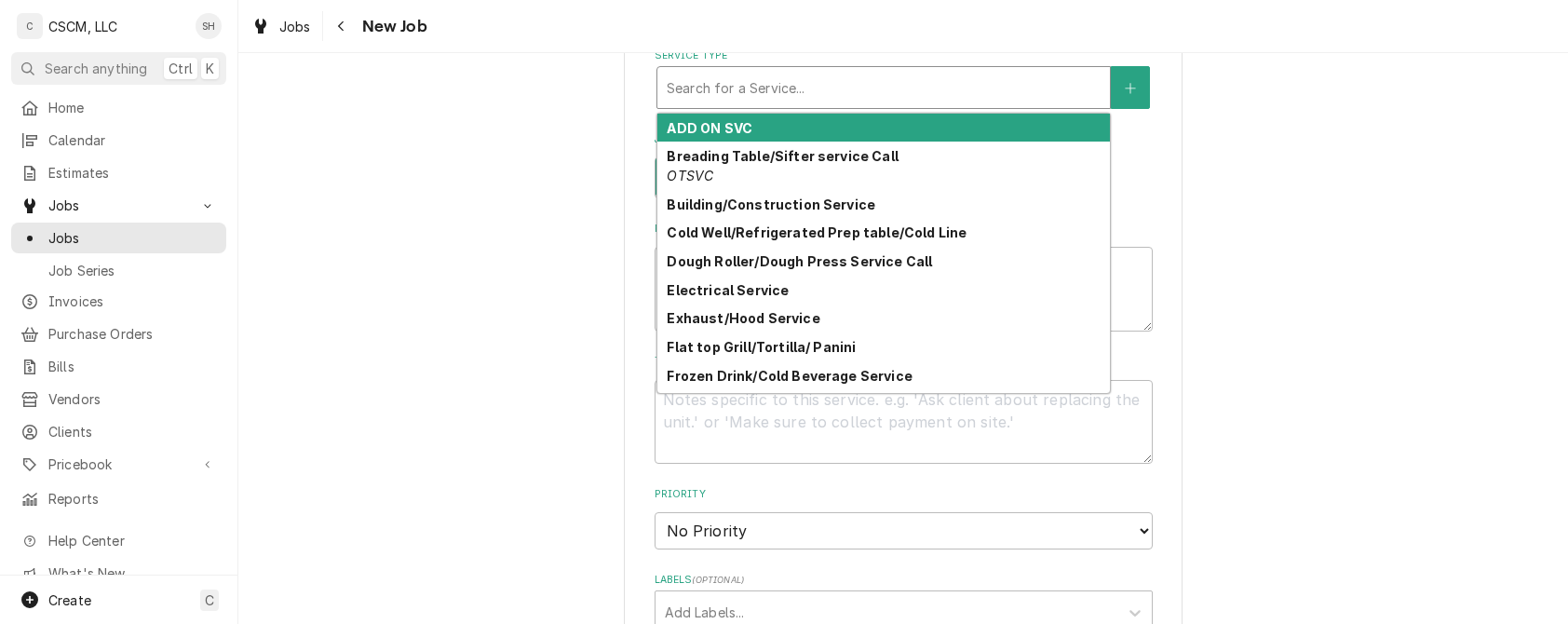 type on "h" 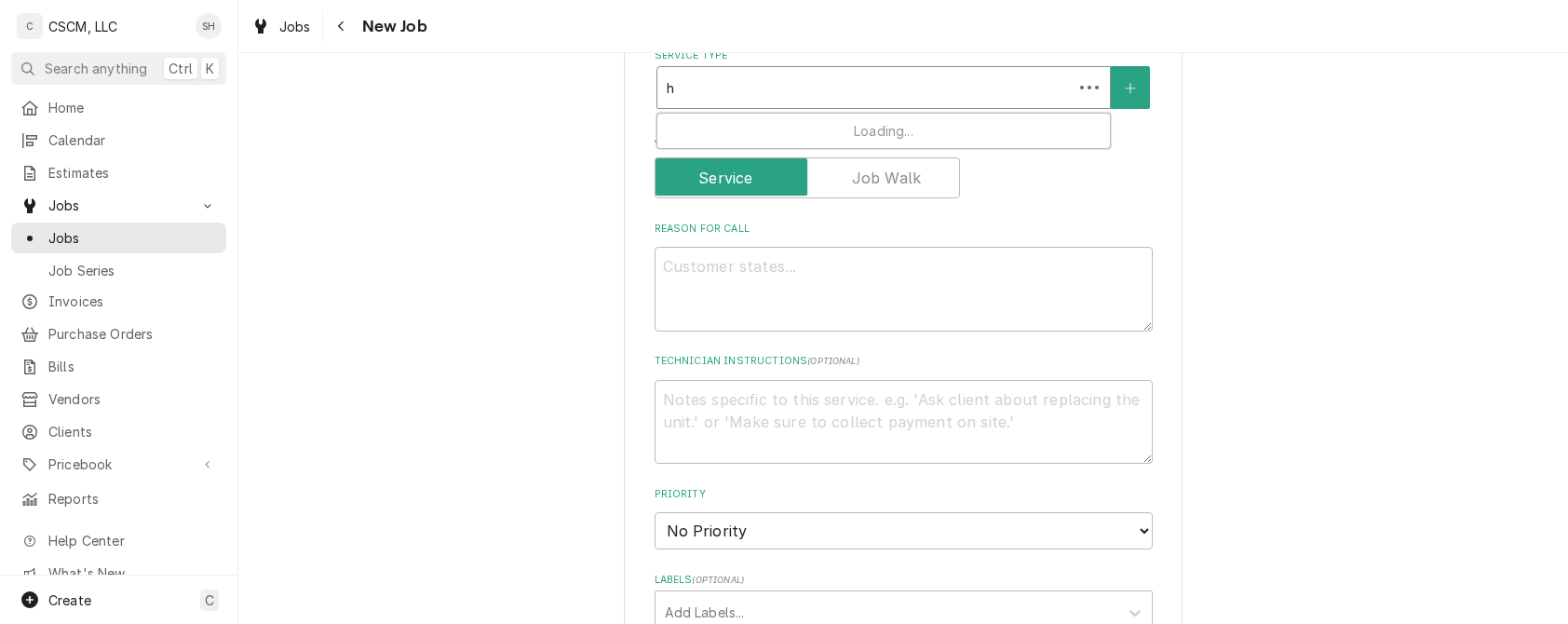 type on "x" 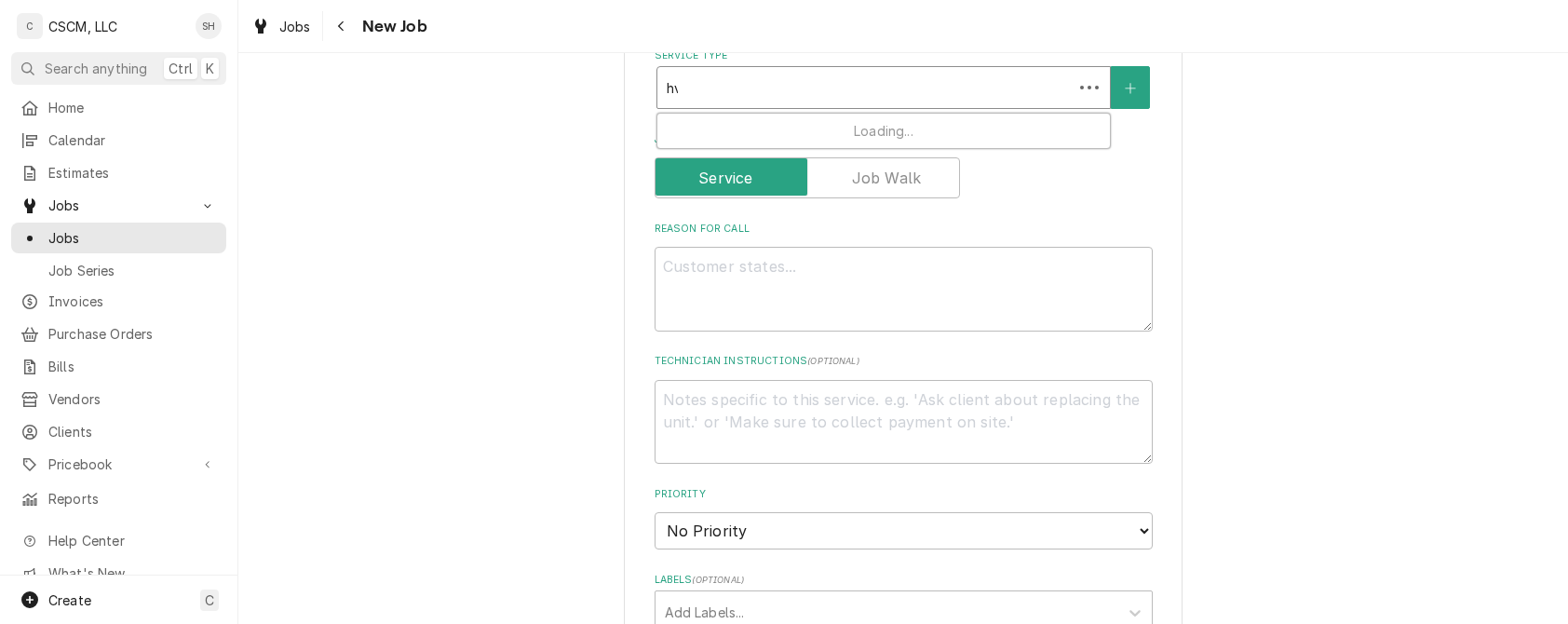 type on "hva" 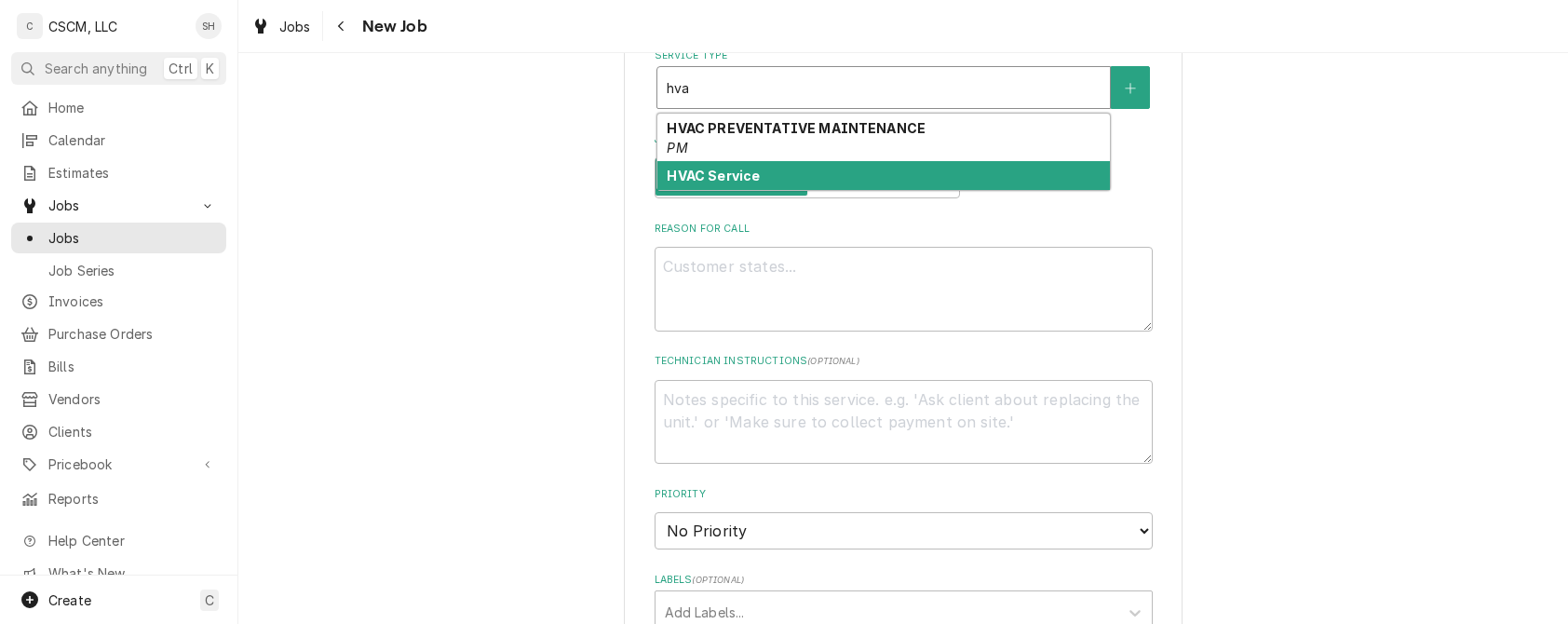 click on "HVAC Service" at bounding box center (884, 175) 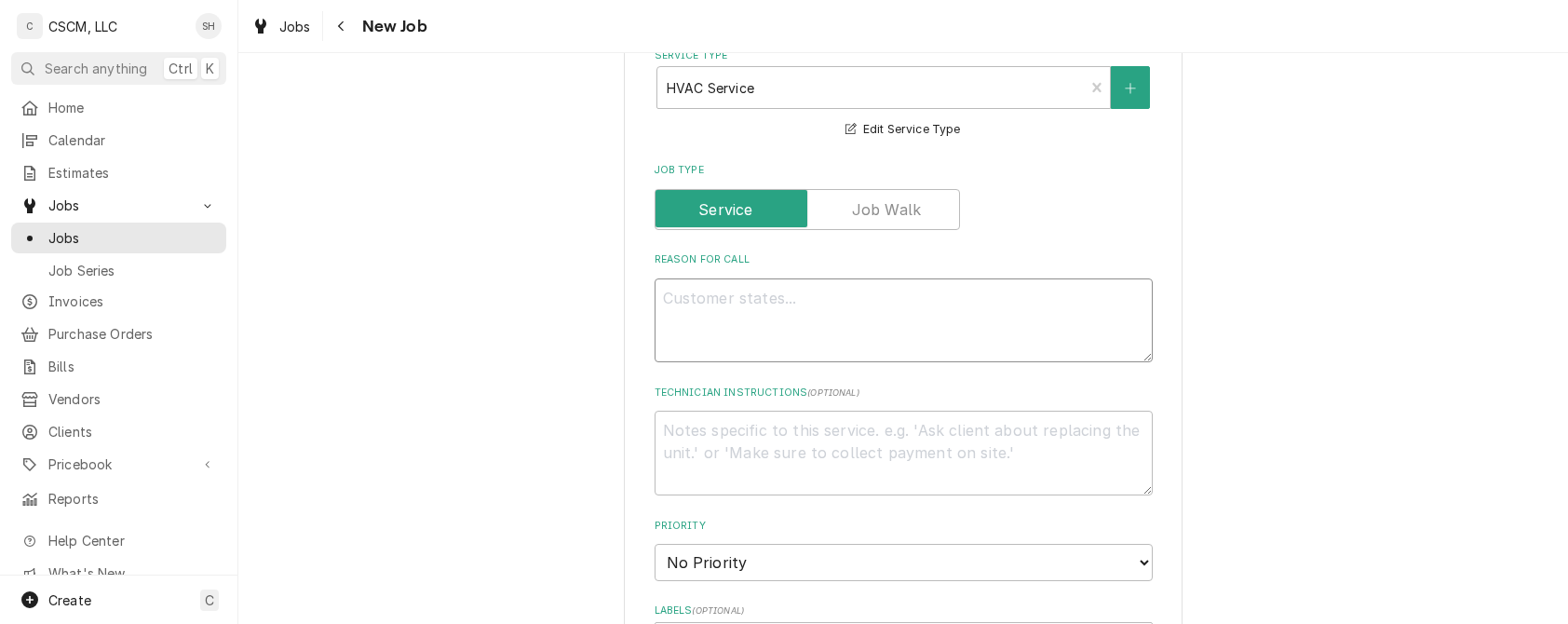 click on "Reason For Call" at bounding box center (903, 320) 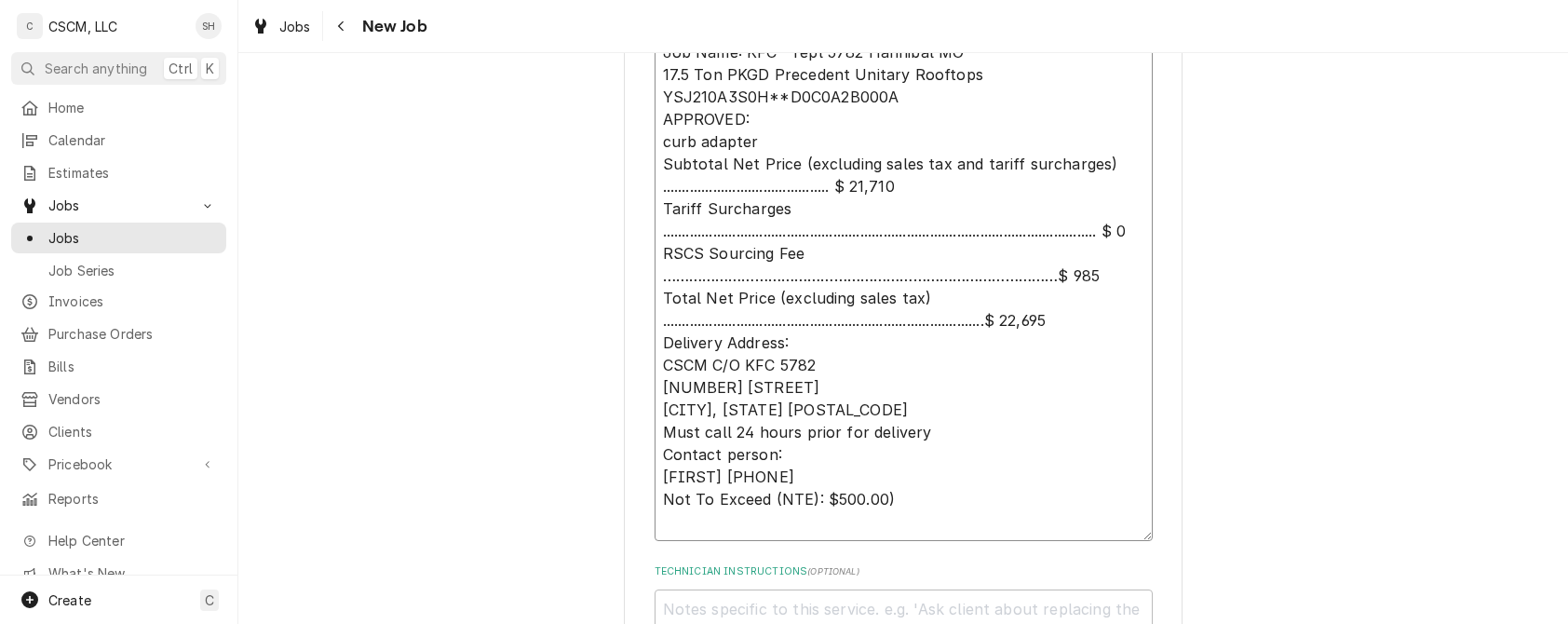 scroll, scrollTop: 1326, scrollLeft: 0, axis: vertical 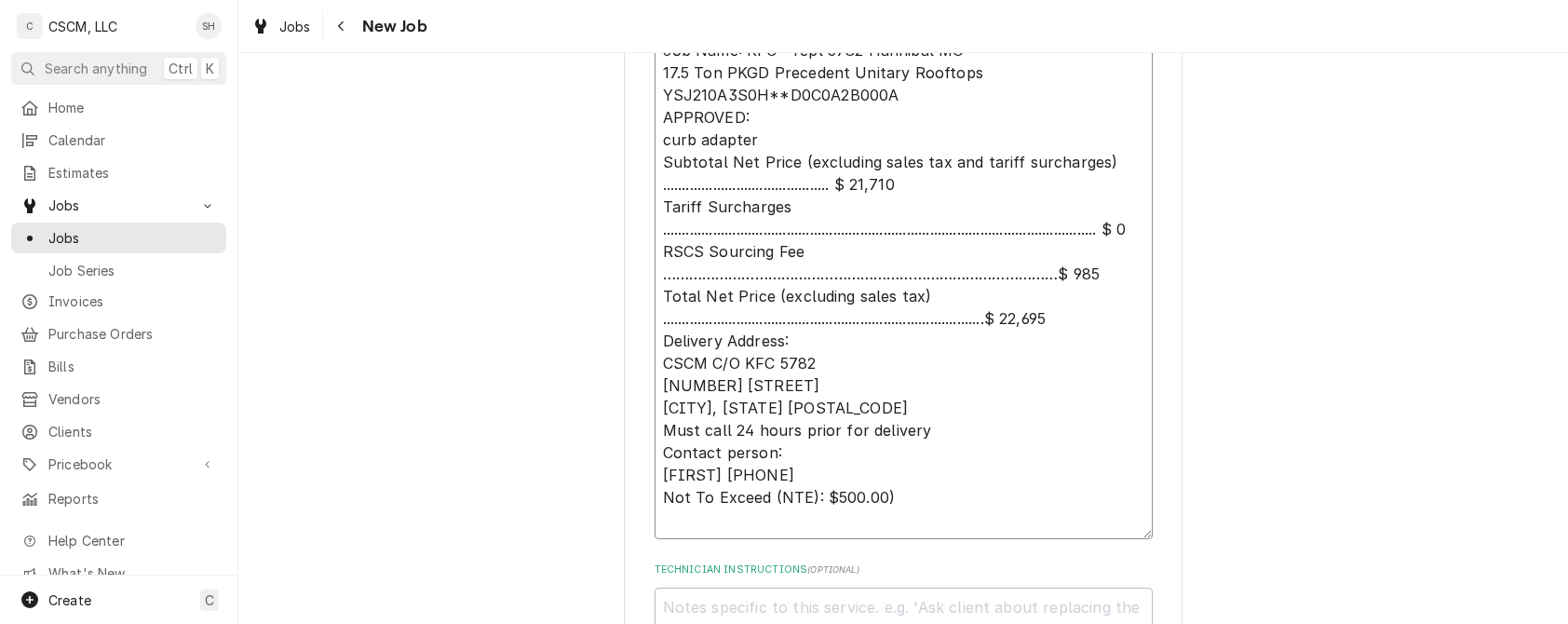 click on "Please install the new unit when it arrives
Please order
Proposal Number: ZF-52120-24288-1
Job Name: KFC - repl 5782 Hannibal MO
17.5 Ton PKGD Precedent Unitary Rooftops YSJ210A3S0H**D0C0A2B000A
APPROVED:
curb adapter
Subtotal Net Price (excluding sales tax and tariff surcharges) ........................................... $ 21,710
Tariff Surcharges ................................................................................................................ $ 0
RSCS Sourcing Fee ………………………………………………………………………………$ 985
Total Net Price (excluding sales tax) ...................................................................................$ 22,695
Delivery Address:
CSCM C/O KFC 5782
4543 Drda Ln
Edwardsville, IL 62025
Must call 24 hours prior for delivery
Contact person:
Jim 618-954-5239
Not To Exceed (NTE): $500.00" at bounding box center (903, 251) 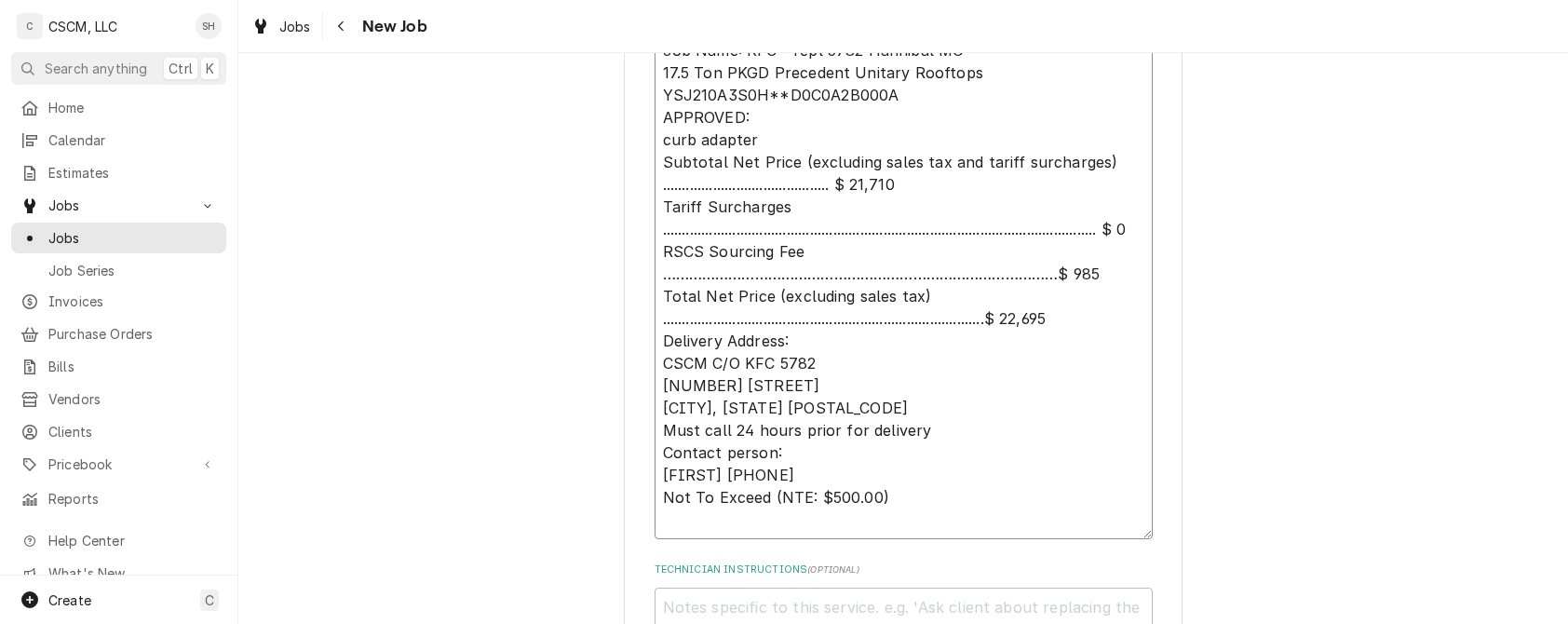 type on "x" 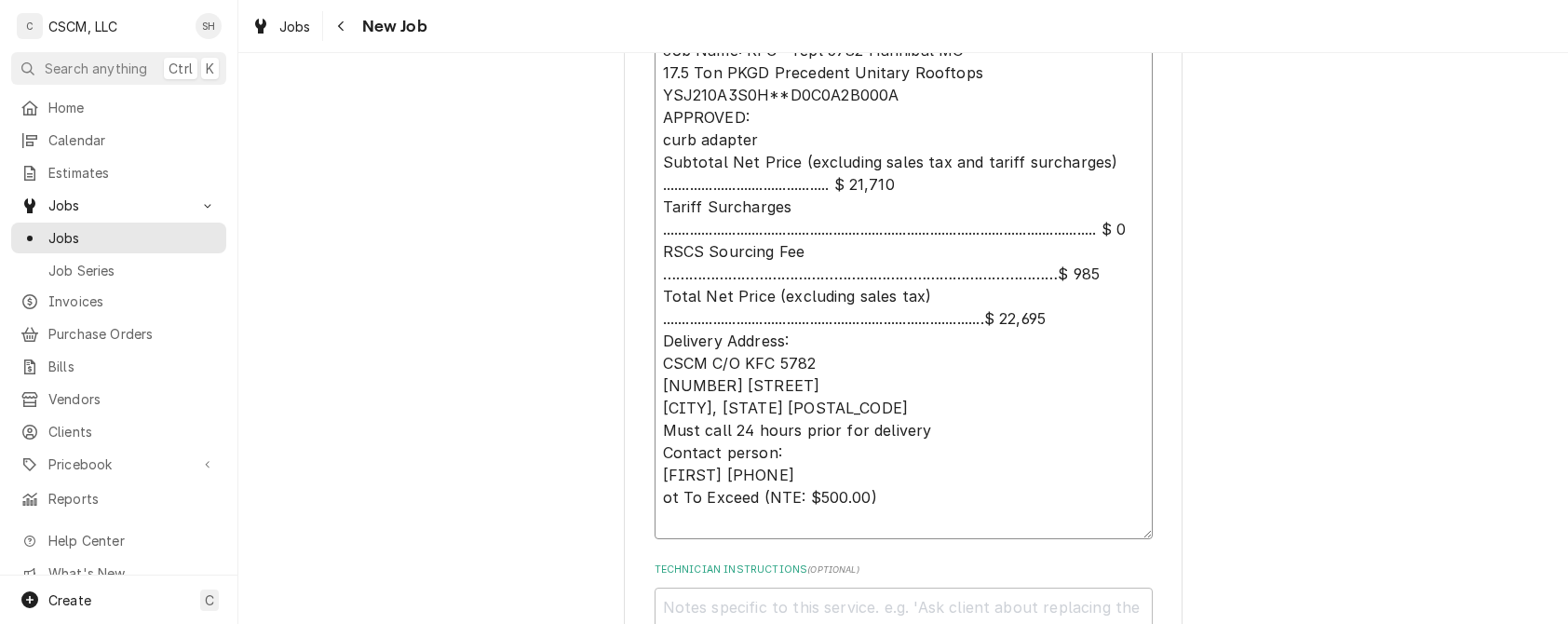 type on "x" 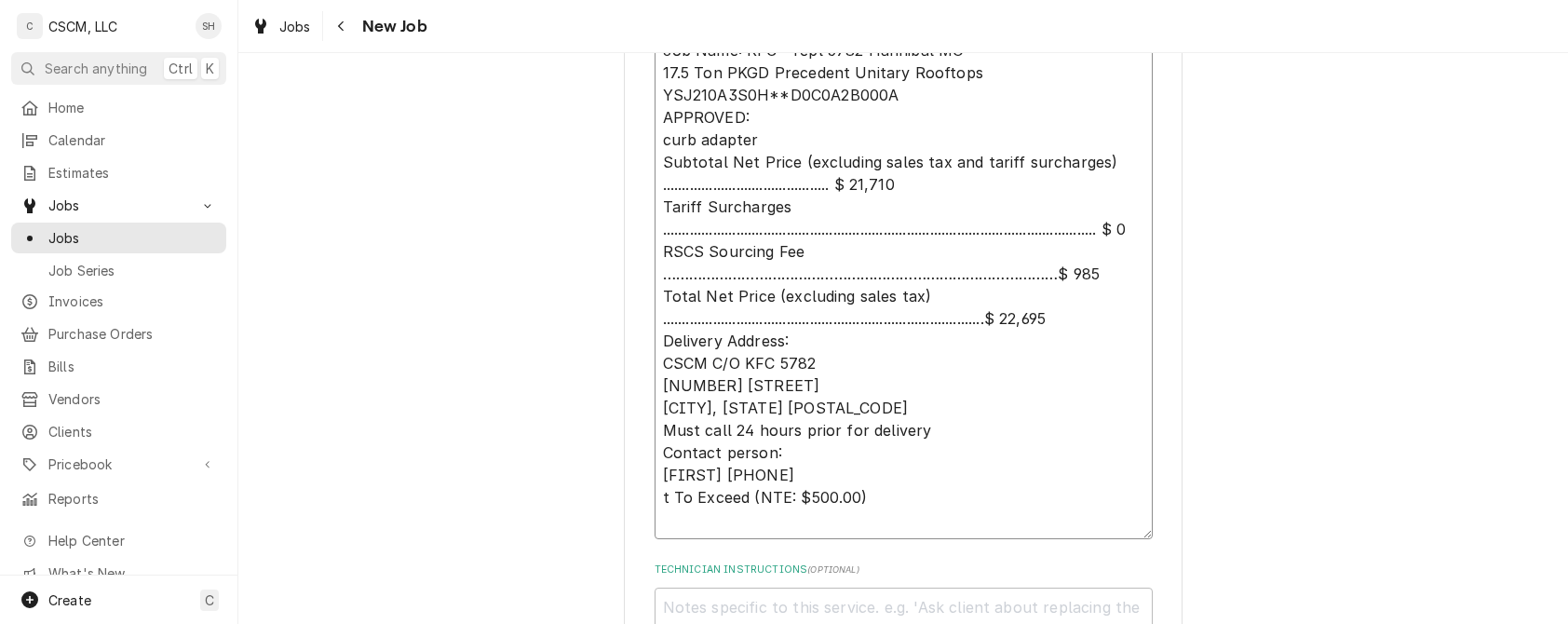 type on "x" 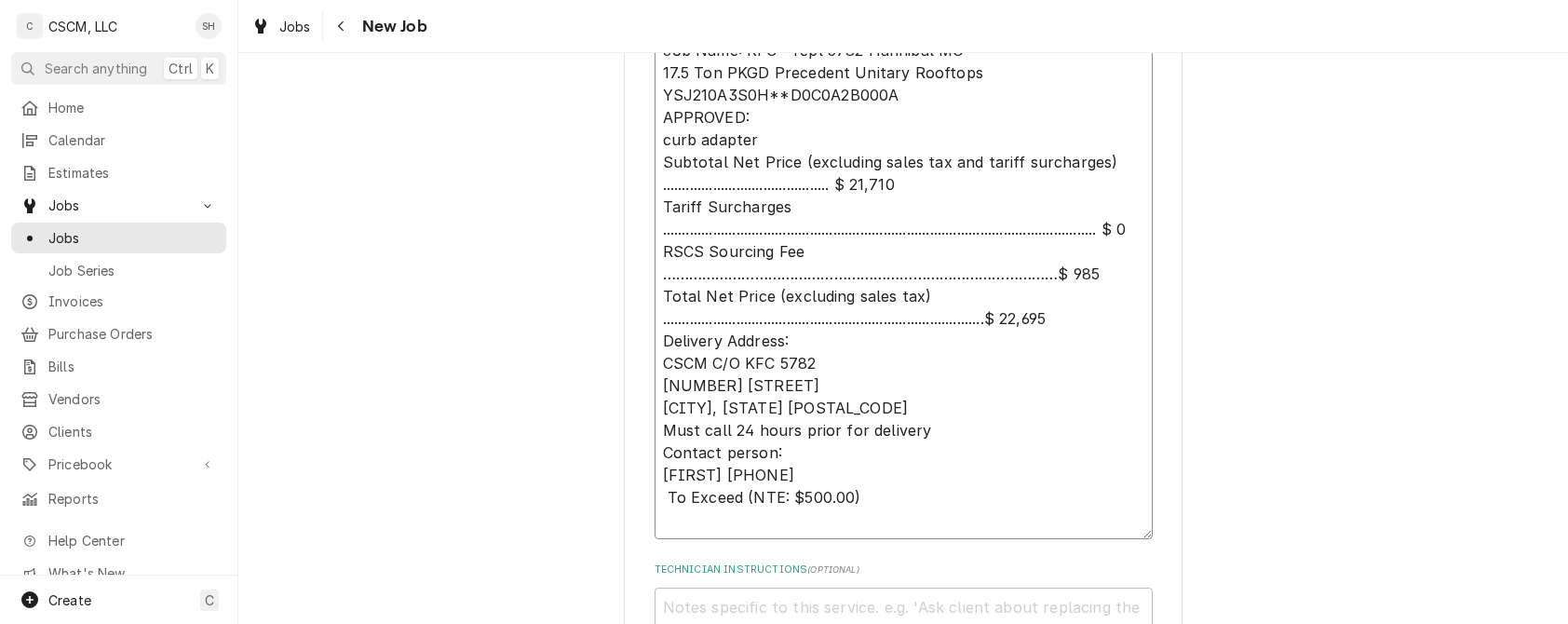 type on "x" 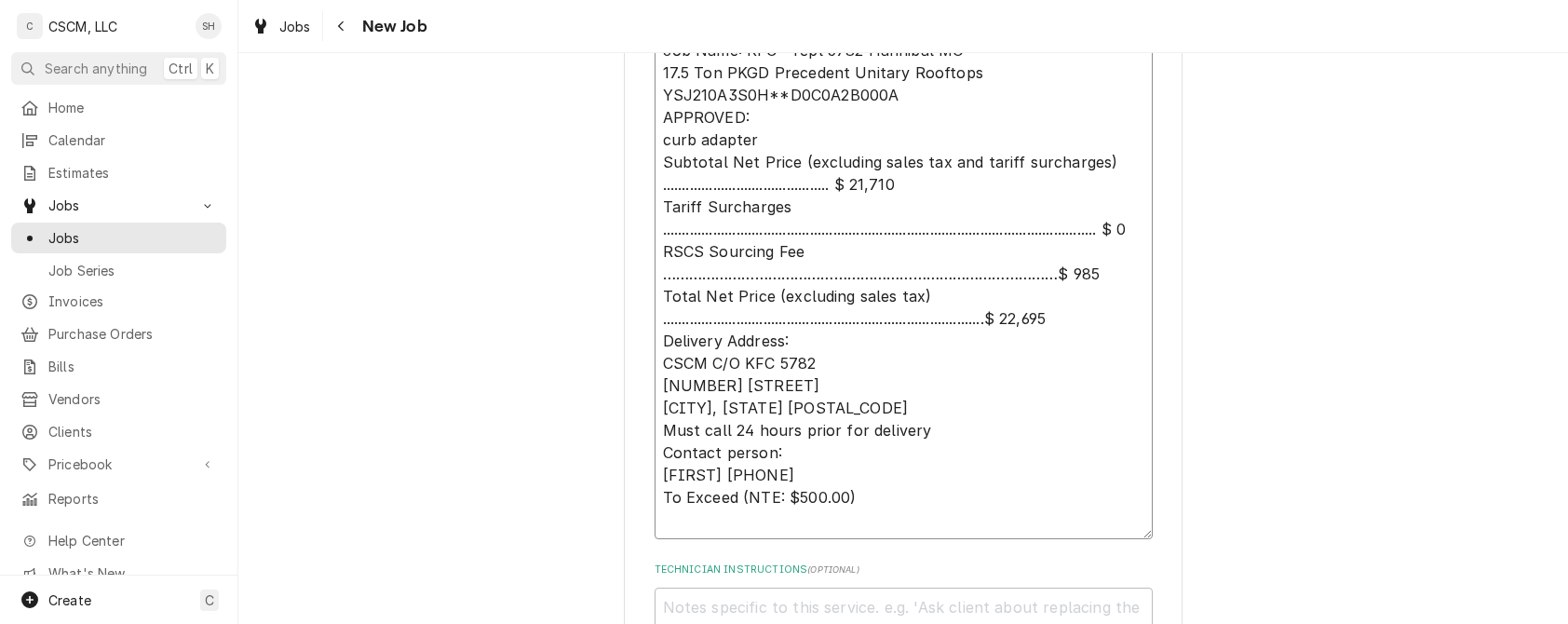 type on "x" 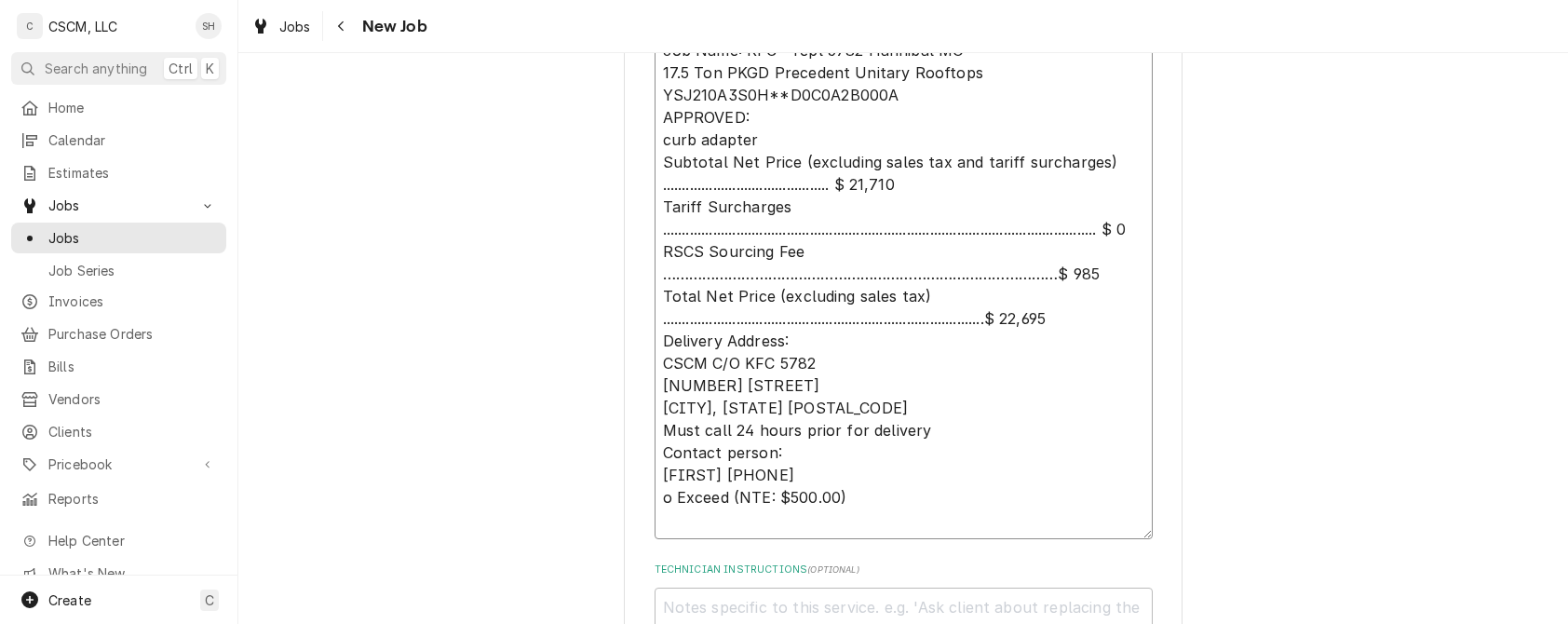 type on "x" 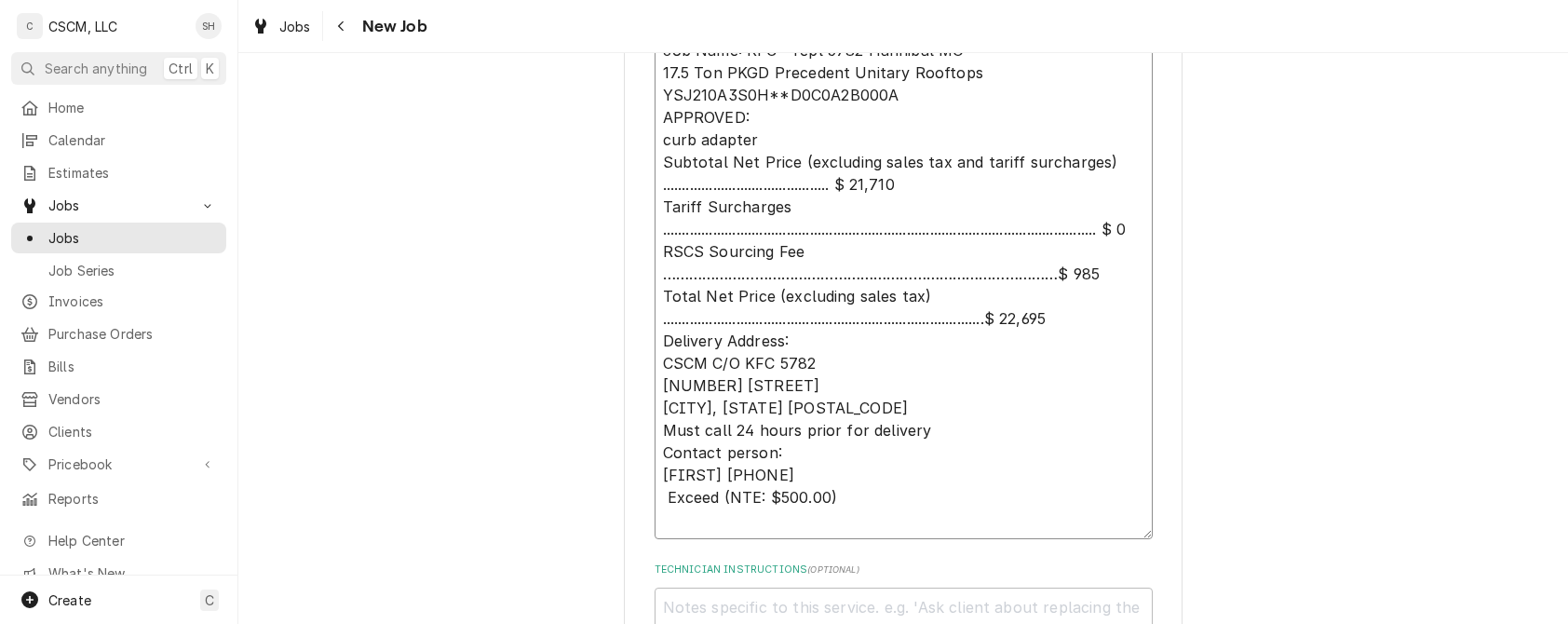 type on "x" 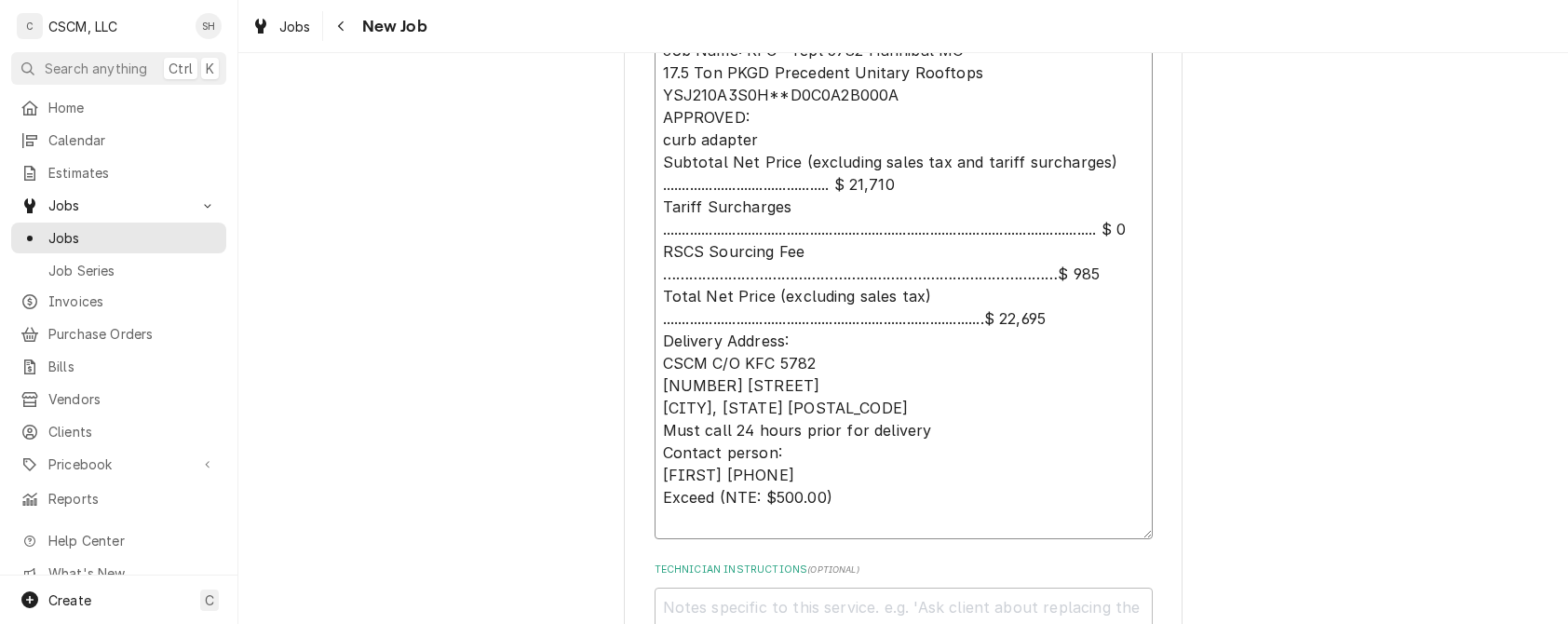 type on "x" 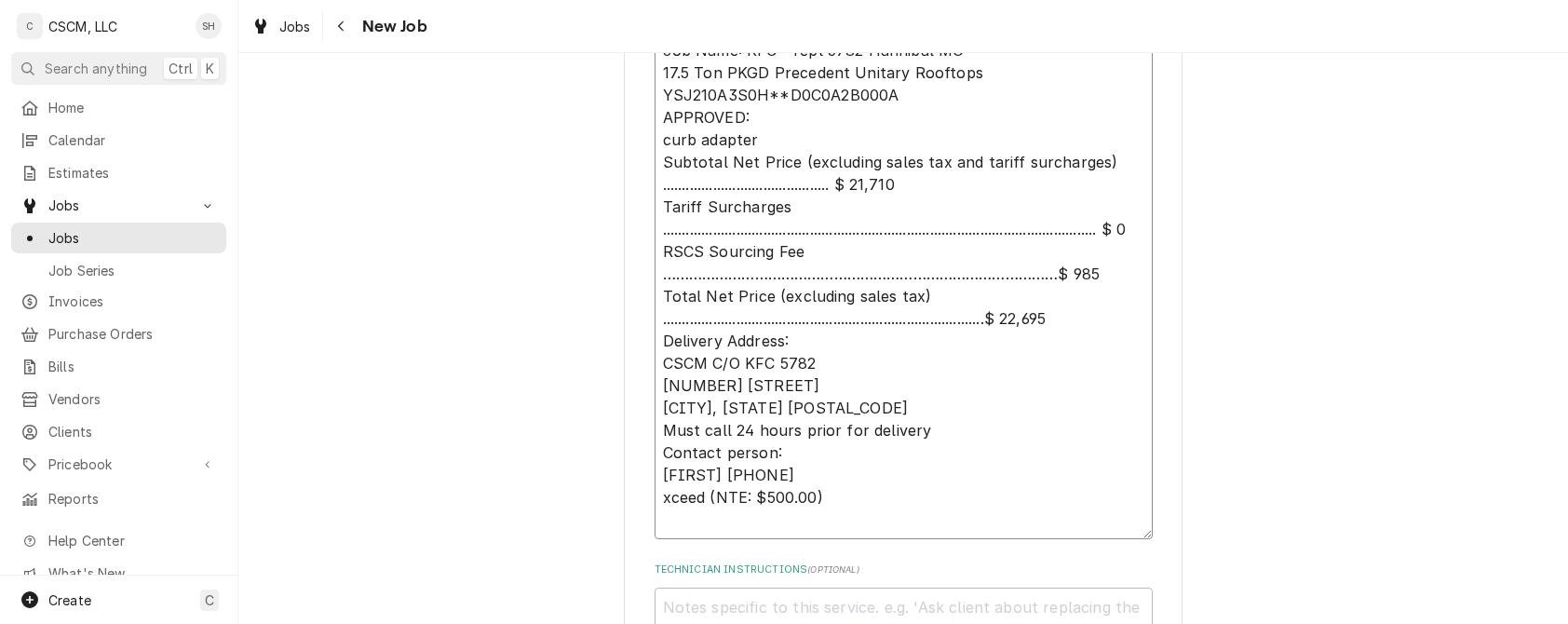 type on "x" 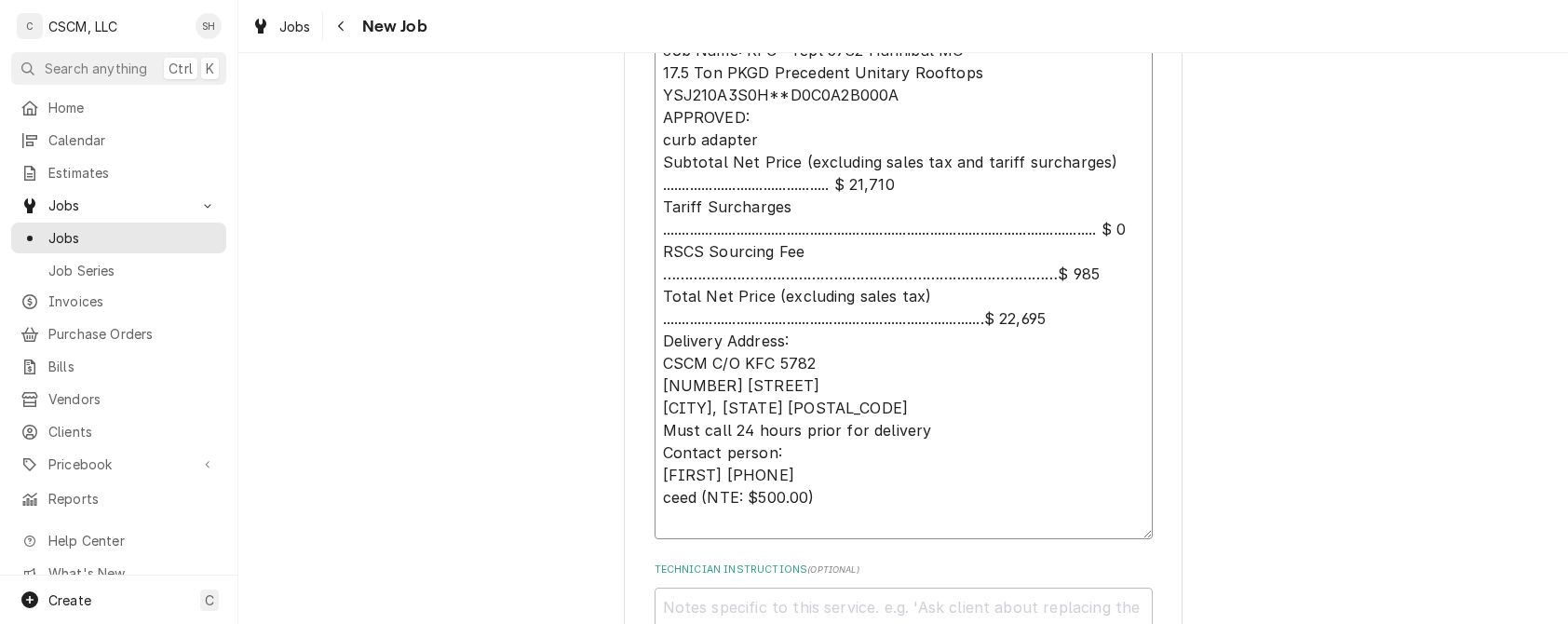 type on "x" 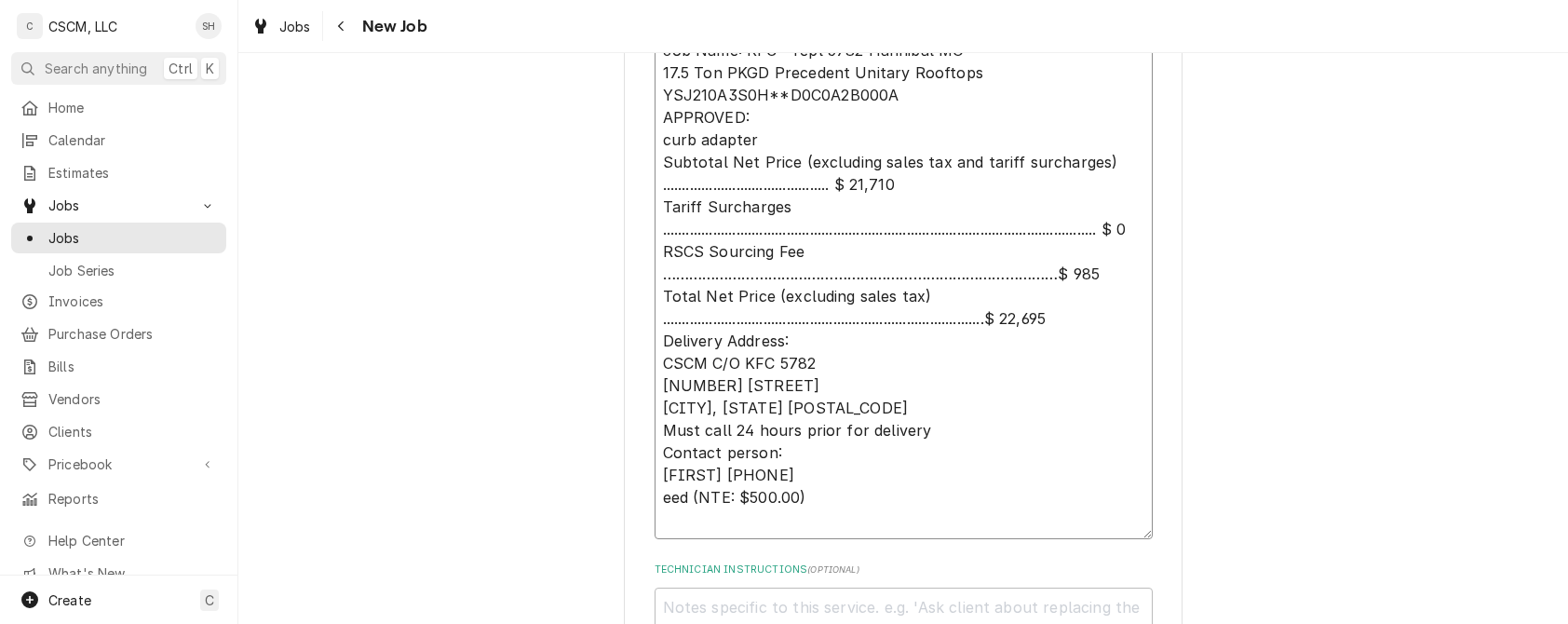 type on "x" 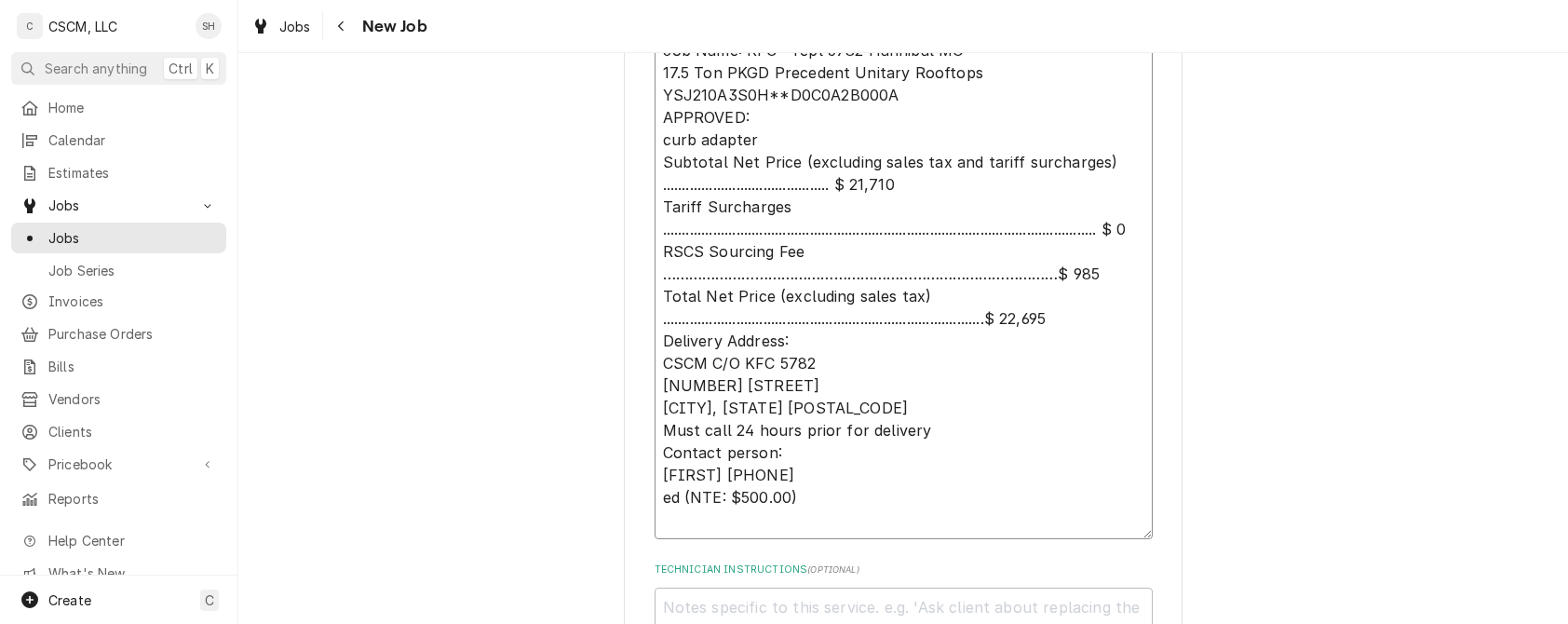 type on "x" 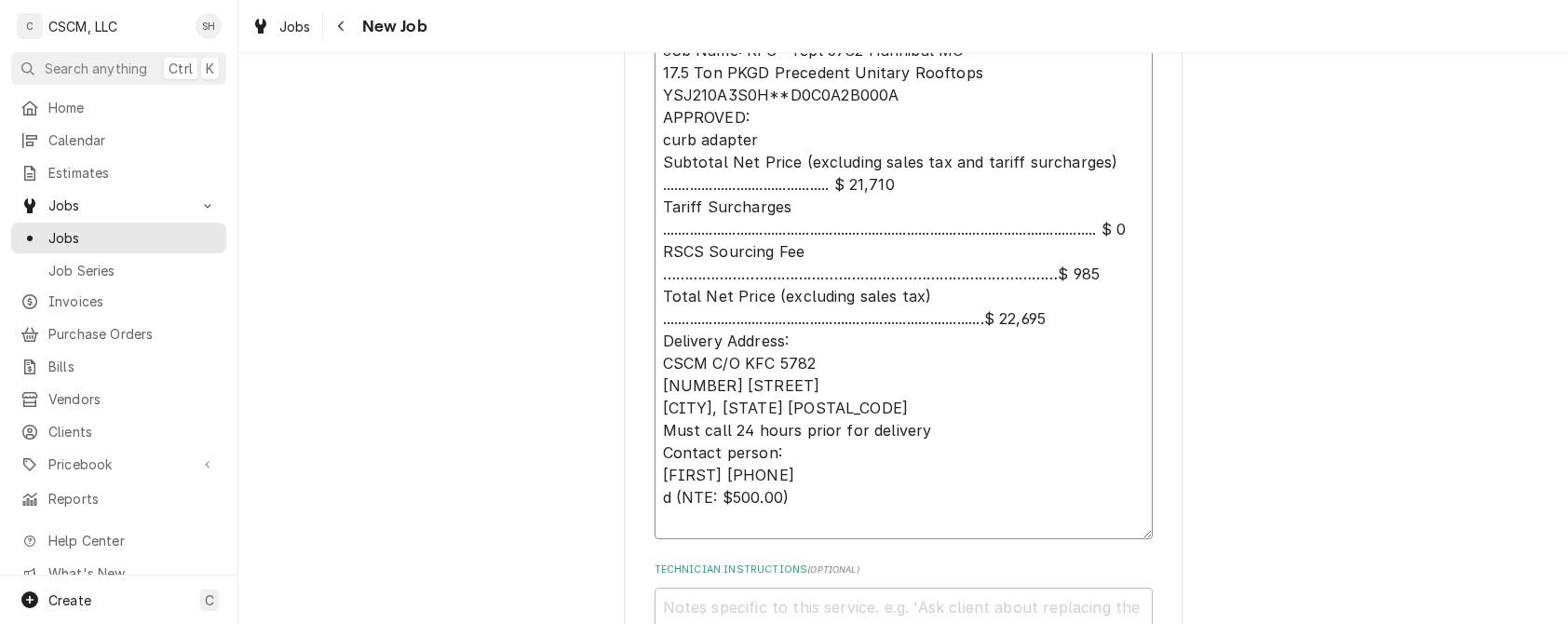 type on "x" 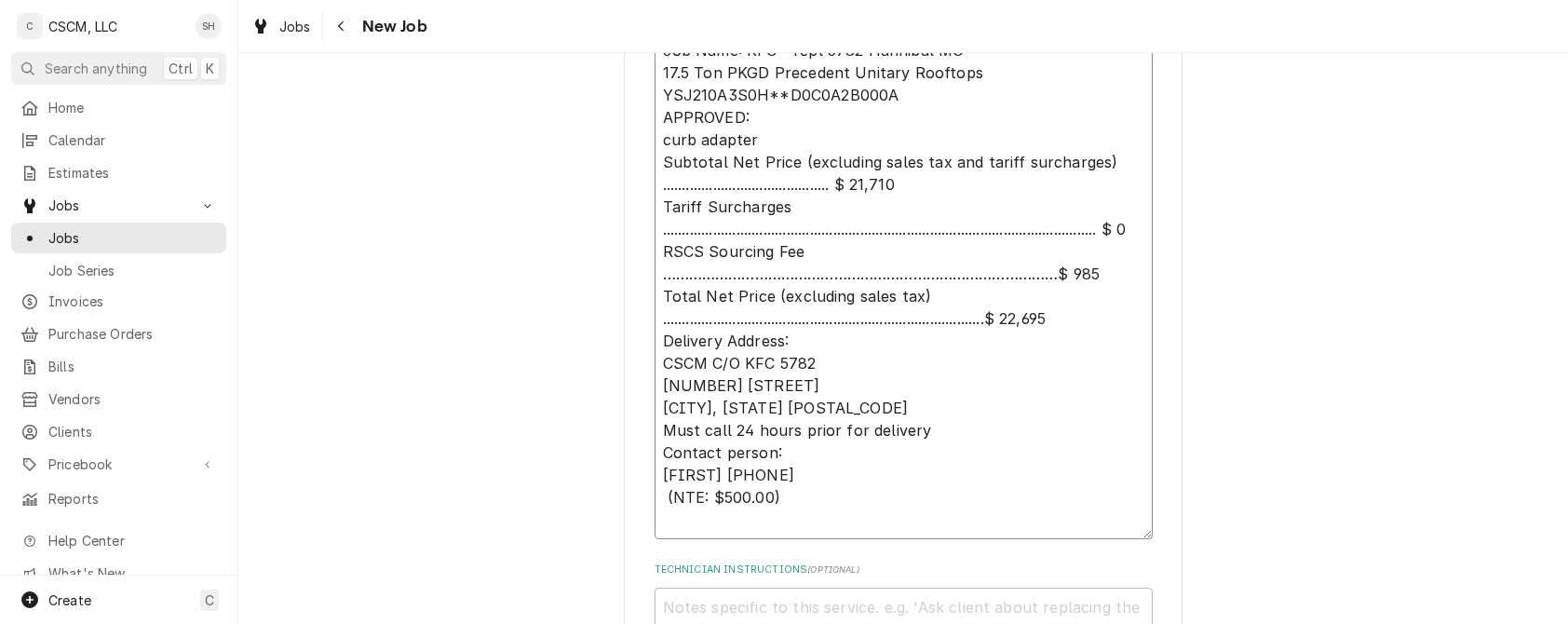 type on "x" 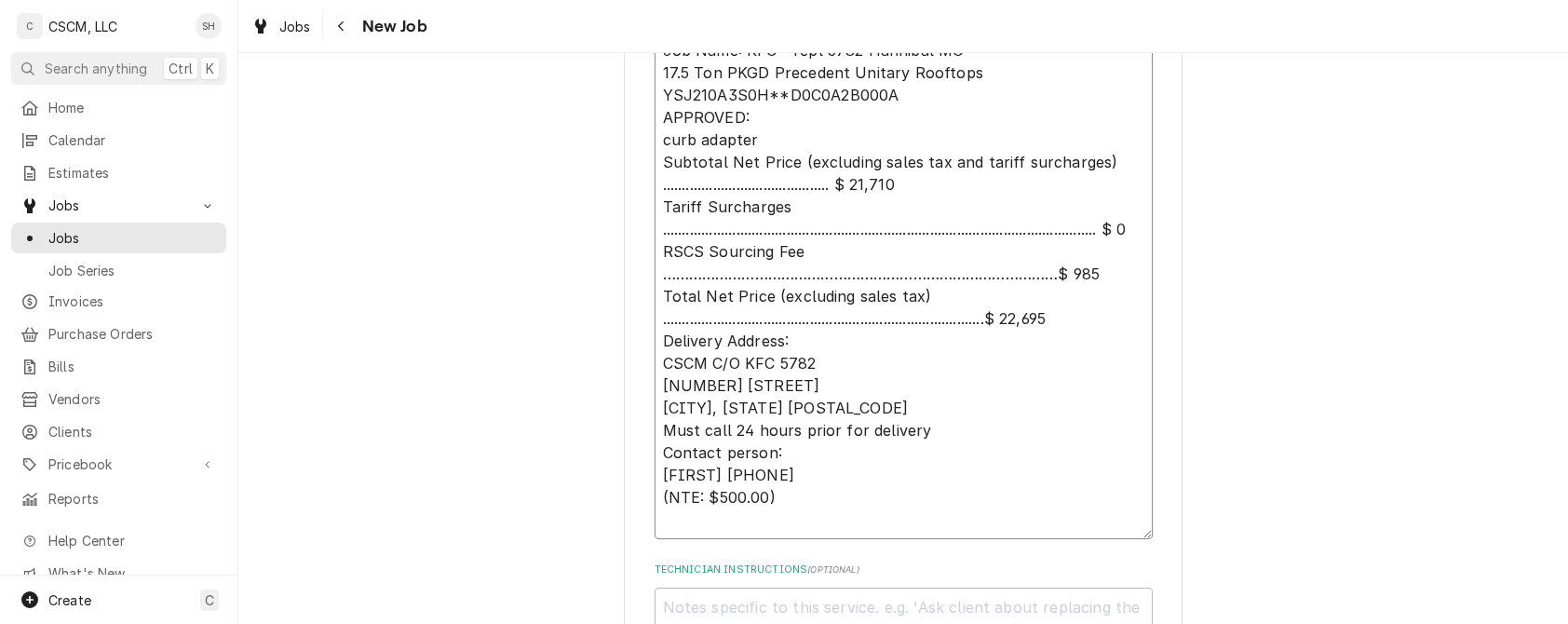 type on "x" 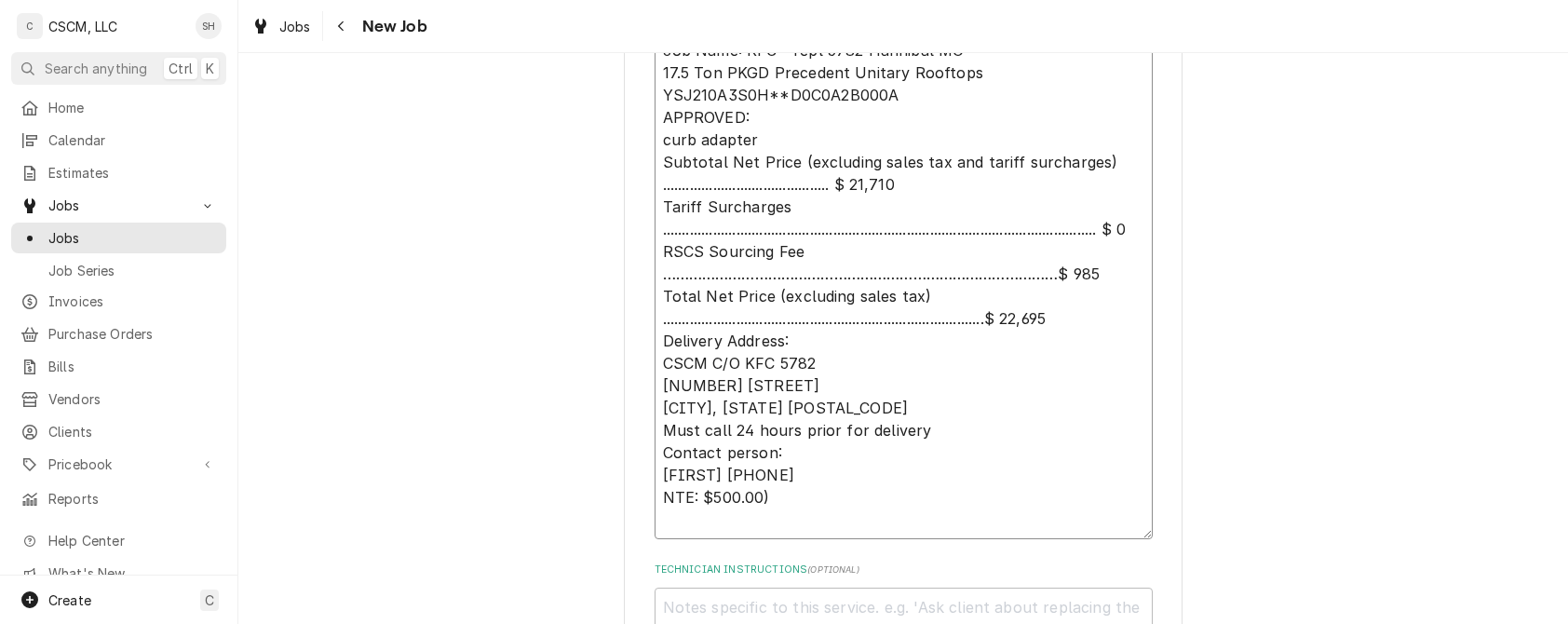 type on "x" 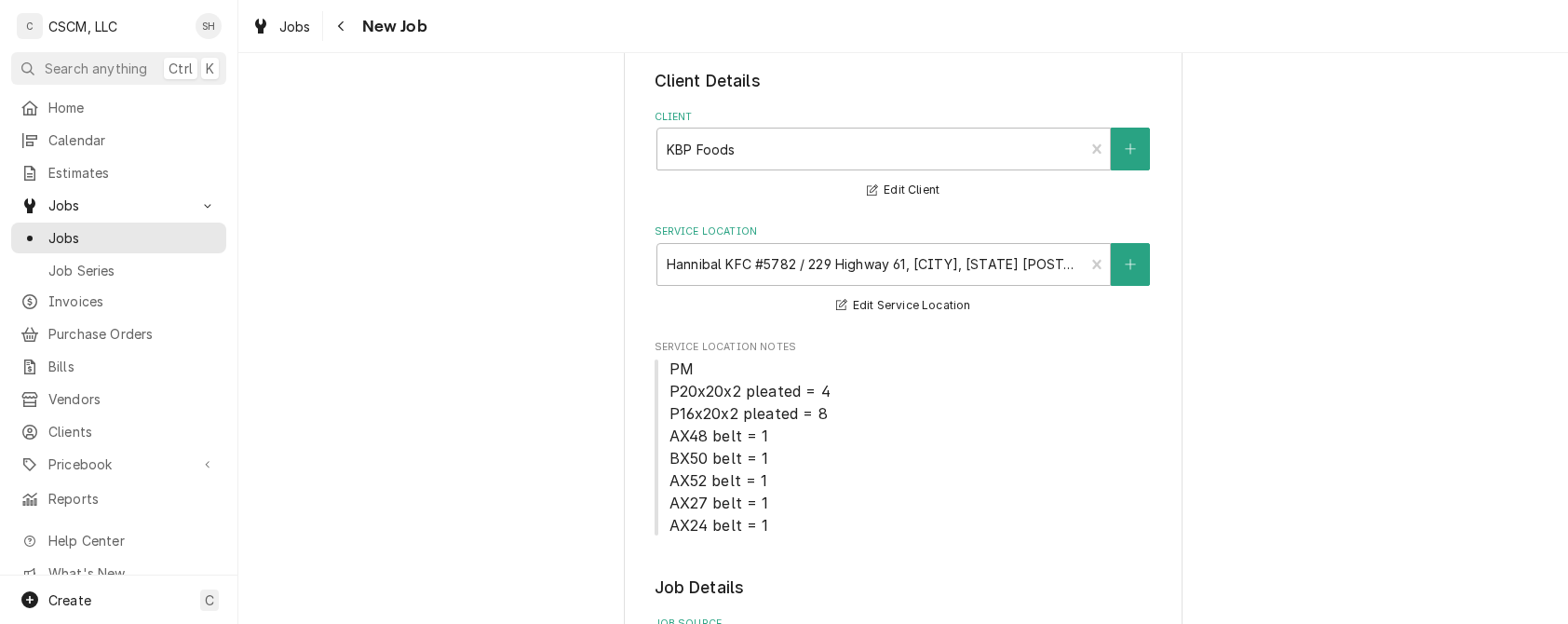scroll, scrollTop: 0, scrollLeft: 0, axis: both 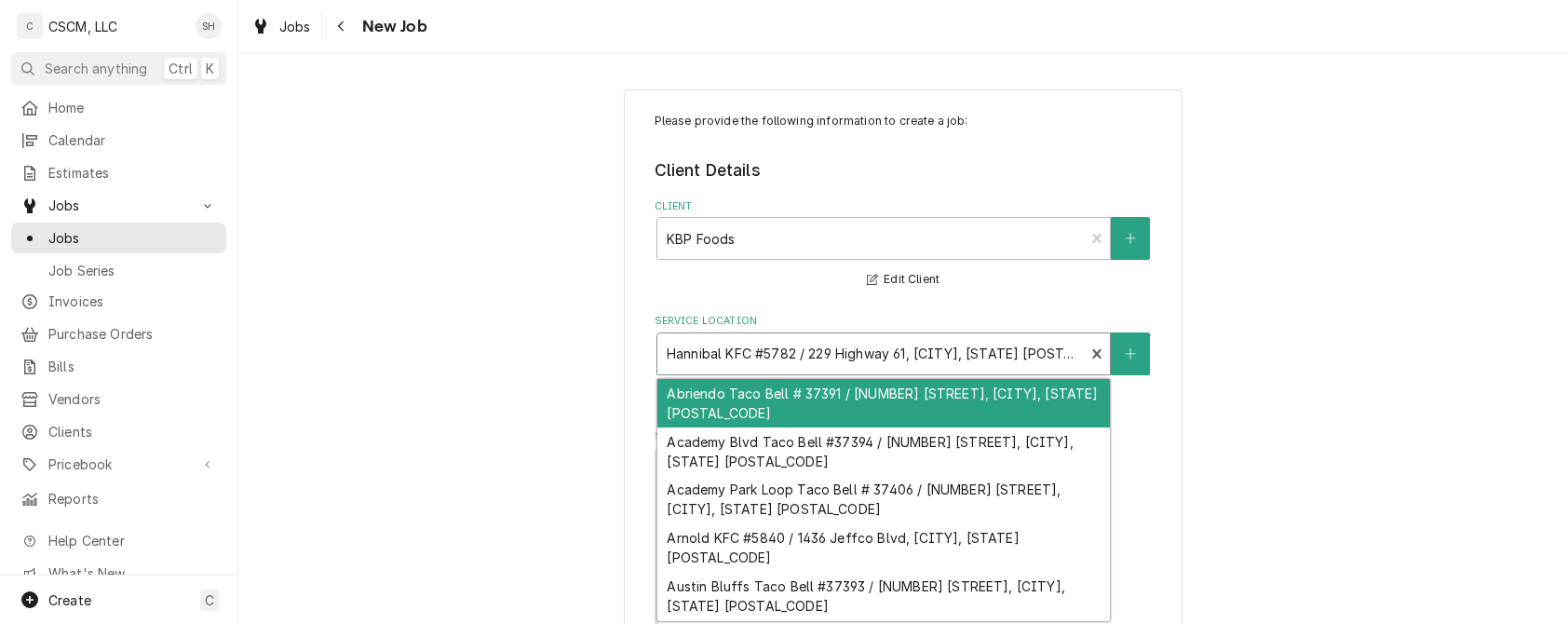 click on "Hannibal KFC #5782 / 229 Highway 61, Hannibal, Missouri 63401" at bounding box center (871, 354) 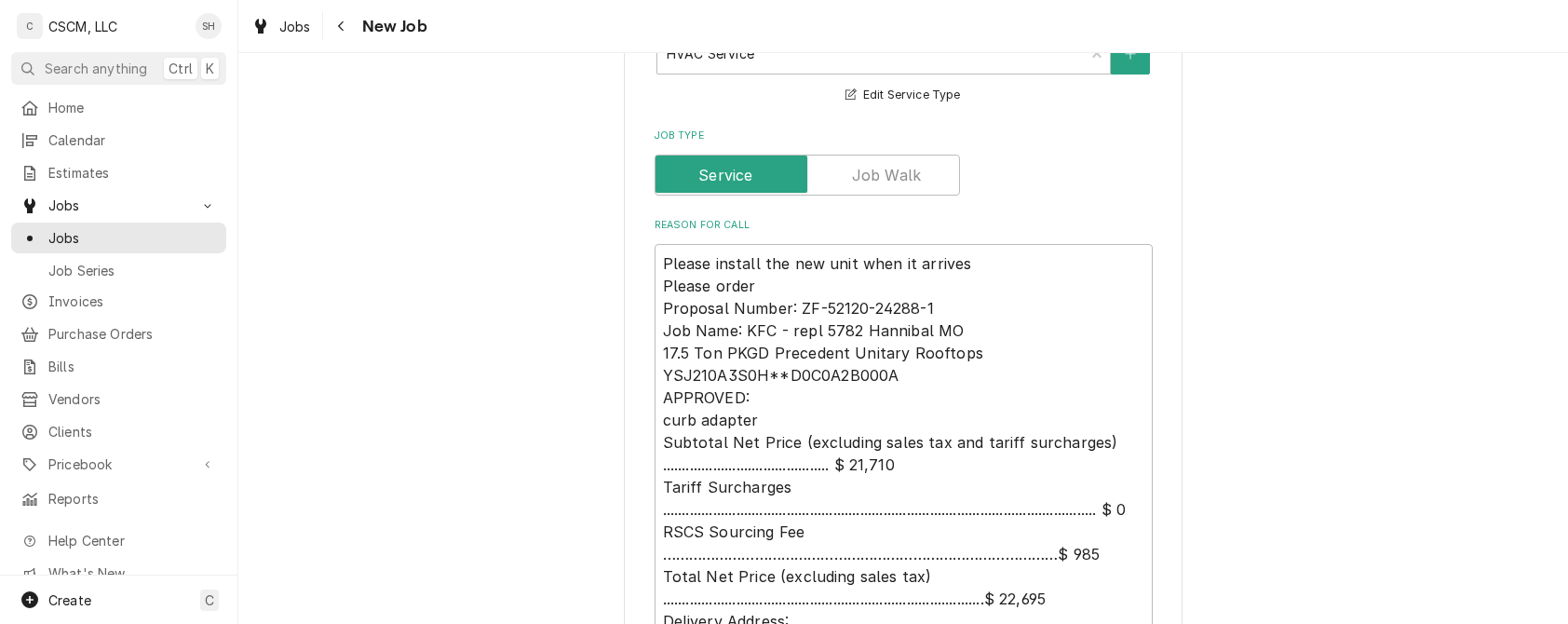 scroll, scrollTop: 199, scrollLeft: 0, axis: vertical 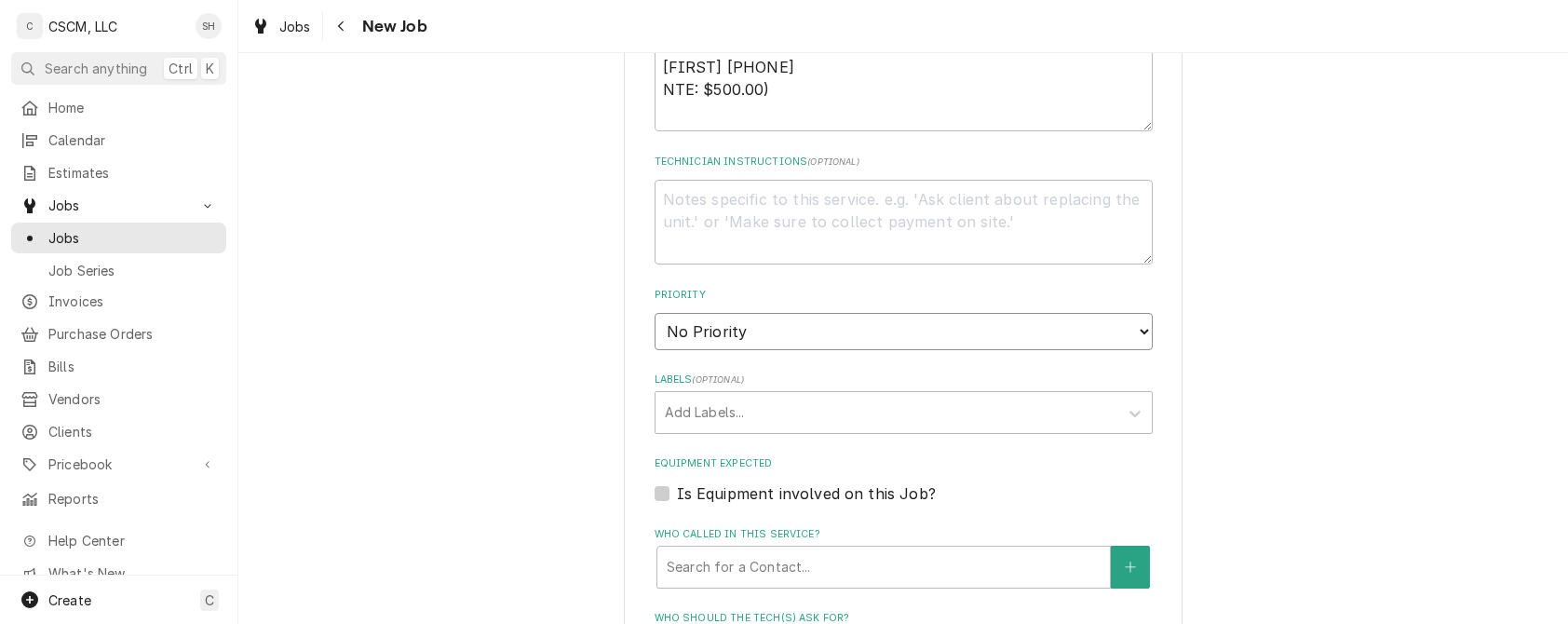 click on "No Priority Urgent High Medium Low" at bounding box center (903, 332) 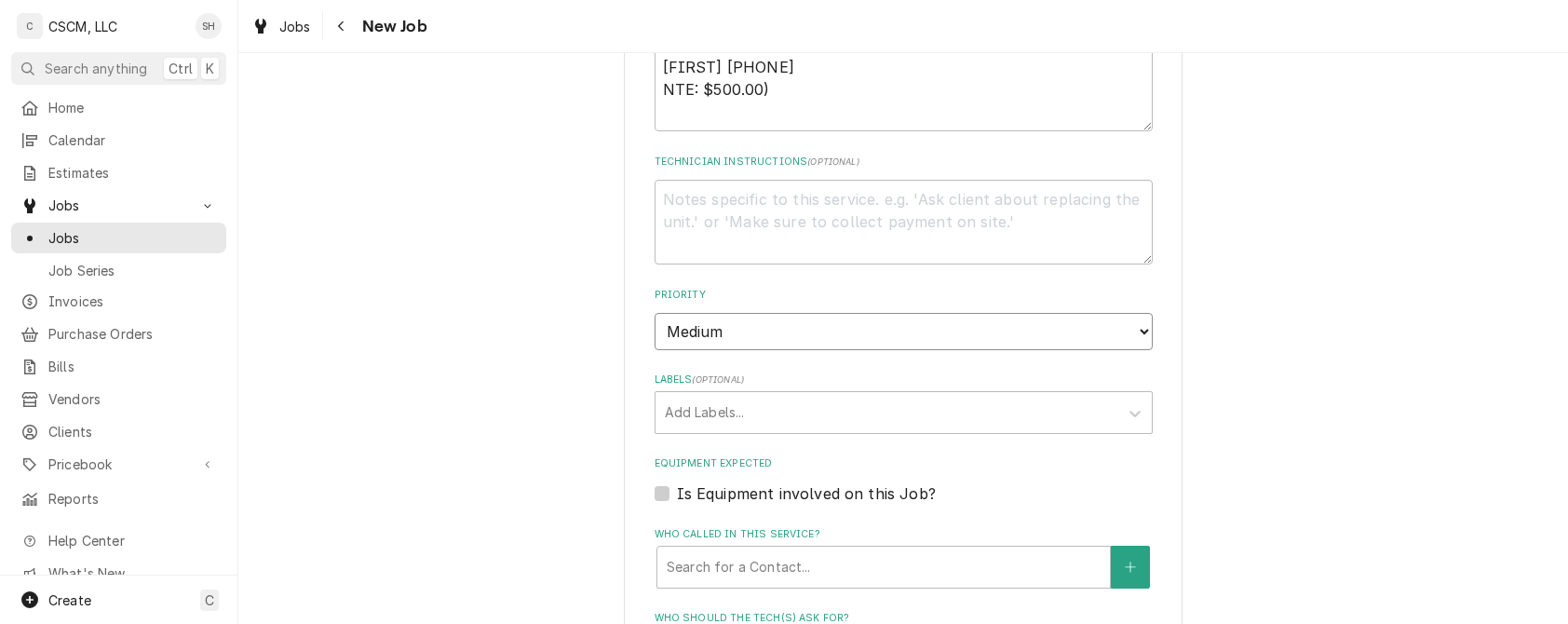 click on "No Priority Urgent High Medium Low" at bounding box center [903, 332] 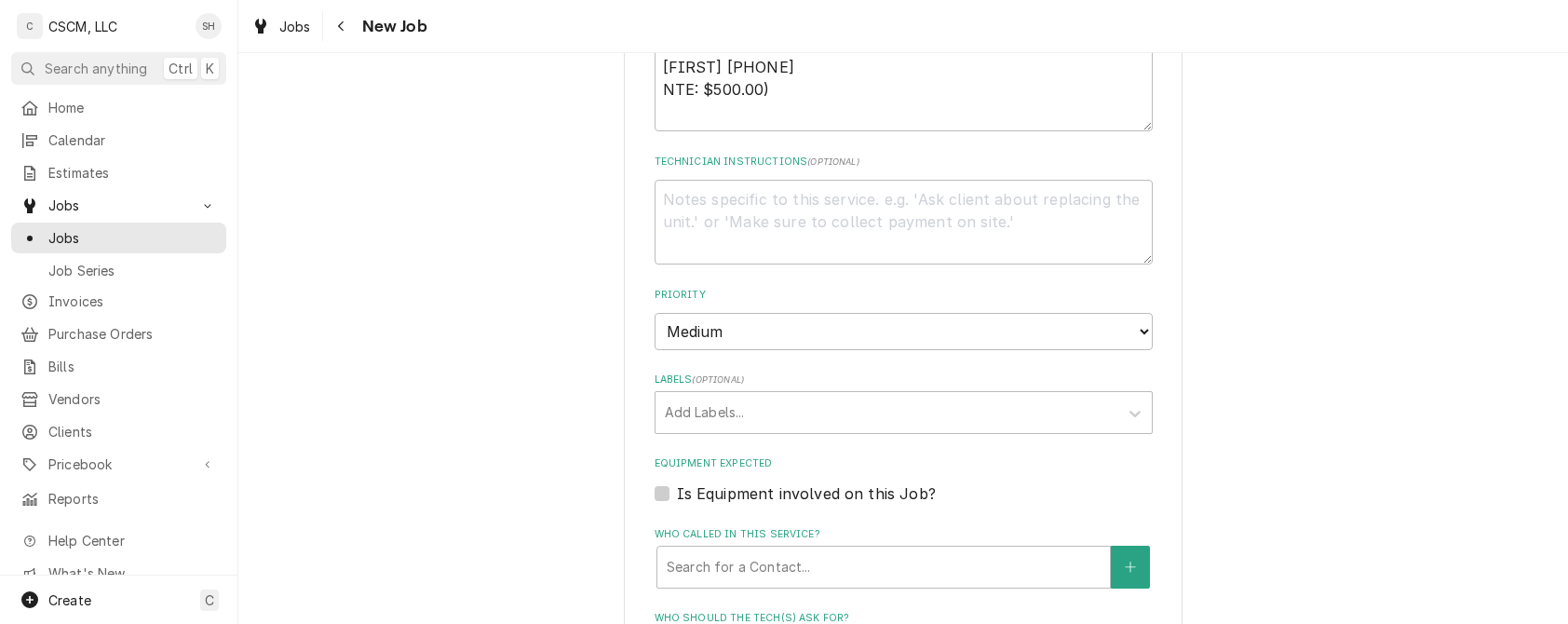 type on "x" 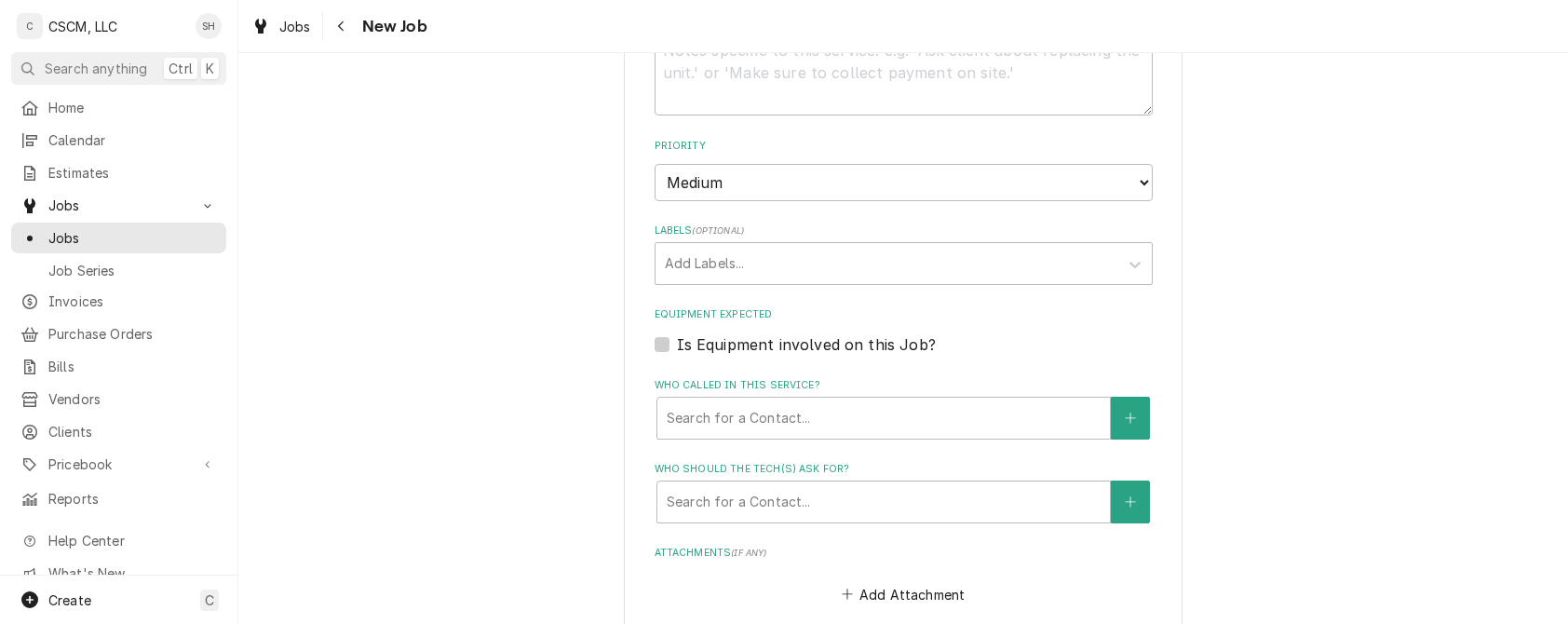 scroll, scrollTop: 1891, scrollLeft: 0, axis: vertical 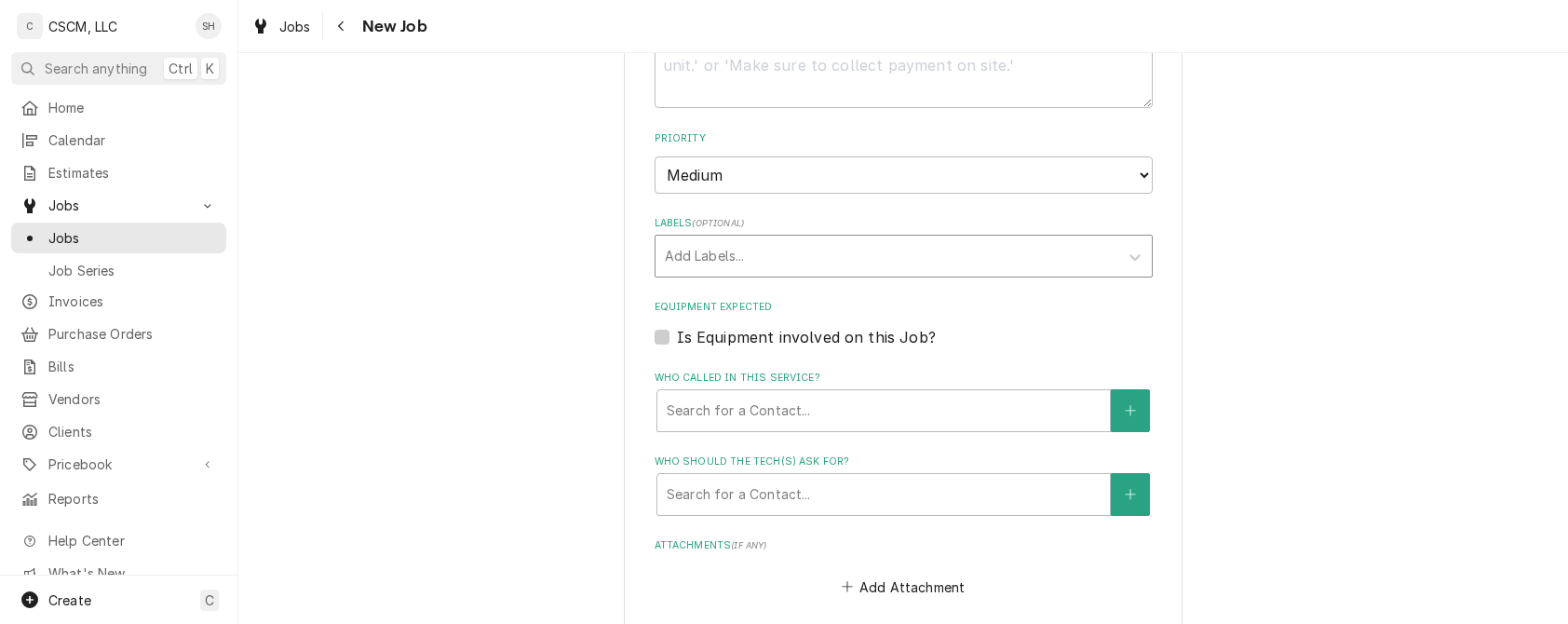 click on "Add Labels..." at bounding box center (886, 256) 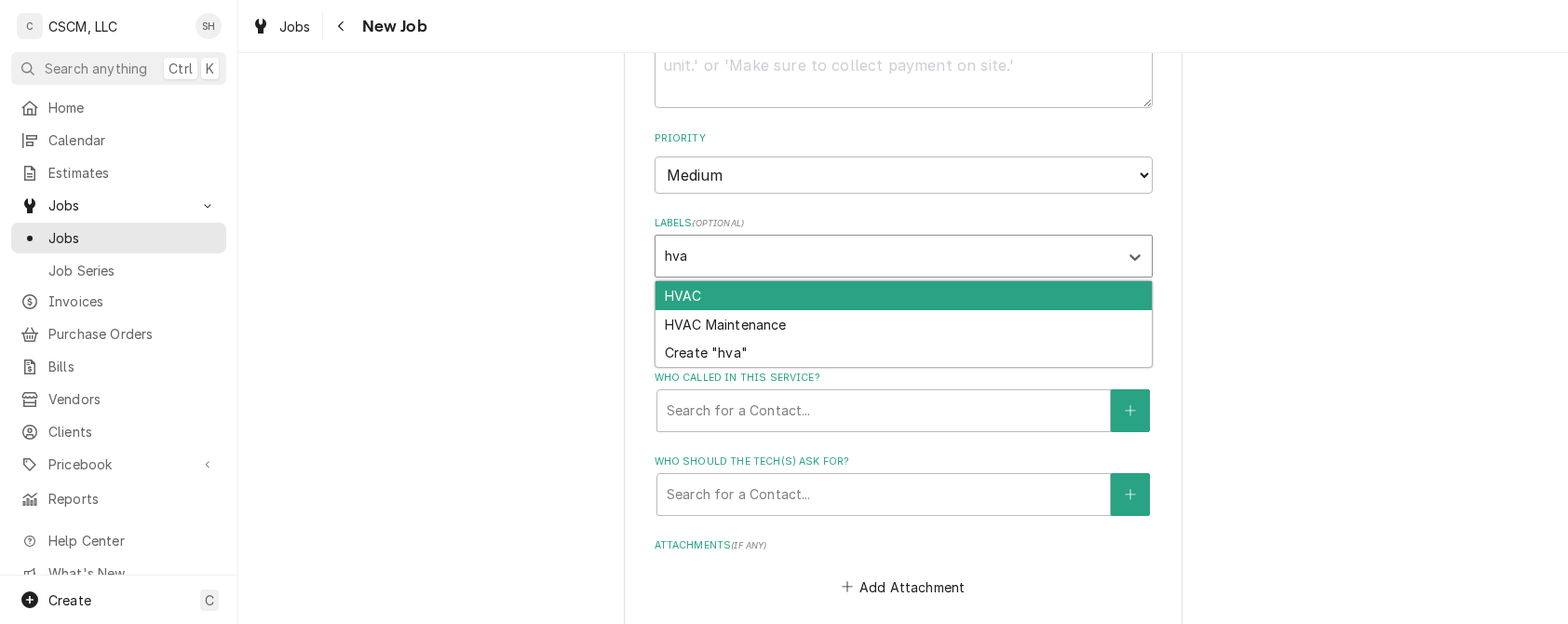 type on "hvac" 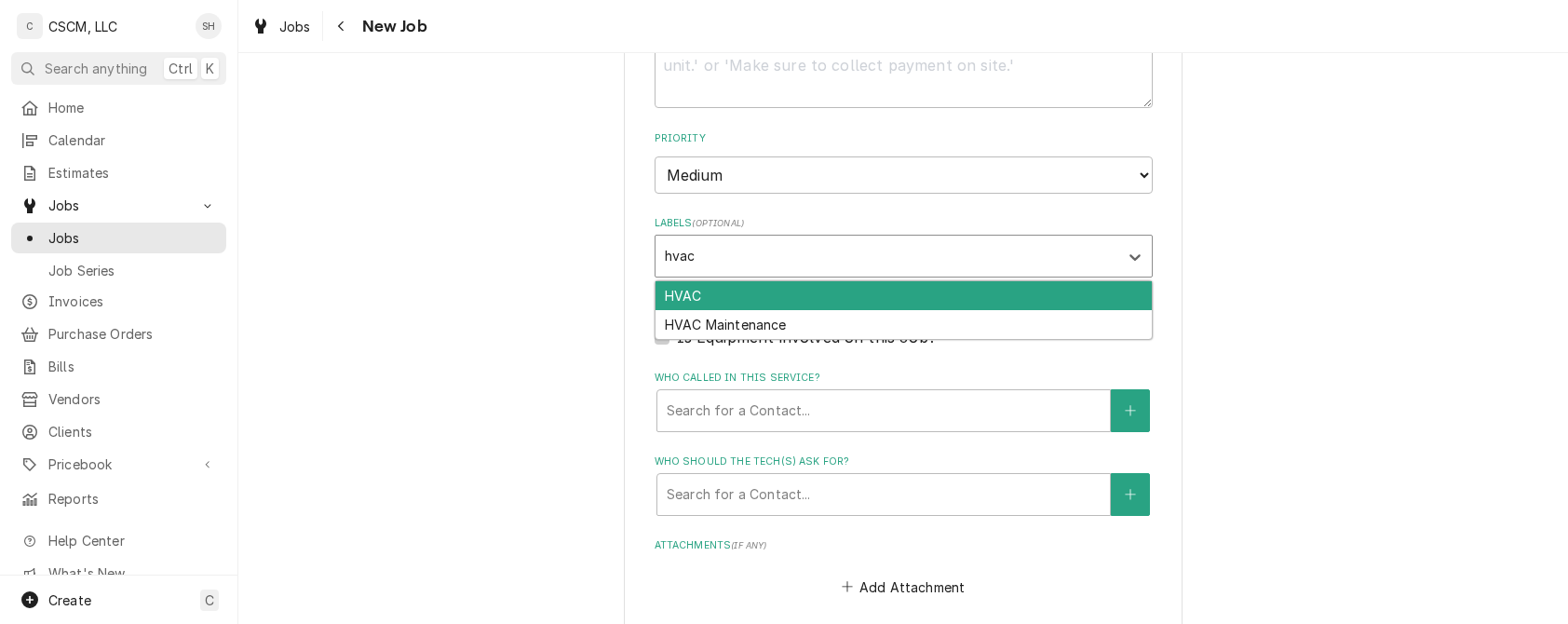 click on "HVAC" at bounding box center [903, 295] 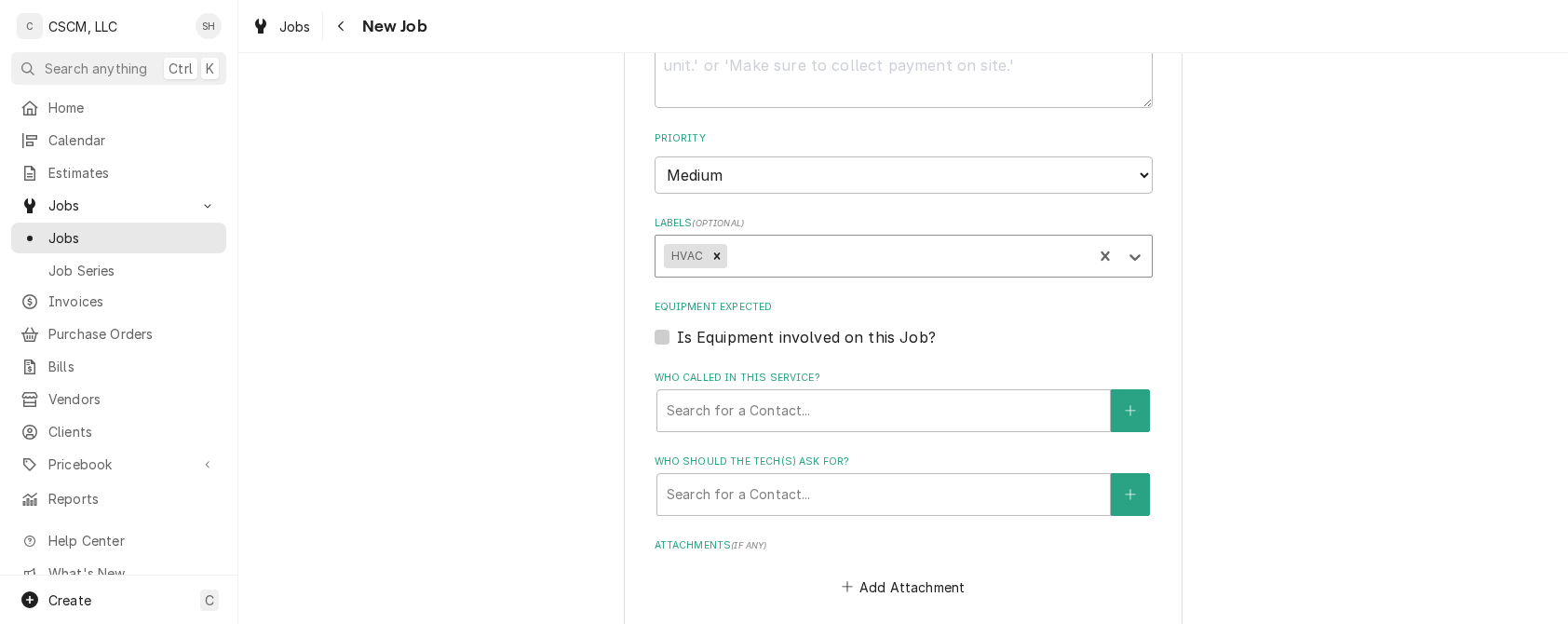 type on "x" 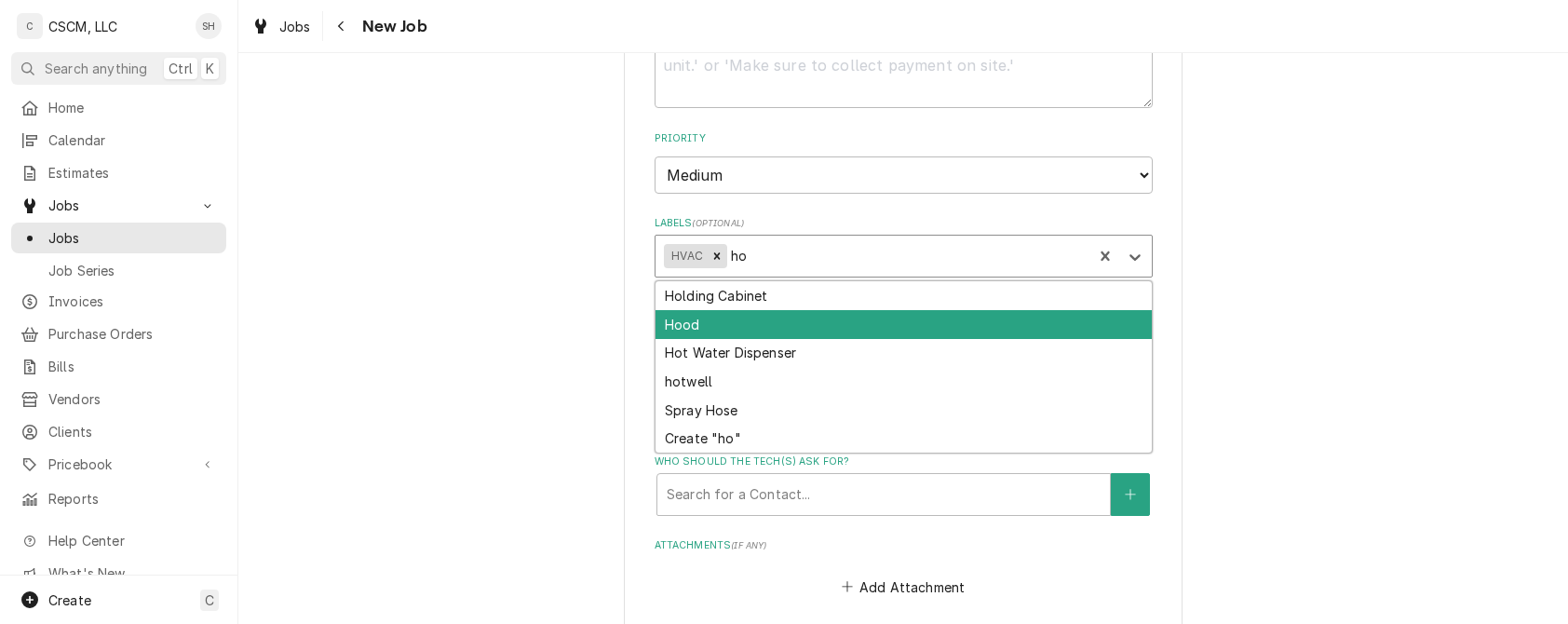 type on "h" 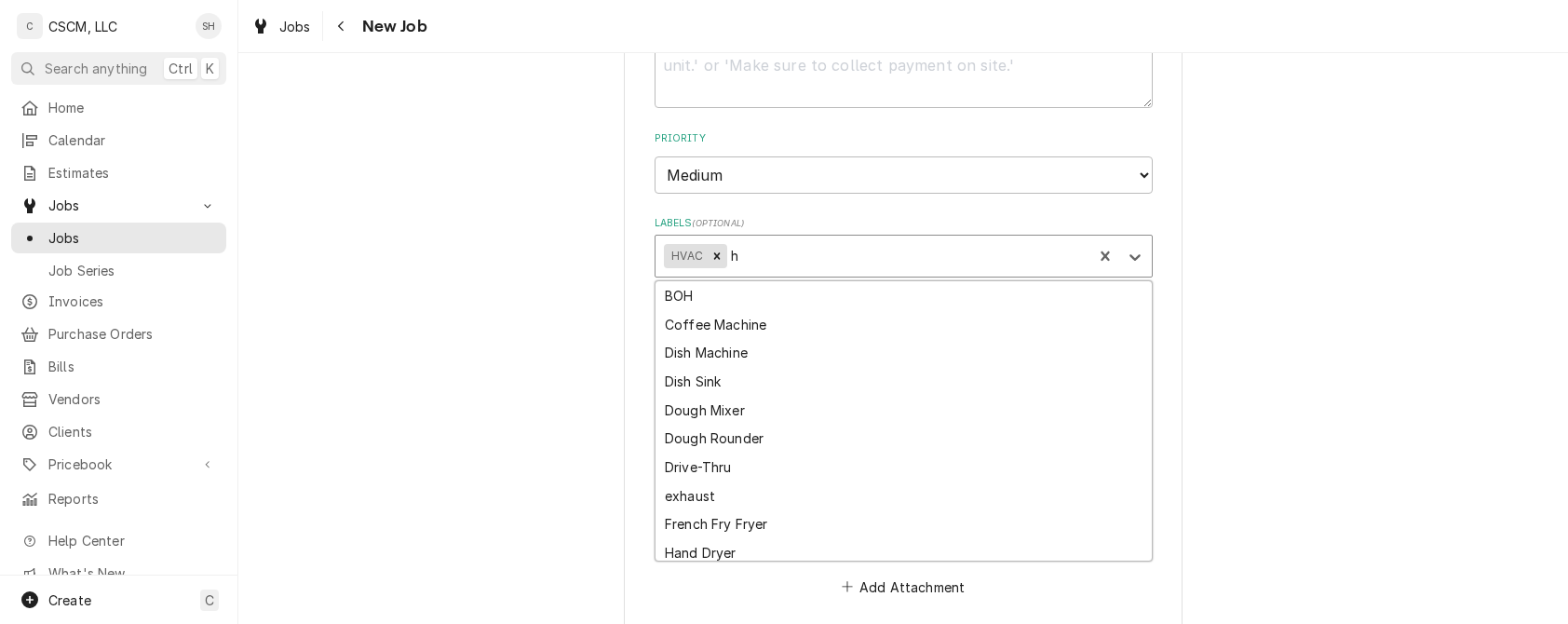 type 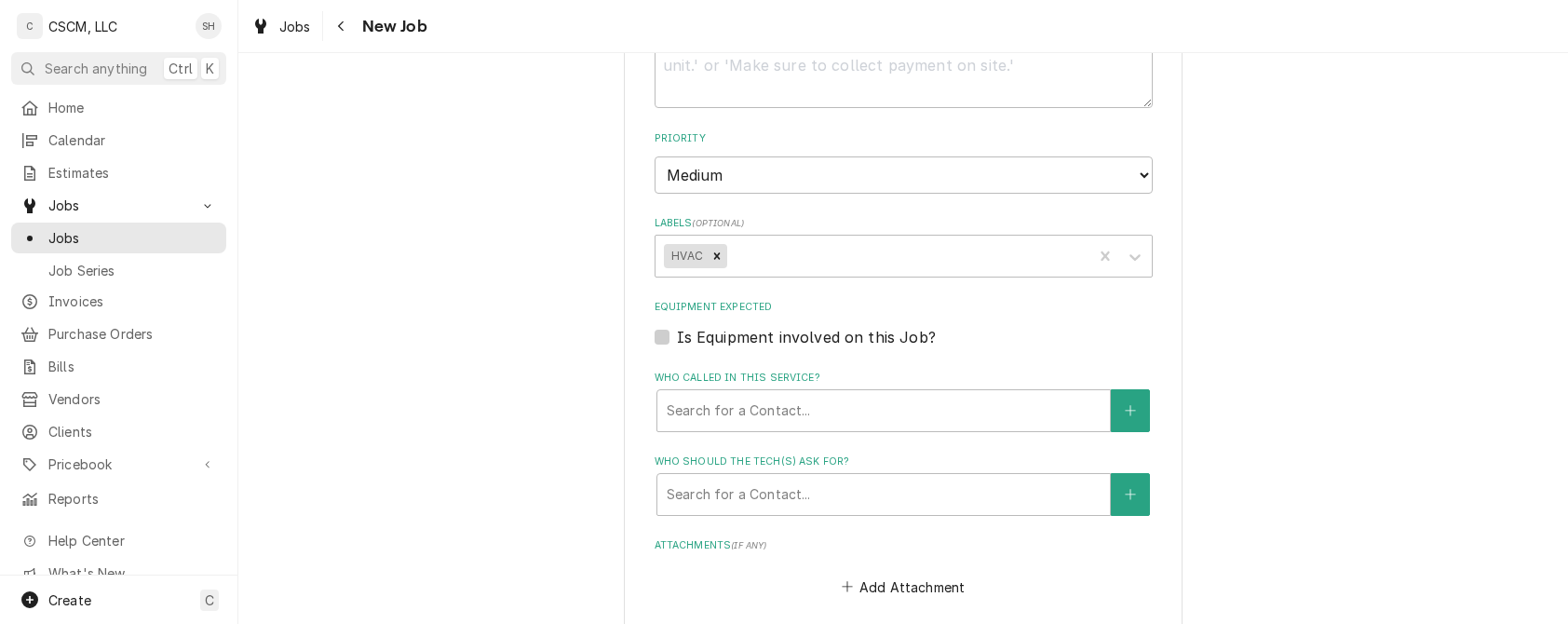 click on "Please provide the following information to create a job: Client Details Client KBP Foods Edit Client Service Location Hannibal KFC #5782 / 229 Highway 61, Hannibal, Missouri 63401 Edit Service Location Service Location Notes PM
P20x20x2 pleated = 4
P16x20x2 pleated = 8
AX48 belt = 1
BX50 belt = 1
AX52 belt = 1
AX27 belt = 1
AX24 belt = 1 Job Details Job Source Direct (Phone/Email/etc.) Other Job Source Name Verisae Verisae ID 71937110 Date Received 2025-08-05 Service Type HVAC Service Edit Service Type Job Type Reason For Call Technician Instructions  ( optional ) Priority No Priority Urgent High Medium Low Labels  ( optional ) HVAC Equipment Expected Is Equipment involved on this Job? Who called in this service? Search for a Contact... Who should the tech(s) ask for? Search for a Contact... Attachments  ( if any ) Add Attachment Estimated Arrival Time AM / PM 6:00 AM 6:15 AM 6:30 AM 6:45 AM 7:00 AM 7:15 AM 7:30 AM 7:45 AM 8:00 AM 8:15 AM 8:30 AM 8:45 AM 9:00 AM 9:15 AM 9:30 AM 9:45 AM 10:00 AM 10:15 AM 2" at bounding box center [903, -398] 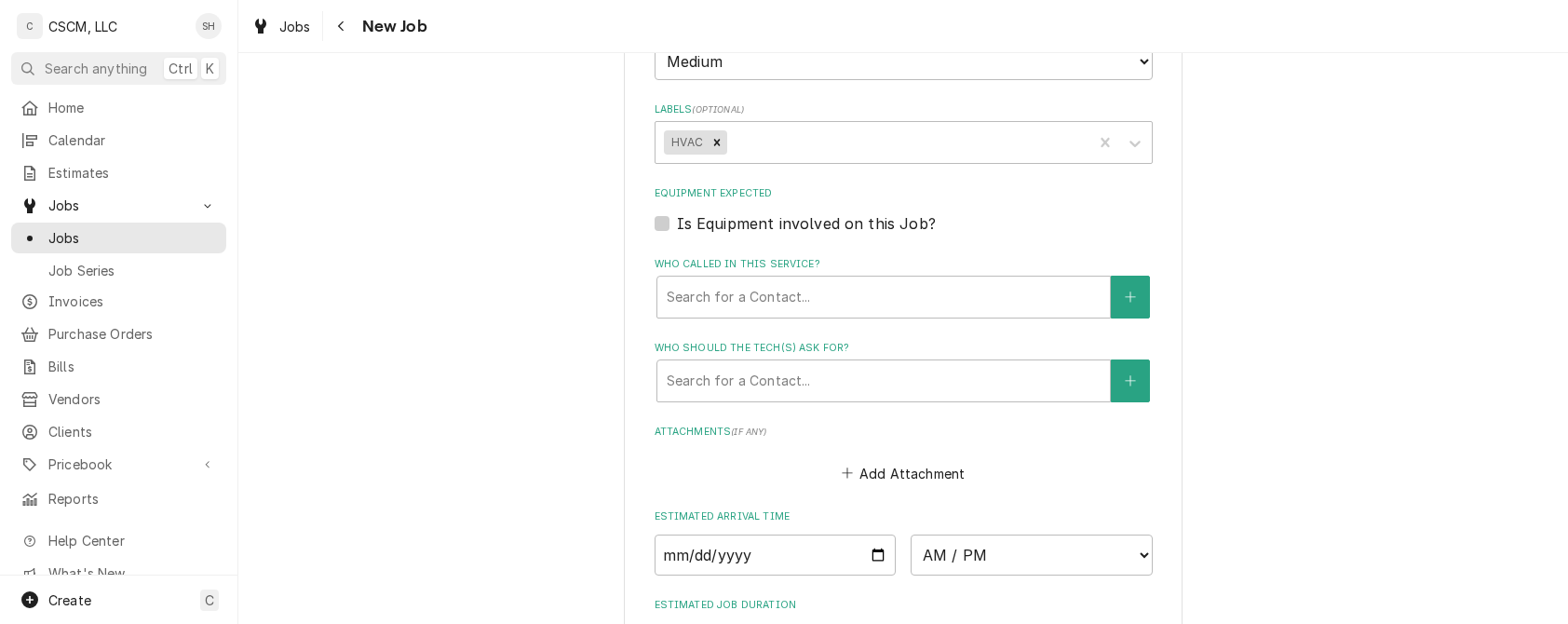 scroll, scrollTop: 2010, scrollLeft: 0, axis: vertical 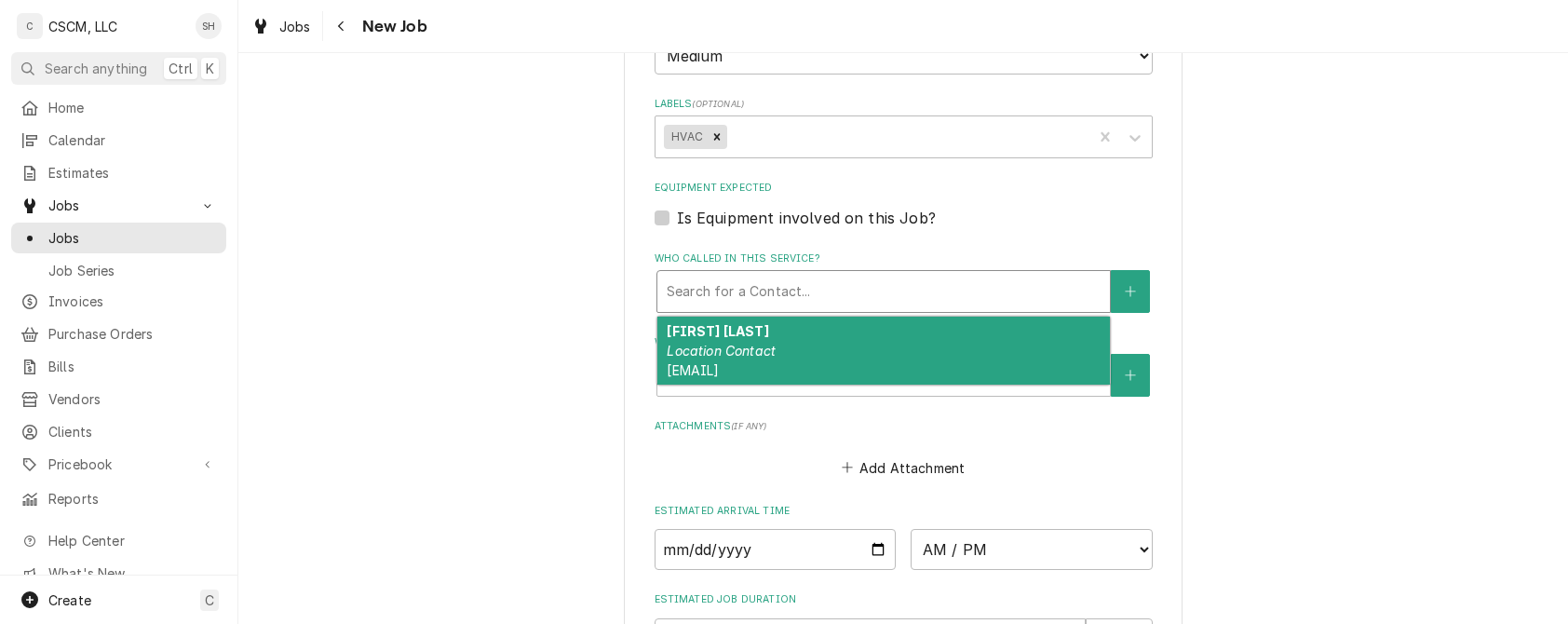 click at bounding box center (884, 292) 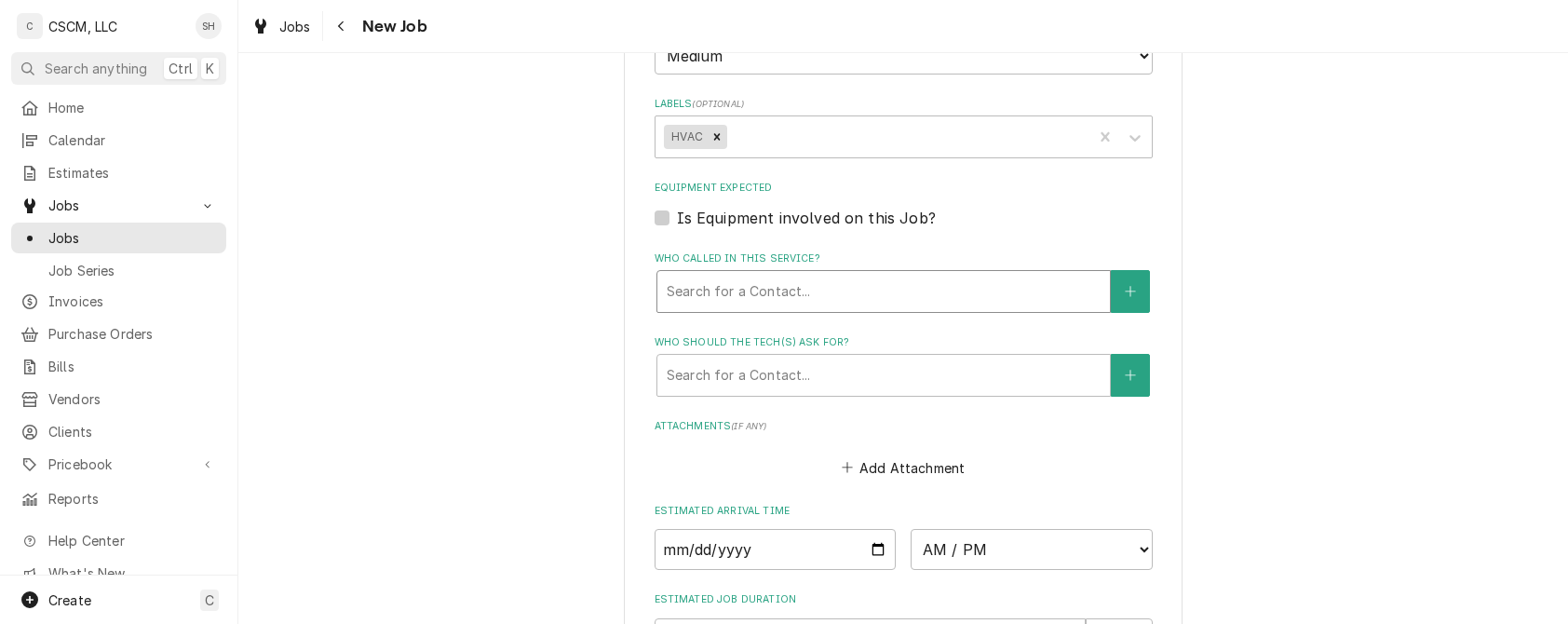 click at bounding box center (884, 292) 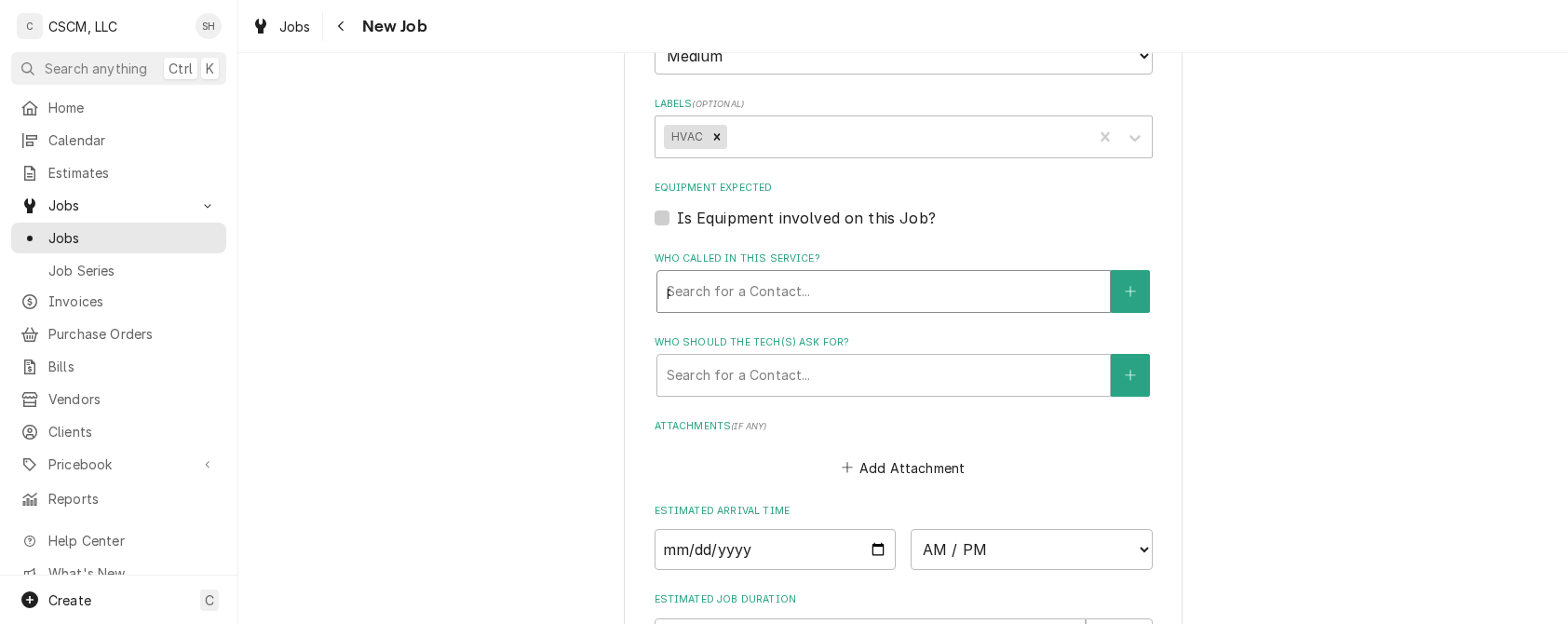 type on "pa" 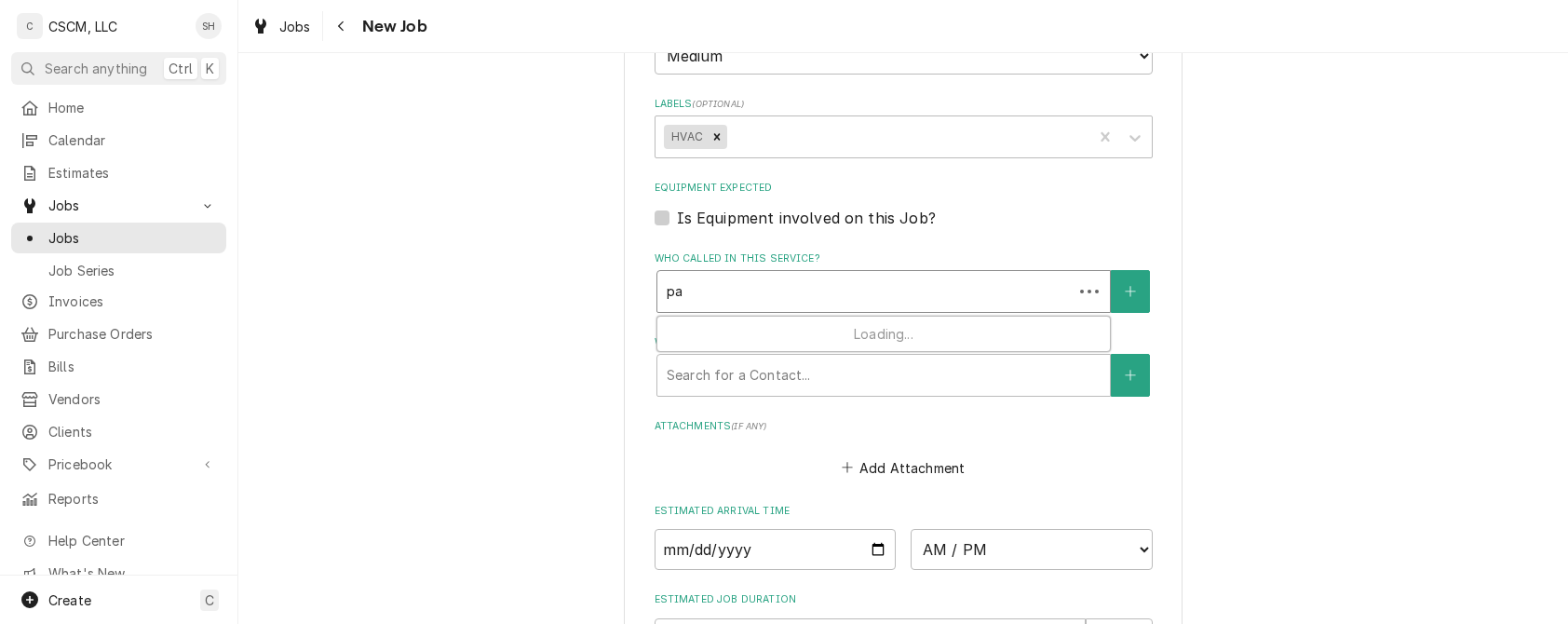 type on "pai" 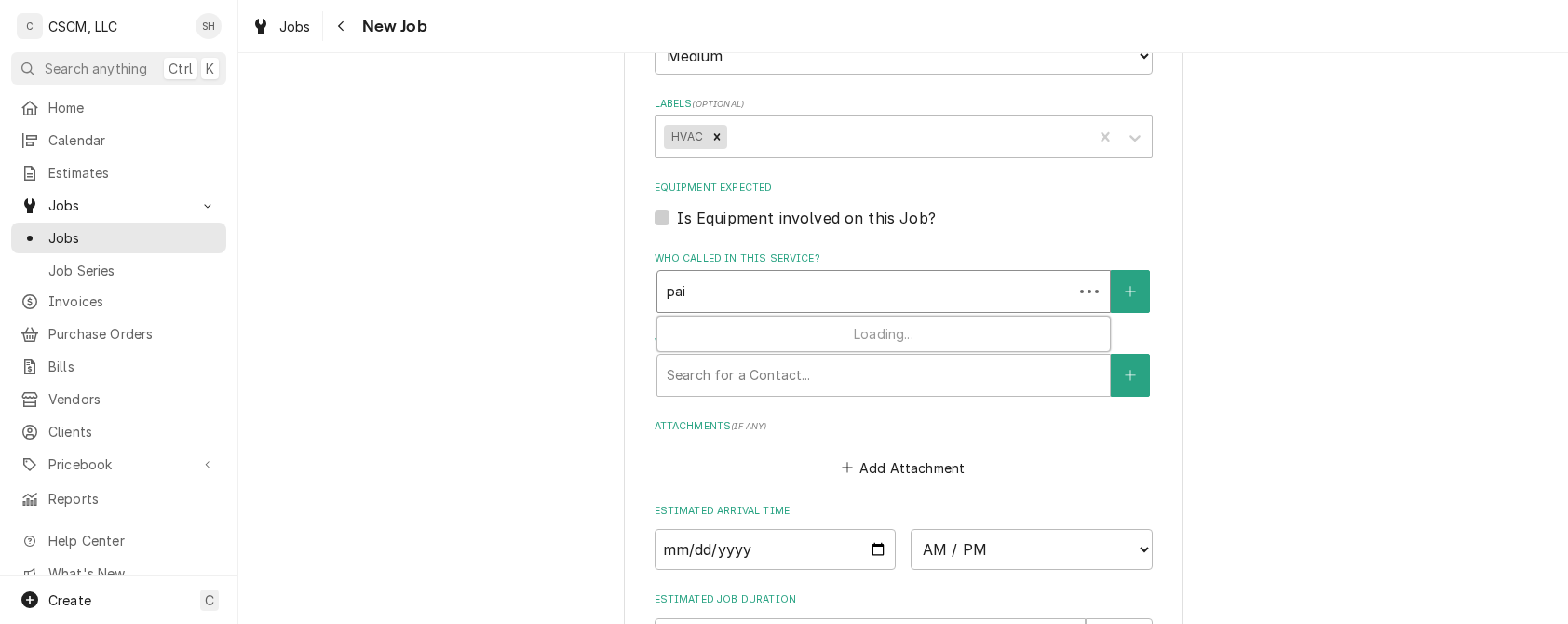 type on "x" 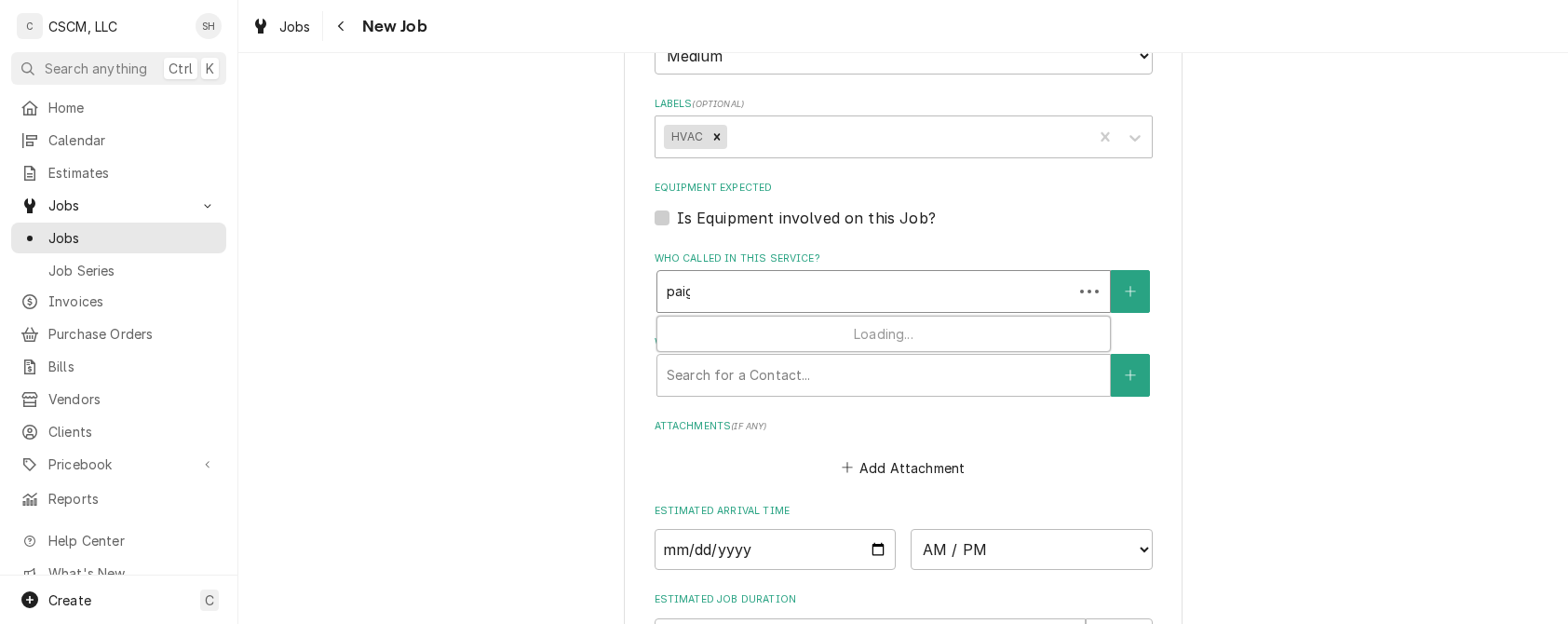type on "paige" 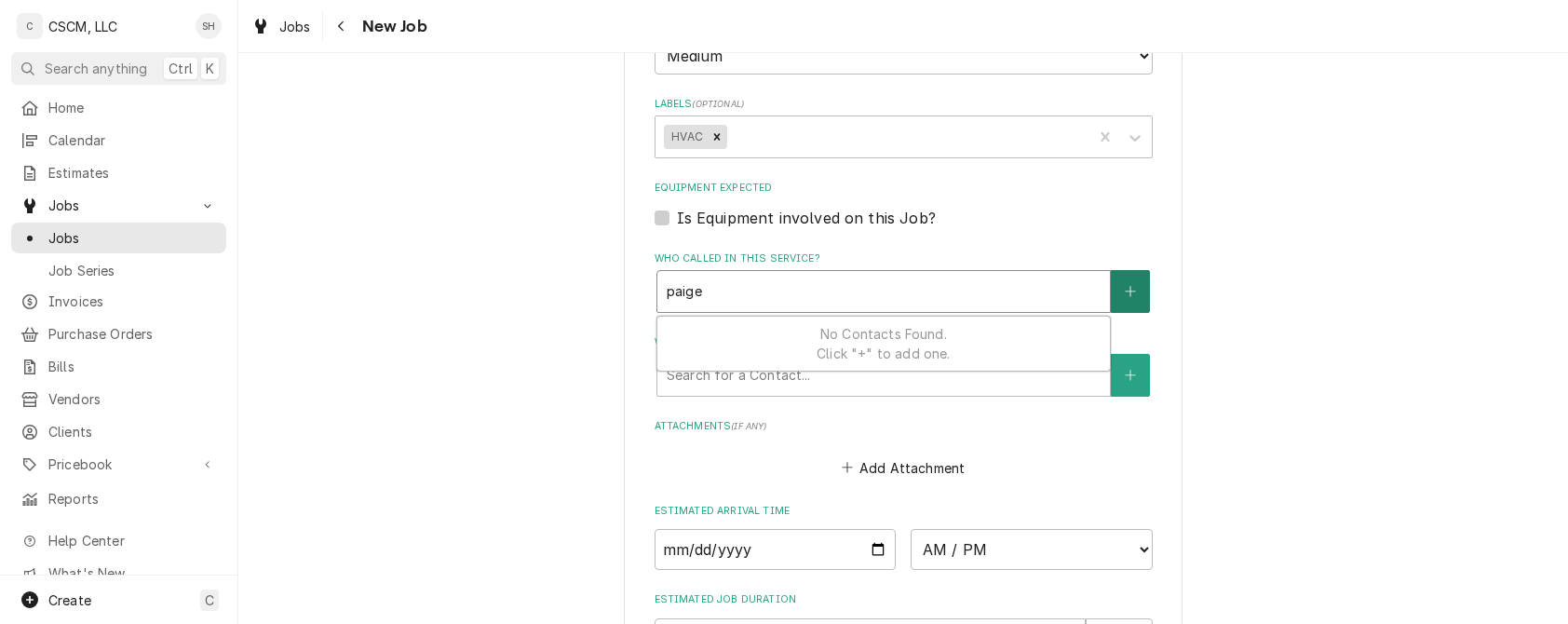 type on "paige" 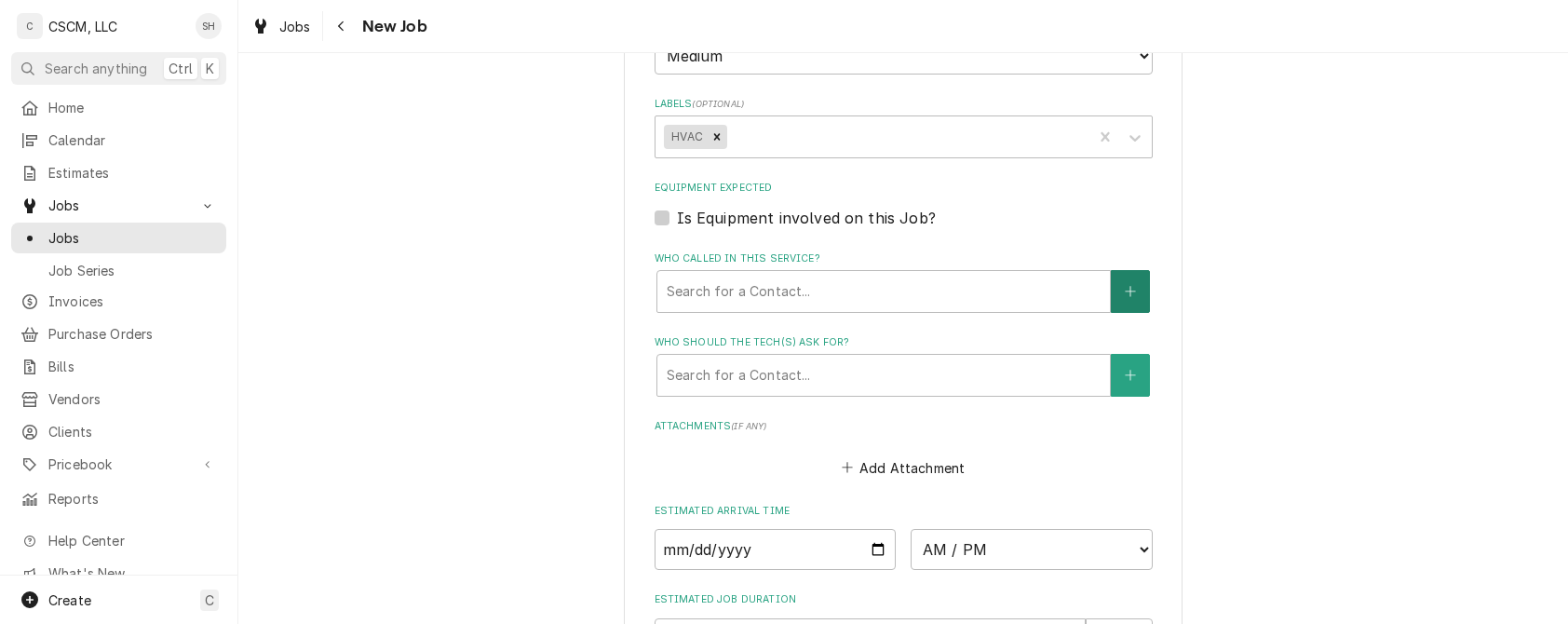 click at bounding box center [1130, 292] 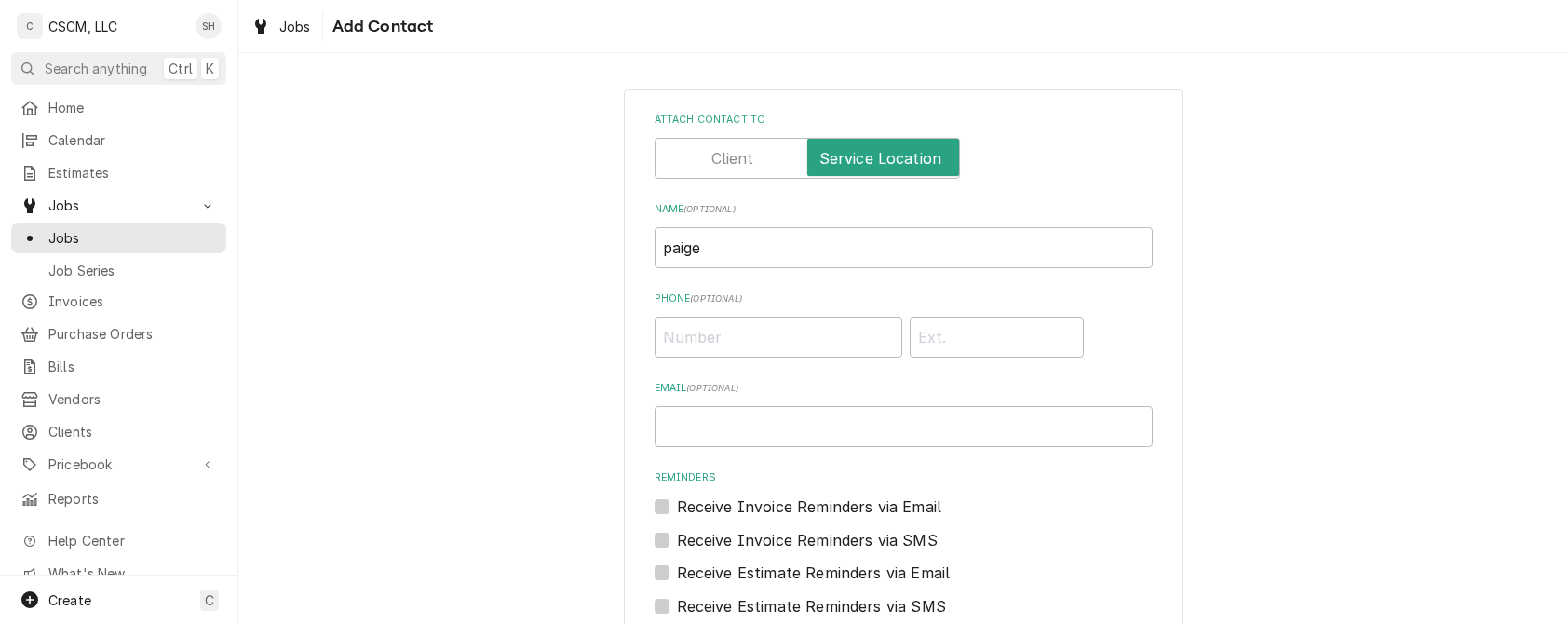 scroll, scrollTop: 1, scrollLeft: 0, axis: vertical 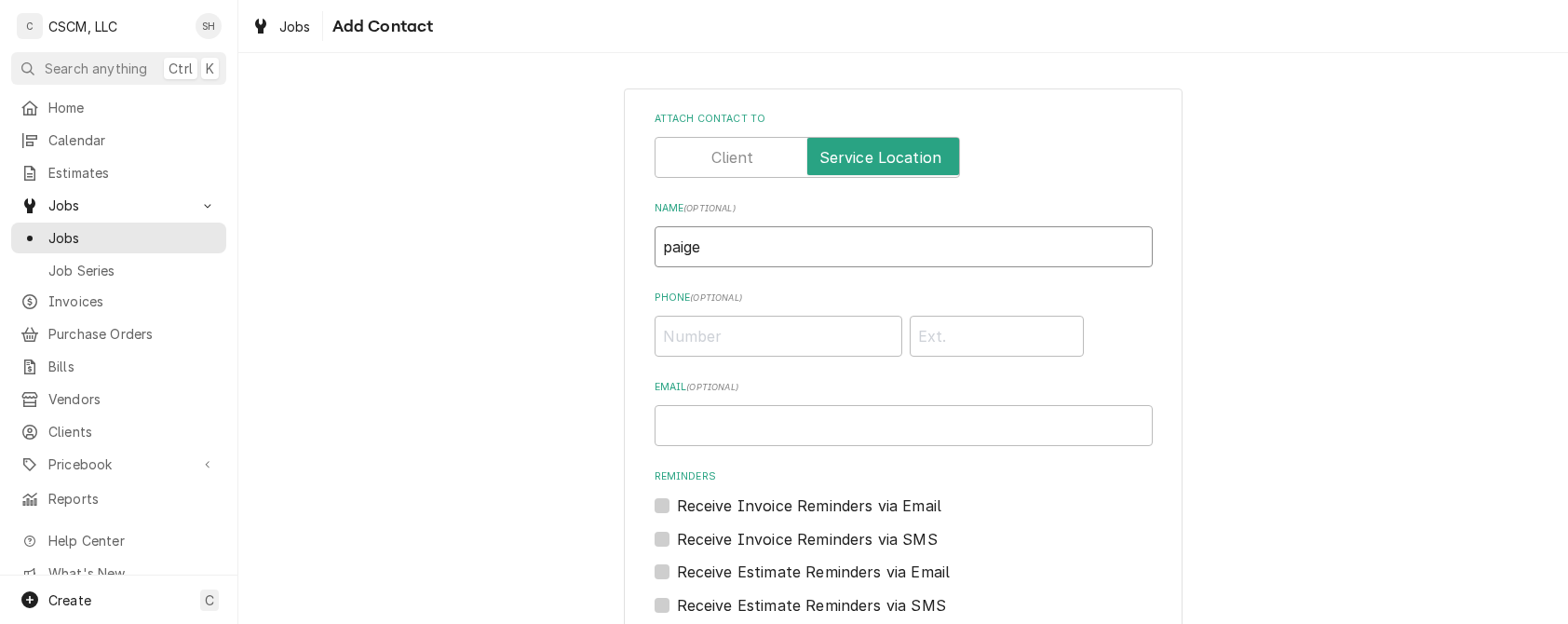click on "paige" at bounding box center (903, 247) 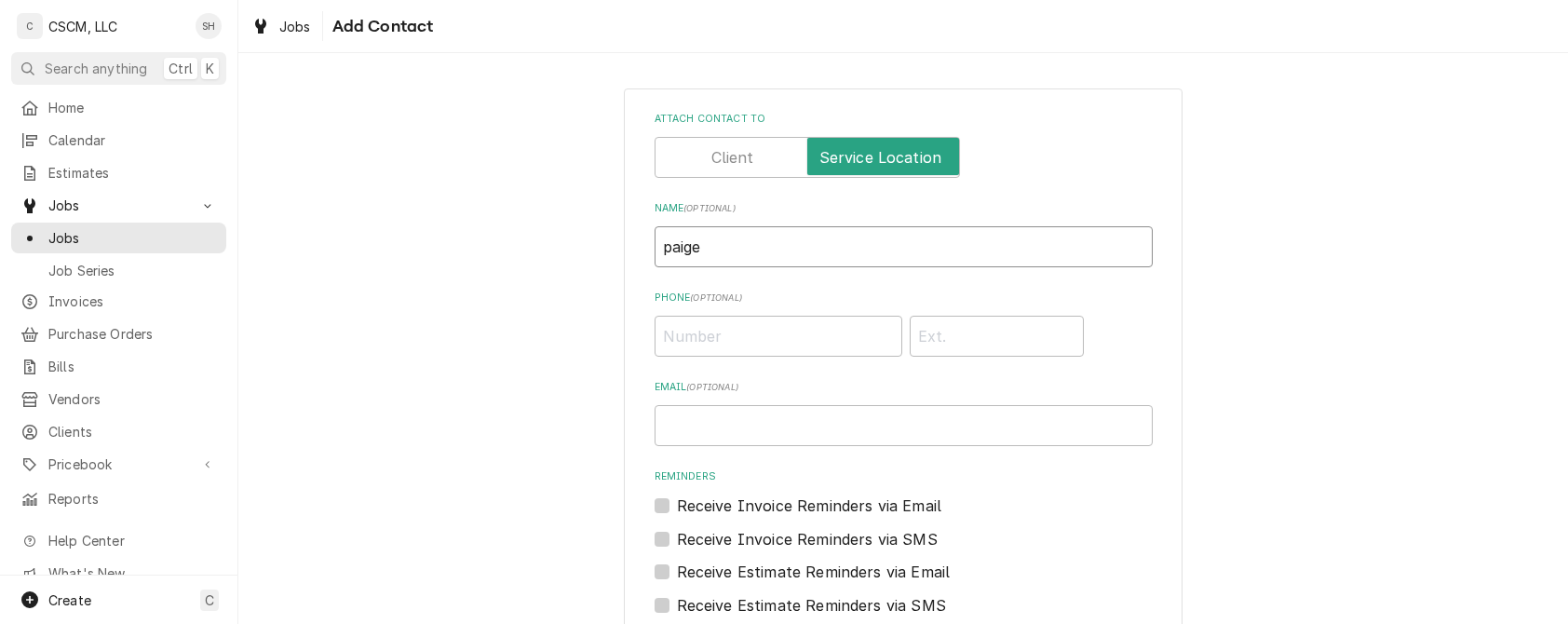 click on "paige" at bounding box center [903, 247] 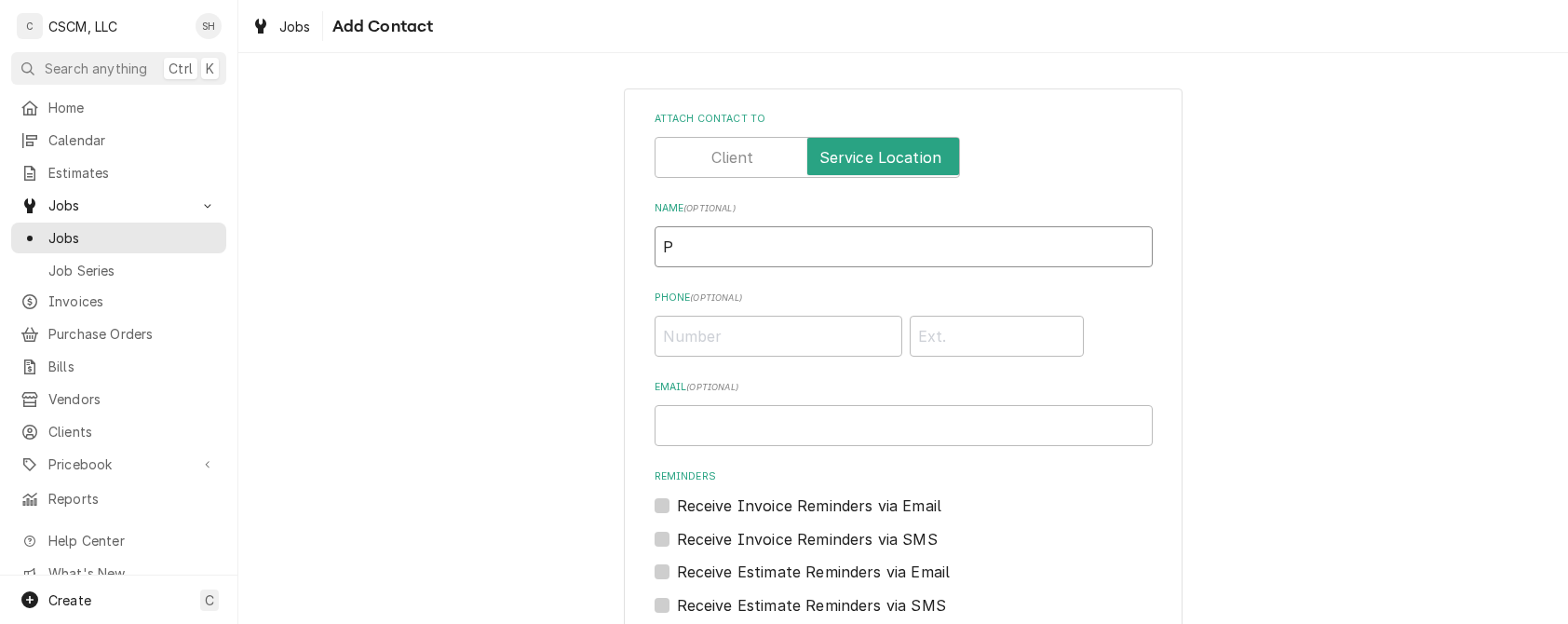 paste on "aige Huffstutler" 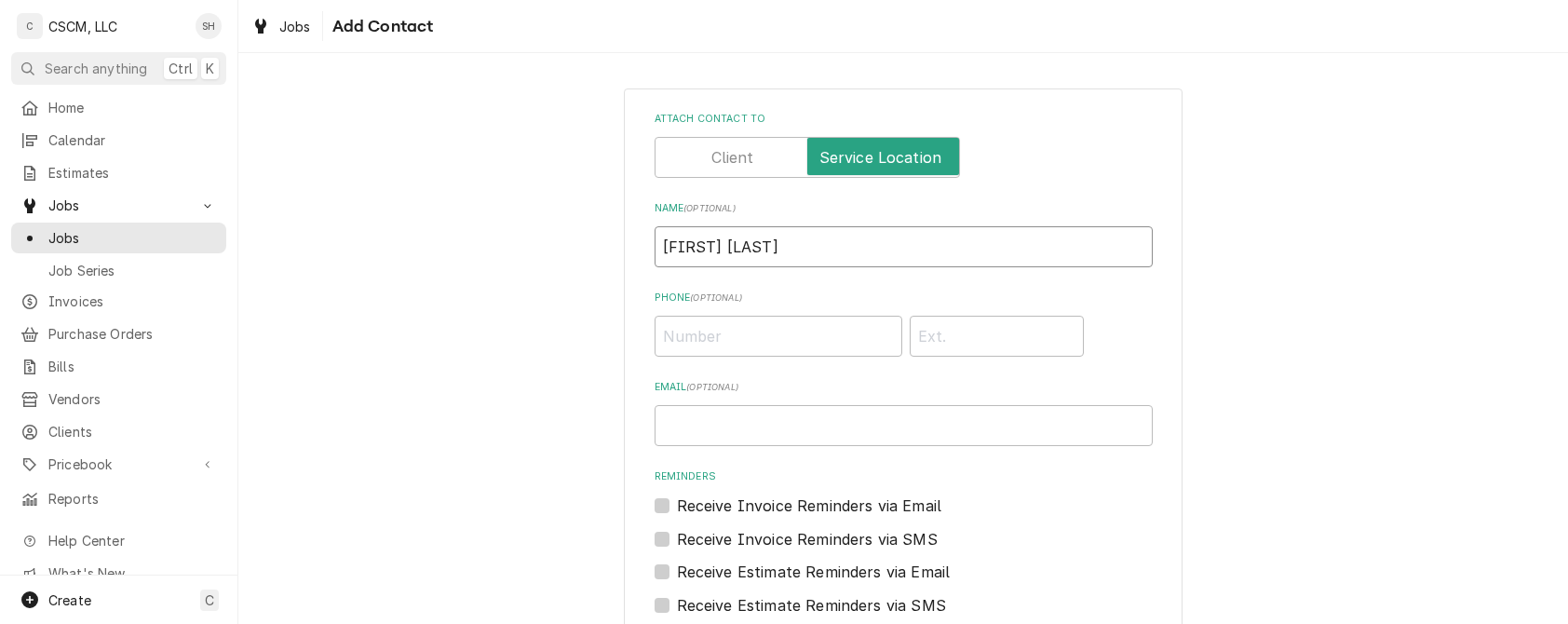 type on "Paige Huffstutler" 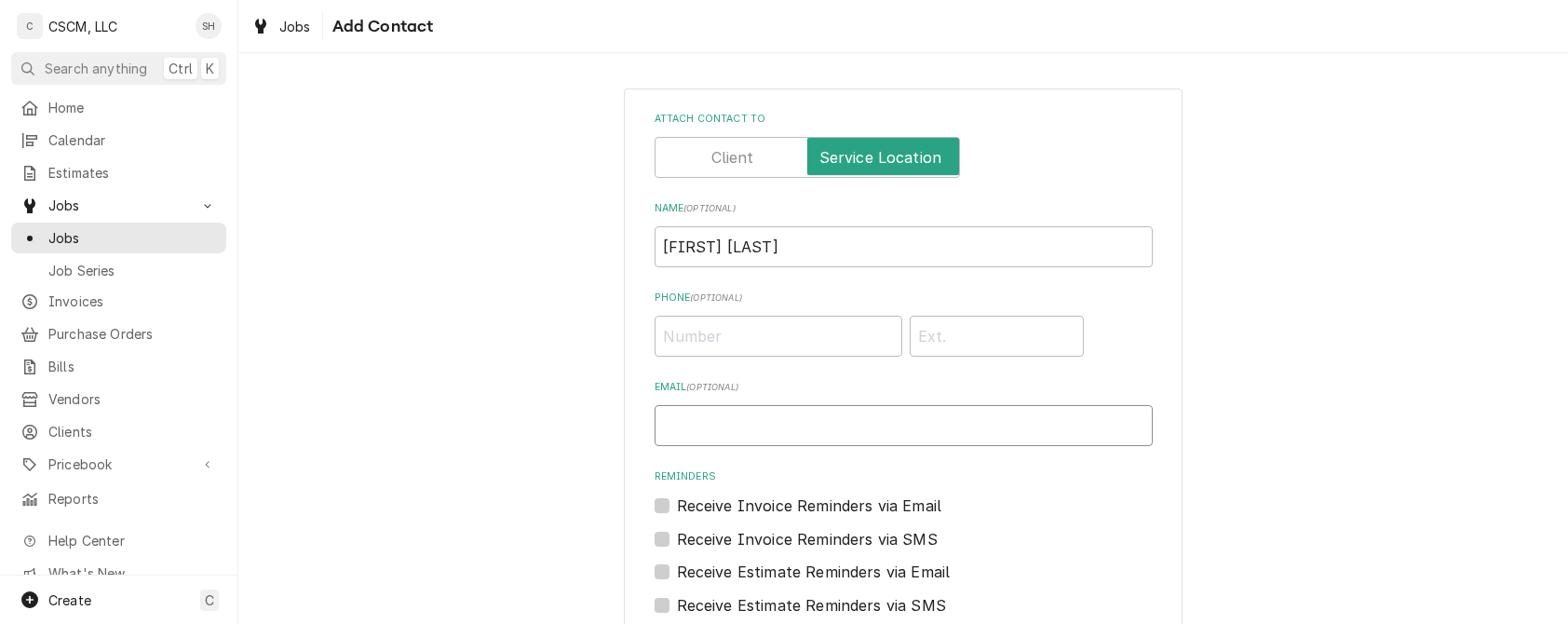 click on "Email  ( optional )" at bounding box center [903, 426] 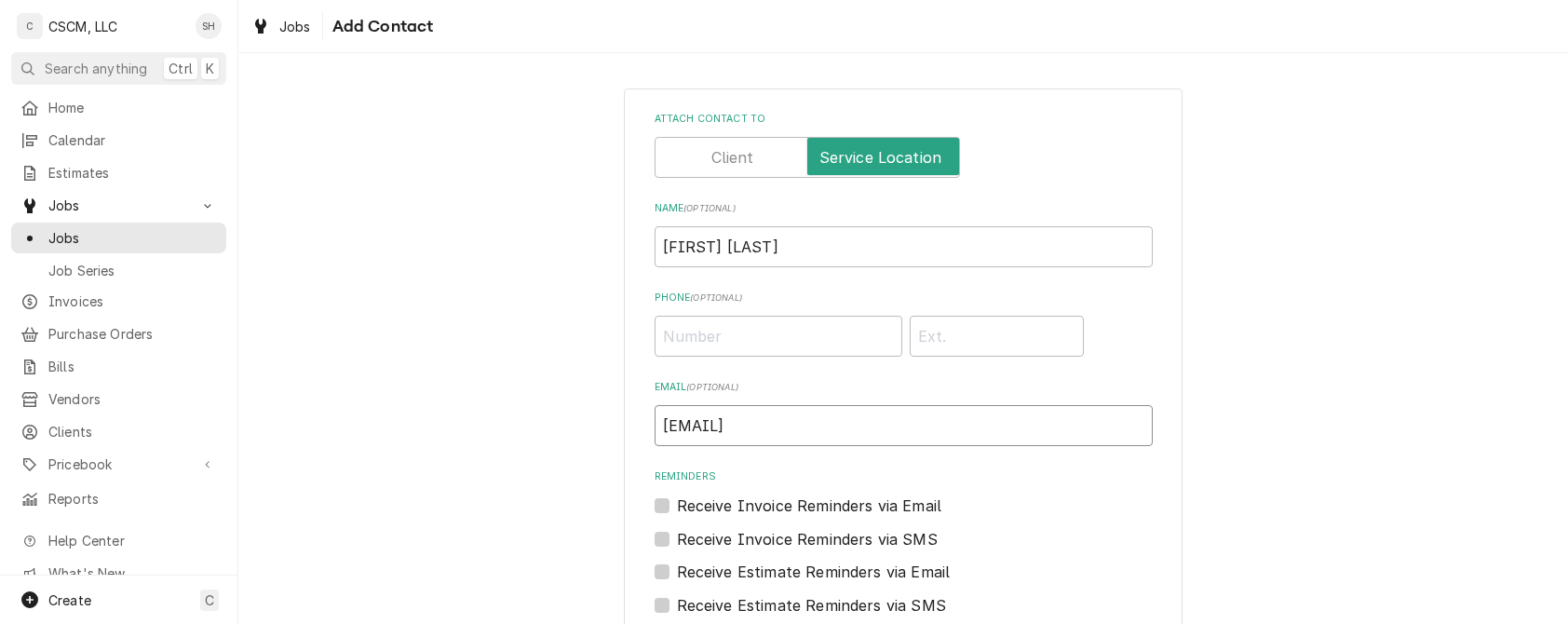 scroll, scrollTop: 179, scrollLeft: 0, axis: vertical 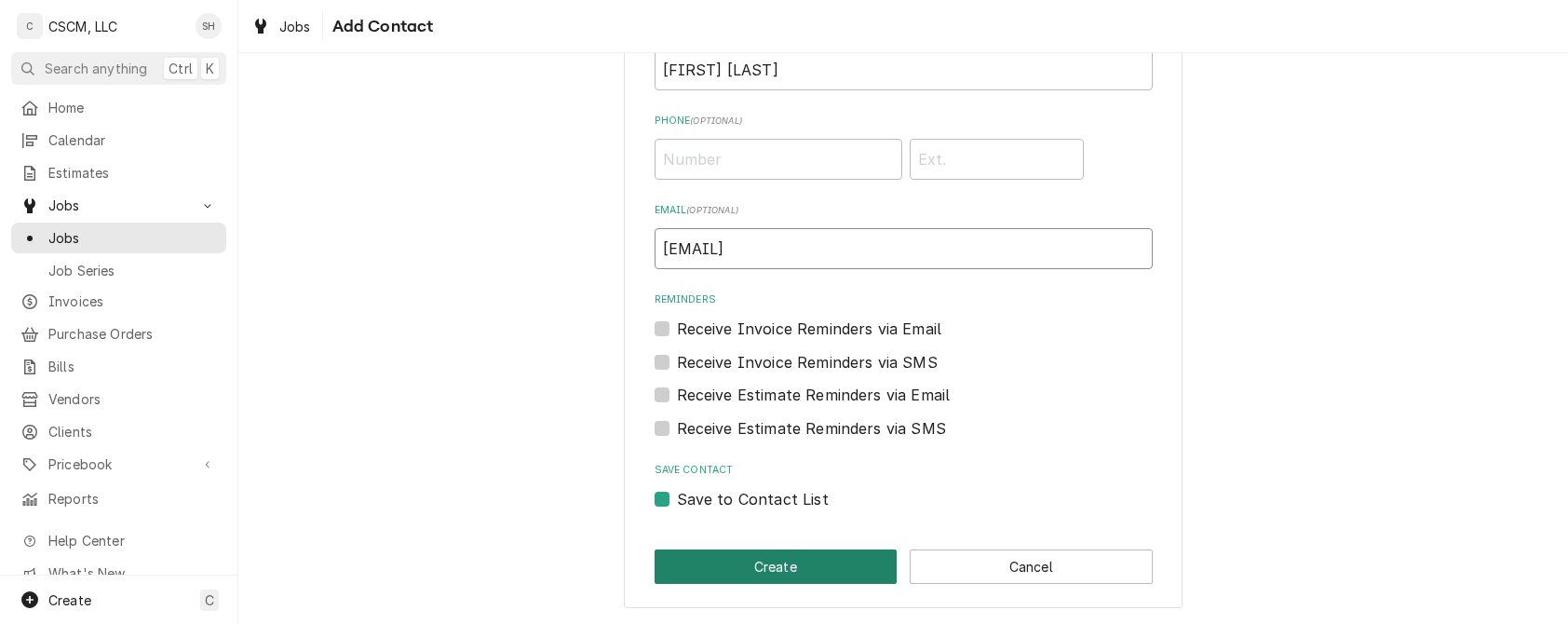type on "phuffstutler@kbpbrands.com" 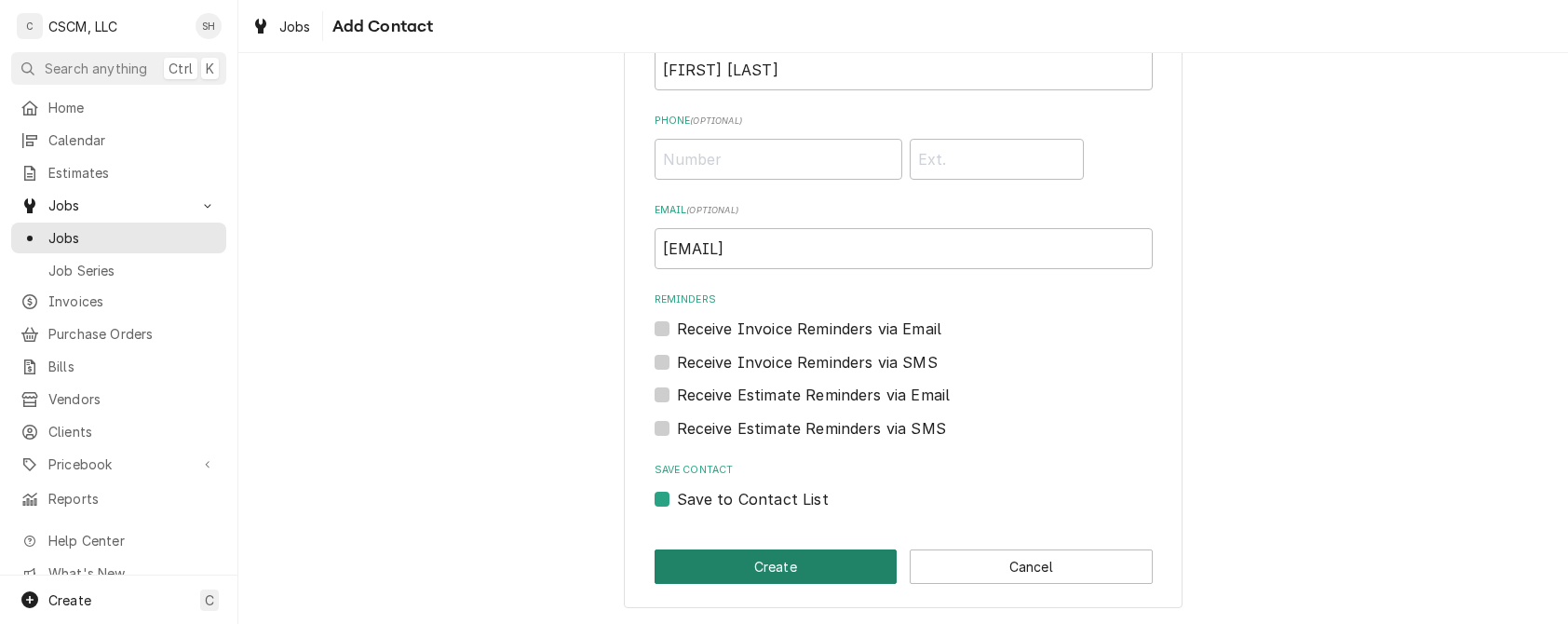 click on "Create" at bounding box center [776, 566] 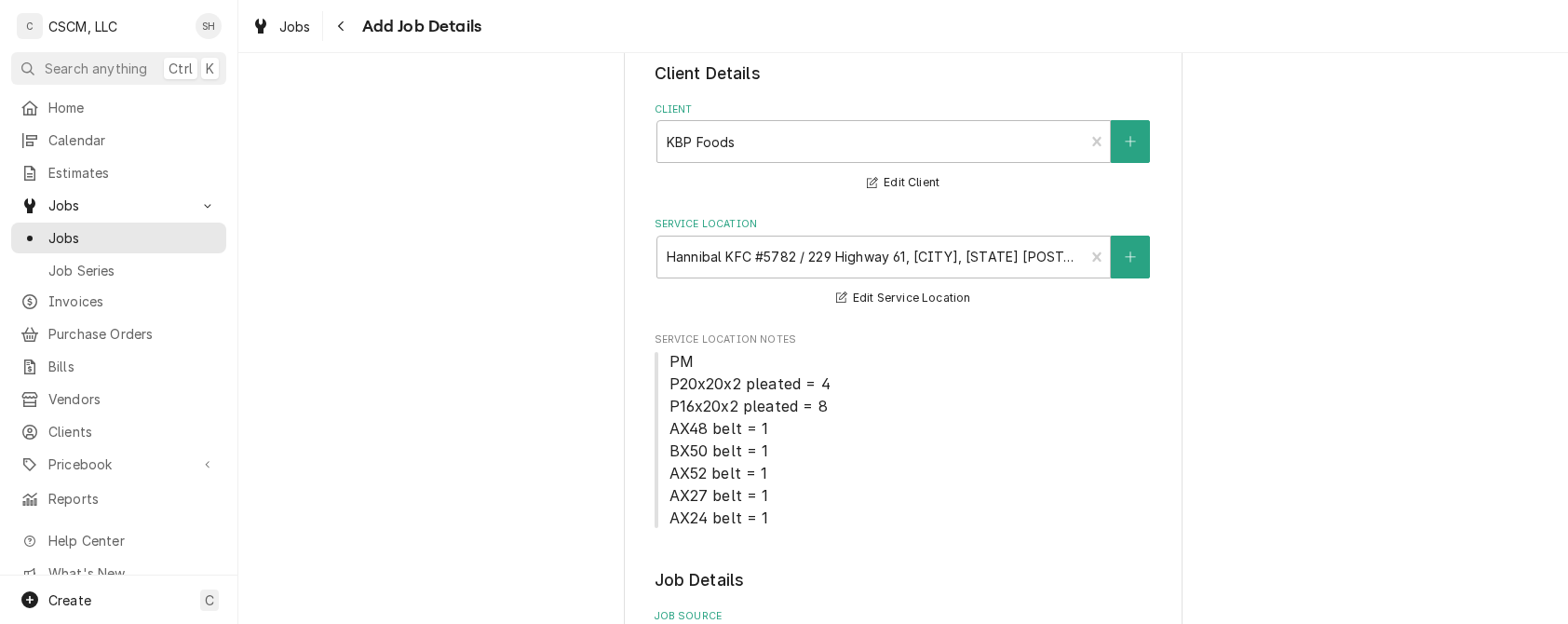 scroll, scrollTop: 0, scrollLeft: 0, axis: both 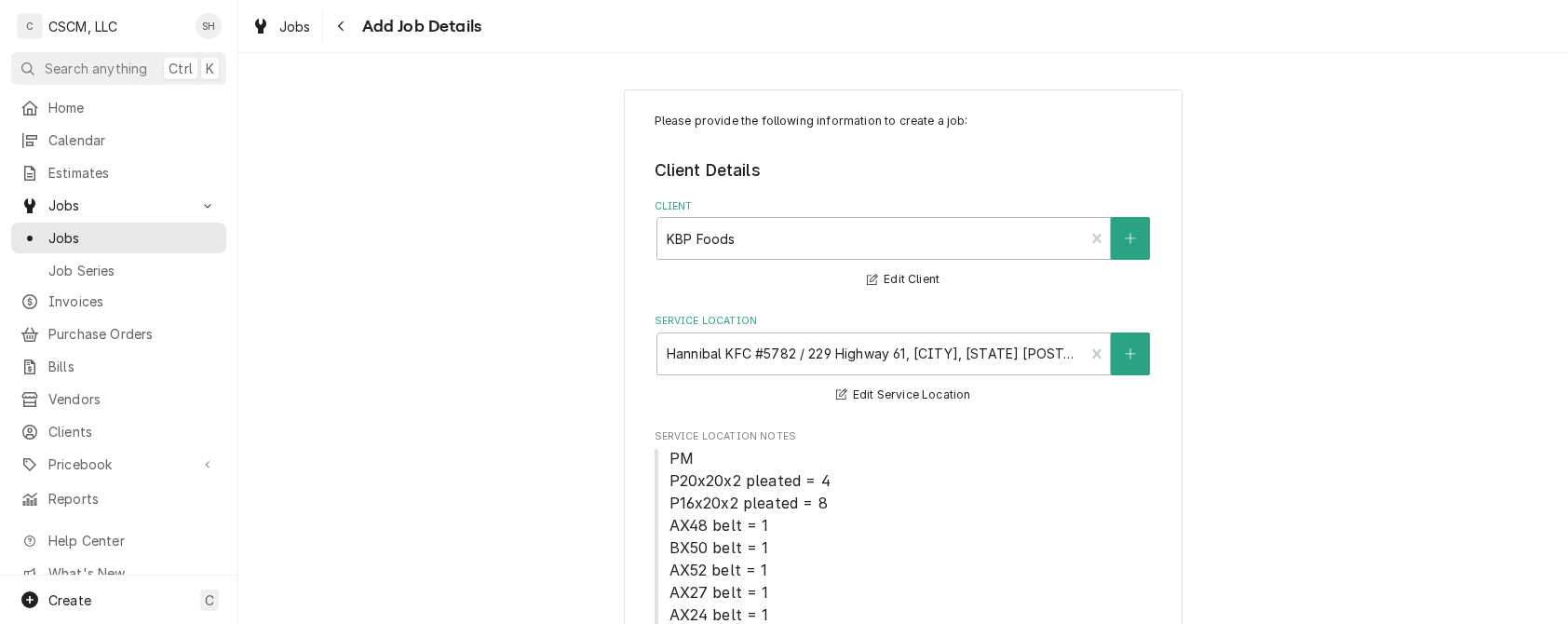 click on "Please provide the following information to create a job: Client Details Client KBP Foods Edit Client Service Location Hannibal KFC #5782 / 229 Highway 61, Hannibal, Missouri 63401 Edit Service Location Service Location Notes PM
P20x20x2 pleated = 4
P16x20x2 pleated = 8
AX48 belt = 1
BX50 belt = 1
AX52 belt = 1
AX27 belt = 1
AX24 belt = 1 Job Details Job Source Direct (Phone/Email/etc.) Other Job Source Name Verisae Verisae ID 71937110 Date Received 2025-08-05 Service Type HVAC Service Edit Service Type Job Type Reason For Call Technician Instructions  ( optional ) Priority No Priority Urgent High Medium Low Labels  ( optional ) HVAC Equipment Expected Is Equipment involved on this Job? Who called in this service? Paige Huffstutler Location Contact phuffstutler@kbpbrands.com Edit Contact Who should the tech(s) ask for? Search for a Contact... Attachments  ( if any ) Add Attachment Estimated Arrival Time AM / PM 6:00 AM 6:15 AM 6:30 AM 6:45 AM 7:00 AM 7:15 AM 7:30 AM 7:45 AM 8:00 AM 8:15 AM 8:30 AM 8:45 AM 2" at bounding box center [903, 1509] 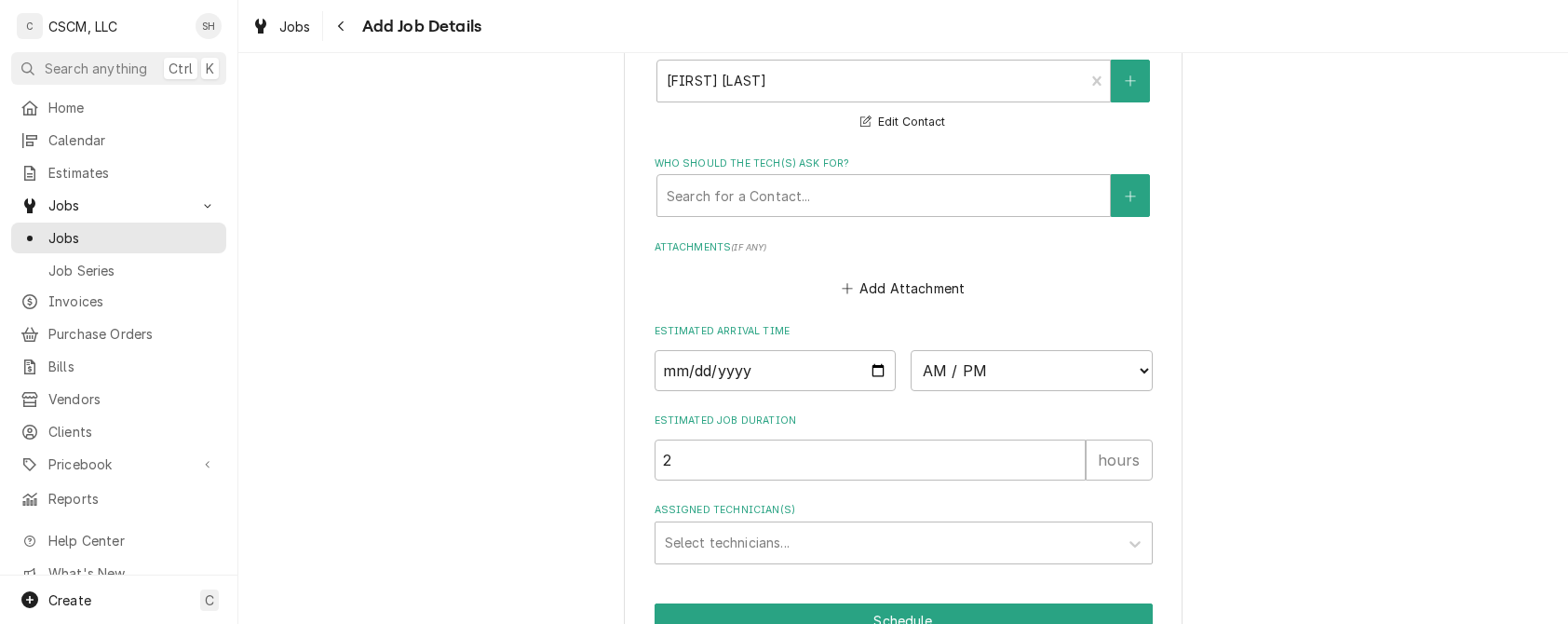 scroll, scrollTop: 2300, scrollLeft: 0, axis: vertical 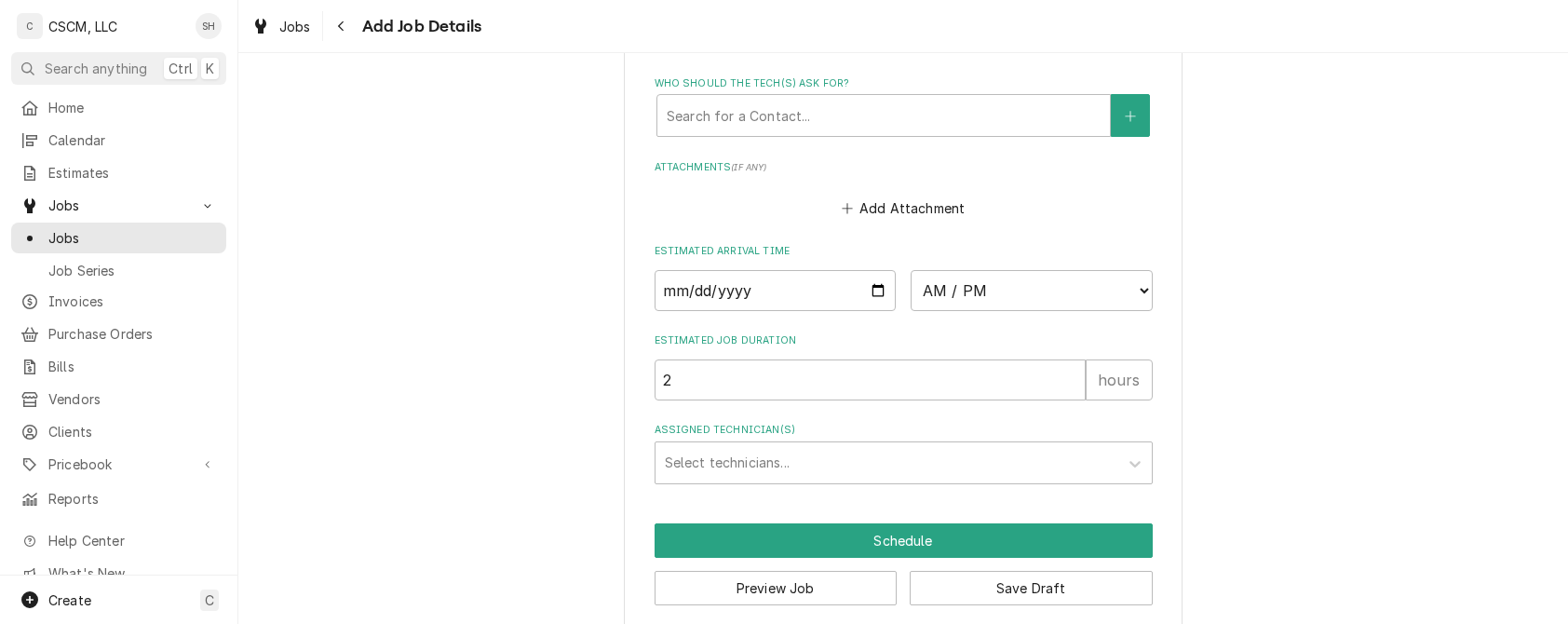 type on "x" 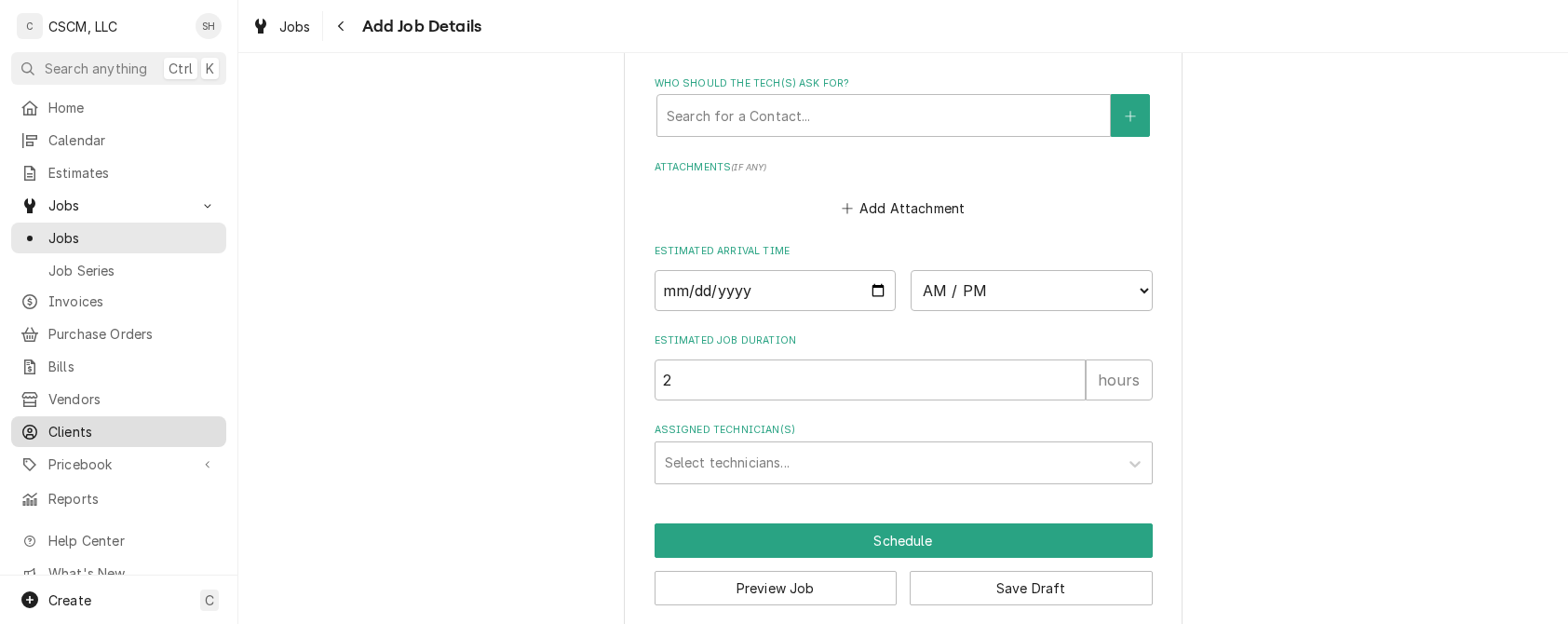 click on "Clients" at bounding box center [132, 431] 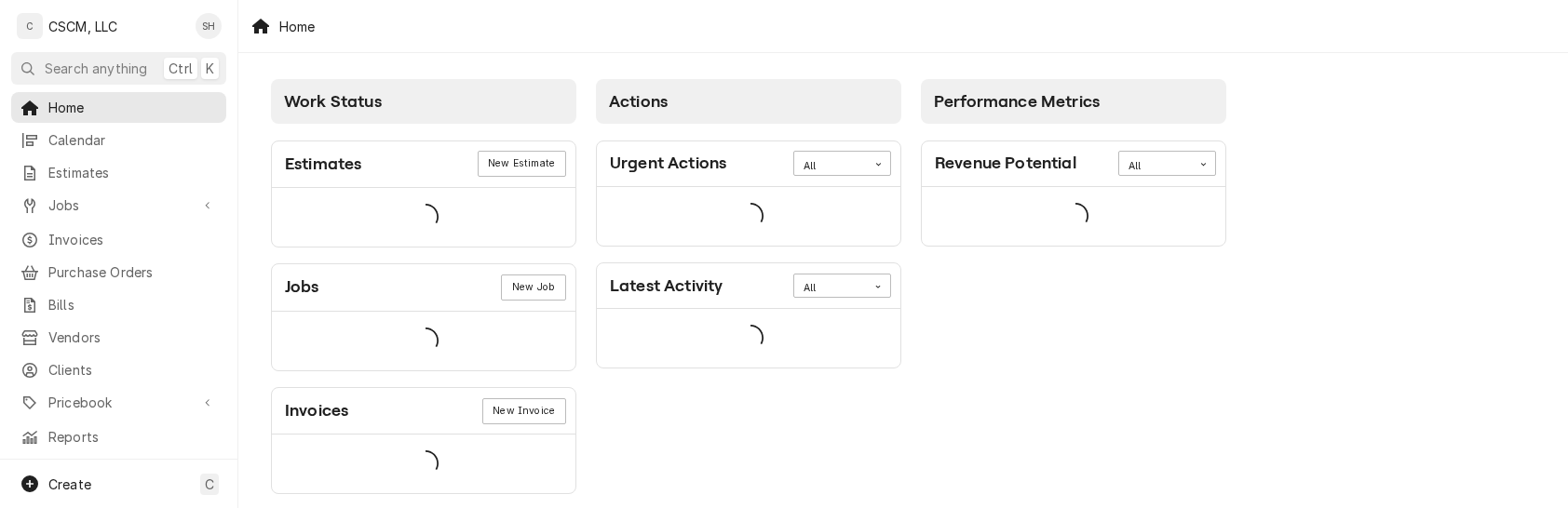 scroll, scrollTop: 0, scrollLeft: 0, axis: both 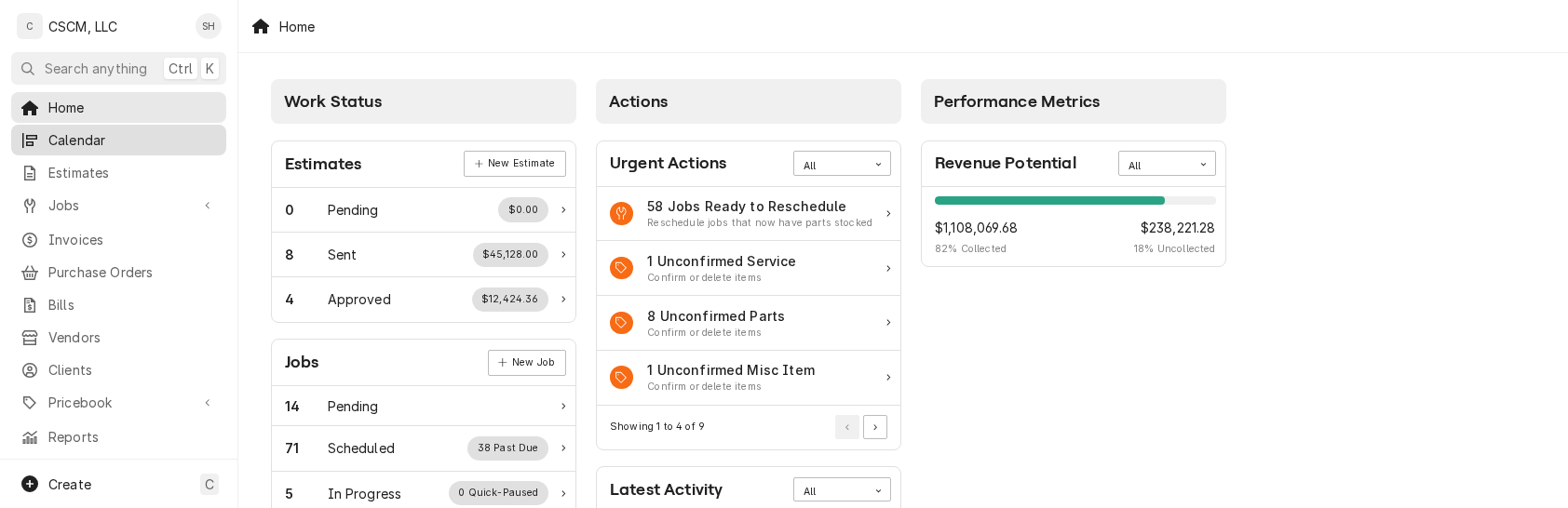 click on "Calendar" at bounding box center [132, 140] 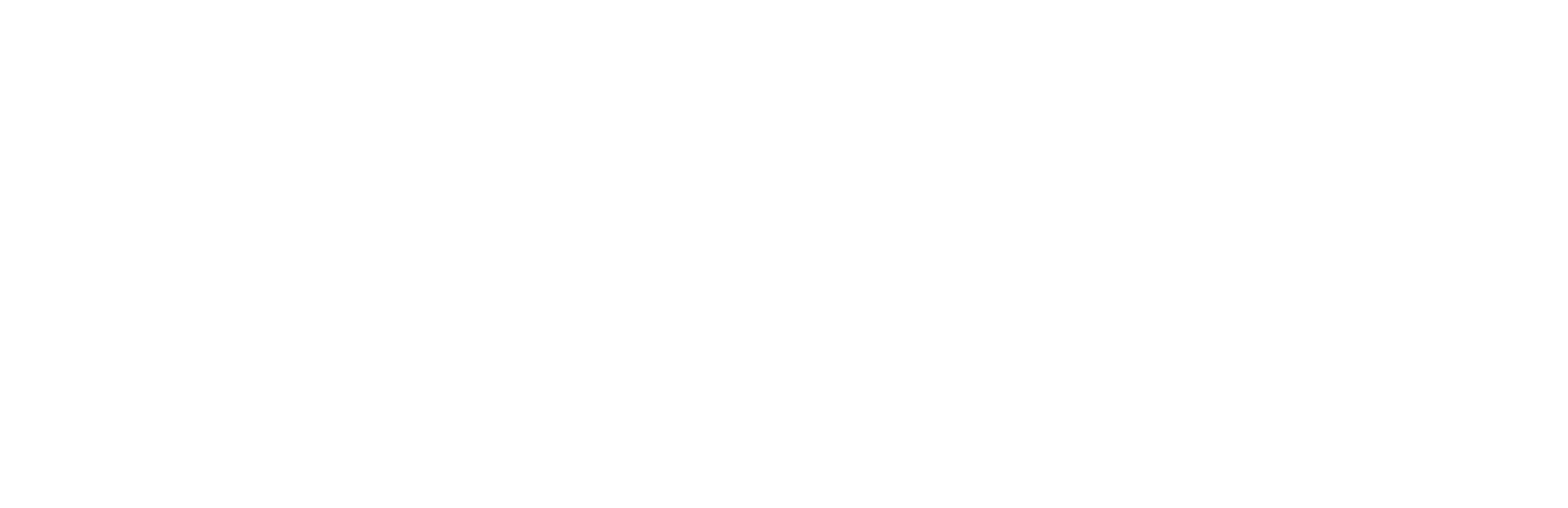 scroll, scrollTop: 0, scrollLeft: 0, axis: both 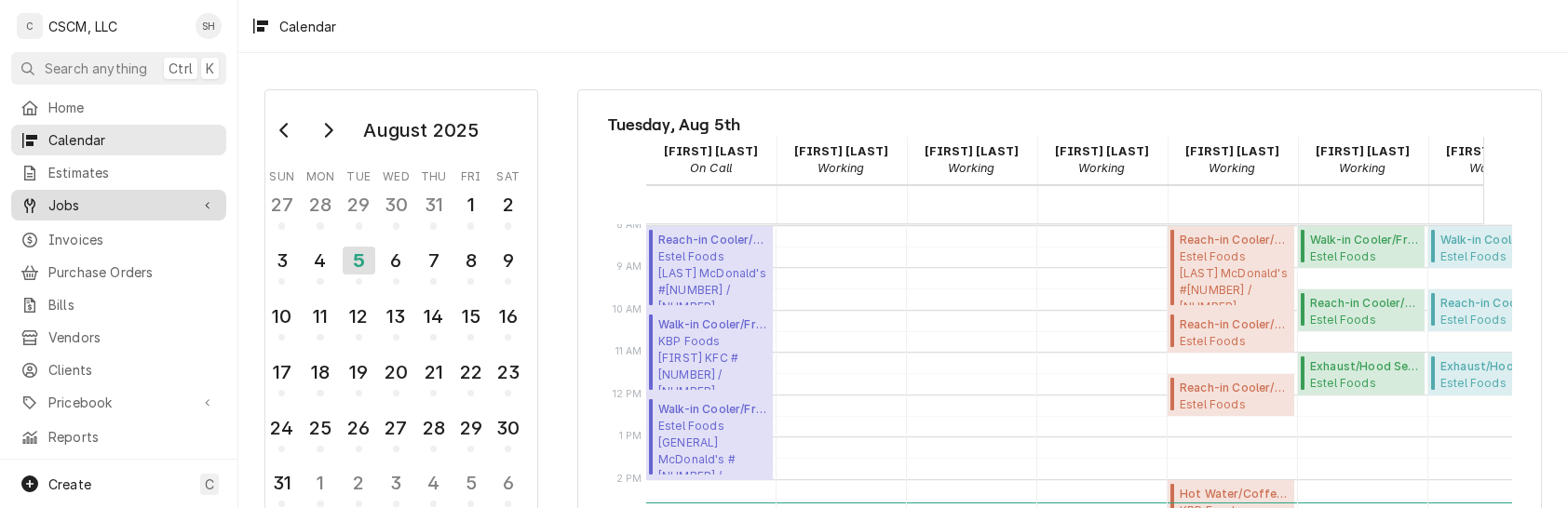 click on "Jobs" at bounding box center [118, 205] 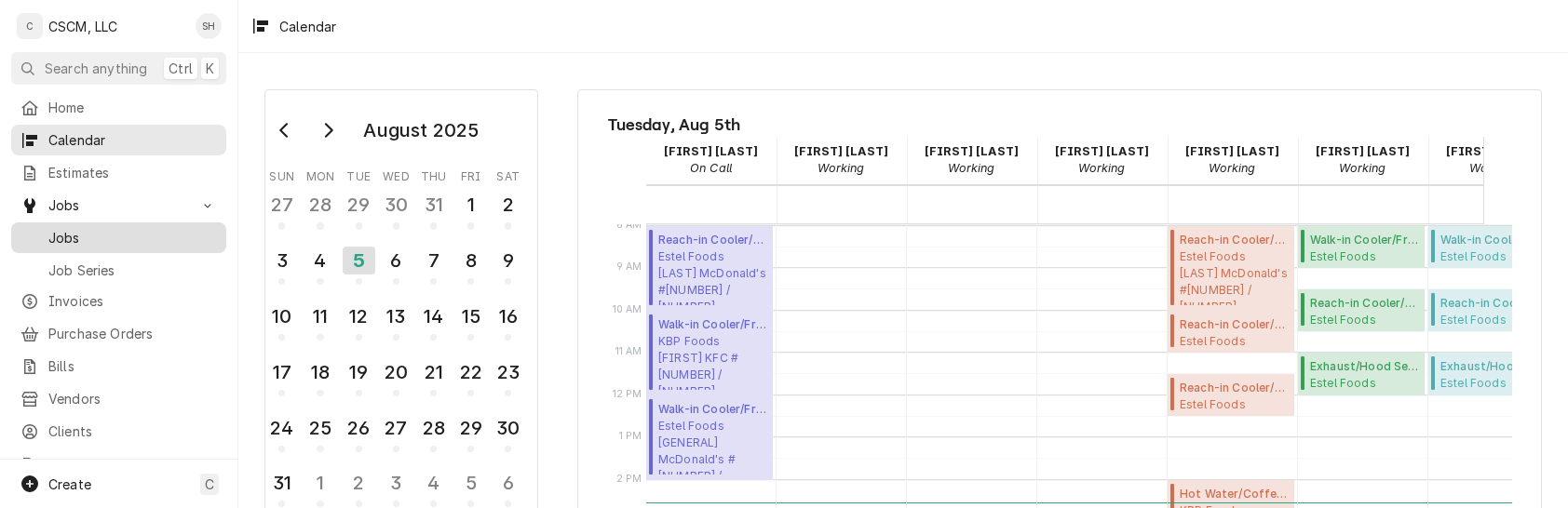 click on "Jobs" at bounding box center (118, 237) 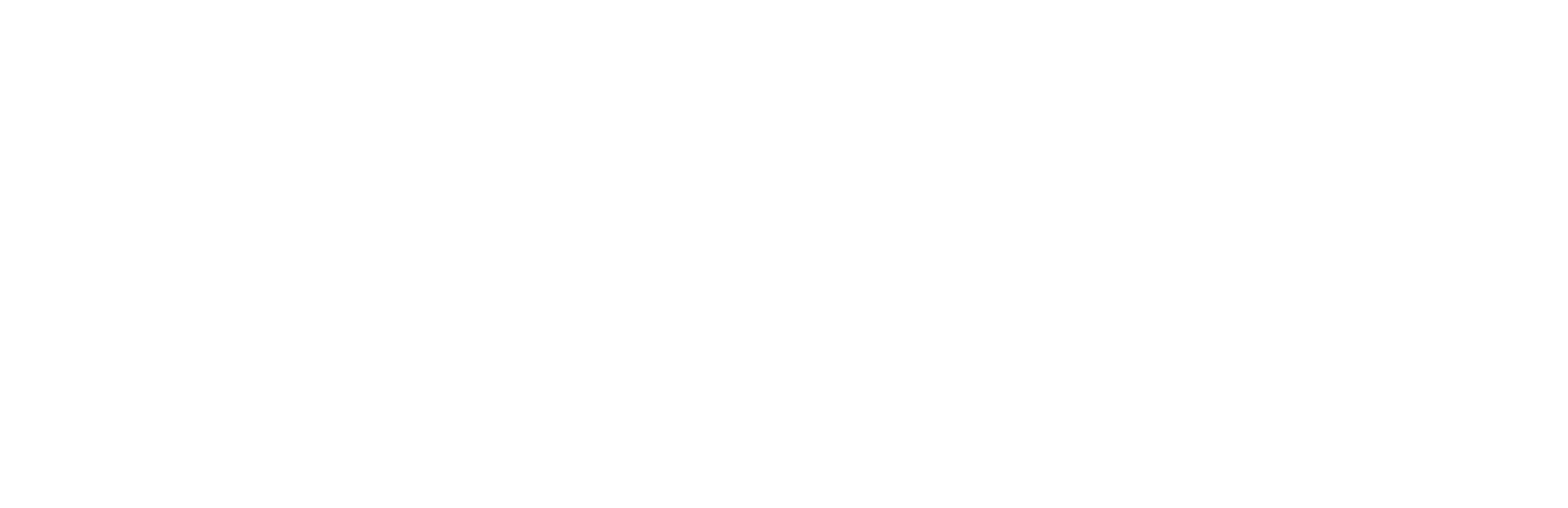 scroll, scrollTop: 0, scrollLeft: 0, axis: both 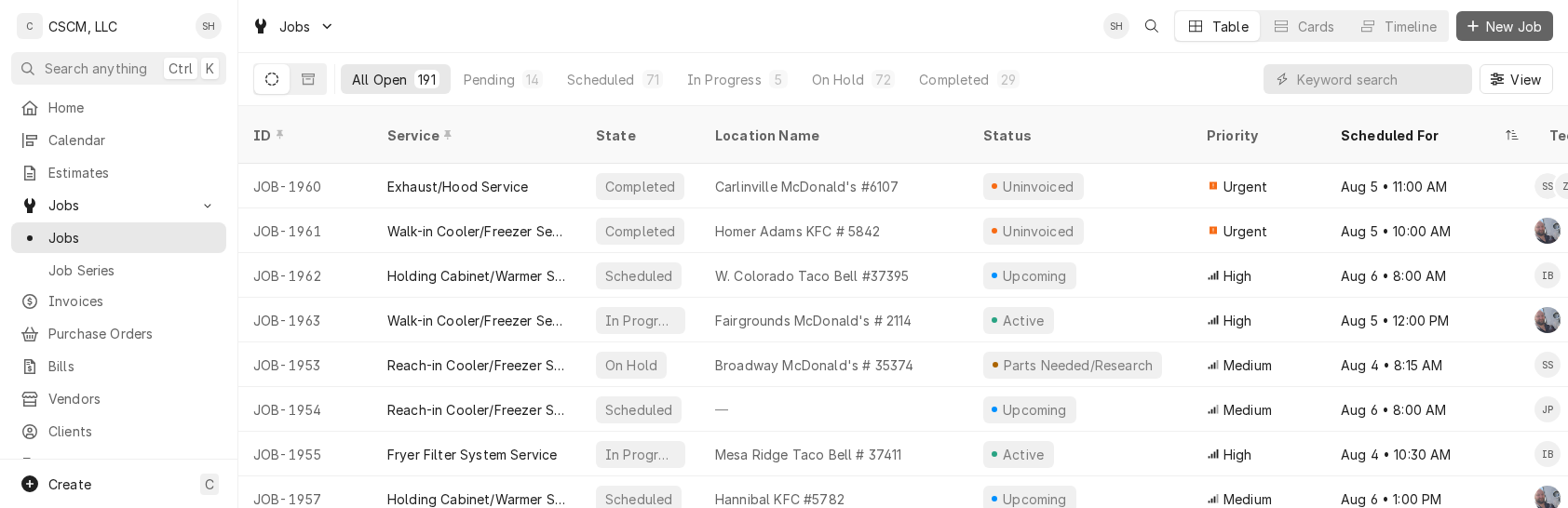 click on "New Job" at bounding box center [1514, 26] 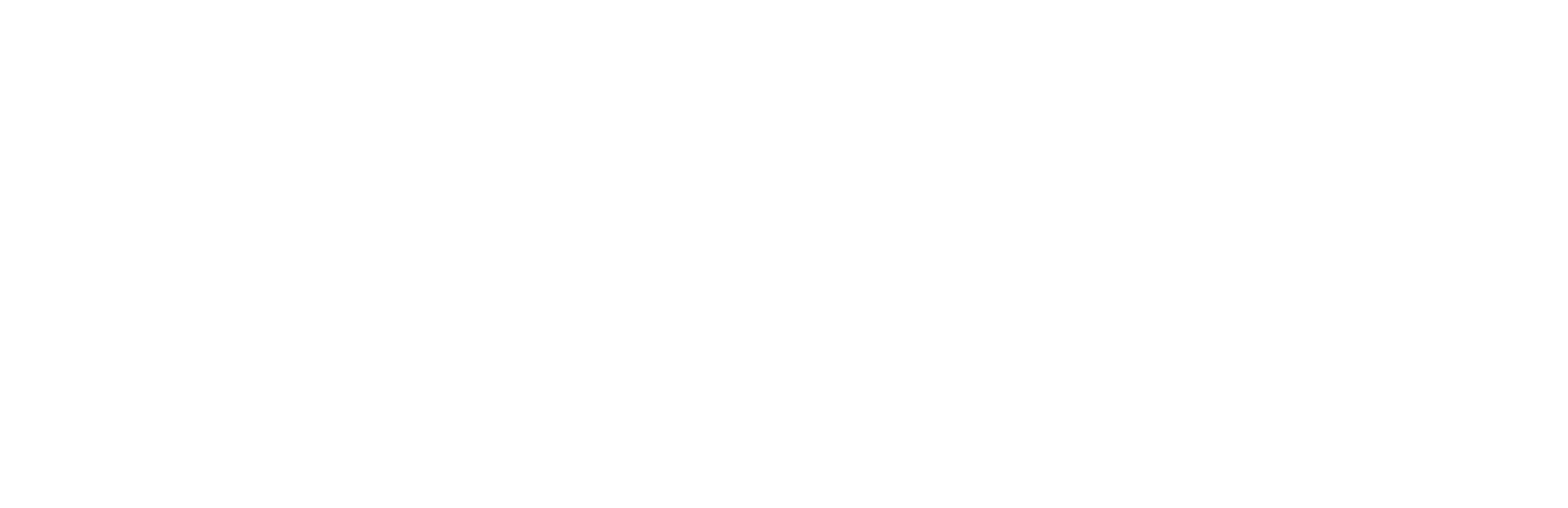 scroll, scrollTop: 0, scrollLeft: 0, axis: both 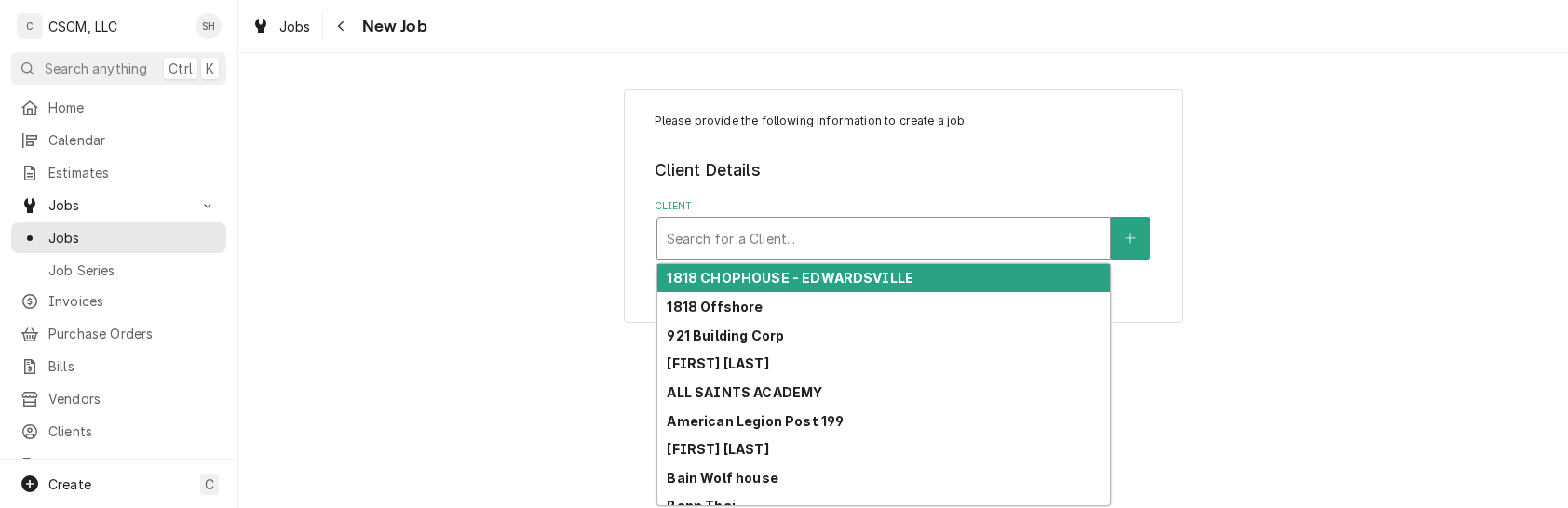 click at bounding box center [884, 238] 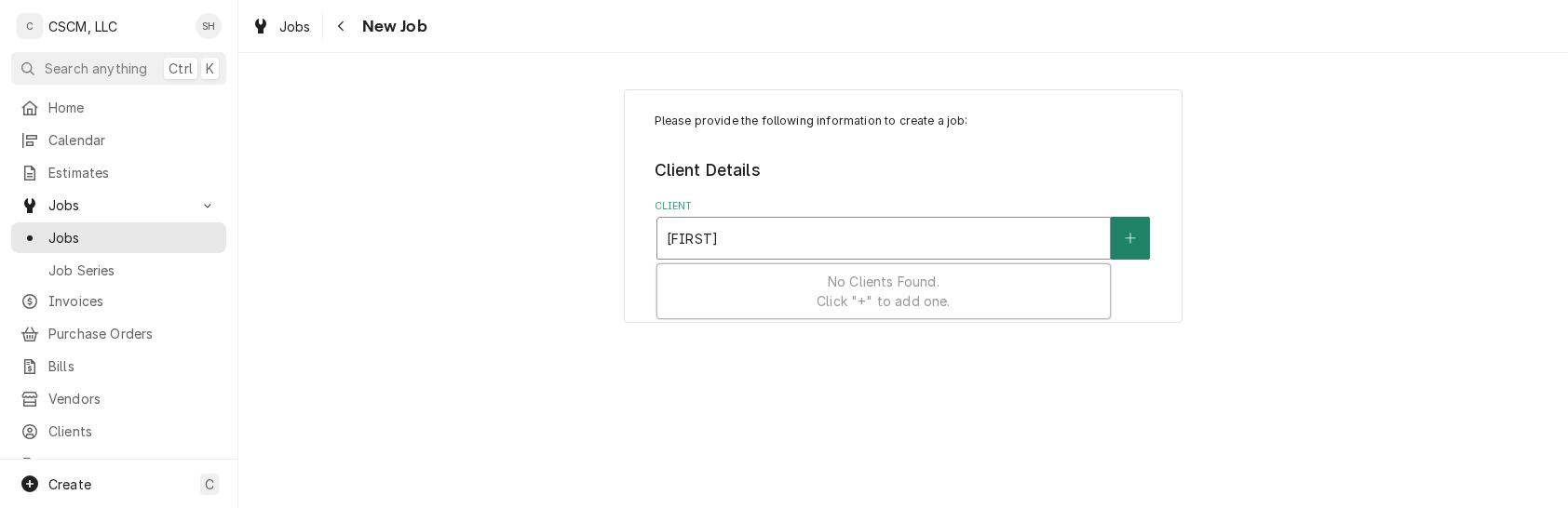 type on "[FIRST]" 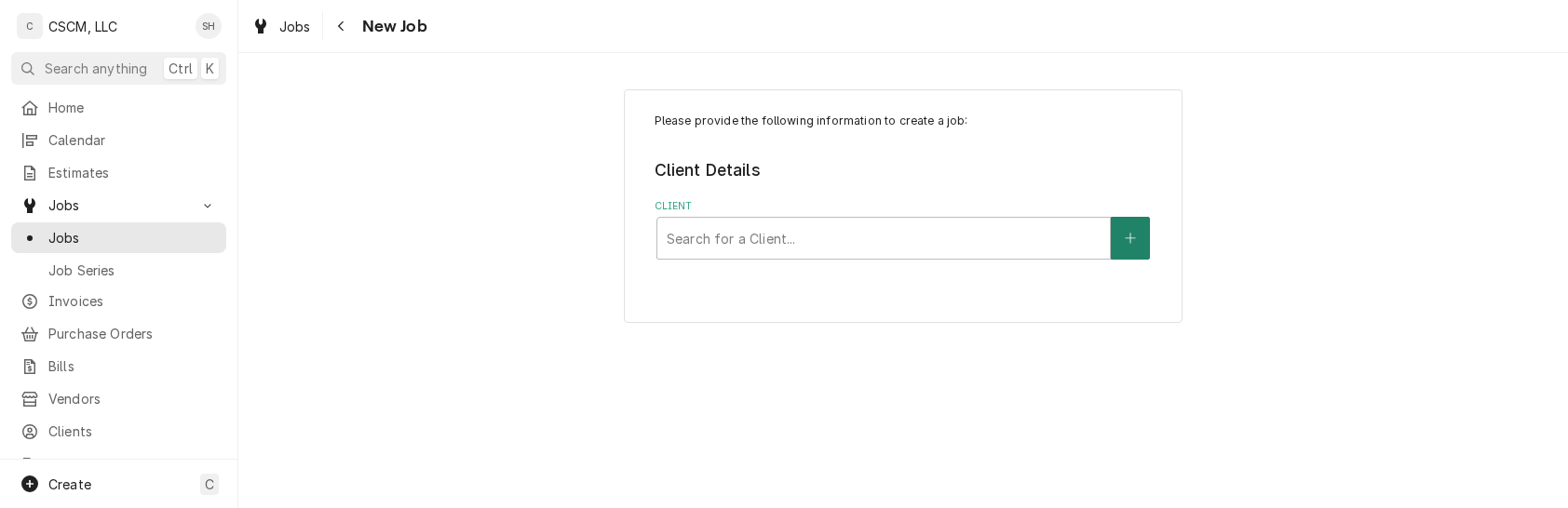 click at bounding box center [1130, 238] 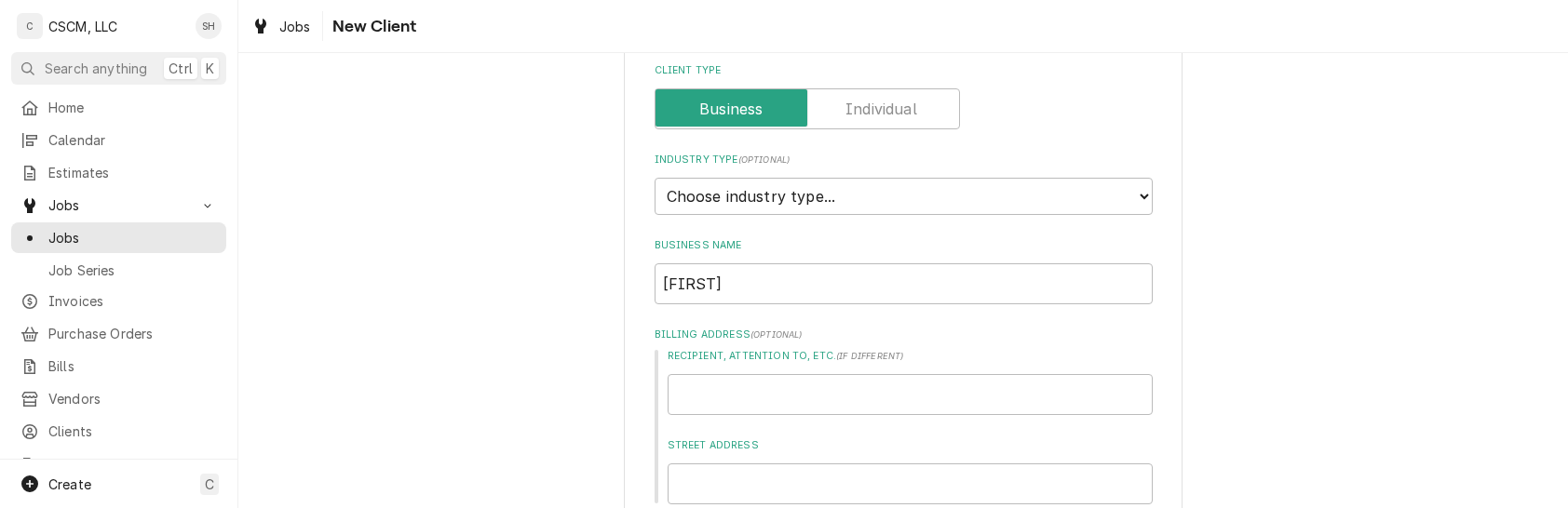 scroll, scrollTop: 97, scrollLeft: 0, axis: vertical 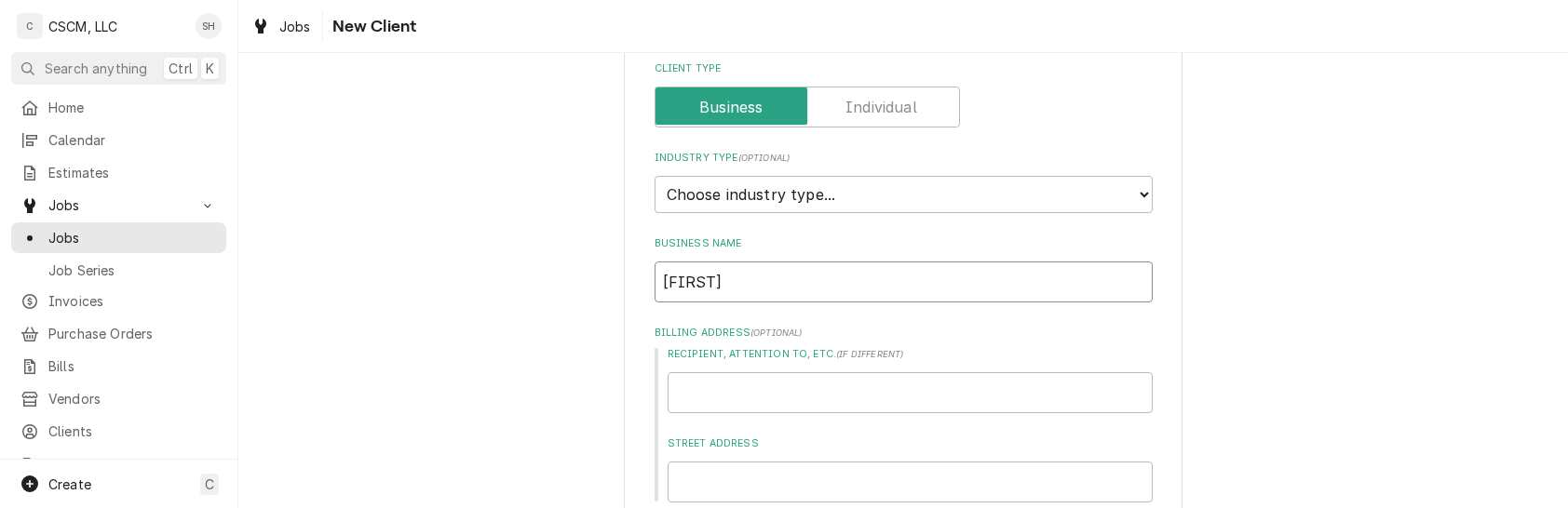 click on "Nathan" at bounding box center [903, 282] 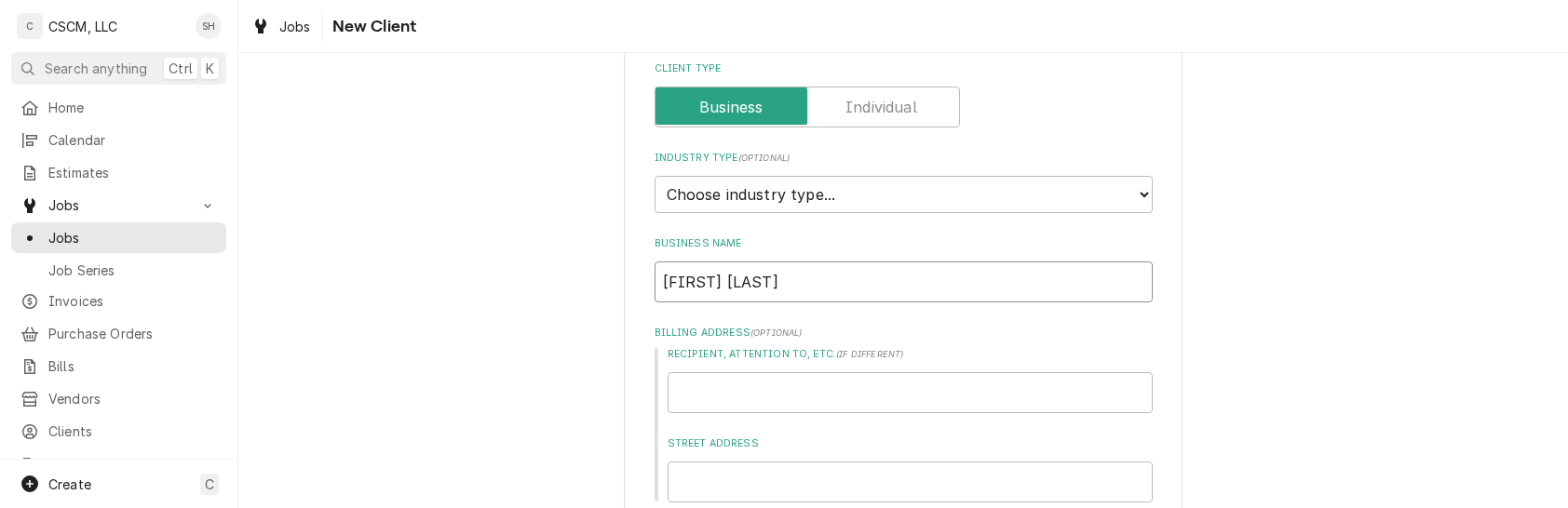 type on "x" 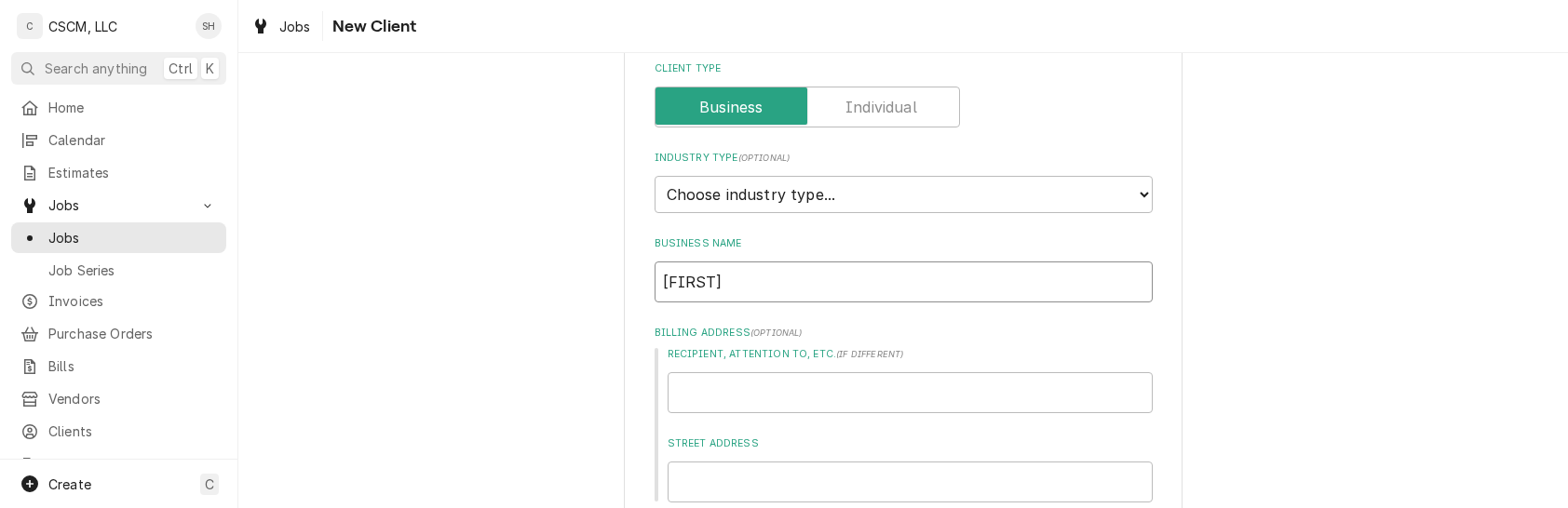 type on "x" 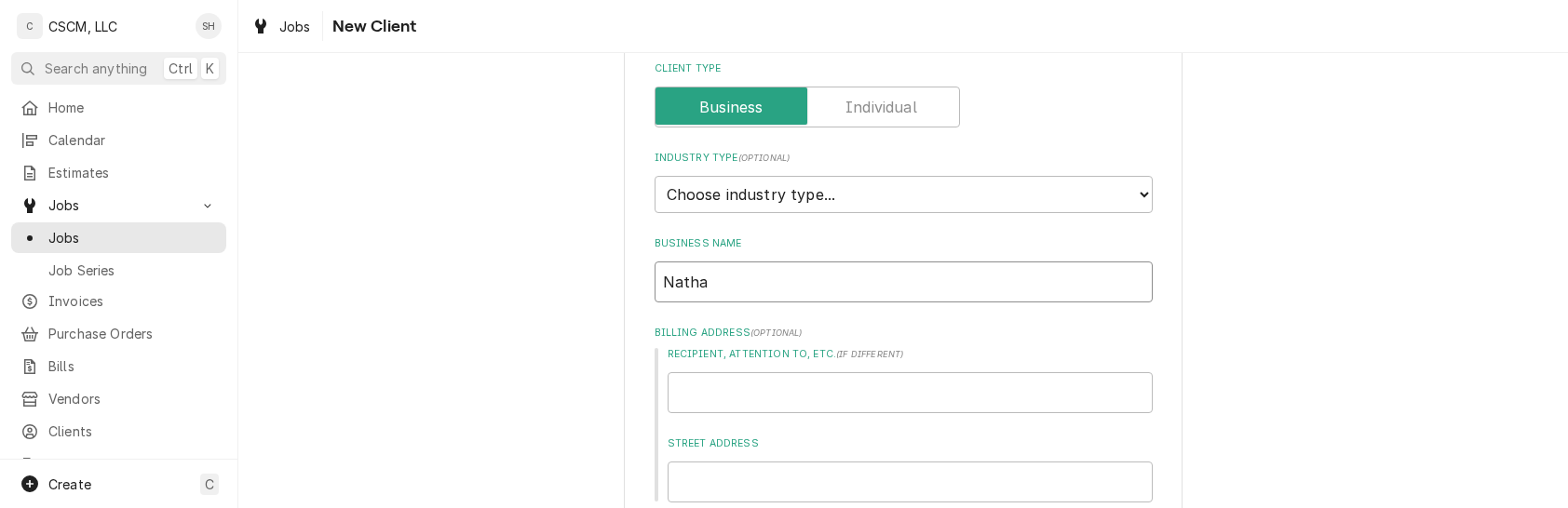 type on "x" 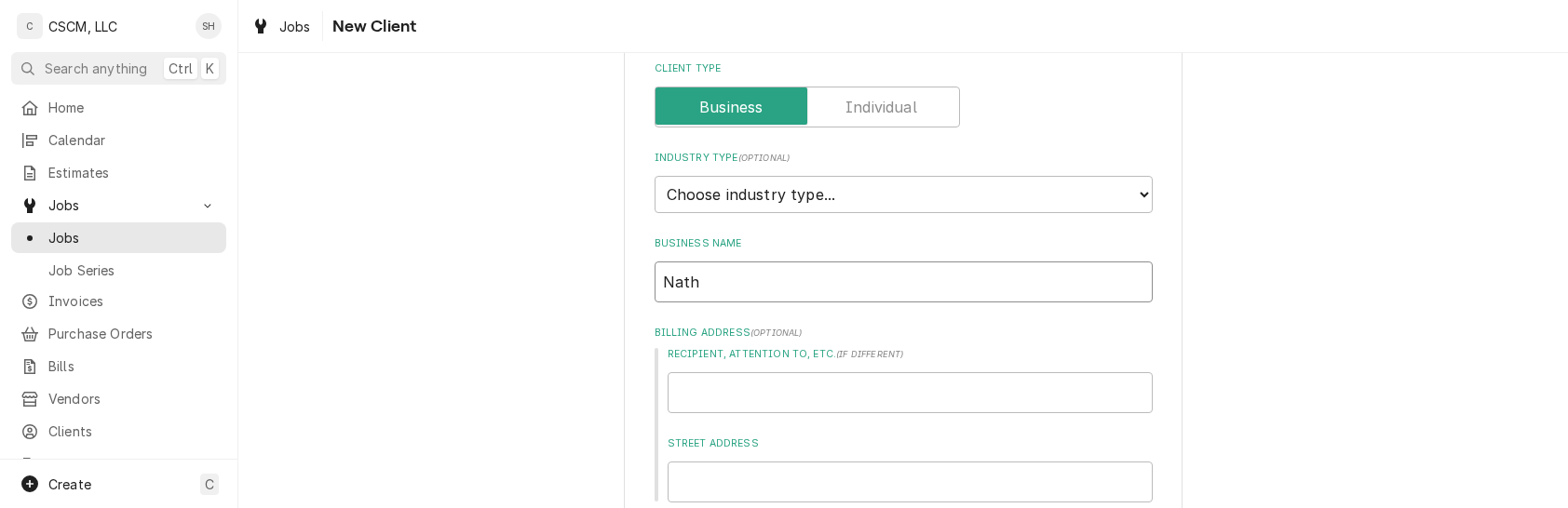 type on "x" 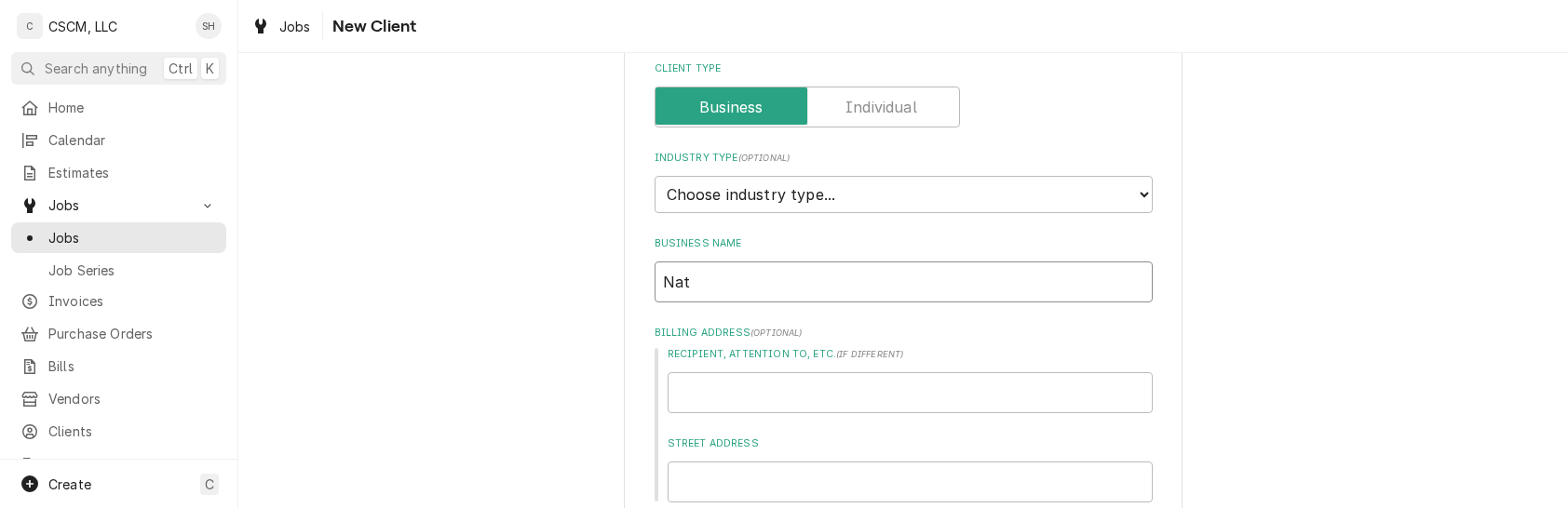 type on "x" 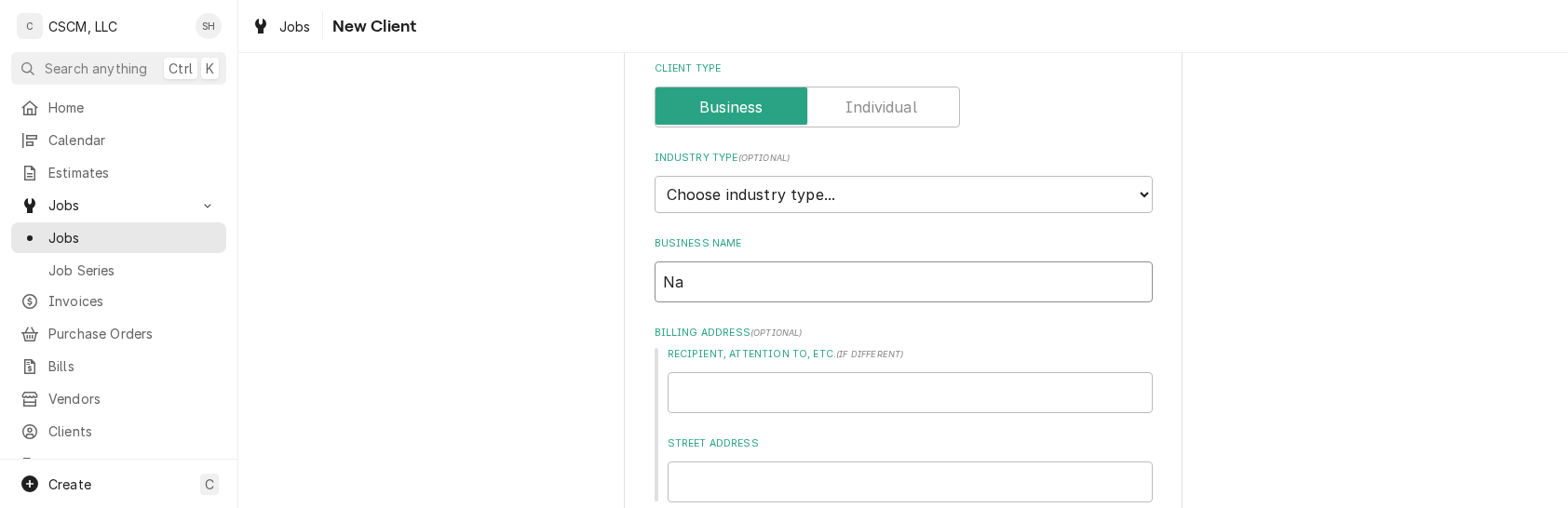type on "x" 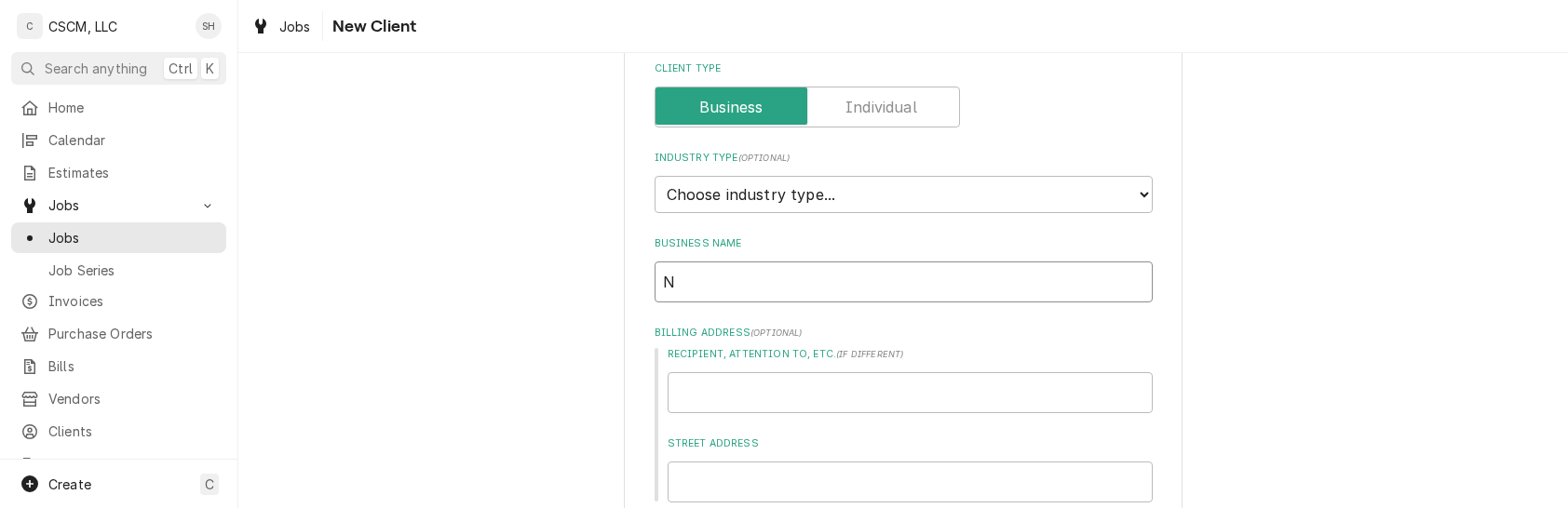 type on "x" 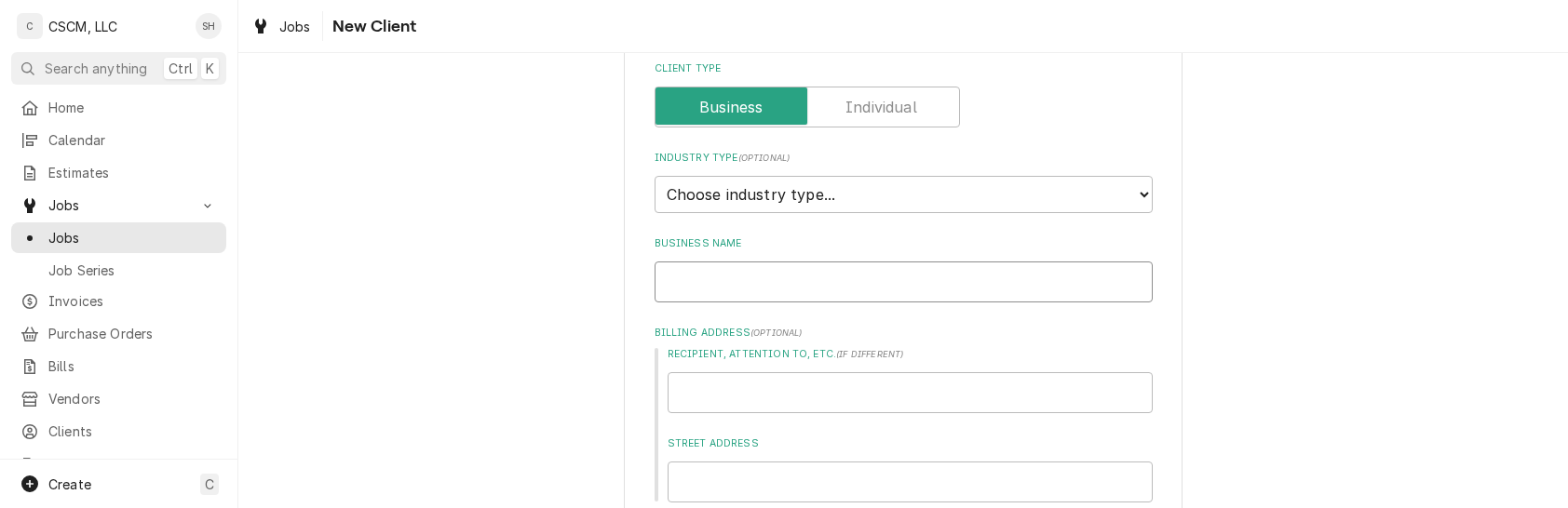 type on "x" 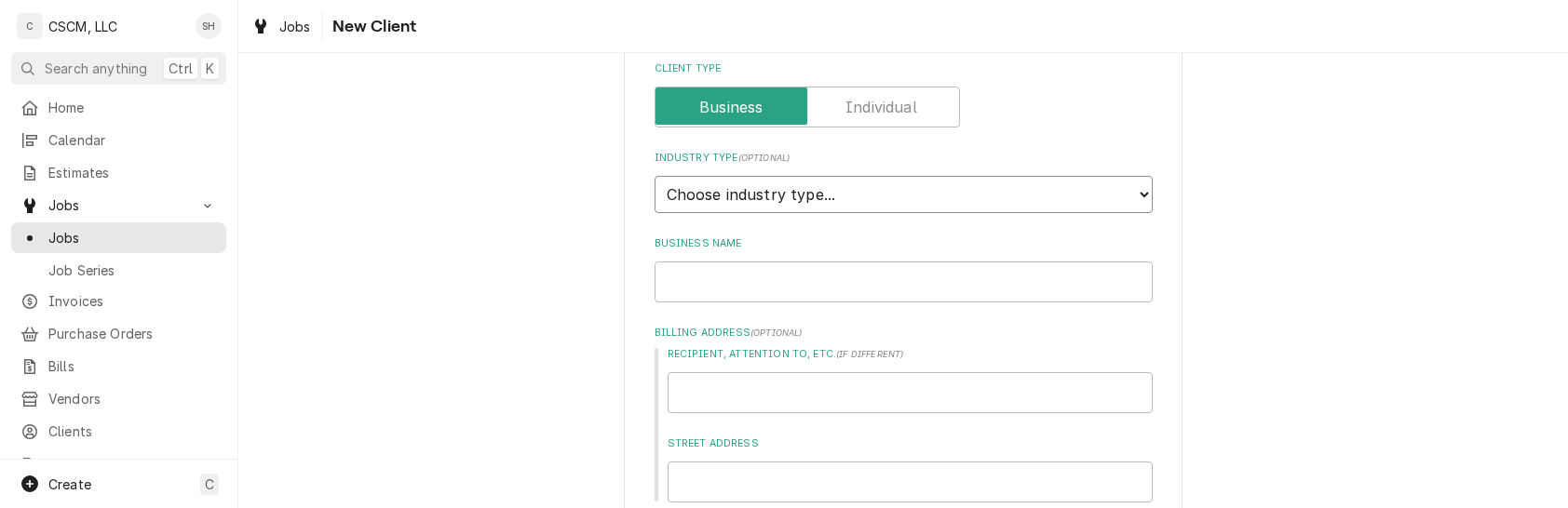 click on "Choose industry type... Residential Commercial Industrial Government" at bounding box center [903, 194] 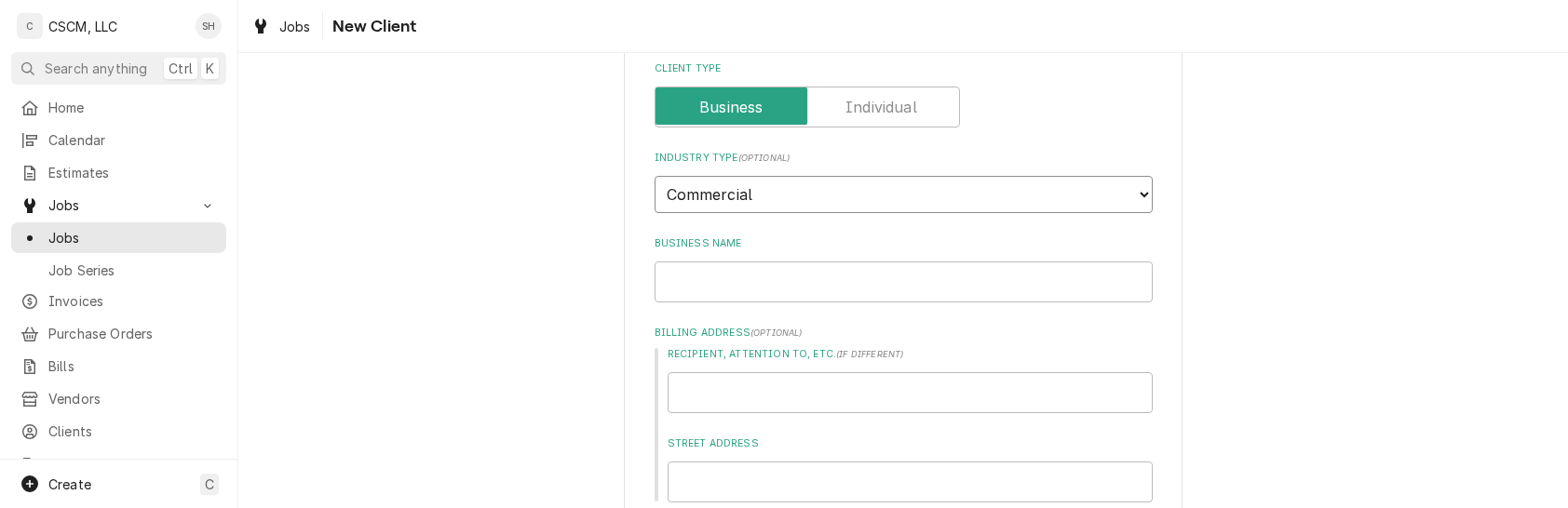 click on "Choose industry type... Residential Commercial Industrial Government" at bounding box center (903, 194) 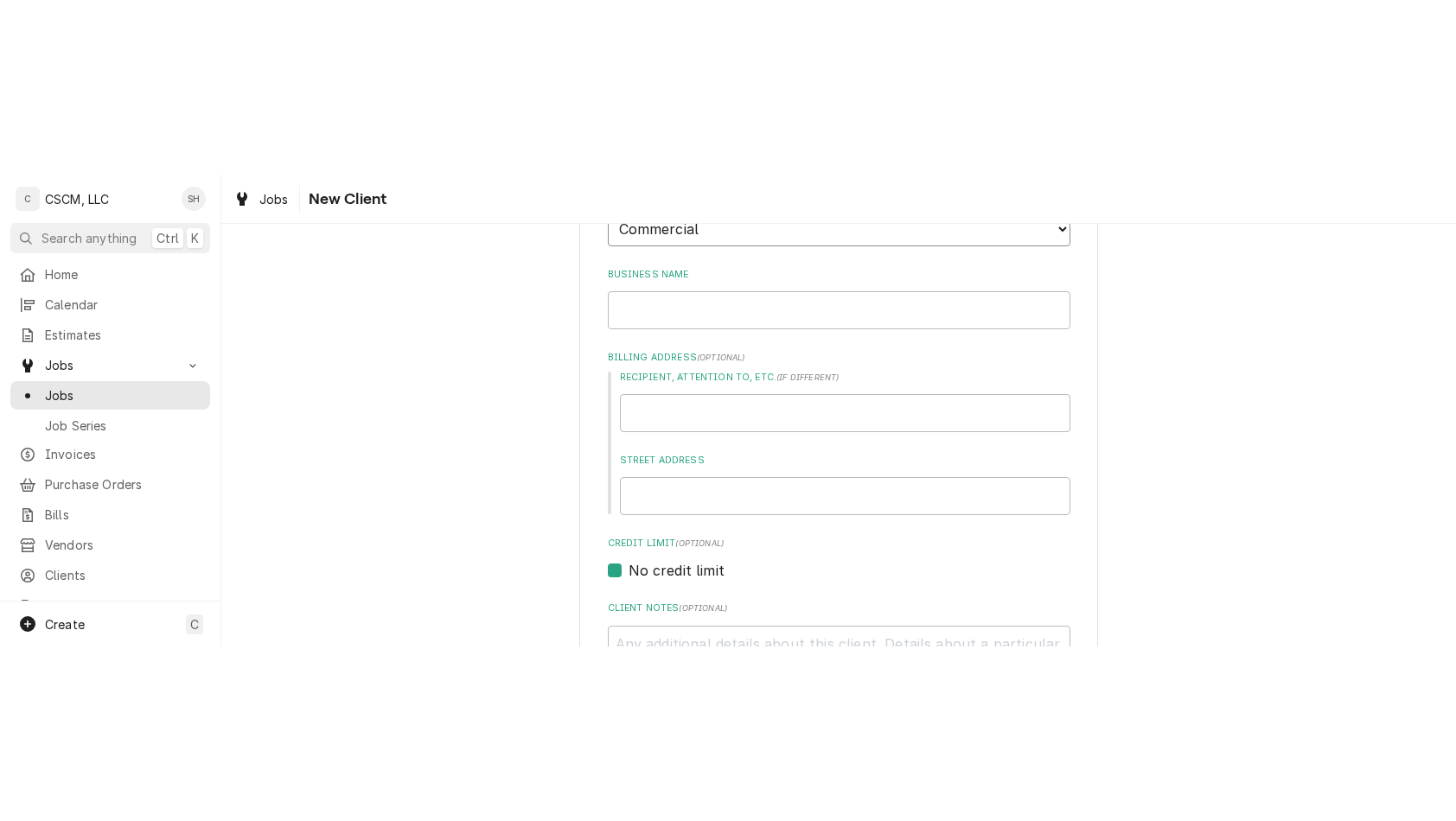 scroll, scrollTop: 218, scrollLeft: 0, axis: vertical 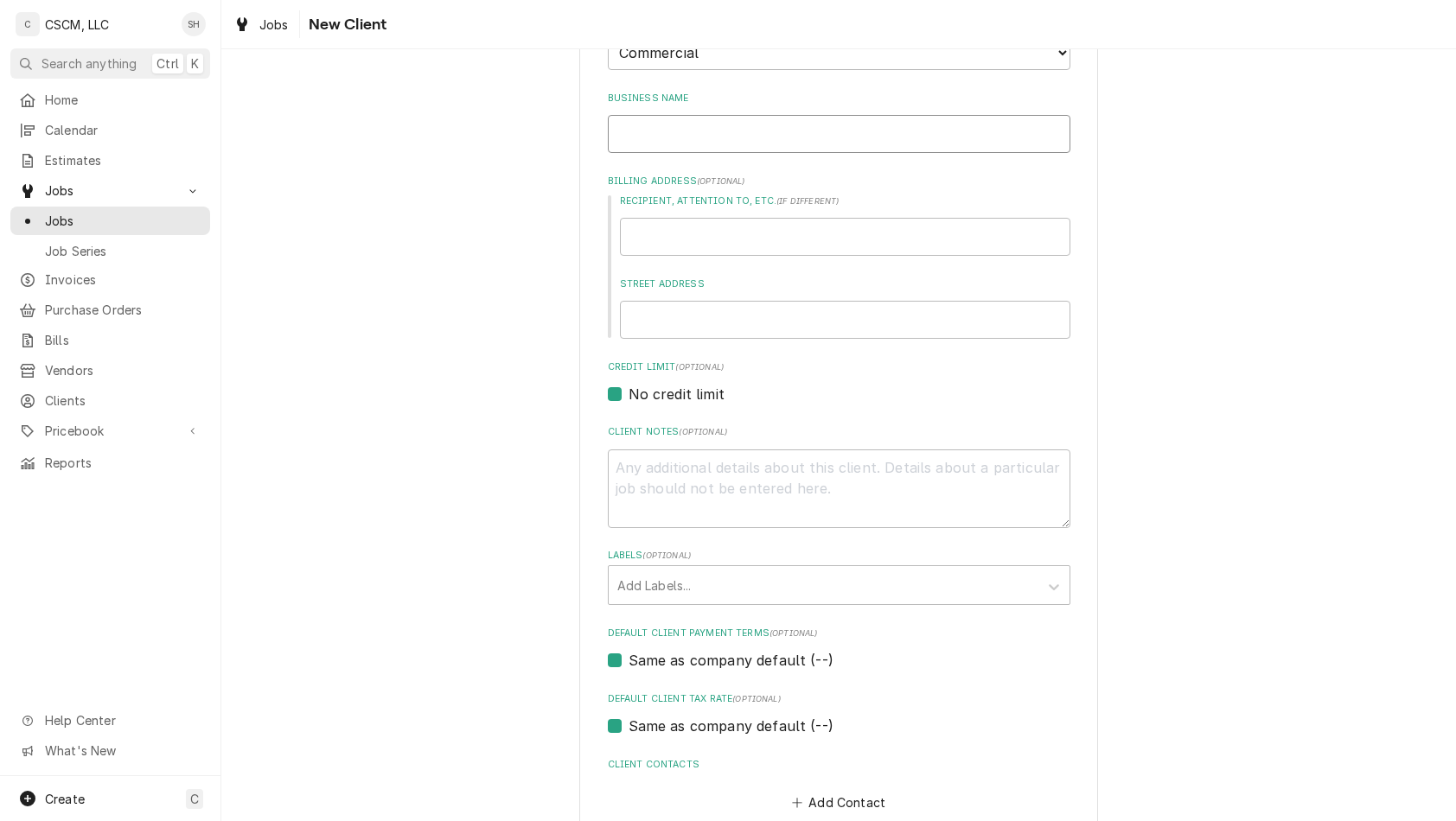 click on "Business Name" at bounding box center [839, 134] 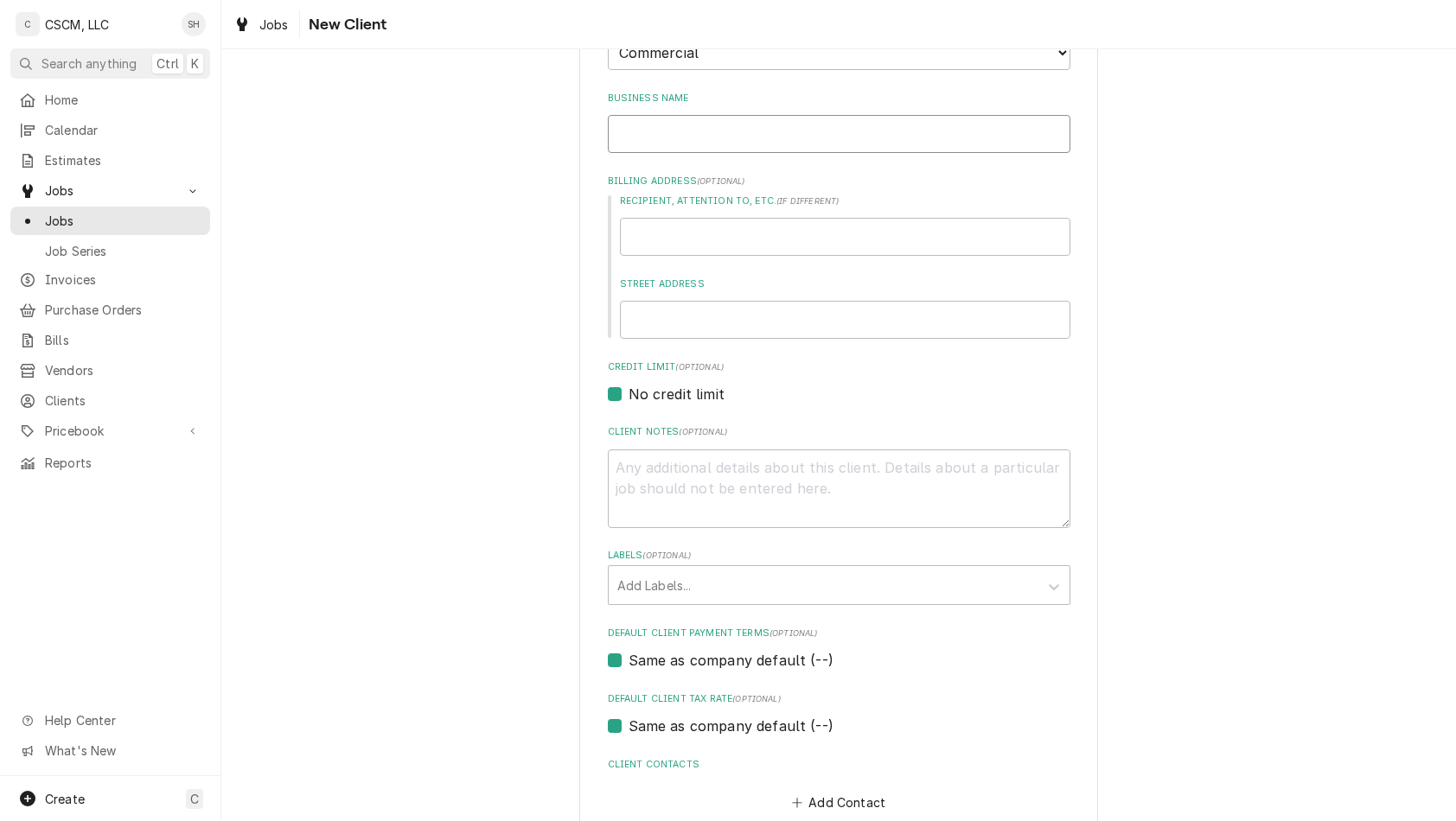 type on "x" 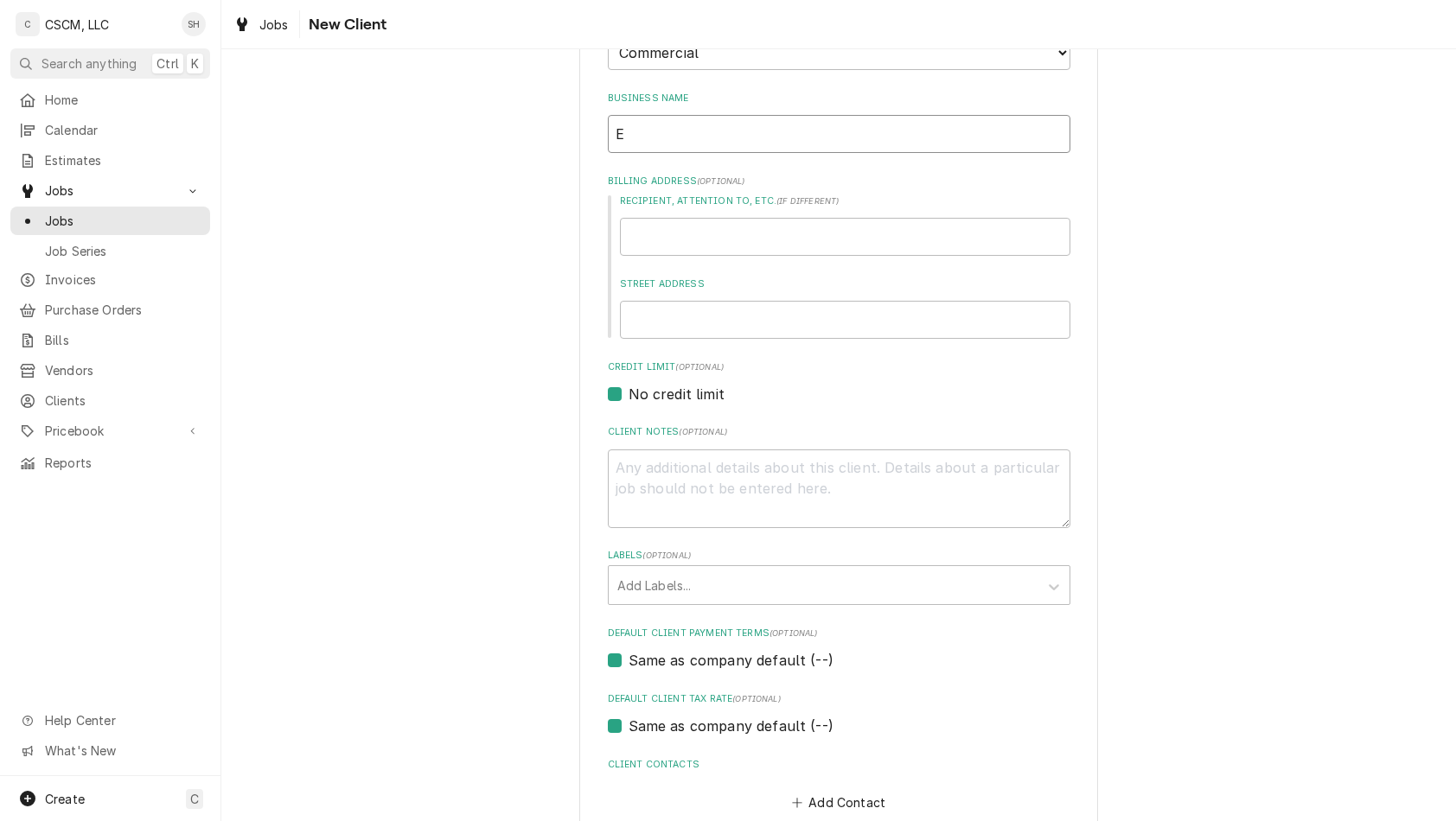 type on "x" 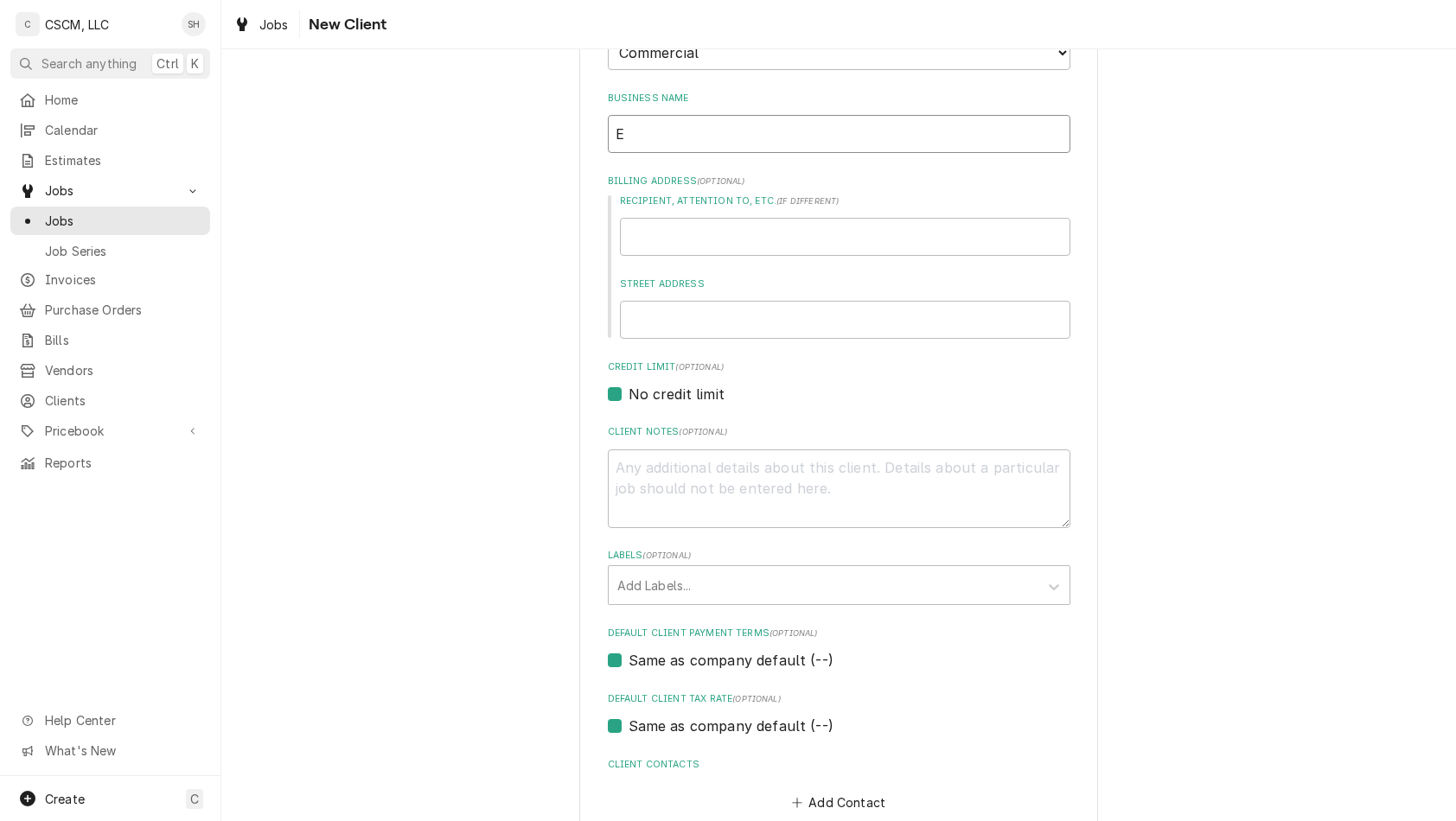 type on "EH" 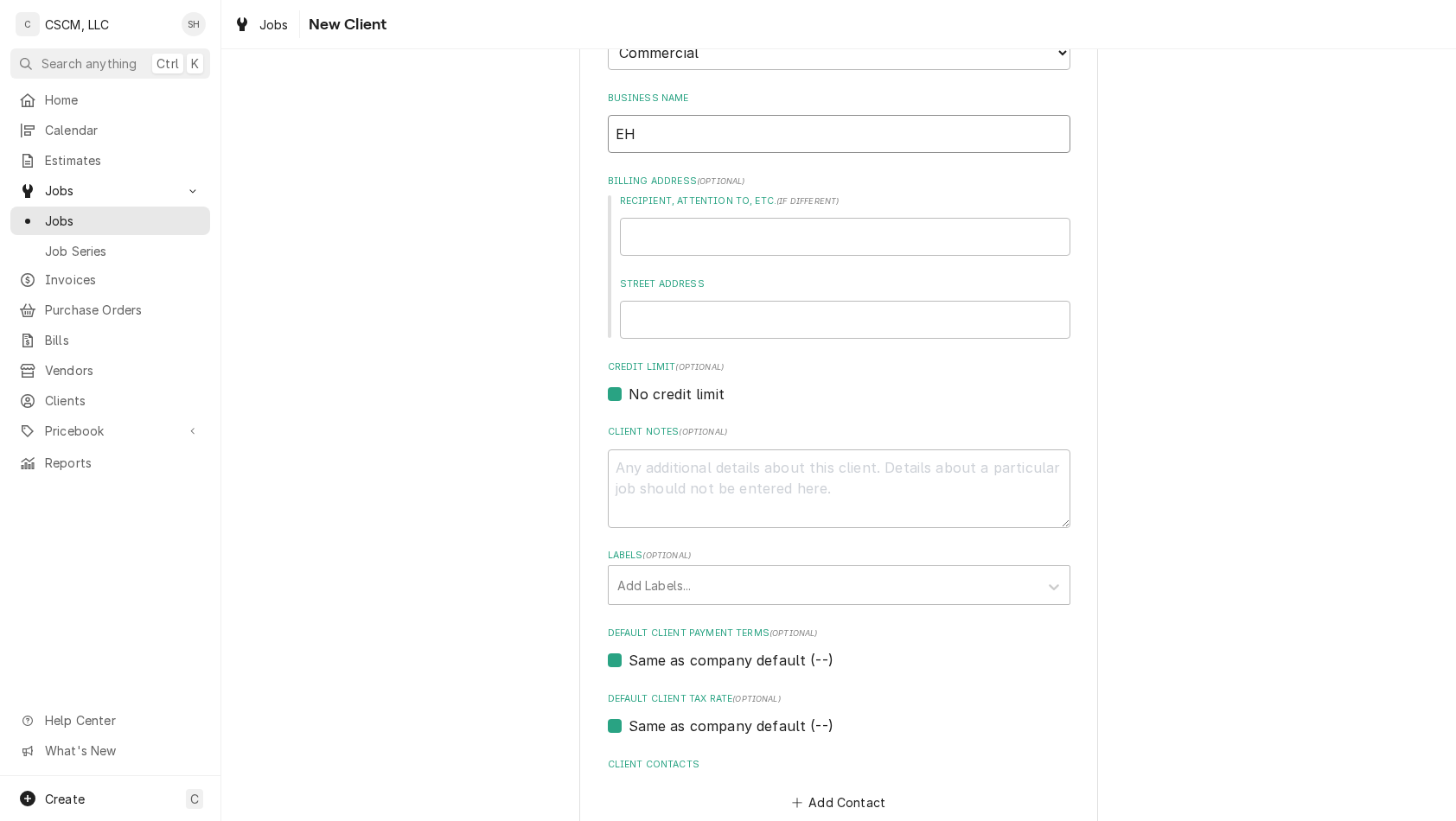 type on "x" 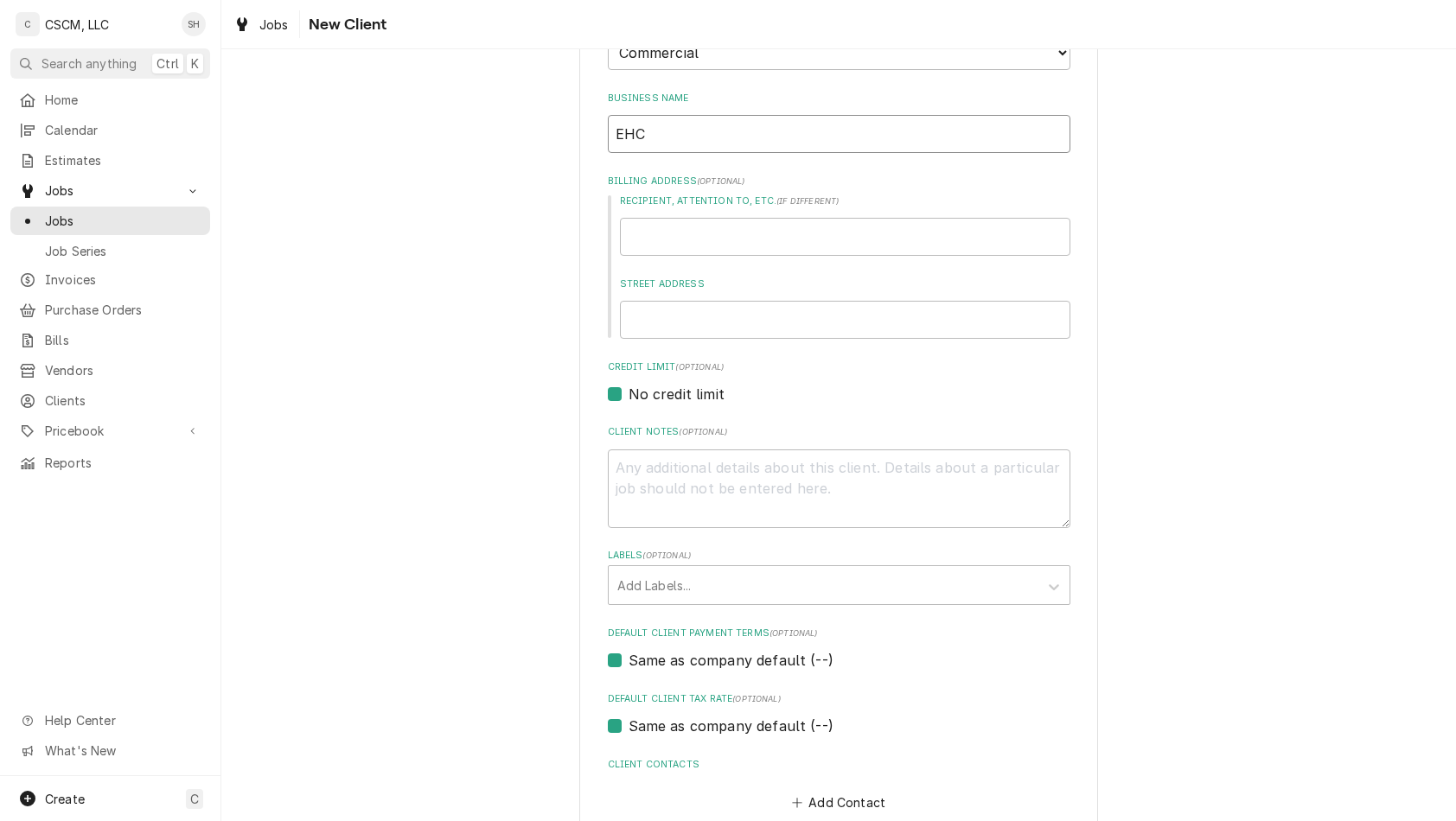 type on "x" 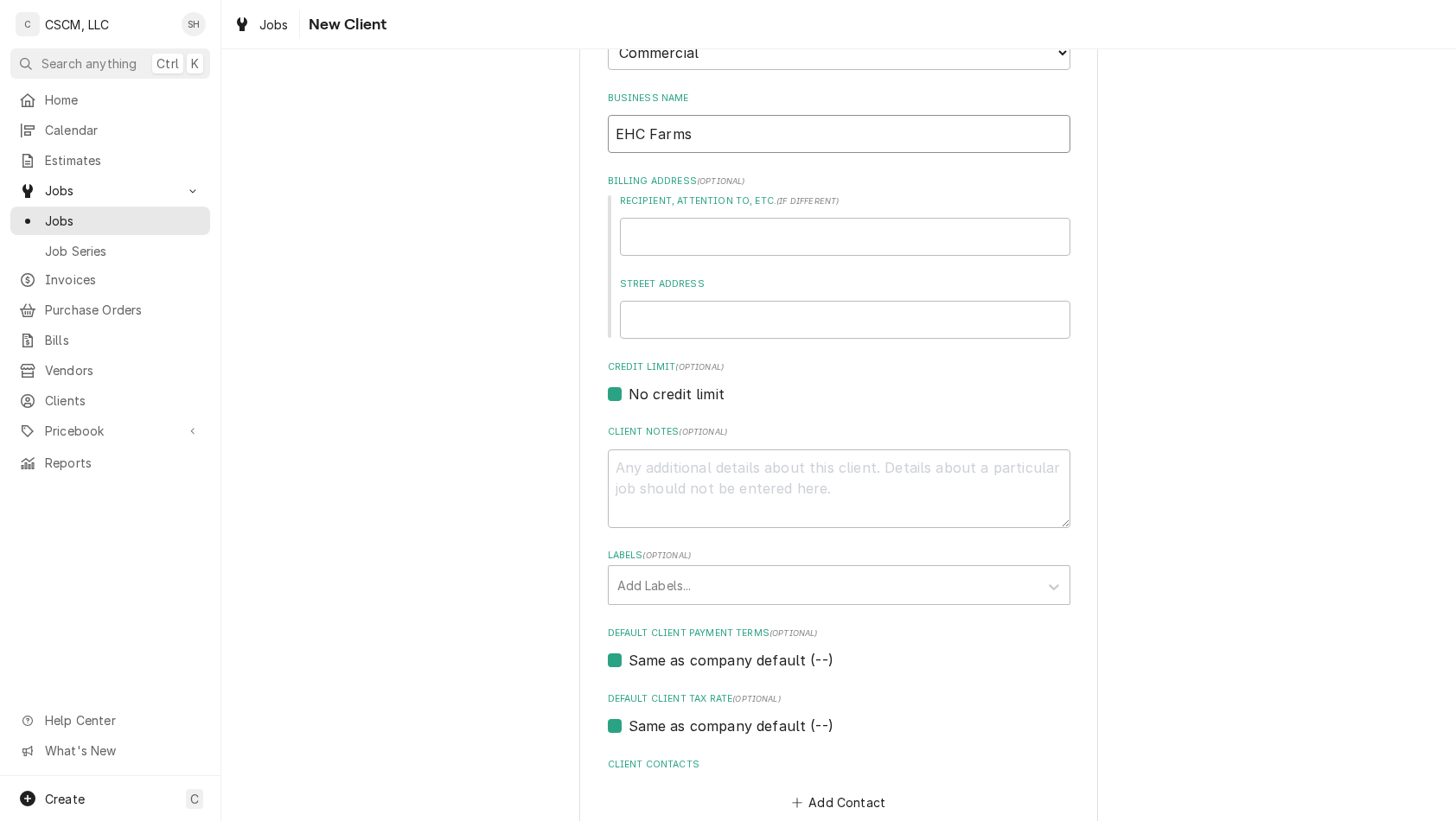 type on "x" 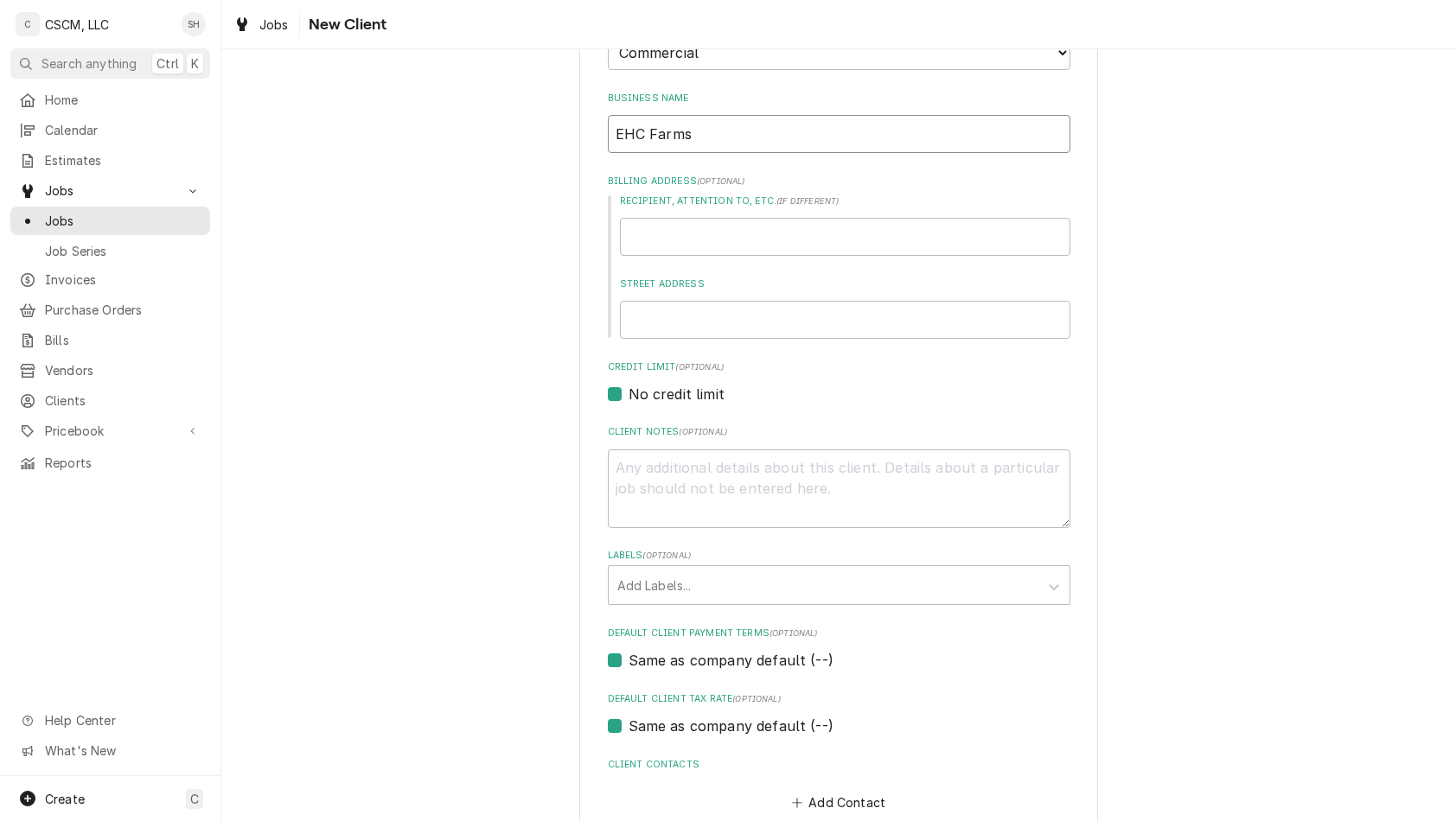 type on "EHC Far" 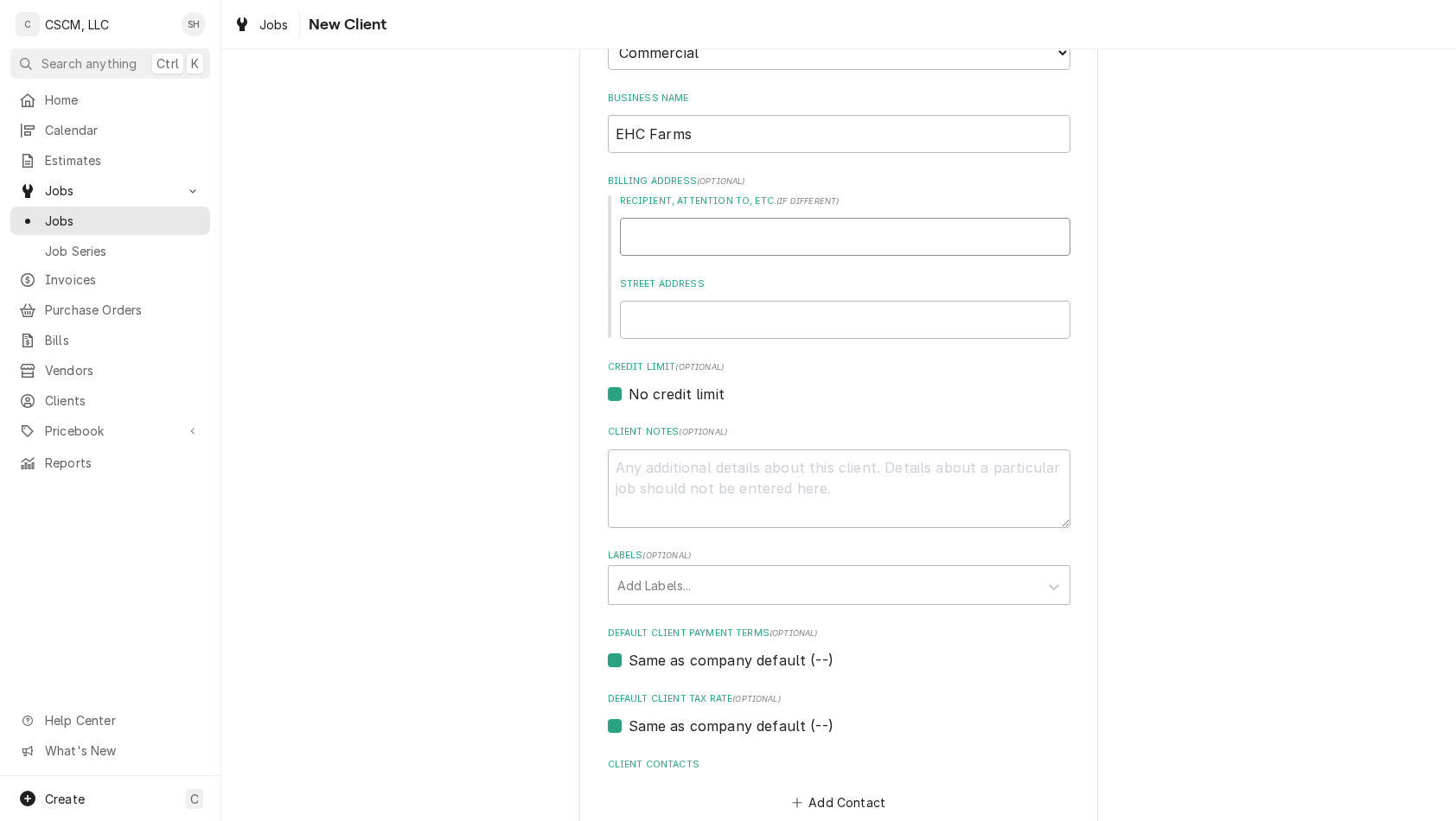 click on "Recipient, Attention To, etc.  ( if different )" at bounding box center (845, 237) 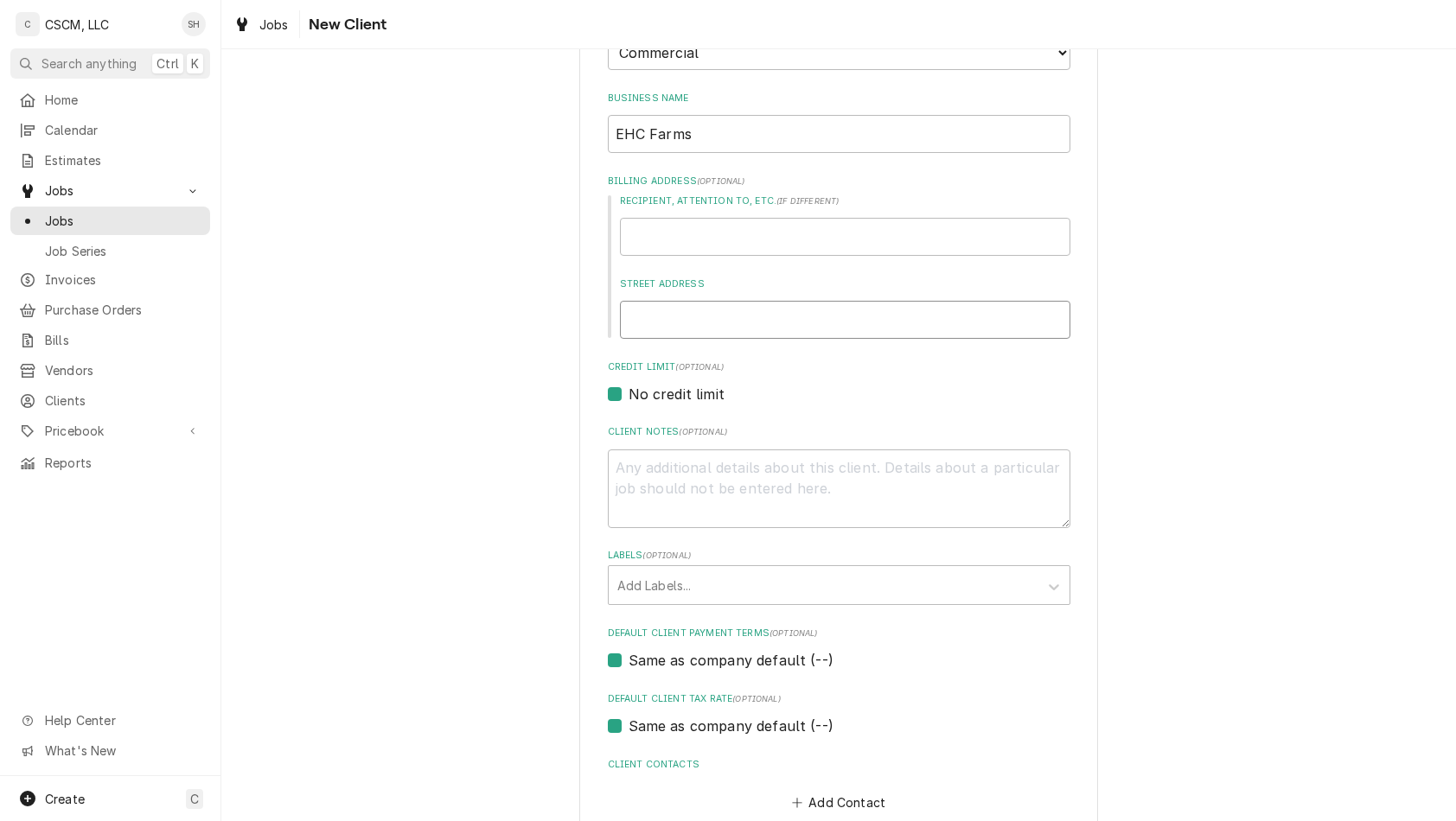click on "Street Address" at bounding box center [845, 320] 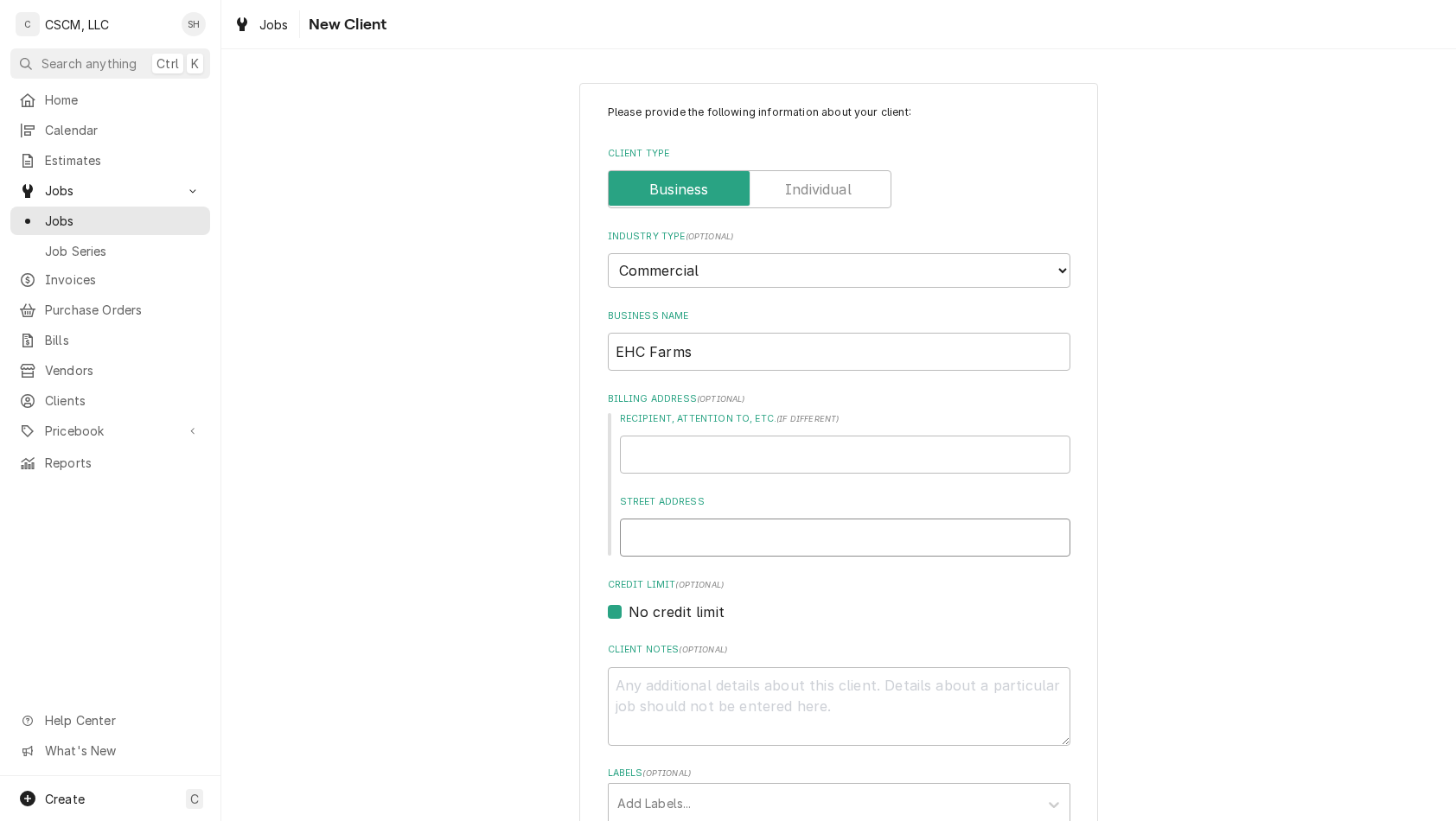 scroll, scrollTop: 316, scrollLeft: 0, axis: vertical 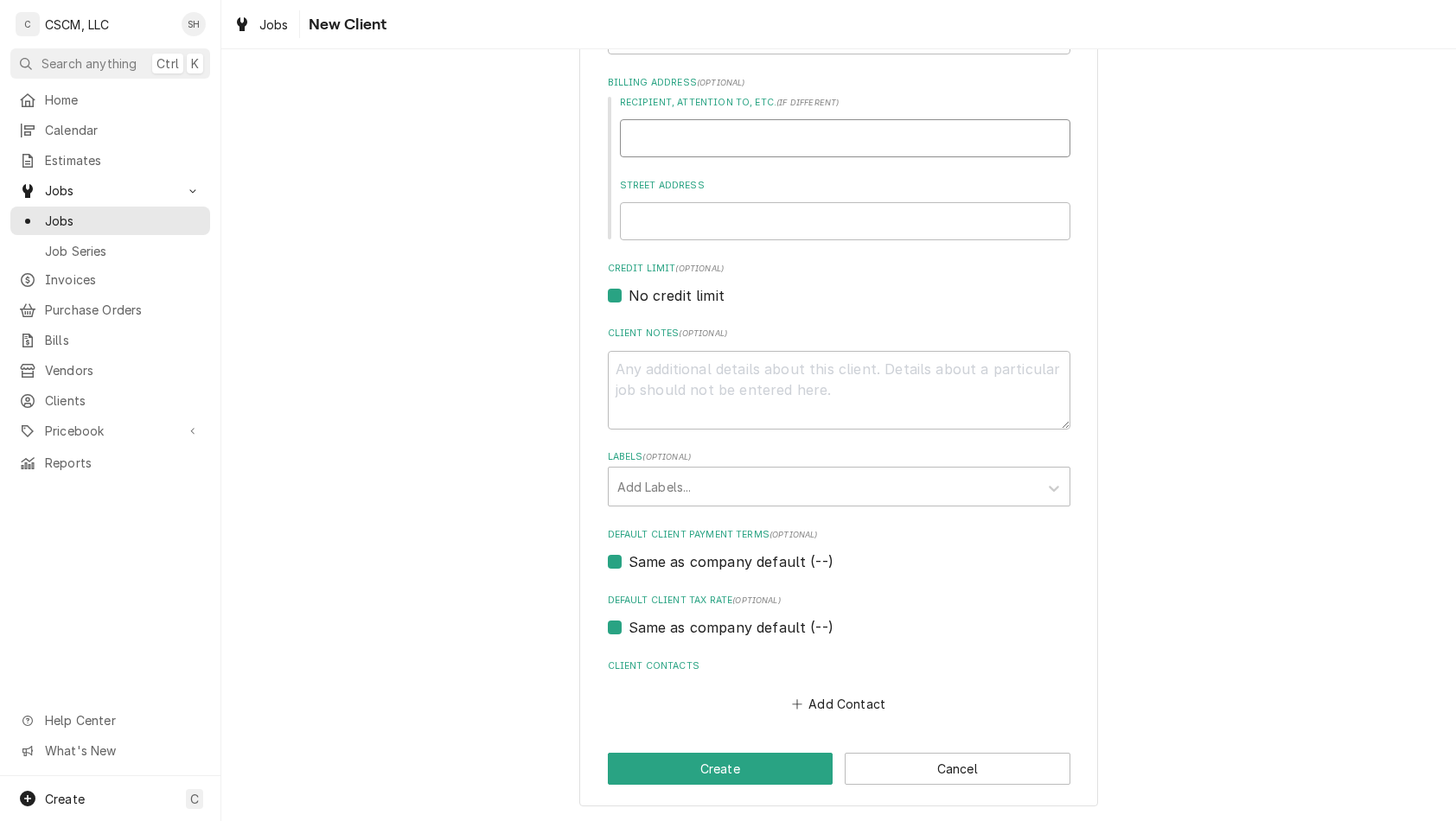 click on "Recipient, Attention To, etc.  ( if different )" at bounding box center [845, 138] 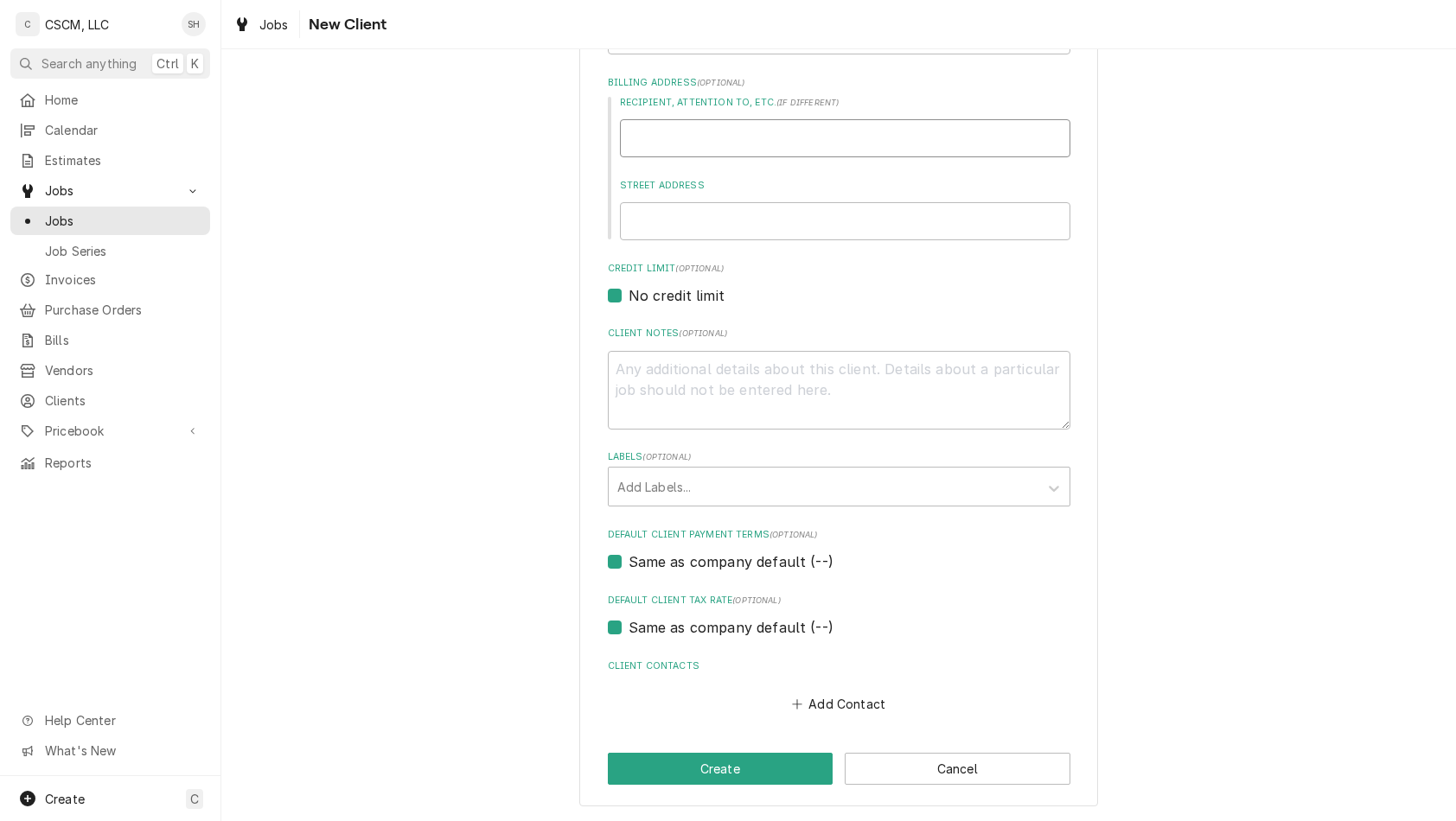 type on "x" 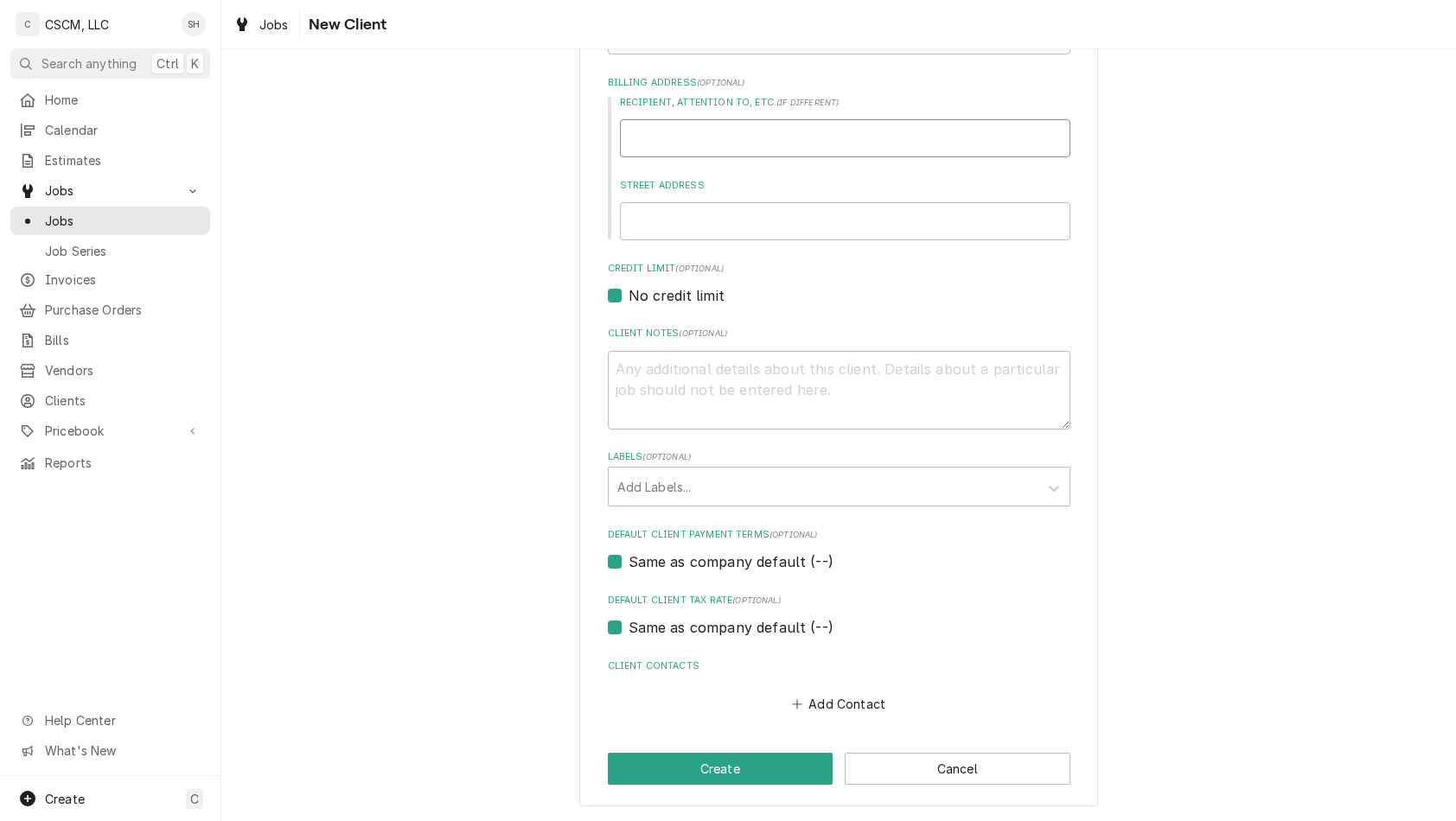 type on "N" 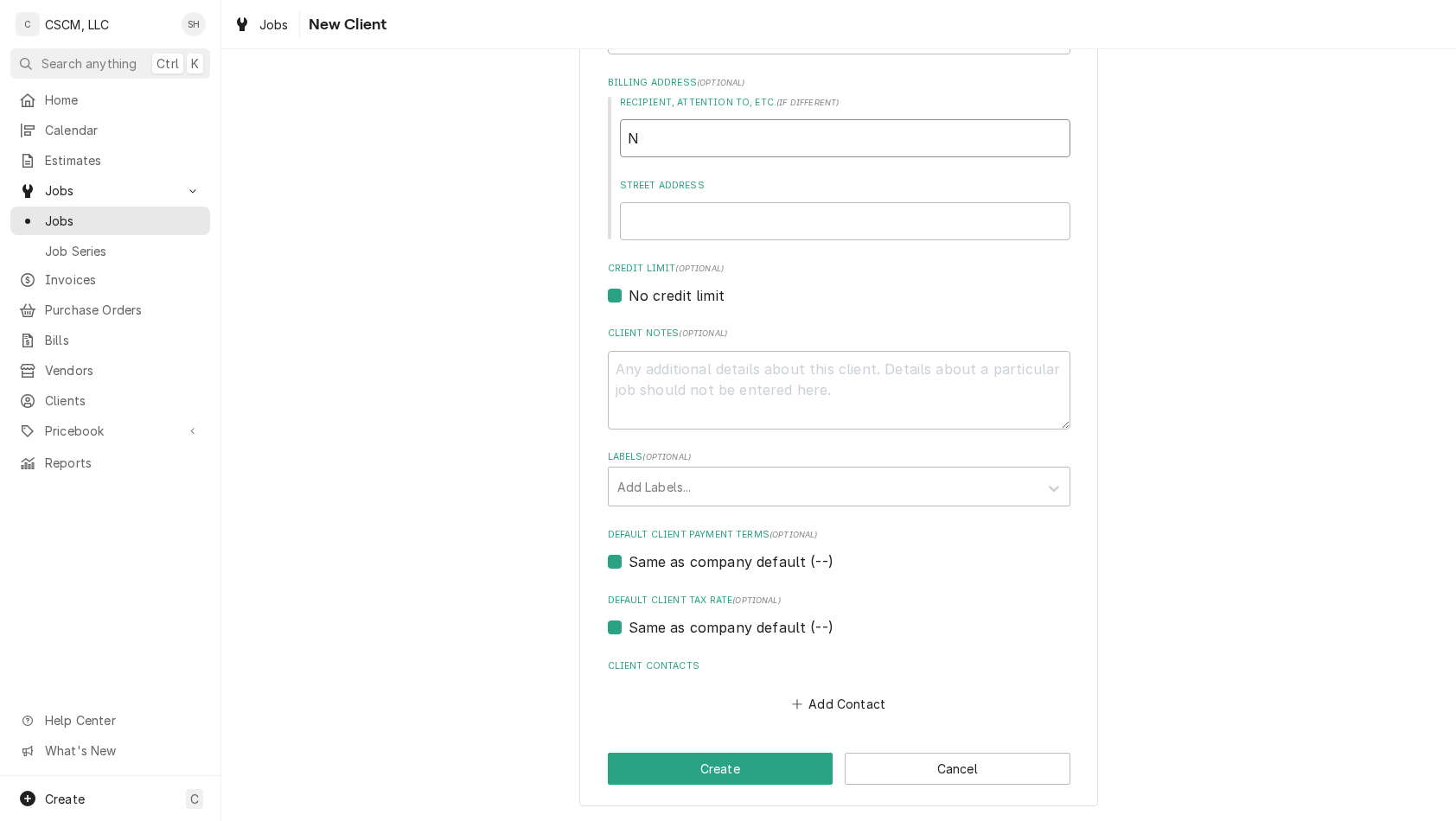 type on "x" 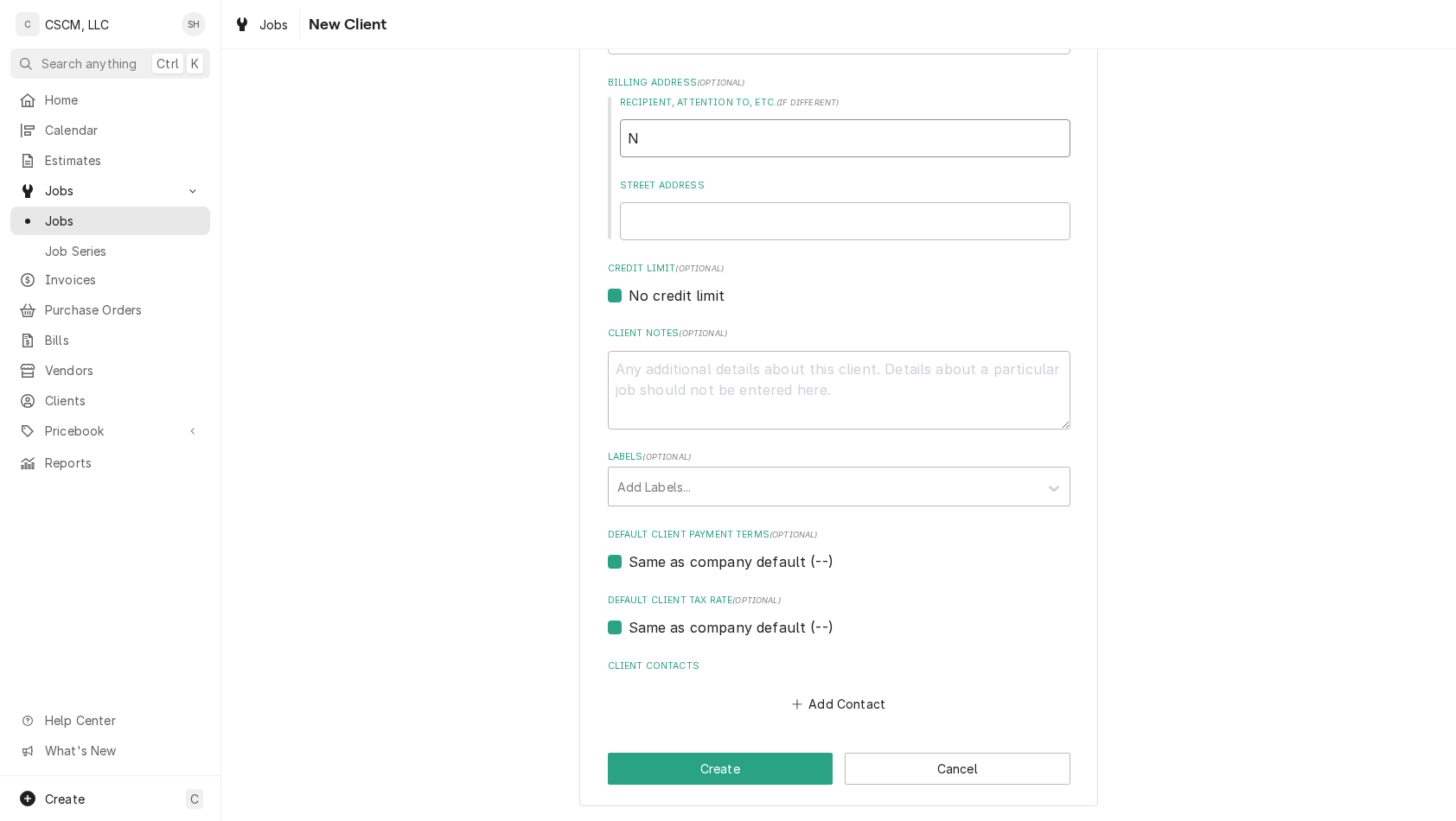 type on "Na" 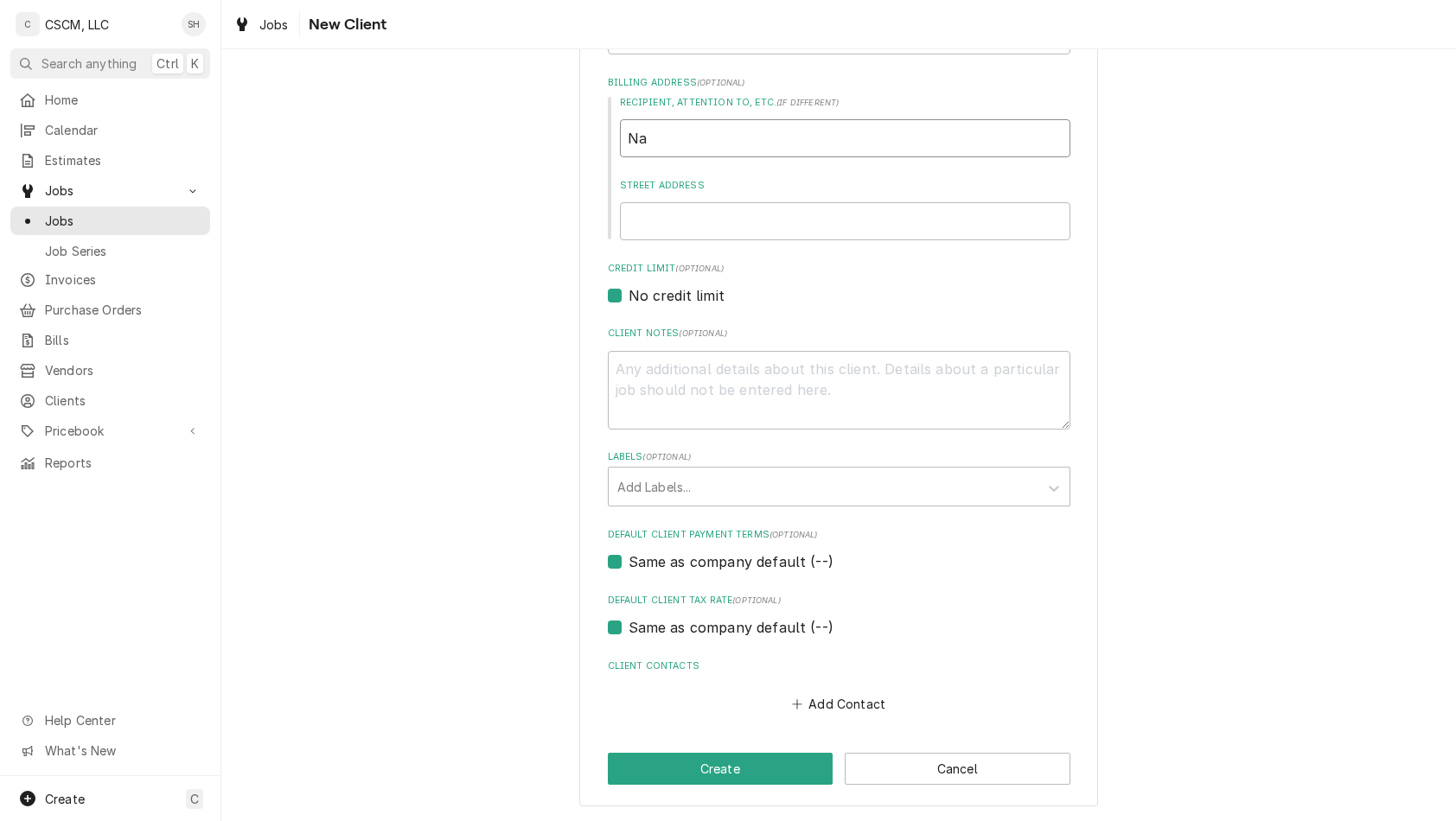 type on "x" 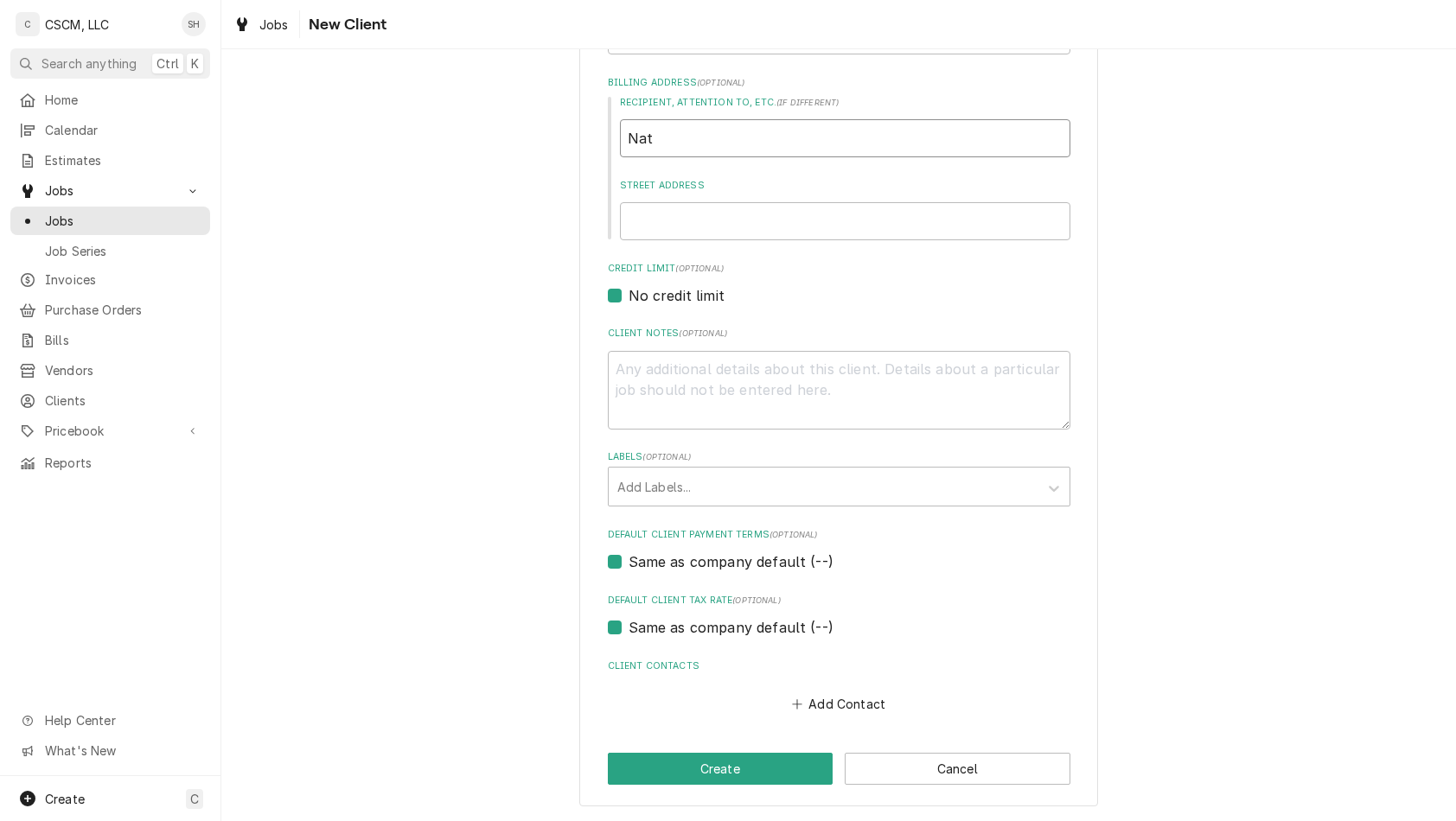 type on "x" 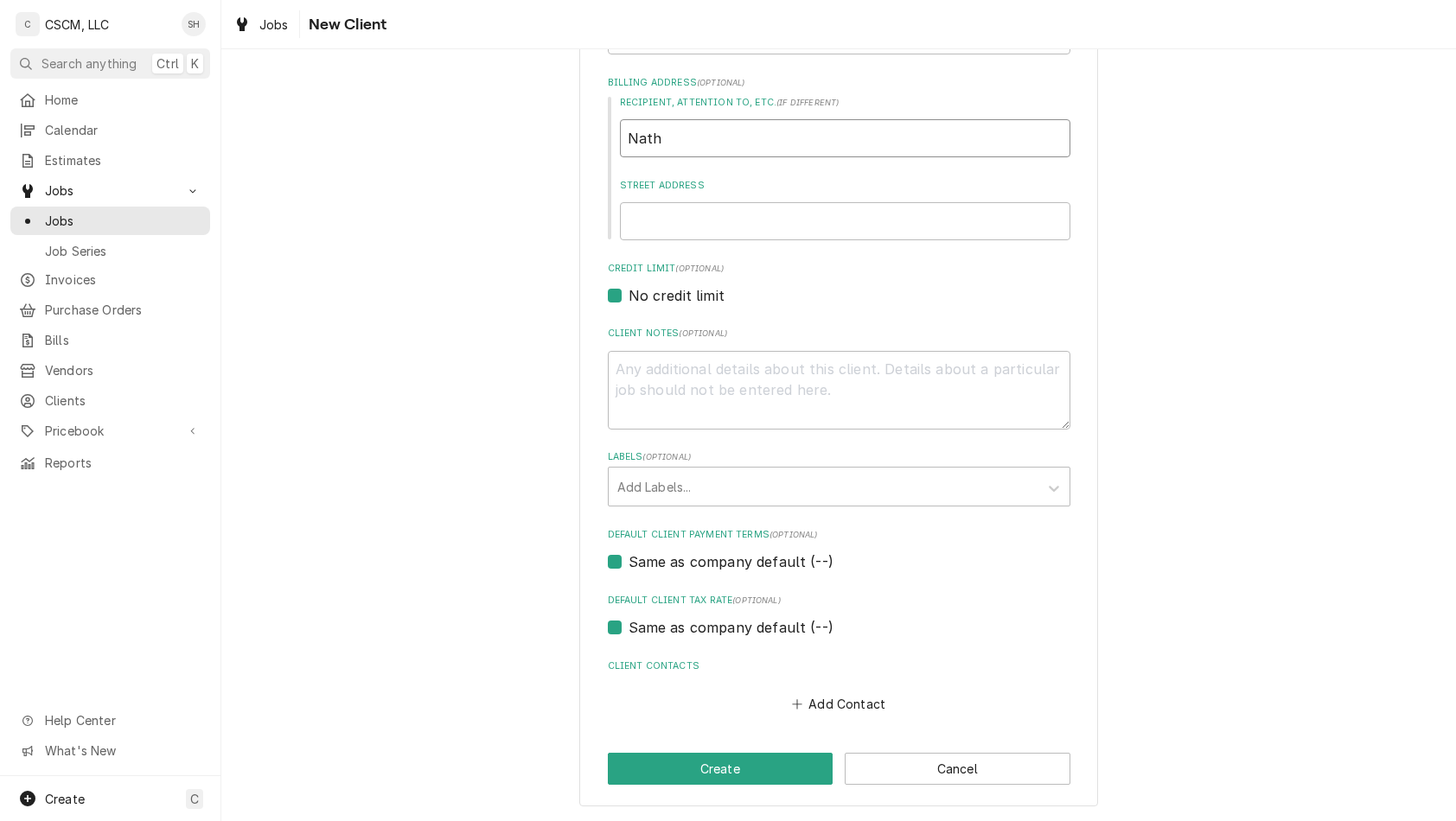 type on "x" 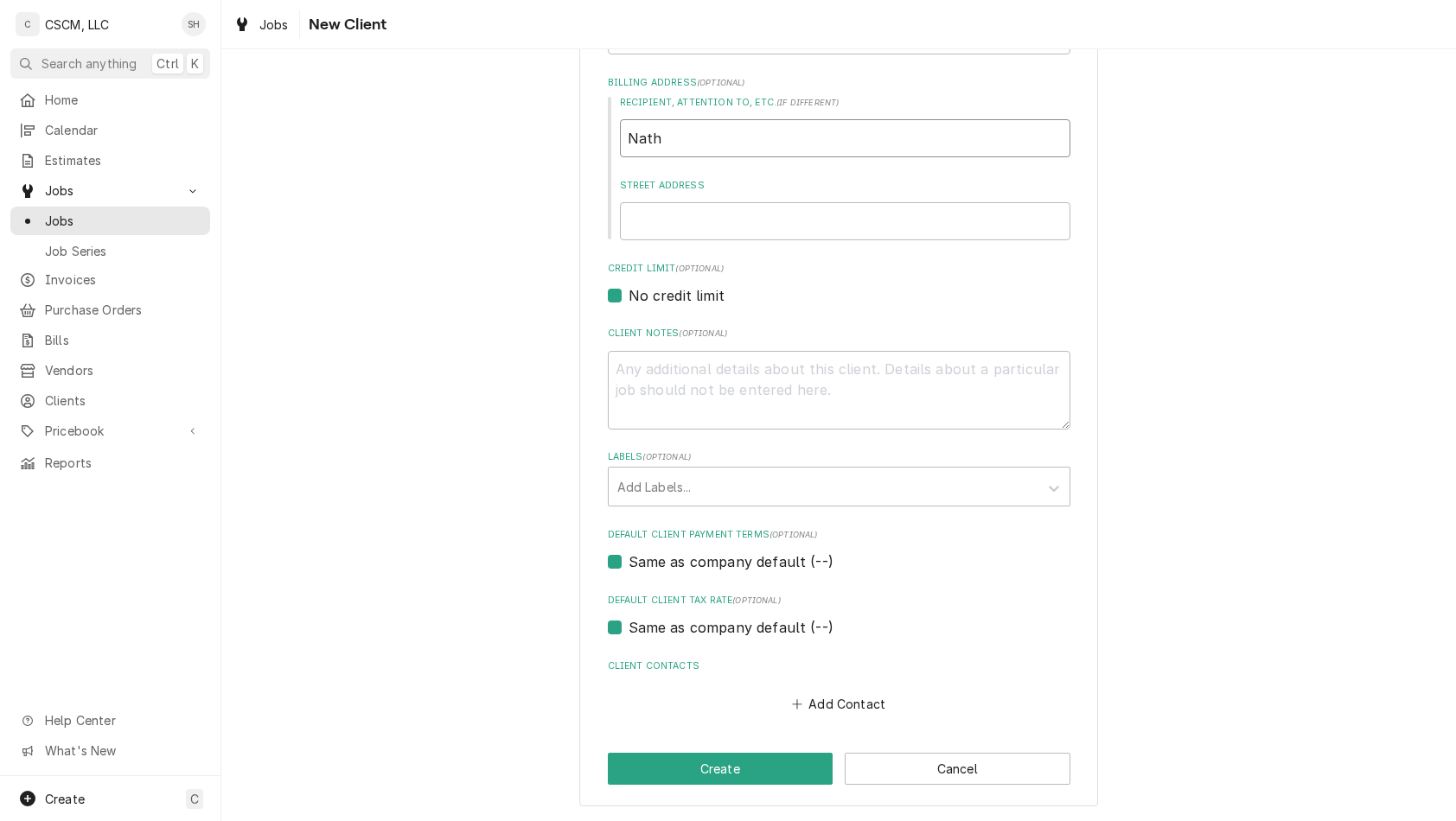 type on "Natha" 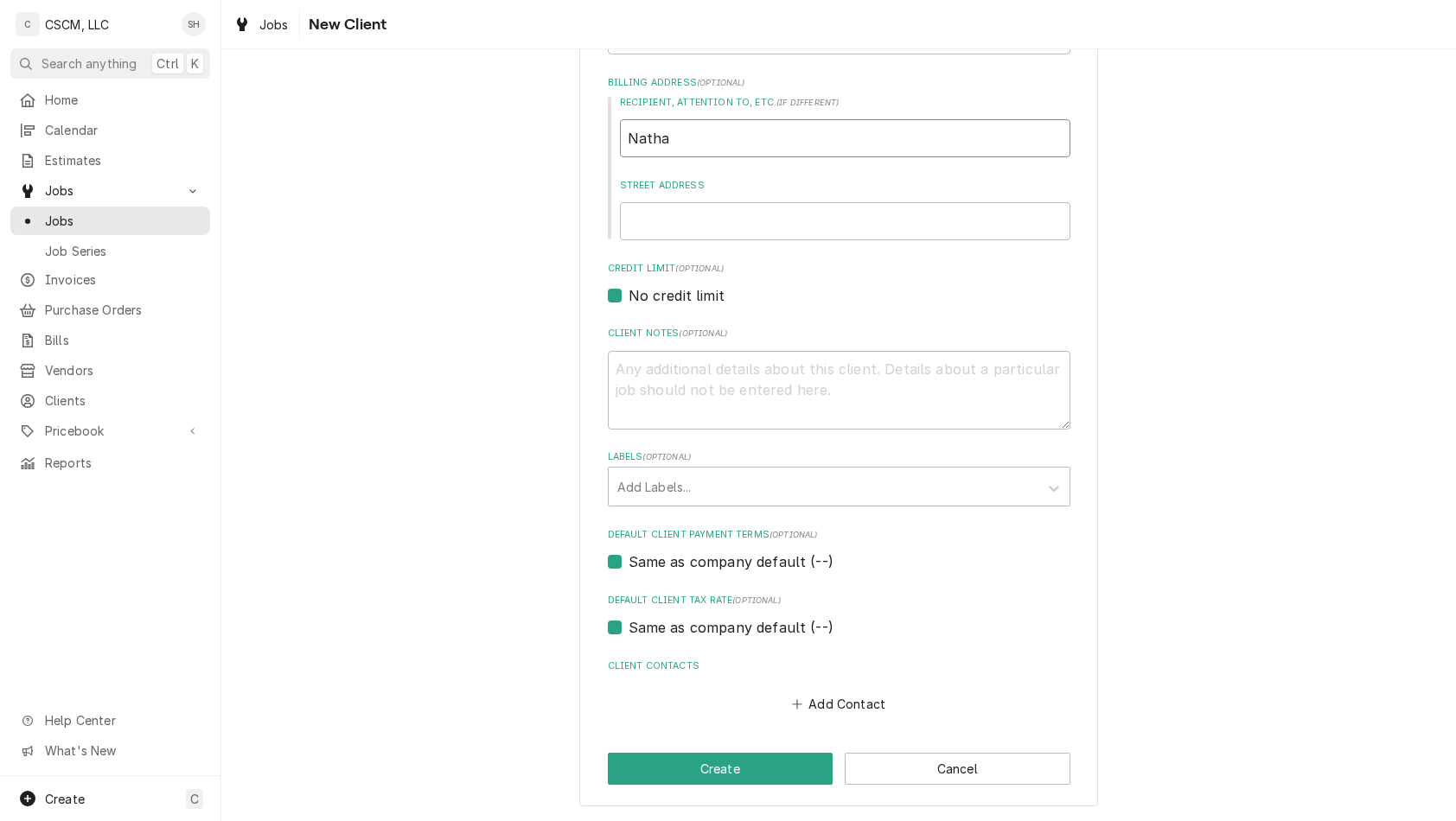type on "x" 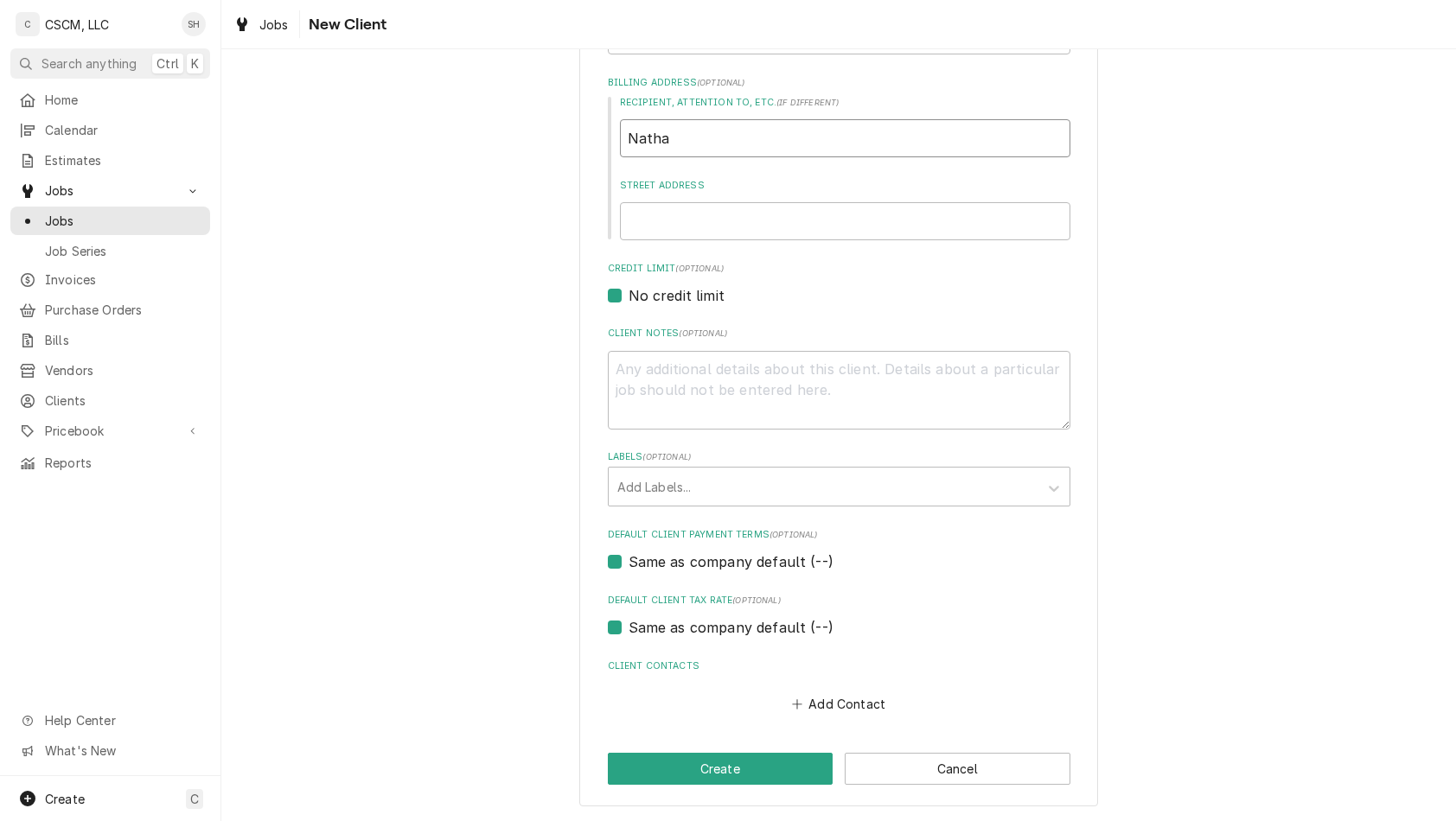 type on "Nathan" 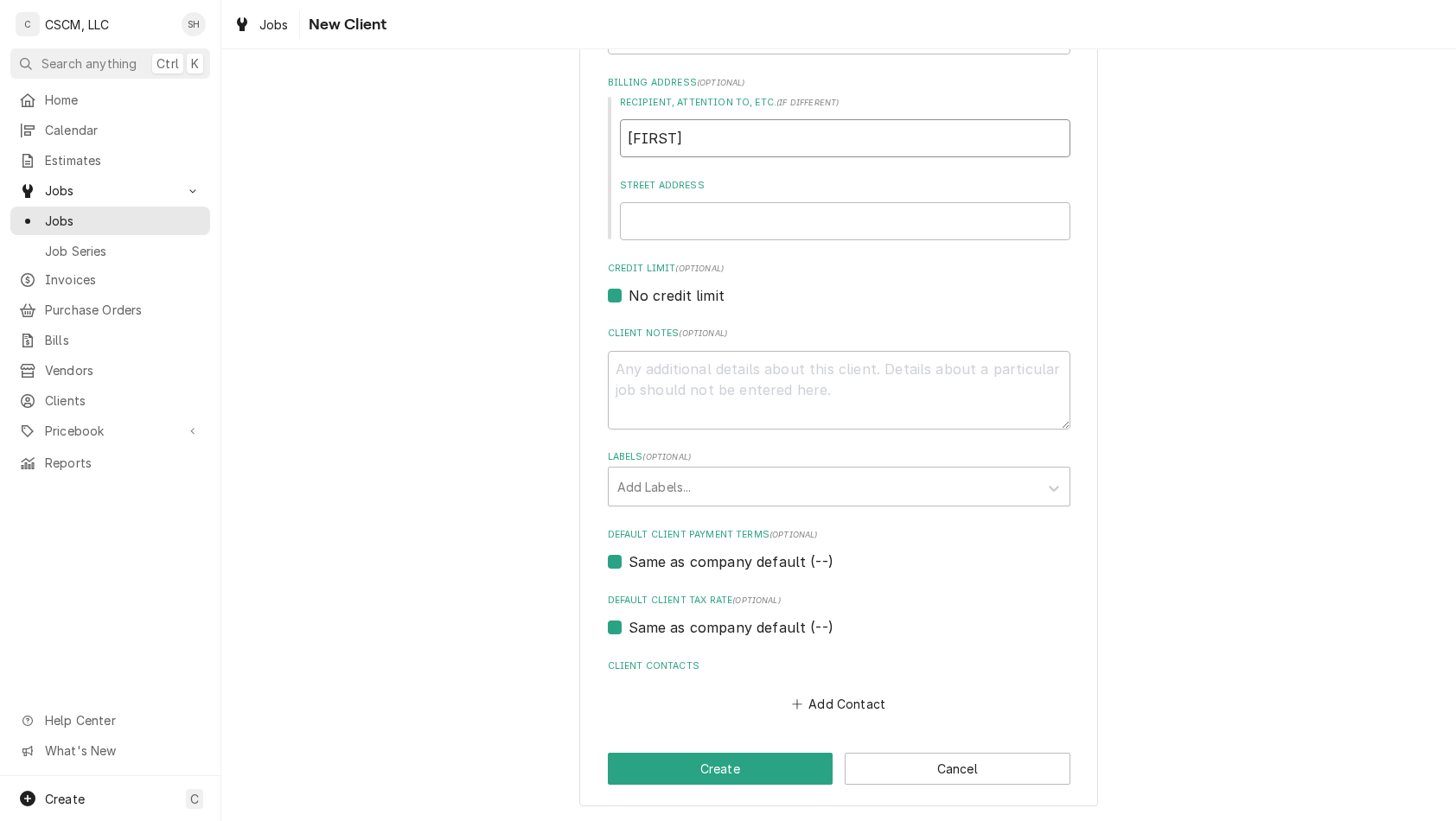 type on "x" 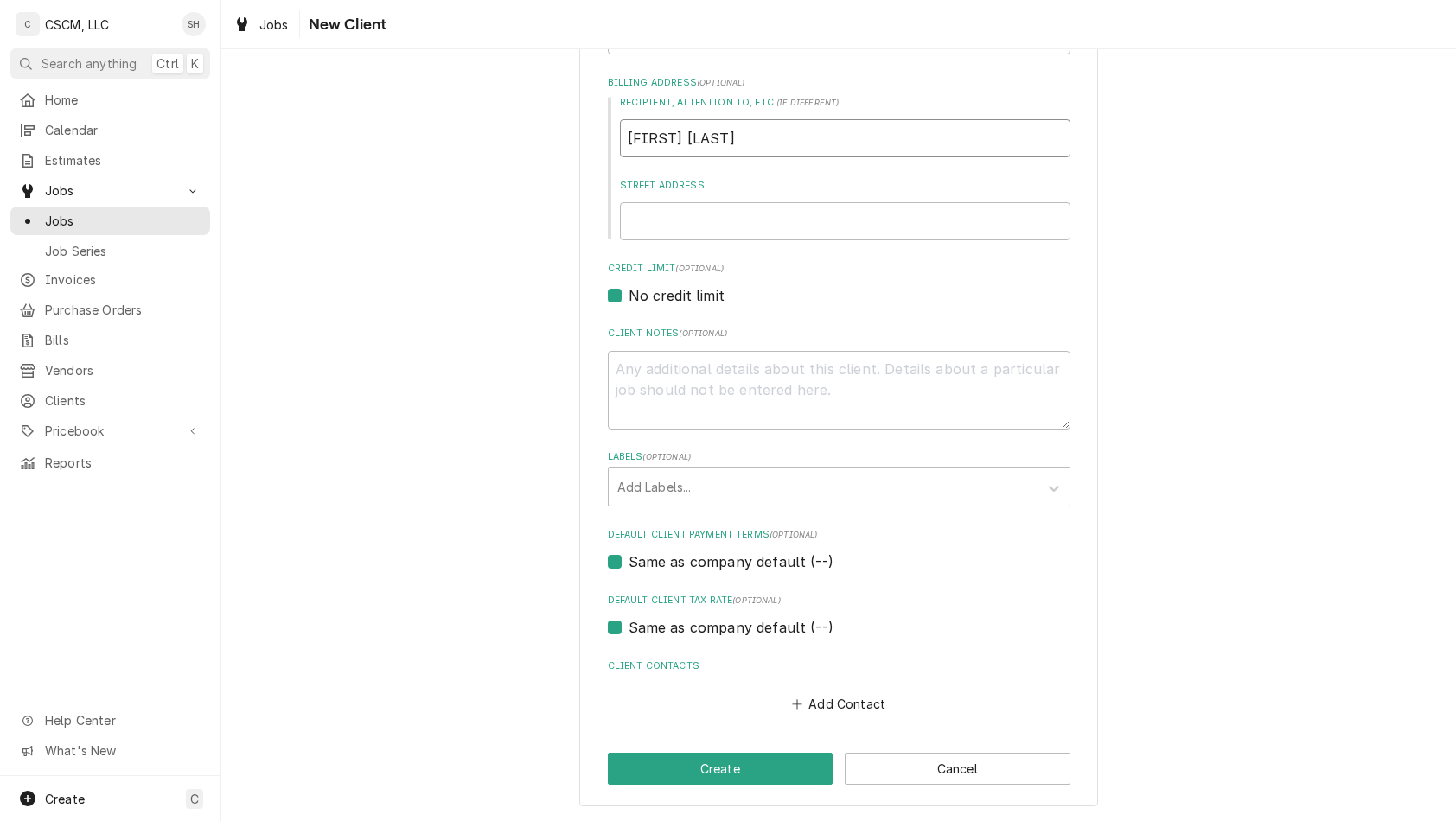 type on "x" 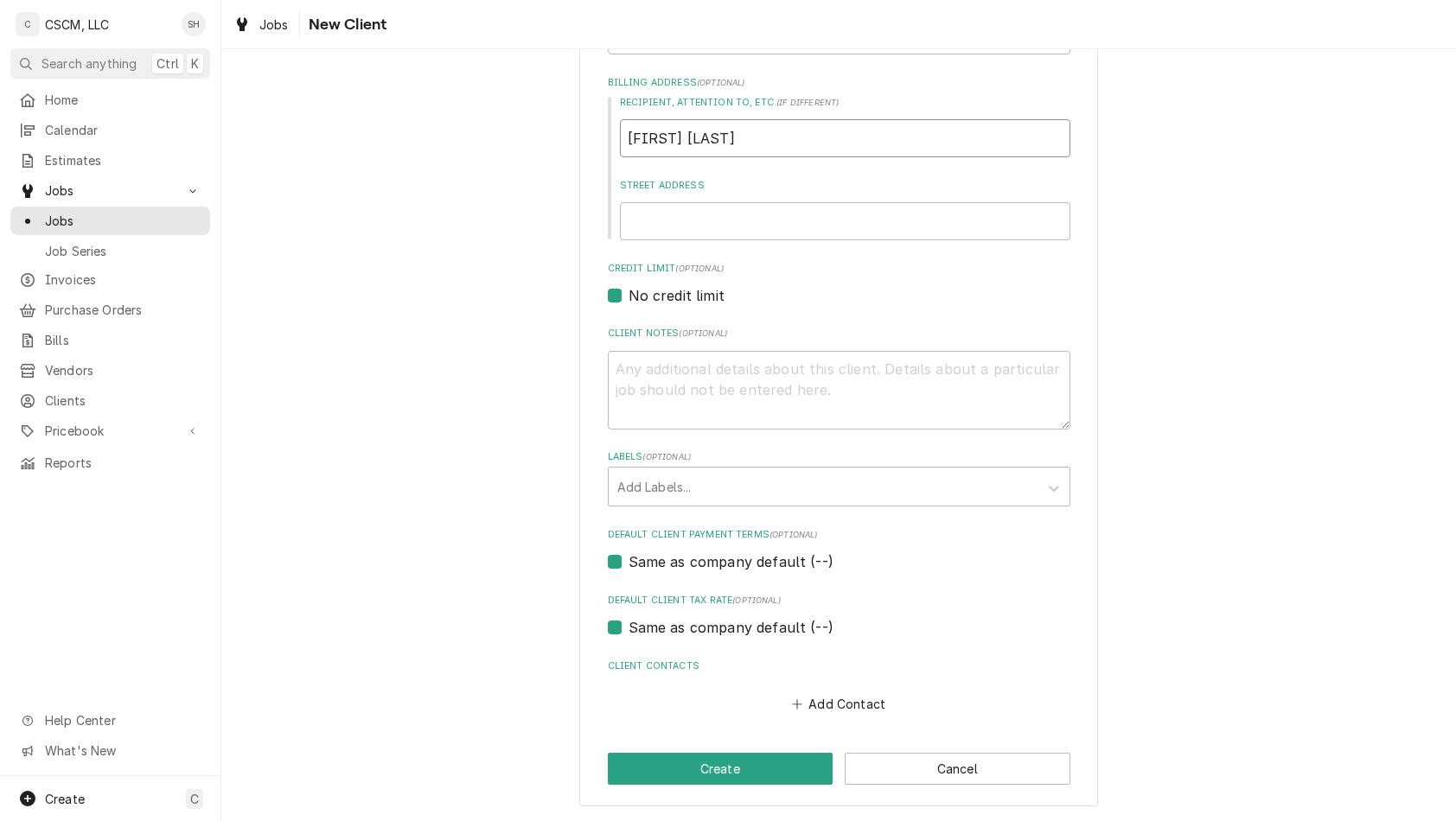 type on "Nathan Ha" 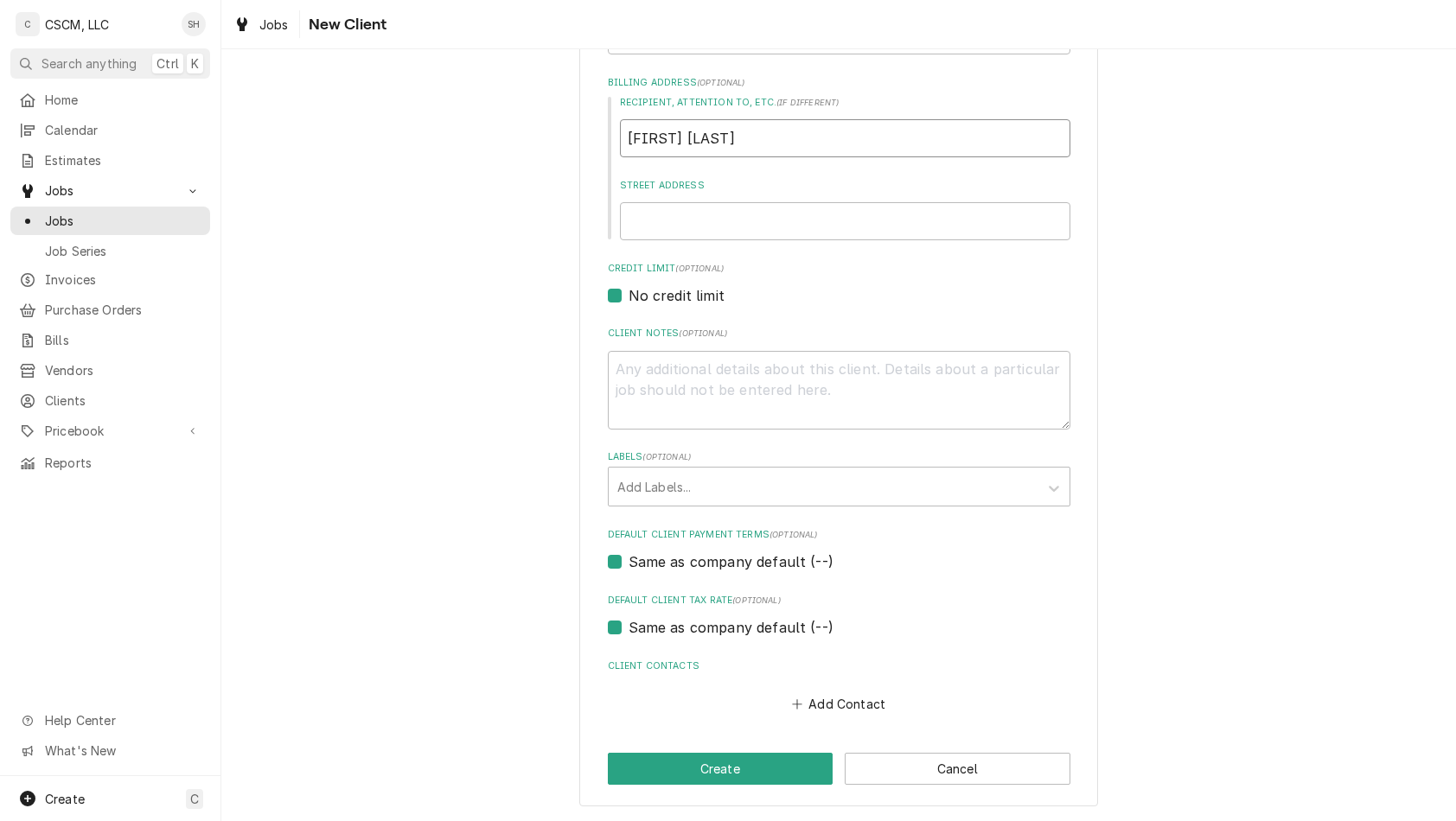 type on "x" 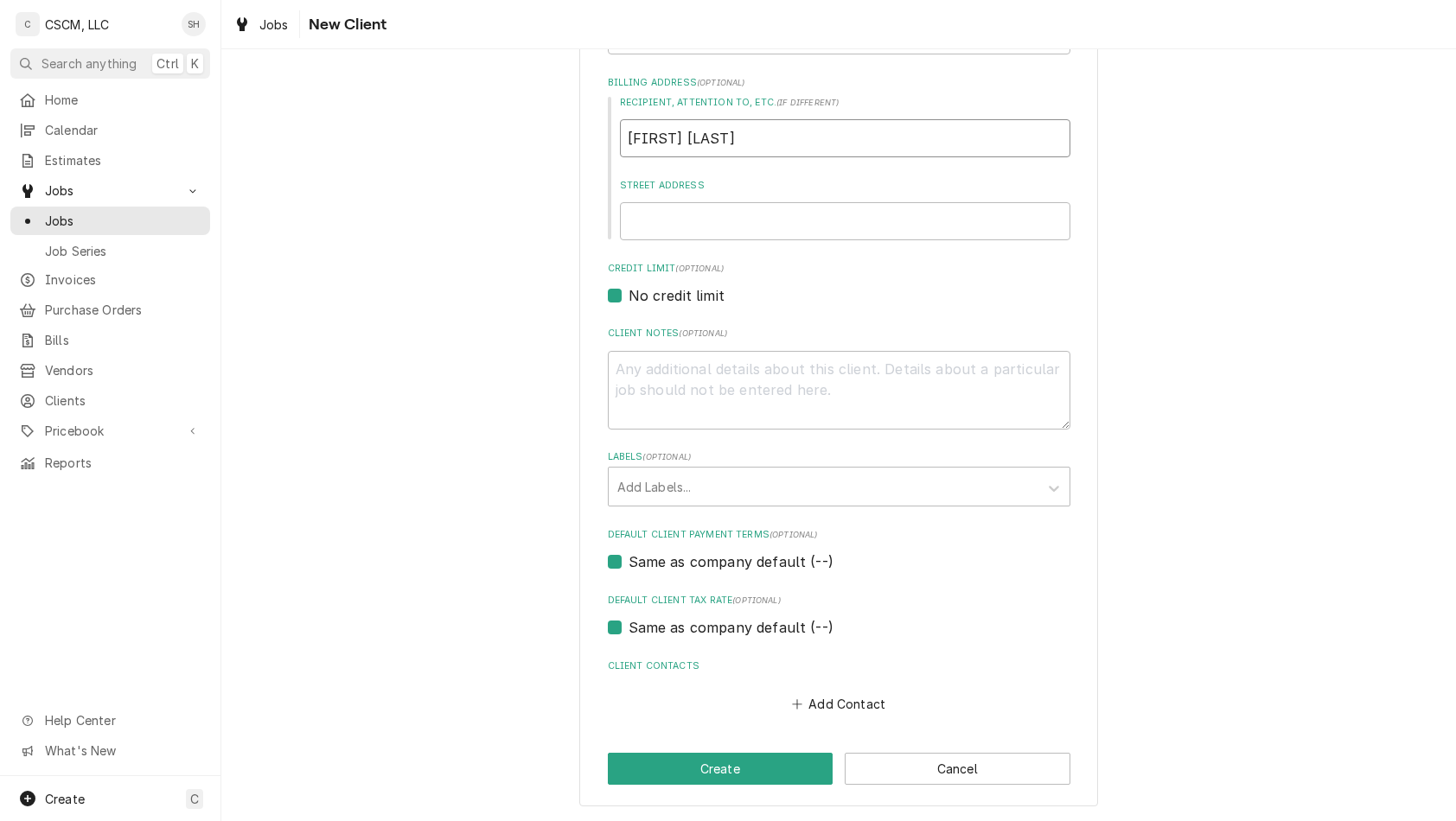 type on "Nathan Hart;" 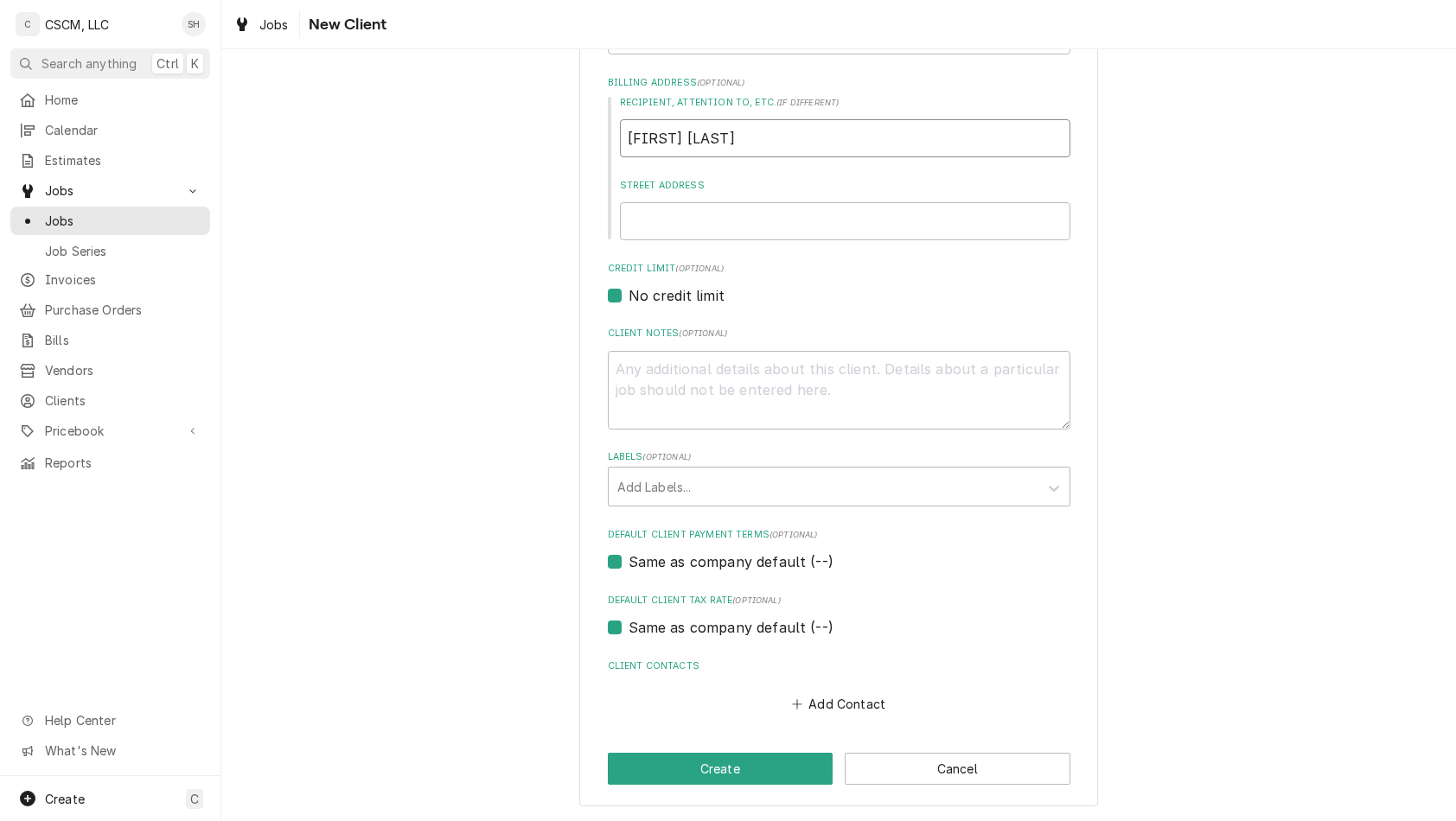 type on "x" 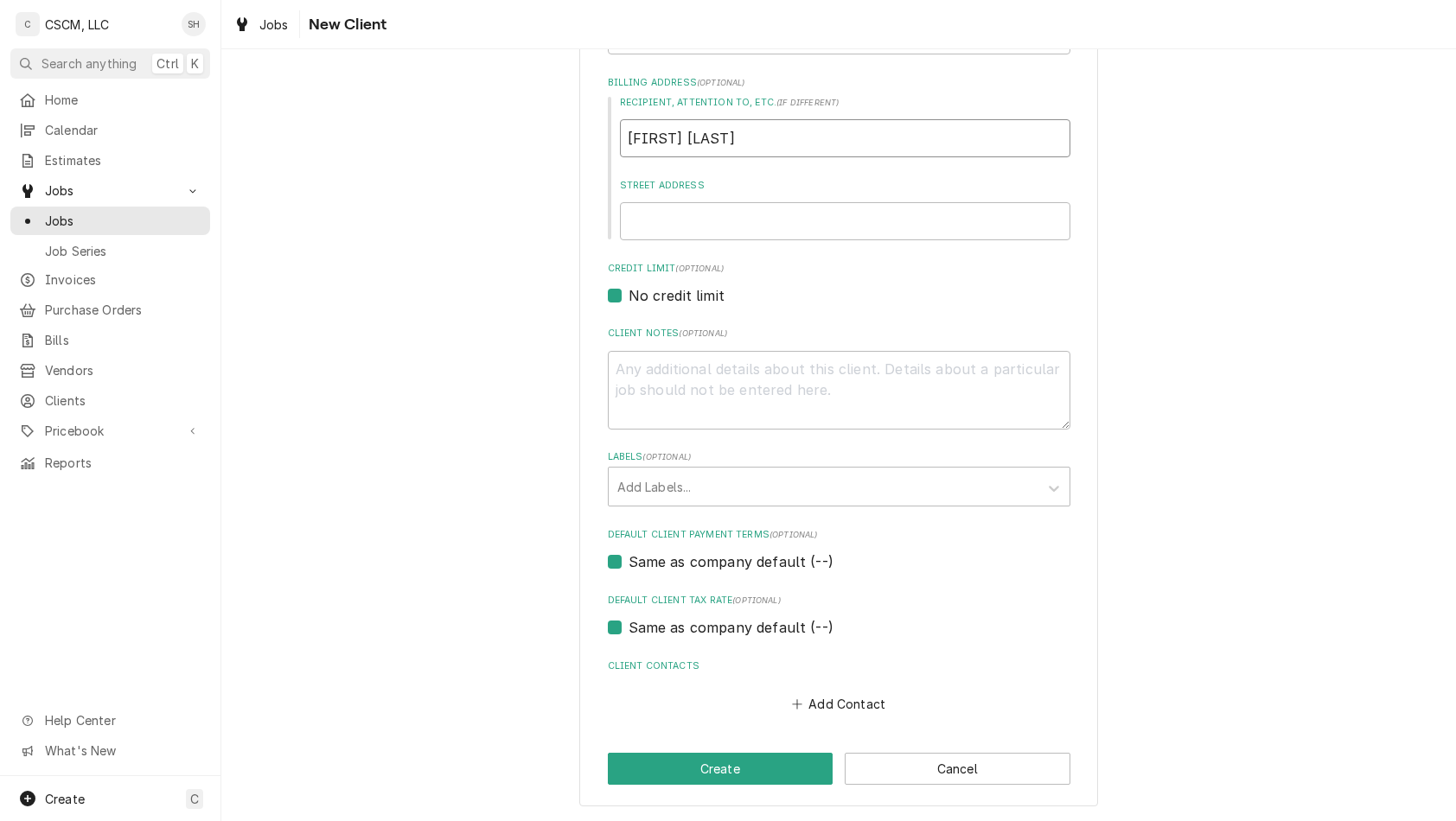 type on "Nathan Hartl" 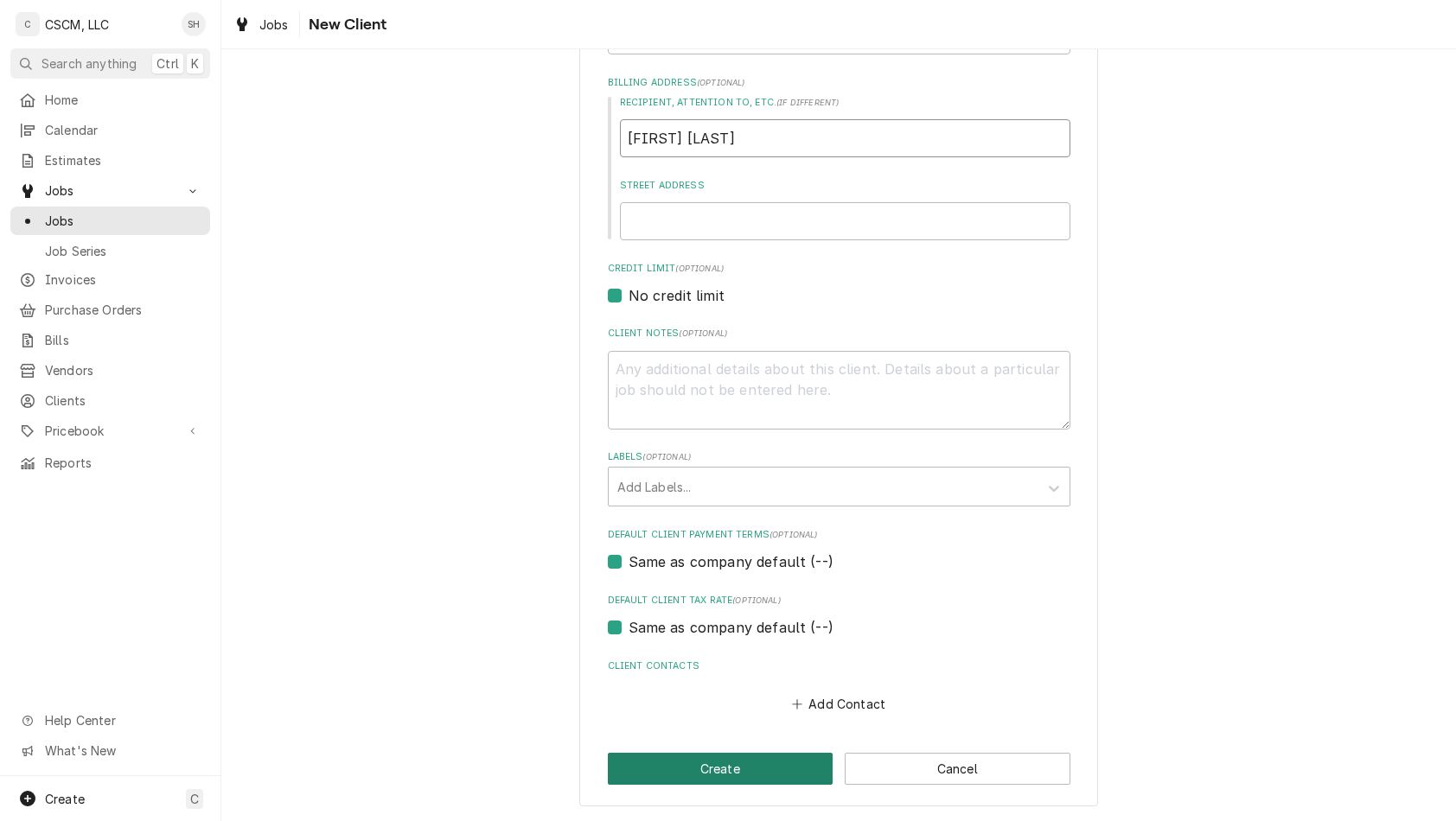 type on "Nathan Hartley" 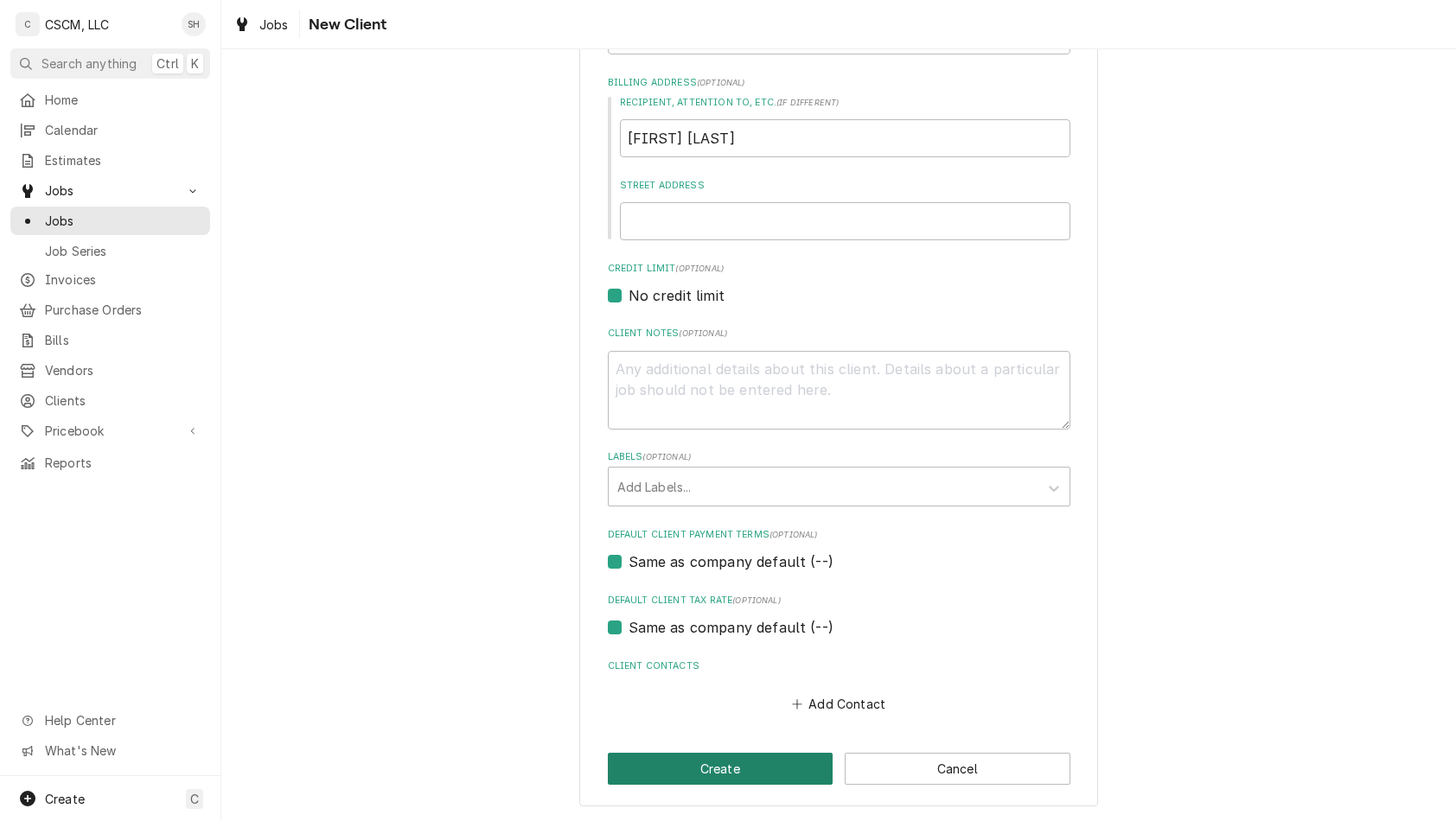 click on "Create" at bounding box center (720, 768) 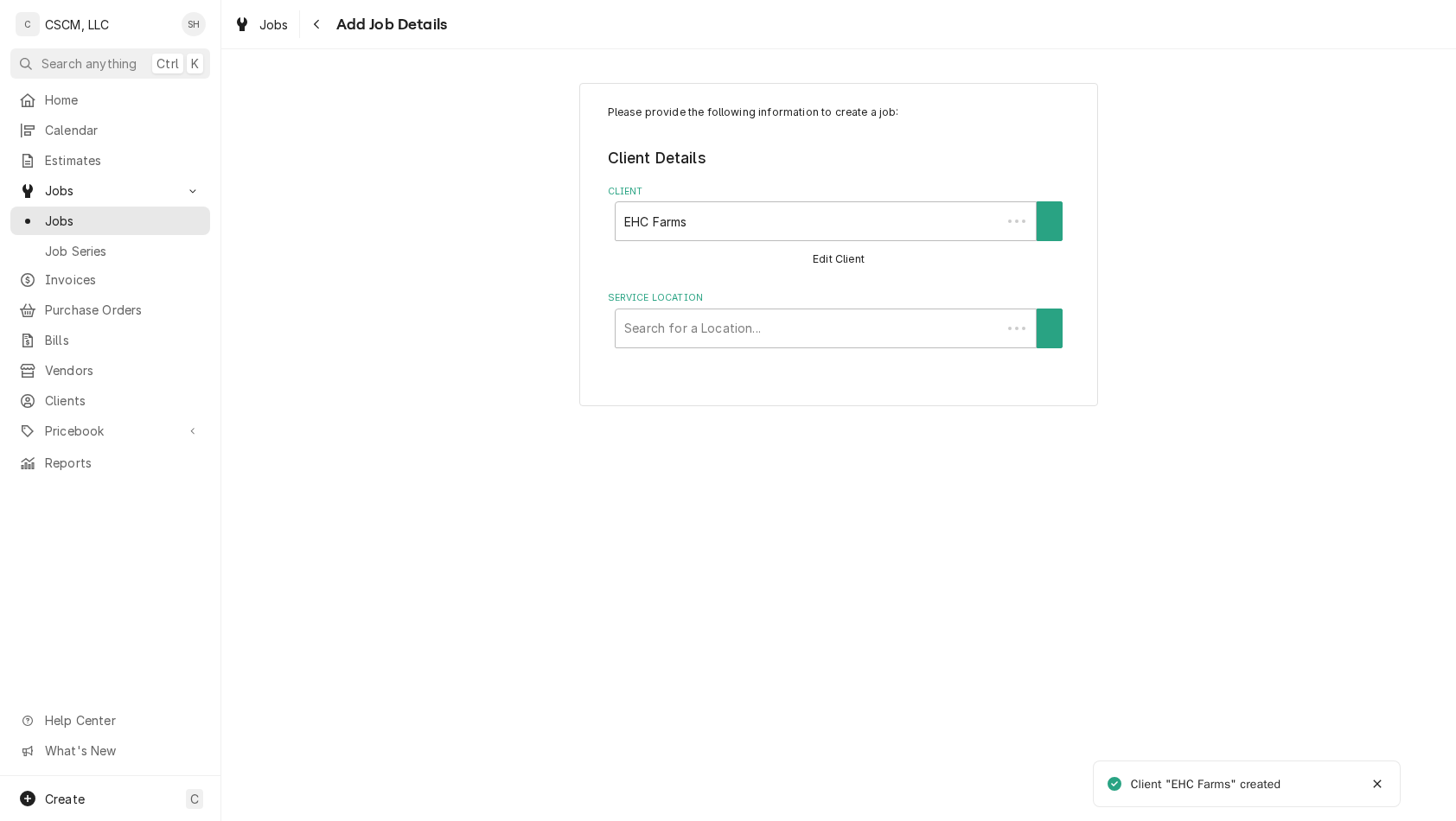 scroll, scrollTop: 0, scrollLeft: 0, axis: both 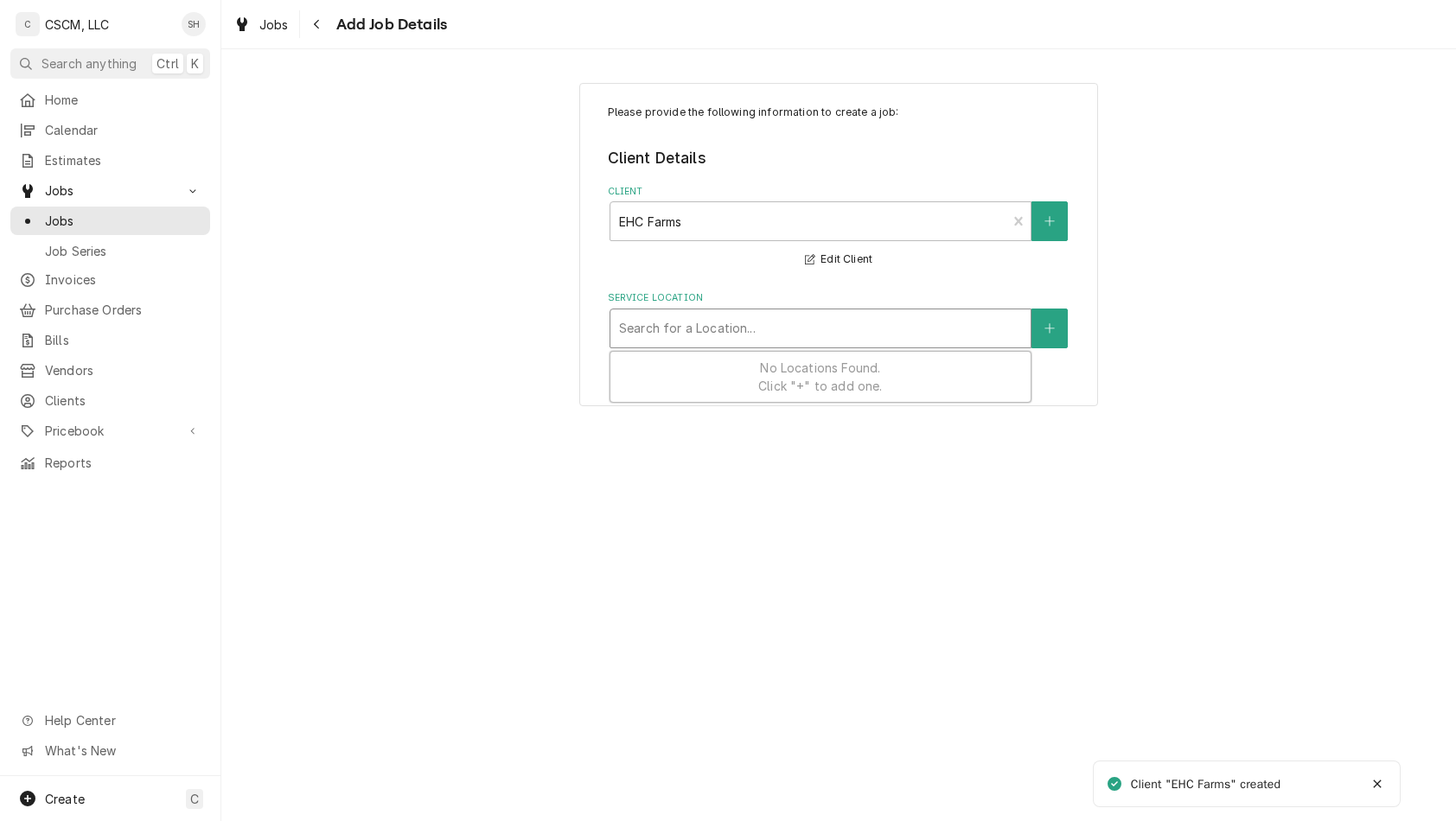 click at bounding box center [821, 328] 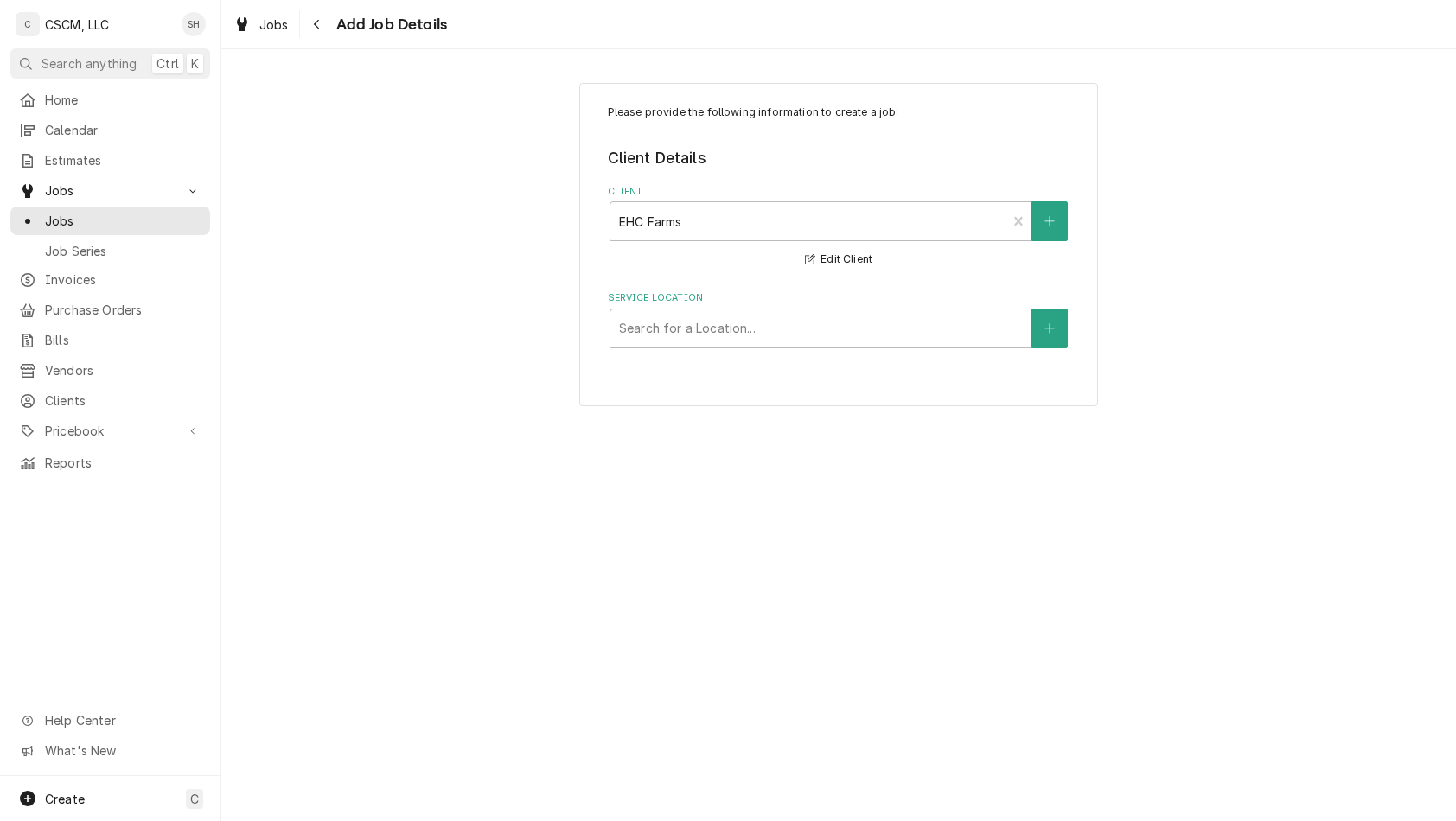 click on "Client Details Client EHC Farms Edit Client Service Location Search for a Location..." at bounding box center (839, 247) 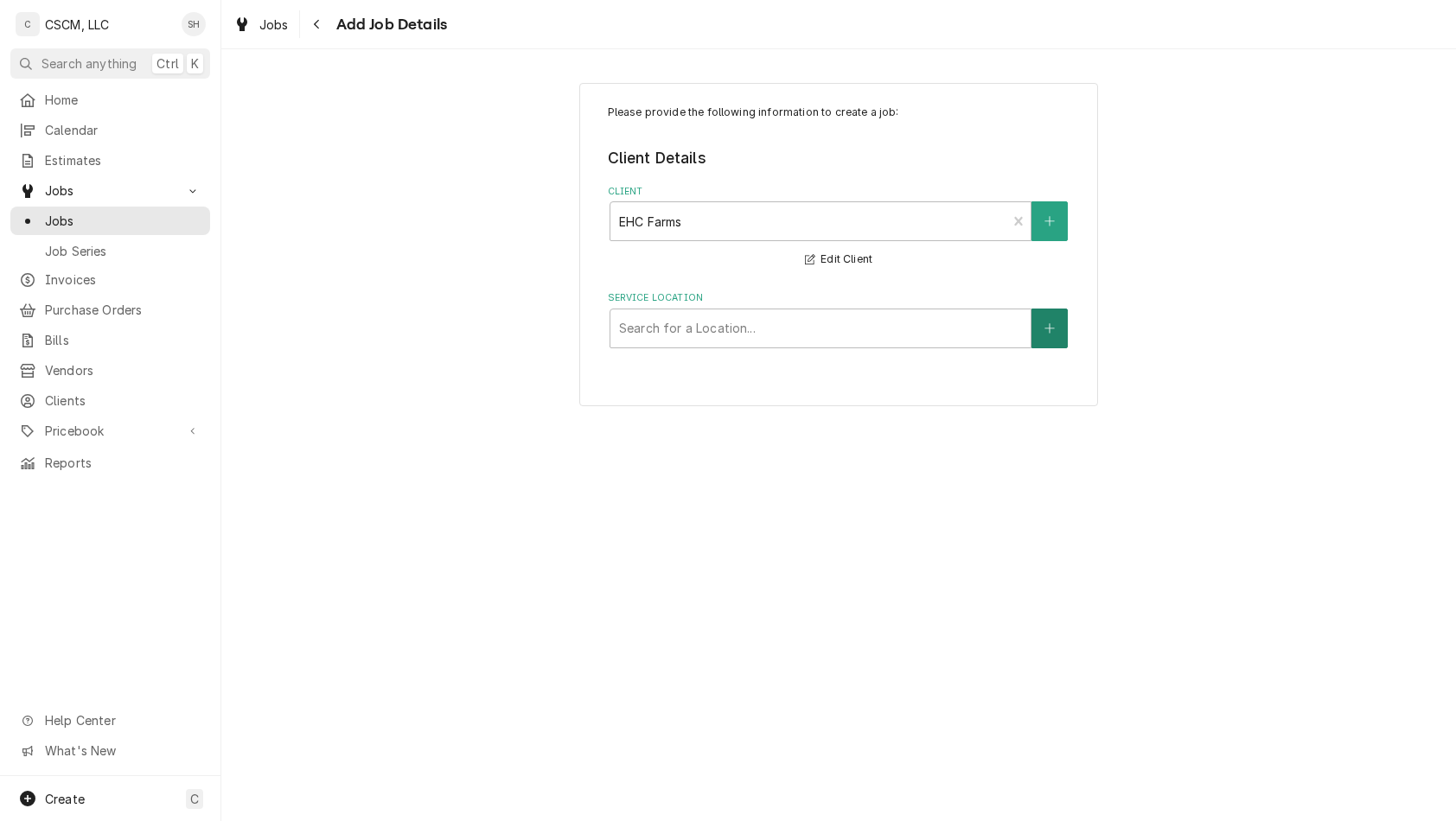 click at bounding box center (1050, 328) 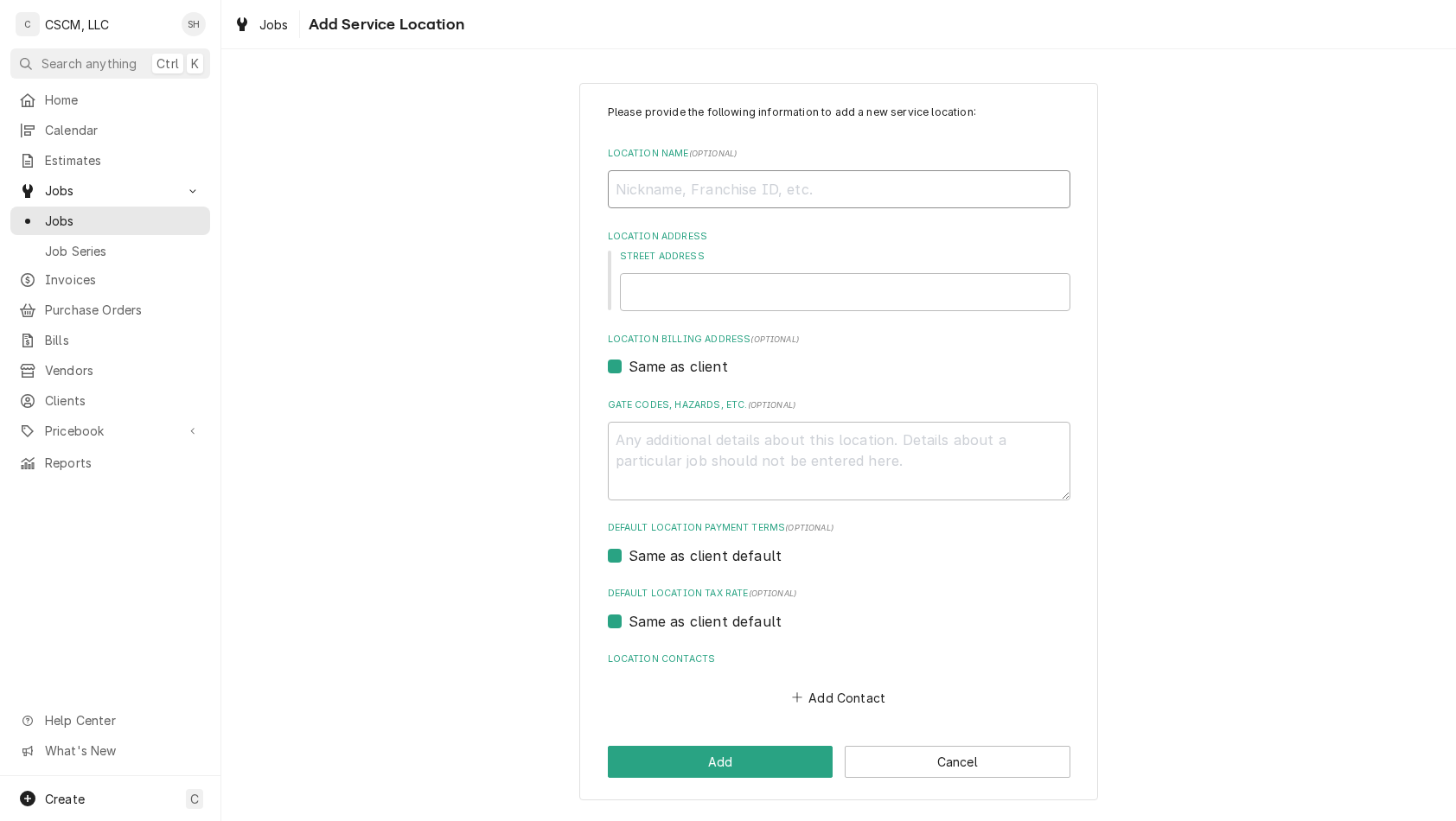 click on "Location Name  ( optional )" at bounding box center (839, 189) 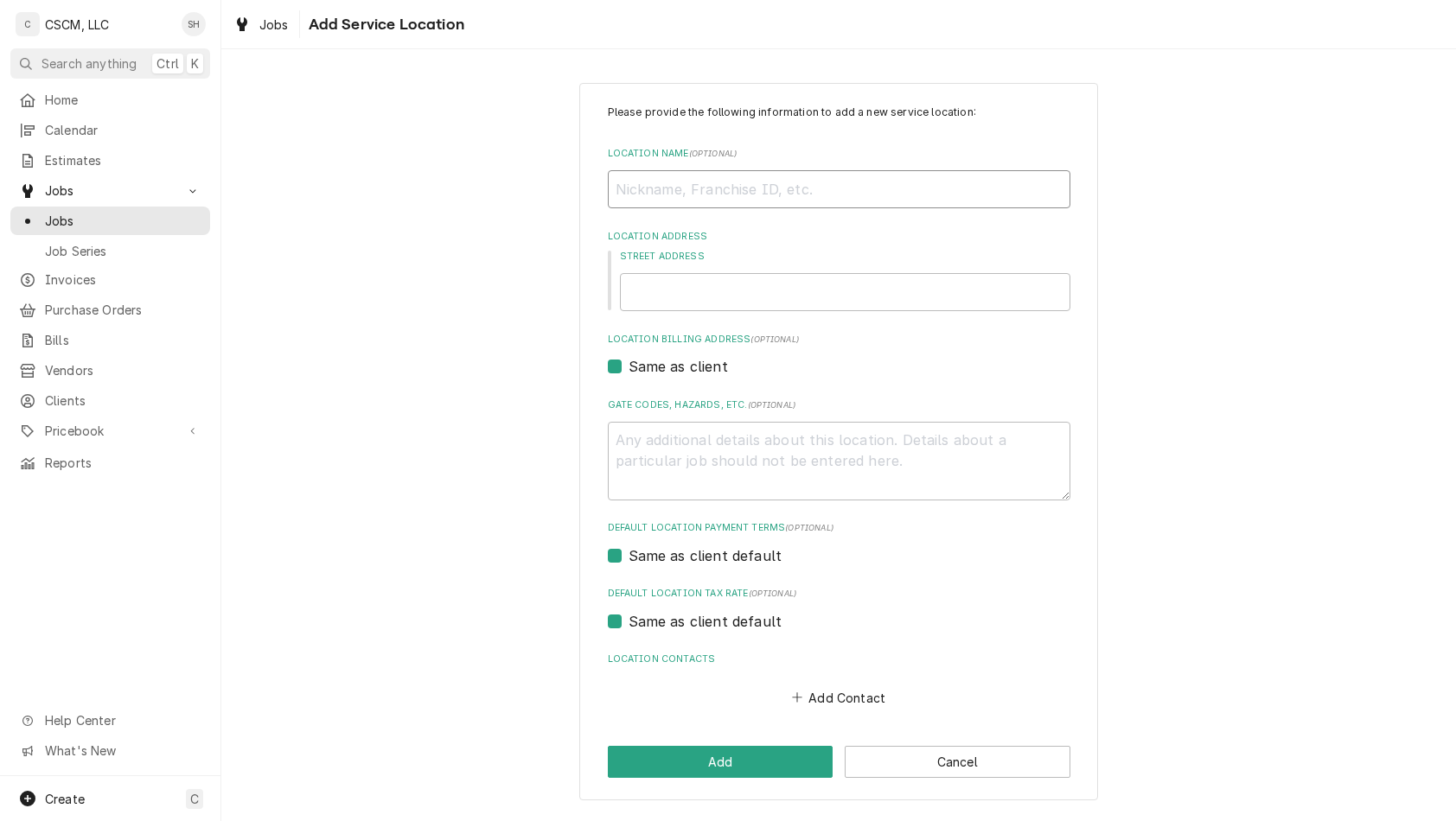 type on "x" 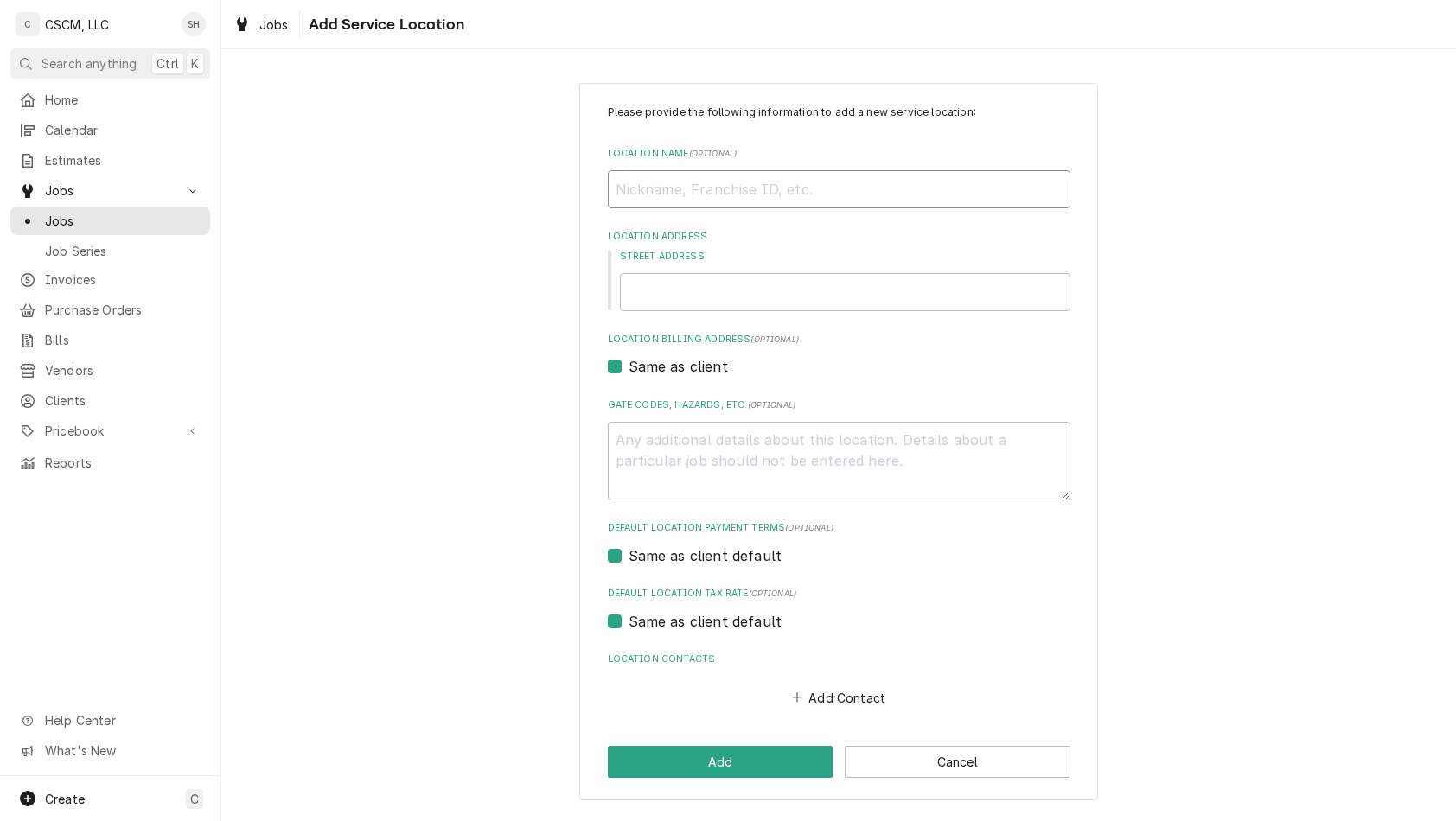 type on "E" 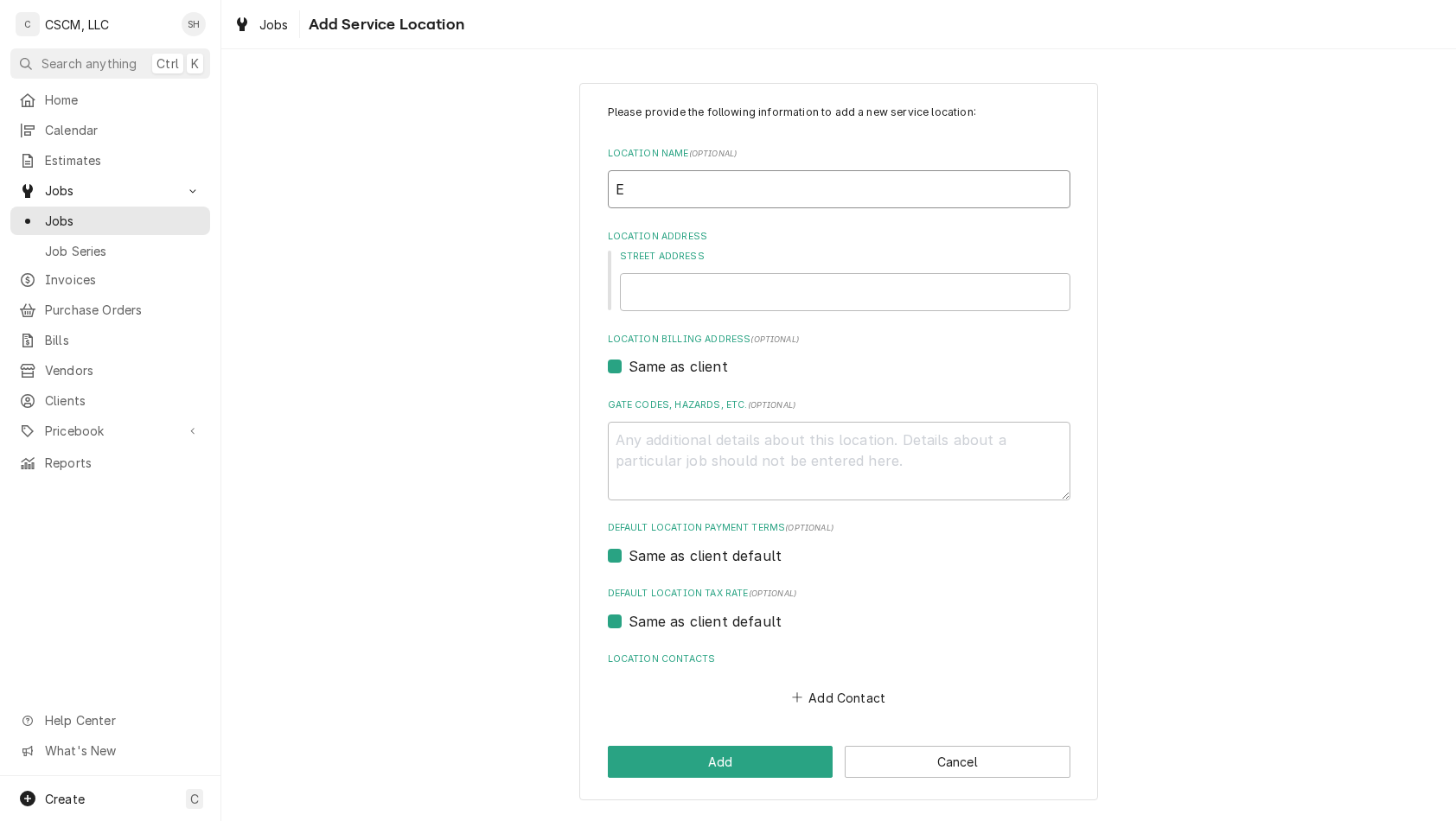 type on "x" 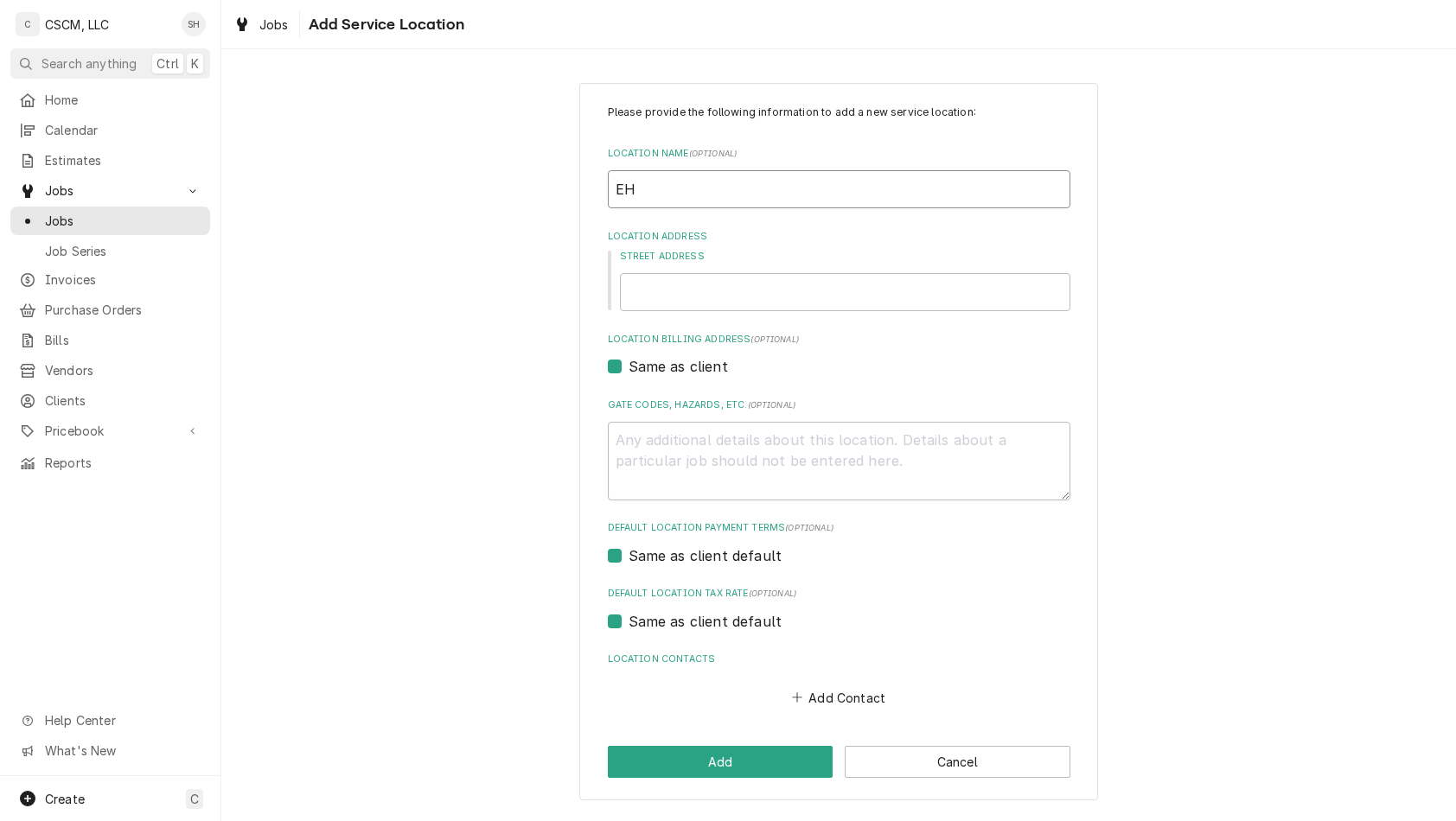 type on "x" 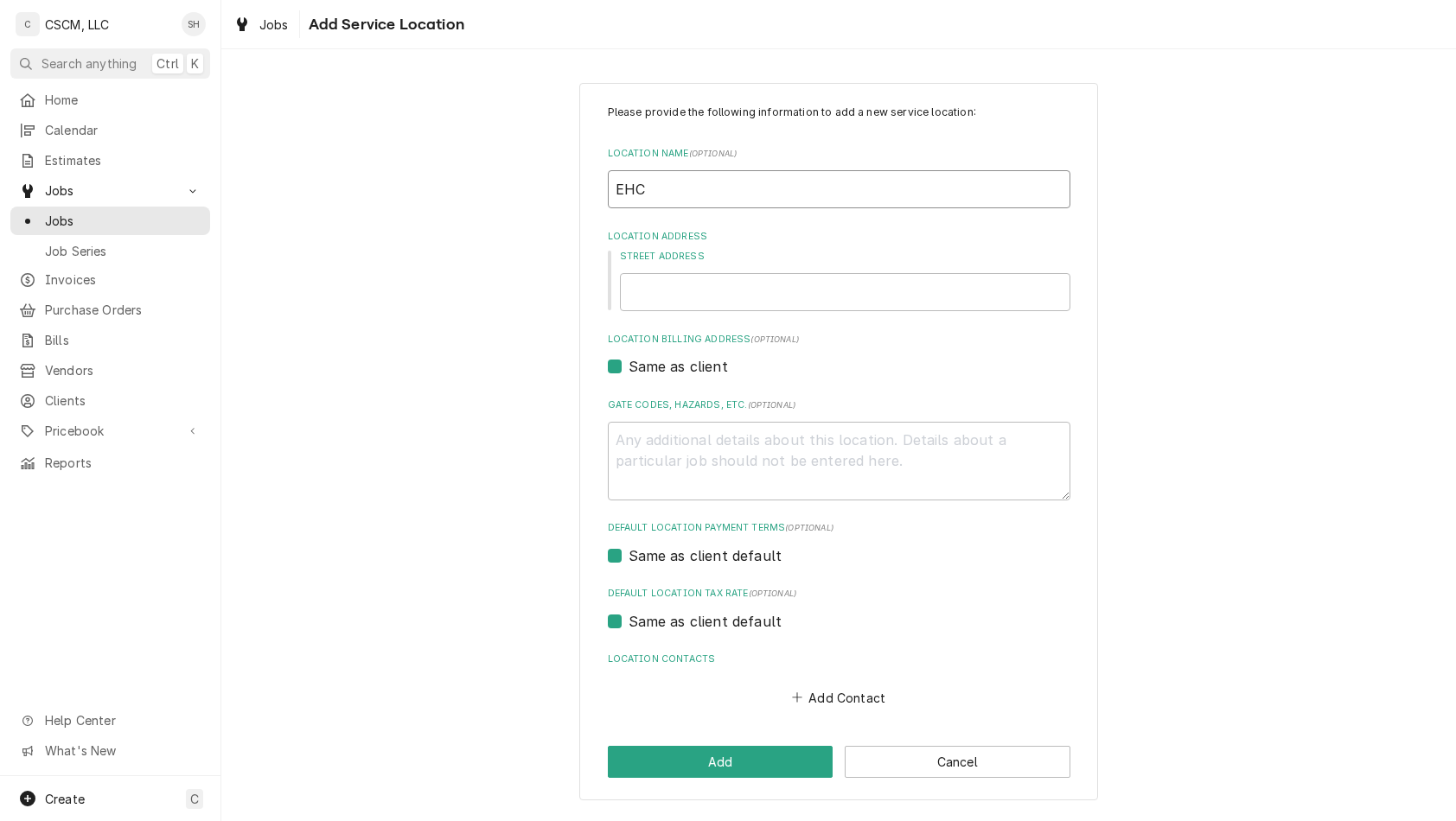 type on "x" 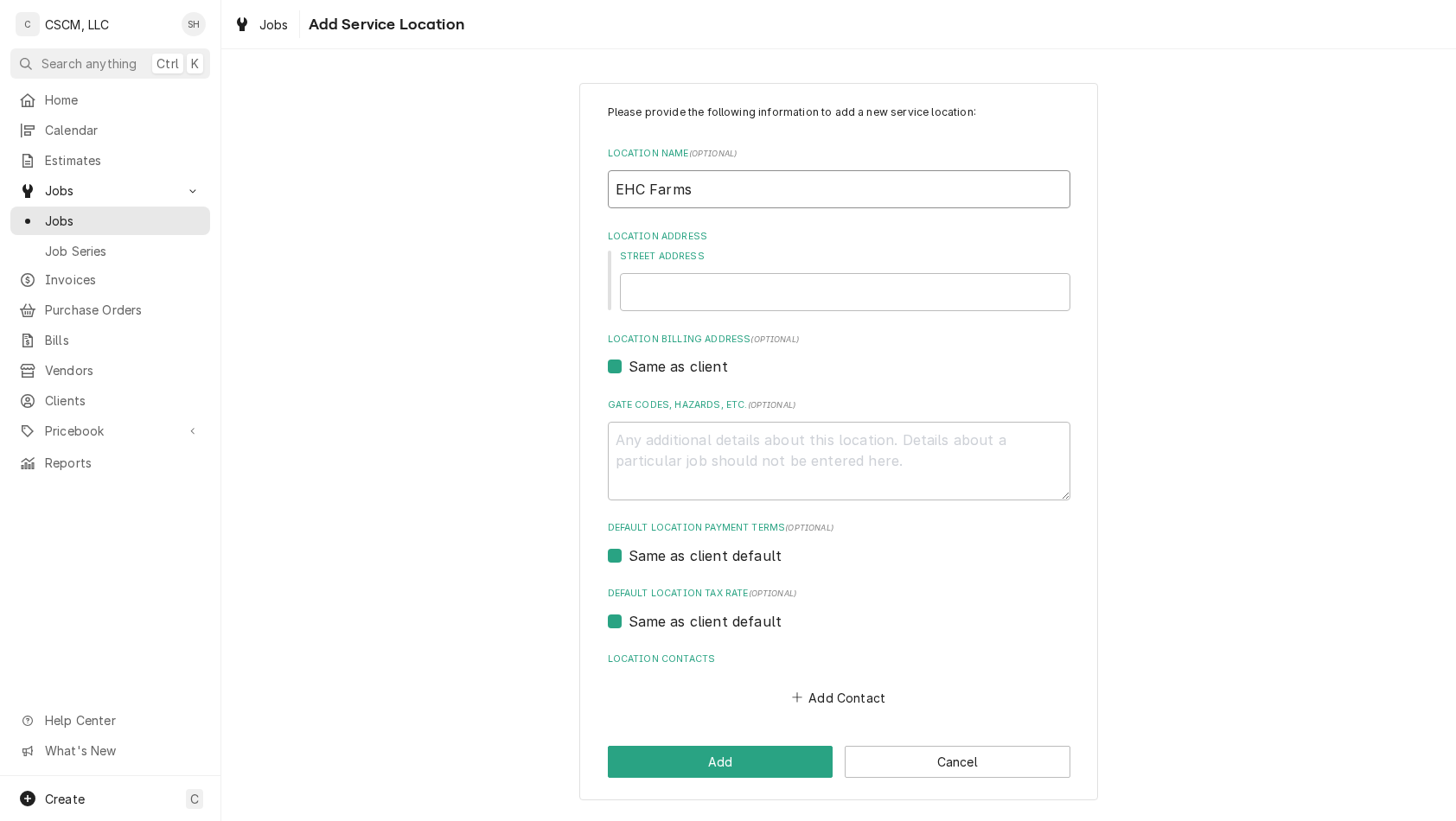 type on "x" 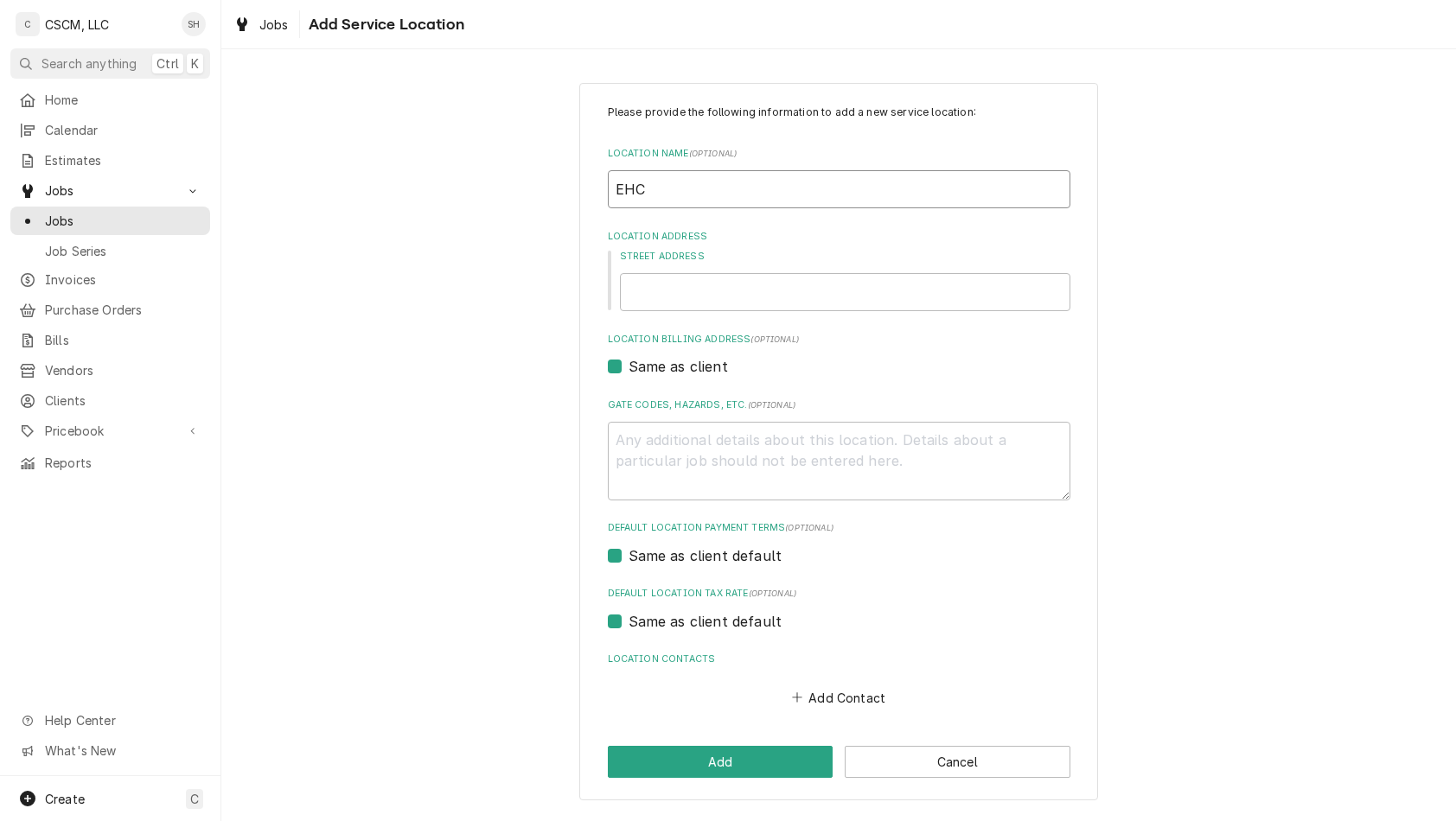 type on "x" 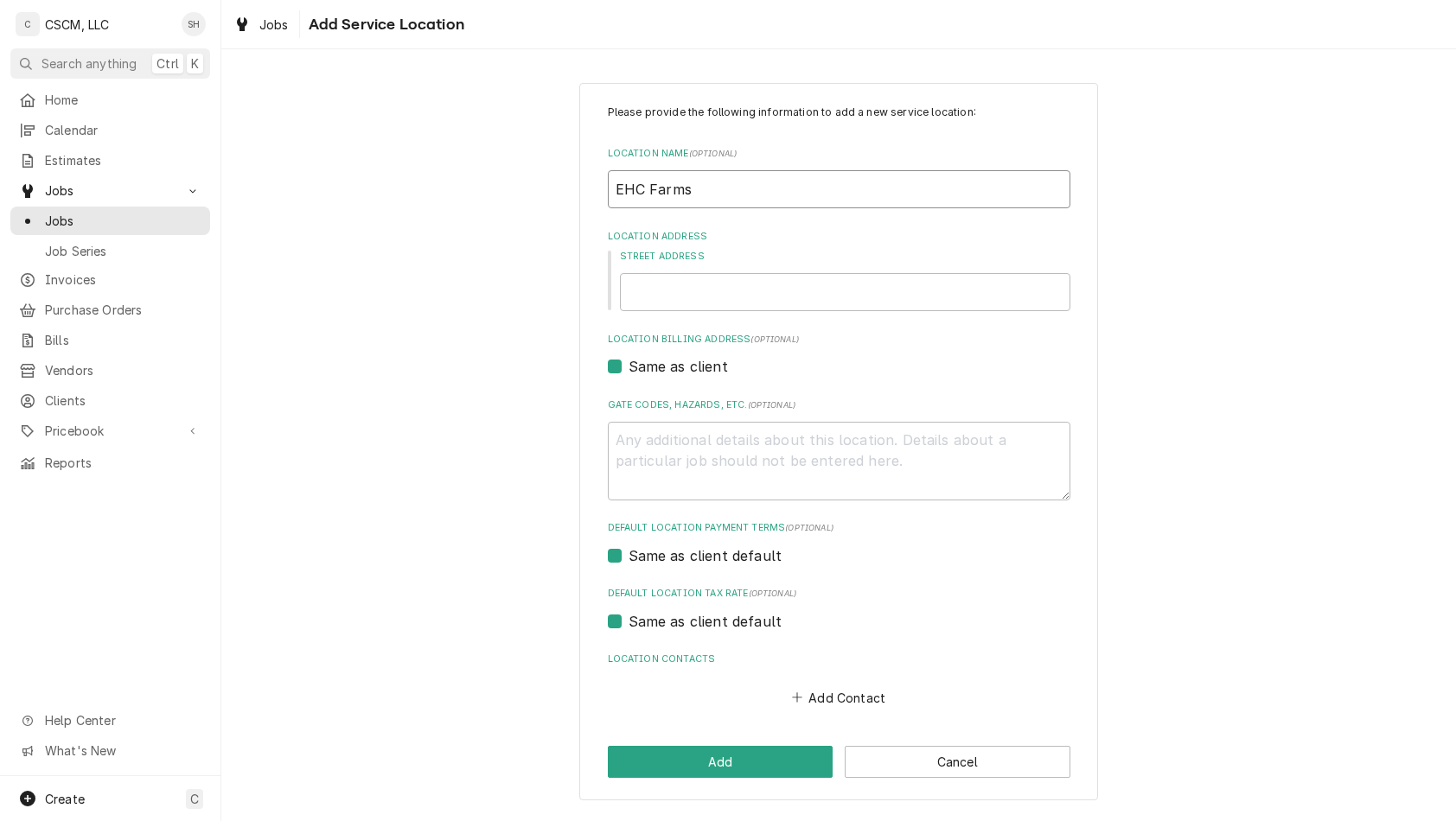 type on "x" 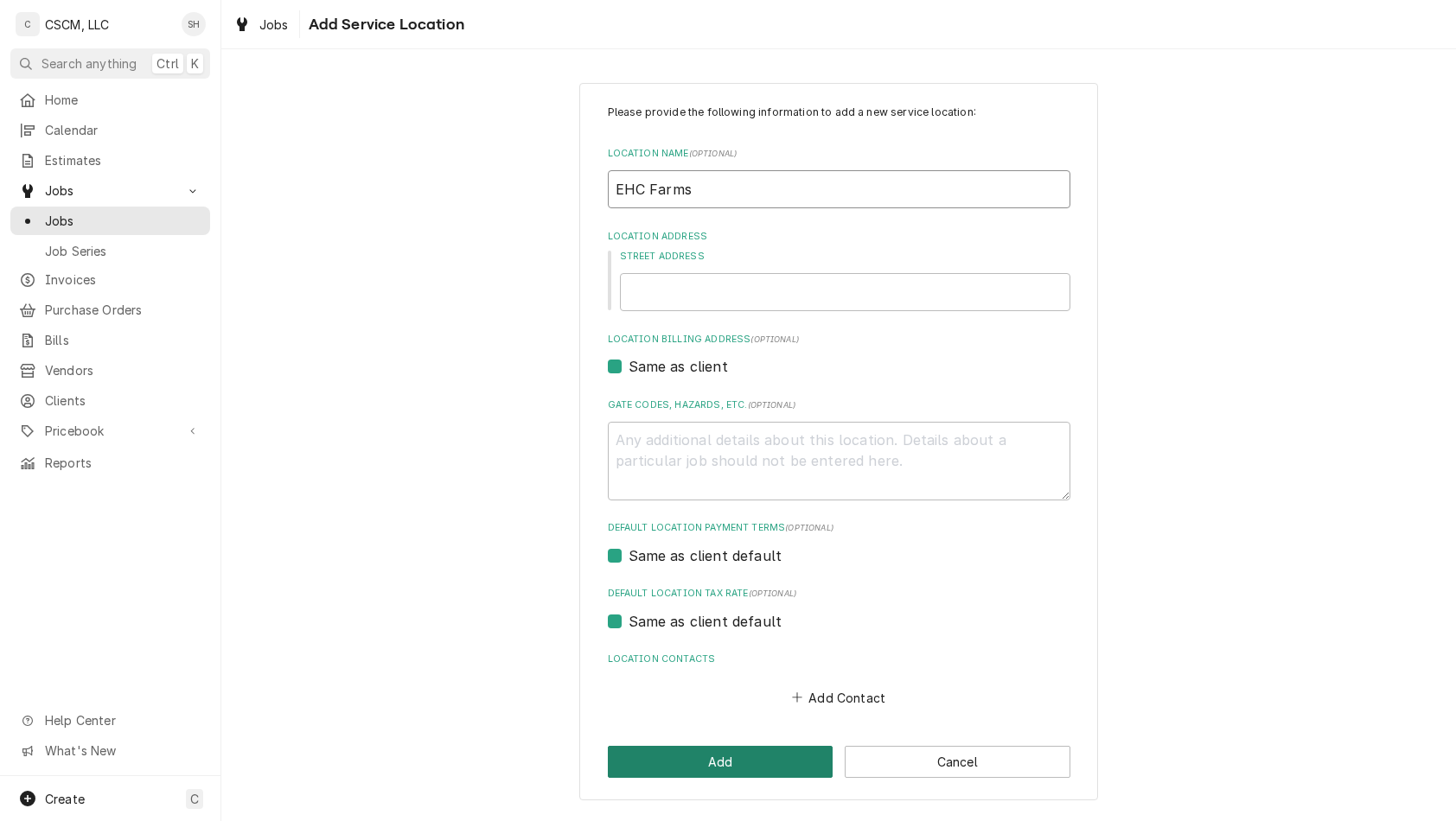 type on "EHC Farms" 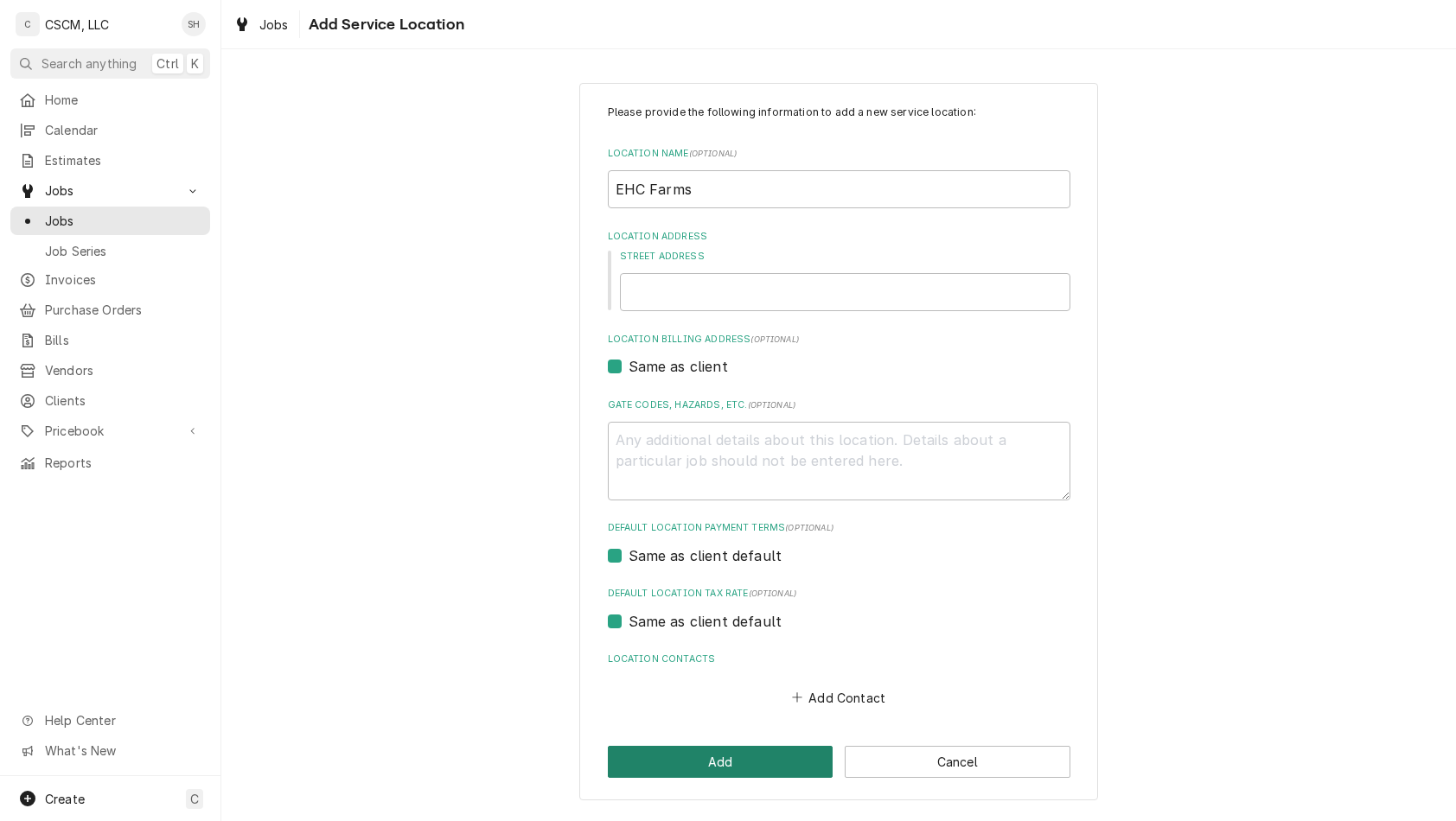 click on "Add" at bounding box center (720, 761) 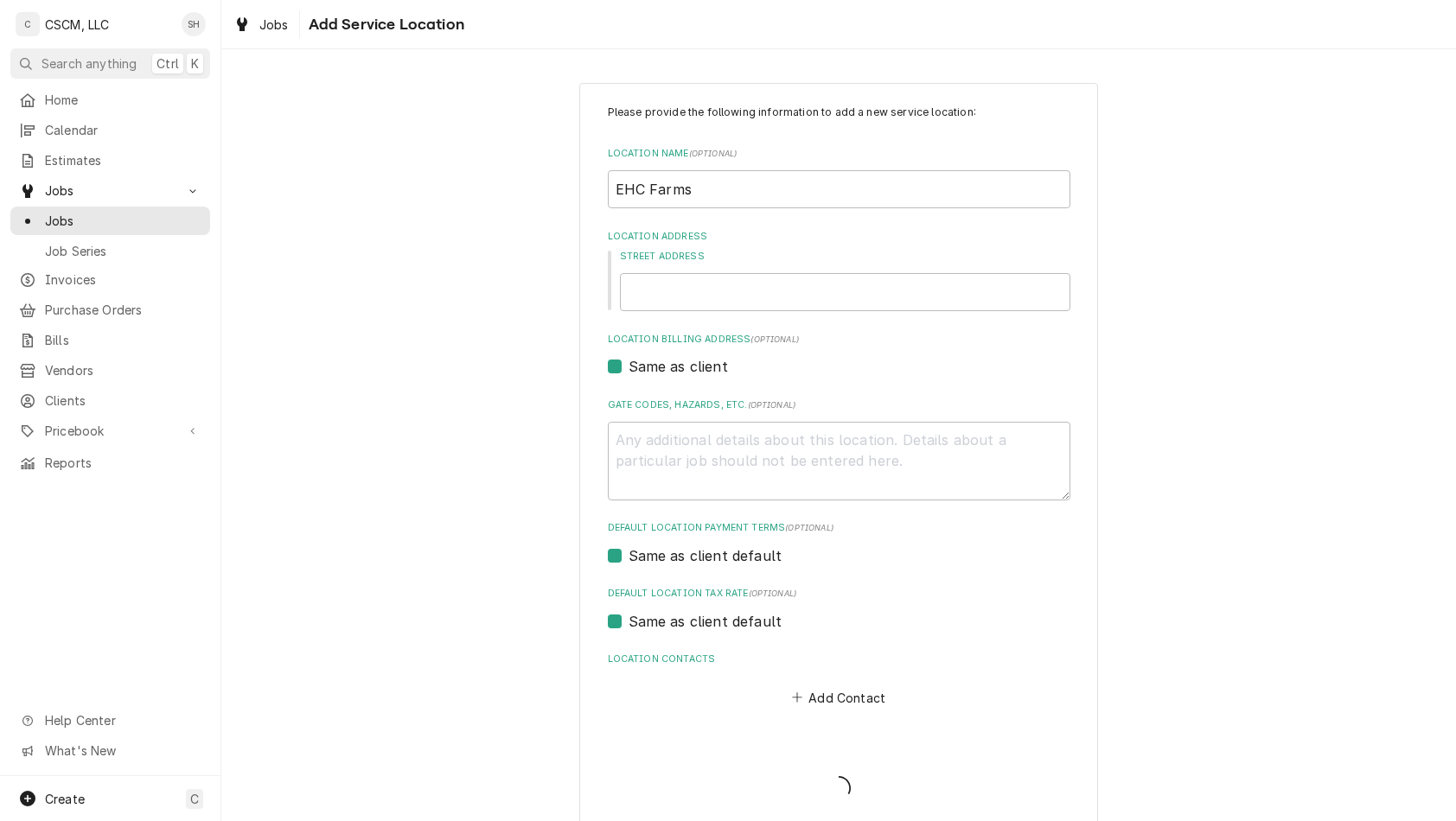 scroll, scrollTop: 22, scrollLeft: 0, axis: vertical 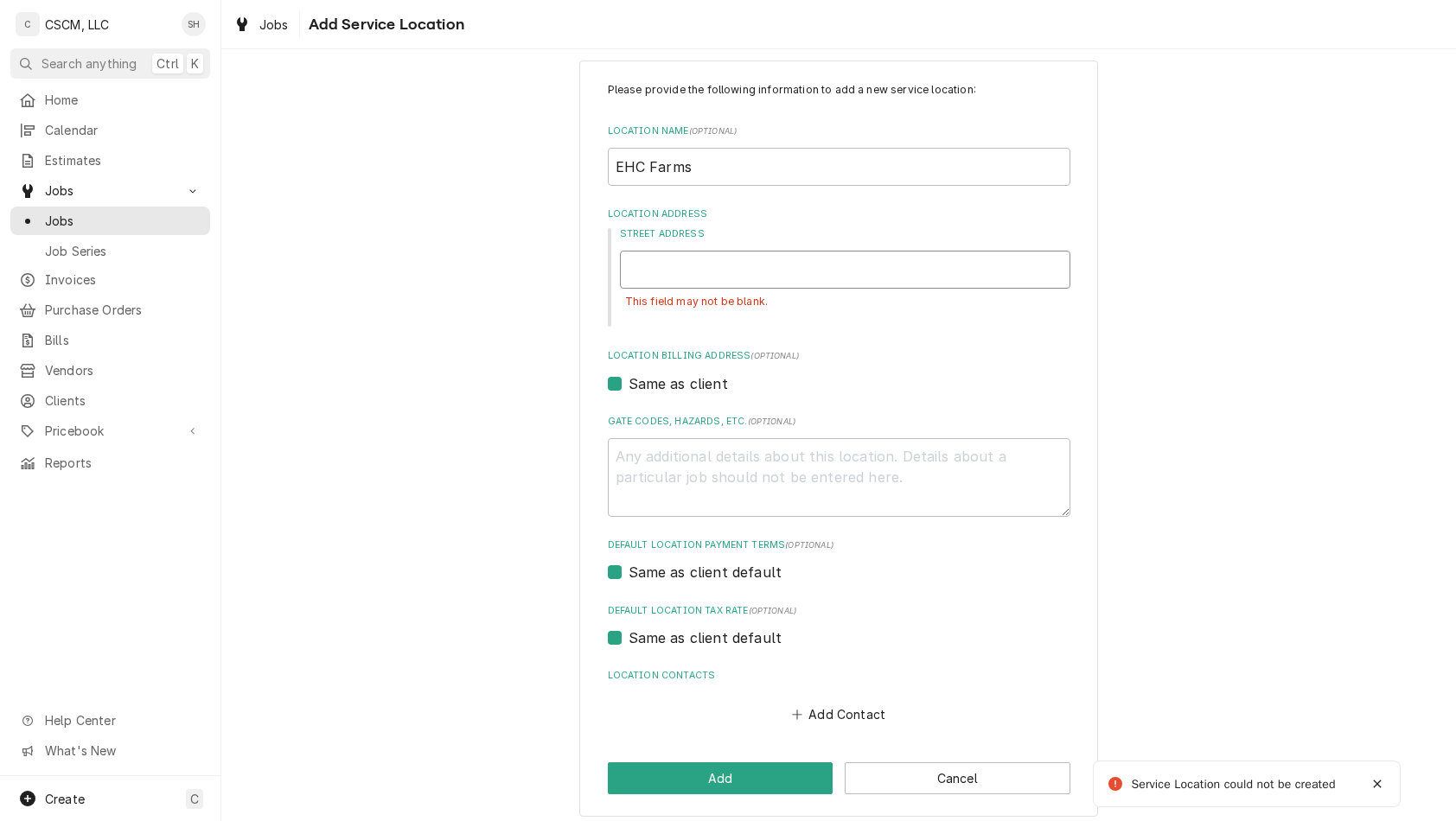 click on "Street Address" at bounding box center [845, 270] 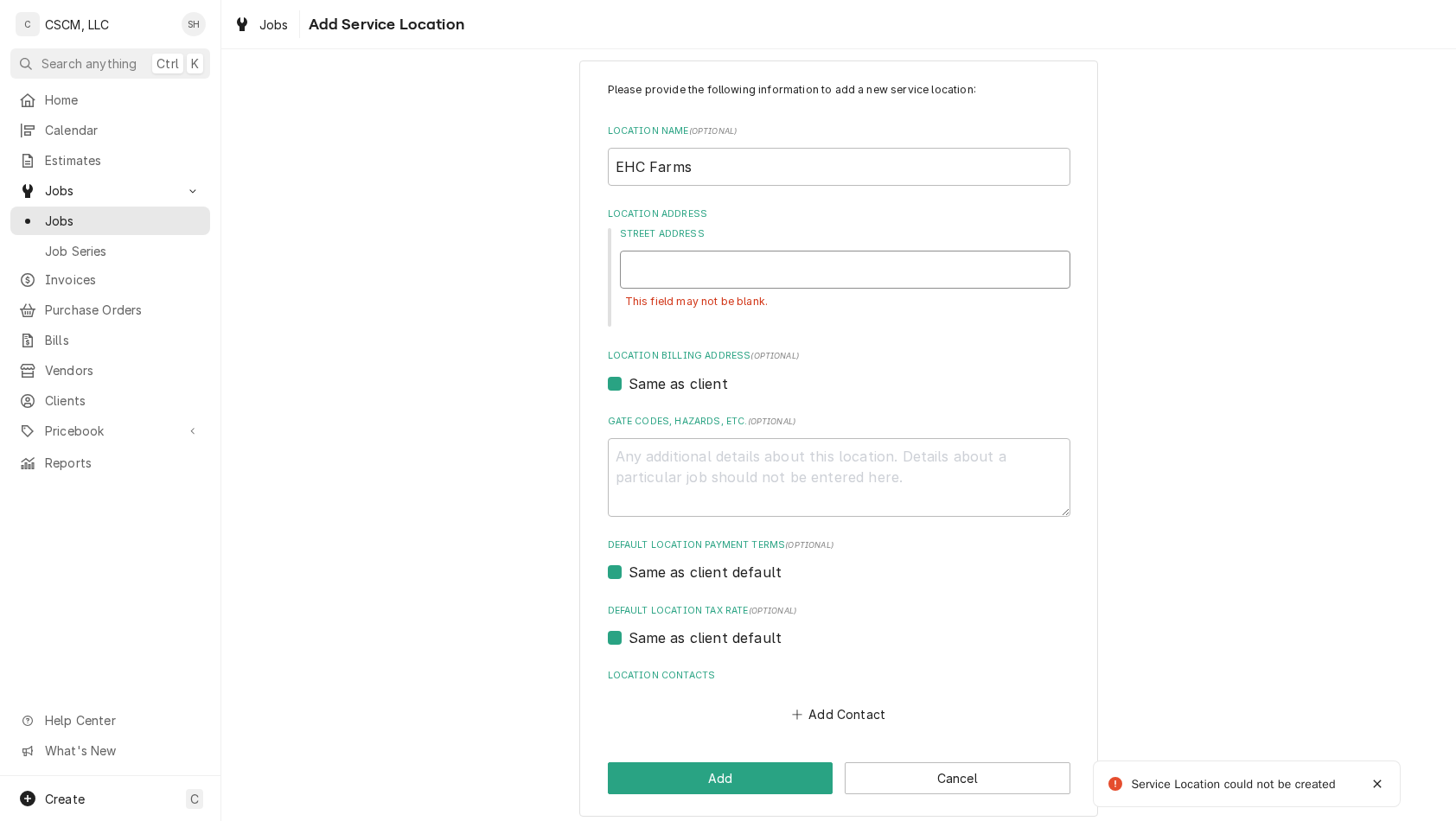 type on "x" 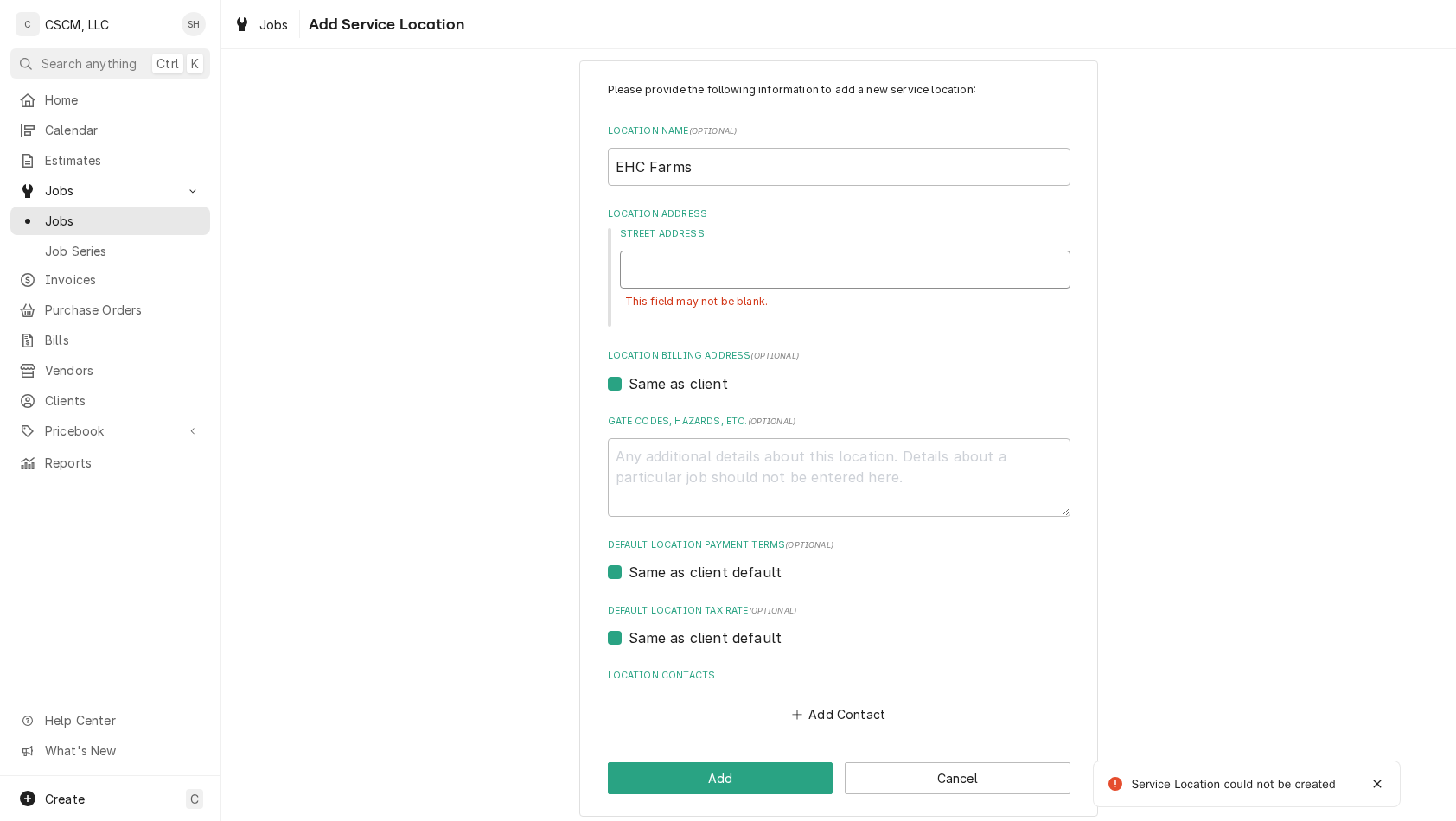 type on "-" 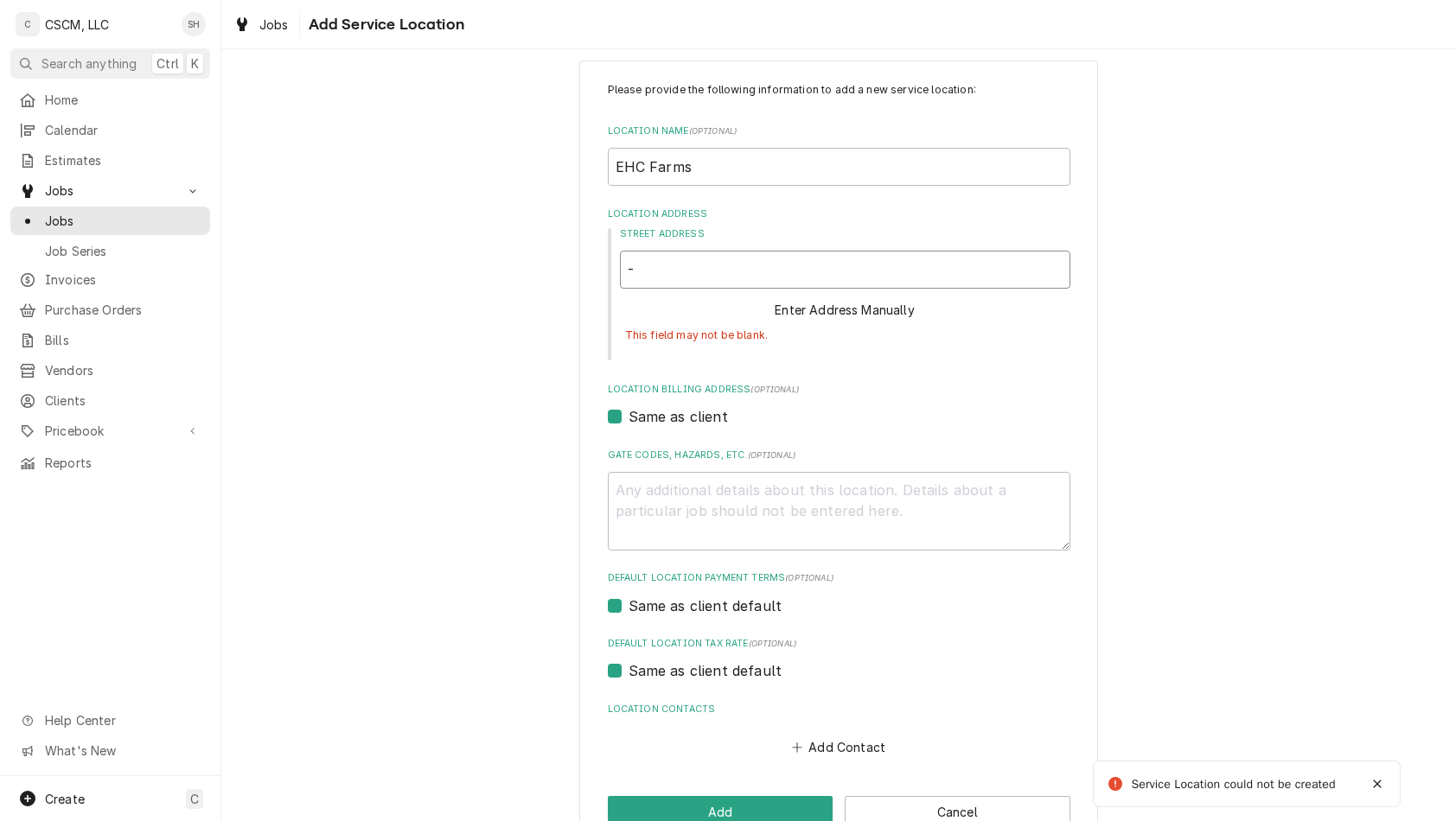 type on "x" 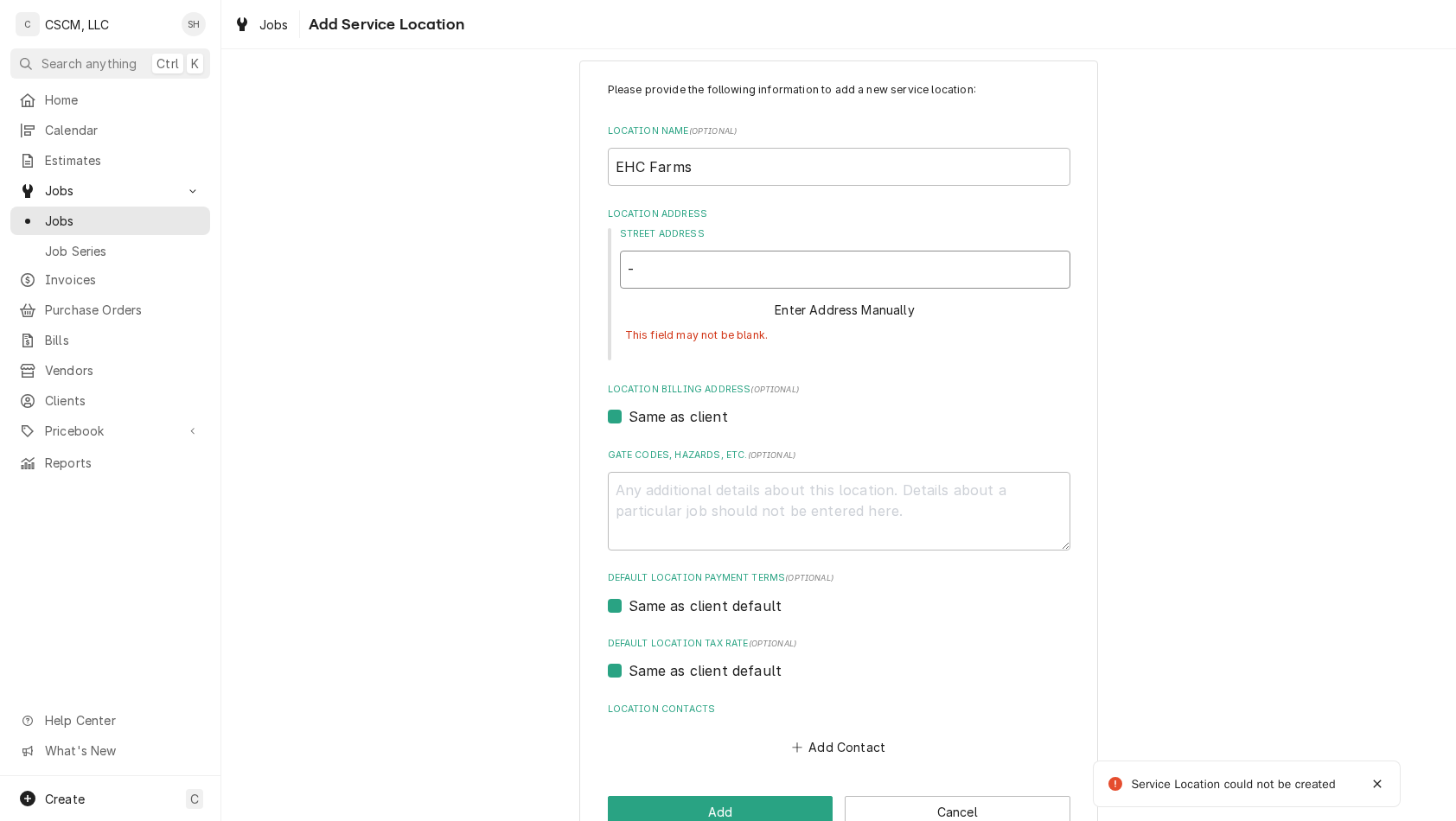 type on "--" 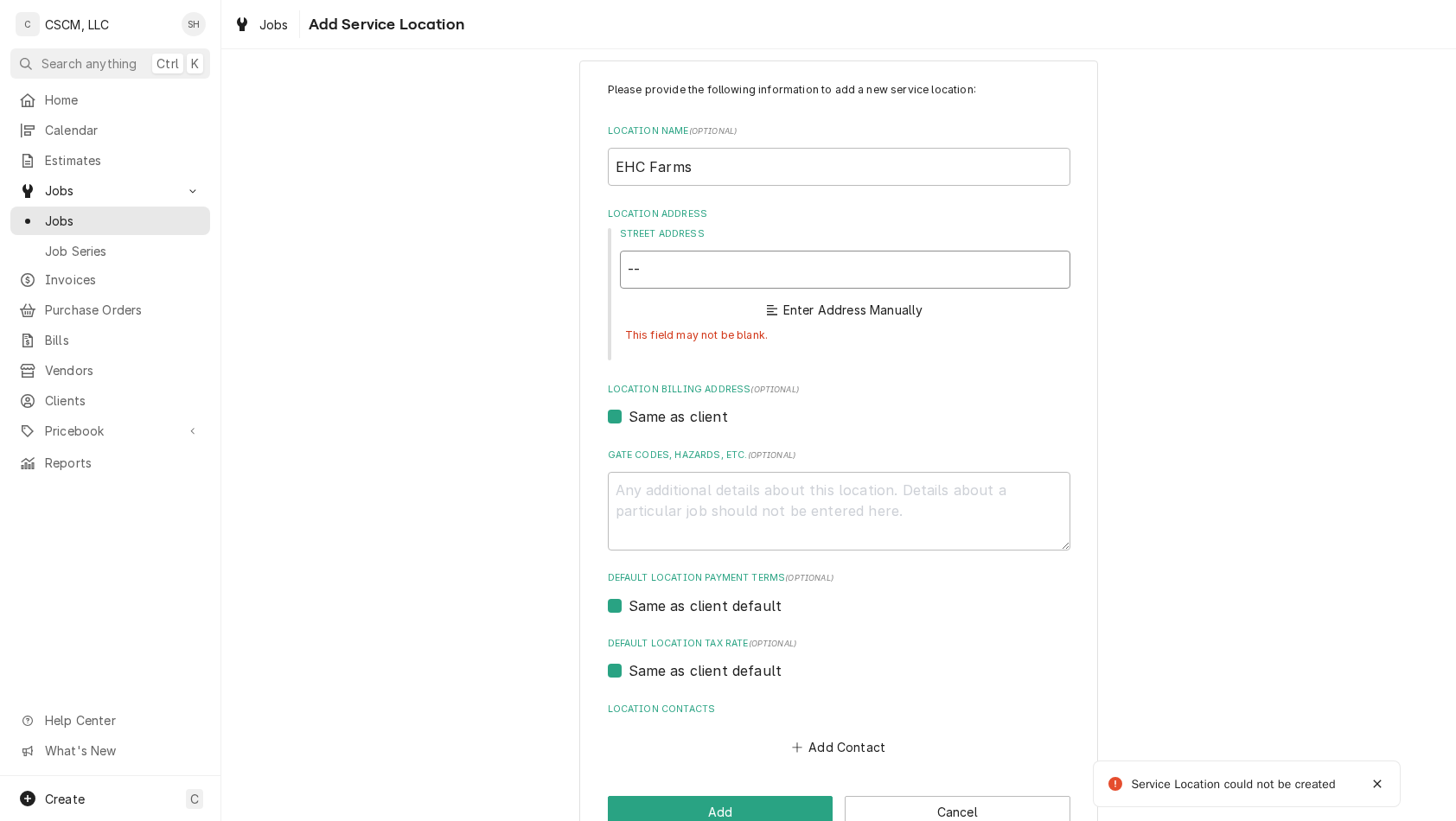 type on "x" 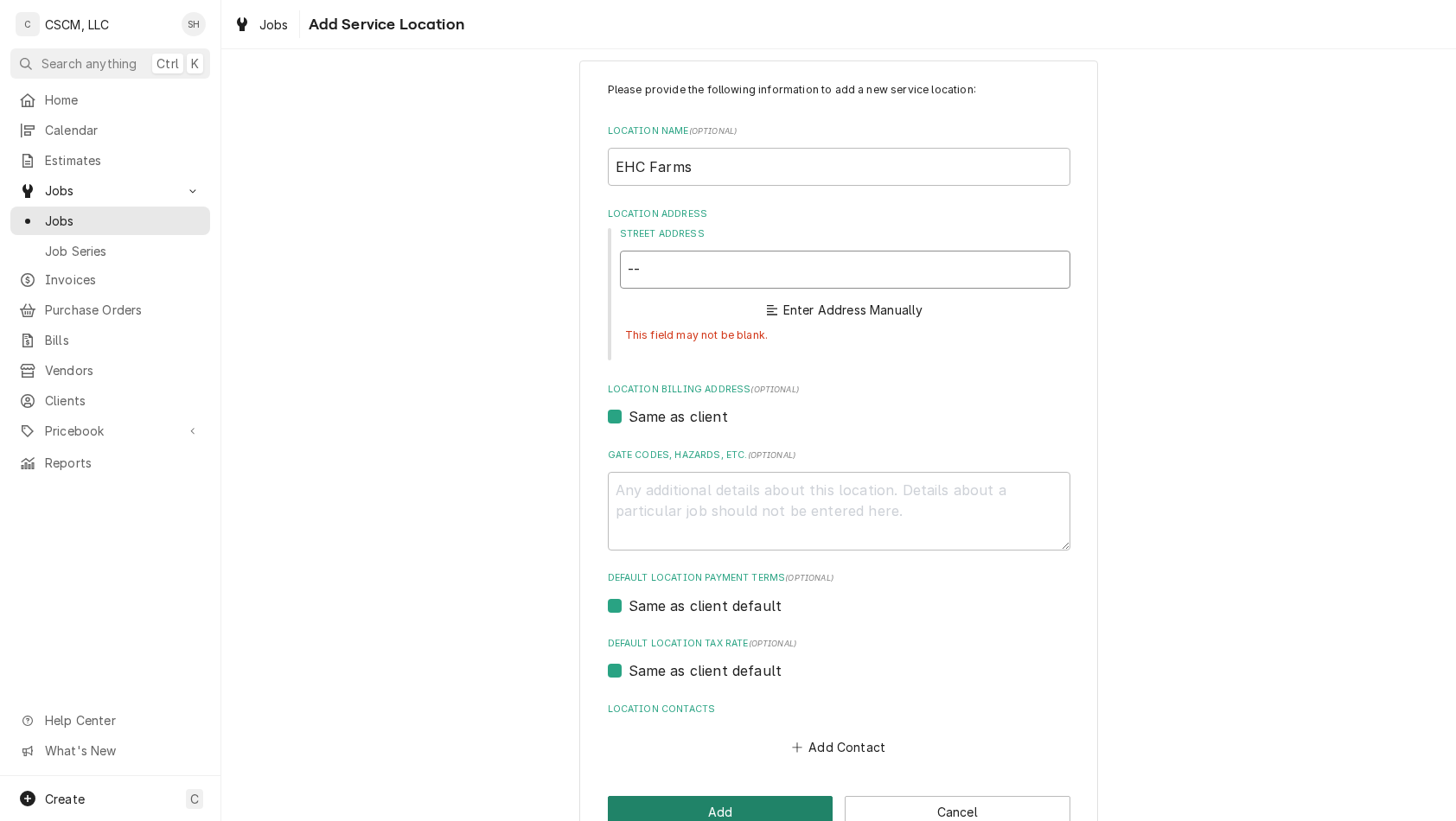 type on "--" 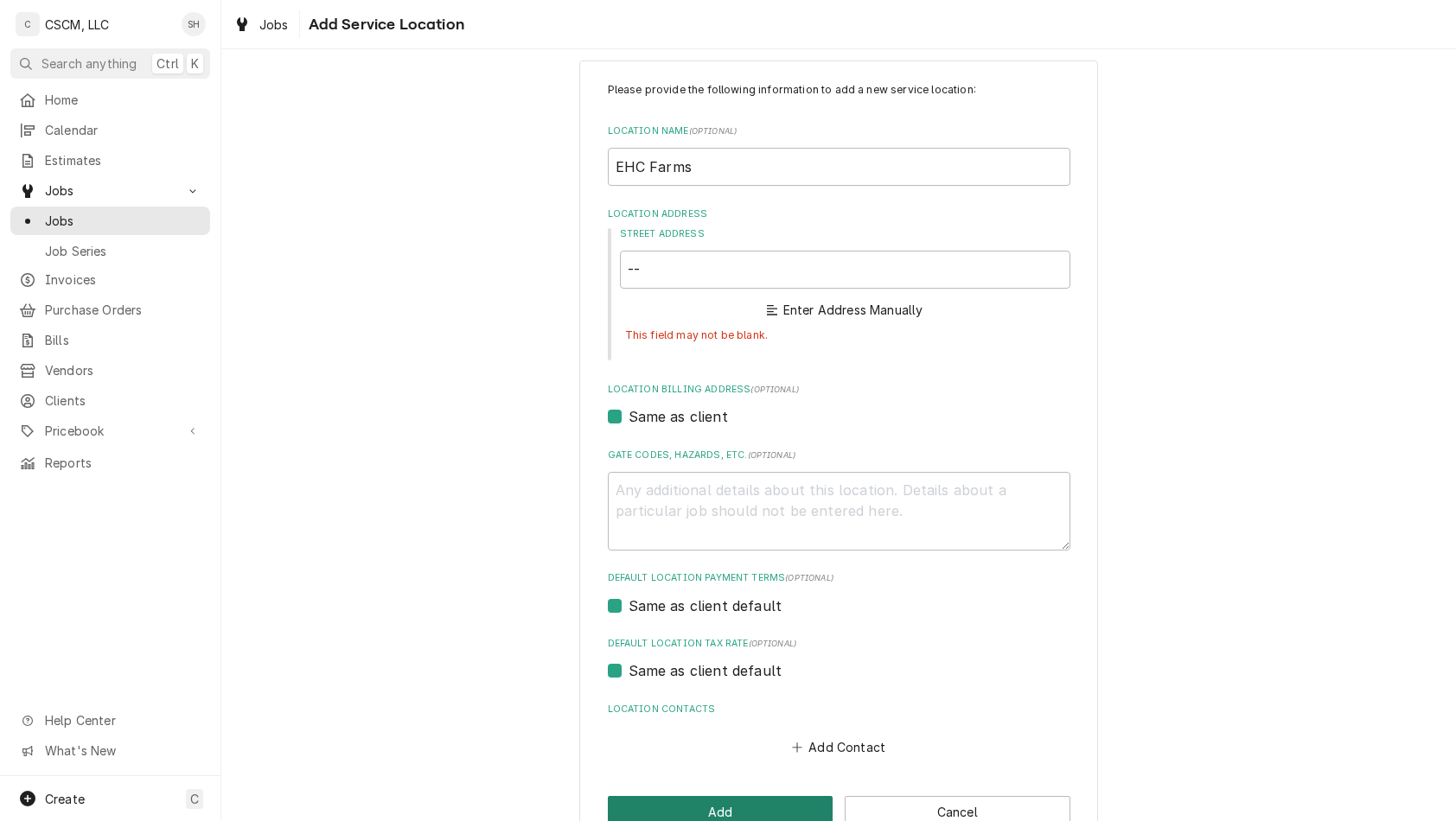 click on "Add" at bounding box center (720, 811) 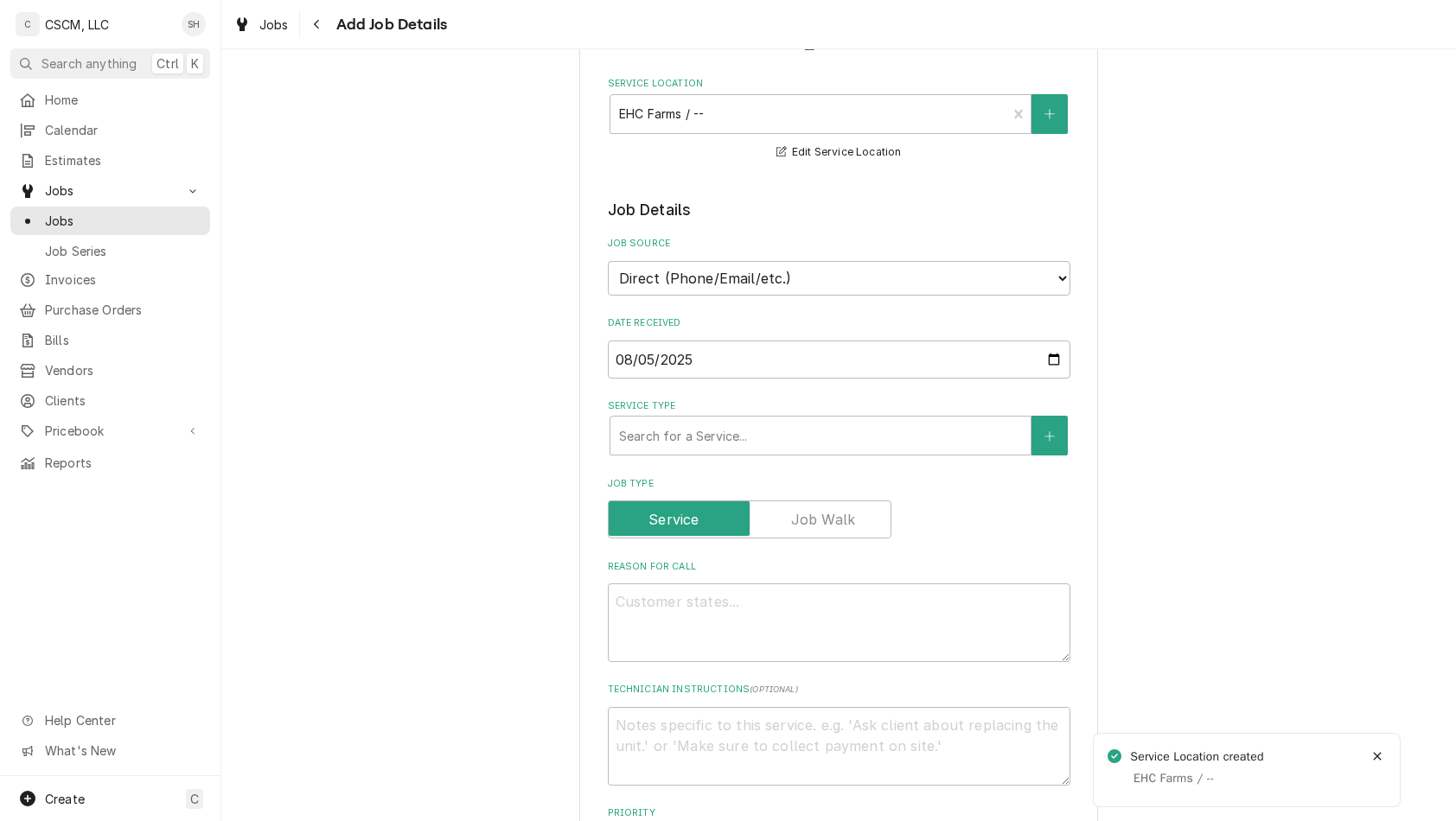 scroll, scrollTop: 220, scrollLeft: 0, axis: vertical 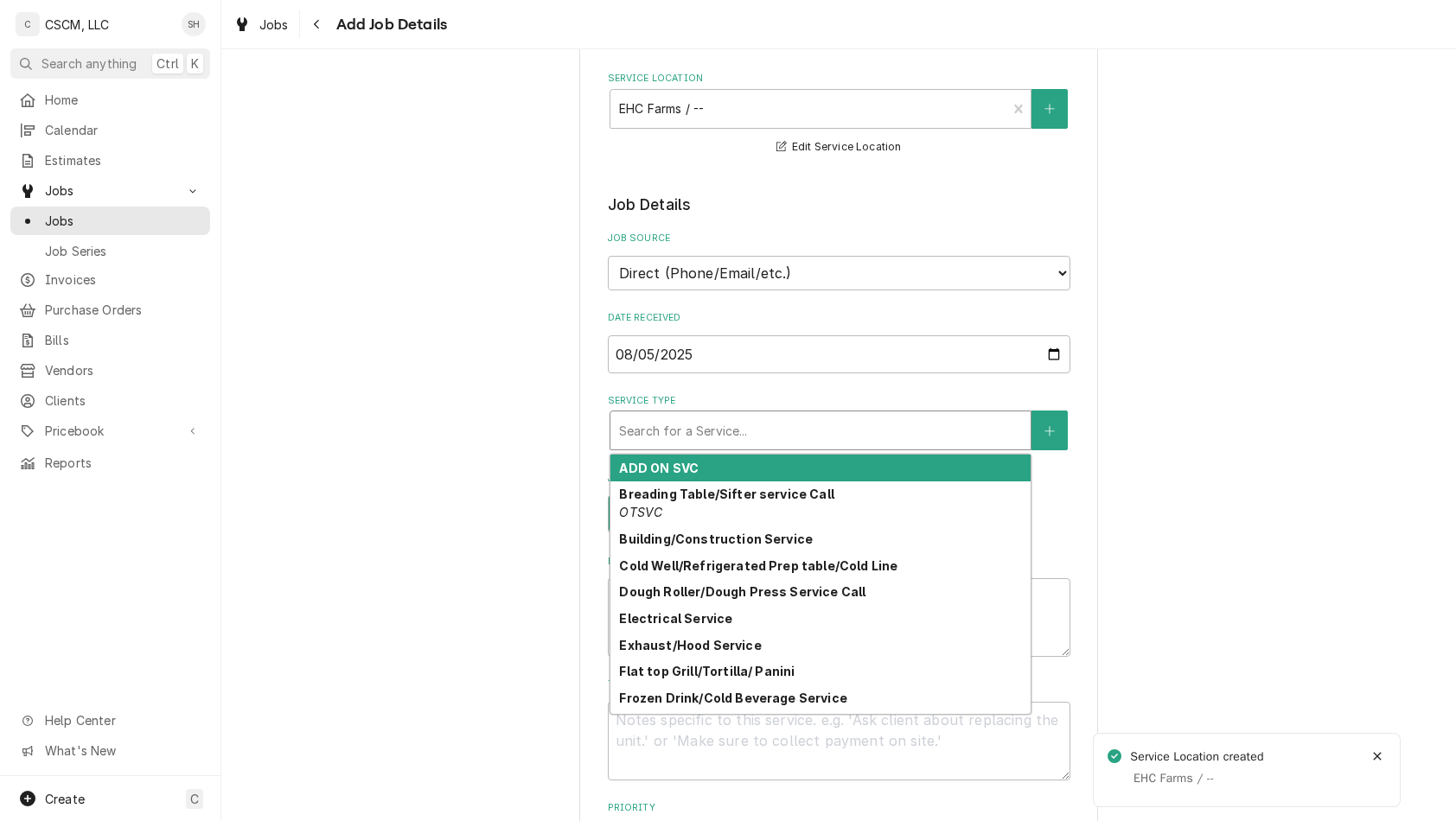 click at bounding box center (821, 430) 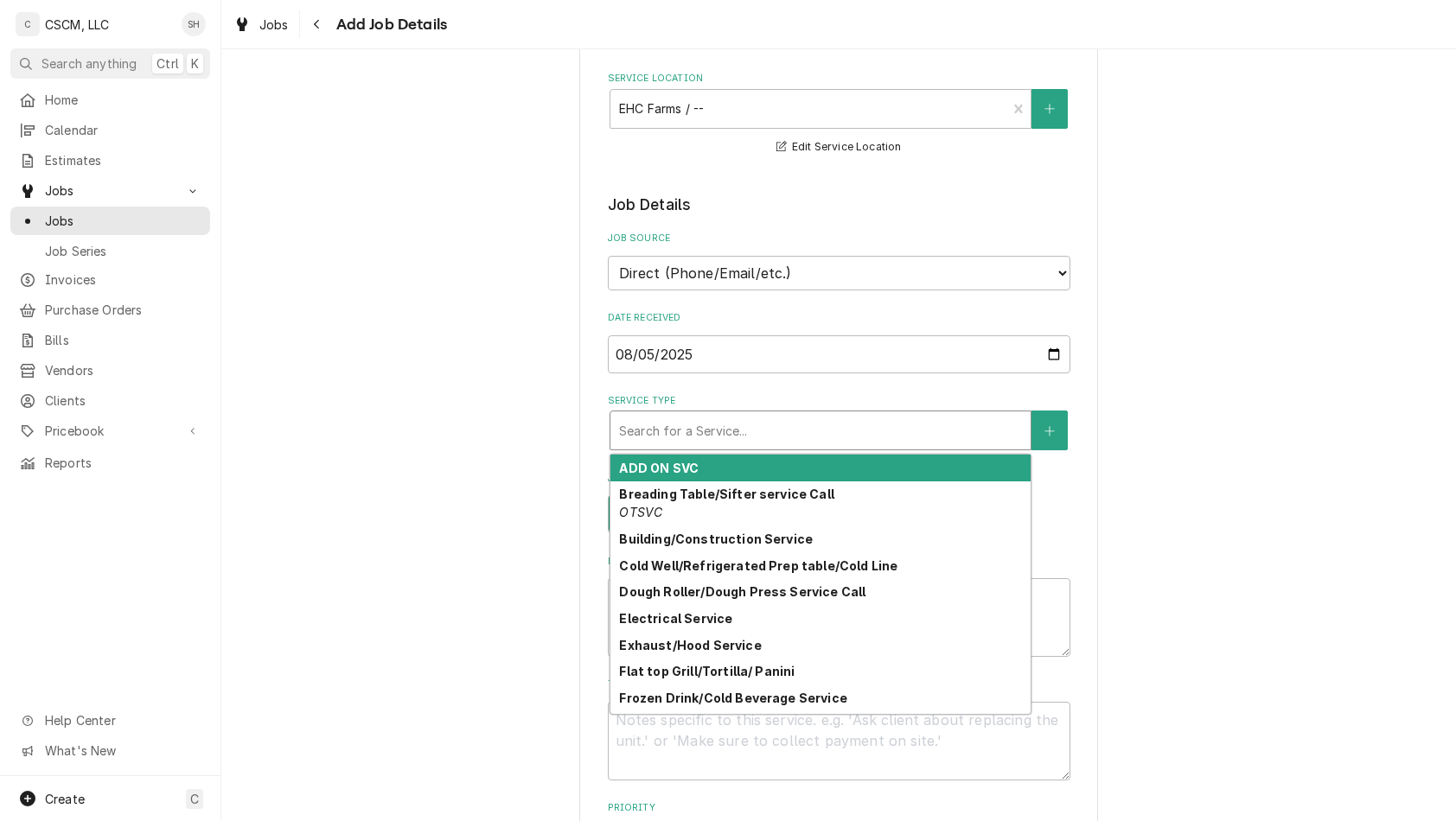 type on "x" 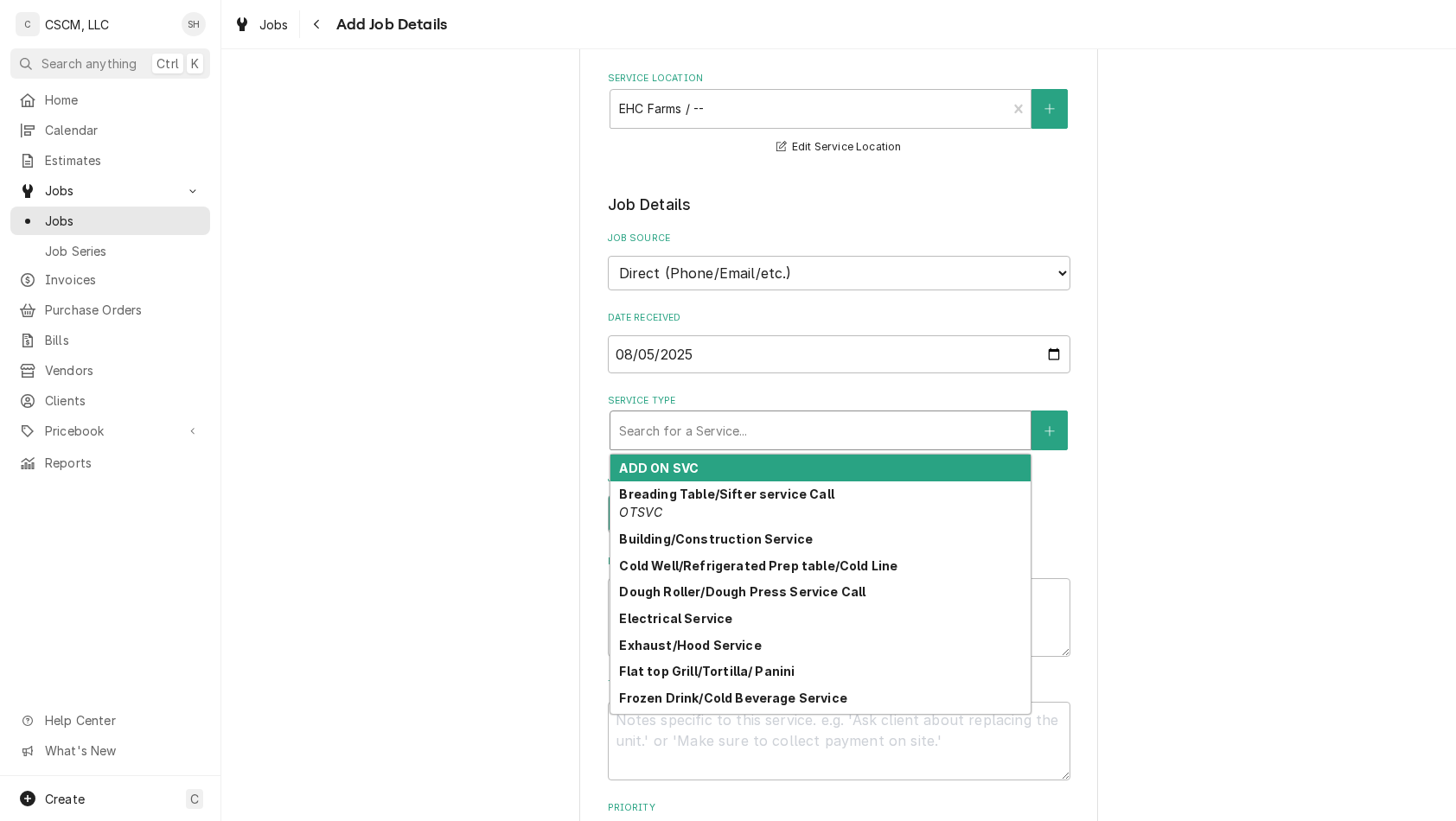 type on "h" 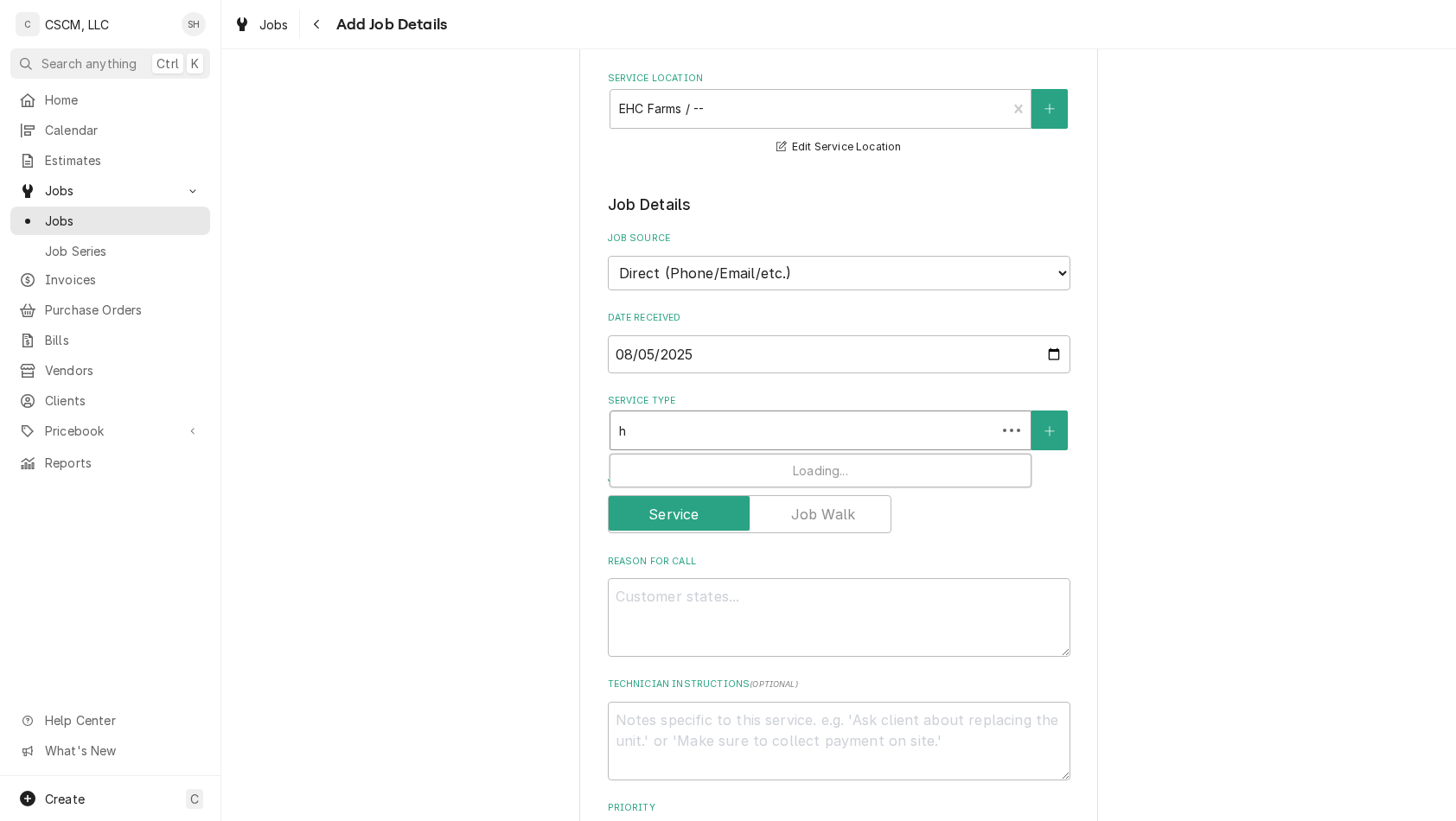 type on "x" 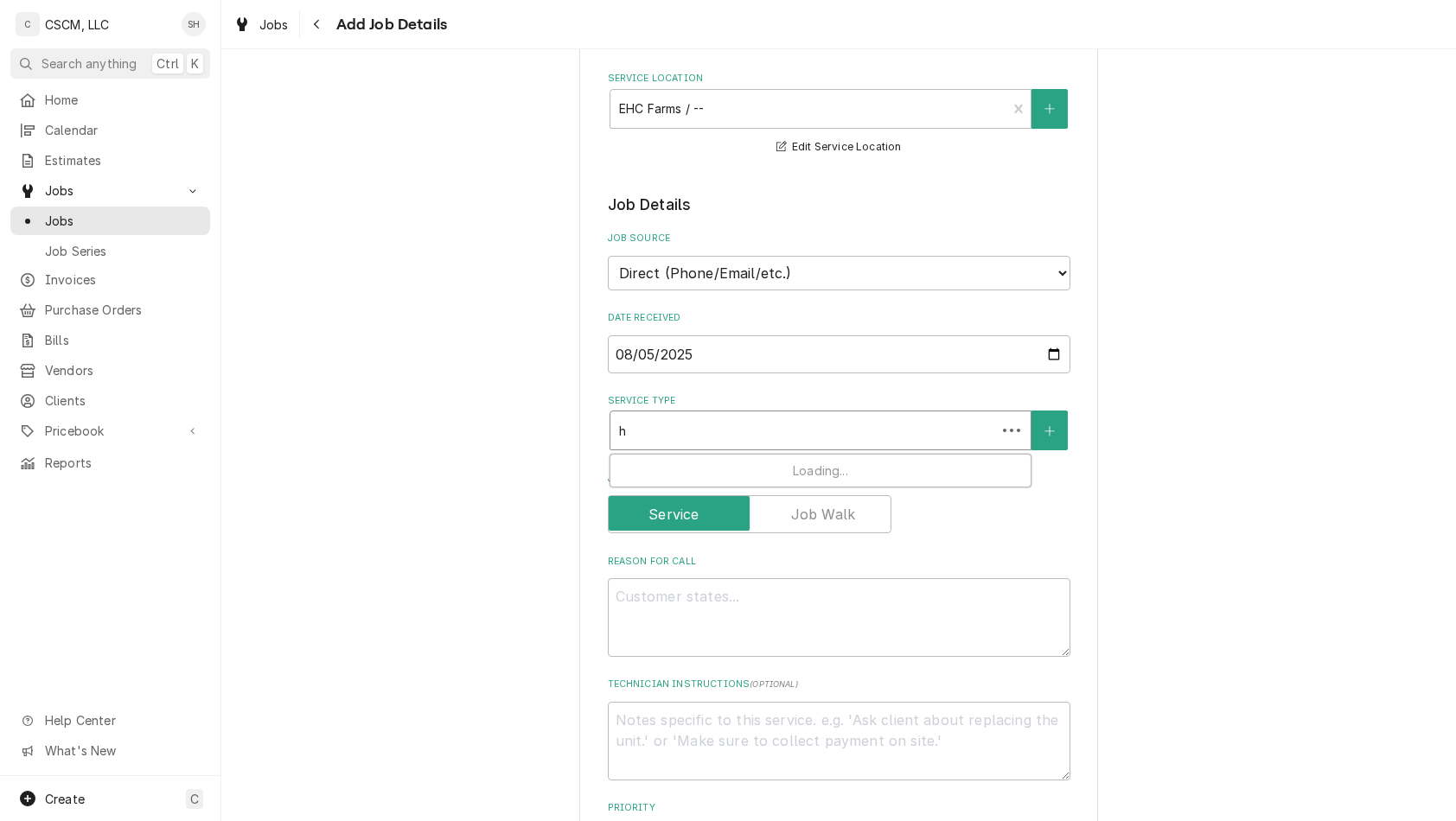 type on "hv" 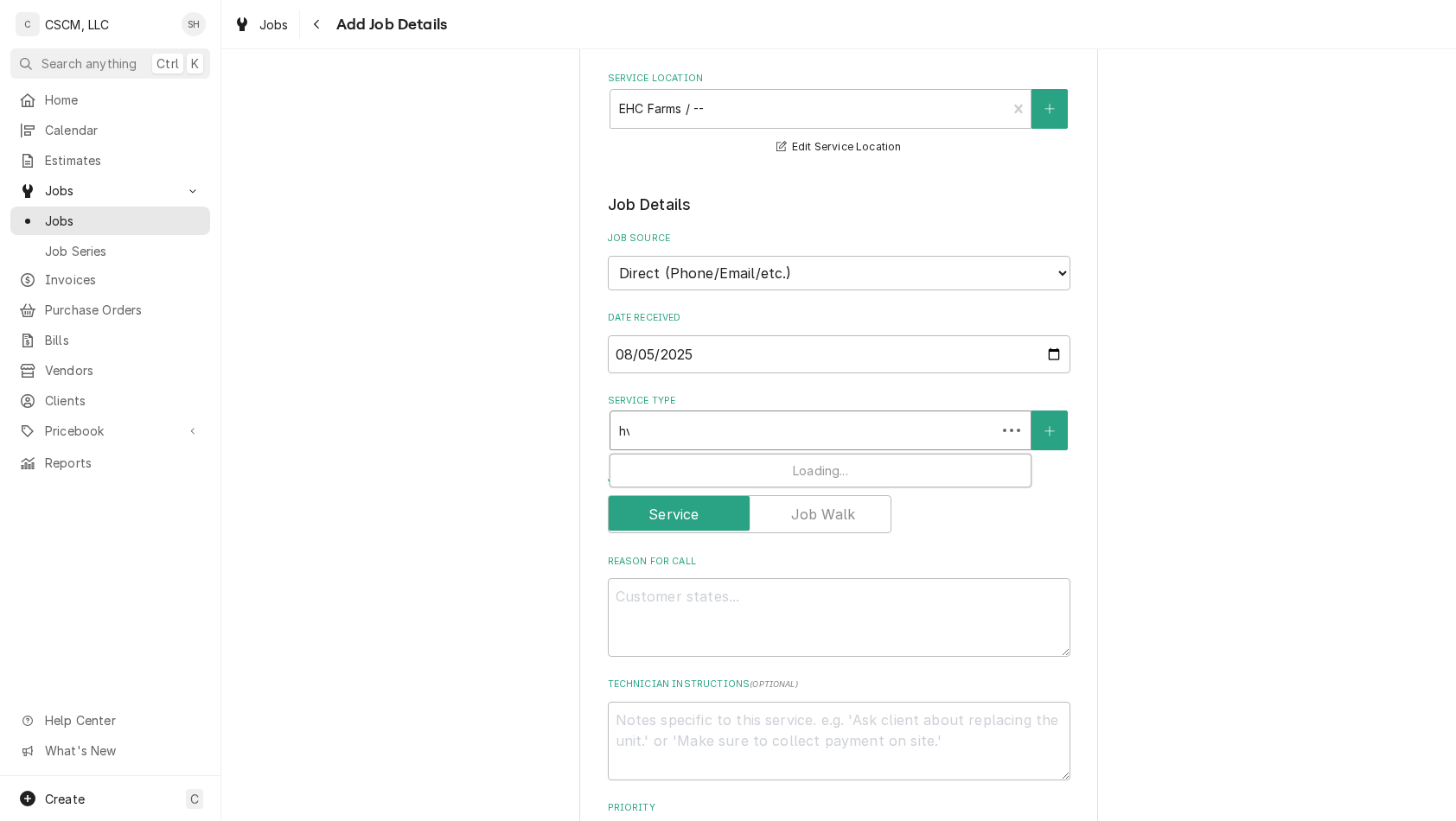 type on "x" 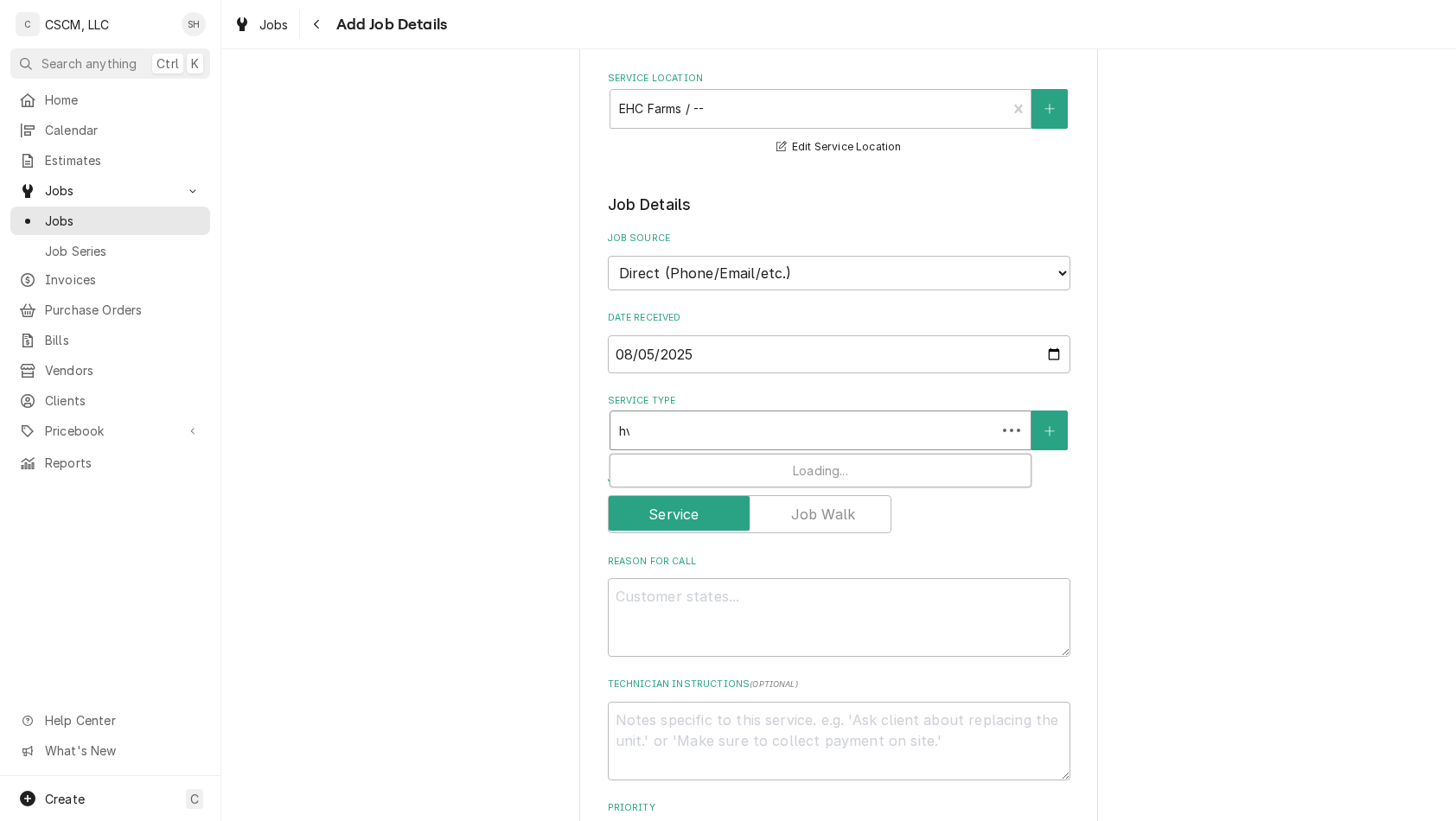 type on "hva" 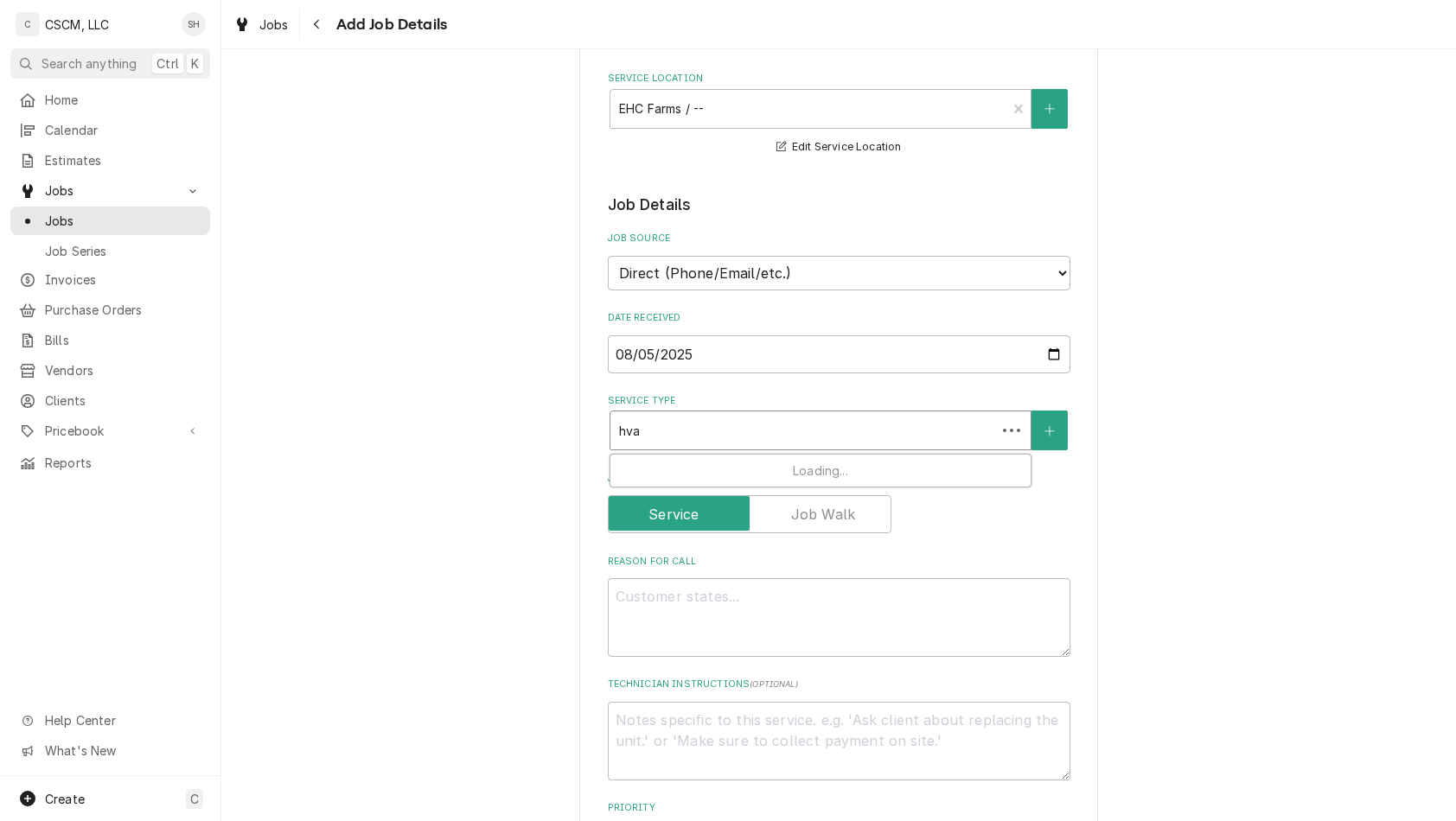 type on "x" 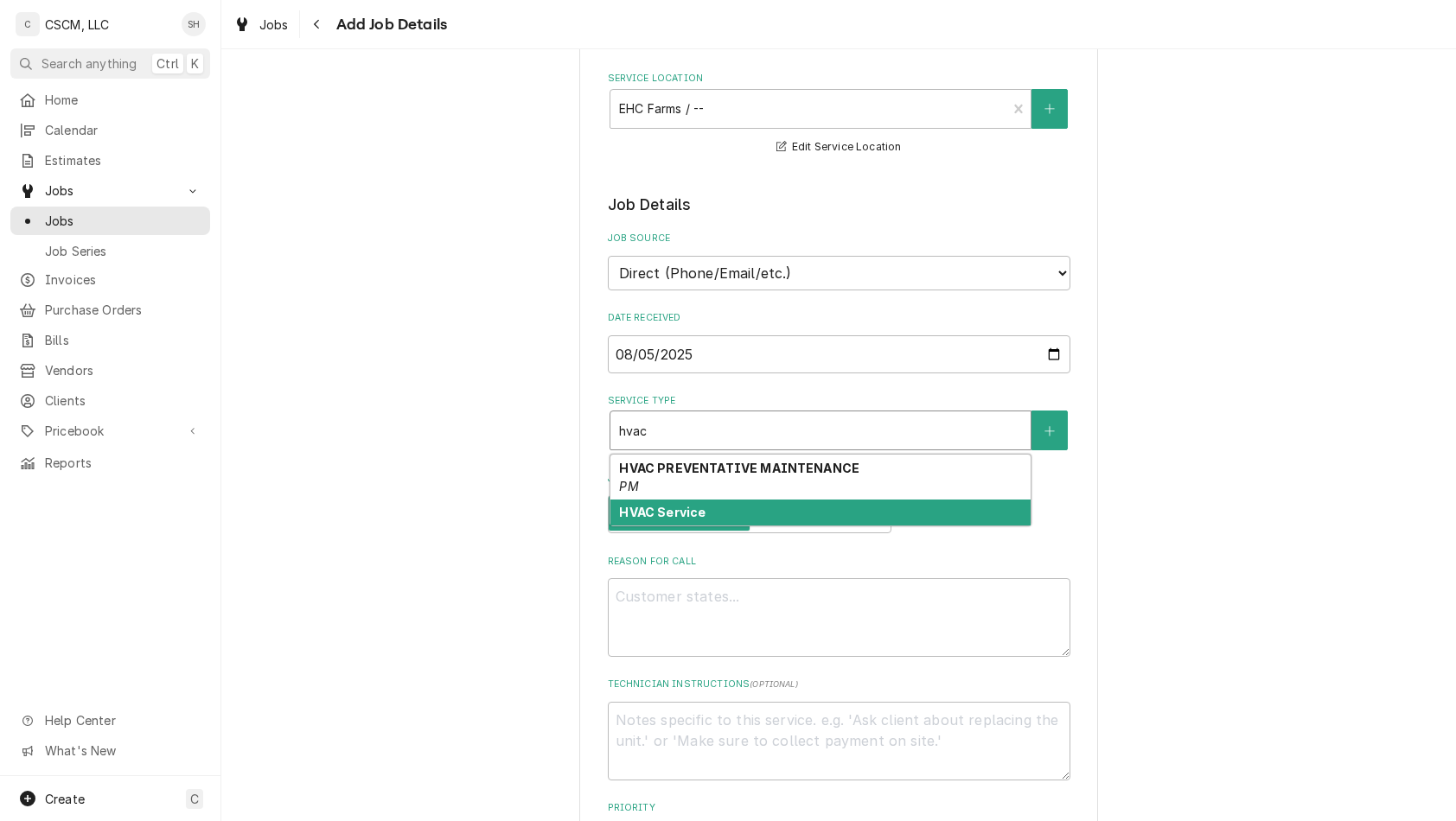 click on "HVAC Service" at bounding box center [821, 512] 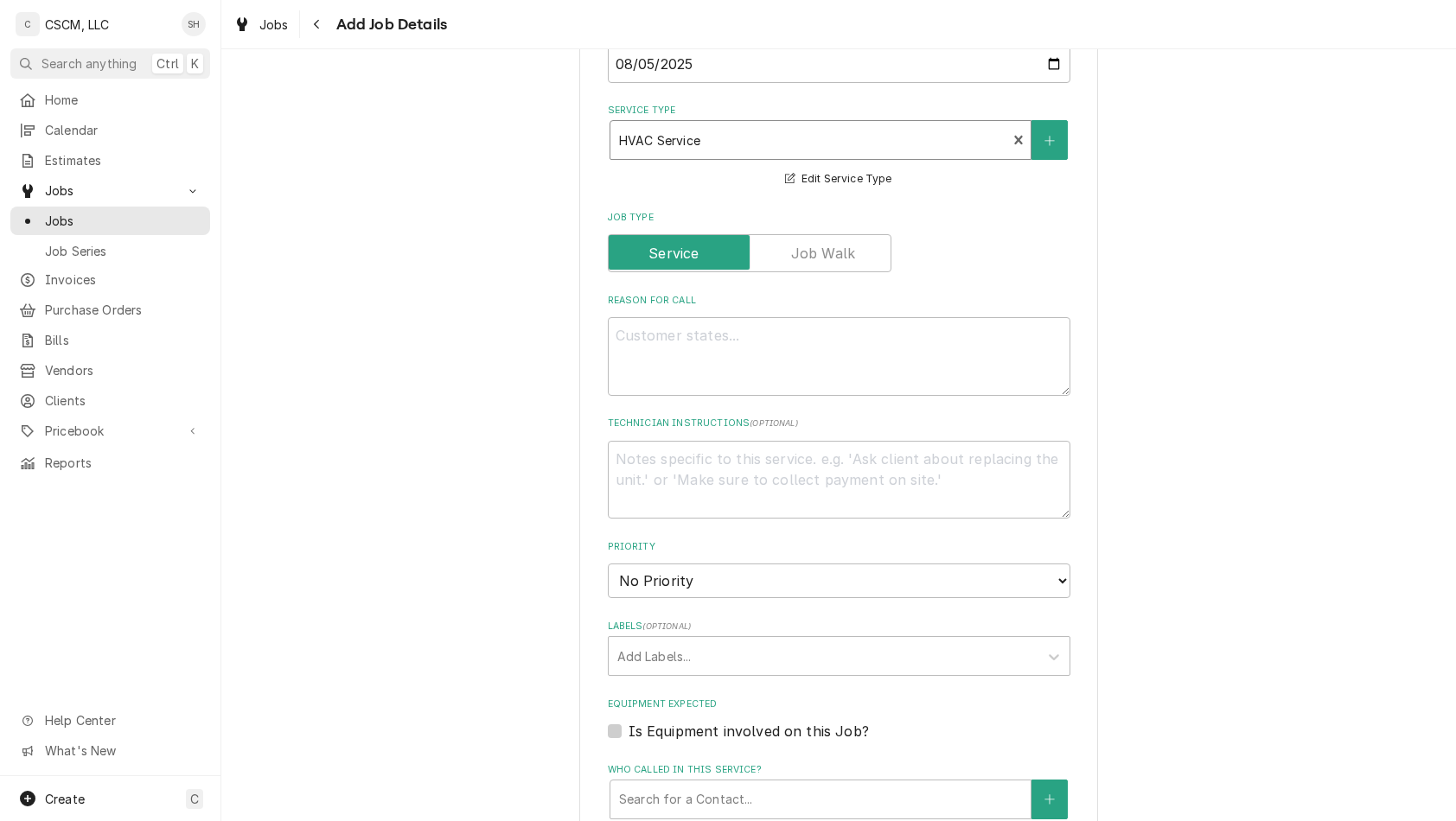 scroll, scrollTop: 538, scrollLeft: 0, axis: vertical 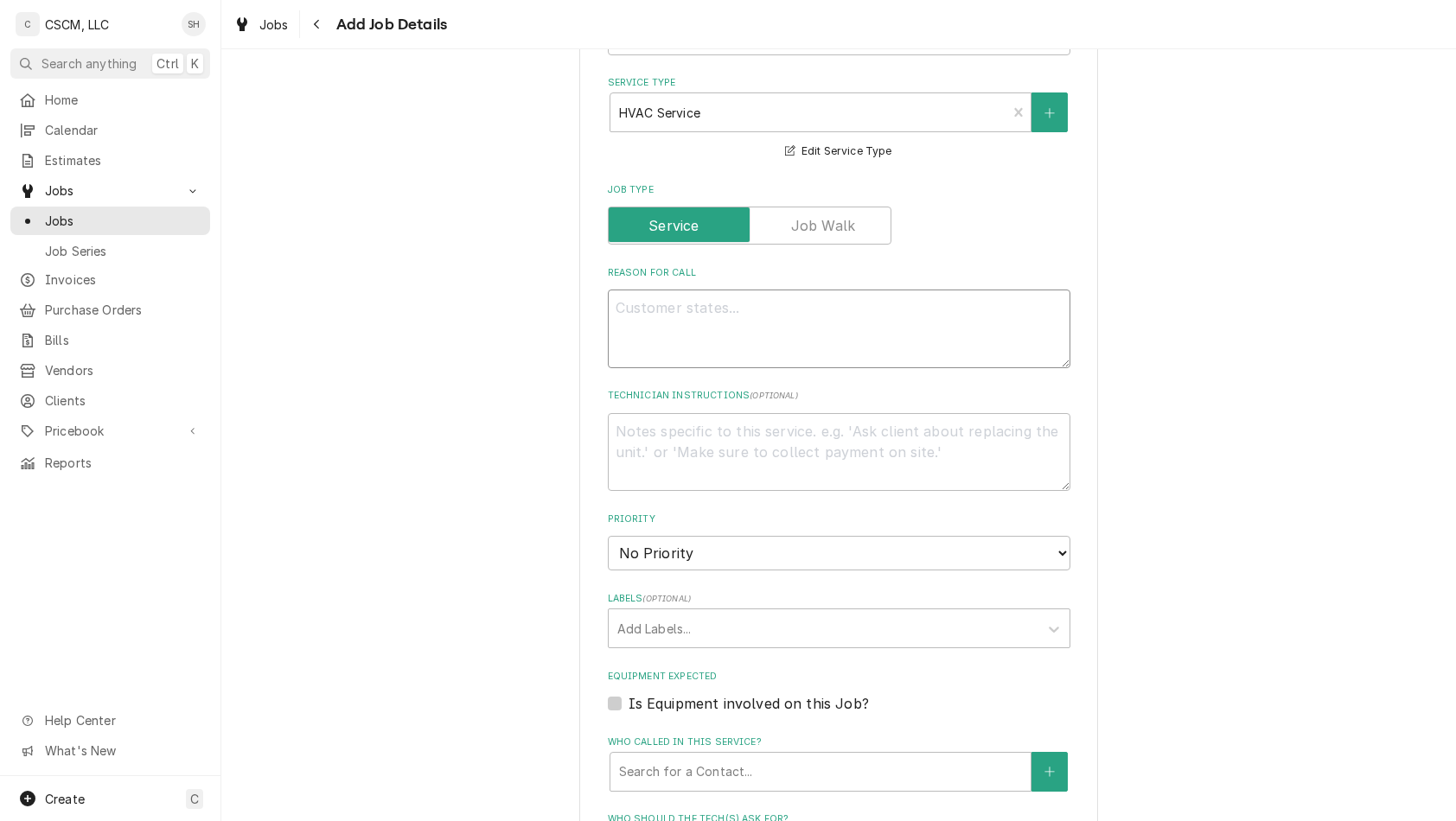 click on "Reason For Call" at bounding box center [839, 328] 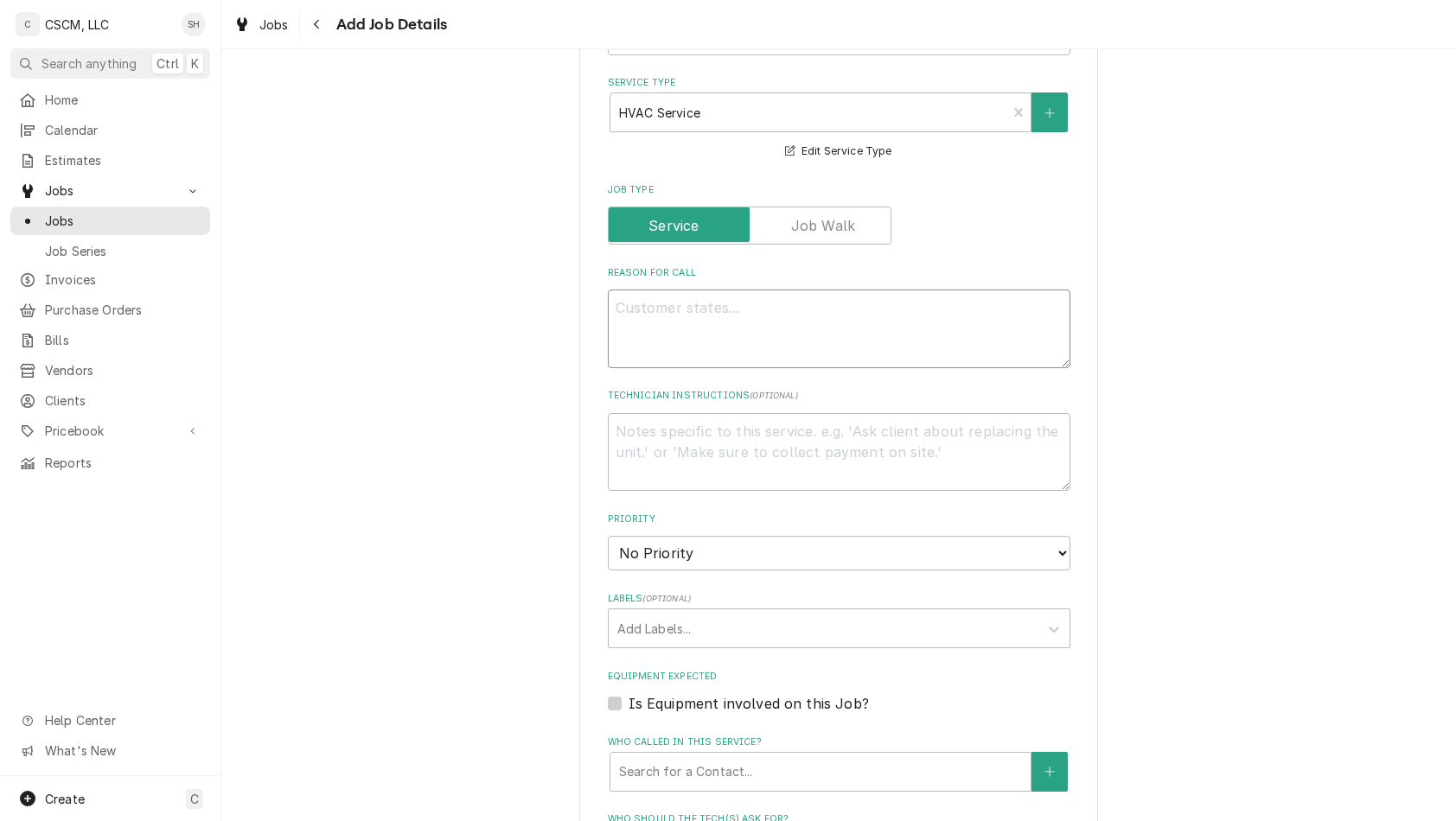 type on "x" 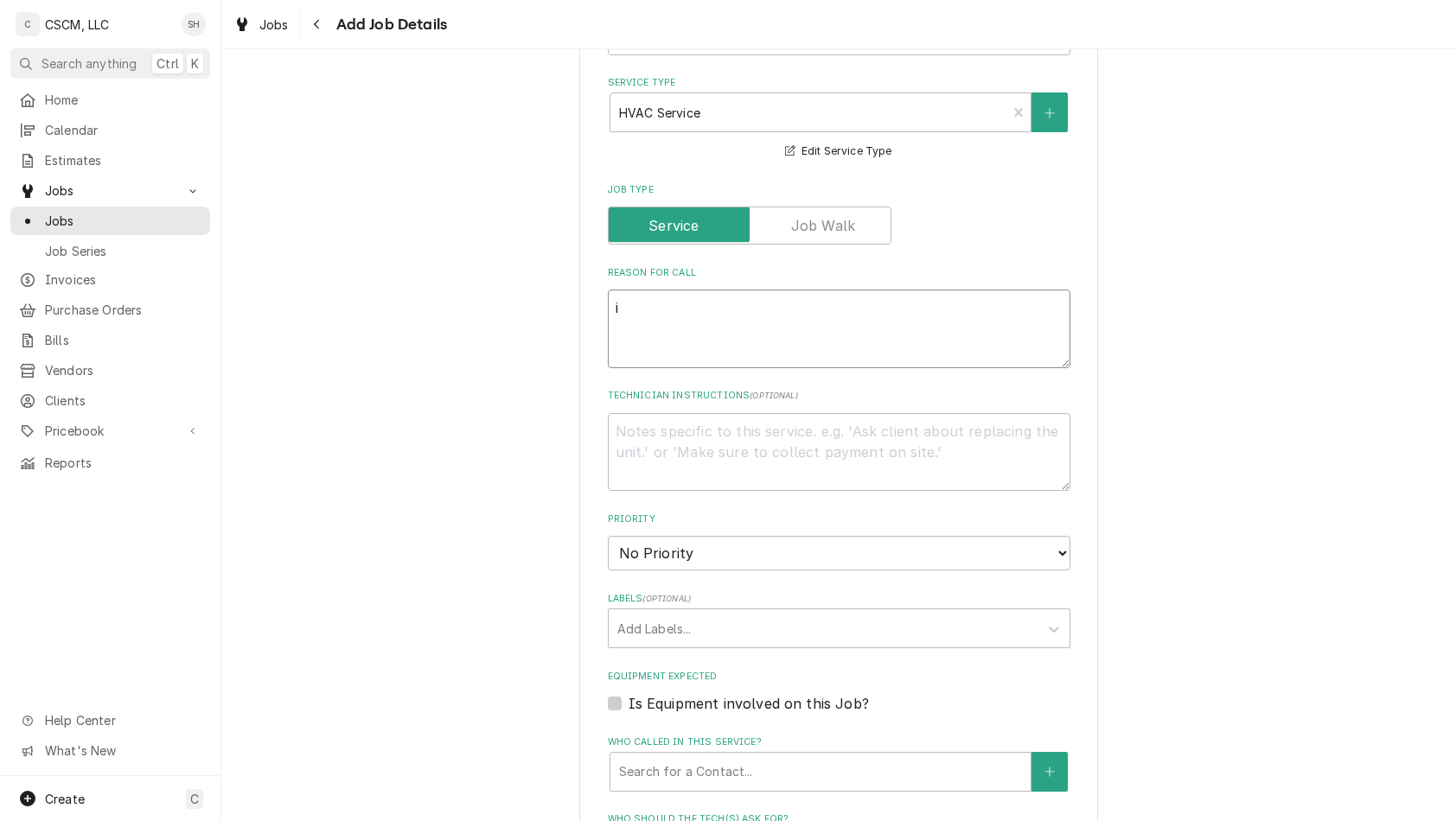 type on "x" 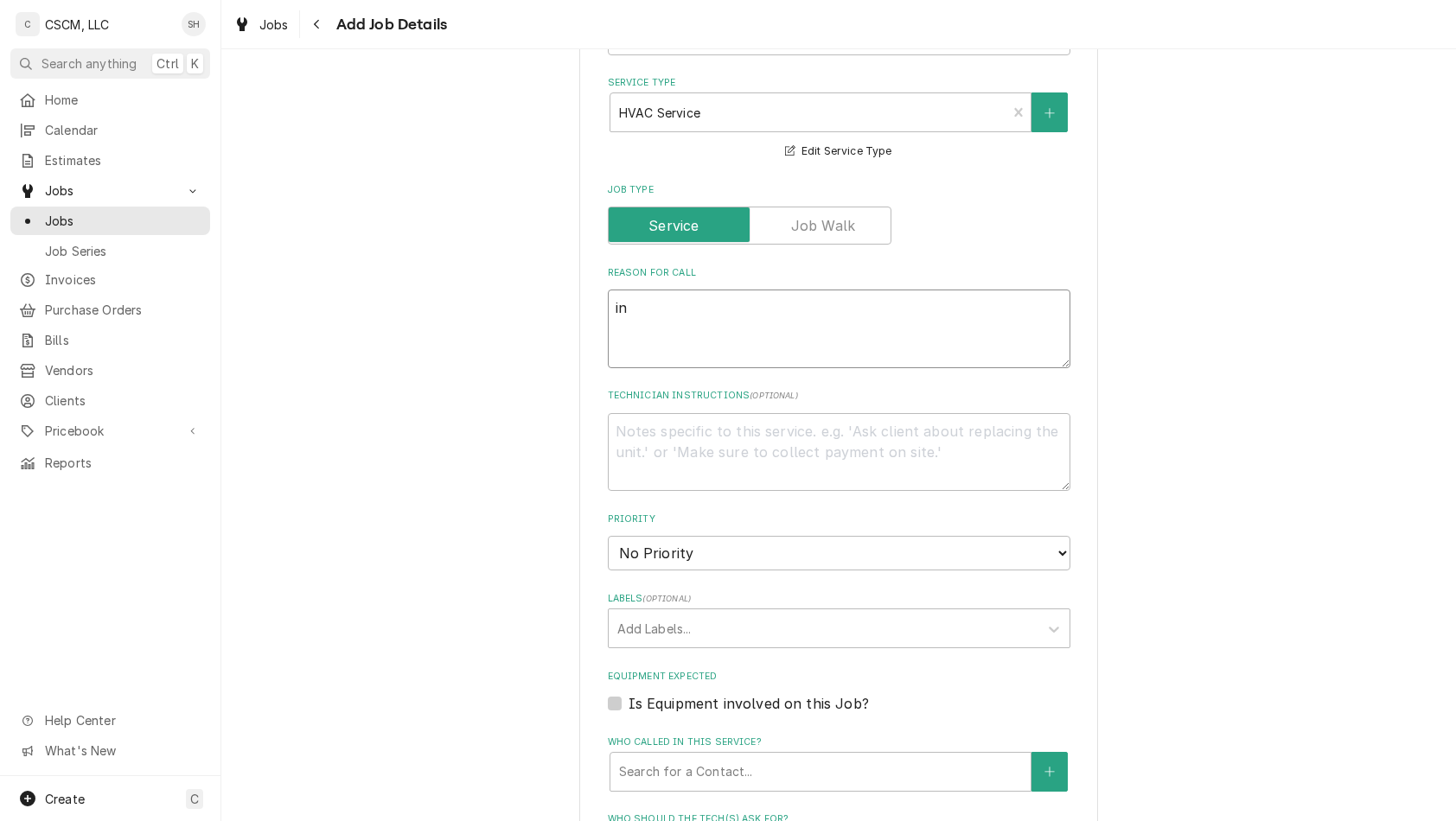 type on "ins" 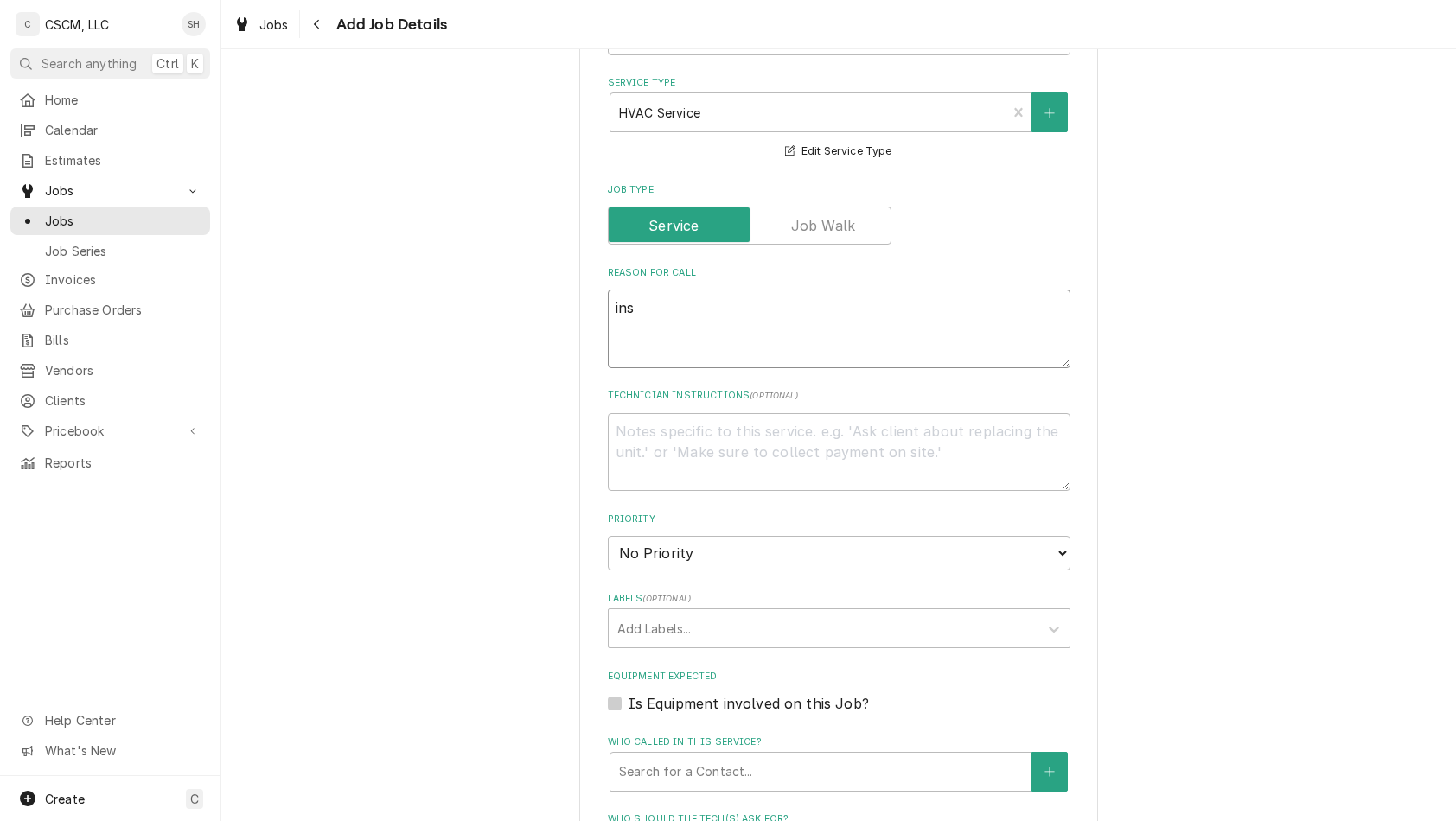 type on "x" 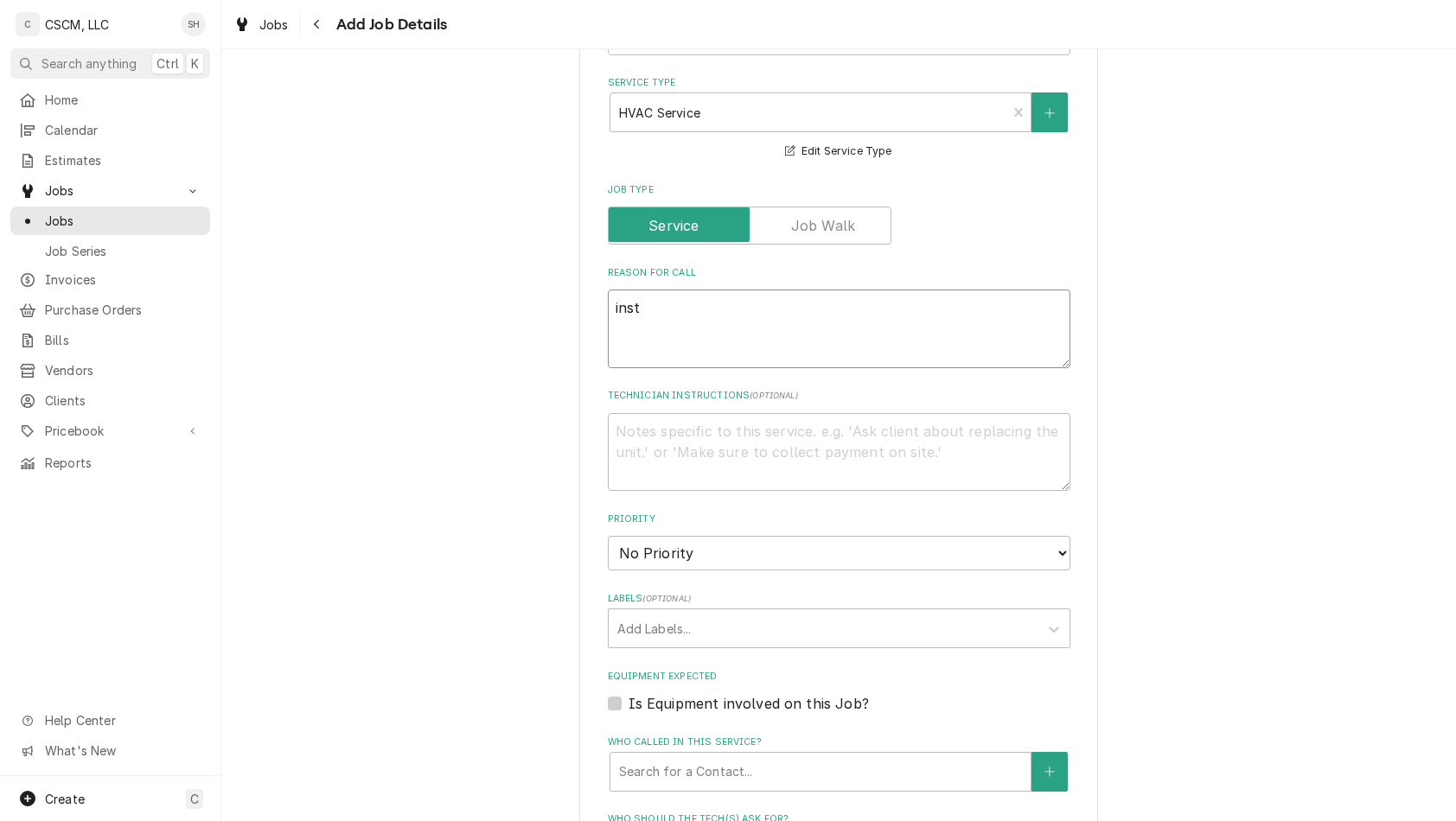 type on "x" 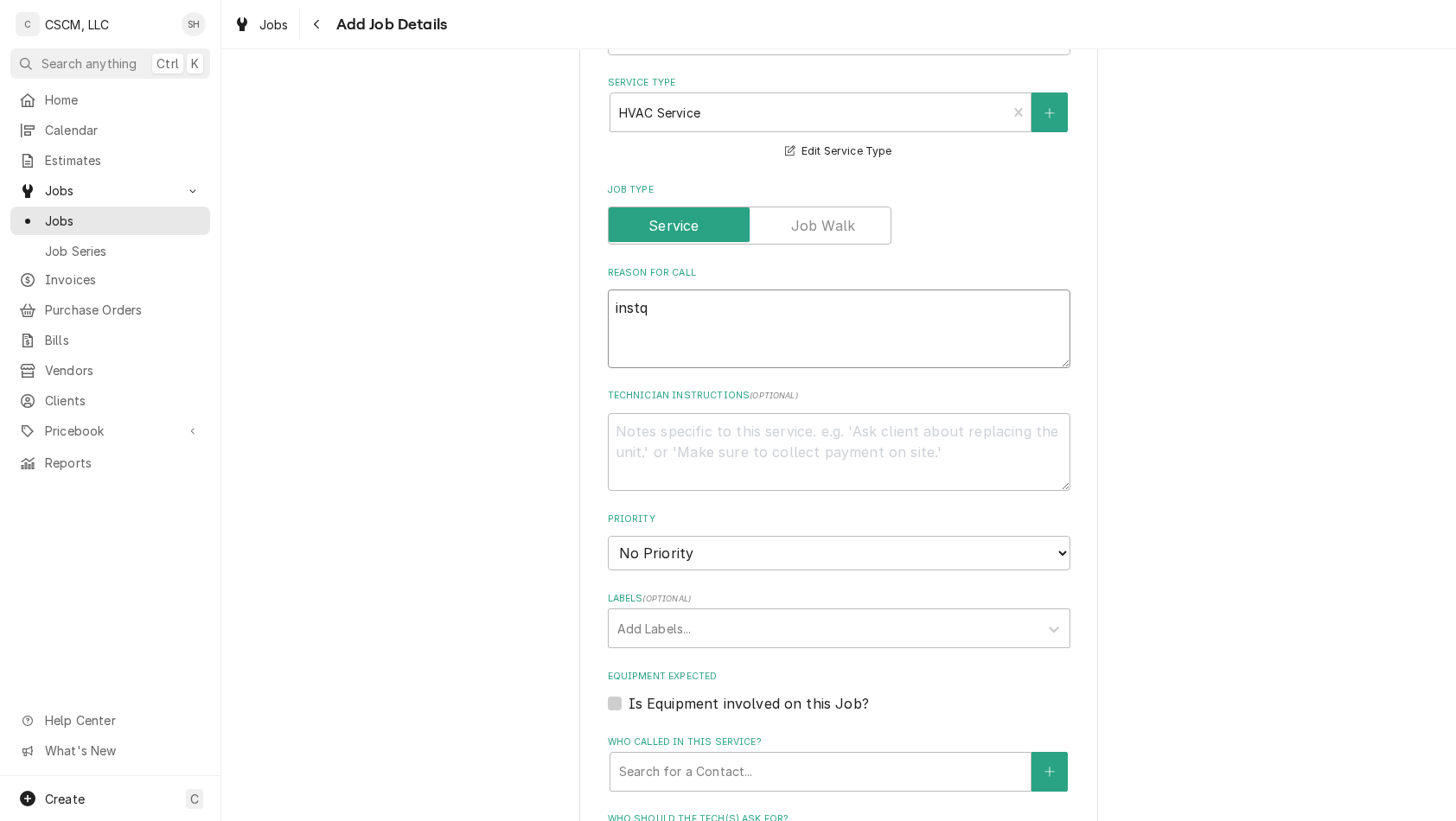 type on "x" 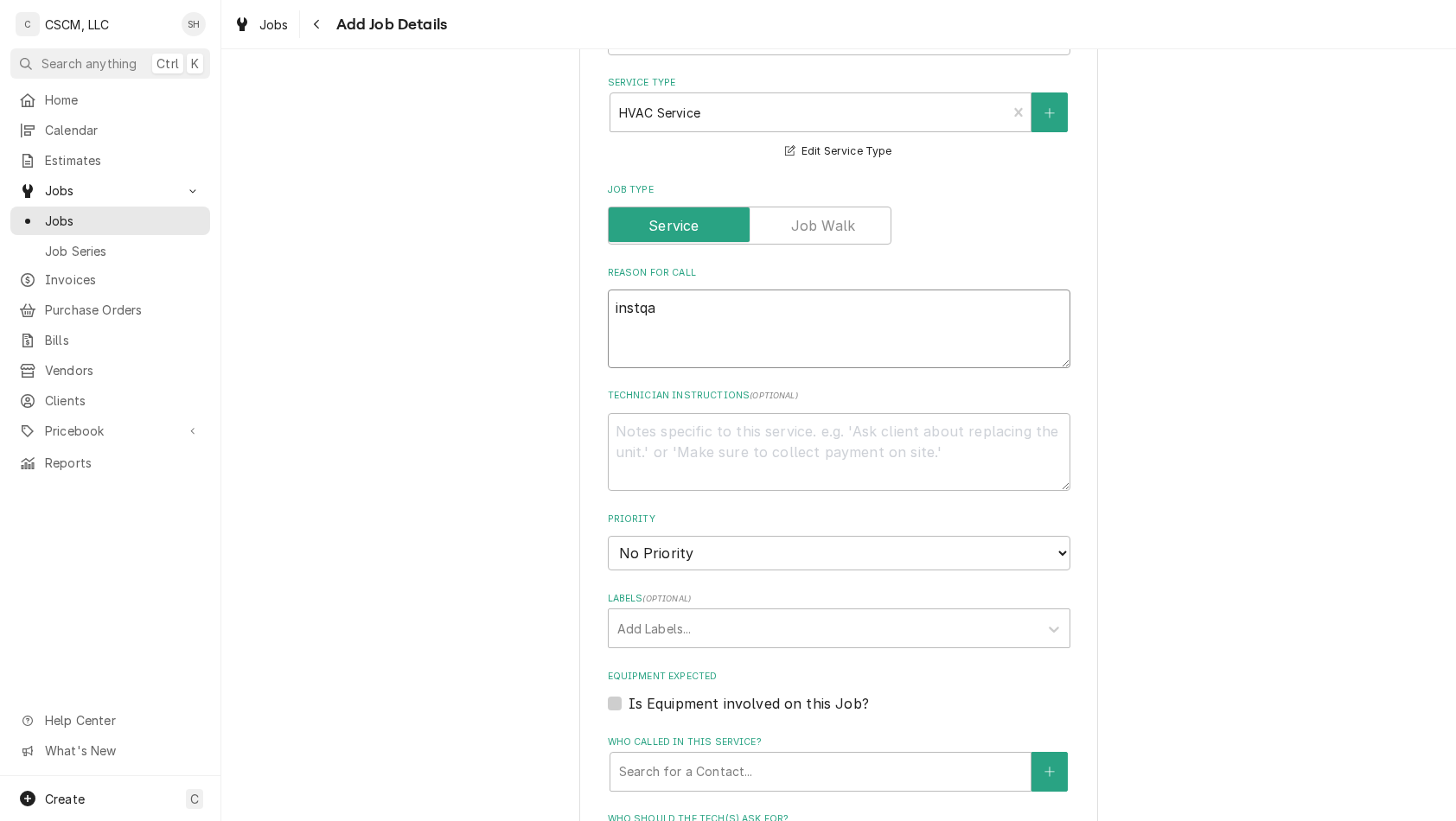 type on "x" 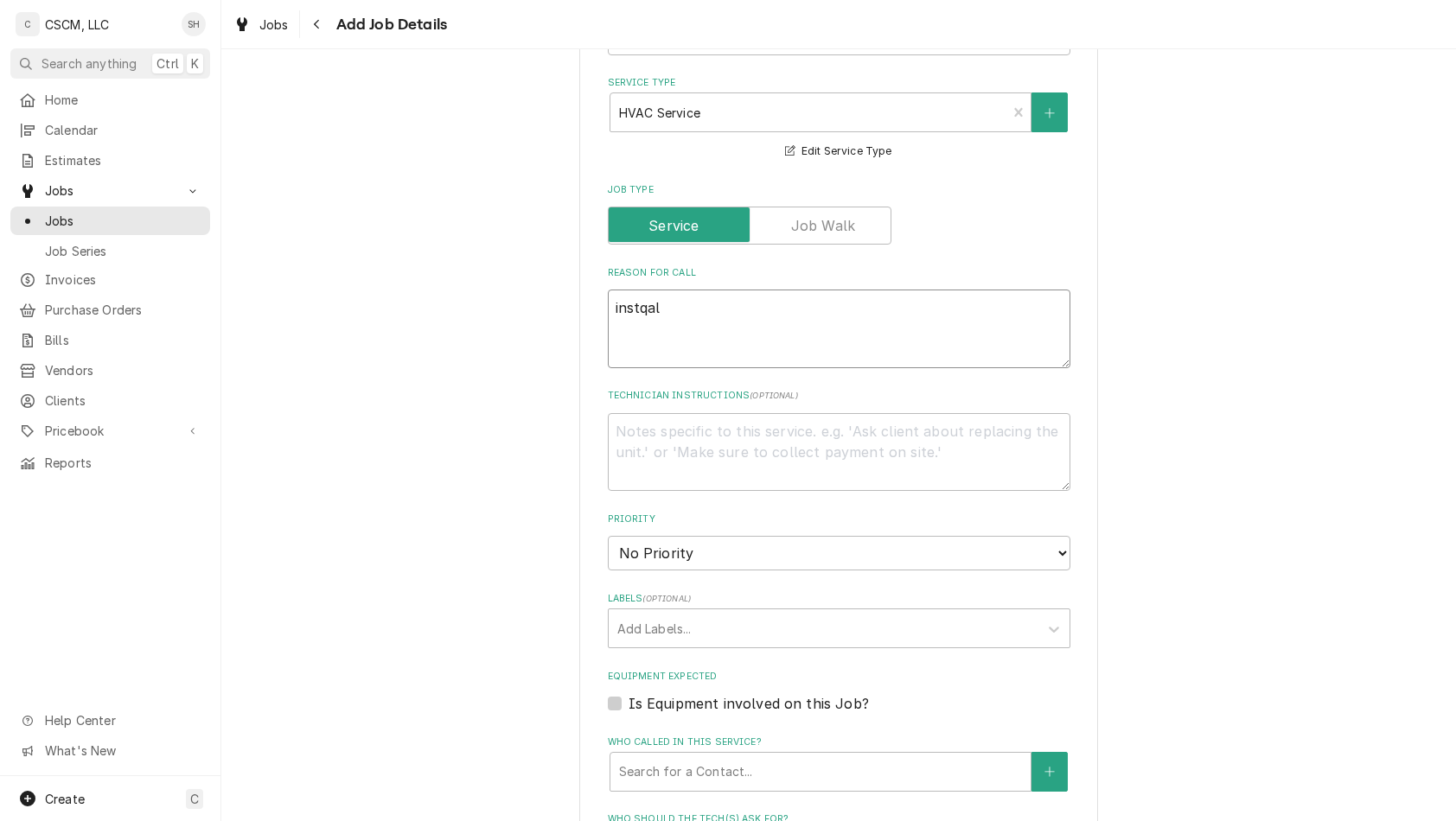 type on "x" 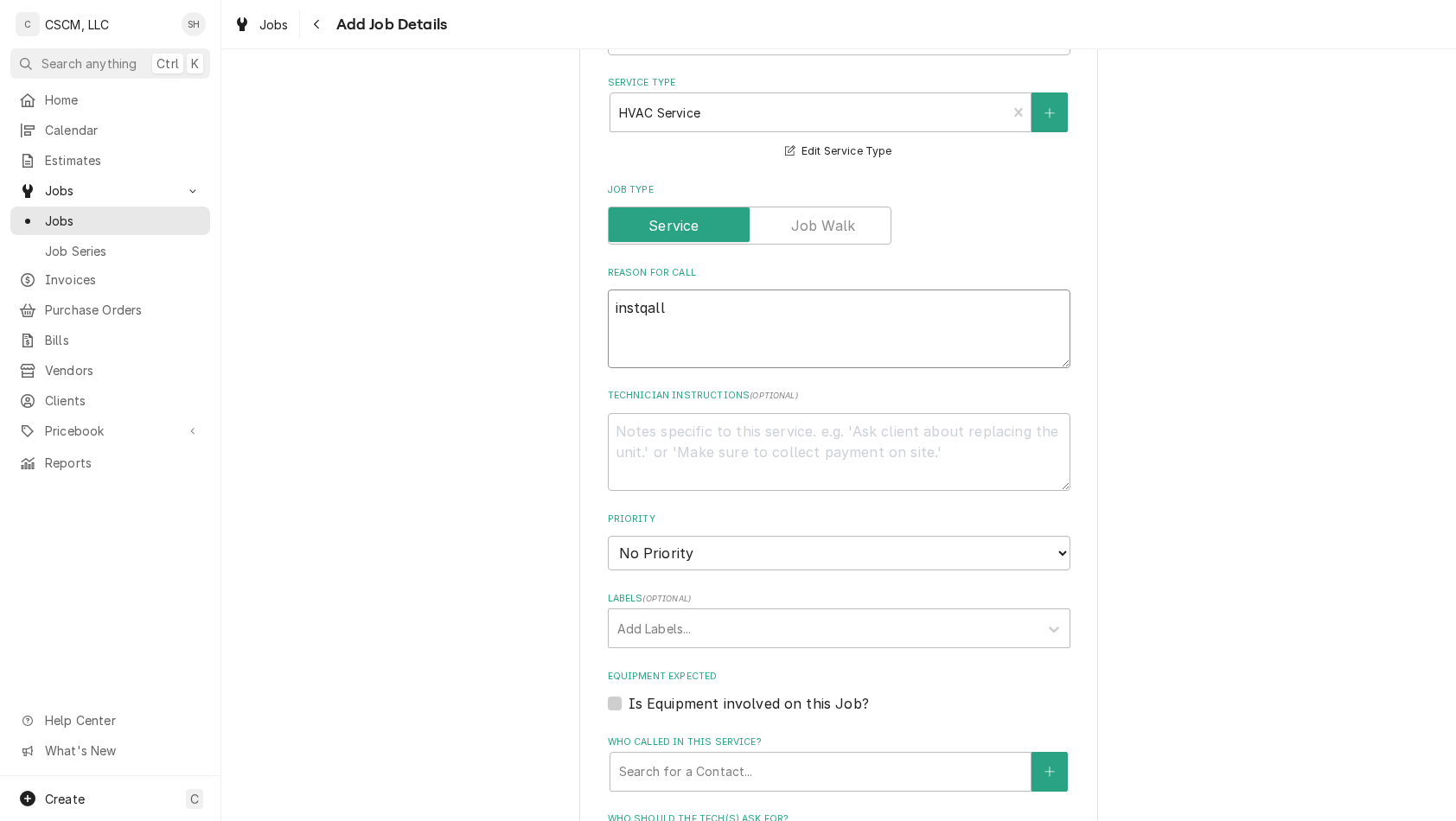 type on "x" 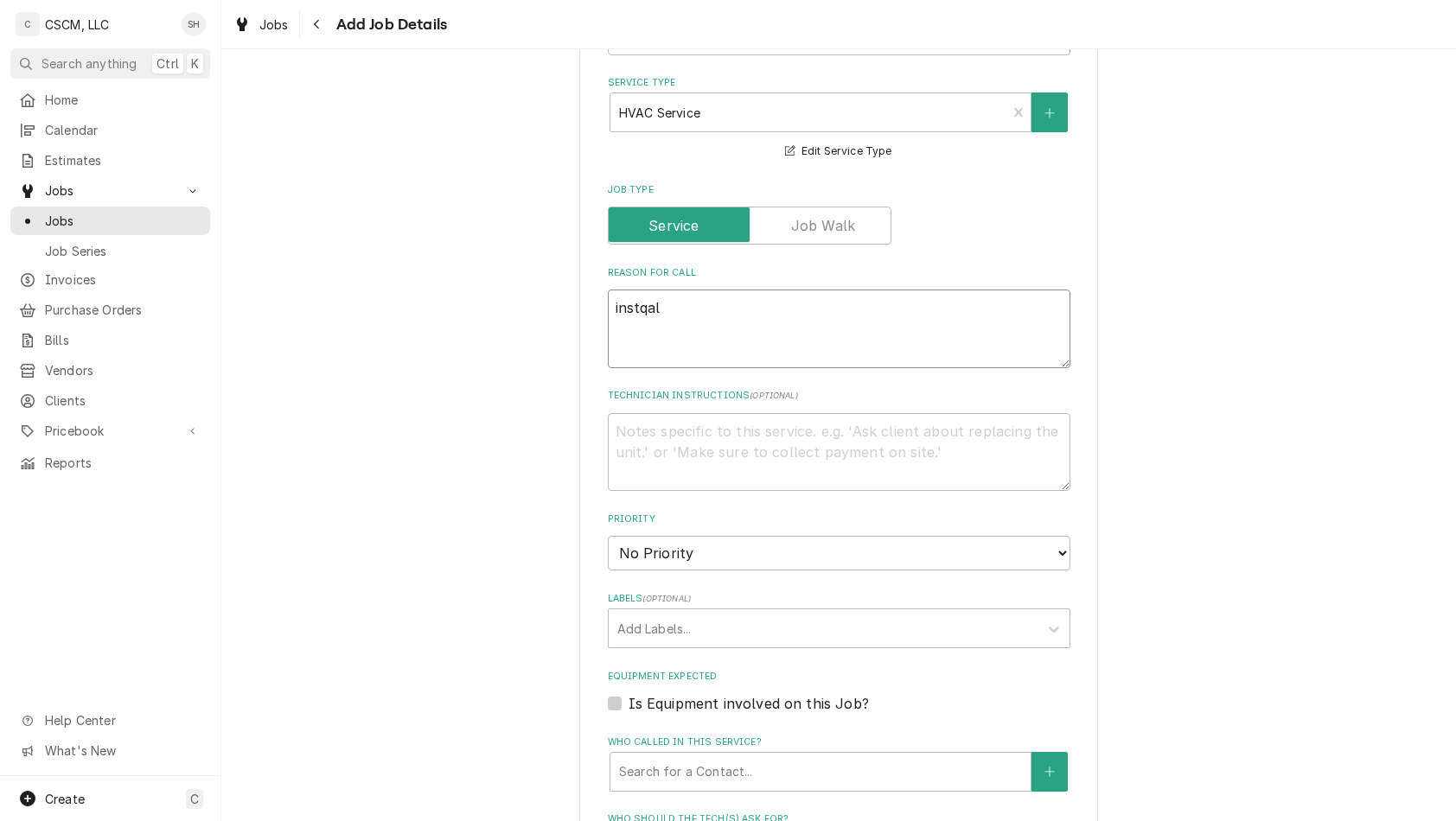 type on "x" 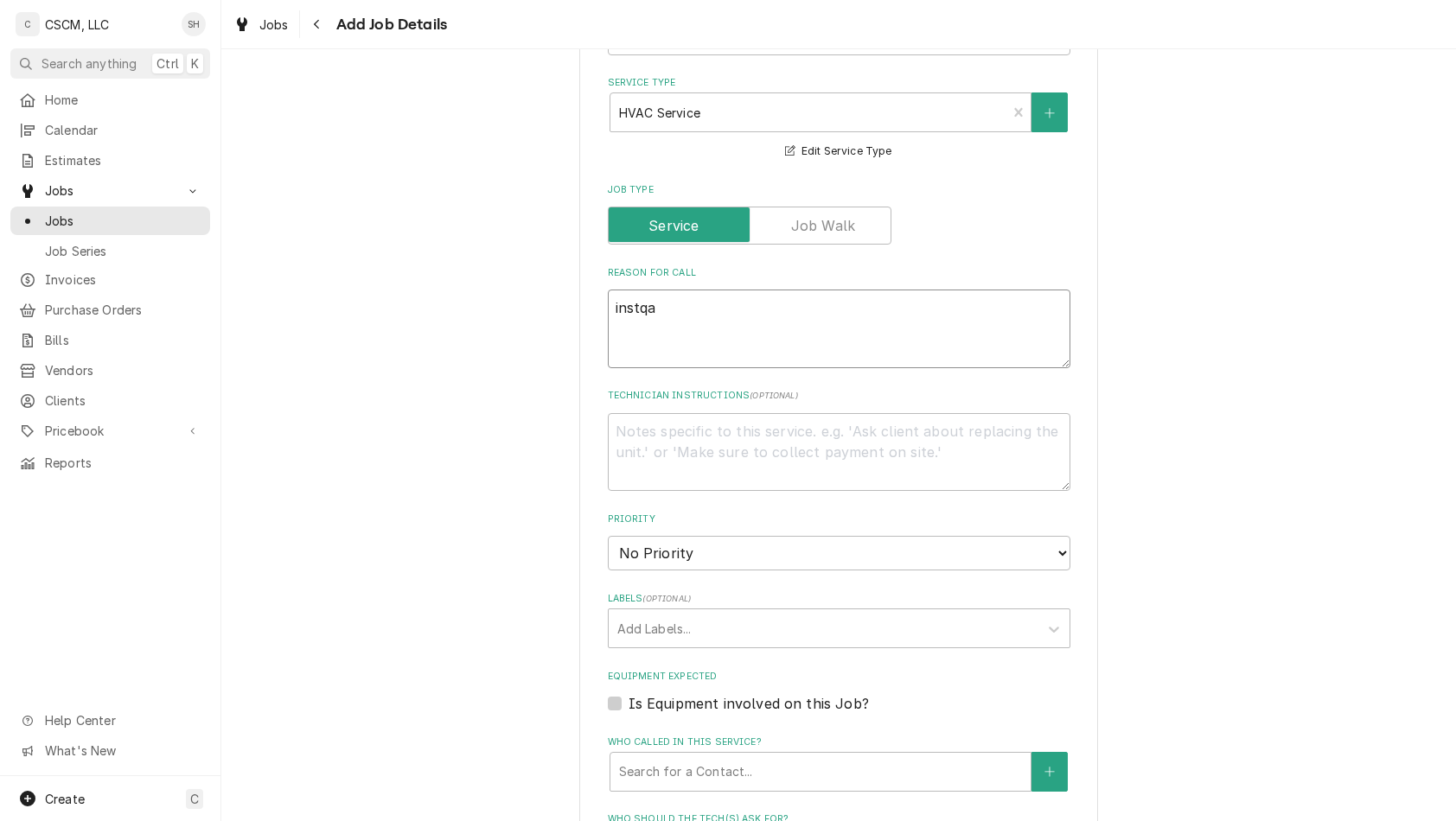 type on "x" 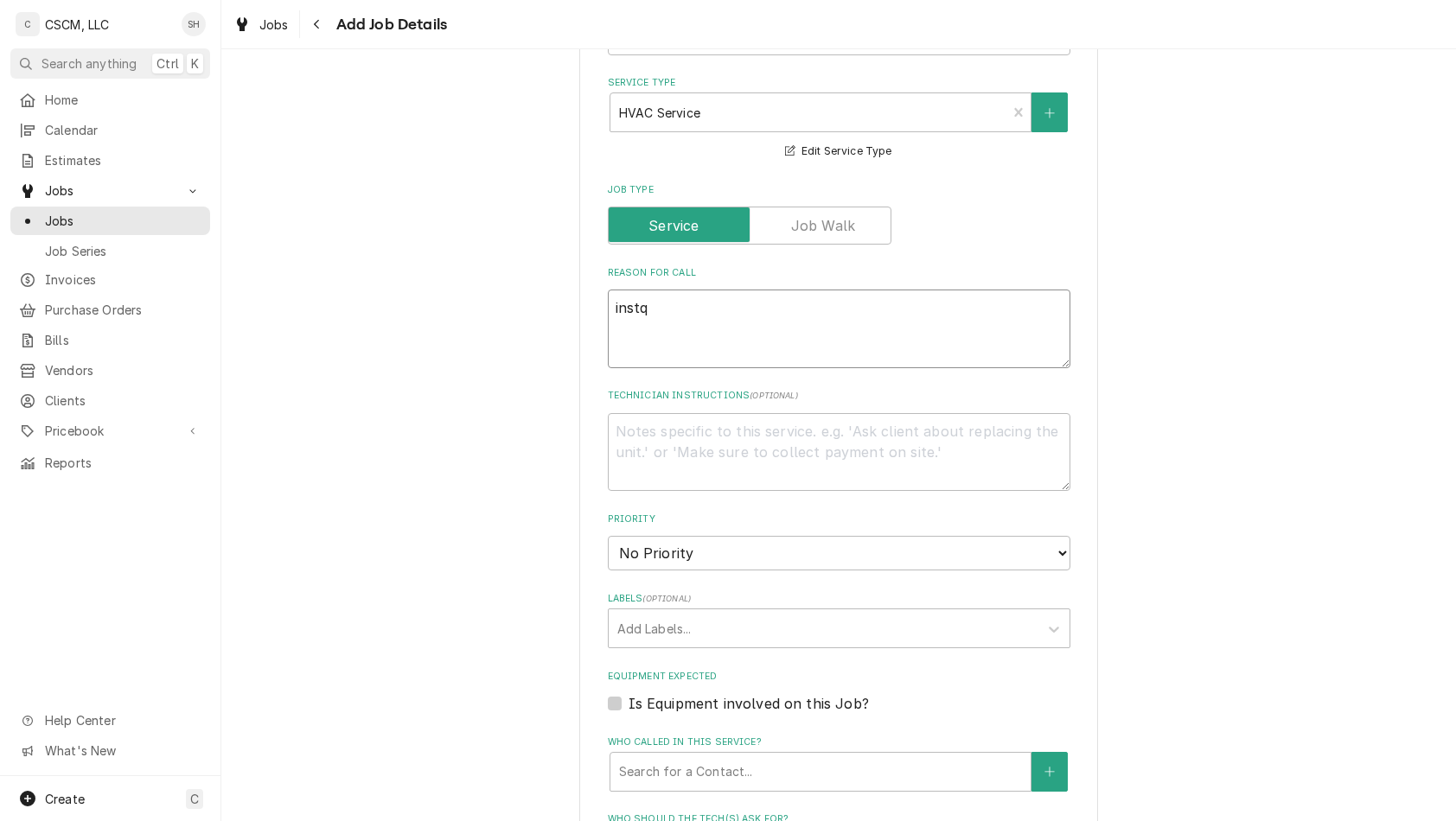 type on "x" 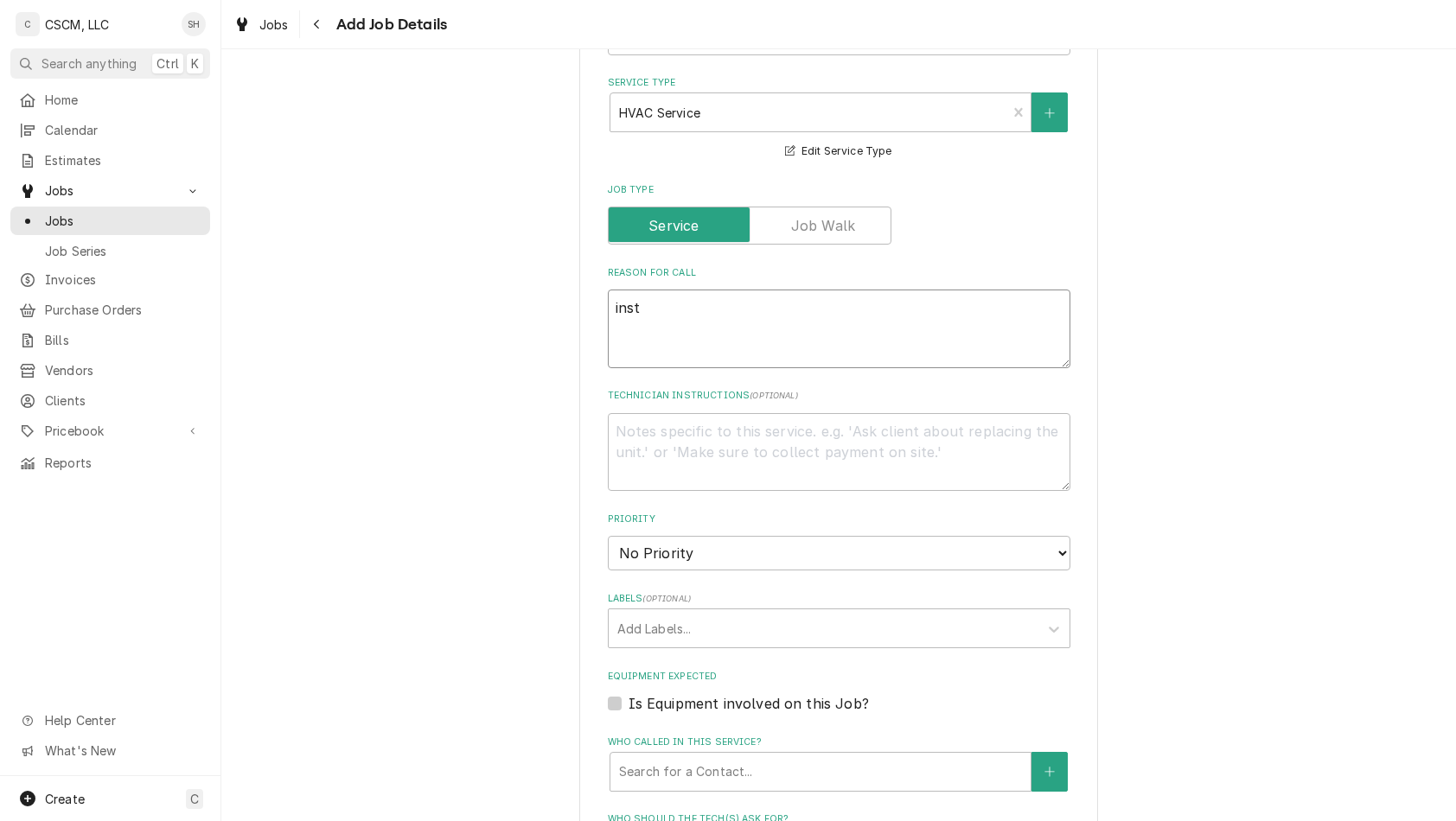 type on "x" 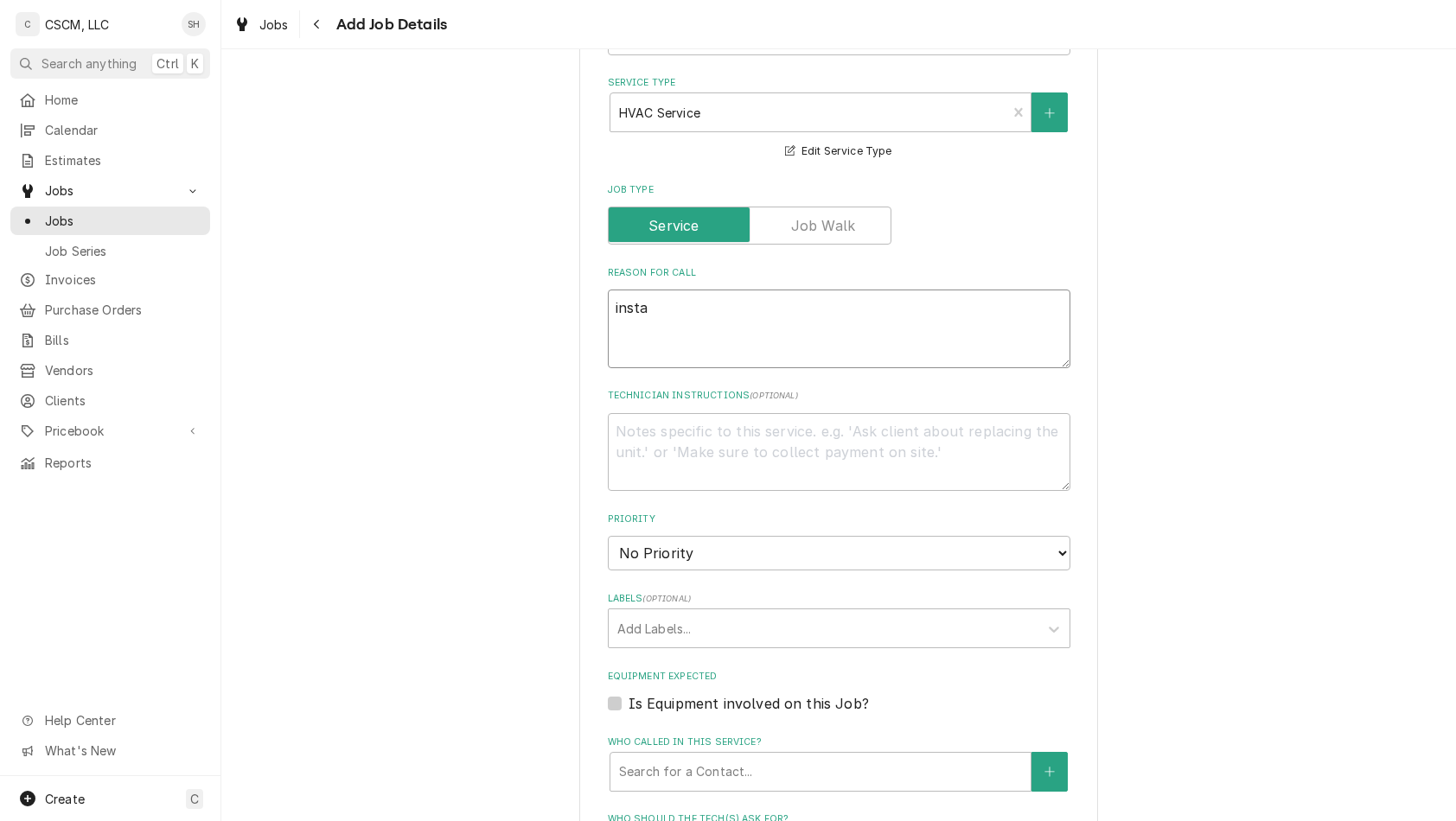 type on "instal" 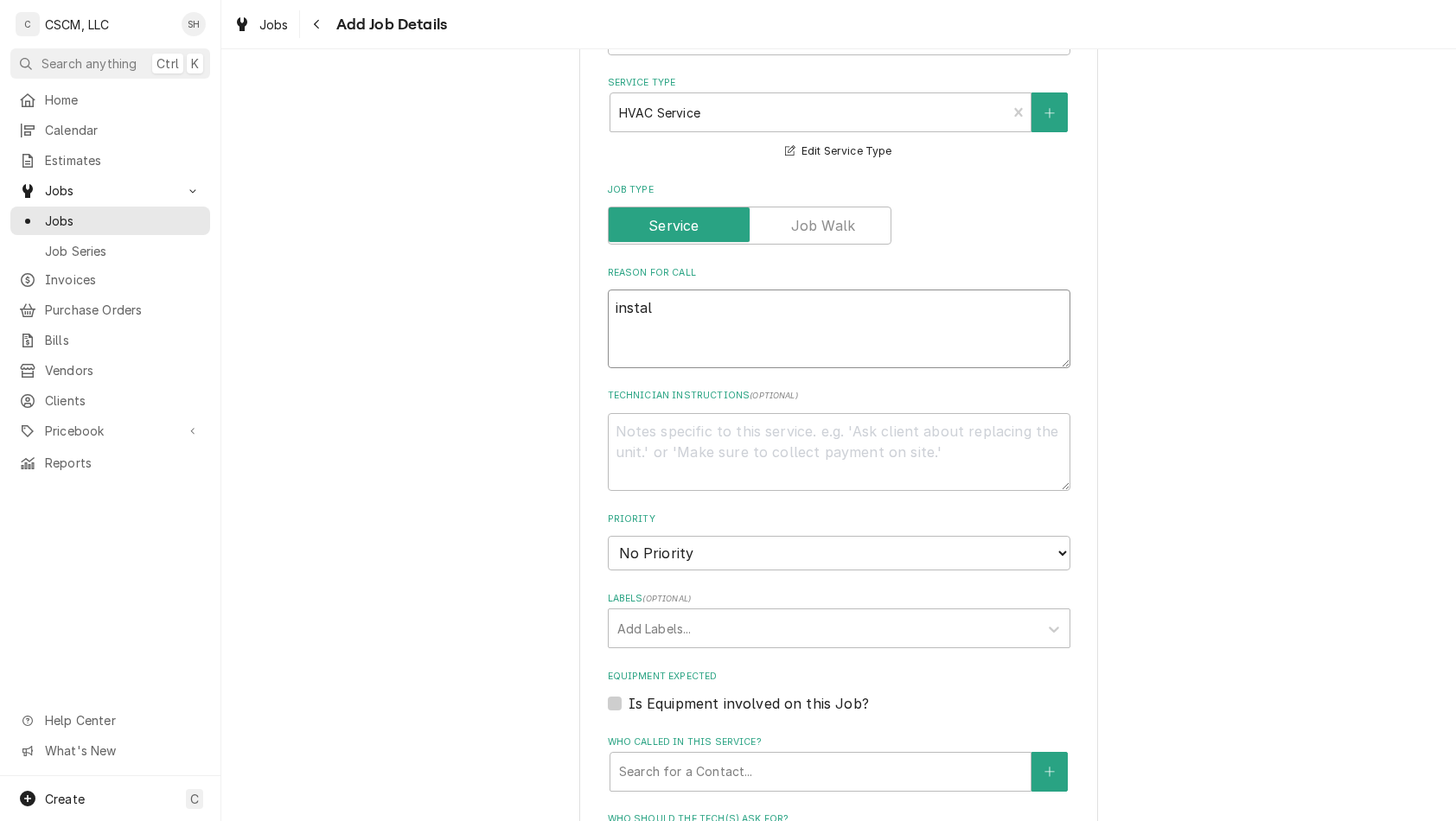 type on "x" 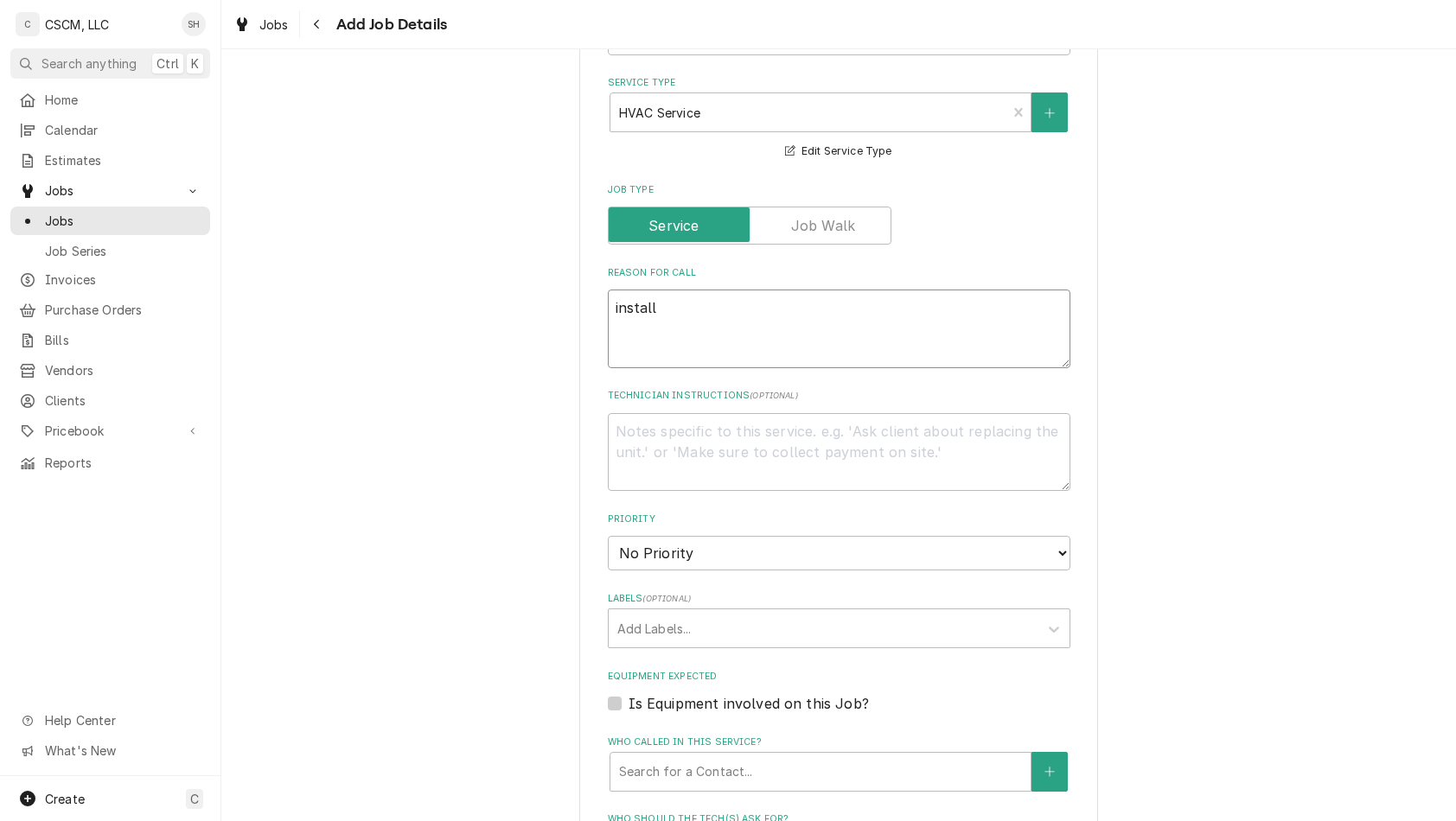 type on "x" 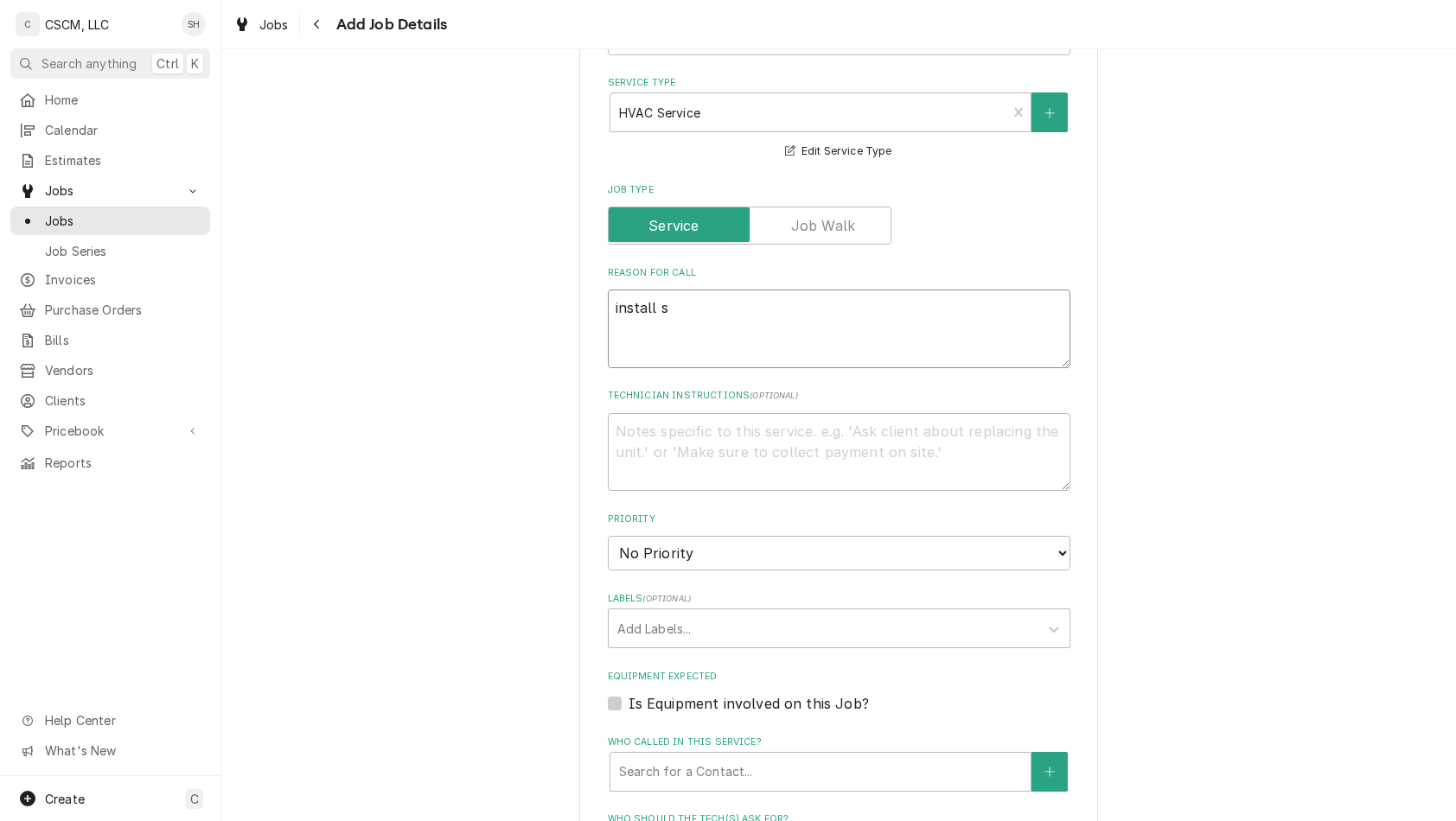 type on "x" 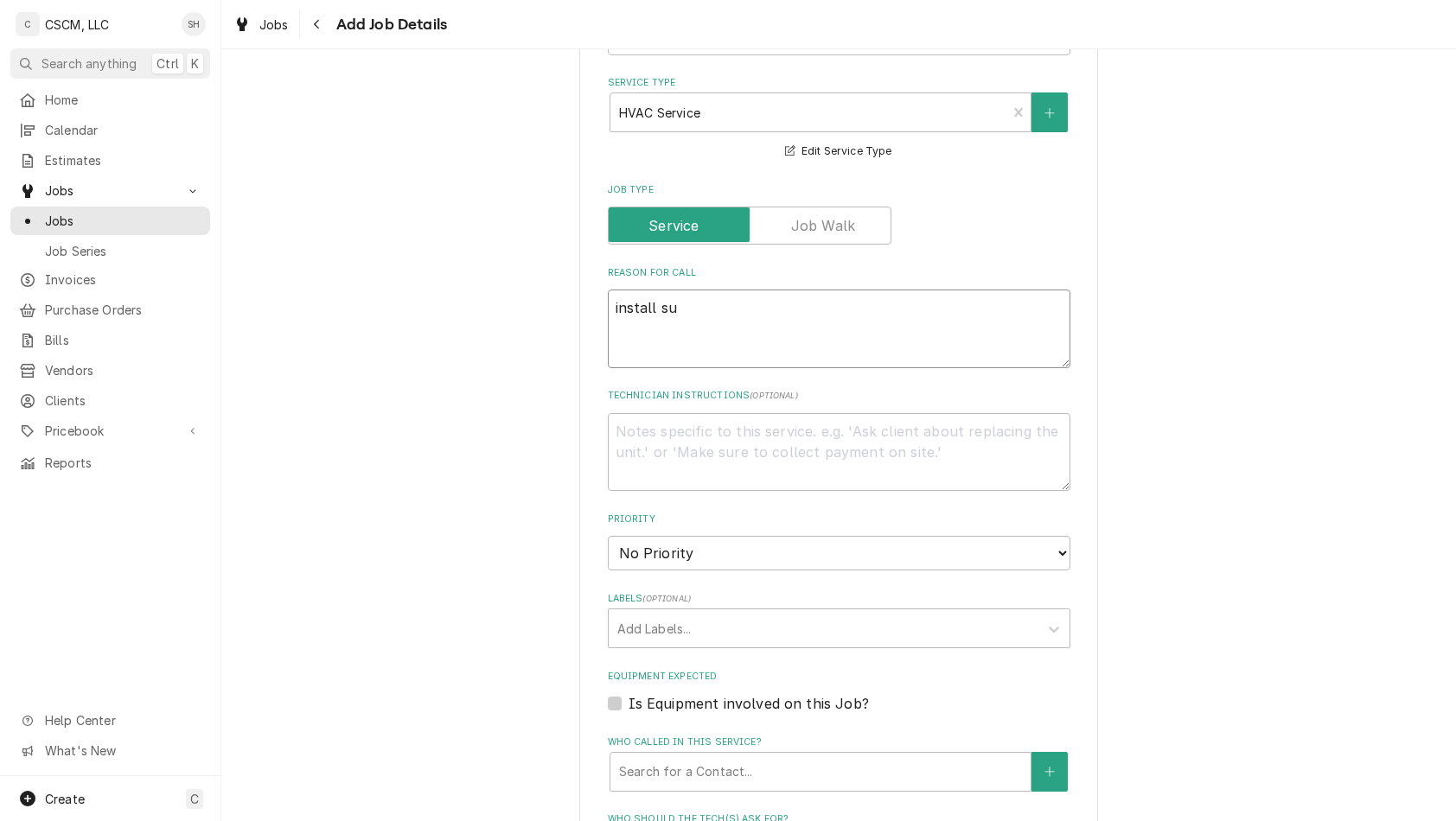 type on "x" 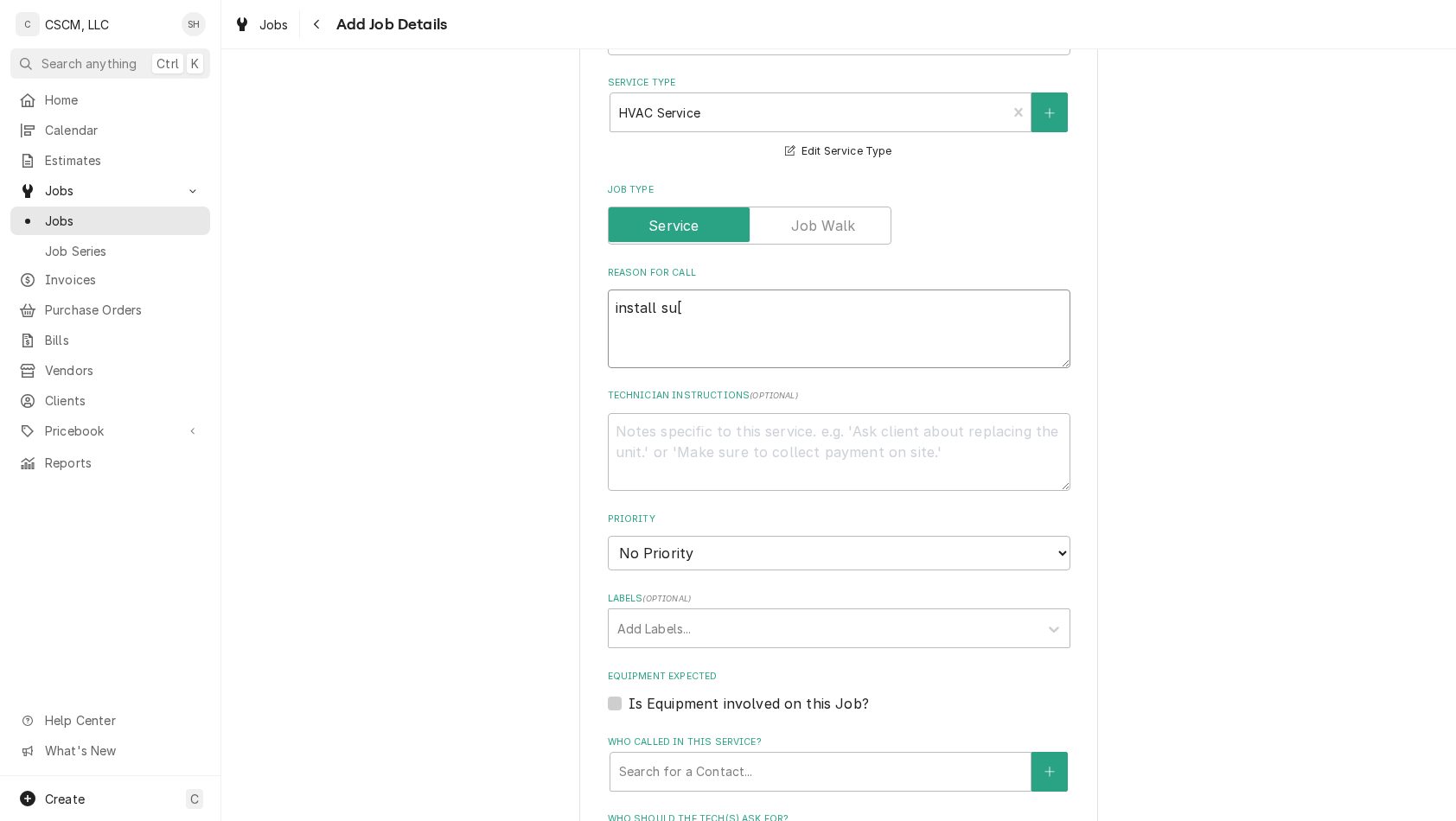 type on "x" 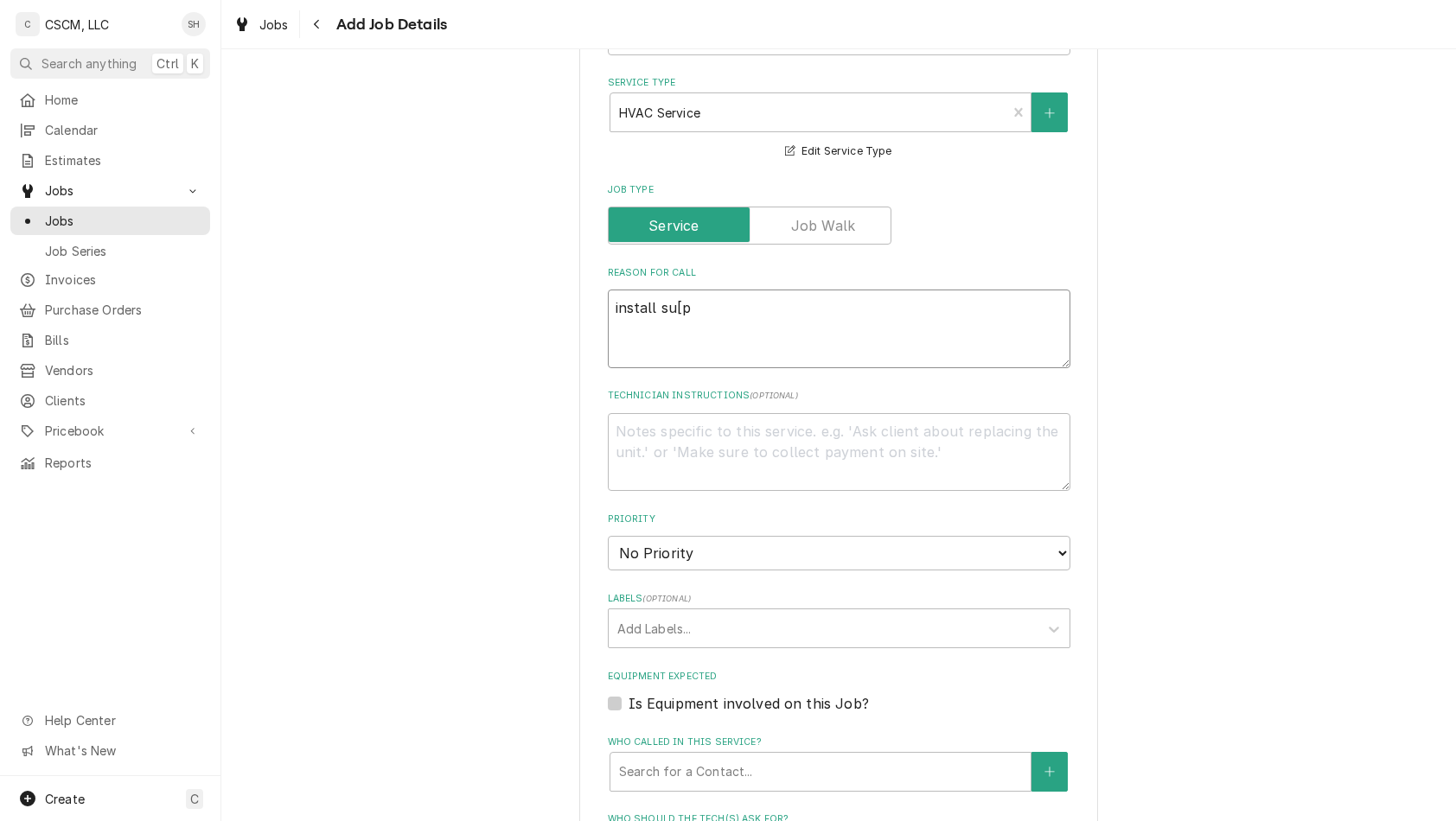 type on "x" 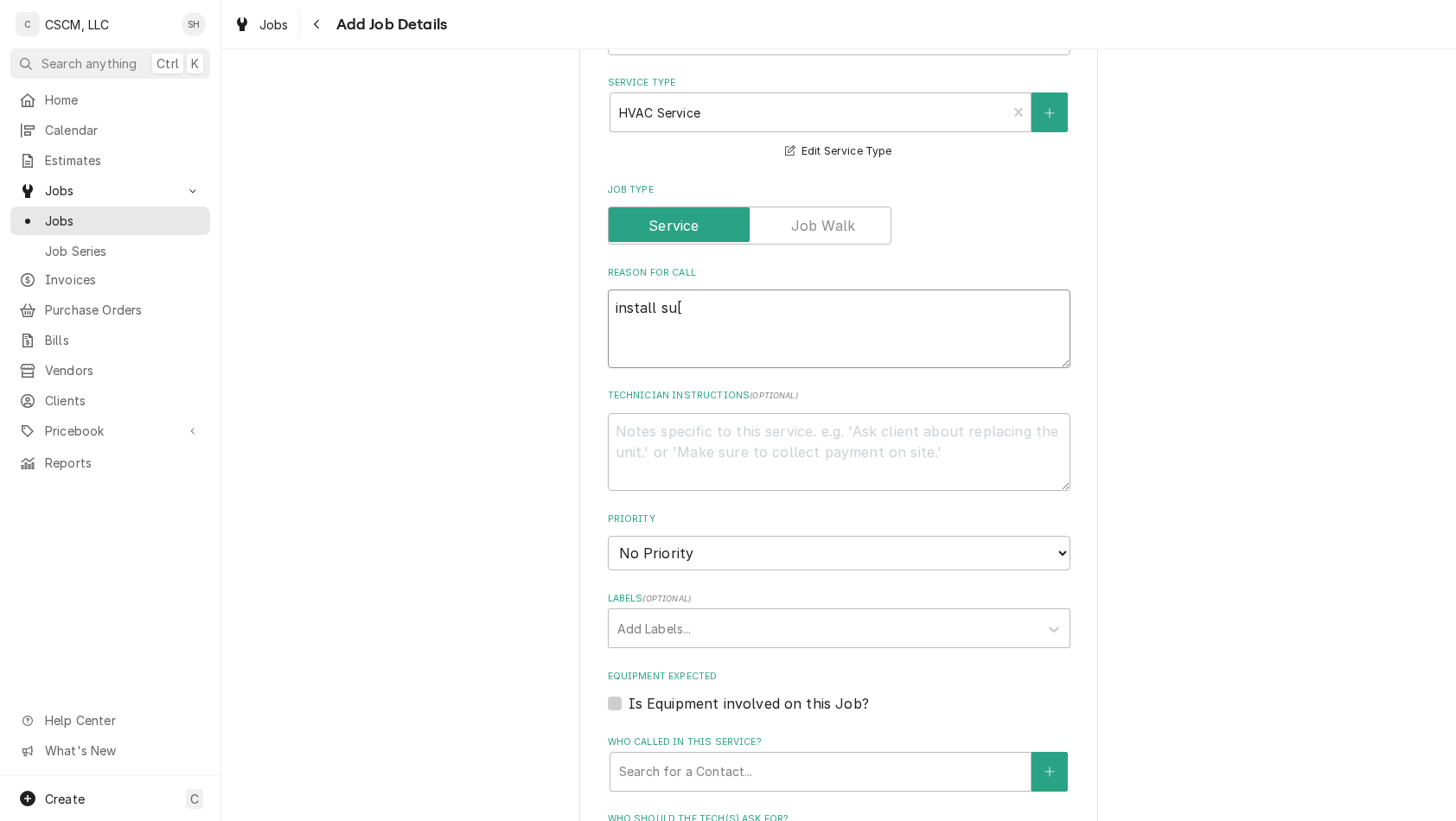 type on "x" 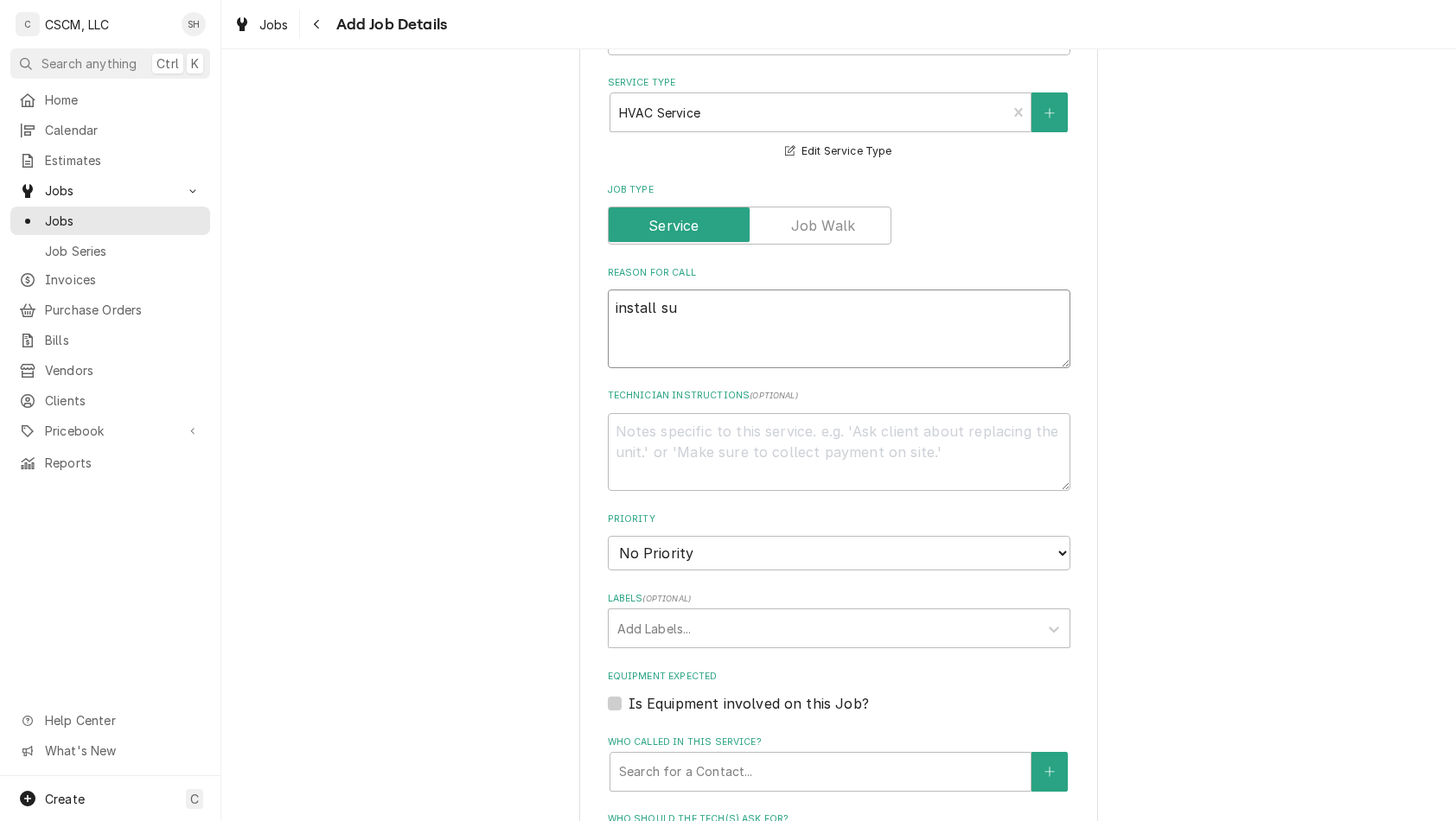 type on "x" 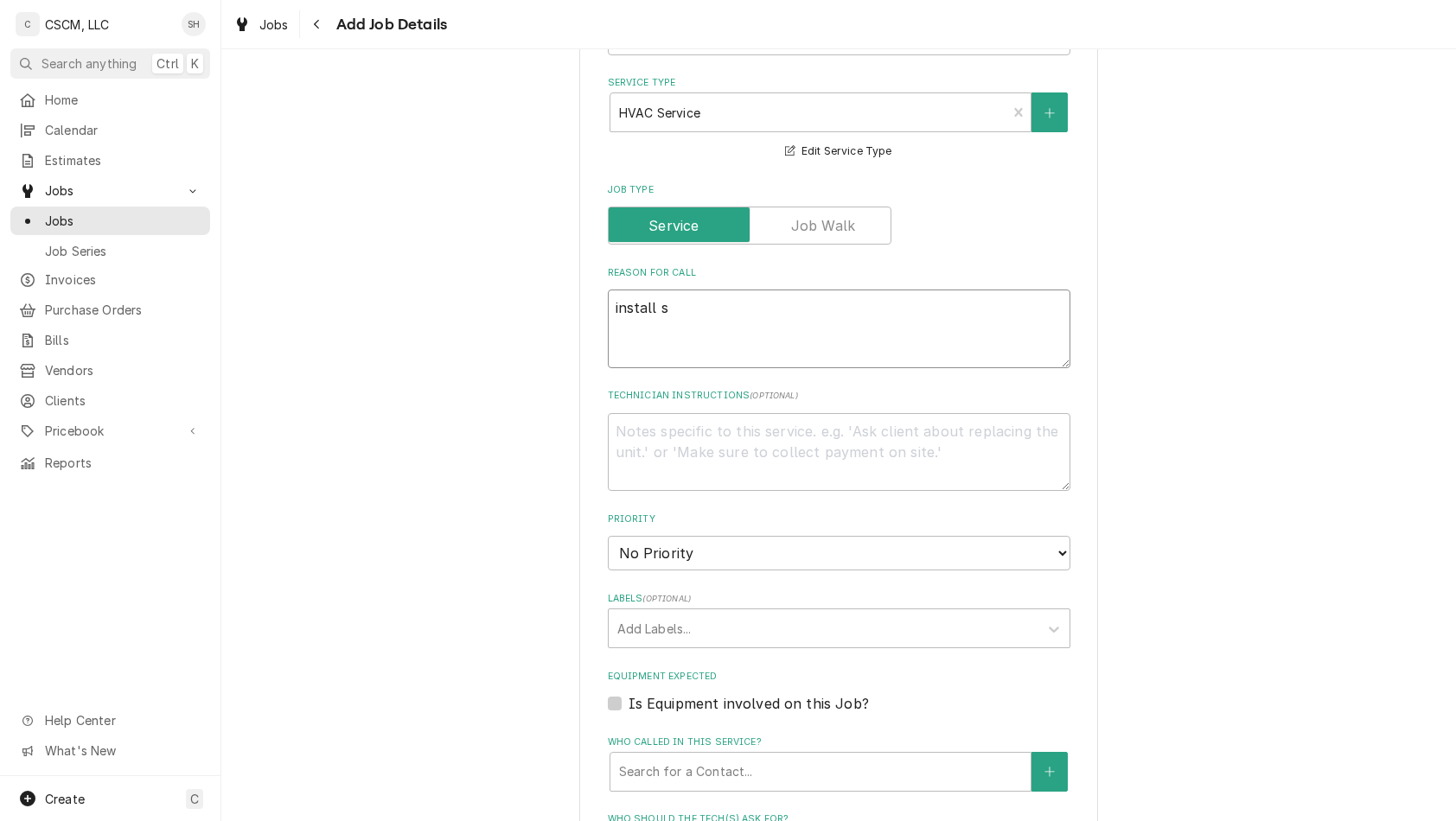 type on "x" 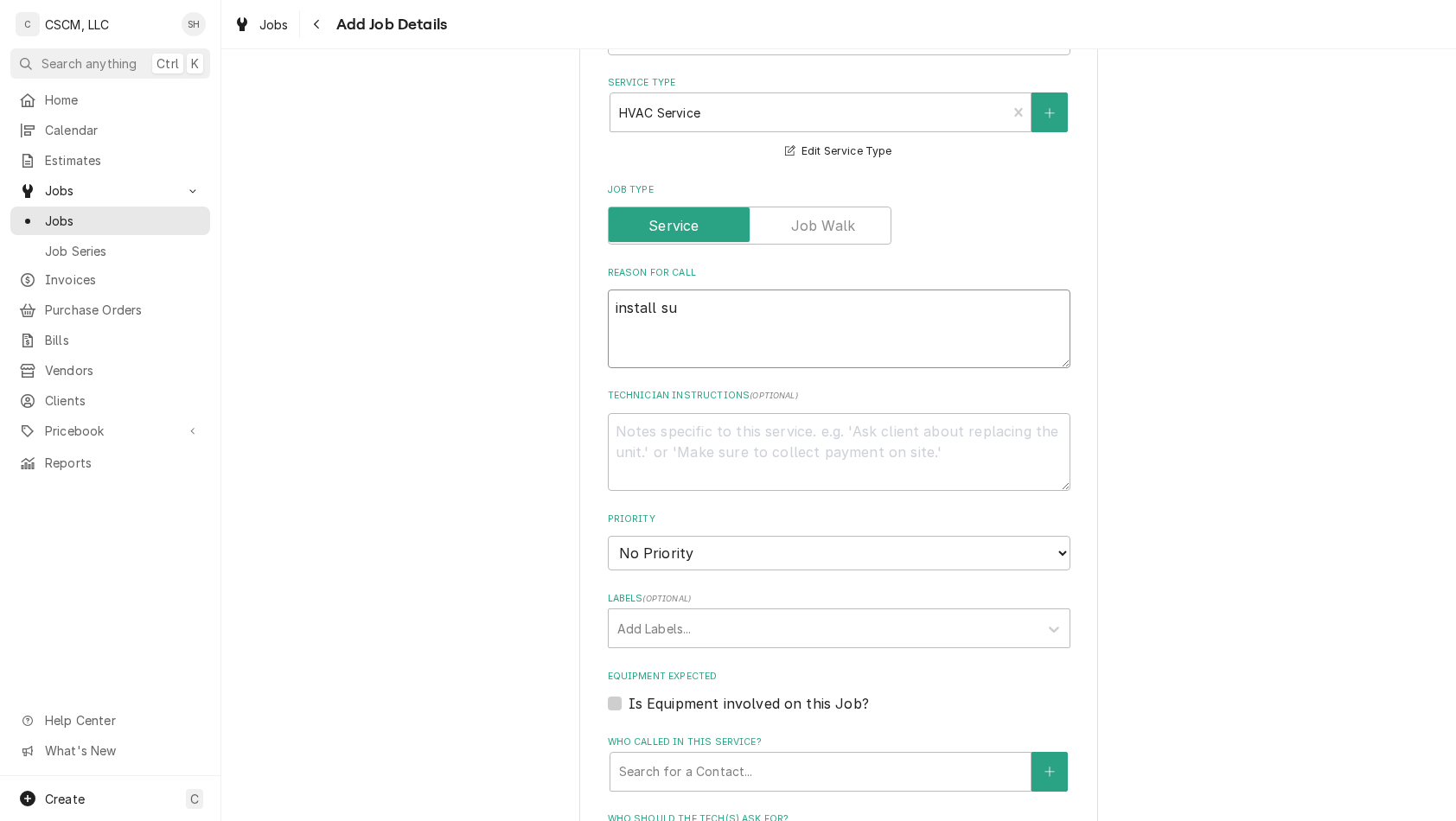 type on "x" 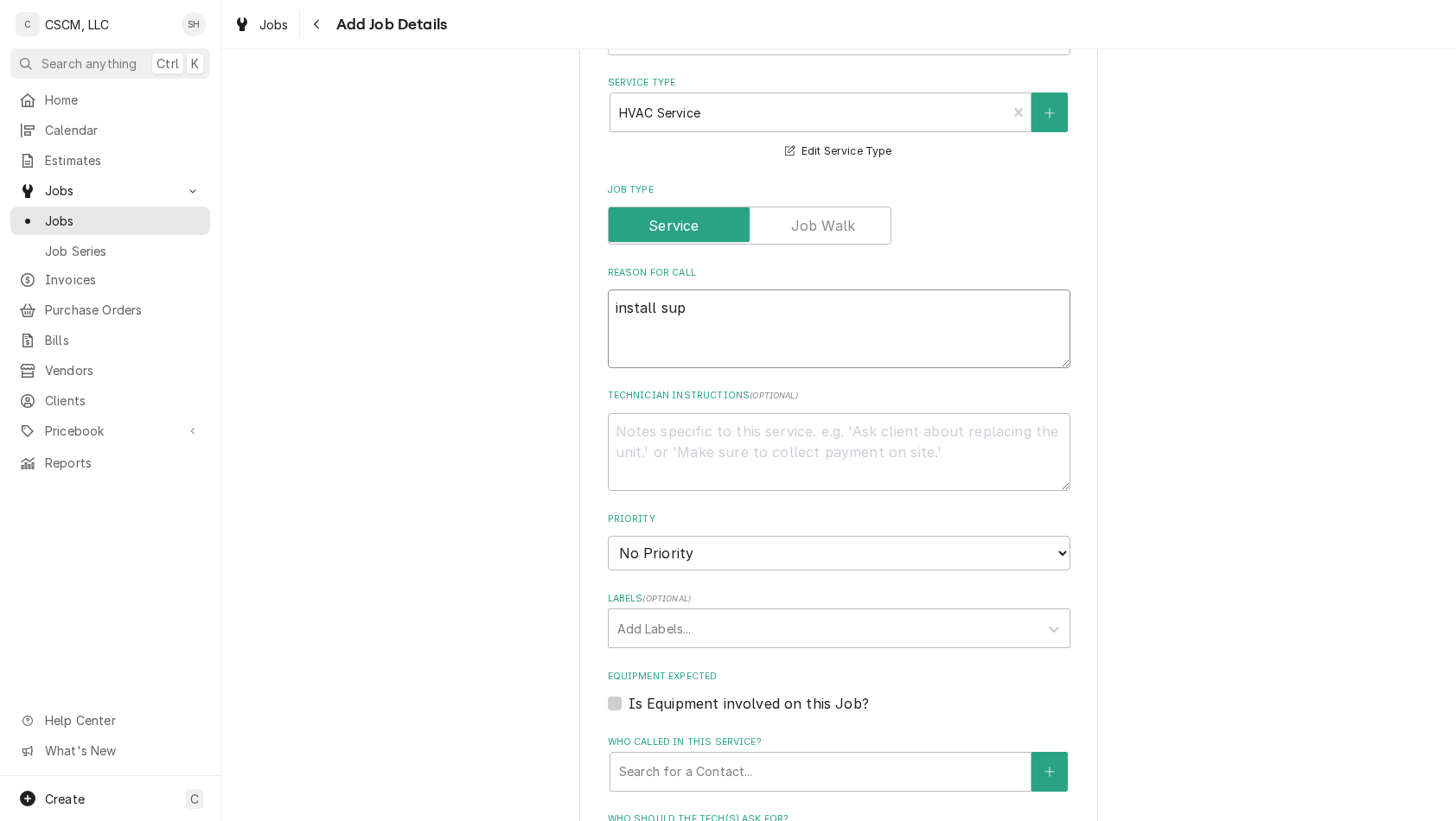 type on "x" 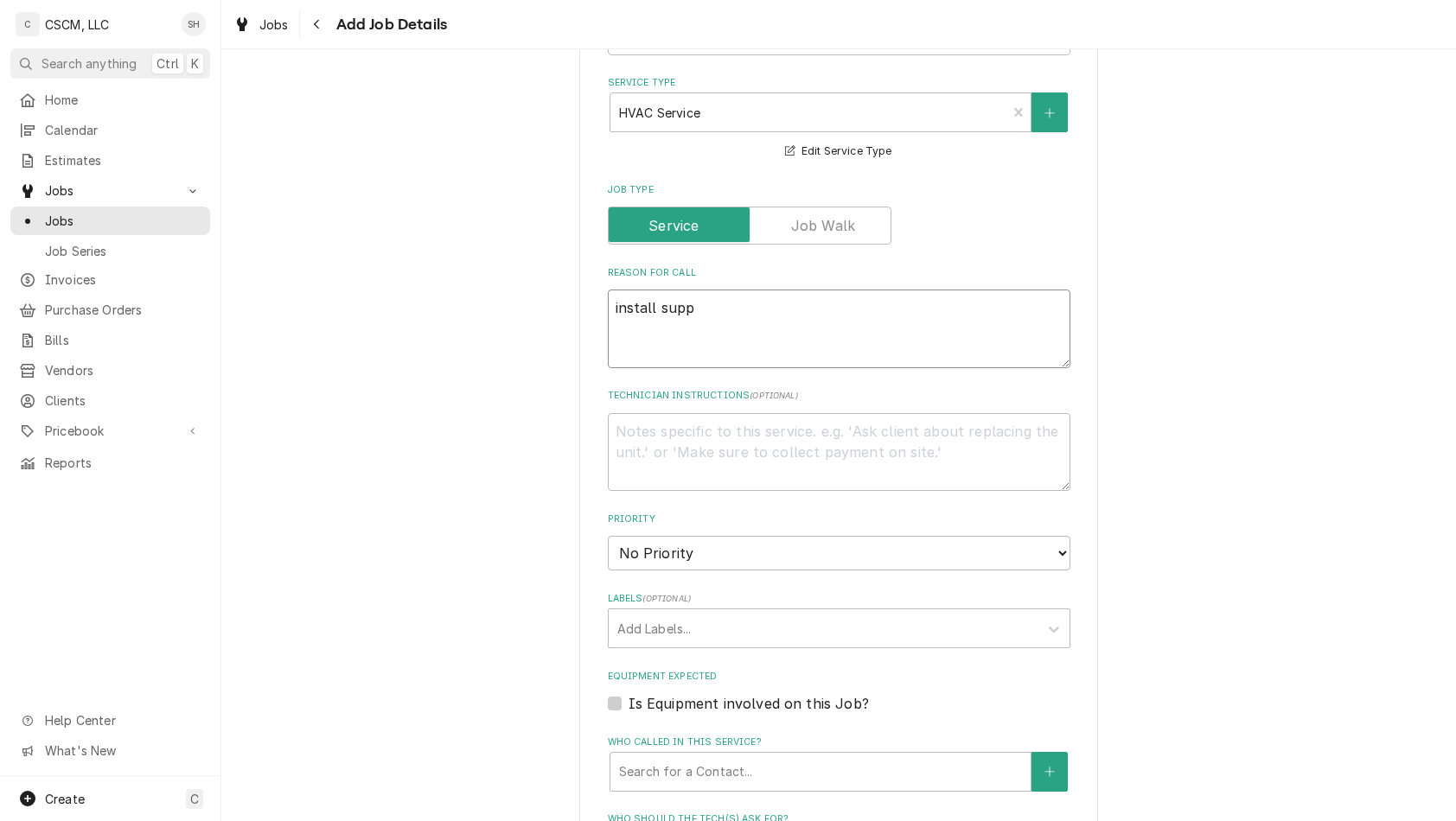 type on "x" 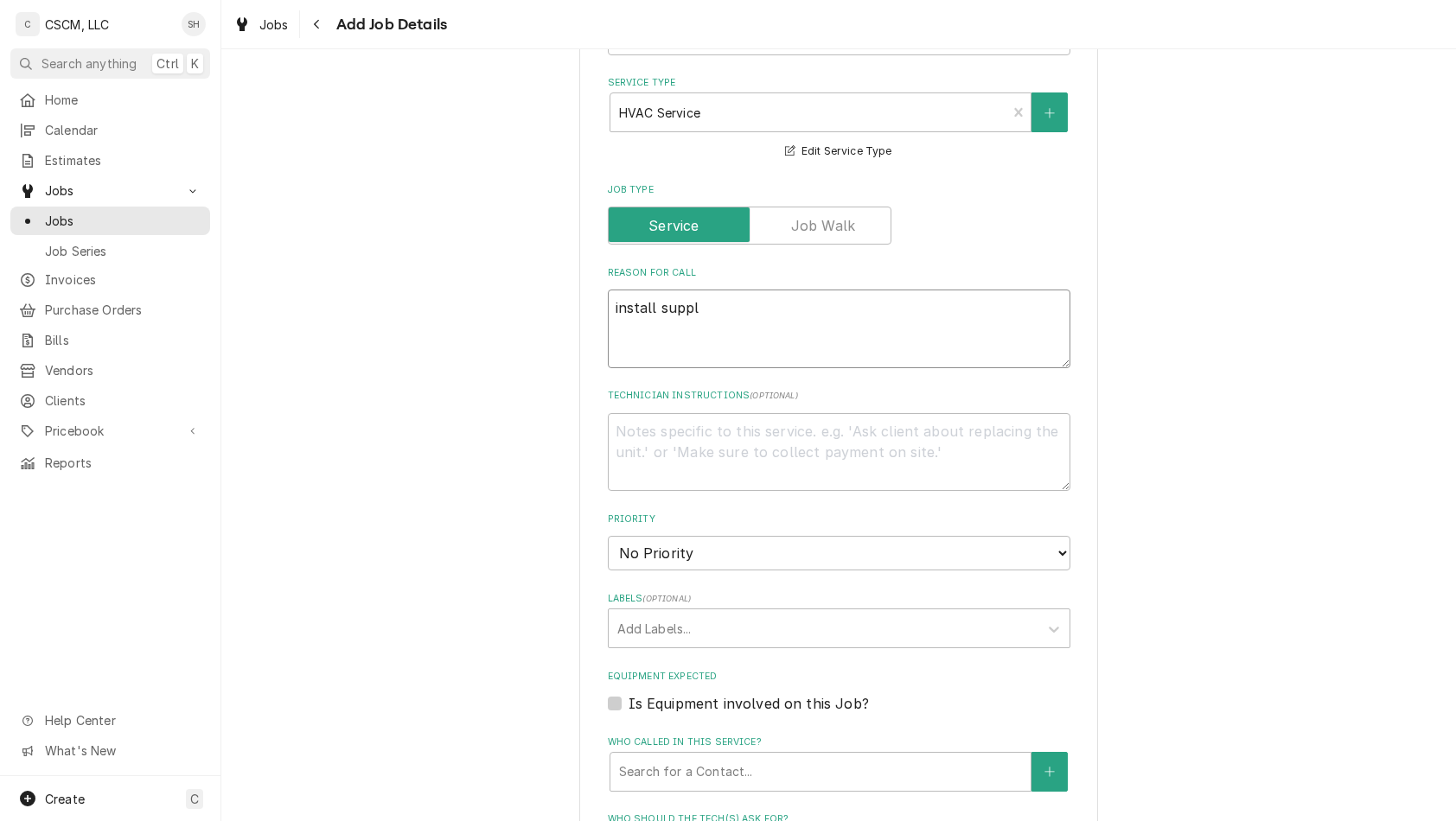 type on "x" 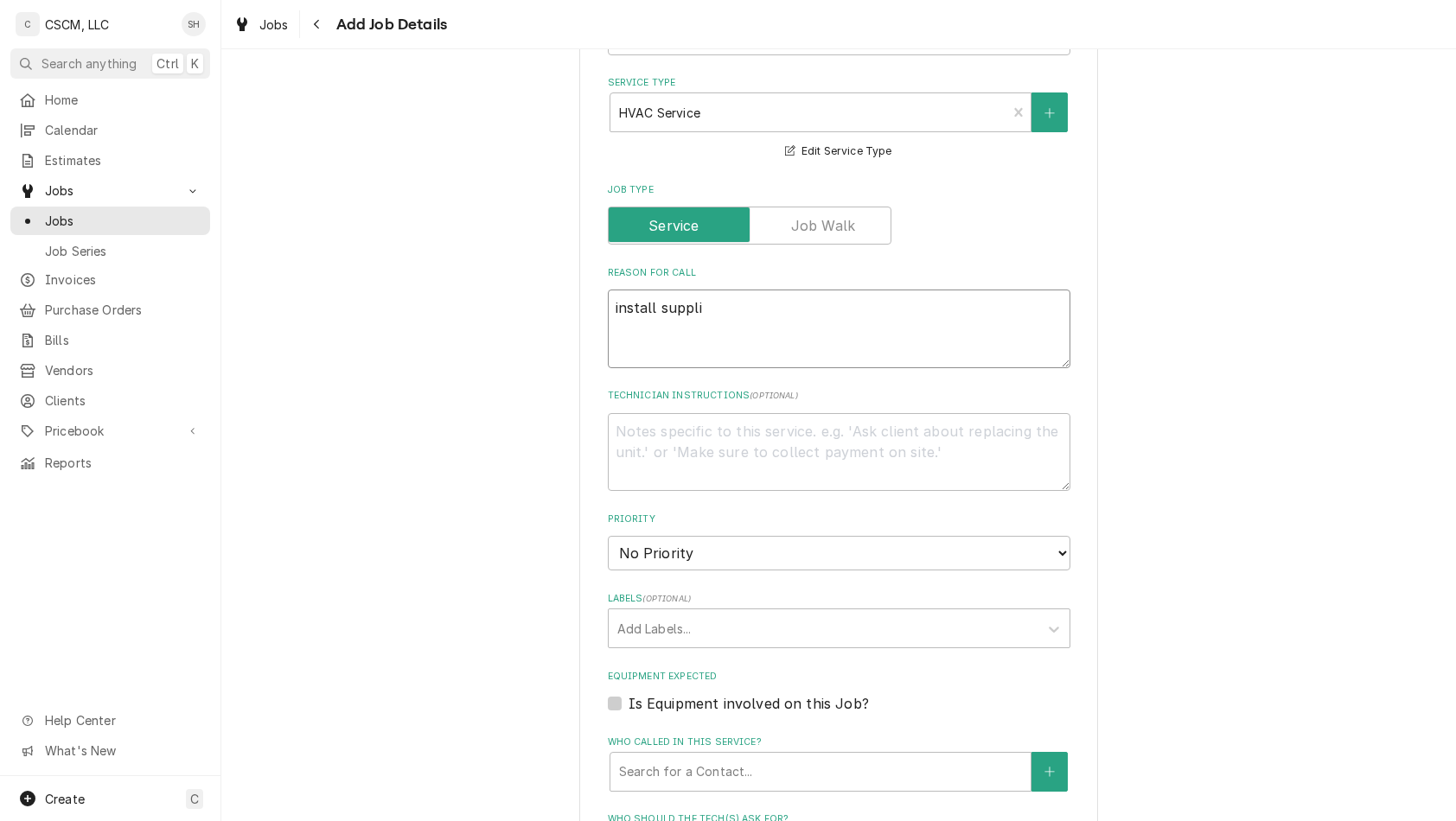 type on "x" 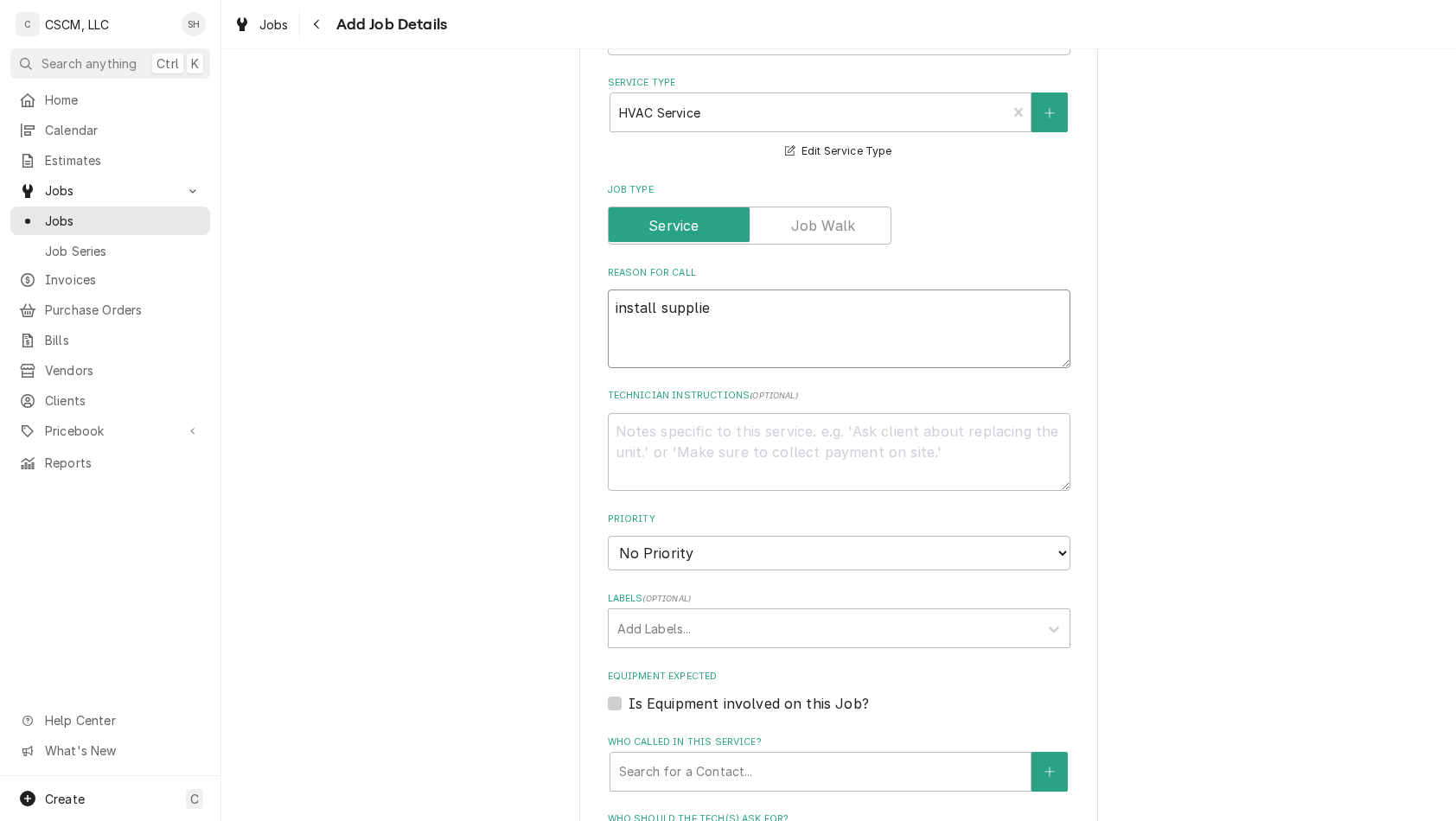 type on "install supplies" 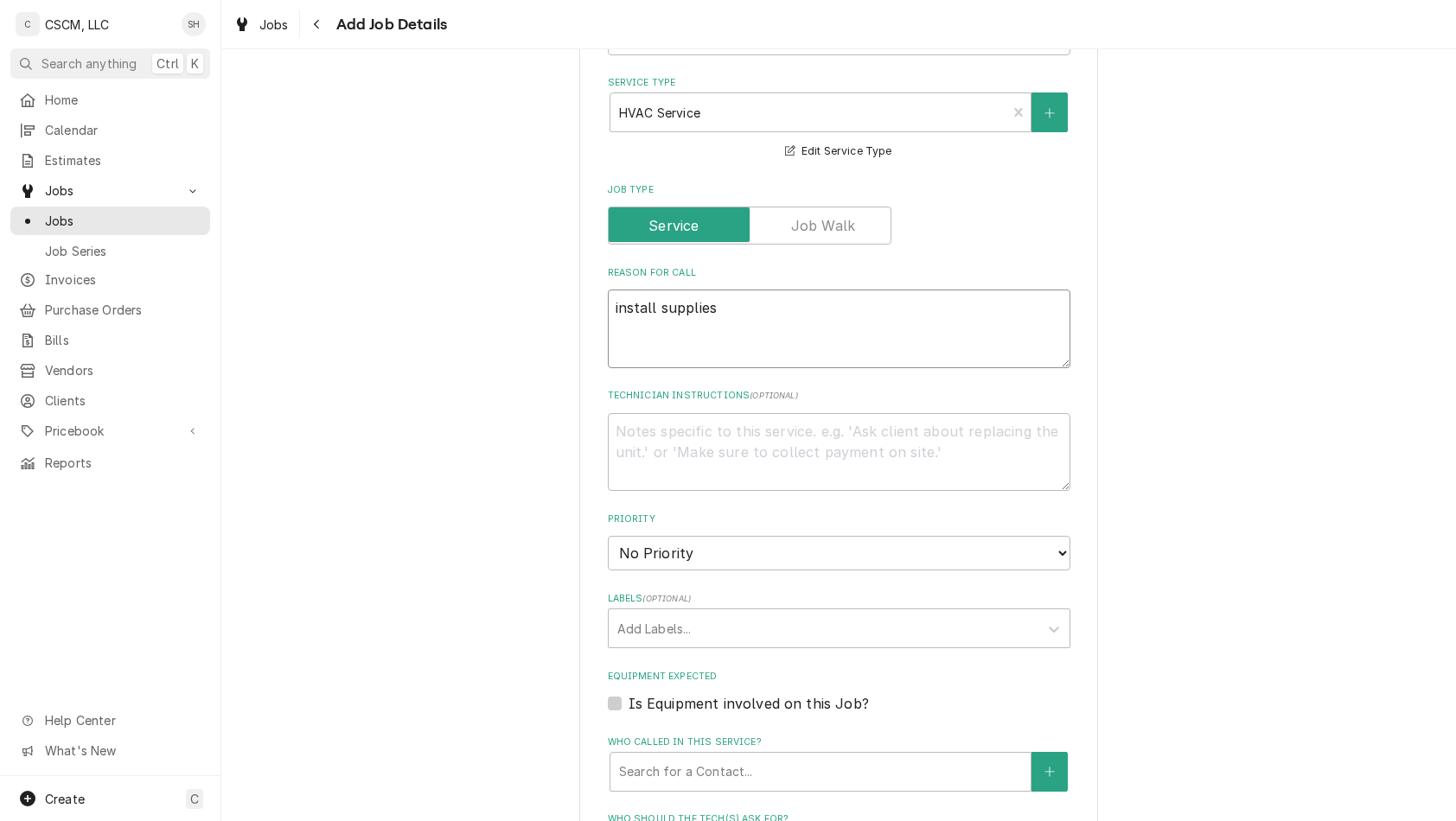 scroll, scrollTop: 0, scrollLeft: 0, axis: both 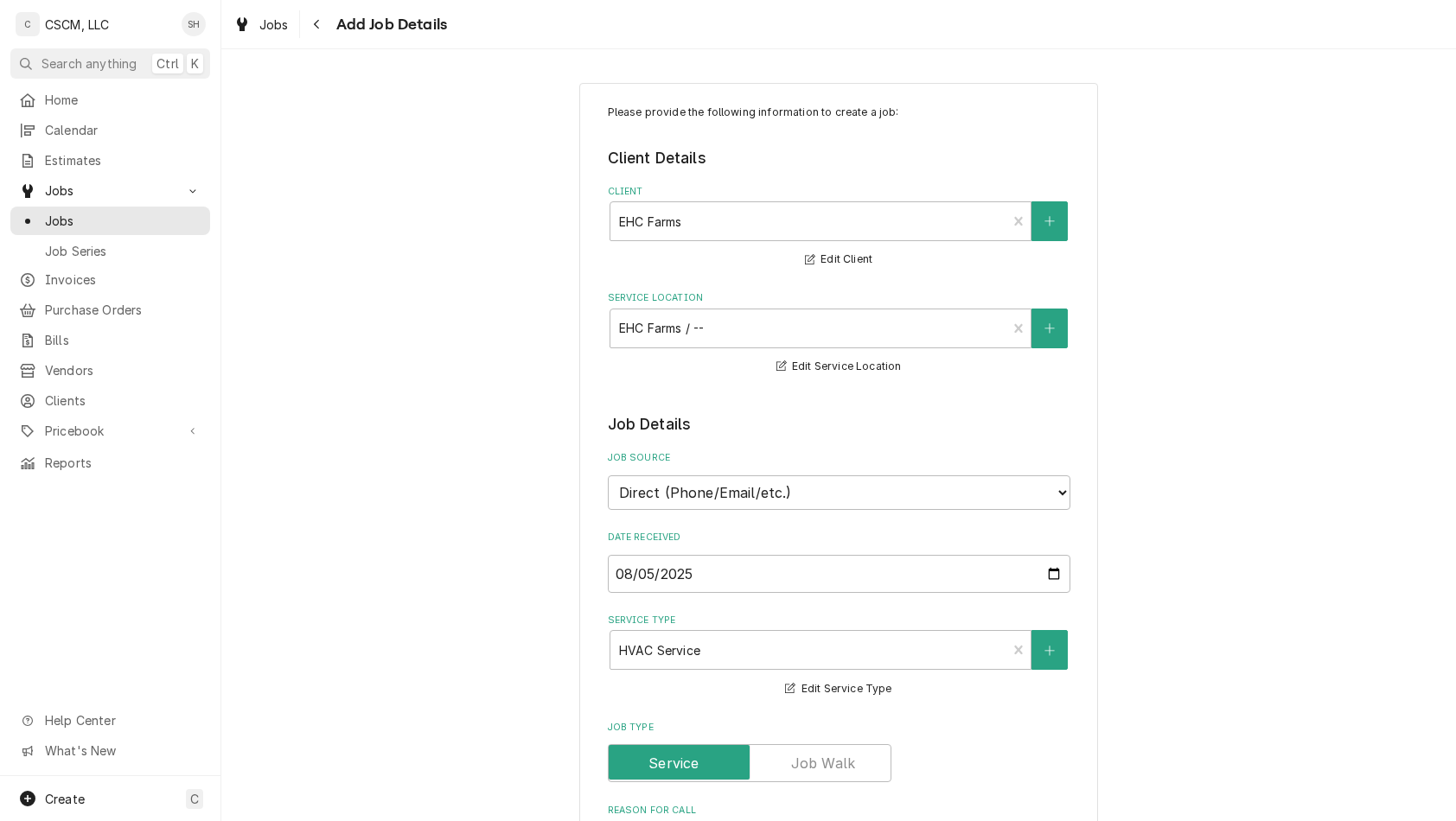 type on "x" 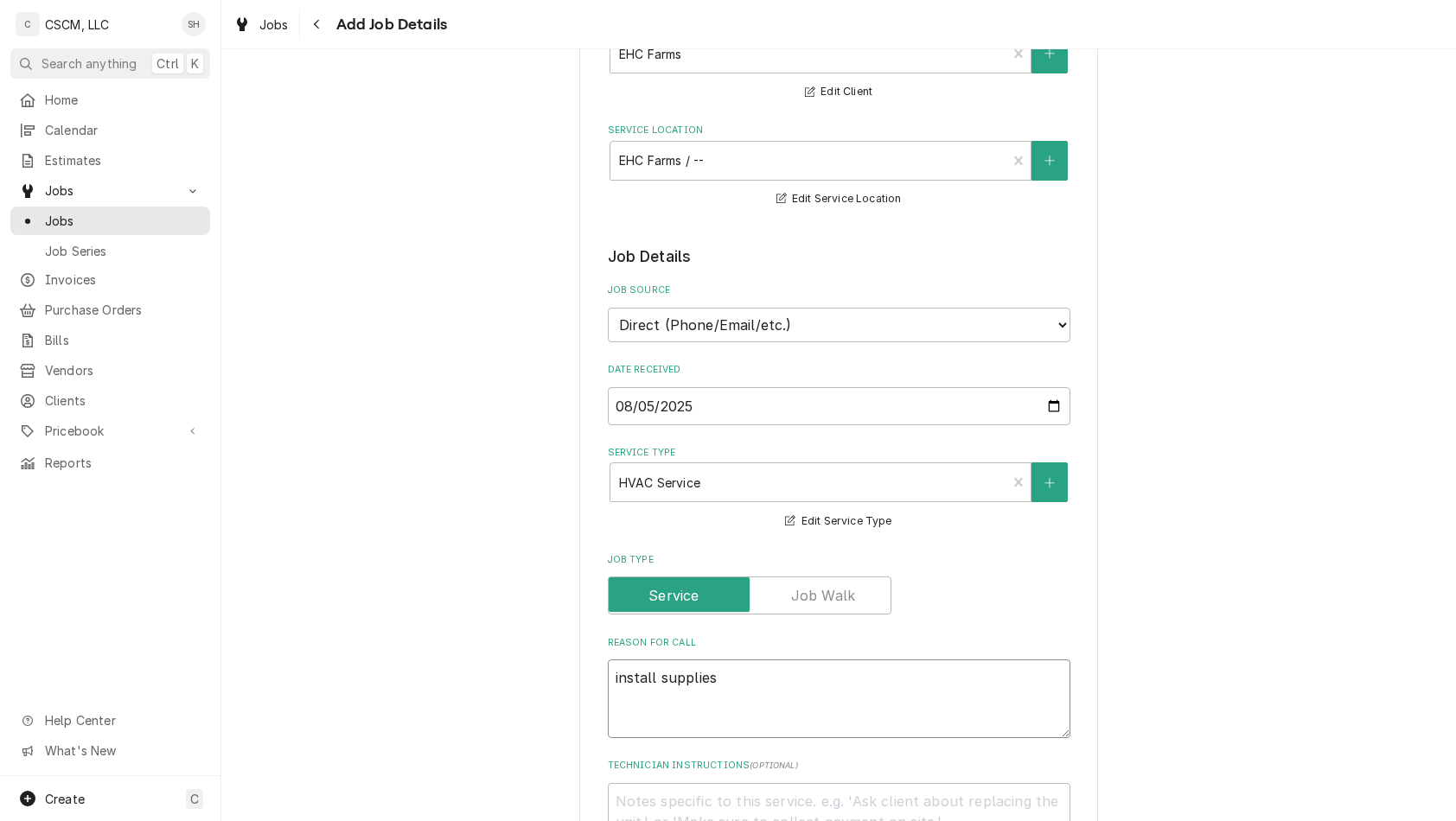 scroll, scrollTop: 119, scrollLeft: 0, axis: vertical 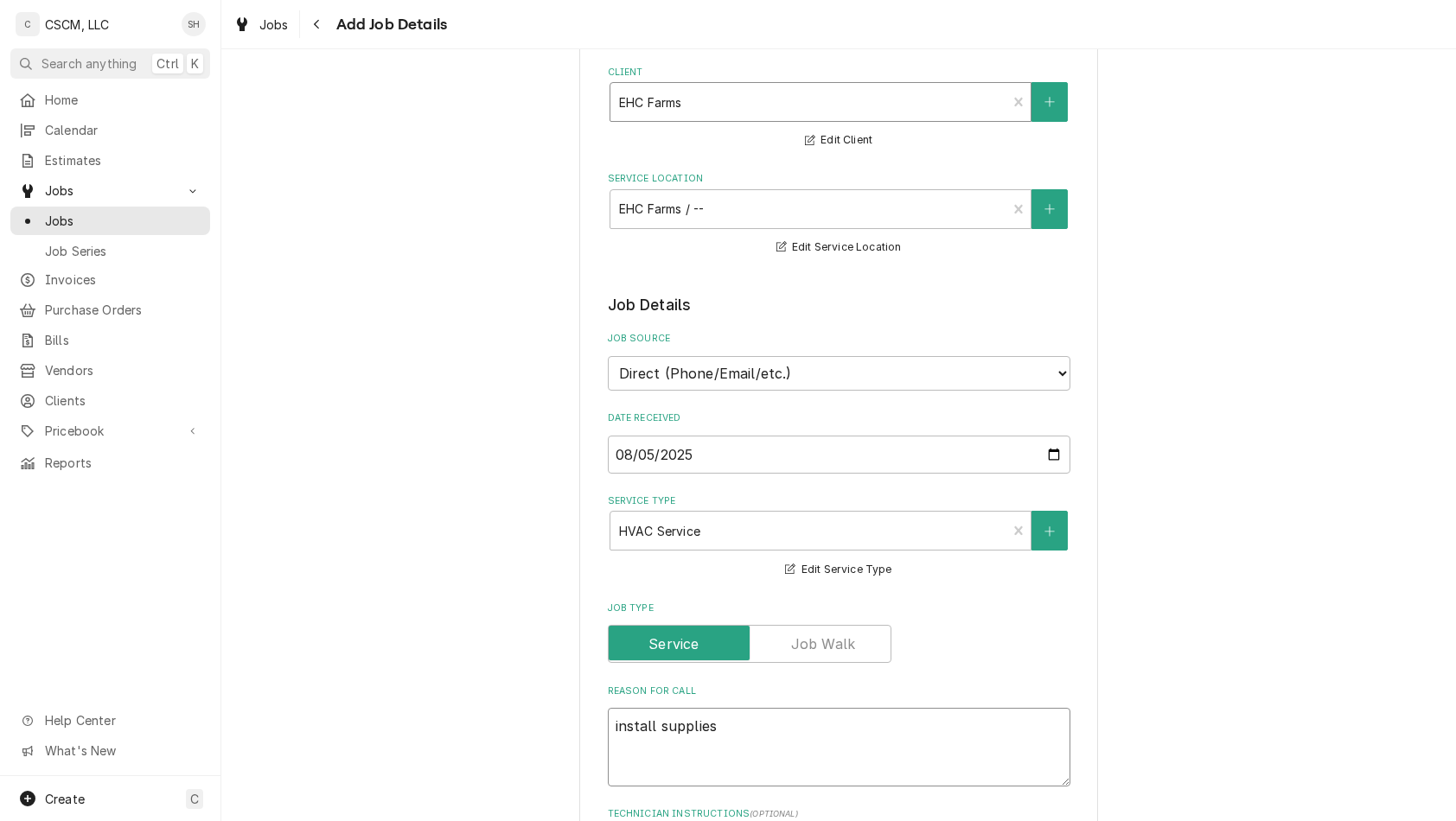 type on "install supplies" 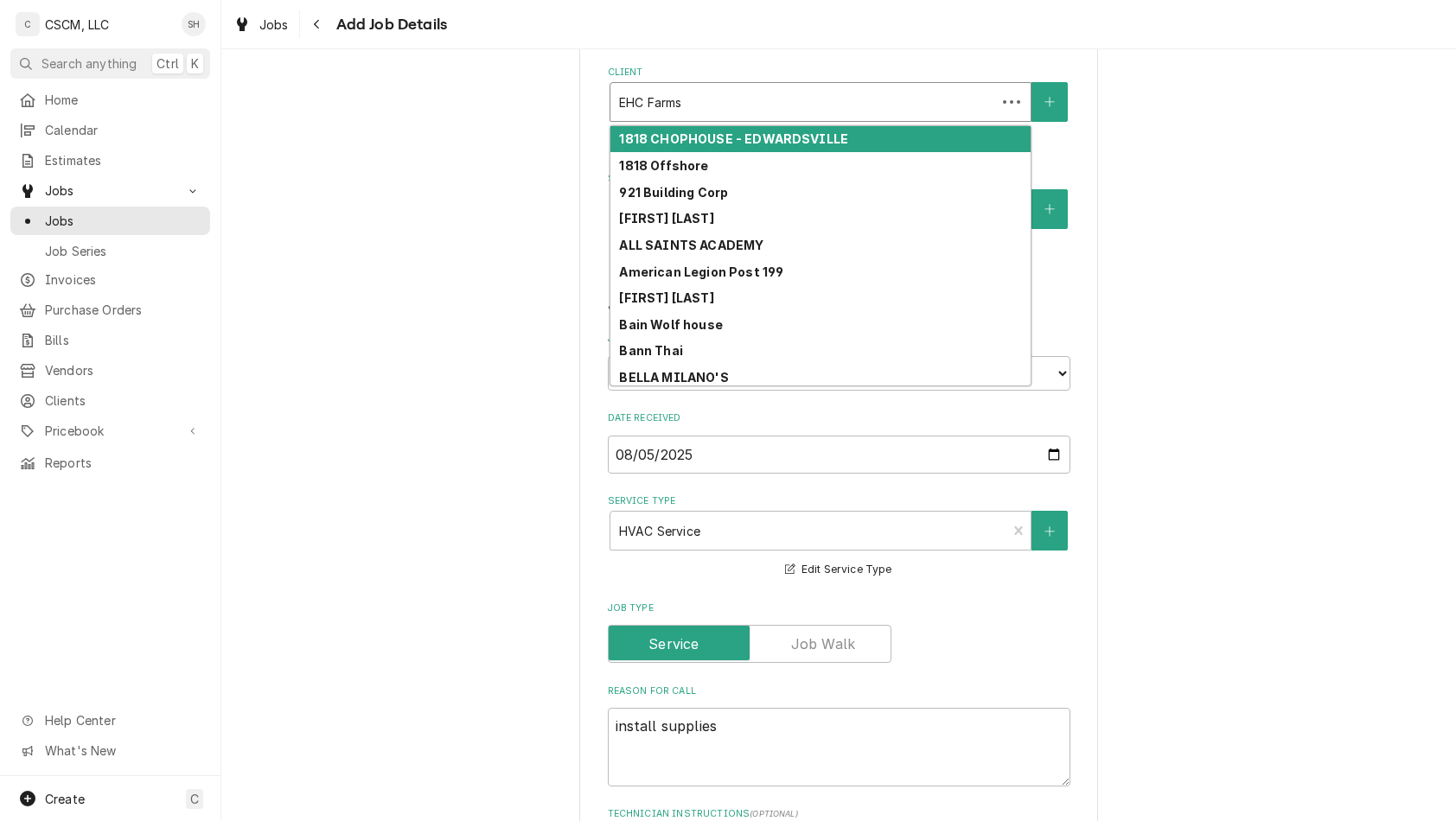 click at bounding box center [803, 102] 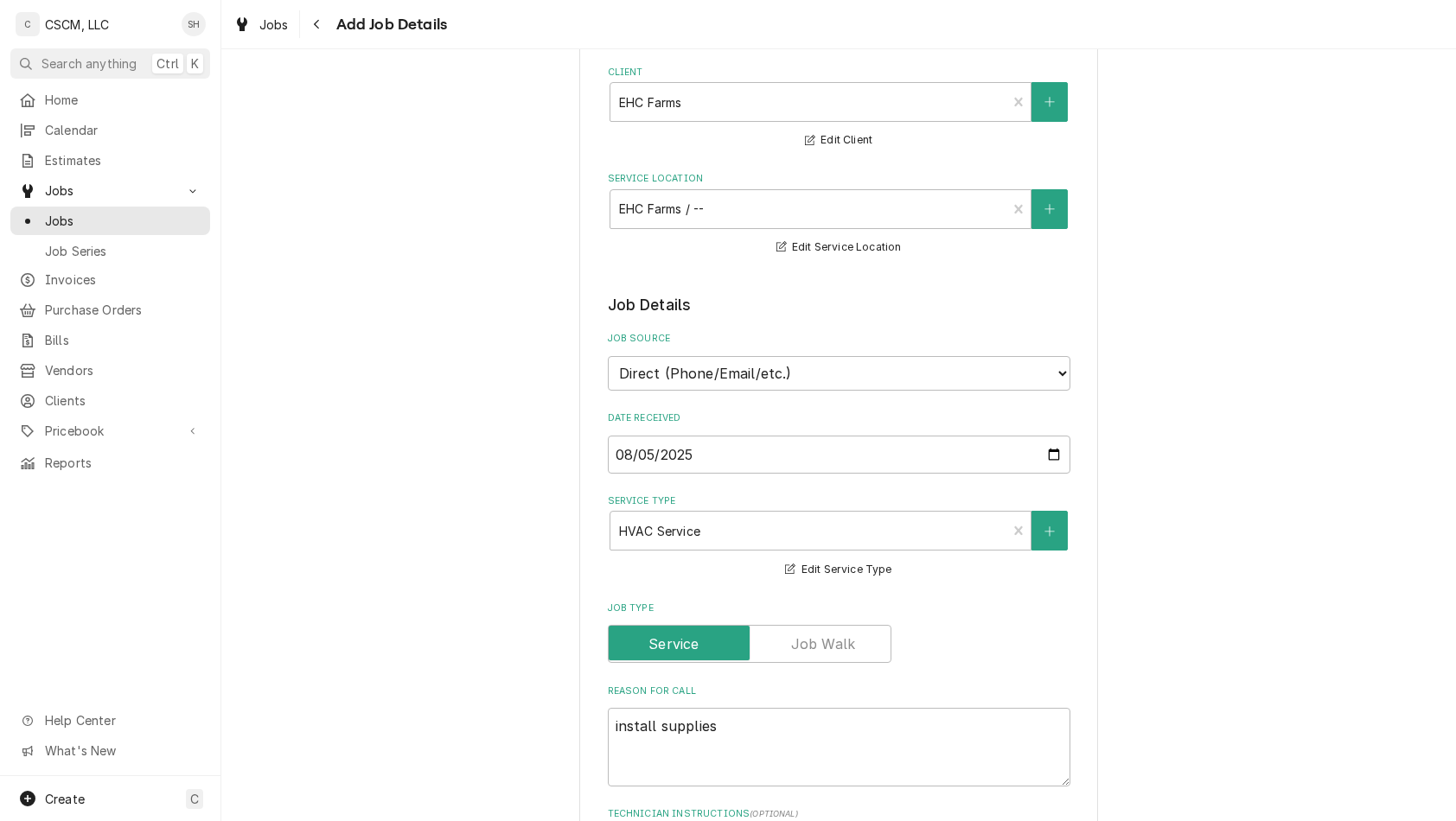 click on "Please provide the following information to create a job: Client Details Client EHC Farms Edit Client Service Location EHC Farms / -- Edit Service Location Job Details Job Source Direct (Phone/Email/etc.) Other Date Received 2025-08-05 Service Type HVAC Service Edit Service Type Job Type Reason For Call install supplies Technician Instructions  ( optional ) Priority No Priority Urgent High Medium Low Labels  ( optional ) Add Labels... Equipment Expected Is Equipment involved on this Job? Who called in this service? Search for a Contact... Who should the tech(s) ask for? Search for a Contact... Attachments  ( if any ) Add Attachment Estimated Arrival Time AM / PM 6:00 AM 6:15 AM 6:30 AM 6:45 AM 7:00 AM 7:15 AM 7:30 AM 7:45 AM 8:00 AM 8:15 AM 8:30 AM 8:45 AM 9:00 AM 9:15 AM 9:30 AM 9:45 AM 10:00 AM 10:15 AM 10:30 AM 10:45 AM 11:00 AM 11:15 AM 11:30 AM 11:45 AM 12:00 PM 12:15 PM 12:30 PM 12:45 PM 1:00 PM 1:15 PM 1:30 PM 1:45 PM 2:00 PM 2:15 PM 2:30 PM 2:45 PM 3:00 PM 3:15 PM 3:30 PM 3:45 PM 4:00 PM 4:15 PM 2" at bounding box center [839, 853] 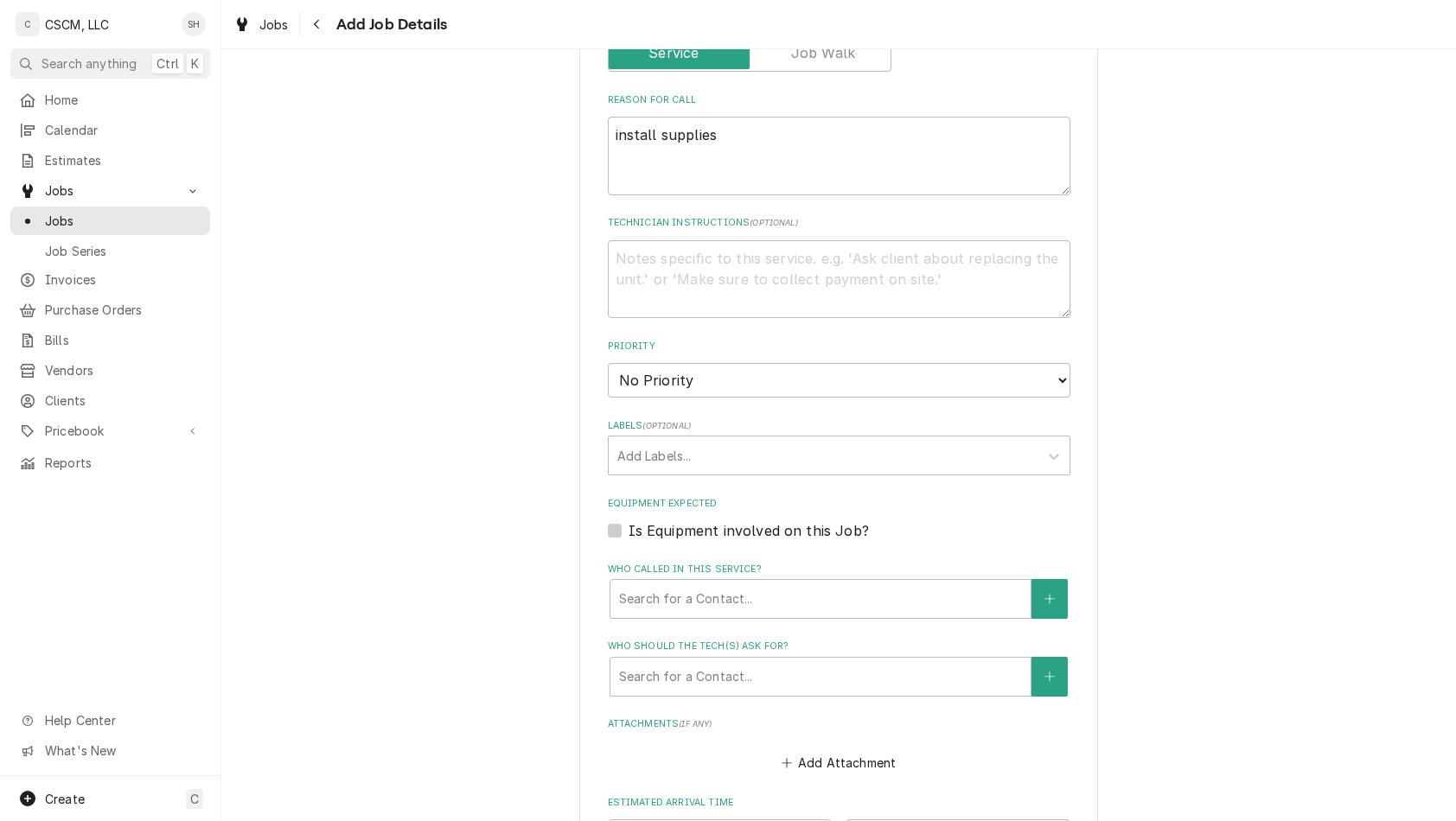 scroll, scrollTop: 712, scrollLeft: 0, axis: vertical 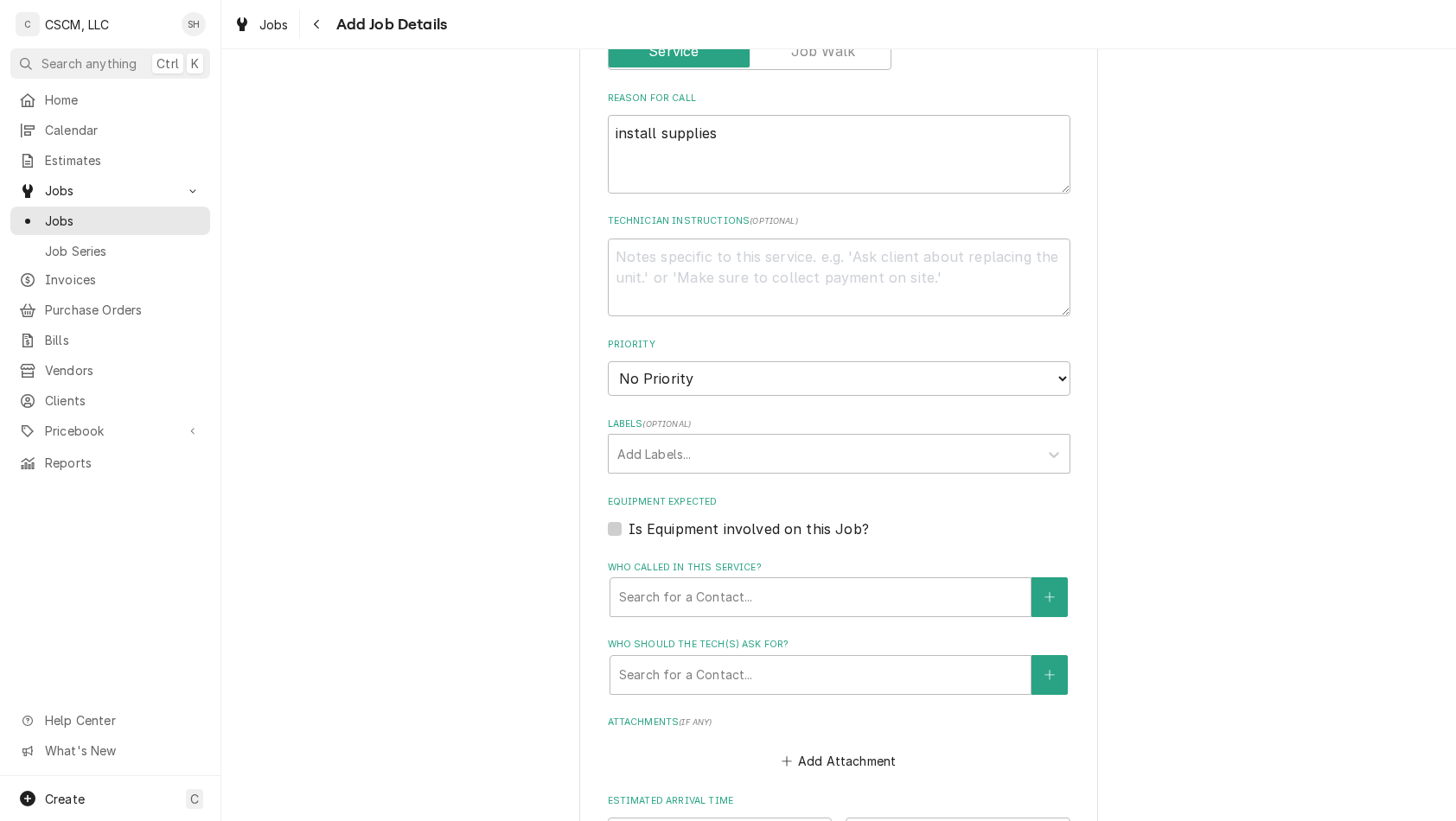 click on "Job Details Job Source Direct (Phone/Email/etc.) Other Date Received 2025-08-05 Service Type HVAC Service Edit Service Type Job Type Reason For Call install supplies Technician Instructions  ( optional ) Priority No Priority Urgent High Medium Low Labels  ( optional ) Add Labels... Equipment Expected Is Equipment involved on this Job? Who called in this service? Search for a Contact... Who should the tech(s) ask for? Search for a Contact... Attachments  ( if any ) Add Attachment Estimated Arrival Time AM / PM 6:00 AM 6:15 AM 6:30 AM 6:45 AM 7:00 AM 7:15 AM 7:30 AM 7:45 AM 8:00 AM 8:15 AM 8:30 AM 8:45 AM 9:00 AM 9:15 AM 9:30 AM 9:45 AM 10:00 AM 10:15 AM 10:30 AM 10:45 AM 11:00 AM 11:15 AM 11:30 AM 11:45 AM 12:00 PM 12:15 PM 12:30 PM 12:45 PM 1:00 PM 1:15 PM 1:30 PM 1:45 PM 2:00 PM 2:15 PM 2:30 PM 2:45 PM 3:00 PM 3:15 PM 3:30 PM 3:45 PM 4:00 PM 4:15 PM 4:30 PM 4:45 PM 5:00 PM 5:15 PM 5:30 PM 5:45 PM 6:00 PM 6:15 PM 6:30 PM 6:45 PM 7:00 PM 7:15 PM 7:30 PM 7:45 PM 8:00 PM 8:15 PM 8:30 PM 8:45 PM 9:00 PM 9:15 PM 2" at bounding box center [839, 359] 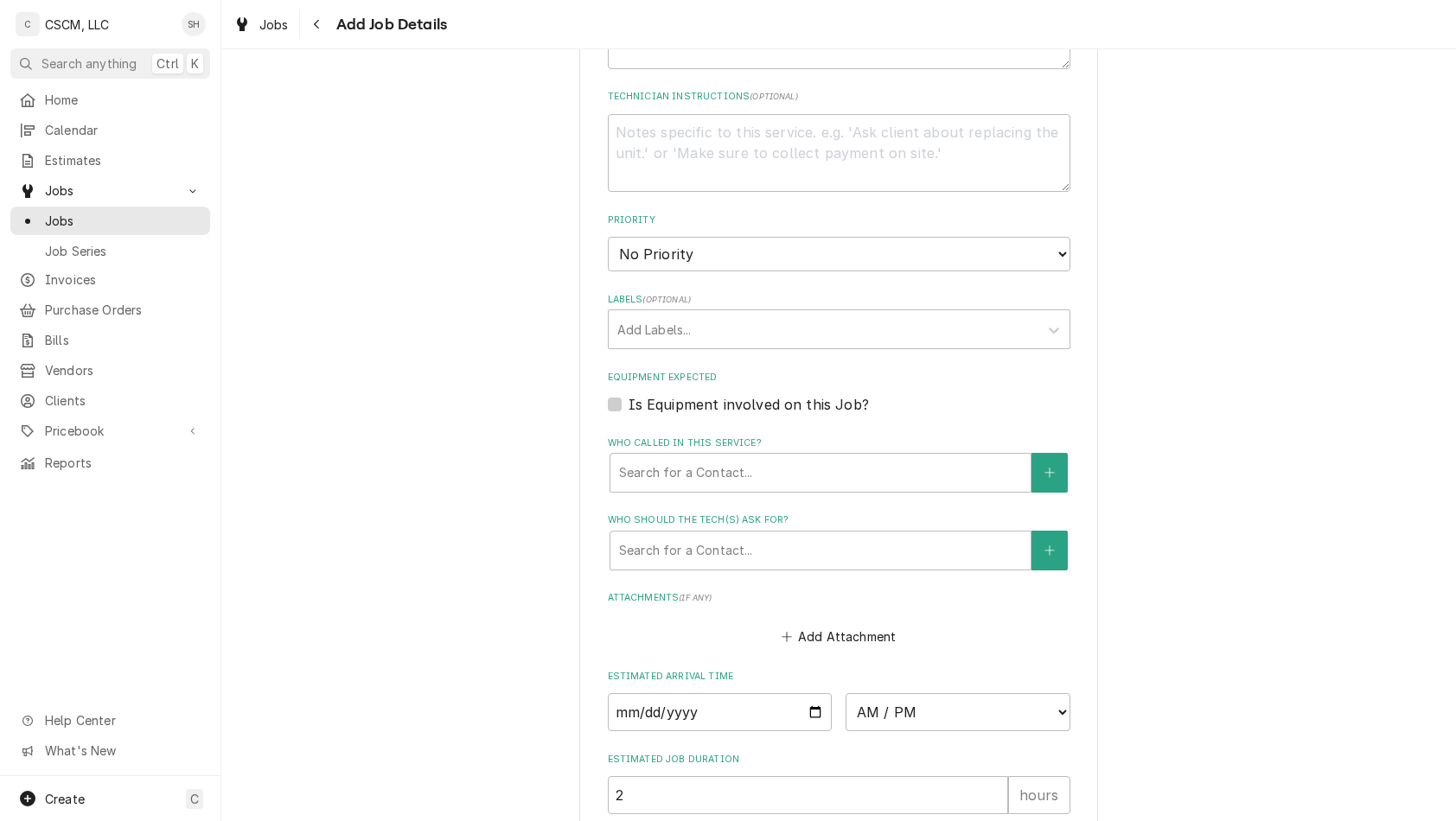 scroll, scrollTop: 1047, scrollLeft: 0, axis: vertical 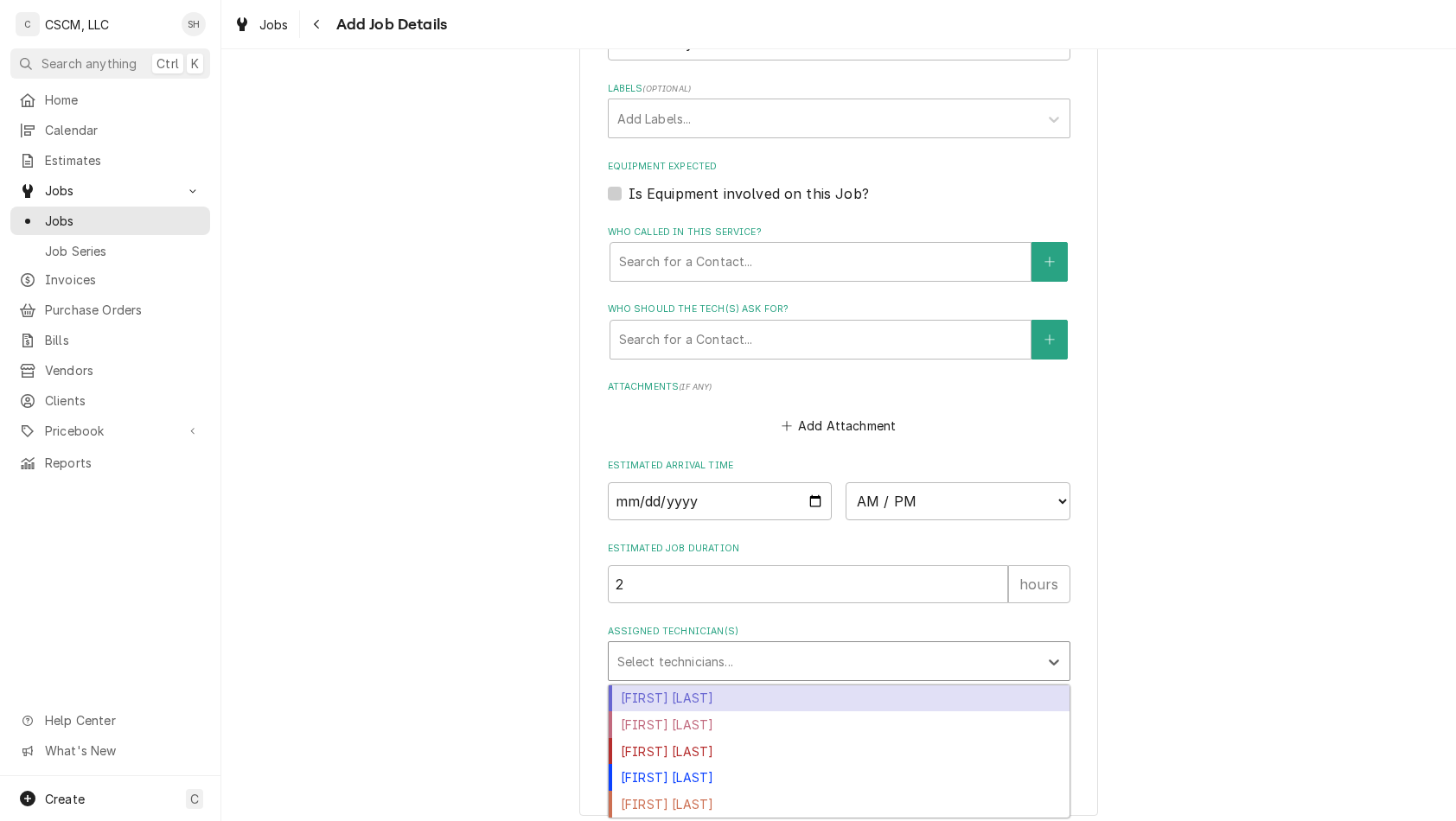 click at bounding box center (823, 661) 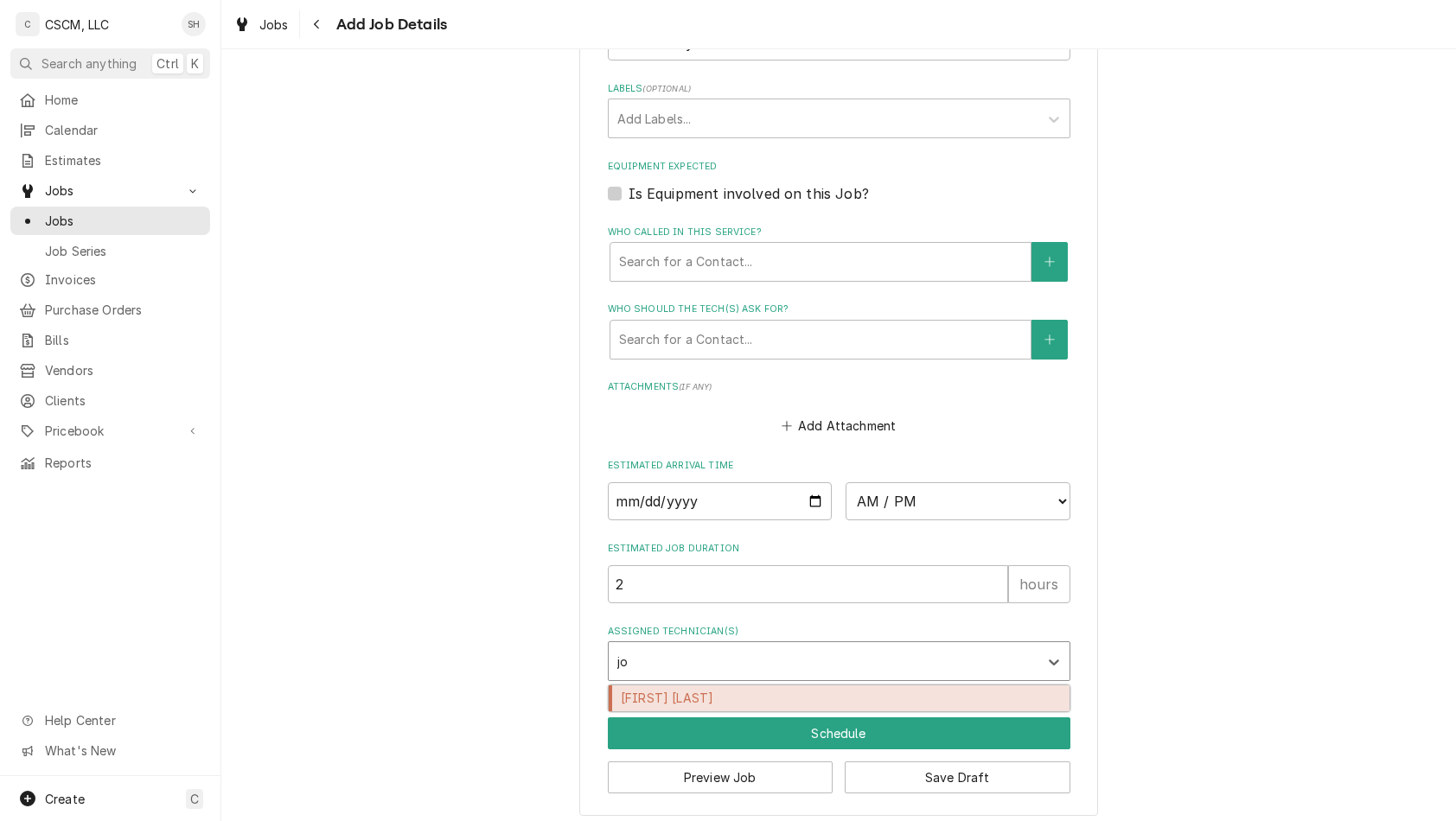 type on "jon" 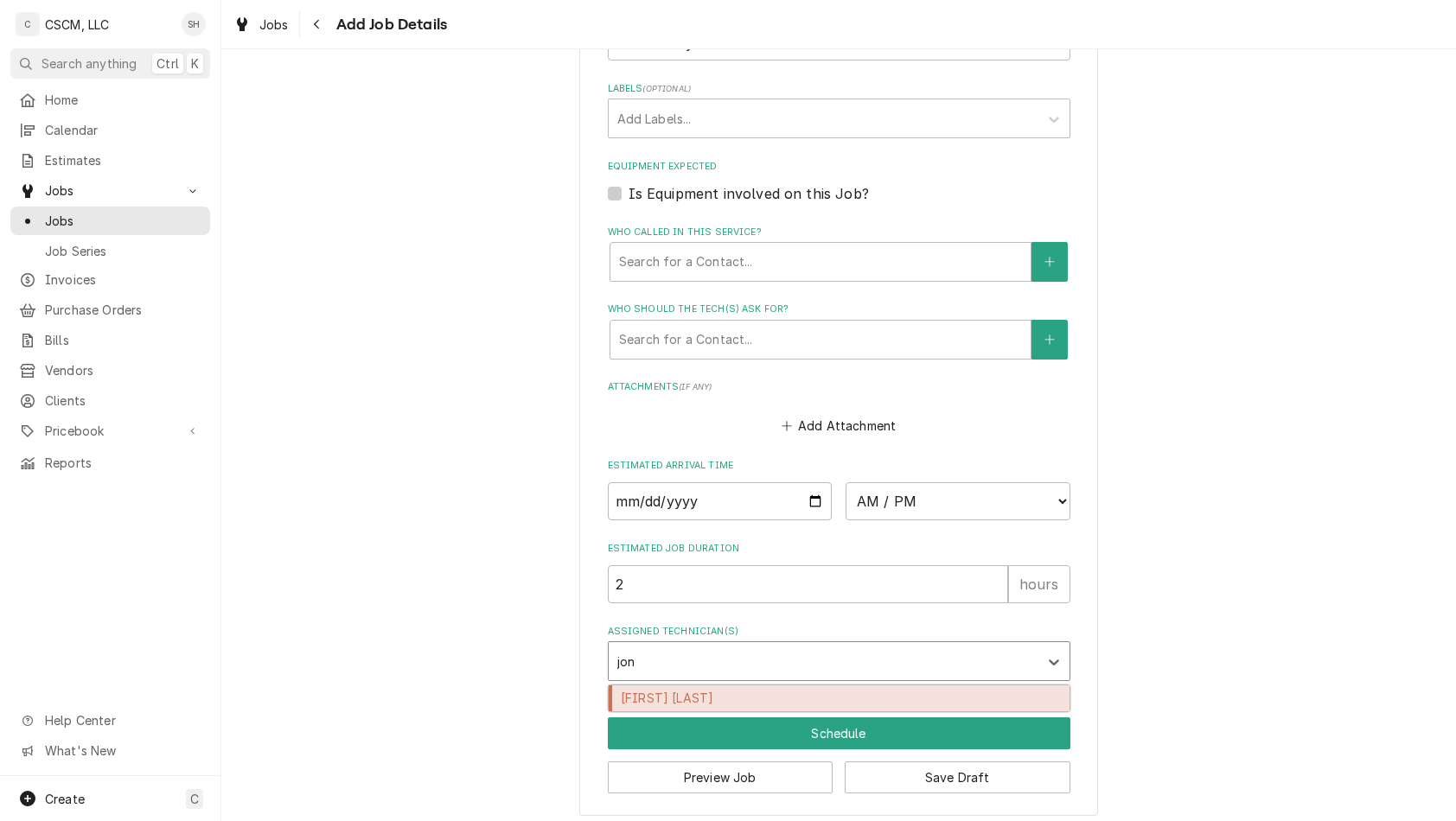 click on "Jonnie Pakovich" at bounding box center [839, 698] 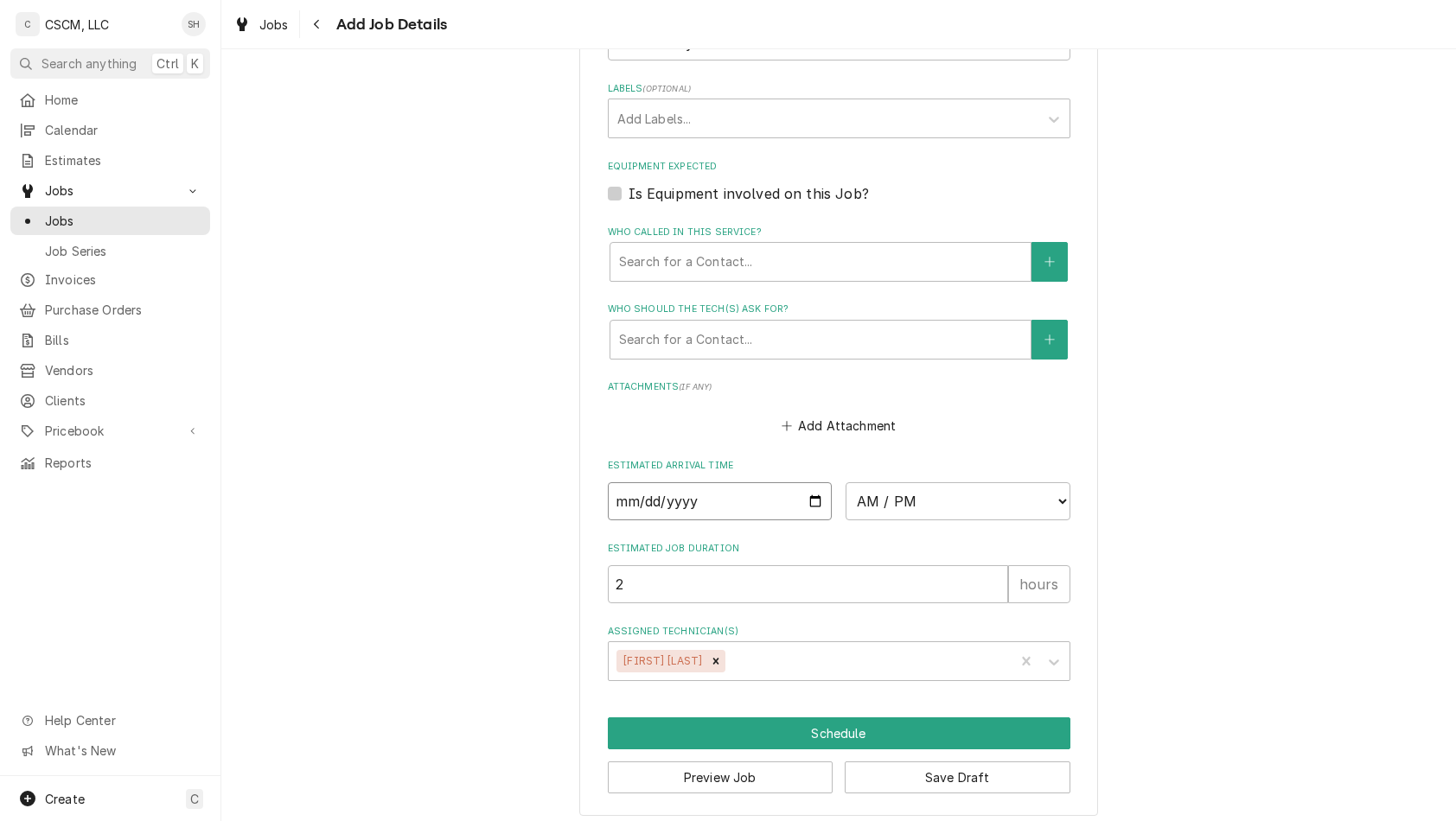 click at bounding box center [720, 501] 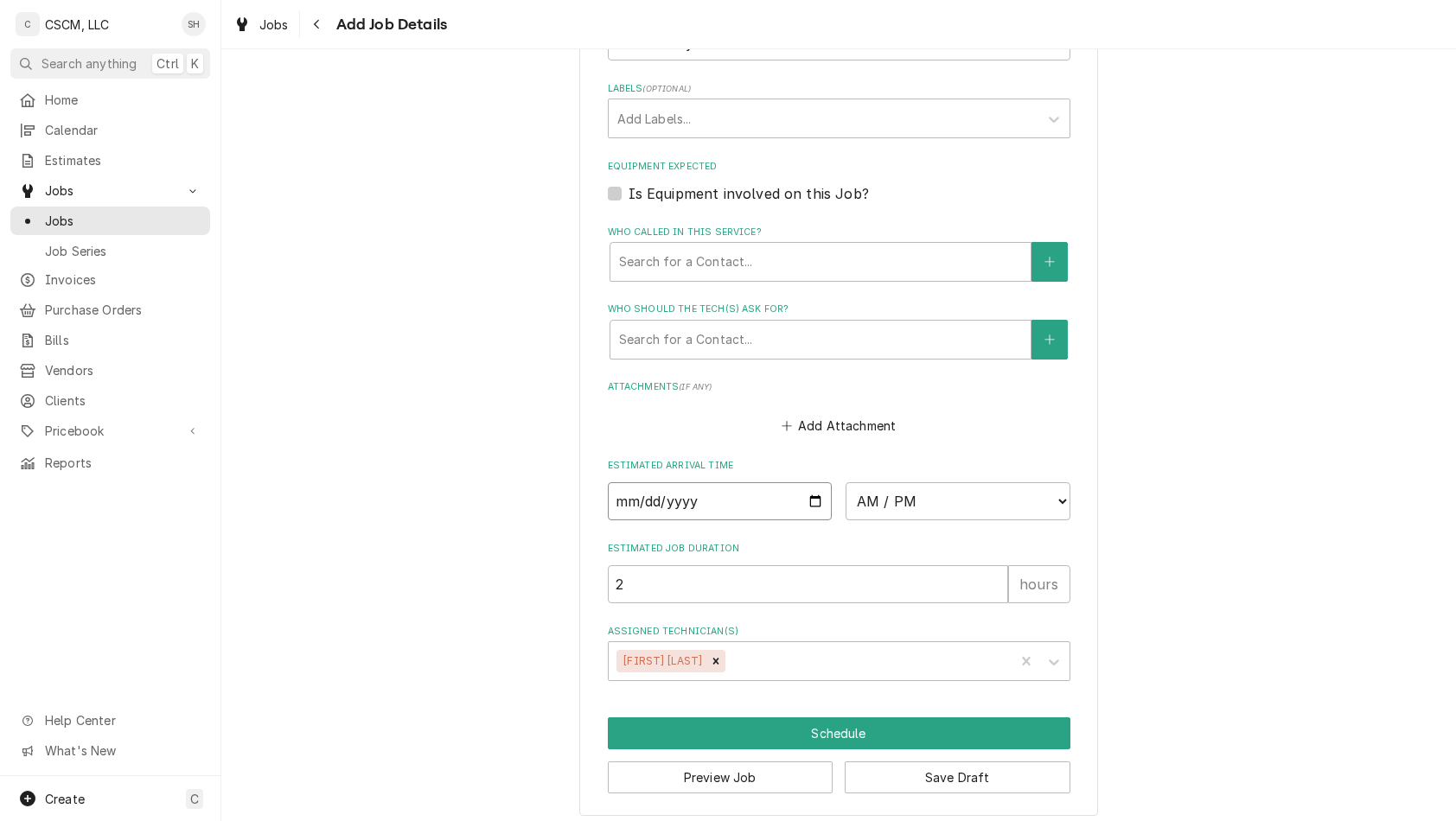 type on "x" 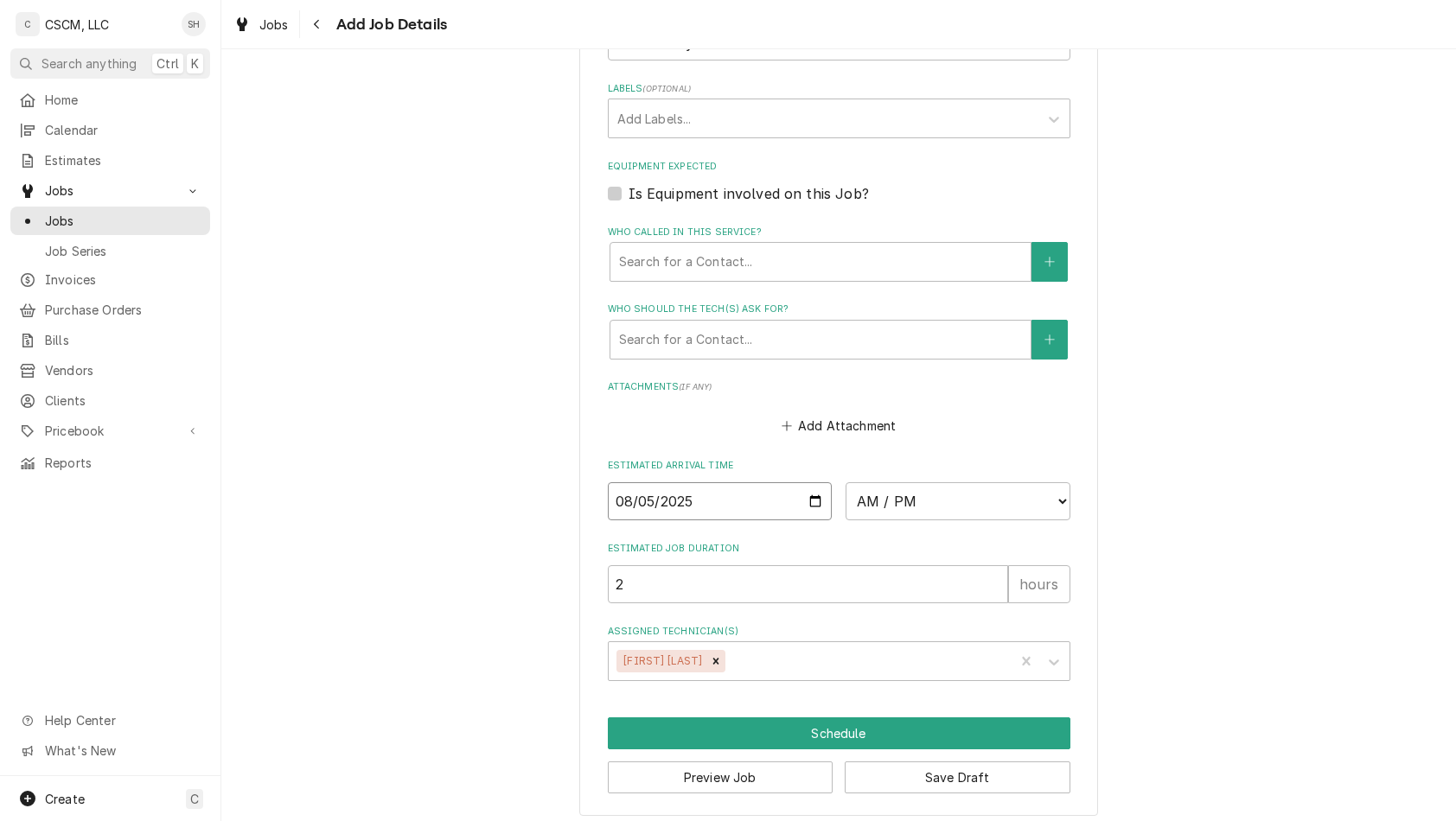 type on "2025-08-05" 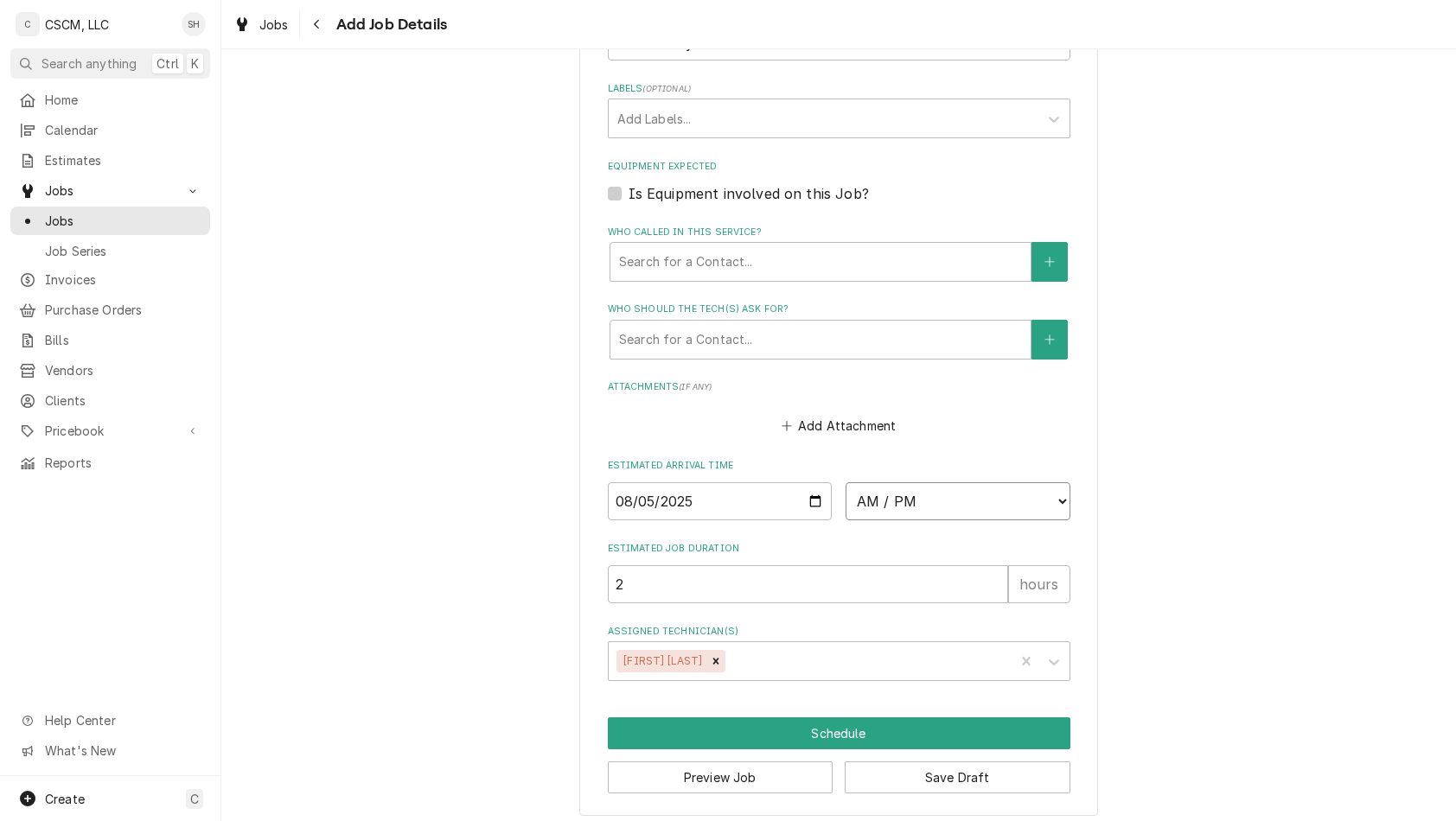 click on "AM / PM 6:00 AM 6:15 AM 6:30 AM 6:45 AM 7:00 AM 7:15 AM 7:30 AM 7:45 AM 8:00 AM 8:15 AM 8:30 AM 8:45 AM 9:00 AM 9:15 AM 9:30 AM 9:45 AM 10:00 AM 10:15 AM 10:30 AM 10:45 AM 11:00 AM 11:15 AM 11:30 AM 11:45 AM 12:00 PM 12:15 PM 12:30 PM 12:45 PM 1:00 PM 1:15 PM 1:30 PM 1:45 PM 2:00 PM 2:15 PM 2:30 PM 2:45 PM 3:00 PM 3:15 PM 3:30 PM 3:45 PM 4:00 PM 4:15 PM 4:30 PM 4:45 PM 5:00 PM 5:15 PM 5:30 PM 5:45 PM 6:00 PM 6:15 PM 6:30 PM 6:45 PM 7:00 PM 7:15 PM 7:30 PM 7:45 PM 8:00 PM 8:15 PM 8:30 PM 8:45 PM 9:00 PM 9:15 PM 9:30 PM 9:45 PM 10:00 PM 10:15 PM 10:30 PM 10:45 PM 11:00 PM 11:15 PM 11:30 PM 11:45 PM 12:00 AM 12:15 AM 12:30 AM 12:45 AM 1:00 AM 1:15 AM 1:30 AM 1:45 AM 2:00 AM 2:15 AM 2:30 AM 2:45 AM 3:00 AM 3:15 AM 3:30 AM 3:45 AM 4:00 AM 4:15 AM 4:30 AM 4:45 AM 5:00 AM 5:15 AM 5:30 AM 5:45 AM" at bounding box center [958, 501] 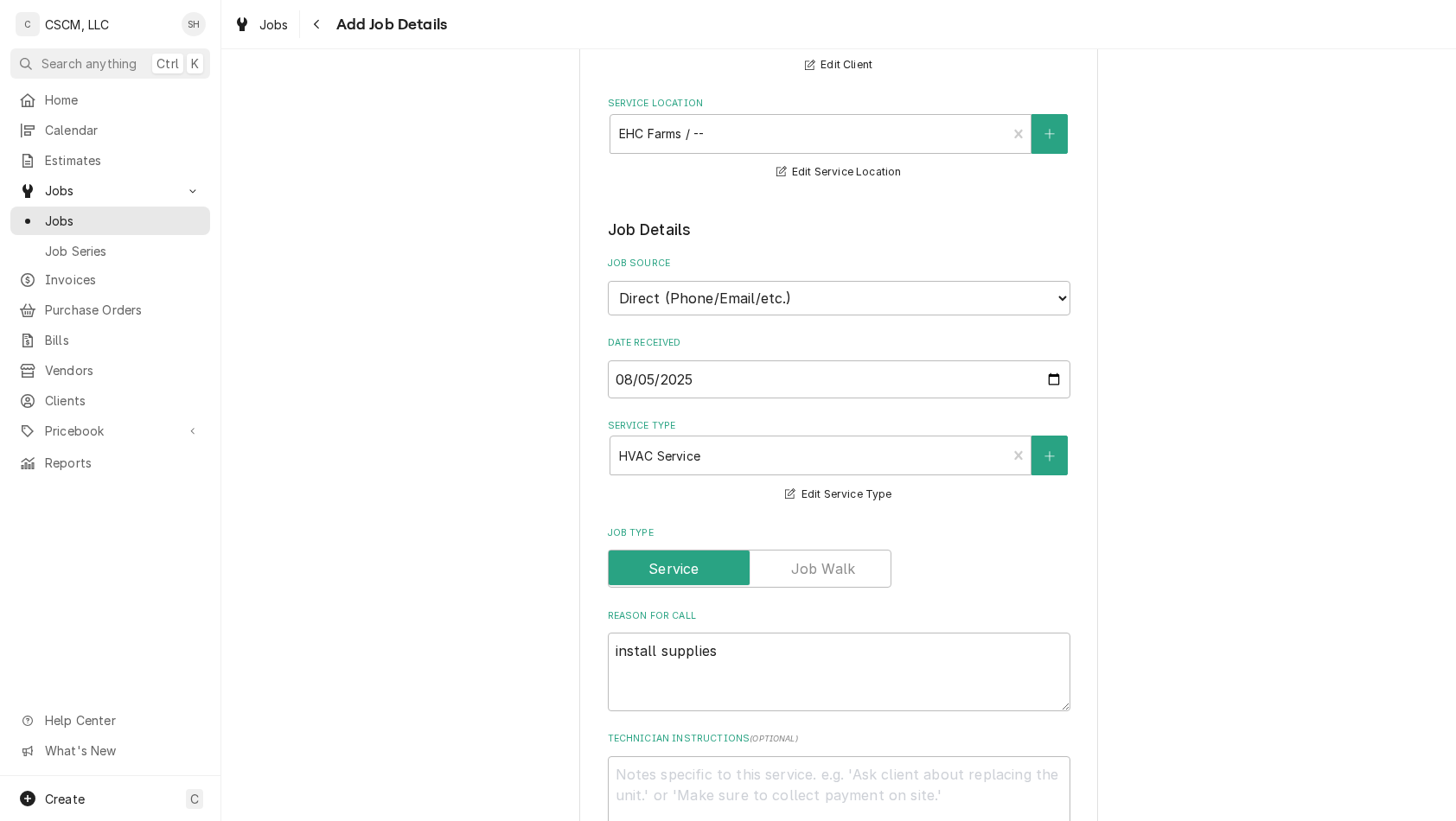 scroll, scrollTop: 0, scrollLeft: 0, axis: both 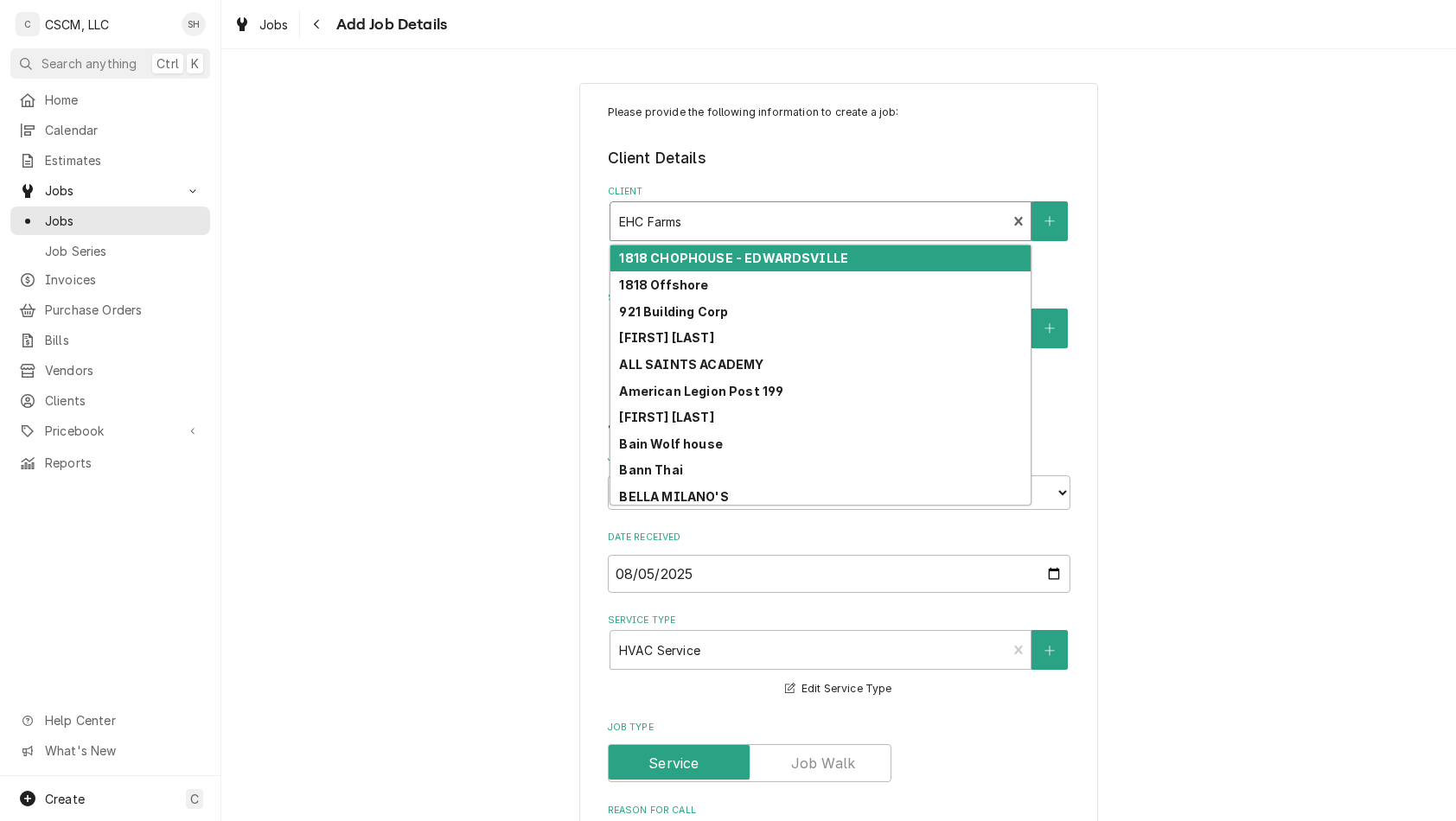 click at bounding box center (808, 221) 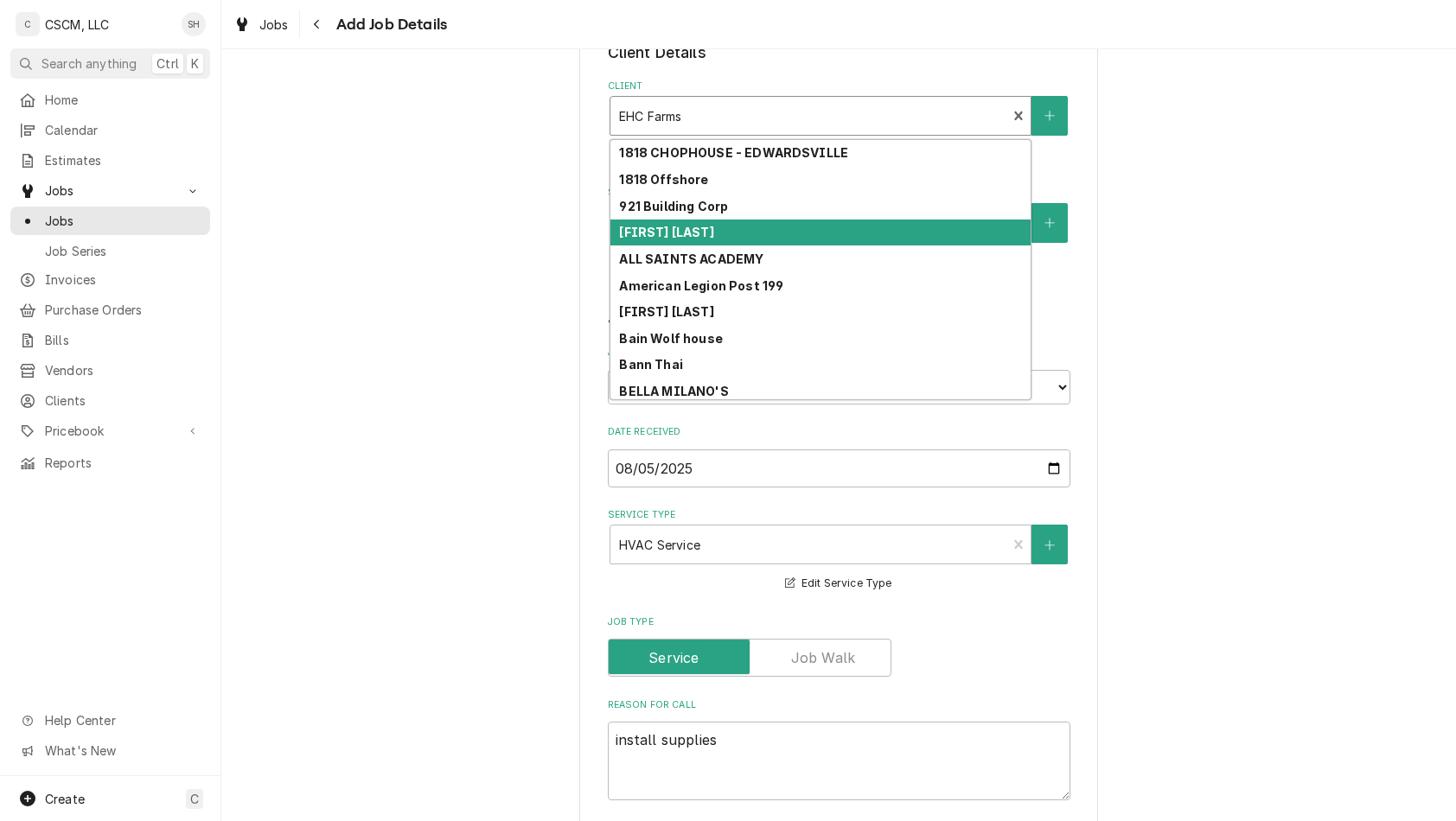 scroll, scrollTop: 107, scrollLeft: 0, axis: vertical 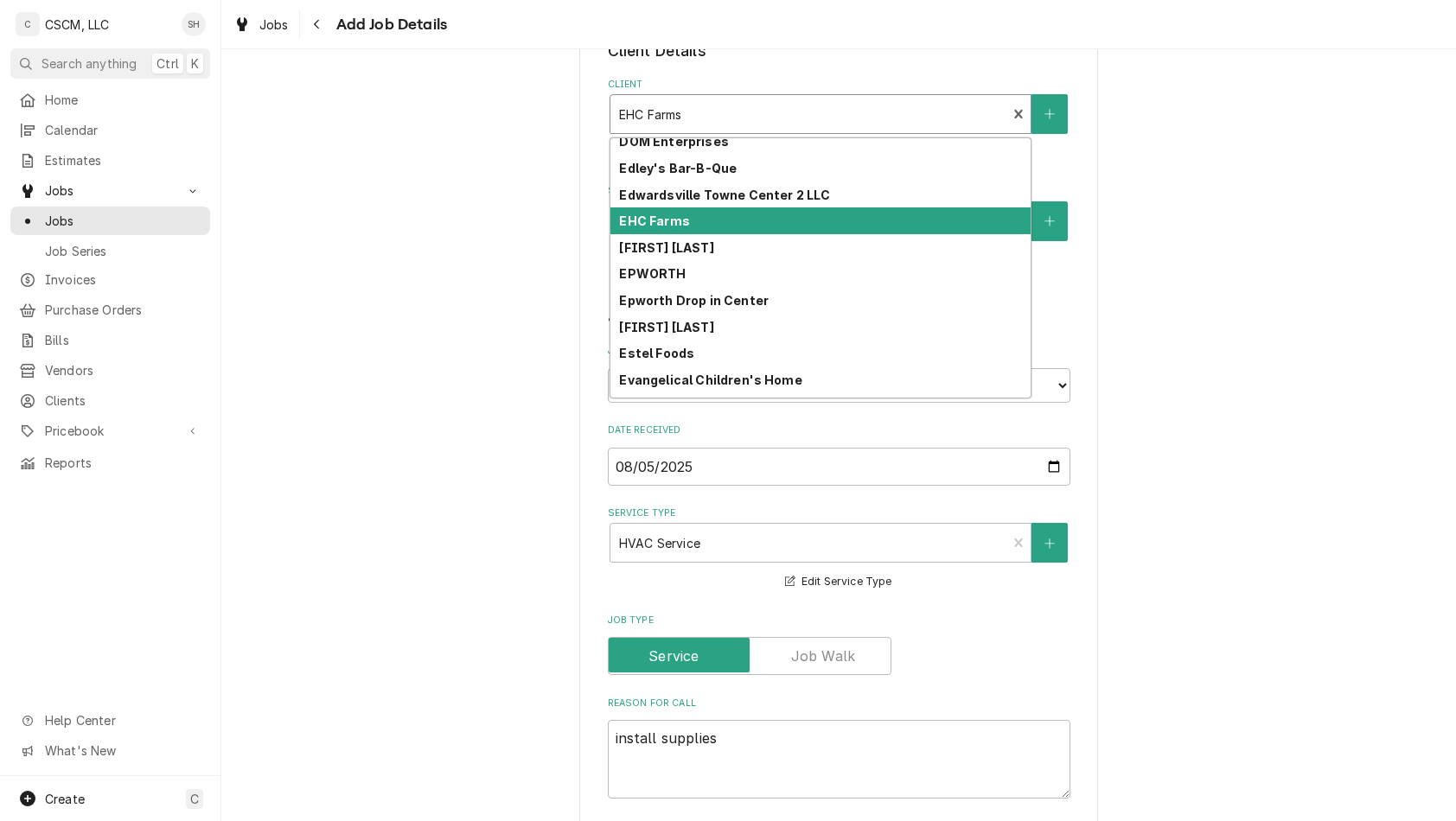 click on "EHC Farms" at bounding box center (821, 220) 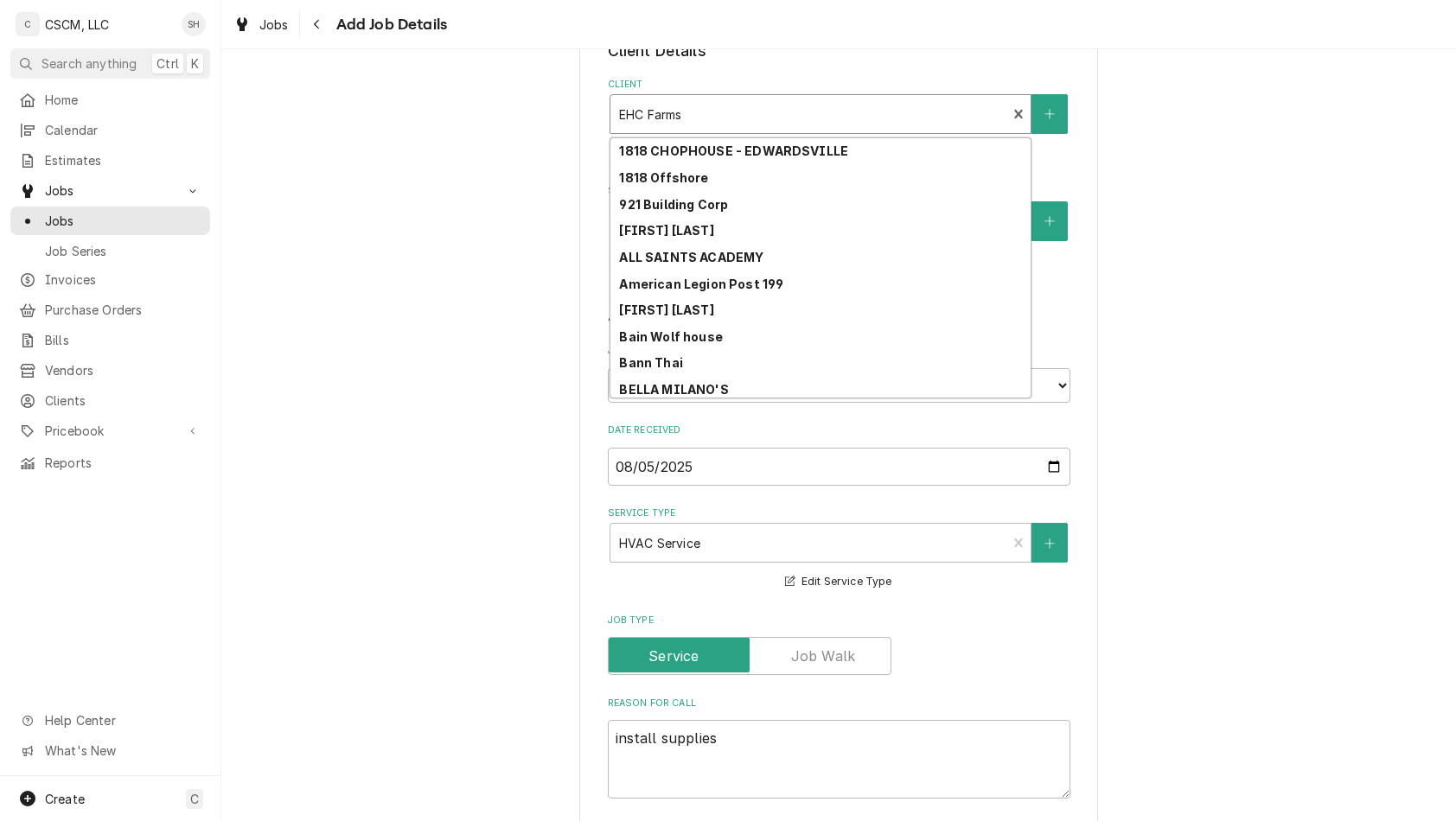 click at bounding box center [808, 114] 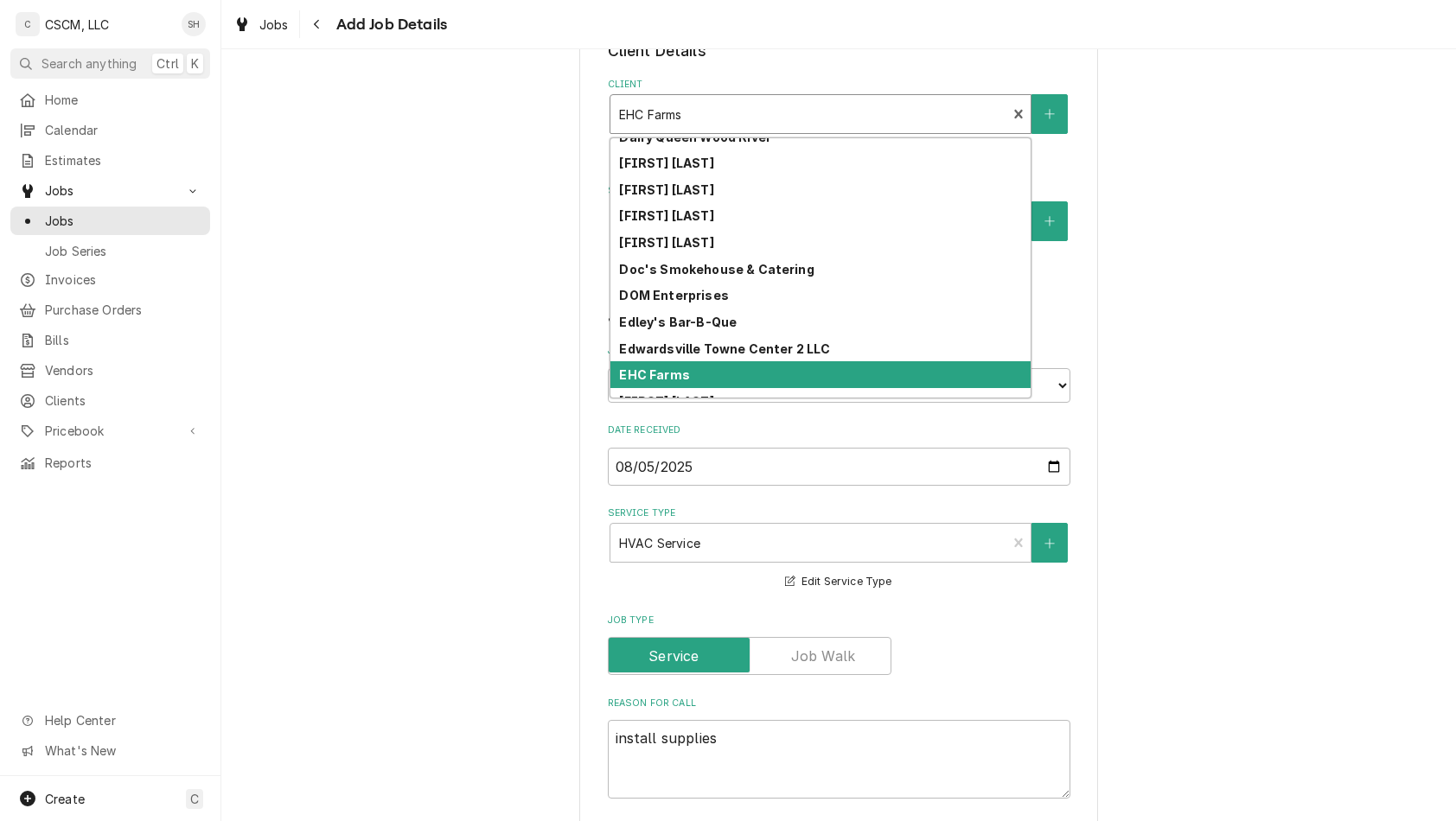 click on "Please provide the following information to create a job: Client Details Client option [object Object], selected. 60 results available. Use Up and Down to choose options, press Enter to select the currently focused option, press Escape to exit the menu, press Tab to select the option and exit the menu. EHC Farms 1818 CHOPHOUSE - EDWARDSVILLE 1818 Offshore 921 Building Corp Allen Heeren ALL SAINTS ACADEMY American Legion Post 199 Anthony Vecchetti Bain Wolf house Bann Thai BELLA MILANO'S Bella Milano's O'Fallon BK Davis llc BNCN inc. Bobby's Frozen Custard Bob Vecchetti Breadeaux Pizza Brea Hubler Brian Clawson Bryce Armstrong Café on the Abby Carisilo's Mexican Restaurant Centralia KFC # 5983 Christian Foods City of Colorado Springs City of Wood River Sewage Treatment Plant Cleveland-Heath COLDWELL BANKER BROWN REALTORS Community Care Center Corey Culleton Crescent Parts. Curtis Jenkins Dairy Queen Bethalto Dairy Queen-Collinsville DAIRY QUEEN - EDW Dairy Queen Grill & Chill Freeburg DAIRY QUEEN - STAUNTON )" at bounding box center (839, 891) 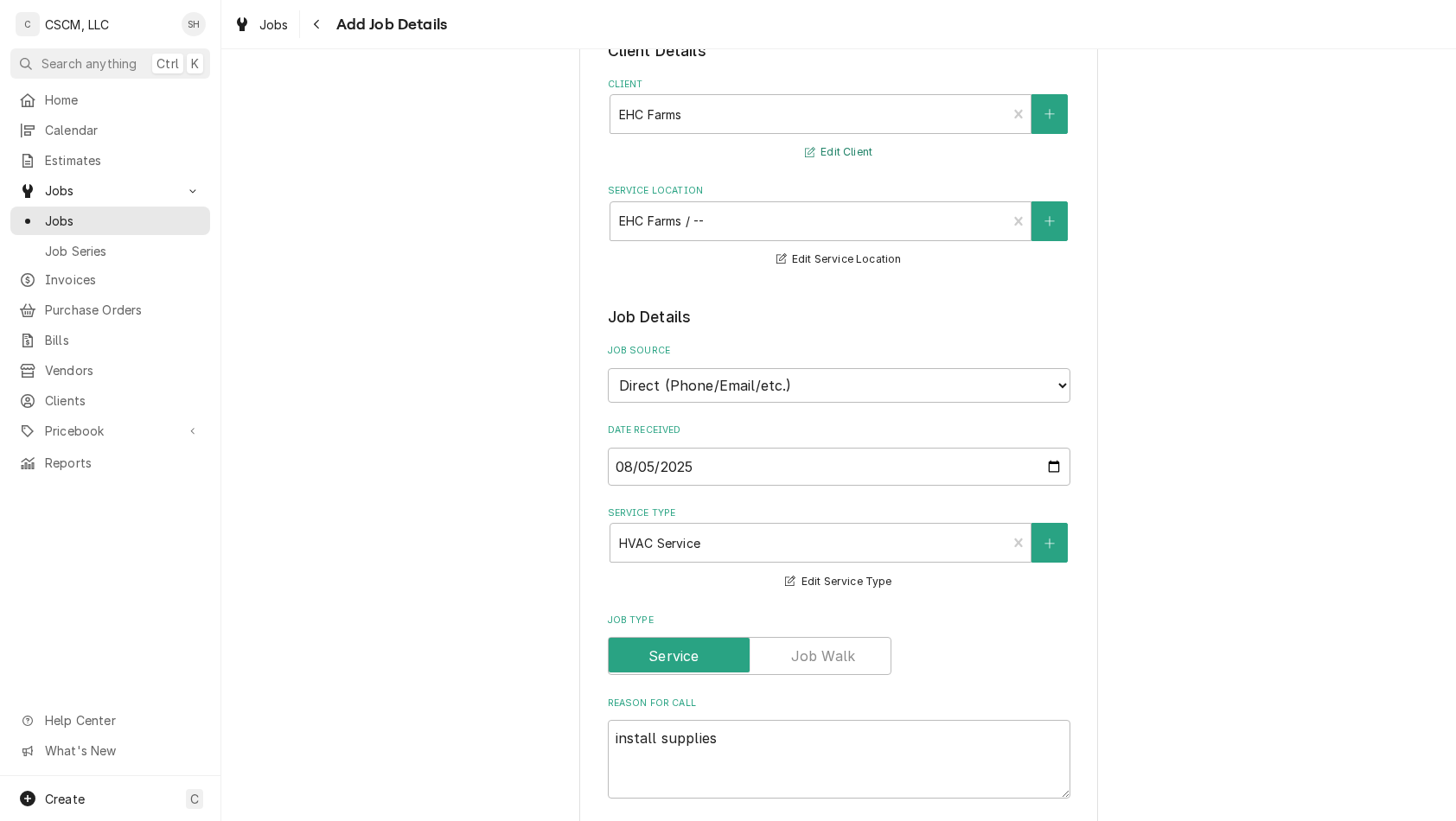 click on "Edit Client" at bounding box center (839, 152) 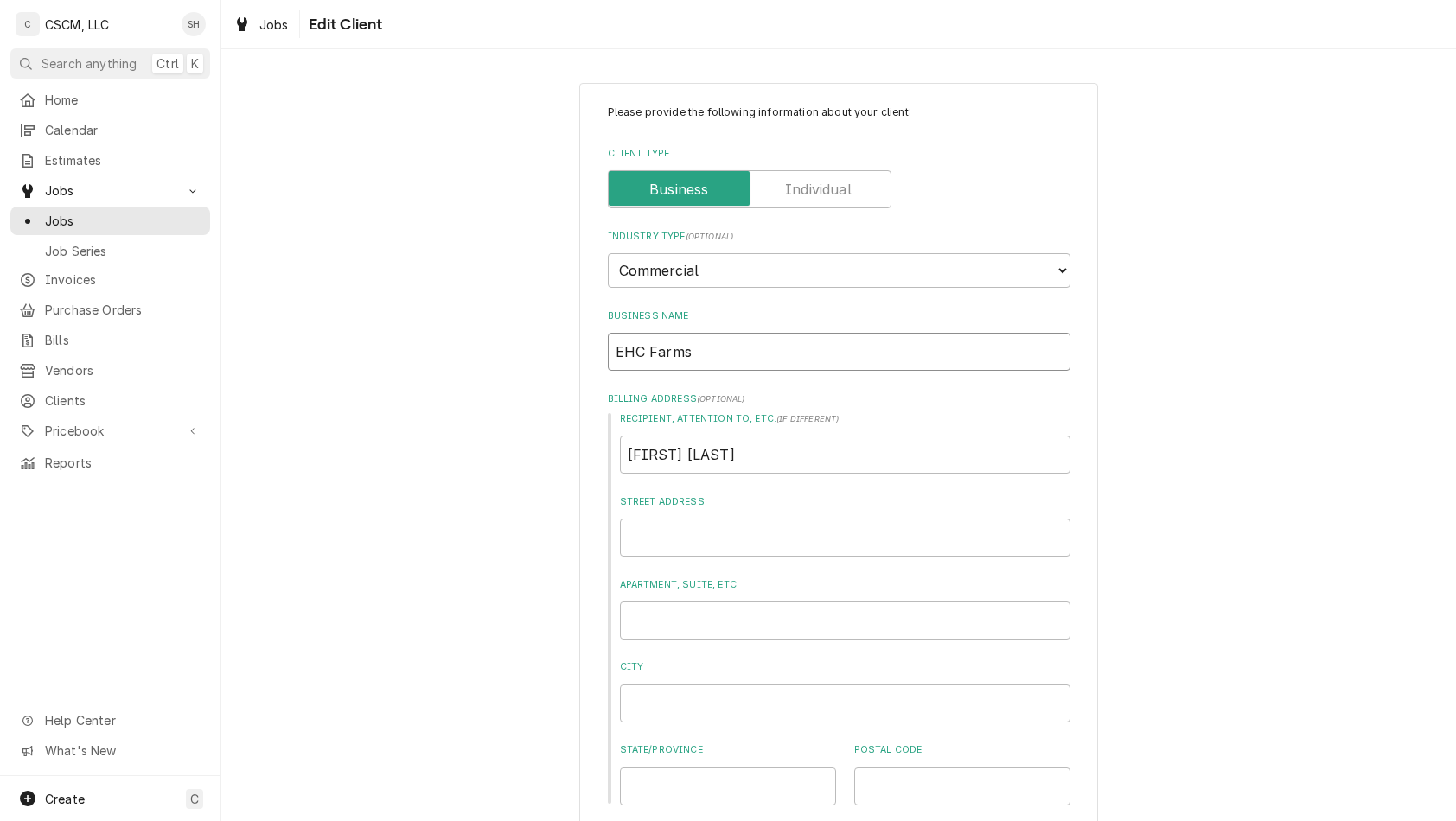 click on "EHC Farms" at bounding box center (839, 352) 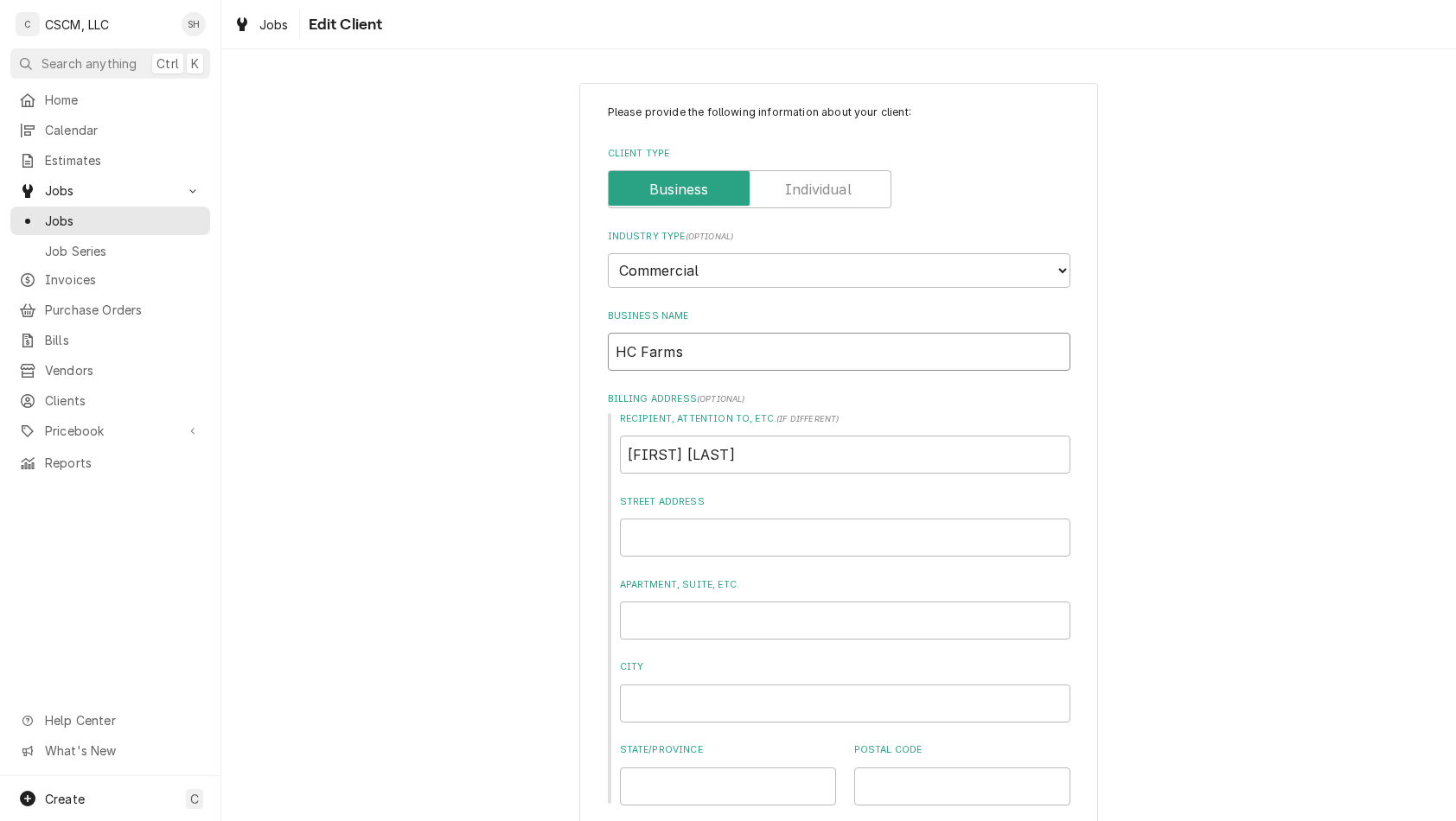 type on "x" 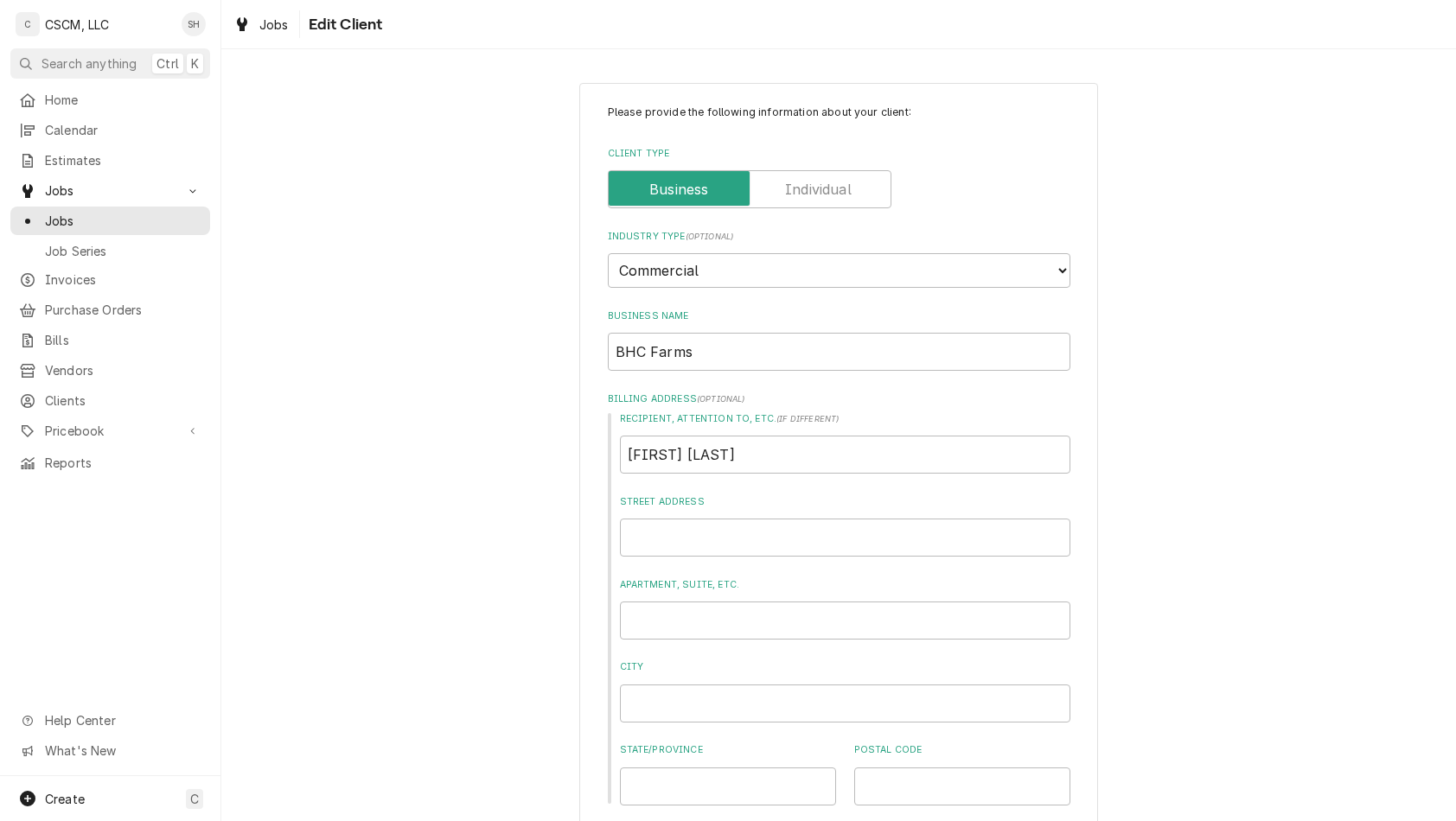 click on "Recipient, Attention To, etc.  ( if different ) Nathan Hartley" at bounding box center (845, 442) 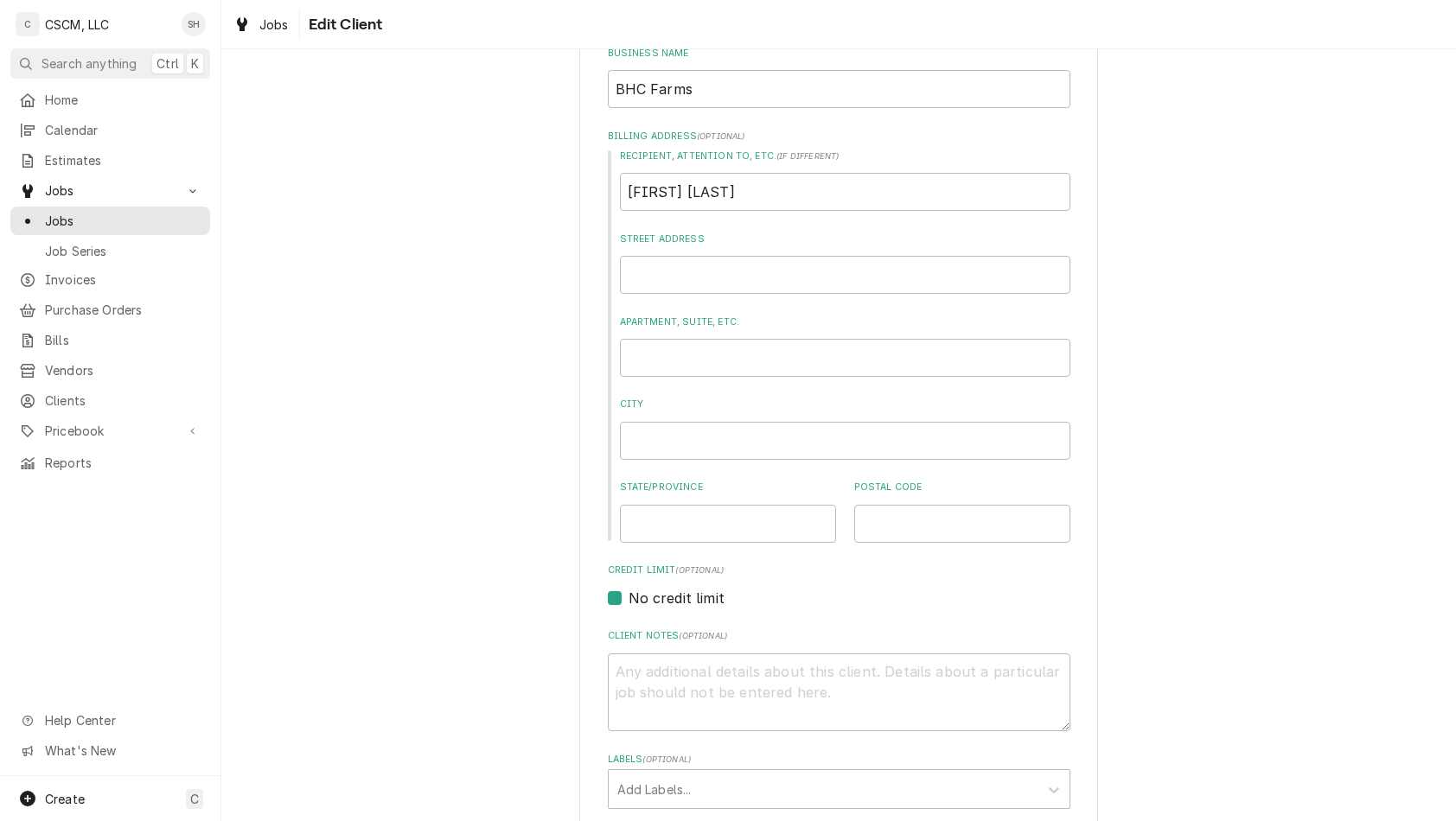 scroll, scrollTop: 565, scrollLeft: 0, axis: vertical 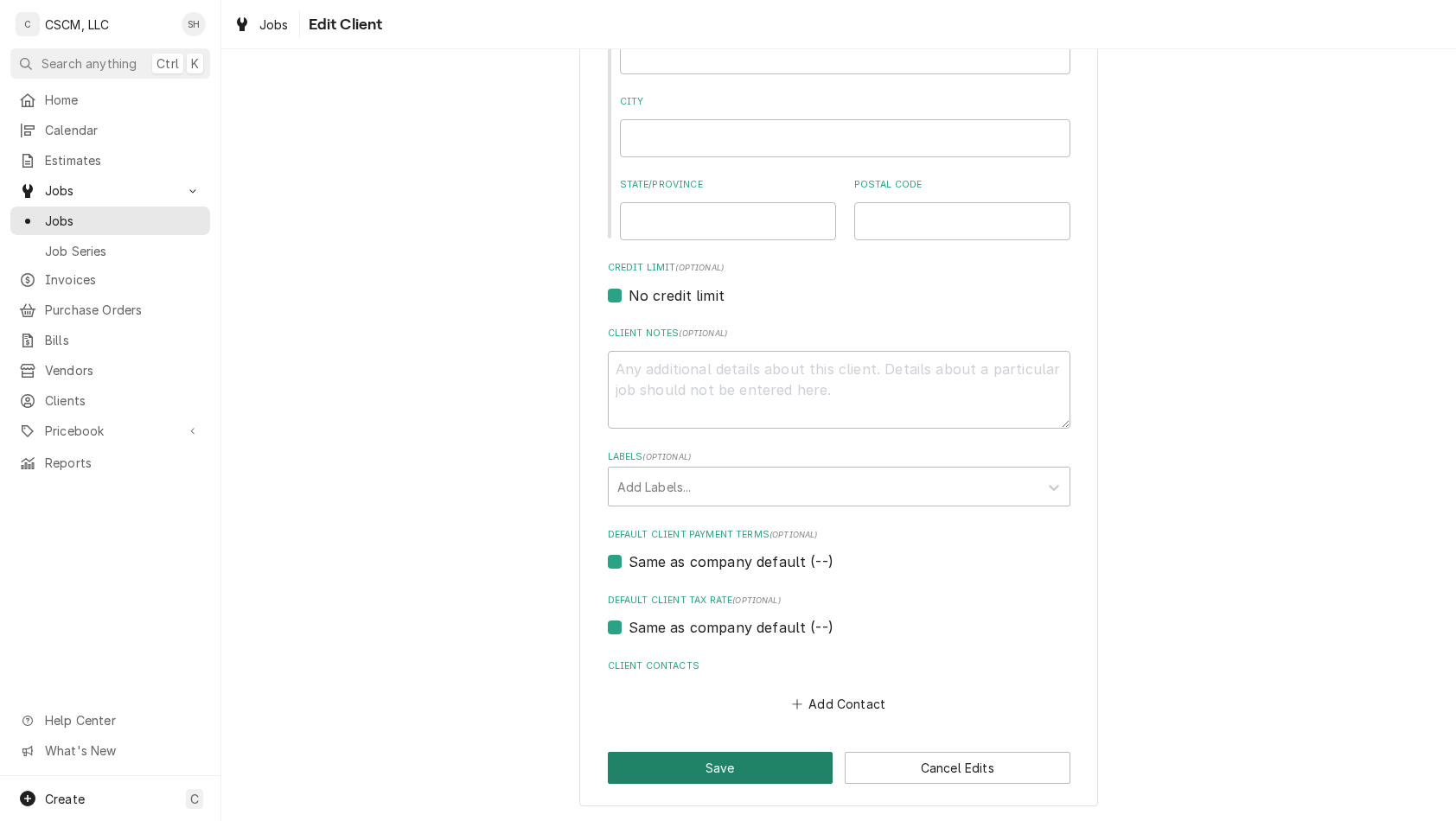click on "Save" at bounding box center (720, 767) 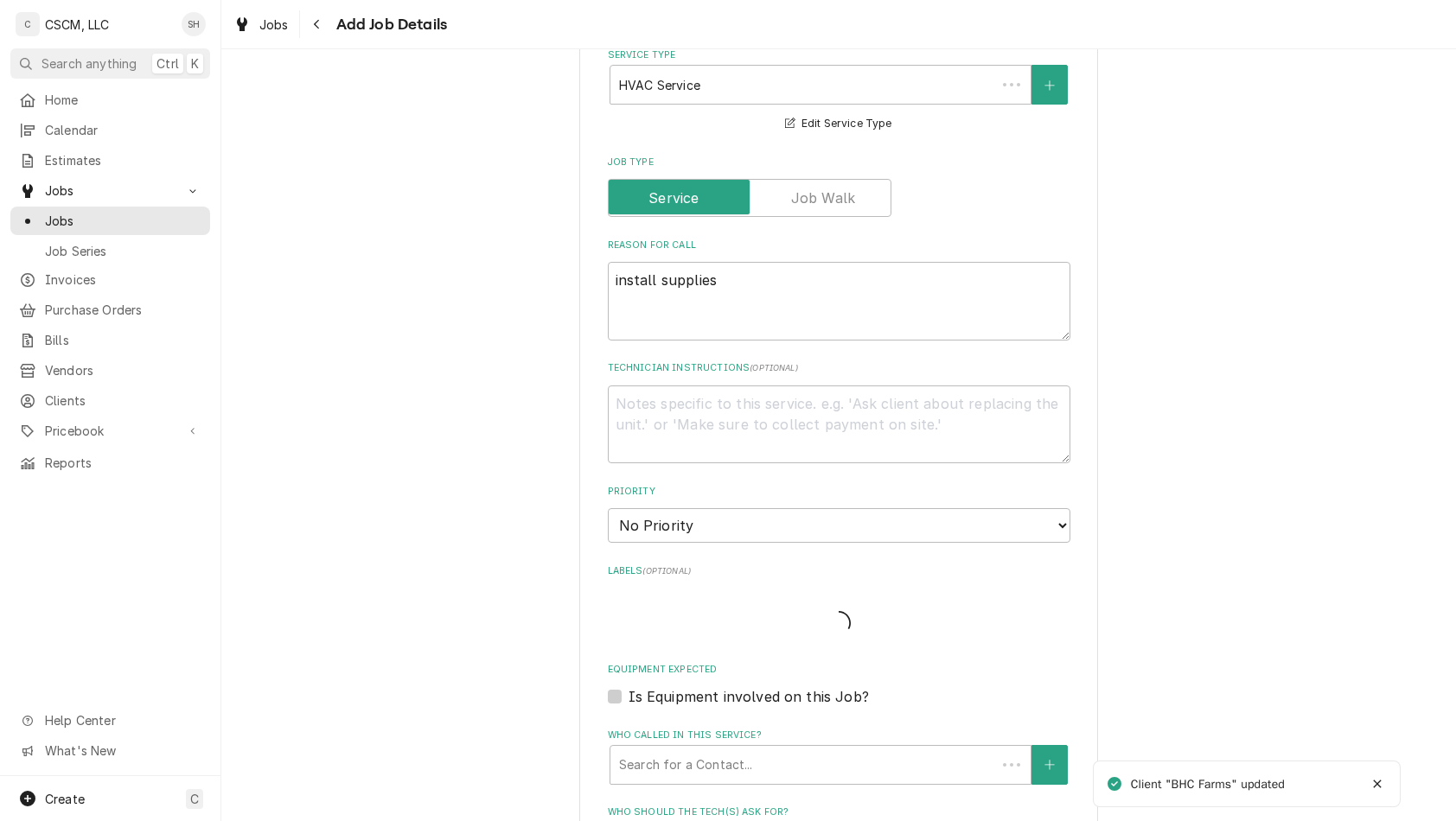 scroll, scrollTop: 107, scrollLeft: 0, axis: vertical 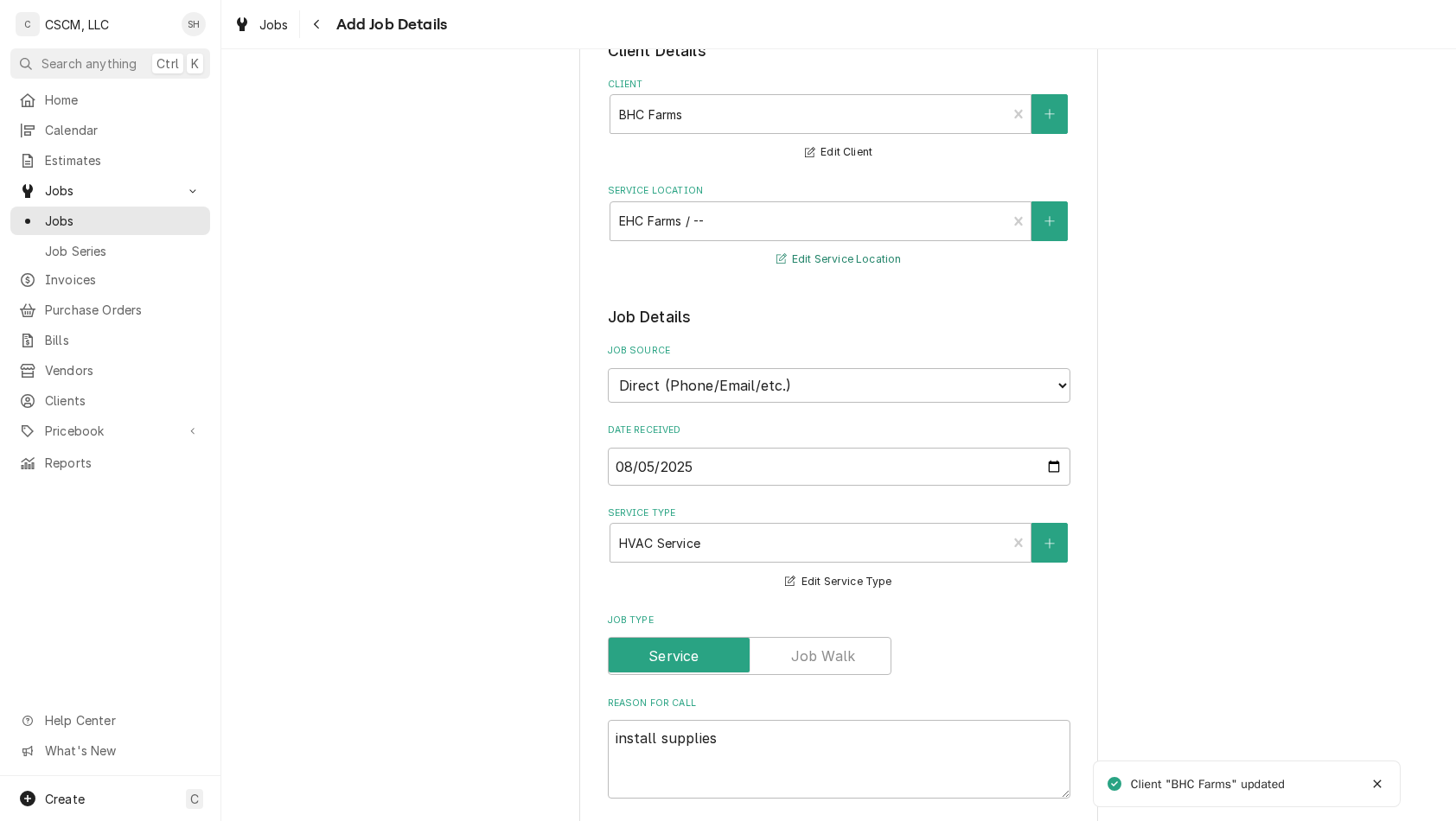 click on "Edit Service Location" at bounding box center (839, 259) 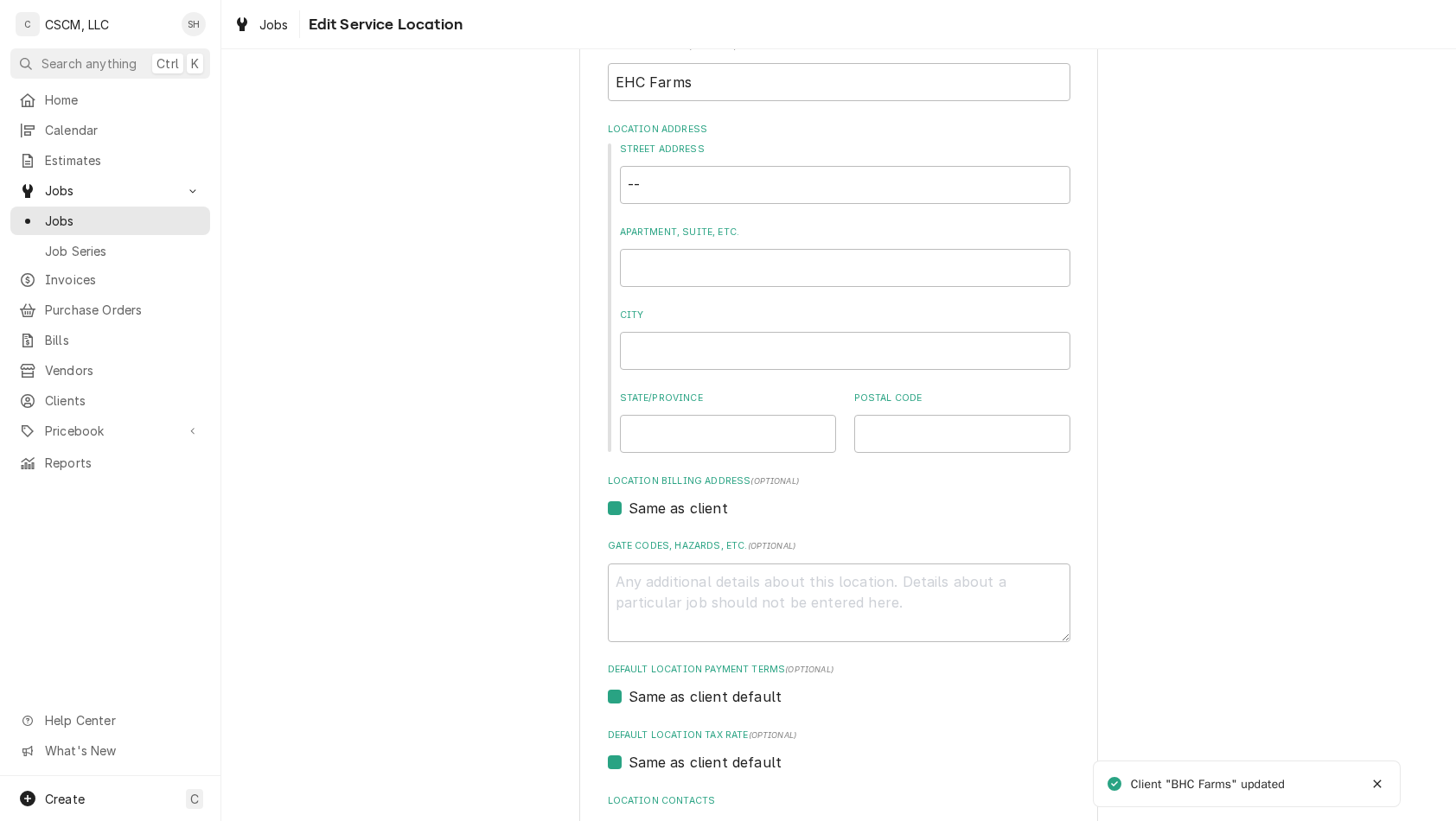 scroll, scrollTop: 0, scrollLeft: 0, axis: both 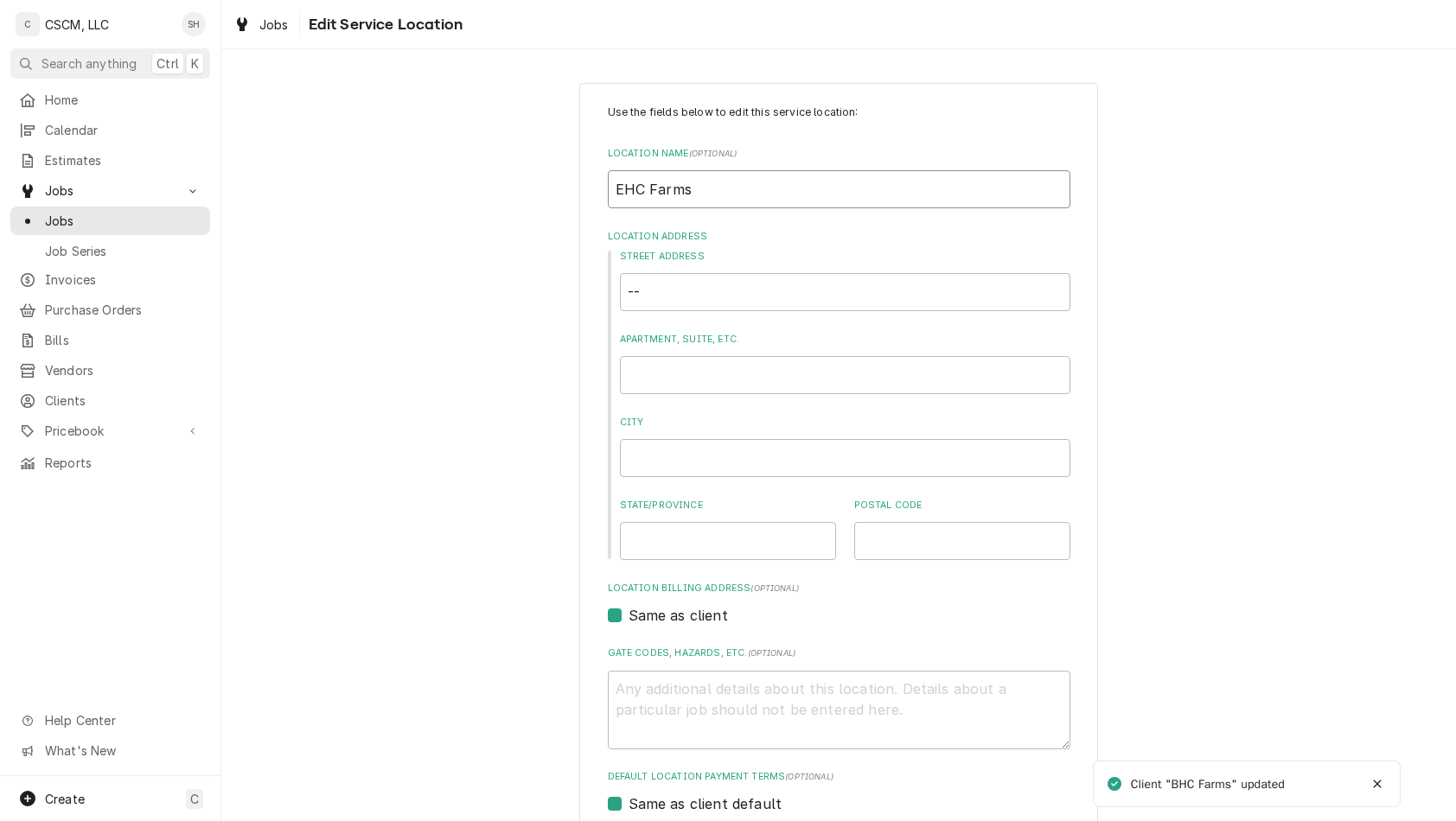 click on "EHC Farms" at bounding box center (839, 189) 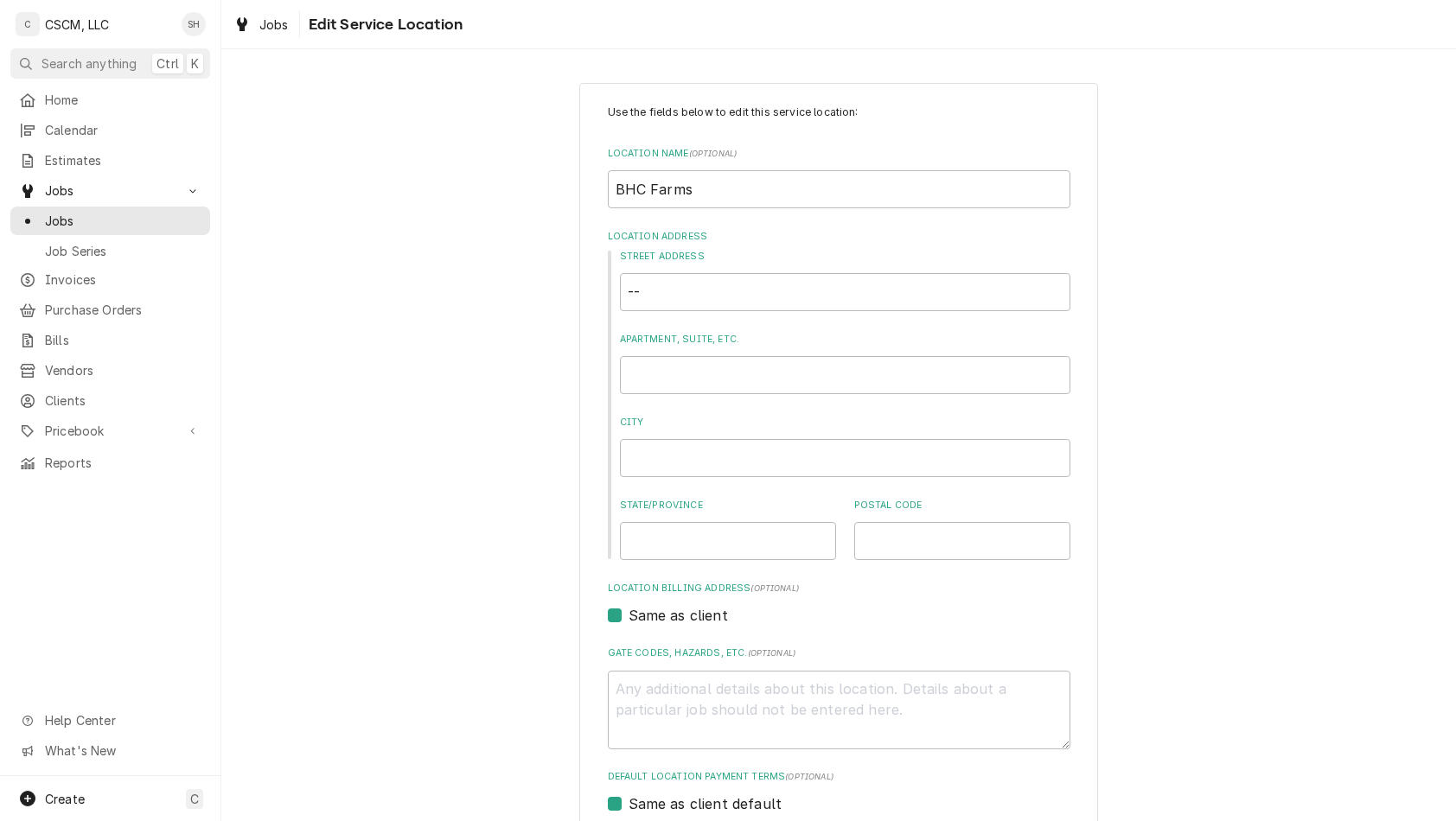 click on "Use the fields below to edit this service location: Location Name  ( optional ) BHC Farms Location Address Street Address -- Apartment, Suite, etc. City State/Province Postal Code Location Billing Address  (optional) Same as client Gate Codes, Hazards, etc.  ( optional ) Default Location Payment Terms  (optional) Same as client default Default Location Tax Rate  (optional) Same as client default Location Contacts Add Contact Save Cancel" at bounding box center [839, 565] 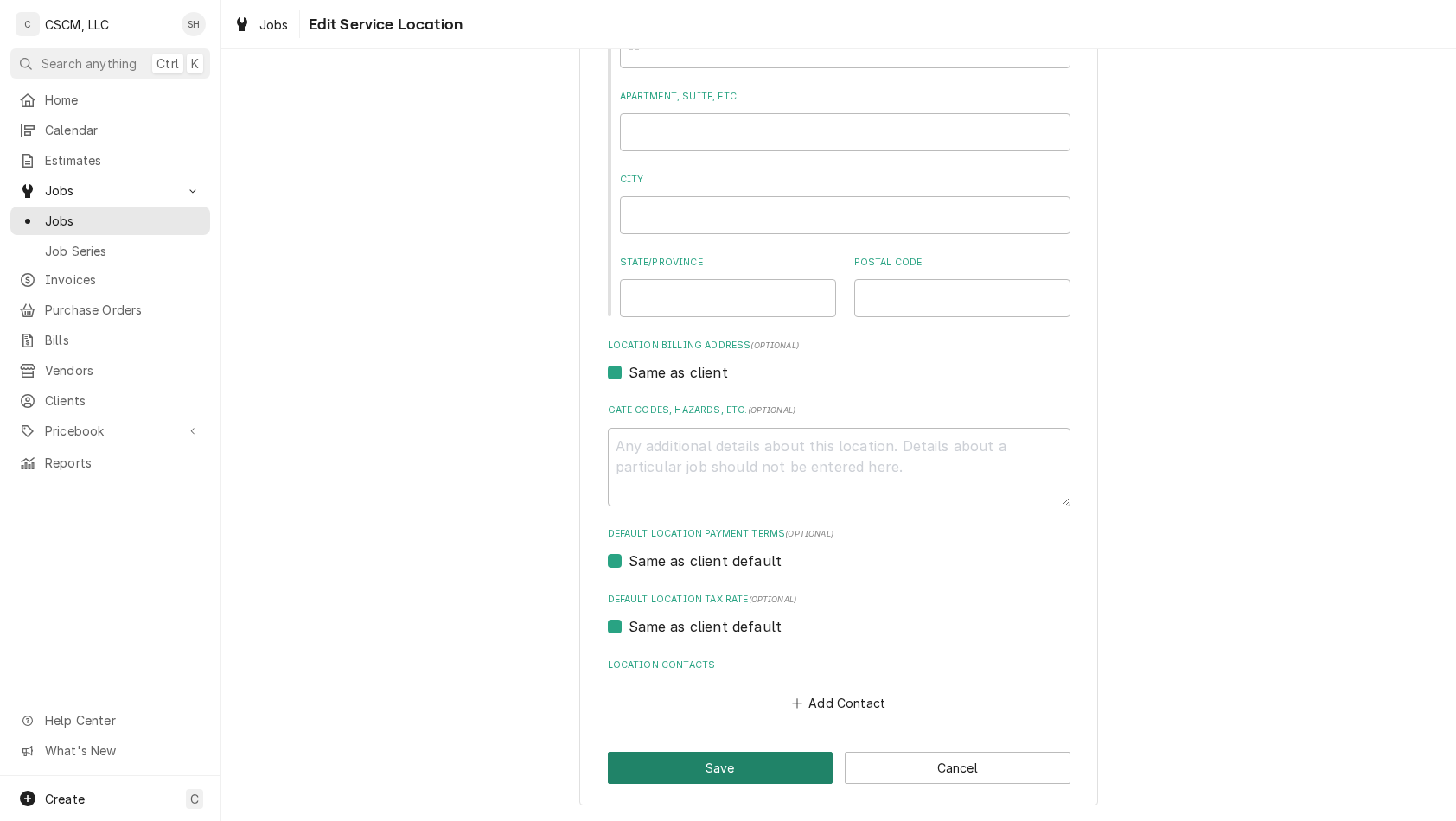 click on "Save" at bounding box center [720, 767] 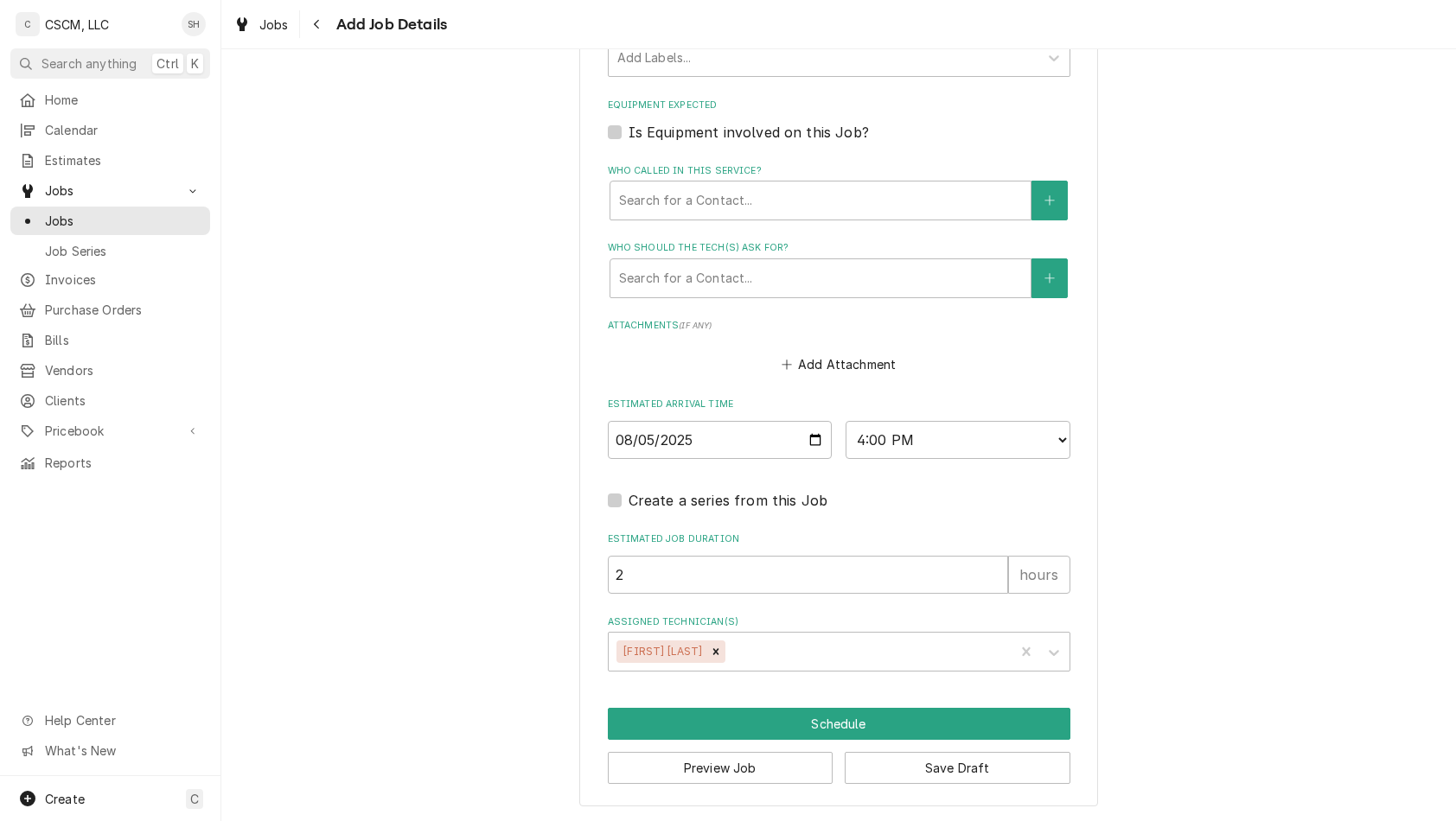scroll, scrollTop: 0, scrollLeft: 0, axis: both 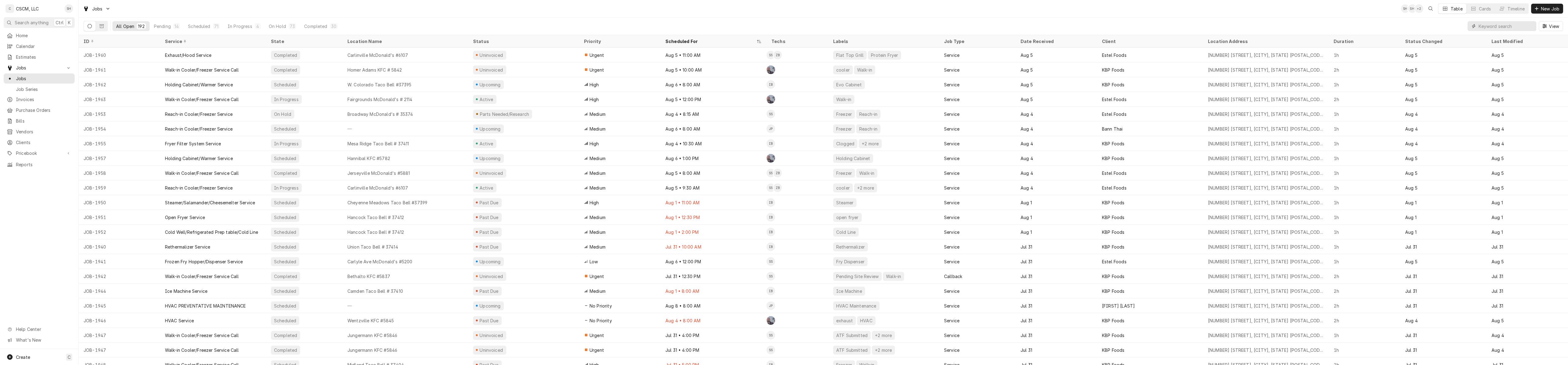 click at bounding box center [1506, 26] 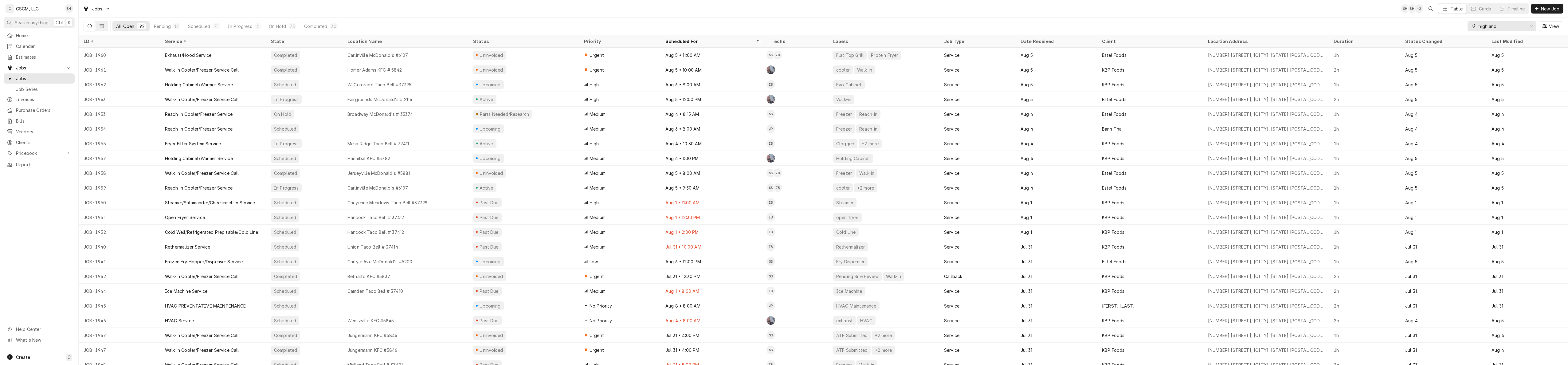 type on "highland" 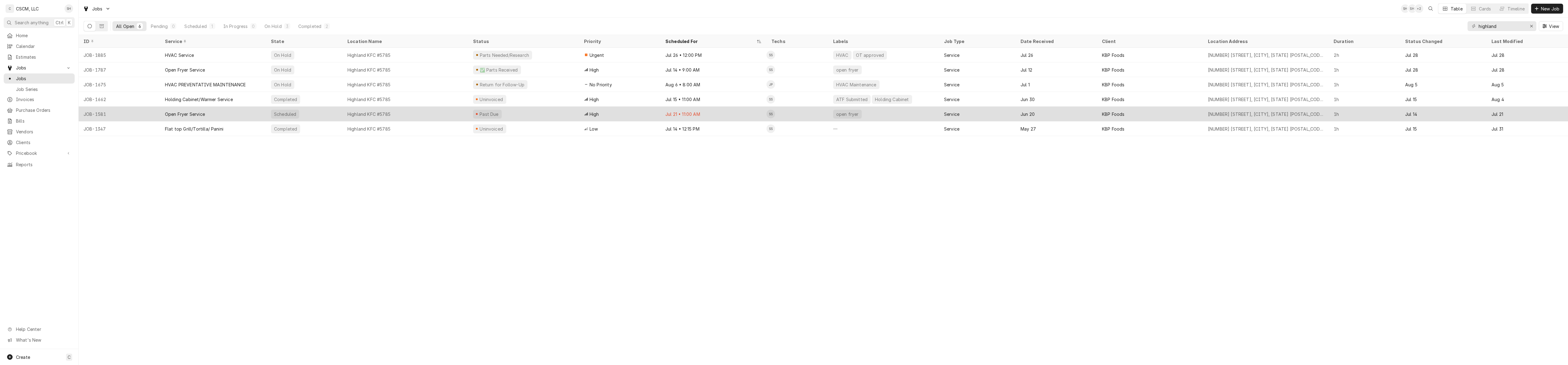 click on "Highland KFC #5785" at bounding box center [405, 114] 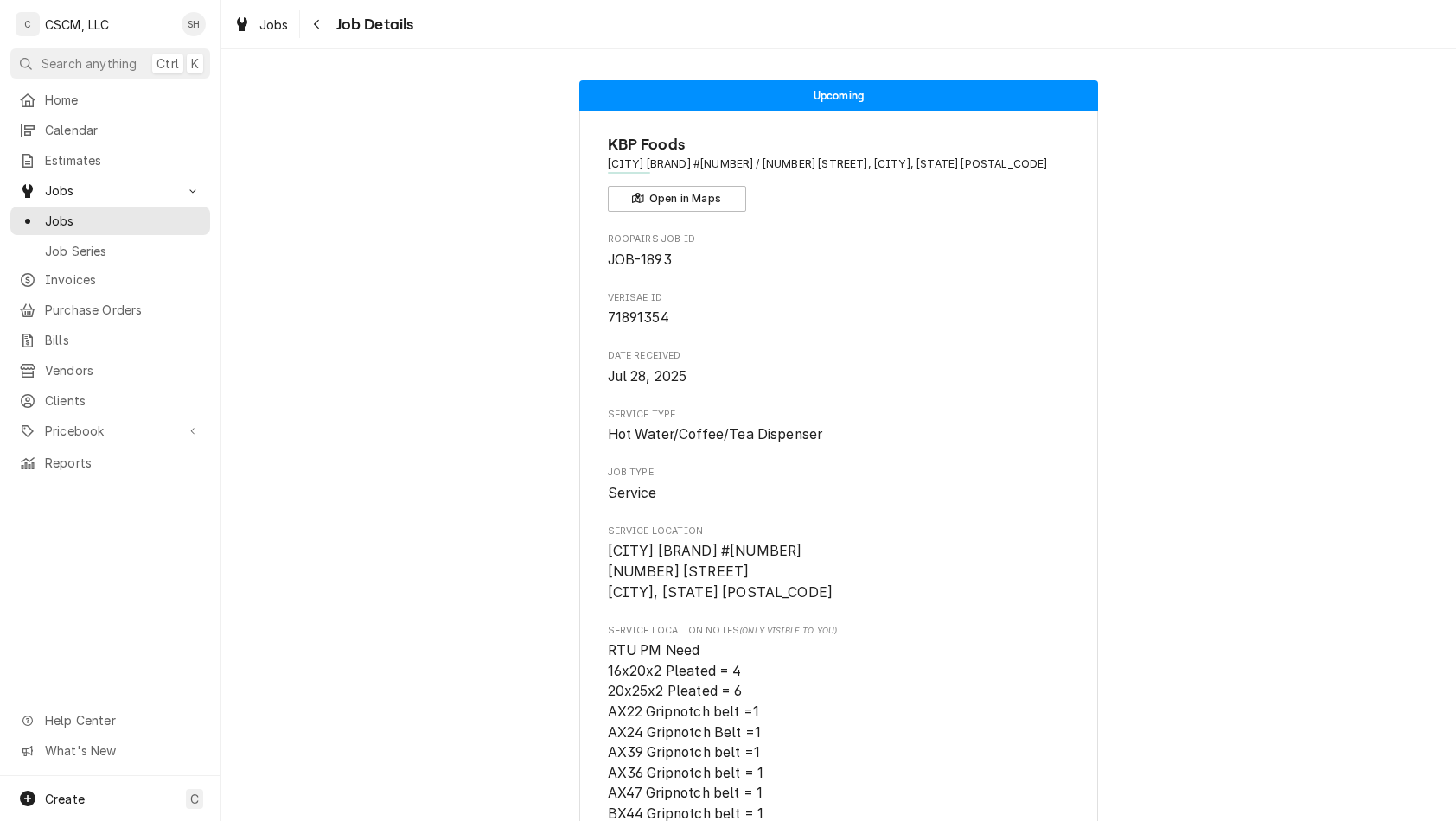 click on "Upcoming [BRAND] [CITY] [BRAND] #[NUMBER] / [NUMBER] [STREET], [CITY], [STATE] Open in Maps Roopairs Job ID JOB-[NUMBER] Verisae ID [NUMBER] Date Received [MONTH] [DAY_NUM], [YEAR] Service Type Hot Water/Coffee/Tea Dispenser Job Type Service Service Location [CITY] [BRAND] #[NUMBER]
[NUMBER] [STREET]
[CITY], [STATE] [POSTAL_CODE] Service Location Notes  (Only Visible to You) RTU PM Need
16x20x2 Pleated = 4
20x25x2 Pleated = 6
AX22 Gripnotch belt =1
AX24 Gripnotch Belt =1
AX39 Gripnotch belt =1
AX36 Gripnotch belt = 1
AX47 Gripnotch belt = 1
BX44 Gripnotch belt = 1 Scheduled For [DAY], [MONTH] [DAY_NUM]th, [YEAR] - [TIME] Scheduled On [DAY], [MONTH] [DAY_NUM]th, [YEAR] - [TIME] Last Modified [DAY], [MONTH] [DAY_NUM]th, [YEAR] - [TIME] Estimated Job Duration 1h Assigned Technician(s) [FIRST] [LAST] Reason For Call Tea machine over heated. Store states they had to unplug it
NTE: $500 Priority High Labels  (Only Visible to You) Hot Water Dispenser Tea Machine Job Reporter Name [FIRST] [LAST] Phone [PHONE] Email [EMAIL] Location Contact Phone [PHONE]" at bounding box center [839, 964] 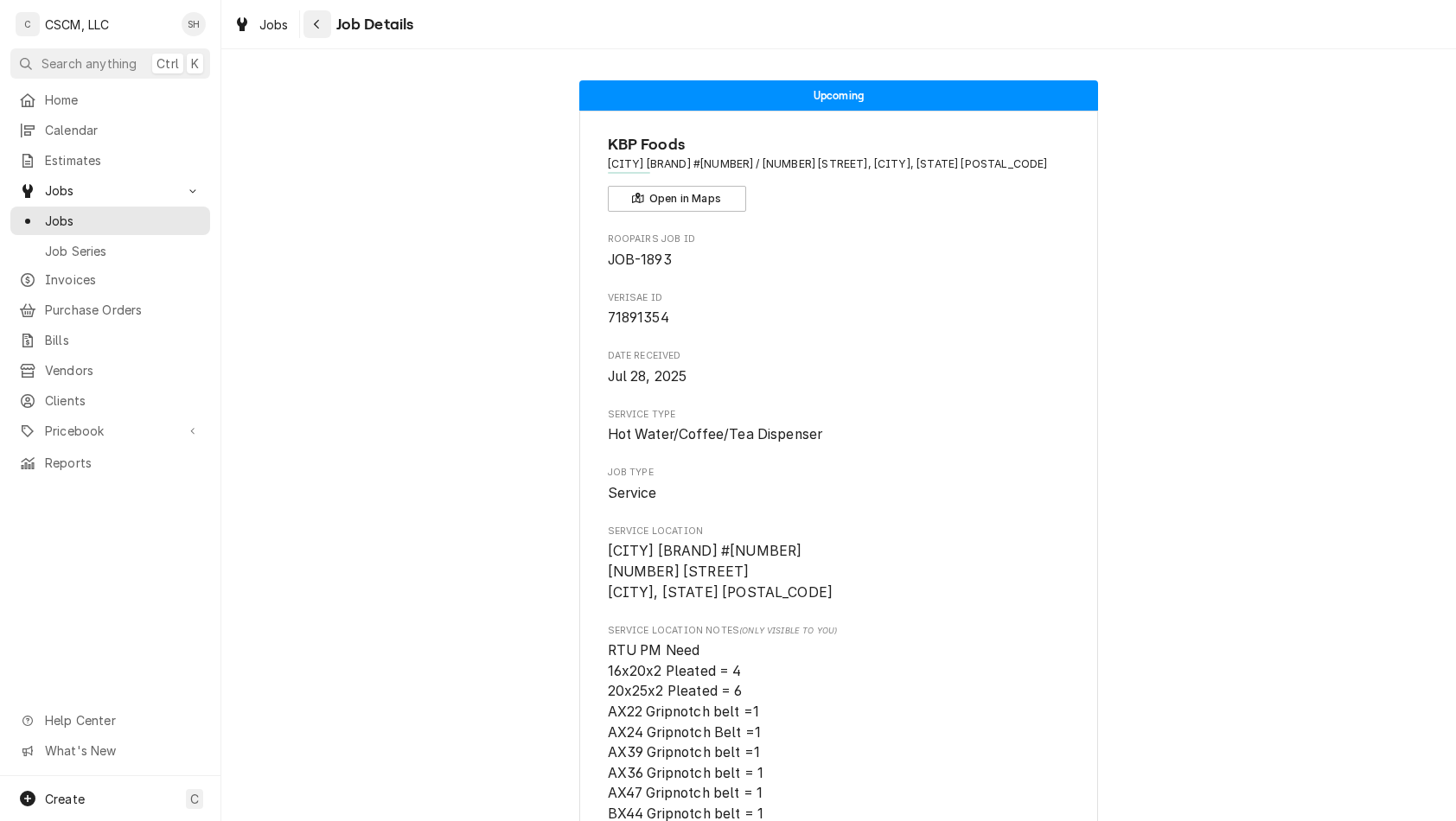 click 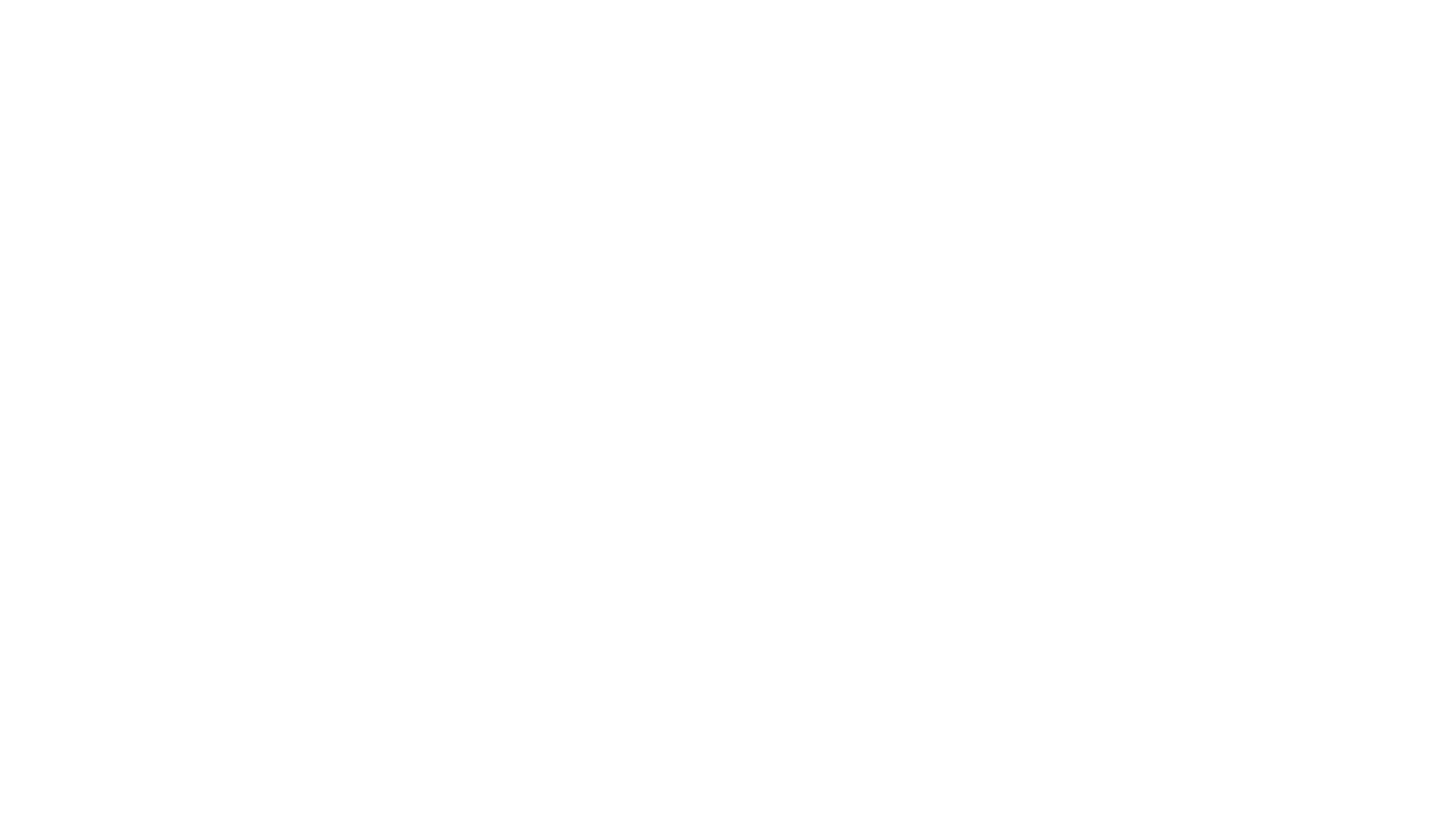 scroll, scrollTop: 0, scrollLeft: 0, axis: both 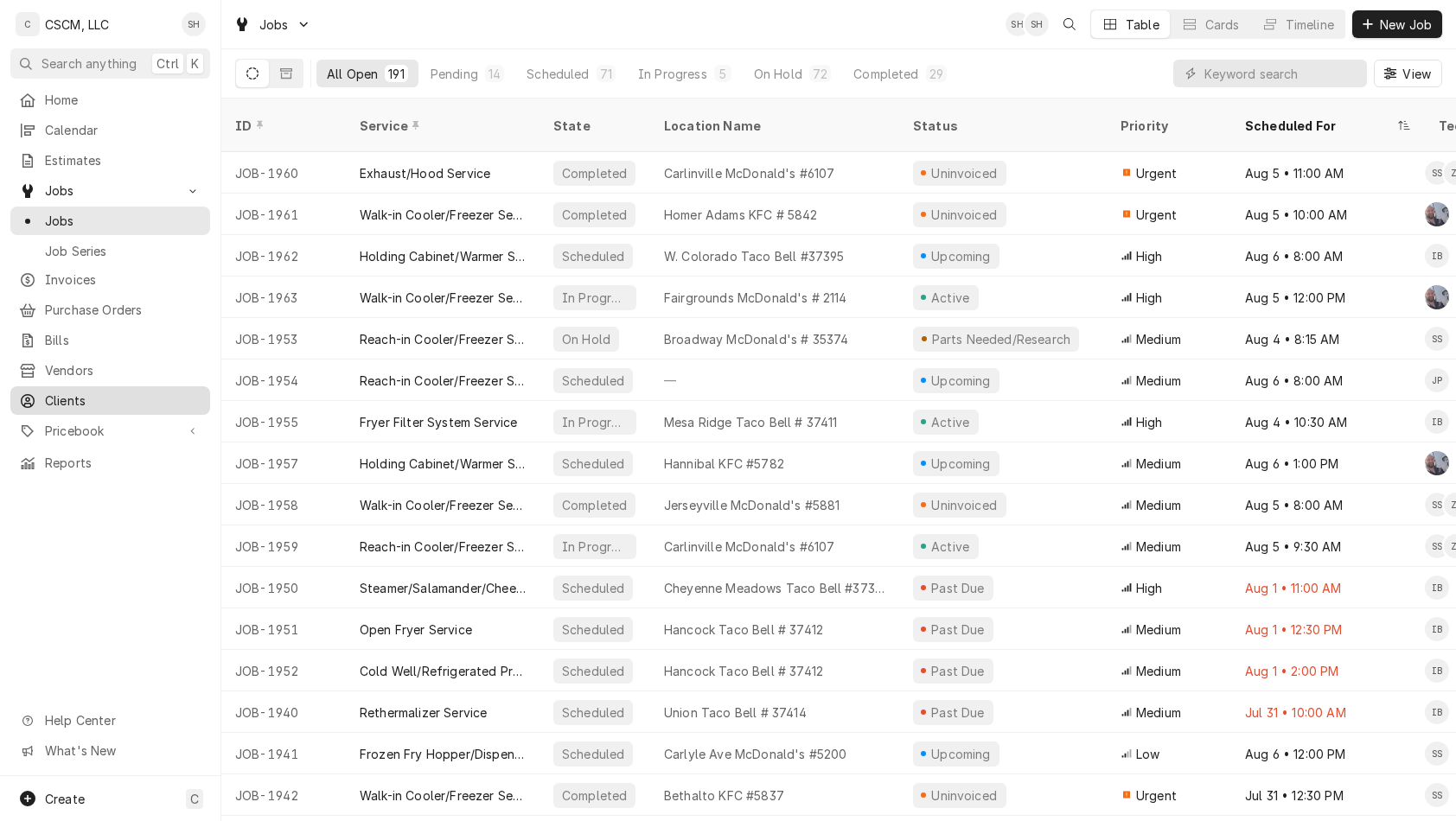 click on "Clients" at bounding box center (123, 400) 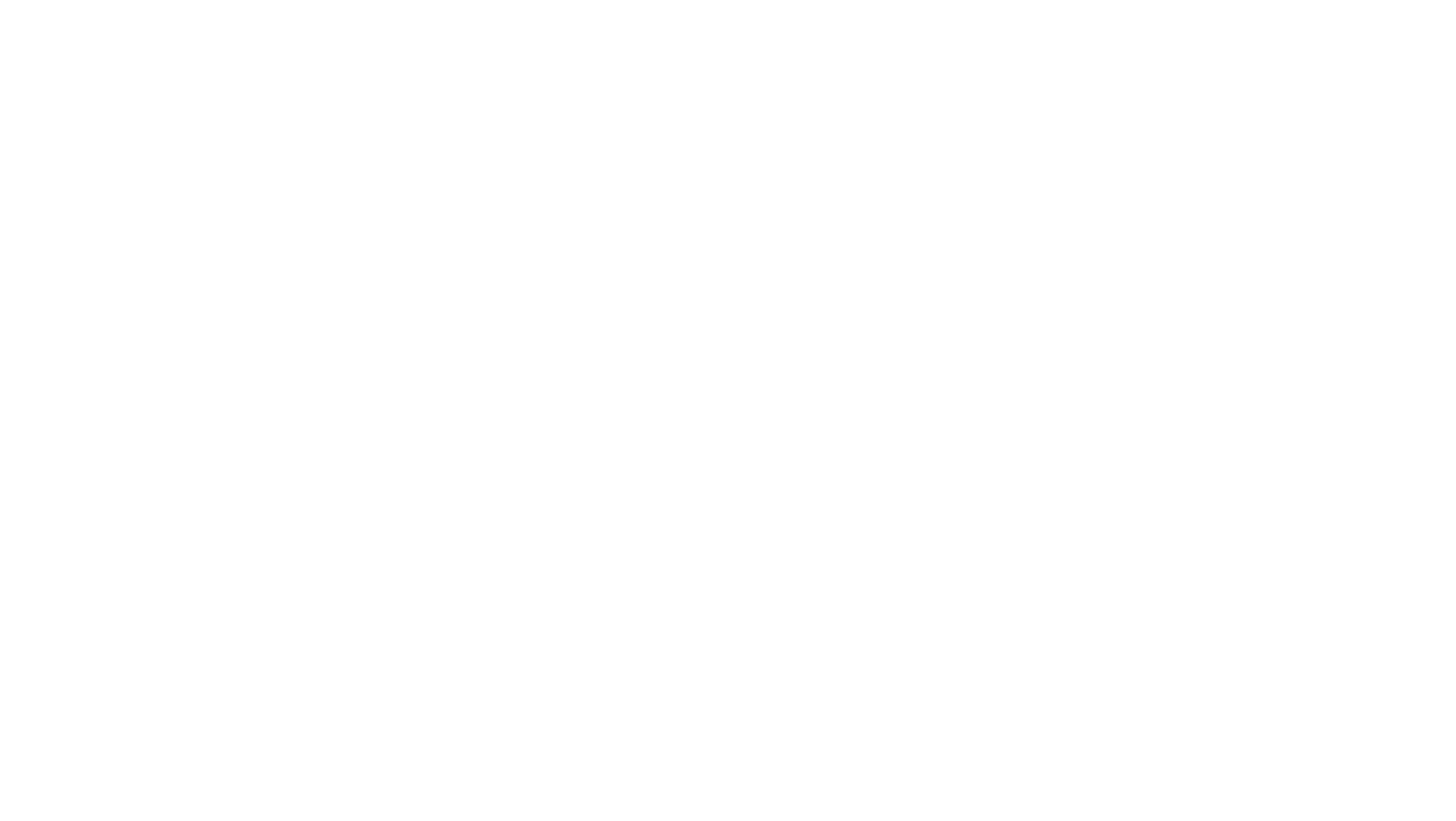 scroll, scrollTop: 0, scrollLeft: 0, axis: both 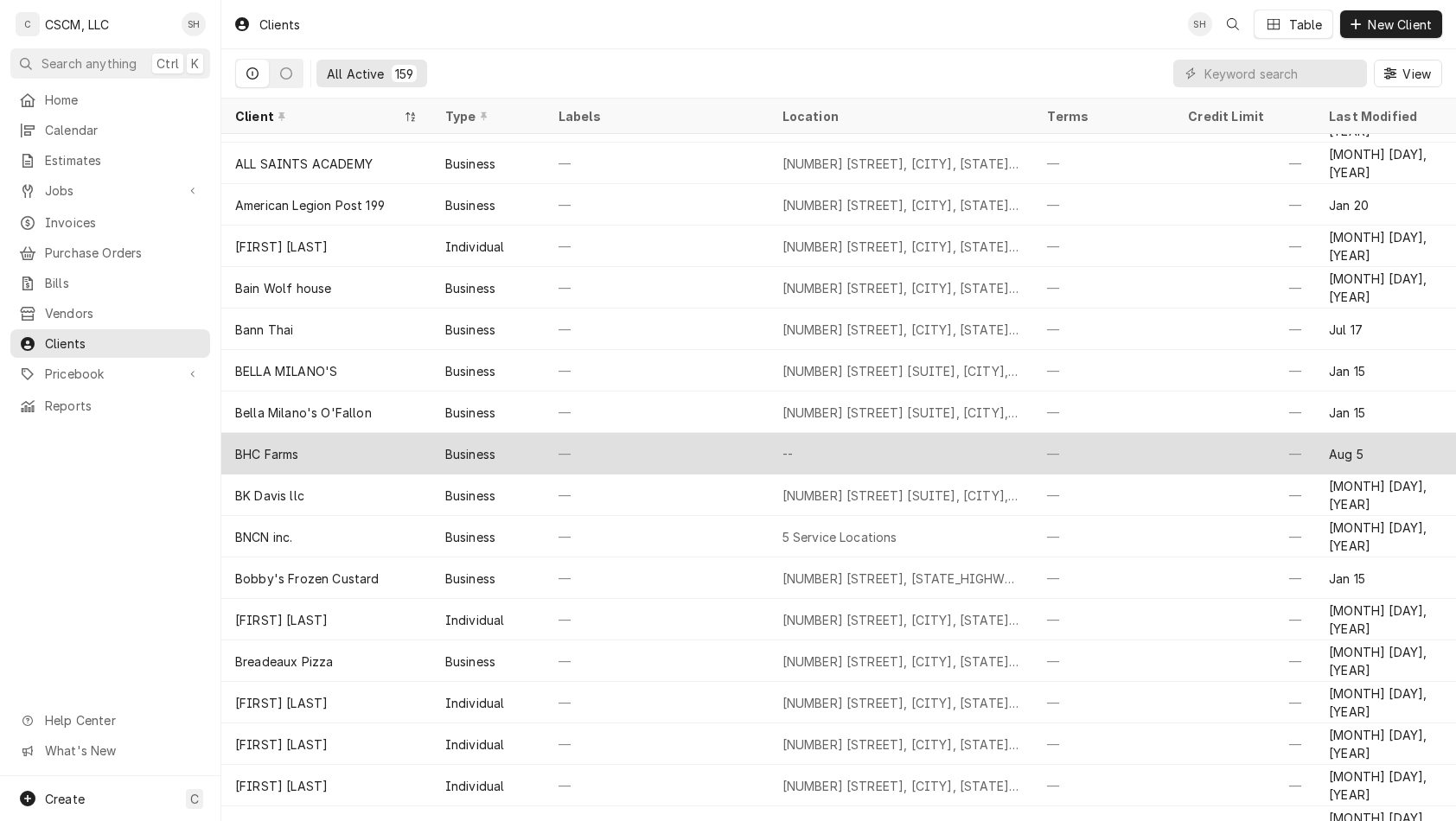 click on "—" at bounding box center (1103, 454) 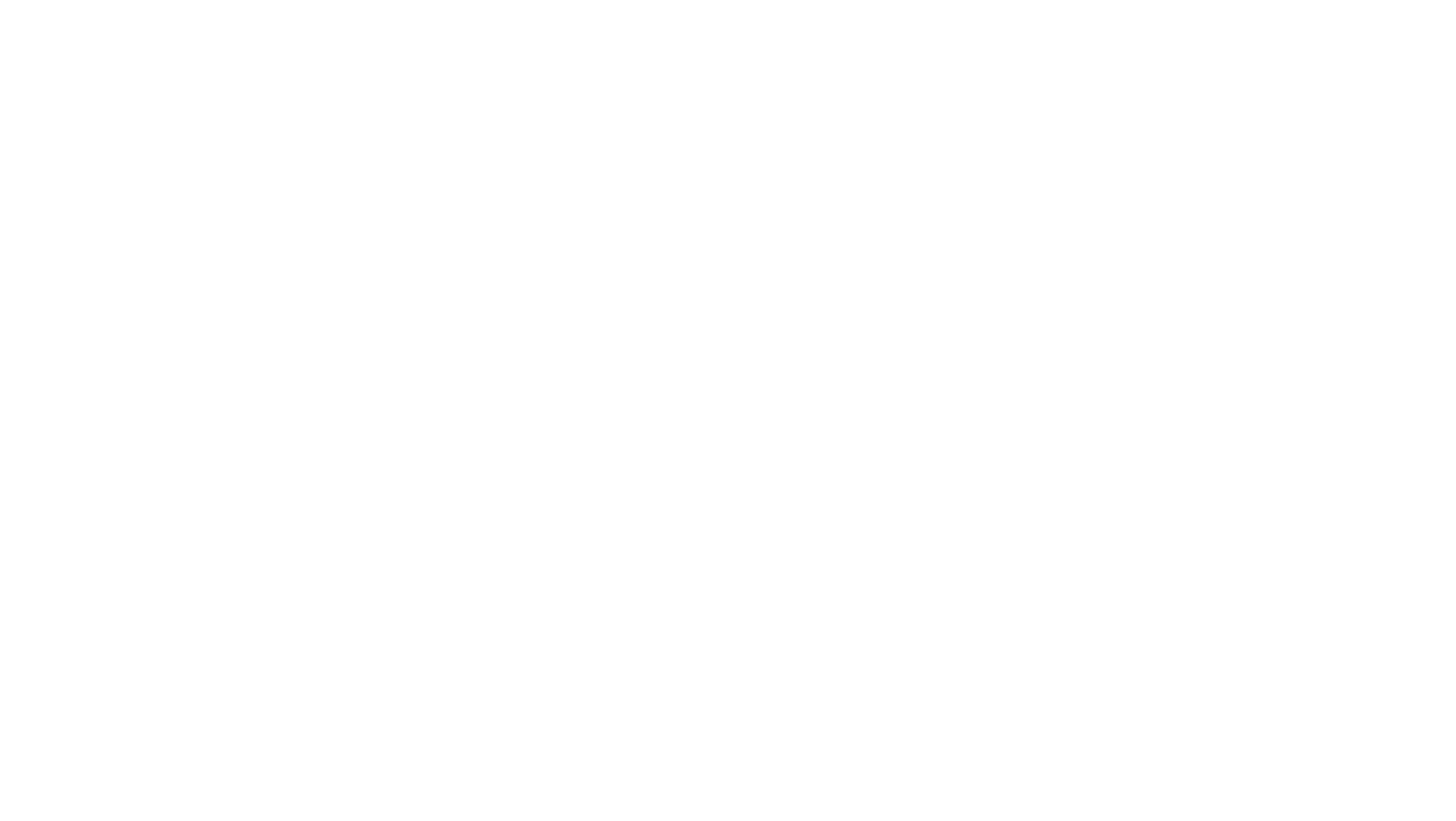 scroll, scrollTop: 0, scrollLeft: 0, axis: both 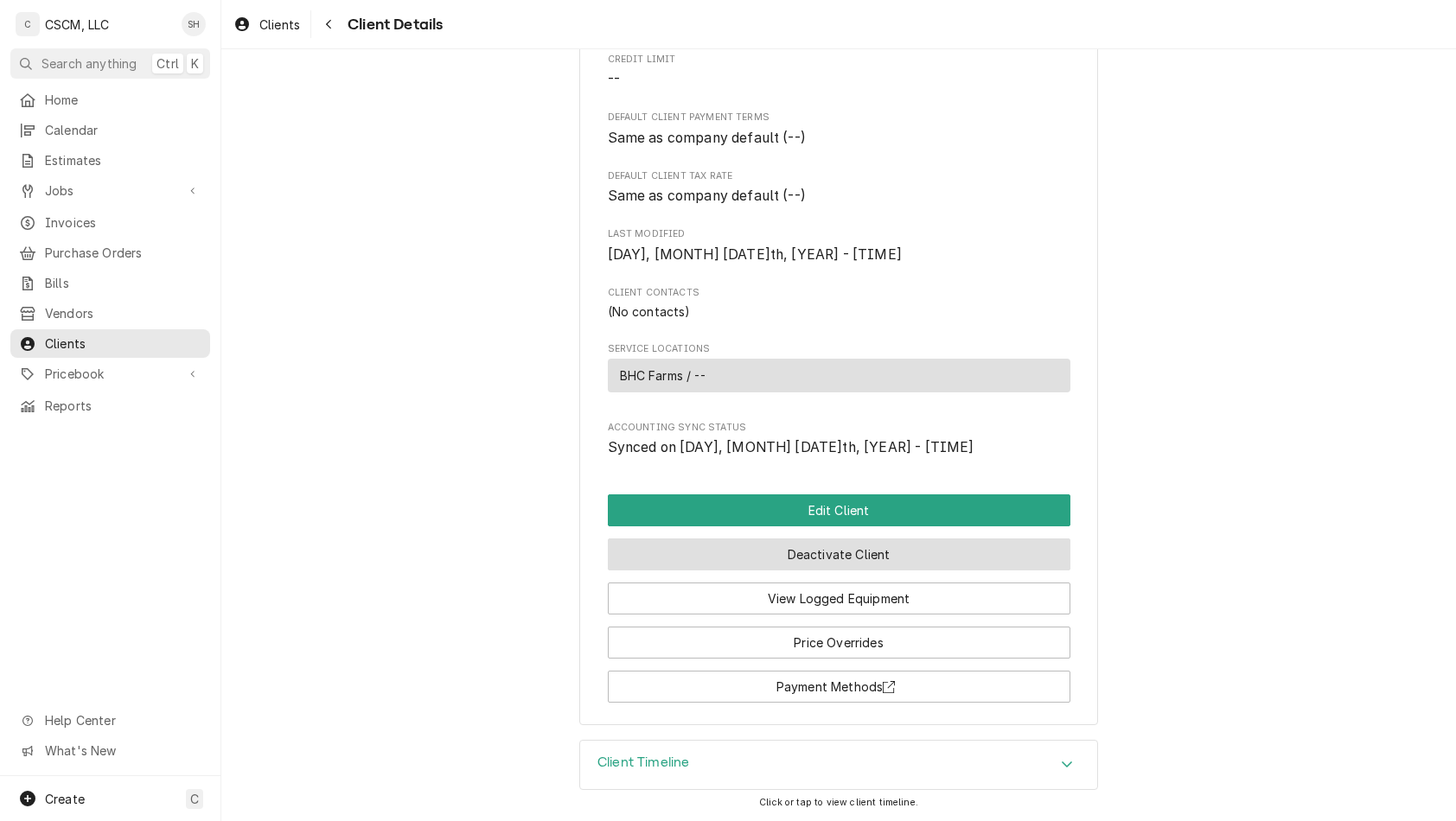 click on "Deactivate Client" at bounding box center (839, 554) 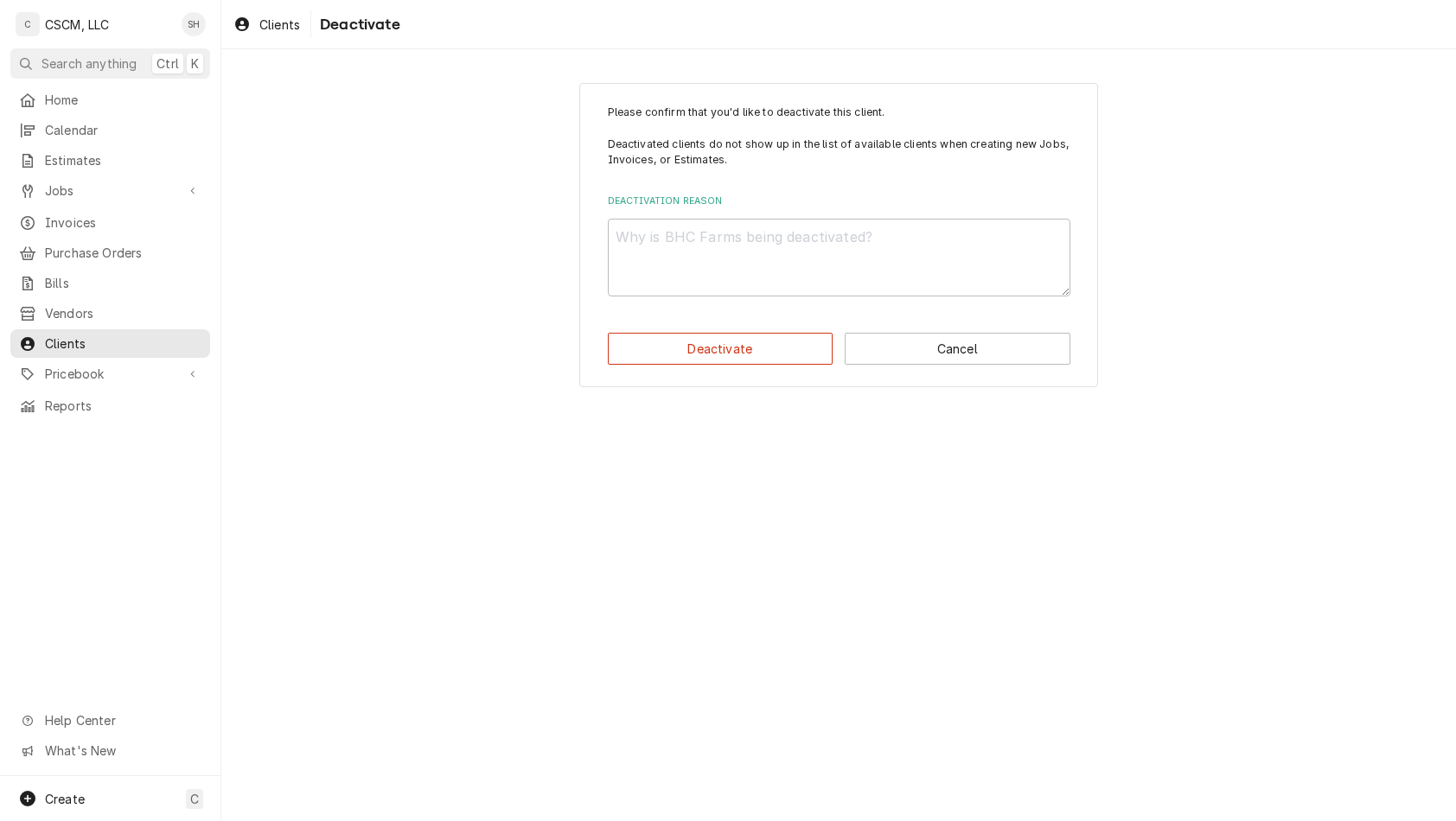 scroll, scrollTop: 0, scrollLeft: 0, axis: both 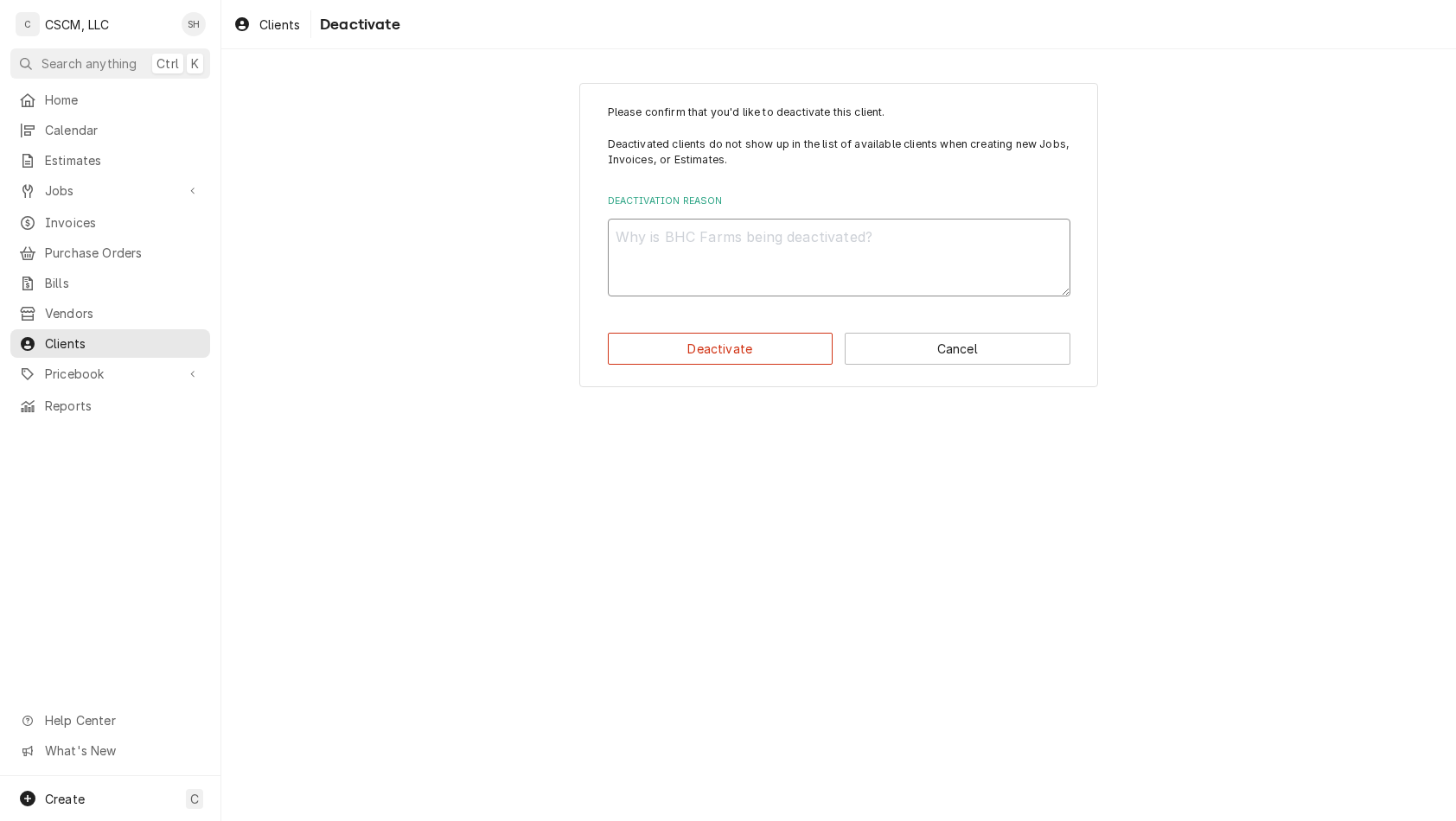 click on "Deactivation Reason" at bounding box center [839, 258] 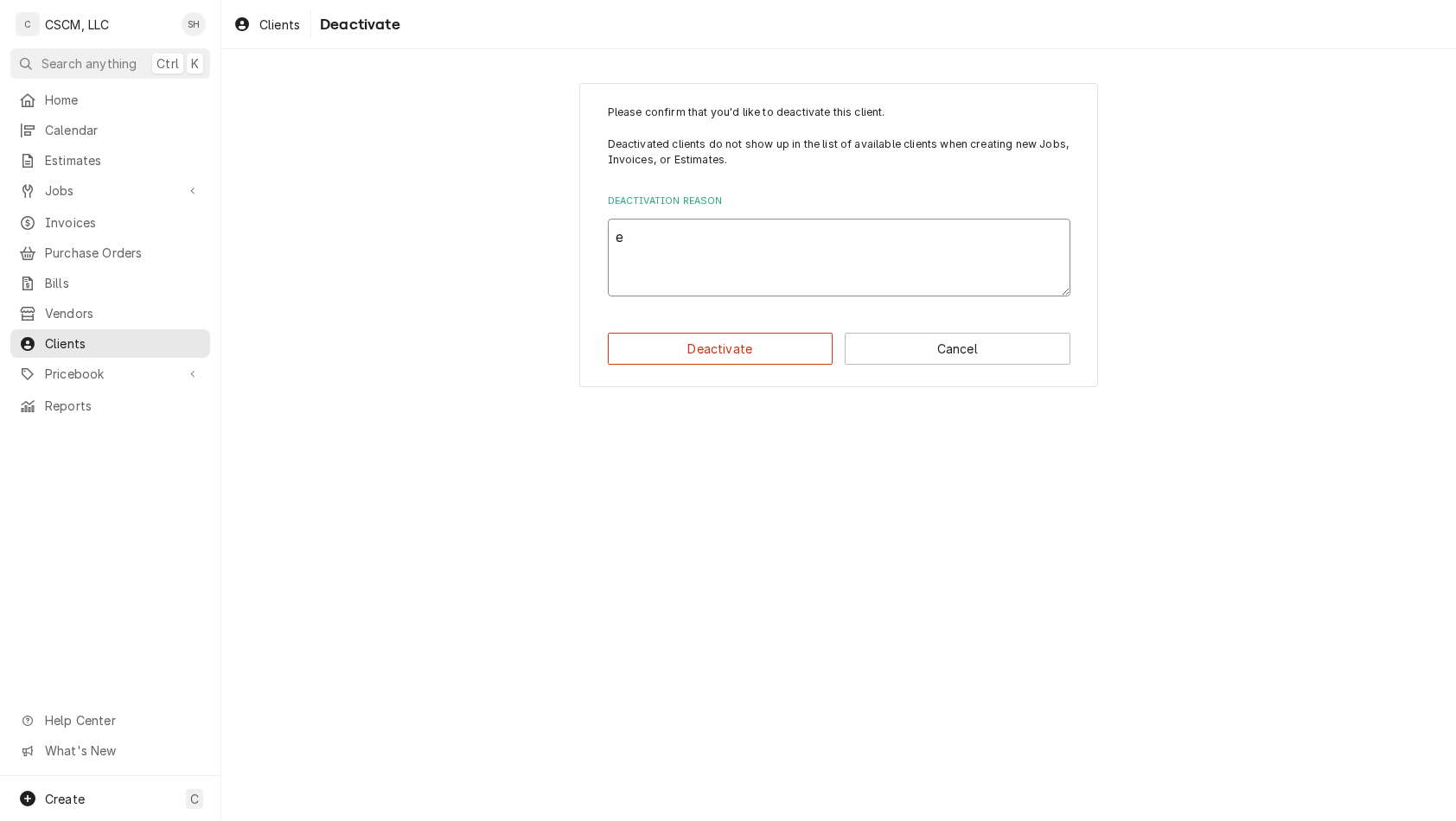 type on "x" 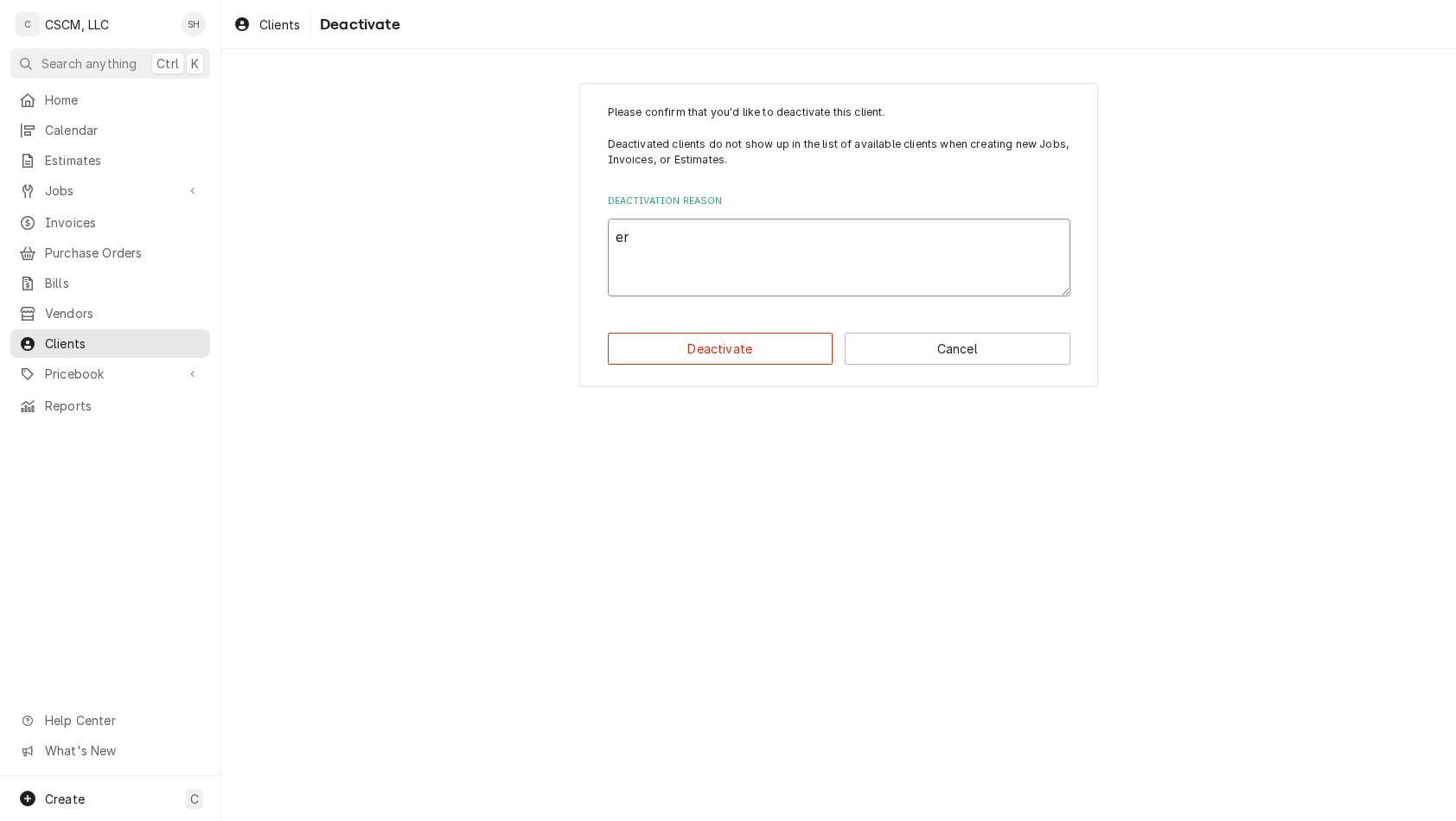 type on "x" 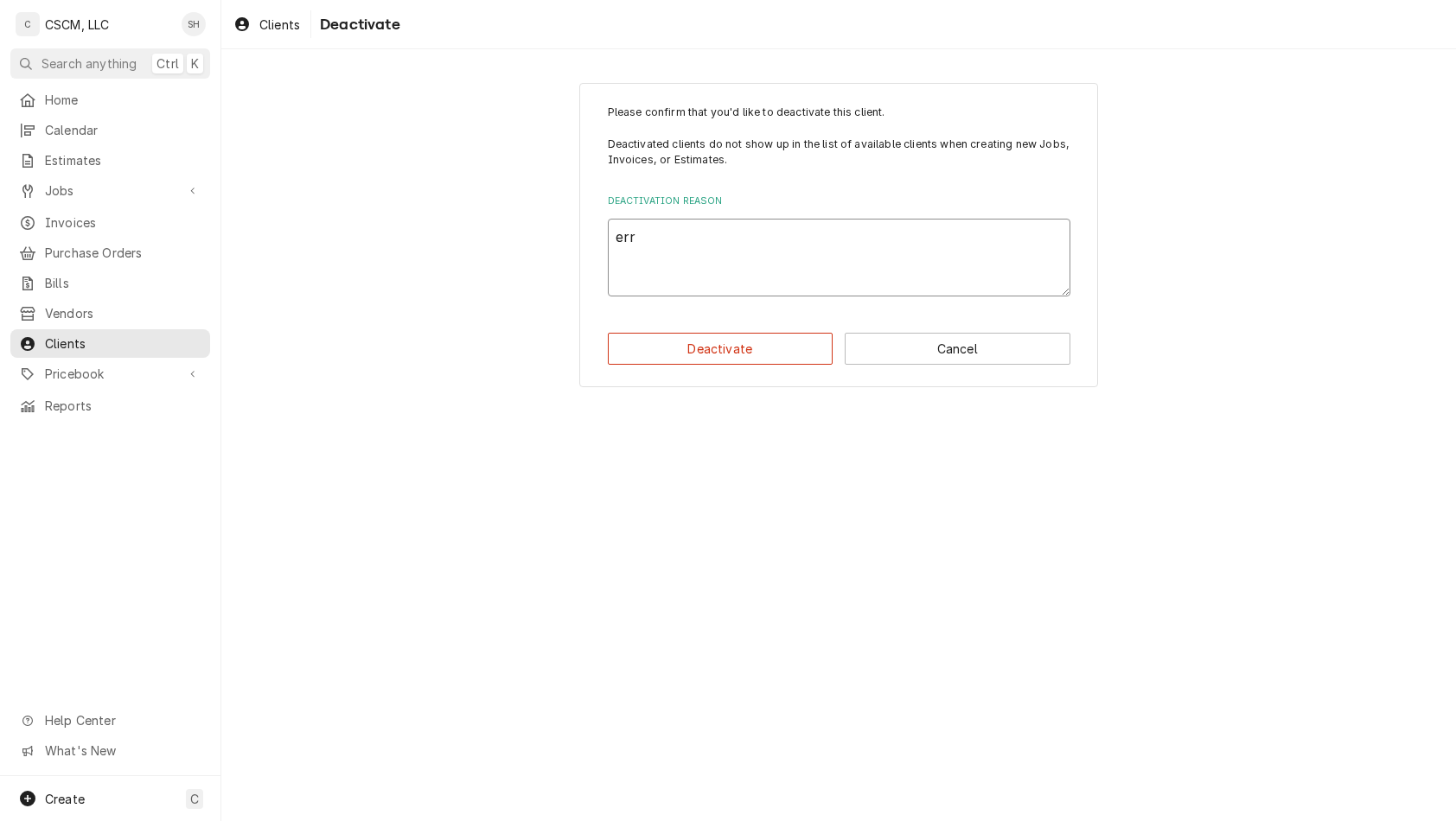 type on "x" 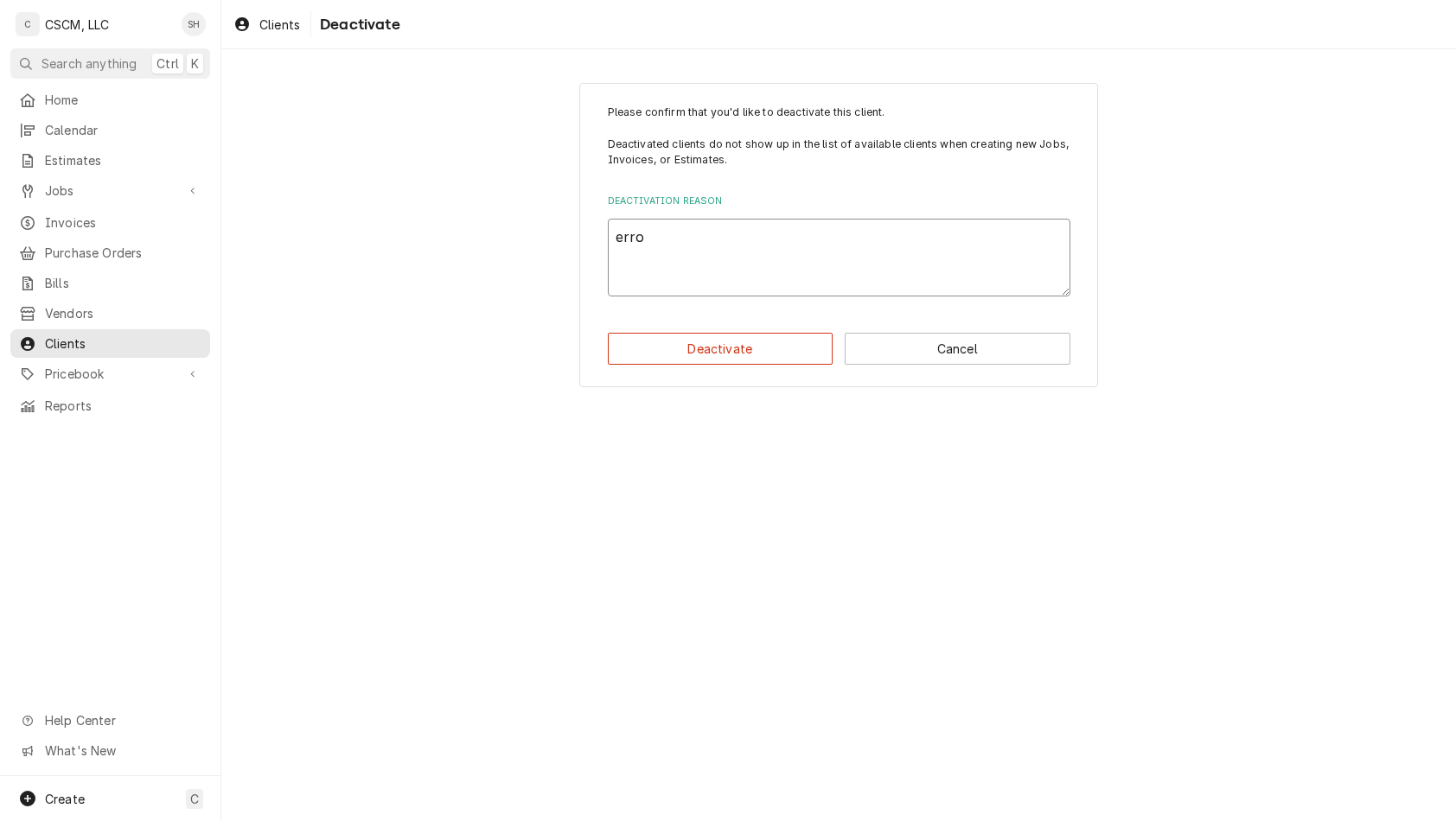 type on "x" 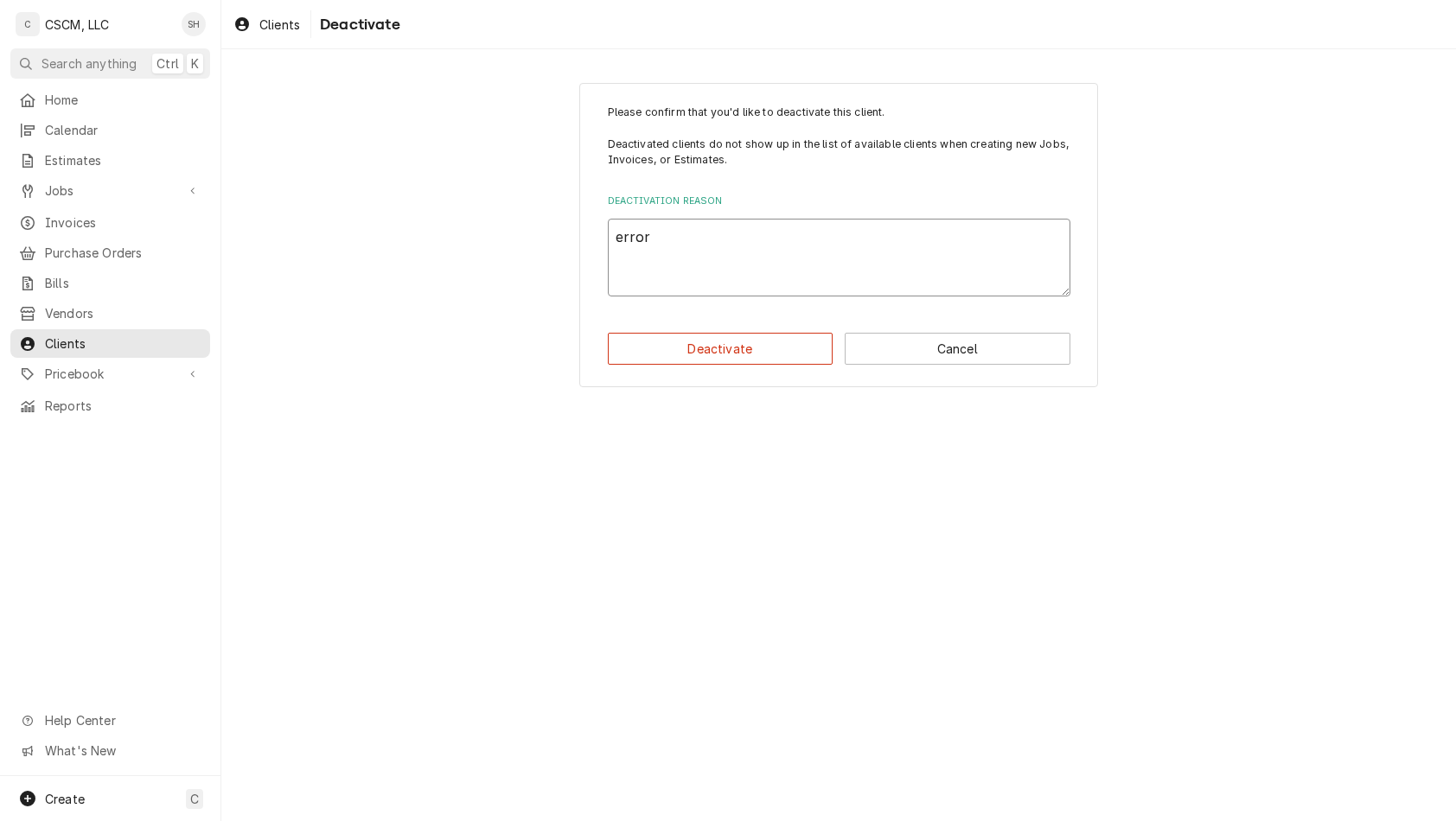 type on "x" 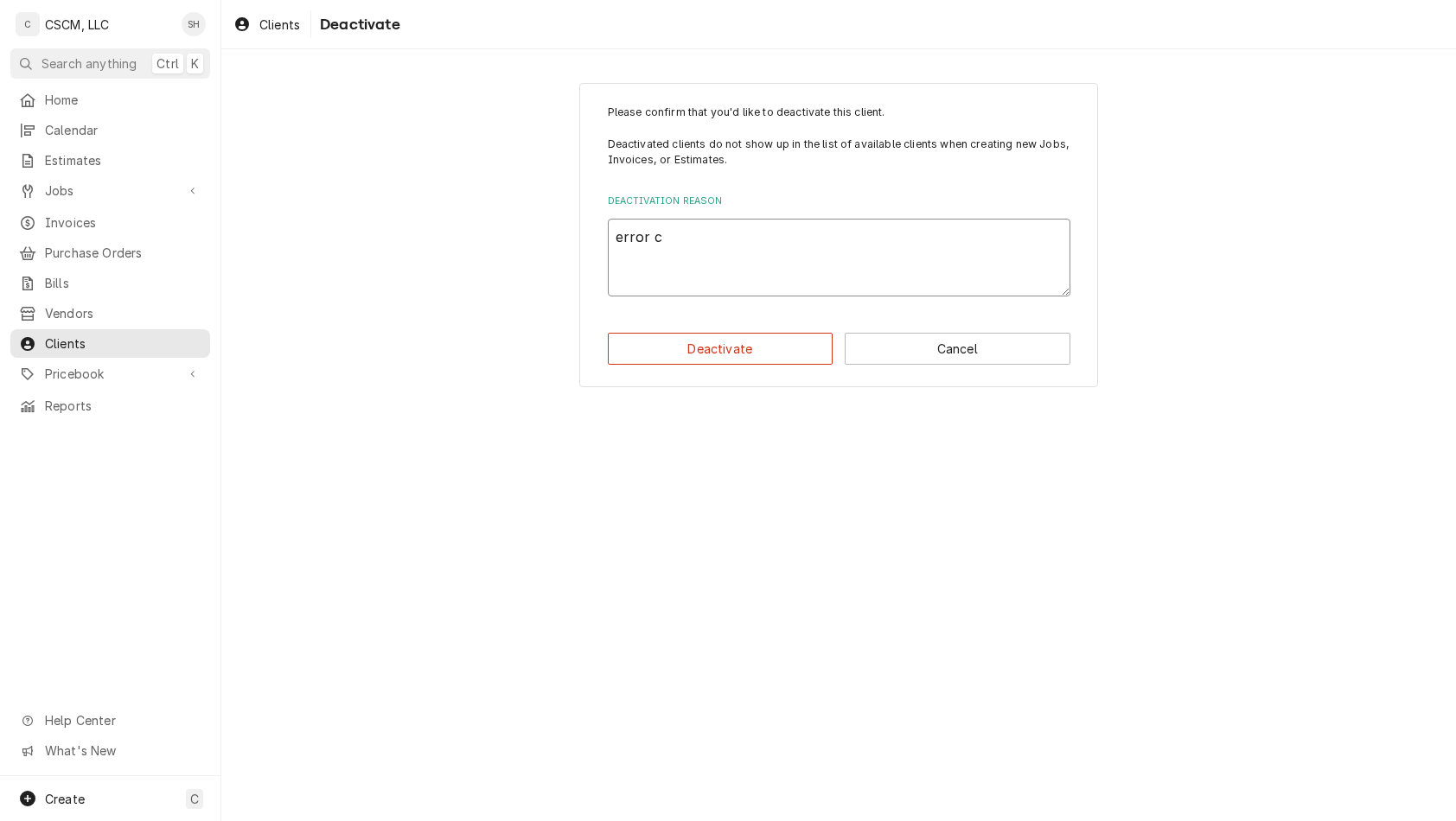 type on "x" 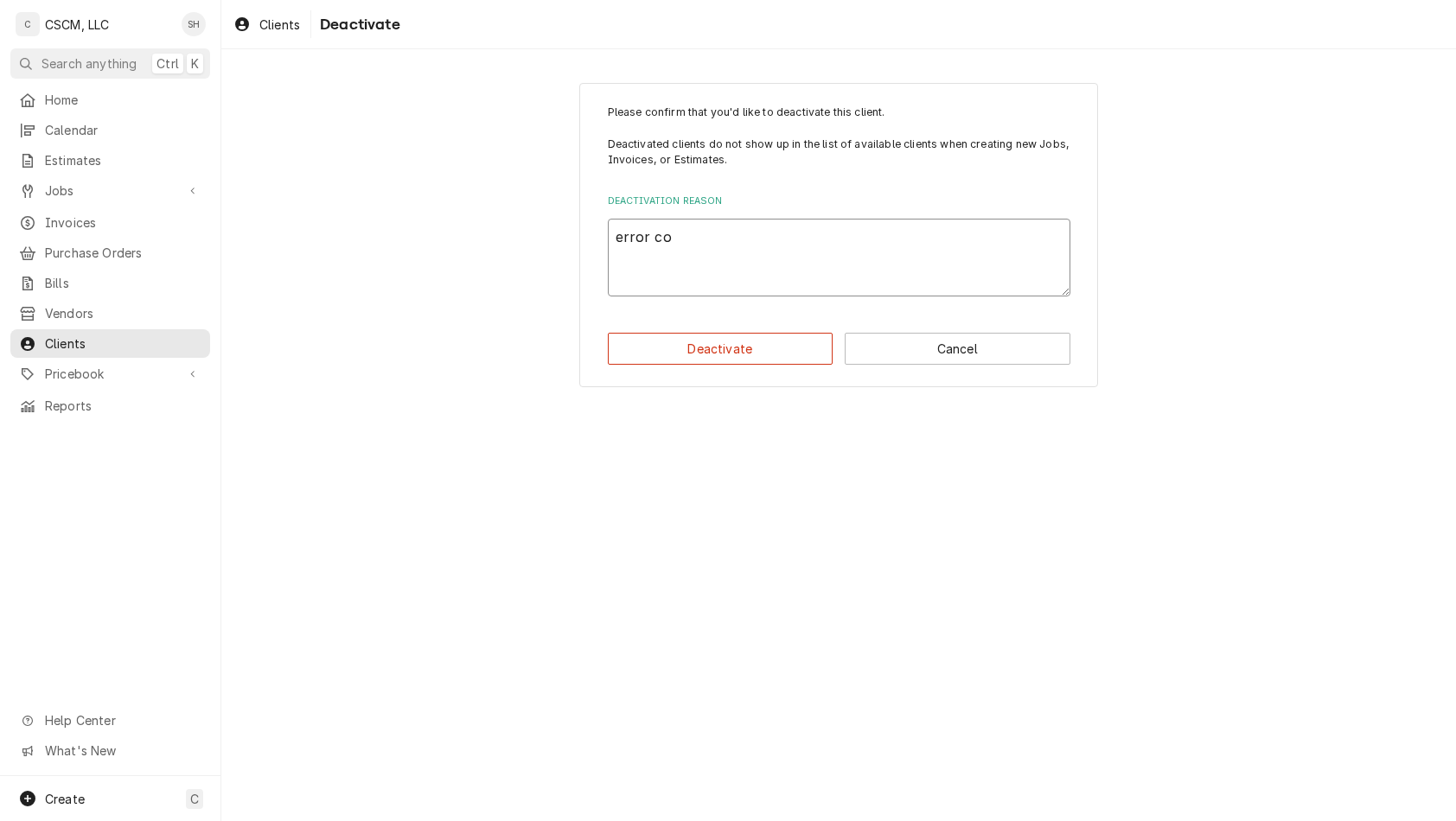 type on "x" 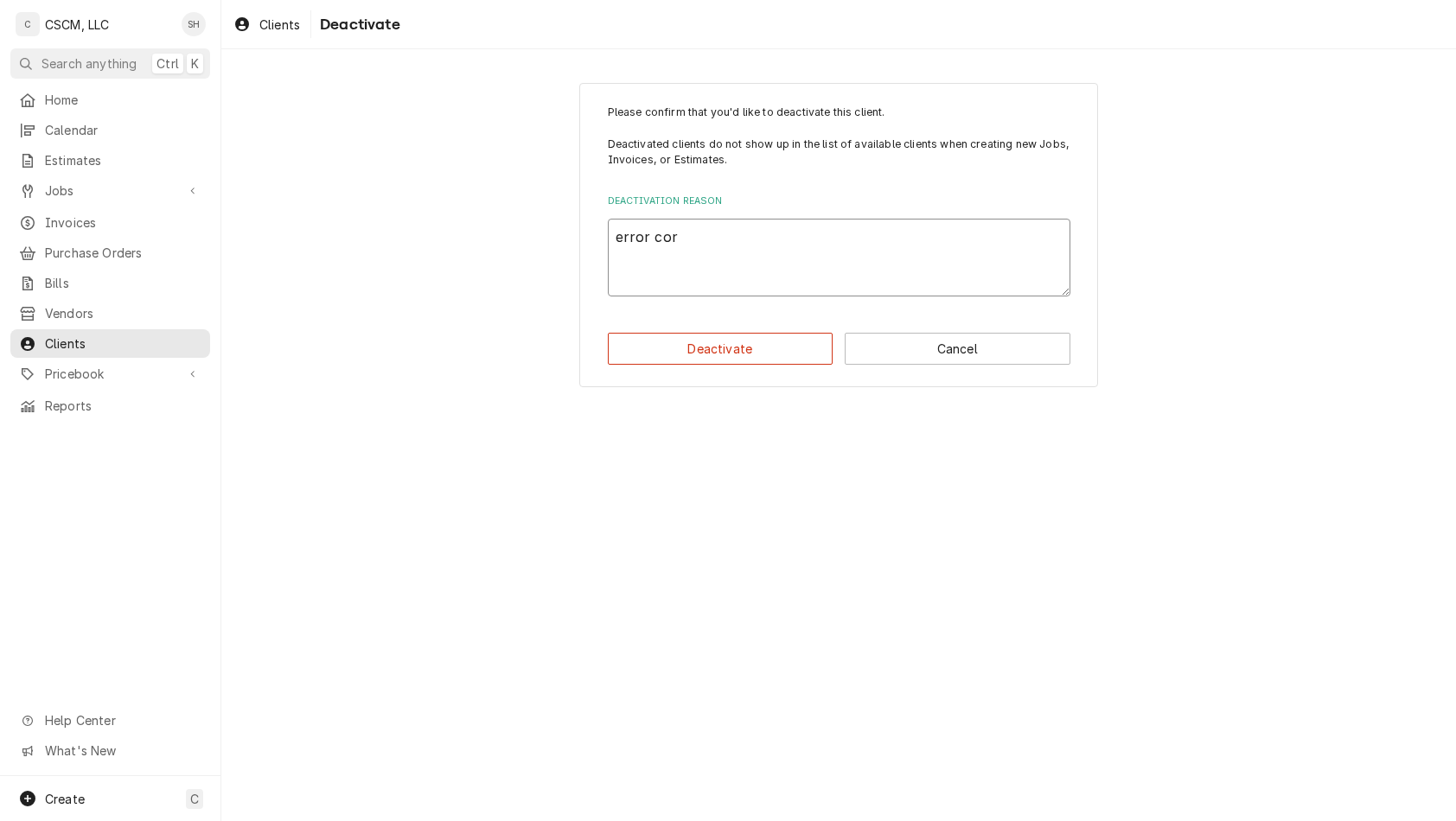 type on "x" 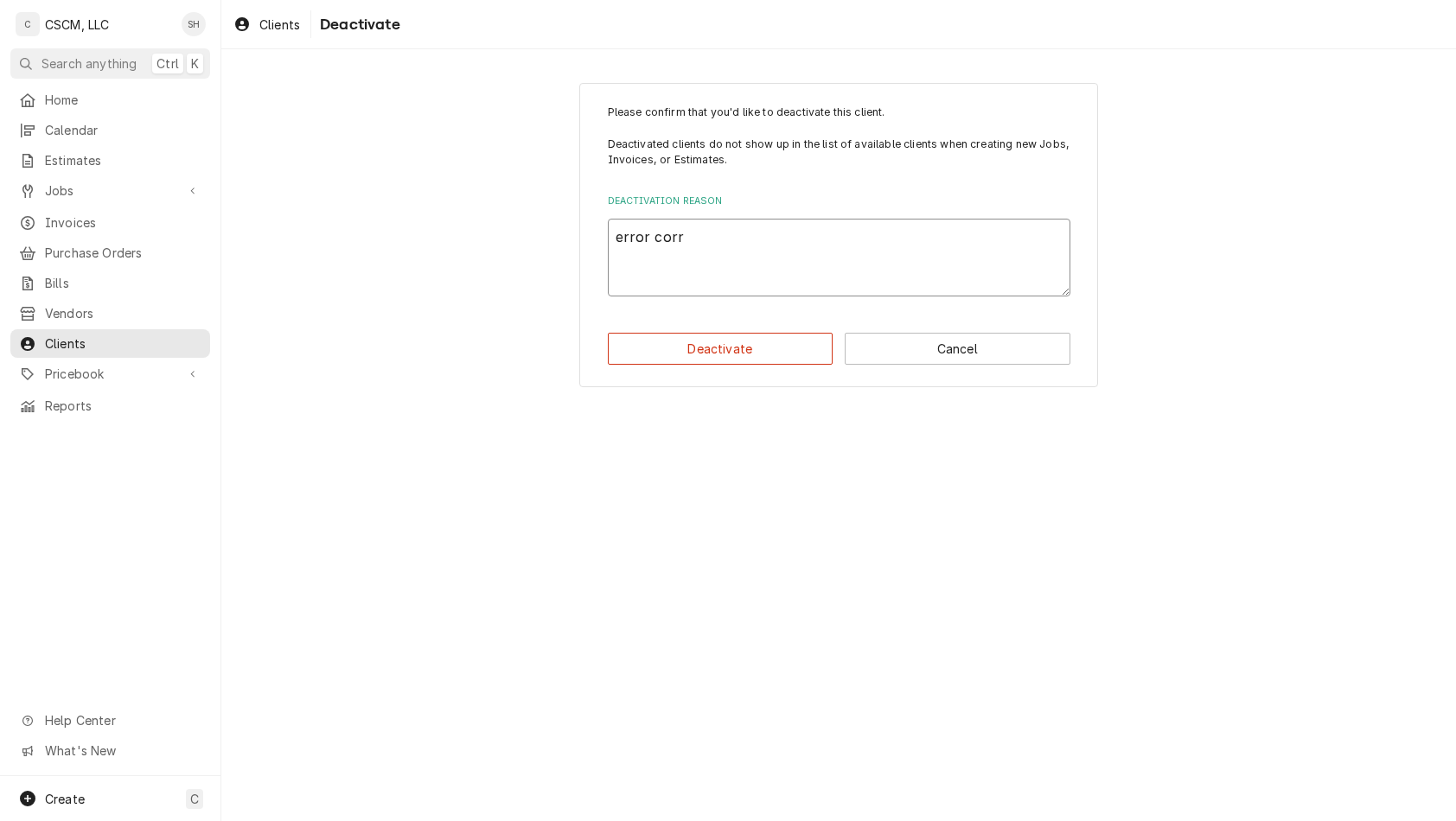 type on "x" 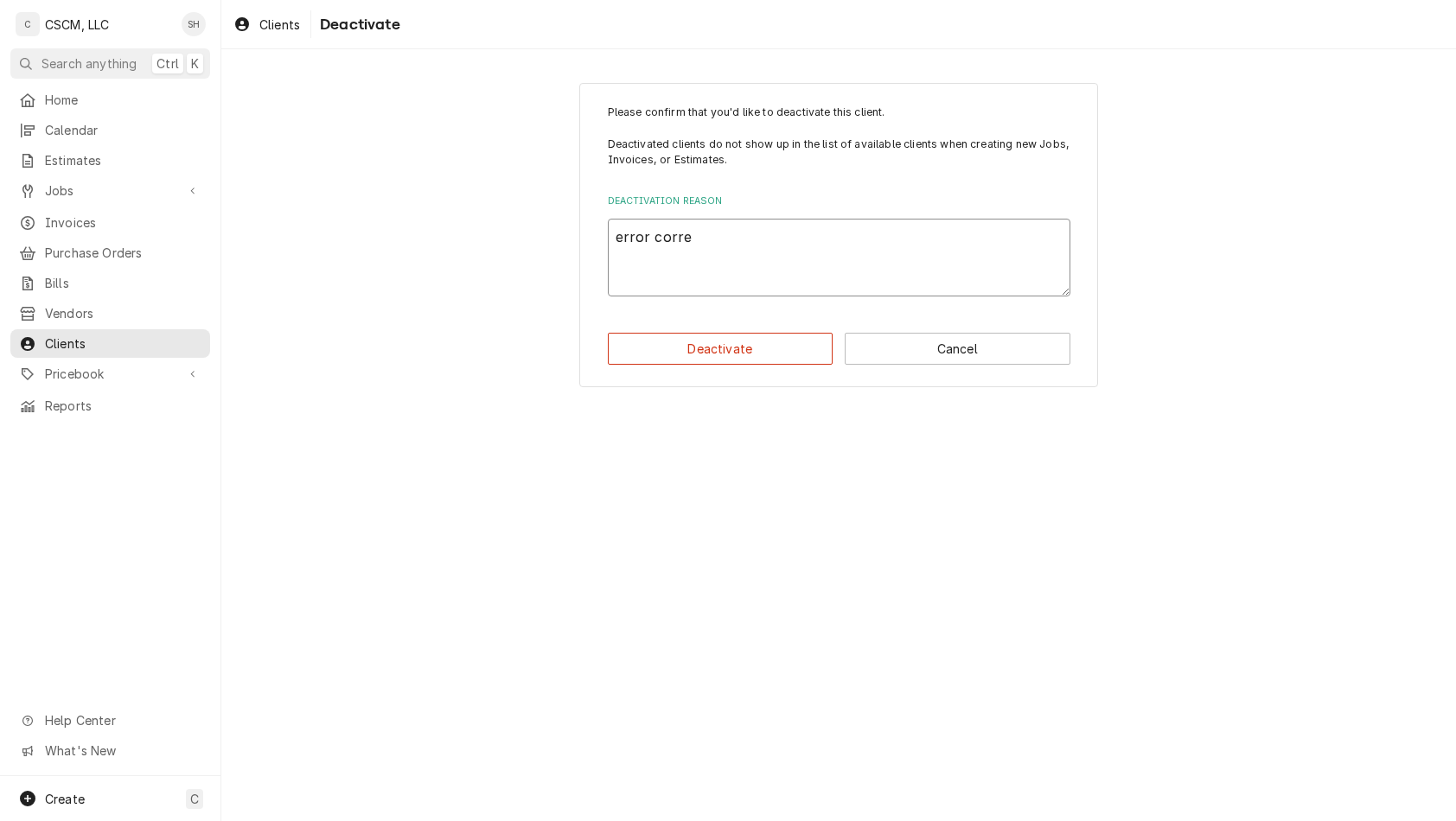 type on "x" 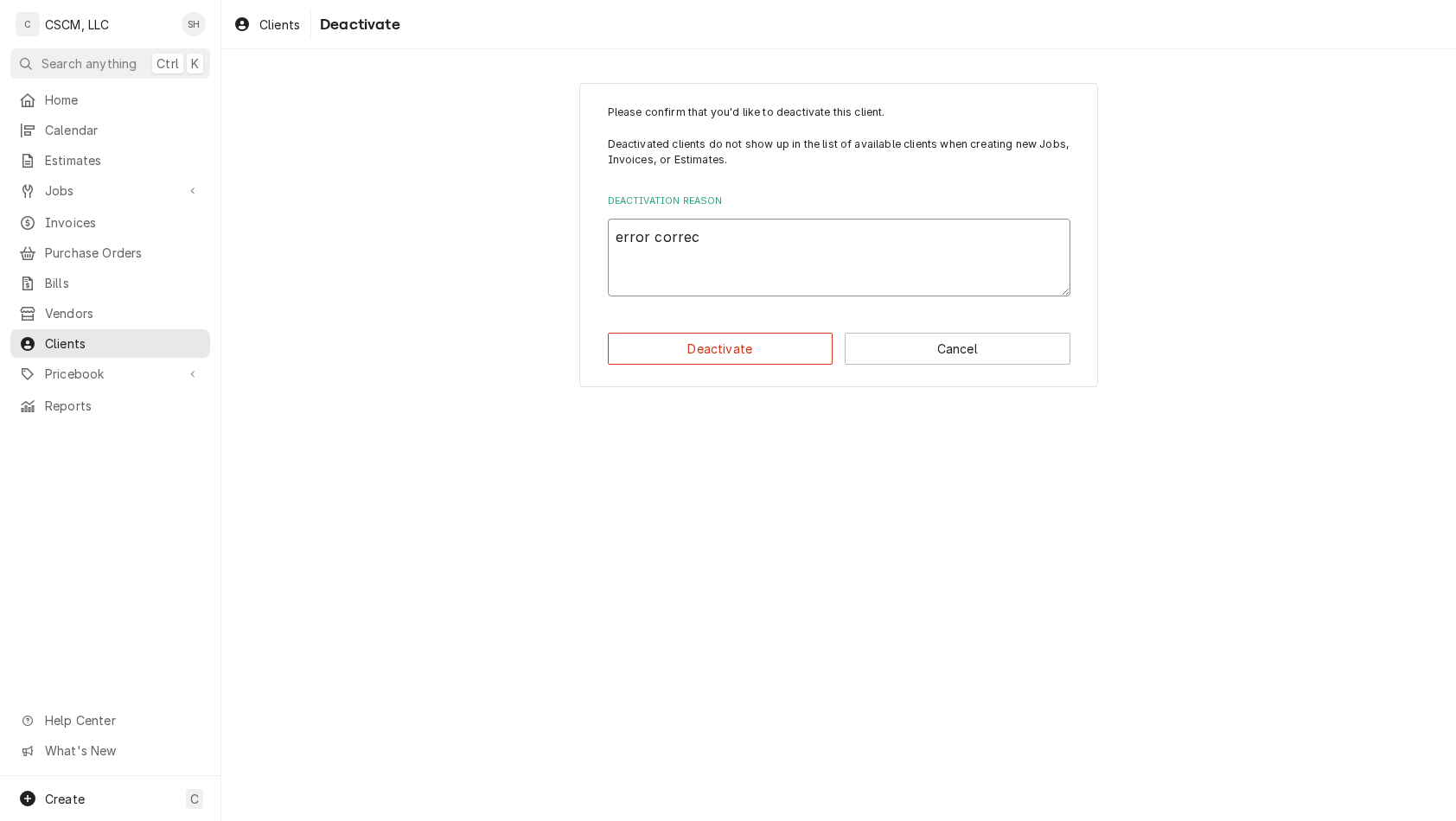 type on "x" 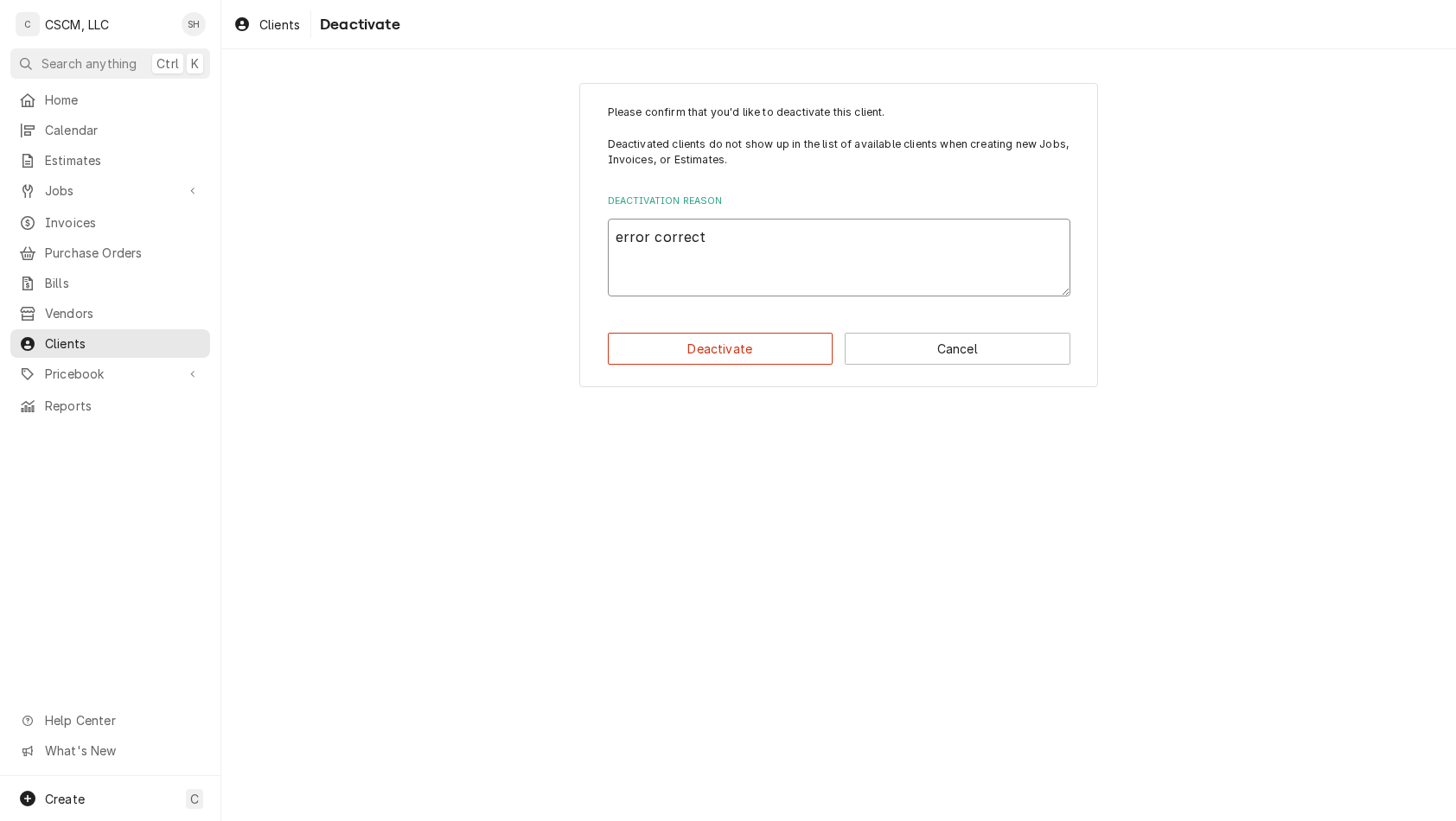 type on "x" 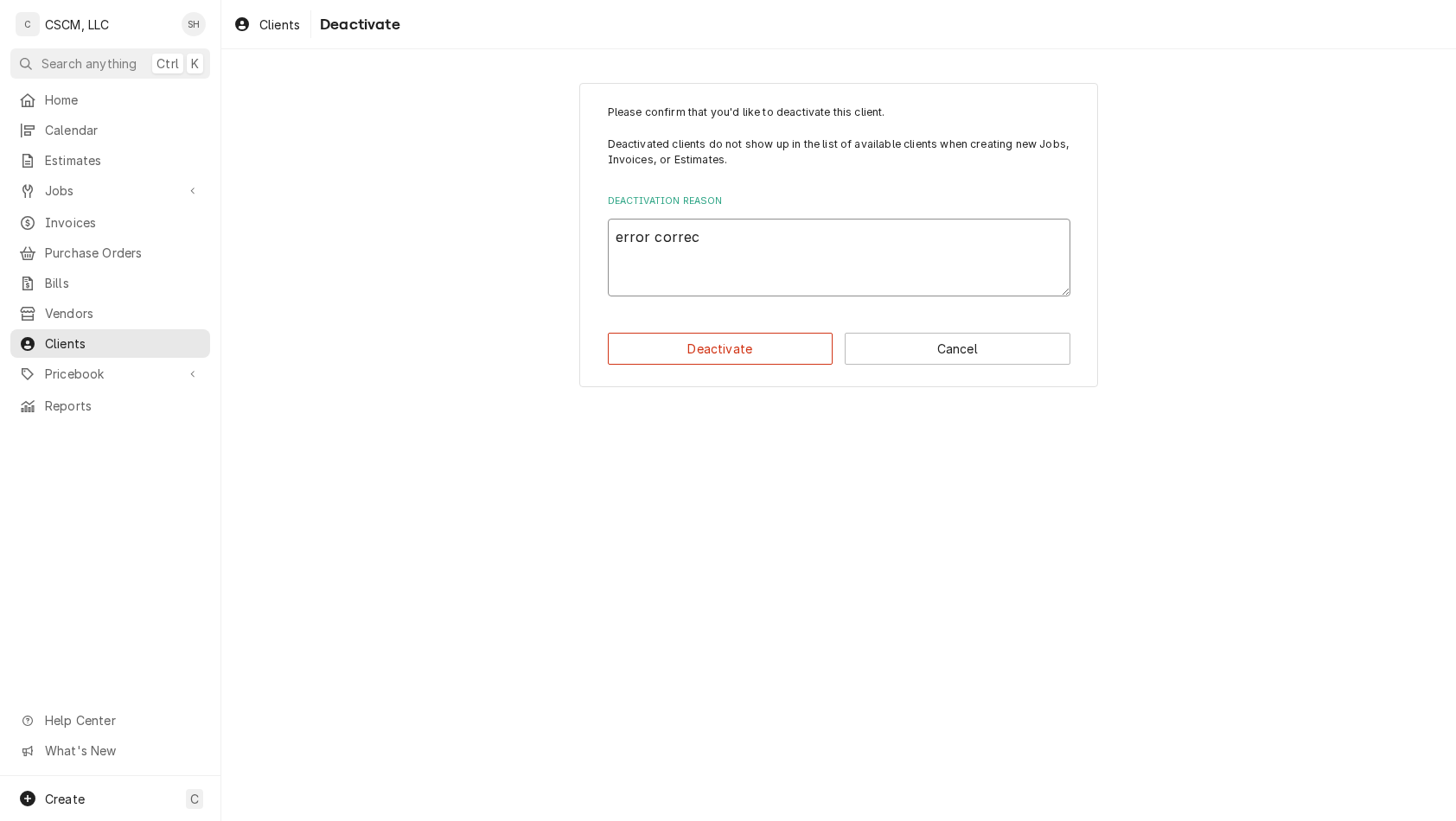 type on "x" 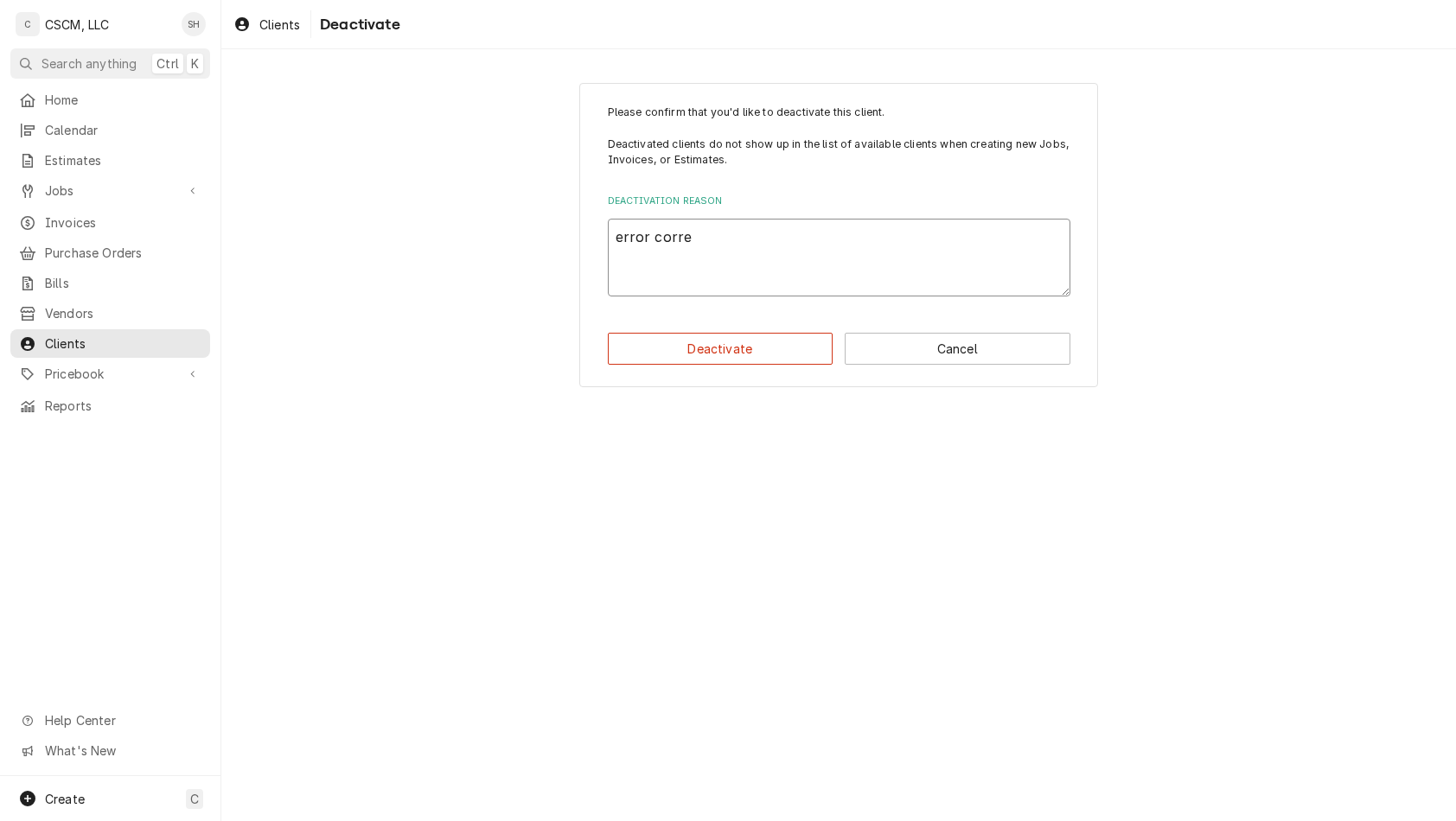 type on "x" 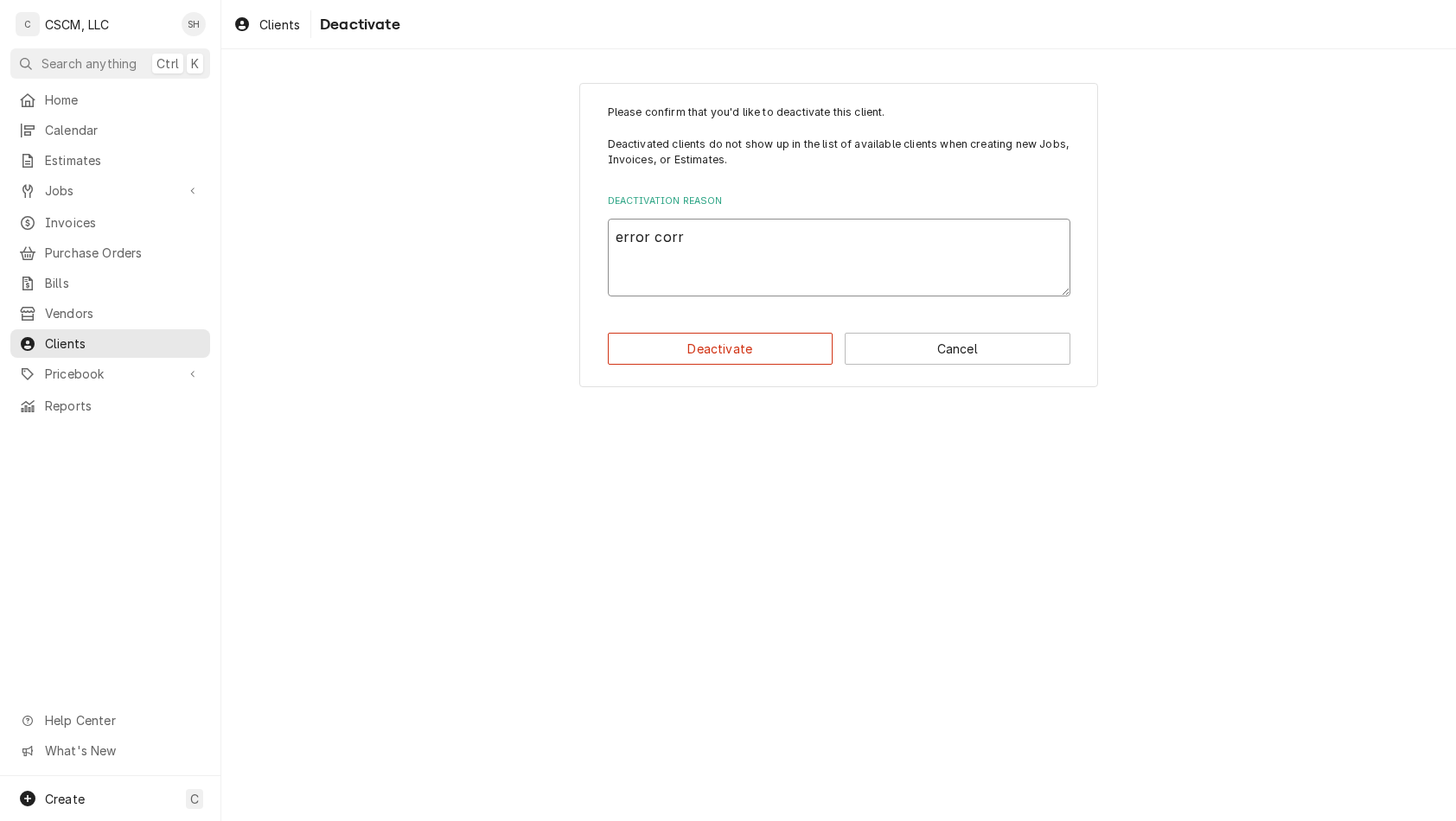 type on "x" 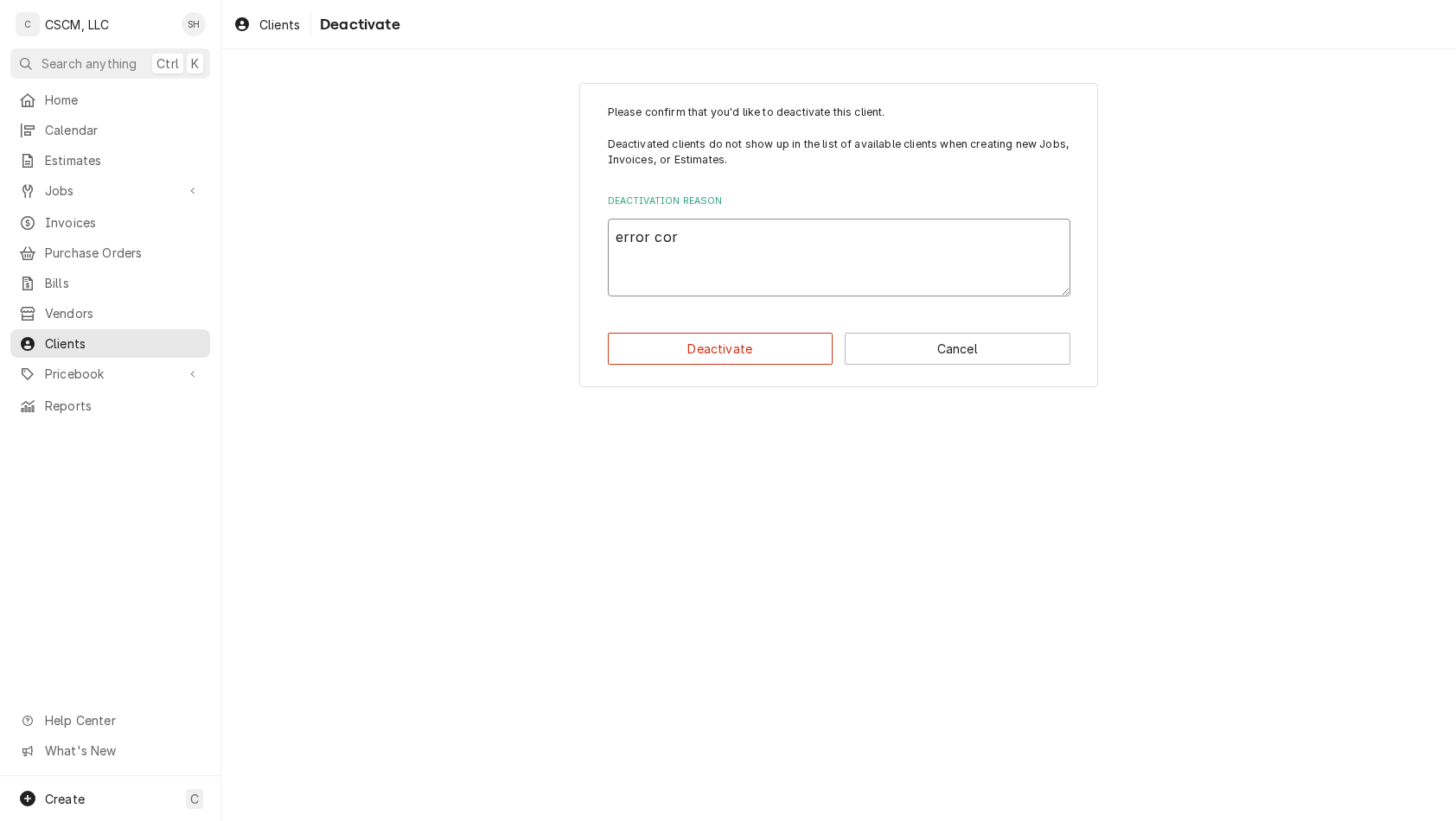 type on "x" 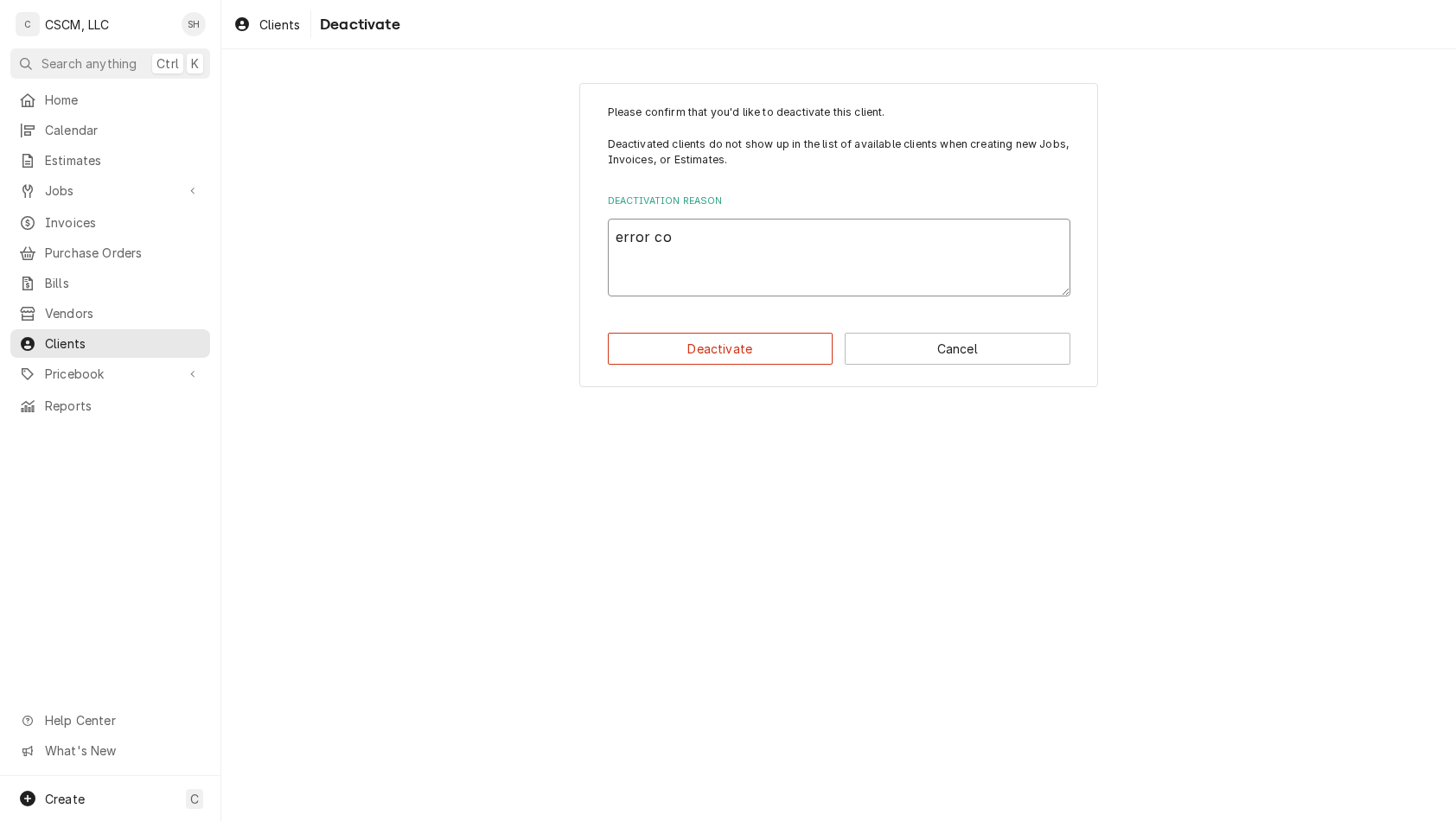 type on "x" 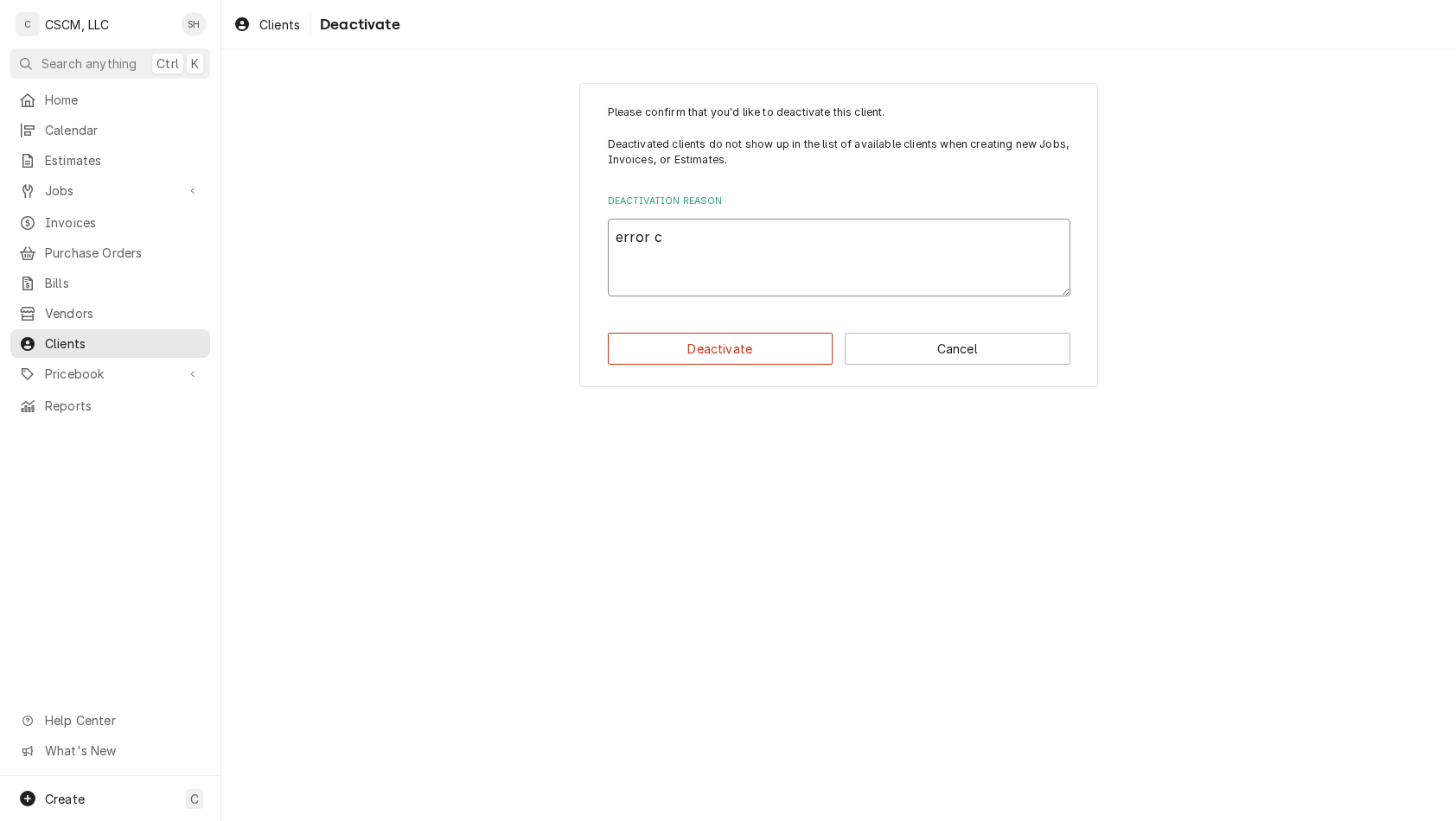 type on "x" 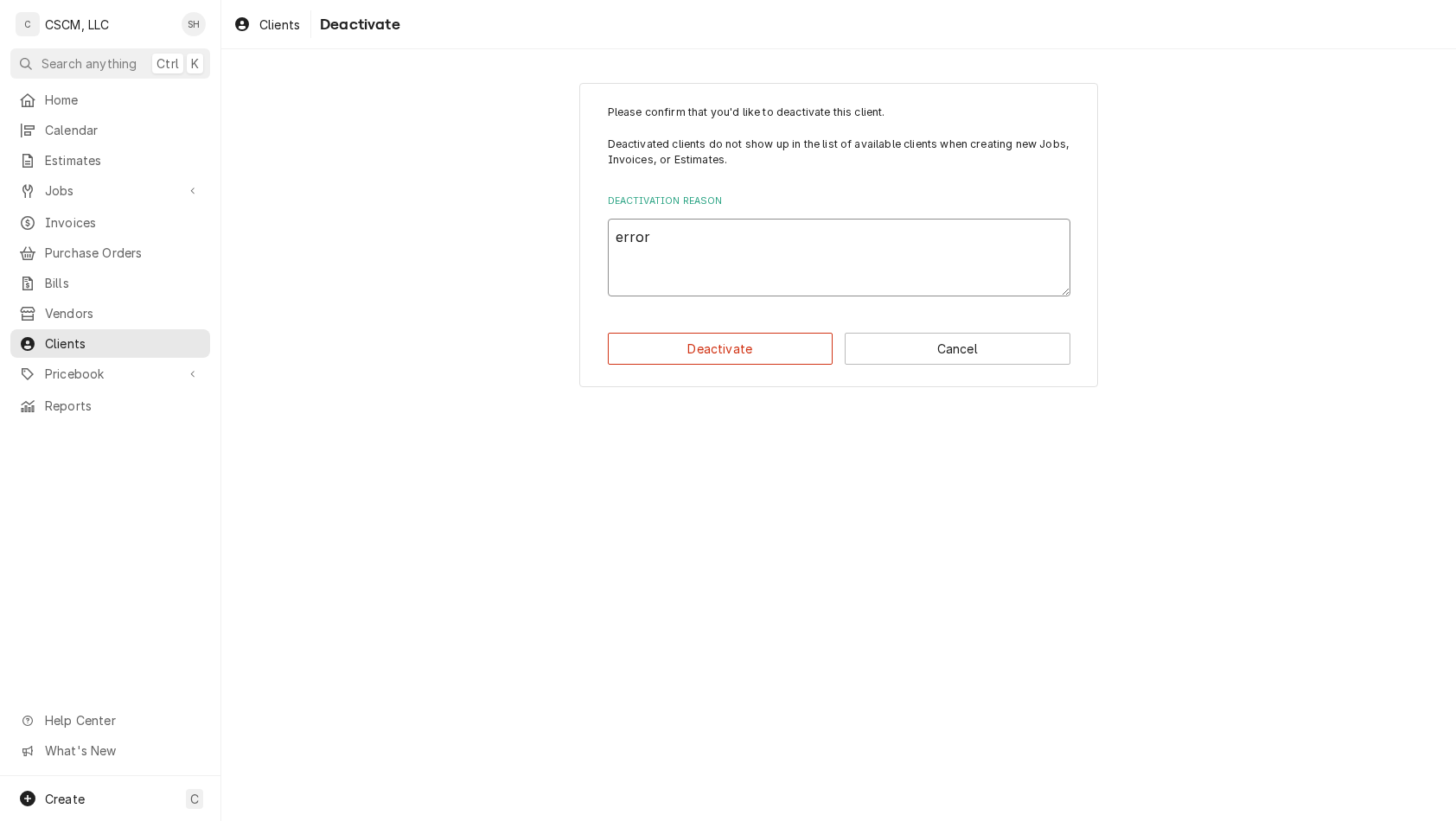 type on "x" 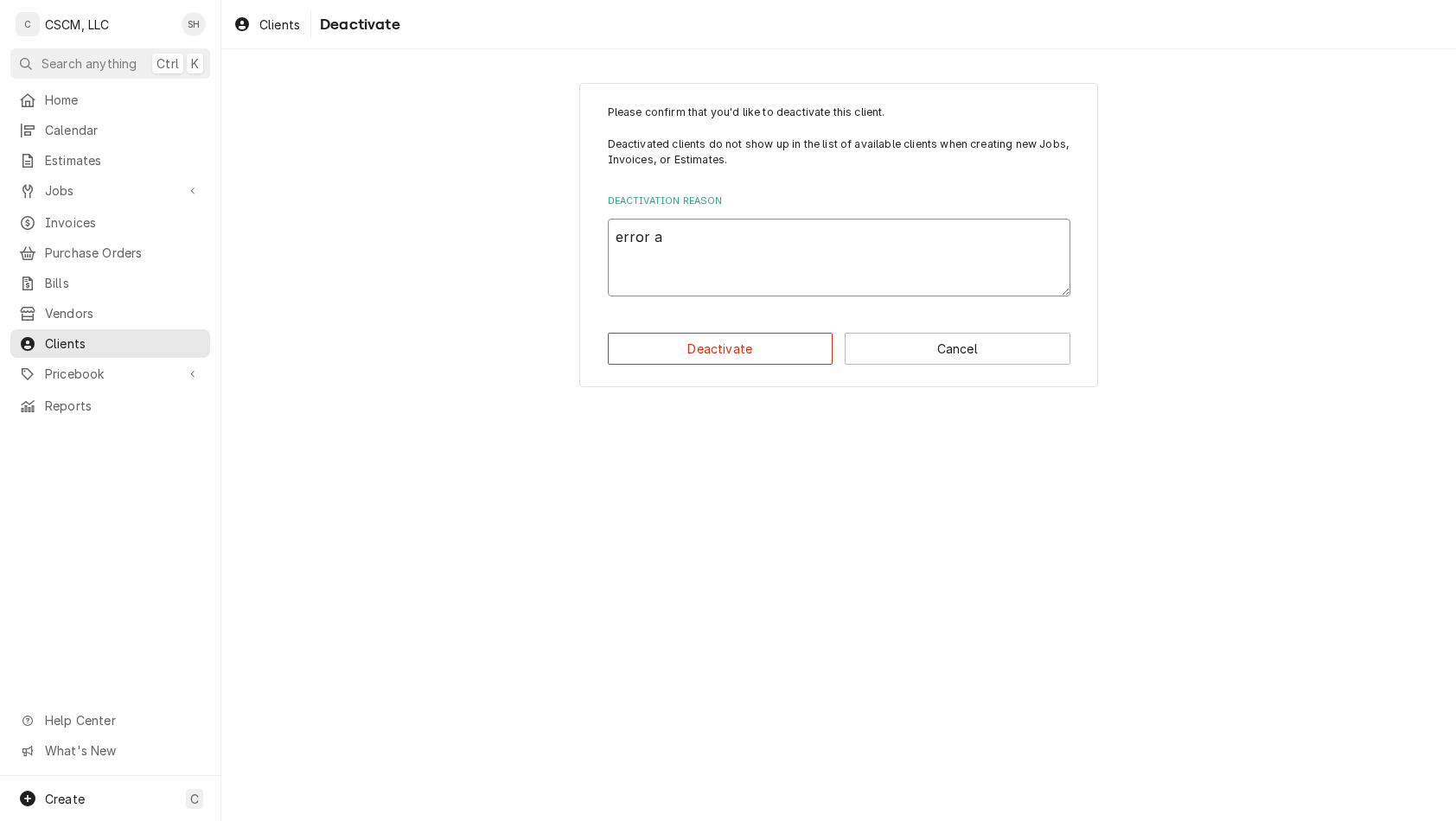 type on "x" 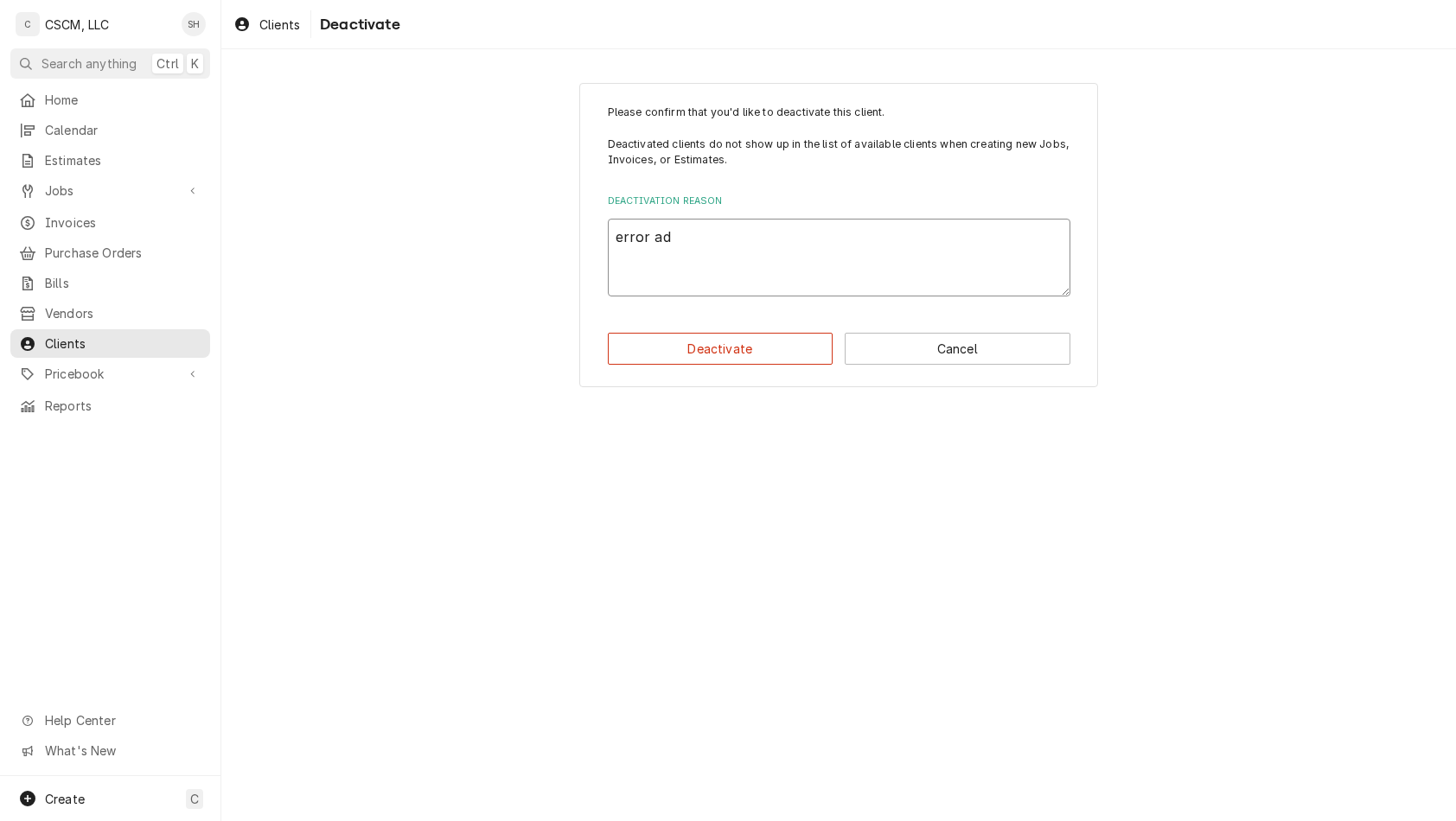 type on "x" 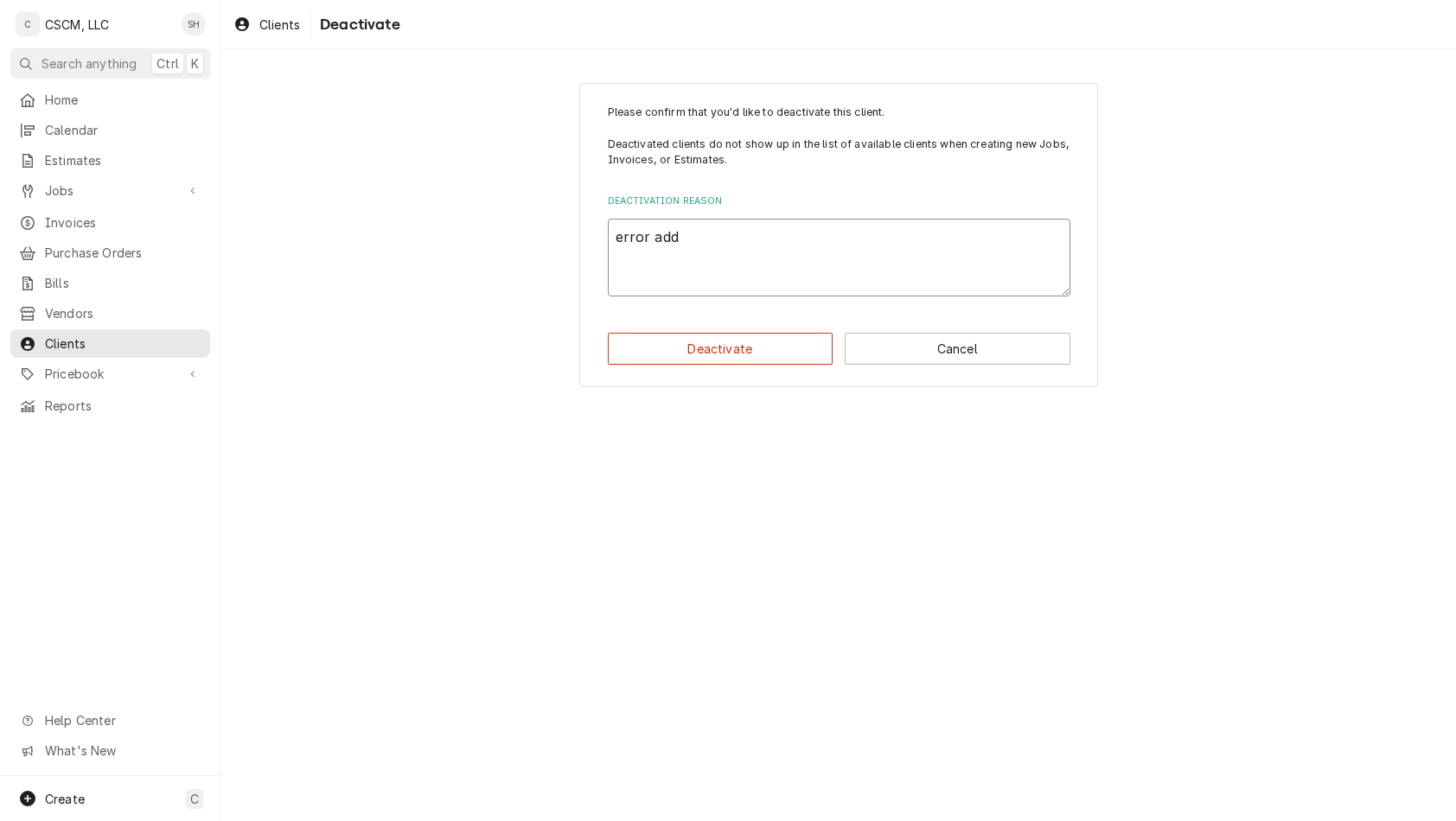 type on "x" 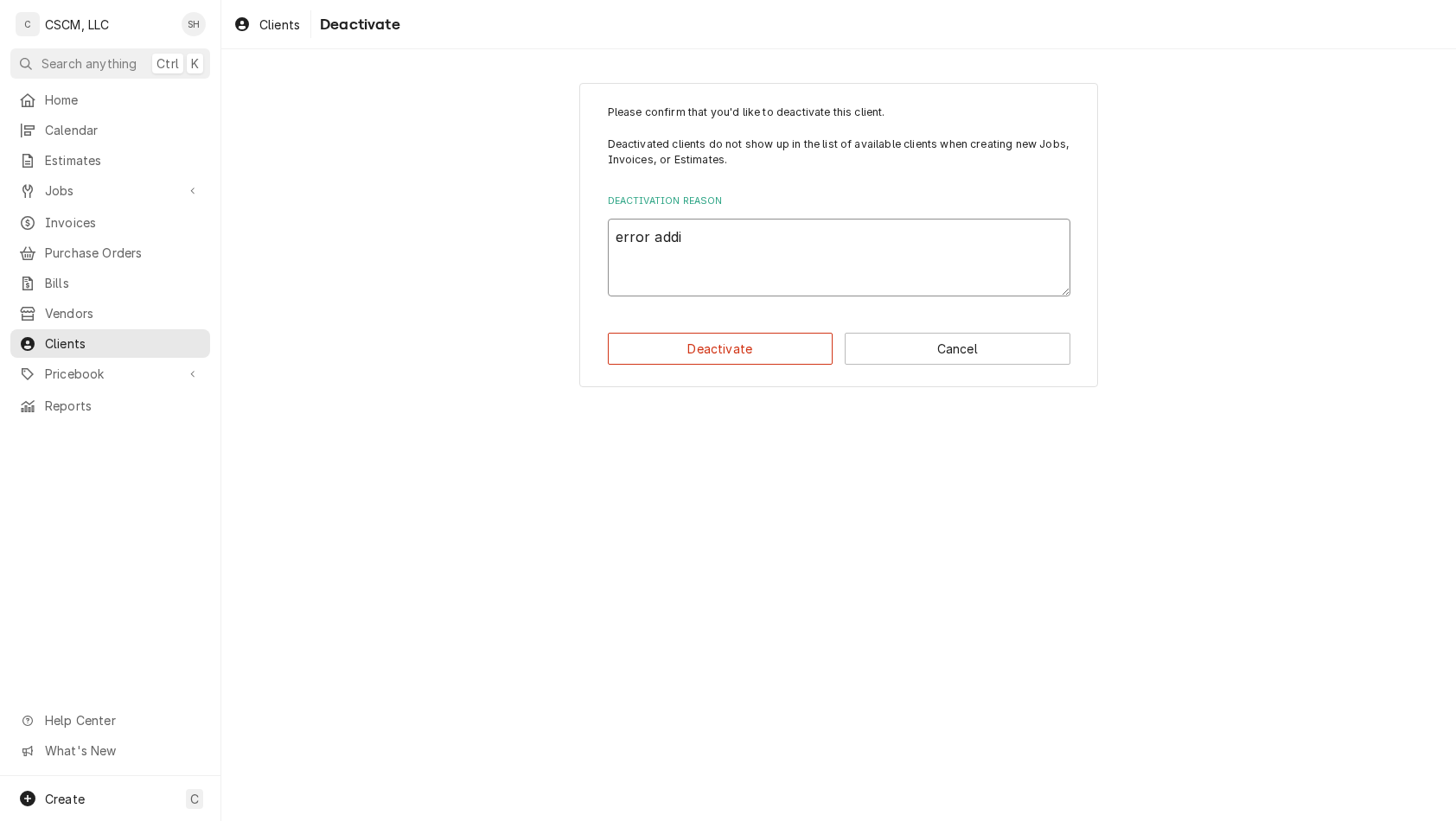 type on "x" 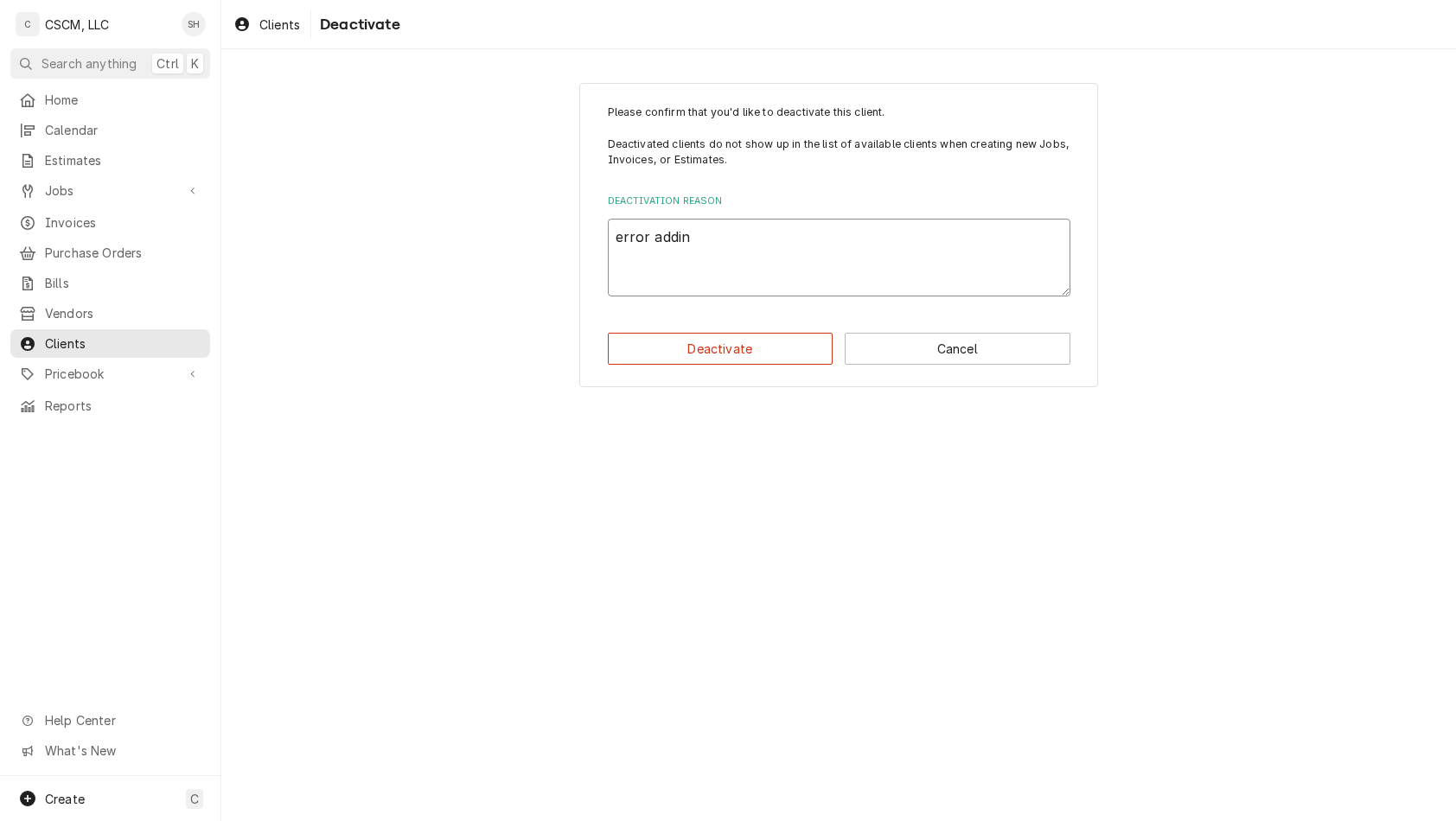 type on "x" 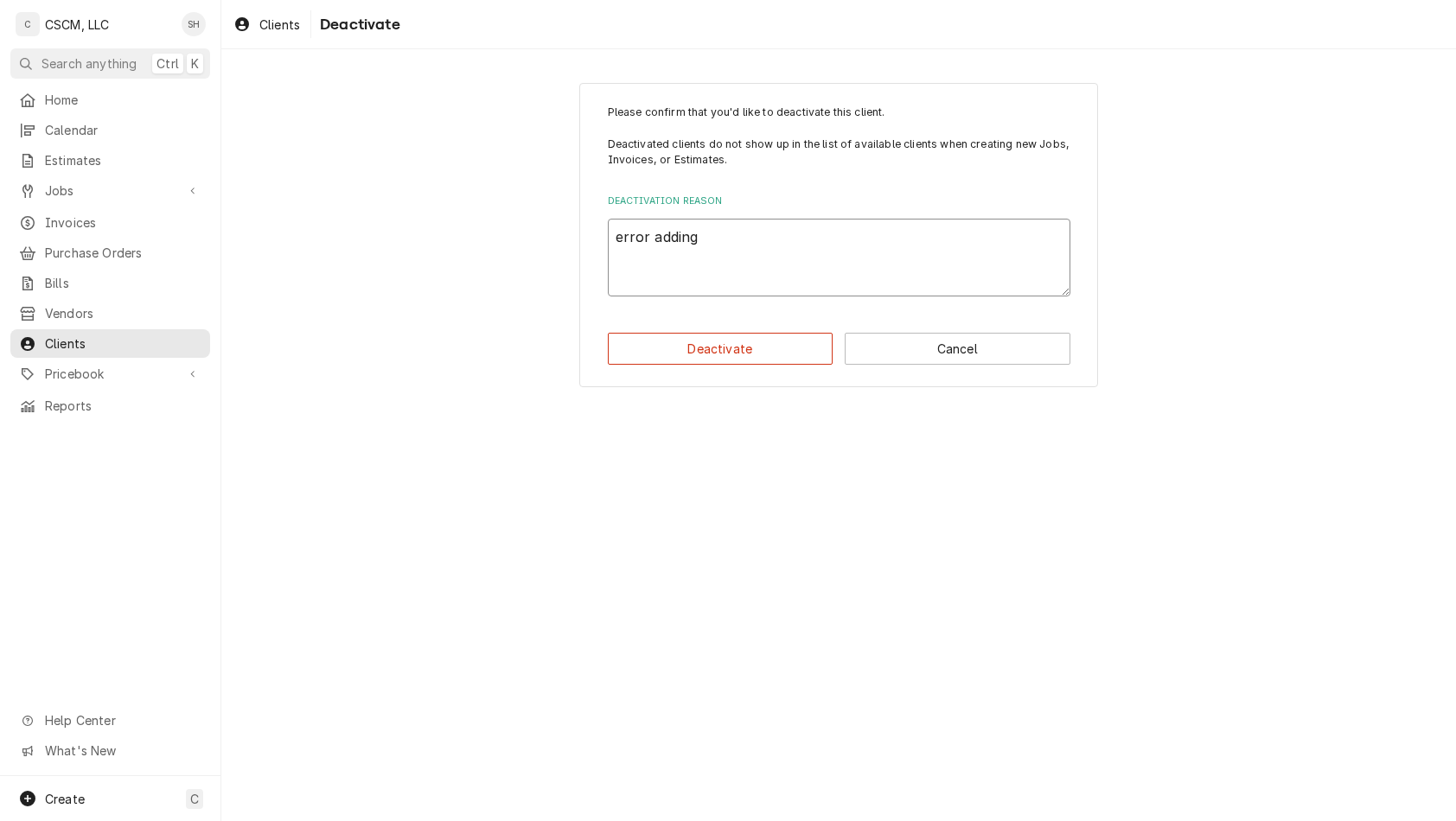 type on "x" 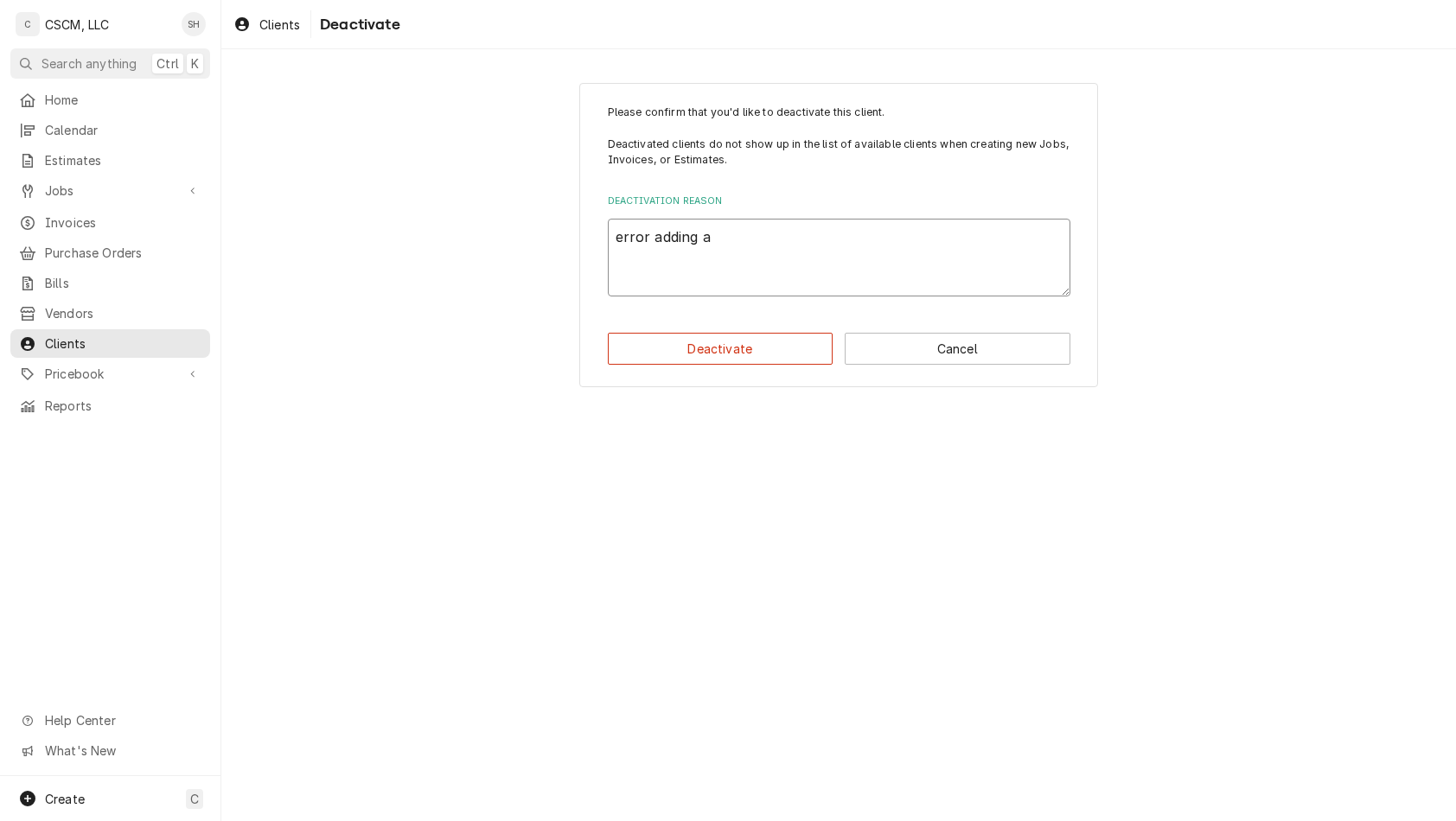 type on "x" 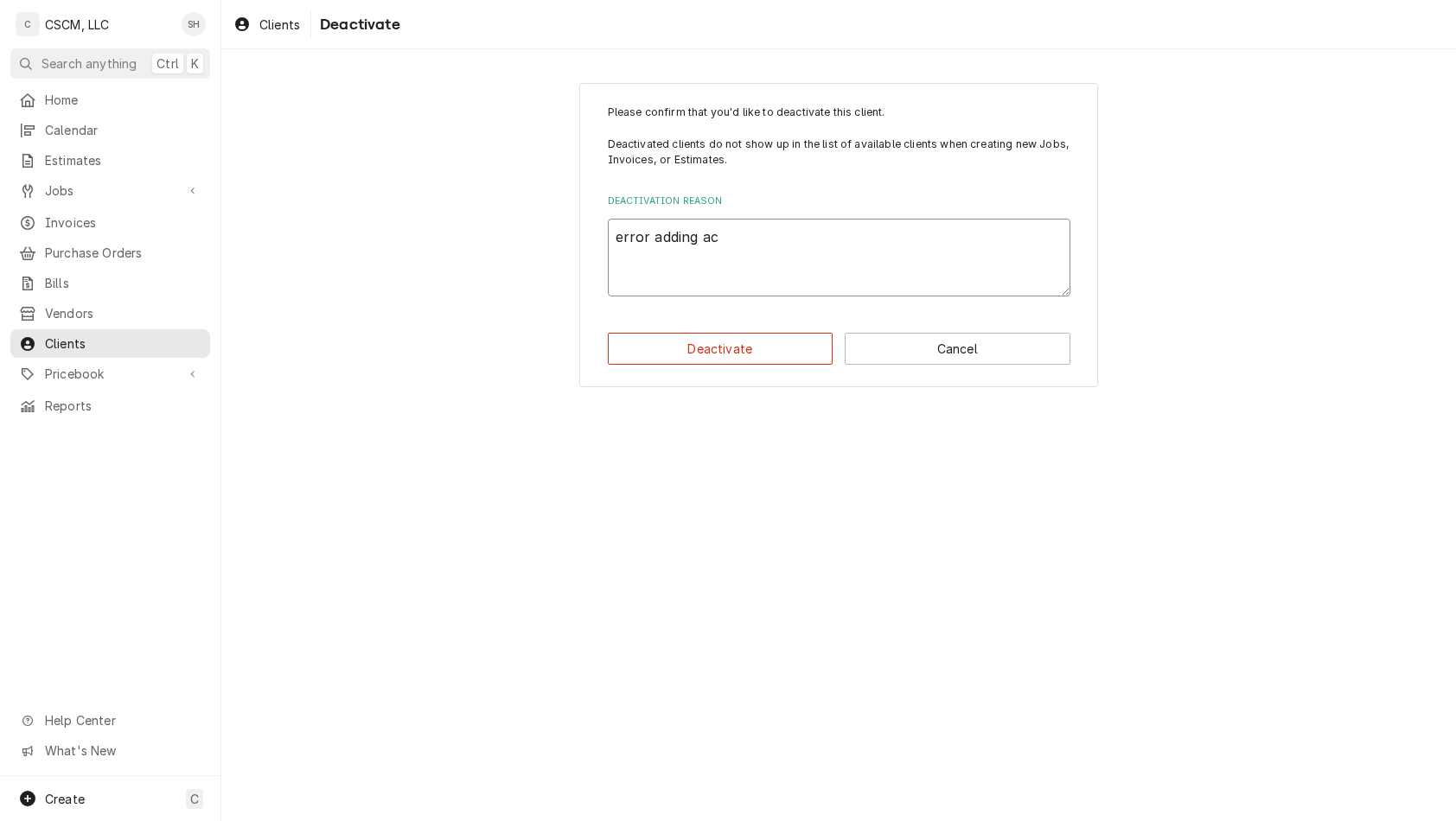 type on "x" 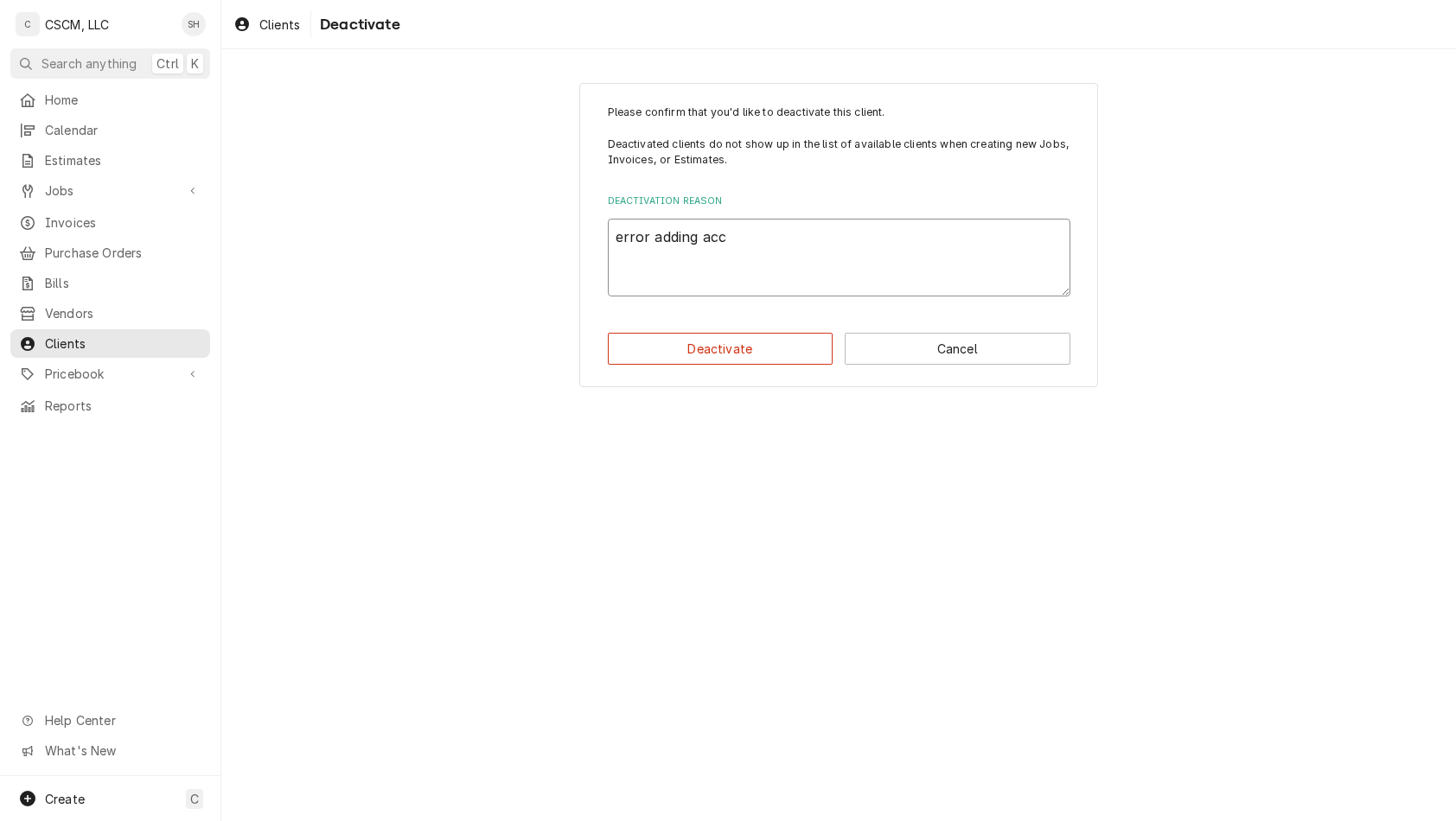 type on "x" 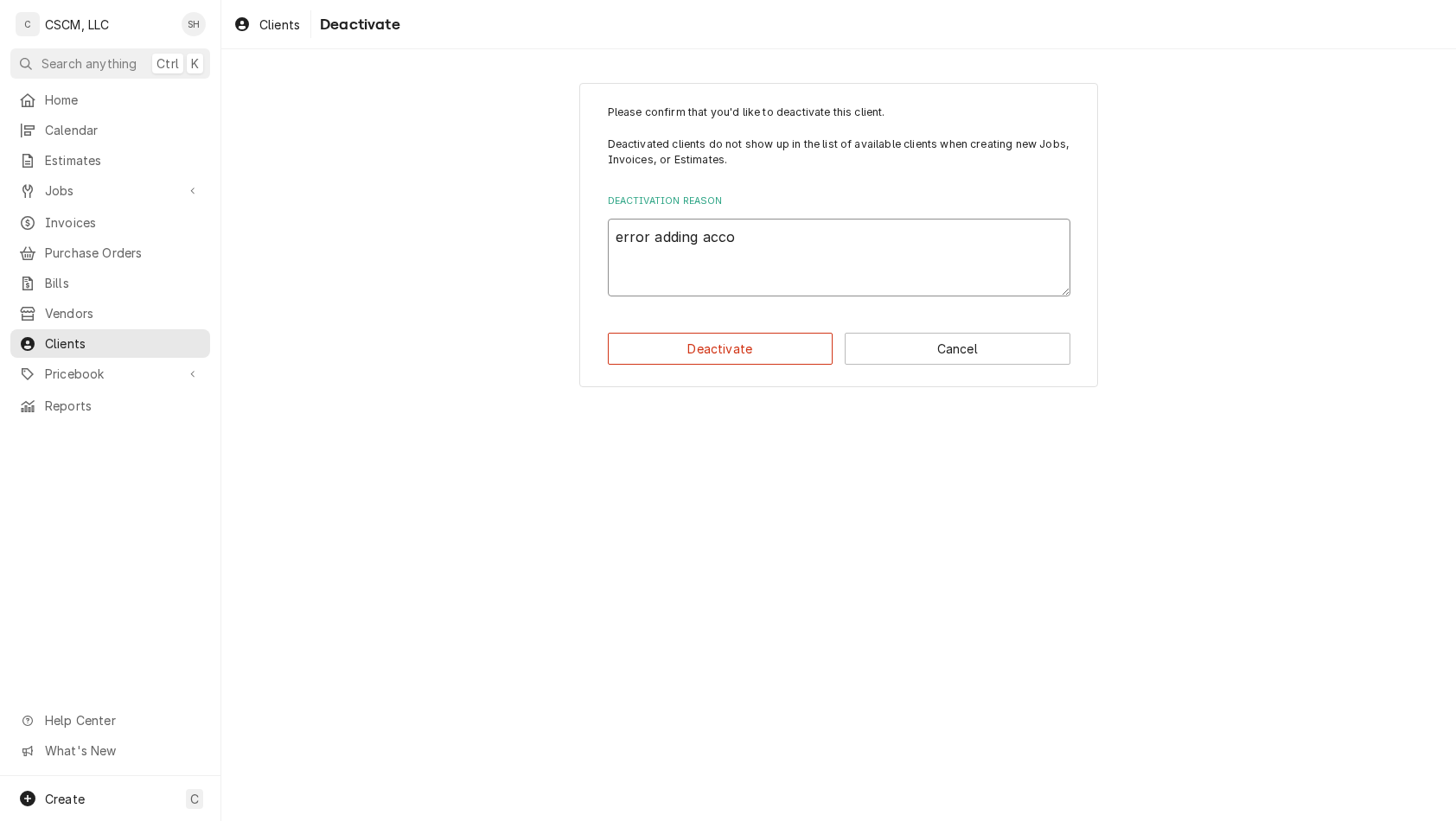 type on "x" 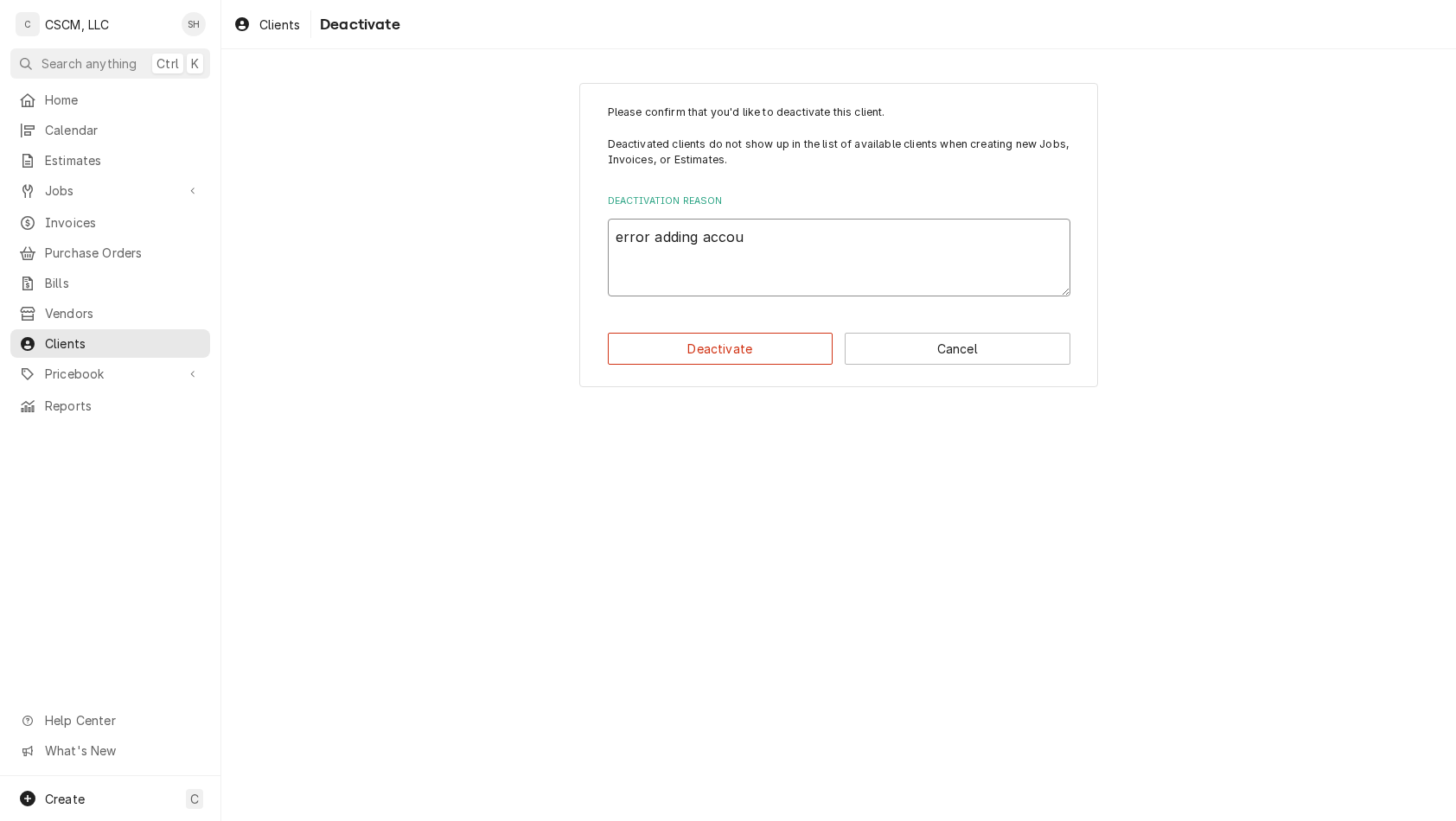 type on "x" 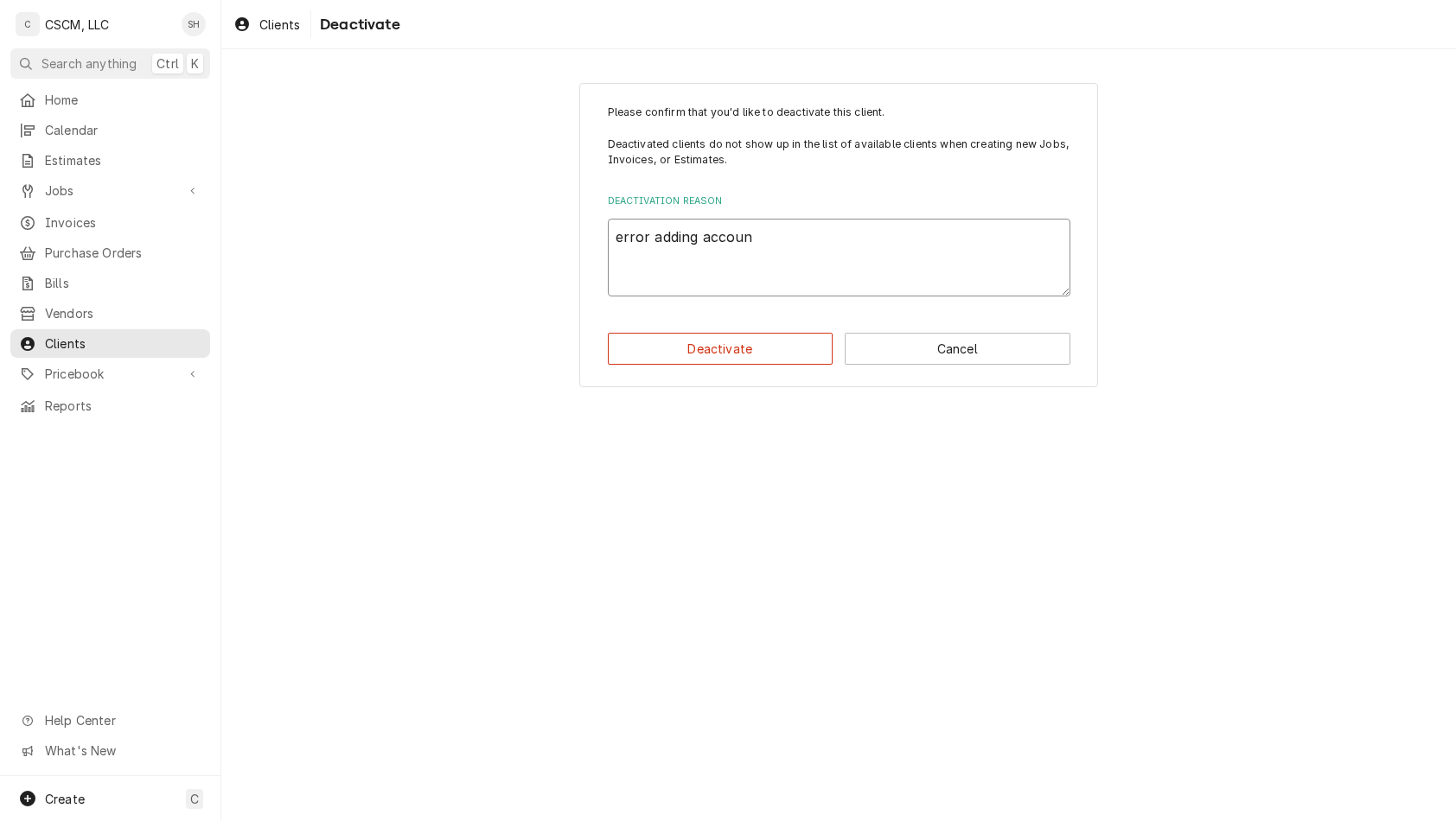 type on "x" 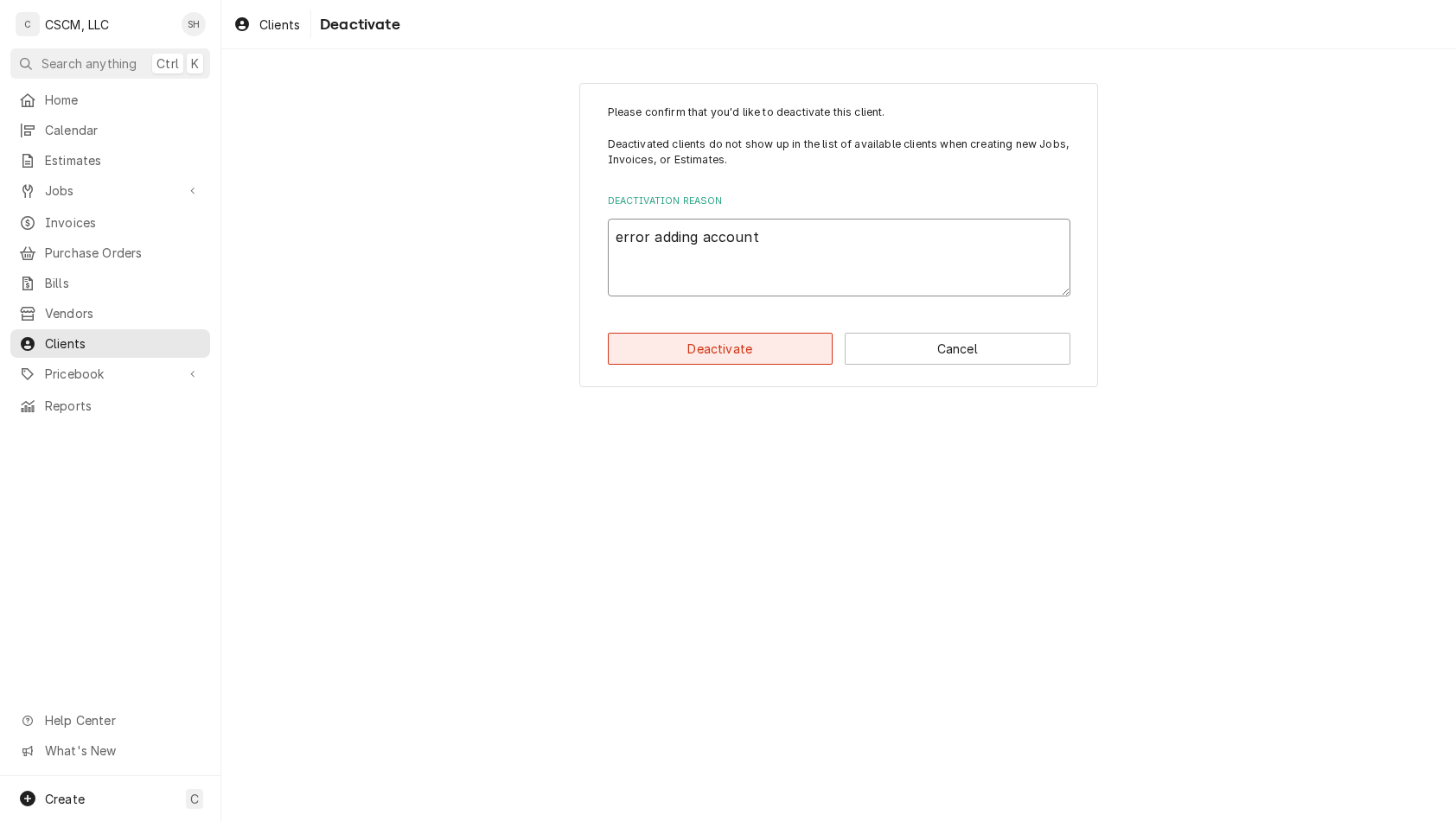 type on "error adding account" 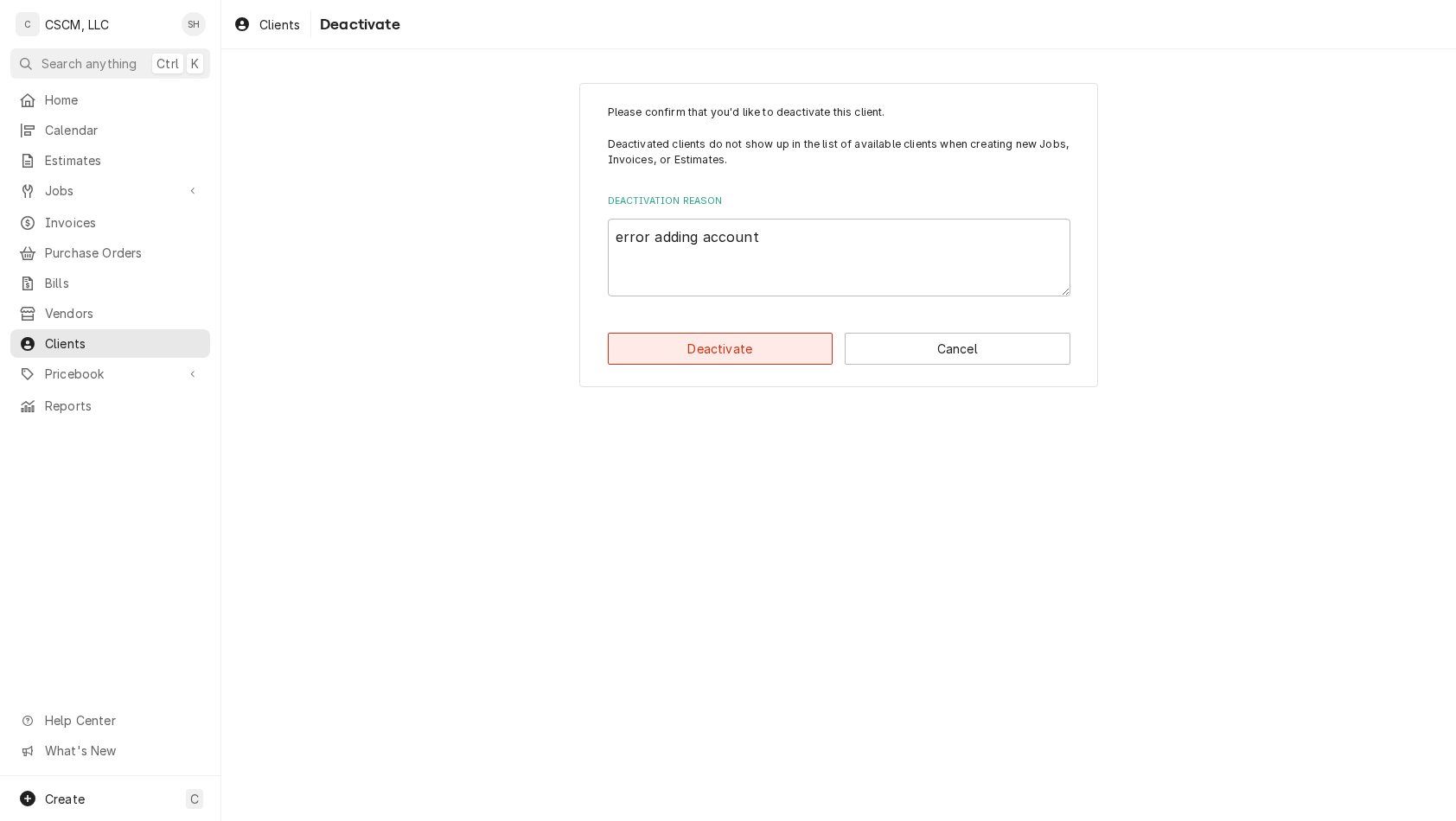 click on "Deactivate" at bounding box center (720, 348) 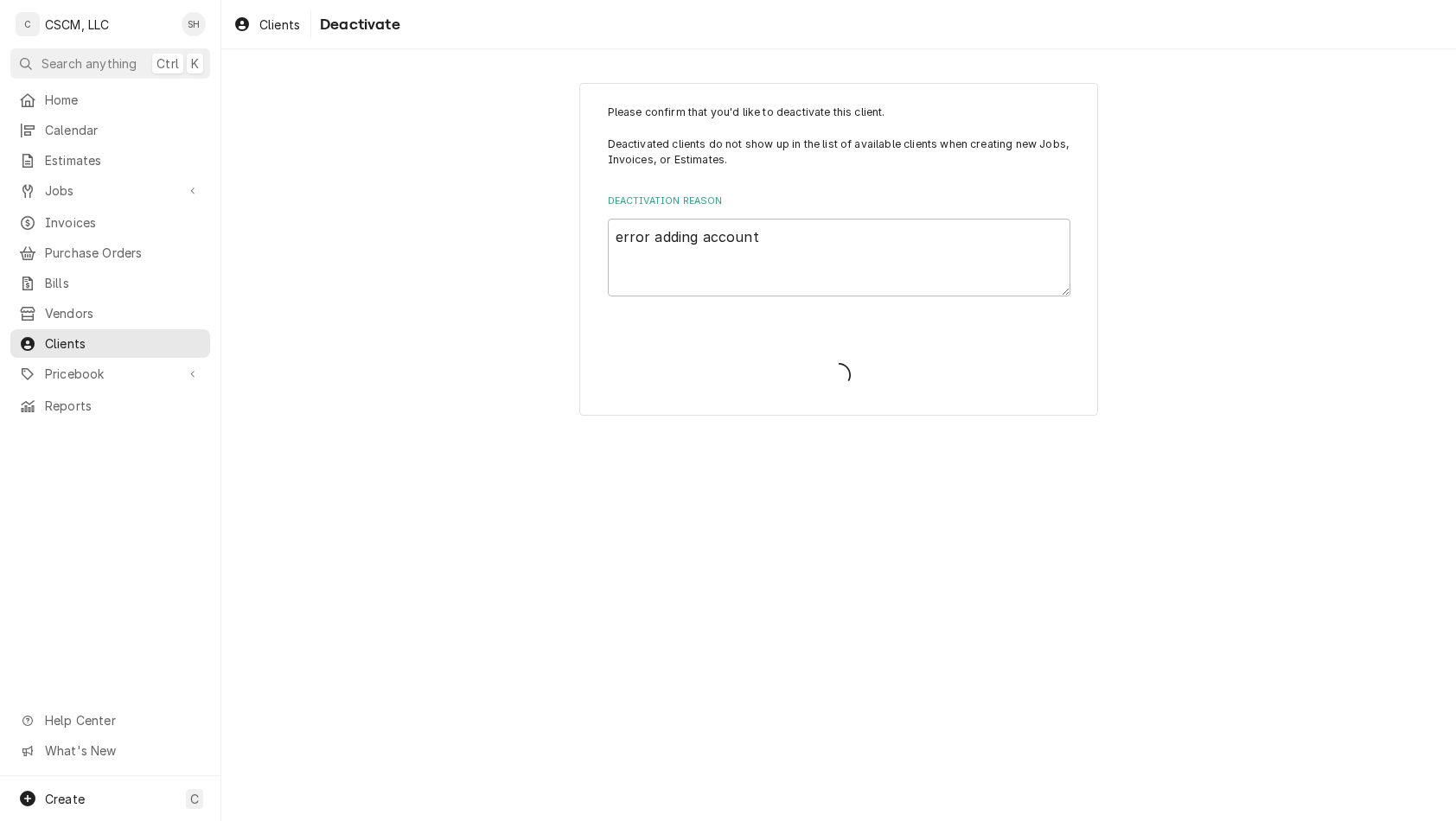 type on "x" 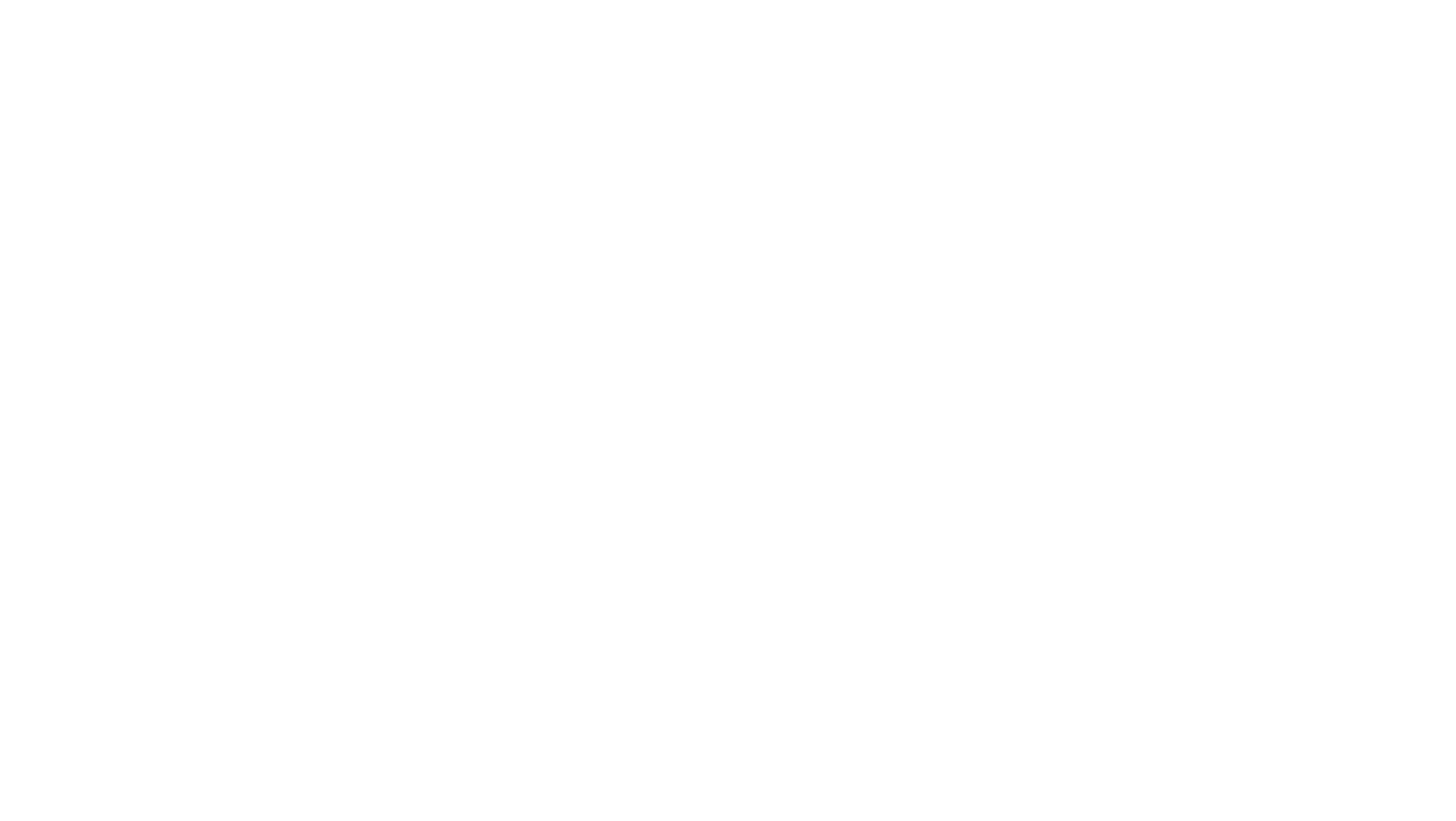 scroll, scrollTop: 0, scrollLeft: 0, axis: both 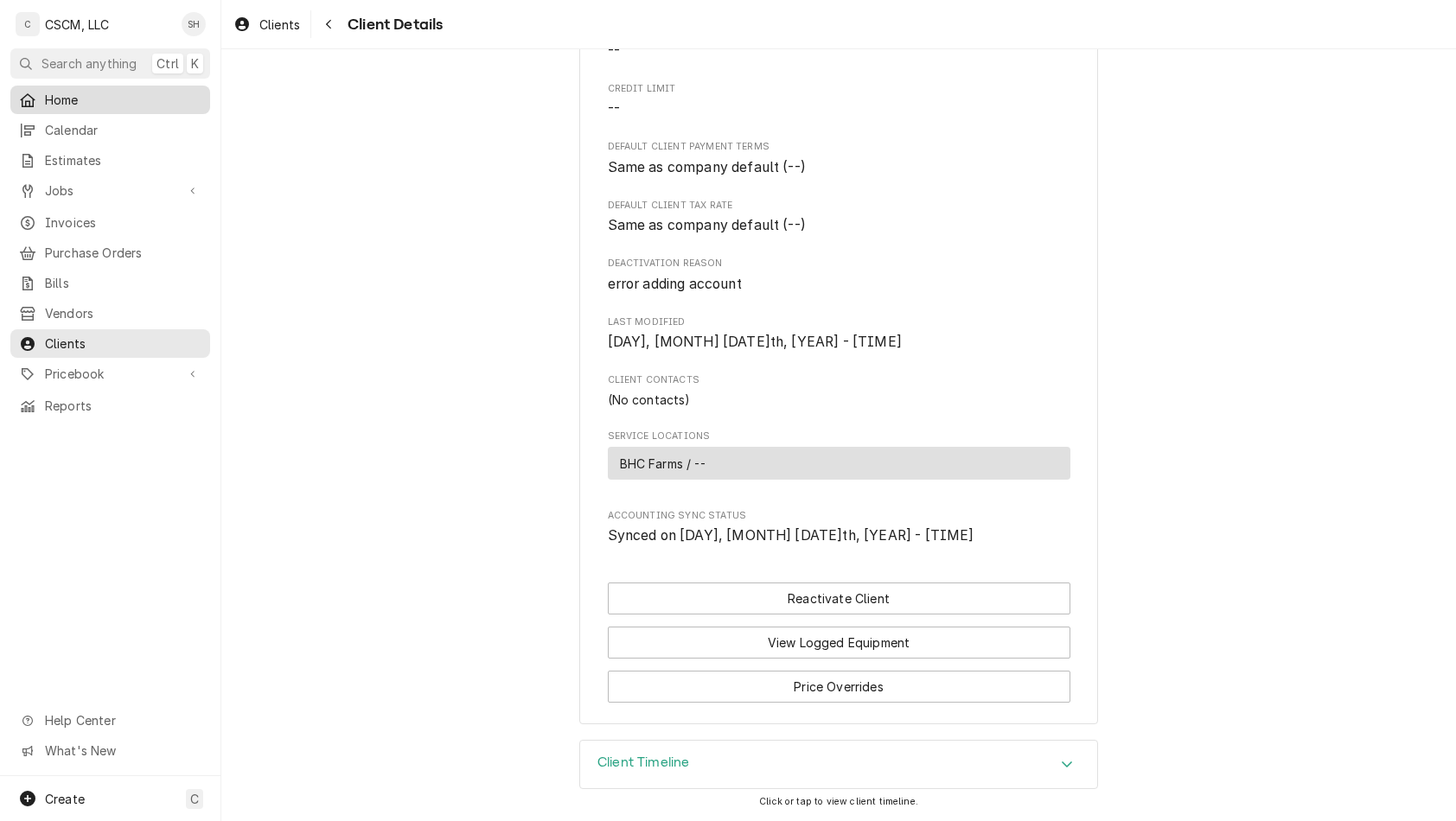 click on "Home" at bounding box center (123, 99) 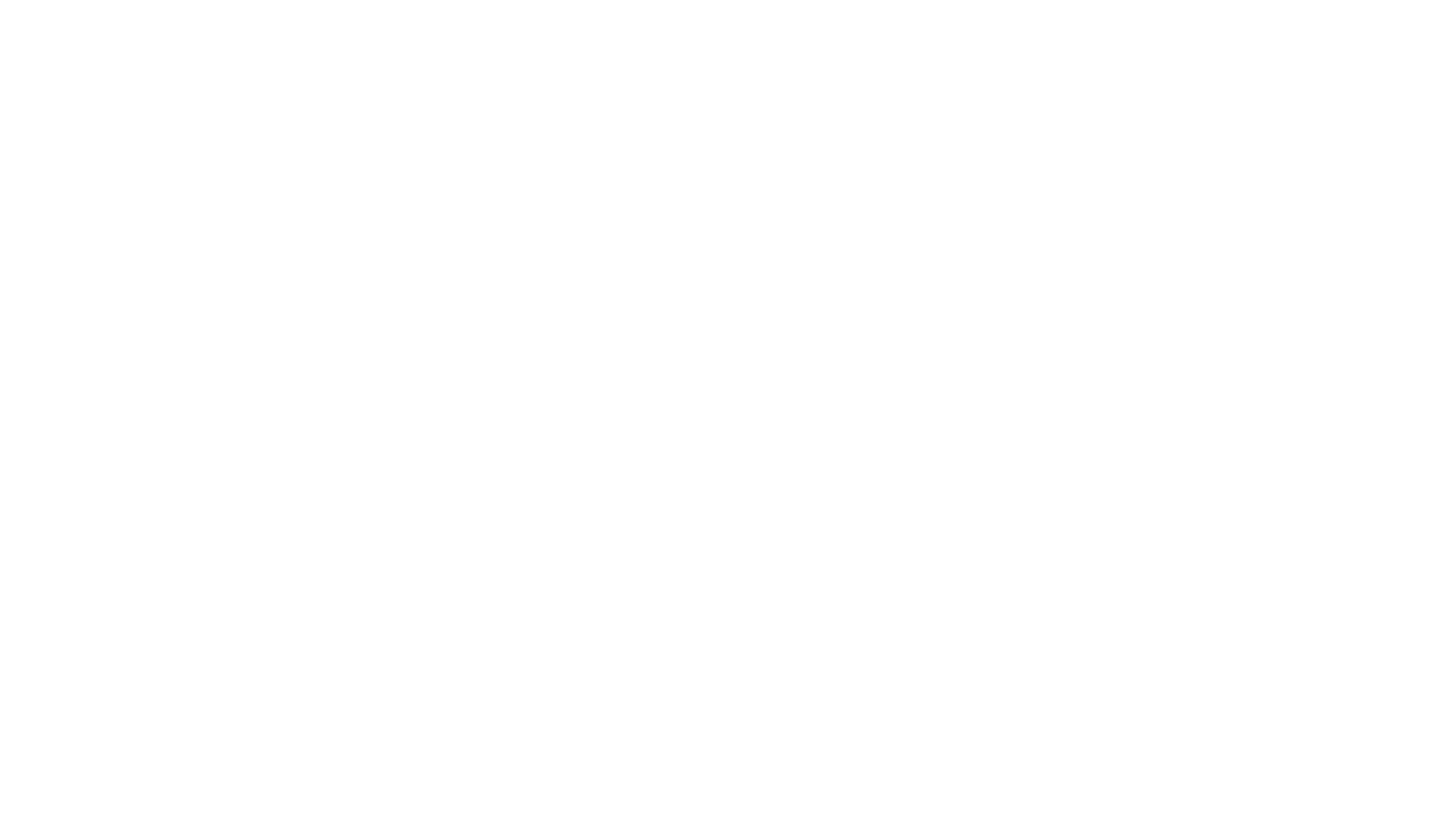scroll, scrollTop: 0, scrollLeft: 0, axis: both 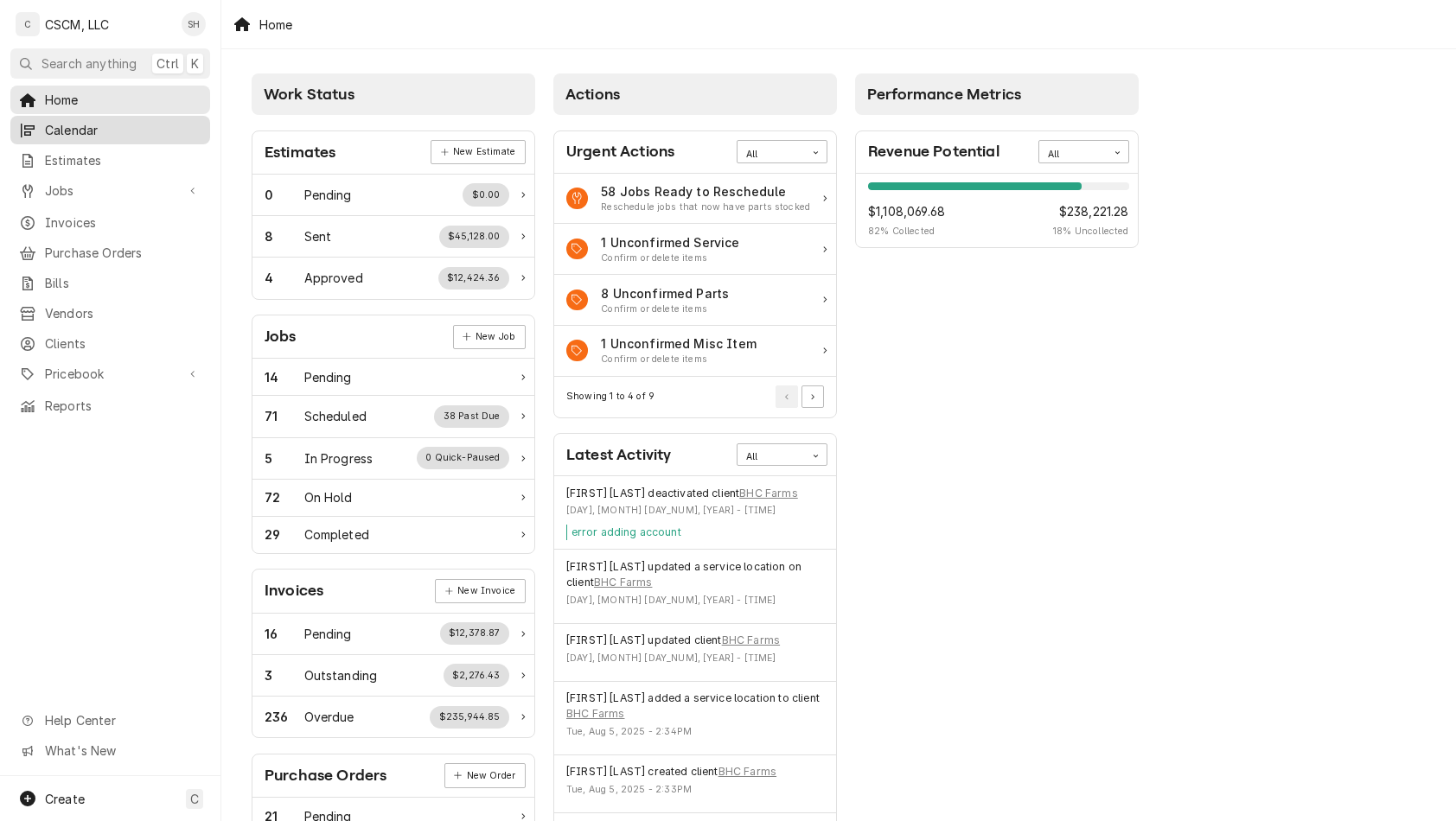 click on "Calendar" at bounding box center (110, 130) 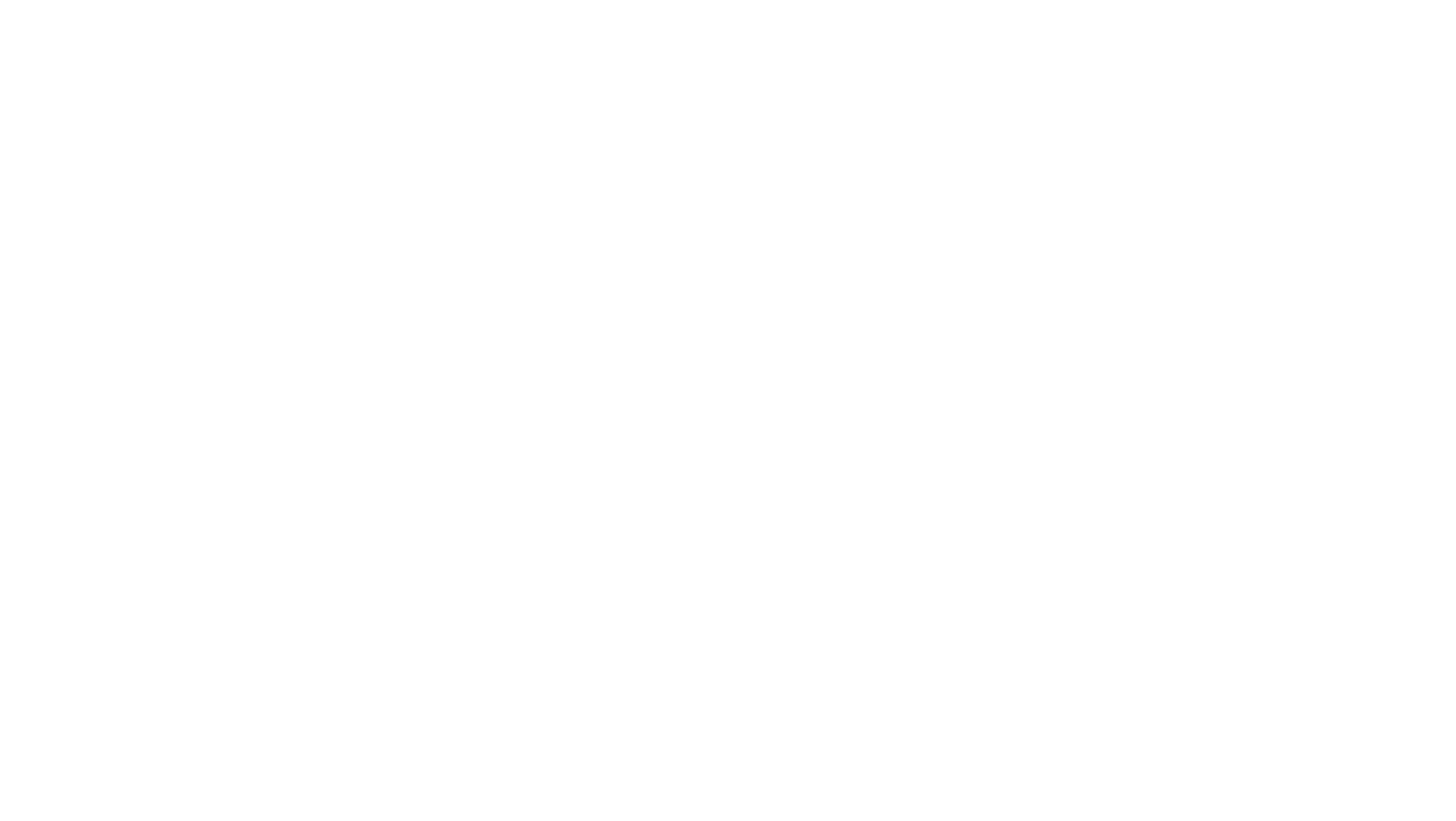 scroll, scrollTop: 0, scrollLeft: 0, axis: both 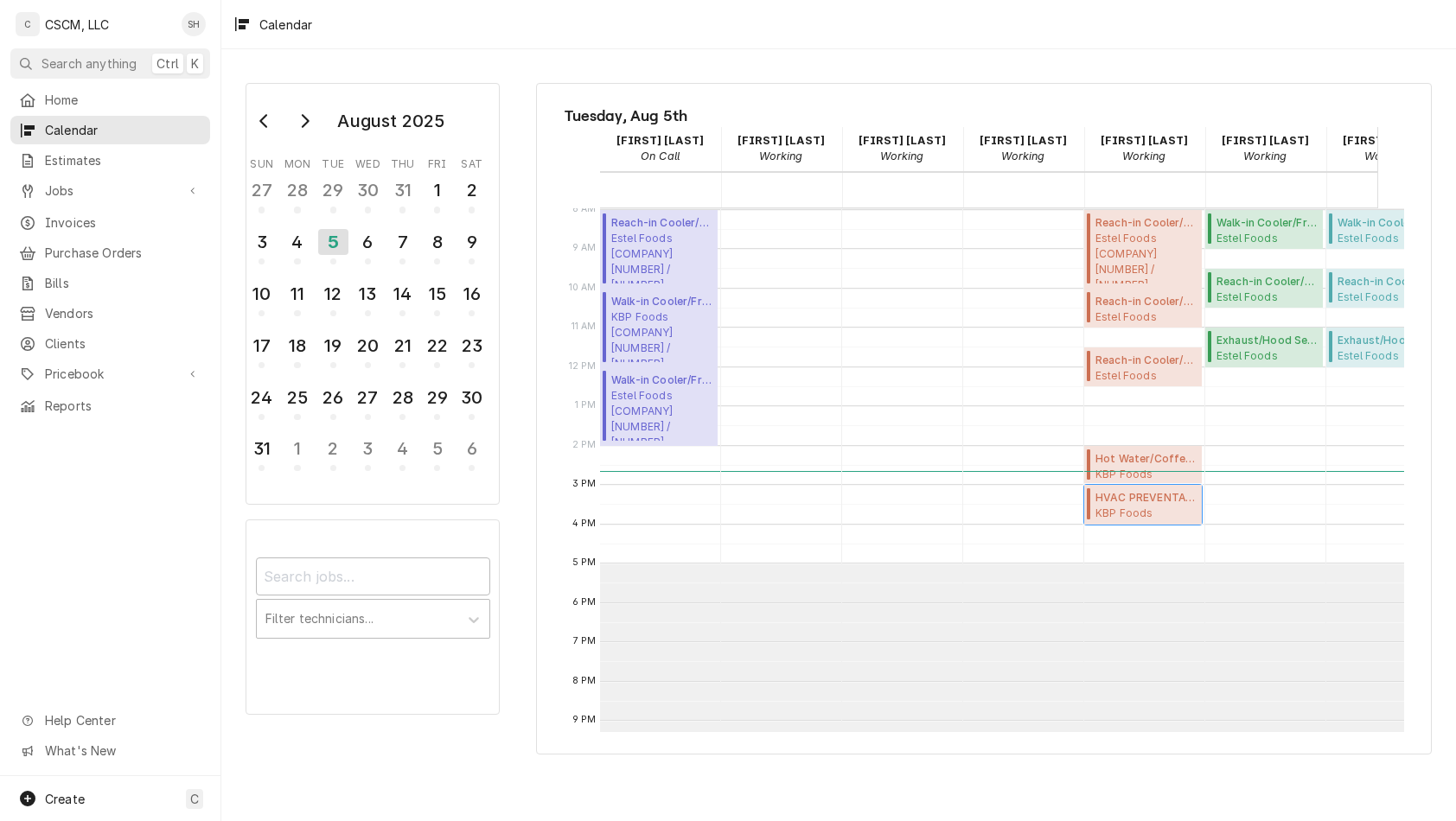 click on "HVAC PREVENTATIVE MAINTENANCE  ( Return for Follow-Up )" at bounding box center (1146, 498) 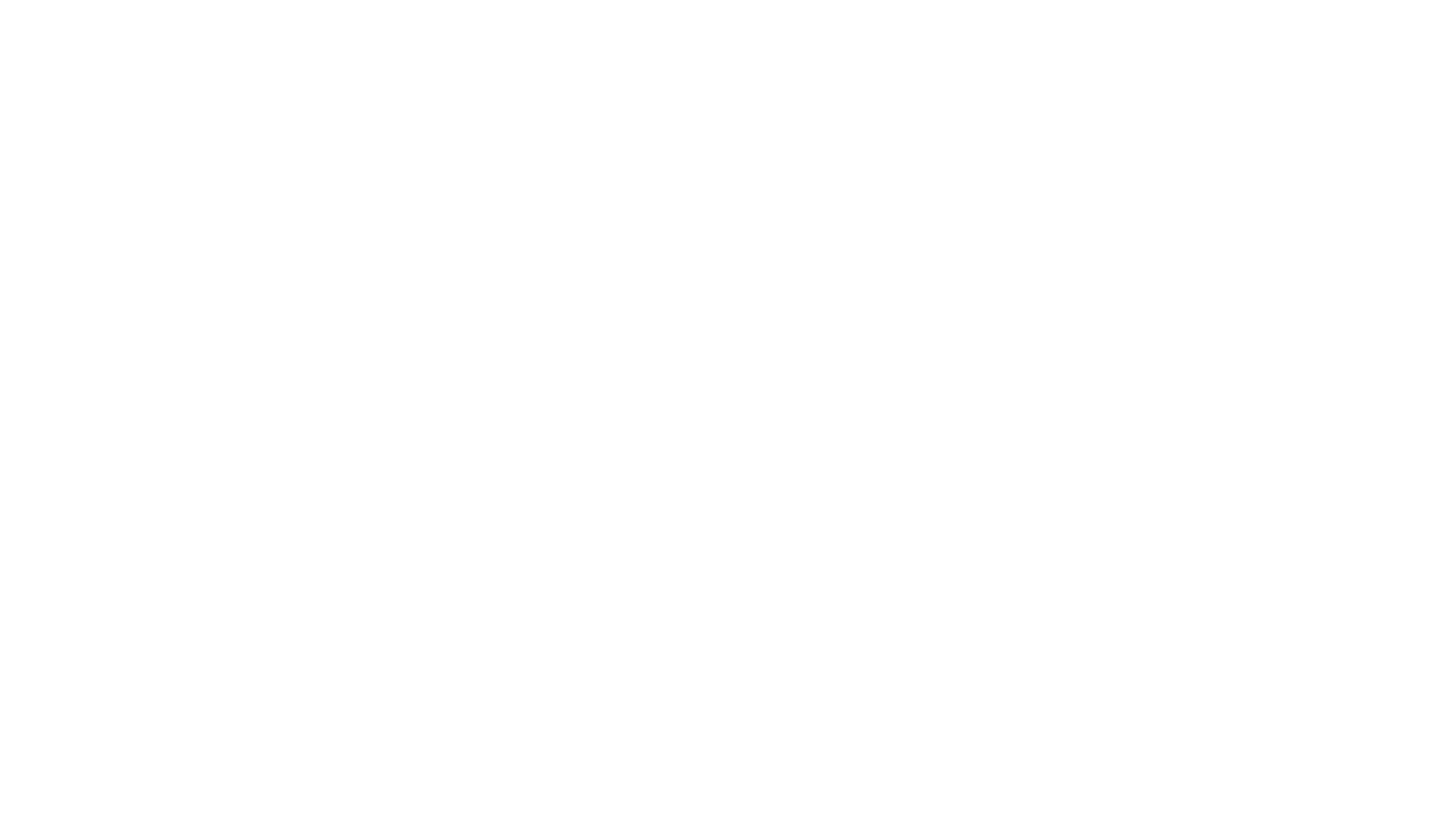 scroll, scrollTop: 0, scrollLeft: 0, axis: both 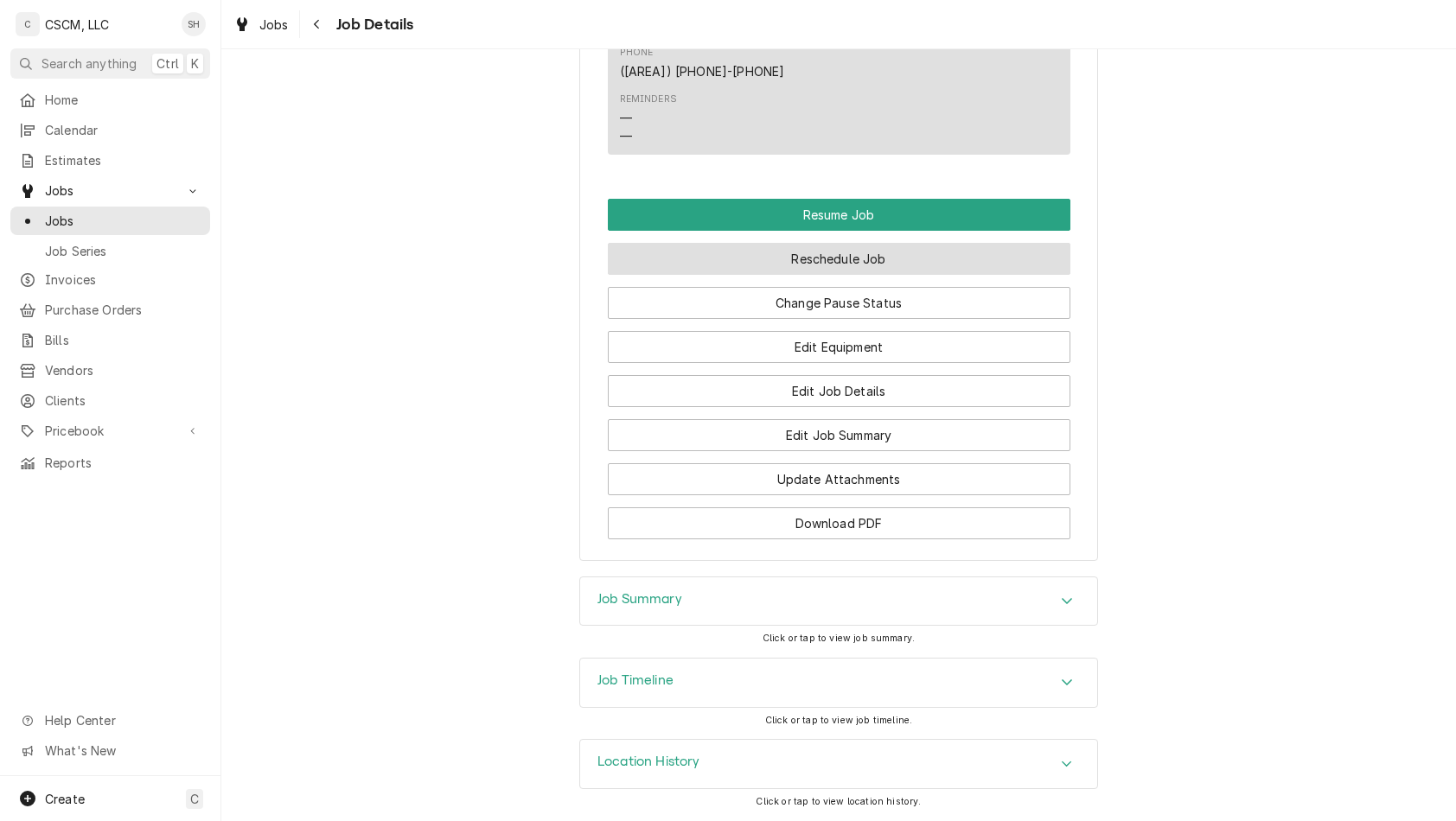 click on "Reschedule Job" at bounding box center [839, 258] 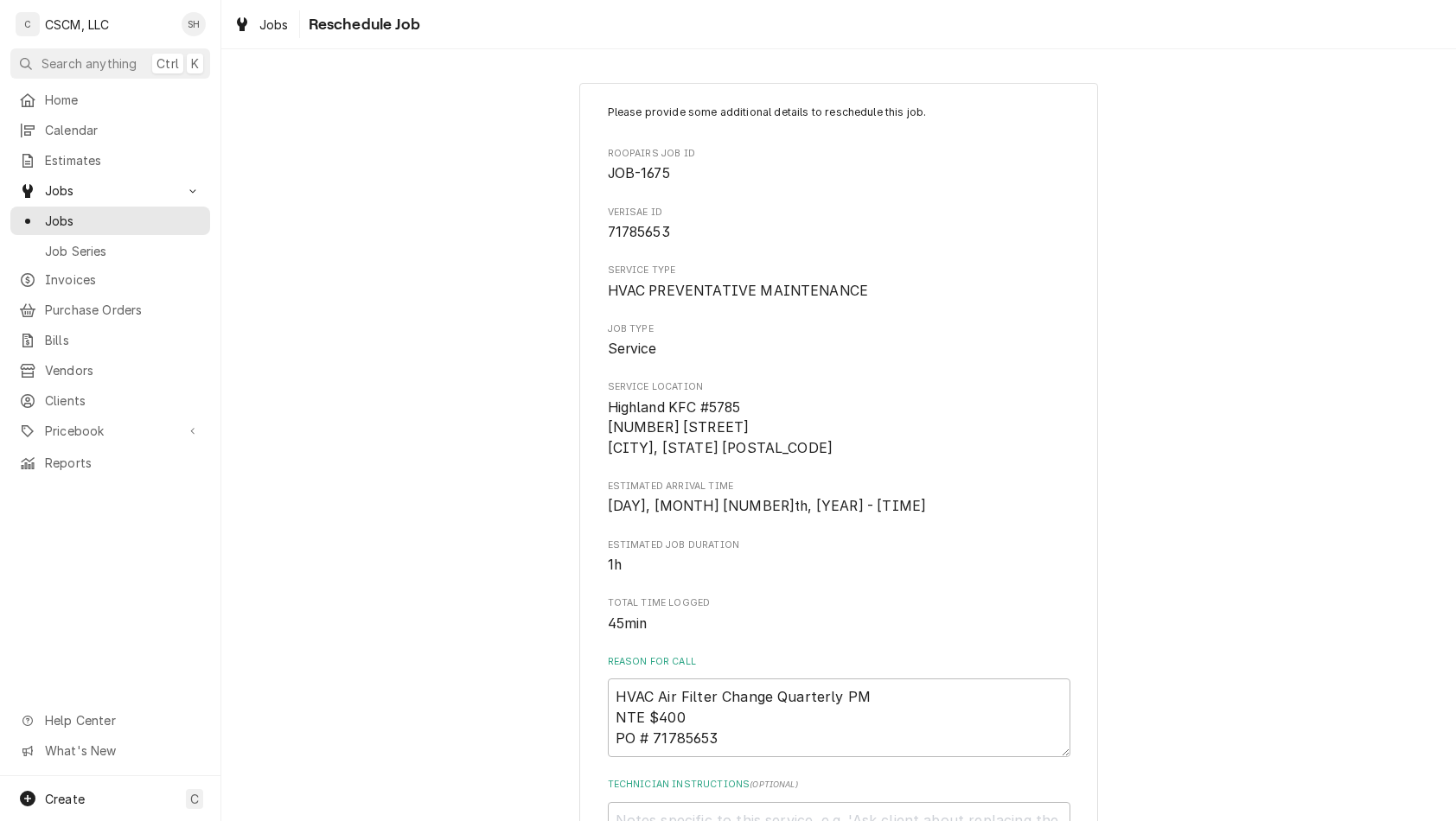 scroll, scrollTop: 532, scrollLeft: 0, axis: vertical 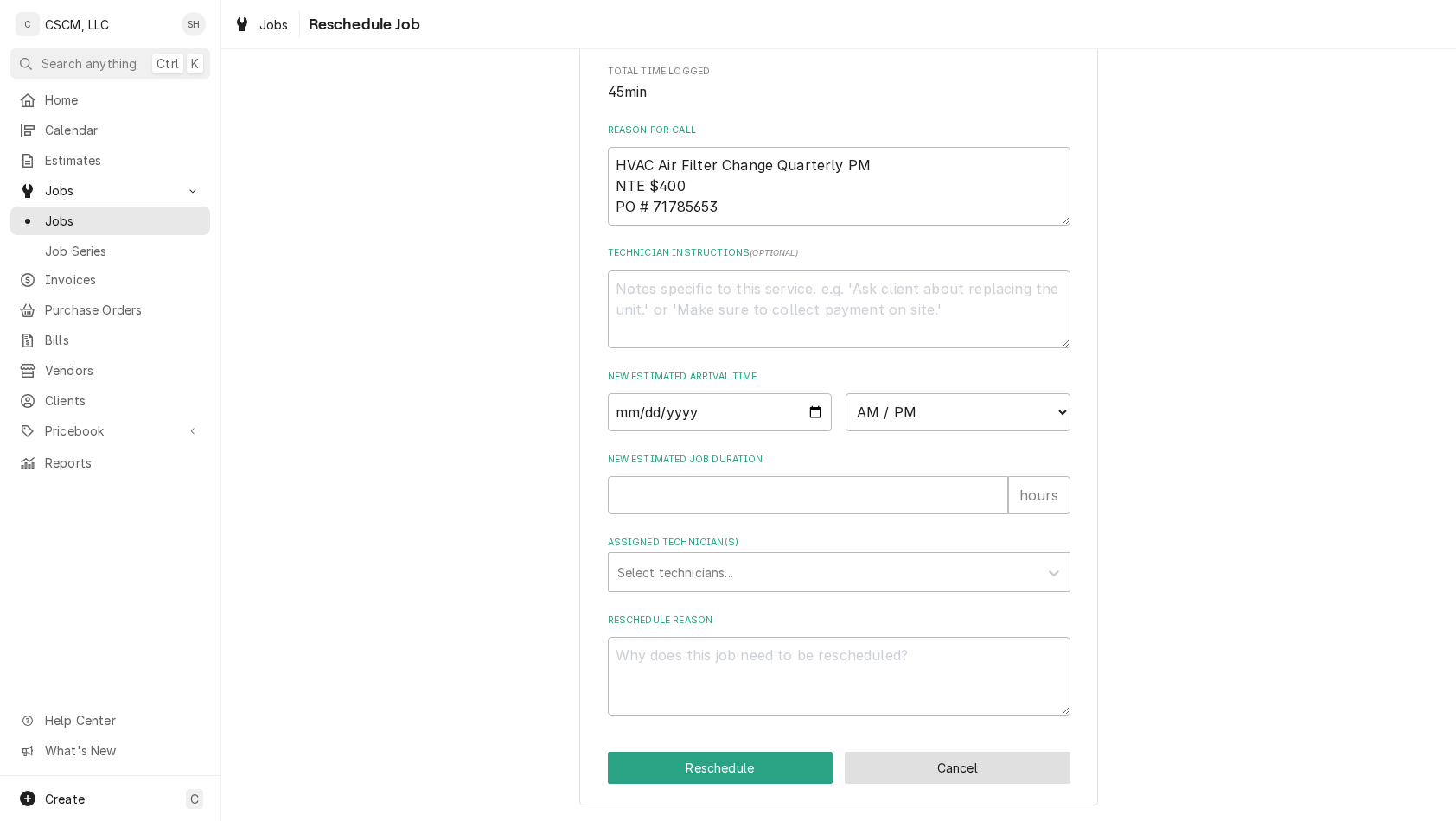 click on "Cancel" at bounding box center [957, 767] 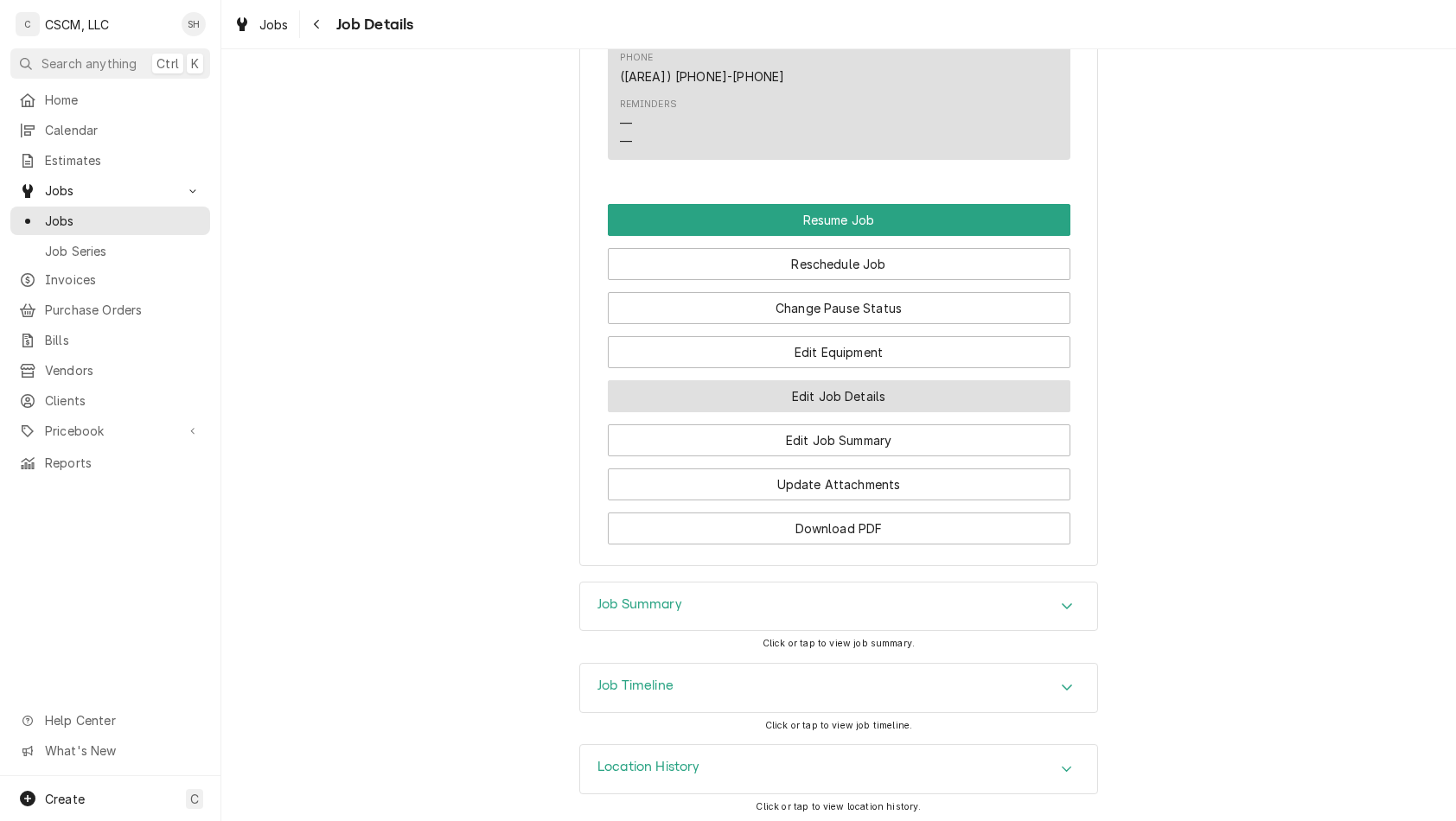 click on "Edit Job Details" at bounding box center (839, 396) 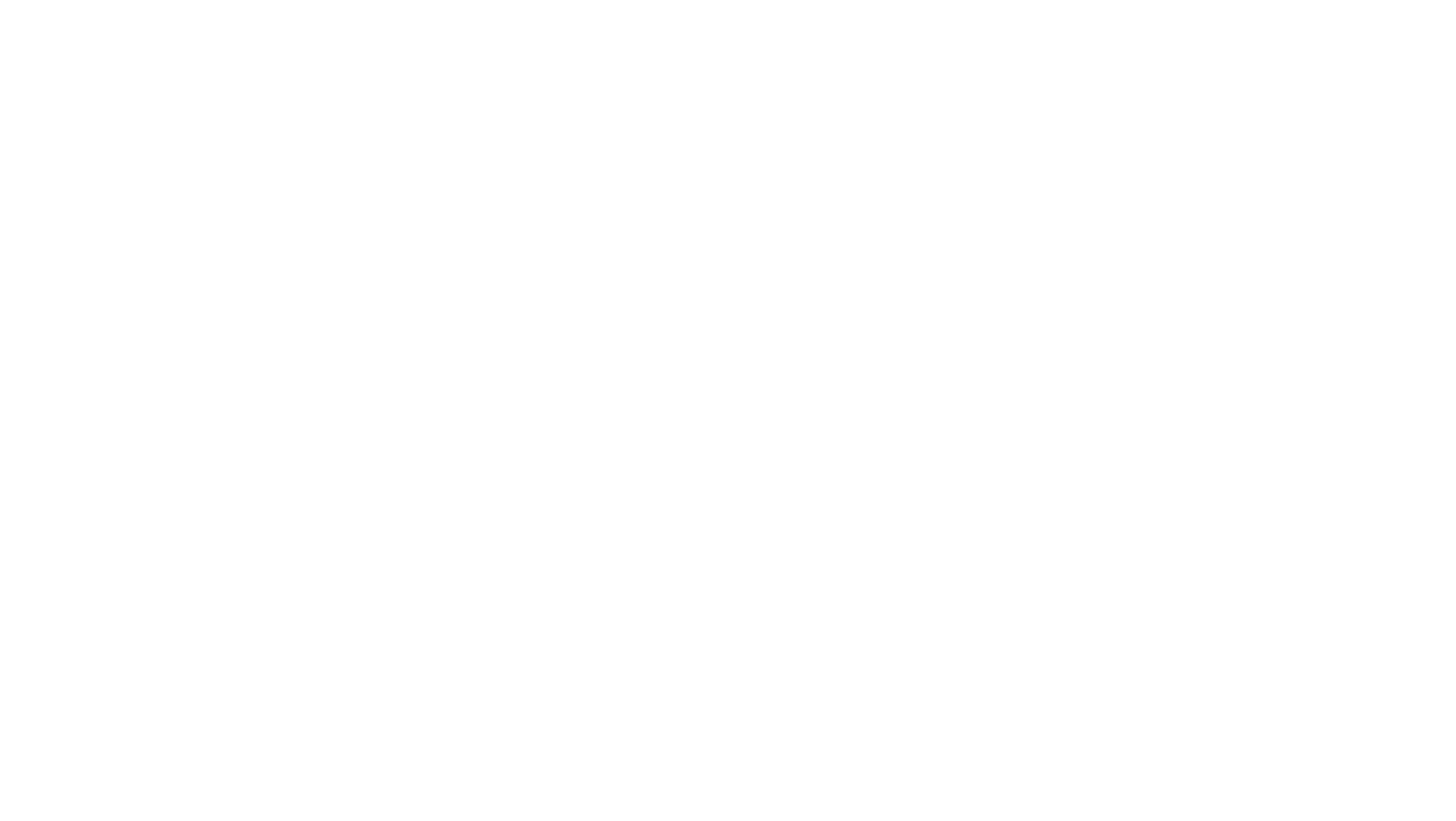 scroll, scrollTop: 0, scrollLeft: 0, axis: both 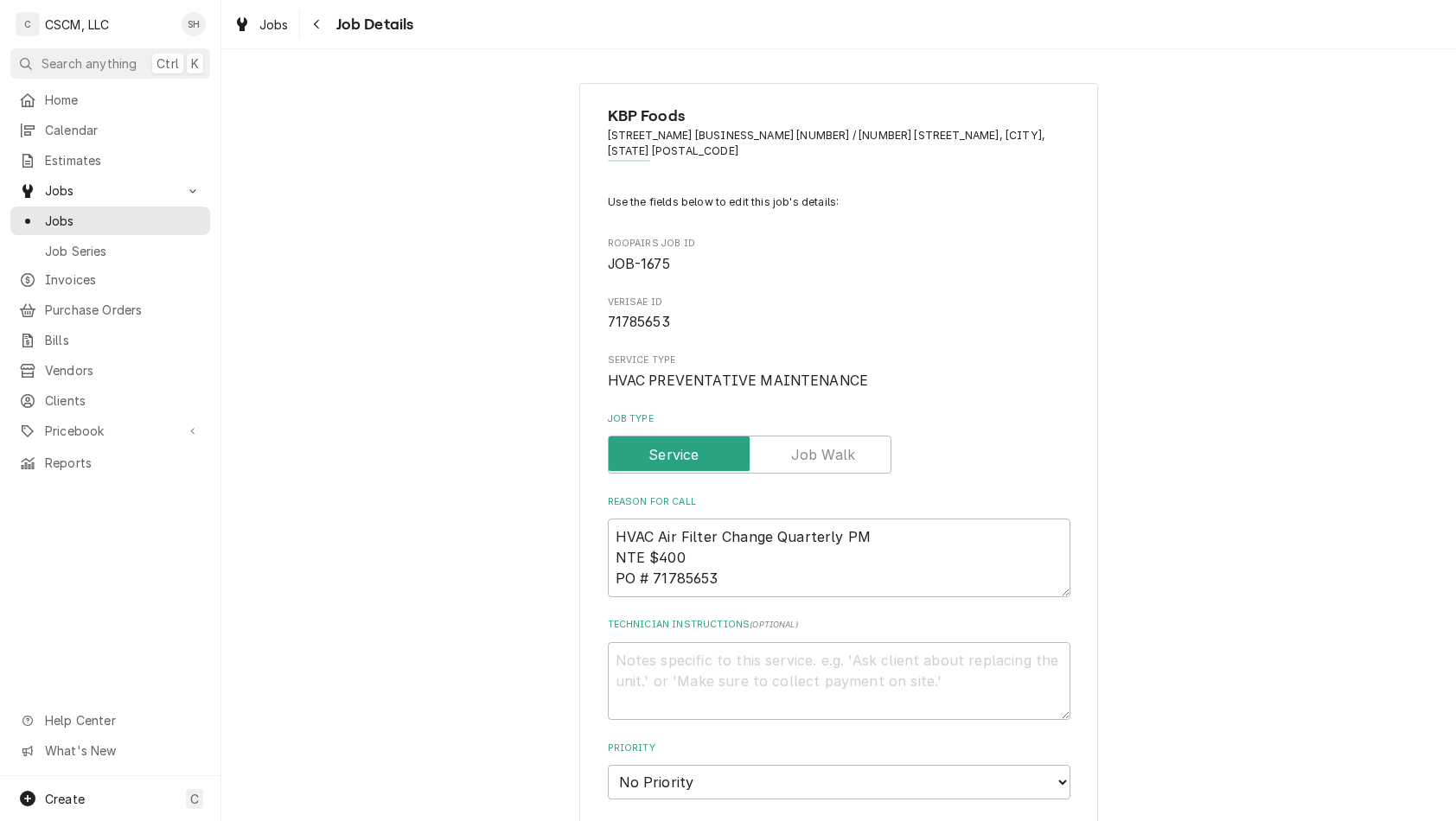 type on "x" 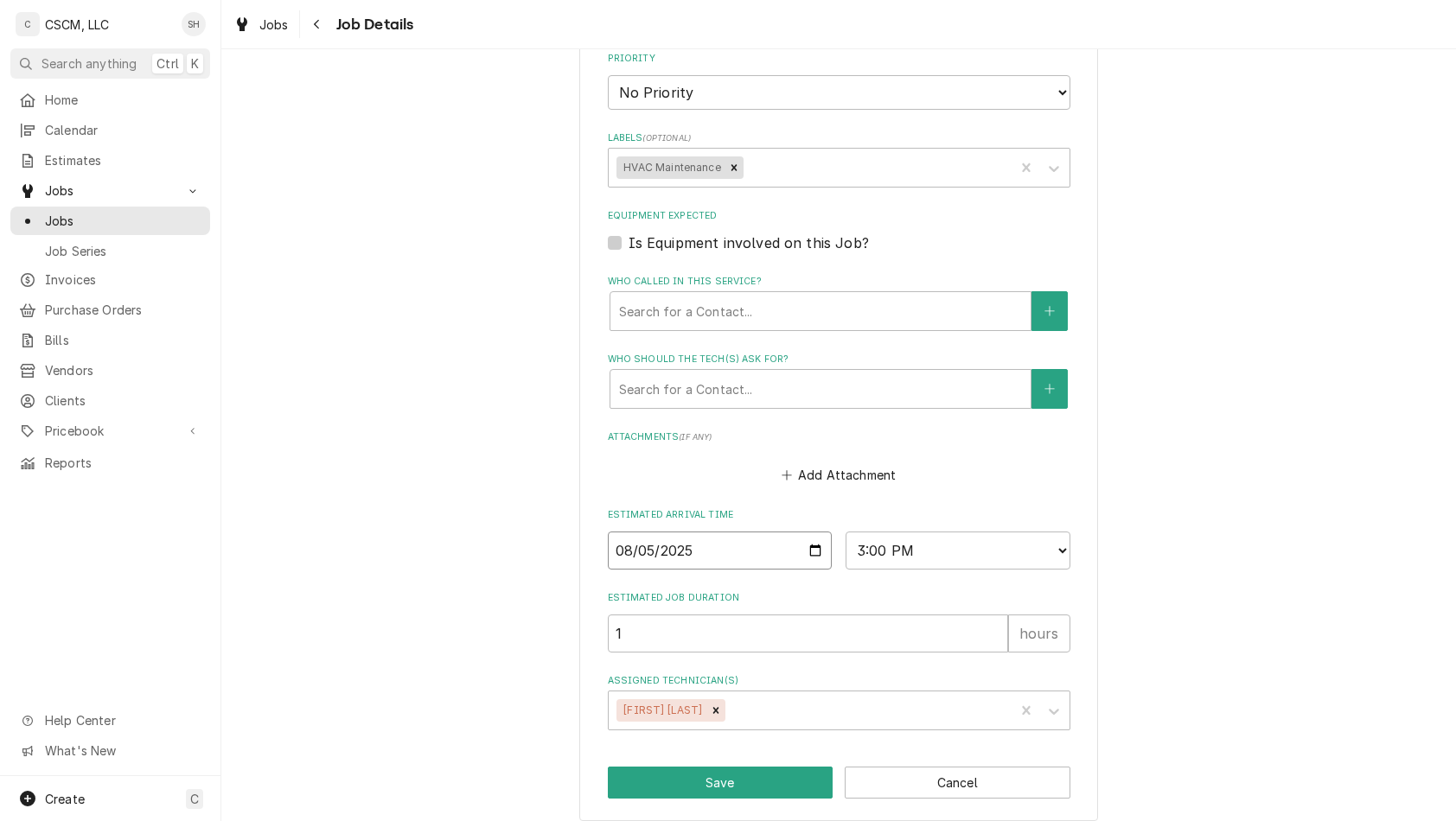 click on "2025-08-05" at bounding box center [720, 551] 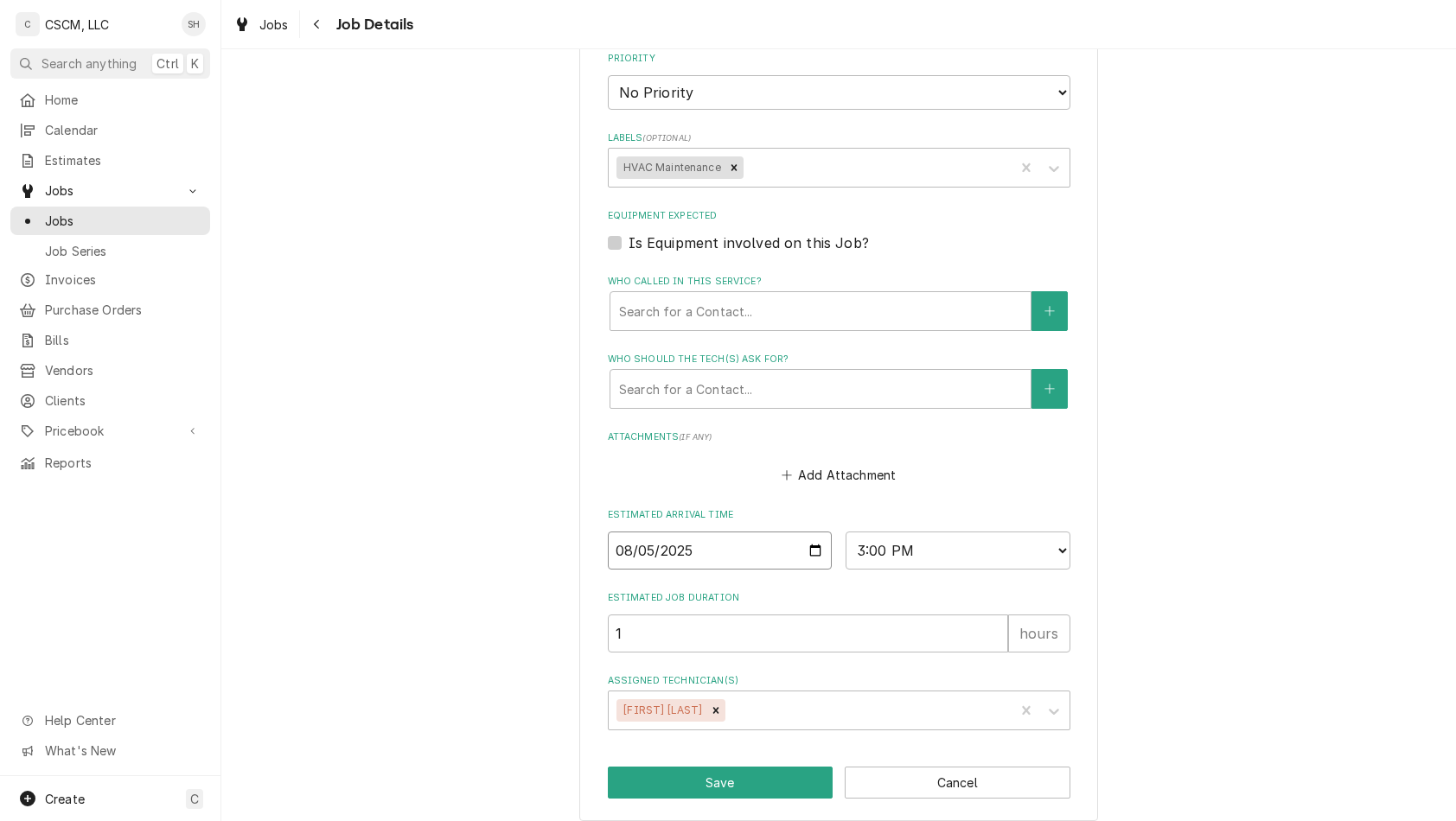 type on "2025-08-06" 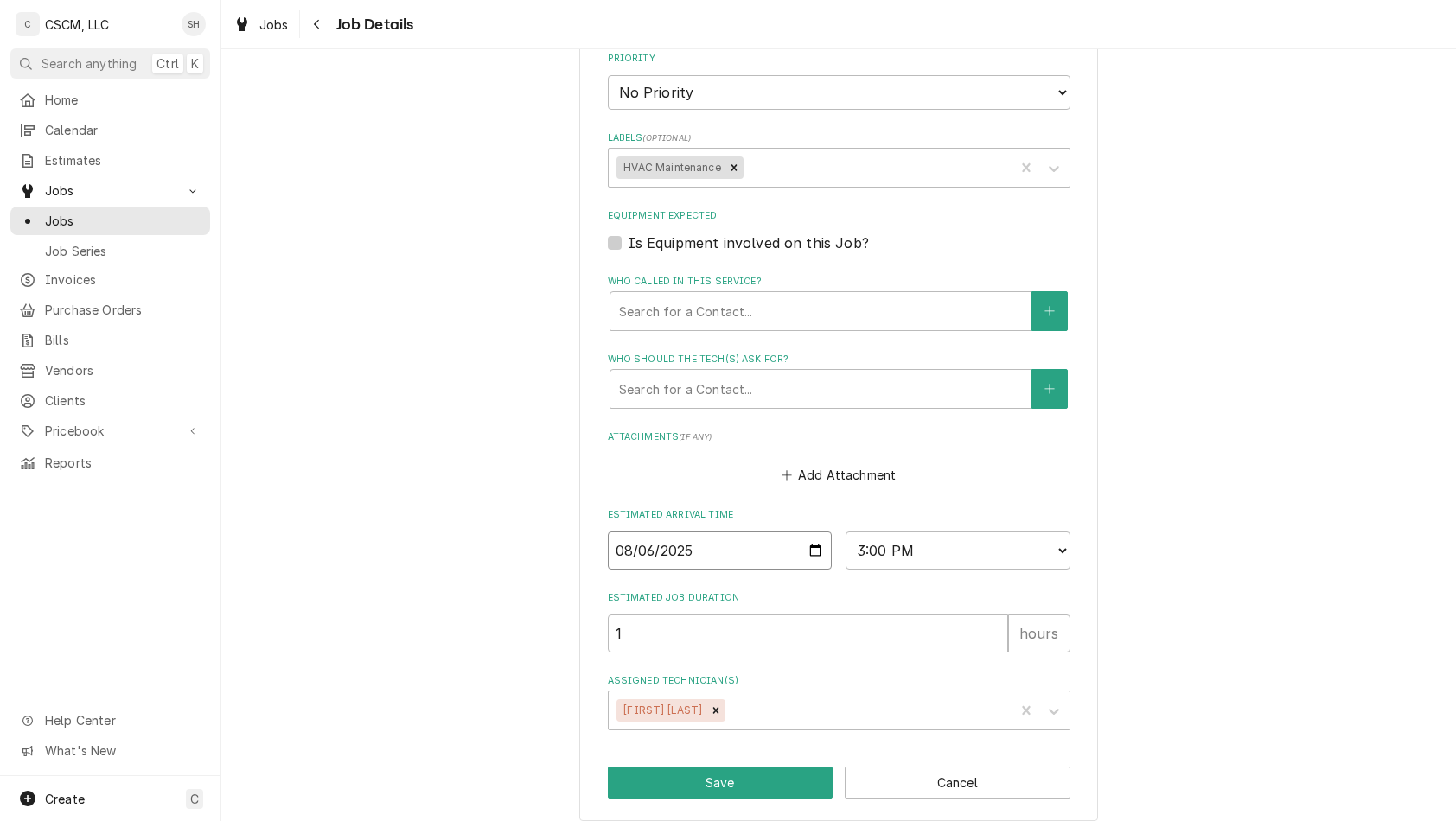 type on "x" 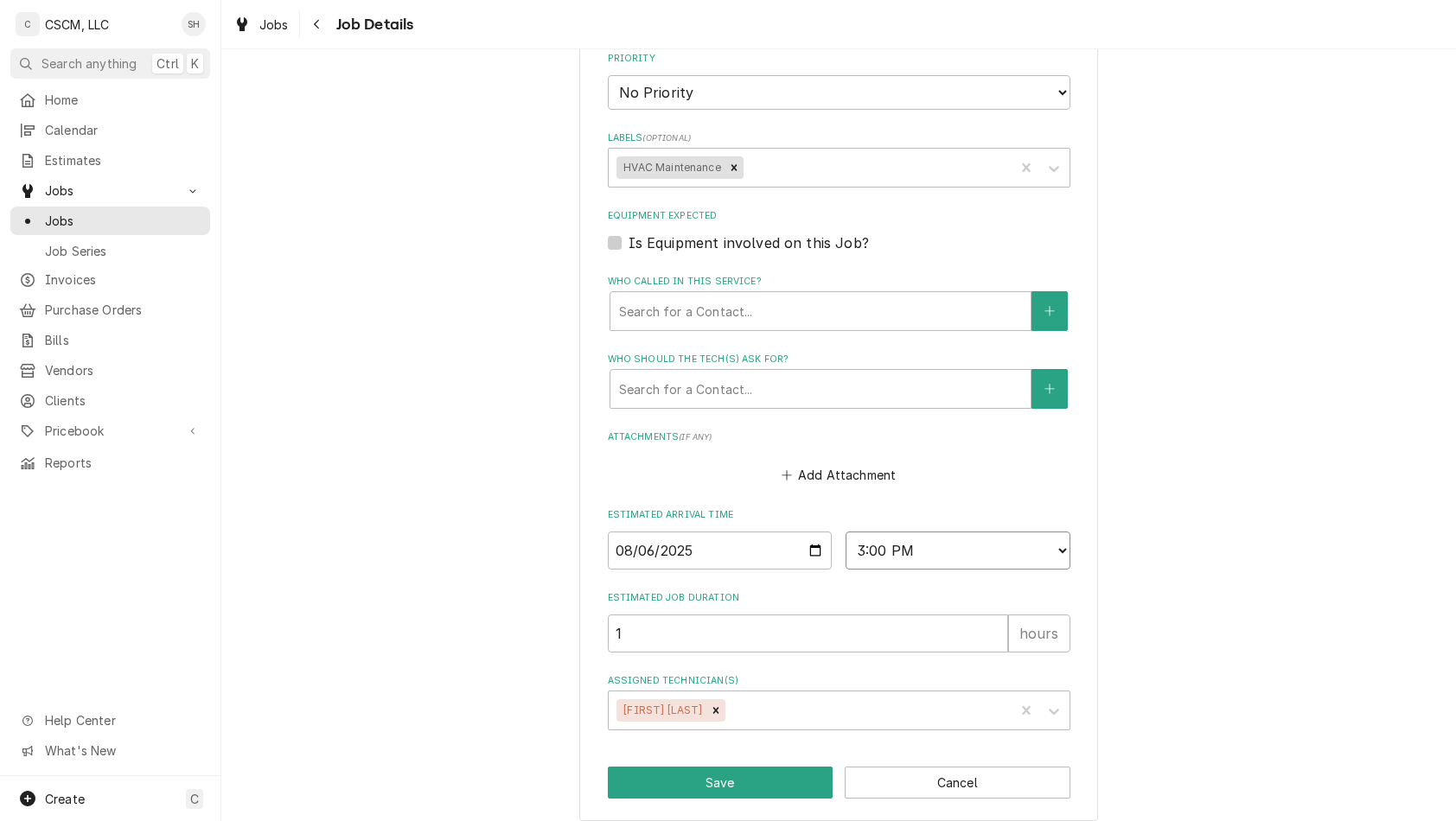 click on "AM / PM 6:00 AM 6:15 AM 6:30 AM 6:45 AM 7:00 AM 7:15 AM 7:30 AM 7:45 AM 8:00 AM 8:15 AM 8:30 AM 8:45 AM 9:00 AM 9:15 AM 9:30 AM 9:45 AM 10:00 AM 10:15 AM 10:30 AM 10:45 AM 11:00 AM 11:15 AM 11:30 AM 11:45 AM 12:00 PM 12:15 PM 12:30 PM 12:45 PM 1:00 PM 1:15 PM 1:30 PM 1:45 PM 2:00 PM 2:15 PM 2:30 PM 2:45 PM 3:00 PM 3:15 PM 3:30 PM 3:45 PM 4:00 PM 4:15 PM 4:30 PM 4:45 PM 5:00 PM 5:15 PM 5:30 PM 5:45 PM 6:00 PM 6:15 PM 6:30 PM 6:45 PM 7:00 PM 7:15 PM 7:30 PM 7:45 PM 8:00 PM 8:15 PM 8:30 PM 8:45 PM 9:00 PM 9:15 PM 9:30 PM 9:45 PM 10:00 PM 10:15 PM 10:30 PM 10:45 PM 11:00 PM 11:15 PM 11:30 PM 11:45 PM 12:00 AM 12:15 AM 12:30 AM 12:45 AM 1:00 AM 1:15 AM 1:30 AM 1:45 AM 2:00 AM 2:15 AM 2:30 AM 2:45 AM 3:00 AM 3:15 AM 3:30 AM 3:45 AM 4:00 AM 4:15 AM 4:30 AM 4:45 AM 5:00 AM 5:15 AM 5:30 AM 5:45 AM" at bounding box center [958, 551] 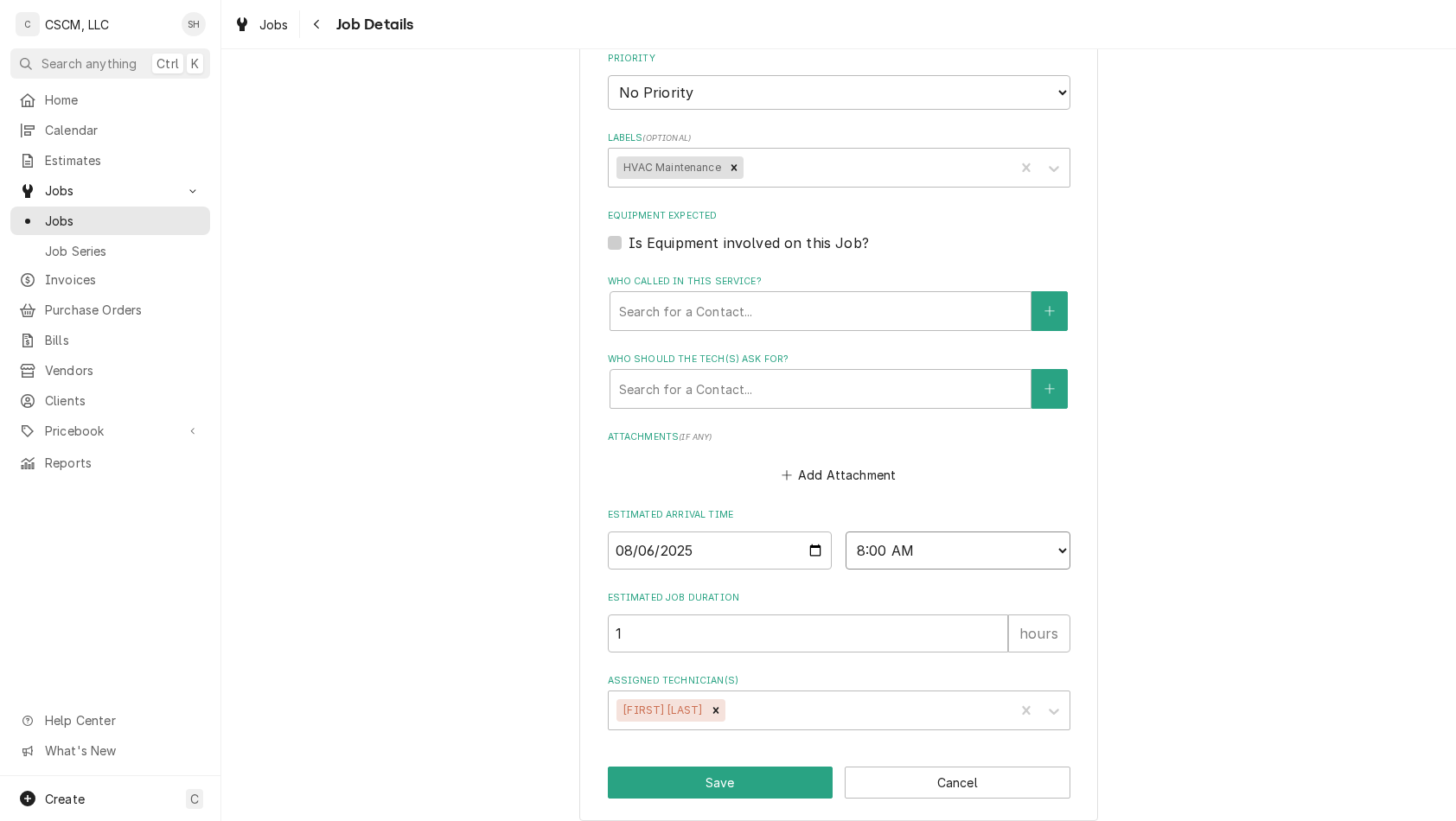 click on "AM / PM 6:00 AM 6:15 AM 6:30 AM 6:45 AM 7:00 AM 7:15 AM 7:30 AM 7:45 AM 8:00 AM 8:15 AM 8:30 AM 8:45 AM 9:00 AM 9:15 AM 9:30 AM 9:45 AM 10:00 AM 10:15 AM 10:30 AM 10:45 AM 11:00 AM 11:15 AM 11:30 AM 11:45 AM 12:00 PM 12:15 PM 12:30 PM 12:45 PM 1:00 PM 1:15 PM 1:30 PM 1:45 PM 2:00 PM 2:15 PM 2:30 PM 2:45 PM 3:00 PM 3:15 PM 3:30 PM 3:45 PM 4:00 PM 4:15 PM 4:30 PM 4:45 PM 5:00 PM 5:15 PM 5:30 PM 5:45 PM 6:00 PM 6:15 PM 6:30 PM 6:45 PM 7:00 PM 7:15 PM 7:30 PM 7:45 PM 8:00 PM 8:15 PM 8:30 PM 8:45 PM 9:00 PM 9:15 PM 9:30 PM 9:45 PM 10:00 PM 10:15 PM 10:30 PM 10:45 PM 11:00 PM 11:15 PM 11:30 PM 11:45 PM 12:00 AM 12:15 AM 12:30 AM 12:45 AM 1:00 AM 1:15 AM 1:30 AM 1:45 AM 2:00 AM 2:15 AM 2:30 AM 2:45 AM 3:00 AM 3:15 AM 3:30 AM 3:45 AM 4:00 AM 4:15 AM 4:30 AM 4:45 AM 5:00 AM 5:15 AM 5:30 AM 5:45 AM" at bounding box center [958, 551] 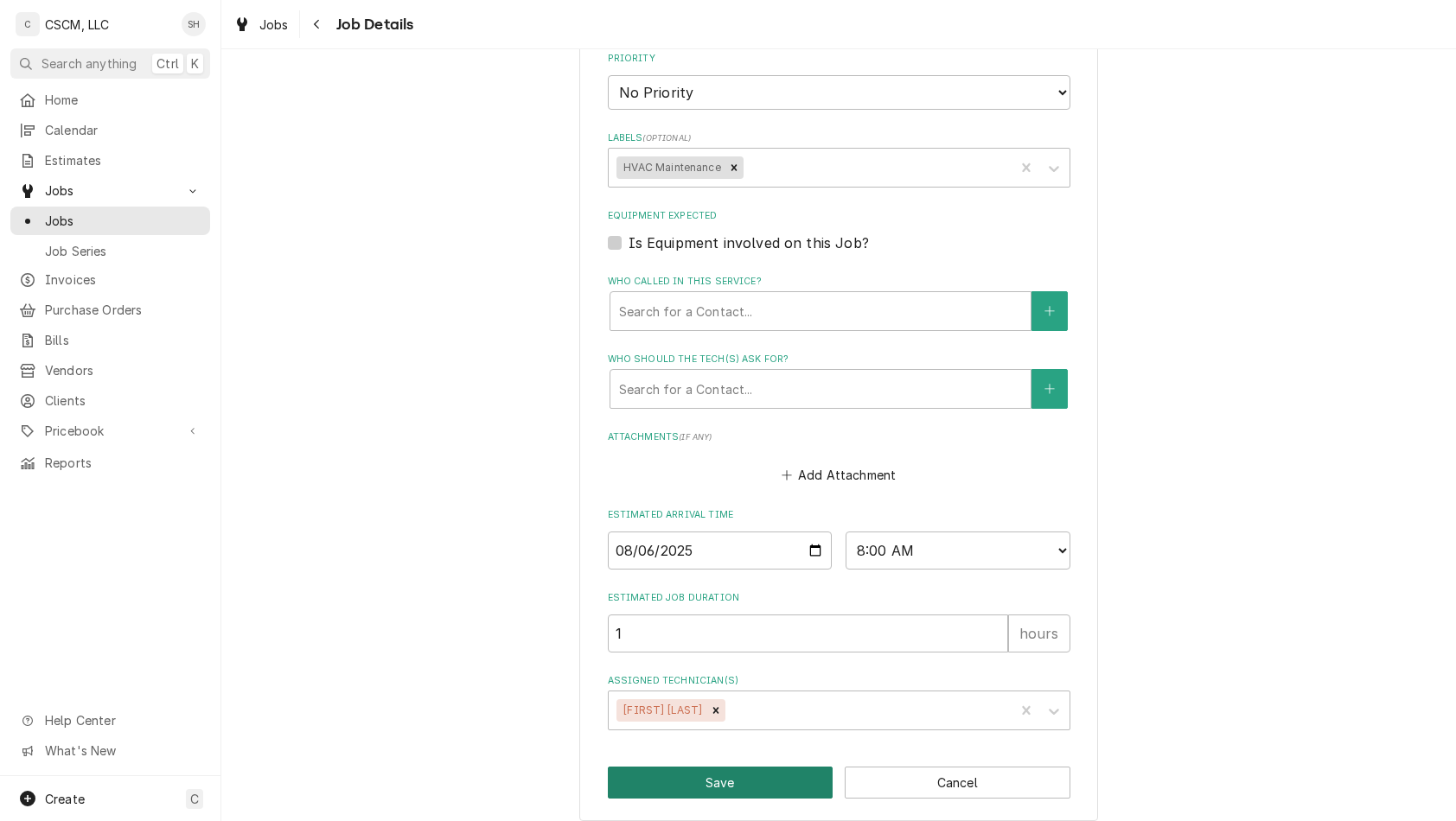 click on "Save" at bounding box center (720, 782) 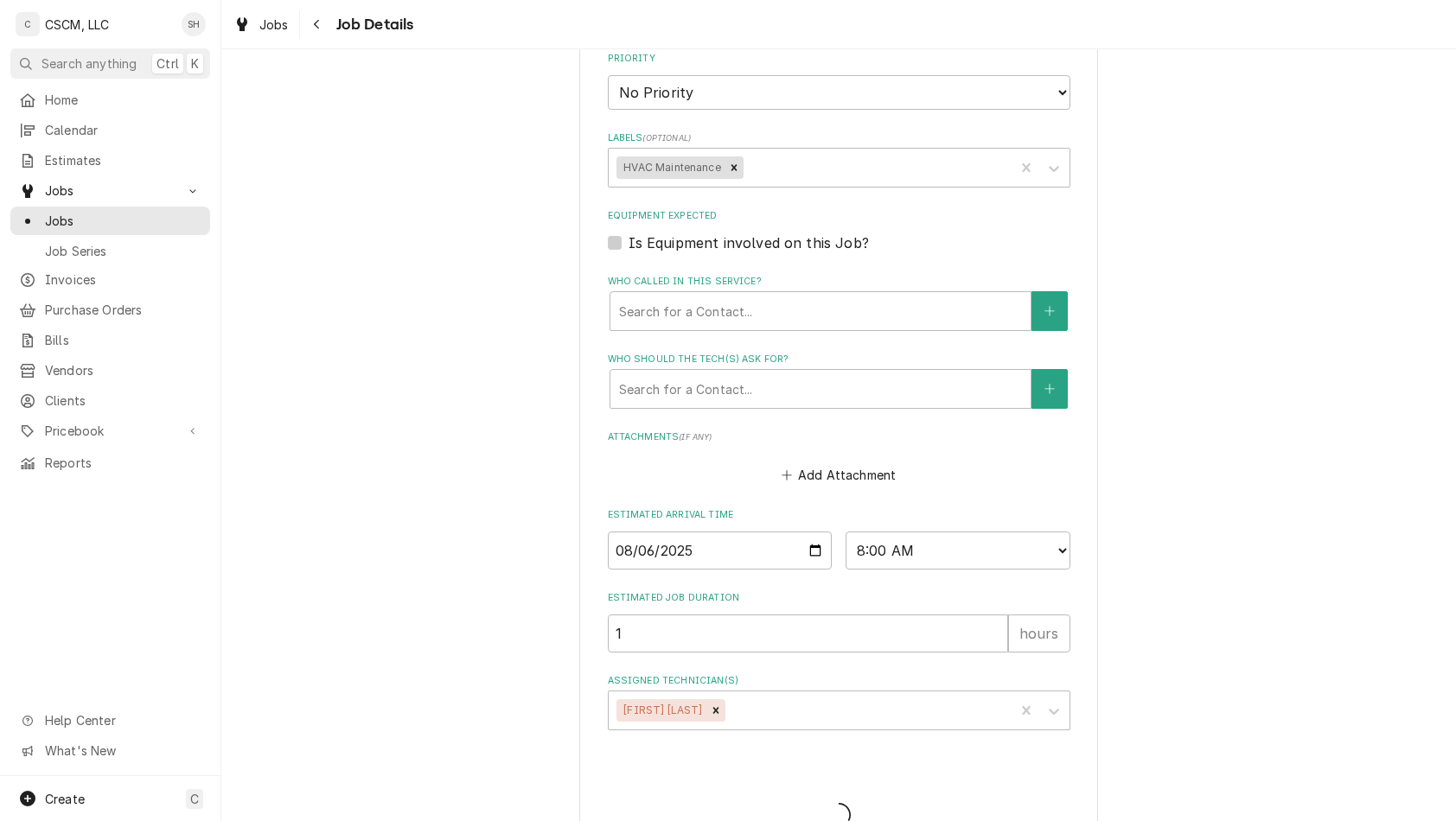 type on "x" 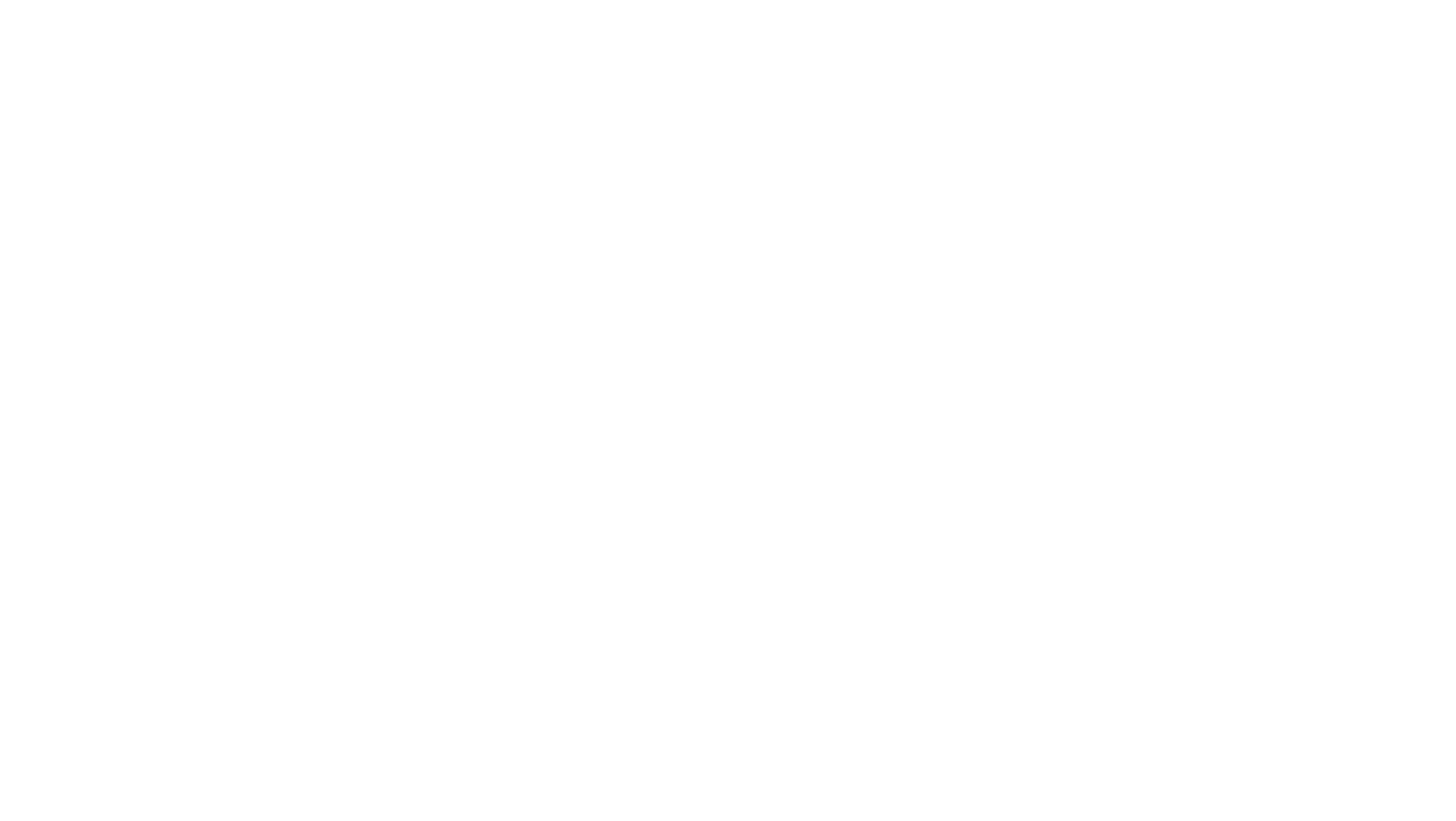 scroll, scrollTop: 0, scrollLeft: 0, axis: both 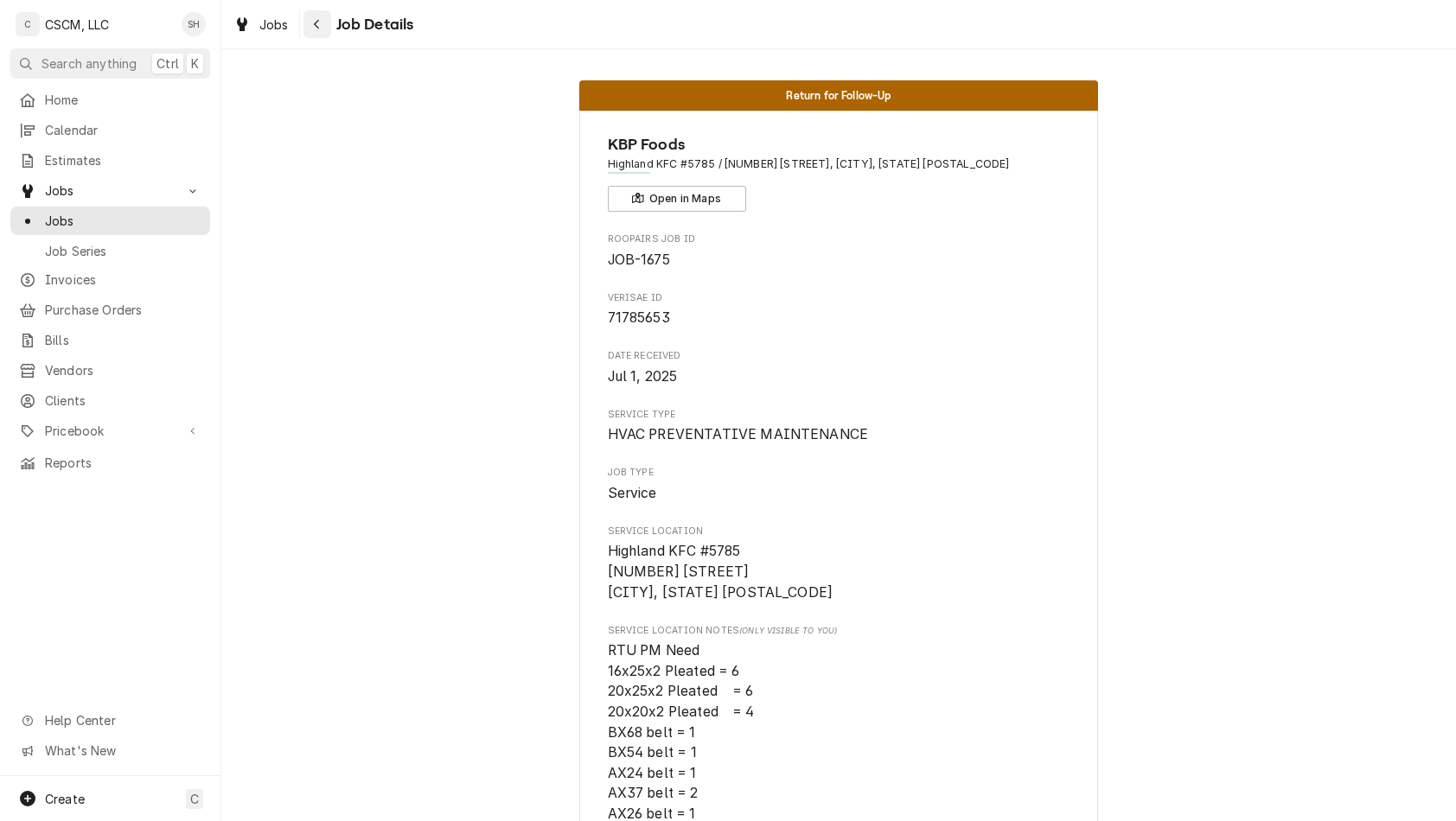 click at bounding box center (317, 24) 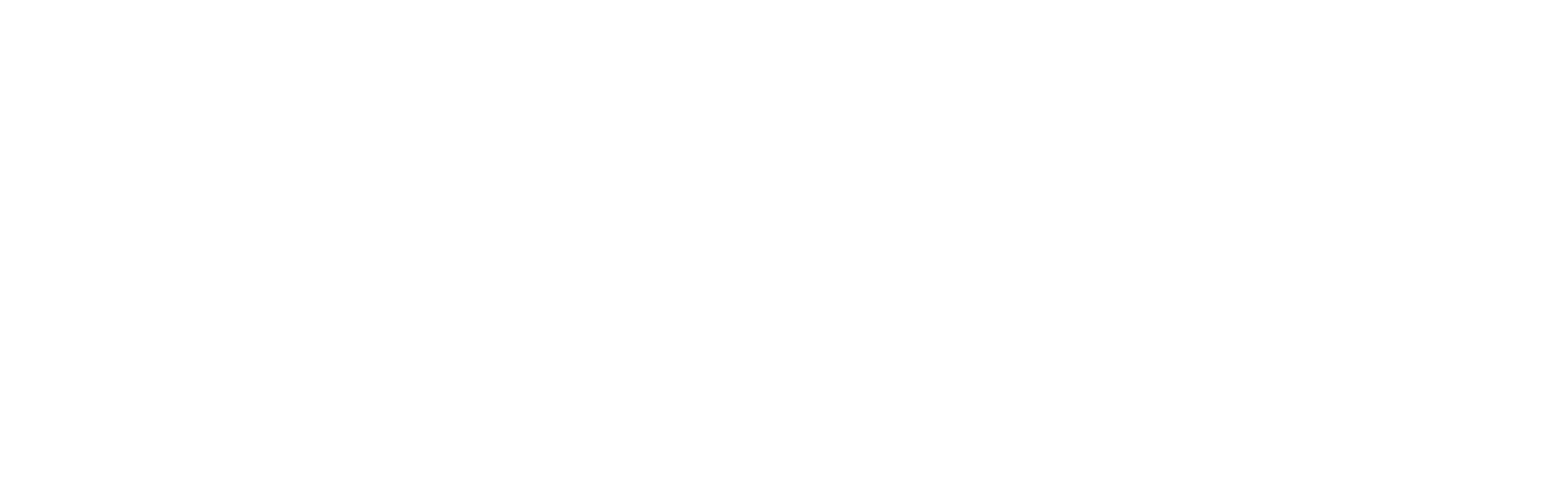 scroll, scrollTop: 0, scrollLeft: 0, axis: both 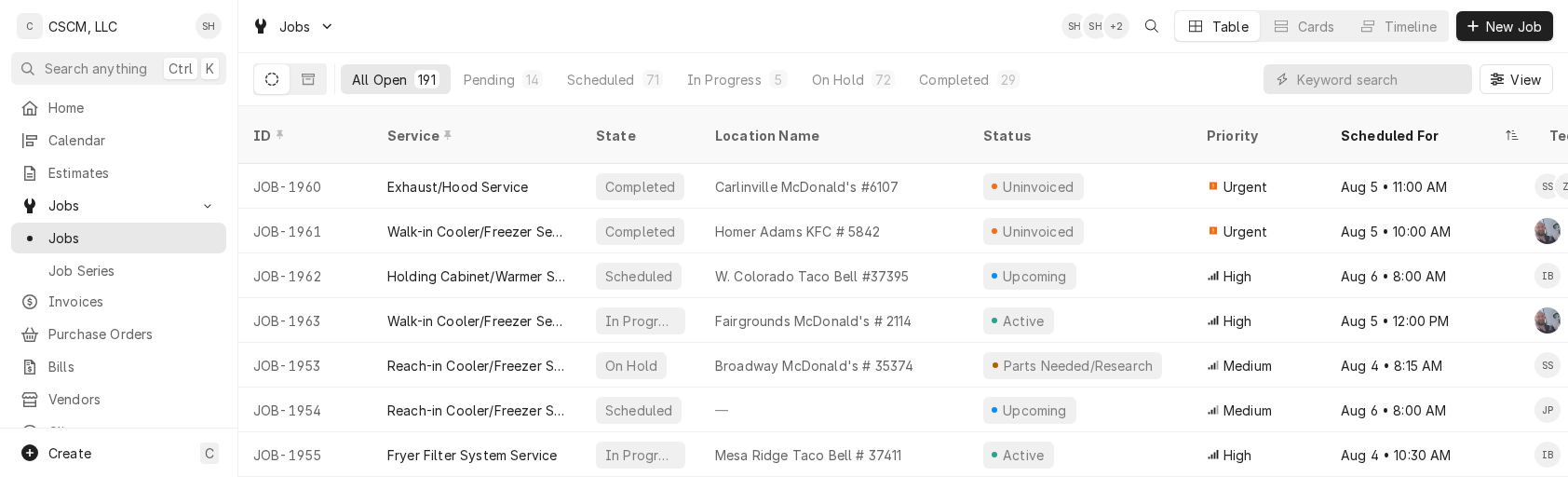 click on "All Open 191 Pending 14 Scheduled 71 In Progress 5 On Hold 72 Completed 29 View" at bounding box center (903, 79) 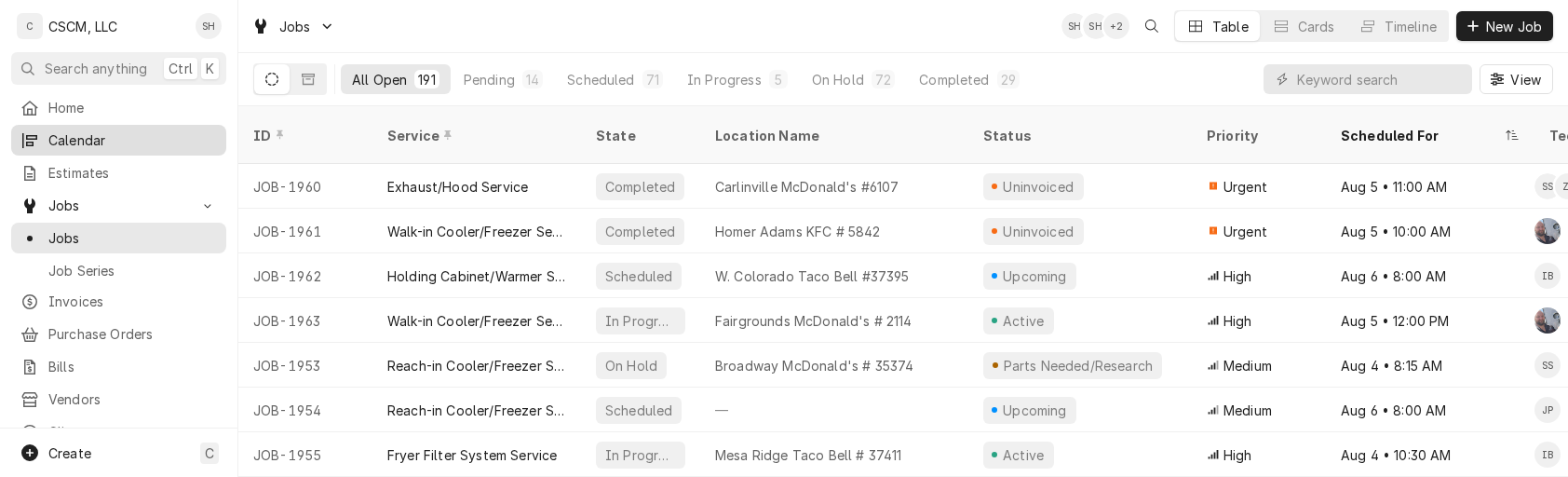 click on "Calendar" at bounding box center [132, 140] 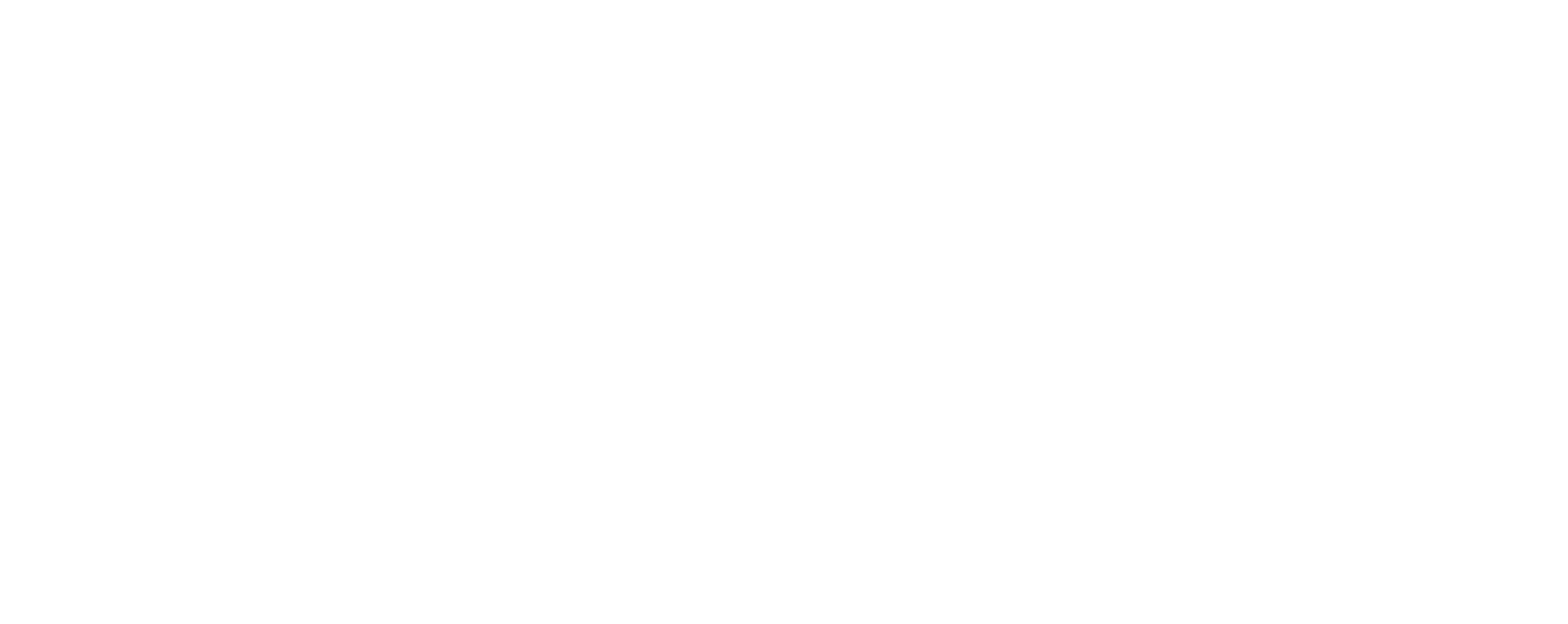 scroll, scrollTop: 0, scrollLeft: 0, axis: both 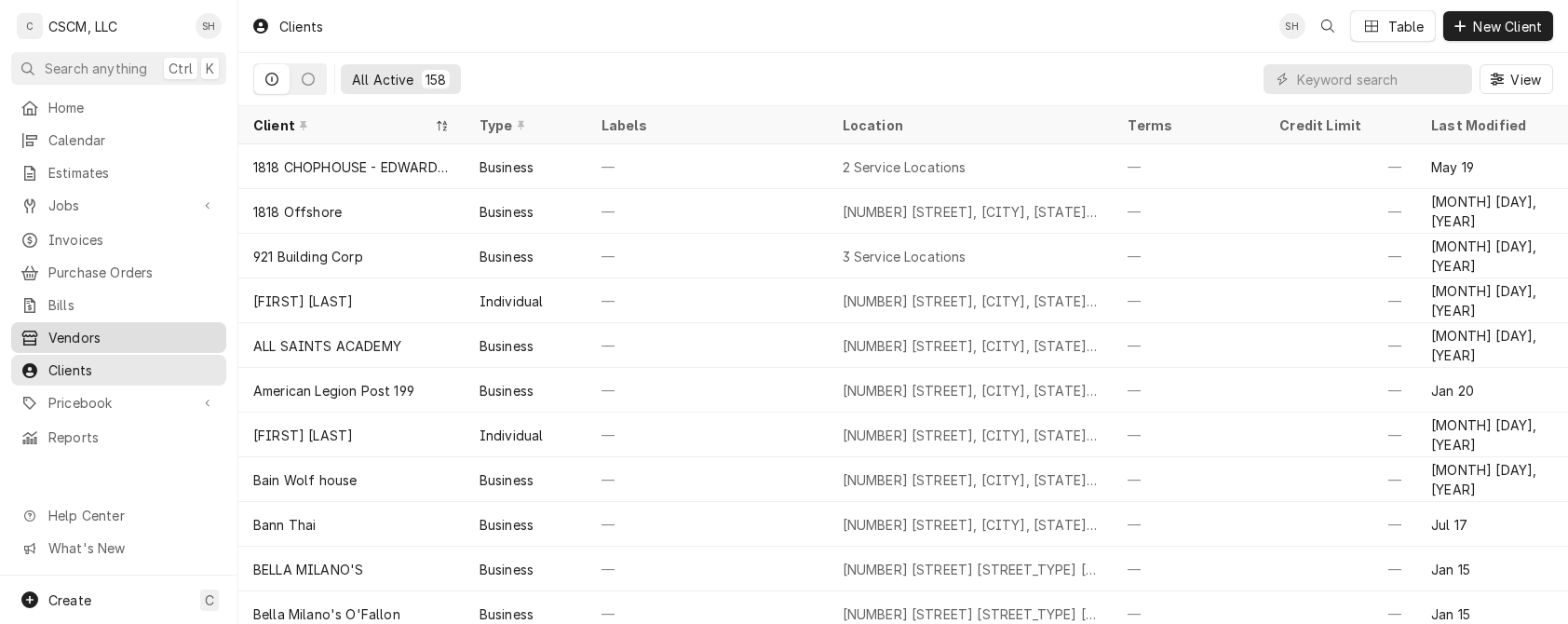 click on "Vendors" at bounding box center [132, 337] 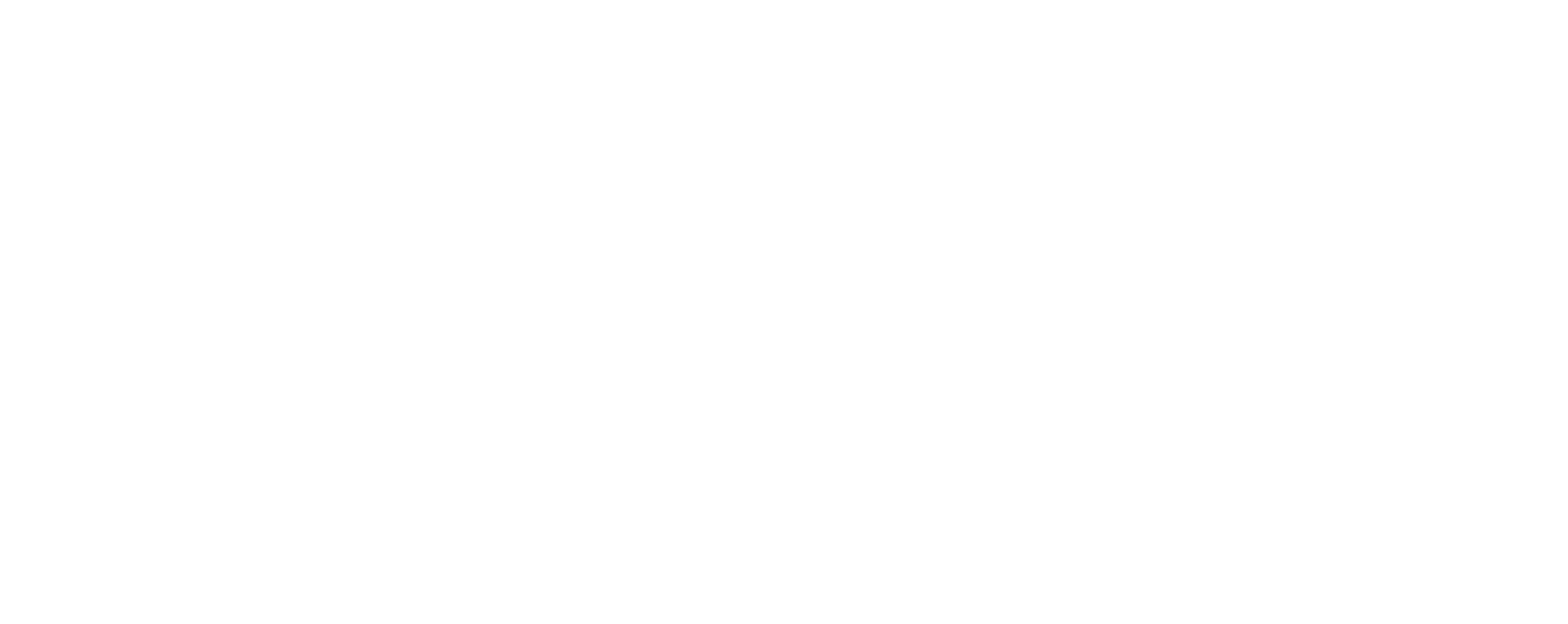 scroll, scrollTop: 0, scrollLeft: 0, axis: both 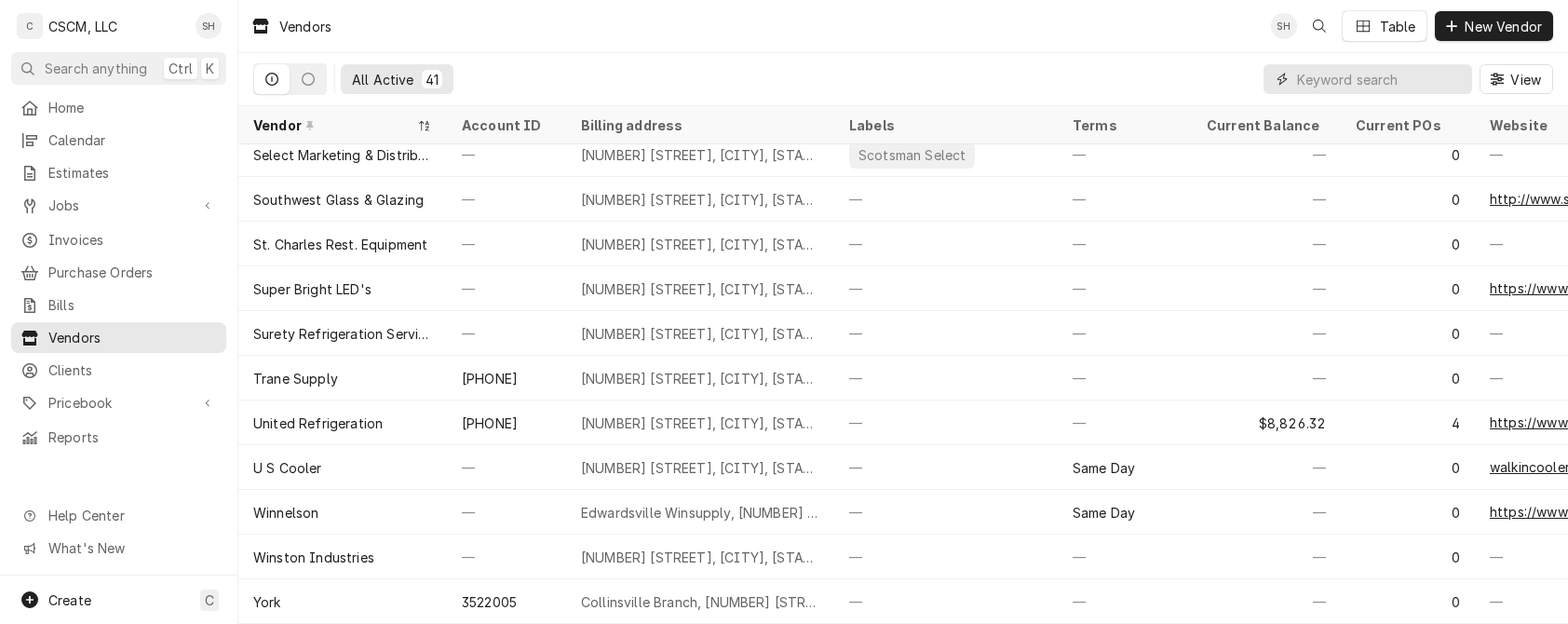 click at bounding box center (1380, 79) 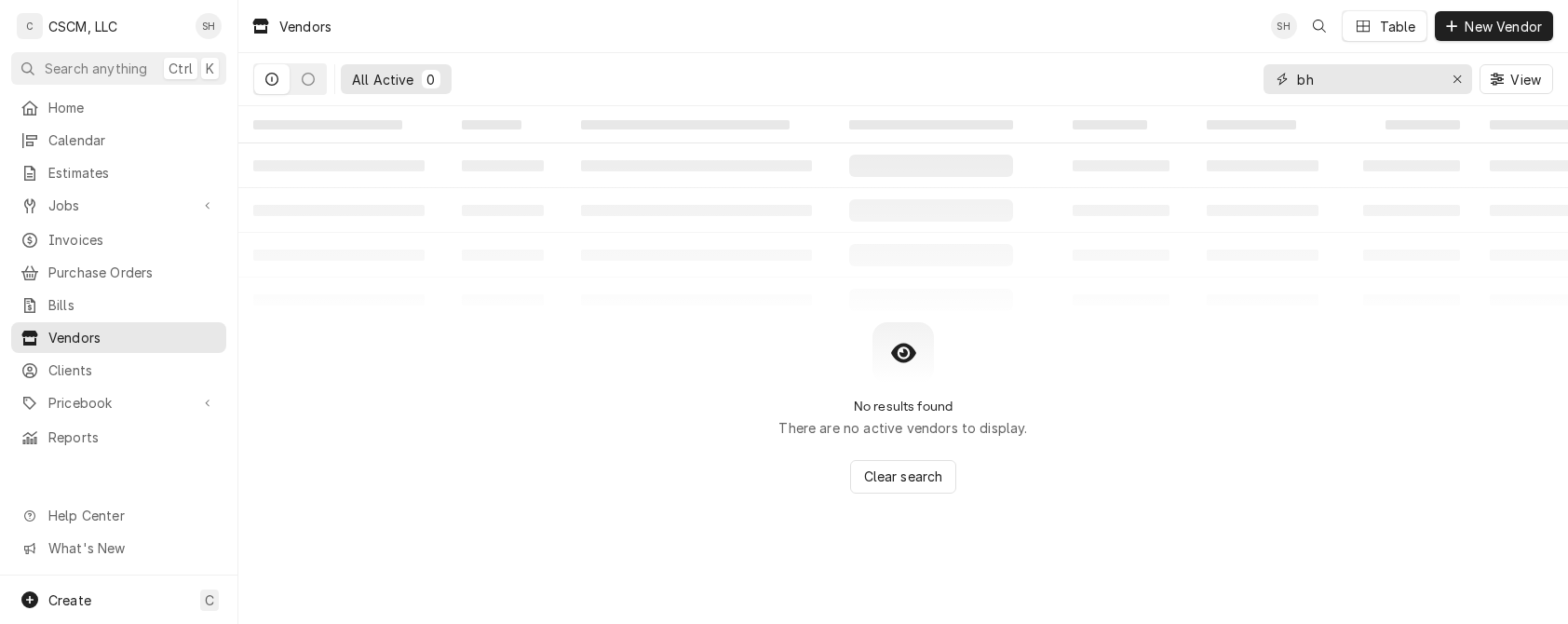 type on "b" 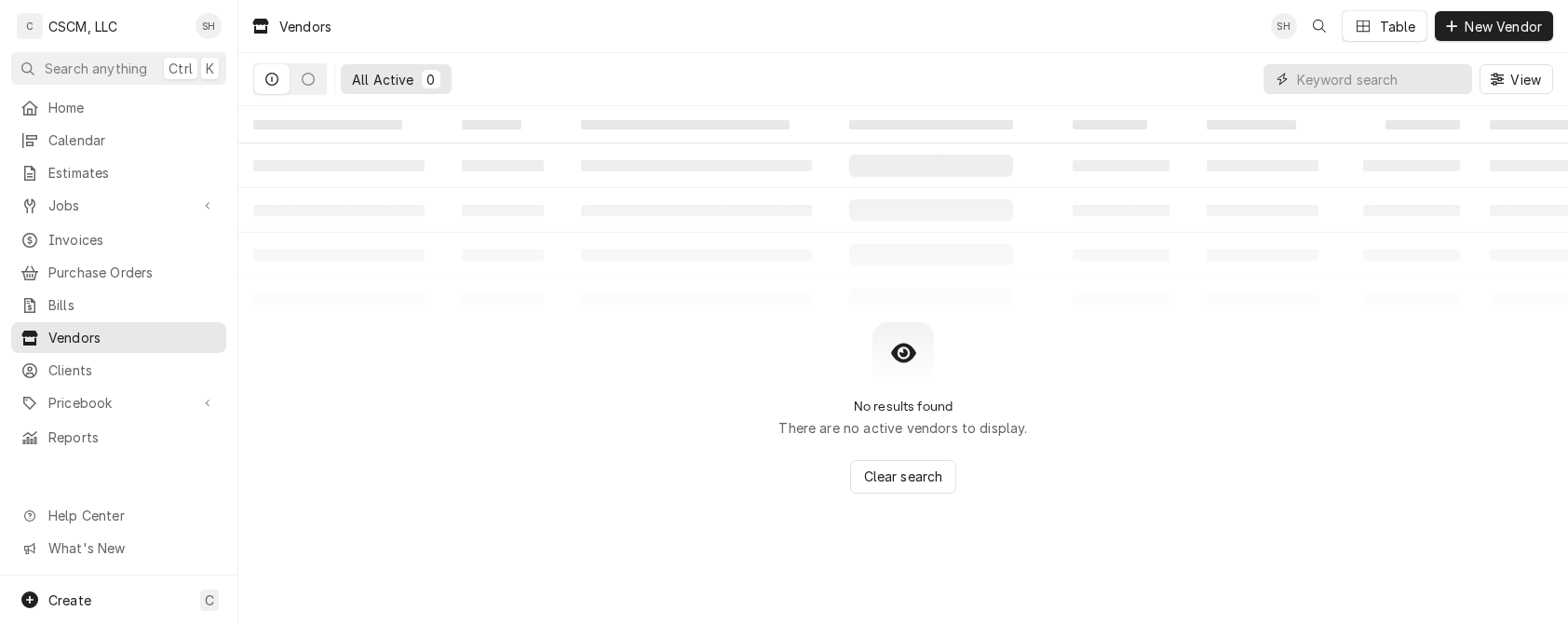 type on "e" 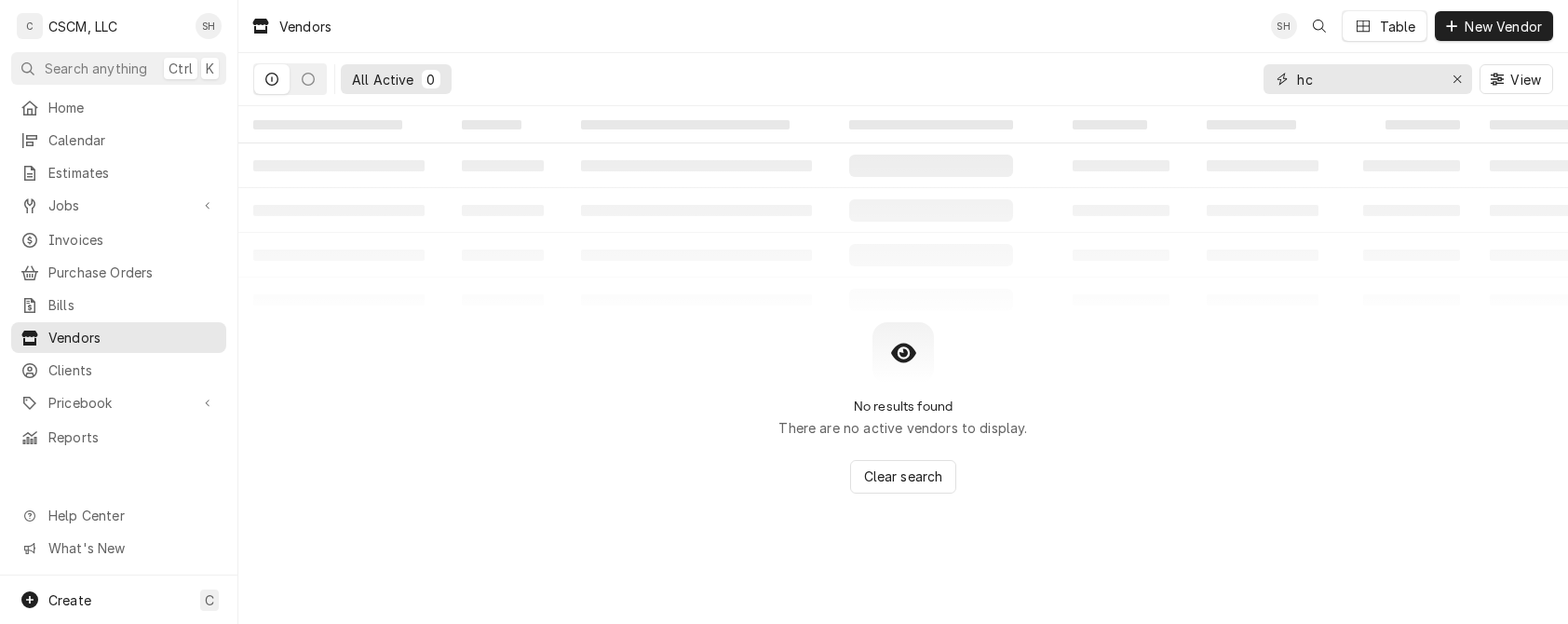 type on "h" 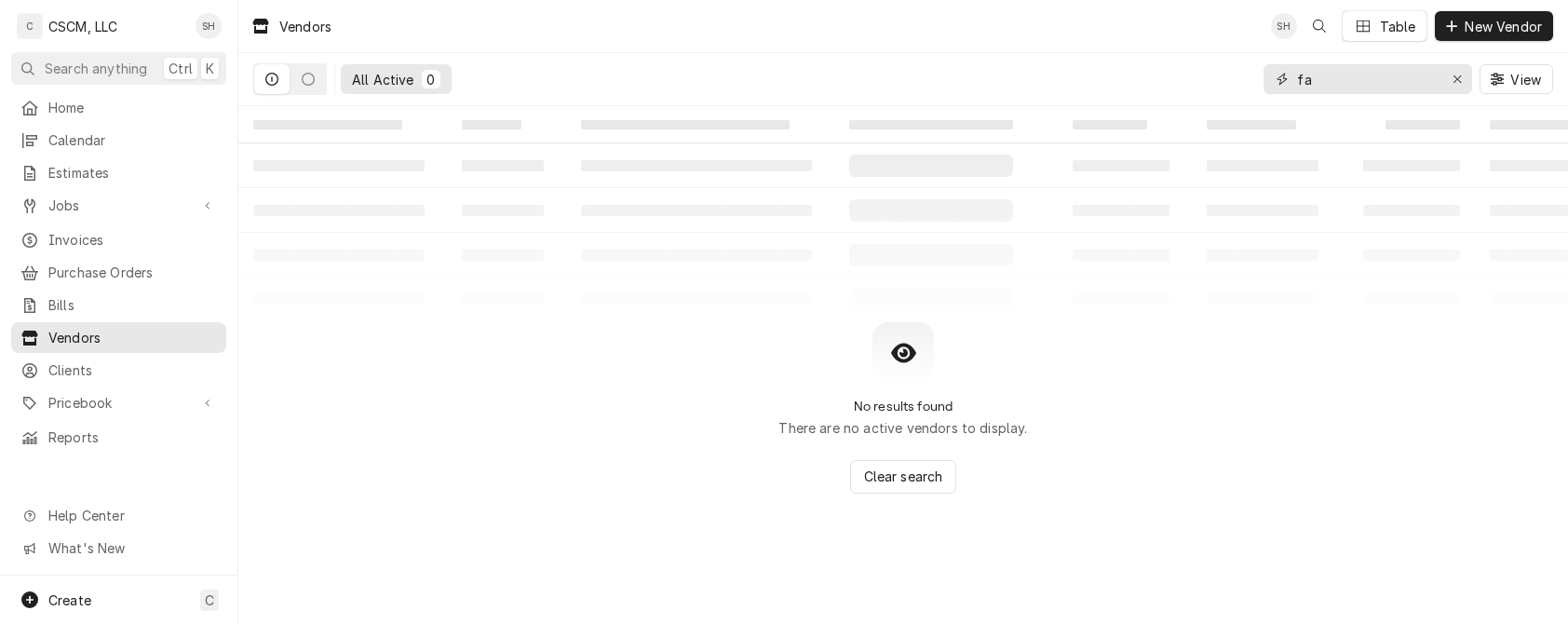 type on "f" 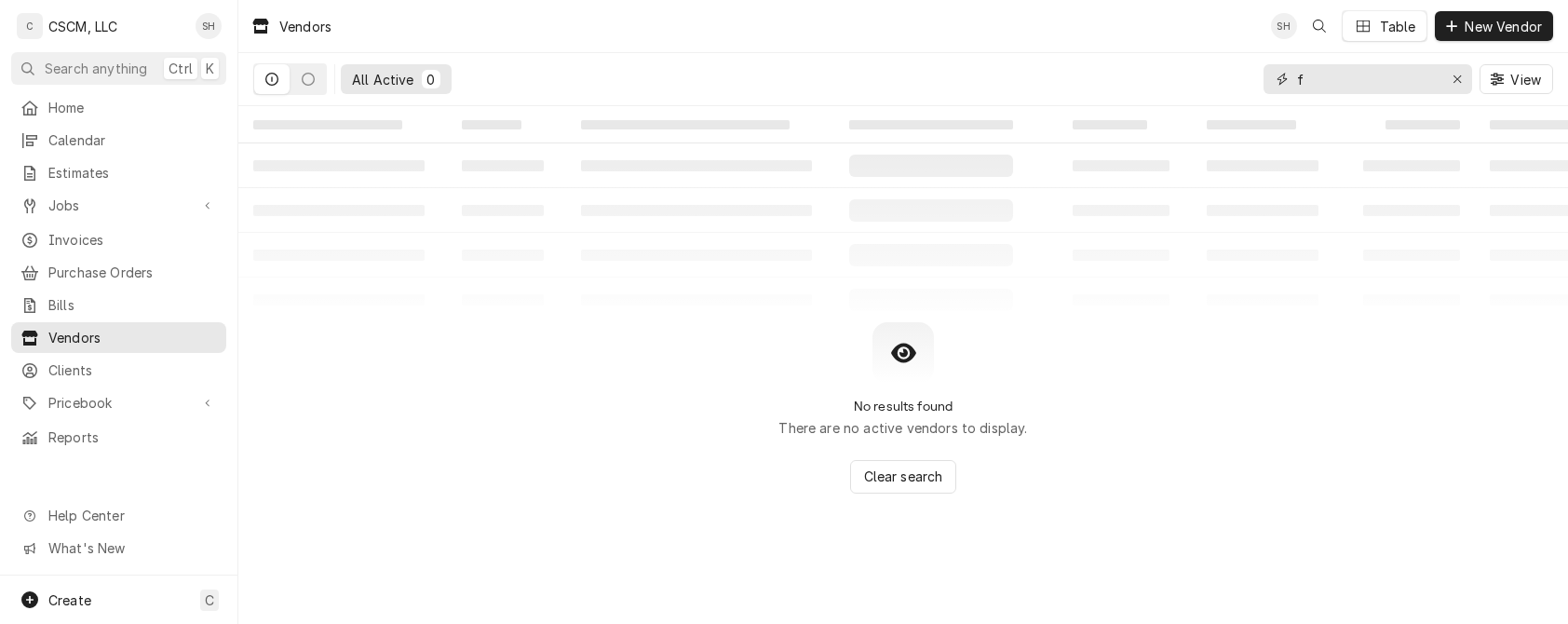 type 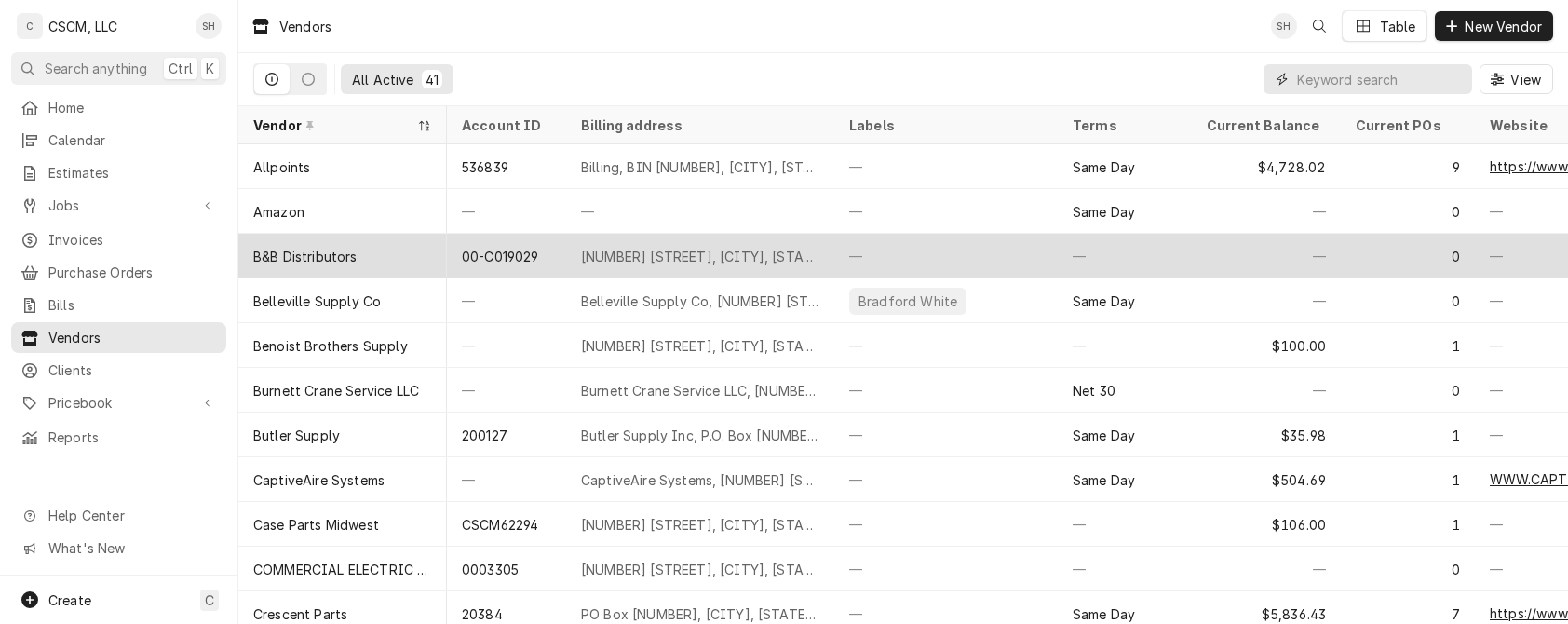 scroll, scrollTop: 0, scrollLeft: 307, axis: horizontal 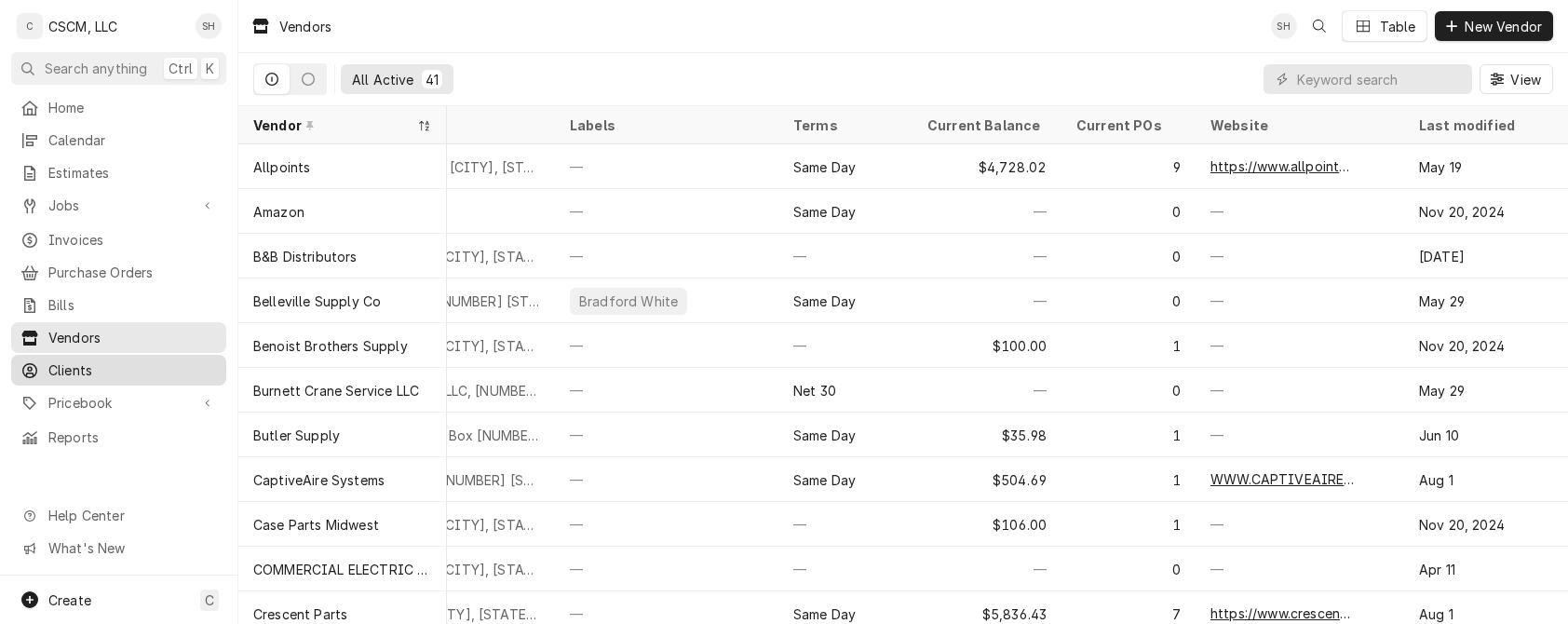 click on "Clients" at bounding box center [132, 370] 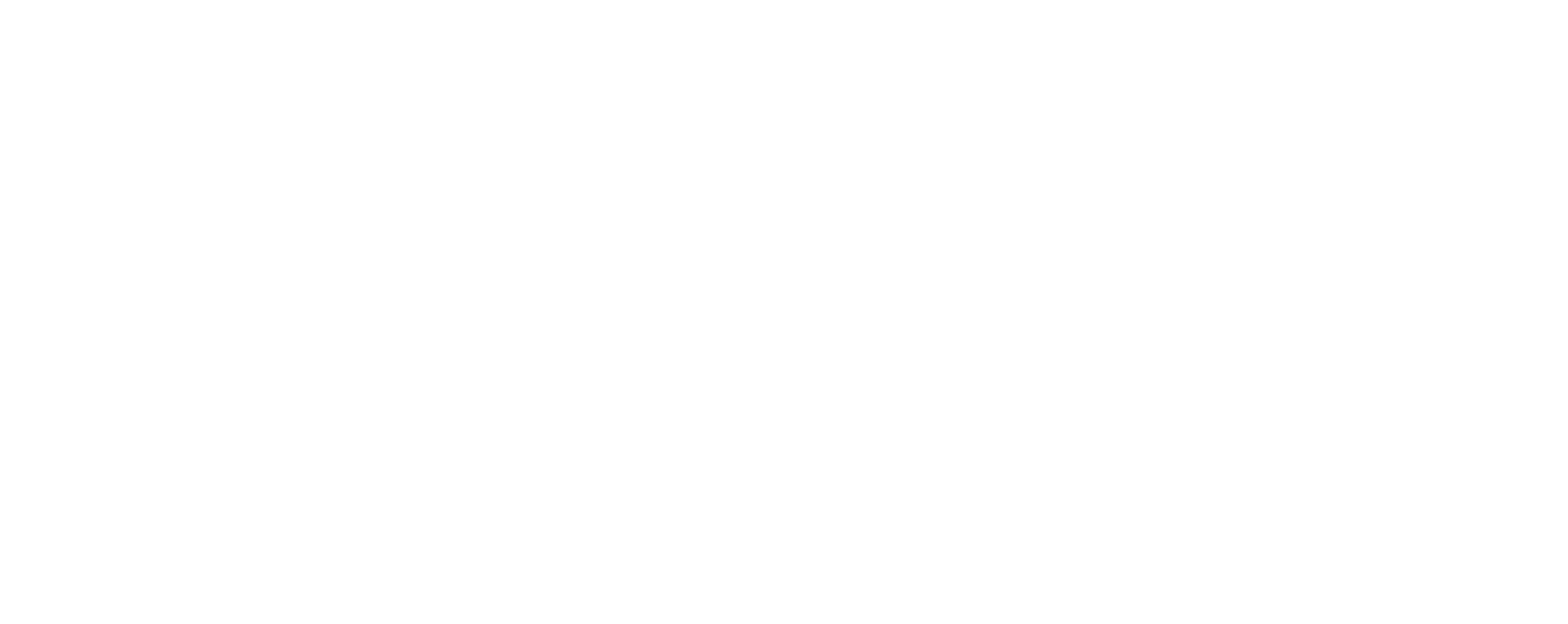 scroll, scrollTop: 0, scrollLeft: 0, axis: both 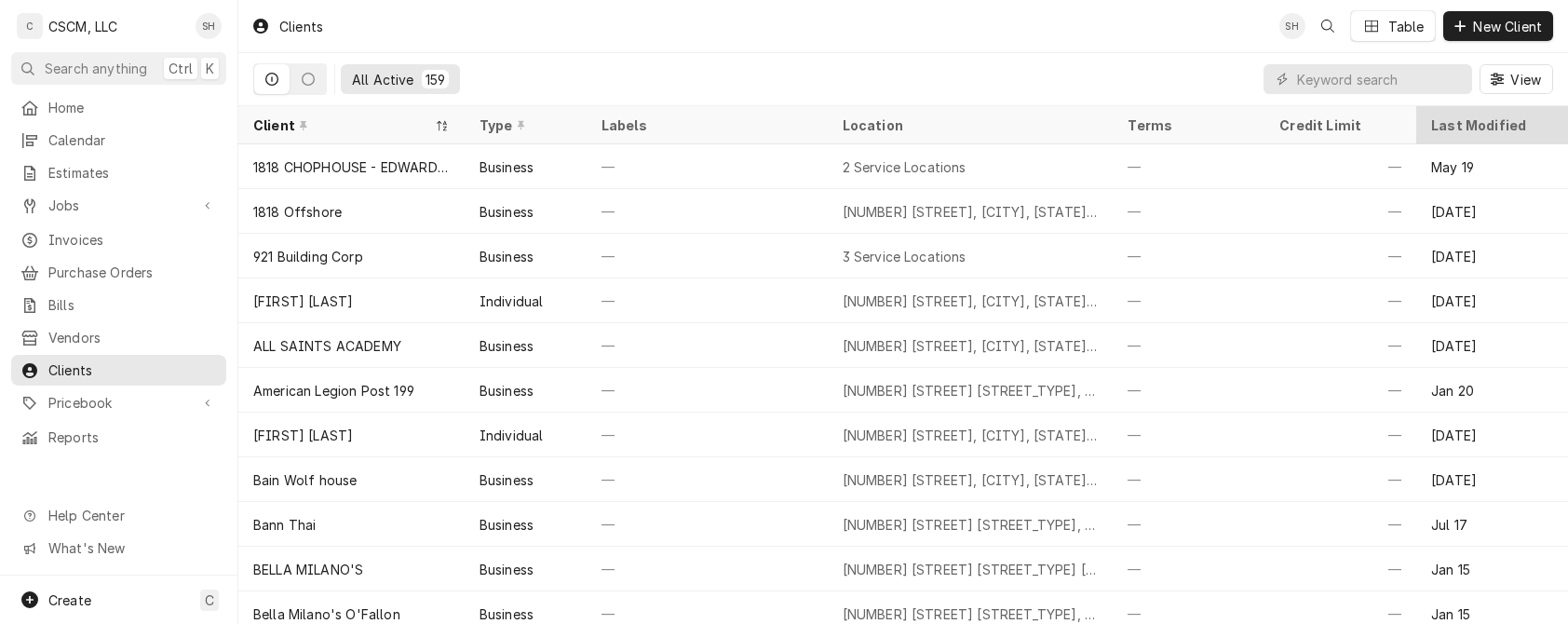 click on "Last Modified" at bounding box center (1490, 125) 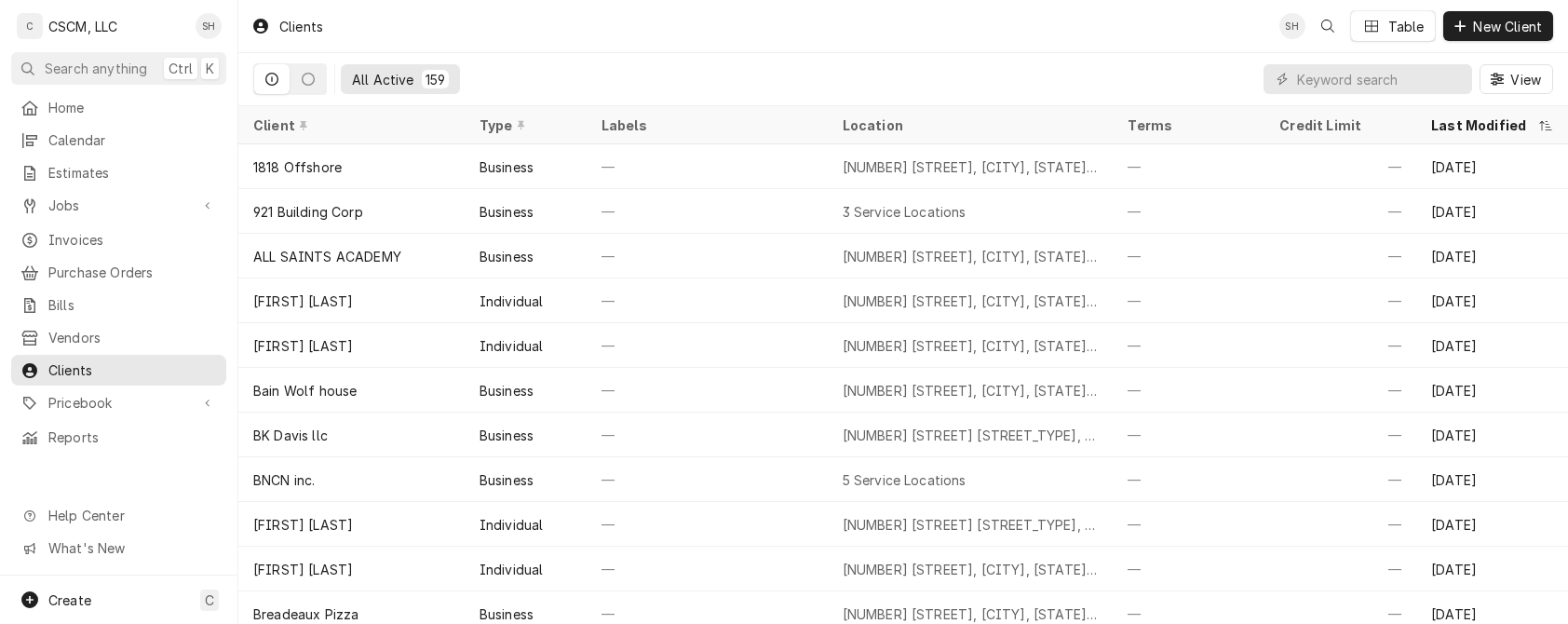 click on "Last Modified" at bounding box center (1482, 125) 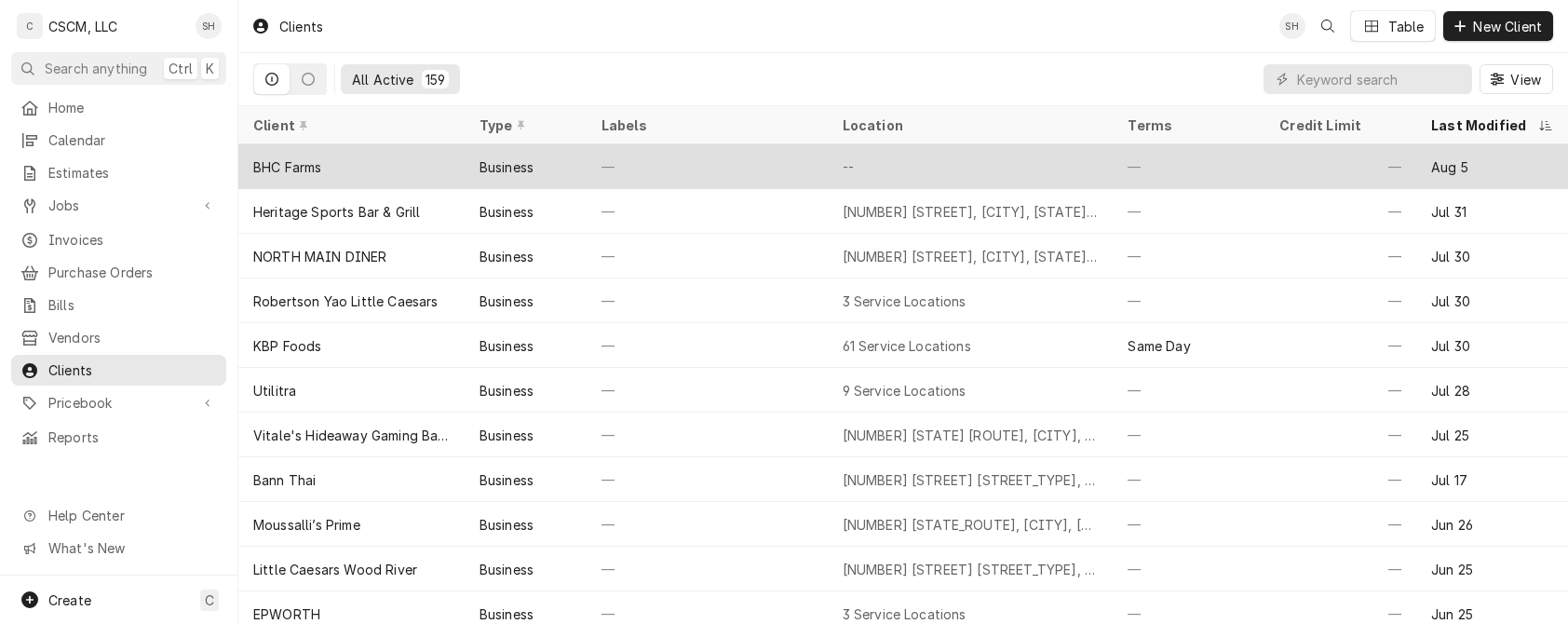 click on "—" at bounding box center [1188, 167] 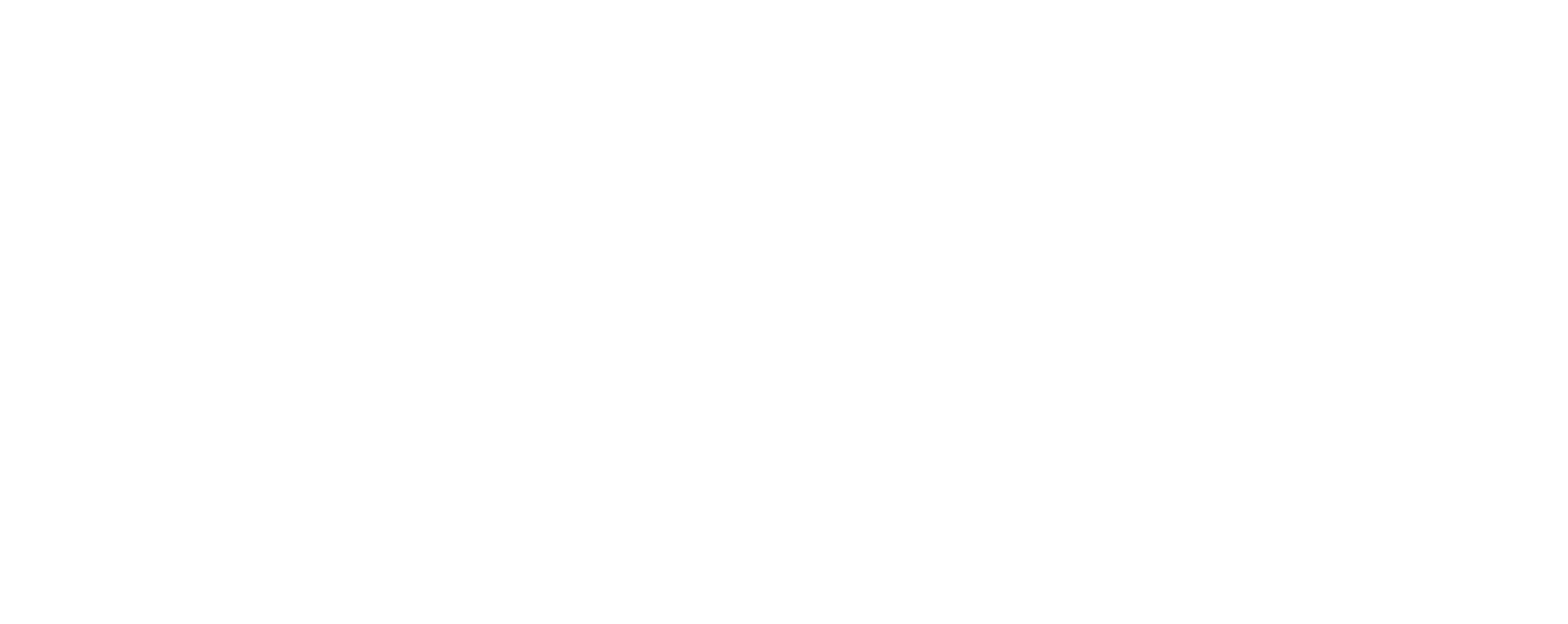 scroll, scrollTop: 0, scrollLeft: 0, axis: both 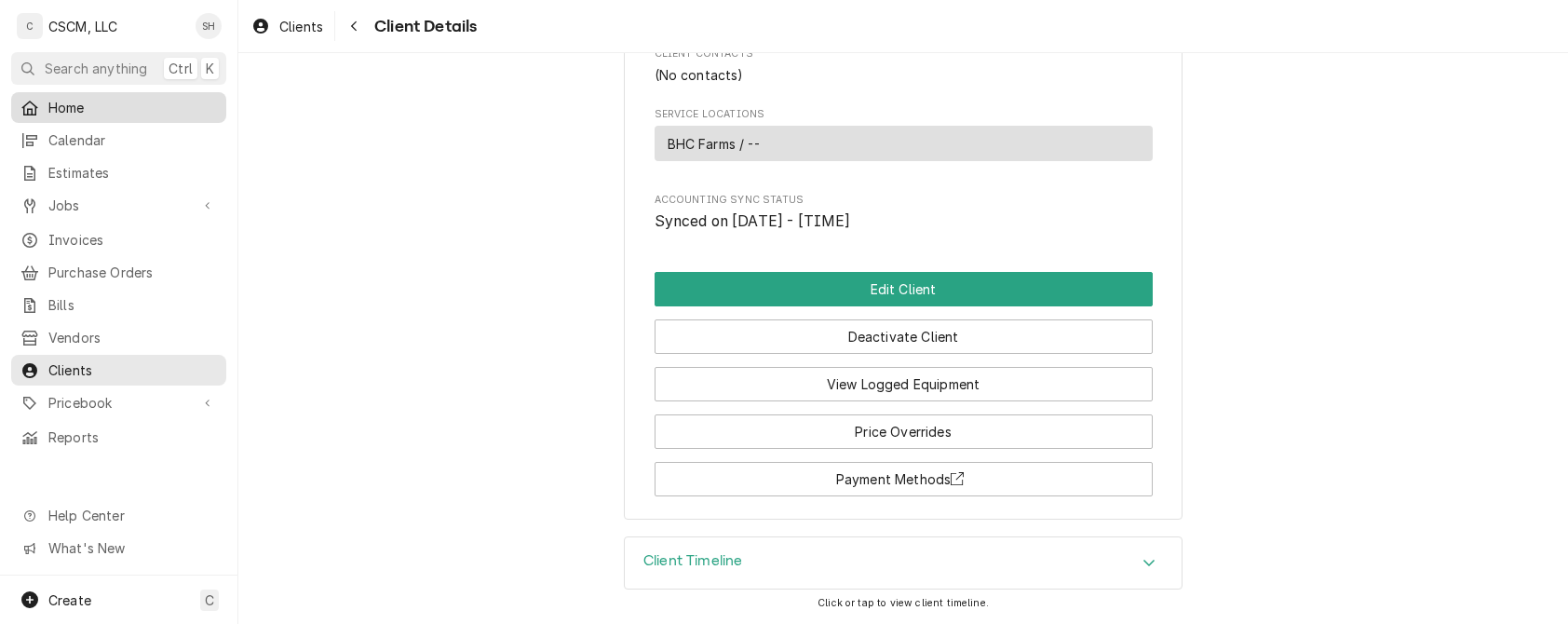 click on "Home" at bounding box center [118, 107] 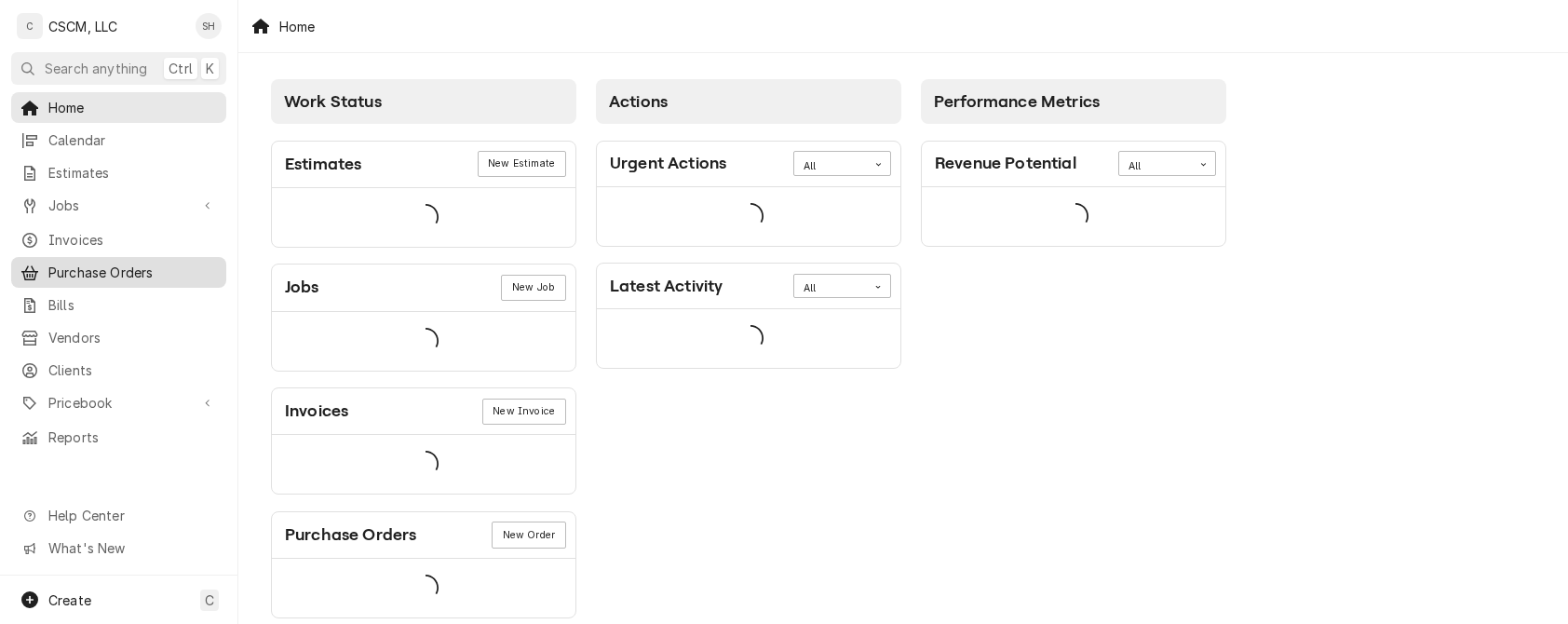 scroll, scrollTop: 0, scrollLeft: 0, axis: both 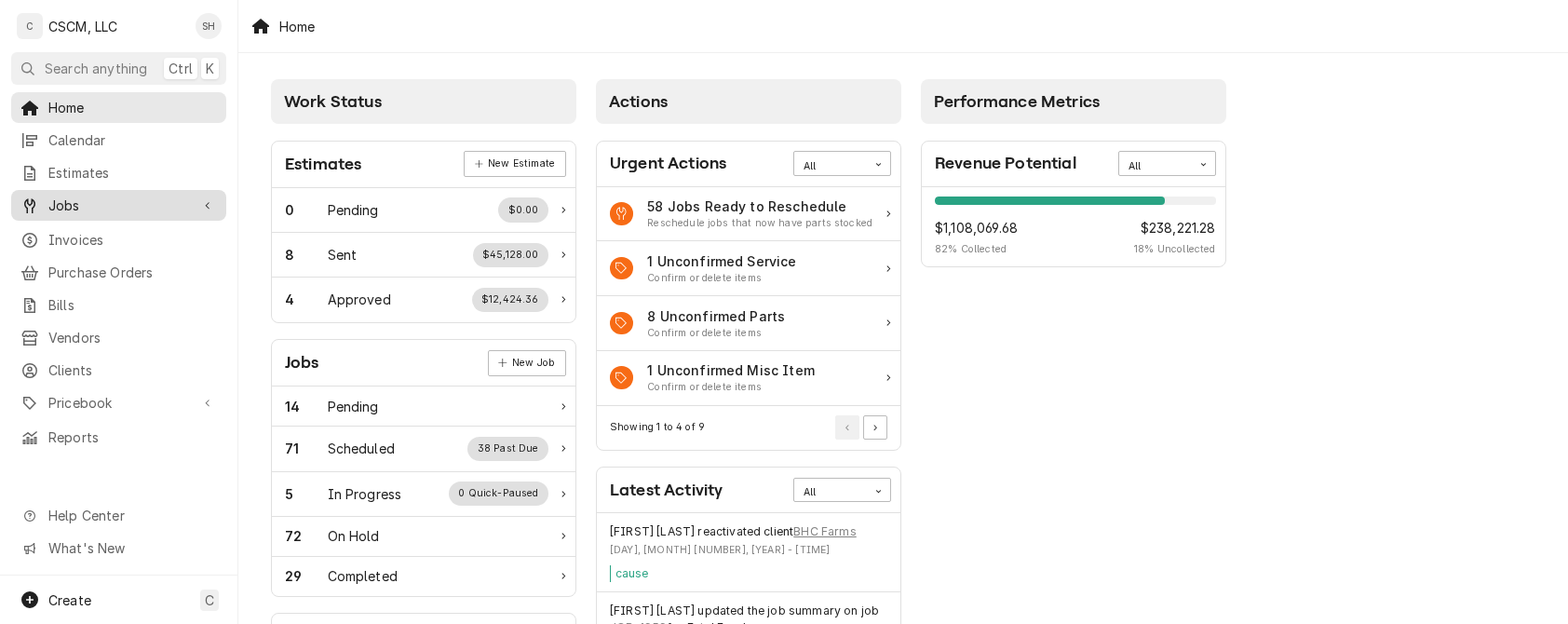 click on "Jobs" at bounding box center (118, 205) 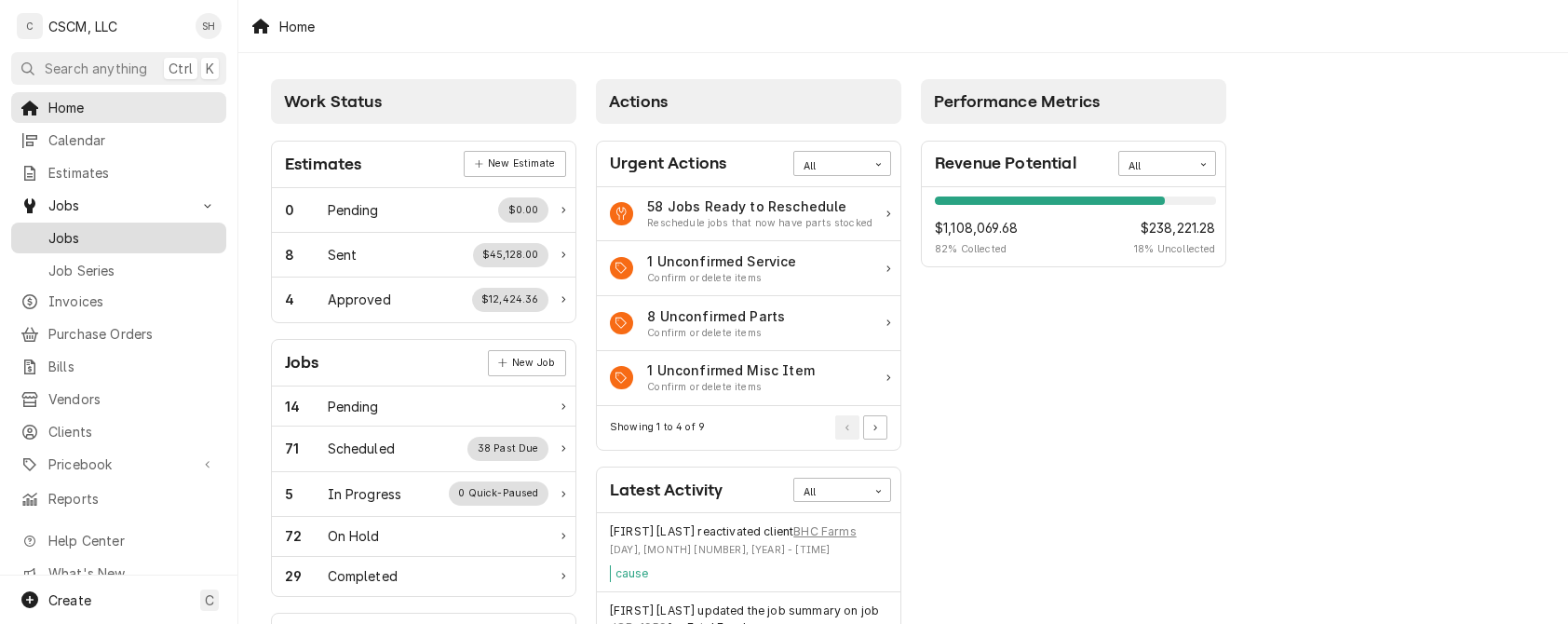 click on "Jobs" at bounding box center (132, 237) 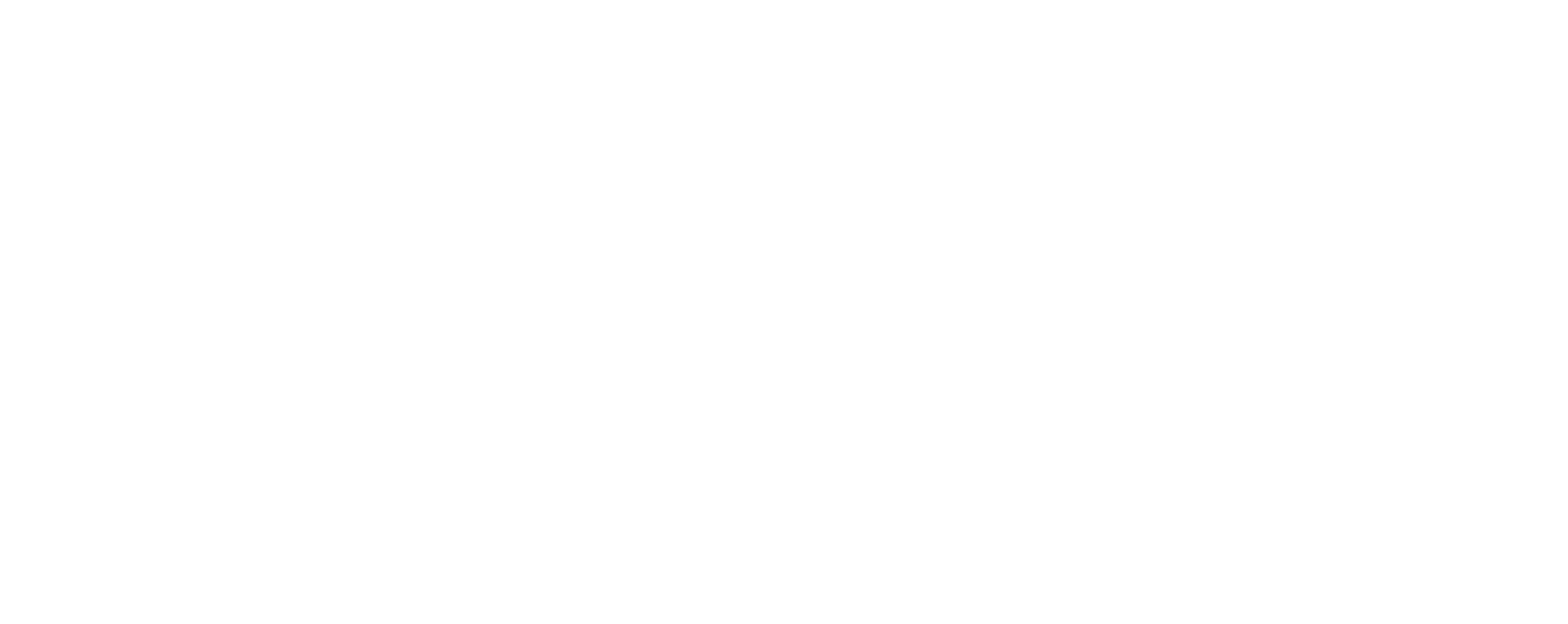 scroll, scrollTop: 0, scrollLeft: 0, axis: both 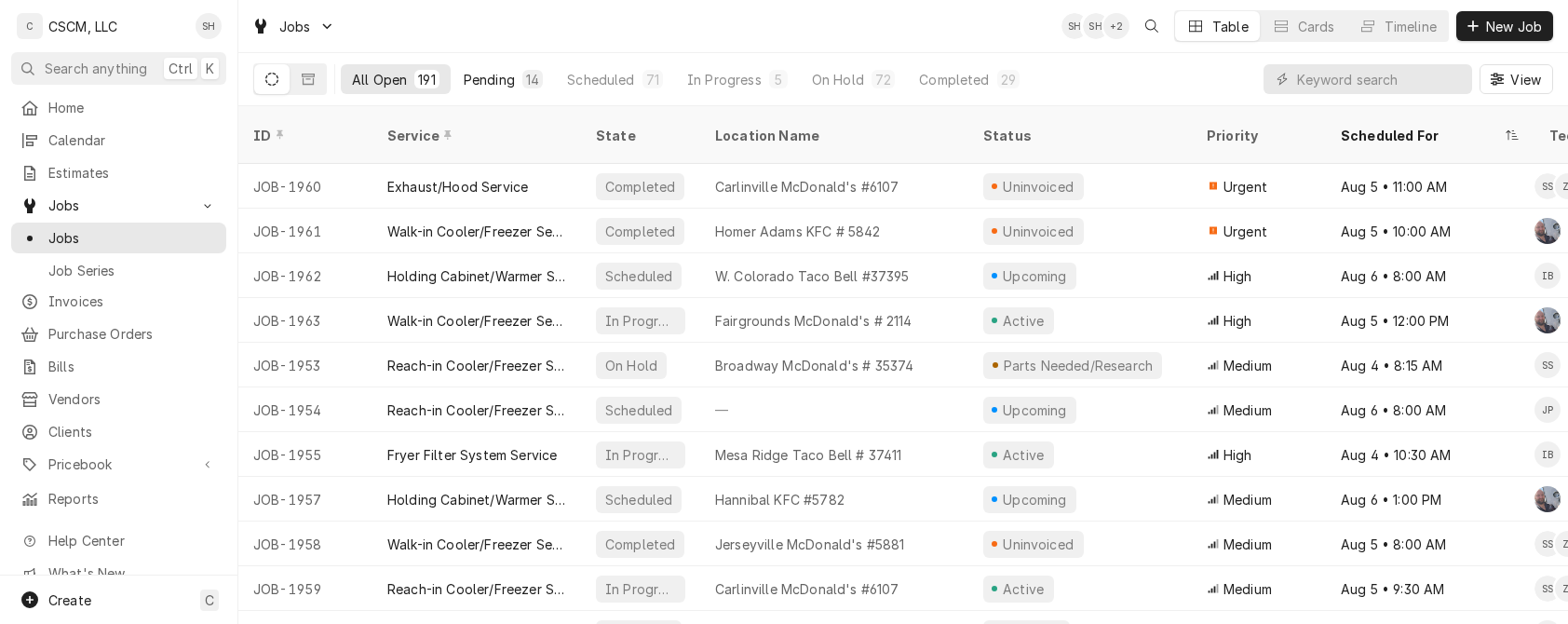 click on "Pending" at bounding box center [489, 79] 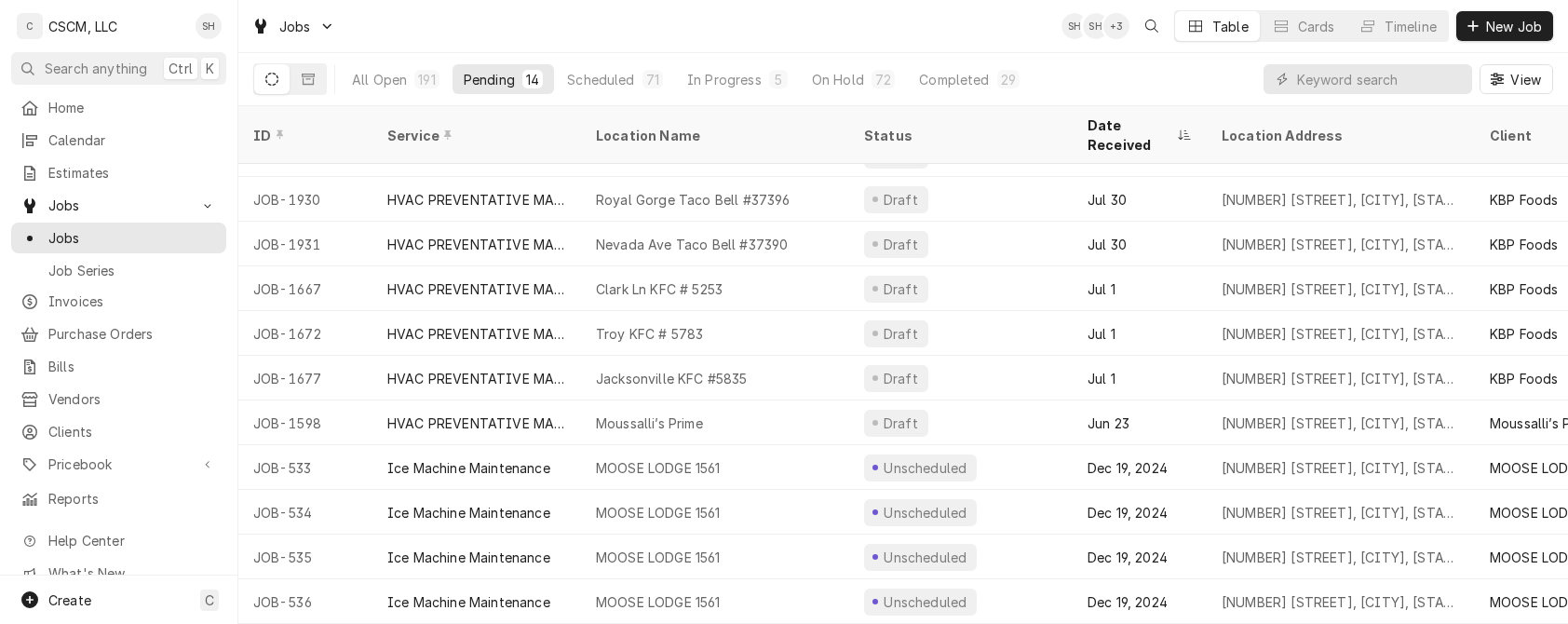 scroll, scrollTop: 0, scrollLeft: 0, axis: both 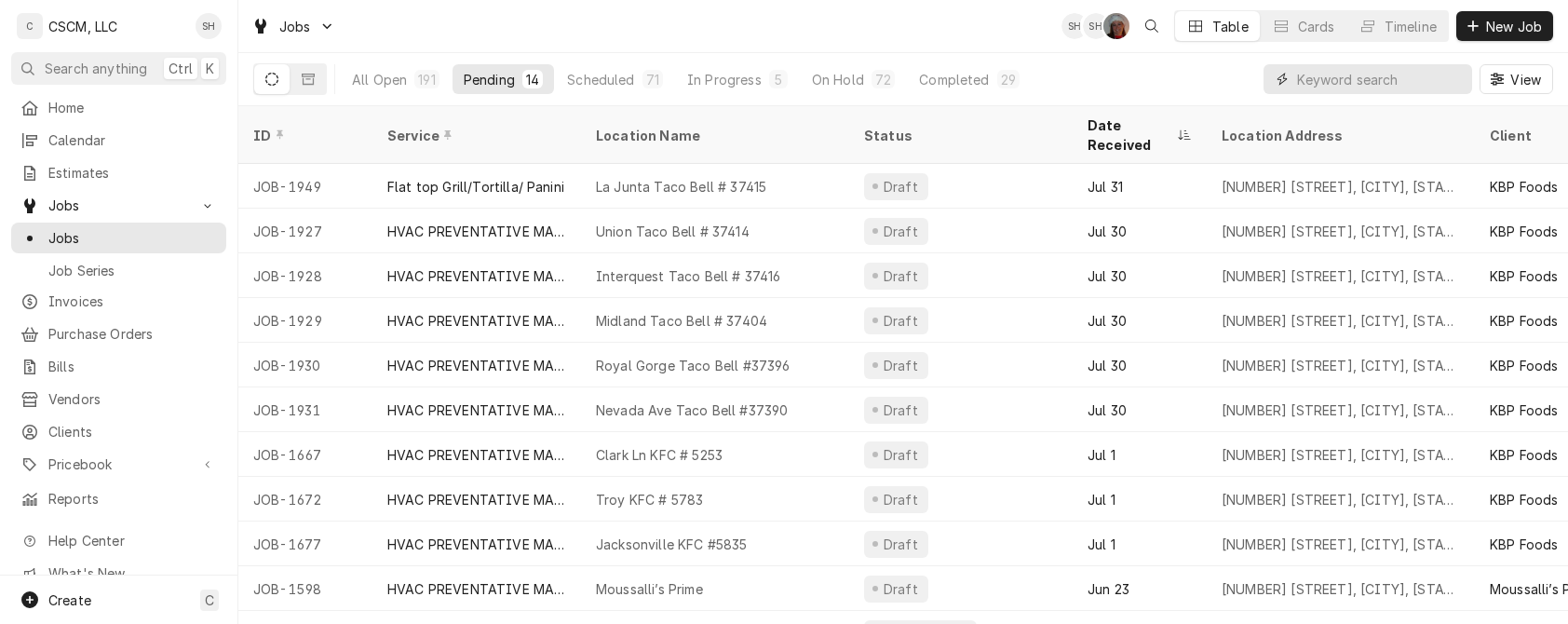 click at bounding box center [1380, 79] 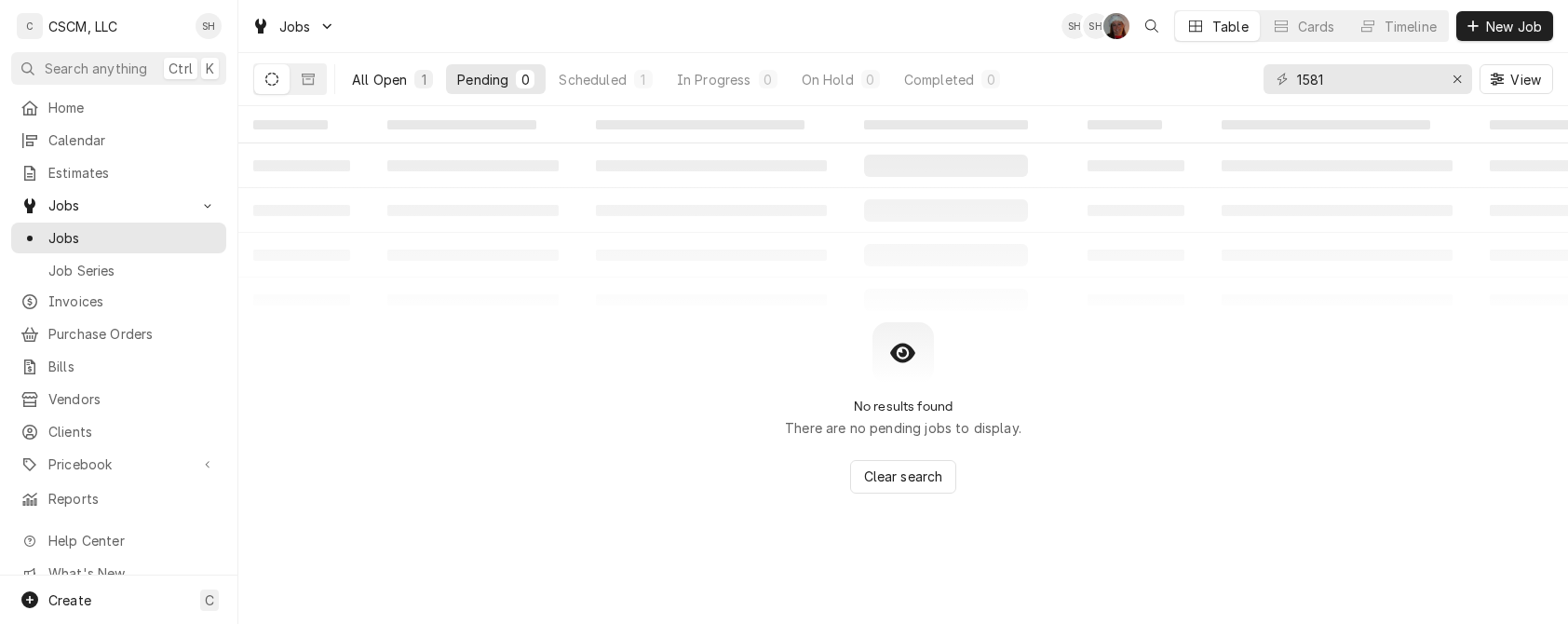 click on "All Open" at bounding box center (379, 79) 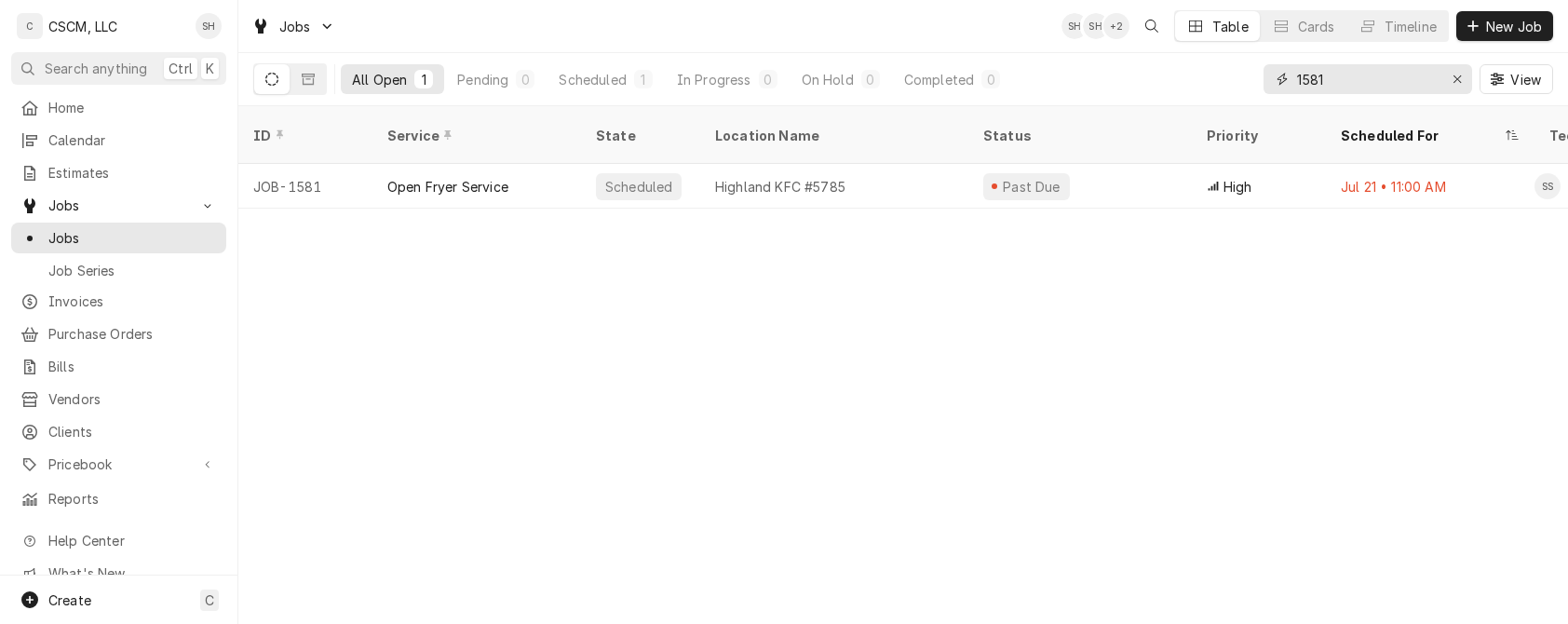 click on "1581" at bounding box center [1367, 79] 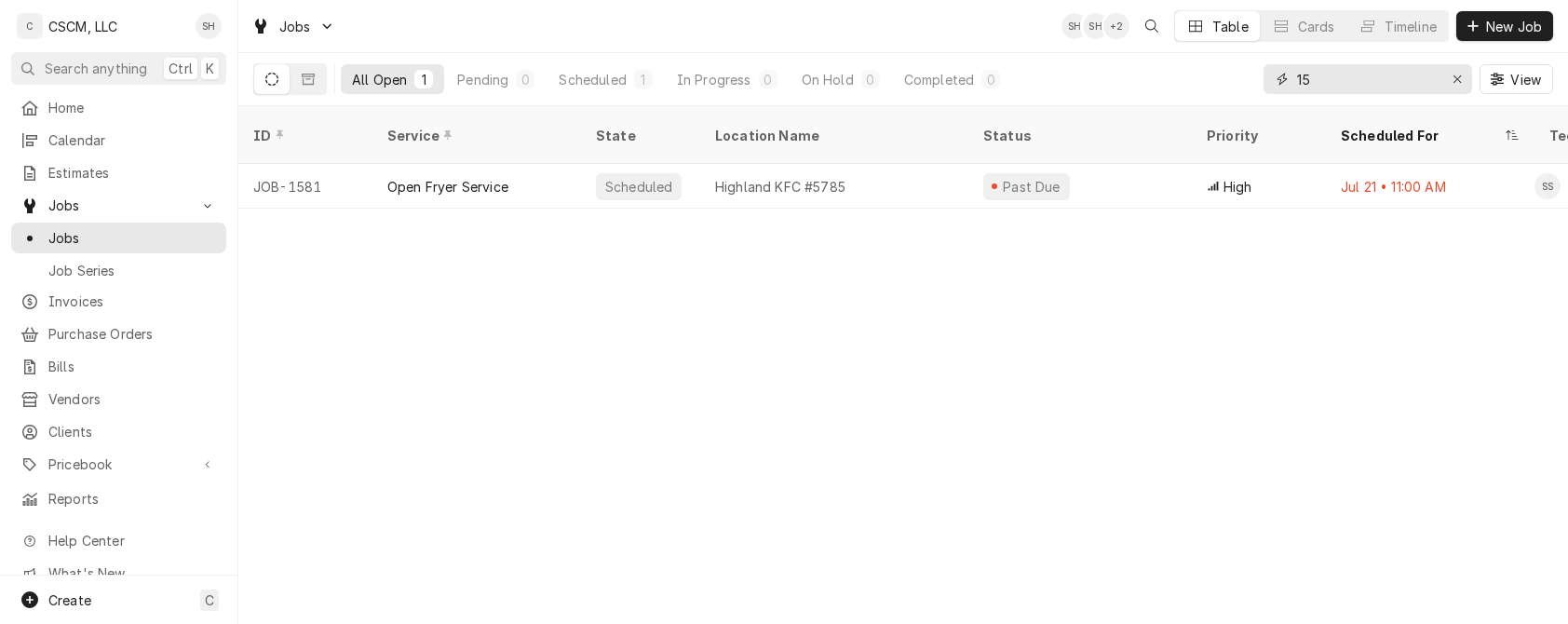 type on "1" 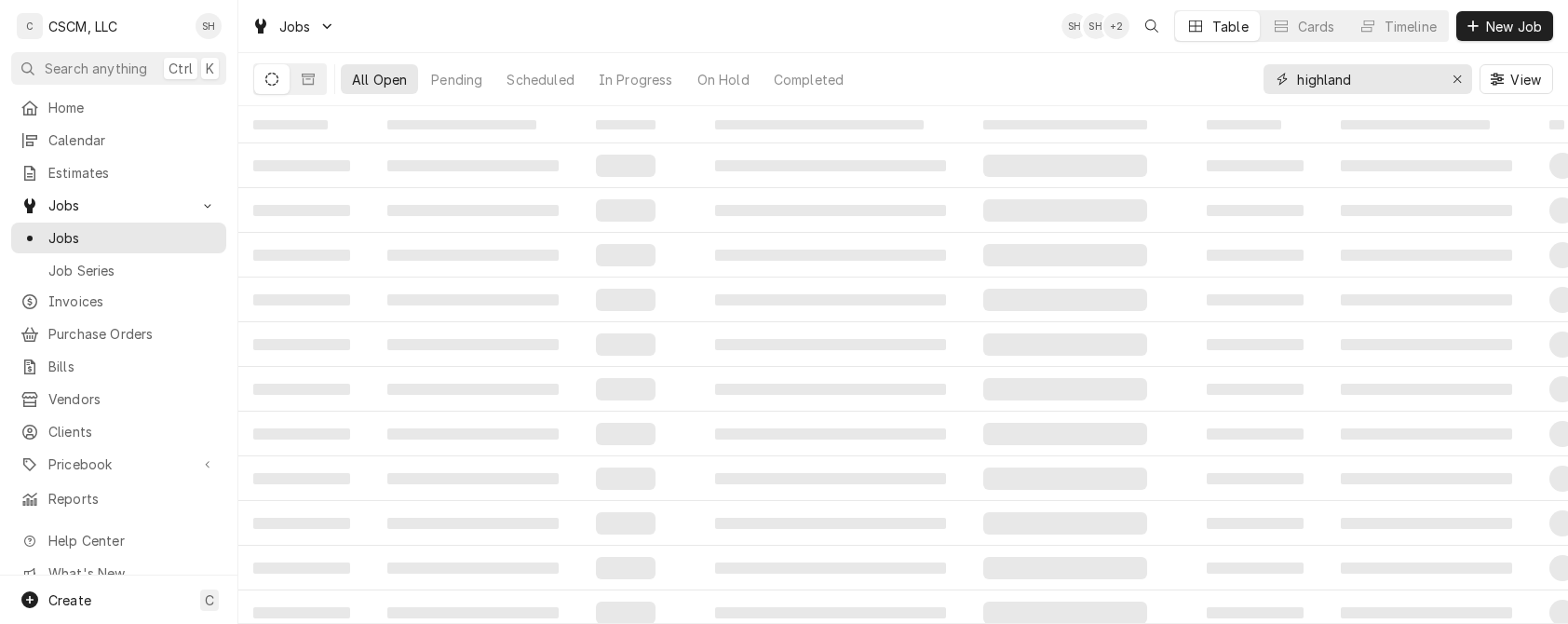 type on "highland" 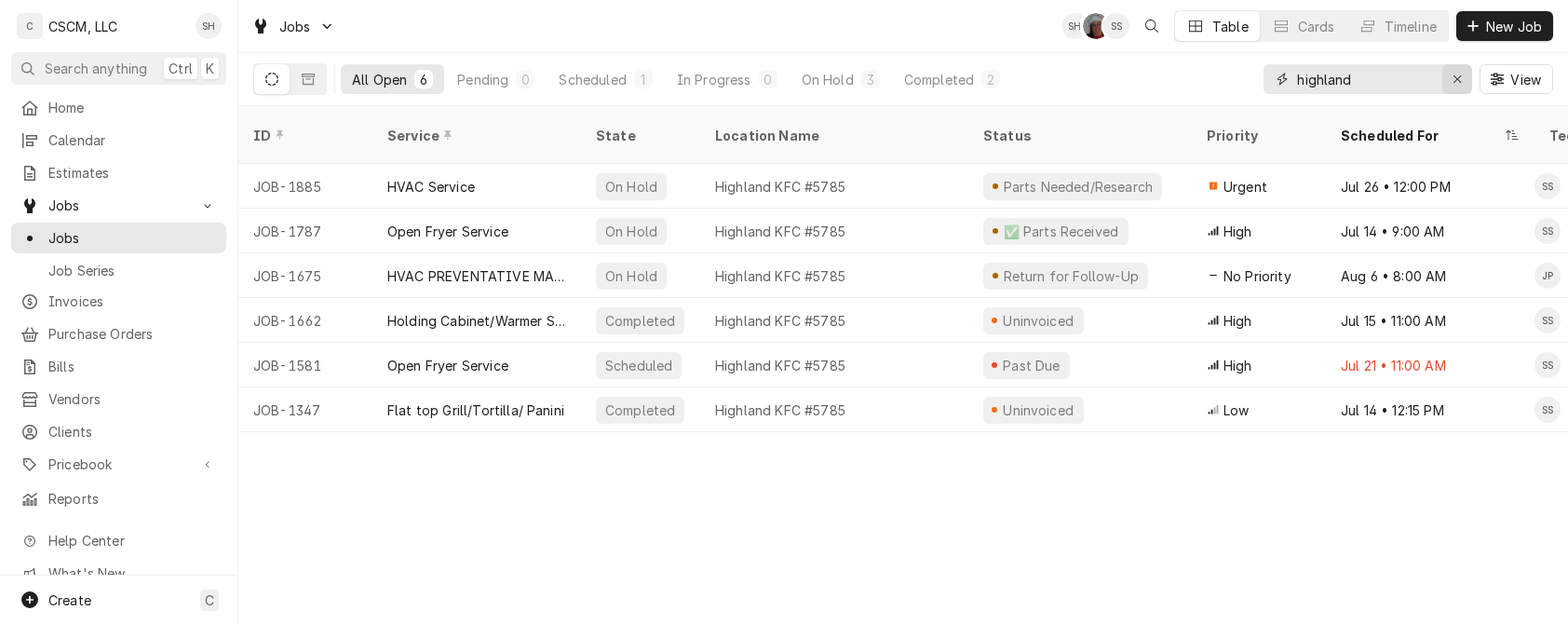 click 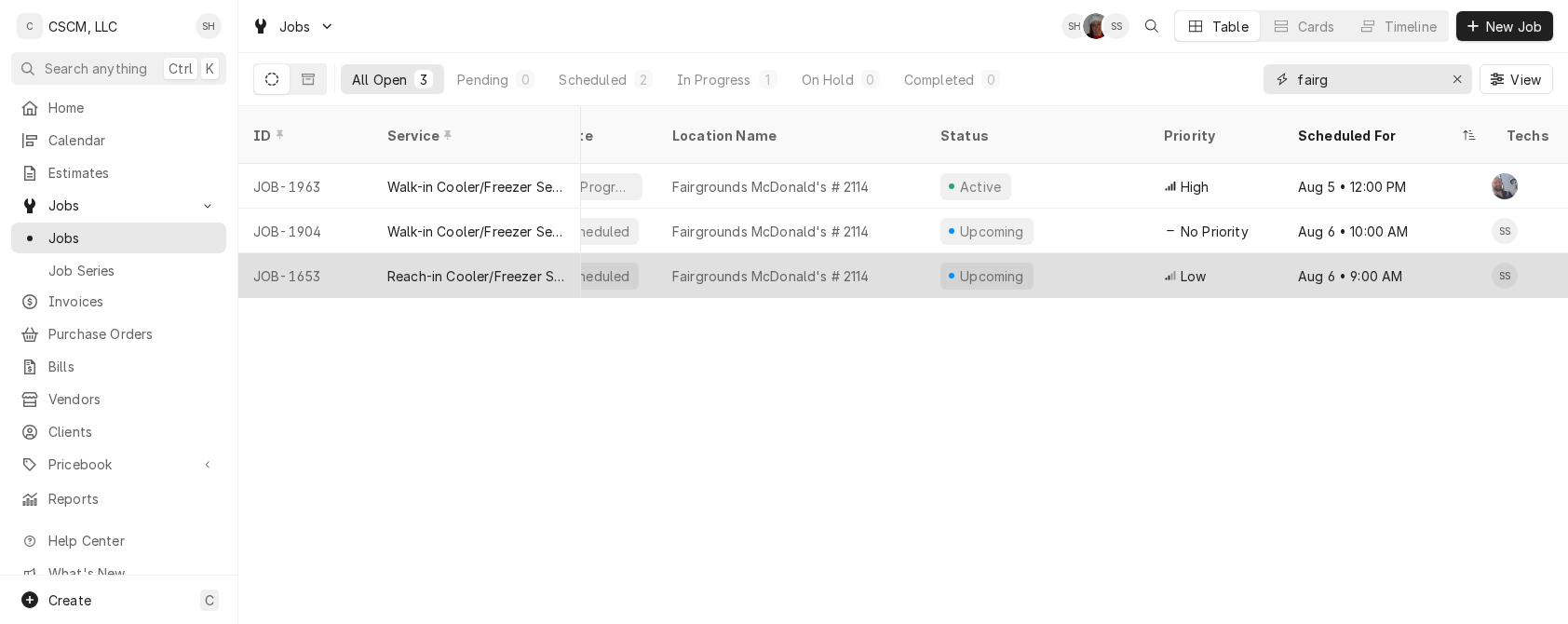 scroll, scrollTop: 0, scrollLeft: 0, axis: both 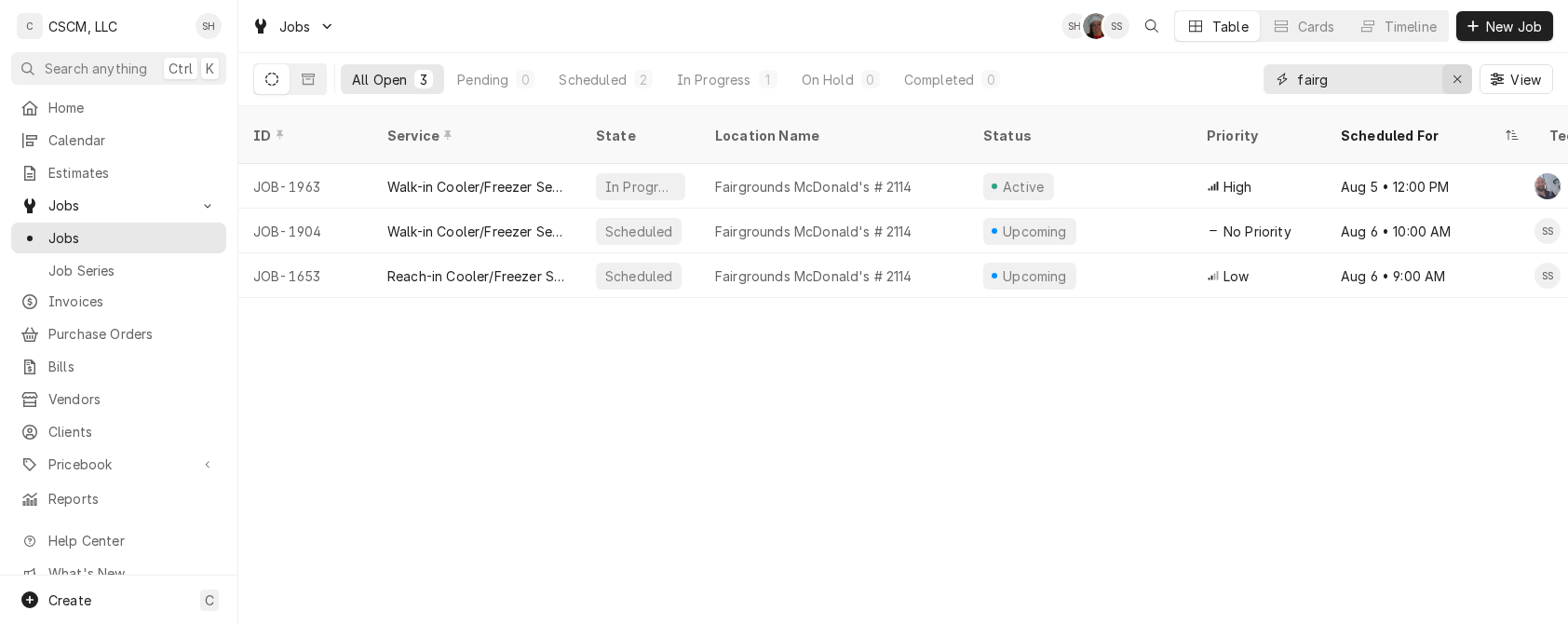 type on "fairg" 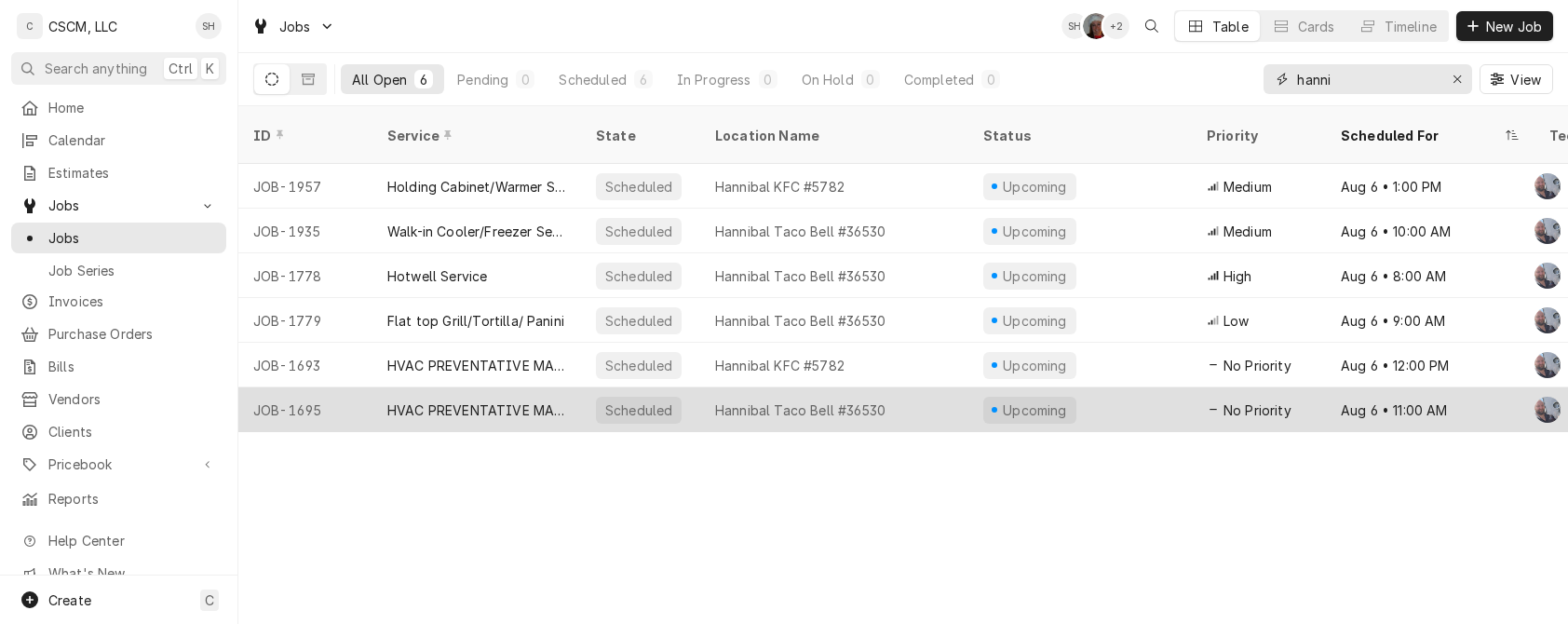 type on "hanni" 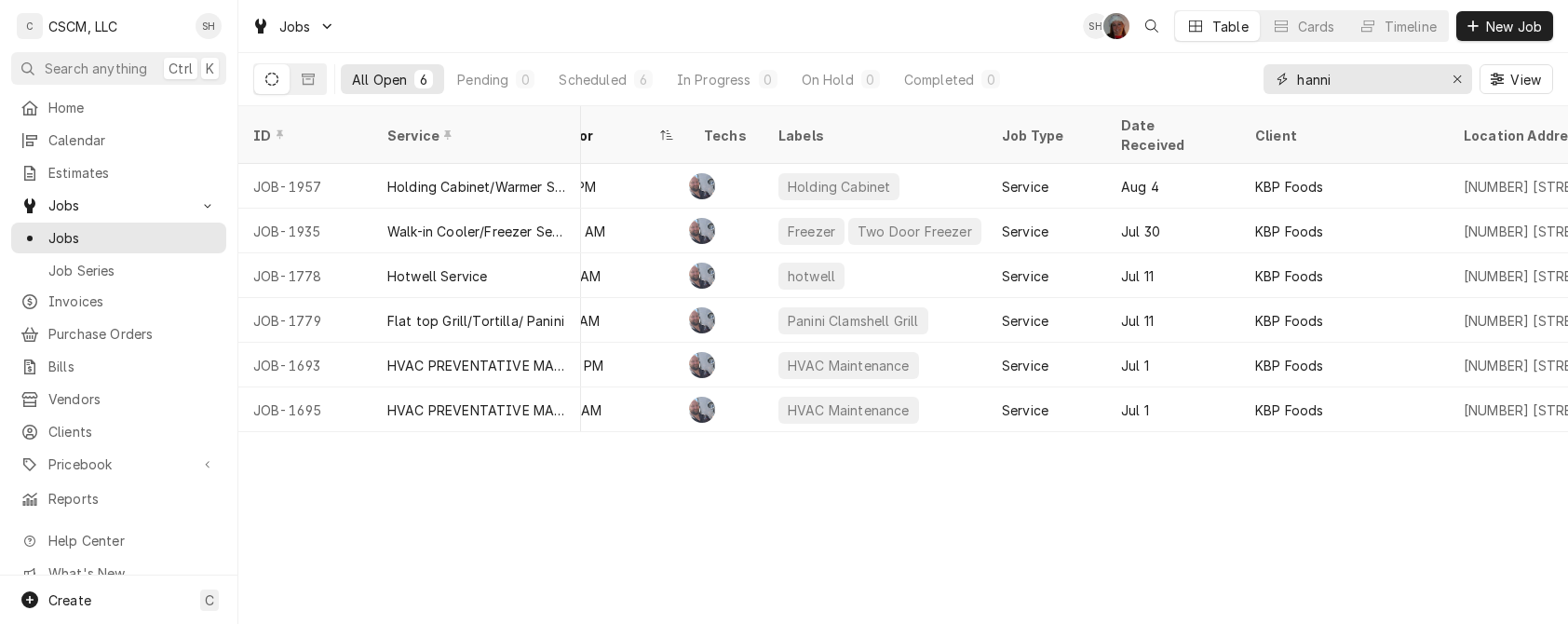 scroll, scrollTop: 0, scrollLeft: 0, axis: both 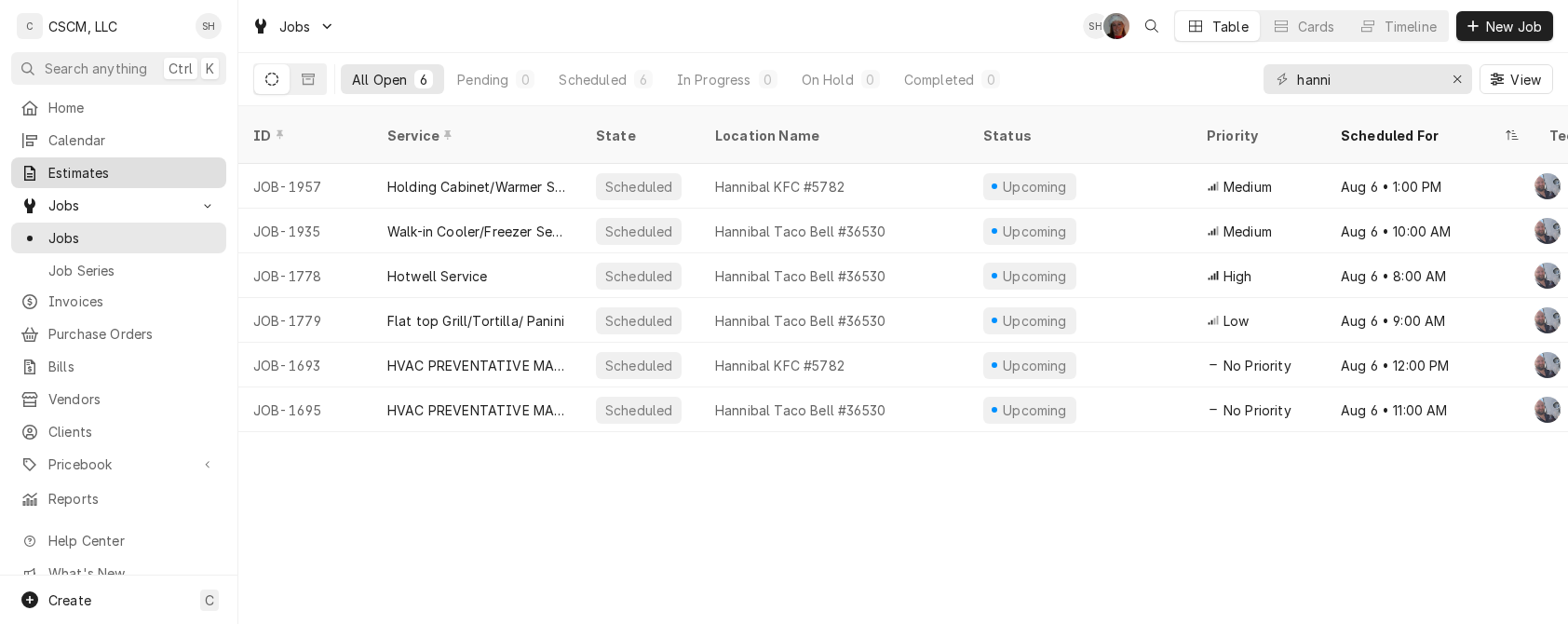 click on "Estimates" at bounding box center [132, 172] 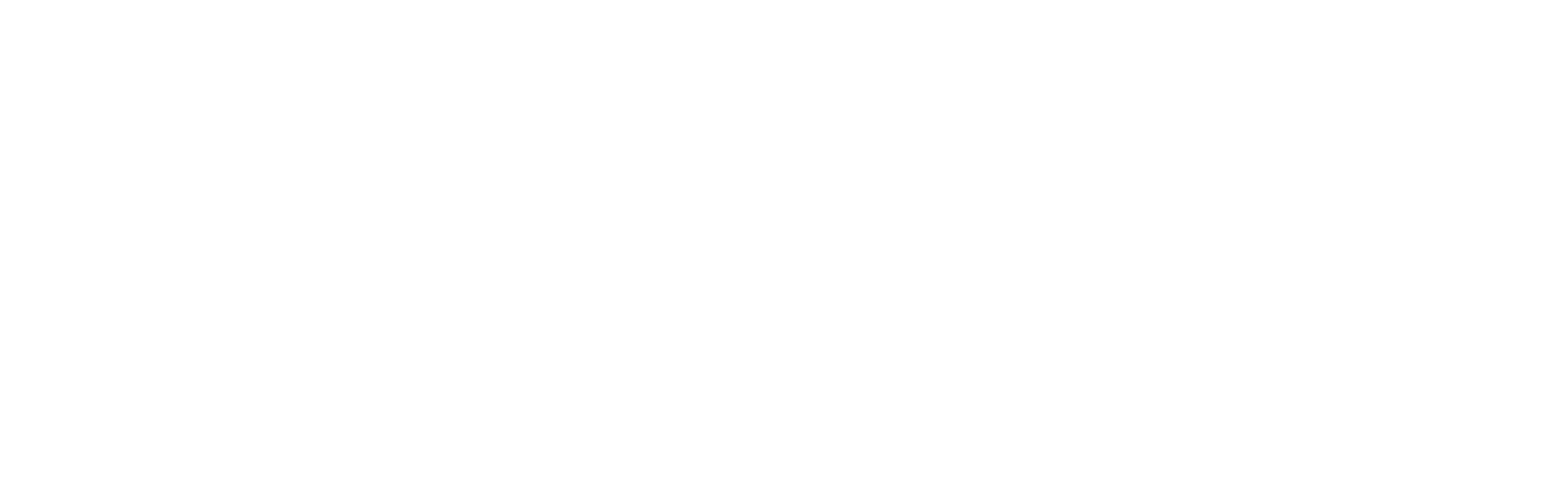 scroll, scrollTop: 0, scrollLeft: 0, axis: both 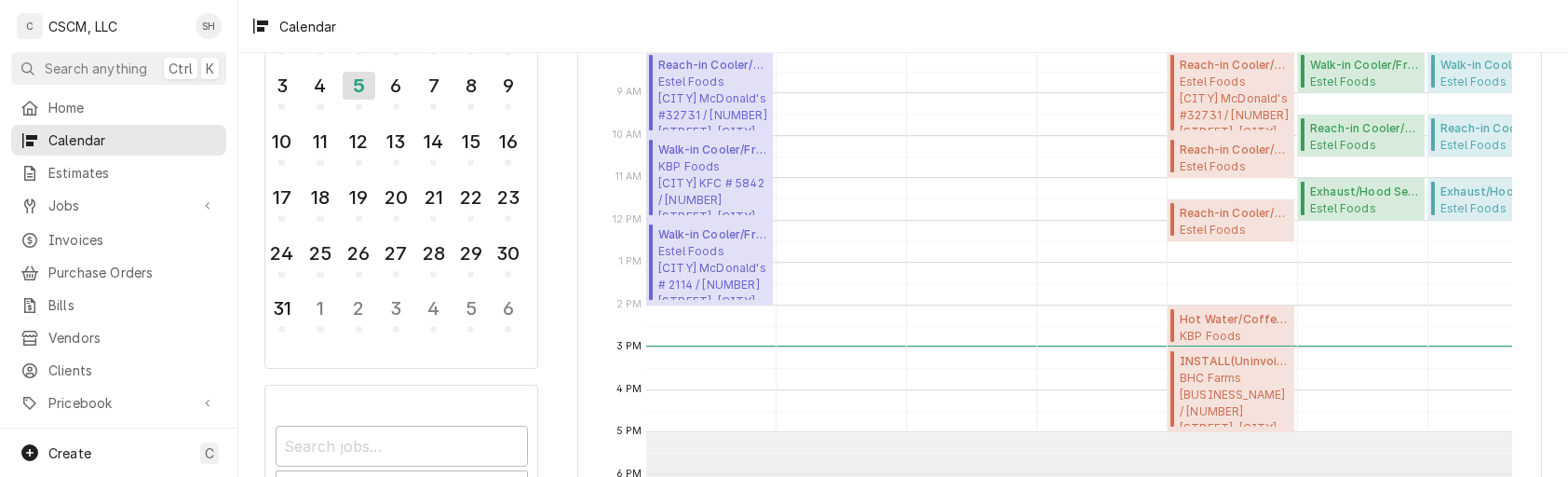 click on "August 2025 Sun Mon Tue Wed Thu Fri Sat 27 28 29 30 31 1 2 3 4 5 6 7 8 9 10 11 12 13 14 15 16 17 18 19 20 21 22 23 24 25 26 27 28 29 30 31 1 2 3 4 5 6 Filter technicians... Tuesday, Aug 5th Chris Lynch On Call 05 Tue Dena Vecchetti Working 05 Tue Izaia Bain Working 05 Tue James Bain Working 05 Tue Jonnie Pakovich Working 05 Tue Sam Smith Working 05 Tue Zackary Bain Working 05 Tue 12 AM 1 AM 2 AM 3 AM 4 AM 5 AM 6 AM 7 AM 8 AM 9 AM 10 AM 11 AM 12 PM 1 PM 2 PM 3 PM 4 PM 5 PM 6 PM 7 PM 8 PM 9 PM 10 PM 11 PM 8:00 AM – 10:00 AM Reach-in Cooler/Freezer Service  ( Uninvoiced ) Estel Foods Patterson McDonald's #32731 / 15 Florissant Oaks Shopping Center, Florissant, Missouri 63031 10:00 AM – 12:00 PM Walk-in Cooler/Freezer Service Call  ( Uninvoiced ) KBP Foods Homer Adams KFC # 5842 / 2994 Homer M Adams Pkwy, Alton, Illinois 62002 12:00 PM – 2:00 PM Walk-in Cooler/Freezer Service Call  ( Active ) Estel Foods Fairgrounds McDonald's # 2114 / 125 S Belt E, Belleville, Illinois 62220 8:00 AM – 10:00 AM  ( )  ( )" at bounding box center (903, 276) 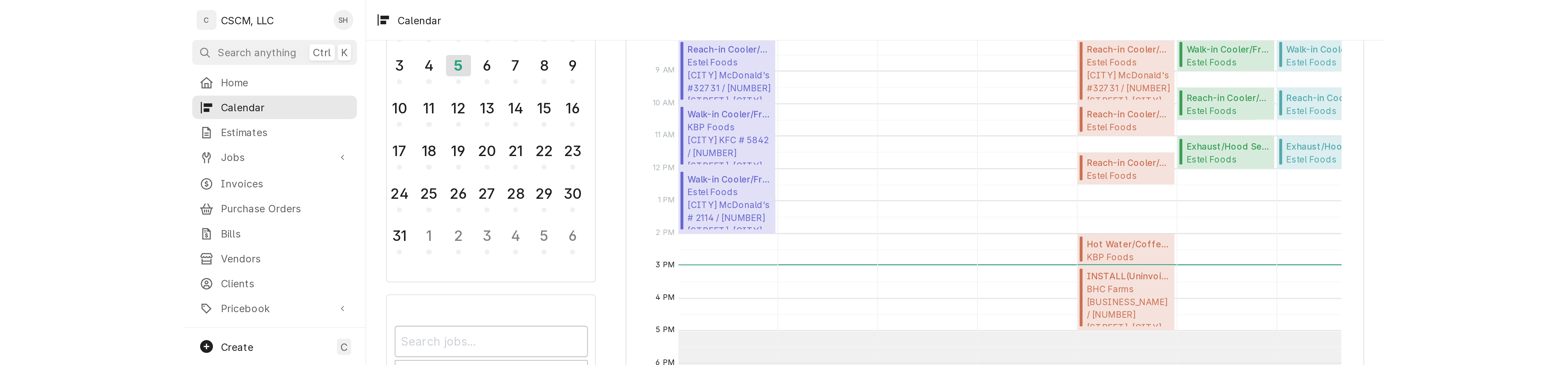 scroll, scrollTop: 0, scrollLeft: 0, axis: both 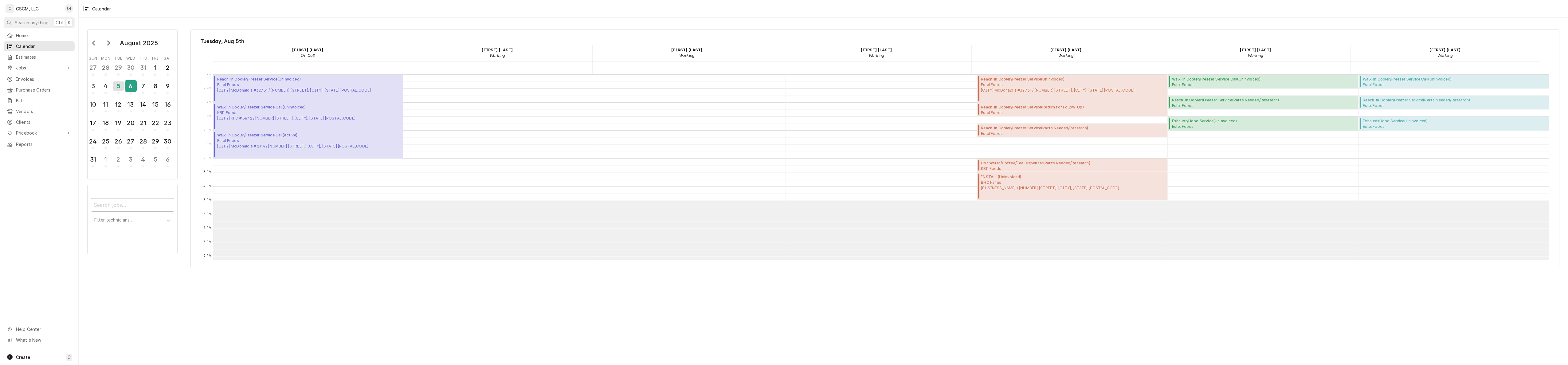 click on "6" at bounding box center [131, 86] 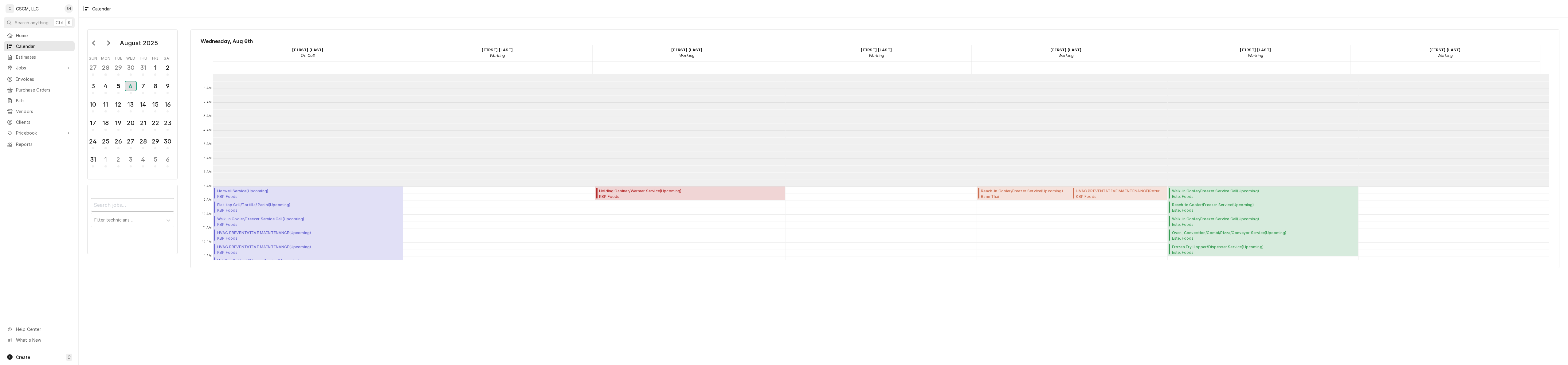 scroll, scrollTop: 112, scrollLeft: 0, axis: vertical 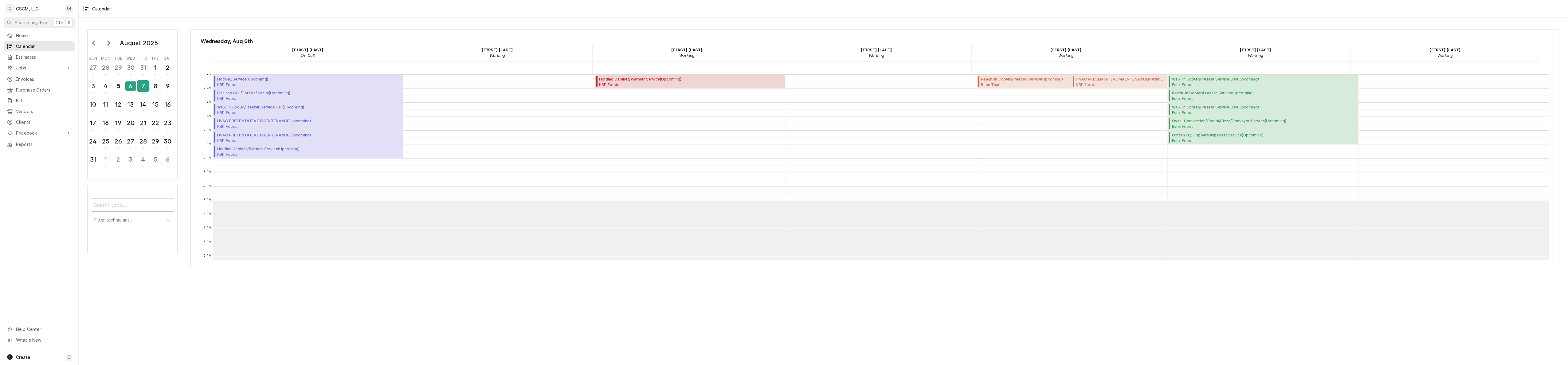 click on "7" at bounding box center [143, 86] 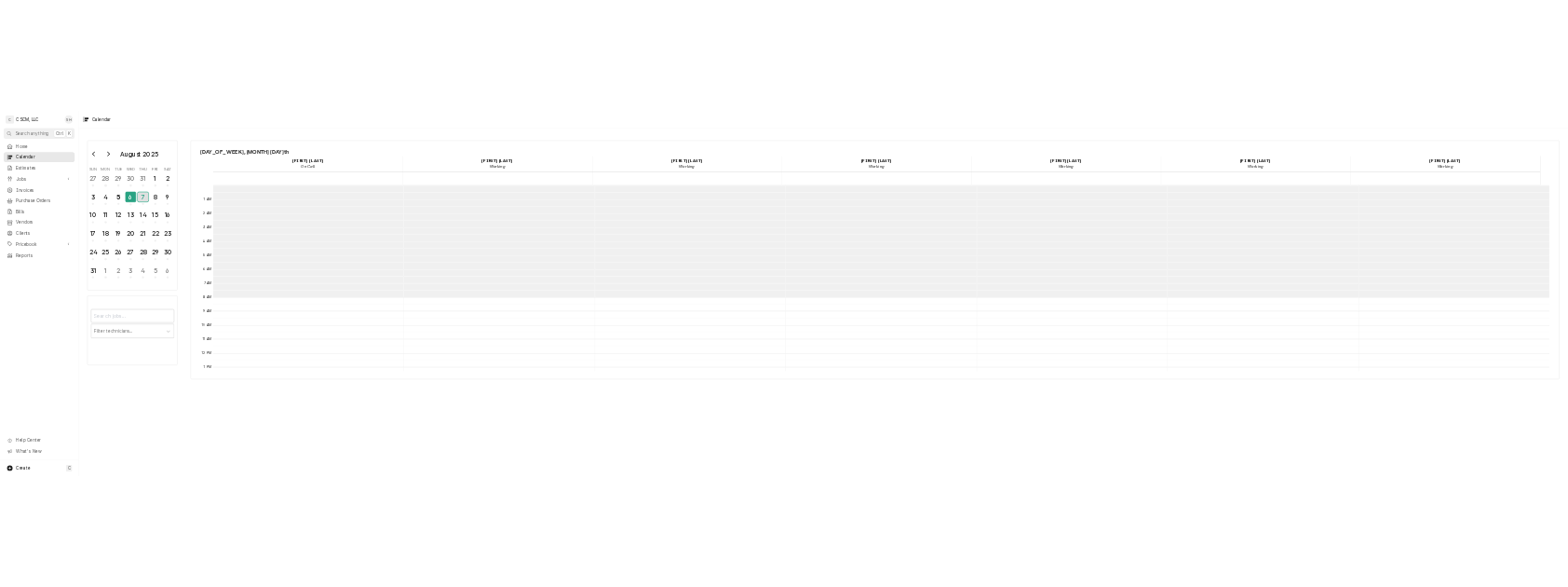 scroll, scrollTop: 339, scrollLeft: 0, axis: vertical 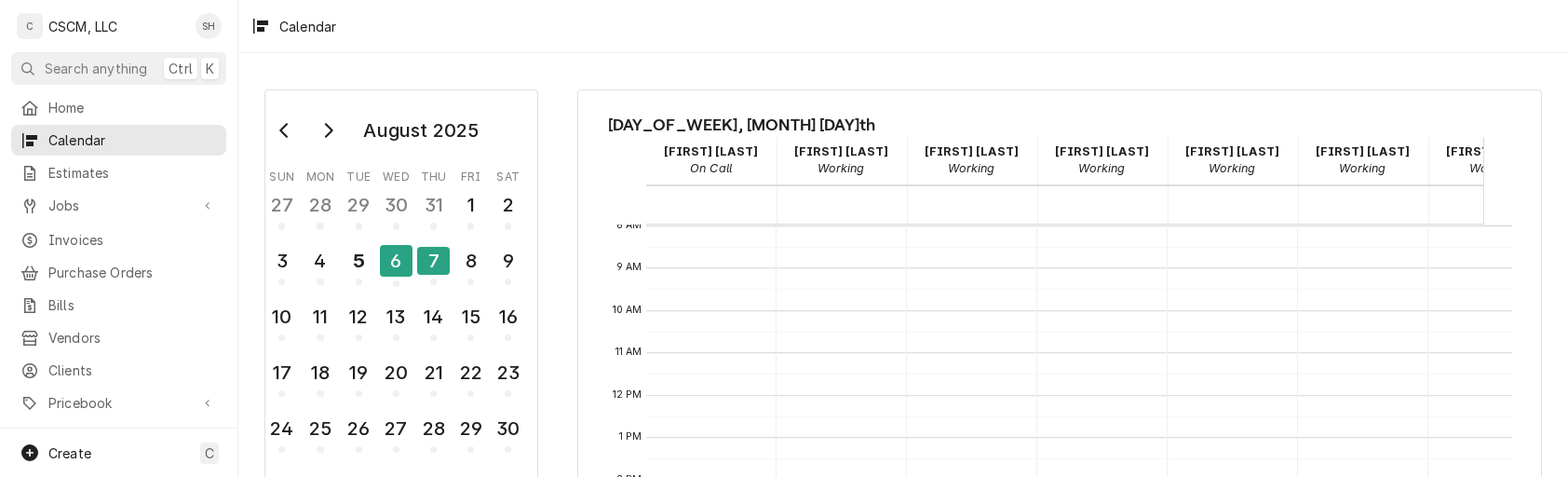click on "August 2025 Sun Mon Tue Wed Thu Fri Sat 27 28 29 30 31 1 2 3 4 5 6 7 8 9 10 11 12 13 14 15 16 17 18 19 20 21 22 23 24 25 26 27 28 29 30 31 1 2 3 4 5 6 Filter technicians... Thursday, Aug 7th Chris Lynch On Call 07 Thu Dena Vecchetti Working 07 Thu Izaia Bain Working 07 Thu James Bain Working 07 Thu Jonnie Pakovich Working 07 Thu Sam Smith Working 07 Thu Zackary Bain Working 07 Thu 12 AM 1 AM 2 AM 3 AM 4 AM 5 AM 6 AM 7 AM 8 AM 9 AM 10 AM 11 AM 12 PM 1 PM 2 PM 3 PM 4 PM 5 PM 6 PM 7 PM 8 PM 9 PM 10 PM 11 PM" at bounding box center (903, 451) 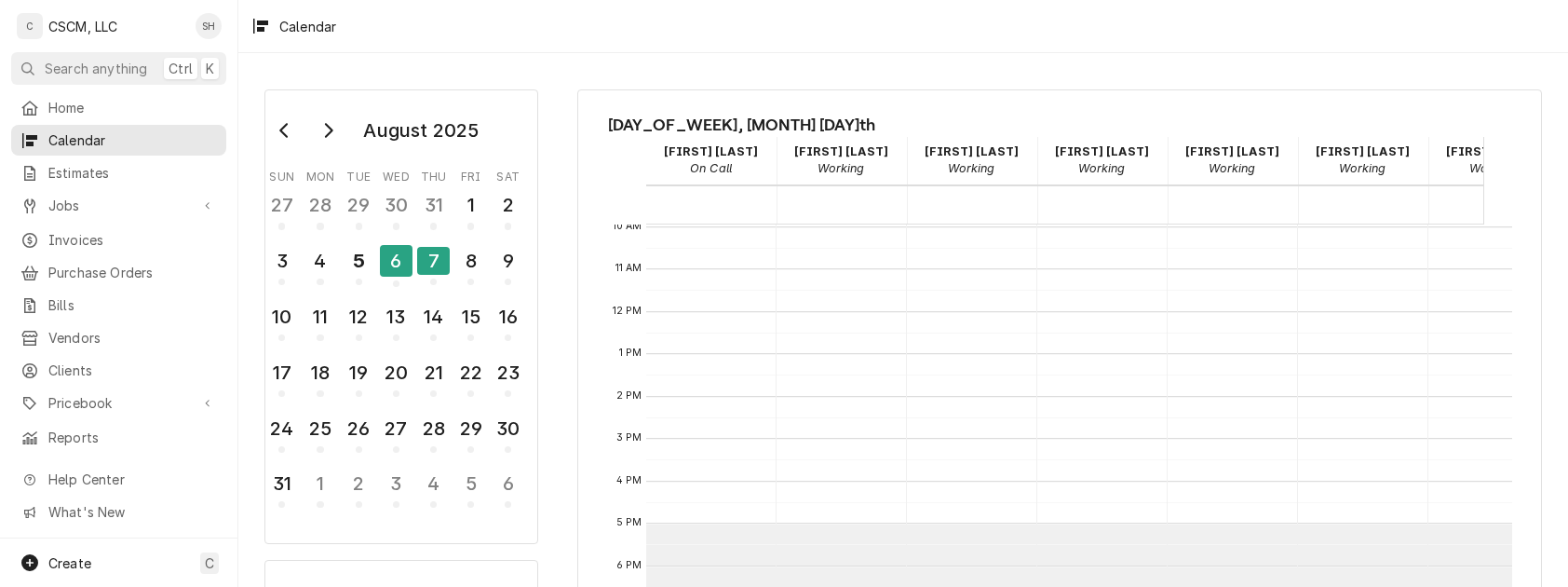 scroll, scrollTop: 483, scrollLeft: 0, axis: vertical 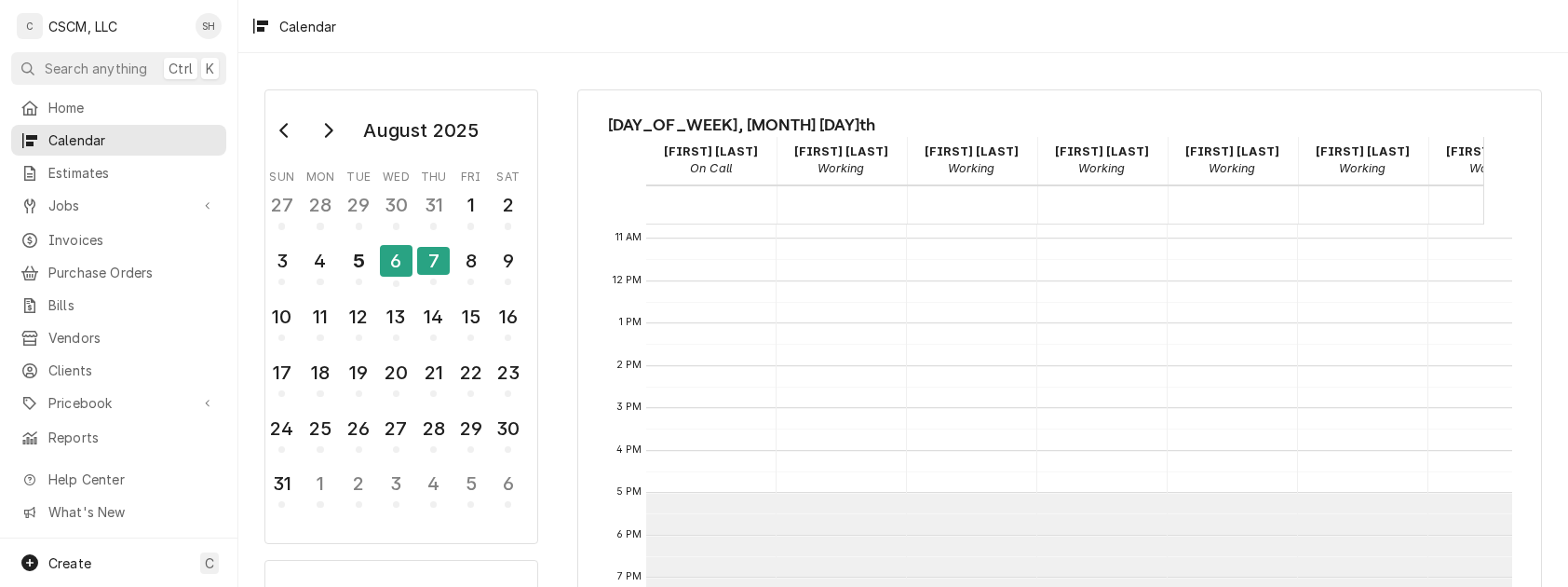 click on "August 2025 Sun Mon Tue Wed Thu Fri Sat 27 28 29 30 31 1 2 3 4 5 6 7 8 9 10 11 12 13 14 15 16 17 18 19 20 21 22 23 24 25 26 27 28 29 30 31 1 2 3 4 5 6 Filter technicians... Thursday, Aug 7th Chris Lynch On Call 07 Thu Dena Vecchetti Working 07 Thu Izaia Bain Working 07 Thu James Bain Working 07 Thu Jonnie Pakovich Working 07 Thu Sam Smith Working 07 Thu Zackary Bain Working 07 Thu 12 AM 1 AM 2 AM 3 AM 4 AM 5 AM 6 AM 7 AM 8 AM 9 AM 10 AM 11 AM 12 PM 1 PM 2 PM 3 PM 4 PM 5 PM 6 PM 7 PM 8 PM 9 PM 10 PM 11 PM" at bounding box center (903, 451) 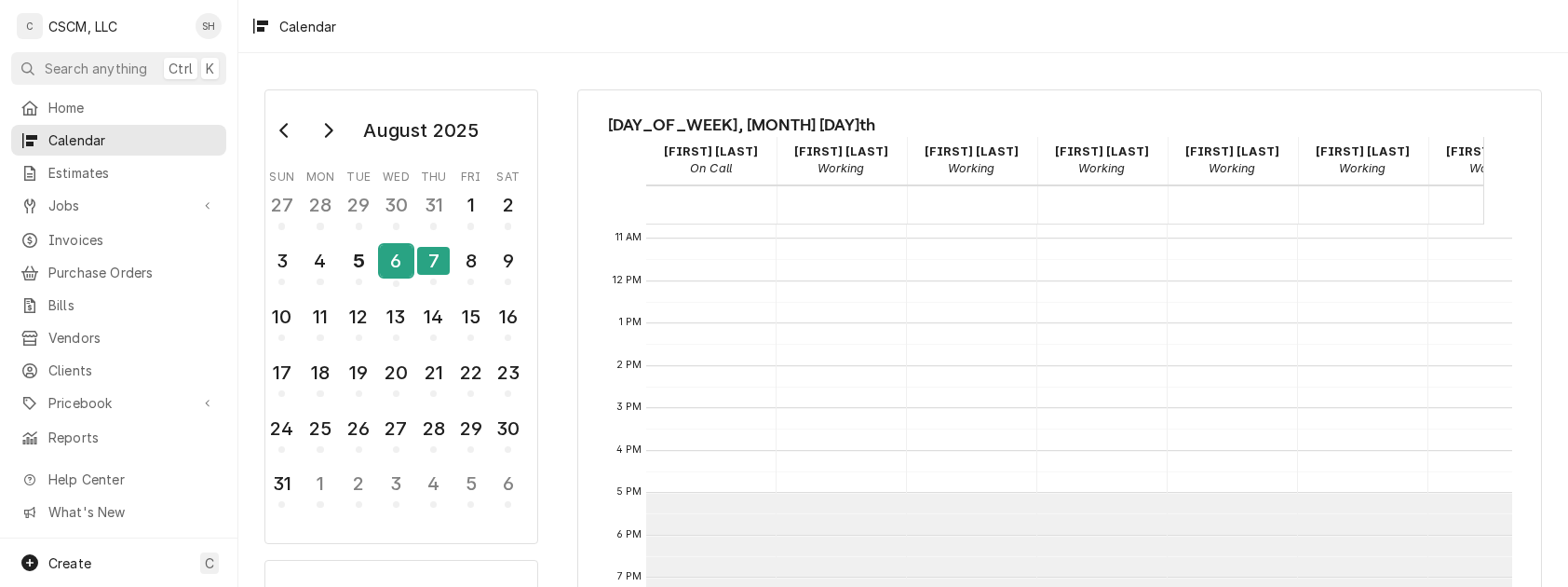 click on "6" at bounding box center (396, 261) 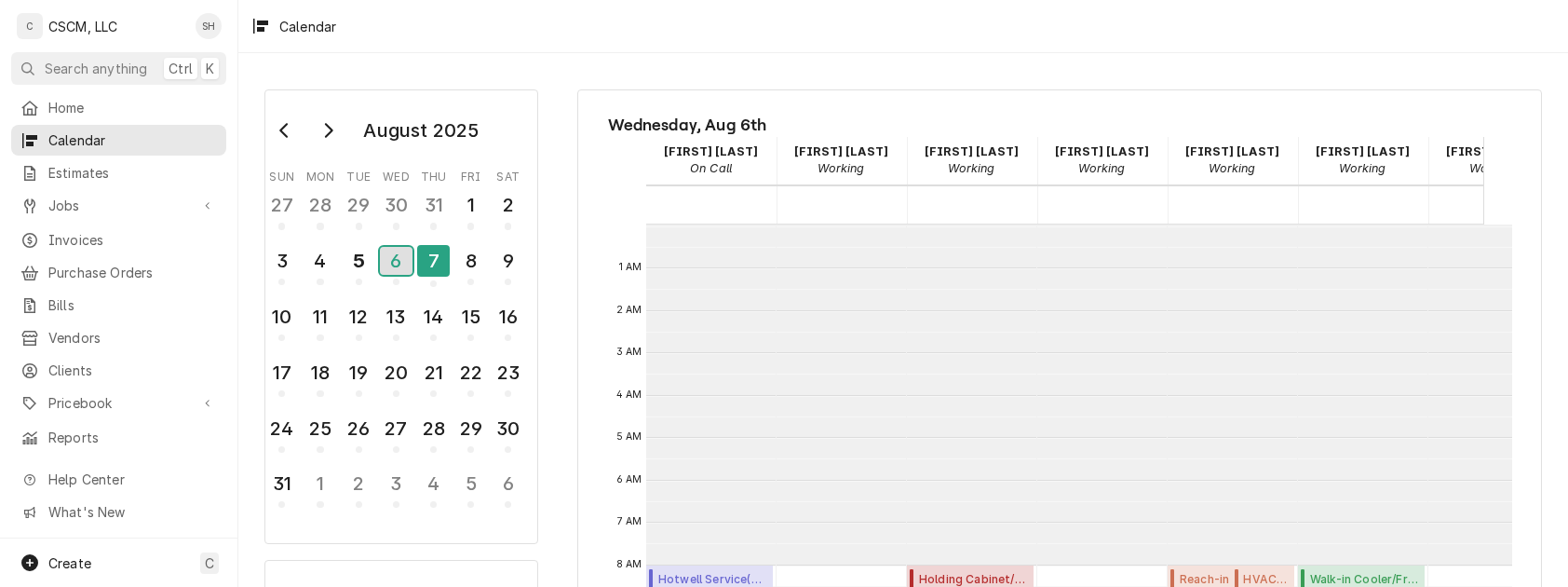 scroll, scrollTop: 339, scrollLeft: 0, axis: vertical 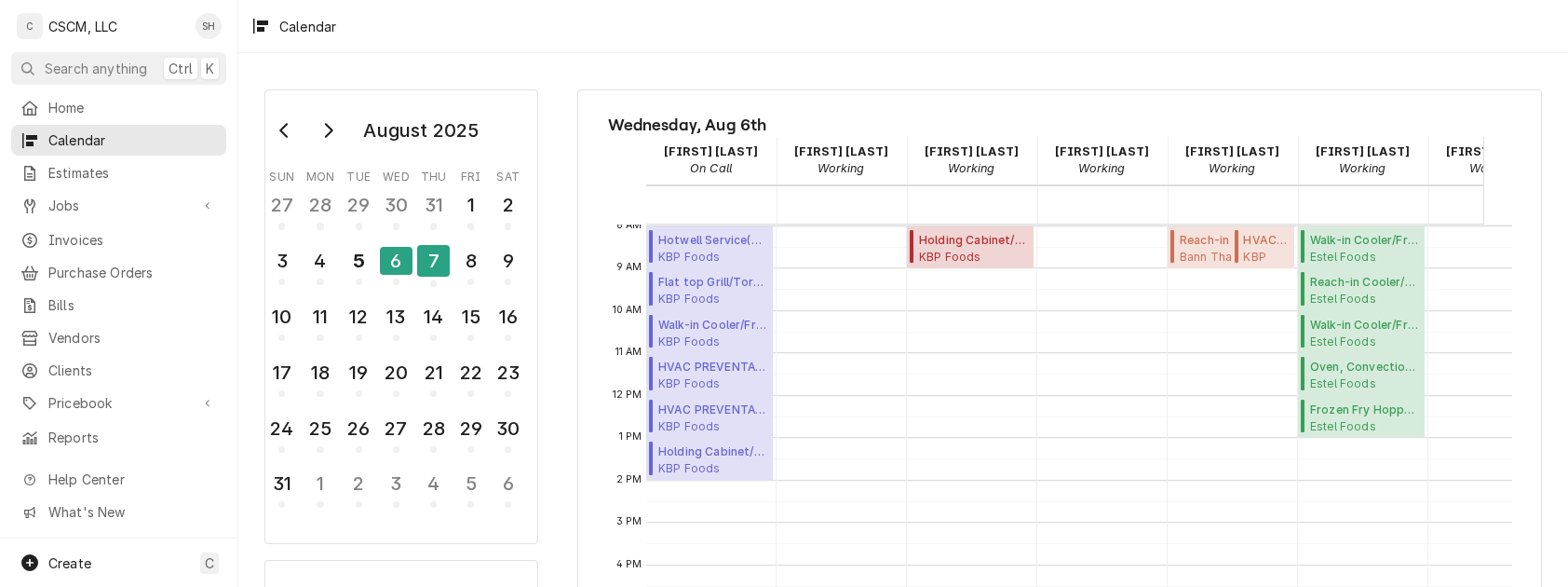 click on "August 2025 Sun Mon Tue Wed Thu Fri Sat 27 28 29 30 31 1 2 3 4 5 6 7 8 9 10 11 12 13 14 15 16 17 18 19 20 21 22 23 24 25 26 27 28 29 30 31 1 2 3 4 5 6 Filter technicians... Wednesday, Aug 6th Chris Lynch On Call 06 Wed Dena Vecchetti Working 06 Wed Izaia Bain Working 06 Wed James Bain Working 06 Wed Jonnie Pakovich Working 06 Wed Sam Smith Working 06 Wed Zackary Bain Working 06 Wed 12 AM 1 AM 2 AM 3 AM 4 AM 5 AM 6 AM 7 AM 8 AM 9 AM 10 AM 11 AM 12 PM 1 PM 2 PM 3 PM 4 PM 5 PM 6 PM 7 PM 8 PM 9 PM 10 PM 11 PM 8:00 AM – 9:00 AM Hotwell Service  ( Upcoming ) KBP Foods Hannibal Taco Bell #36530 / 4413 McMasters, Hannibal, Missouri 63401 9:00 AM – 10:00 AM Flat top Grill/Tortilla/ Panini  ( Upcoming ) KBP Foods Hannibal Taco Bell #36530 / 4413 McMasters, Hannibal, Missouri 63401 10:00 AM – 11:00 AM Walk-in Cooler/Freezer Service Call  ( Upcoming ) KBP Foods Hannibal Taco Bell #36530 / 4413 McMasters, Hannibal, Missouri 63401 11:00 AM – 12:00 PM HVAC PREVENTATIVE MAINTENANCE  ( Upcoming ) KBP Foods  ( Upcoming" at bounding box center [903, 451] 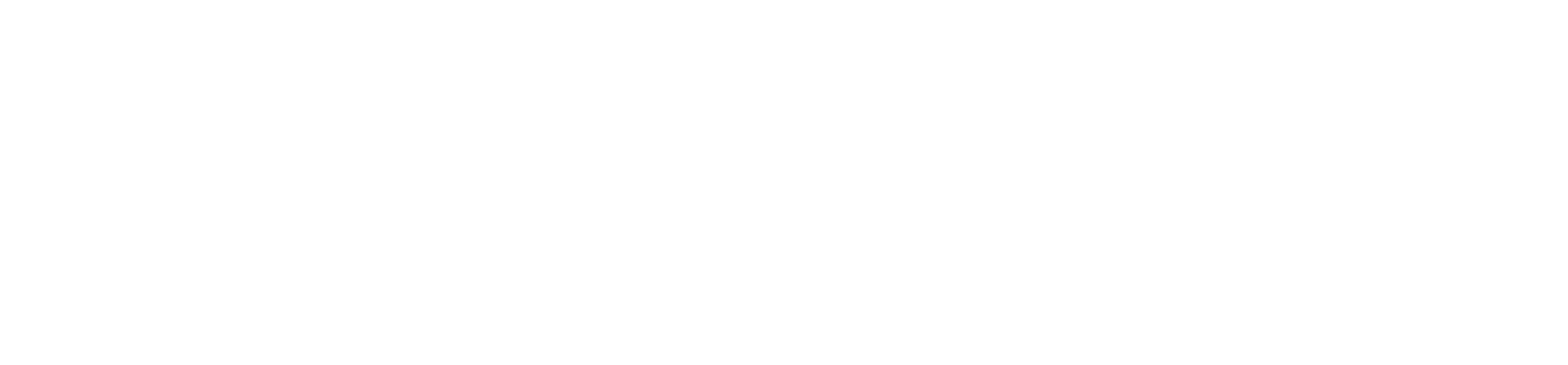 scroll, scrollTop: 0, scrollLeft: 0, axis: both 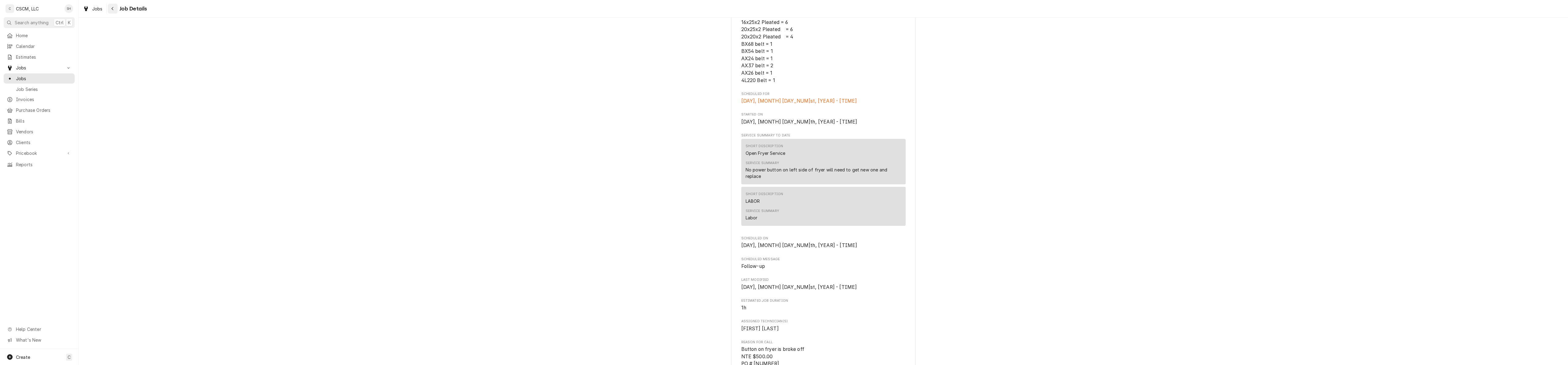 click 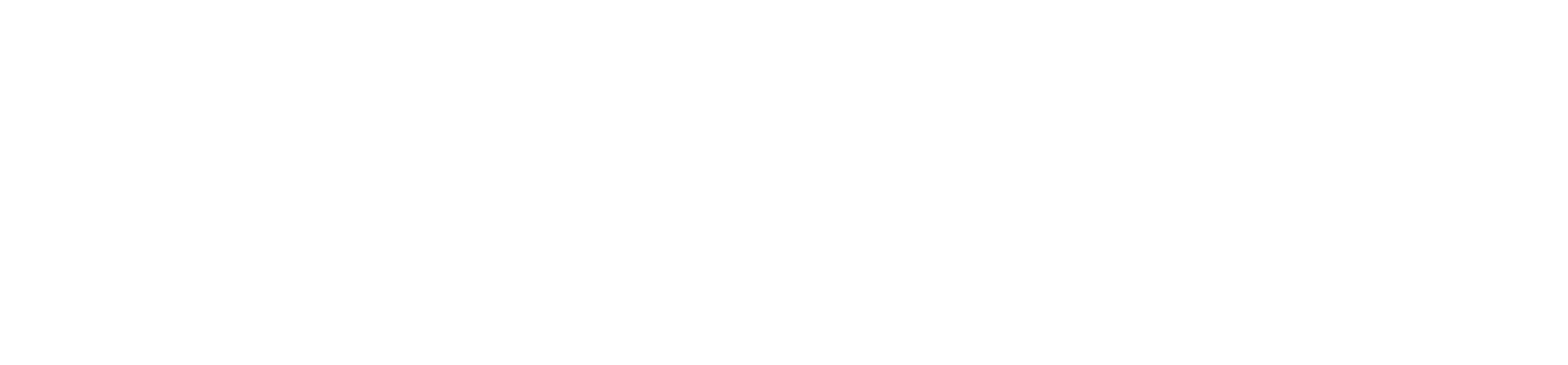 scroll, scrollTop: 0, scrollLeft: 0, axis: both 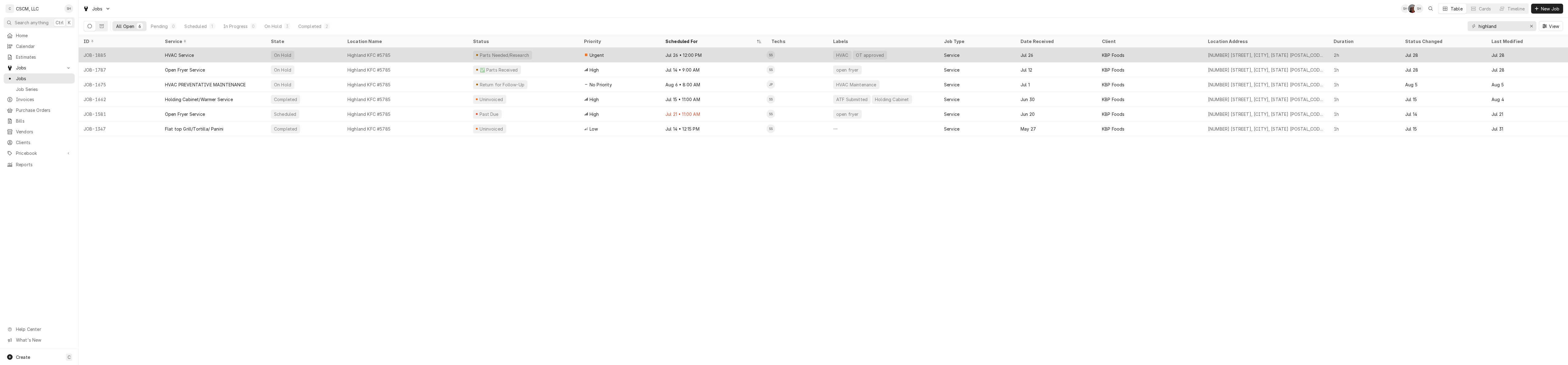 click on "JOB-1885" at bounding box center [119, 55] 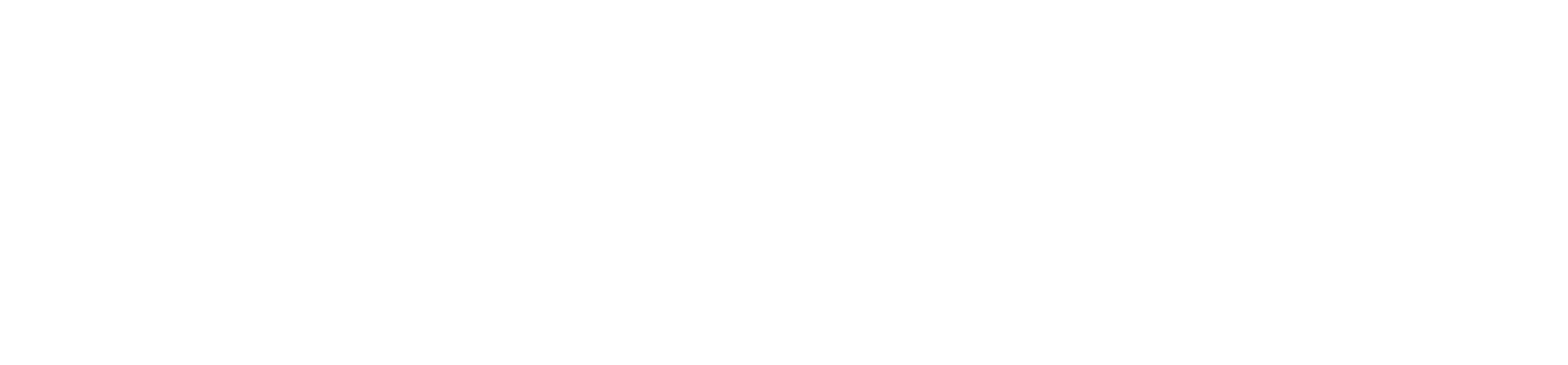 scroll, scrollTop: 0, scrollLeft: 0, axis: both 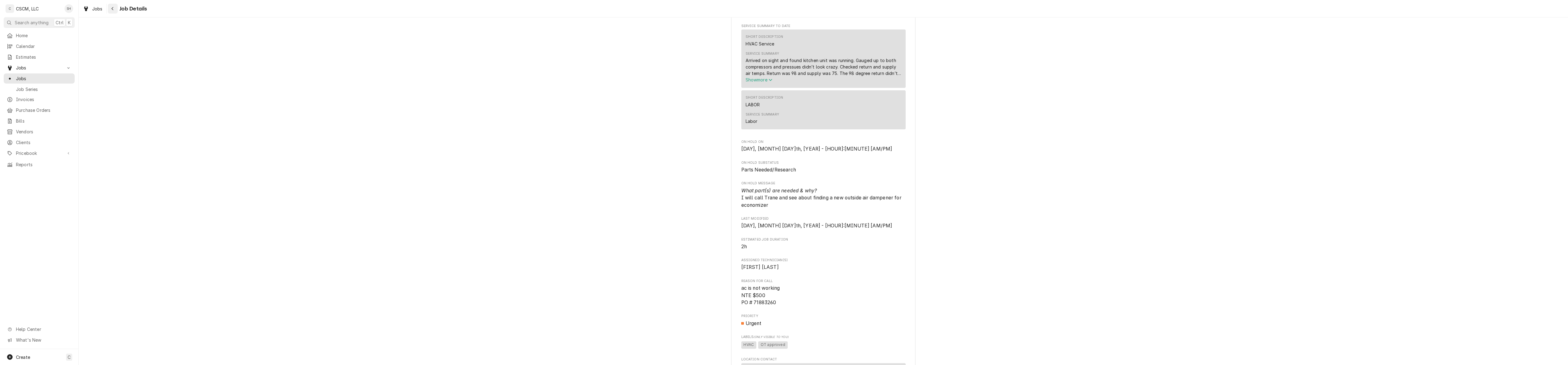 click at bounding box center (113, 9) 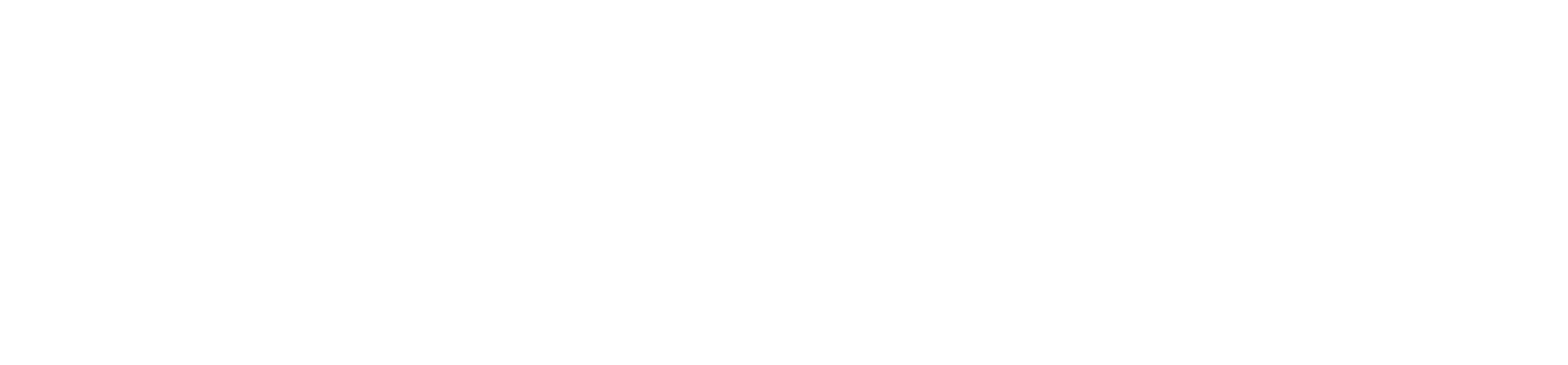 scroll, scrollTop: 0, scrollLeft: 0, axis: both 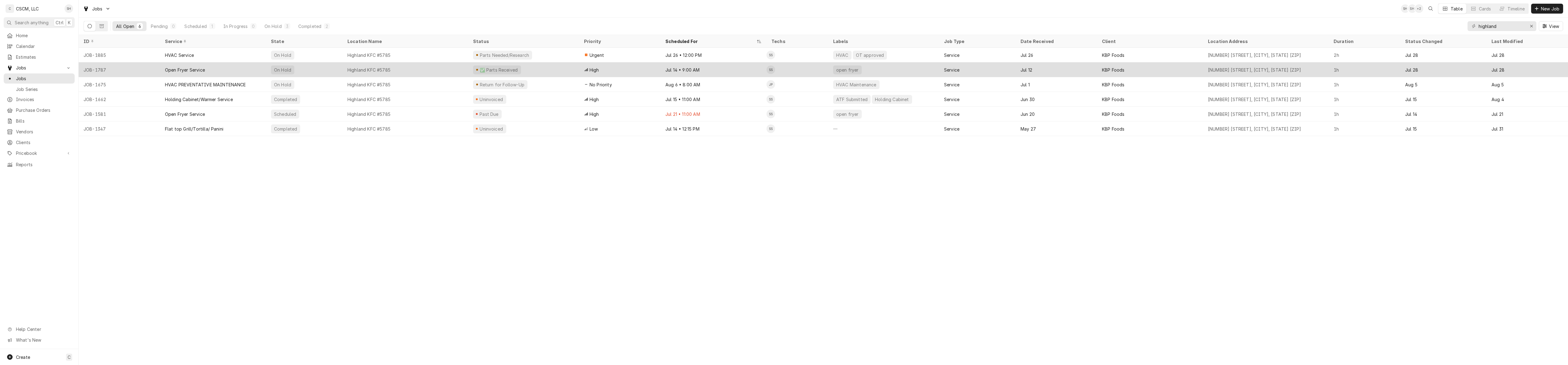 click on "Open Fryer Service" at bounding box center [213, 70] 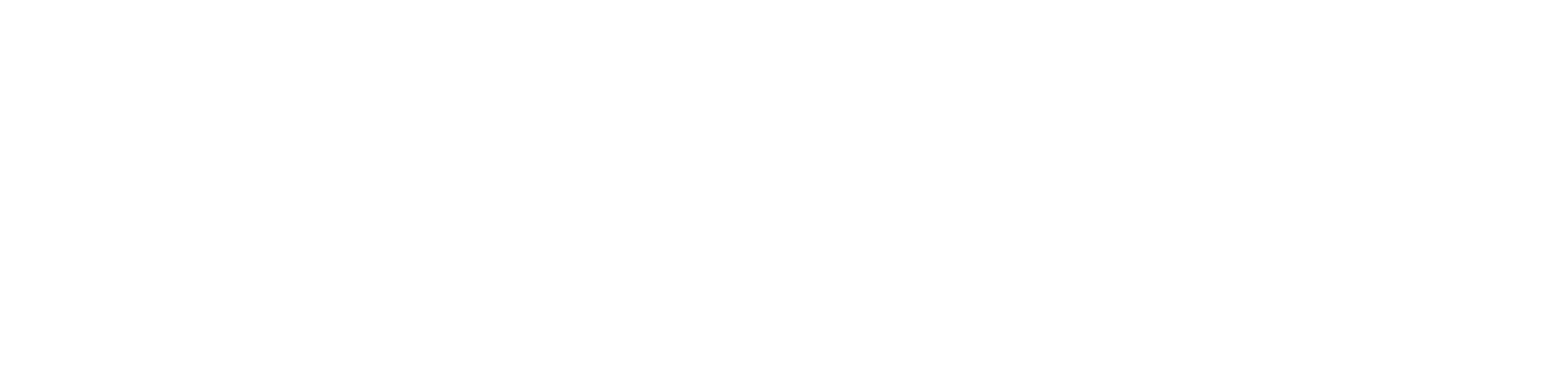 scroll, scrollTop: 0, scrollLeft: 0, axis: both 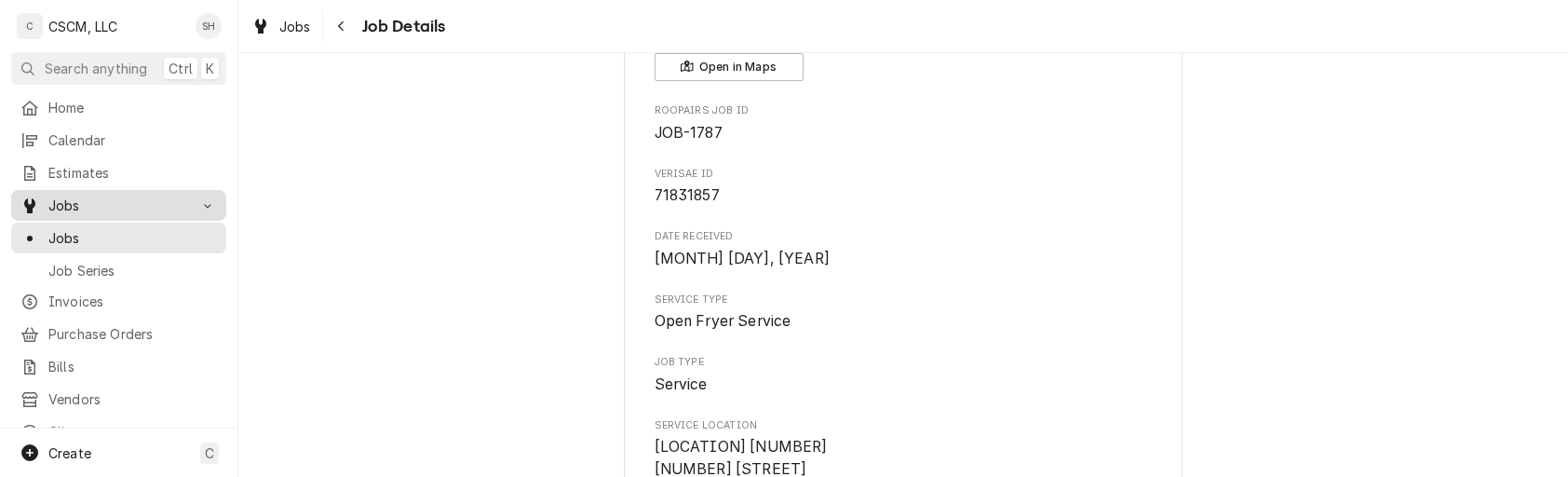 click on "Jobs" at bounding box center [118, 205] 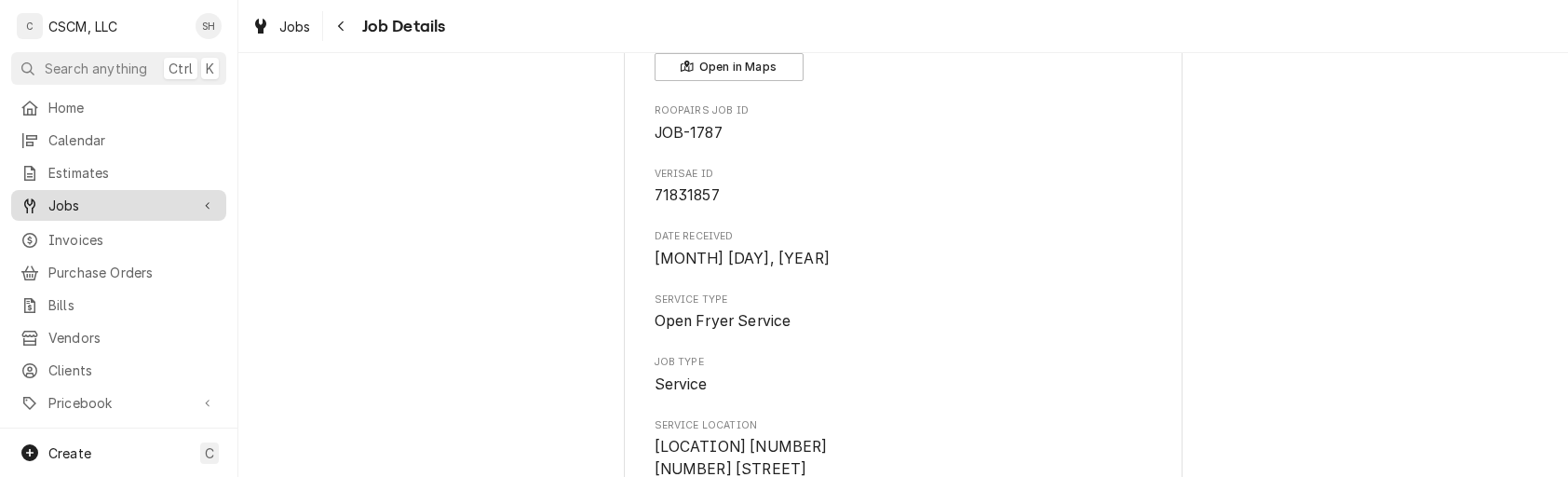 click on "Jobs" at bounding box center [118, 205] 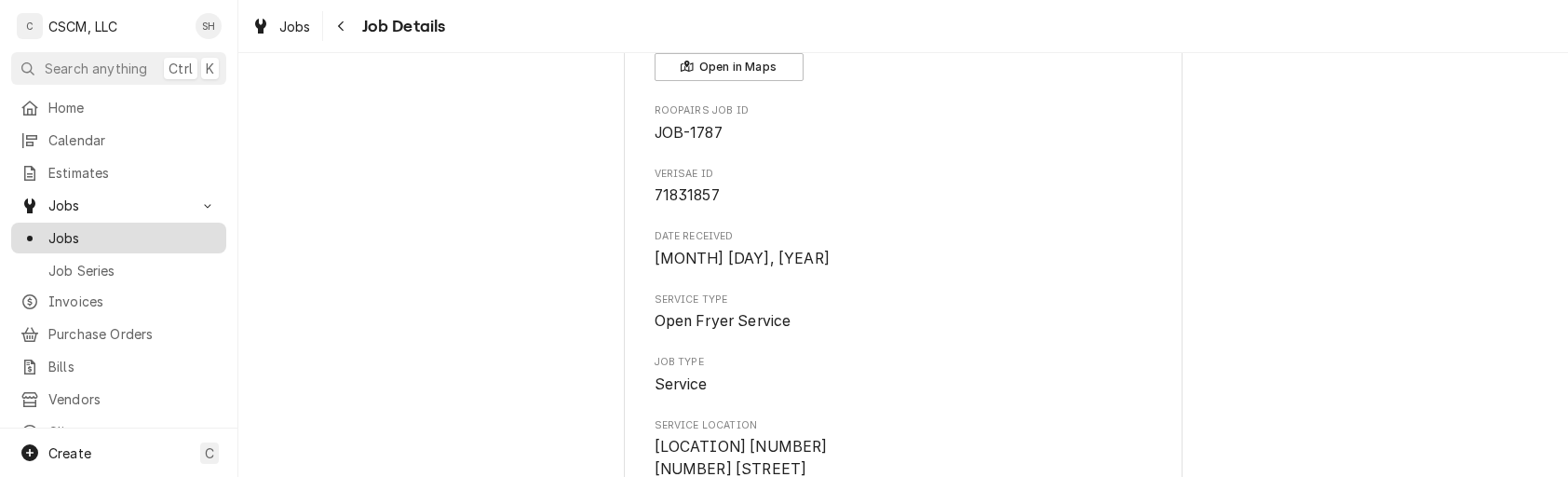 click on "Jobs" at bounding box center (132, 238) 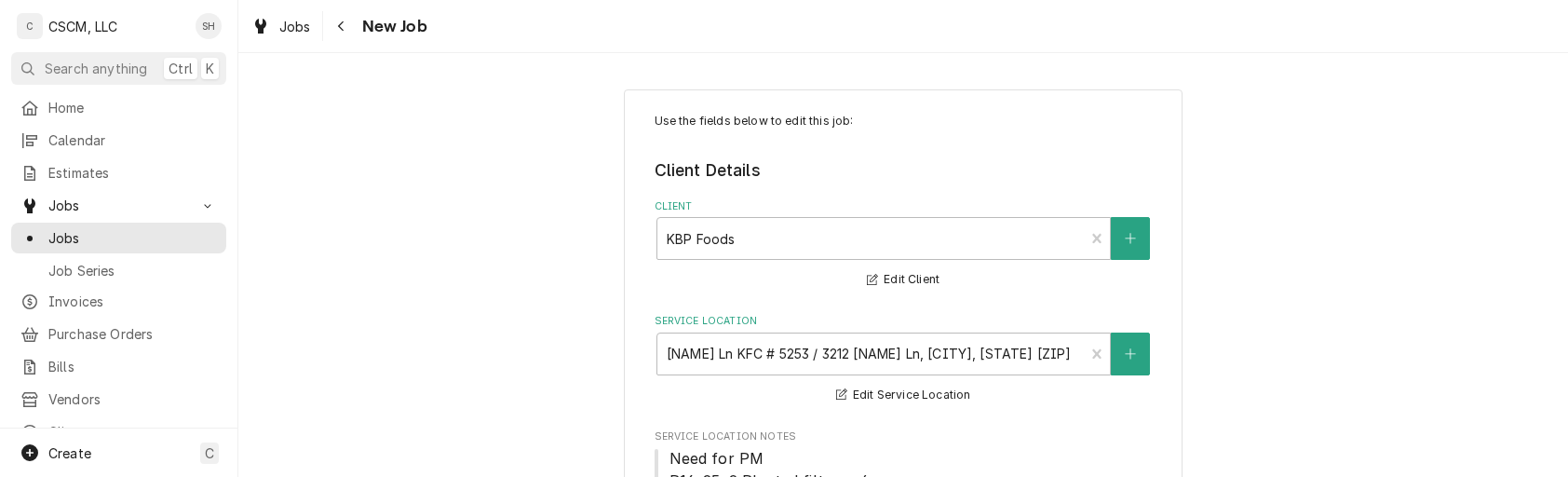 scroll, scrollTop: 0, scrollLeft: 0, axis: both 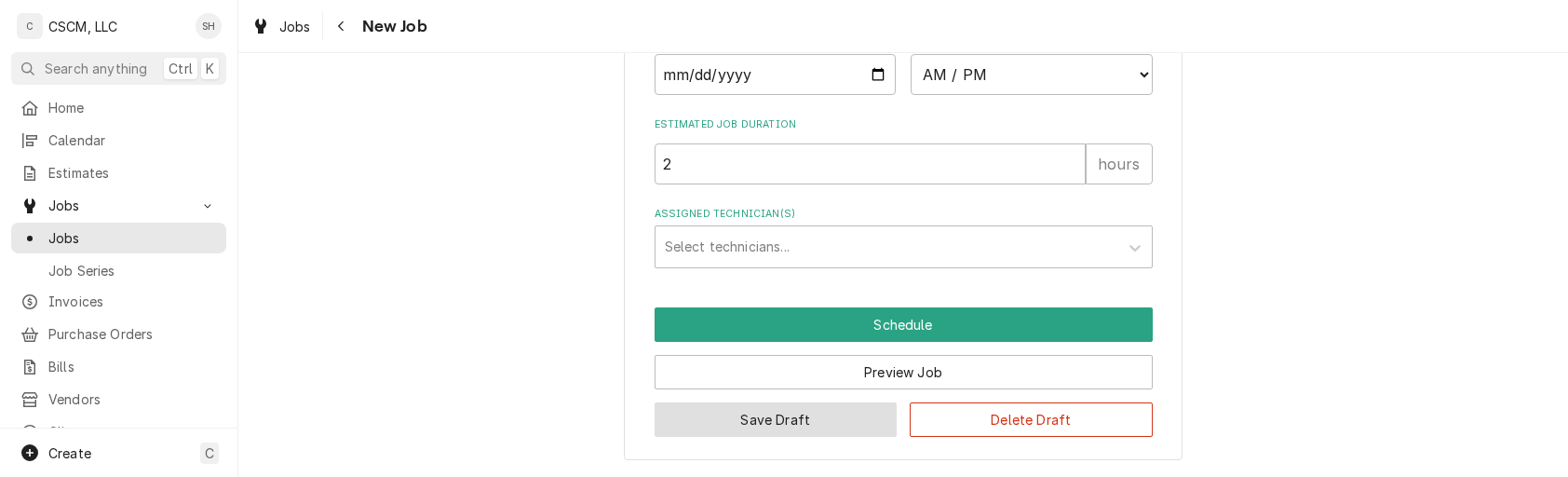 click on "Save Draft" at bounding box center [776, 419] 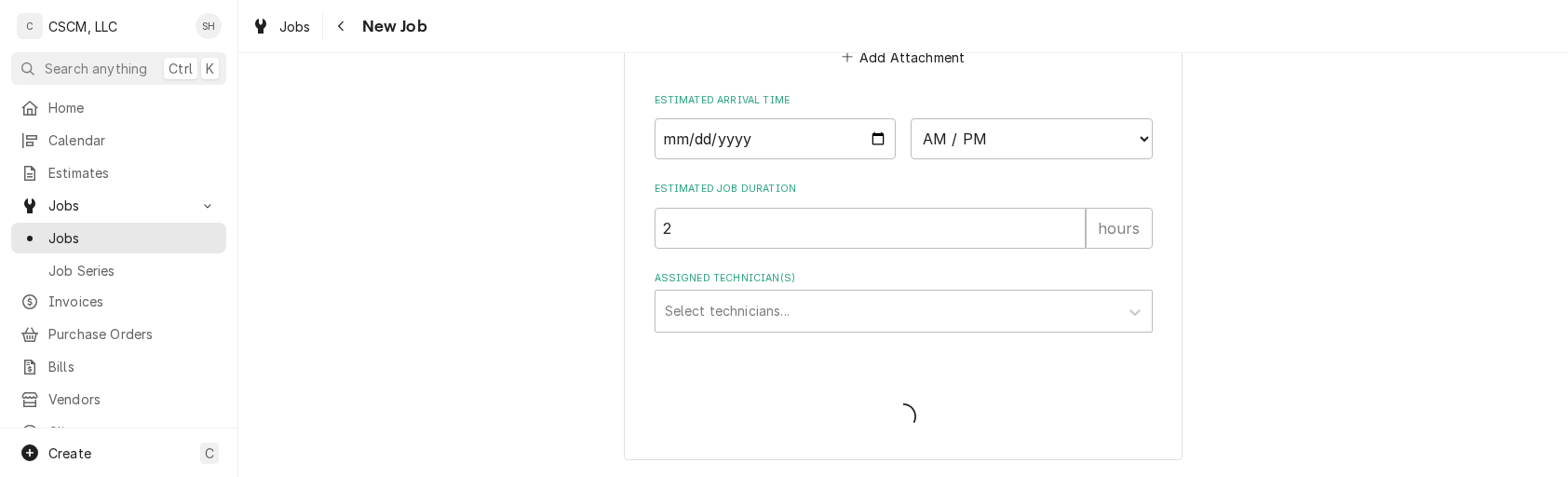 scroll, scrollTop: 1976, scrollLeft: 0, axis: vertical 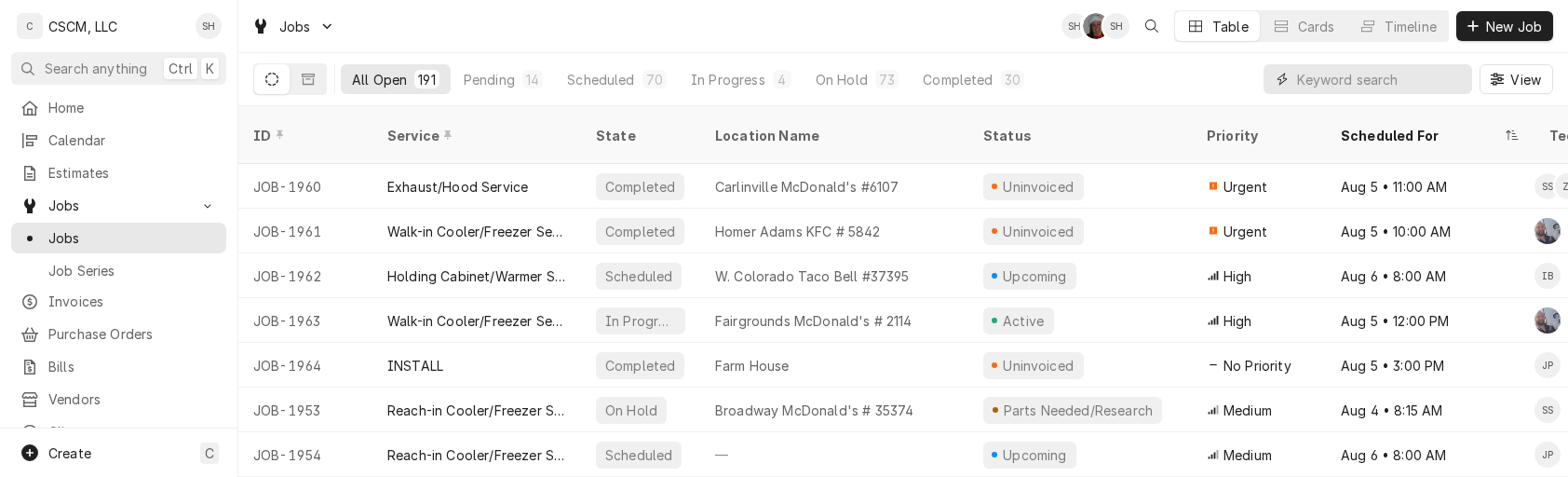 click at bounding box center [1380, 79] 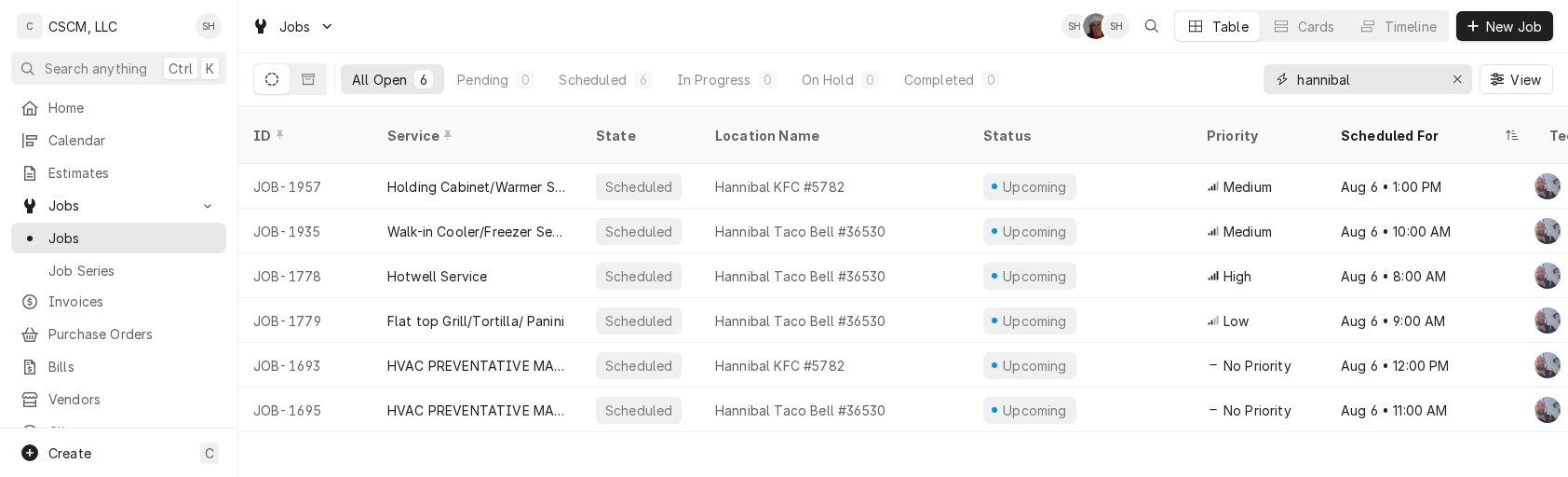type on "hannibal" 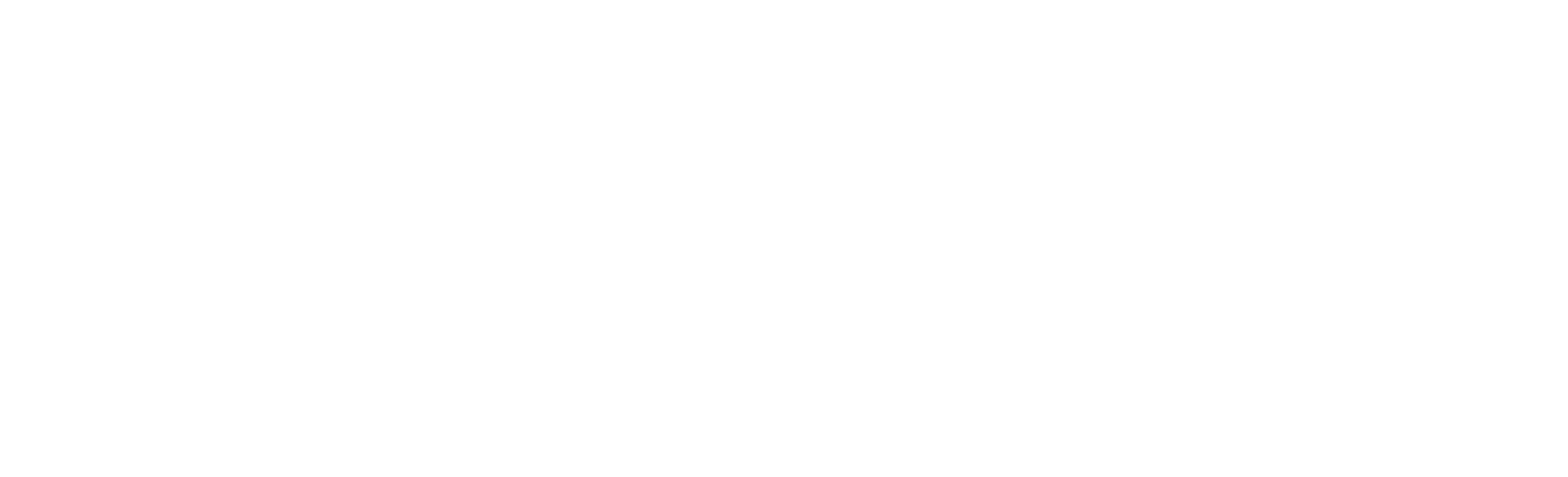 scroll, scrollTop: 0, scrollLeft: 0, axis: both 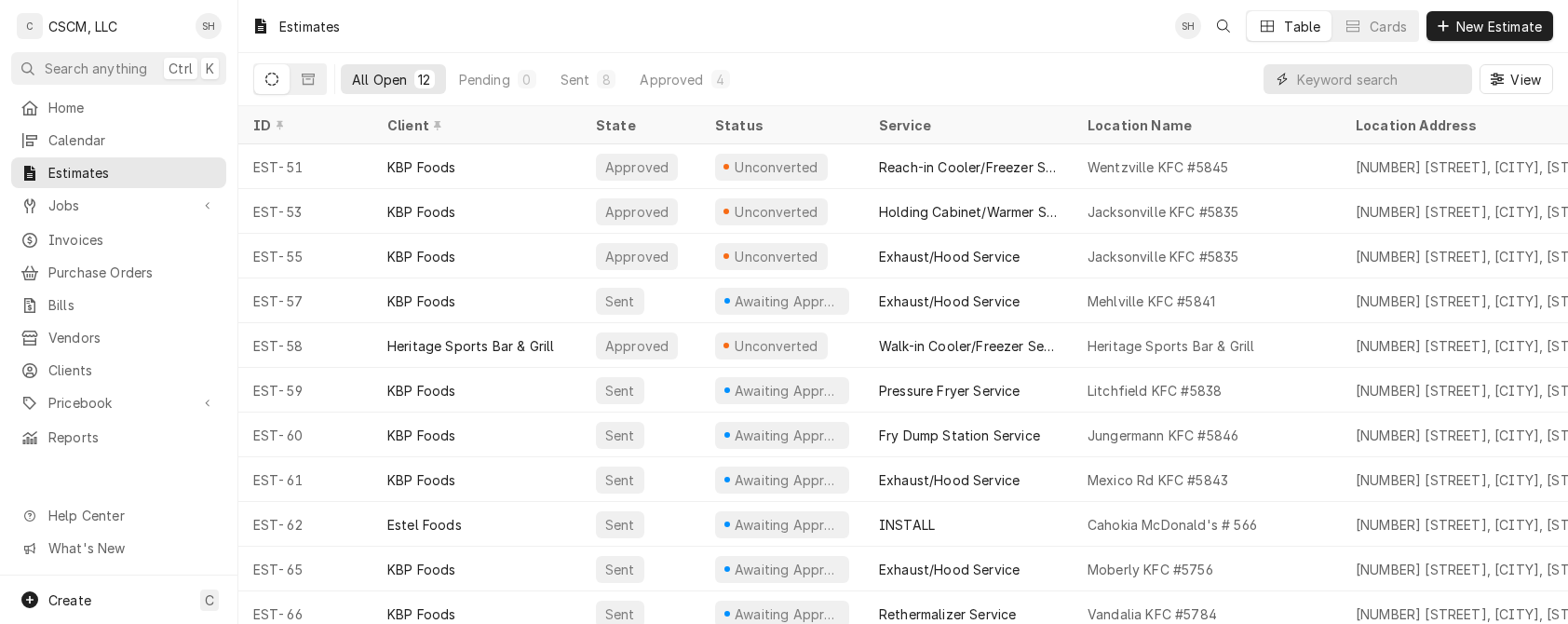 click at bounding box center [1380, 79] 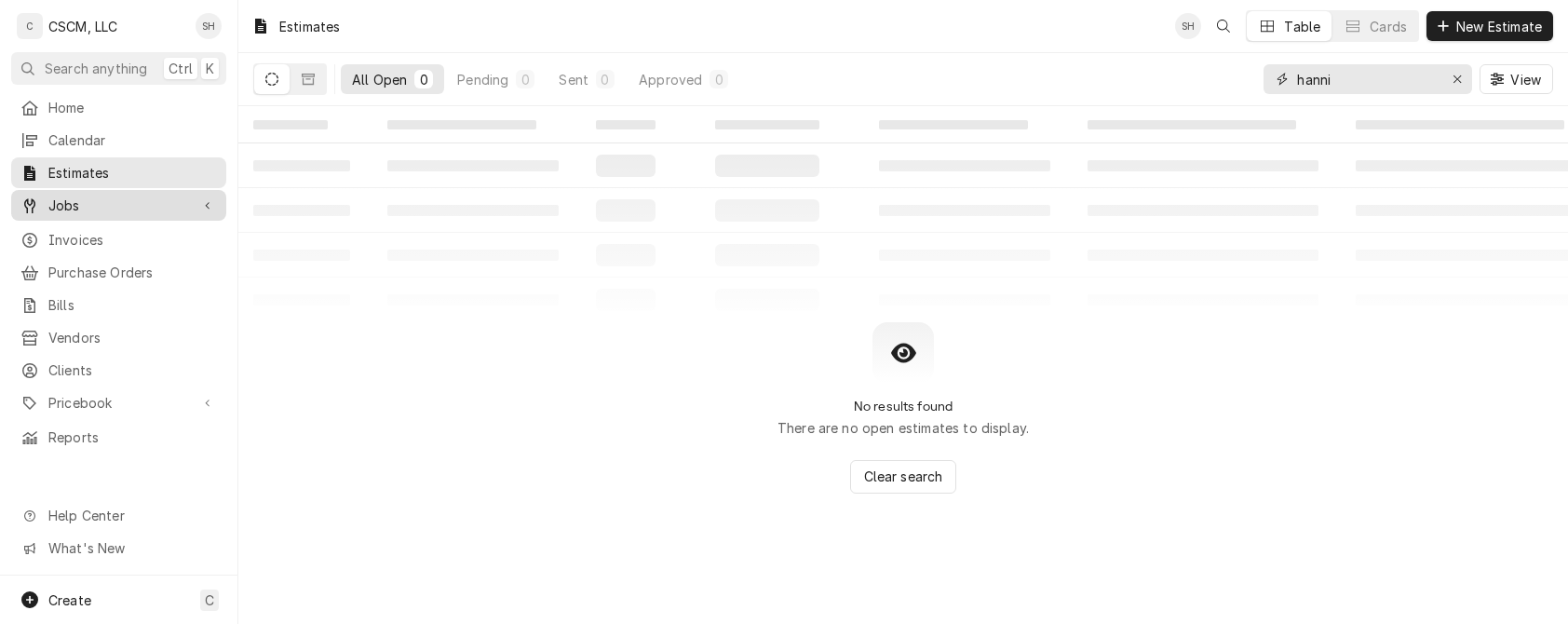 type on "hanni" 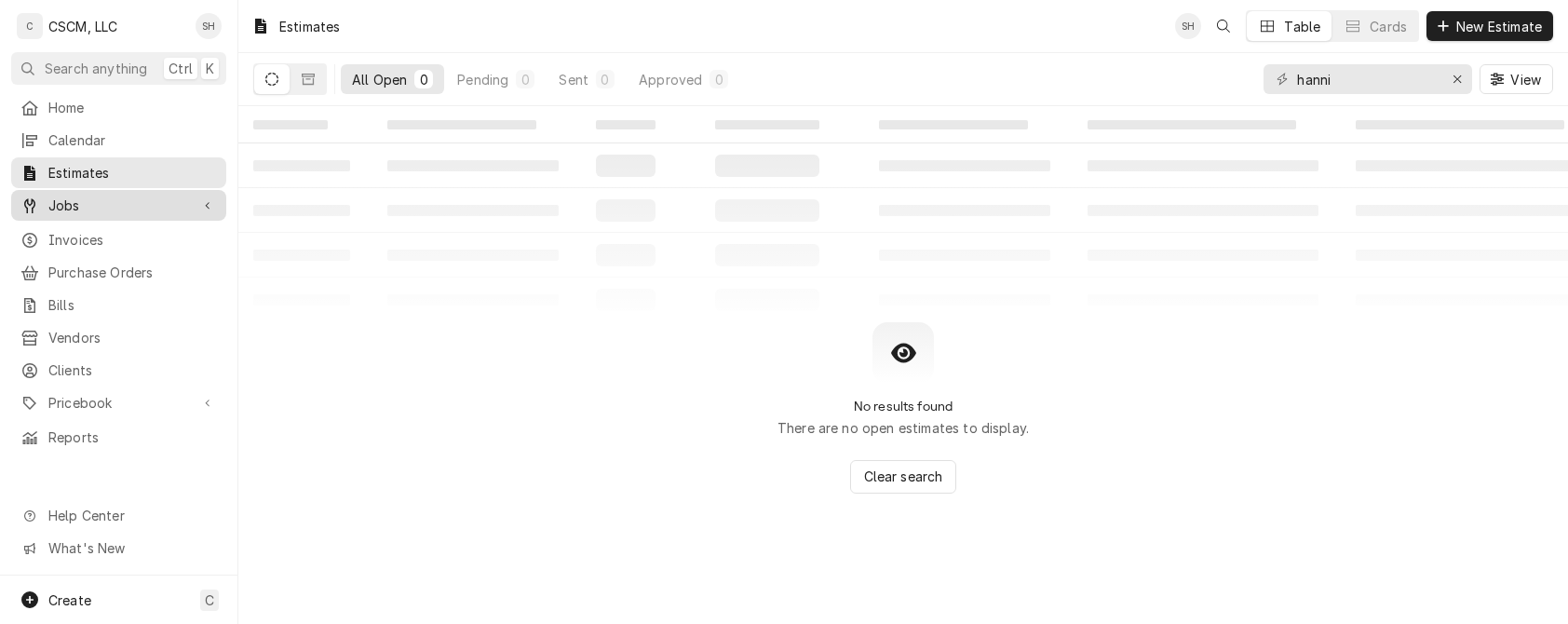 click on "Jobs" at bounding box center (118, 205) 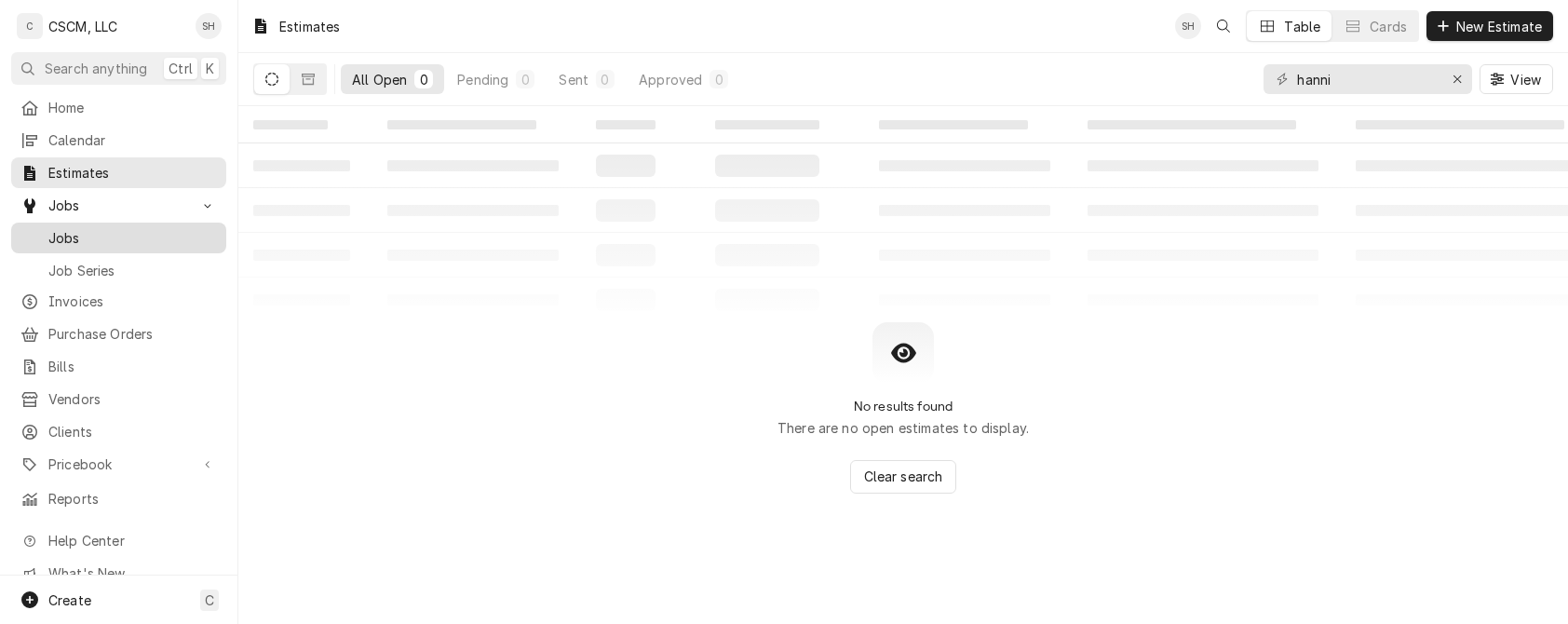 click on "Jobs" at bounding box center (132, 237) 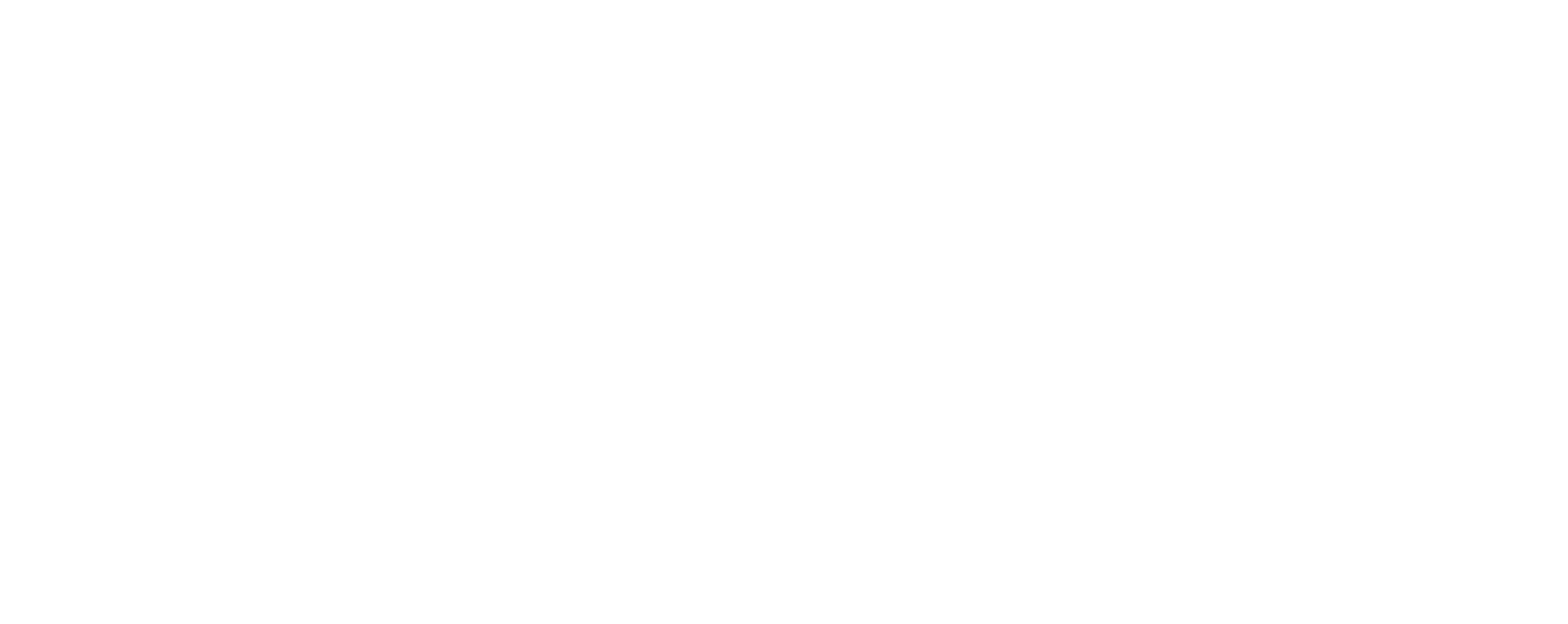 scroll, scrollTop: 0, scrollLeft: 0, axis: both 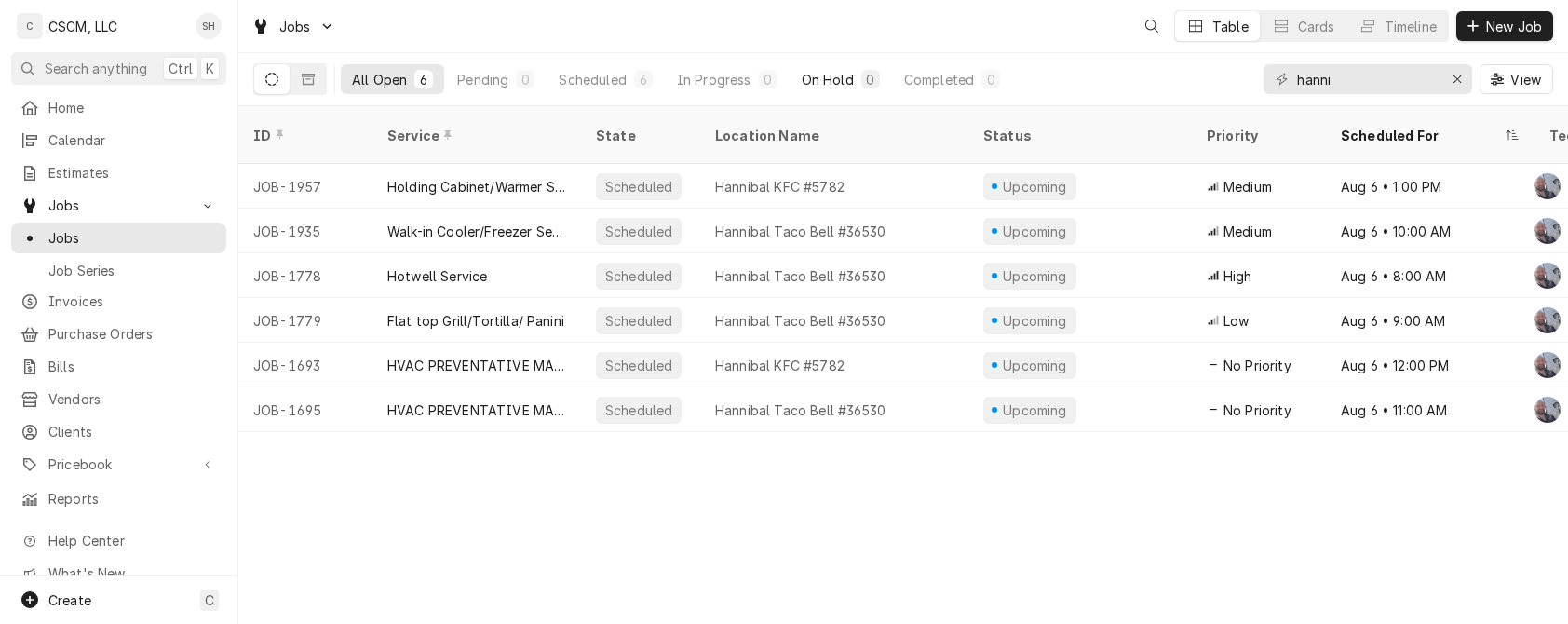 click on "On Hold 0" at bounding box center [841, 79] 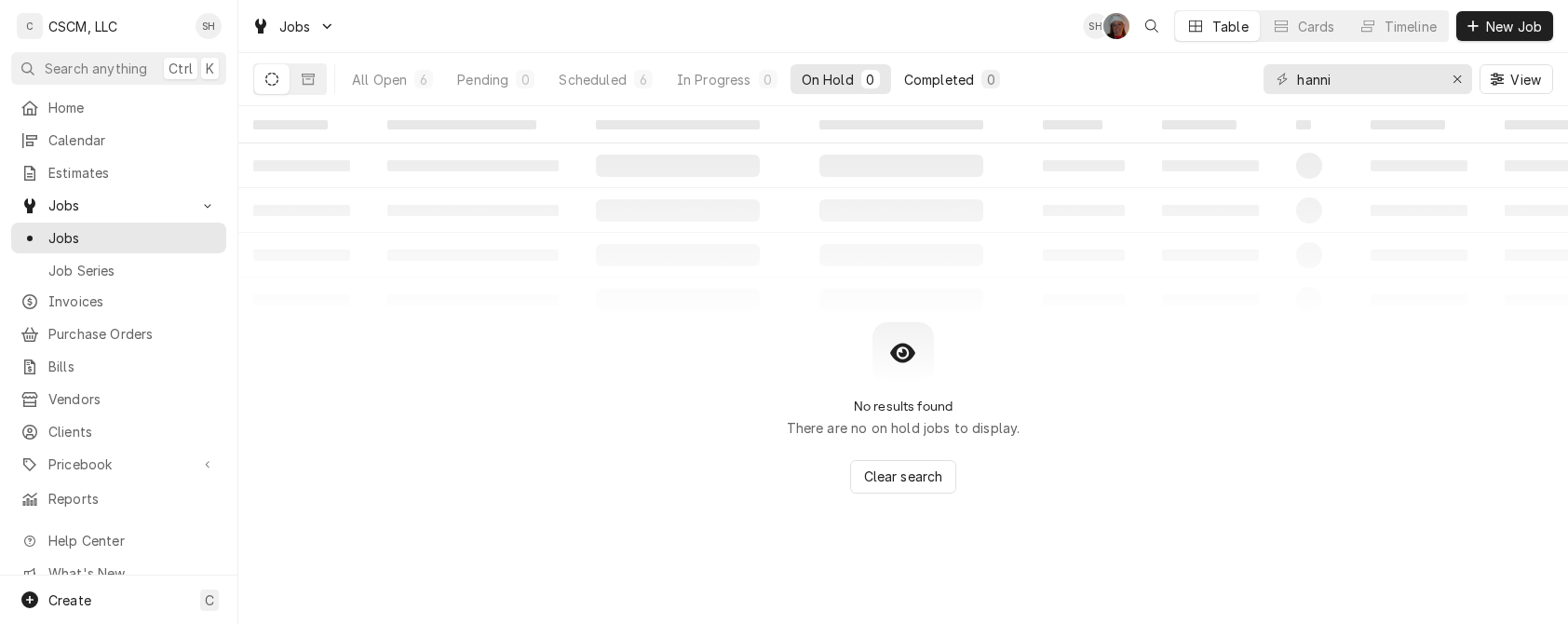 click on "Completed 0" at bounding box center [952, 79] 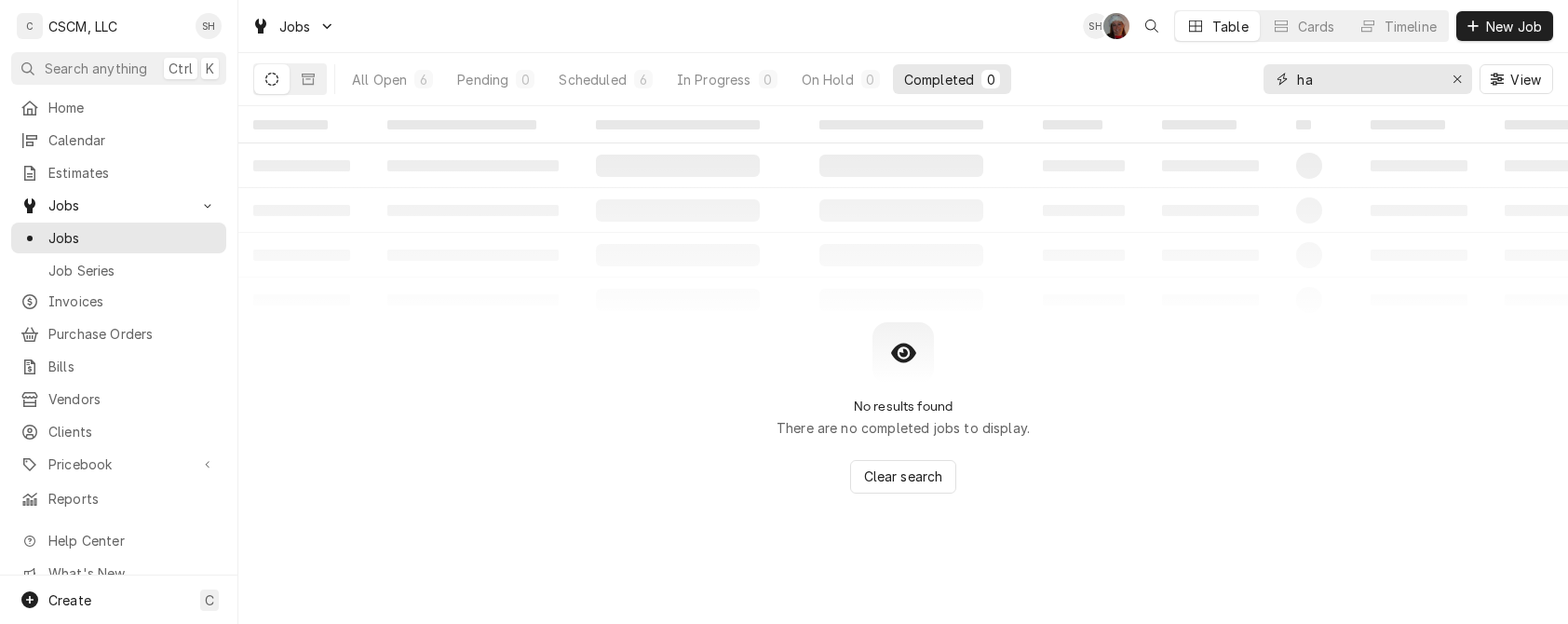 type on "h" 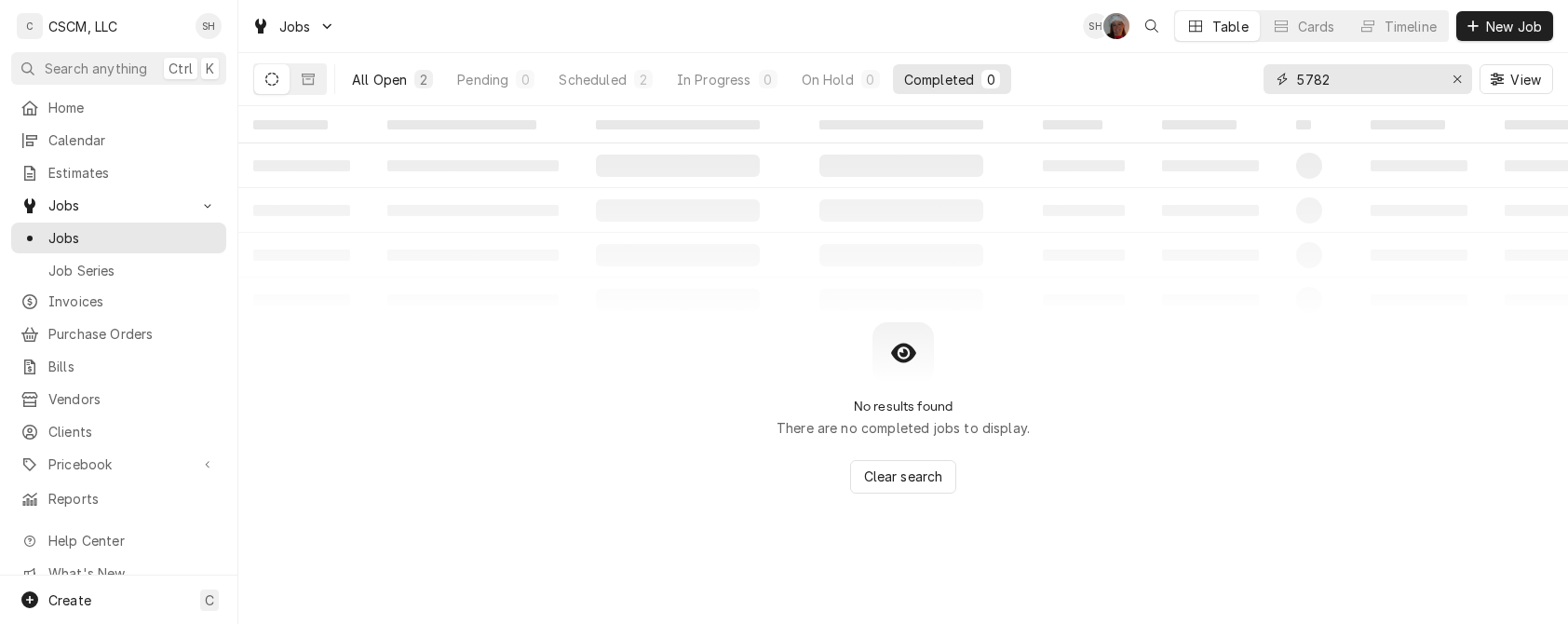 type on "5782" 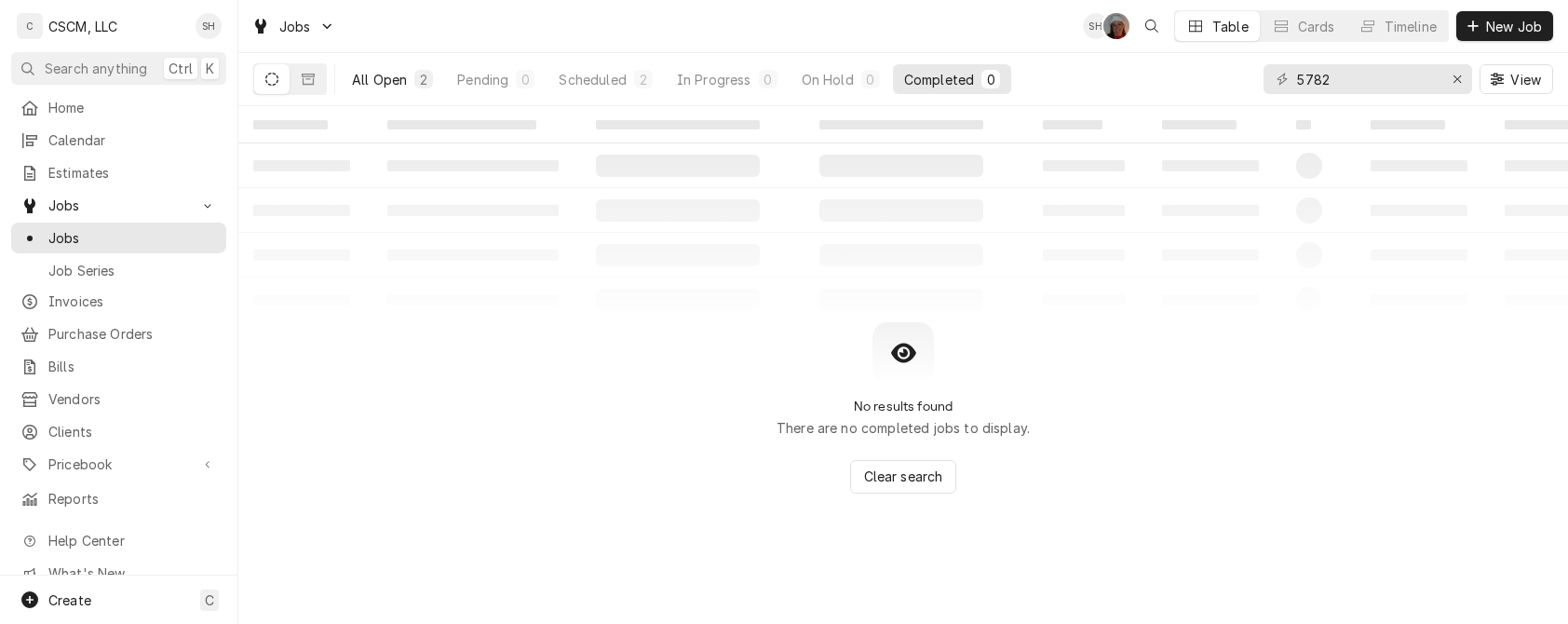 click on "All Open 2" at bounding box center (392, 79) 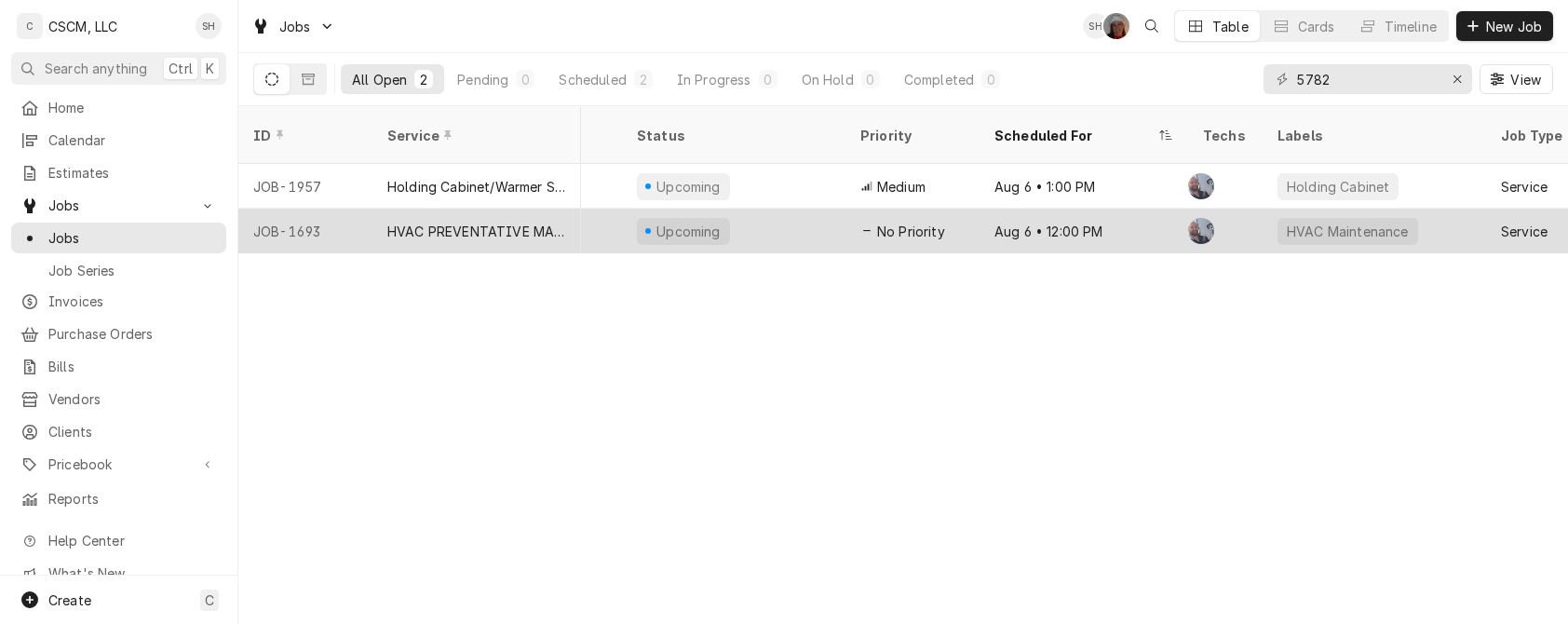 scroll, scrollTop: 0, scrollLeft: 0, axis: both 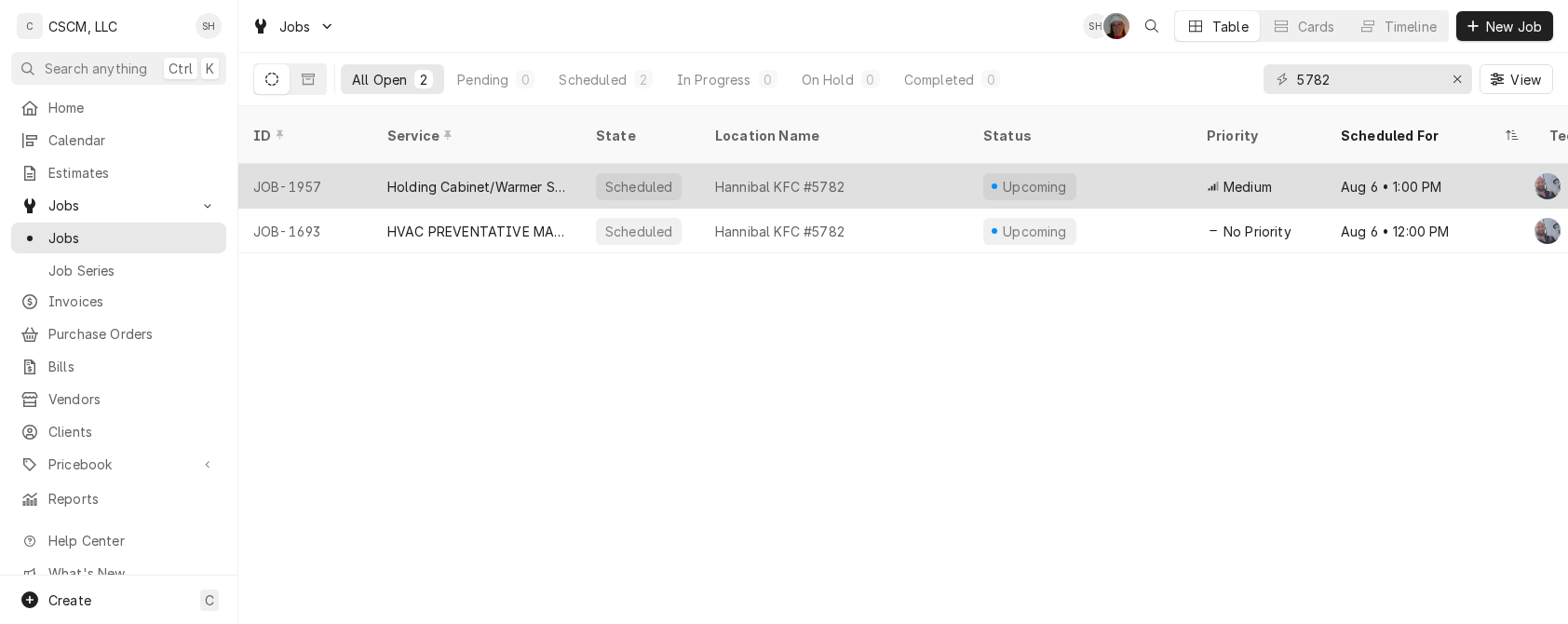 click on "Hannibal KFC #5782" at bounding box center [779, 186] 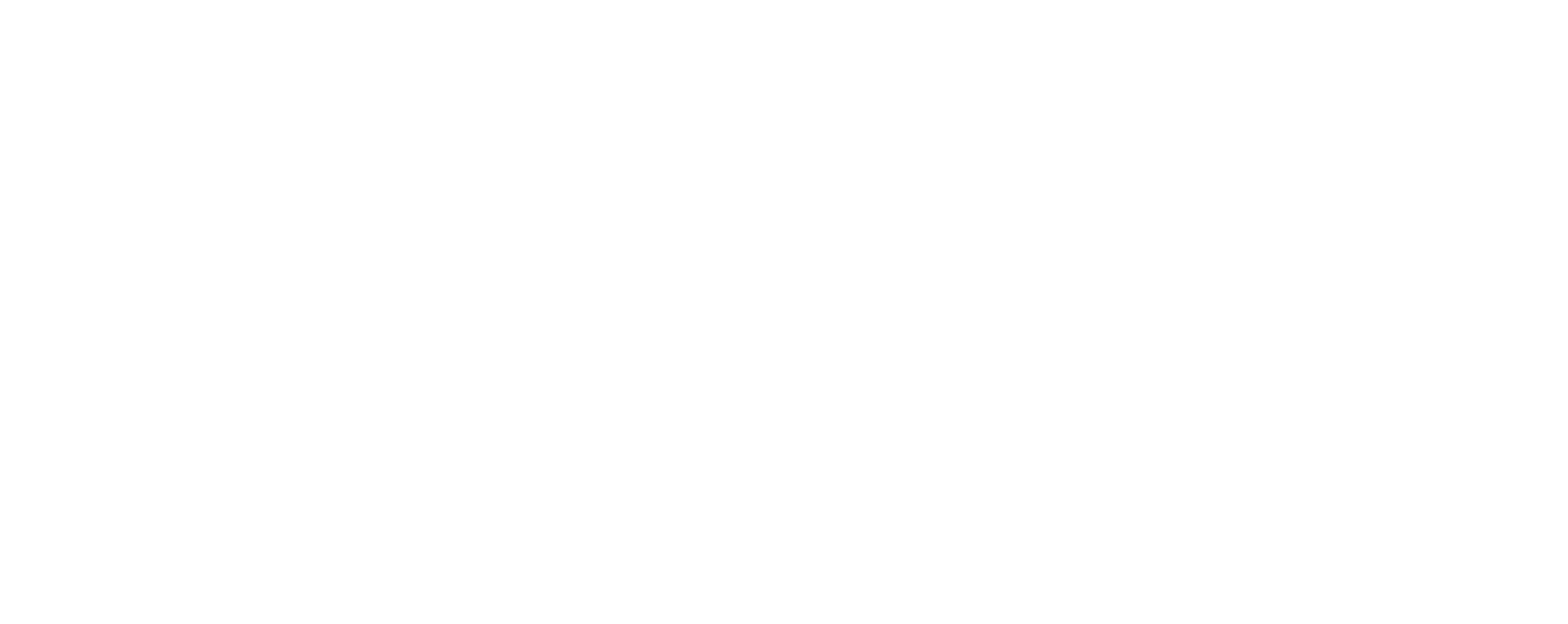 scroll, scrollTop: 0, scrollLeft: 0, axis: both 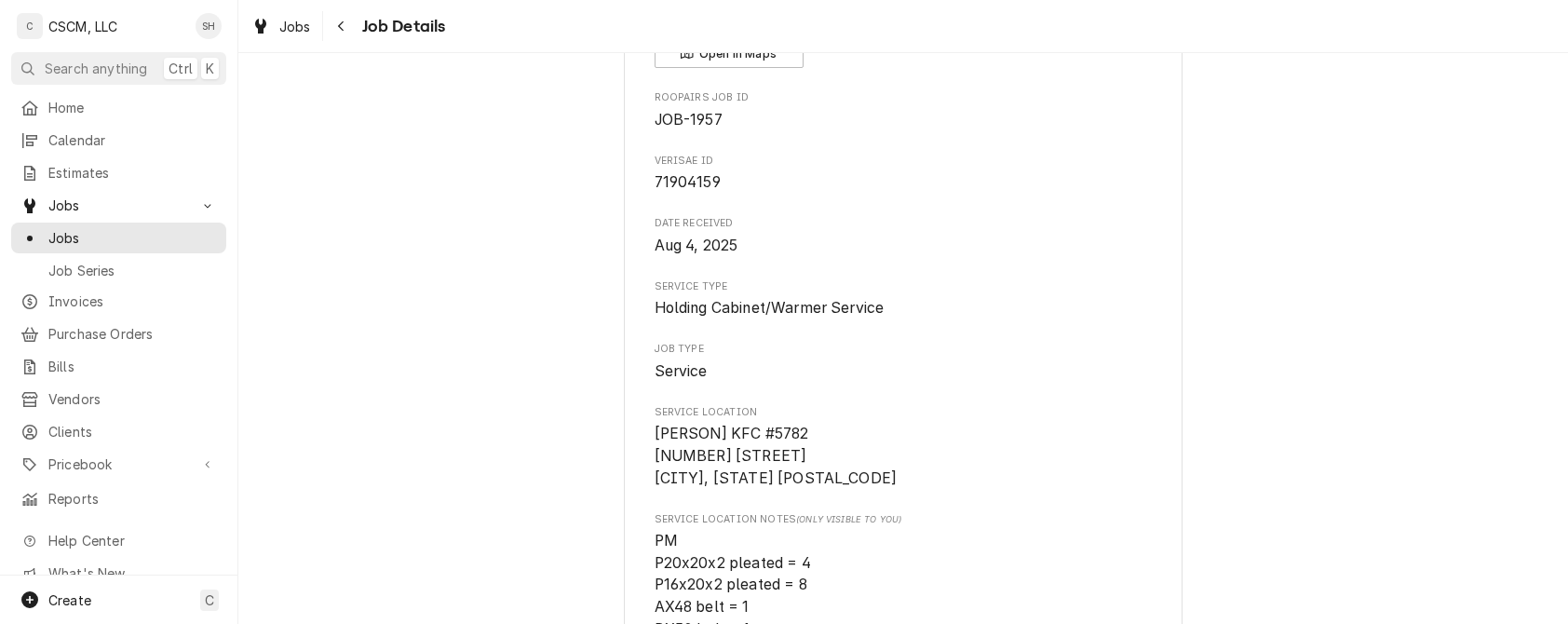 click on "Upcoming [COMPANY] Hannibal KFC #5782 / [NUMBER] [STREET], [CITY], [STATE] Open in Maps [PERSON] Job ID JOB-[NUMBER] Verisae ID [NUMBER] Date Received [DATE] Service Type Holding Cabinet/Warmer Service Job Type Service Service Location Hannibal KFC #5782
[NUMBER] [STREET]
[CITY], [STATE] Service Location Notes  (Only Visible to You) PM
P20x20x2 pleated = 4
P16x20x2 pleated = 8
AX48 belt = 1
BX50 belt = 1
AX52 belt = 1
AX27 belt = 1
AX24 belt = 1 Scheduled For [DATE] - [TIME] Scheduled On [DATE] - [TIME] Last Modified [DATE] - [TIME] Estimated Job Duration 1h Assigned Technician(s) [PERSON] Reason For Call Warmer is reading 185 but chicken is barely temping at 100, can someone come out soon as possible, this store is up for a re inspection
NTE$[PRICE]
PO #[NUMBER] Priority Medium Labels  (Only Visible to You) Holding Cabinet Job Reporter Name [PERSON] Email [EMAIL] Start Job Edit Job Cancel Job Update Attachments Unschedule Job Download PDF" at bounding box center (903, 801) 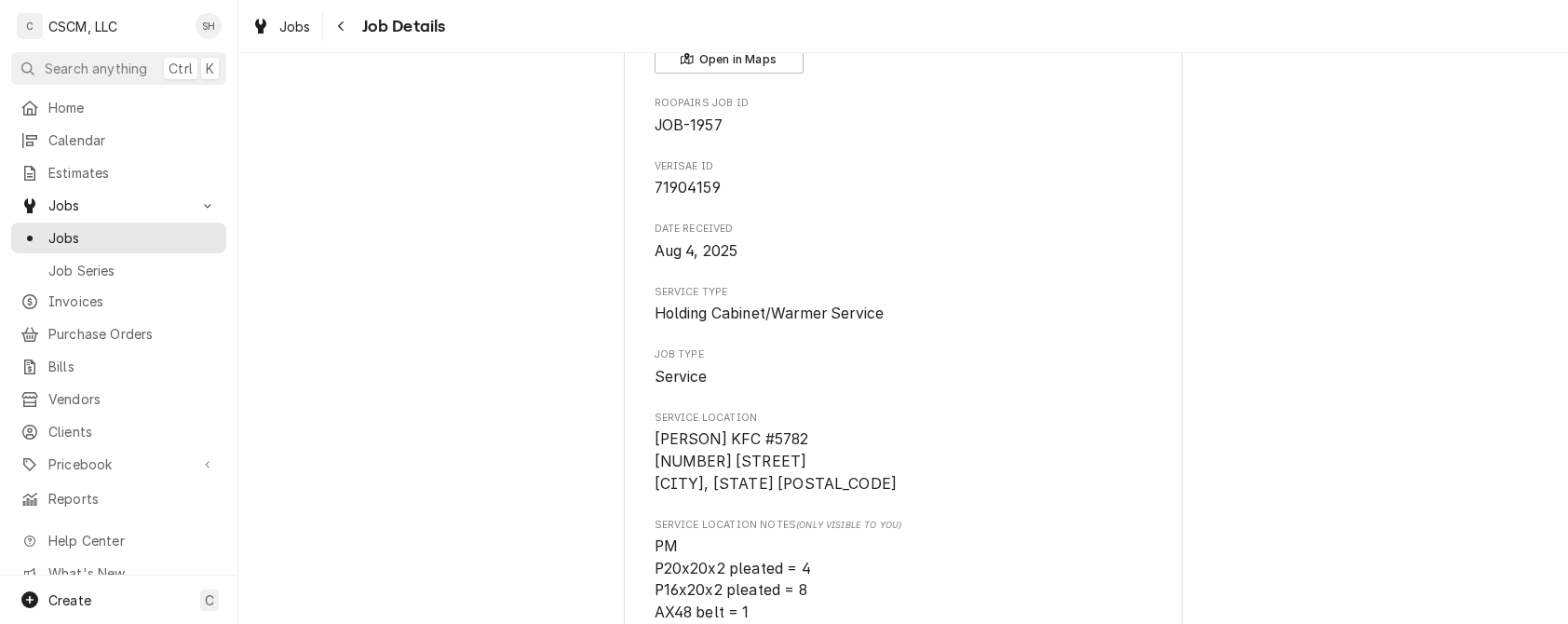 scroll, scrollTop: 0, scrollLeft: 0, axis: both 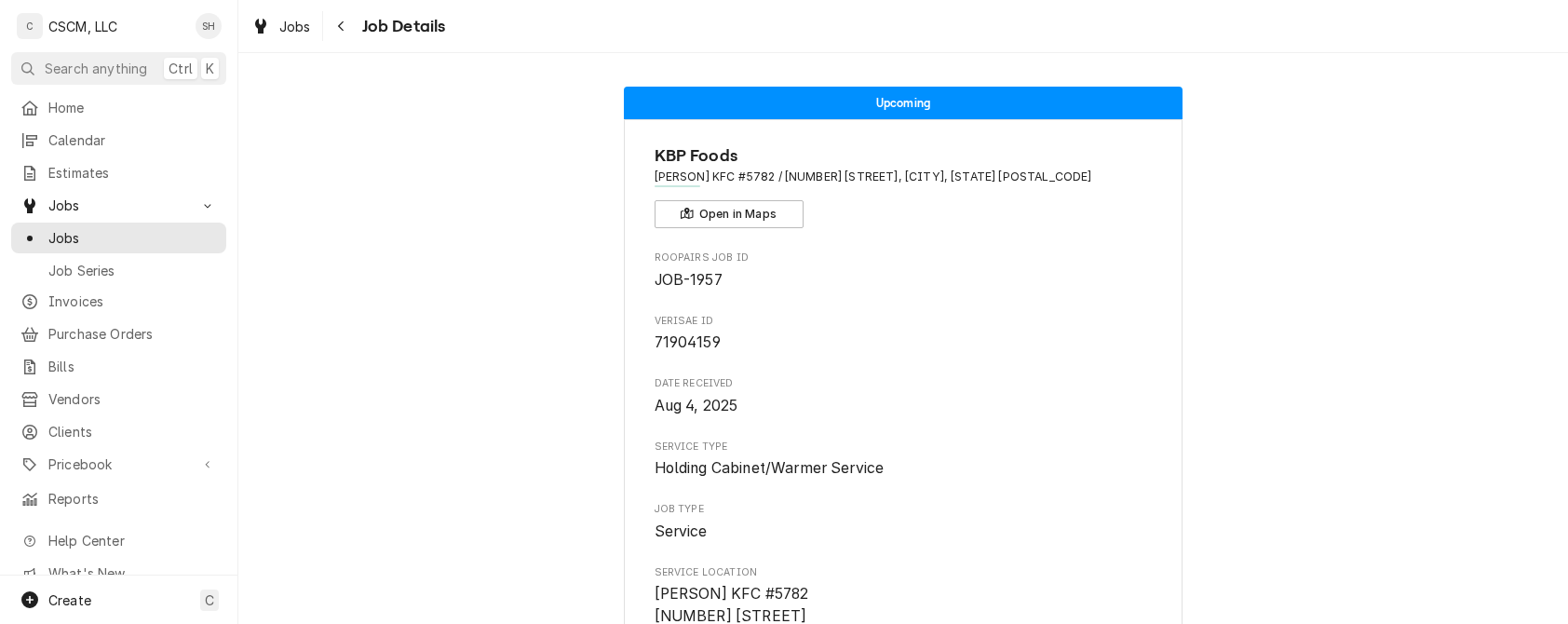 click on "Job Details" at bounding box center (401, 26) 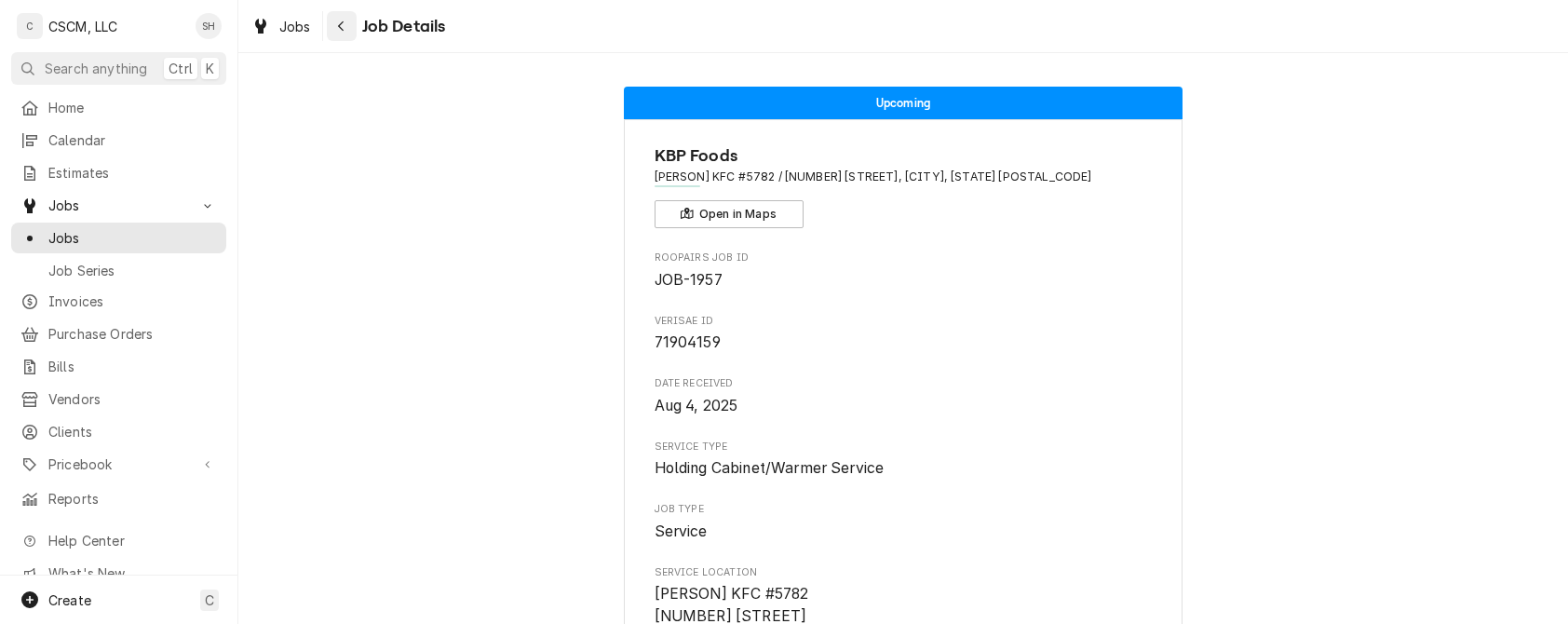 click at bounding box center [342, 26] 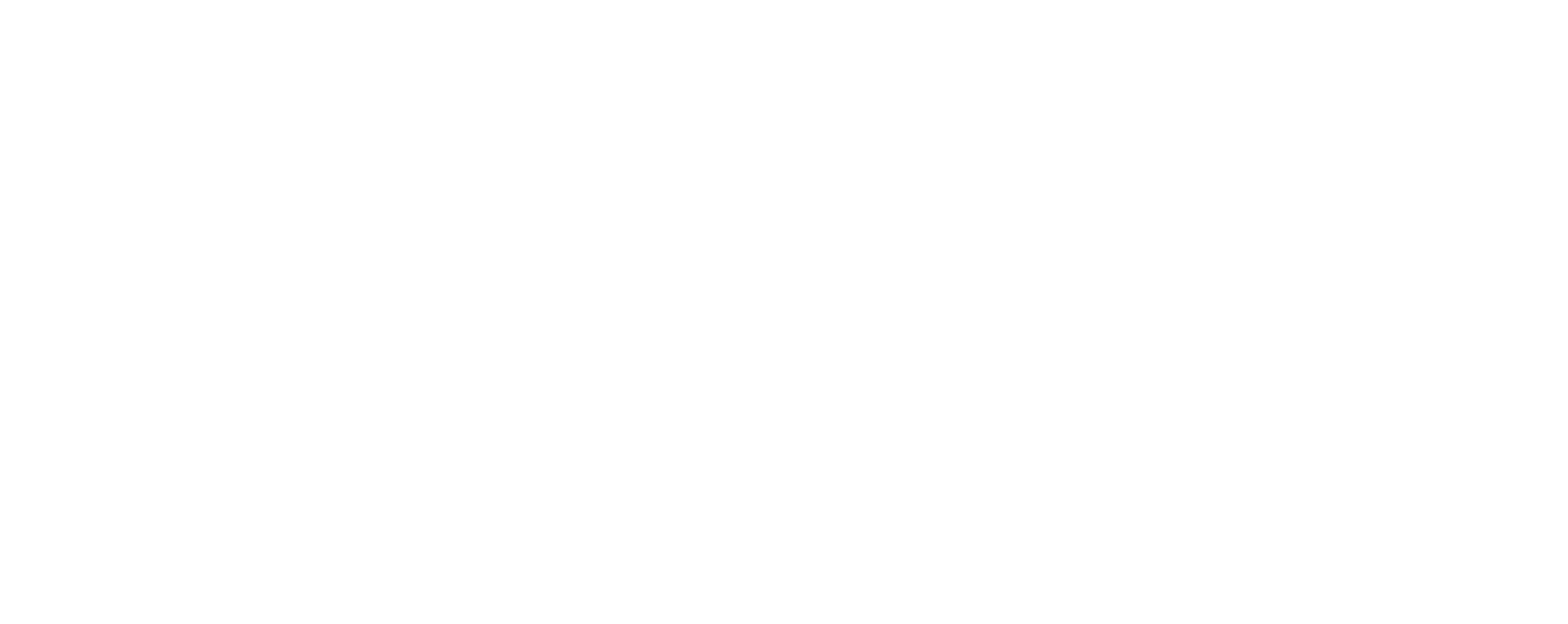 scroll, scrollTop: 0, scrollLeft: 0, axis: both 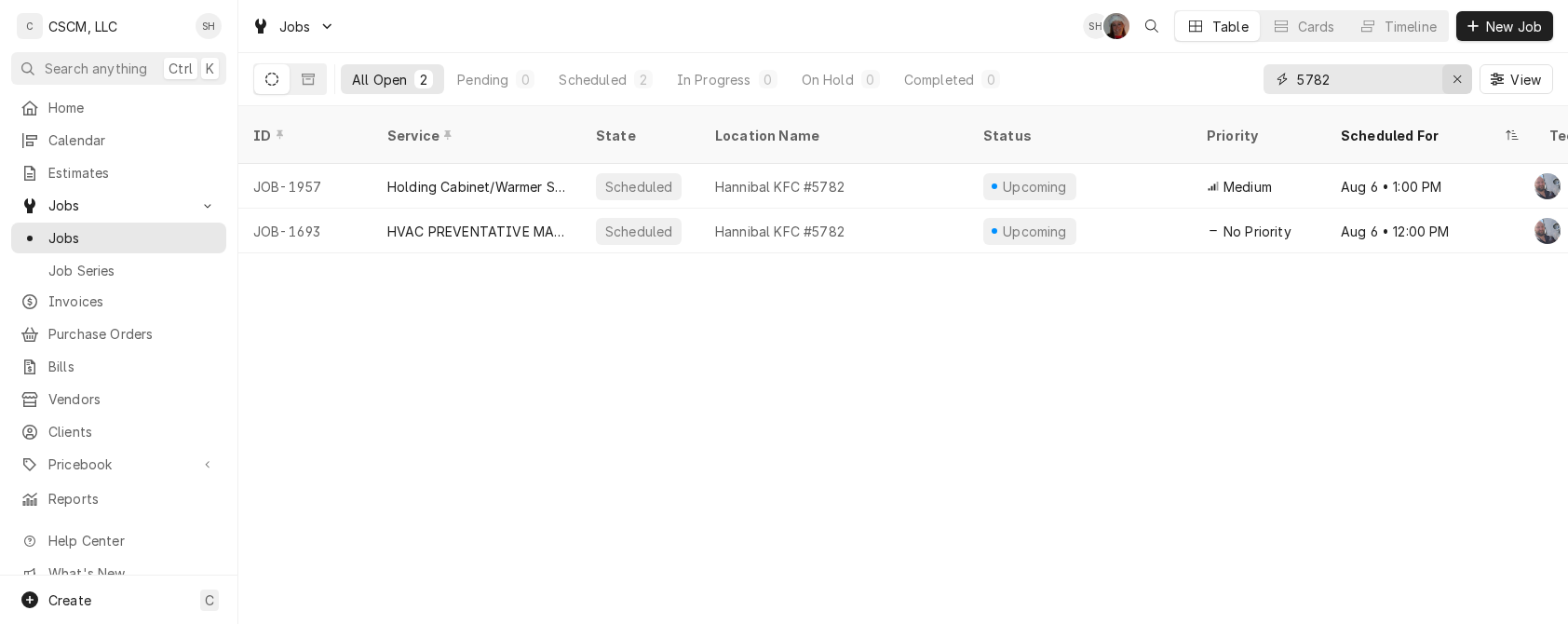 click 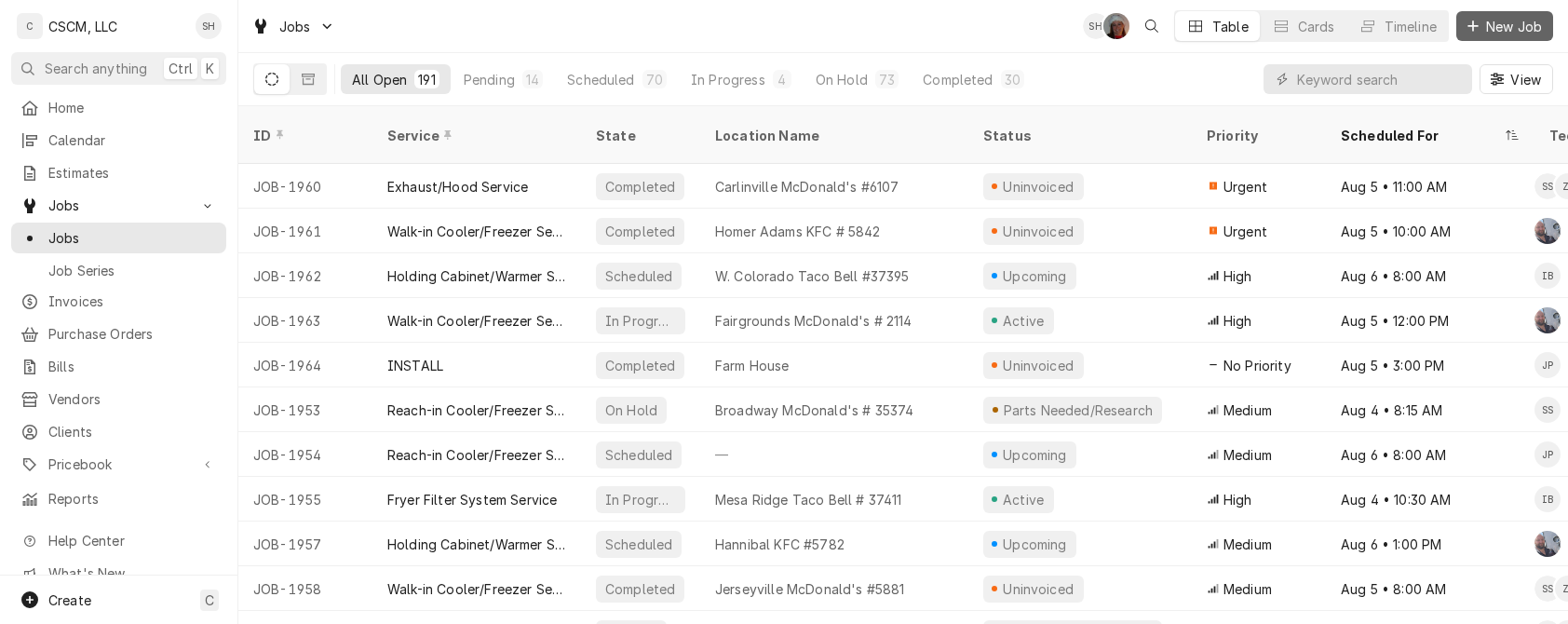 click on "New Job" at bounding box center (1514, 26) 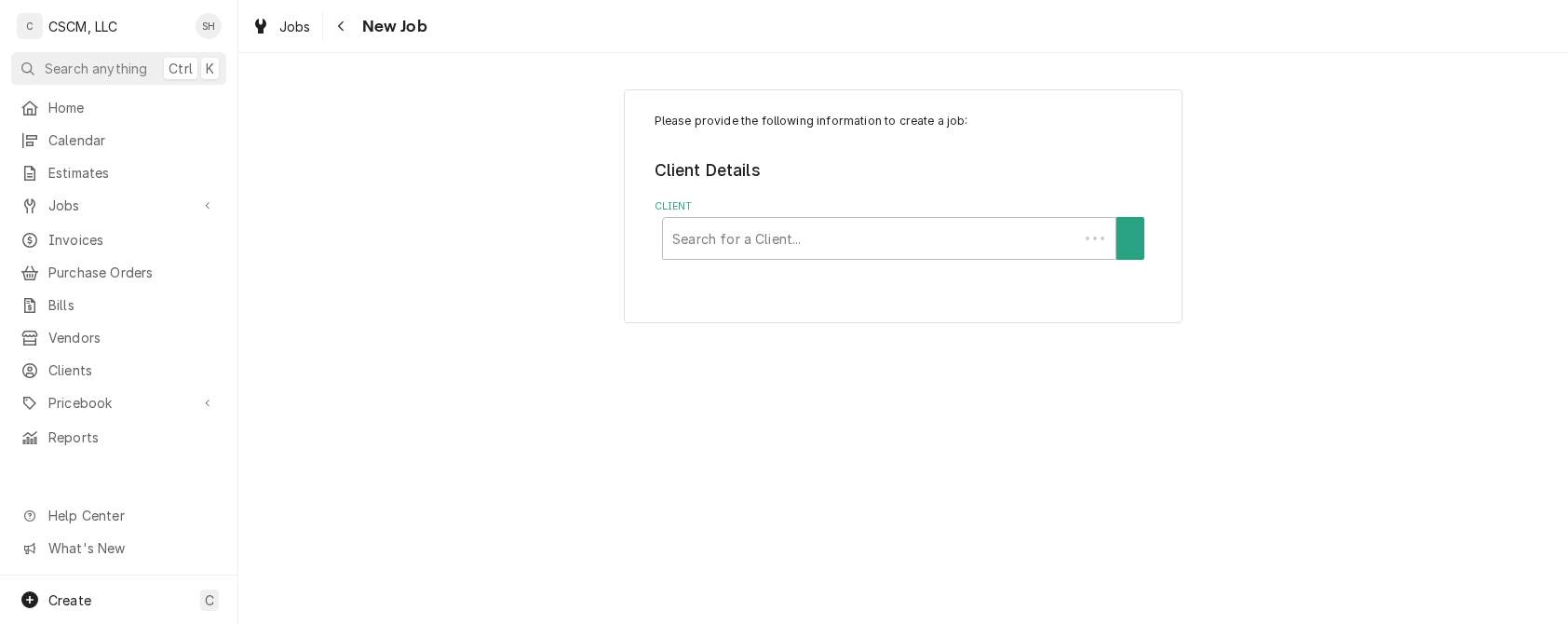 scroll, scrollTop: 0, scrollLeft: 0, axis: both 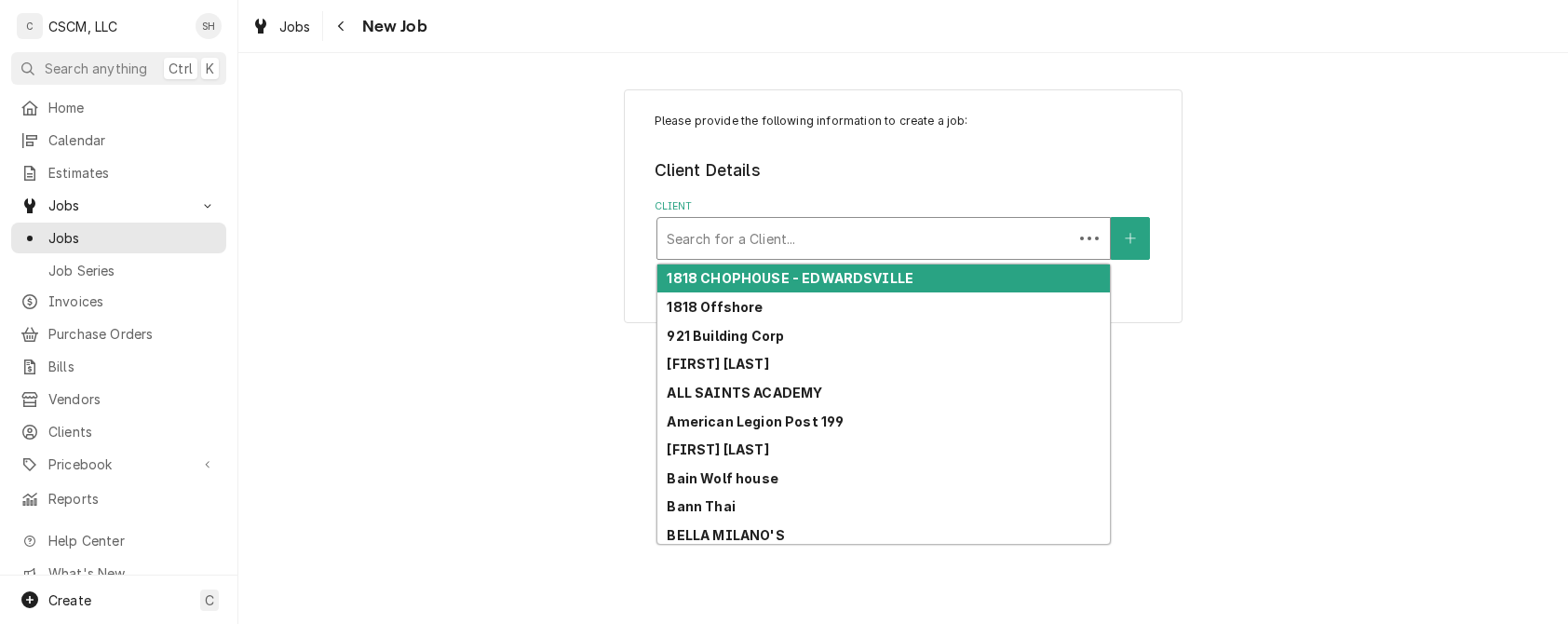 click at bounding box center [865, 238] 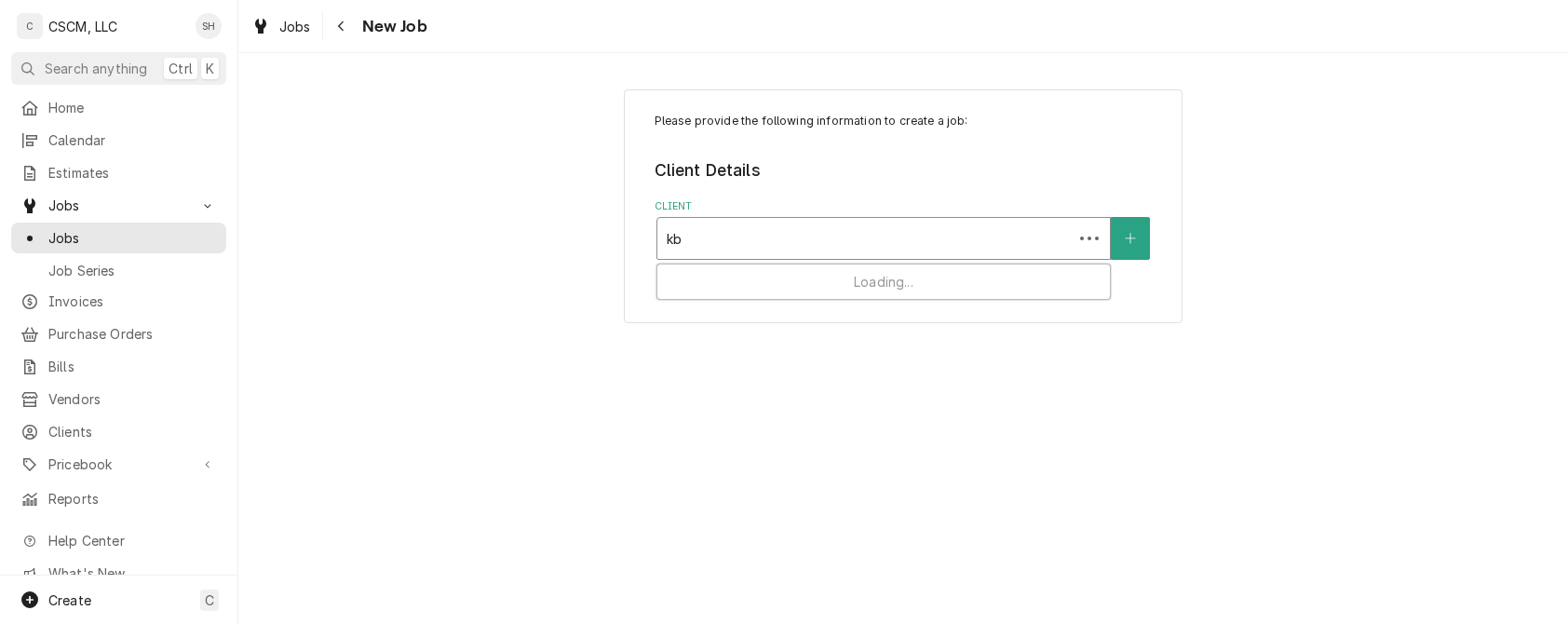 type on "kbp" 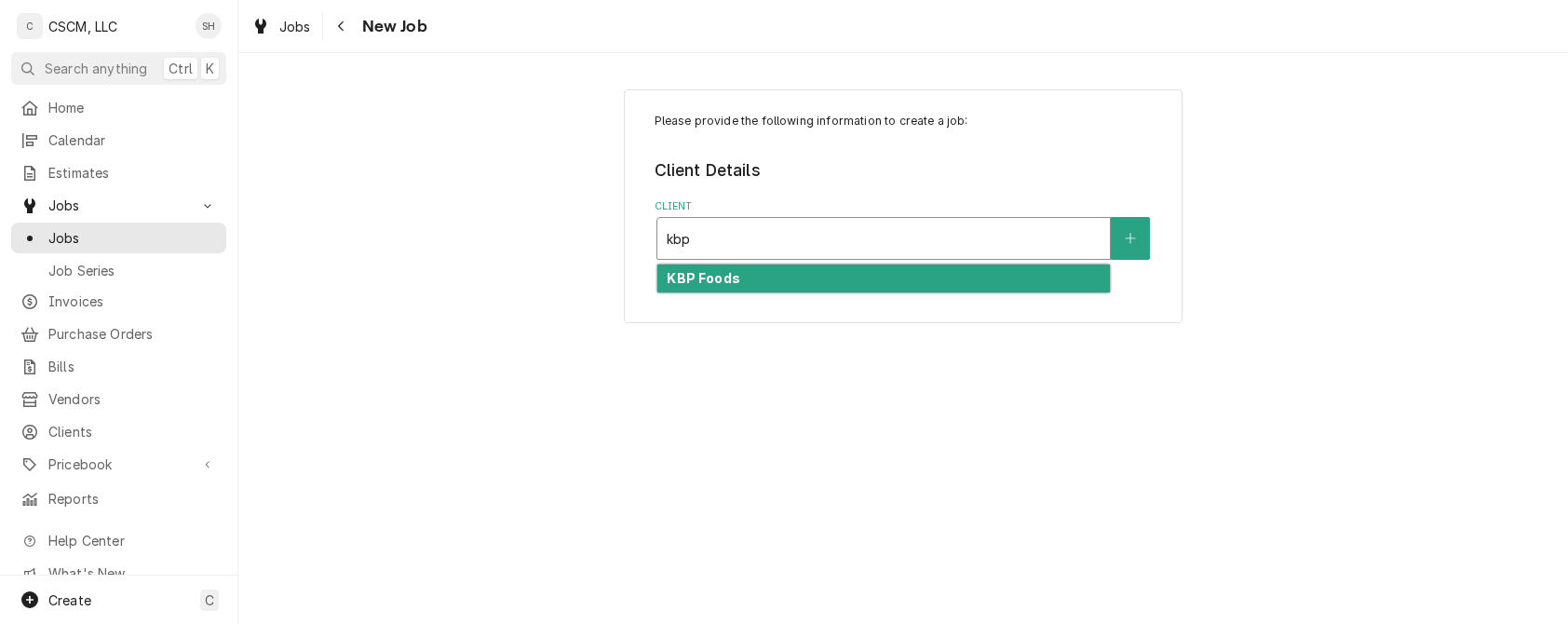 click on "KBP Foods" at bounding box center (884, 278) 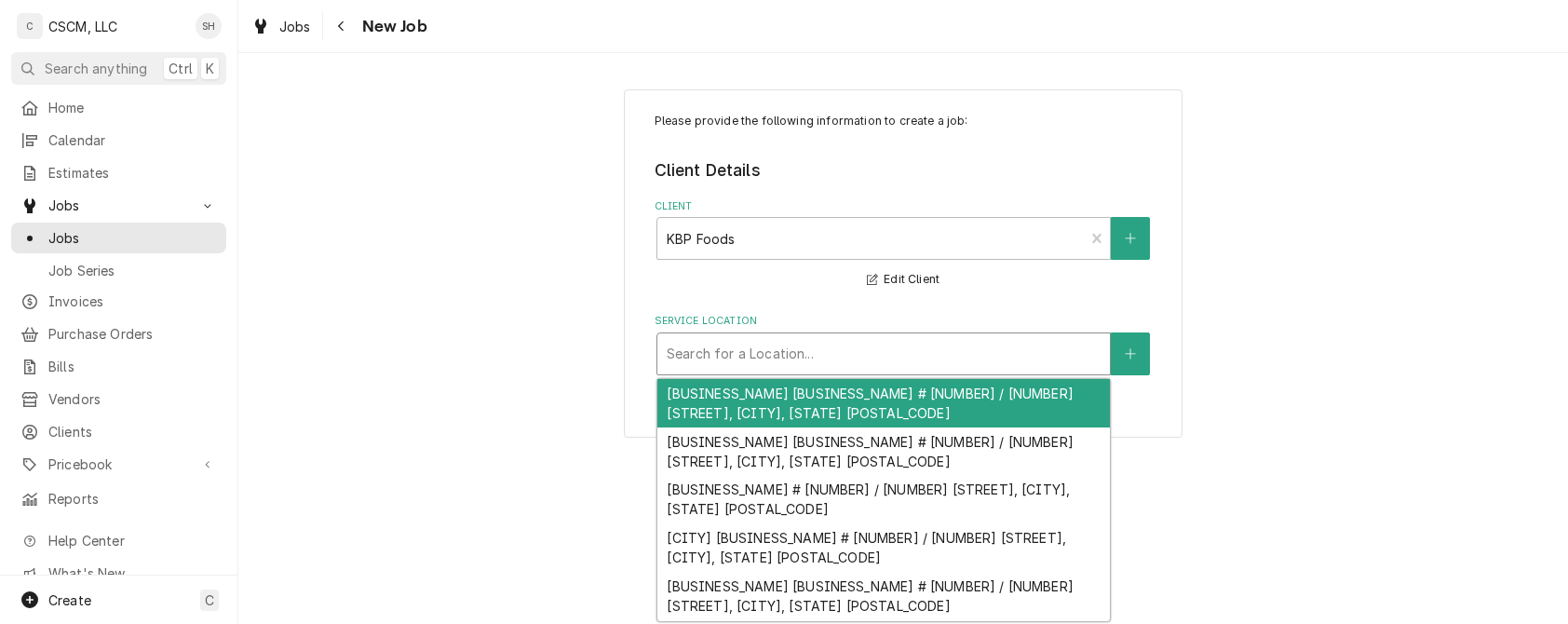 click at bounding box center (884, 354) 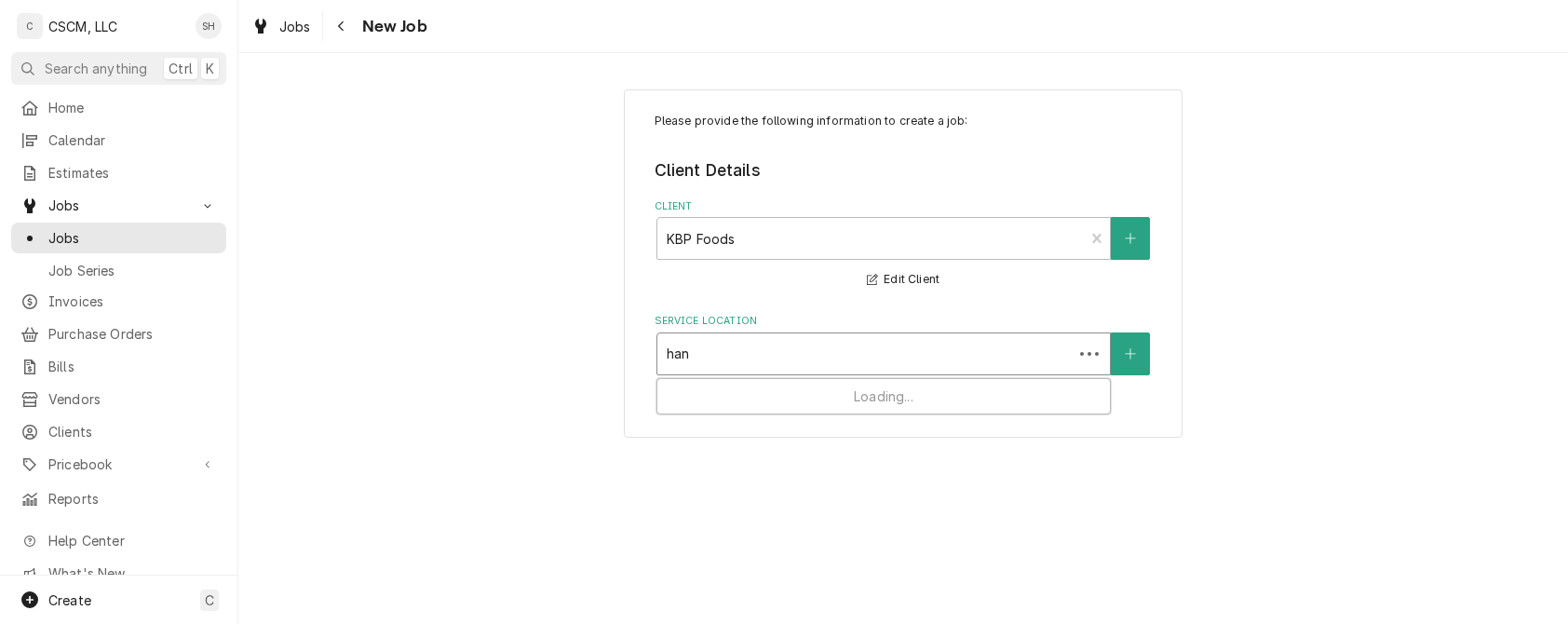 type on "hann" 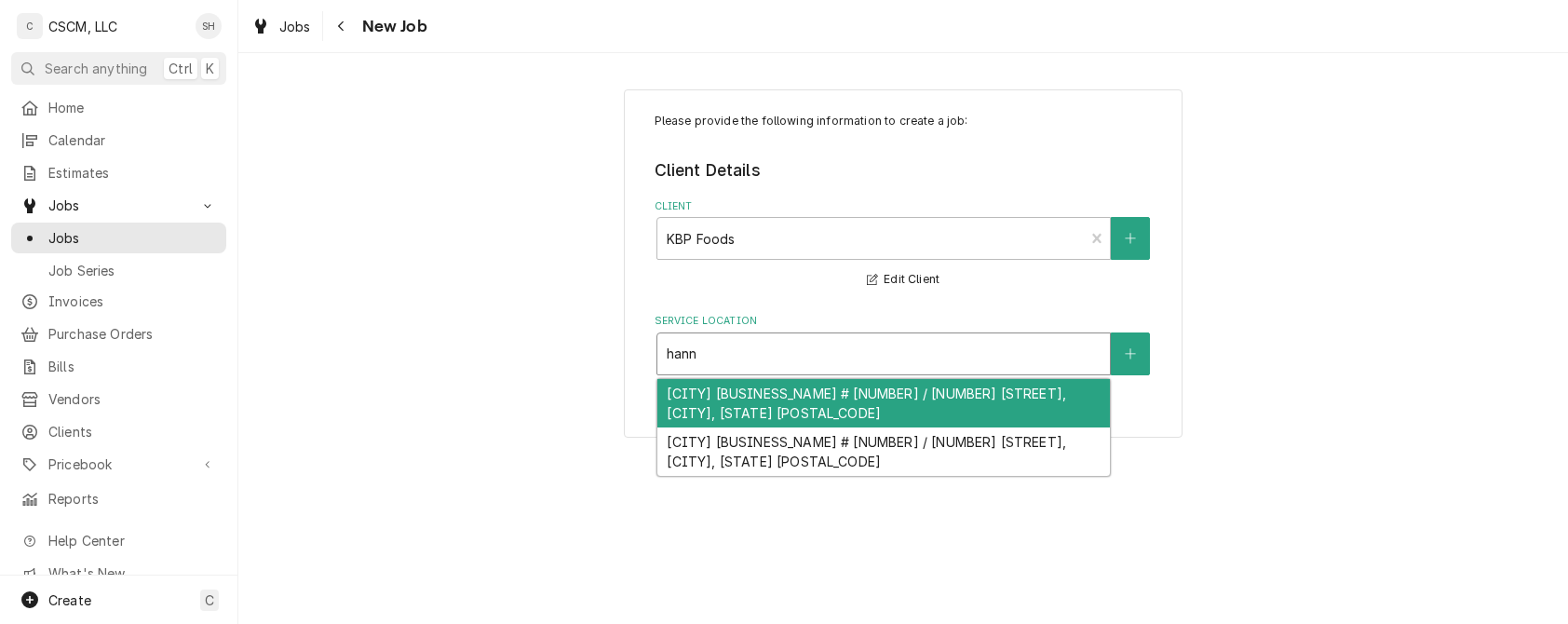 click on "Hannibal KFC #5782 / 229 Highway 61, Hannibal, Missouri 63401" at bounding box center (884, 403) 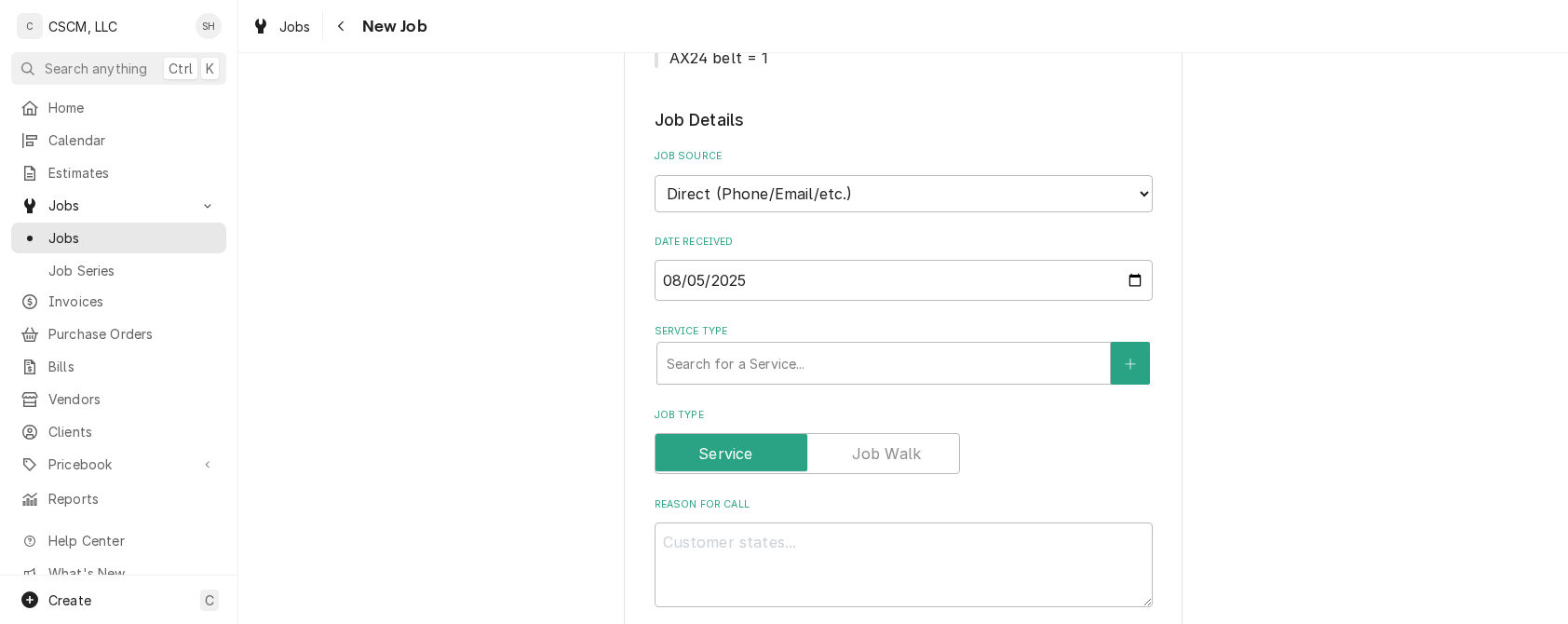 scroll, scrollTop: 604, scrollLeft: 0, axis: vertical 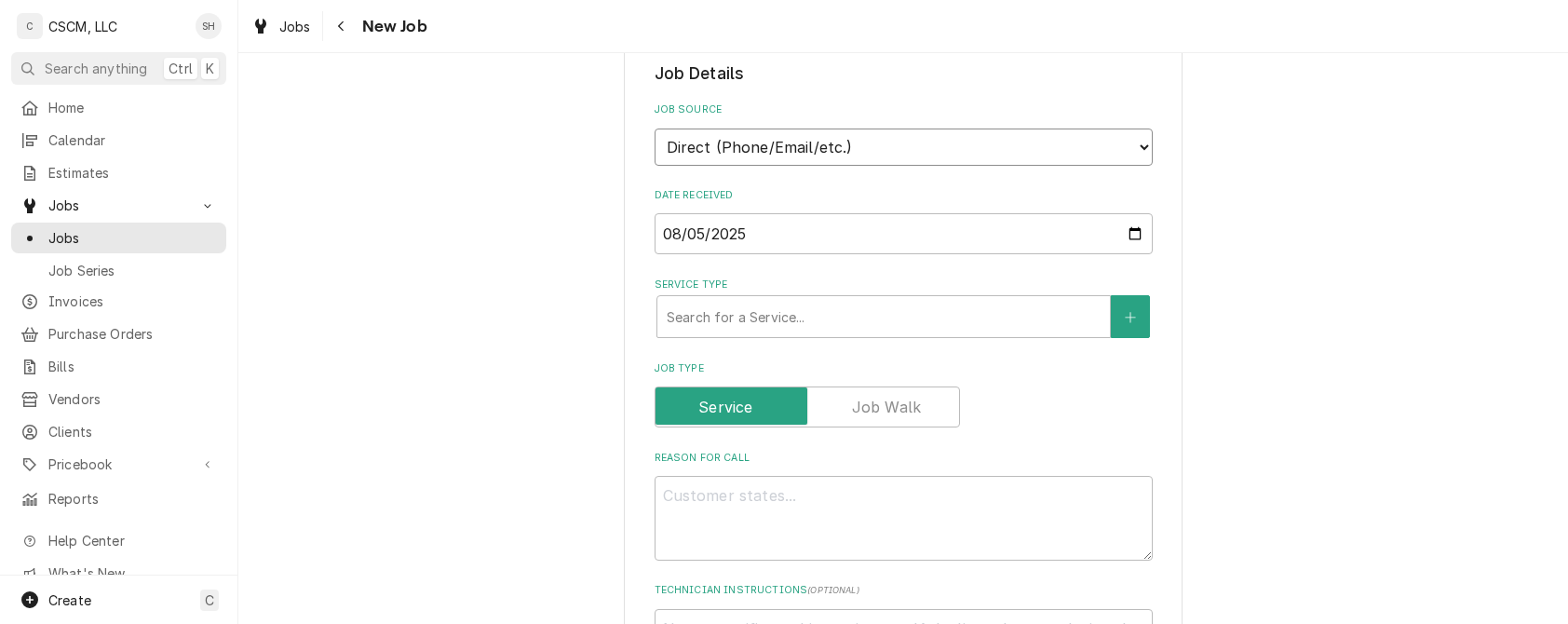 click on "Direct (Phone/Email/etc.) Other" at bounding box center [903, 147] 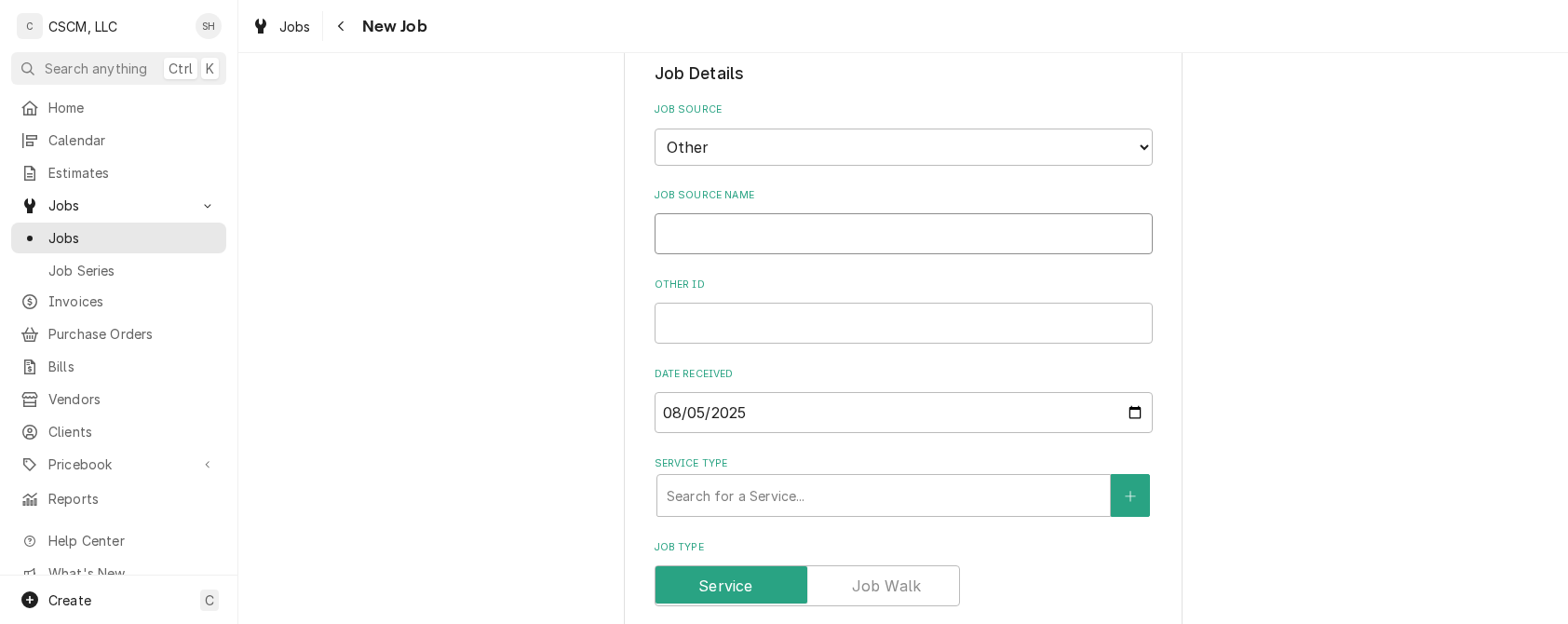 click on "Job Source Name" at bounding box center [903, 234] 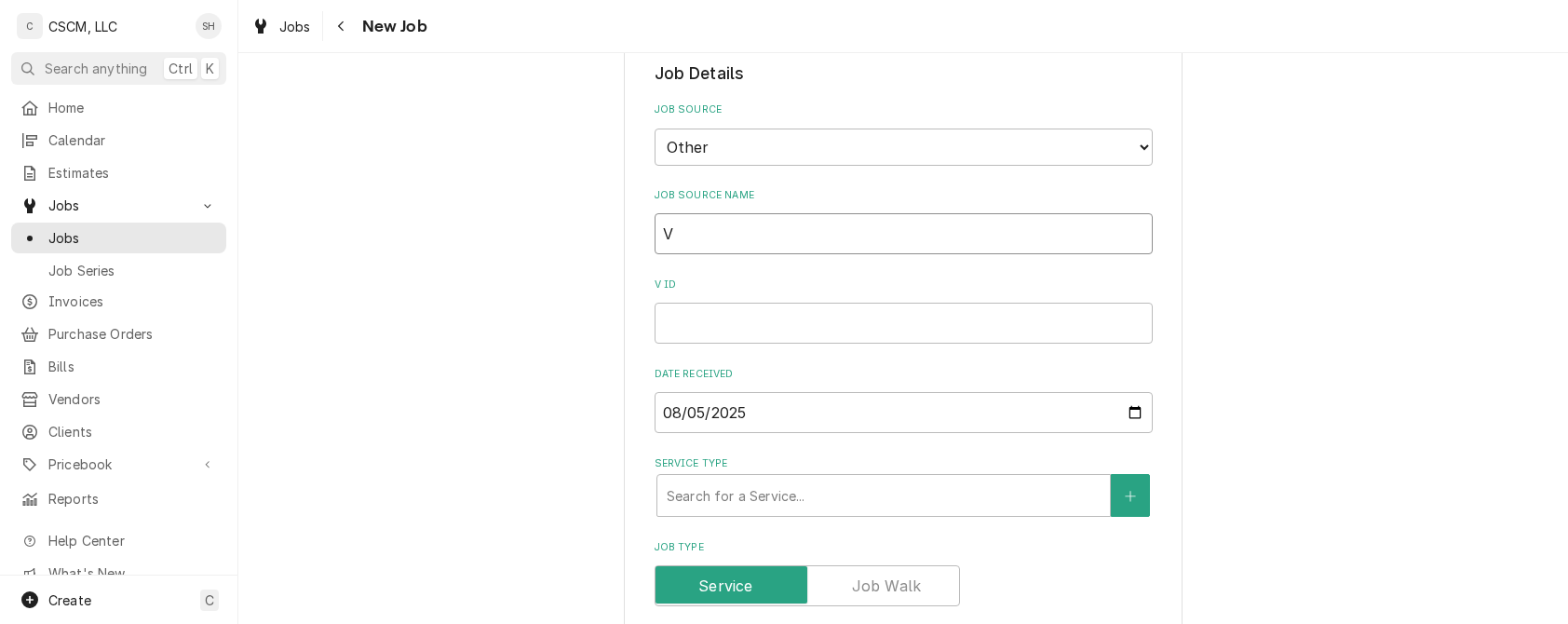 type on "x" 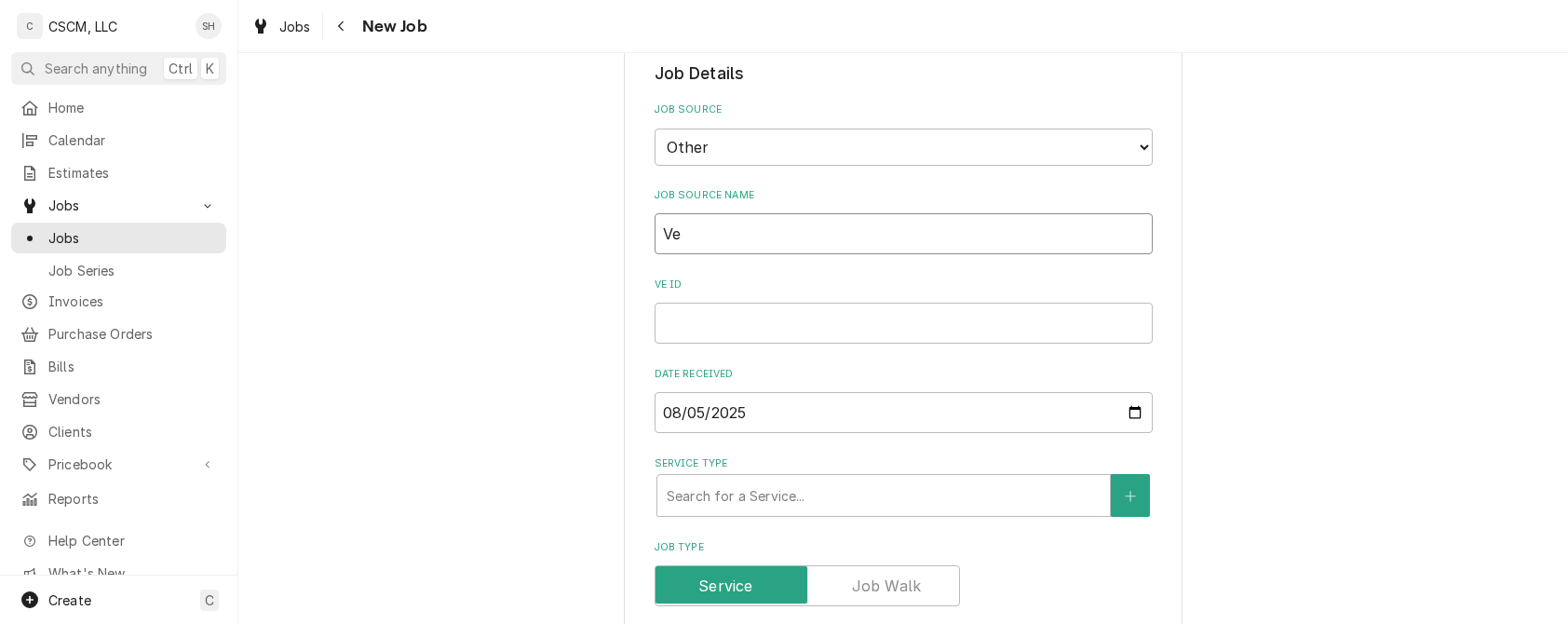 type on "x" 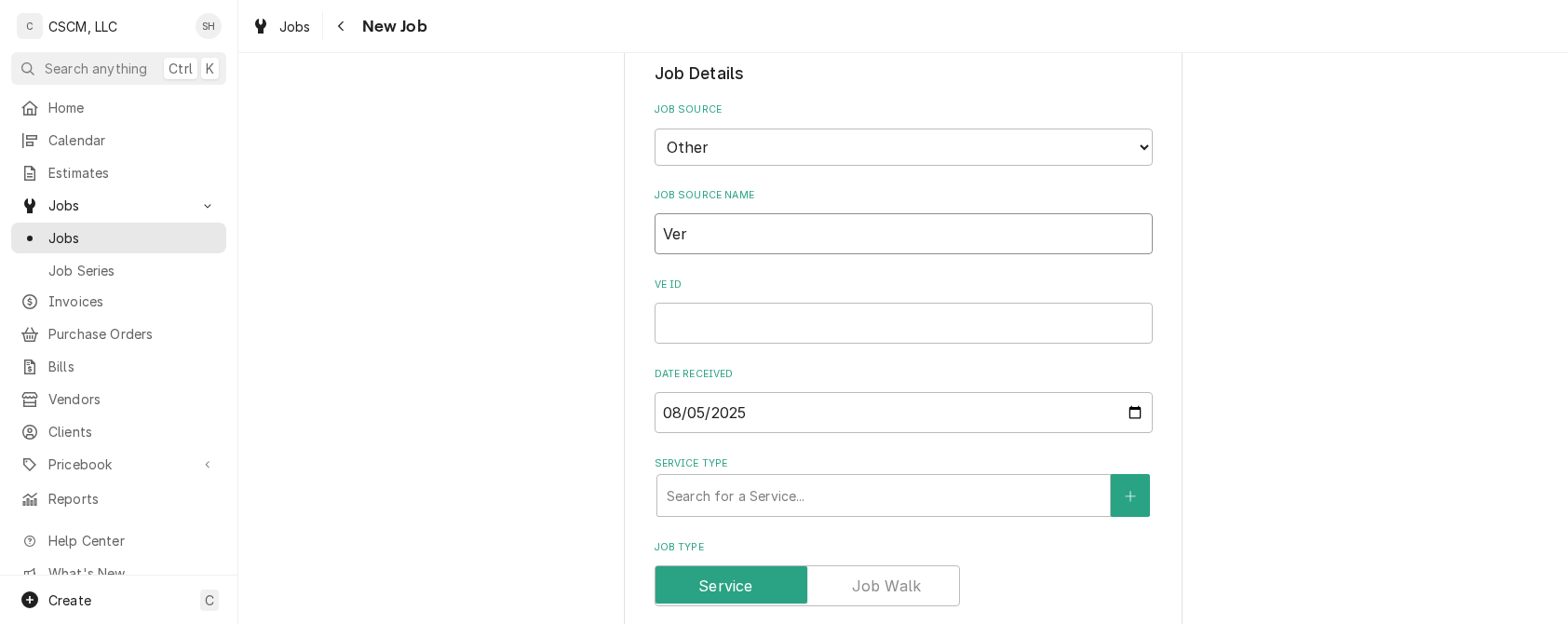 type on "x" 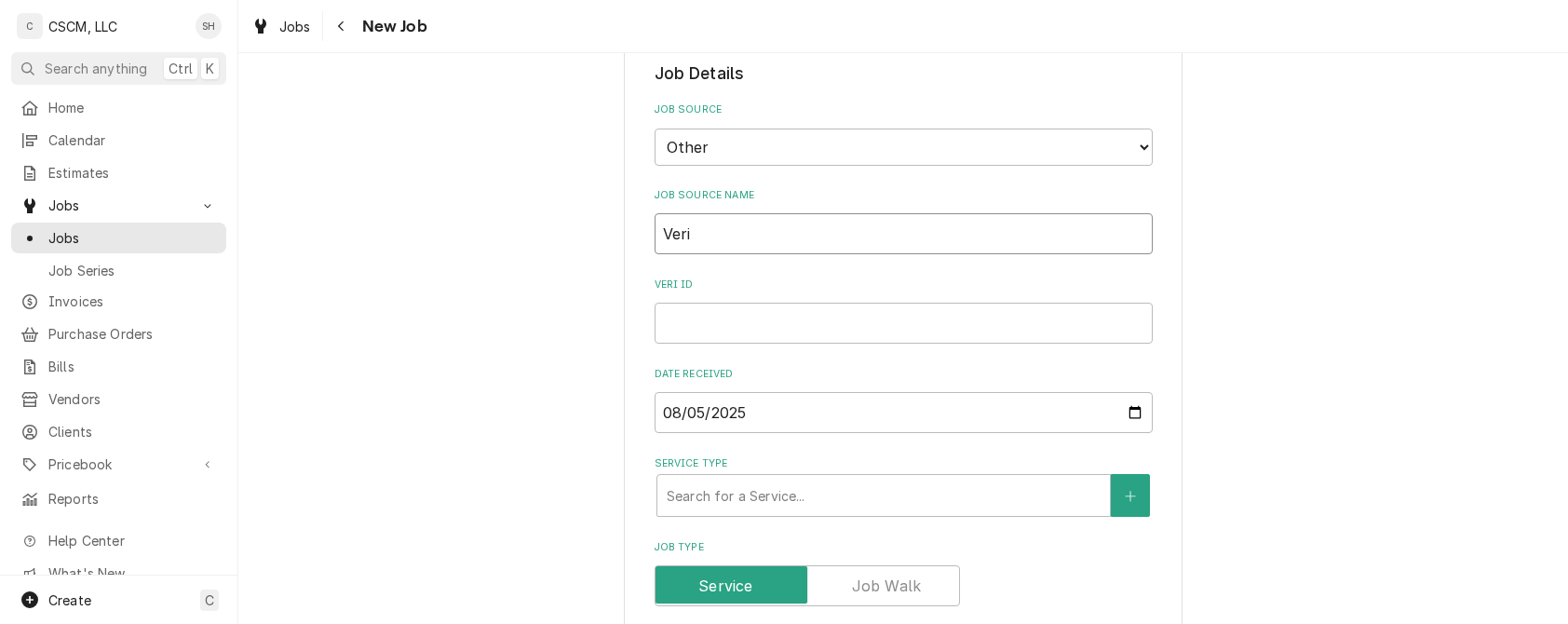 type on "x" 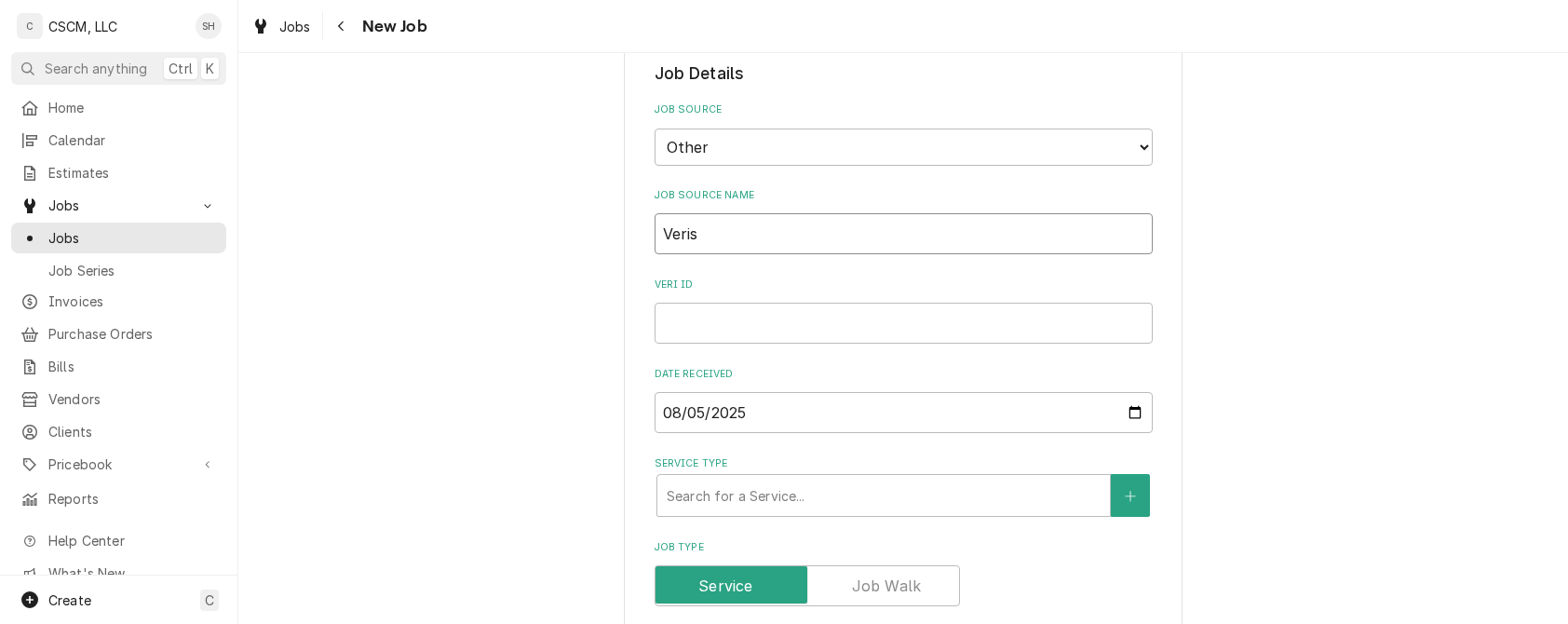 type on "x" 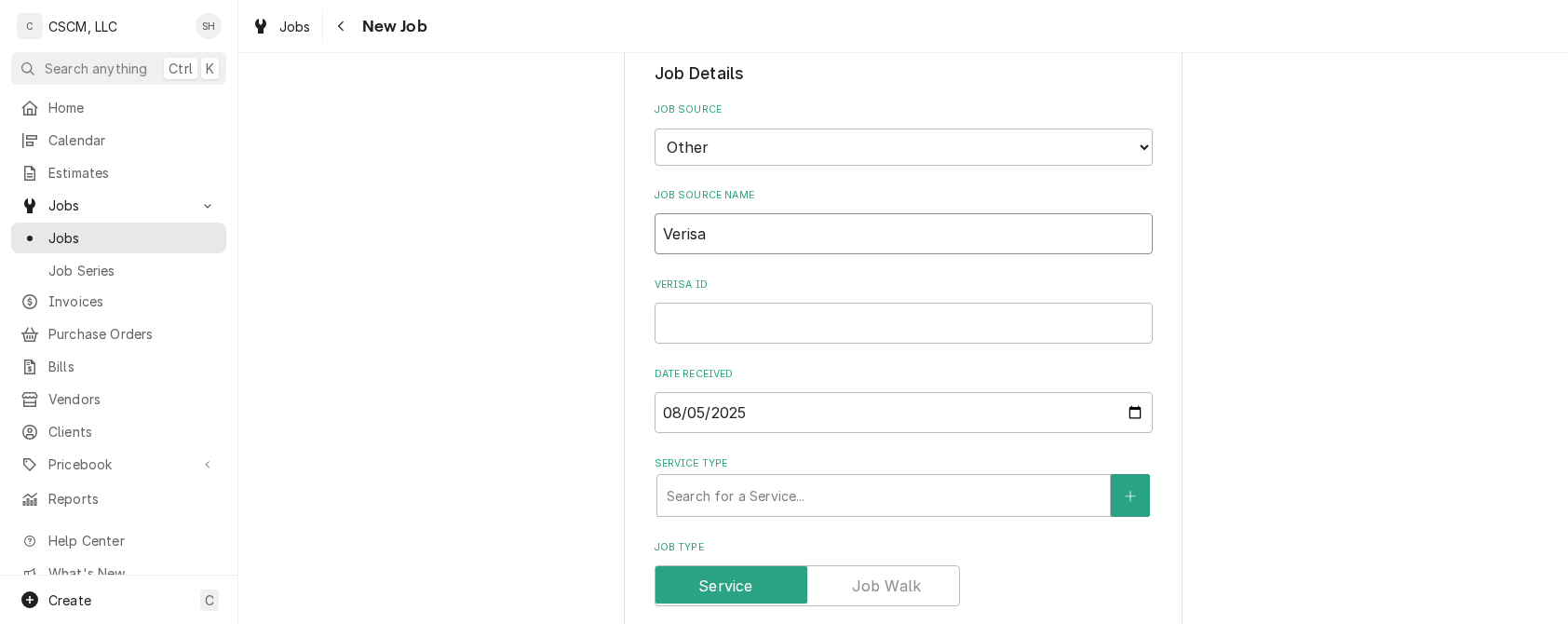 type on "x" 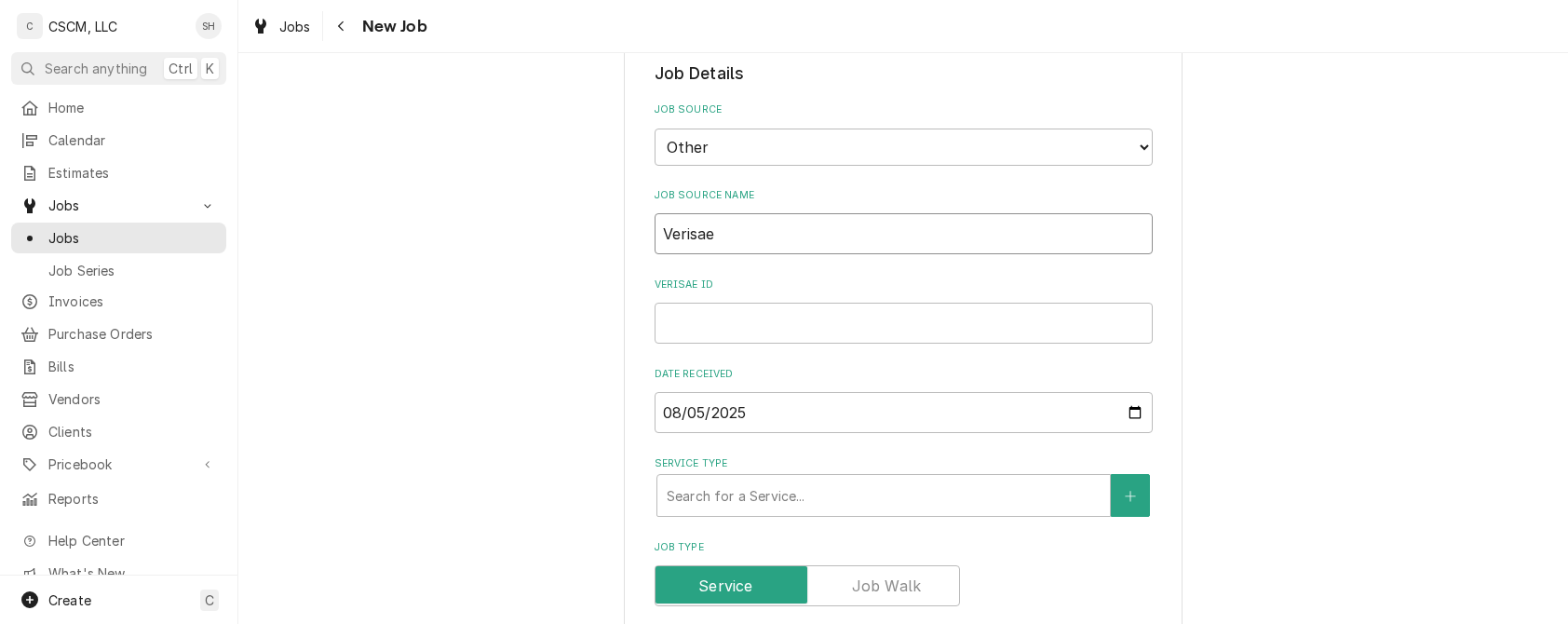 type on "x" 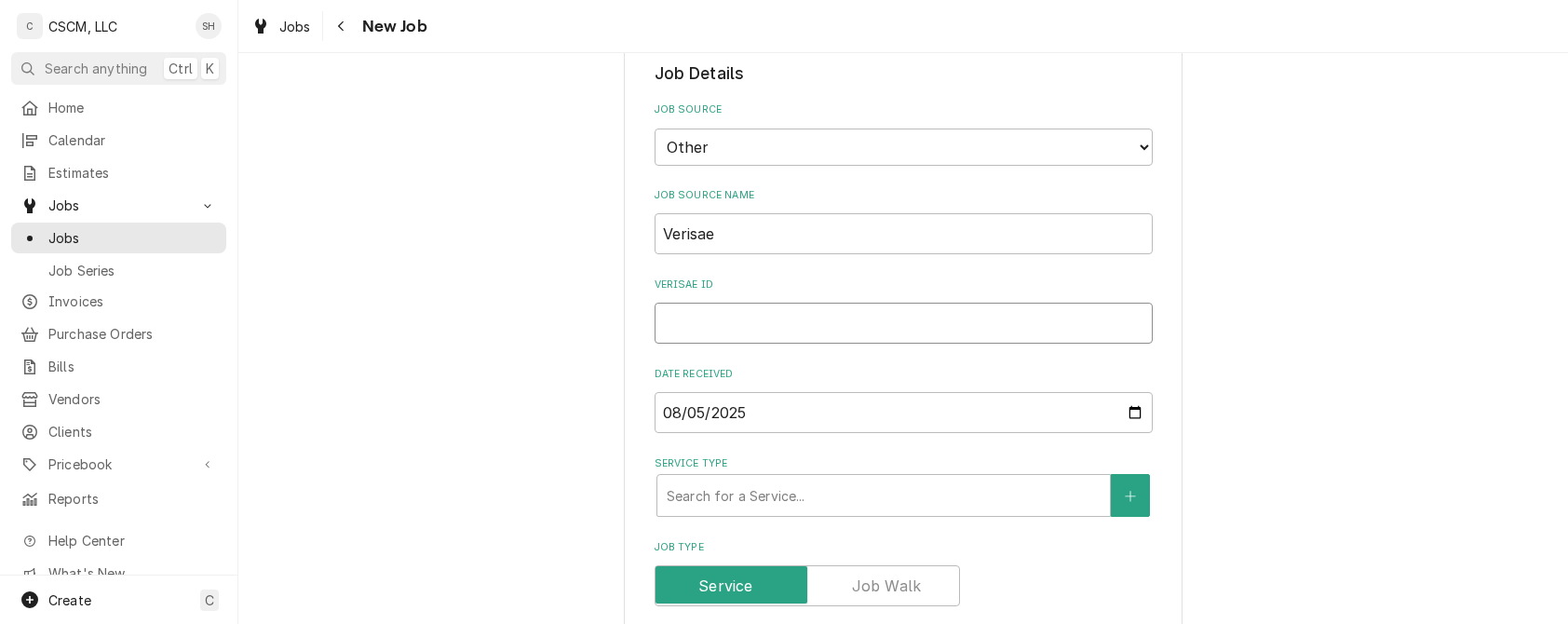 click on "Verisae ID" at bounding box center (903, 323) 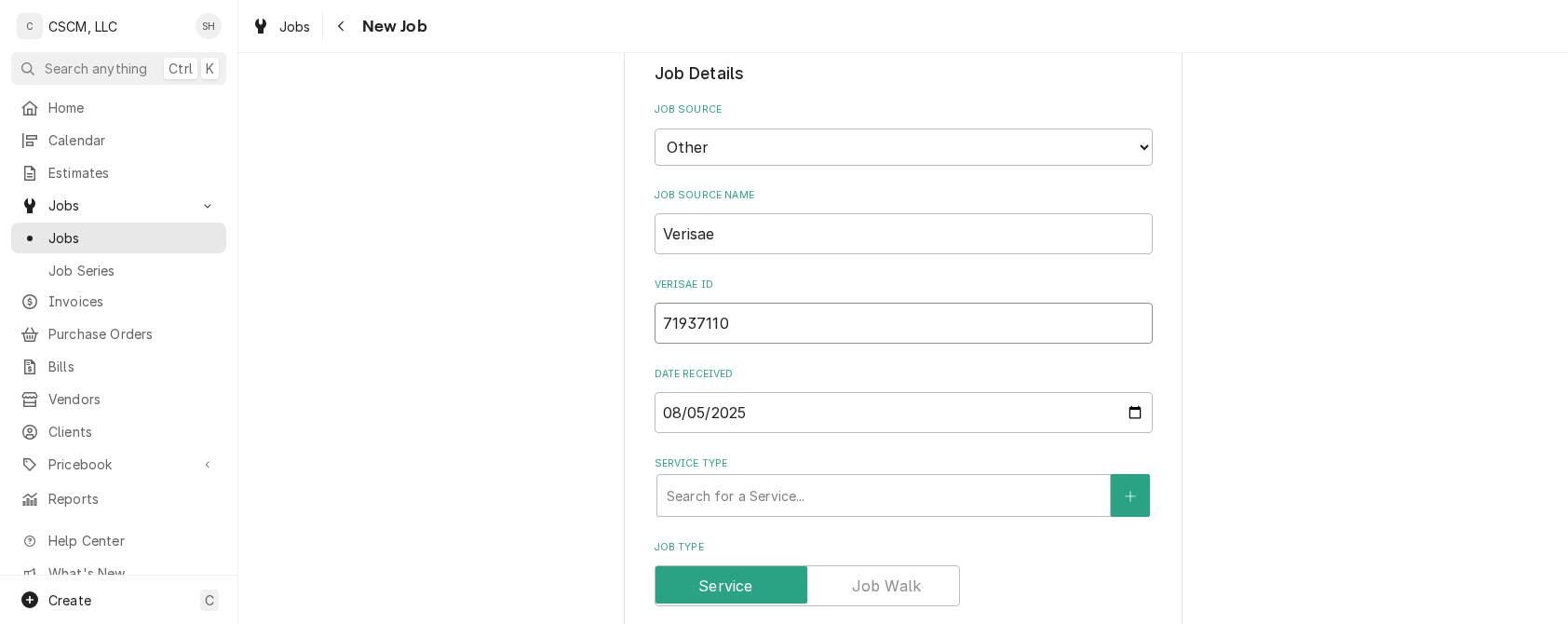 type on "x" 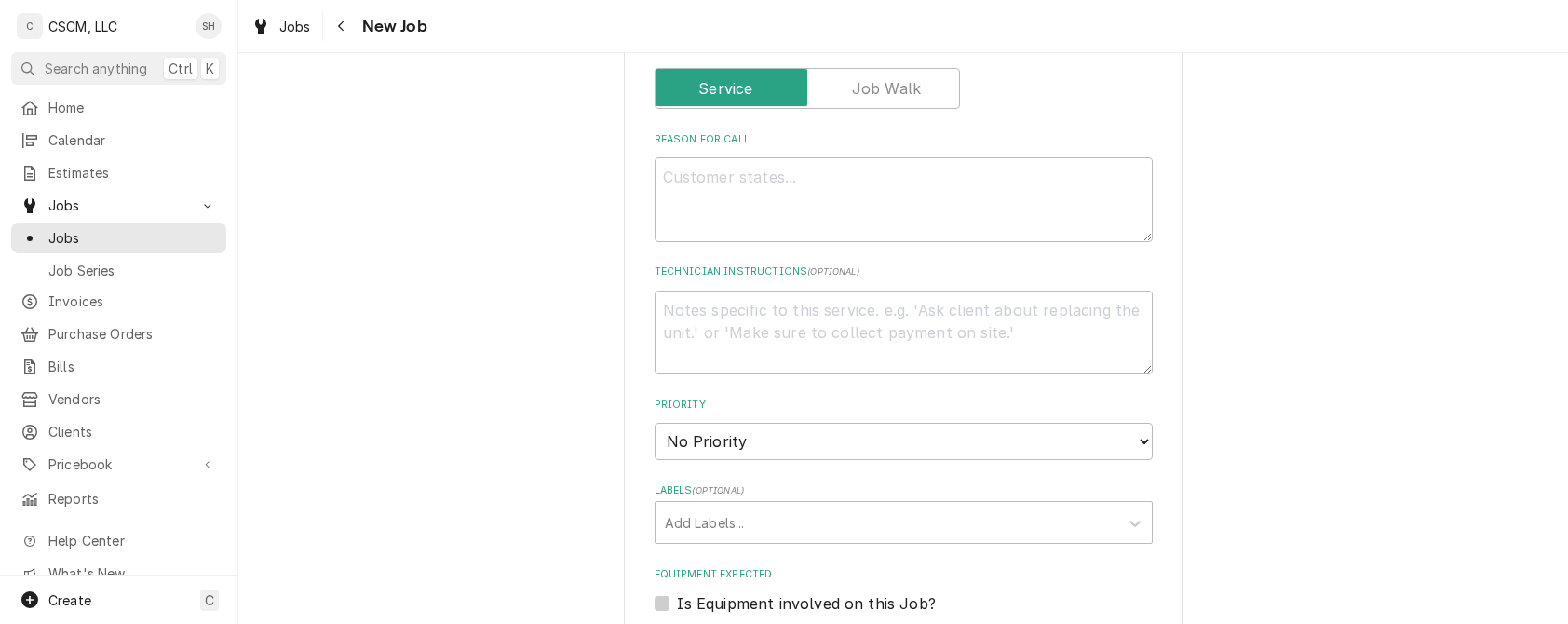 scroll, scrollTop: 1088, scrollLeft: 0, axis: vertical 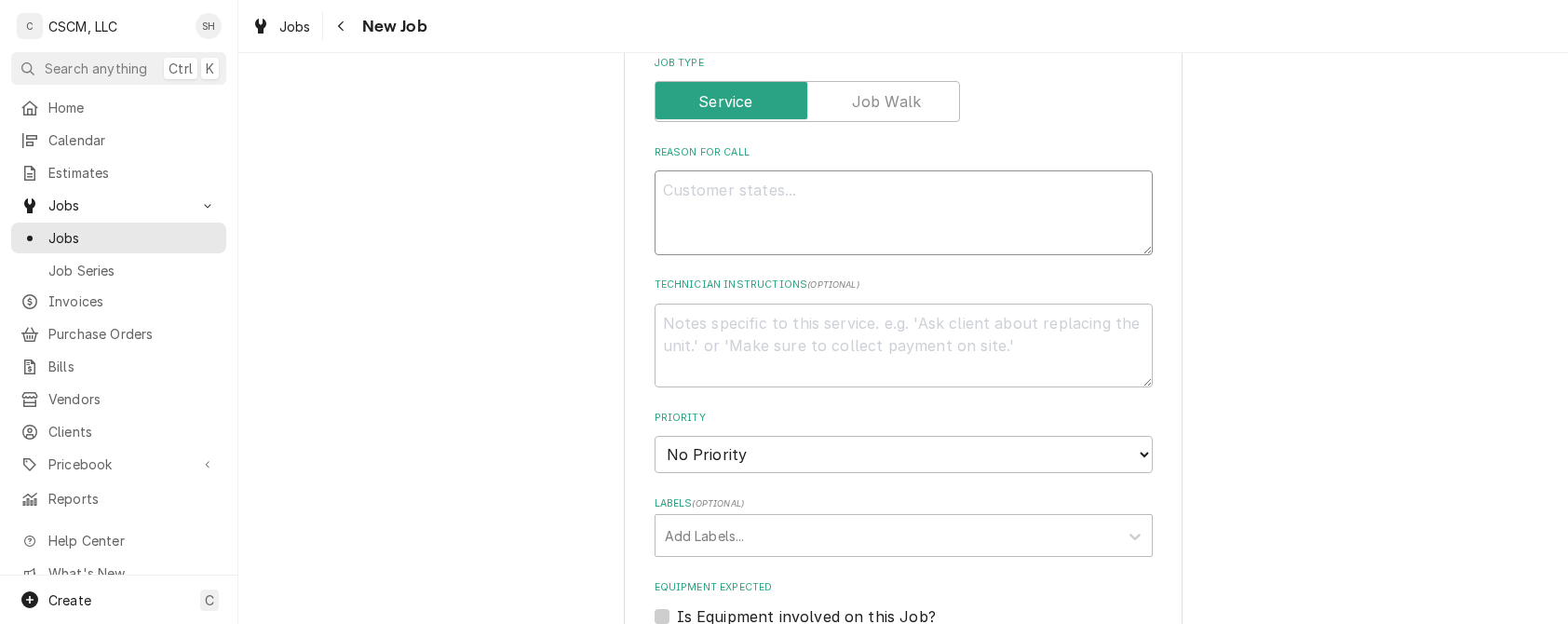 click on "Reason For Call" at bounding box center [903, 212] 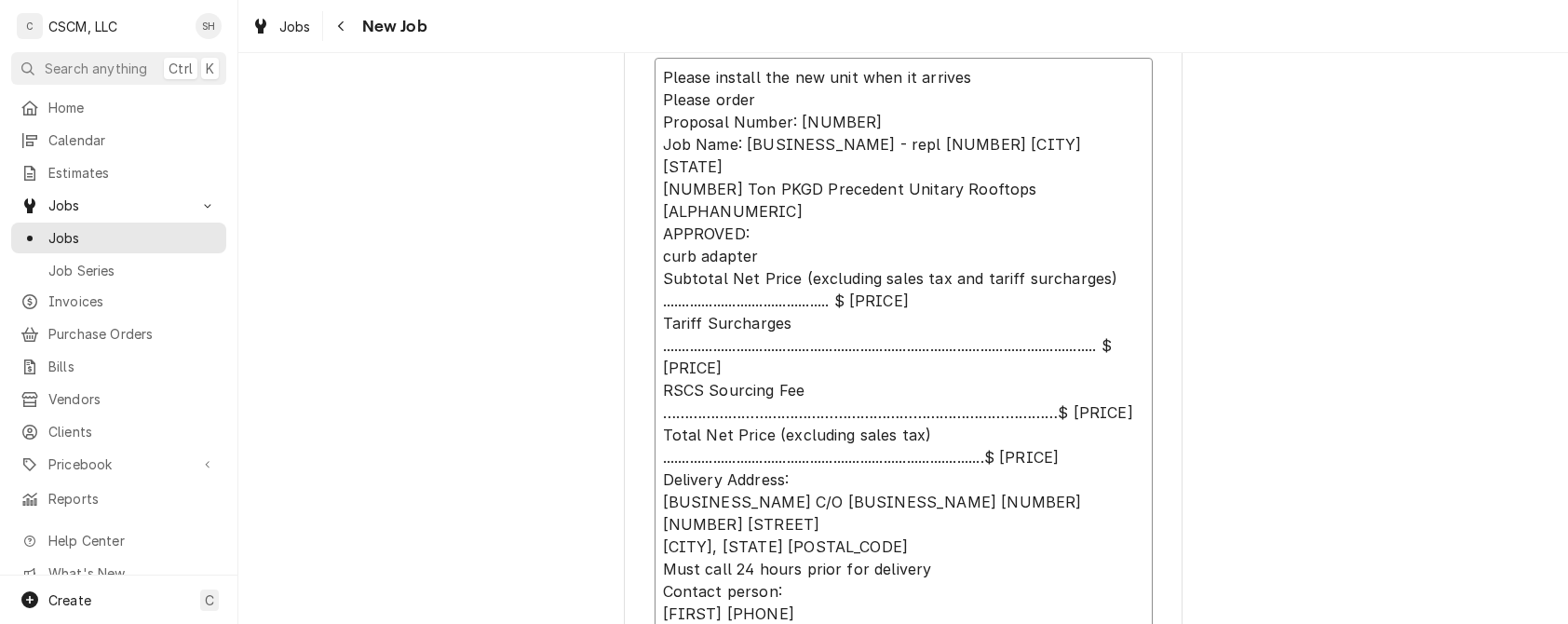 type on "x" 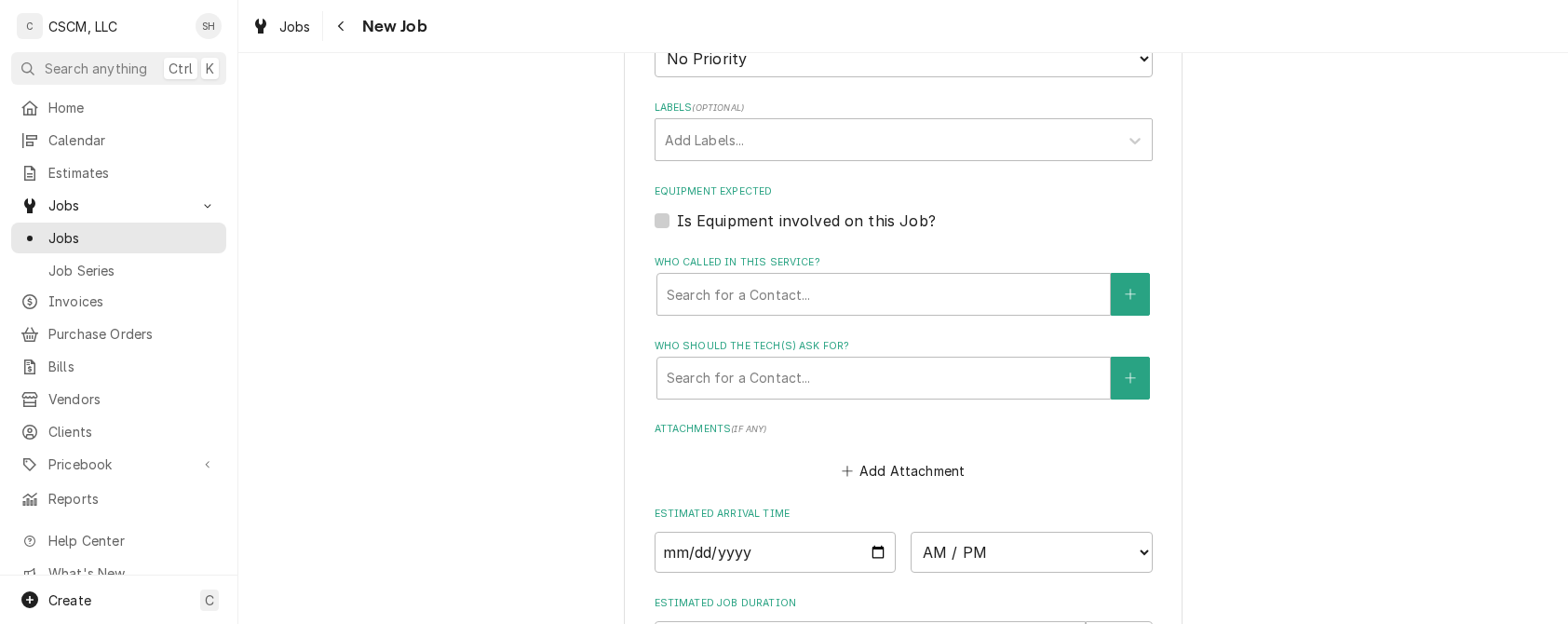 scroll, scrollTop: 1978, scrollLeft: 0, axis: vertical 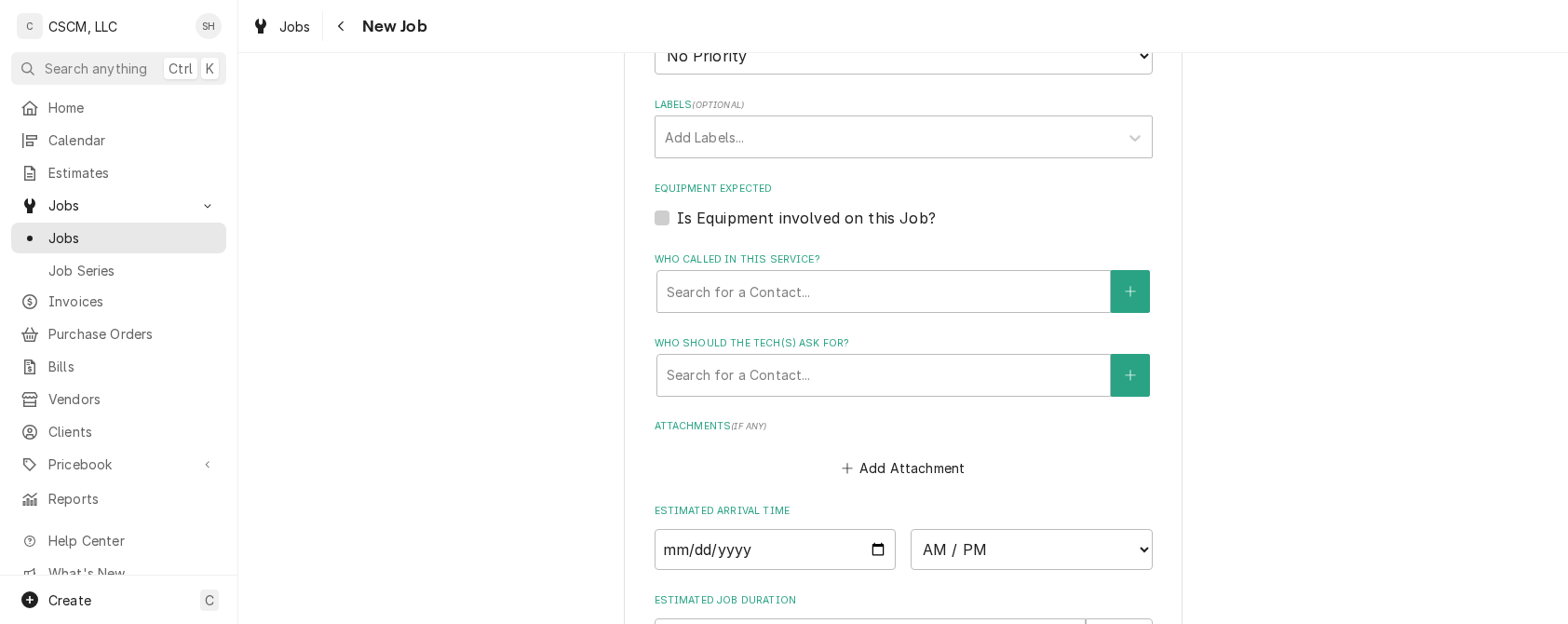 type on "Please install the new unit when it arrives
Please order
Proposal Number: ZF-52120-24288-1
Job Name: KFC - repl 5782 Hannibal MO
17.5 Ton PKGD Precedent Unitary Rooftops YSJ210A3S0H**D0C0A2B000A
APPROVED:
curb adapter
Subtotal Net Price (excluding sales tax and tariff surcharges) ........................................... $ 21,710
Tariff Surcharges ................................................................................................................ $ 0
RSCS Sourcing Fee ………………………………………………………………………………$ 985
Total Net Price (excluding sales tax) ...................................................................................$ 22,695
Delivery Address:
CSCM C/O KFC 5782
4543 Drda Ln
Edwardsville, IL 62025
Must call 24 hours prior for delivery
Contact person:
Jim 618-954-5239
Not To Exceed (NTE): $500.00" 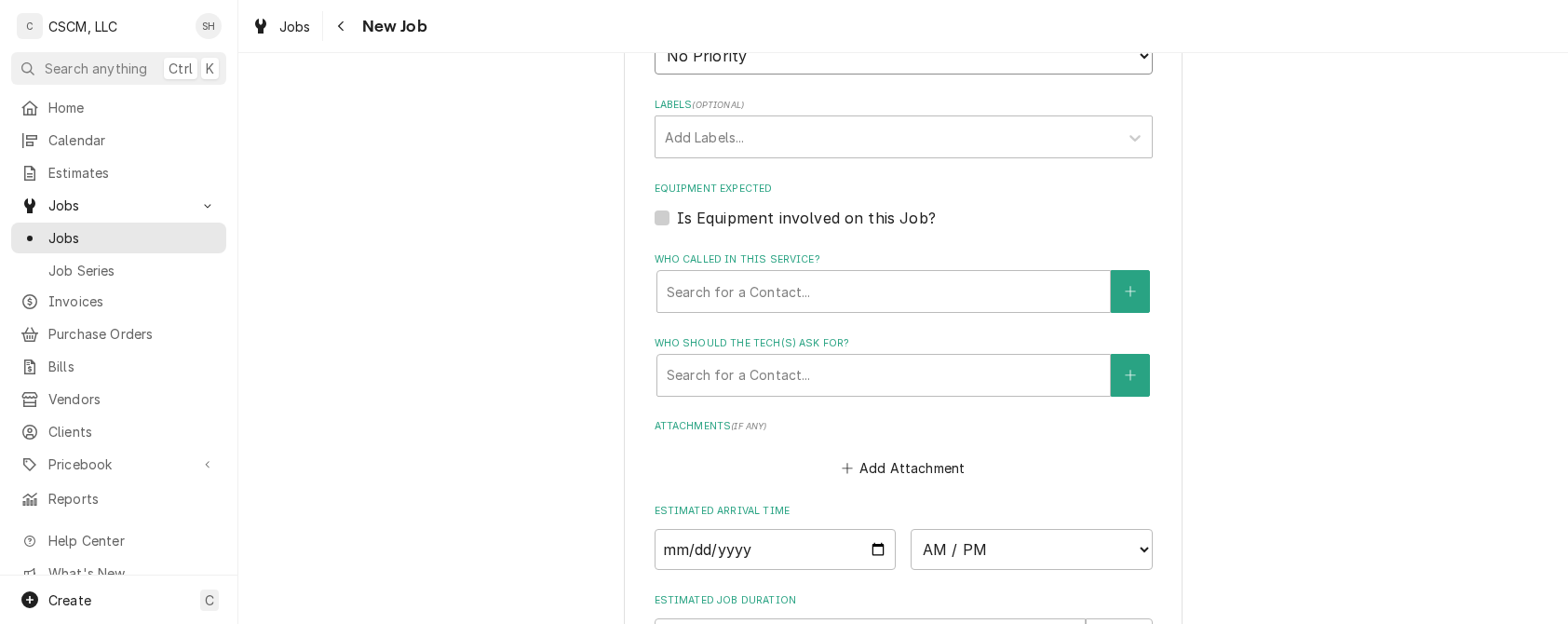 scroll, scrollTop: 1963, scrollLeft: 0, axis: vertical 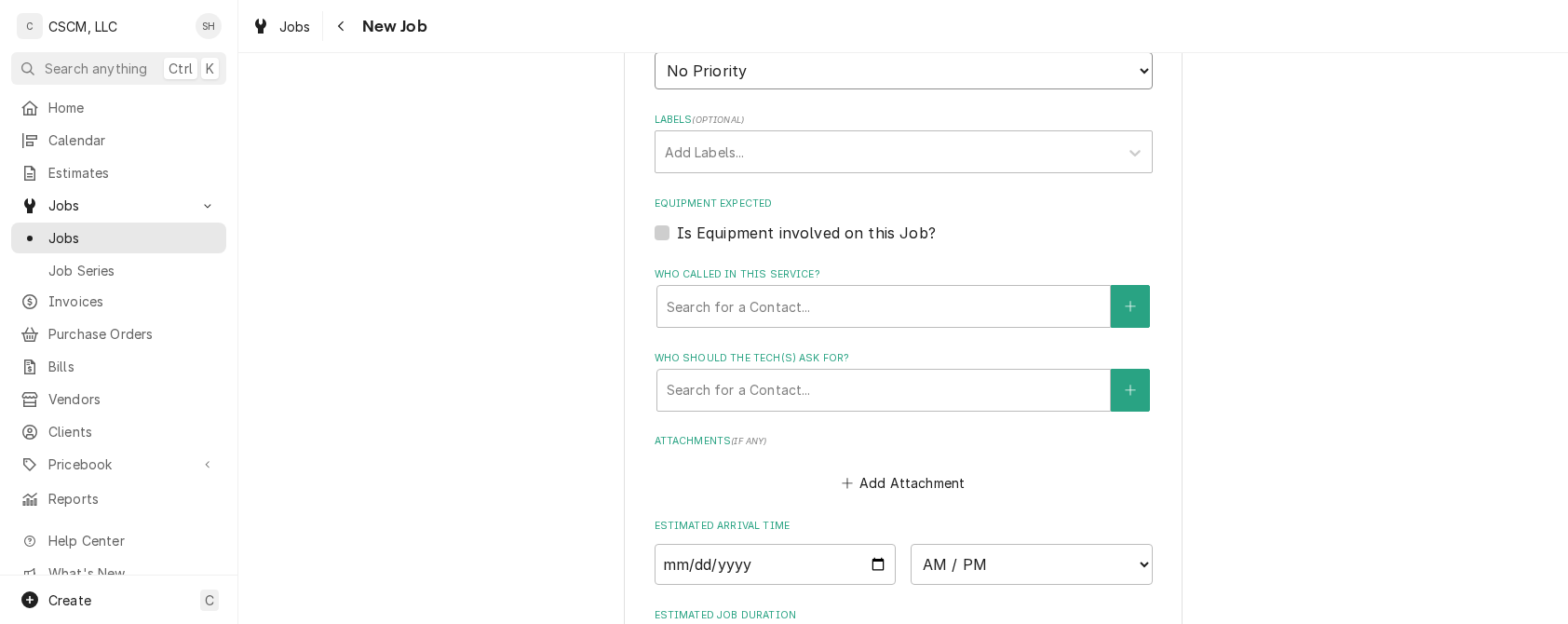 click on "No Priority Urgent High Medium Low" at bounding box center (903, 71) 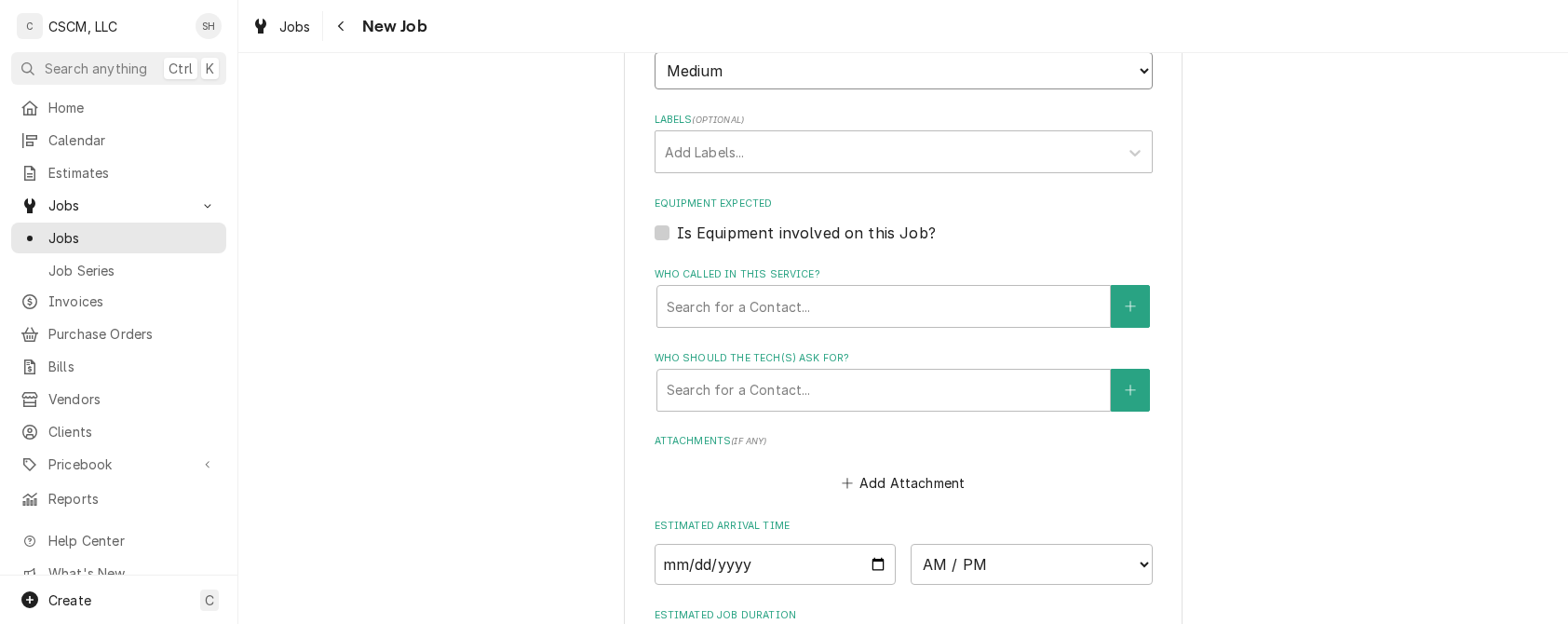 click on "No Priority Urgent High Medium Low" at bounding box center [903, 71] 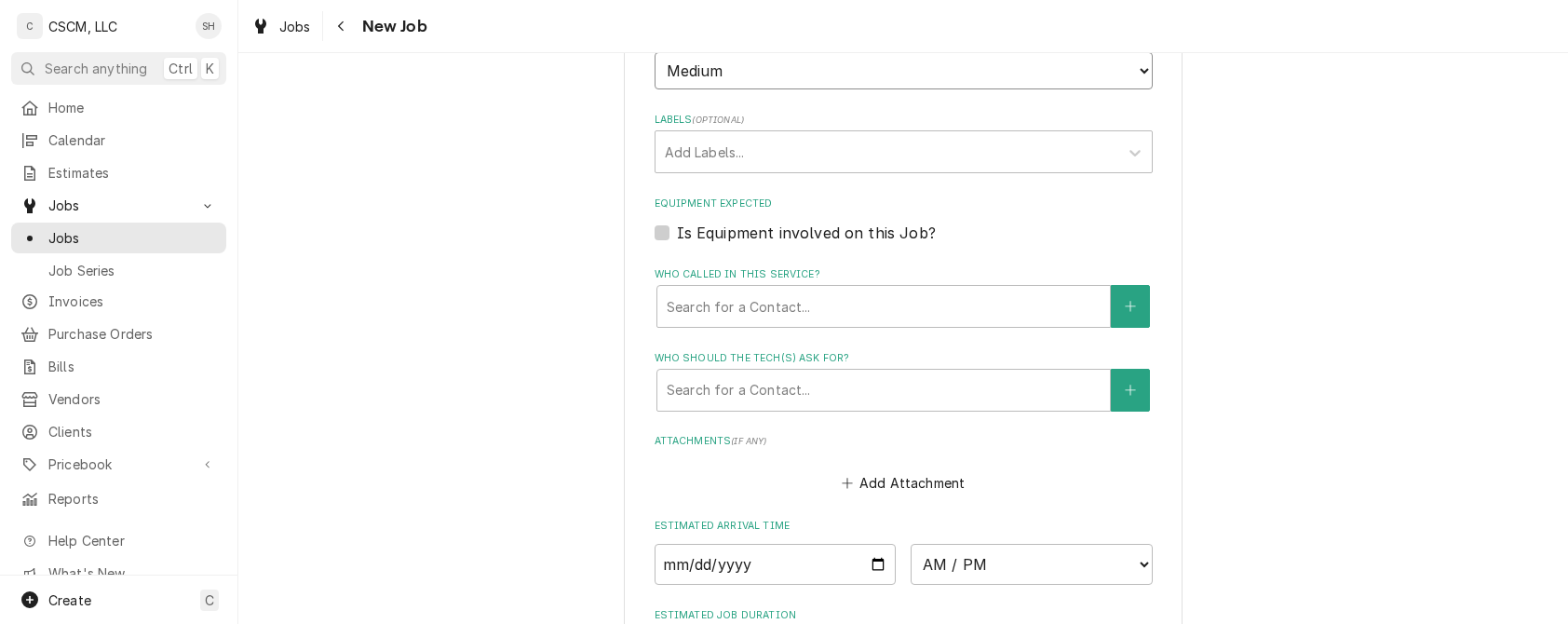 type on "x" 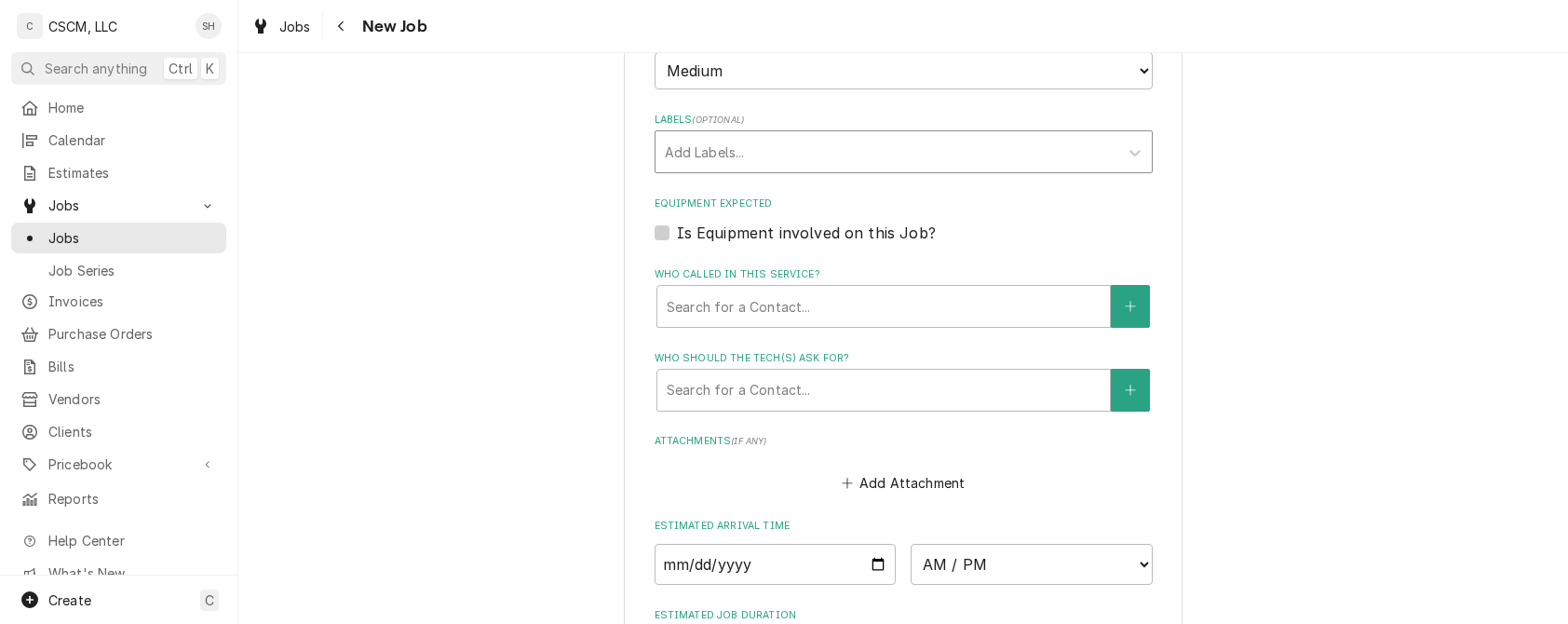 click at bounding box center [886, 152] 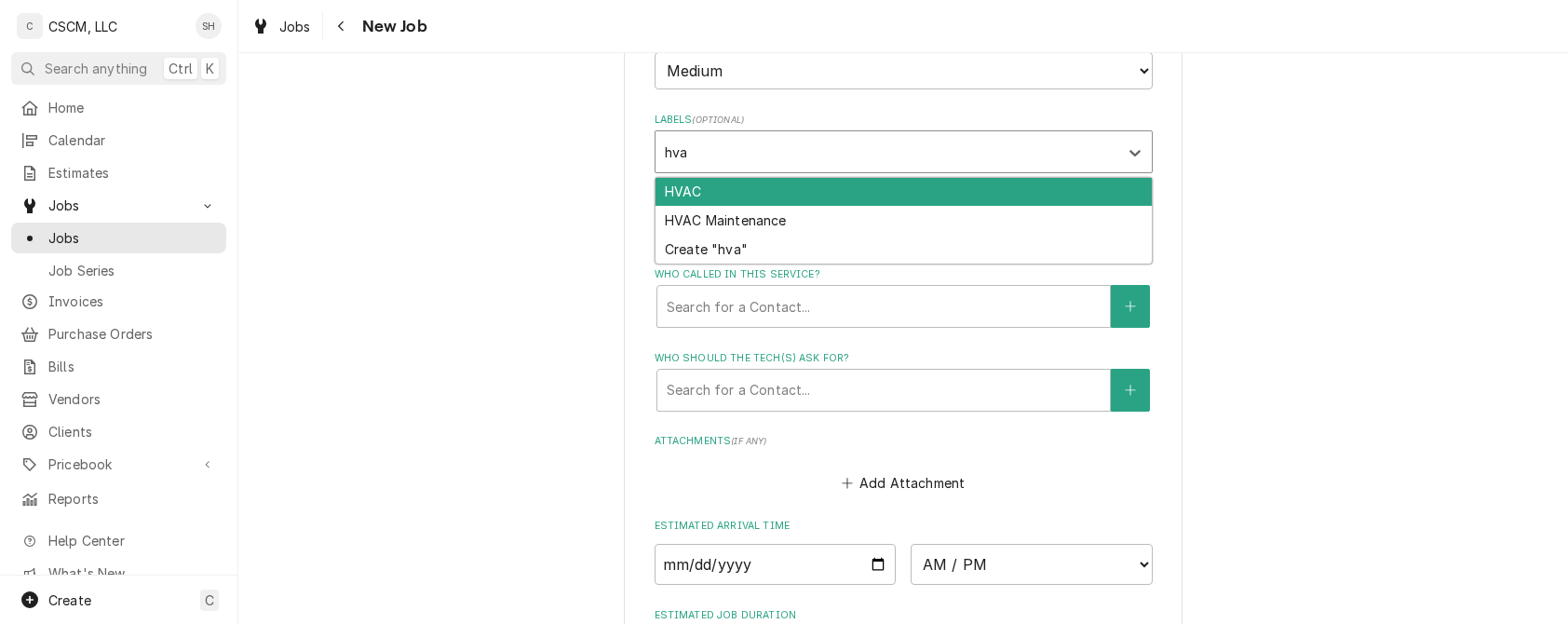 type on "hvac" 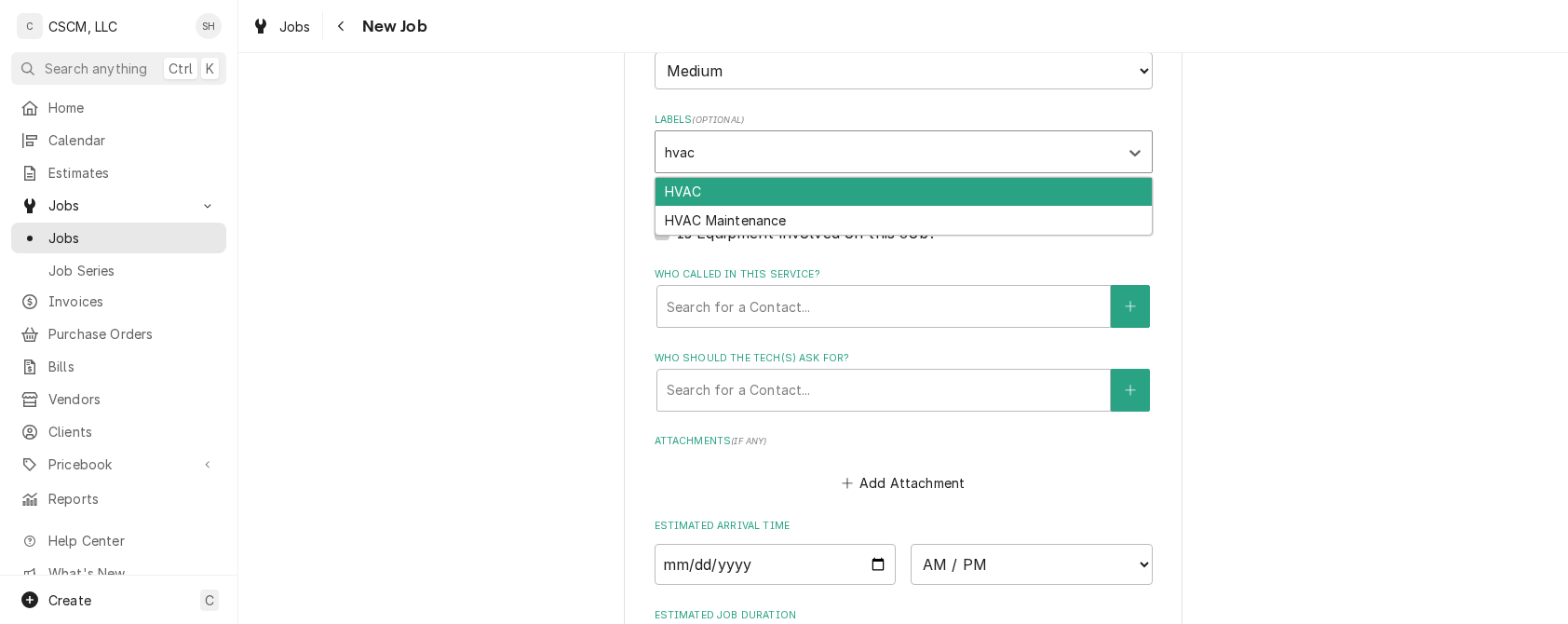 click on "HVAC" at bounding box center [903, 192] 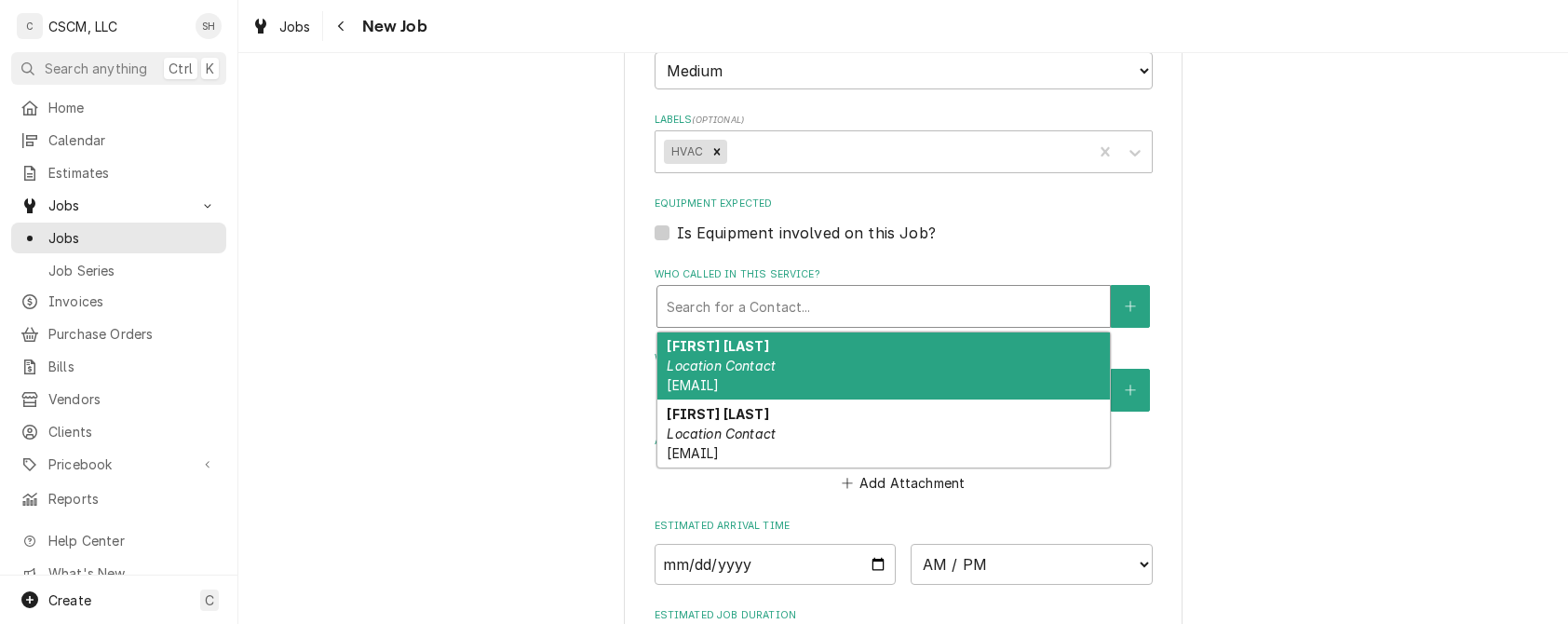 click at bounding box center (884, 306) 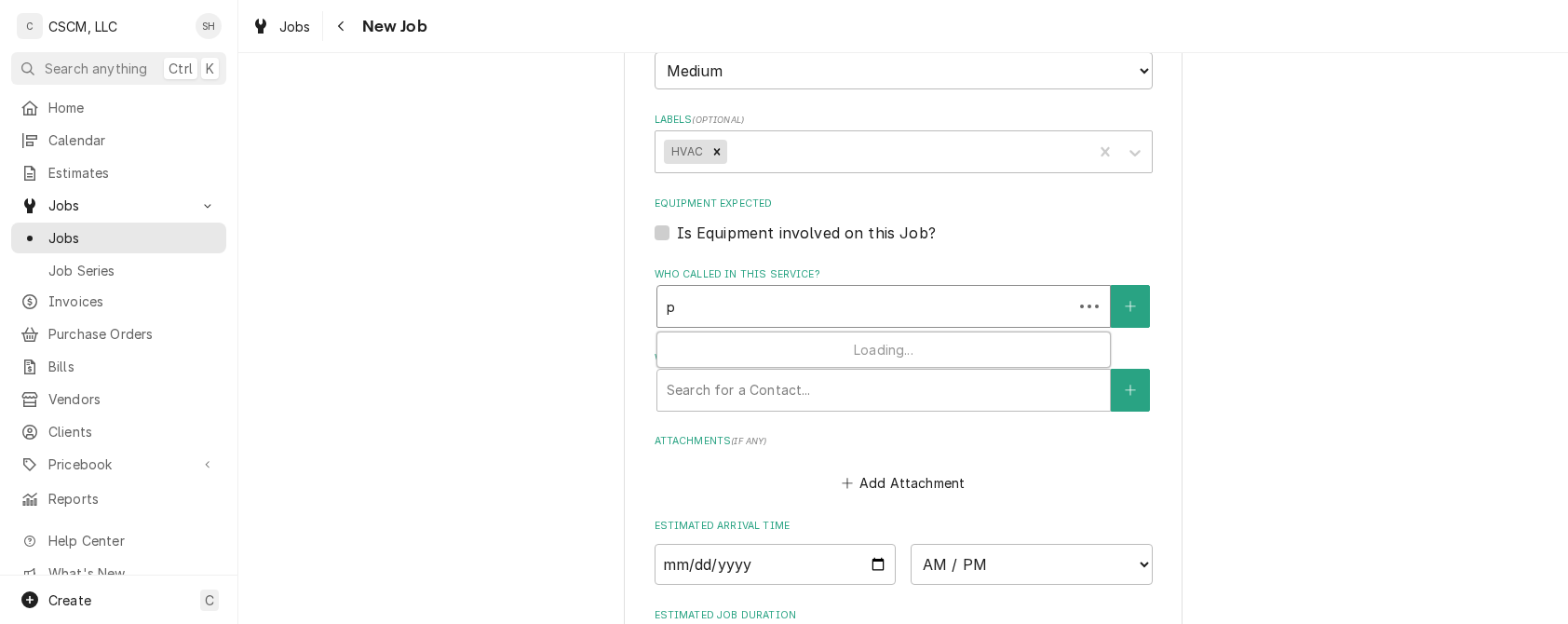type on "x" 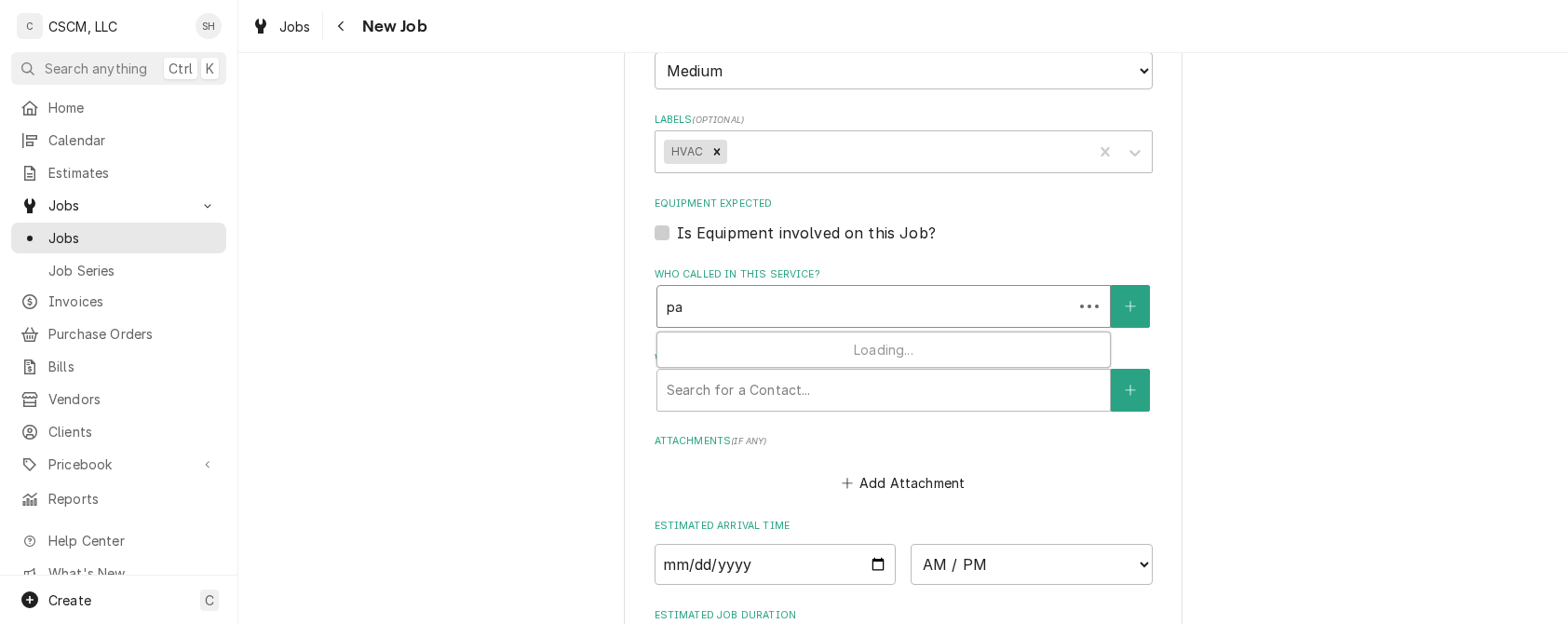 type on "x" 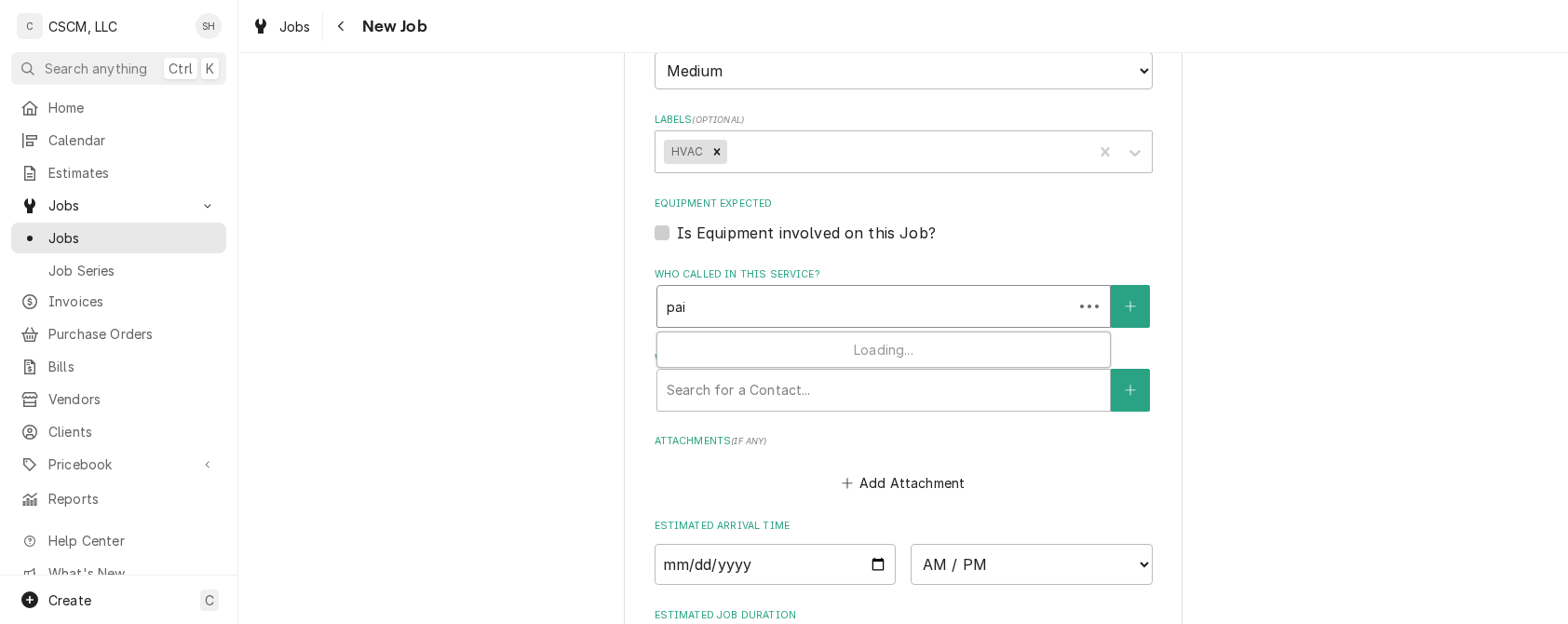 type on "x" 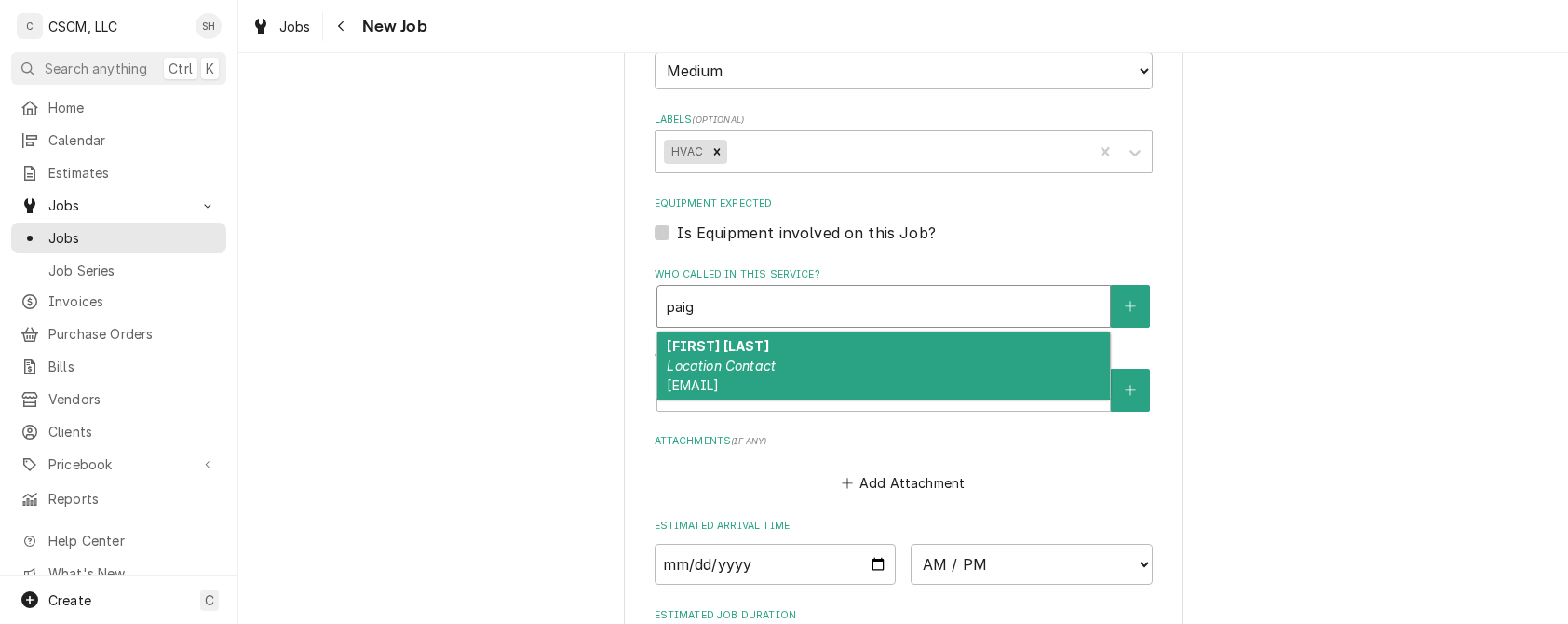 click on "Paige Huffstutler Location Contact phuffstutler@kbpbrands.com" at bounding box center (884, 366) 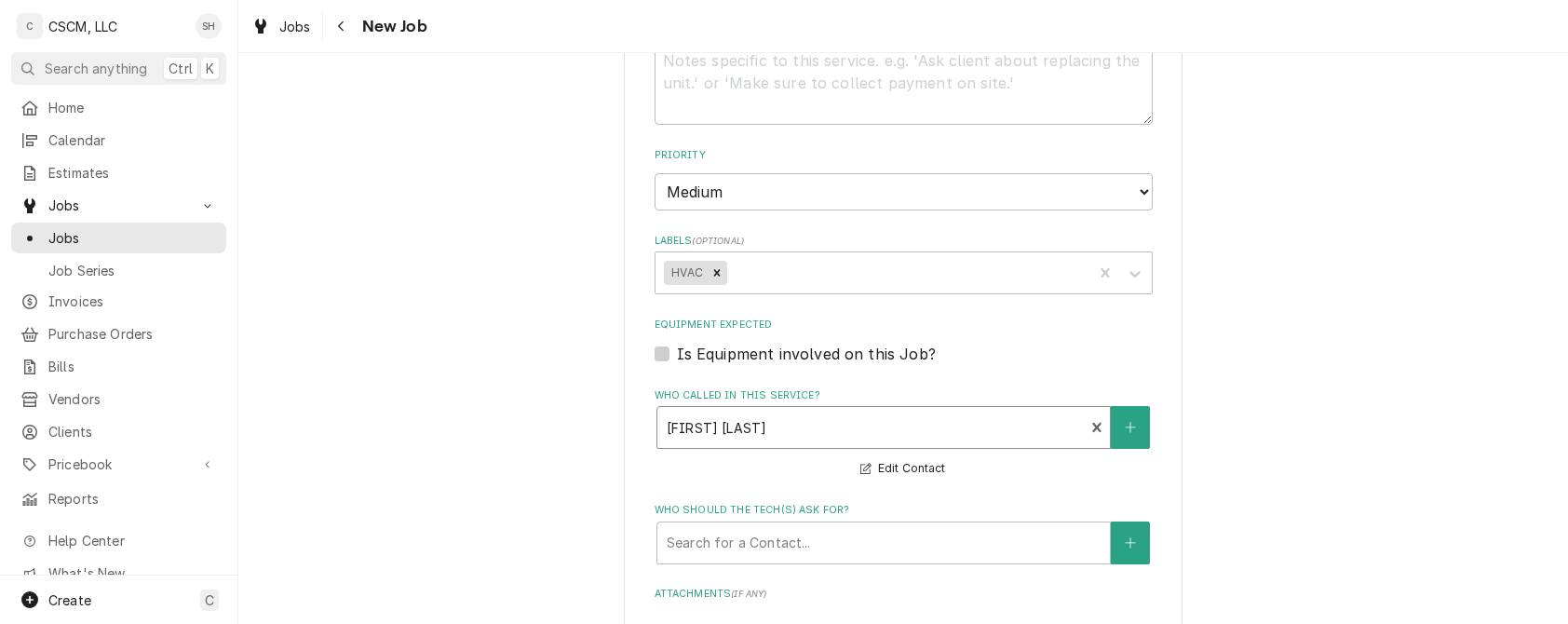 scroll, scrollTop: 2293, scrollLeft: 0, axis: vertical 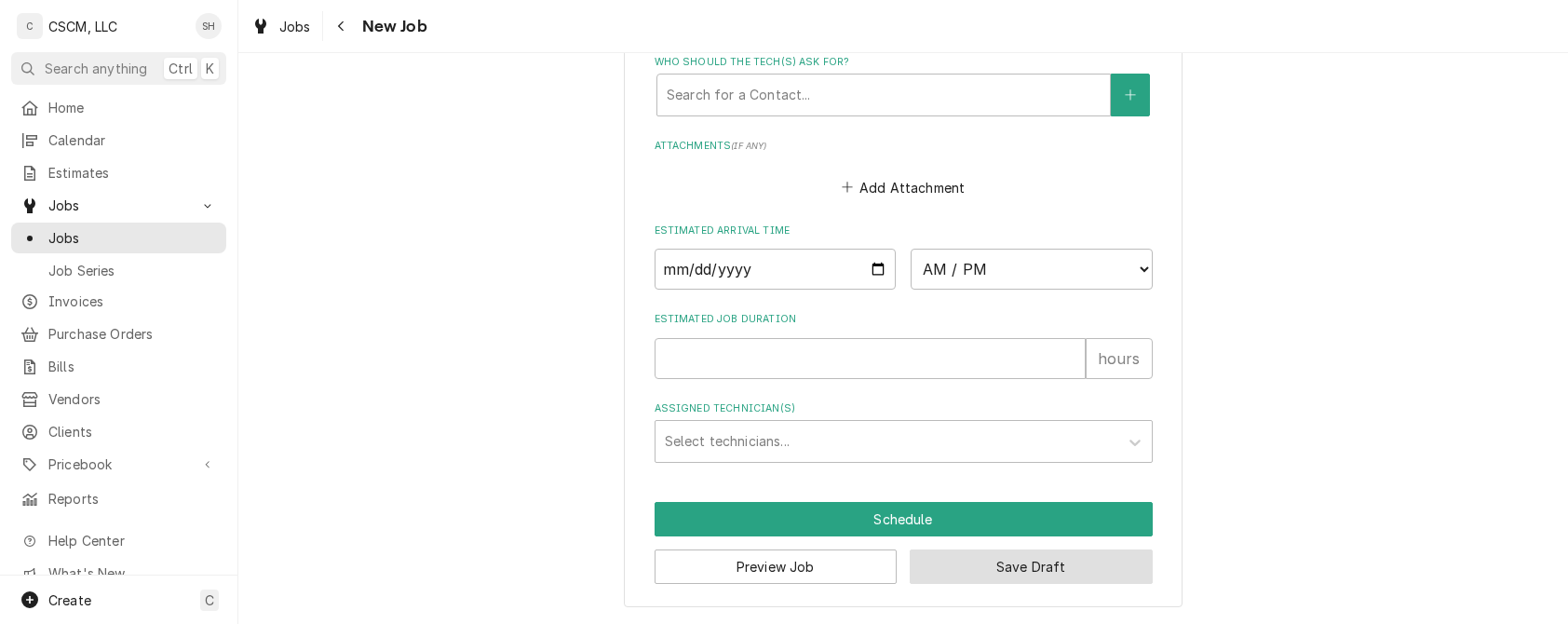 click on "Save Draft" at bounding box center (1031, 566) 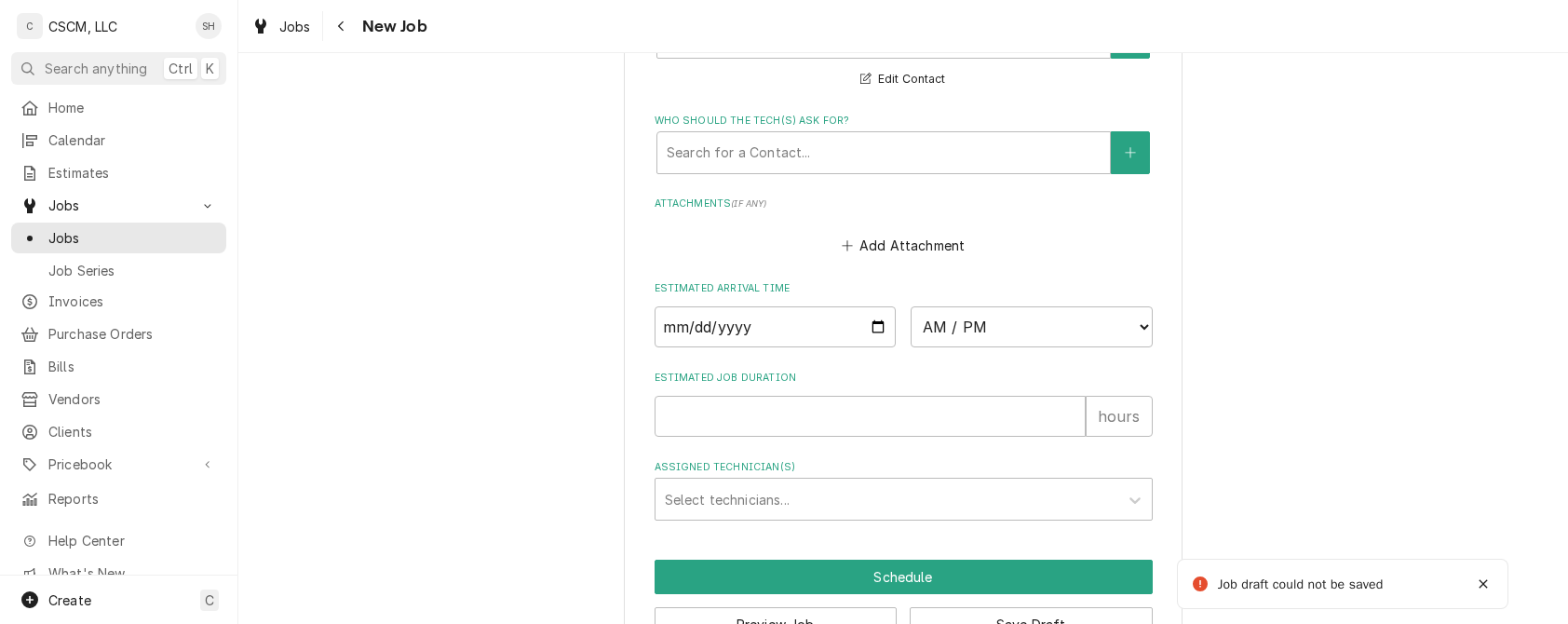 scroll, scrollTop: 1007, scrollLeft: 0, axis: vertical 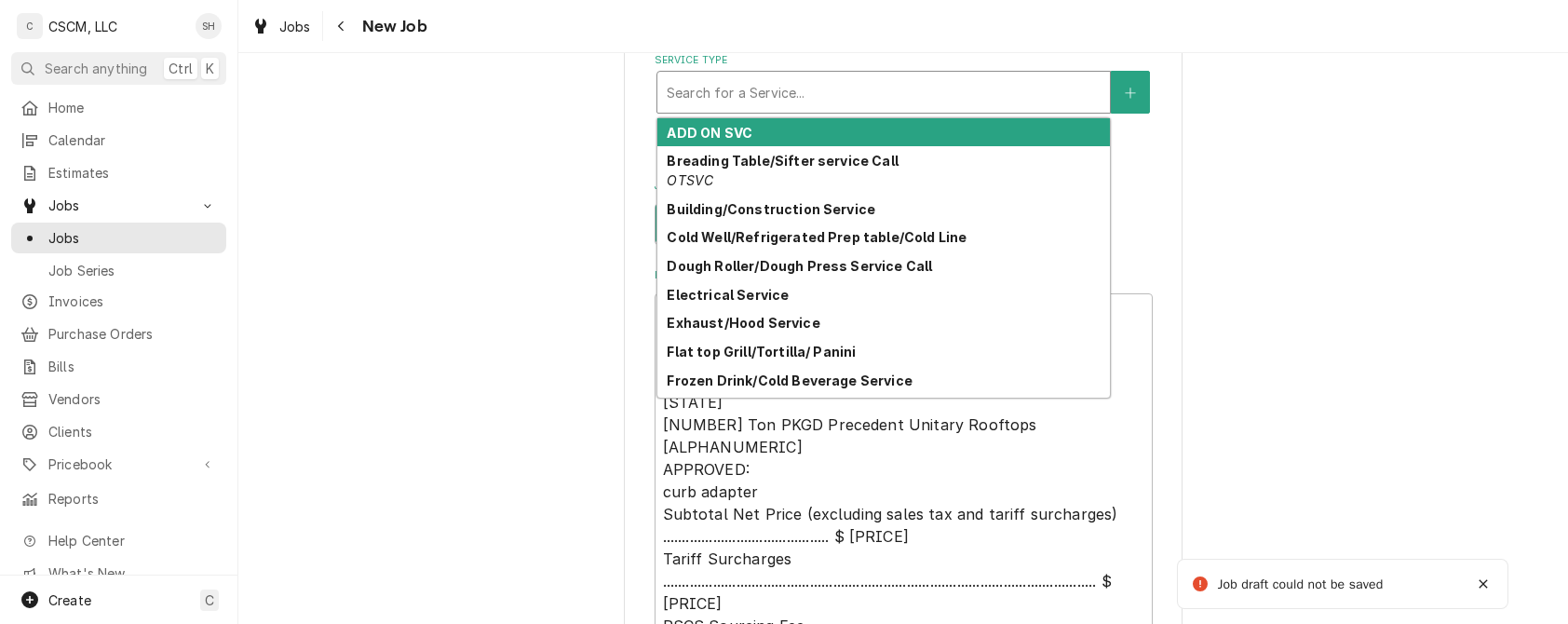 click at bounding box center [884, 92] 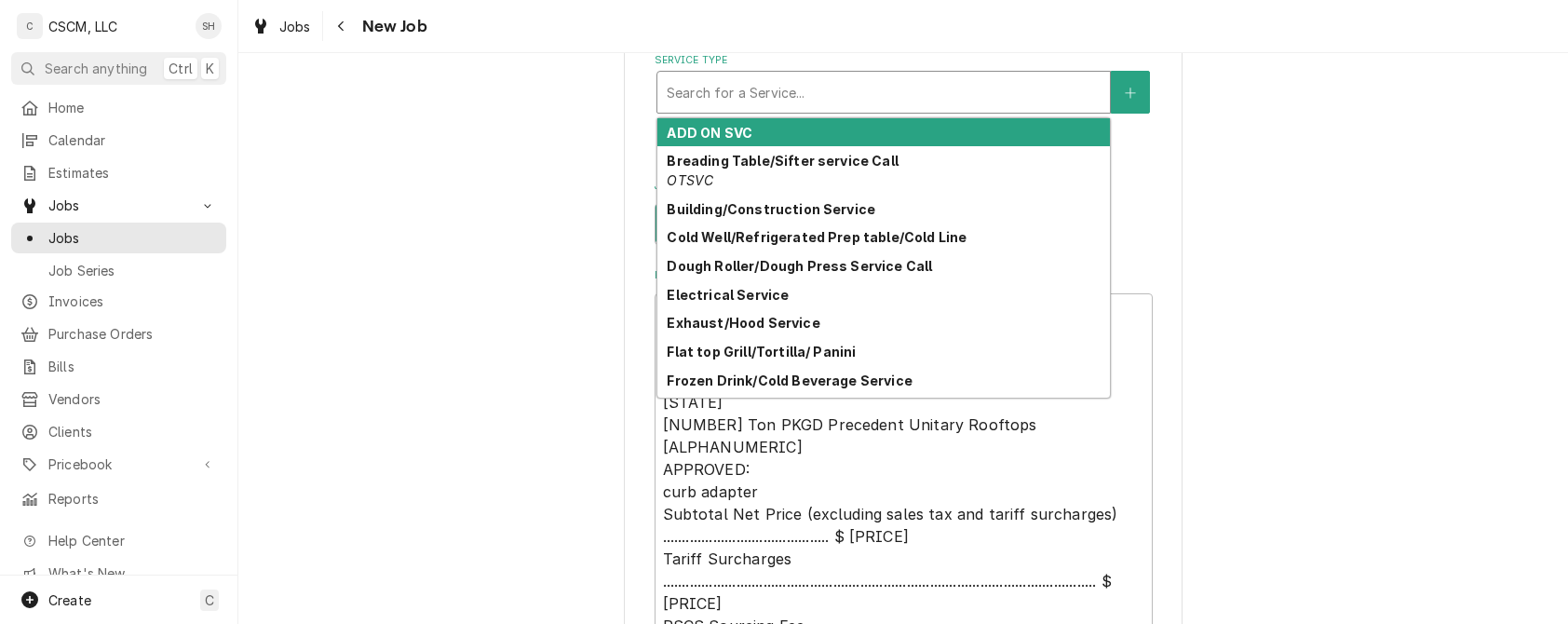 type on "x" 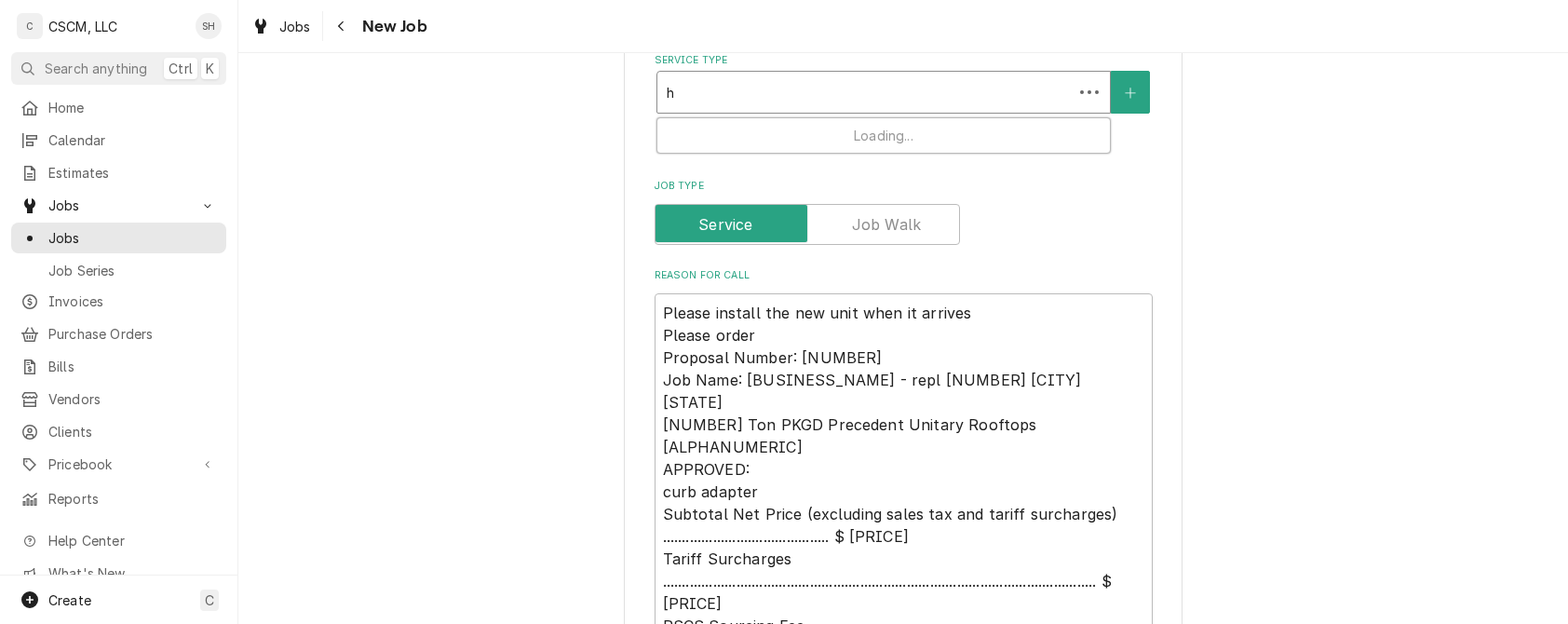 type on "x" 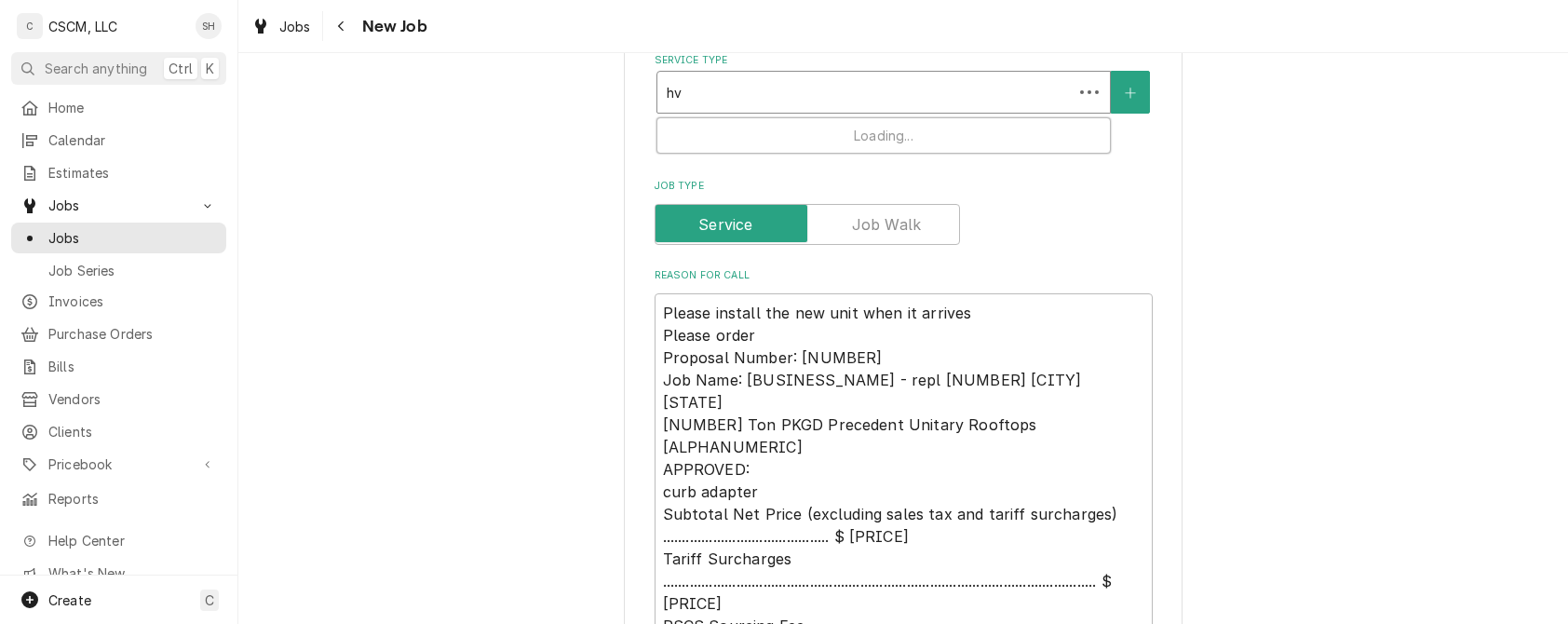 type on "x" 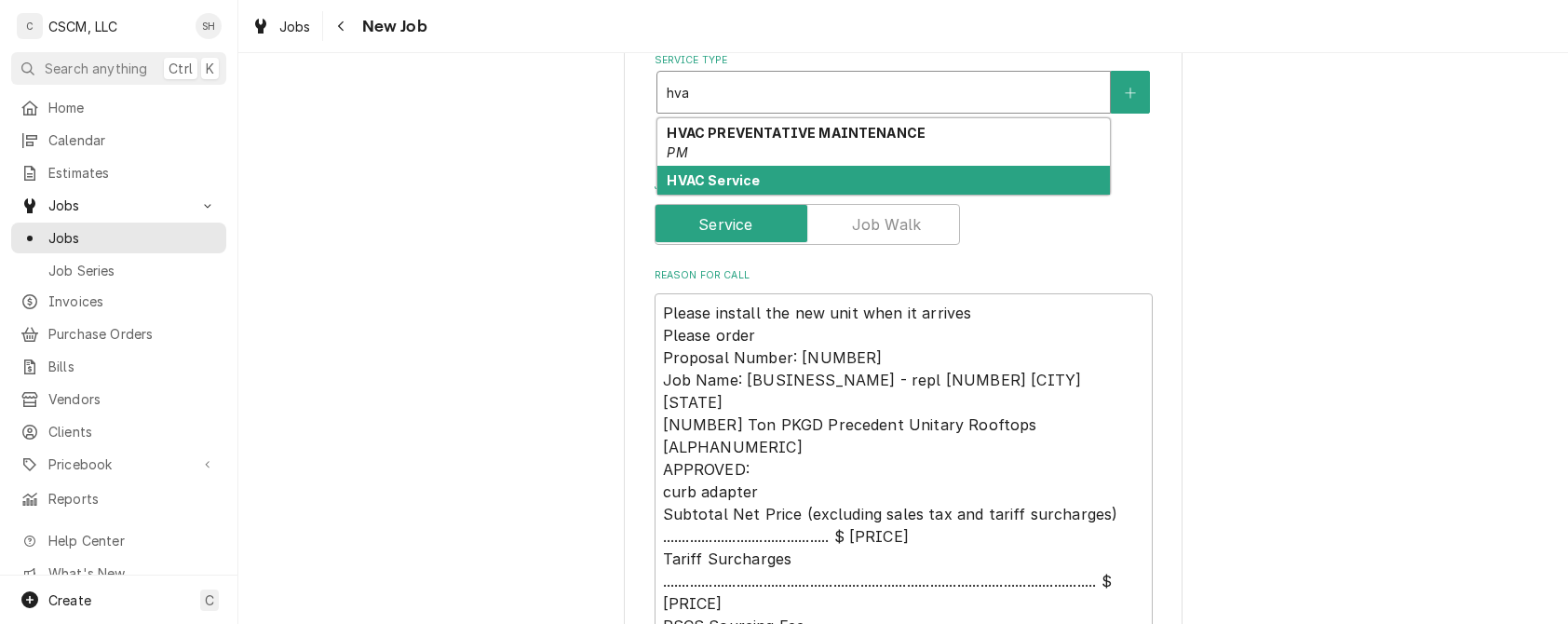 click on "HVAC Service" at bounding box center [884, 180] 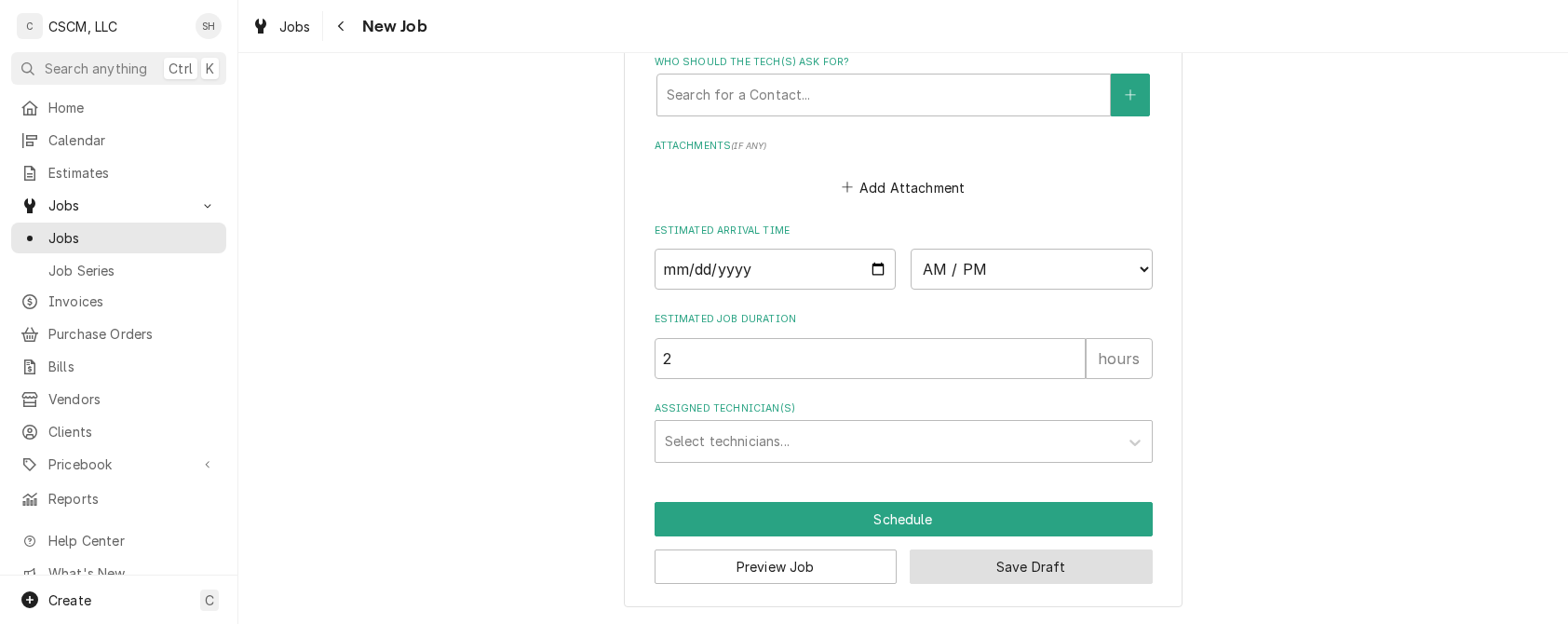 click on "Save Draft" at bounding box center [1031, 566] 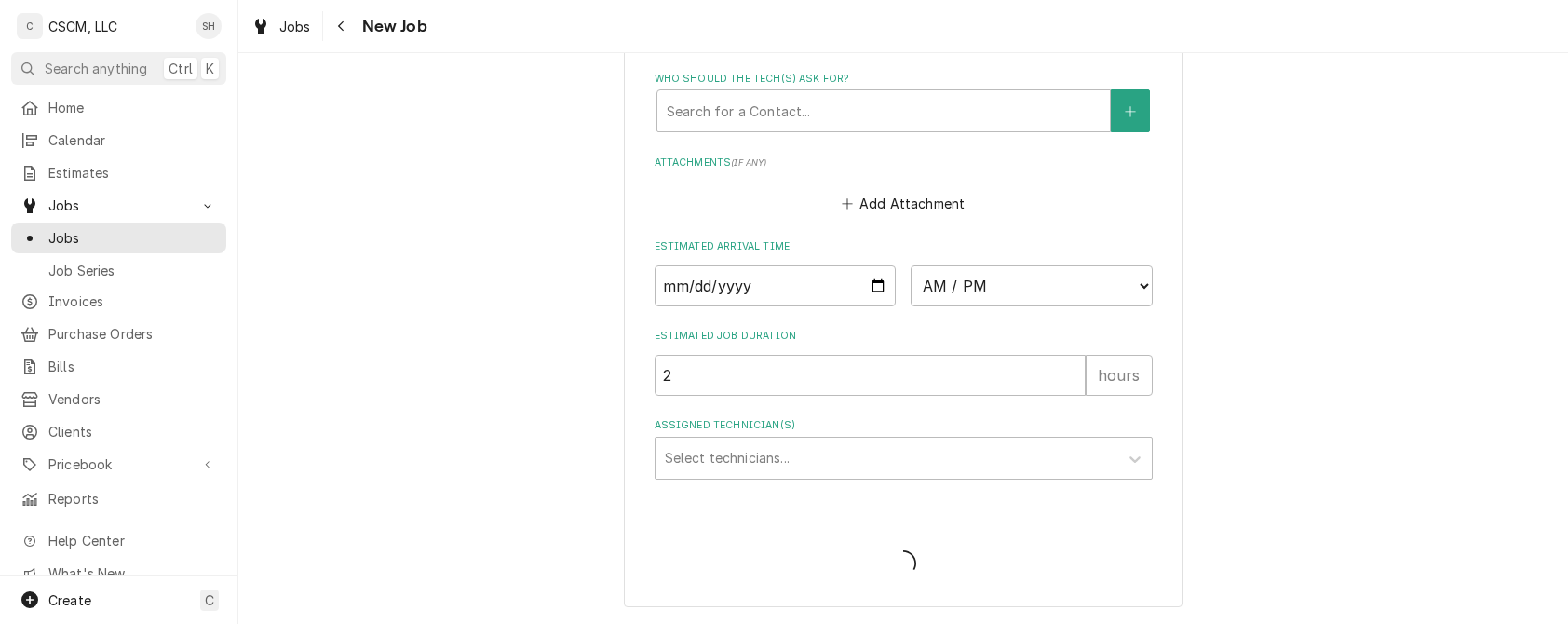 scroll, scrollTop: 2307, scrollLeft: 0, axis: vertical 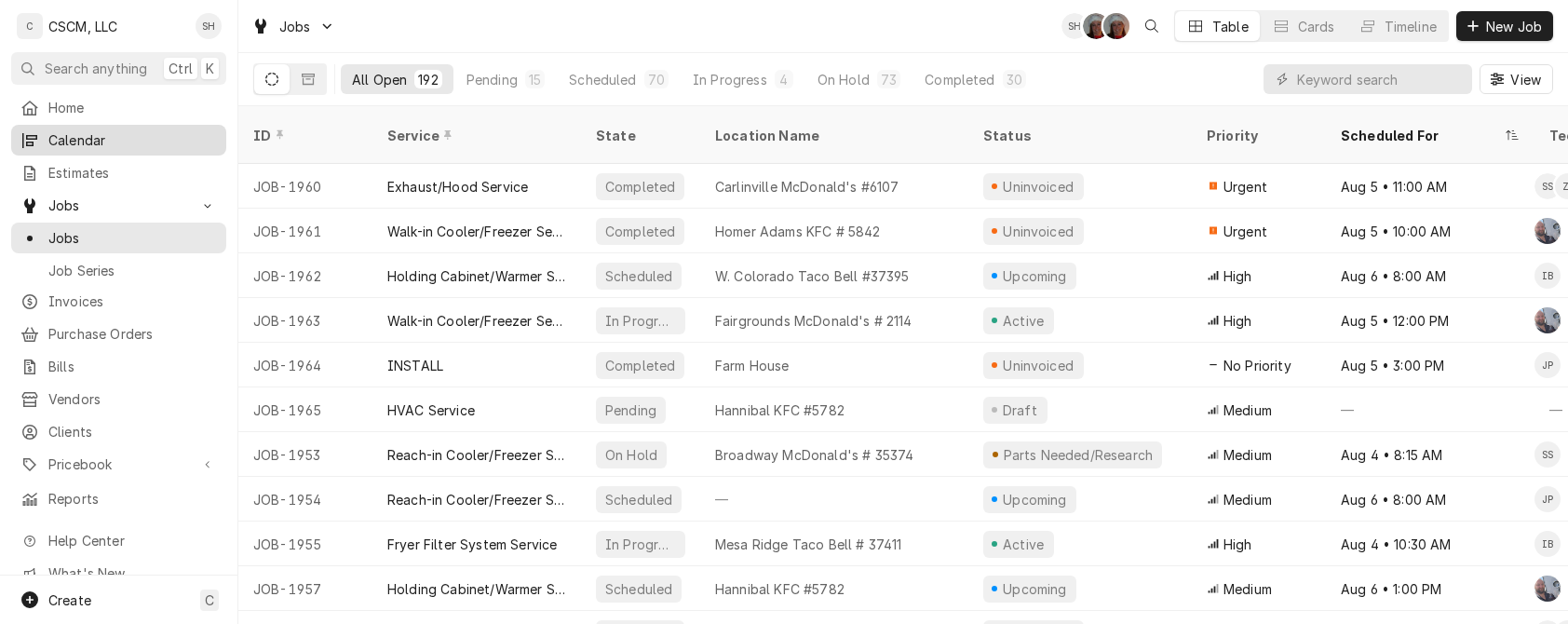 click on "Calendar" at bounding box center (132, 140) 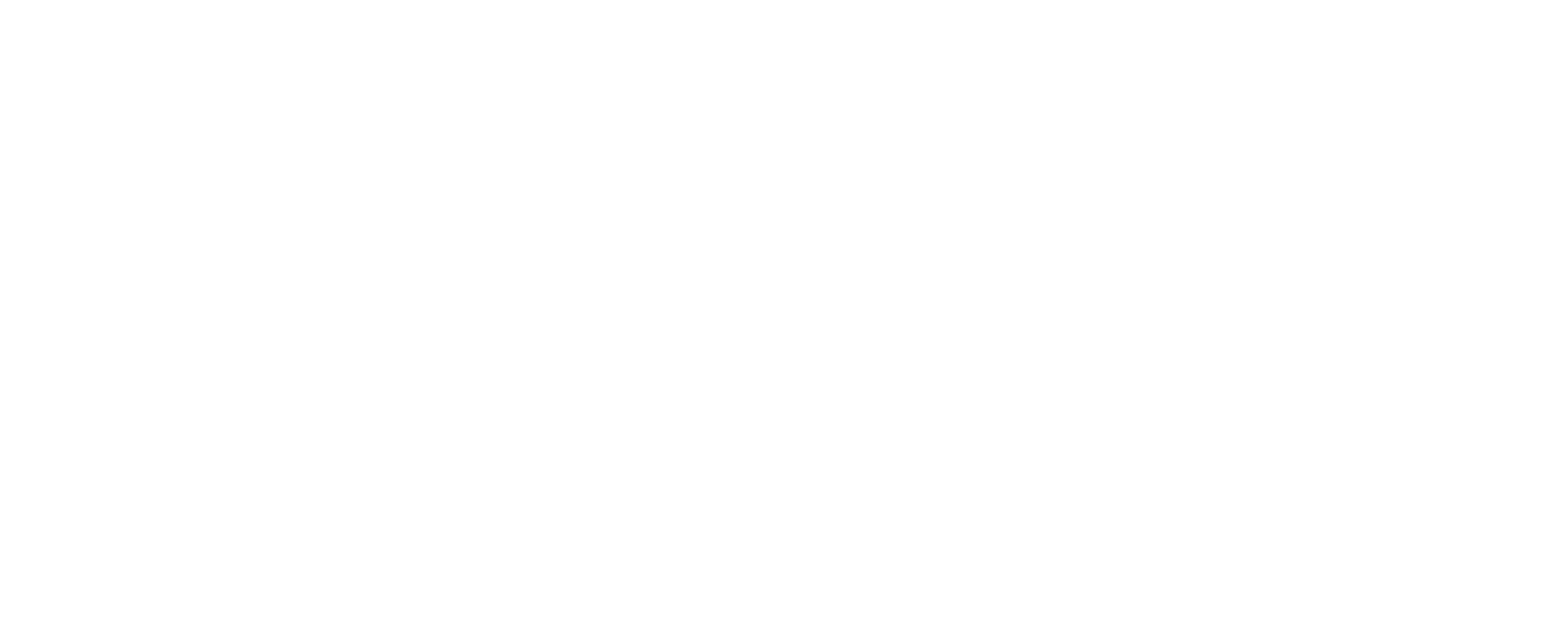 scroll, scrollTop: 0, scrollLeft: 0, axis: both 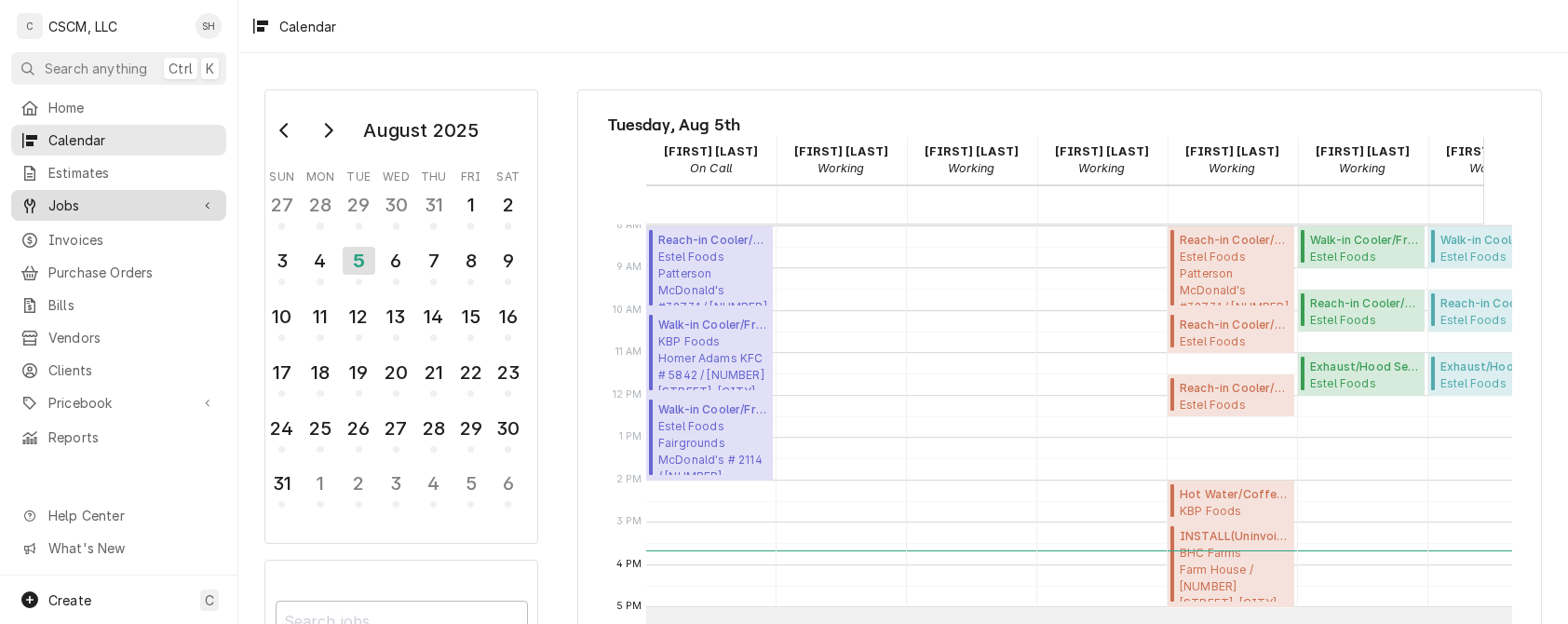 click on "Jobs" at bounding box center [118, 205] 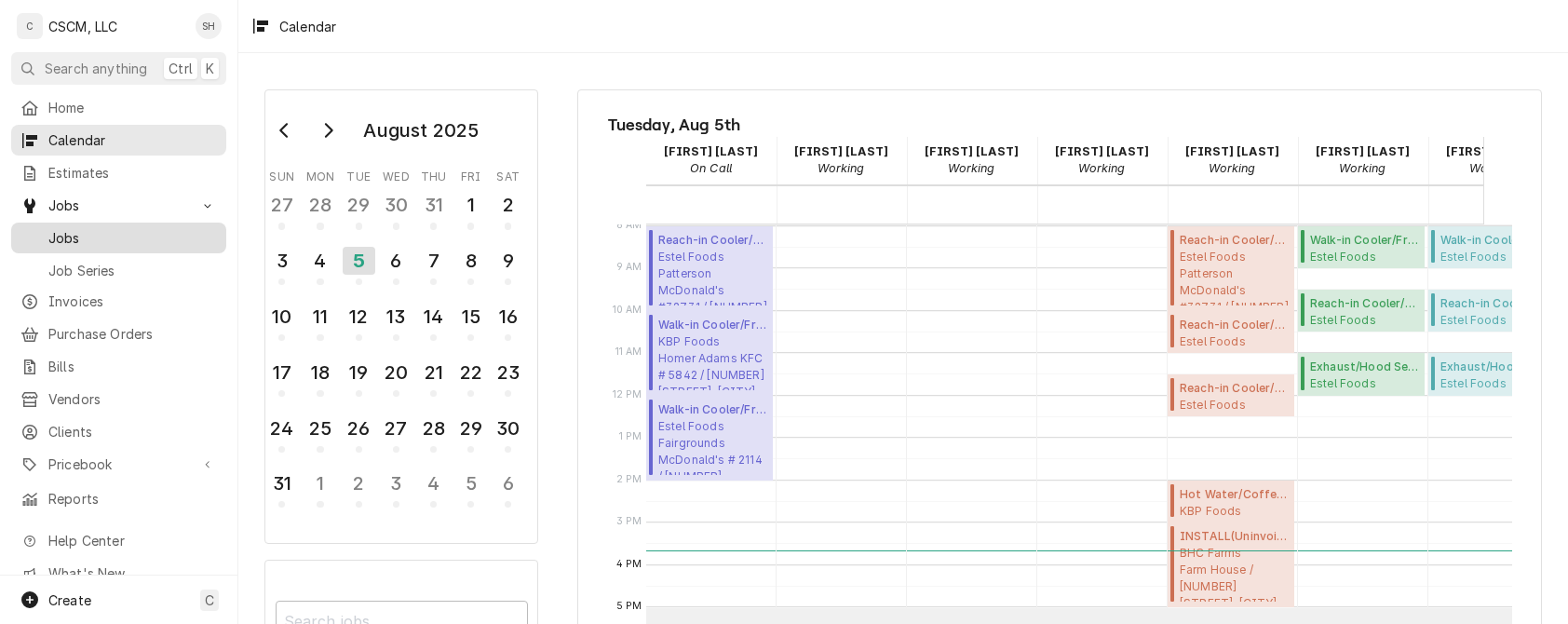 click on "Jobs" at bounding box center (118, 237) 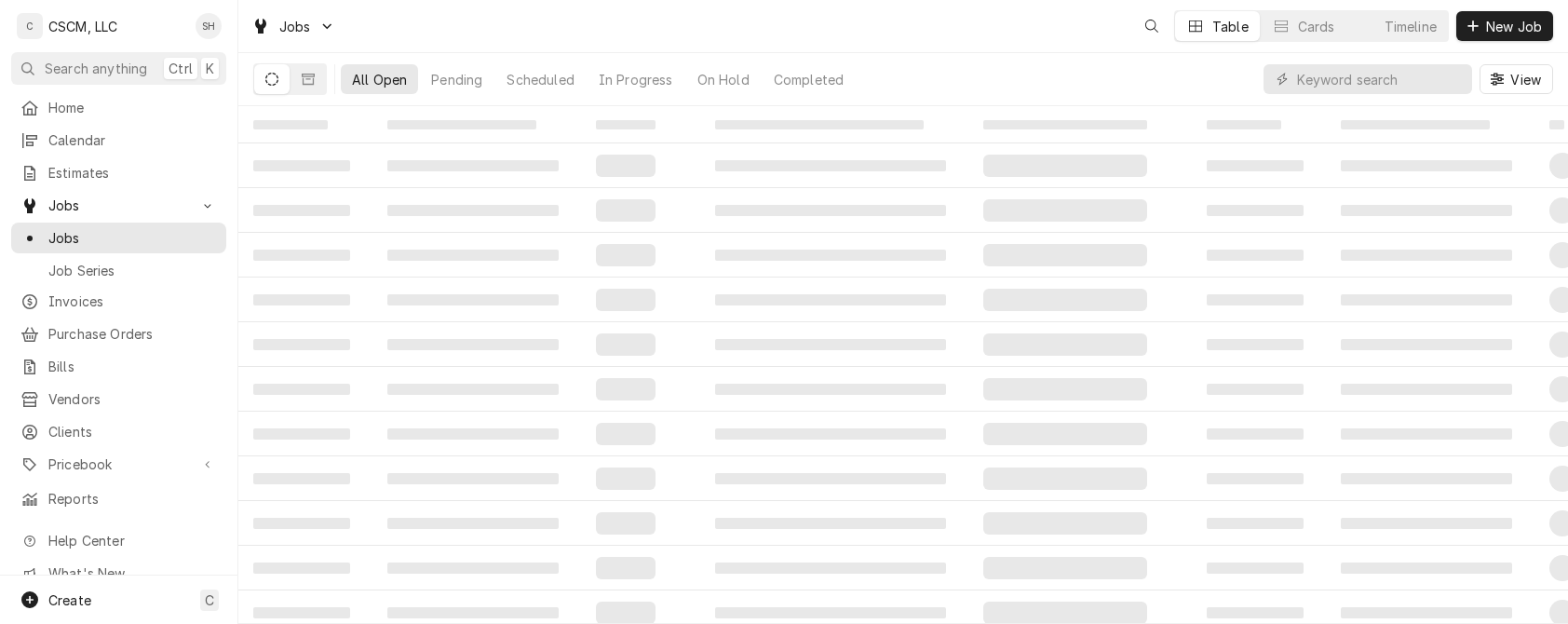 scroll, scrollTop: 0, scrollLeft: 0, axis: both 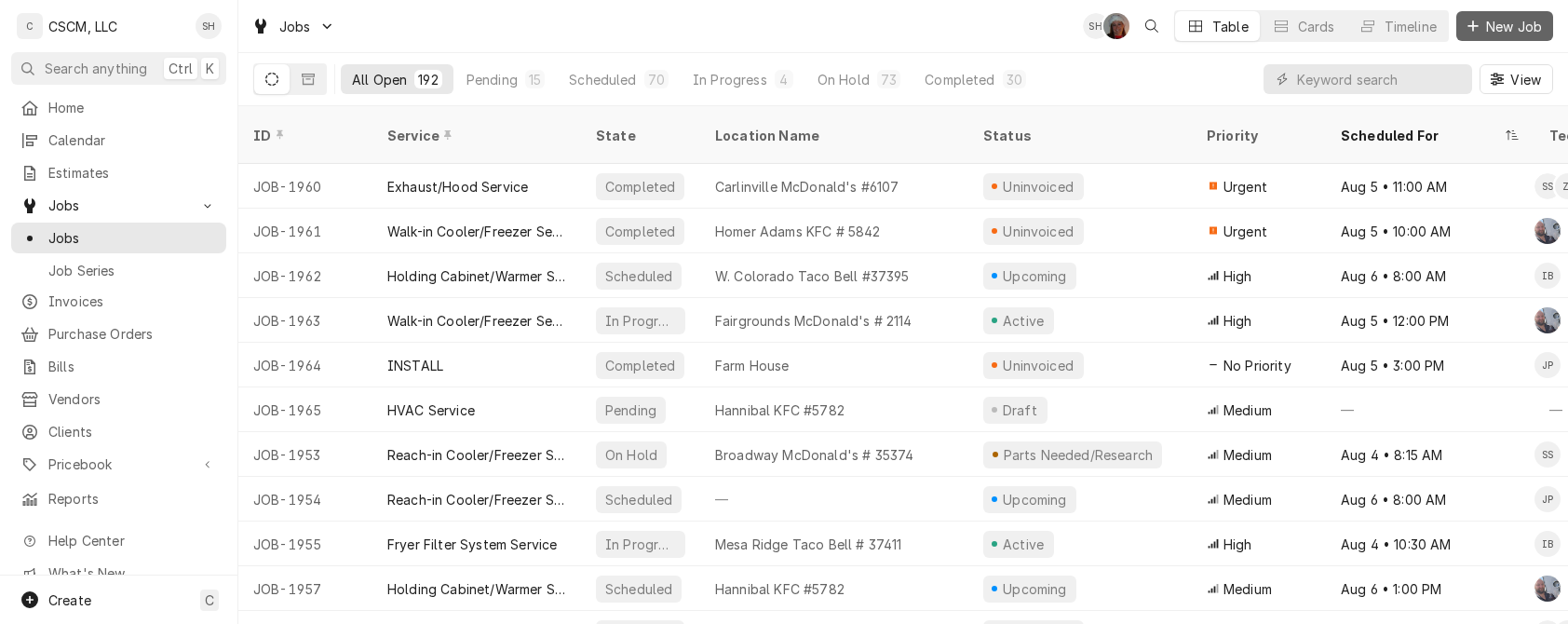 click on "New Job" at bounding box center (1514, 26) 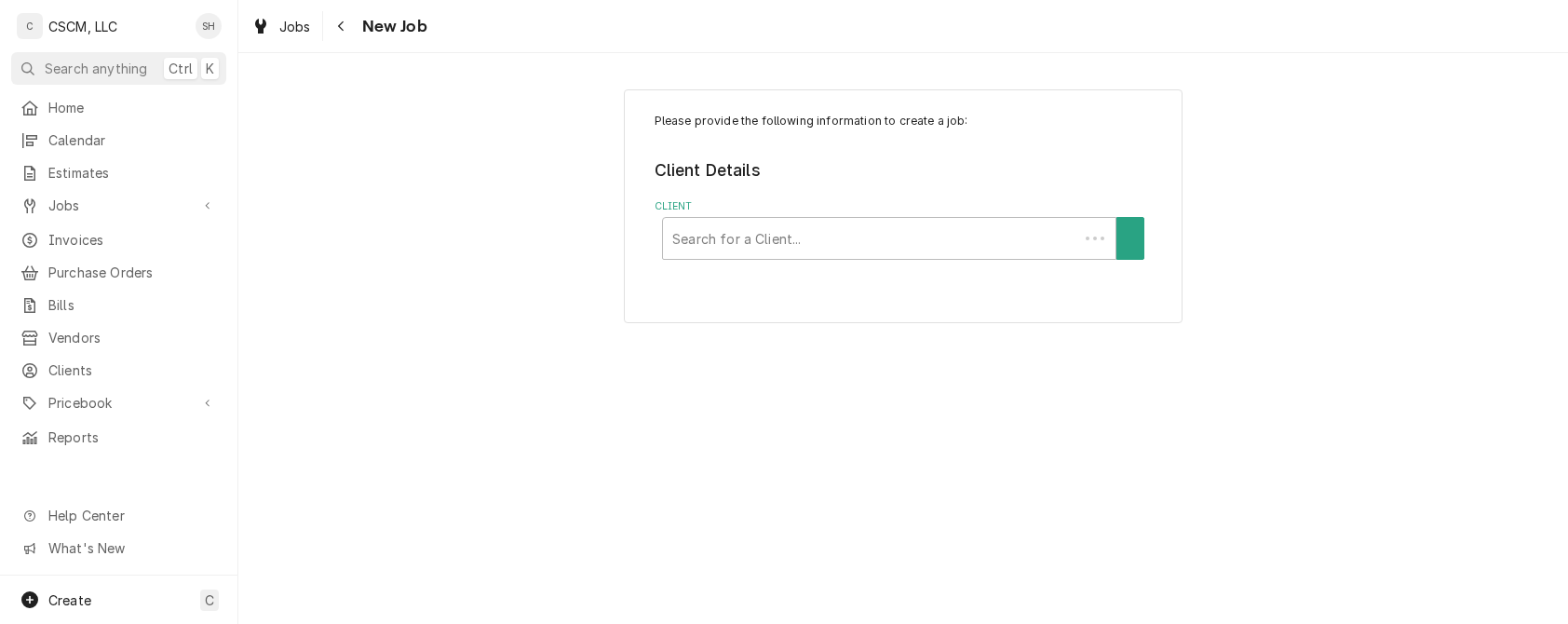 scroll, scrollTop: 0, scrollLeft: 0, axis: both 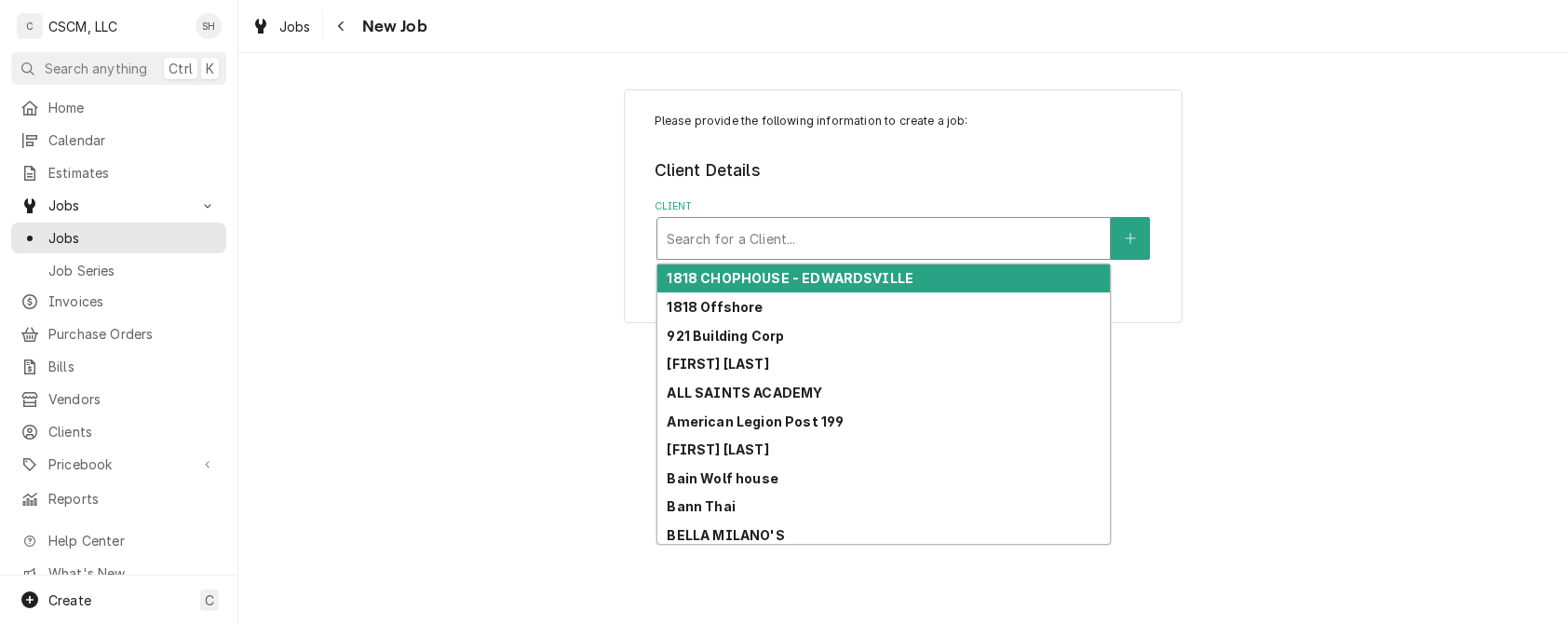 click at bounding box center (884, 238) 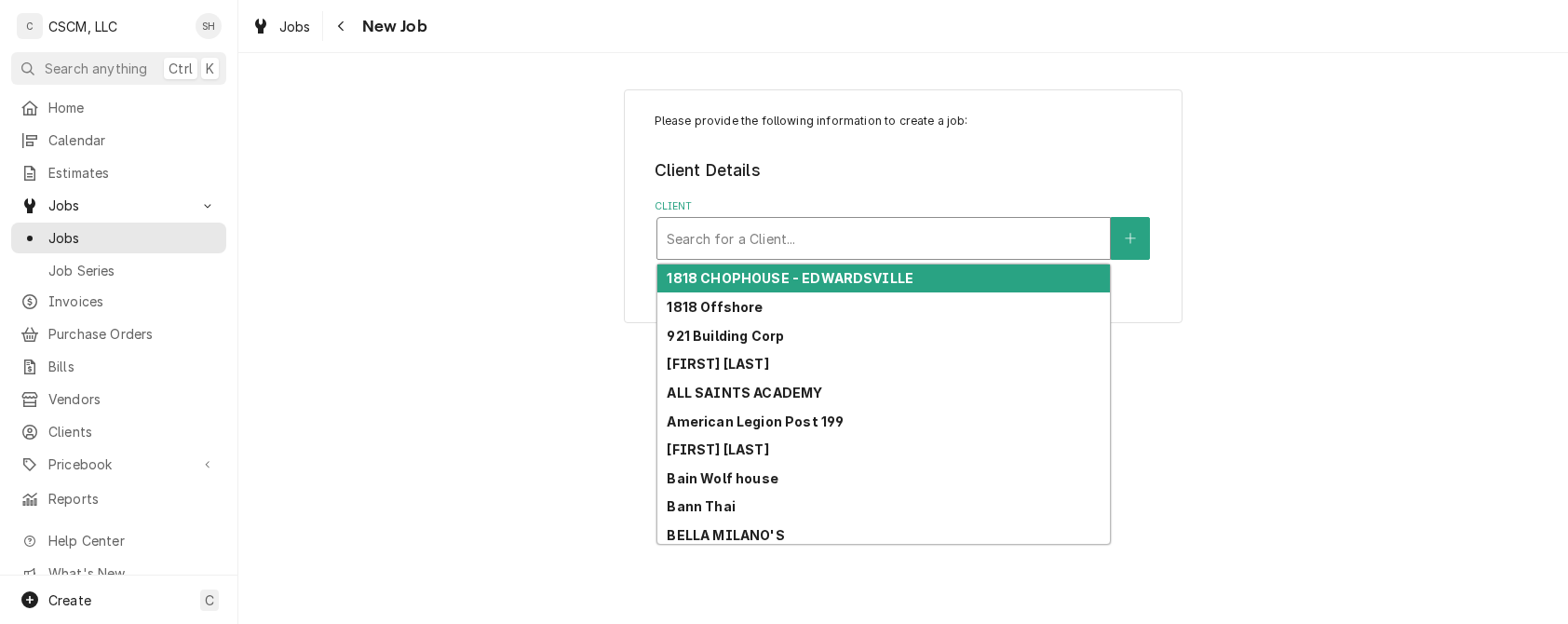 click at bounding box center (884, 238) 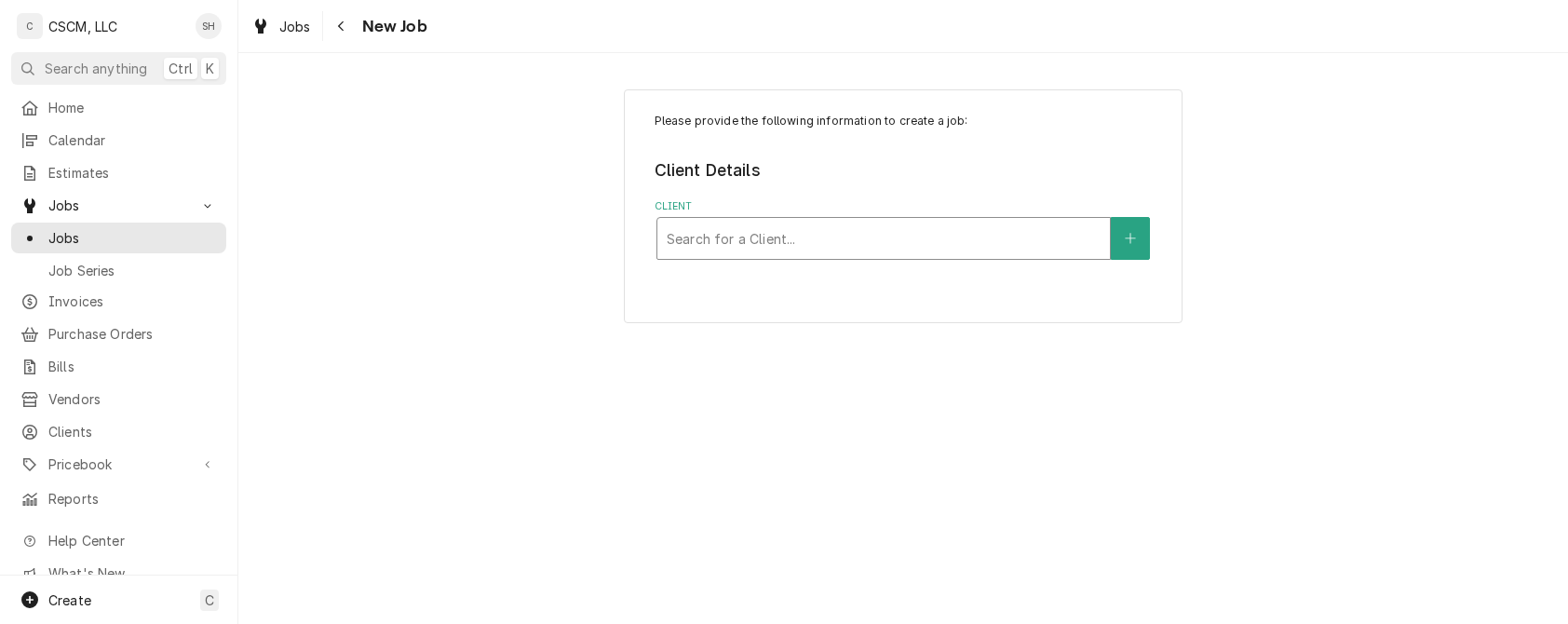click at bounding box center [884, 238] 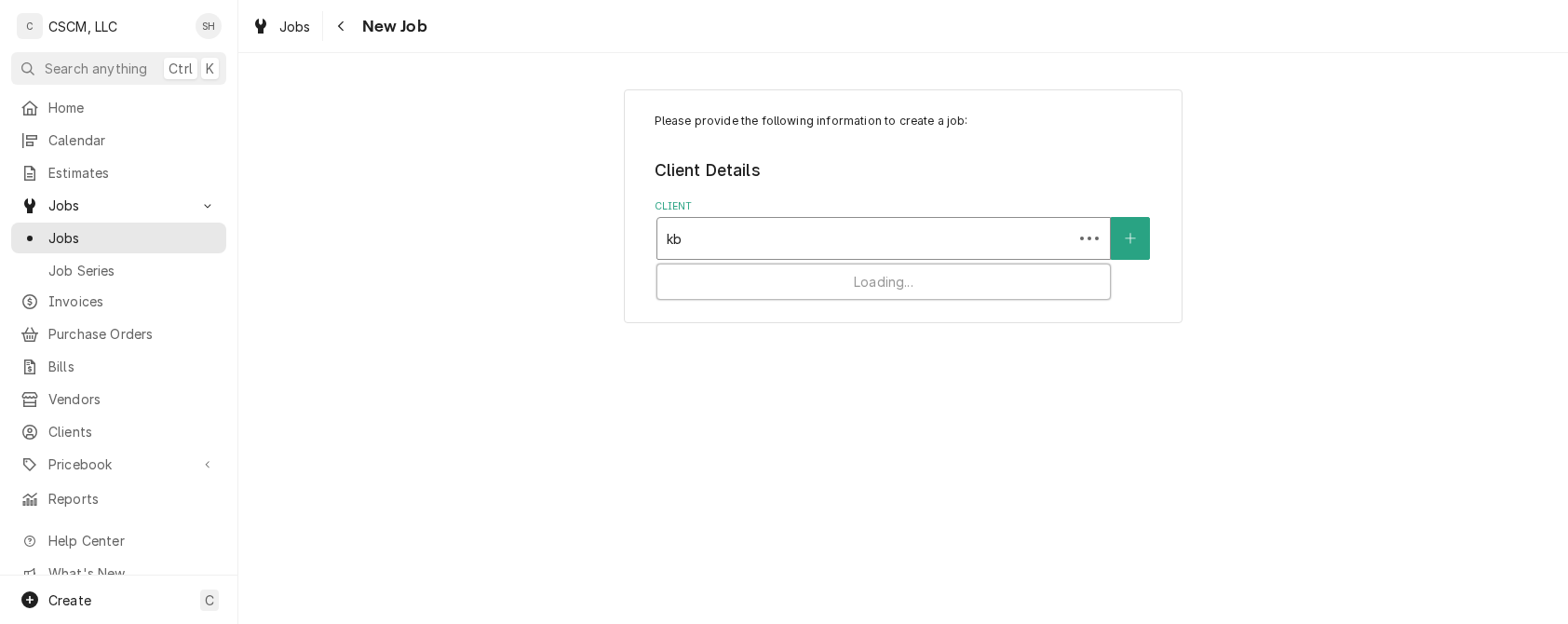 type on "kbp" 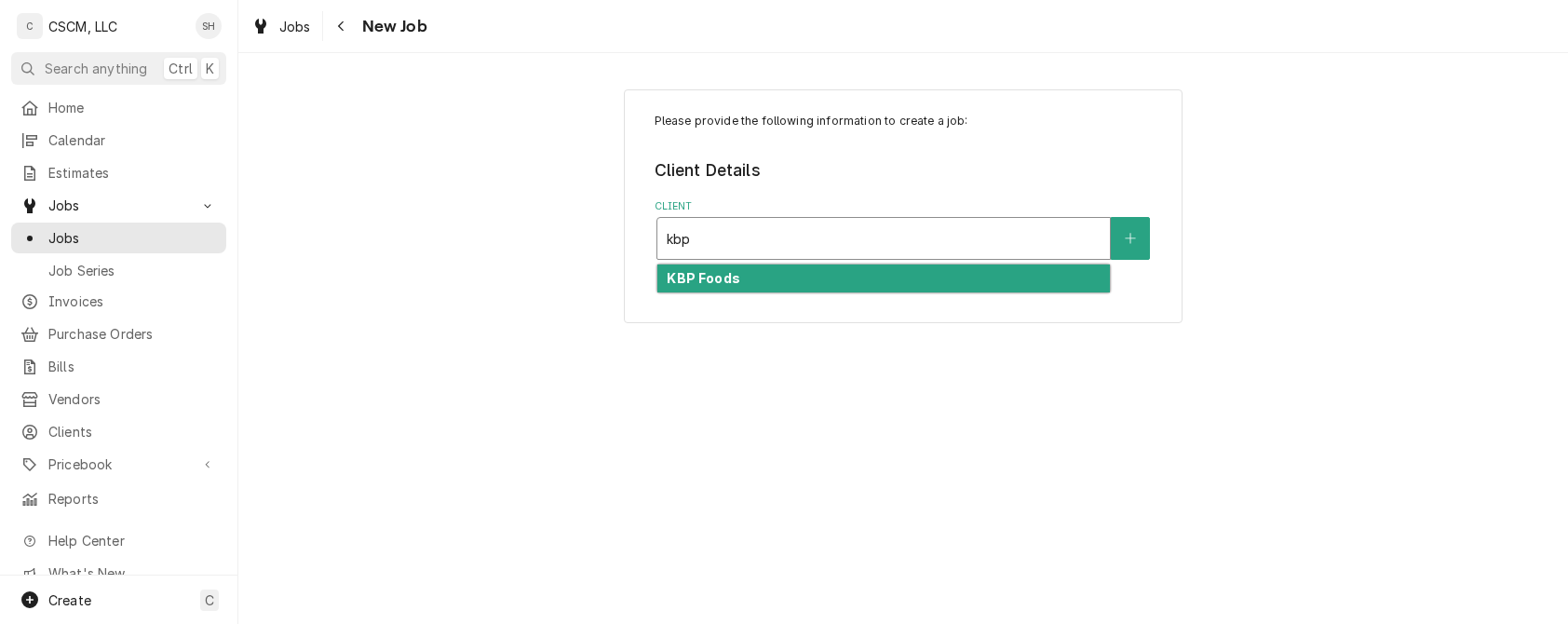 click on "KBP Foods" at bounding box center [884, 278] 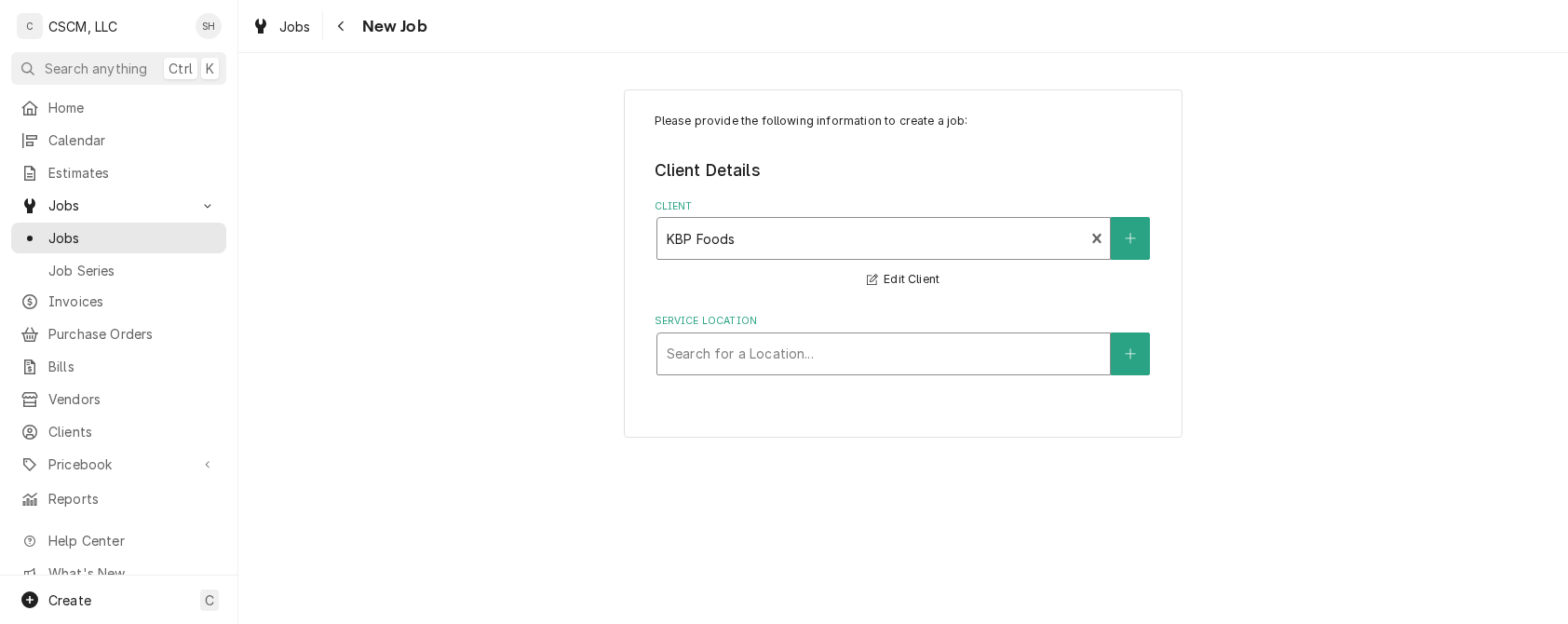 click at bounding box center [884, 354] 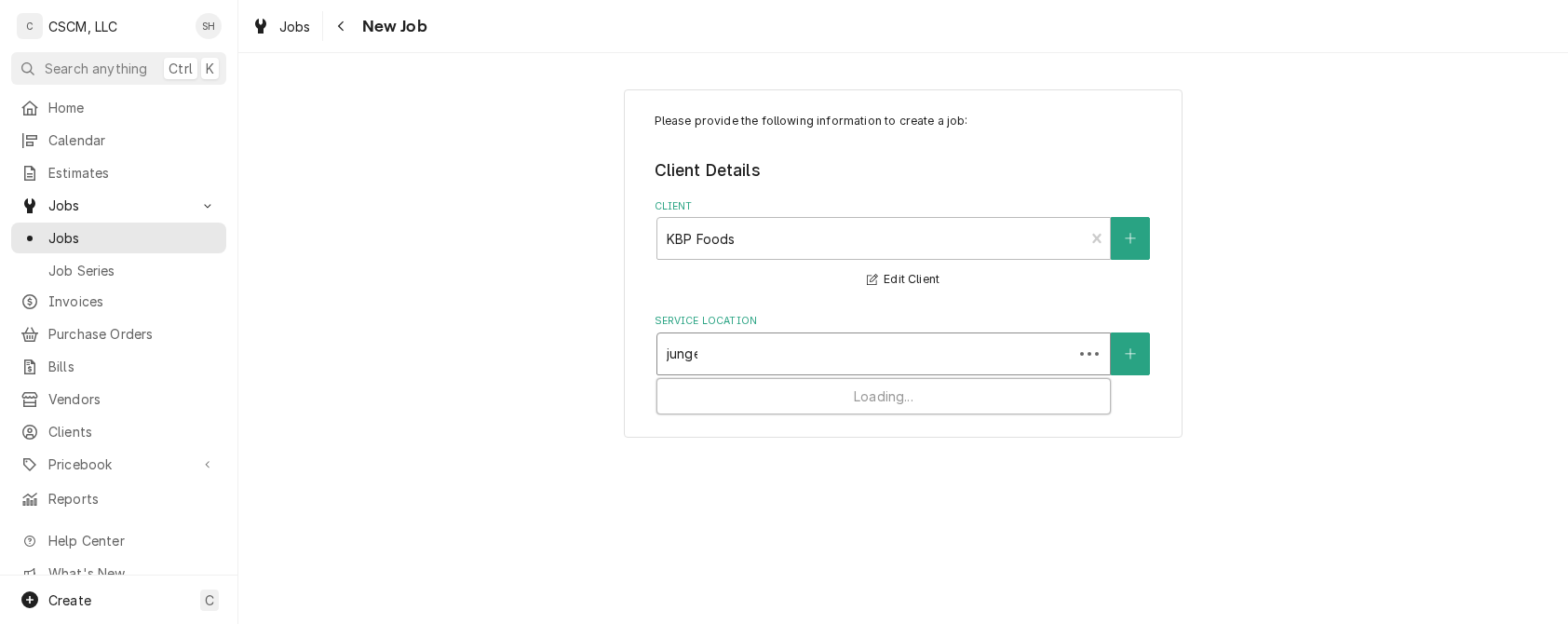 type on "junger" 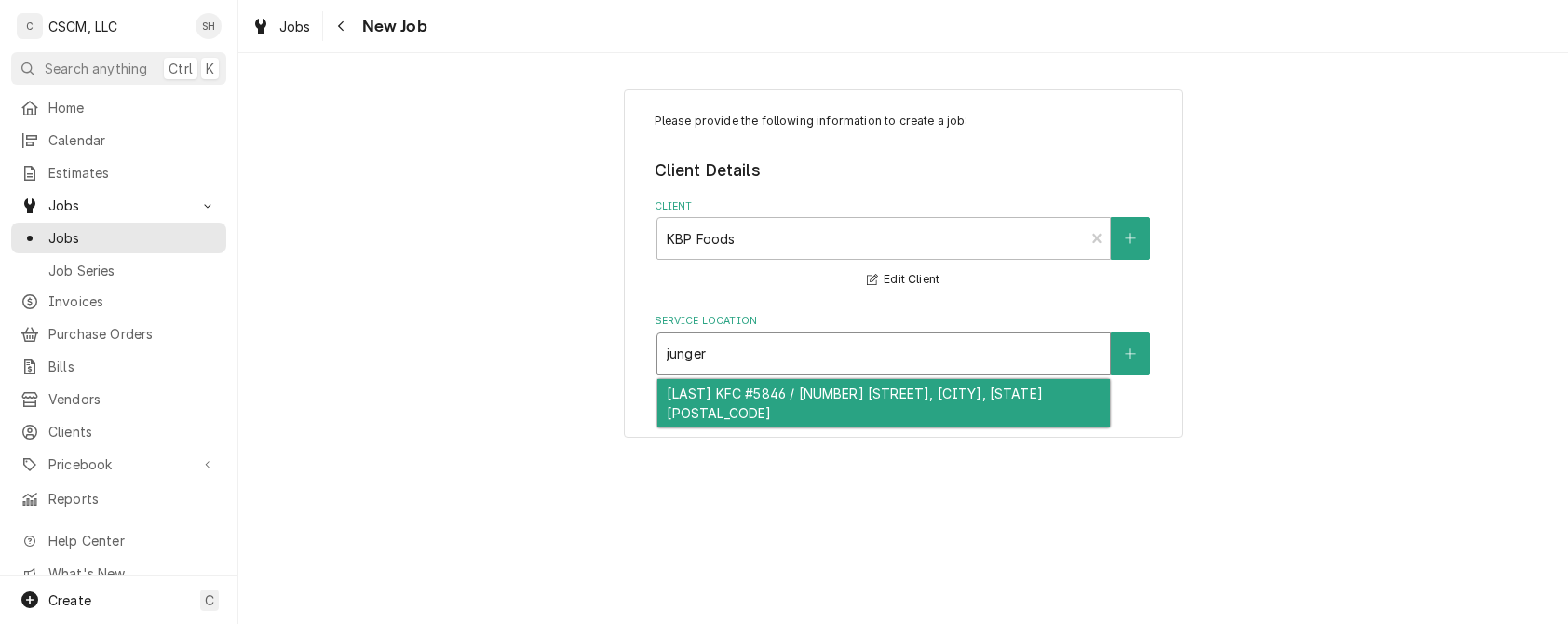 click on "Jungermann KFC #5846 / 1699 Jungermann Road, St. Peters, Missouri 63304" at bounding box center [884, 403] 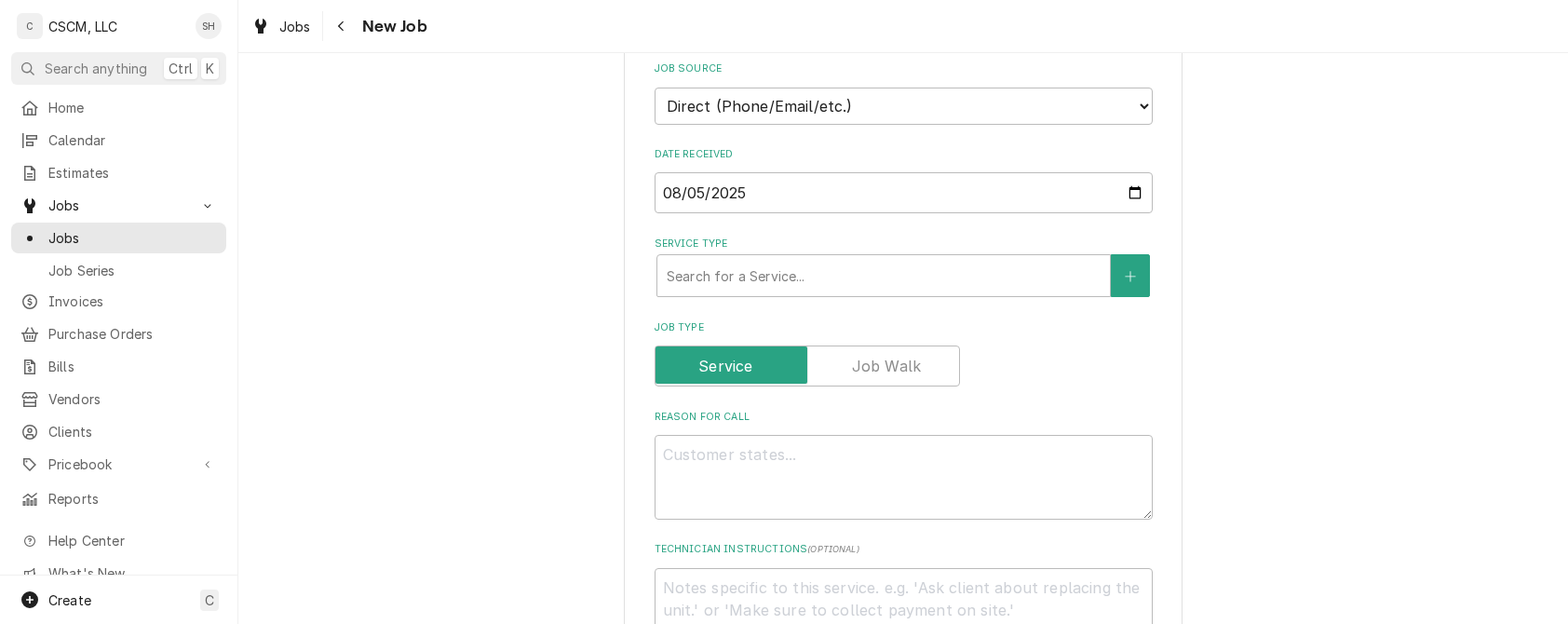 scroll, scrollTop: 667, scrollLeft: 0, axis: vertical 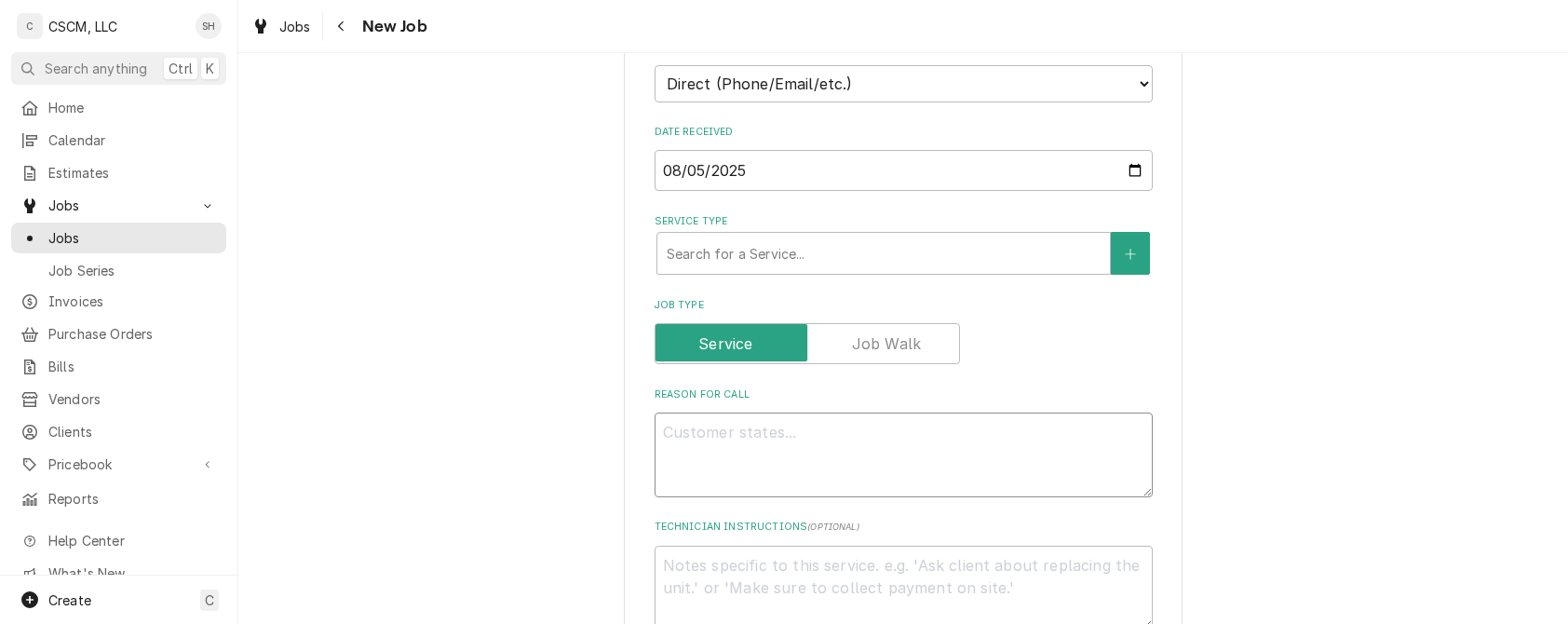click on "Reason For Call" at bounding box center [903, 454] 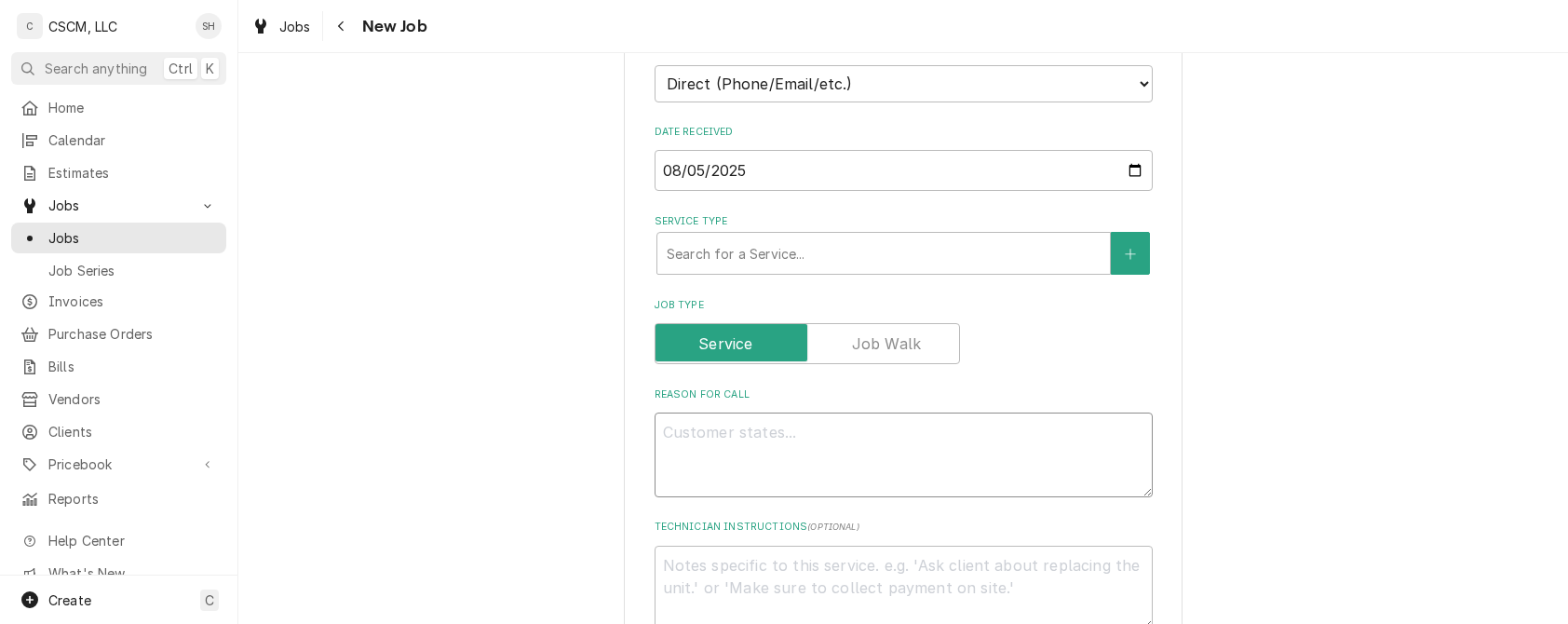paste on "Freezer too hot, not getting to freezing it's temping 60 degrees" 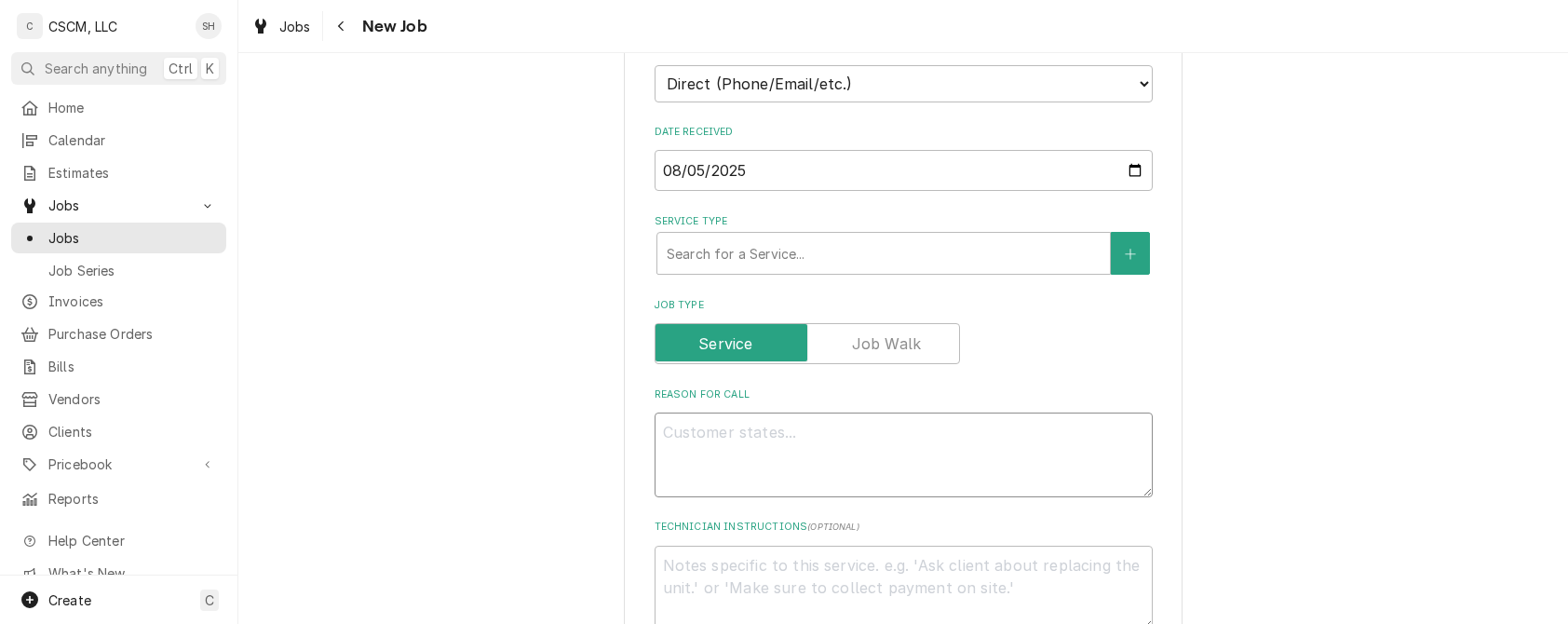 type on "x" 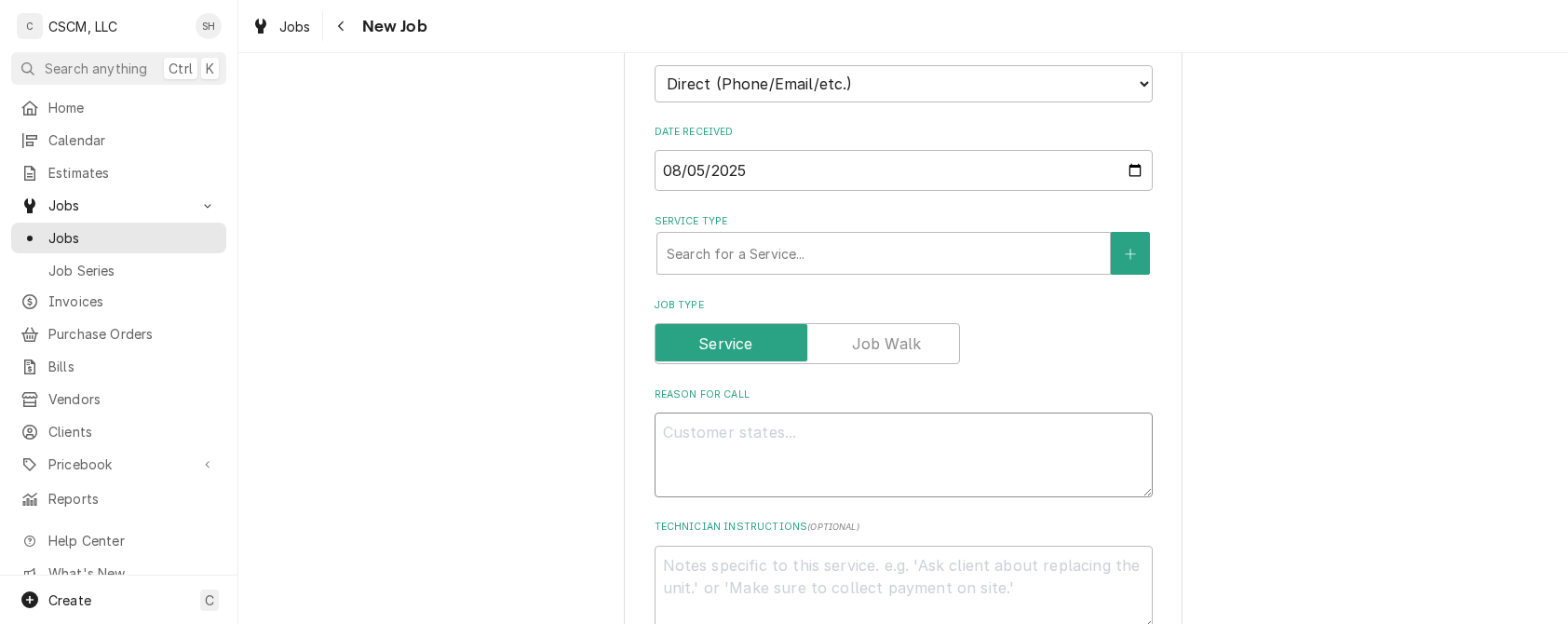 type on "Freezer too hot, not getting to freezing it's temping 60 degrees" 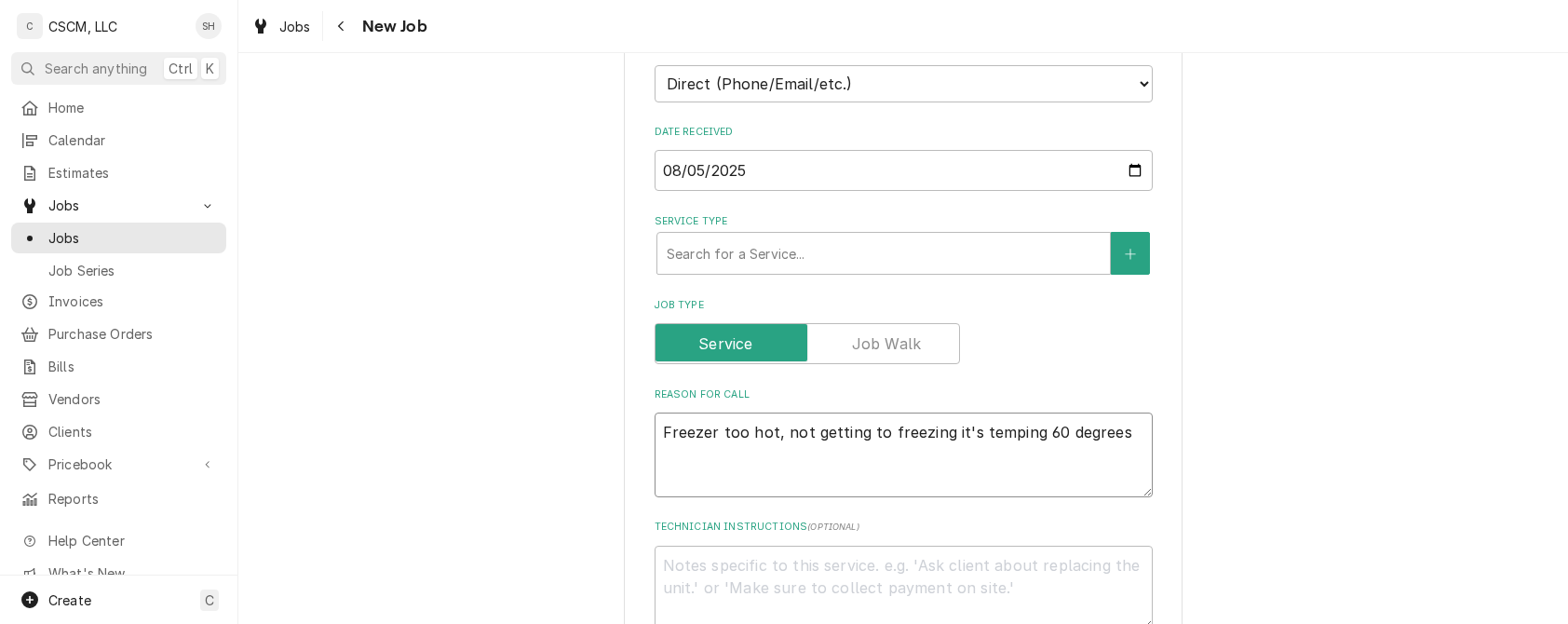 type on "x" 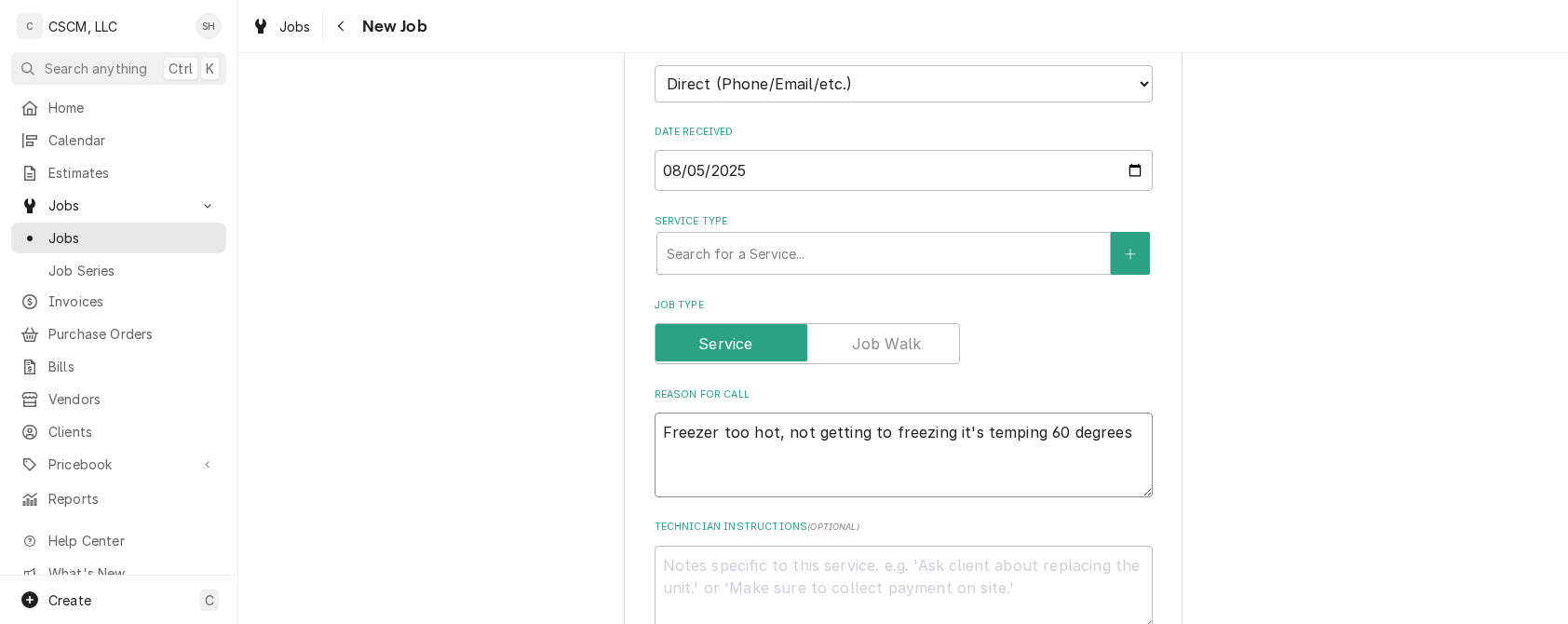 click on "Freezer too hot, not getting to freezing it's temping 60 degrees" at bounding box center [903, 454] 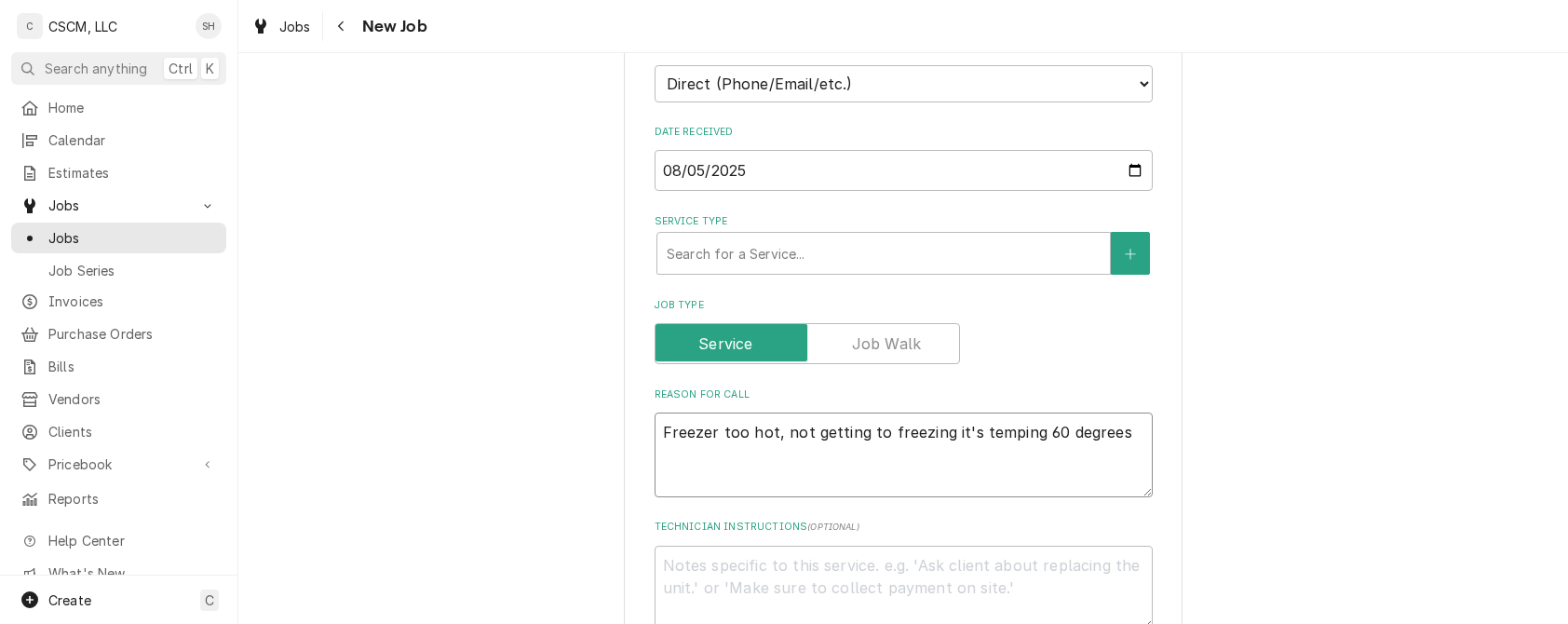 paste on "$500.00" 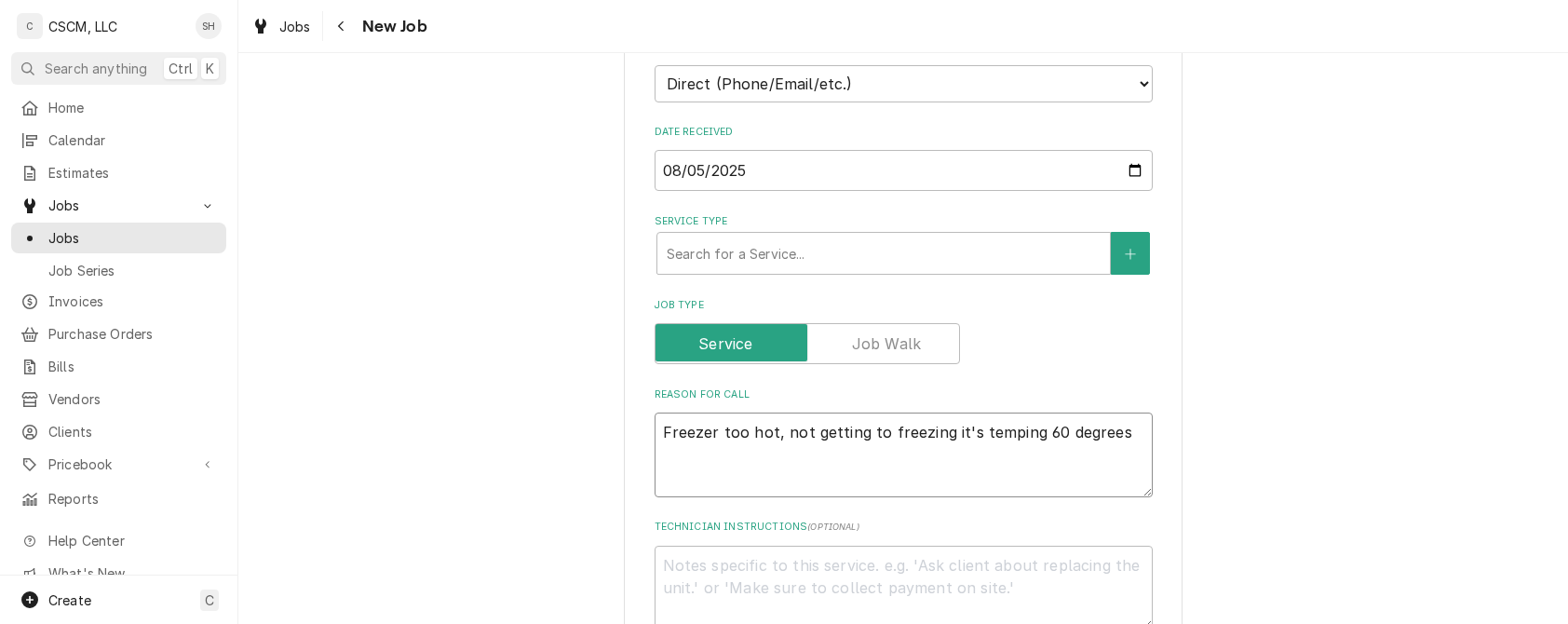 type on "x" 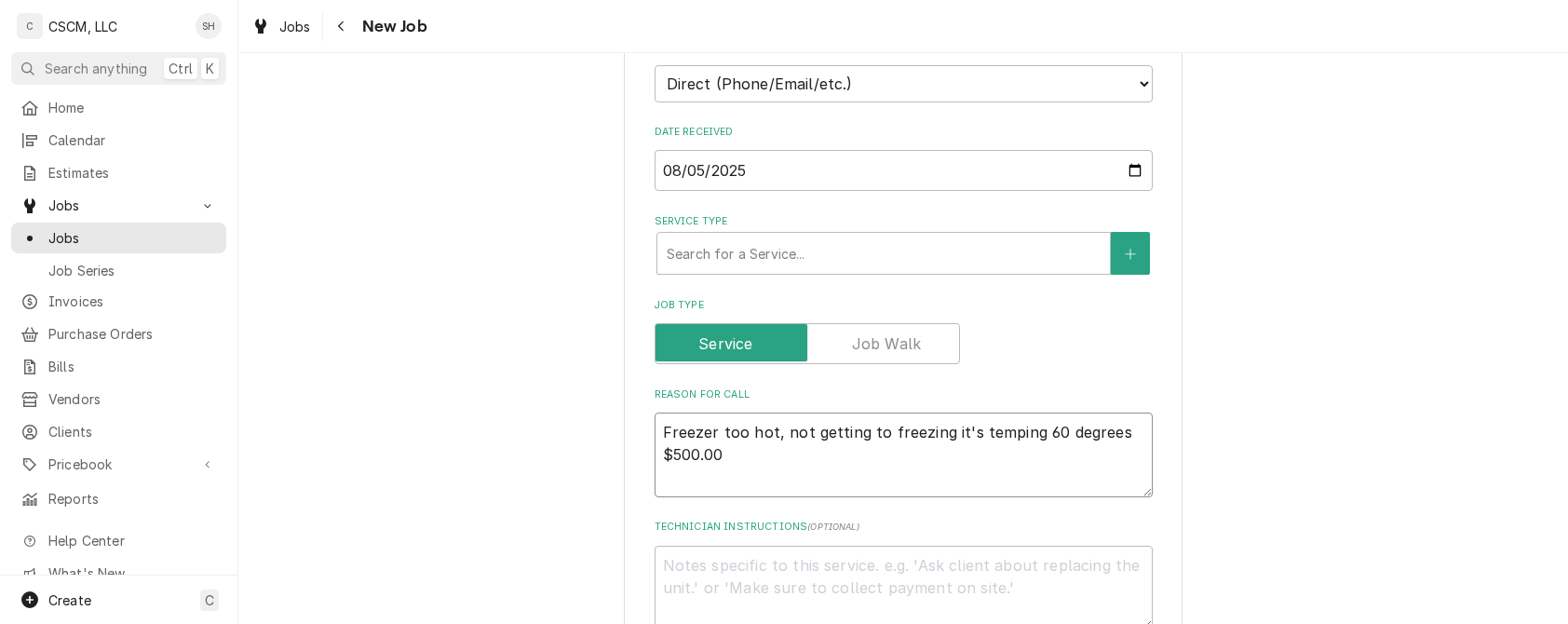 click on "Freezer too hot, not getting to freezing it's temping 60 degrees
$500.00" at bounding box center [903, 454] 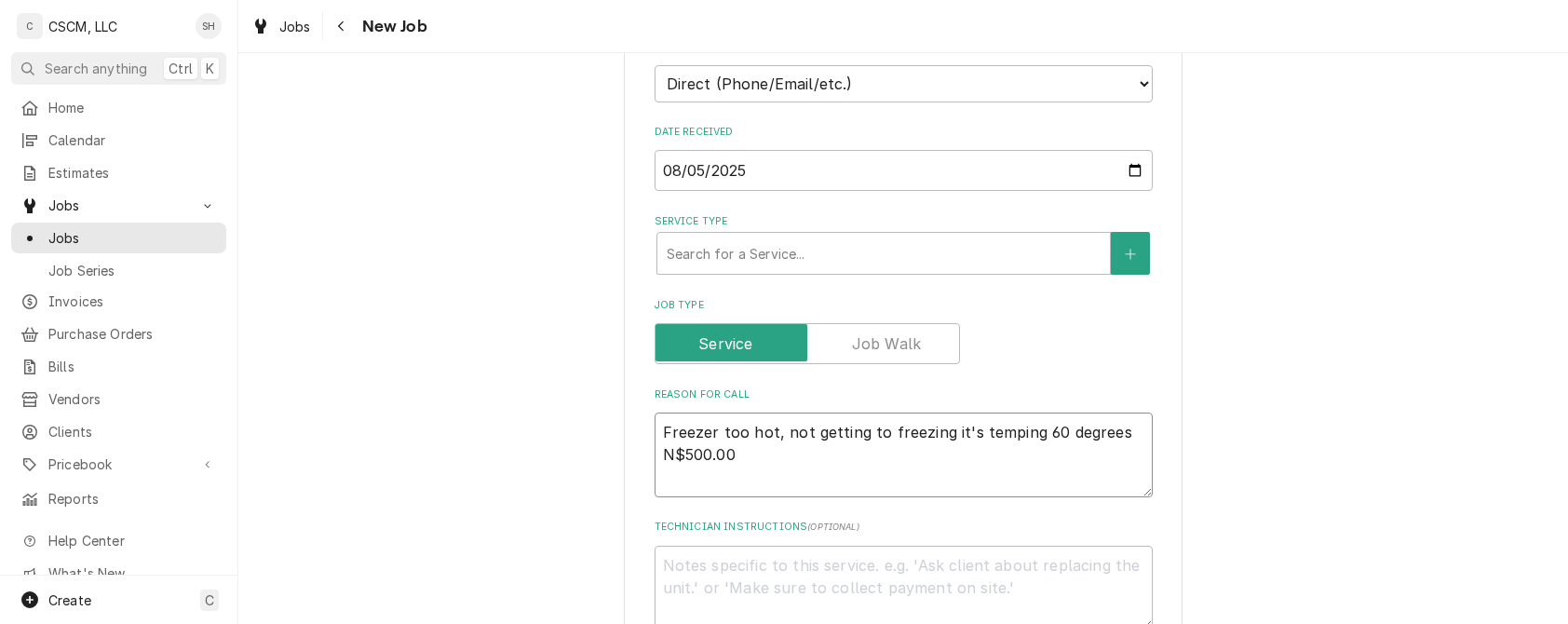 type on "x" 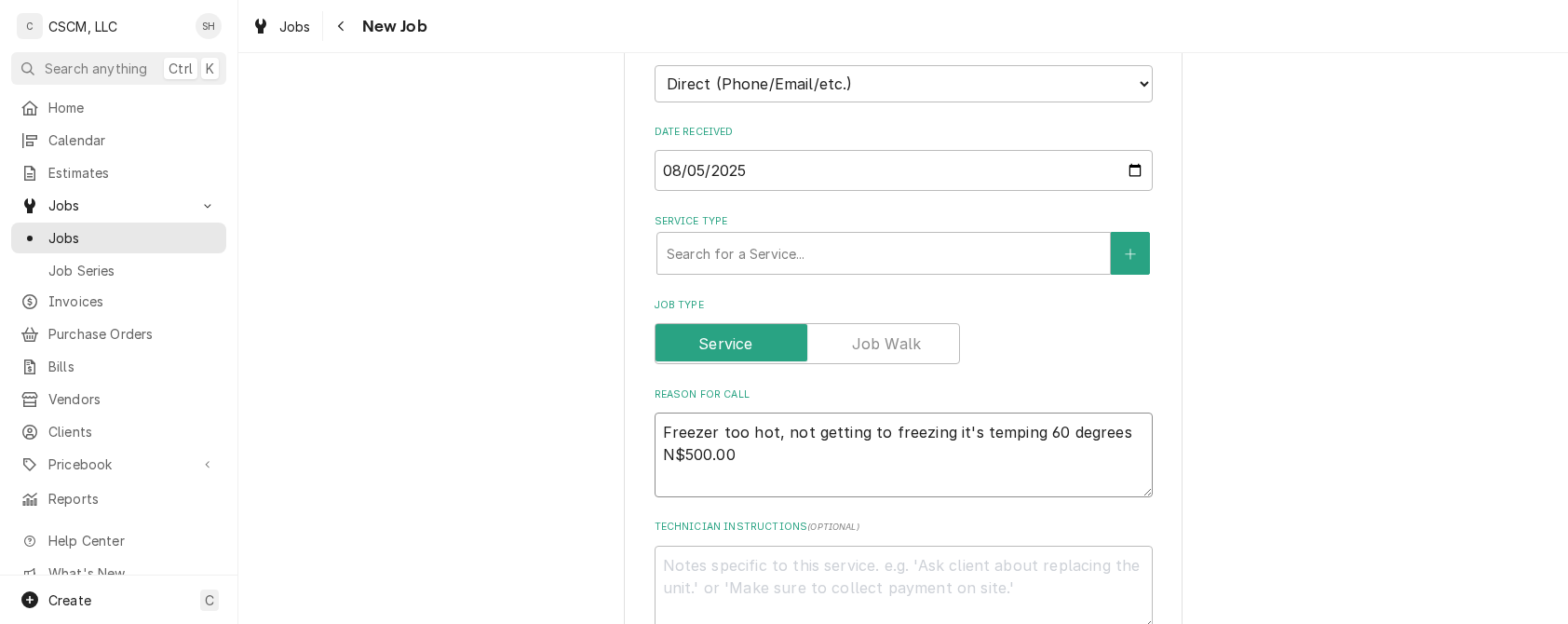 type on "Freezer too hot, not getting to freezing it's temping 60 degrees
NT$500.00" 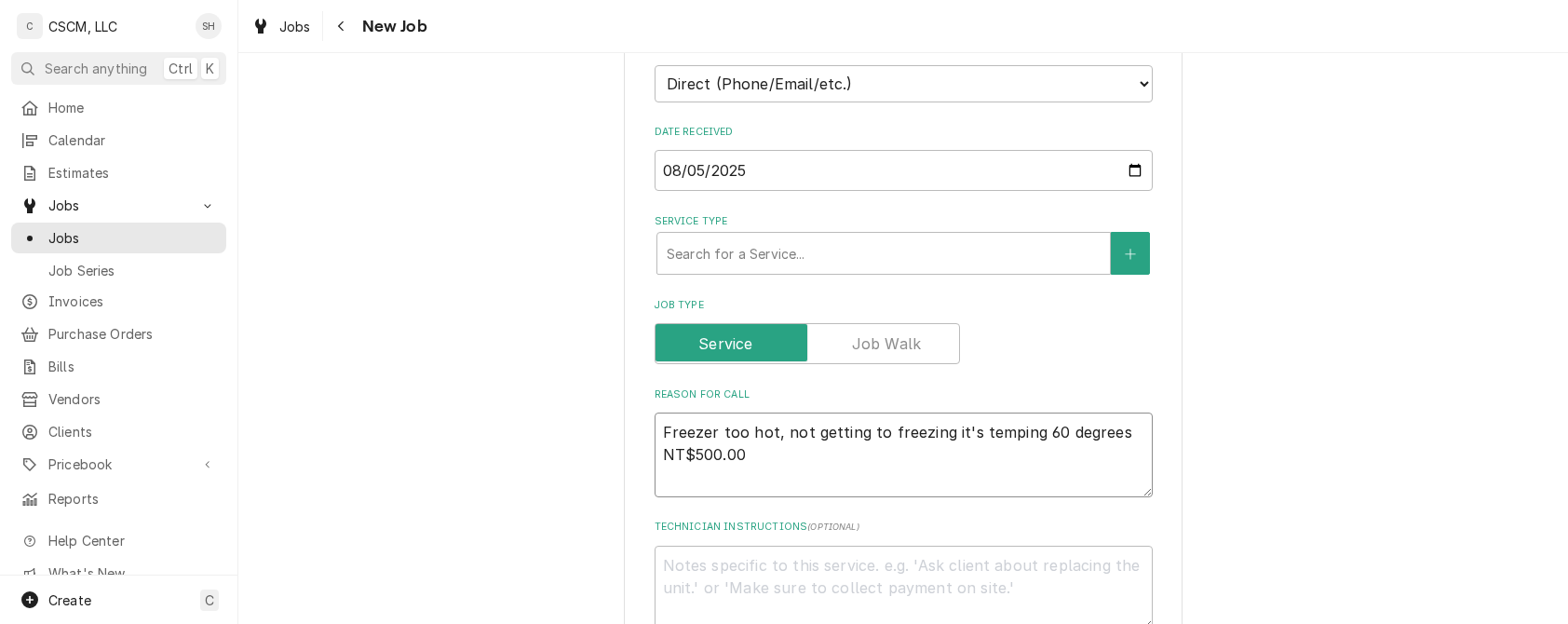 type on "x" 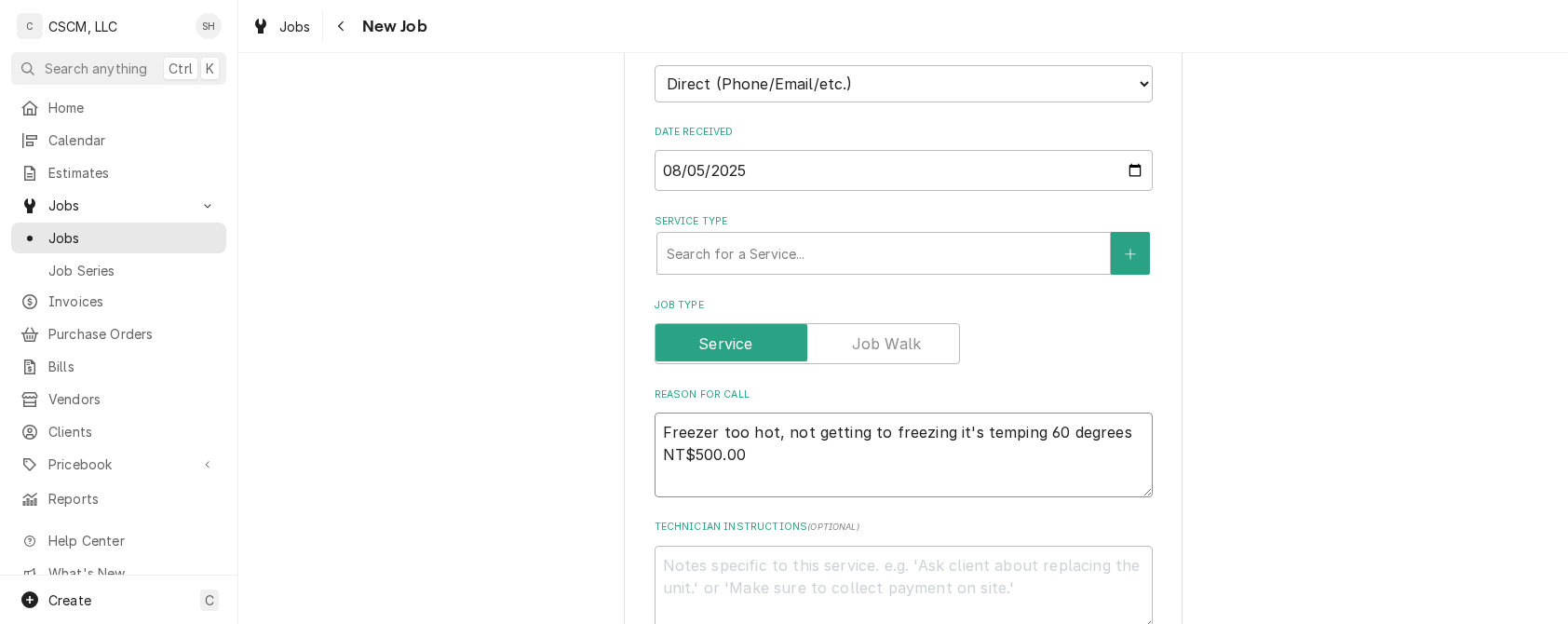 type on "Freezer too hot, not getting to freezing it's temping 60 degrees
NTE$500.00" 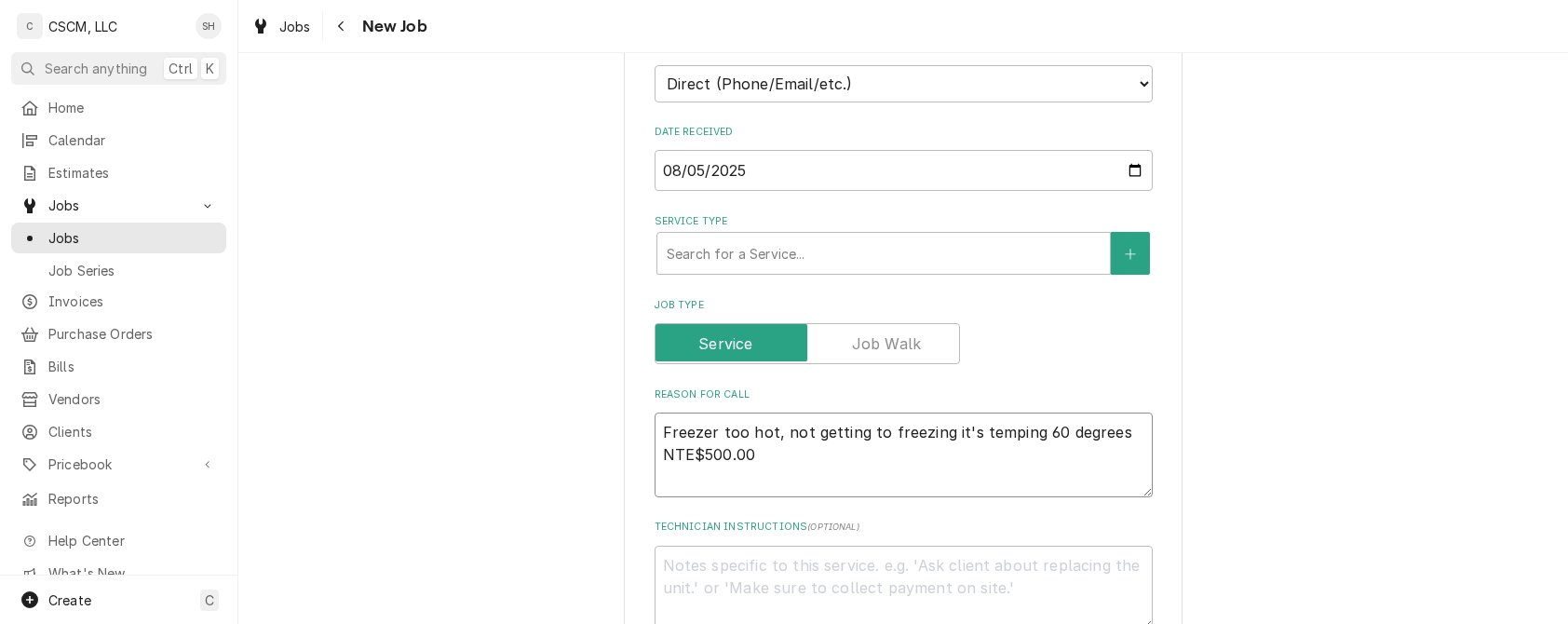 type on "x" 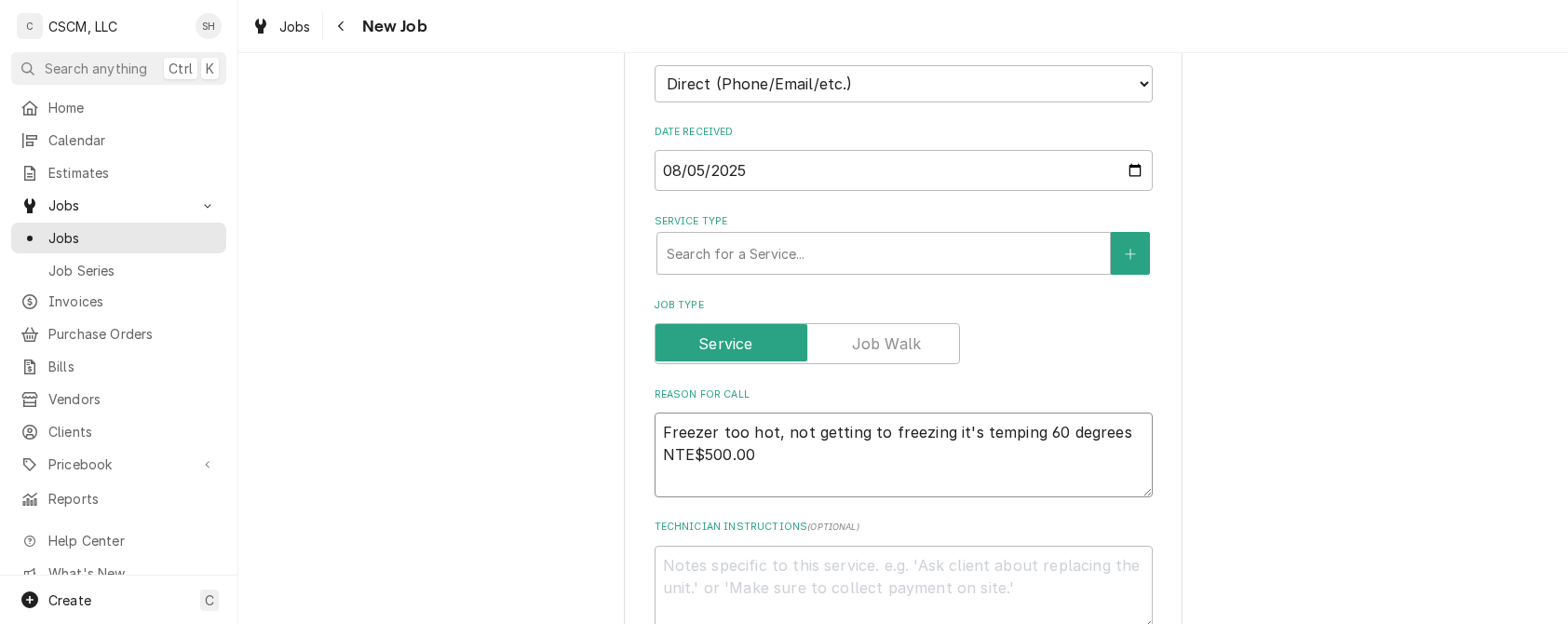 type on "Freezer too hot, not getting to freezing it's temping 60 degrees
NTE1$500.00" 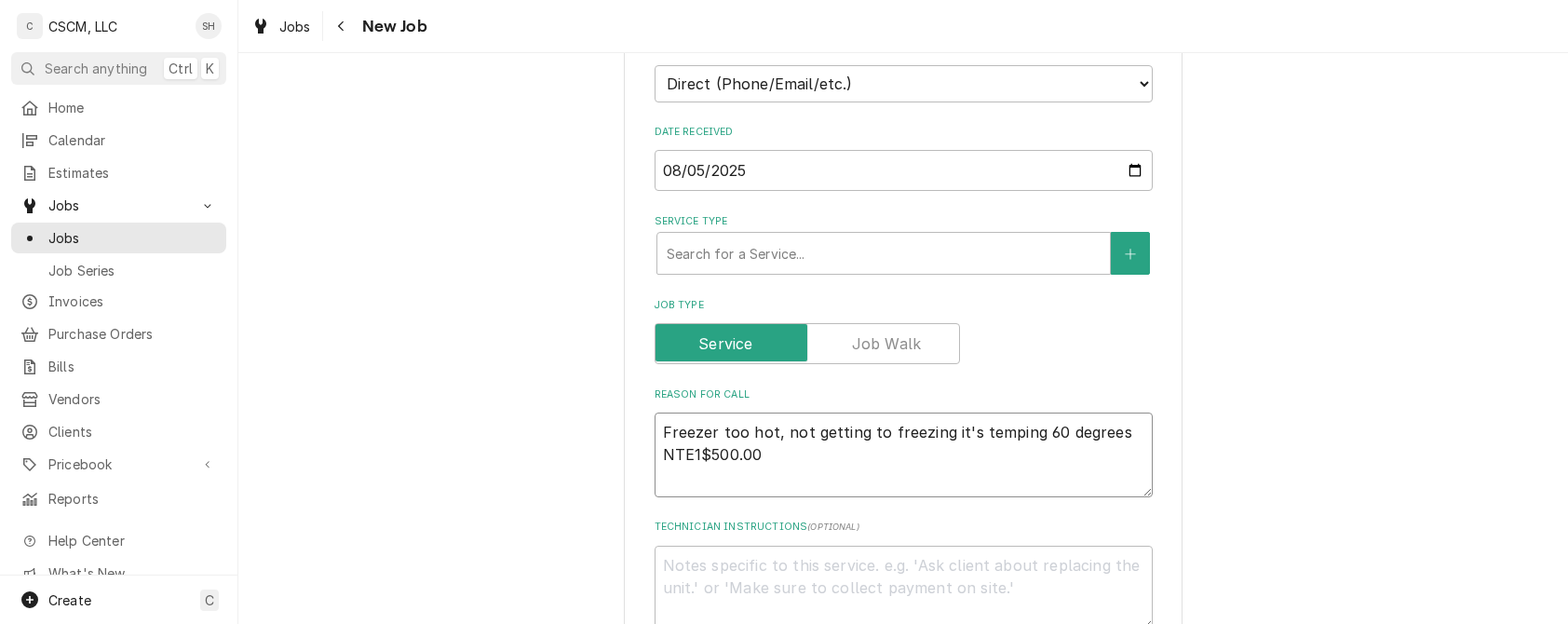 type on "x" 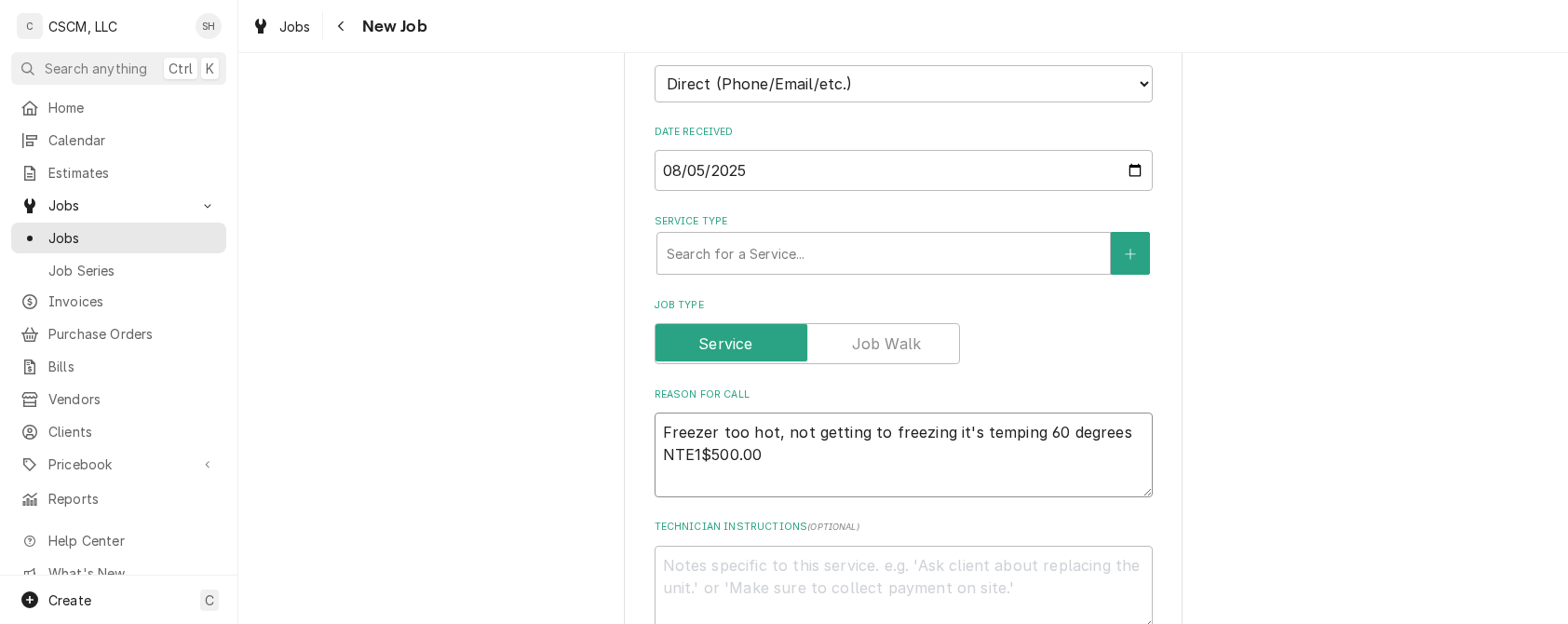 type on "Freezer too hot, not getting to freezing it's temping 60 degrees
NTE1:$500.00" 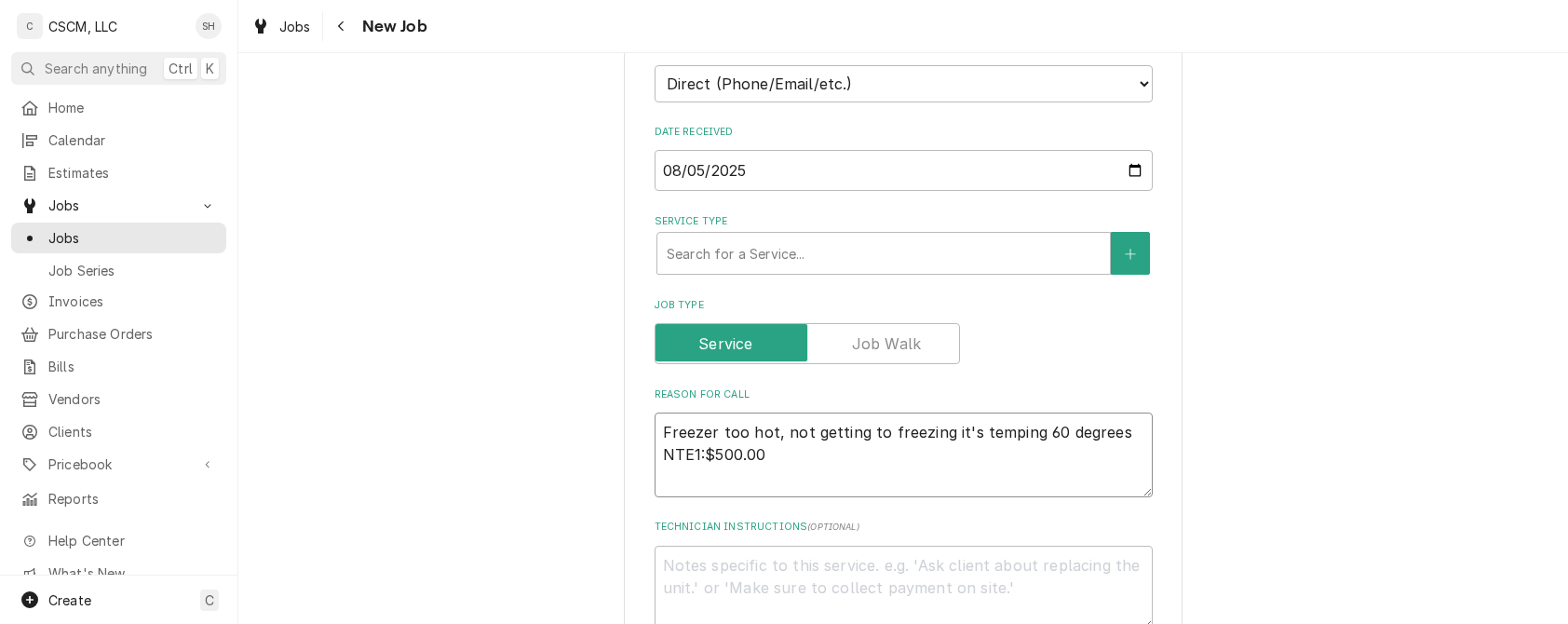 type on "x" 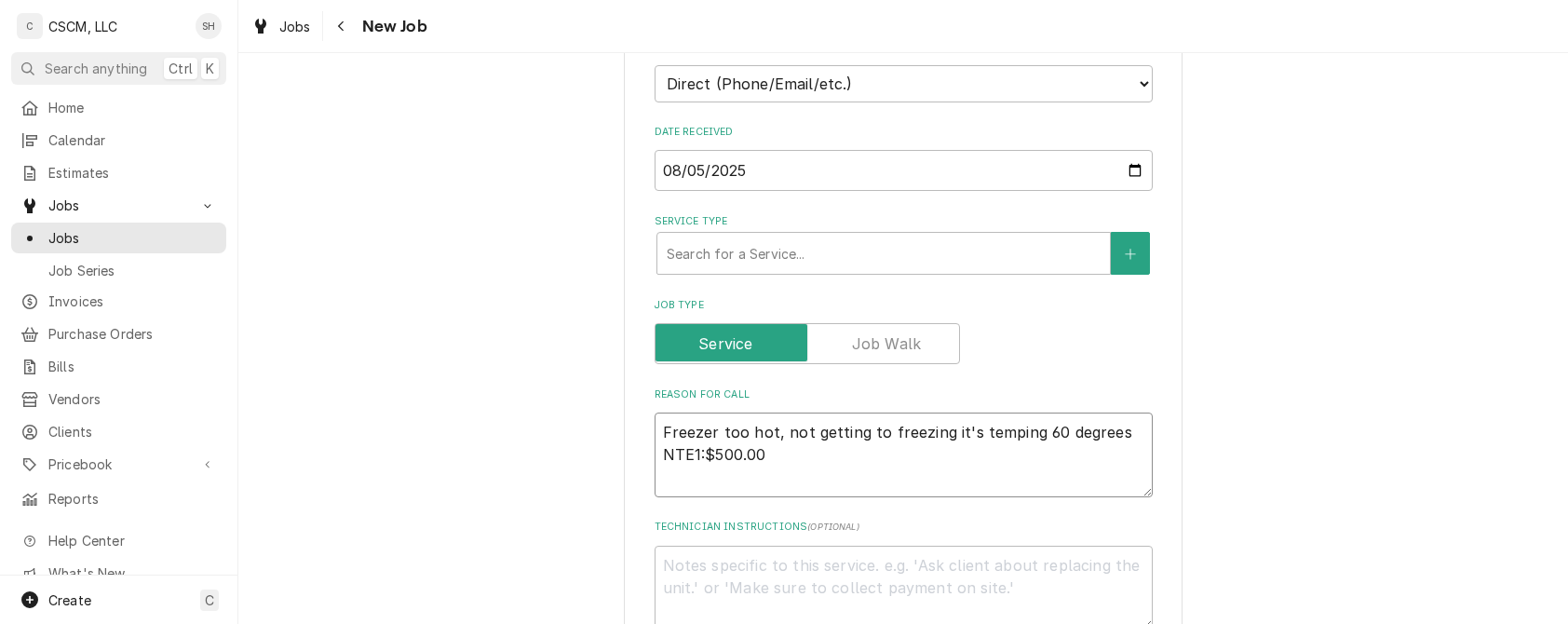 type on "Freezer too hot, not getting to freezing it's temping 60 degrees
NTE1$500.00" 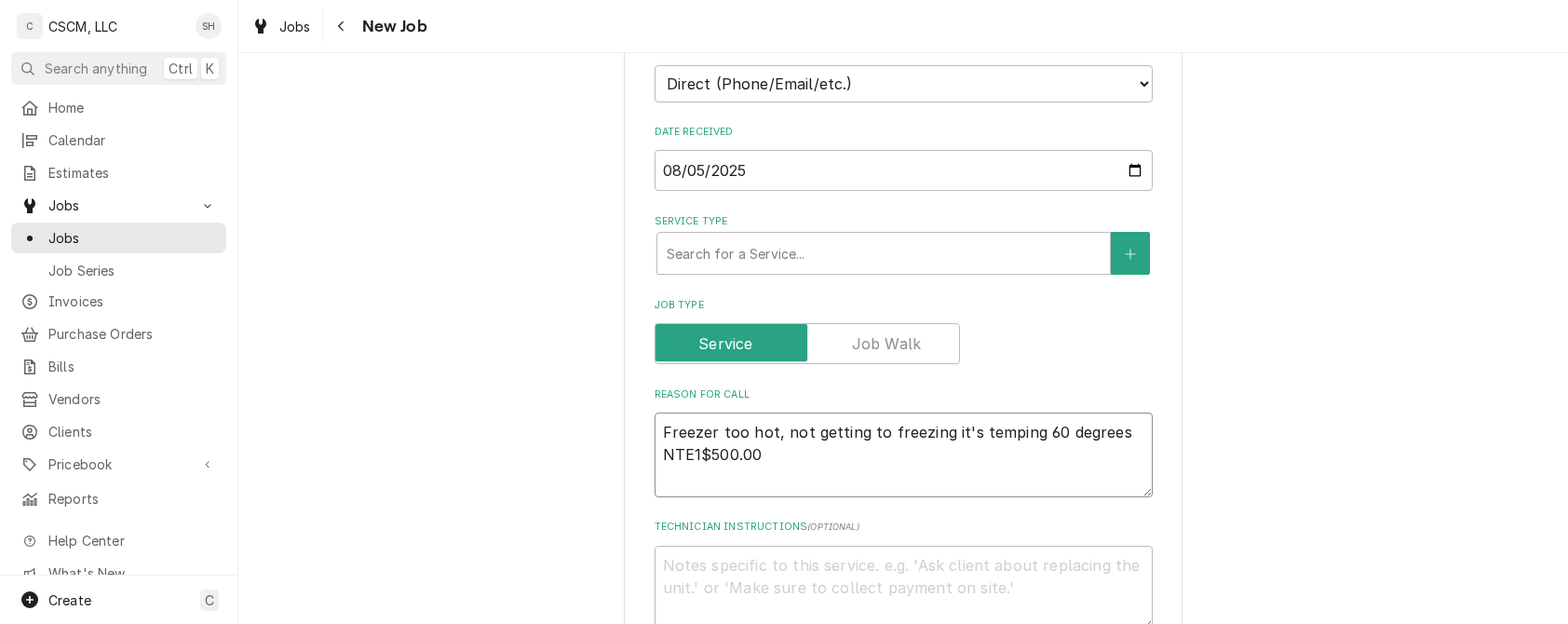type on "x" 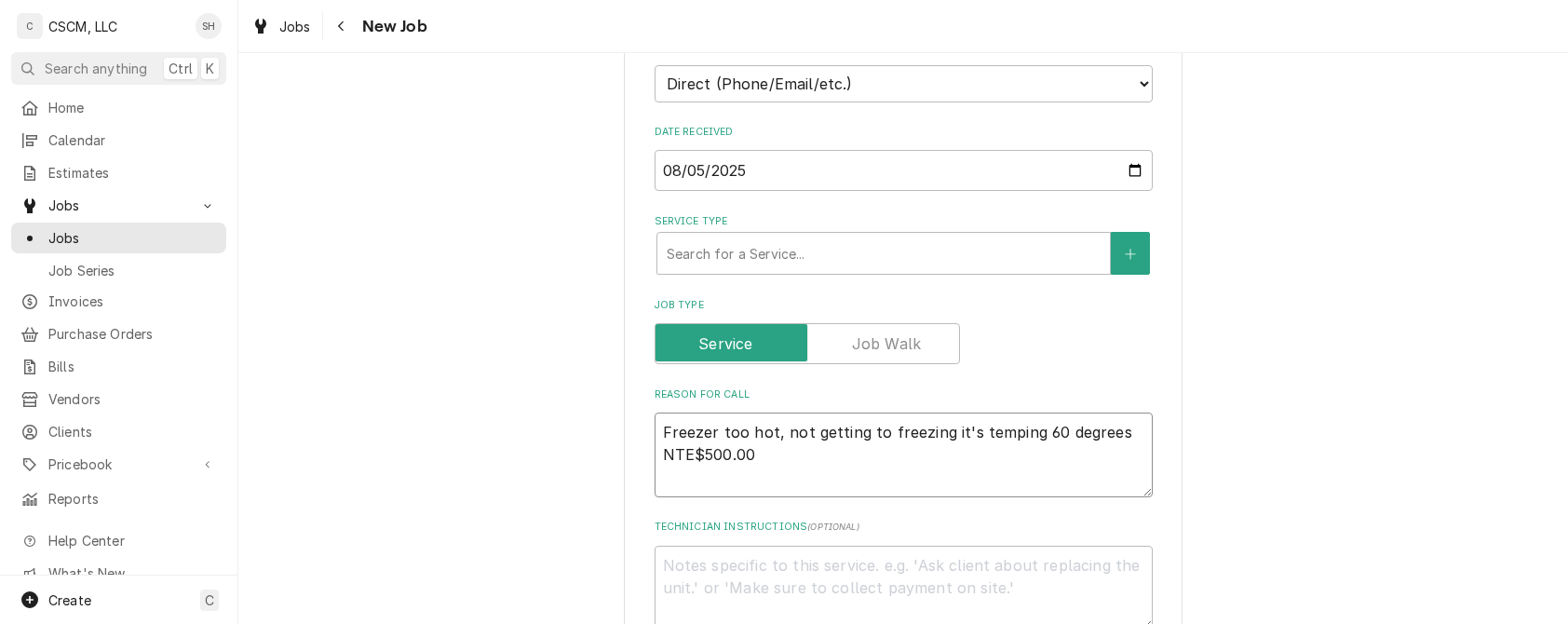 type on "x" 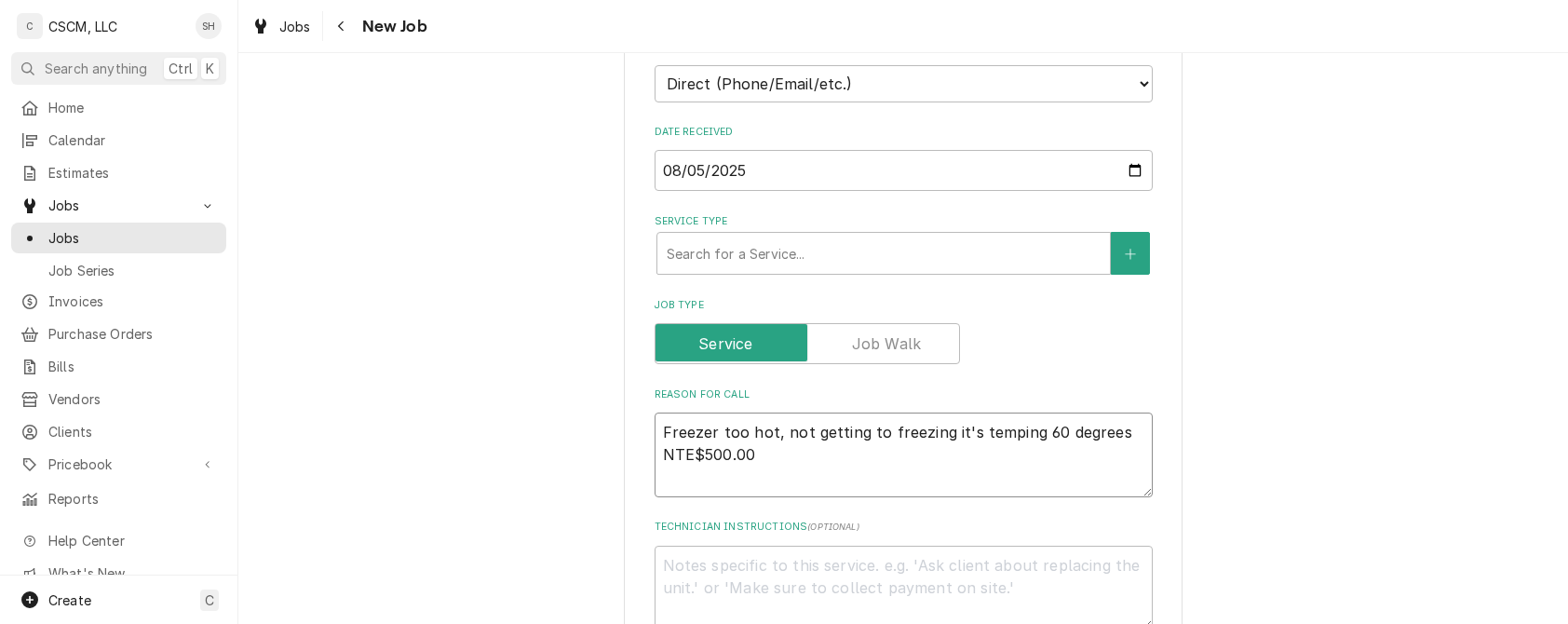type on "Freezer too hot, not getting to freezing it's temping 60 degrees
NTE:$500.00" 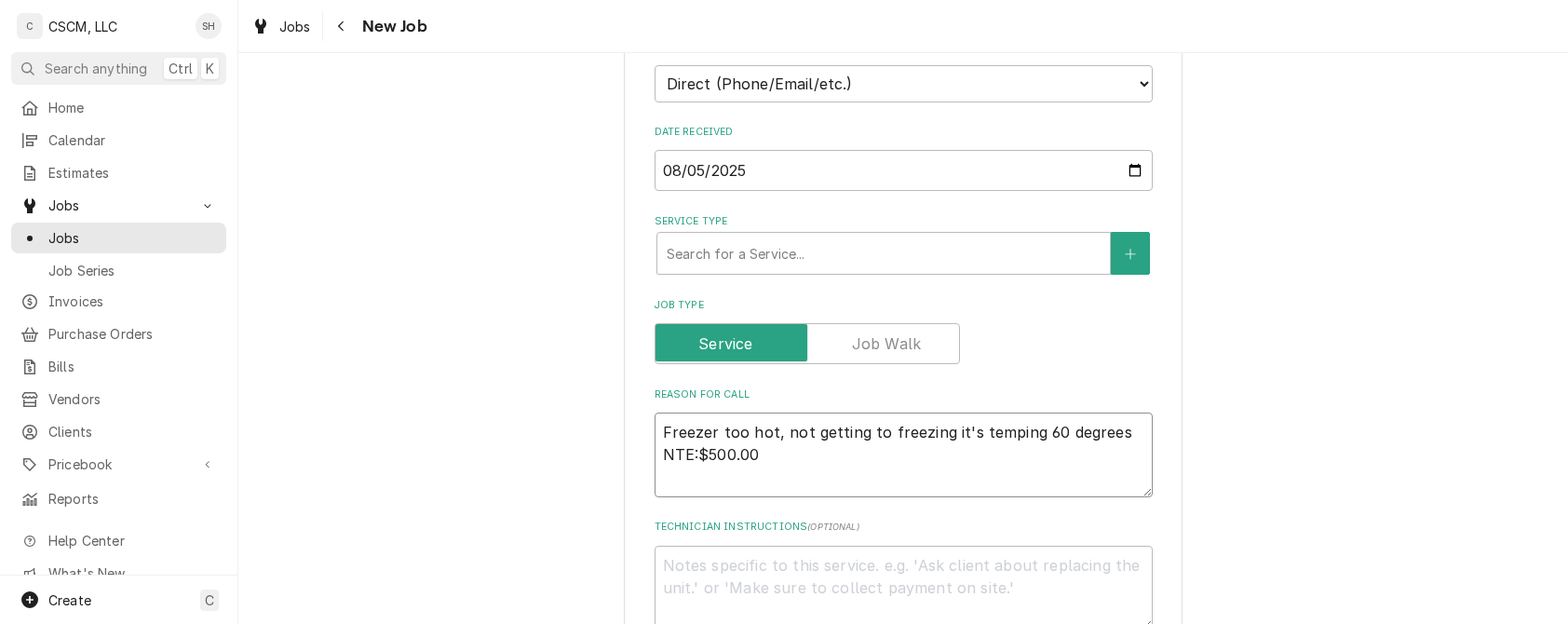 type on "x" 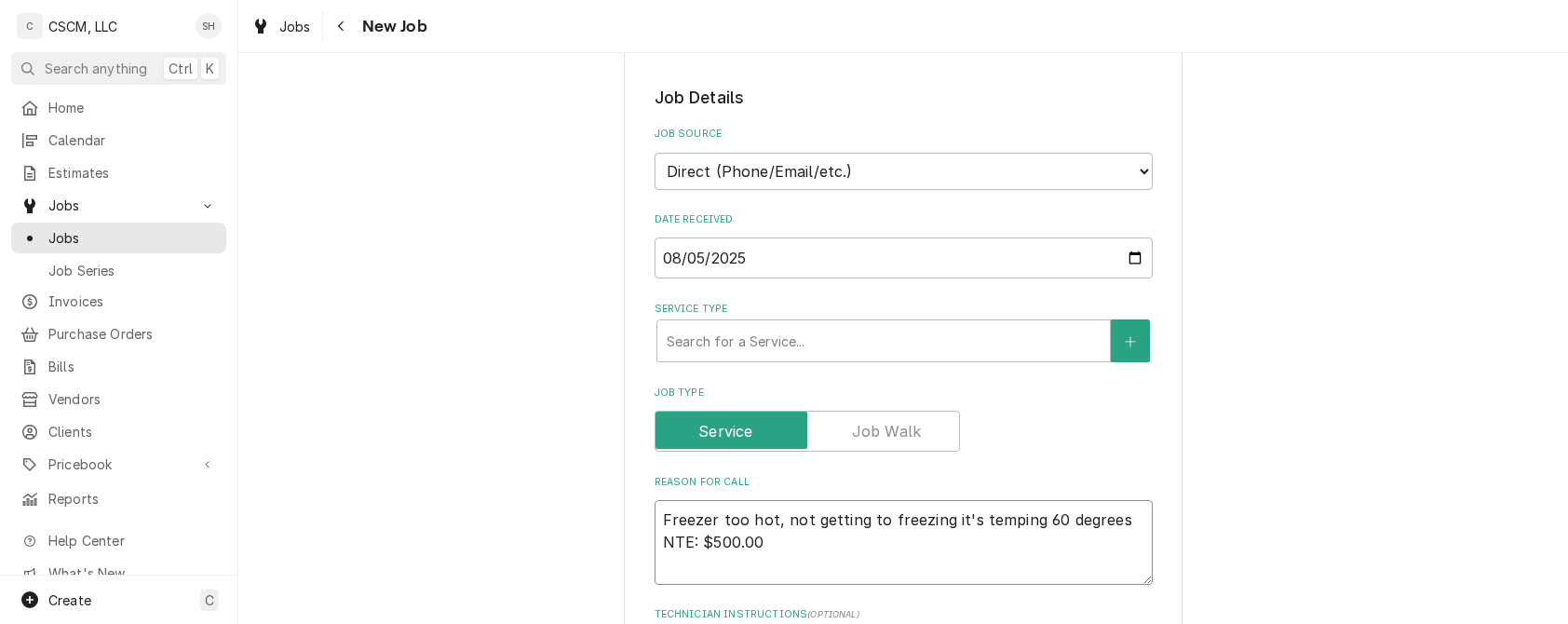 scroll, scrollTop: 581, scrollLeft: 0, axis: vertical 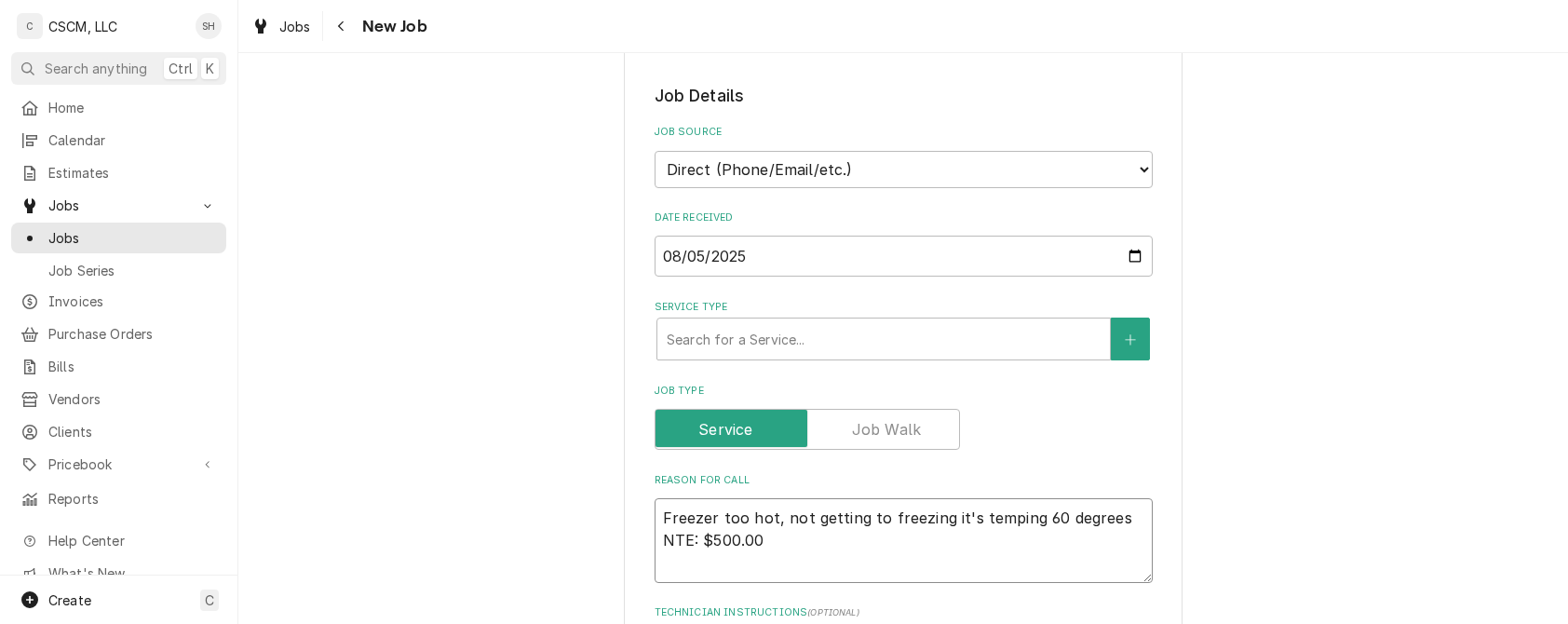 click on "Freezer too hot, not getting to freezing it's temping 60 degrees
NTE: $500.00" at bounding box center [903, 540] 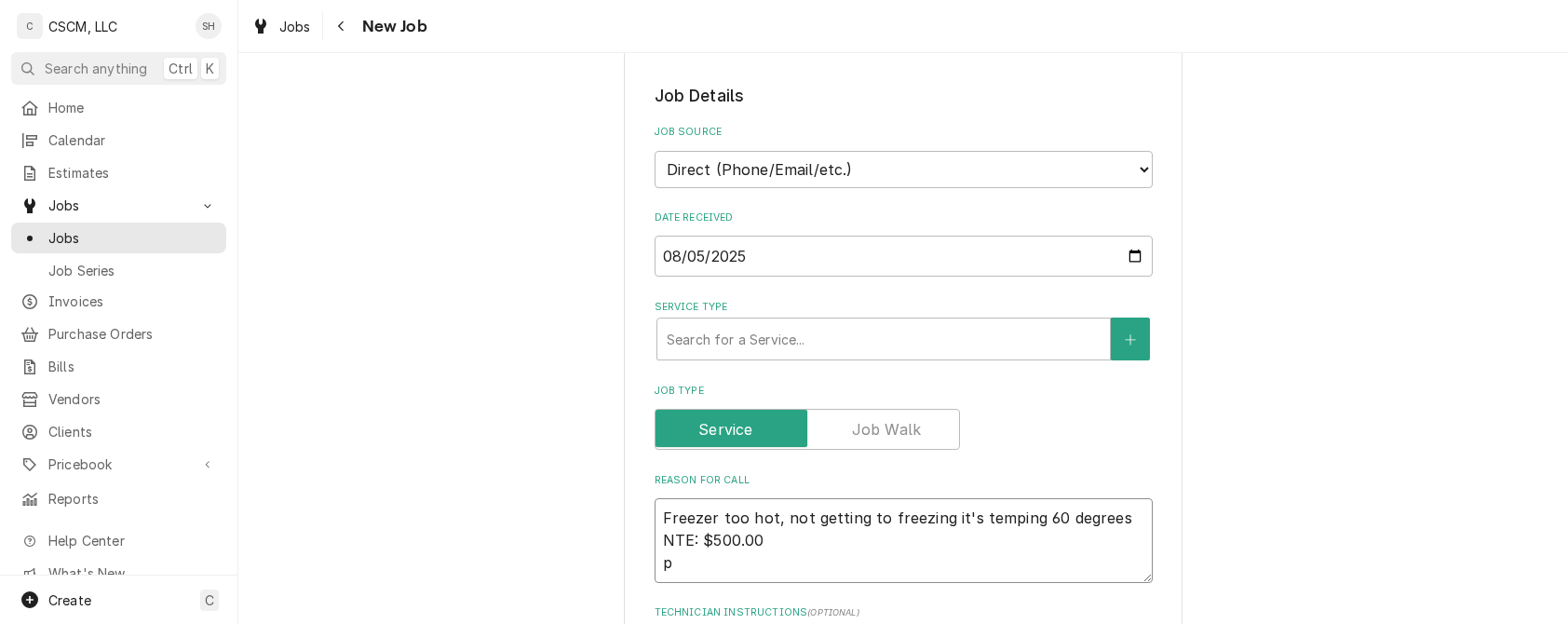 type on "x" 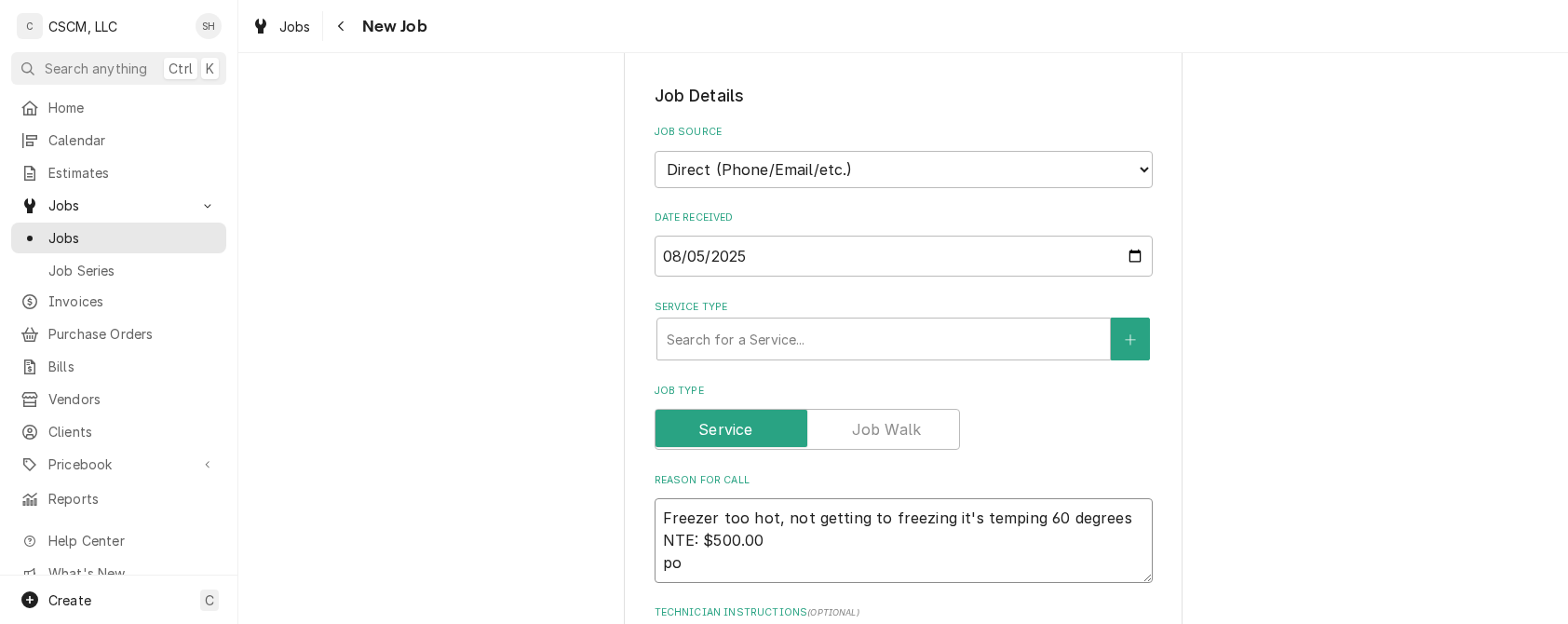 type on "x" 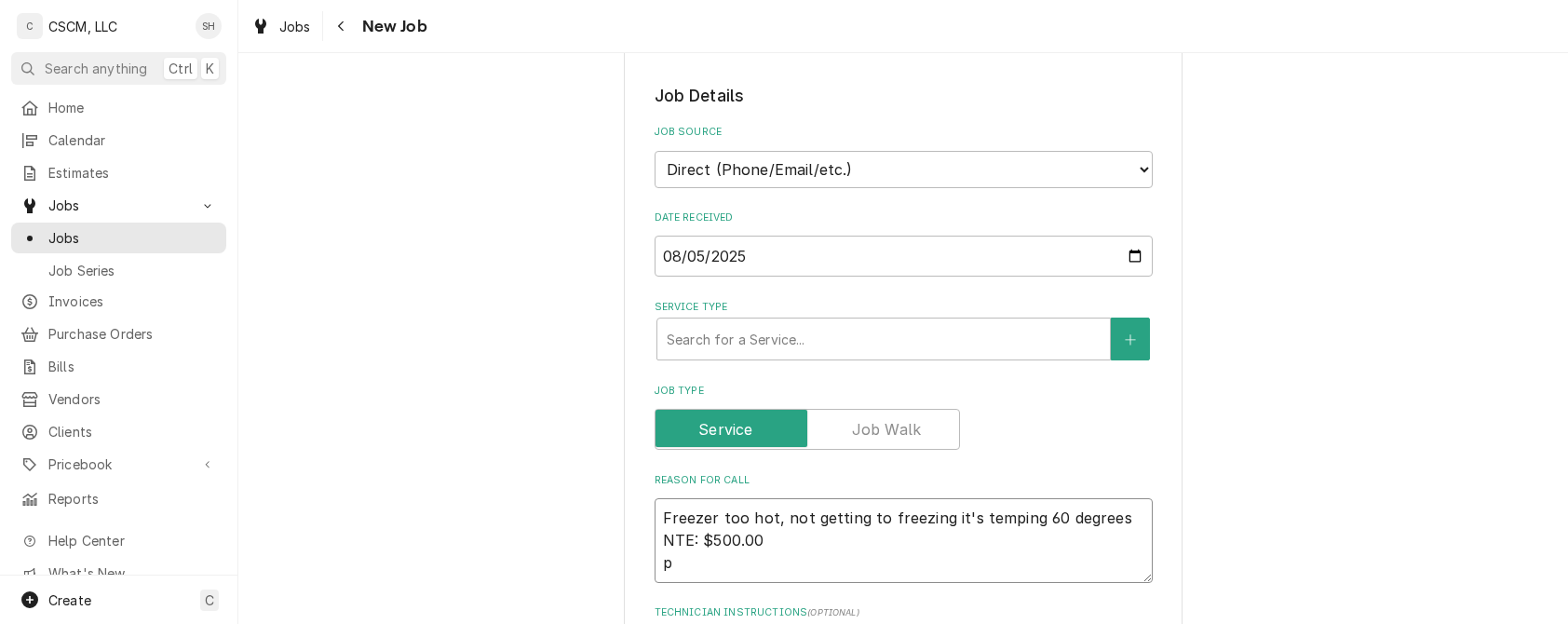 type on "x" 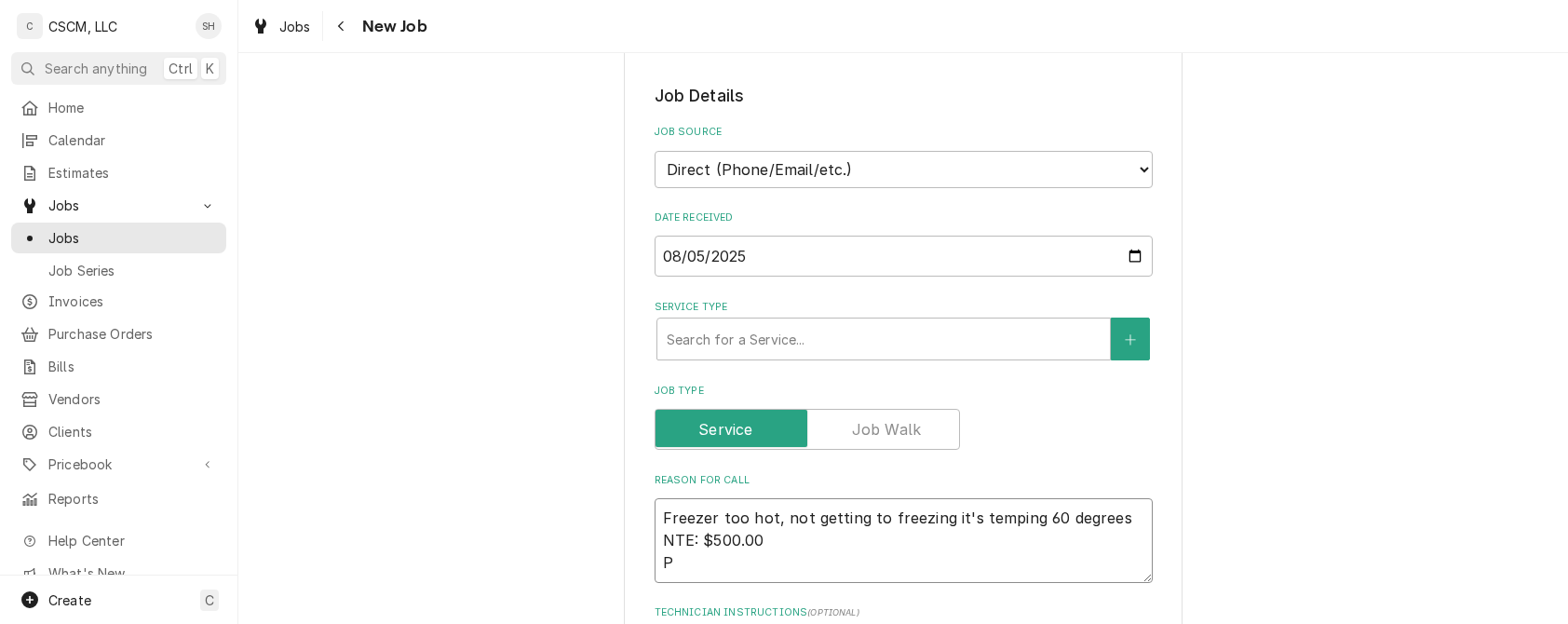 type on "Freezer too hot, not getting to freezing it's temping 60 degrees
NTE: $500.00
PO" 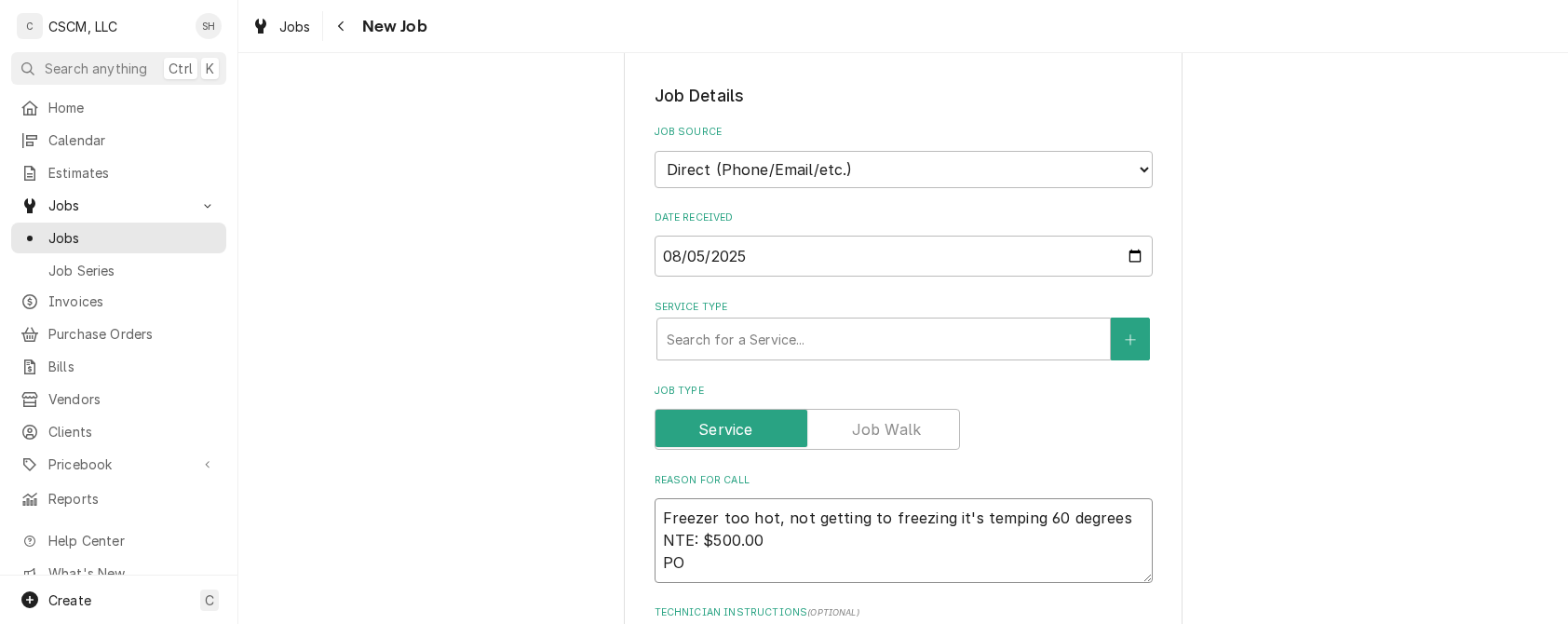 type on "x" 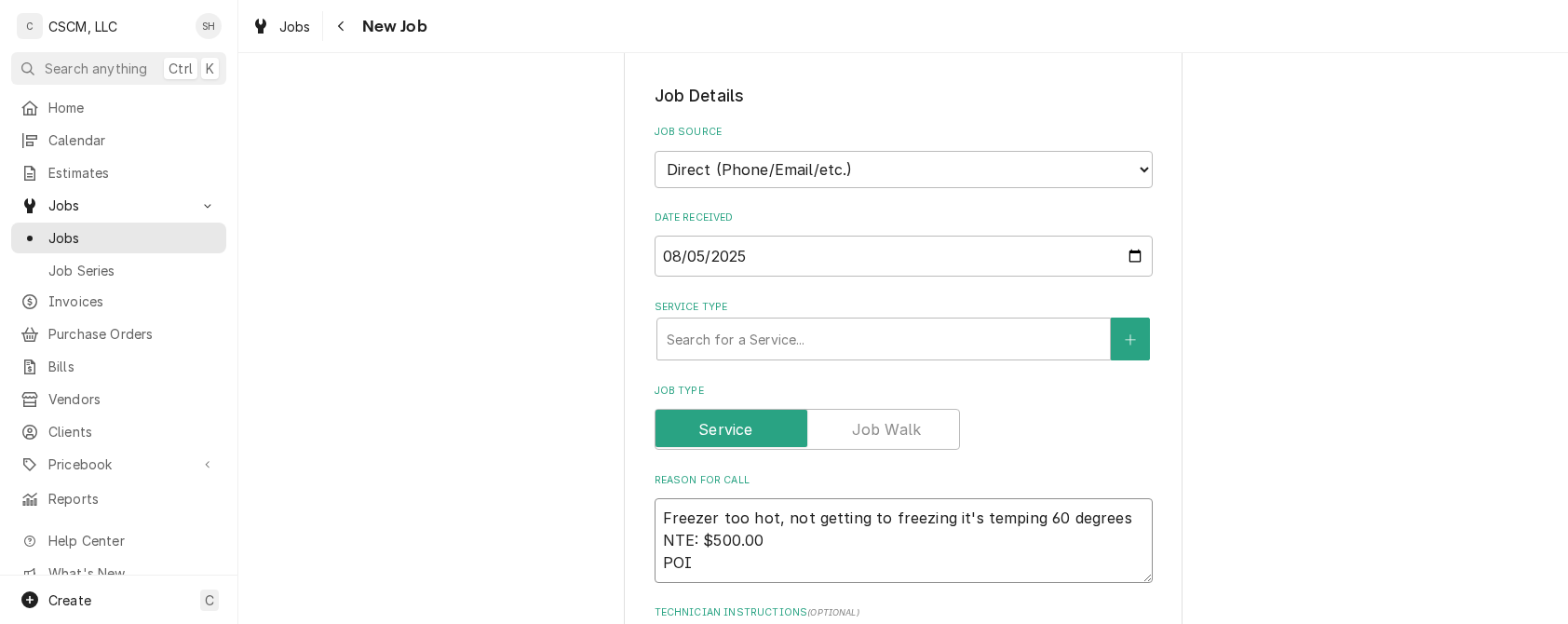 type on "x" 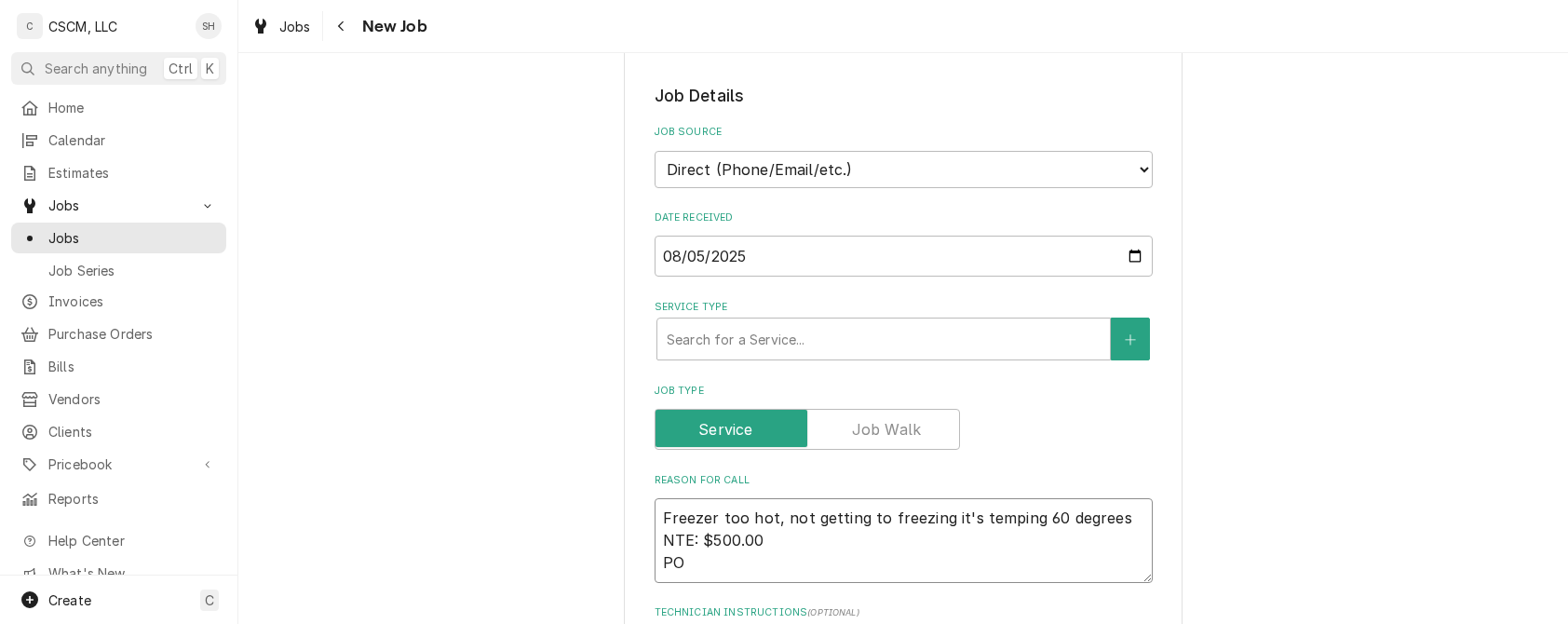 type on "x" 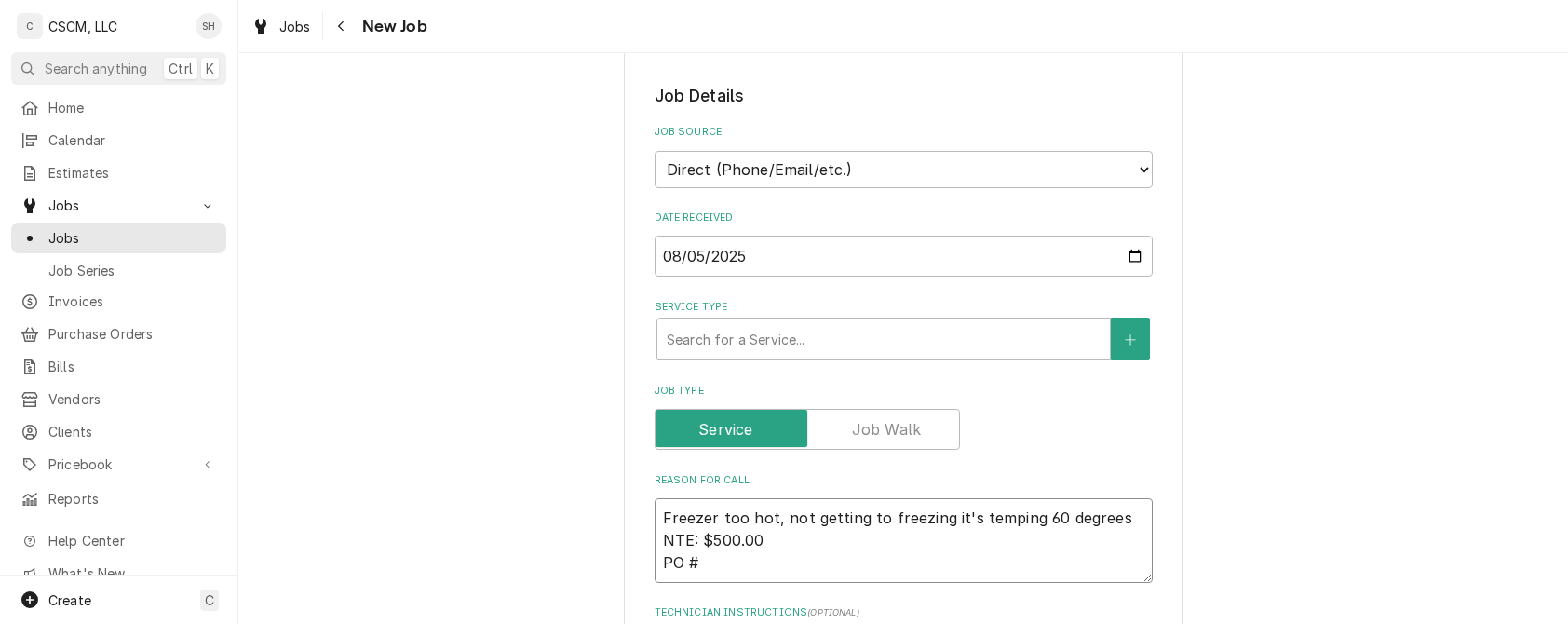 paste on "71937465" 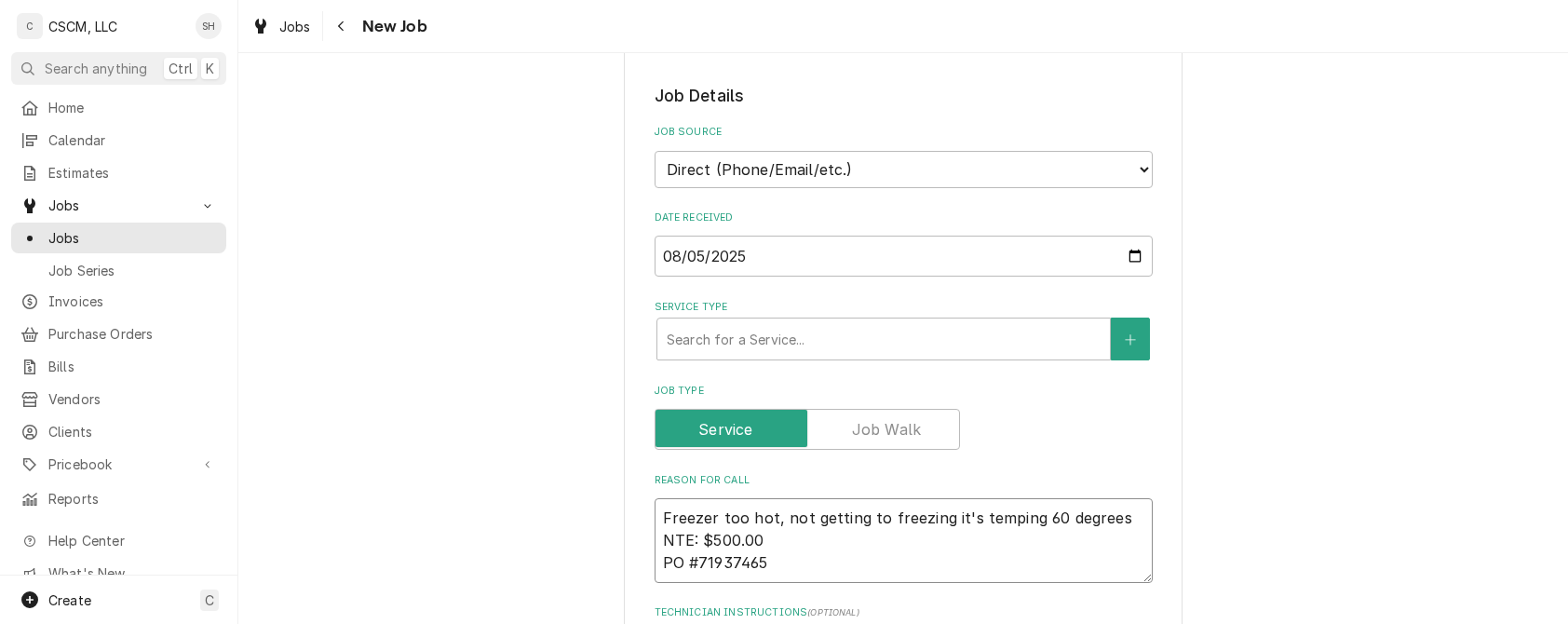 type on "x" 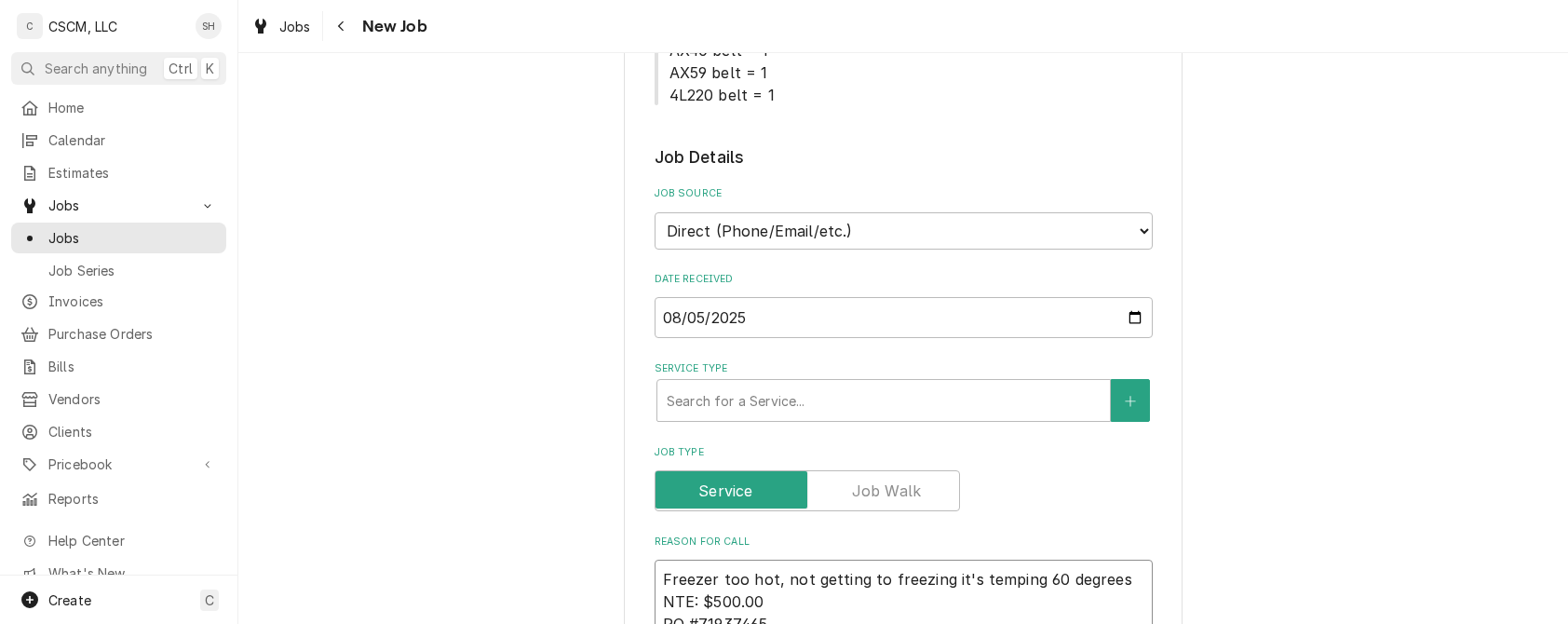 scroll, scrollTop: 466, scrollLeft: 0, axis: vertical 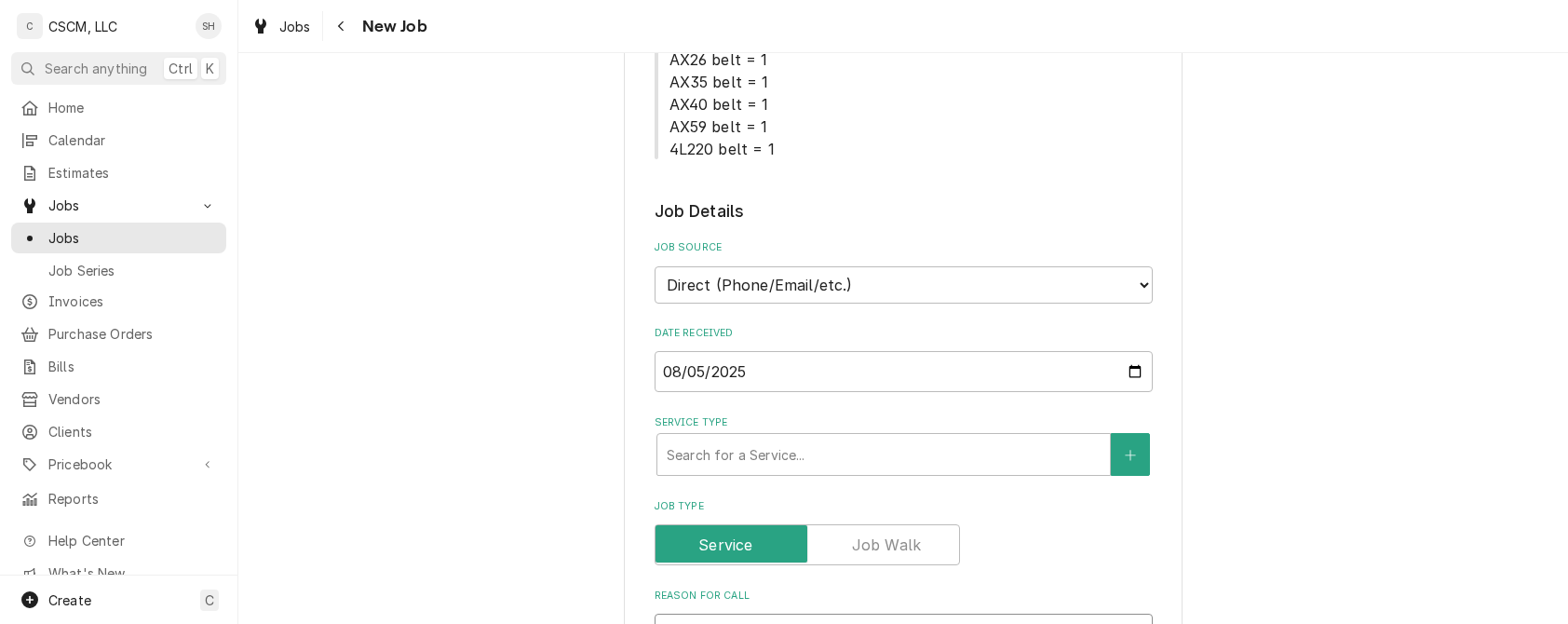 type on "Freezer too hot, not getting to freezing it's temping 60 degrees
NTE: $500.00
PO #71937465" 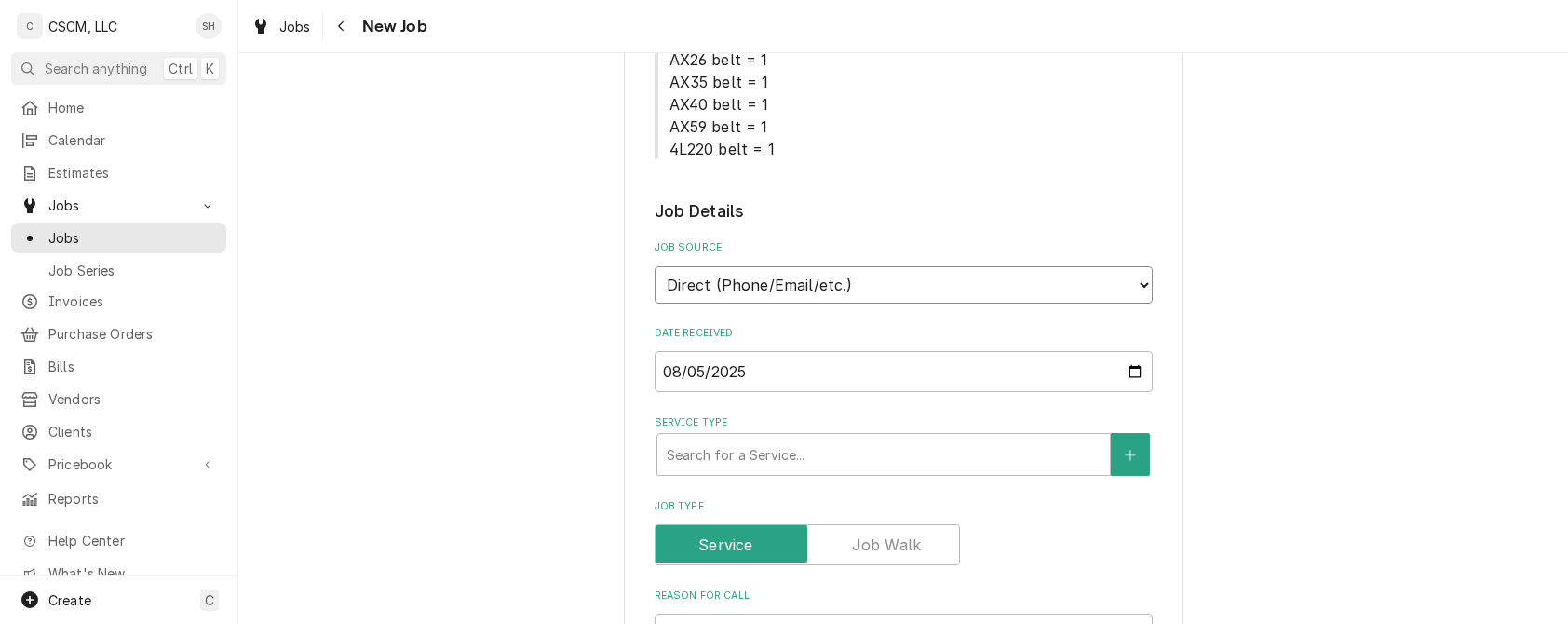 click on "Direct (Phone/Email/etc.) Other" at bounding box center [903, 285] 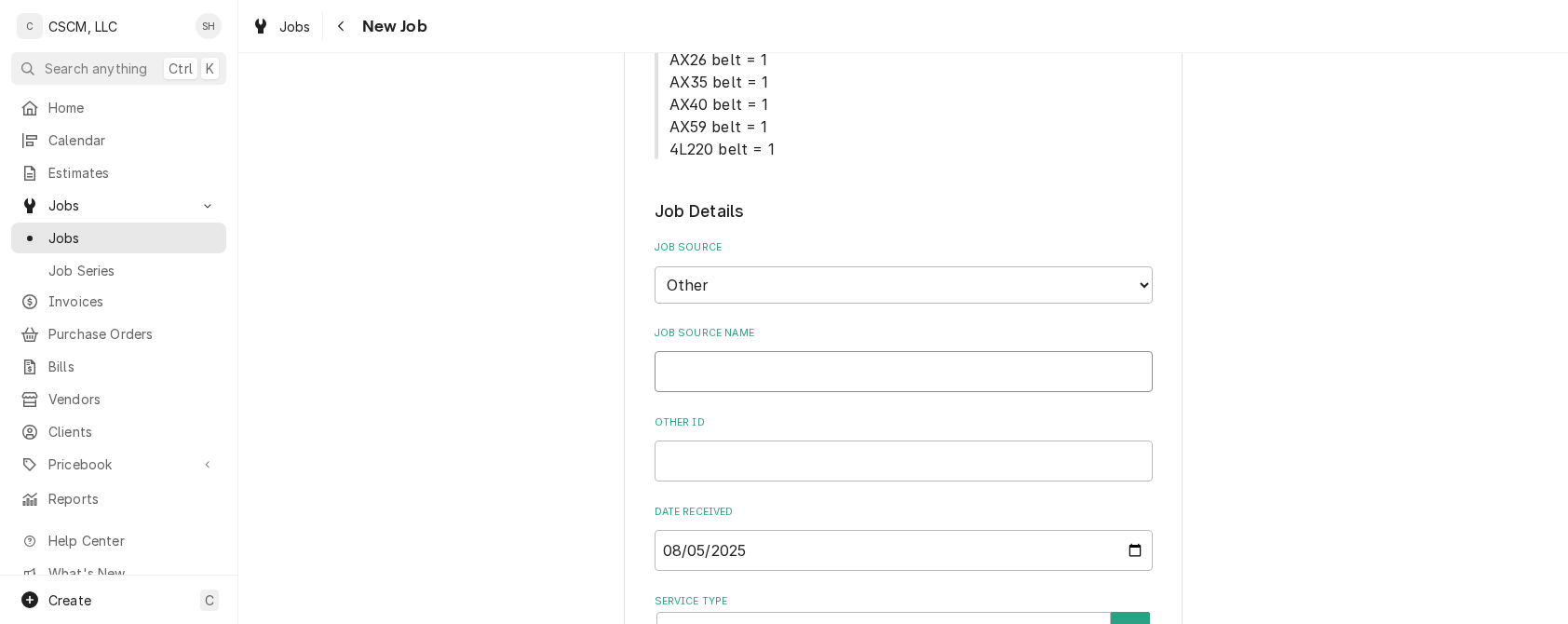 click on "Job Source Name" at bounding box center (903, 372) 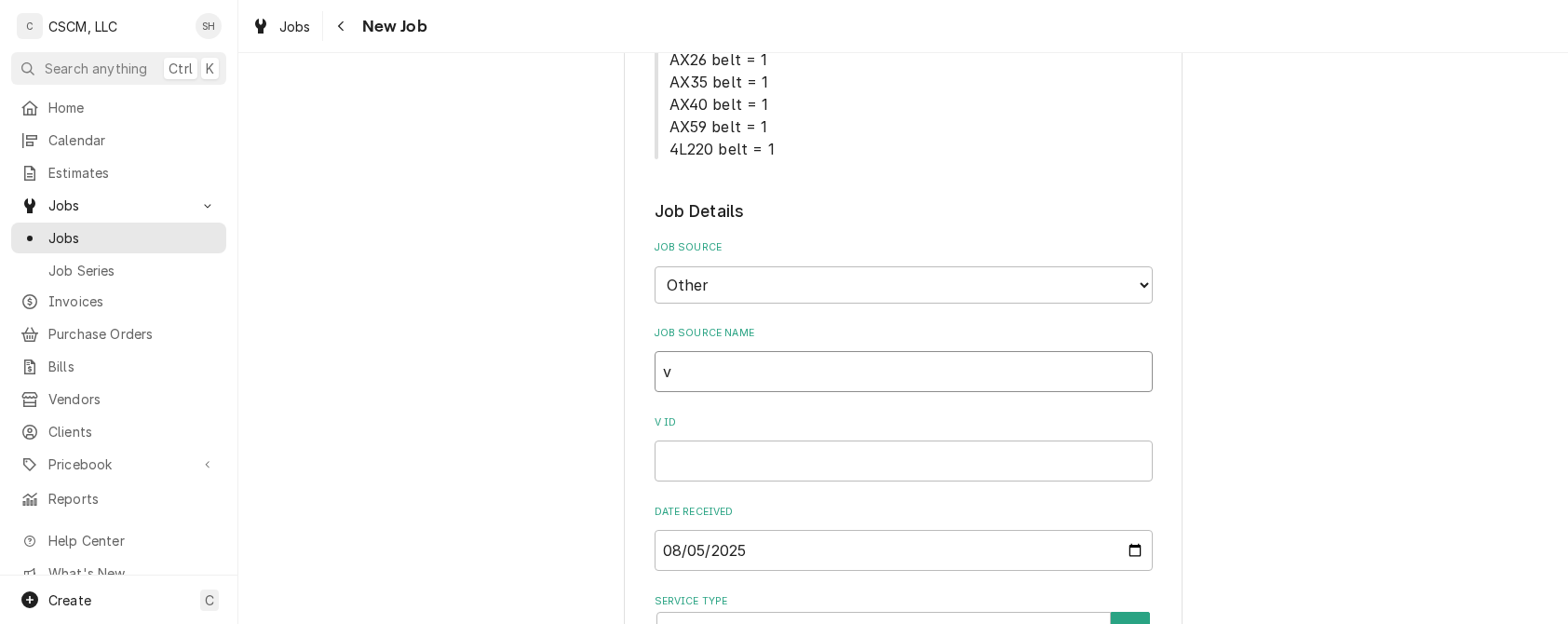 type on "x" 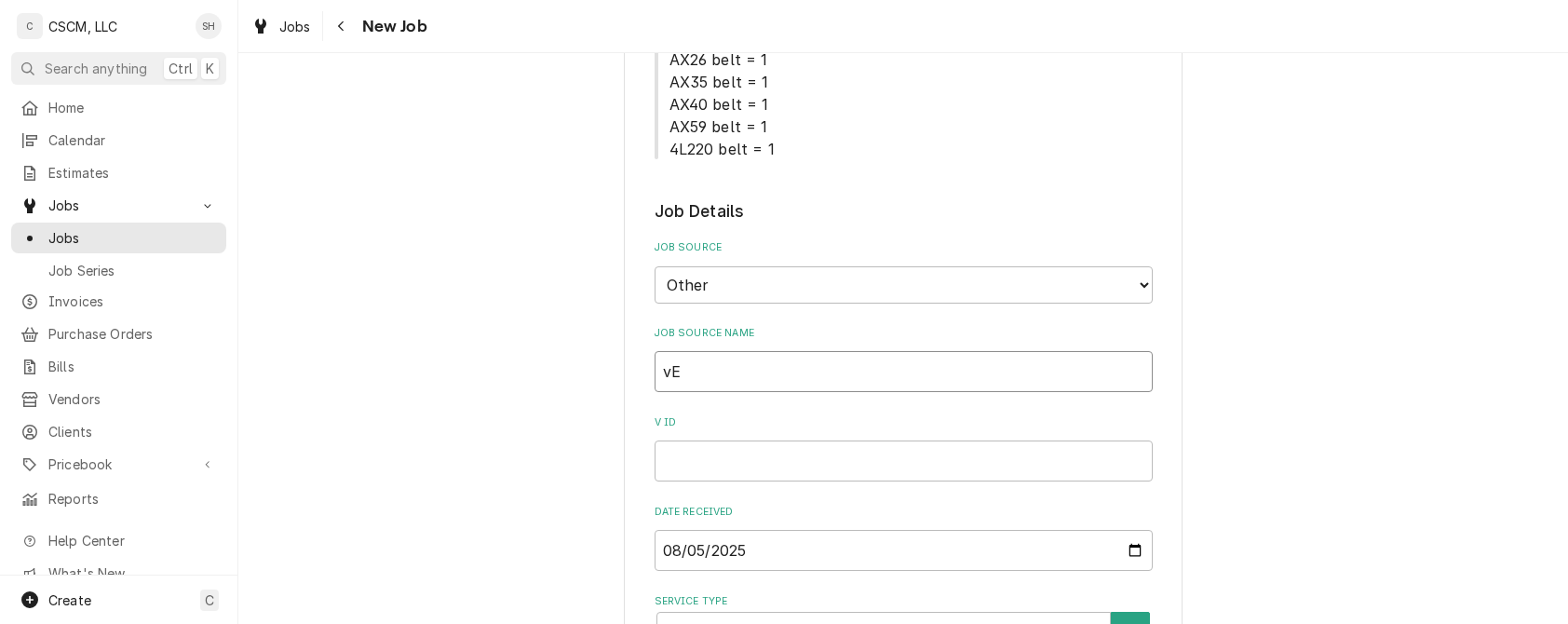type on "x" 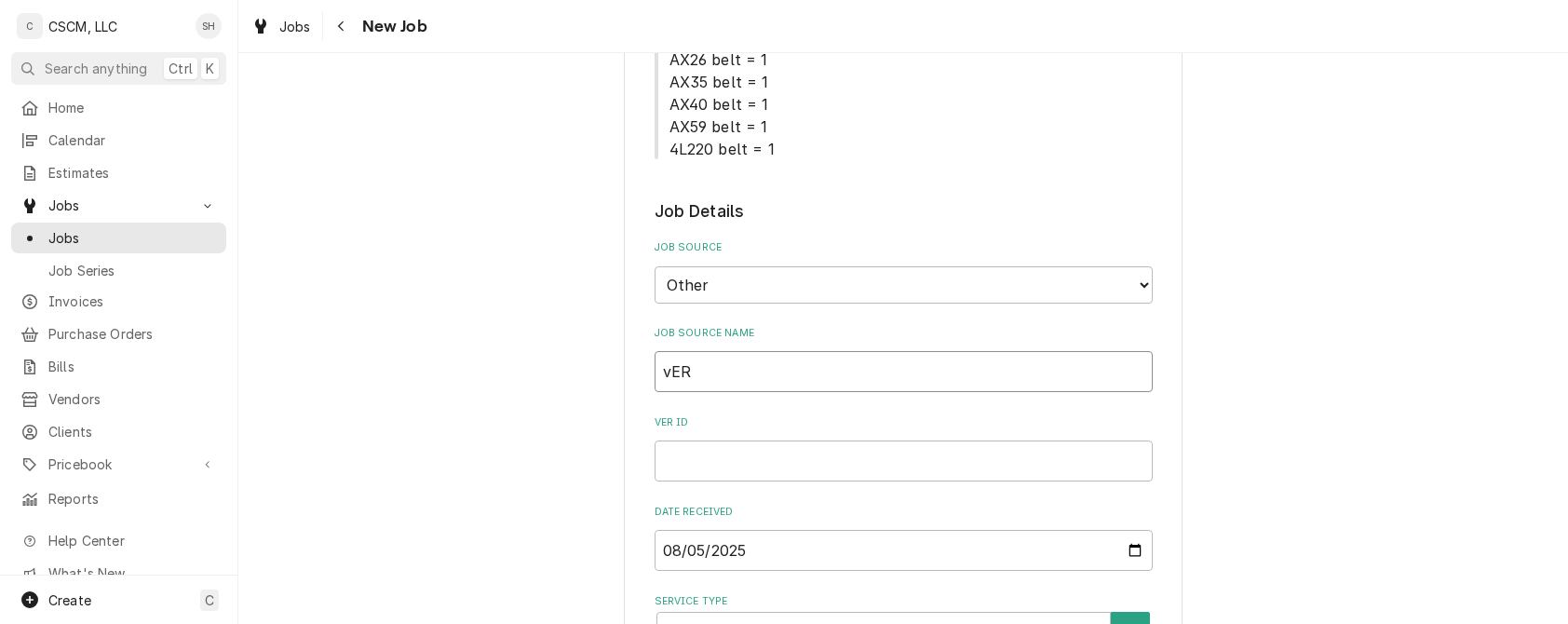 type on "x" 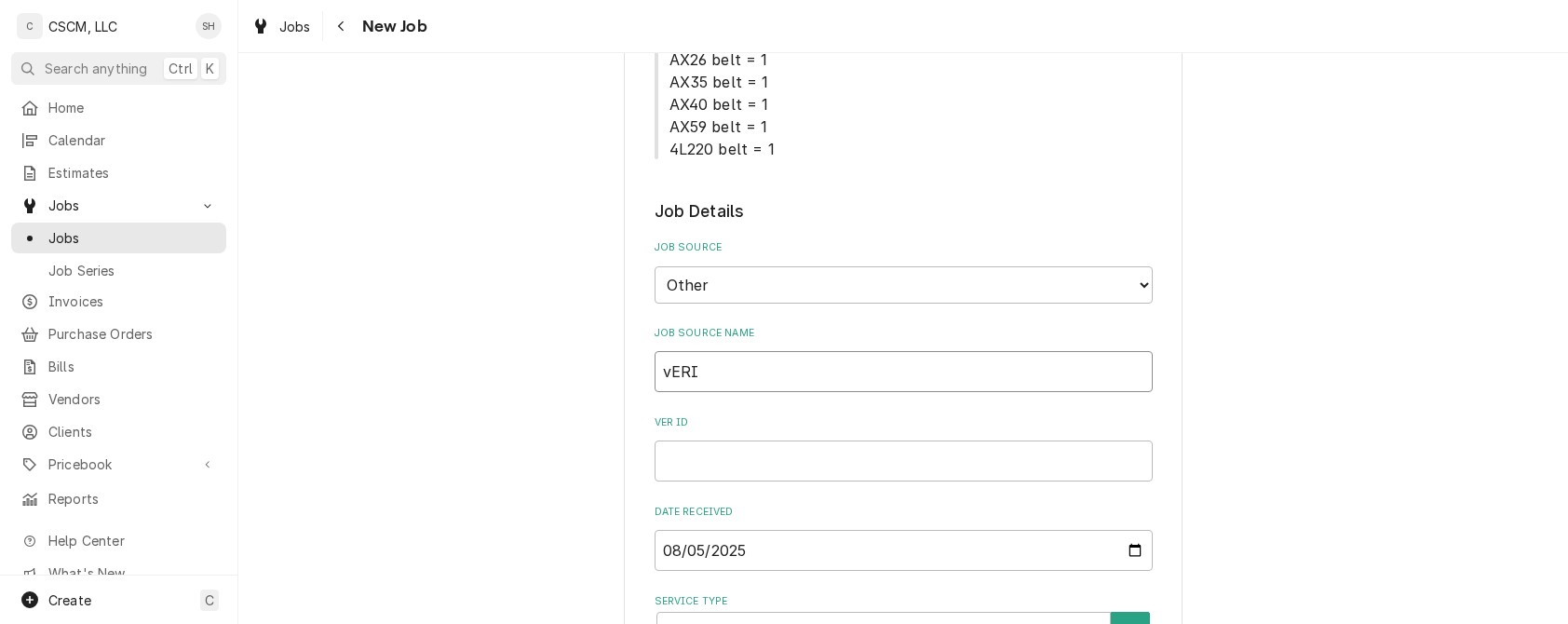 type on "x" 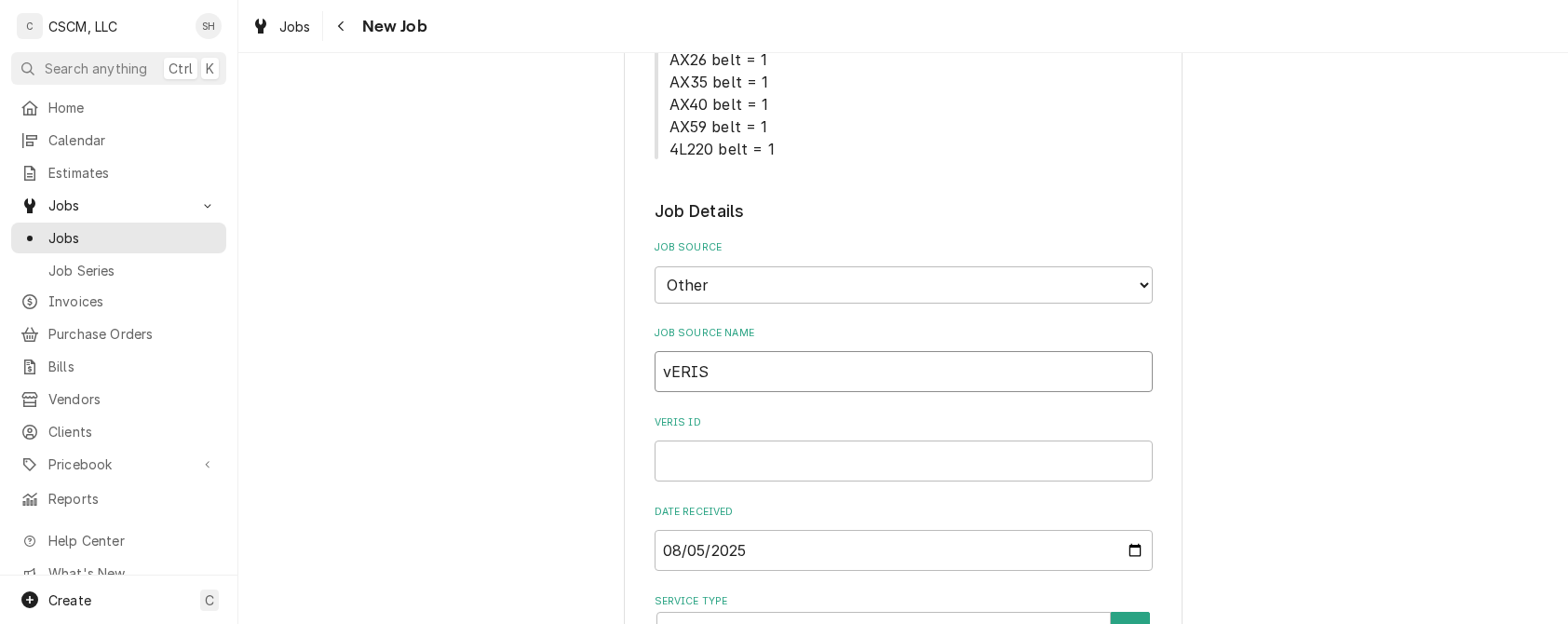type on "x" 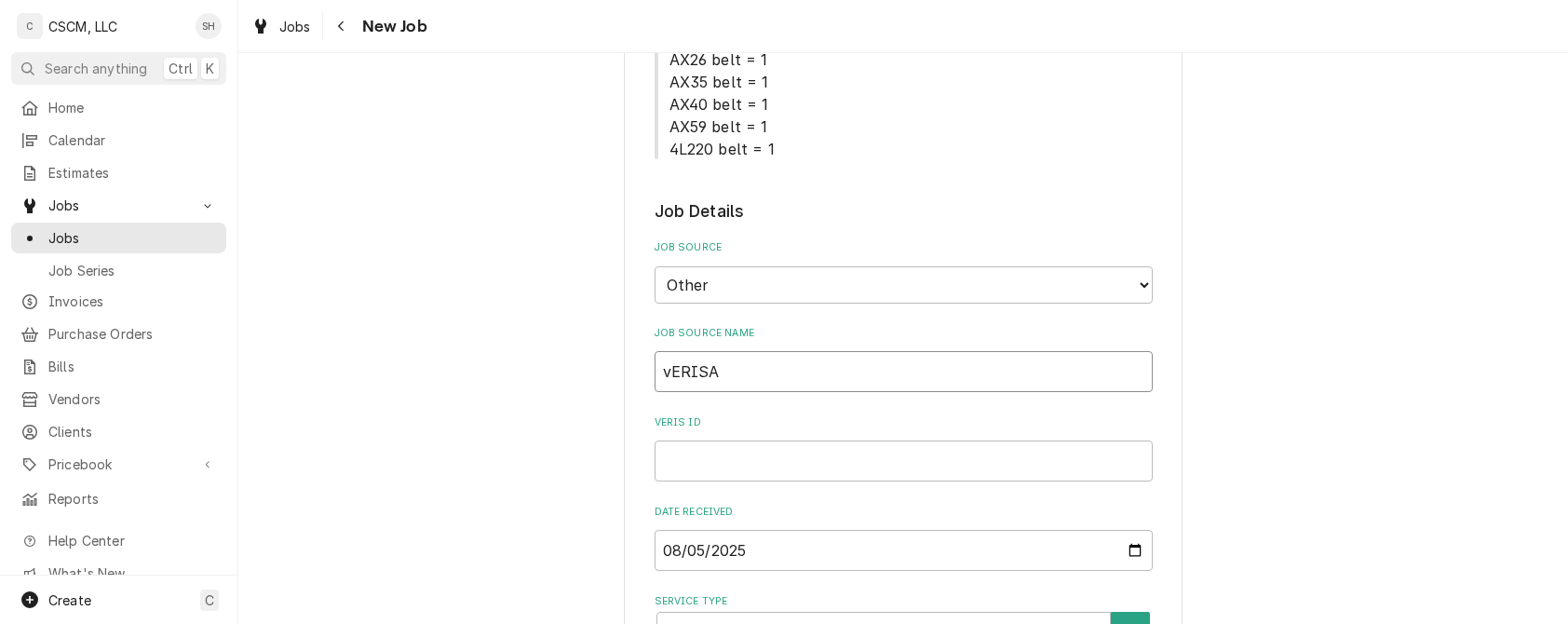 type on "vERISAE" 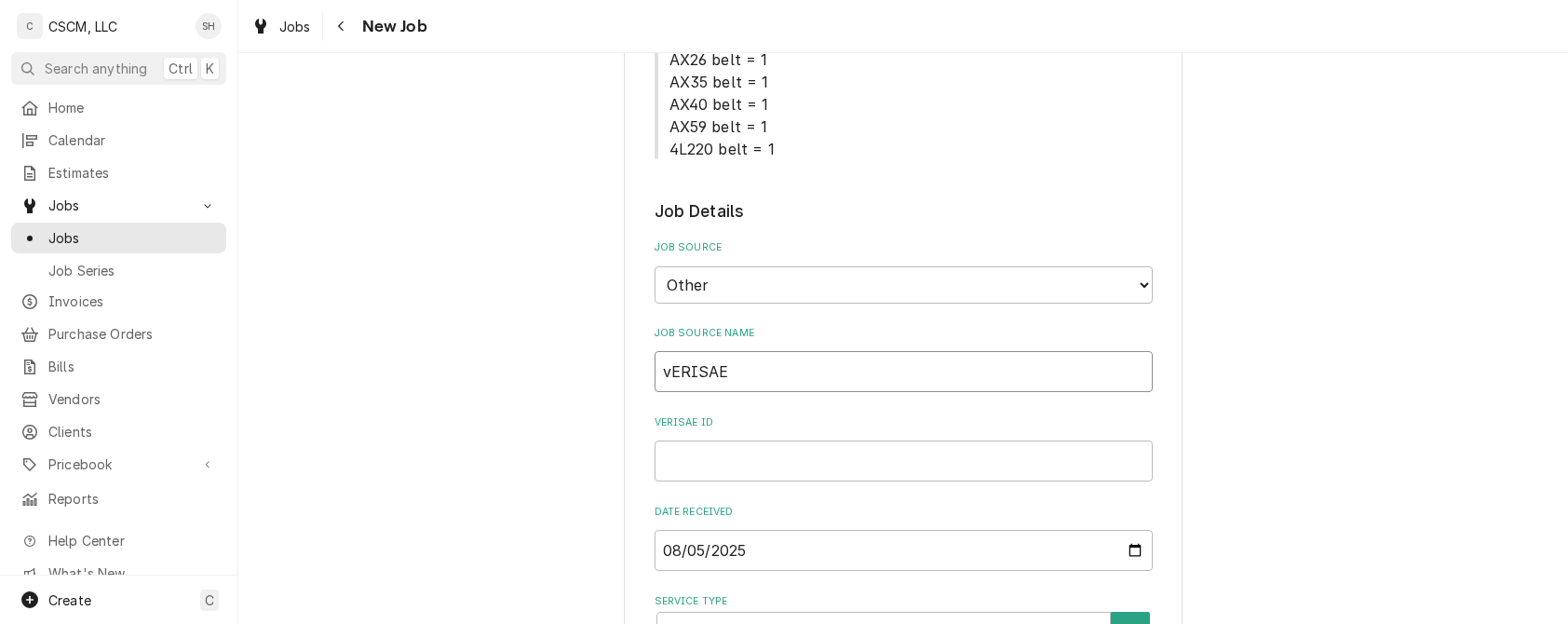 type on "x" 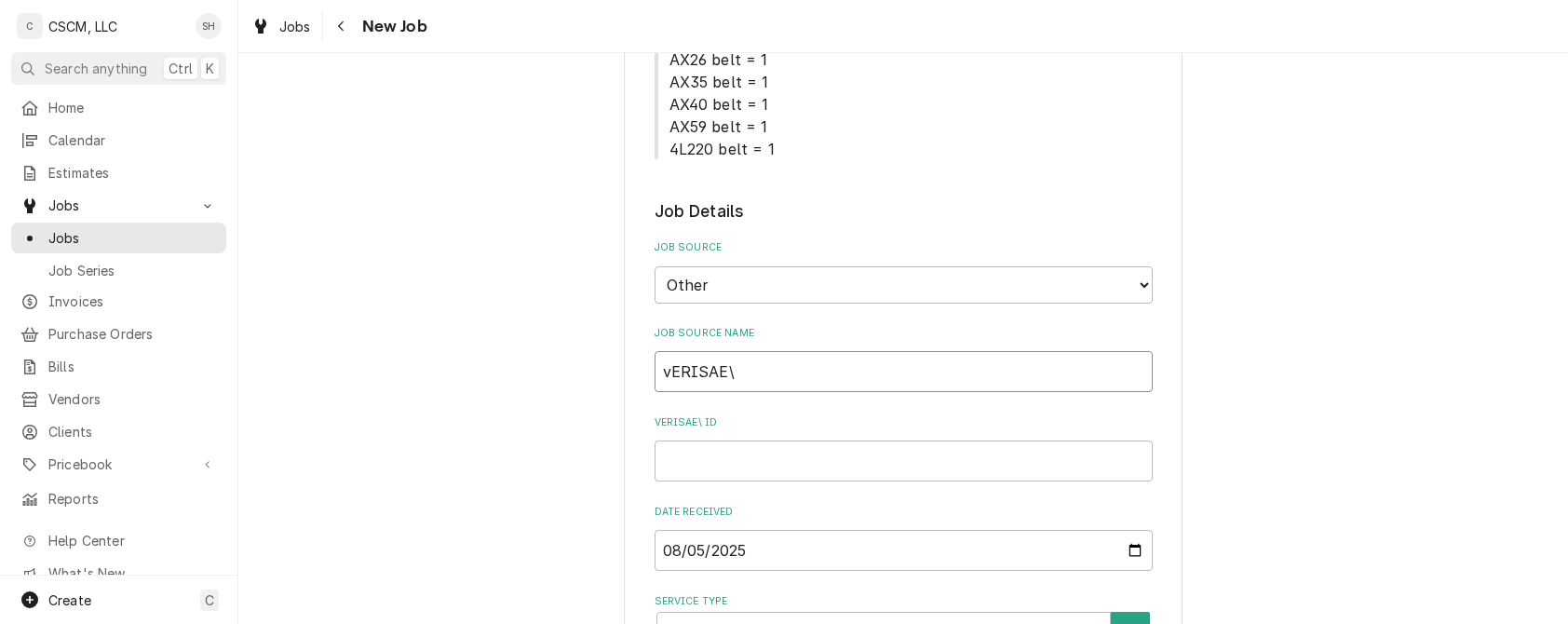 type on "x" 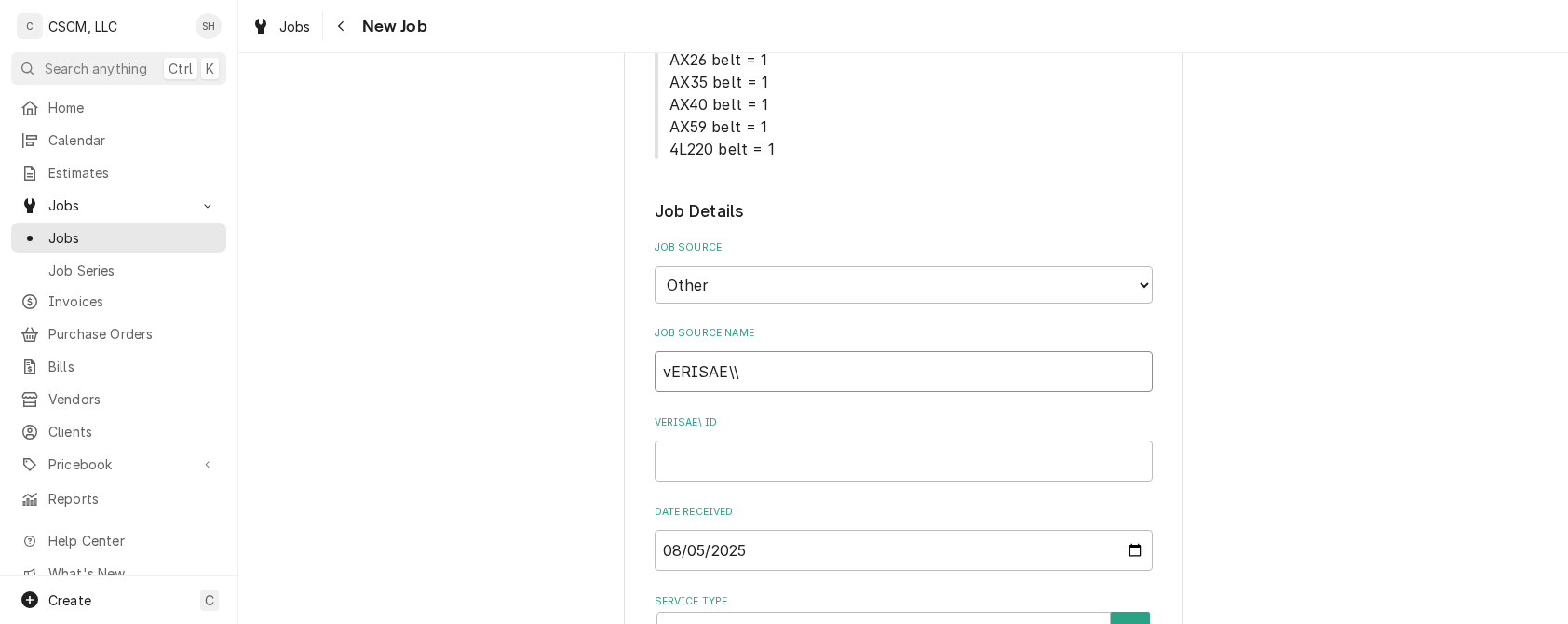 type on "x" 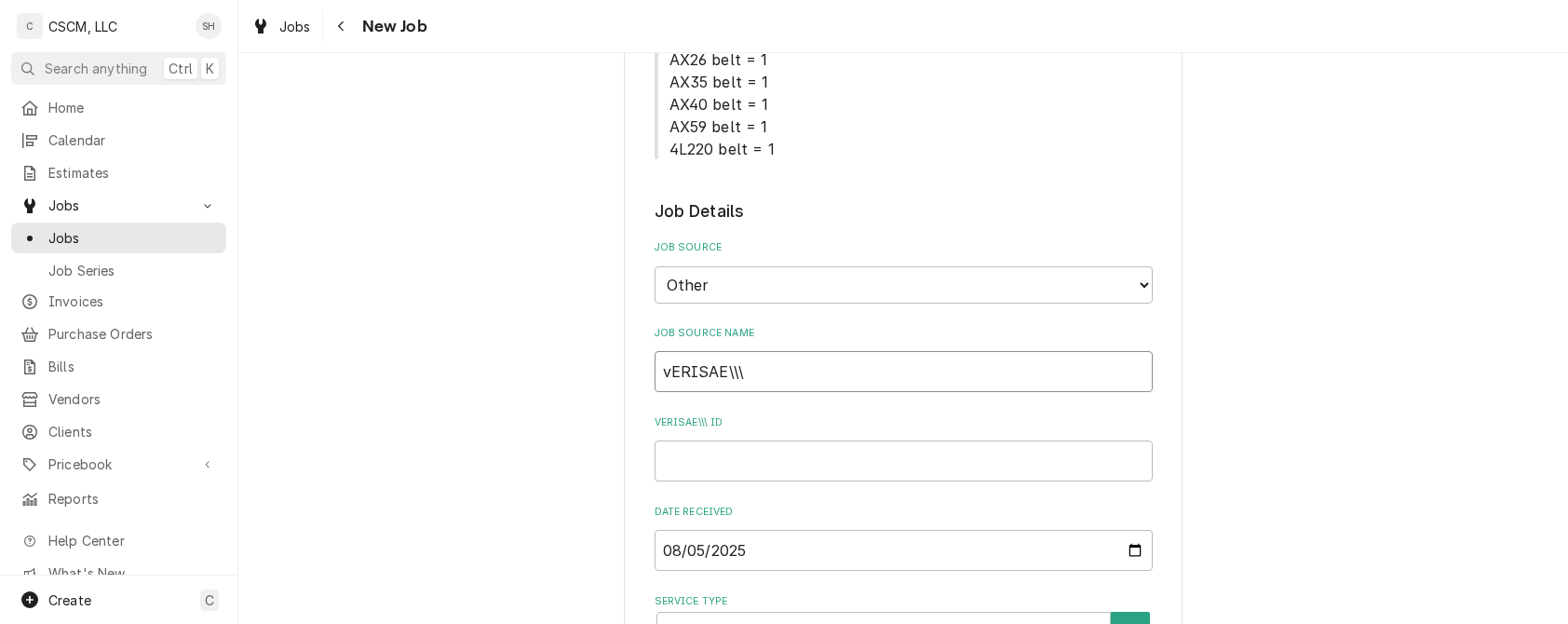 type on "vERISAE\\\\" 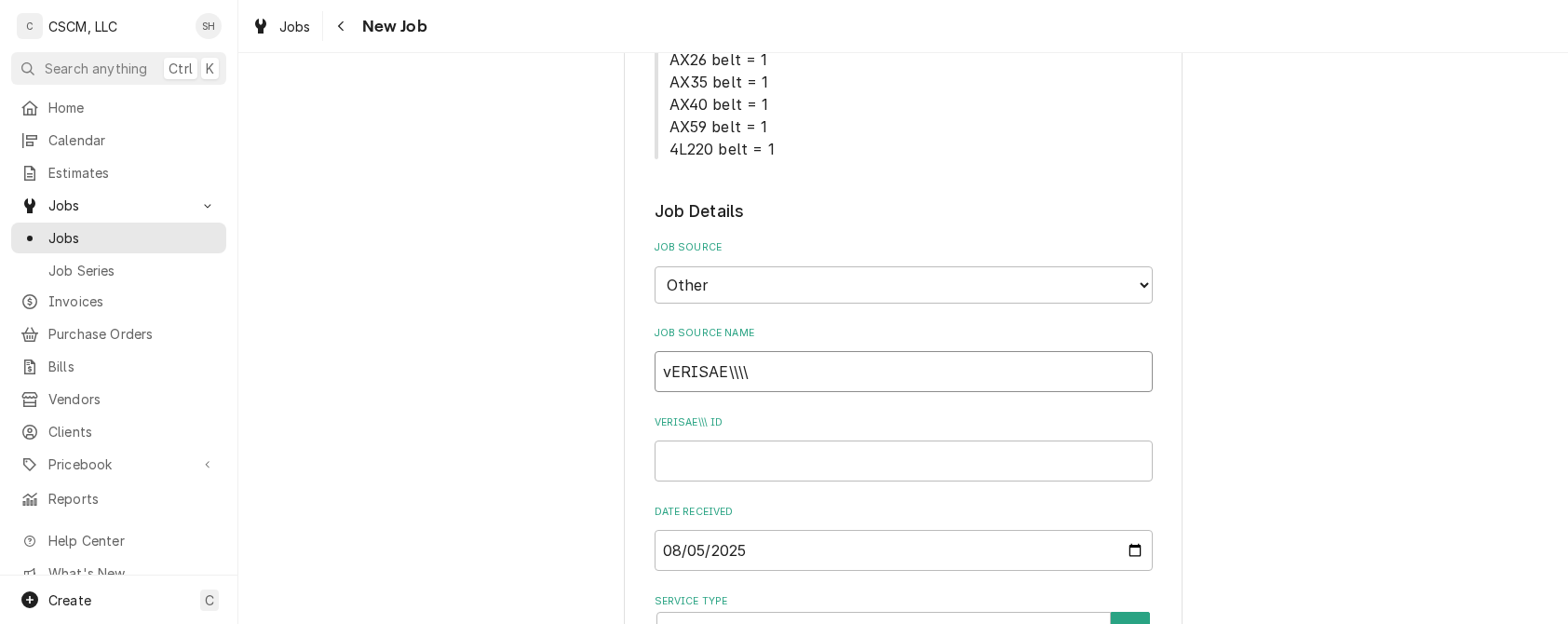 type on "x" 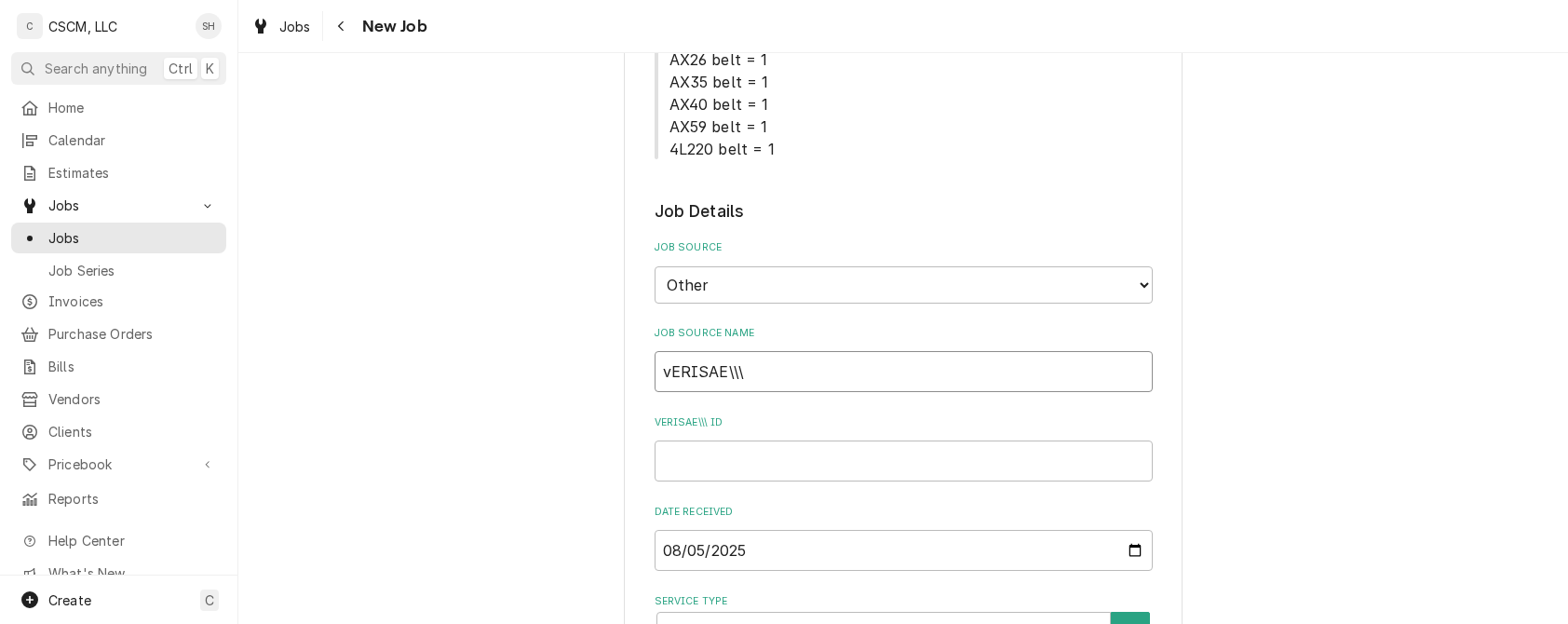 type on "x" 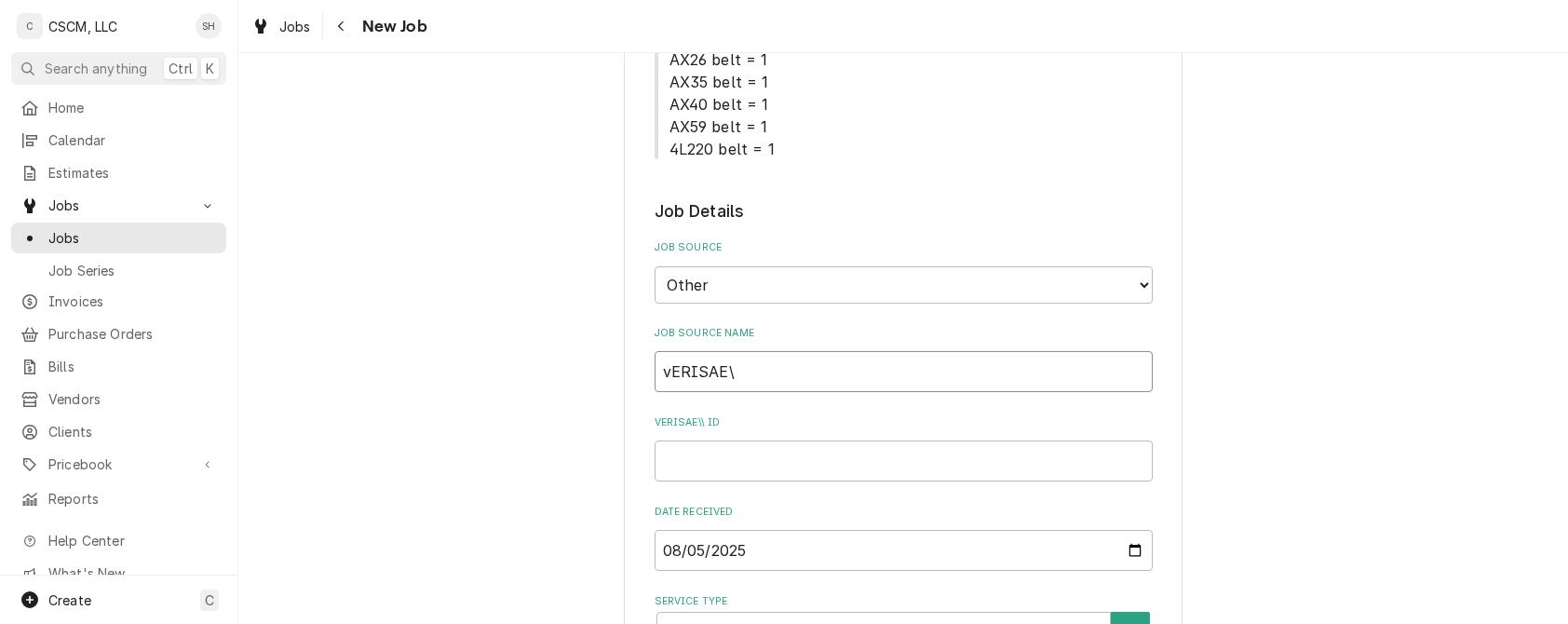 type on "vERISAE" 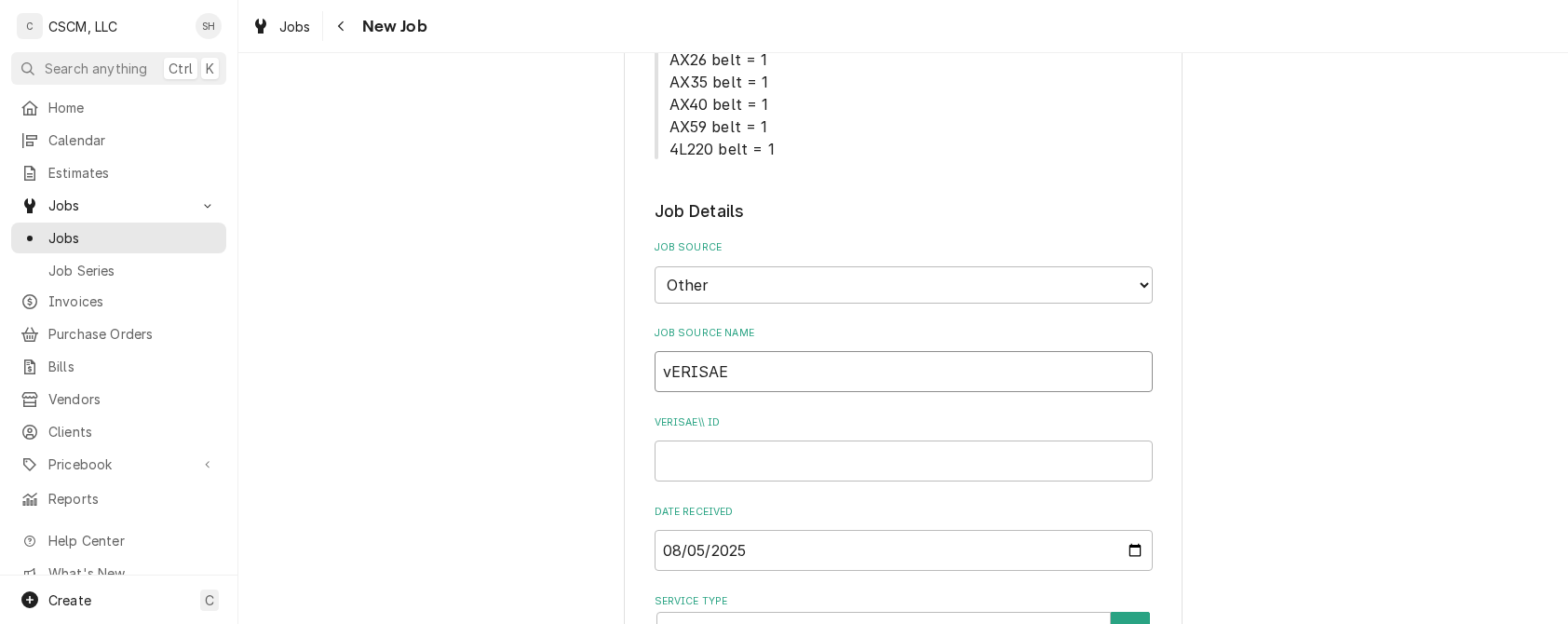 type on "x" 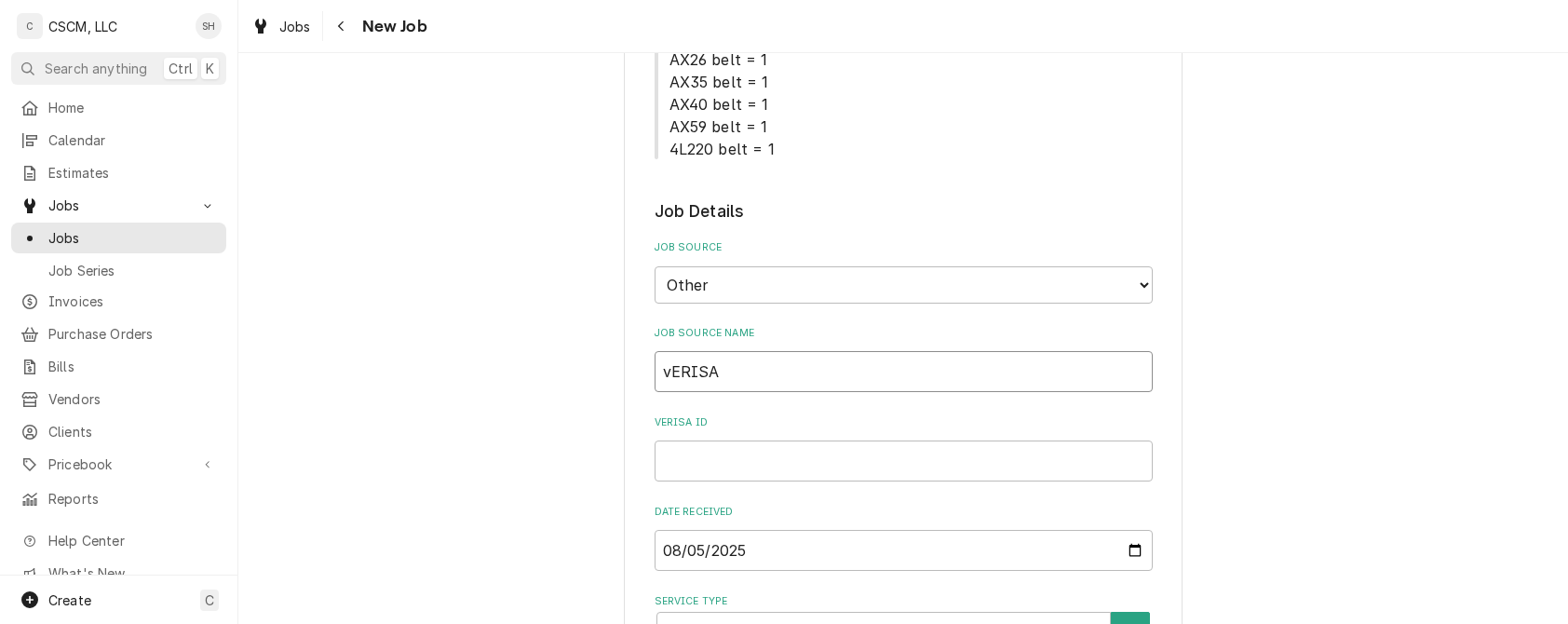 type on "x" 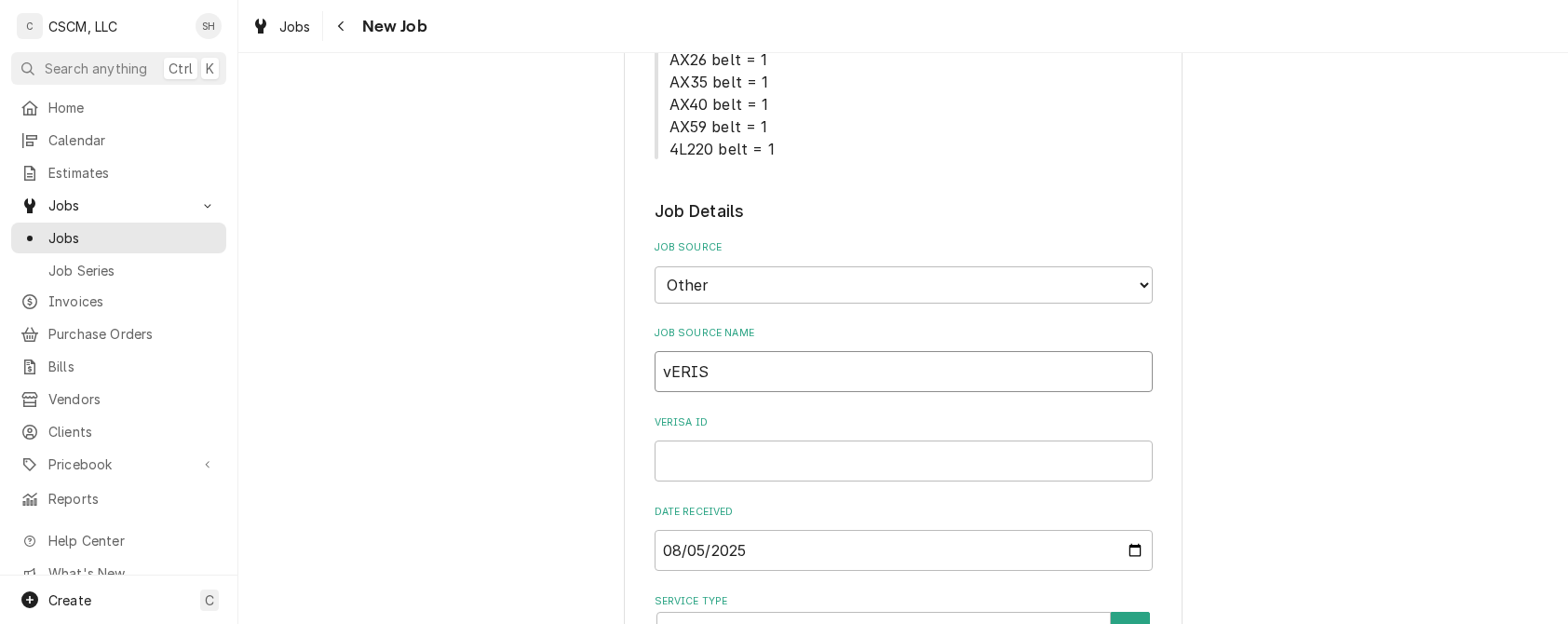 type on "x" 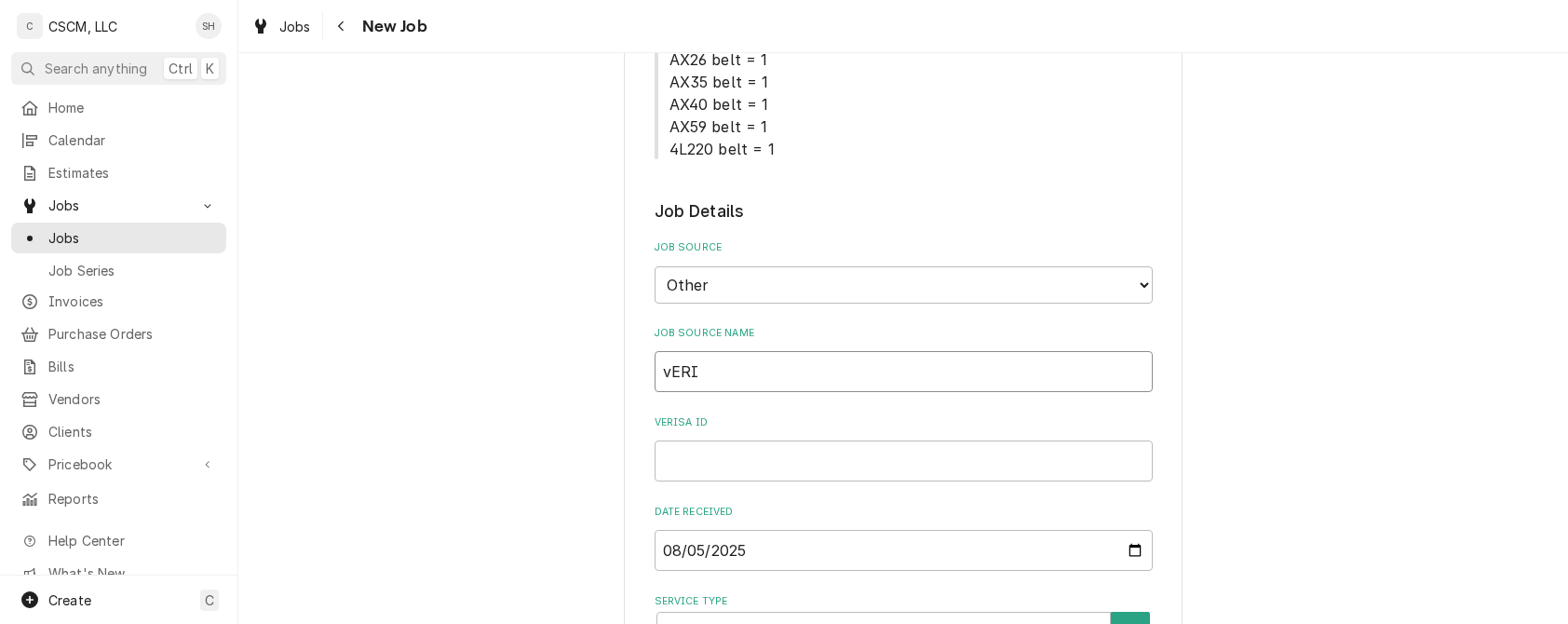 type on "x" 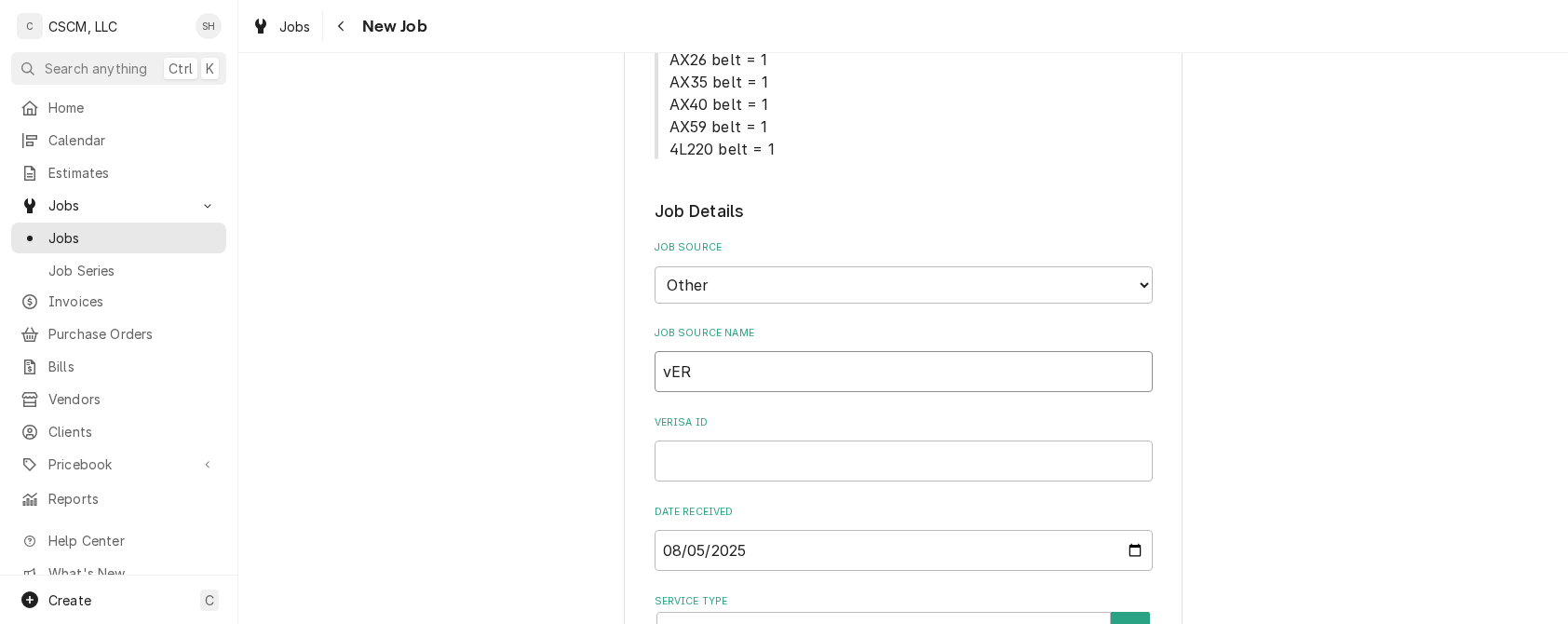 type on "x" 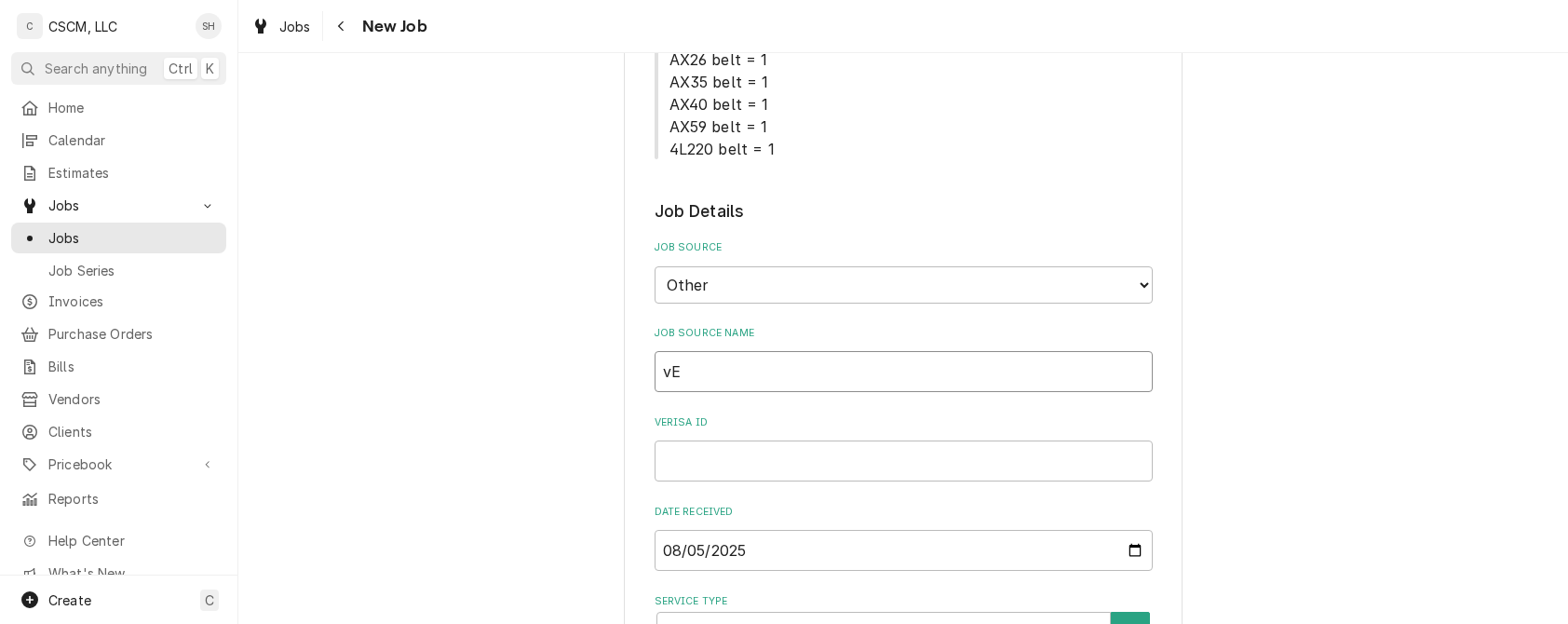 type on "x" 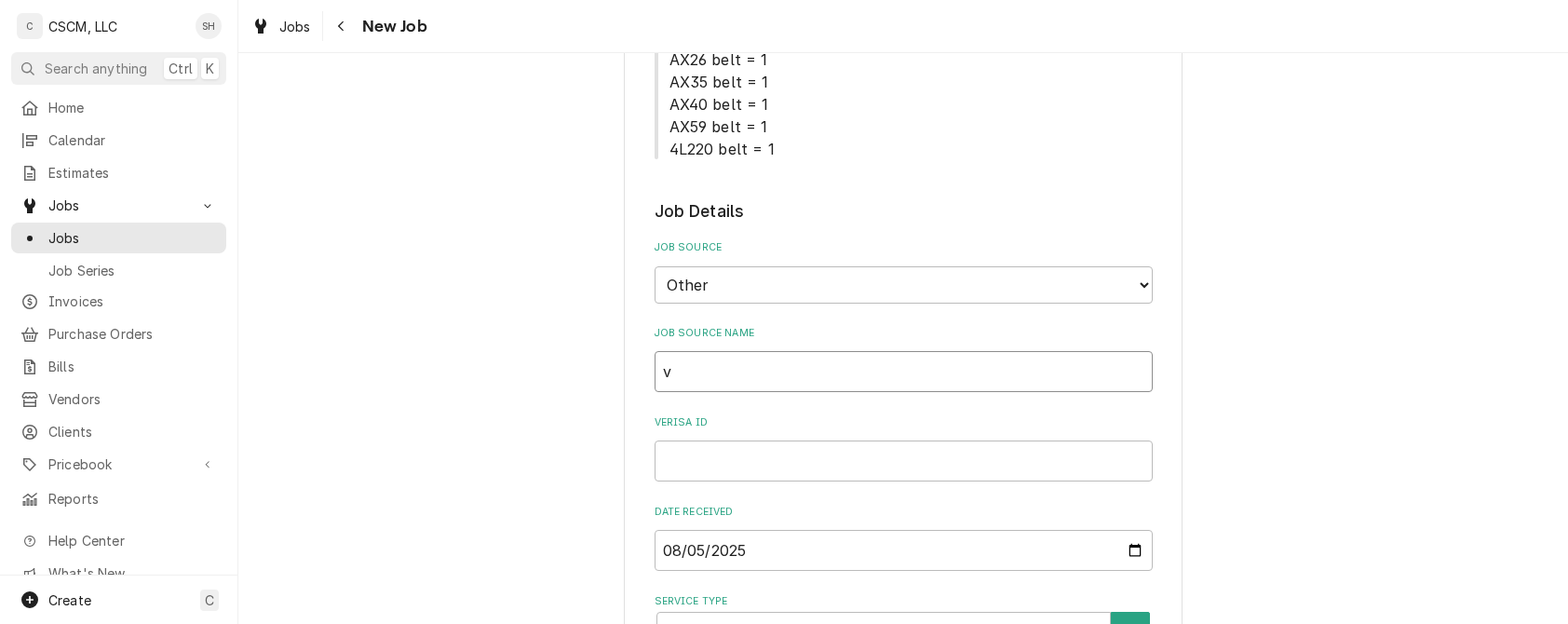 type on "x" 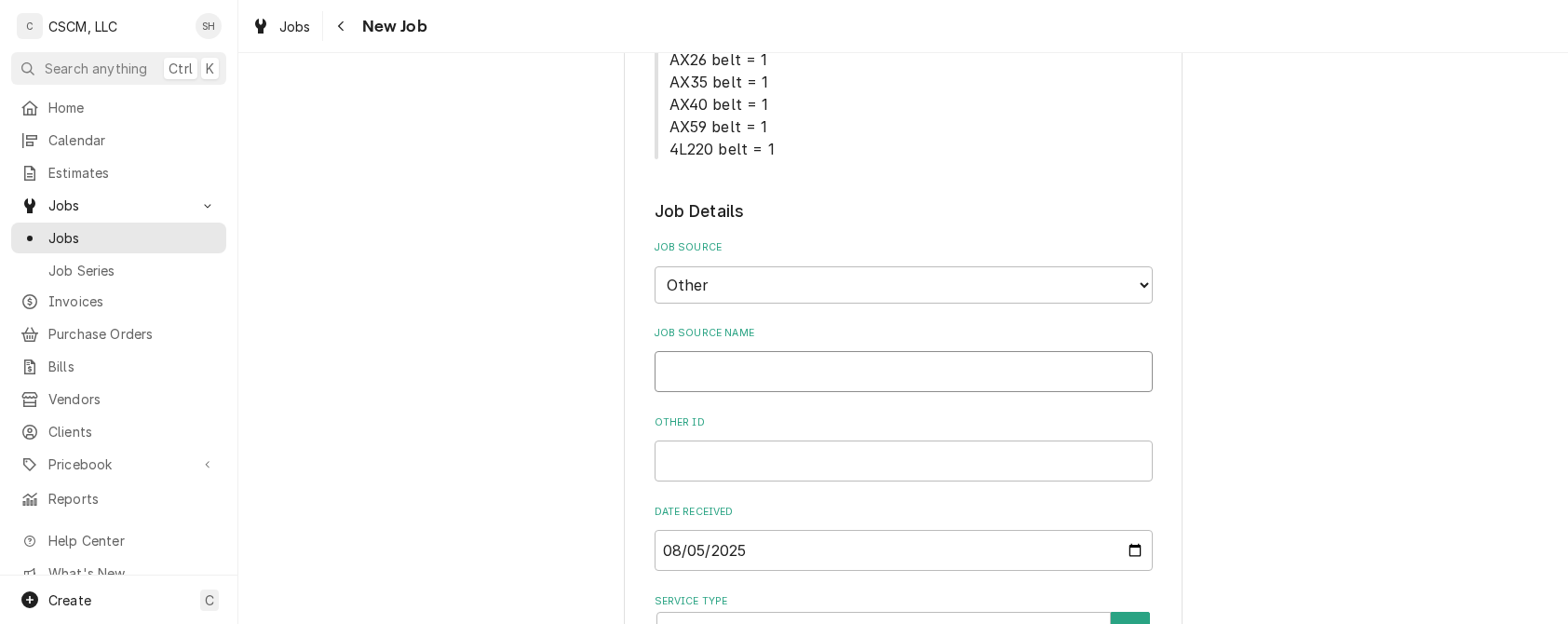 type on "x" 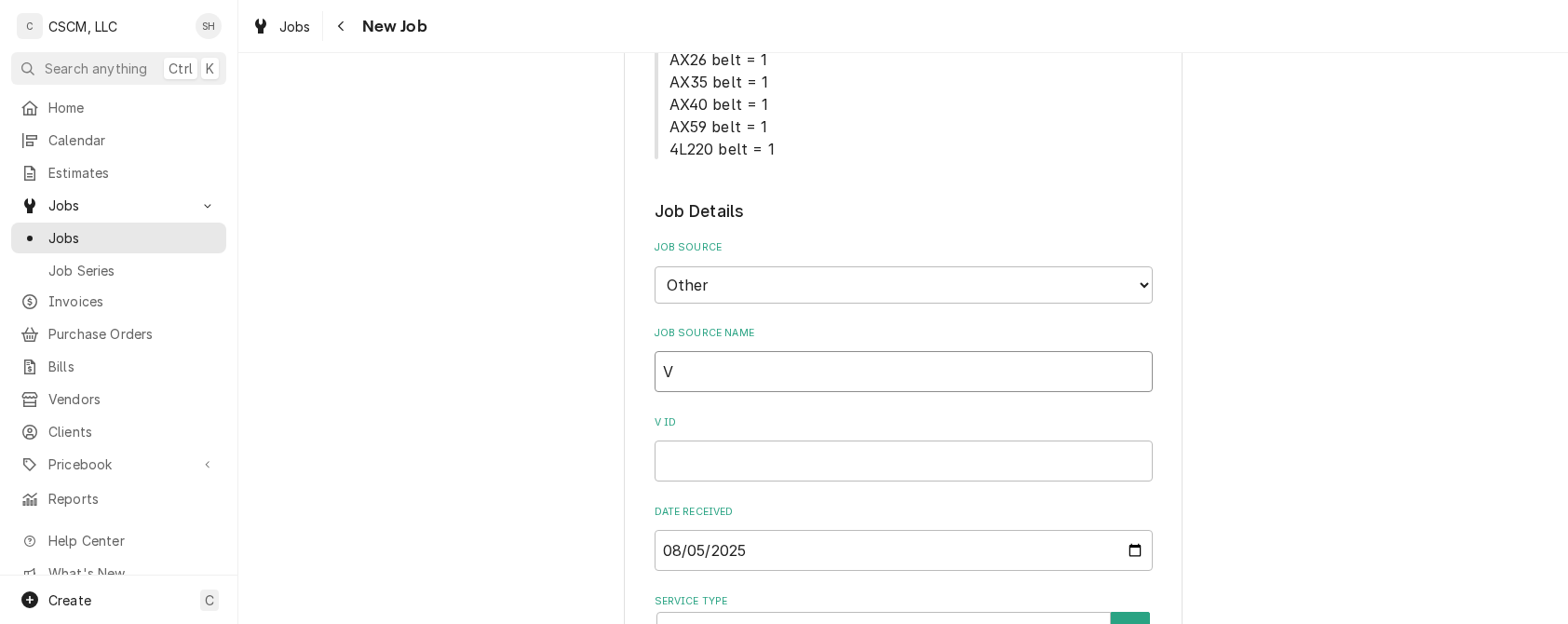 type on "x" 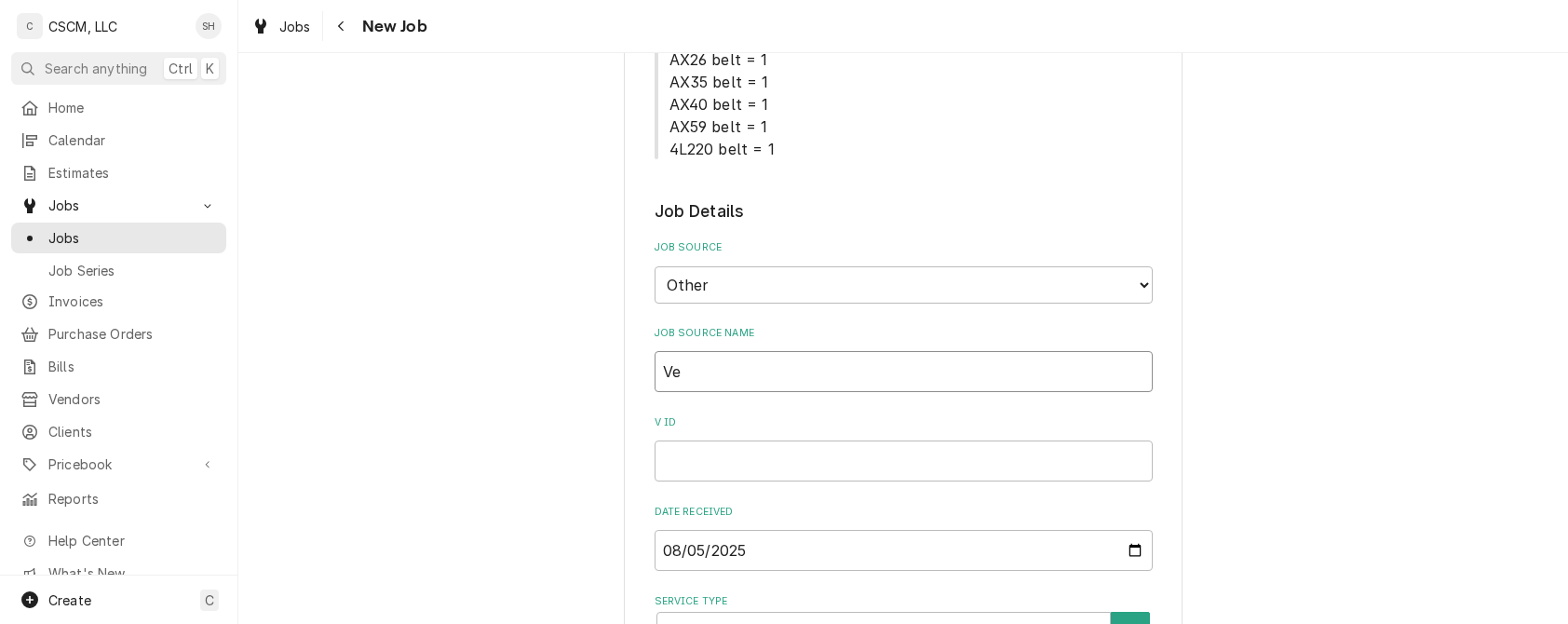 type on "x" 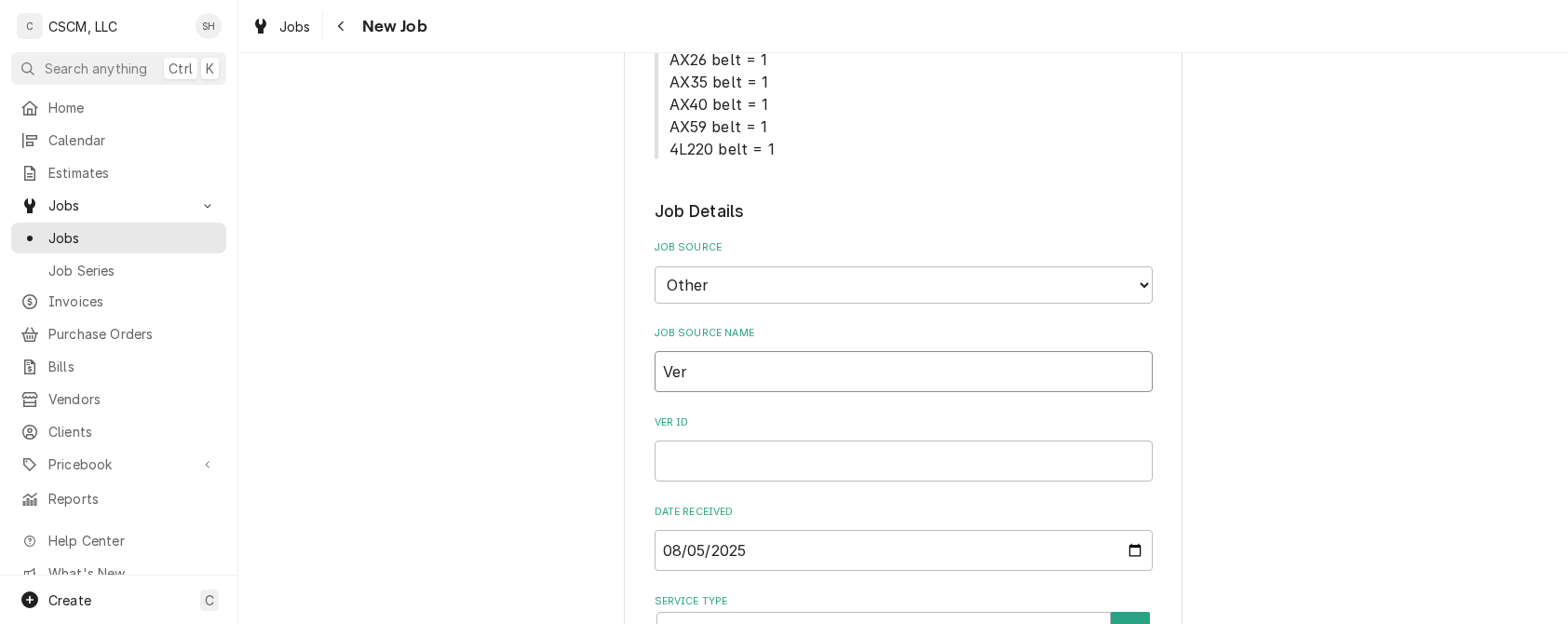 type on "x" 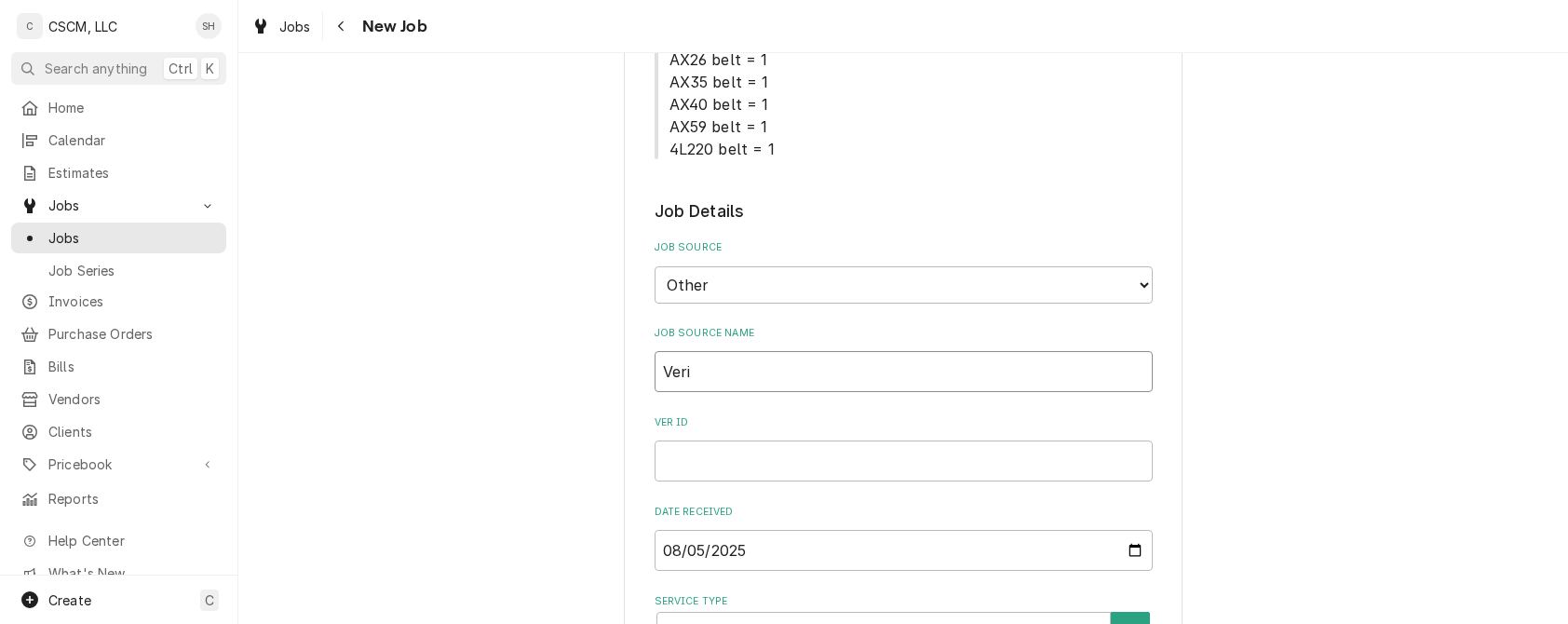 type on "x" 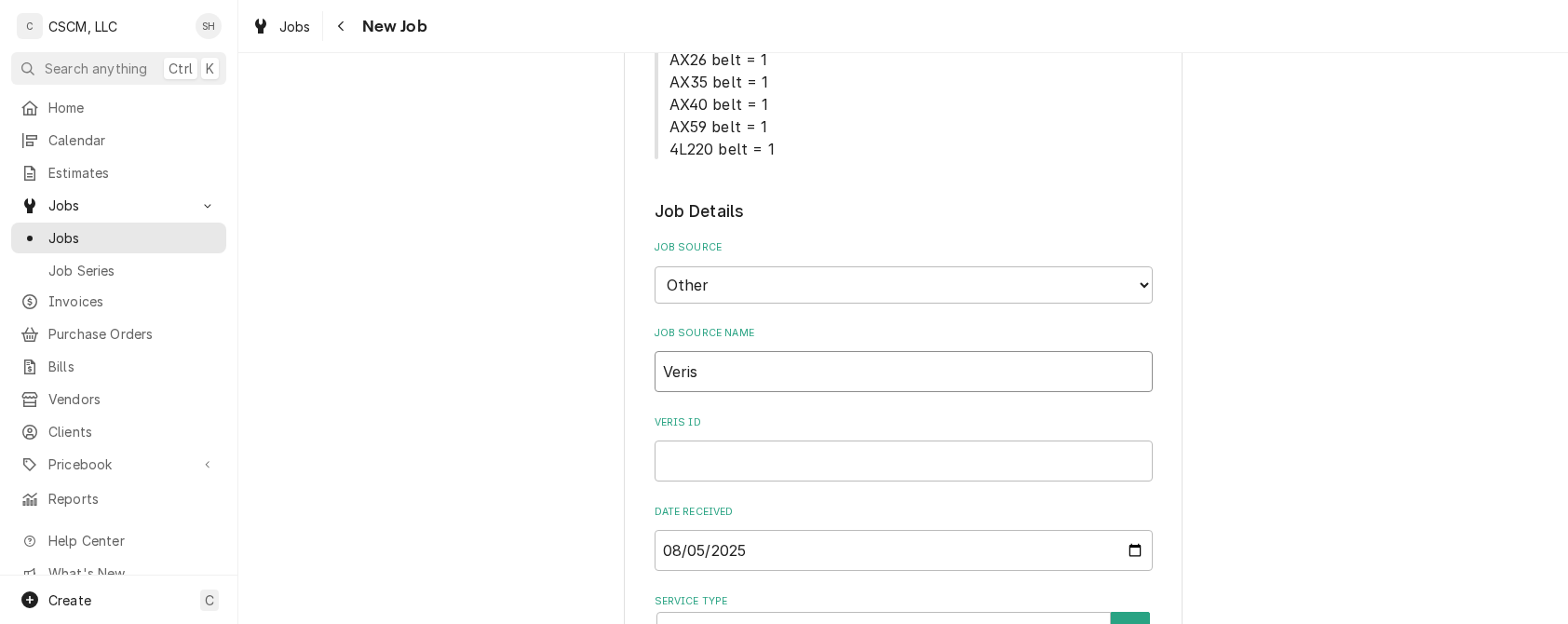 type on "x" 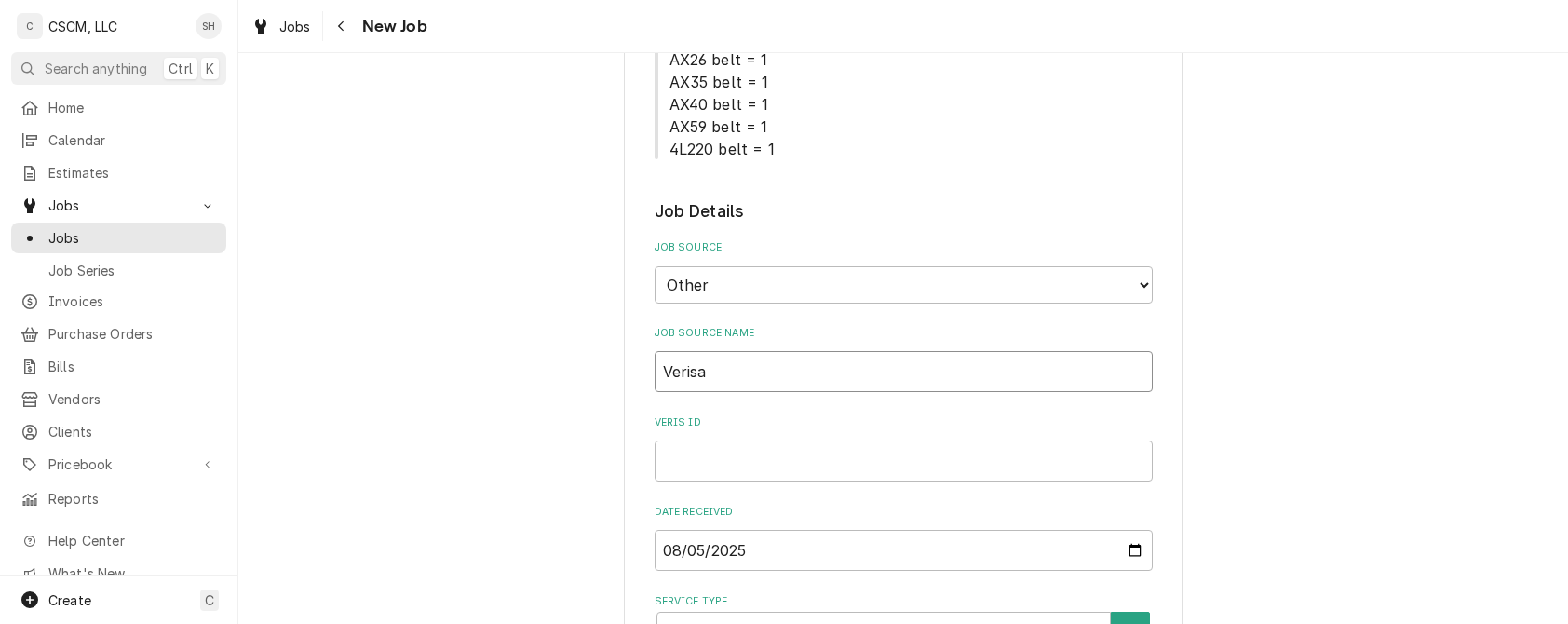 type on "x" 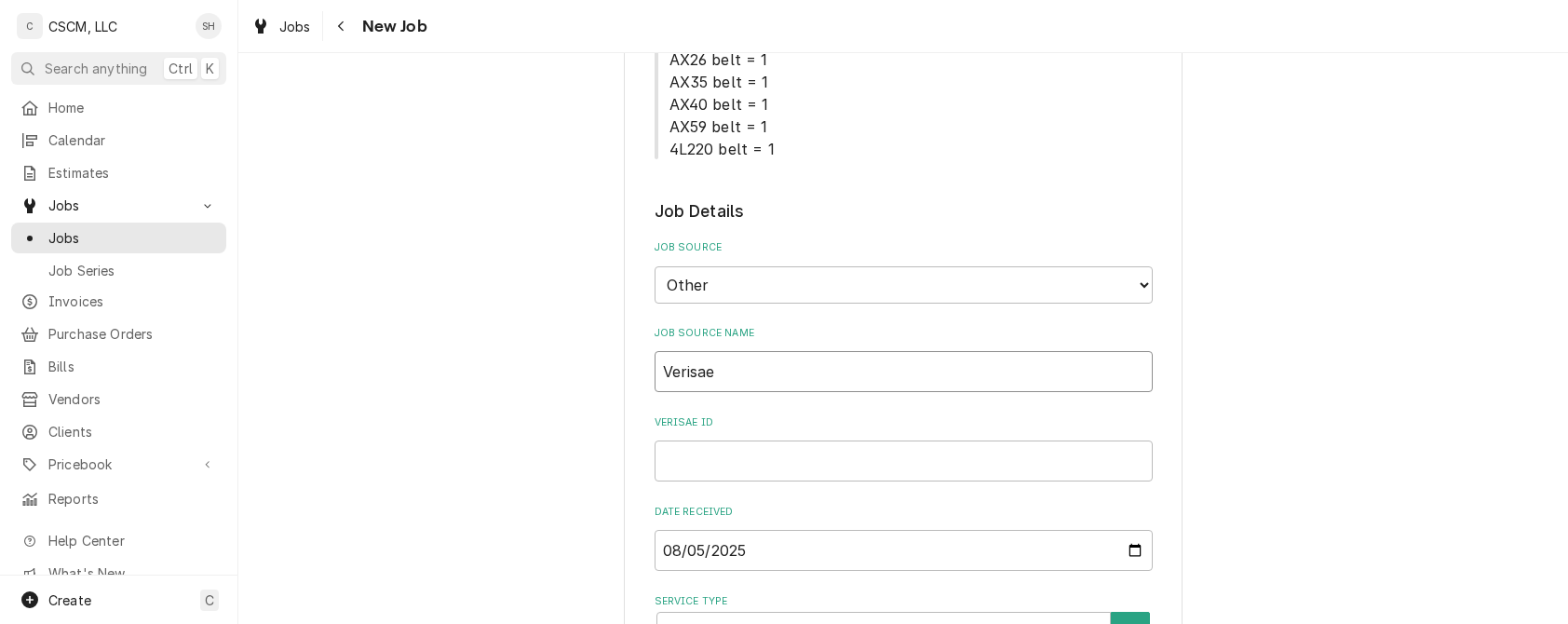 type on "Verisae" 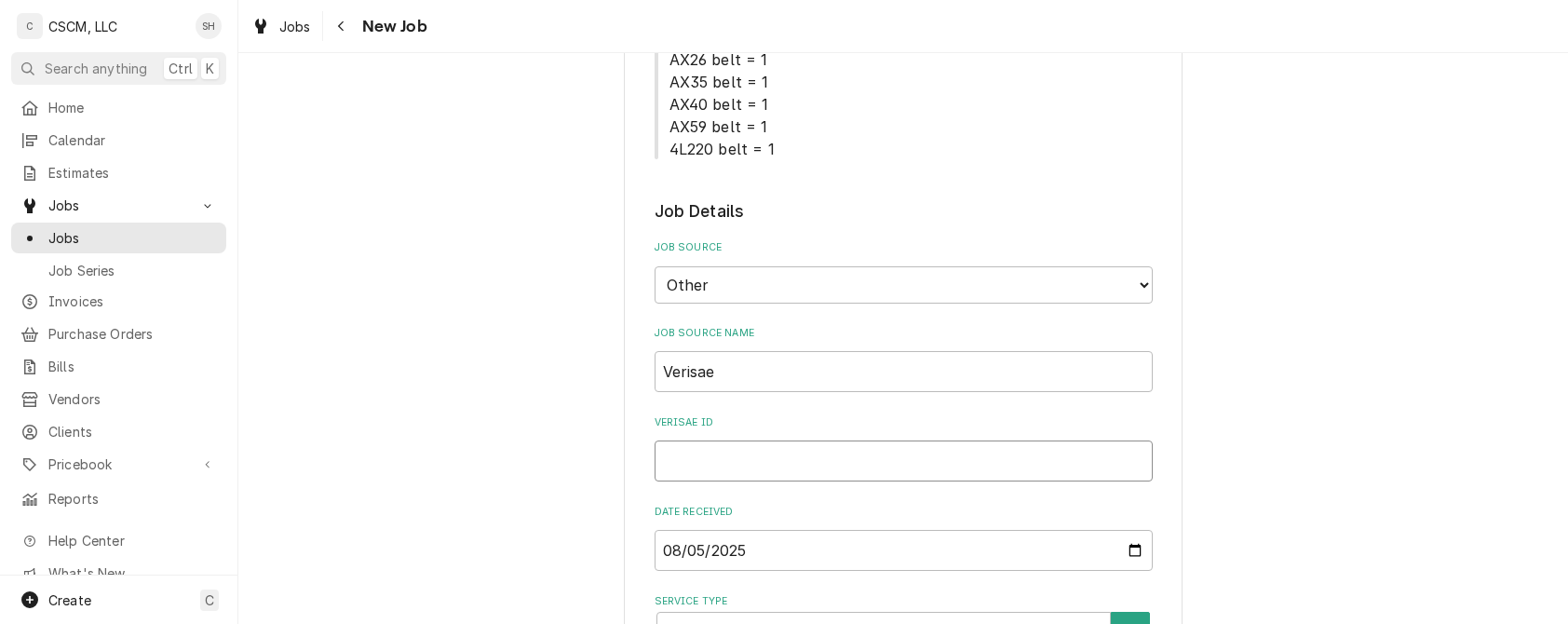 paste on "71937465" 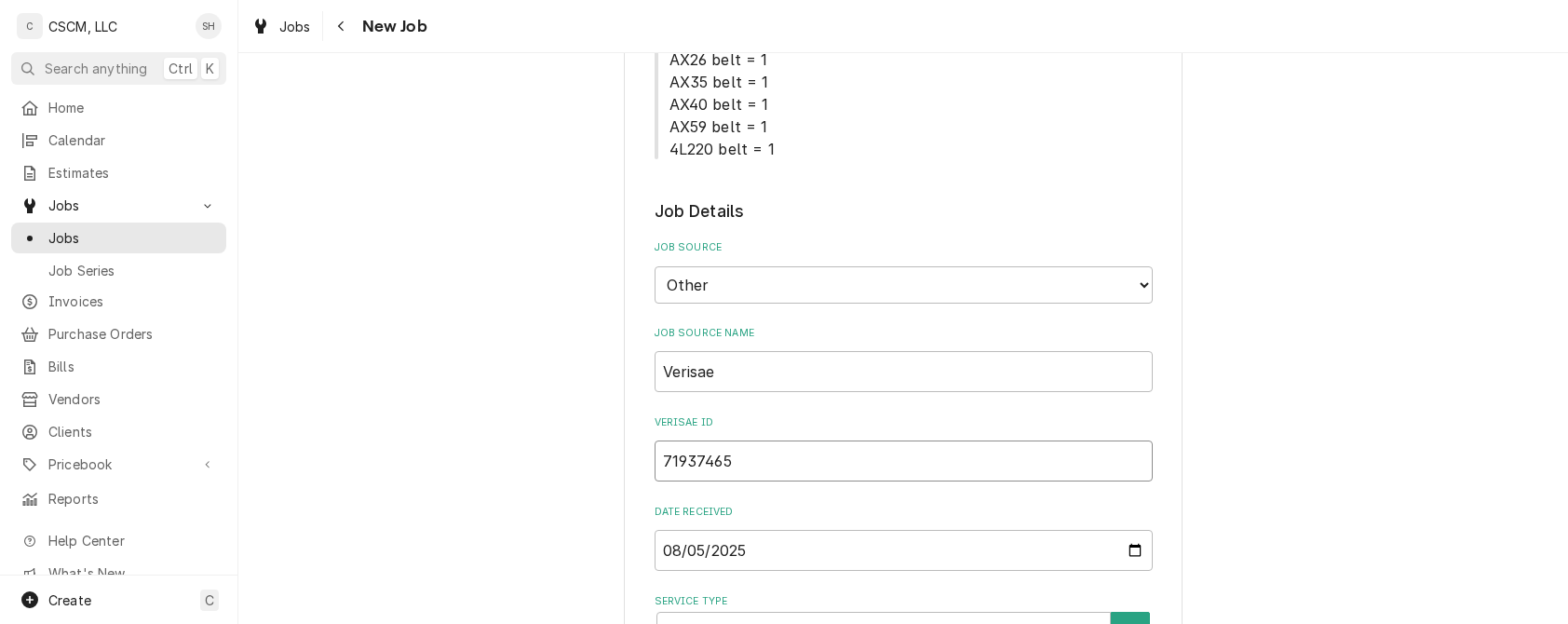 type on "x" 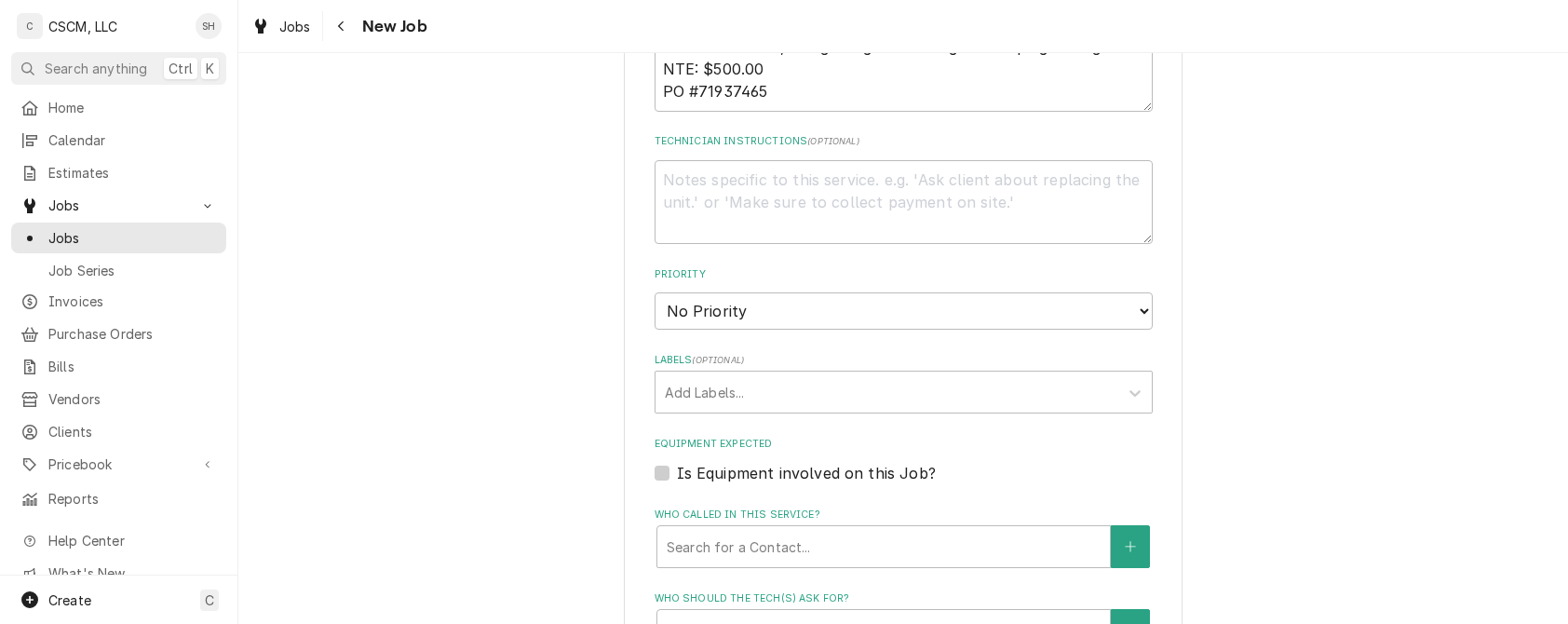 scroll, scrollTop: 1239, scrollLeft: 0, axis: vertical 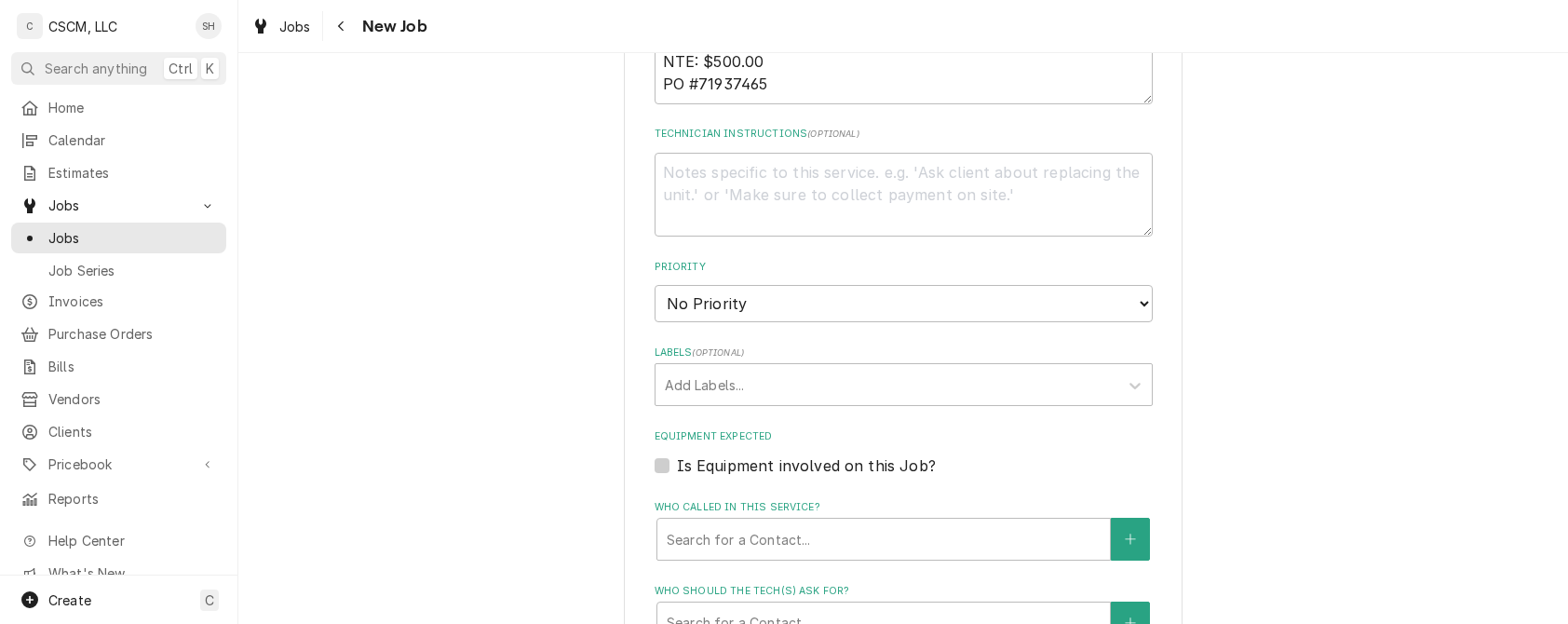 type on "71937465" 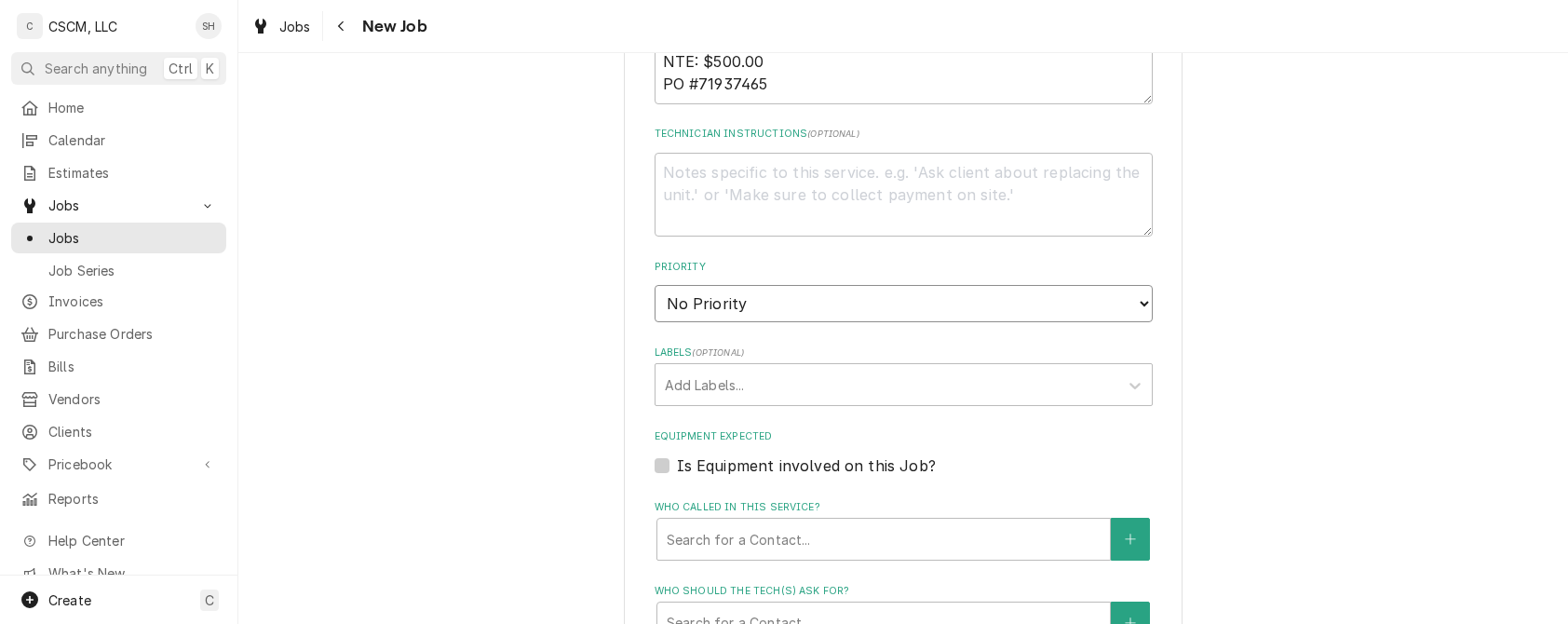 click on "No Priority Urgent High Medium Low" at bounding box center [903, 304] 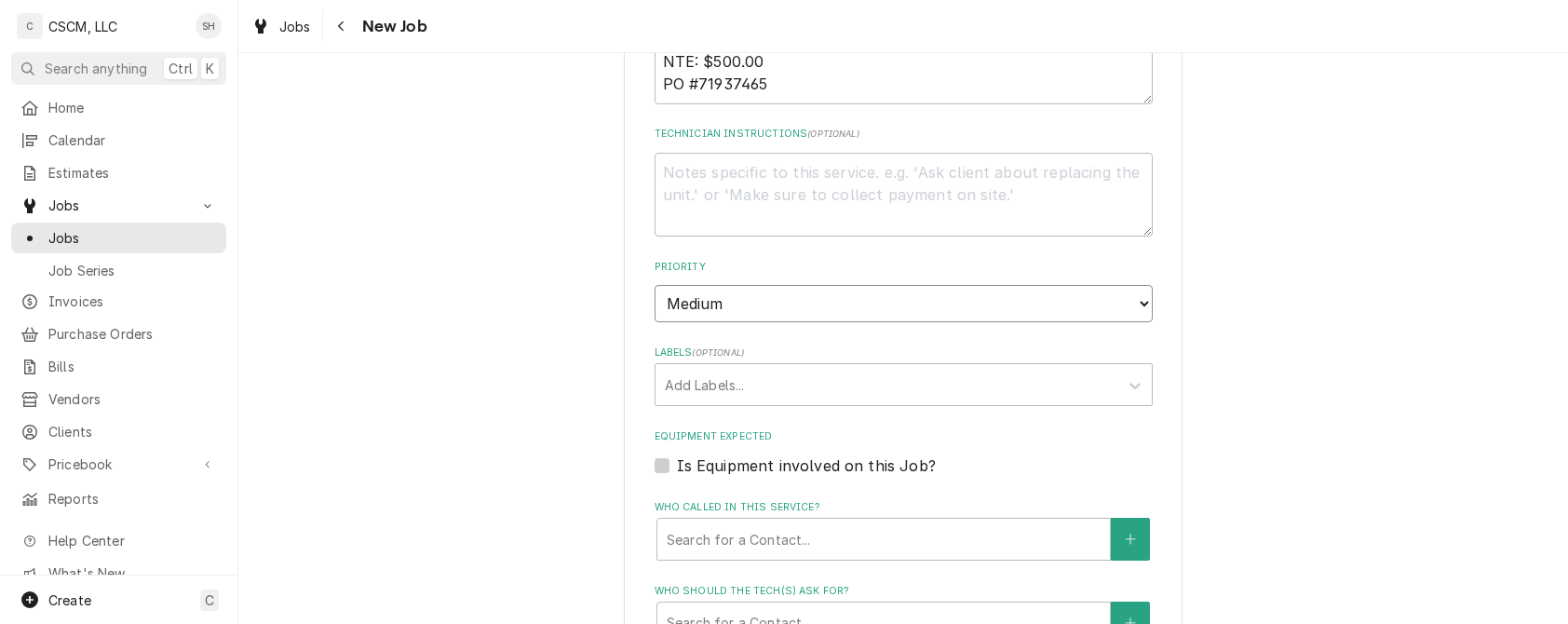 click on "No Priority Urgent High Medium Low" at bounding box center (903, 304) 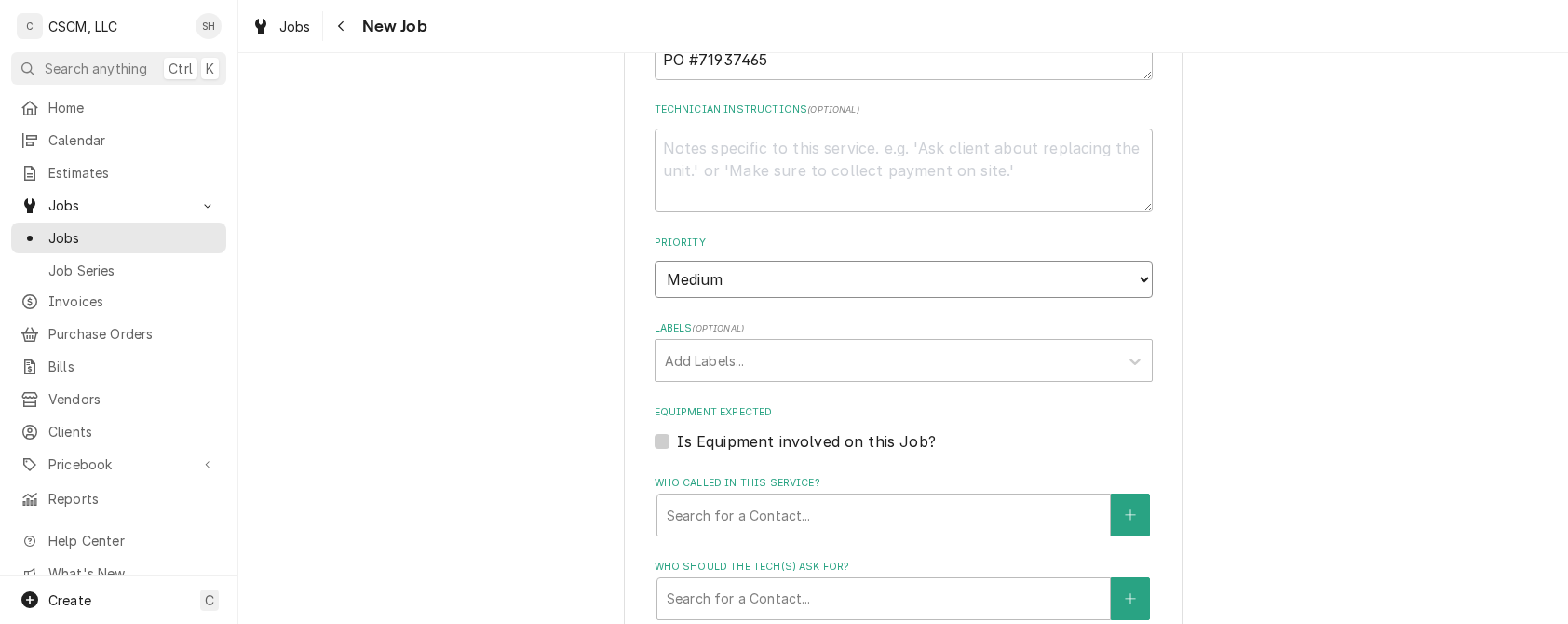 scroll, scrollTop: 1265, scrollLeft: 0, axis: vertical 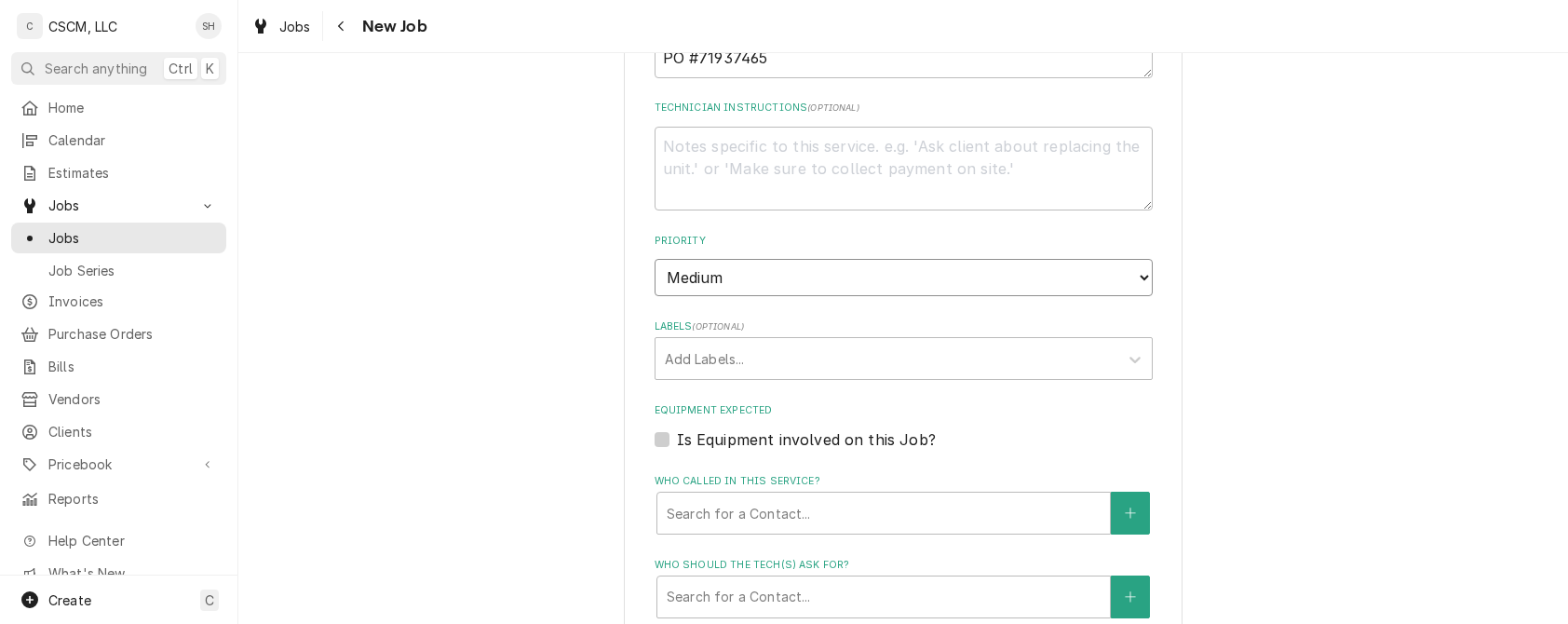 click on "No Priority Urgent High Medium Low" at bounding box center [903, 278] 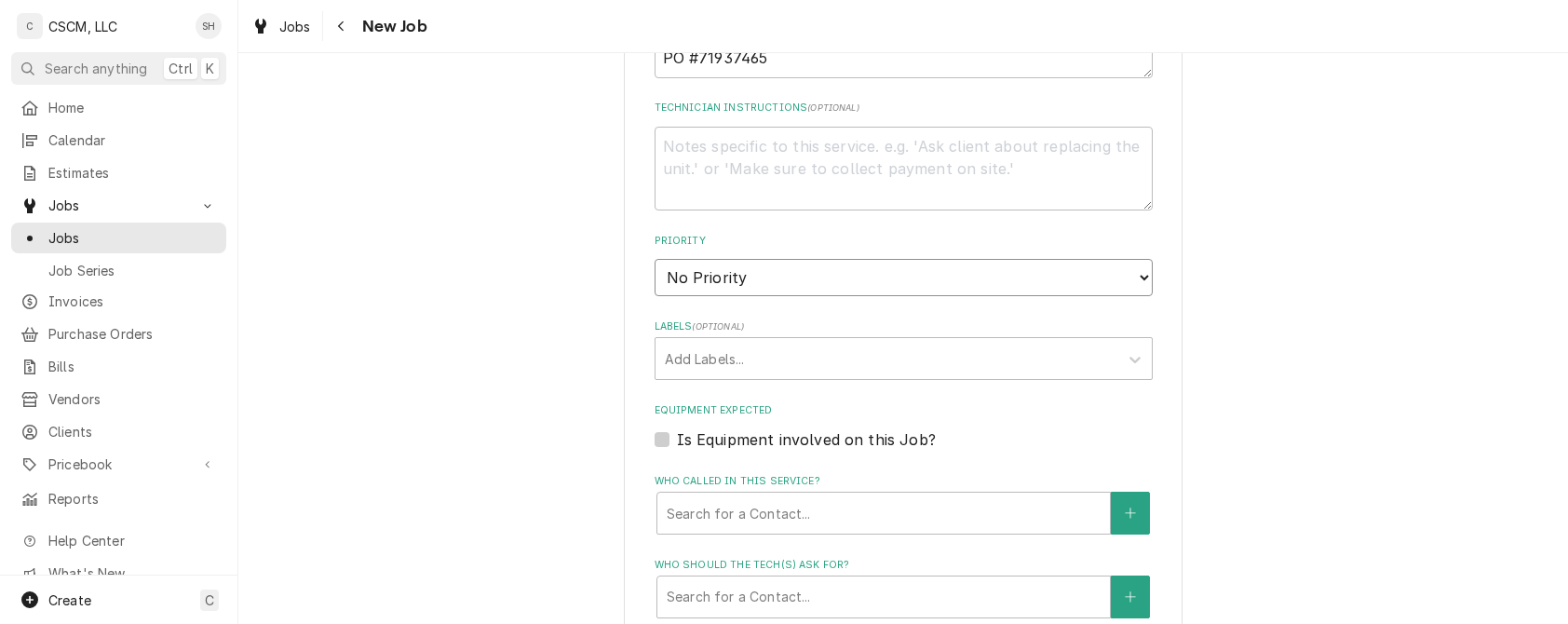 click on "No Priority Urgent High Medium Low" at bounding box center (903, 278) 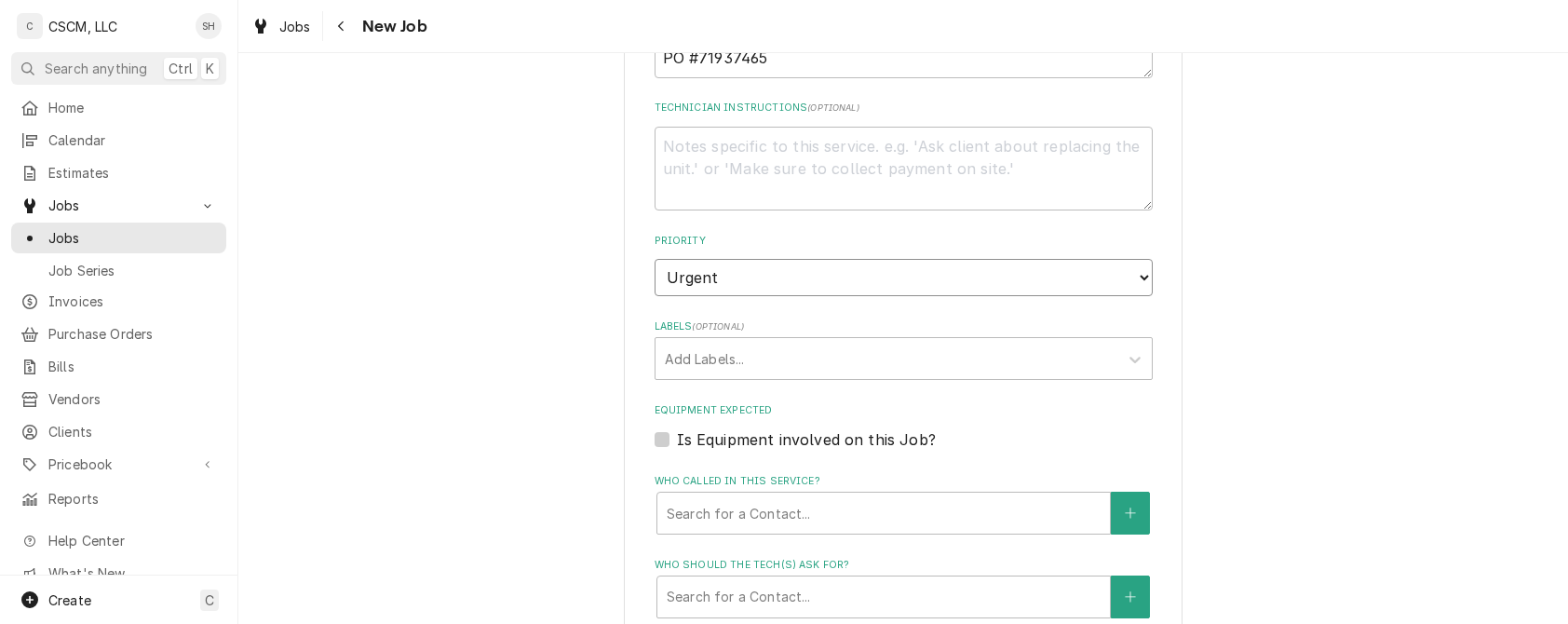 click on "No Priority Urgent High Medium Low" at bounding box center (903, 278) 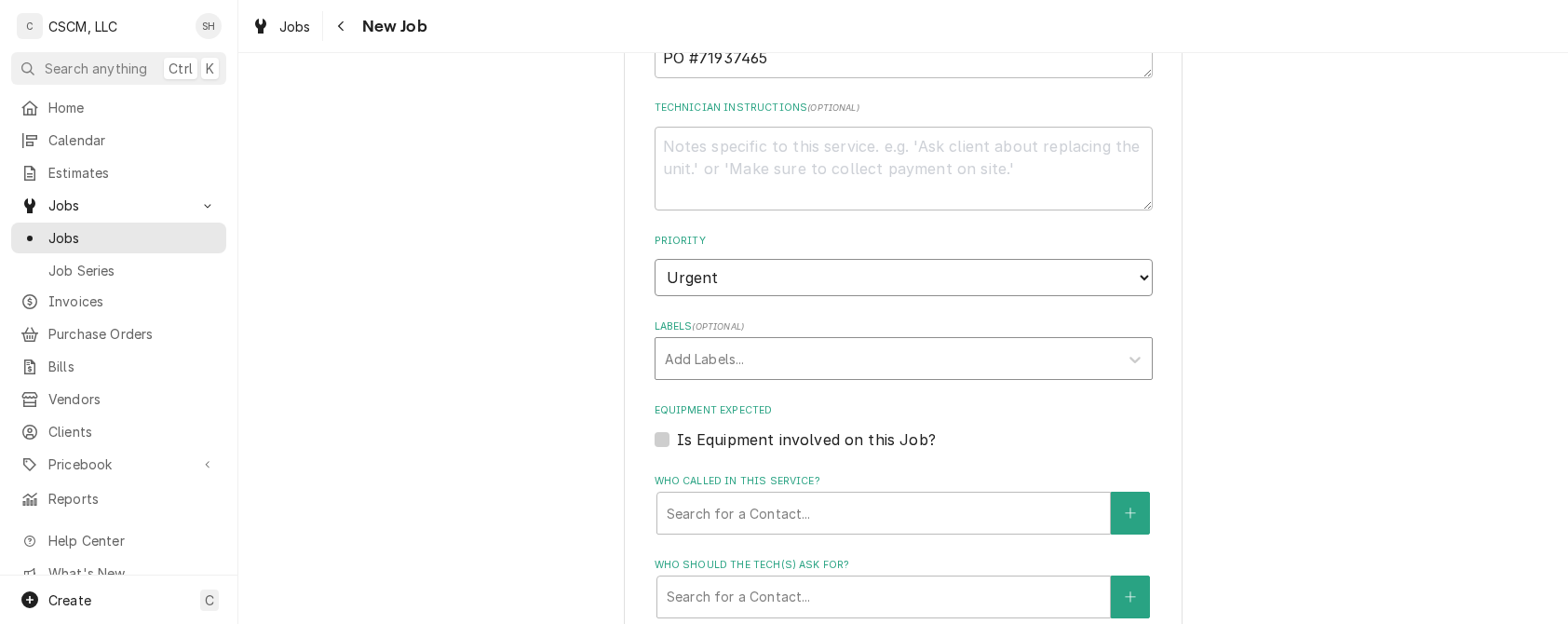 type on "x" 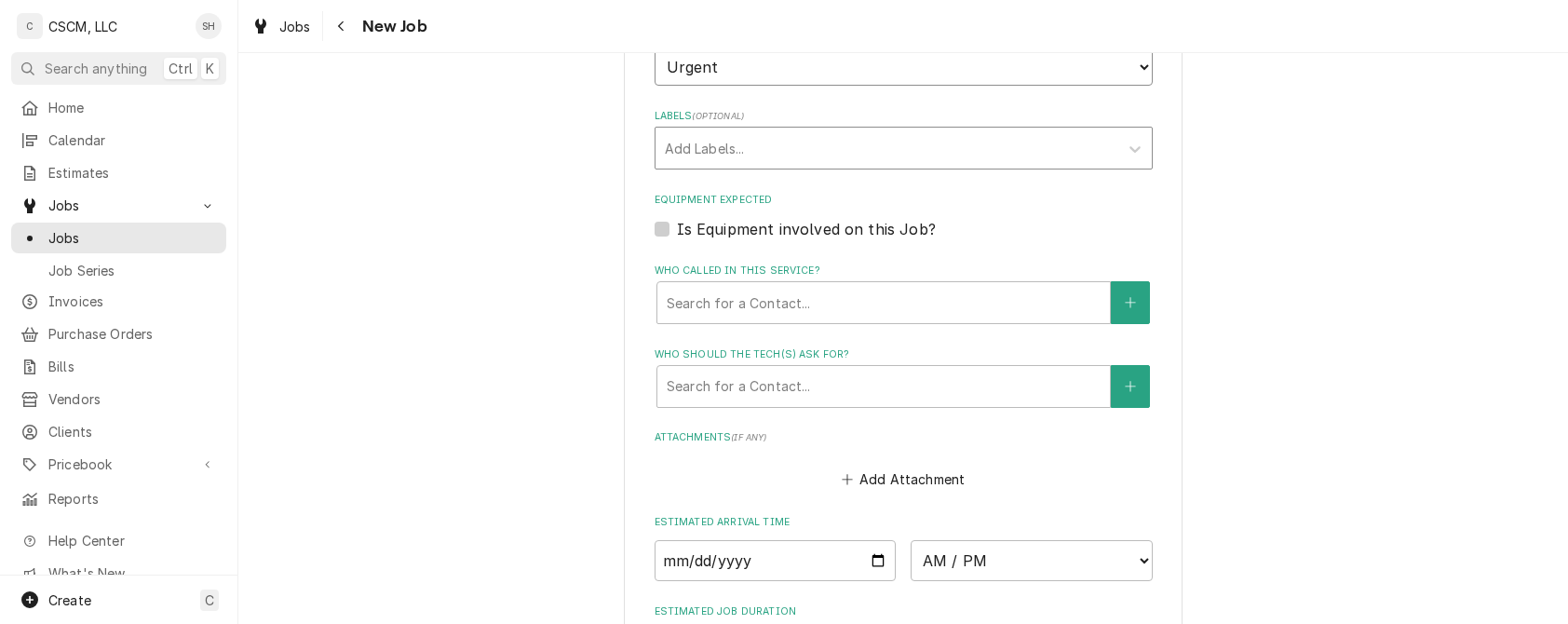 scroll, scrollTop: 1477, scrollLeft: 0, axis: vertical 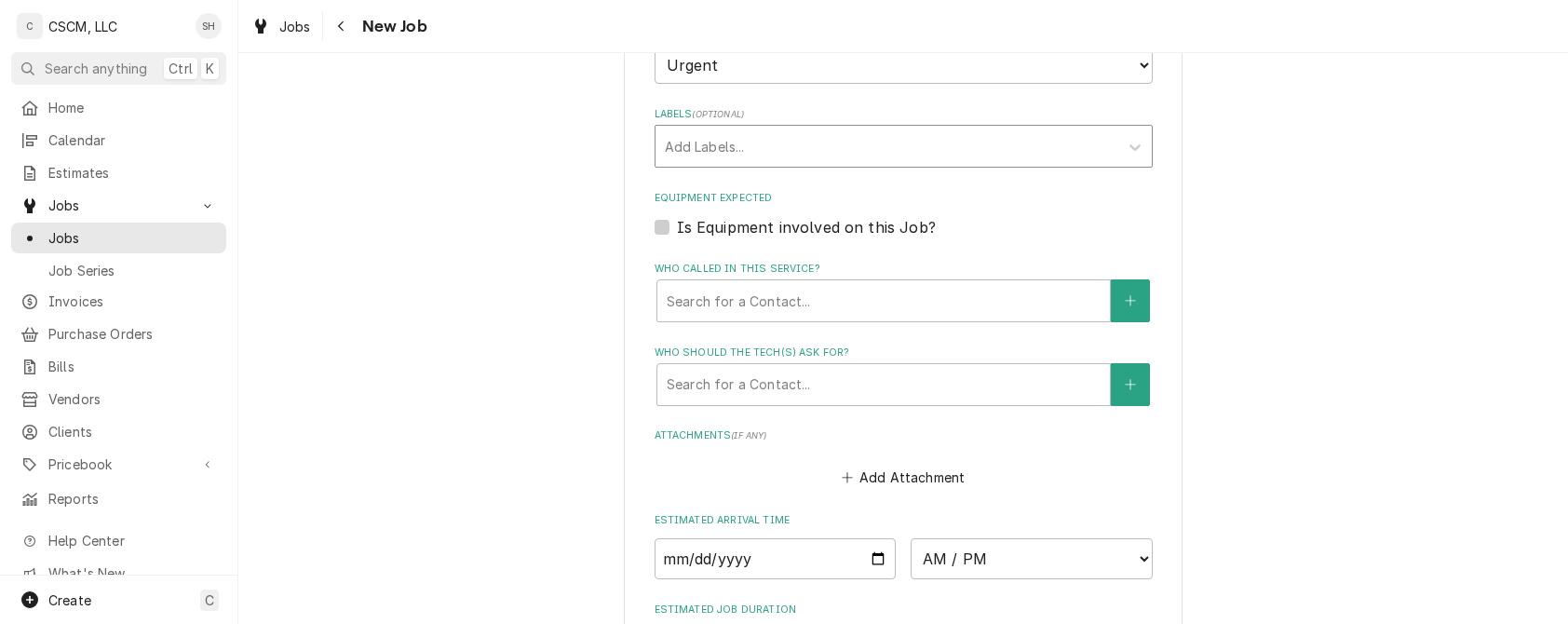 click at bounding box center [886, 146] 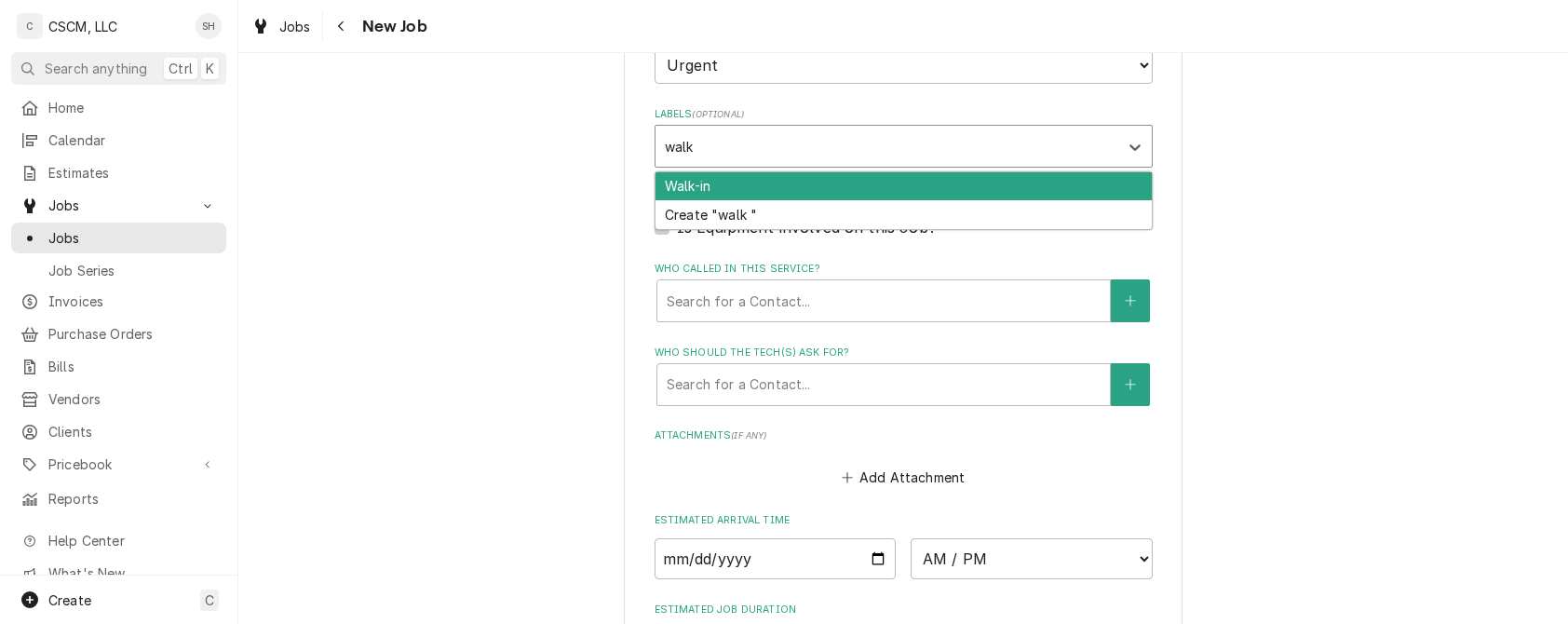type on "walk" 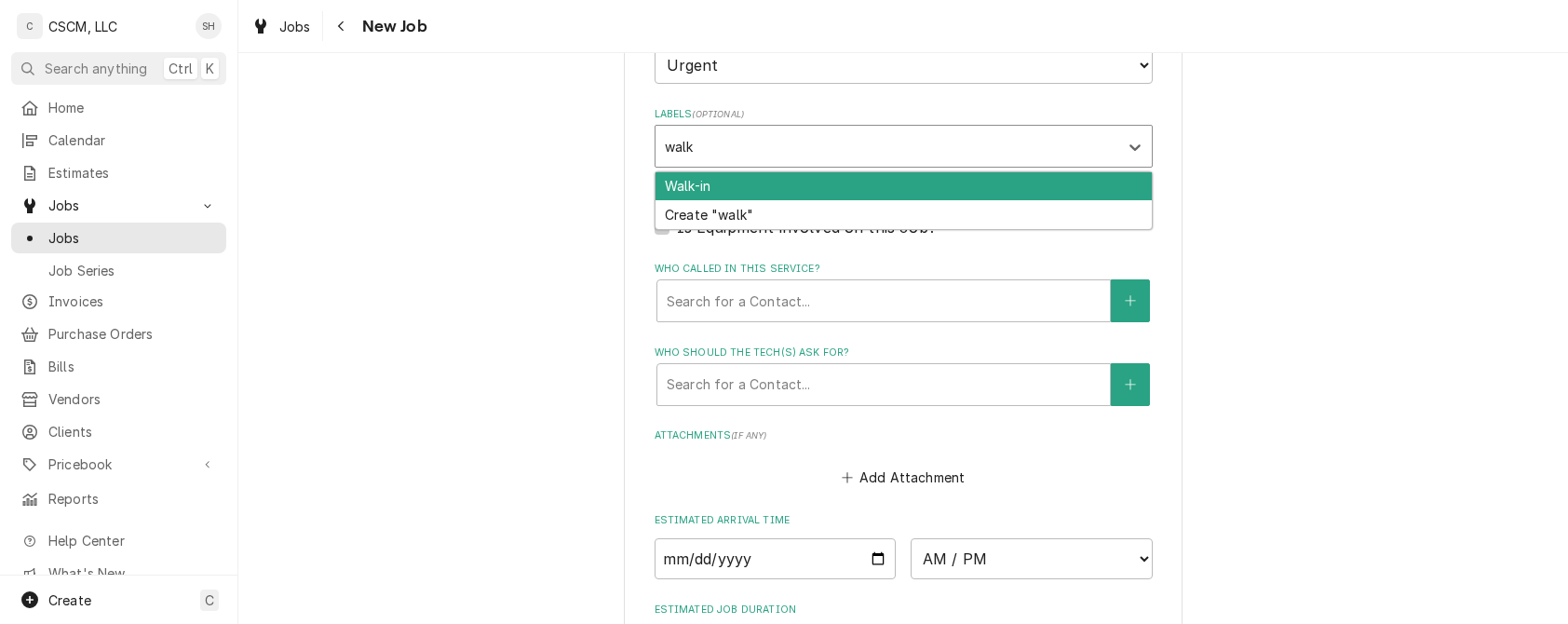 click on "Walk-in" at bounding box center (903, 186) 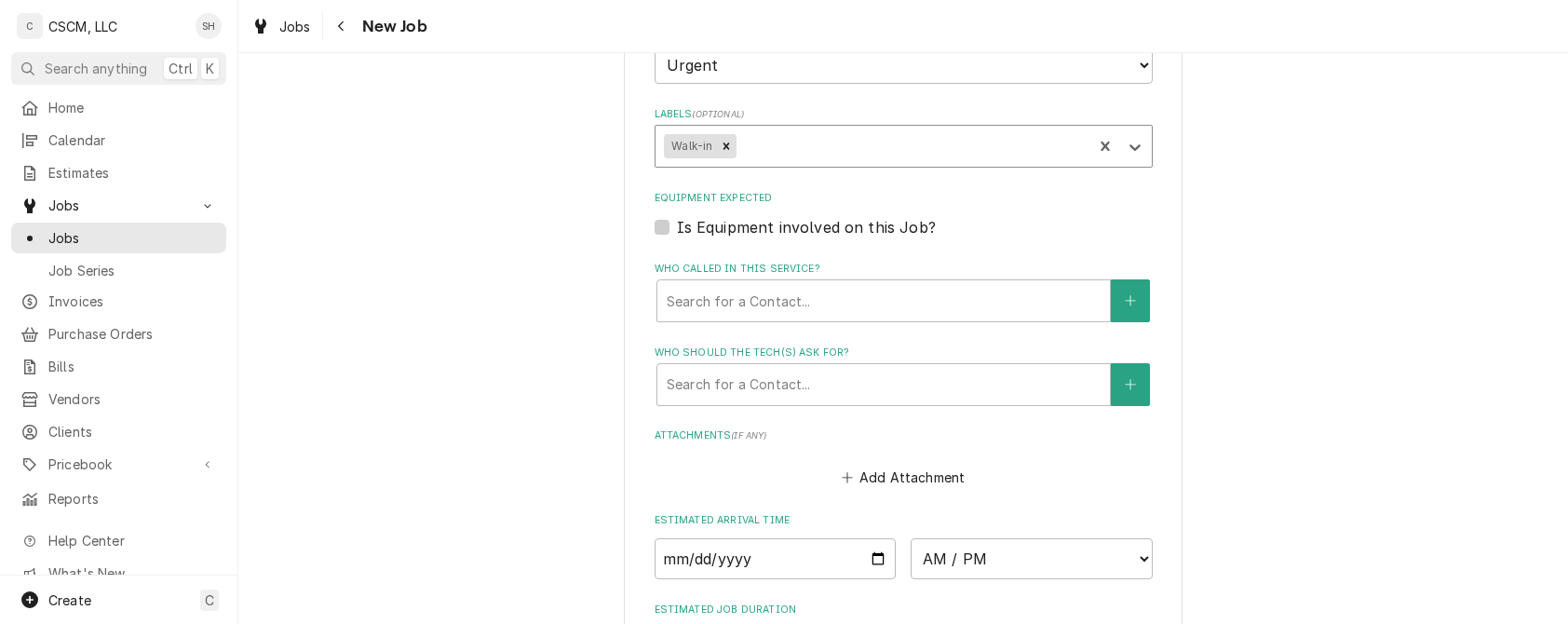 type on "x" 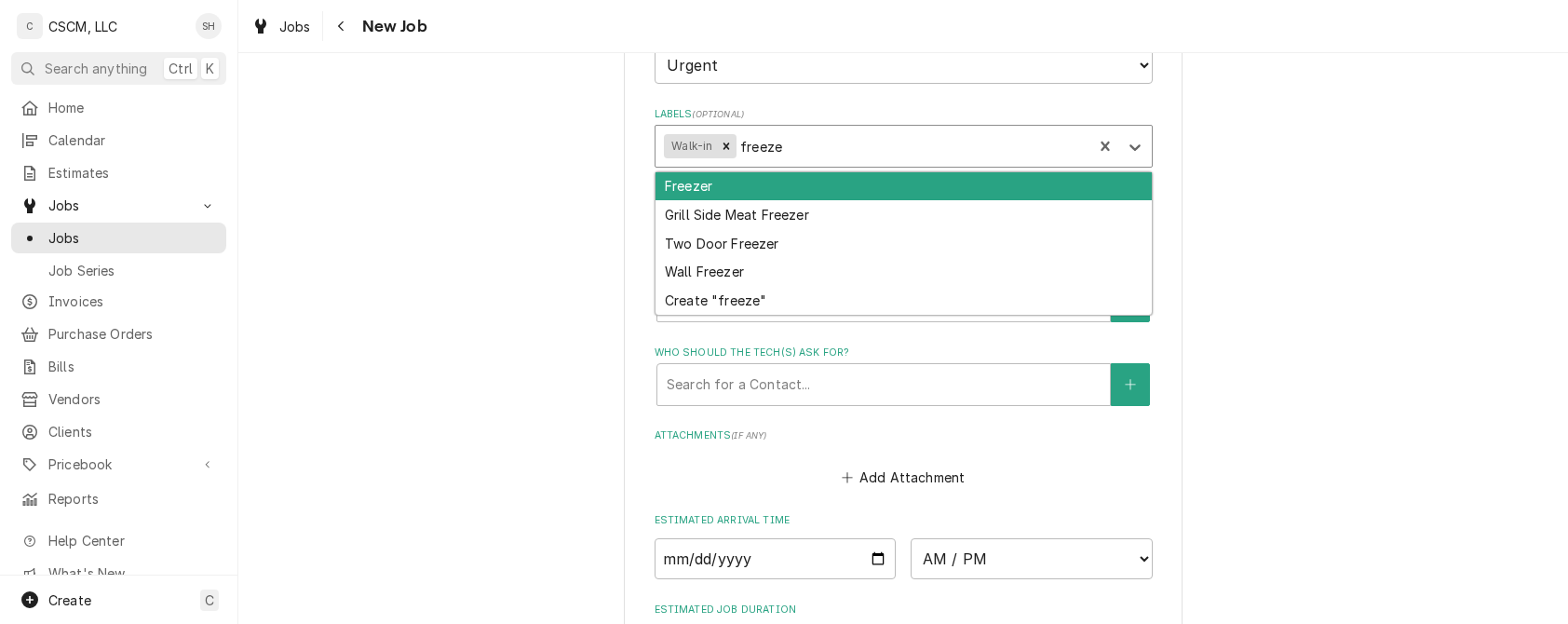 type on "freezer" 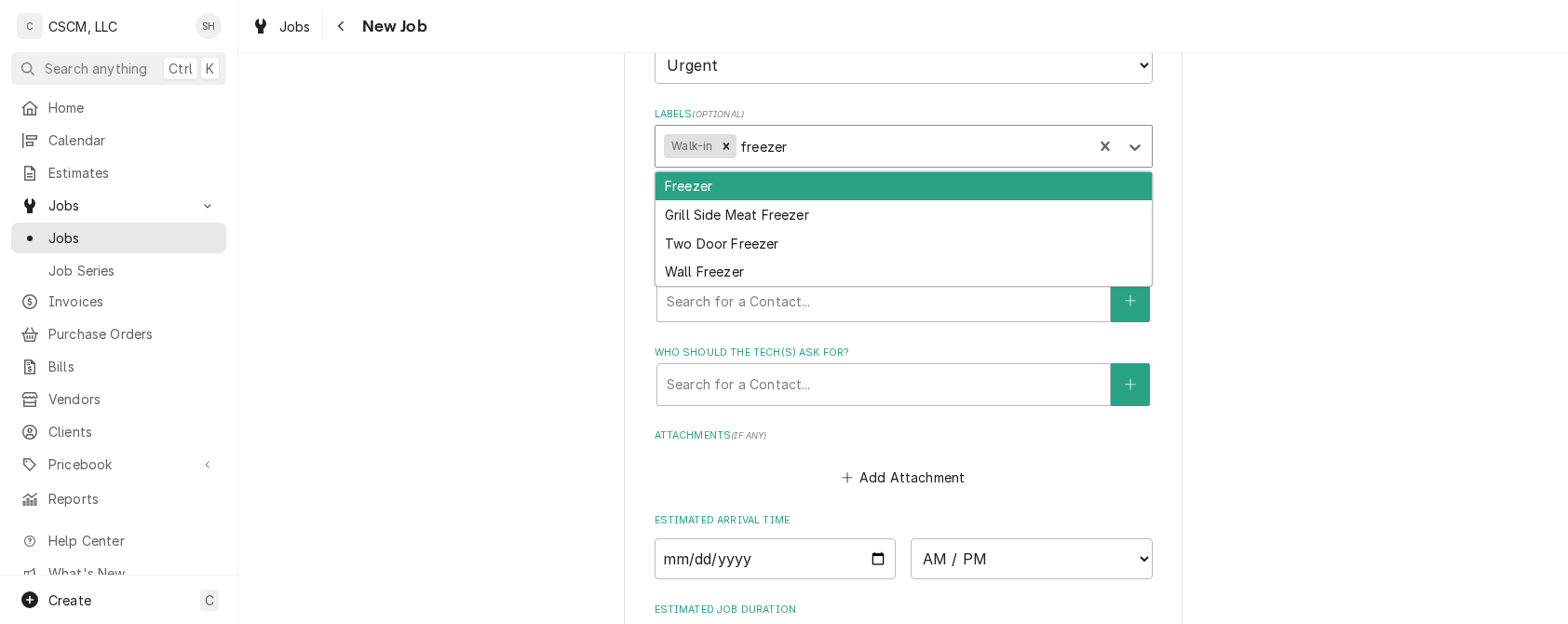 click on "Freezer" at bounding box center [903, 186] 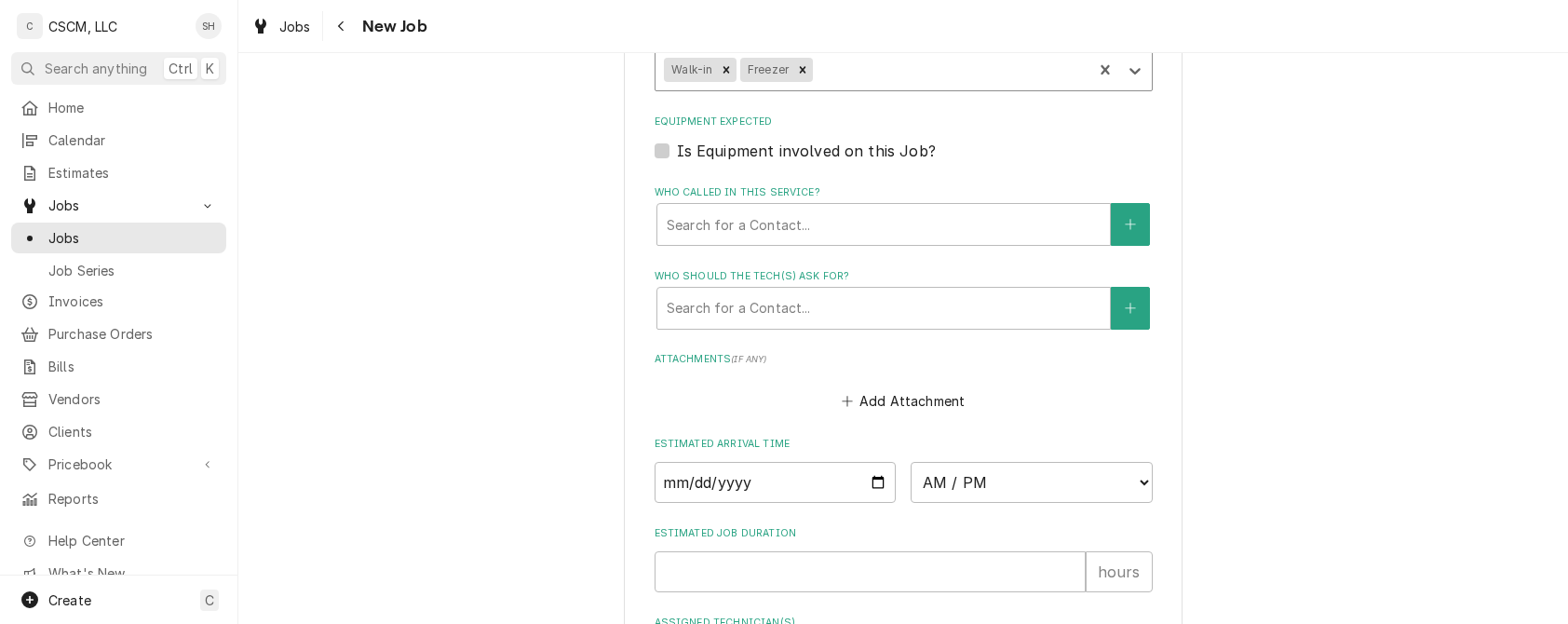 scroll, scrollTop: 1619, scrollLeft: 0, axis: vertical 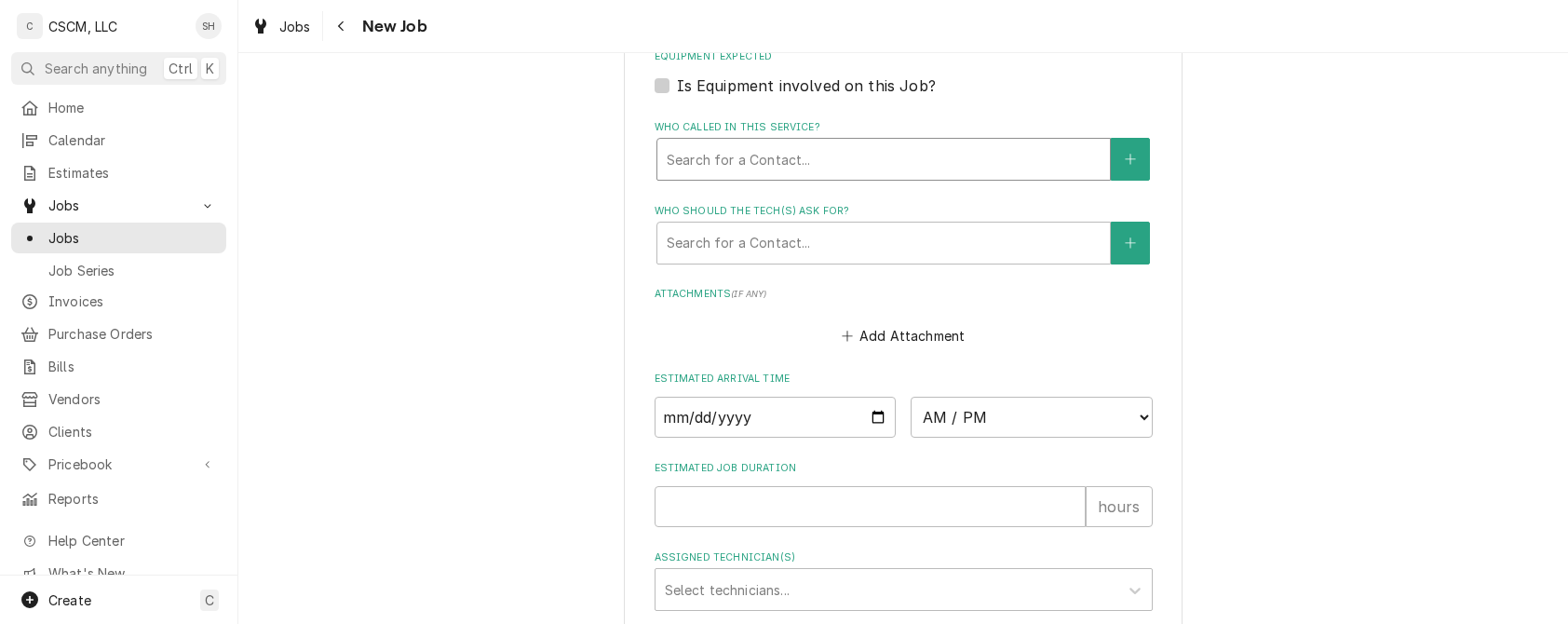 click at bounding box center [884, 159] 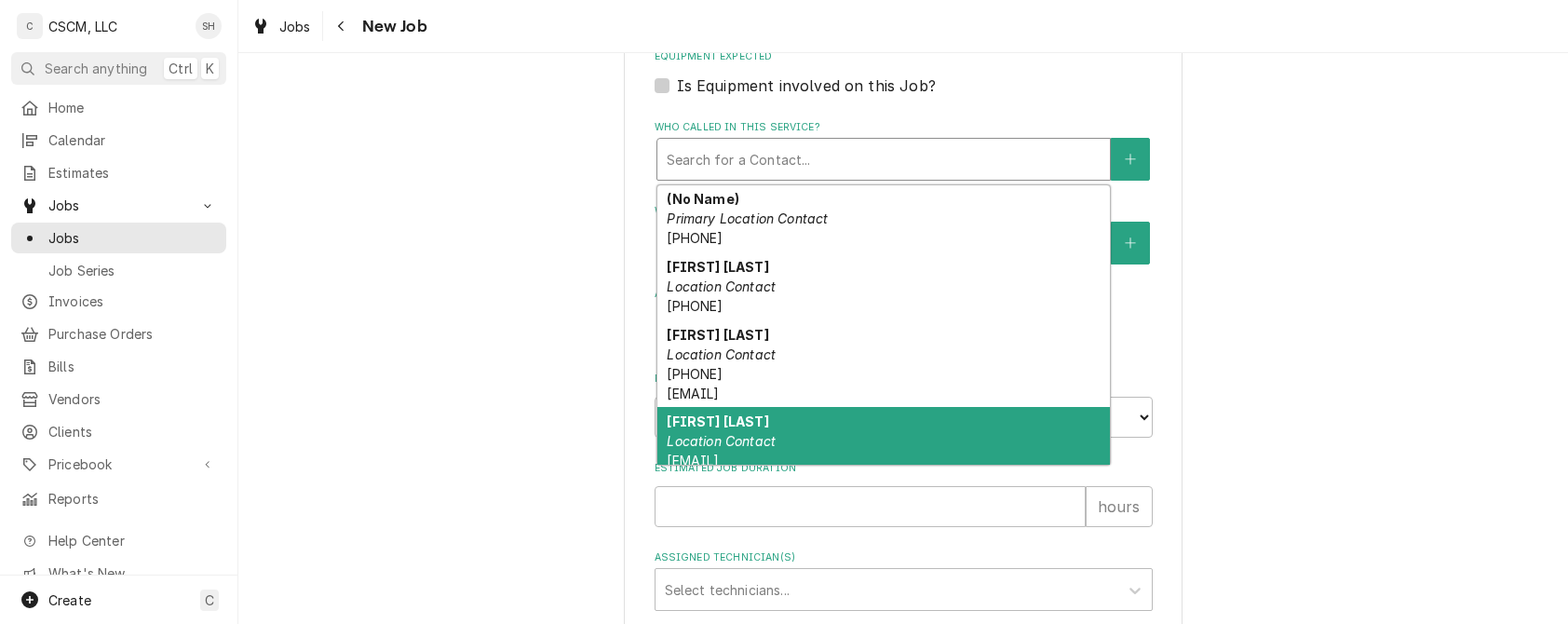 click on "Ralph Hoffman Location Contact rhoffman@kbpbrands.com" at bounding box center (884, 441) 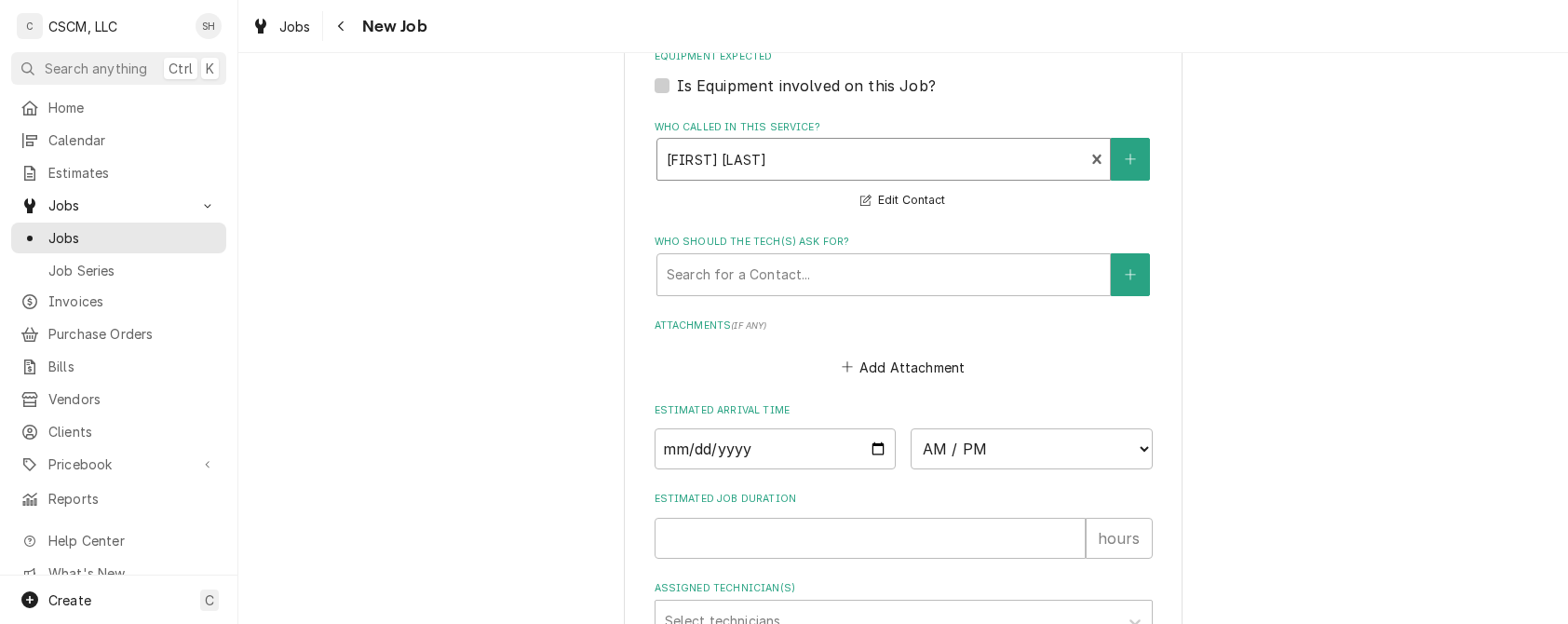 scroll, scrollTop: 1702, scrollLeft: 0, axis: vertical 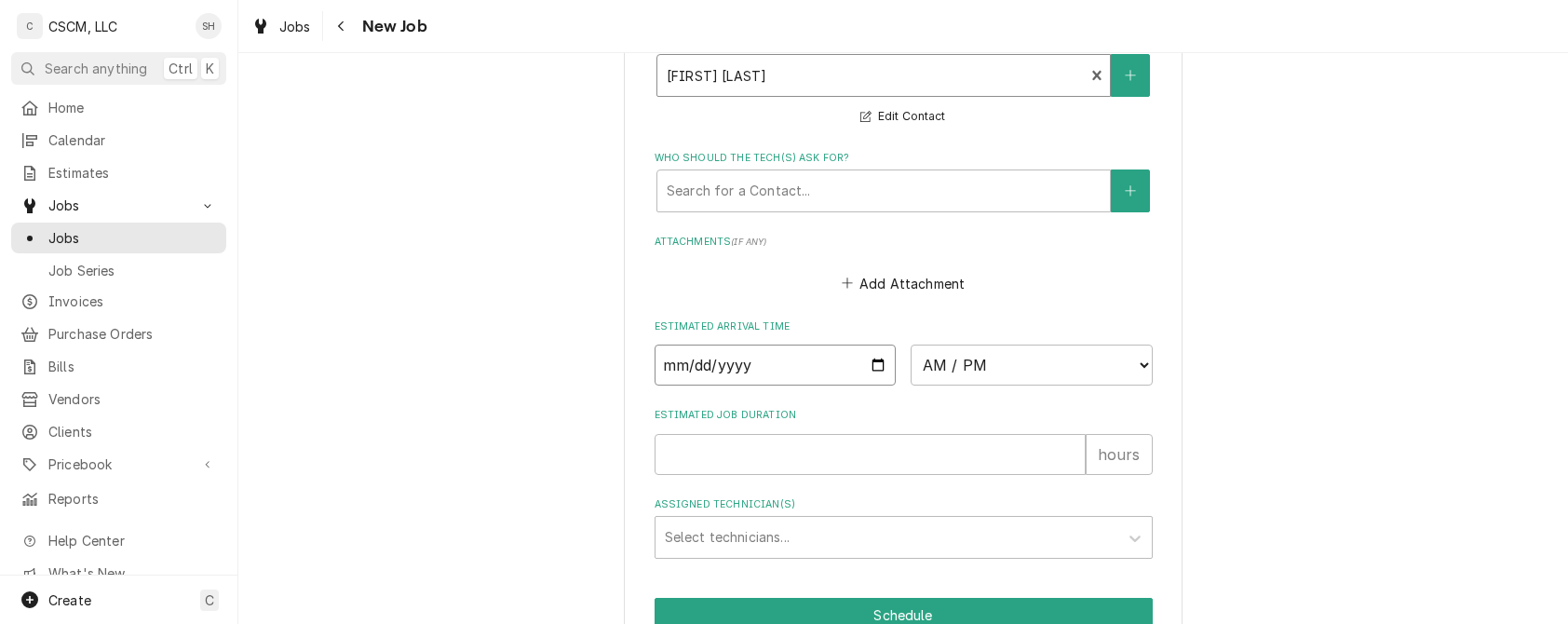 click at bounding box center (776, 365) 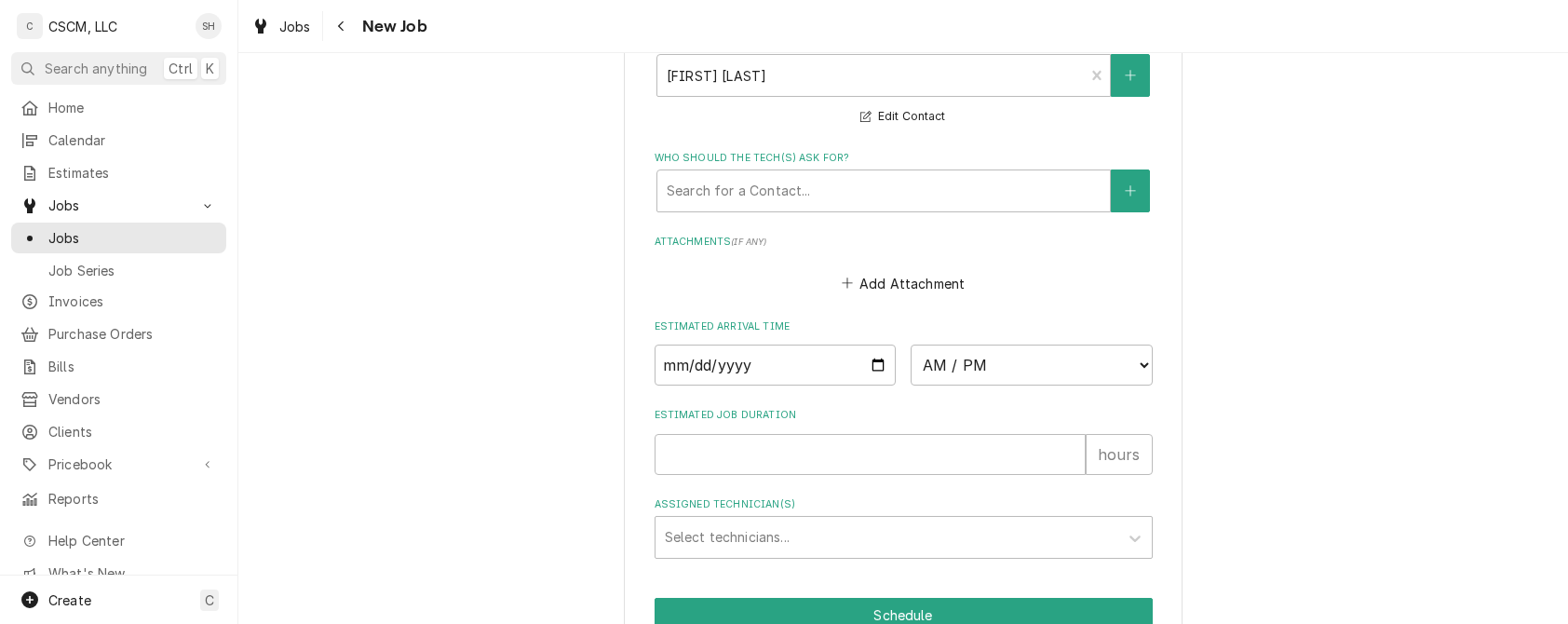 click on "Estimated Arrival Time AM / PM 6:00 AM 6:15 AM 6:30 AM 6:45 AM 7:00 AM 7:15 AM 7:30 AM 7:45 AM 8:00 AM 8:15 AM 8:30 AM 8:45 AM 9:00 AM 9:15 AM 9:30 AM 9:45 AM 10:00 AM 10:15 AM 10:30 AM 10:45 AM 11:00 AM 11:15 AM 11:30 AM 11:45 AM 12:00 PM 12:15 PM 12:30 PM 12:45 PM 1:00 PM 1:15 PM 1:30 PM 1:45 PM 2:00 PM 2:15 PM 2:30 PM 2:45 PM 3:00 PM 3:15 PM 3:30 PM 3:45 PM 4:00 PM 4:15 PM 4:30 PM 4:45 PM 5:00 PM 5:15 PM 5:30 PM 5:45 PM 6:00 PM 6:15 PM 6:30 PM 6:45 PM 7:00 PM 7:15 PM 7:30 PM 7:45 PM 8:00 PM 8:15 PM 8:30 PM 8:45 PM 9:00 PM 9:15 PM 9:30 PM 9:45 PM 10:00 PM 10:15 PM 10:30 PM 10:45 PM 11:00 PM 11:15 PM 11:30 PM 11:45 PM 12:00 AM 12:15 AM 12:30 AM 12:45 AM 1:00 AM 1:15 AM 1:30 AM 1:45 AM 2:00 AM 2:15 AM 2:30 AM 2:45 AM 3:00 AM 3:15 AM 3:30 AM 3:45 AM 4:00 AM 4:15 AM 4:30 AM 4:45 AM 5:00 AM 5:15 AM 5:30 AM 5:45 AM" at bounding box center [903, 352] 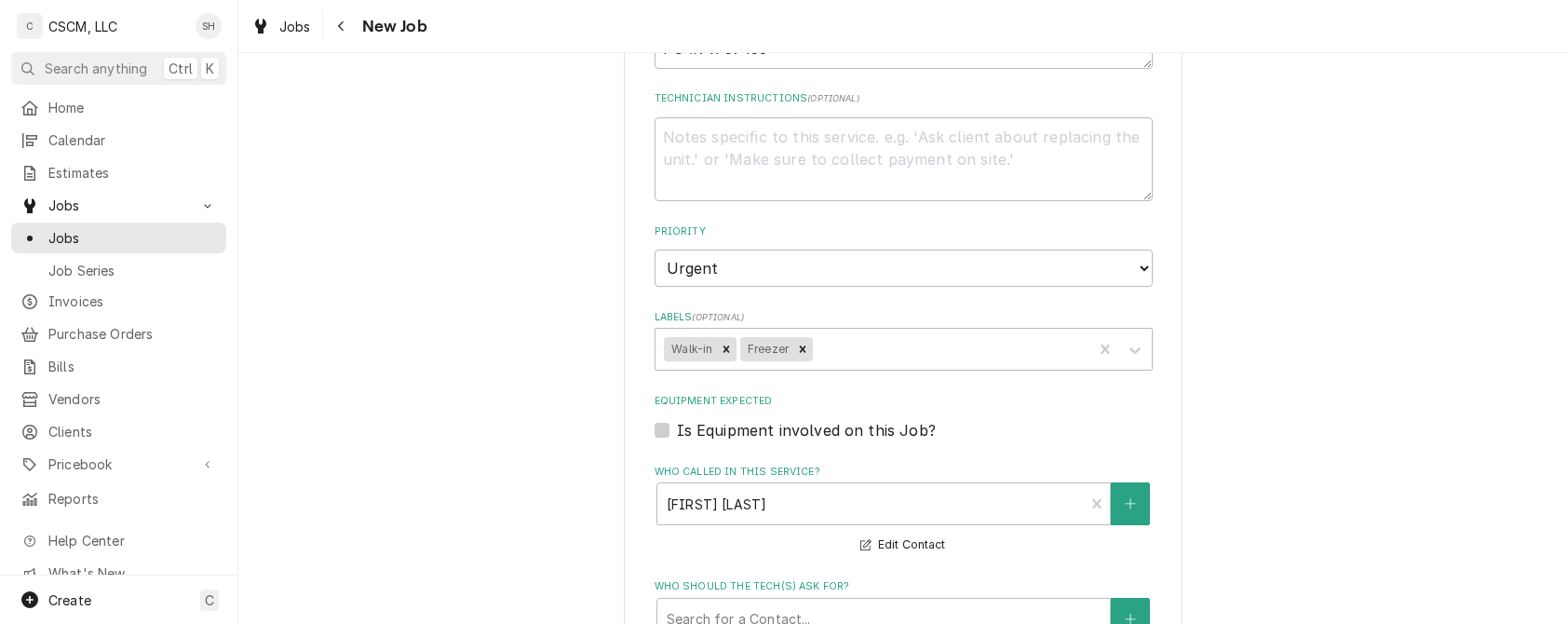 scroll, scrollTop: 1801, scrollLeft: 0, axis: vertical 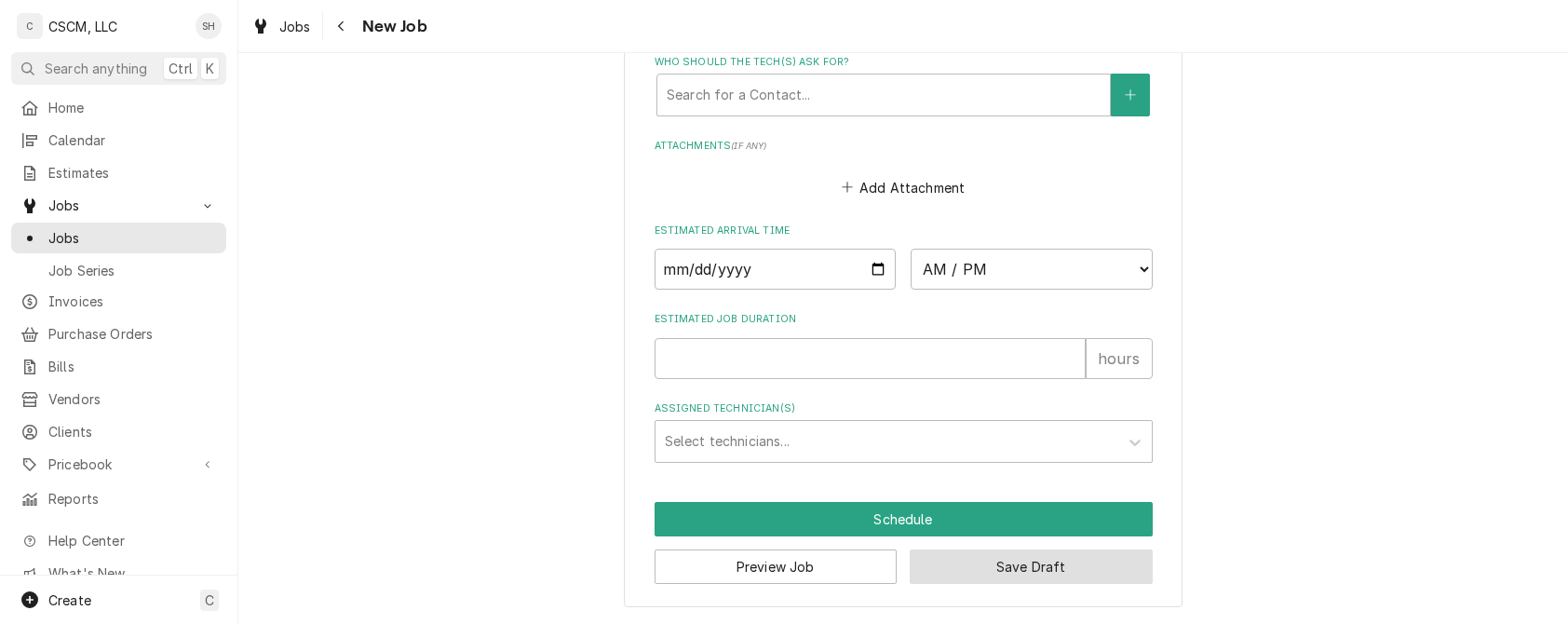 click on "Save Draft" at bounding box center (1031, 566) 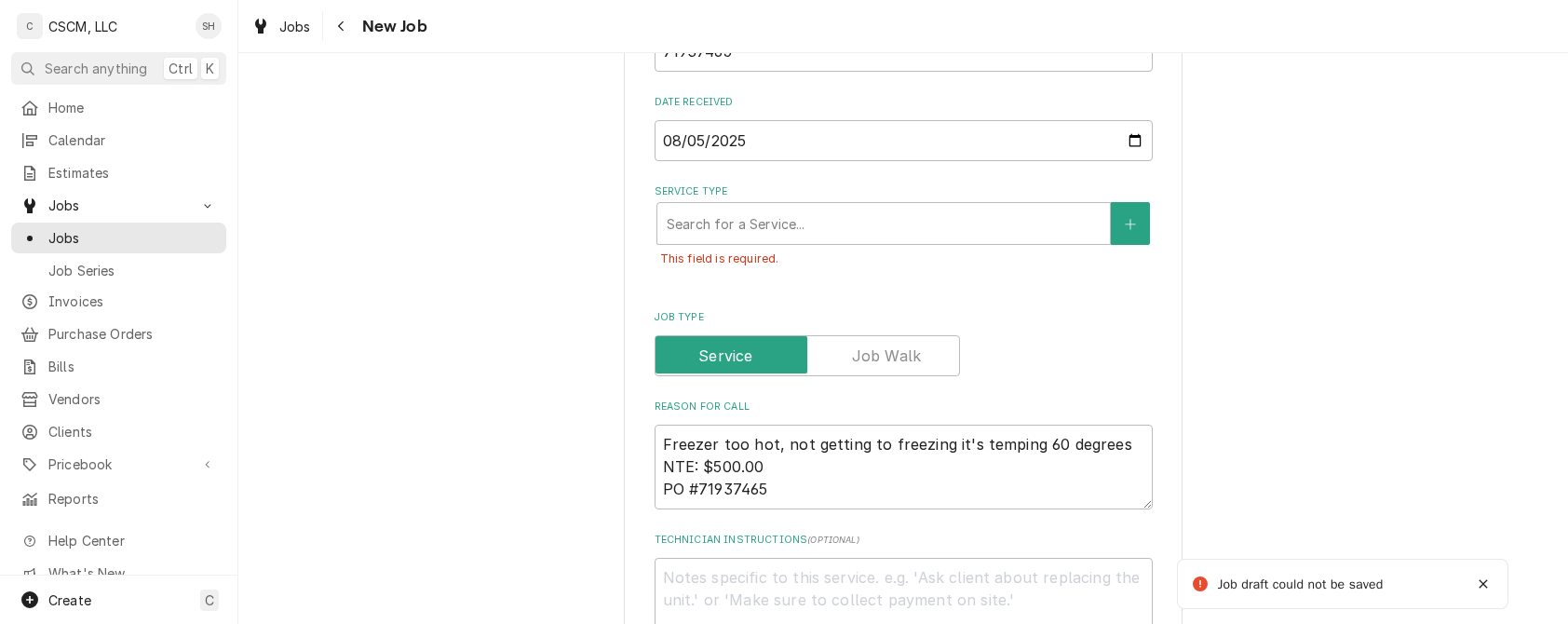 scroll, scrollTop: 873, scrollLeft: 0, axis: vertical 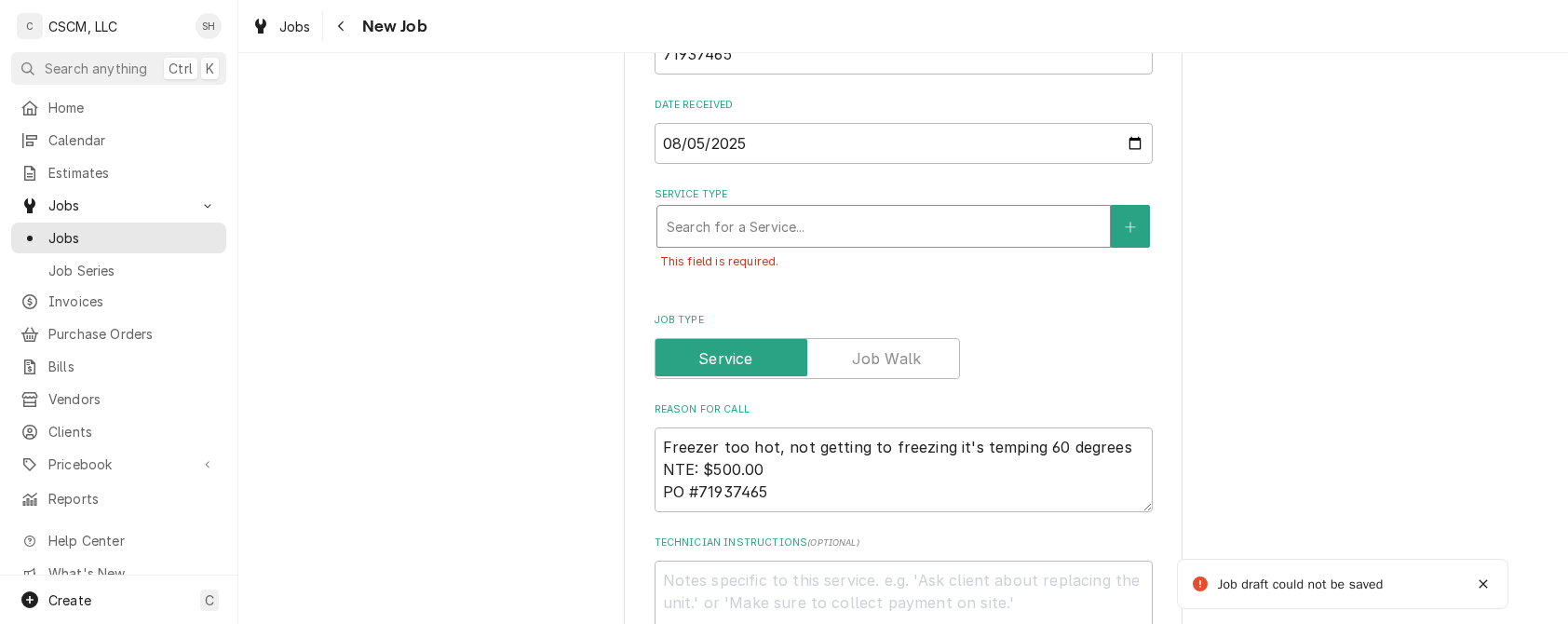 click at bounding box center (884, 226) 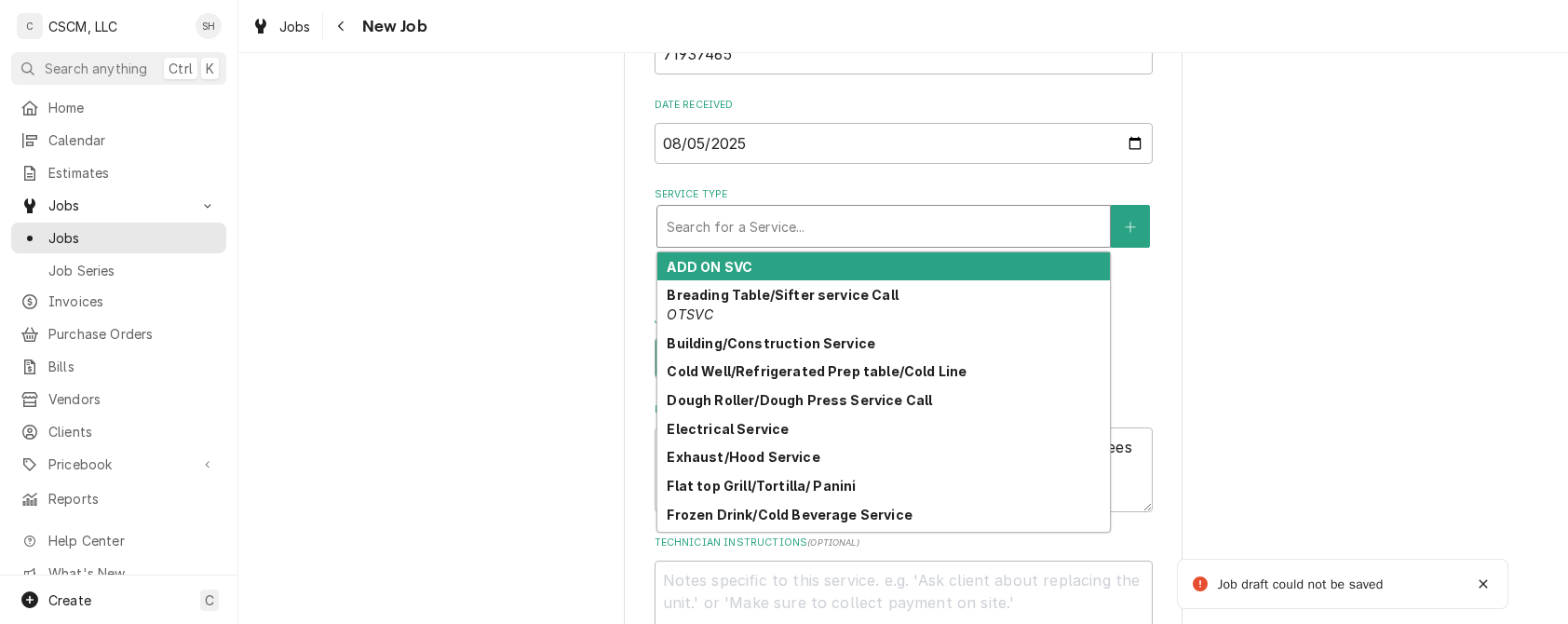 type on "x" 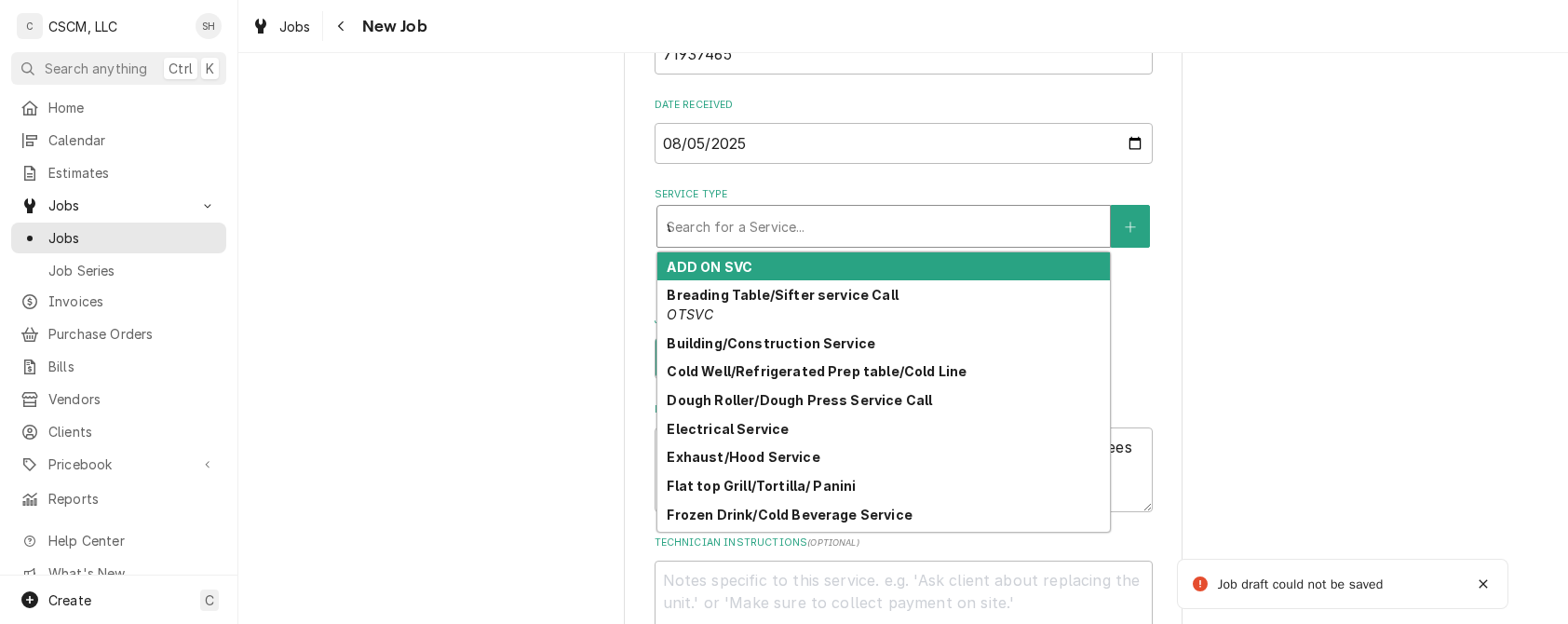 type on "x" 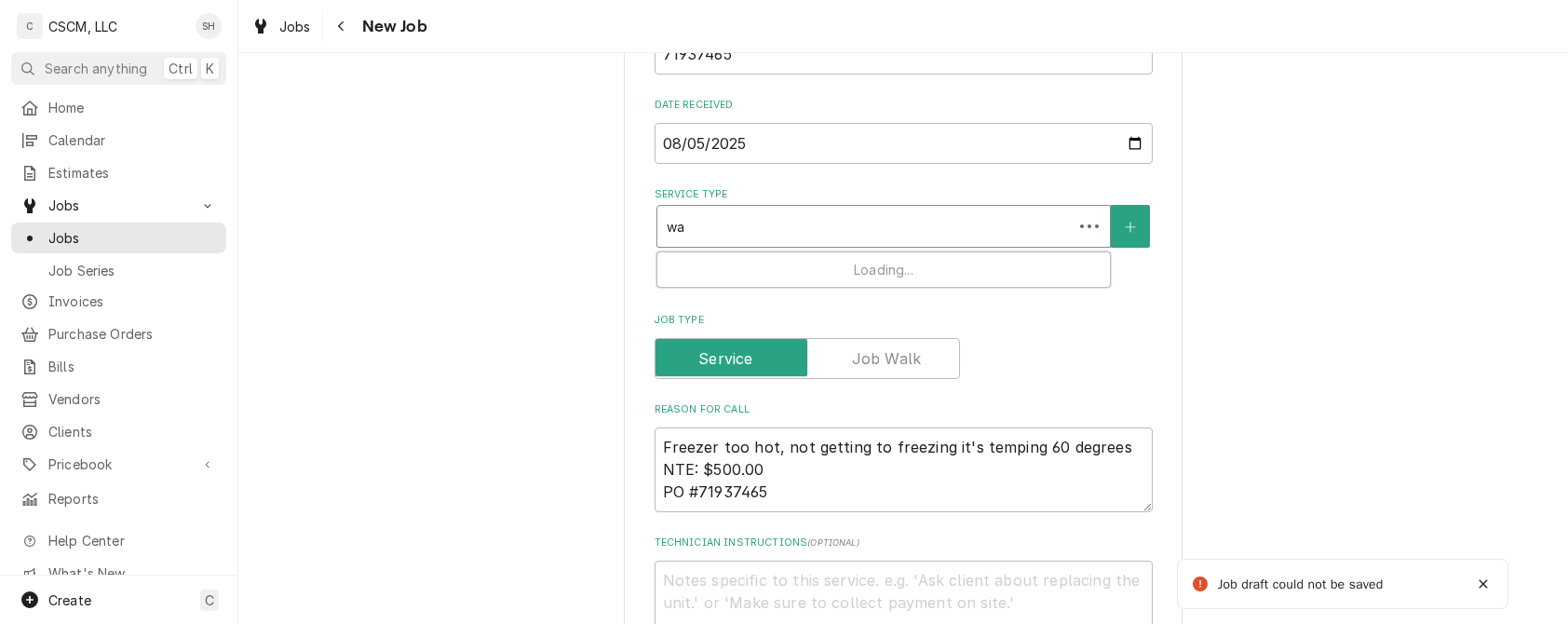 type on "wal" 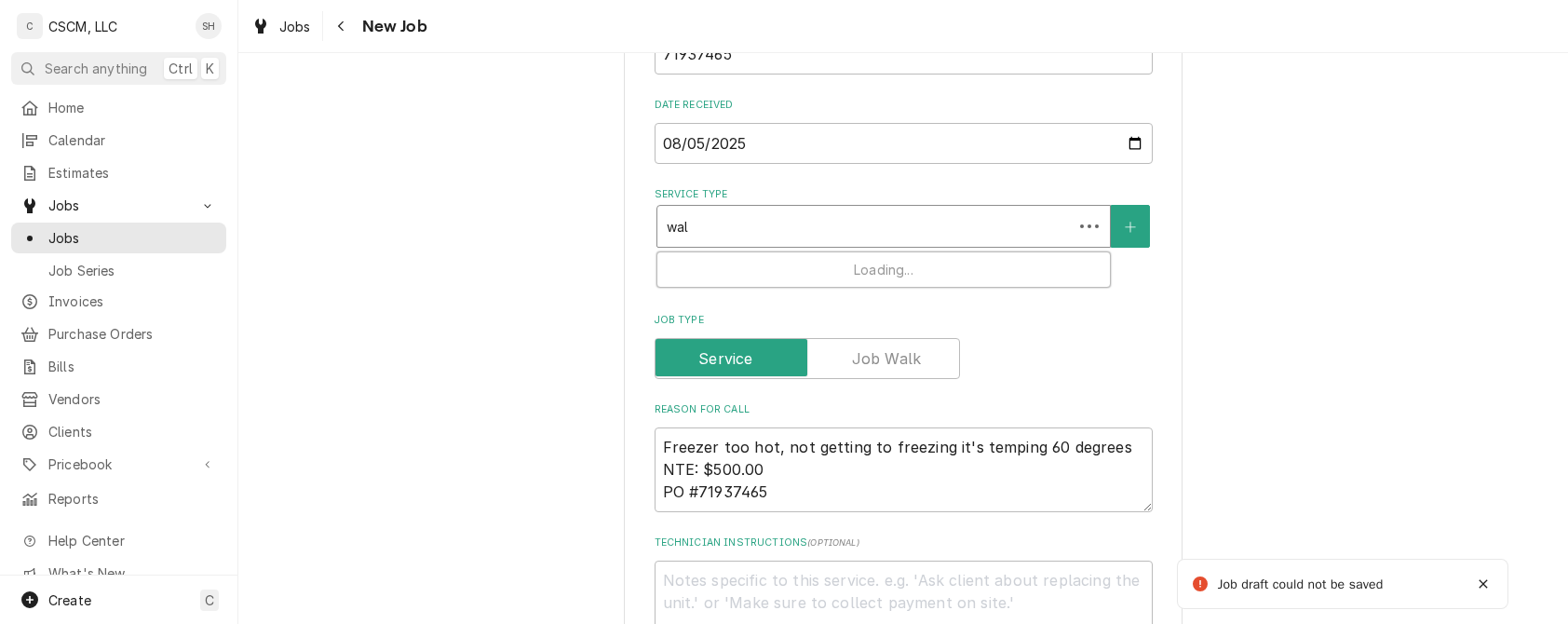 type on "x" 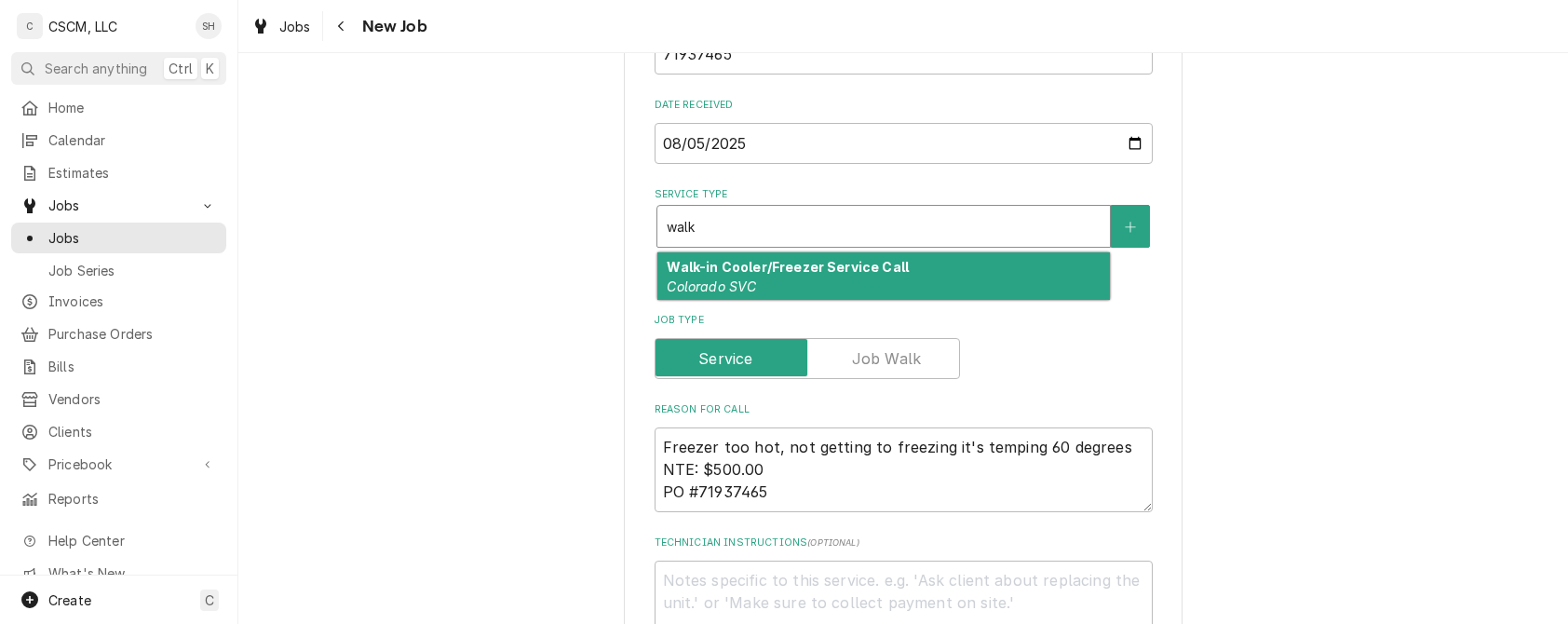 click on "Walk-in Cooler/Freezer Service Call Colorado SVC" at bounding box center (884, 277) 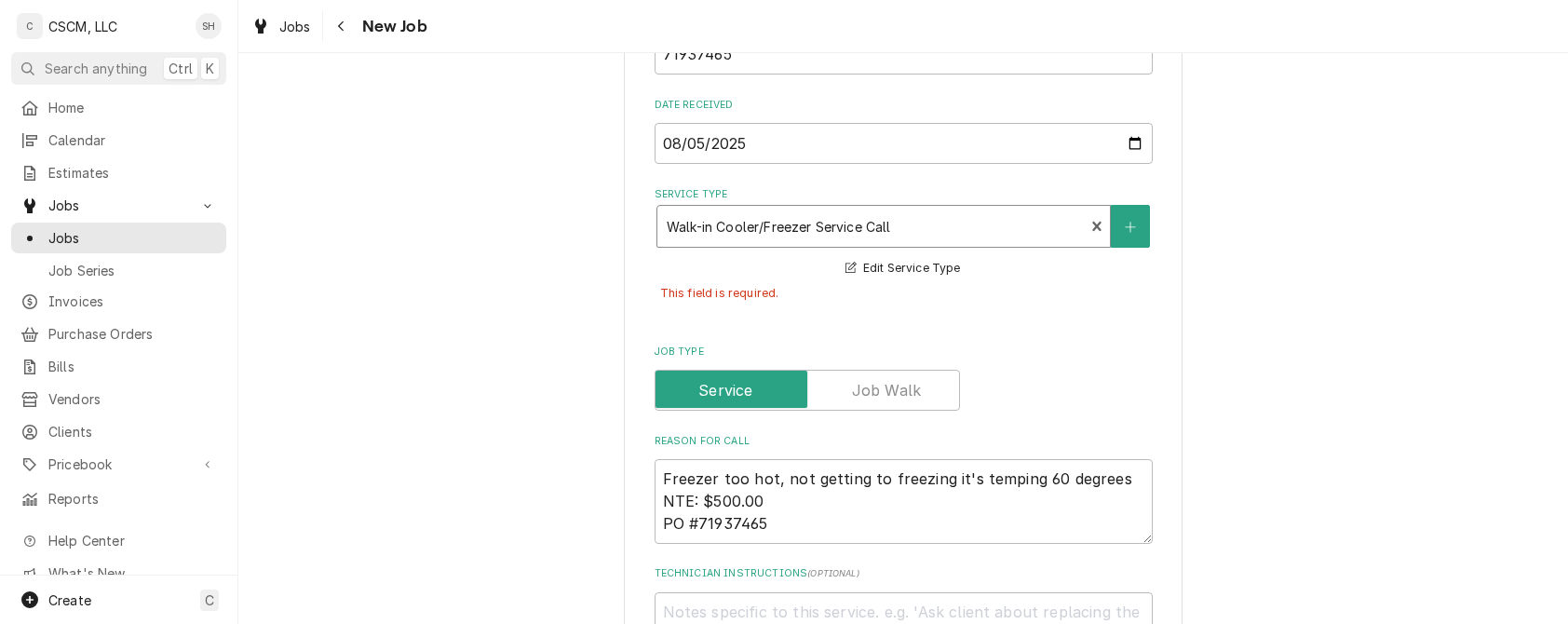 scroll, scrollTop: 2046, scrollLeft: 0, axis: vertical 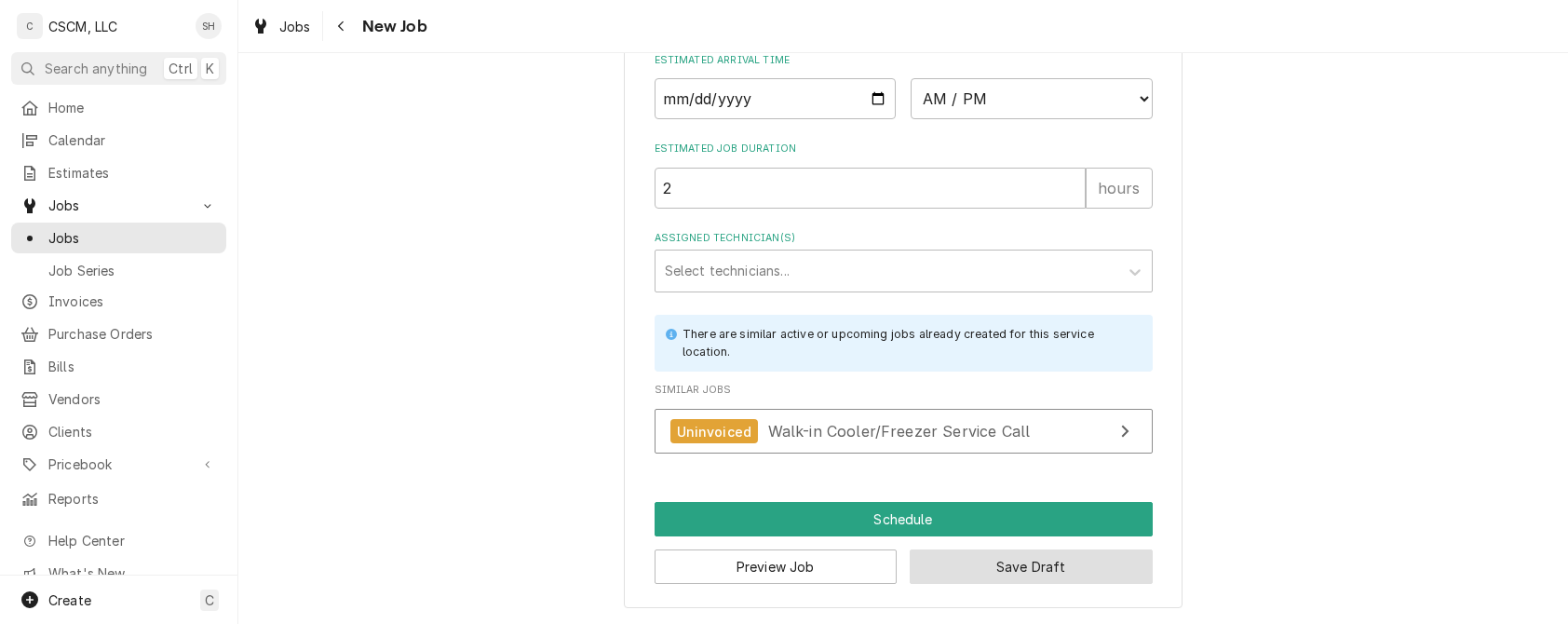click on "Save Draft" at bounding box center [1031, 566] 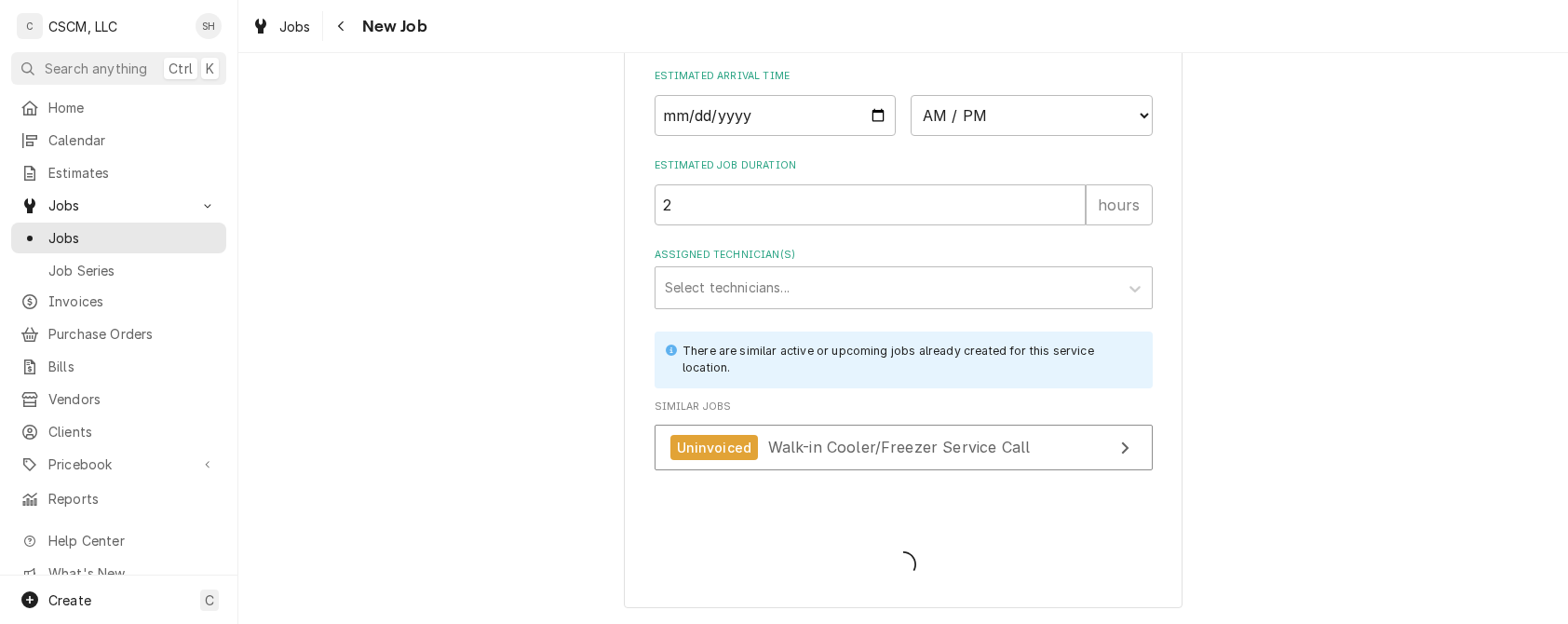 type on "x" 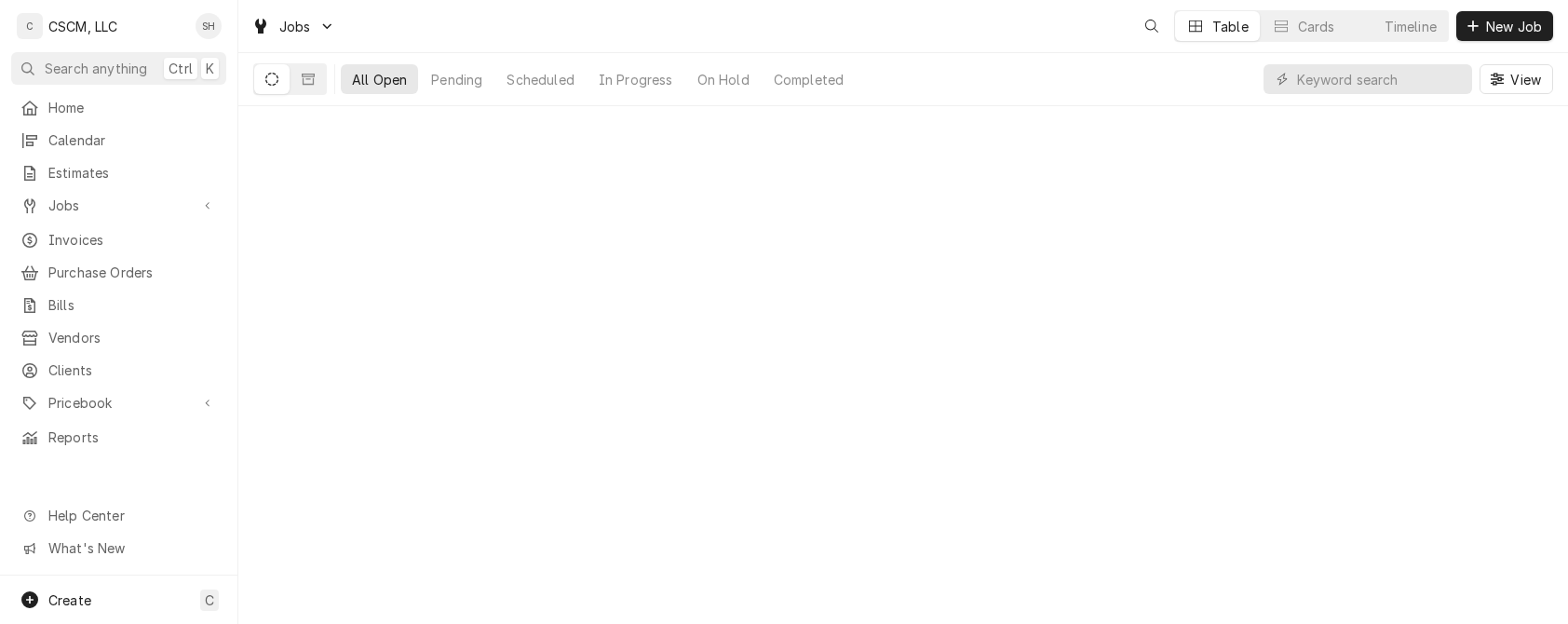 scroll, scrollTop: 0, scrollLeft: 0, axis: both 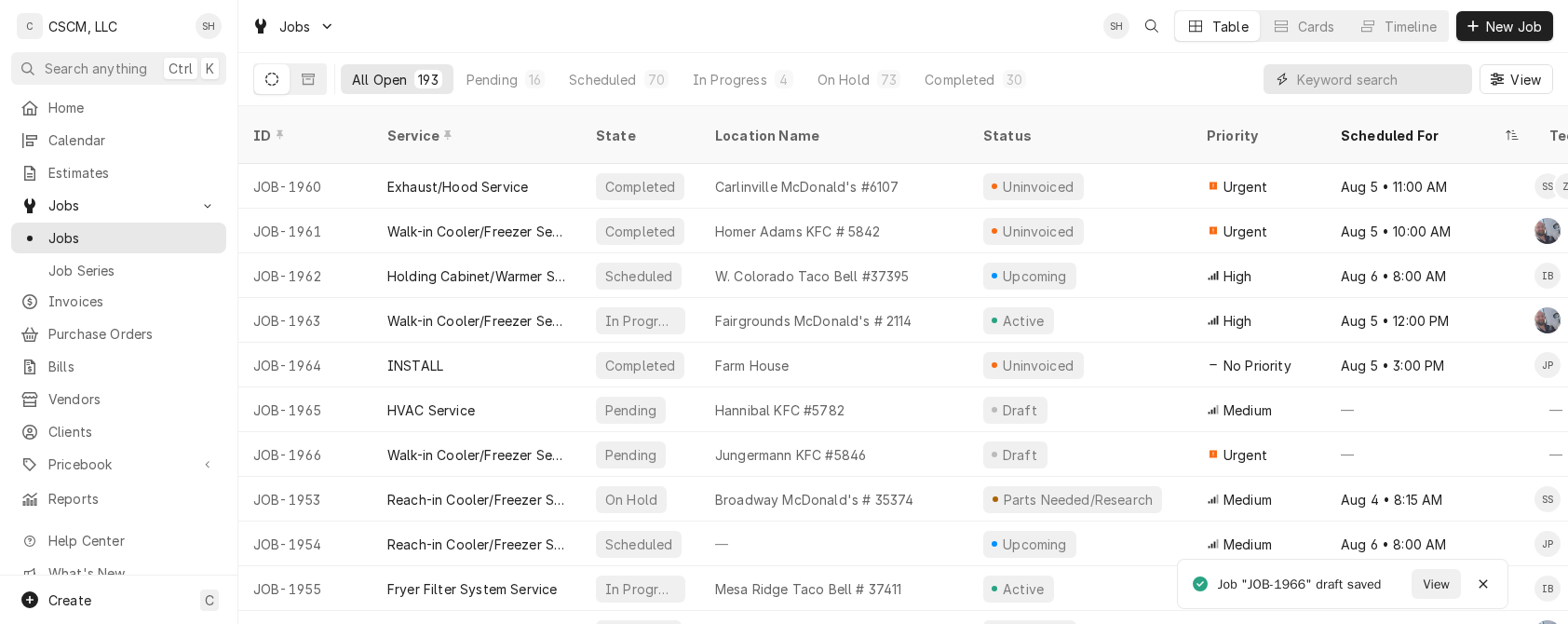 click at bounding box center (1380, 79) 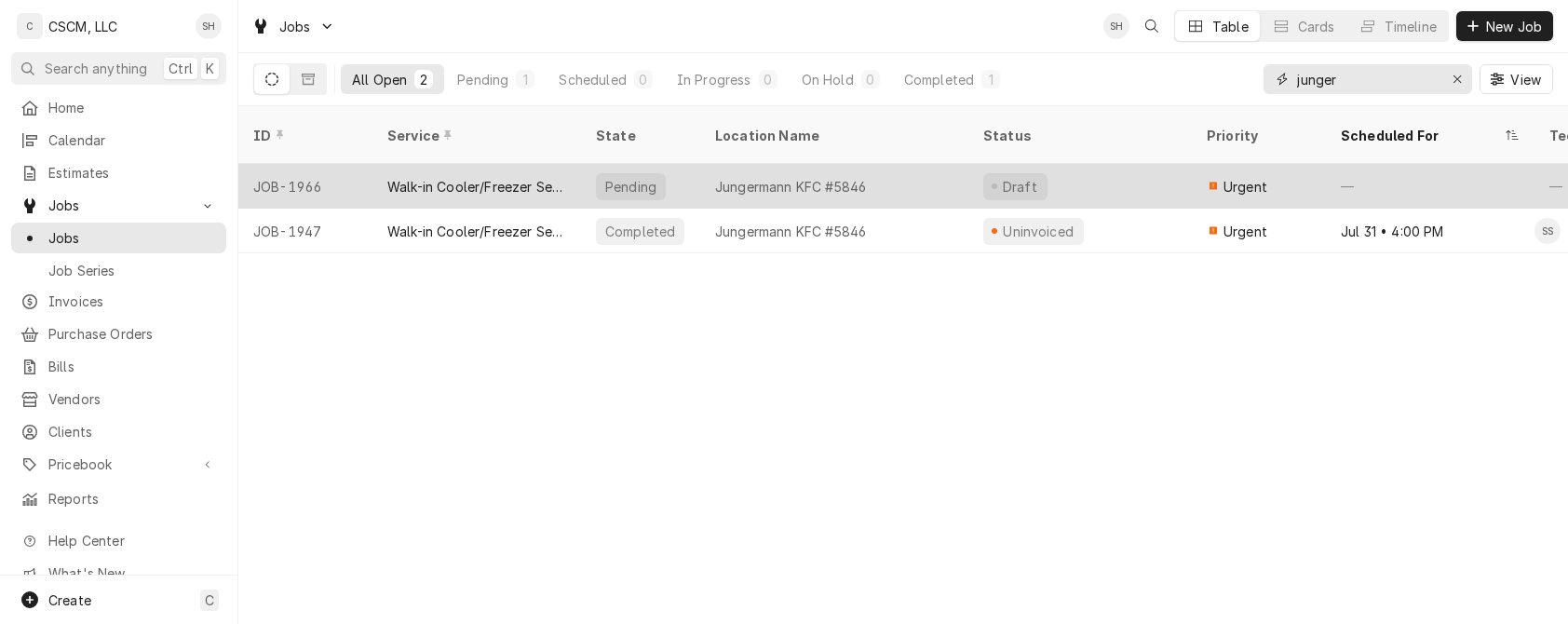 type on "junger" 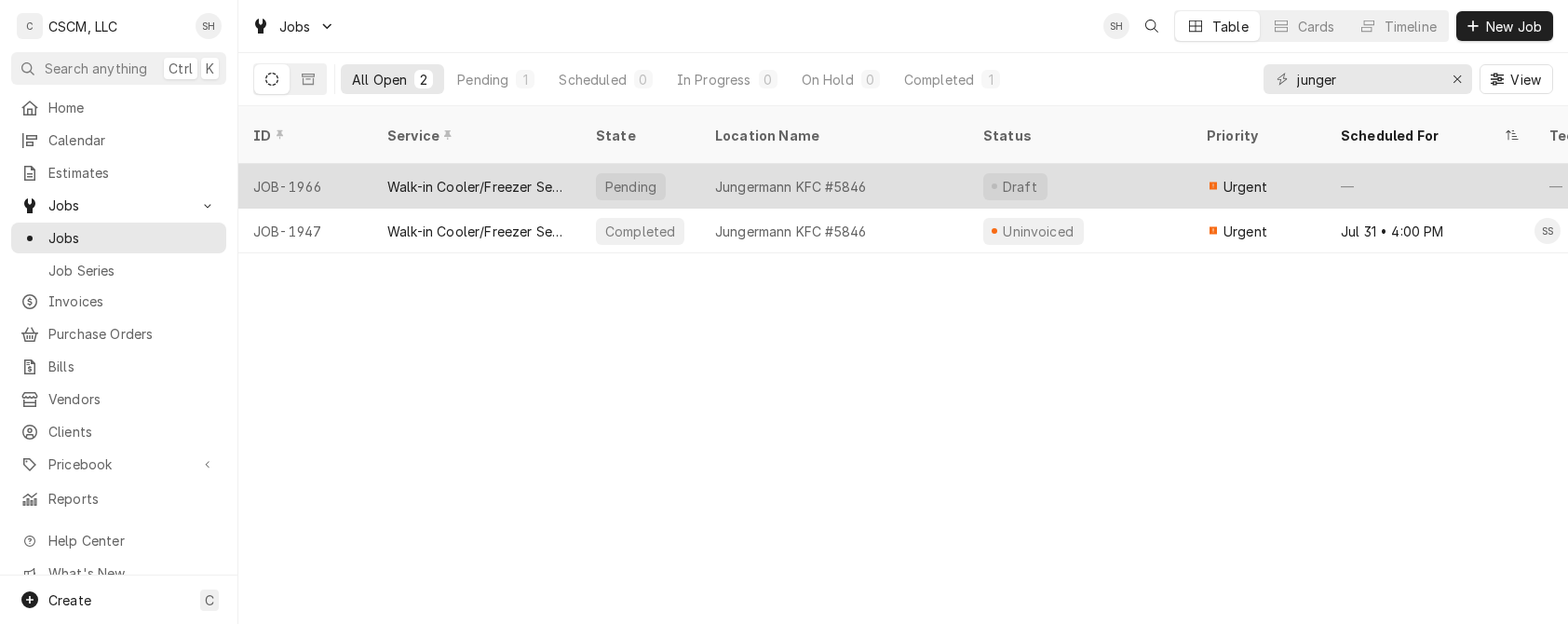 click on "Draft" at bounding box center (1080, 186) 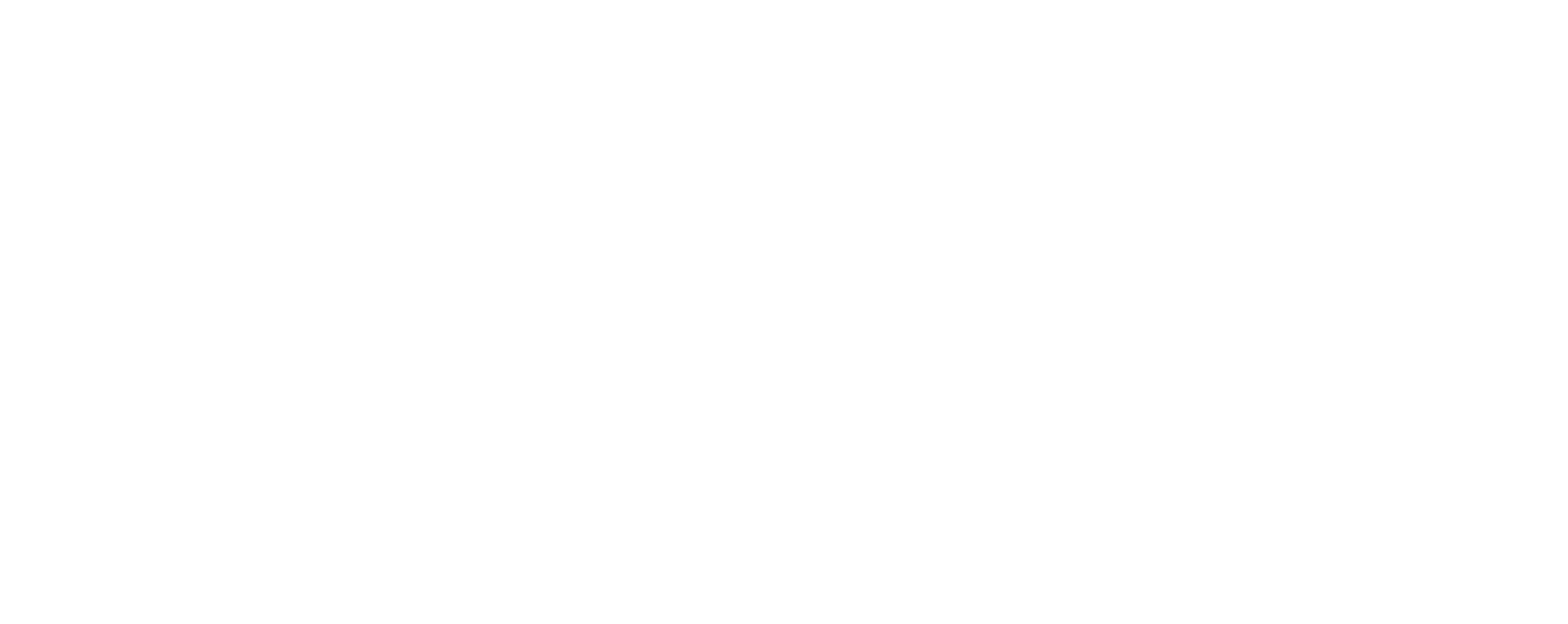scroll, scrollTop: 0, scrollLeft: 0, axis: both 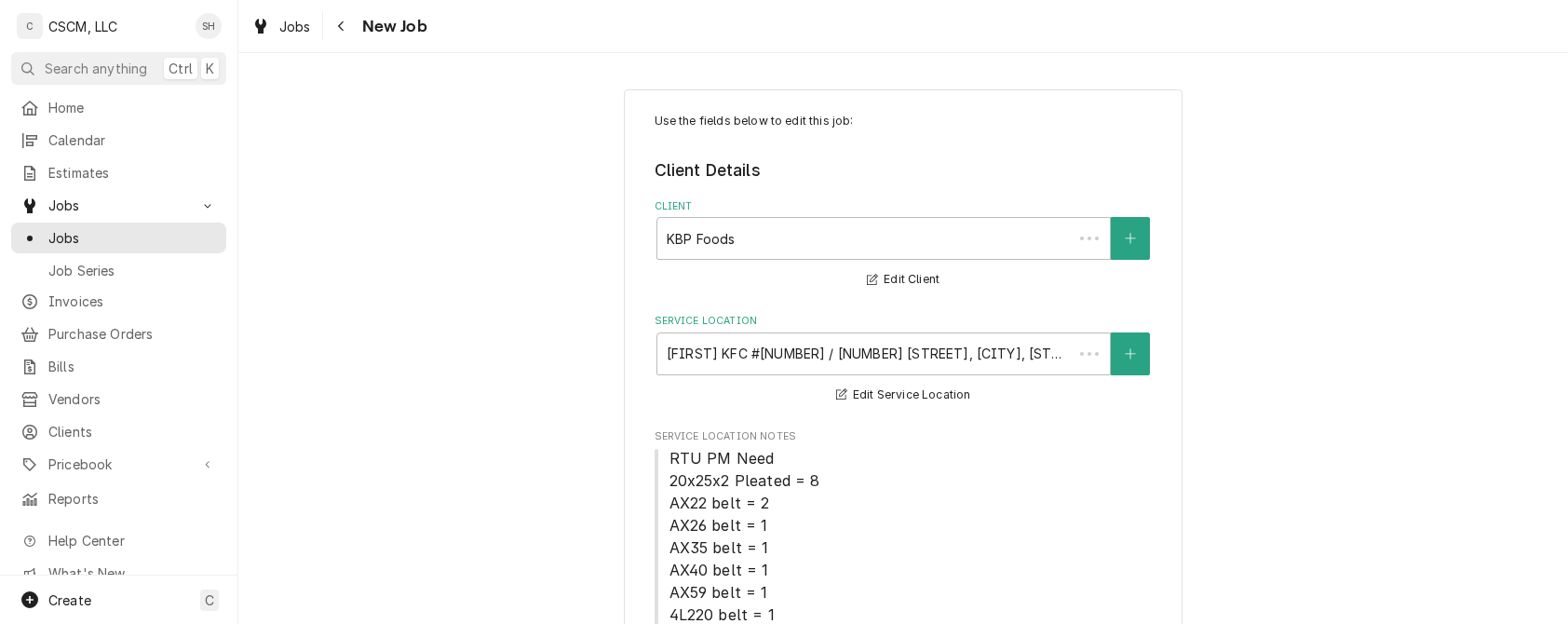 type on "x" 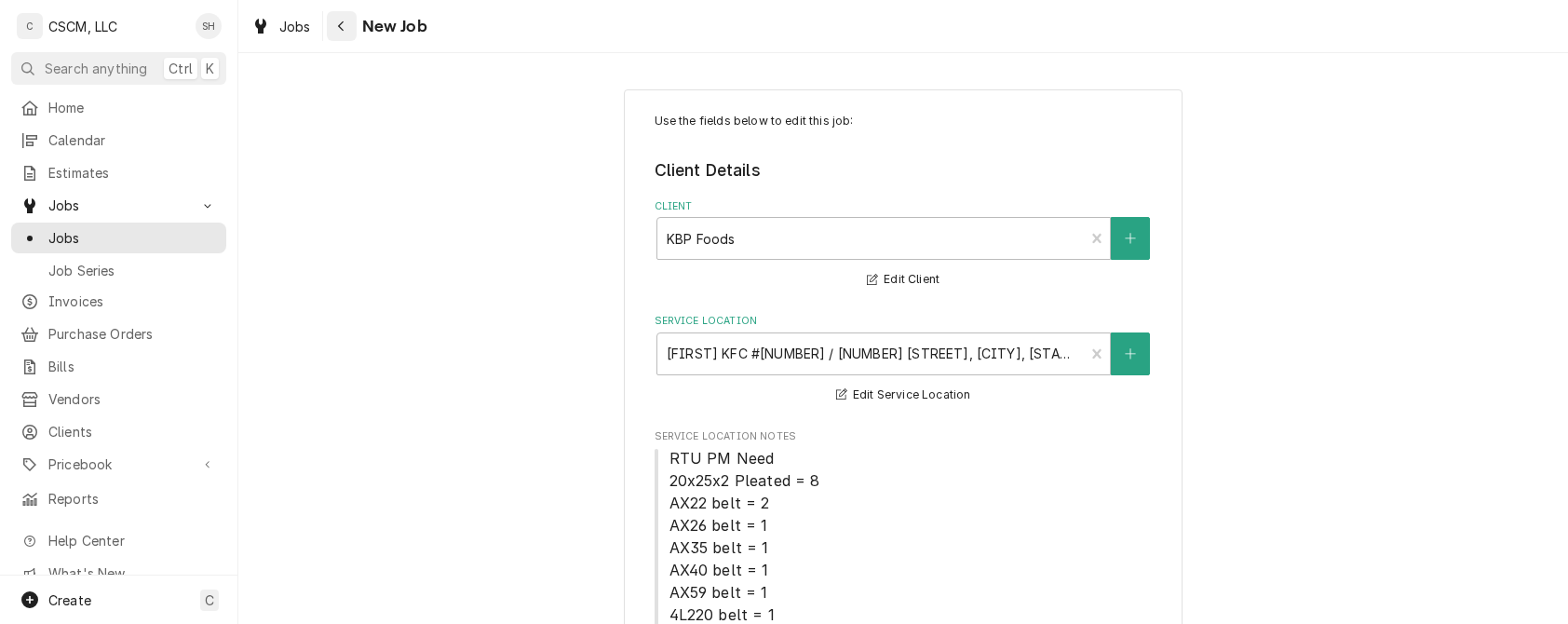 click at bounding box center [342, 26] 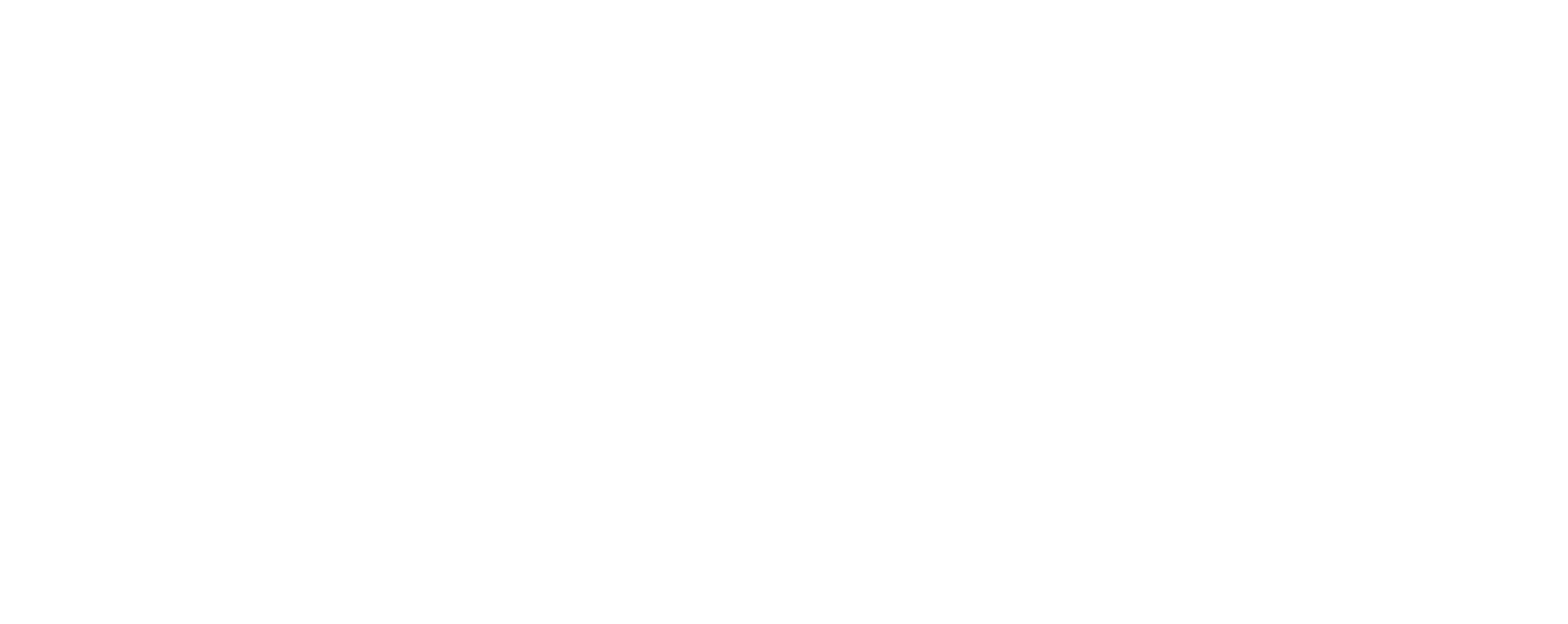 scroll, scrollTop: 0, scrollLeft: 0, axis: both 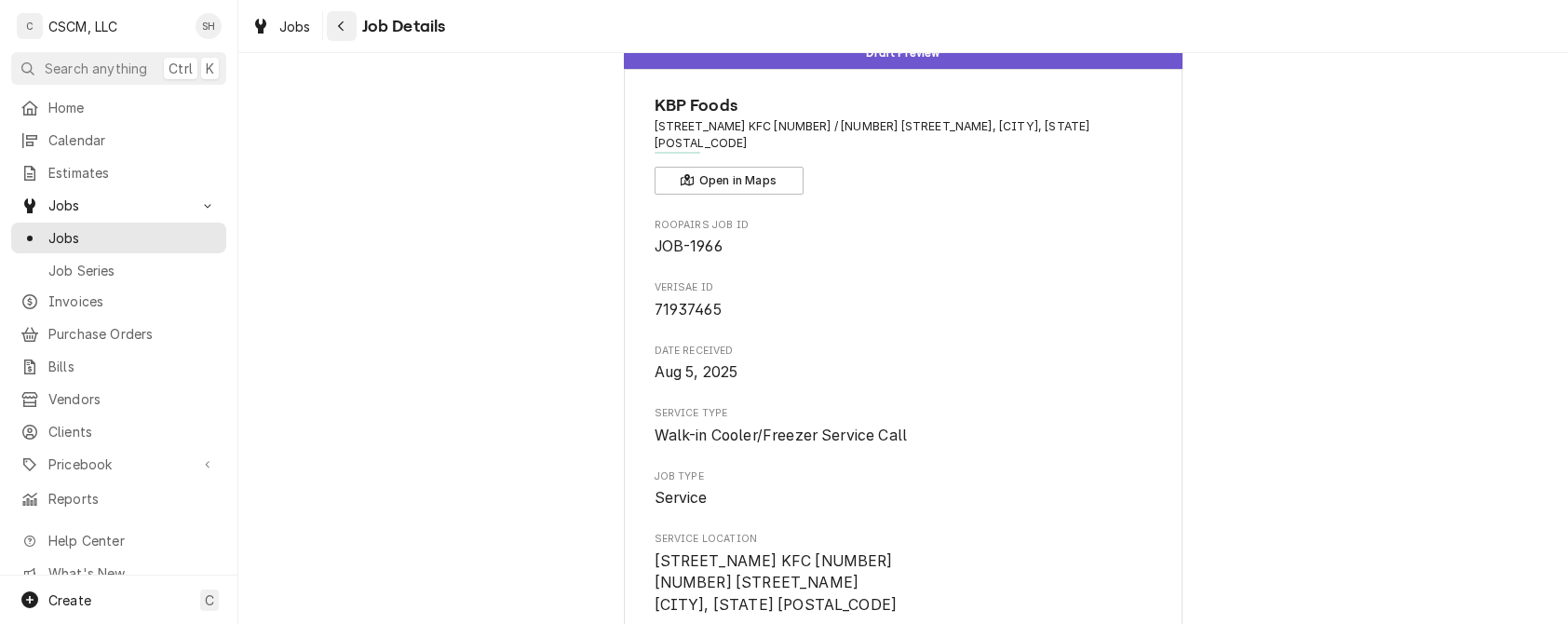 drag, startPoint x: 322, startPoint y: 22, endPoint x: 335, endPoint y: 20, distance: 13.152946 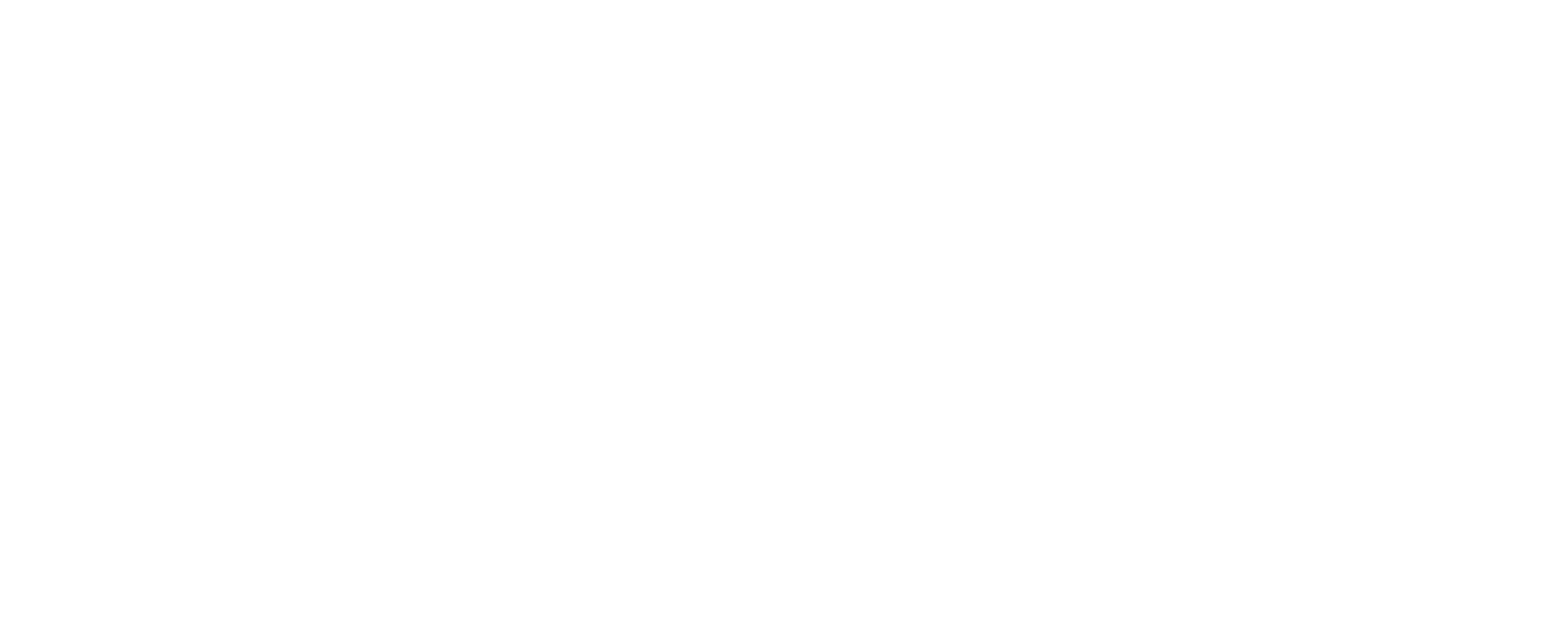 scroll, scrollTop: 0, scrollLeft: 0, axis: both 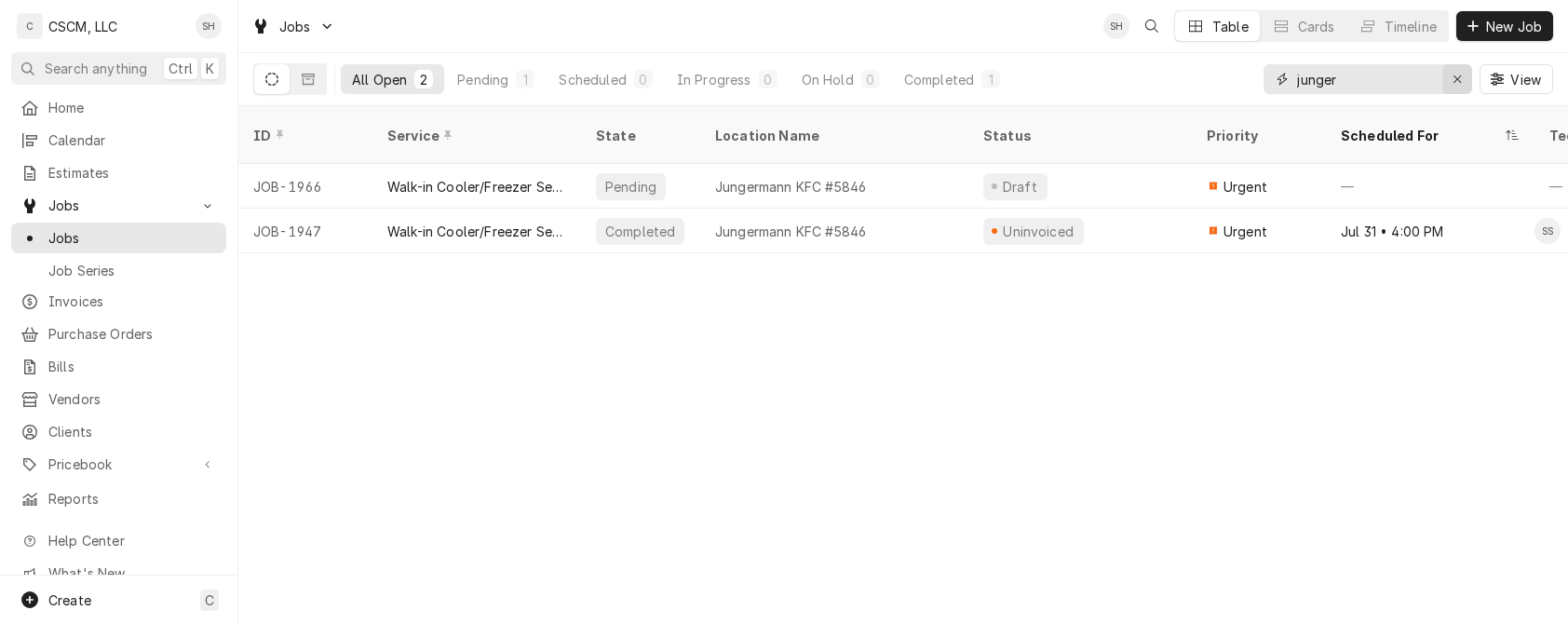 click at bounding box center (1457, 79) 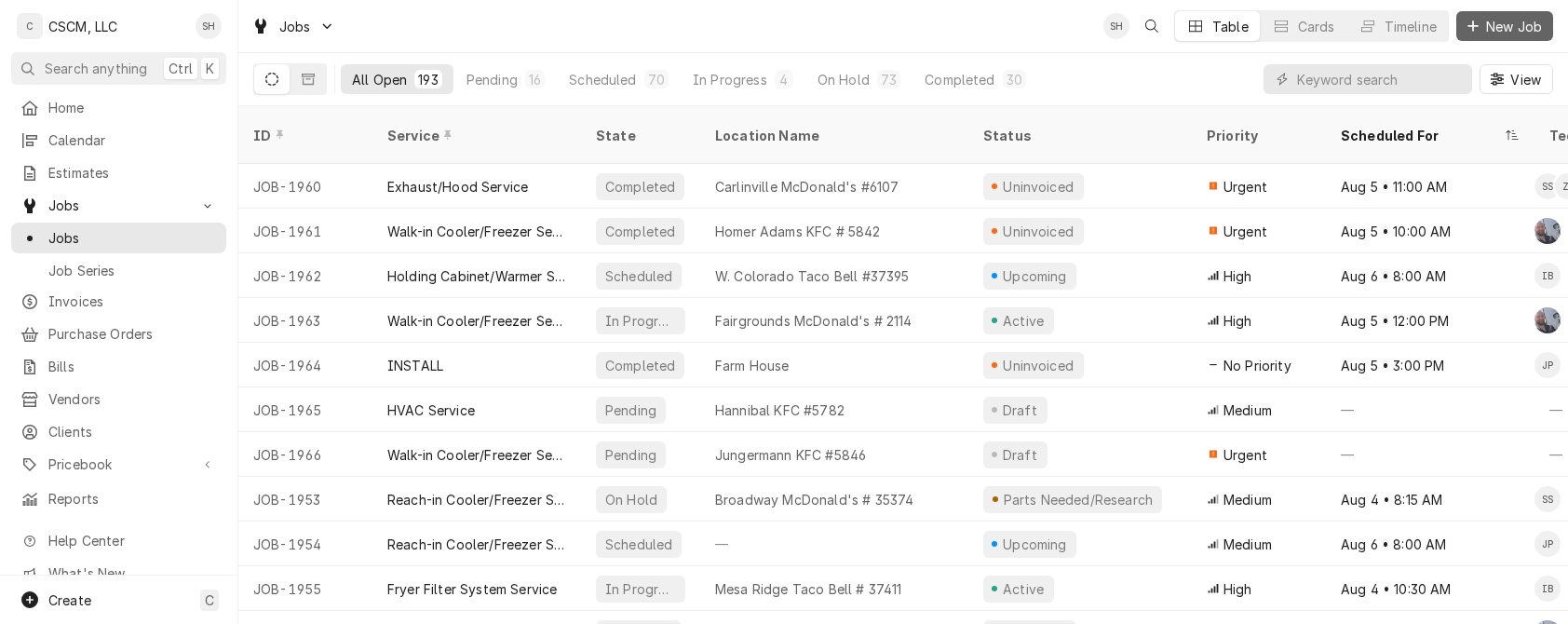 click on "New Job" at bounding box center (1514, 26) 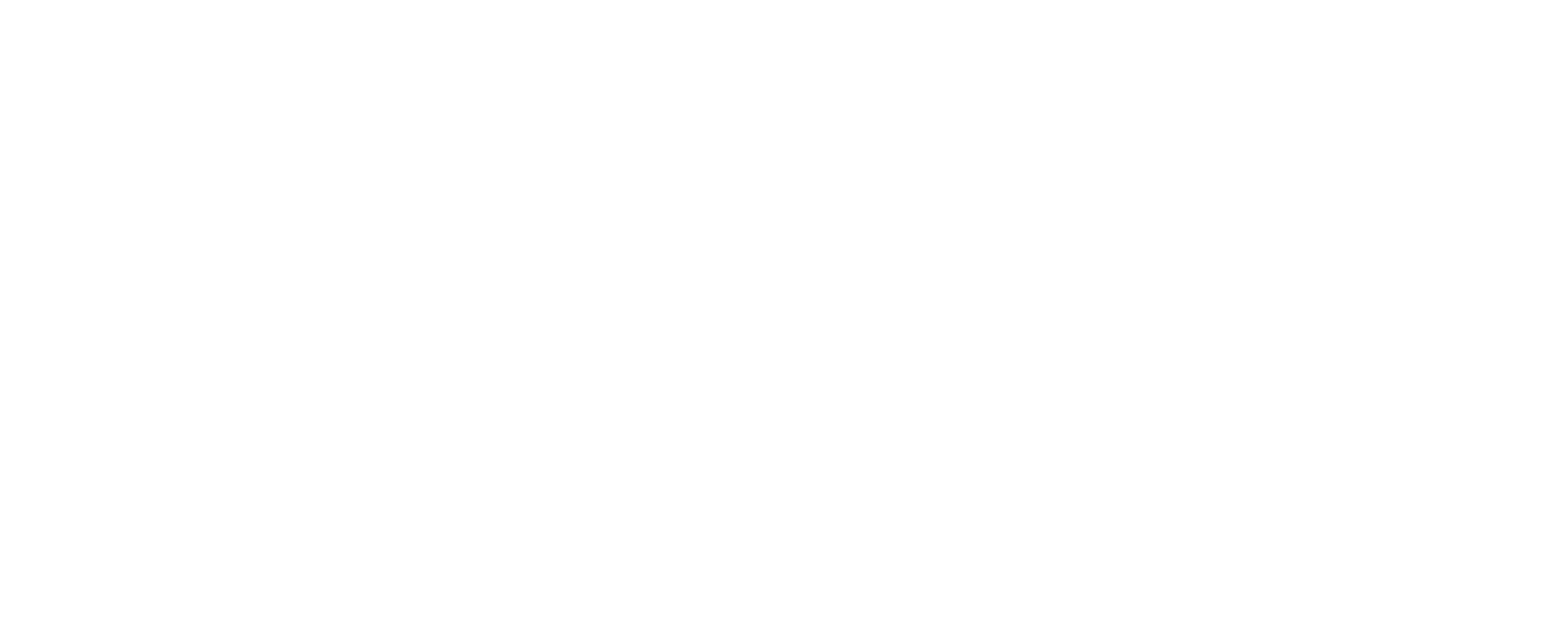 scroll, scrollTop: 0, scrollLeft: 0, axis: both 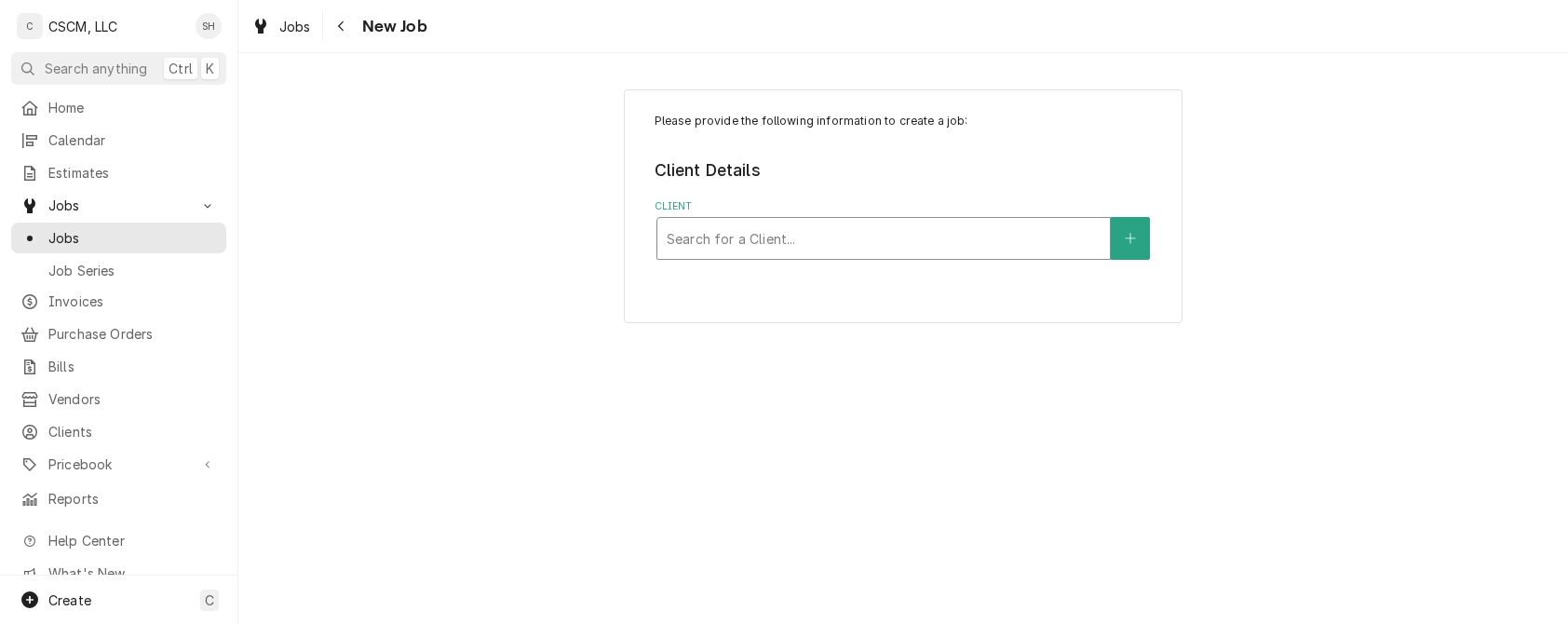 click at bounding box center (884, 238) 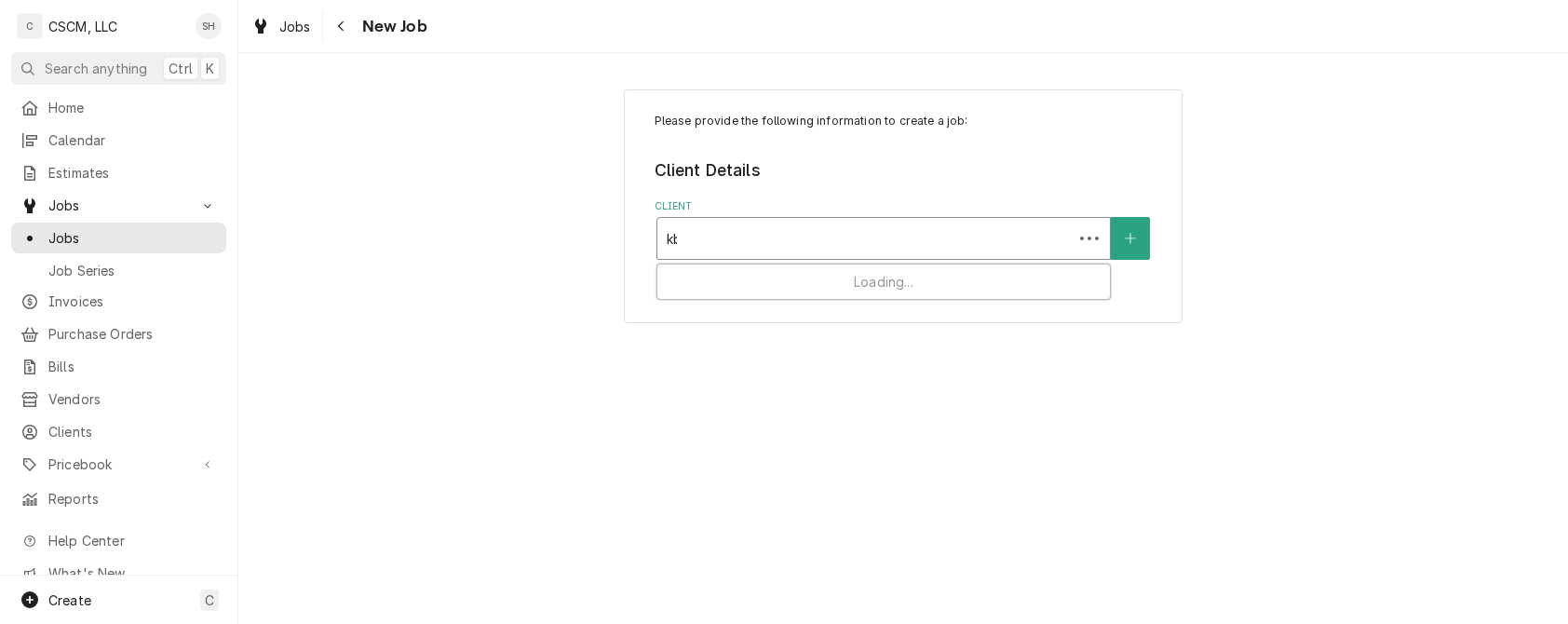 type on "kbp" 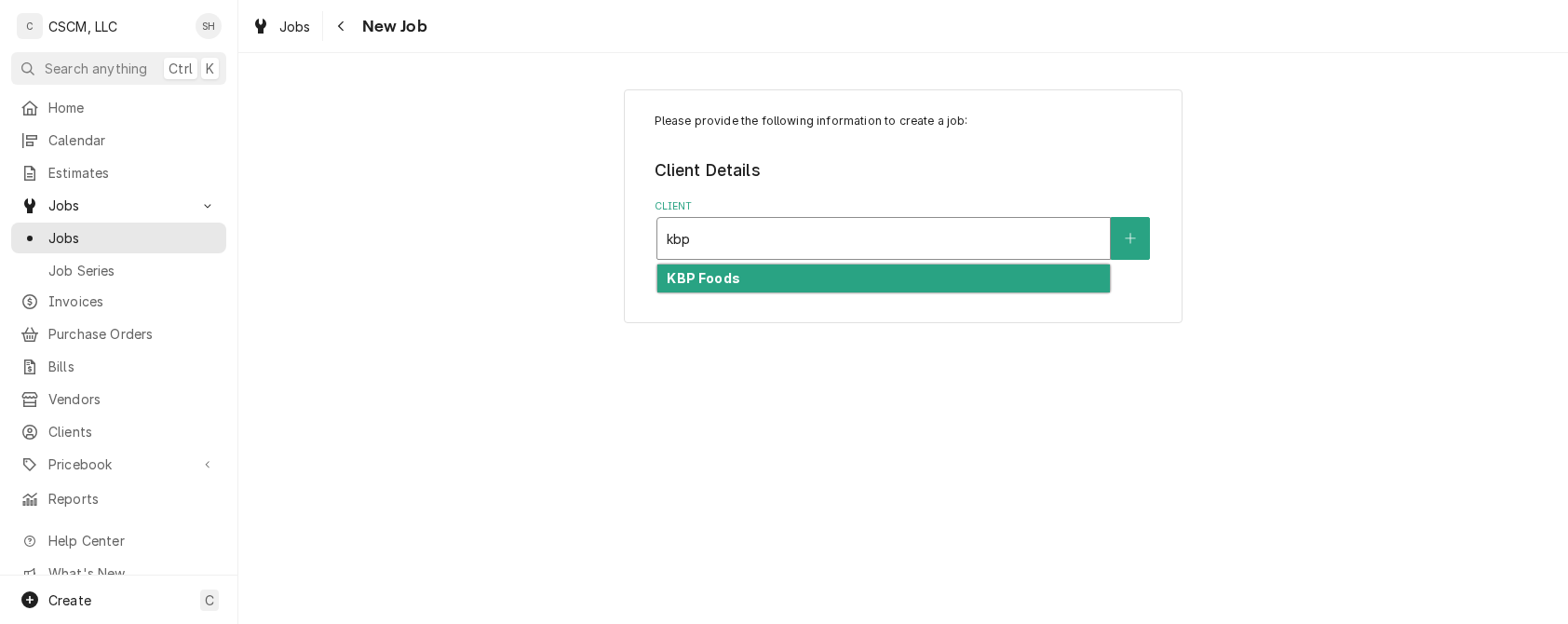 click on "KBP Foods" at bounding box center (884, 278) 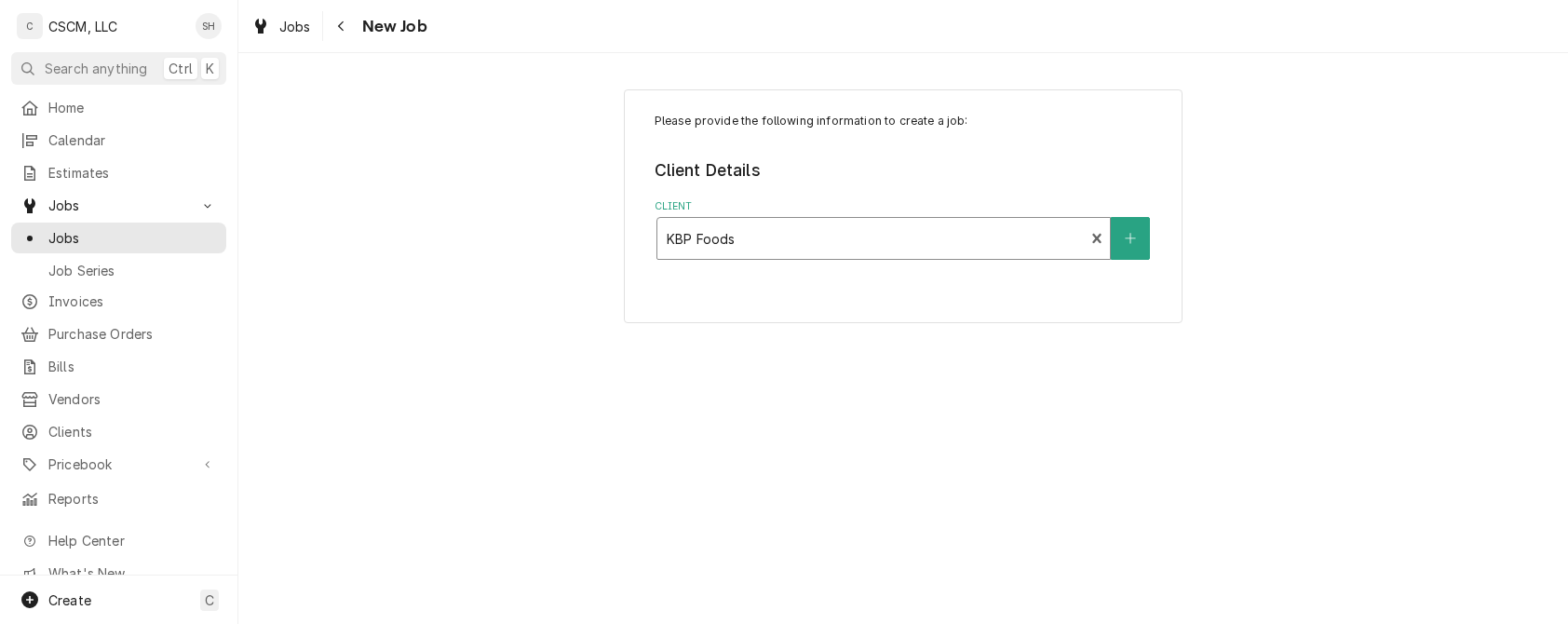 type 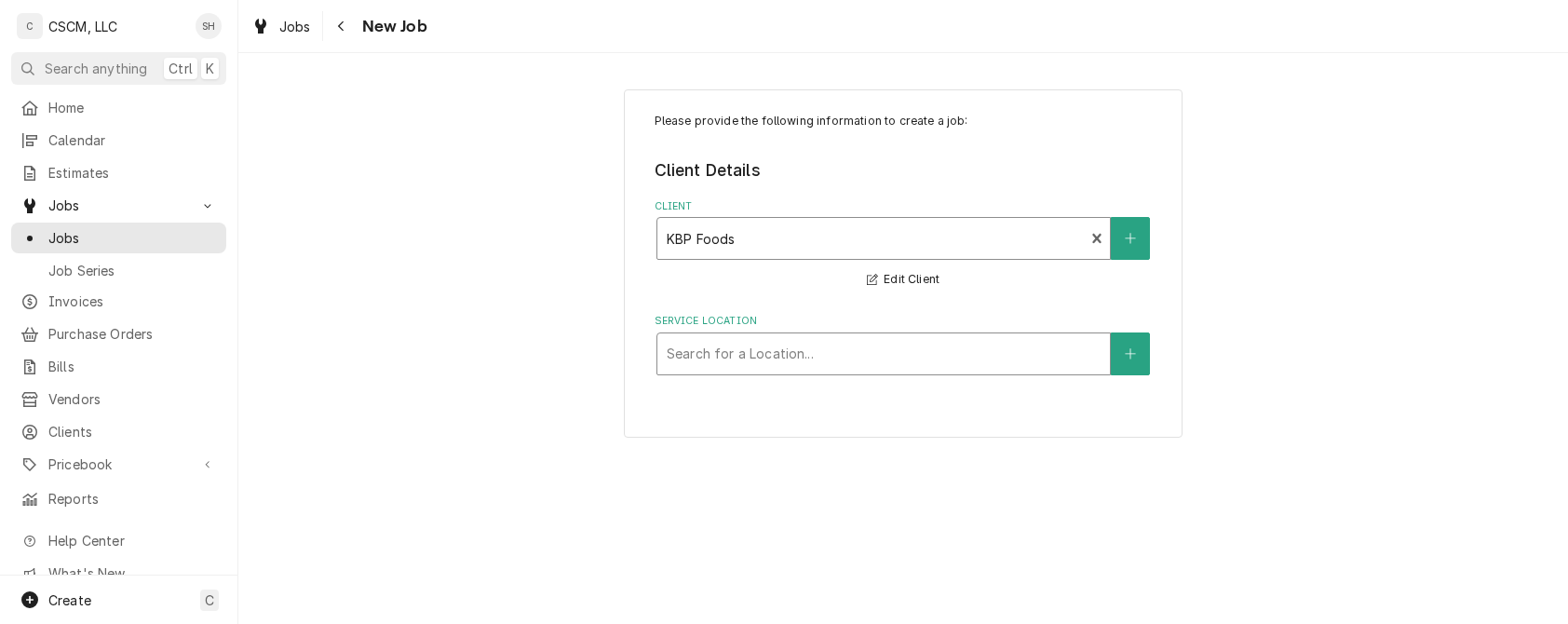 click at bounding box center [884, 354] 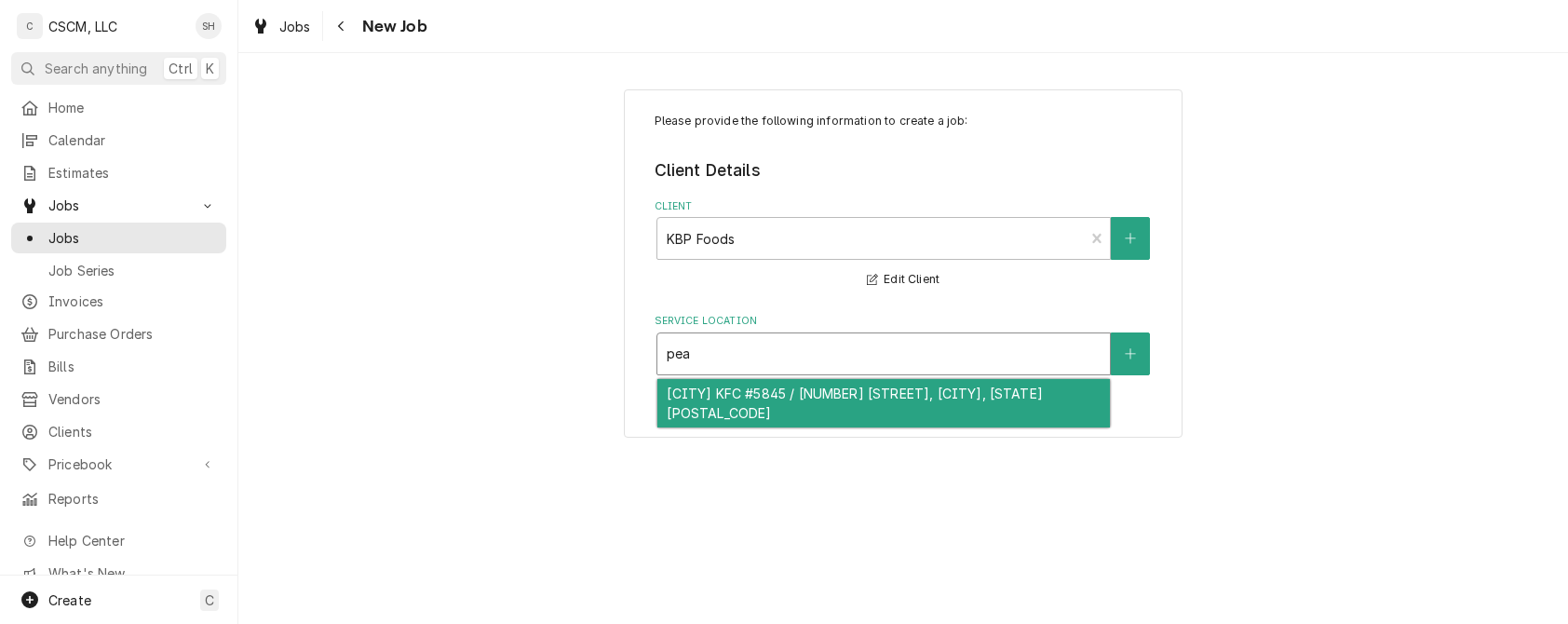 type on "pear" 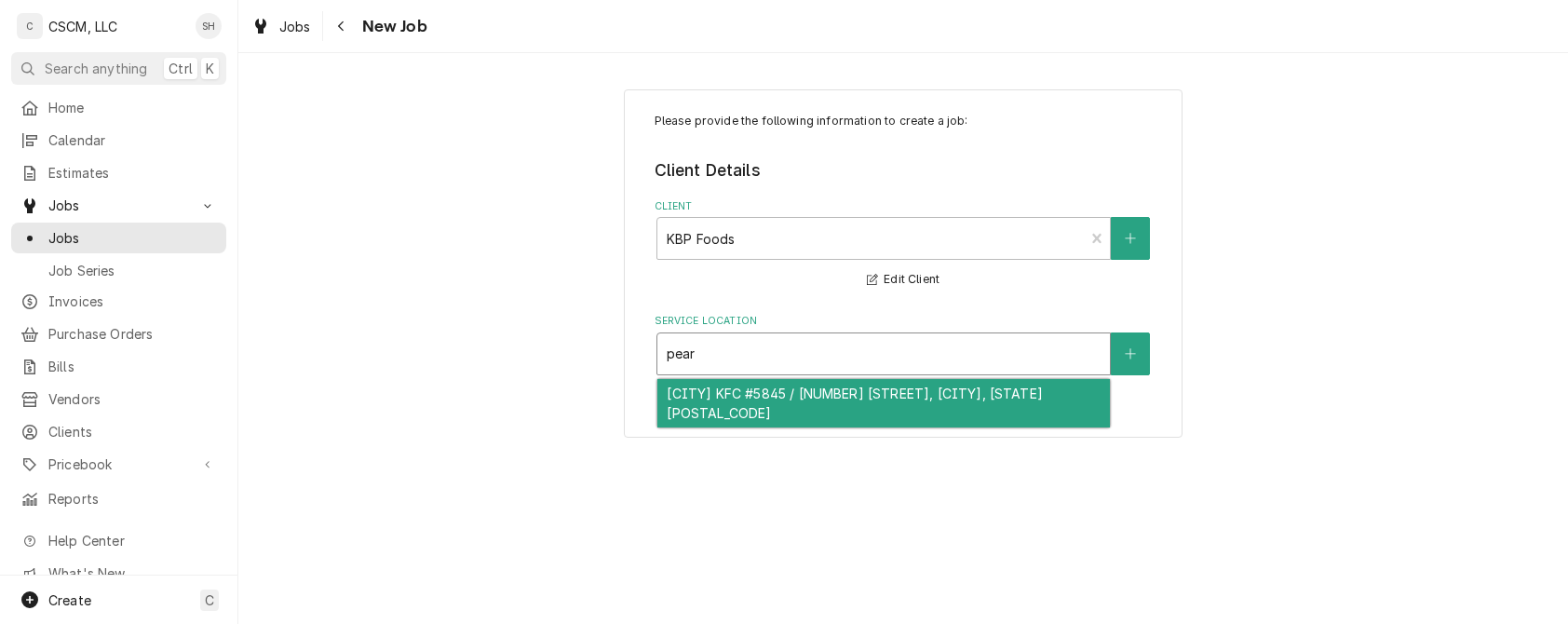 click on "[CITY] KFC #5845 / [NUMBER] [STREET], [CITY], [STATE] [POSTAL_CODE]" at bounding box center (884, 403) 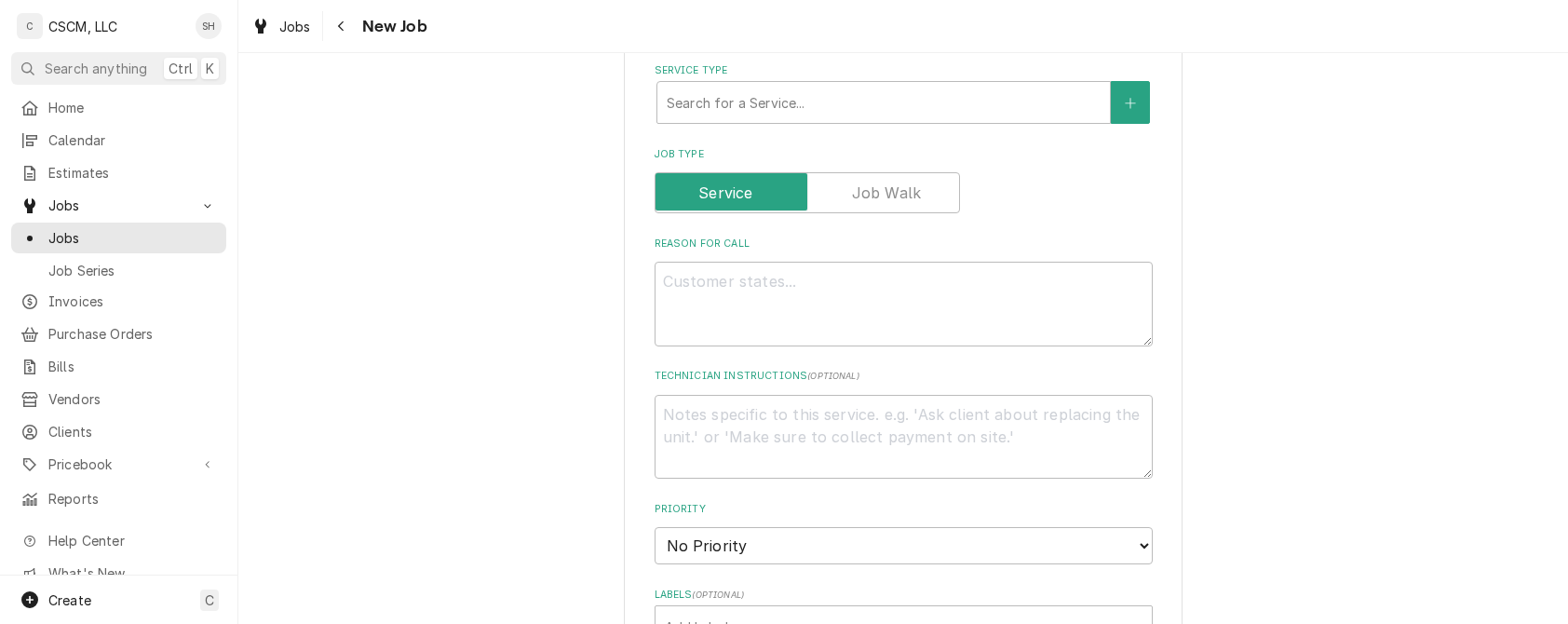 scroll, scrollTop: 812, scrollLeft: 0, axis: vertical 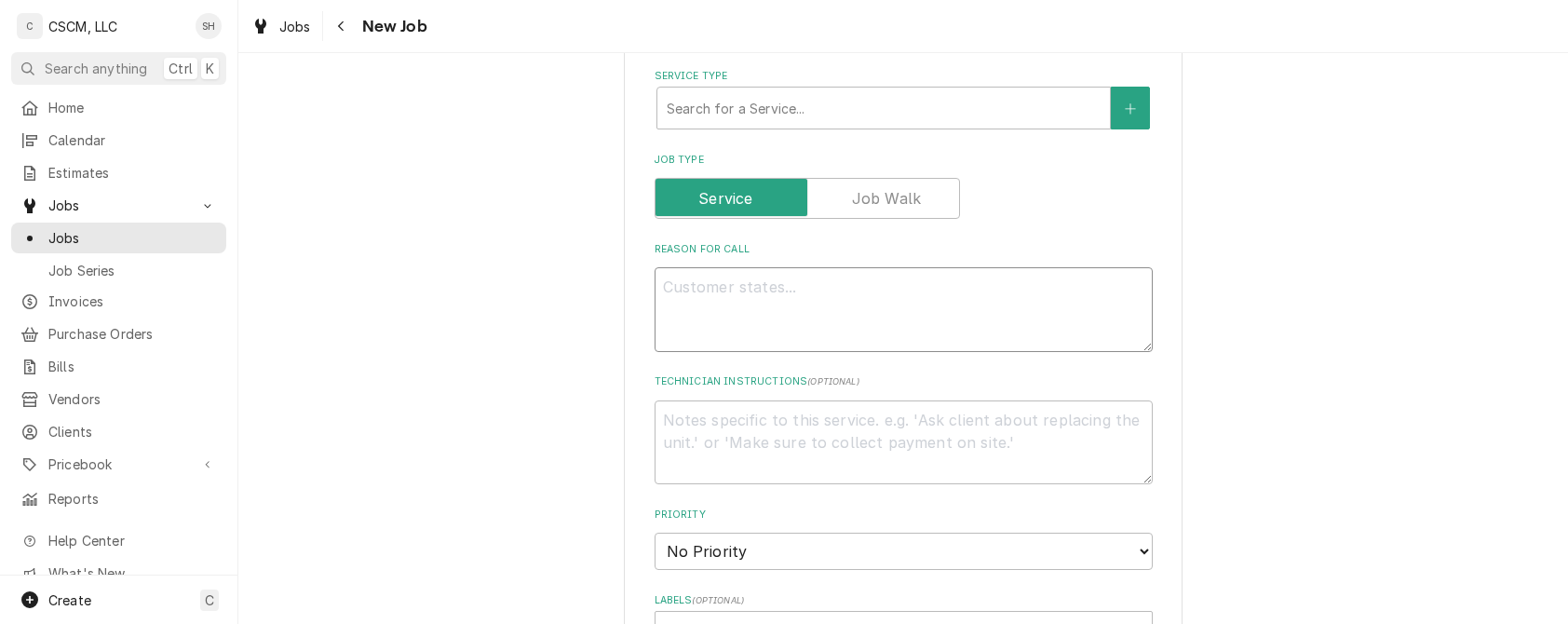 click on "Reason For Call" at bounding box center (903, 309) 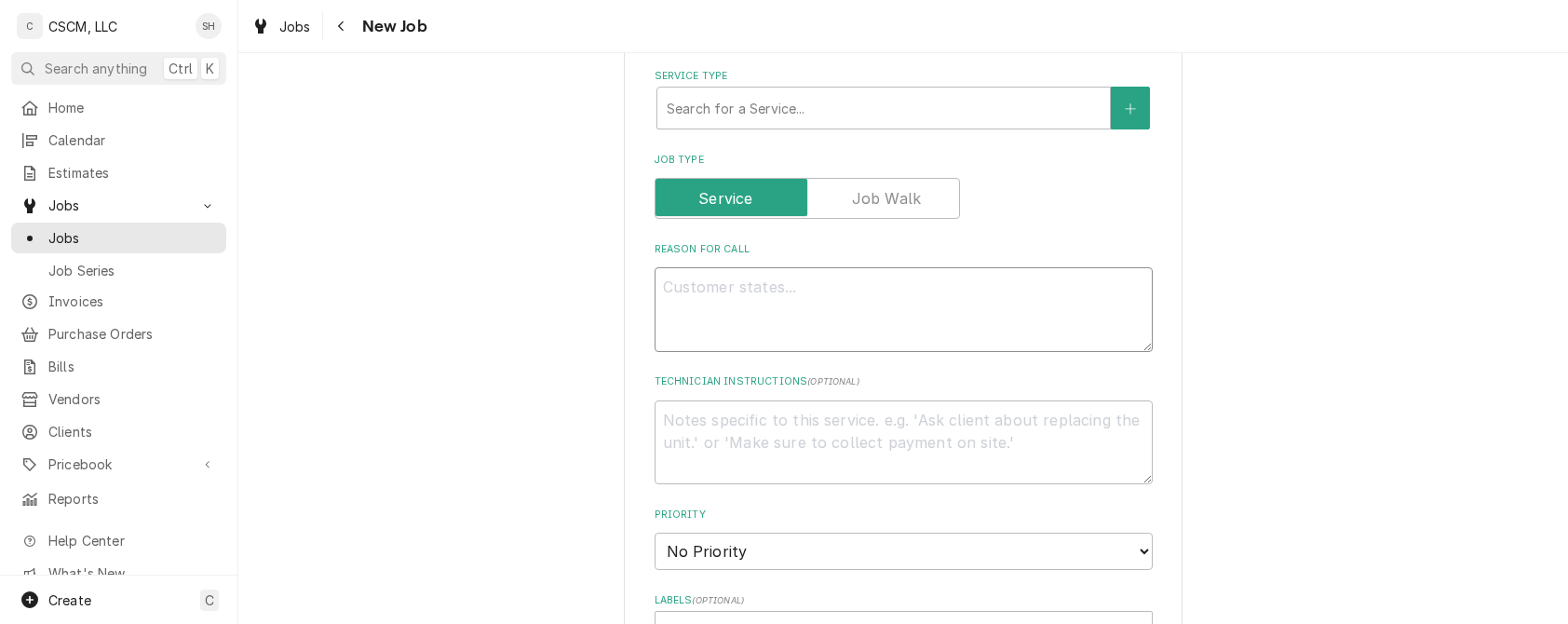 type on "x" 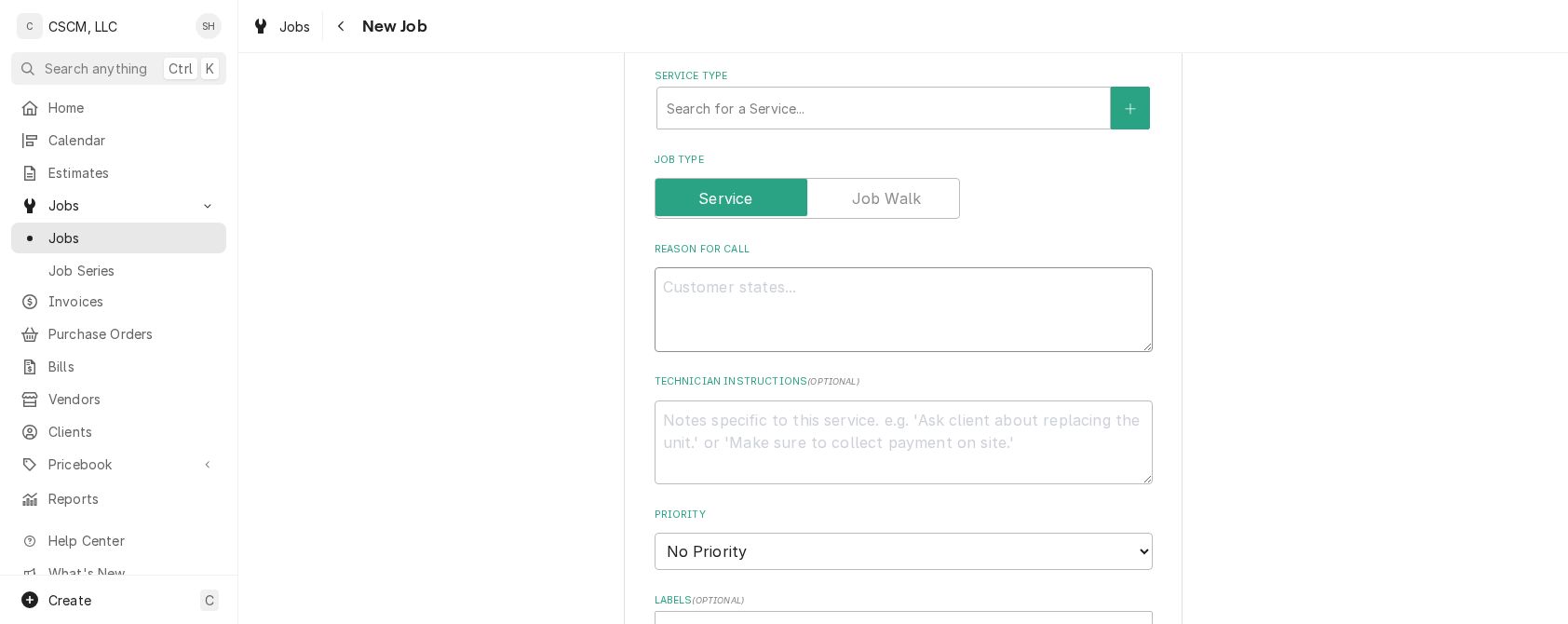 type on "Lobby temping over 80 degrees with thermostat on 70
Not To Exceed (NTE): $500.00" 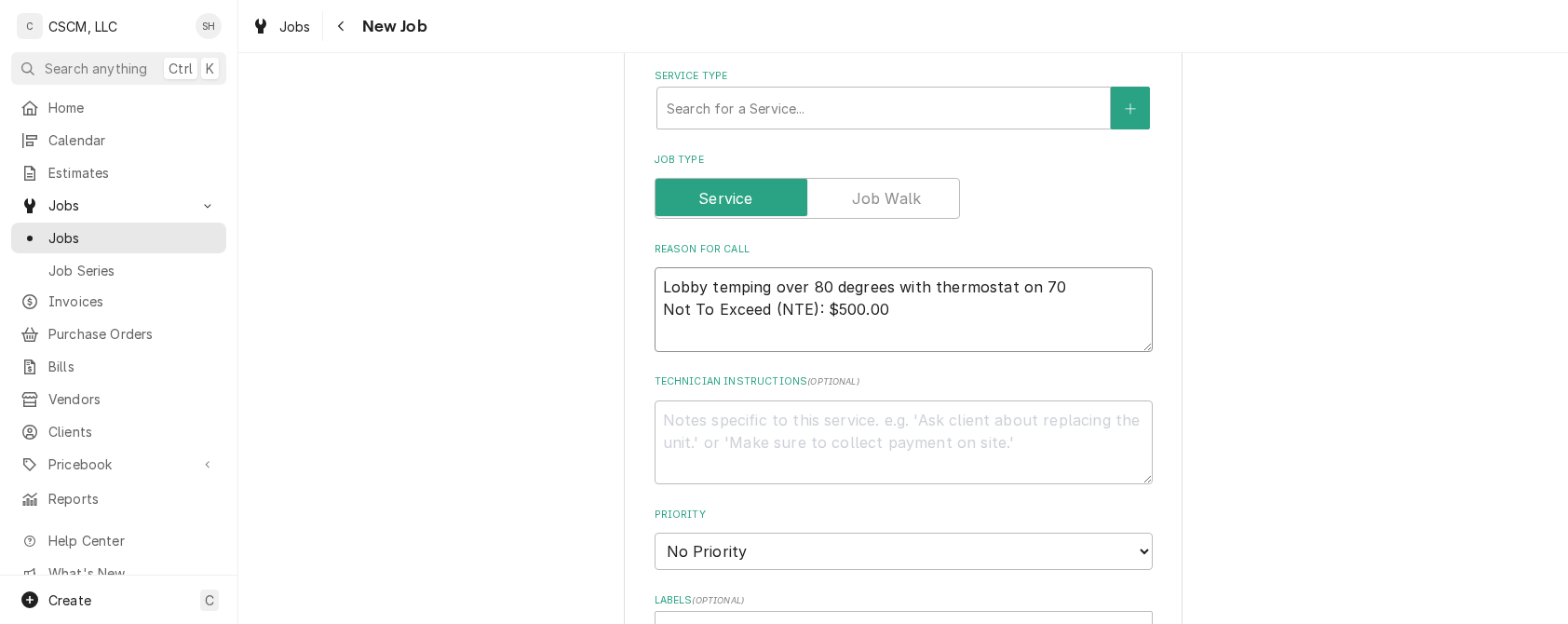 click on "Lobby temping over 80 degrees with thermostat on 70
Not To Exceed (NTE): $500.00" at bounding box center [903, 309] 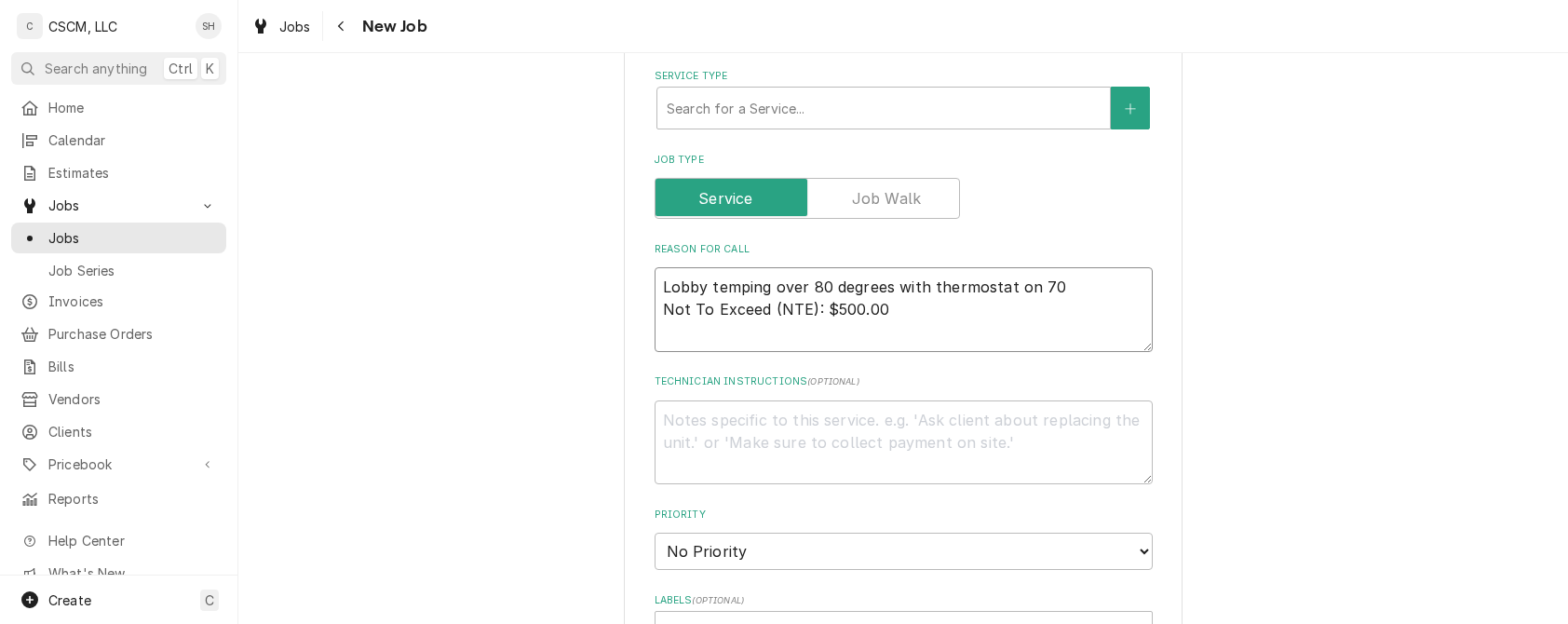 type on "x" 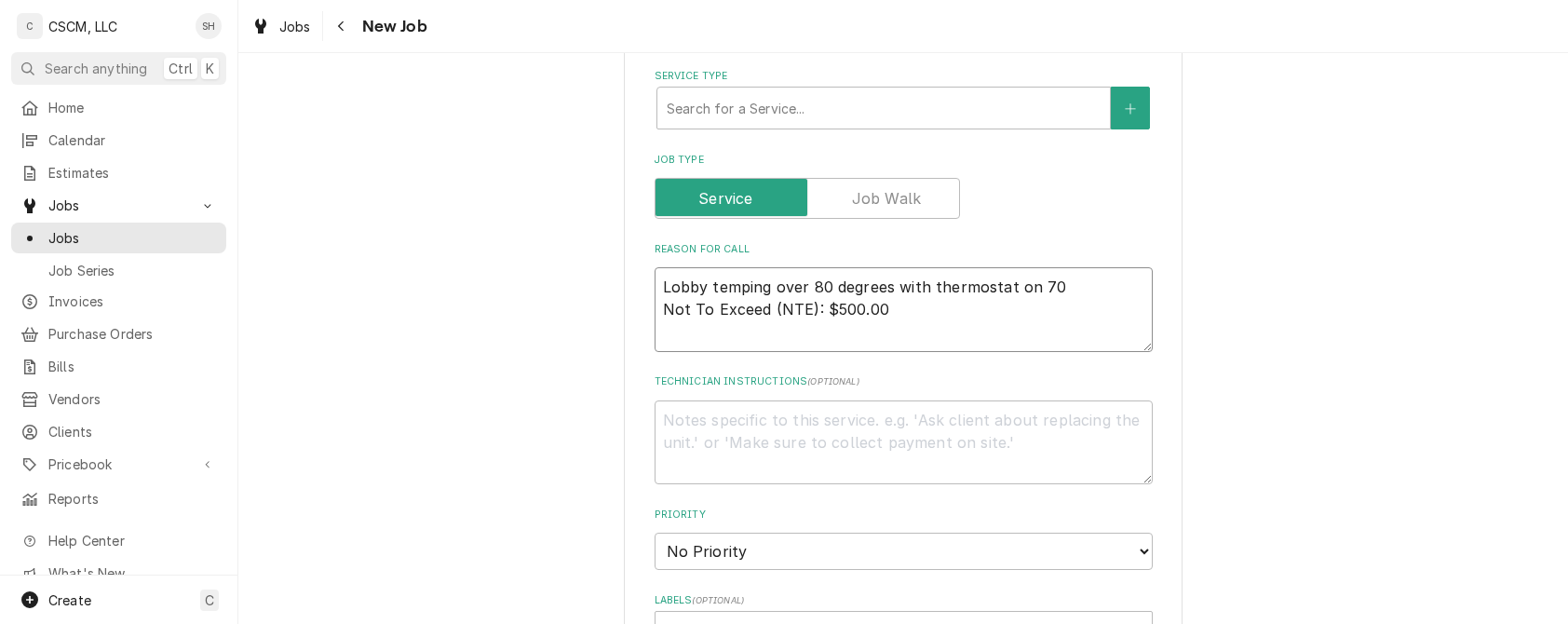 type on "Lobby temping over 80 degrees with thermostat on 70
Not To Exceed (NTE: $500.00" 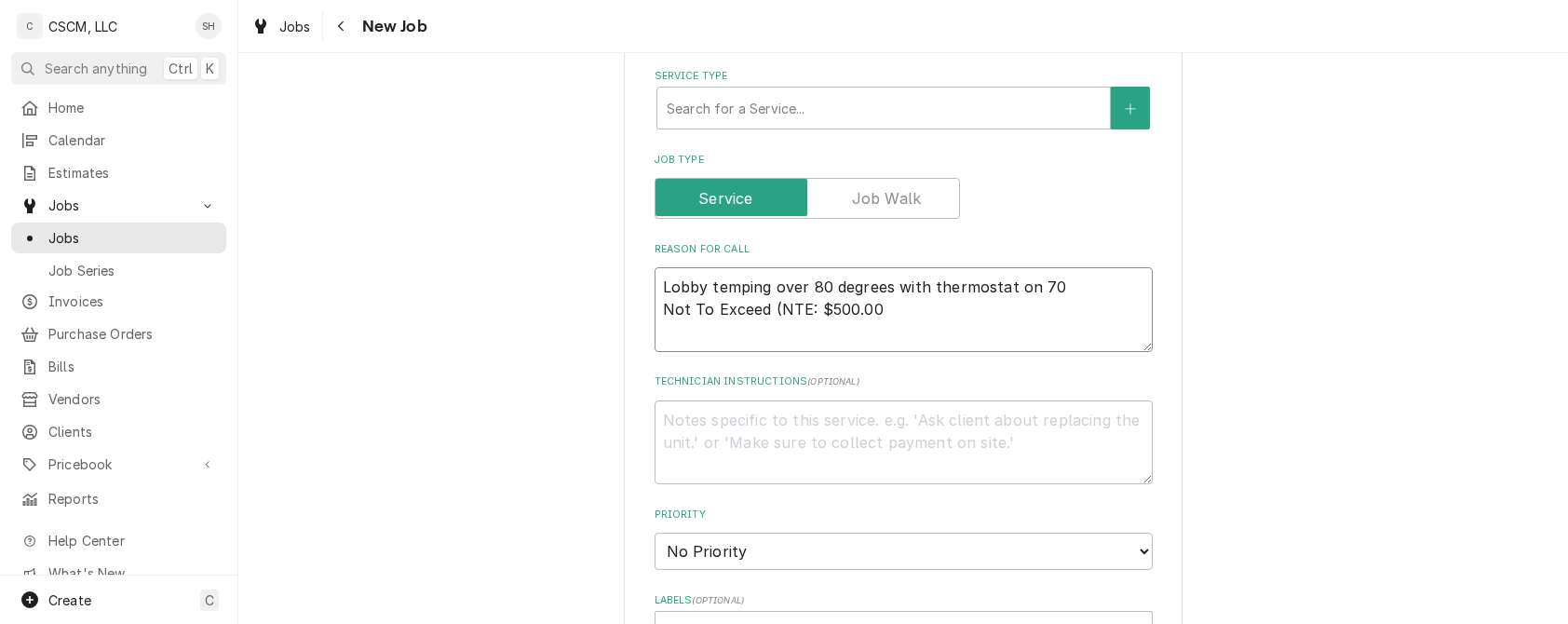 type on "x" 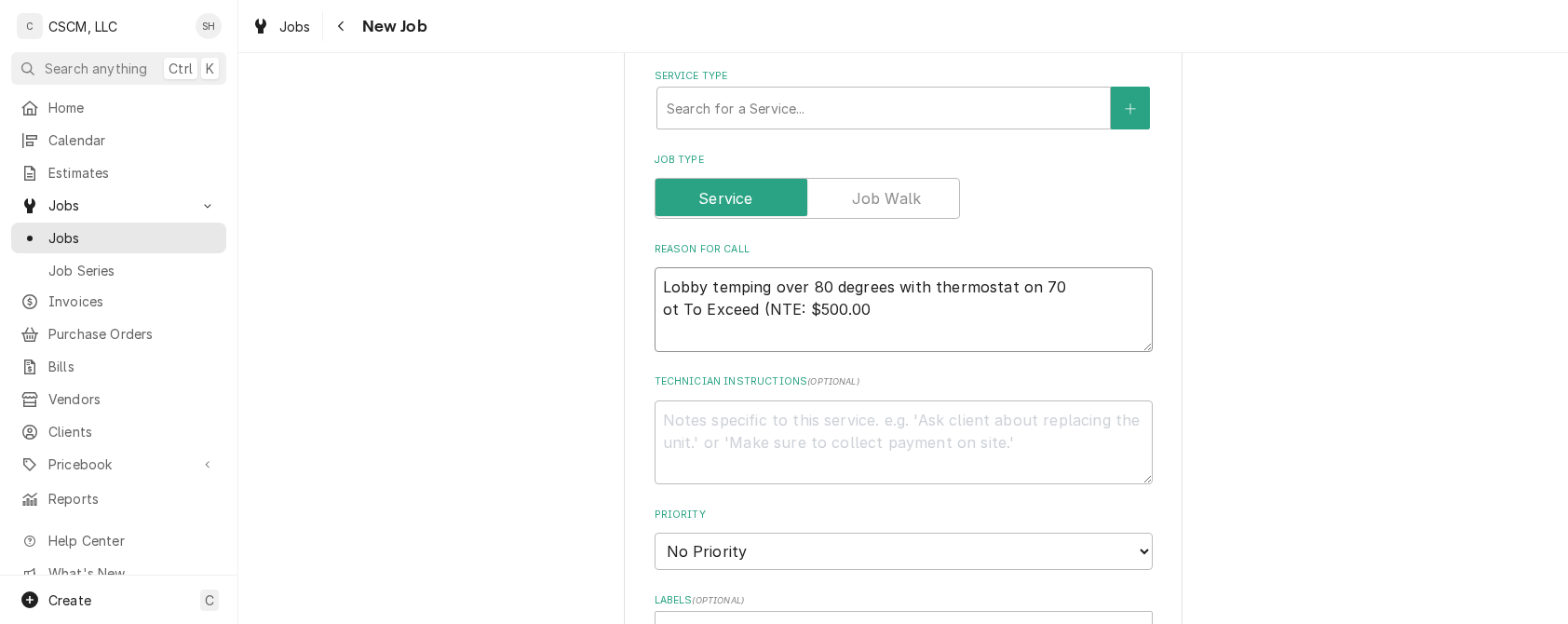 type on "x" 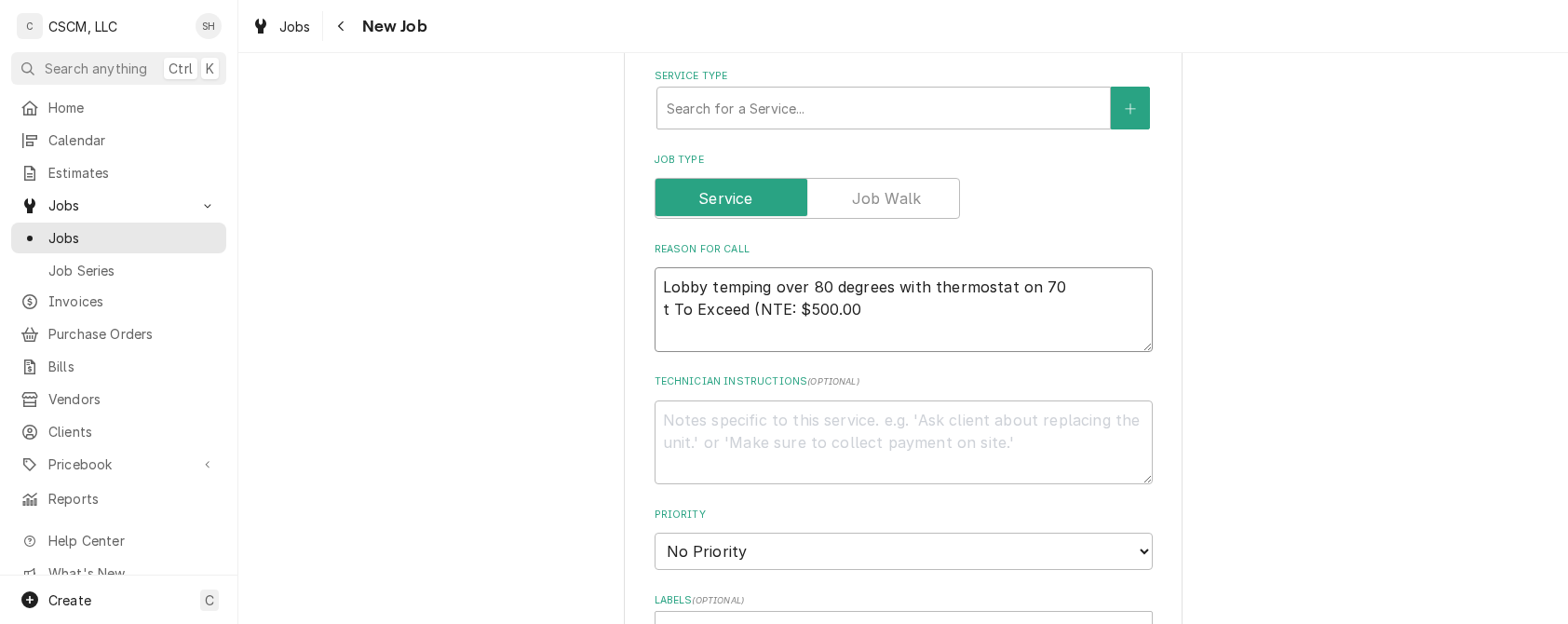 type on "x" 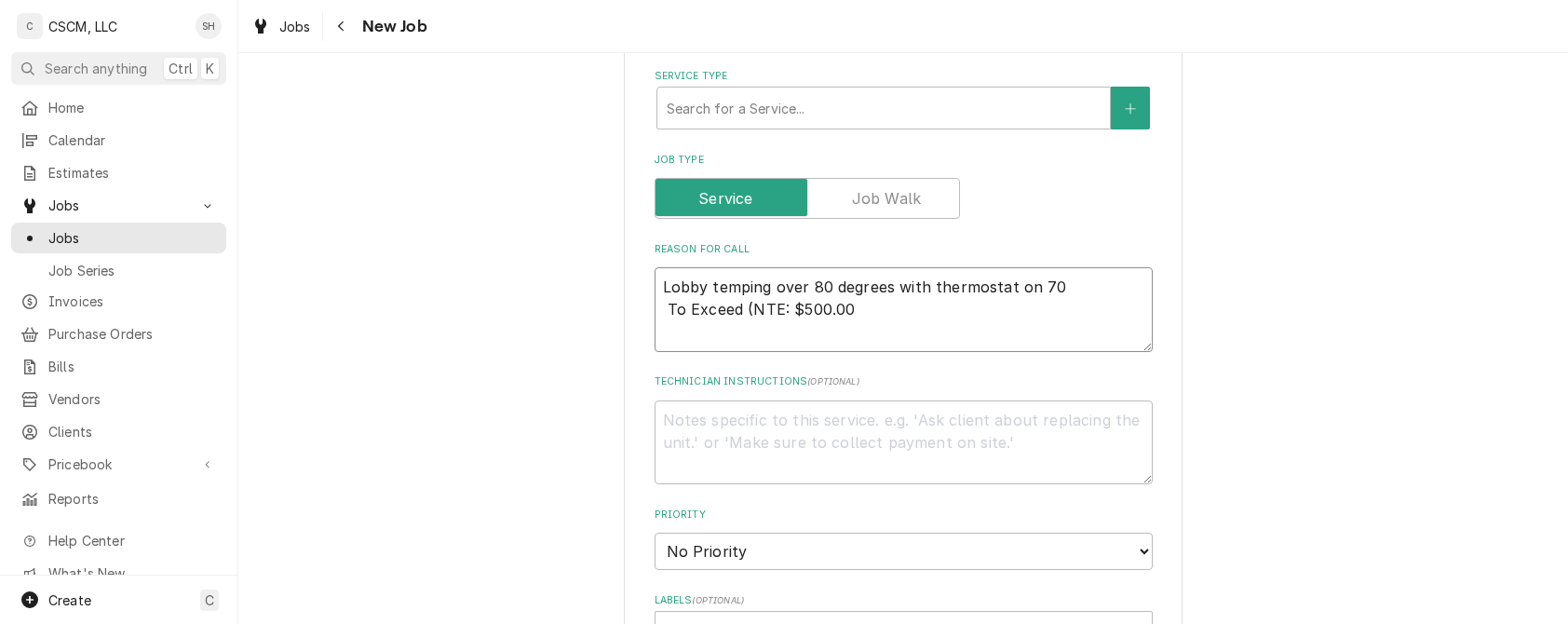 type on "x" 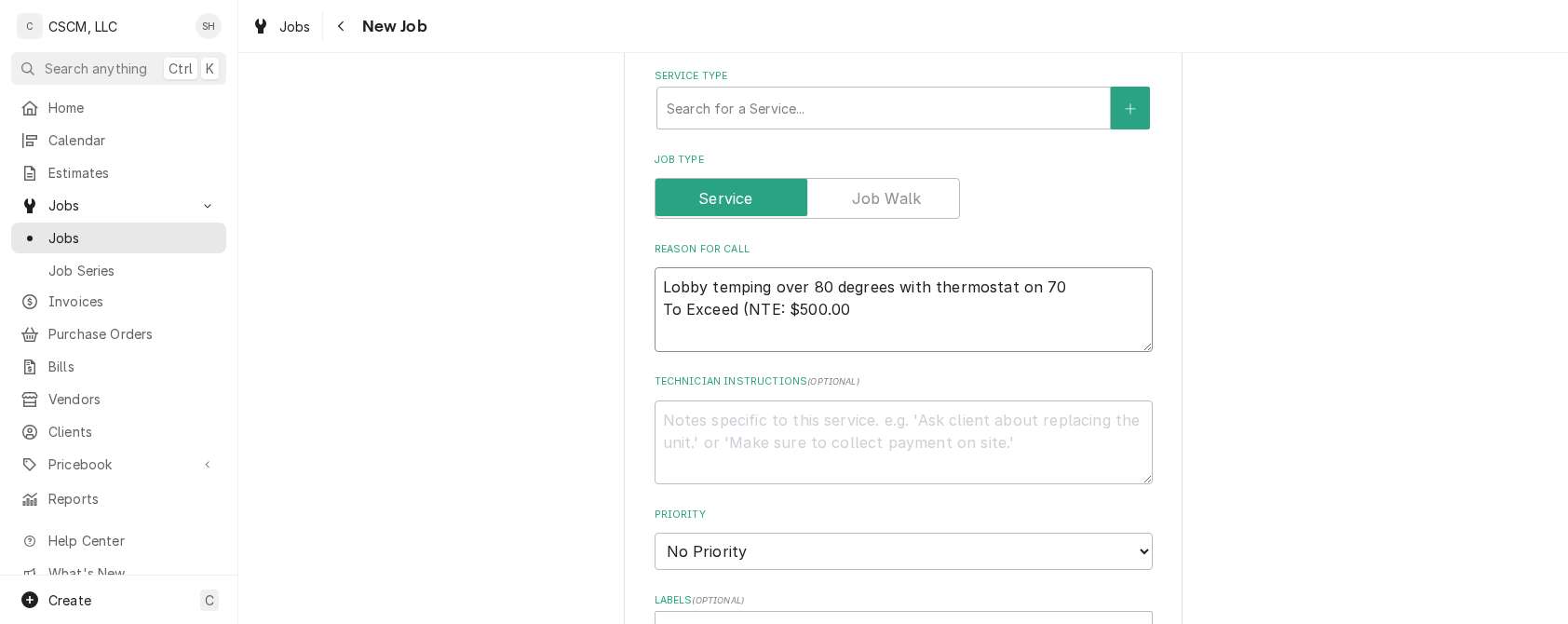 type on "x" 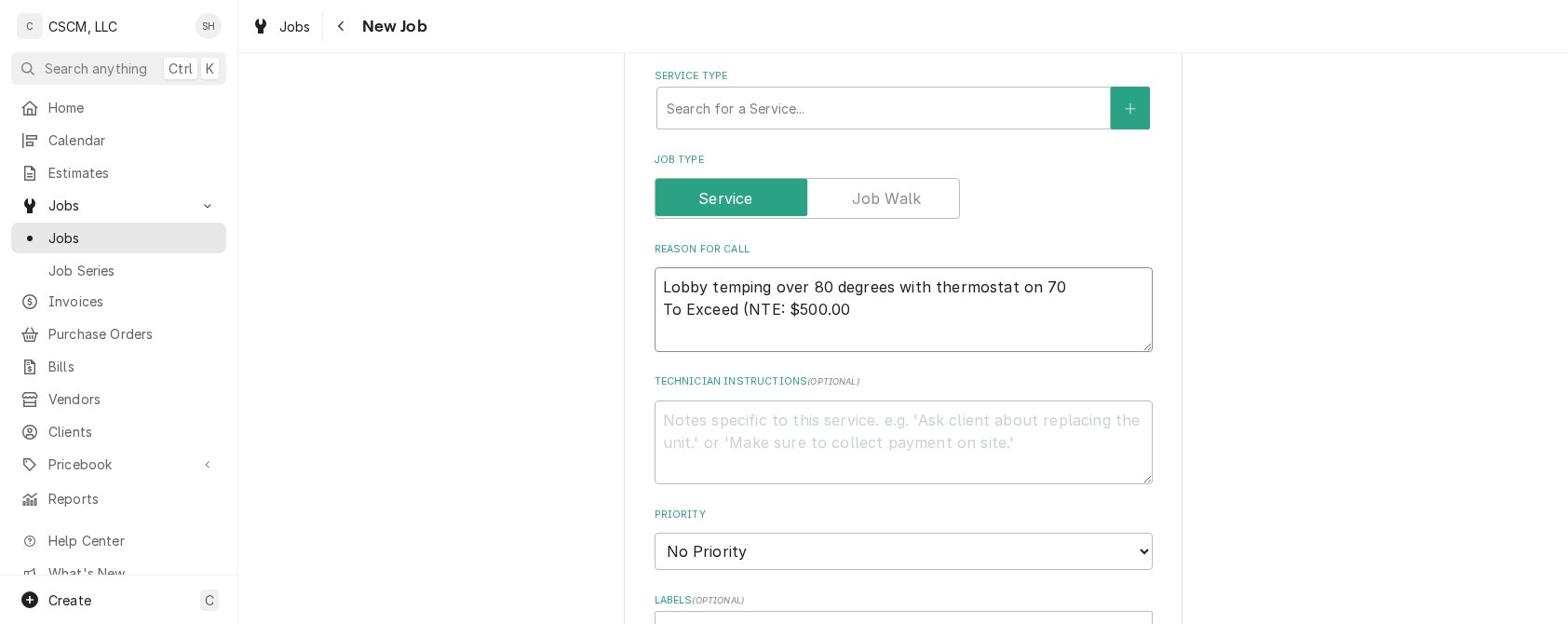 type on "Lobby temping over 80 degrees with thermostat on 70
o Exceed (NTE: $500.00" 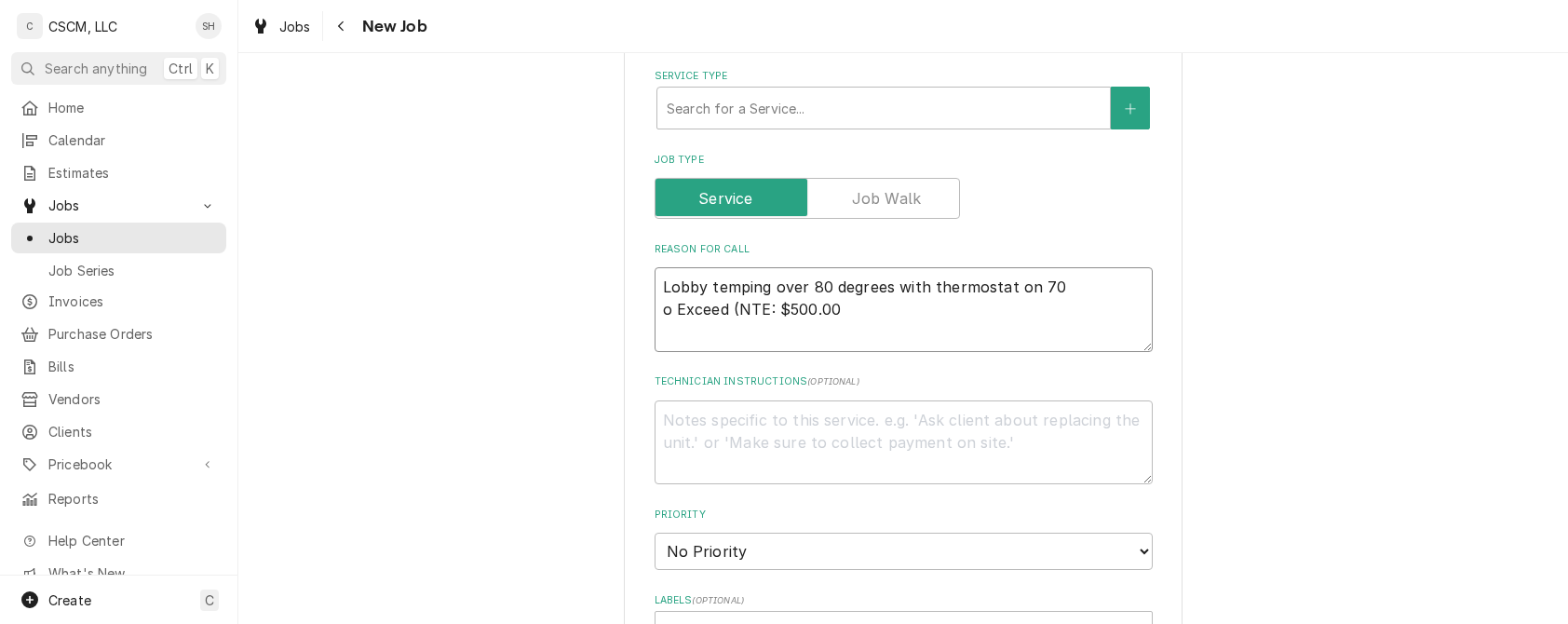 type on "x" 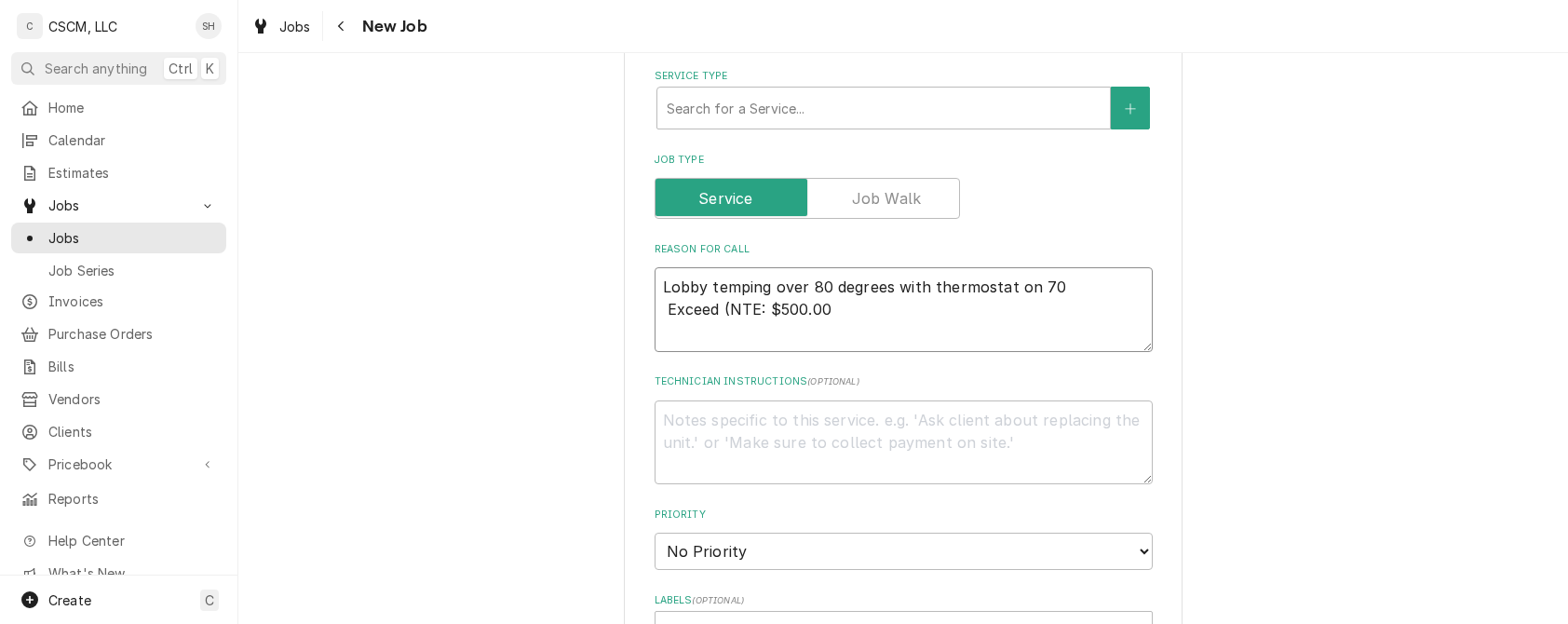 type on "x" 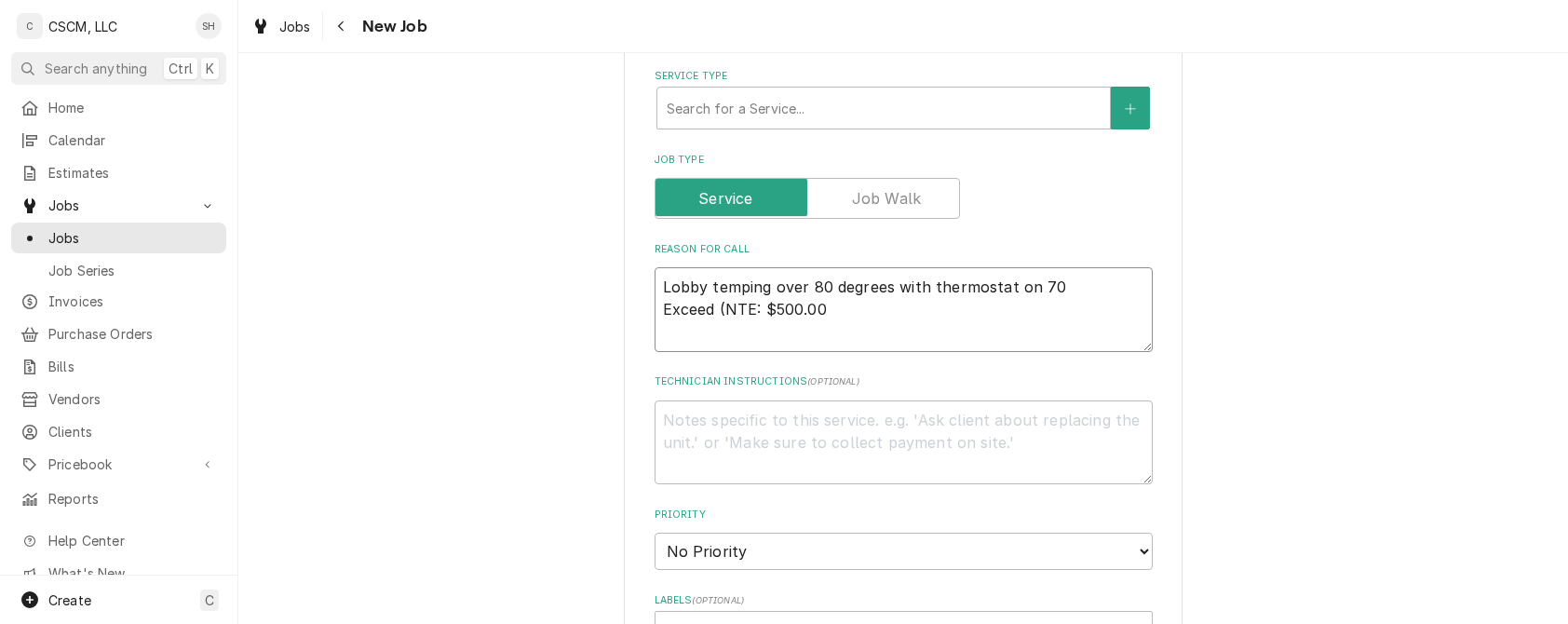 type on "x" 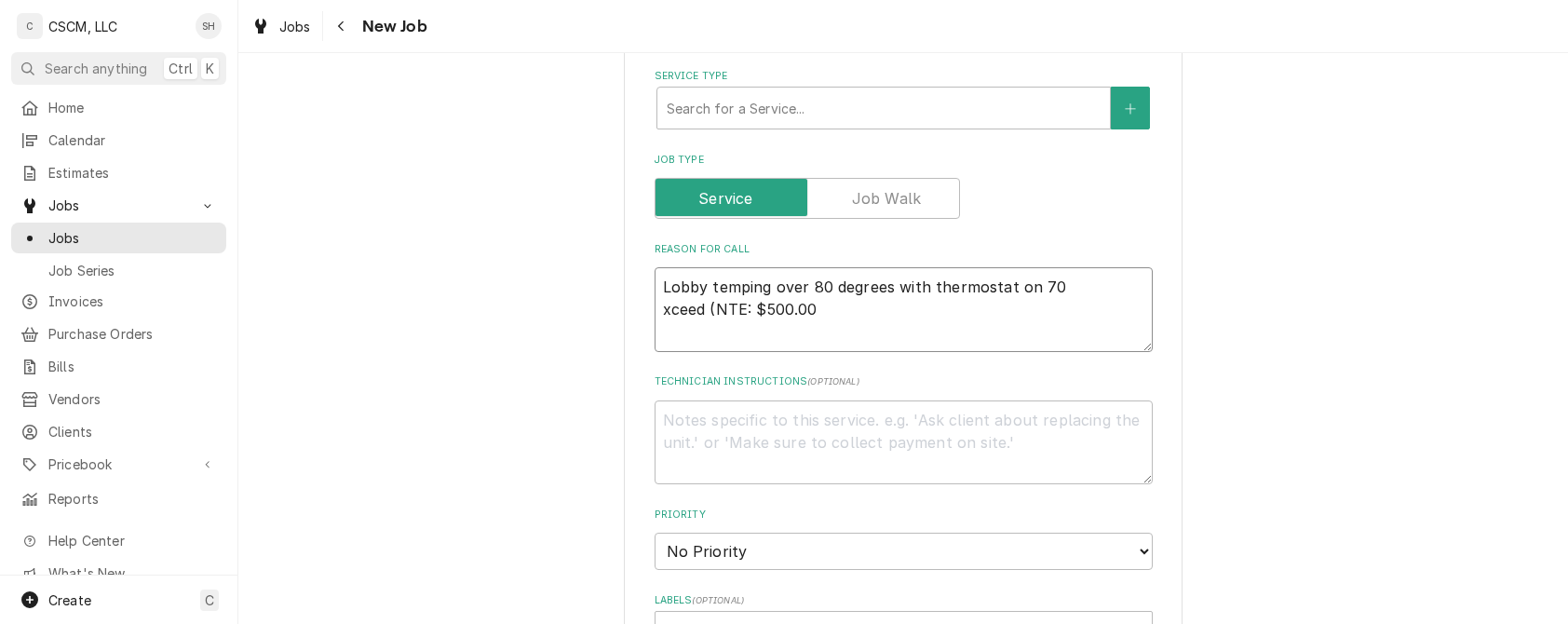 type on "x" 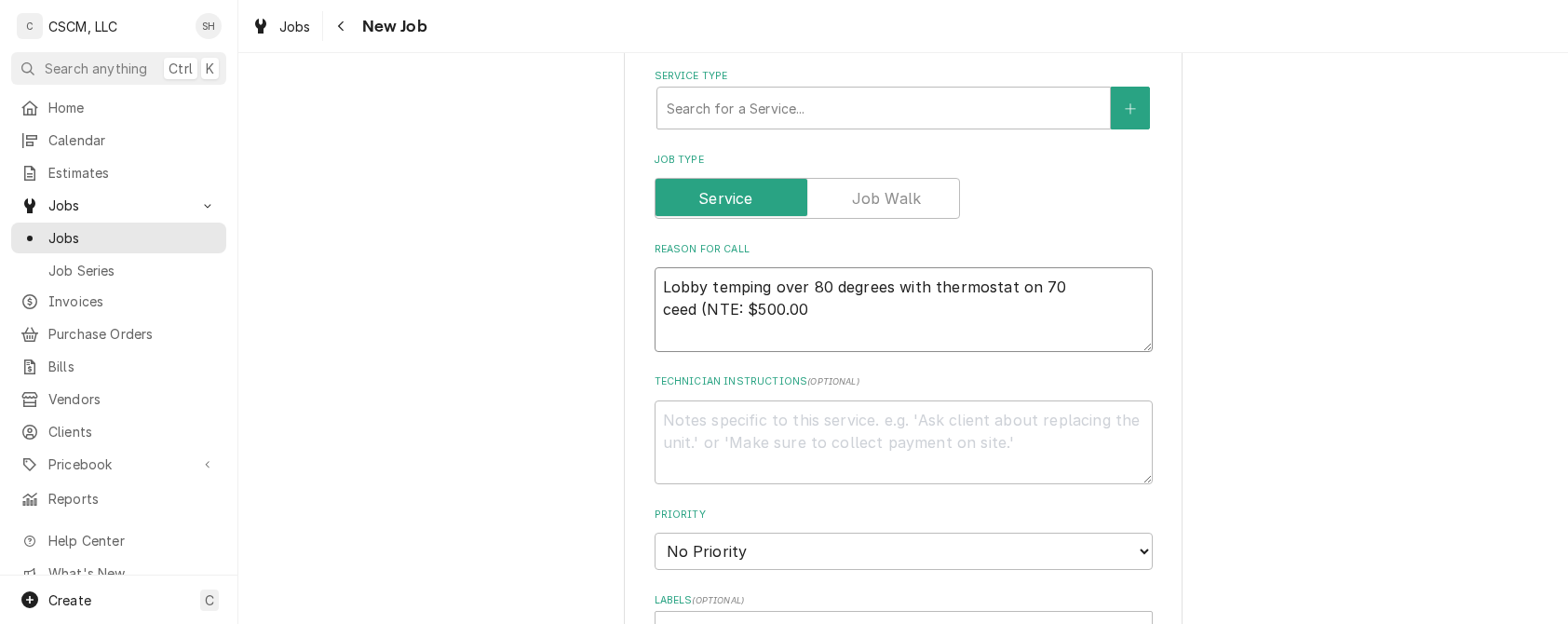 type on "x" 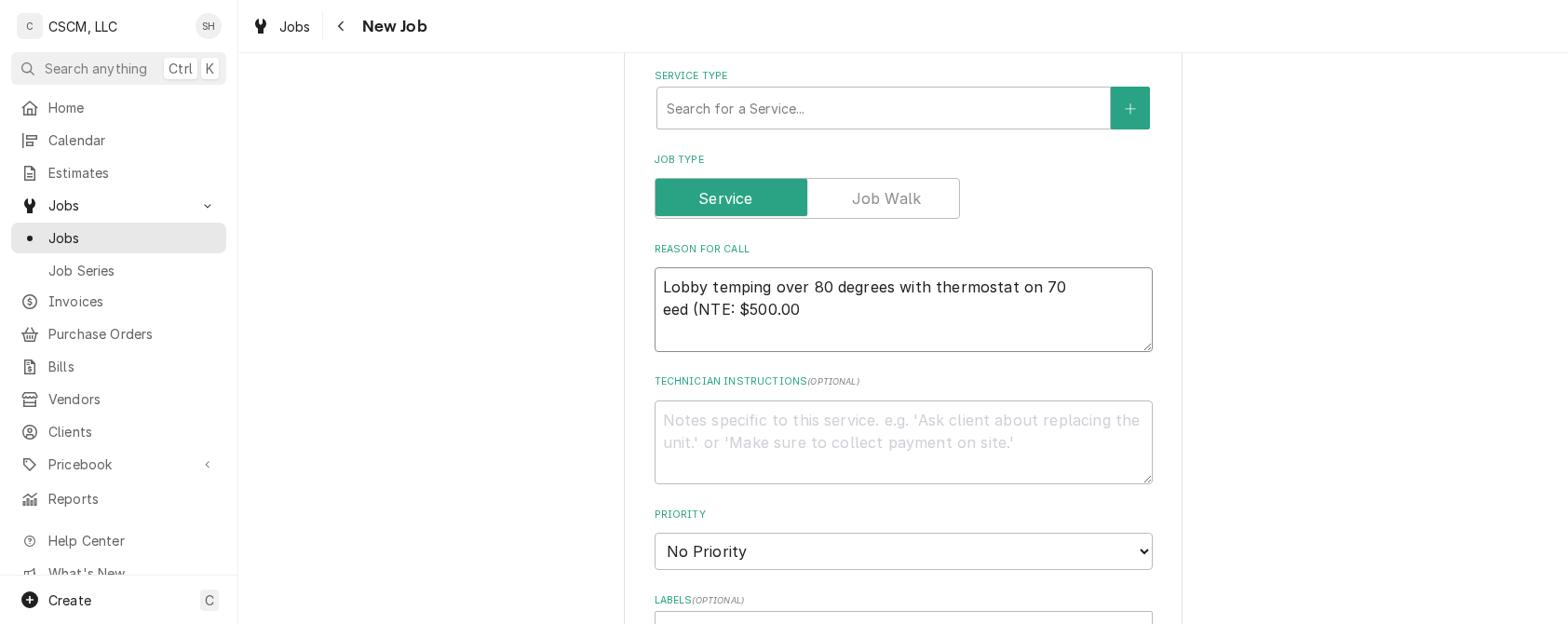 type on "x" 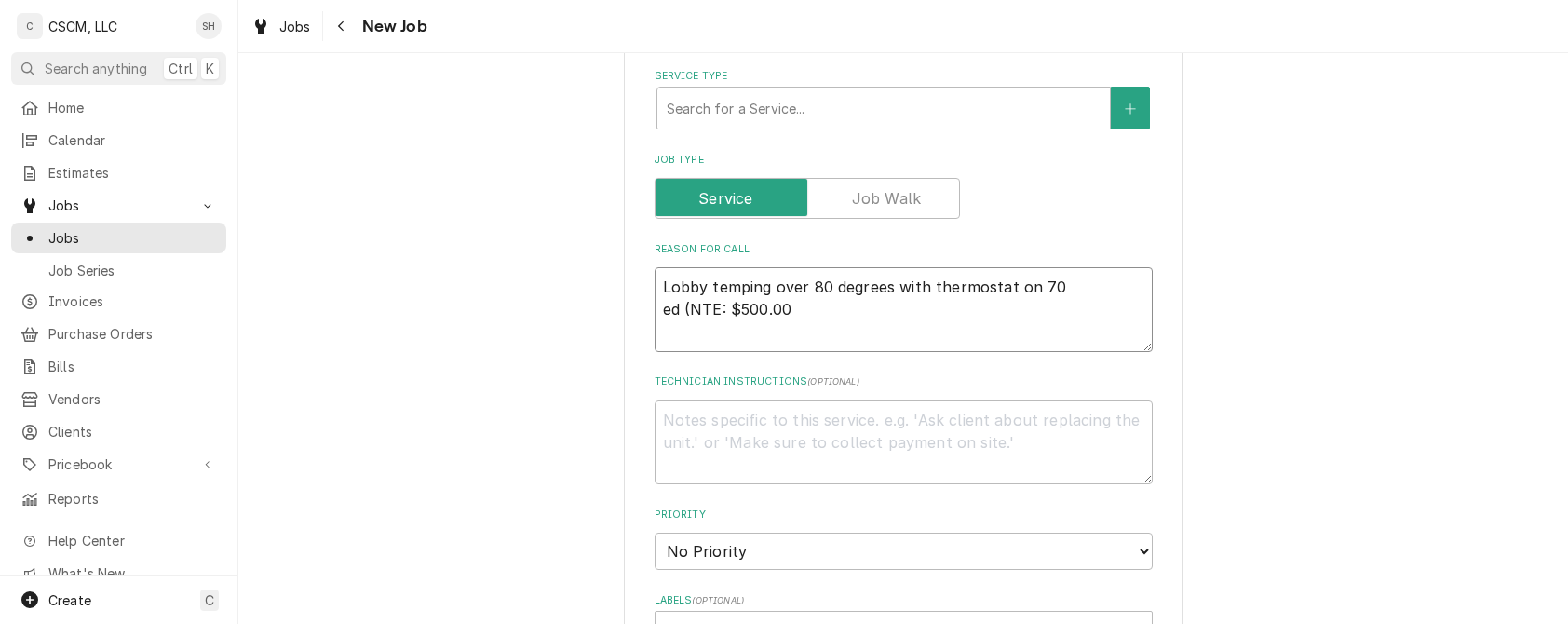 type on "x" 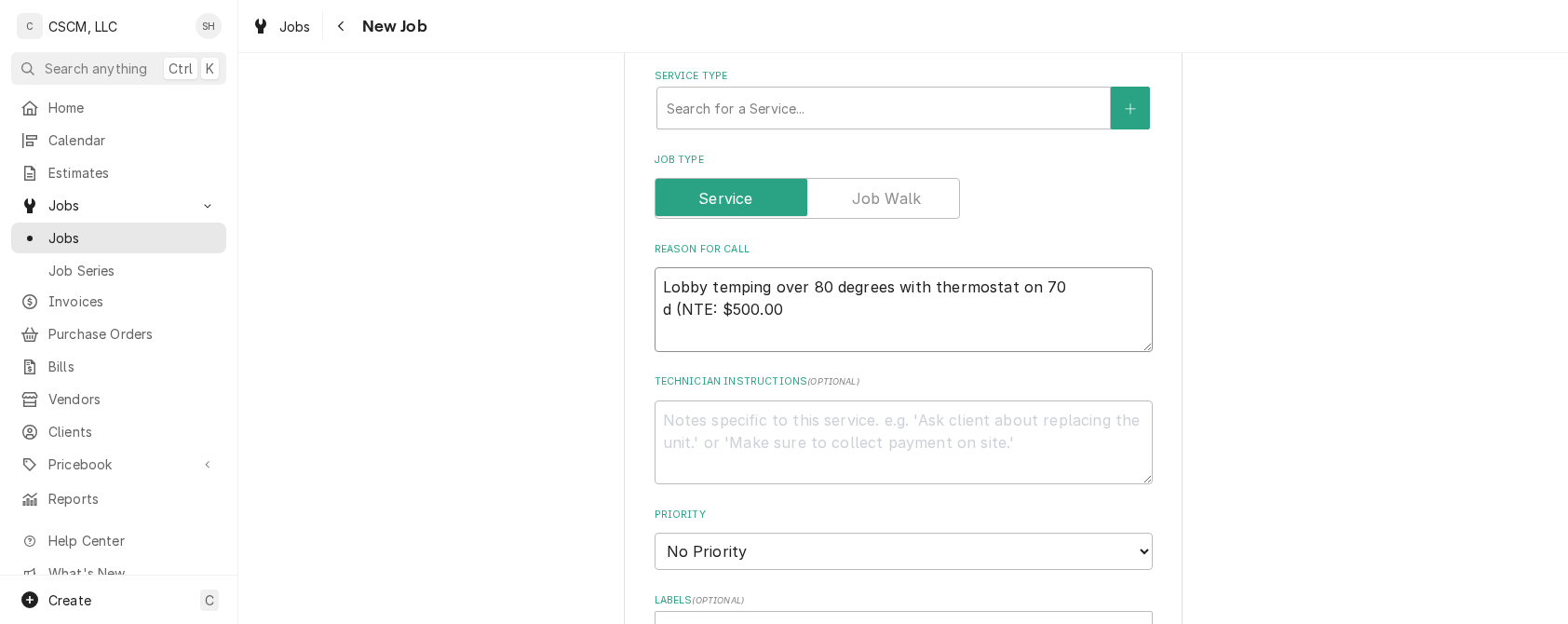 type on "x" 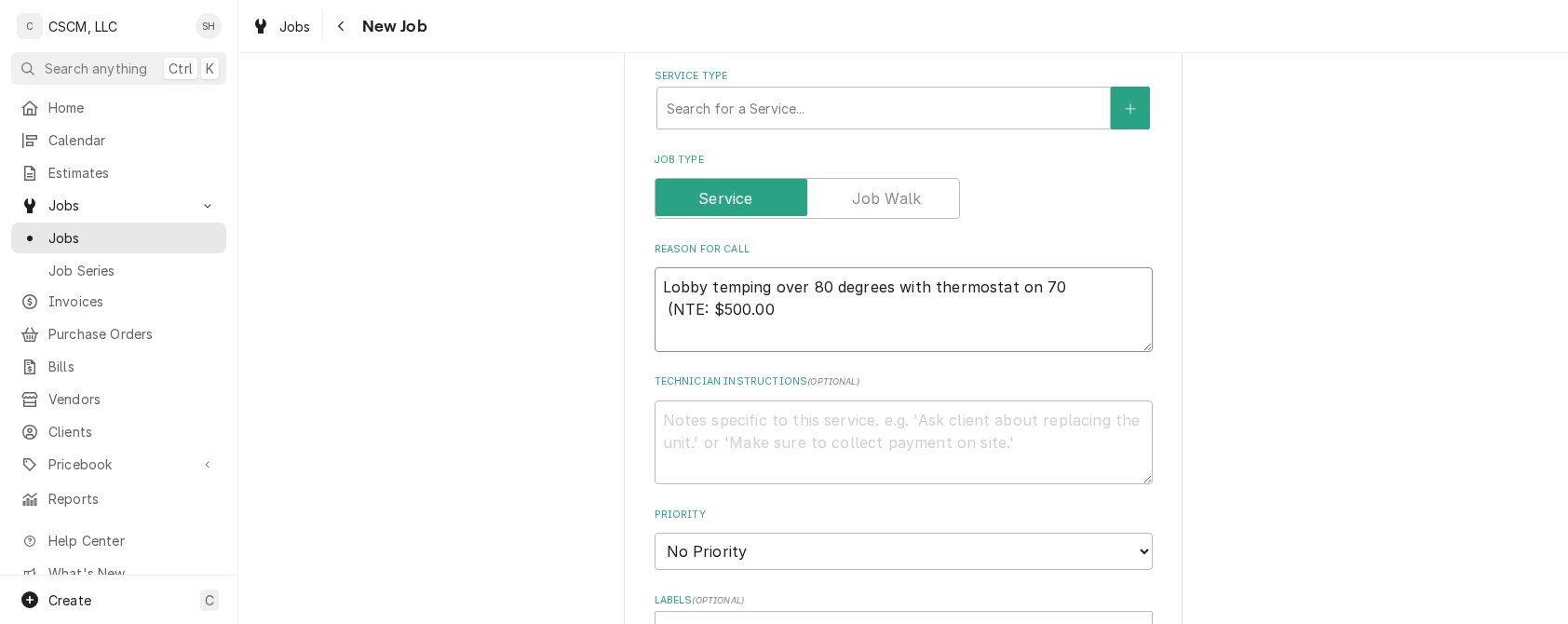 type on "Lobby temping over 80 degrees with thermostat on 70
(NTE: $500.00" 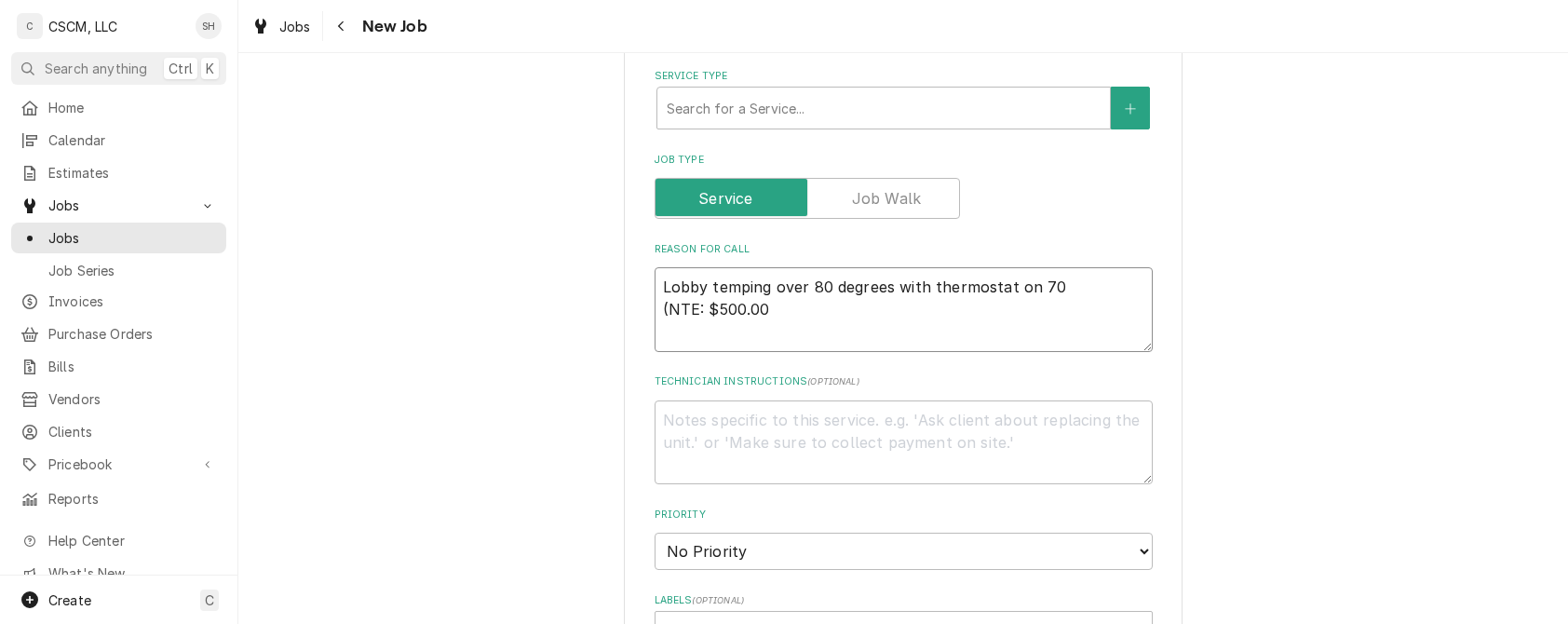 type on "x" 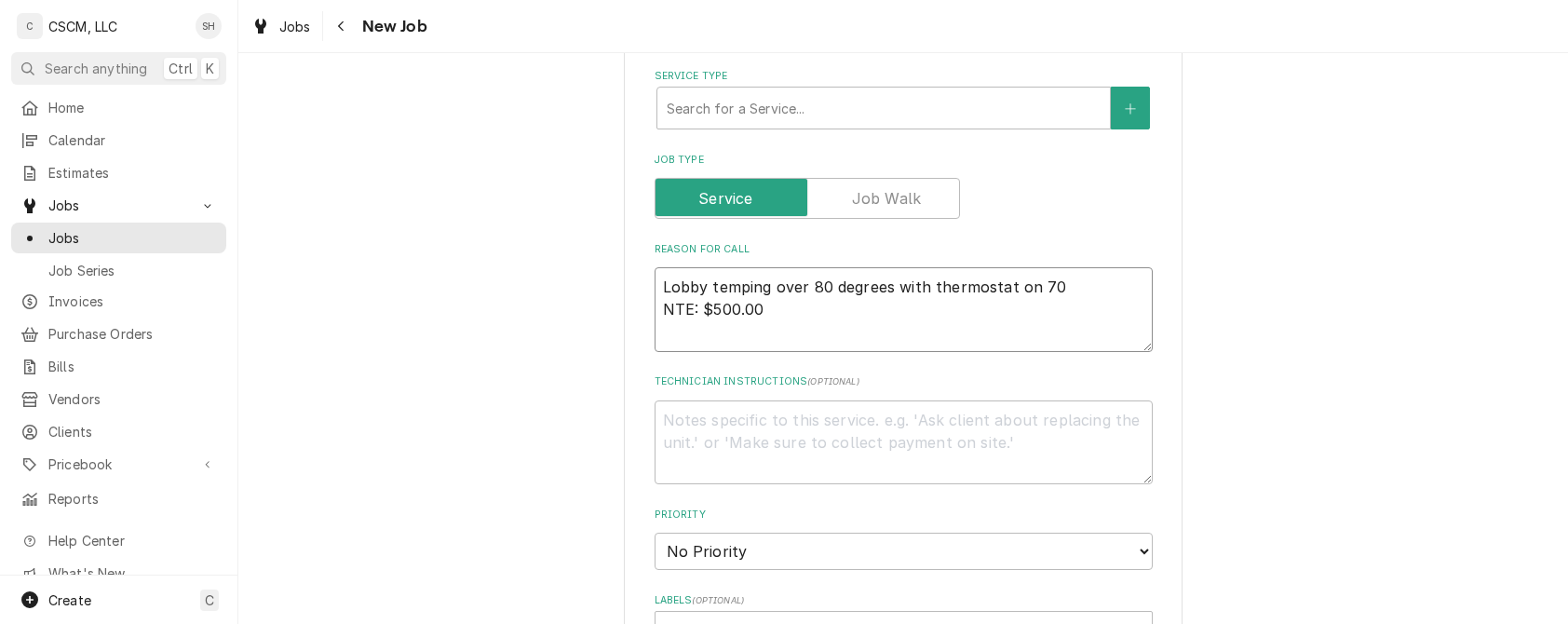 type on "x" 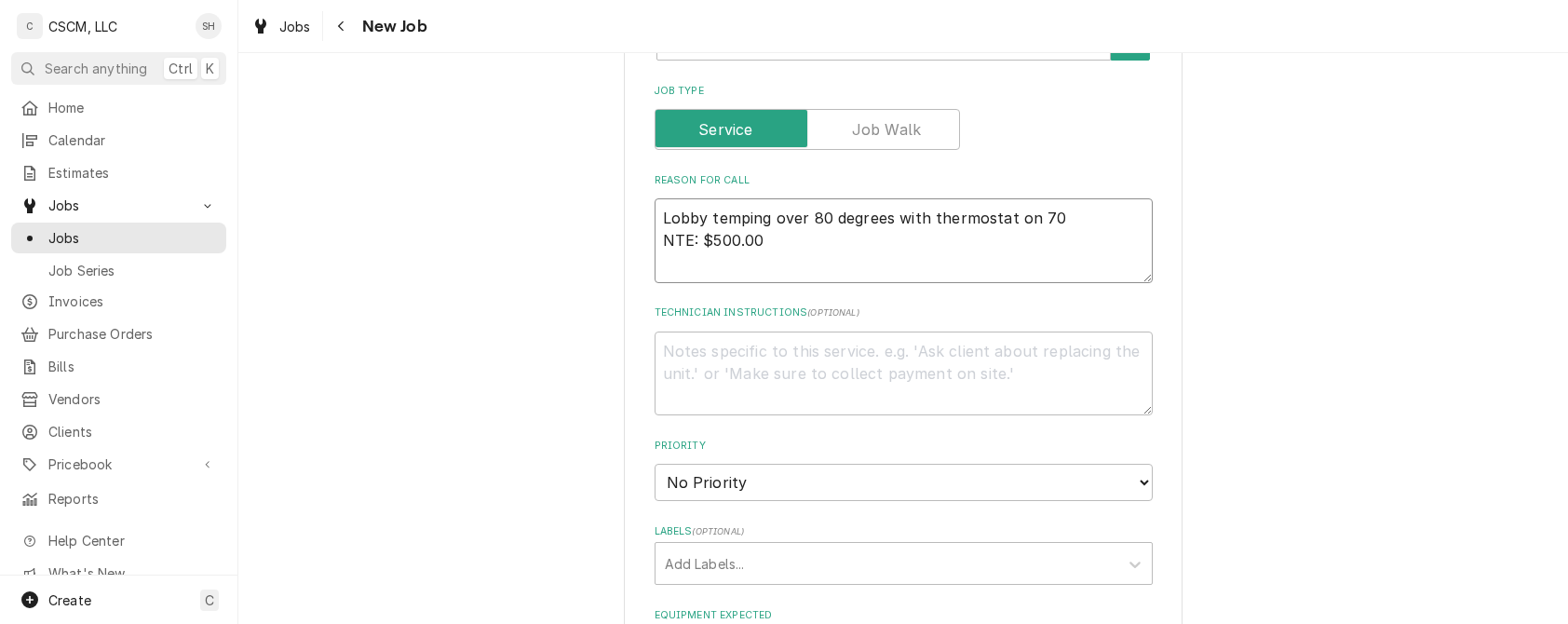 scroll, scrollTop: 883, scrollLeft: 0, axis: vertical 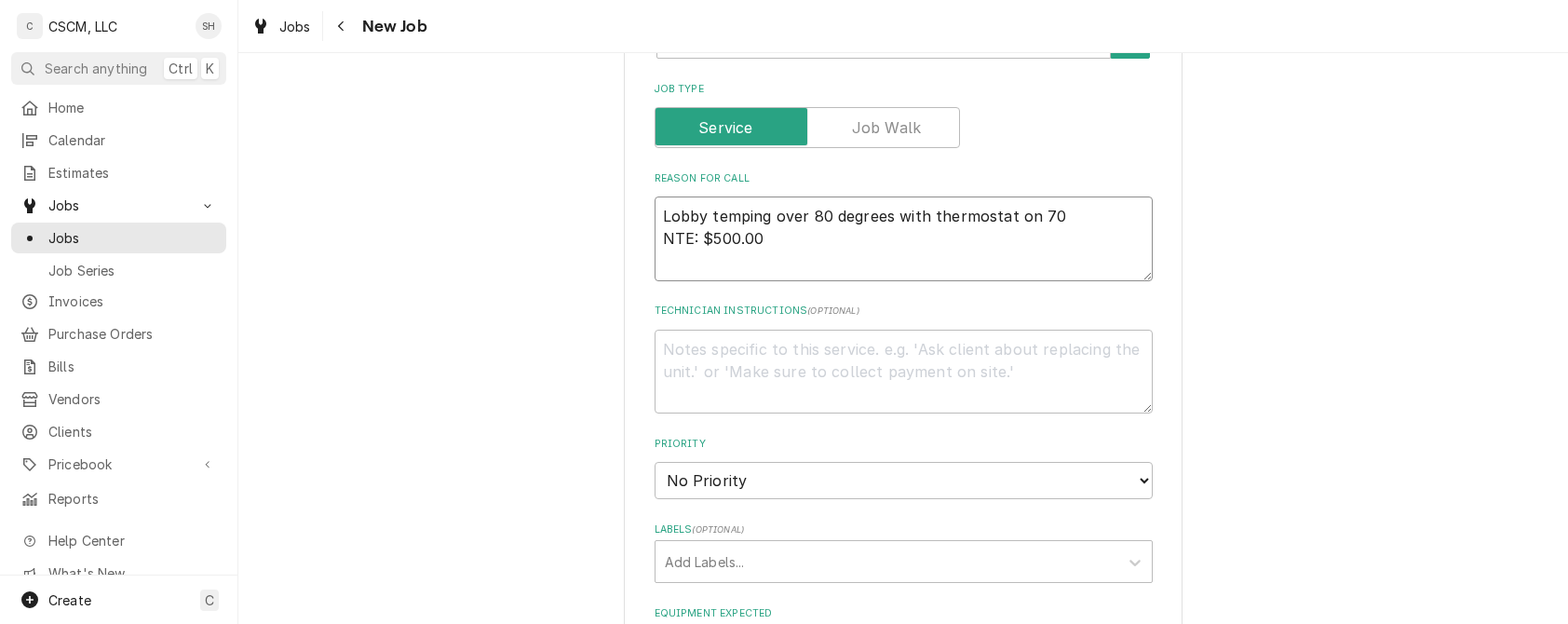 type on "Lobby temping over 80 degrees with thermostat on 70
NTE: $500.00" 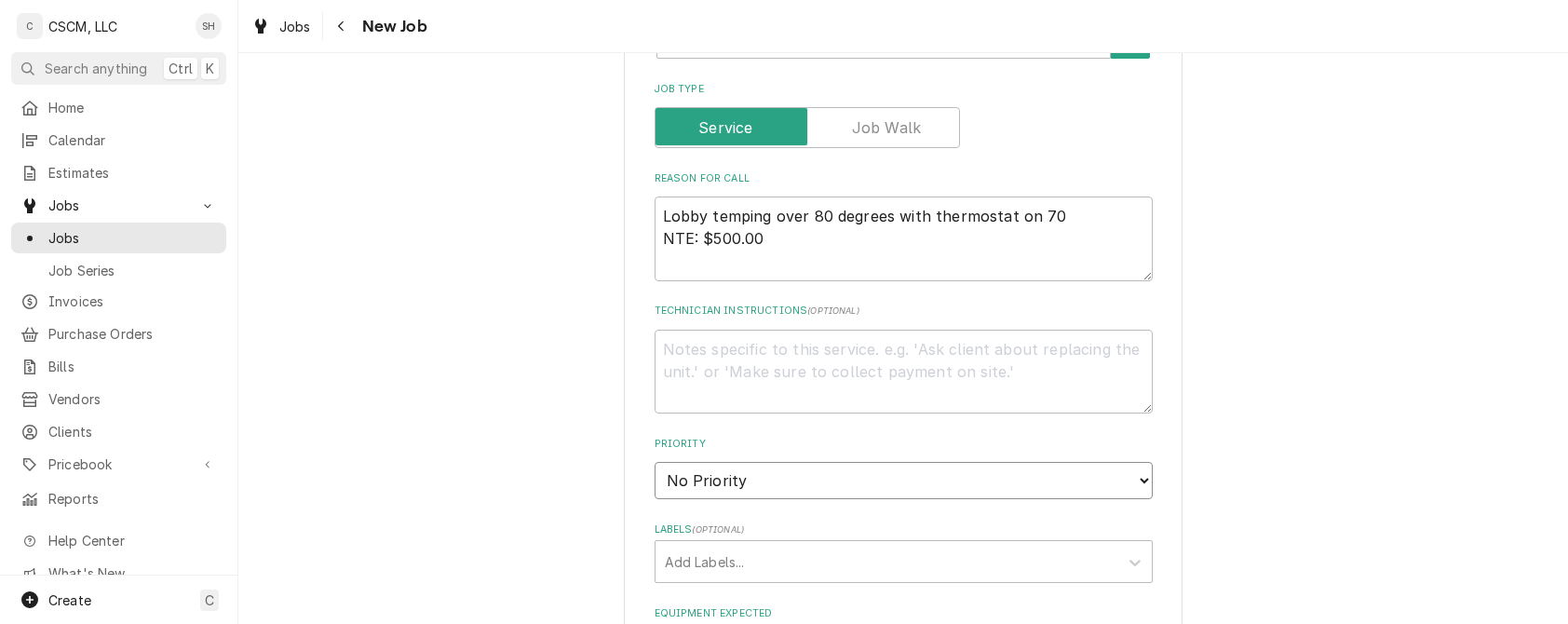 click on "No Priority Urgent High Medium Low" at bounding box center [903, 481] 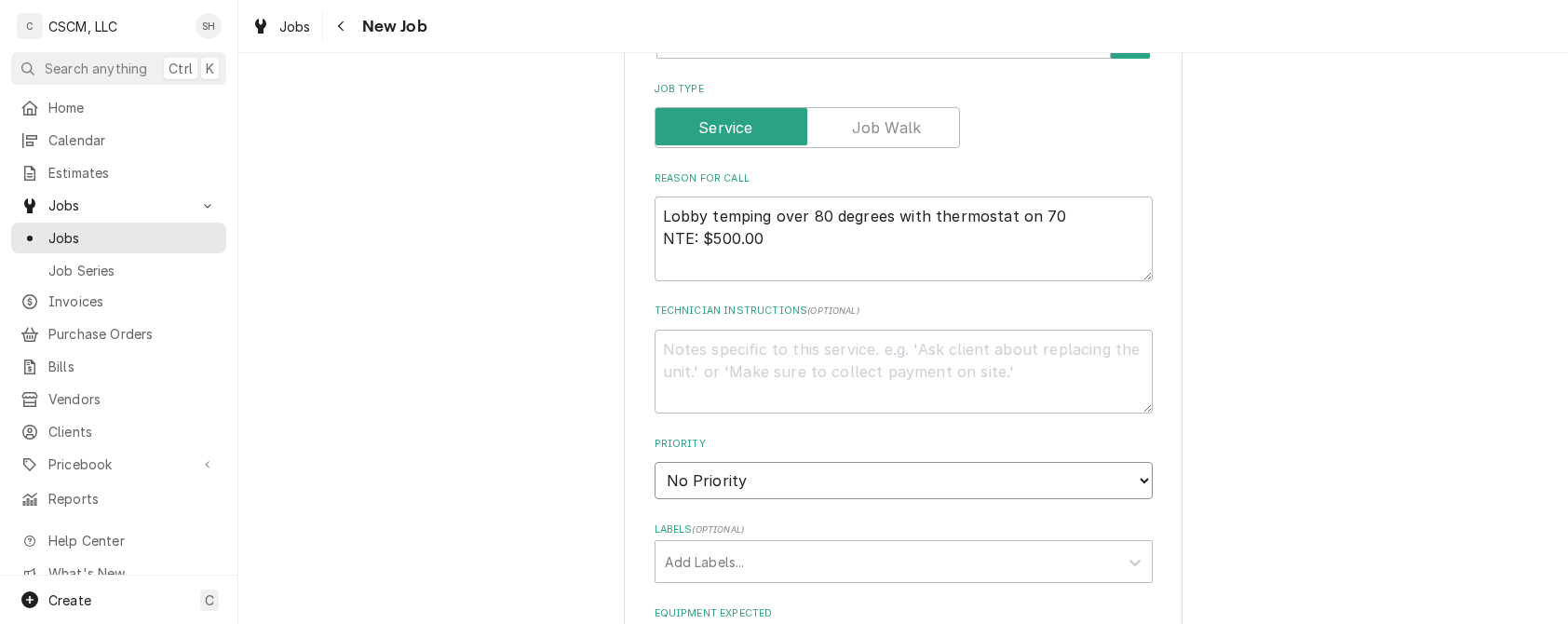 select on "2" 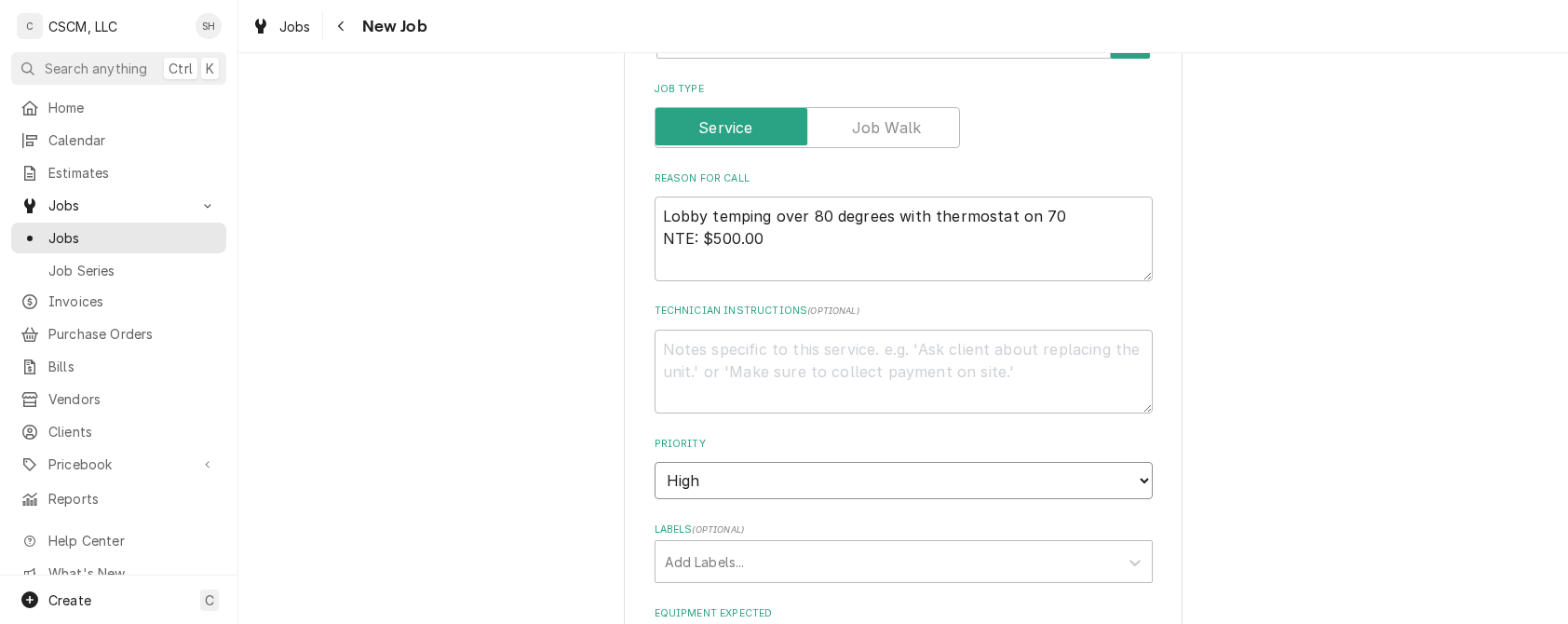 click on "No Priority Urgent High Medium Low" at bounding box center [903, 481] 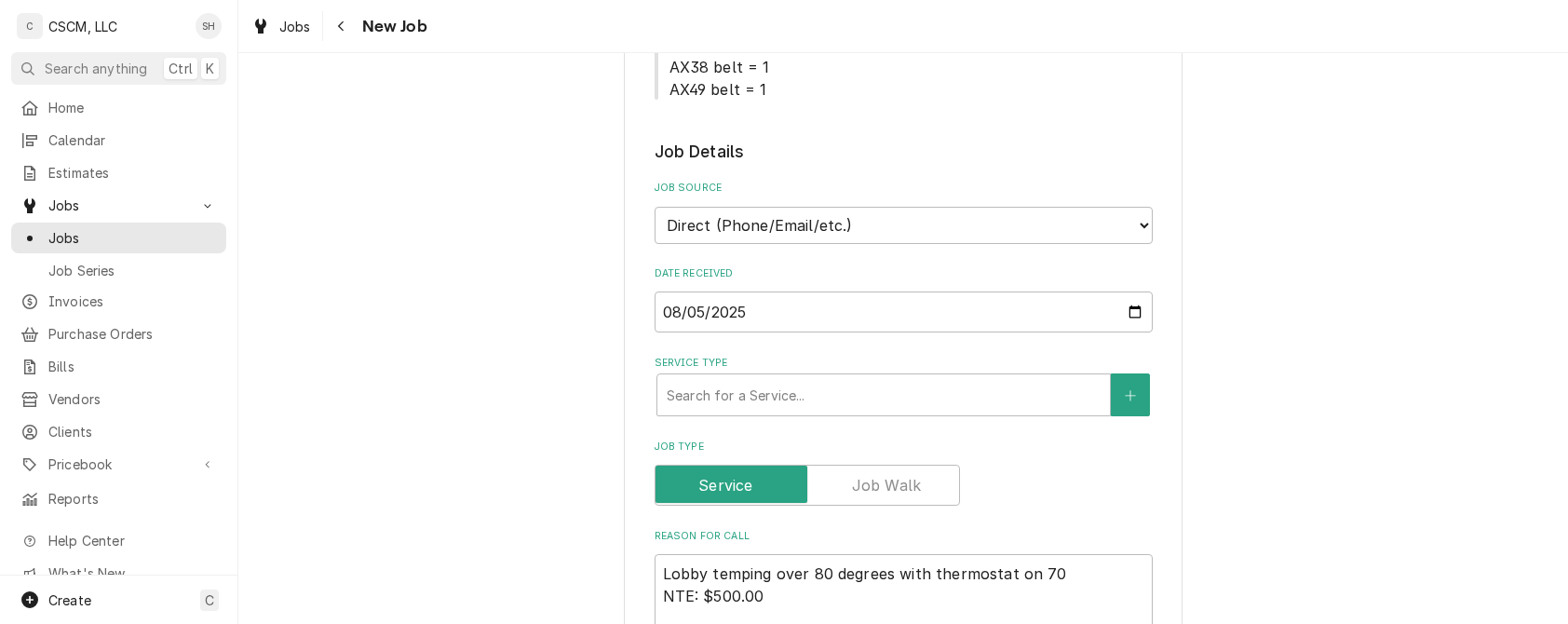 scroll, scrollTop: 535, scrollLeft: 0, axis: vertical 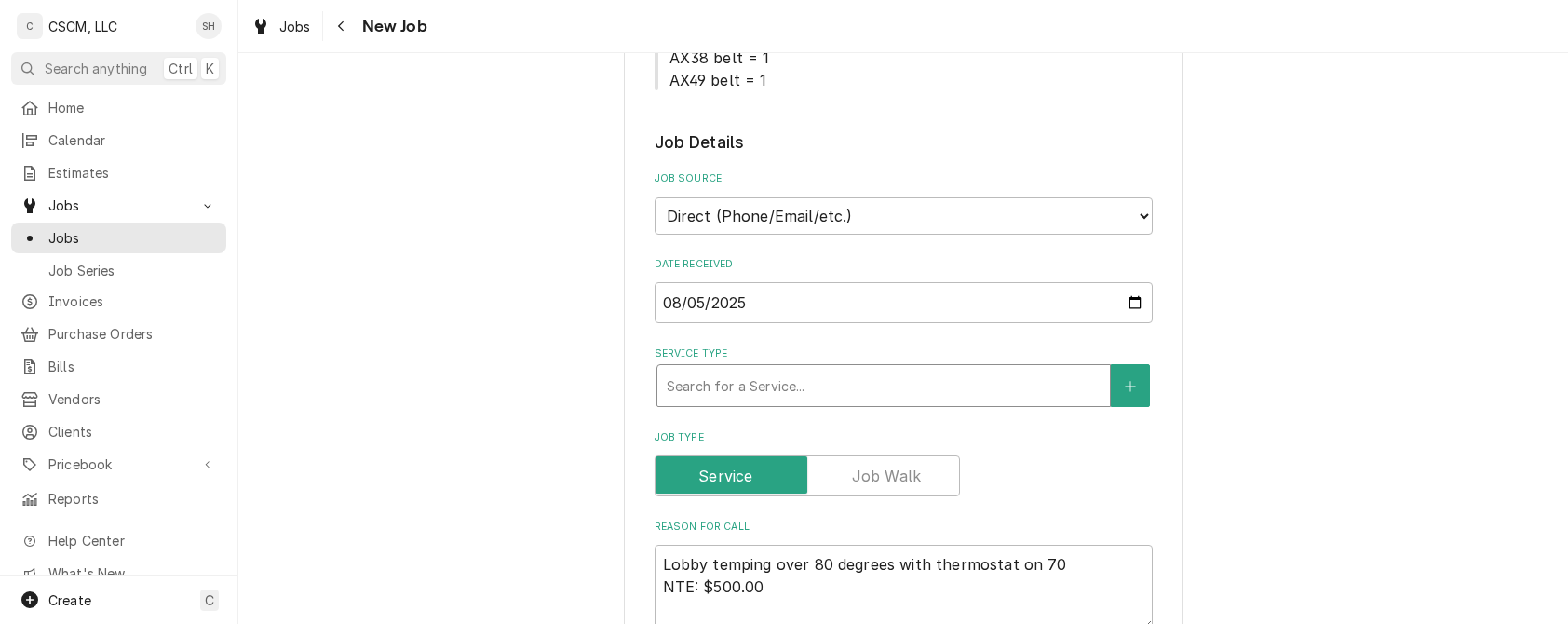 click at bounding box center [884, 386] 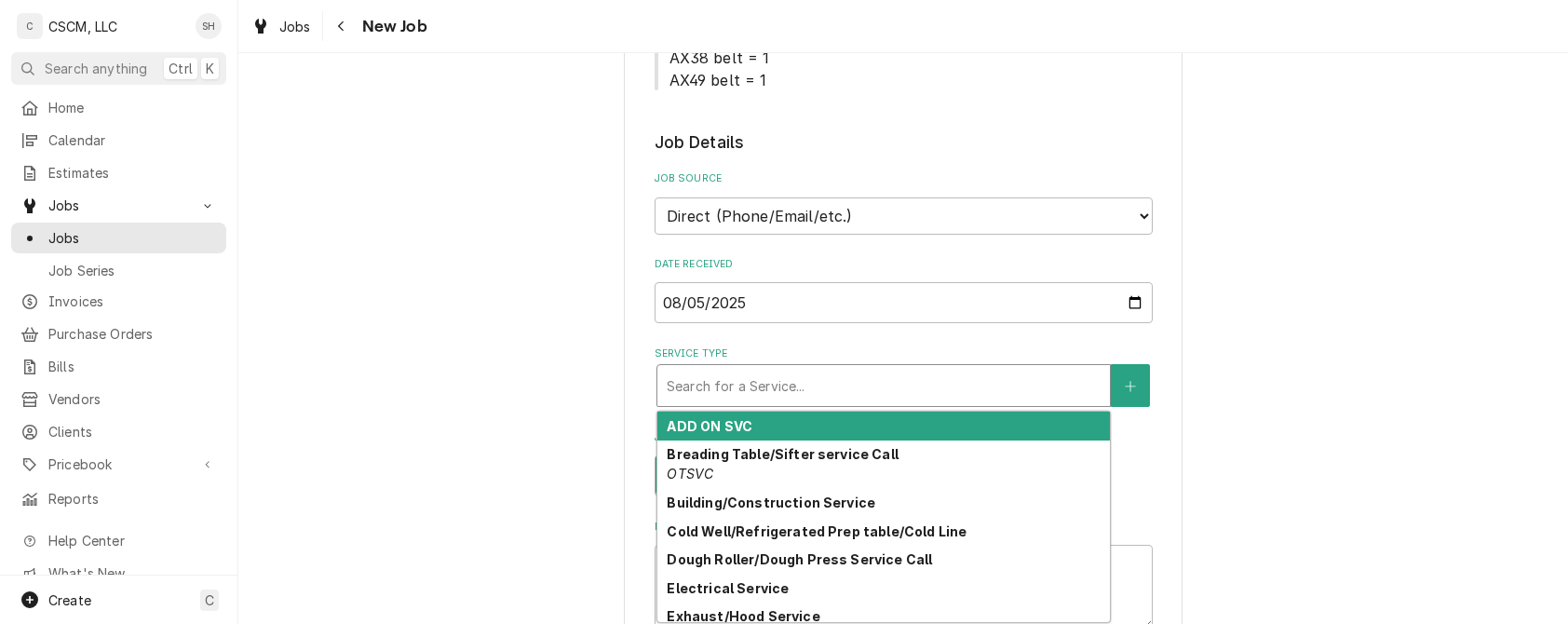 type on "x" 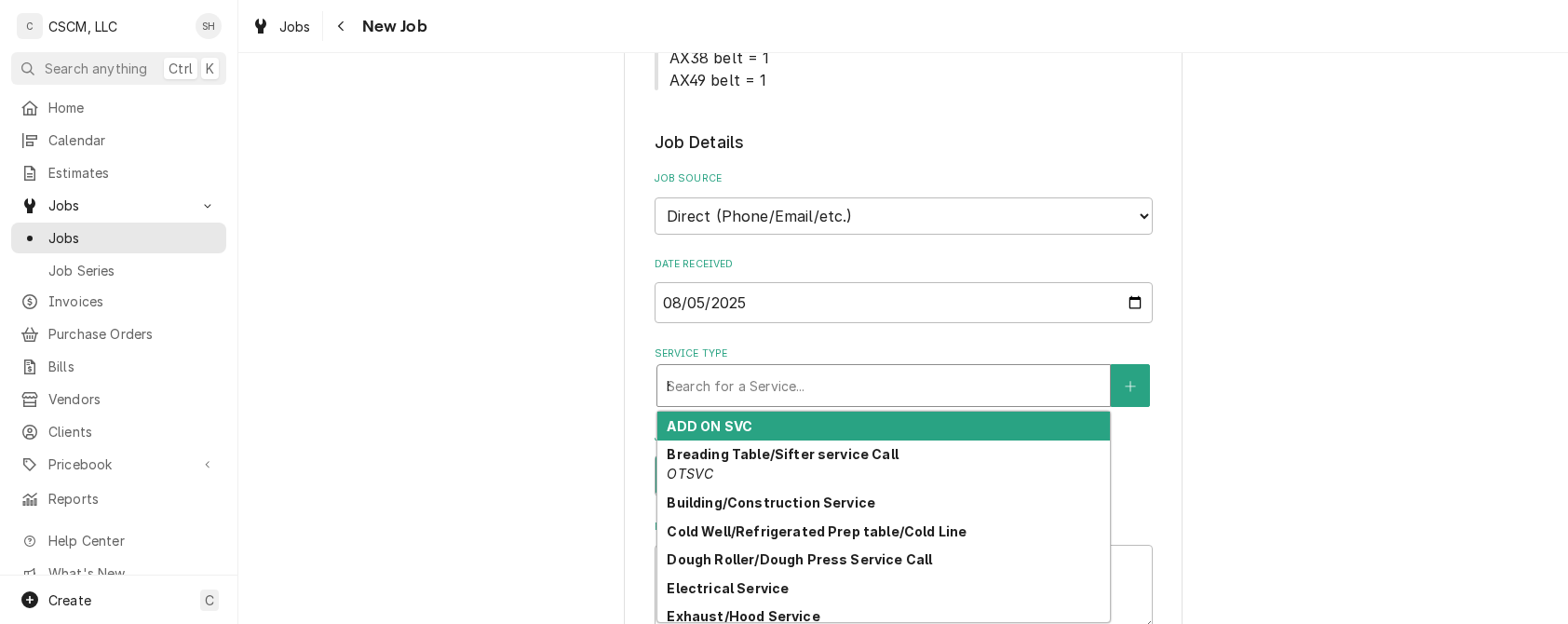 type on "x" 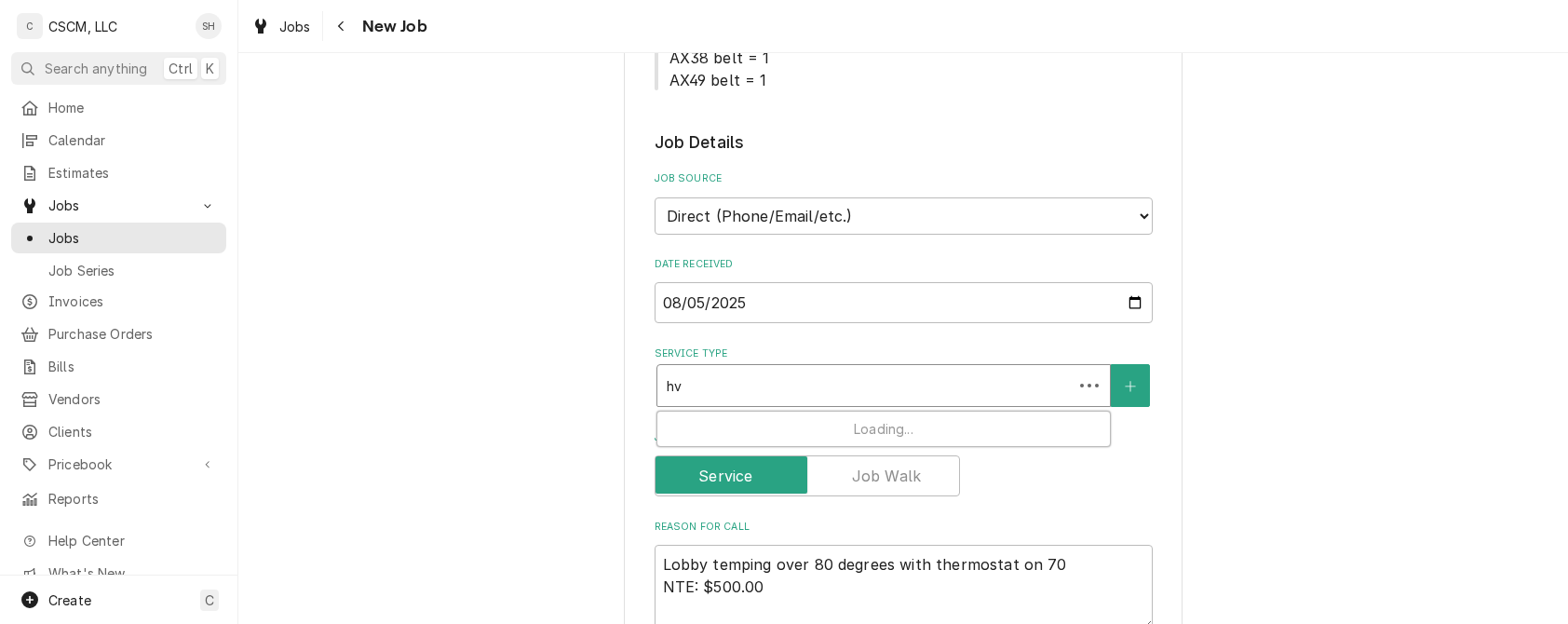 type on "hva" 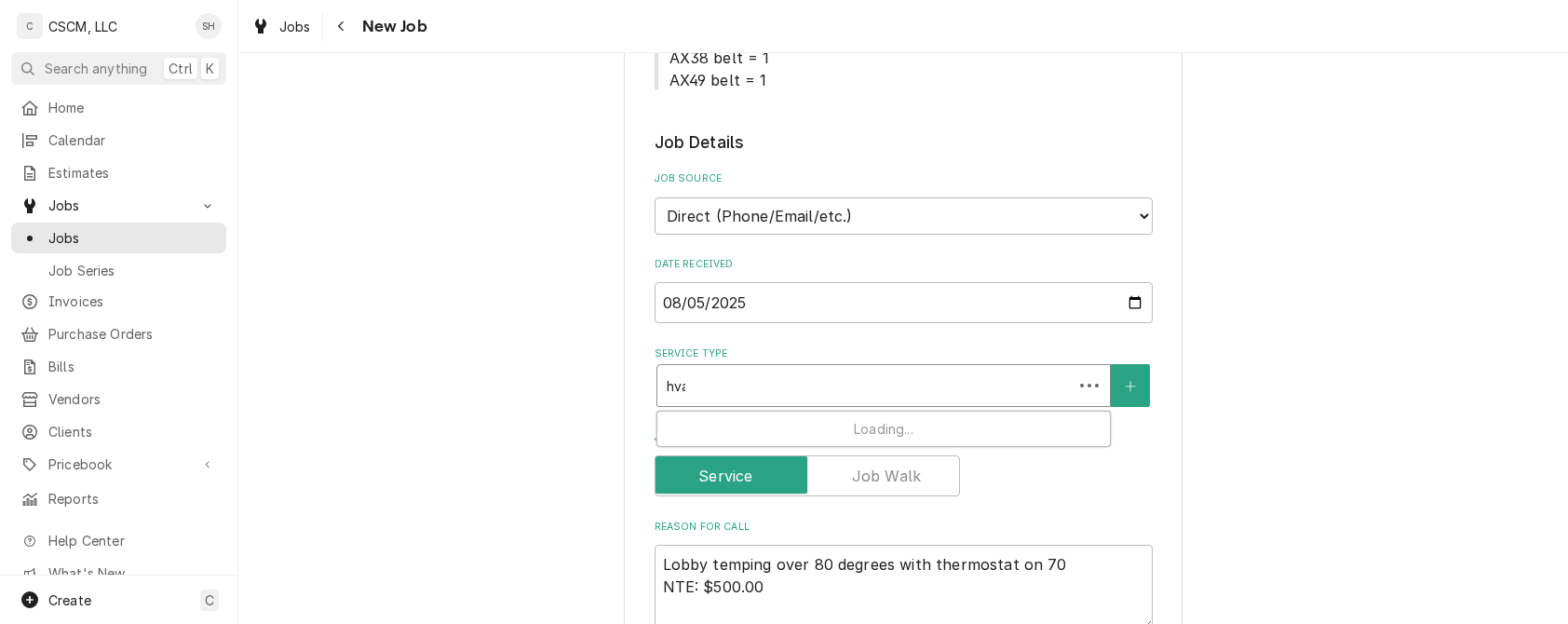type on "x" 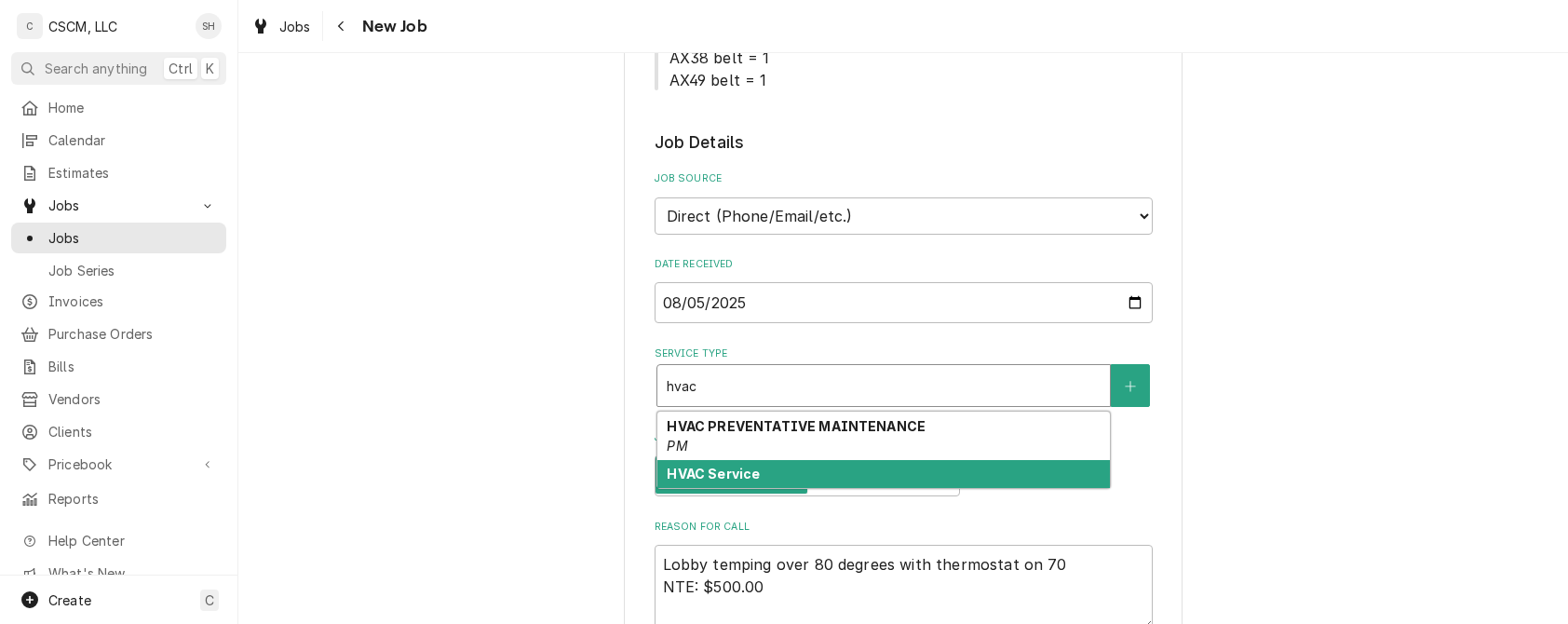 click on "HVAC Service" at bounding box center (884, 474) 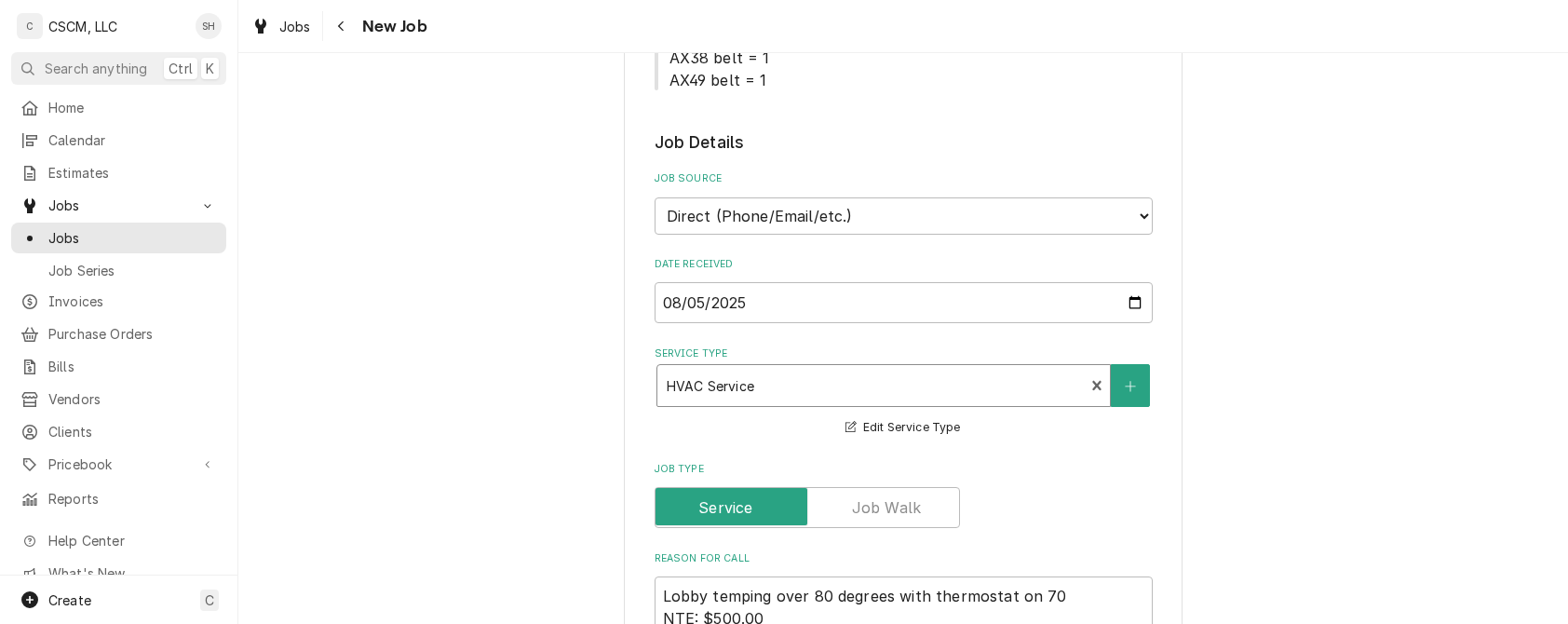 type on "x" 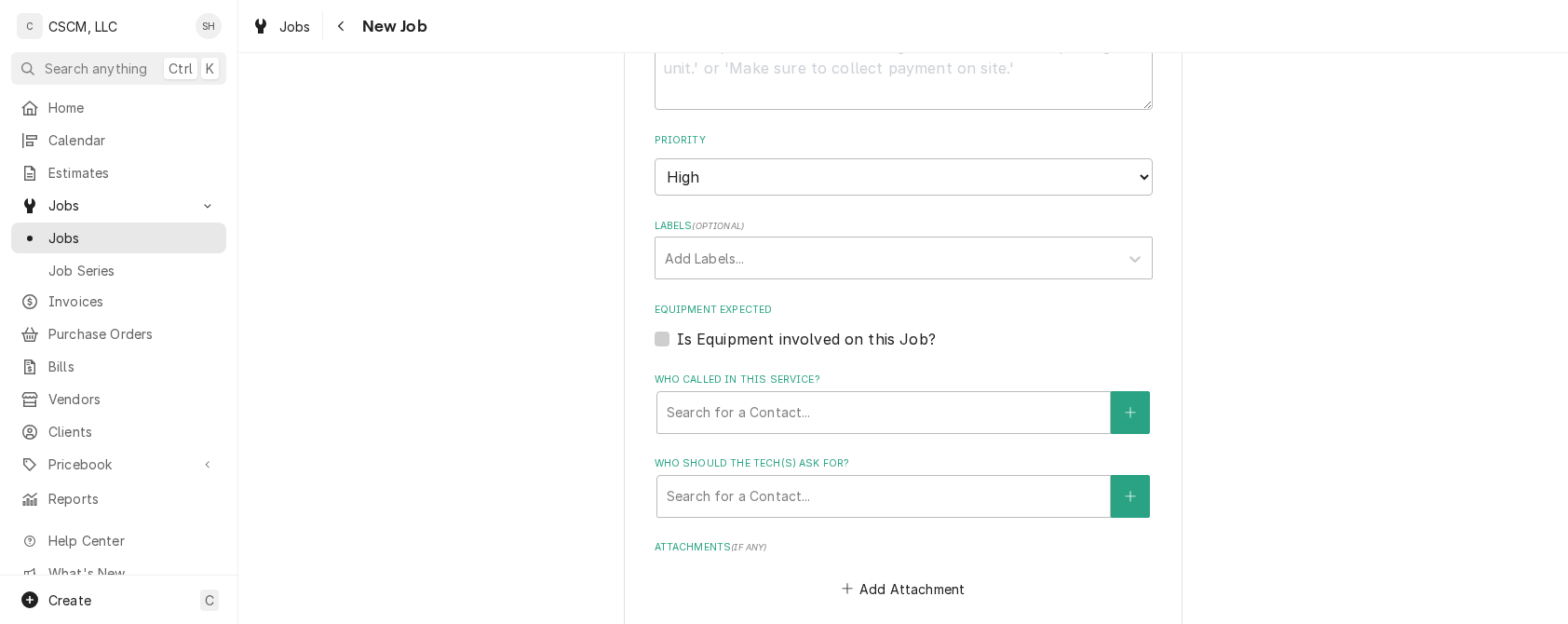 scroll, scrollTop: 1220, scrollLeft: 0, axis: vertical 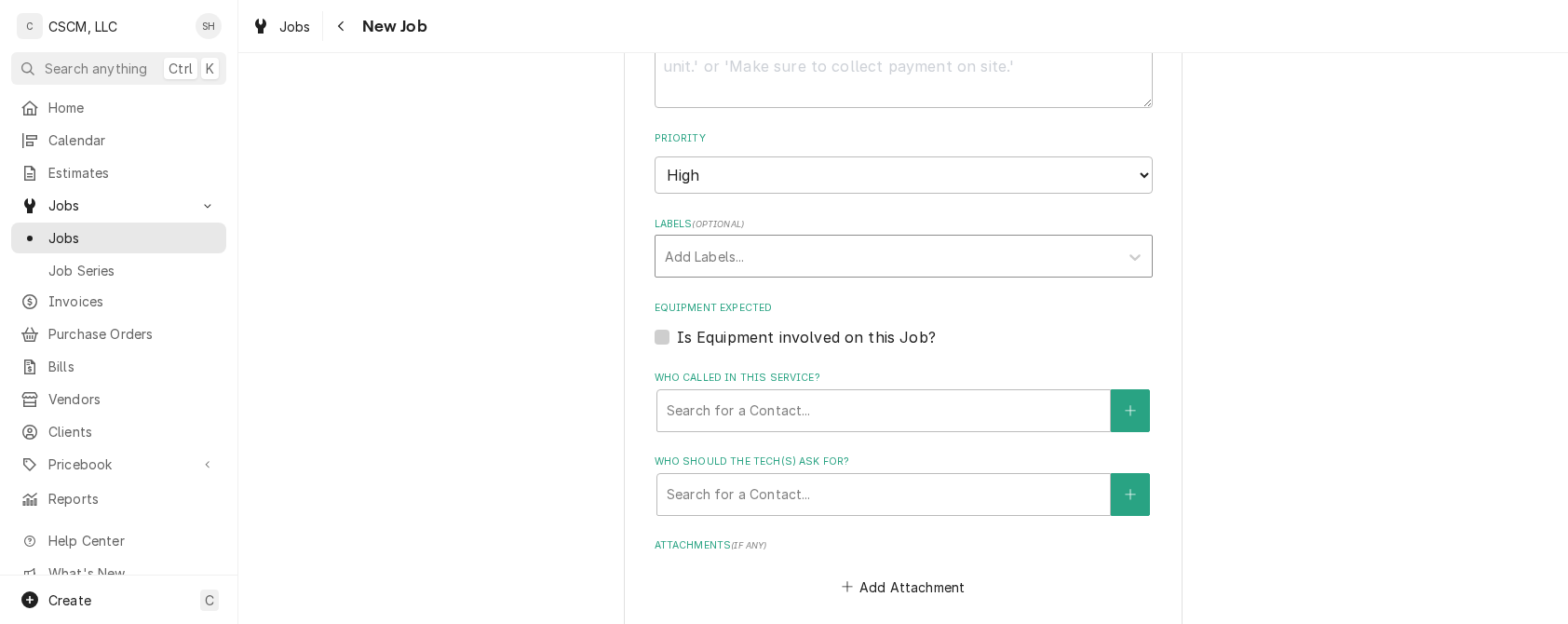 click at bounding box center [886, 256] 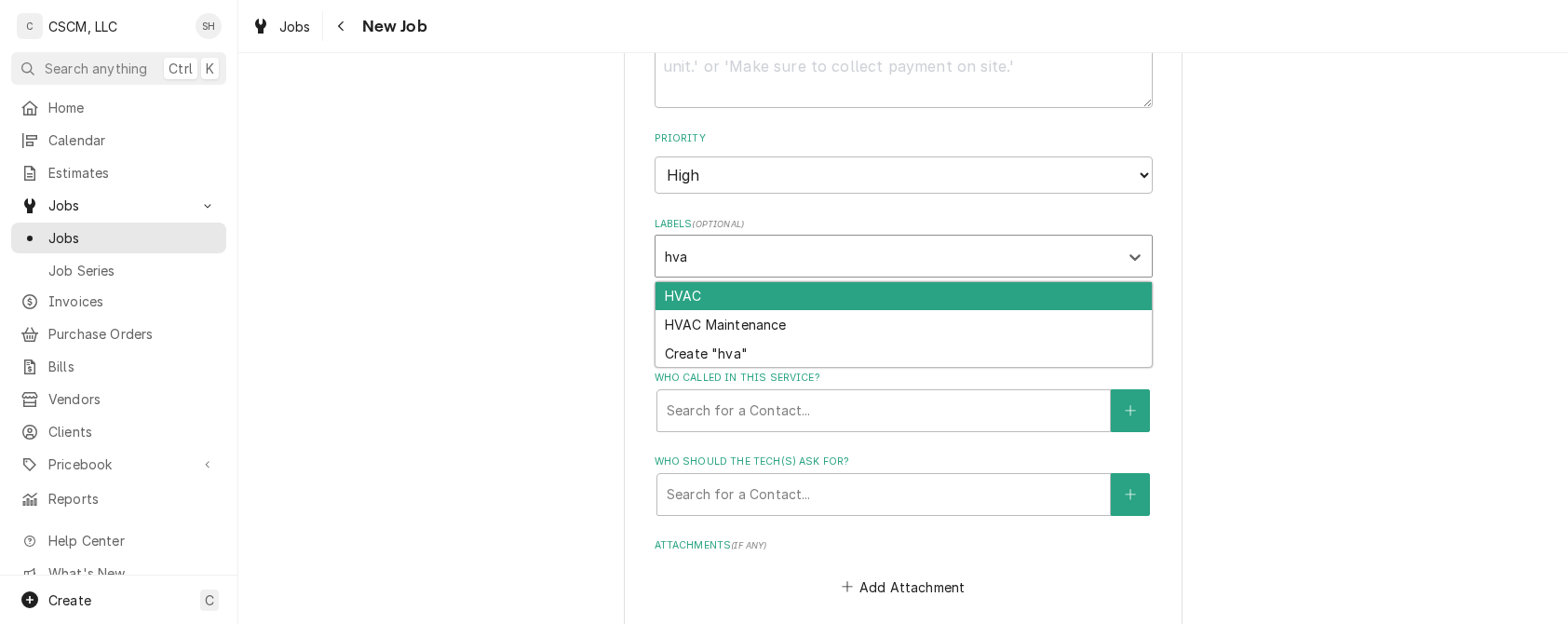type on "hvac" 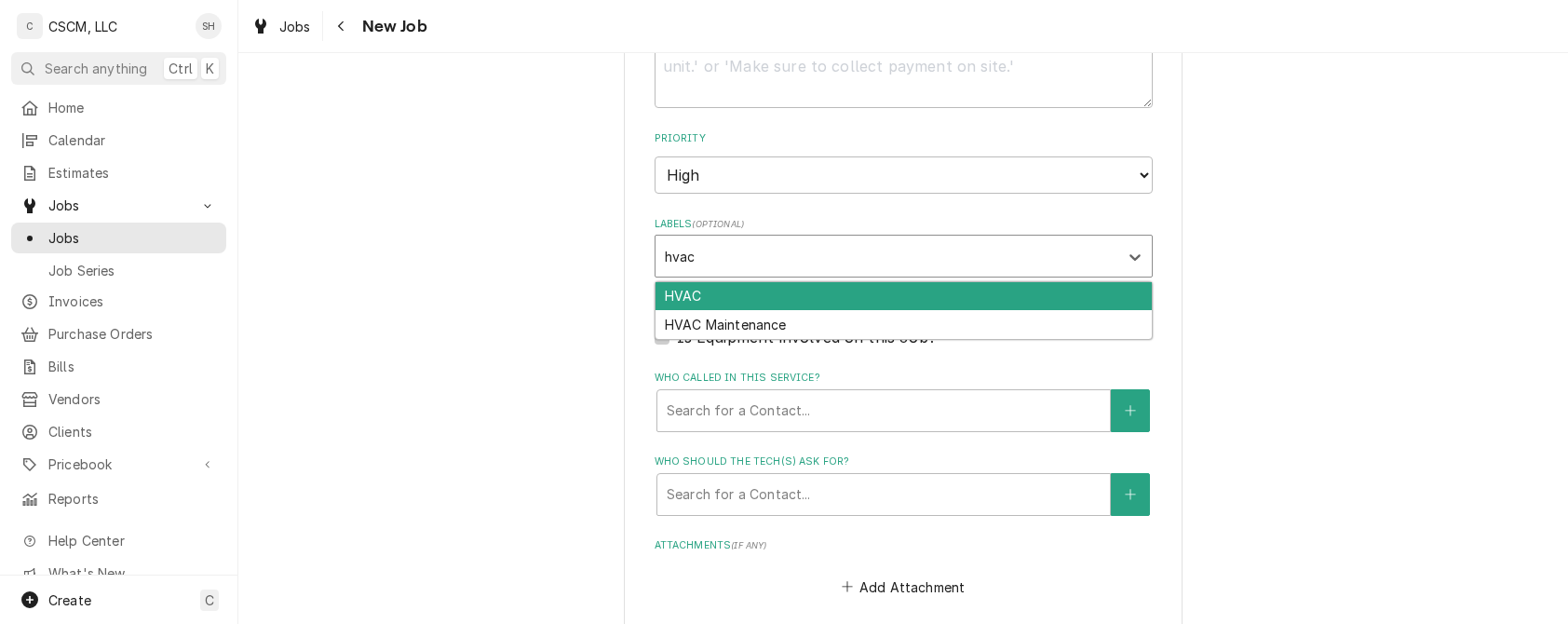 click on "HVAC" at bounding box center [903, 296] 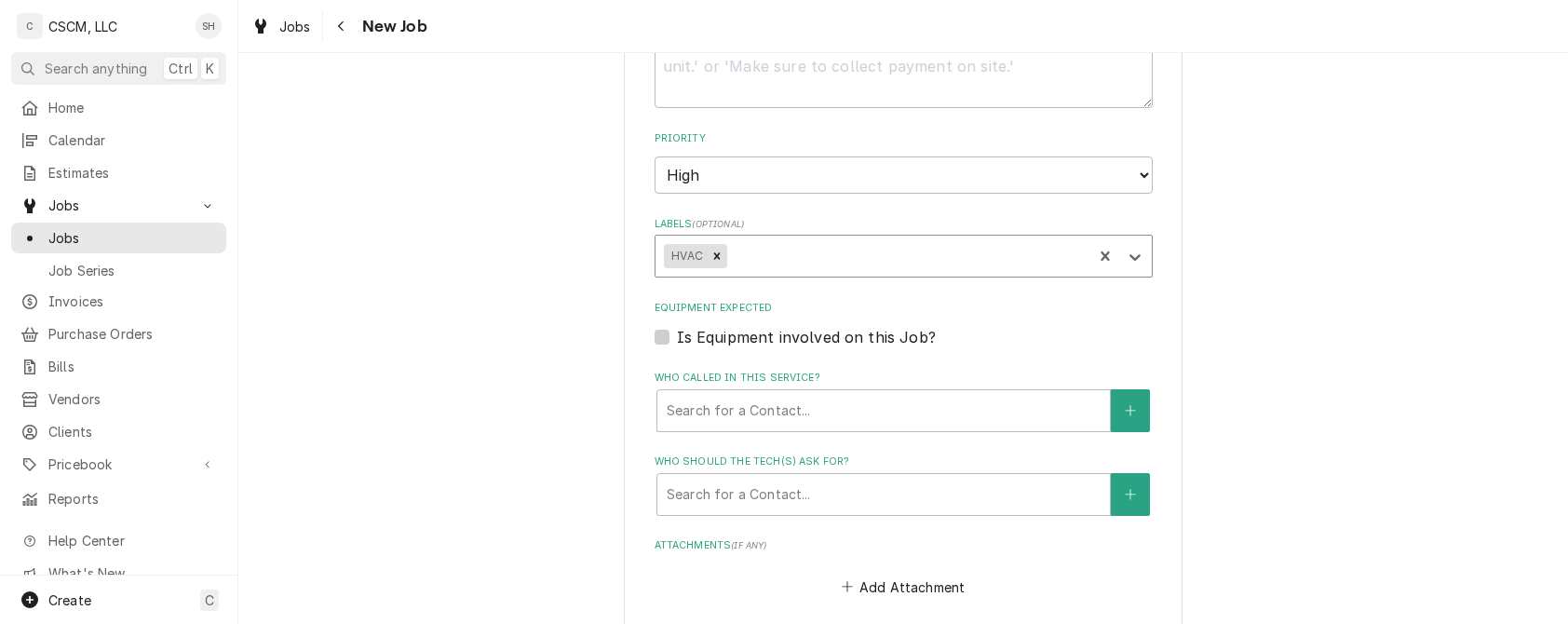 type on "x" 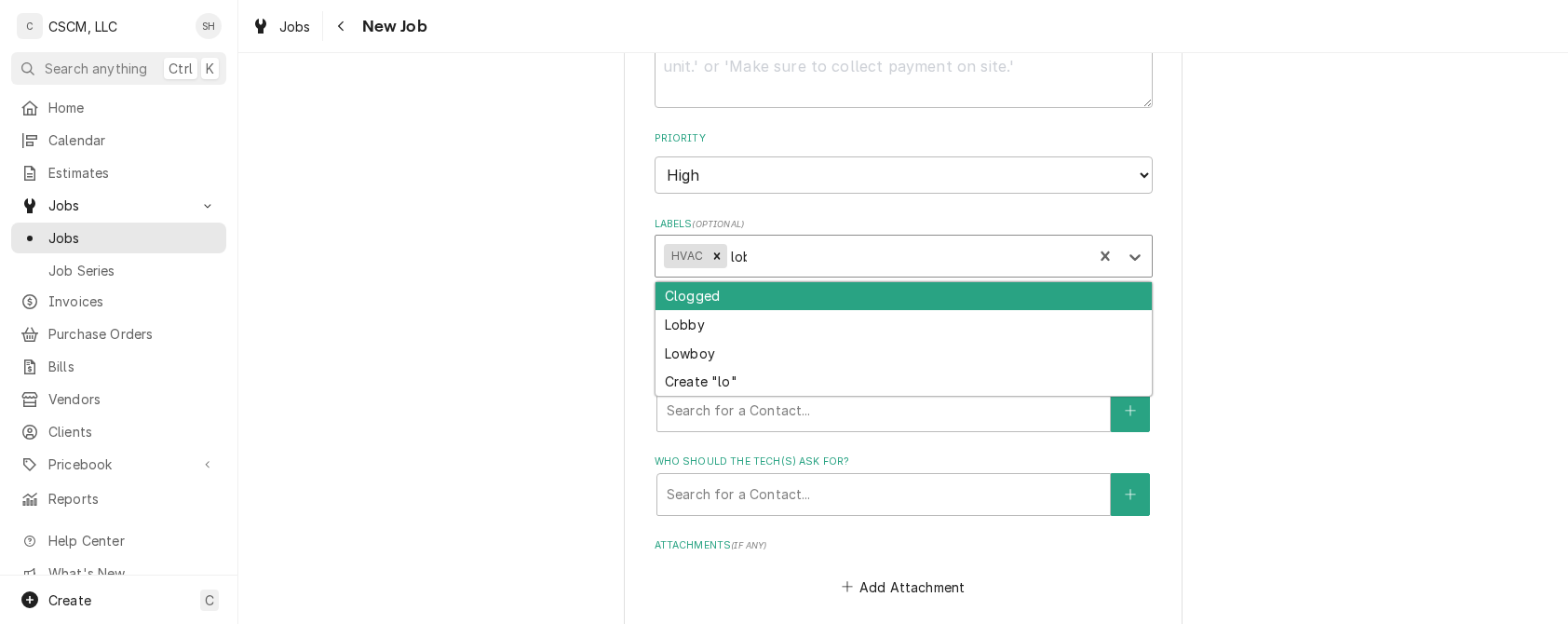 type on "lobb" 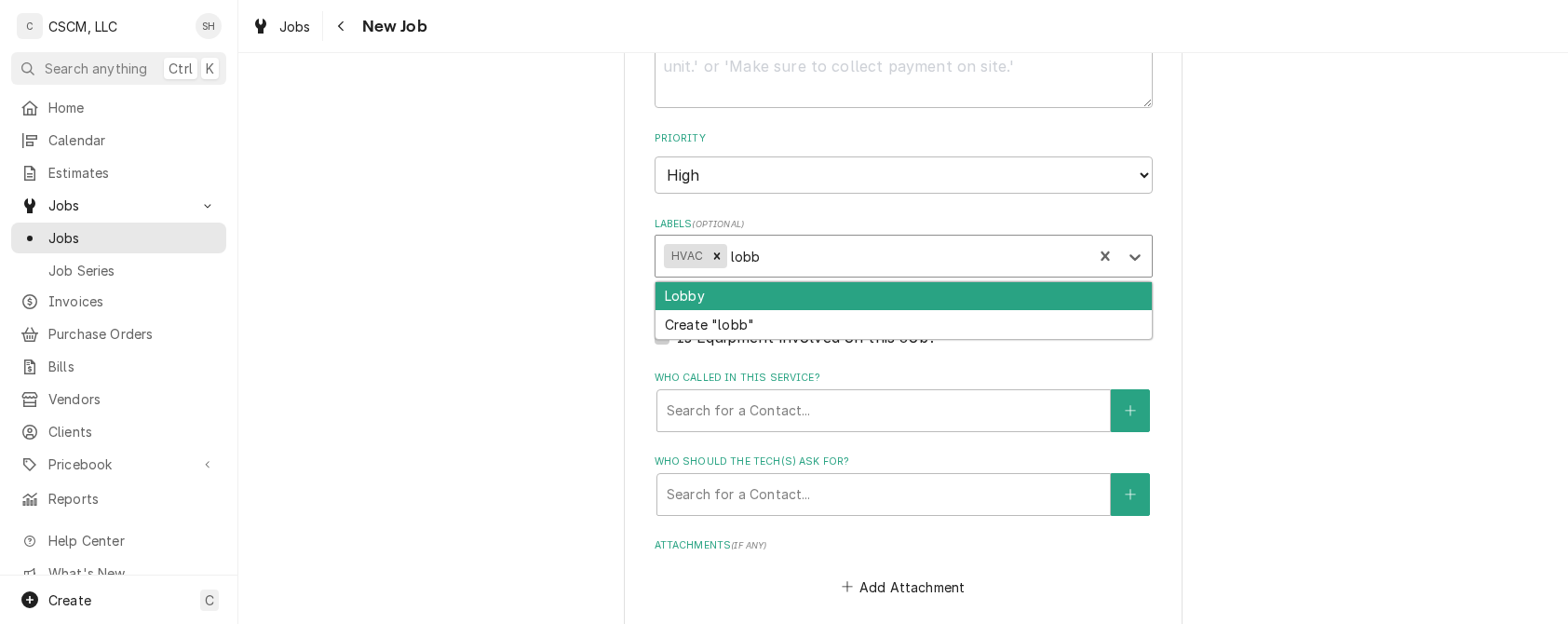 click on "Lobby" at bounding box center (903, 296) 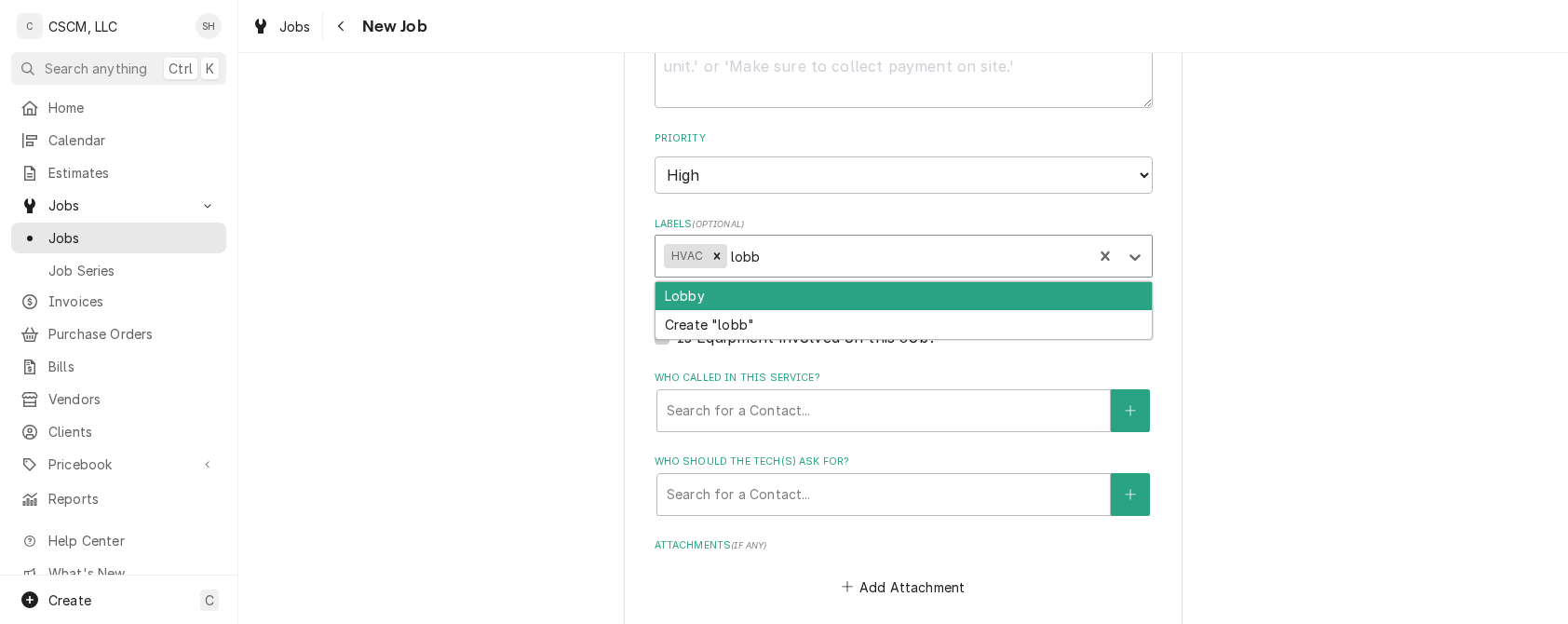 type on "x" 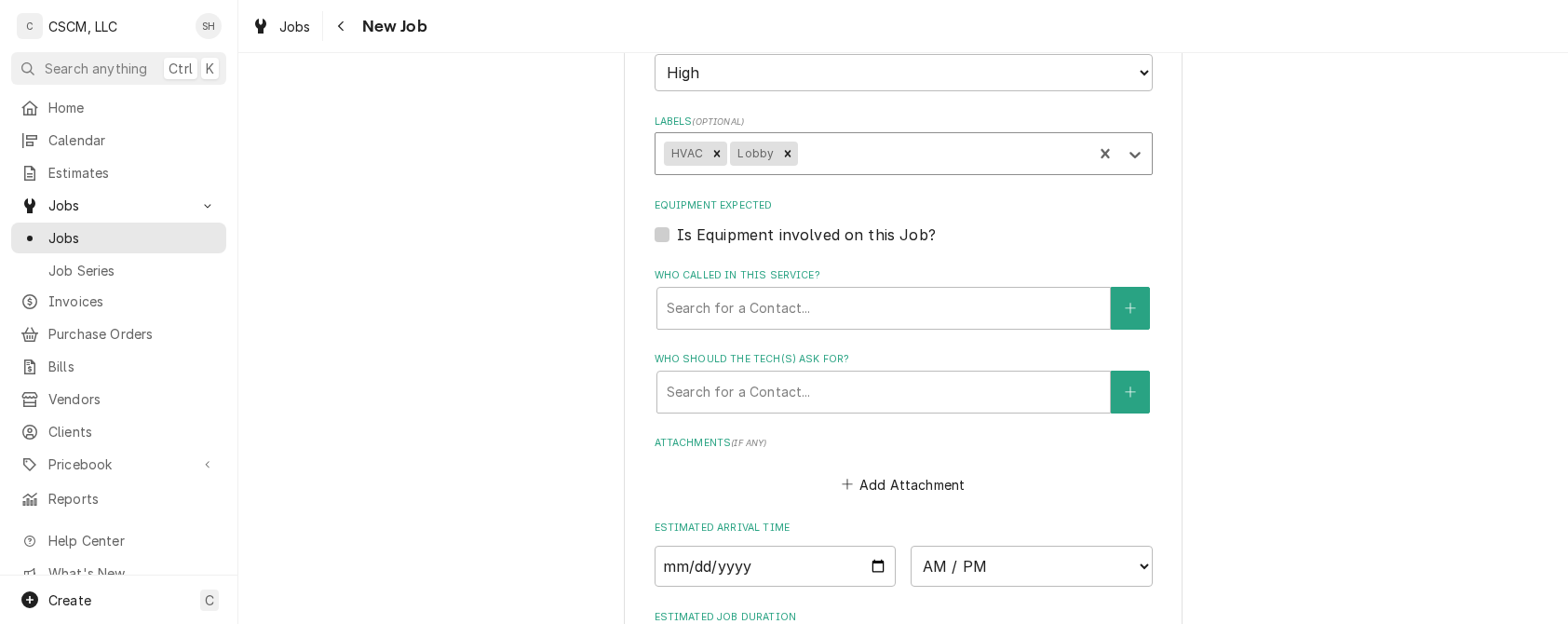 scroll, scrollTop: 1324, scrollLeft: 0, axis: vertical 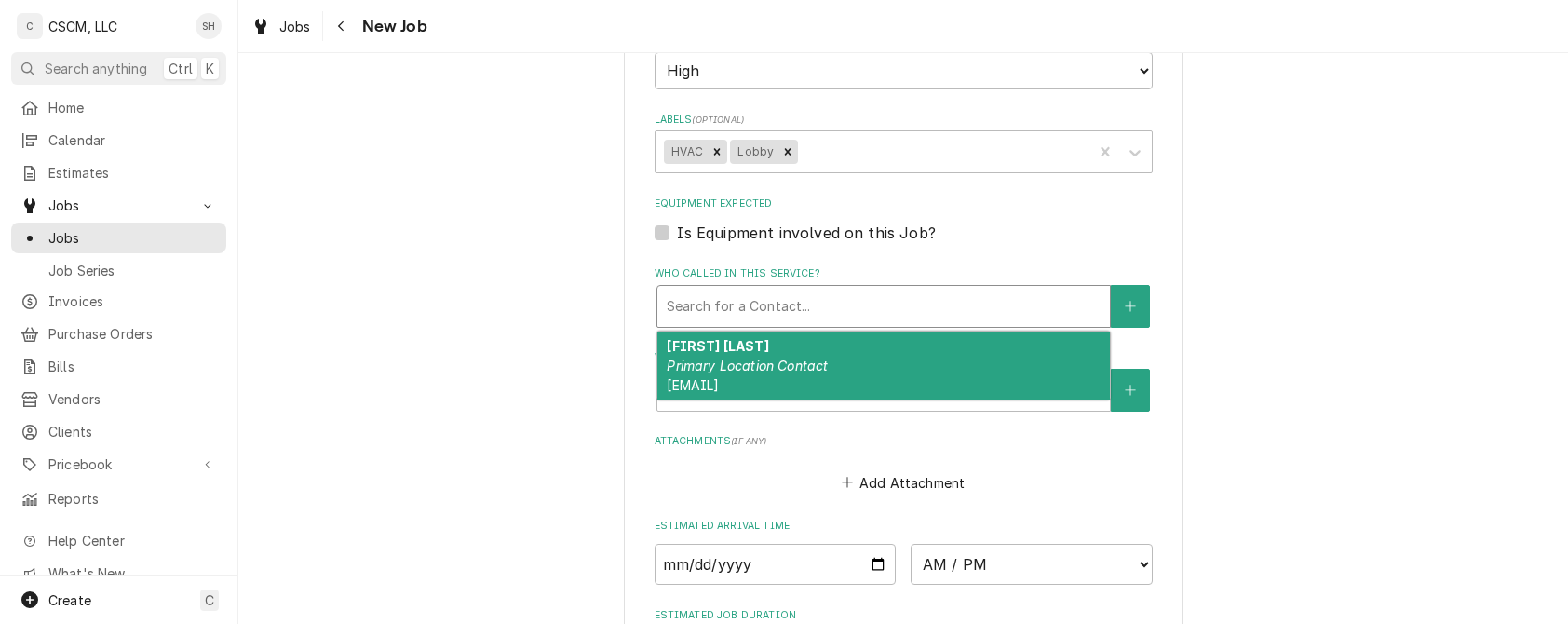 click at bounding box center [884, 306] 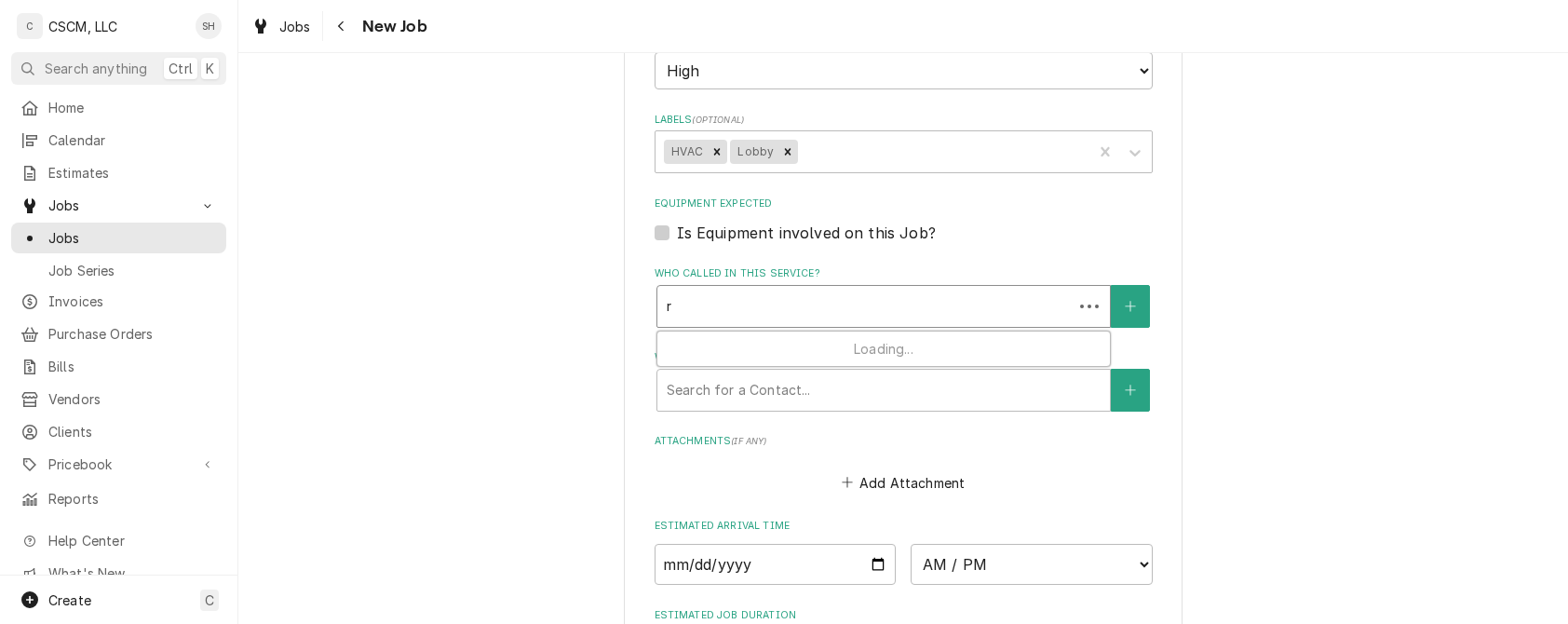 type on "x" 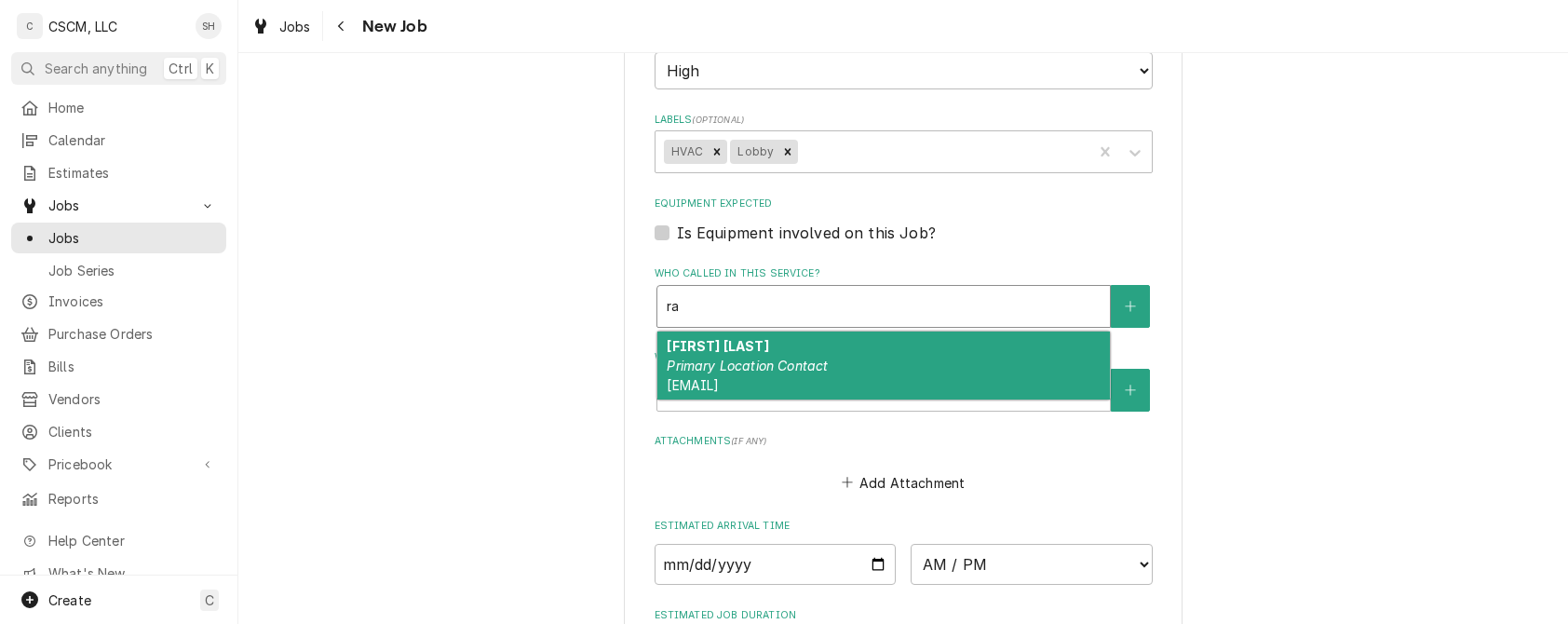 type on "x" 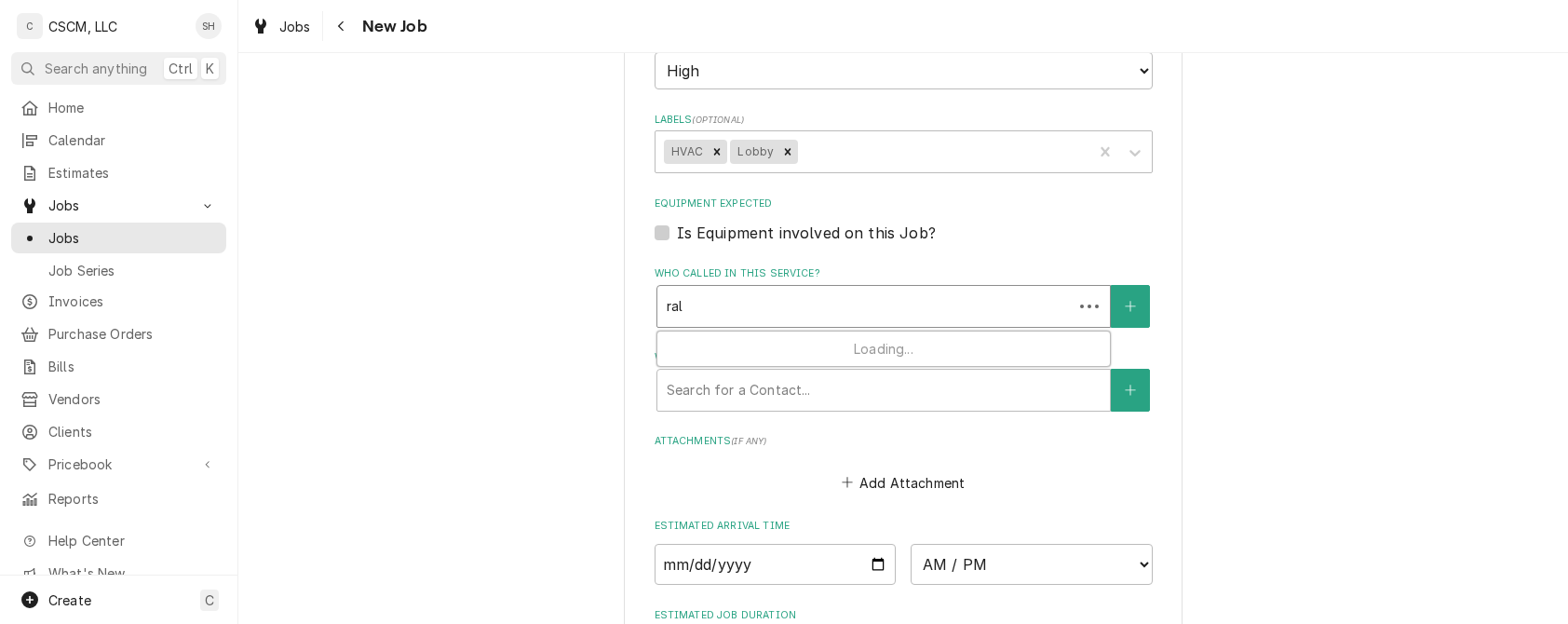 type on "x" 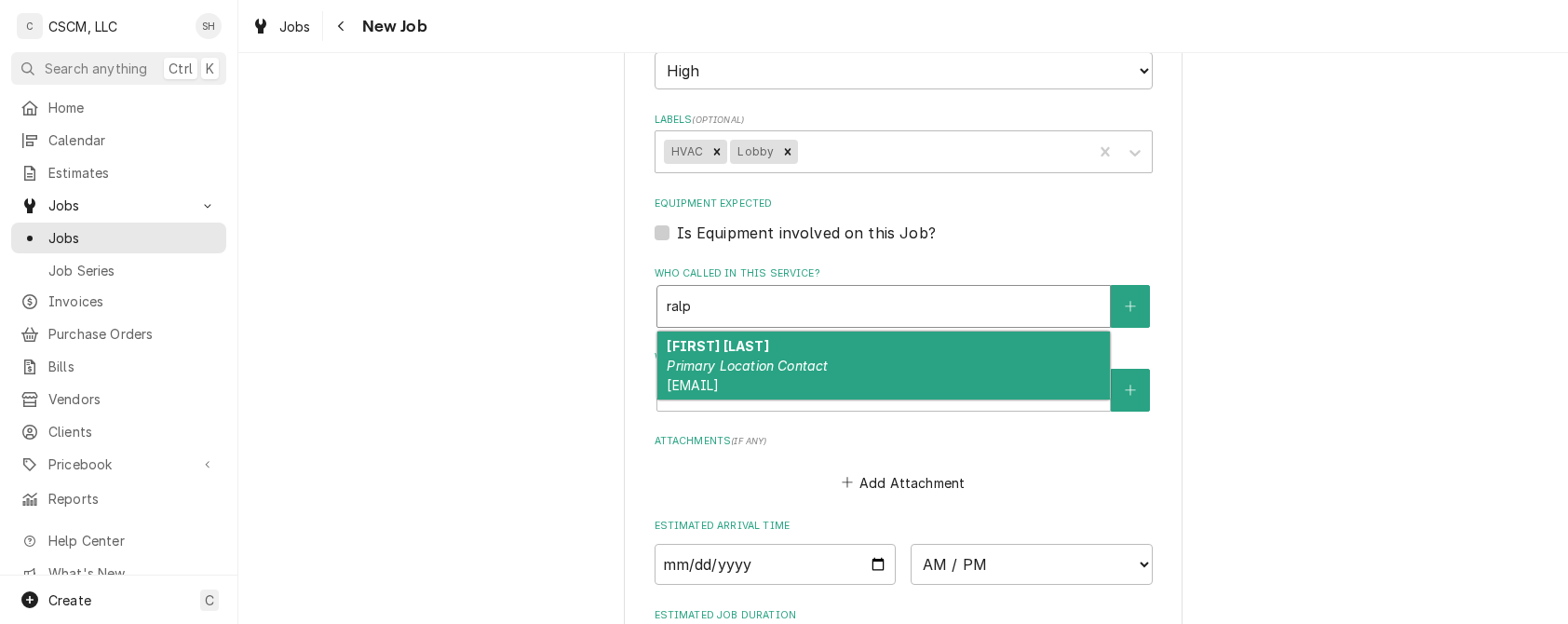 click on "Primary Location Contact" at bounding box center [747, 365] 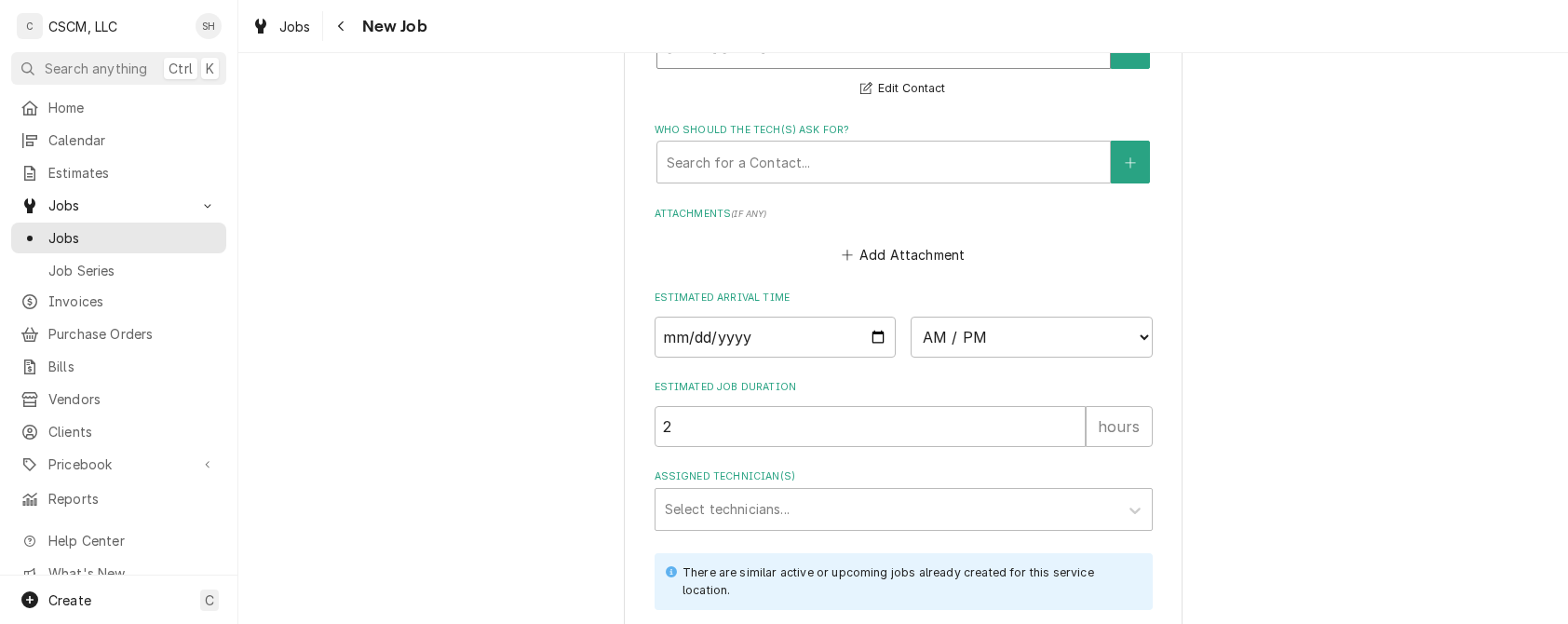 scroll, scrollTop: 1825, scrollLeft: 0, axis: vertical 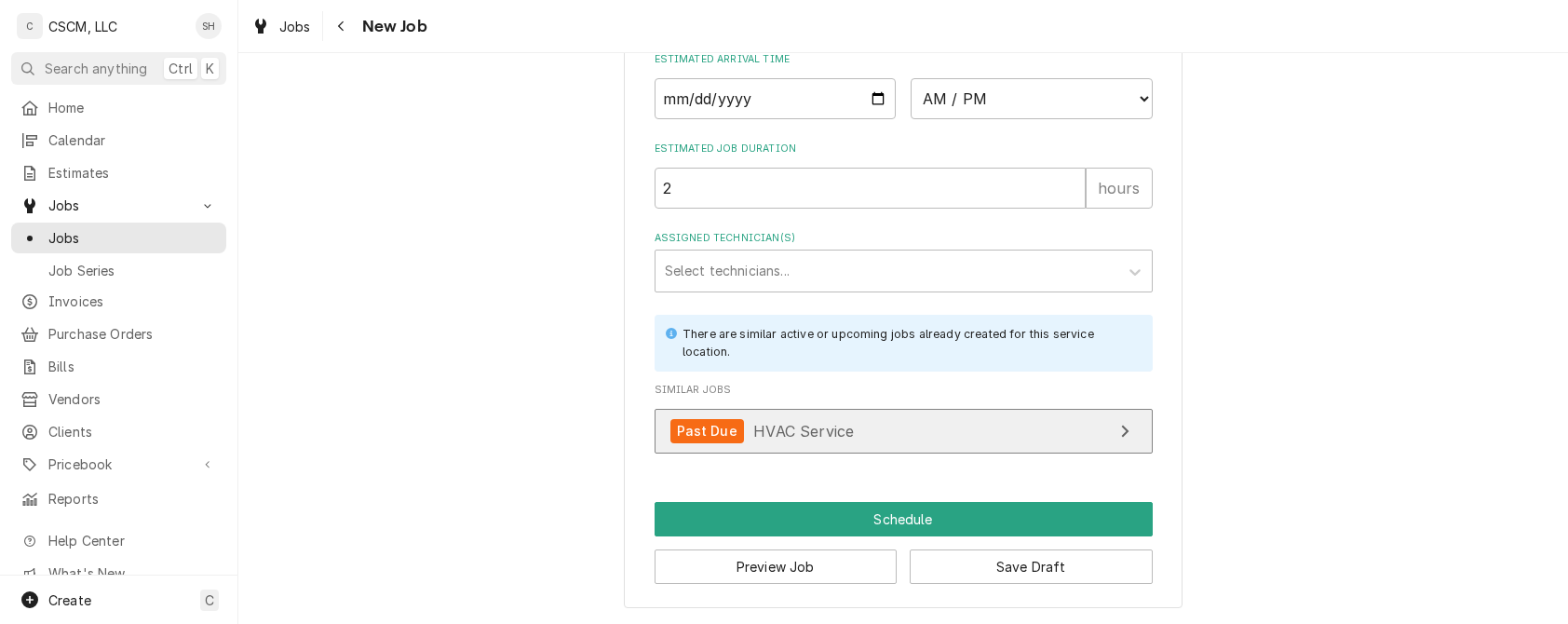 click at bounding box center (1125, 431) 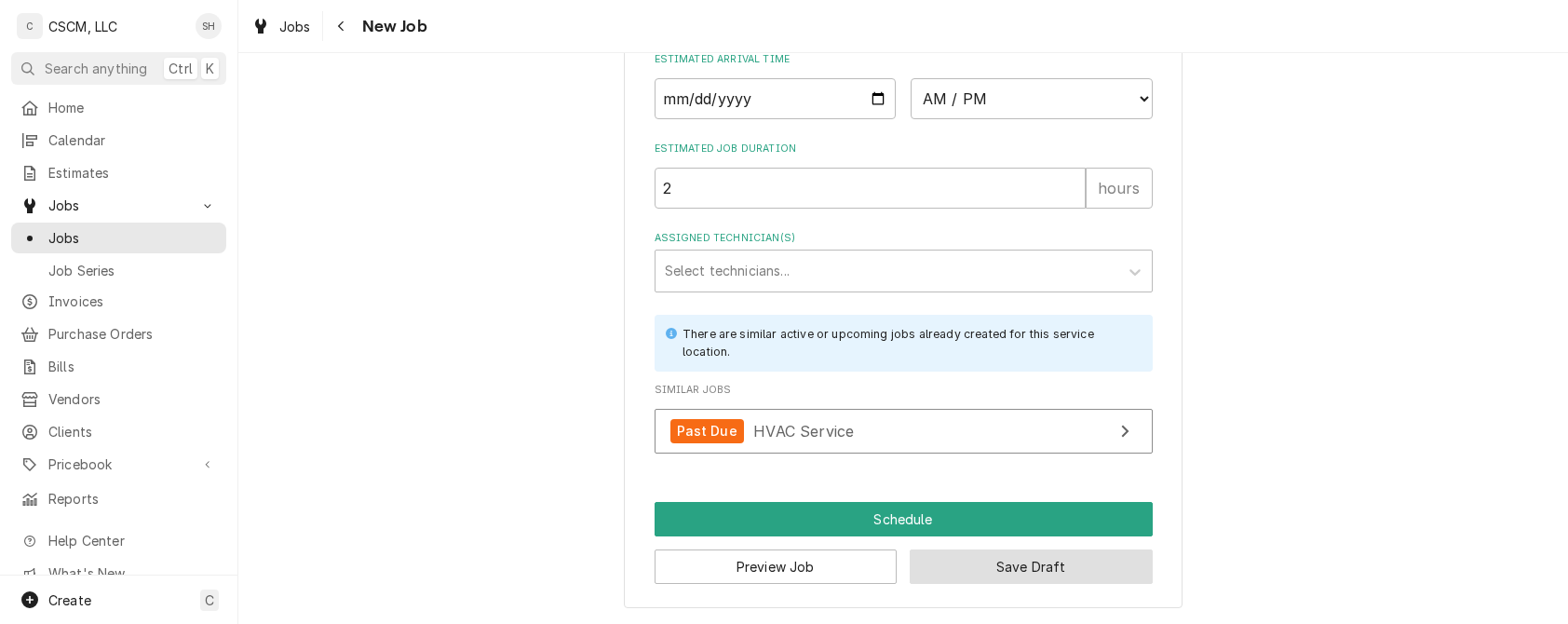 click on "Save Draft" at bounding box center (1031, 566) 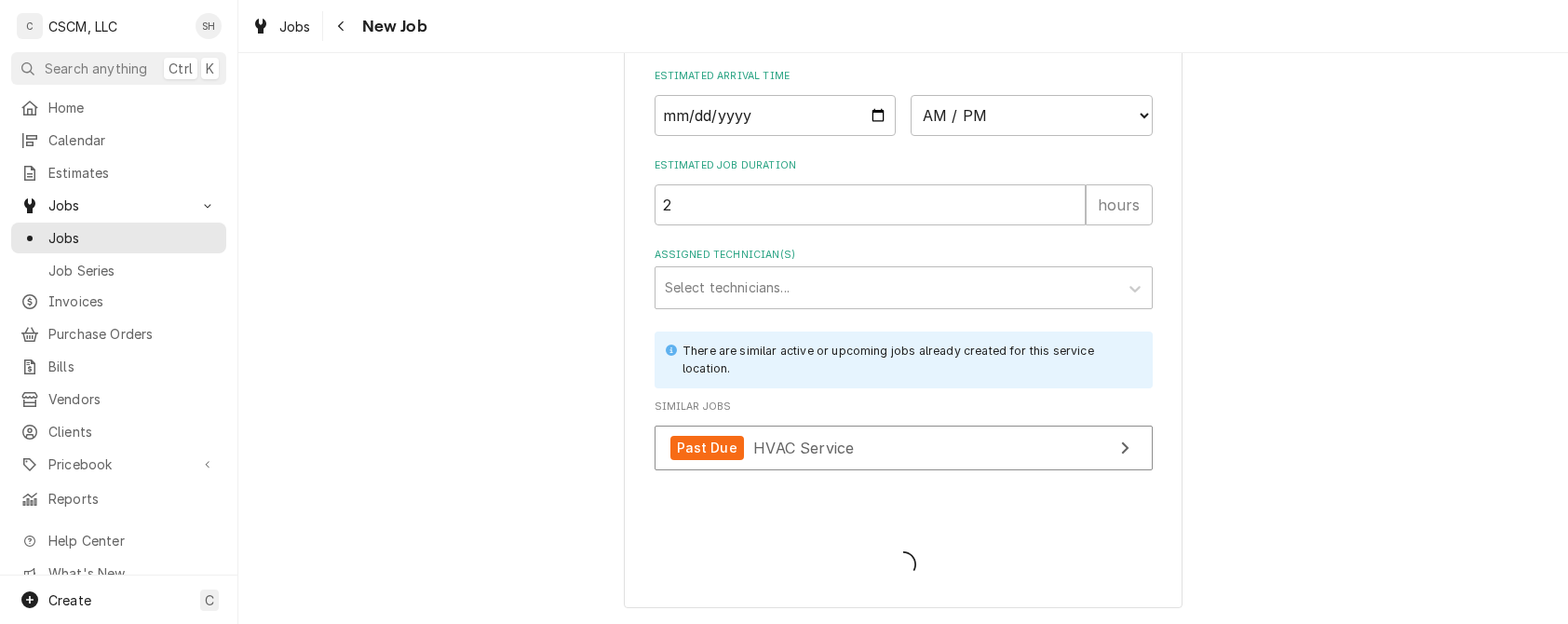 scroll, scrollTop: 1808, scrollLeft: 0, axis: vertical 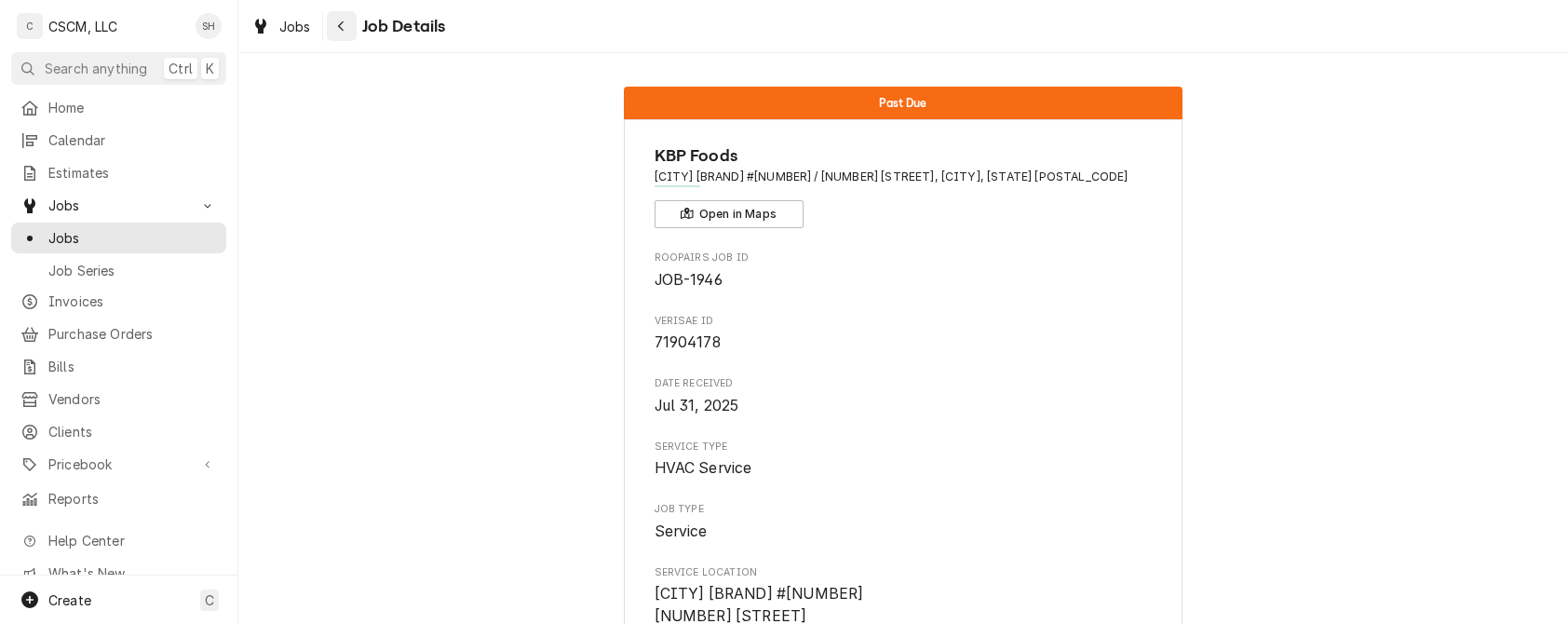 click 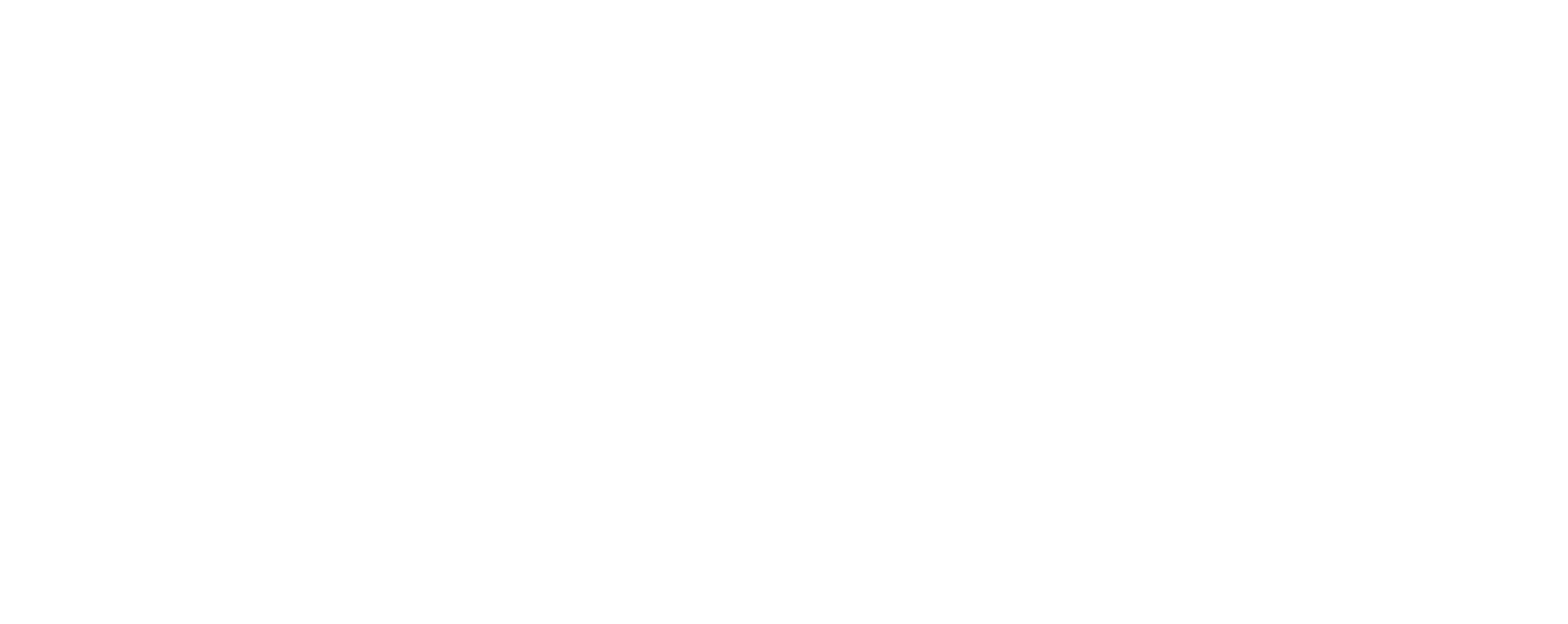 scroll, scrollTop: 0, scrollLeft: 0, axis: both 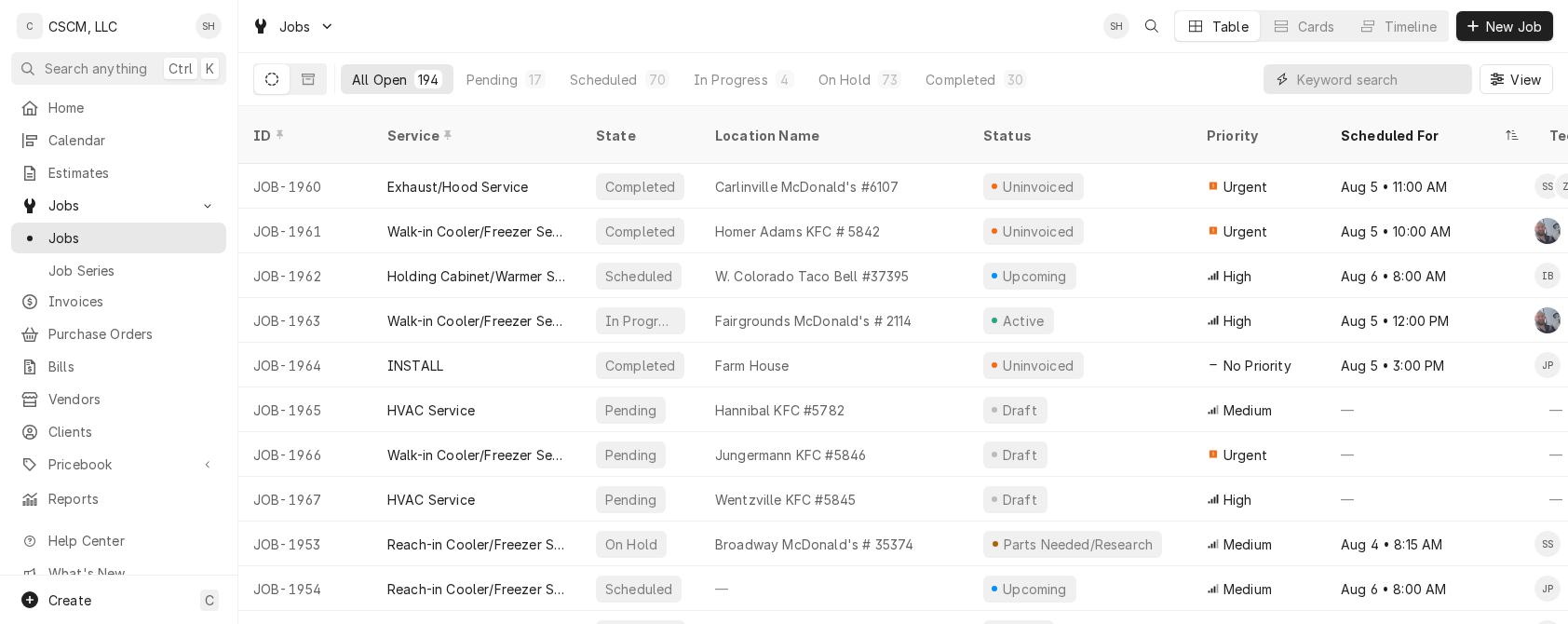 click at bounding box center [1380, 79] 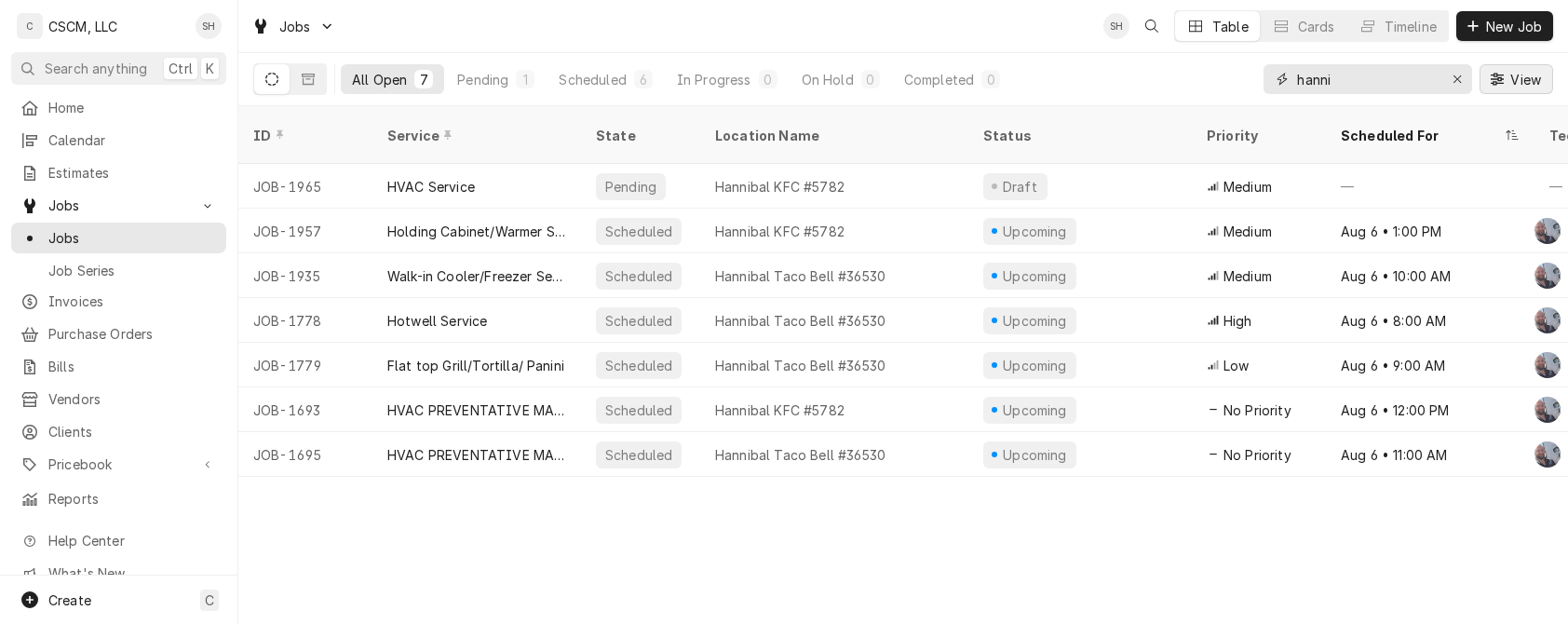 type on "hanni" 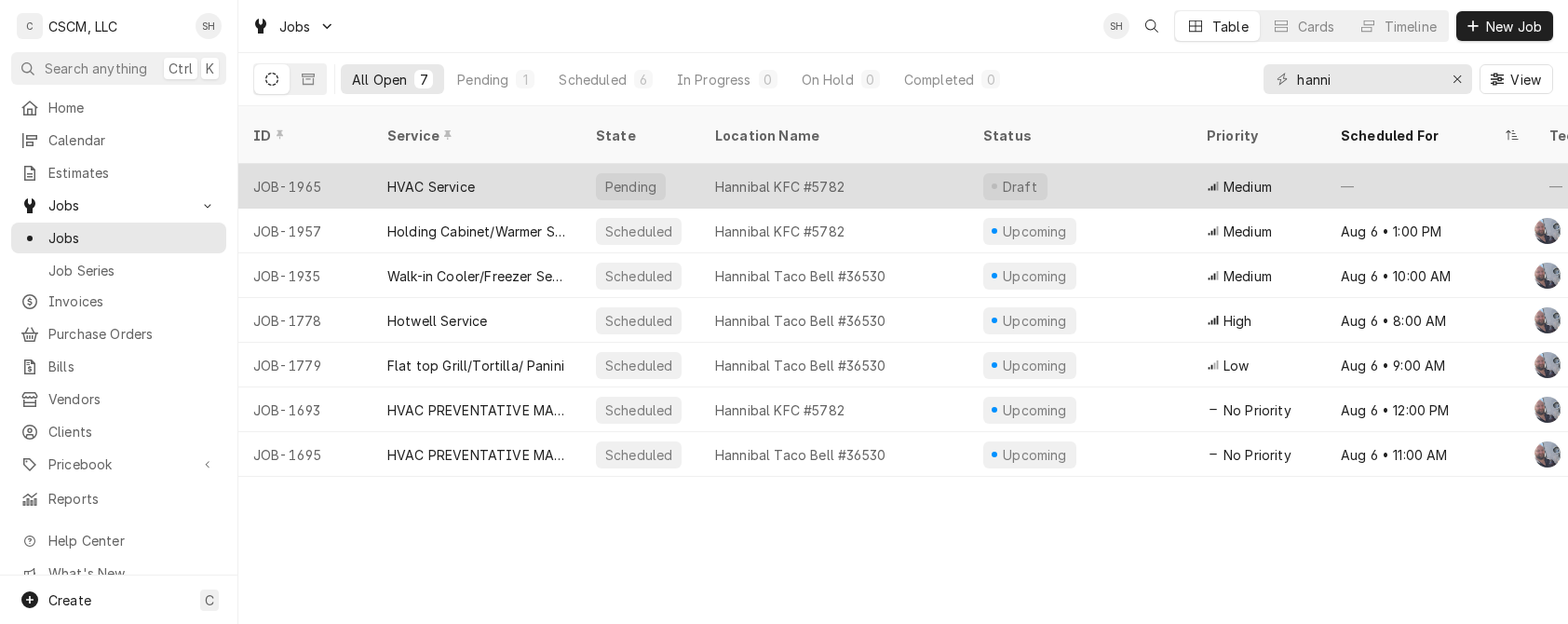click on "Hannibal KFC #5782" at bounding box center (834, 186) 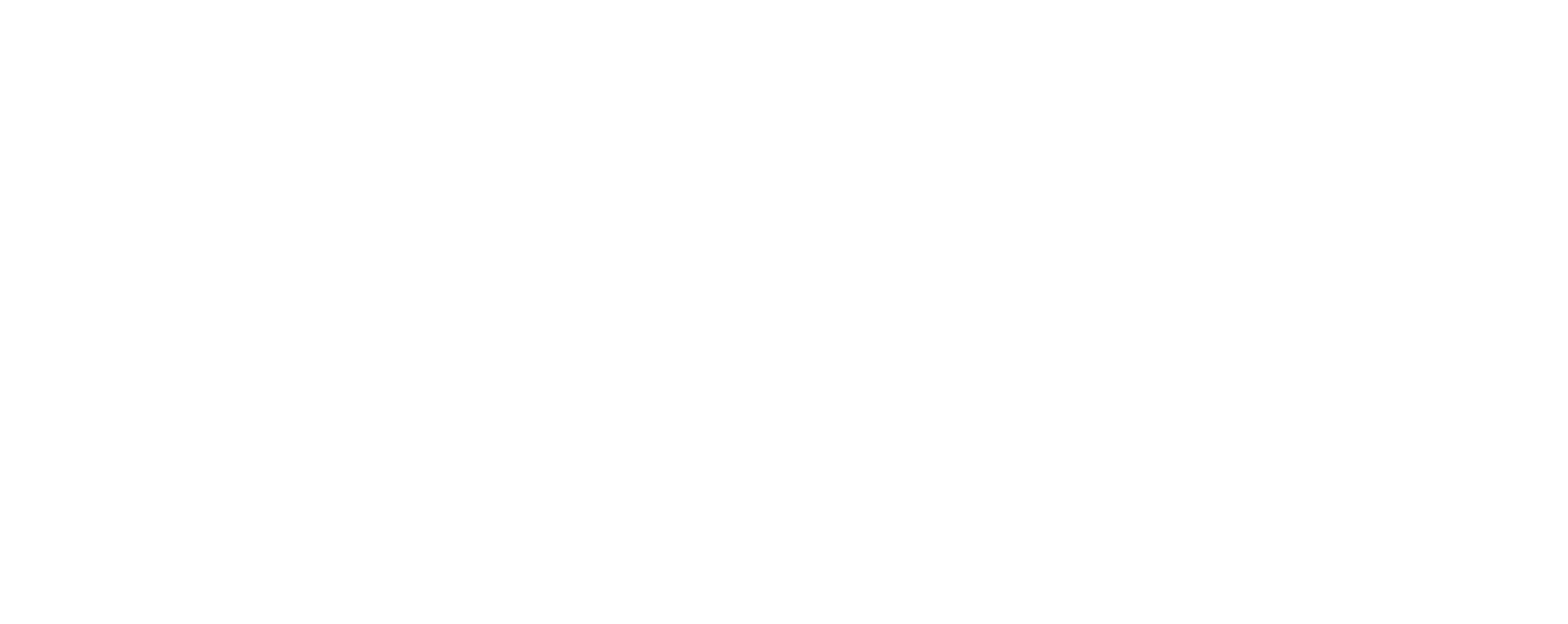 scroll, scrollTop: 0, scrollLeft: 0, axis: both 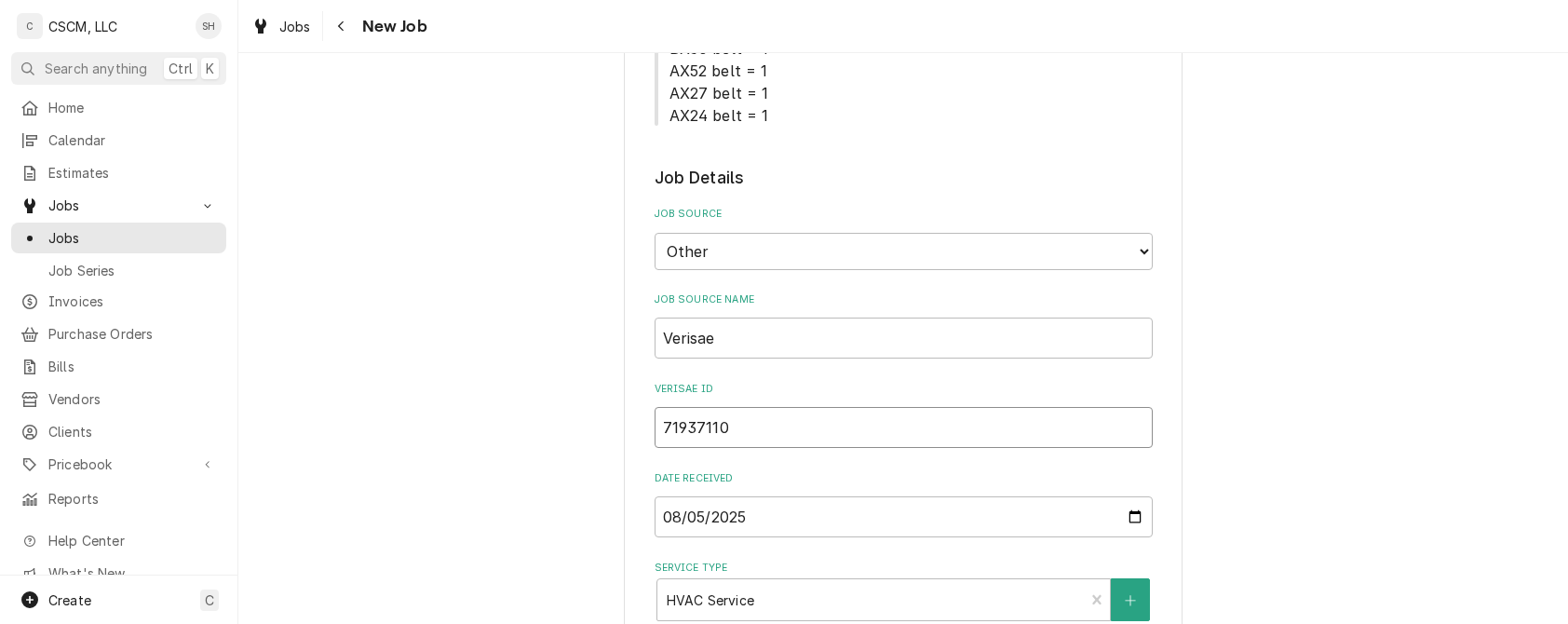 click on "71937110" at bounding box center (903, 427) 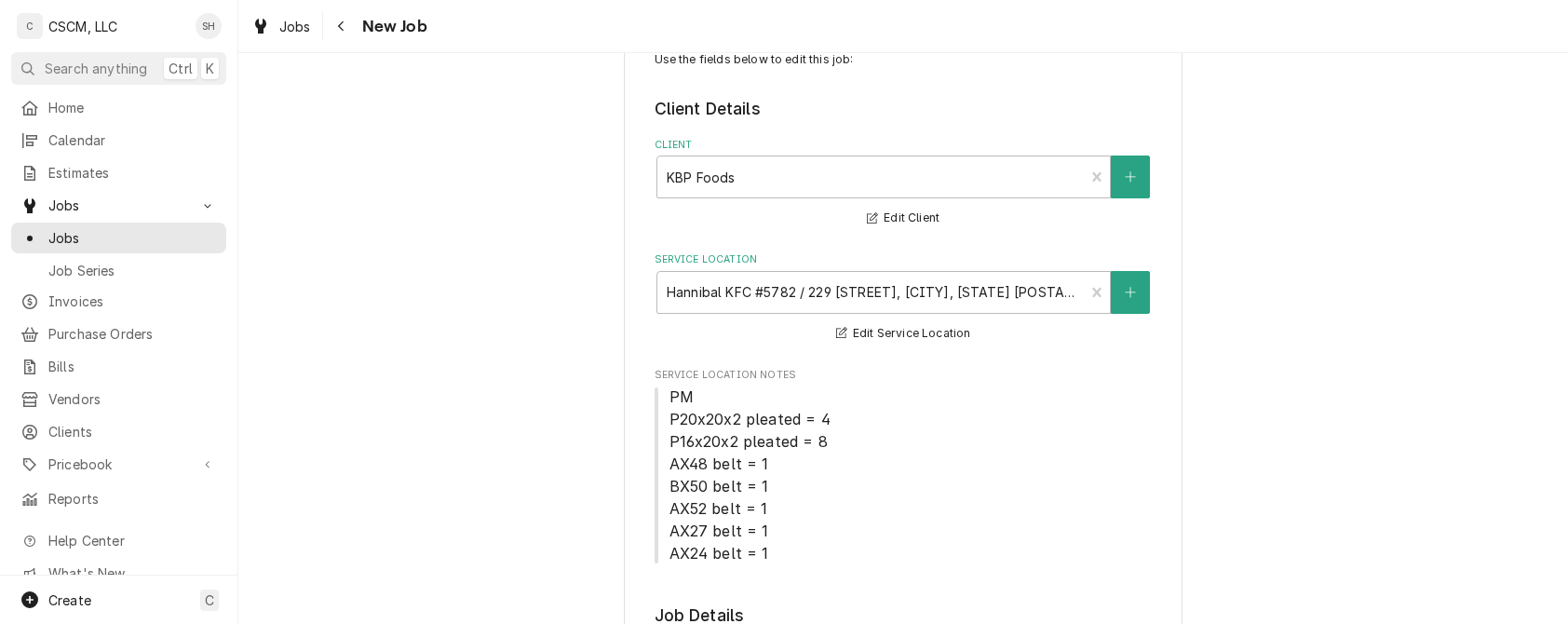 scroll, scrollTop: 0, scrollLeft: 0, axis: both 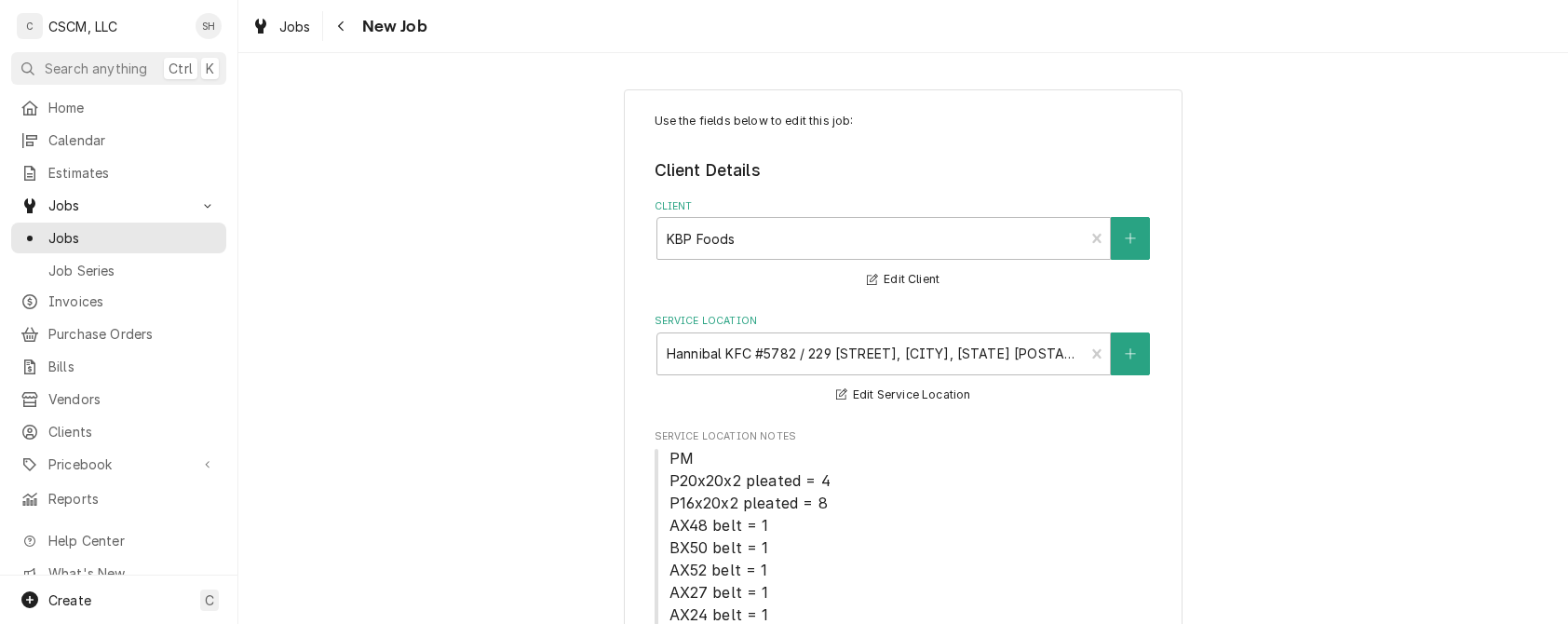 type on "x" 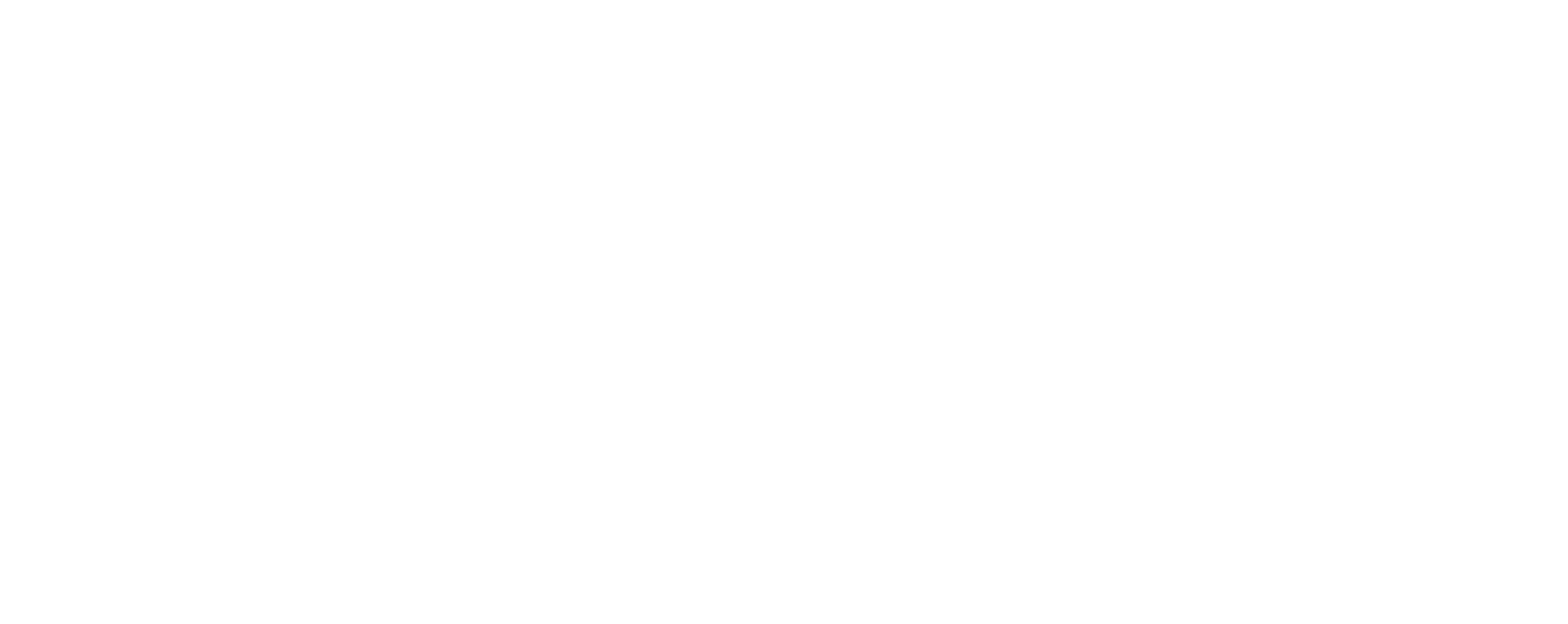 scroll, scrollTop: 0, scrollLeft: 0, axis: both 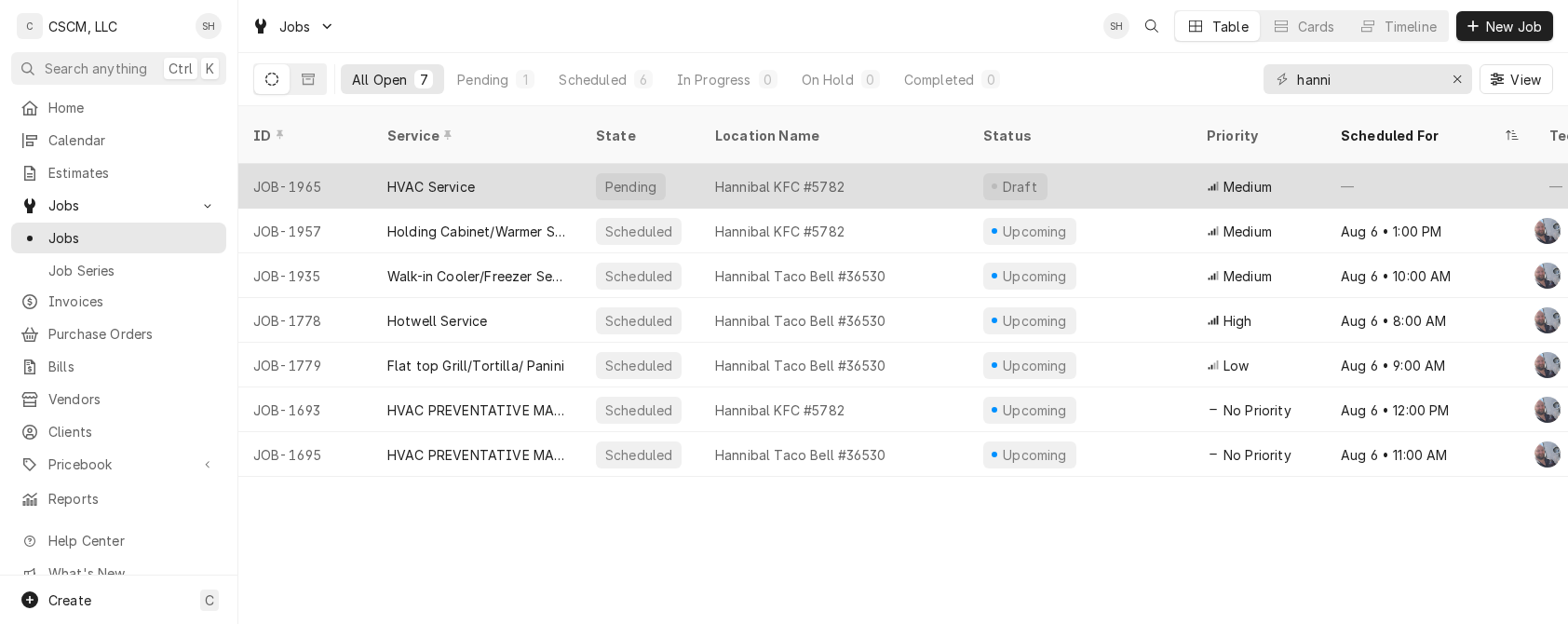click on "Hannibal KFC #5782" at bounding box center [834, 186] 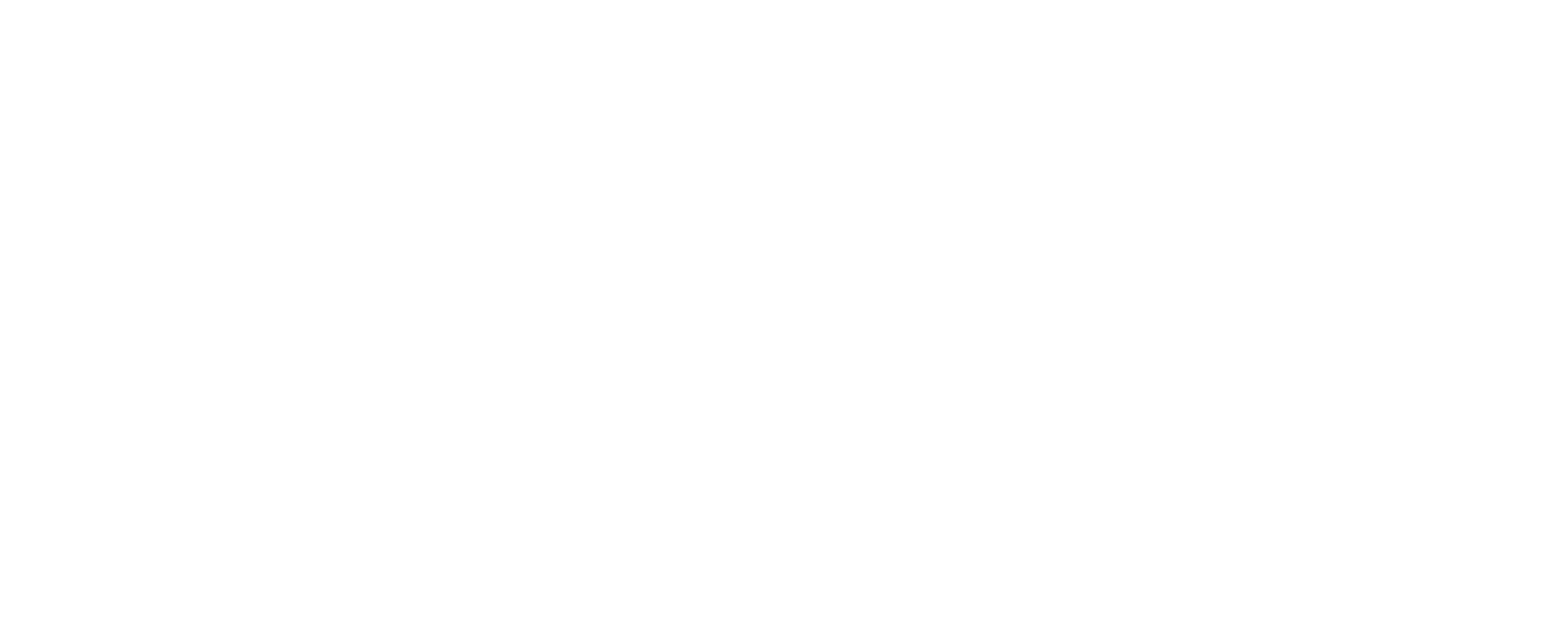 scroll, scrollTop: 0, scrollLeft: 0, axis: both 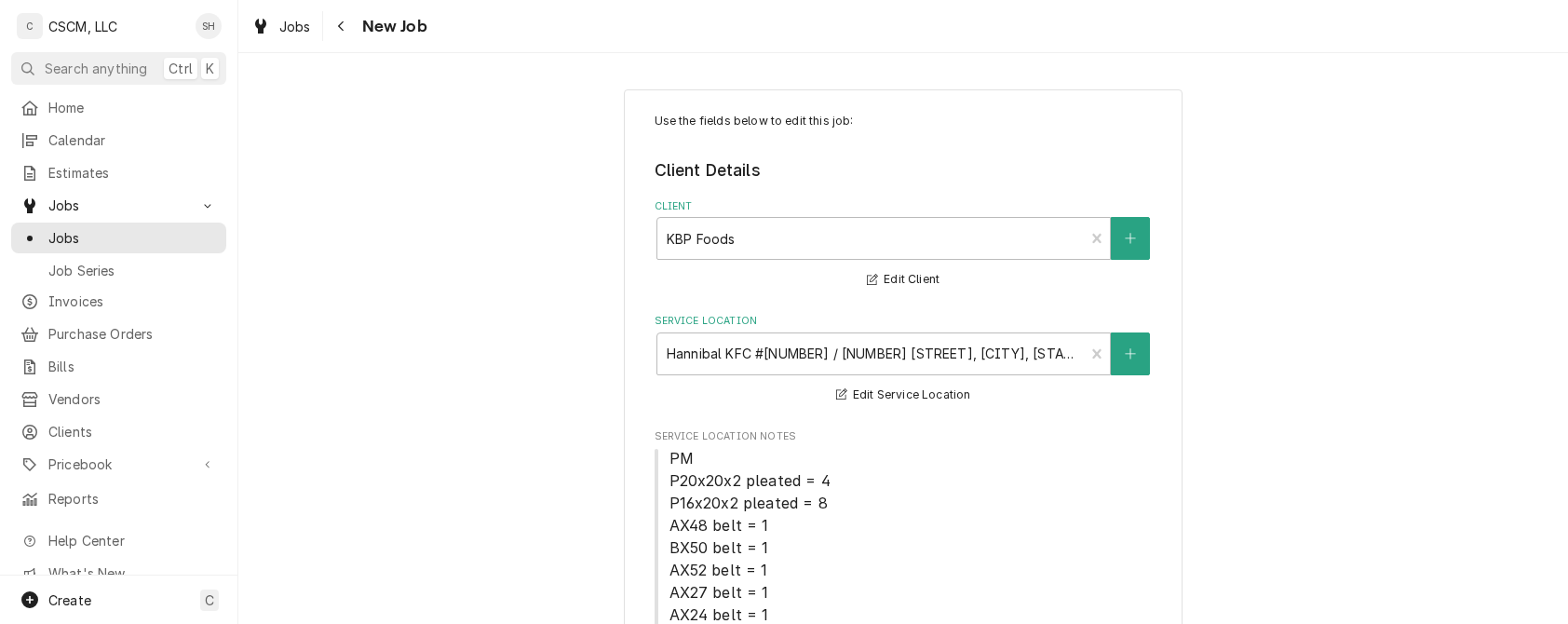 type on "x" 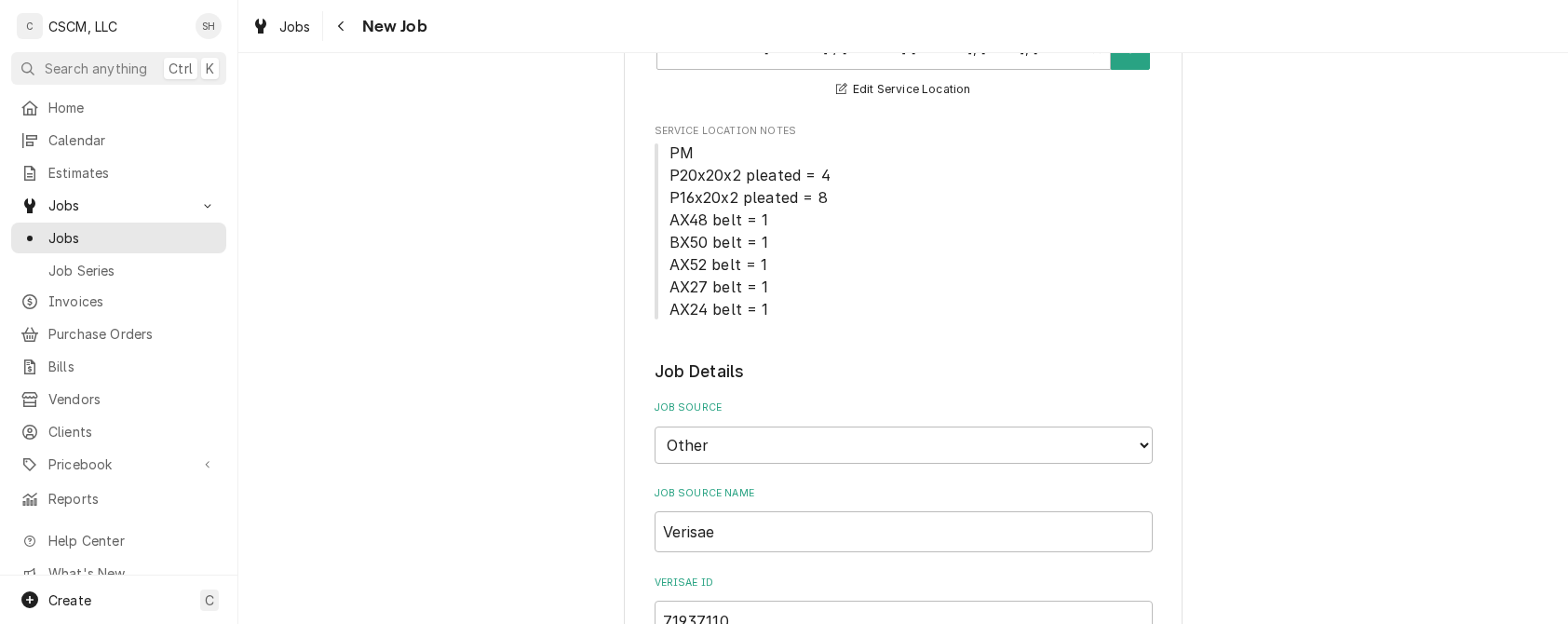 scroll, scrollTop: 0, scrollLeft: 0, axis: both 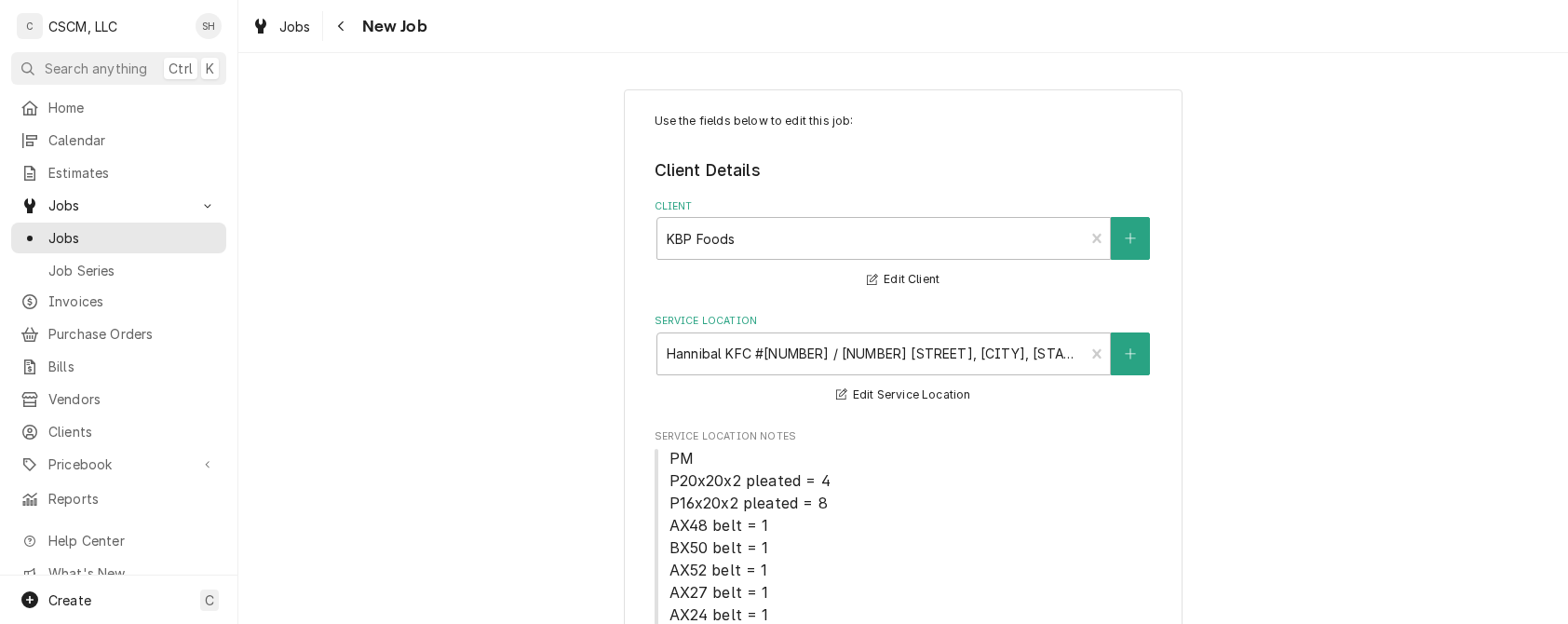 click on "New Job" at bounding box center [377, 26] 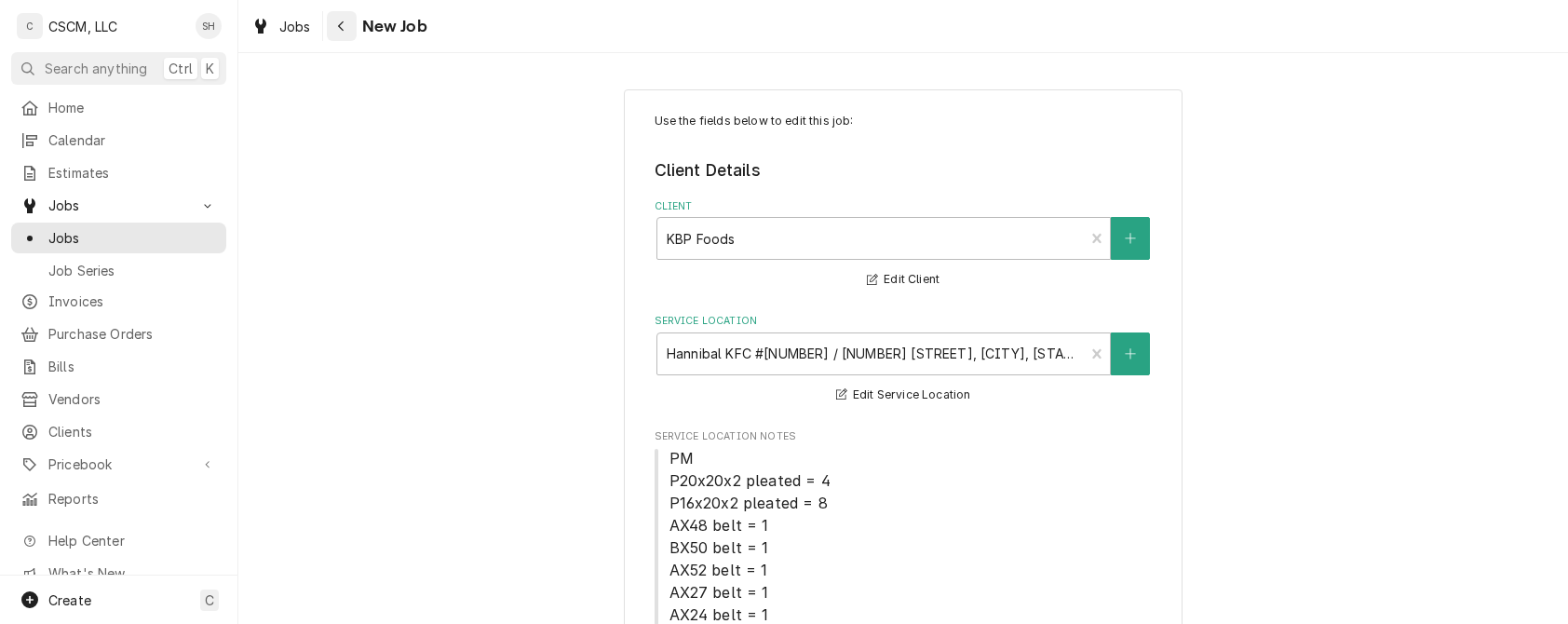 click at bounding box center [342, 26] 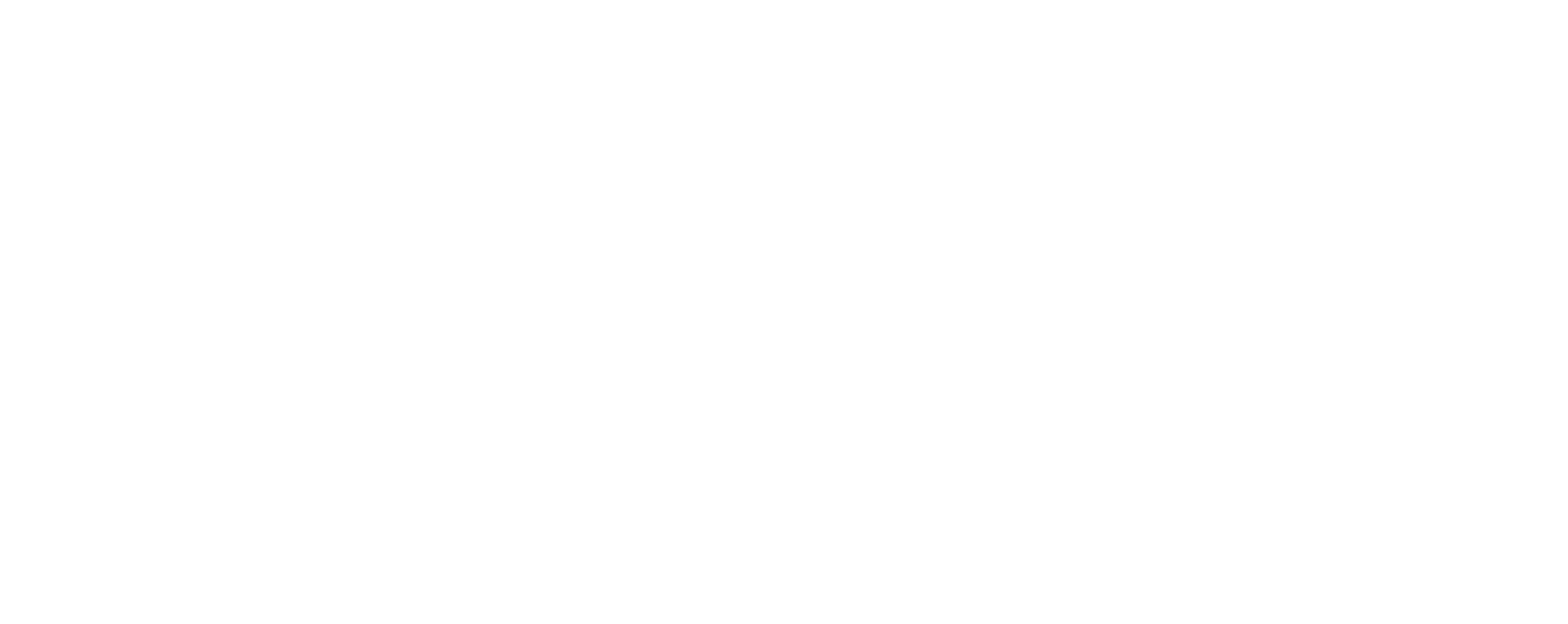 scroll, scrollTop: 0, scrollLeft: 0, axis: both 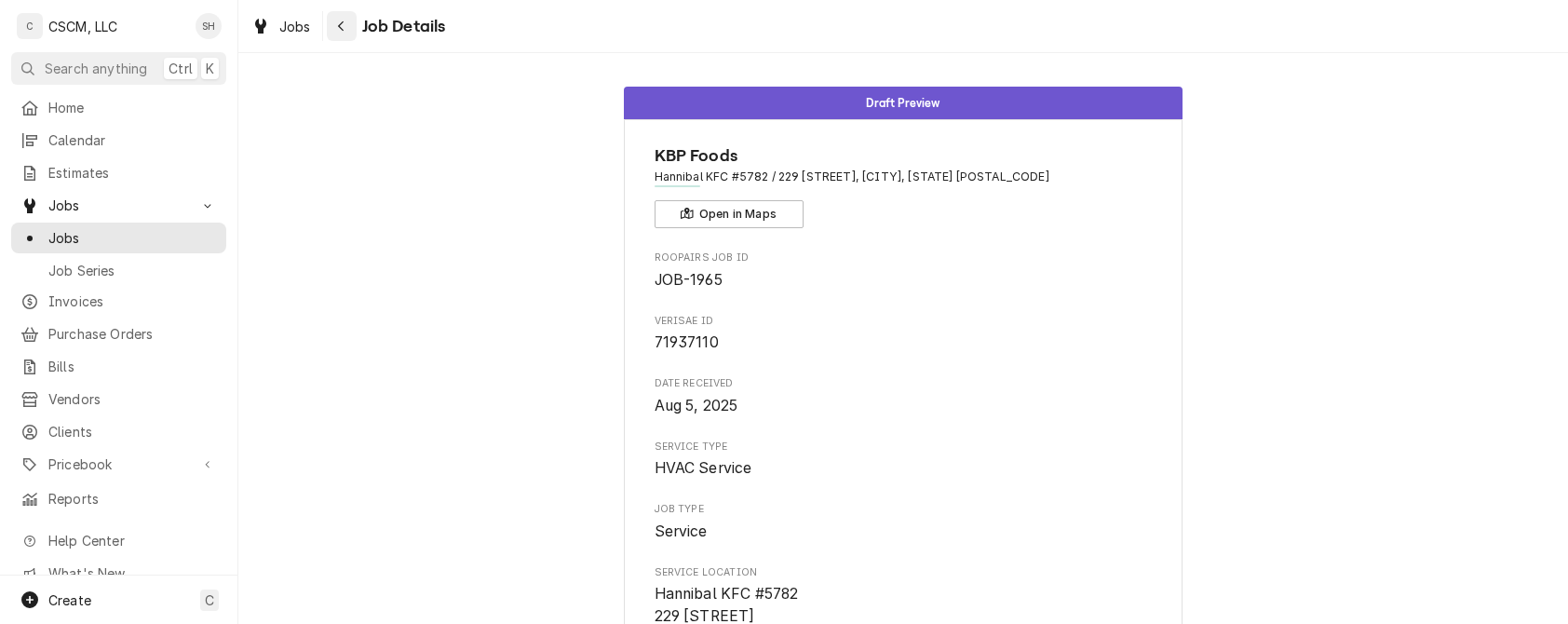 click 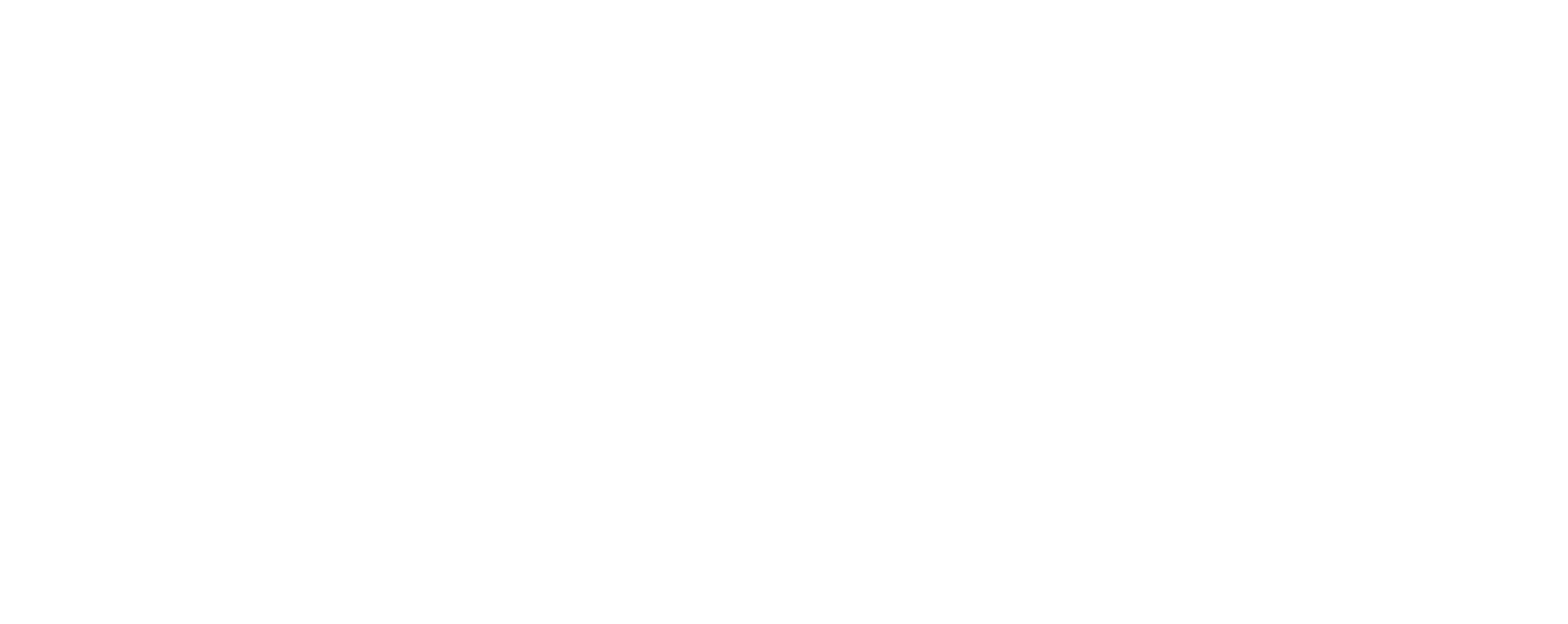 scroll, scrollTop: 0, scrollLeft: 0, axis: both 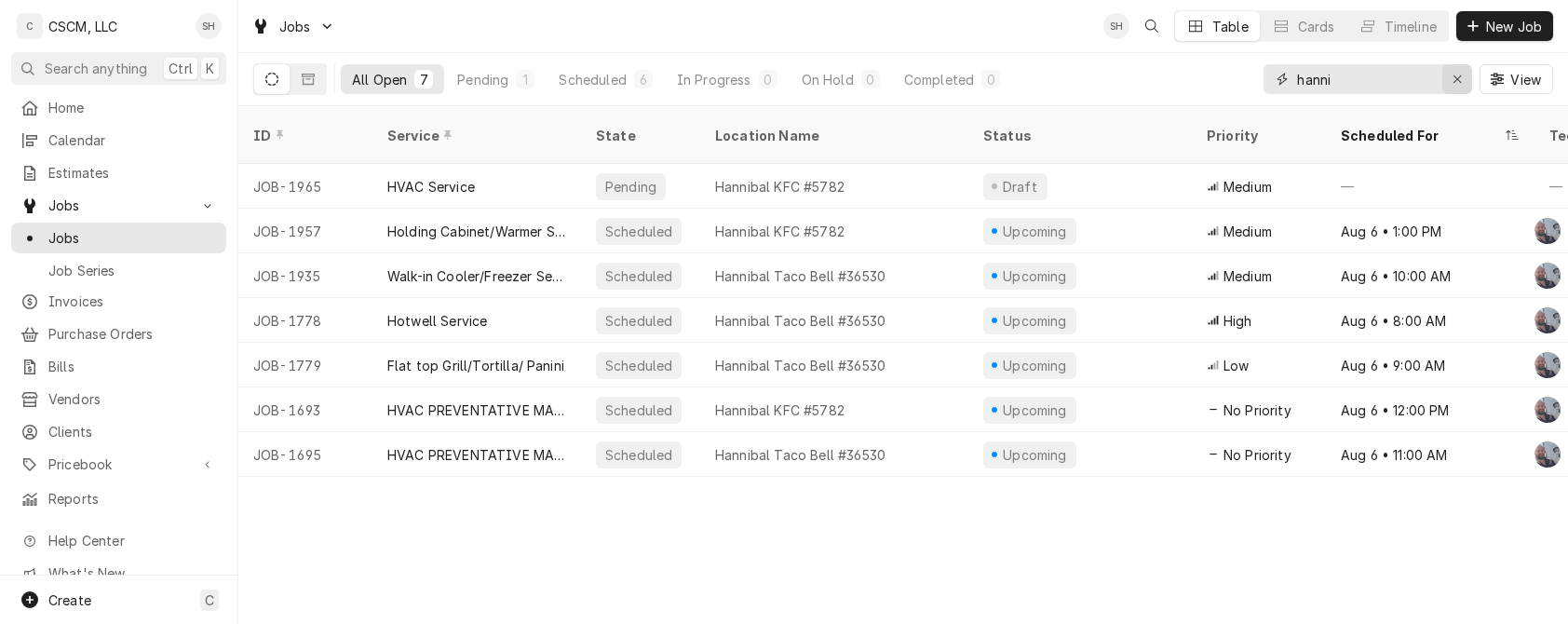 click 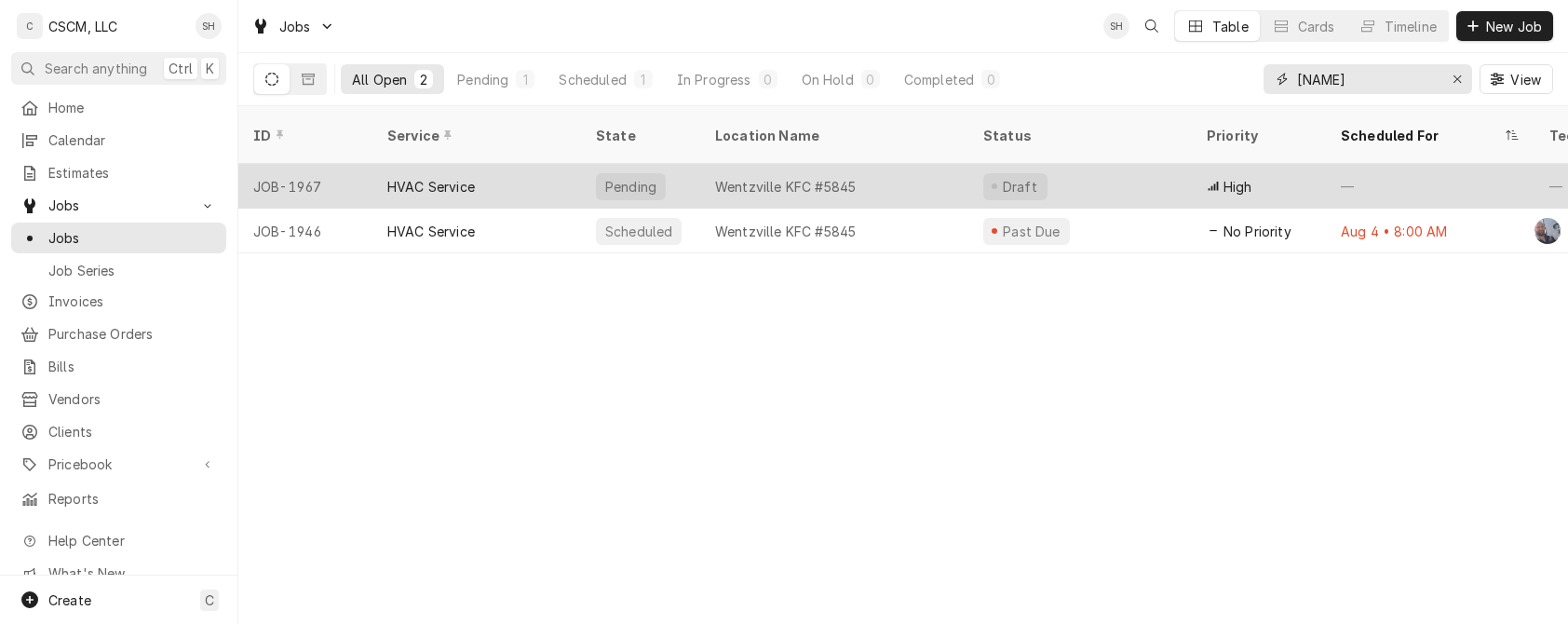type on "pearce" 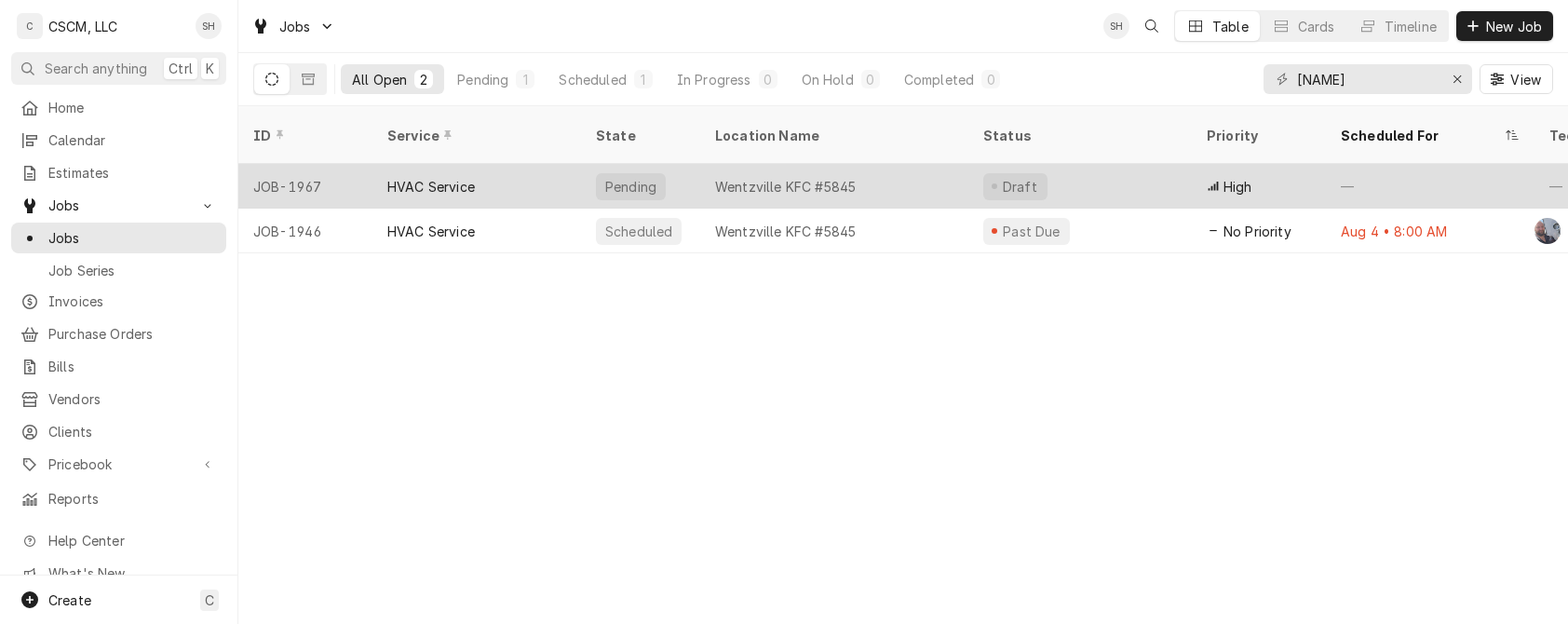click on "Draft" at bounding box center (1080, 186) 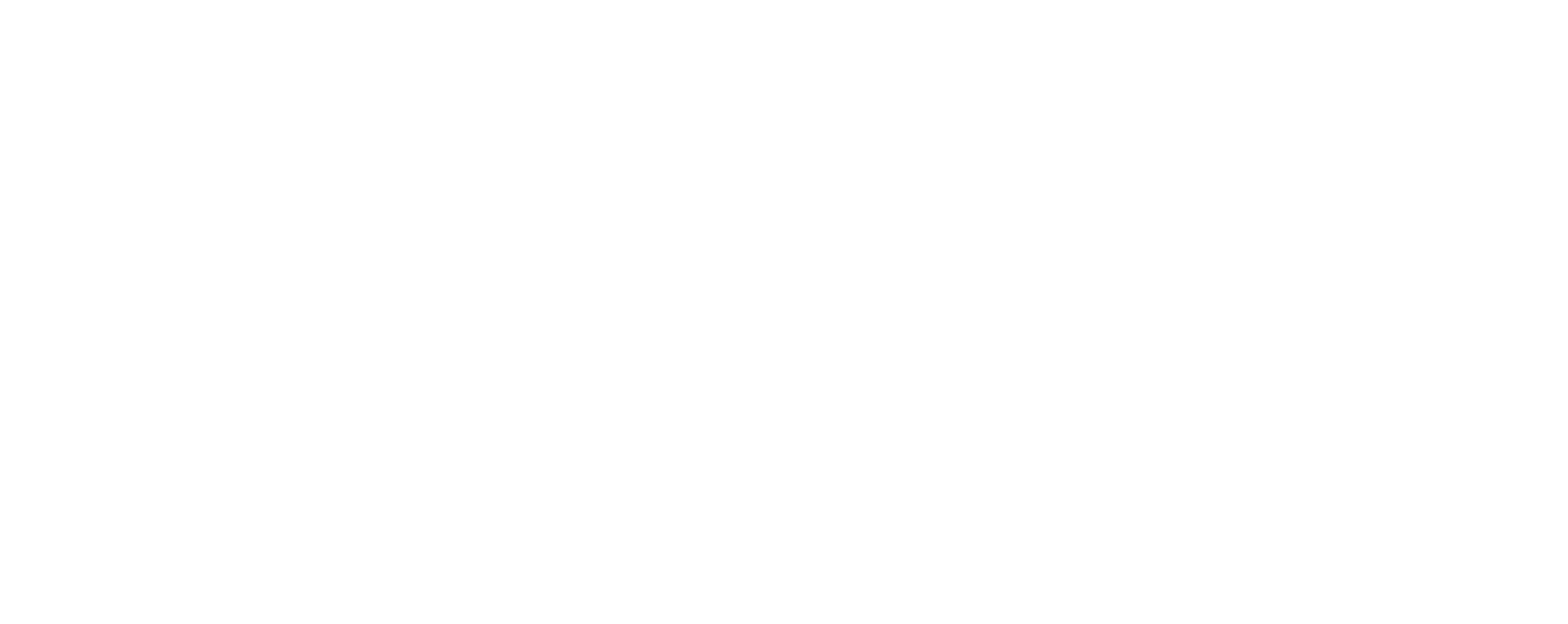 scroll, scrollTop: 0, scrollLeft: 0, axis: both 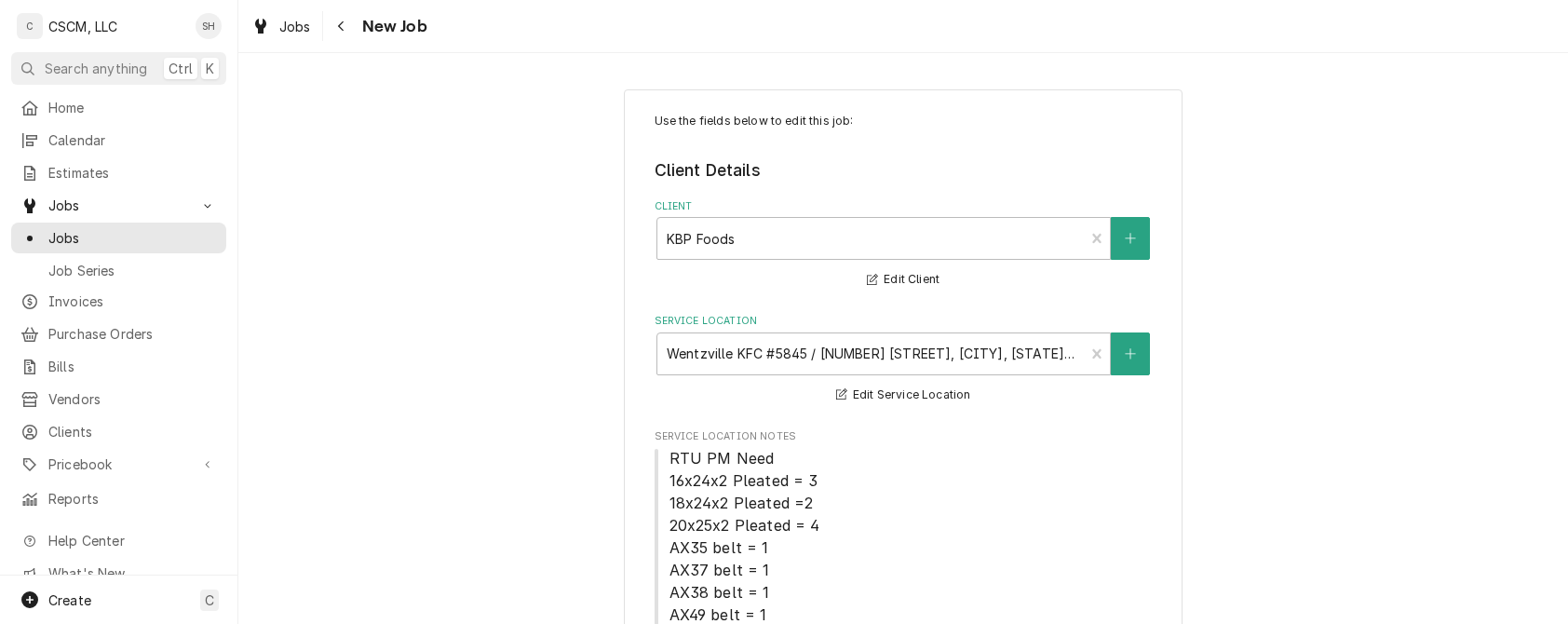 type on "x" 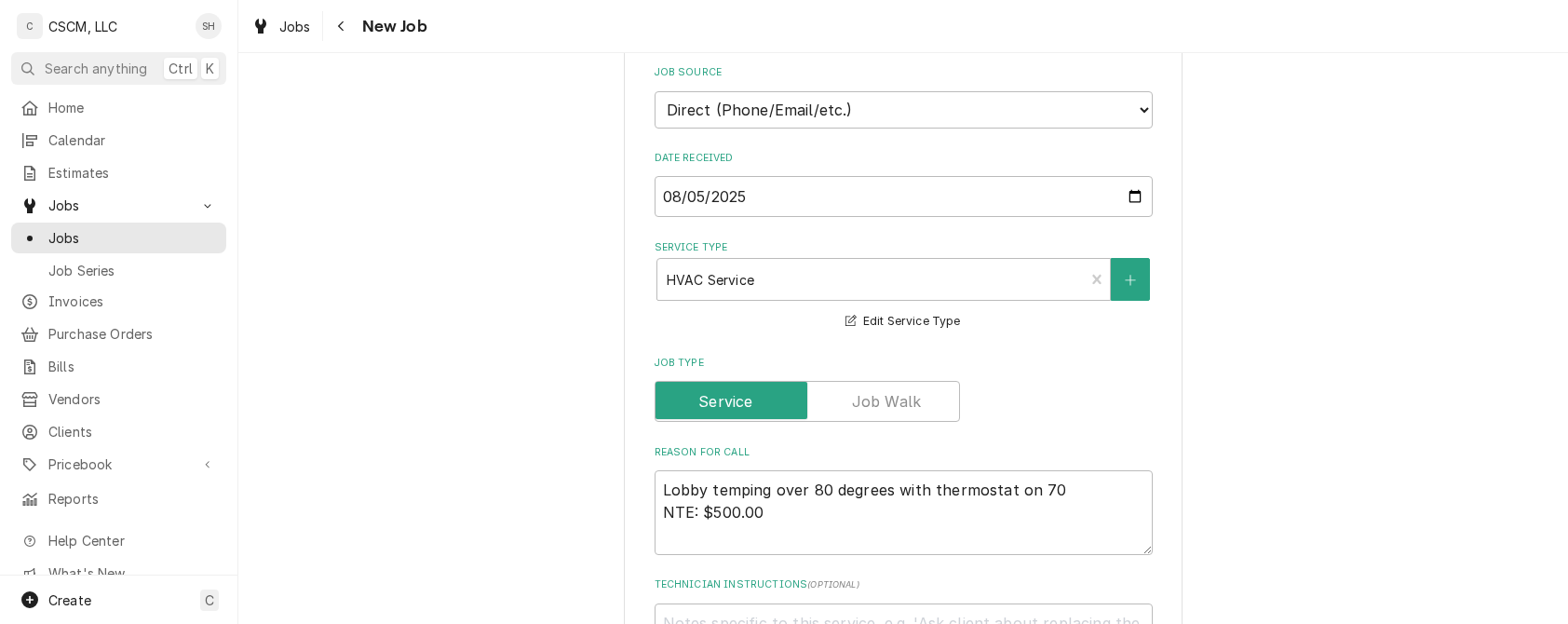 scroll, scrollTop: 646, scrollLeft: 0, axis: vertical 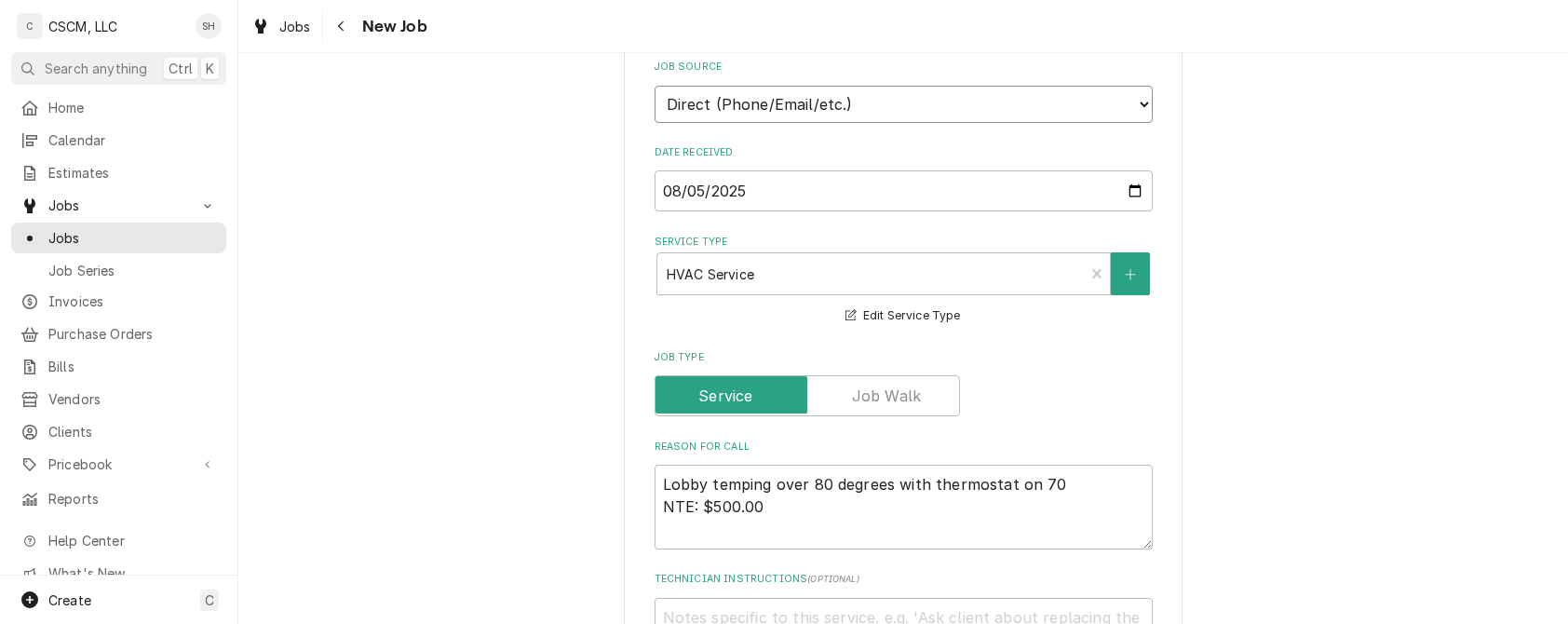 click on "Direct (Phone/Email/etc.) Other" at bounding box center (903, 104) 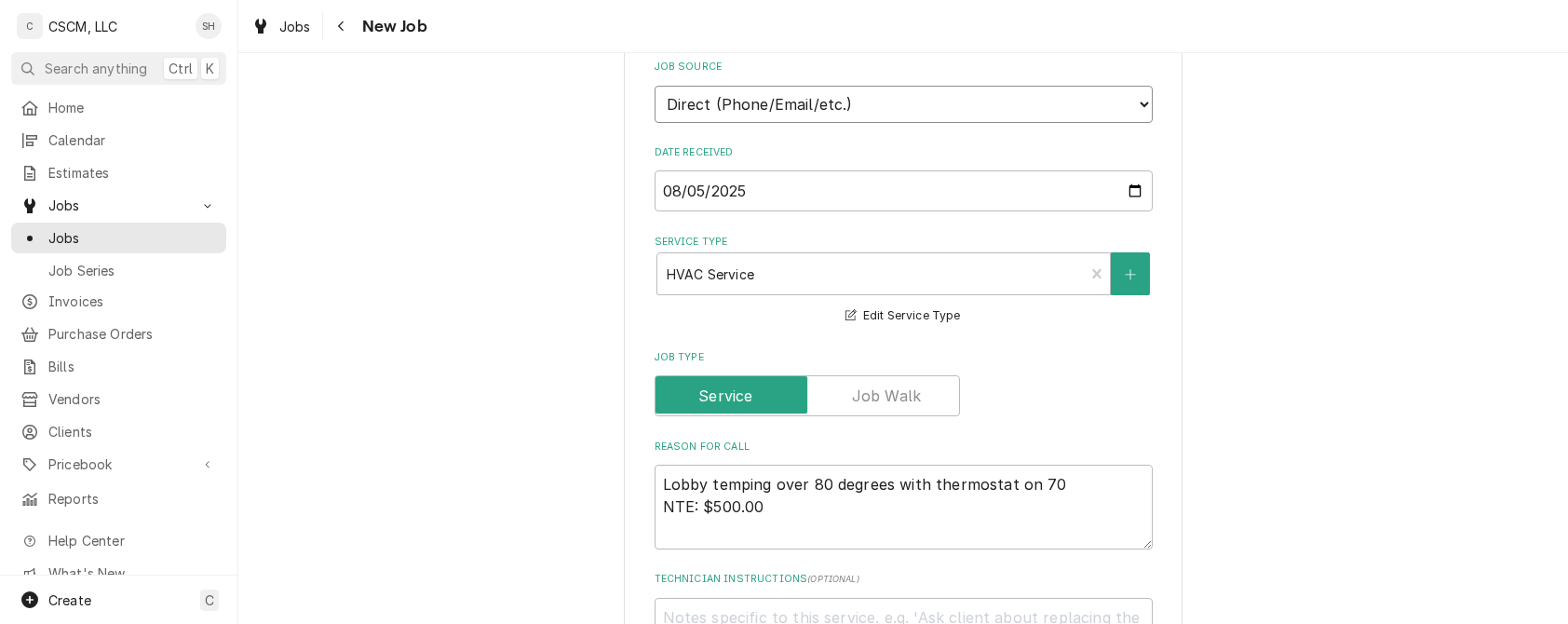 select on "100" 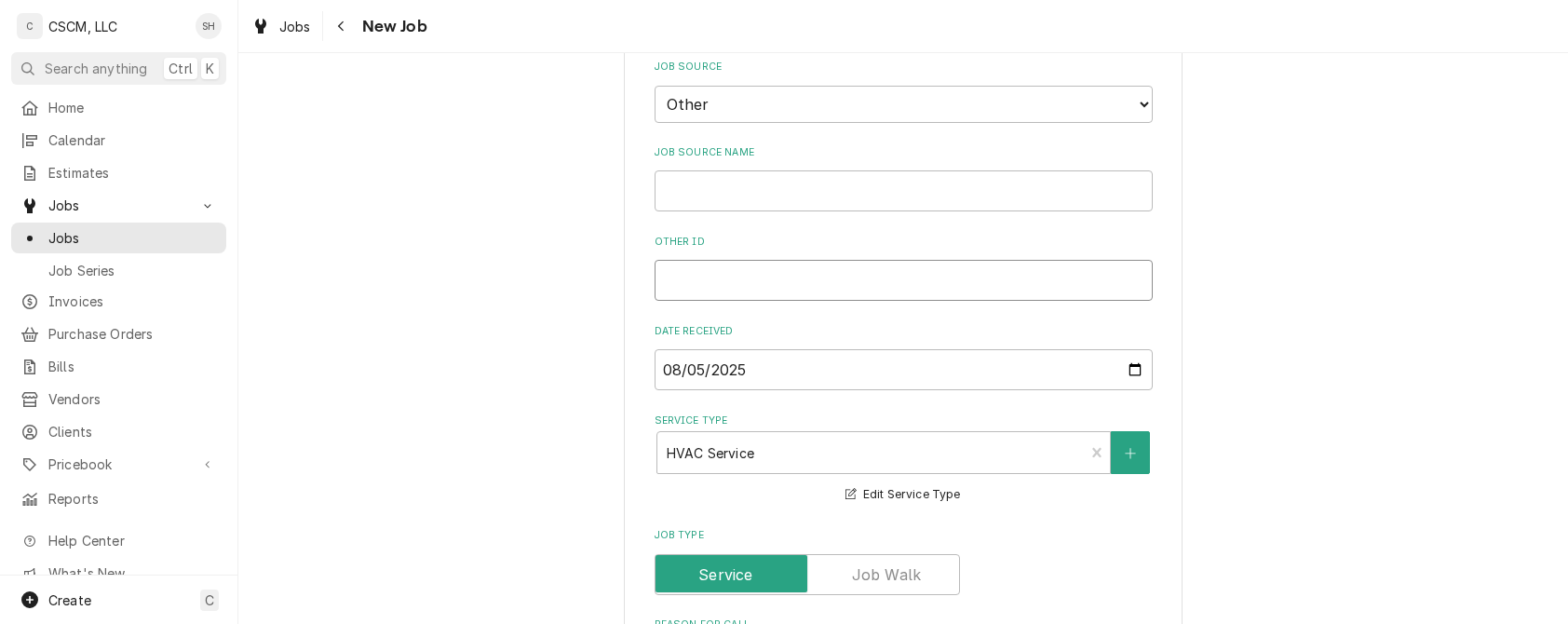 click on "Other ID" at bounding box center (903, 280) 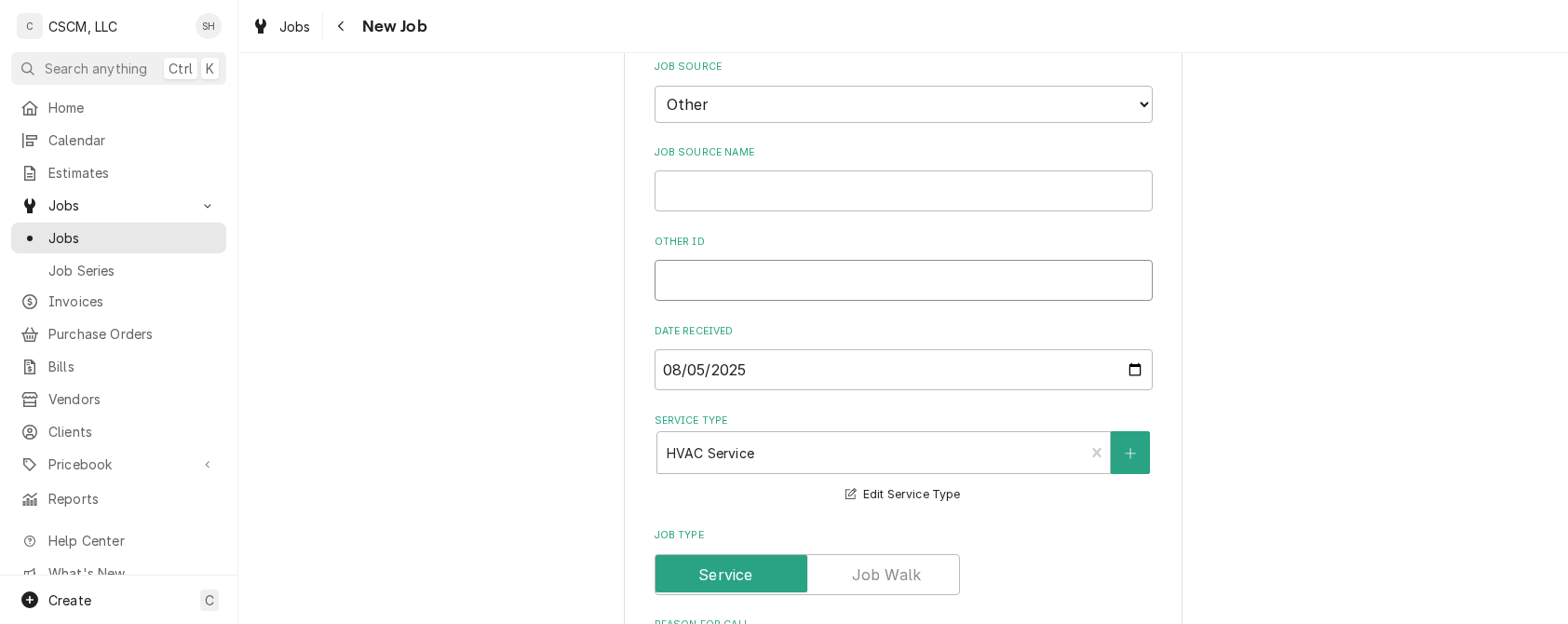 paste on "71937470" 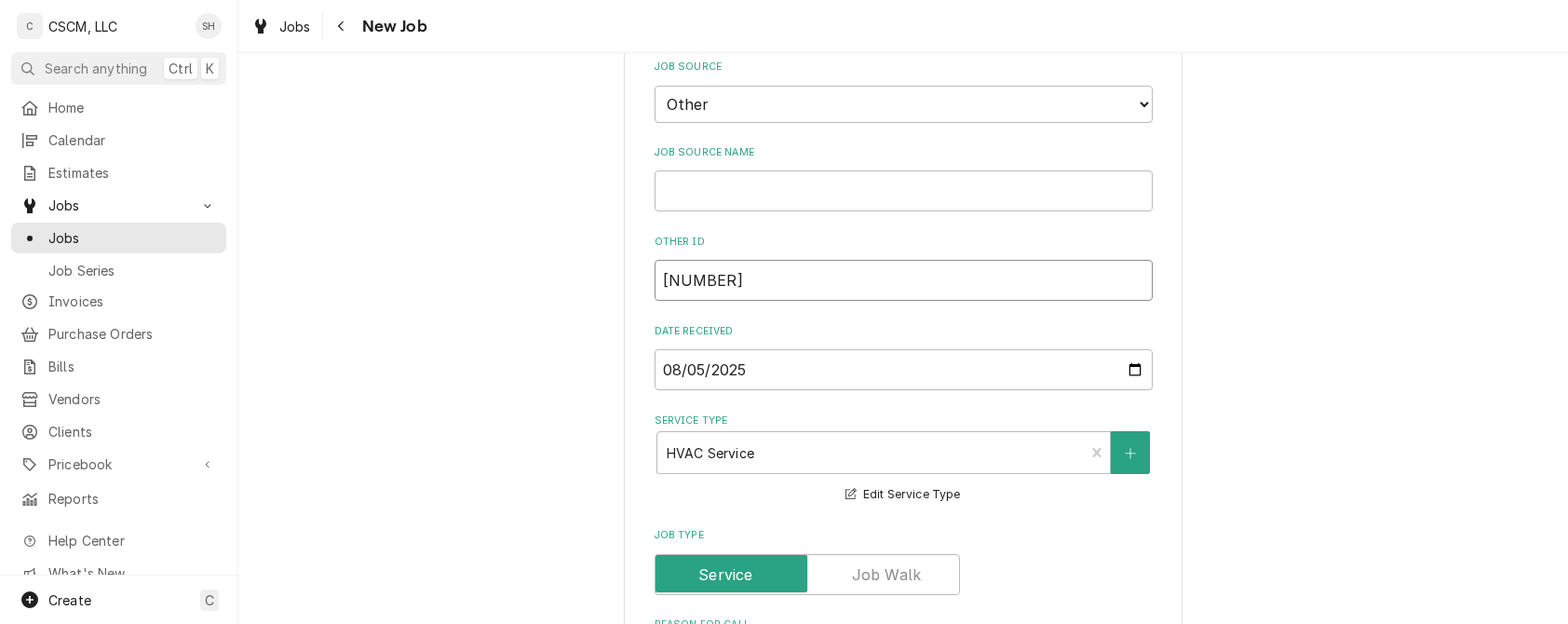 type on "x" 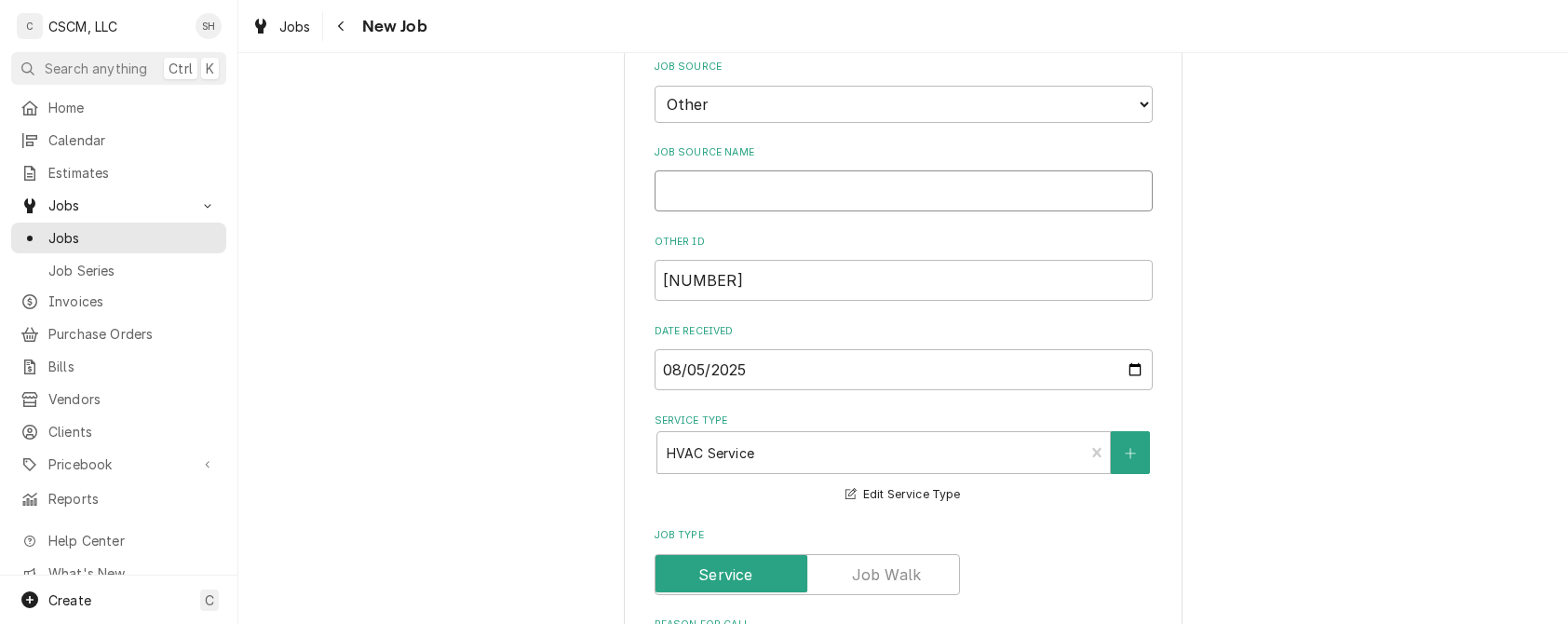 click on "Job Source Name" at bounding box center [903, 191] 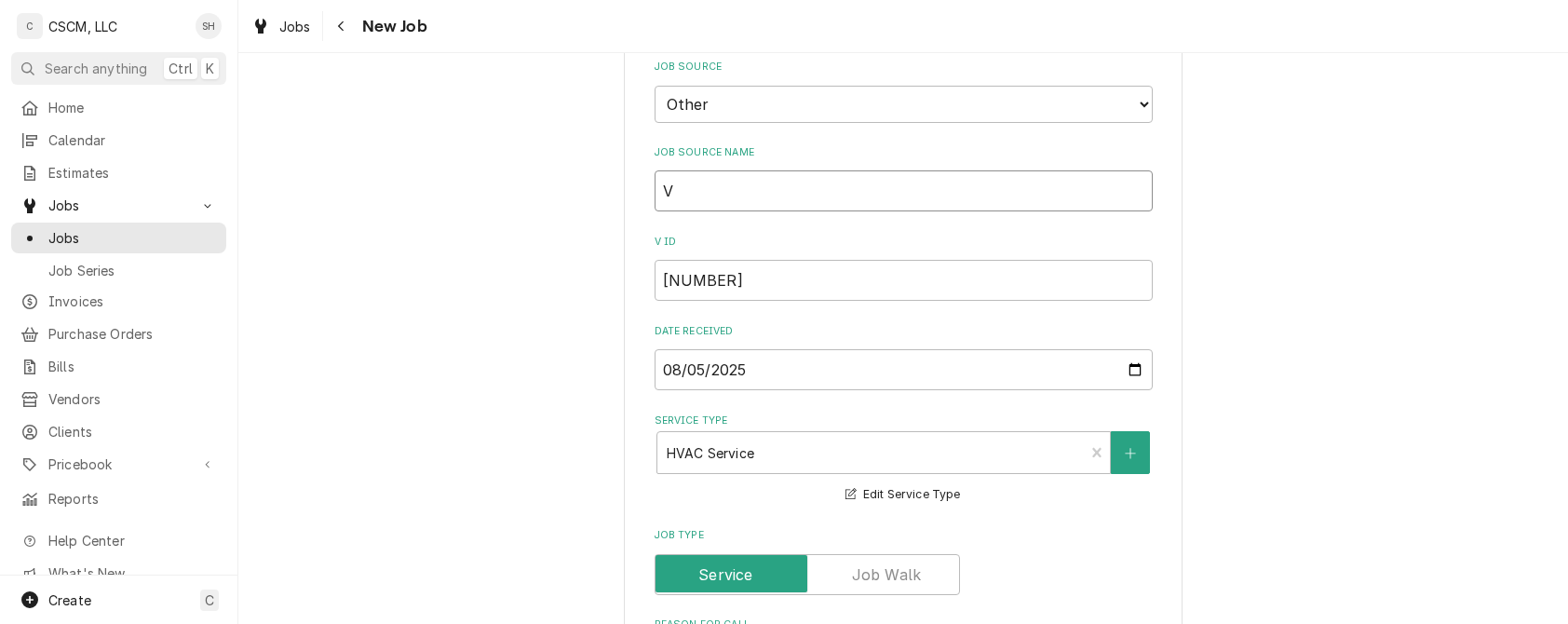 type on "x" 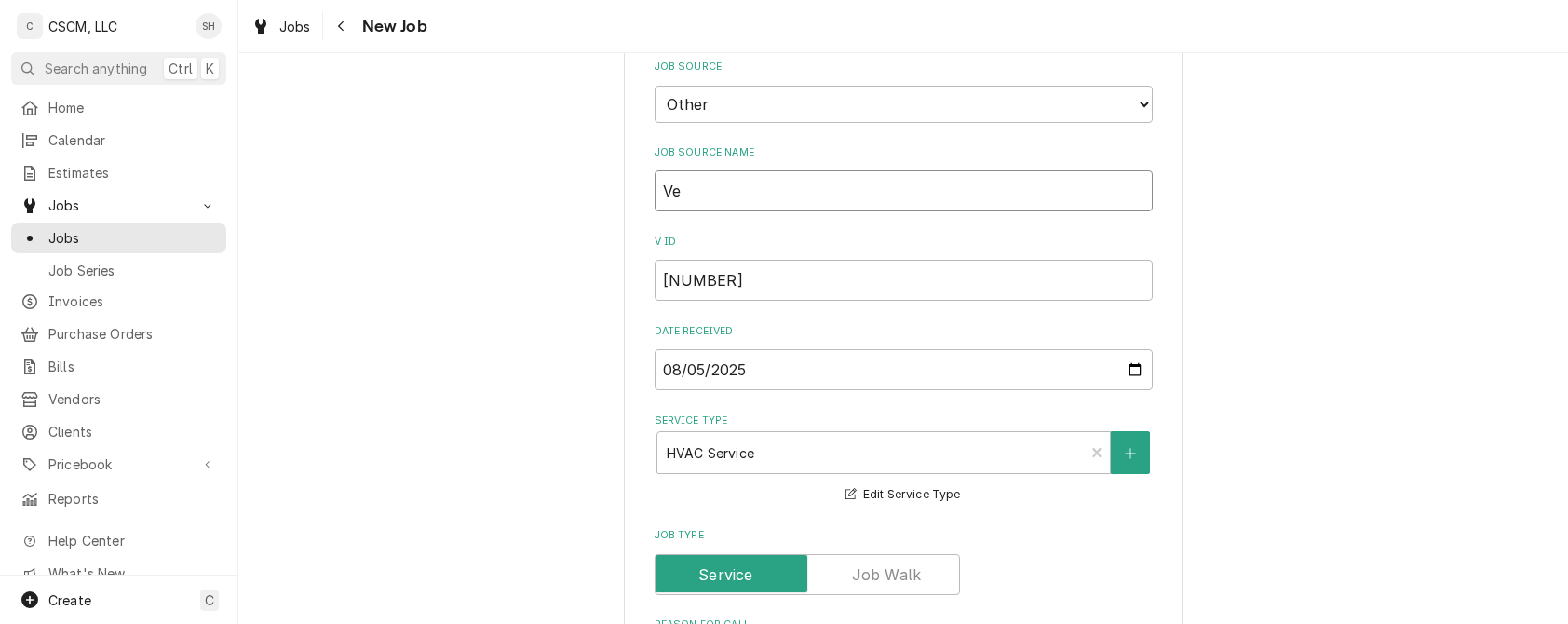 type on "x" 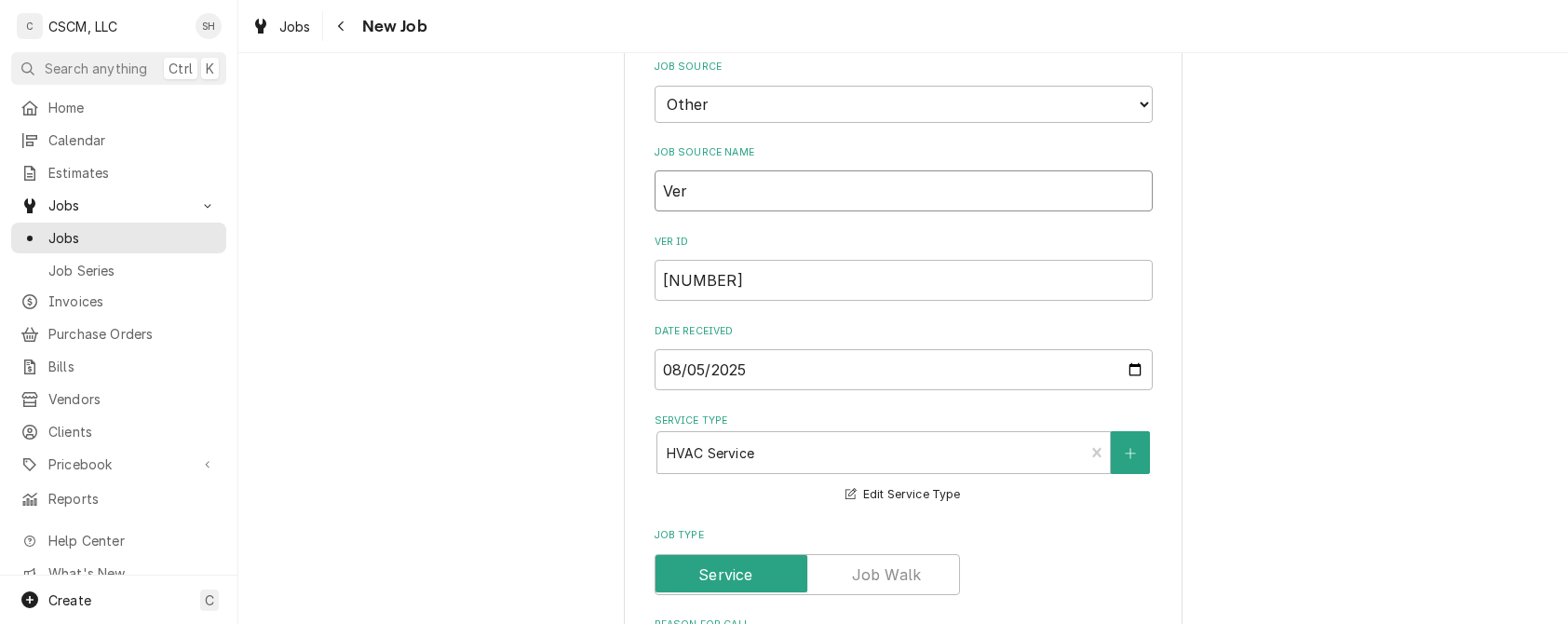 type on "Veri" 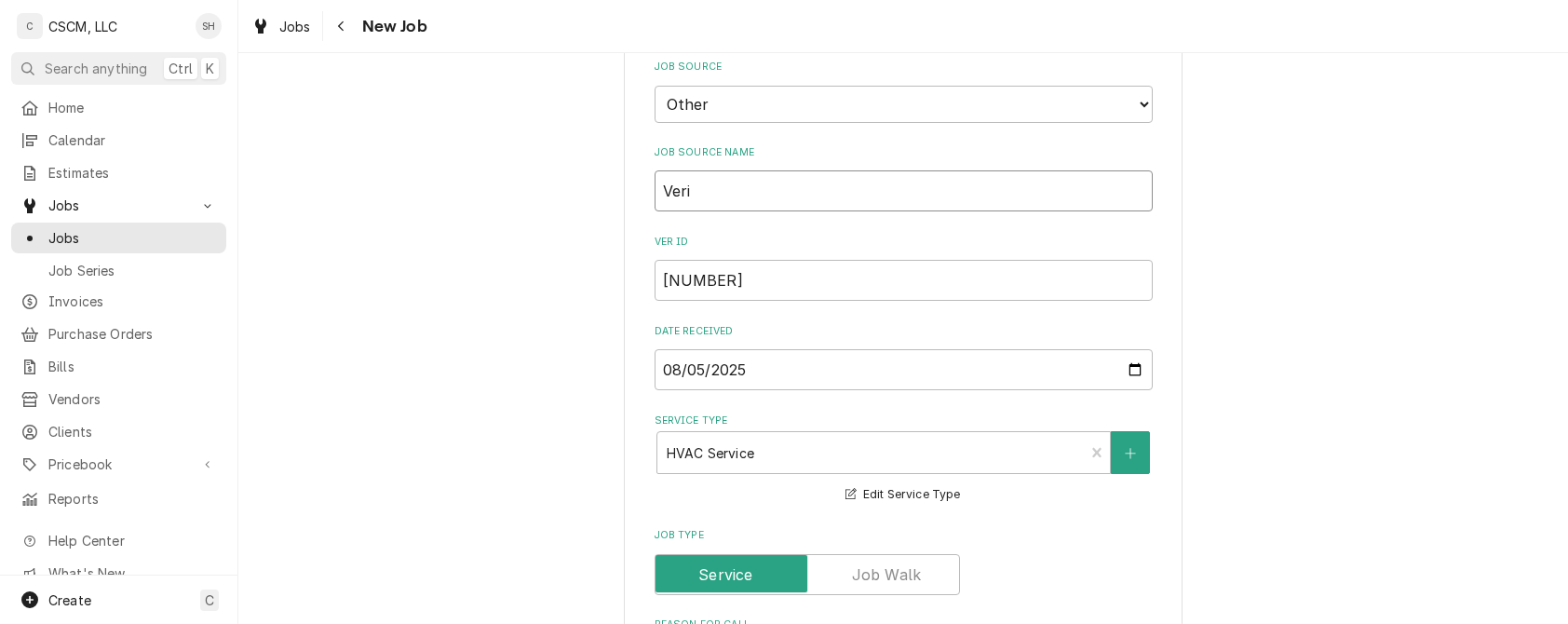 type on "x" 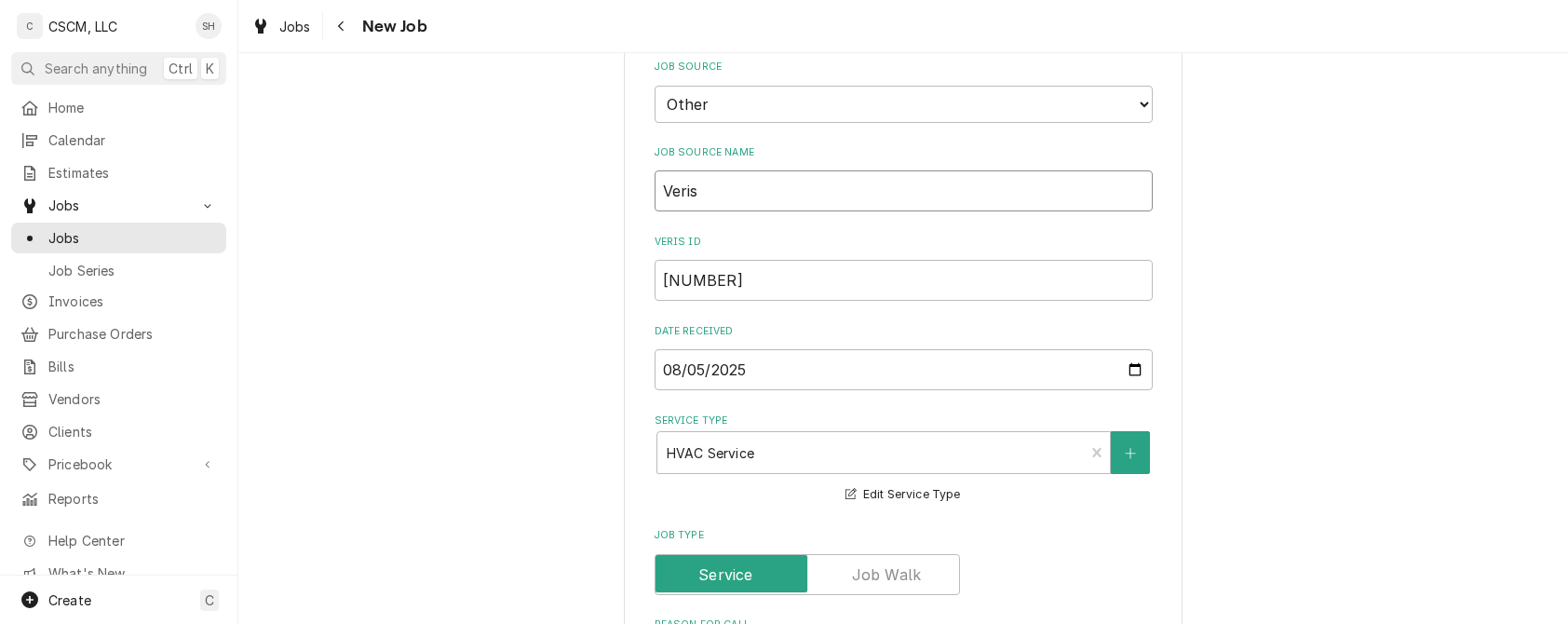 type on "x" 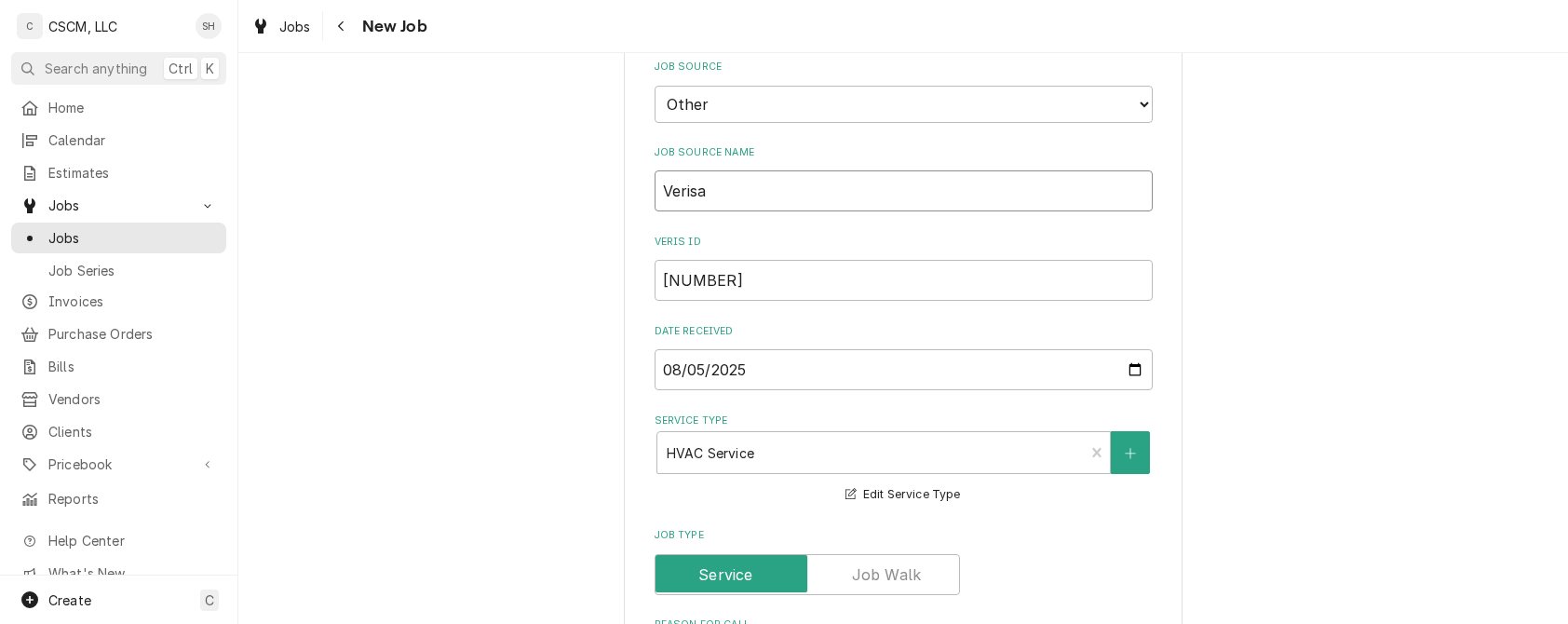 type on "Verisae" 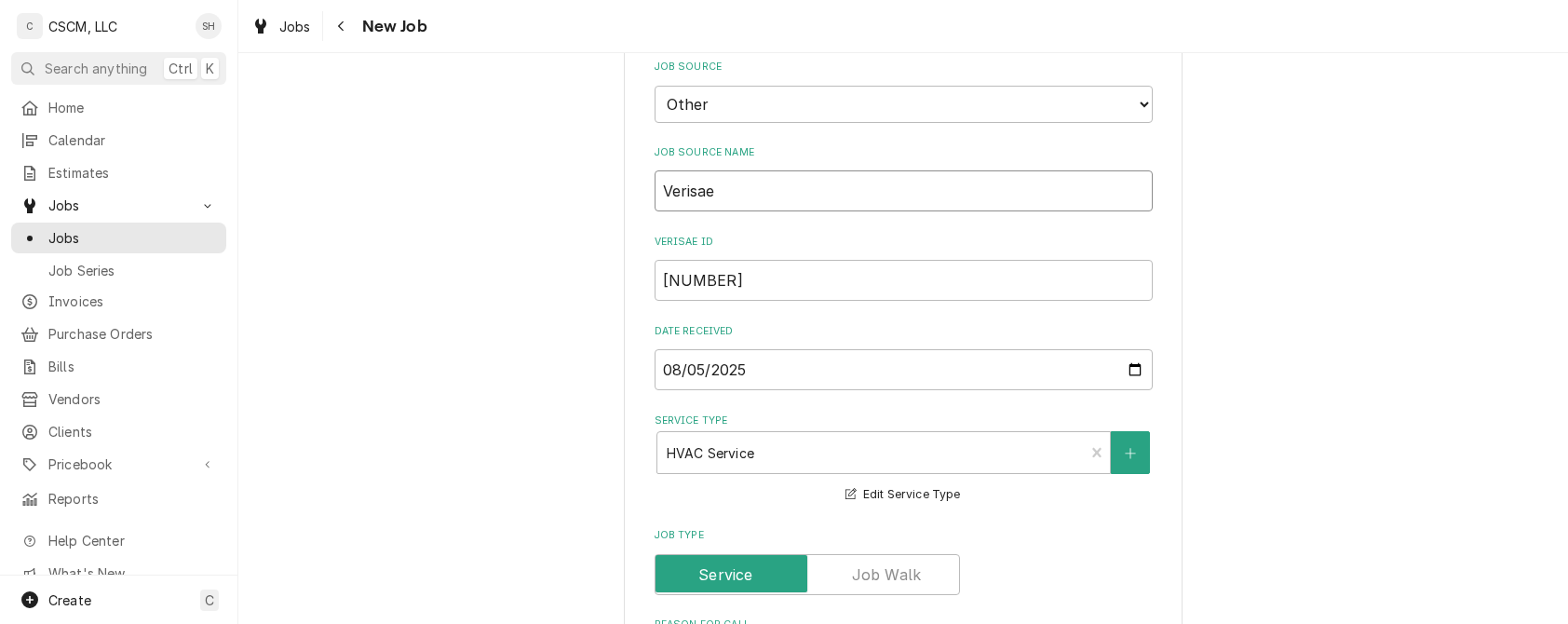 type on "x" 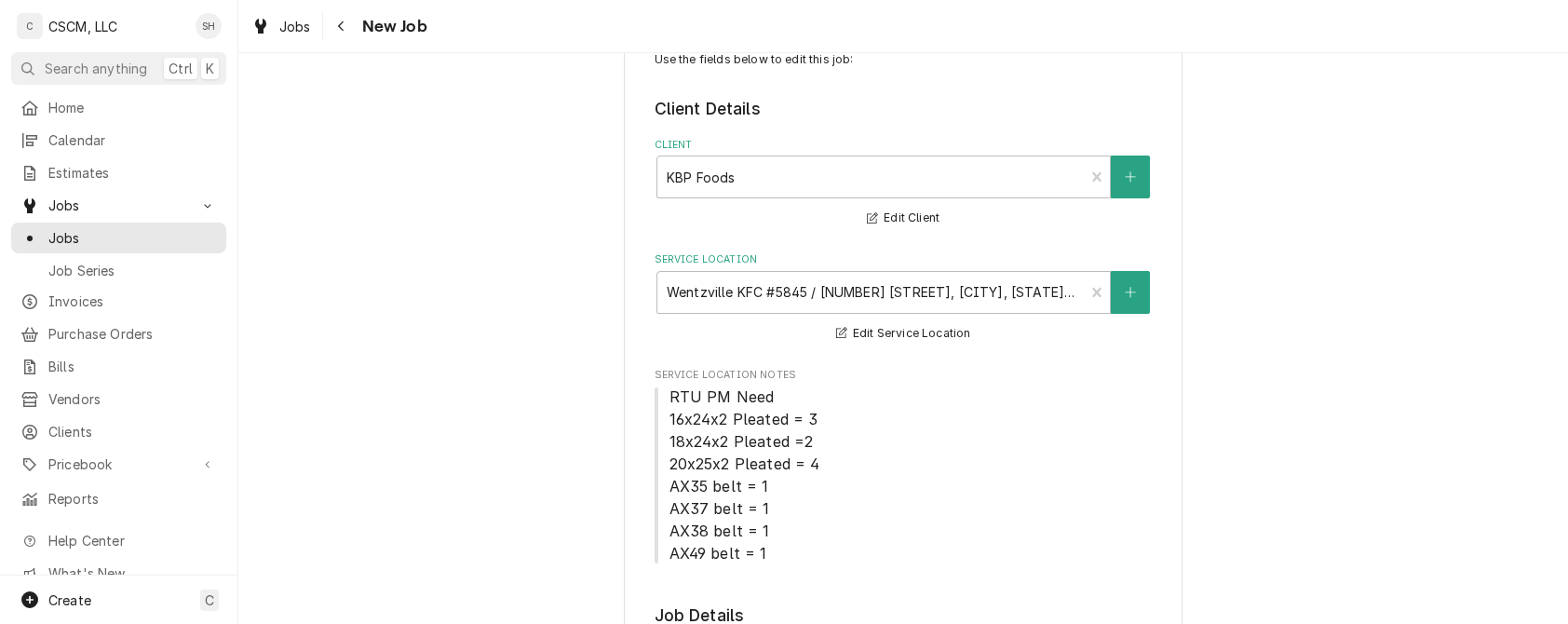 scroll, scrollTop: 39, scrollLeft: 0, axis: vertical 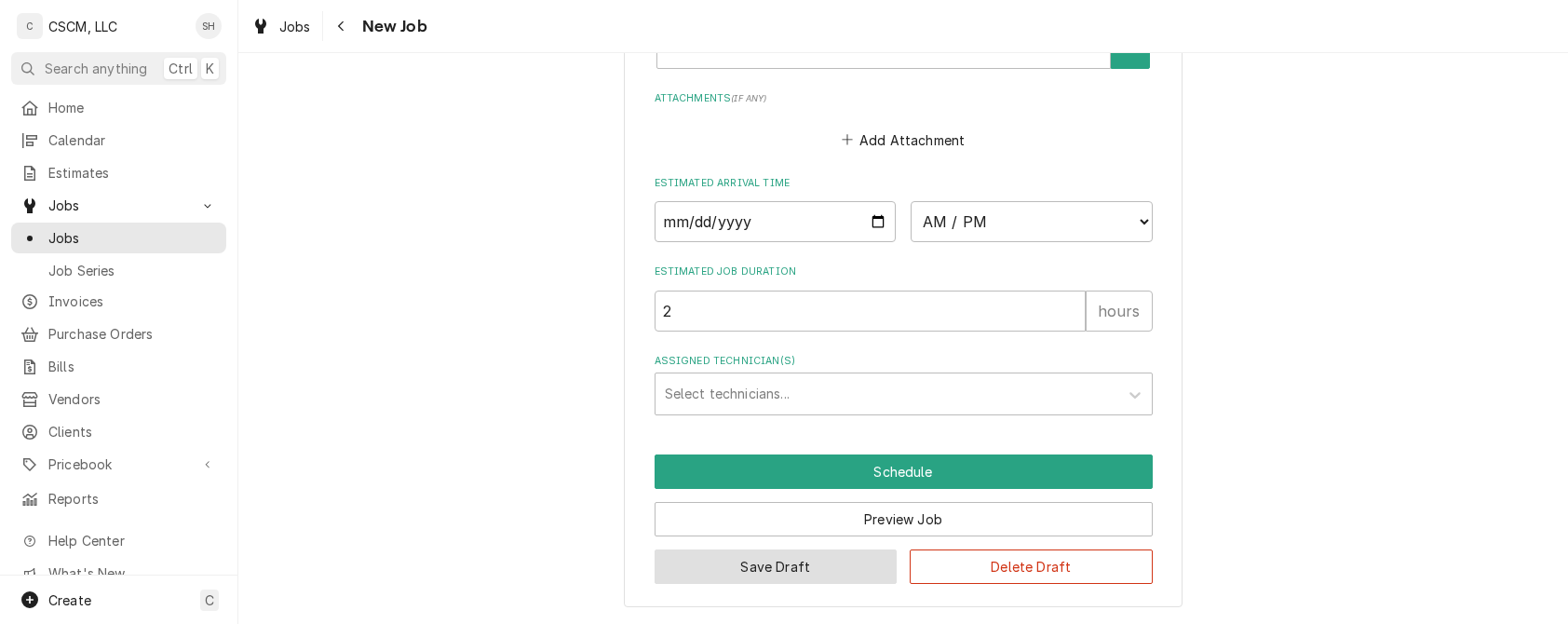 type on "Verisae" 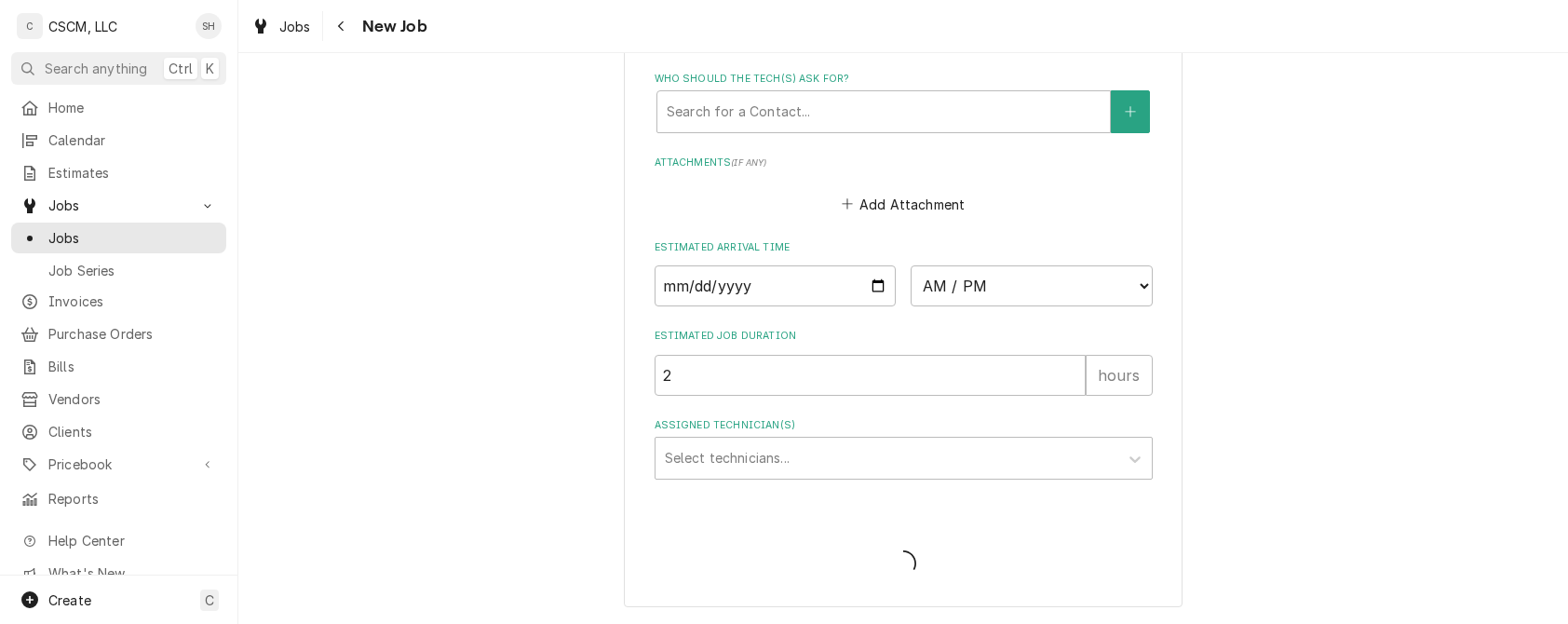 type on "x" 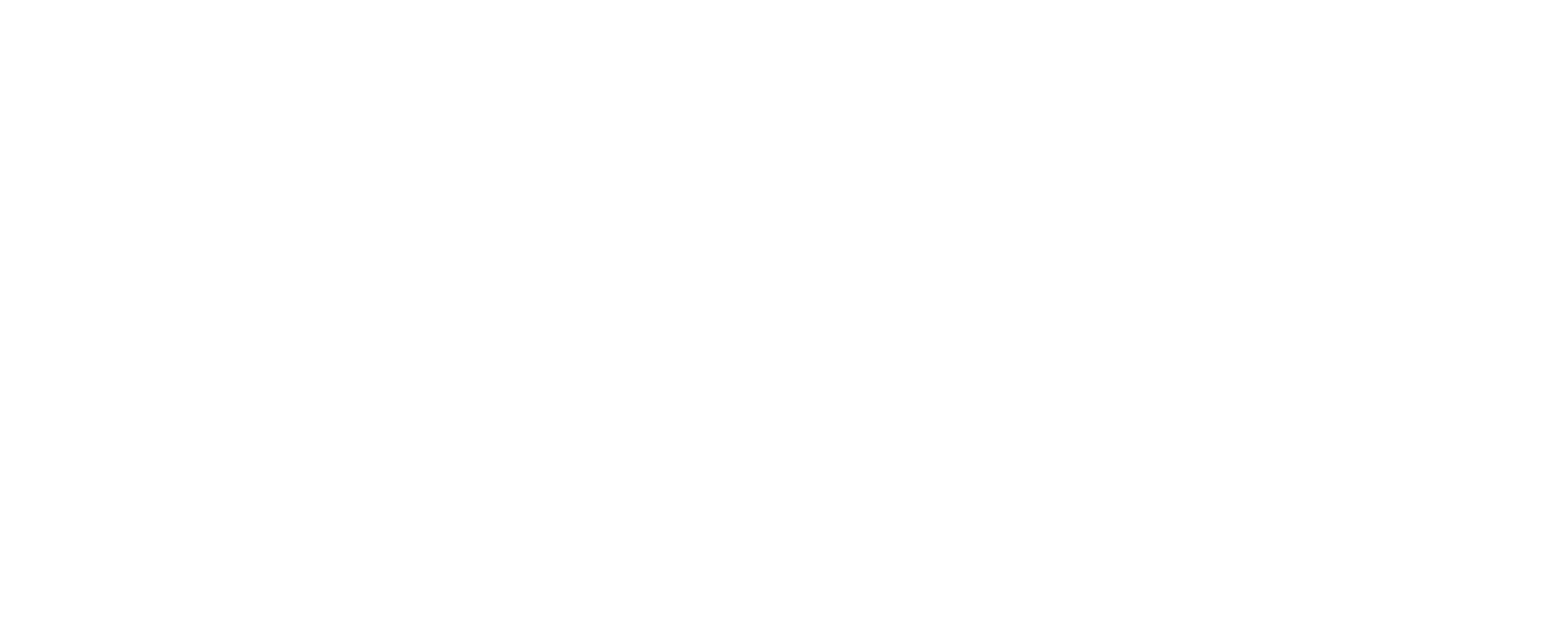 scroll, scrollTop: 0, scrollLeft: 0, axis: both 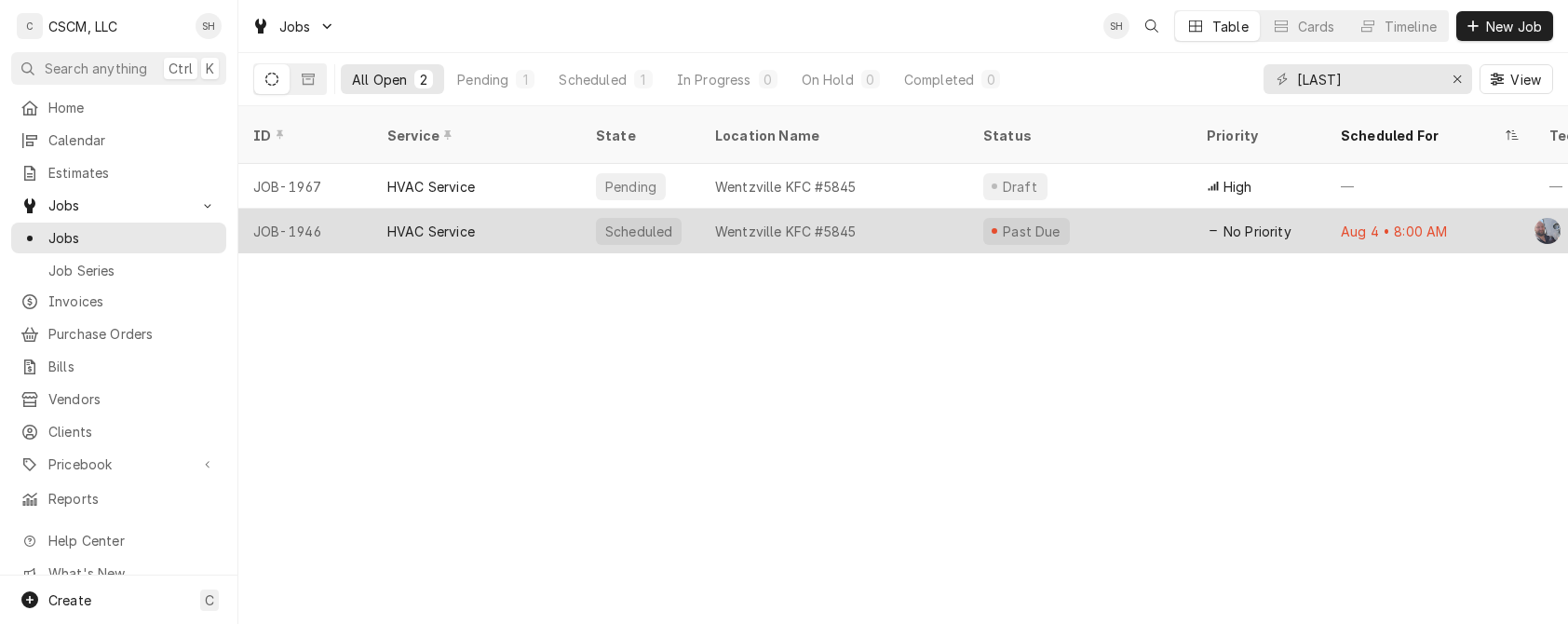click on "Past Due" at bounding box center [1080, 231] 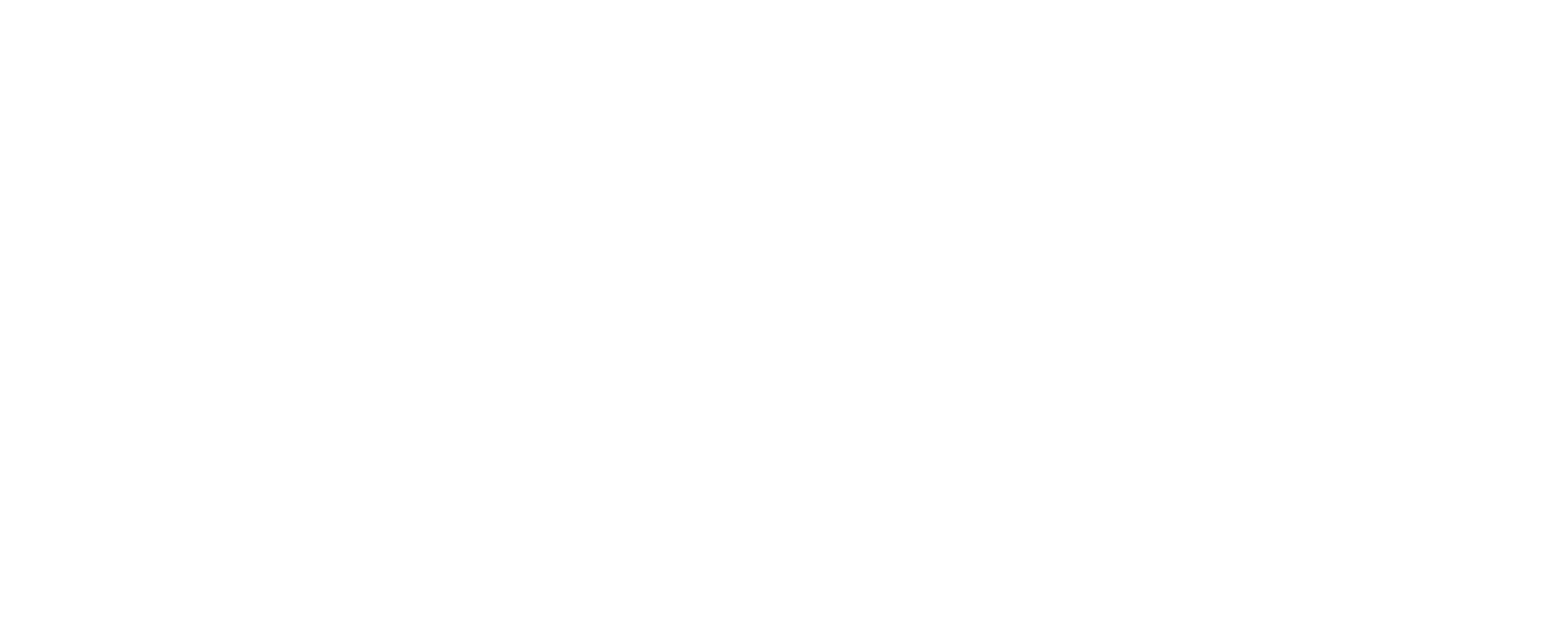 scroll, scrollTop: 0, scrollLeft: 0, axis: both 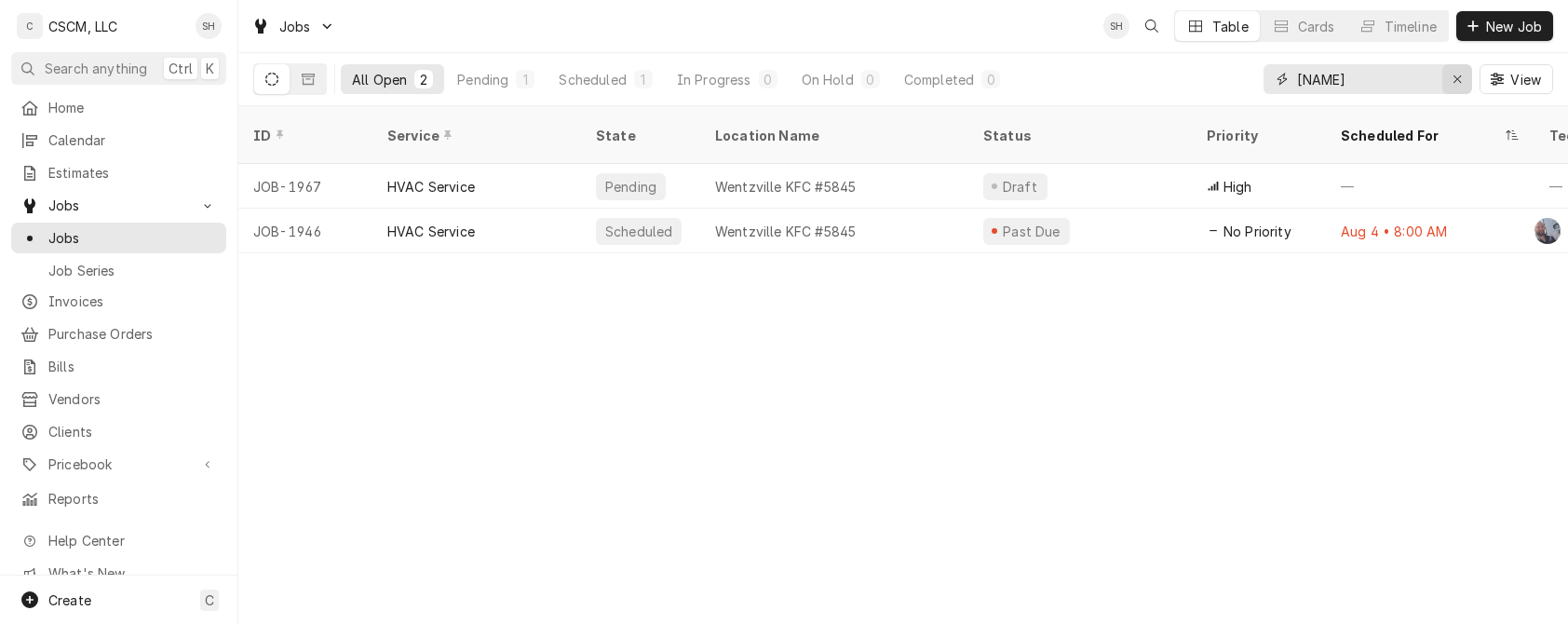 click at bounding box center (1457, 79) 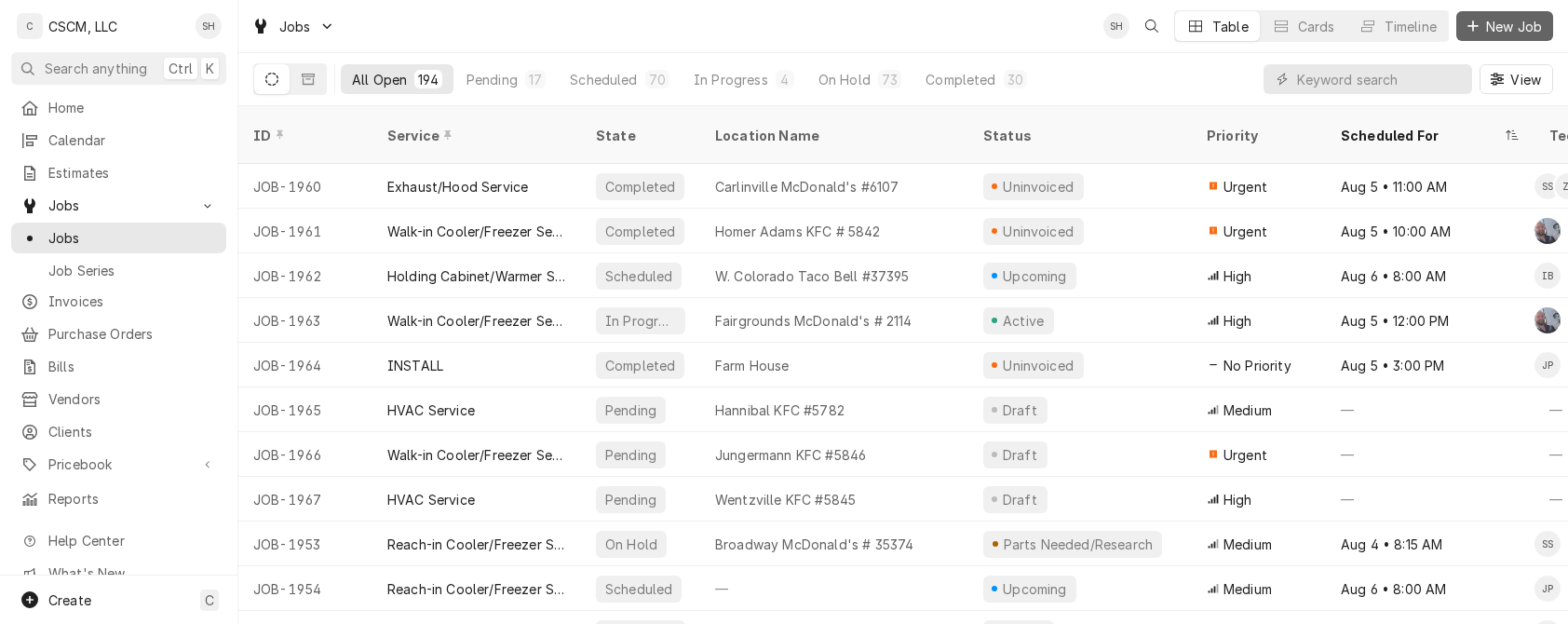click on "New Job" at bounding box center [1514, 26] 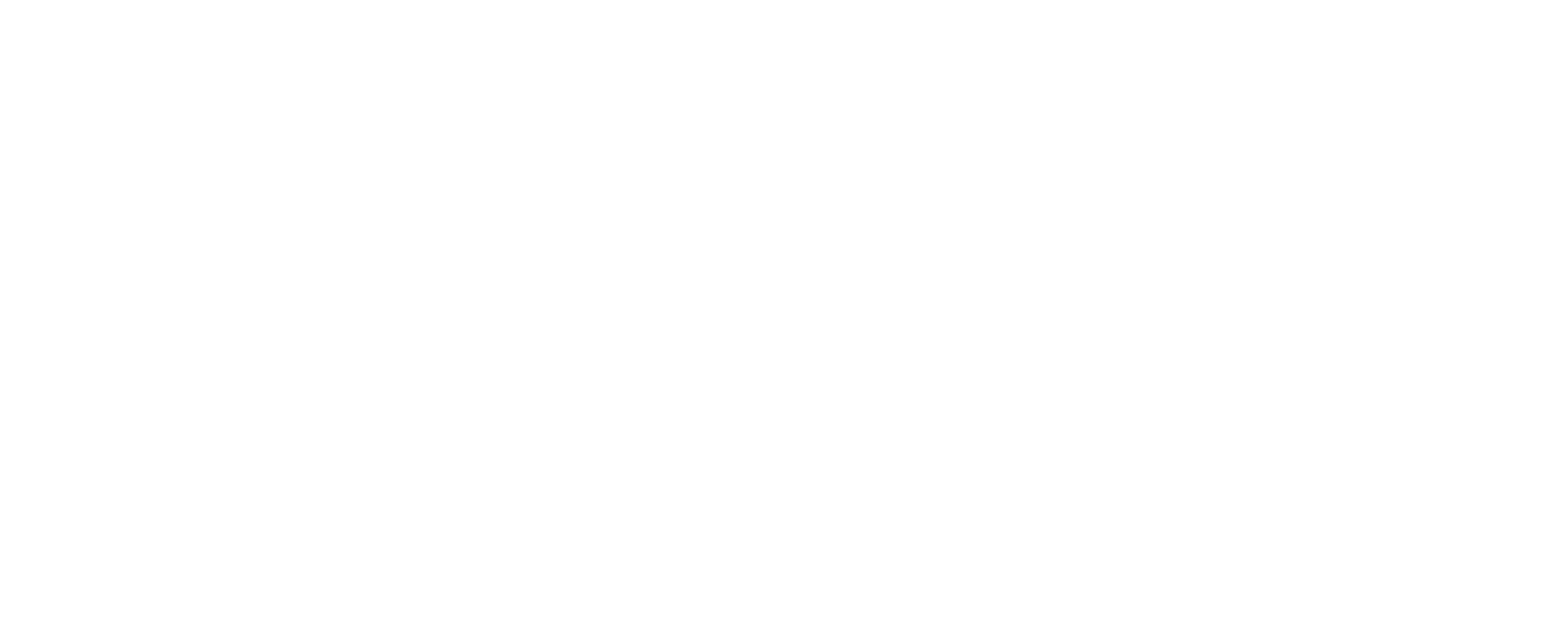 scroll, scrollTop: 0, scrollLeft: 0, axis: both 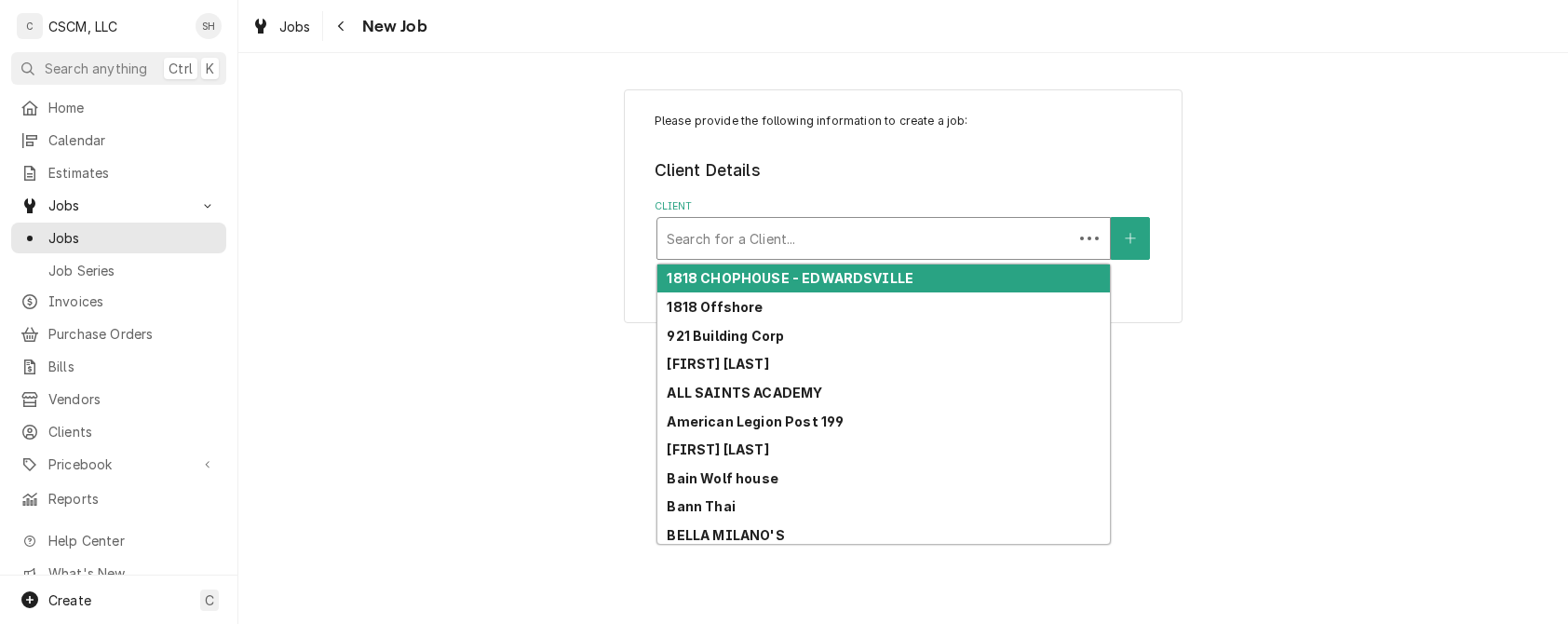 click at bounding box center [865, 238] 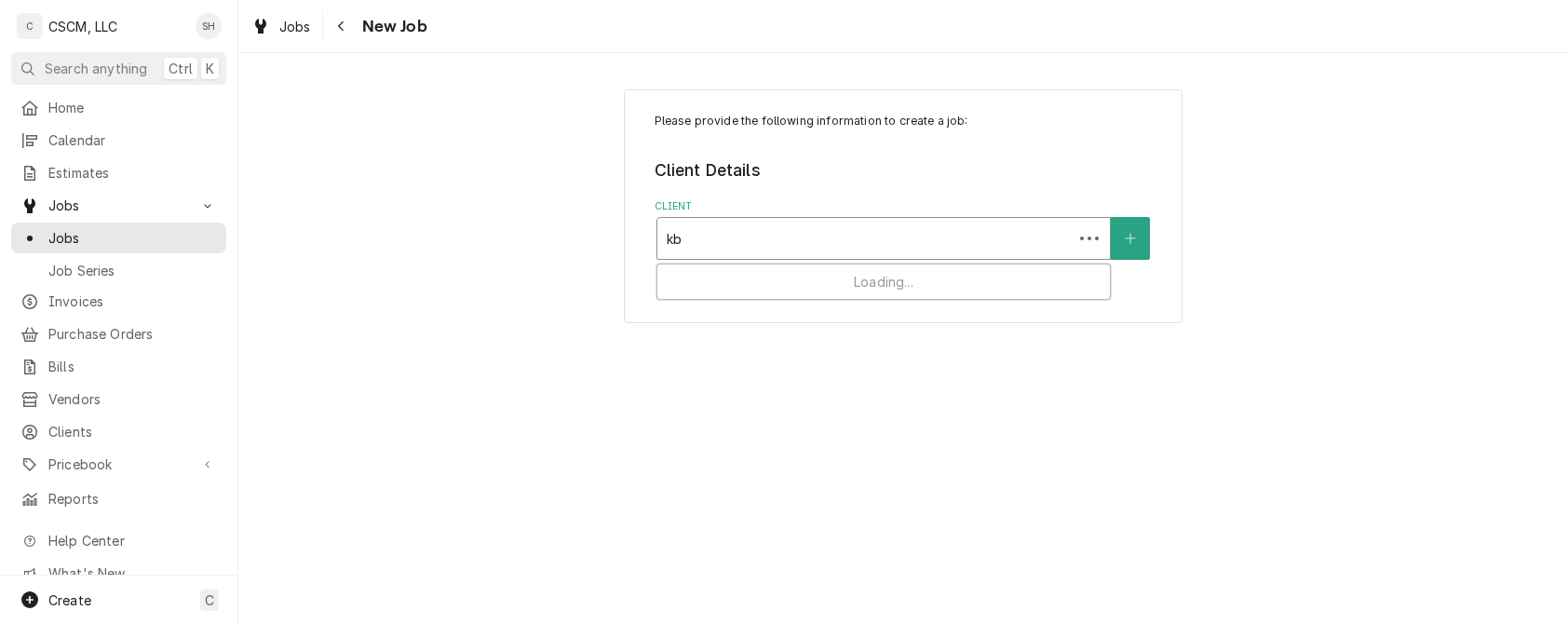 type on "kbp" 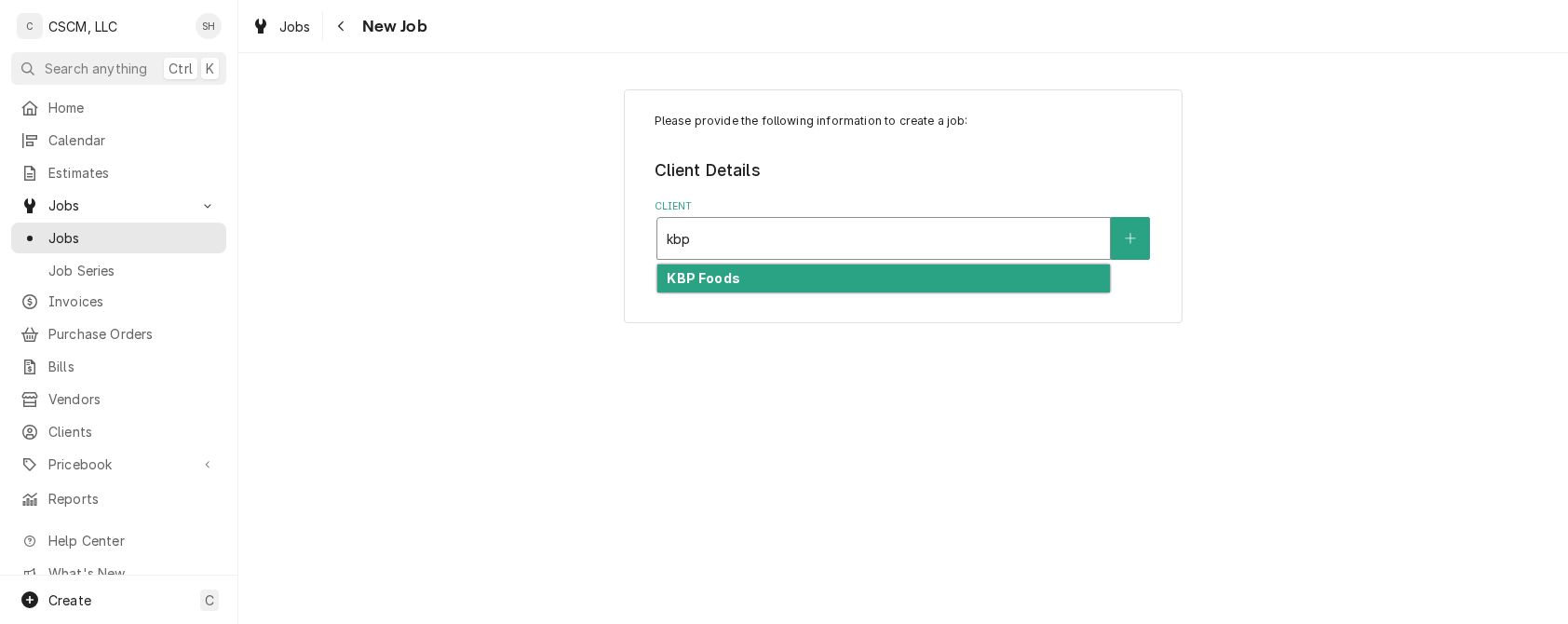 click on "KBP Foods" at bounding box center [884, 278] 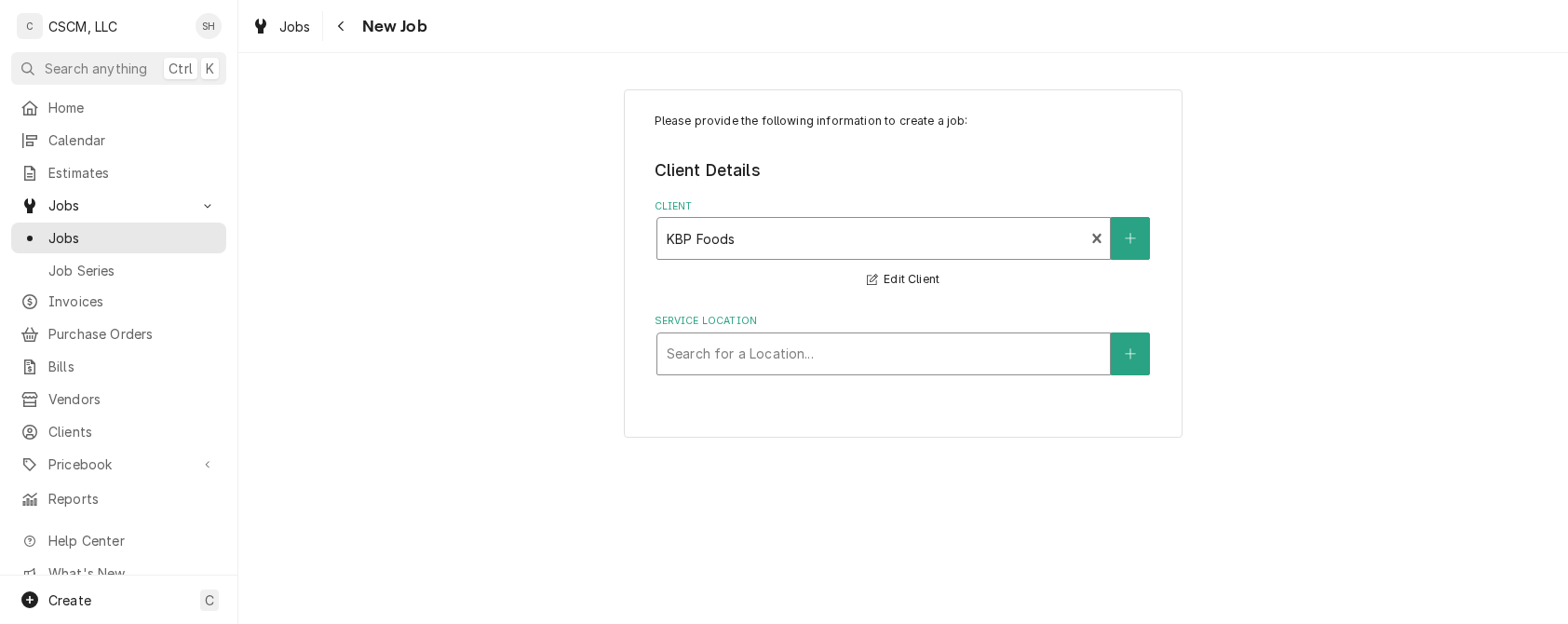 click at bounding box center [884, 354] 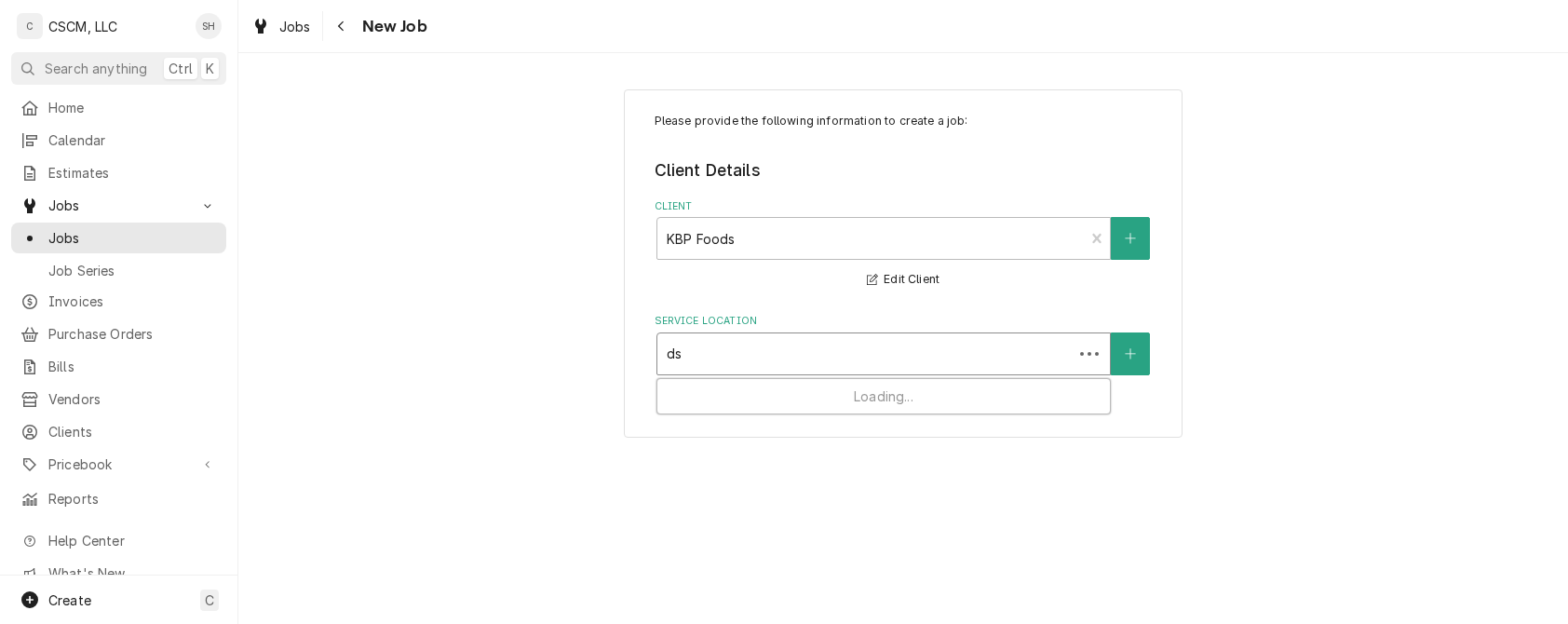 type on "d" 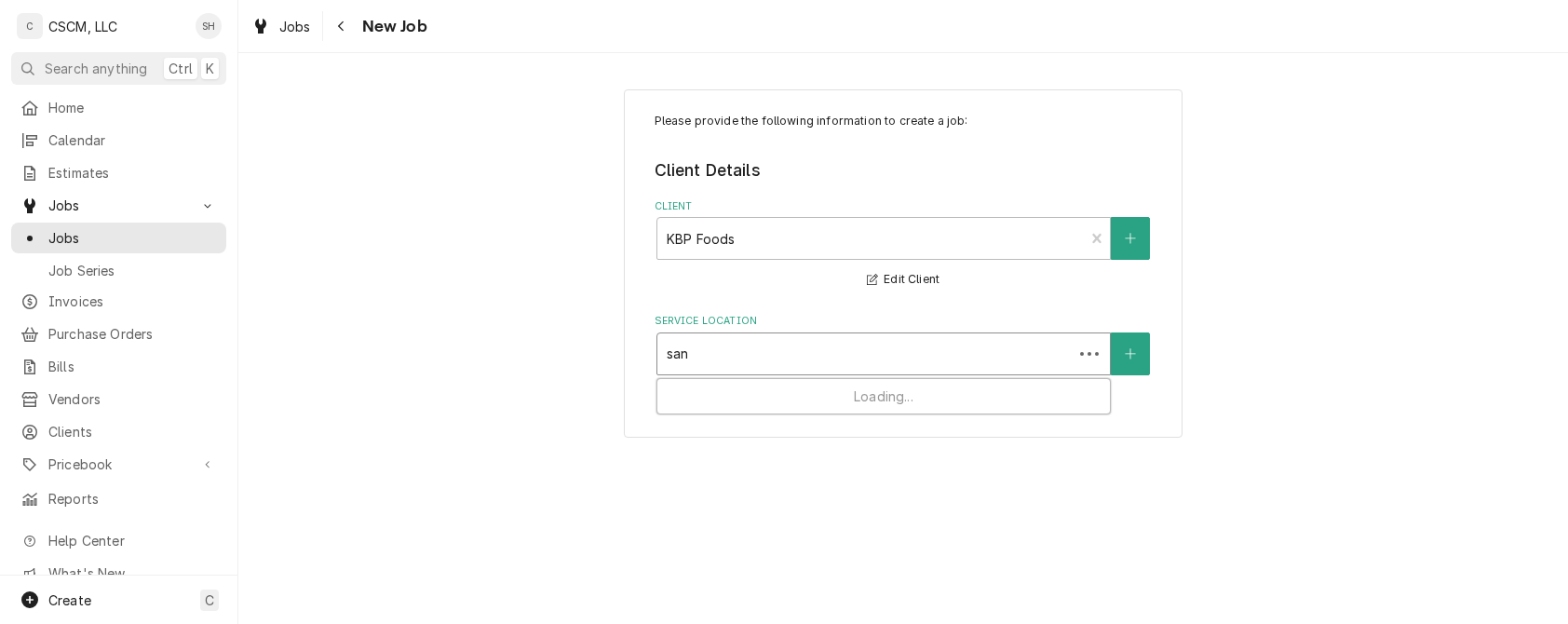 type on "sant" 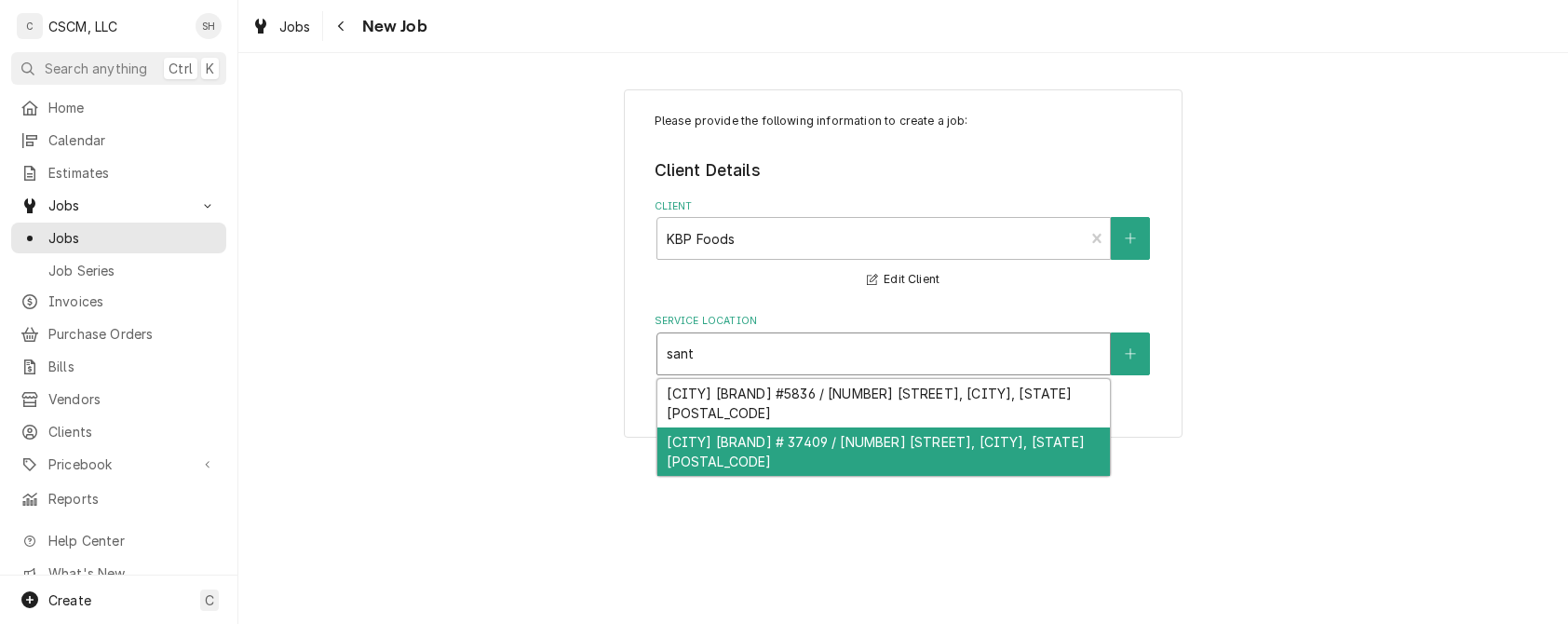 click on "[CITY] [BRAND] # 37409 / [NUMBER] [STREET], [CITY], [STATE] [POSTAL_CODE]" at bounding box center (884, 452) 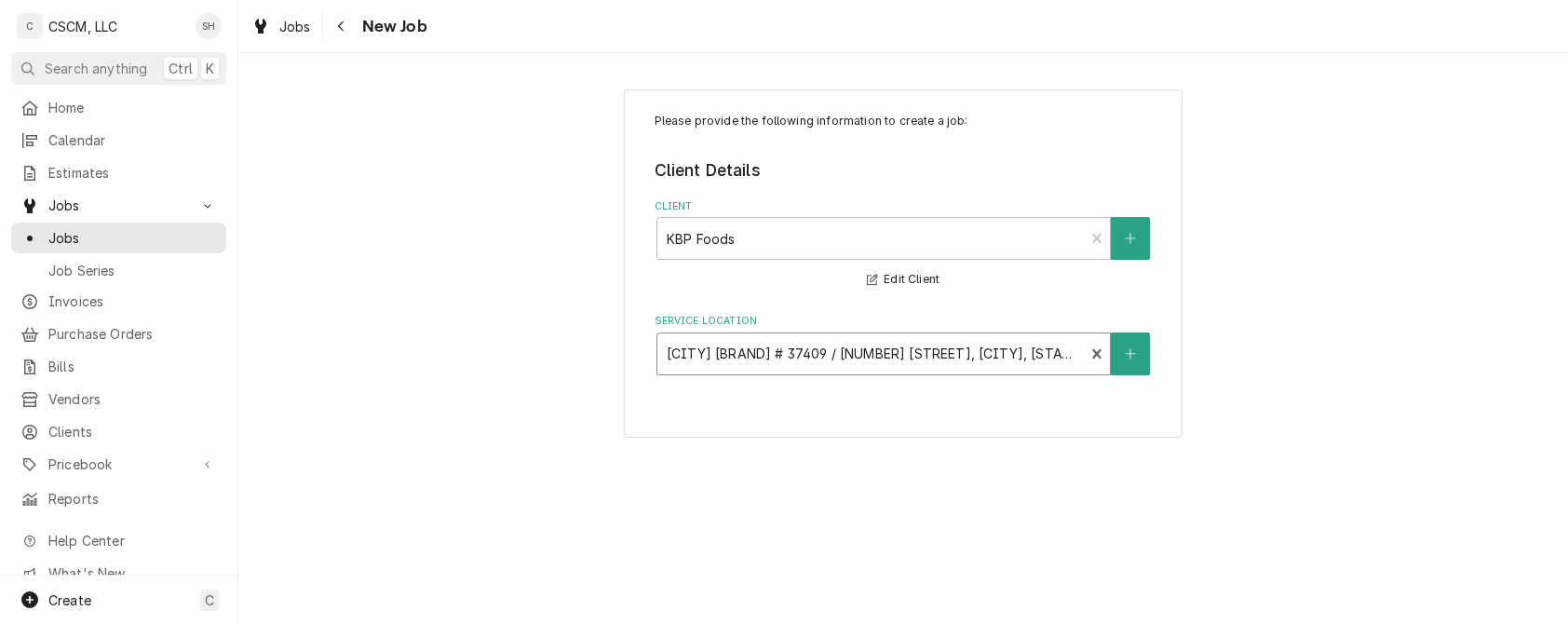 type 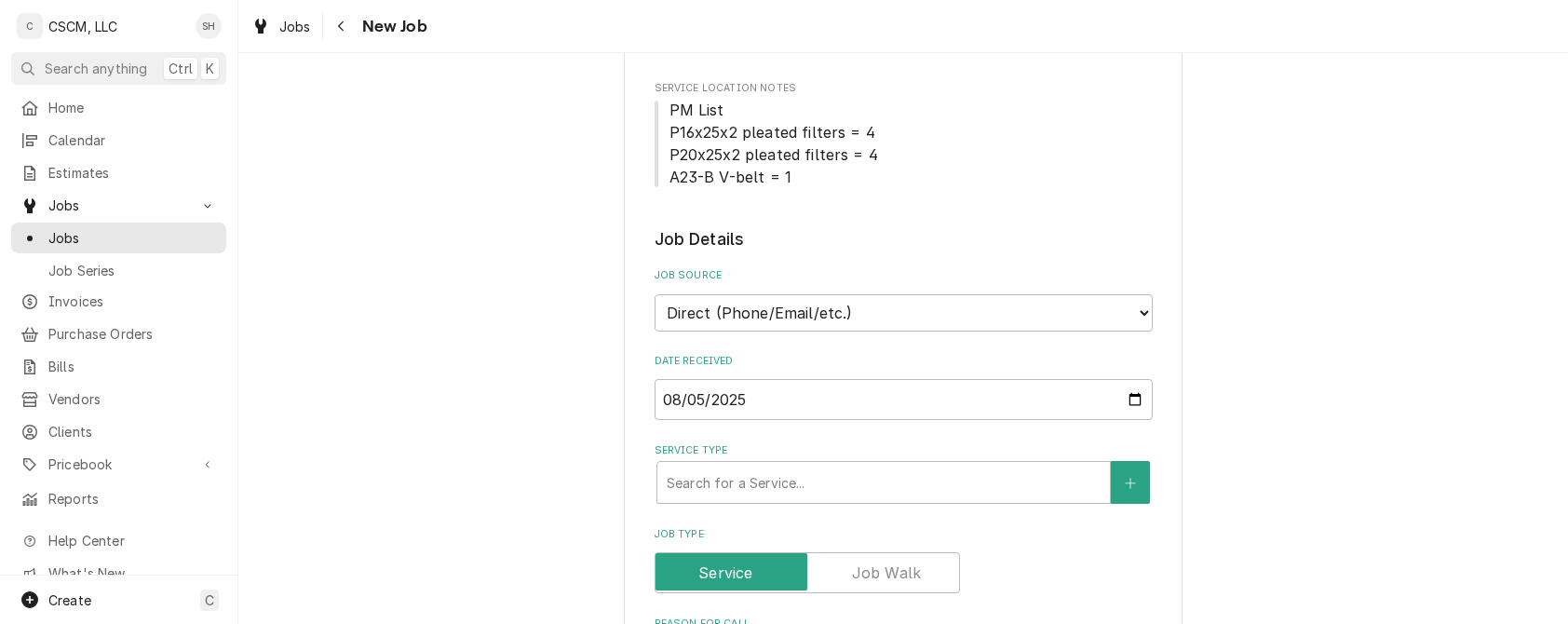 scroll, scrollTop: 440, scrollLeft: 0, axis: vertical 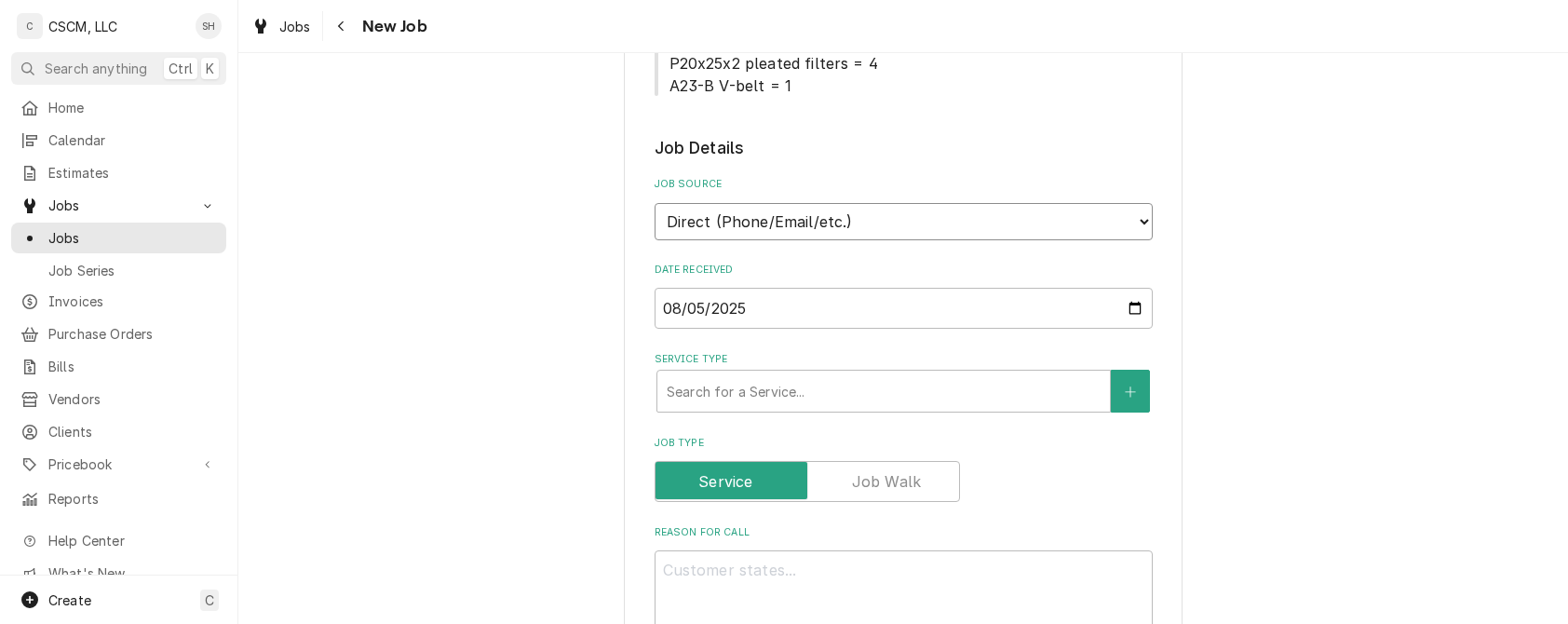 click on "Direct (Phone/Email/etc.) Other" at bounding box center (903, 222) 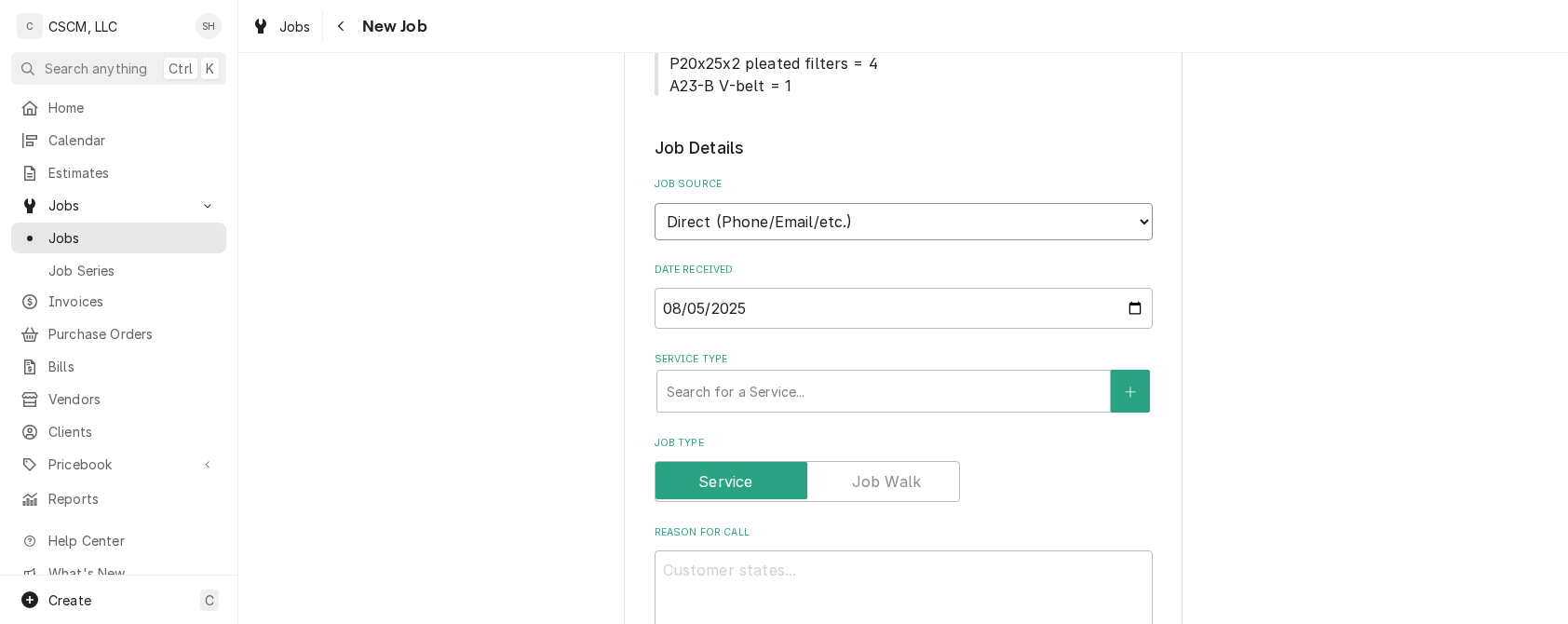 select on "100" 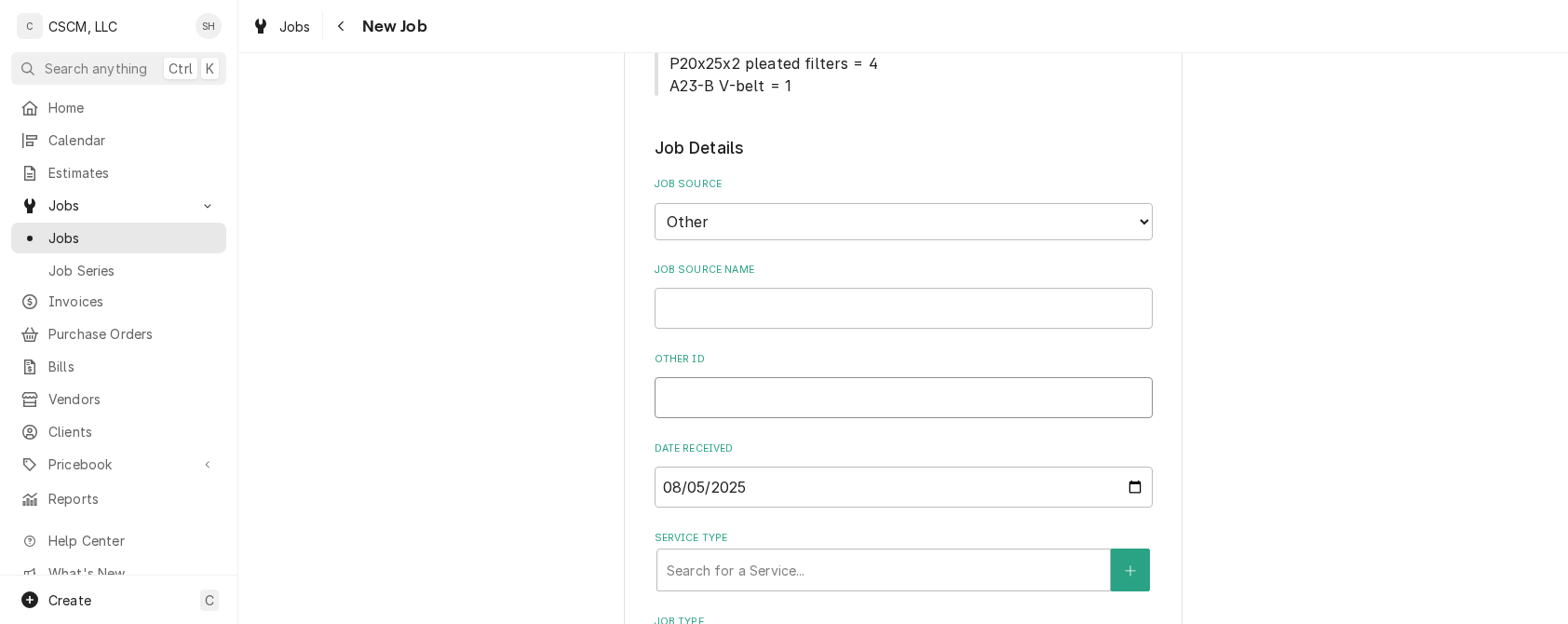 click on "Other ID" at bounding box center (903, 398) 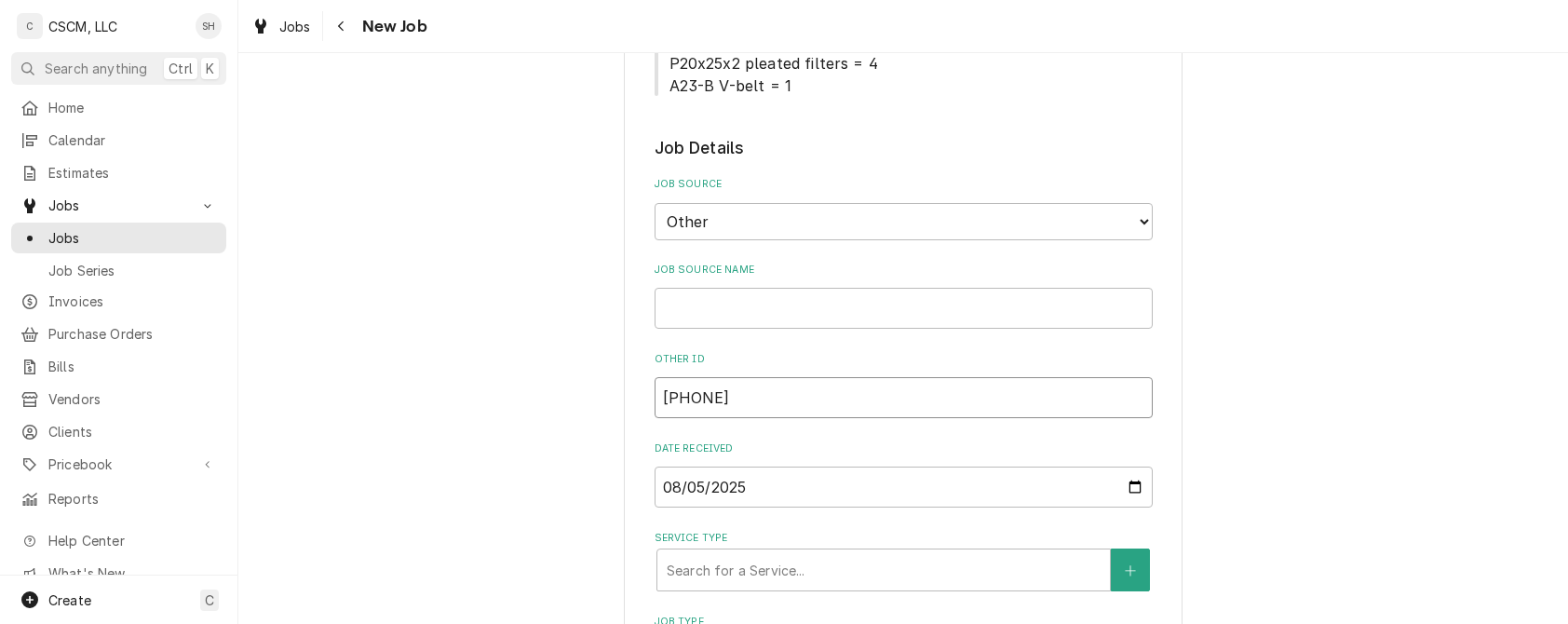 type on "x" 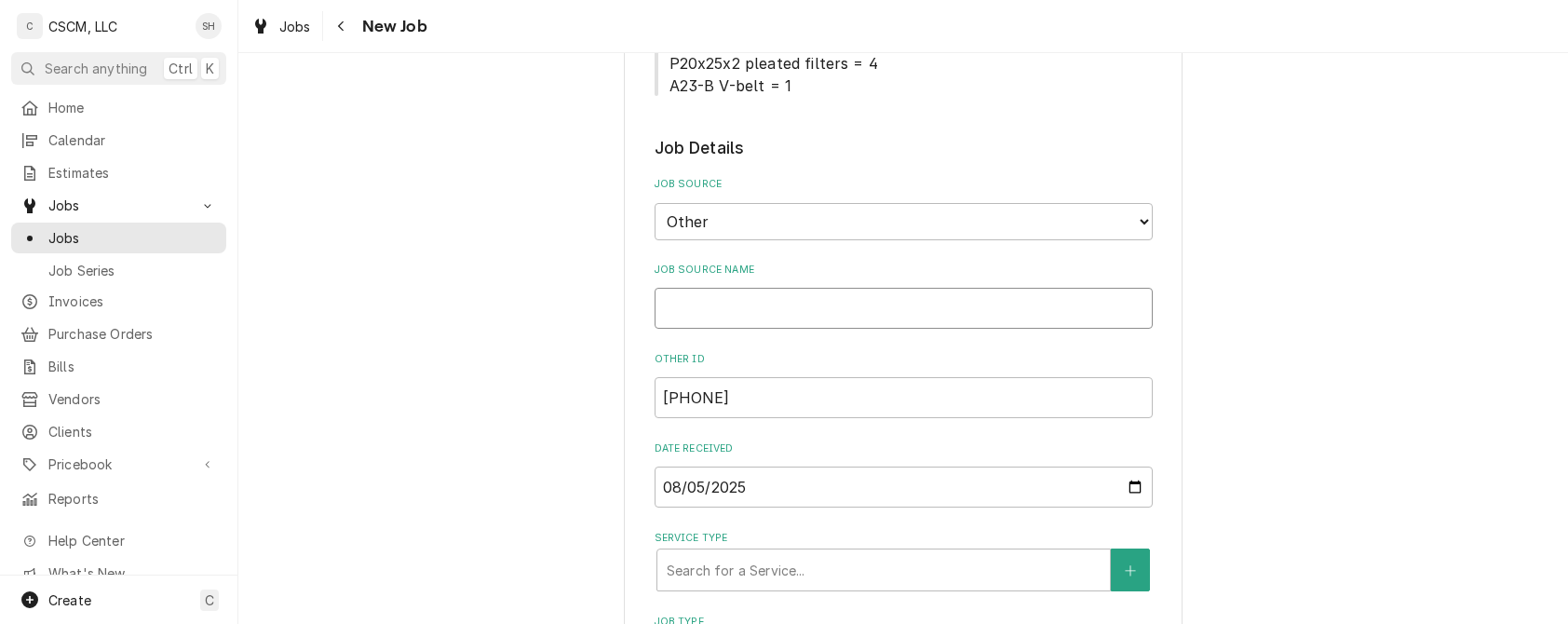 click on "Job Source Name" at bounding box center [903, 308] 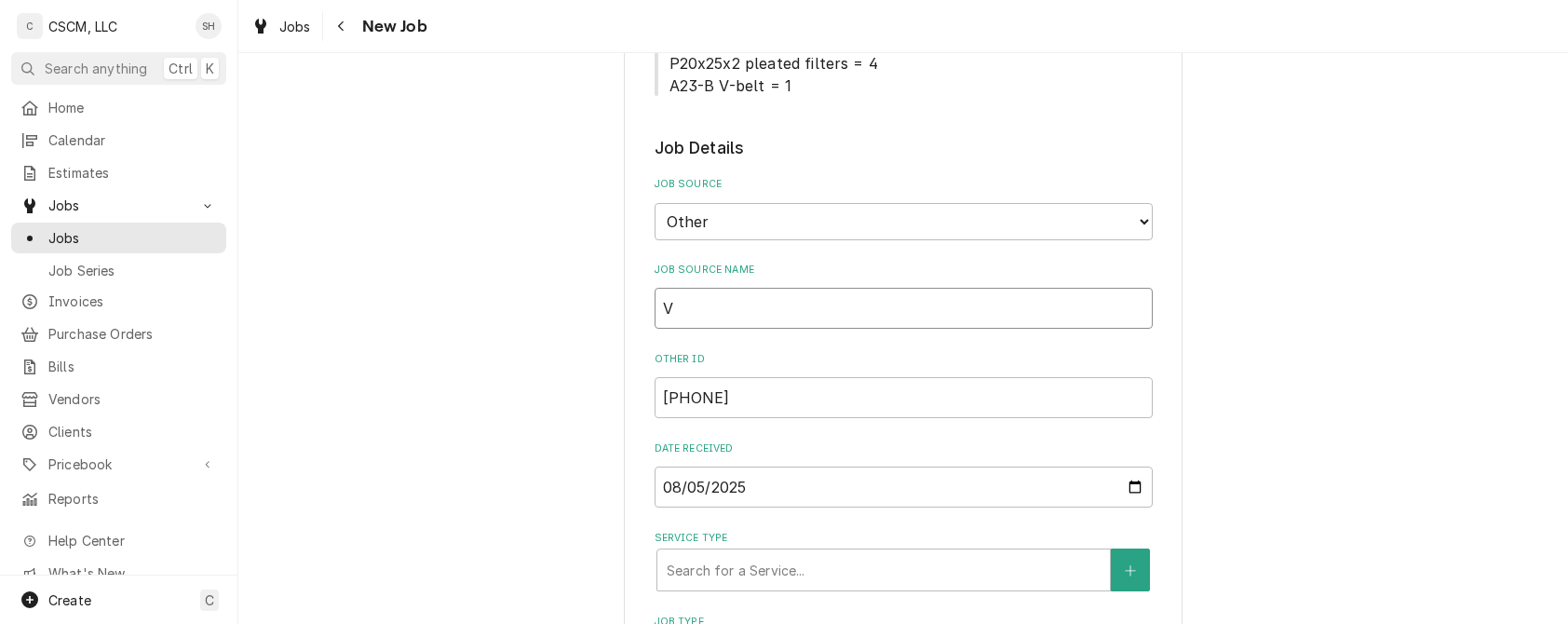 type on "x" 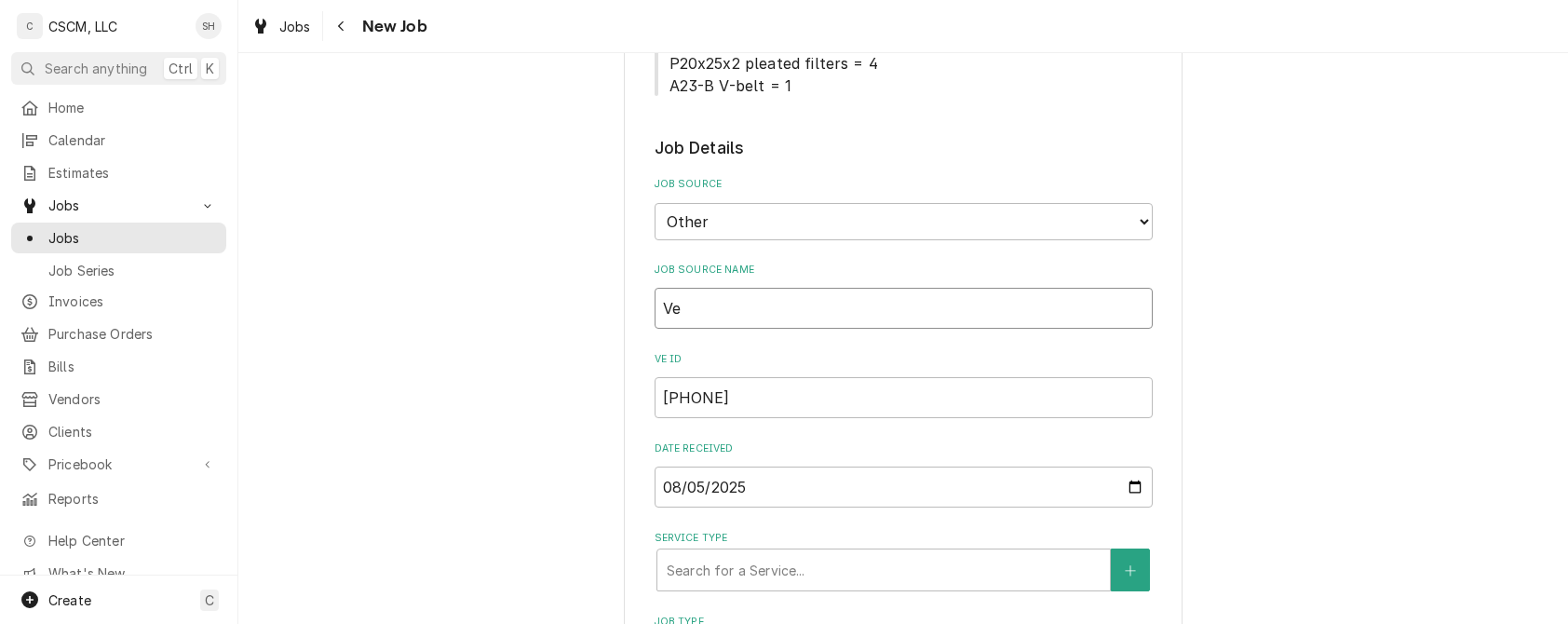 type on "x" 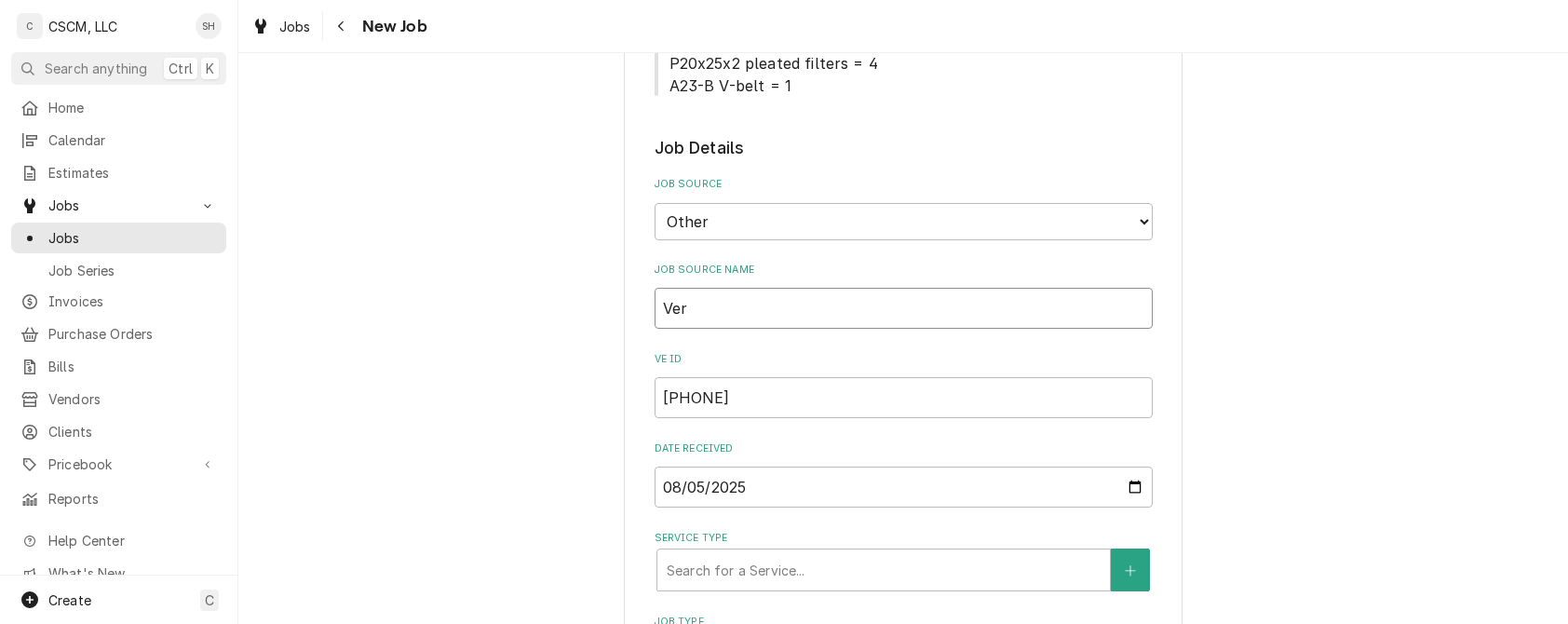 type on "Veri" 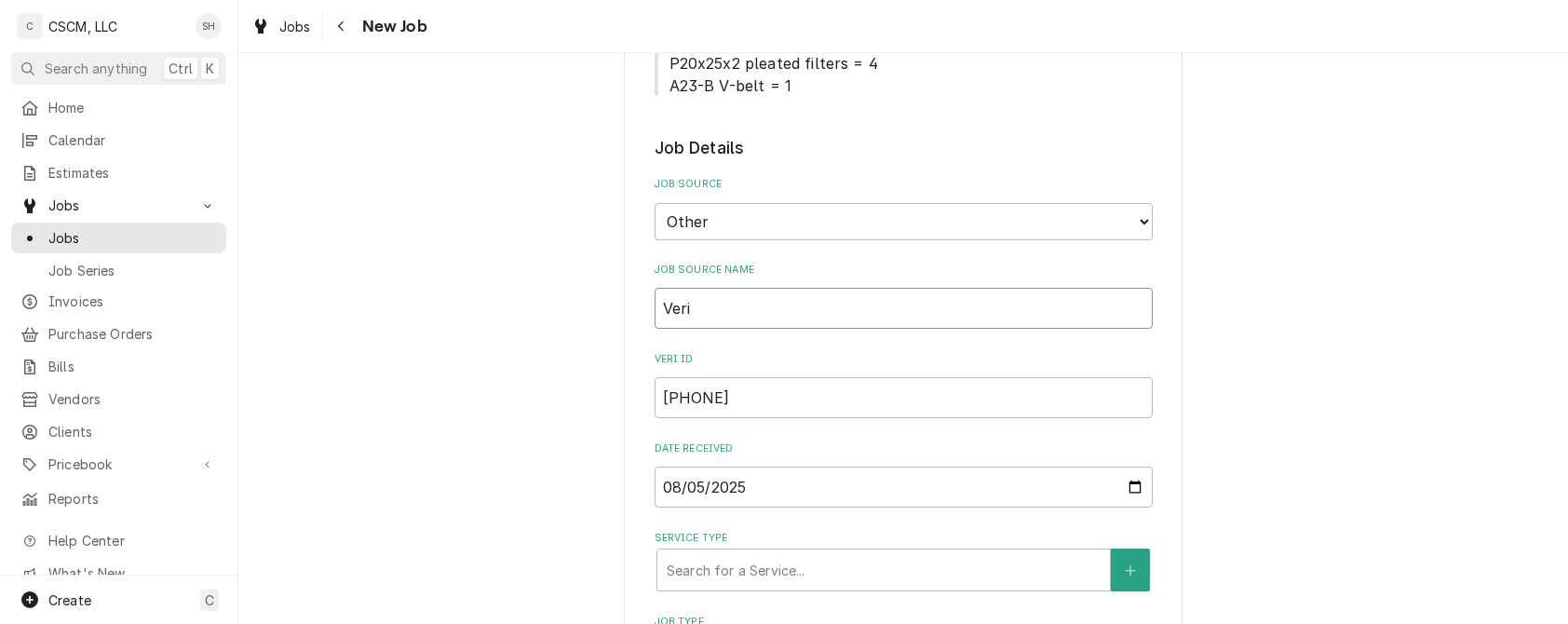 type on "x" 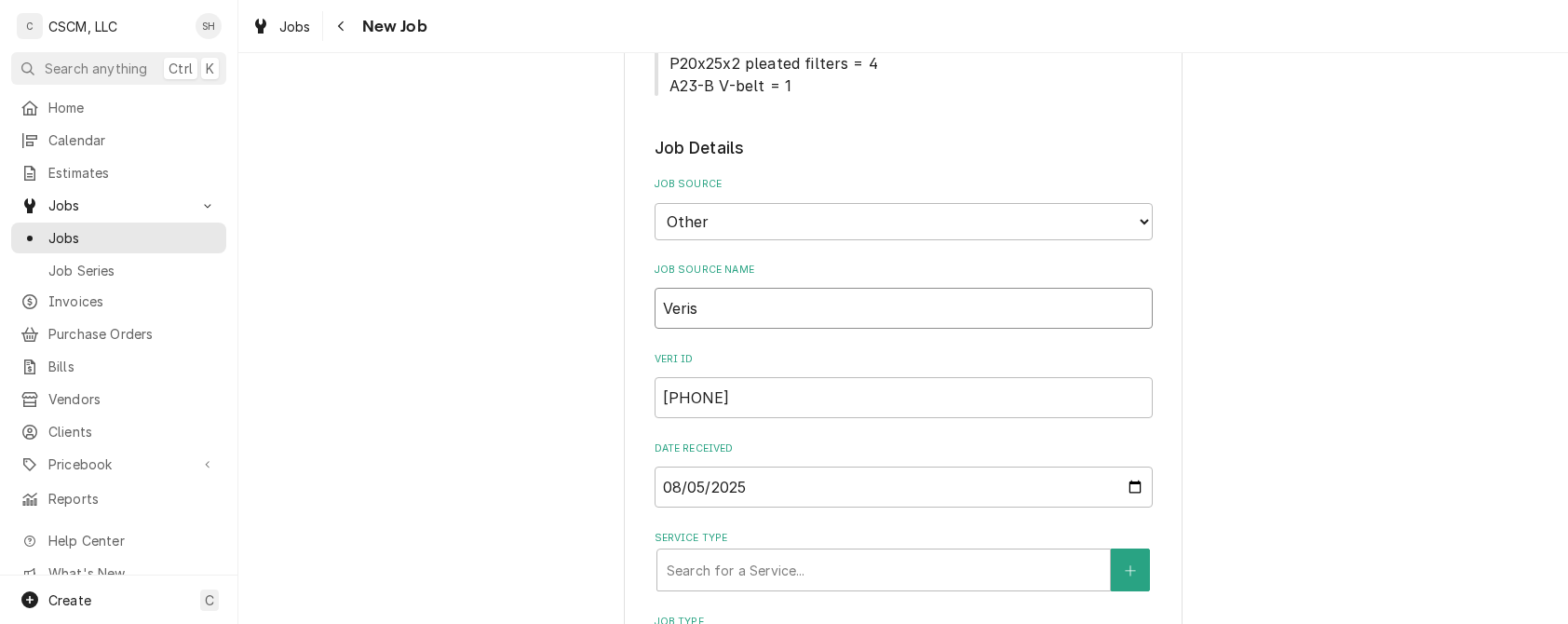 type on "x" 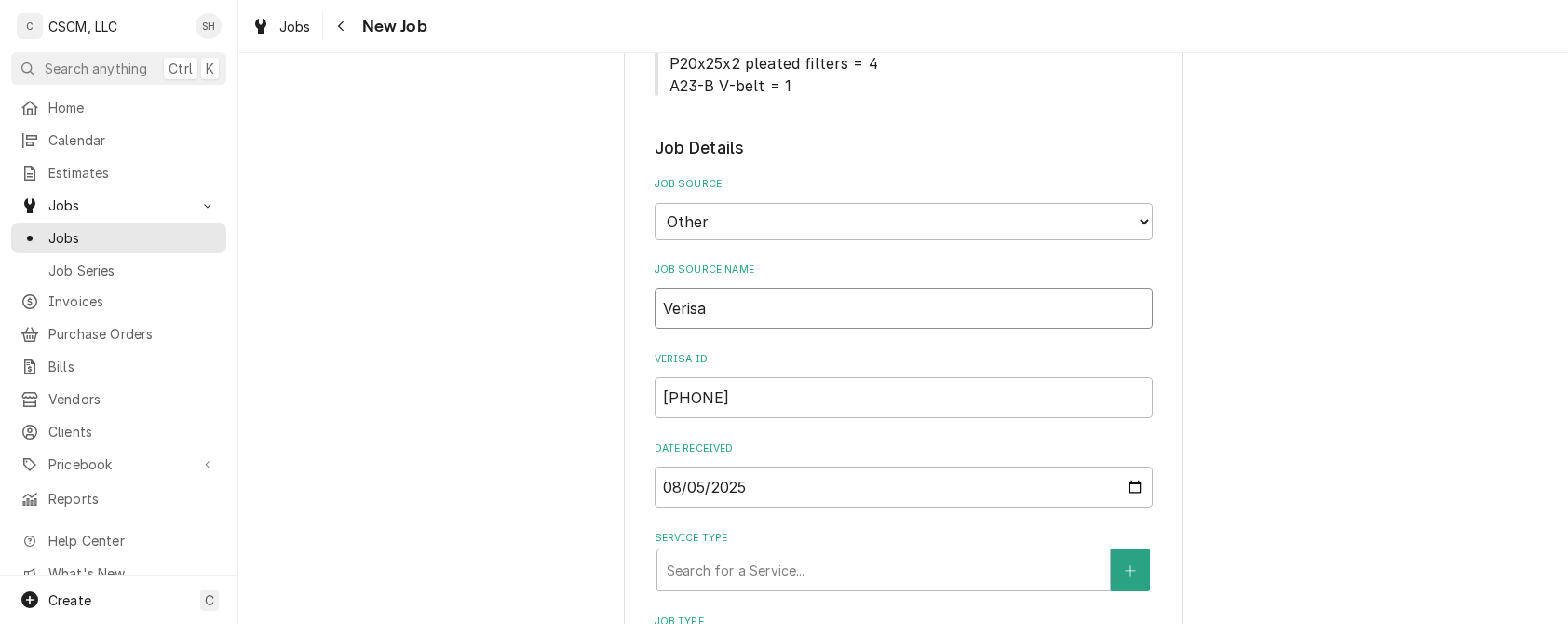 type on "x" 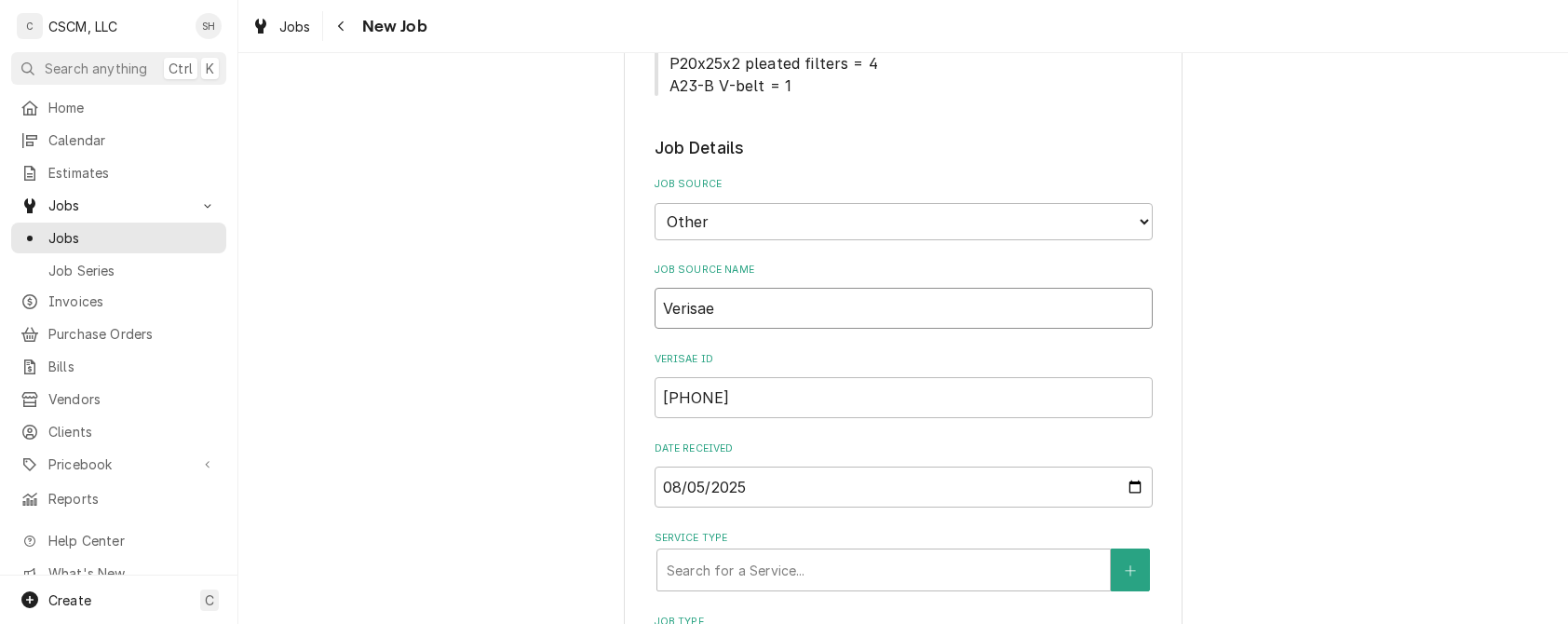 type on "x" 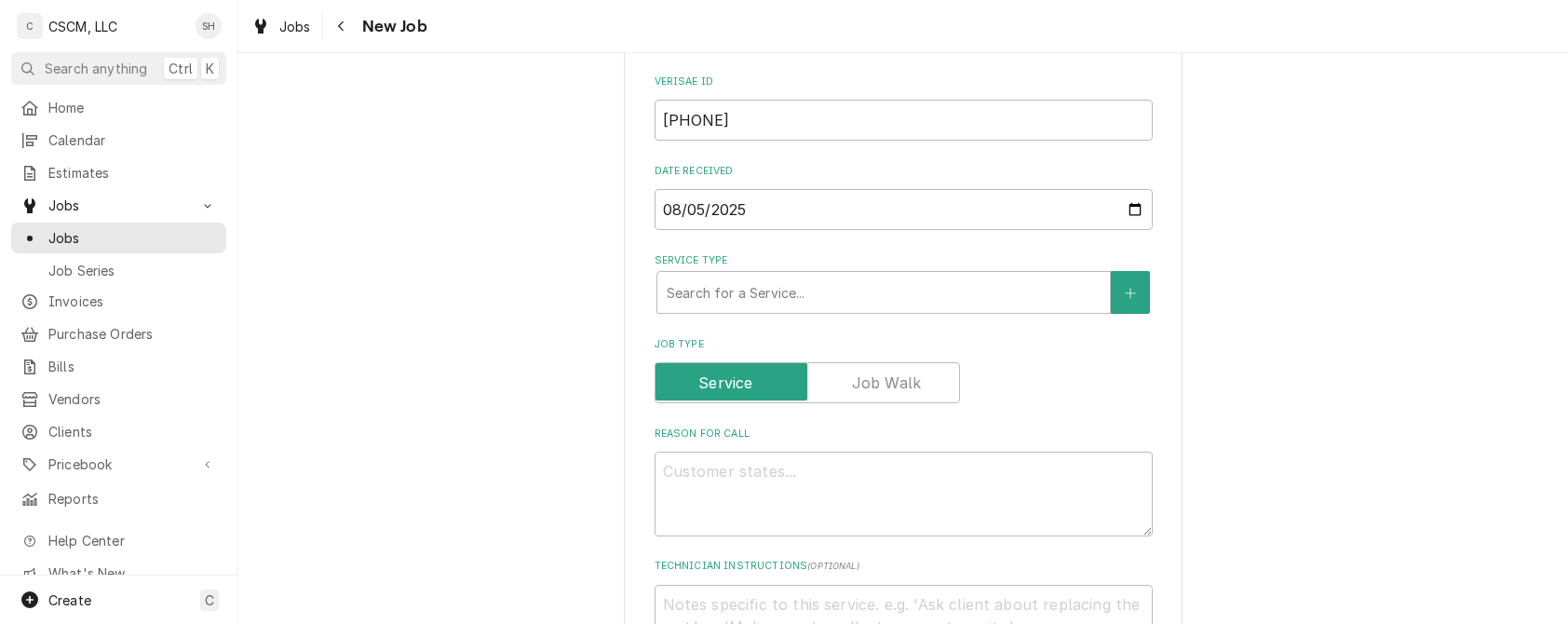 scroll, scrollTop: 719, scrollLeft: 0, axis: vertical 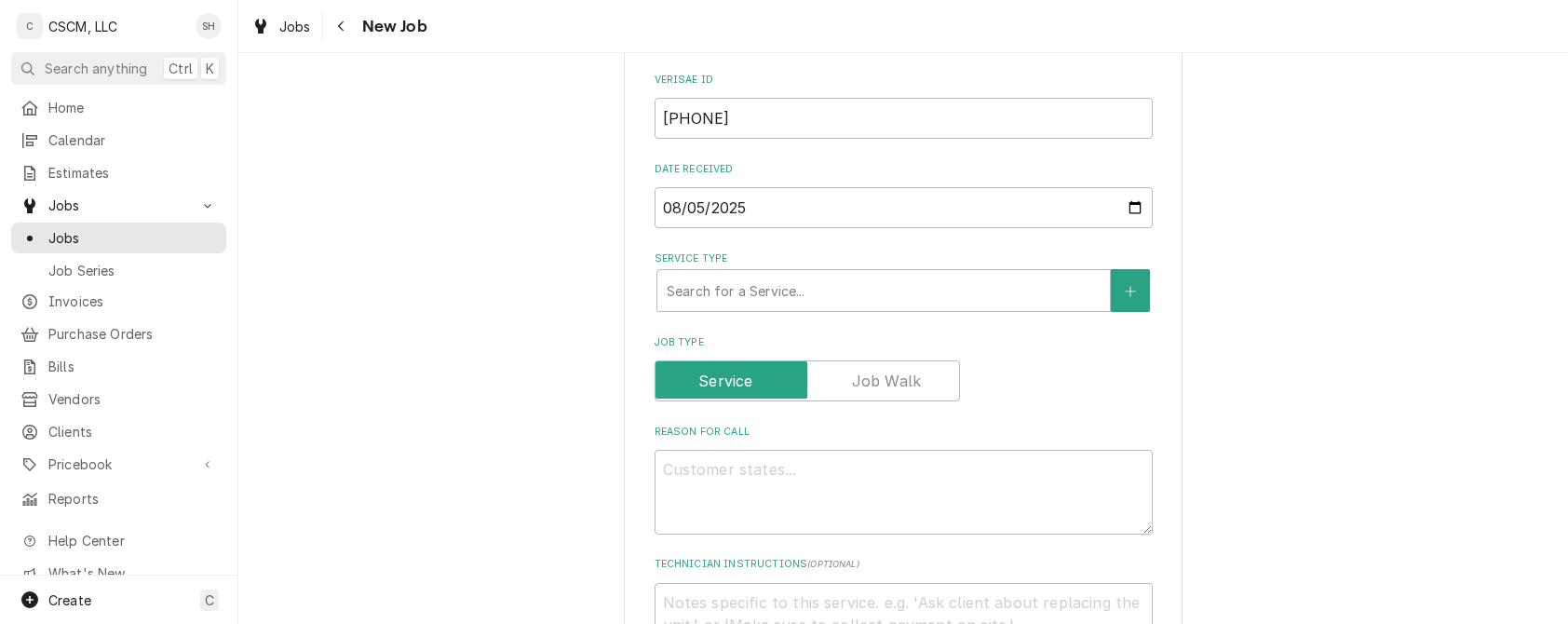 type on "Verisae" 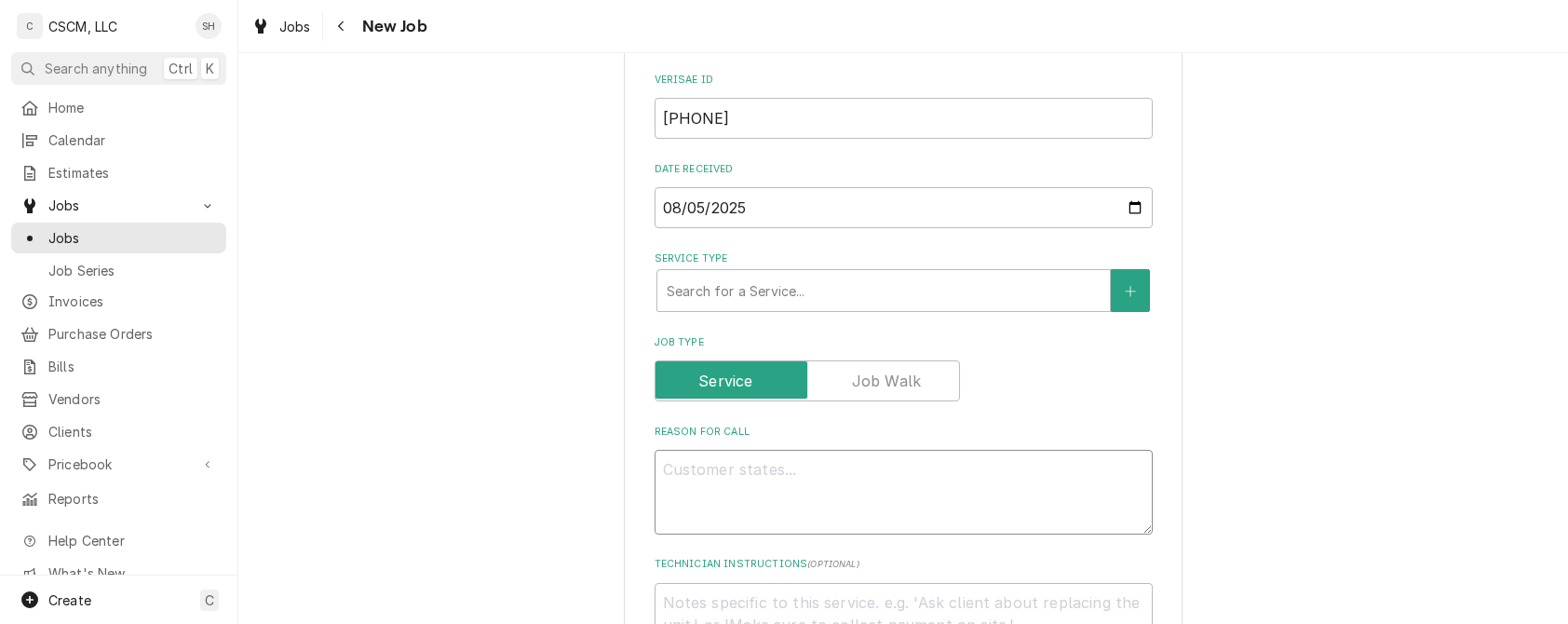 click on "Reason For Call" at bounding box center [903, 492] 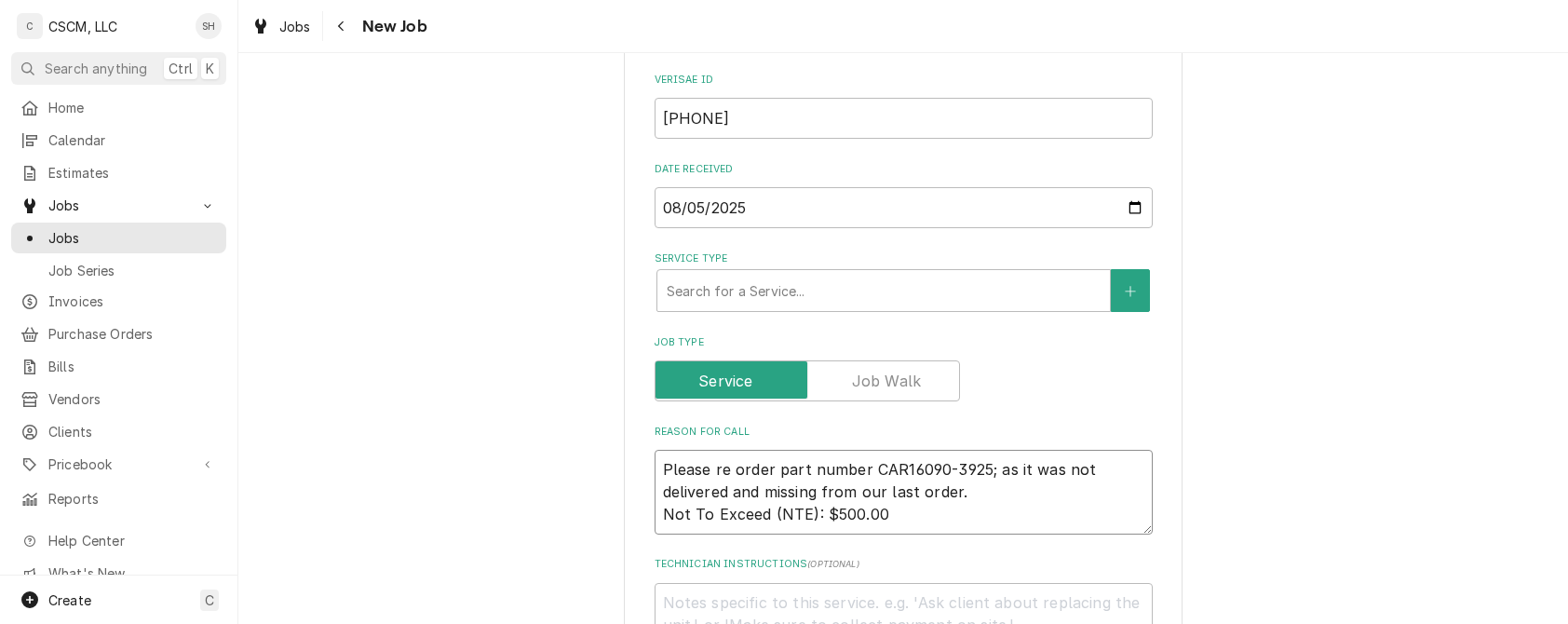 click on "Please re order part number CAR16090-3925; as it was not delivered and missing from our last order.
Not To Exceed (NTE): $500.00" at bounding box center (903, 492) 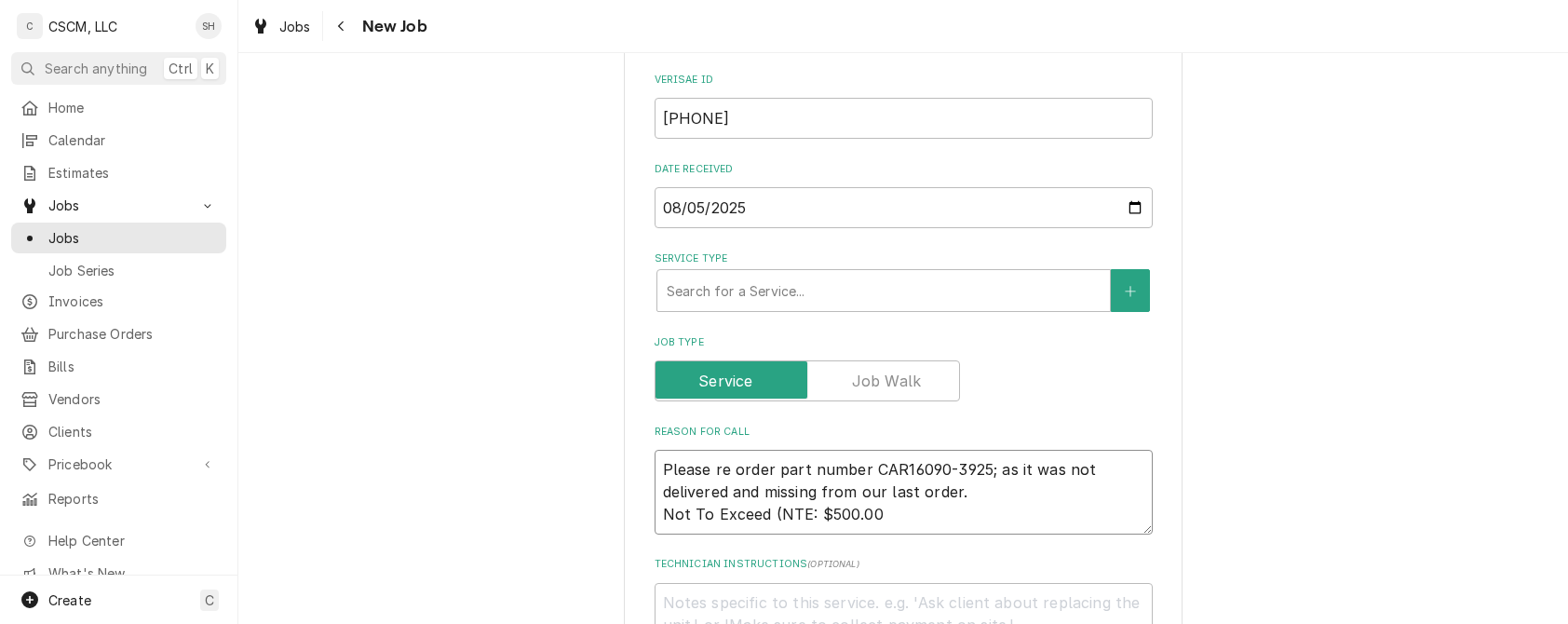 type on "x" 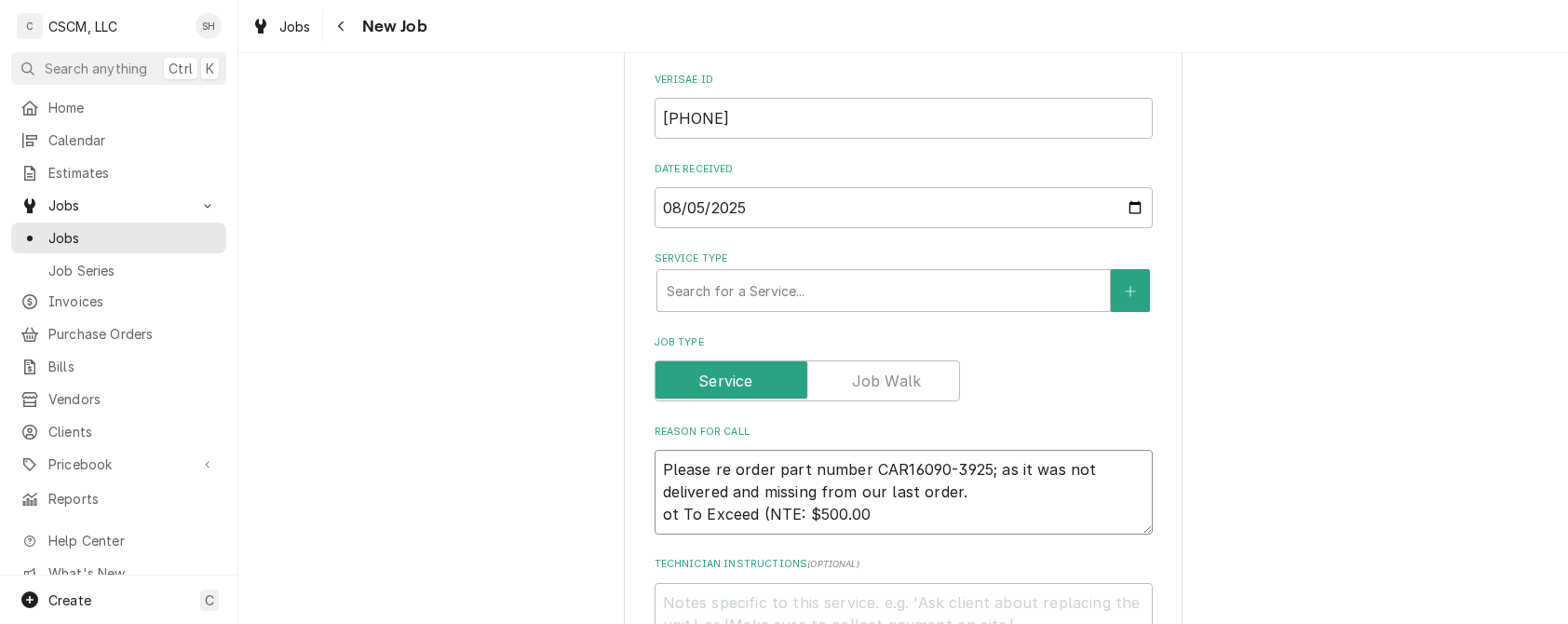 type on "x" 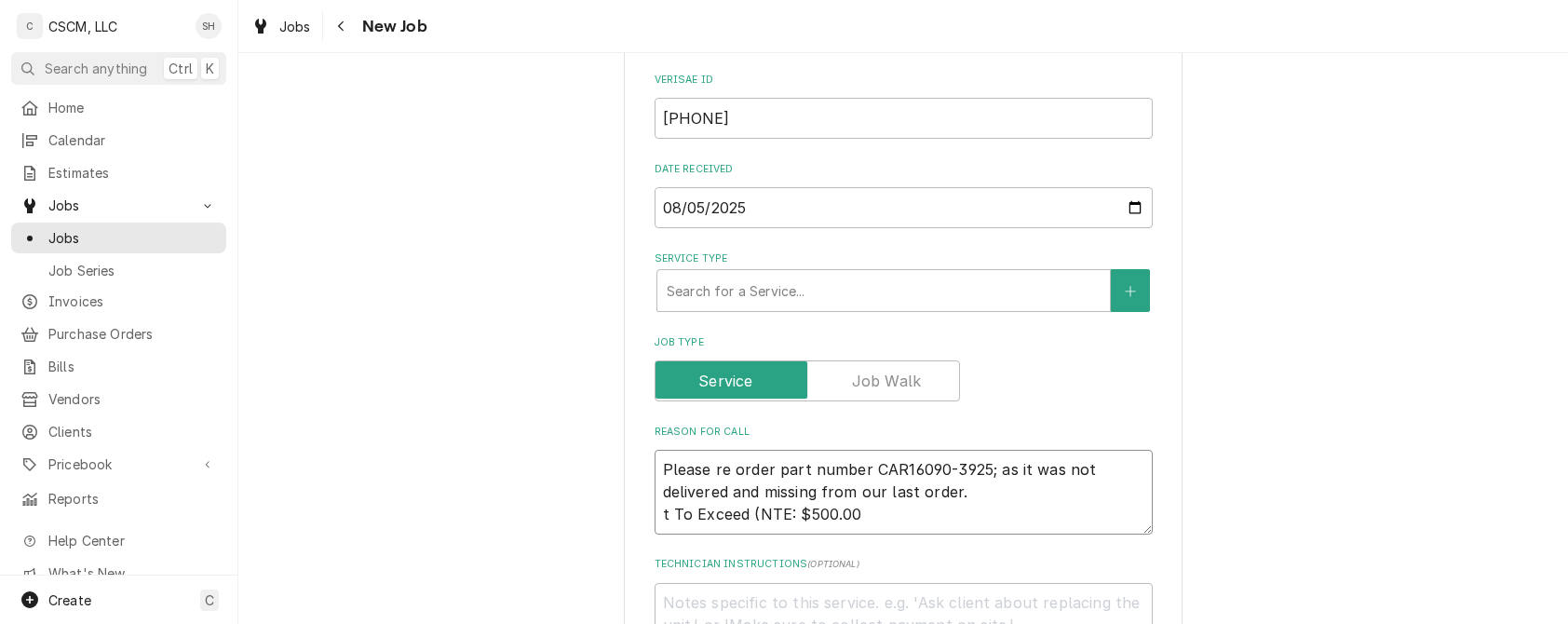 type on "x" 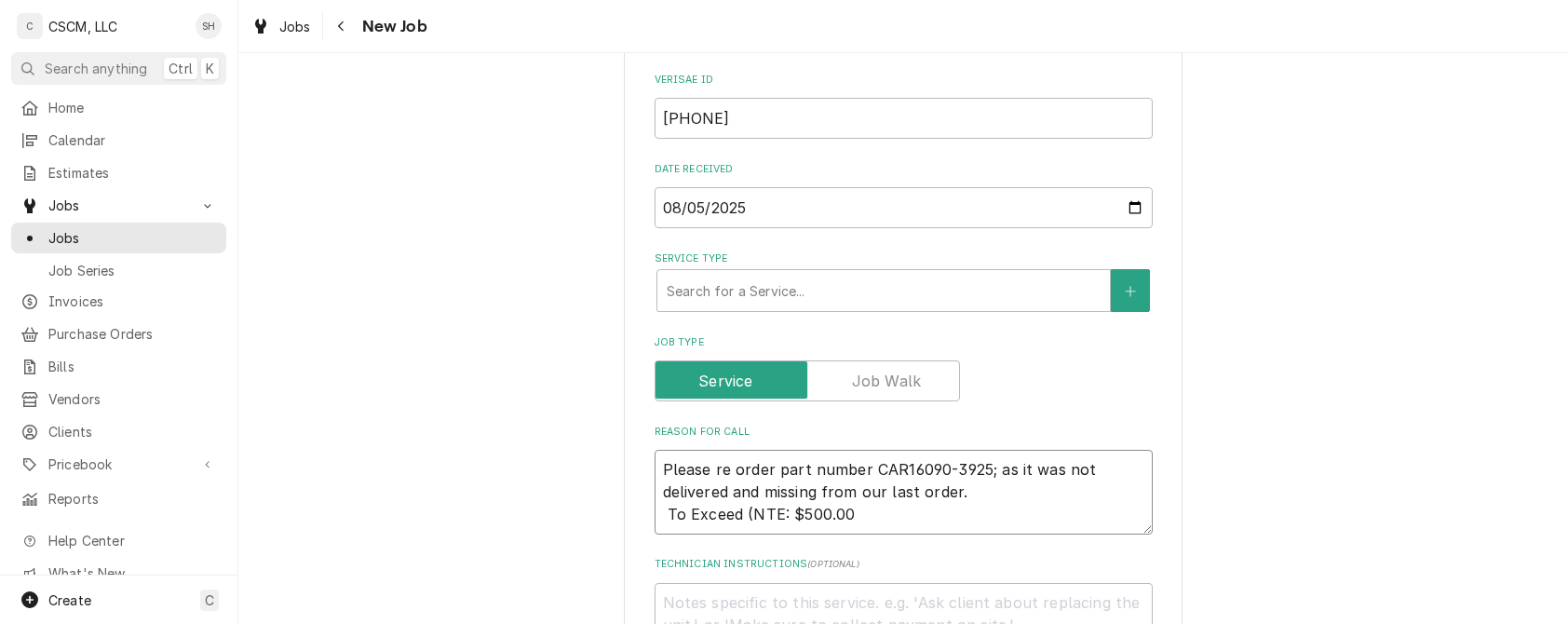 type on "x" 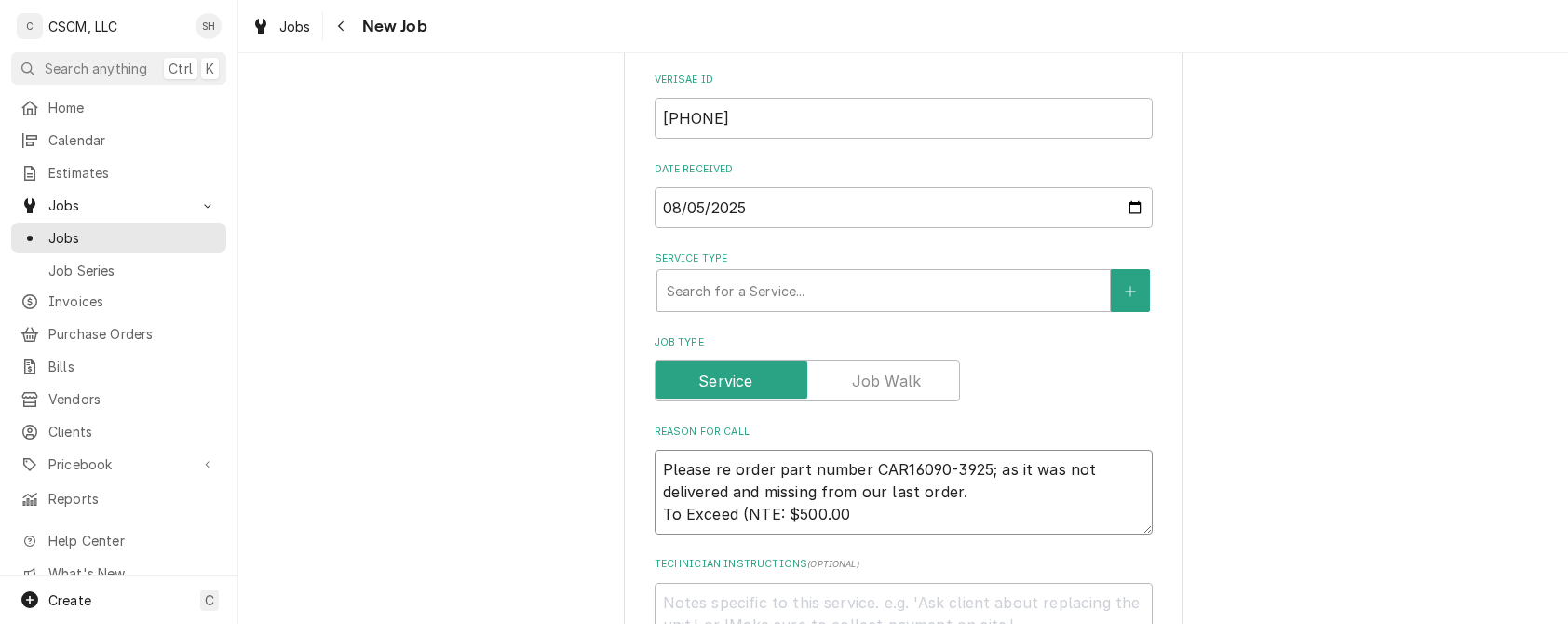 type on "x" 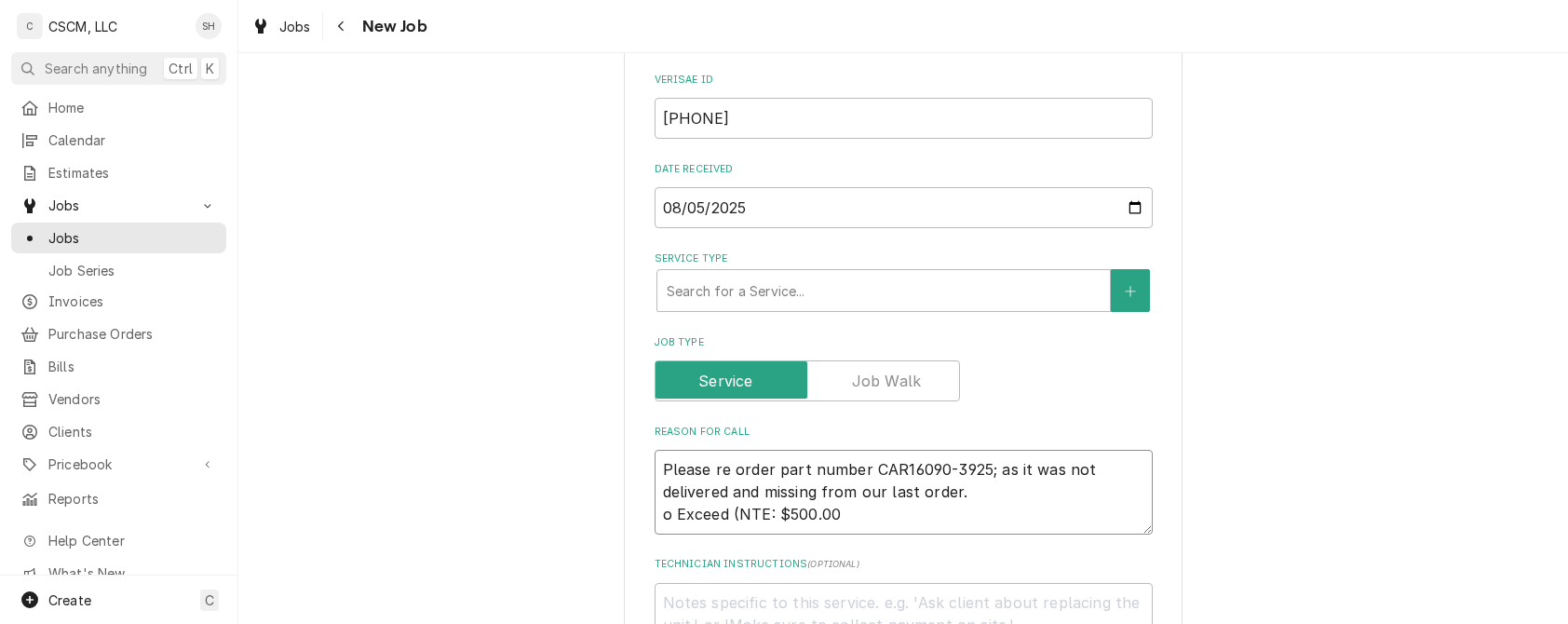 type on "x" 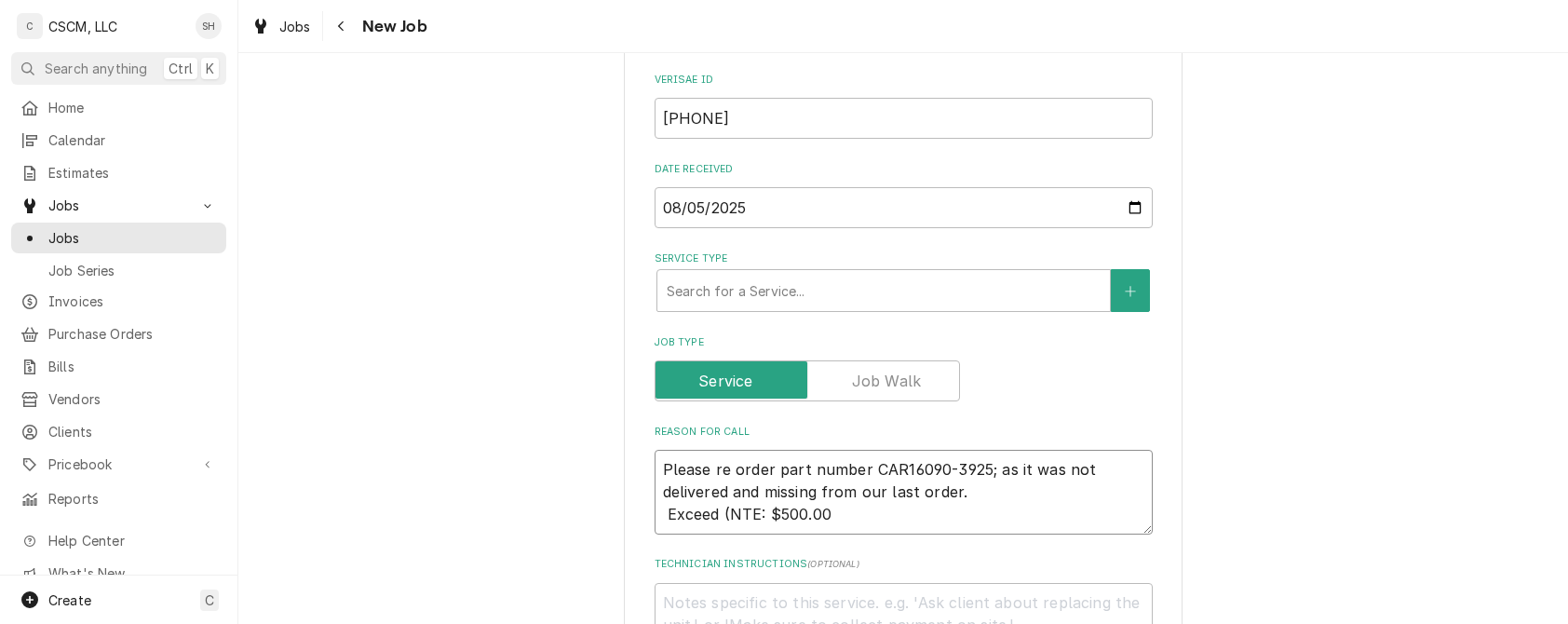 type on "x" 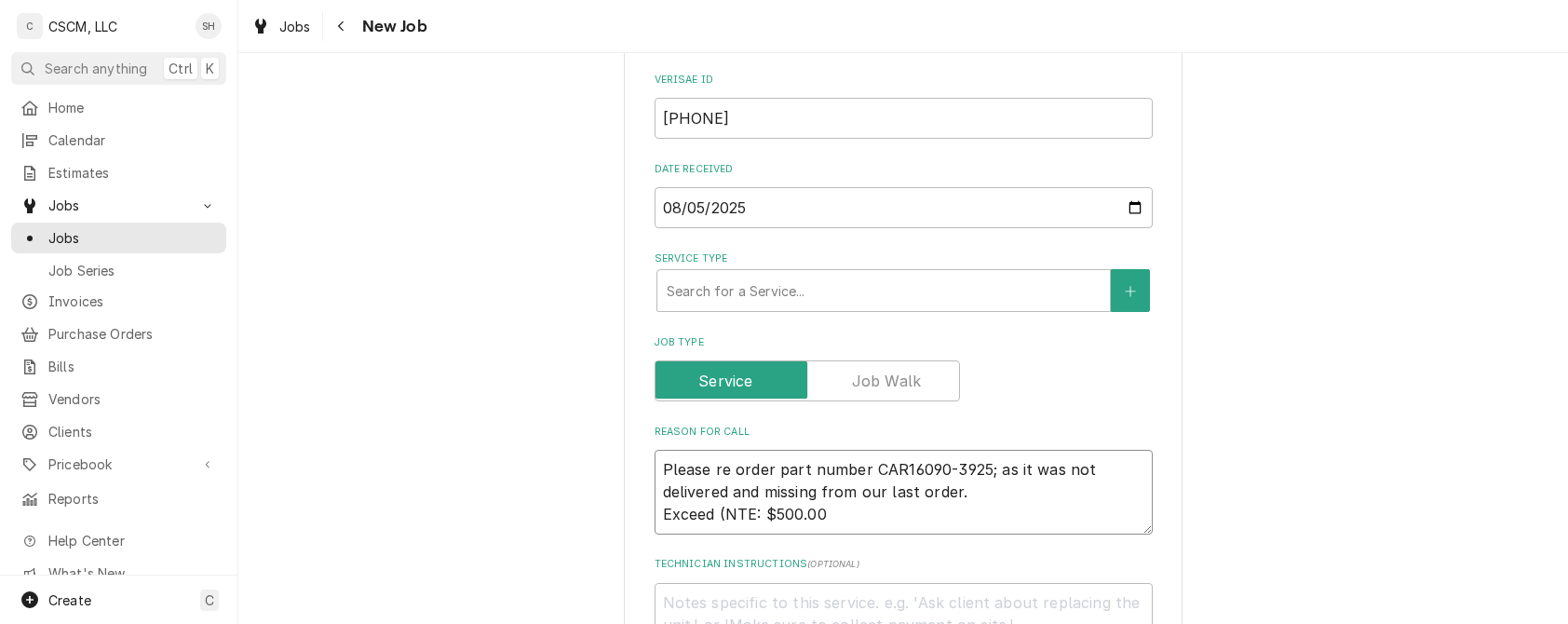 type on "x" 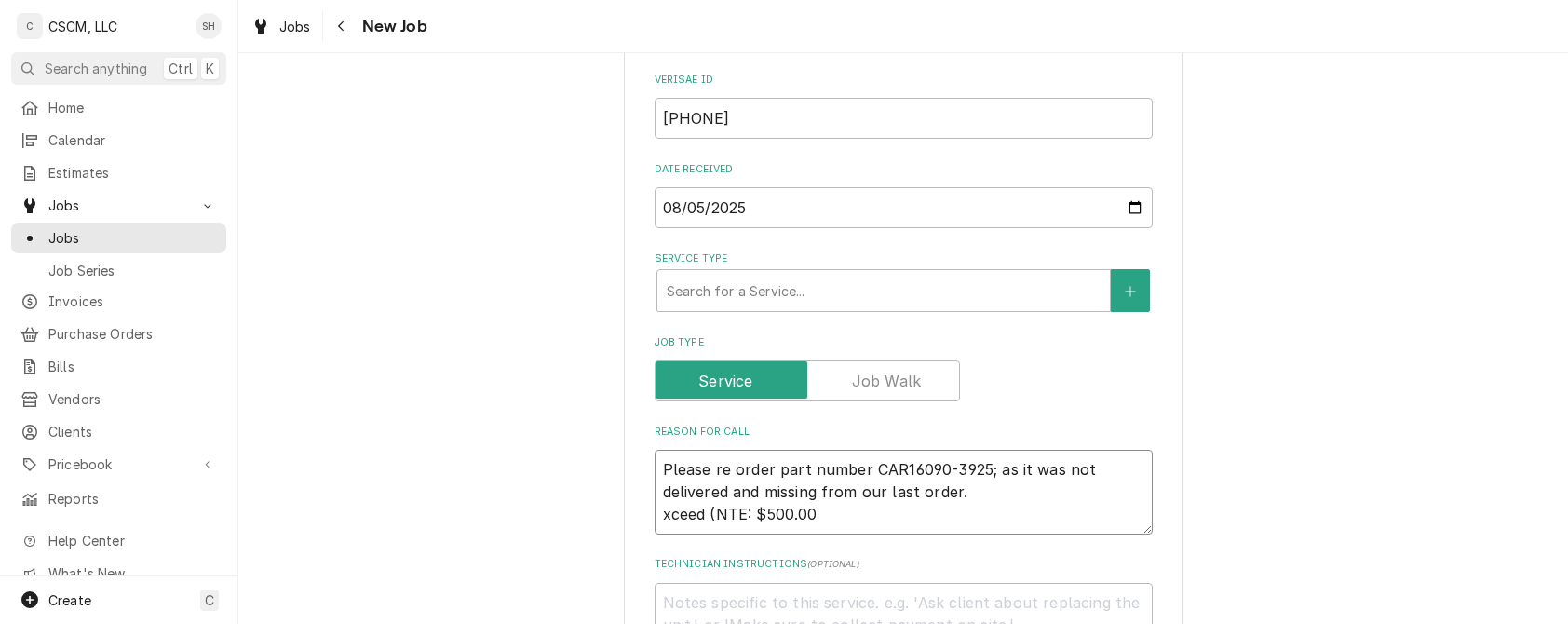 type on "x" 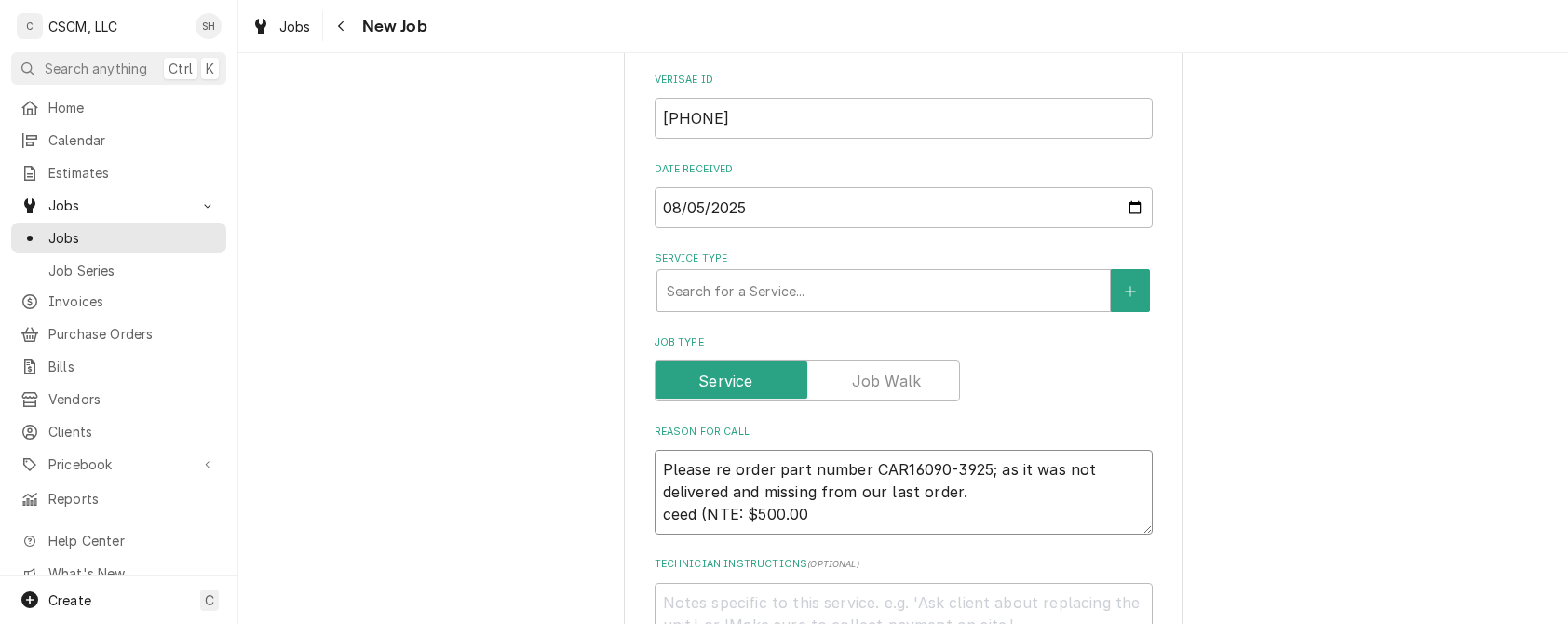 type on "x" 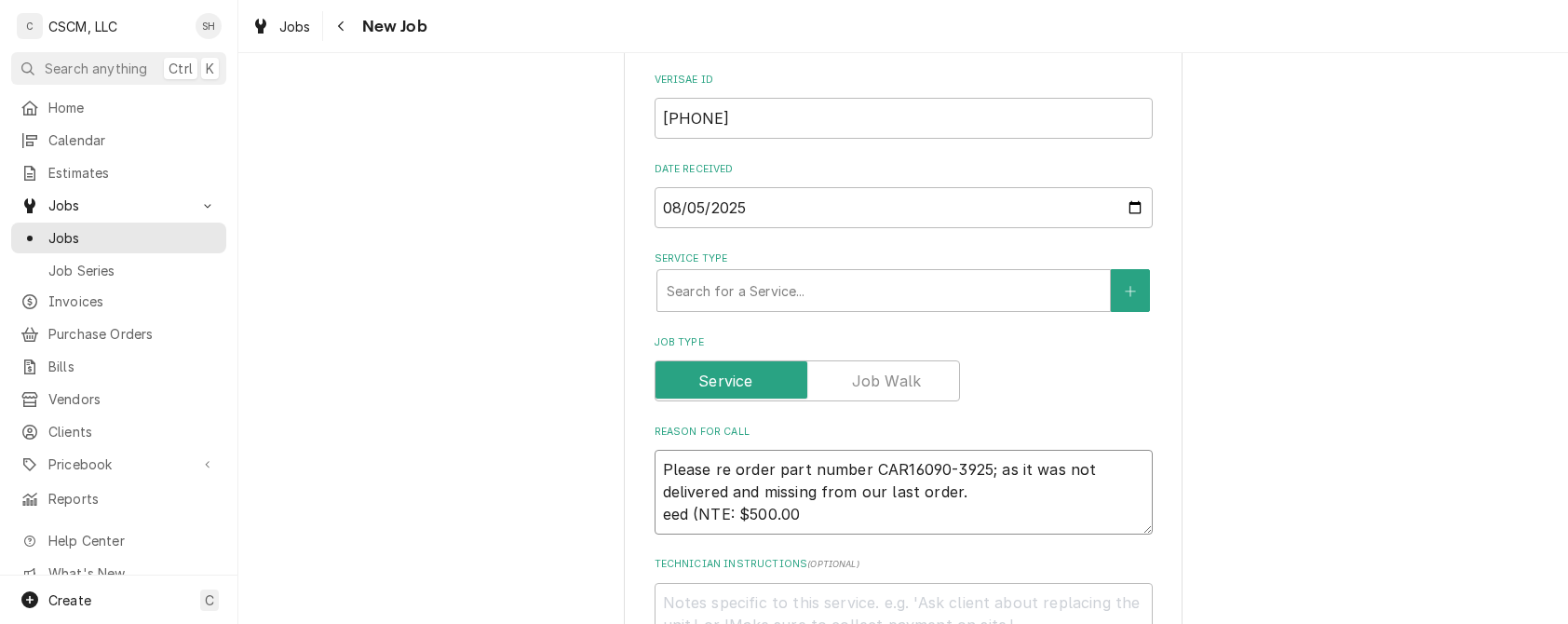 type on "x" 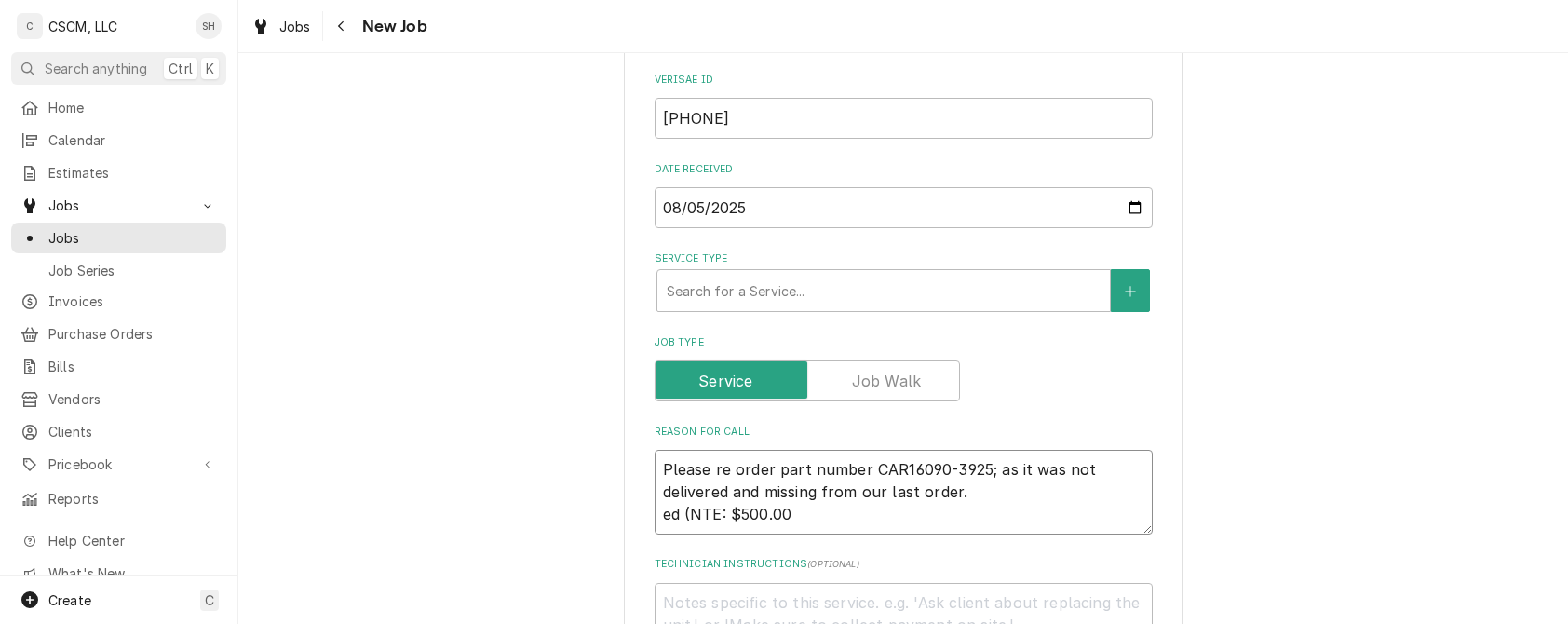 type on "x" 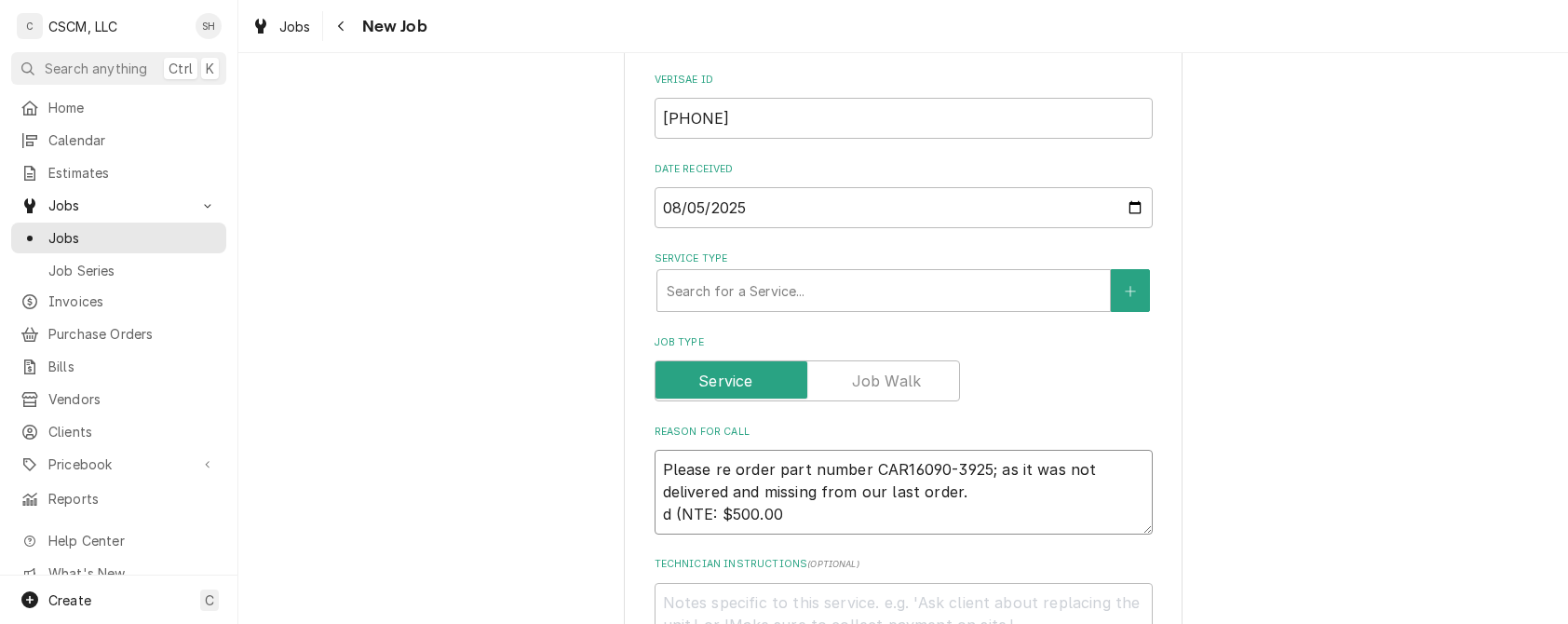 type on "x" 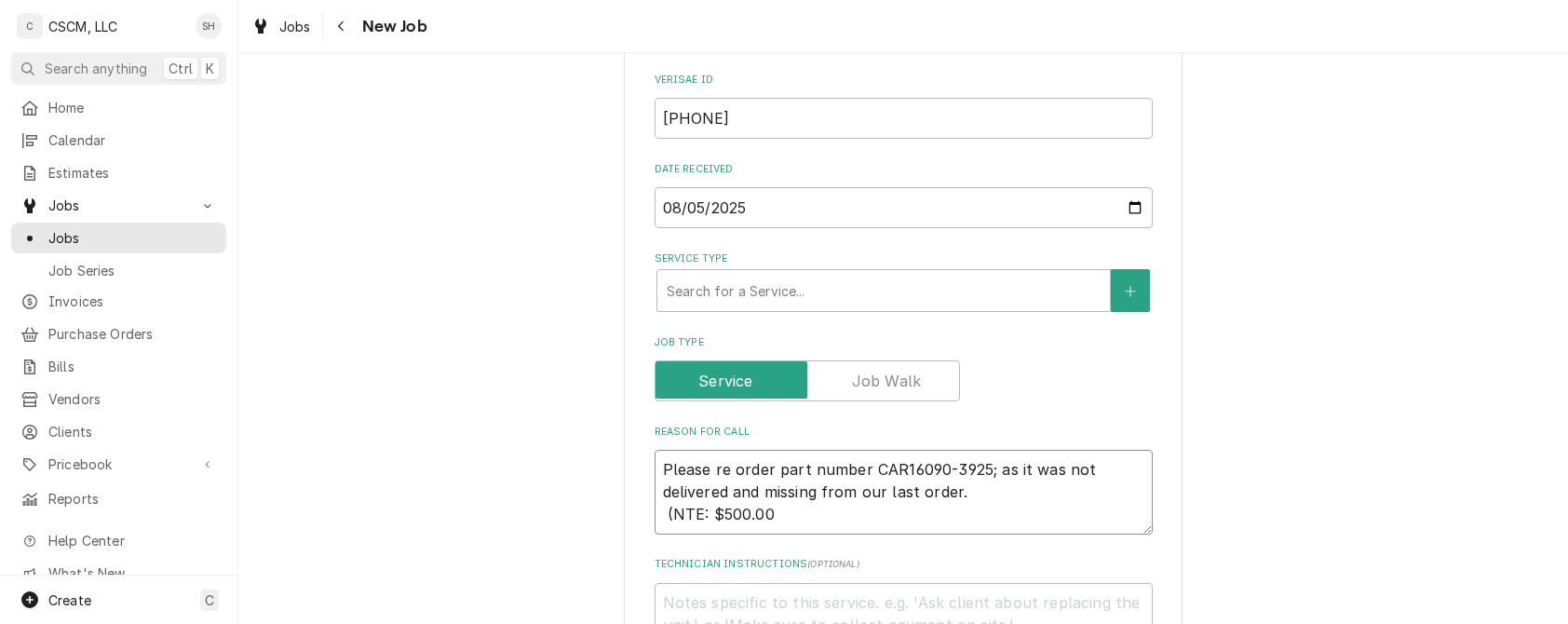 type on "x" 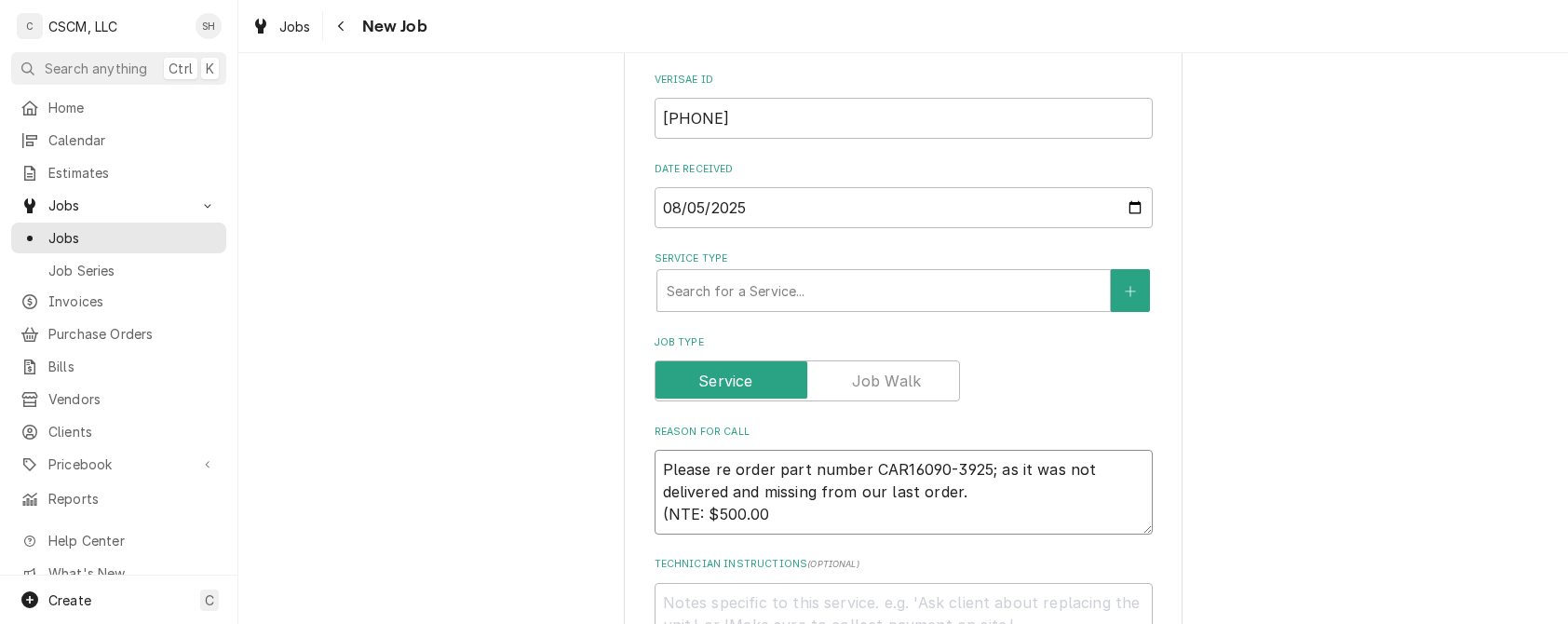 type on "x" 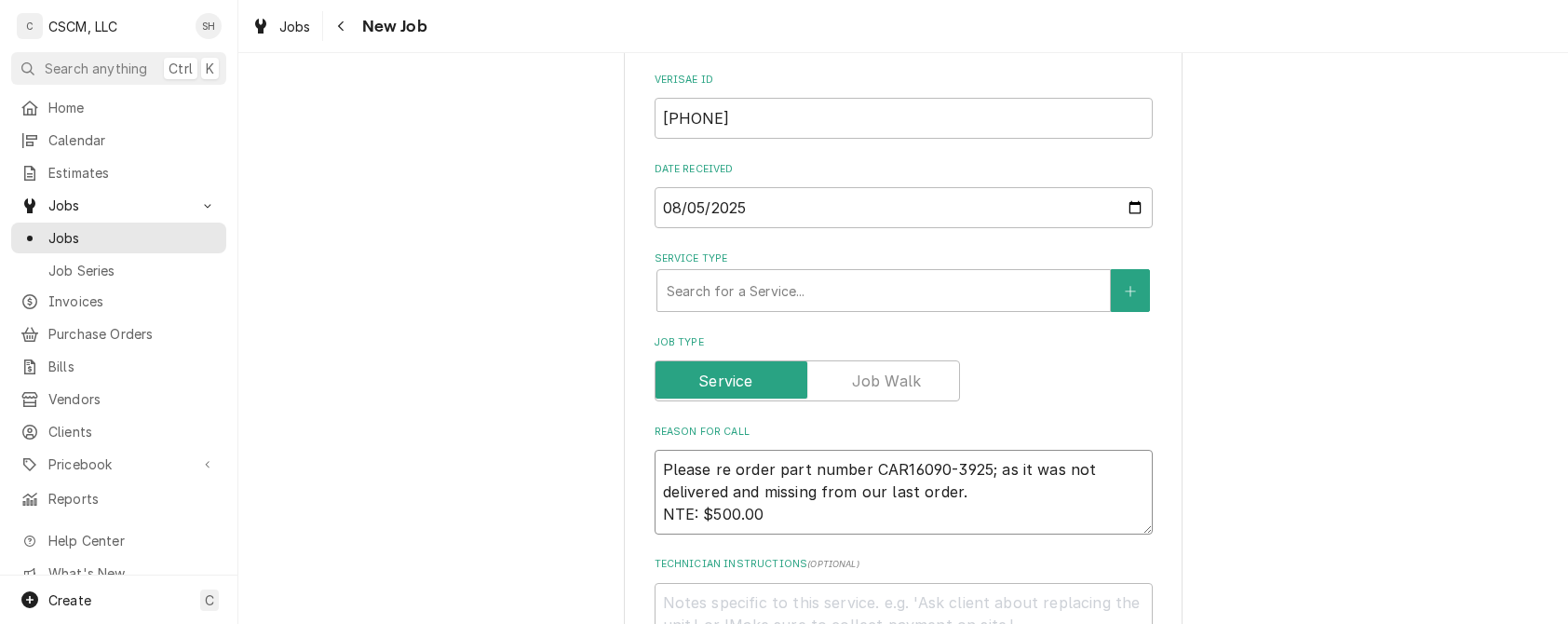 type on "x" 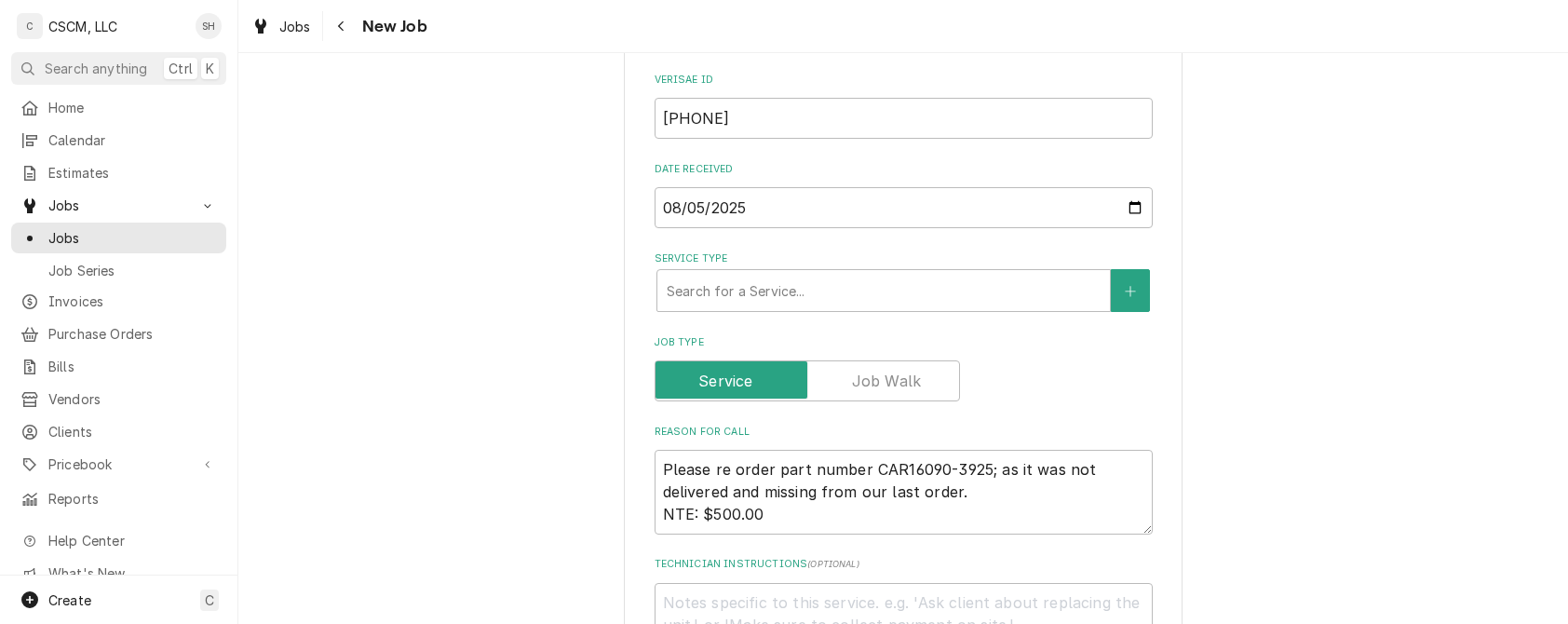type on "x" 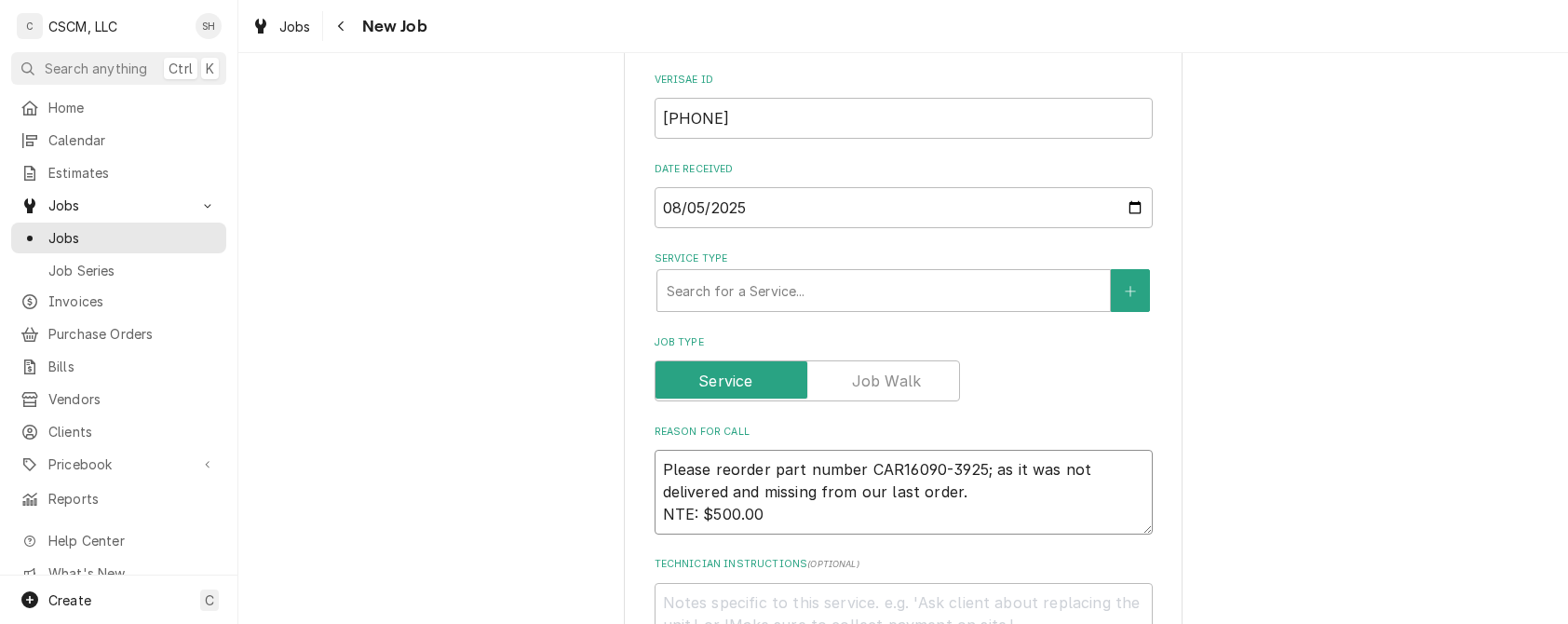 type on "x" 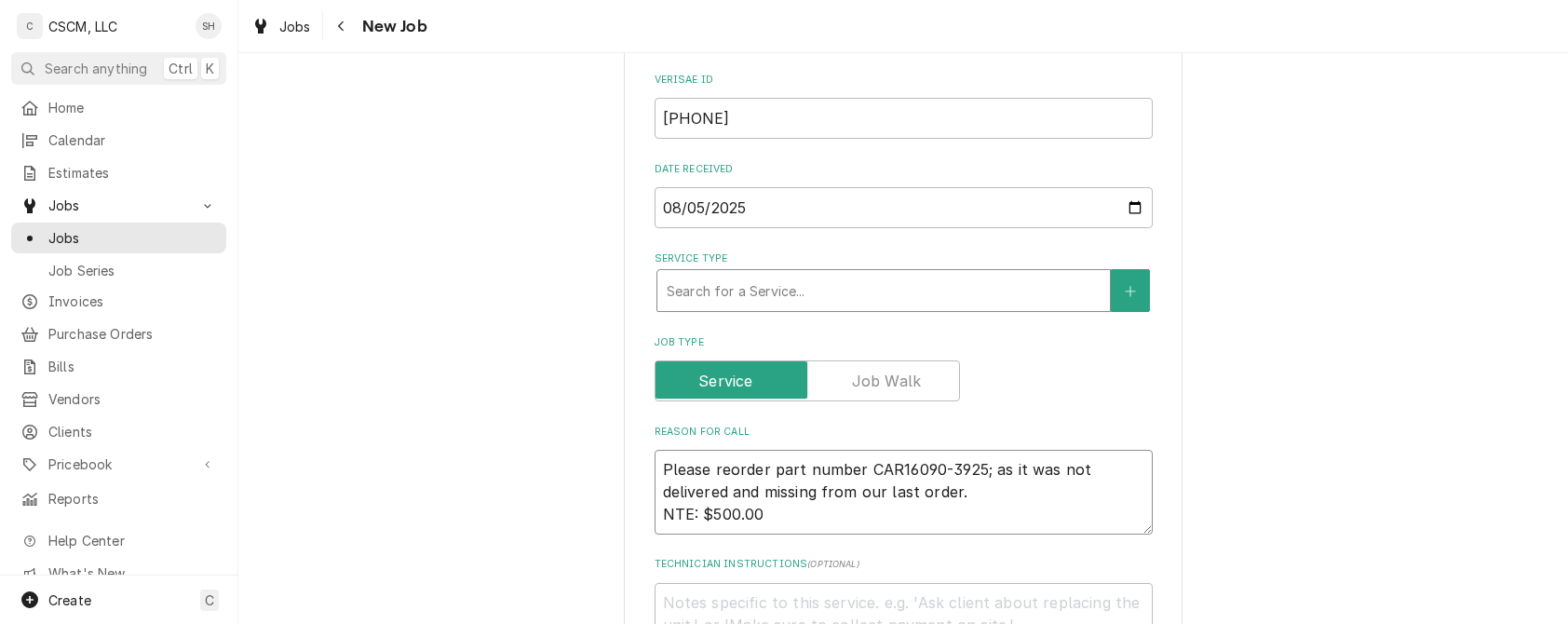 type on "Please reorder part number CAR16090-3925; as it was not delivered and missing from our last order.
NTE: $500.00" 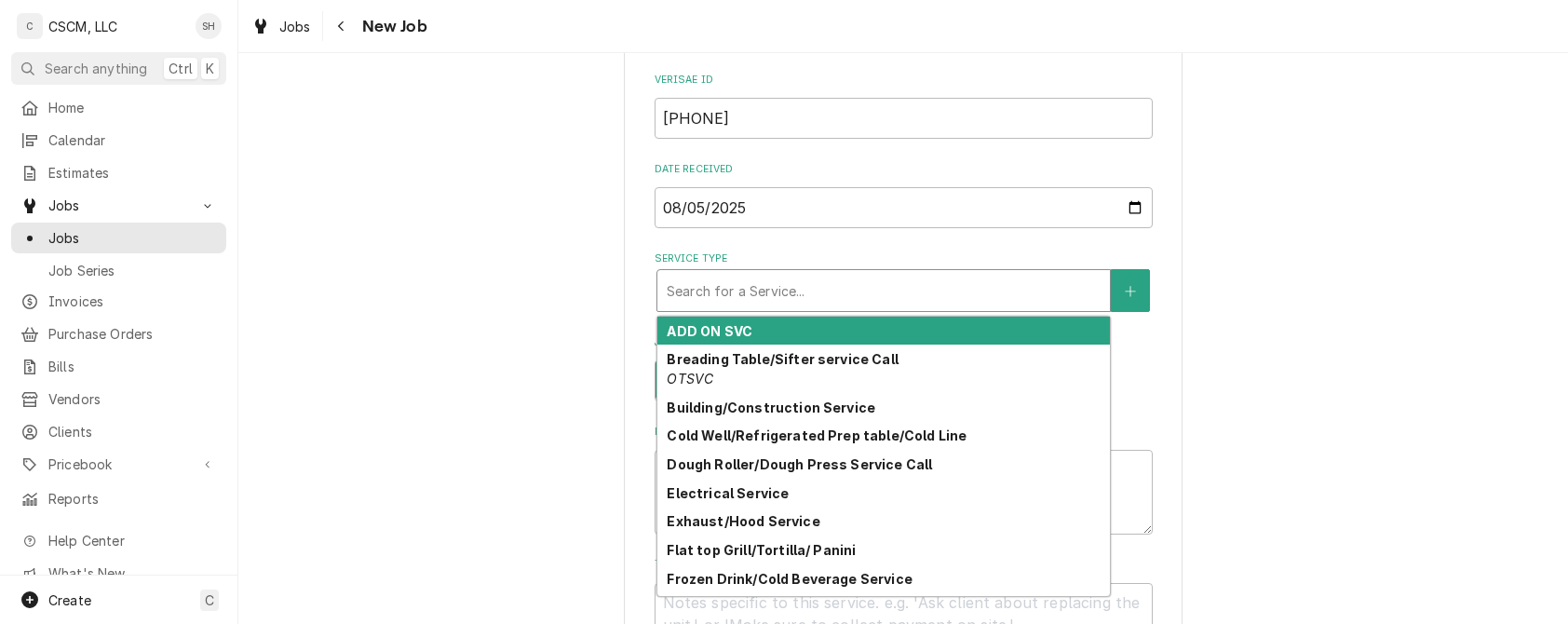 click at bounding box center (884, 291) 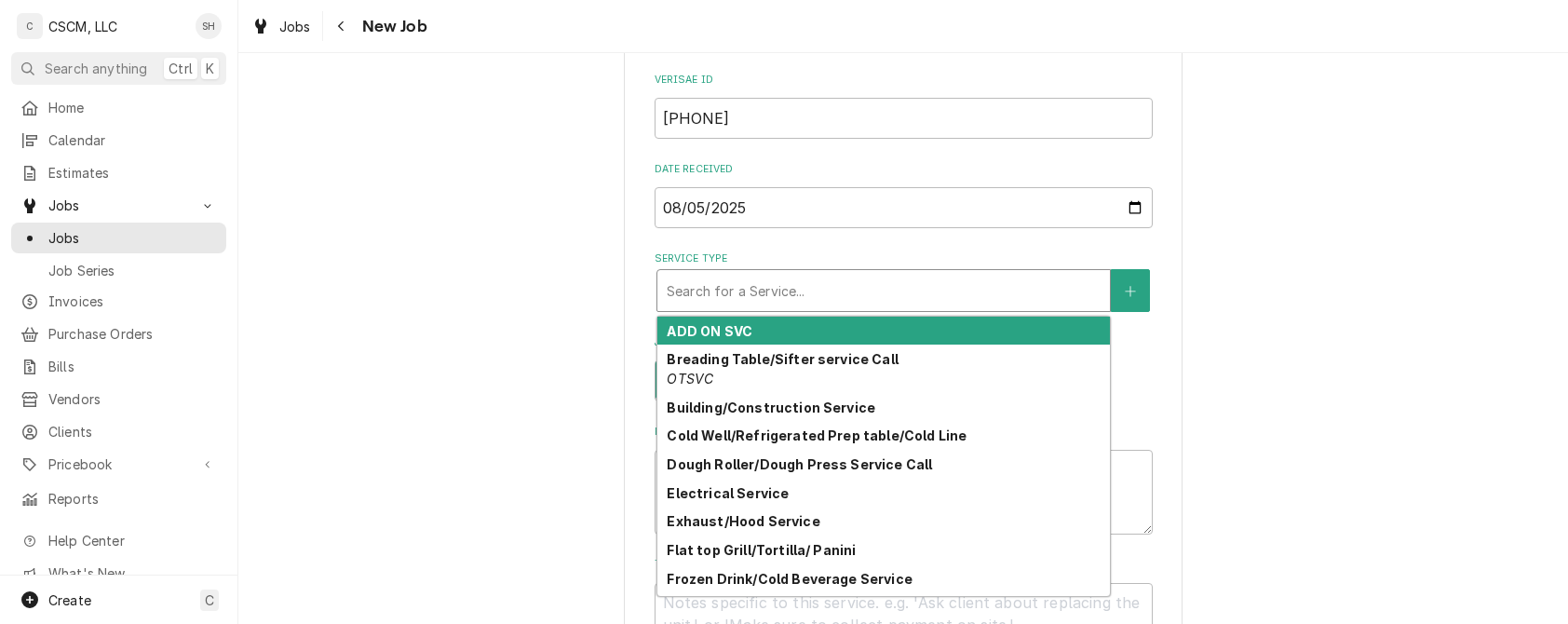 type on "x" 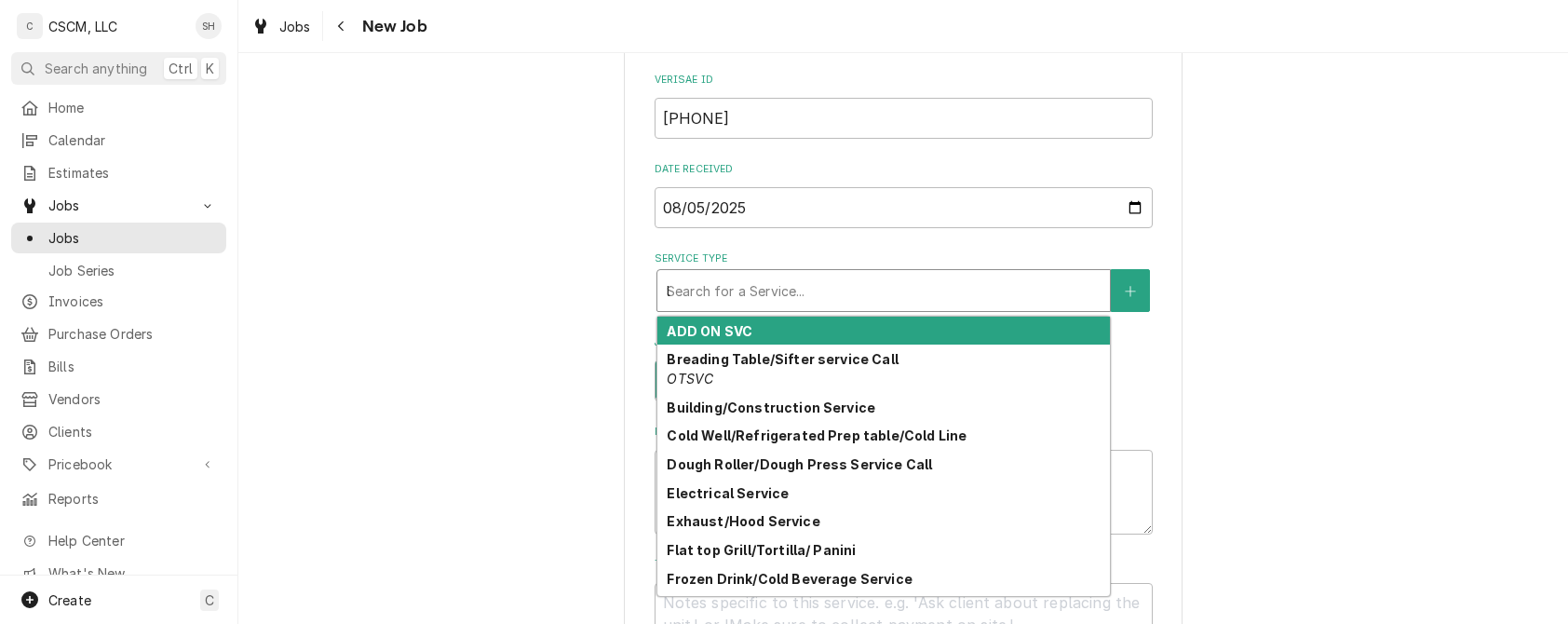 type on "x" 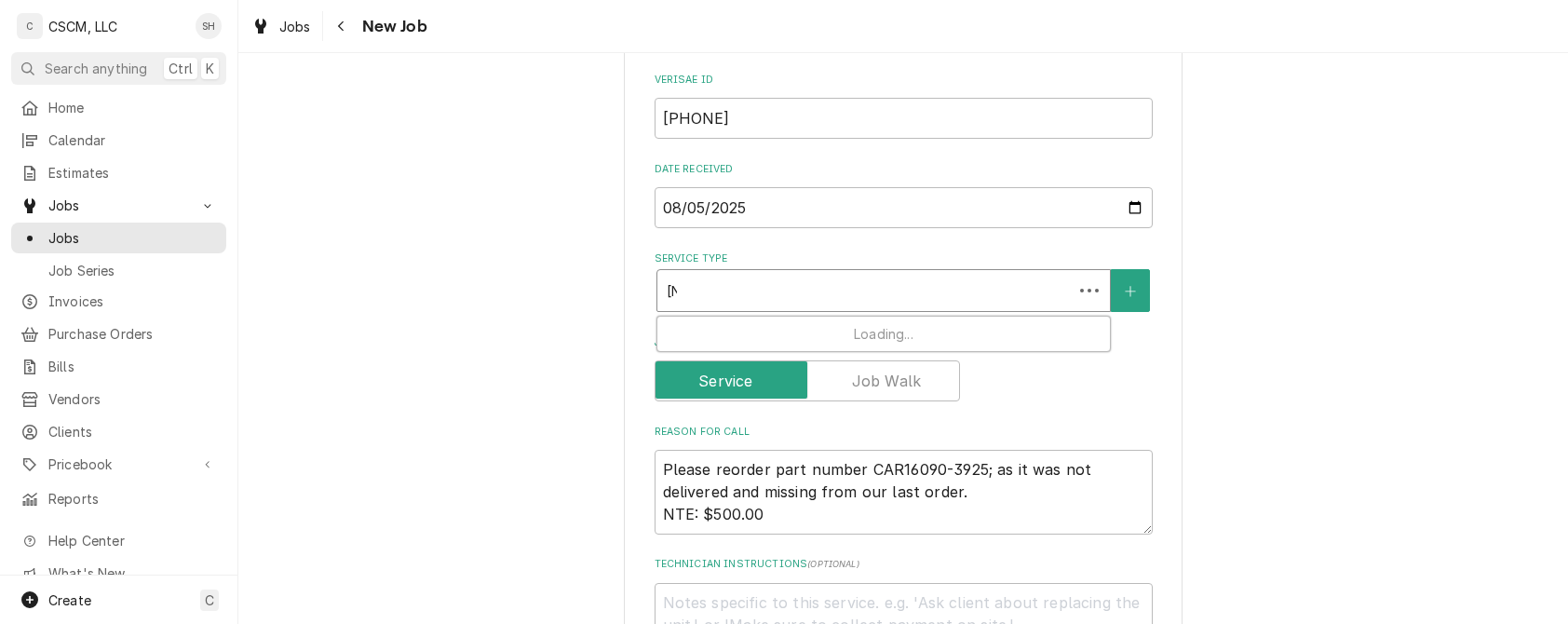 type on "lijn" 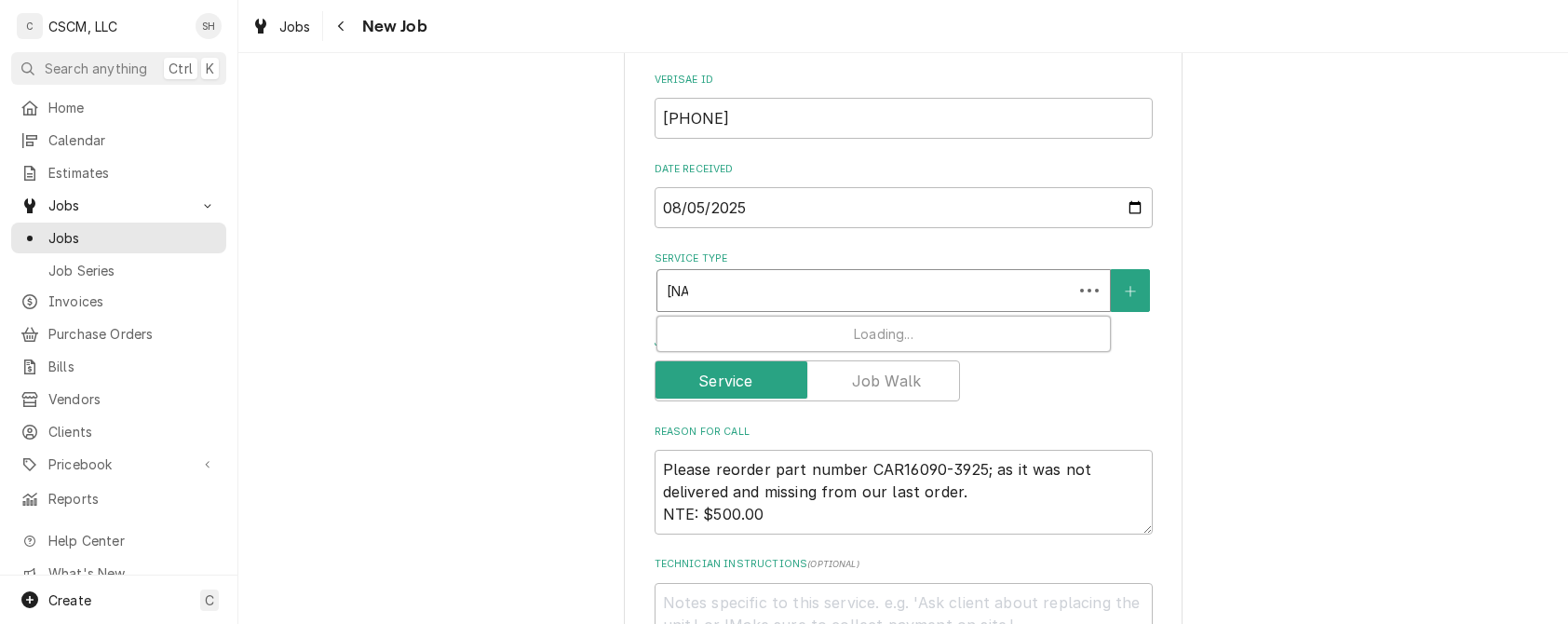 type on "x" 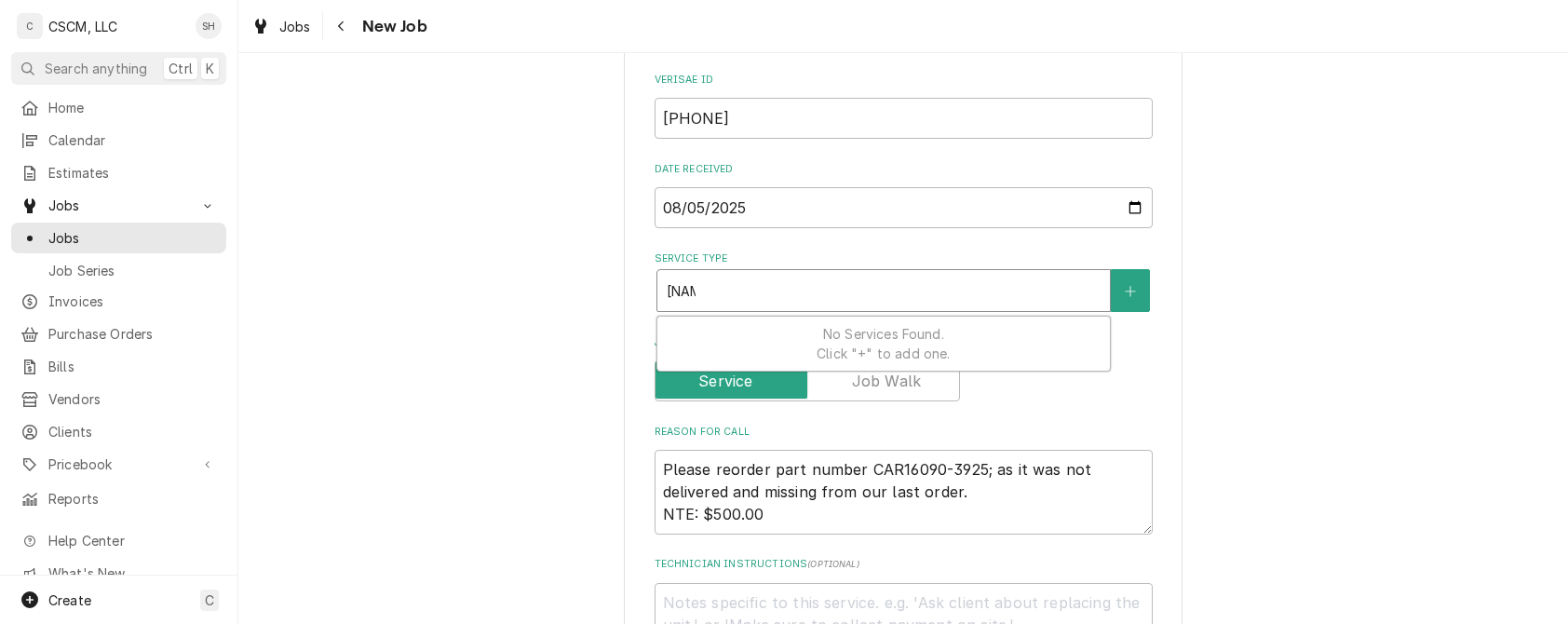 type on "x" 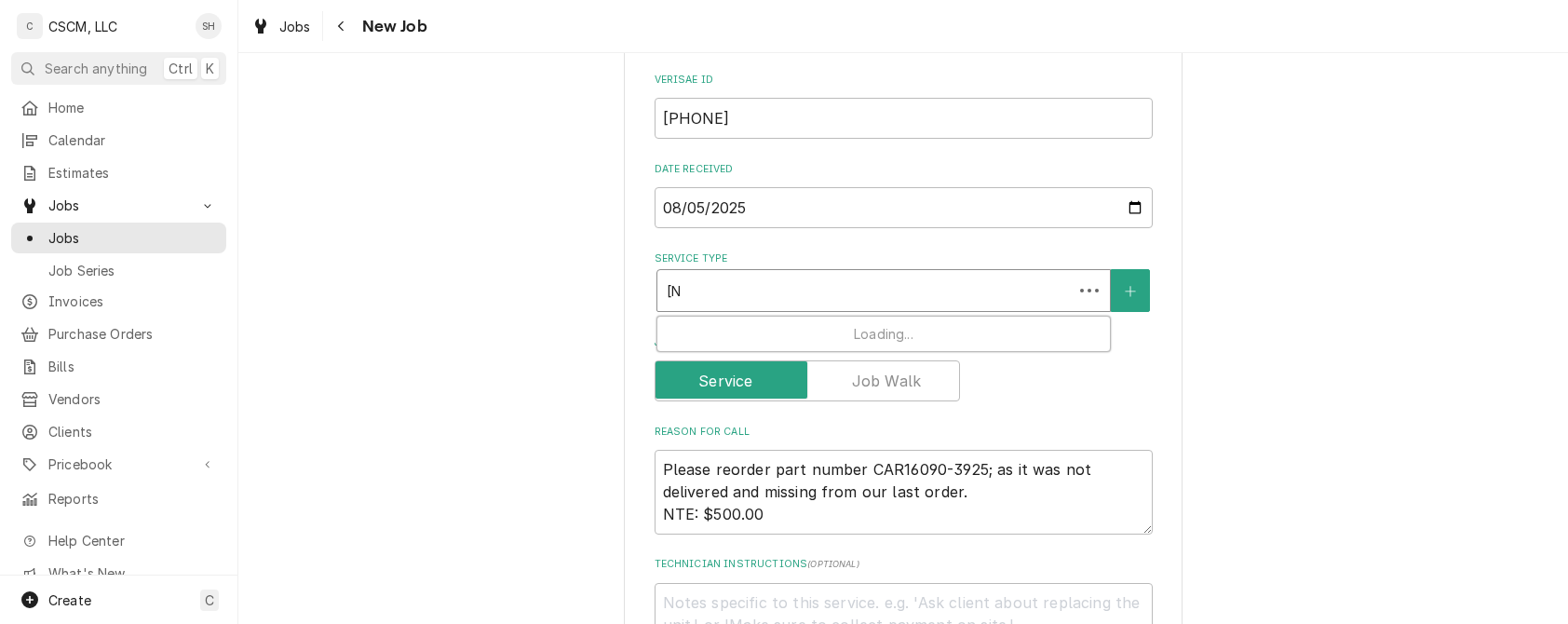 type on "x" 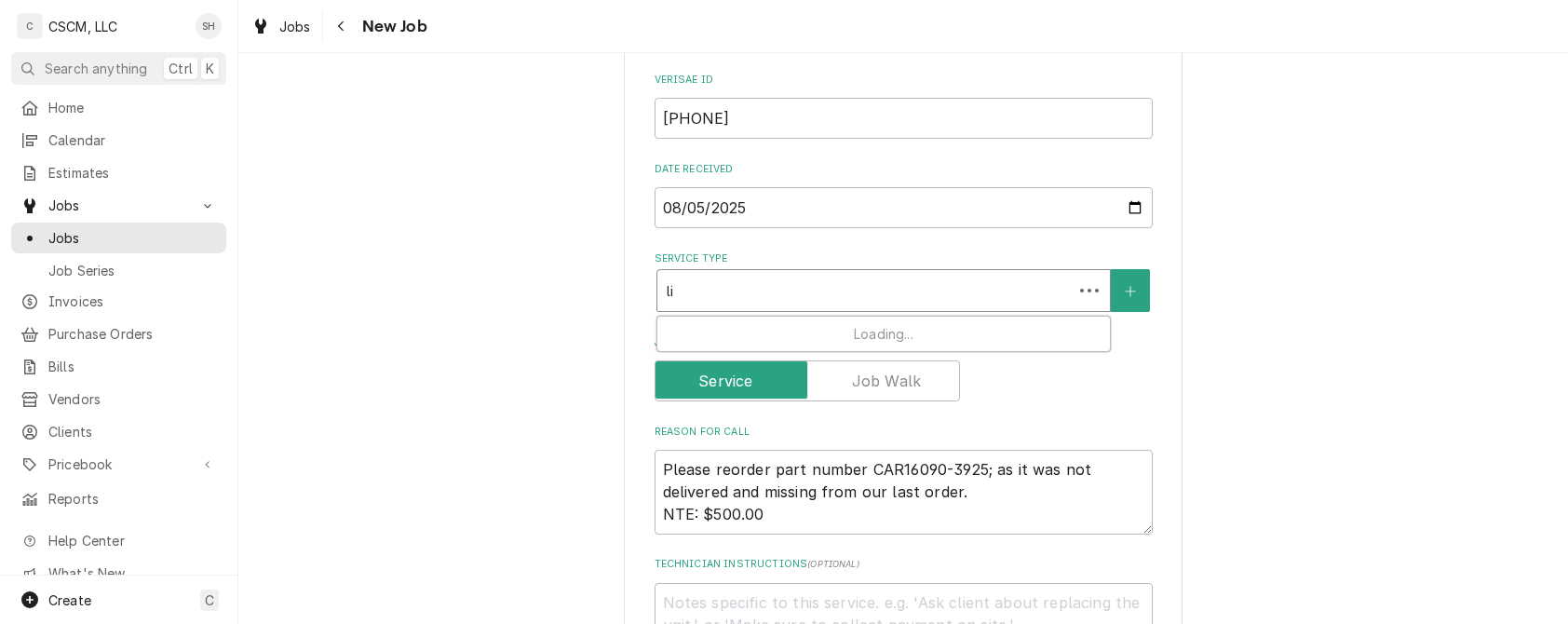 type on "x" 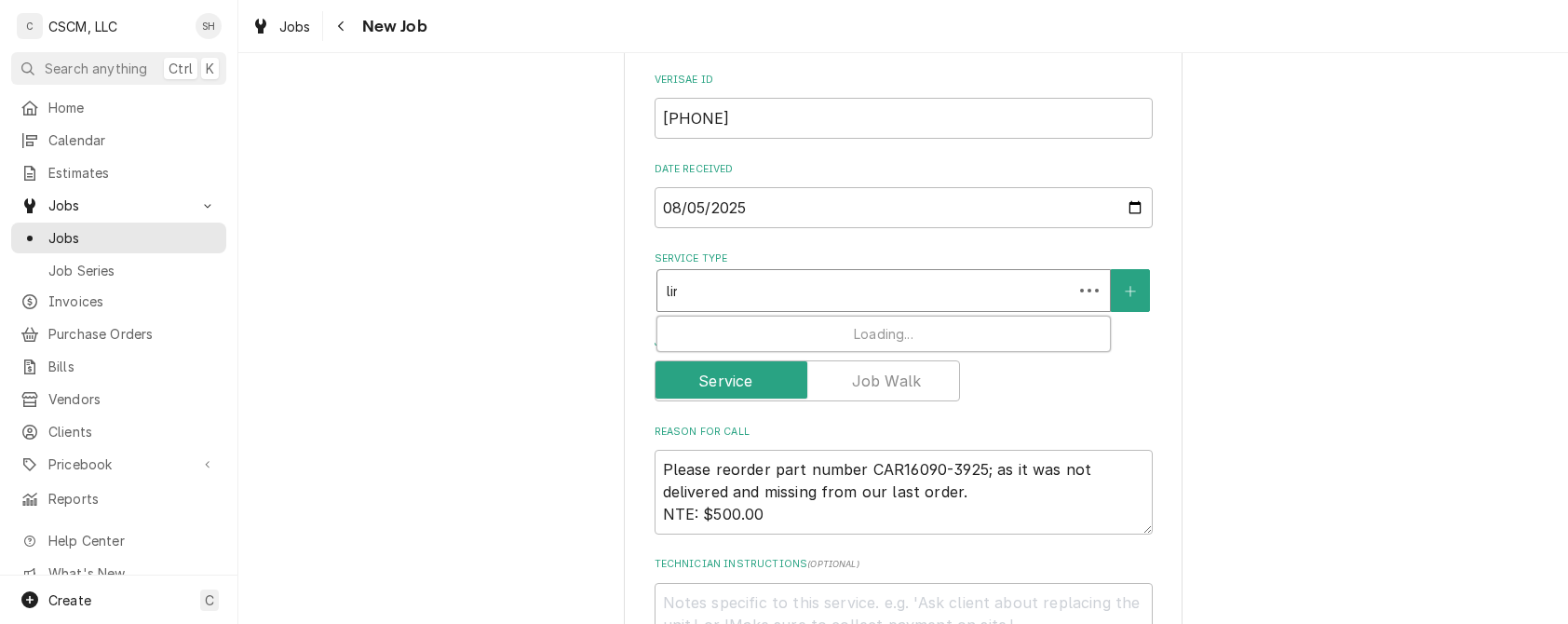 type on "line" 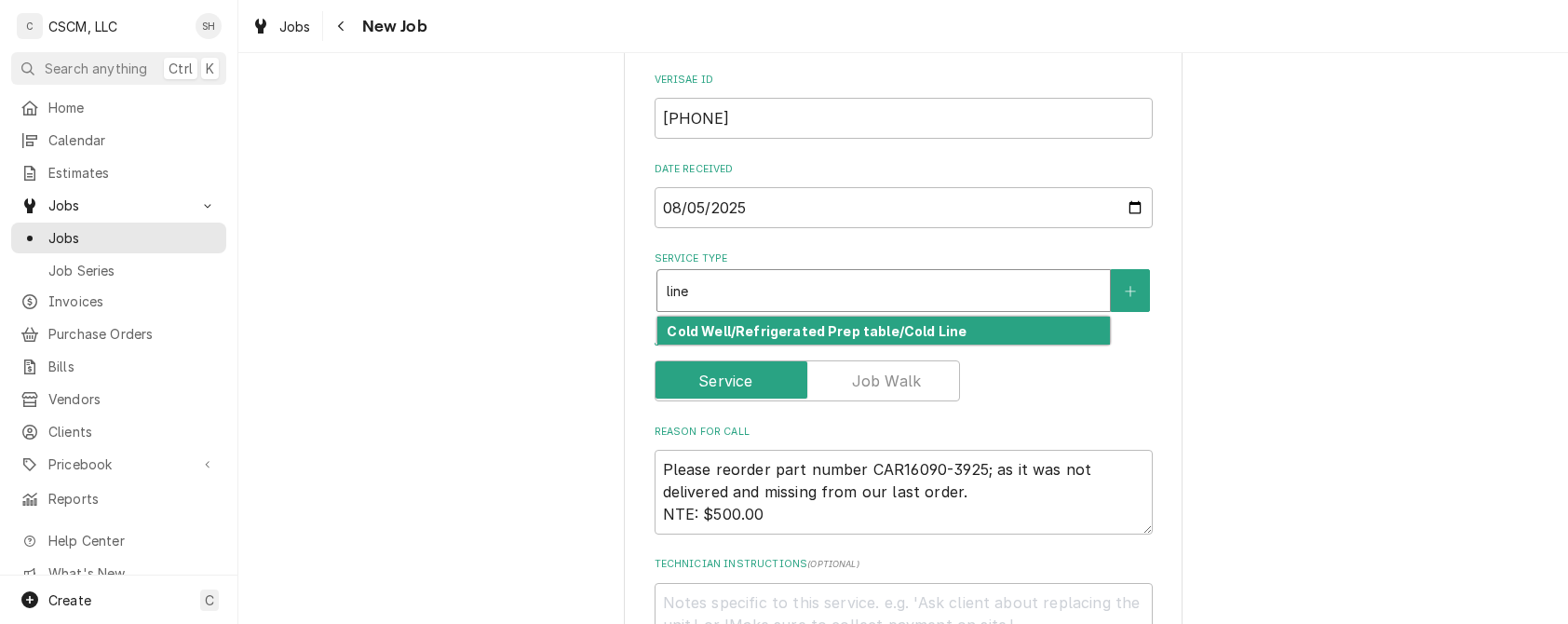 click on "Cold Well/Refrigerated Prep table/Cold Line" at bounding box center (817, 331) 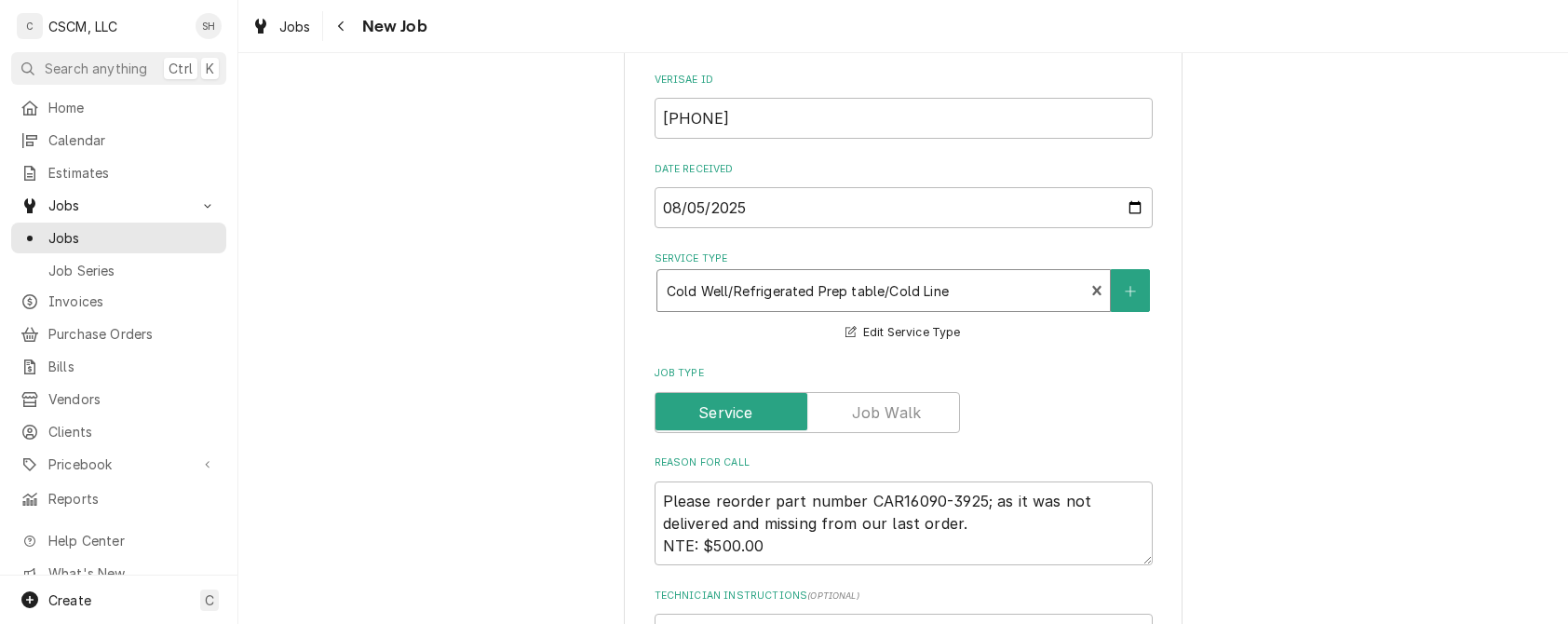 type on "x" 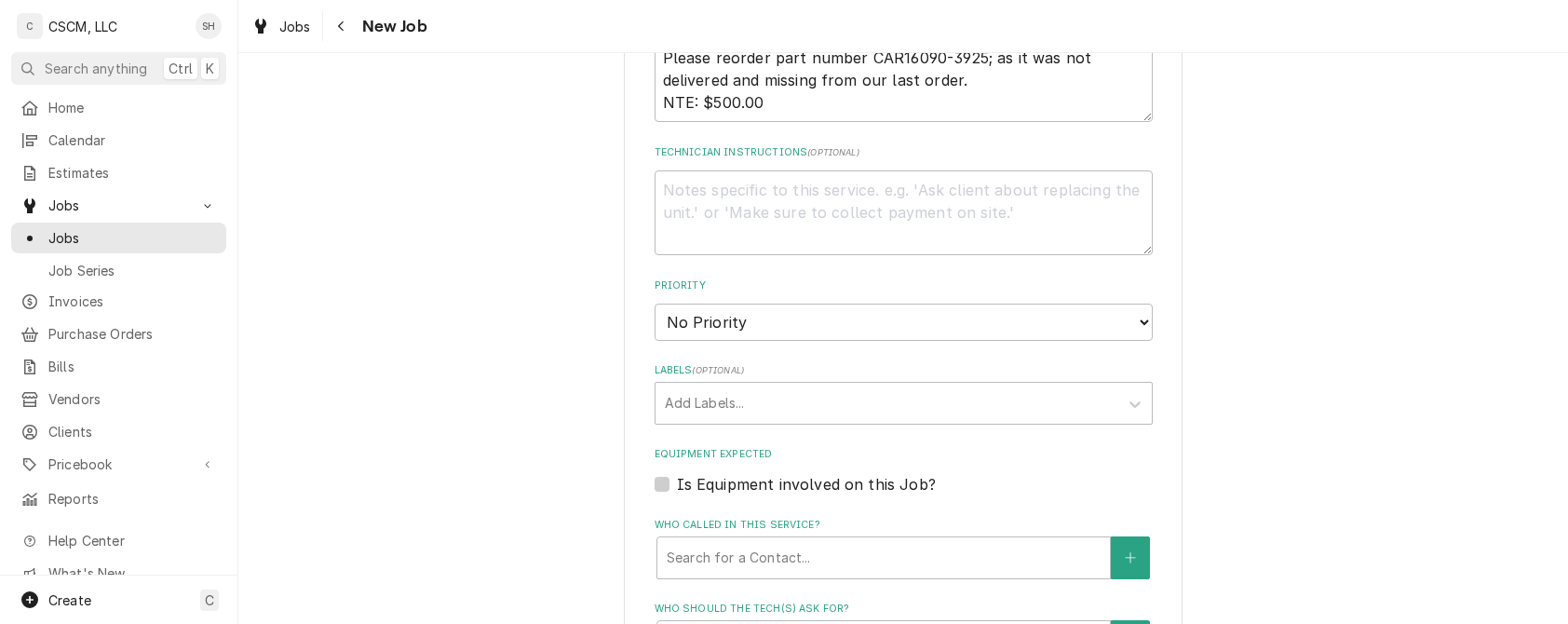 scroll, scrollTop: 1166, scrollLeft: 0, axis: vertical 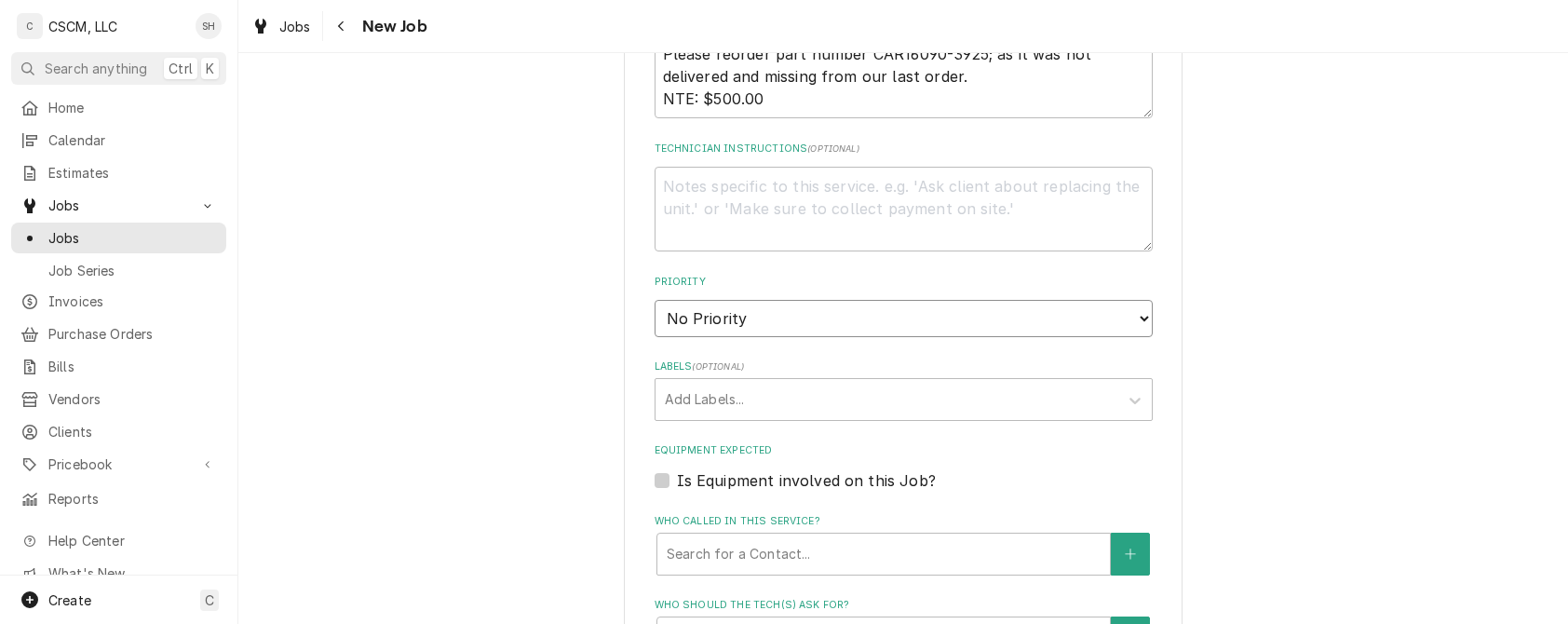 click on "No Priority Urgent High Medium Low" at bounding box center [903, 319] 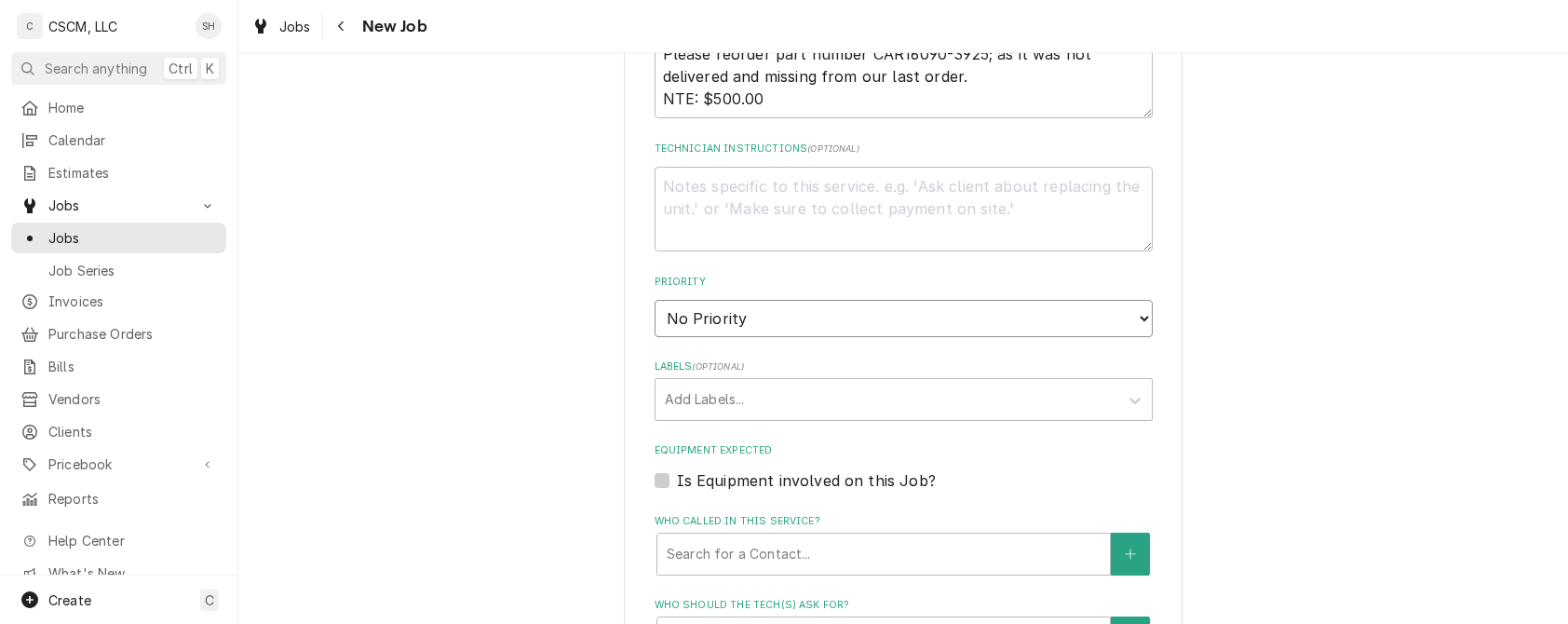 select on "3" 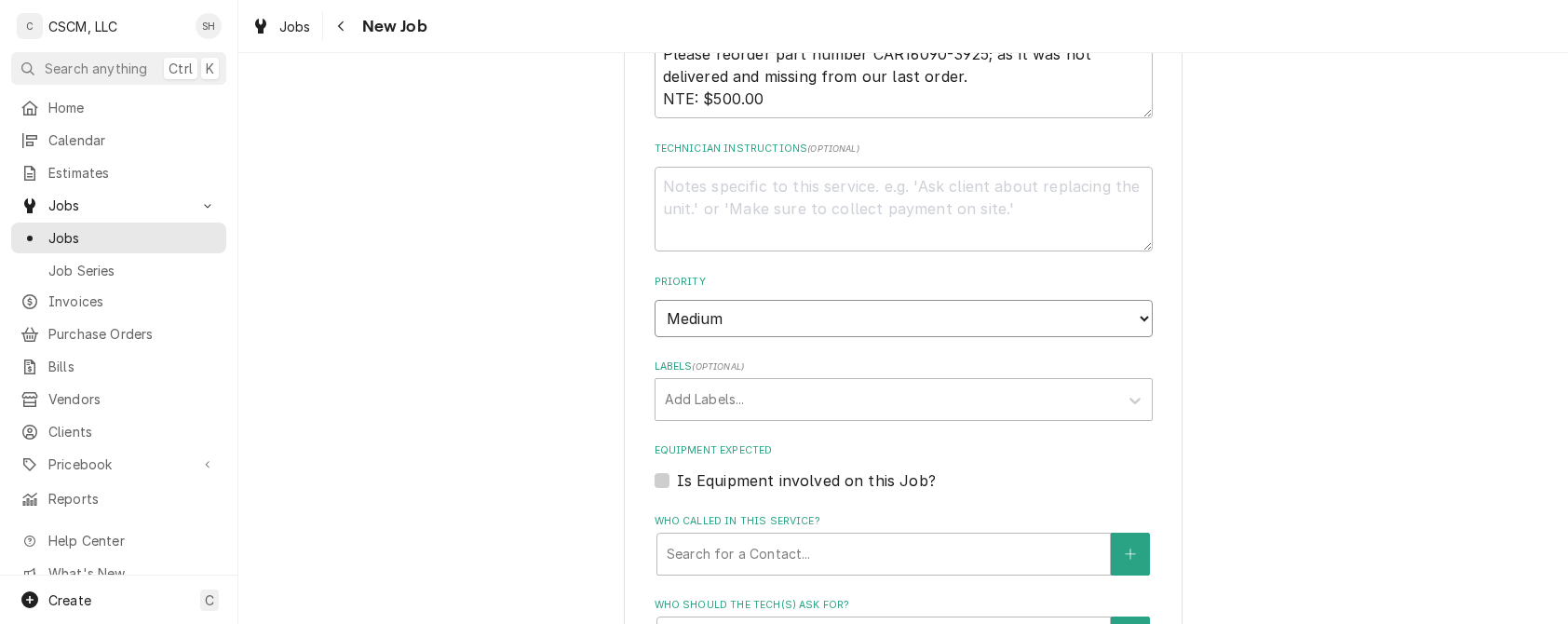 click on "No Priority Urgent High Medium Low" at bounding box center (903, 319) 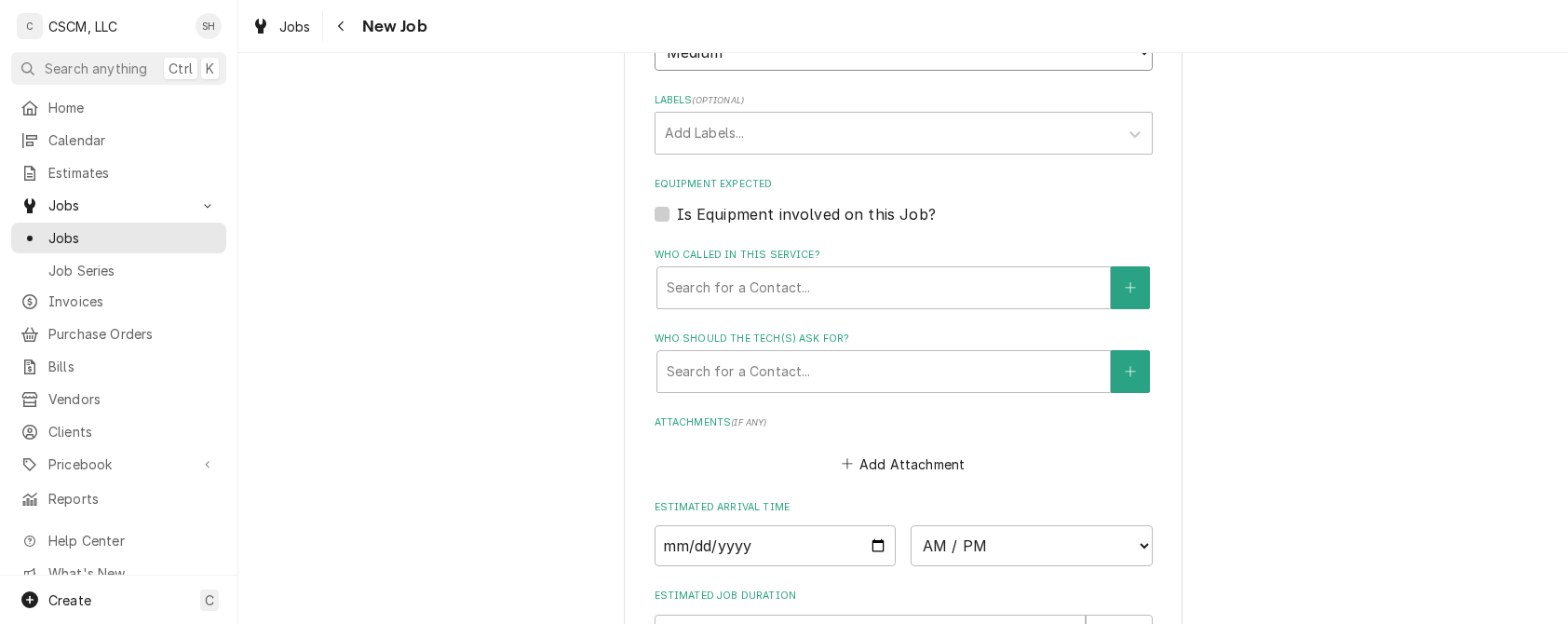 scroll, scrollTop: 1438, scrollLeft: 0, axis: vertical 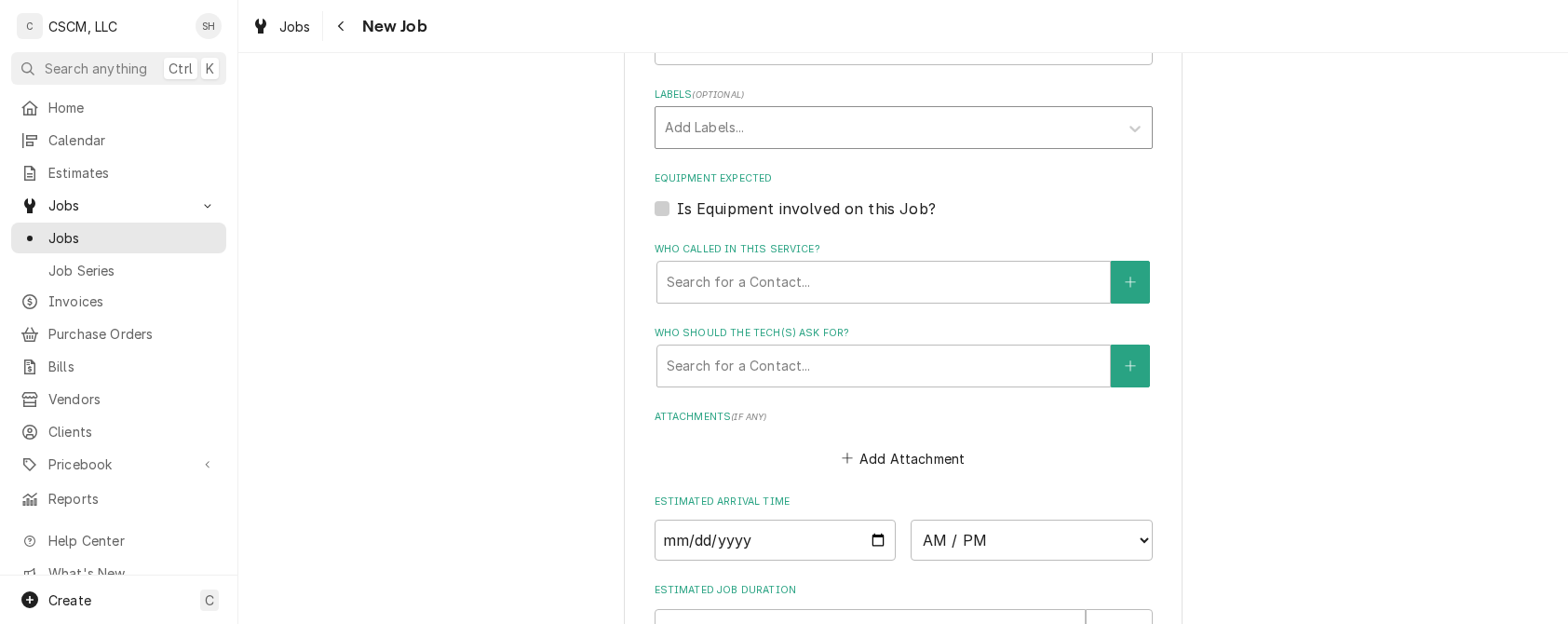 click at bounding box center [886, 128] 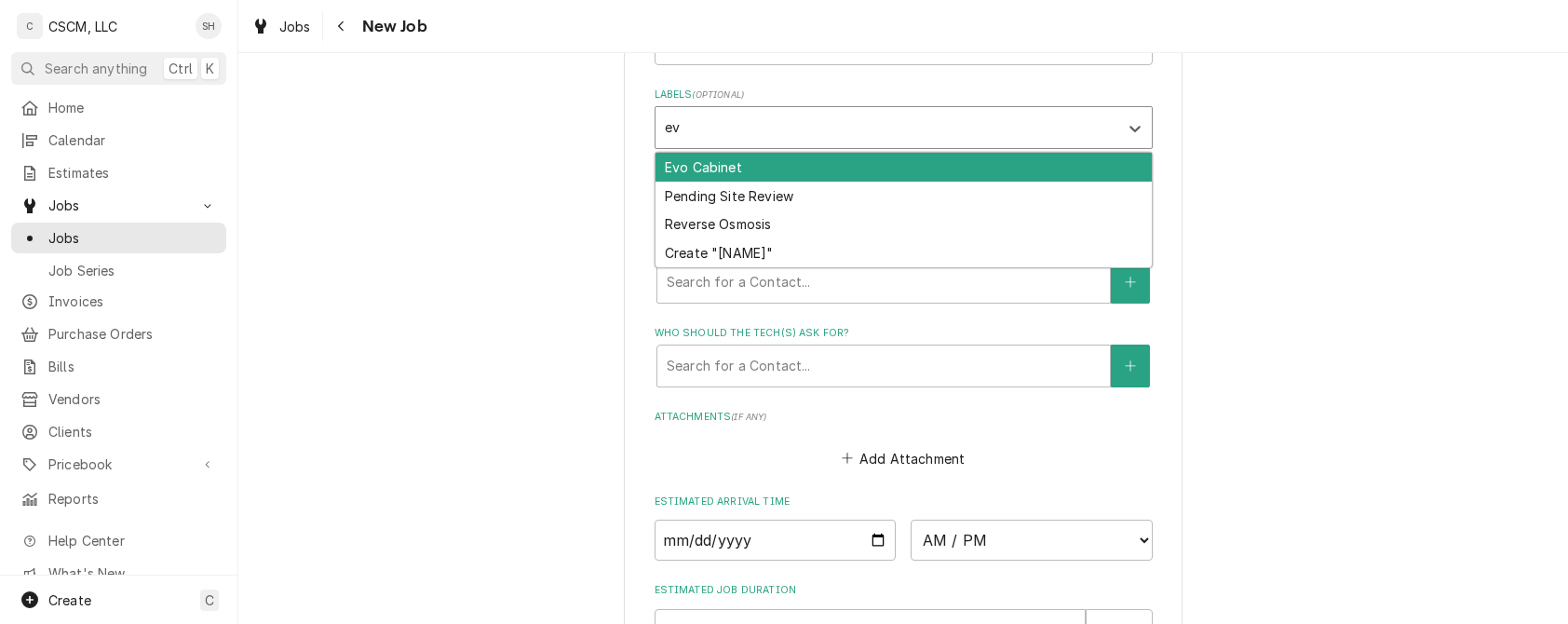 type on "evo" 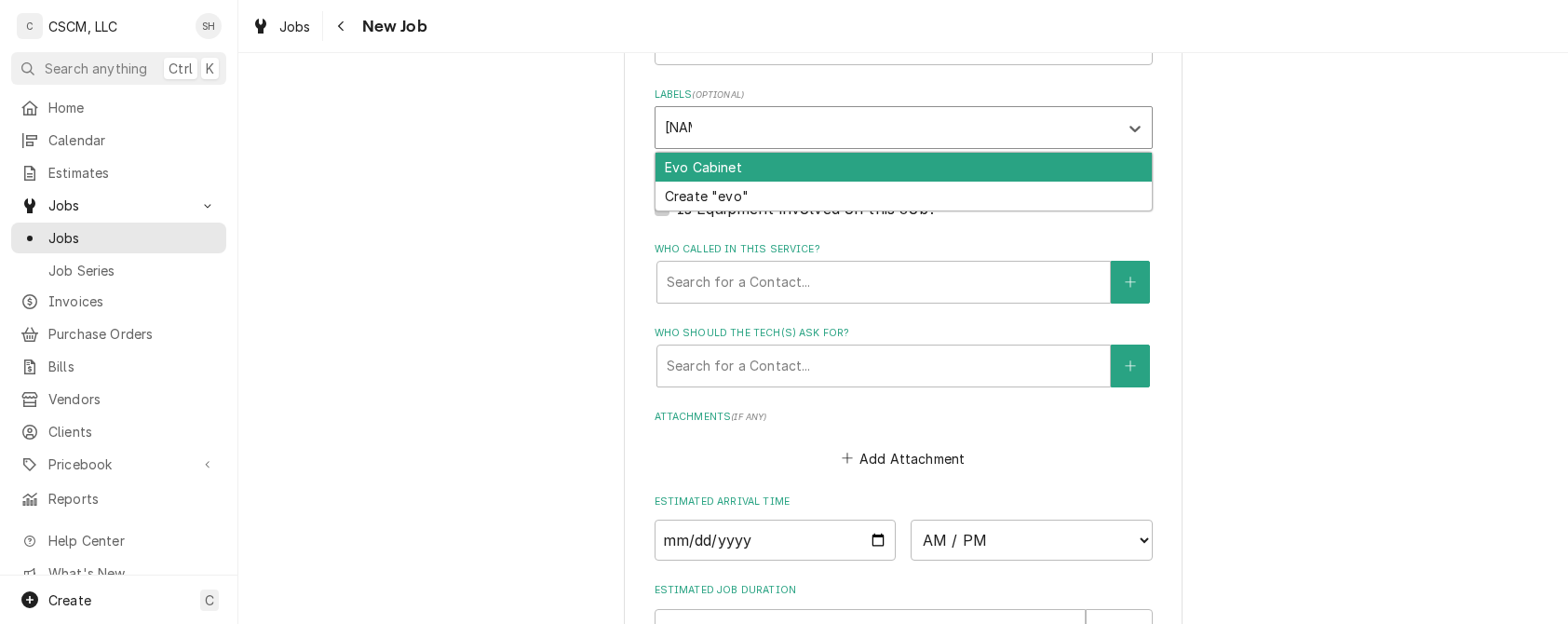click on "Evo Cabinet" at bounding box center (903, 167) 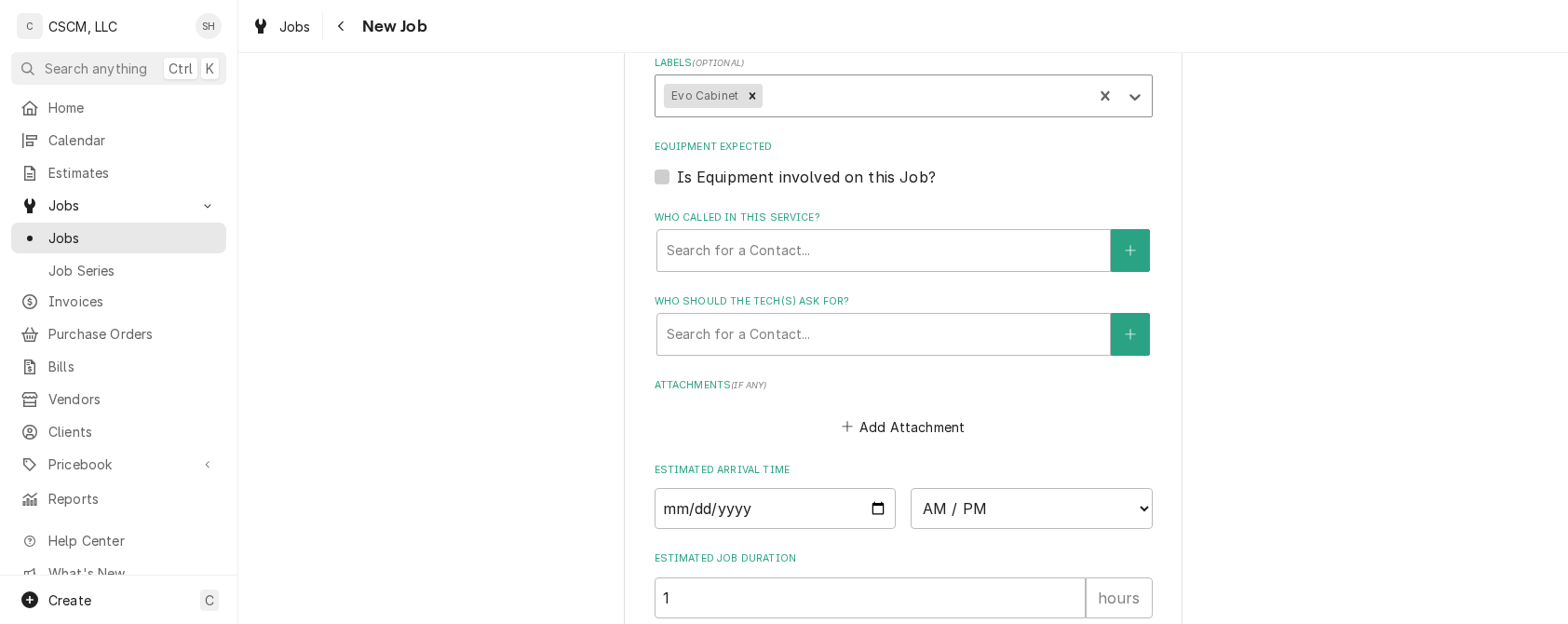 scroll, scrollTop: 1472, scrollLeft: 0, axis: vertical 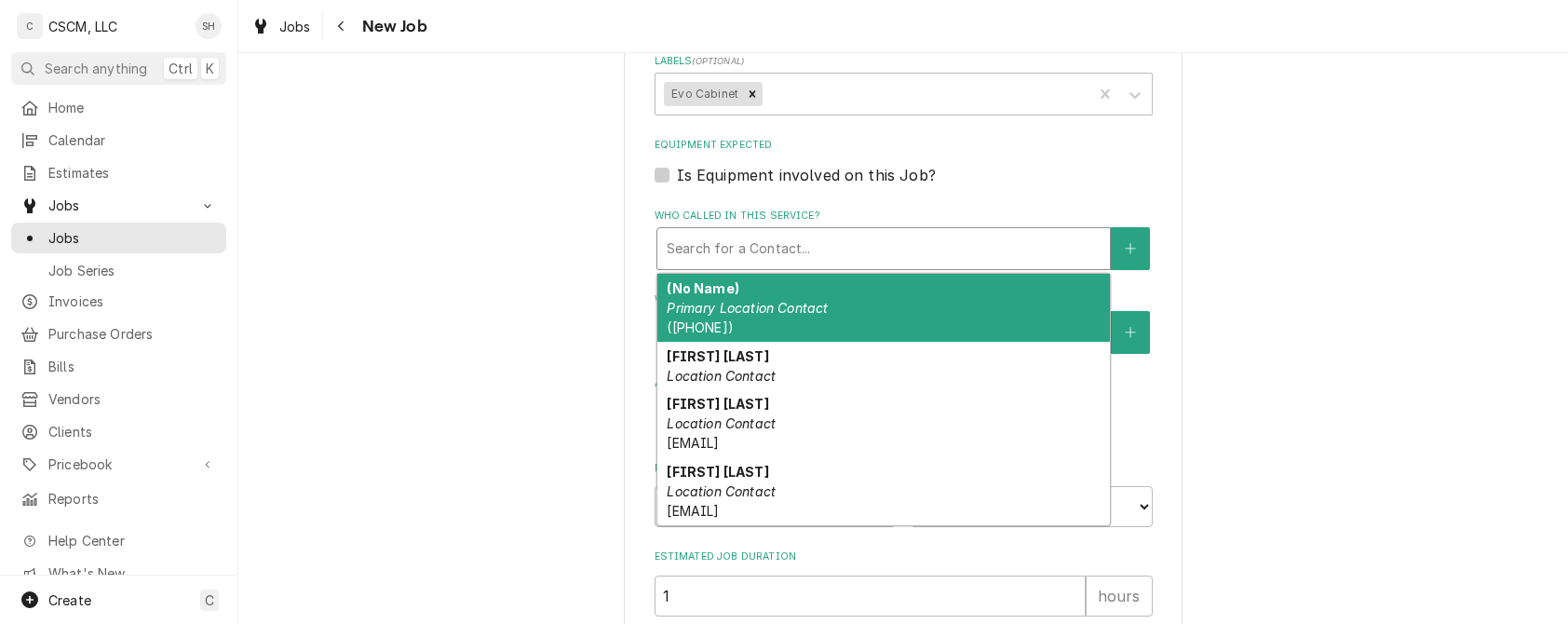 click at bounding box center [884, 249] 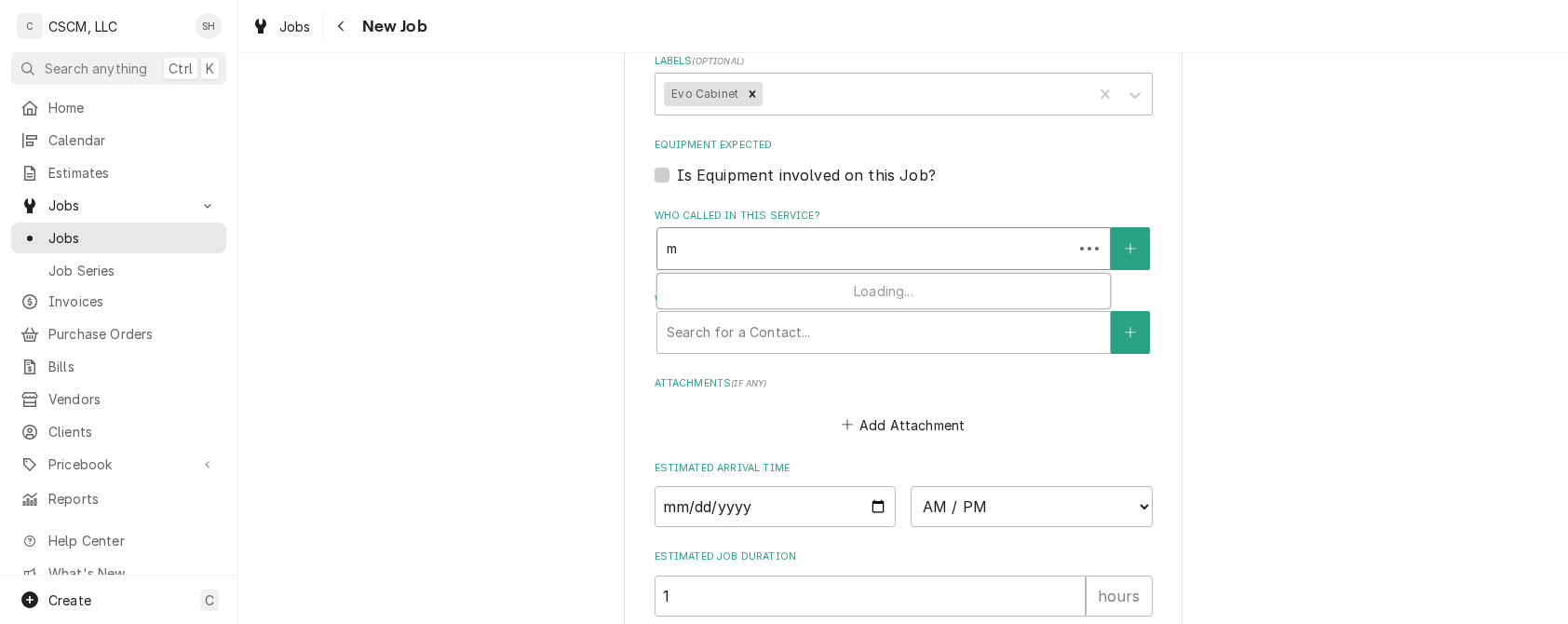 type on "ma" 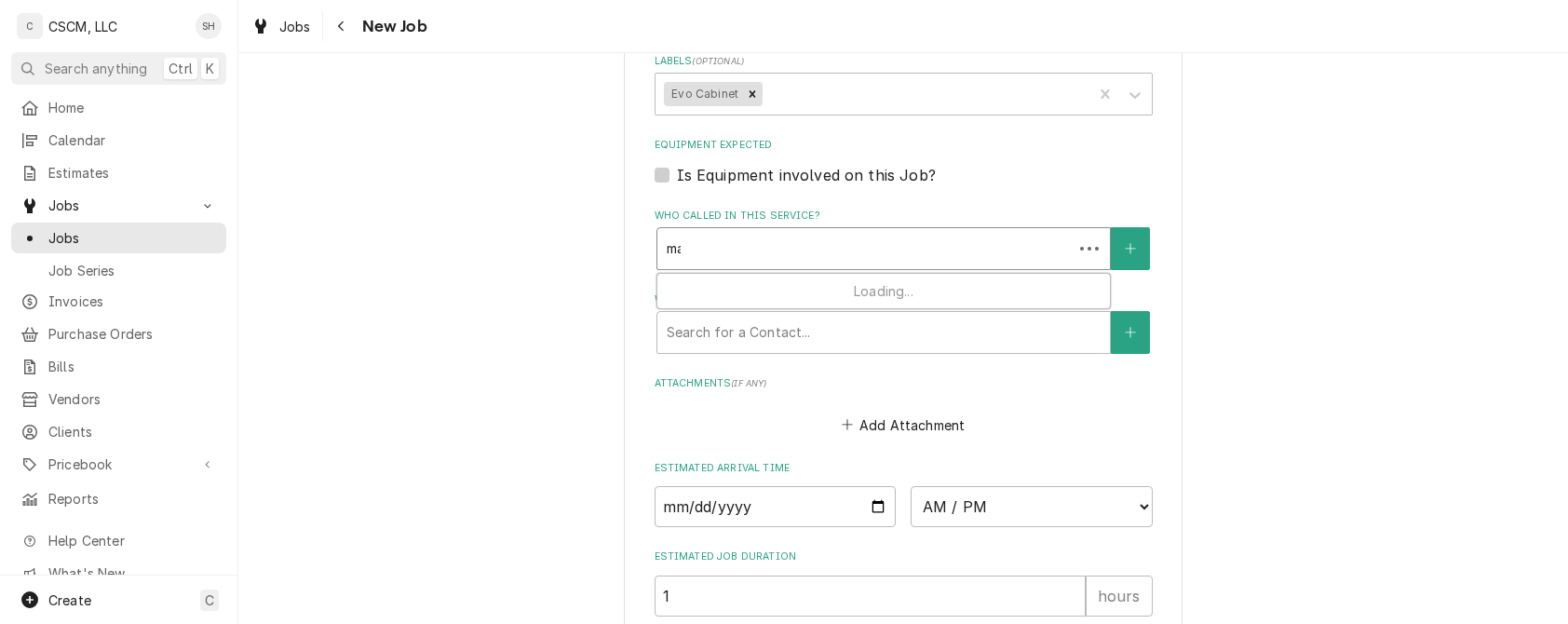 type on "x" 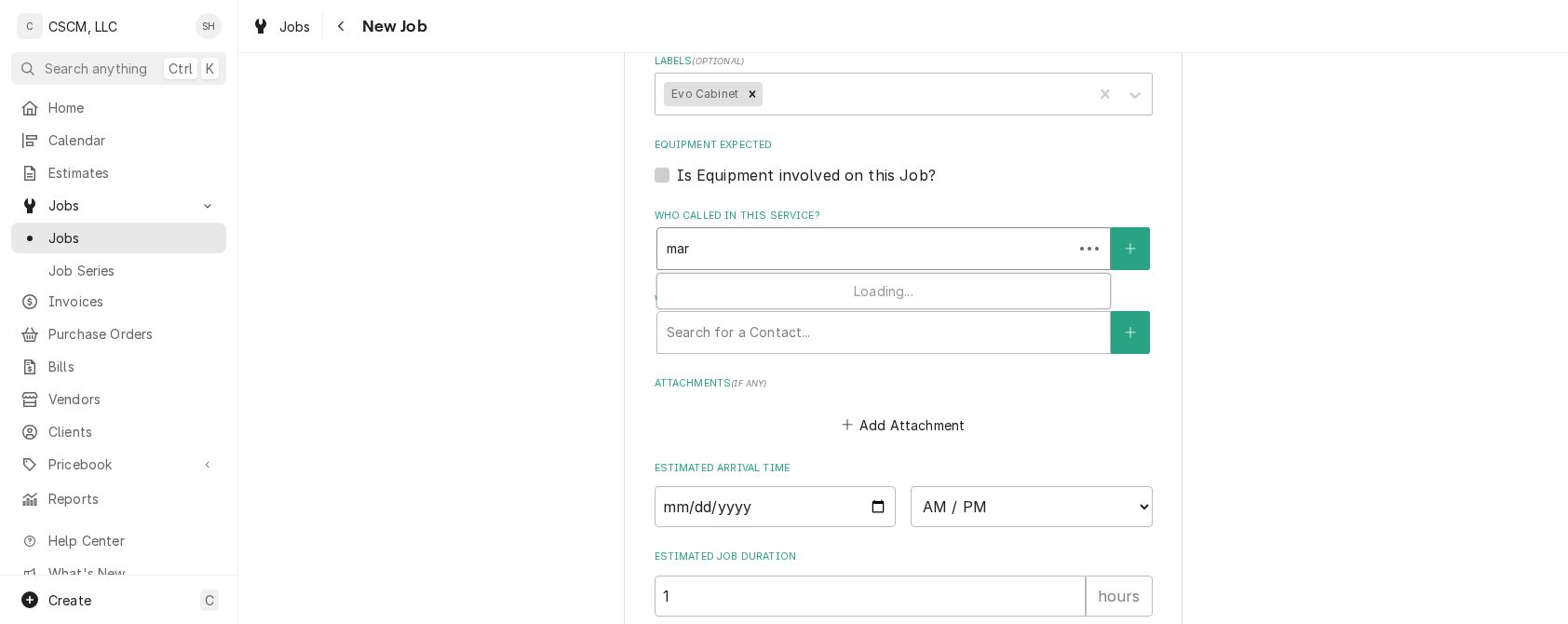 type on "x" 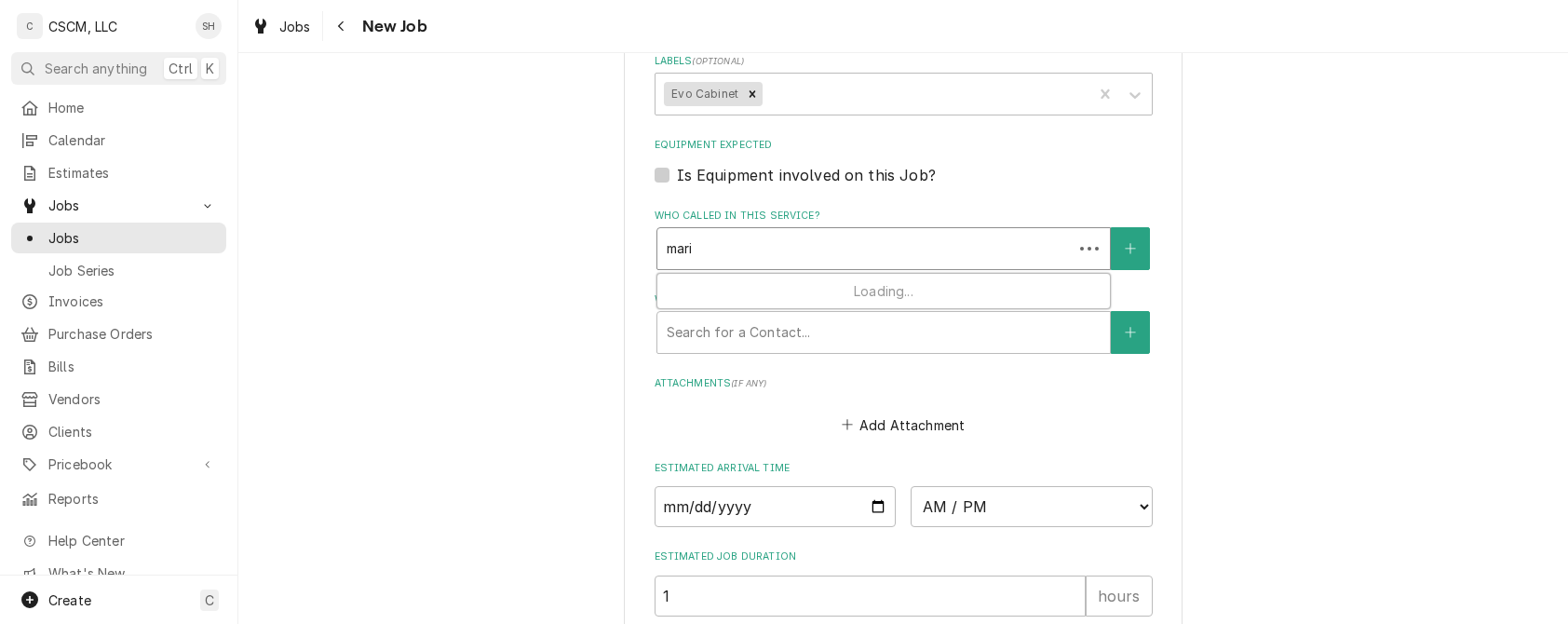 type on "x" 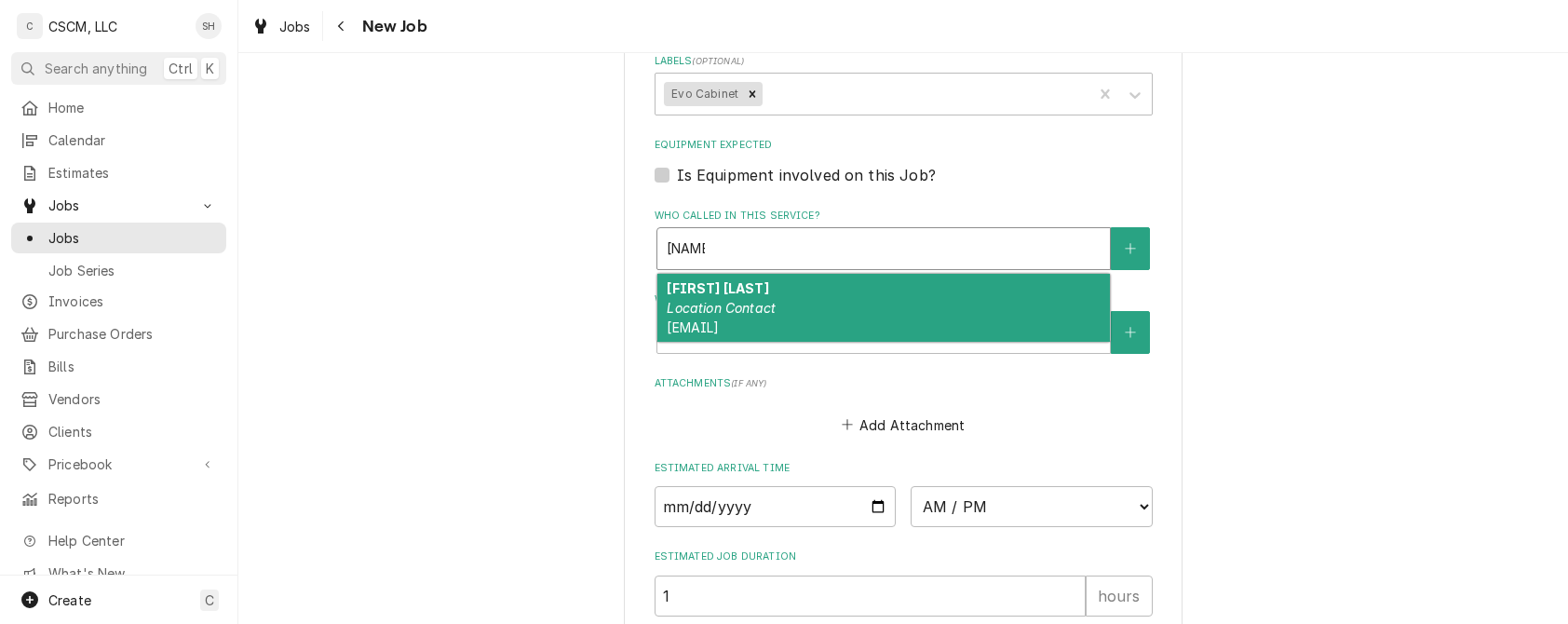 click on "Mario Perea Location Contact mperea@kbpbells.com" at bounding box center [884, 307] 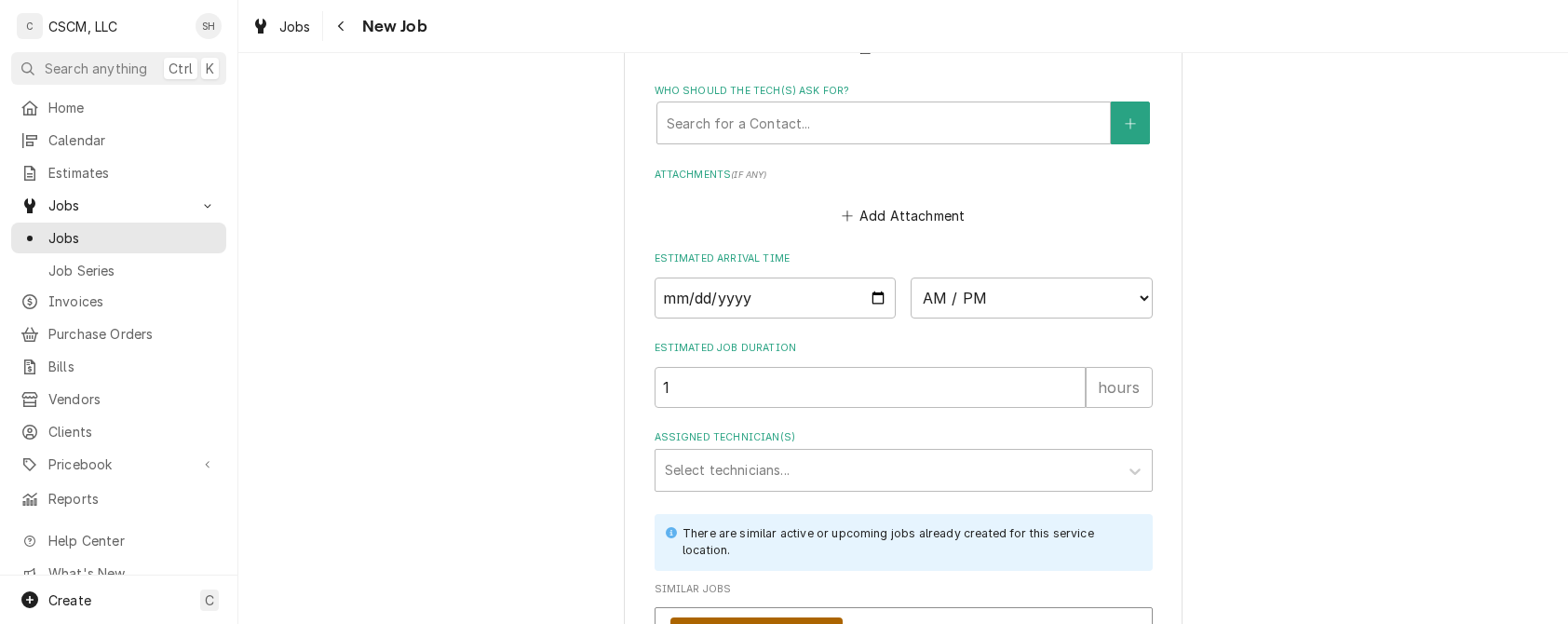 scroll, scrollTop: 1717, scrollLeft: 0, axis: vertical 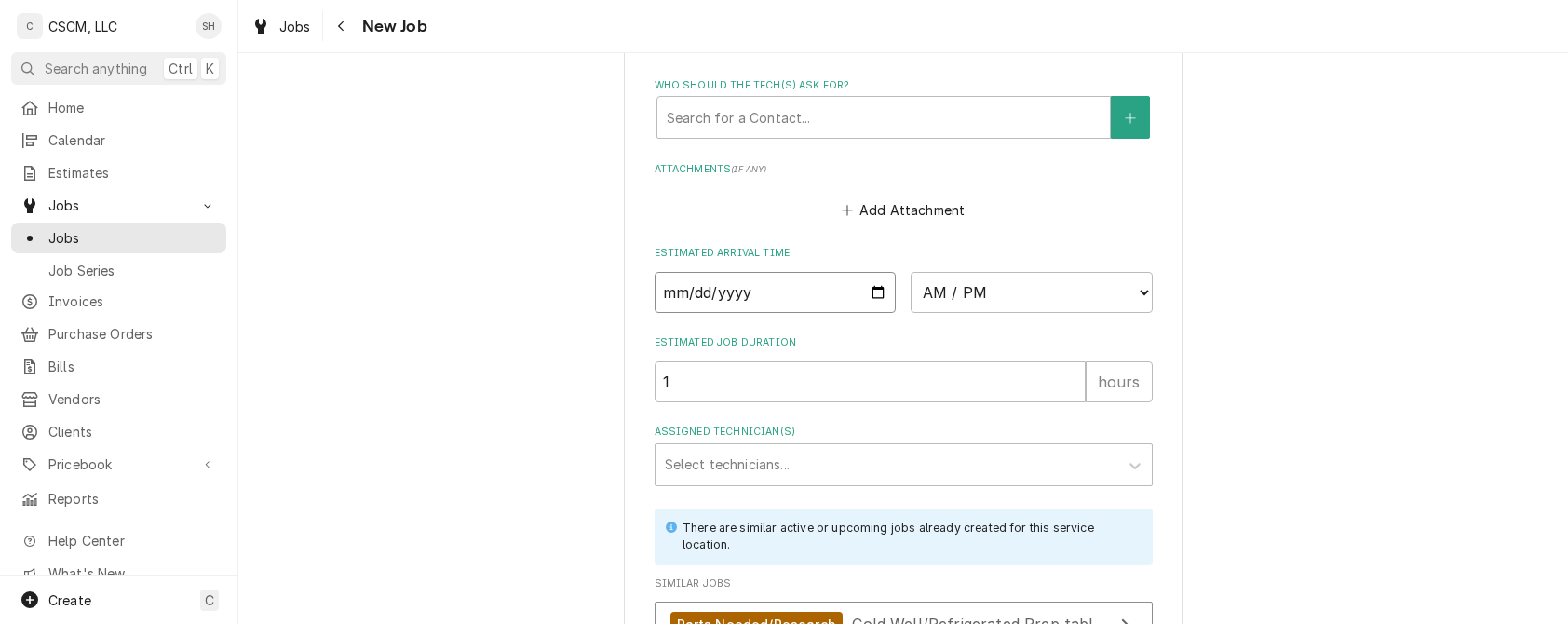 click at bounding box center [776, 292] 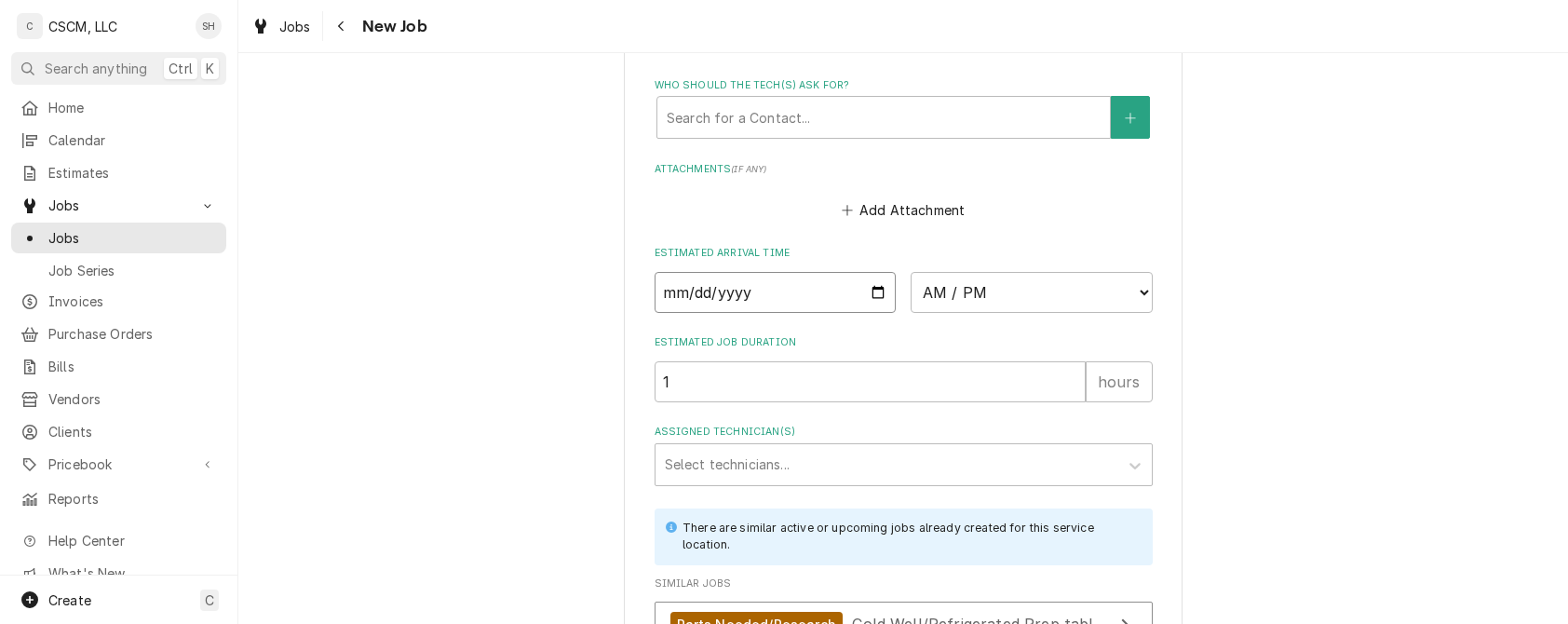 type on "2025-08-06" 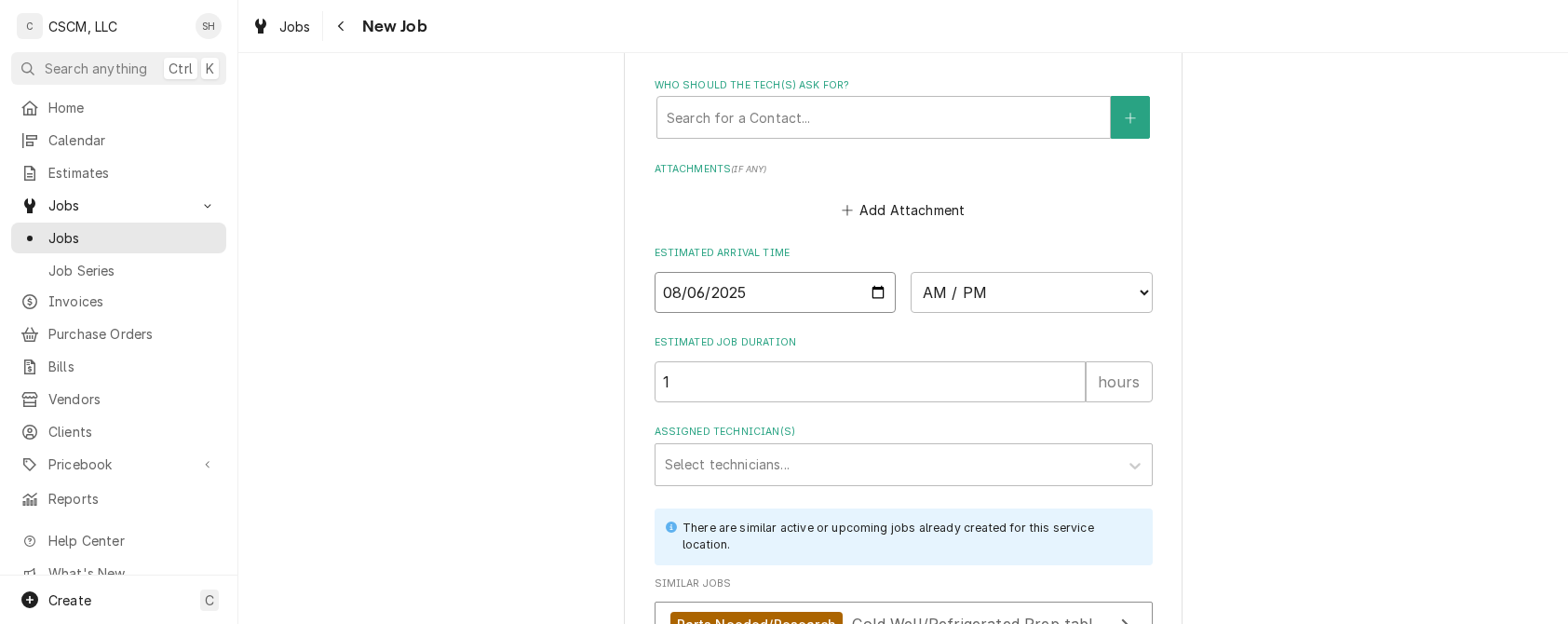 type on "x" 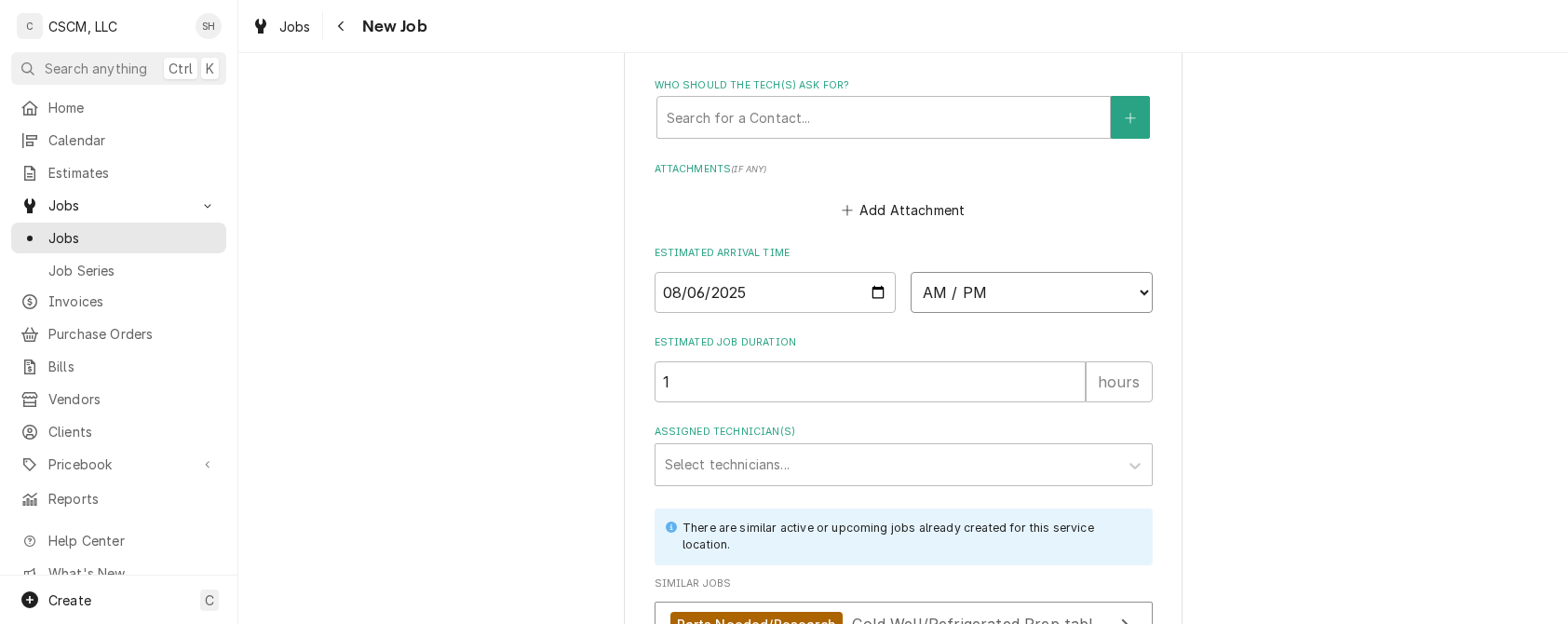 click on "AM / PM 6:00 AM 6:15 AM 6:30 AM 6:45 AM 7:00 AM 7:15 AM 7:30 AM 7:45 AM 8:00 AM 8:15 AM 8:30 AM 8:45 AM 9:00 AM 9:15 AM 9:30 AM 9:45 AM 10:00 AM 10:15 AM 10:30 AM 10:45 AM 11:00 AM 11:15 AM 11:30 AM 11:45 AM 12:00 PM 12:15 PM 12:30 PM 12:45 PM 1:00 PM 1:15 PM 1:30 PM 1:45 PM 2:00 PM 2:15 PM 2:30 PM 2:45 PM 3:00 PM 3:15 PM 3:30 PM 3:45 PM 4:00 PM 4:15 PM 4:30 PM 4:45 PM 5:00 PM 5:15 PM 5:30 PM 5:45 PM 6:00 PM 6:15 PM 6:30 PM 6:45 PM 7:00 PM 7:15 PM 7:30 PM 7:45 PM 8:00 PM 8:15 PM 8:30 PM 8:45 PM 9:00 PM 9:15 PM 9:30 PM 9:45 PM 10:00 PM 10:15 PM 10:30 PM 10:45 PM 11:00 PM 11:15 PM 11:30 PM 11:45 PM 12:00 AM 12:15 AM 12:30 AM 12:45 AM 1:00 AM 1:15 AM 1:30 AM 1:45 AM 2:00 AM 2:15 AM 2:30 AM 2:45 AM 3:00 AM 3:15 AM 3:30 AM 3:45 AM 4:00 AM 4:15 AM 4:30 AM 4:45 AM 5:00 AM 5:15 AM 5:30 AM 5:45 AM" at bounding box center [1032, 292] 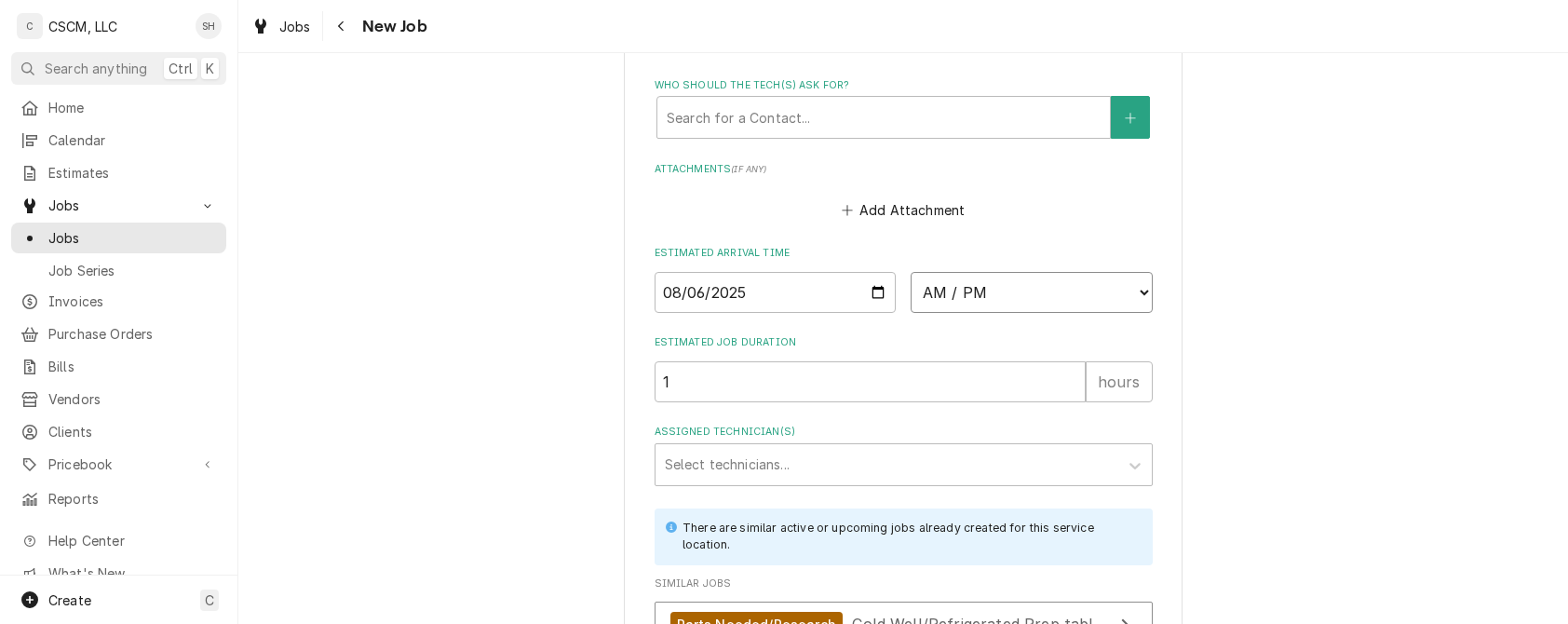 select on "10:00:00" 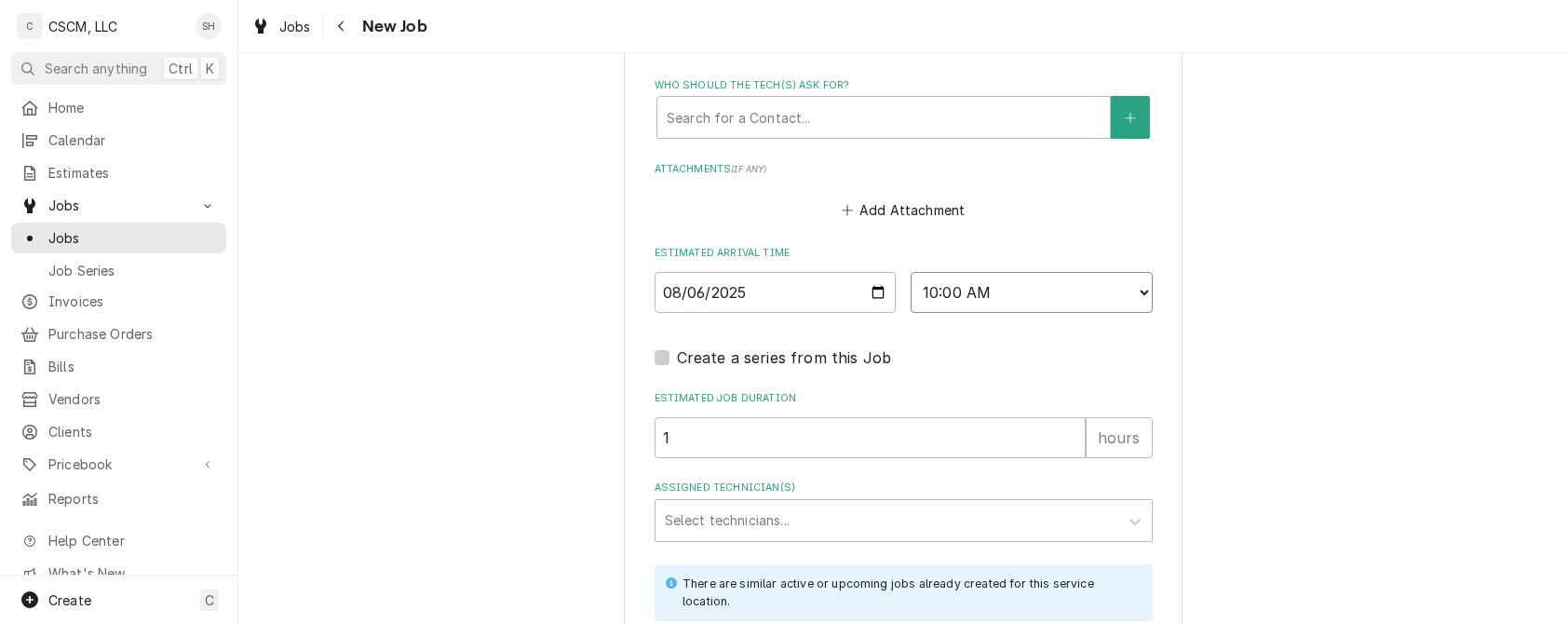 type on "x" 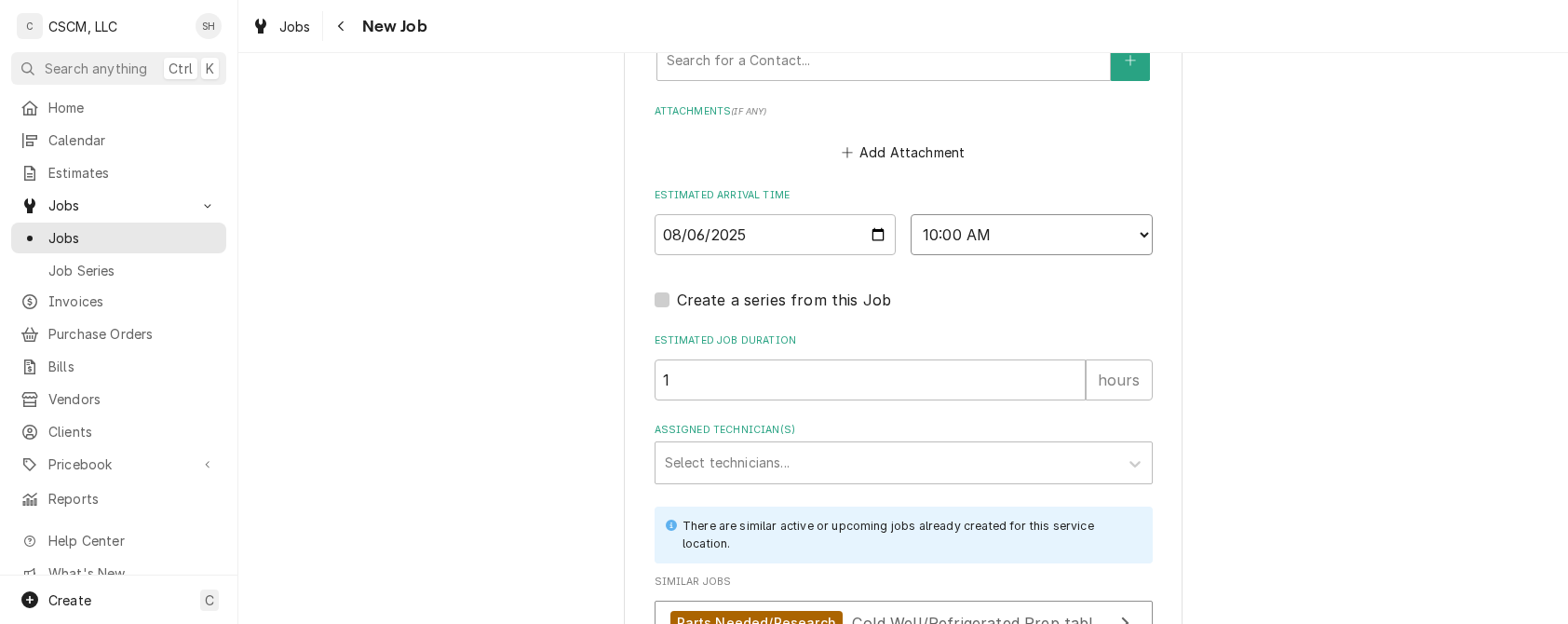 scroll, scrollTop: 1773, scrollLeft: 0, axis: vertical 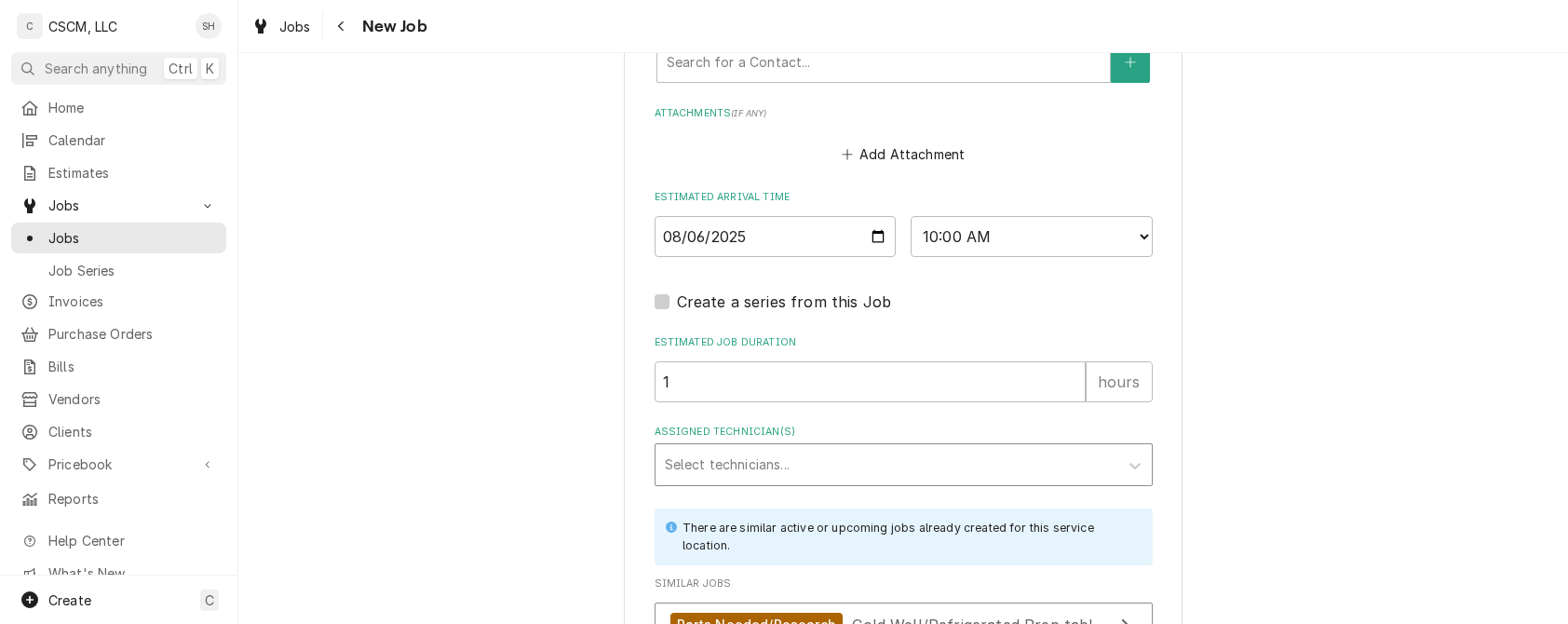 click at bounding box center (886, 465) 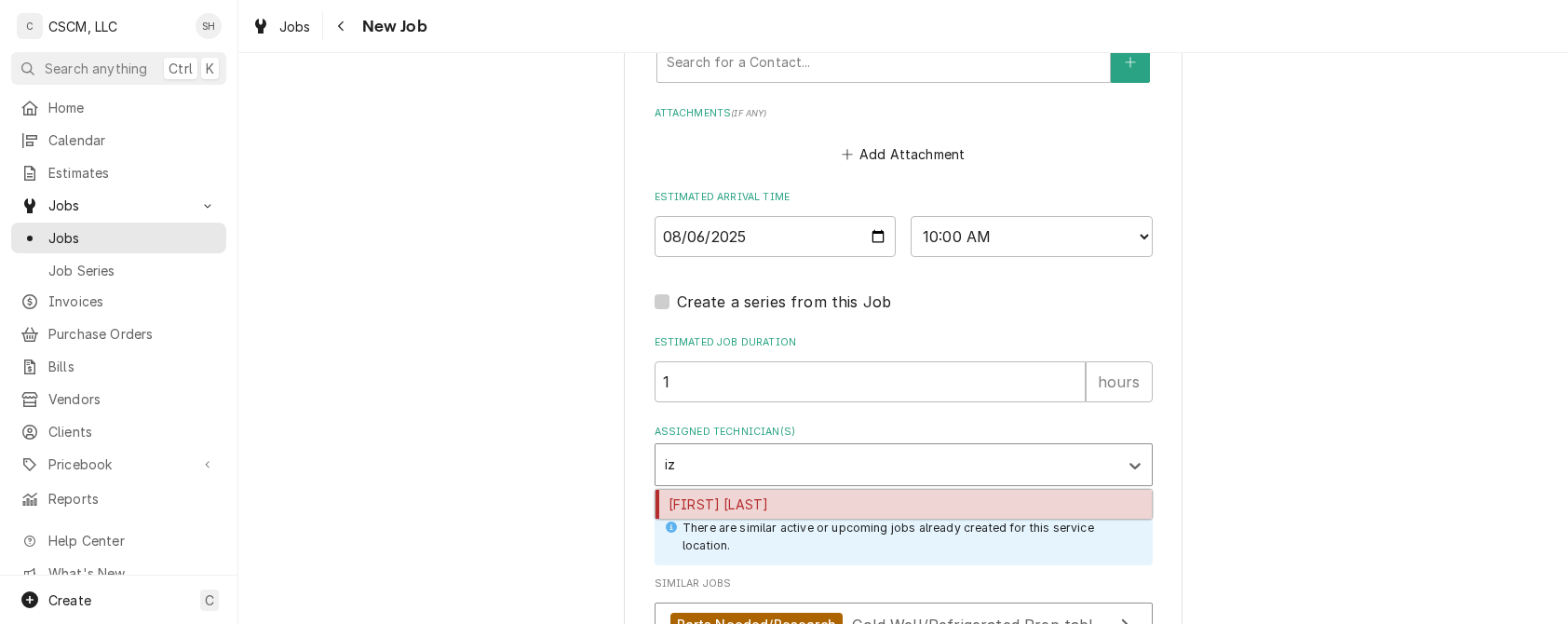 type on "iza" 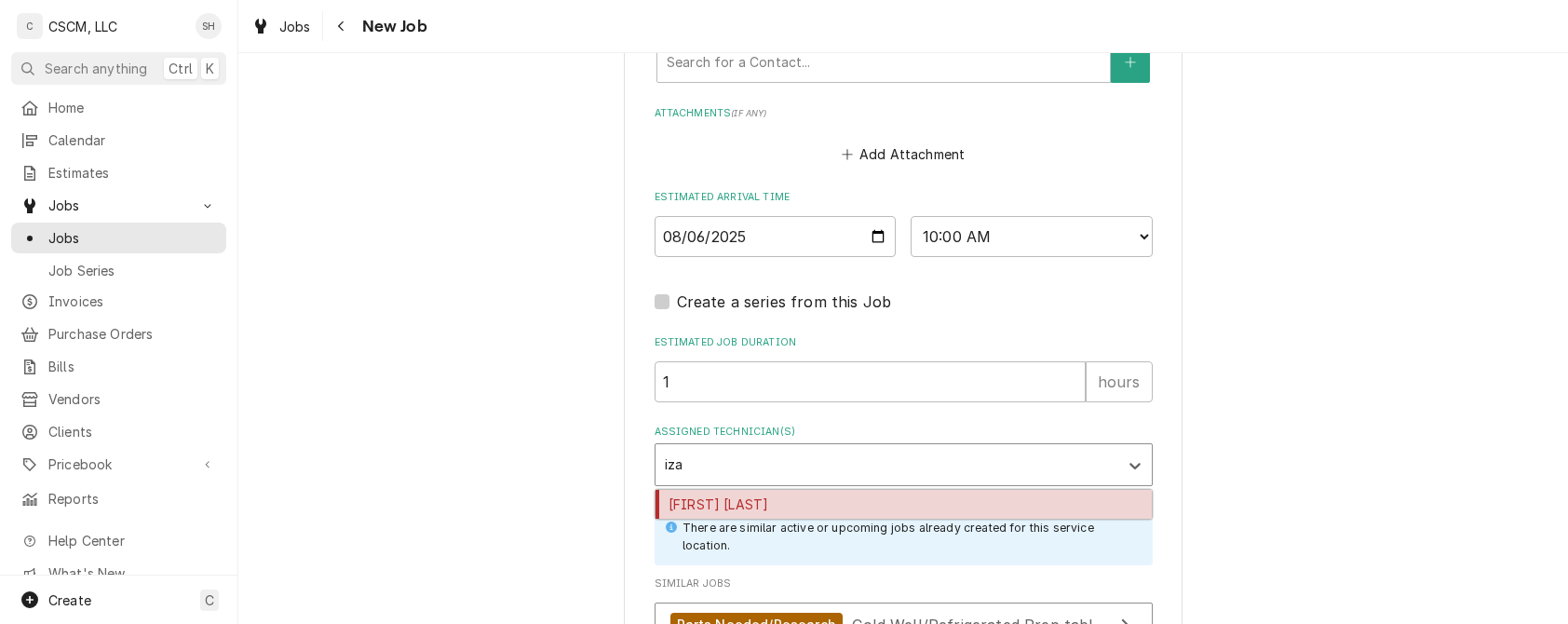 click on "[FIRST] [LAST]" at bounding box center [903, 504] 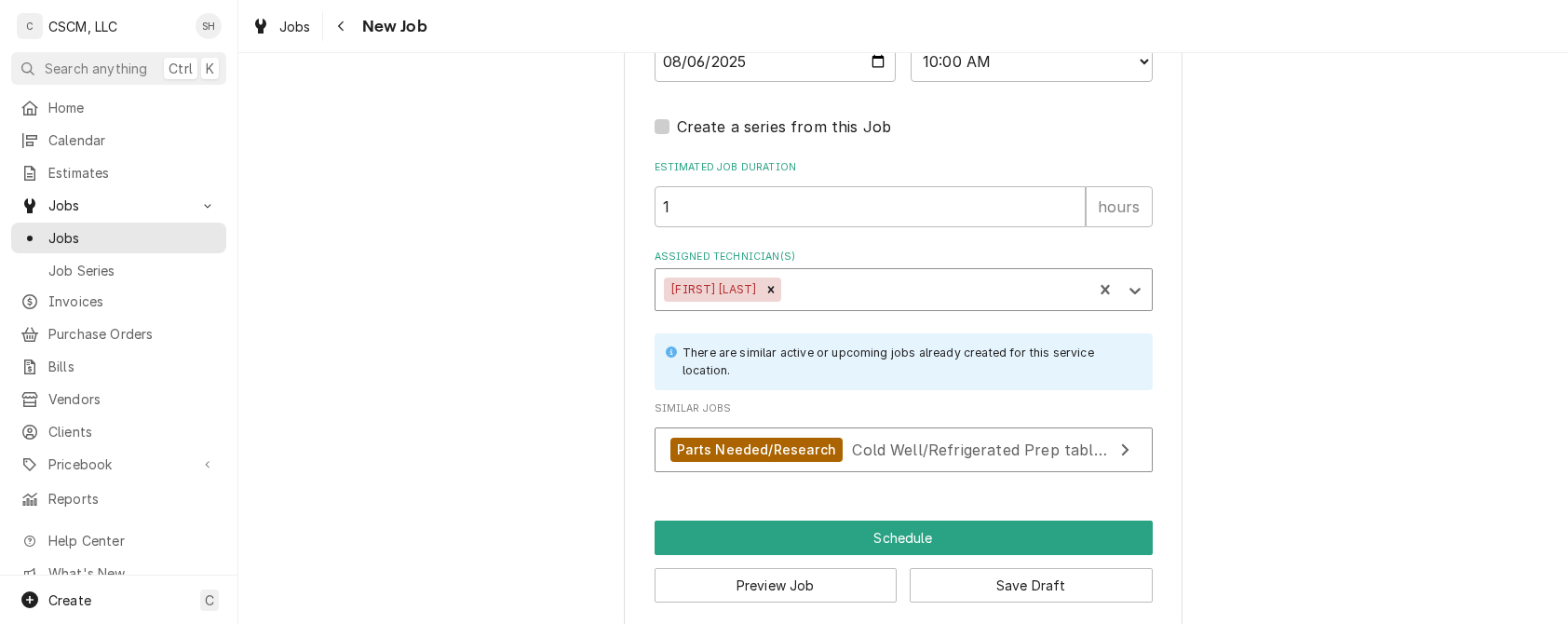 scroll, scrollTop: 1971, scrollLeft: 0, axis: vertical 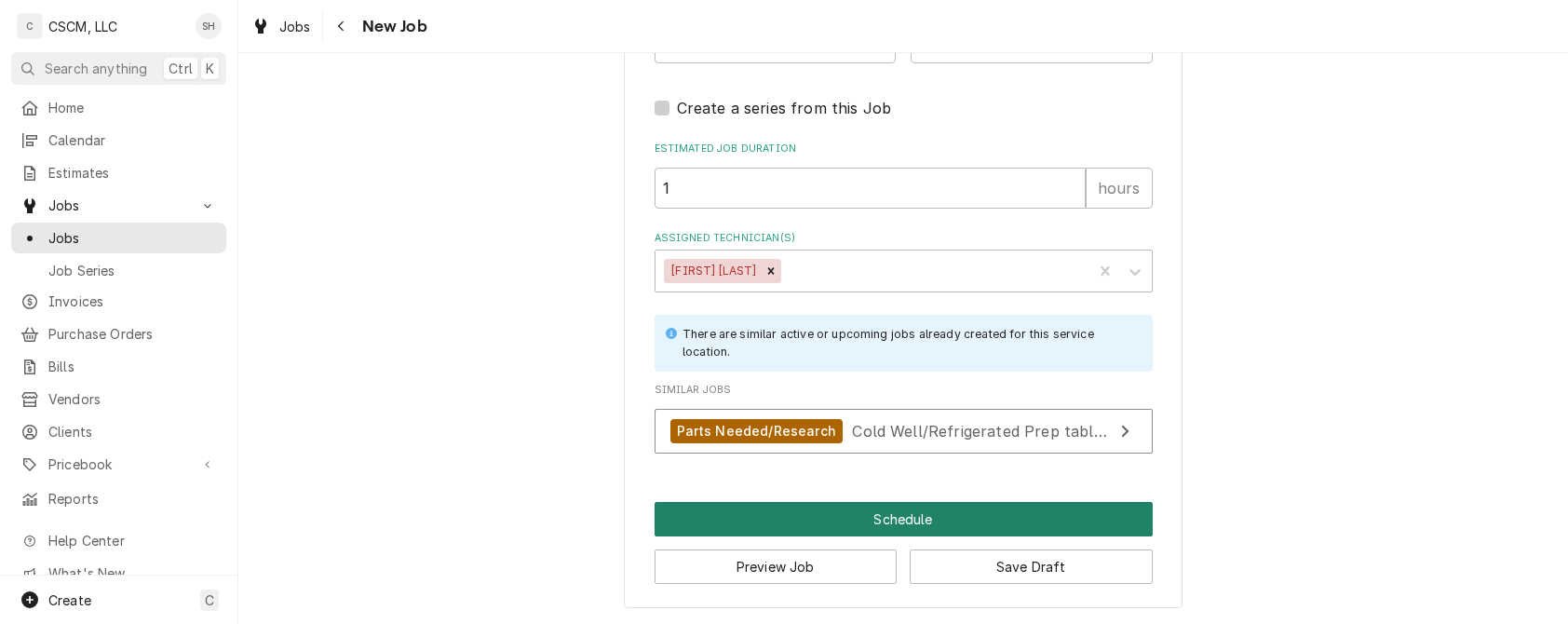 click on "Schedule" at bounding box center [903, 519] 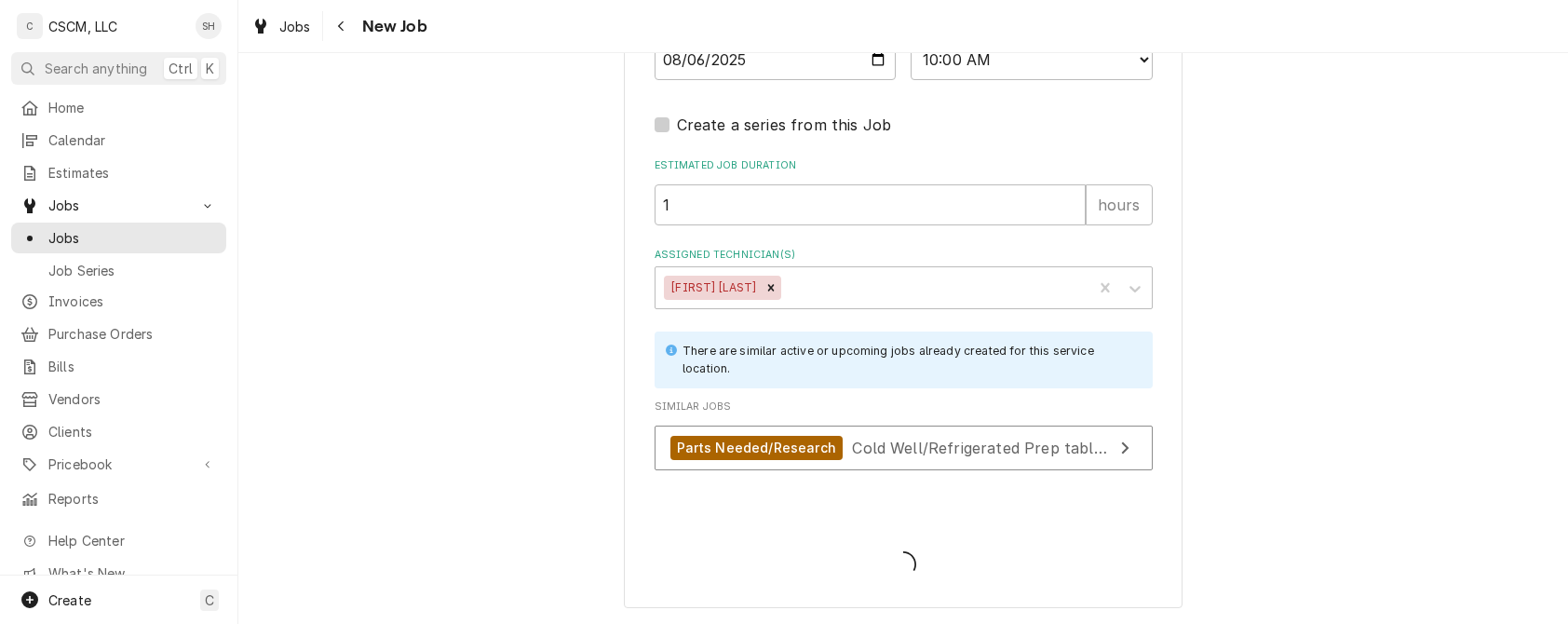 type on "x" 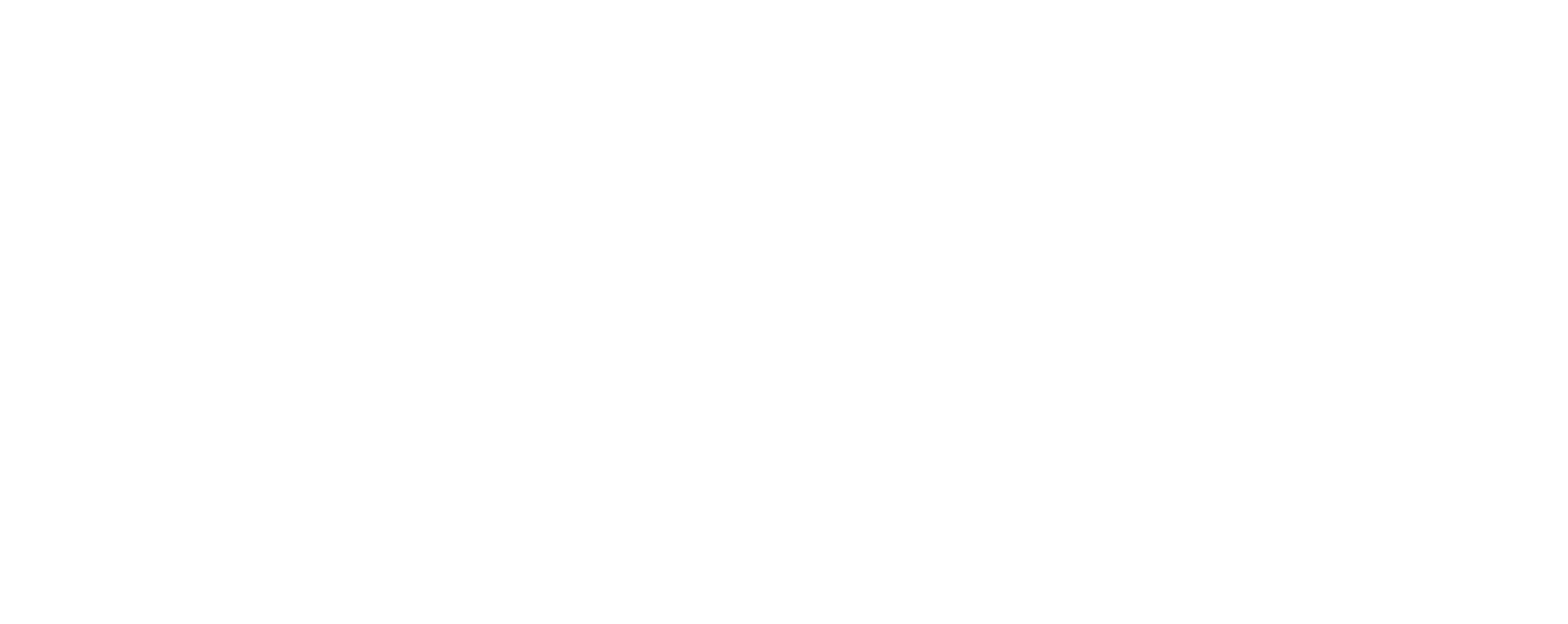 scroll, scrollTop: 0, scrollLeft: 0, axis: both 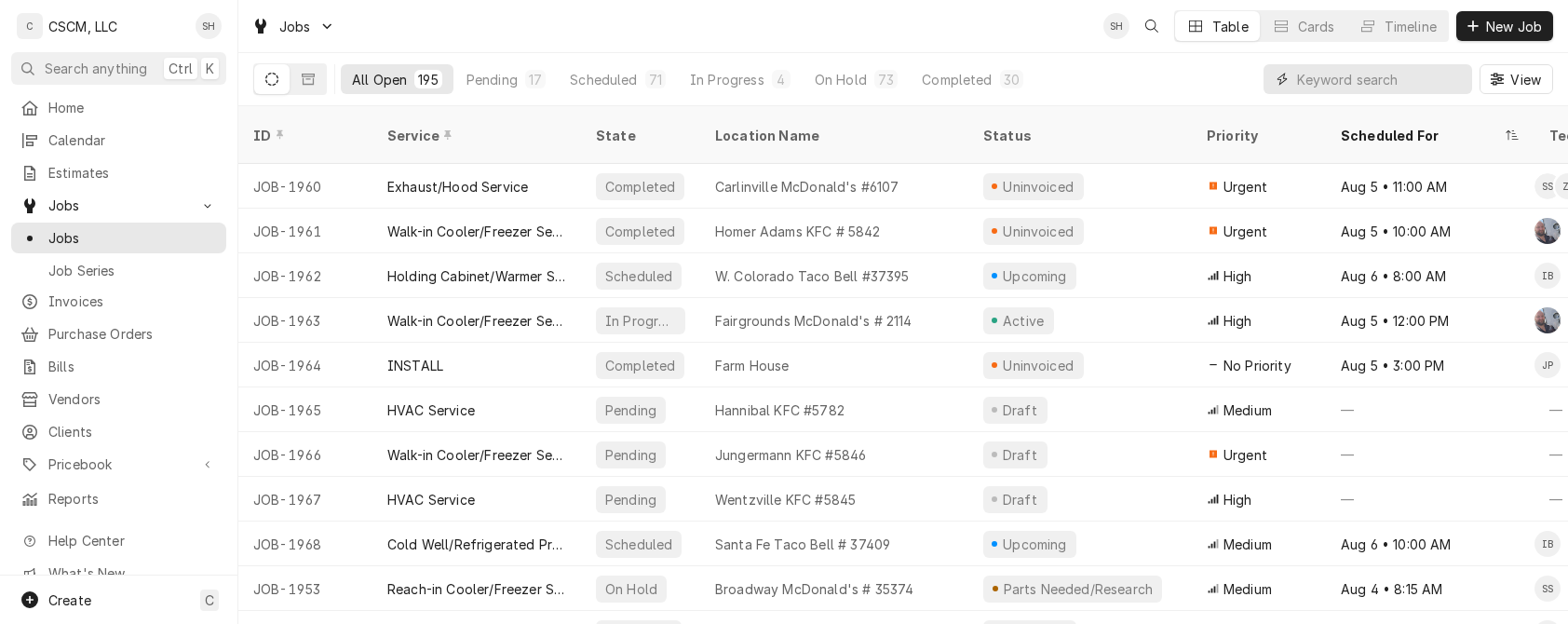 click at bounding box center [1380, 79] 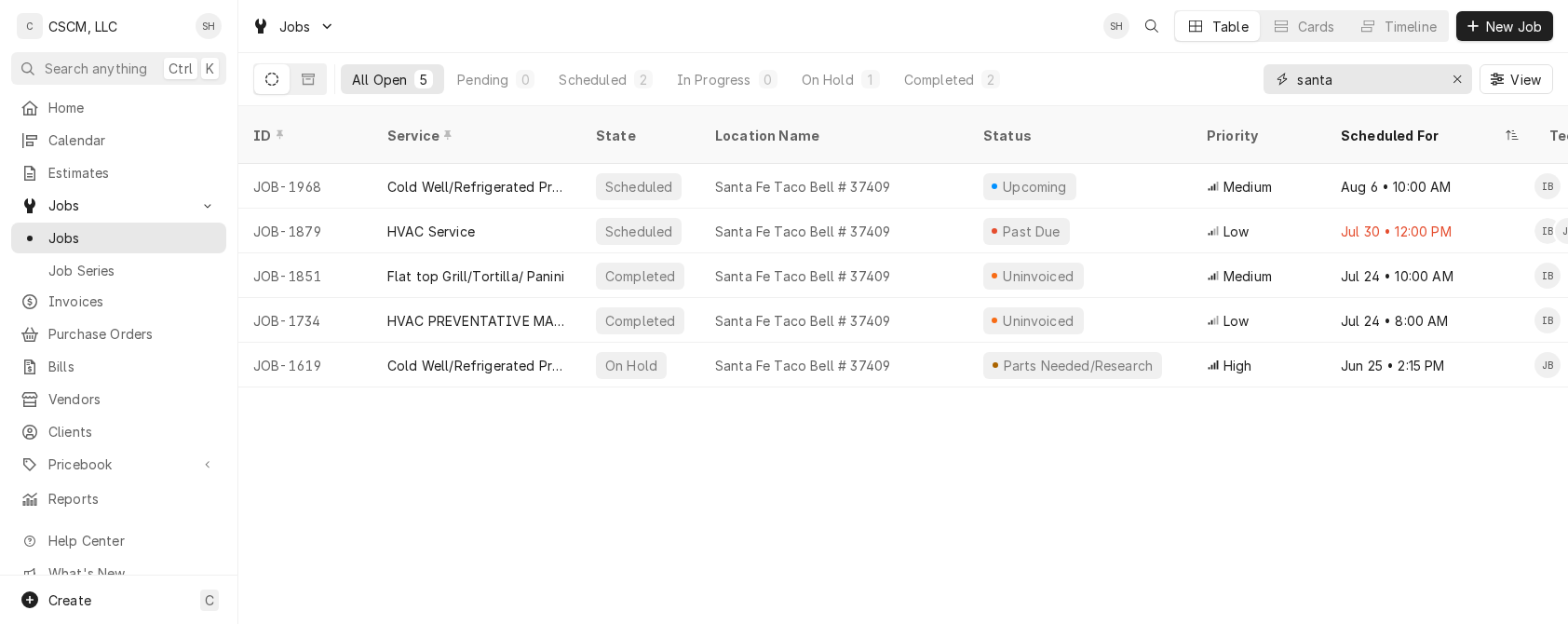 type on "santa" 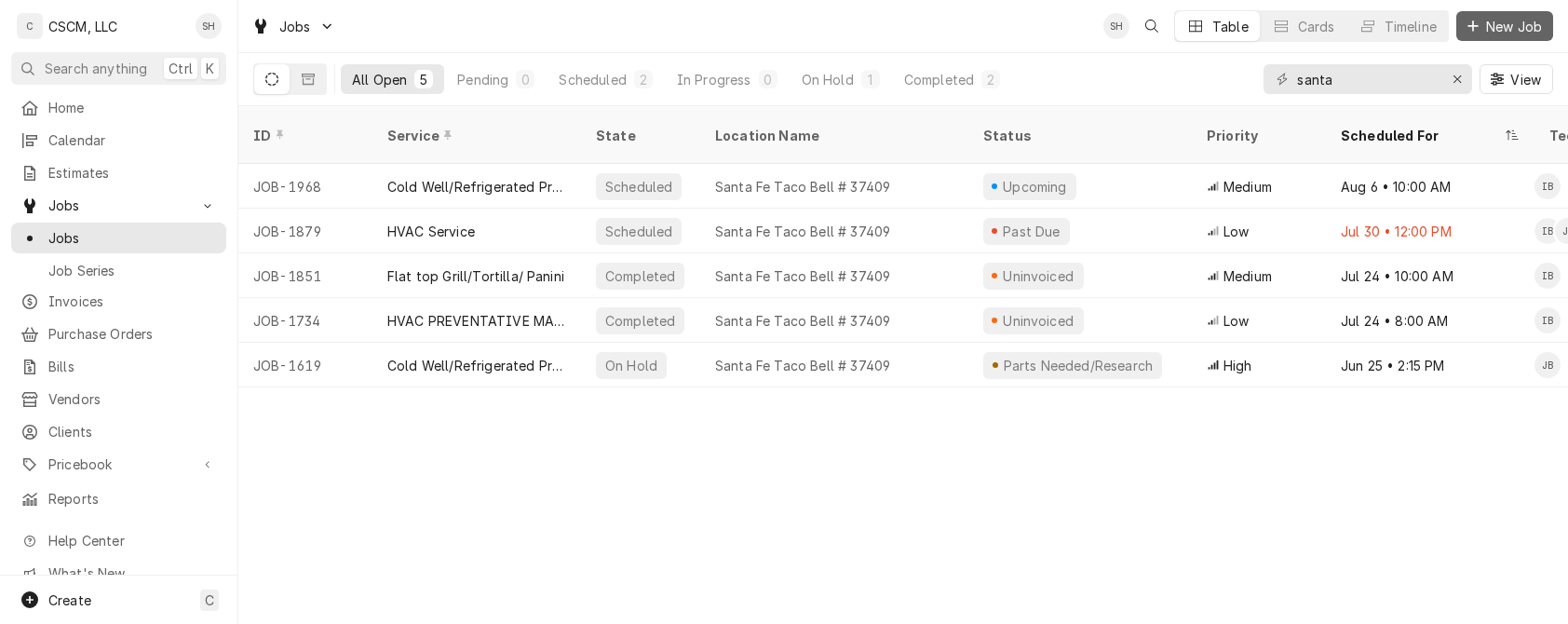 click on "New Job" at bounding box center [1514, 26] 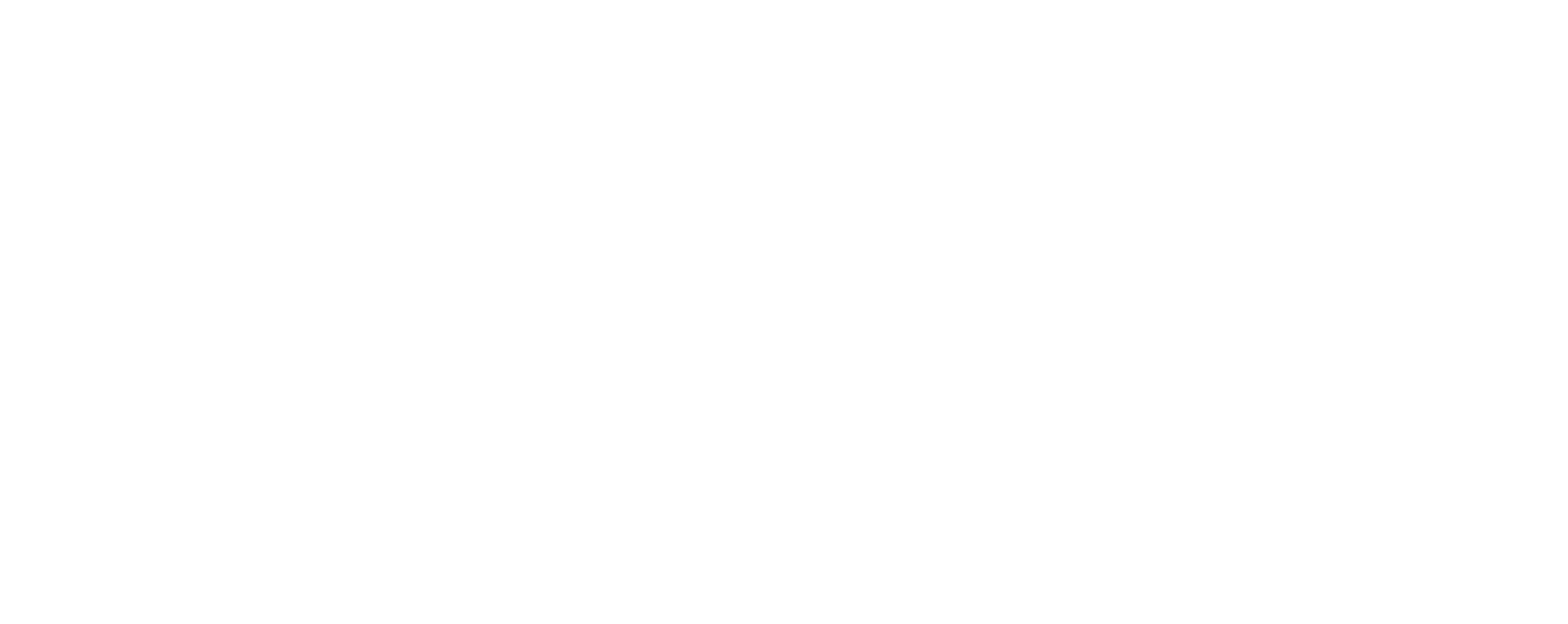 scroll, scrollTop: 0, scrollLeft: 0, axis: both 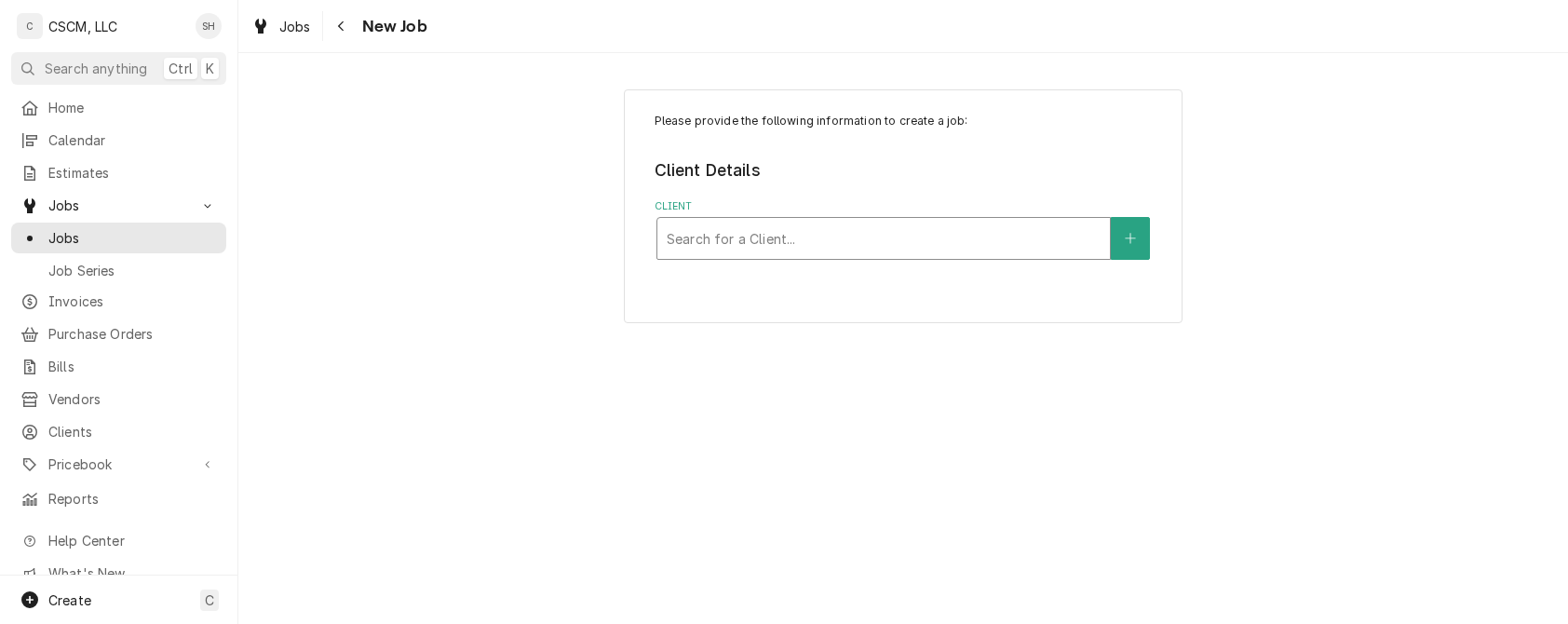 click at bounding box center (884, 238) 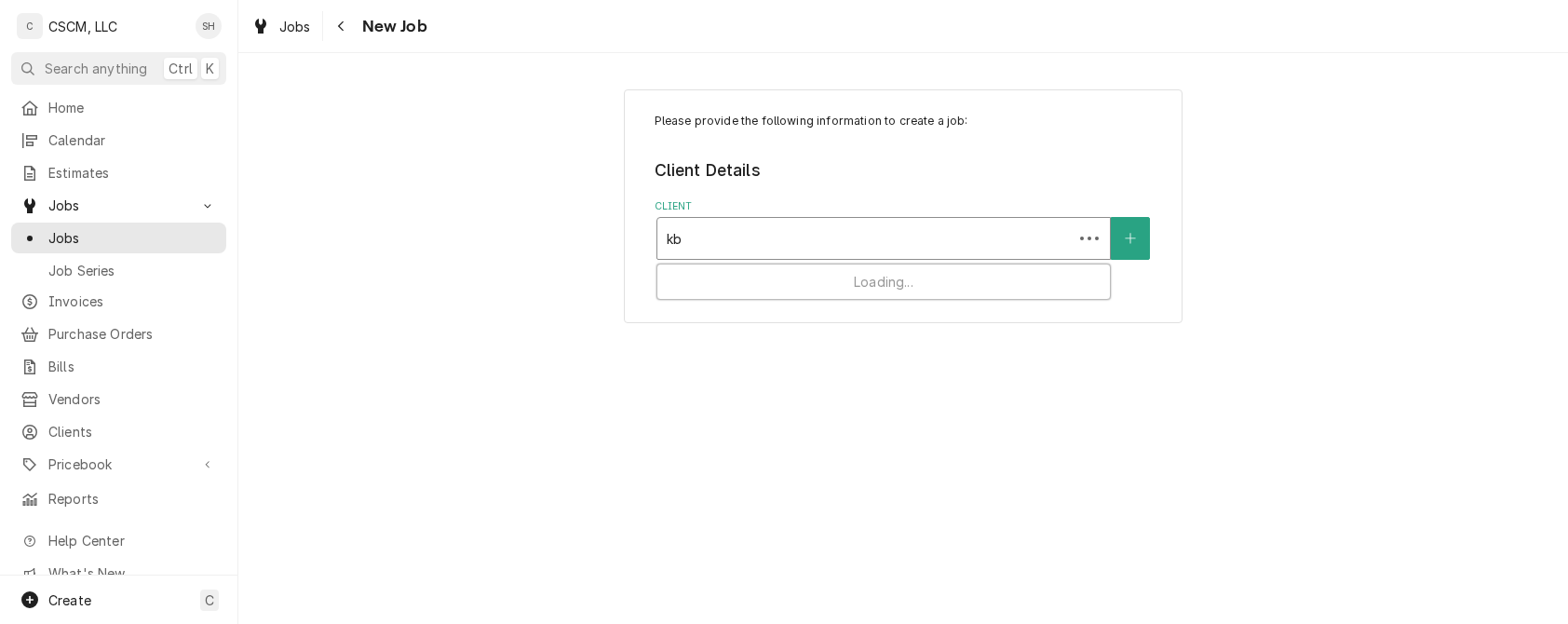 type on "kbp" 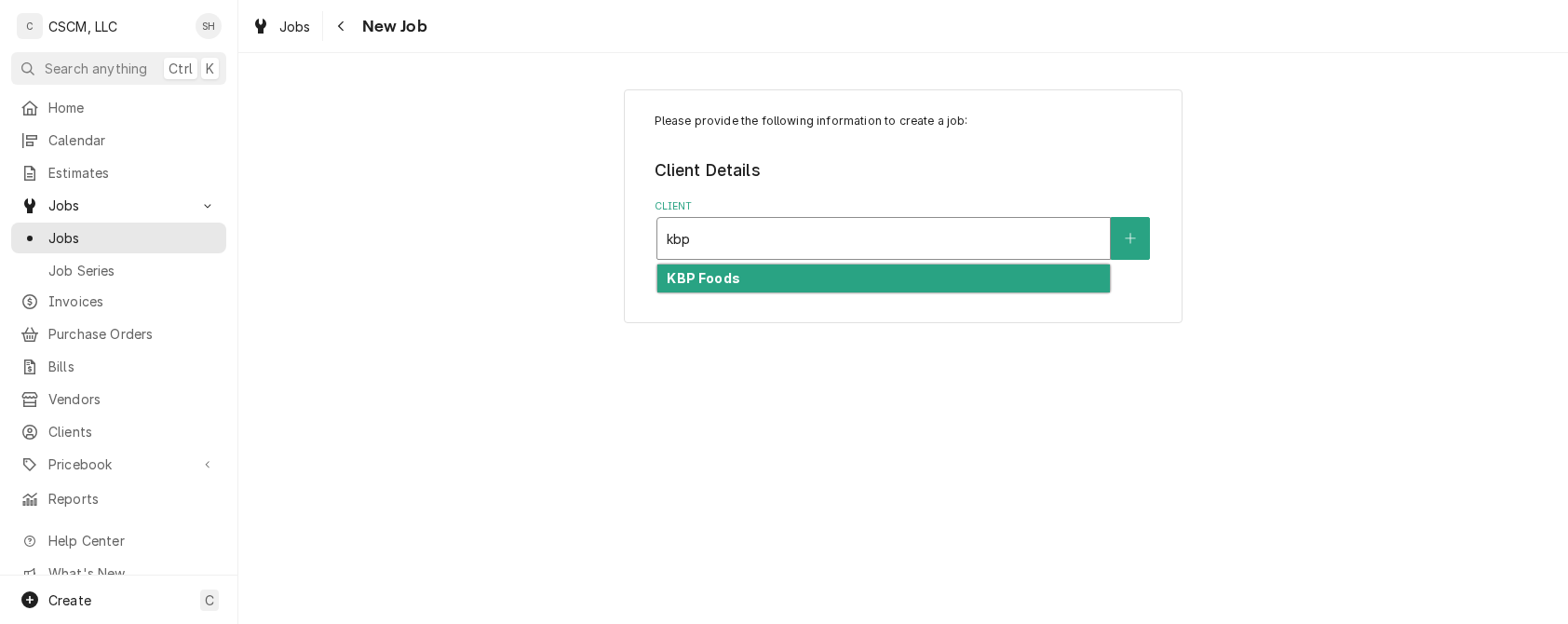 click on "KBP Foods" at bounding box center (884, 278) 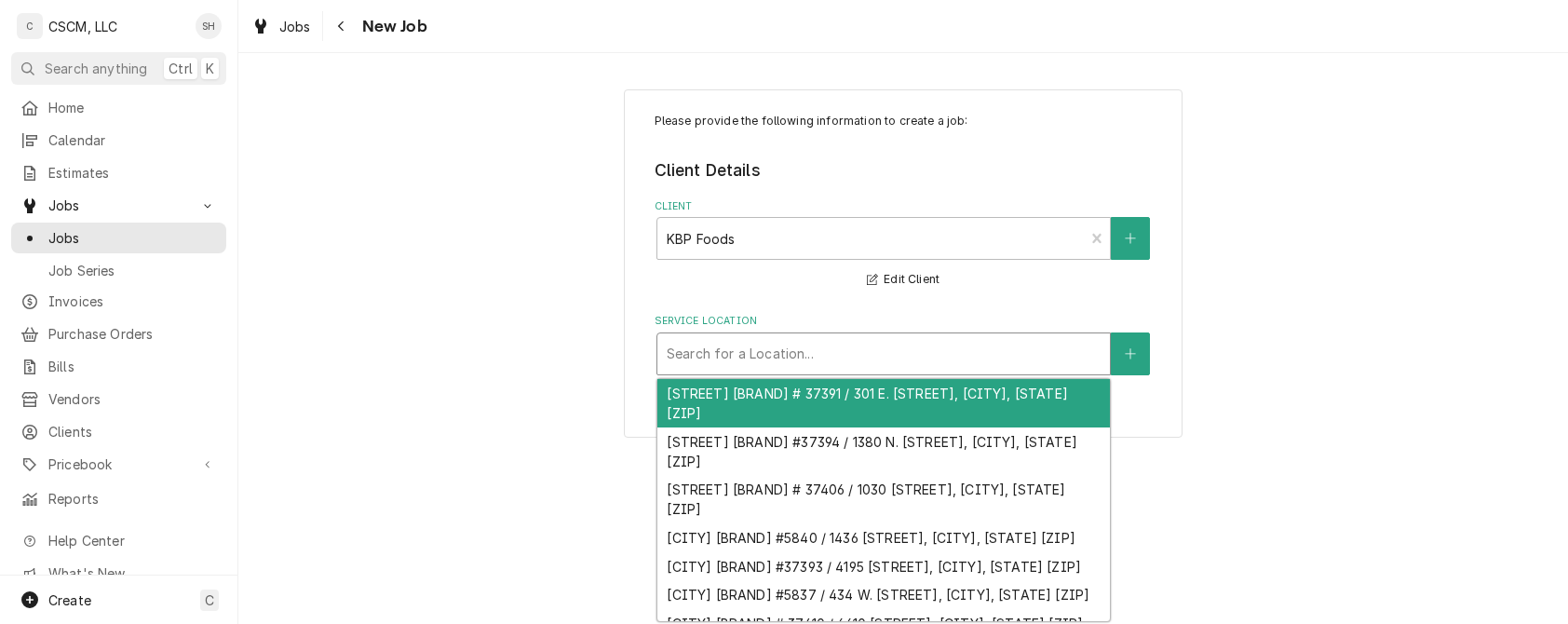 click at bounding box center [884, 354] 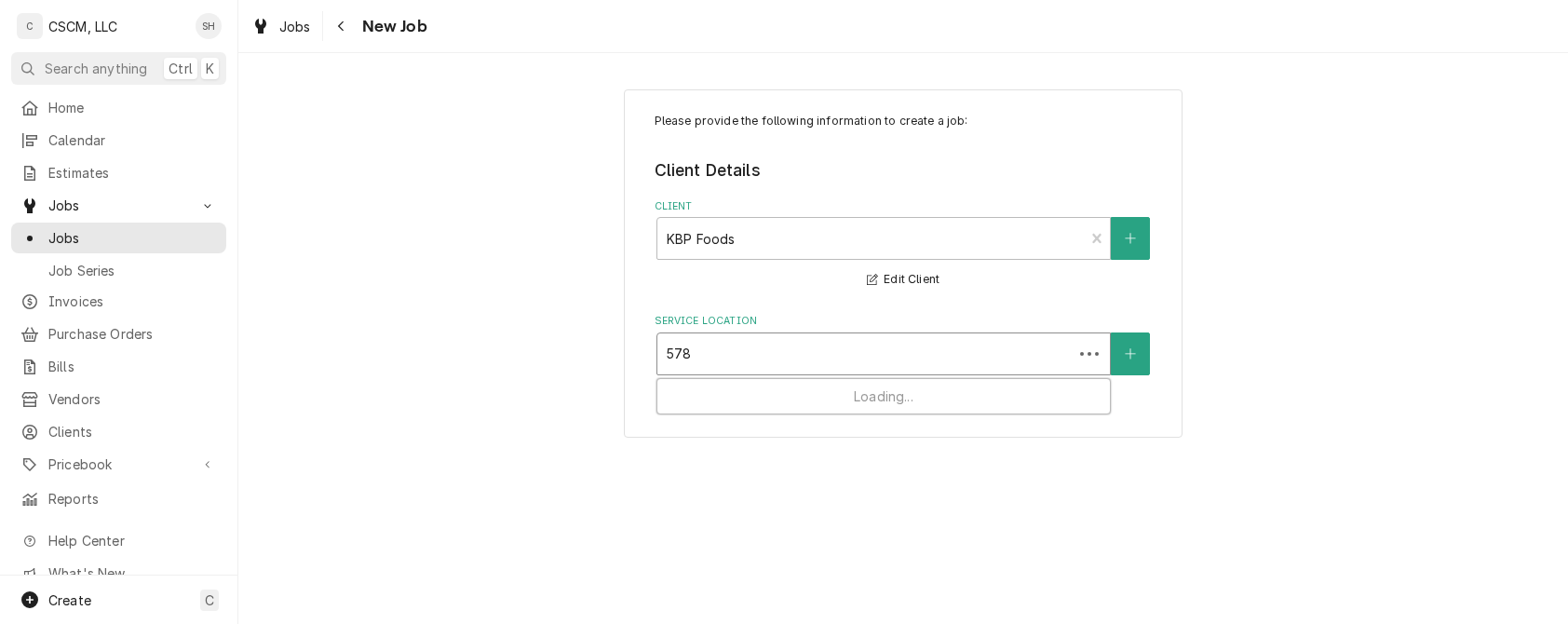 type on "5782" 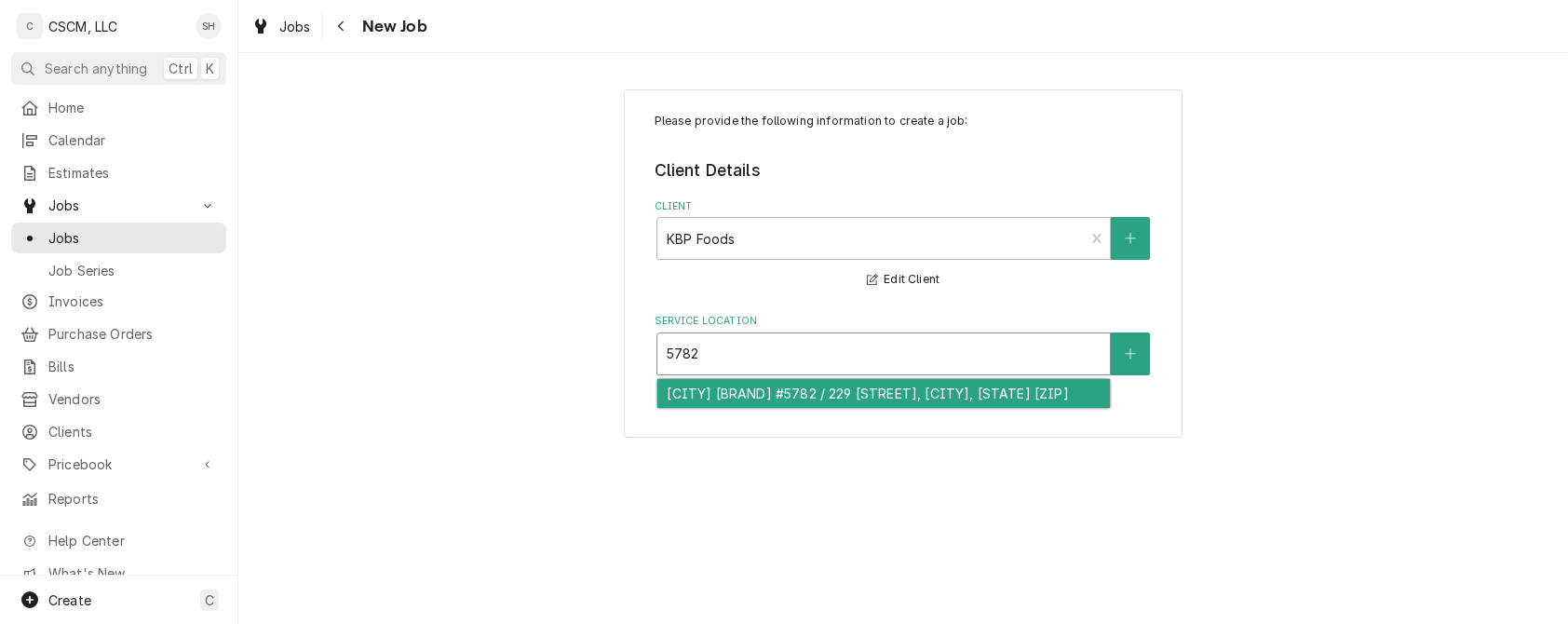 click on "Hannibal KFC #5782 / 229 Highway 61, Hannibal, Missouri 63401" at bounding box center [884, 393] 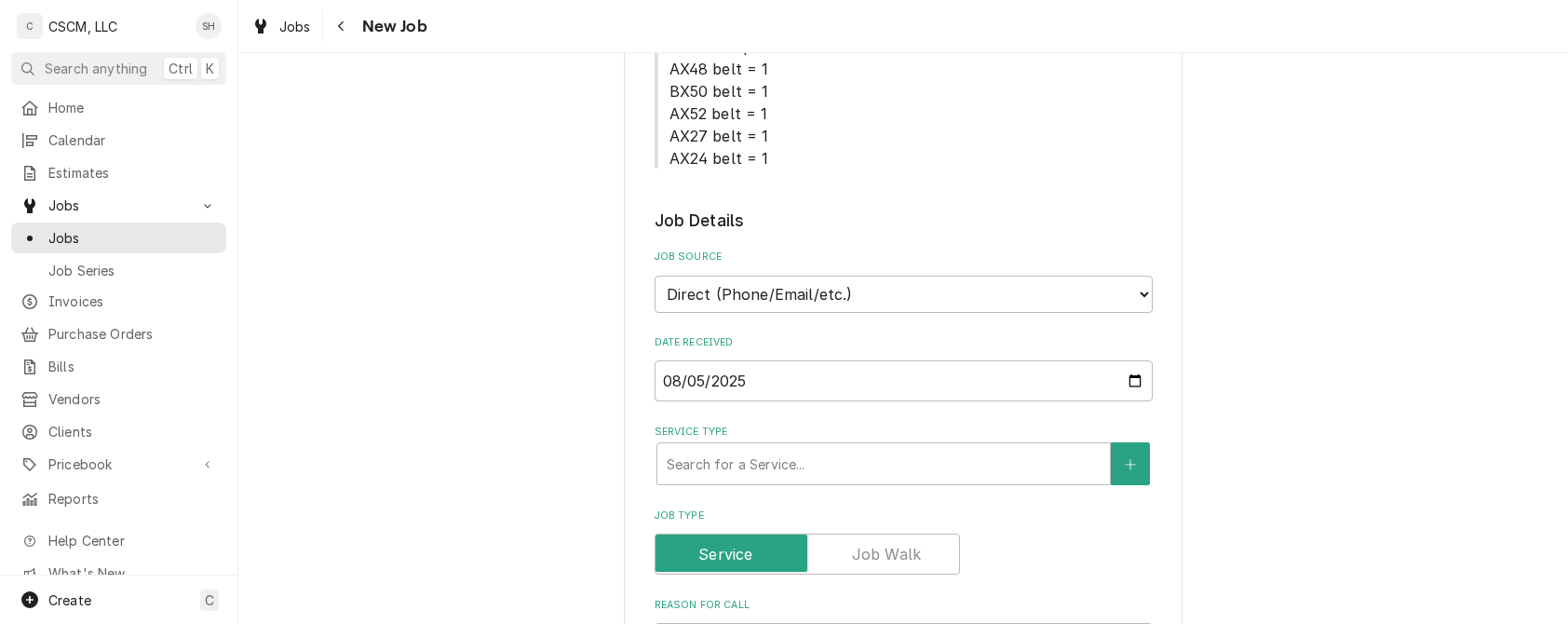scroll, scrollTop: 546, scrollLeft: 0, axis: vertical 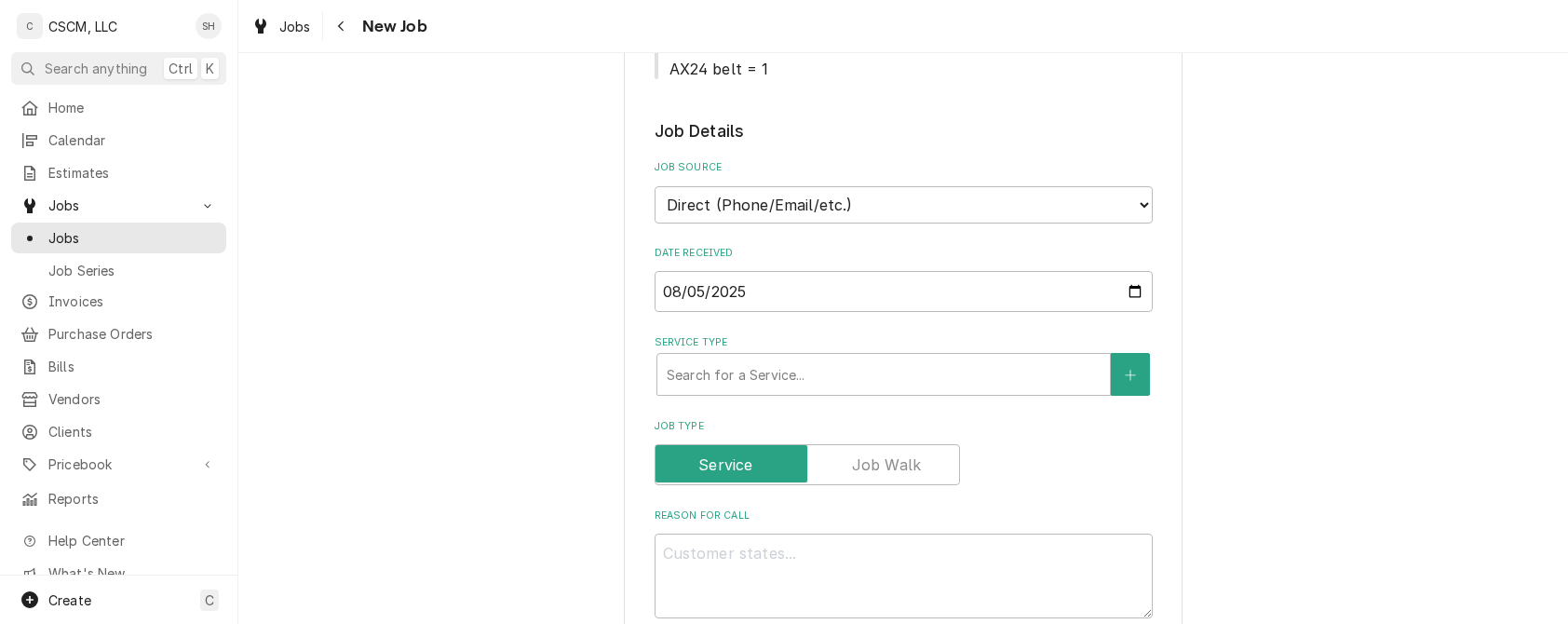 click on "Job Details Job Source Direct (Phone/Email/etc.) Other Date Received 2025-08-05 Service Type Search for a Service... Job Type Reason For Call Technician Instructions  ( optional ) Priority No Priority Urgent High Medium Low Labels  ( optional ) Add Labels... Equipment Expected Is Equipment involved on this Job? Who called in this service? Search for a Contact... Who should the tech(s) ask for? Search for a Contact... Attachments  ( if any ) Add Attachment Estimated Arrival Time AM / PM 6:00 AM 6:15 AM 6:30 AM 6:45 AM 7:00 AM 7:15 AM 7:30 AM 7:45 AM 8:00 AM 8:15 AM 8:30 AM 8:45 AM 9:00 AM 9:15 AM 9:30 AM 9:45 AM 10:00 AM 10:15 AM 10:30 AM 10:45 AM 11:00 AM 11:15 AM 11:30 AM 11:45 AM 12:00 PM 12:15 PM 12:30 PM 12:45 PM 1:00 PM 1:15 PM 1:30 PM 1:45 PM 2:00 PM 2:15 PM 2:30 PM 2:45 PM 3:00 PM 3:15 PM 3:30 PM 3:45 PM 4:00 PM 4:15 PM 4:30 PM 4:45 PM 5:00 PM 5:15 PM 5:30 PM 5:45 PM 6:00 PM 6:15 PM 6:30 PM 6:45 PM 7:00 PM 7:15 PM 7:30 PM 7:45 PM 8:00 PM 8:15 PM 8:30 PM 8:45 PM 9:00 PM 9:15 PM 9:30 PM 9:45 PM 10:00 PM" at bounding box center (903, 812) 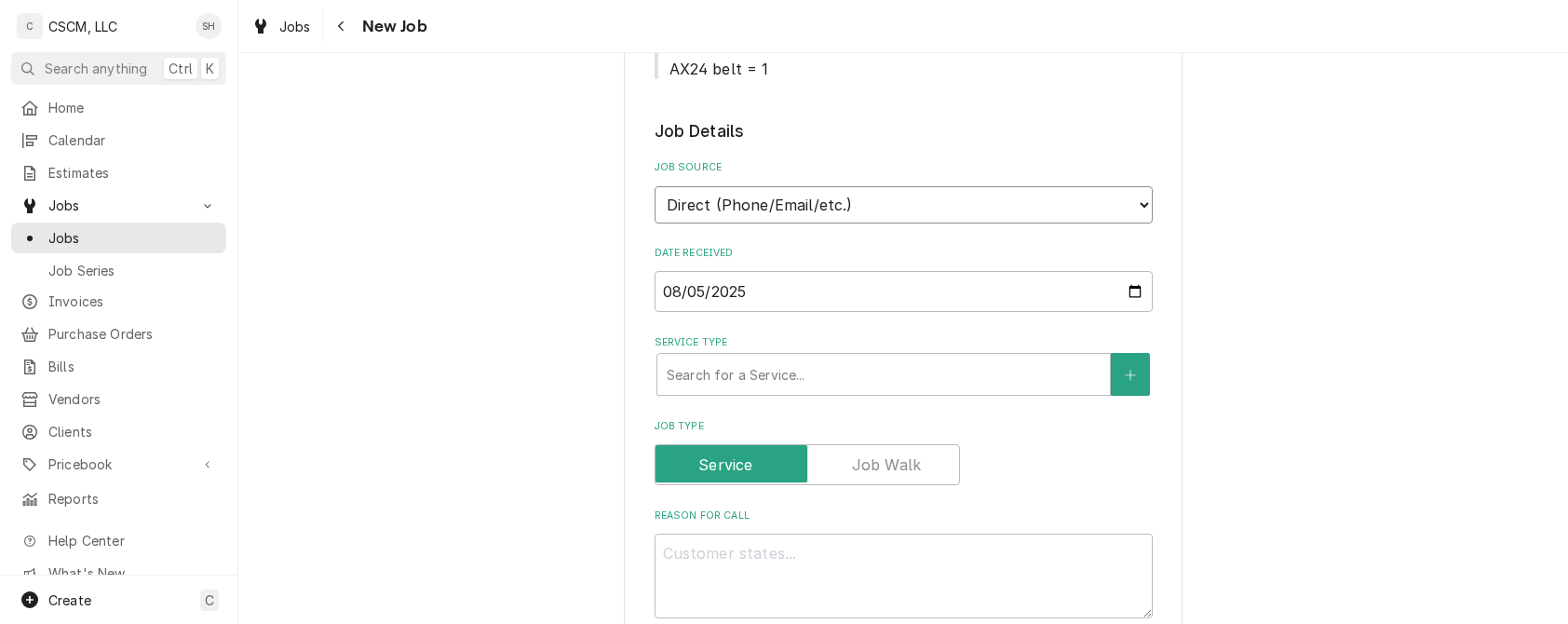 click on "Direct (Phone/Email/etc.) Other" at bounding box center (903, 205) 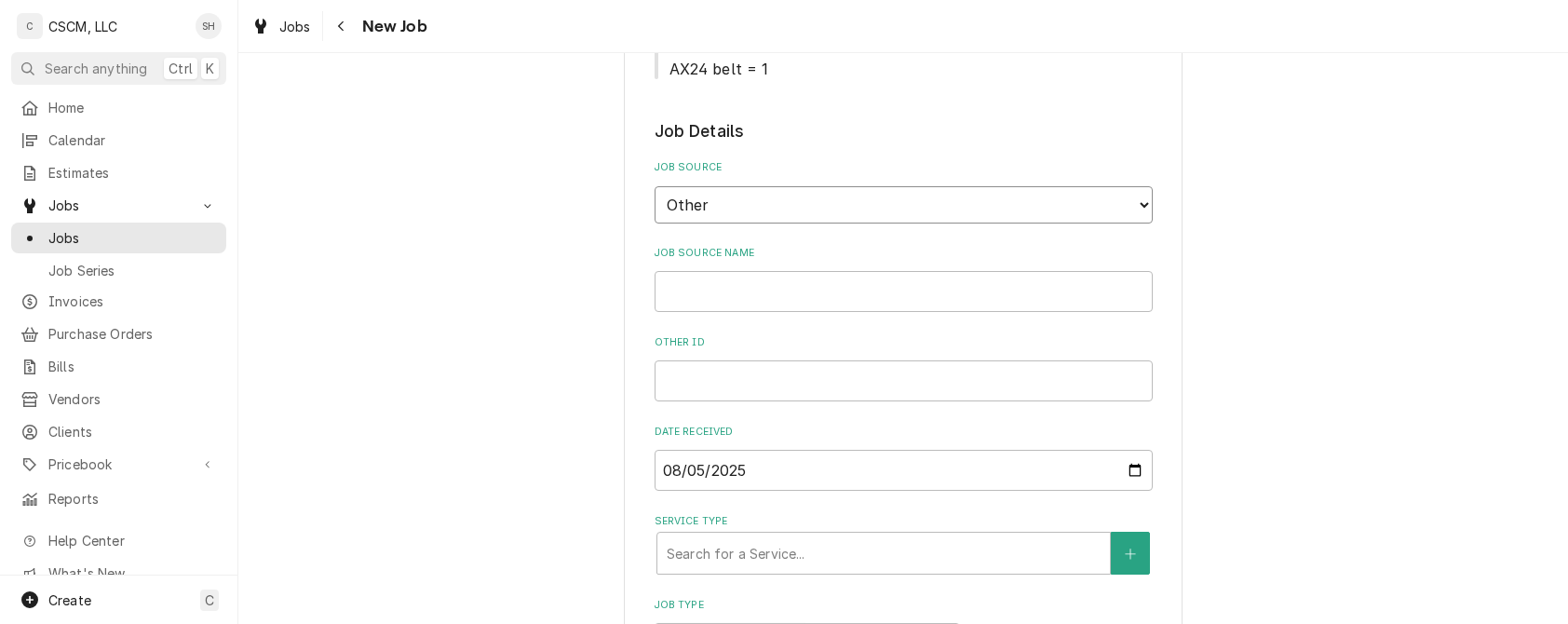 type on "x" 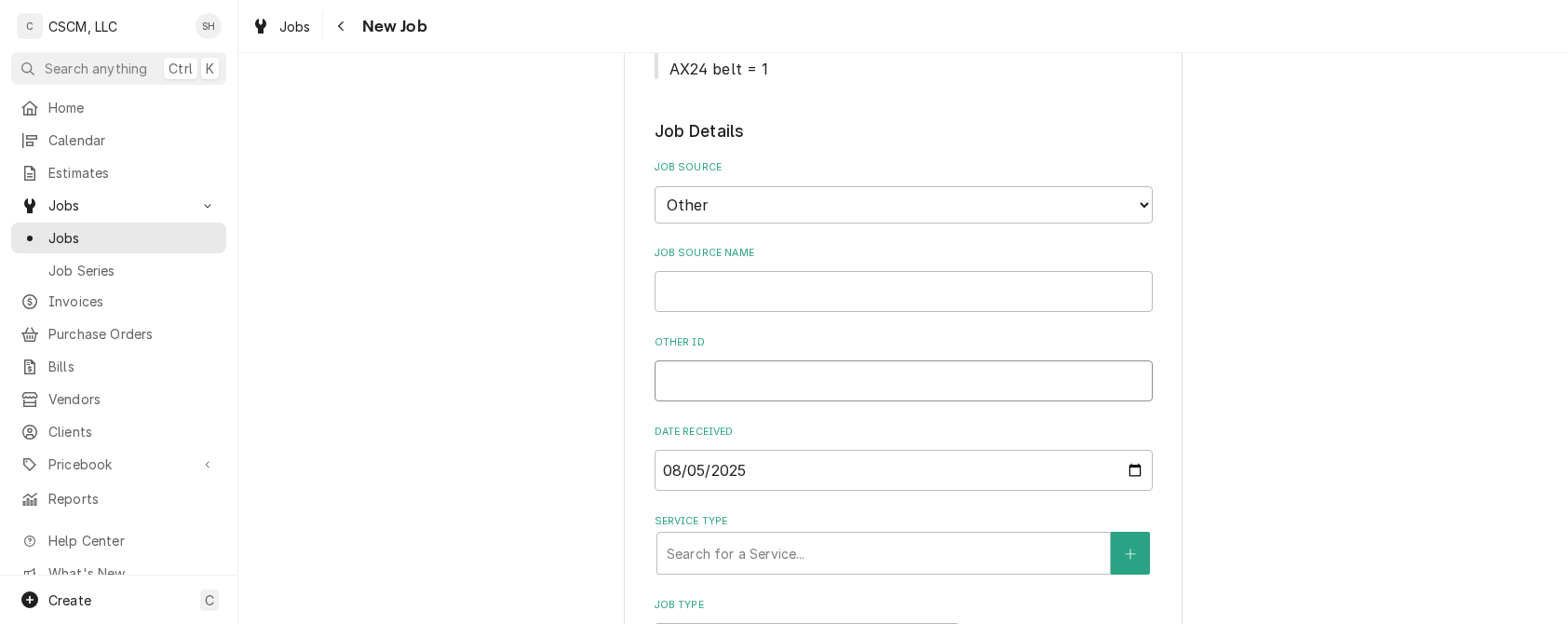 click on "Other ID" at bounding box center (903, 381) 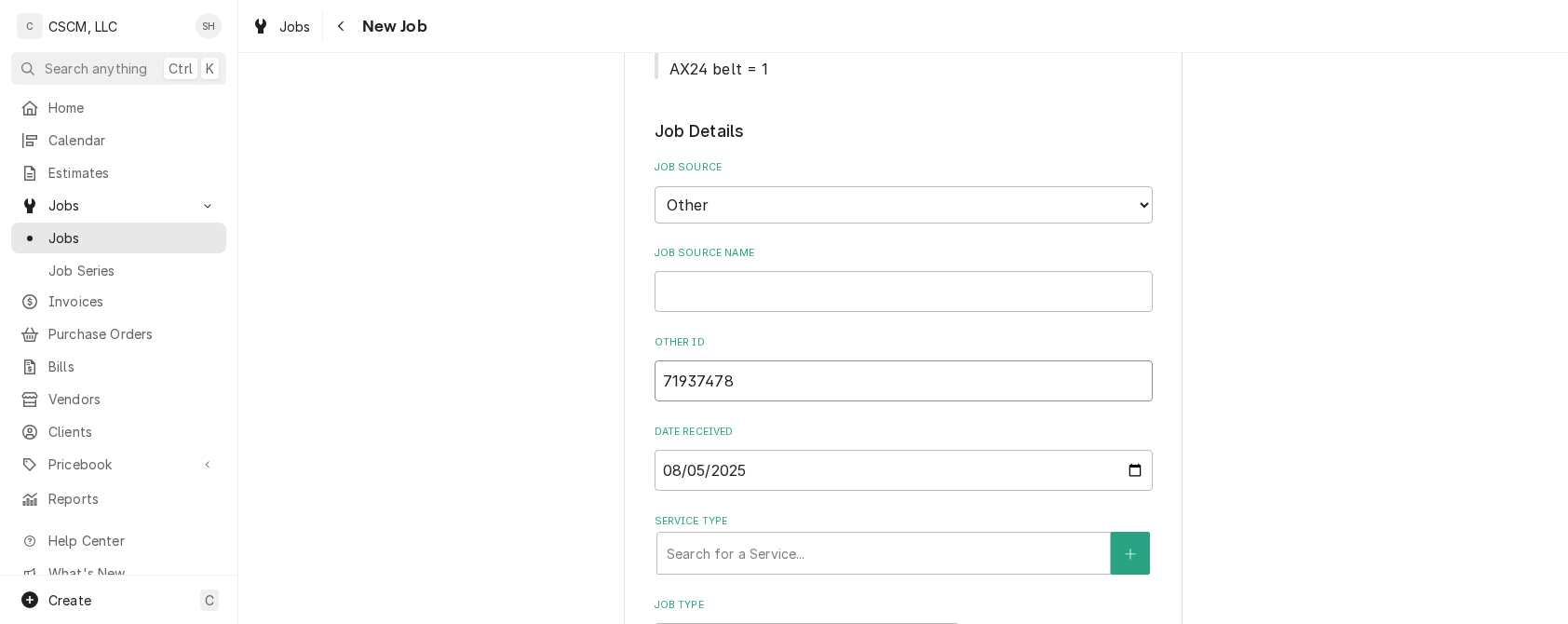 type on "x" 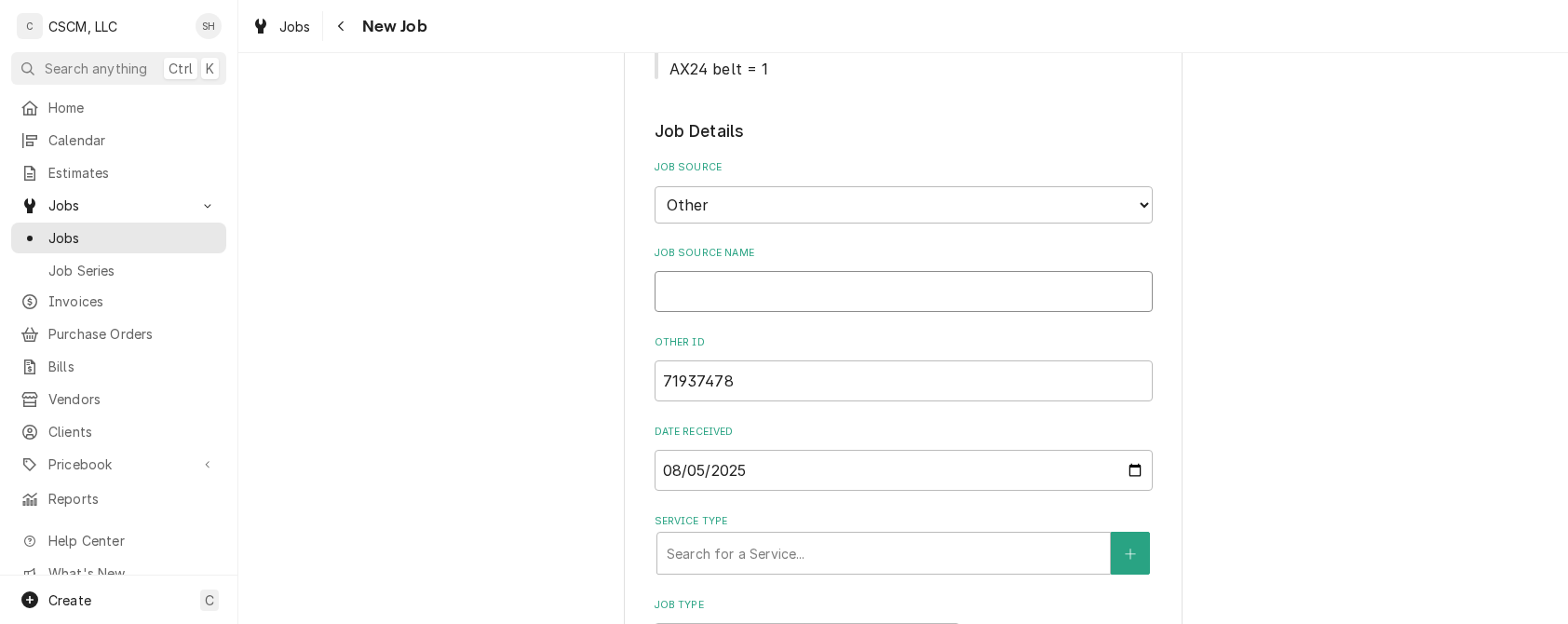 click on "Job Source Name" at bounding box center [903, 292] 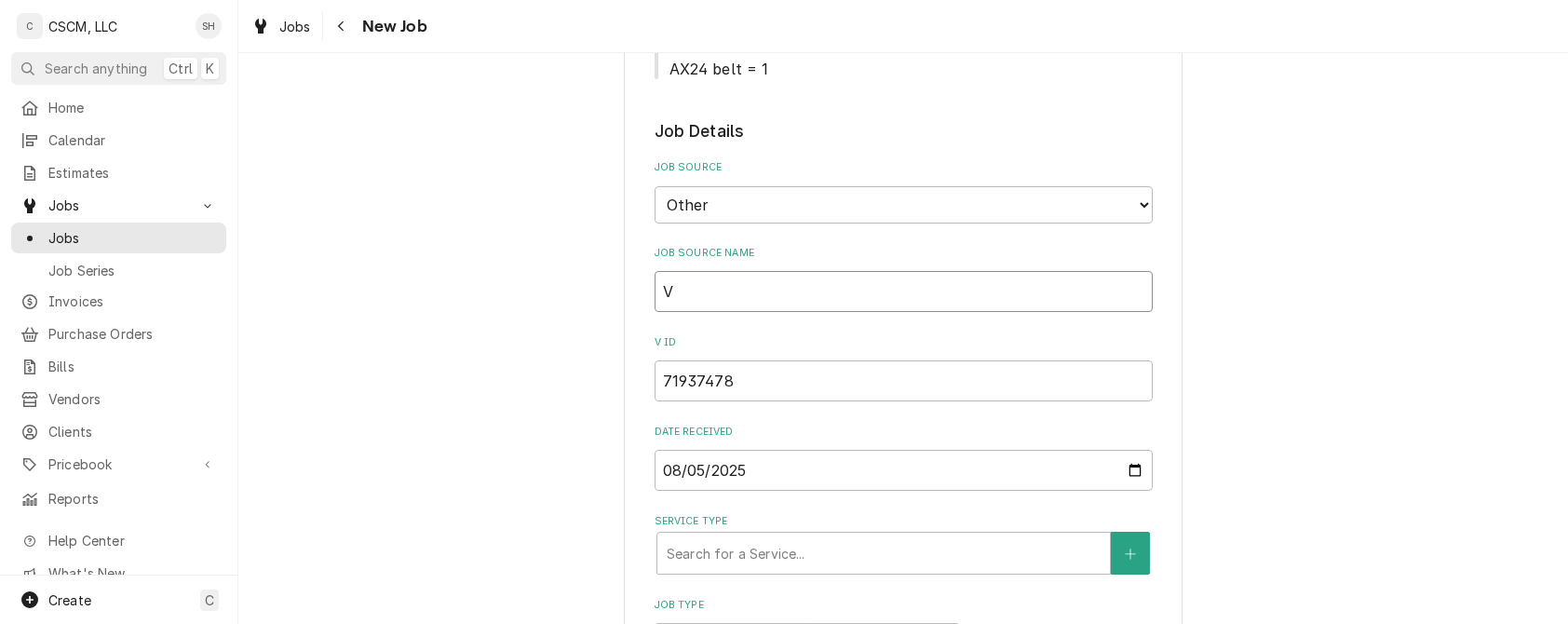 type on "x" 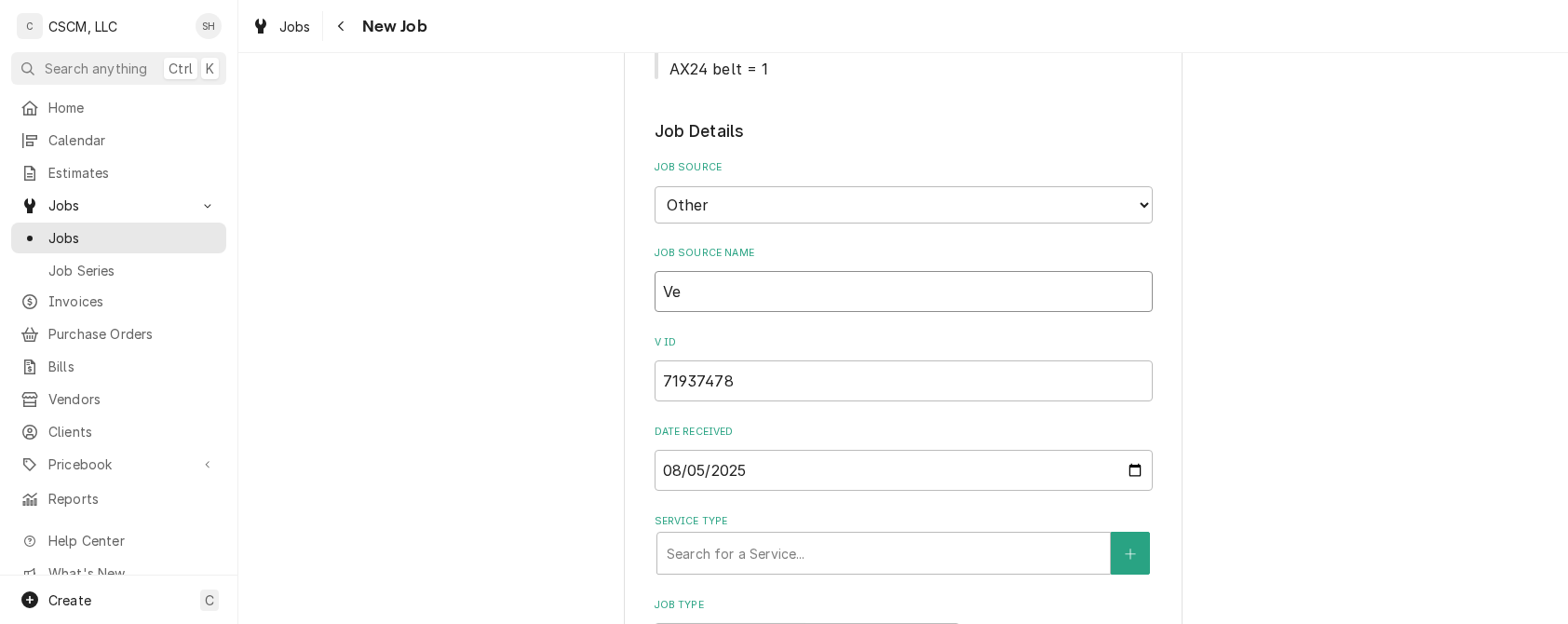 type on "x" 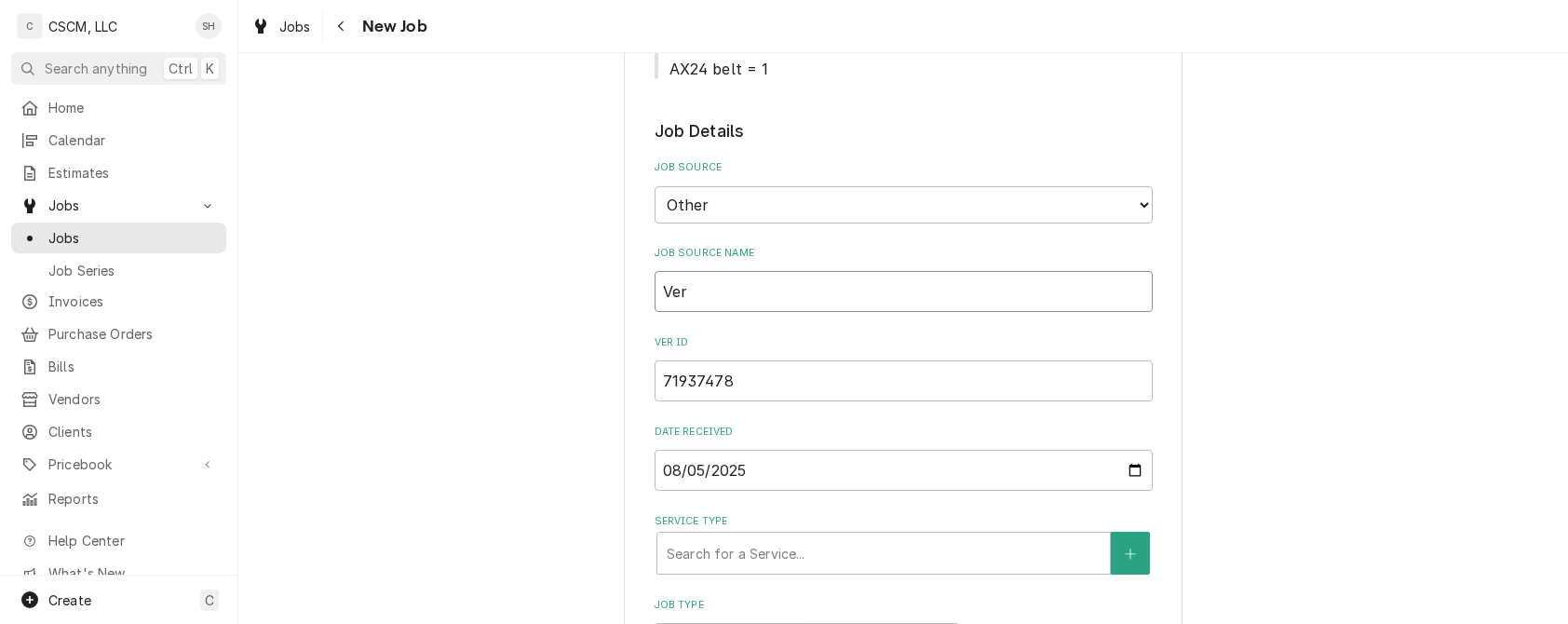 type on "x" 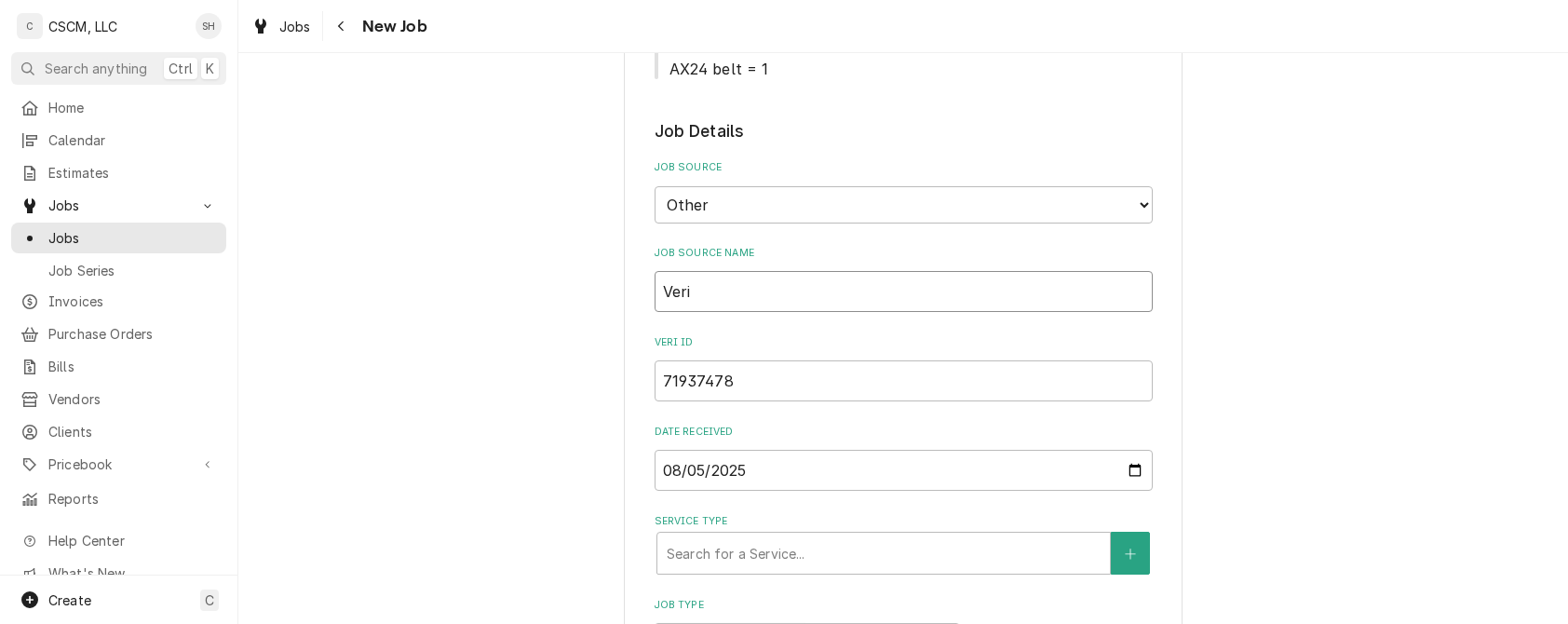 type on "x" 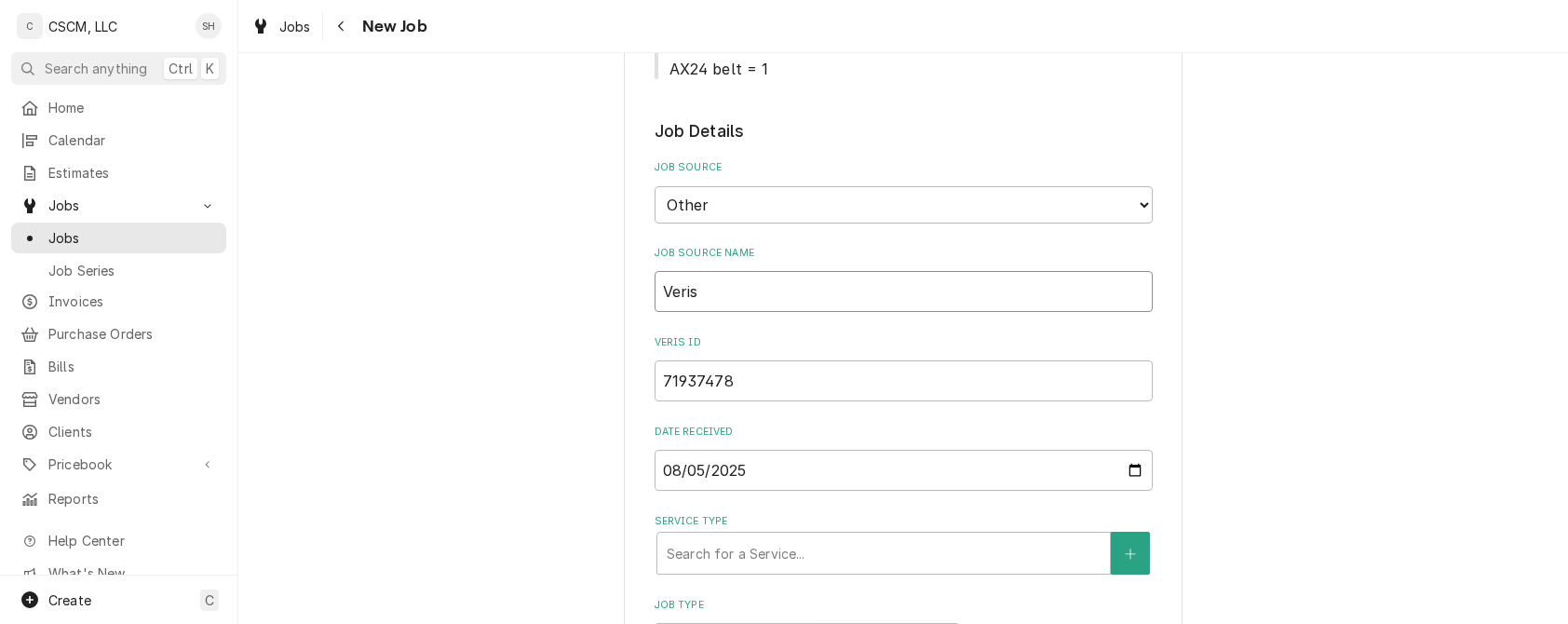 type on "x" 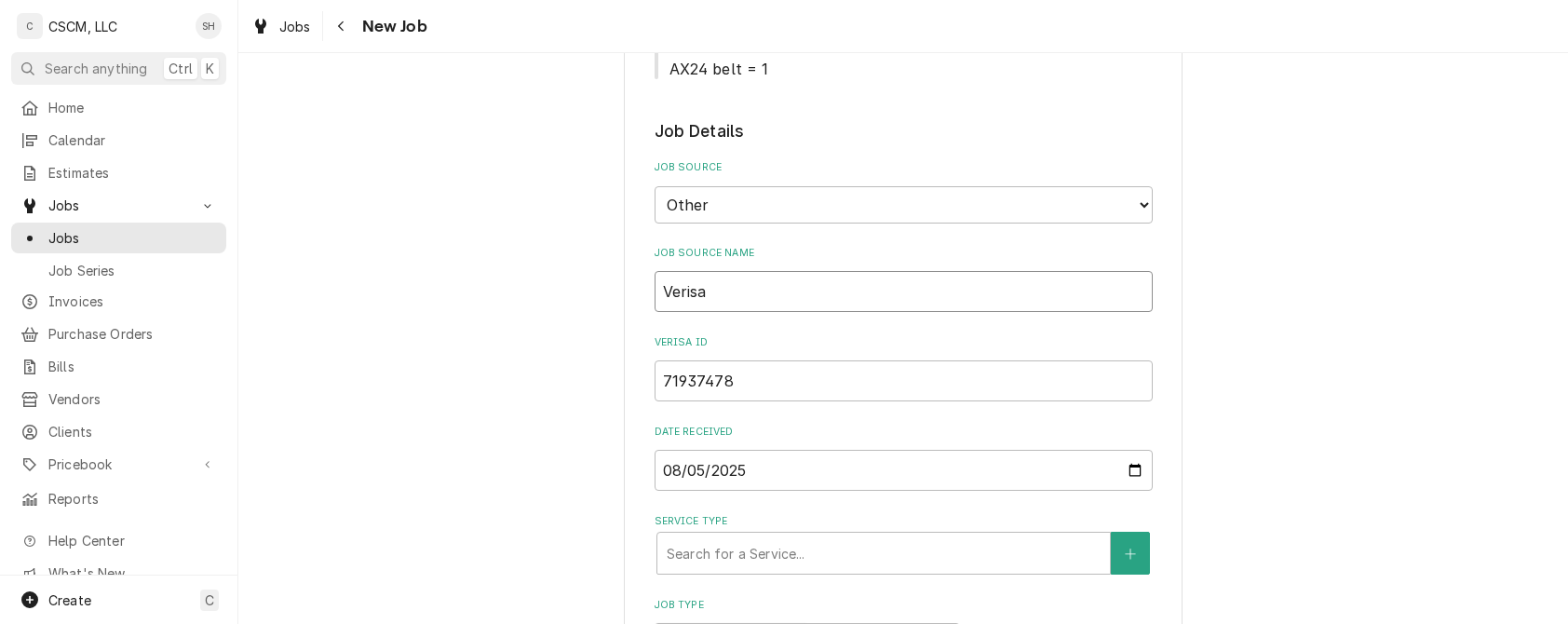 type on "x" 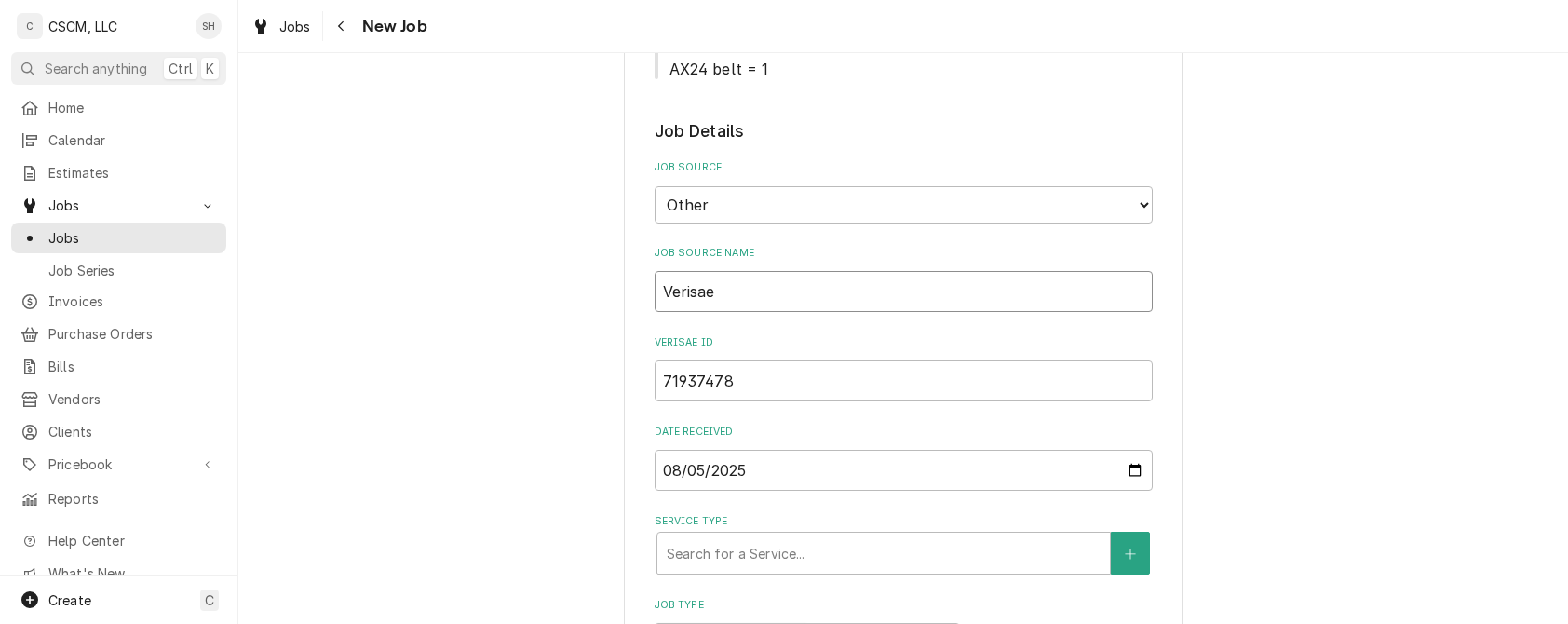 type on "x" 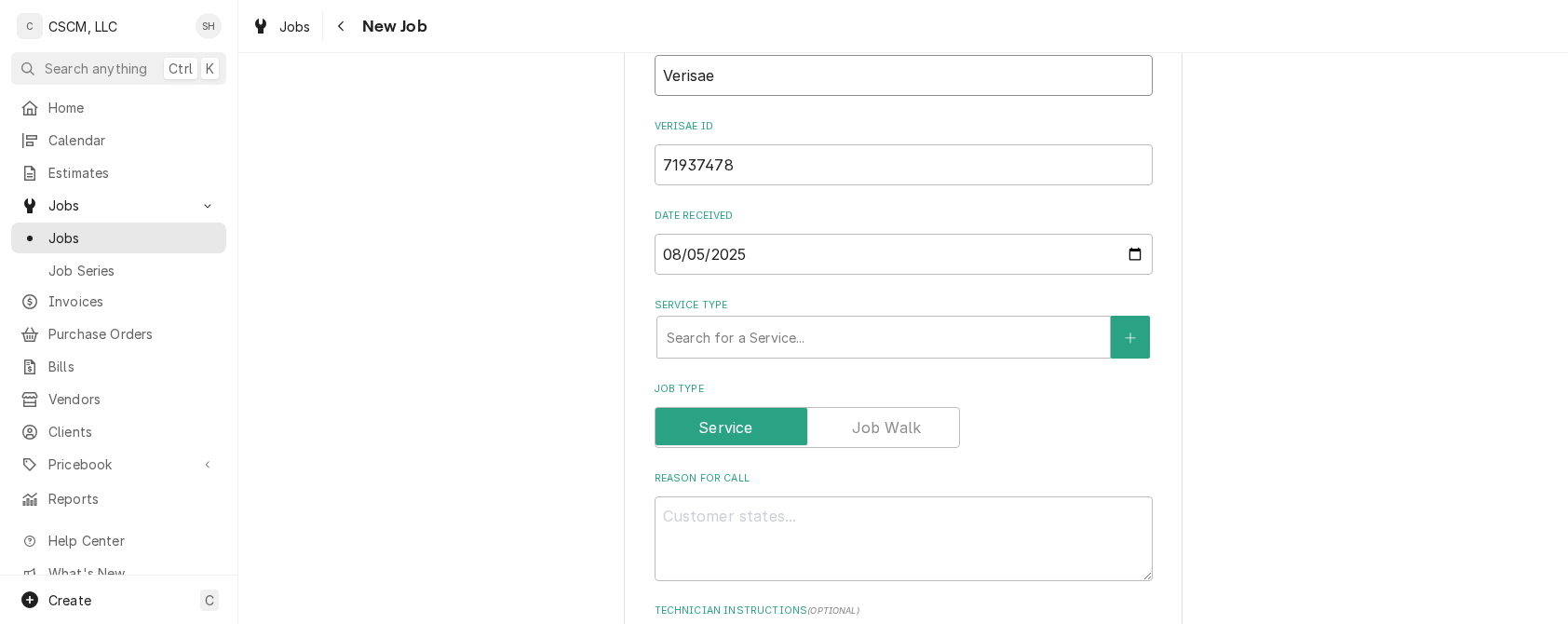 scroll, scrollTop: 801, scrollLeft: 0, axis: vertical 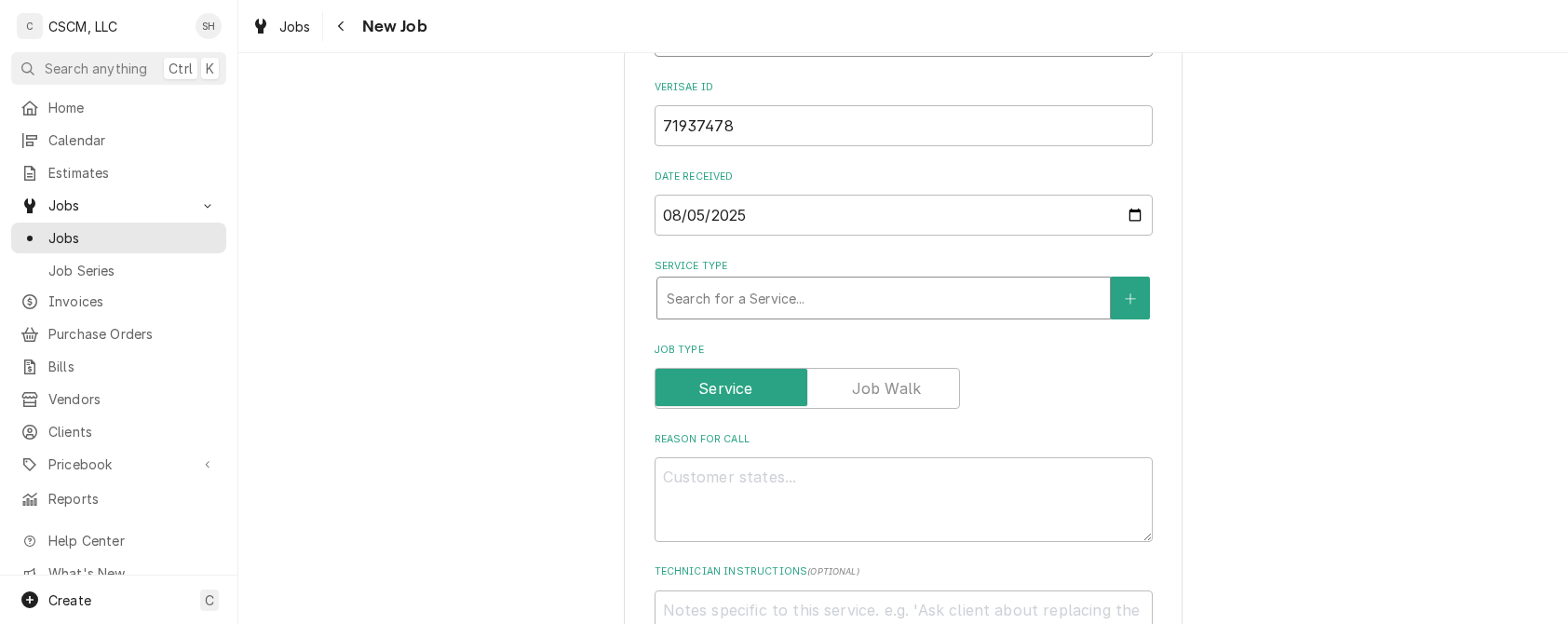 type on "Verisae" 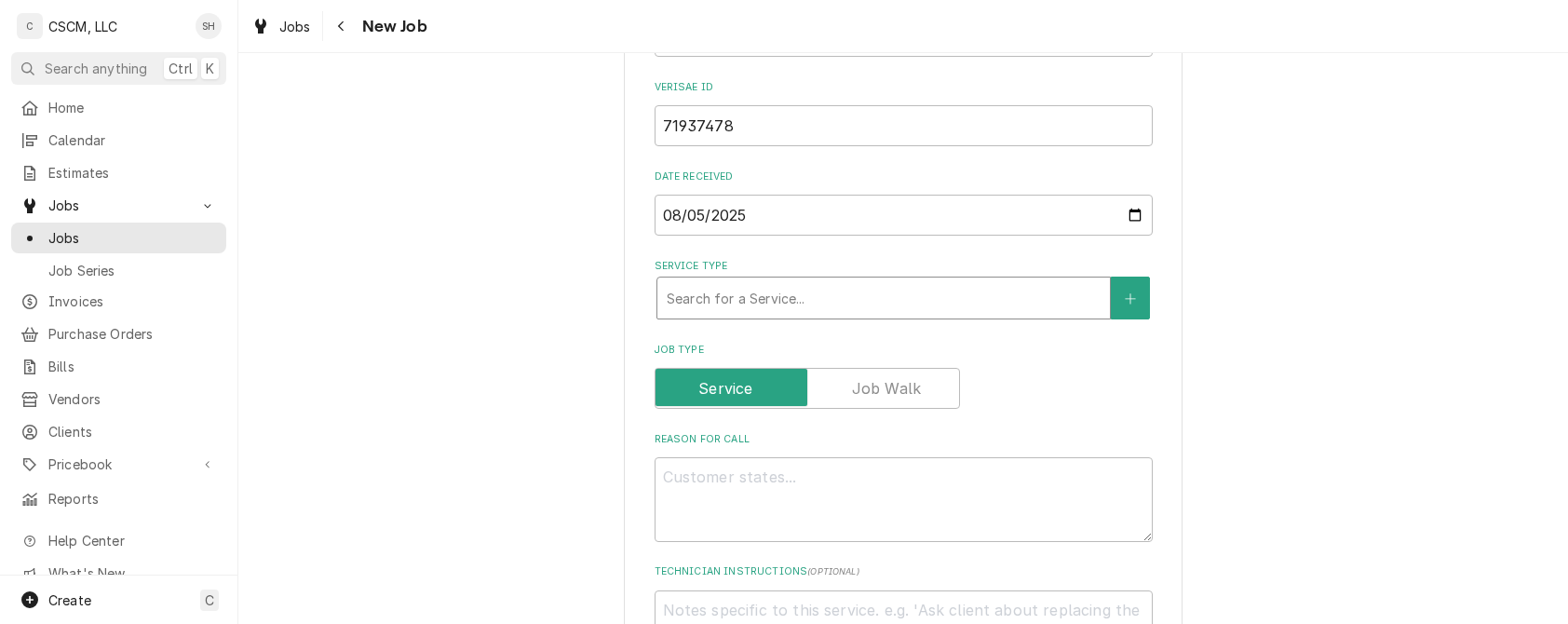 click at bounding box center [884, 298] 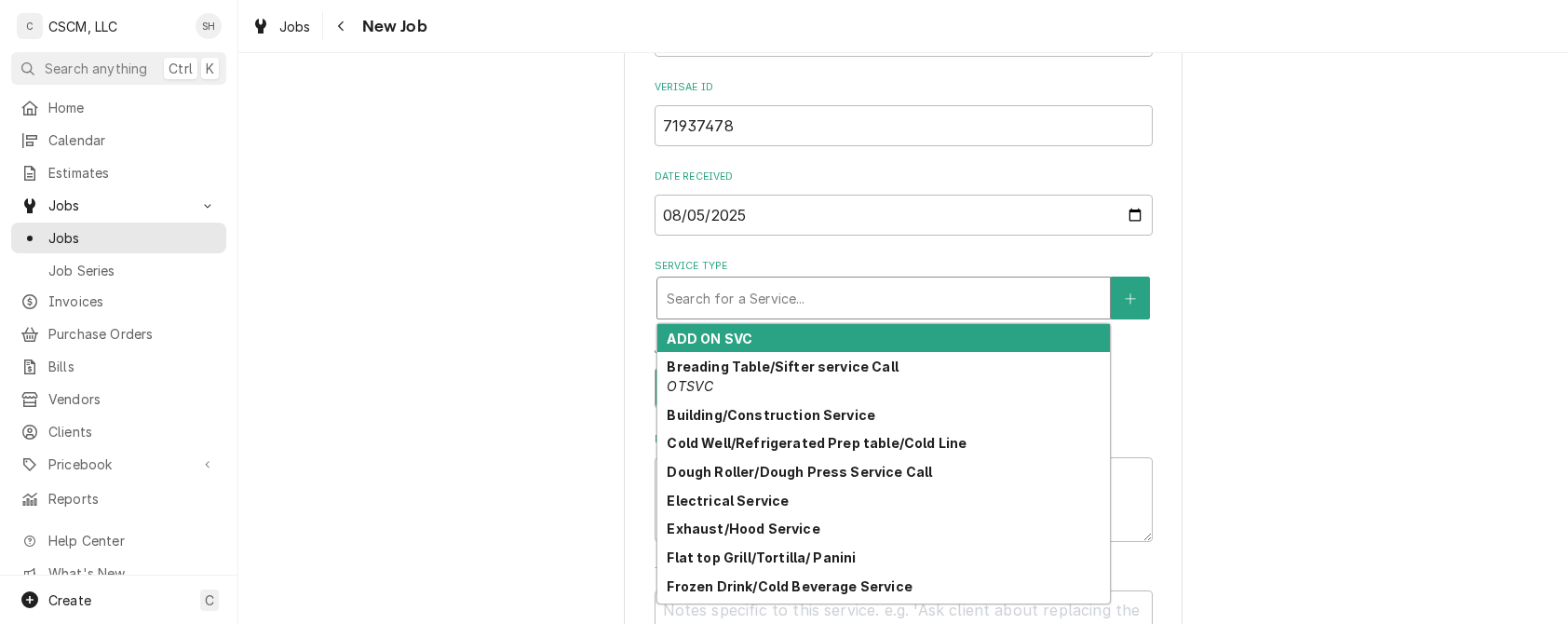 type on "x" 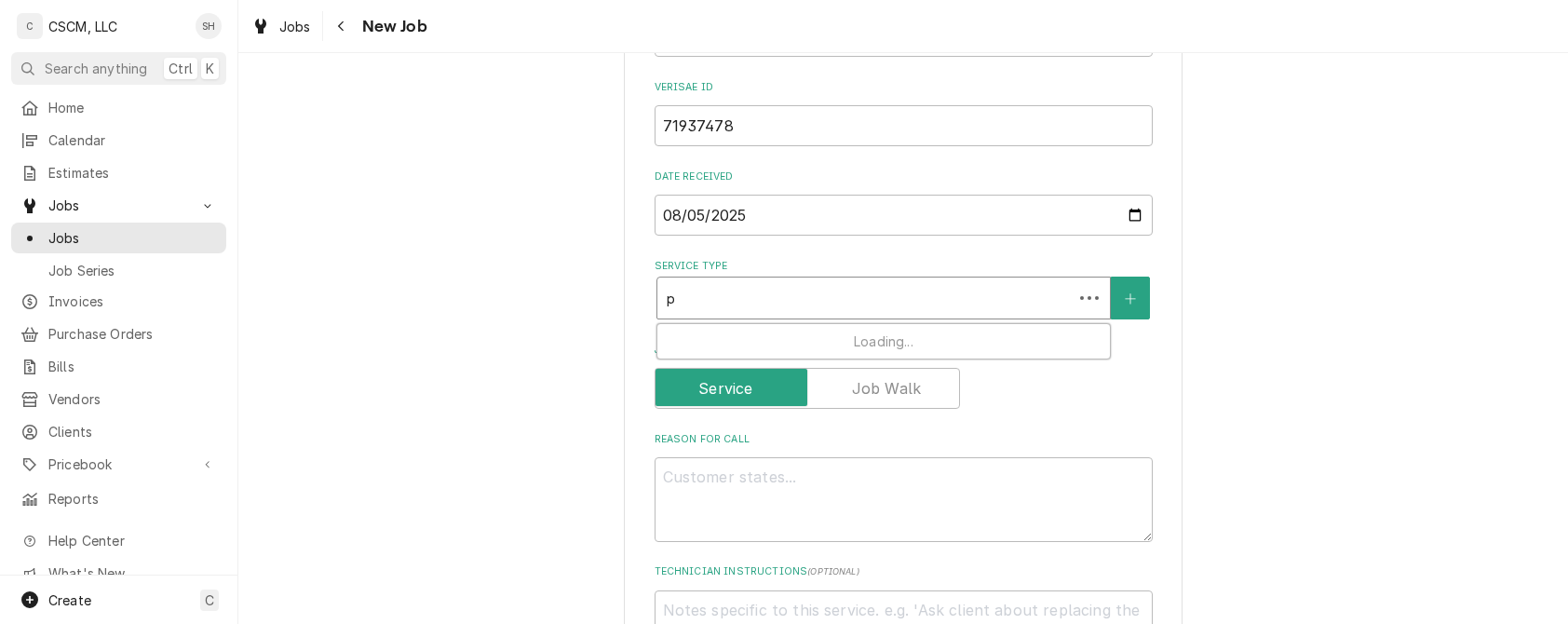 type on "x" 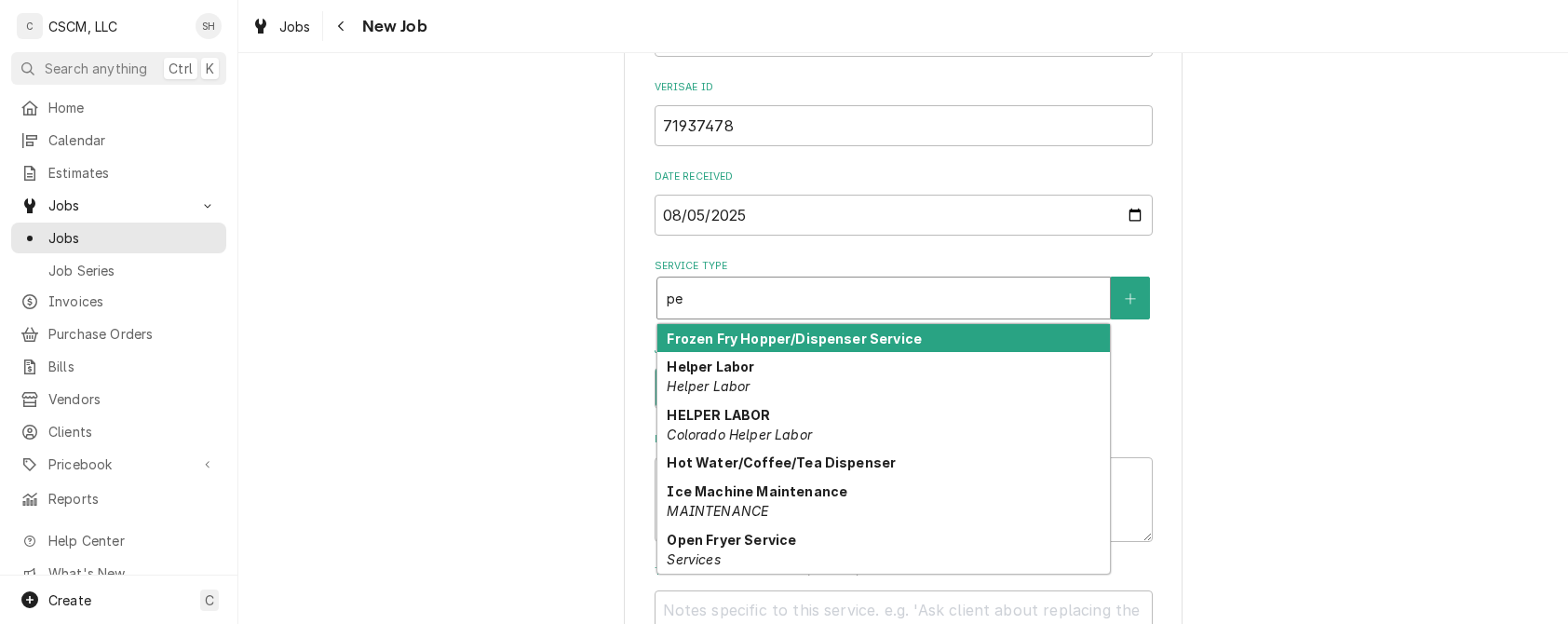 type on "x" 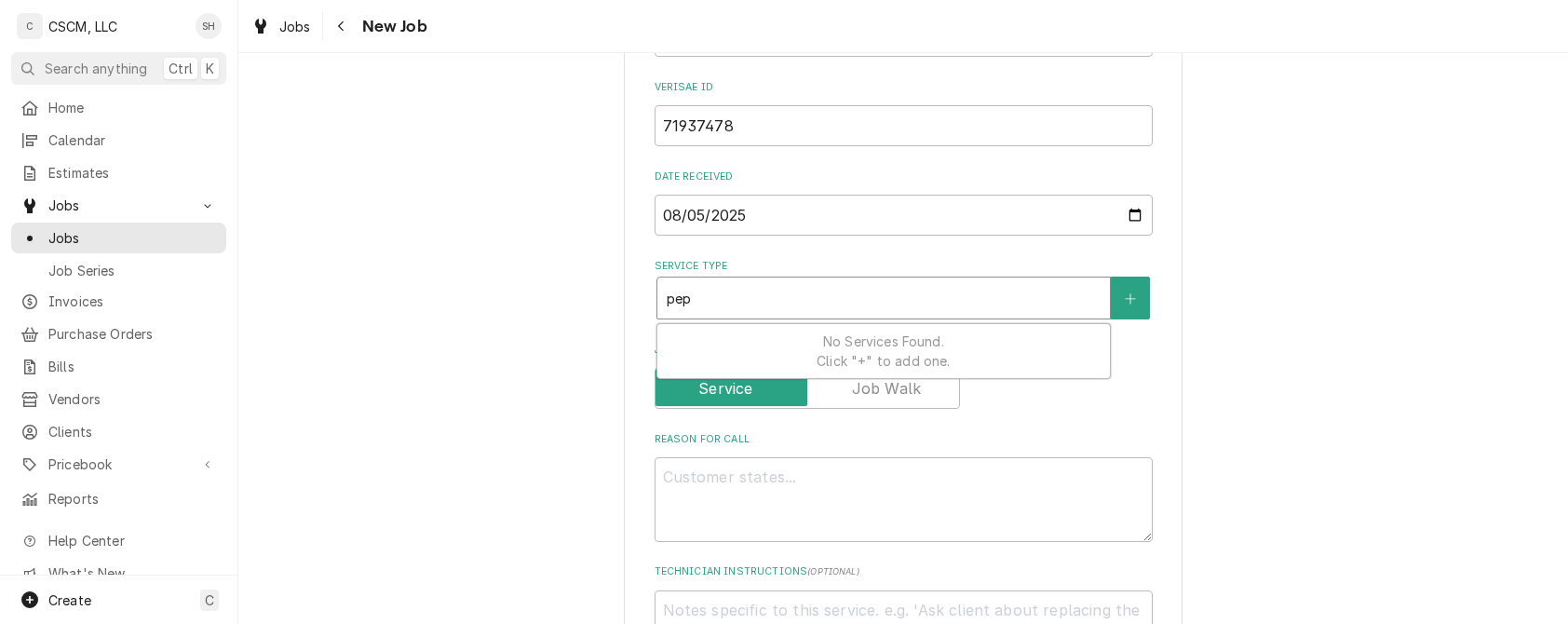 type on "x" 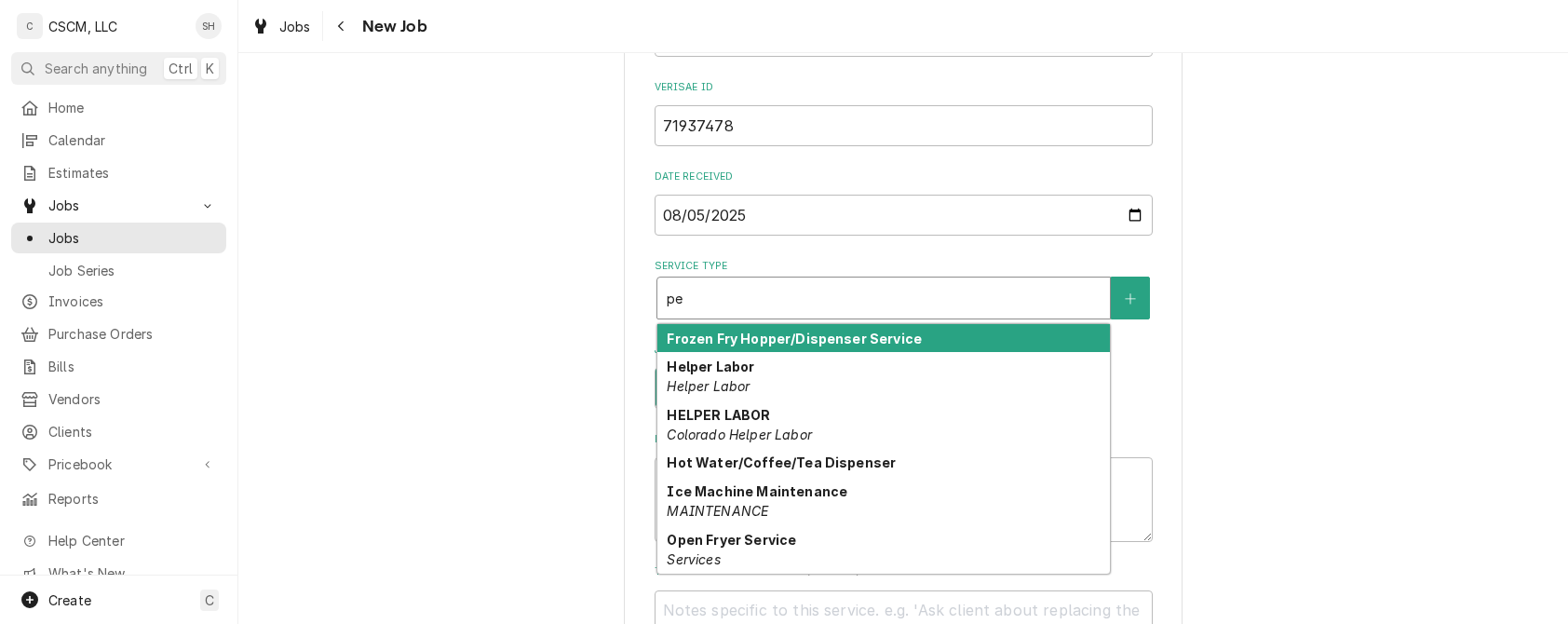 type on "x" 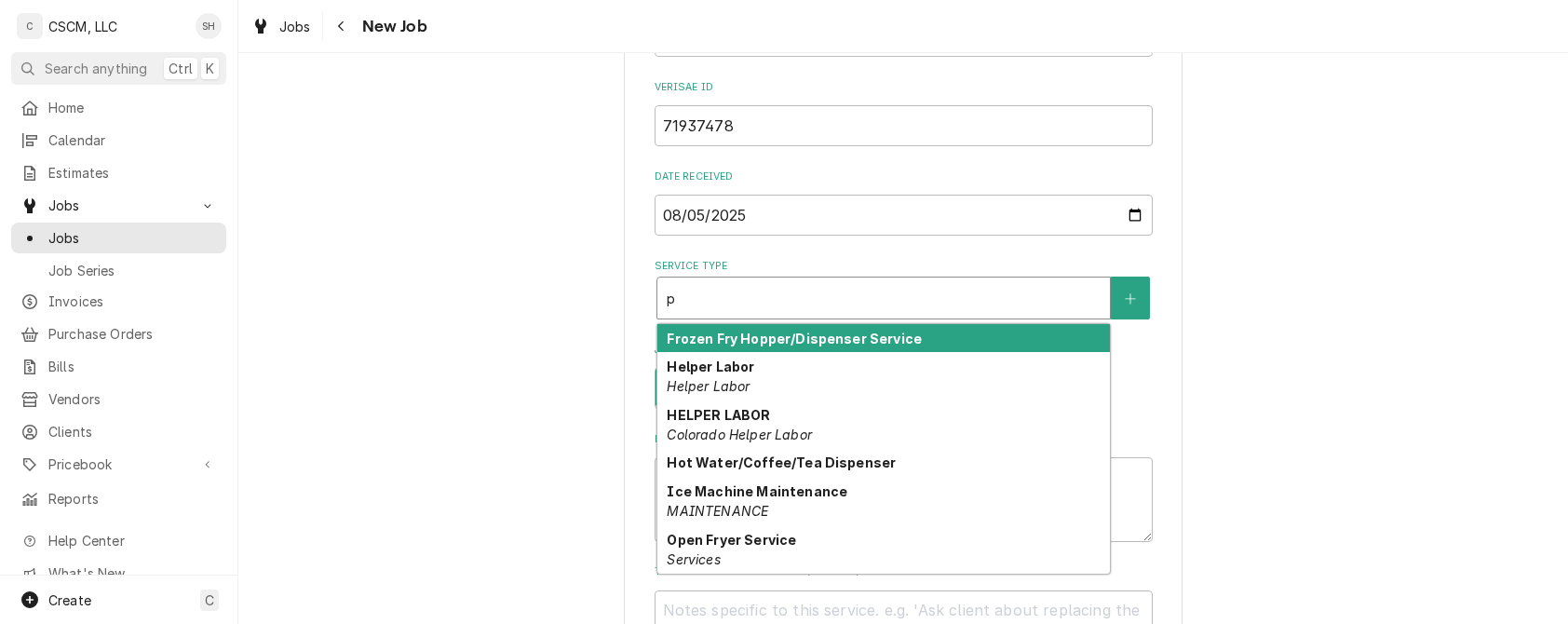 type on "x" 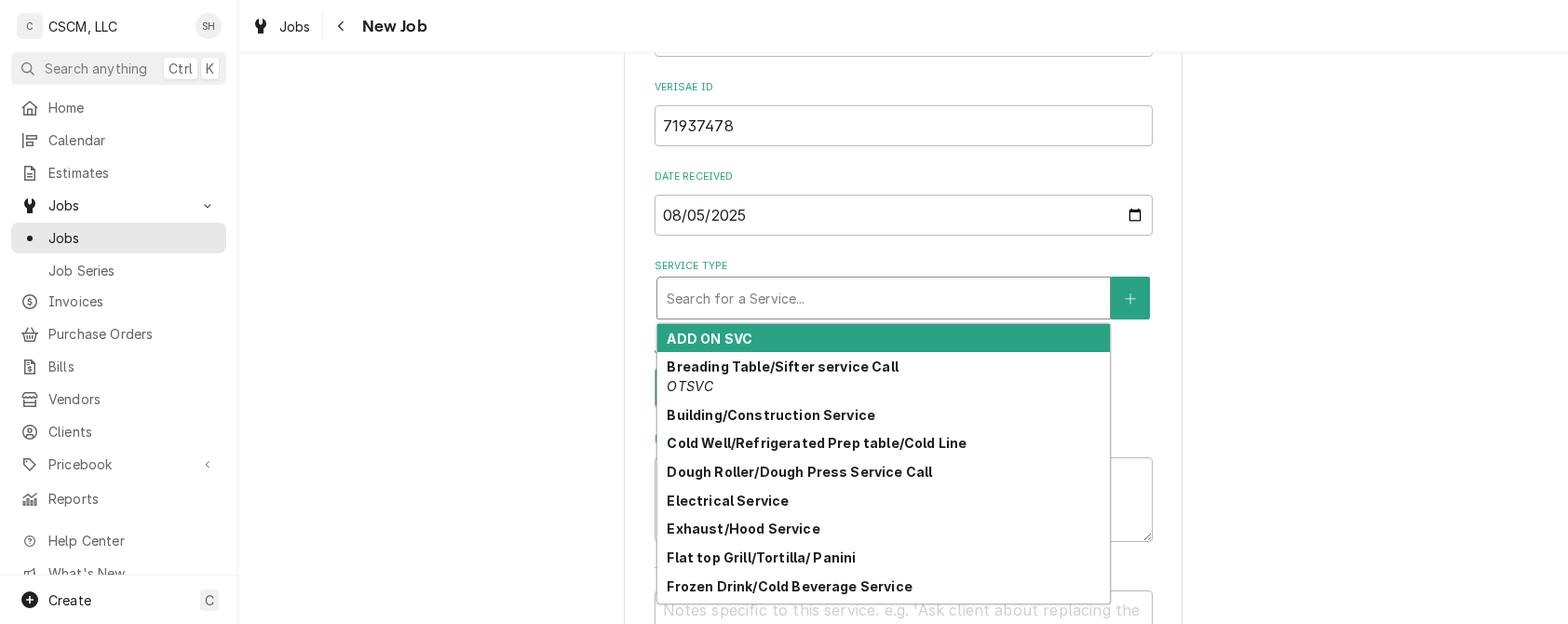 type on "x" 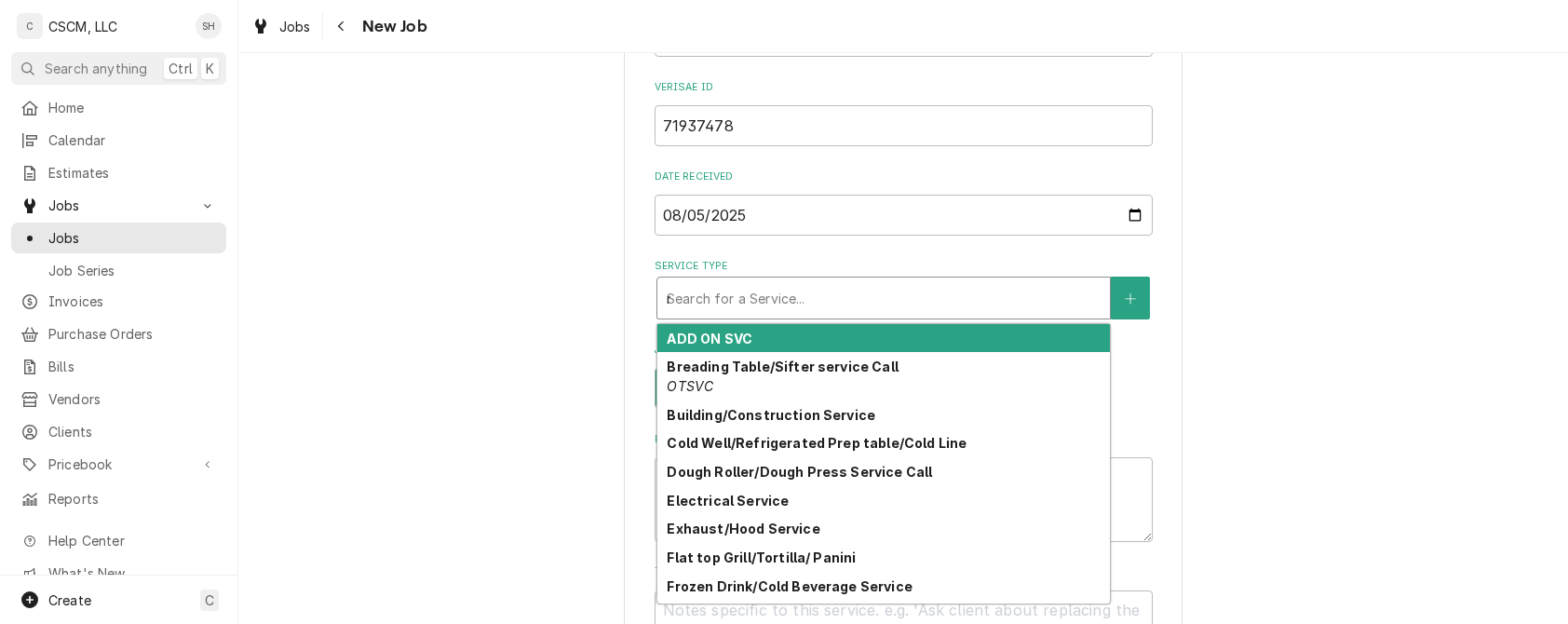 type on "ma" 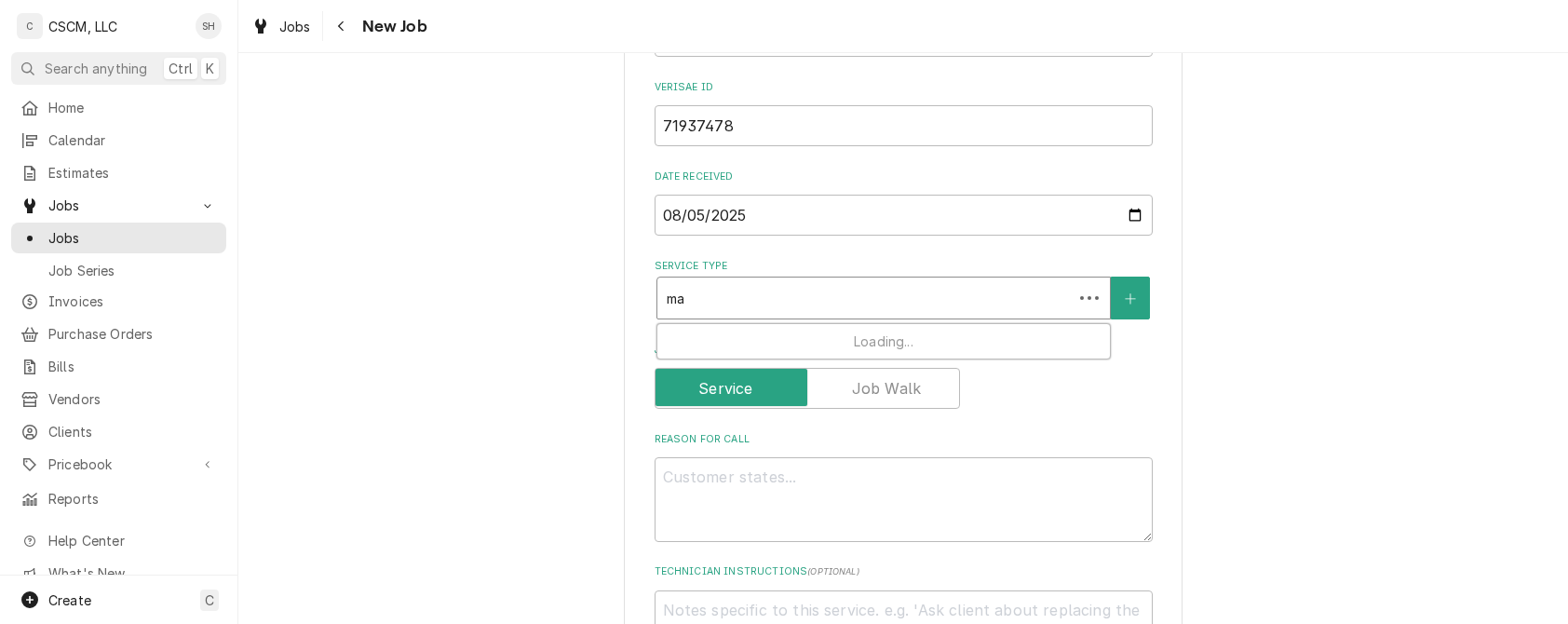 type on "ma\" 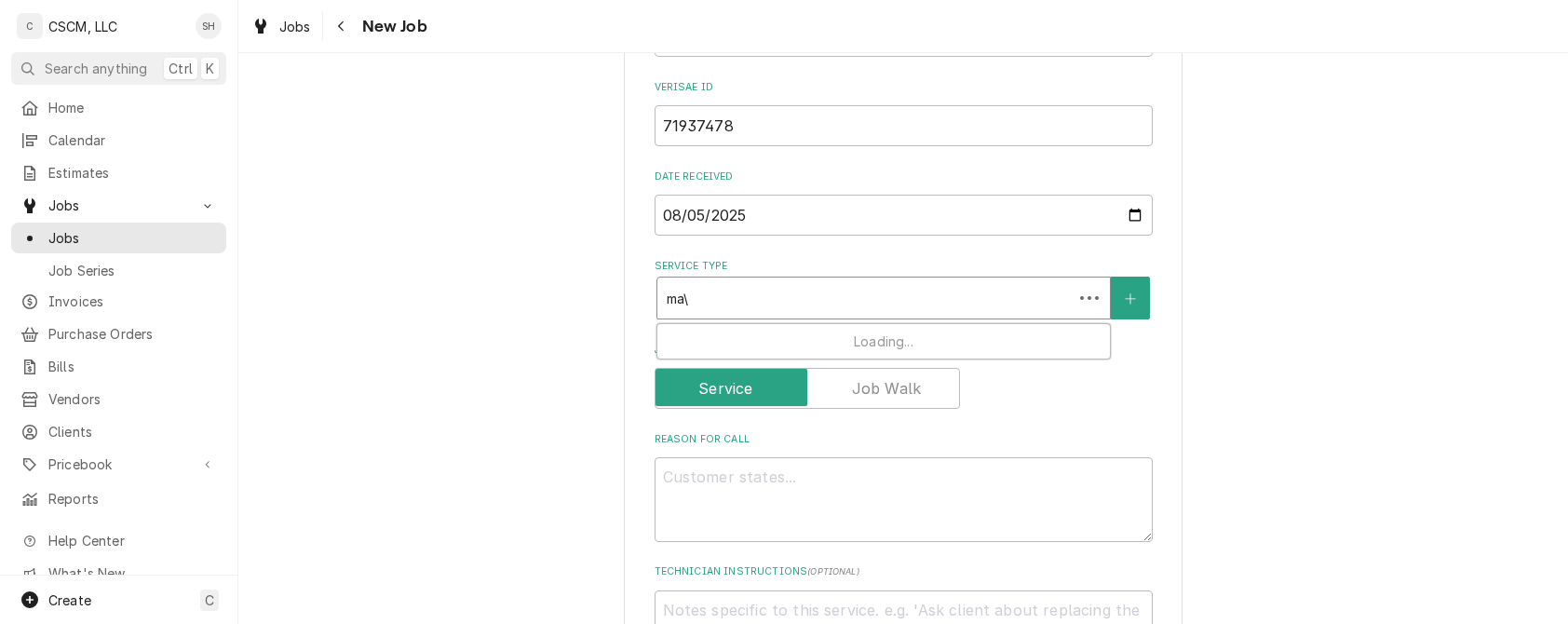 type on "x" 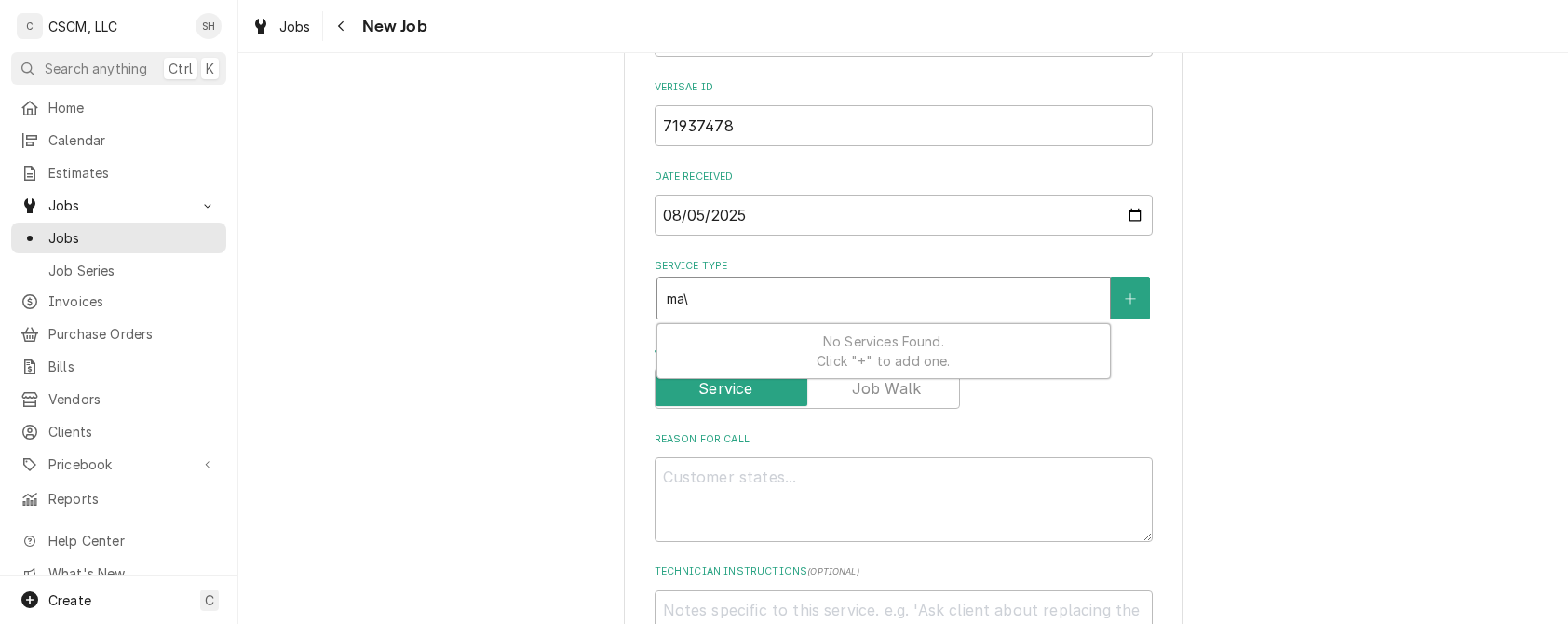 type on "ma" 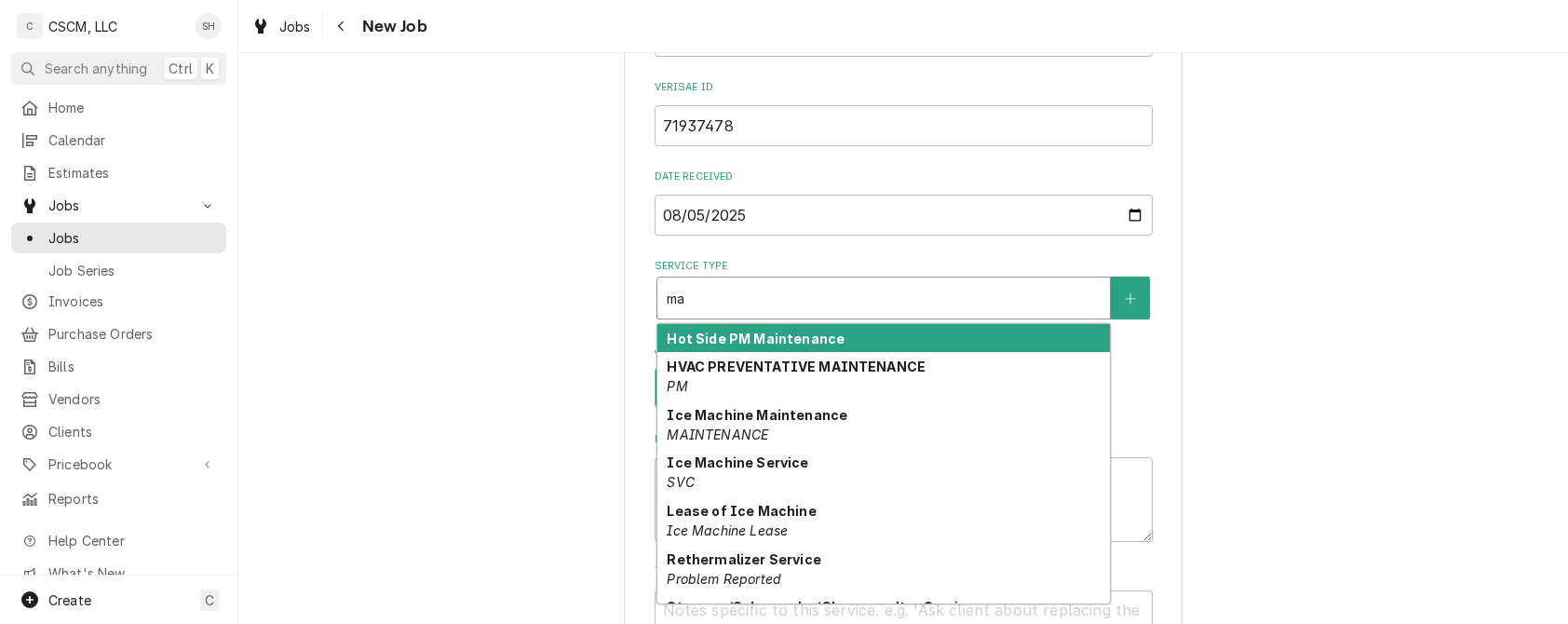 type on "x" 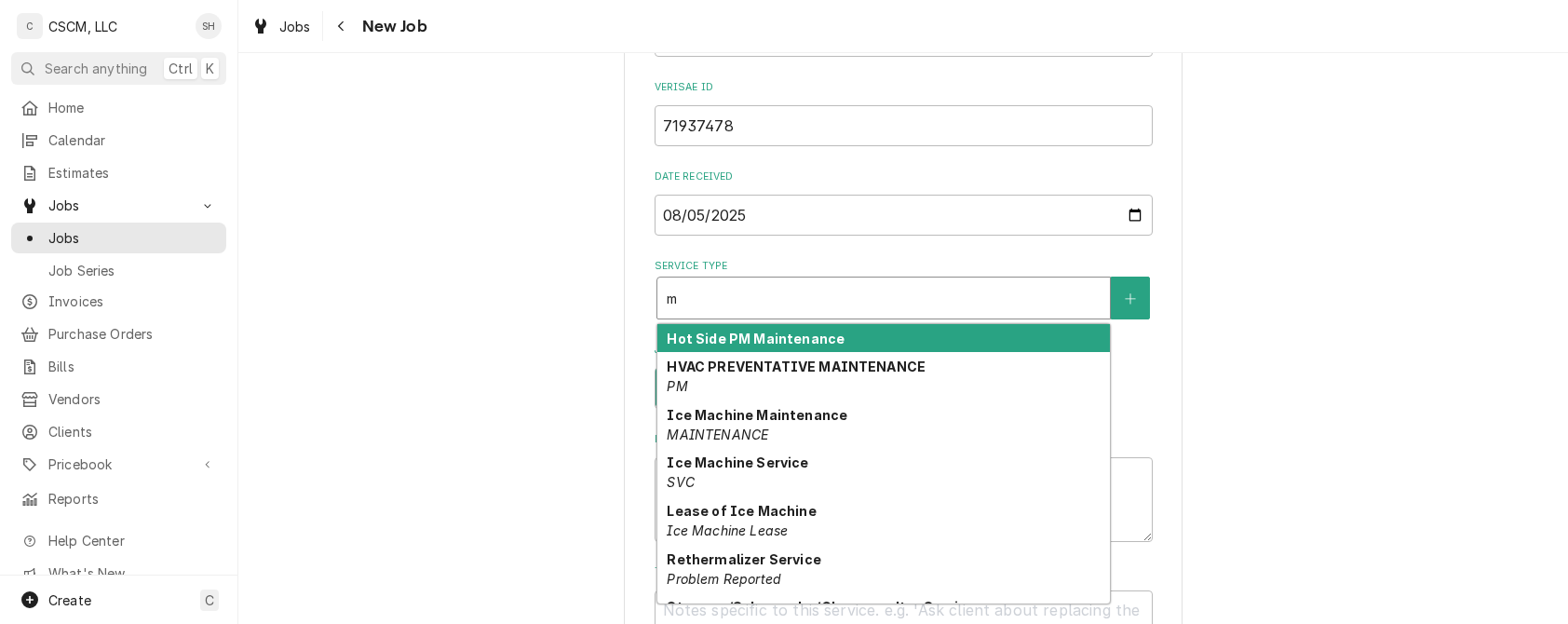 type on "x" 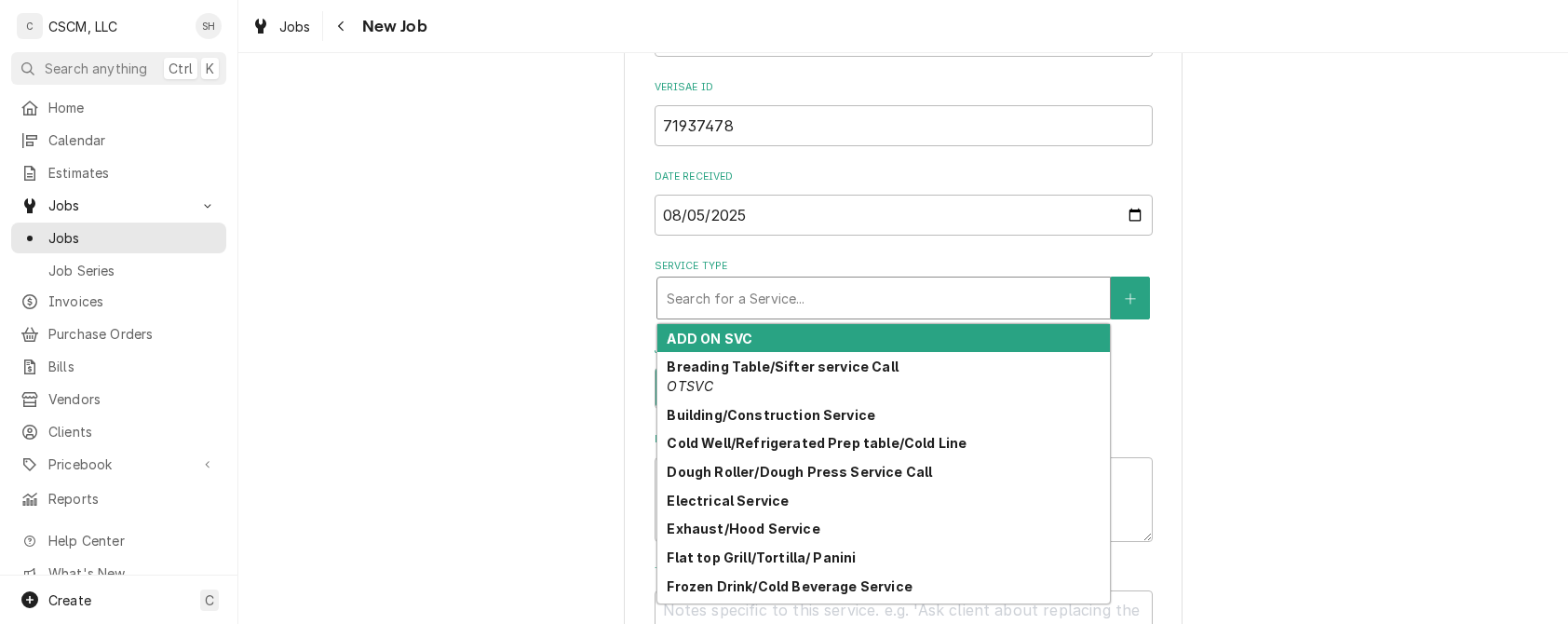 type on "x" 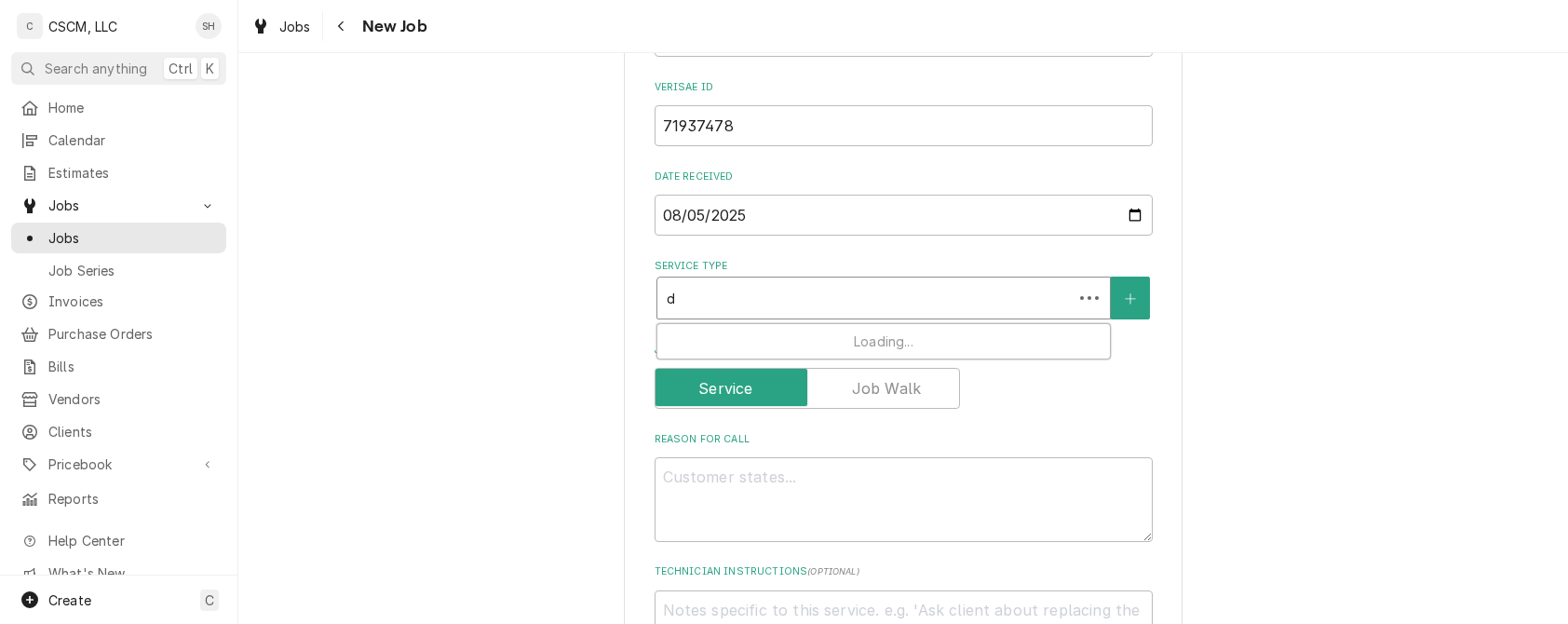 type on "di" 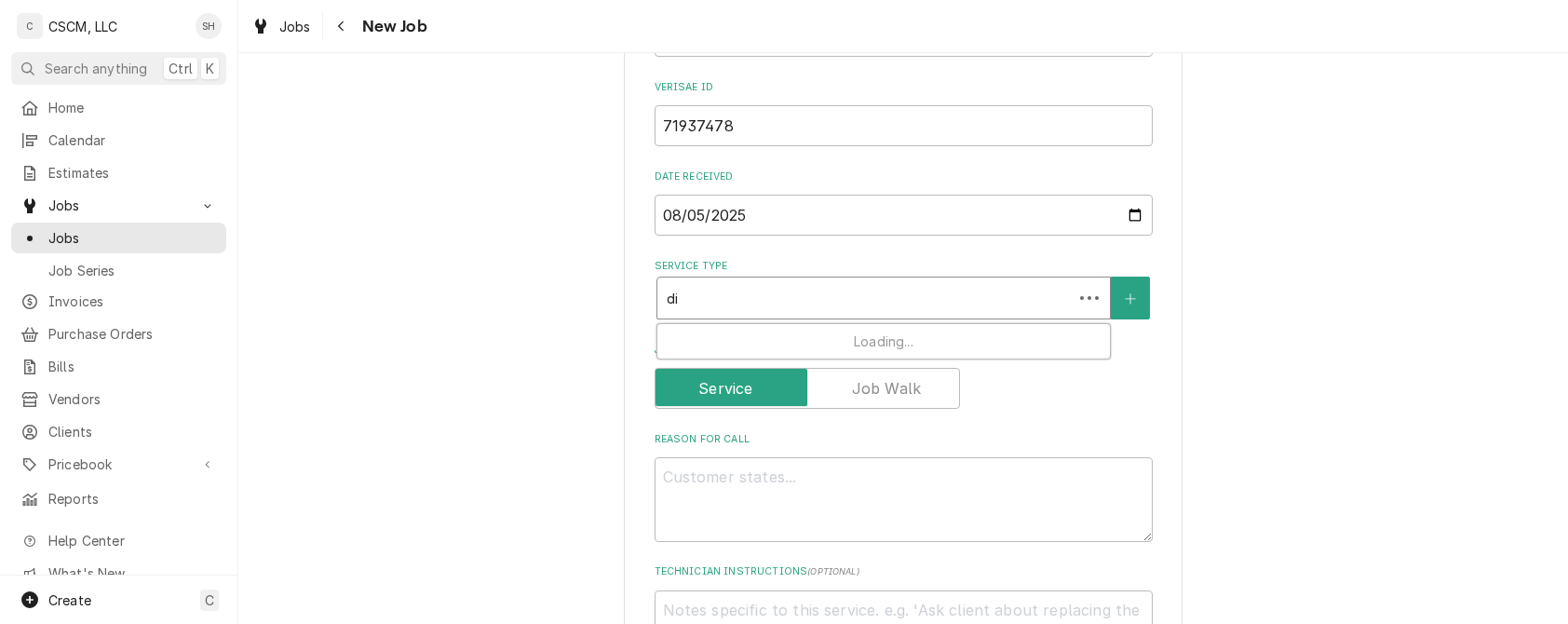 type on "x" 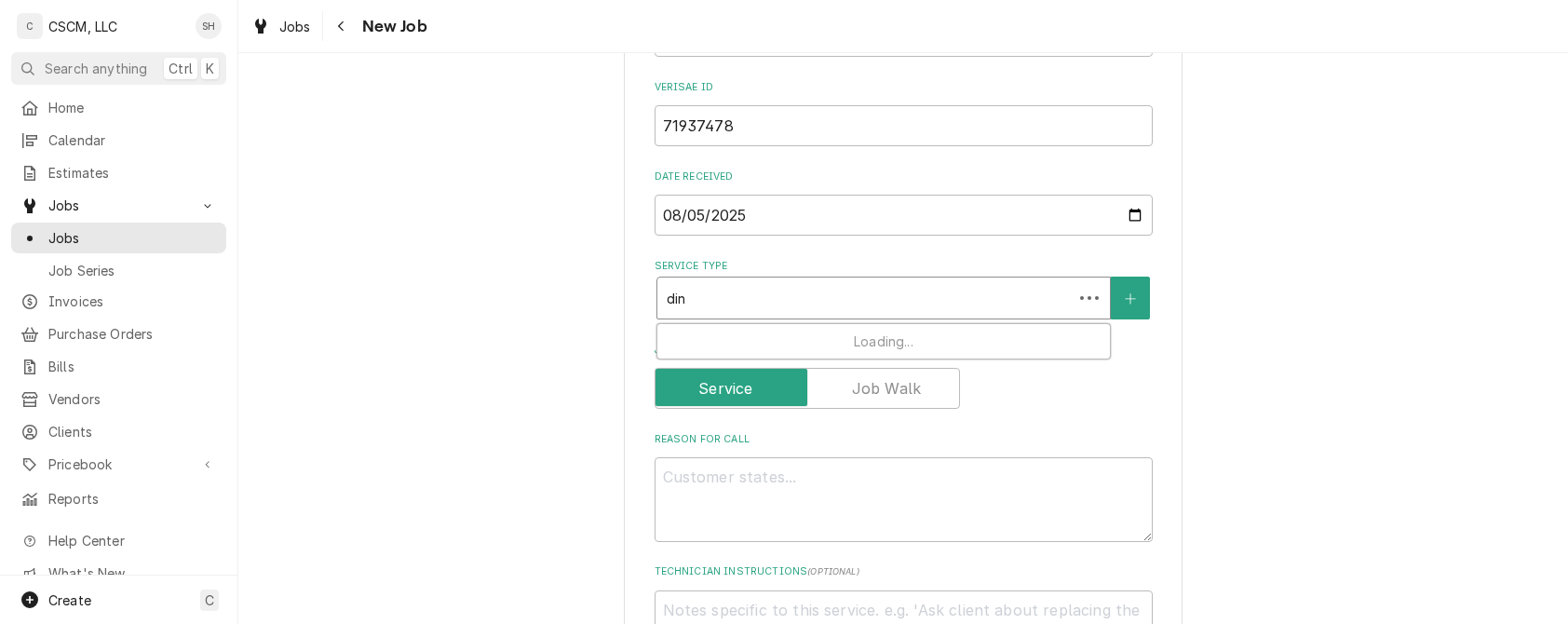 type on "x" 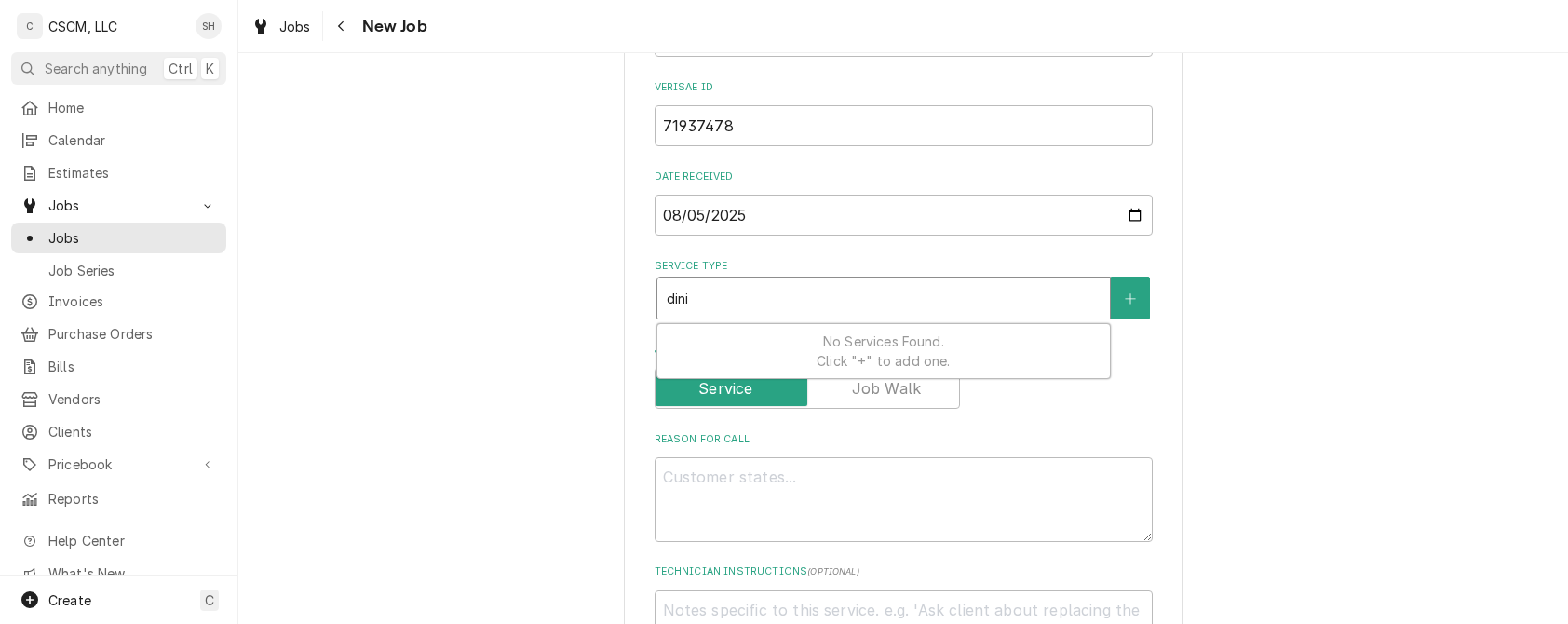 type on "x" 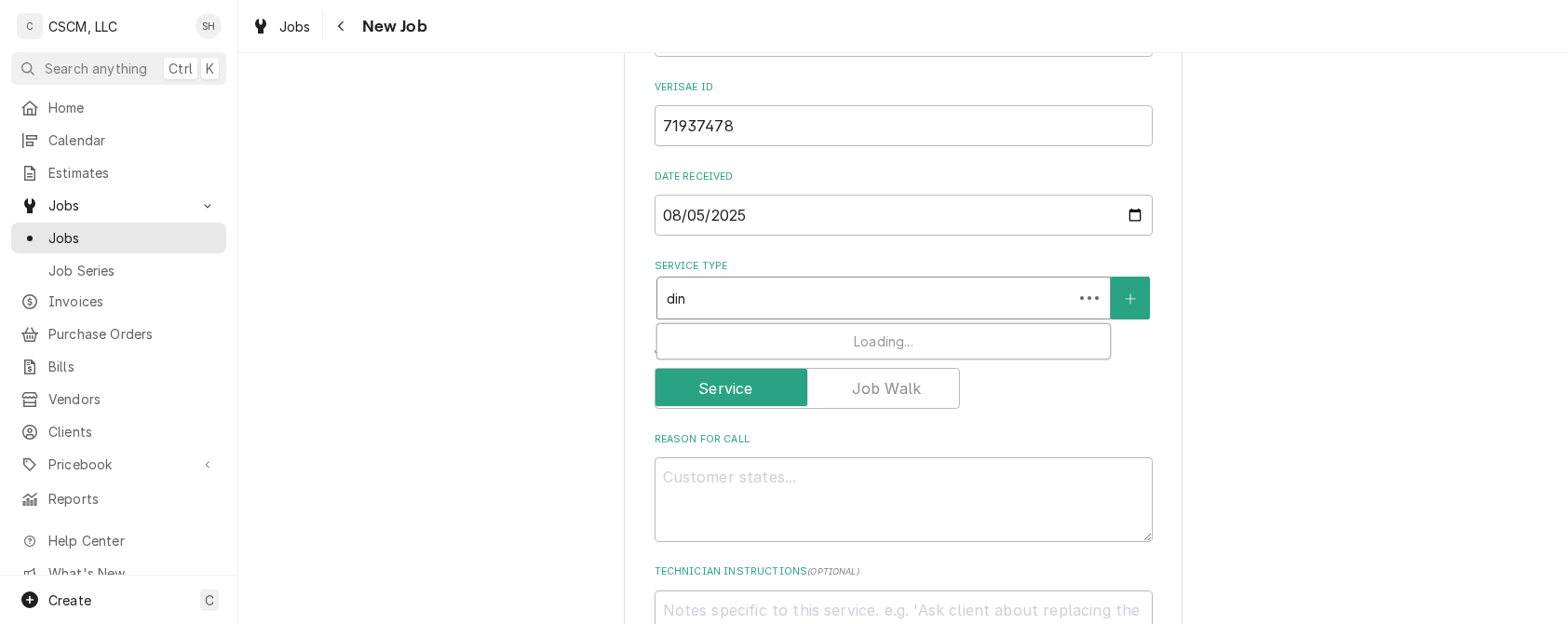 type on "x" 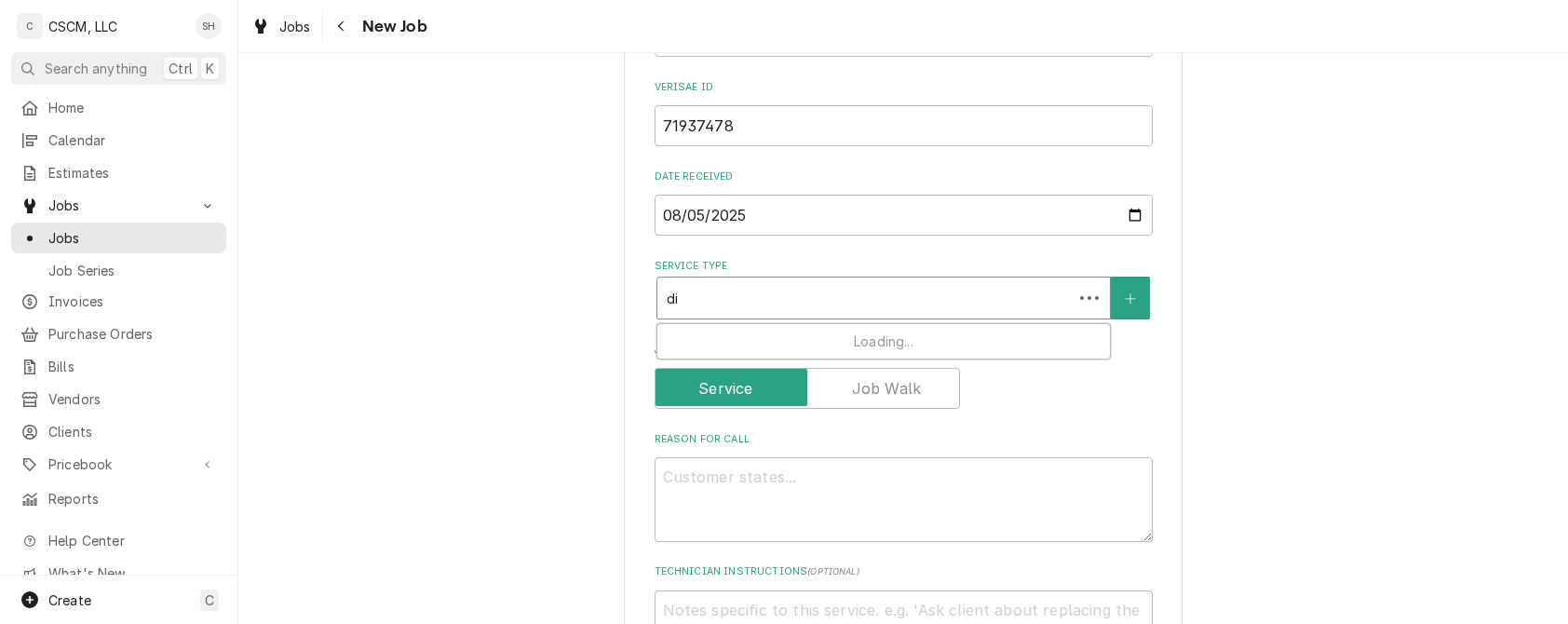 type on "x" 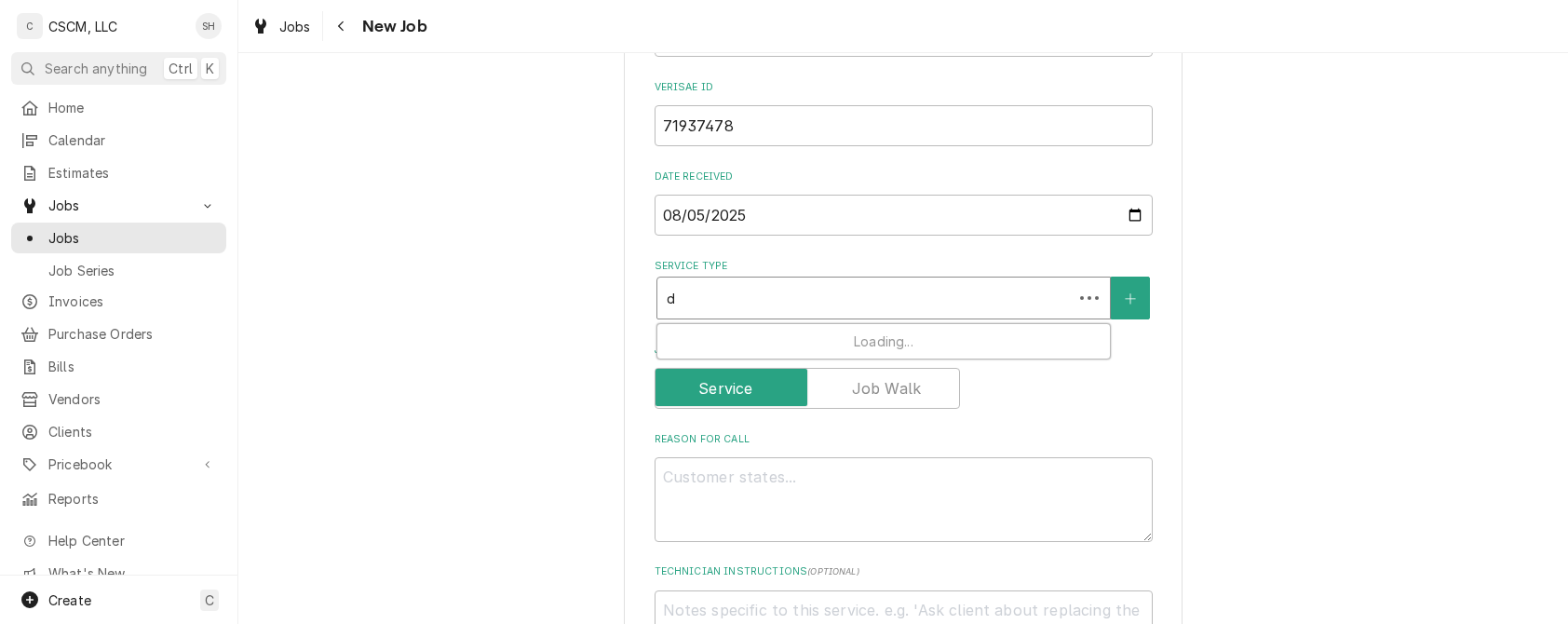 type on "x" 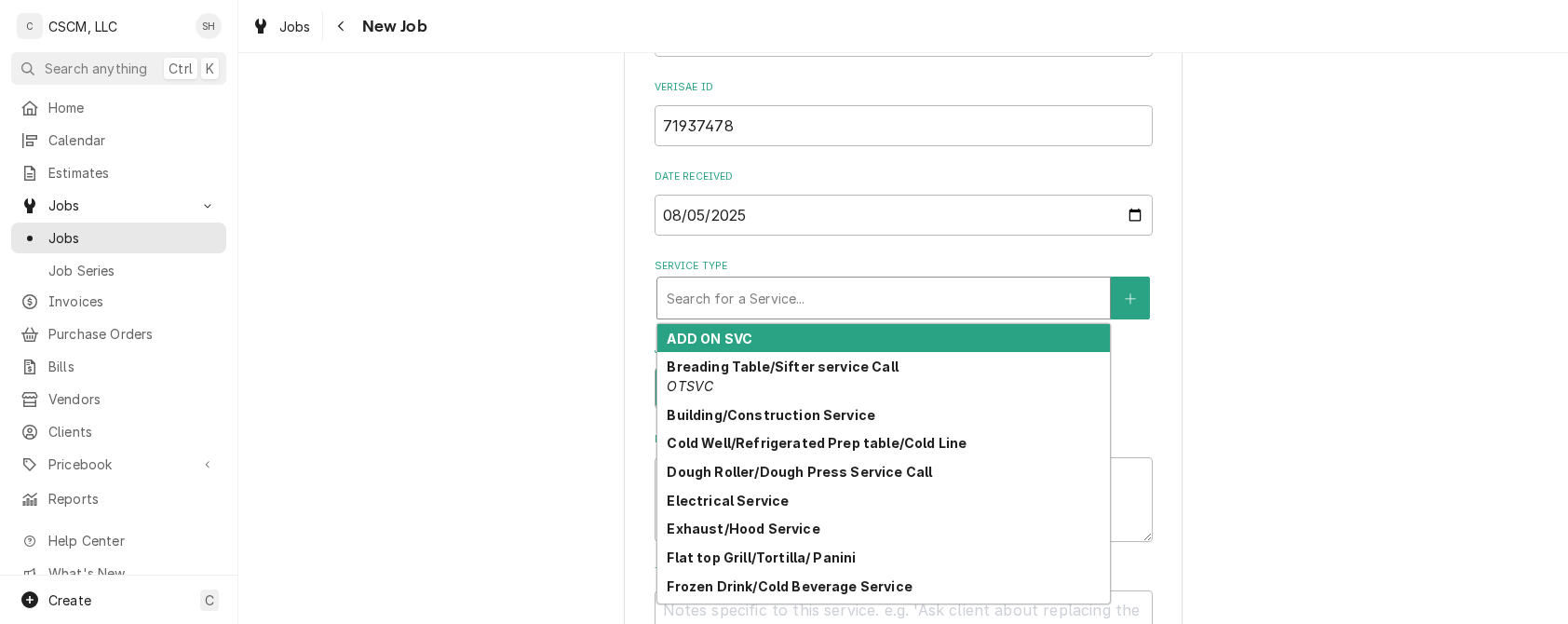 type on "x" 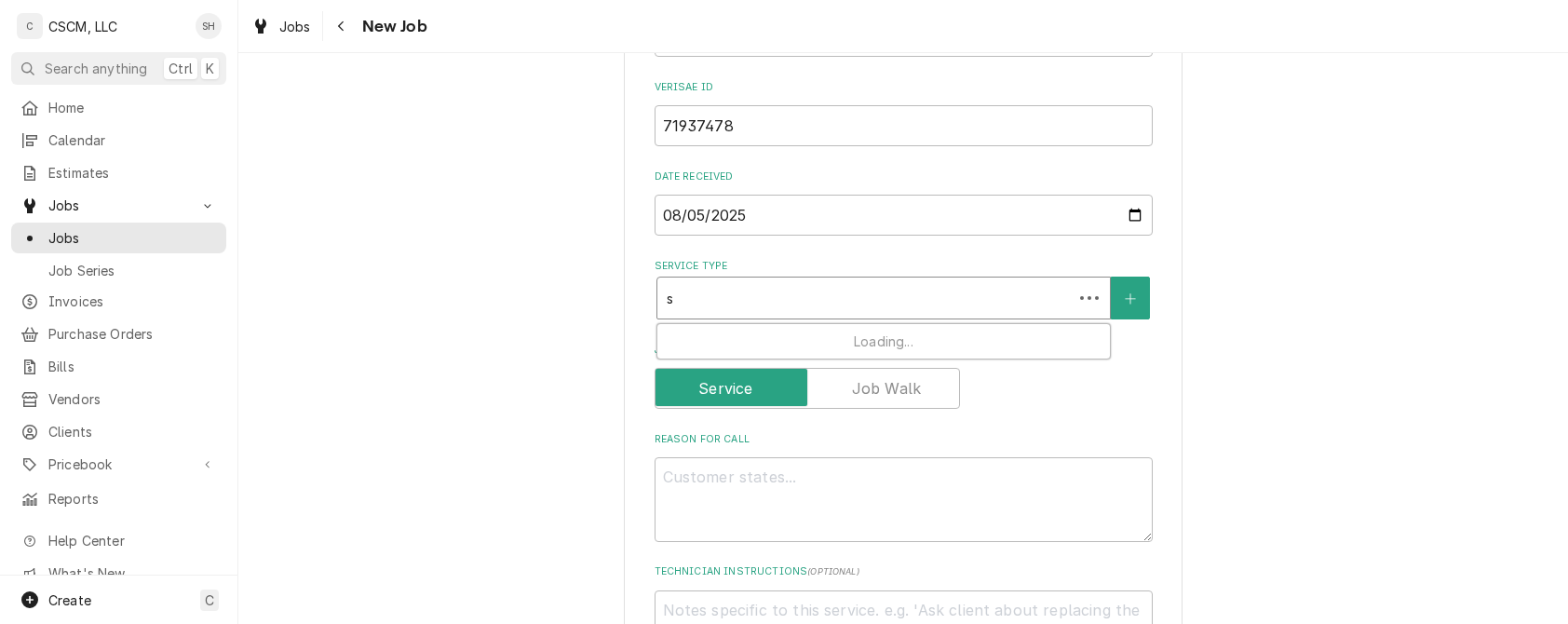 type on "x" 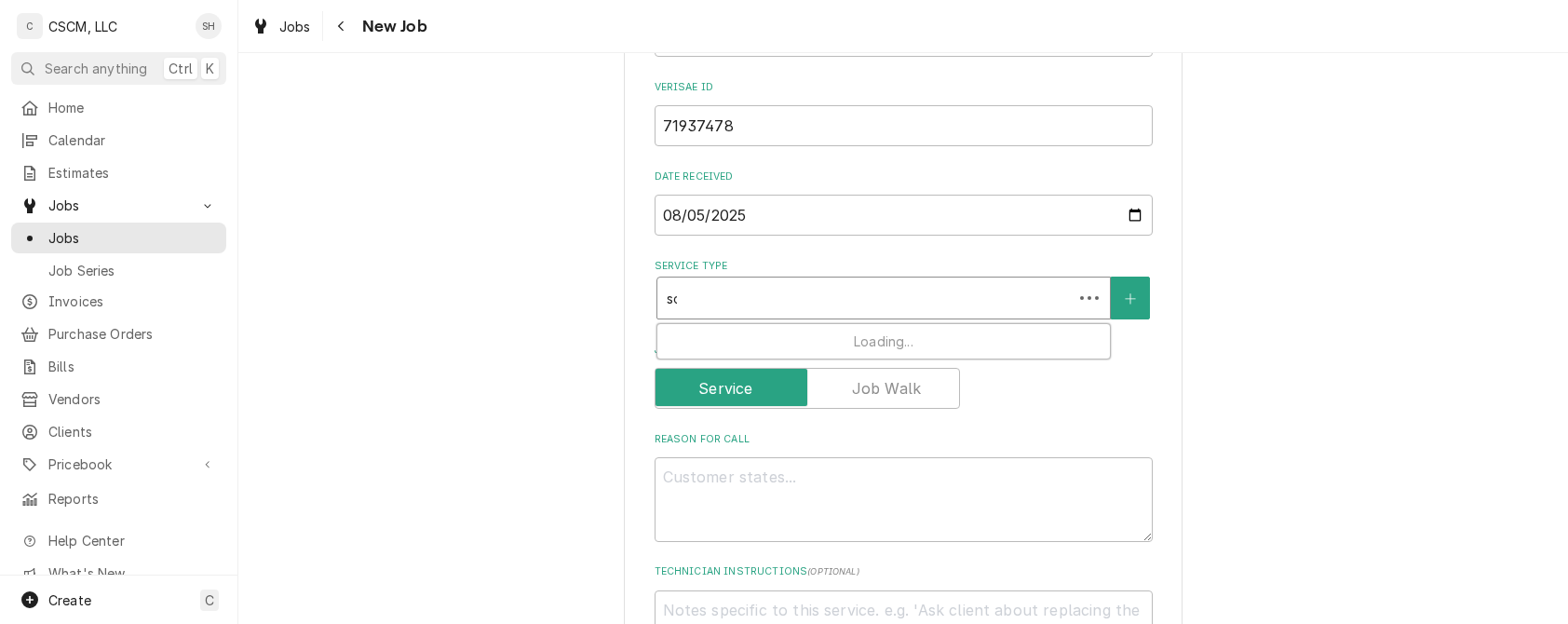type on "x" 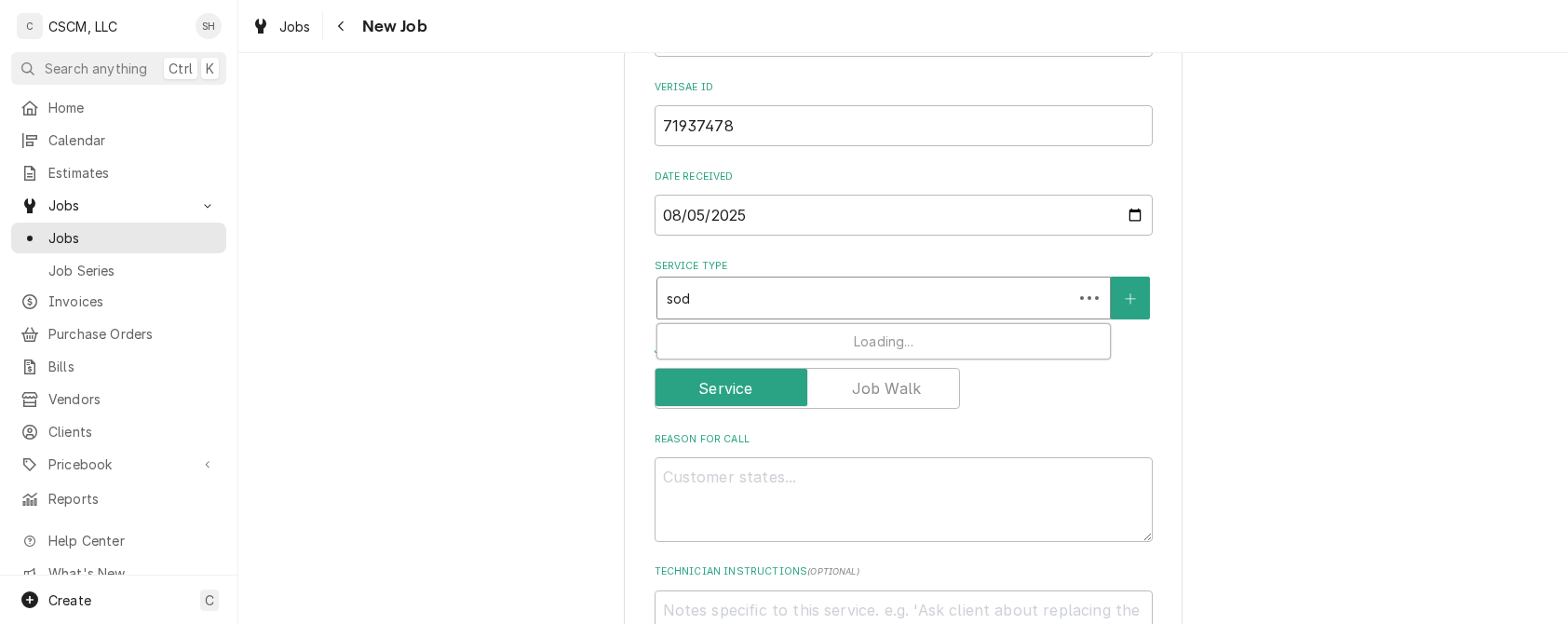 type on "x" 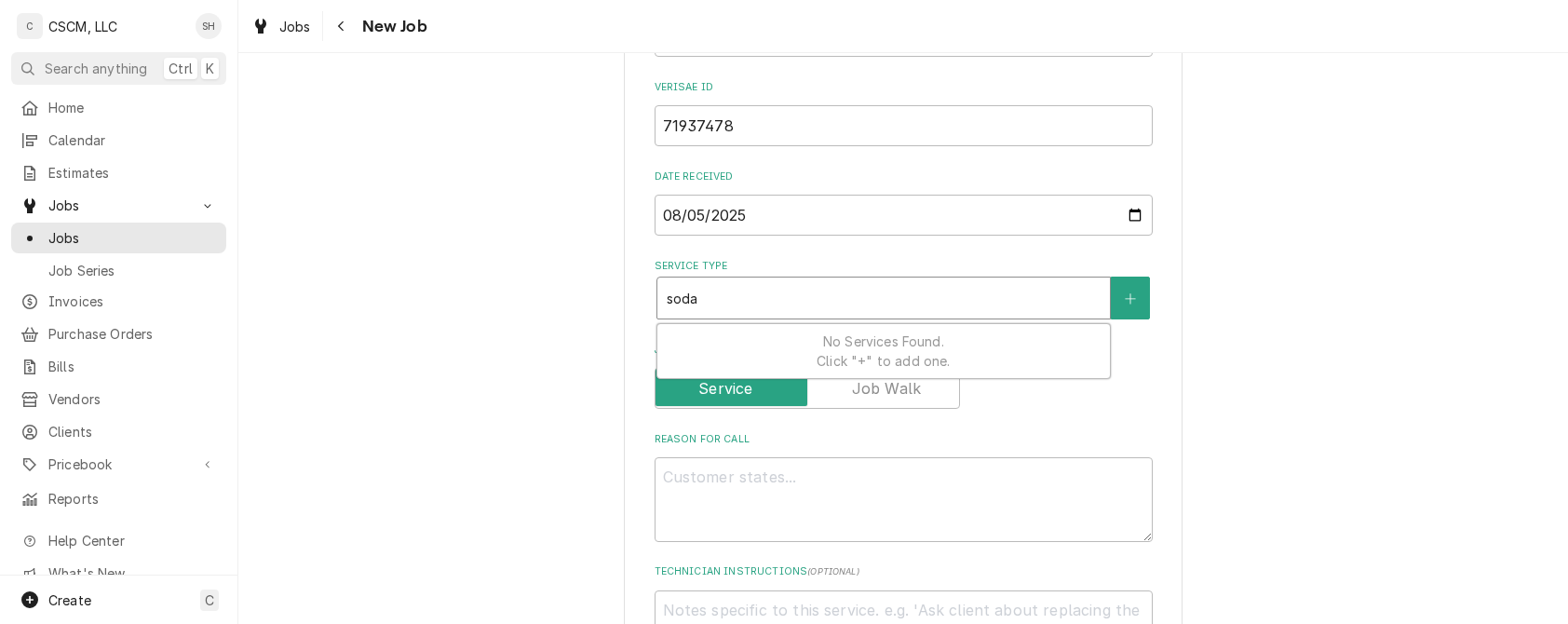 type on "x" 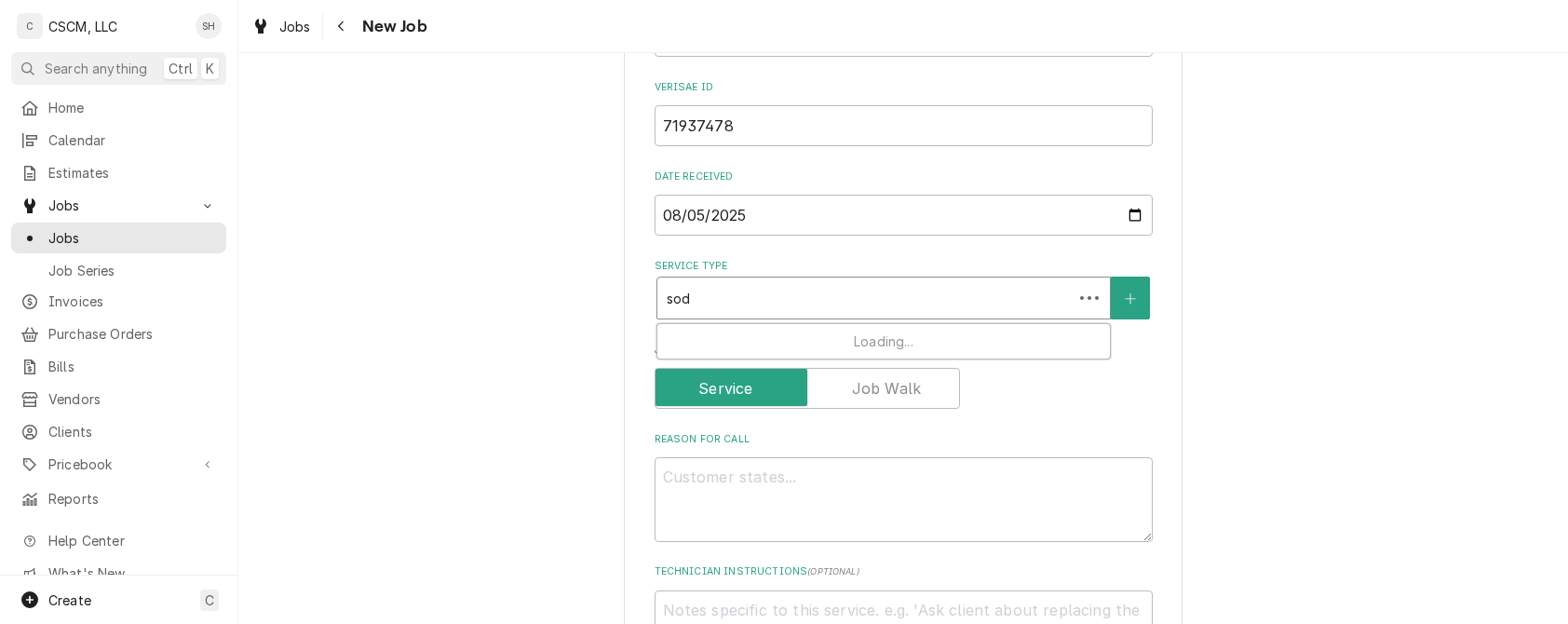 type on "x" 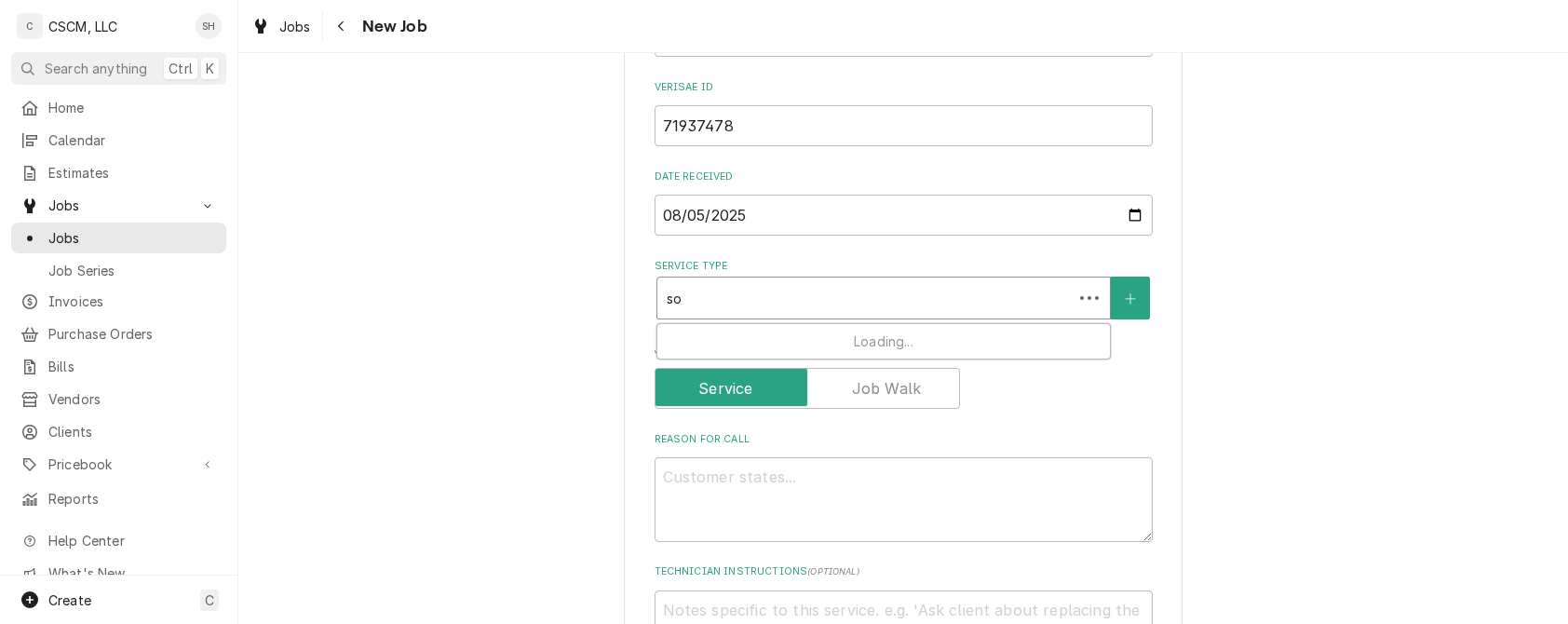 type on "x" 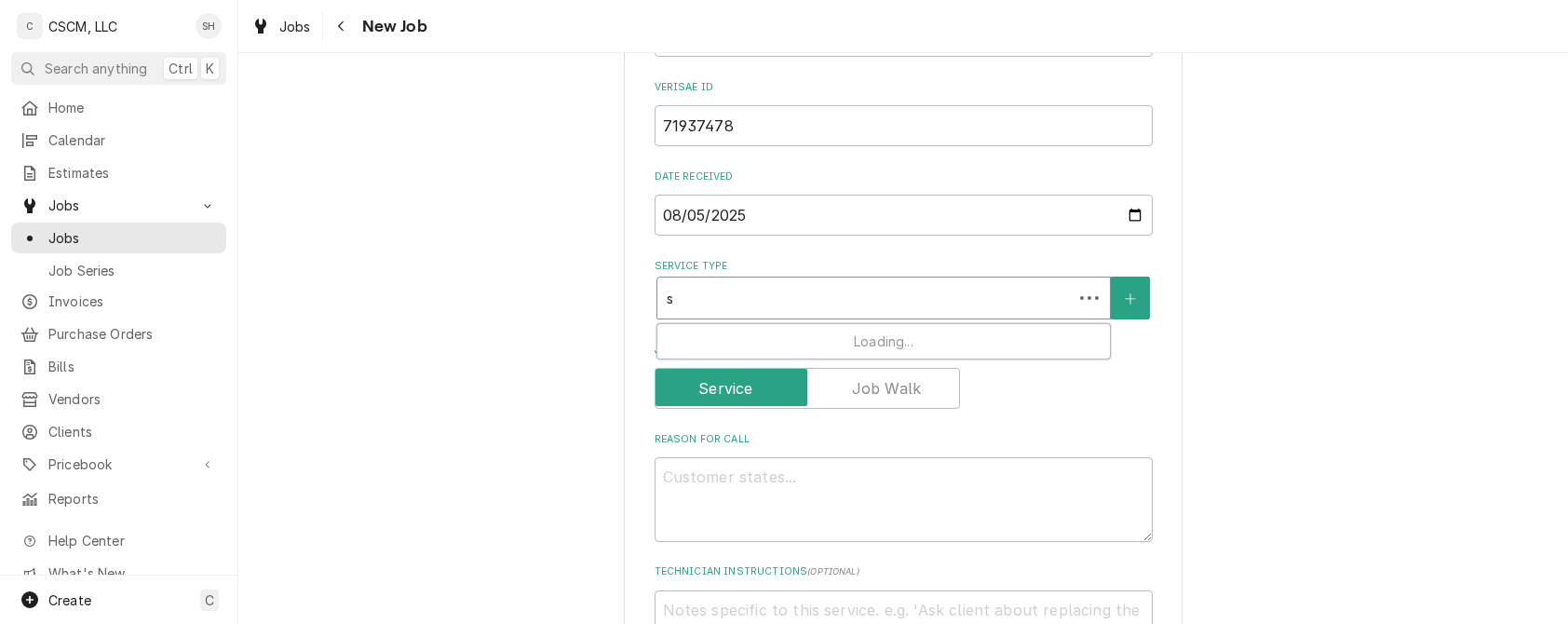 type on "x" 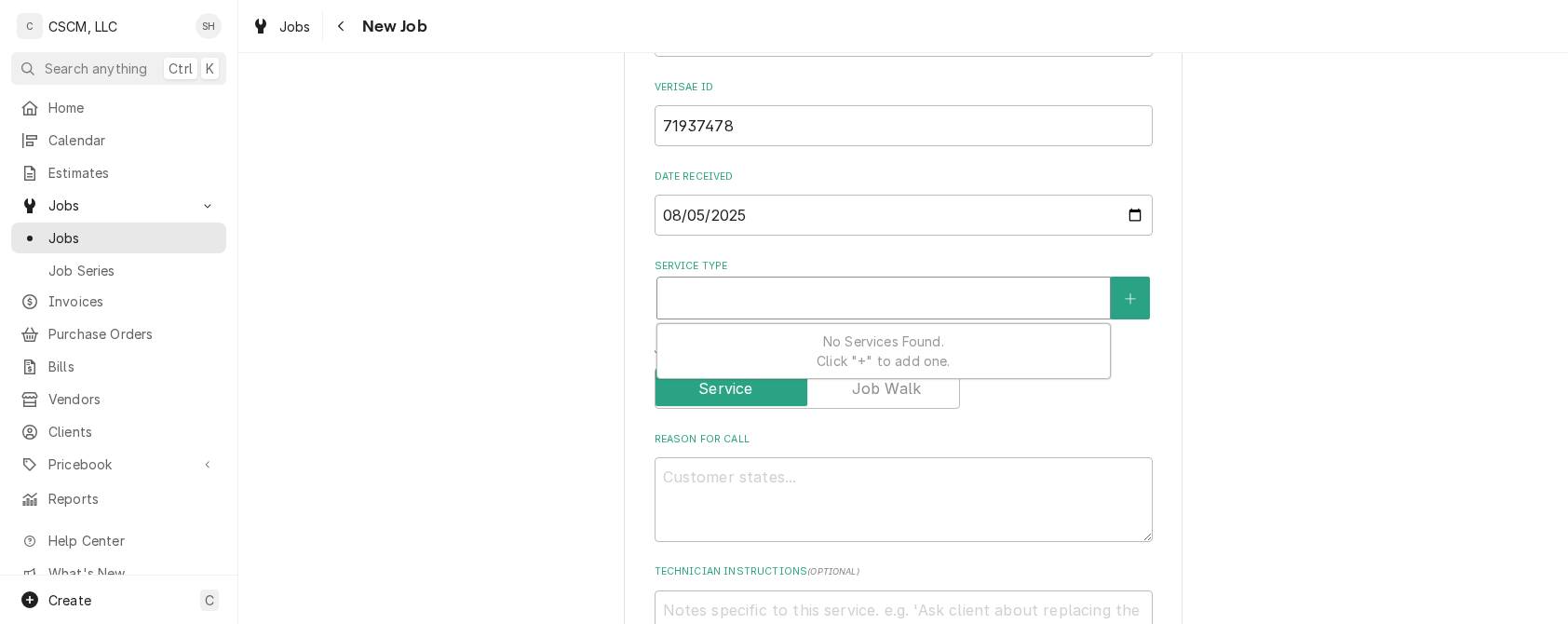 type on "x" 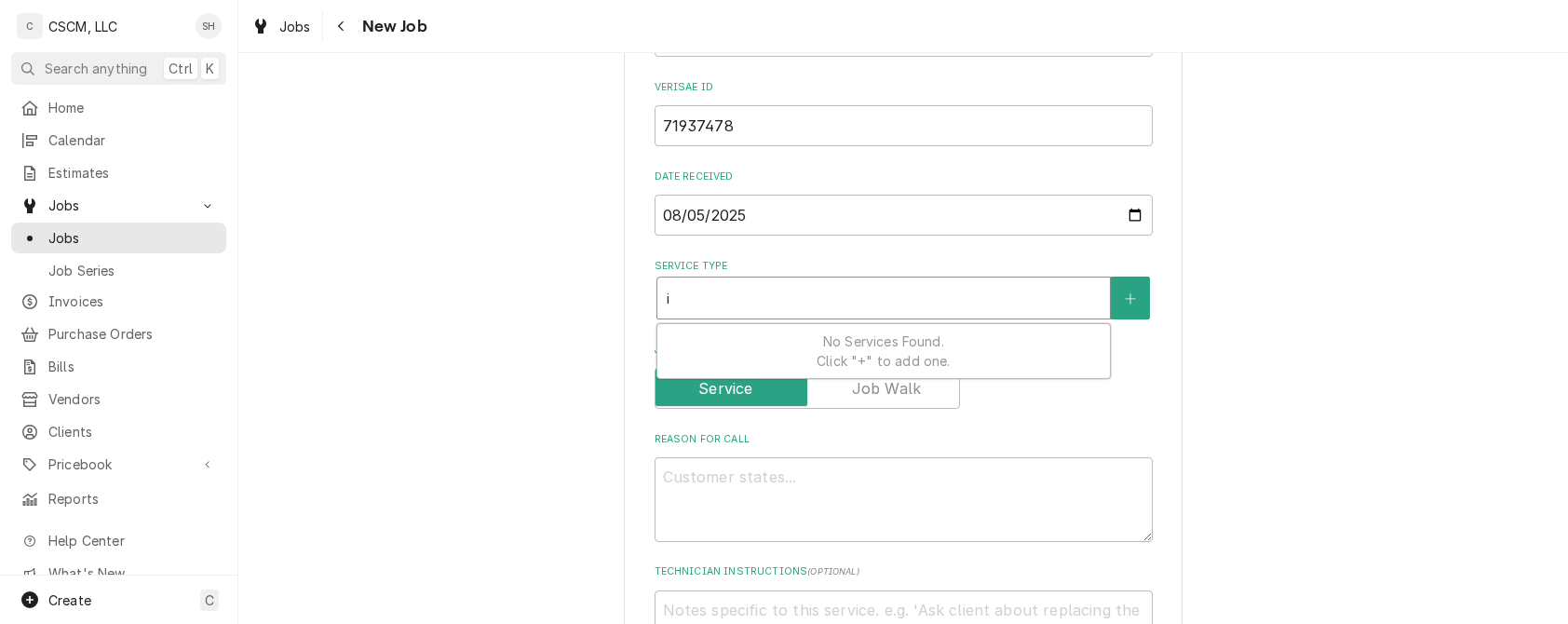 type on "x" 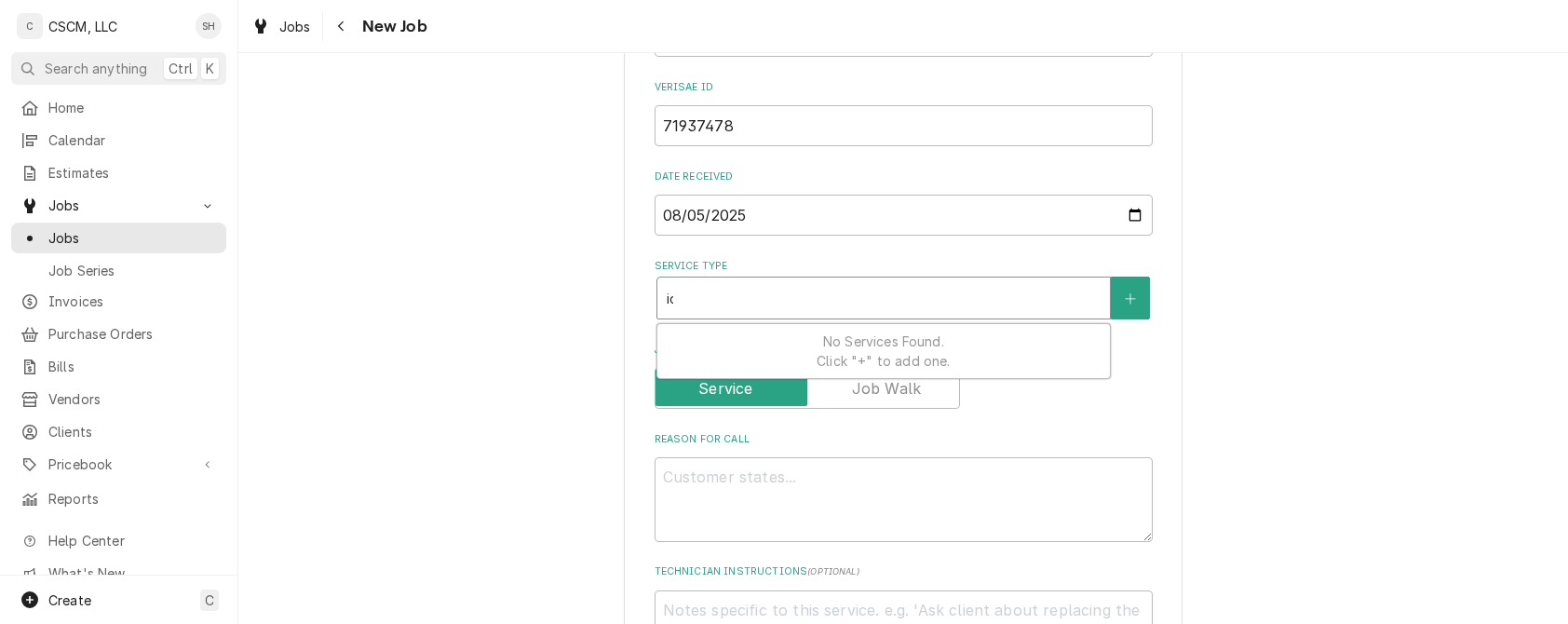 type on "x" 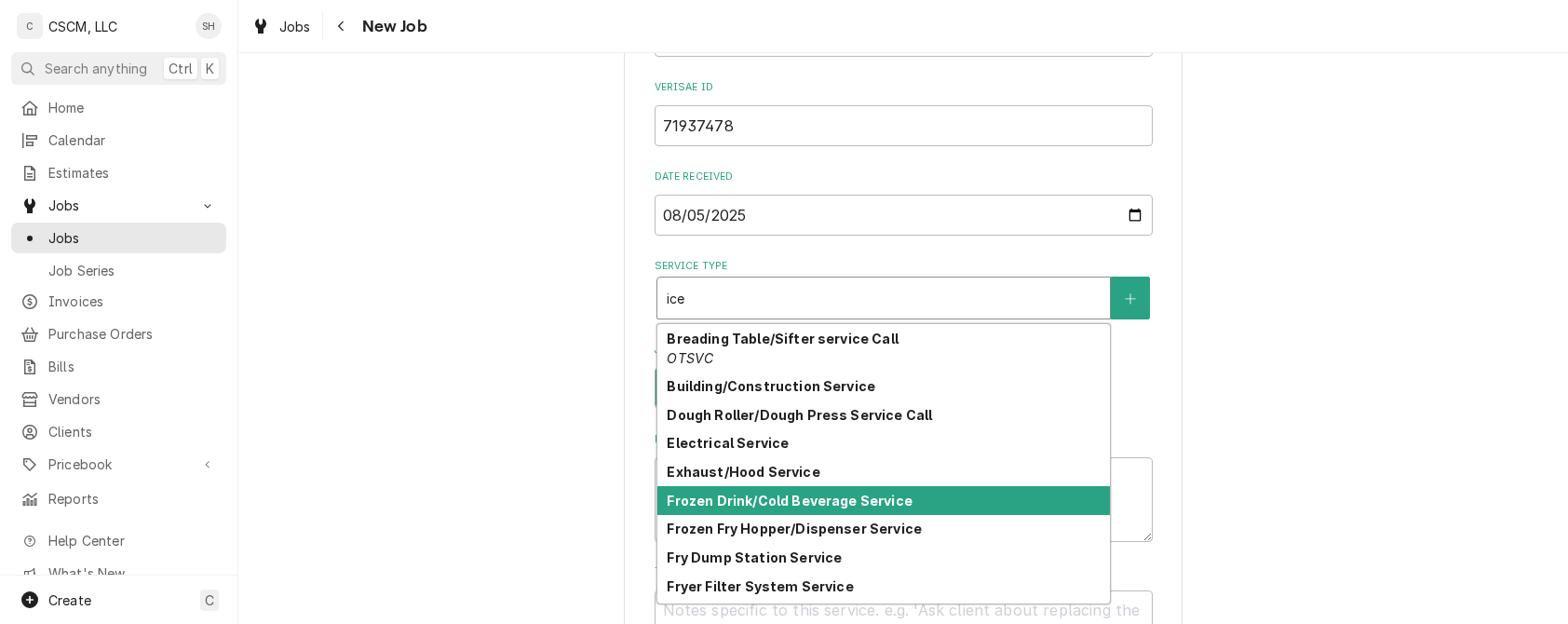 click on "Frozen Drink/Cold Beverage Service" at bounding box center [884, 500] 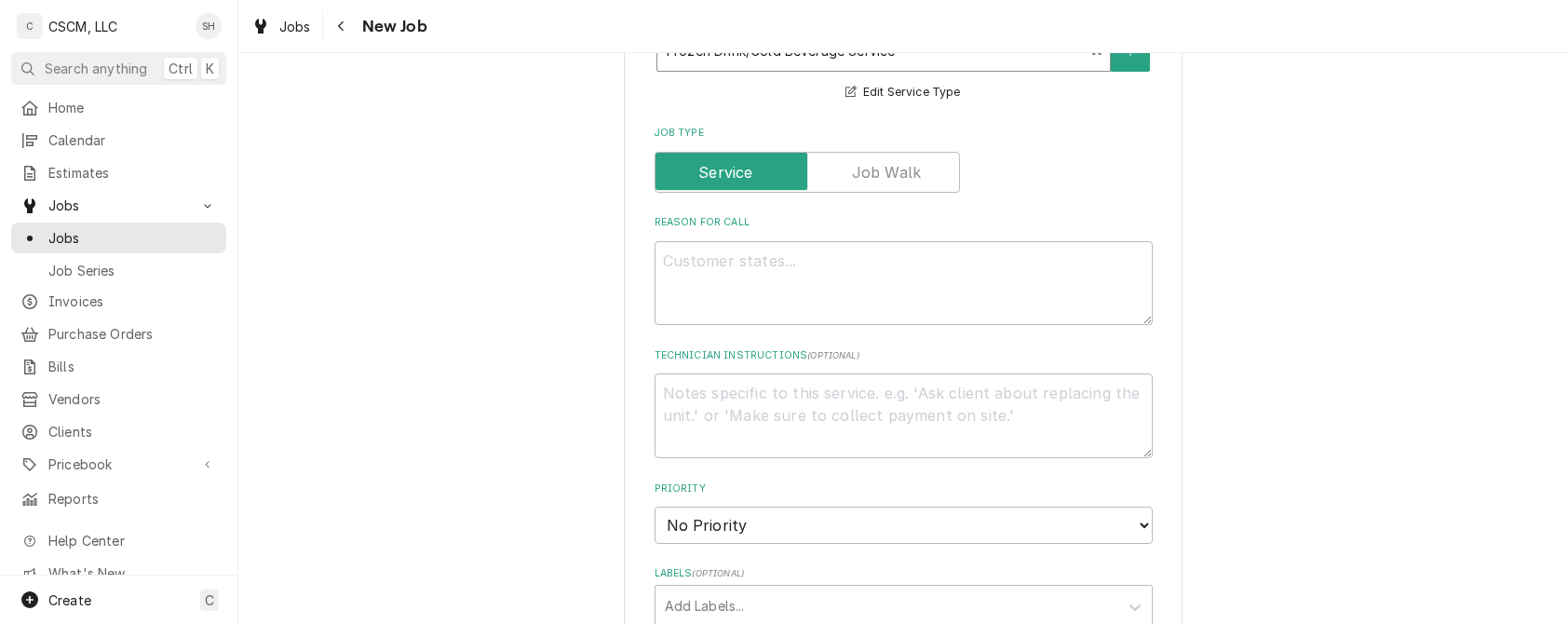 scroll, scrollTop: 1051, scrollLeft: 0, axis: vertical 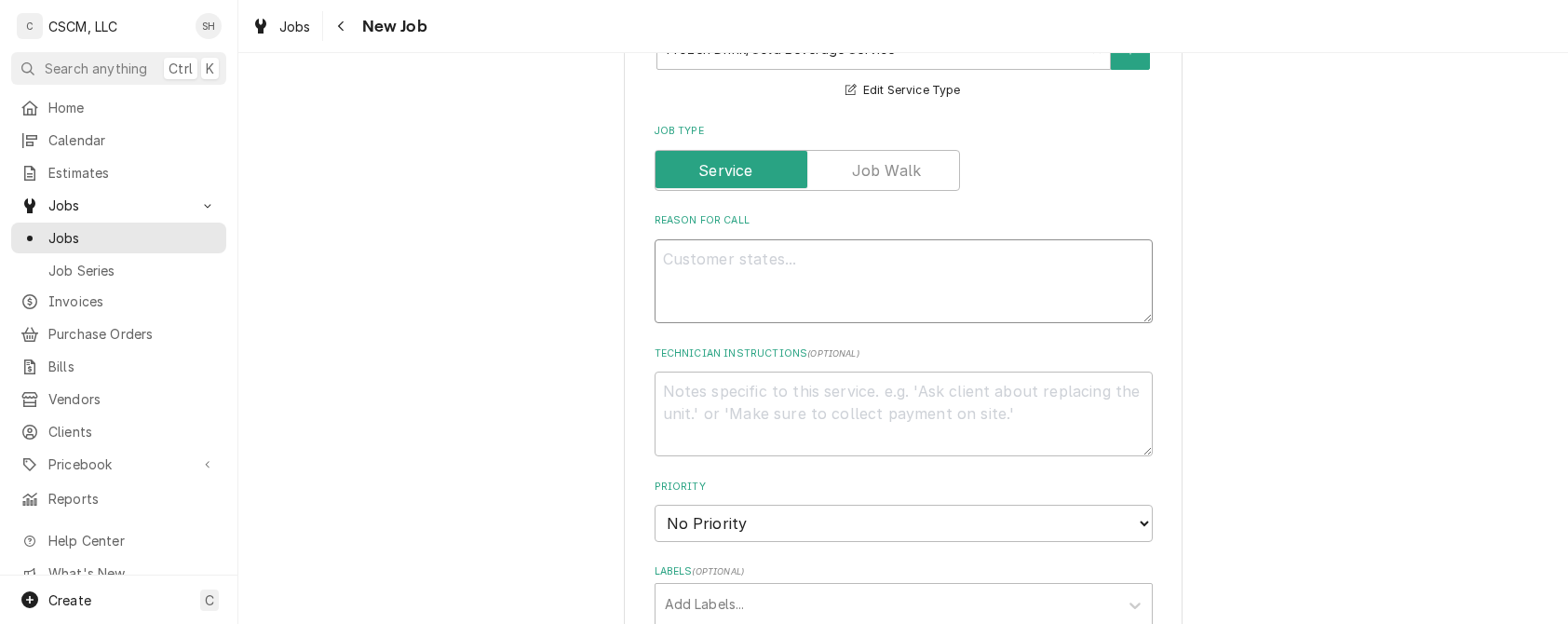click on "Reason For Call" at bounding box center [903, 281] 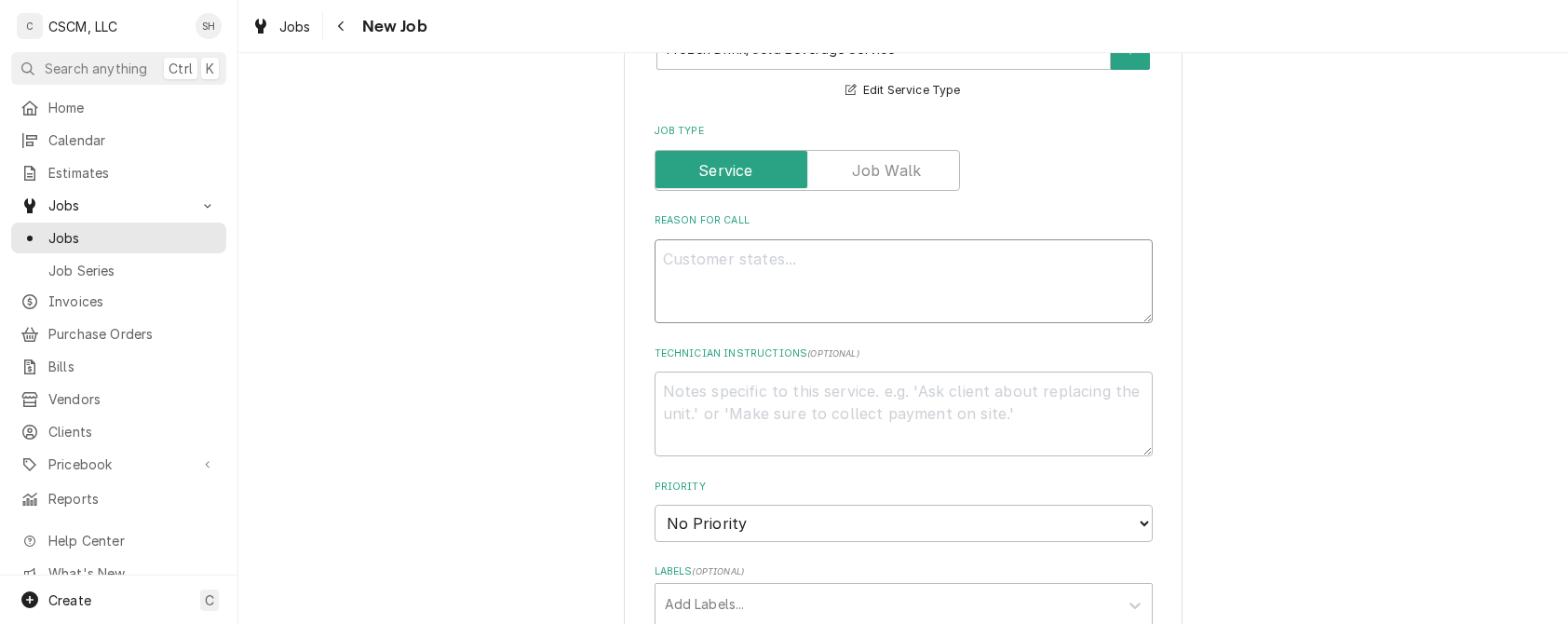 paste on "Leaking water from the lobby machine
Not To Exceed (NTE): $500.00" 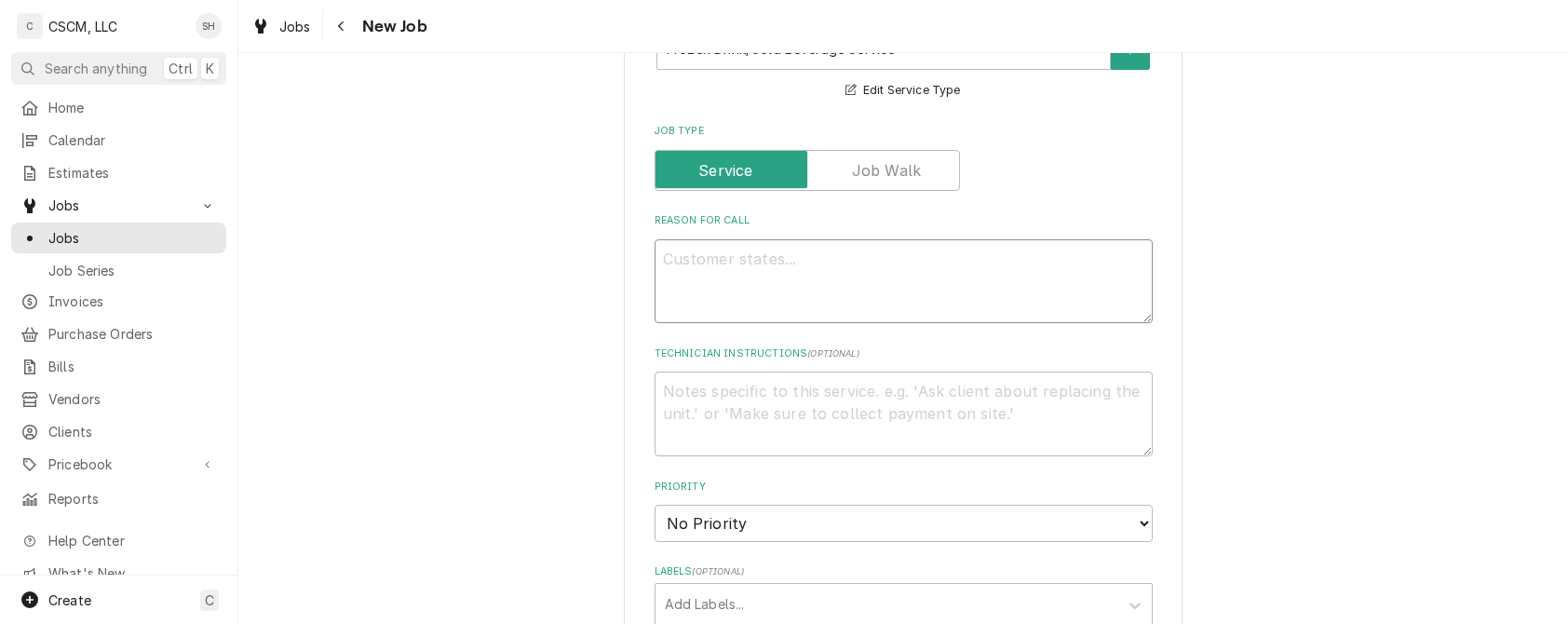 type on "x" 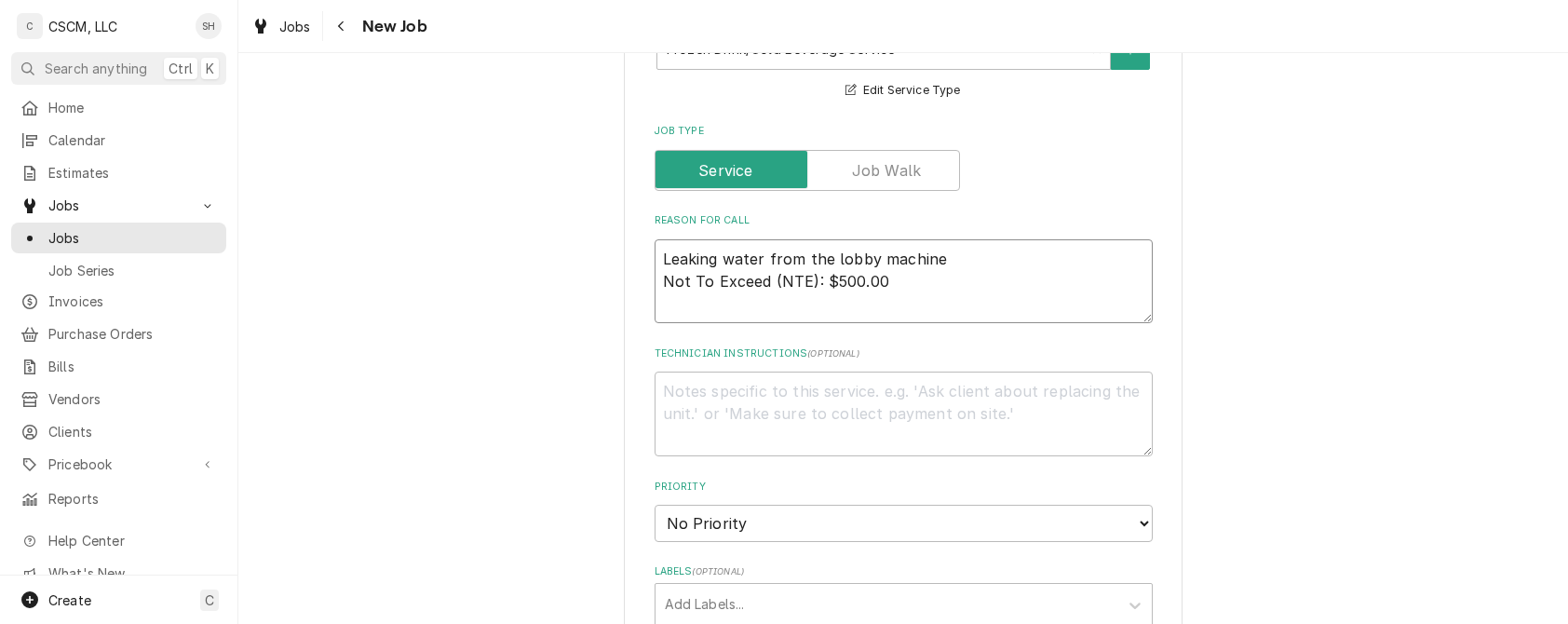 click on "Leaking water from the lobby machine
Not To Exceed (NTE): $500.00" at bounding box center [903, 281] 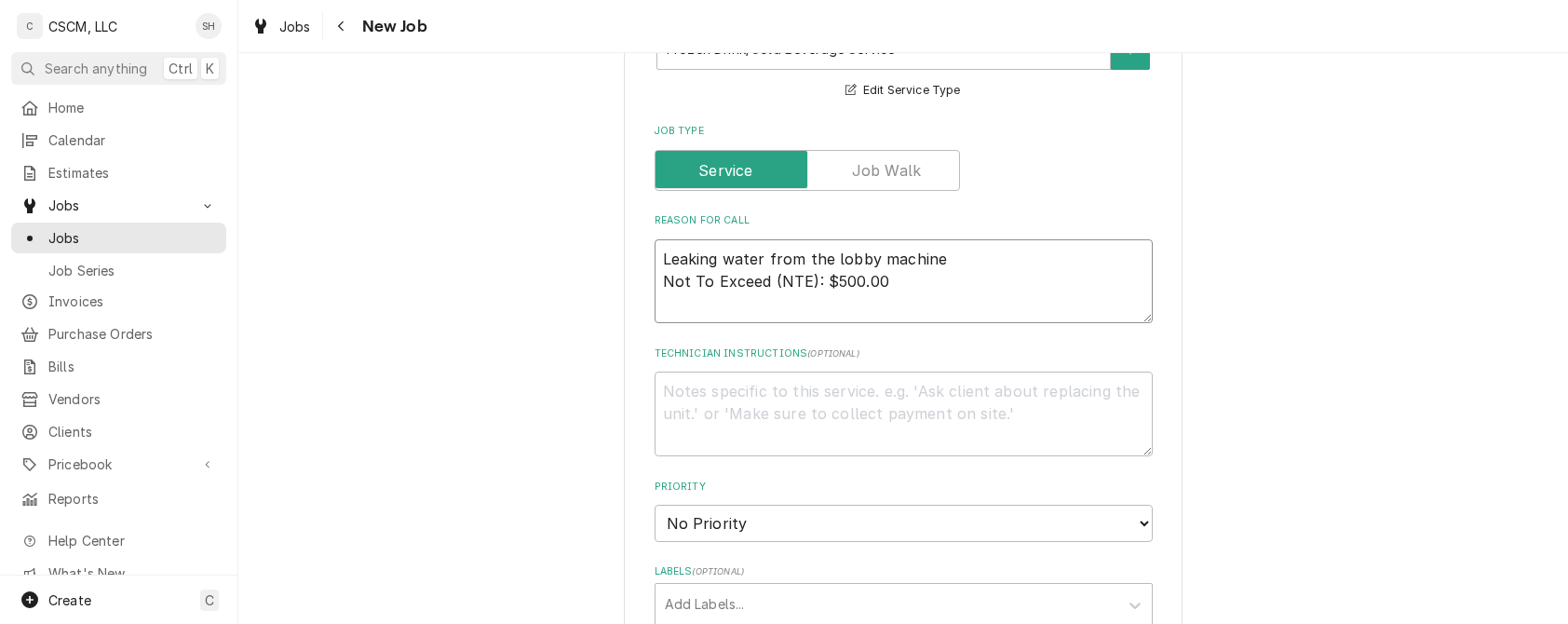 type on "x" 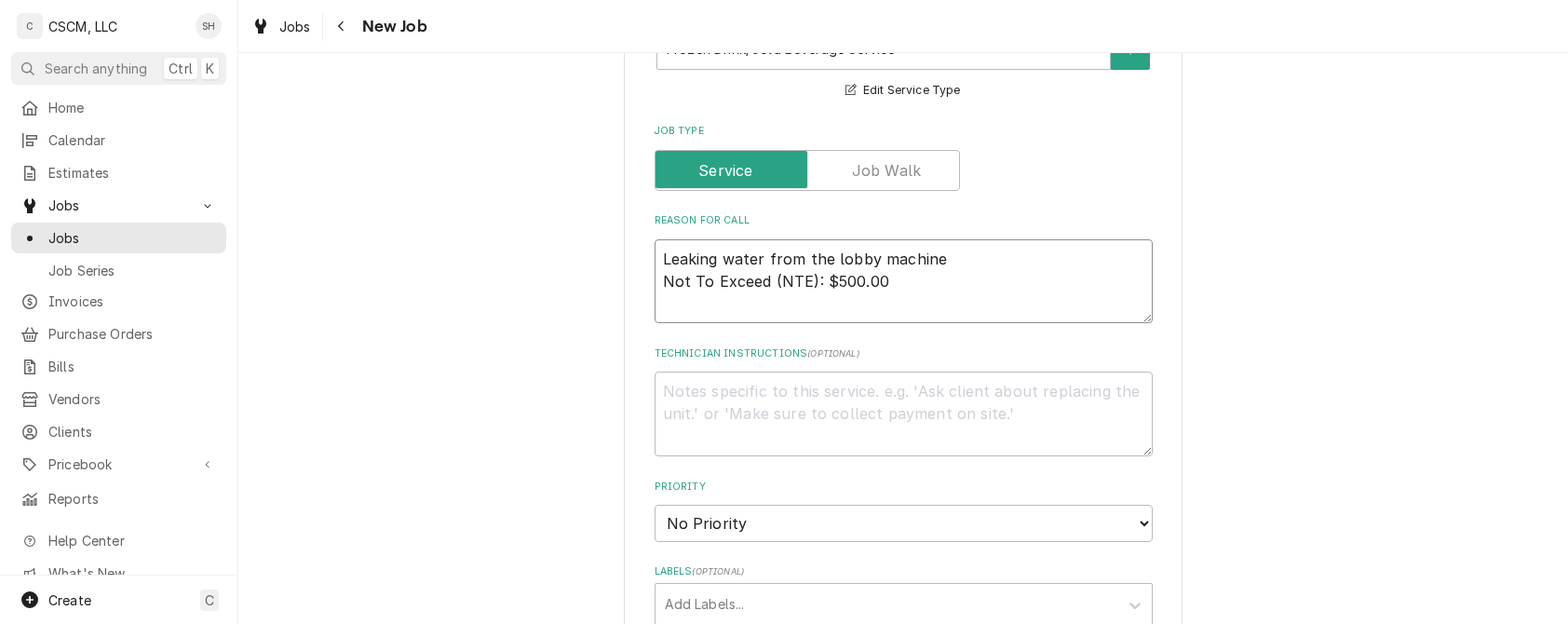 type on "Leaking water from the lobby machine
Not To Exceed (NTE: $500.00" 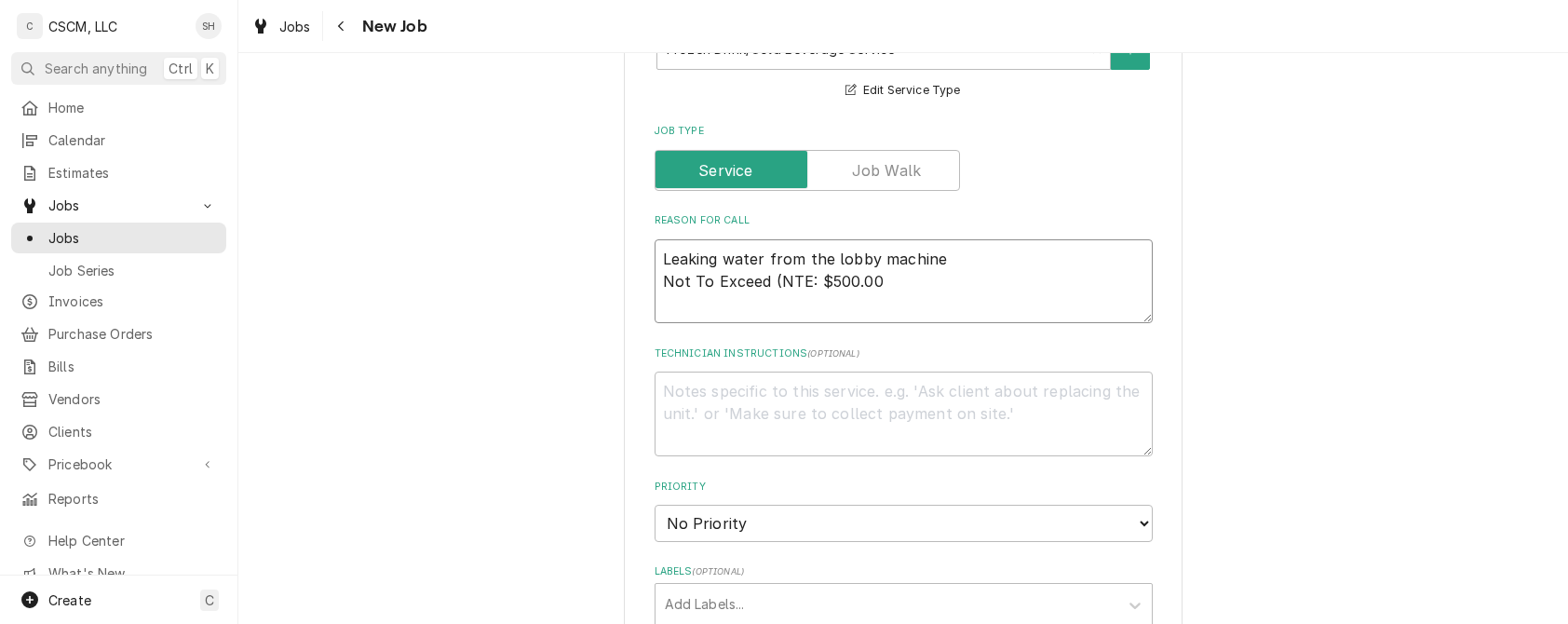 type on "x" 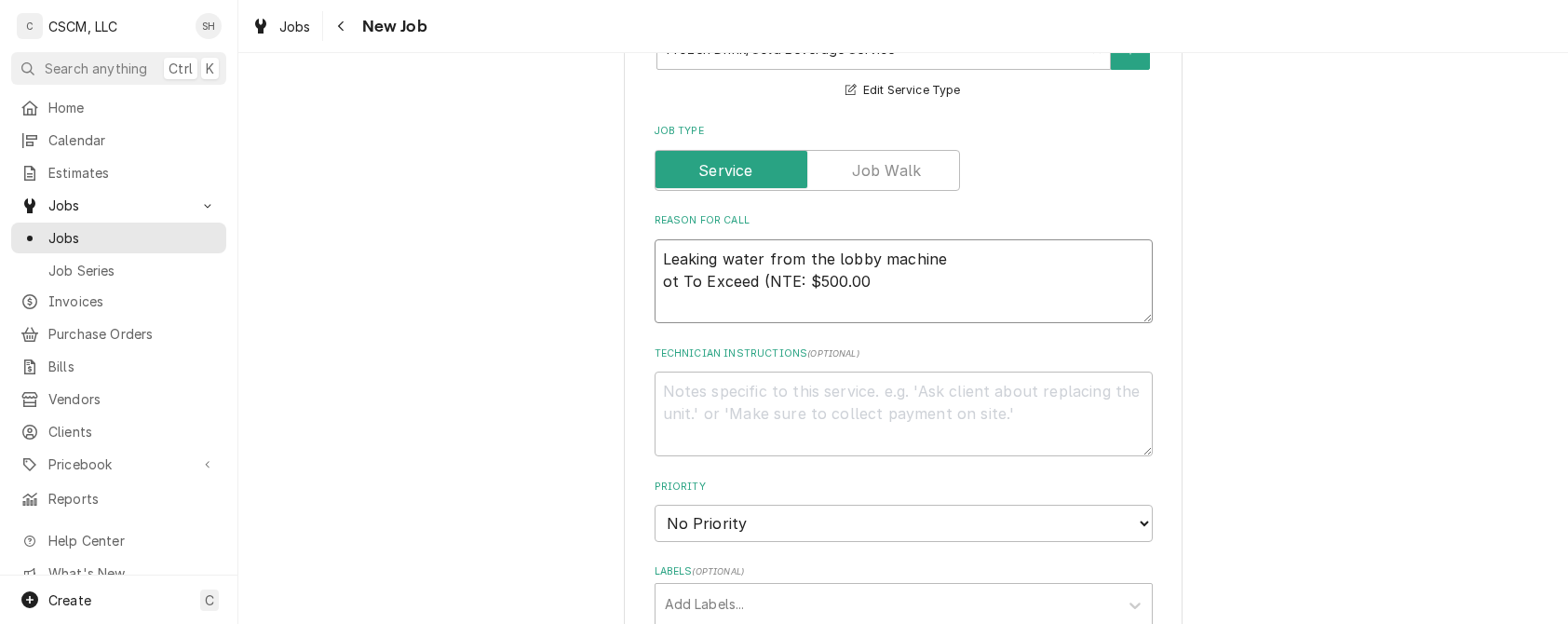 type on "x" 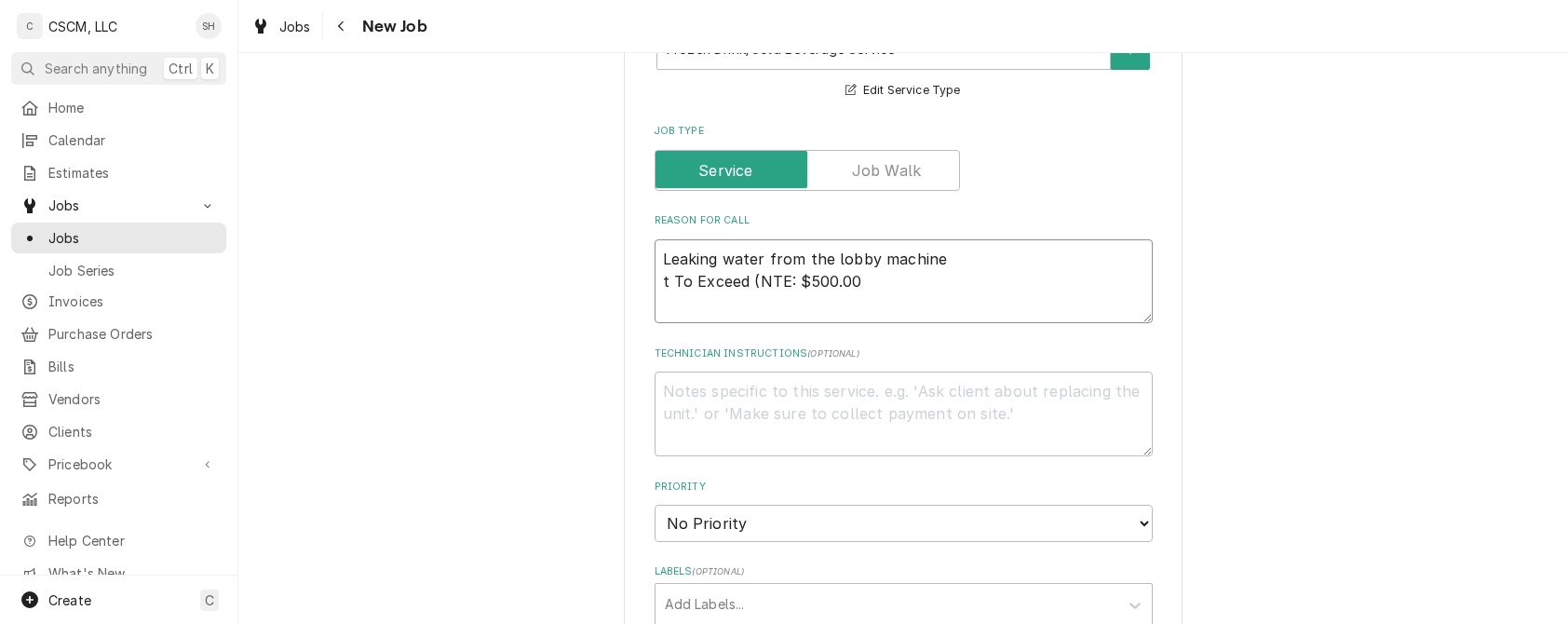 type on "x" 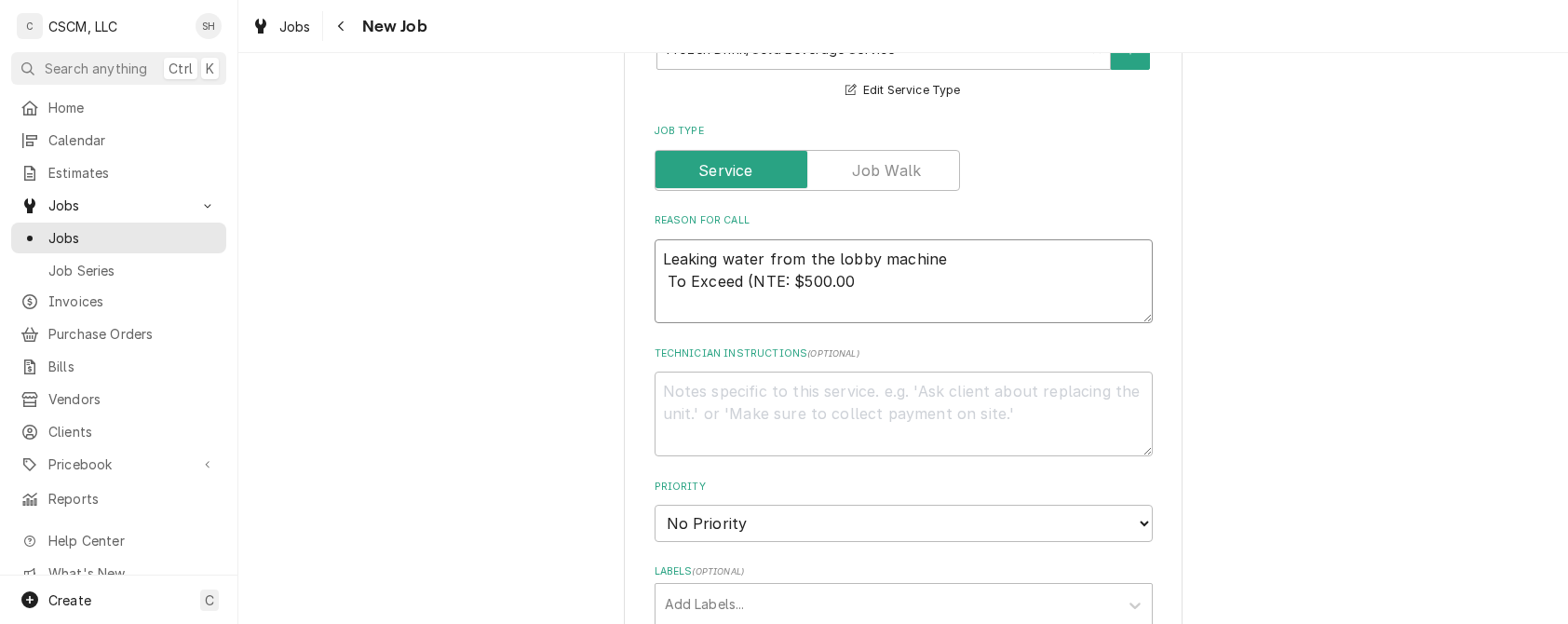 type on "x" 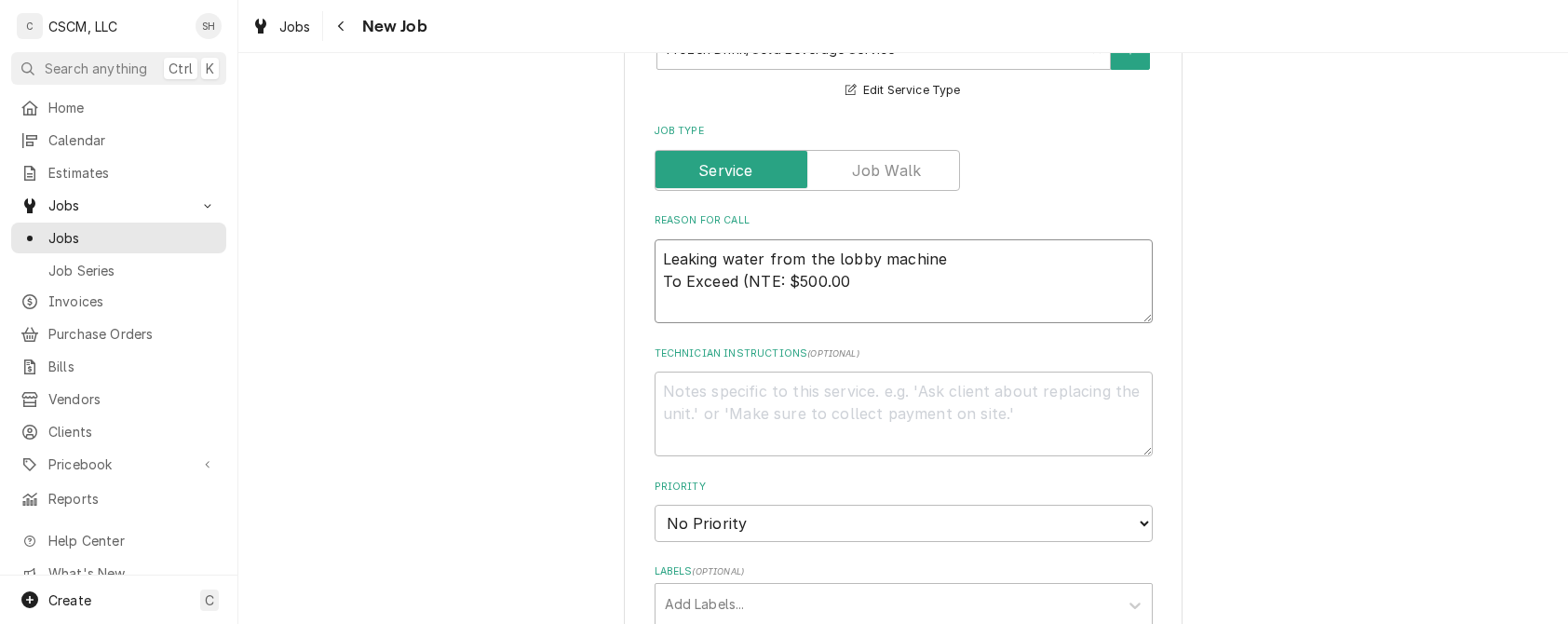 type on "x" 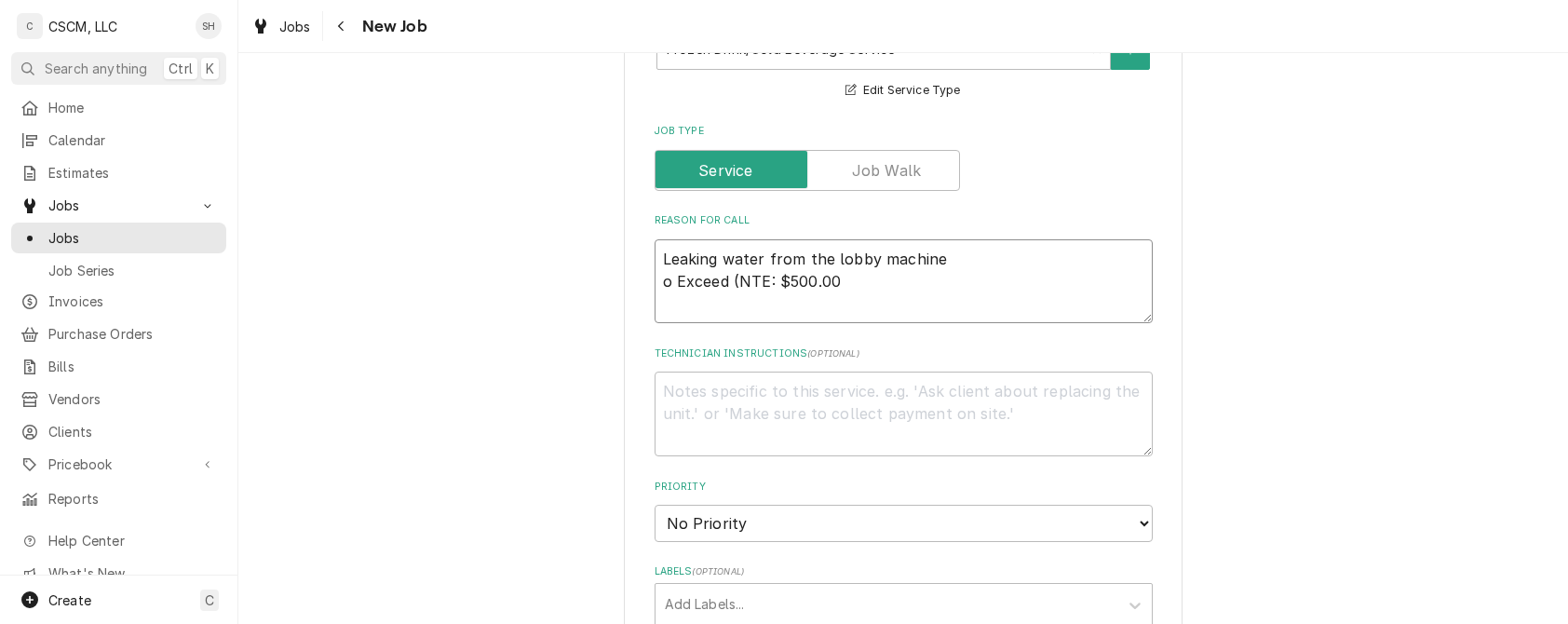 type on "x" 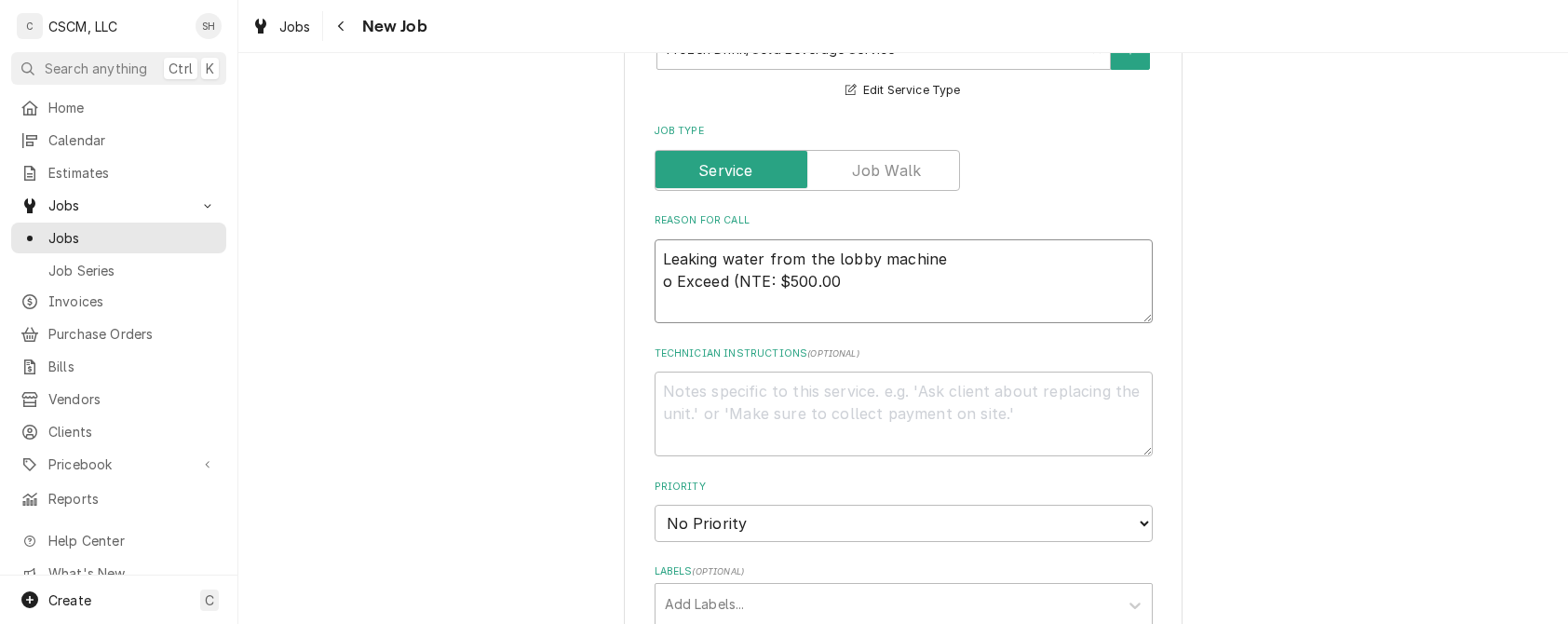 type on "Leaking water from the lobby machine
Exceed (NTE: $500.00" 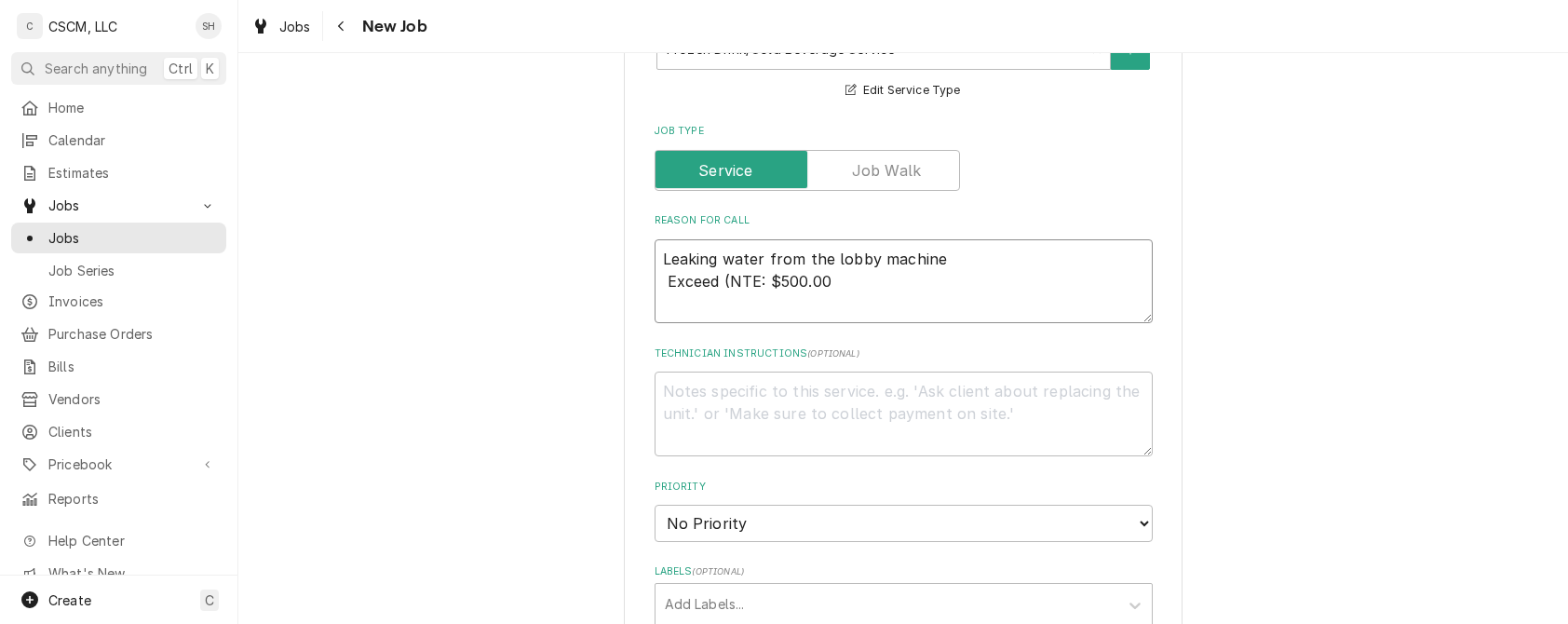 type on "x" 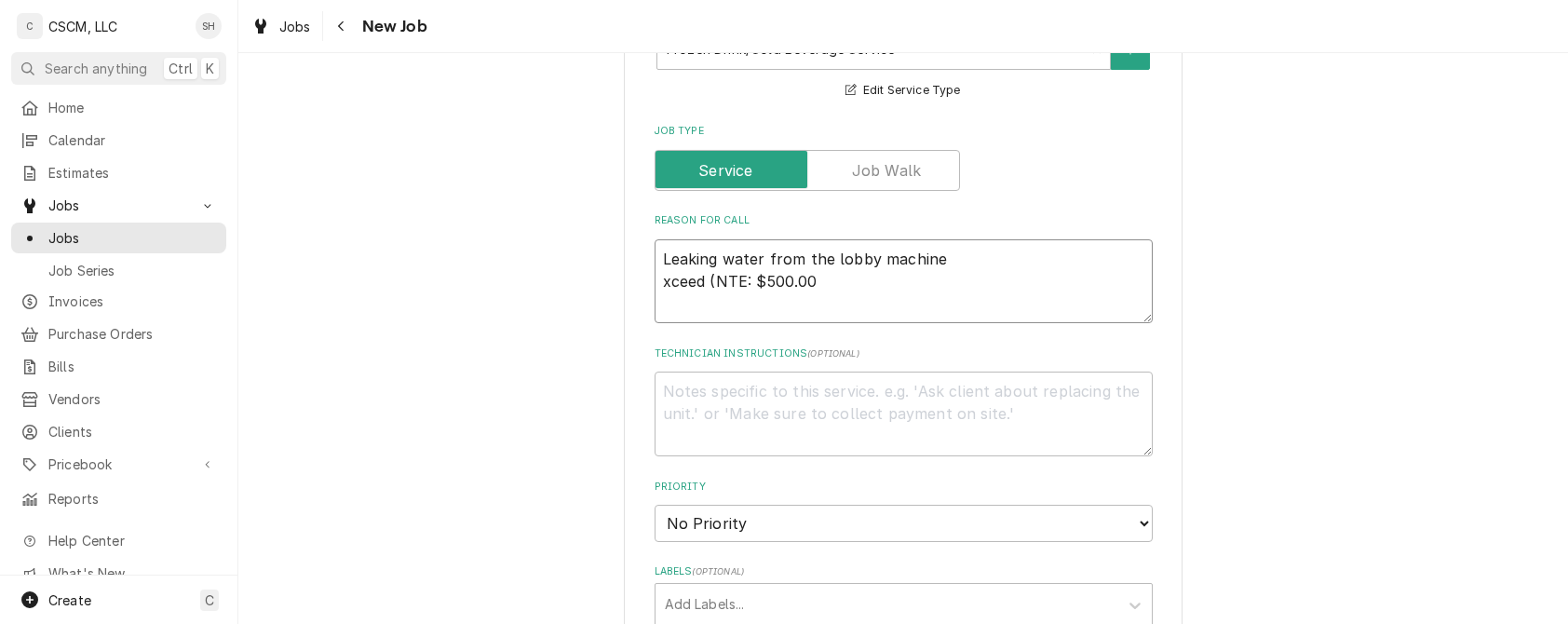 type on "x" 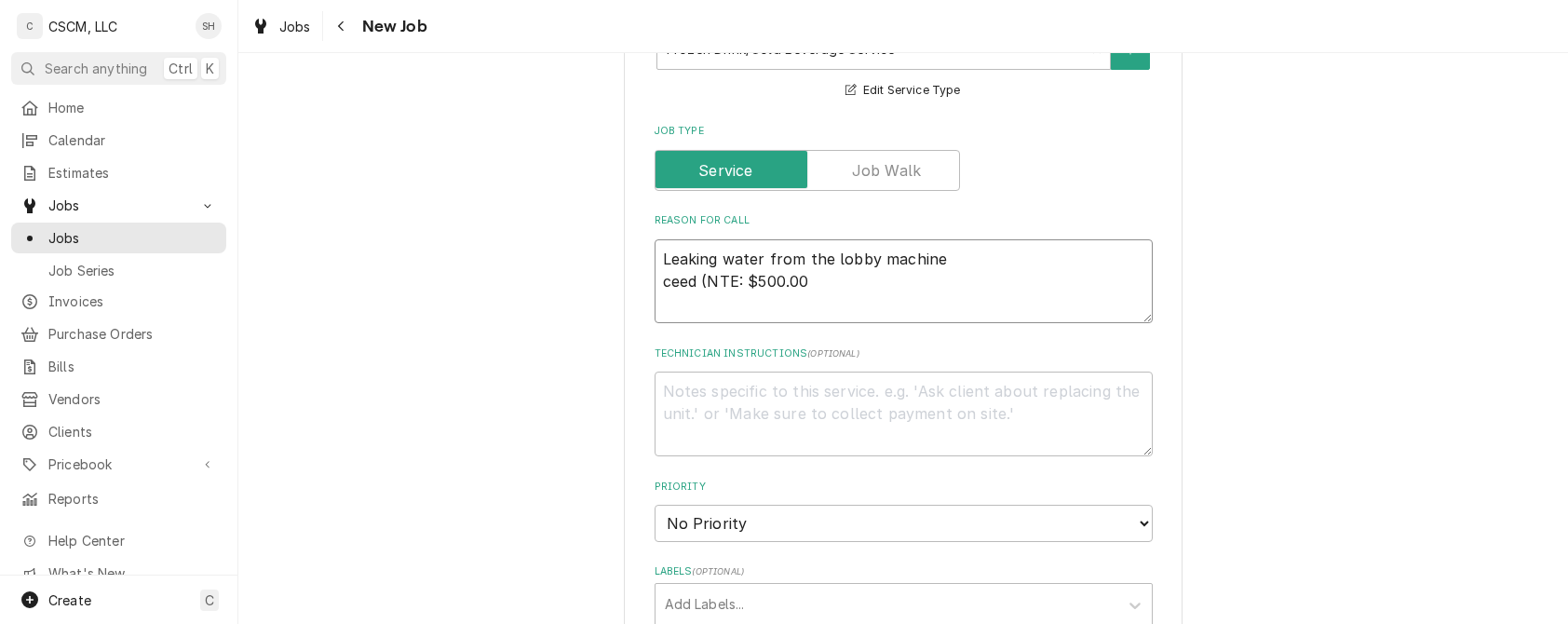 type on "x" 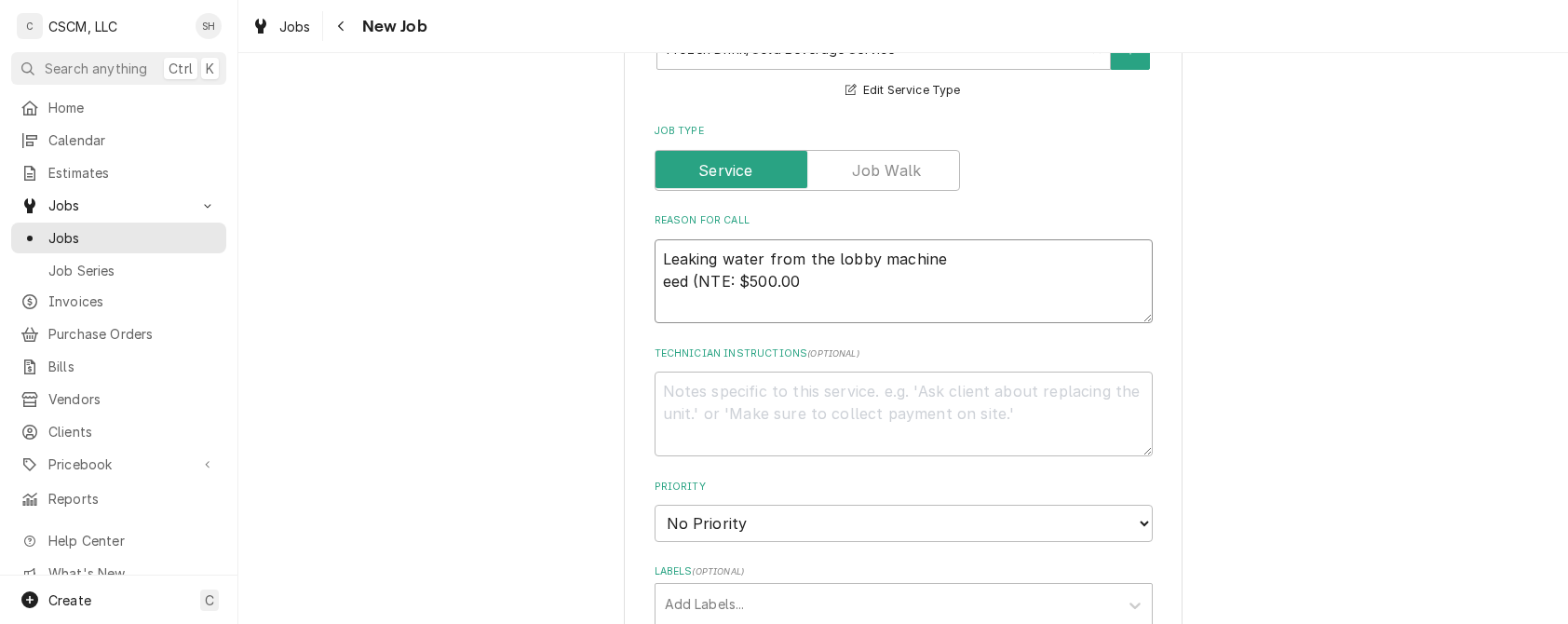type on "x" 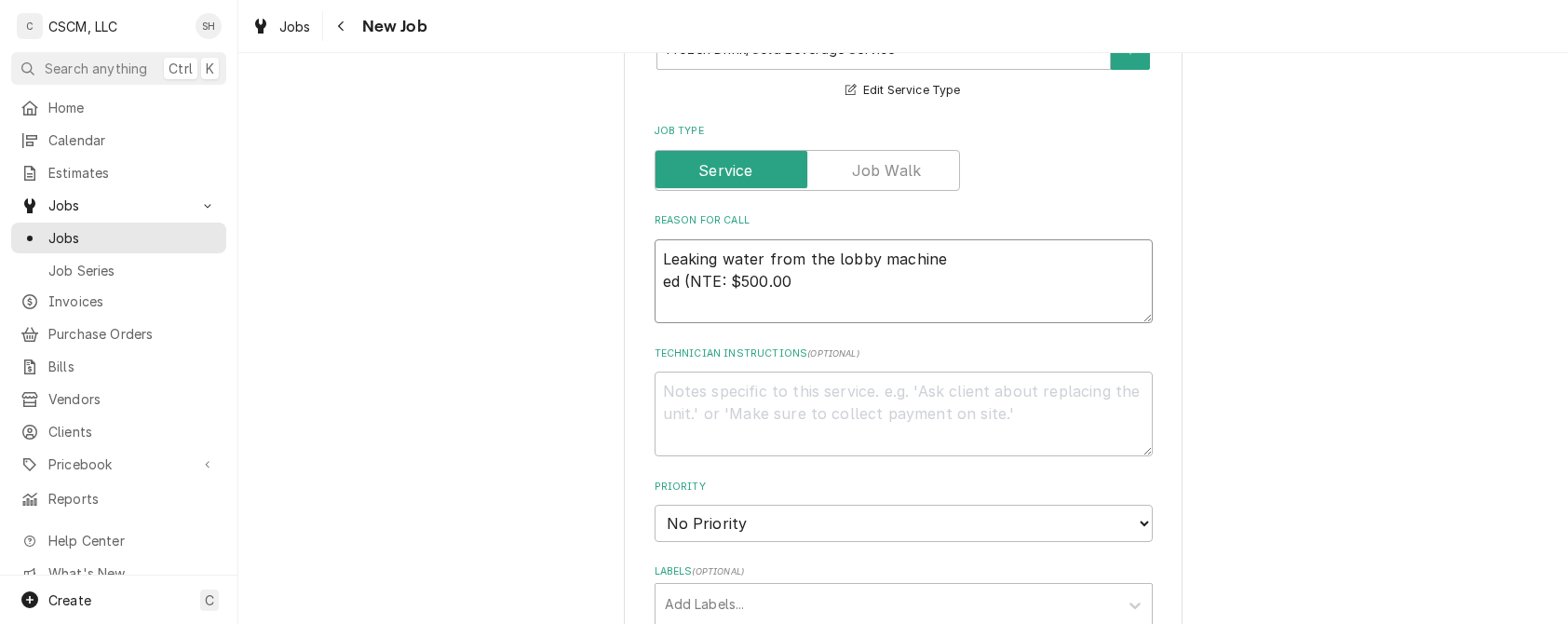 type on "x" 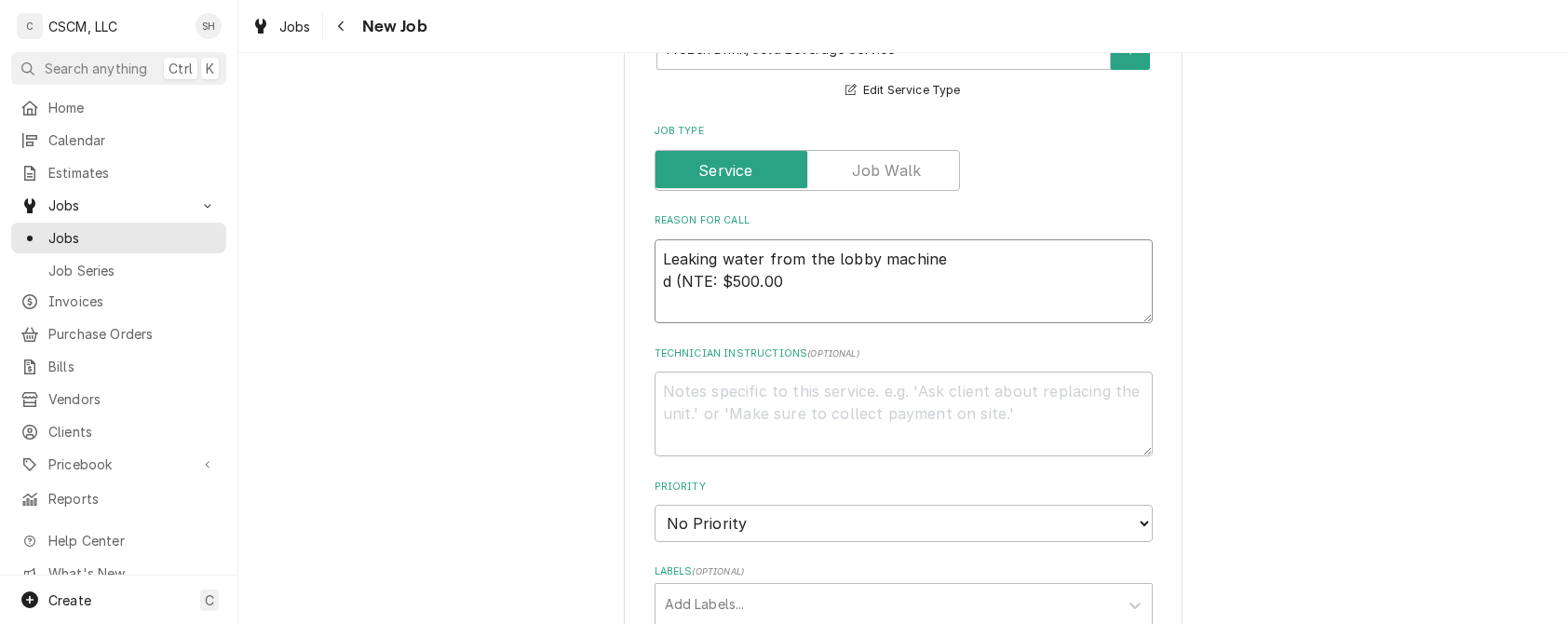 type on "x" 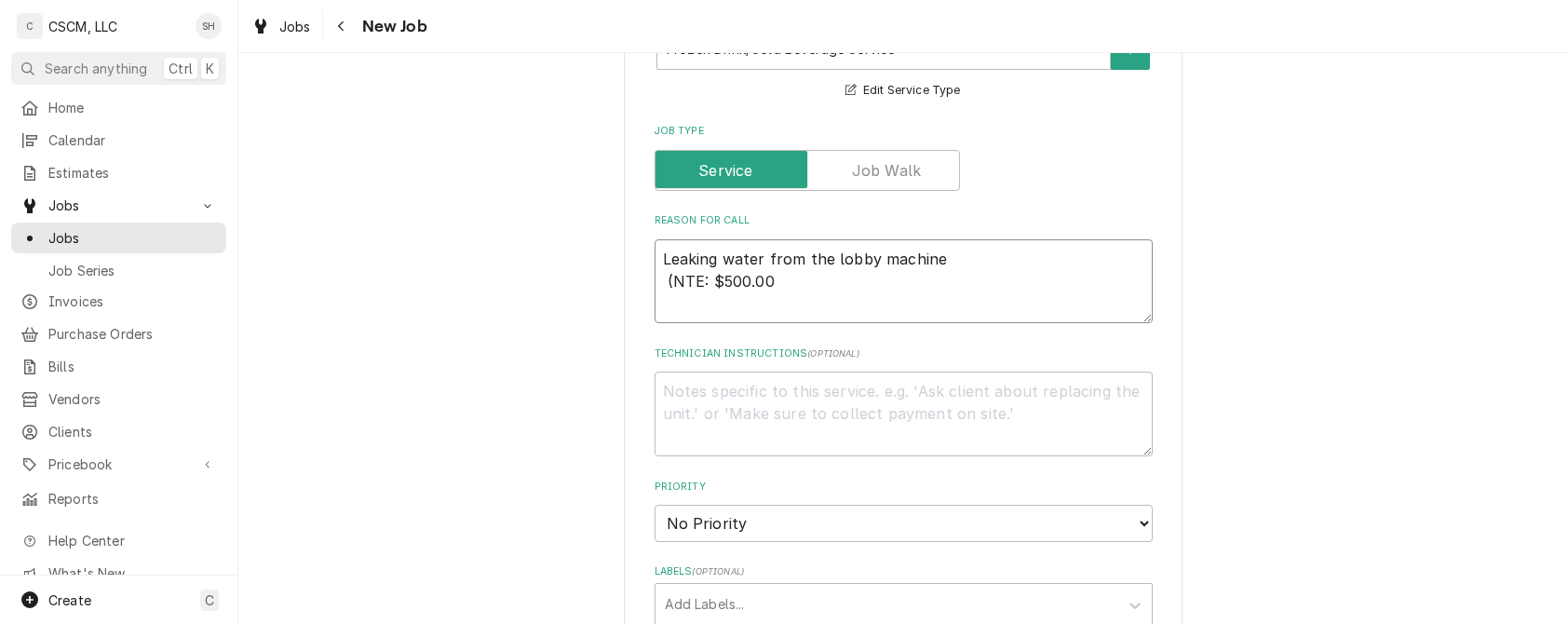 type on "Leaking water from the lobby machine
(NTE: $500.00" 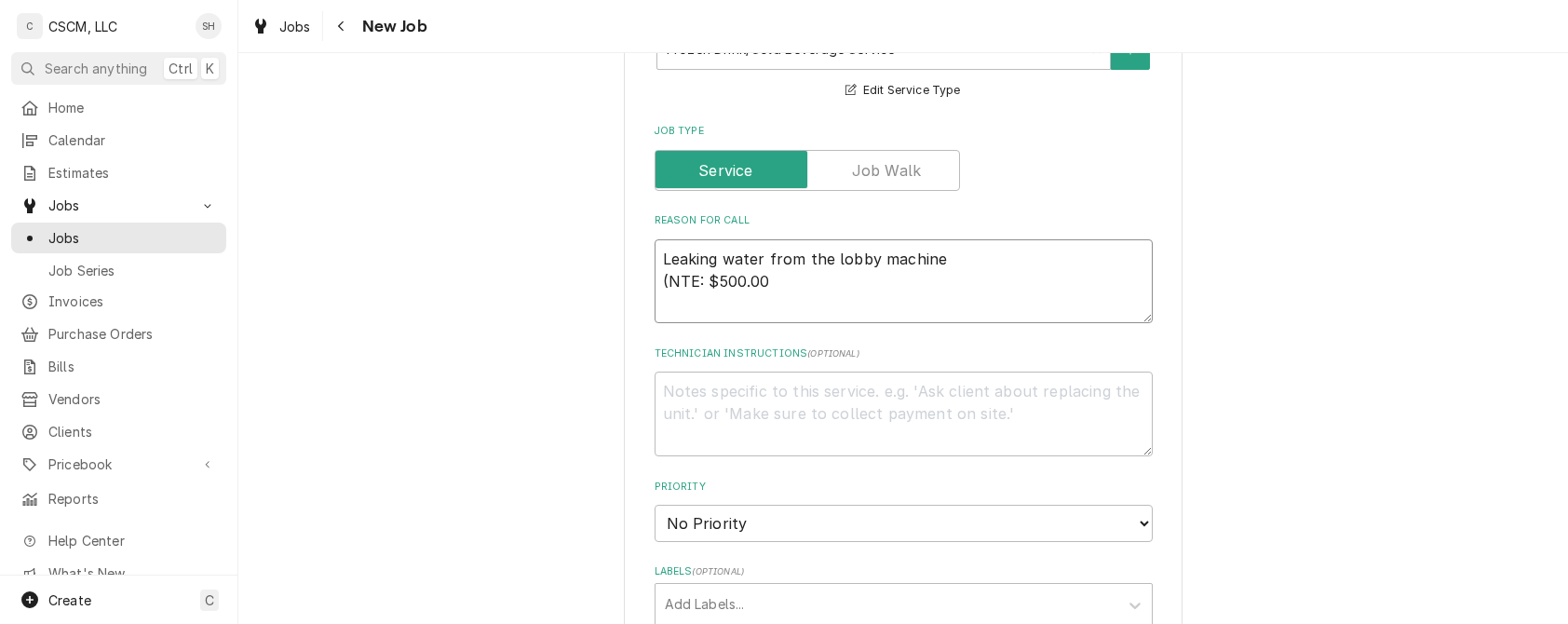 type on "x" 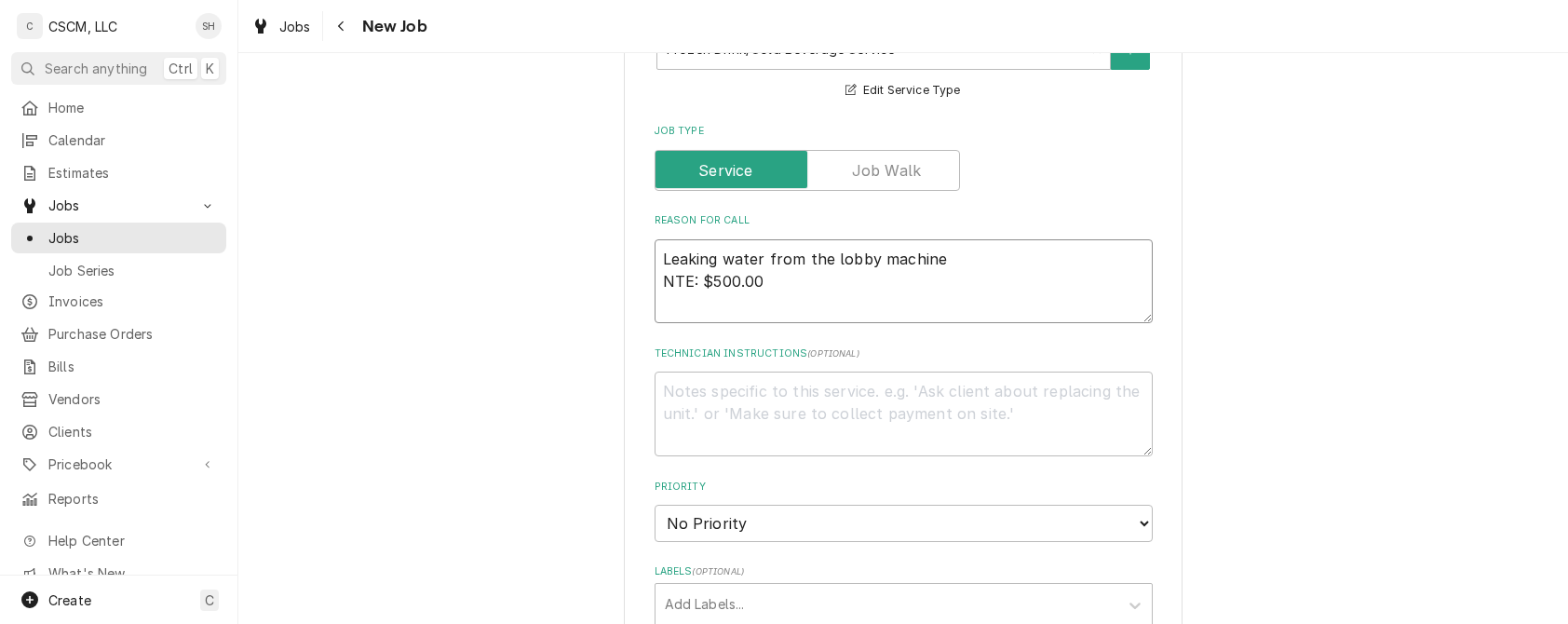 type on "x" 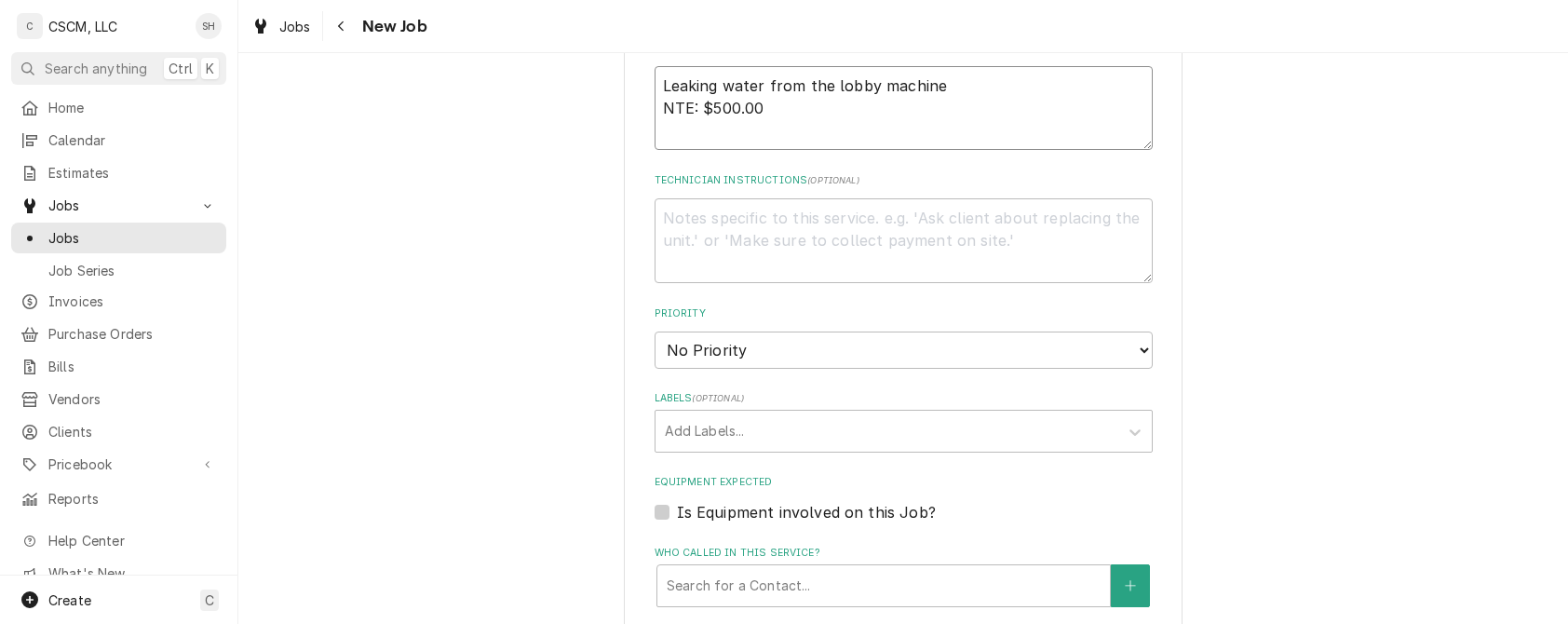 scroll, scrollTop: 1235, scrollLeft: 0, axis: vertical 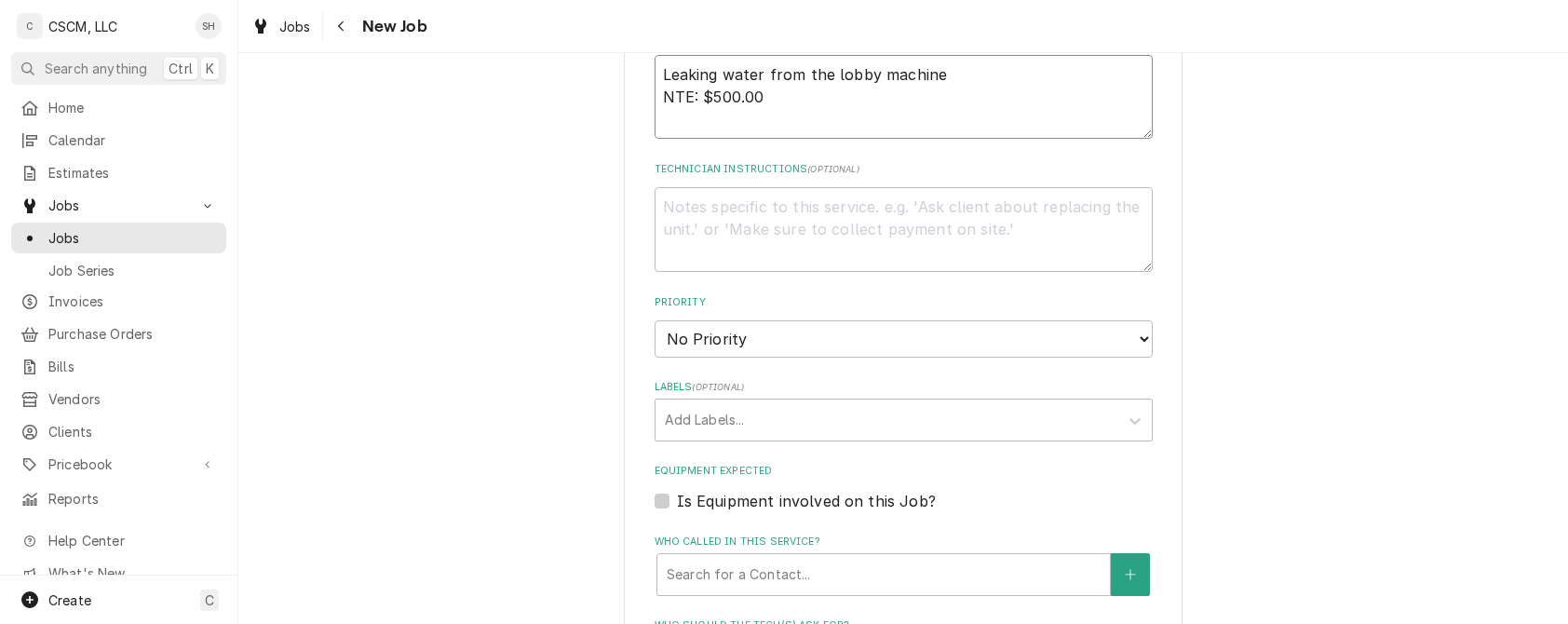 type on "Leaking water from the lobby machine
NTE: $500.00" 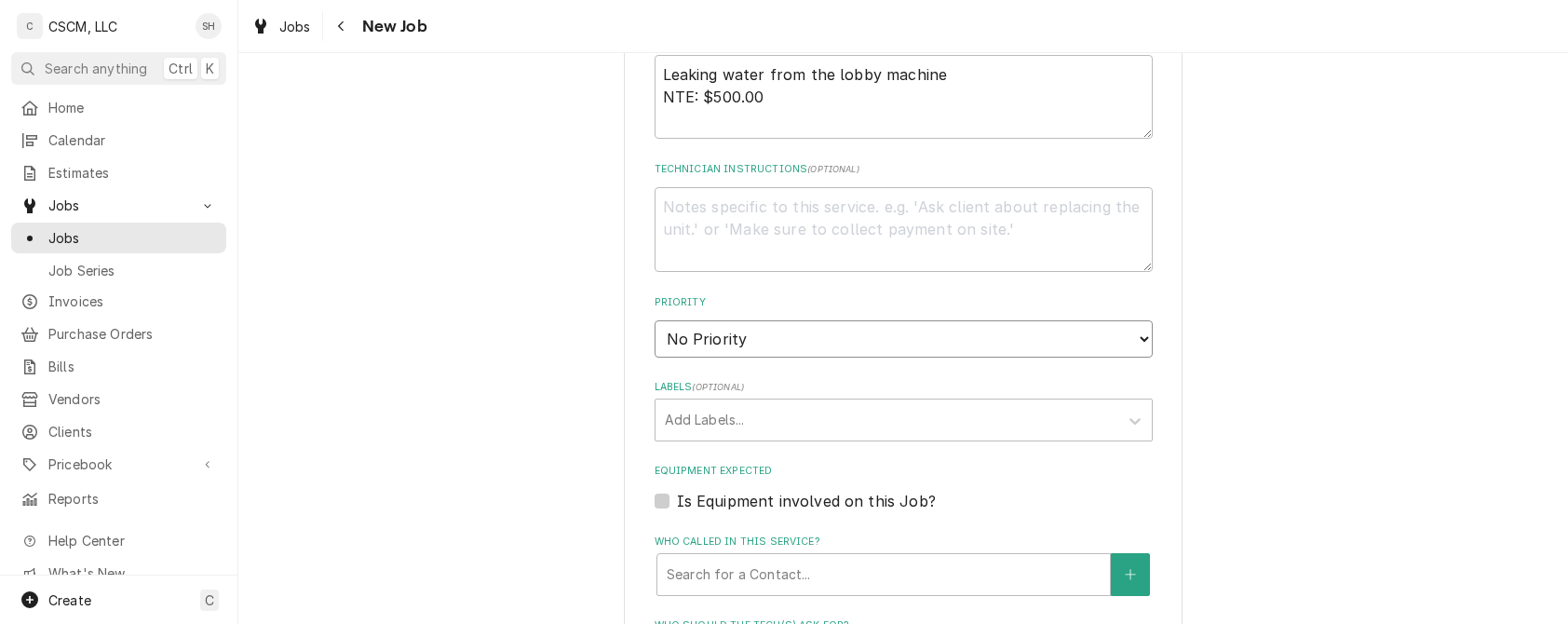 click on "No Priority Urgent High Medium Low" at bounding box center (903, 339) 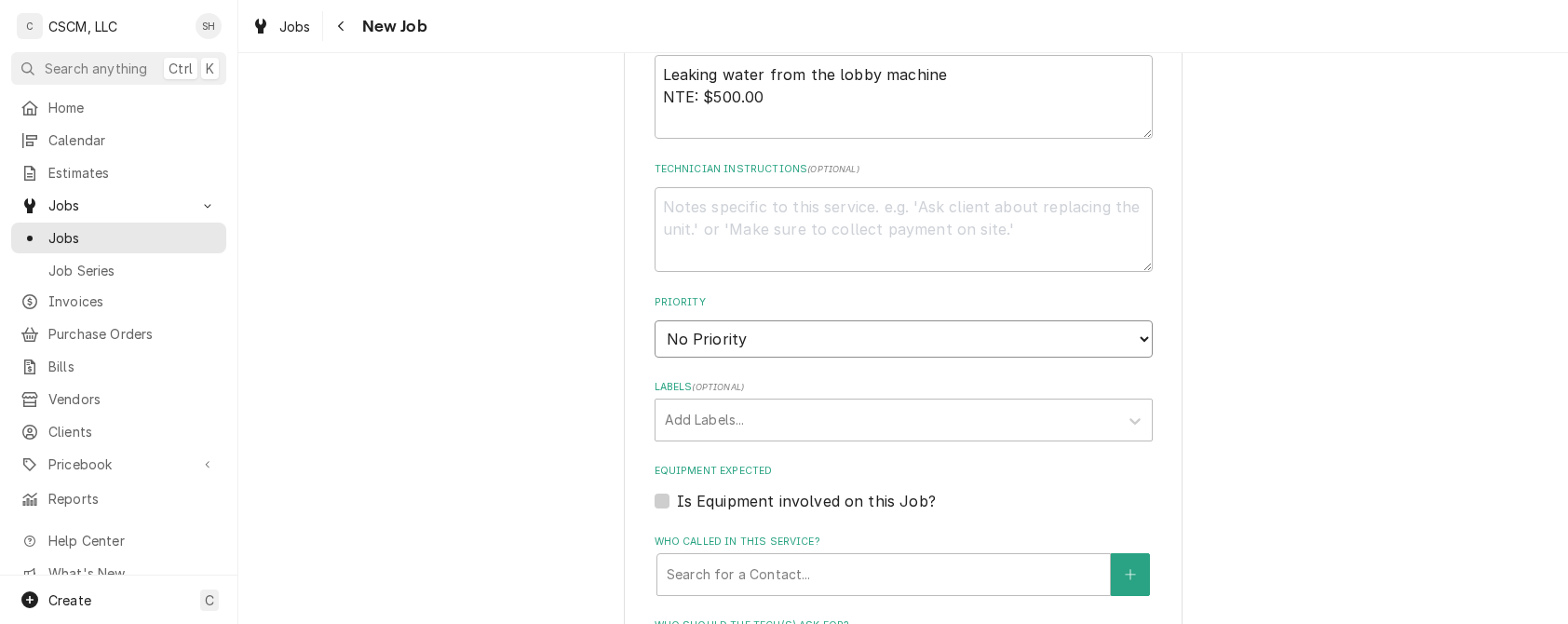 select on "2" 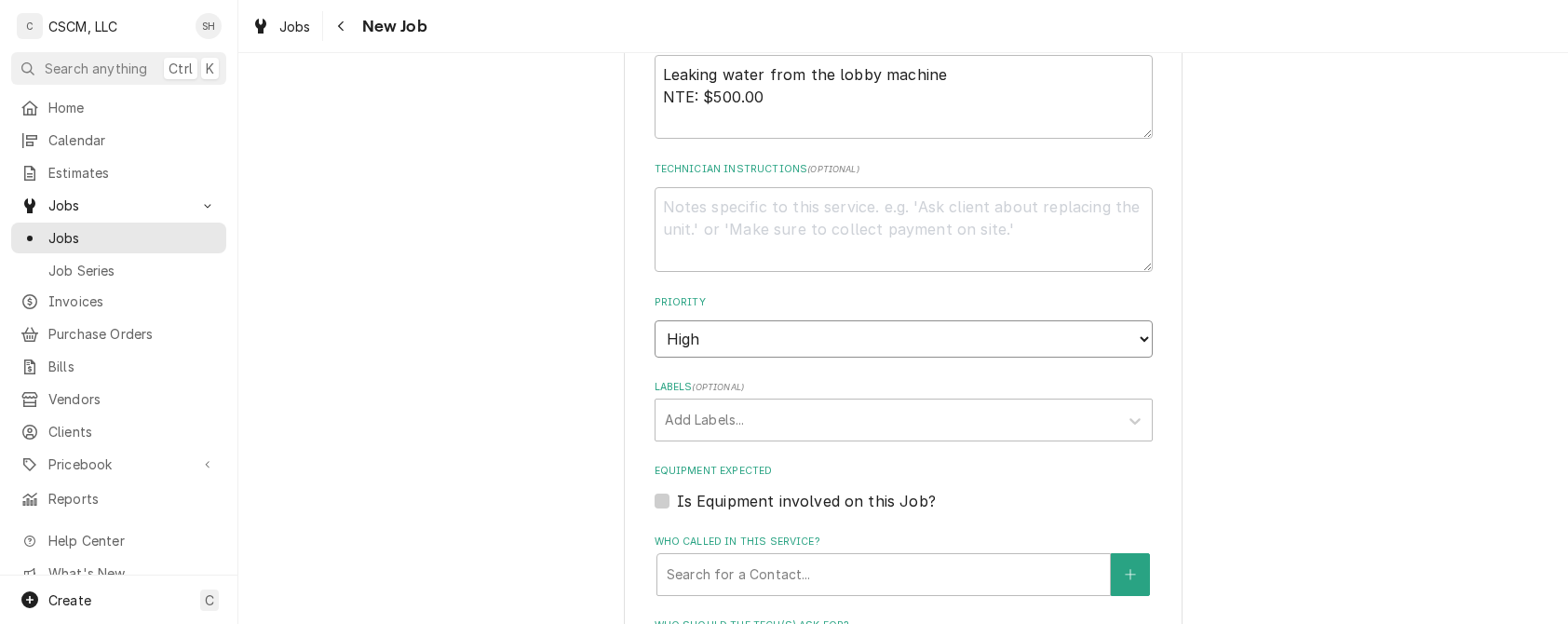 click on "No Priority Urgent High Medium Low" at bounding box center (903, 339) 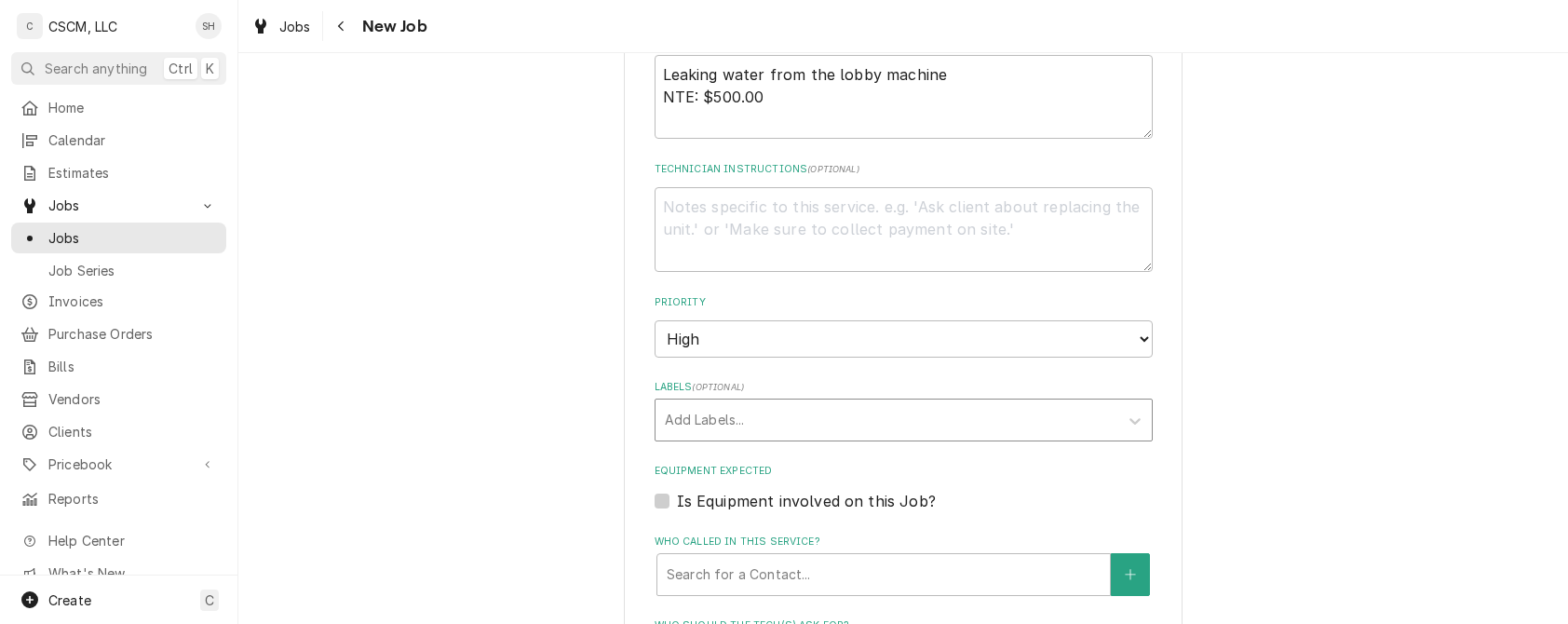 click at bounding box center (886, 420) 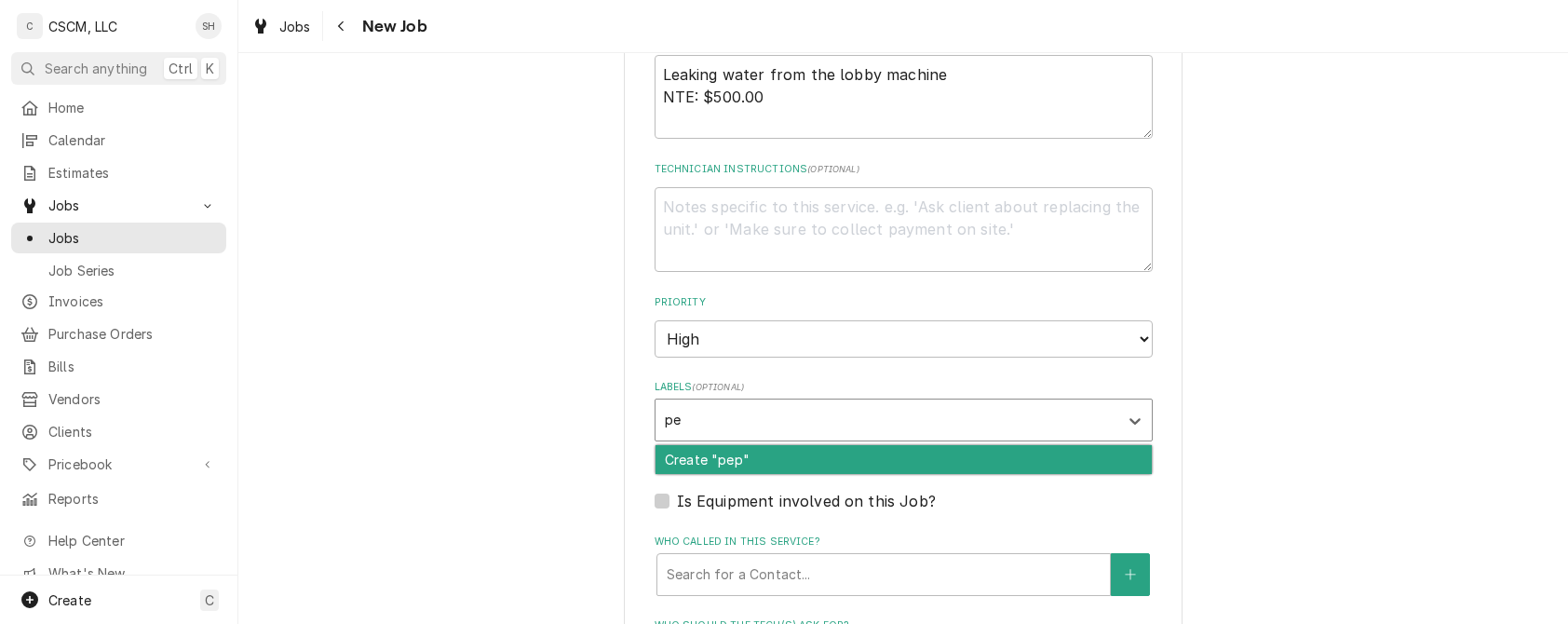 type on "p" 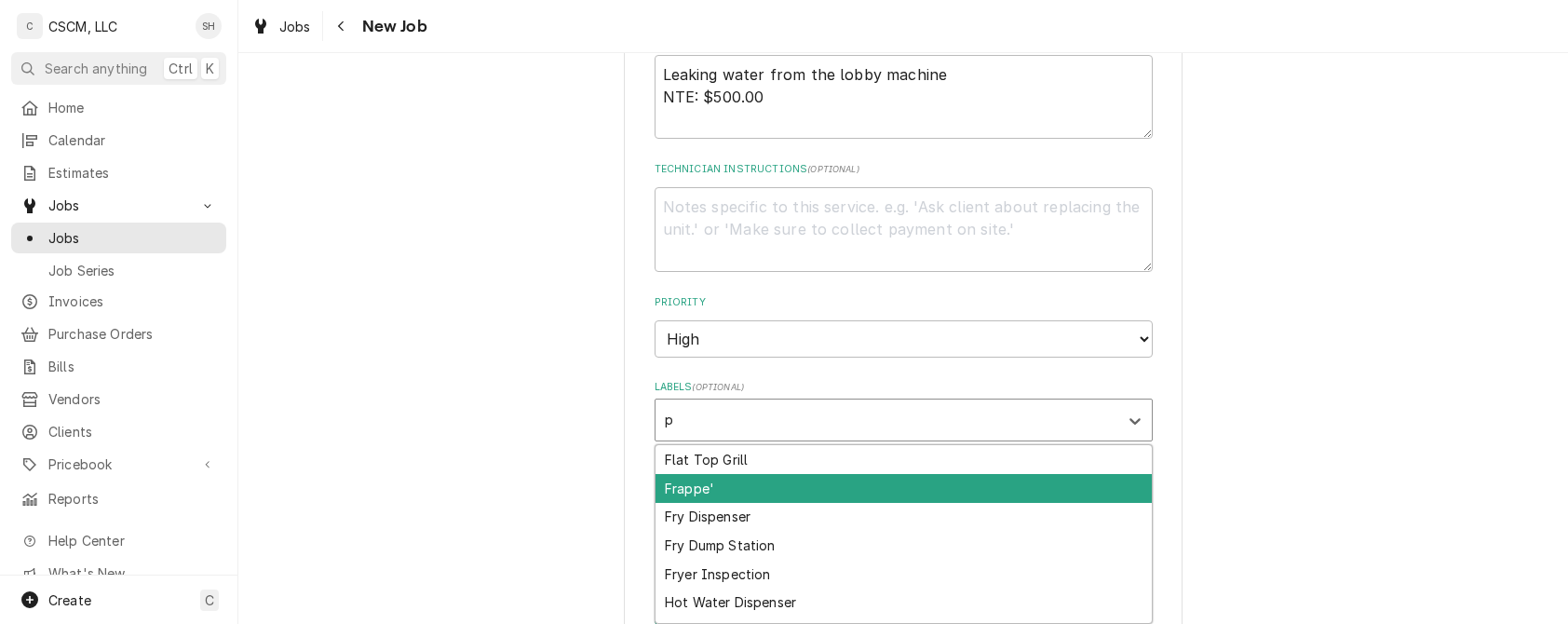 type 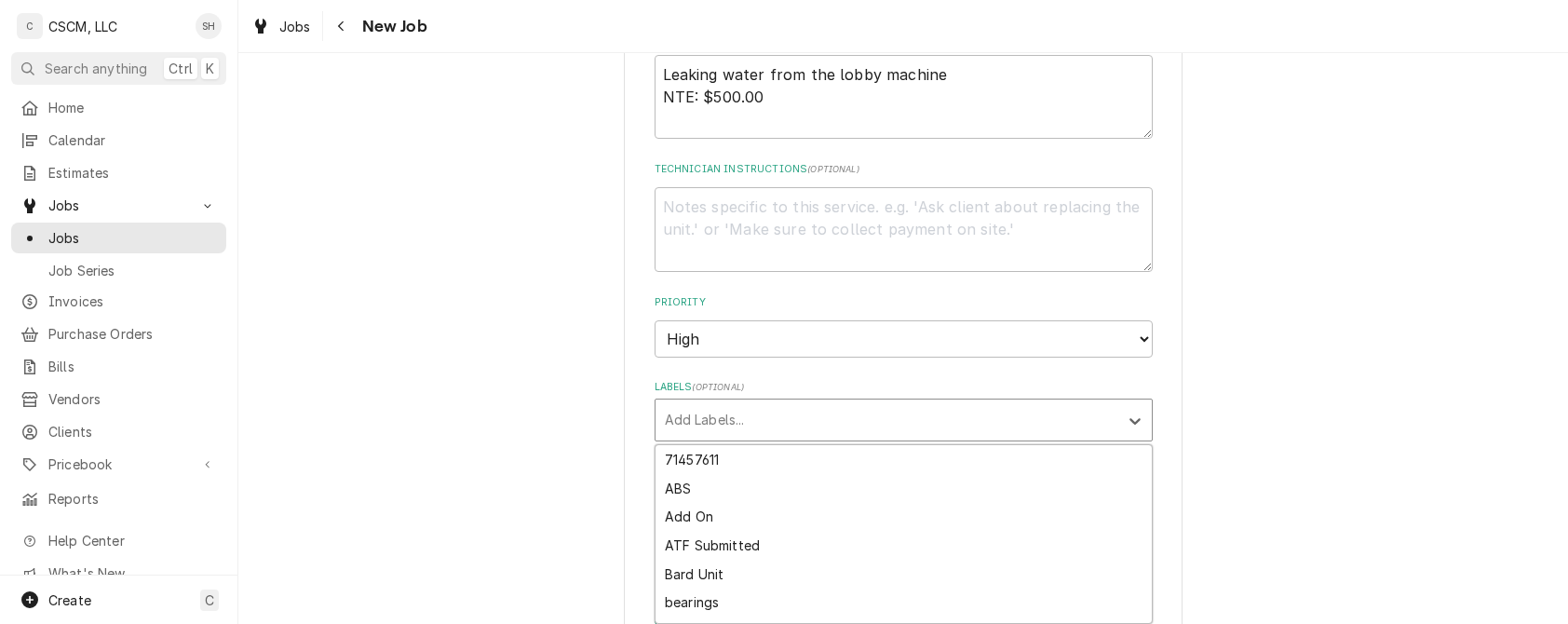 type on "x" 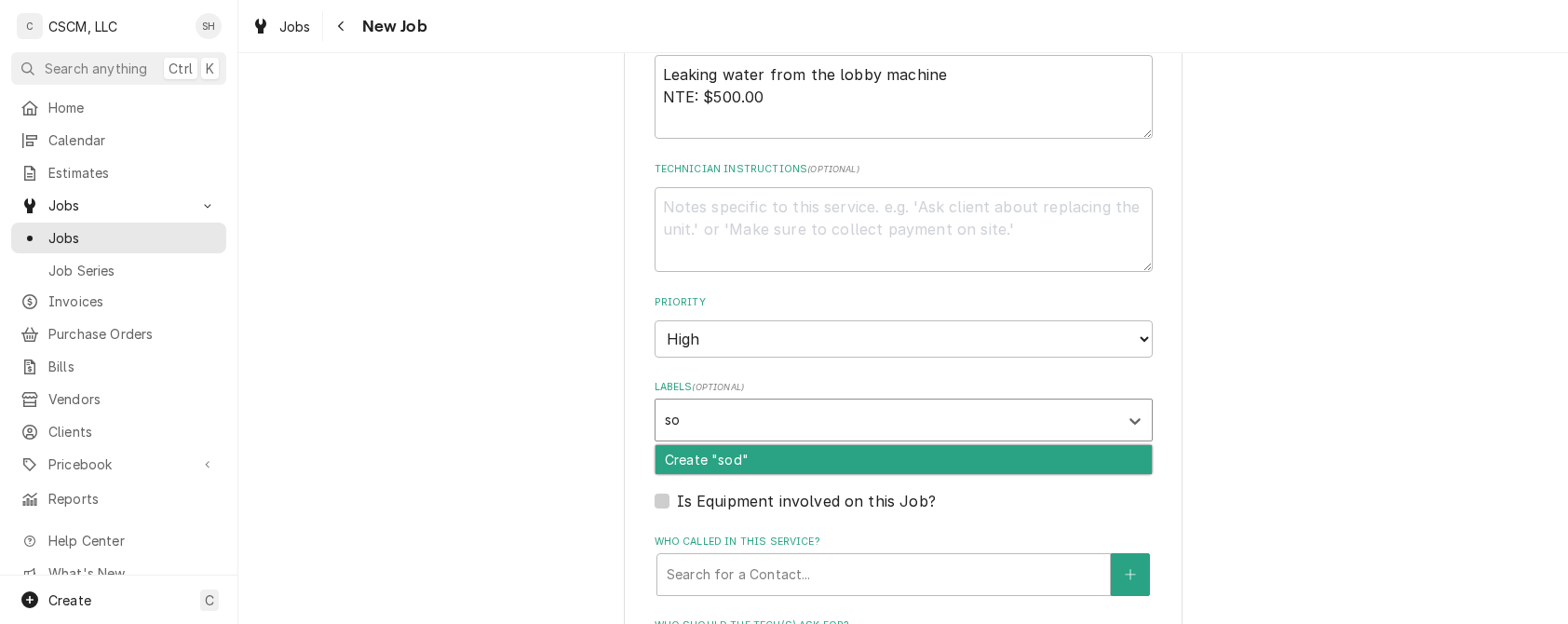 type on "s" 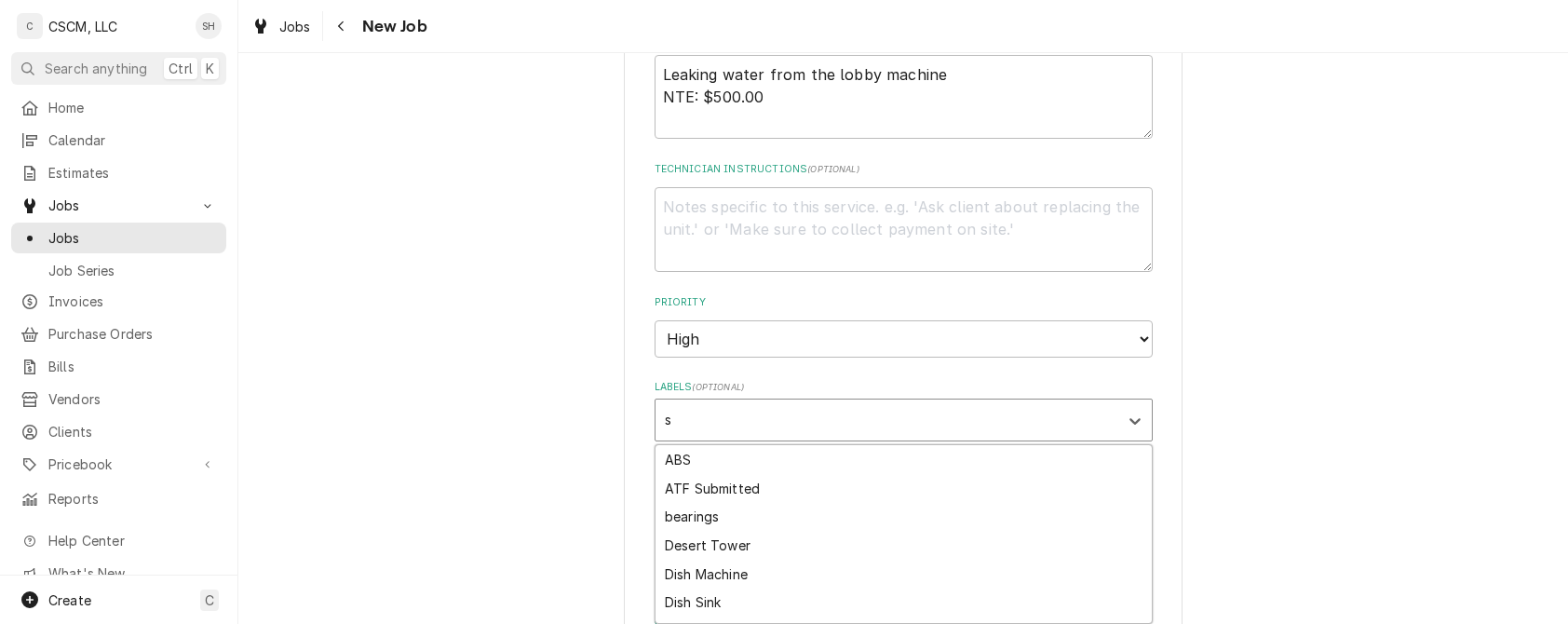 type 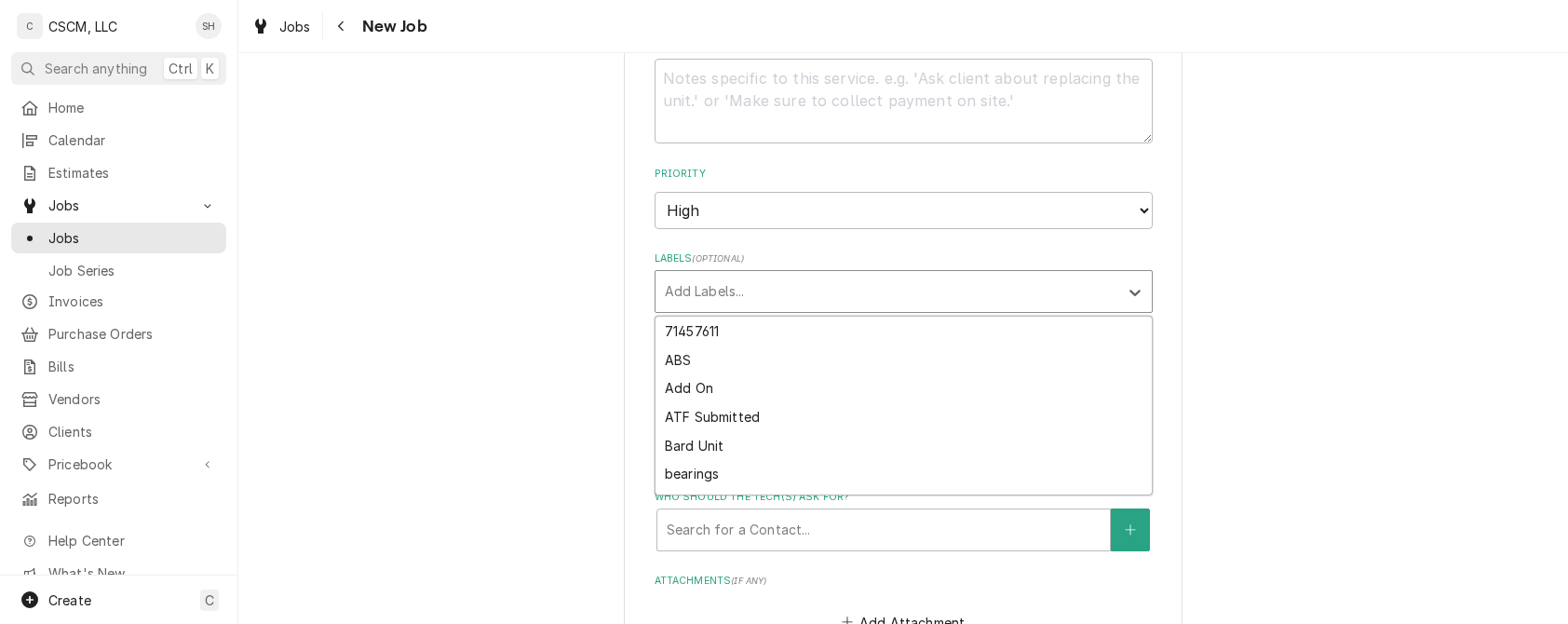 scroll, scrollTop: 1378, scrollLeft: 0, axis: vertical 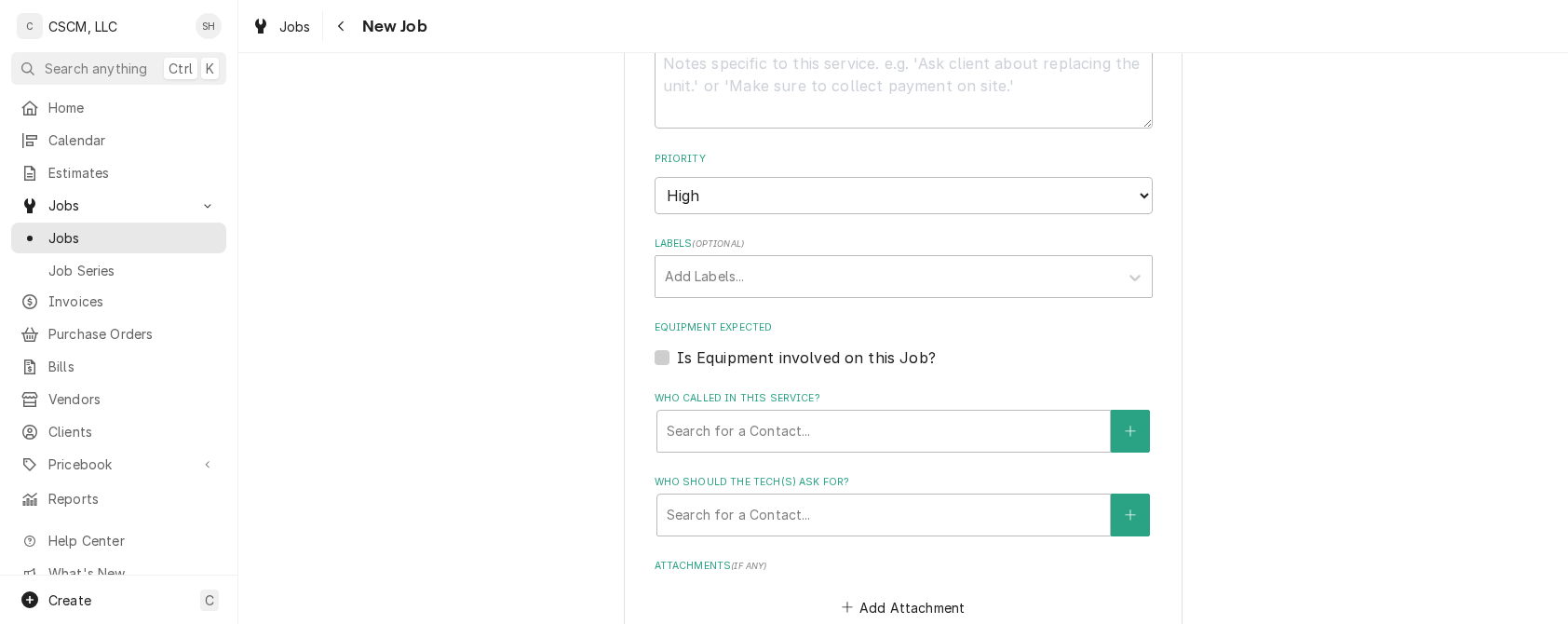 click on "Please provide the following information to create a job: Client Details Client KBP Foods Edit Client Service Location Hannibal KFC #5782 / 229 Highway 61, Hannibal, Missouri 63401 Edit Service Location Service Location Notes PM
P20x20x2 pleated = 4
P16x20x2 pleated = 8
AX48 belt = 1
BX50 belt = 1
AX52 belt = 1
AX27 belt = 1
AX24 belt = 1 Job Details Job Source Direct (Phone/Email/etc.) Other Job Source Name Verisae Verisae ID 71937478 Date Received 2025-08-05 Service Type Frozen Drink/Cold Beverage Service Edit Service Type Job Type Reason For Call Leaking water from the lobby machine
NTE: $500.00 Technician Instructions  ( optional ) Priority No Priority Urgent High Medium Low Labels  ( optional ) Add Labels... Equipment Expected Is Equipment involved on this Job? Who called in this service? Search for a Contact... Who should the tech(s) ask for? Search for a Contact... Attachments  ( if any ) Add Attachment Estimated Arrival Time AM / PM 6:00 AM 6:15 AM 6:30 AM 6:45 AM 7:00 AM 7:15 AM 7:30 AM 7:45 AM 1" at bounding box center [903, -131] 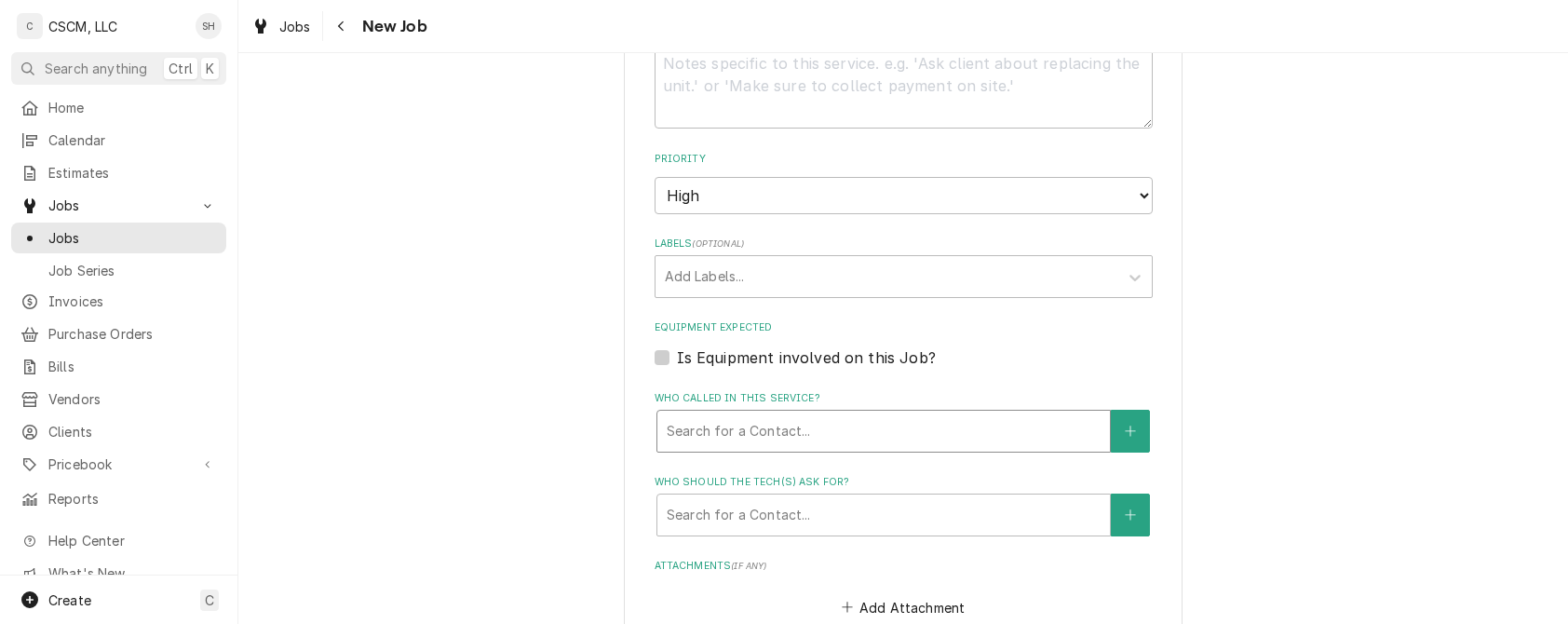 click at bounding box center (884, 431) 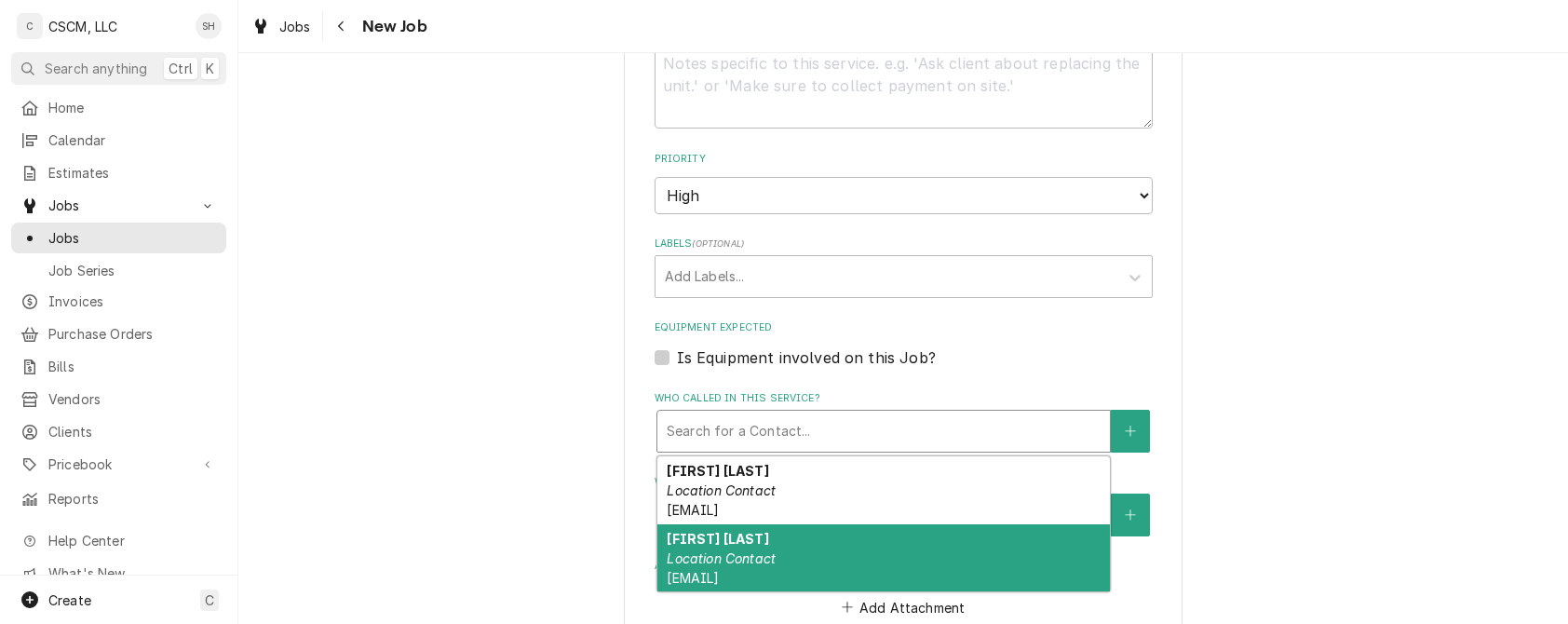 click on "Ralph Hoffman Location Contact rhoffman@kbpbrands.com" at bounding box center [884, 558] 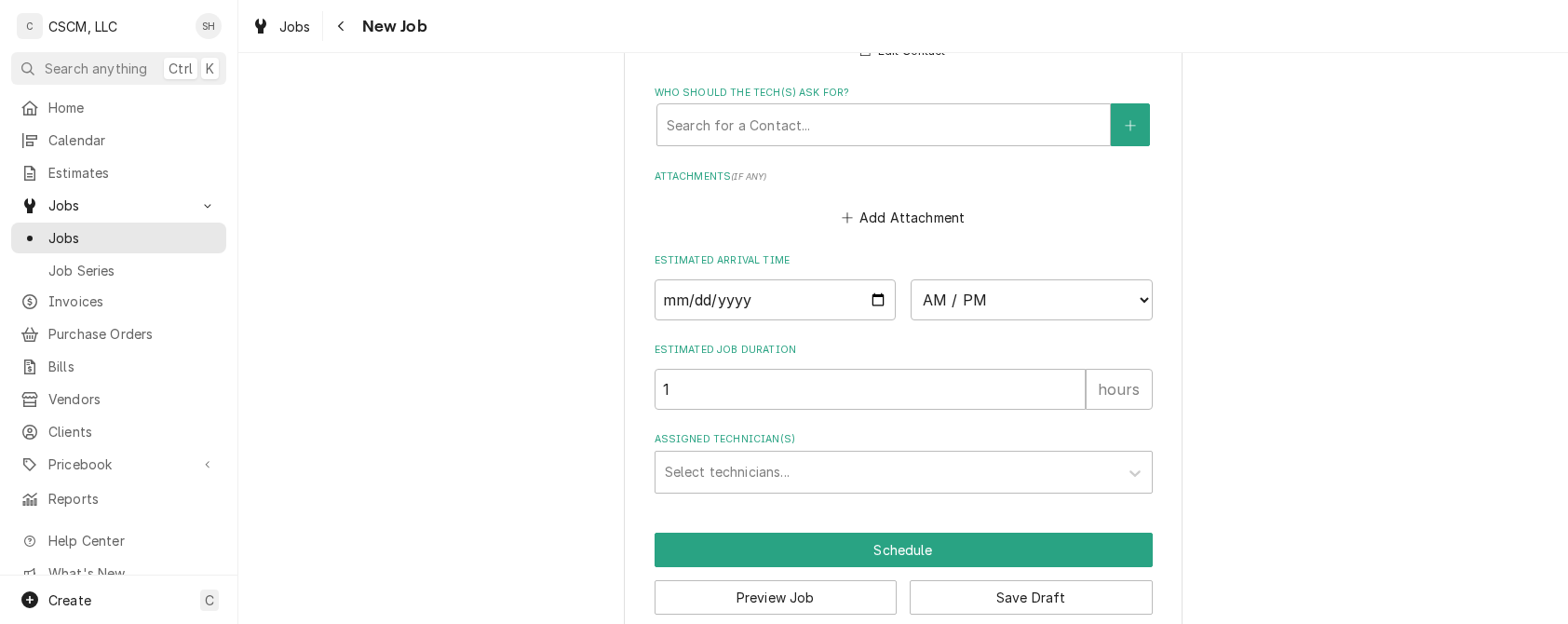 scroll, scrollTop: 1803, scrollLeft: 0, axis: vertical 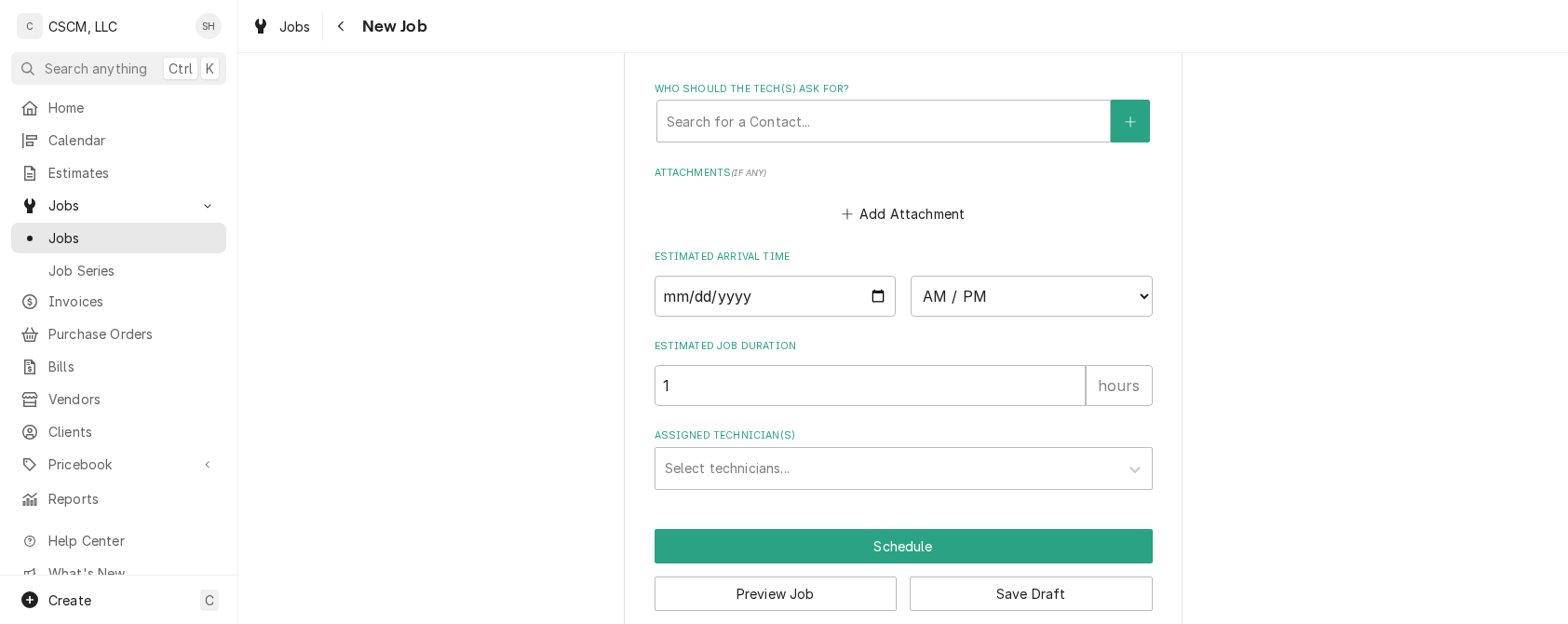 click on "Please provide the following information to create a job: Client Details Client KBP Foods Edit Client Service Location Hannibal KFC #5782 / 229 Highway 61, Hannibal, Missouri 63401 Edit Service Location Service Location Notes PM
P20x20x2 pleated = 4
P16x20x2 pleated = 8
AX48 belt = 1
BX50 belt = 1
AX52 belt = 1
AX27 belt = 1
AX24 belt = 1 Job Details Job Source Direct (Phone/Email/etc.) Other Job Source Name Verisae Verisae ID 71937478 Date Received 2025-08-05 Service Type Frozen Drink/Cold Beverage Service Edit Service Type Job Type Reason For Call Leaking water from the lobby machine
NTE: $500.00 Technician Instructions  ( optional ) Priority No Priority Urgent High Medium Low Labels  ( optional ) Add Labels... Equipment Expected Is Equipment involved on this Job? Who called in this service? Ralph Hoffman Location Contact rhoffman@kbpbrands.com Edit Contact Who should the tech(s) ask for? Search for a Contact... Attachments  ( if any ) Add Attachment Estimated Arrival Time AM / PM 6:00 AM 6:15 AM 6:30 AM 1" at bounding box center [903, -540] 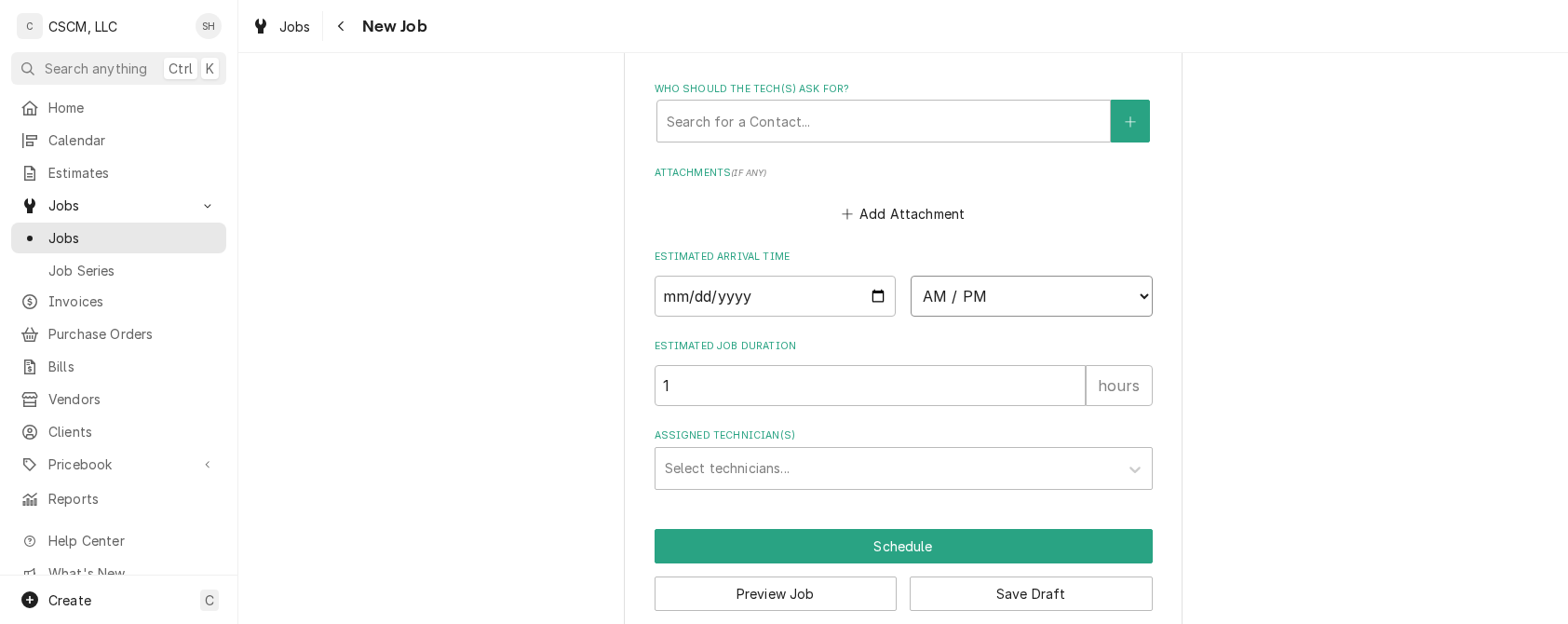 click on "AM / PM 6:00 AM 6:15 AM 6:30 AM 6:45 AM 7:00 AM 7:15 AM 7:30 AM 7:45 AM 8:00 AM 8:15 AM 8:30 AM 8:45 AM 9:00 AM 9:15 AM 9:30 AM 9:45 AM 10:00 AM 10:15 AM 10:30 AM 10:45 AM 11:00 AM 11:15 AM 11:30 AM 11:45 AM 12:00 PM 12:15 PM 12:30 PM 12:45 PM 1:00 PM 1:15 PM 1:30 PM 1:45 PM 2:00 PM 2:15 PM 2:30 PM 2:45 PM 3:00 PM 3:15 PM 3:30 PM 3:45 PM 4:00 PM 4:15 PM 4:30 PM 4:45 PM 5:00 PM 5:15 PM 5:30 PM 5:45 PM 6:00 PM 6:15 PM 6:30 PM 6:45 PM 7:00 PM 7:15 PM 7:30 PM 7:45 PM 8:00 PM 8:15 PM 8:30 PM 8:45 PM 9:00 PM 9:15 PM 9:30 PM 9:45 PM 10:00 PM 10:15 PM 10:30 PM 10:45 PM 11:00 PM 11:15 PM 11:30 PM 11:45 PM 12:00 AM 12:15 AM 12:30 AM 12:45 AM 1:00 AM 1:15 AM 1:30 AM 1:45 AM 2:00 AM 2:15 AM 2:30 AM 2:45 AM 3:00 AM 3:15 AM 3:30 AM 3:45 AM 4:00 AM 4:15 AM 4:30 AM 4:45 AM 5:00 AM 5:15 AM 5:30 AM 5:45 AM" at bounding box center [1032, 296] 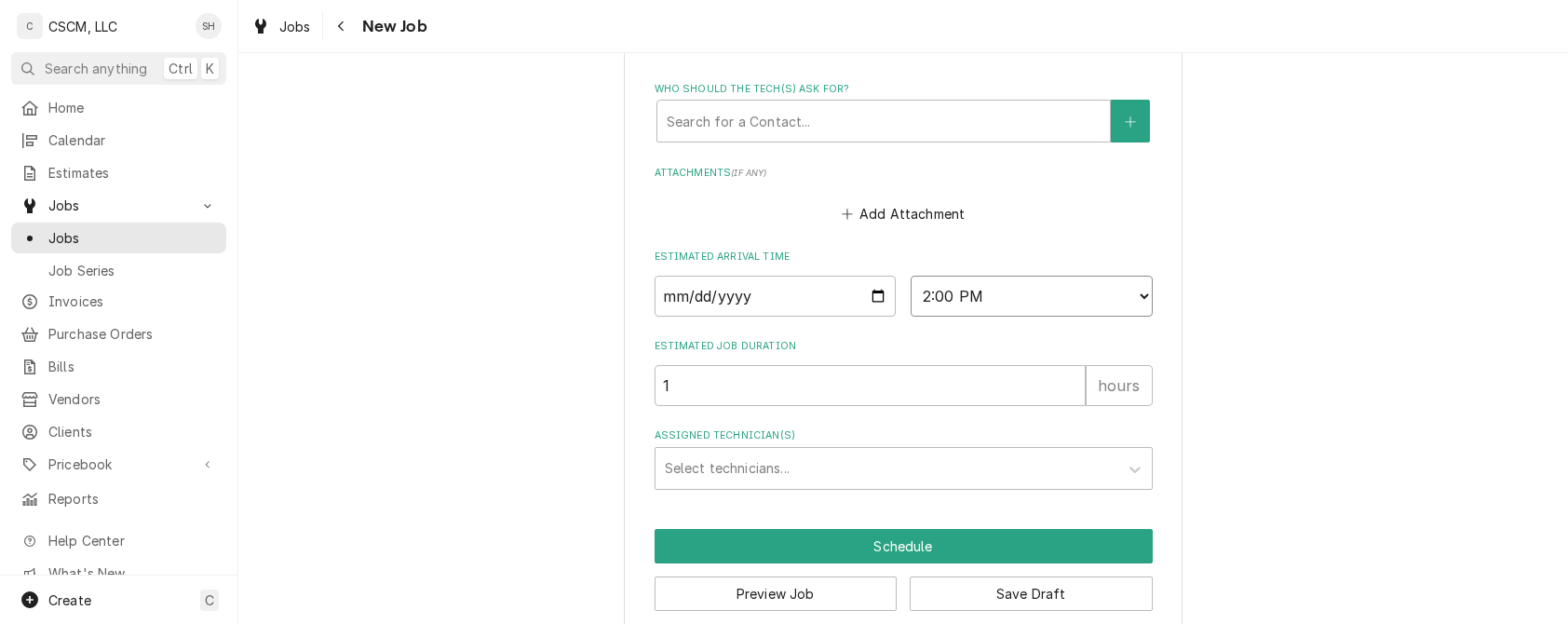 click on "AM / PM 6:00 AM 6:15 AM 6:30 AM 6:45 AM 7:00 AM 7:15 AM 7:30 AM 7:45 AM 8:00 AM 8:15 AM 8:30 AM 8:45 AM 9:00 AM 9:15 AM 9:30 AM 9:45 AM 10:00 AM 10:15 AM 10:30 AM 10:45 AM 11:00 AM 11:15 AM 11:30 AM 11:45 AM 12:00 PM 12:15 PM 12:30 PM 12:45 PM 1:00 PM 1:15 PM 1:30 PM 1:45 PM 2:00 PM 2:15 PM 2:30 PM 2:45 PM 3:00 PM 3:15 PM 3:30 PM 3:45 PM 4:00 PM 4:15 PM 4:30 PM 4:45 PM 5:00 PM 5:15 PM 5:30 PM 5:45 PM 6:00 PM 6:15 PM 6:30 PM 6:45 PM 7:00 PM 7:15 PM 7:30 PM 7:45 PM 8:00 PM 8:15 PM 8:30 PM 8:45 PM 9:00 PM 9:15 PM 9:30 PM 9:45 PM 10:00 PM 10:15 PM 10:30 PM 10:45 PM 11:00 PM 11:15 PM 11:30 PM 11:45 PM 12:00 AM 12:15 AM 12:30 AM 12:45 AM 1:00 AM 1:15 AM 1:30 AM 1:45 AM 2:00 AM 2:15 AM 2:30 AM 2:45 AM 3:00 AM 3:15 AM 3:30 AM 3:45 AM 4:00 AM 4:15 AM 4:30 AM 4:45 AM 5:00 AM 5:15 AM 5:30 AM 5:45 AM" at bounding box center (1032, 296) 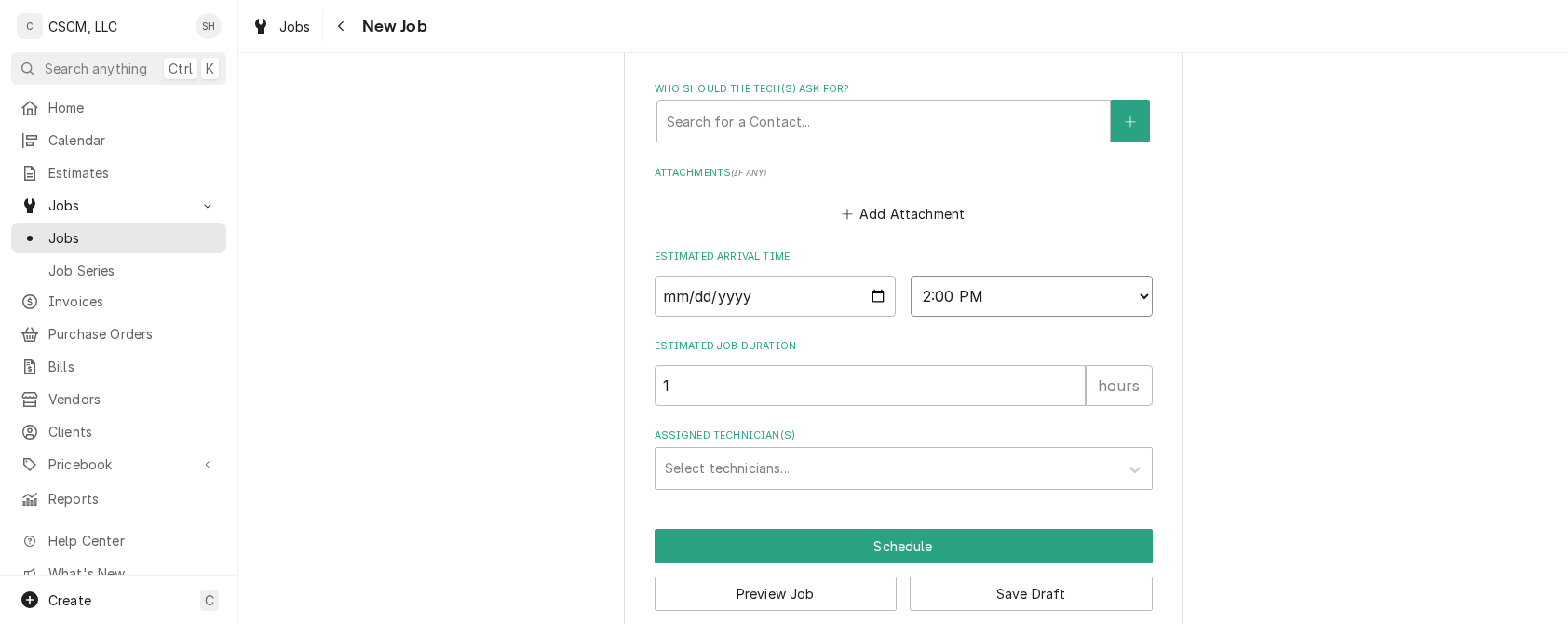 type on "x" 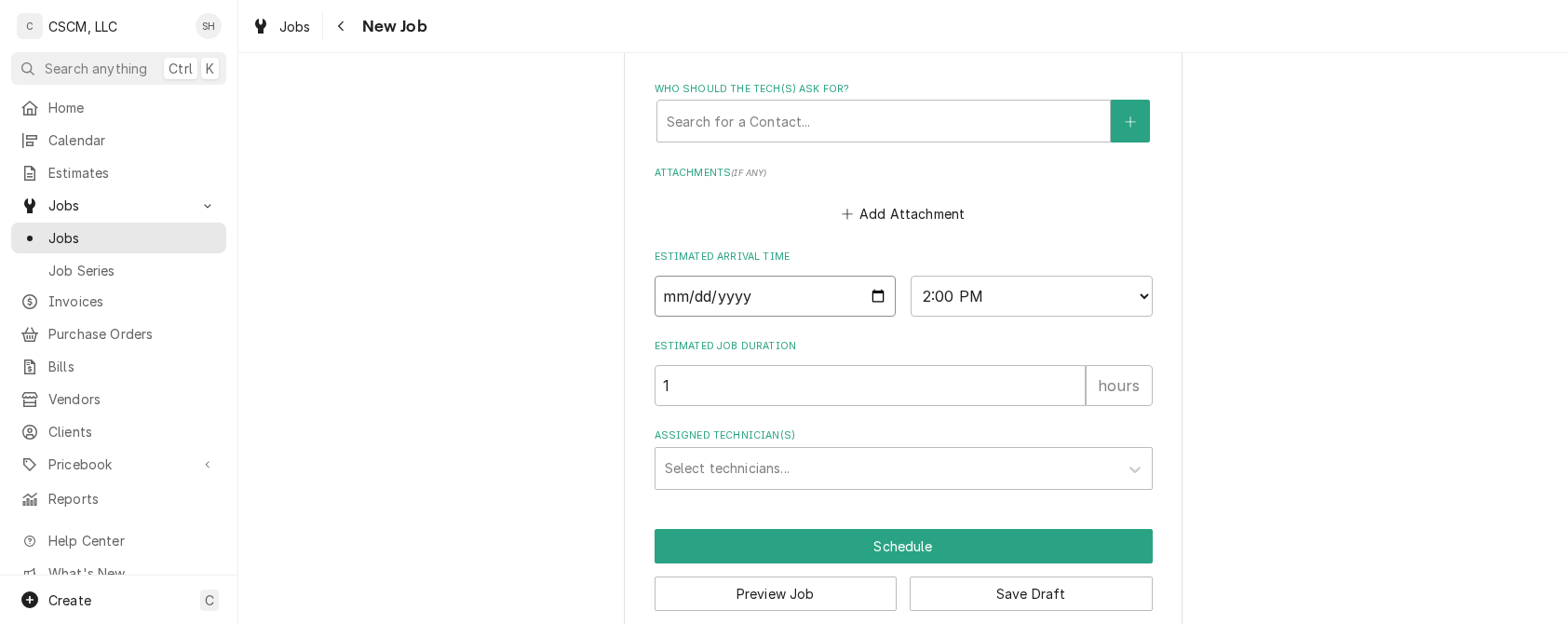 click at bounding box center [776, 296] 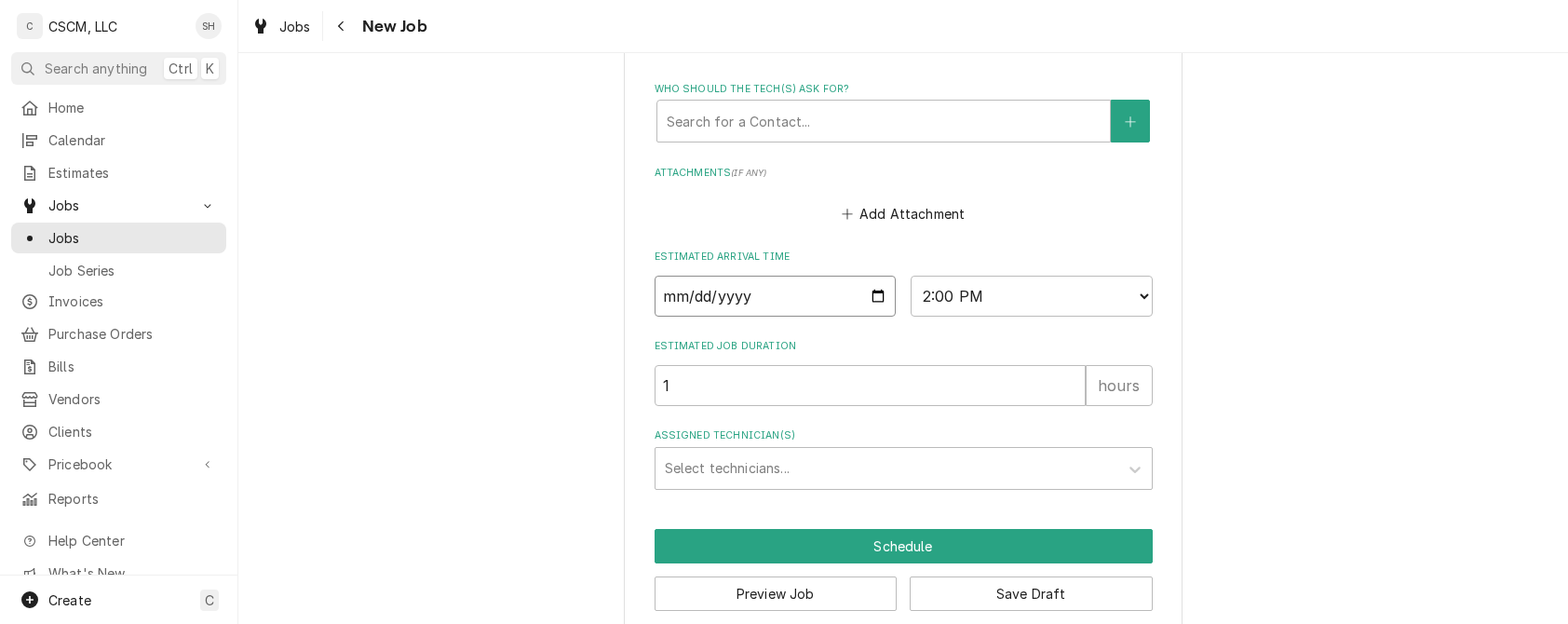 type on "2025-08-06" 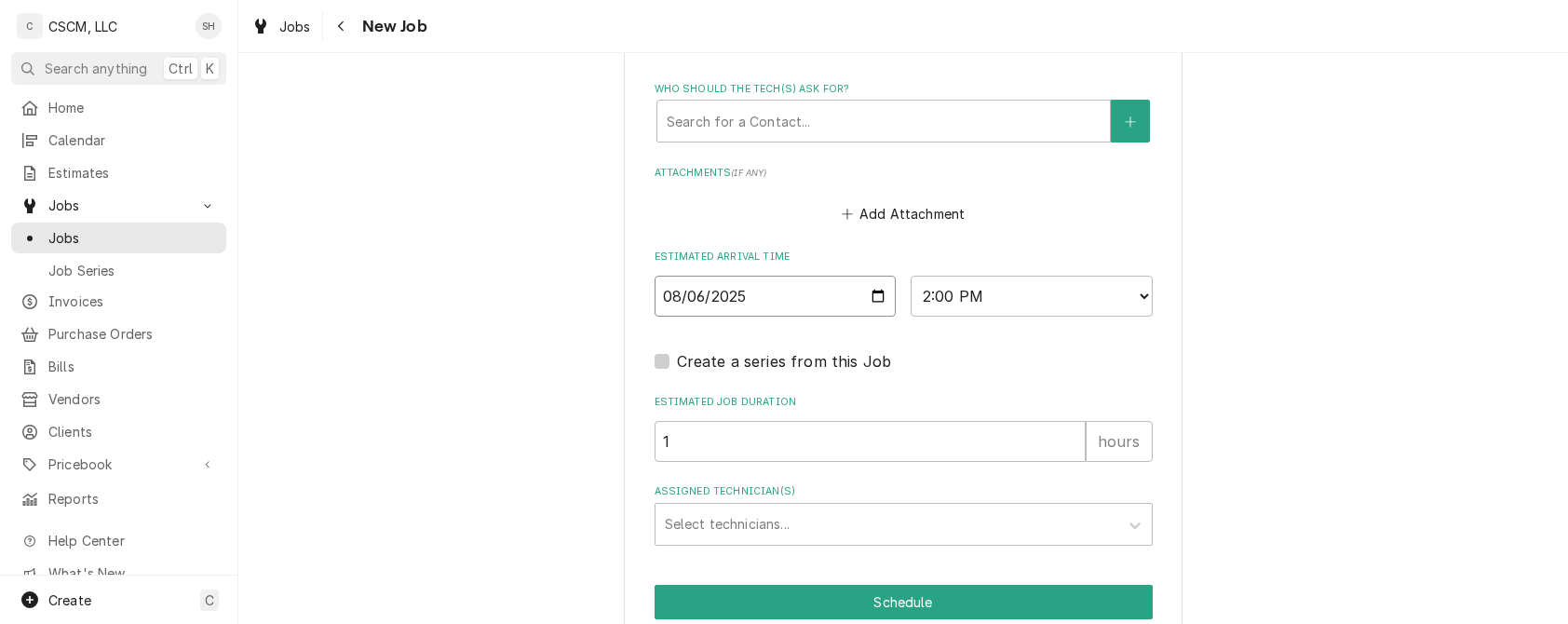 type on "x" 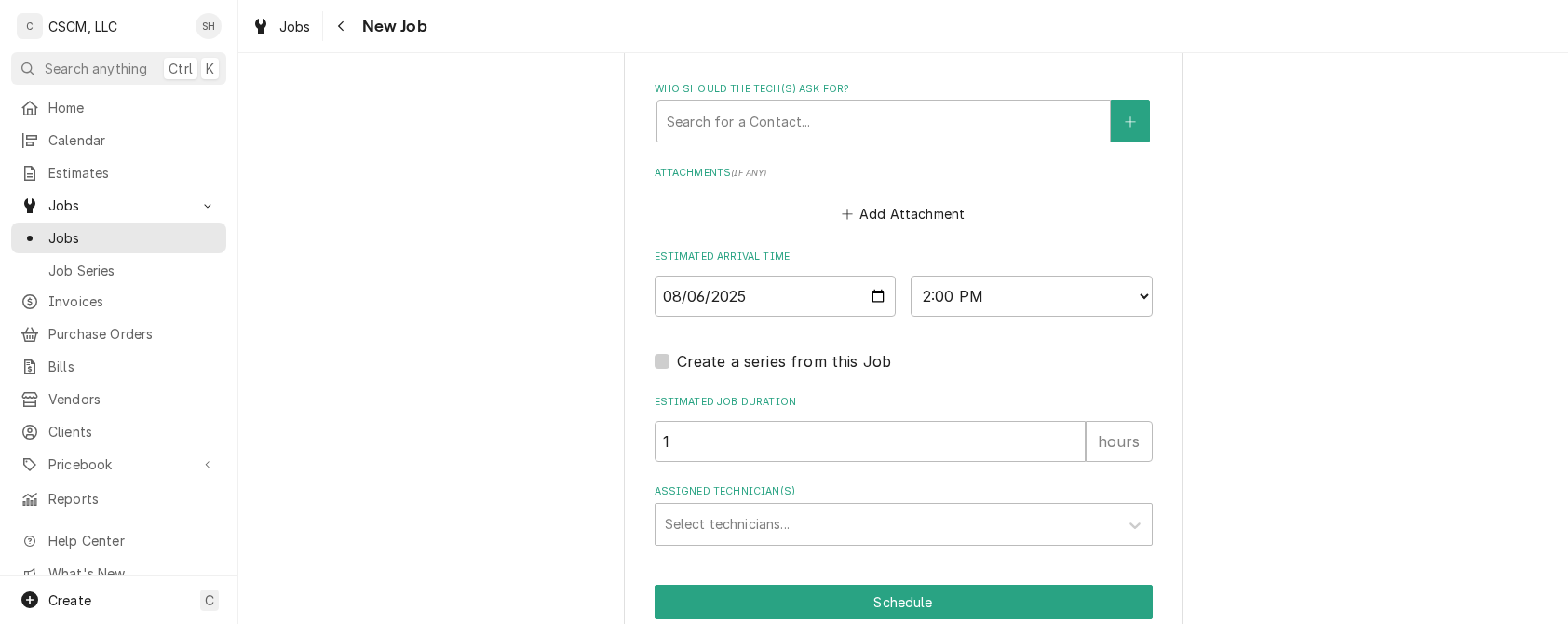 click on "Please provide the following information to create a job: Client Details Client KBP Foods Edit Client Service Location Hannibal KFC #5782 / 229 Highway 61, Hannibal, Missouri 63401 Edit Service Location Service Location Notes PM
P20x20x2 pleated = 4
P16x20x2 pleated = 8
AX48 belt = 1
BX50 belt = 1
AX52 belt = 1
AX27 belt = 1
AX24 belt = 1 Job Details Job Source Direct (Phone/Email/etc.) Other Job Source Name Verisae Verisae ID 71937478 Date Received 2025-08-05 Service Type Frozen Drink/Cold Beverage Service Edit Service Type Job Type Reason For Call Leaking water from the lobby machine
NTE: $500.00 Technician Instructions  ( optional ) Priority No Priority Urgent High Medium Low Labels  ( optional ) Add Labels... Equipment Expected Is Equipment involved on this Job? Who called in this service? Ralph Hoffman Location Contact rhoffman@kbpbrands.com Edit Contact Who should the tech(s) ask for? Search for a Contact... Attachments  ( if any ) Add Attachment Estimated Arrival Time 2025-08-06 AM / PM 6:00 AM 6:15 AM" at bounding box center (903, -512) 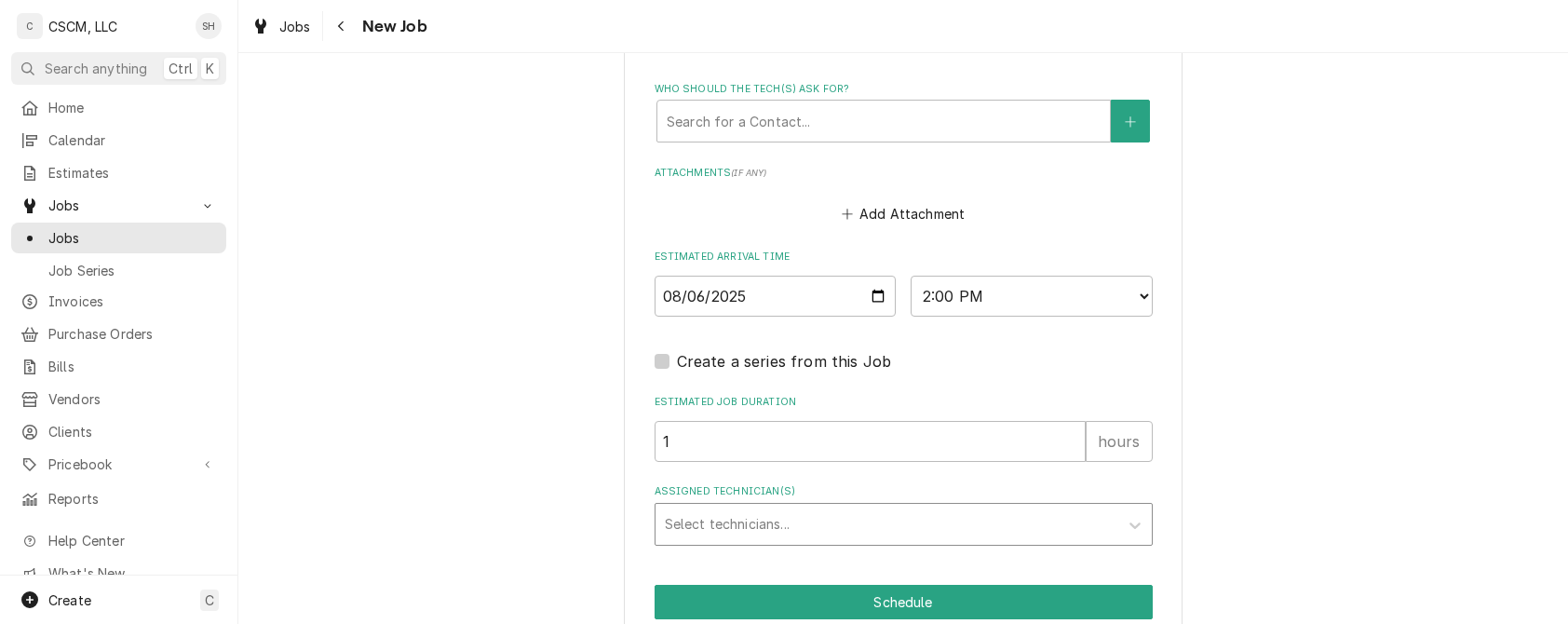 click at bounding box center [886, 524] 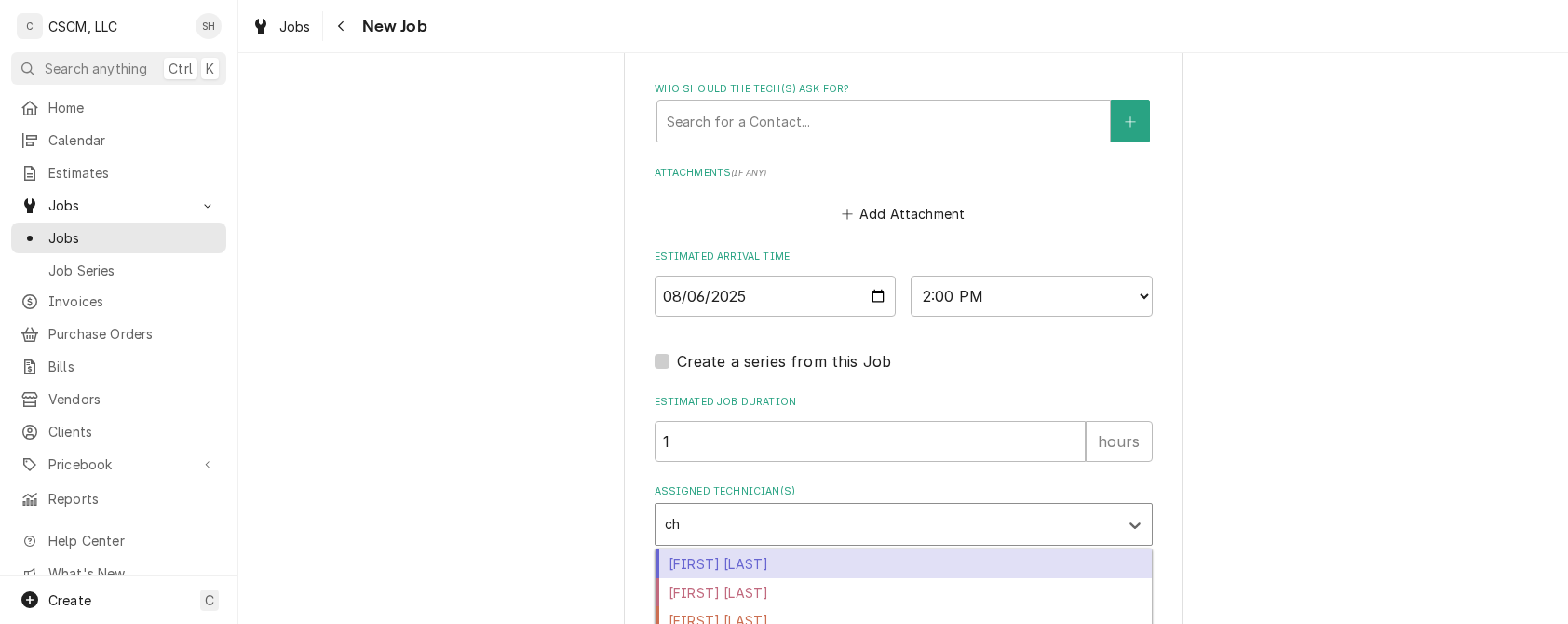 type on "chr" 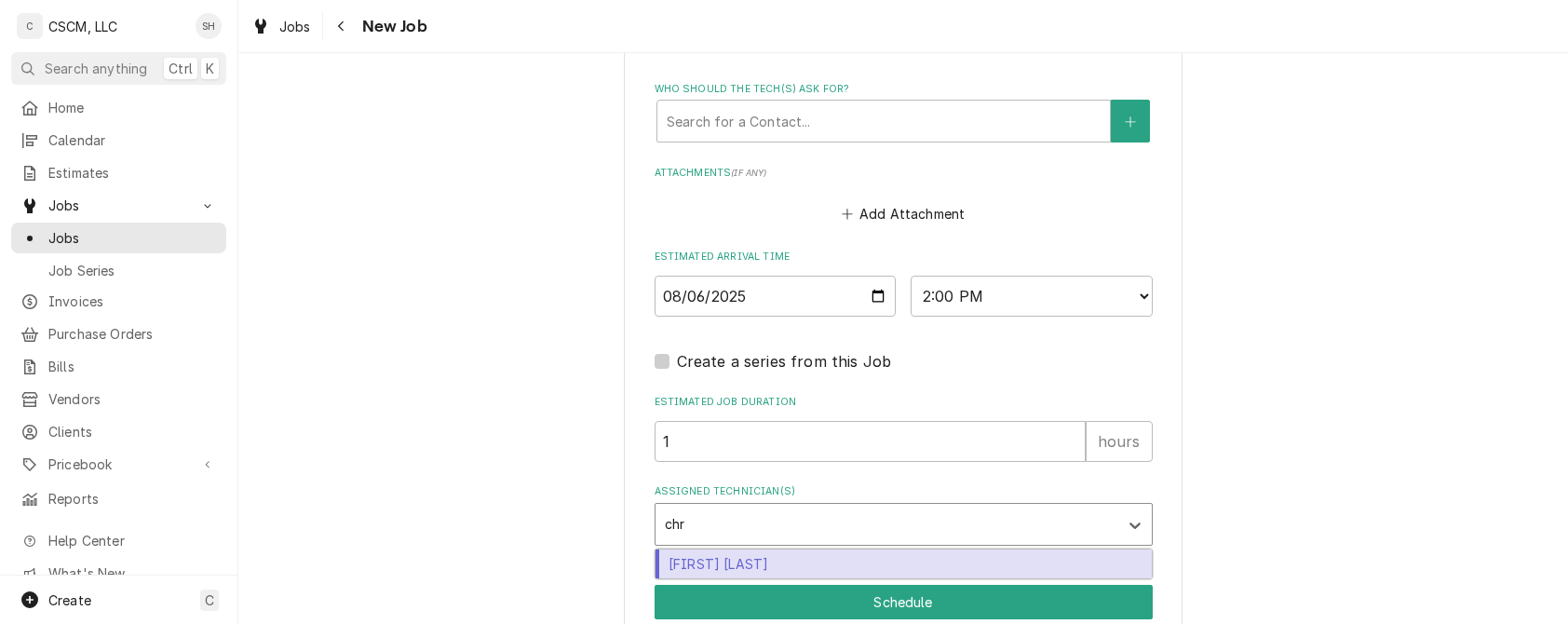 click on "Chris Lynch" at bounding box center [903, 563] 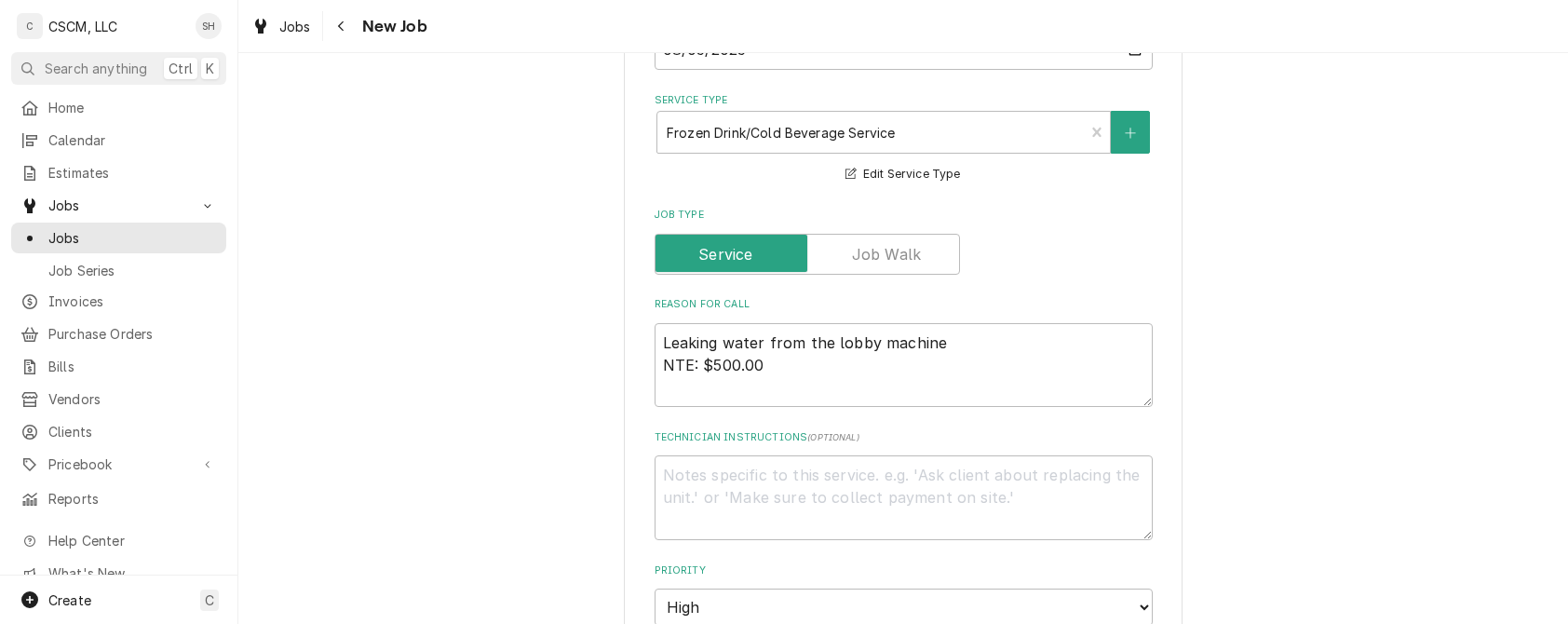 scroll, scrollTop: 965, scrollLeft: 0, axis: vertical 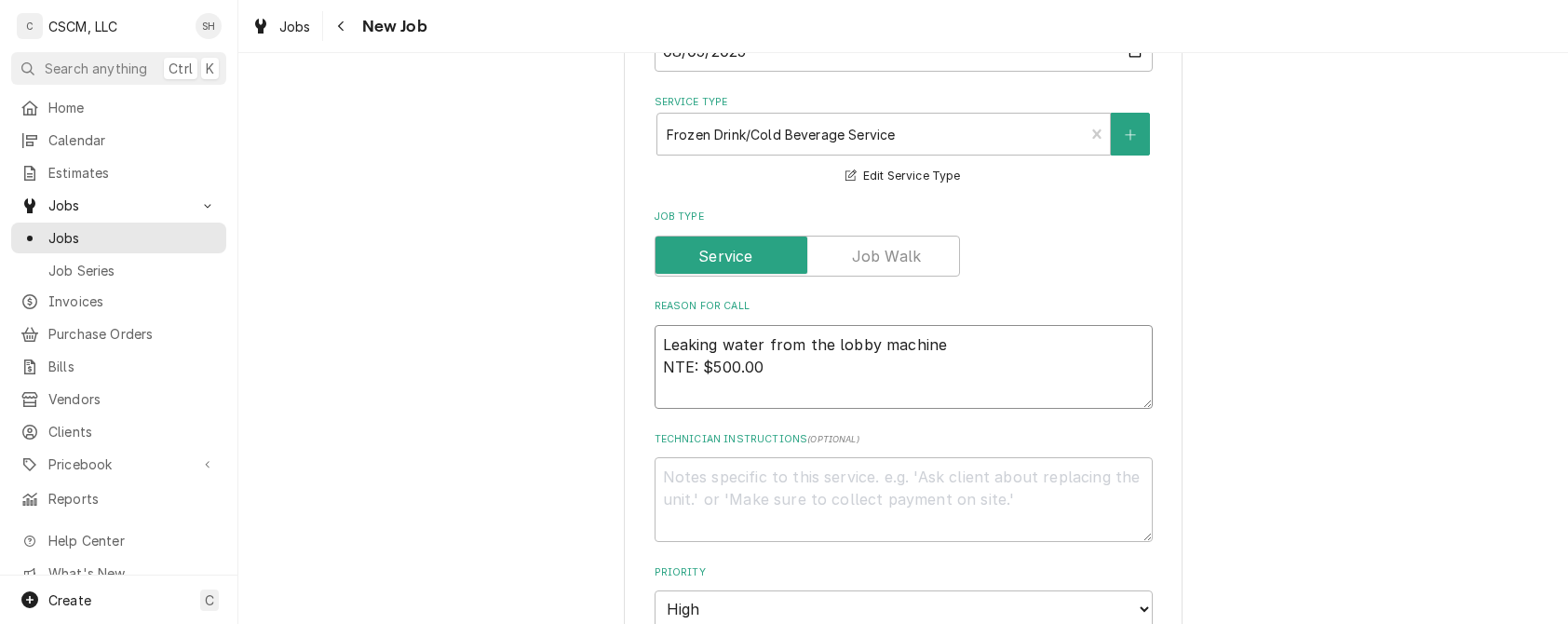 click on "Leaking water from the lobby machine
NTE: $500.00" at bounding box center [903, 367] 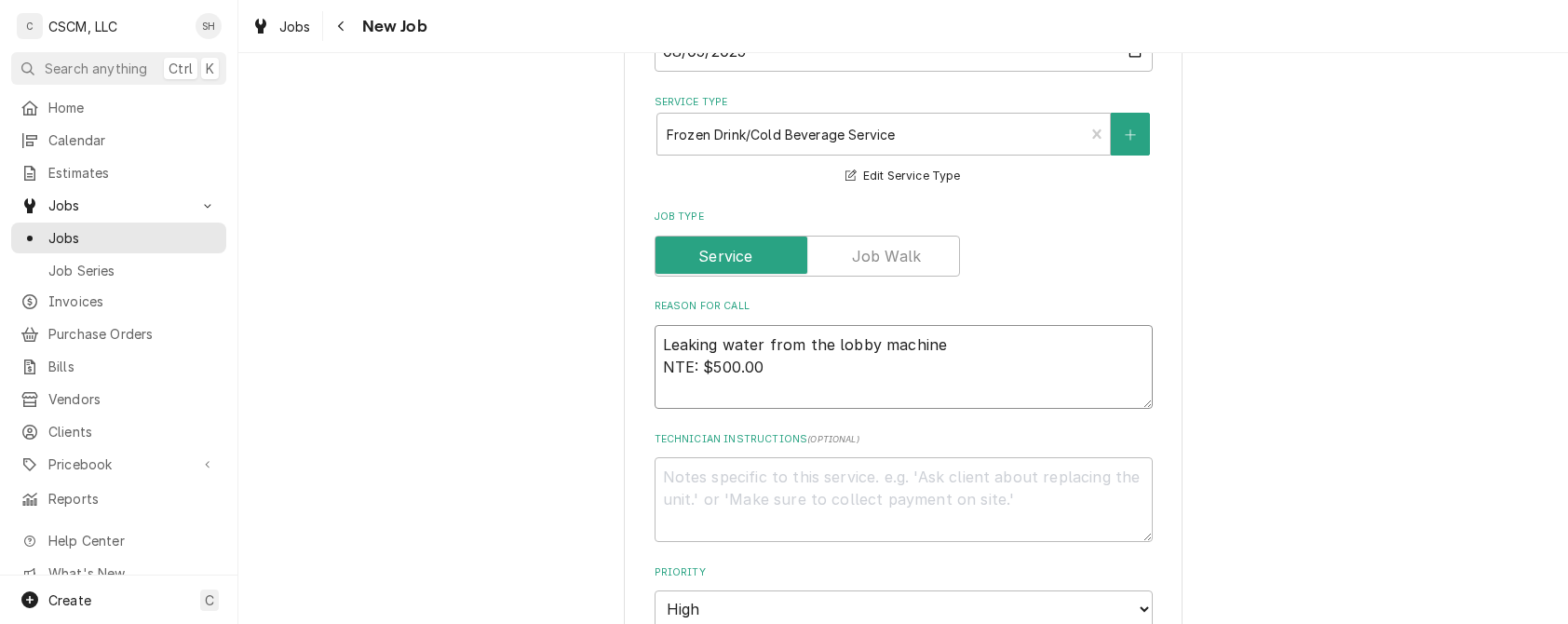 type on "x" 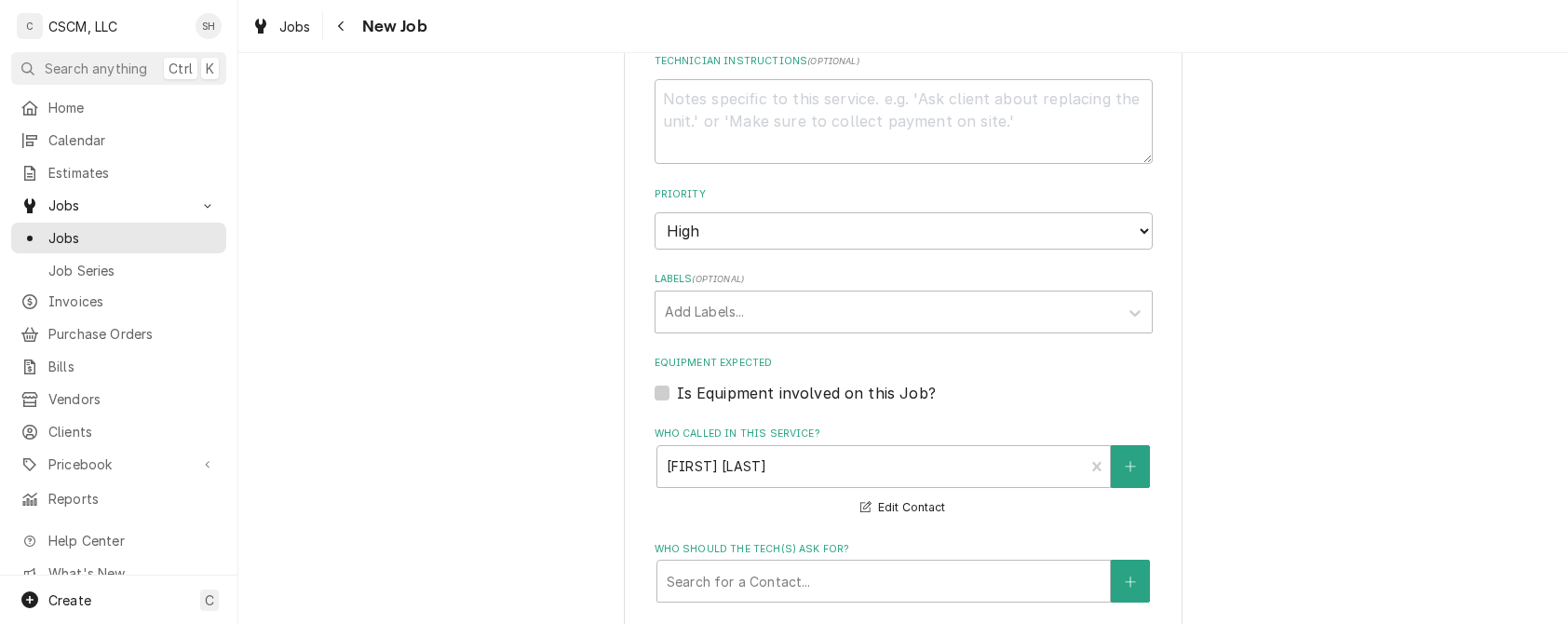 scroll, scrollTop: 1462, scrollLeft: 0, axis: vertical 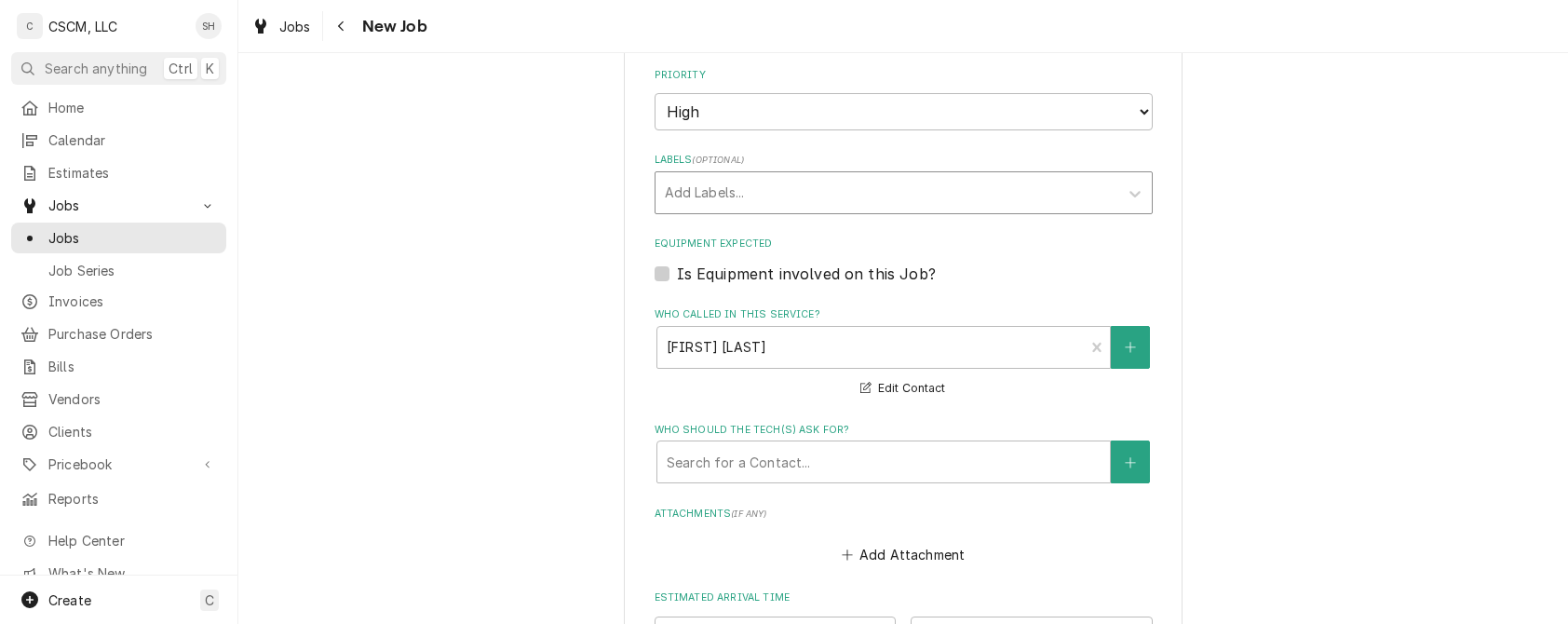type on "Pepsi machine is Leaking water from the lobby machine
NTE: $500.00" 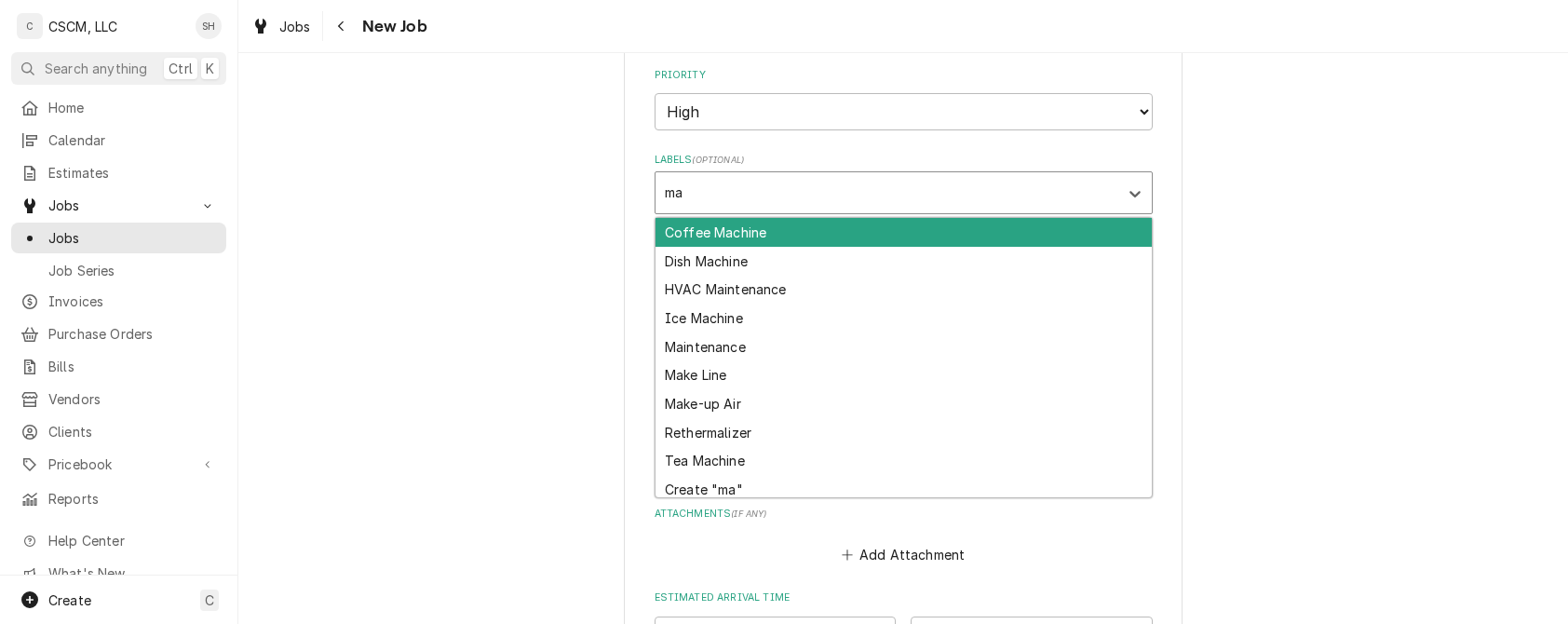 type on "m" 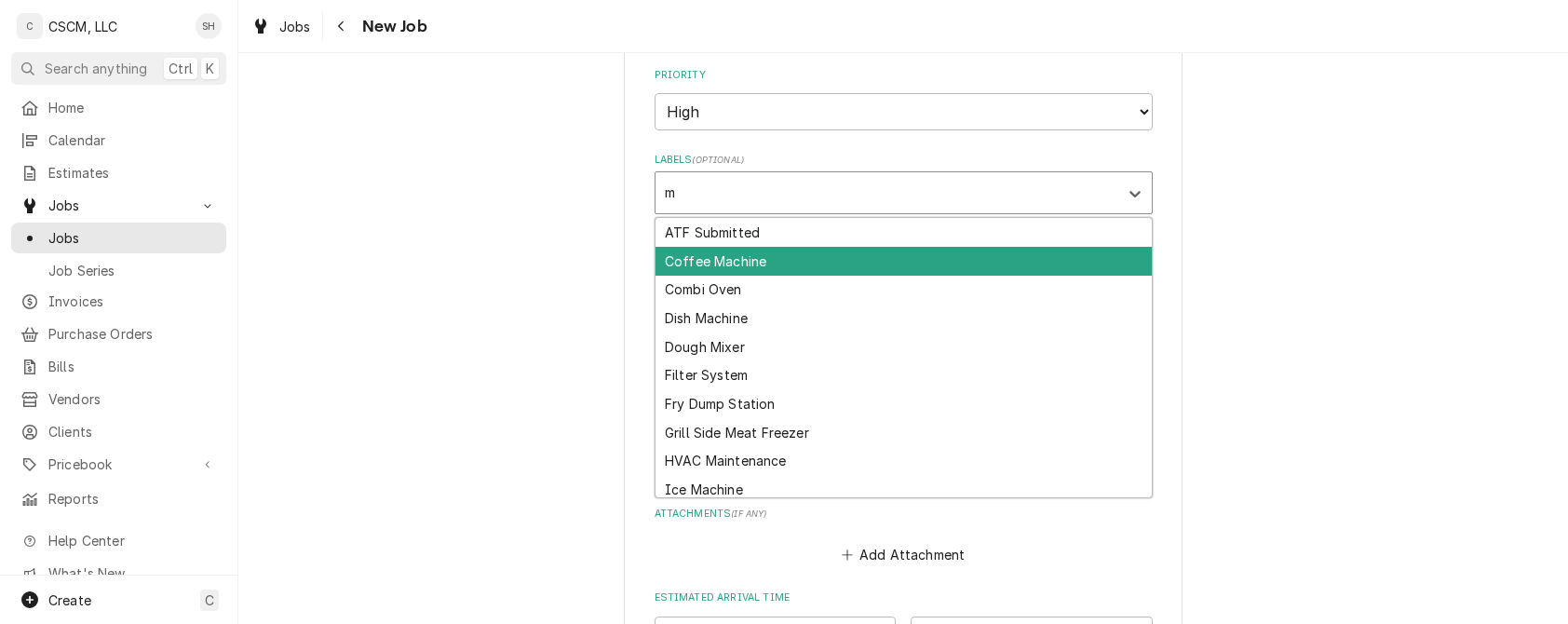 type 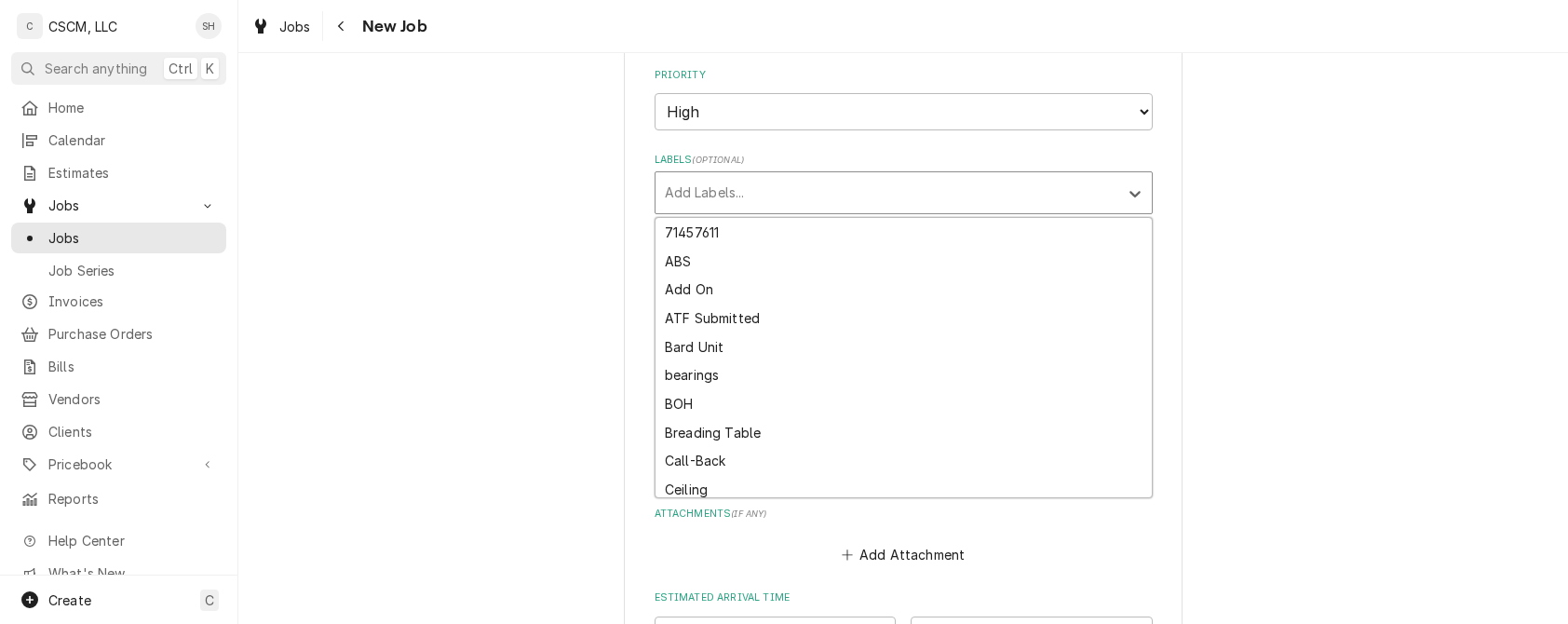 type on "x" 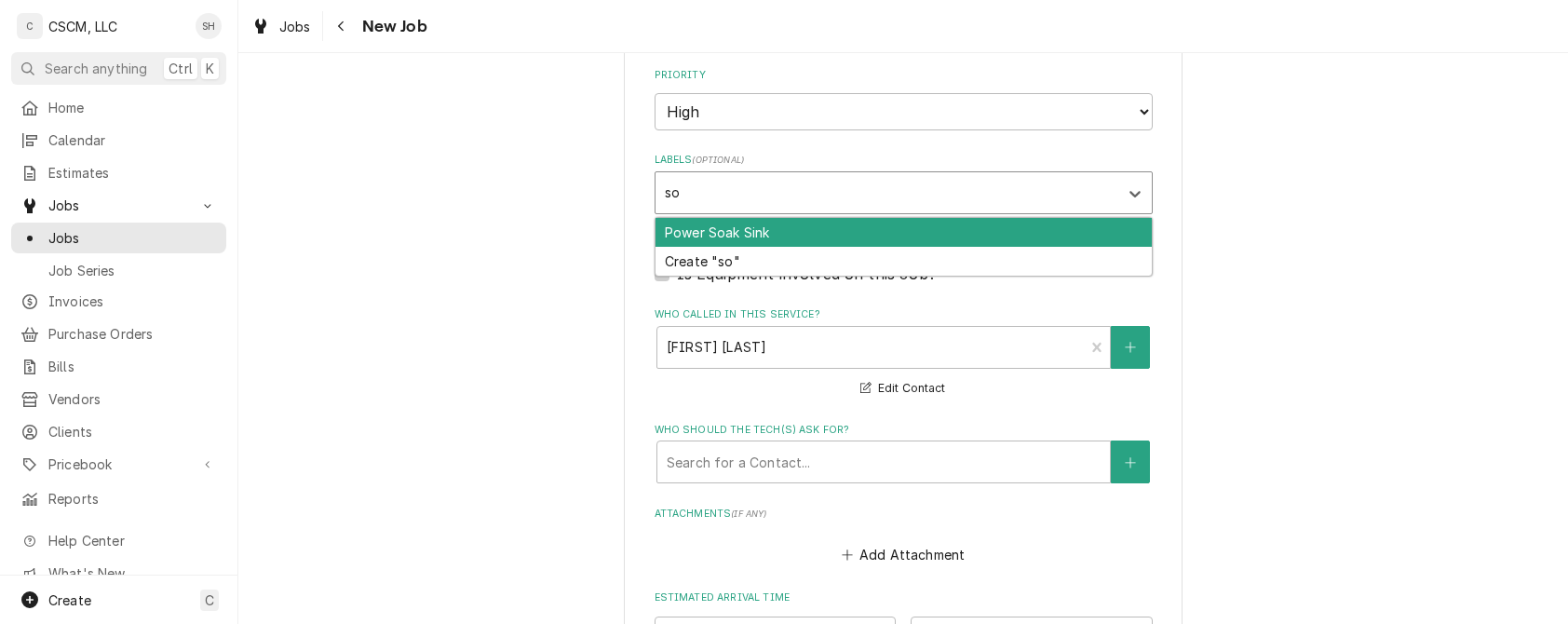 type on "s" 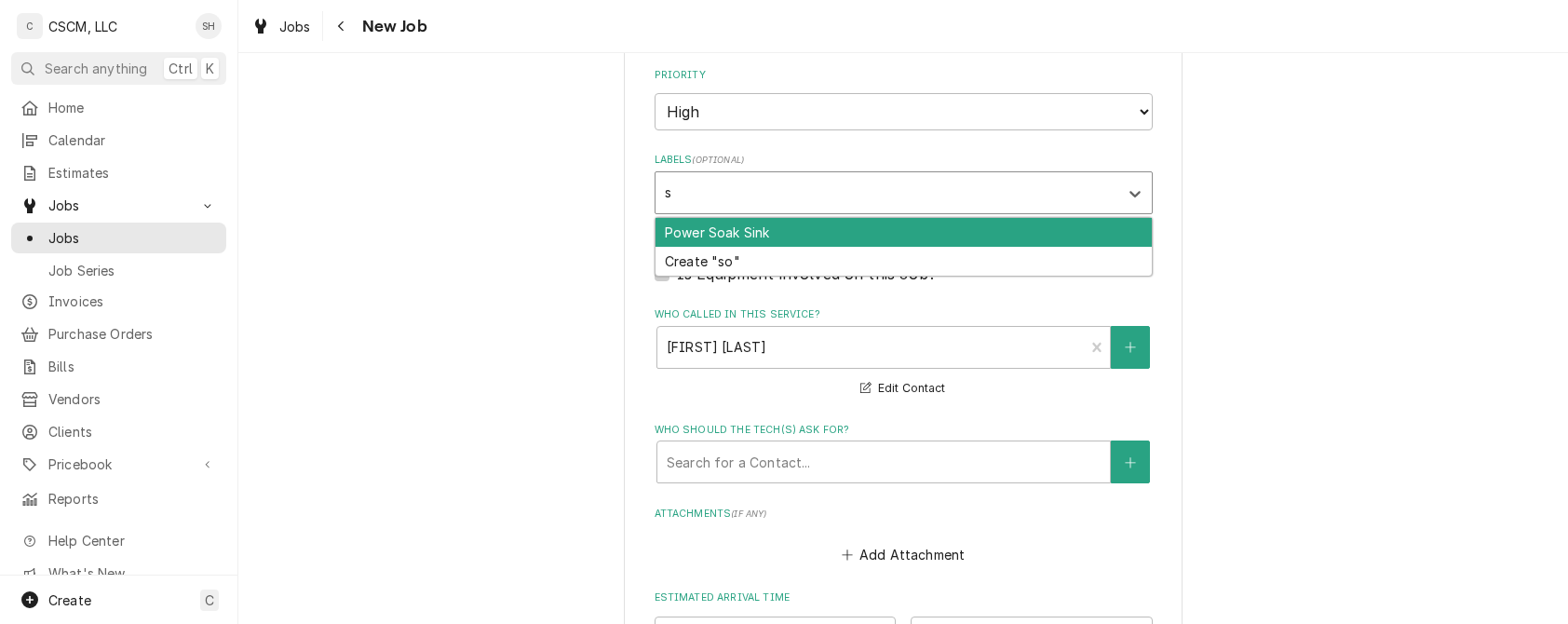 type 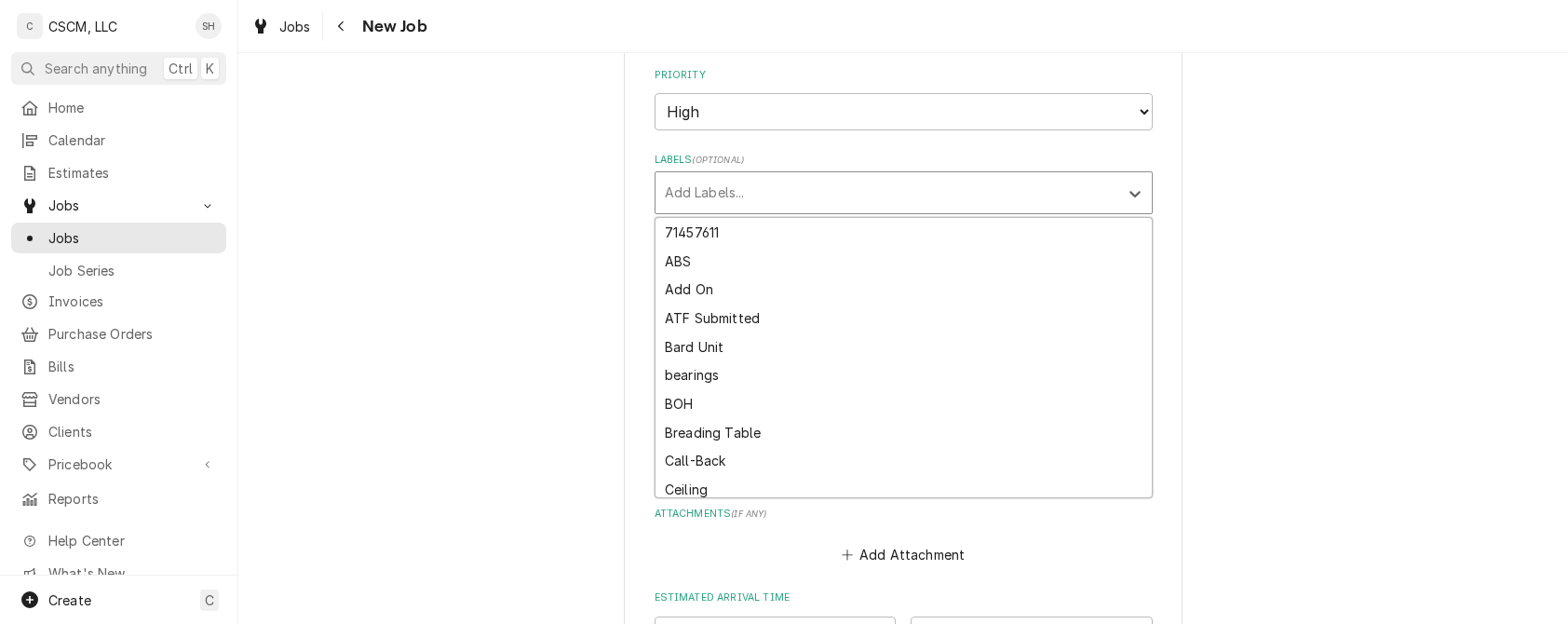 type on "x" 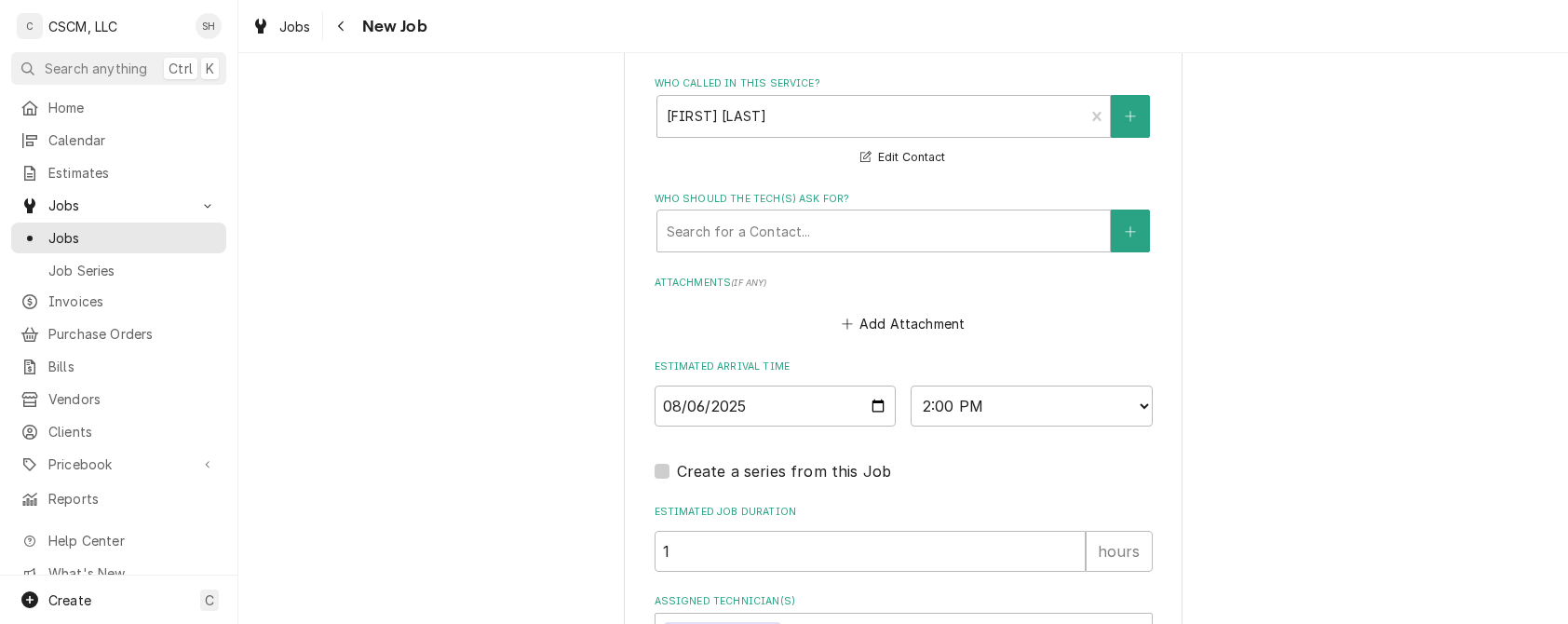scroll, scrollTop: 1695, scrollLeft: 0, axis: vertical 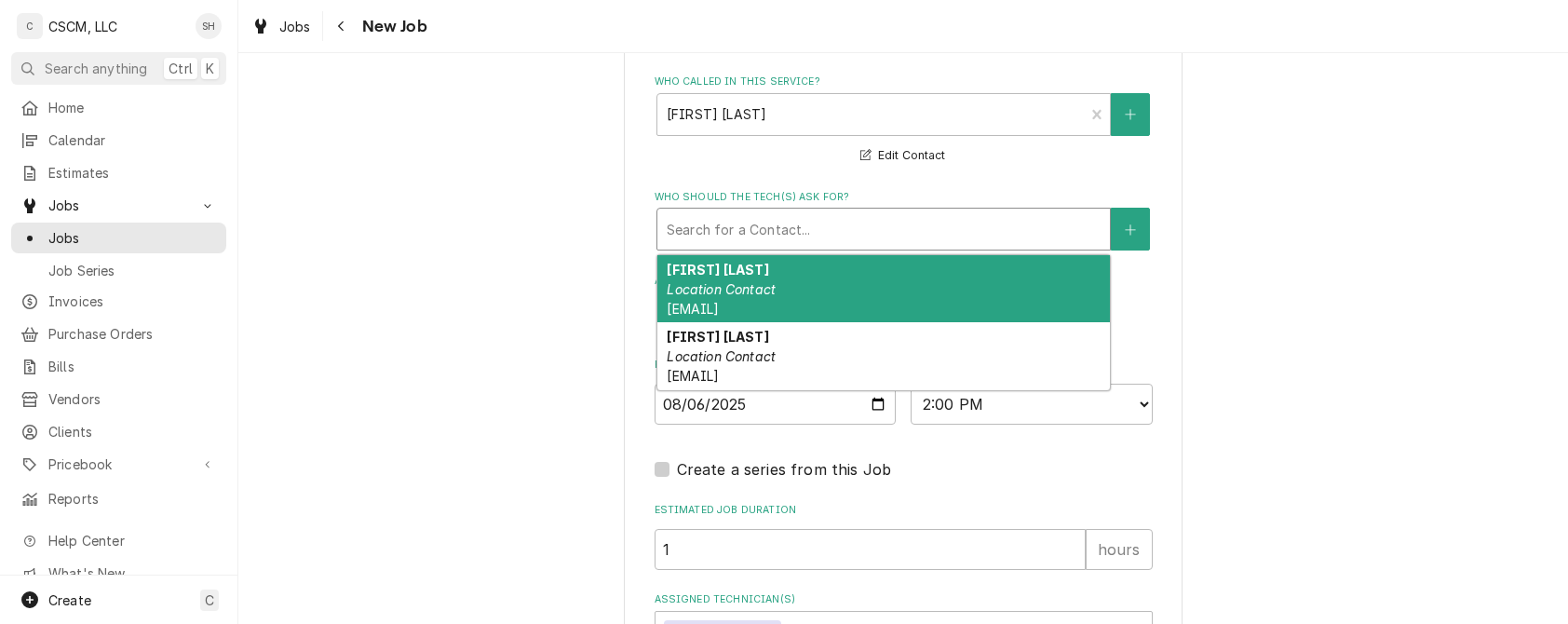 click at bounding box center (884, 229) 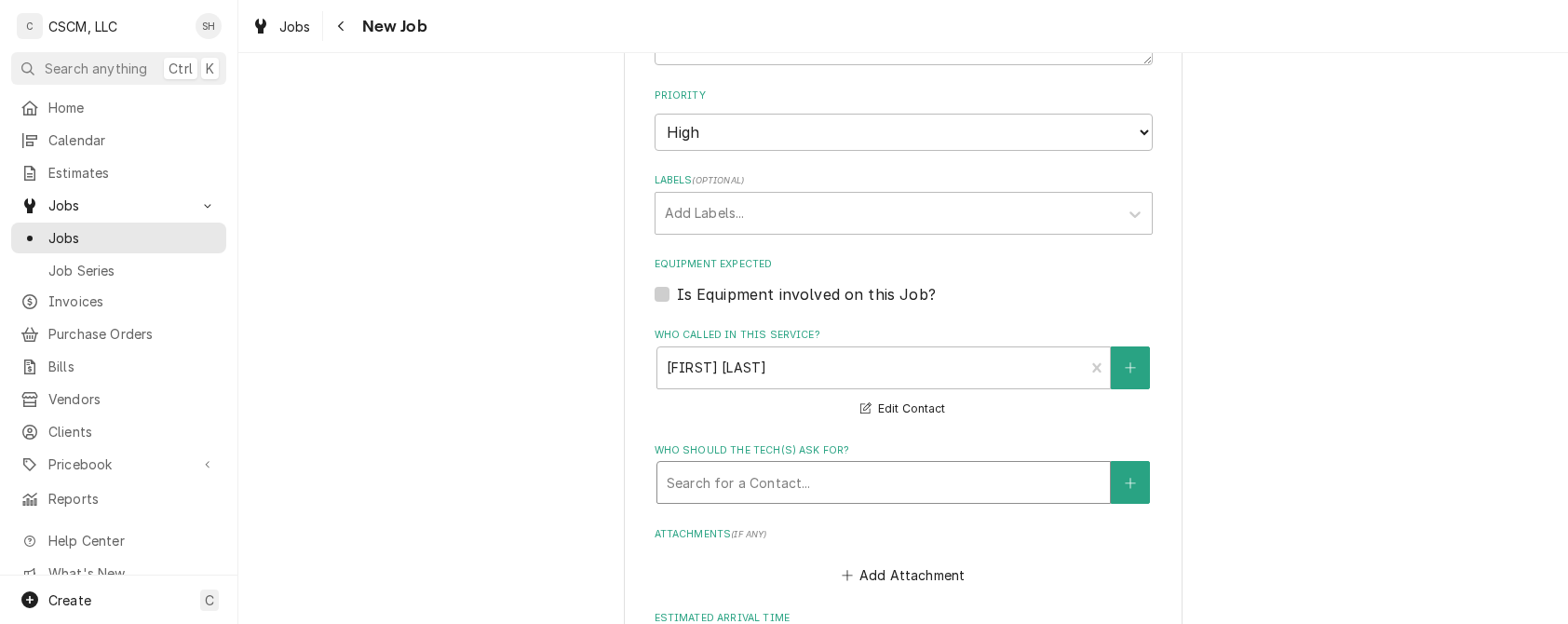 scroll, scrollTop: 1431, scrollLeft: 0, axis: vertical 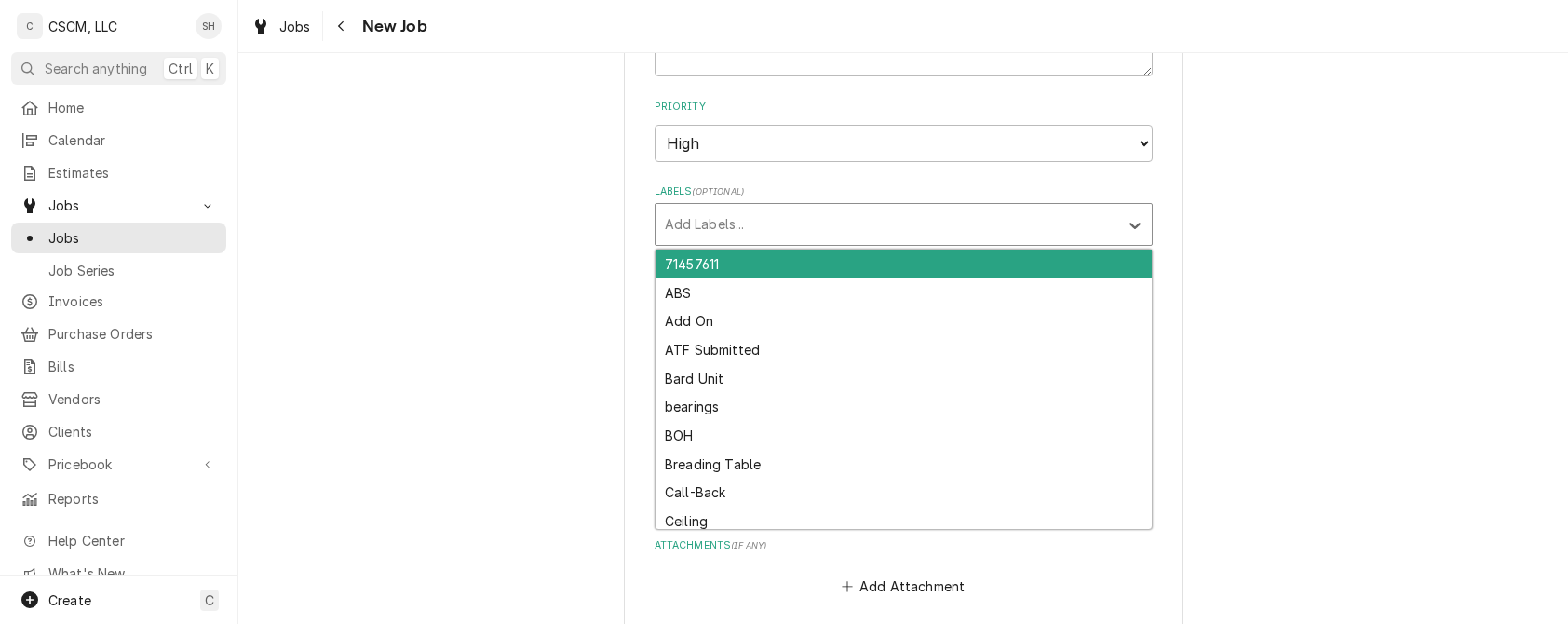 click at bounding box center [886, 224] 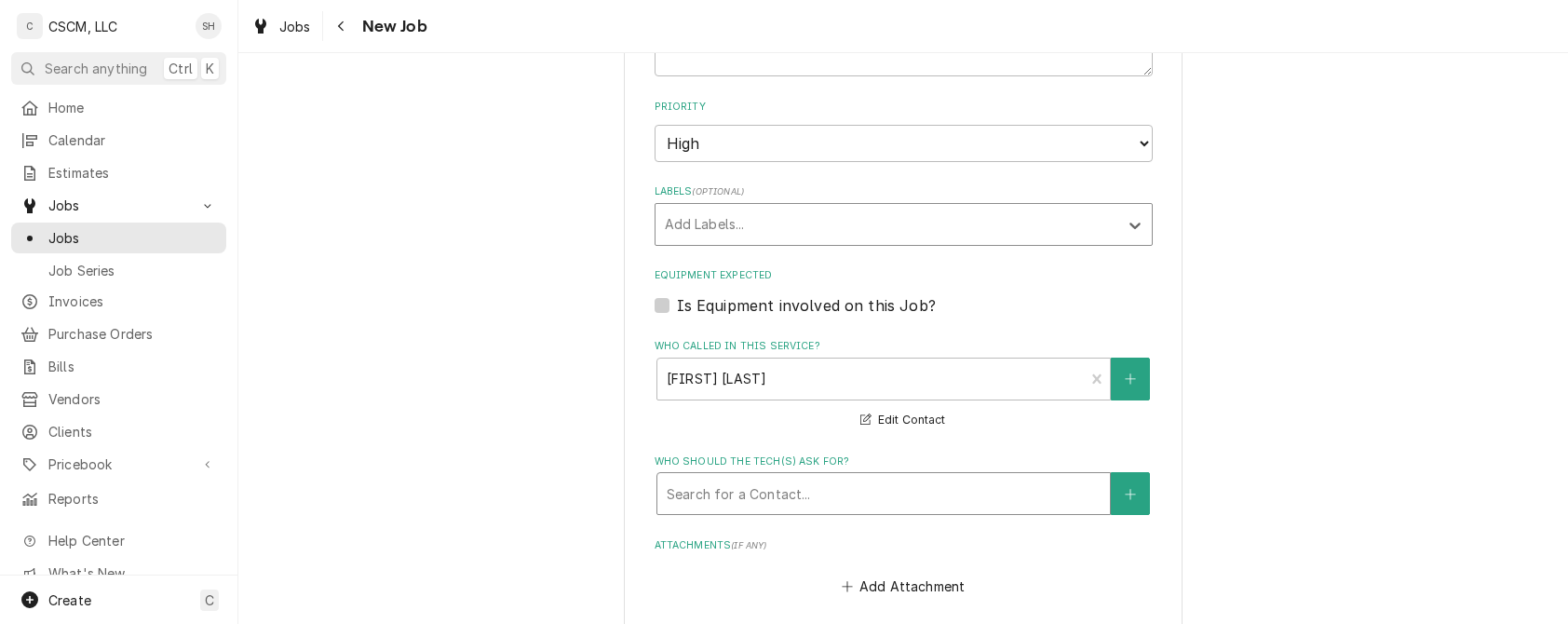 click at bounding box center (886, 224) 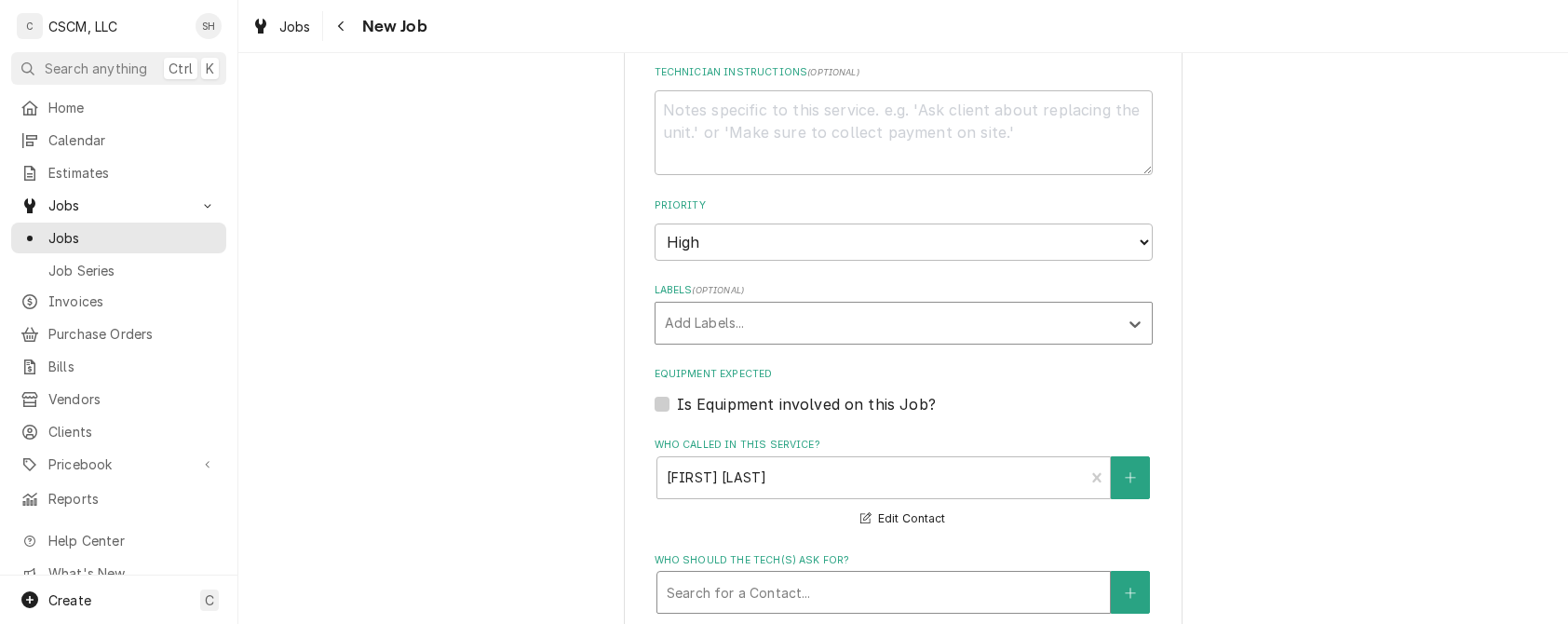 scroll, scrollTop: 1330, scrollLeft: 0, axis: vertical 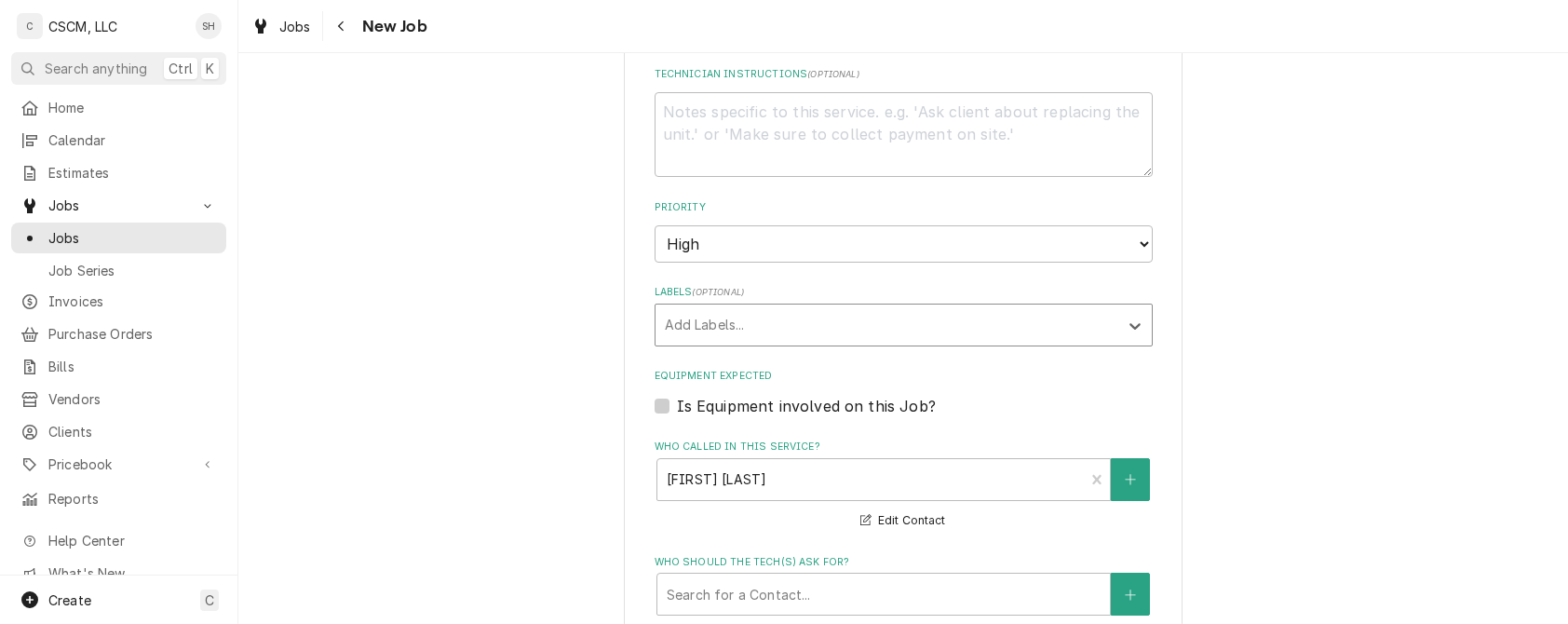 click on "Is Equipment involved on this Job?" at bounding box center [806, 406] 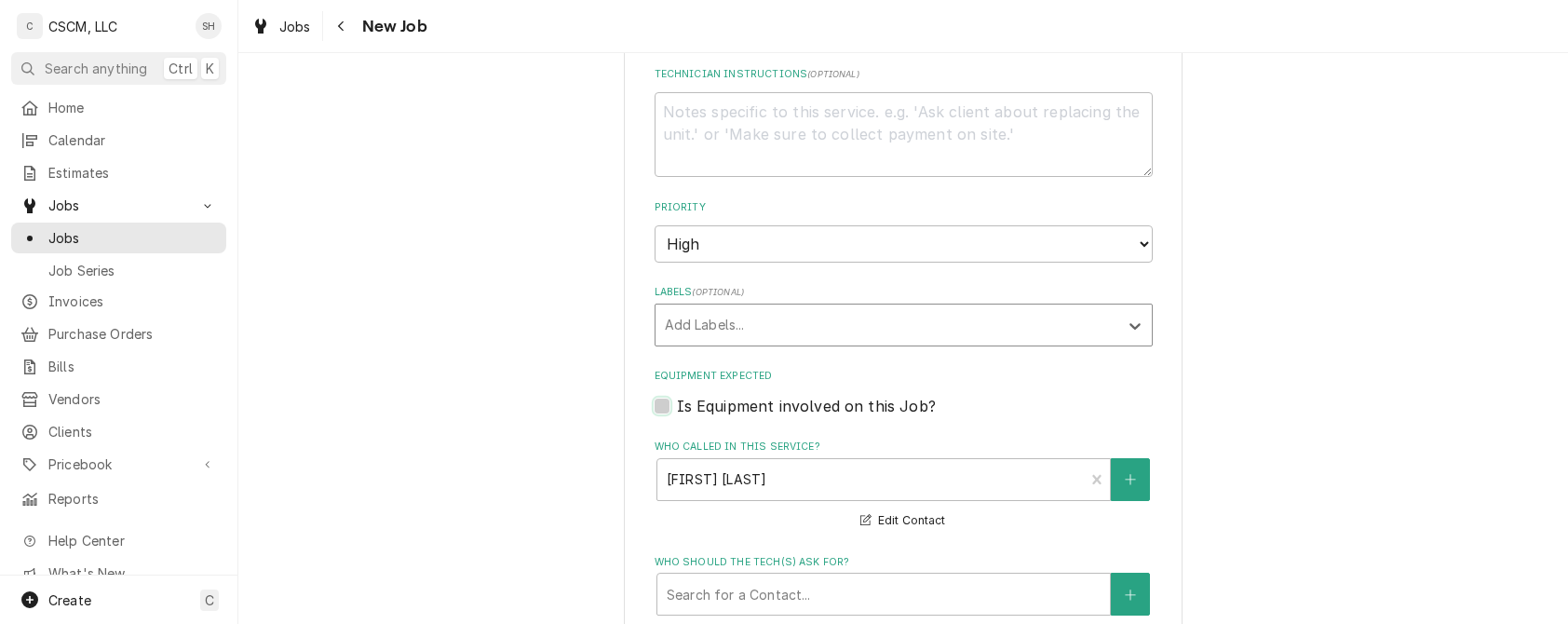 click on "Equipment Expected" at bounding box center (926, 415) 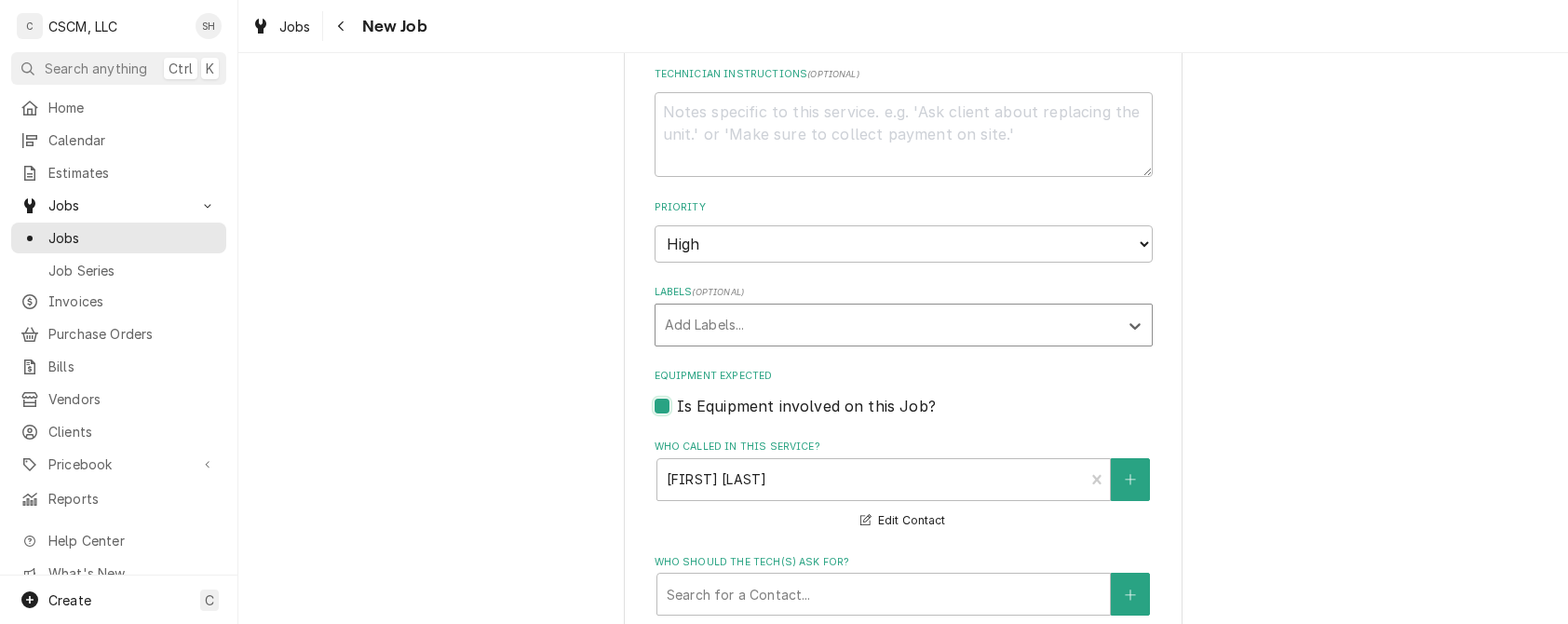 checkbox on "true" 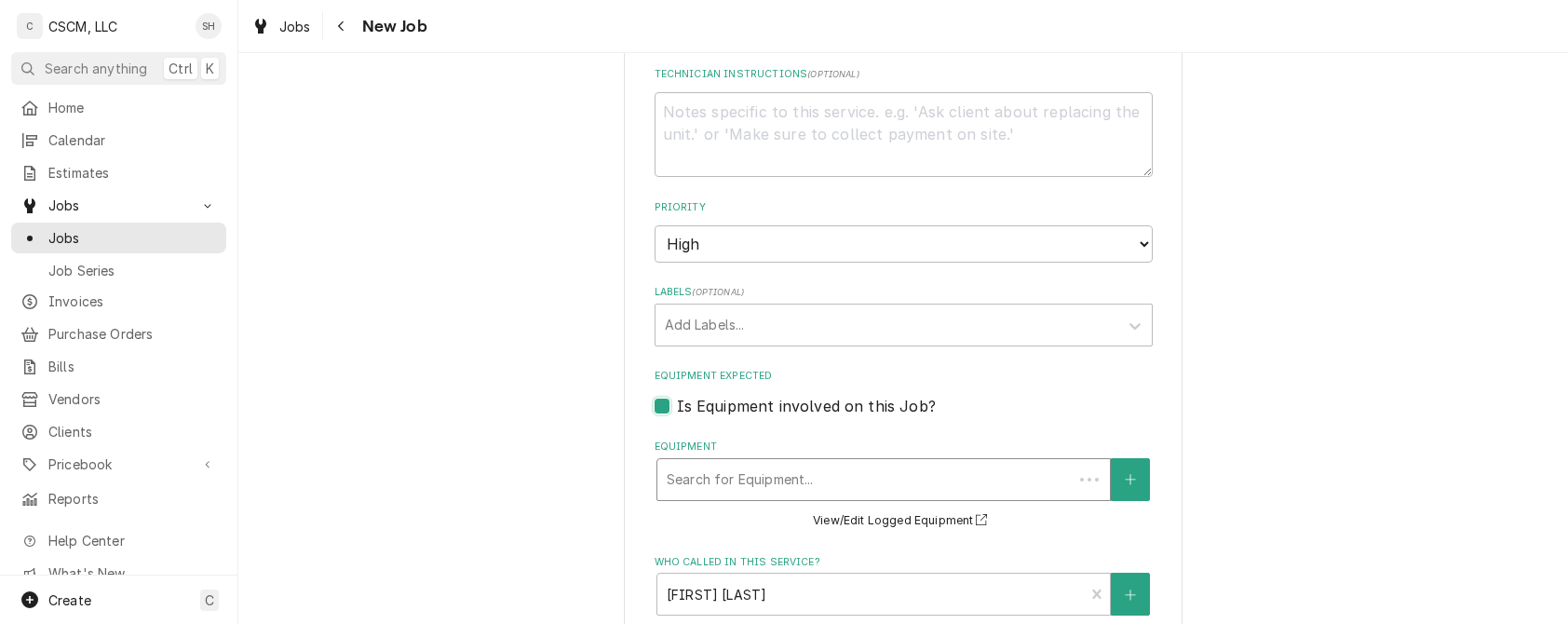 type on "x" 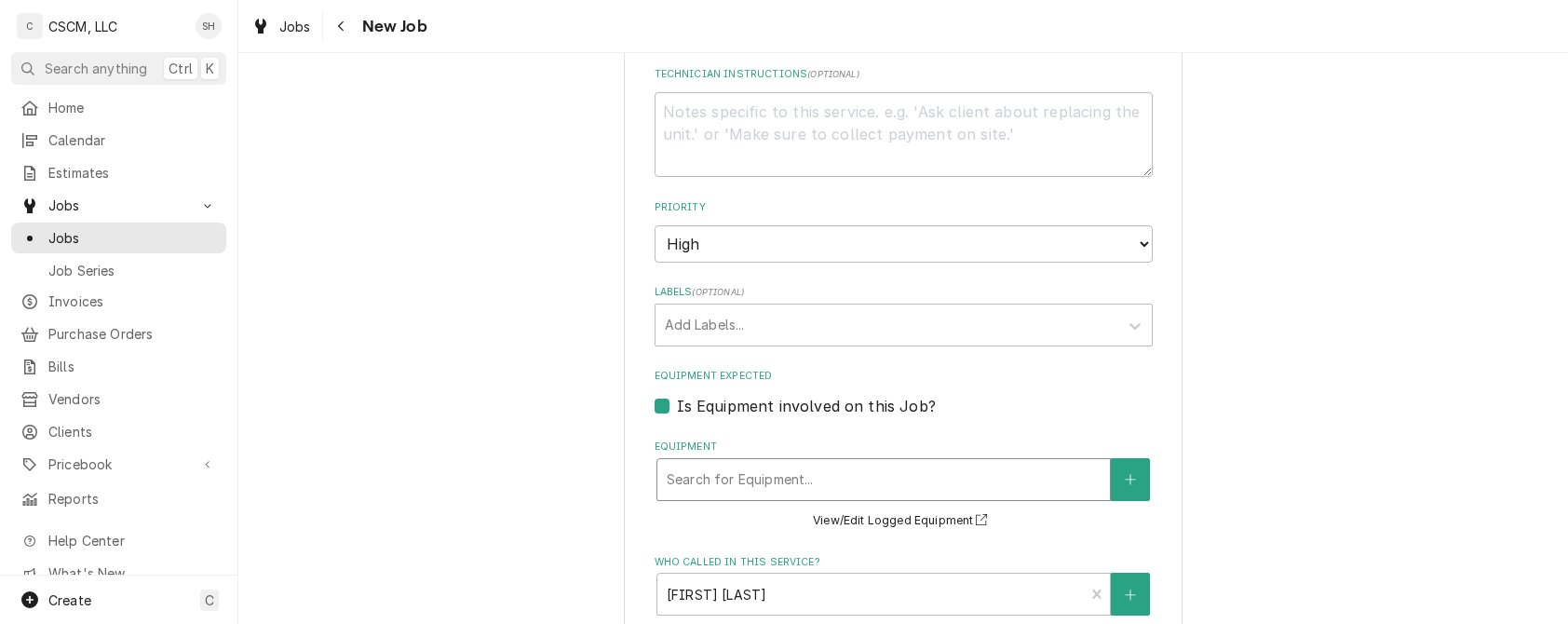 click at bounding box center [884, 480] 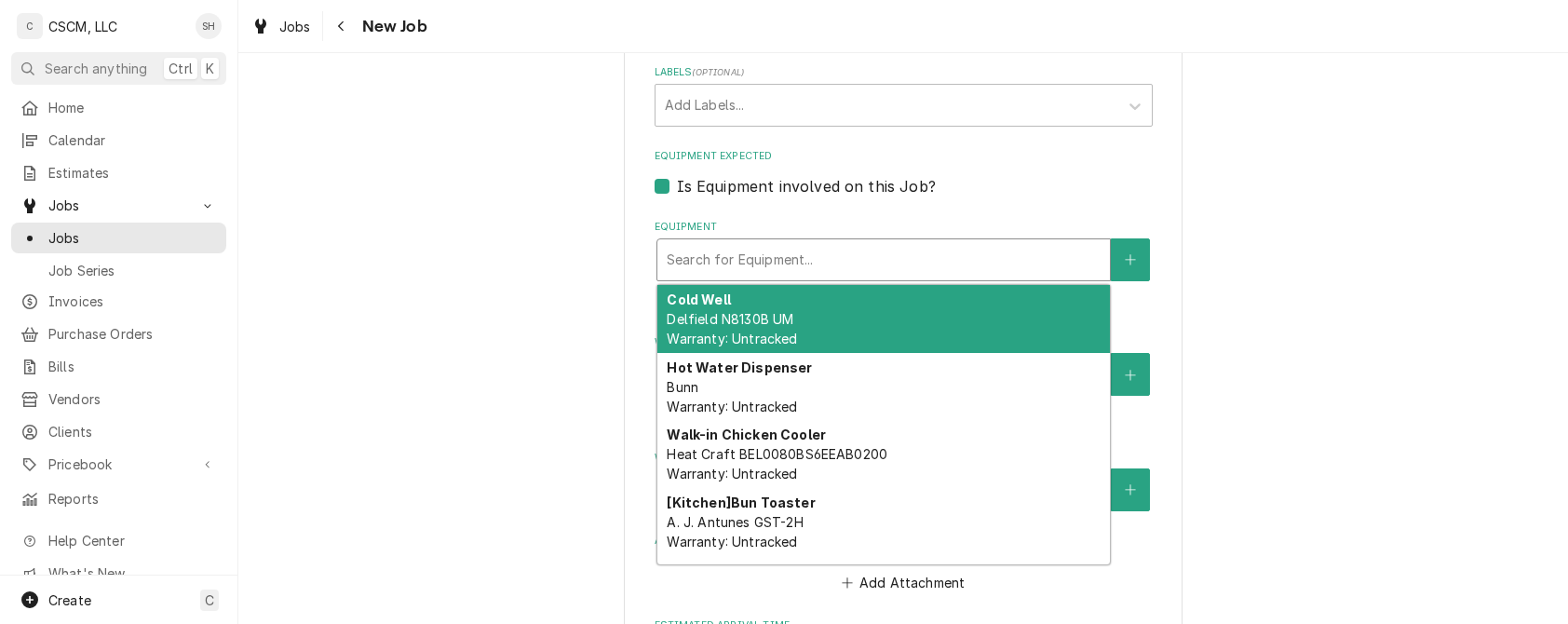 scroll, scrollTop: 1555, scrollLeft: 0, axis: vertical 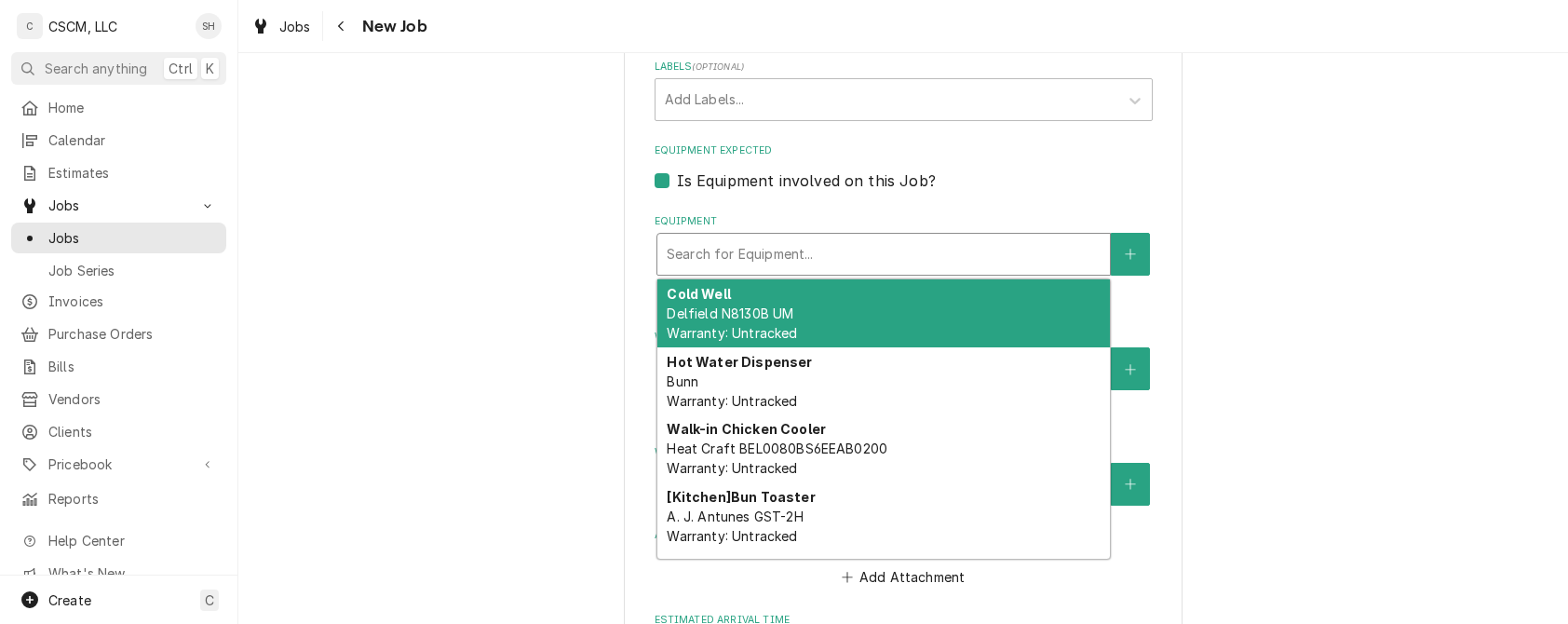 click on "Please provide the following information to create a job: Client Details Client KBP Foods Edit Client Service Location Hannibal KFC #5782 / 229 Highway 61, Hannibal, Missouri 63401 Edit Service Location Service Location Notes PM
P20x20x2 pleated = 4
P16x20x2 pleated = 8
AX48 belt = 1
BX50 belt = 1
AX52 belt = 1
AX27 belt = 1
AX24 belt = 1 Job Details Job Source Direct (Phone/Email/etc.) Other Job Source Name Verisae Verisae ID 71937478 Date Received 2025-08-05 Service Type Frozen Drink/Cold Beverage Service Edit Service Type Job Type Reason For Call Pepsi machine is Leaking water from the lobby machine
NTE: $500.00 Technician Instructions  ( optional ) Priority No Priority Urgent High Medium Low Labels  ( optional ) Add Labels... Equipment Expected Is Equipment involved on this Job? Equipment 8 results available. Use Up and Down to choose options, press Enter to select the currently focused option, press Escape to exit the menu, press Tab to select the option and exit the menu. Search for Equipment... Bunn  )" at bounding box center [903, -207] 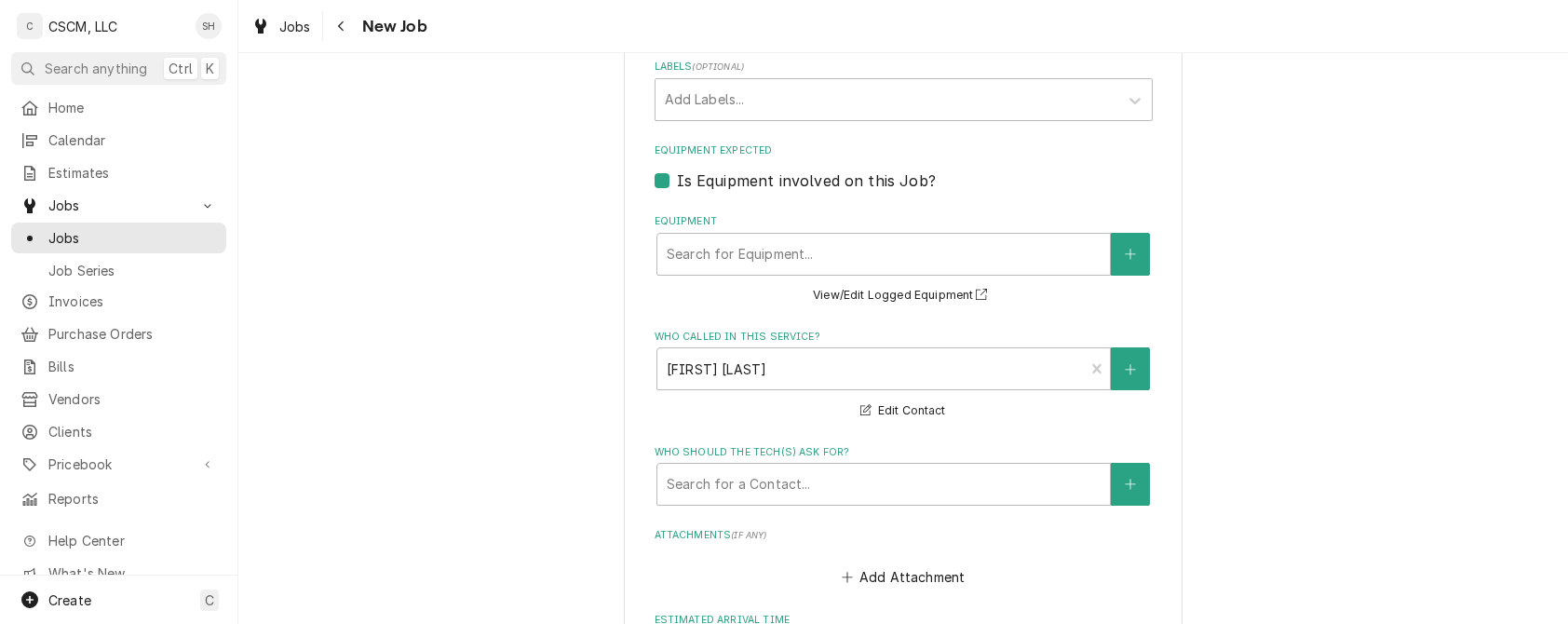 click on "Is Equipment involved on this Job?" at bounding box center (806, 181) 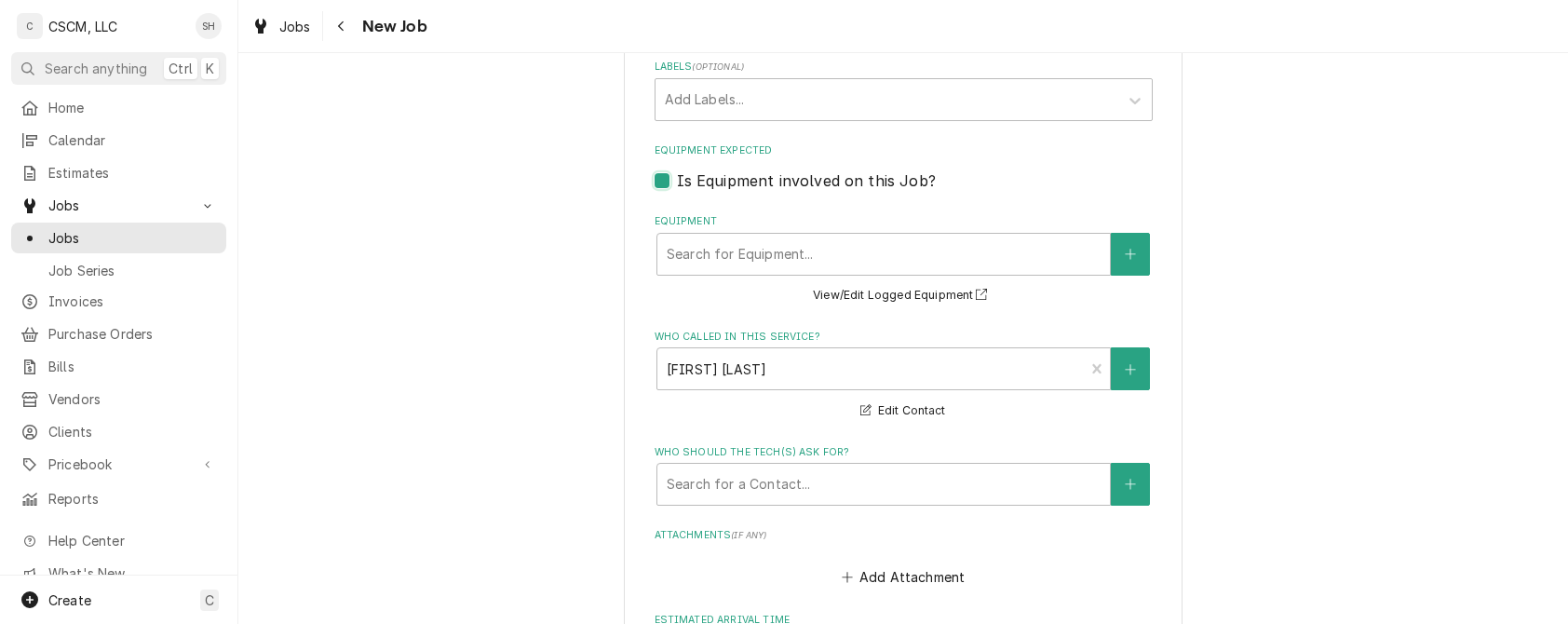 click on "Equipment Expected" at bounding box center (926, 190) 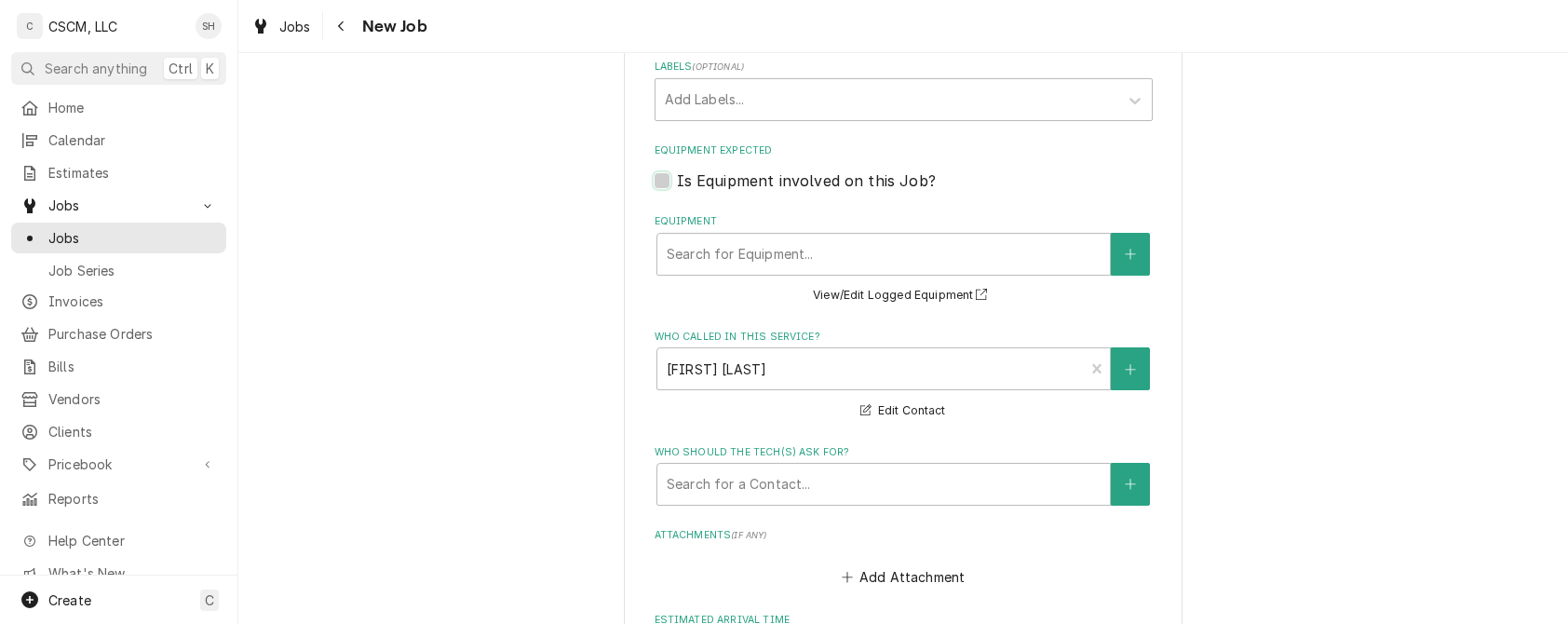 checkbox on "false" 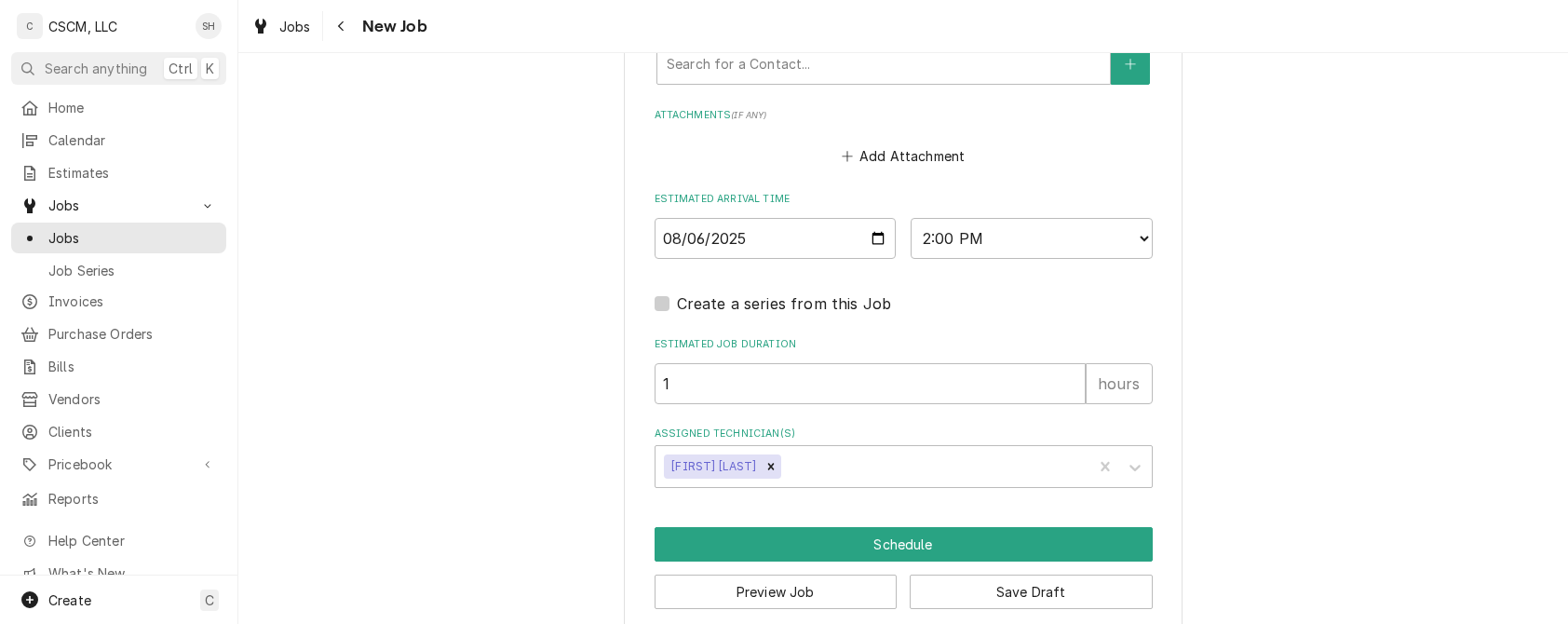 scroll, scrollTop: 1889, scrollLeft: 0, axis: vertical 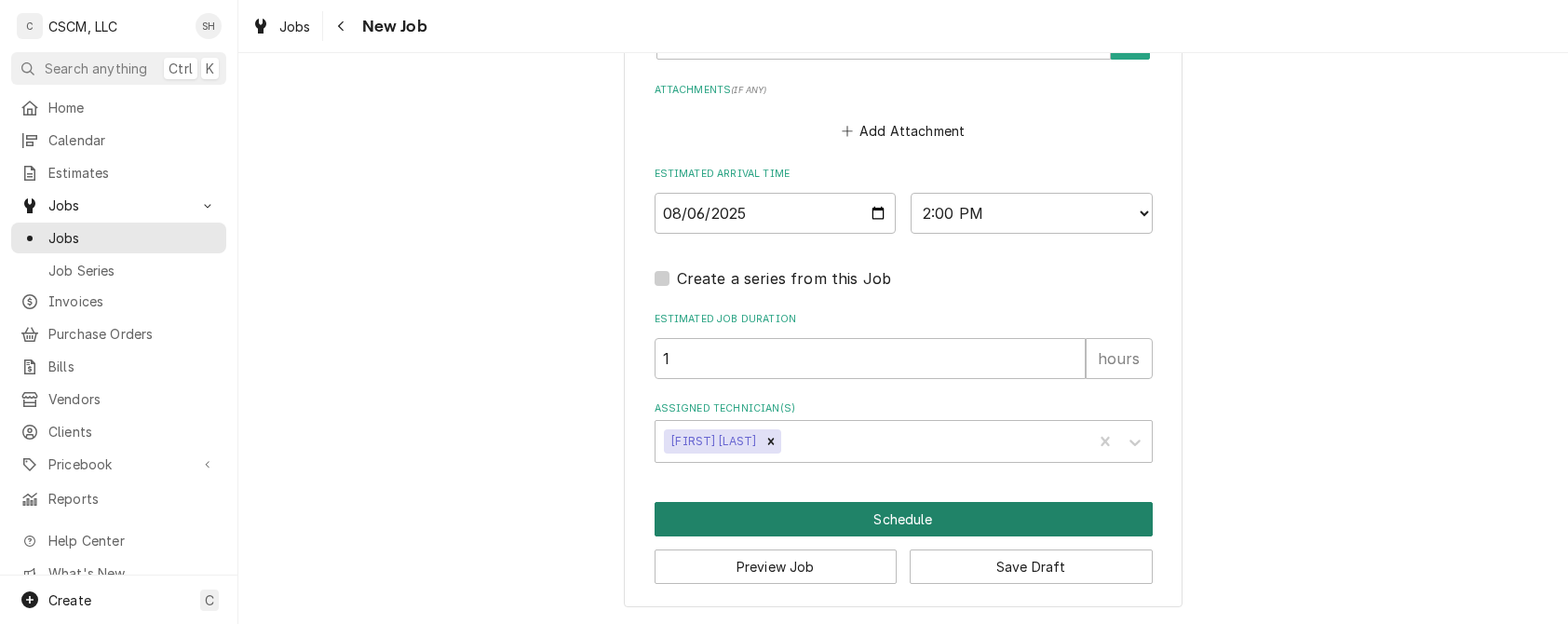 click on "Schedule" at bounding box center (903, 519) 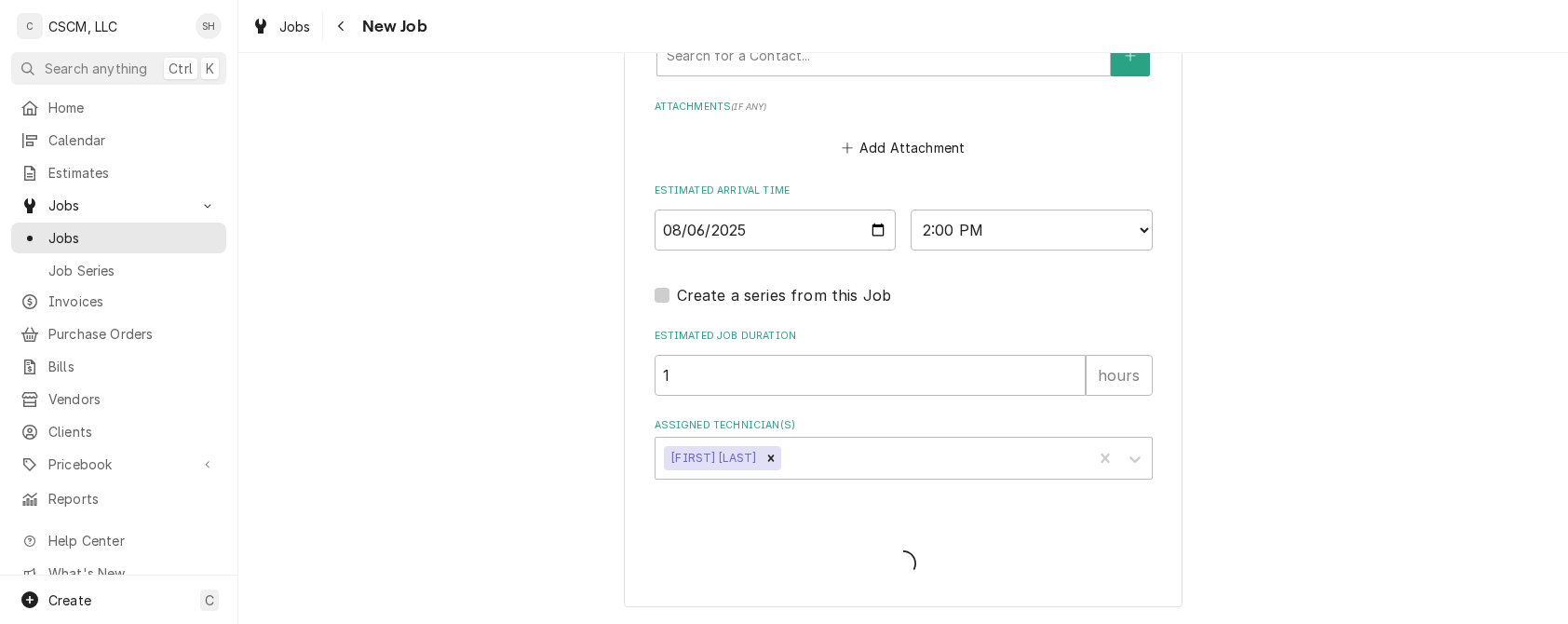 scroll, scrollTop: 1871, scrollLeft: 0, axis: vertical 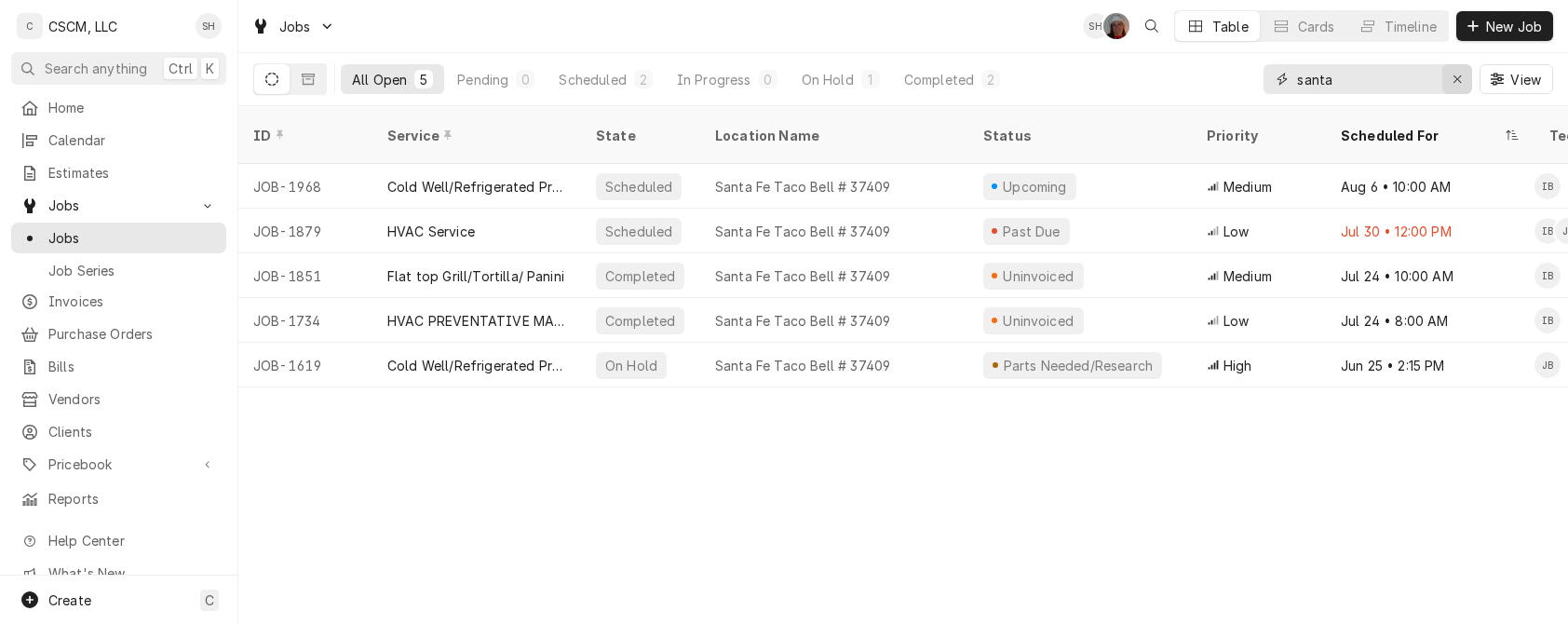 click 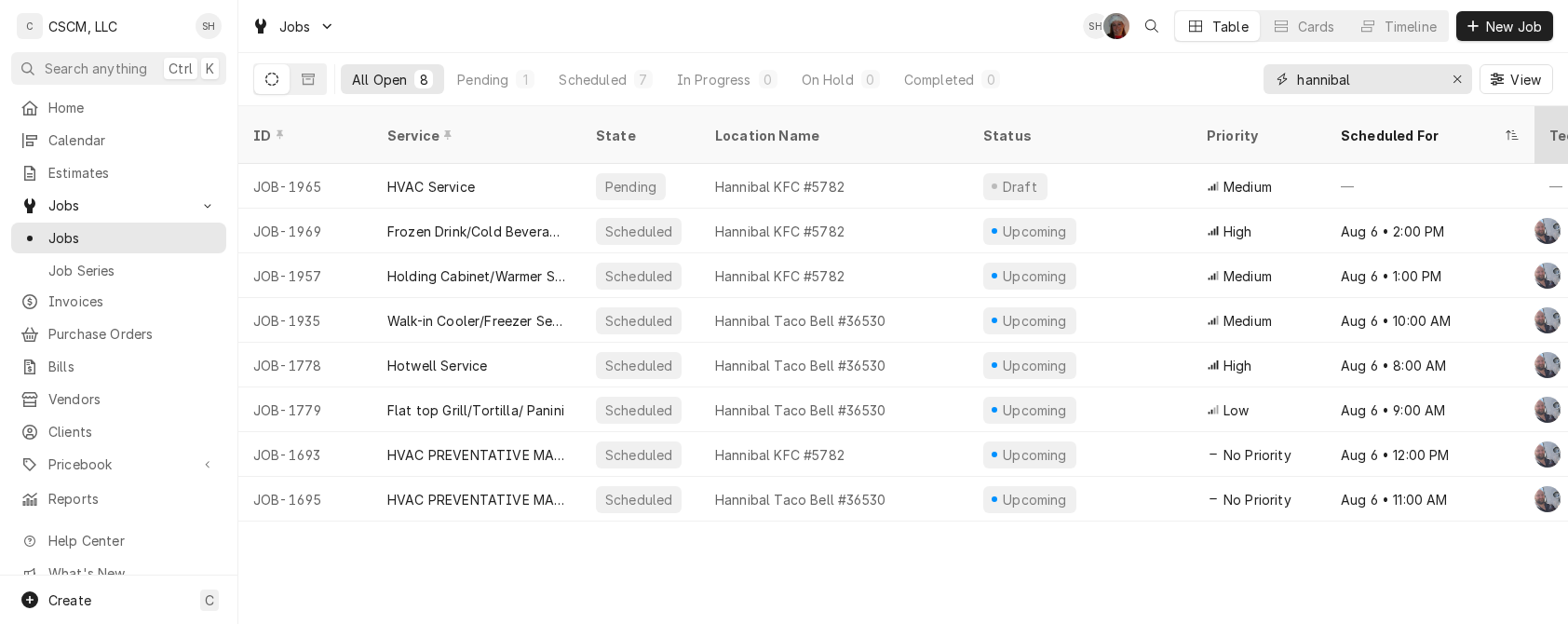 type on "hannibal" 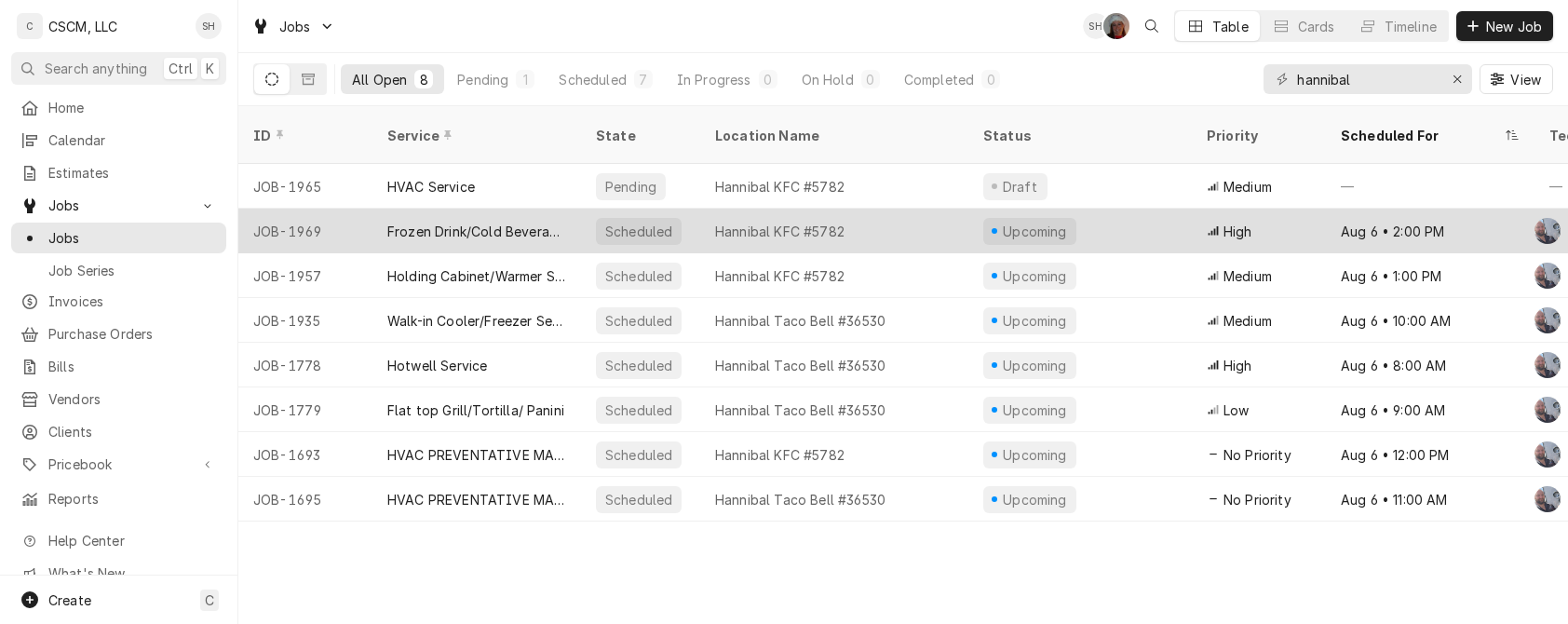 click on "Upcoming" at bounding box center [1080, 231] 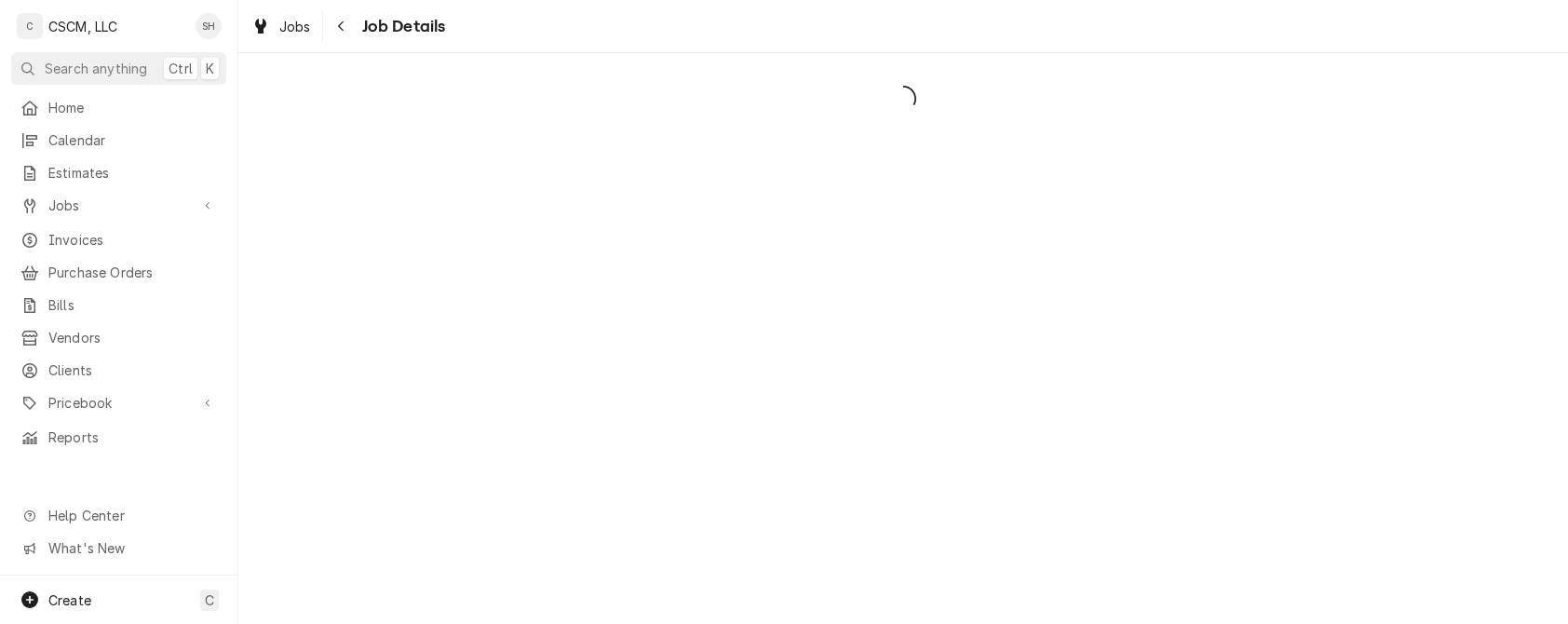 scroll, scrollTop: 0, scrollLeft: 0, axis: both 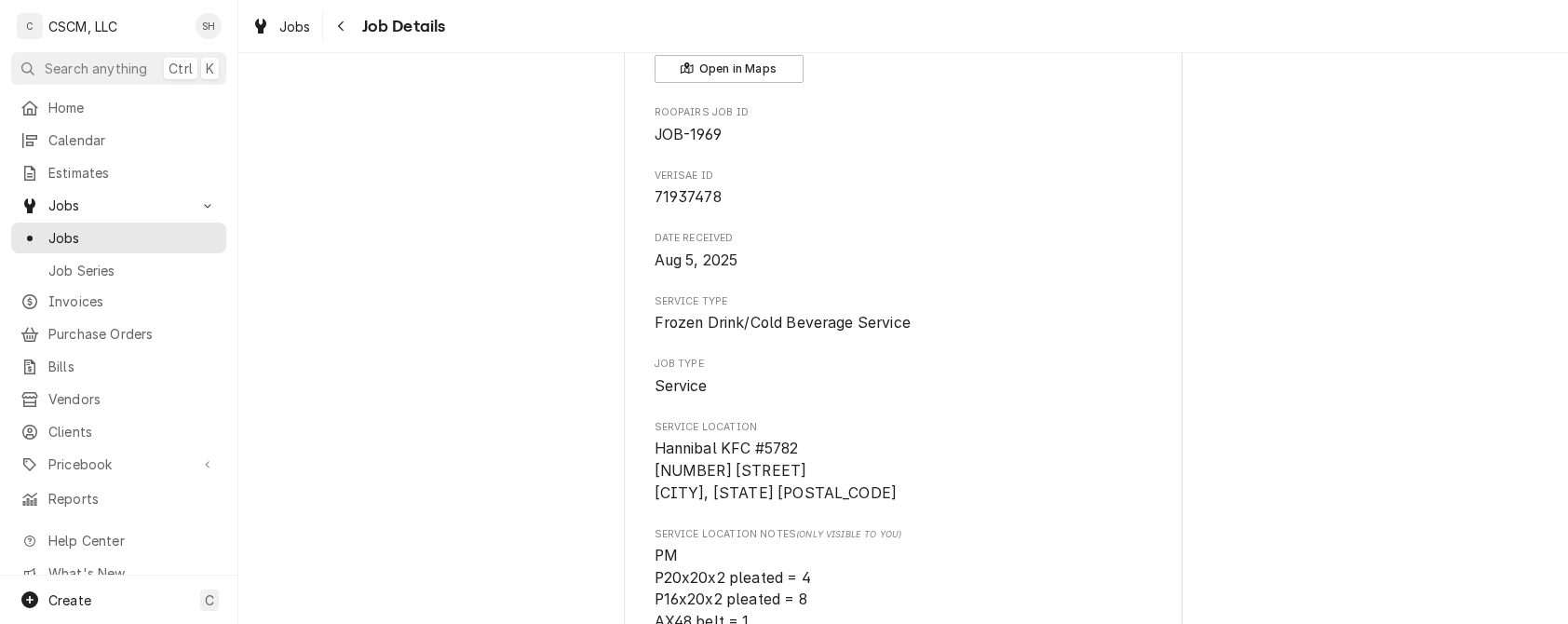 click on "Upcoming KBP Foods Hannibal KFC #5782 / [NUMBER] [STREET], [CITY], [STATE] [POSTAL_CODE] Open in Maps Roopairs Job ID JOB-1969 Verisae ID 71937478 Date Received [DATE] Service Type Frozen Drink/Cold Beverage Service Job Type Service Service Location Hannibal KFC #5782
[NUMBER] [STREET]
[CITY], [STATE] [POSTAL_CODE] Service Location Notes  (Only Visible to You) PM
P20x20x2 pleated = 4
P16x20x2 pleated = 8
AX48 belt = 1
BX50 belt = 1
AX52 belt = 1
AX27 belt = 1
AX24 belt = 1 Scheduled For [DATE] - [TIME] Scheduled On [DATE] - [TIME] Last Modified [DATE] - [TIME] Estimated Job Duration 1h Assigned Technician(s) [FIRST] [LAST] Reason For Call Pepsi machine is Leaking water from the lobby machine
NTE: $500.00 Priority High Job Reporter Name [FIRST] [LAST] Email [EMAIL] Start Job Edit Job Cancel Job Update Attachments Unschedule Job Download PDF" at bounding box center [903, 760] 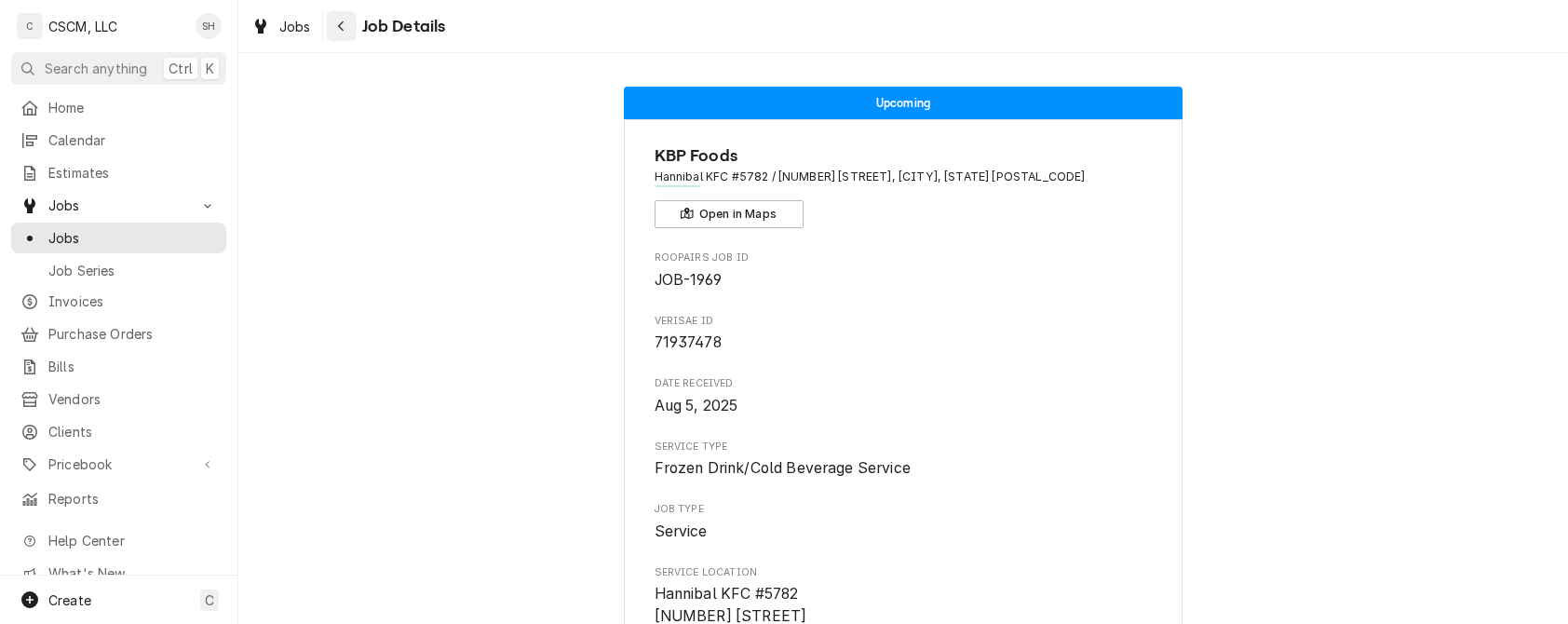 click at bounding box center (342, 26) 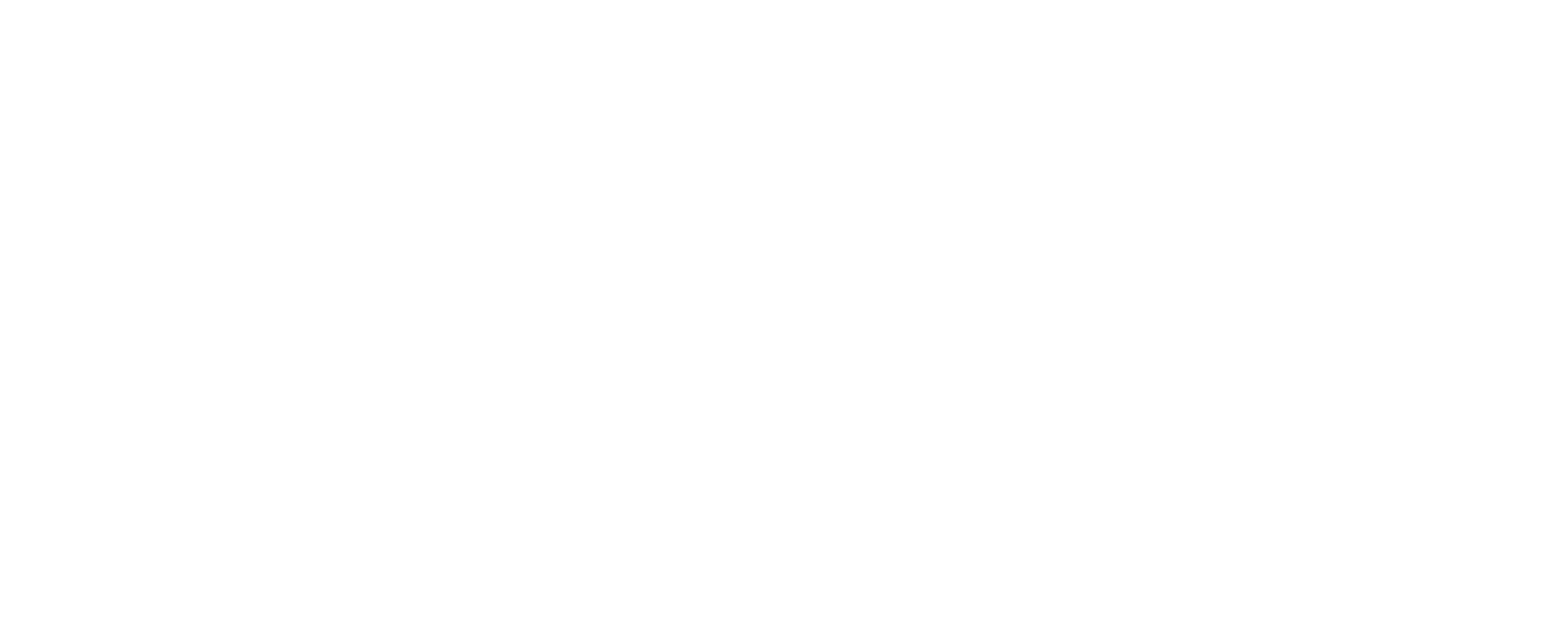 scroll, scrollTop: 0, scrollLeft: 0, axis: both 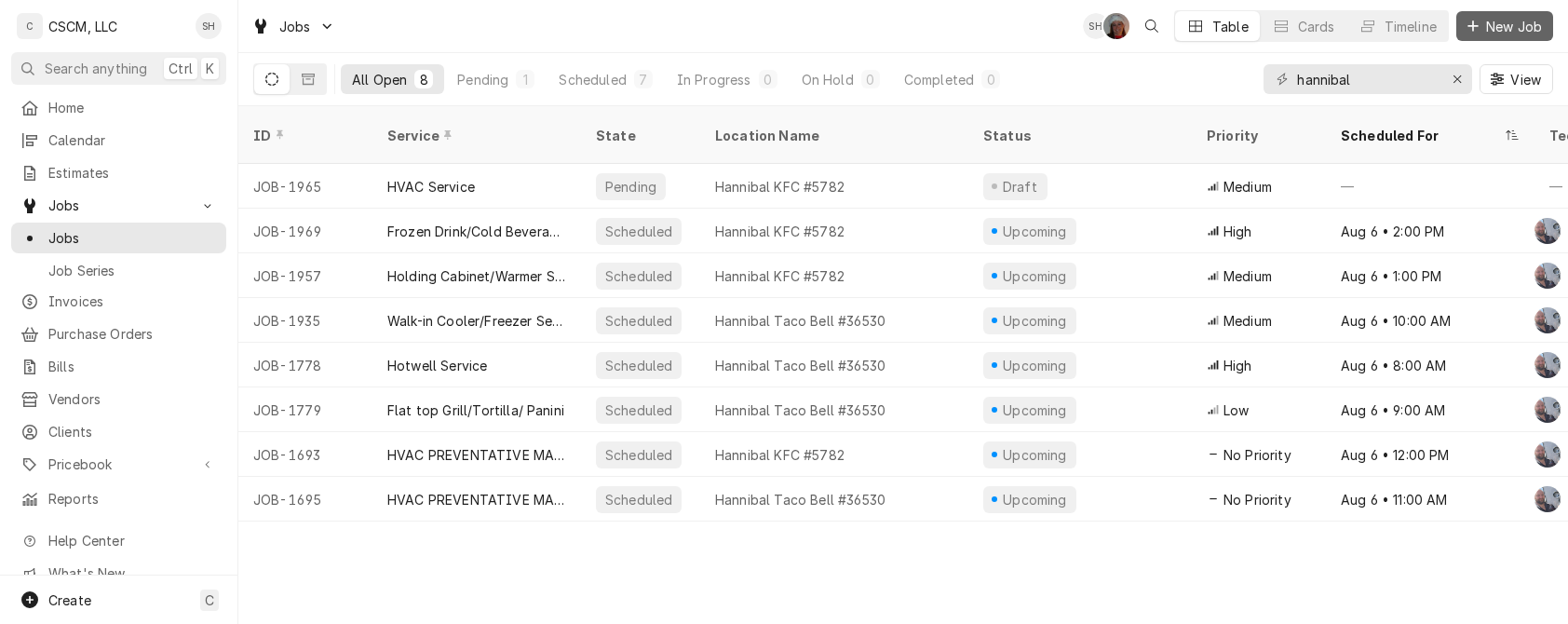 drag, startPoint x: 1524, startPoint y: 30, endPoint x: 1469, endPoint y: 24, distance: 55.3263 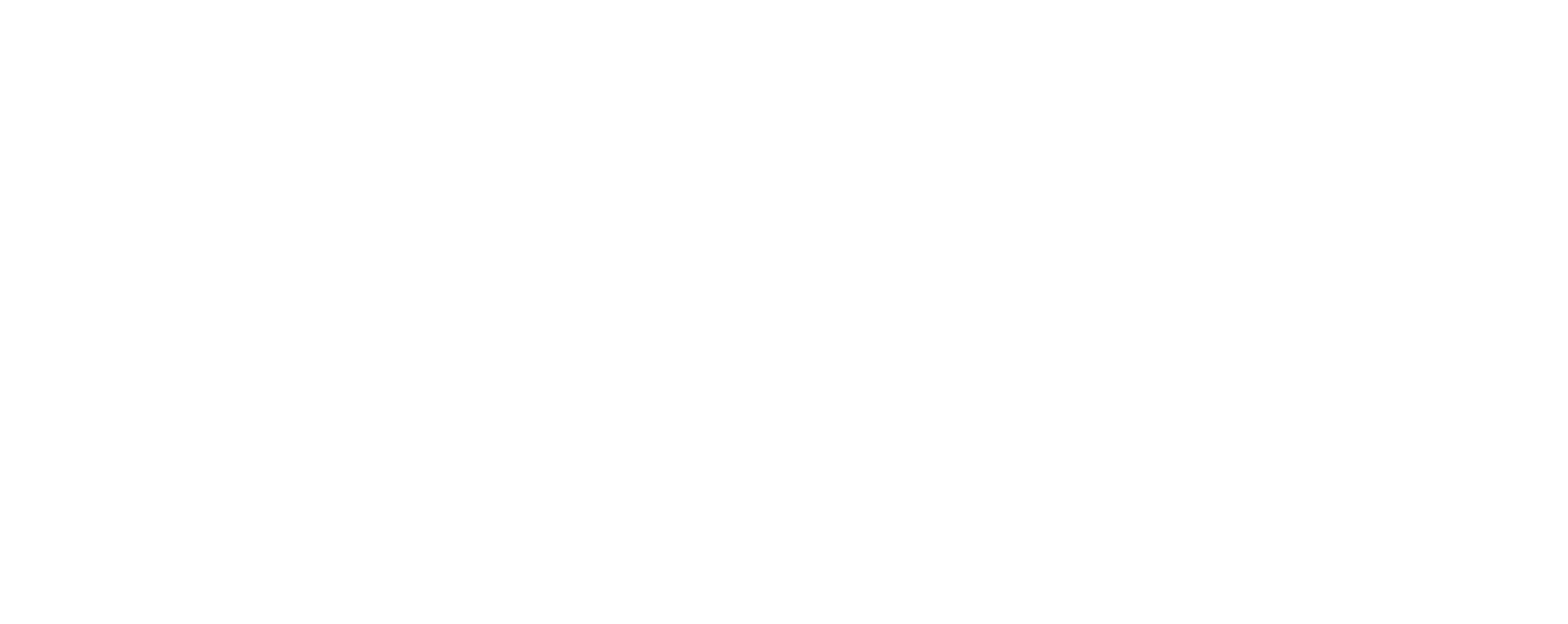 scroll, scrollTop: 0, scrollLeft: 0, axis: both 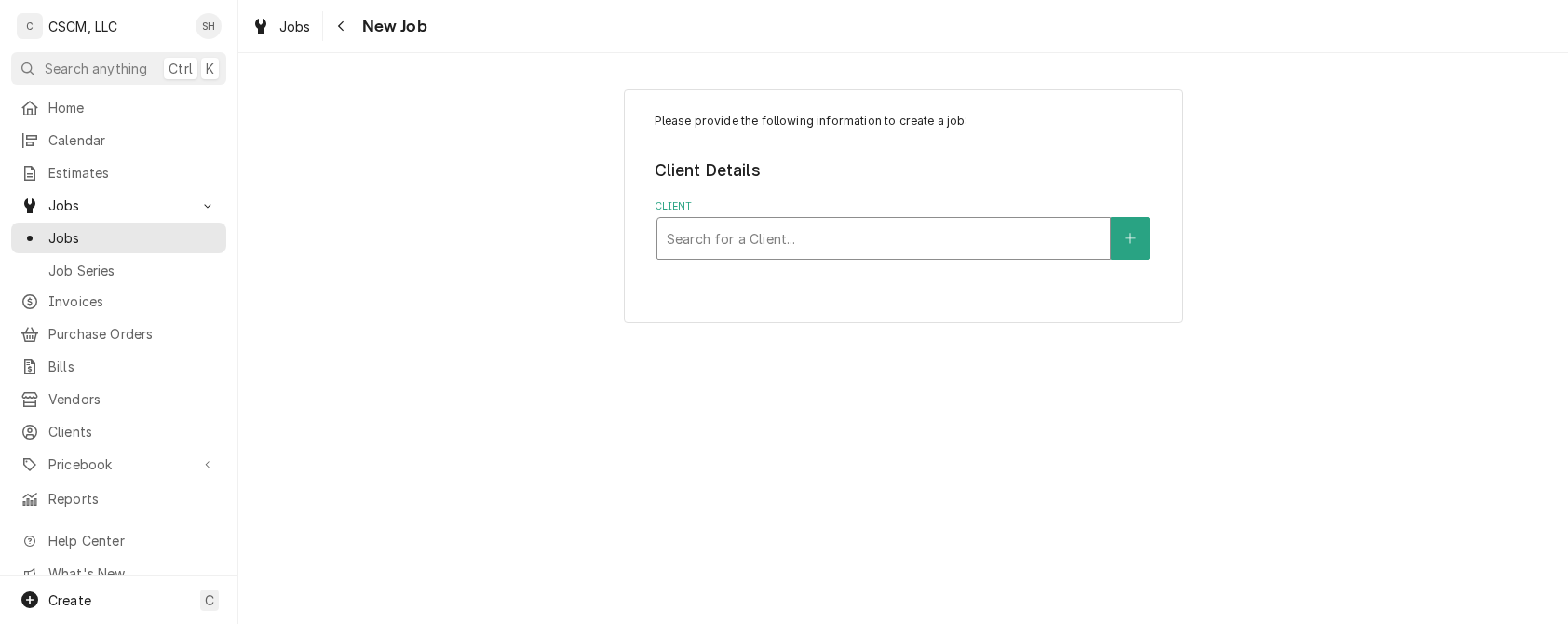 click at bounding box center (884, 238) 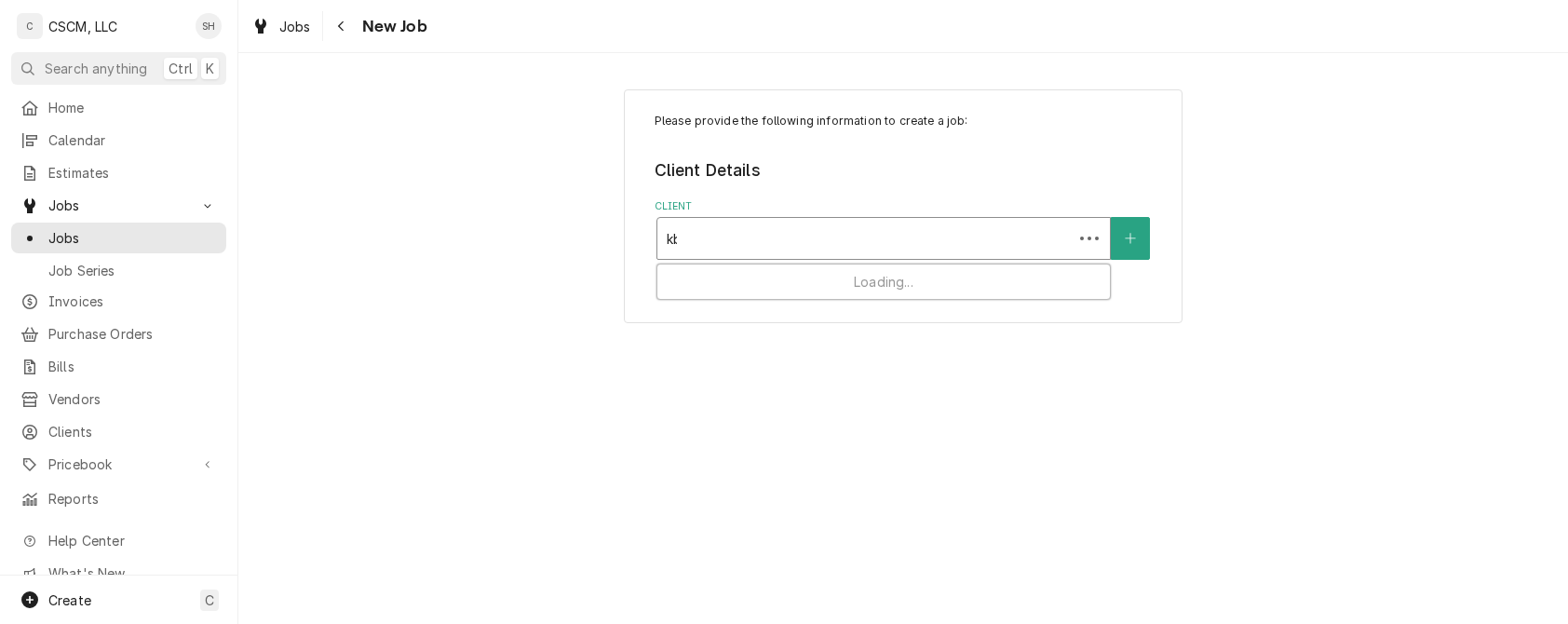 type on "kbp" 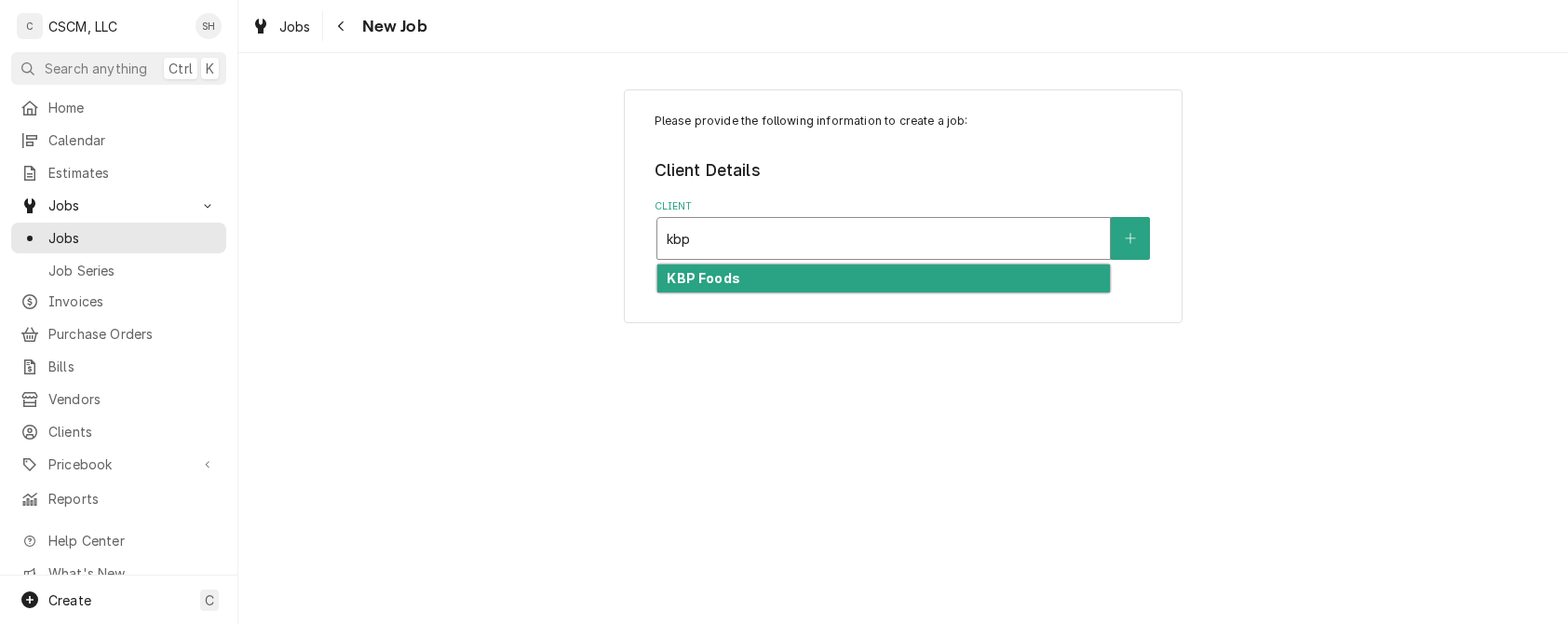 click on "KBP Foods" at bounding box center (884, 278) 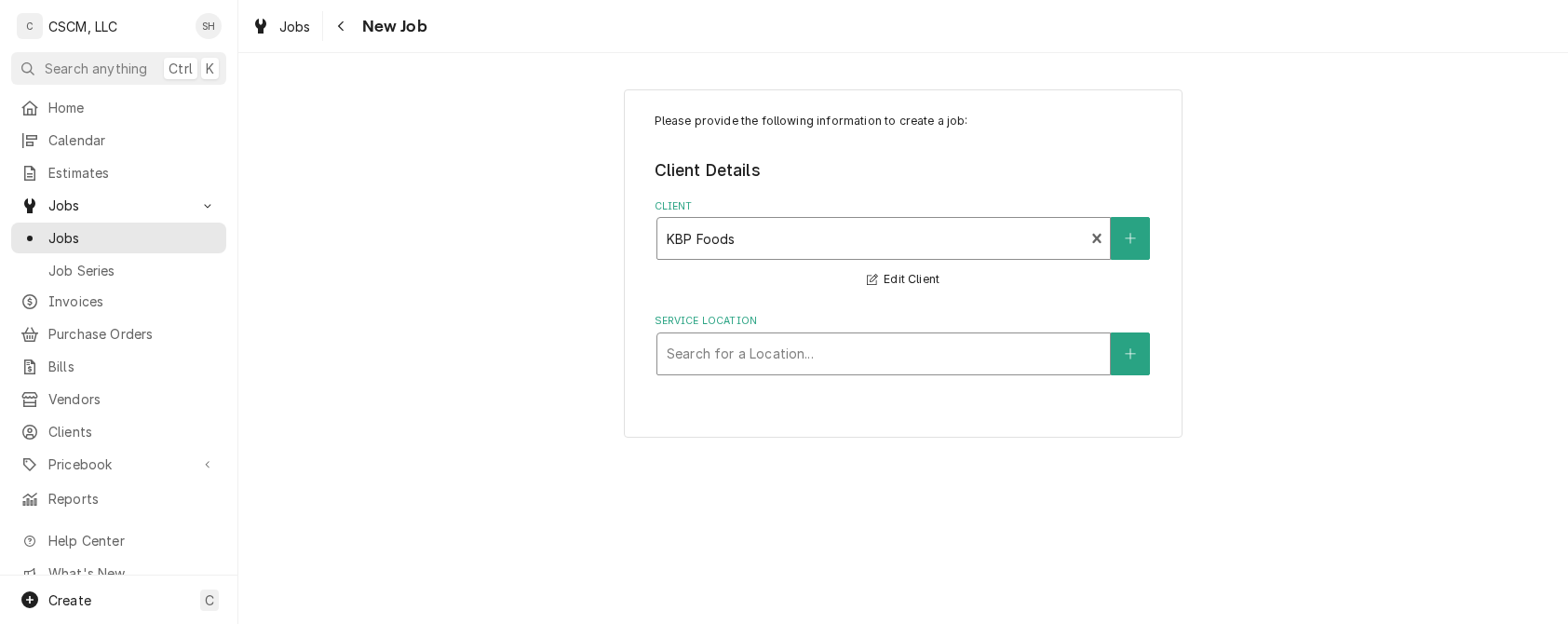 click at bounding box center [884, 354] 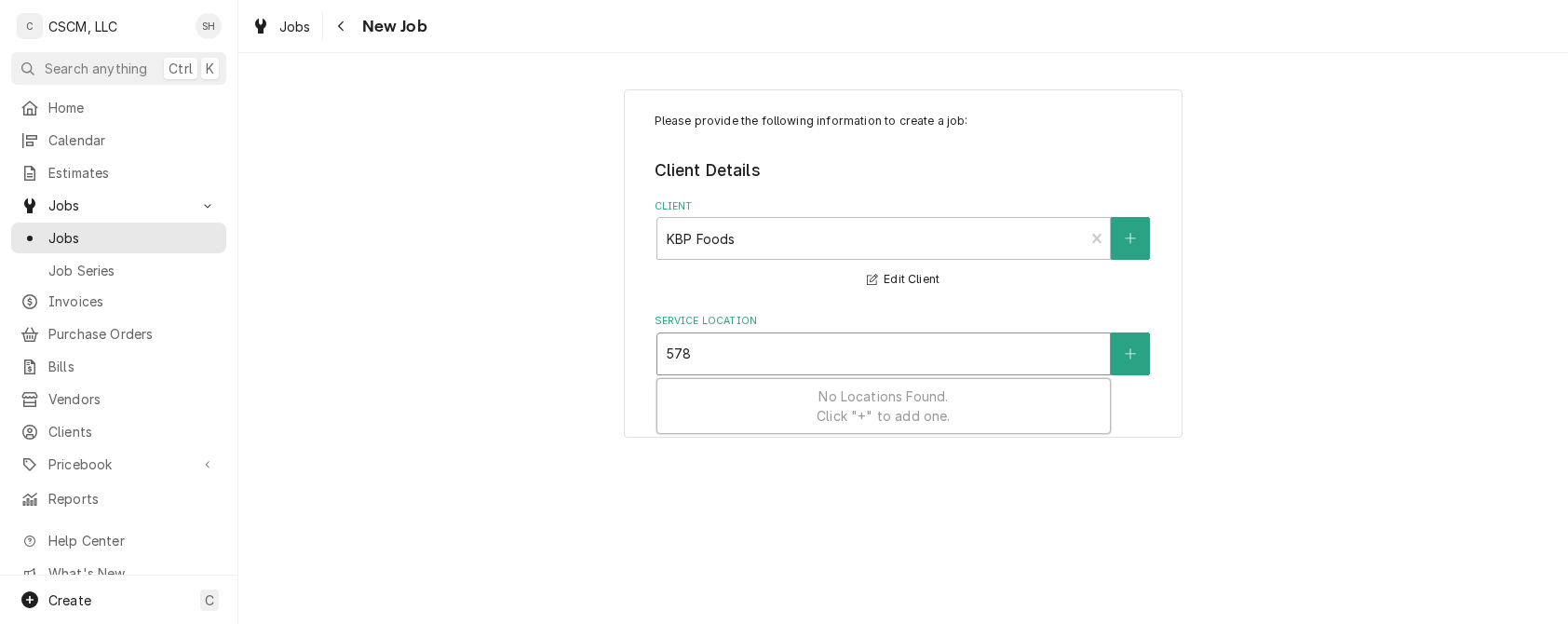 type on "5782" 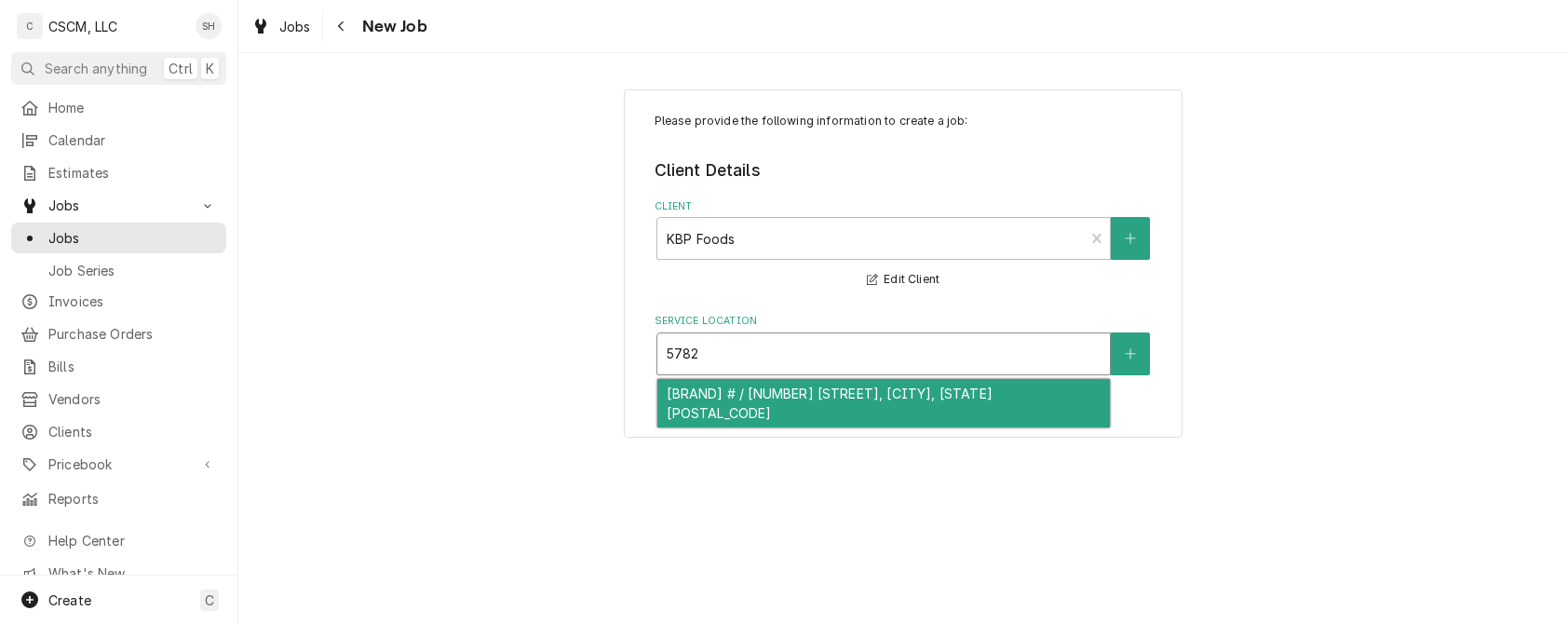 click on "[CITY] KFC #[NUMBER] / [NUMBER] [STREET], [CITY], [STATE] [POSTAL_CODE]" at bounding box center (884, 403) 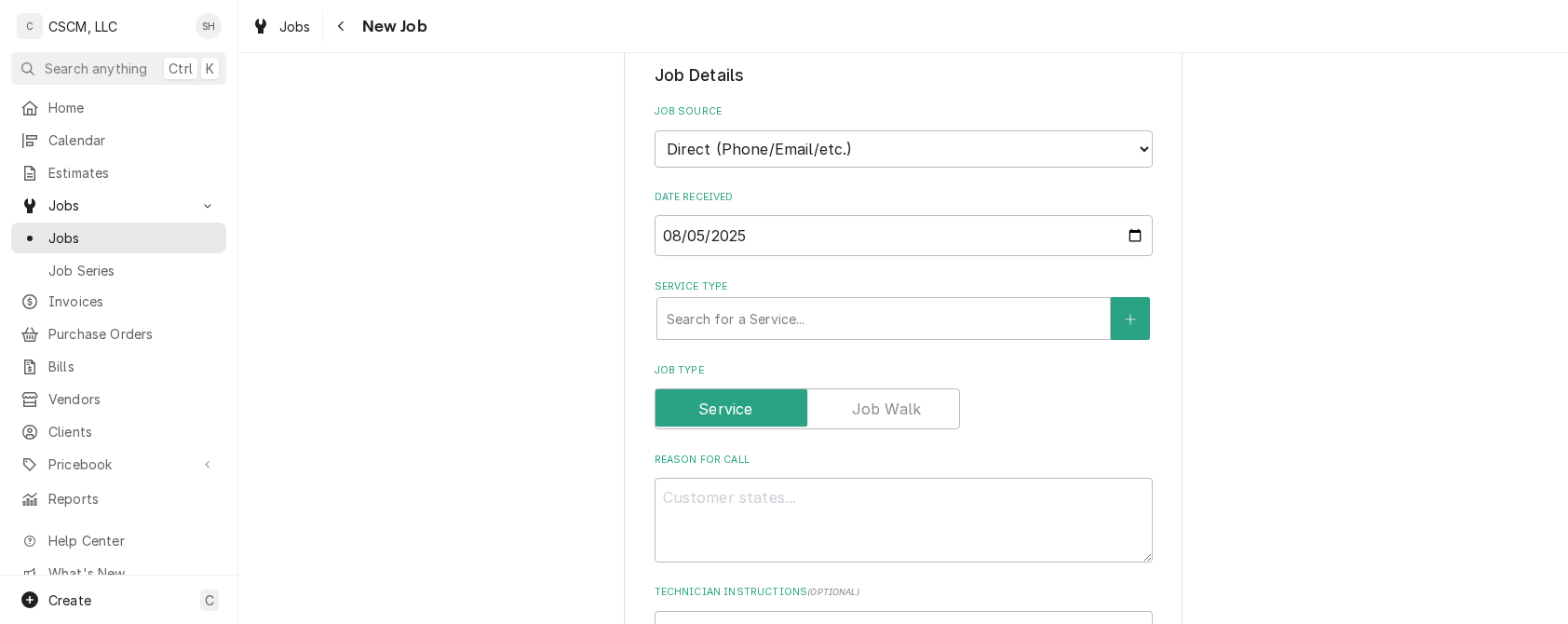 scroll, scrollTop: 604, scrollLeft: 0, axis: vertical 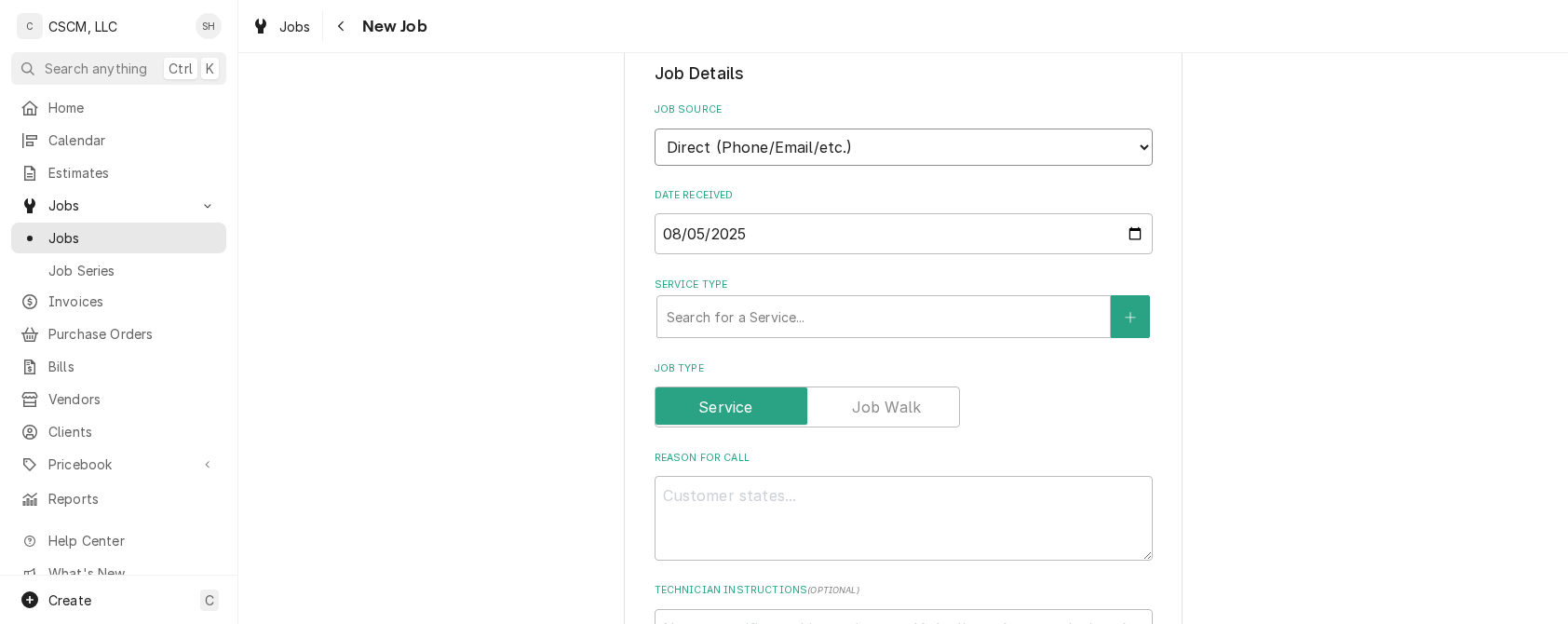 click on "Direct (Phone/Email/etc.) Other" at bounding box center [903, 147] 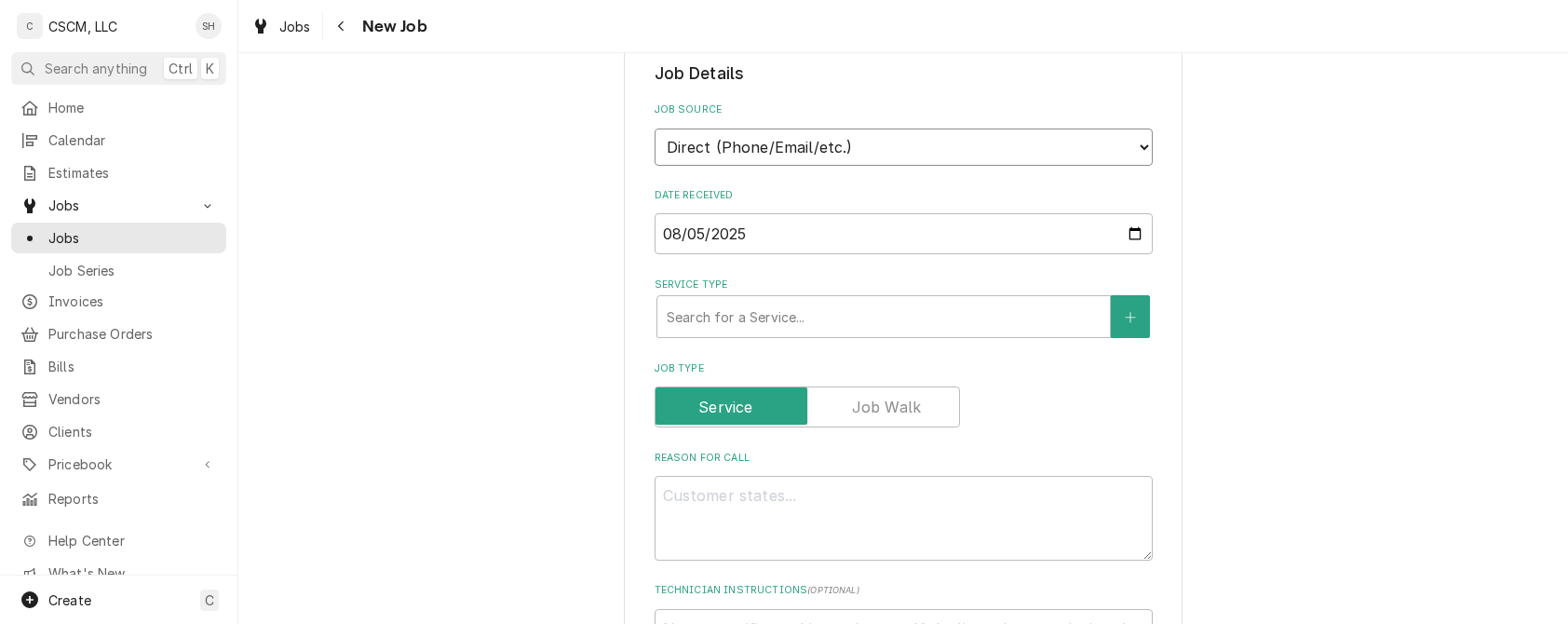 select on "100" 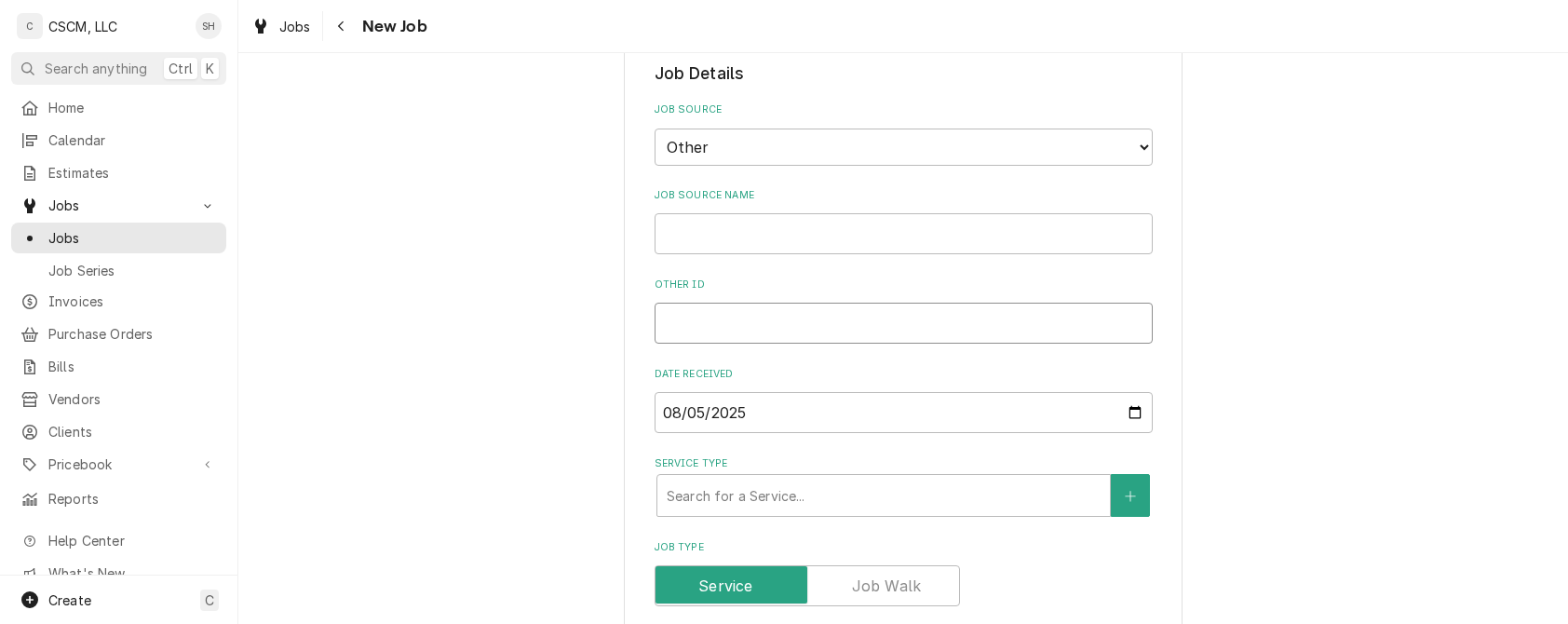 click on "Other ID" at bounding box center [903, 323] 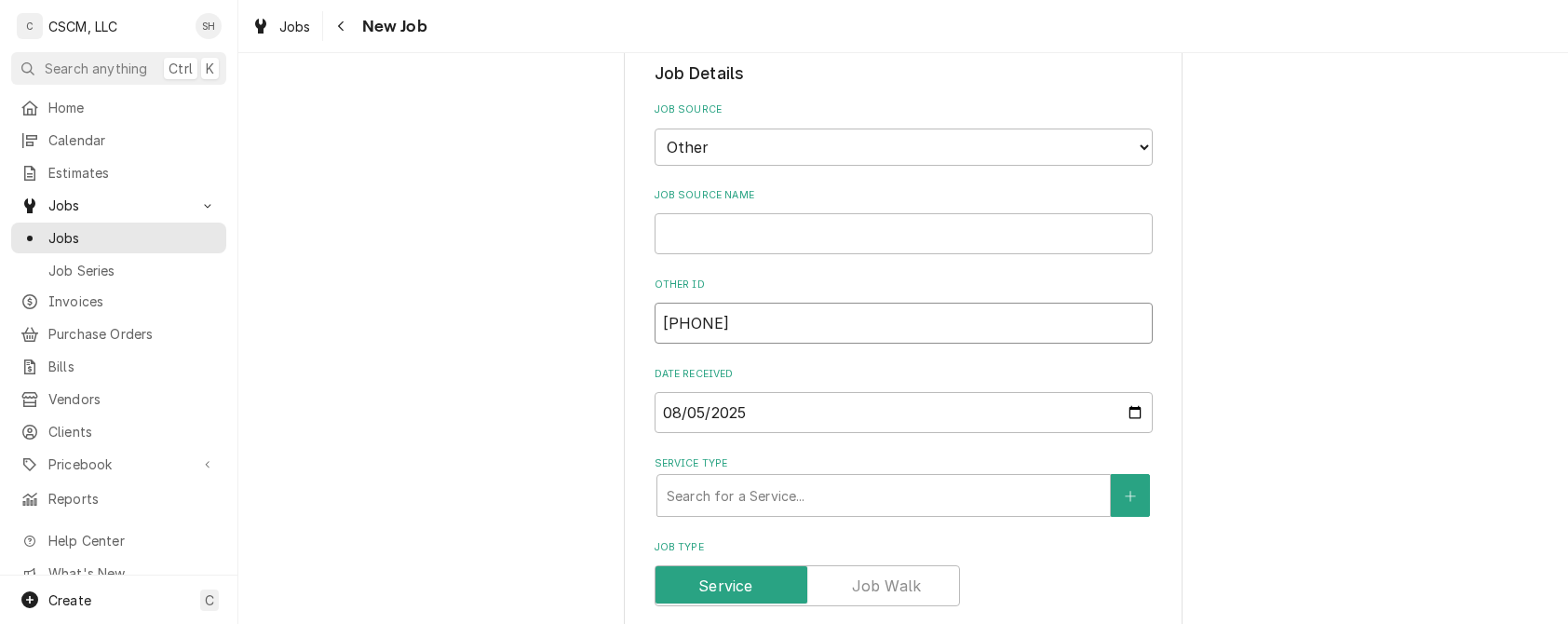 type on "x" 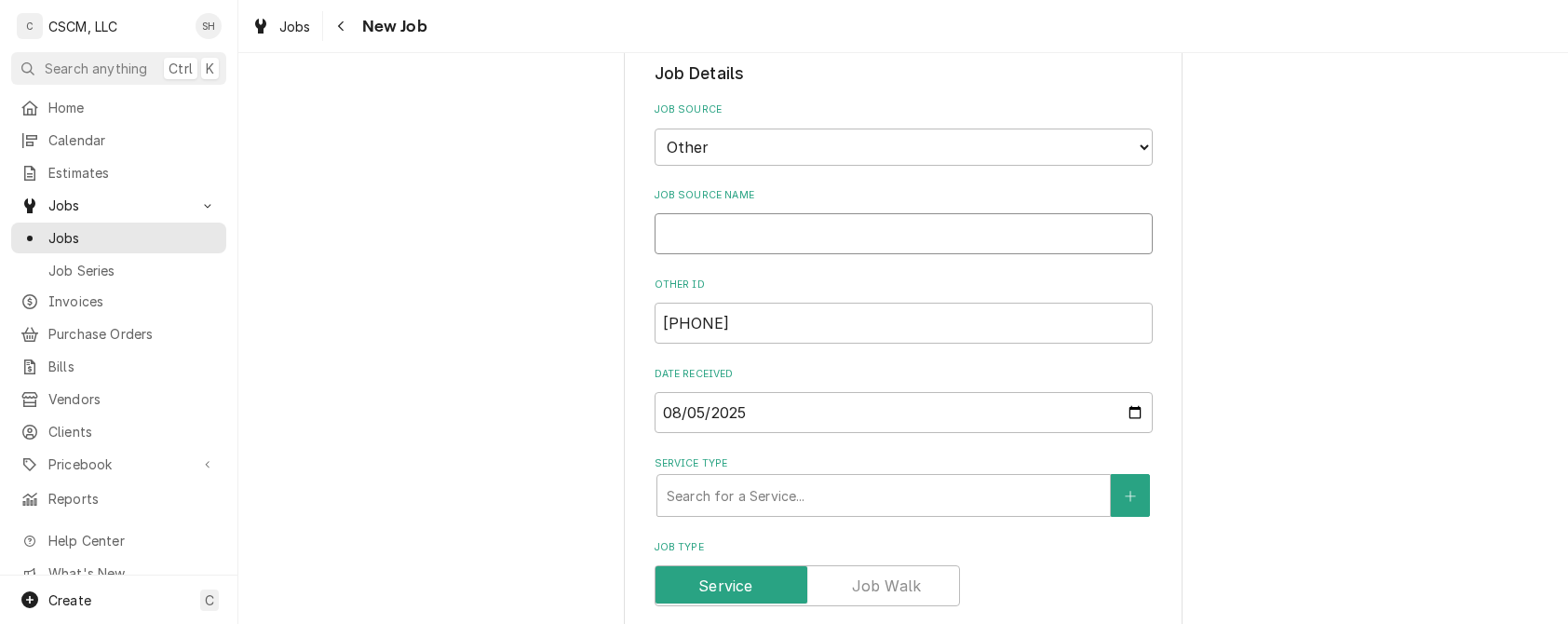 click on "Job Source Name" at bounding box center [903, 234] 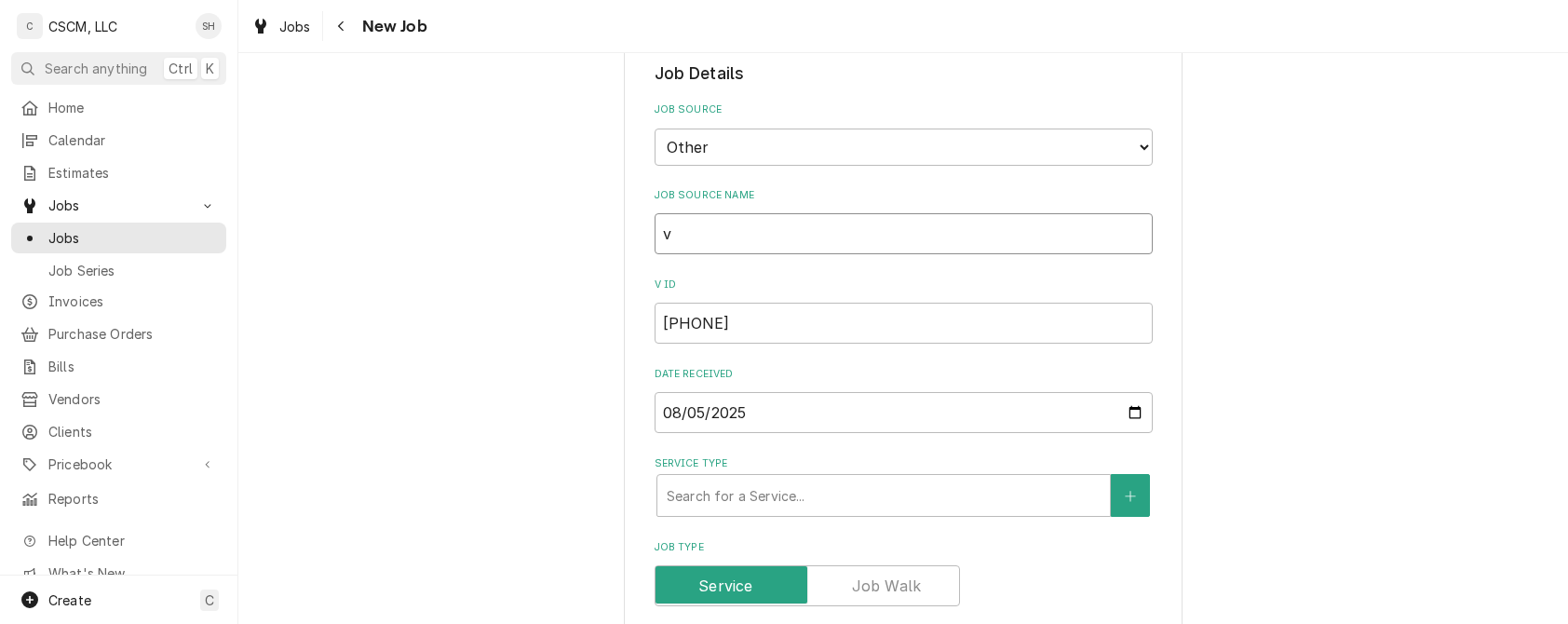 type on "x" 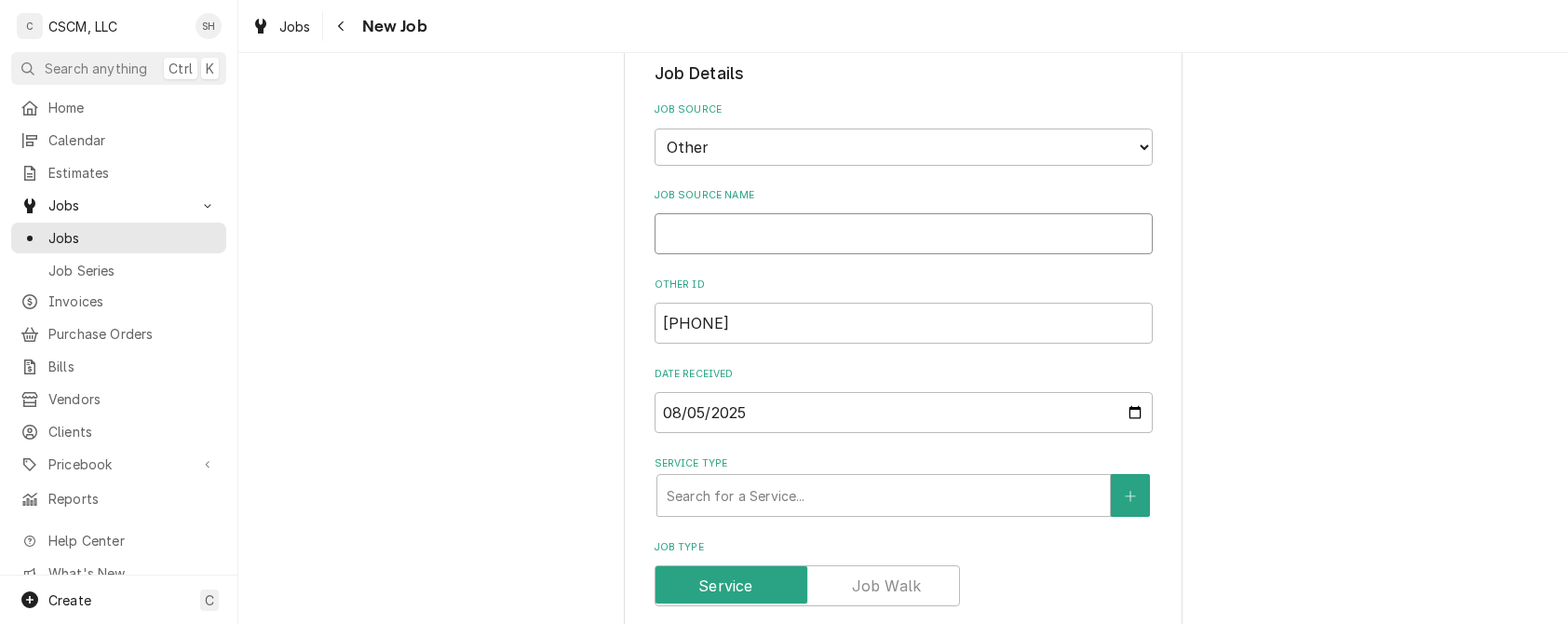 type on "V" 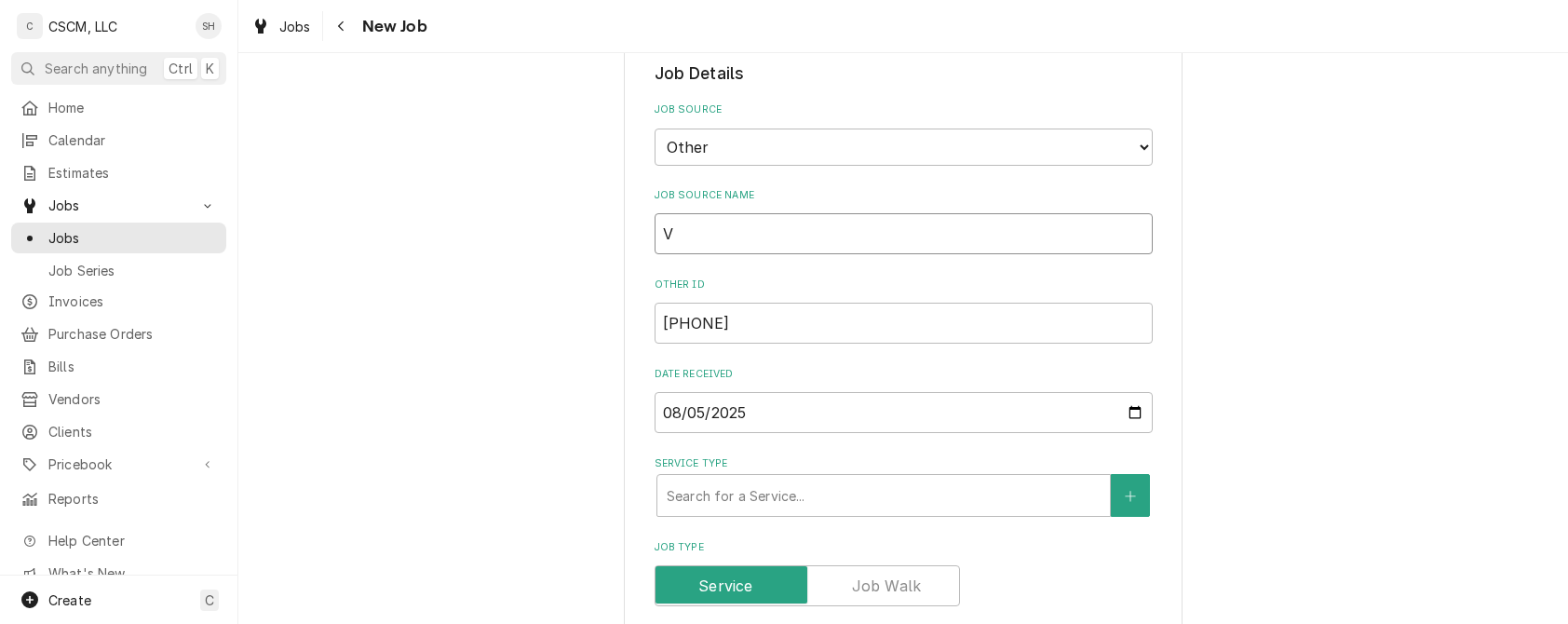 type on "x" 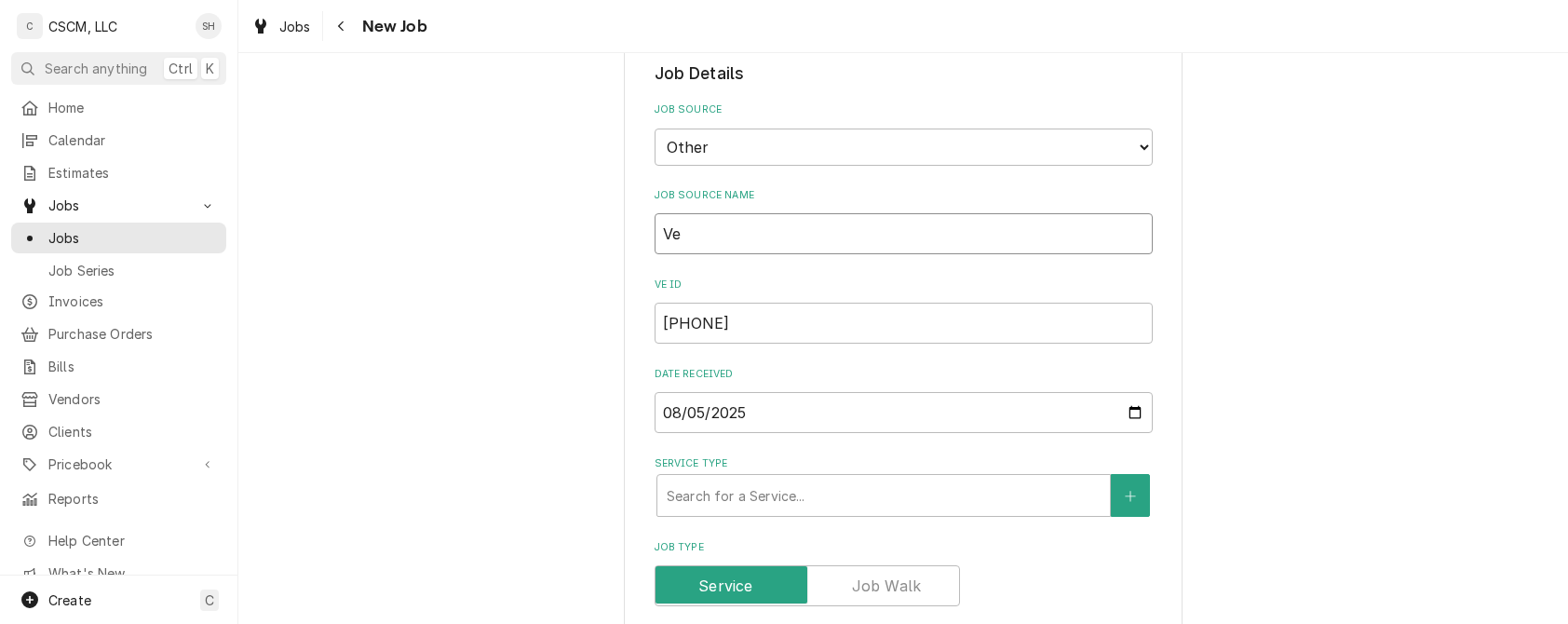 type on "x" 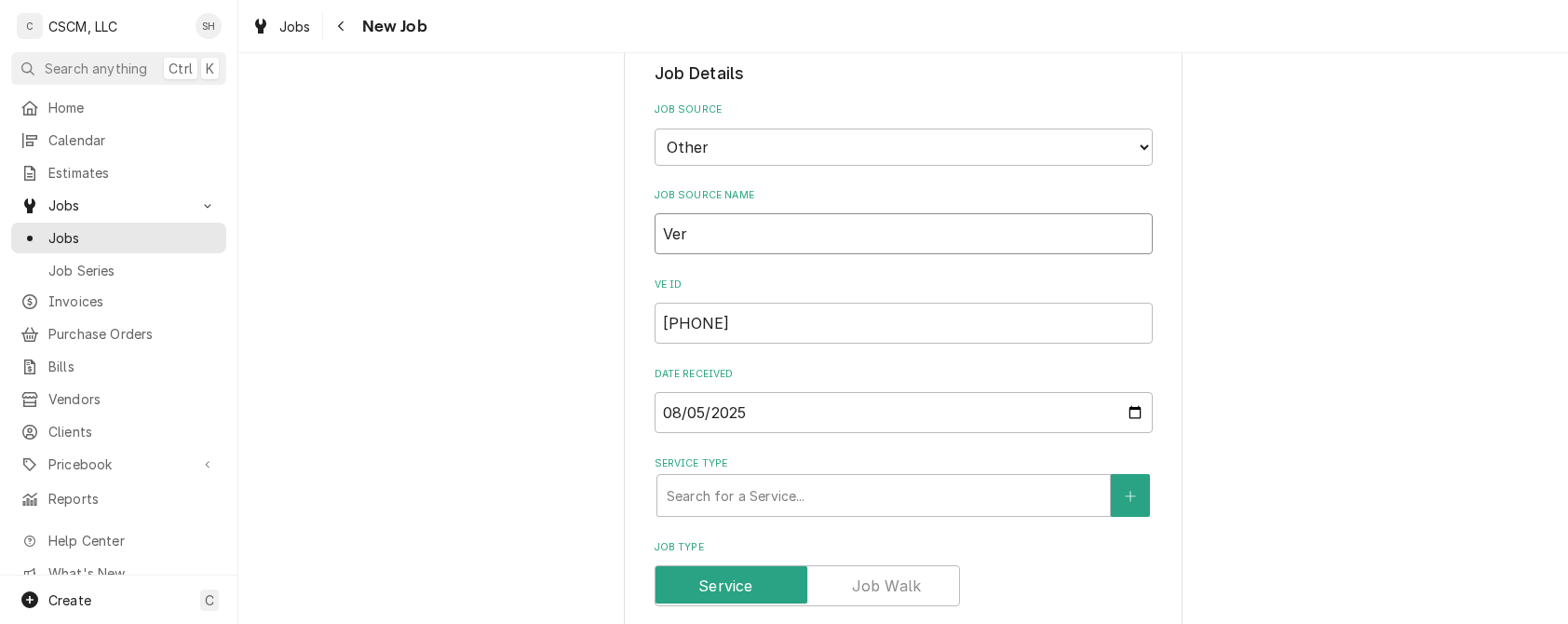 type on "x" 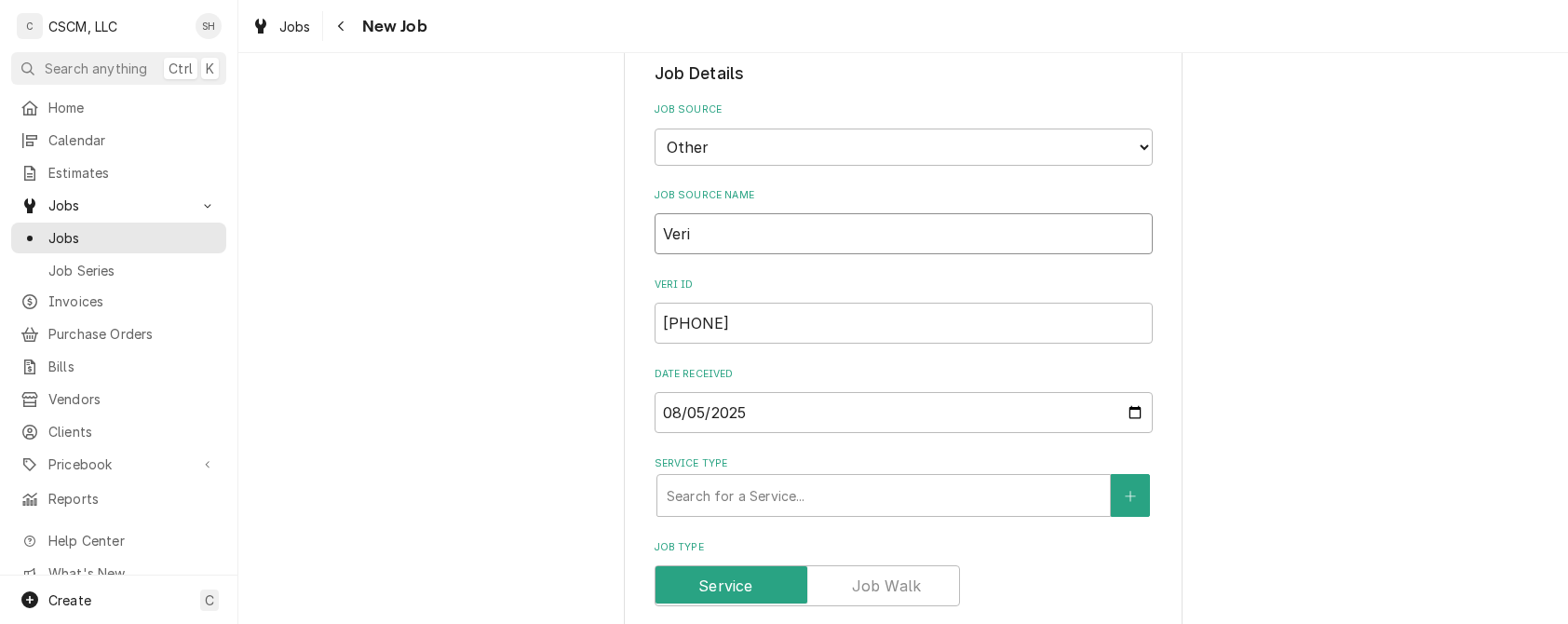 type on "x" 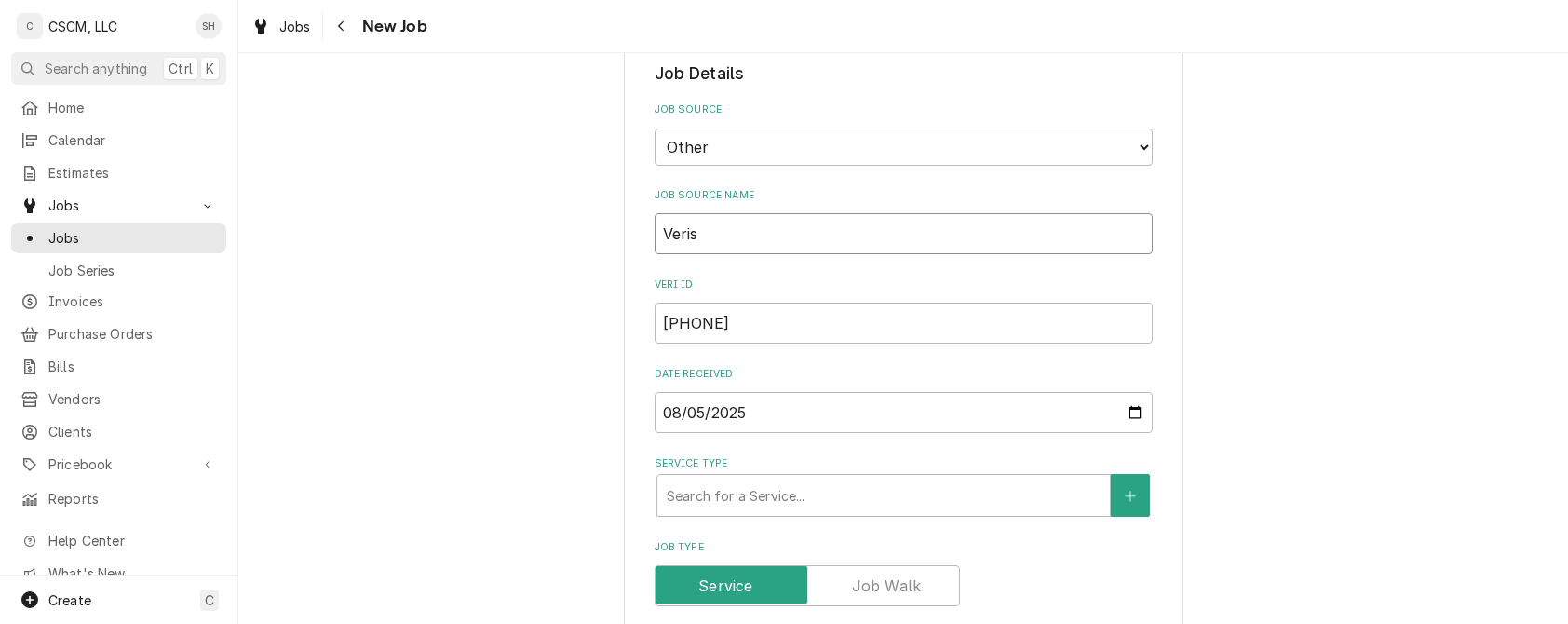 type on "x" 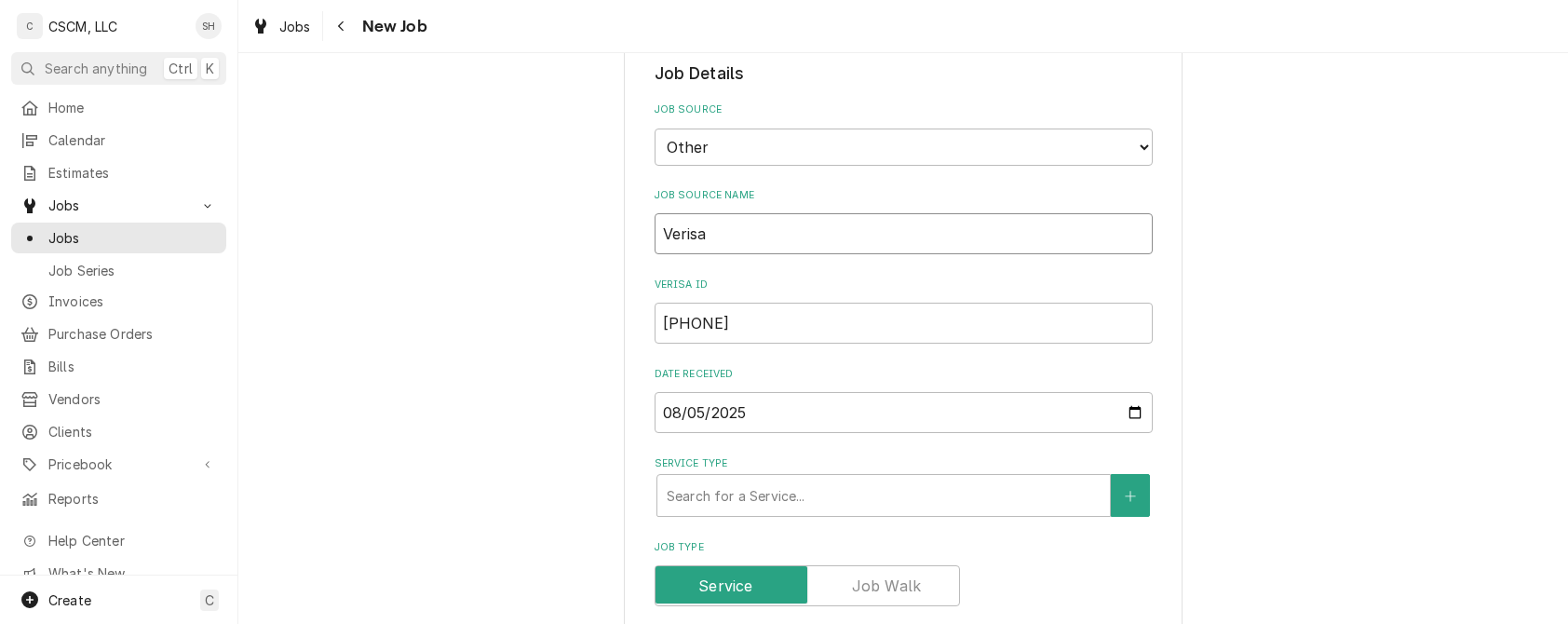 type on "Verisae" 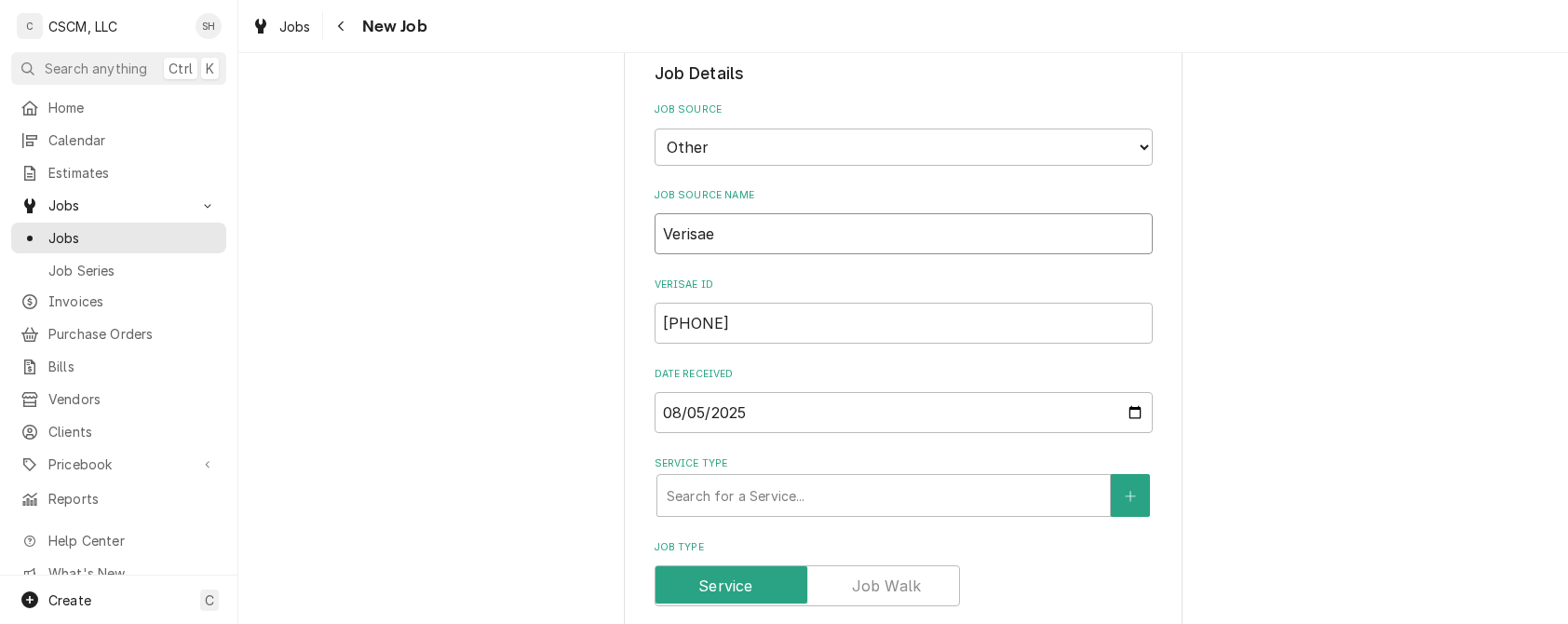 type on "x" 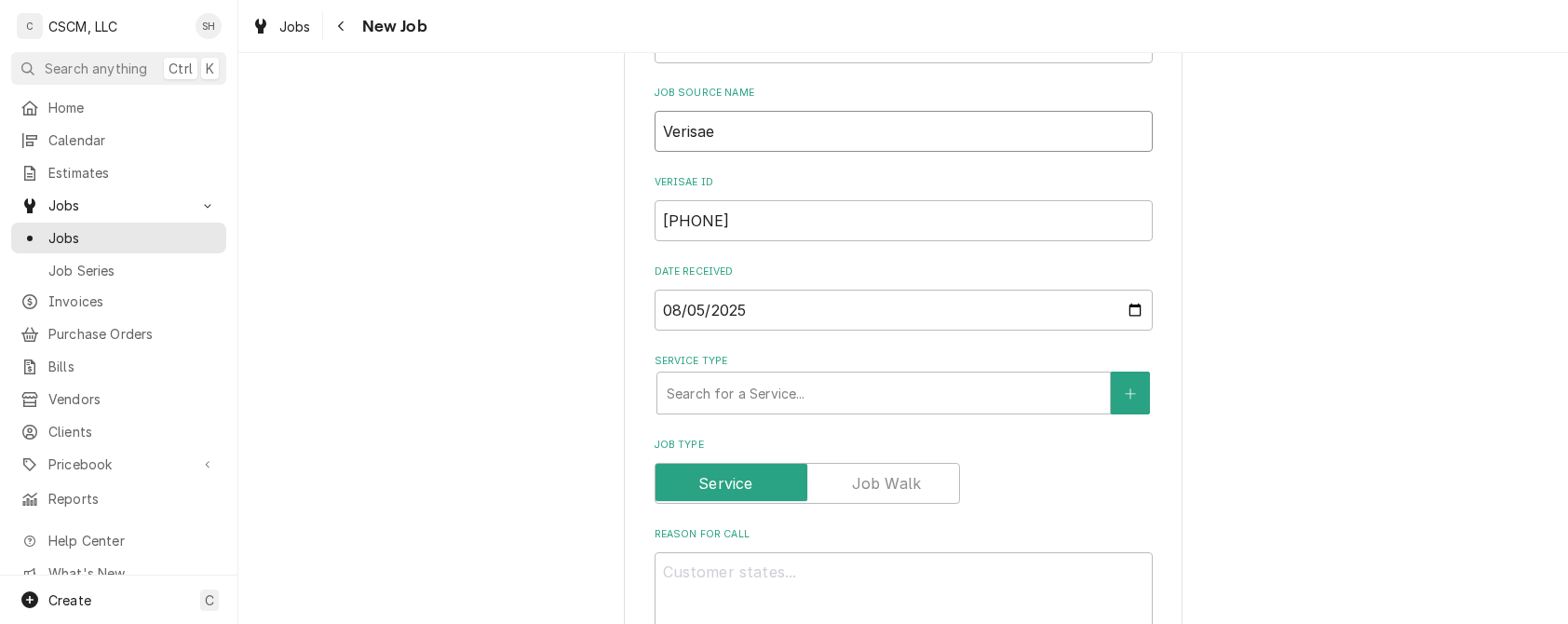 scroll, scrollTop: 708, scrollLeft: 0, axis: vertical 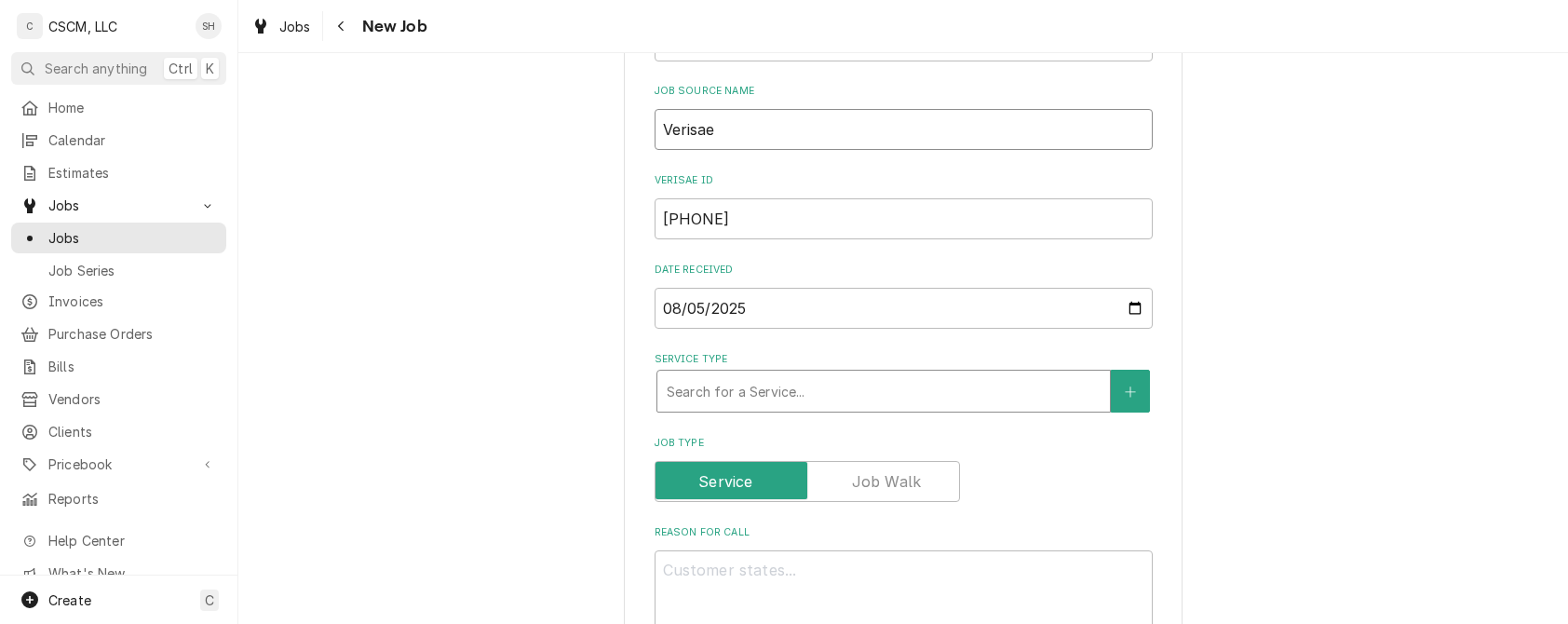 type on "Verisae" 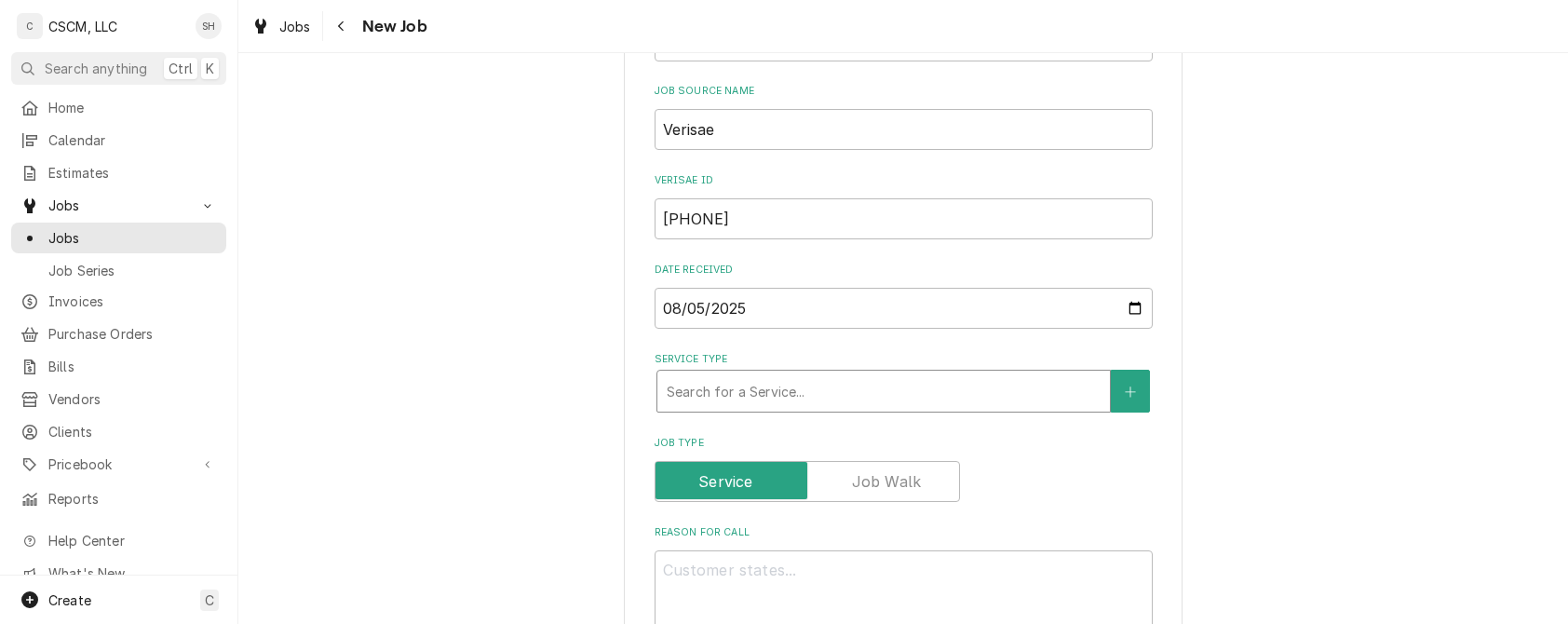 click at bounding box center [884, 391] 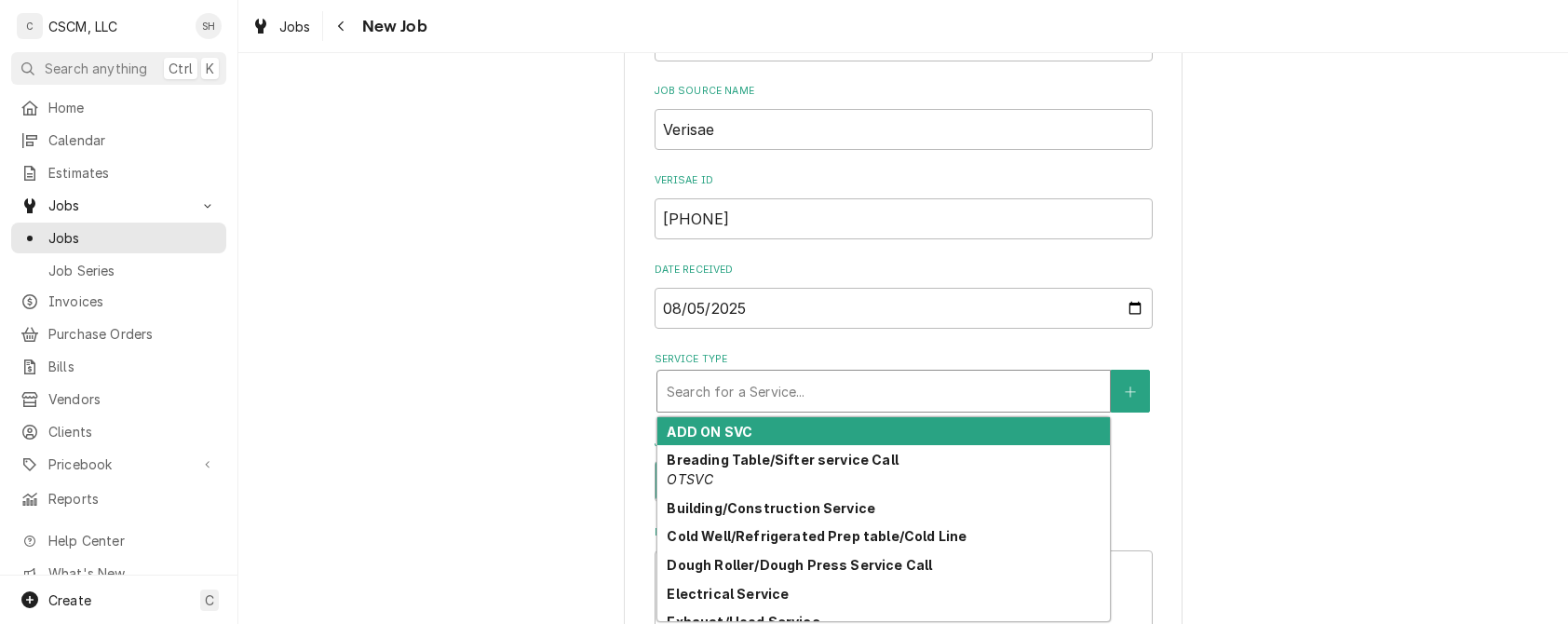 type on "x" 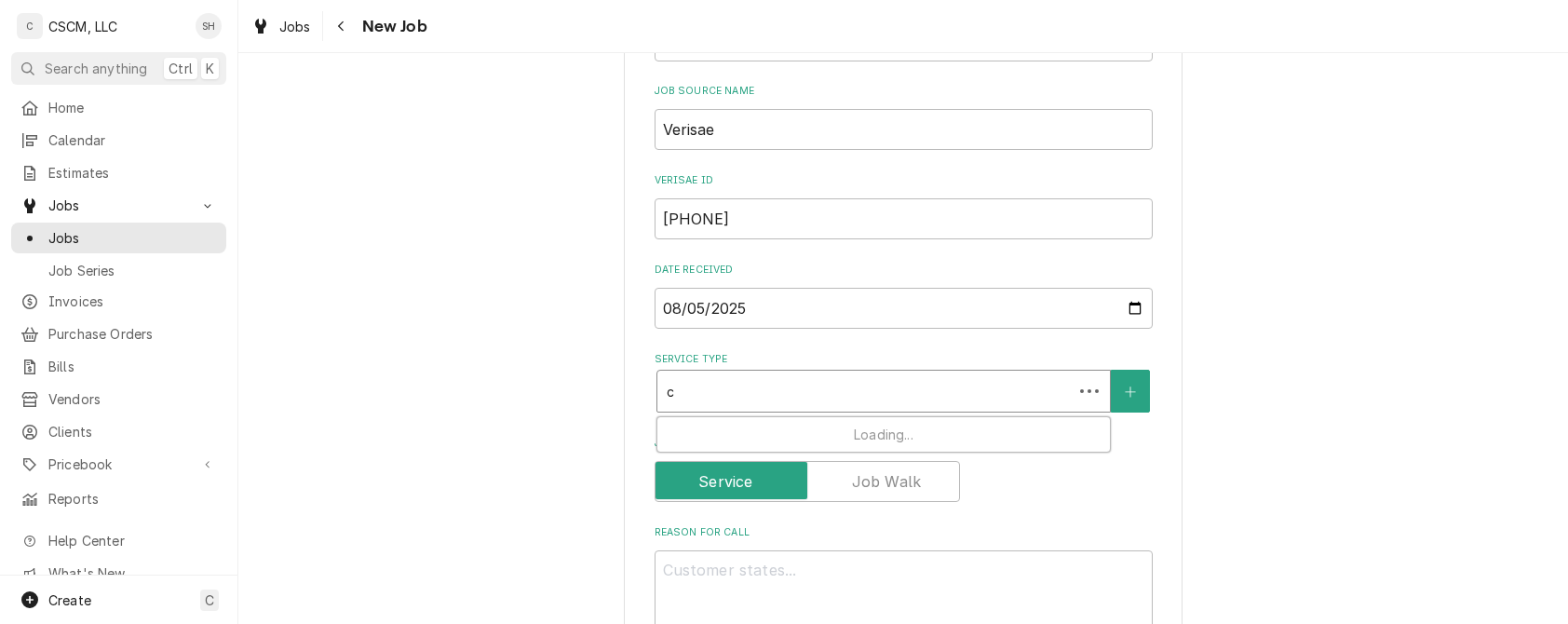 type on "co" 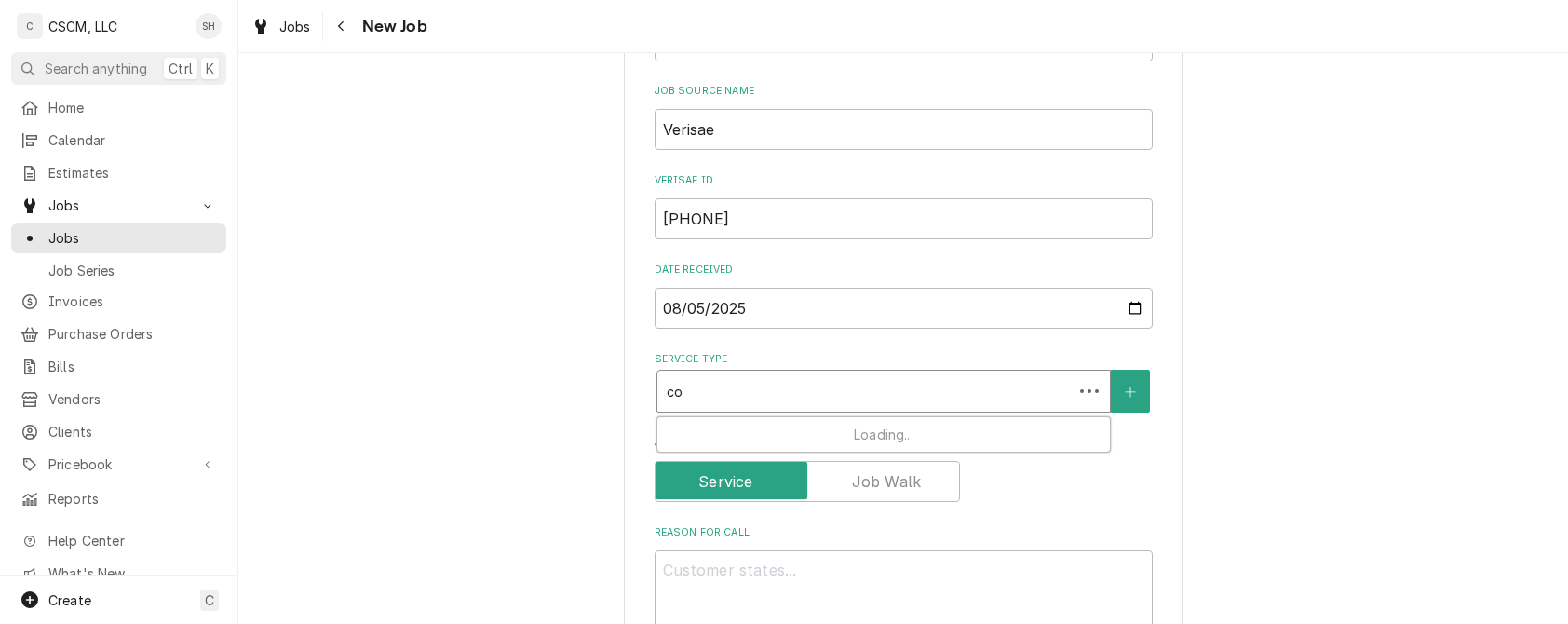 type on "x" 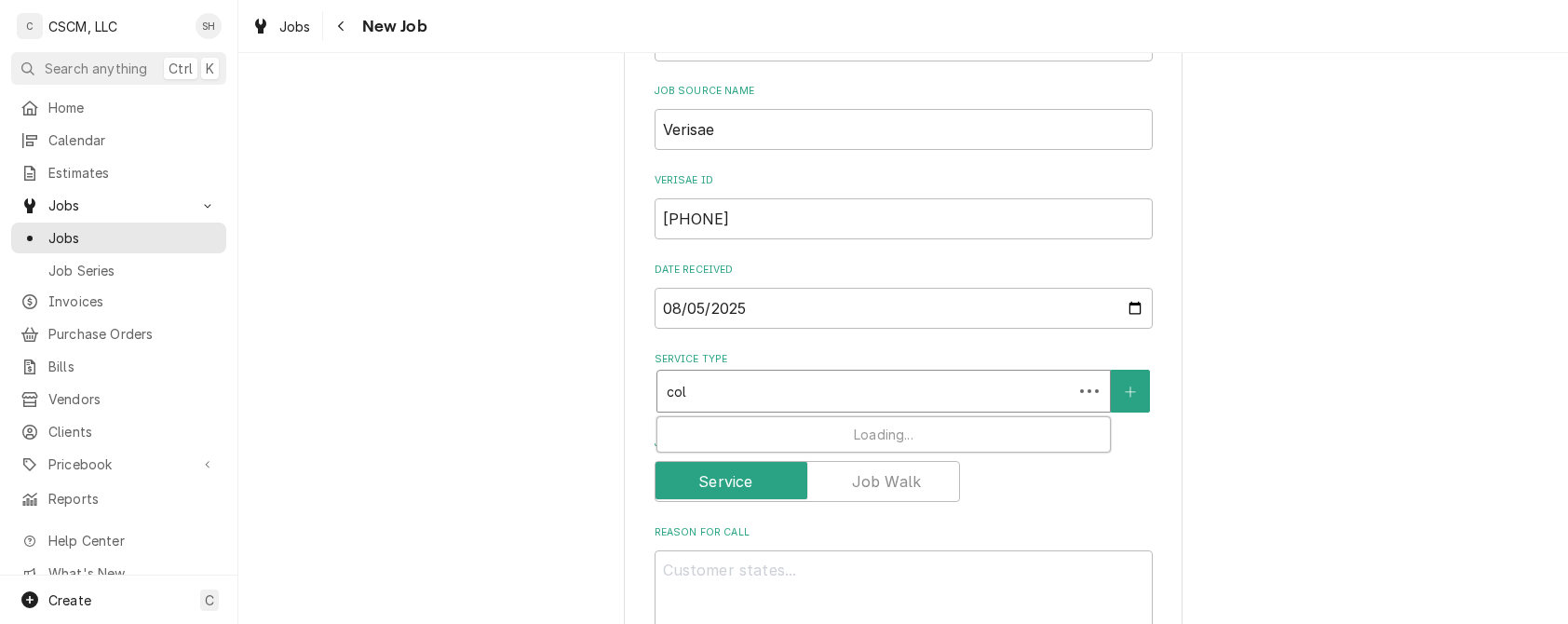 type on "x" 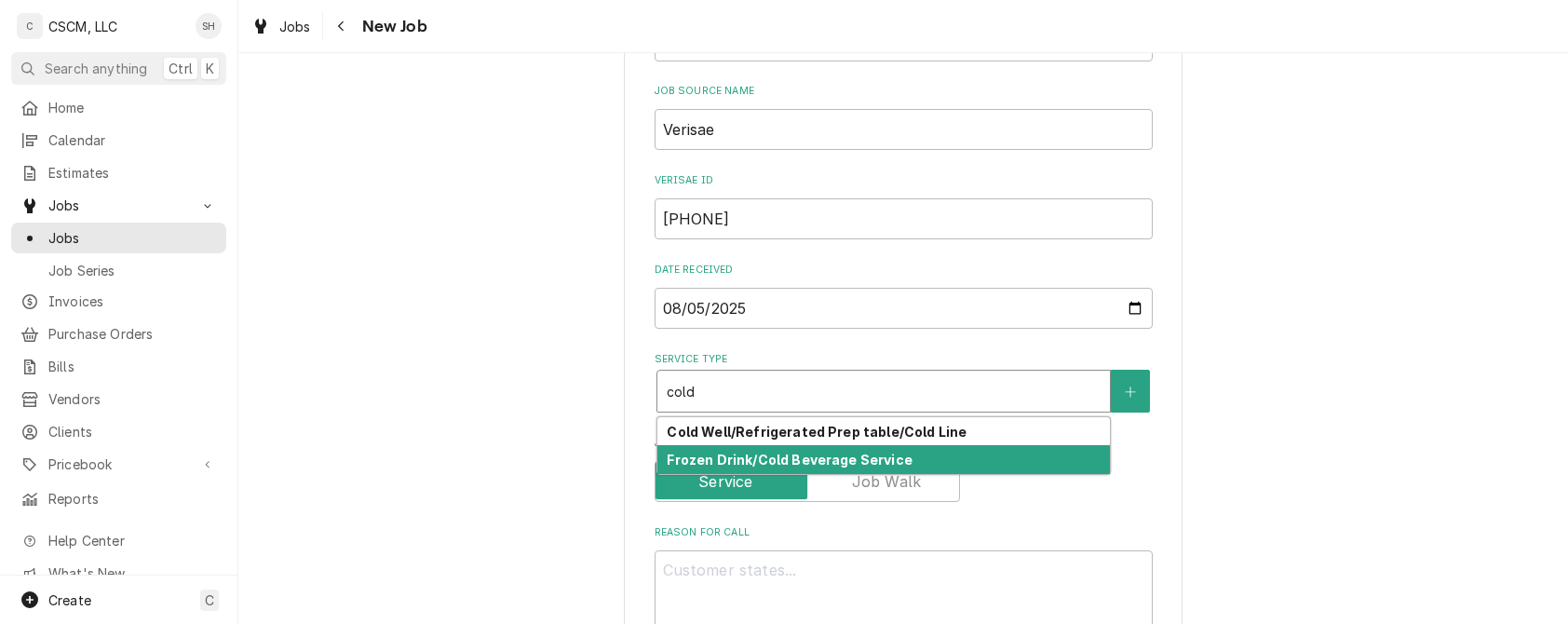 click on "Frozen Drink/Cold Beverage Service" at bounding box center [884, 459] 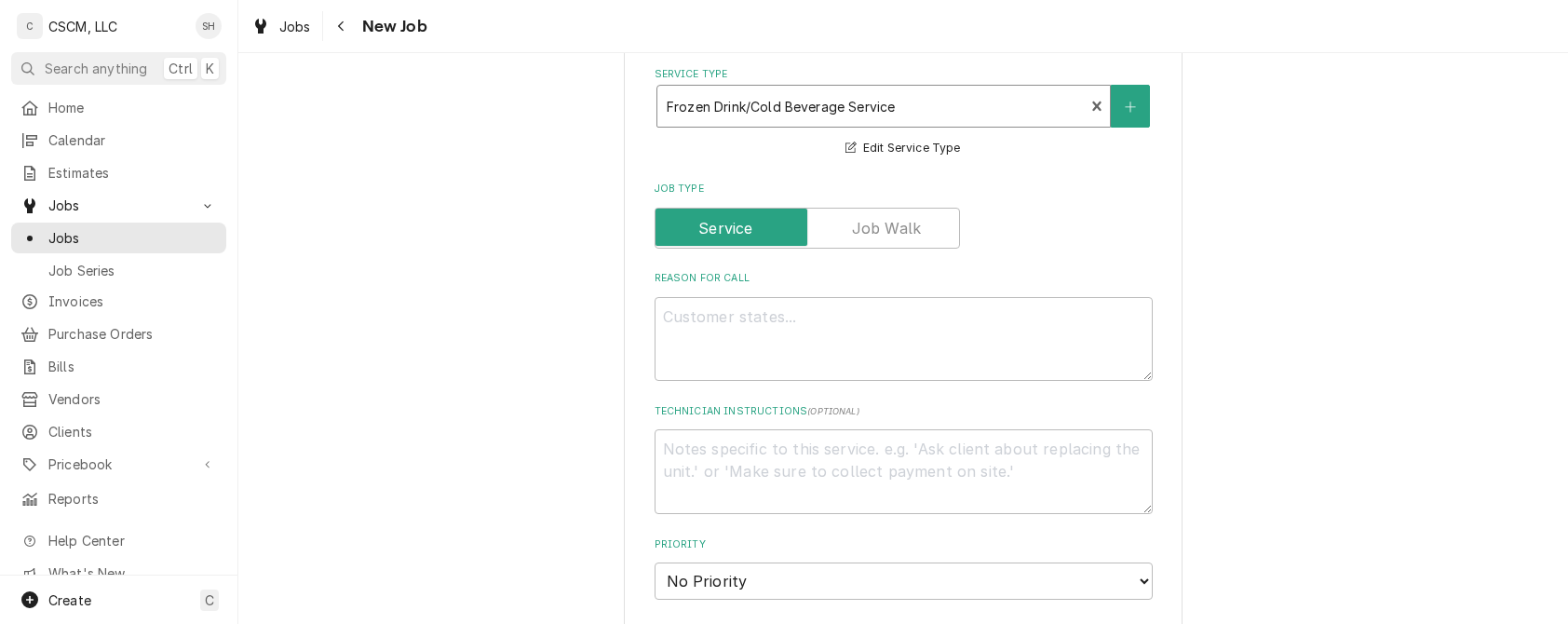 scroll, scrollTop: 995, scrollLeft: 0, axis: vertical 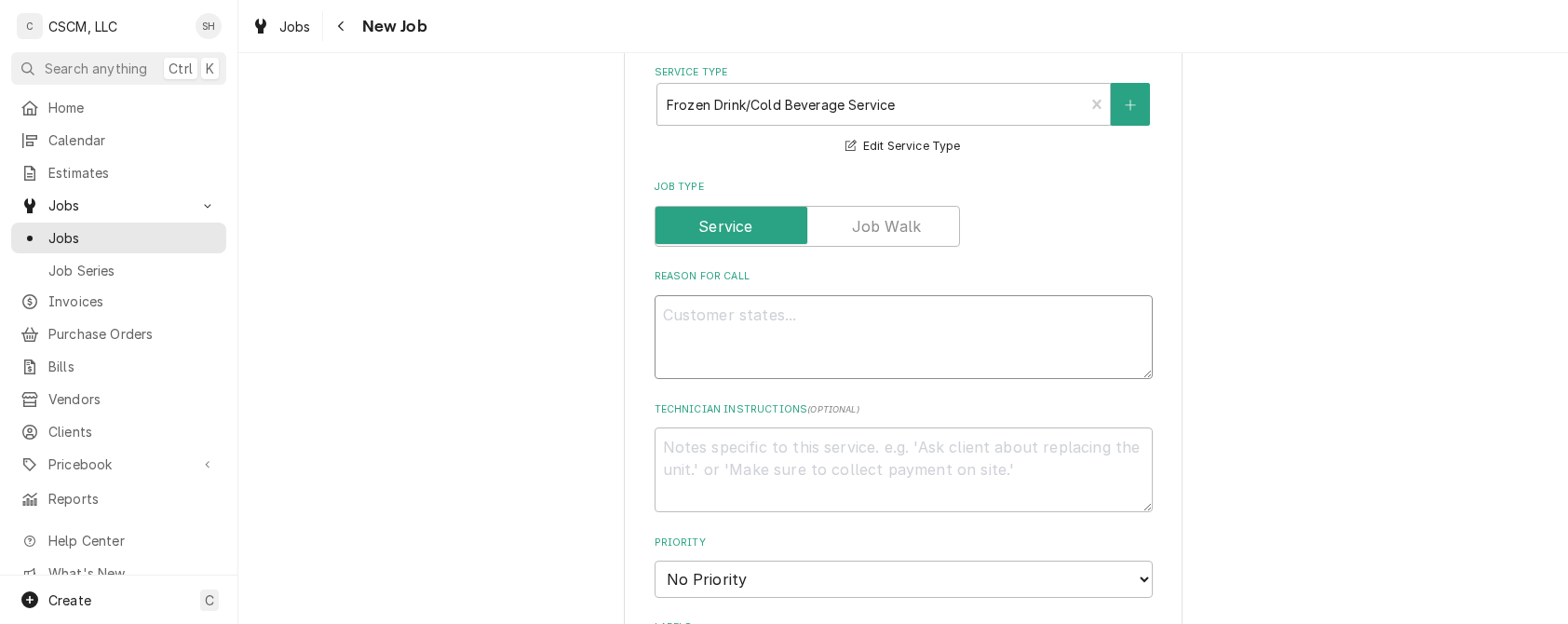 click on "Reason For Call" at bounding box center [903, 337] 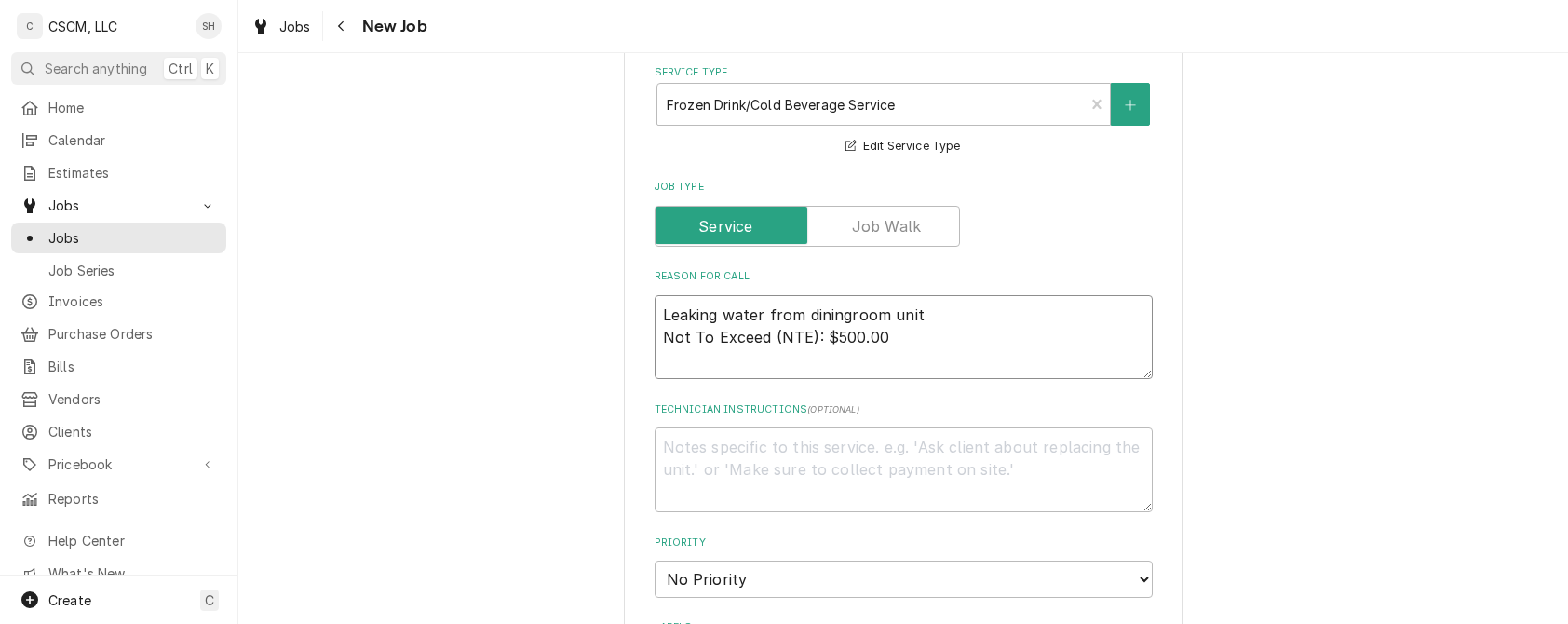 click on "Leaking water from diningroom unit
Not To Exceed (NTE): $500.00" at bounding box center (903, 337) 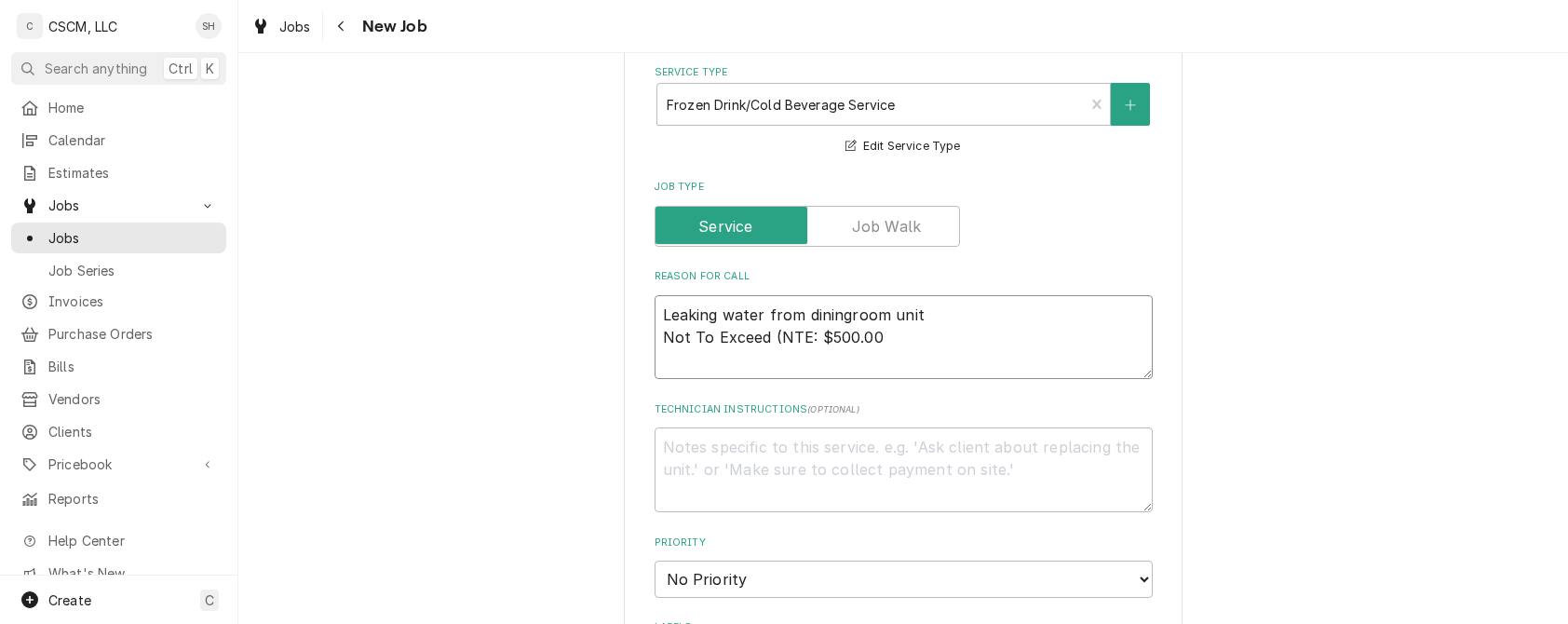 type on "x" 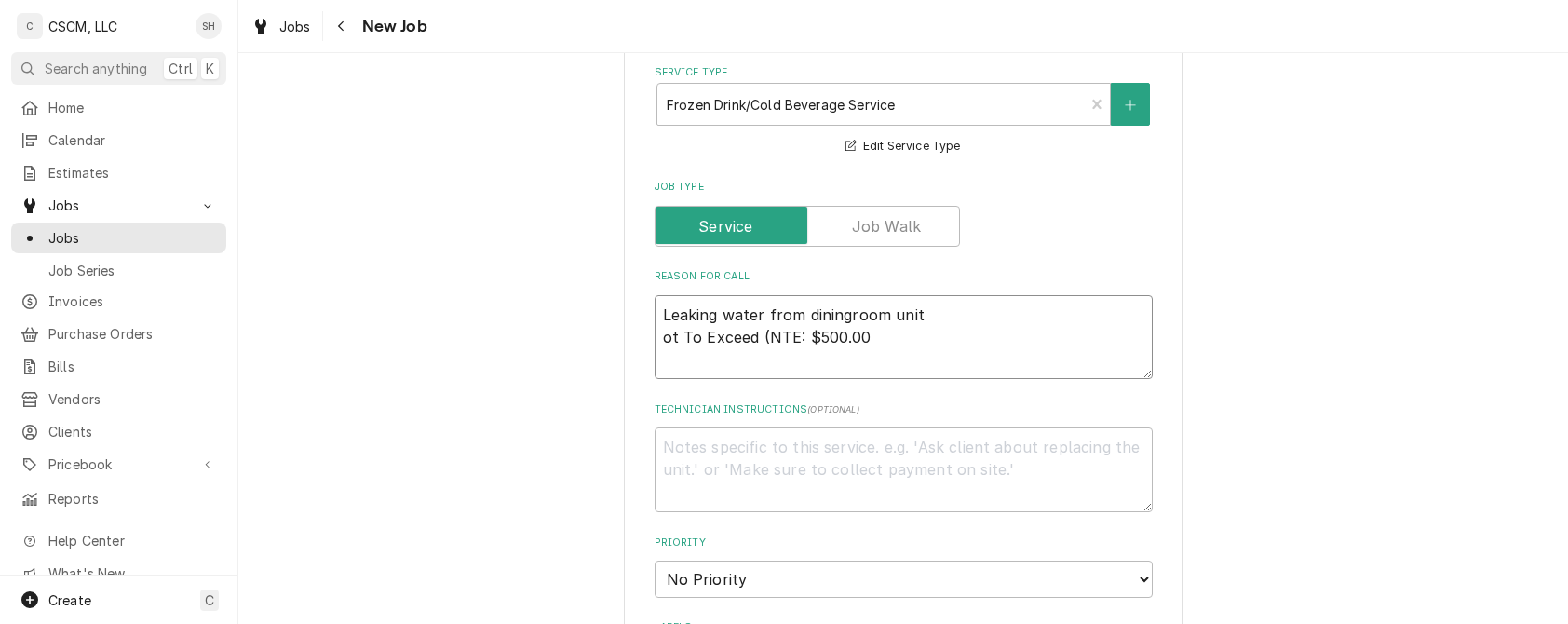 type on "x" 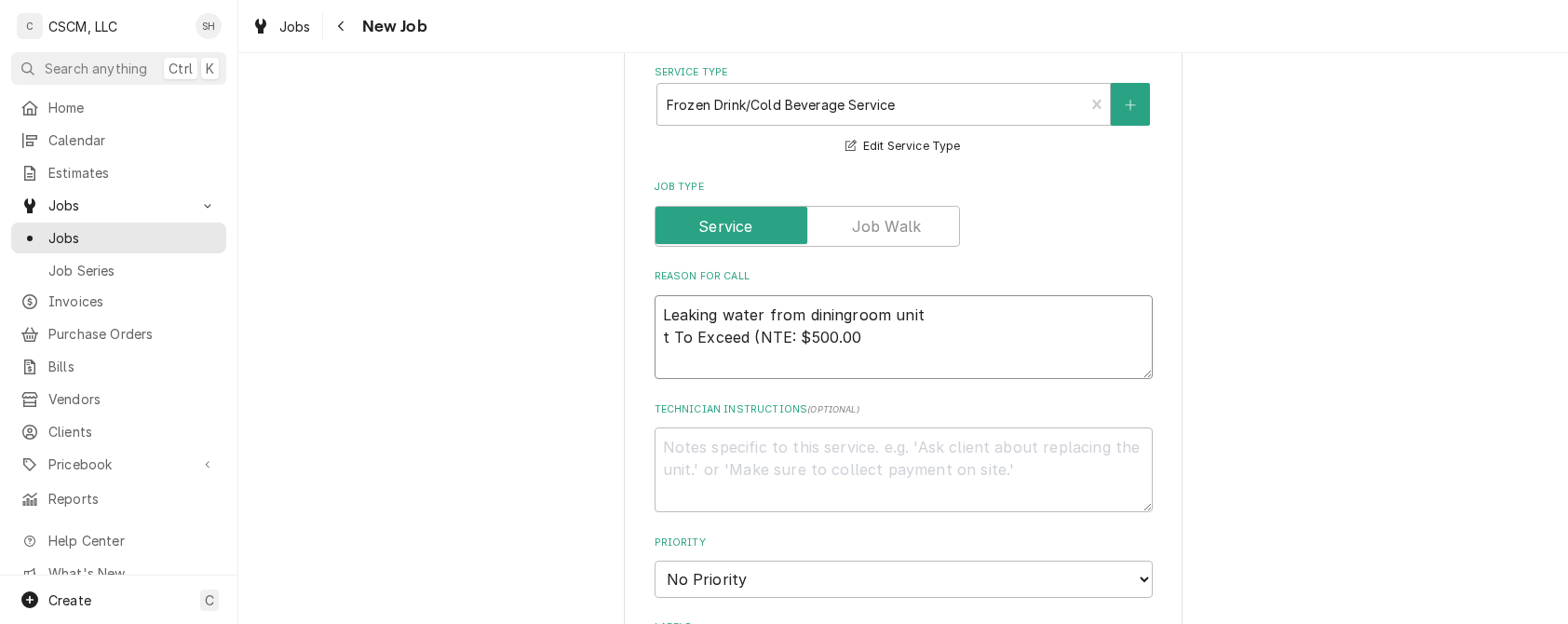 type on "x" 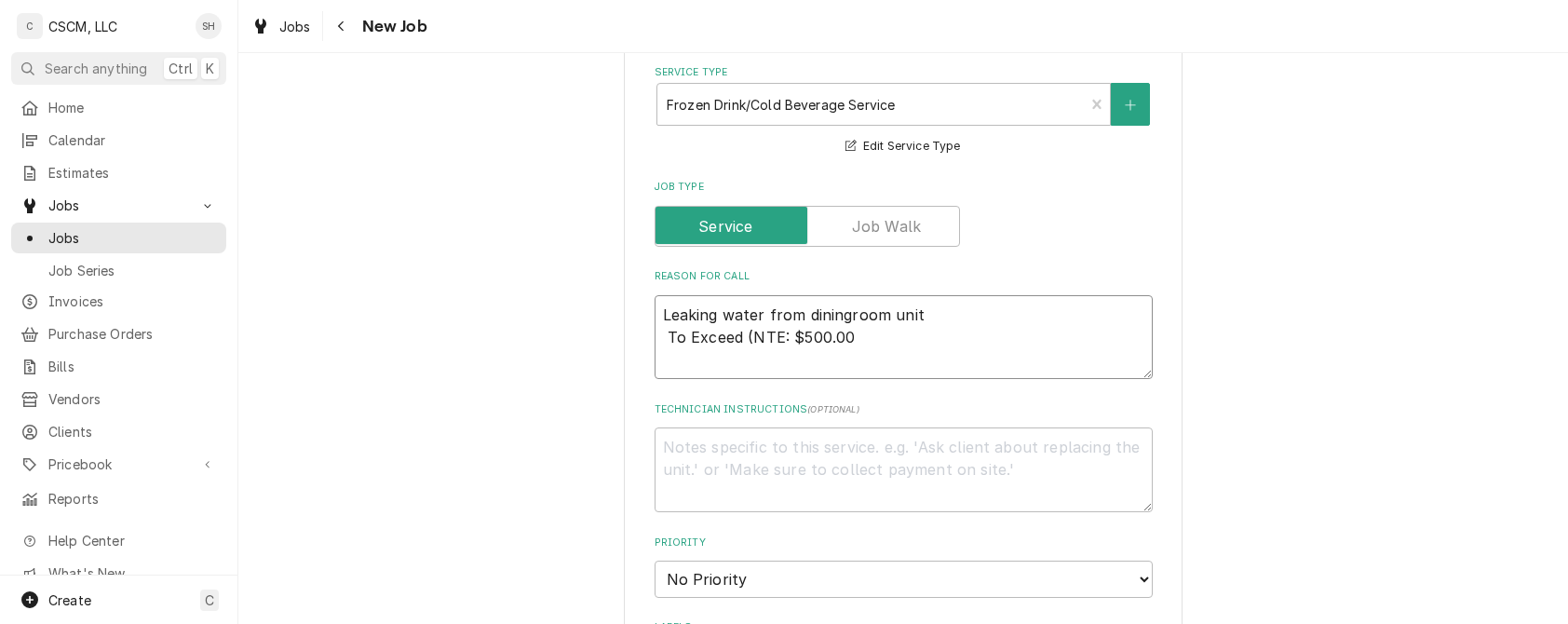 type on "x" 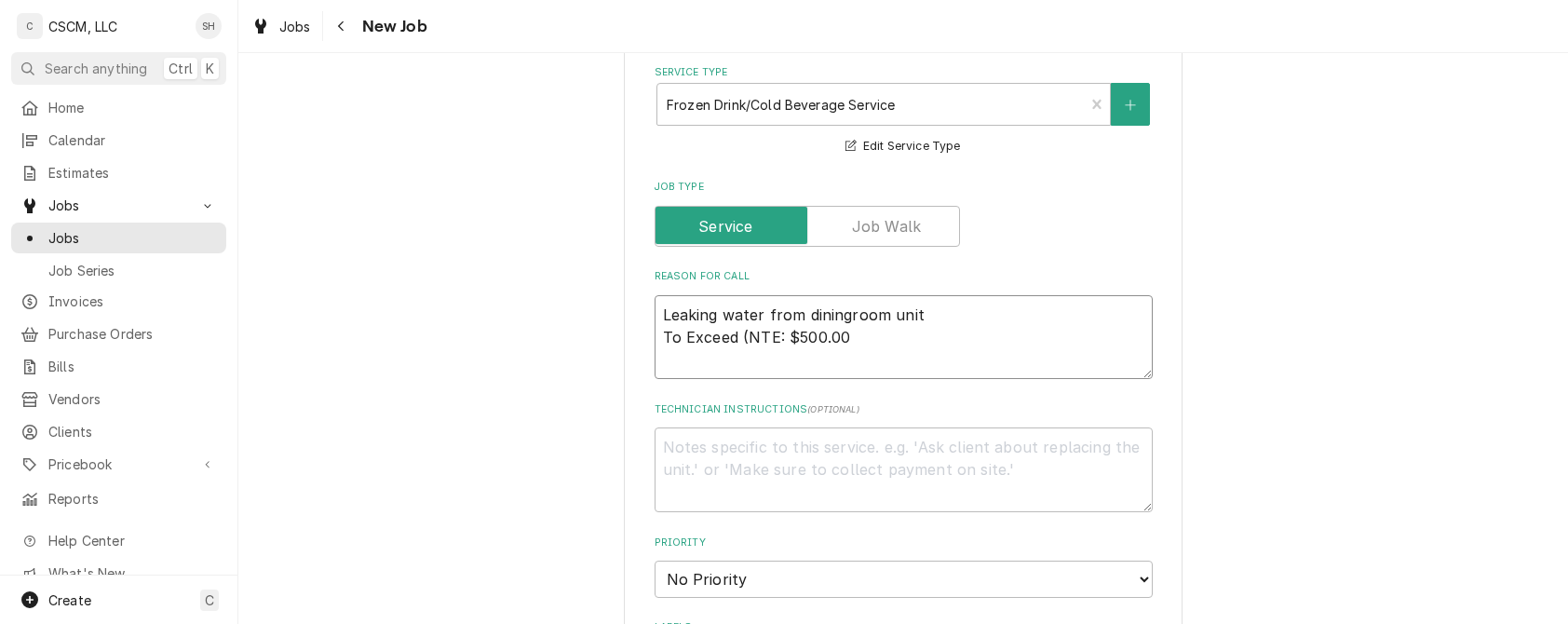 type on "x" 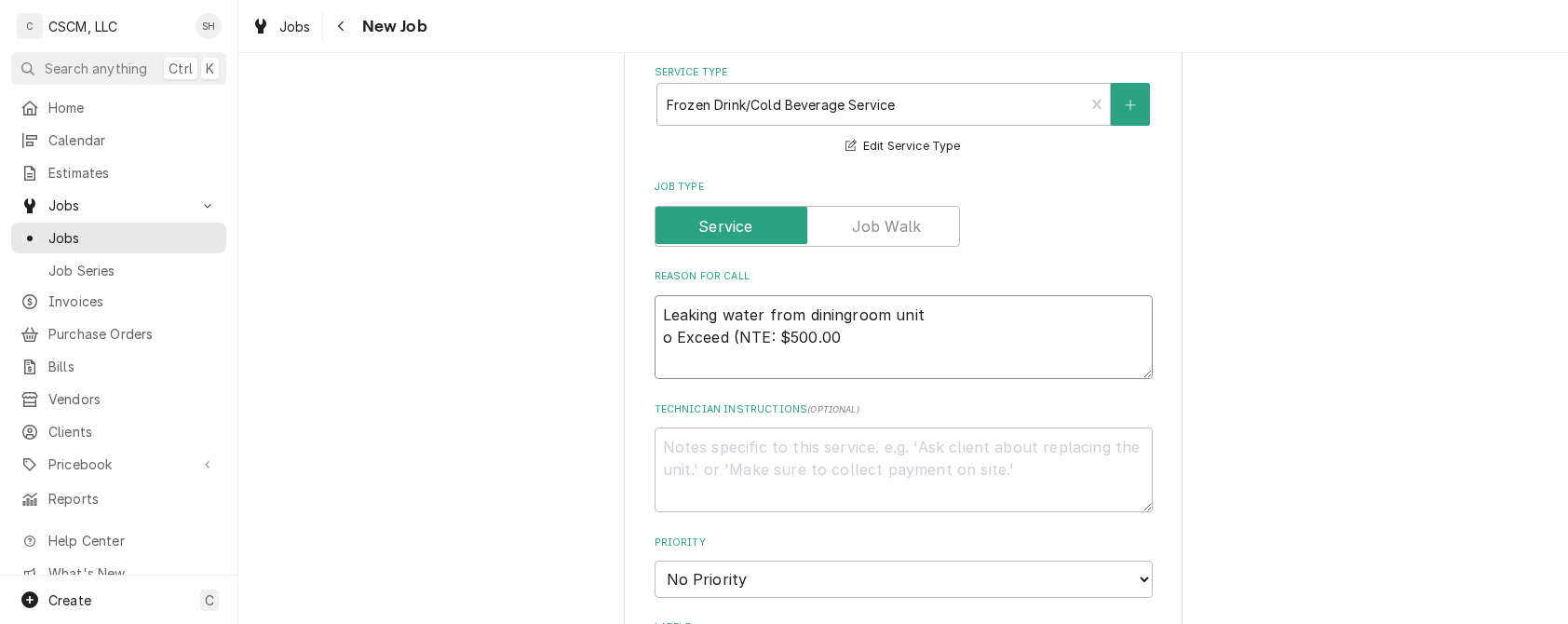 type on "x" 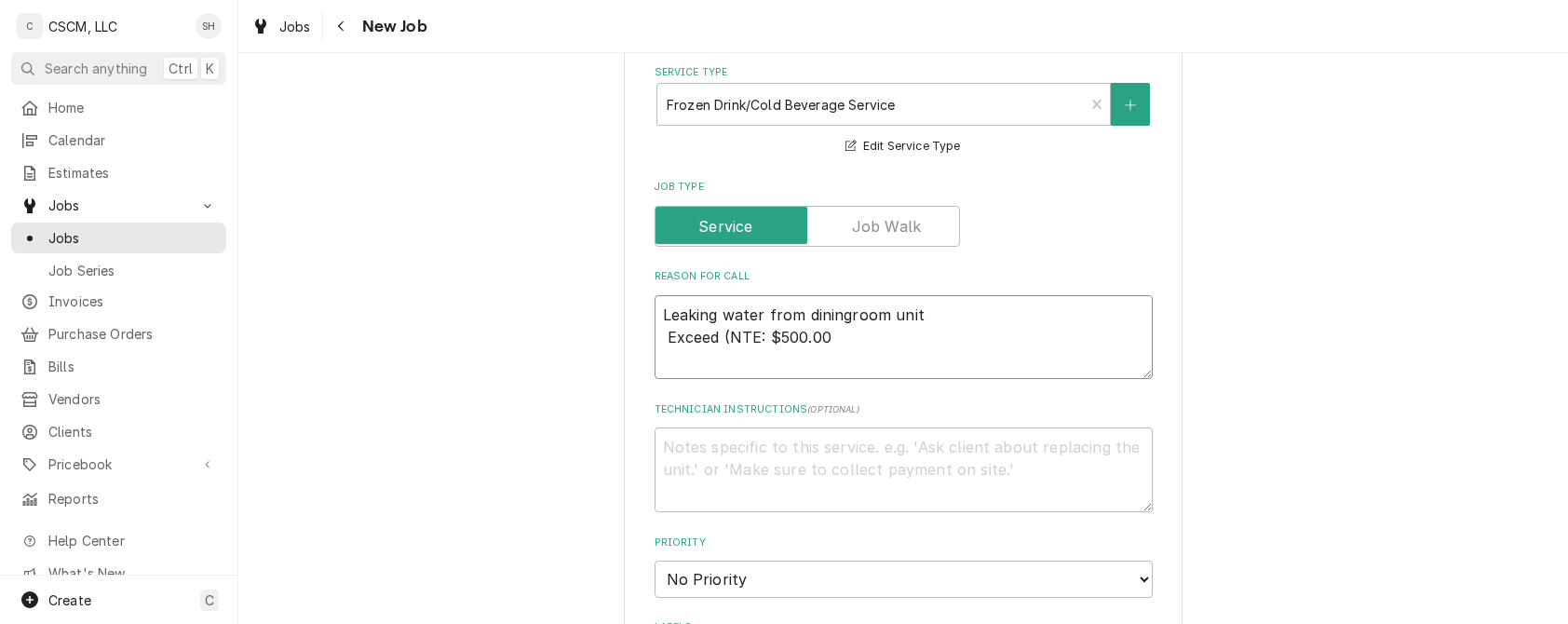 type on "x" 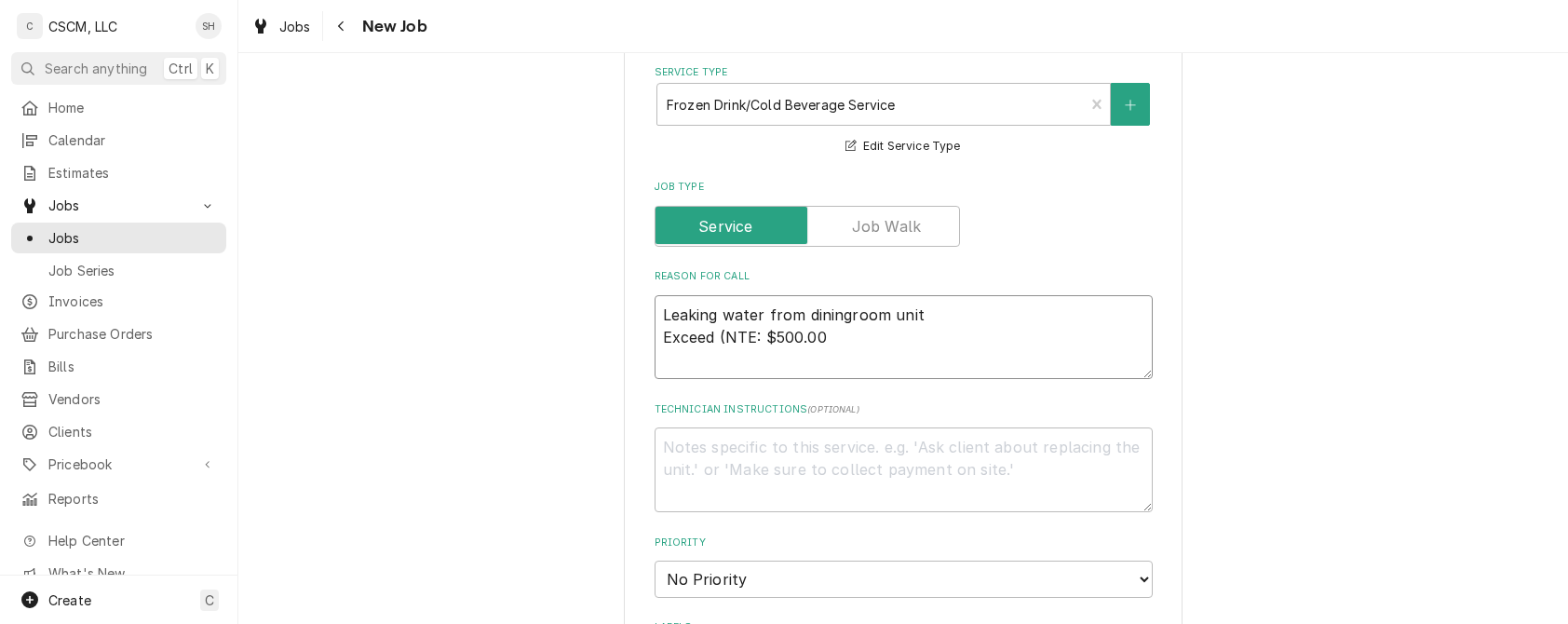 type on "x" 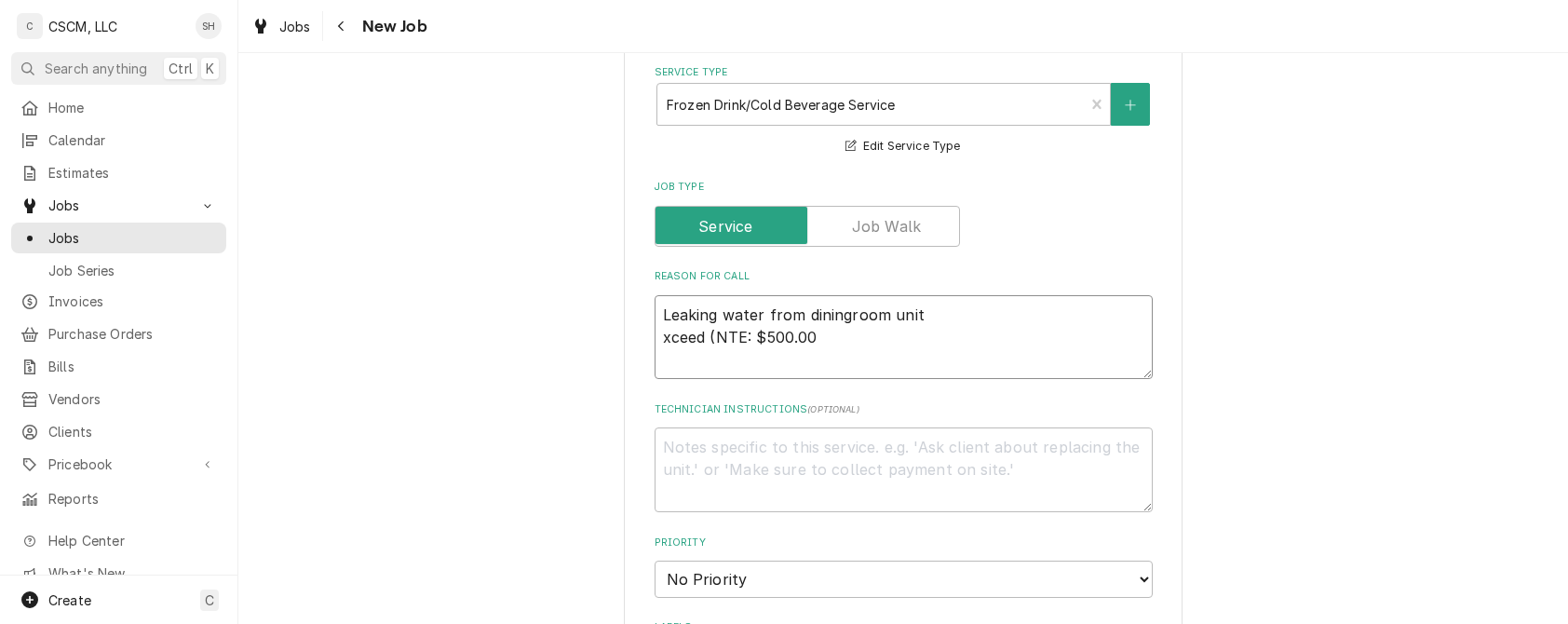 type on "x" 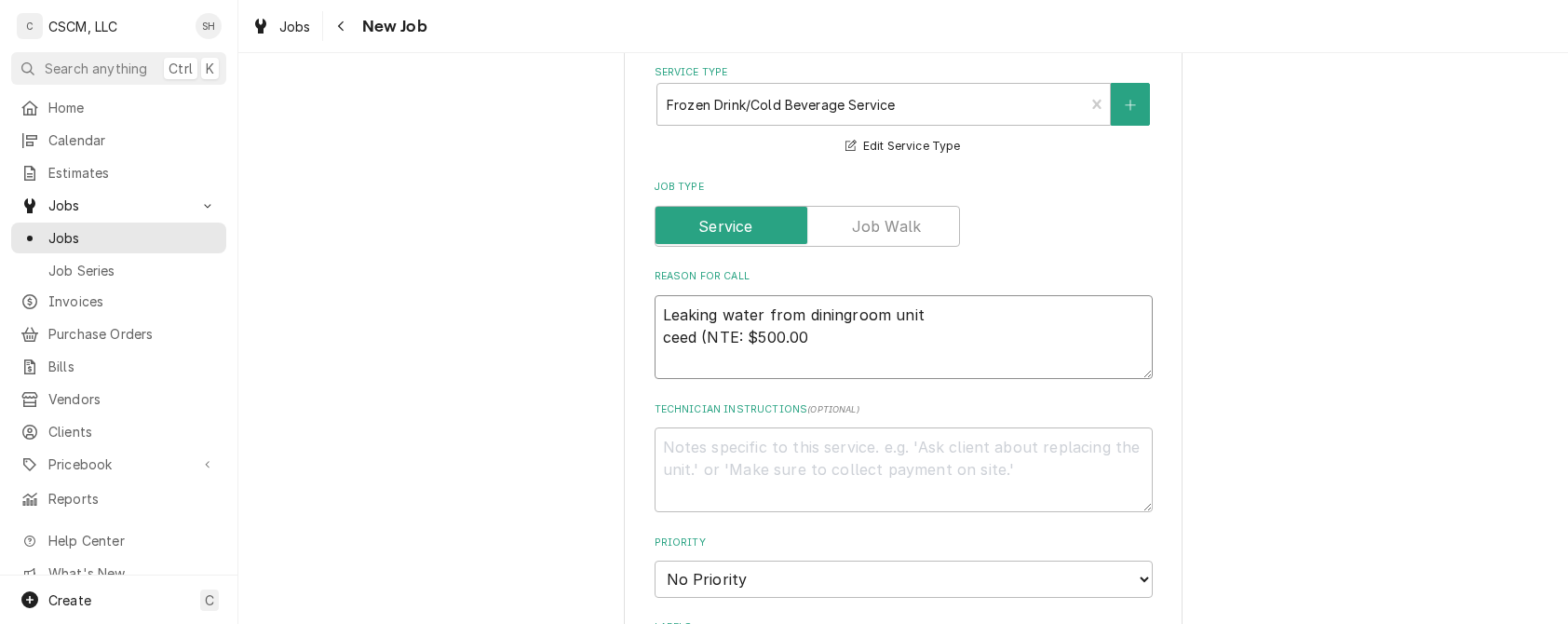 type on "x" 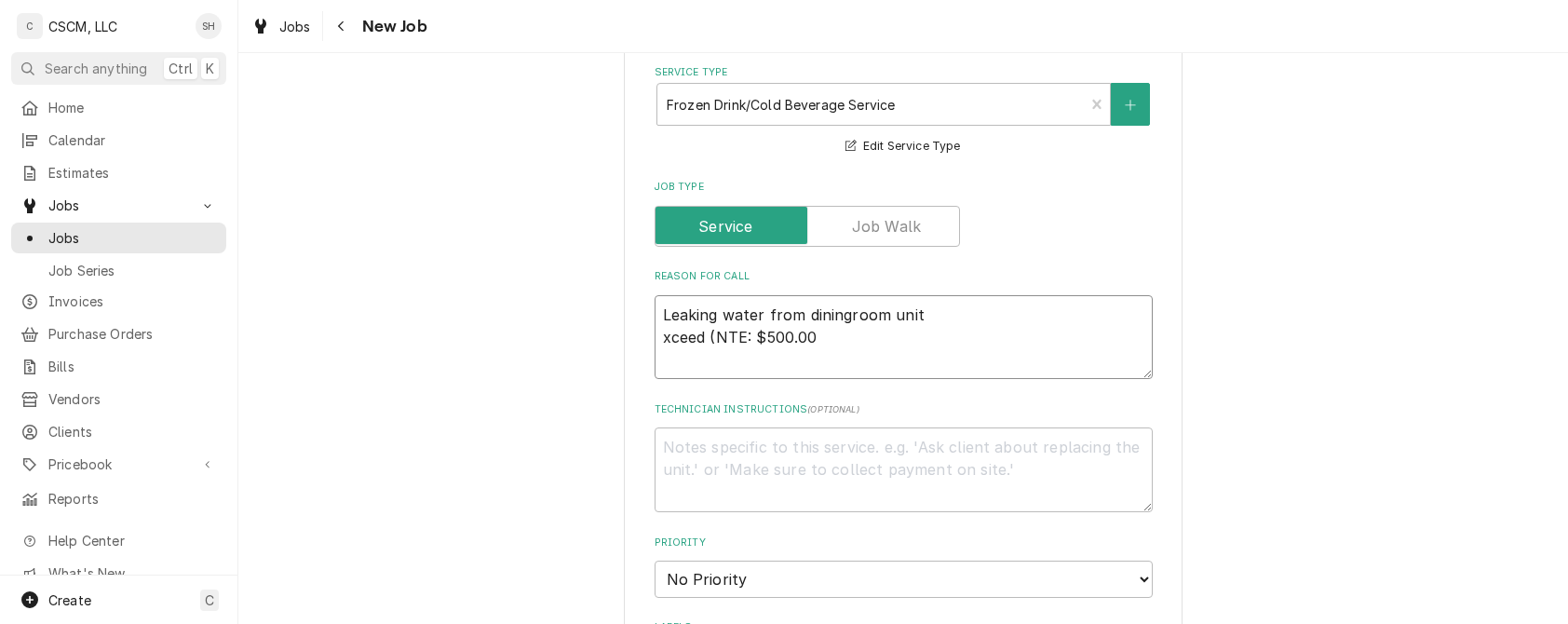 type on "x" 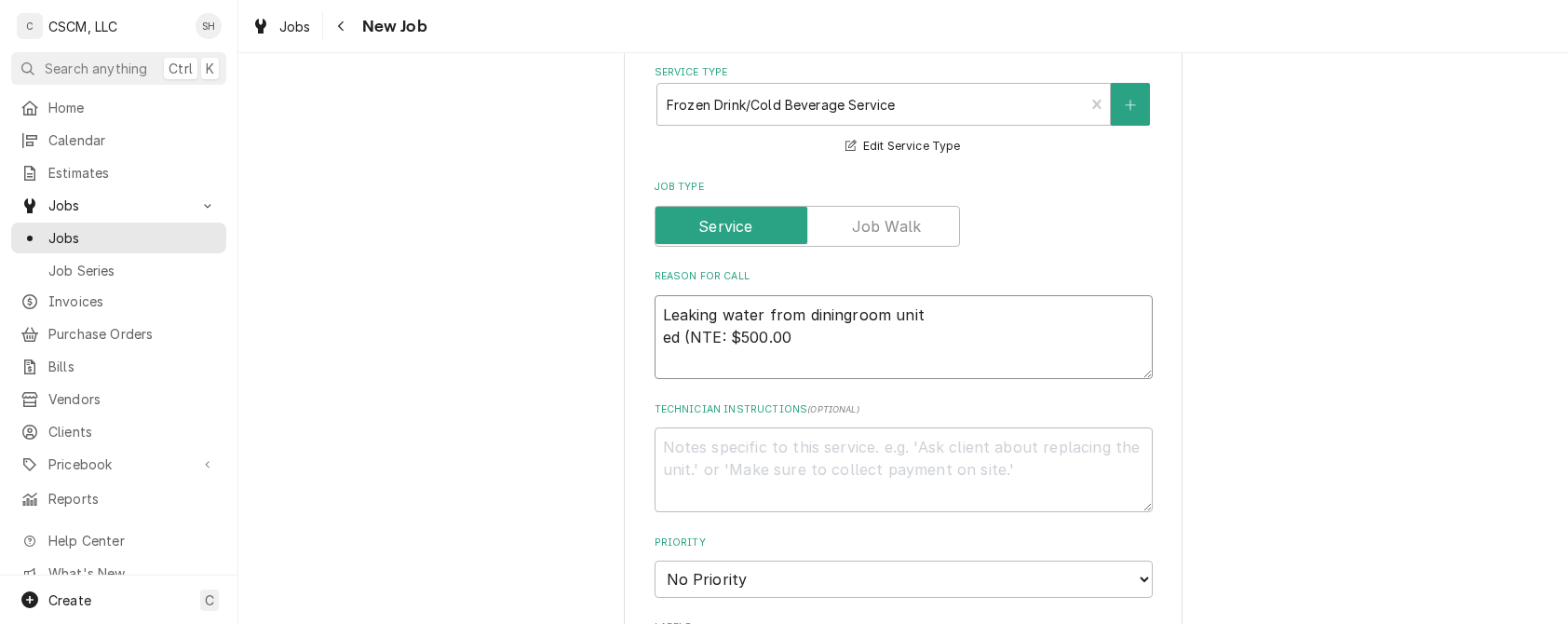 type on "x" 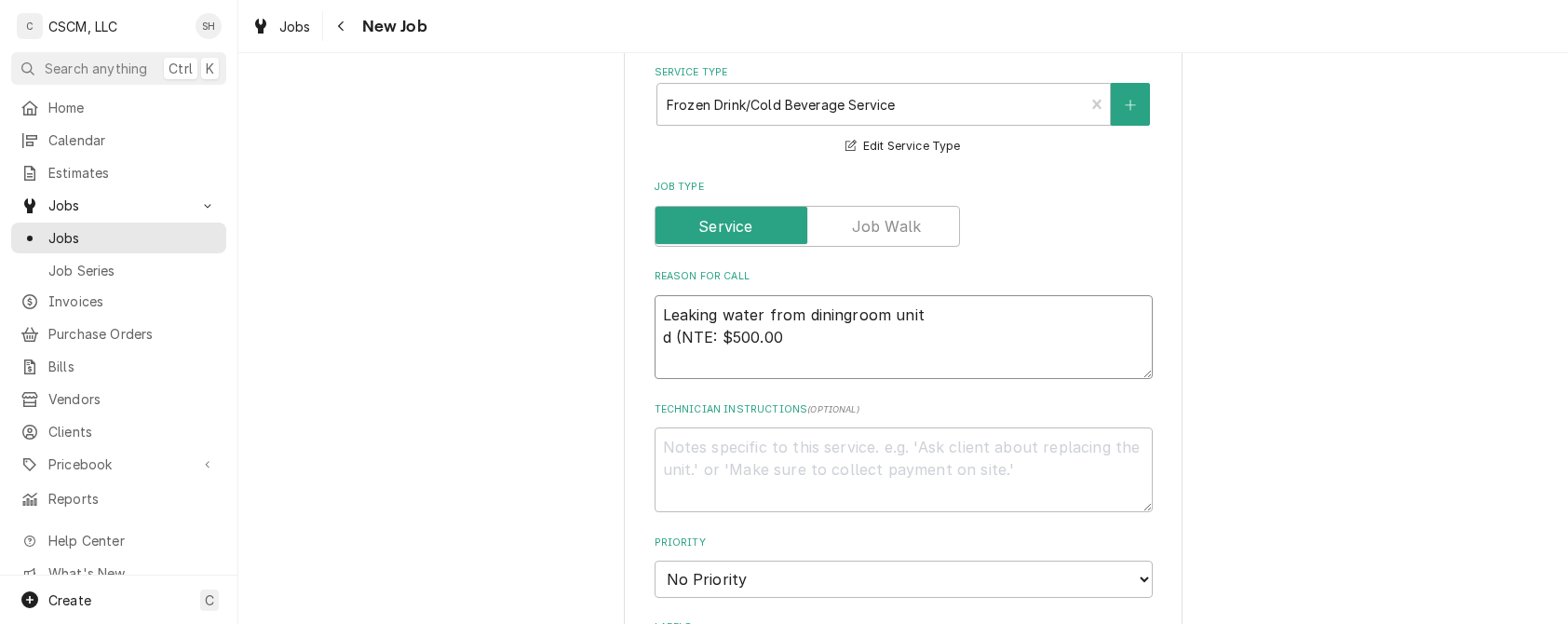 type on "x" 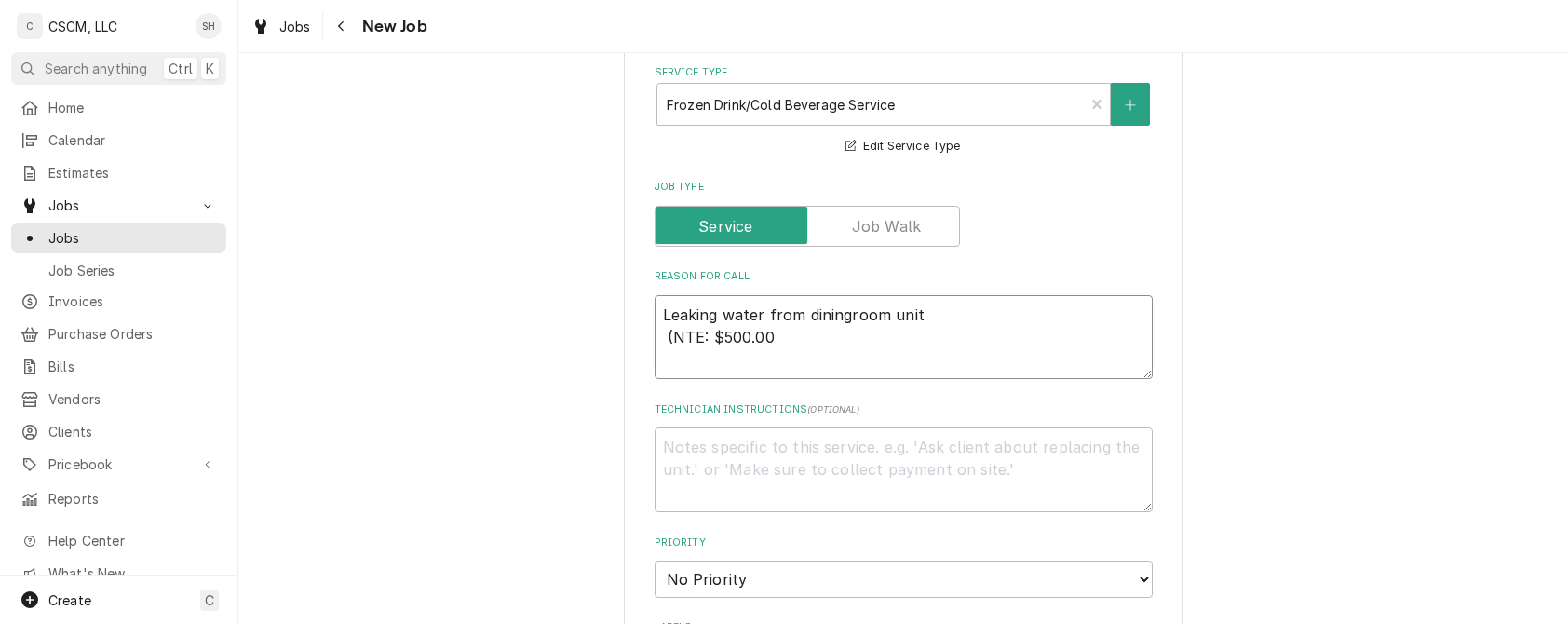 type on "x" 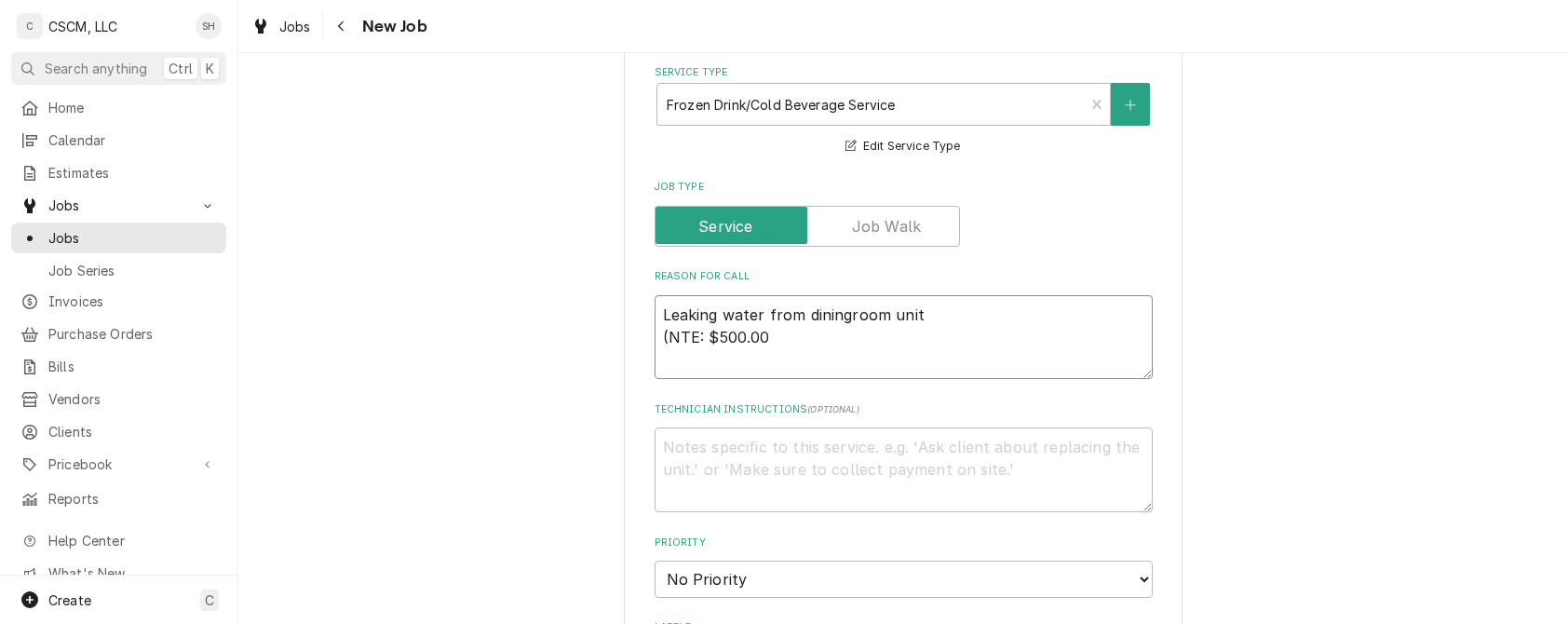 type on "x" 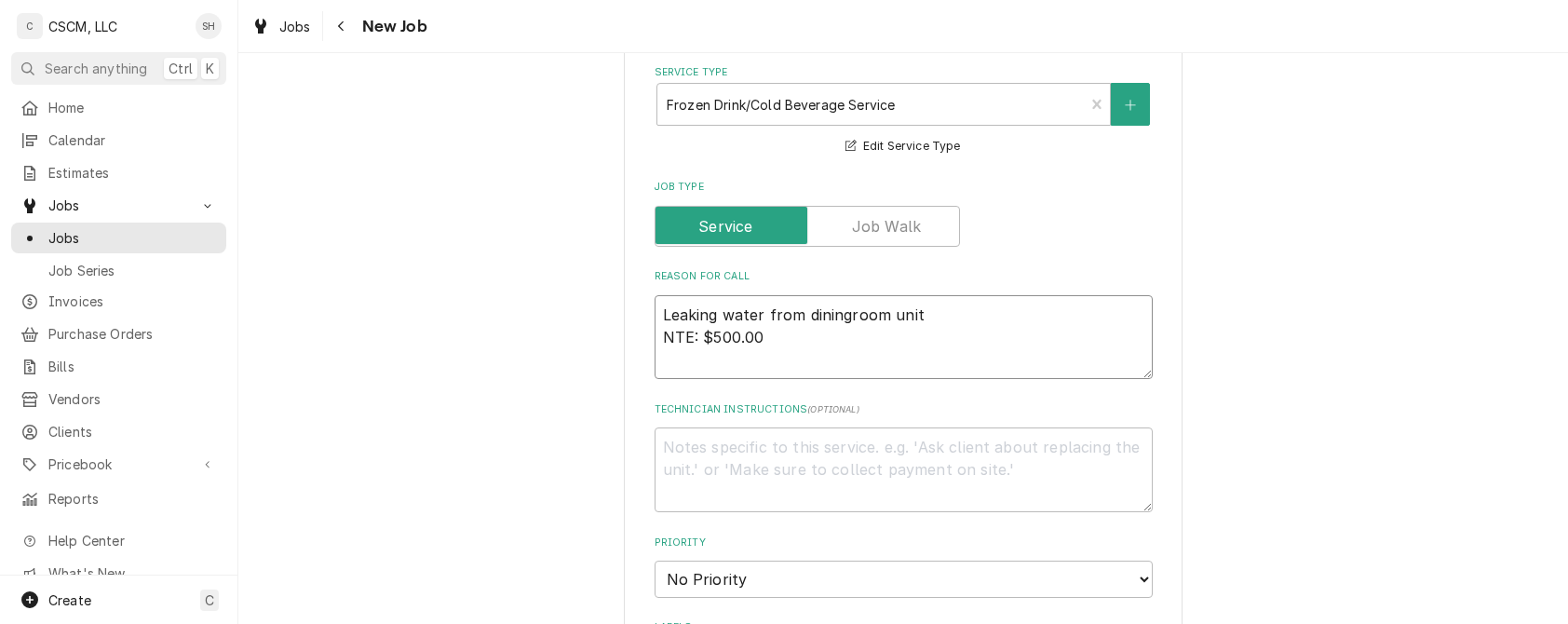 click on "Leaking water from diningroom unit
NTE: $500.00" at bounding box center [903, 337] 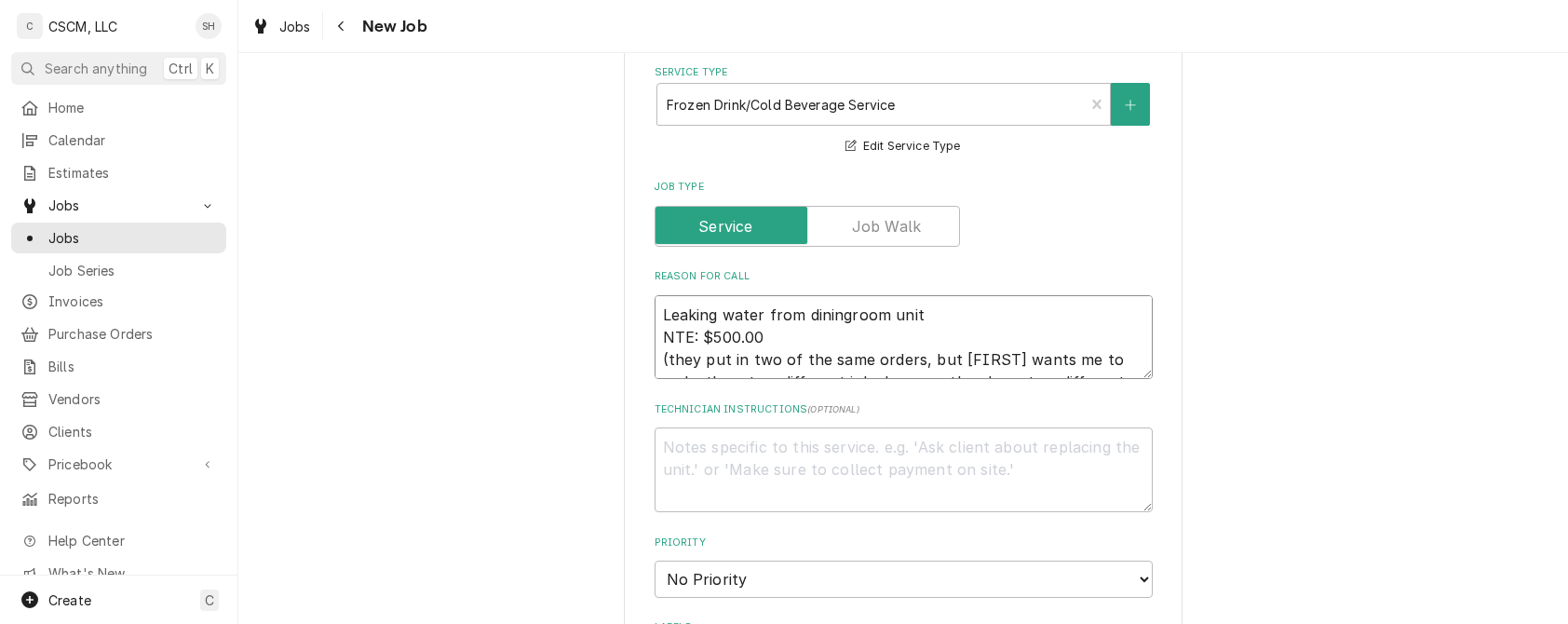 type on "x" 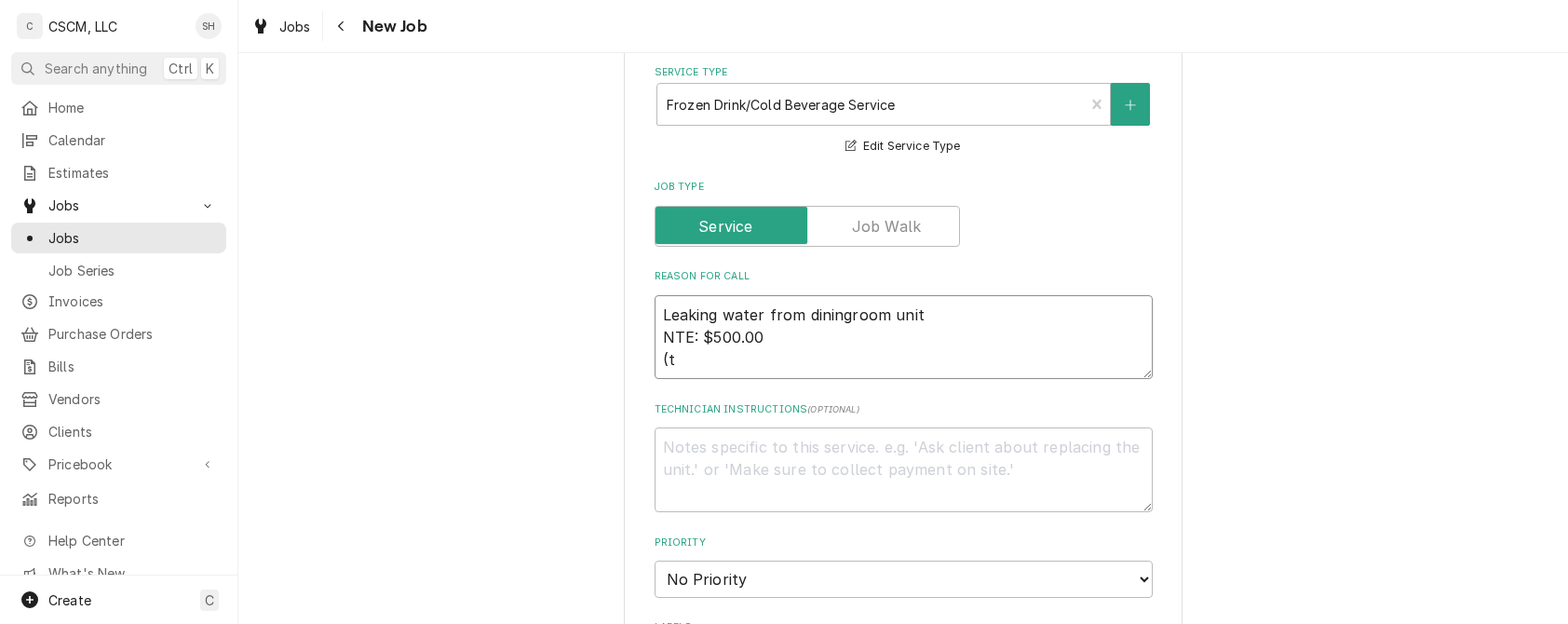 type on "x" 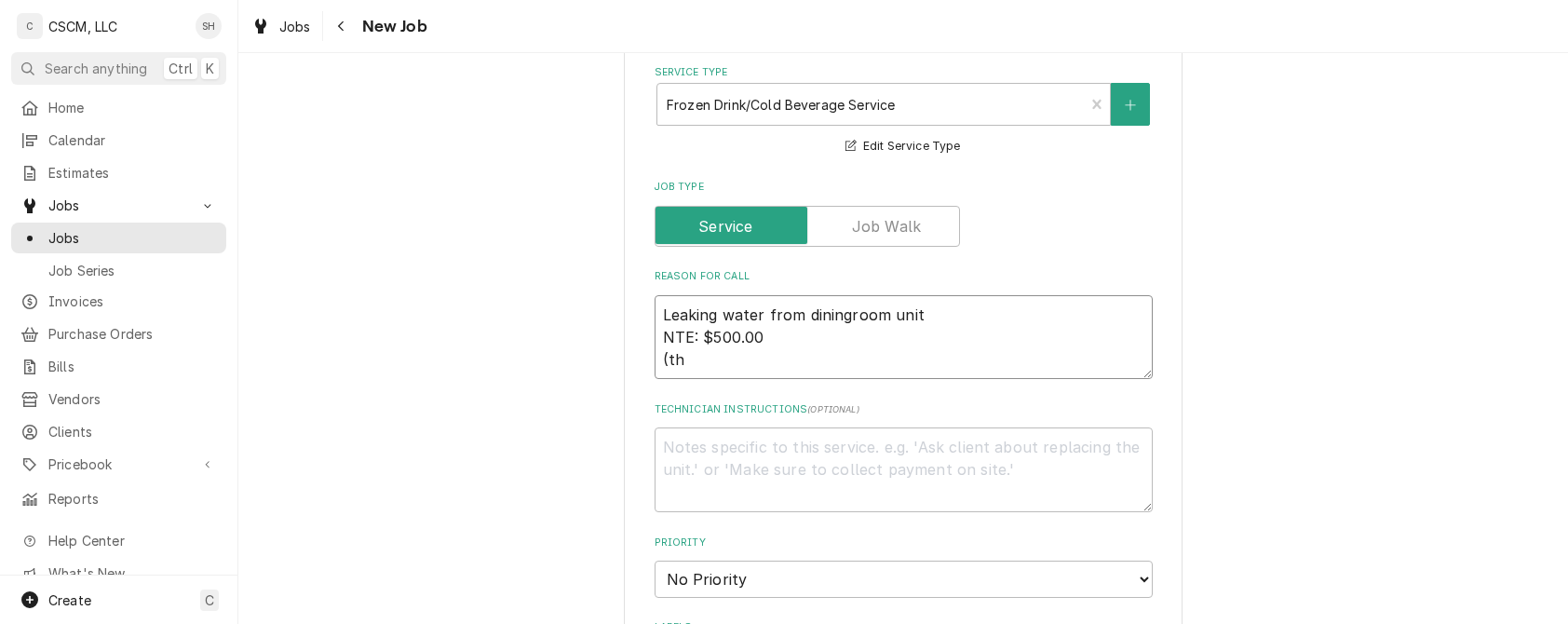 type on "x" 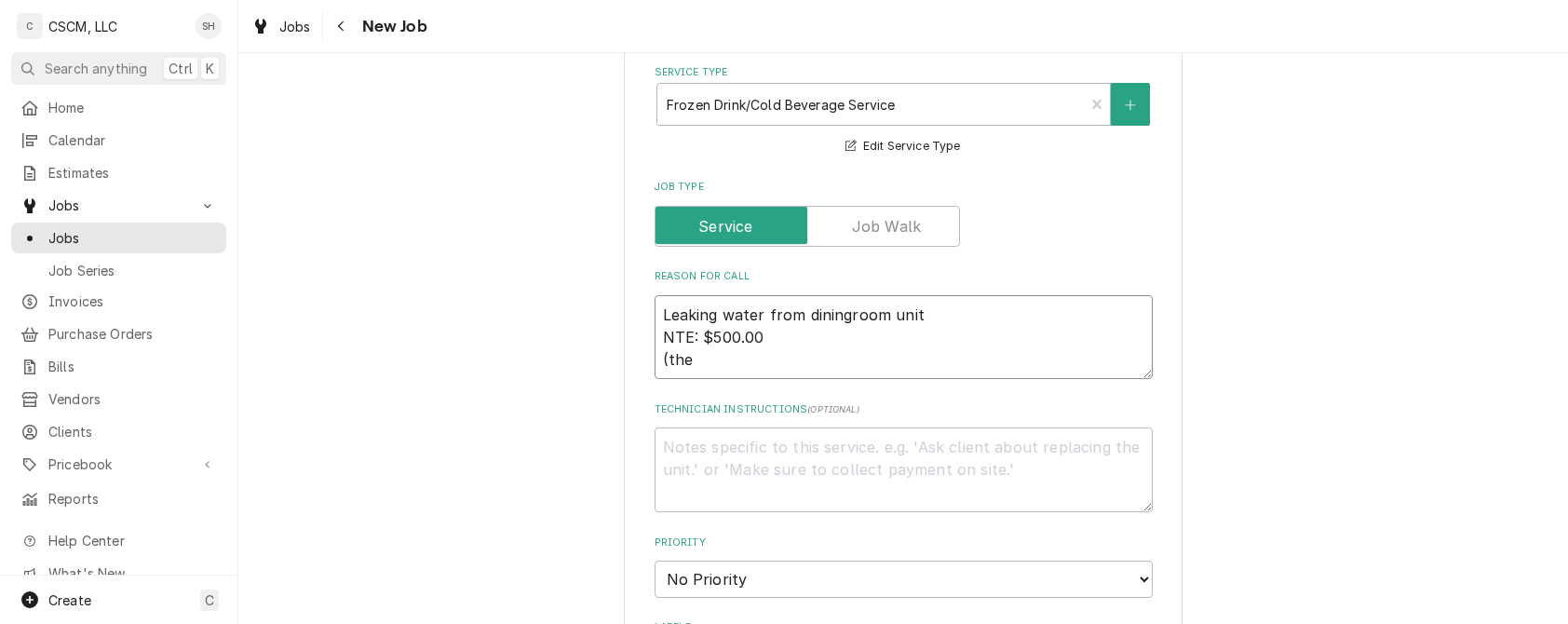 type on "Leaking water from diningroom unit
NTE: $500.00
(they" 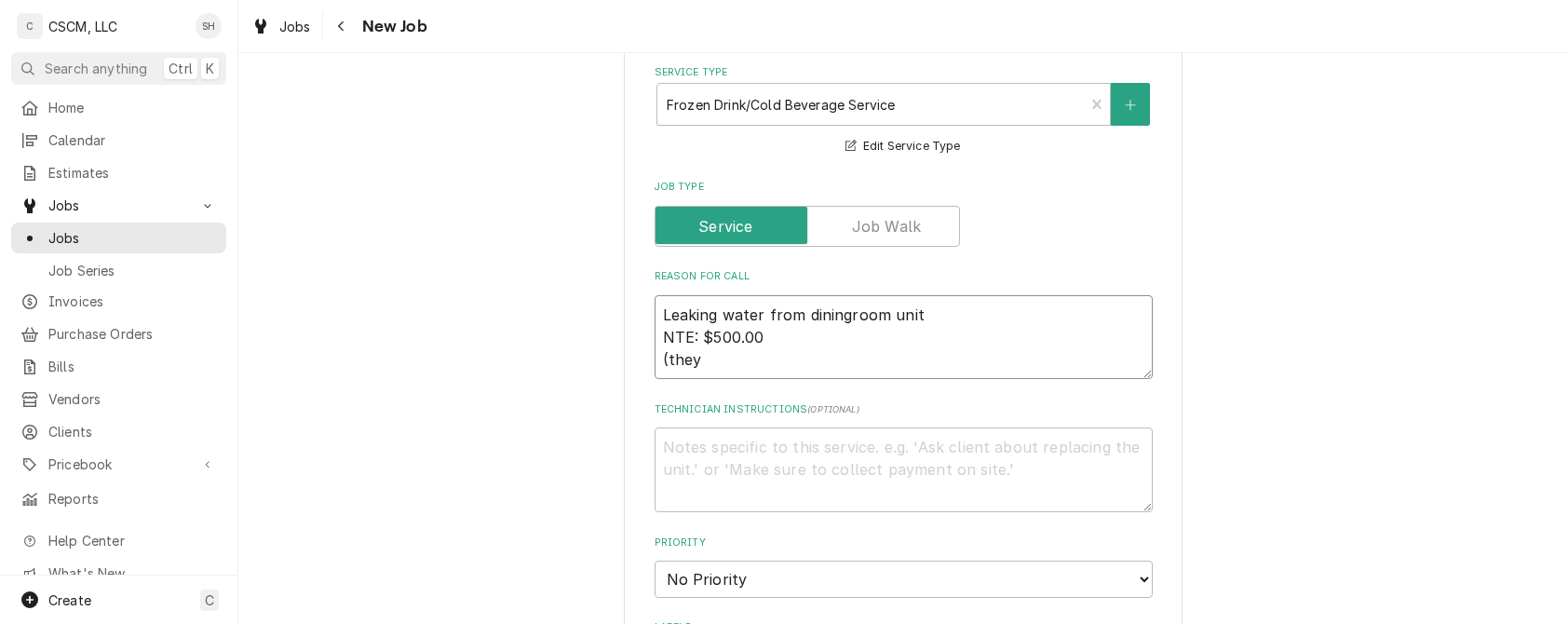 type on "x" 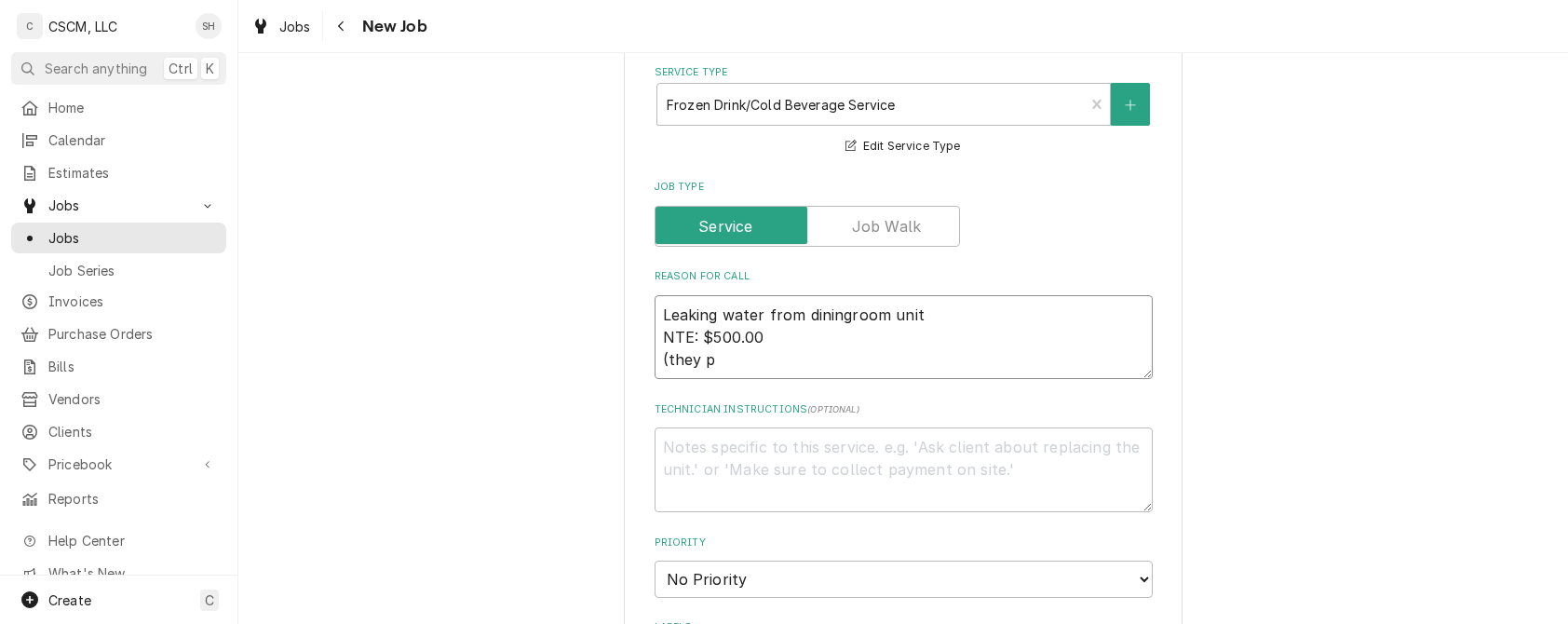 type on "x" 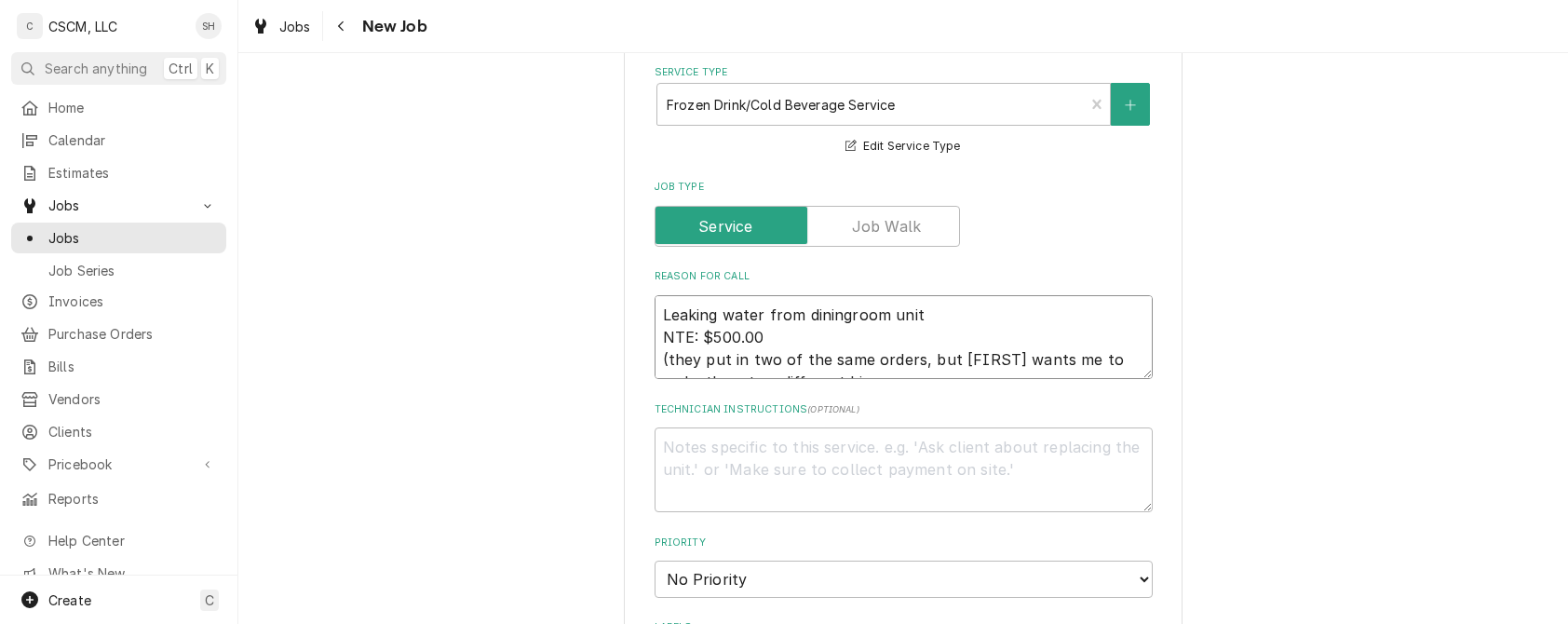 type on "x" 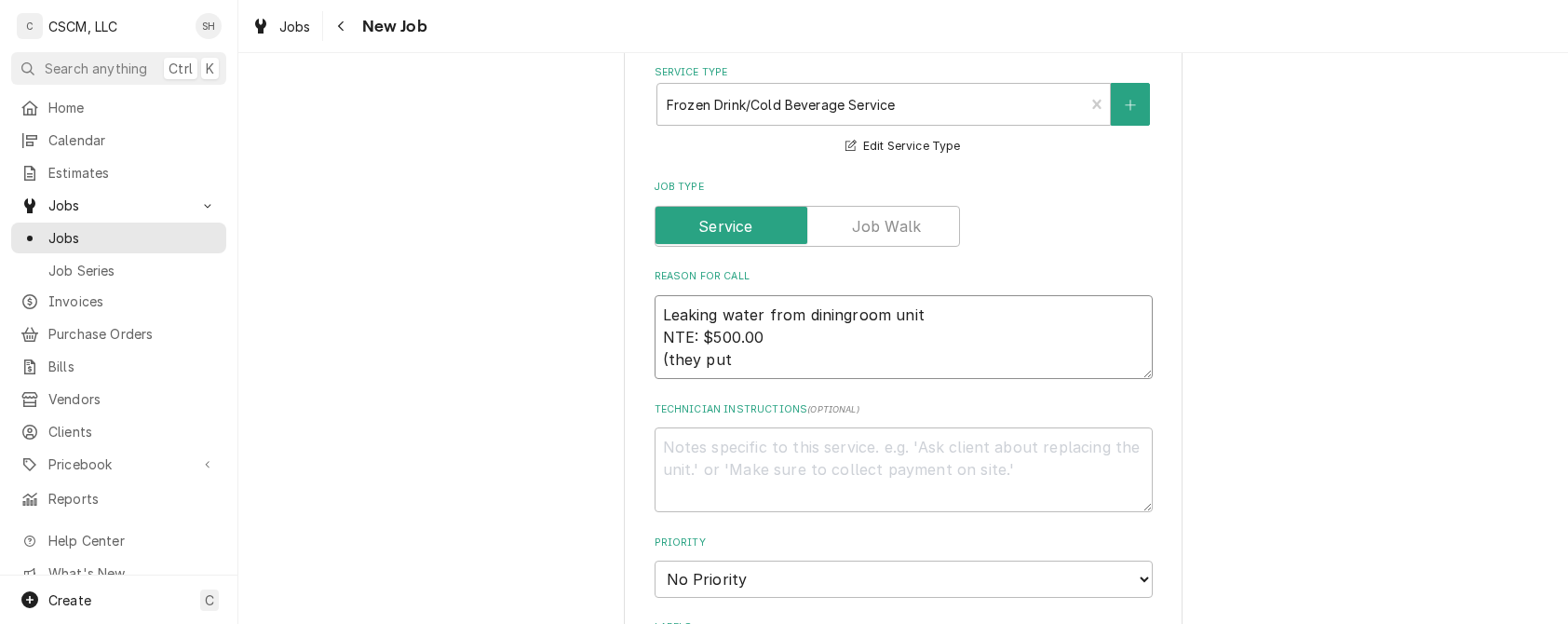 type on "x" 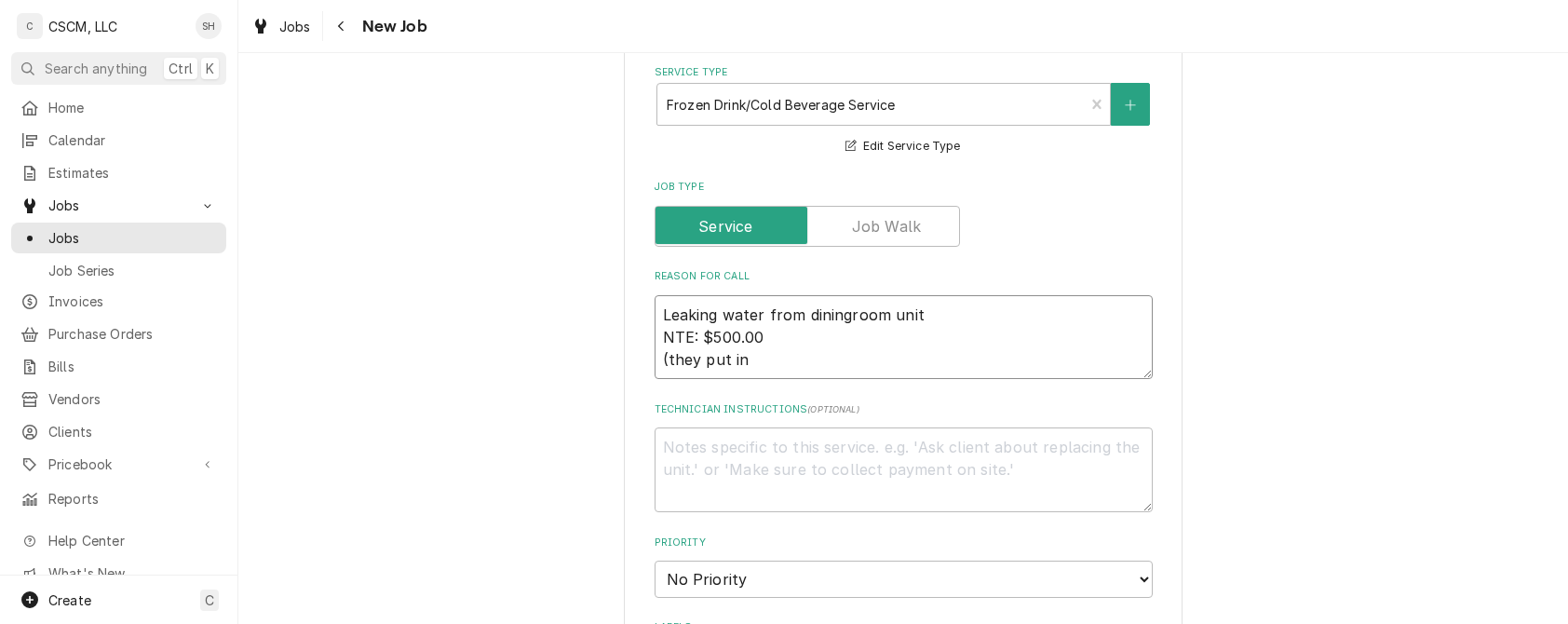 type on "x" 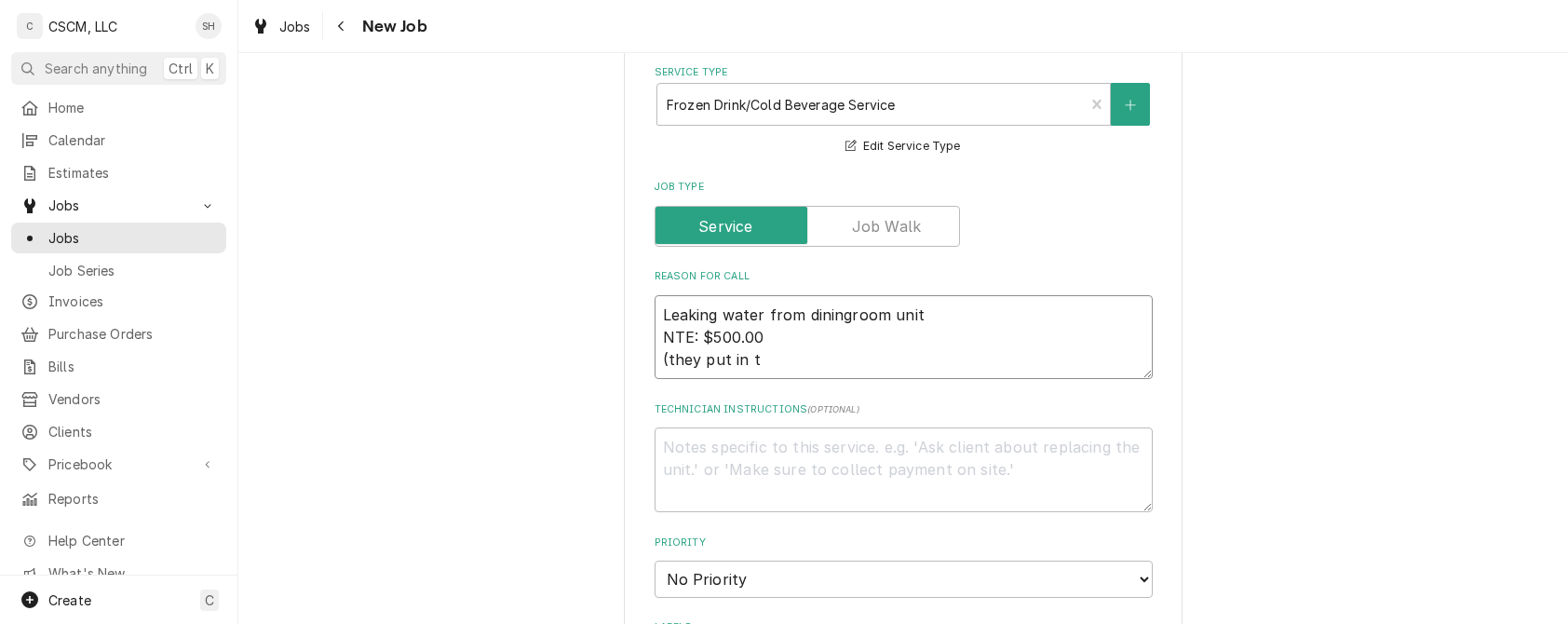 type on "x" 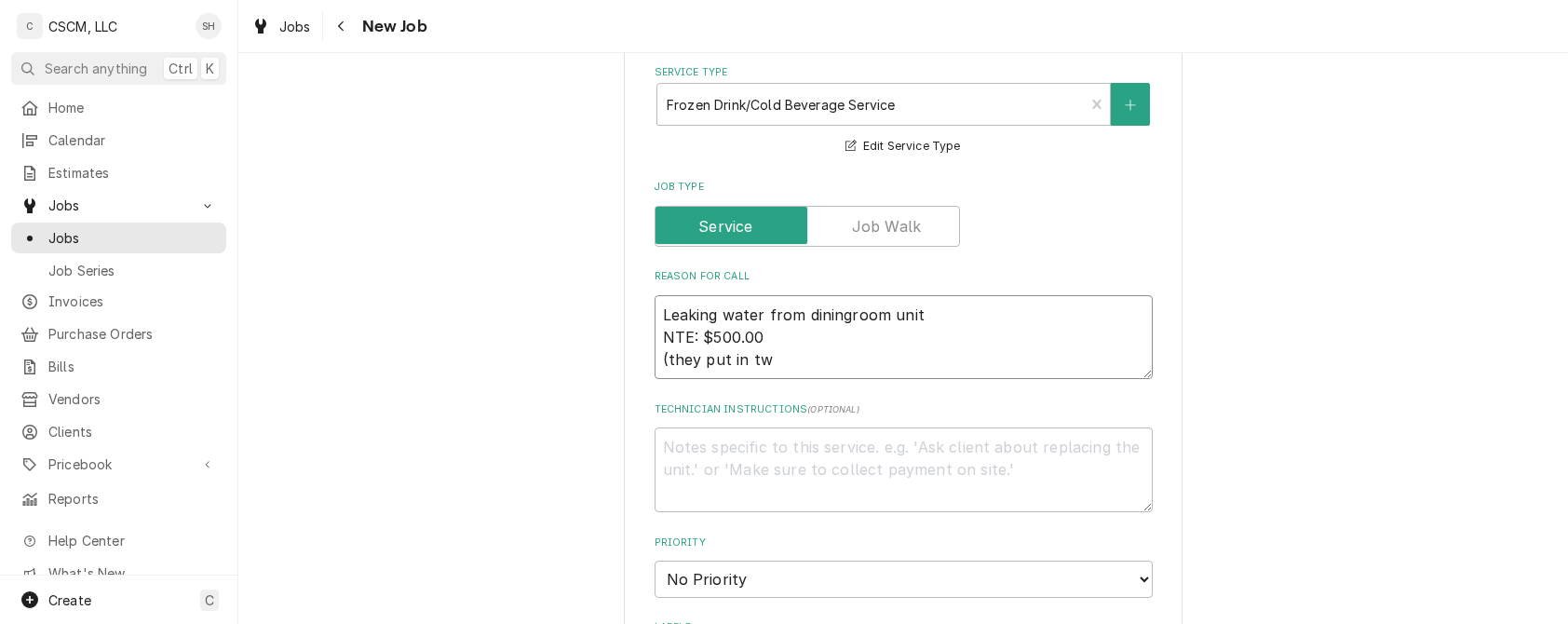 type on "x" 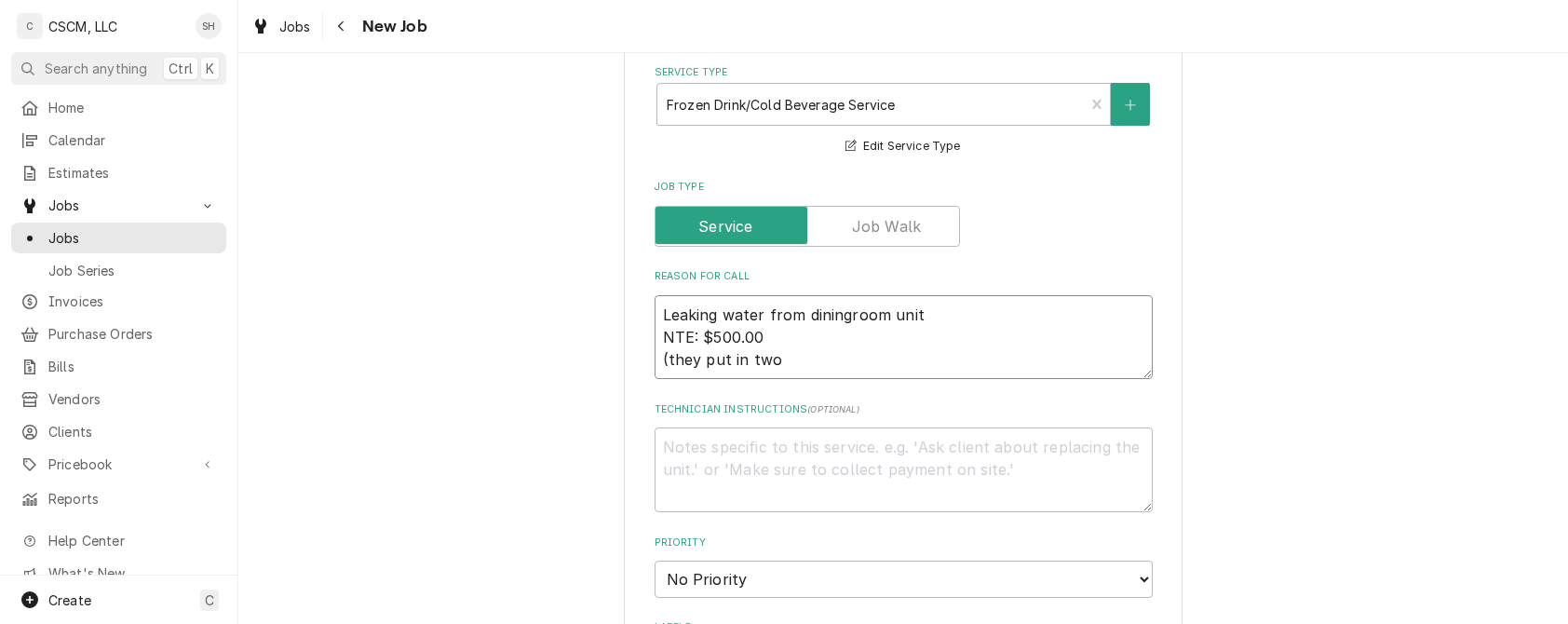 type on "Leaking water from diningroom unit
NTE: $500.00
(they put in two" 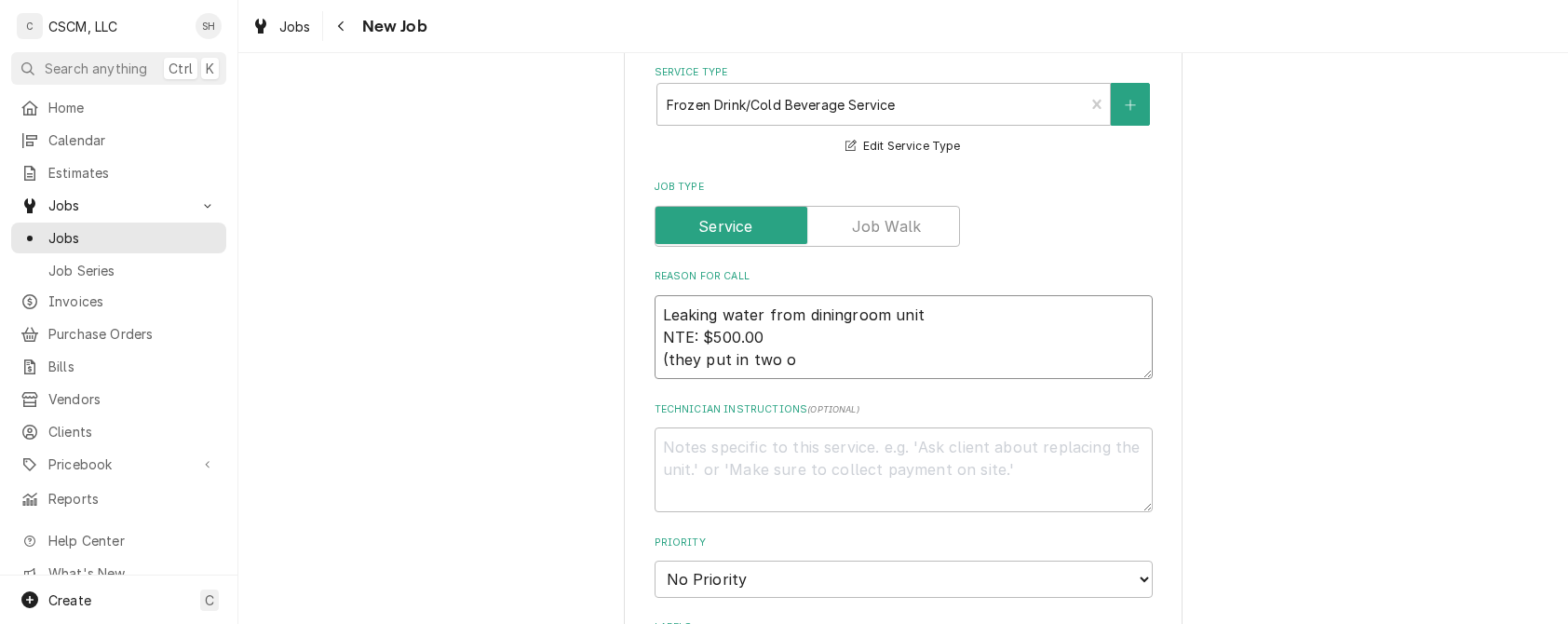 type on "Leaking water from diningroom unit
NTE: $500.00
(they put in two of" 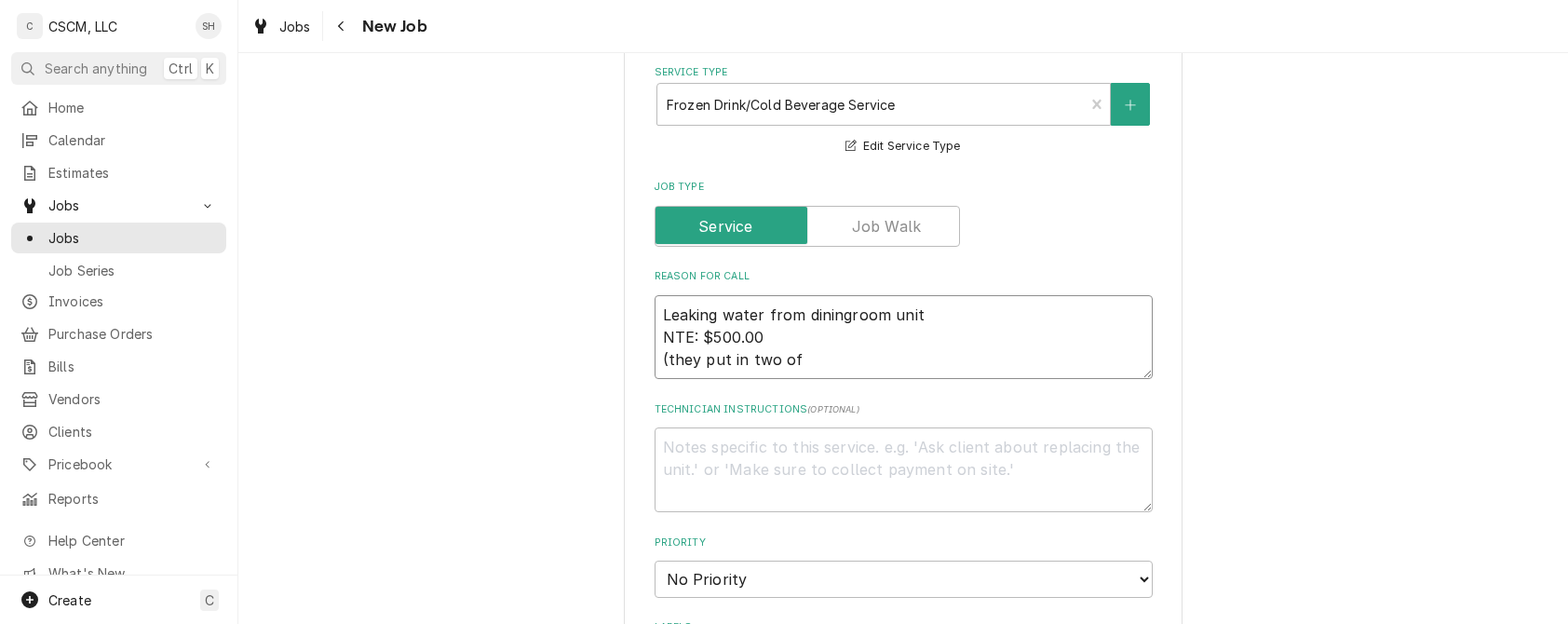 type on "x" 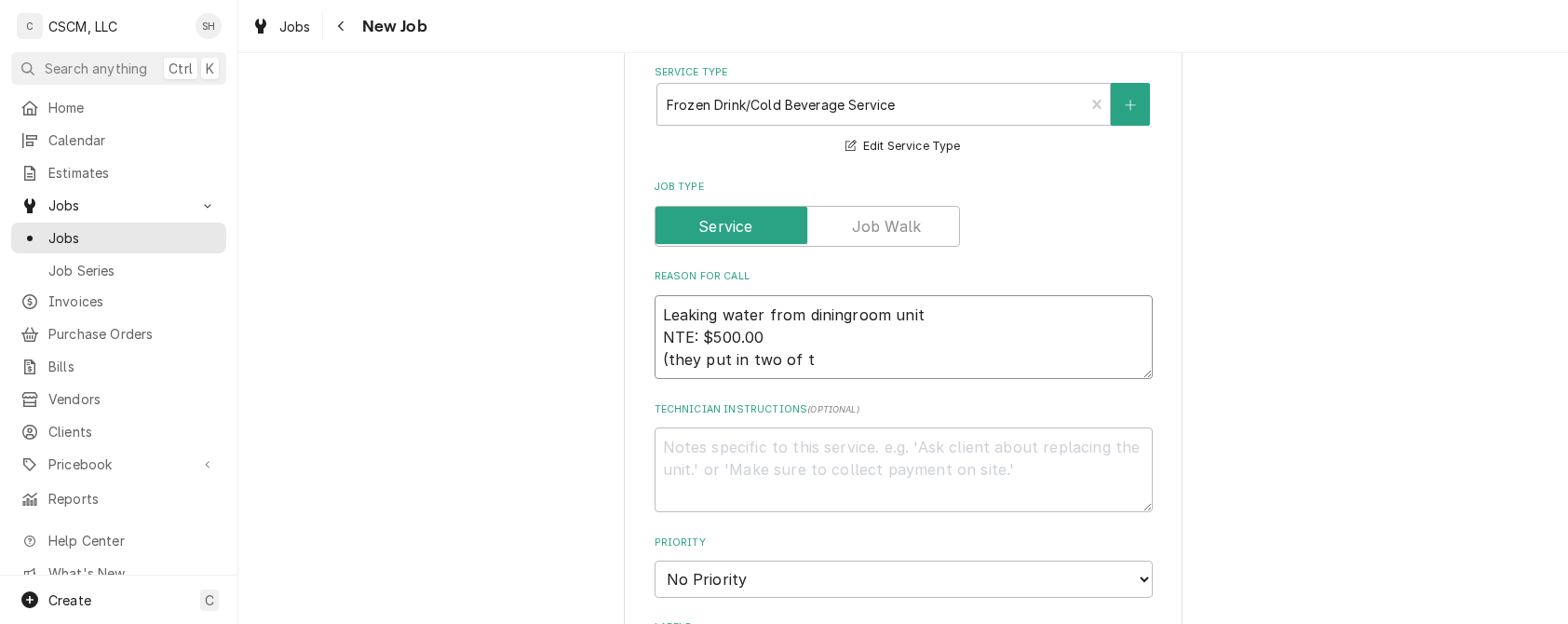 type on "x" 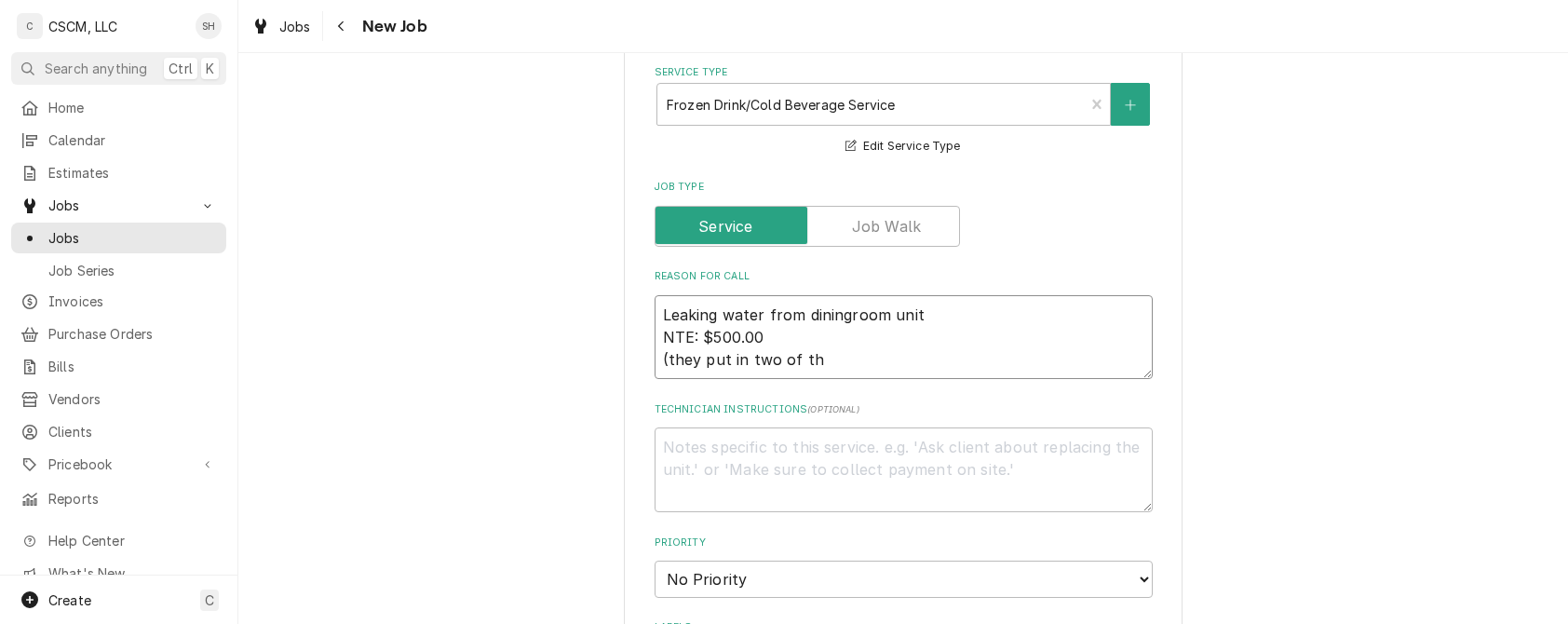 type on "Leaking water from diningroom unit
NTE: $500.00
(they put in two of the" 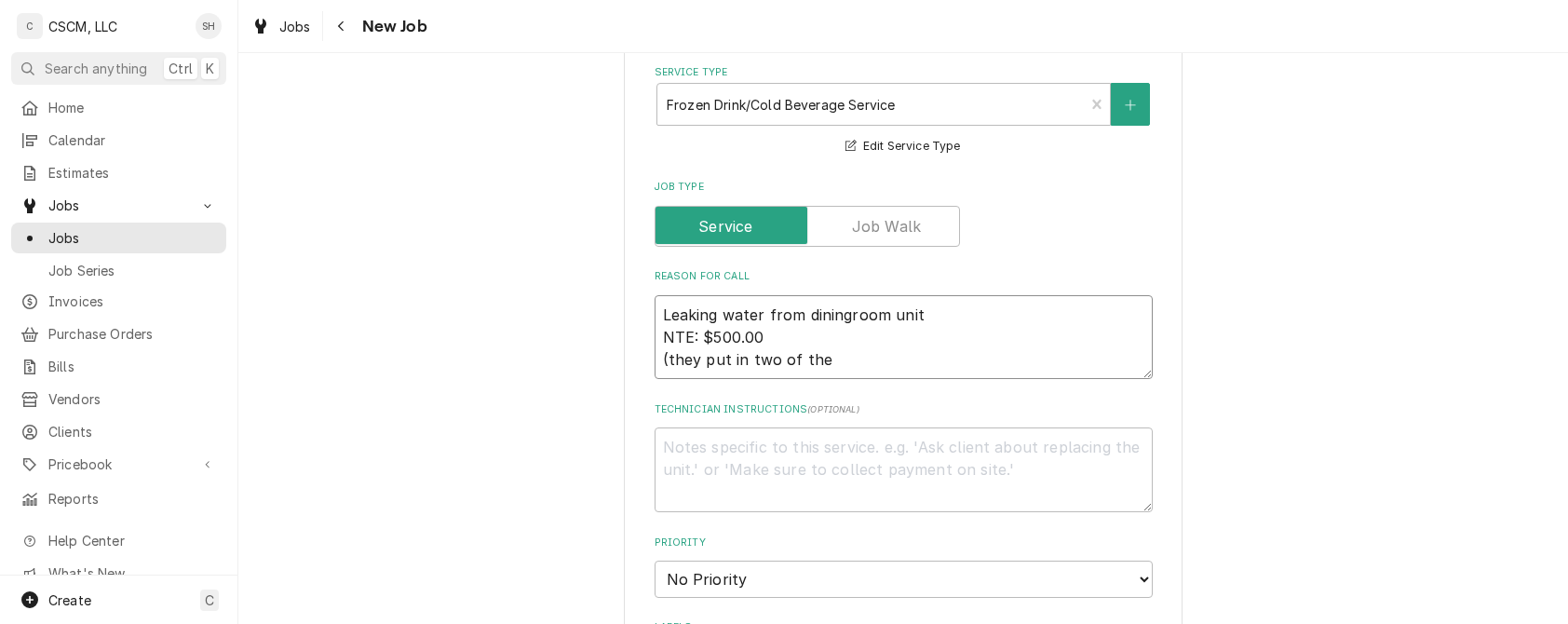 type on "x" 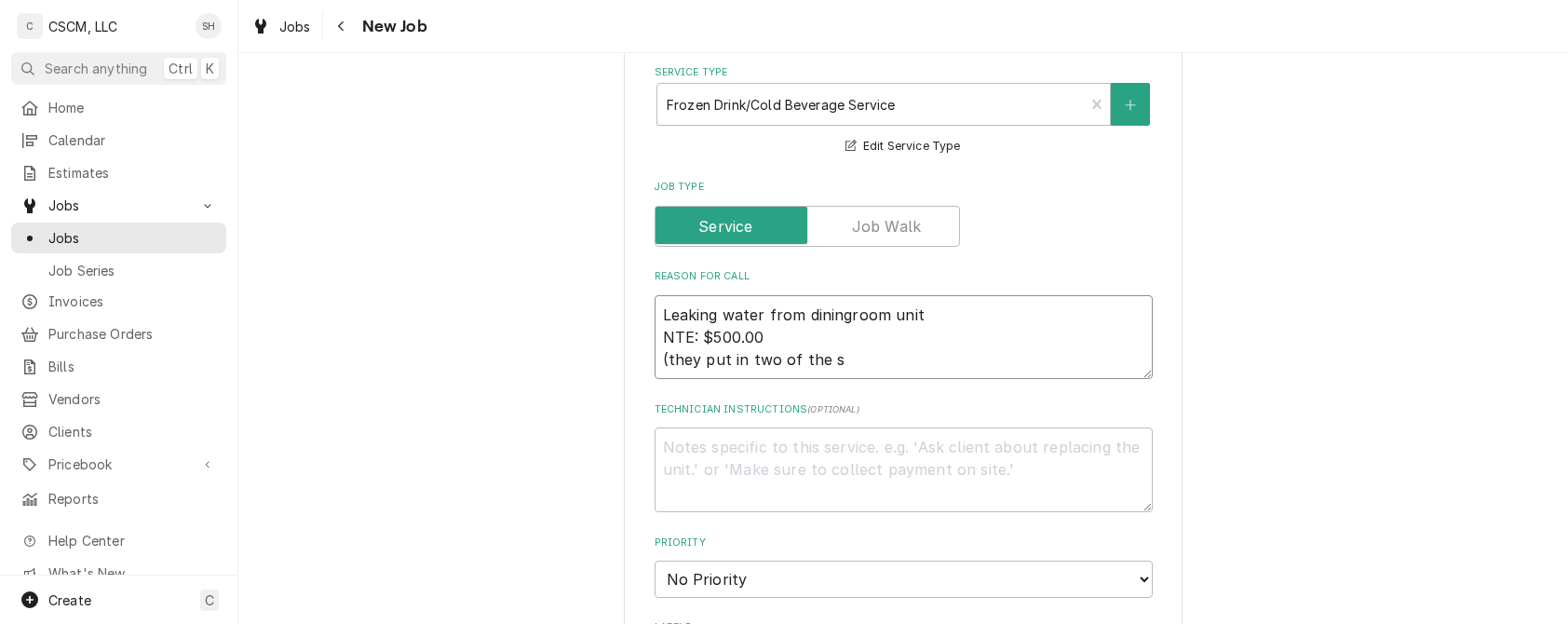 type on "x" 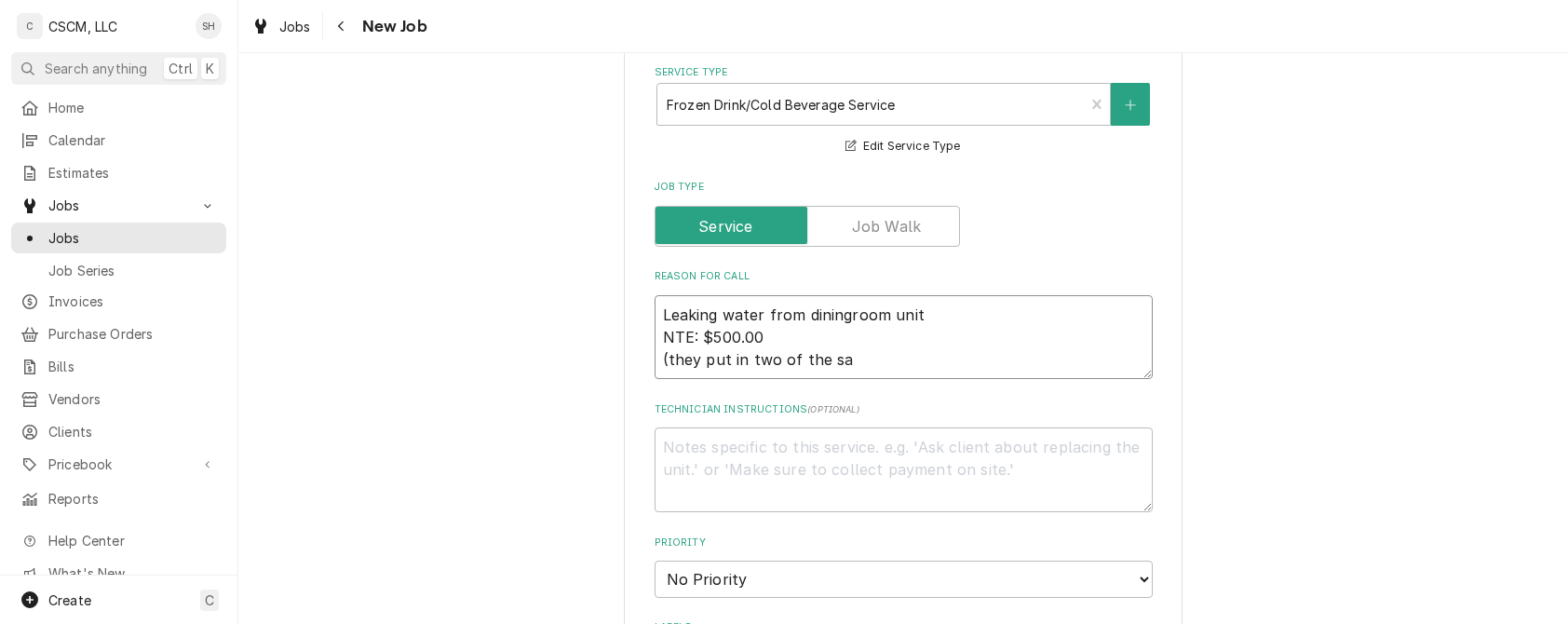type on "Leaking water from diningroom unit
NTE: $500.00
(they put in two of the sam" 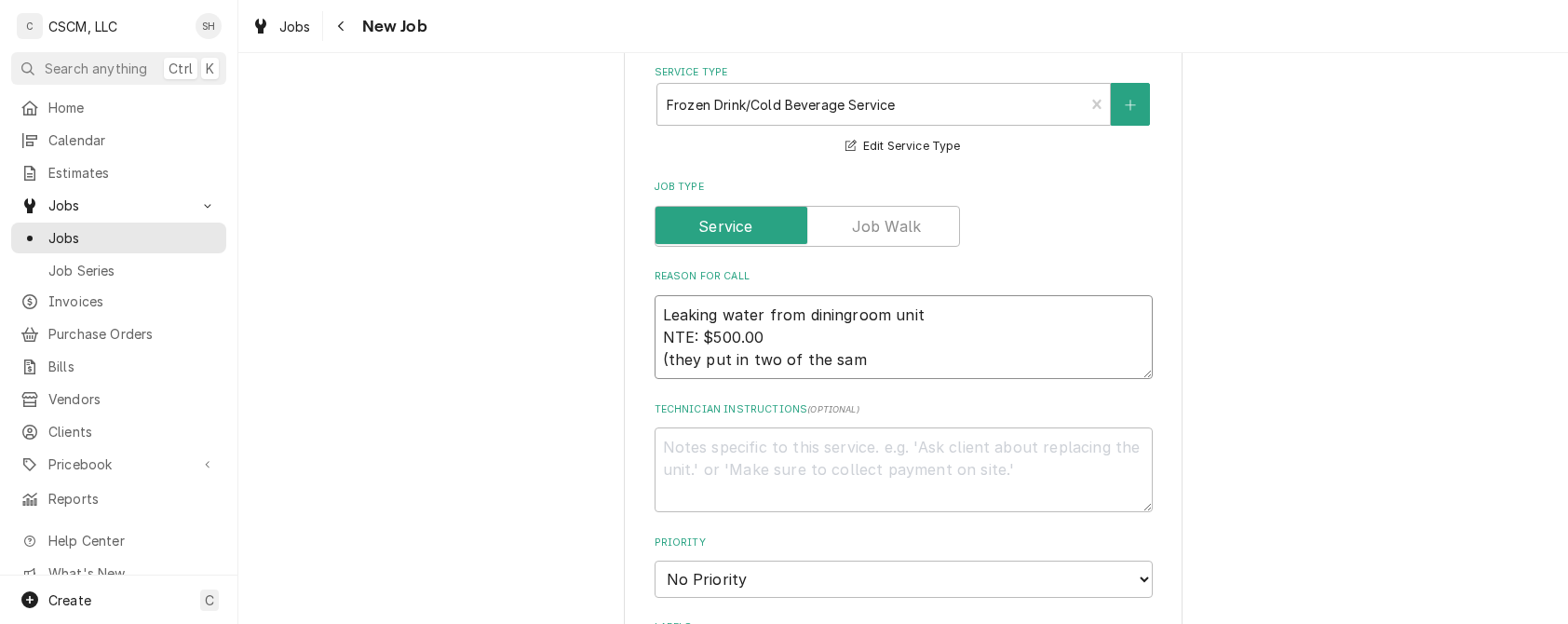 type on "x" 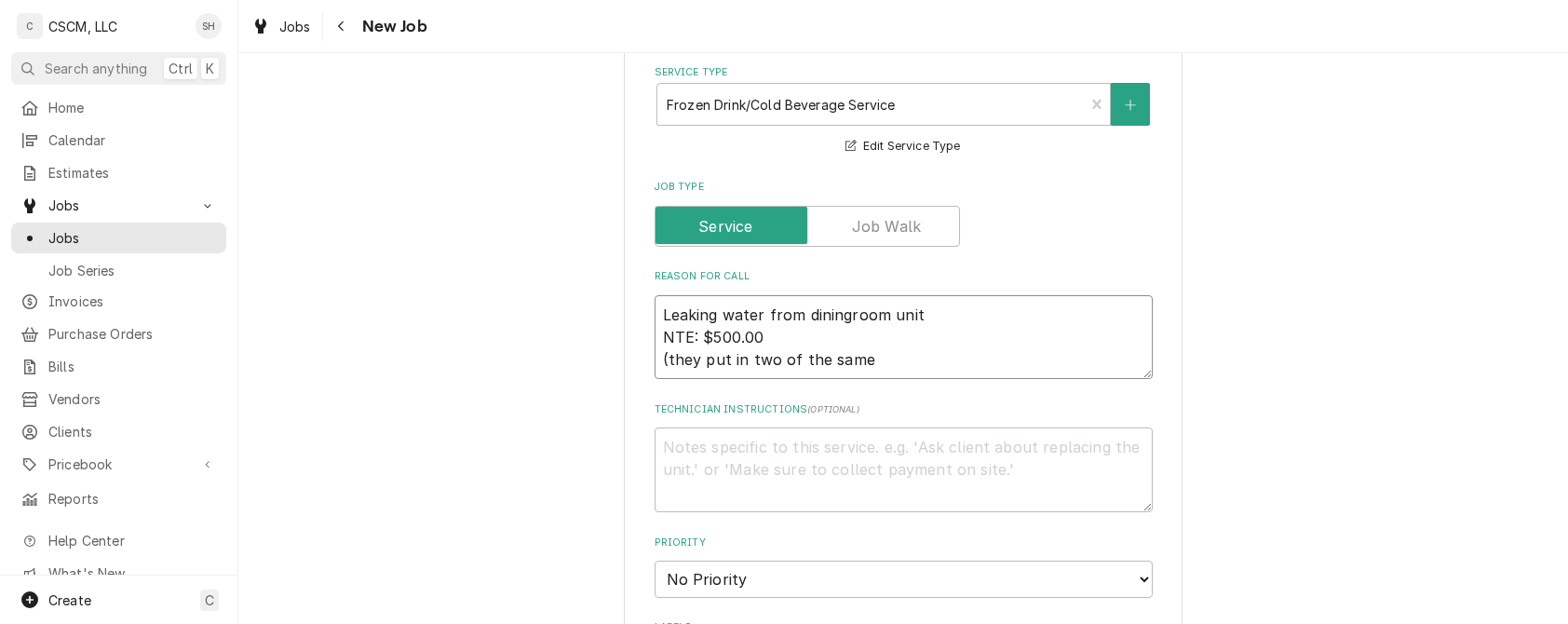 type on "x" 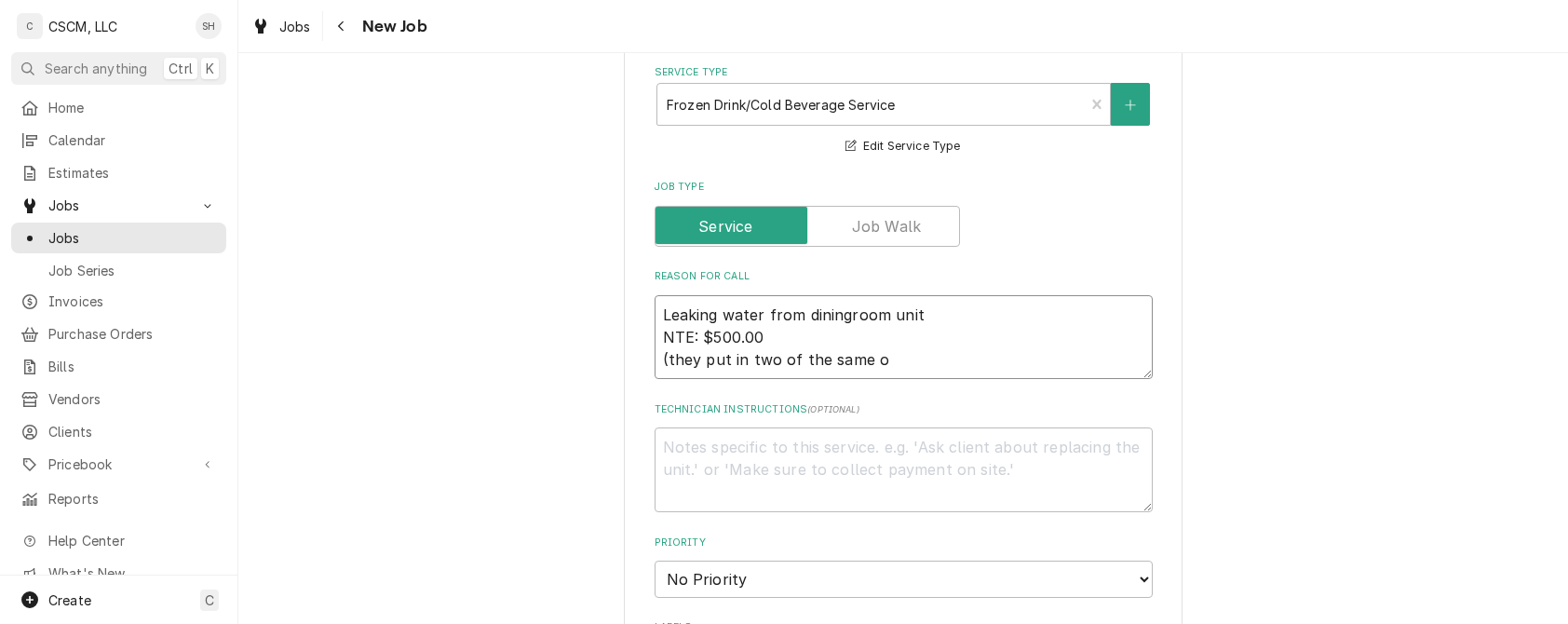 type on "x" 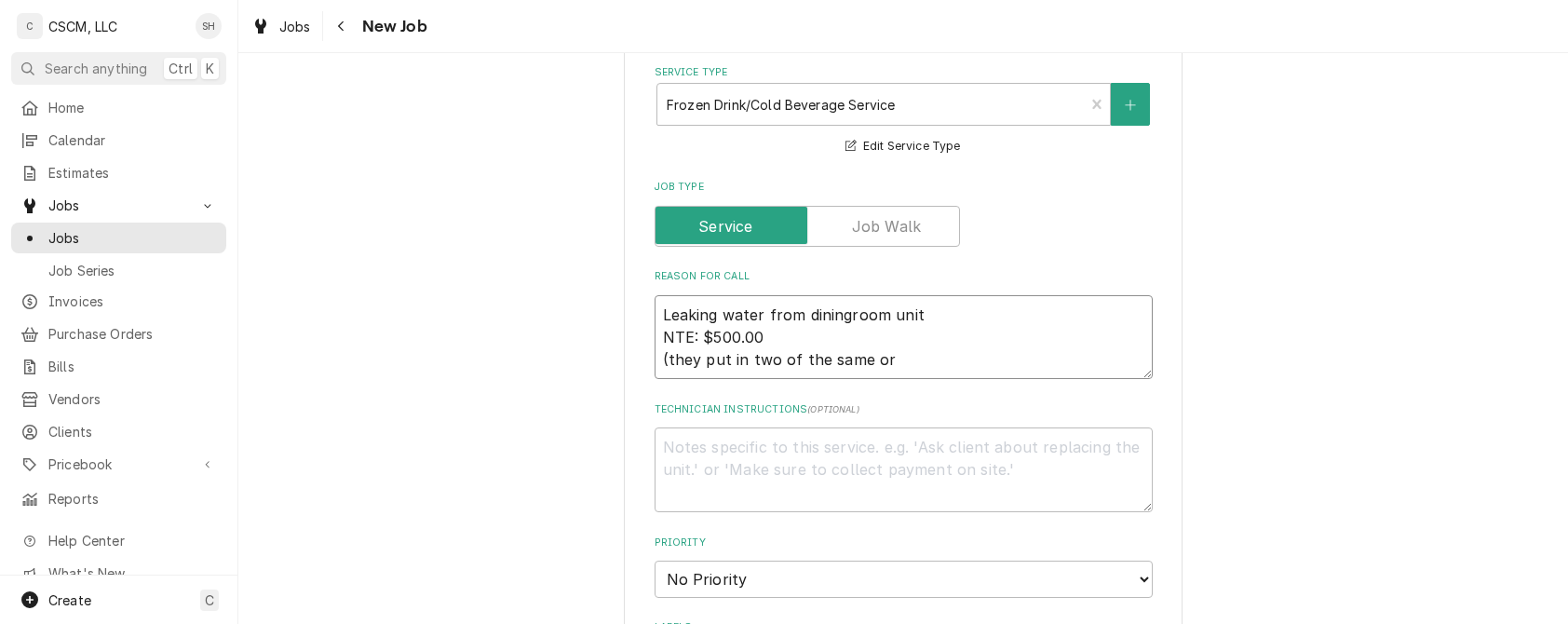 type on "x" 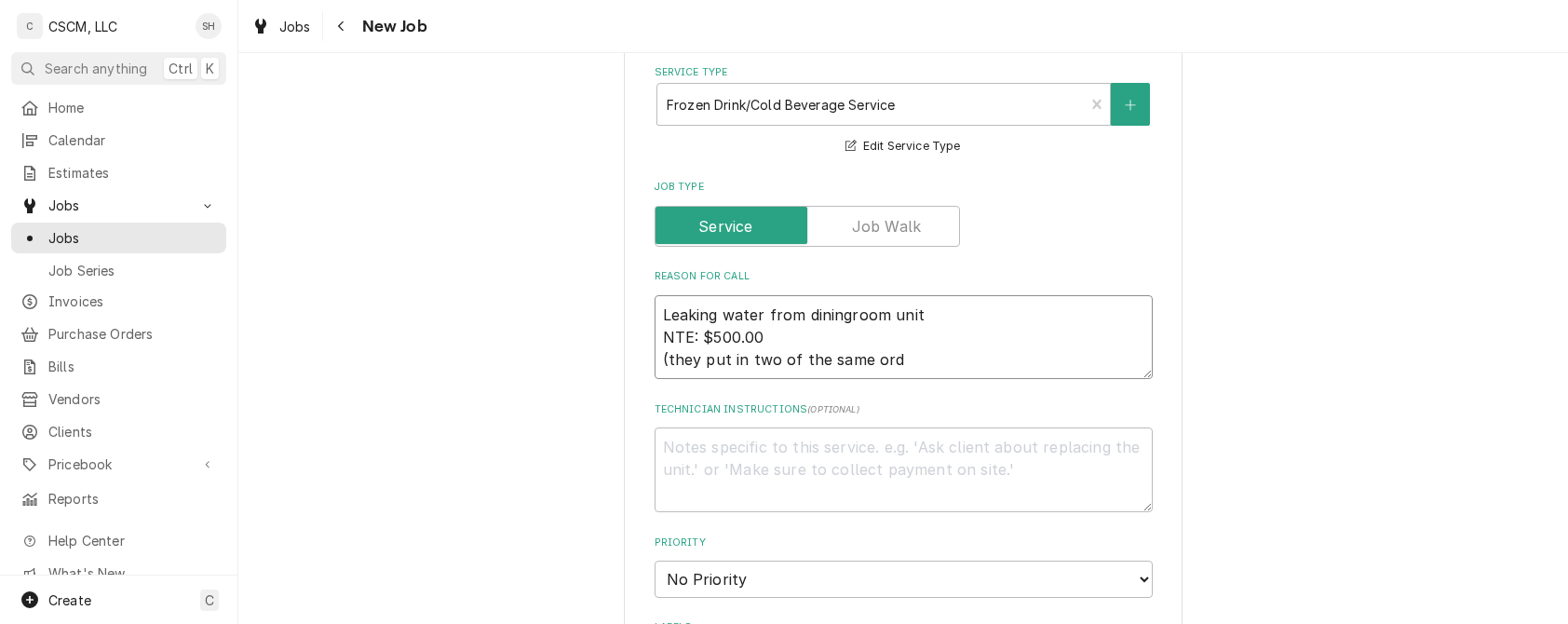 type on "x" 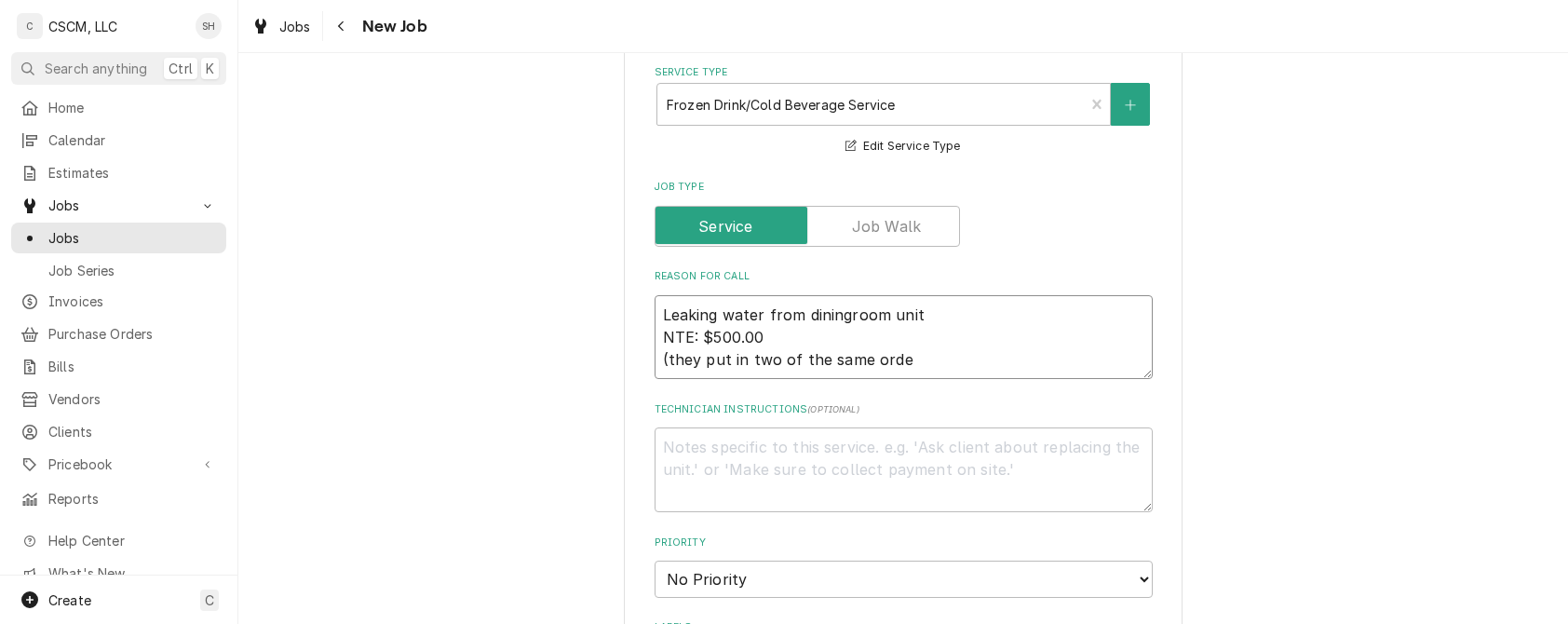 type on "x" 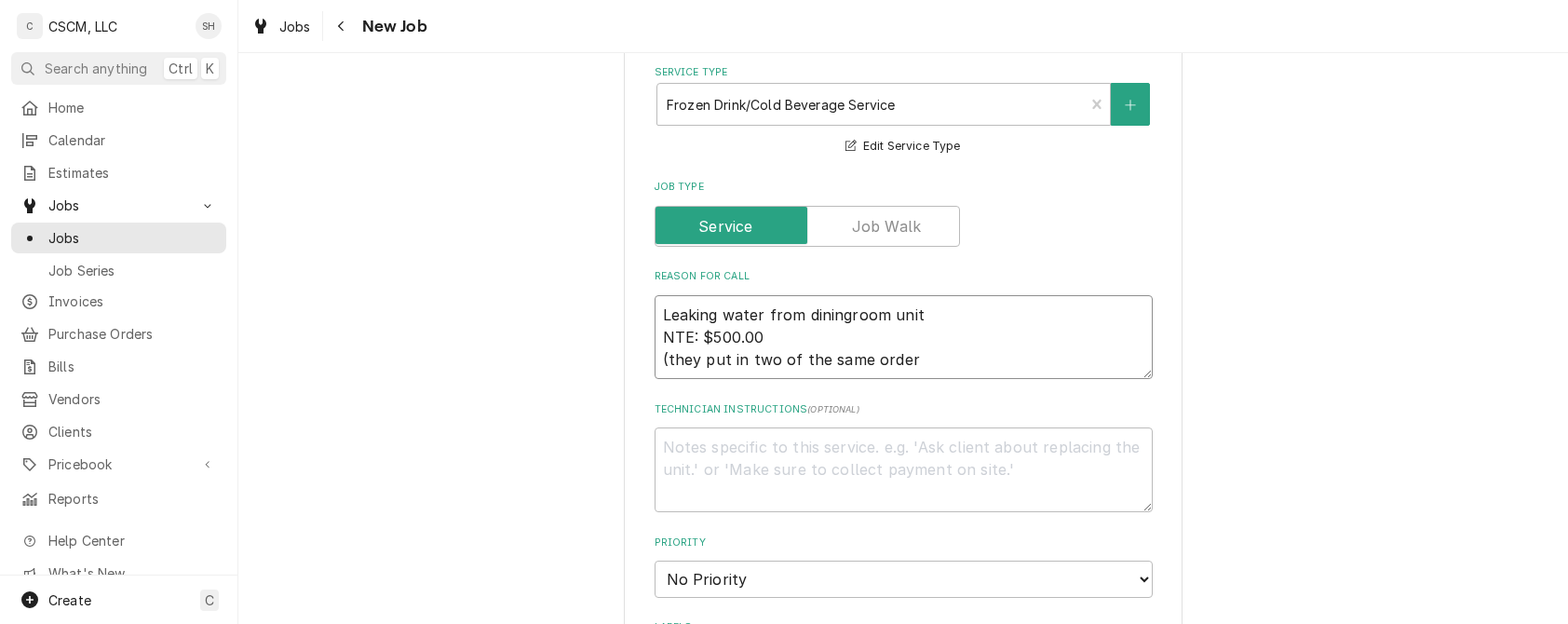 type on "x" 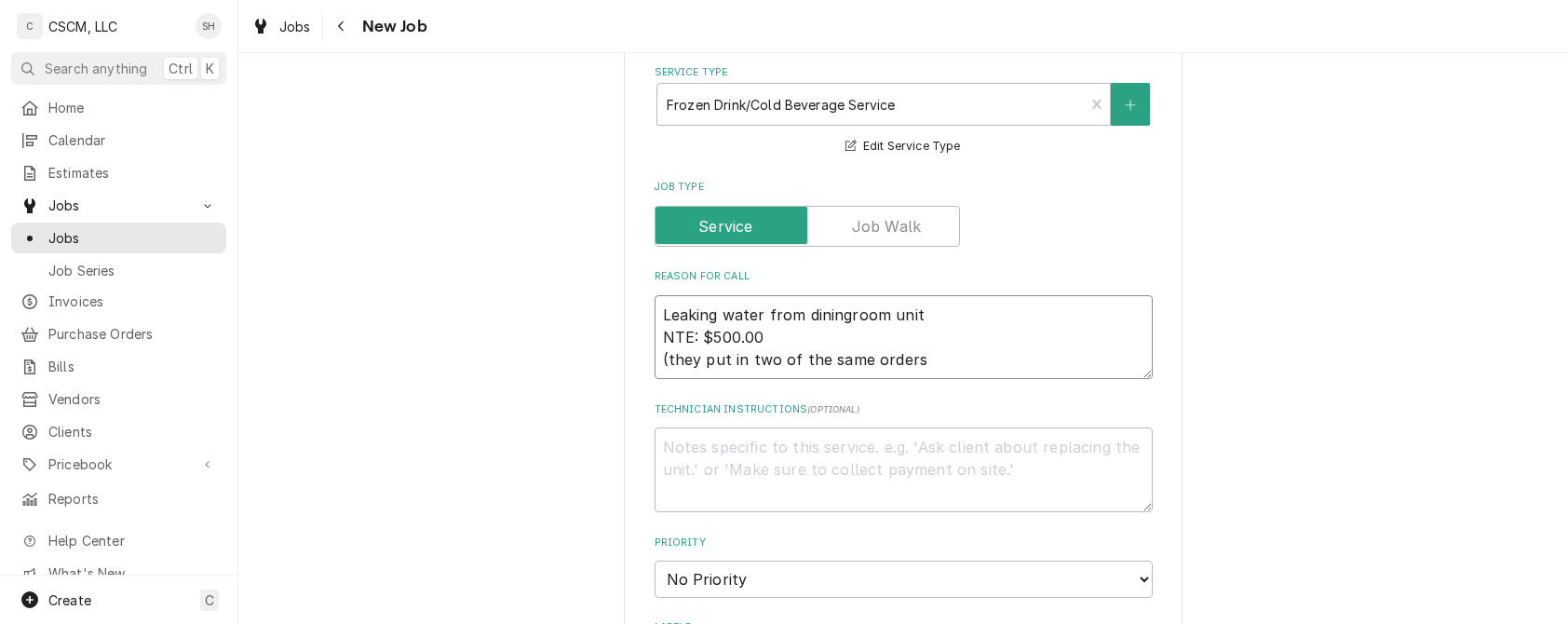 type on "x" 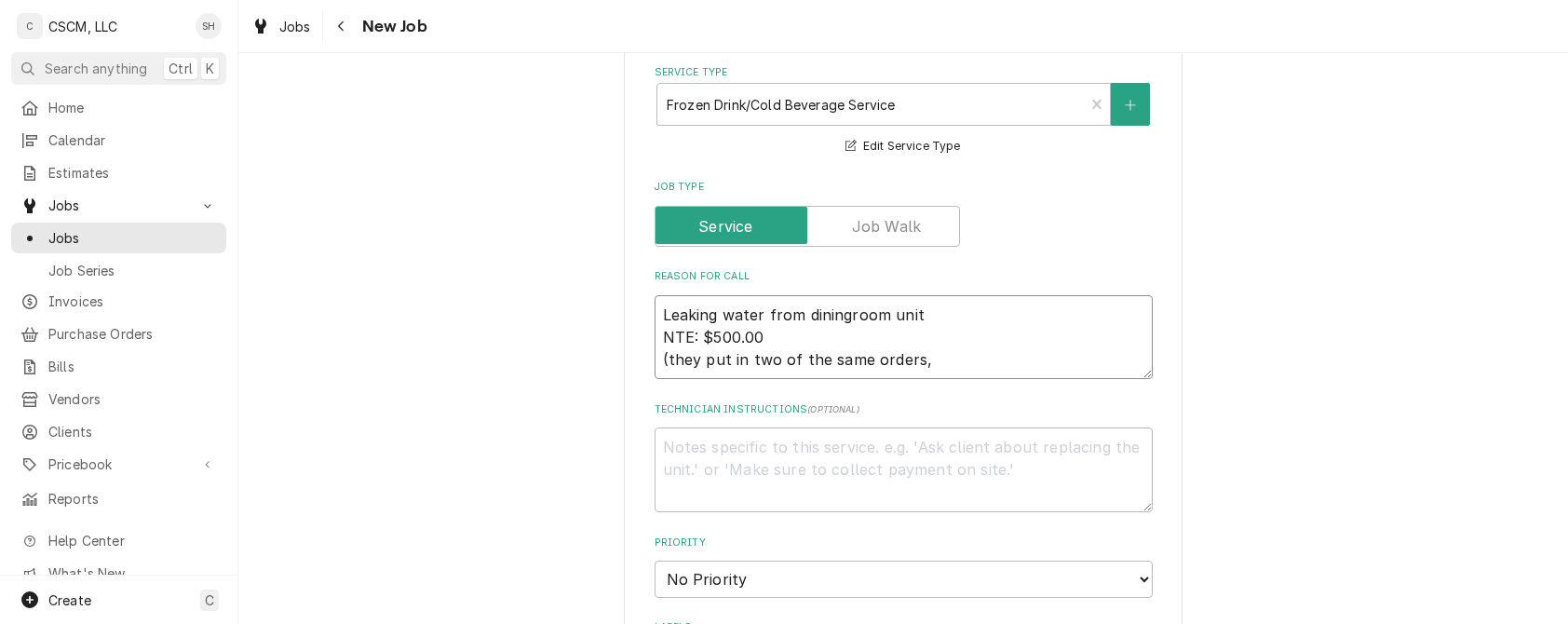 type on "x" 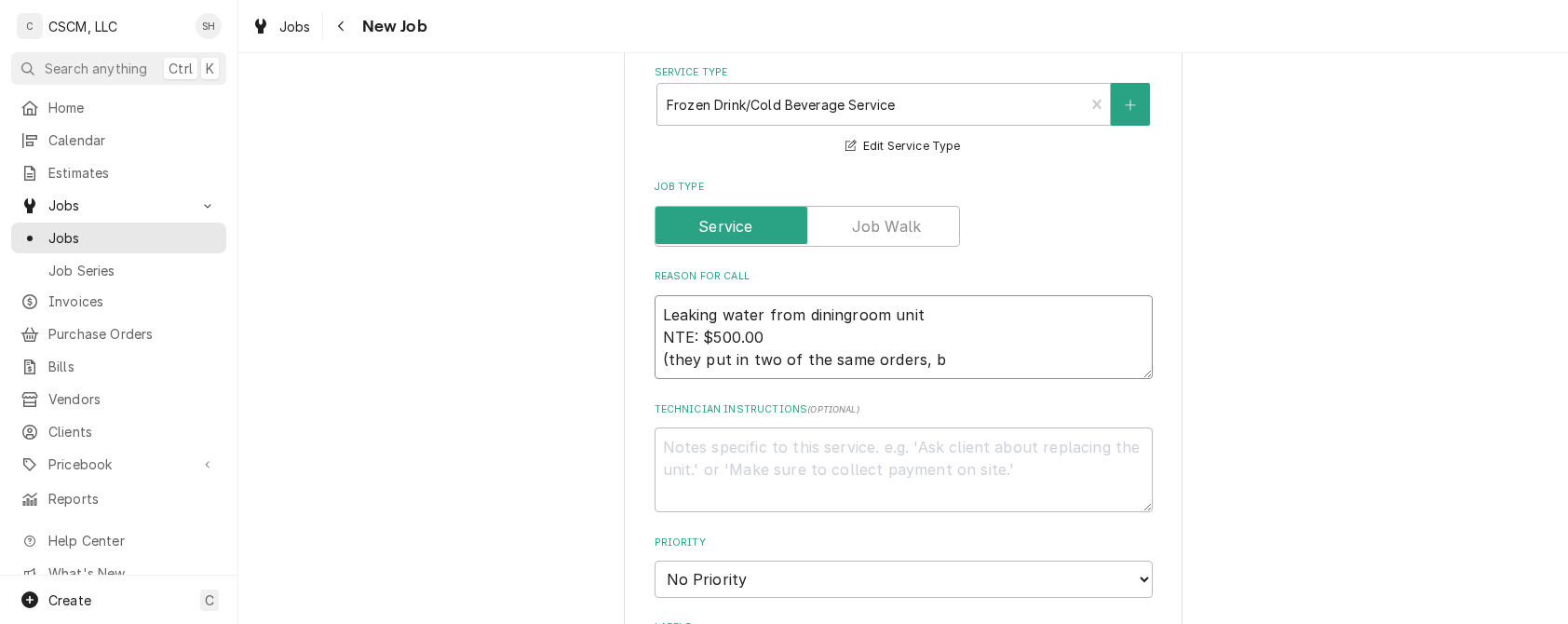type on "x" 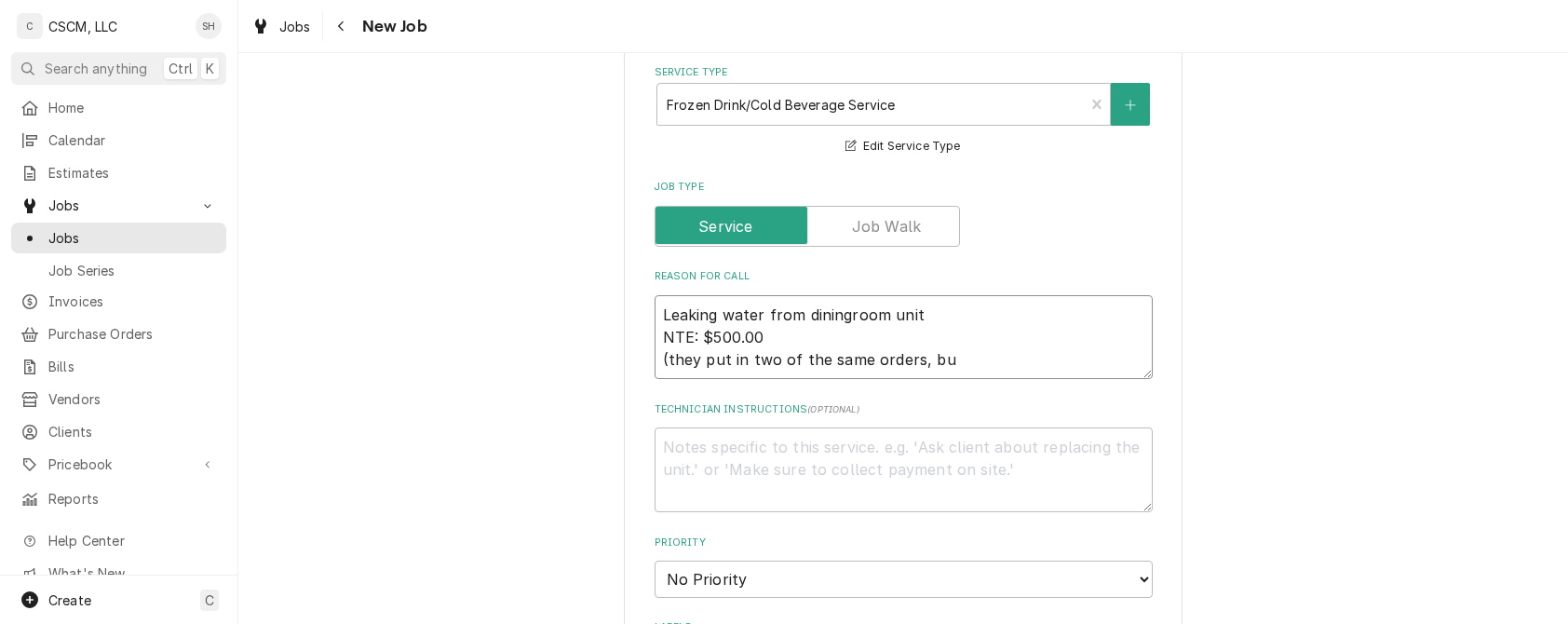 type on "x" 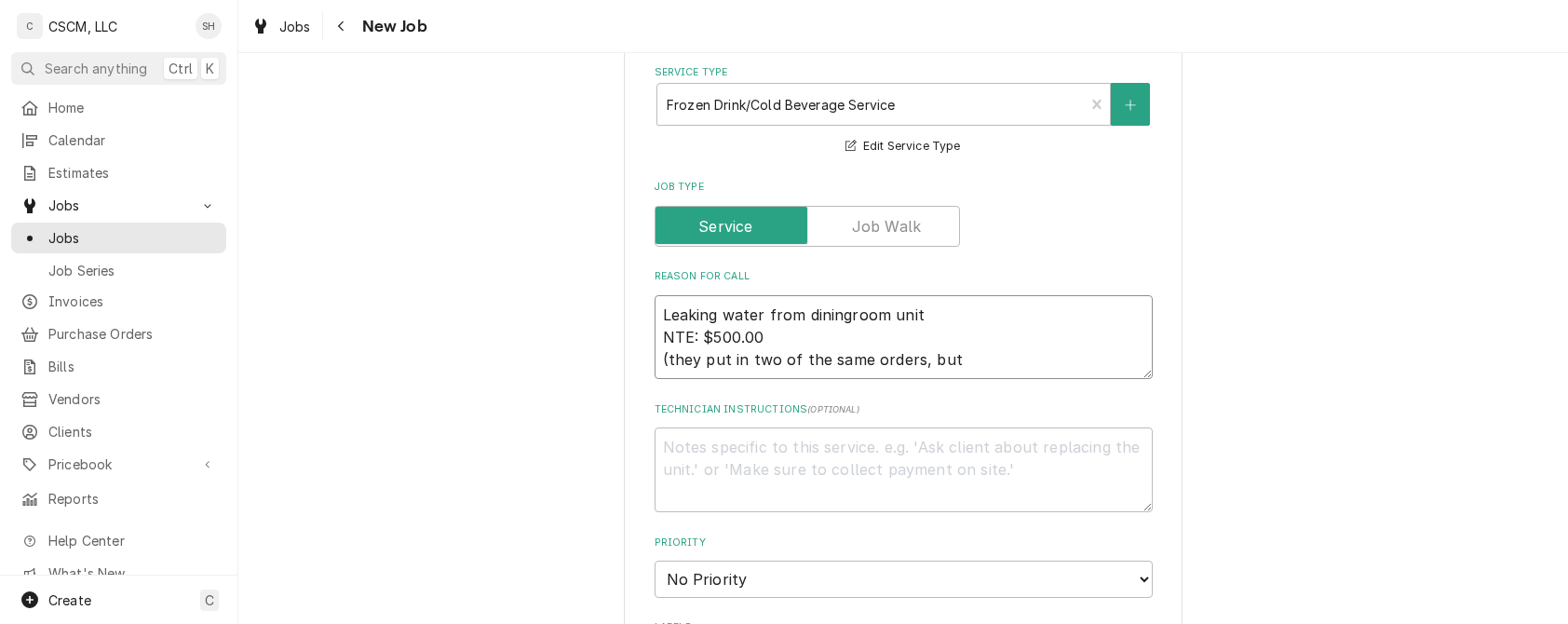 type on "x" 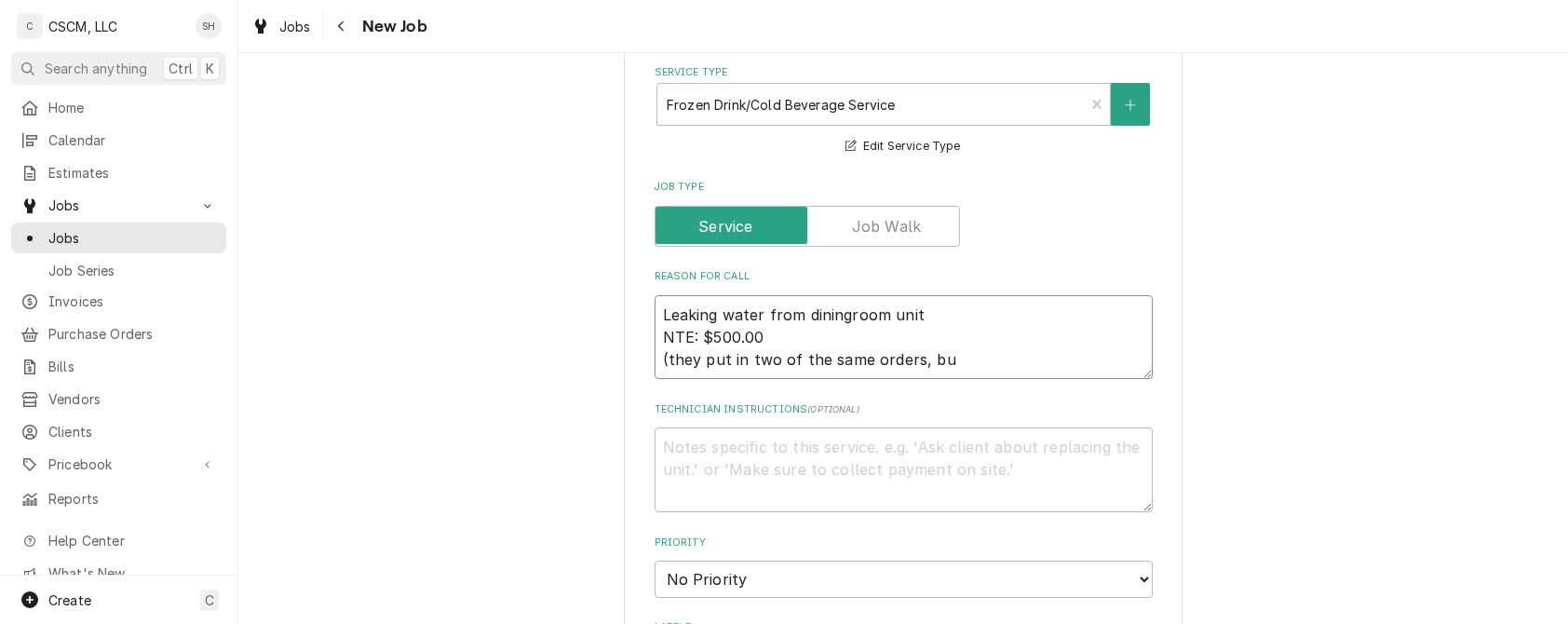 type on "x" 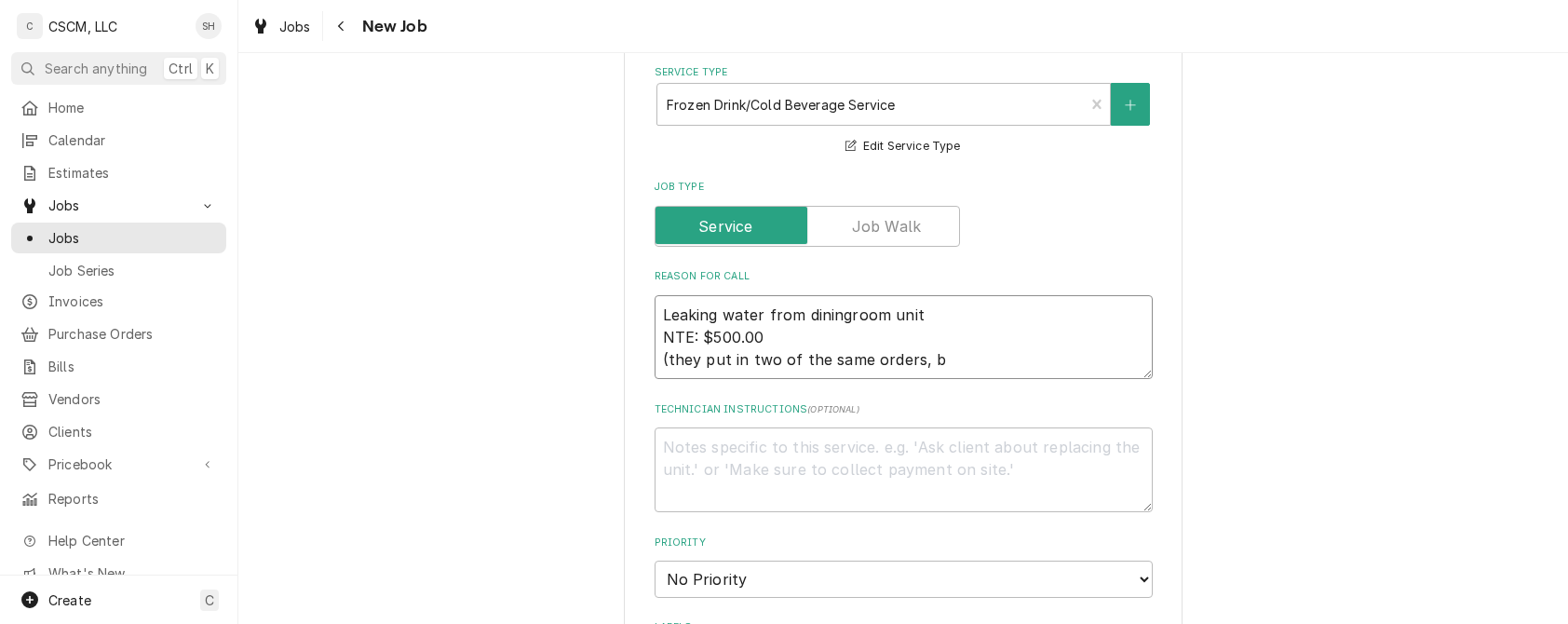 type on "x" 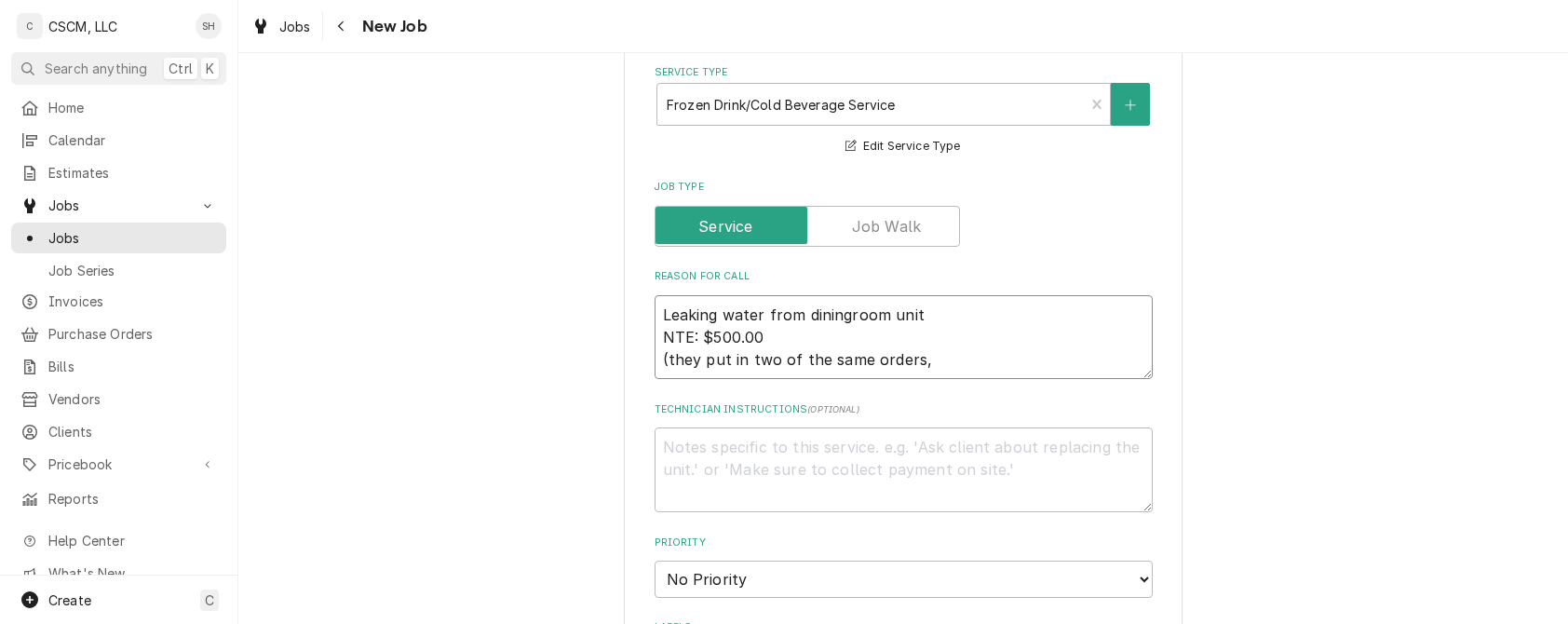 type on "x" 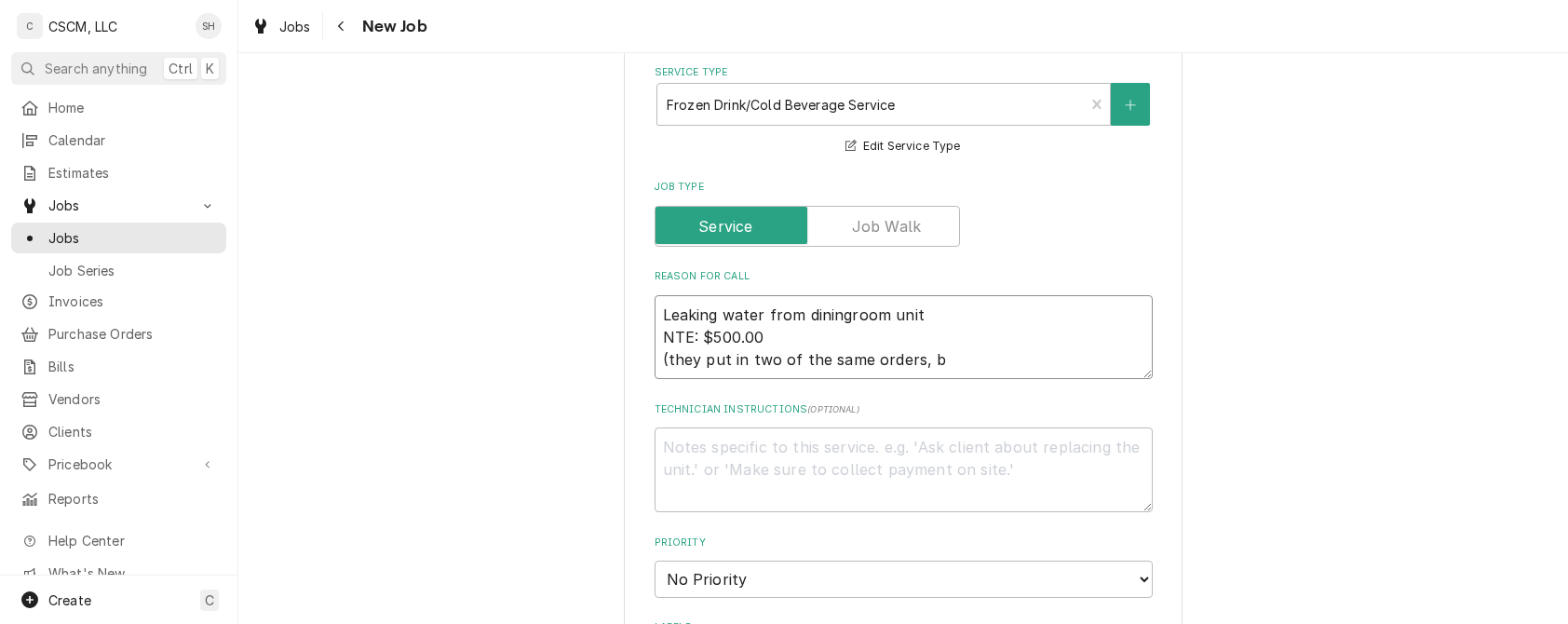 type on "x" 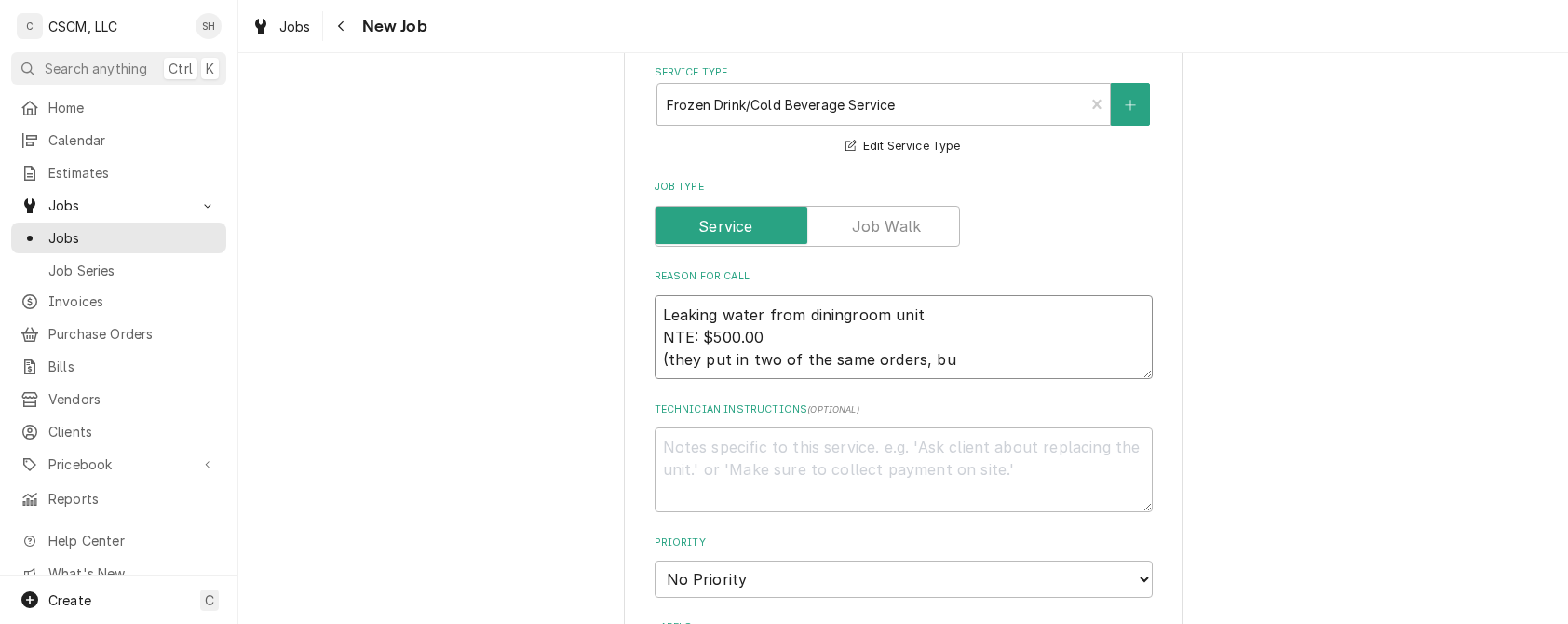 type on "x" 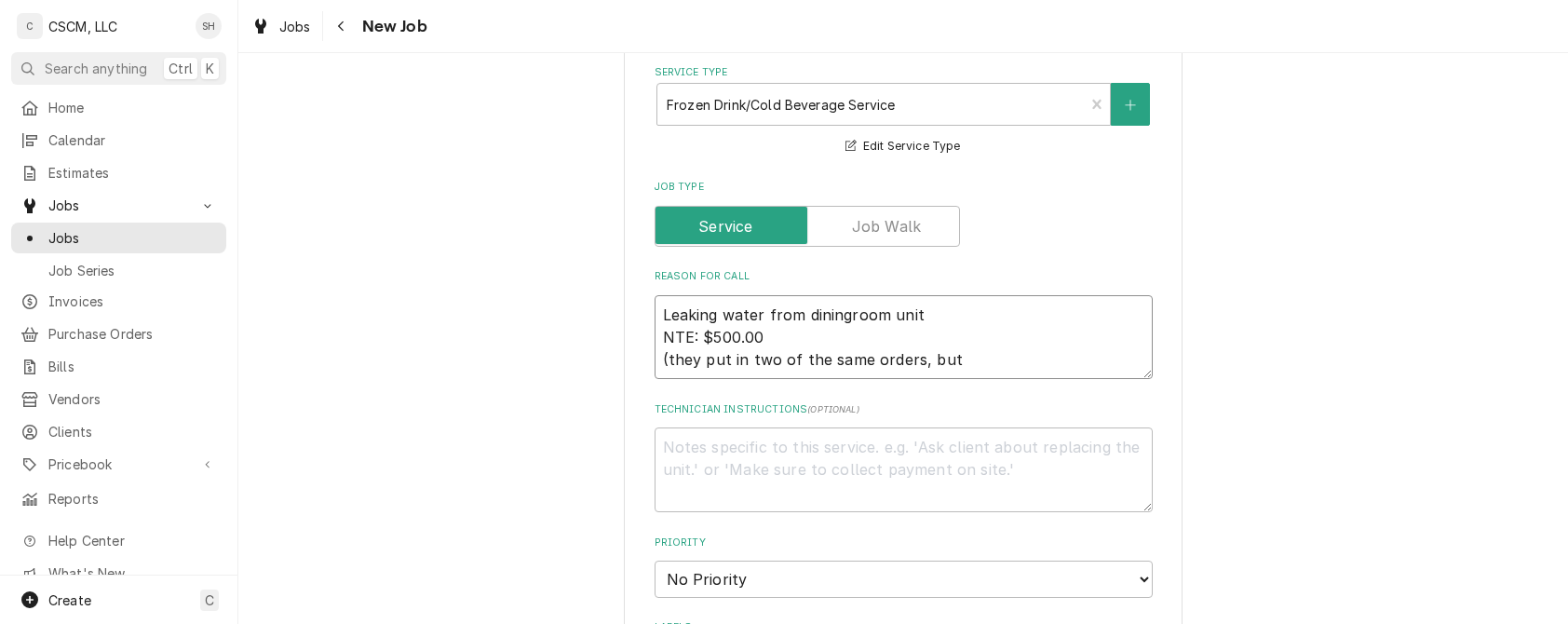type on "x" 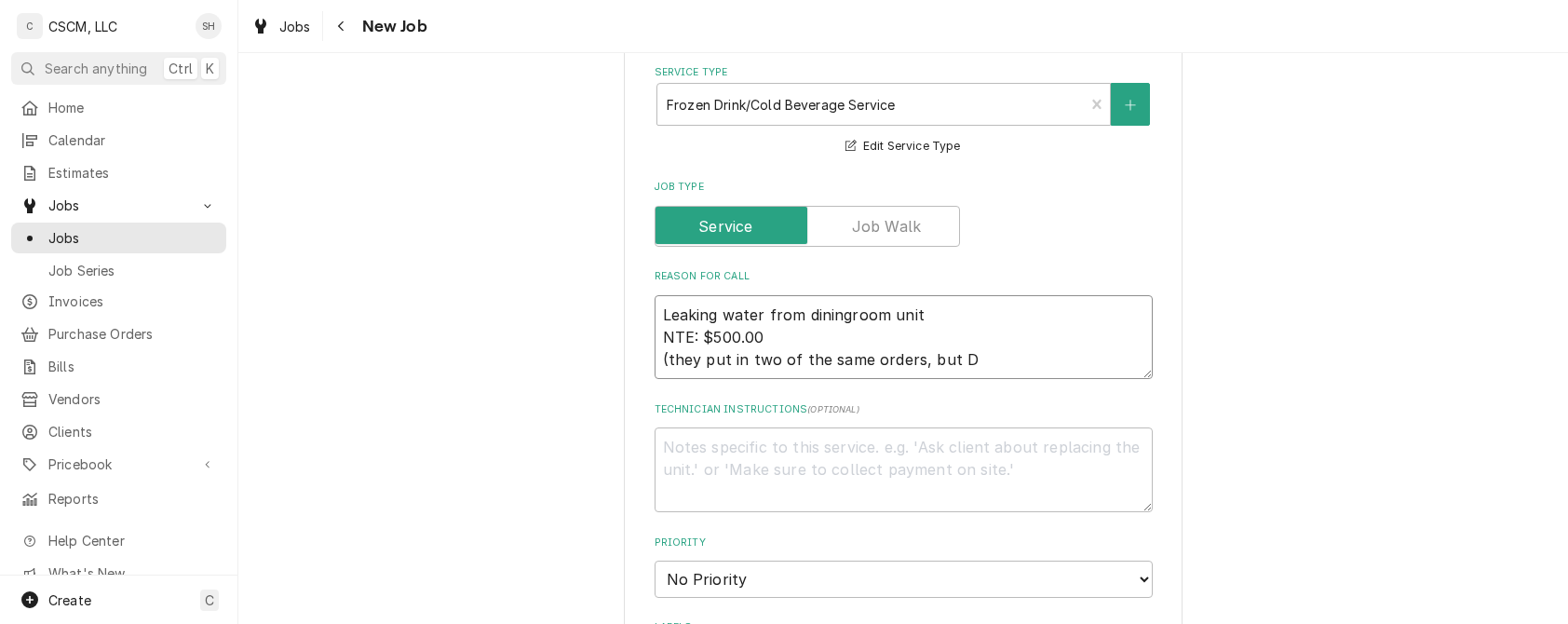 type on "x" 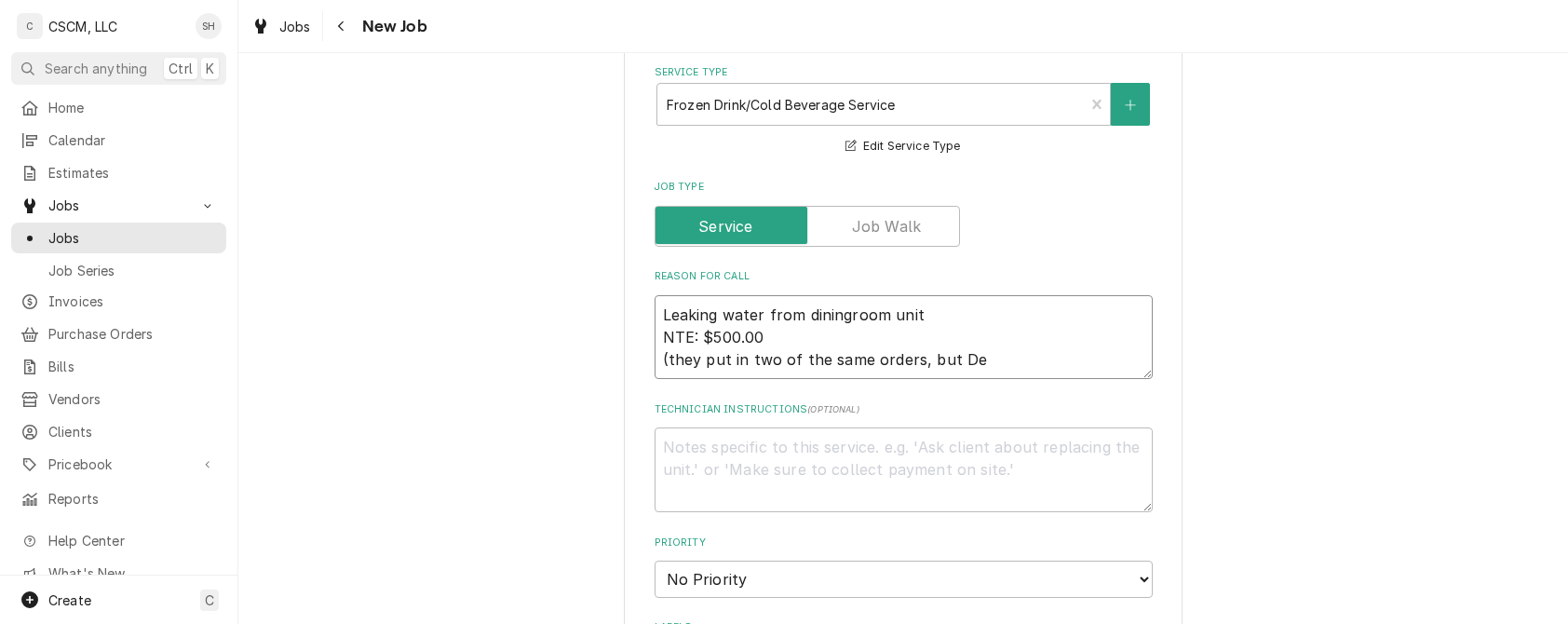 type on "x" 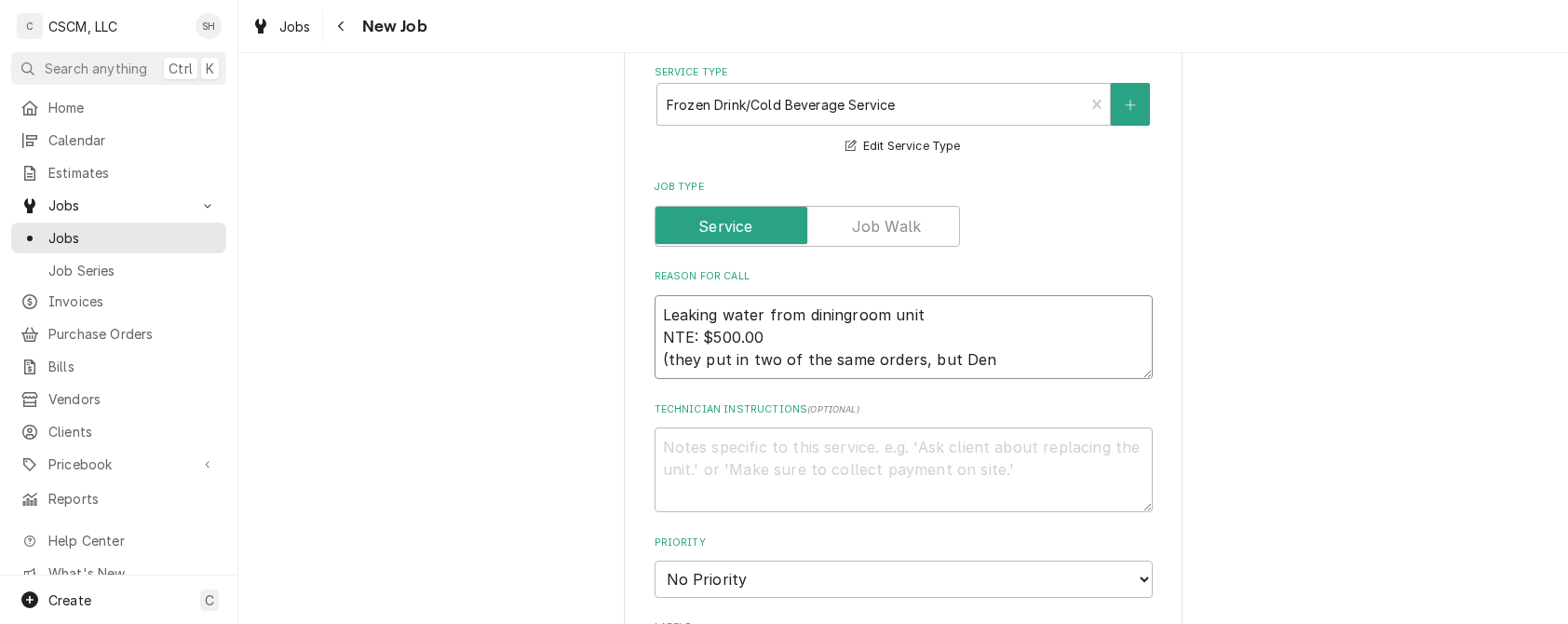 type on "x" 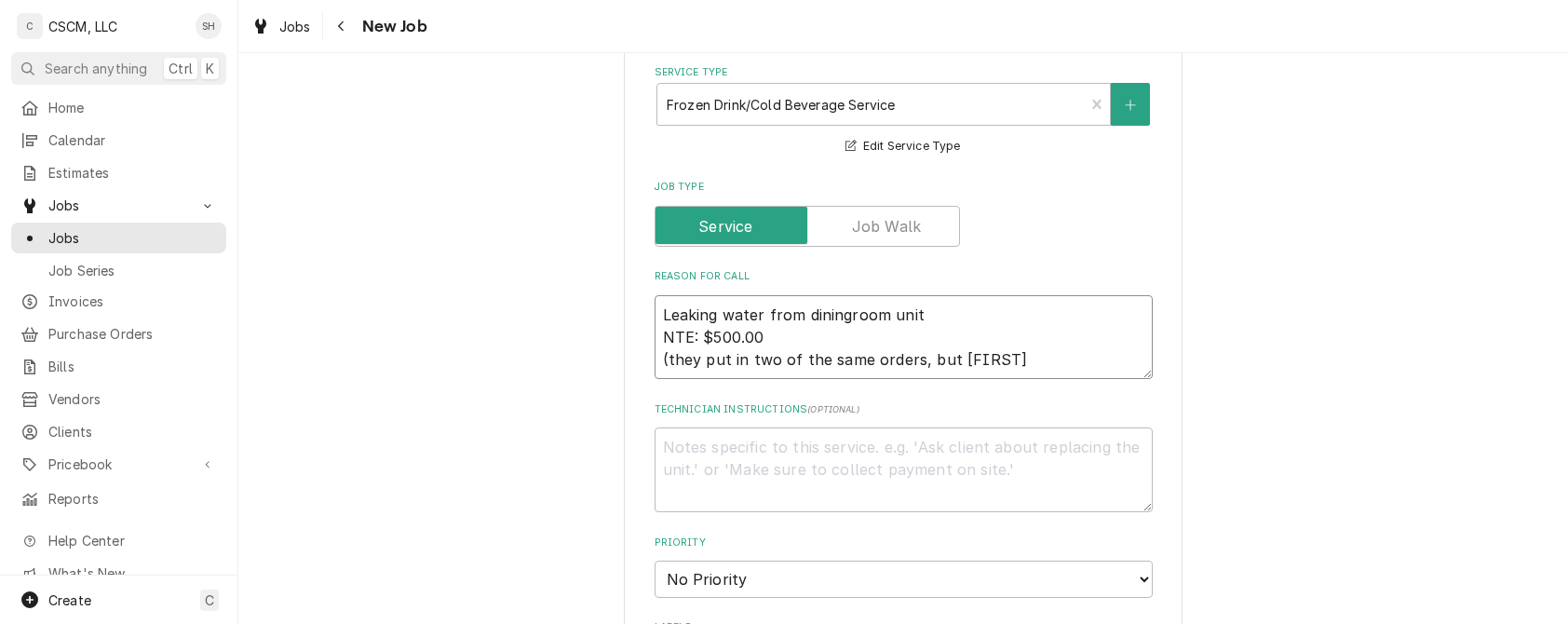 type on "x" 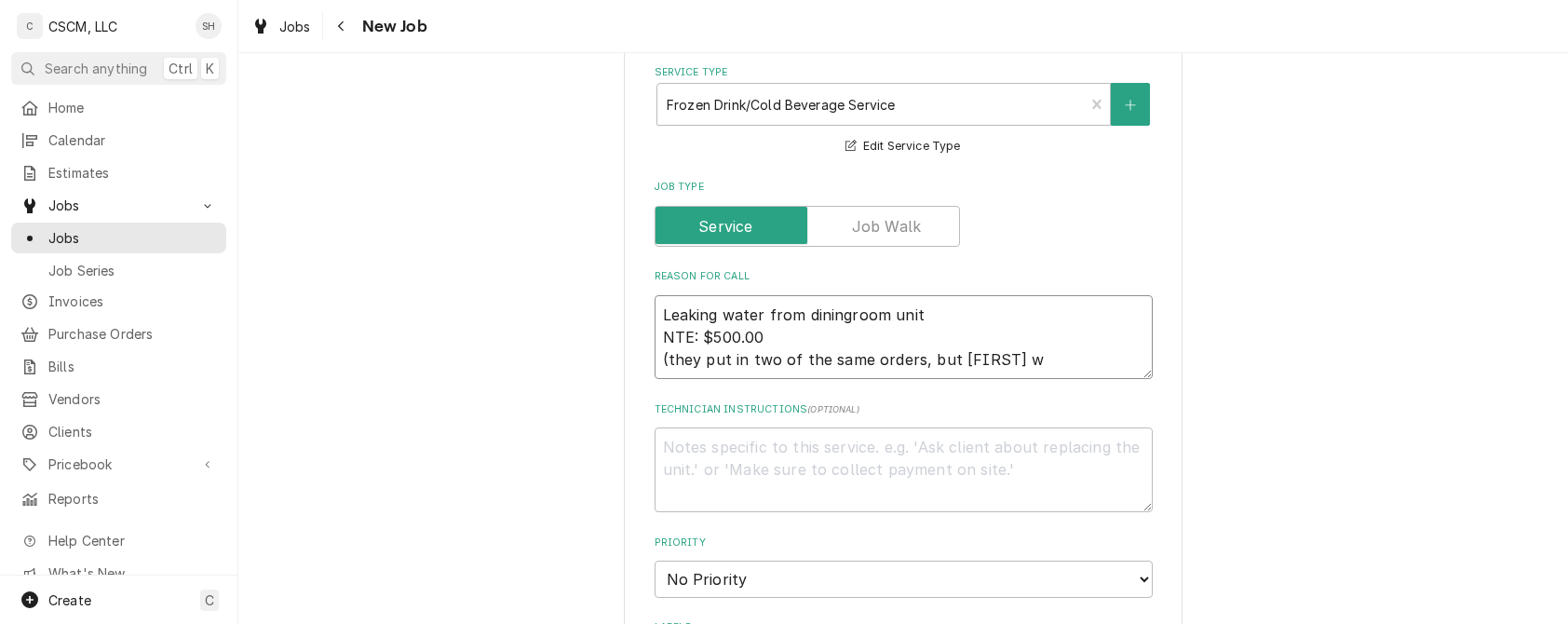 type on "x" 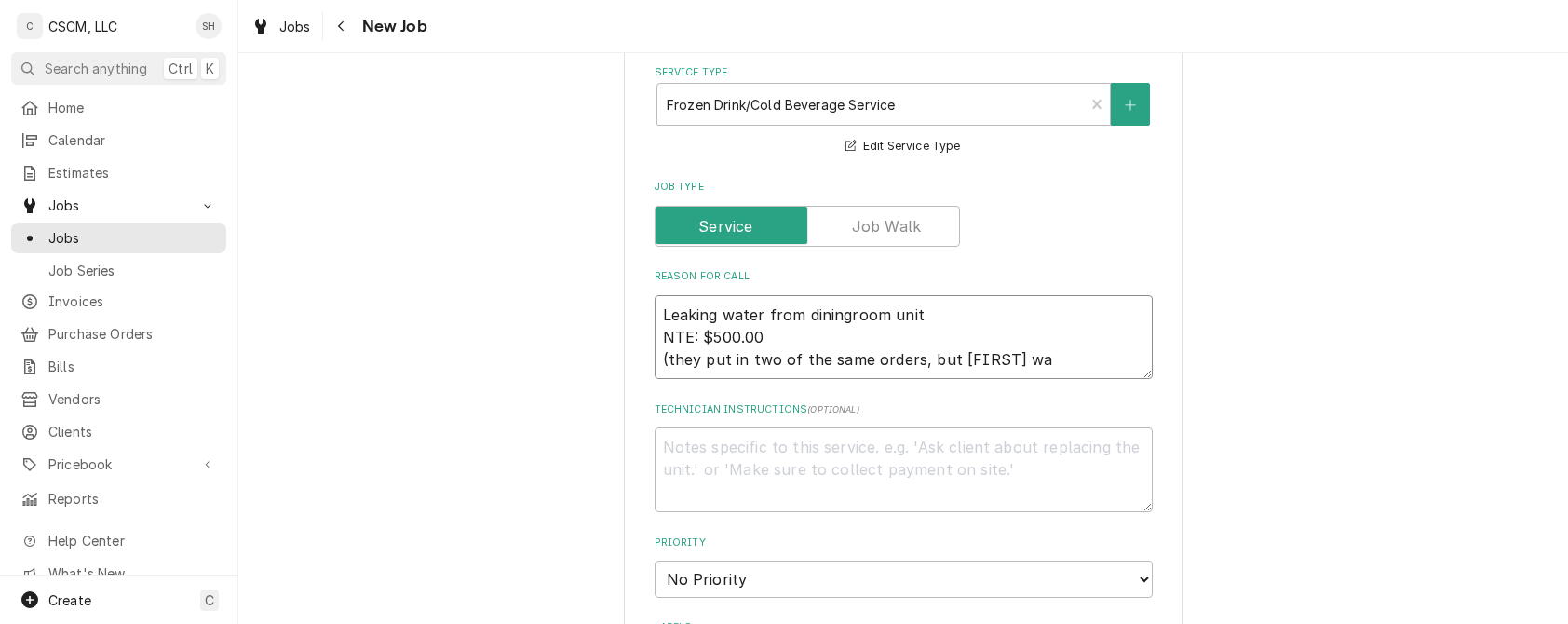 type on "Leaking water from diningroom unit
NTE: $500.00
(they put in two of the same orders, but Dena wan" 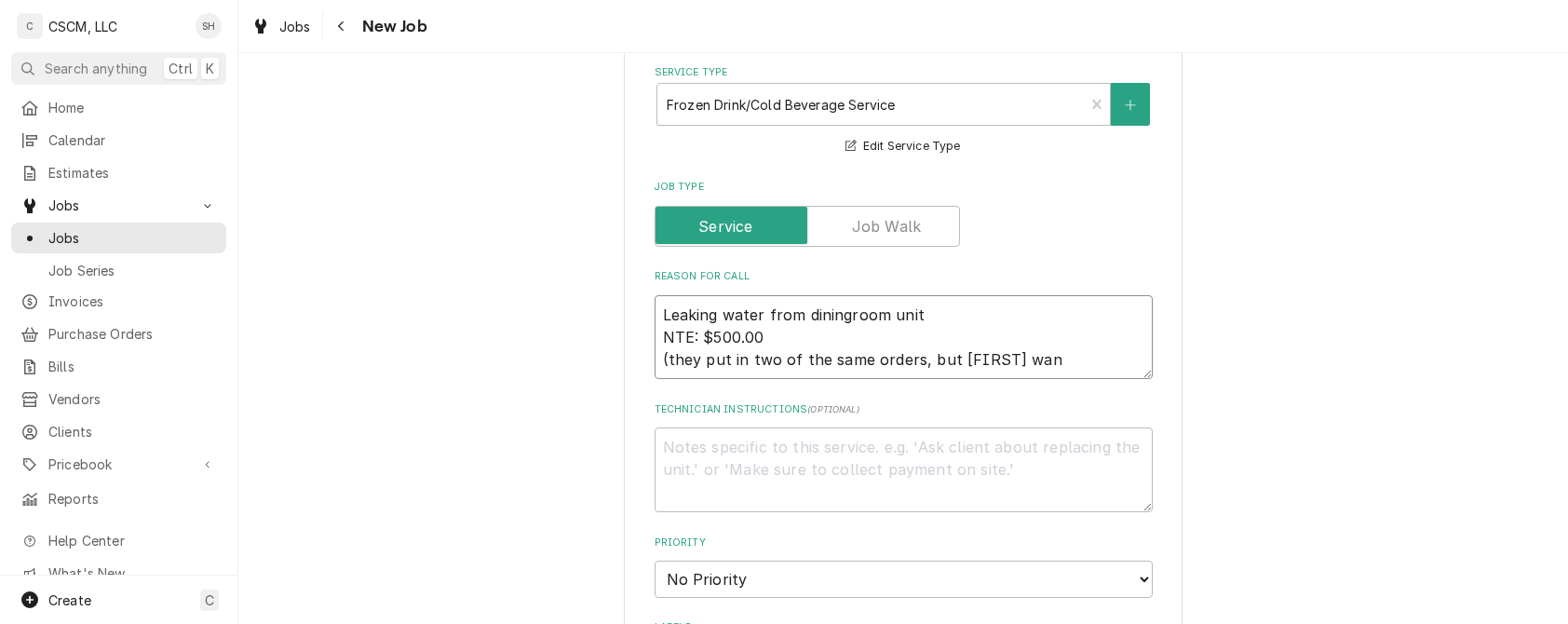 type on "x" 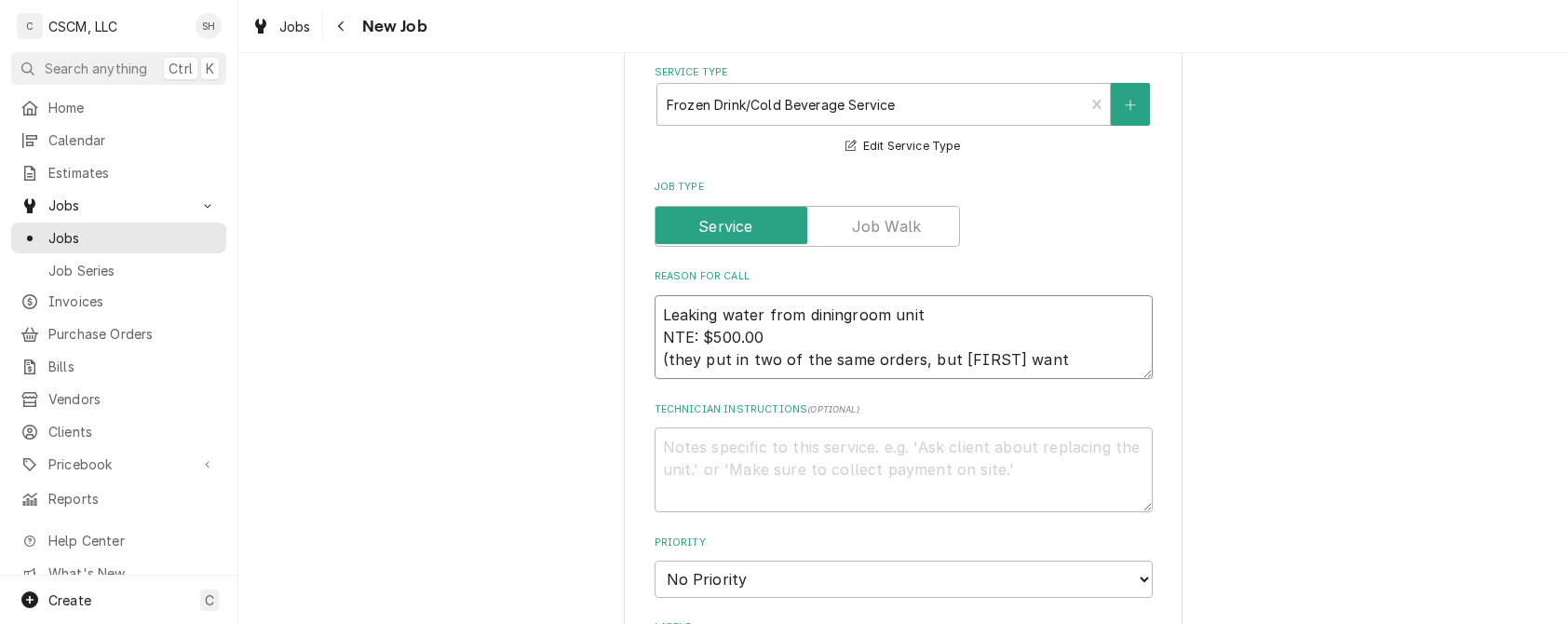 type on "x" 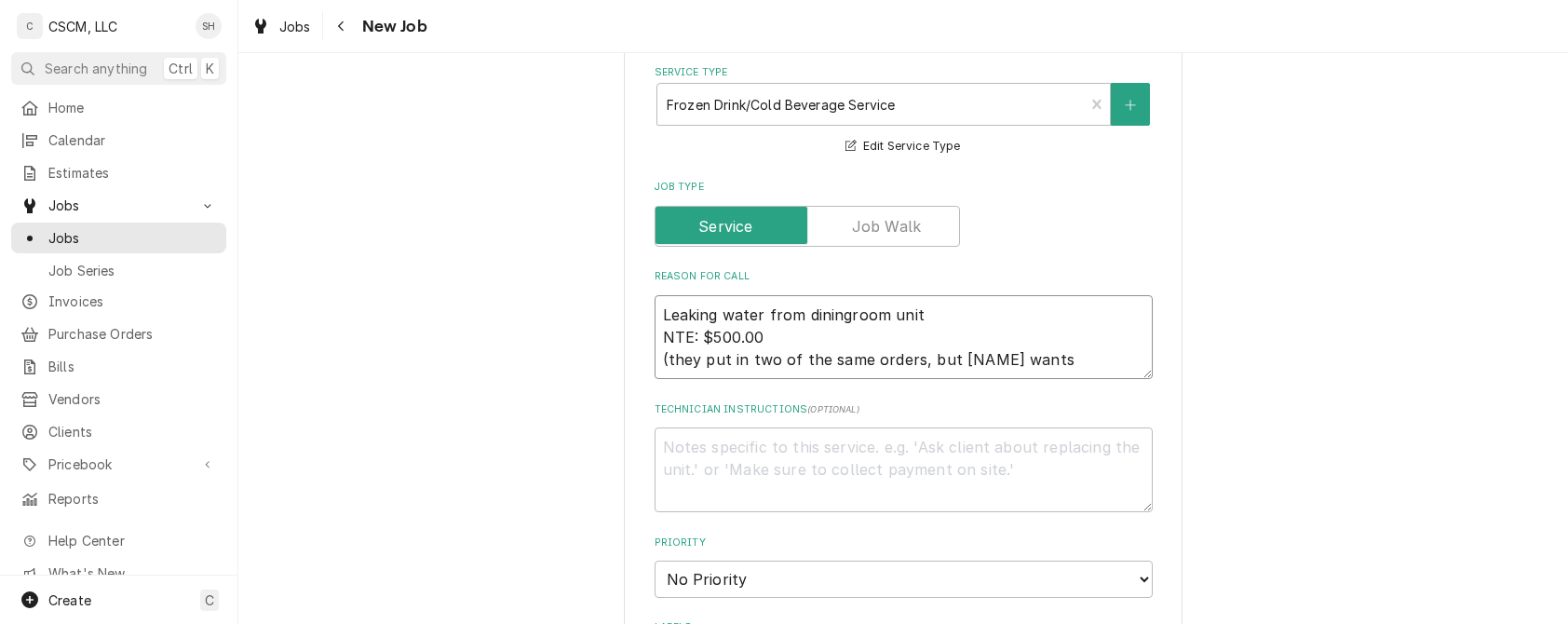 type on "Leaking water from diningroom unit
NTE: $500.00
(they put in two of the same orders, but Dena wants" 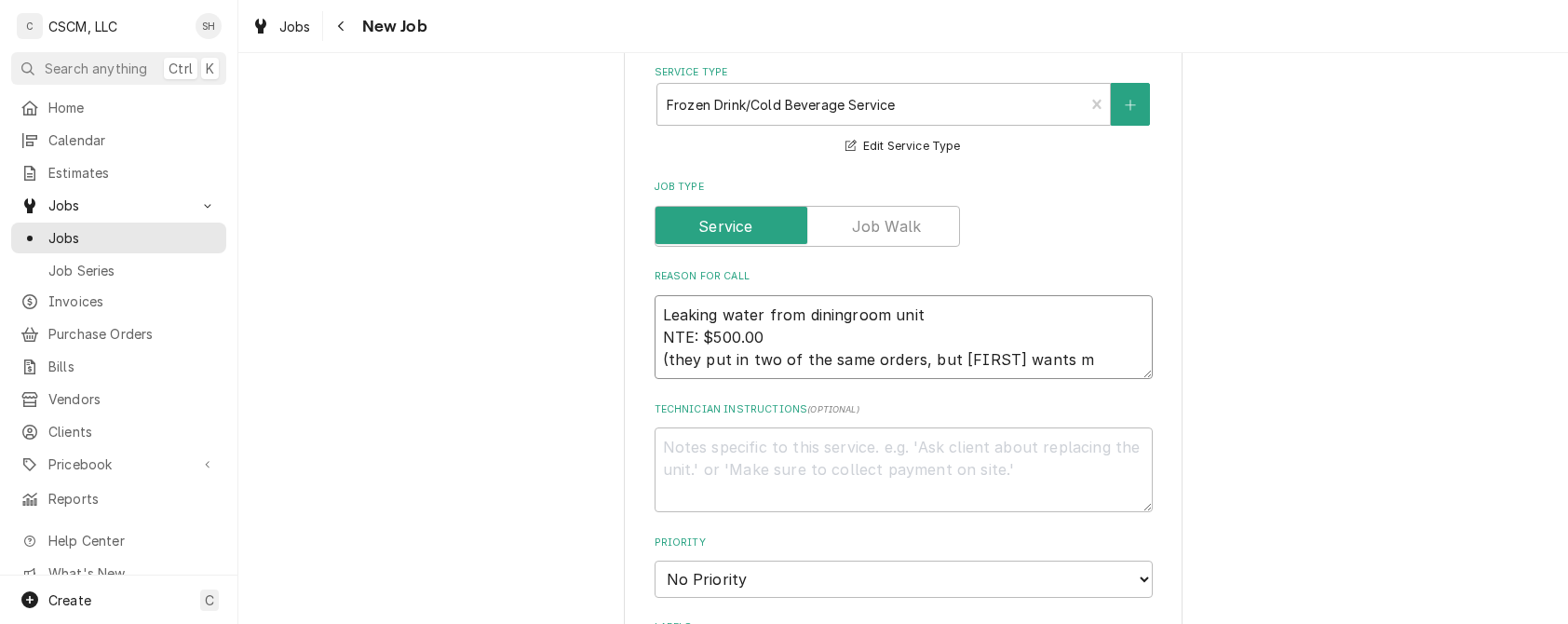 type on "x" 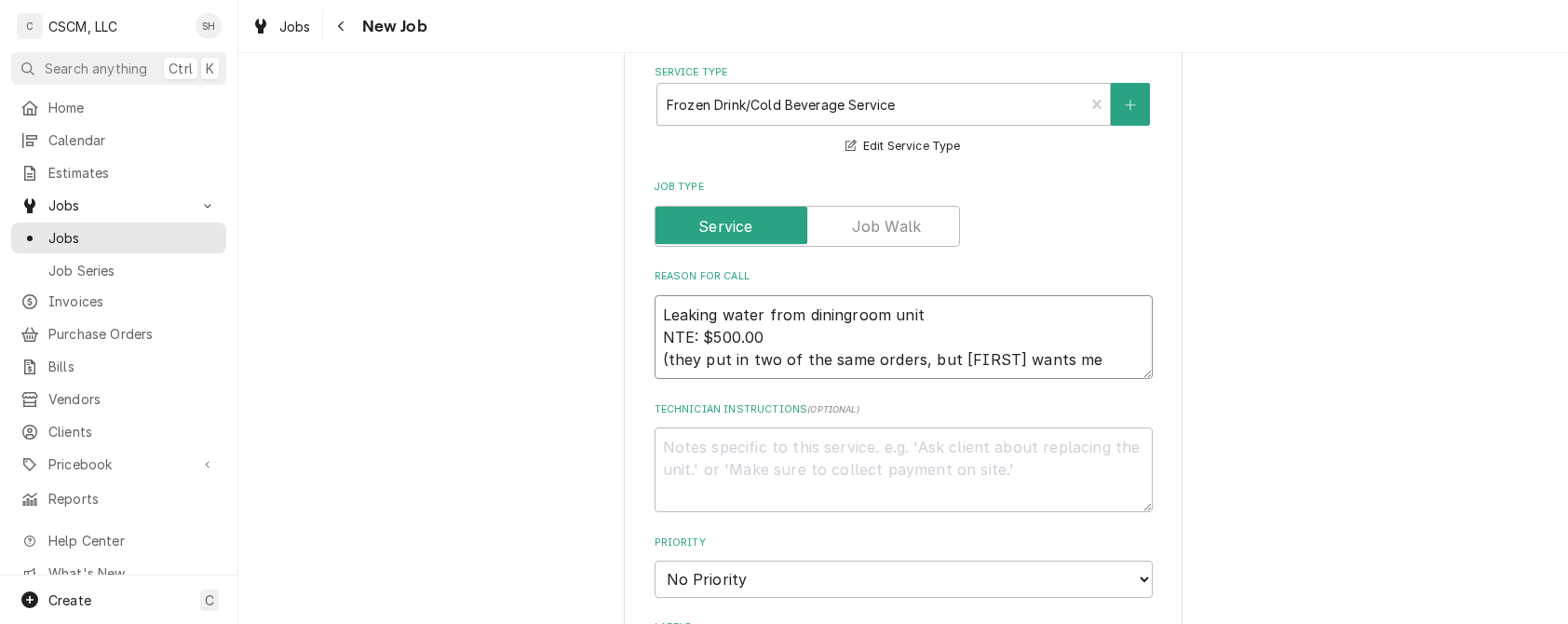 type on "x" 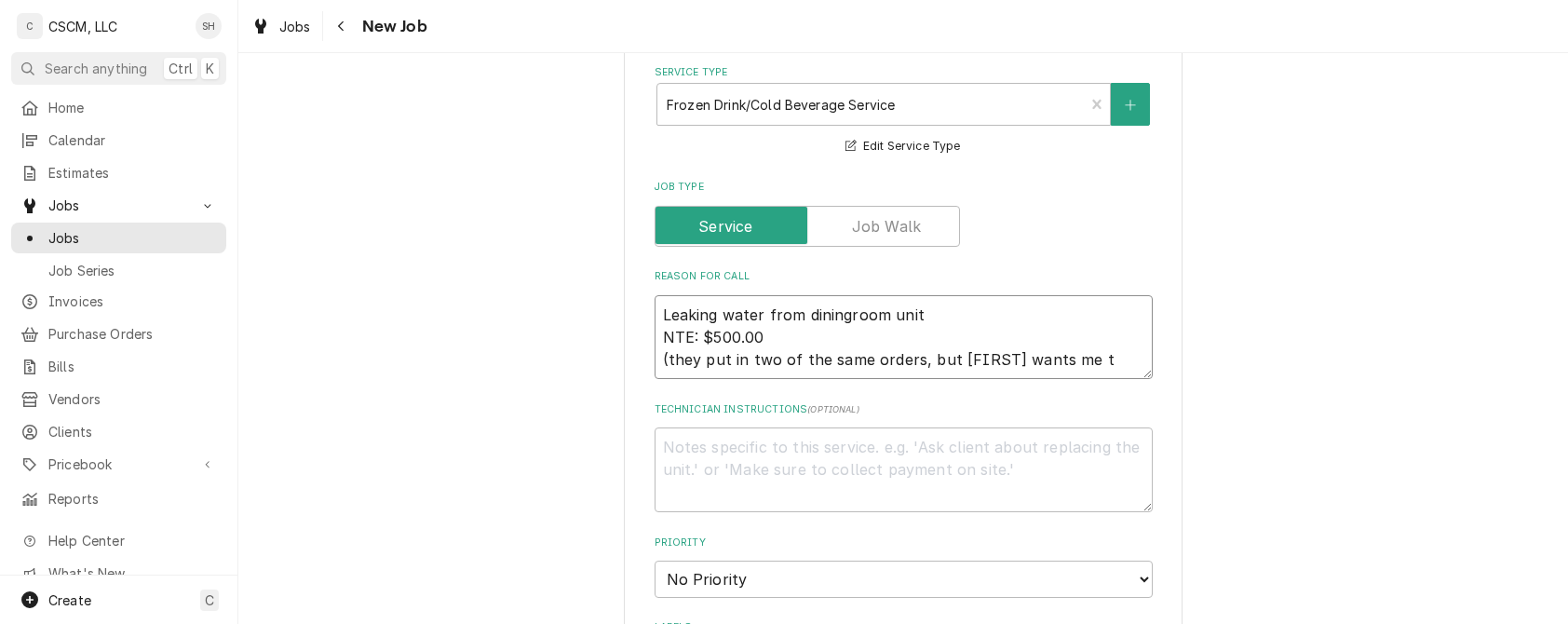 type on "x" 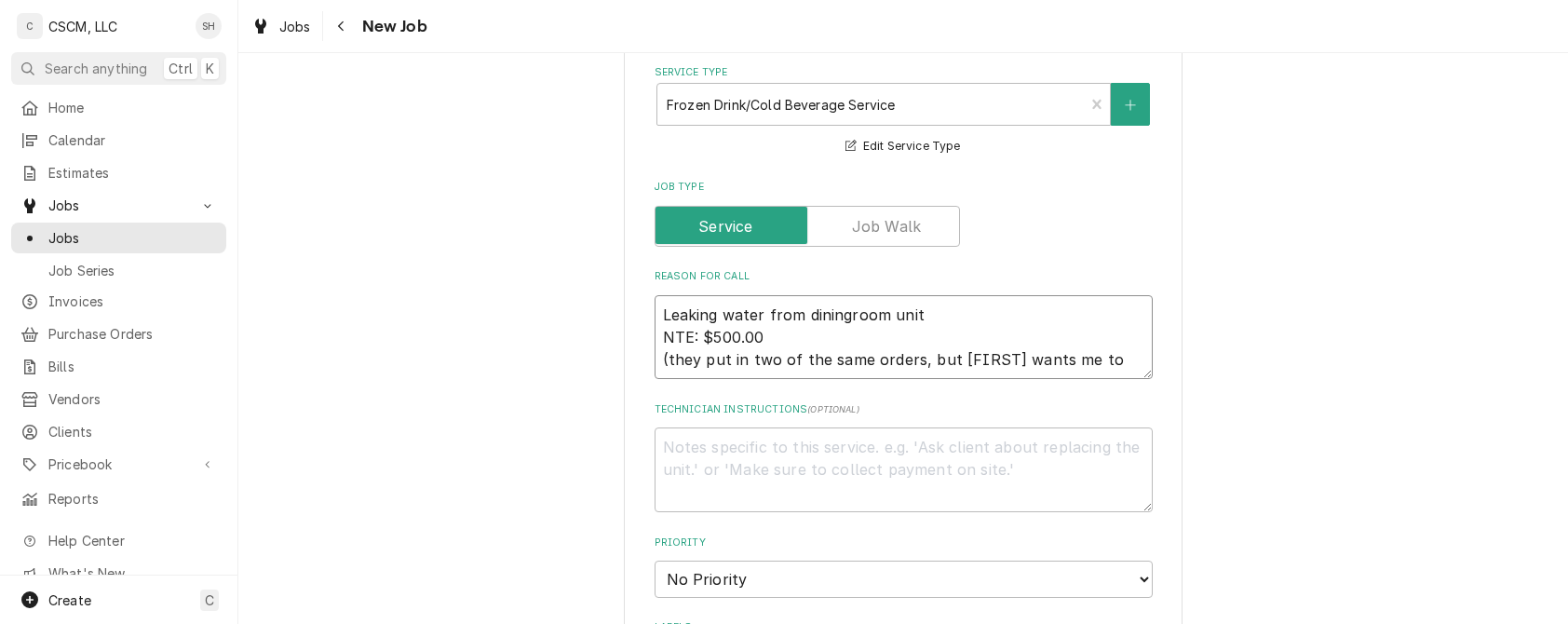 type on "Leaking water from diningroom unit
NTE: $500.00
(they put in two of the same orders, but Dena wants me to" 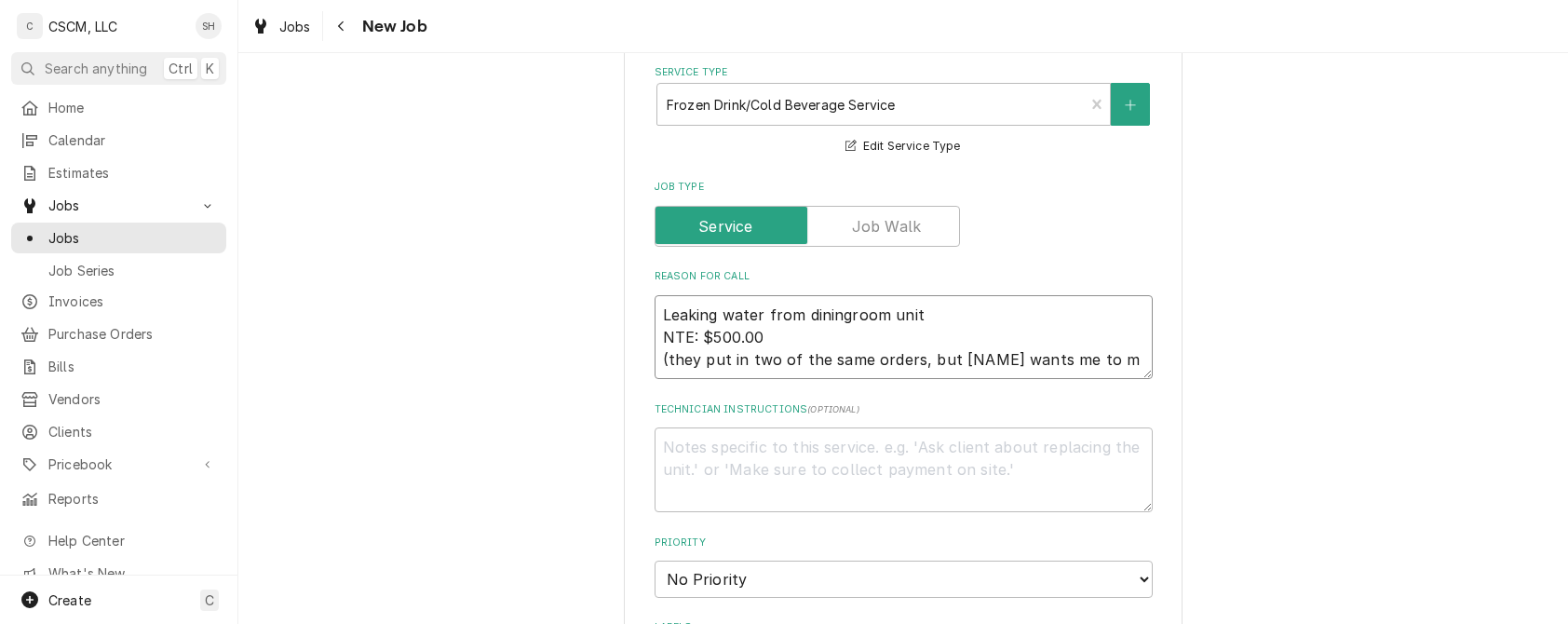 type on "Leaking water from diningroom unit
NTE: $500.00
(they put in two of the same orders, but Dena wants me to ma" 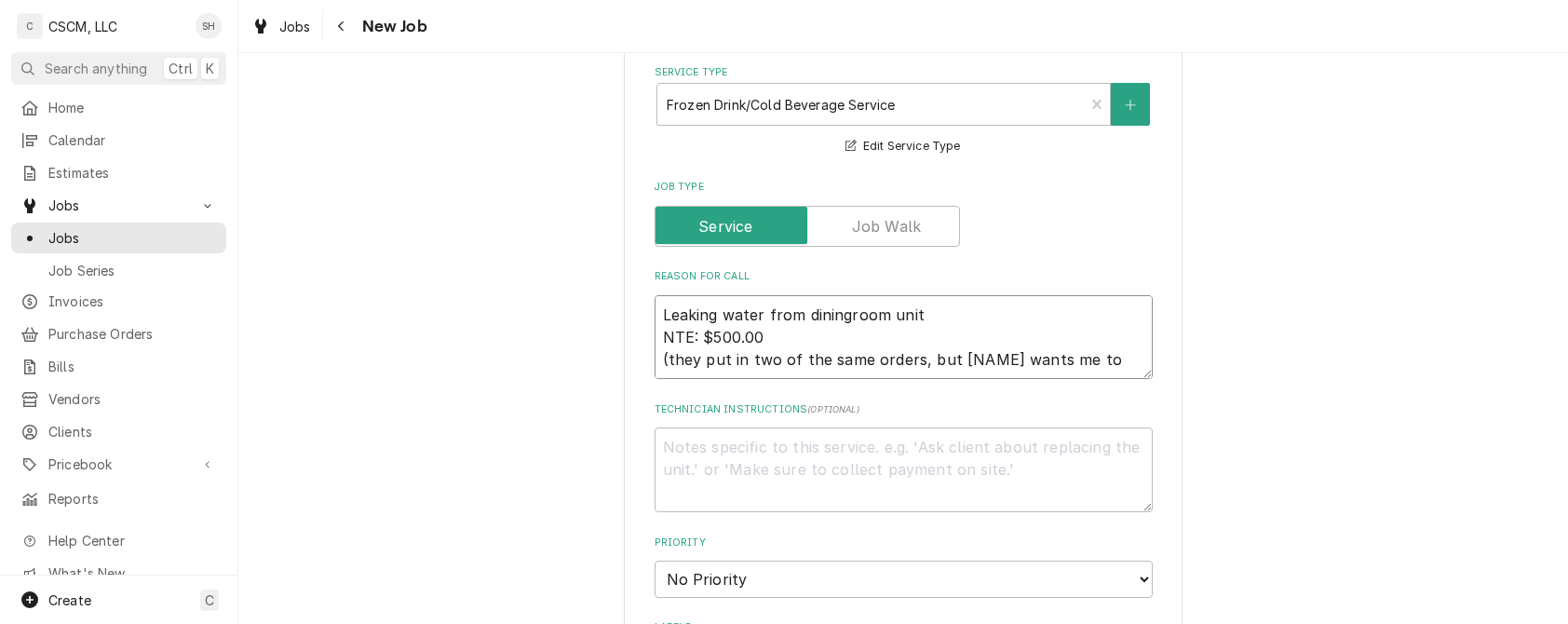 type on "x" 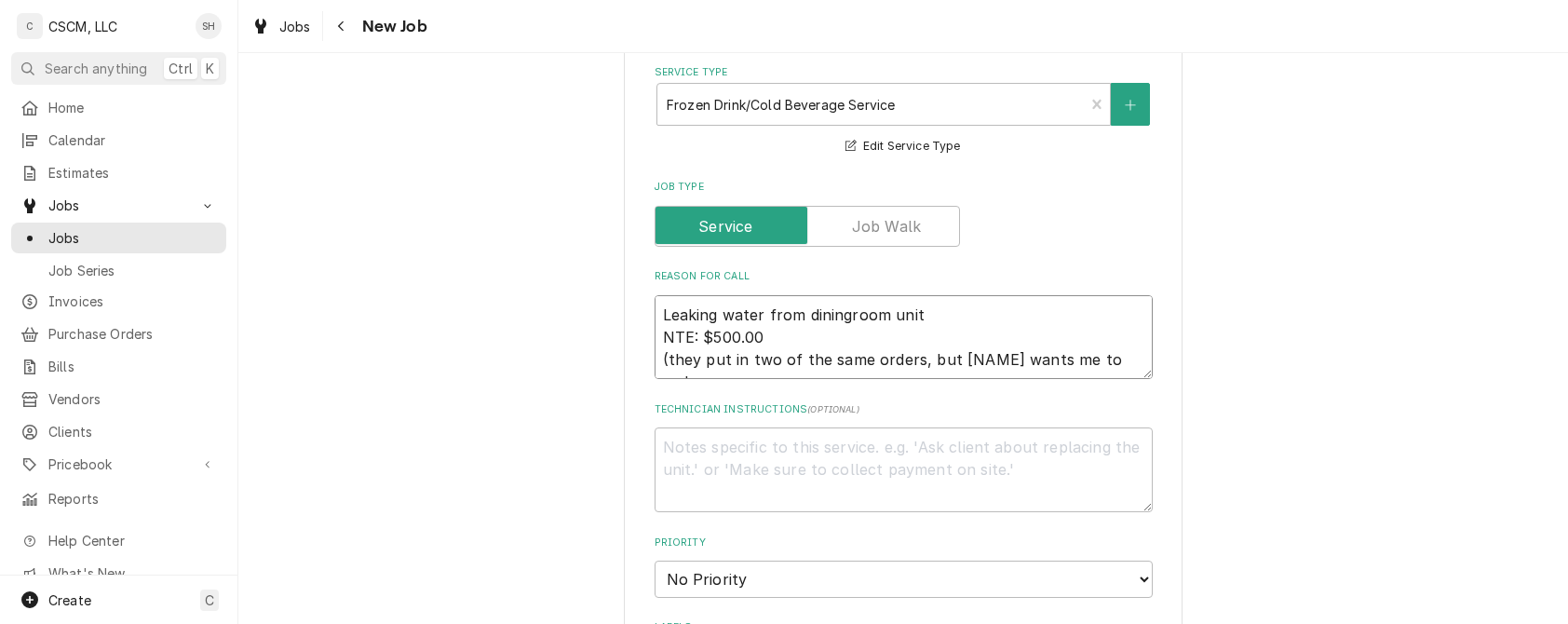 type on "Leaking water from diningroom unit
NTE: $500.00
(they put in two of the same orders, but Dena wants me to make" 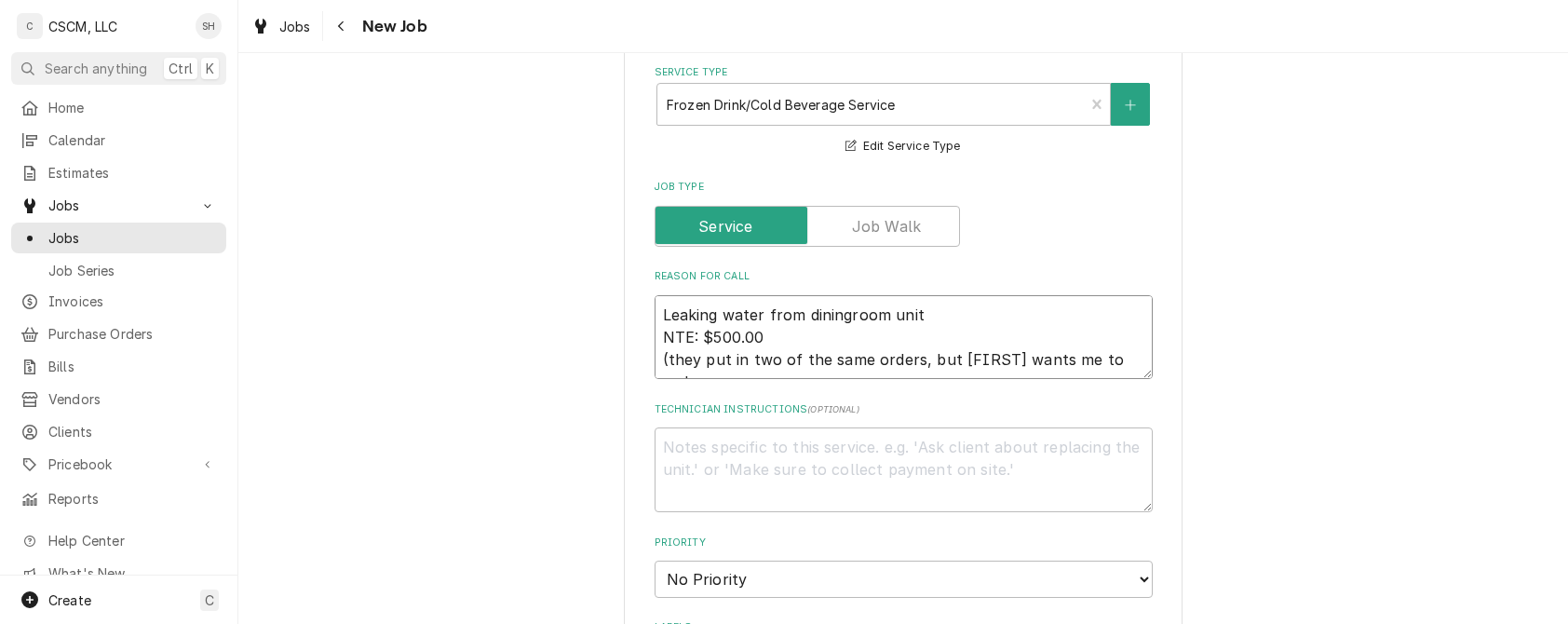 type on "x" 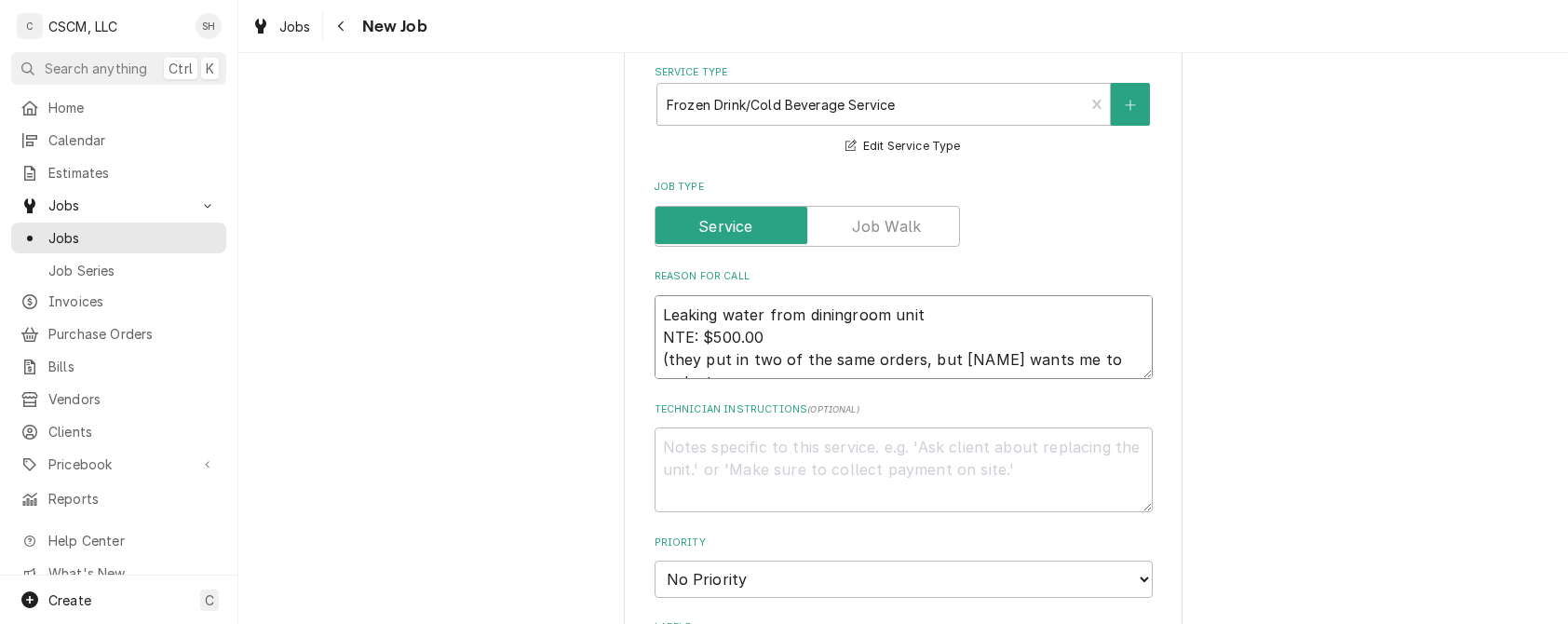 type on "x" 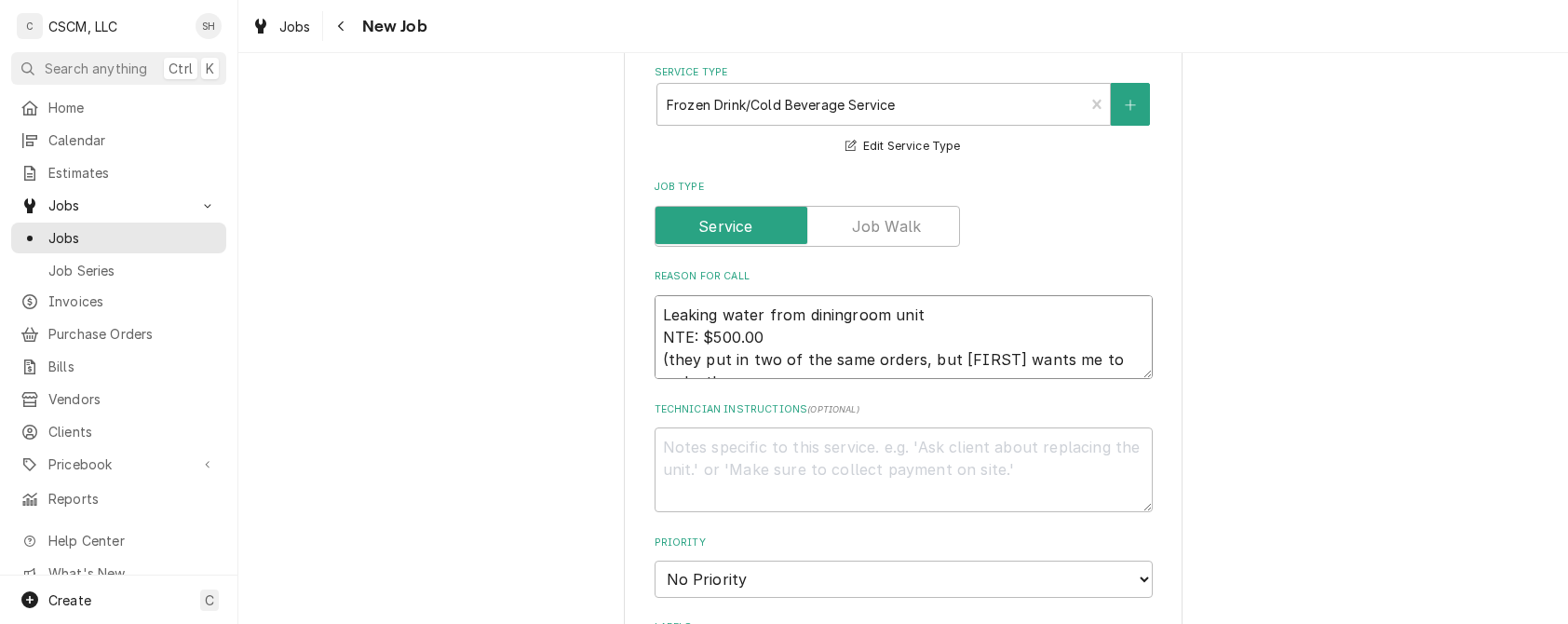 type on "Leaking water from diningroom unit
NTE: $500.00
(they put in two of the same orders, but Dena wants me to make the" 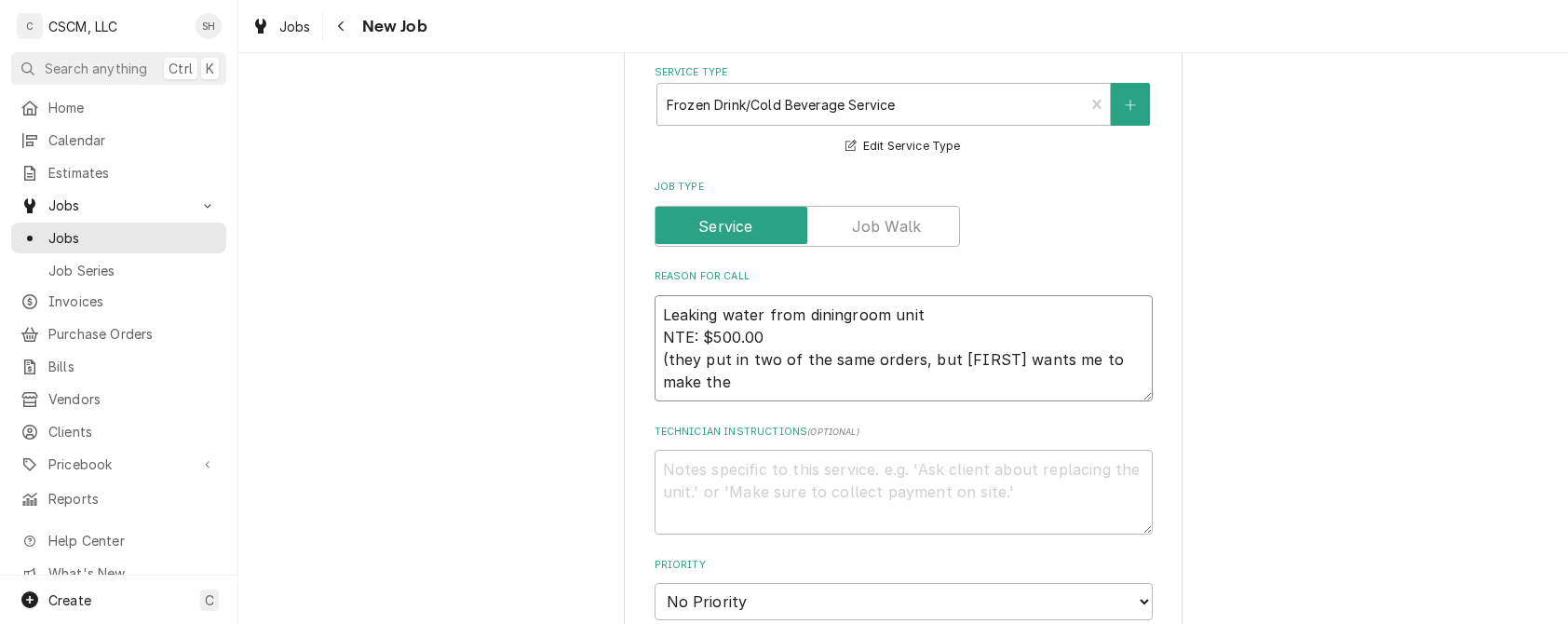 type on "x" 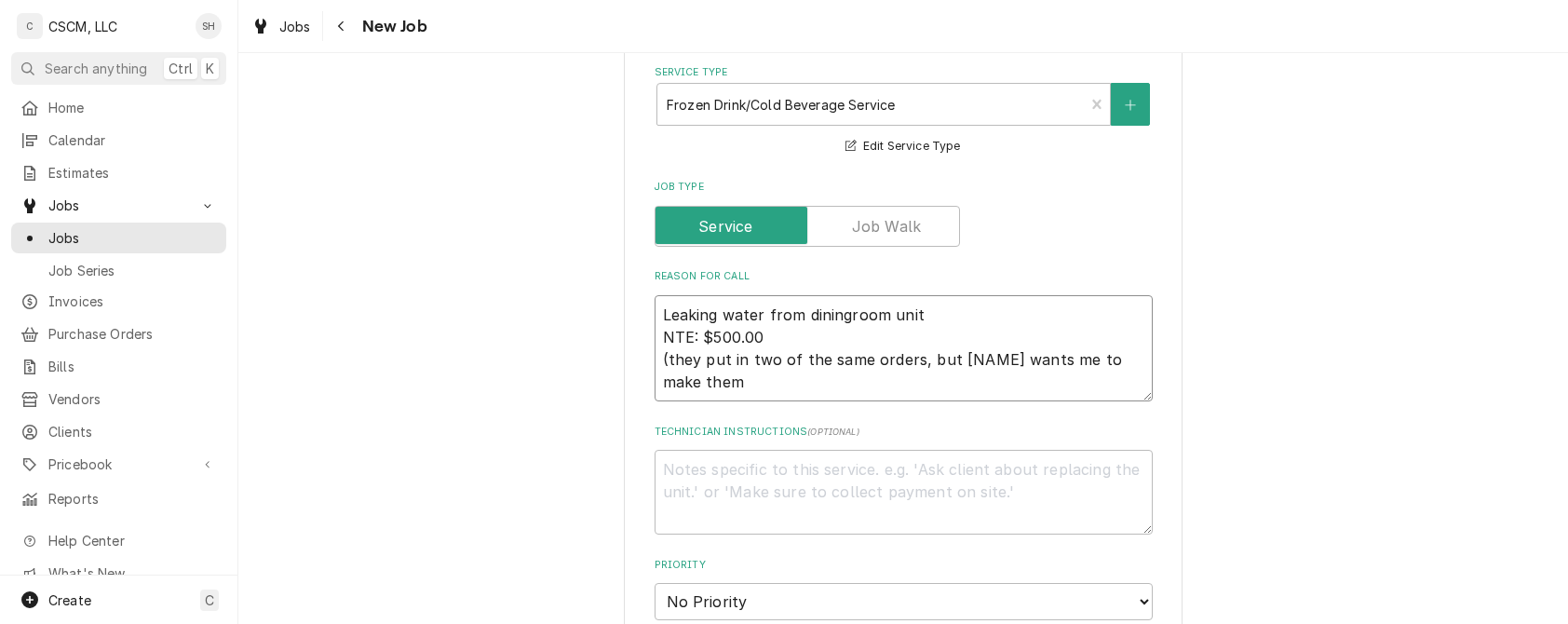 type on "x" 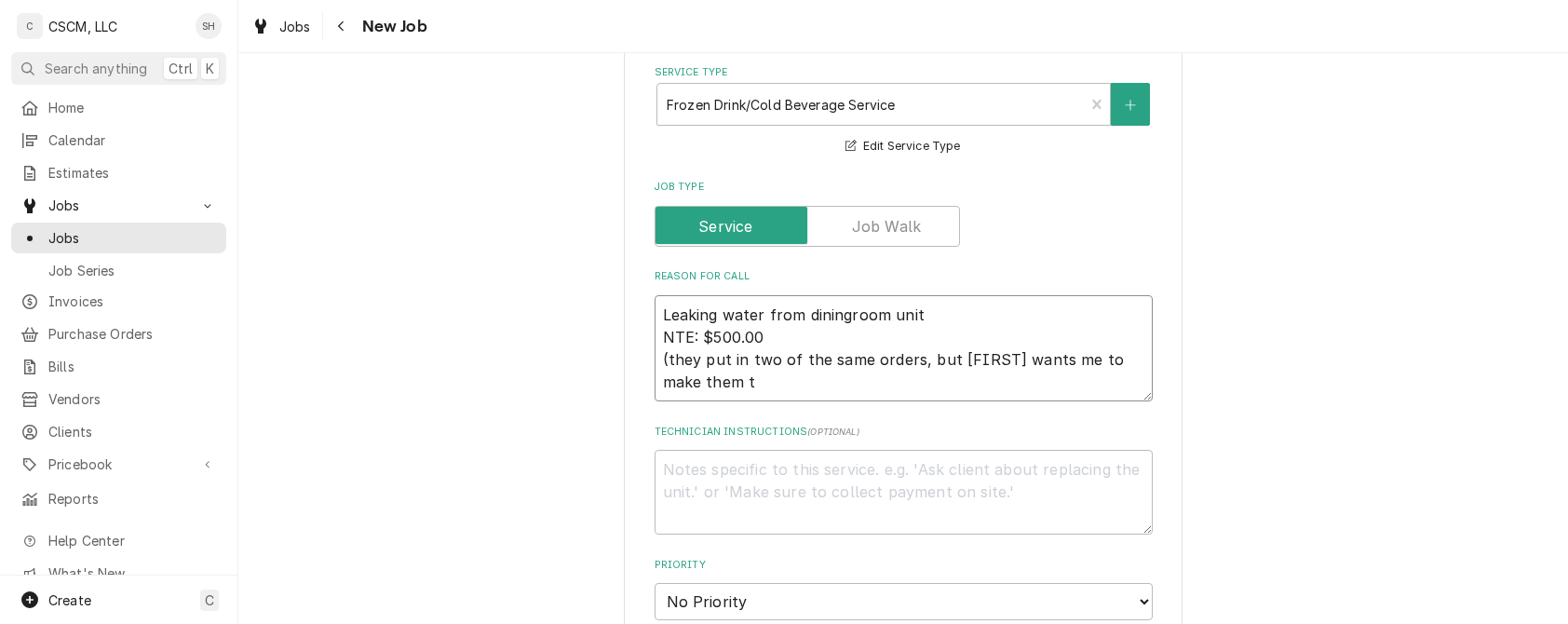 type on "x" 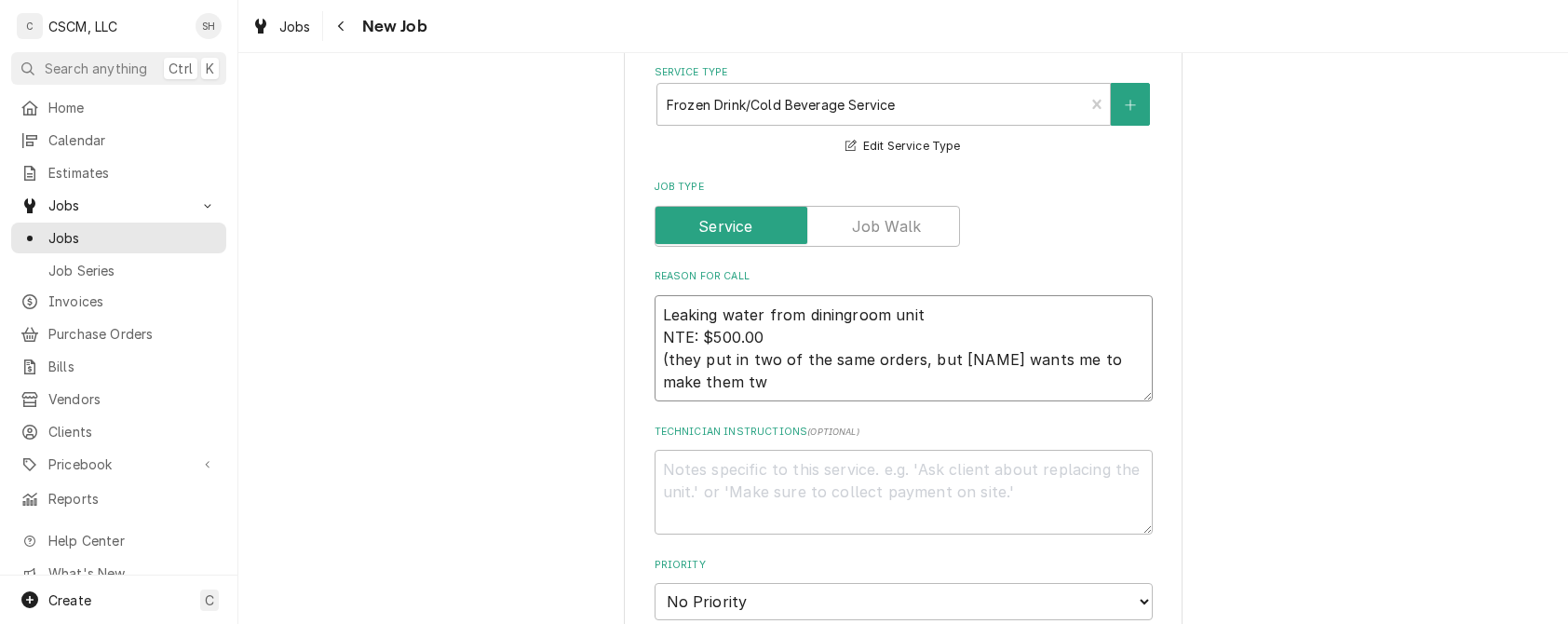 type on "x" 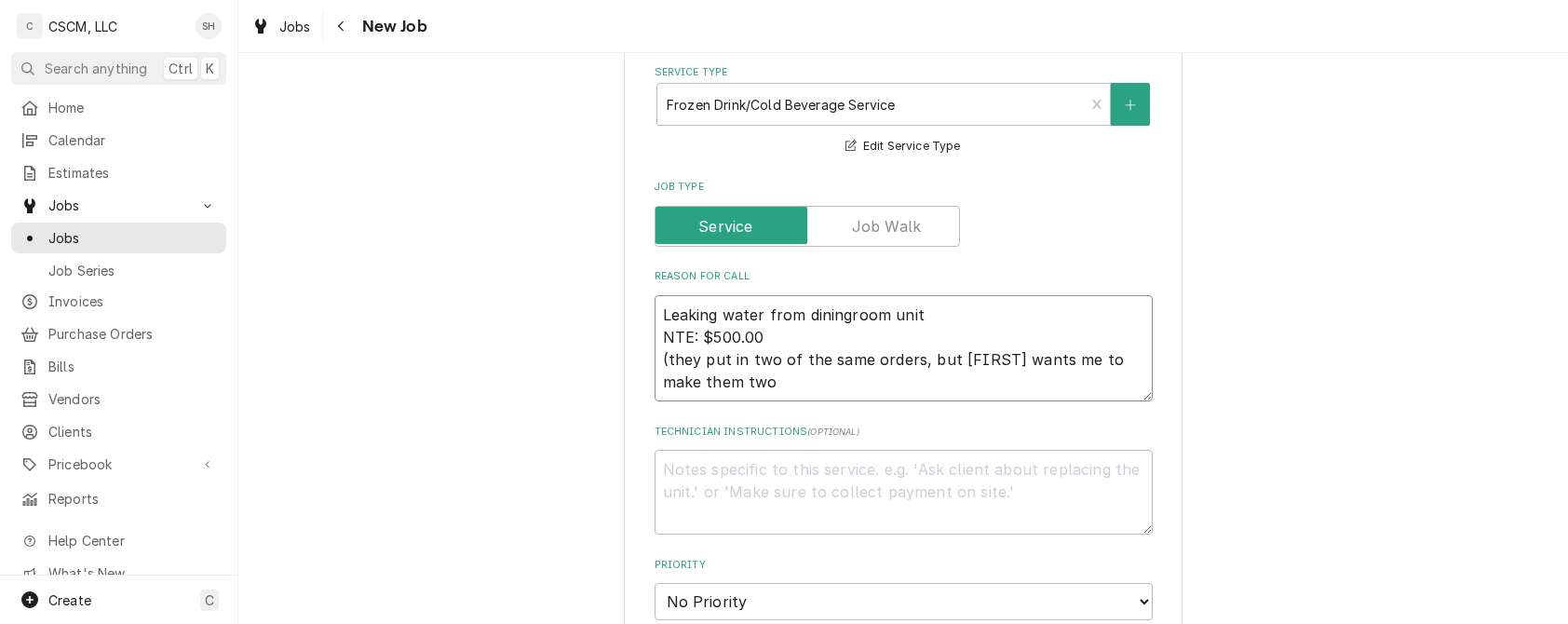 type on "x" 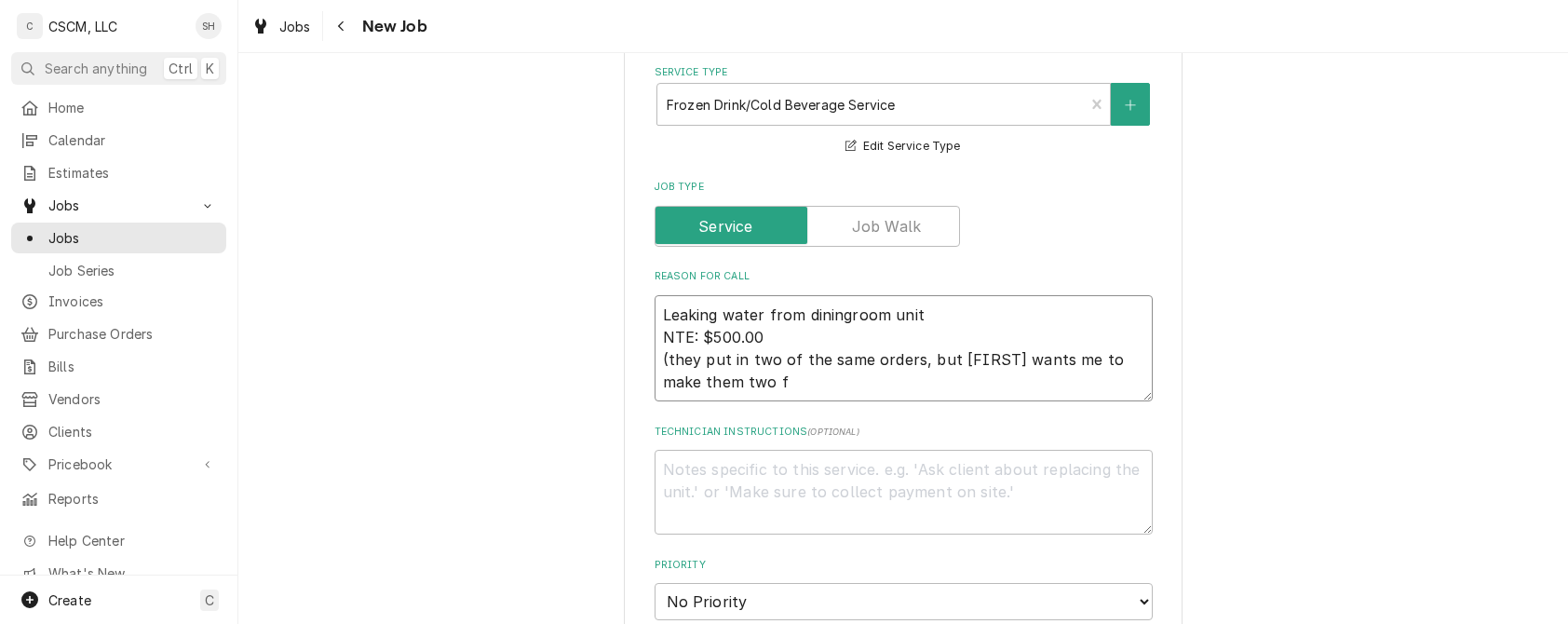 type on "x" 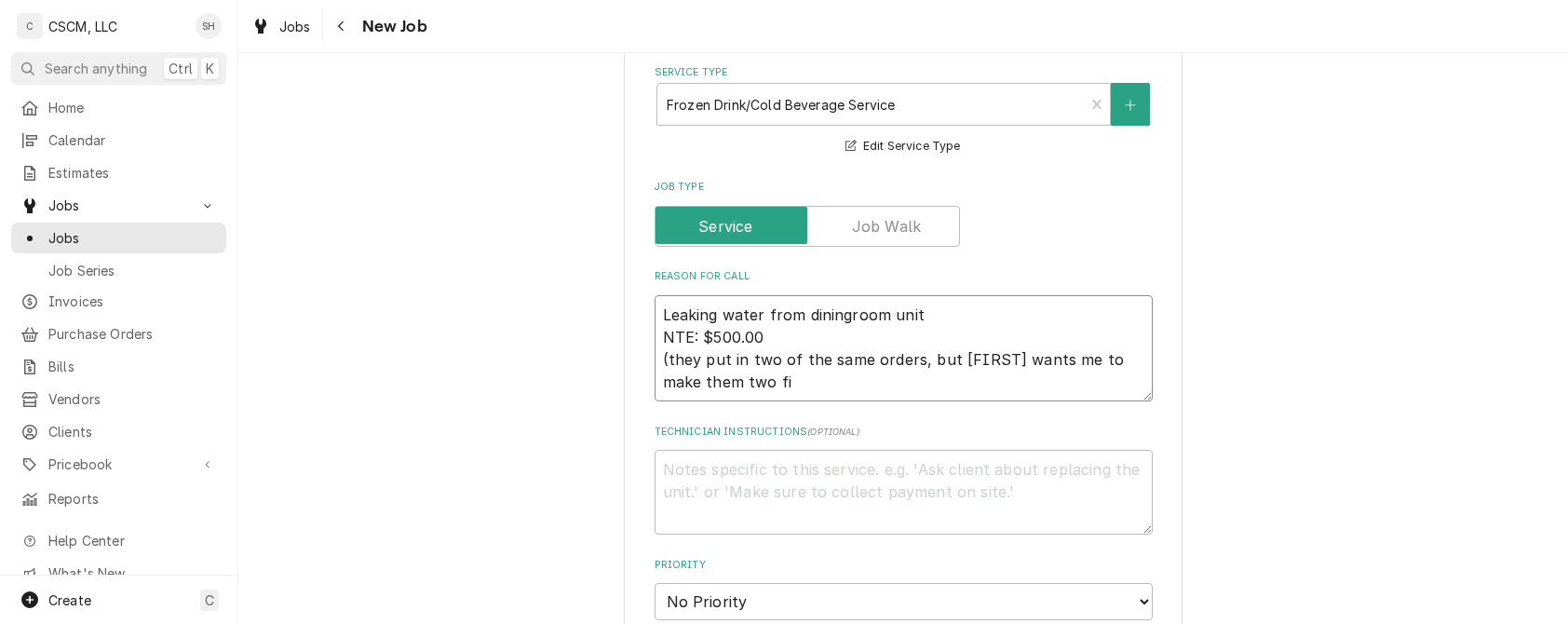 type 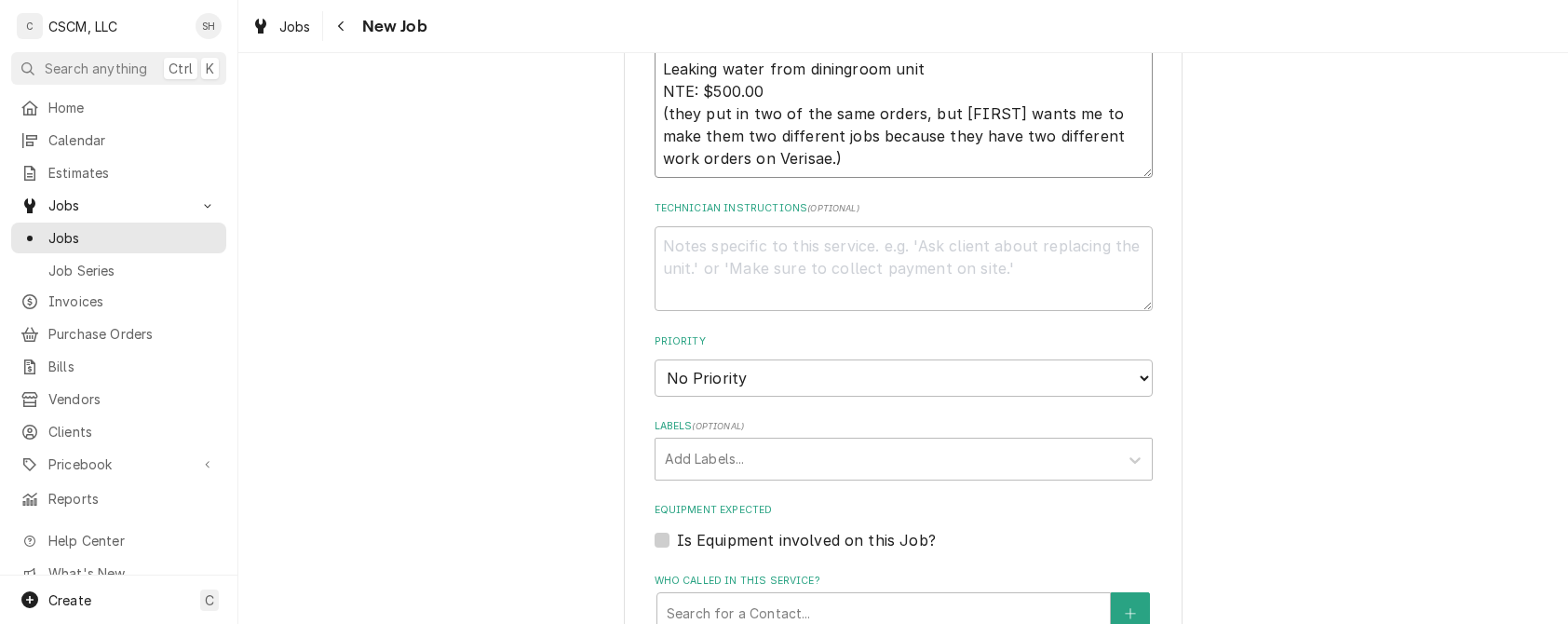 scroll, scrollTop: 1276, scrollLeft: 0, axis: vertical 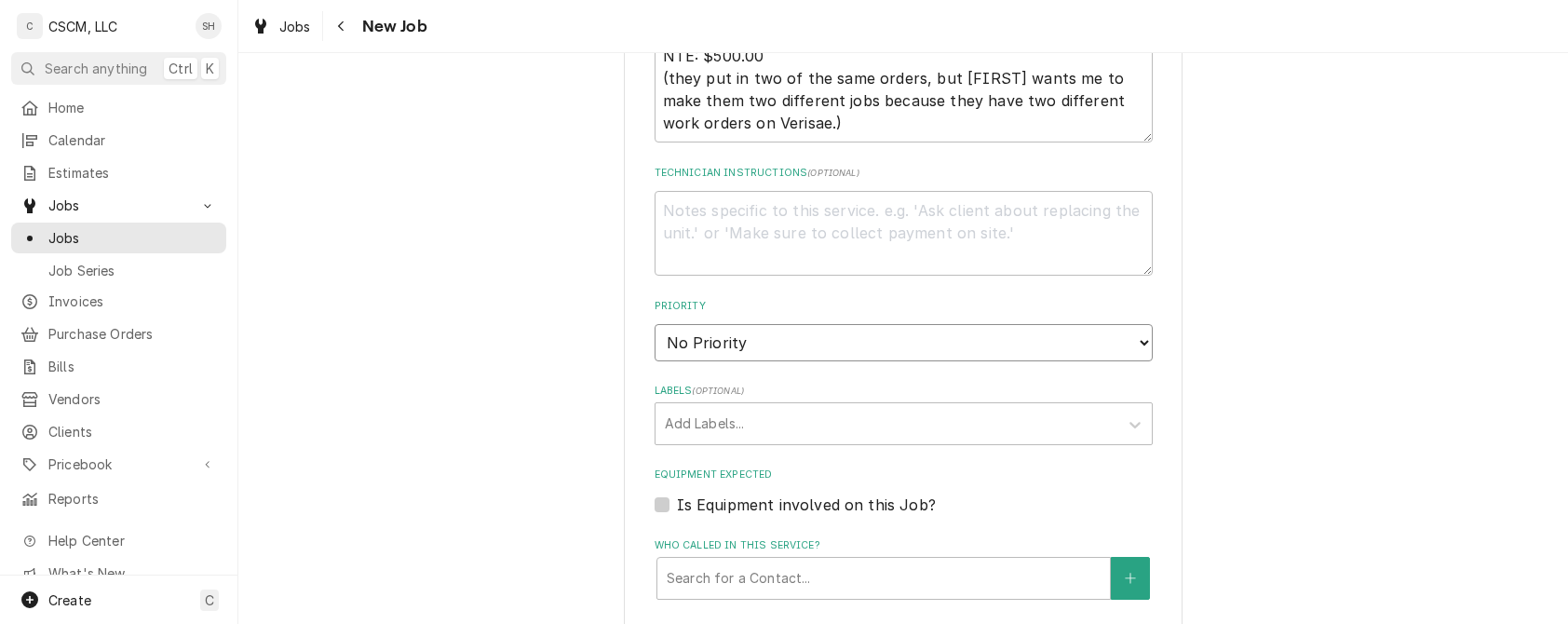 click on "No Priority Urgent High Medium Low" at bounding box center (903, 343) 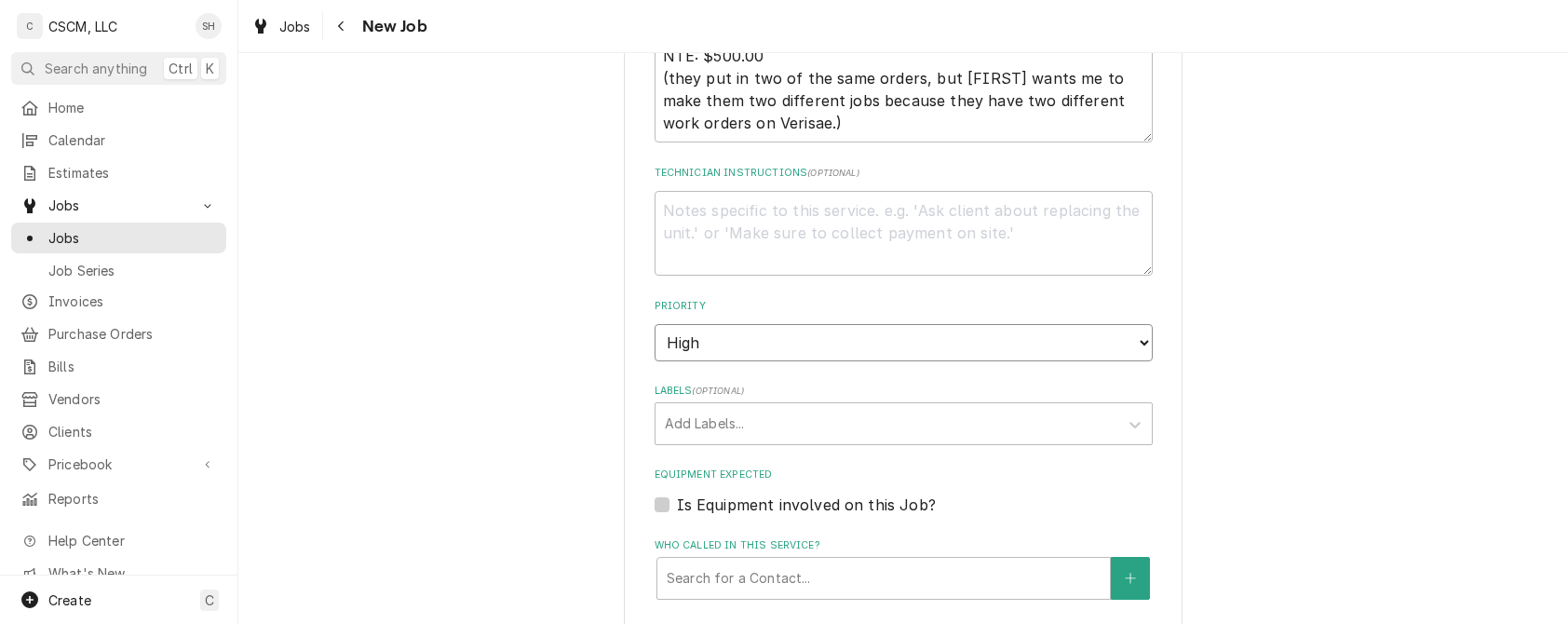 click on "No Priority Urgent High Medium Low" at bounding box center (903, 343) 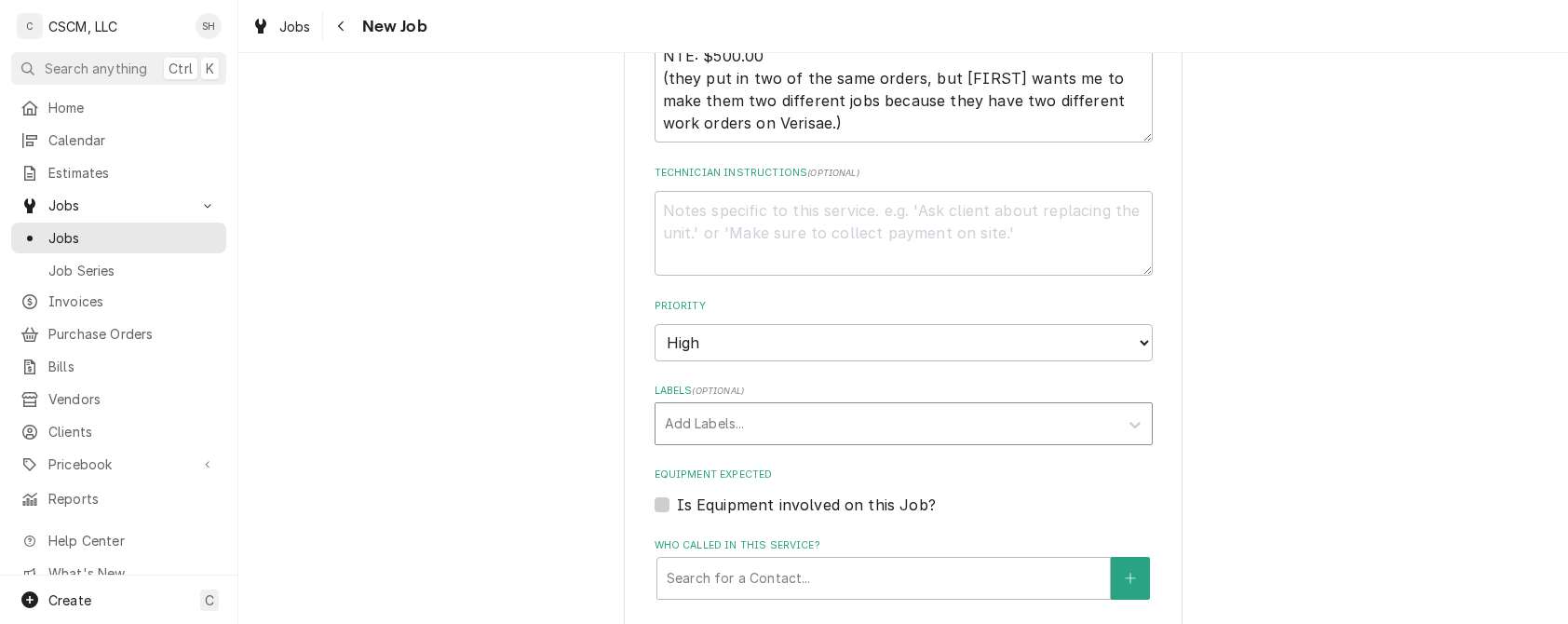 click at bounding box center (886, 424) 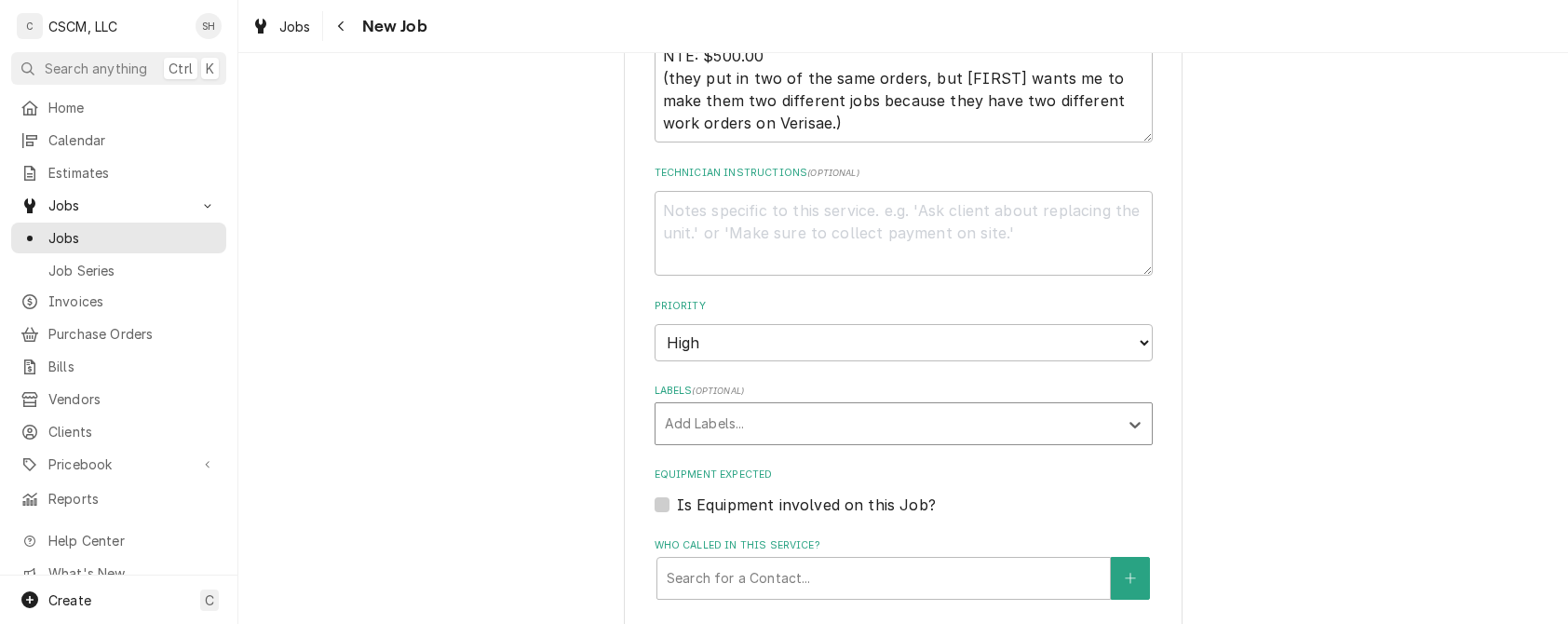 drag, startPoint x: 810, startPoint y: 415, endPoint x: 1231, endPoint y: 427, distance: 421.17099 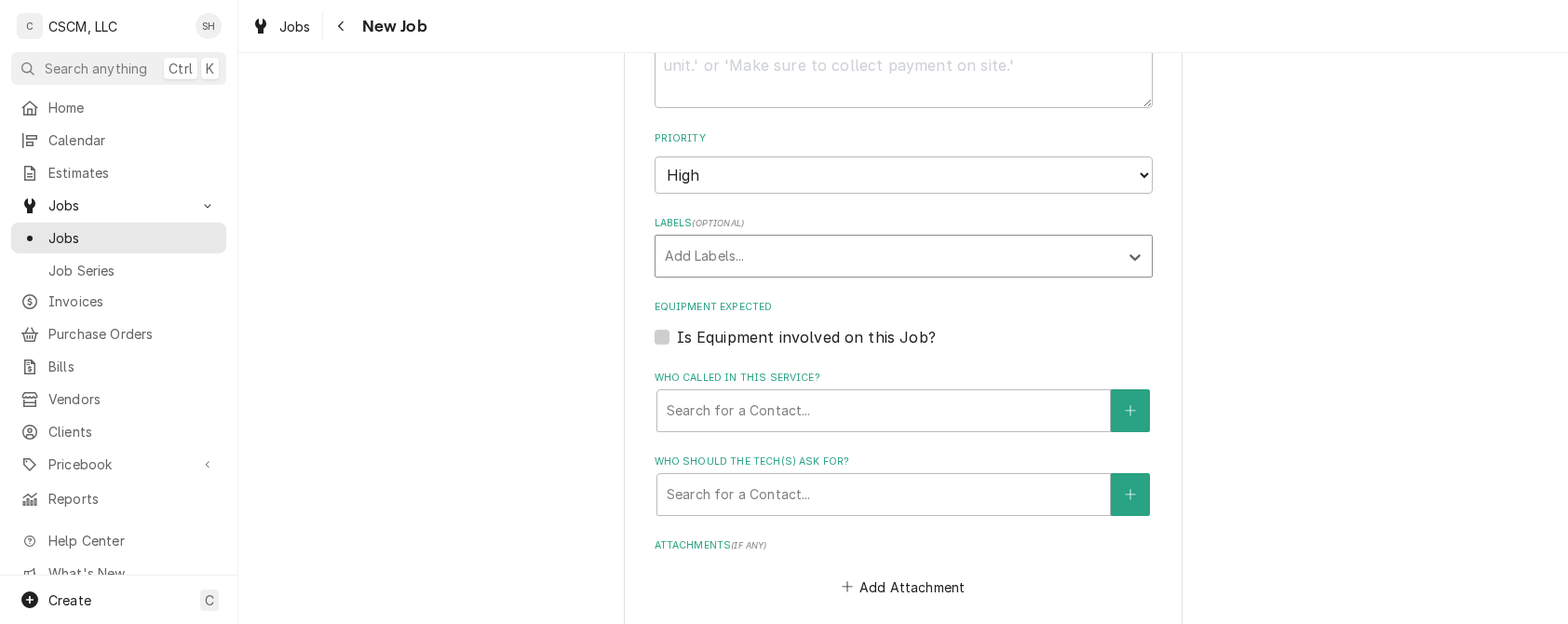 scroll, scrollTop: 1445, scrollLeft: 0, axis: vertical 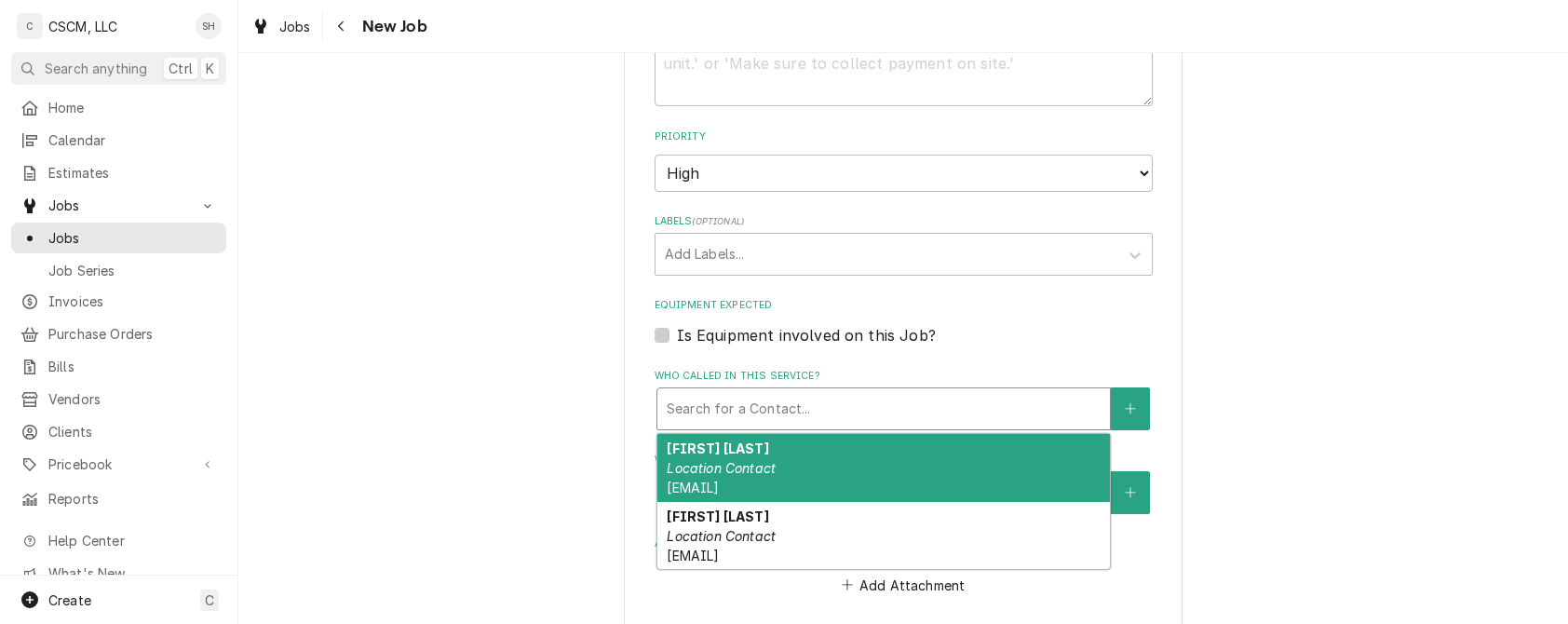 click at bounding box center (884, 409) 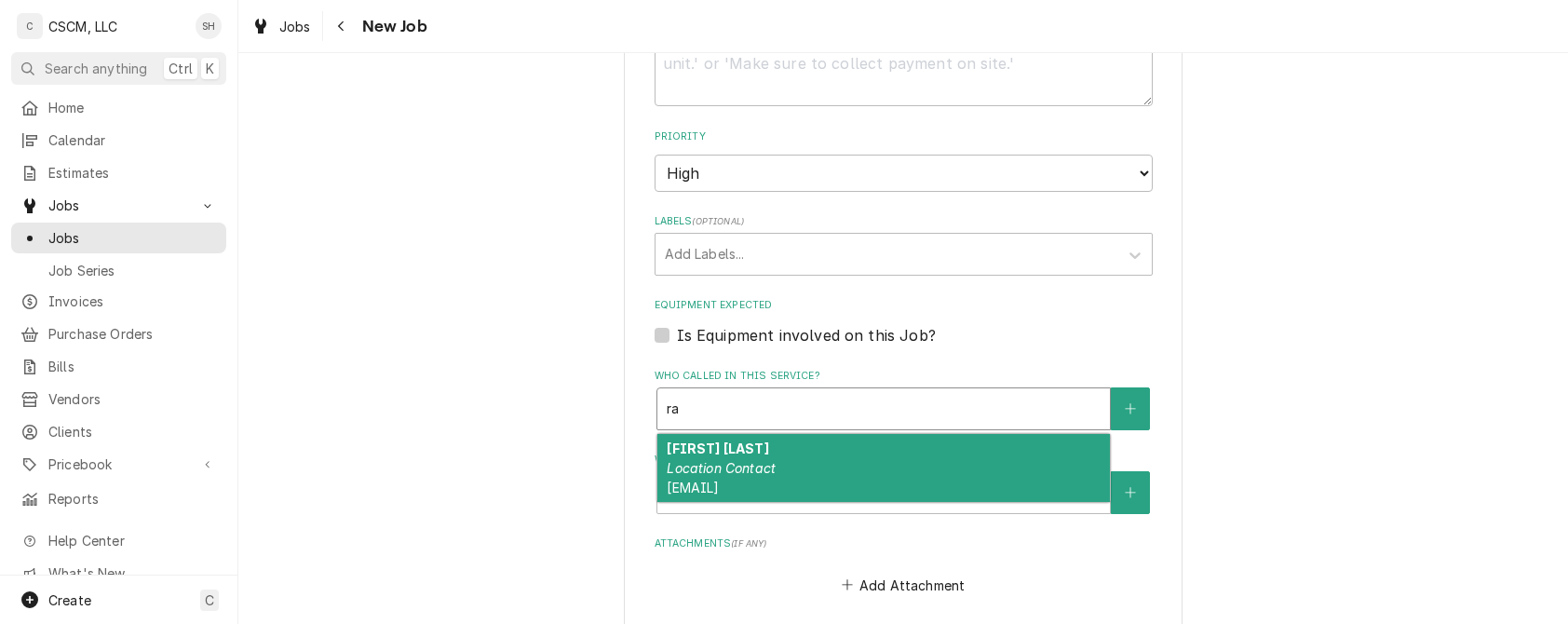 click on "Ralph Hoffman Location Contact rhoffman@kbpbrands.com" at bounding box center [884, 468] 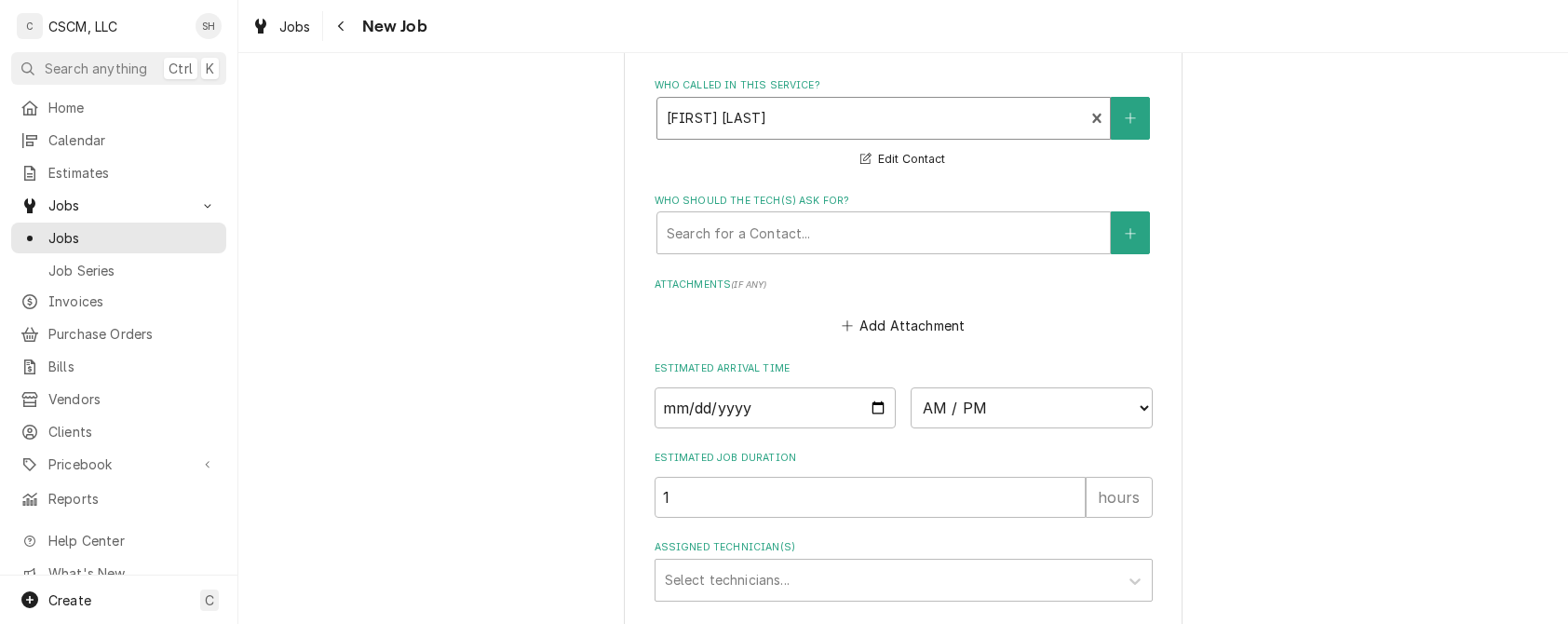 scroll, scrollTop: 1740, scrollLeft: 0, axis: vertical 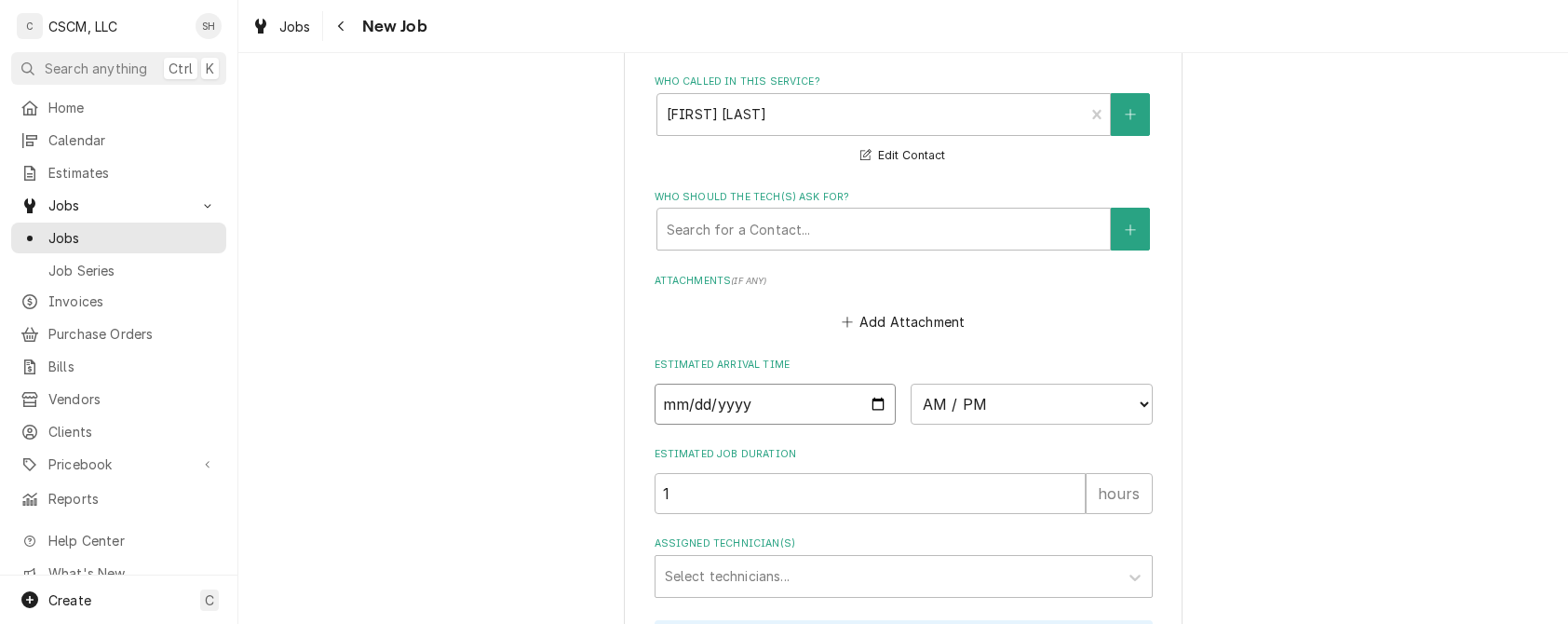 click at bounding box center (776, 404) 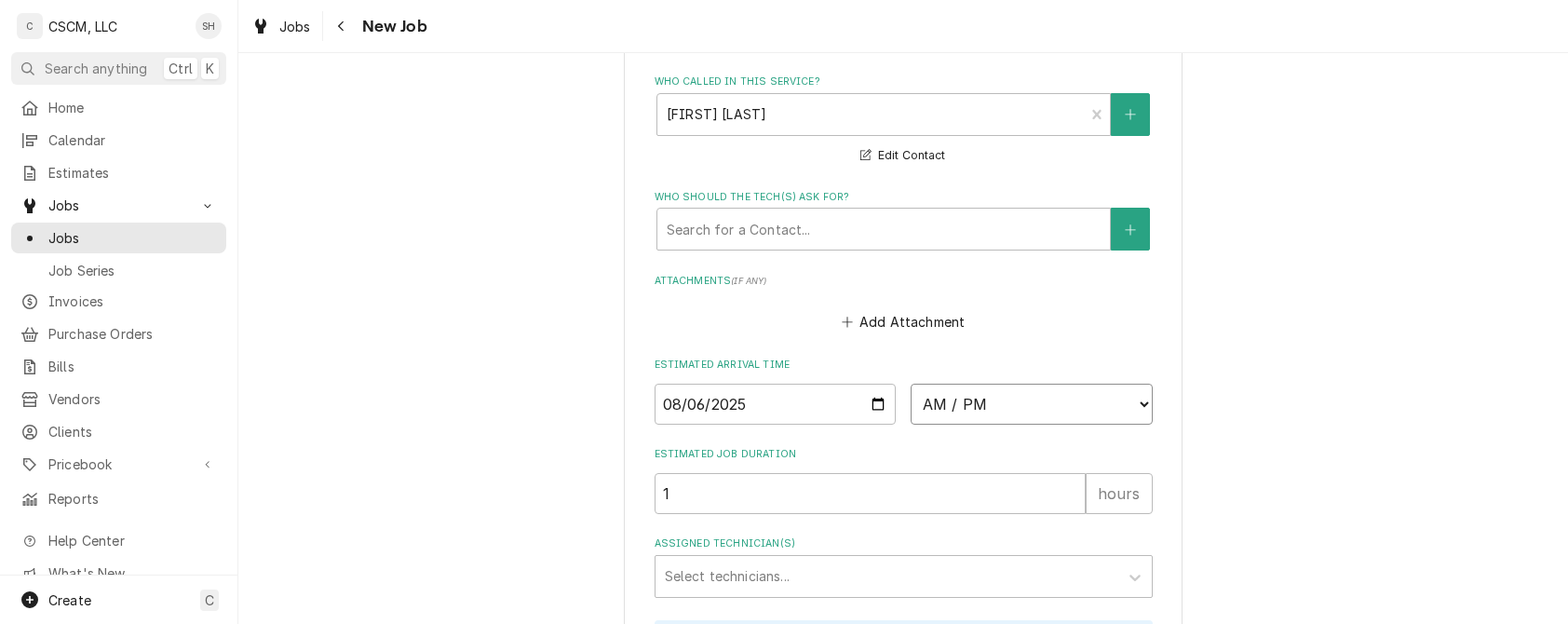 click on "AM / PM 6:00 AM 6:15 AM 6:30 AM 6:45 AM 7:00 AM 7:15 AM 7:30 AM 7:45 AM 8:00 AM 8:15 AM 8:30 AM 8:45 AM 9:00 AM 9:15 AM 9:30 AM 9:45 AM 10:00 AM 10:15 AM 10:30 AM 10:45 AM 11:00 AM 11:15 AM 11:30 AM 11:45 AM 12:00 PM 12:15 PM 12:30 PM 12:45 PM 1:00 PM 1:15 PM 1:30 PM 1:45 PM 2:00 PM 2:15 PM 2:30 PM 2:45 PM 3:00 PM 3:15 PM 3:30 PM 3:45 PM 4:00 PM 4:15 PM 4:30 PM 4:45 PM 5:00 PM 5:15 PM 5:30 PM 5:45 PM 6:00 PM 6:15 PM 6:30 PM 6:45 PM 7:00 PM 7:15 PM 7:30 PM 7:45 PM 8:00 PM 8:15 PM 8:30 PM 8:45 PM 9:00 PM 9:15 PM 9:30 PM 9:45 PM 10:00 PM 10:15 PM 10:30 PM 10:45 PM 11:00 PM 11:15 PM 11:30 PM 11:45 PM 12:00 AM 12:15 AM 12:30 AM 12:45 AM 1:00 AM 1:15 AM 1:30 AM 1:45 AM 2:00 AM 2:15 AM 2:30 AM 2:45 AM 3:00 AM 3:15 AM 3:30 AM 3:45 AM 4:00 AM 4:15 AM 4:30 AM 4:45 AM 5:00 AM 5:15 AM 5:30 AM 5:45 AM" at bounding box center [1032, 404] 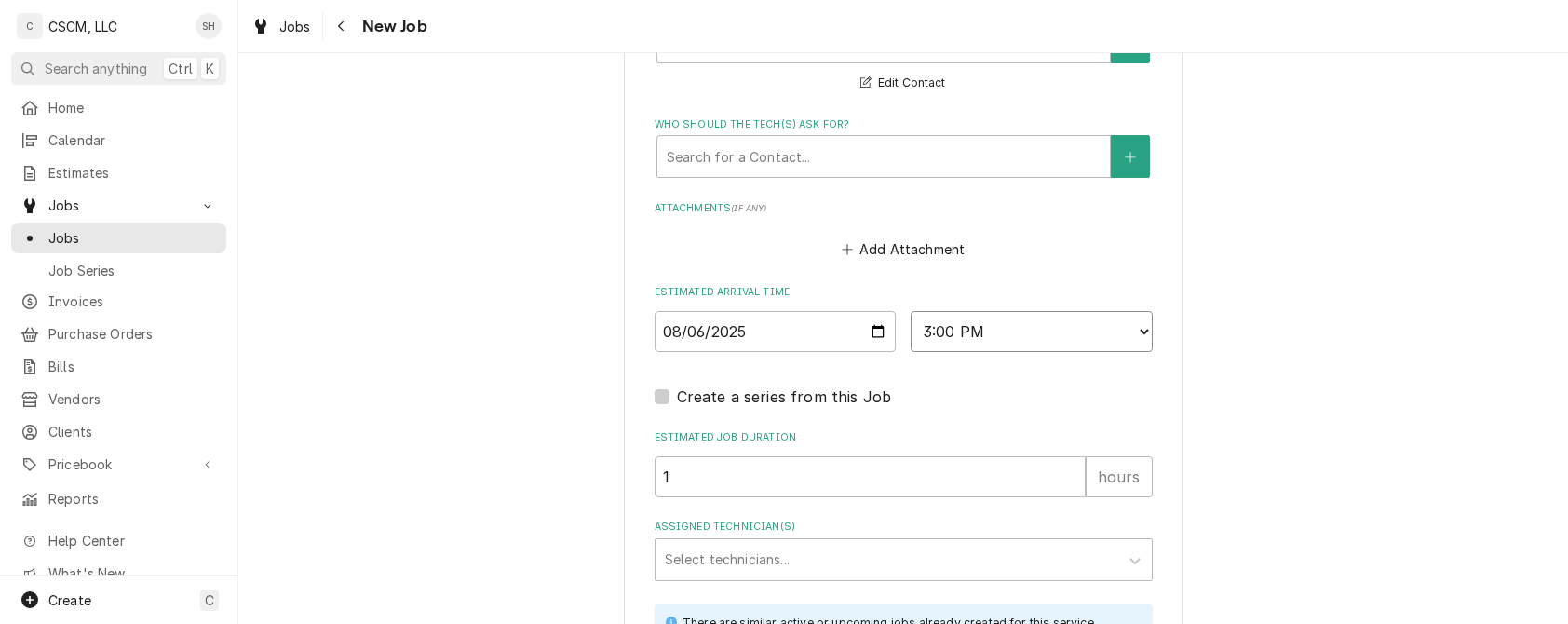 scroll, scrollTop: 2105, scrollLeft: 0, axis: vertical 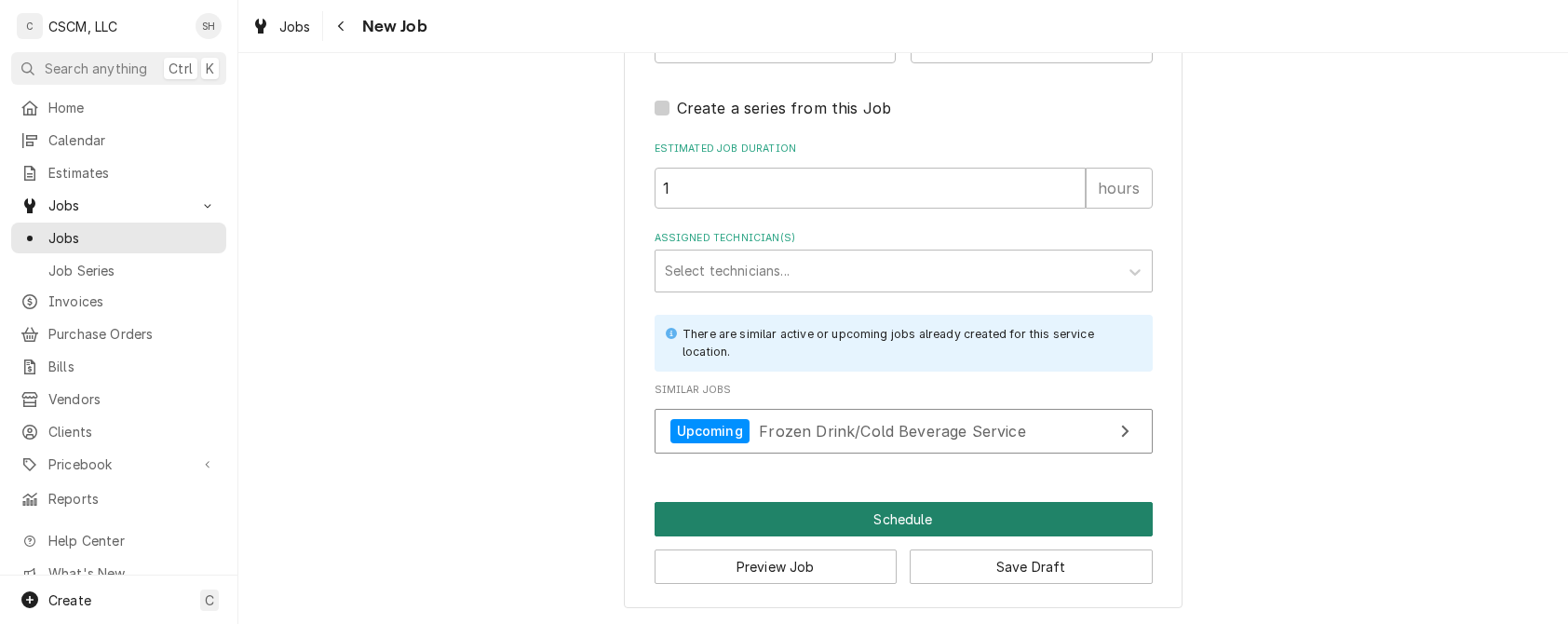 click on "Schedule" at bounding box center (903, 519) 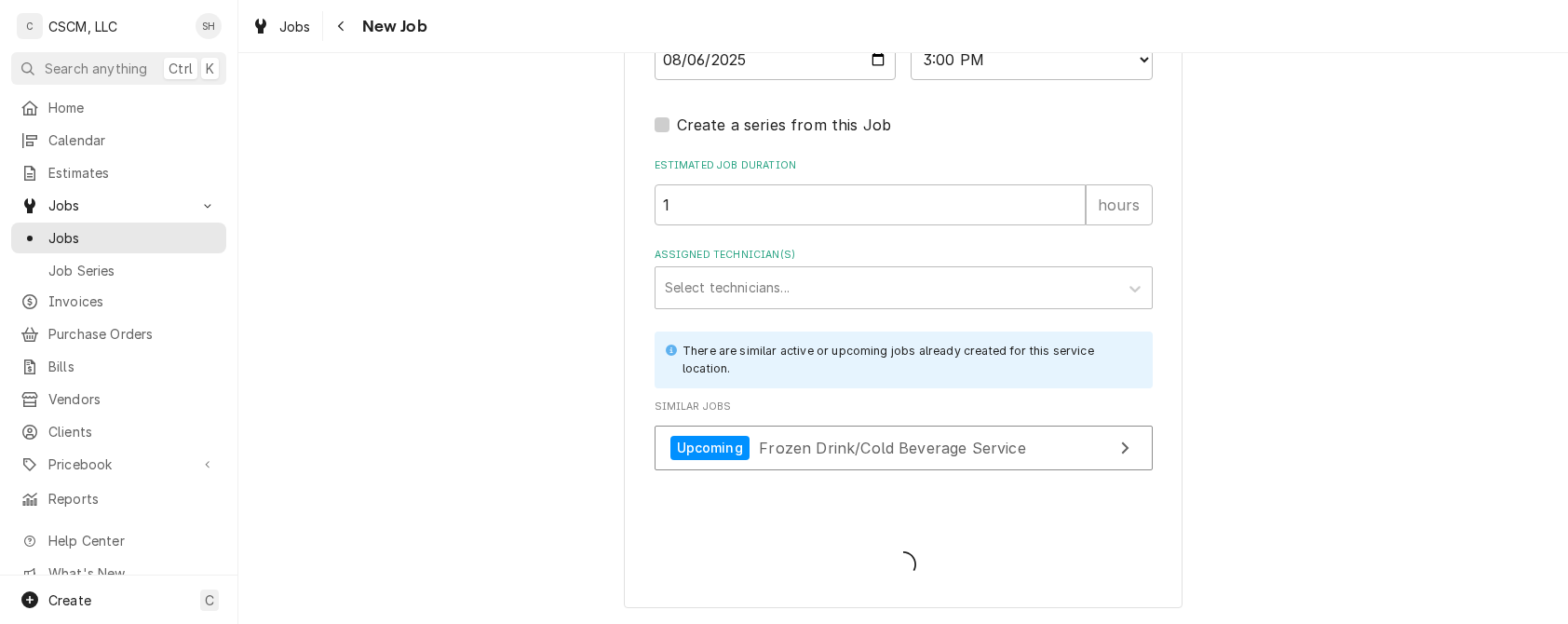 scroll, scrollTop: 2105, scrollLeft: 0, axis: vertical 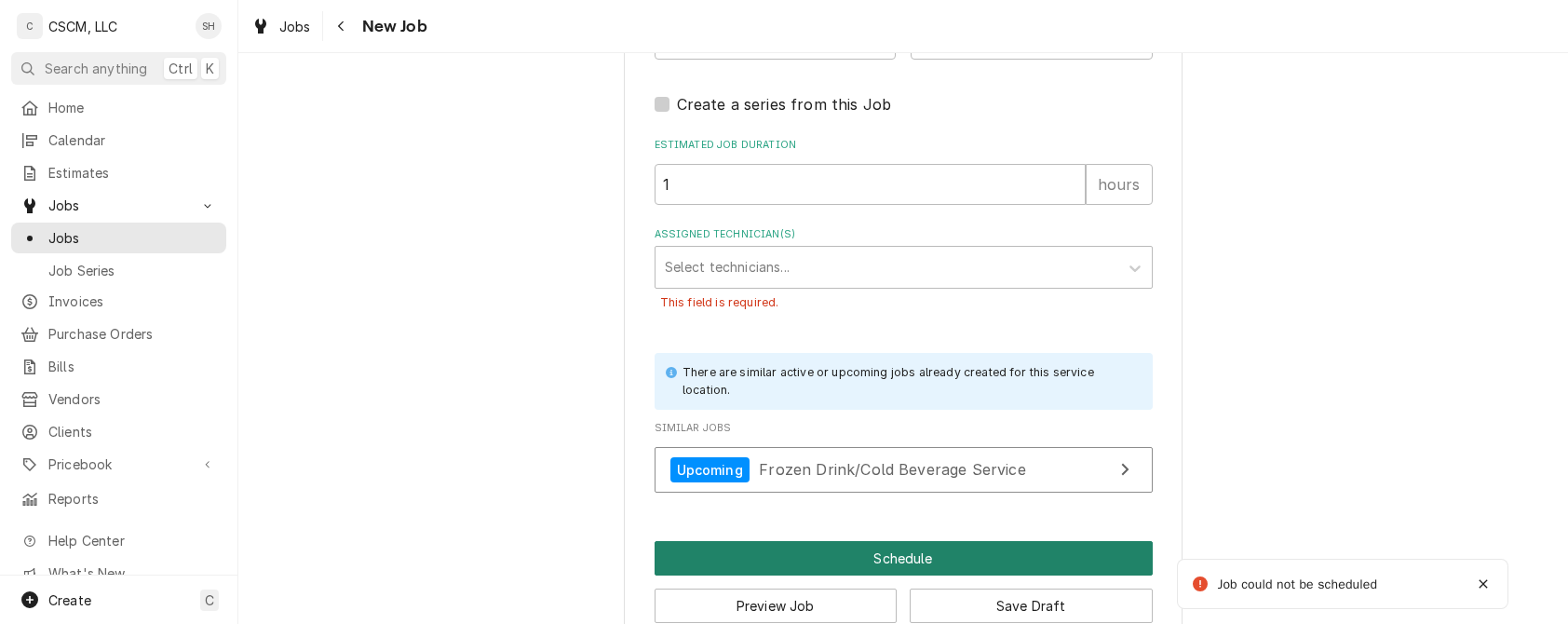 click on "Schedule" at bounding box center [903, 558] 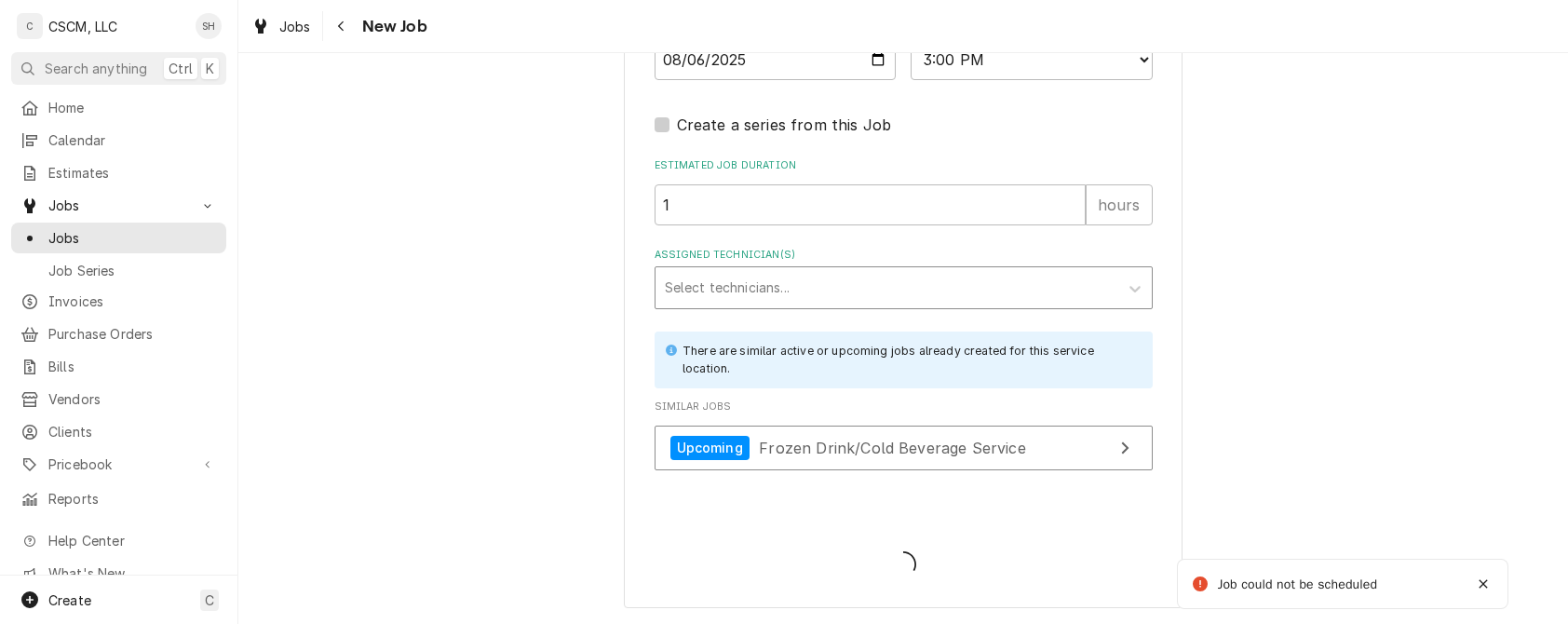 scroll, scrollTop: 2105, scrollLeft: 0, axis: vertical 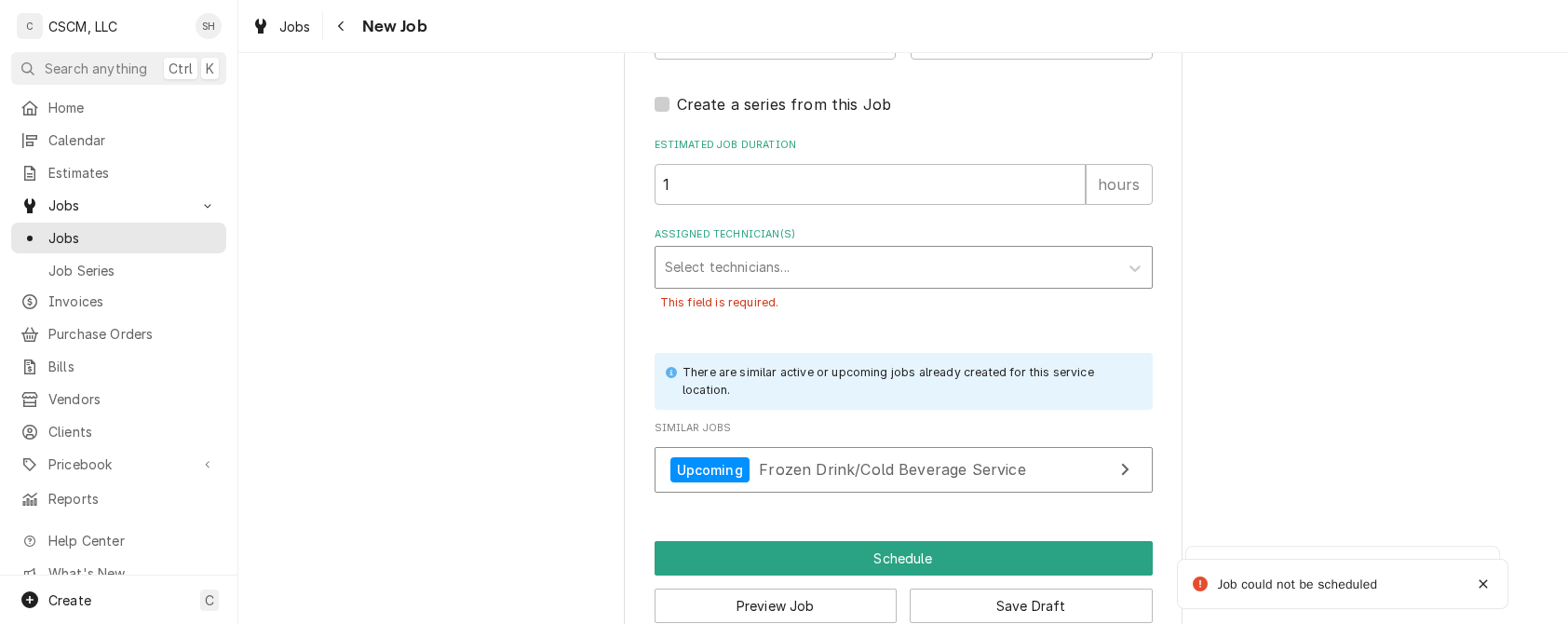 click at bounding box center (886, 267) 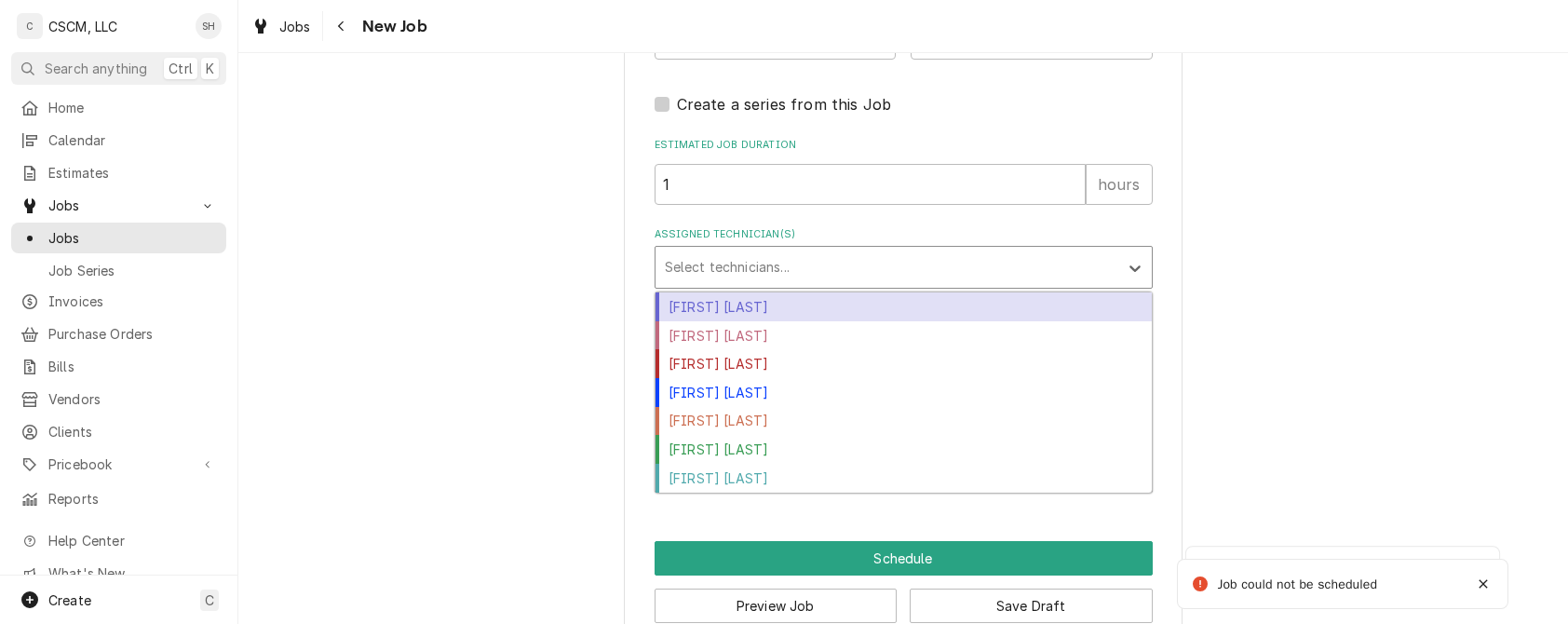 click on "Chris Lynch" at bounding box center [903, 306] 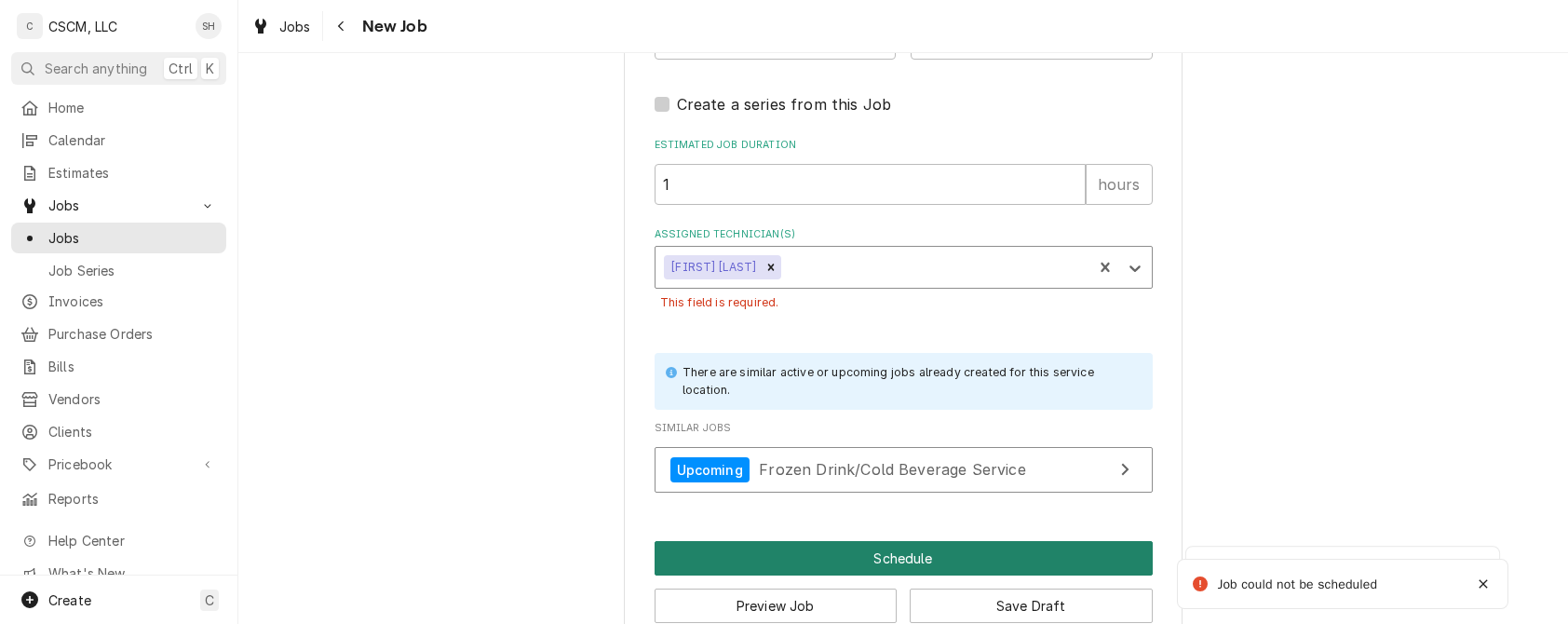 click on "Schedule" at bounding box center (903, 558) 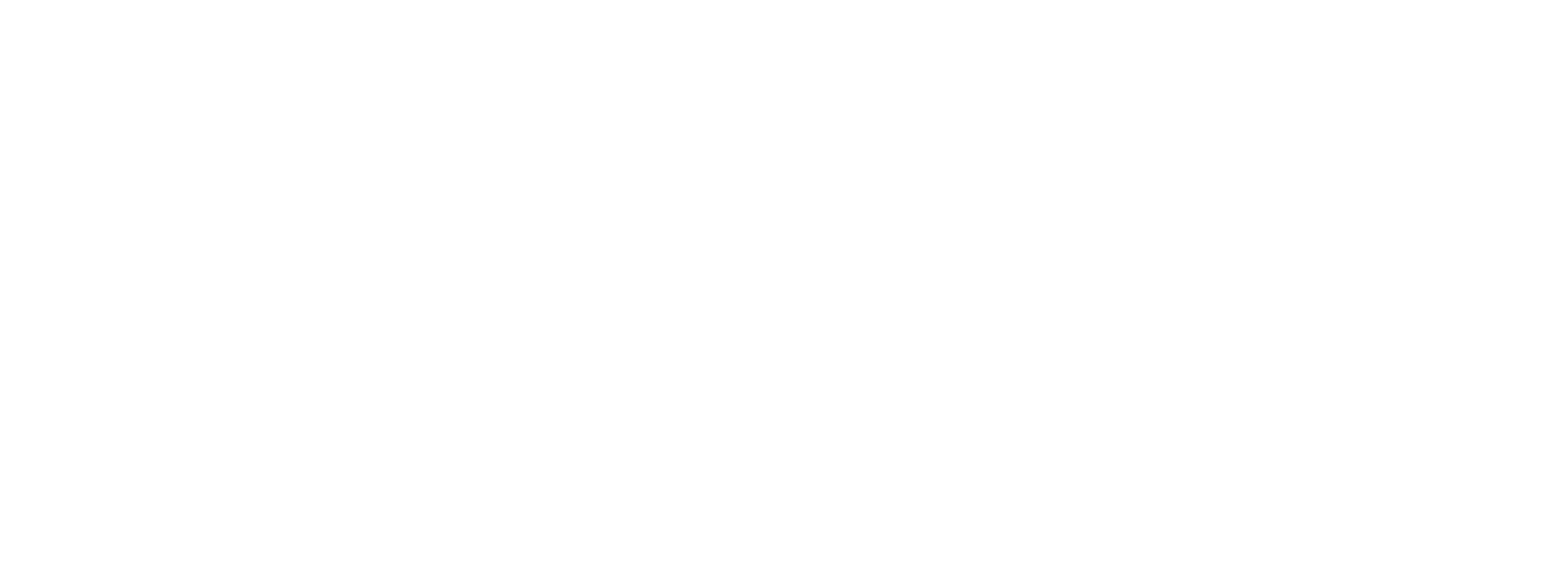 scroll, scrollTop: 0, scrollLeft: 0, axis: both 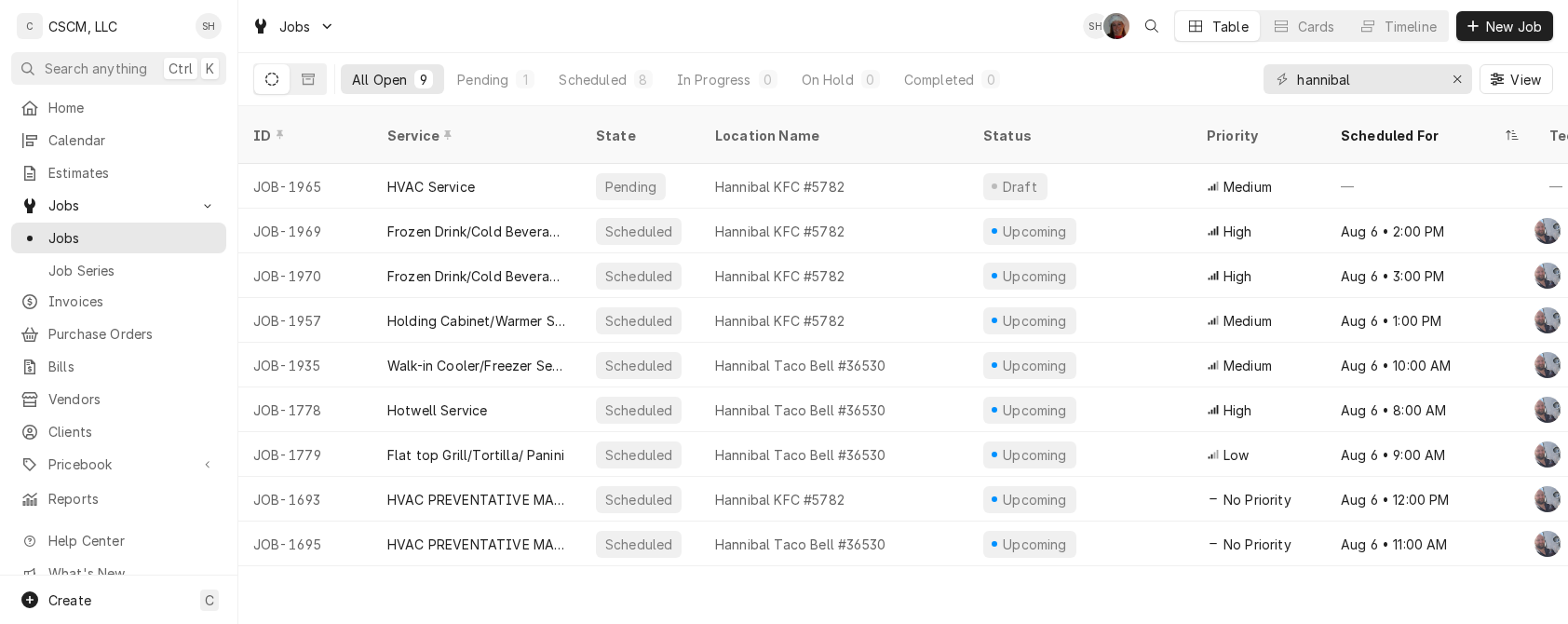 click on "C CSCM, LLC SH Search anything Ctrl K Home Calendar Estimates Jobs Jobs Job Series Invoices Purchase Orders Bills Vendors Clients Pricebook Services Parts & Materials Miscellaneous Discounts Reports Help Center What's New Create C Jobs SH DV Table Cards Timeline New Job All Open 9 Pending 1 Scheduled 8 In Progress 0 On Hold 0 Completed 0 hannibal View ID Service State Location Name Status Priority Scheduled For Techs Labels Job Type Date Received Client Location Address Duration Status Changed Last Modified JOB-1965 HVAC Service Pending Hannibal KFC #5782 Draft Medium — — HVAC Service Aug 5 KBP Foods [NUMBER] [STREET], [CITY], [STATE] [POSTAL_CODE] 2h — Aug 5 JOB-1969 Frozen Drink/Cold Beverage Service Scheduled Hannibal KFC #5782 Upcoming High Aug 6 • 2:00 PM CL — Service Aug 5 KBP Foods [NUMBER] [STREET], [CITY], [STATE] [POSTAL_CODE] 1h Aug 5 Aug 5 JOB-1970 Frozen Drink/Cold Beverage Service Scheduled Hannibal KFC #5782 Upcoming High Aug 6 • 3:00 PM CL — Service 1h" at bounding box center (784, 312) 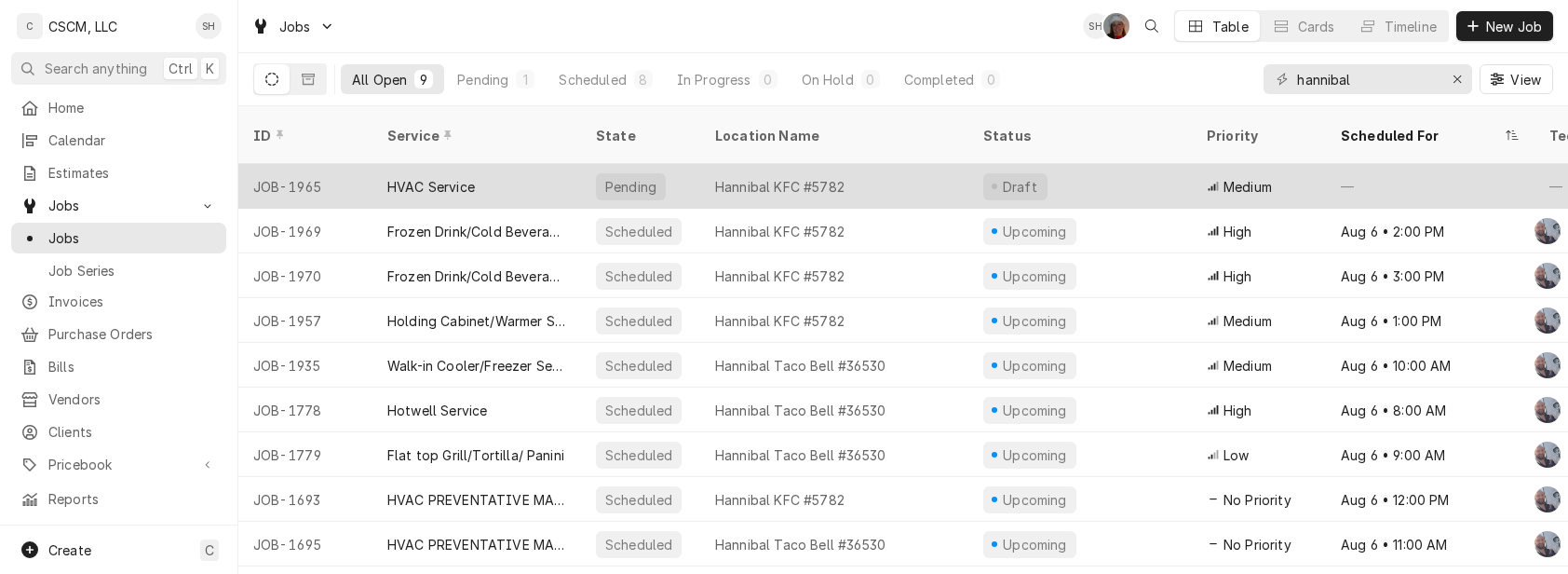 click on "Hannibal KFC #5782" at bounding box center (834, 186) 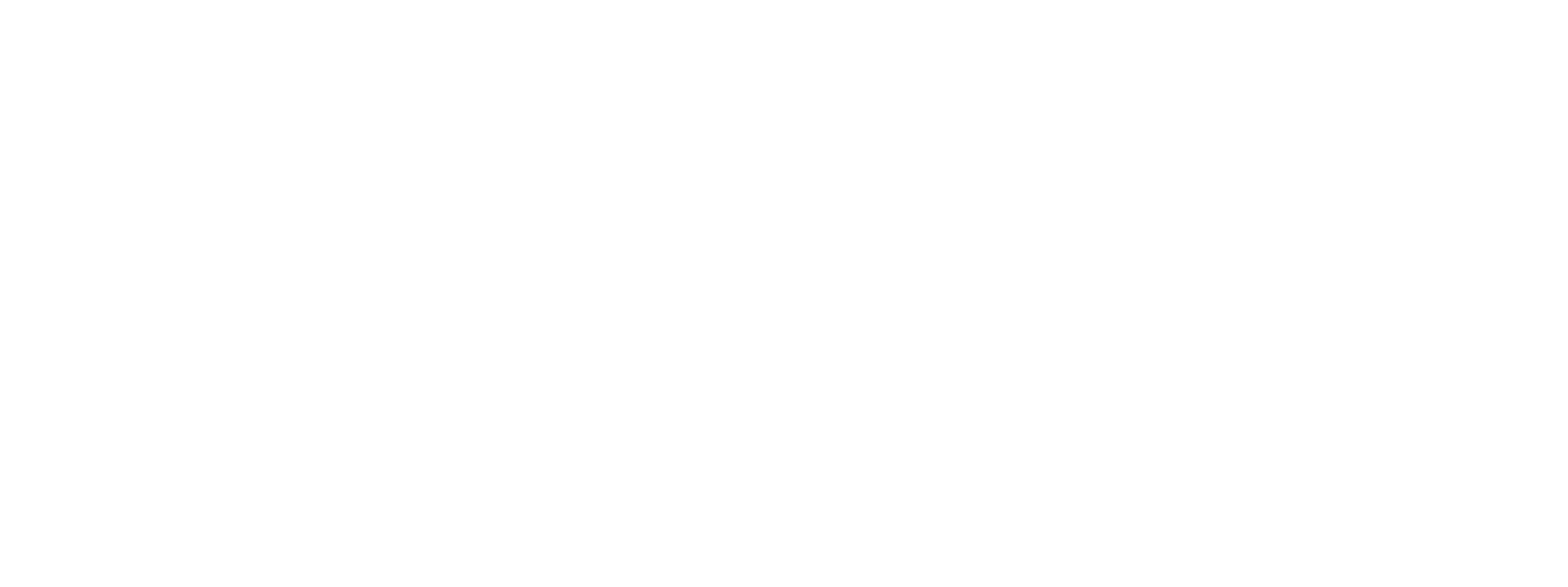 scroll, scrollTop: 0, scrollLeft: 0, axis: both 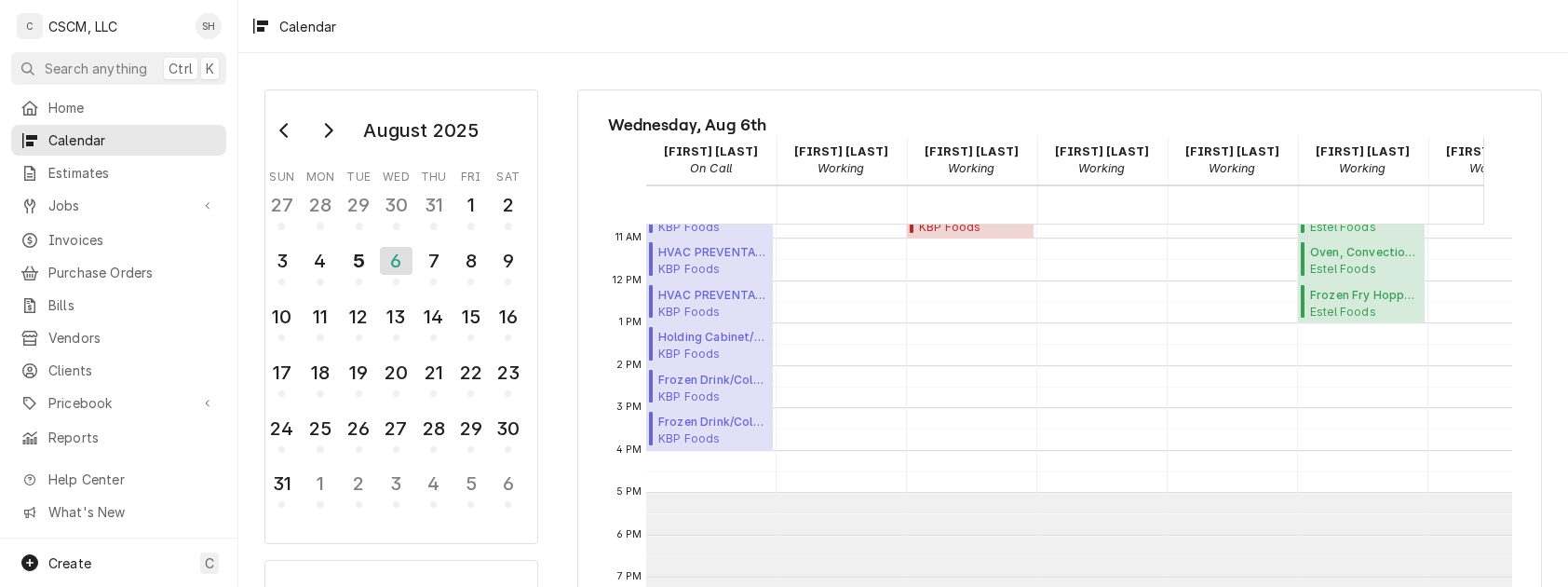 click on "[MONTH] [YEAR] Sun Mon Tue Wed Thu Fri Sat 27 28 29 30 31 1 2 3 4 5 6 7 8 9 10 11 12 13 14 15 16 17 18 19 20 21 22 23 24 25 26 27 28 29 30 31 1 2 3 4 5 6 Filter technicians... [DAY_OF_WEEK], [MONTH] [DAY] [FIRST] [LAST] On Call 06 [DAY_OF_WEEK] [FIRST] [LAST] Working 06 [DAY_OF_WEEK] [FIRST] [LAST] Working 06 [DAY_OF_WEEK] [FIRST] [LAST] Working 06 [DAY_OF_WEEK] [FIRST] [LAST] Working 06 [DAY_OF_WEEK] [FIRST] [LAST] Working 06 [DAY_OF_WEEK] 12 AM 1 AM 2 AM 3 AM 4 AM 5 AM 6 AM 7 AM 8 AM 9 AM 10 AM 11 AM 12 PM 1 PM 2 PM 3 PM 4 PM 5 PM 6 PM 7 PM 8 PM 9 PM 10 PM 11 PM 8:00 AM – 9:00 AM Hotwell Service  ( Upcoming ) KBP Foods [CITY] Taco Bell #[NUMBER] / [NUMBER] [STREET], [CITY], [STATE] [POSTAL_CODE] 9:00 AM – 10:00 AM Flat top Grill/Tortilla/ Panini  ( Upcoming ) KBP Foods [CITY] Taco Bell #[NUMBER] / [NUMBER] [STREET], [CITY], [STATE] [POSTAL_CODE] 10:00 AM – 11:00 AM Walk-in Cooler/Freezer Service Call  ( Upcoming ) KBP Foods [CITY] Taco Bell #[NUMBER] / [NUMBER] [STREET], [CITY], [STATE] [POSTAL_CODE] 11:00 AM – 12:00 PM HVAC PREVENTATIVE MAINTENANCE  ( Upcoming ) KBP Foods  ( Upcoming)" at bounding box center [903, 451] 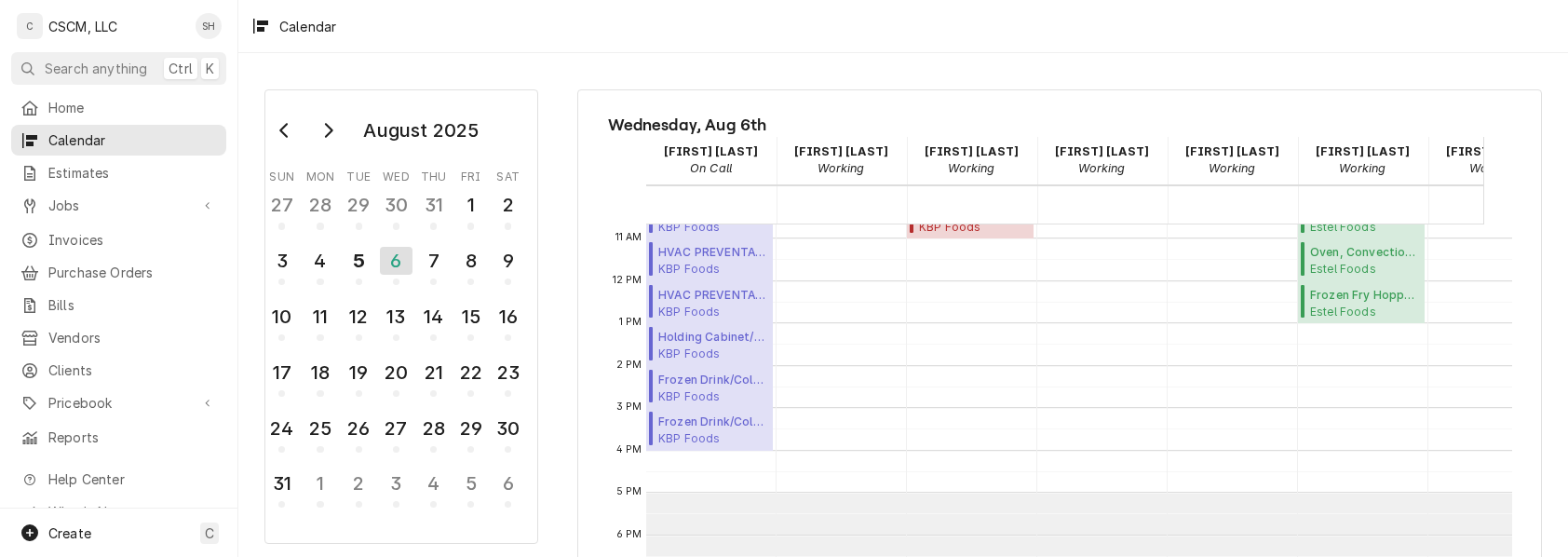 click on "Wednesday, Aug 6th" at bounding box center (1060, 125) 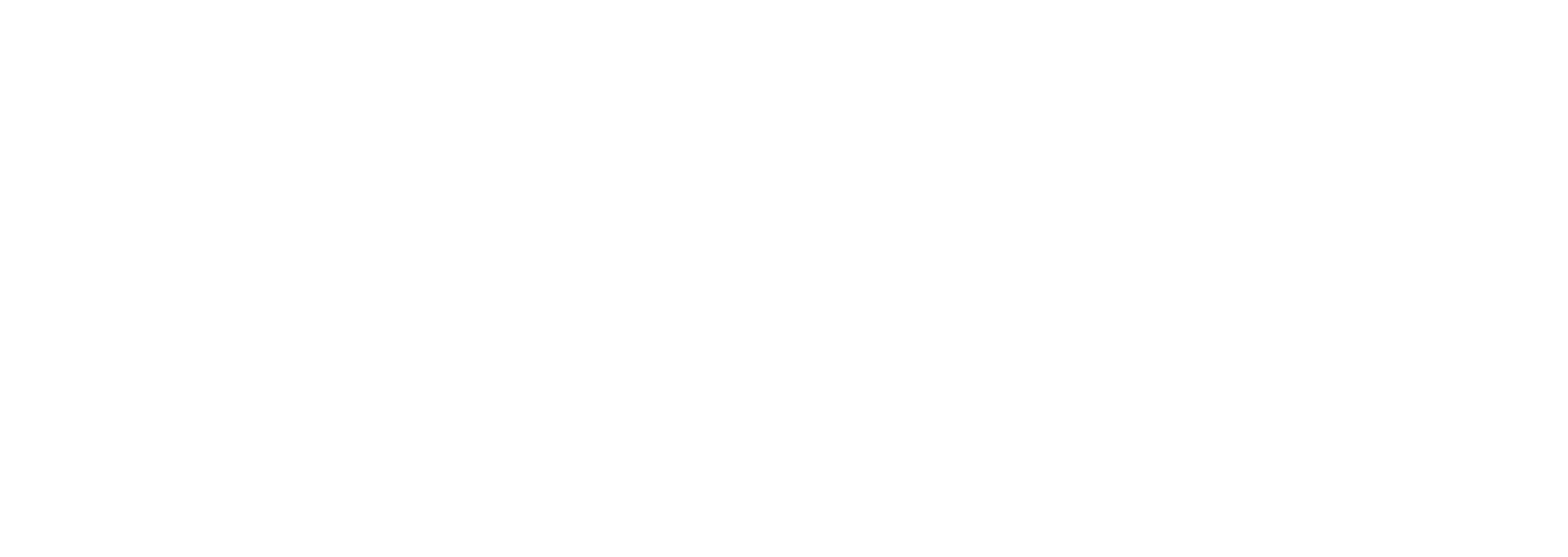scroll, scrollTop: 0, scrollLeft: 0, axis: both 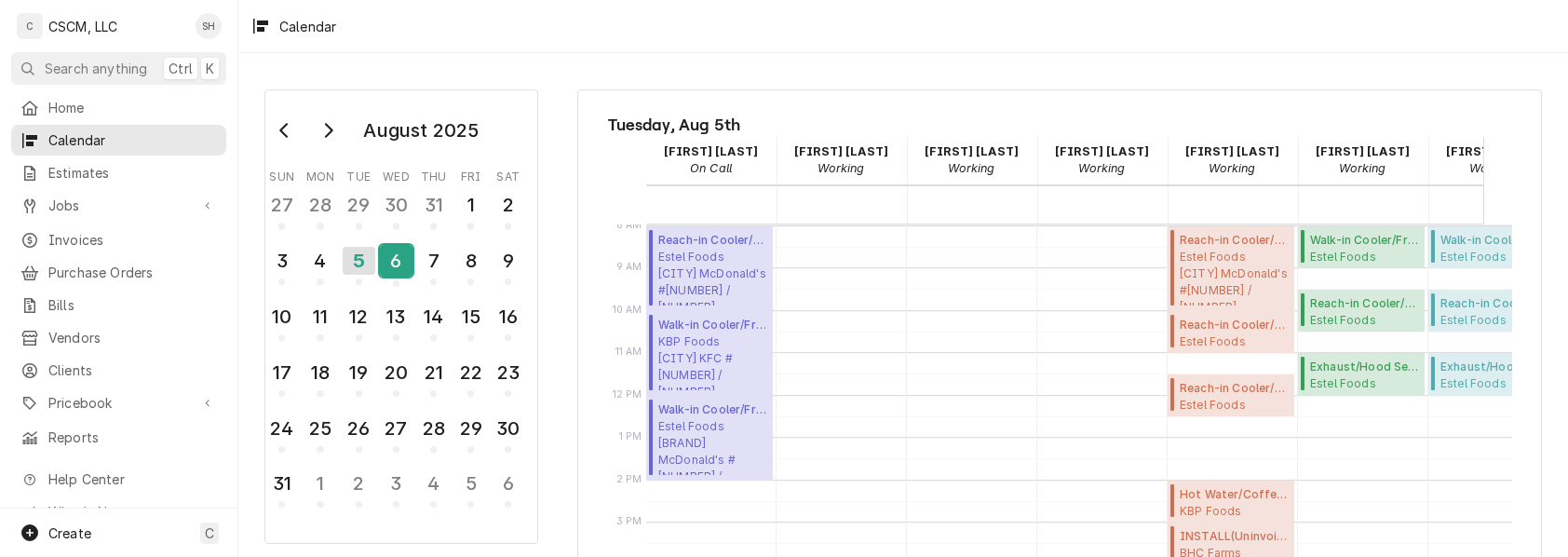 click on "6" at bounding box center [396, 261] 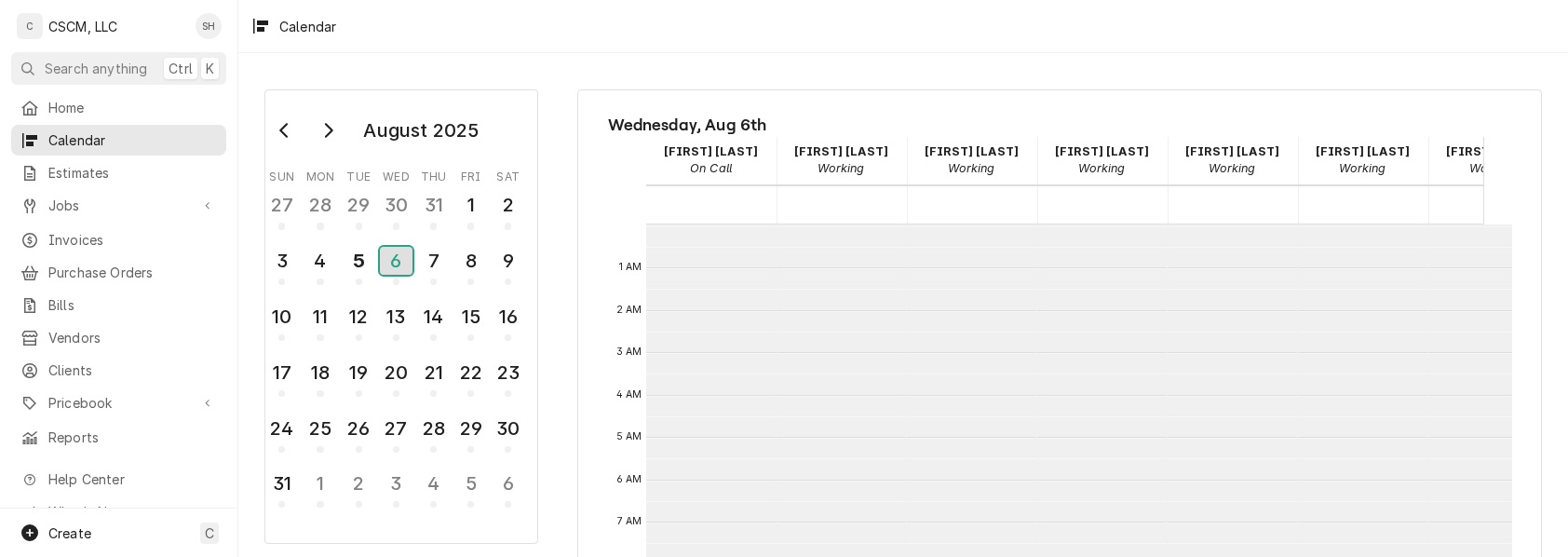 scroll, scrollTop: 339, scrollLeft: 0, axis: vertical 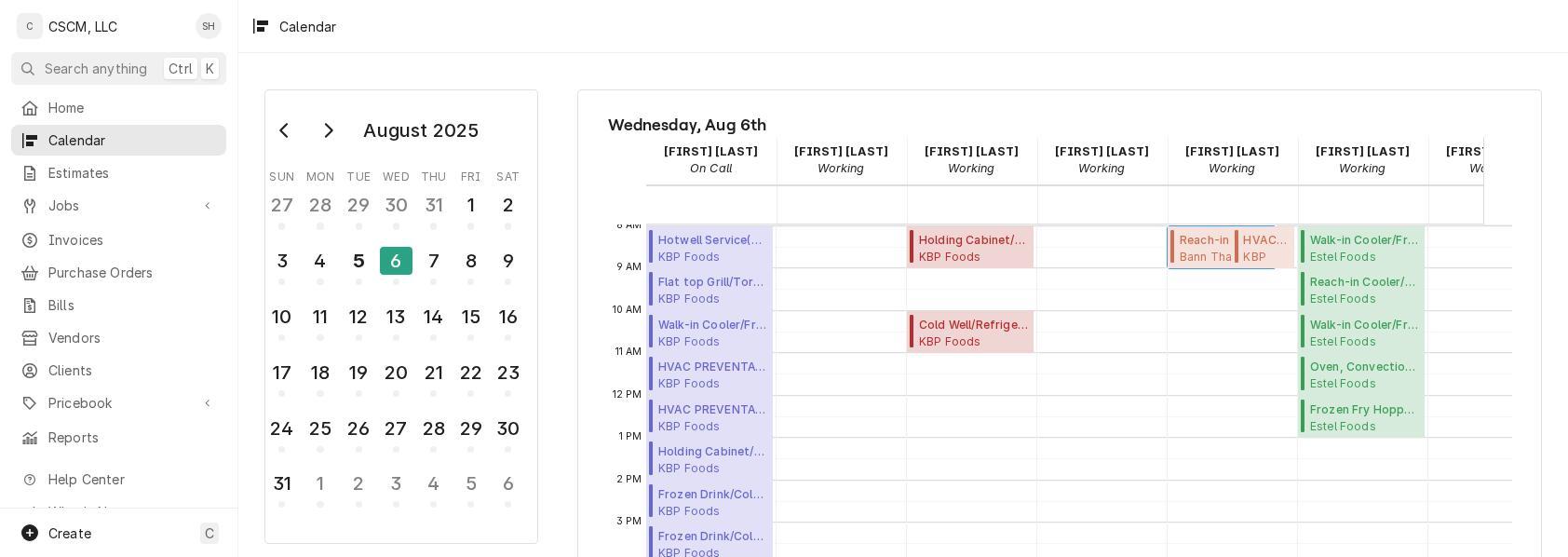 drag, startPoint x: 1245, startPoint y: 249, endPoint x: 1178, endPoint y: 263, distance: 68.44706 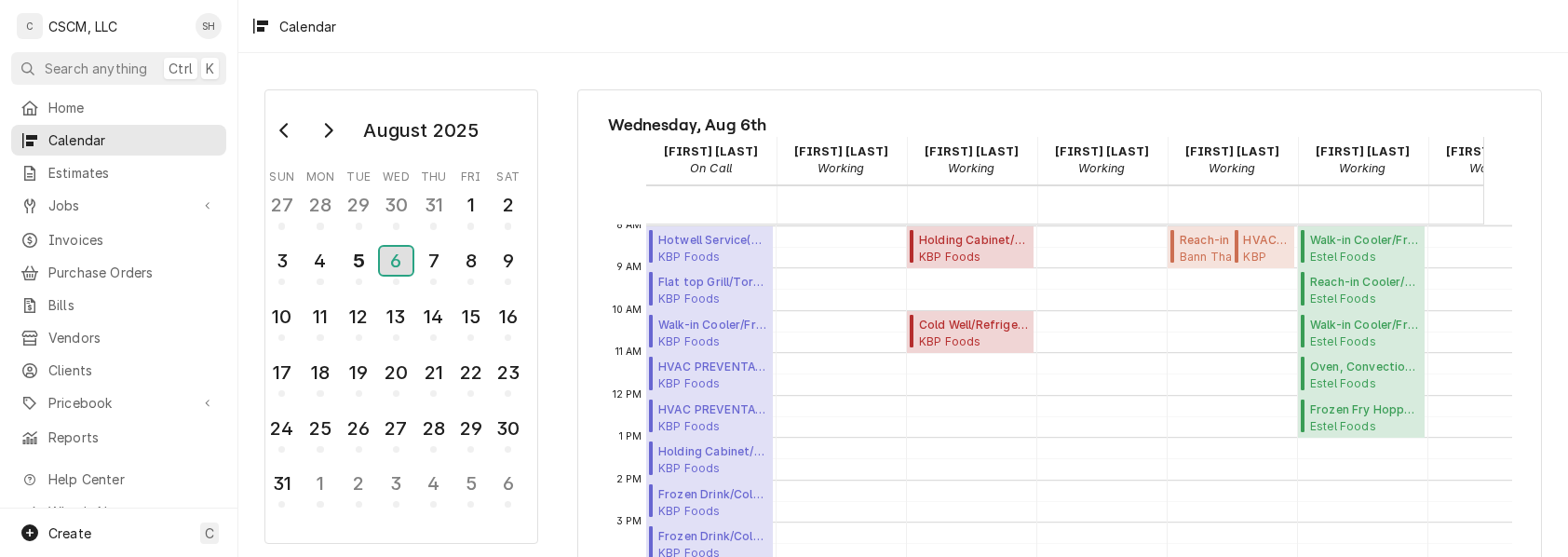 click on "6" at bounding box center [396, 261] 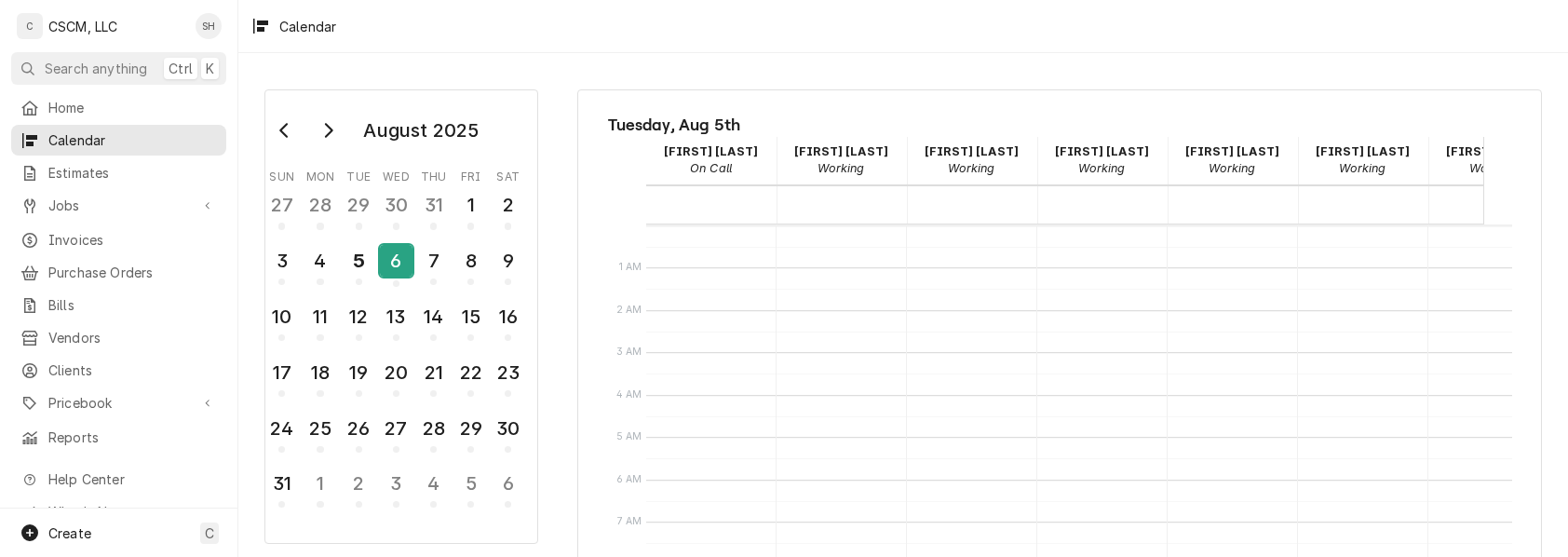 click on "6" at bounding box center [396, 261] 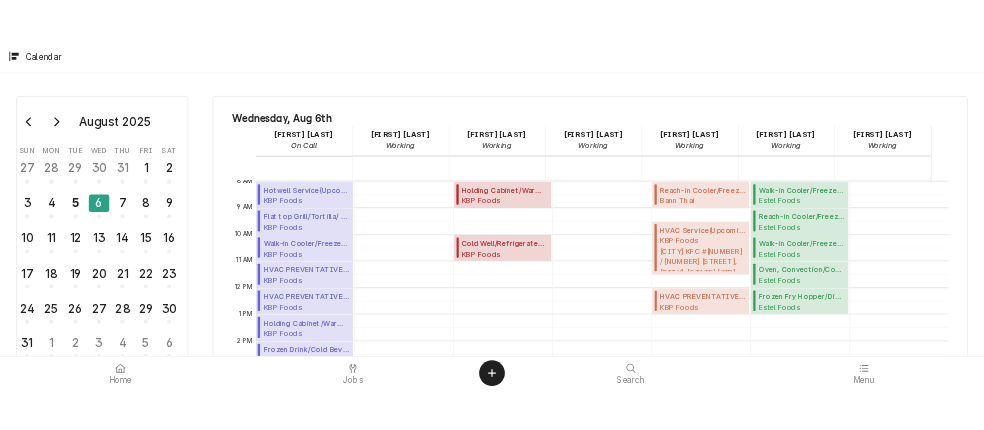 scroll, scrollTop: 364, scrollLeft: 0, axis: vertical 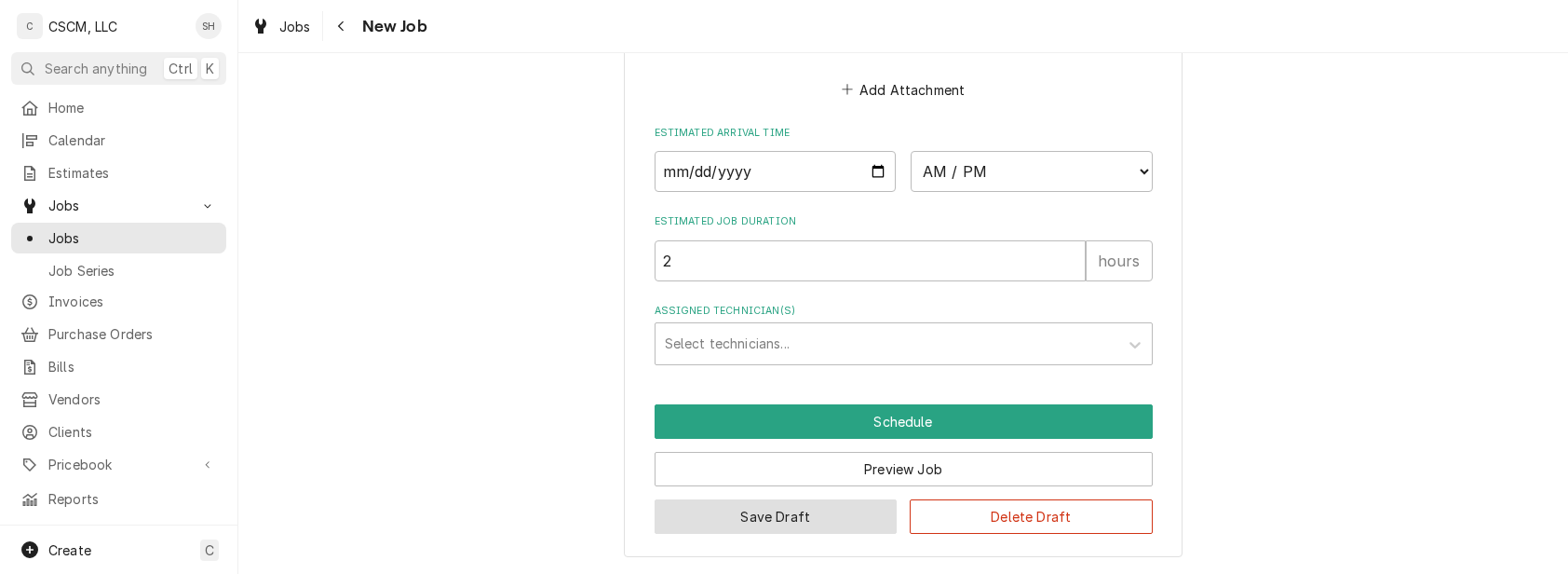 click on "Save Draft" at bounding box center [776, 516] 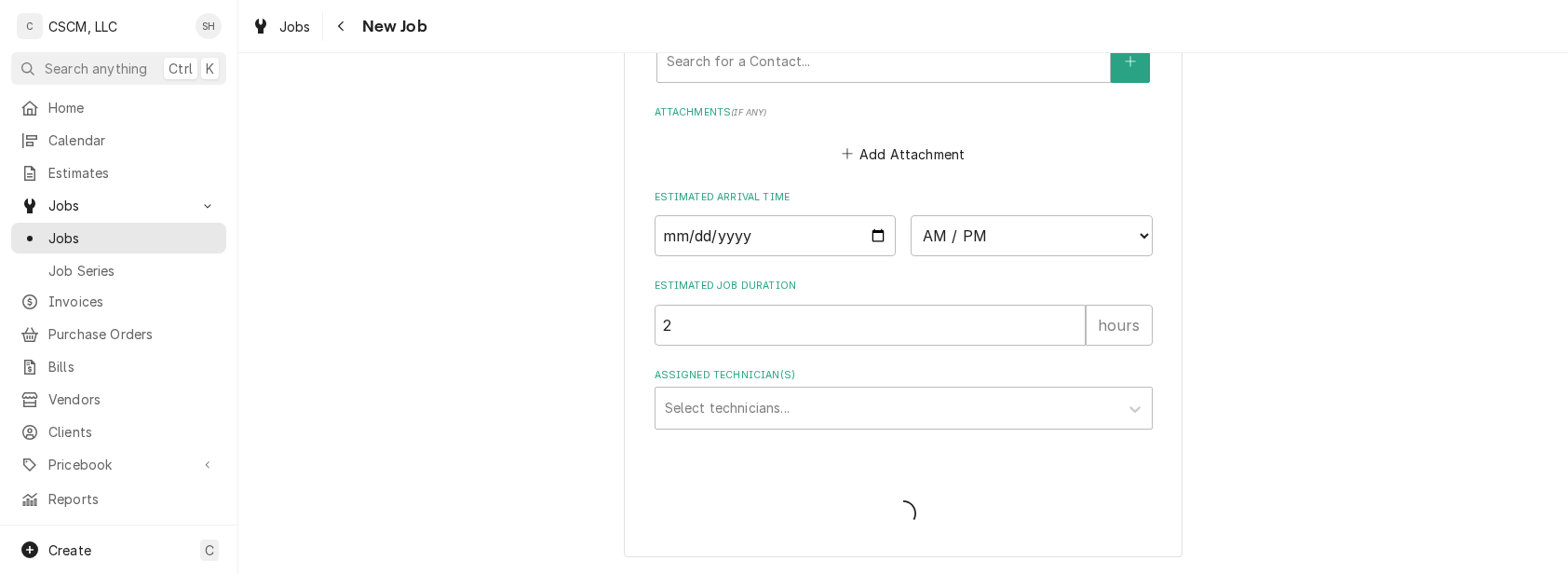 type on "x" 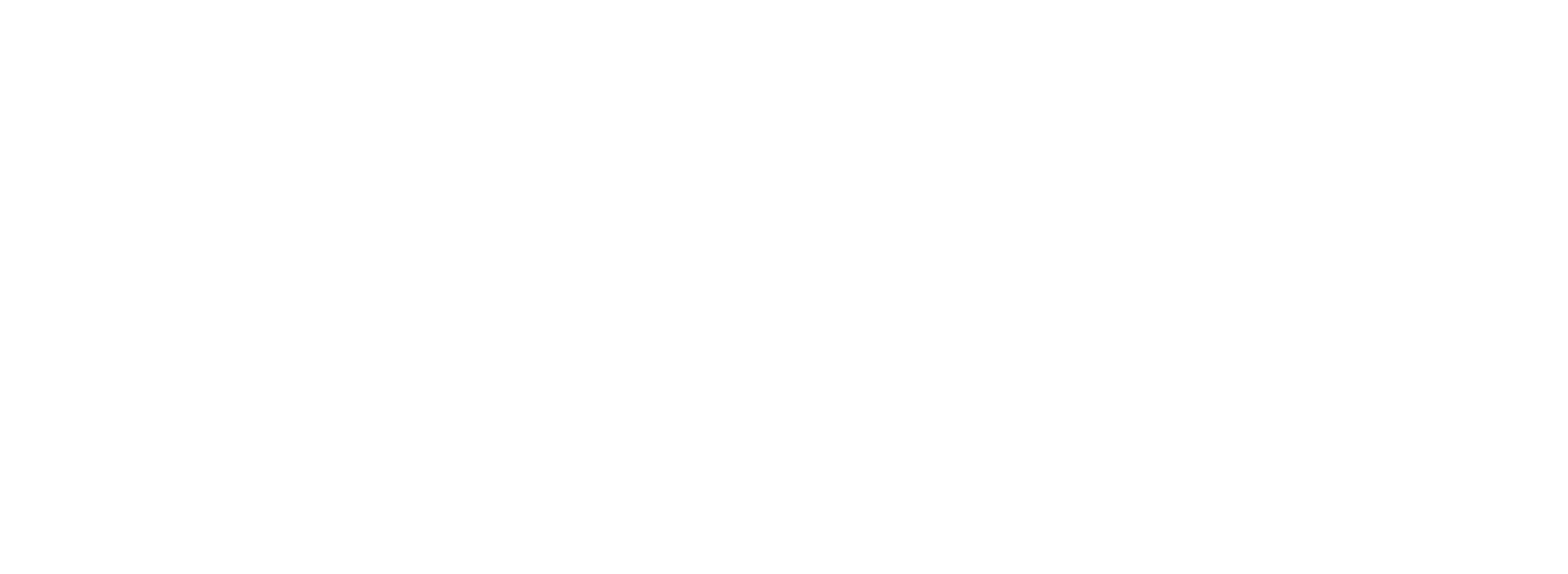 scroll, scrollTop: 0, scrollLeft: 0, axis: both 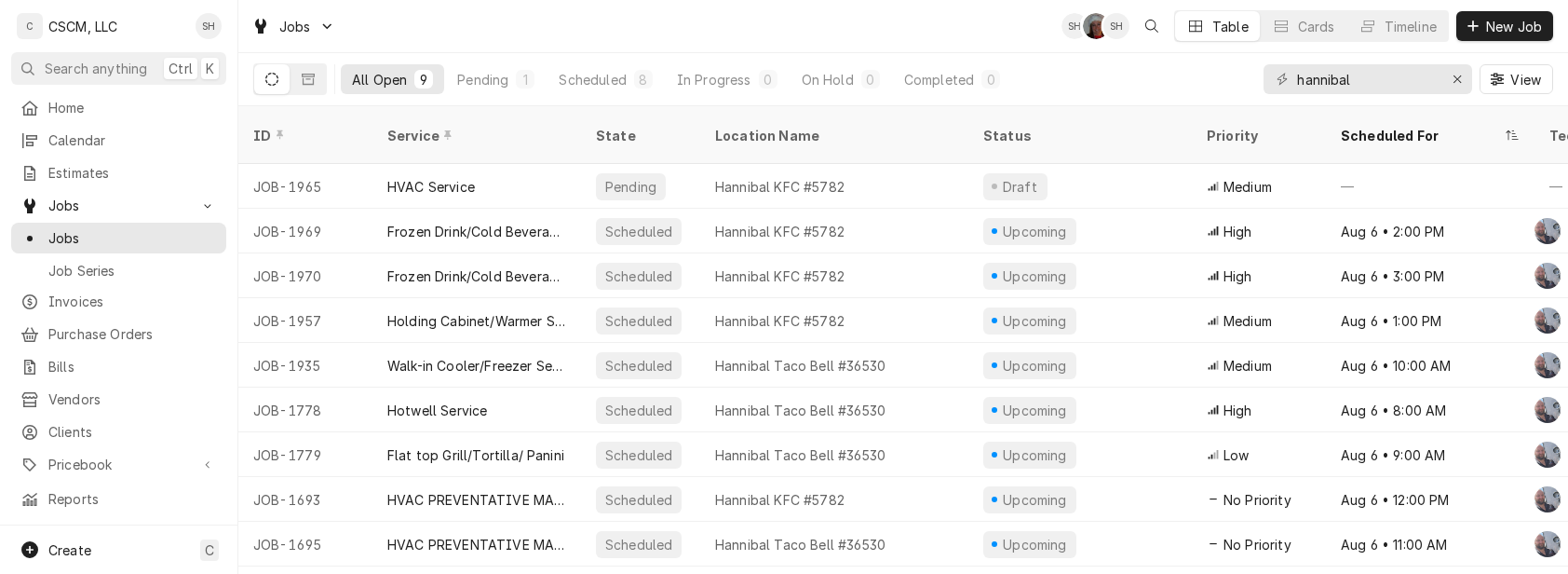 click on "Jobs   SH DV SH Table Cards Timeline New Job" at bounding box center [903, 26] 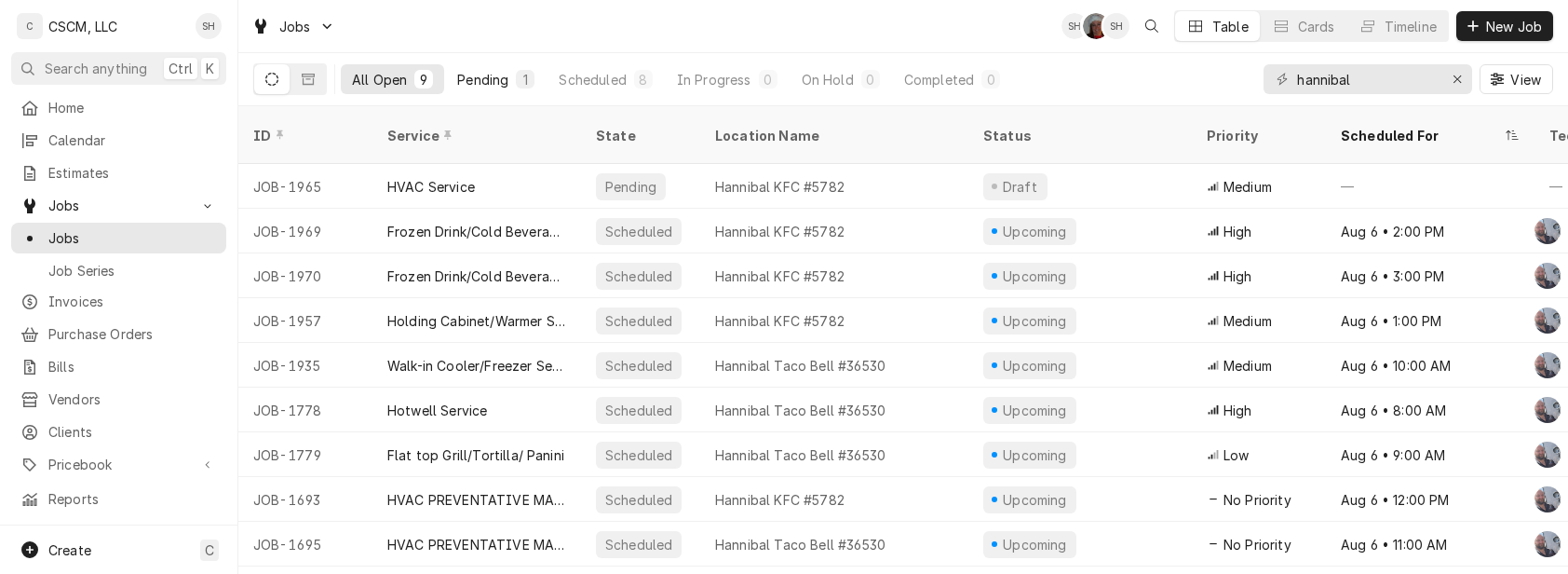 click on "Pending" at bounding box center (482, 79) 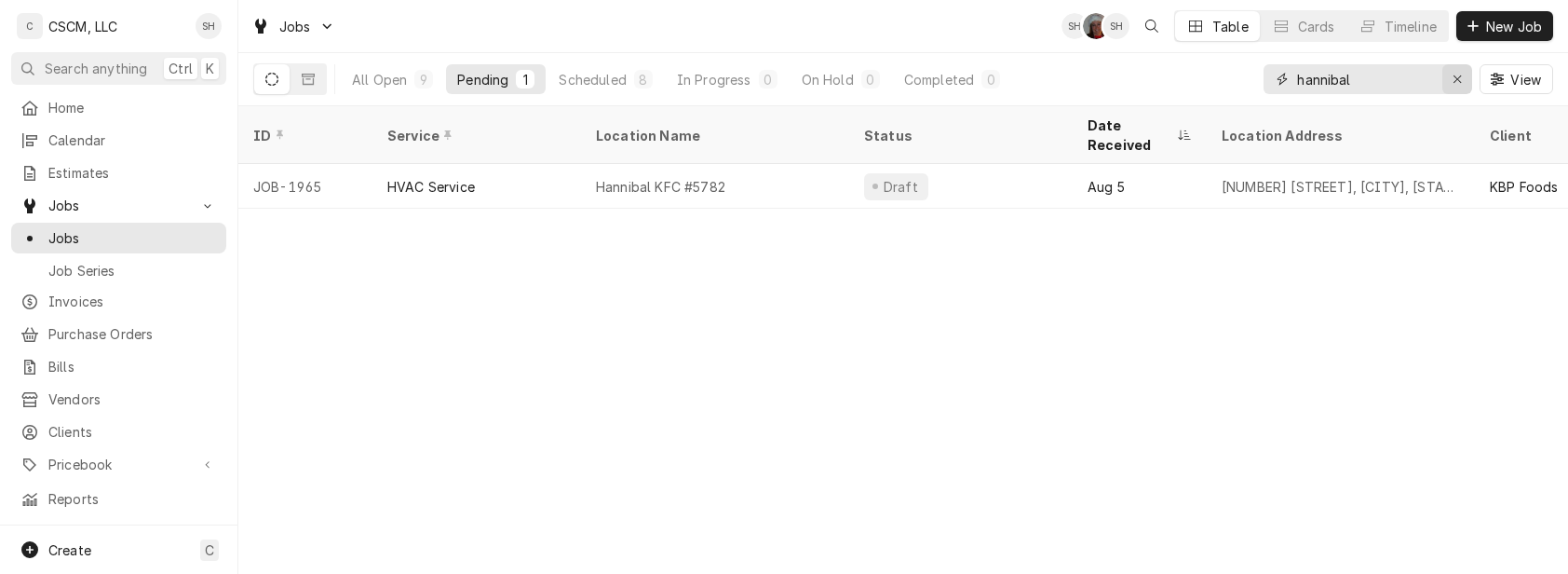 click 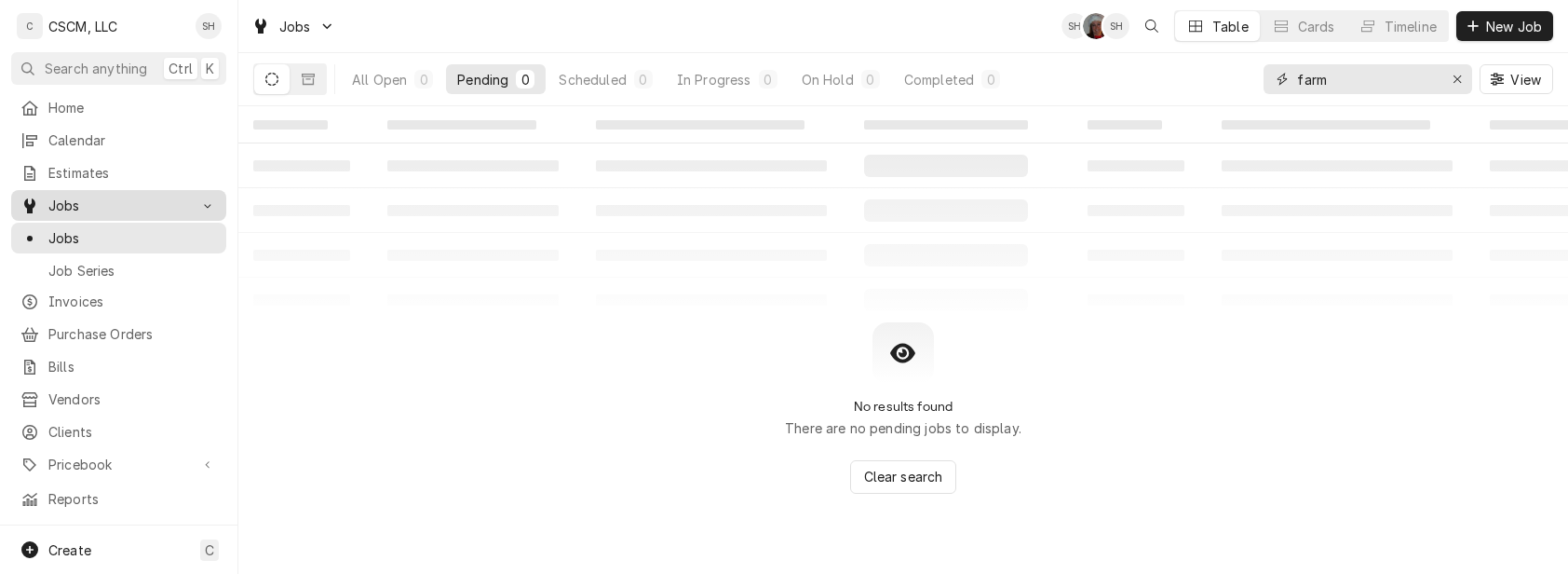type on "farm" 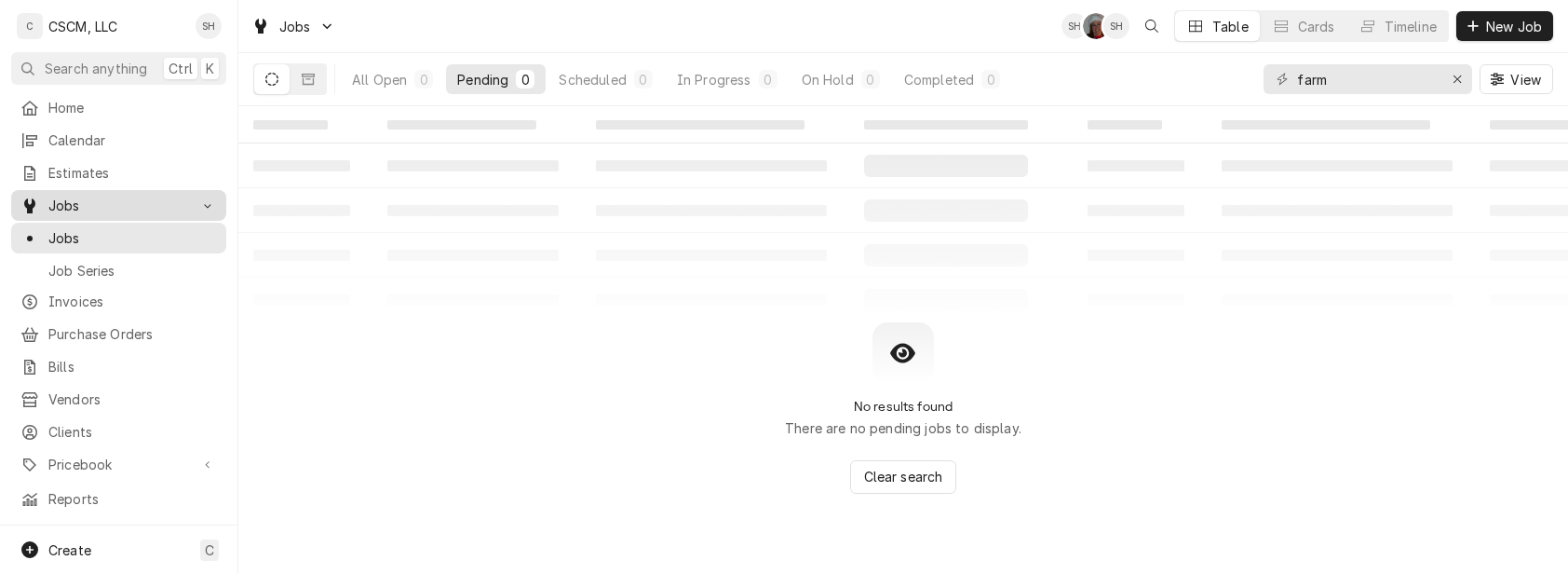 click on "Jobs" at bounding box center (118, 205) 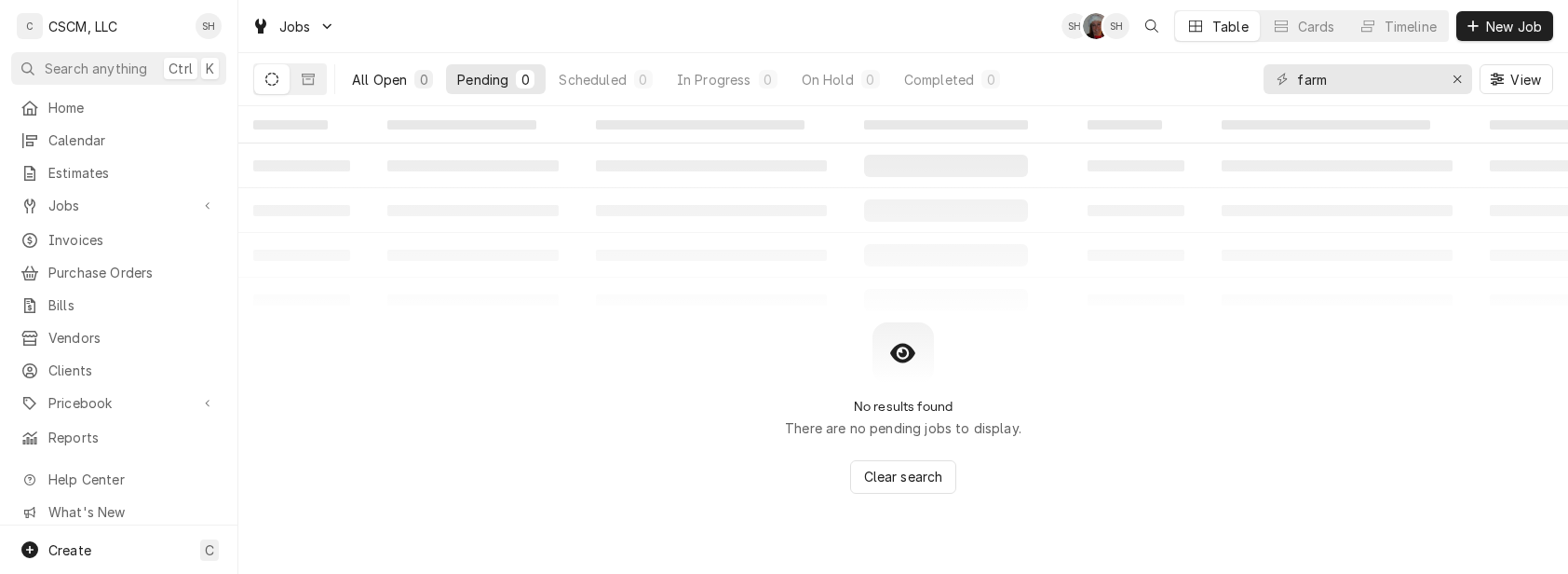click on "All Open" at bounding box center (379, 79) 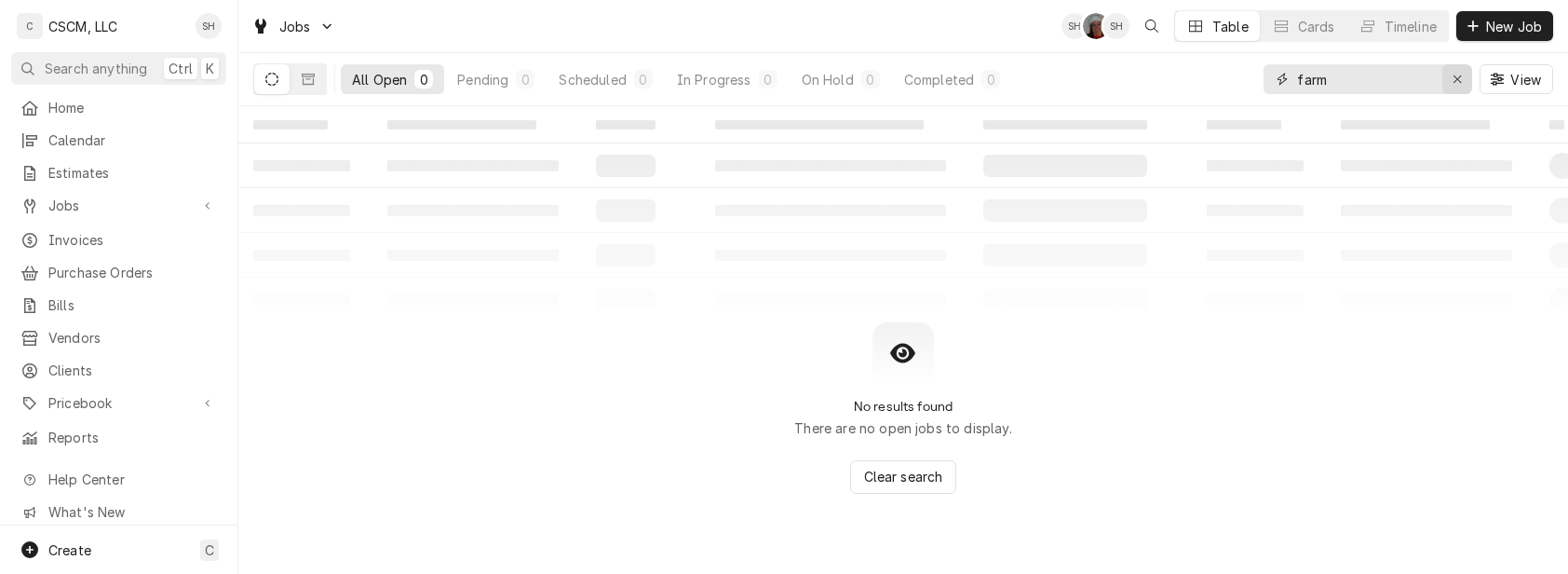 click 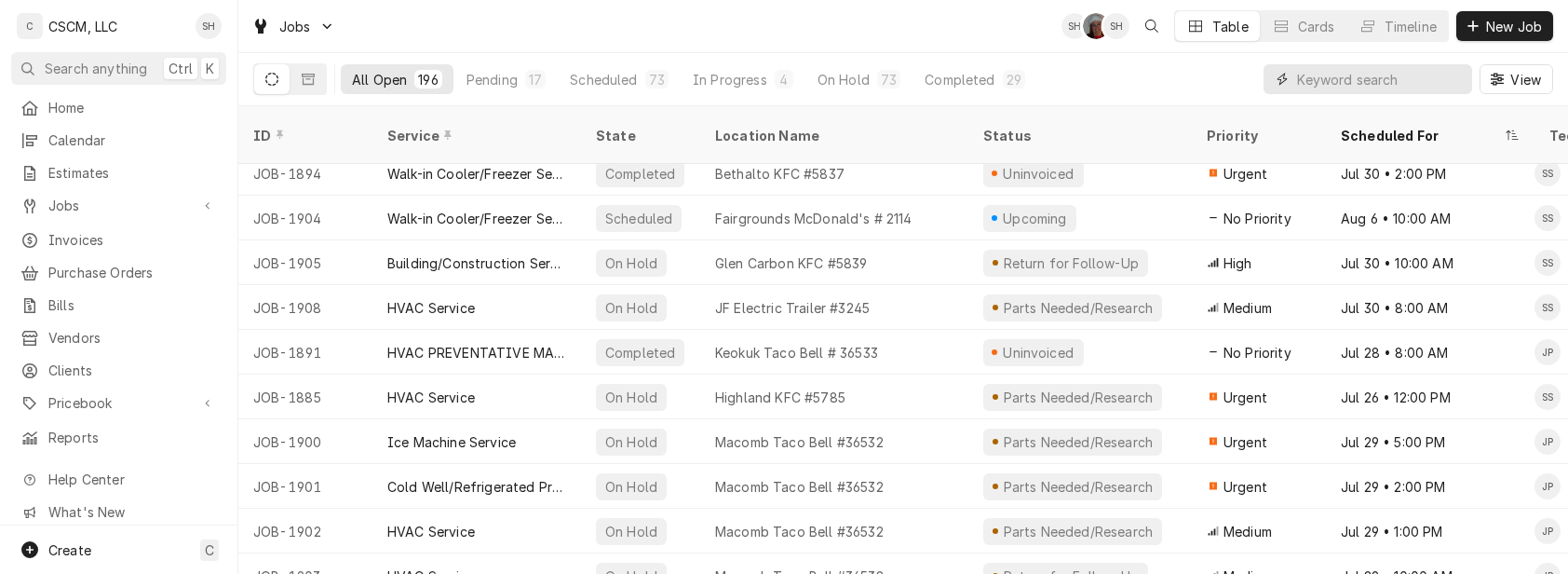 scroll, scrollTop: 2134, scrollLeft: 0, axis: vertical 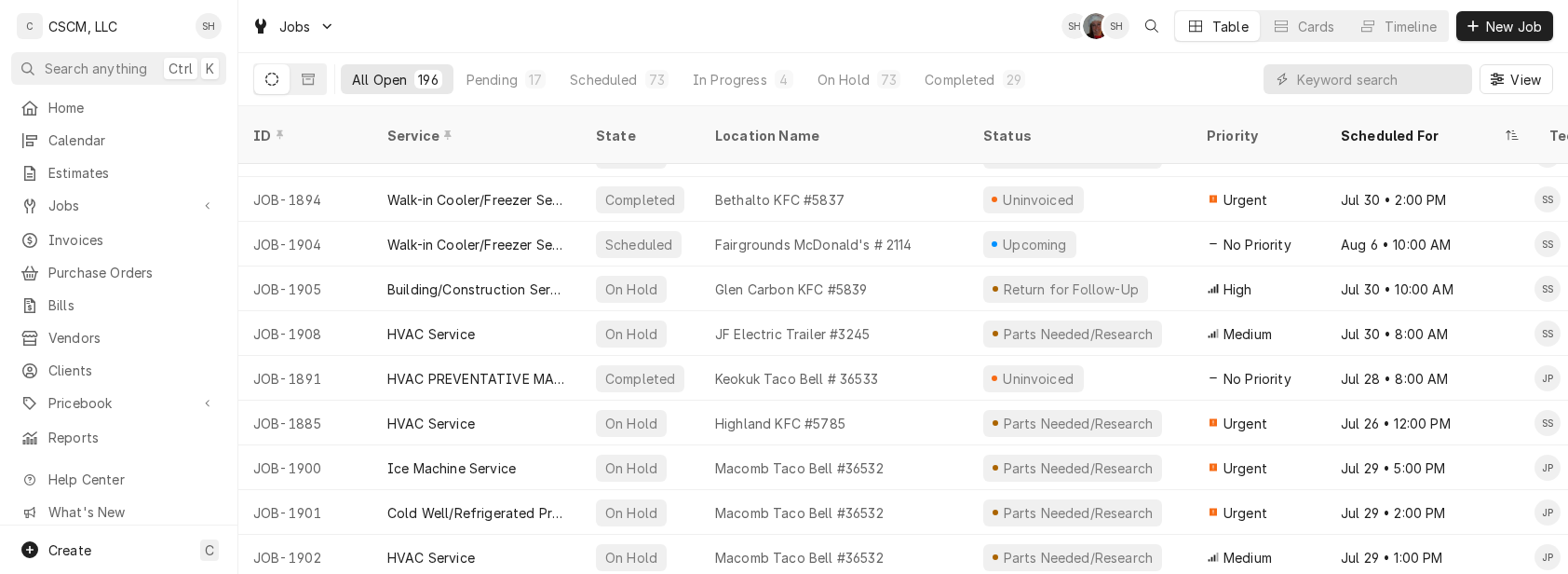 click on "JF Electric Trailer #3245" at bounding box center (834, 334) 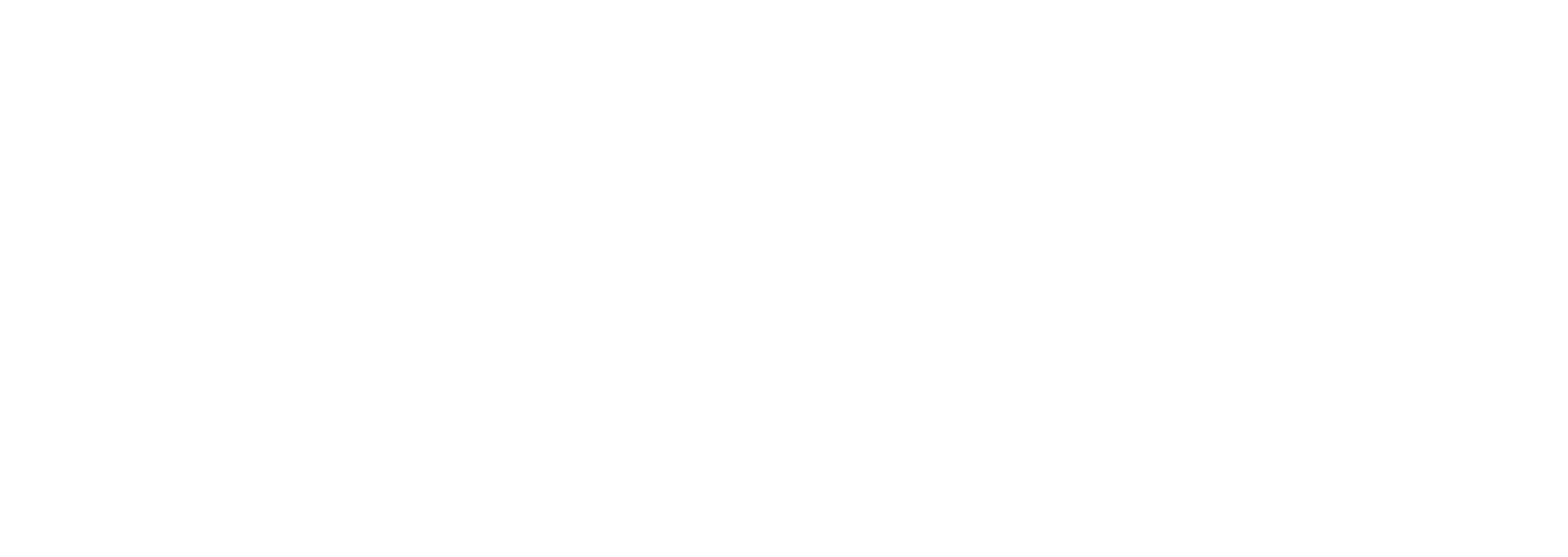 scroll, scrollTop: 0, scrollLeft: 0, axis: both 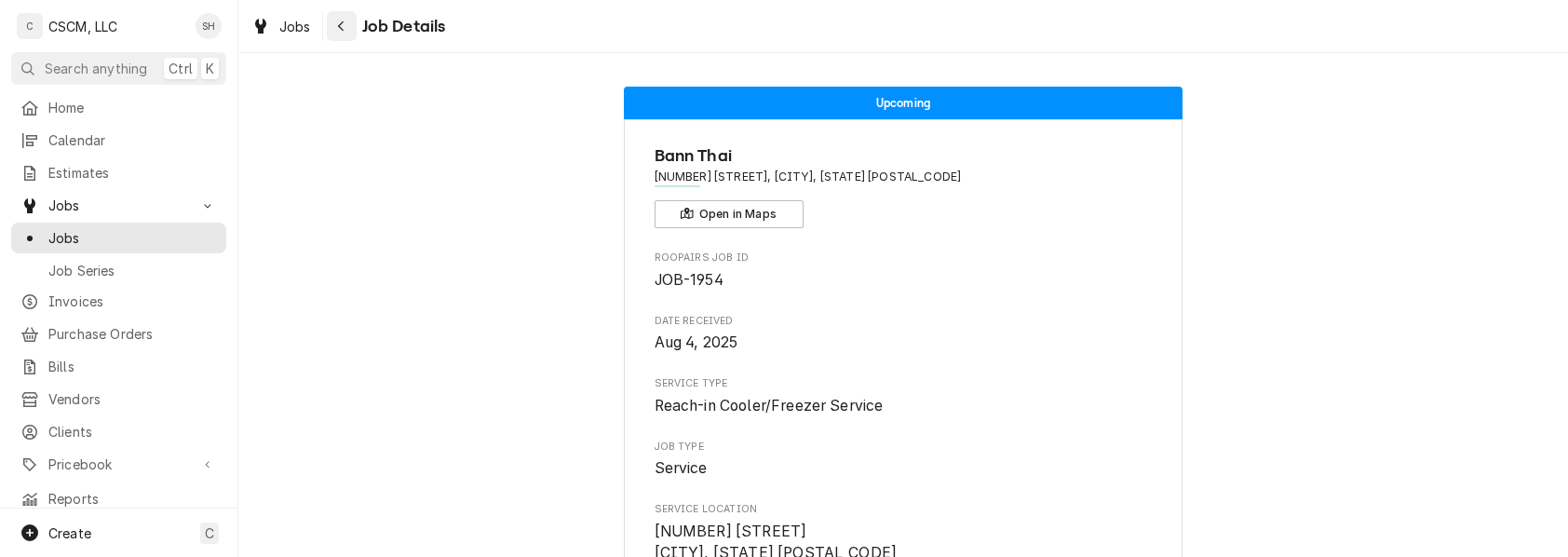 click at bounding box center (342, 26) 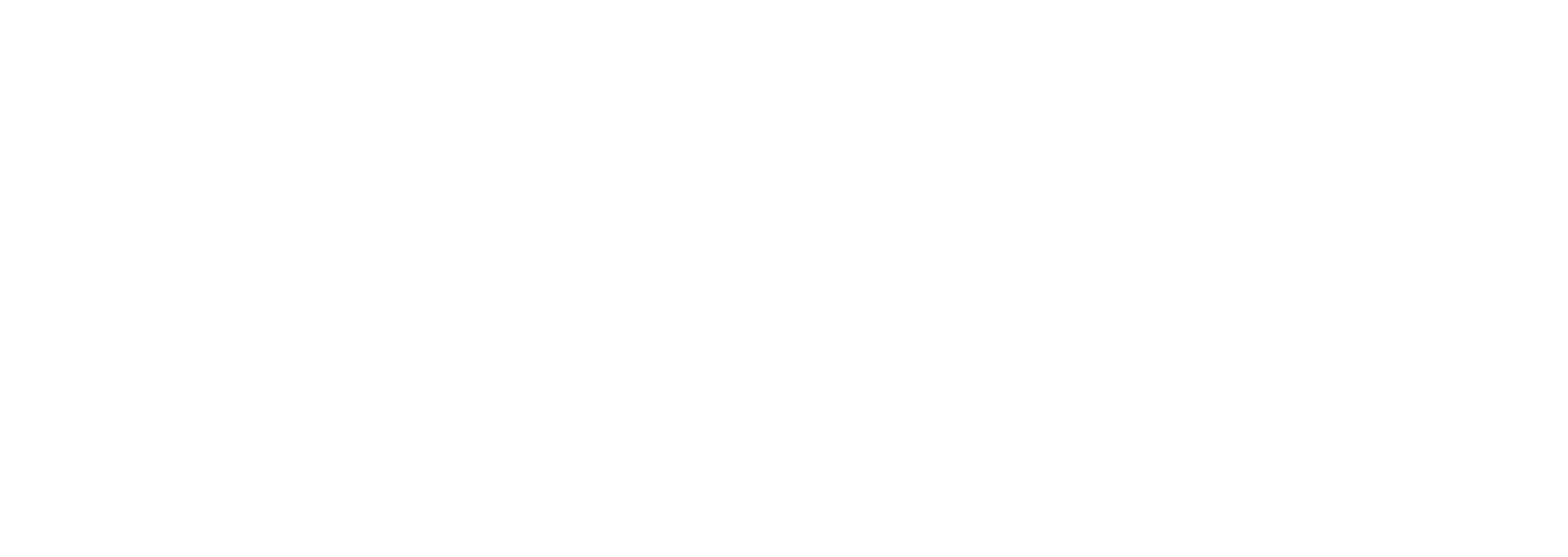 scroll, scrollTop: 0, scrollLeft: 0, axis: both 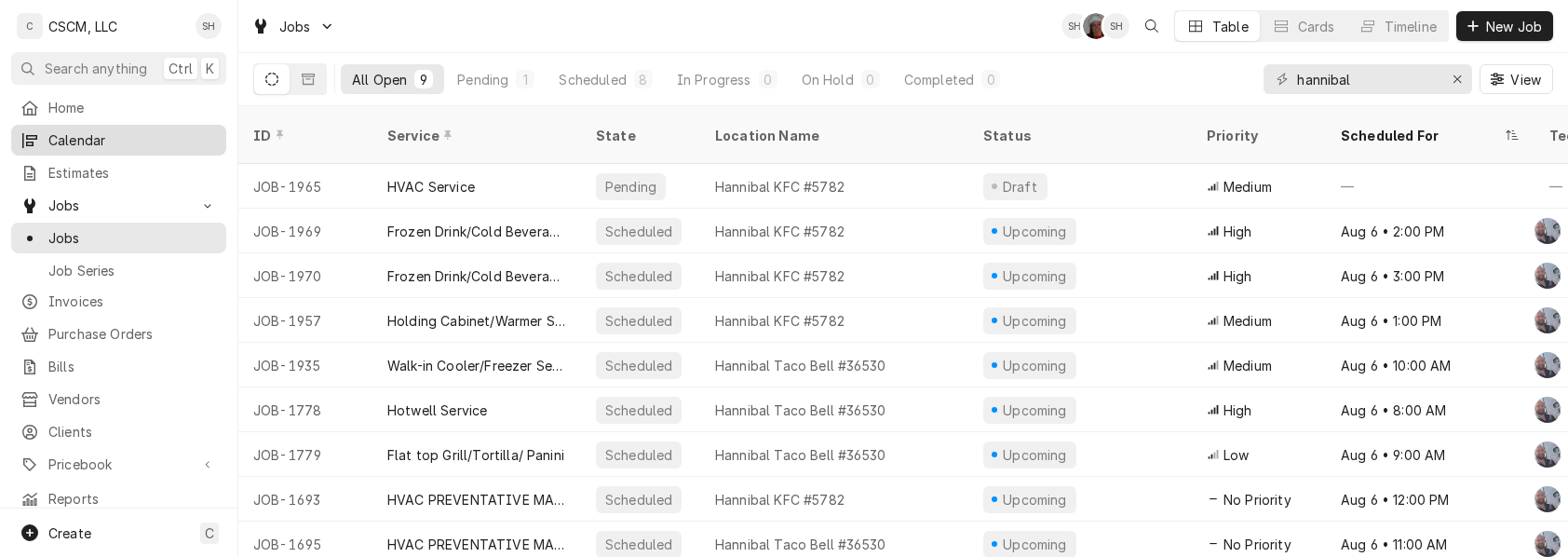 click on "Calendar" at bounding box center [132, 140] 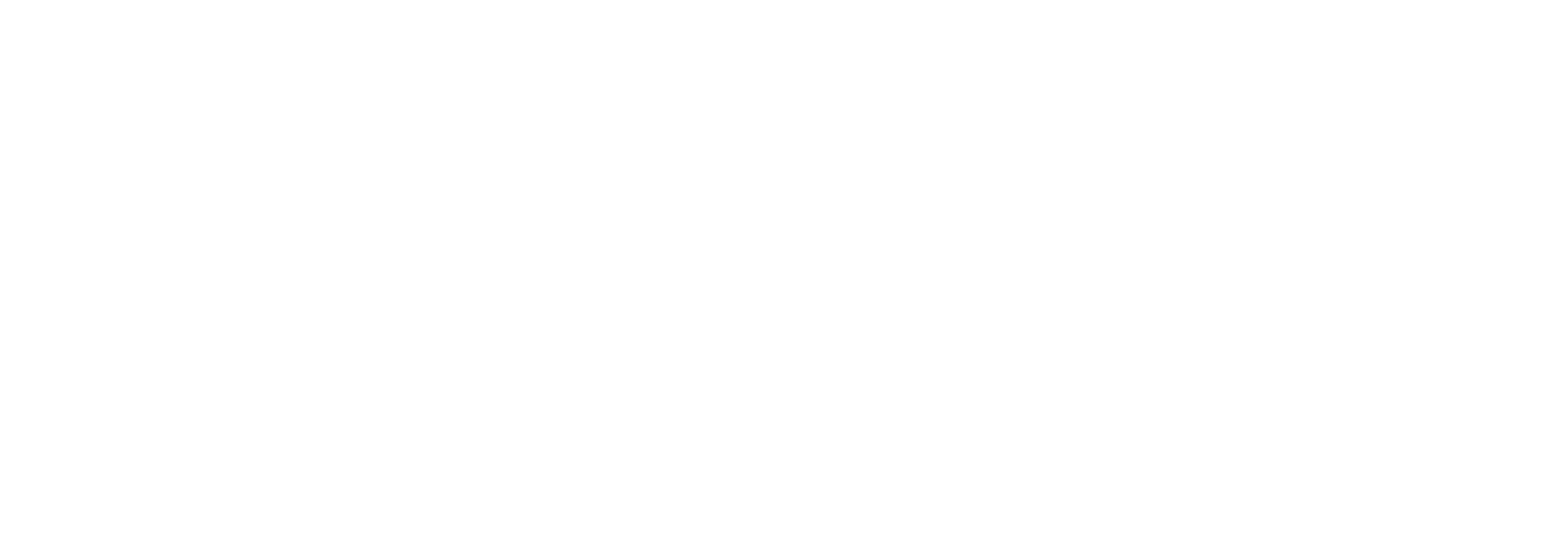 scroll, scrollTop: 0, scrollLeft: 0, axis: both 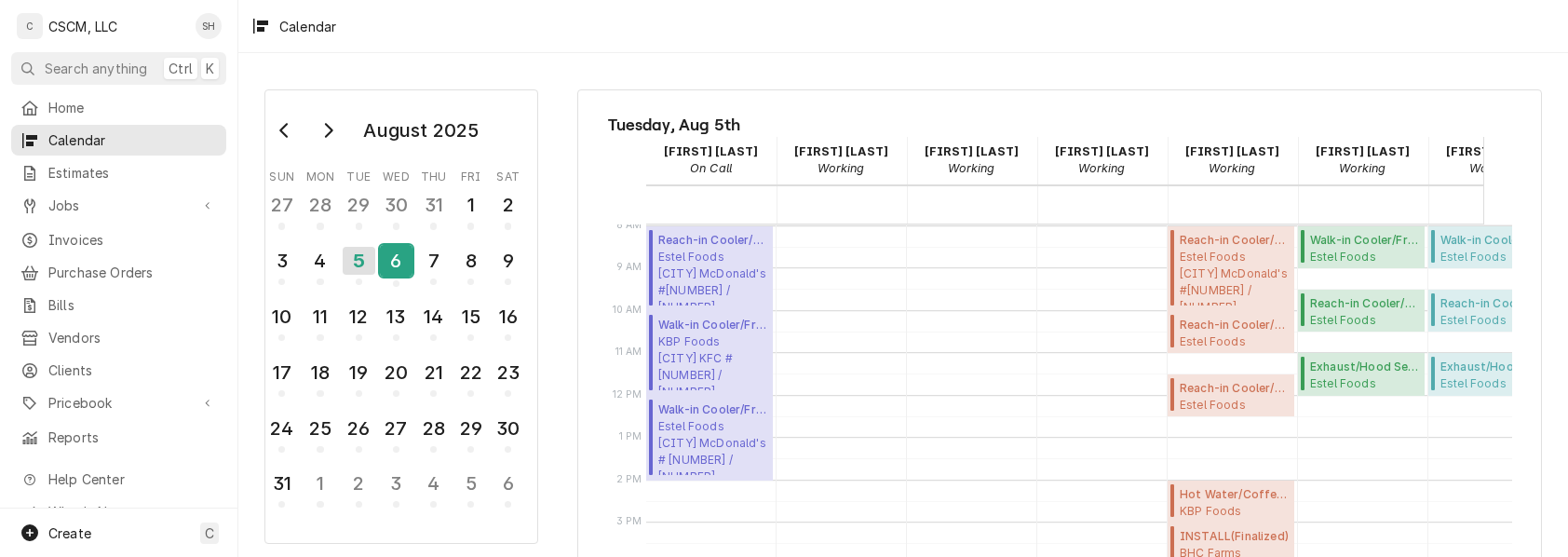 click on "6" at bounding box center (396, 261) 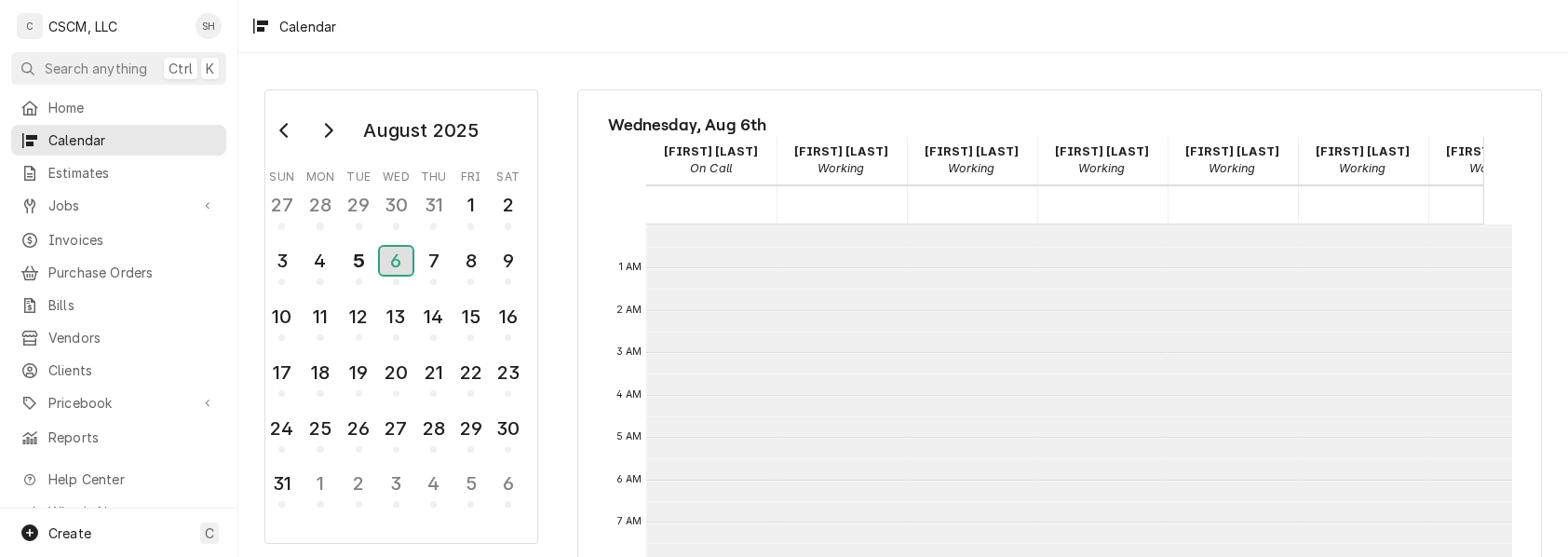 scroll, scrollTop: 339, scrollLeft: 0, axis: vertical 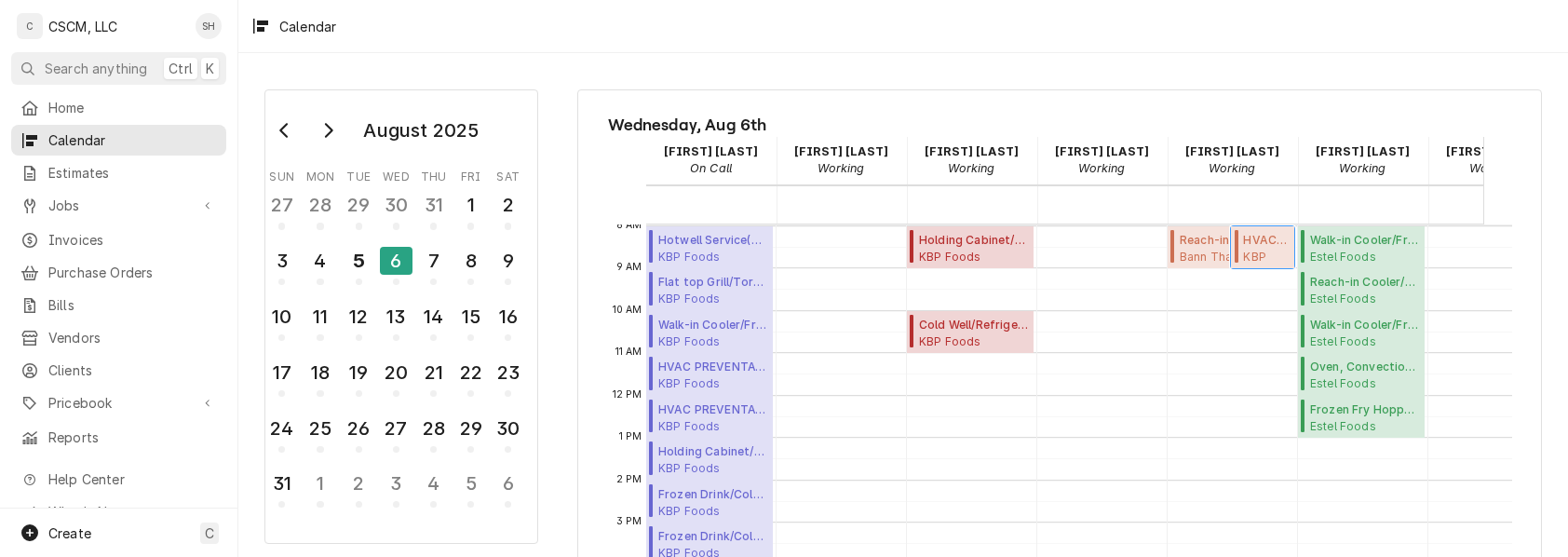 click on "HVAC PREVENTATIVE MAINTENANCE  ( Return for Follow-Up )" at bounding box center [1265, 240] 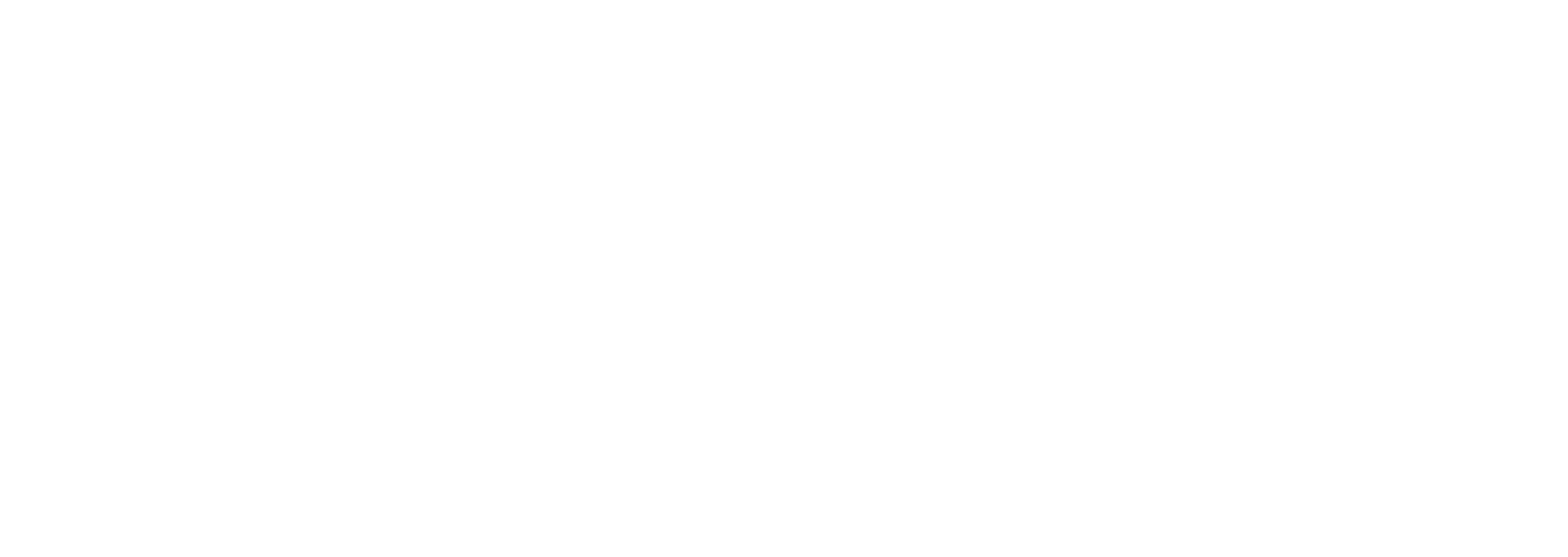 scroll, scrollTop: 0, scrollLeft: 0, axis: both 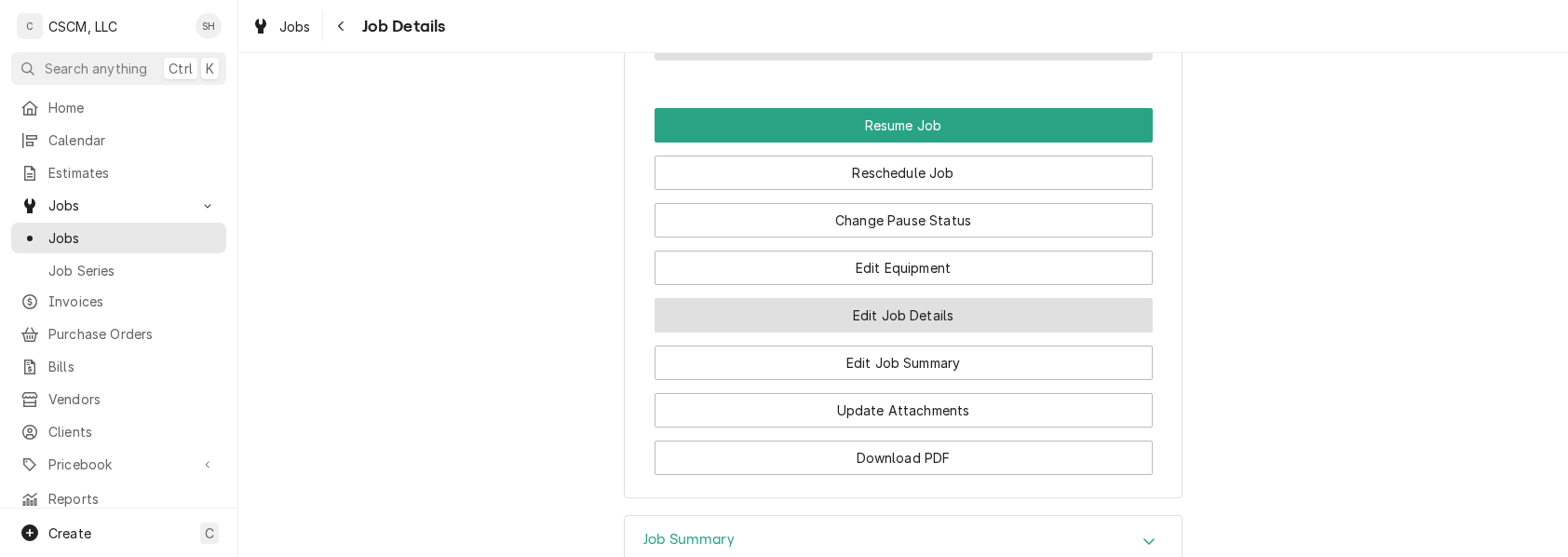 click on "Edit Job Details" at bounding box center [903, 315] 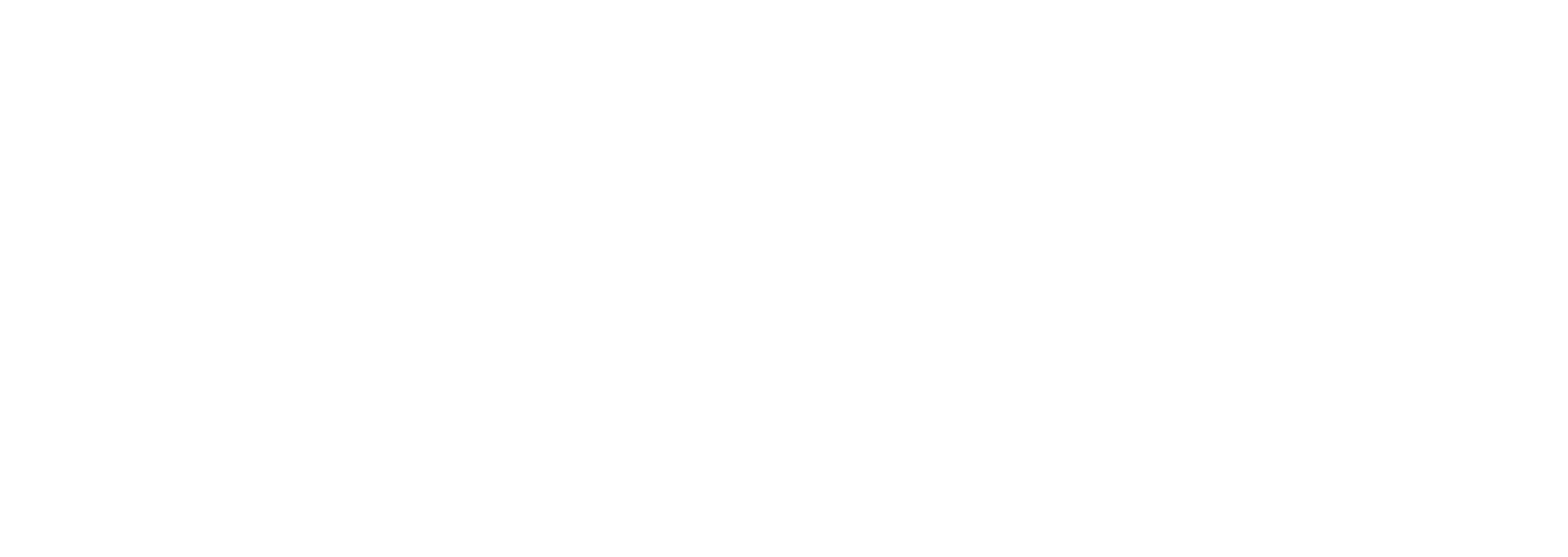 scroll, scrollTop: 0, scrollLeft: 0, axis: both 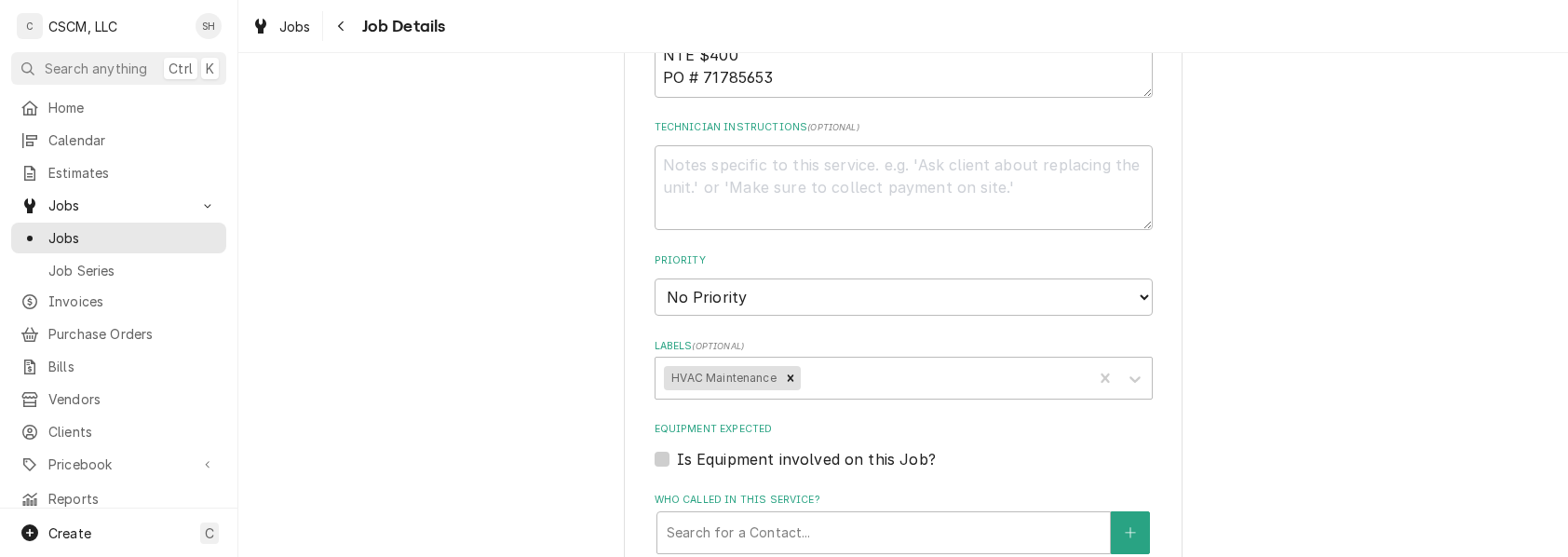 type on "x" 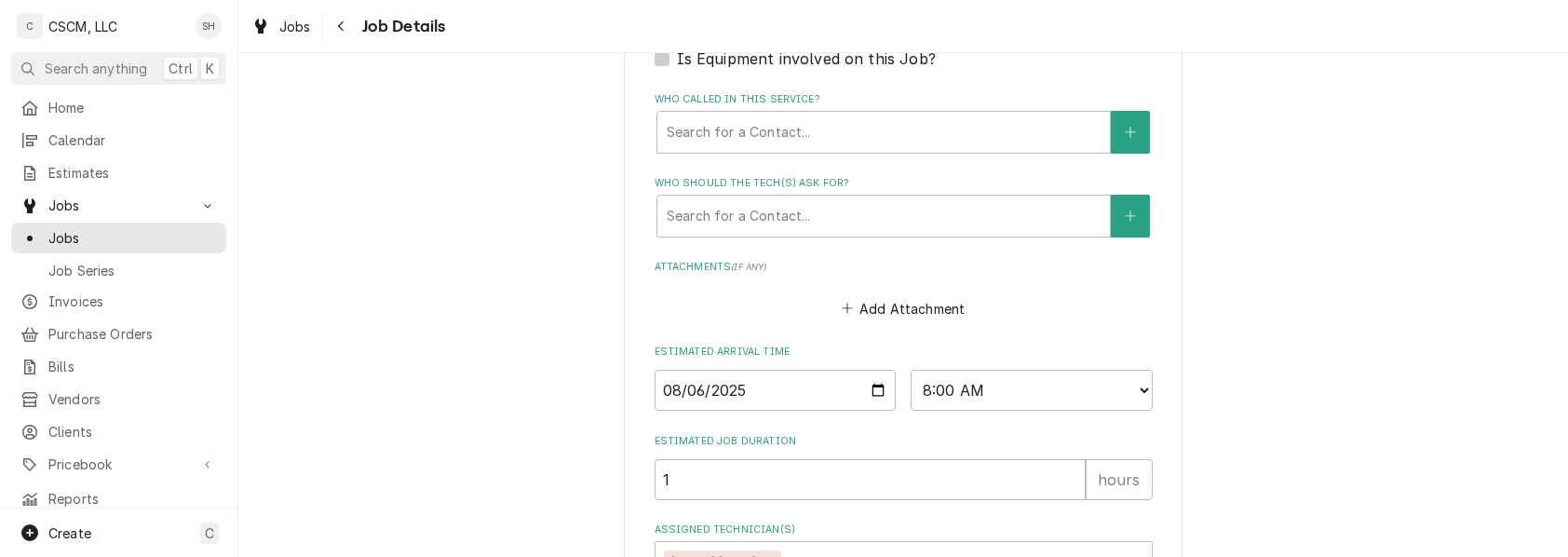 scroll, scrollTop: 1071, scrollLeft: 0, axis: vertical 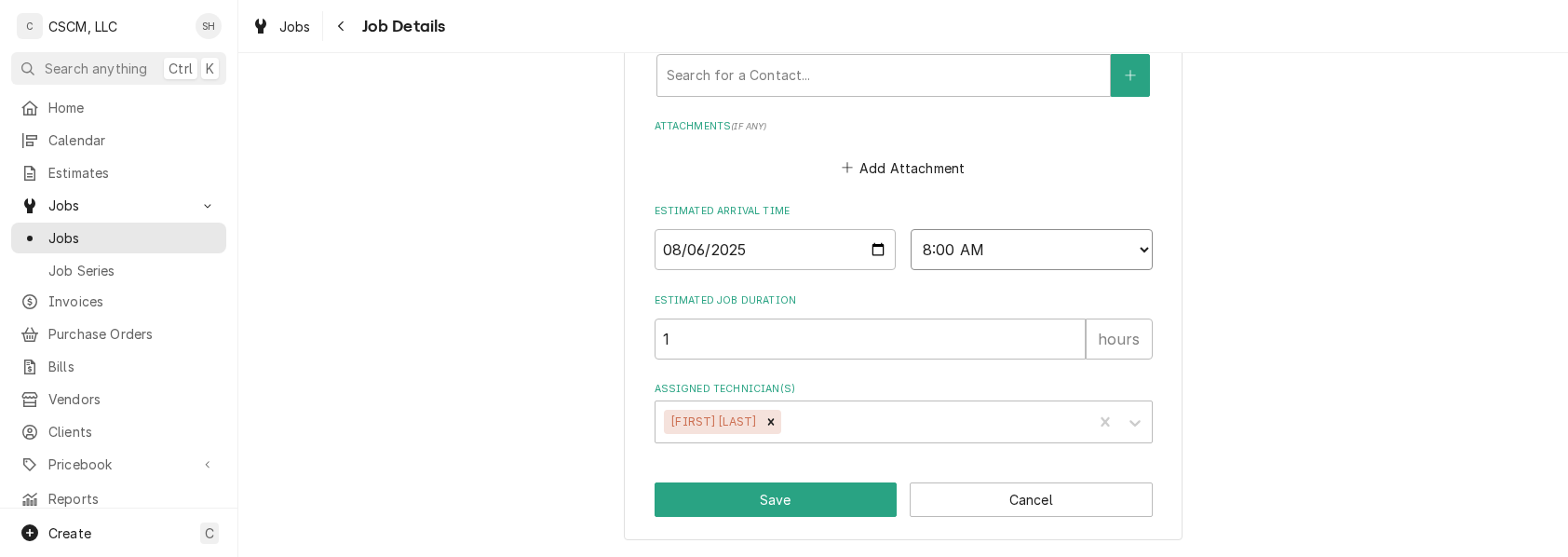 click on "AM / PM 6:00 AM 6:15 AM 6:30 AM 6:45 AM 7:00 AM 7:15 AM 7:30 AM 7:45 AM 8:00 AM 8:15 AM 8:30 AM 8:45 AM 9:00 AM 9:15 AM 9:30 AM 9:45 AM 10:00 AM 10:15 AM 10:30 AM 10:45 AM 11:00 AM 11:15 AM 11:30 AM 11:45 AM 12:00 PM 12:15 PM 12:30 PM 12:45 PM 1:00 PM 1:15 PM 1:30 PM 1:45 PM 2:00 PM 2:15 PM 2:30 PM 2:45 PM 3:00 PM 3:15 PM 3:30 PM 3:45 PM 4:00 PM 4:15 PM 4:30 PM 4:45 PM 5:00 PM 5:15 PM 5:30 PM 5:45 PM 6:00 PM 6:15 PM 6:30 PM 6:45 PM 7:00 PM 7:15 PM 7:30 PM 7:45 PM 8:00 PM 8:15 PM 8:30 PM 8:45 PM 9:00 PM 9:15 PM 9:30 PM 9:45 PM 10:00 PM 10:15 PM 10:30 PM 10:45 PM 11:00 PM 11:15 PM 11:30 PM 11:45 PM 12:00 AM 12:15 AM 12:30 AM 12:45 AM 1:00 AM 1:15 AM 1:30 AM 1:45 AM 2:00 AM 2:15 AM 2:30 AM 2:45 AM 3:00 AM 3:15 AM 3:30 AM 3:45 AM 4:00 AM 4:15 AM 4:30 AM 4:45 AM 5:00 AM 5:15 AM 5:30 AM 5:45 AM" at bounding box center [1032, 250] 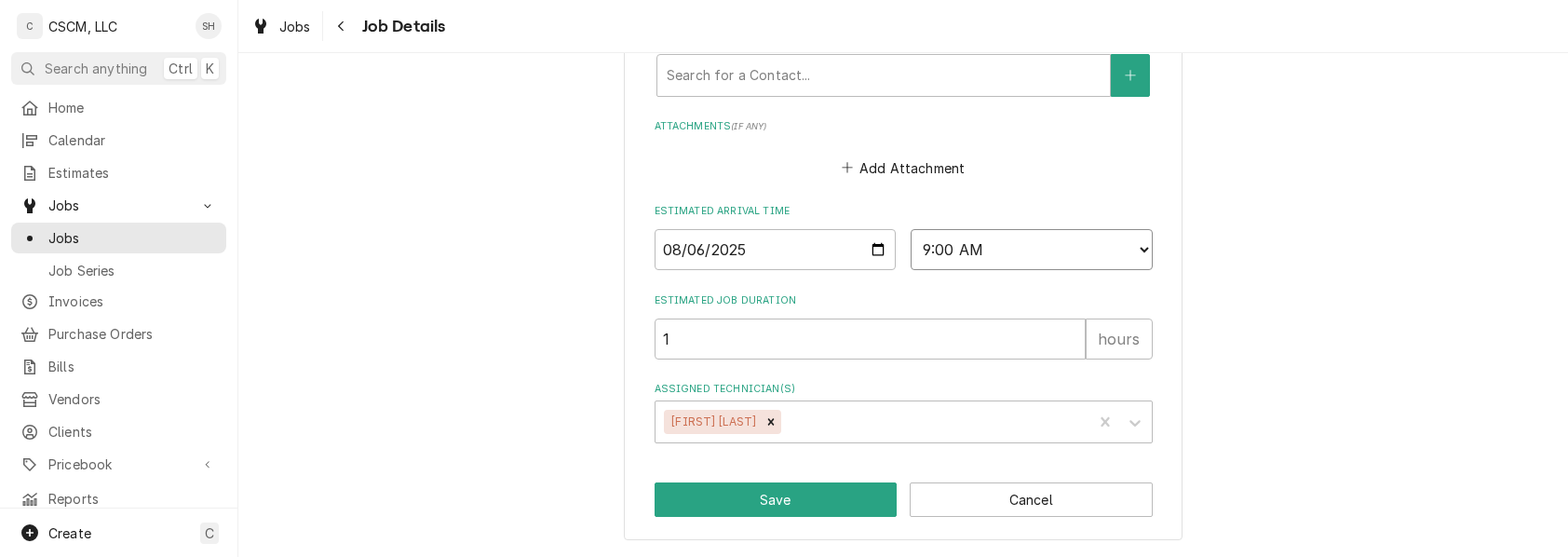 click on "AM / PM 6:00 AM 6:15 AM 6:30 AM 6:45 AM 7:00 AM 7:15 AM 7:30 AM 7:45 AM 8:00 AM 8:15 AM 8:30 AM 8:45 AM 9:00 AM 9:15 AM 9:30 AM 9:45 AM 10:00 AM 10:15 AM 10:30 AM 10:45 AM 11:00 AM 11:15 AM 11:30 AM 11:45 AM 12:00 PM 12:15 PM 12:30 PM 12:45 PM 1:00 PM 1:15 PM 1:30 PM 1:45 PM 2:00 PM 2:15 PM 2:30 PM 2:45 PM 3:00 PM 3:15 PM 3:30 PM 3:45 PM 4:00 PM 4:15 PM 4:30 PM 4:45 PM 5:00 PM 5:15 PM 5:30 PM 5:45 PM 6:00 PM 6:15 PM 6:30 PM 6:45 PM 7:00 PM 7:15 PM 7:30 PM 7:45 PM 8:00 PM 8:15 PM 8:30 PM 8:45 PM 9:00 PM 9:15 PM 9:30 PM 9:45 PM 10:00 PM 10:15 PM 10:30 PM 10:45 PM 11:00 PM 11:15 PM 11:30 PM 11:45 PM 12:00 AM 12:15 AM 12:30 AM 12:45 AM 1:00 AM 1:15 AM 1:30 AM 1:45 AM 2:00 AM 2:15 AM 2:30 AM 2:45 AM 3:00 AM 3:15 AM 3:30 AM 3:45 AM 4:00 AM 4:15 AM 4:30 AM 4:45 AM 5:00 AM 5:15 AM 5:30 AM 5:45 AM" at bounding box center [1032, 250] 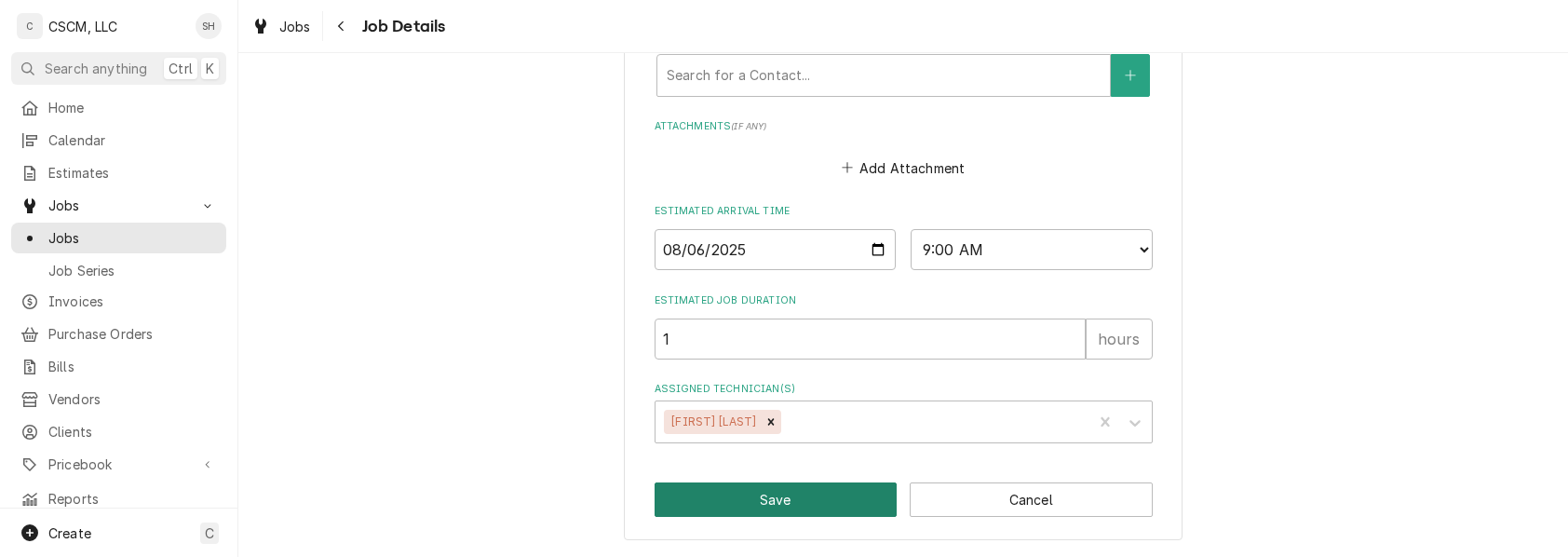 click on "Save" at bounding box center (776, 499) 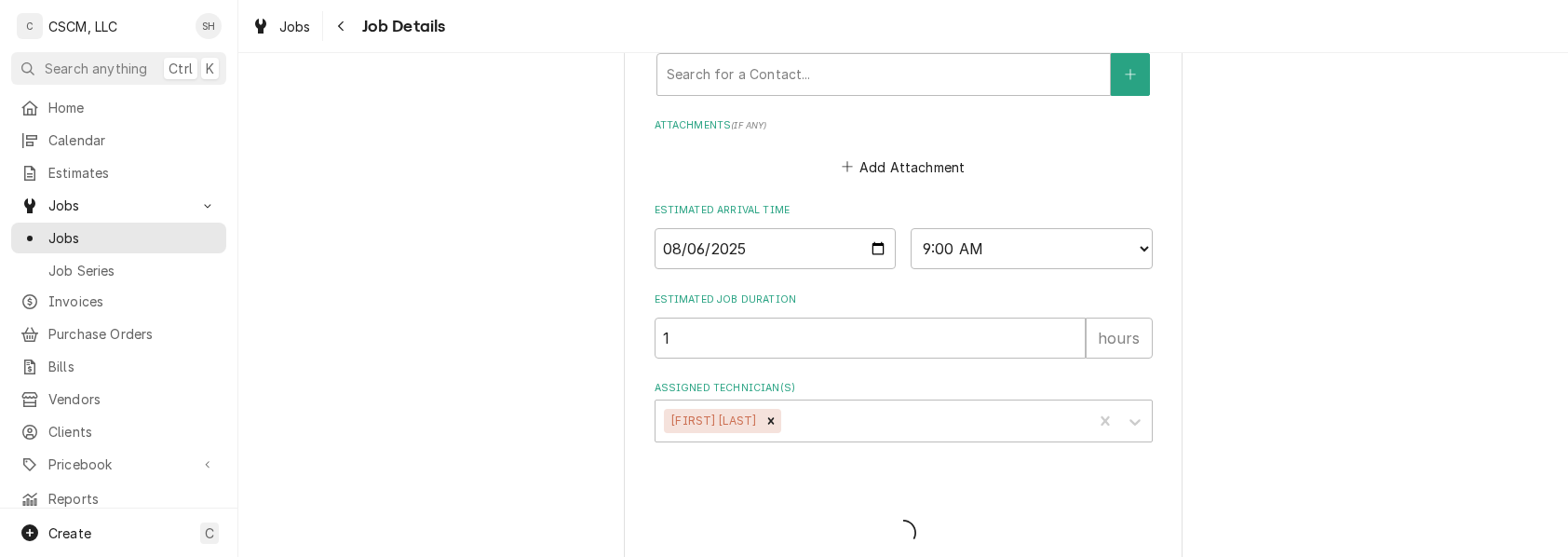 type on "x" 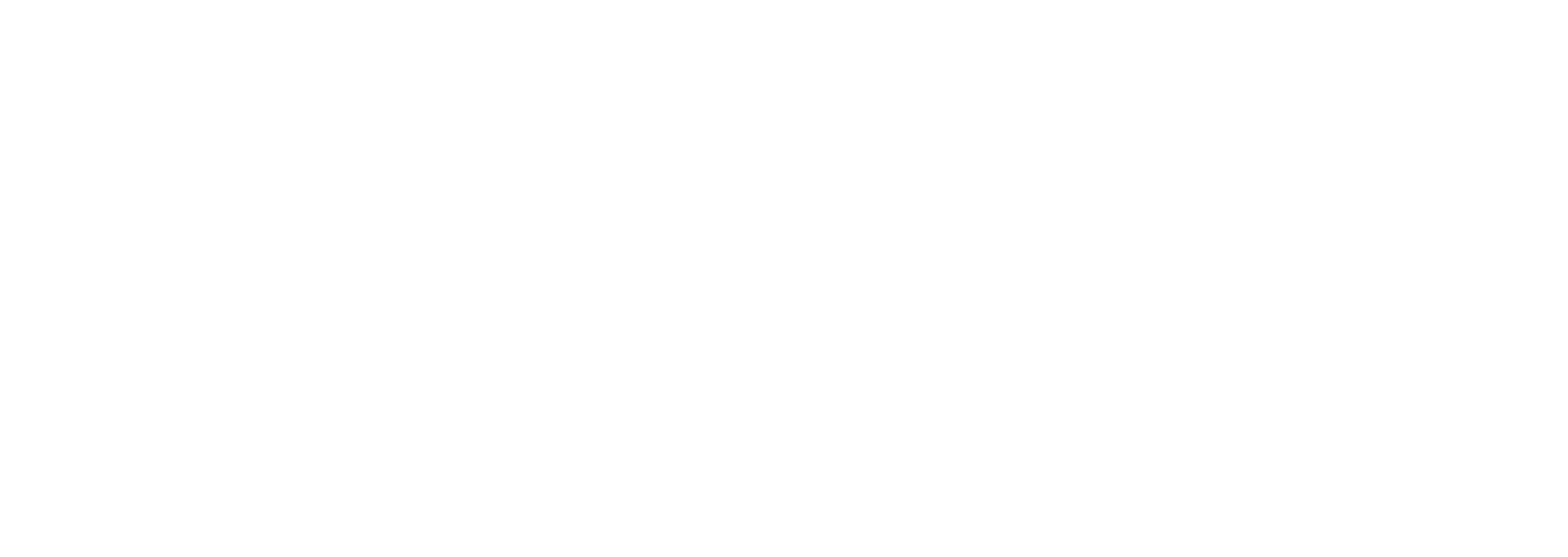 scroll, scrollTop: 0, scrollLeft: 0, axis: both 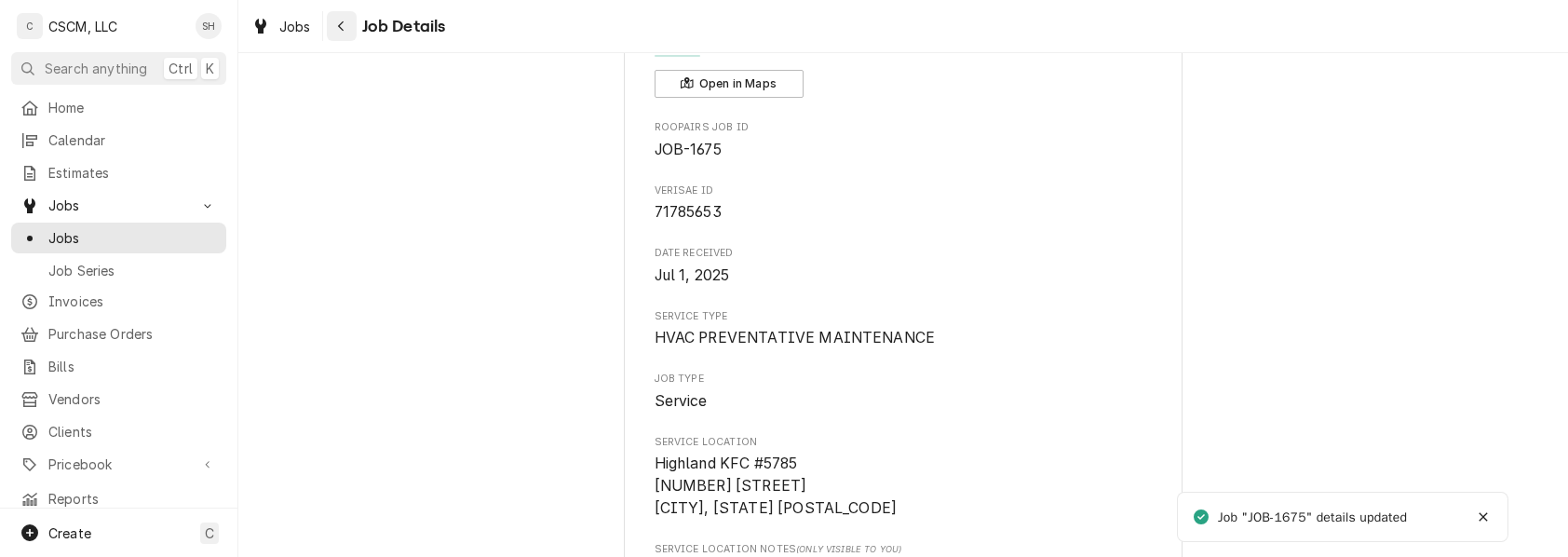 click at bounding box center (342, 26) 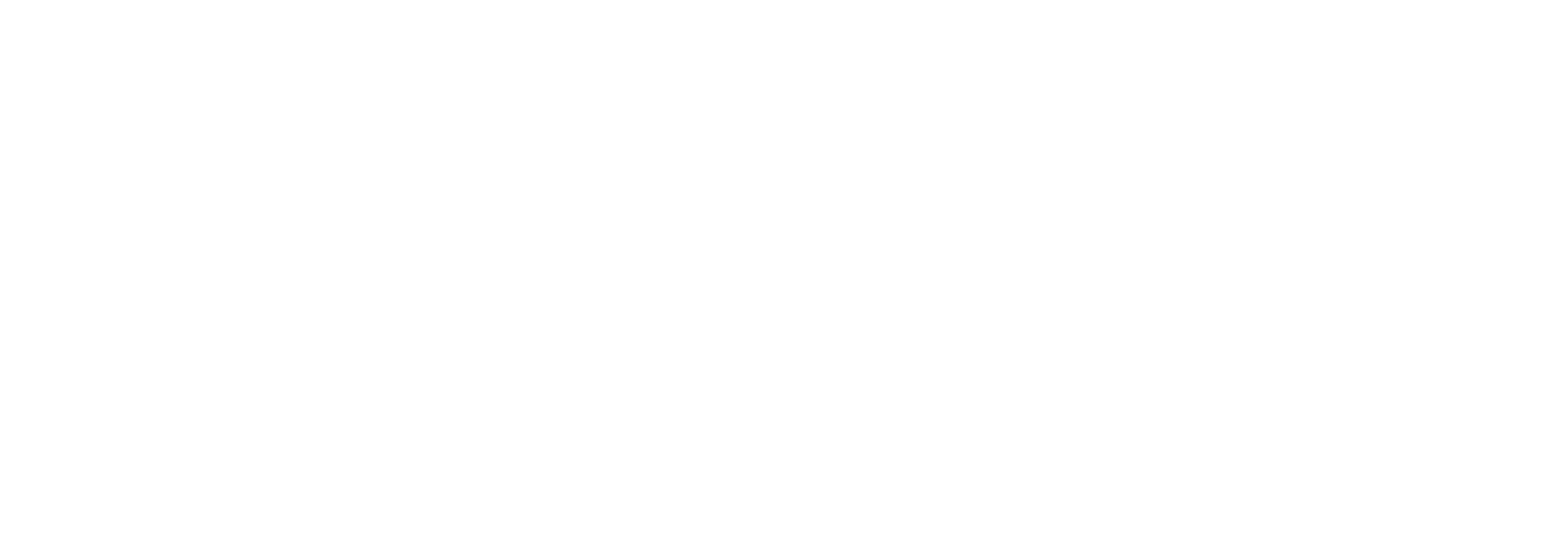 scroll, scrollTop: 0, scrollLeft: 0, axis: both 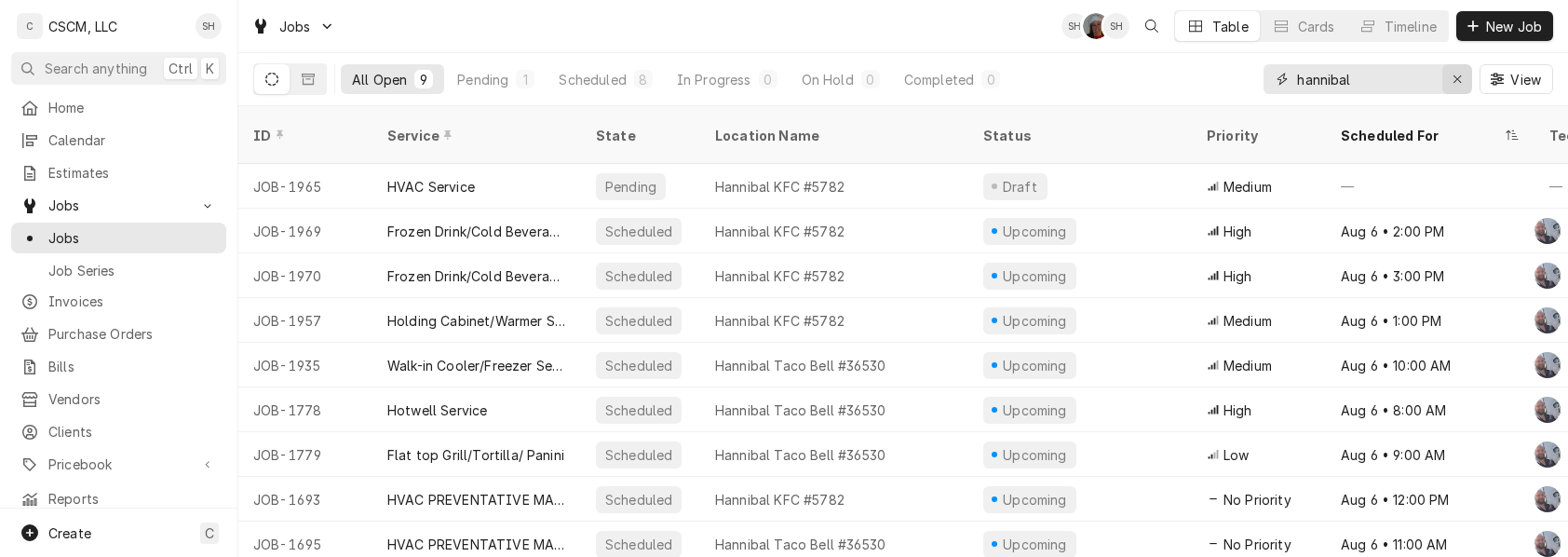 click at bounding box center [1457, 79] 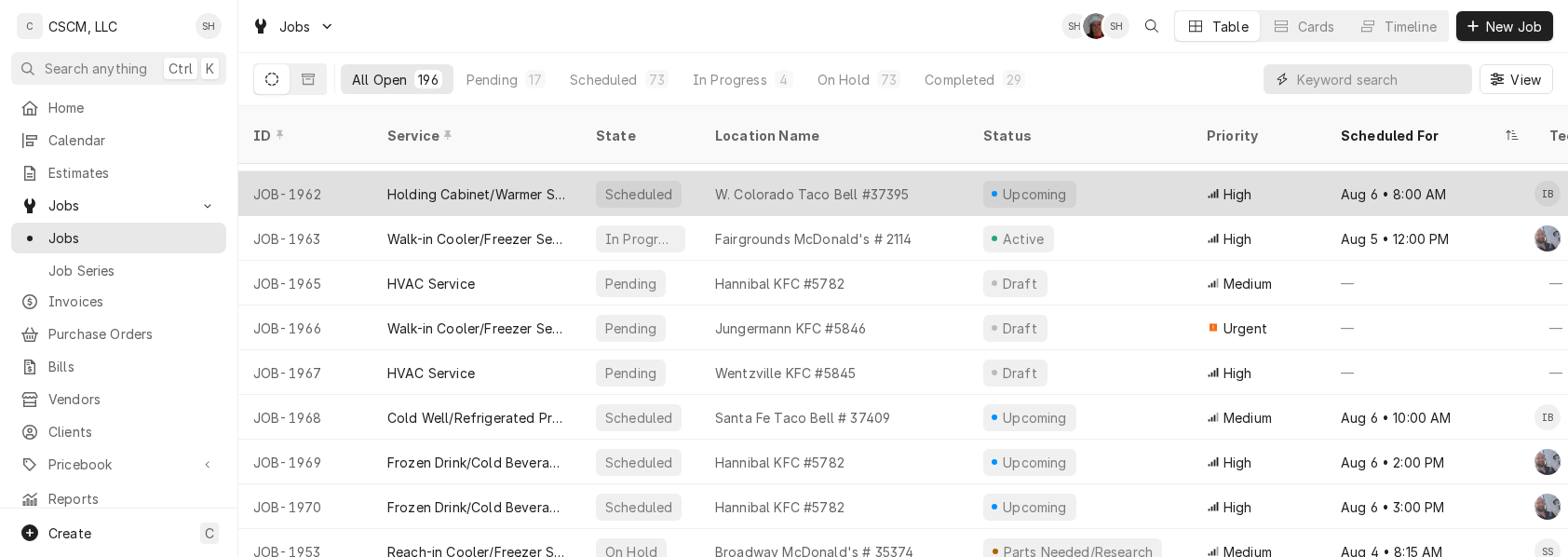 scroll, scrollTop: 112, scrollLeft: 0, axis: vertical 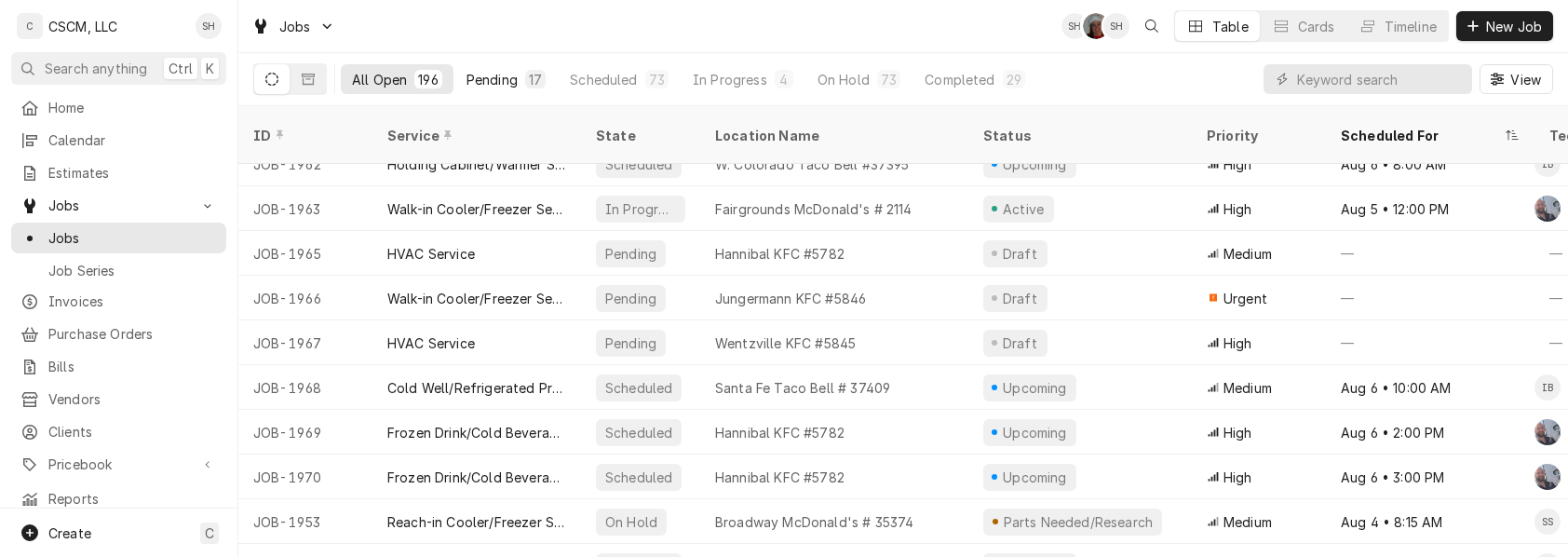 click on "Pending 17" at bounding box center (506, 79) 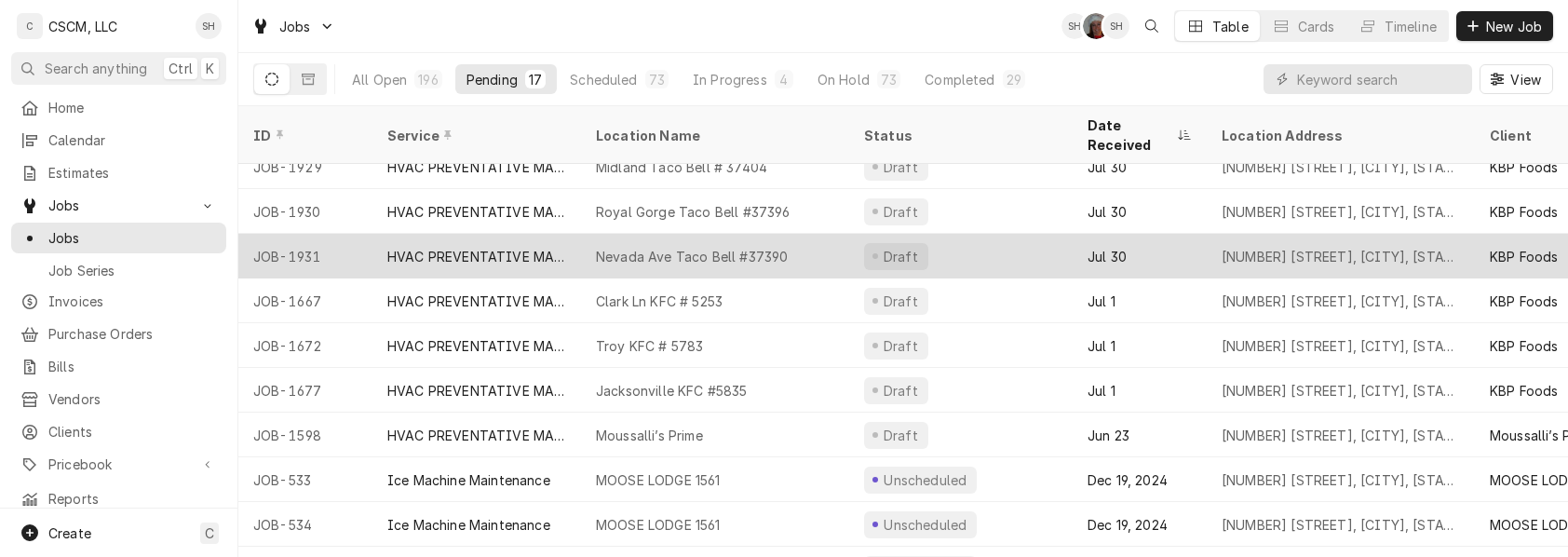 scroll, scrollTop: 258, scrollLeft: 0, axis: vertical 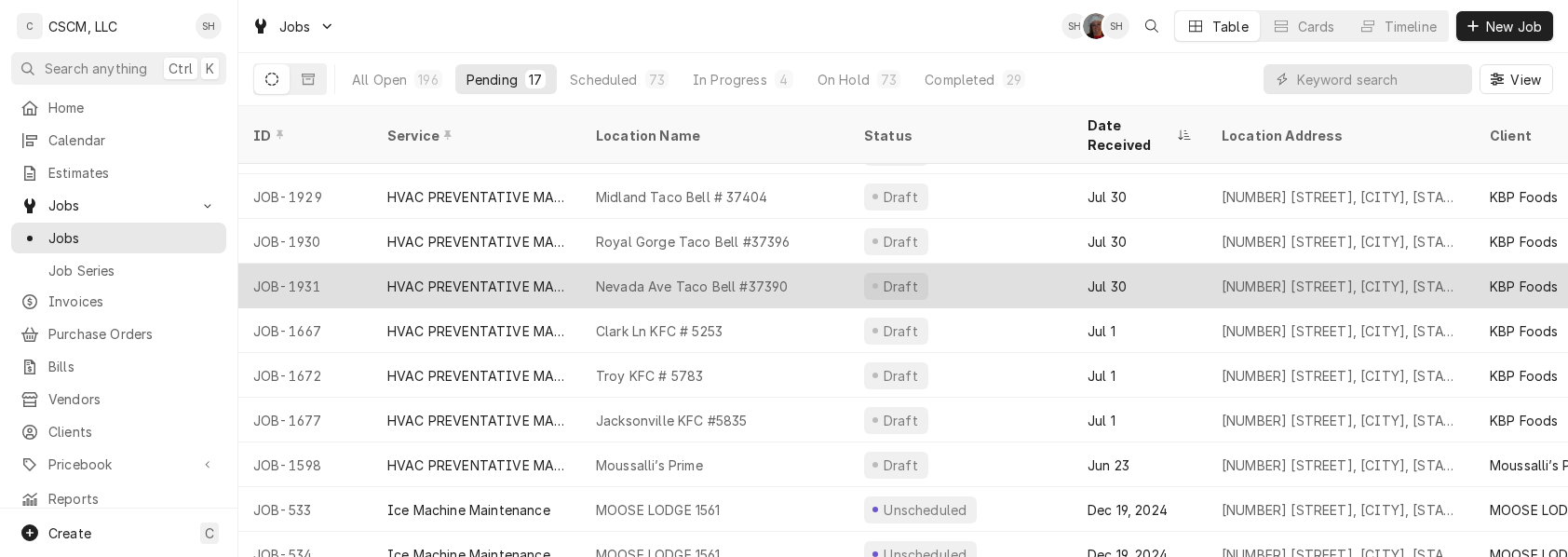 click on "Draft" at bounding box center [961, 286] 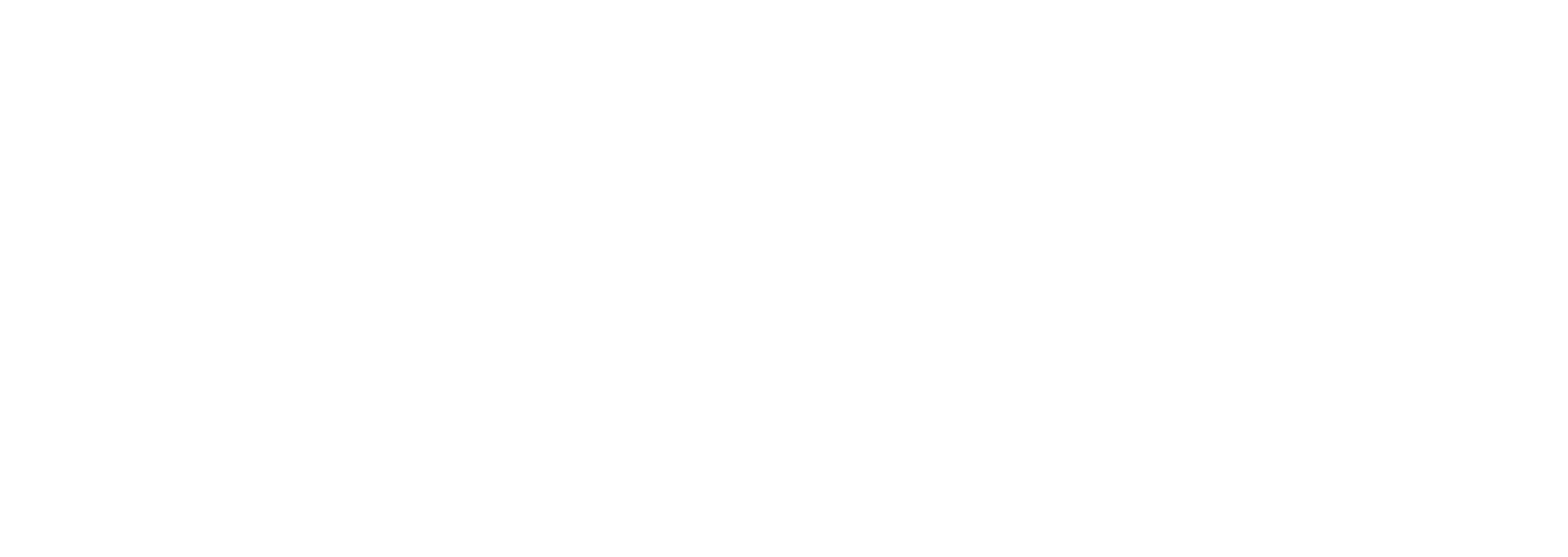 scroll, scrollTop: 0, scrollLeft: 0, axis: both 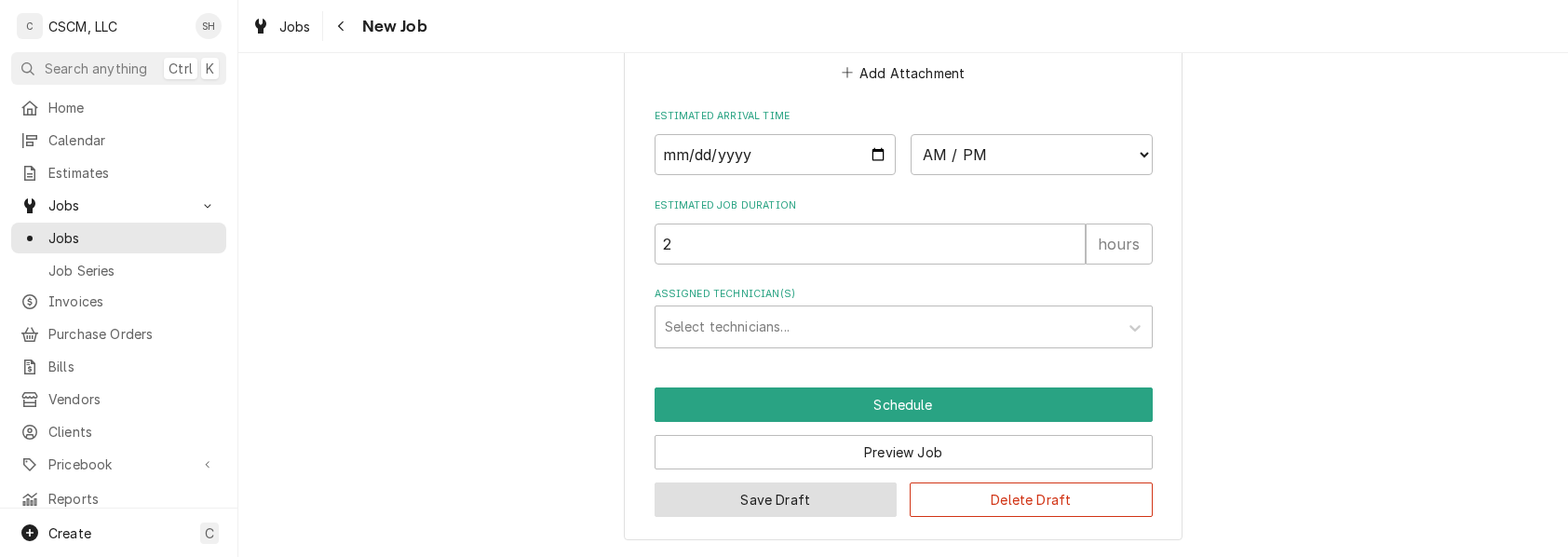 click on "Save Draft" at bounding box center (776, 499) 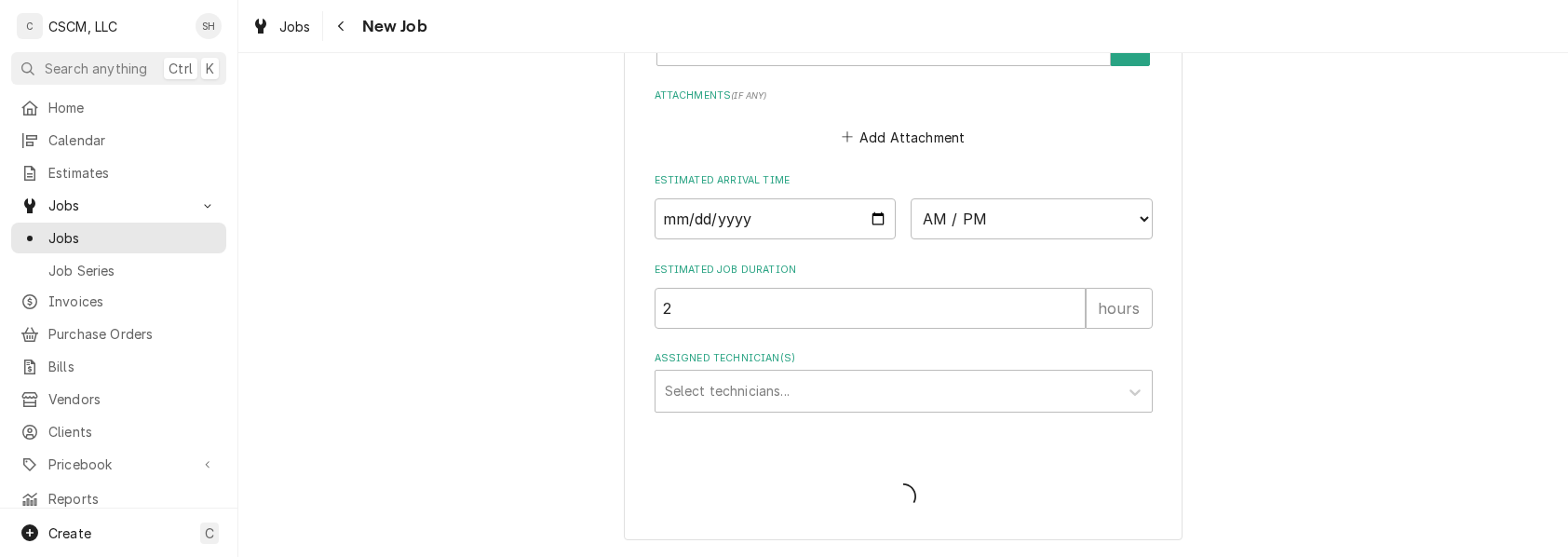 scroll, scrollTop: 1630, scrollLeft: 0, axis: vertical 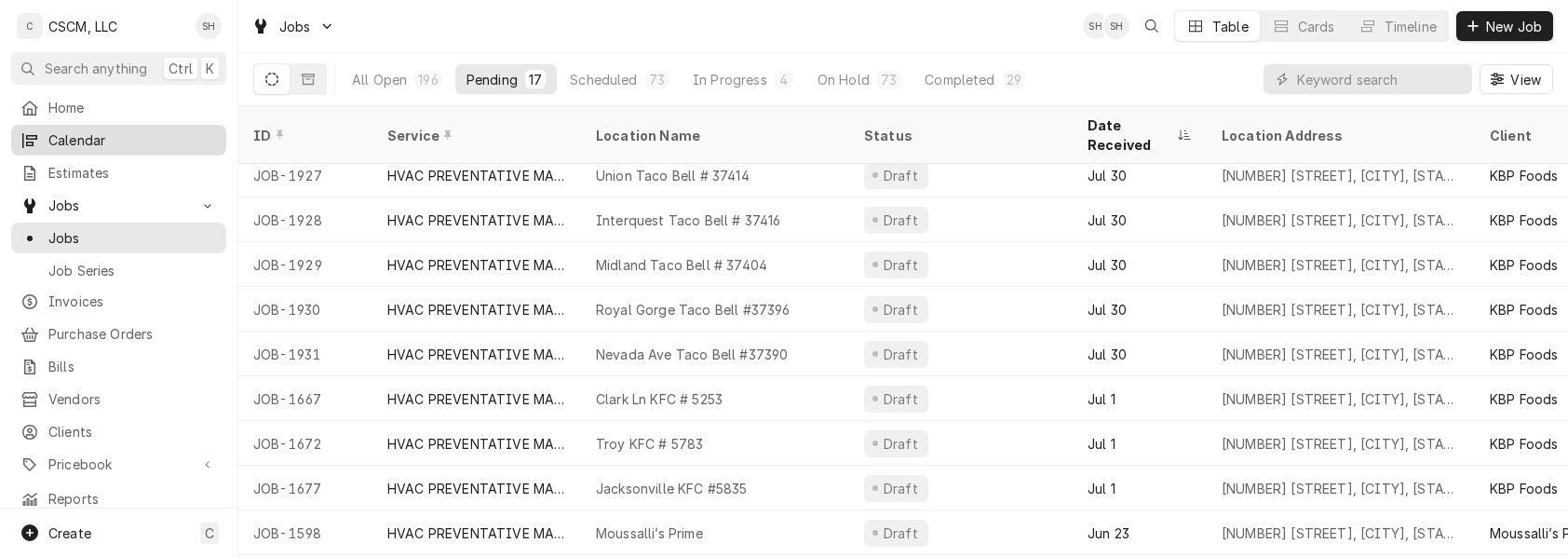 click on "Calendar" at bounding box center (132, 140) 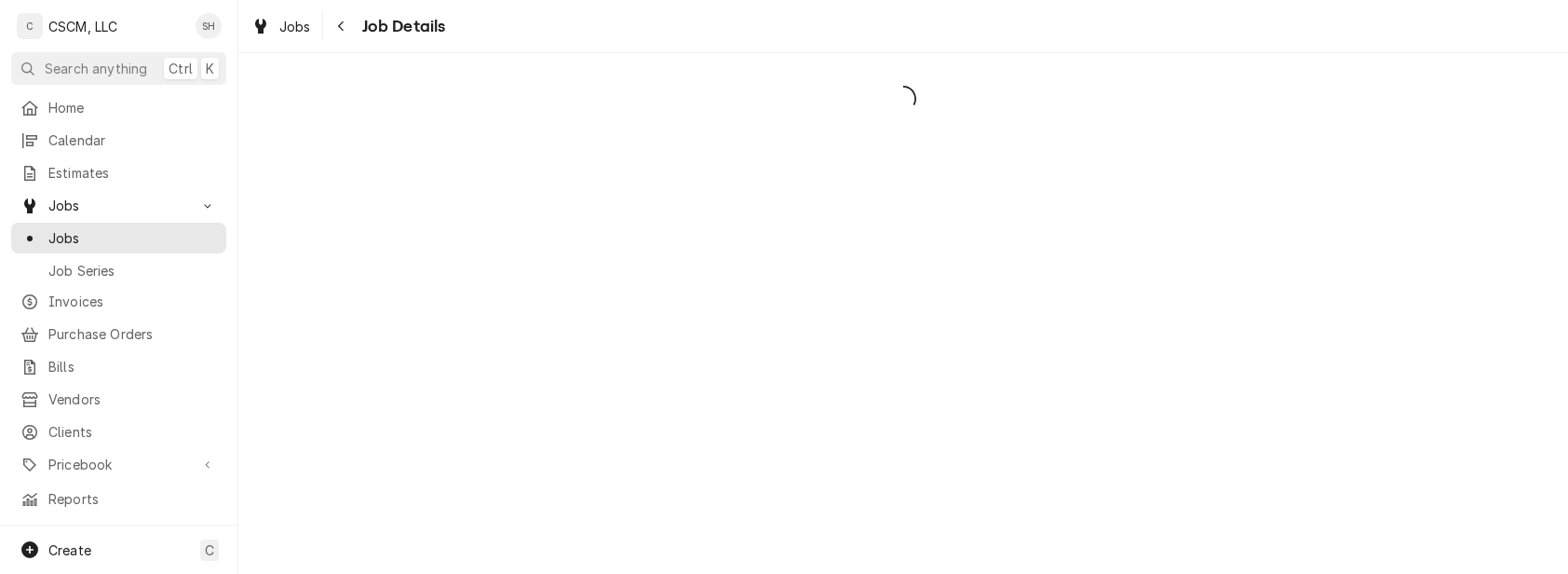 scroll, scrollTop: 0, scrollLeft: 0, axis: both 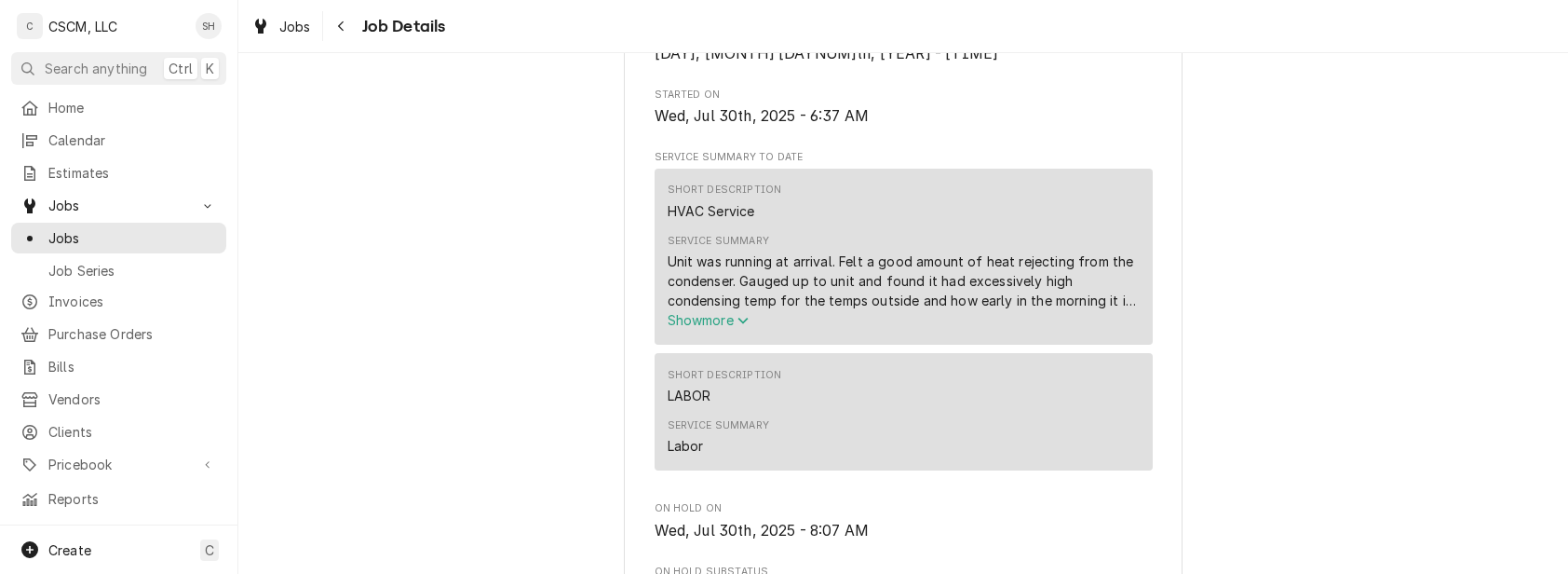 click on "Show  more" at bounding box center (709, 320) 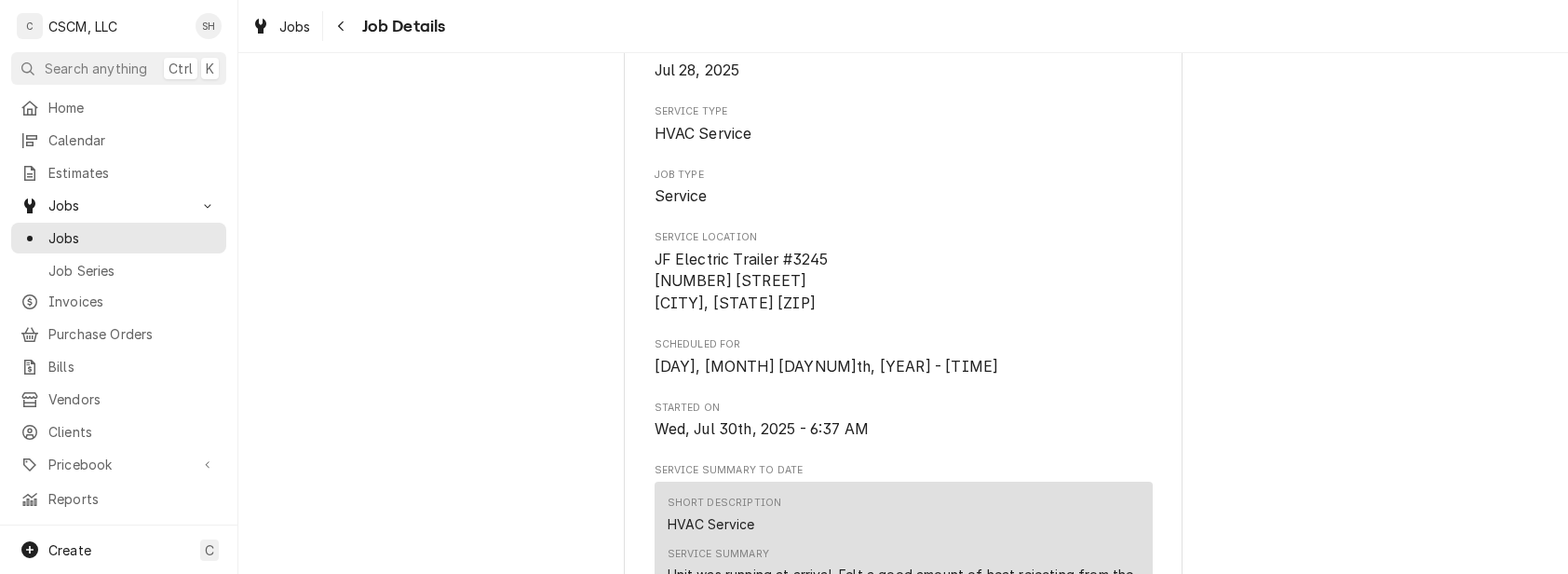scroll, scrollTop: 0, scrollLeft: 0, axis: both 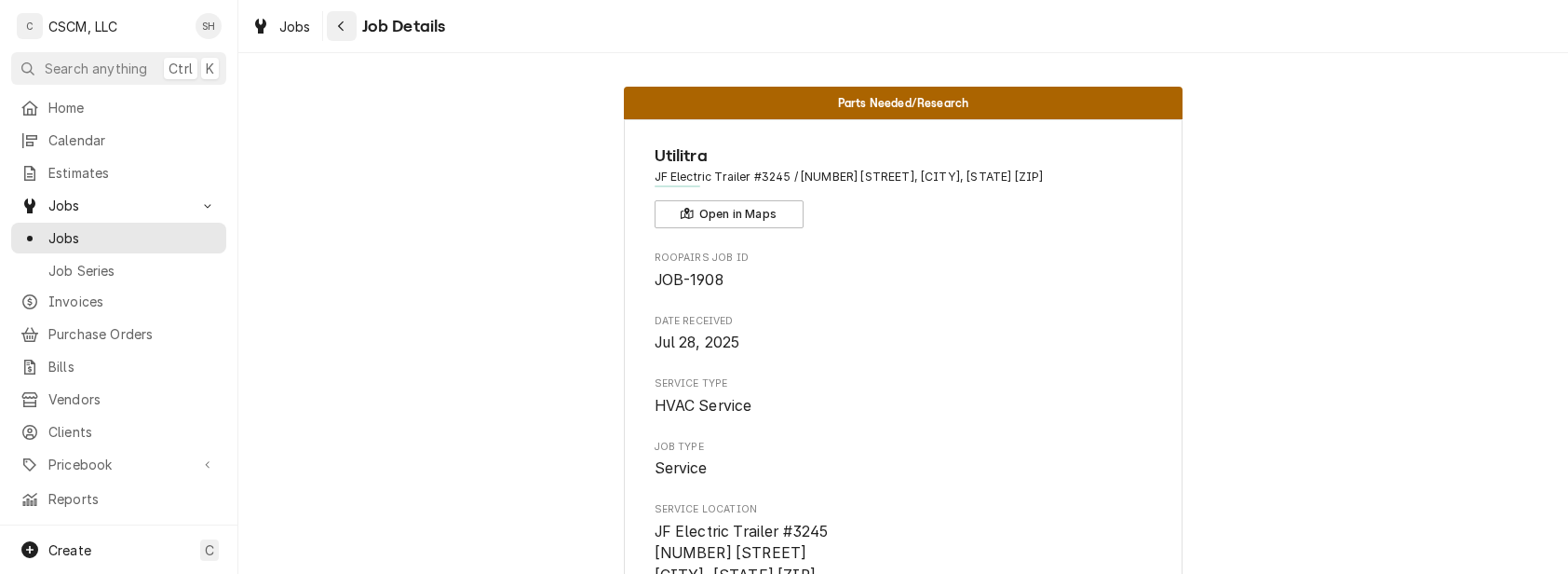 click at bounding box center (342, 26) 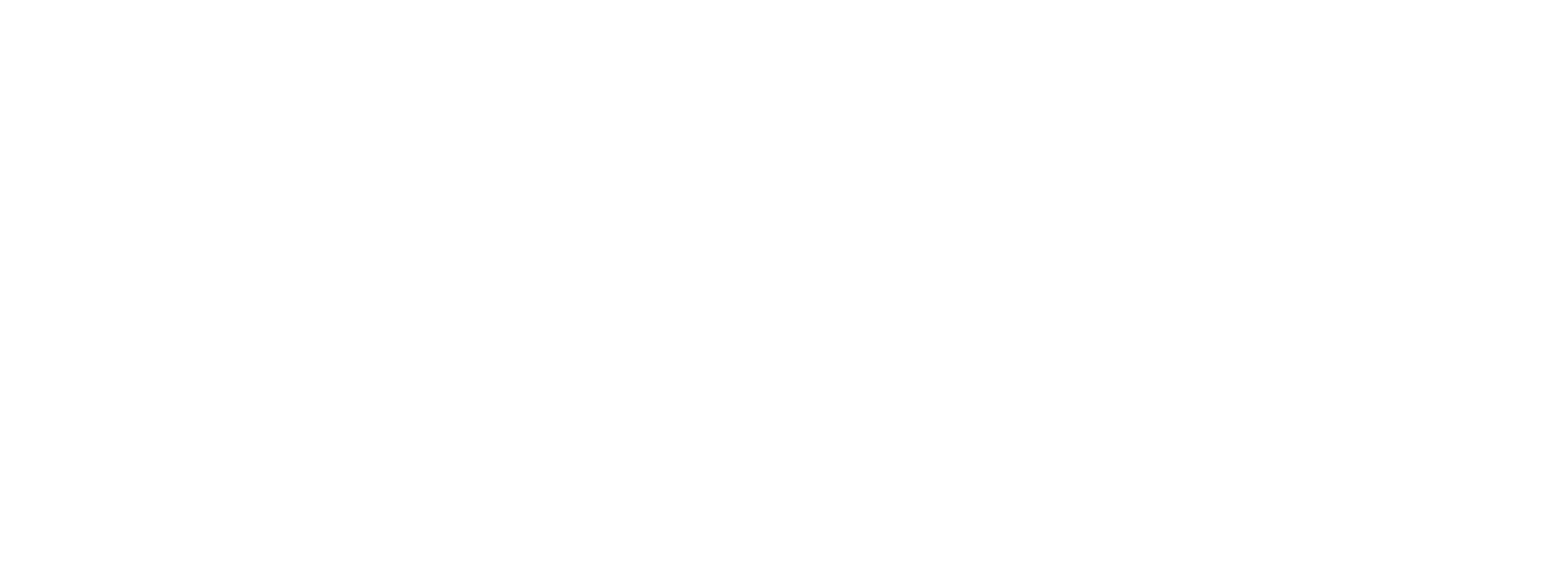 scroll, scrollTop: 0, scrollLeft: 0, axis: both 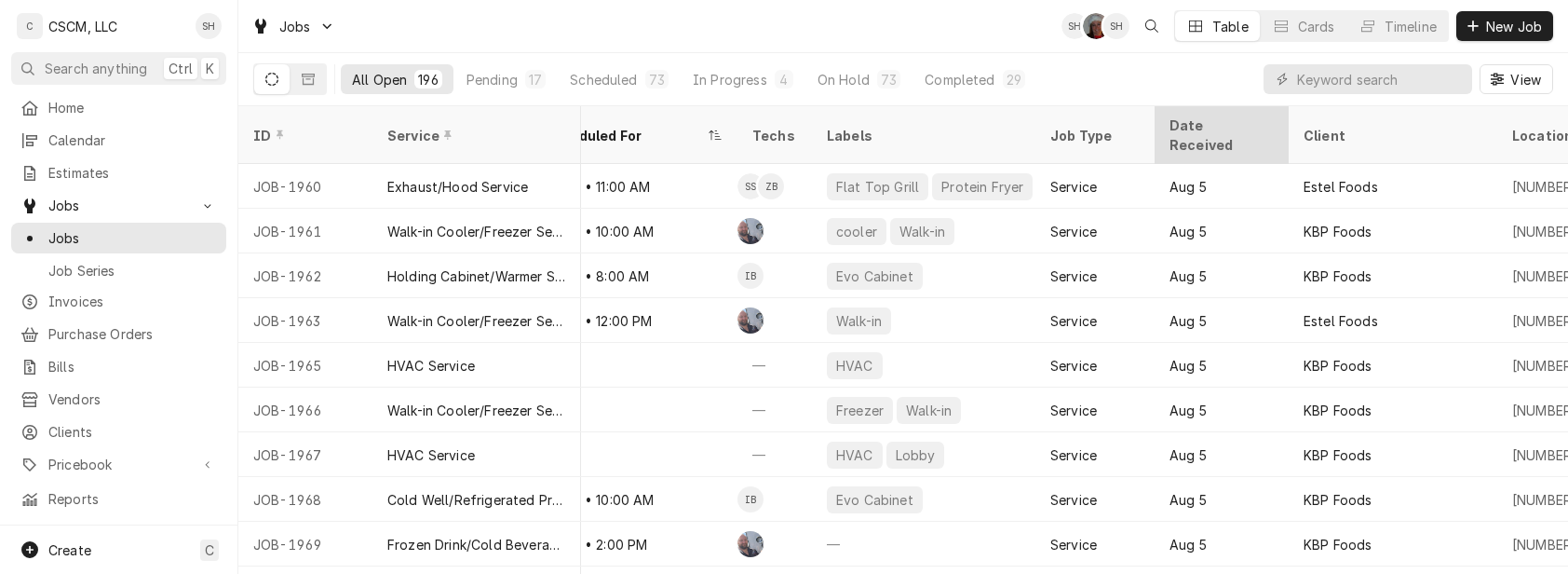 click on "Date Received" at bounding box center [1220, 135] 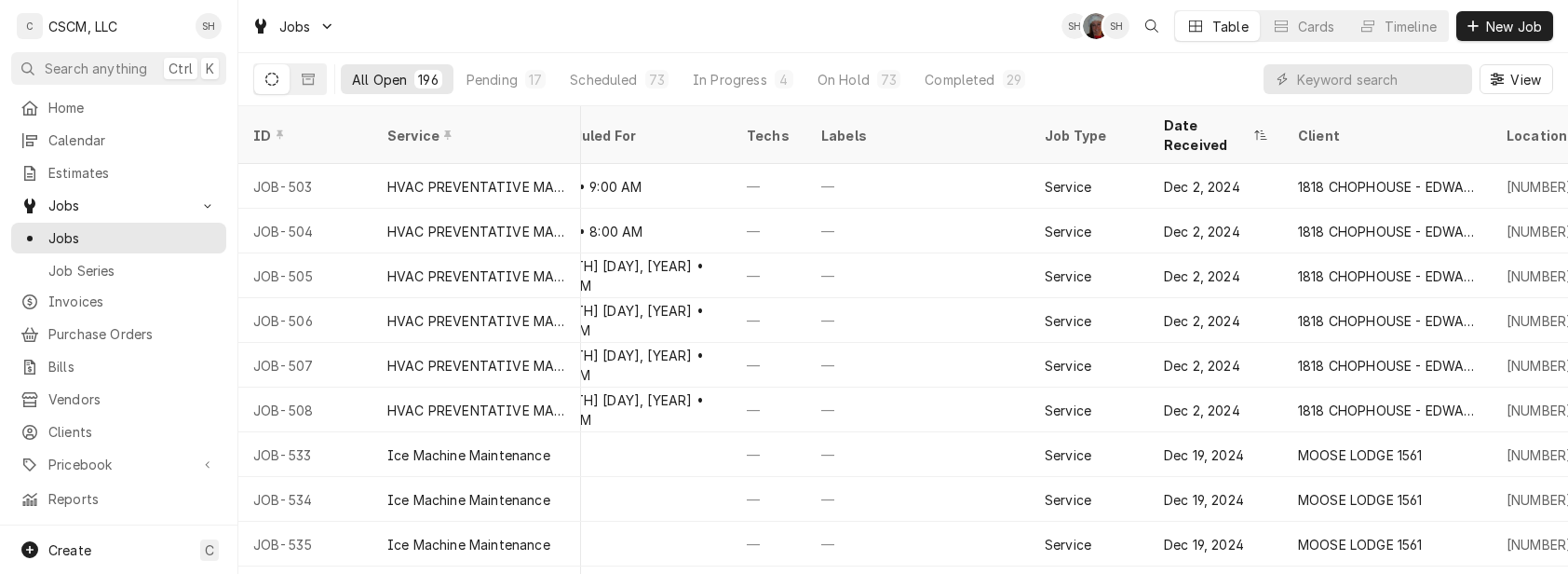 scroll, scrollTop: 0, scrollLeft: 812, axis: horizontal 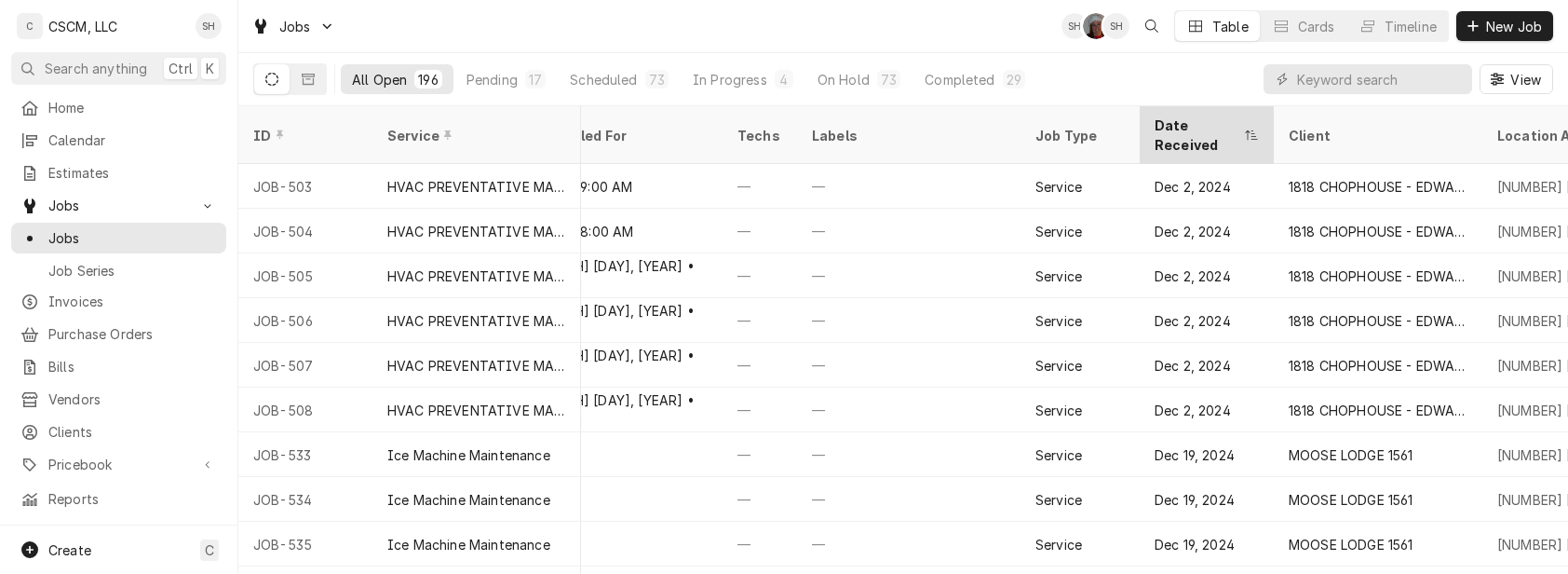 click on "Date Received" at bounding box center (1207, 135) 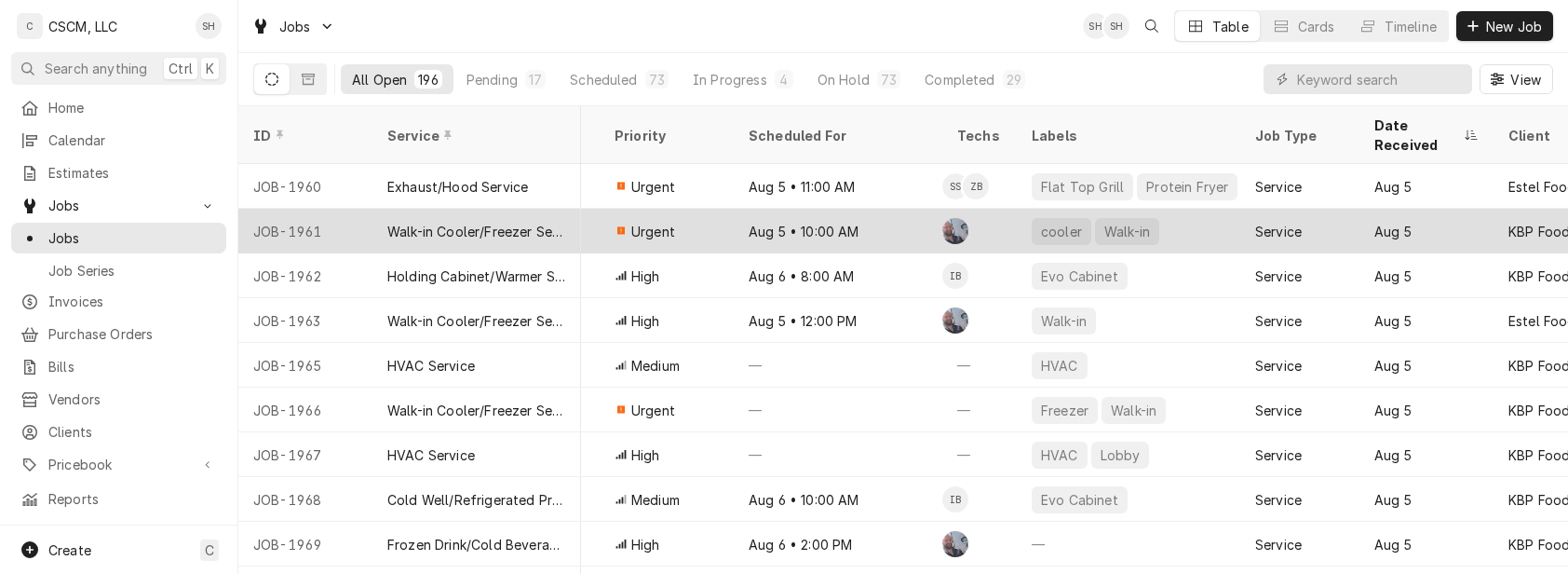 scroll, scrollTop: 0, scrollLeft: 594, axis: horizontal 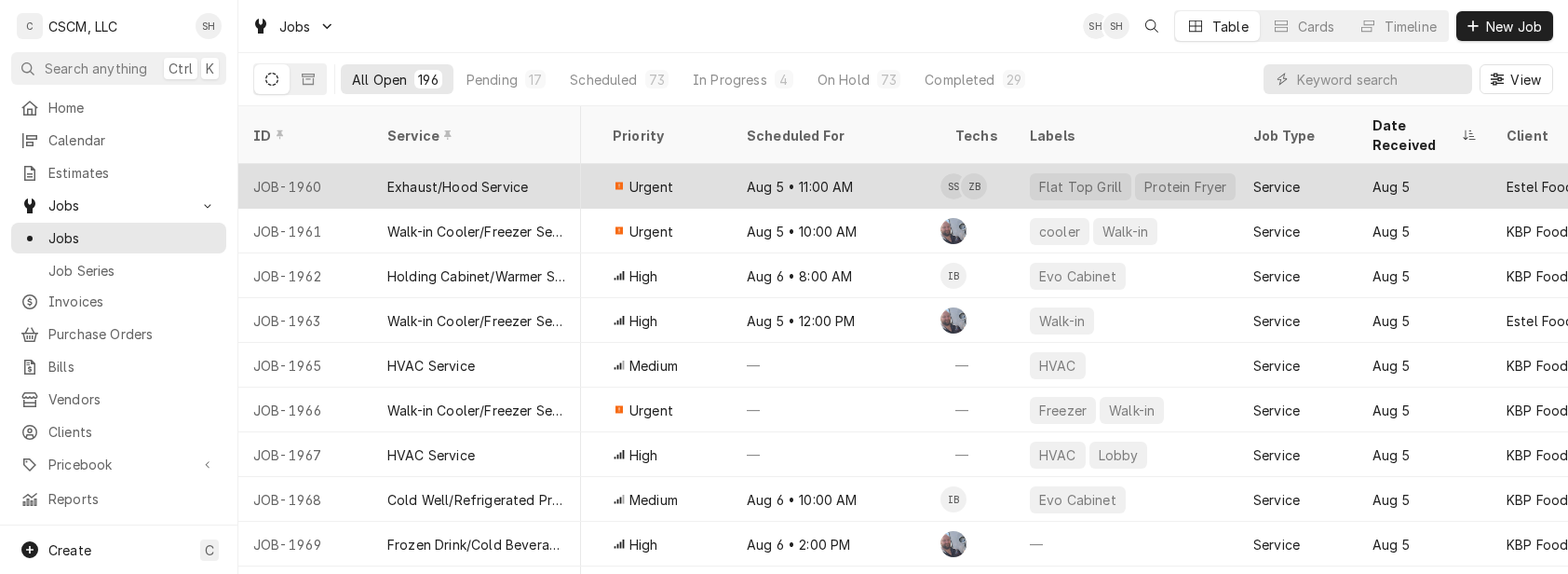 click at bounding box center [953, 186] 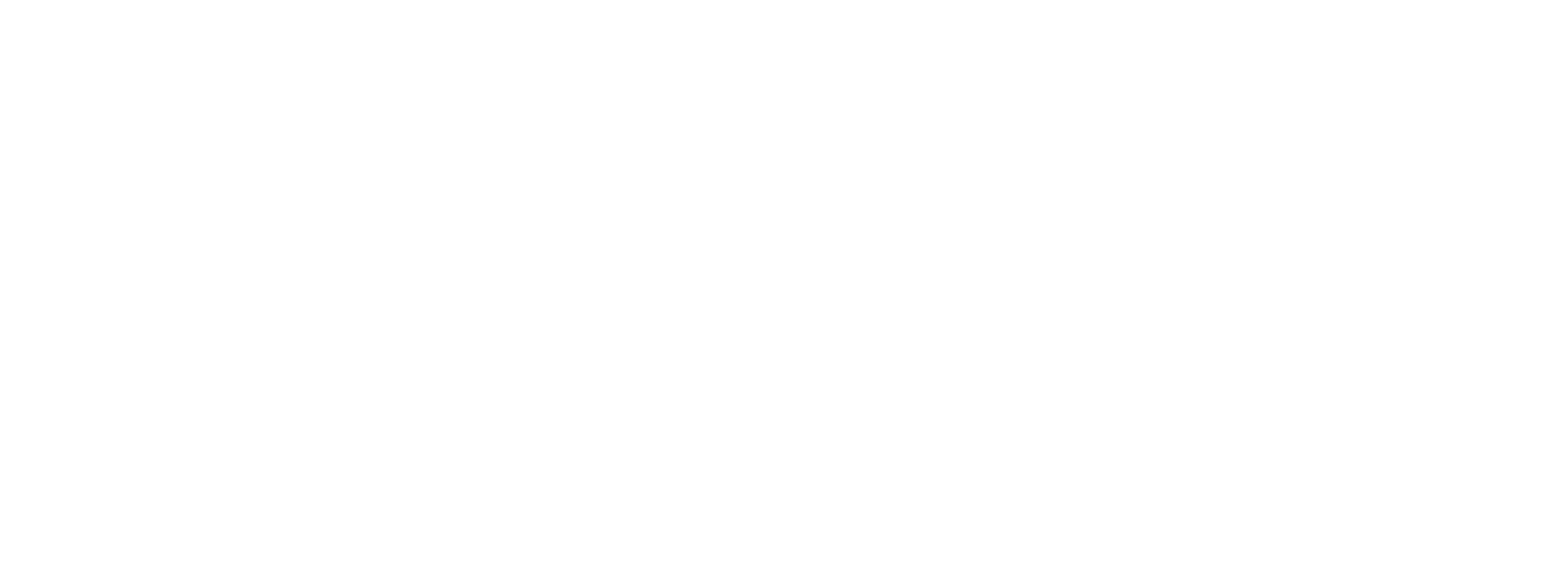 scroll, scrollTop: 0, scrollLeft: 0, axis: both 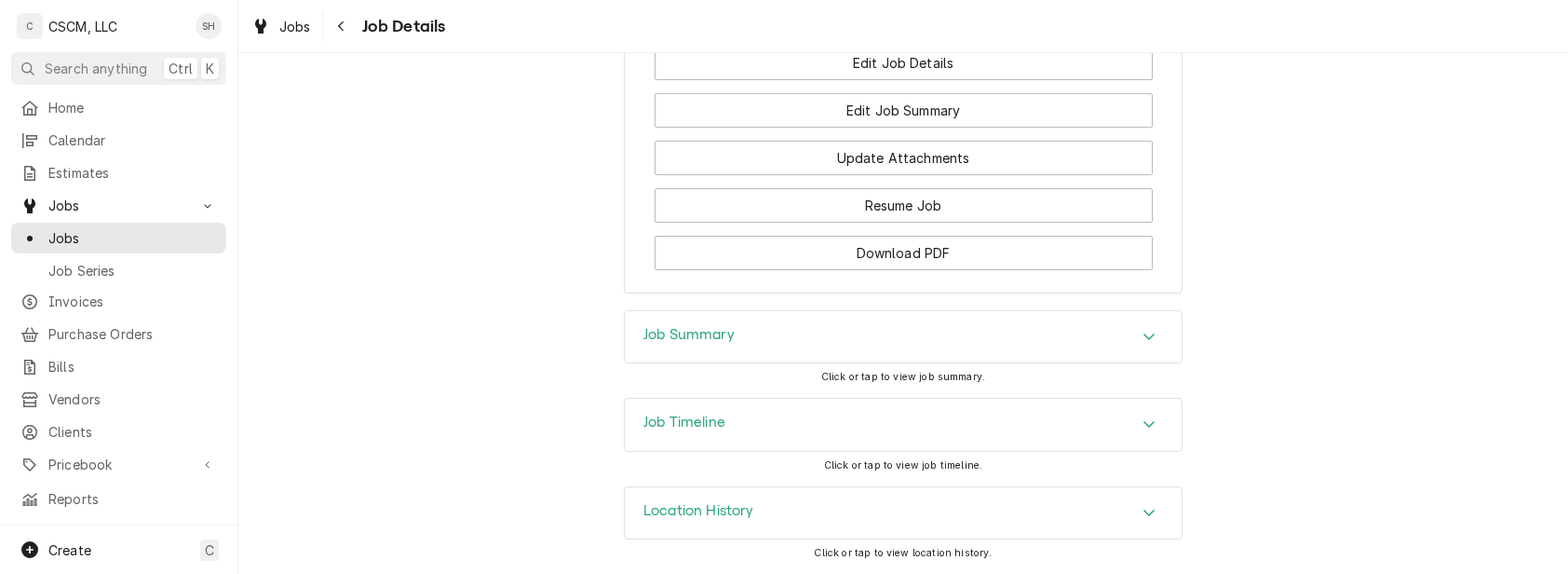 click on "Job Summary" at bounding box center [689, 335] 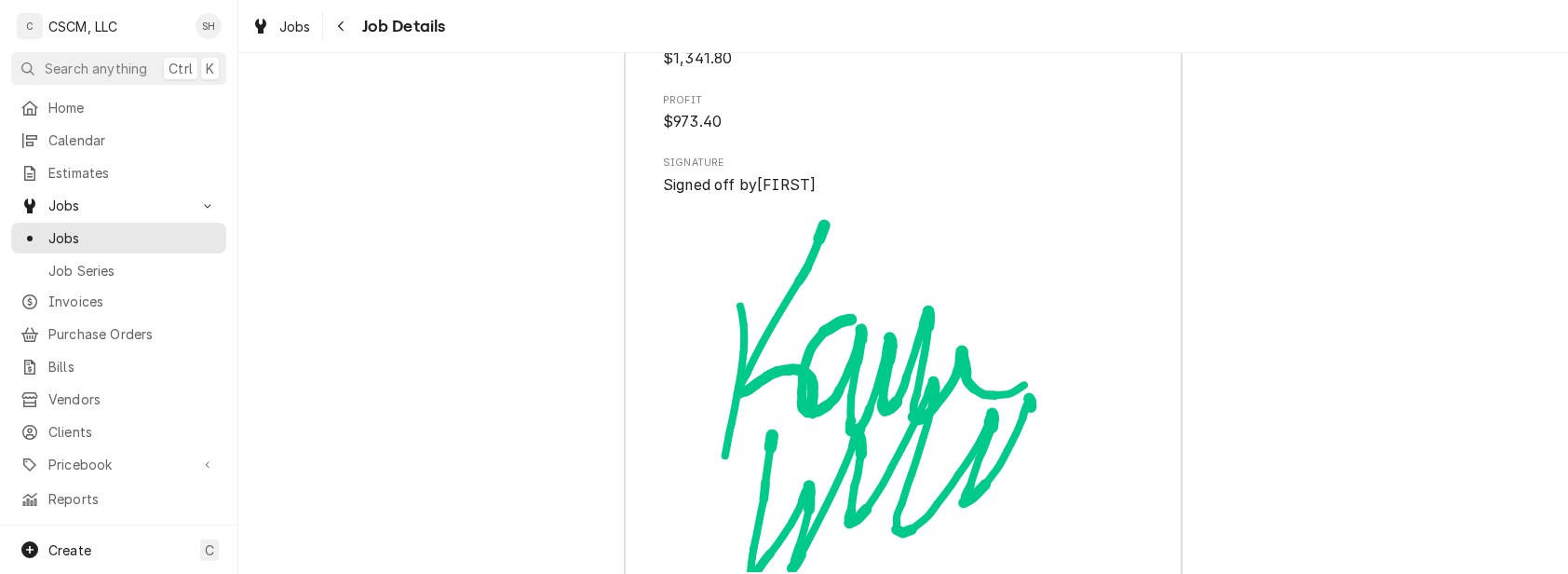 scroll, scrollTop: 4926, scrollLeft: 0, axis: vertical 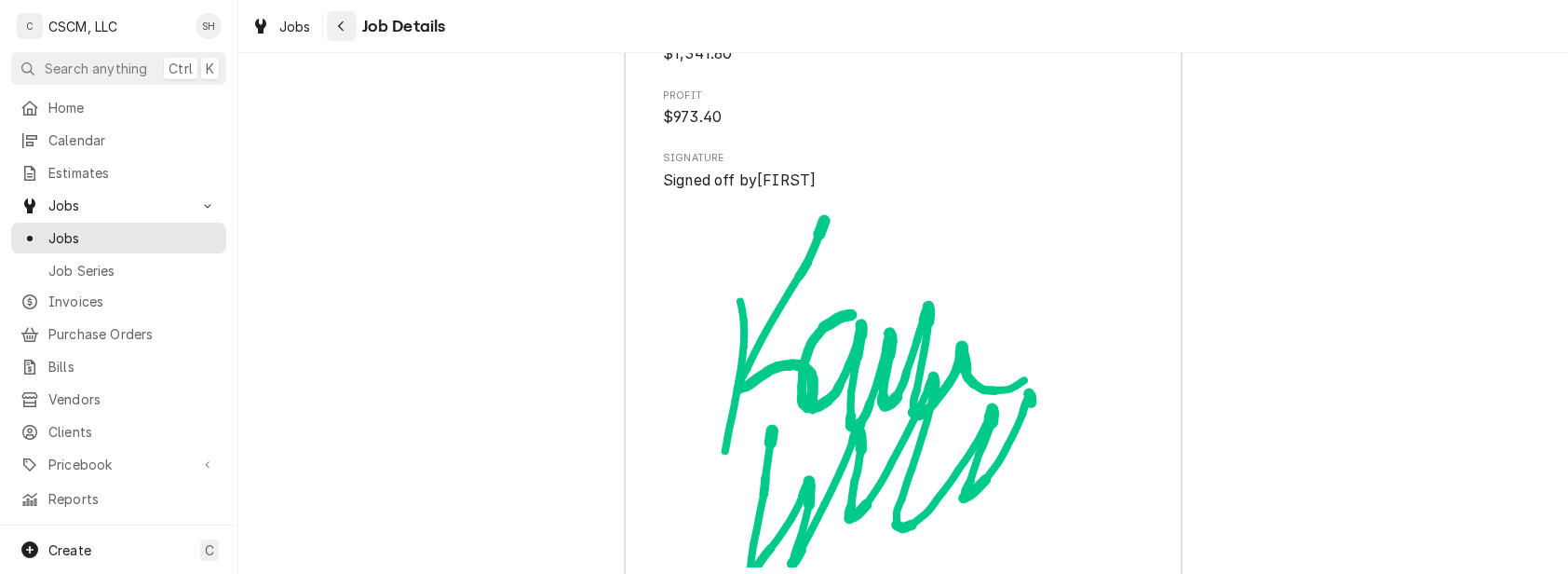 click 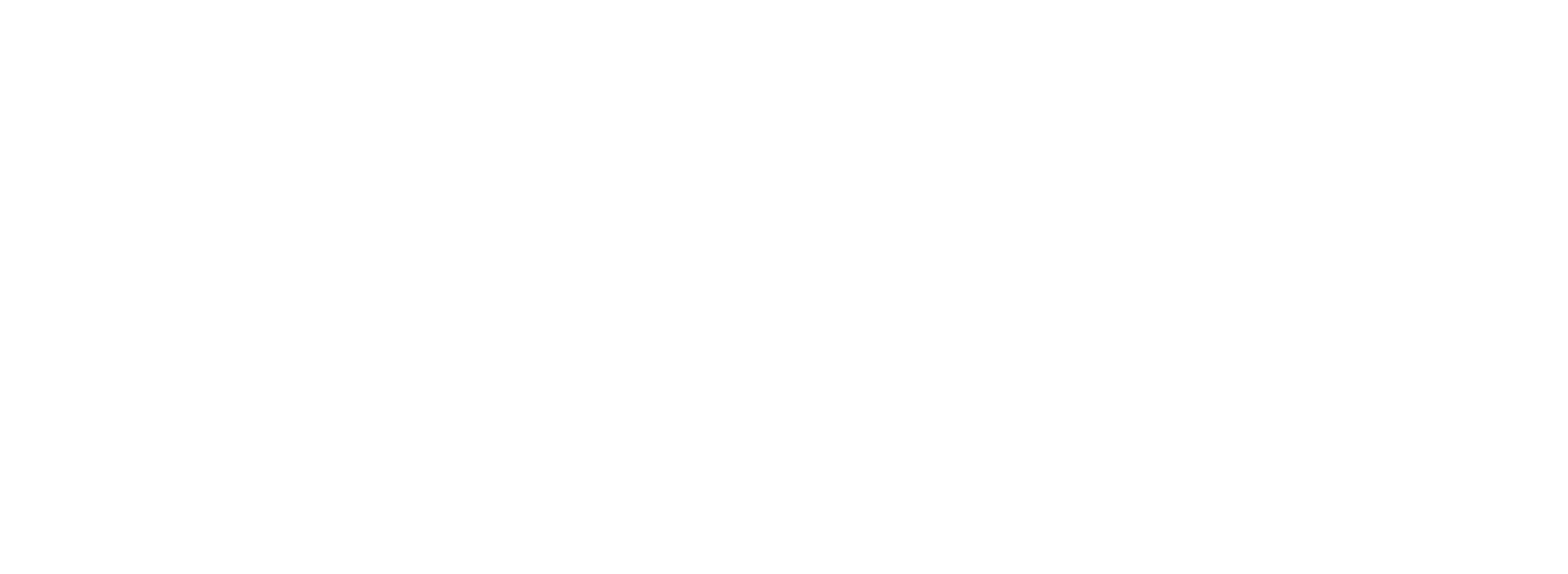 scroll, scrollTop: 0, scrollLeft: 0, axis: both 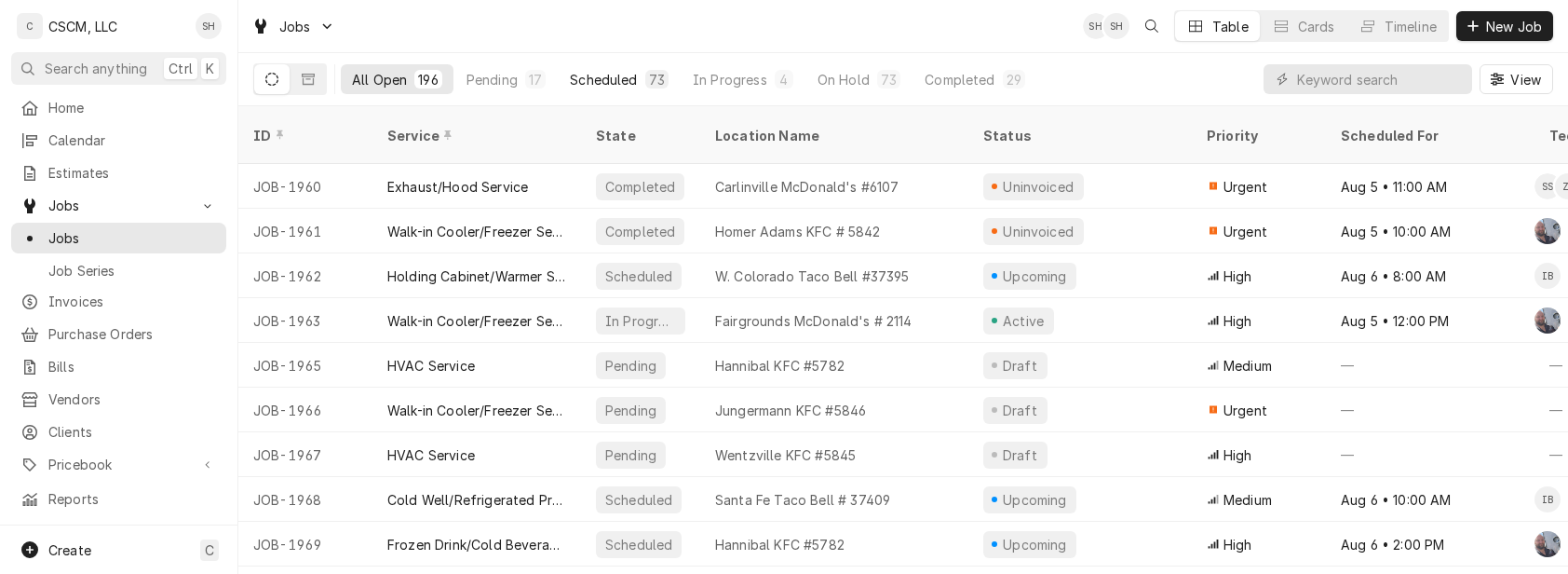 click on "Scheduled 73" at bounding box center (619, 79) 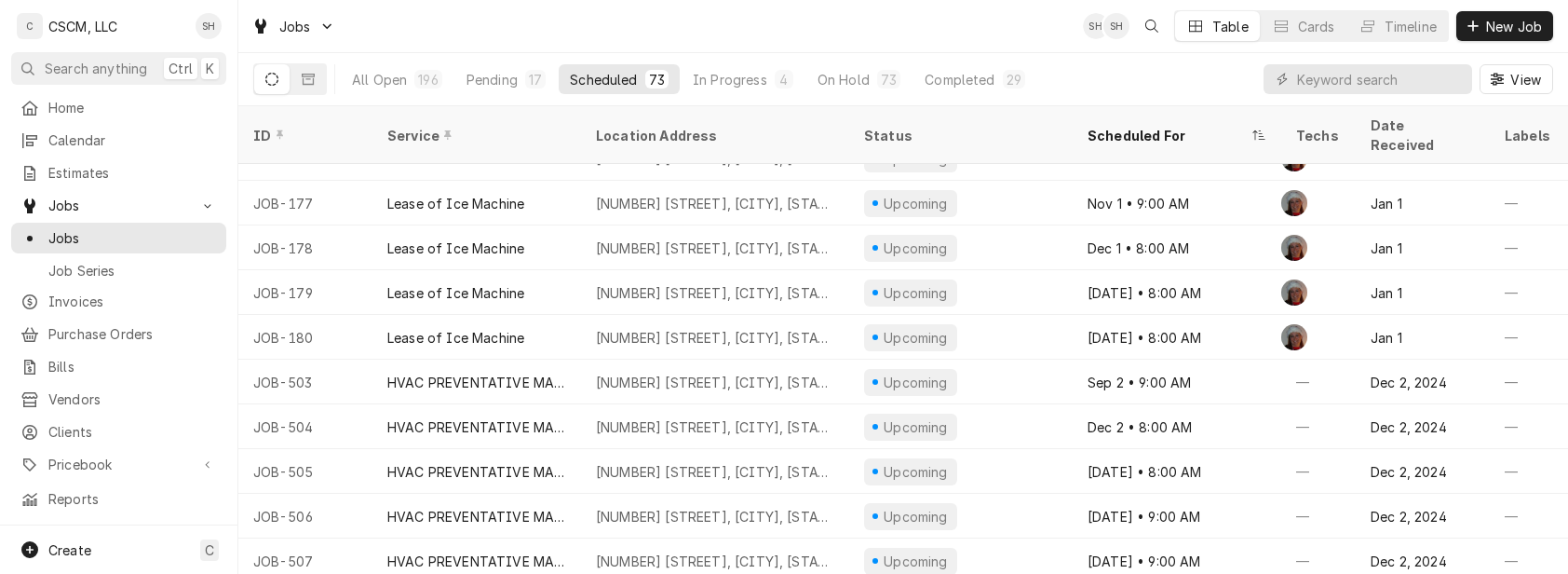 scroll, scrollTop: 2863, scrollLeft: 0, axis: vertical 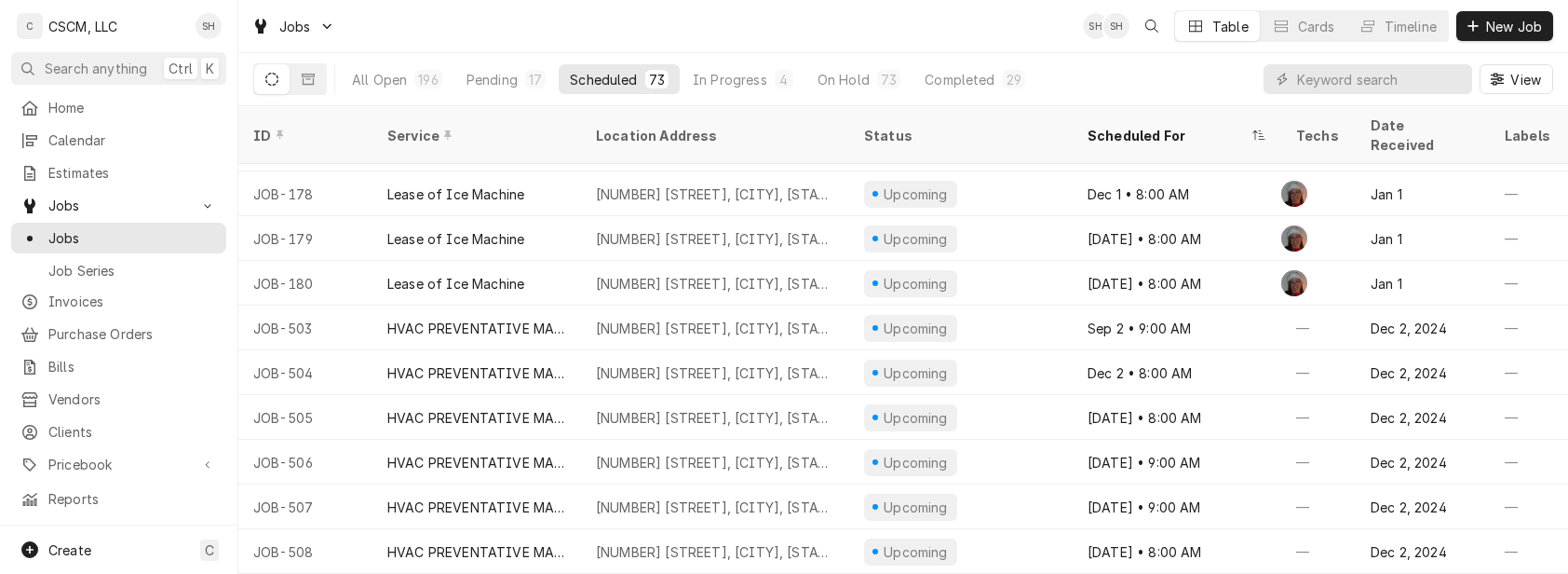click on "All Open 196 Pending 17 Scheduled 73 In Progress 4 On Hold 73 Completed 29" at bounding box center (688, 79) 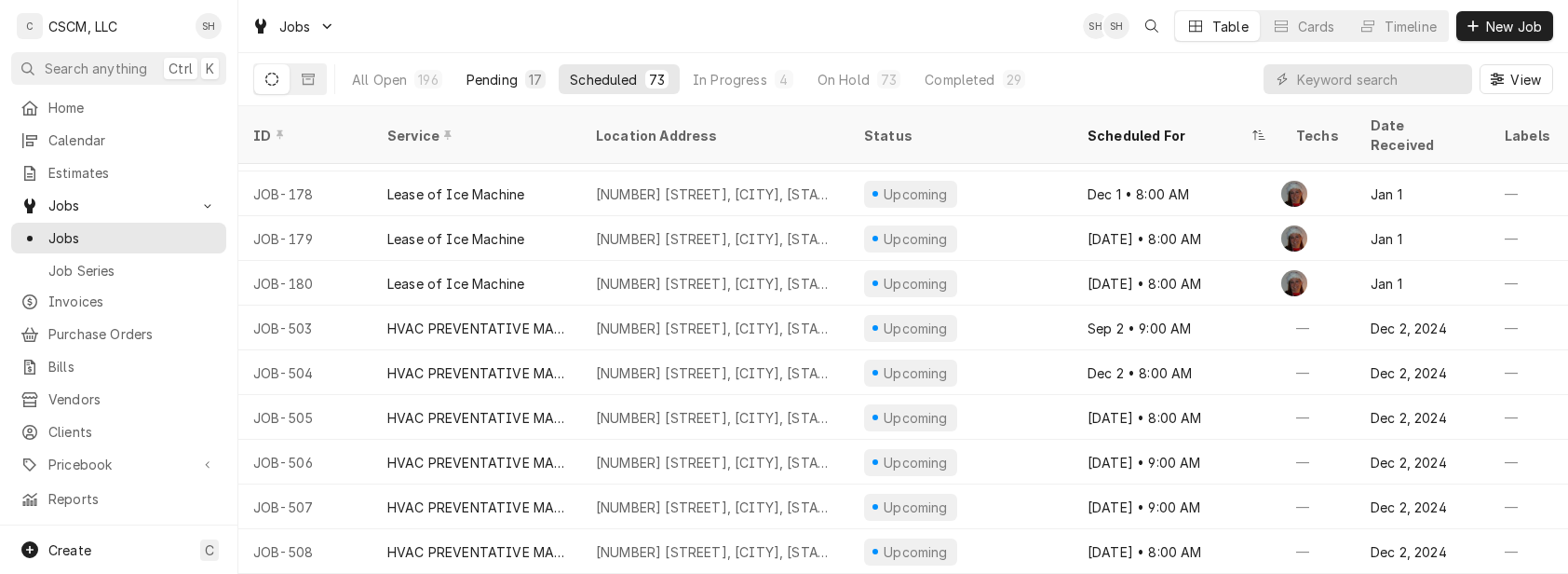 click on "Pending" at bounding box center [492, 79] 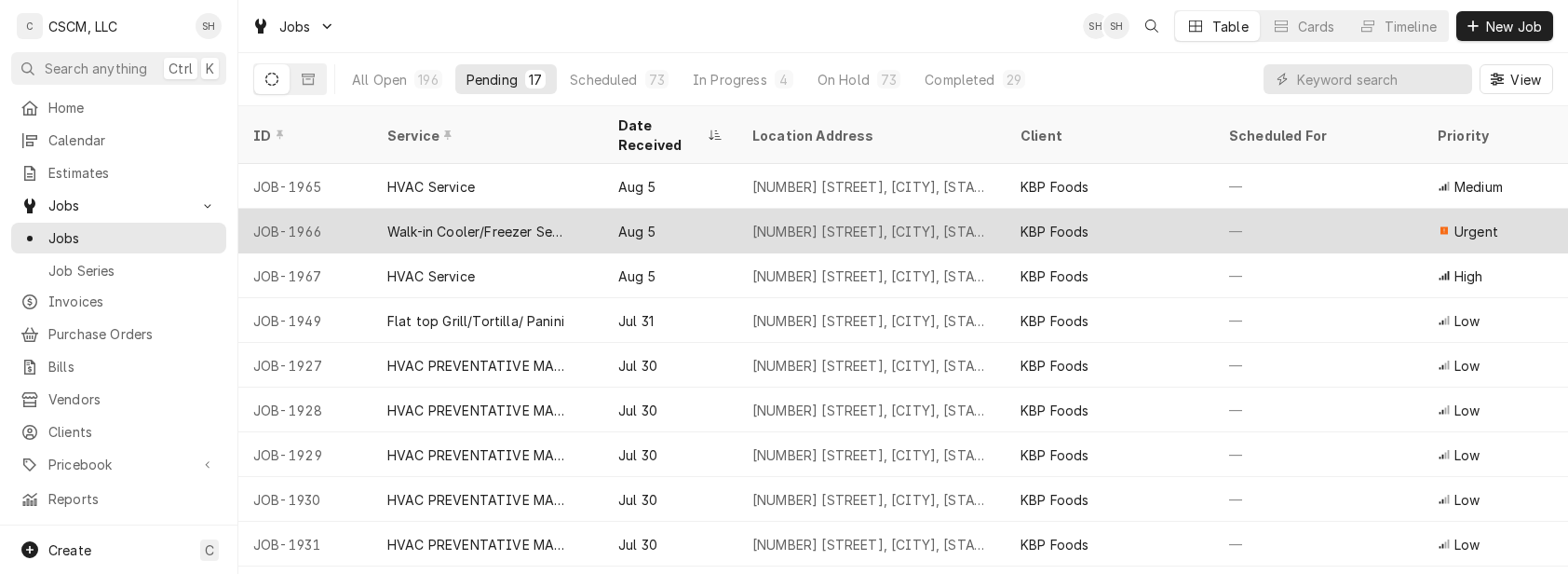 scroll, scrollTop: 0, scrollLeft: 0, axis: both 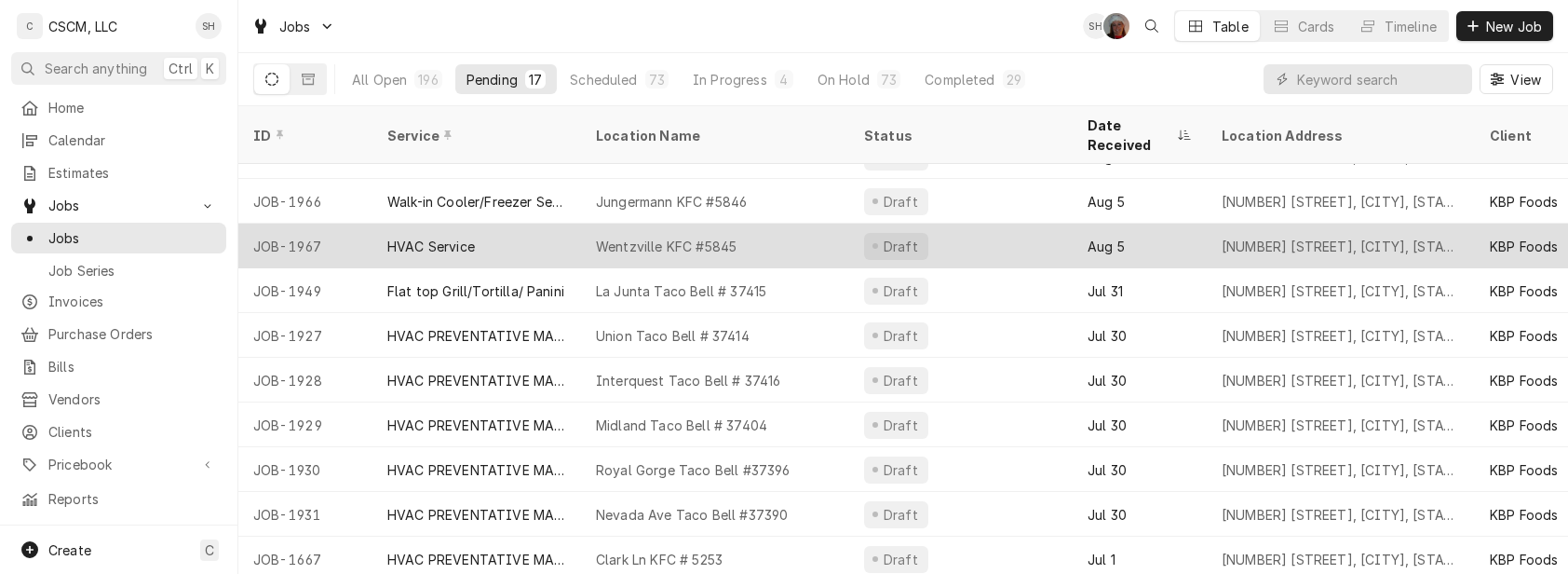 click on "Aug 5" at bounding box center [1140, 246] 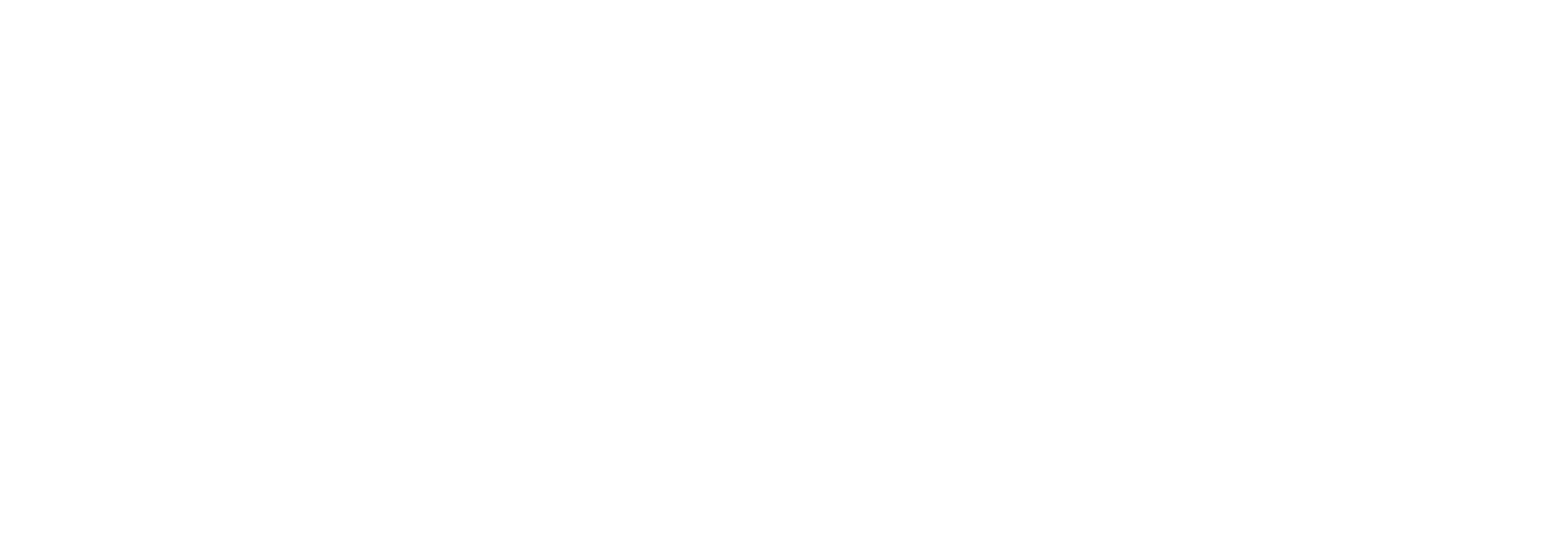 scroll, scrollTop: 0, scrollLeft: 0, axis: both 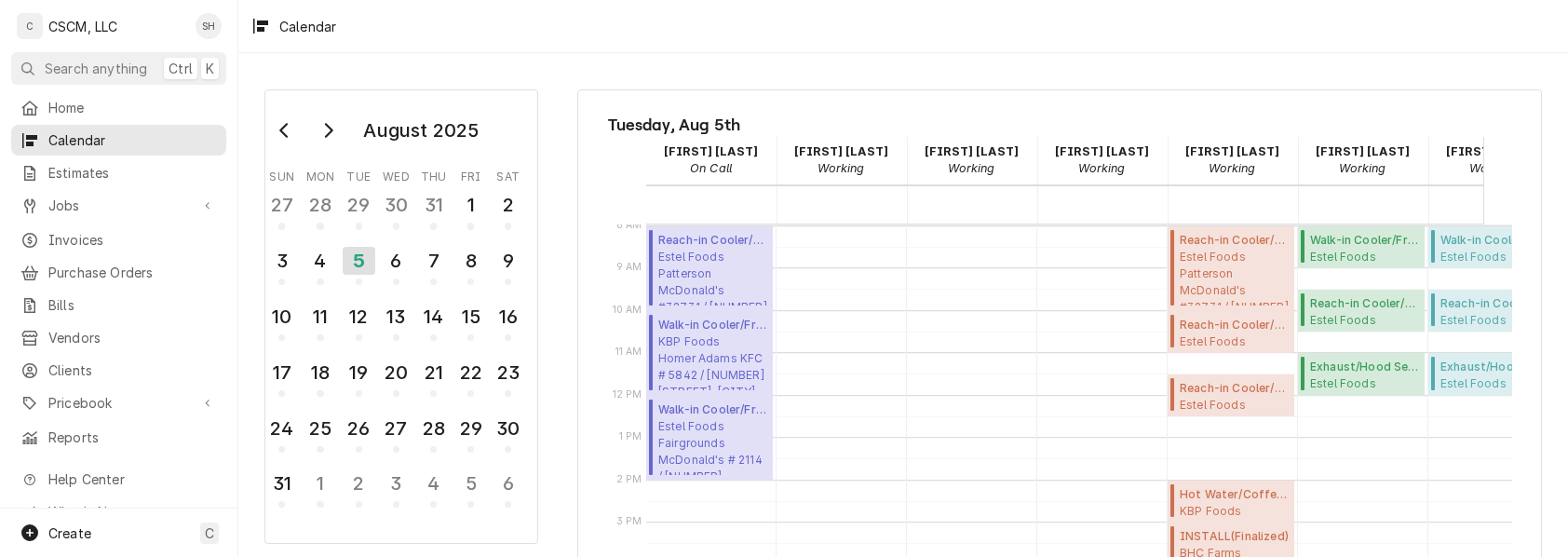 click on "Tuesday, Aug 5th [FIRST] [LAST] On Call 05 Tue [FIRST] [LAST] Working 05 Tue [FIRST] [LAST] Working 05 Tue [FIRST] [LAST] Working 05 Tue [FIRST] [LAST] Working 05 Tue [FIRST] [LAST] Working 05 Tue [FIRST] [LAST] Working 05 Tue 12 AM 1 AM 2 AM 3 AM 4 AM 5 AM 6 AM 7 AM 8 AM 9 AM 10 AM 11 AM 12 PM 1 PM 2 PM 3 PM 4 PM 5 PM 6 PM 7 PM 8 PM 9 PM 10 PM 11 PM 8:00 AM – 10:00 AM Reach-in Cooler/Freezer Service  ( Uninvoiced ) Estel Foods Patterson McDonald's #32731 / [NUMBER] [STREET], [CITY], [STATE] 10:00 AM – 12:00 PM Walk-in Cooler/Freezer Service Call  ( Uninvoiced ) KBP Foods Homer Adams KFC # 5842 / [NUMBER] [STREET], [CITY], [STATE] 12:00 PM – 2:00 PM Walk-in Cooler/Freezer Service Call  ( Active ) Estel Foods Fairgrounds McDonald's # 2114 / [NUMBER] [STREET], [CITY], [STATE] 8:00 AM – 10:00 AM Reach-in Cooler/Freezer Service  ( Uninvoiced ) Estel Foods Patterson McDonald's #32731 / [NUMBER] [STREET], [CITY], [STATE] 10:00 AM – 11:00 AM  ( )  ("" at bounding box center (1060, 451) 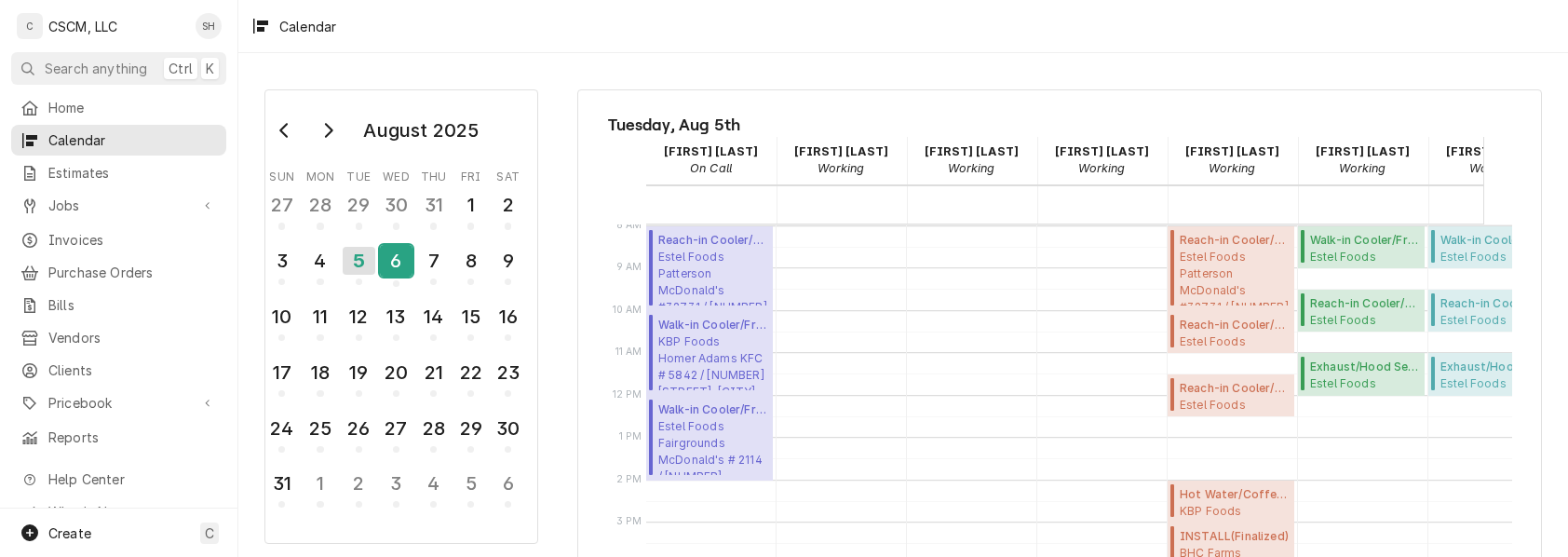 click on "6" at bounding box center (396, 261) 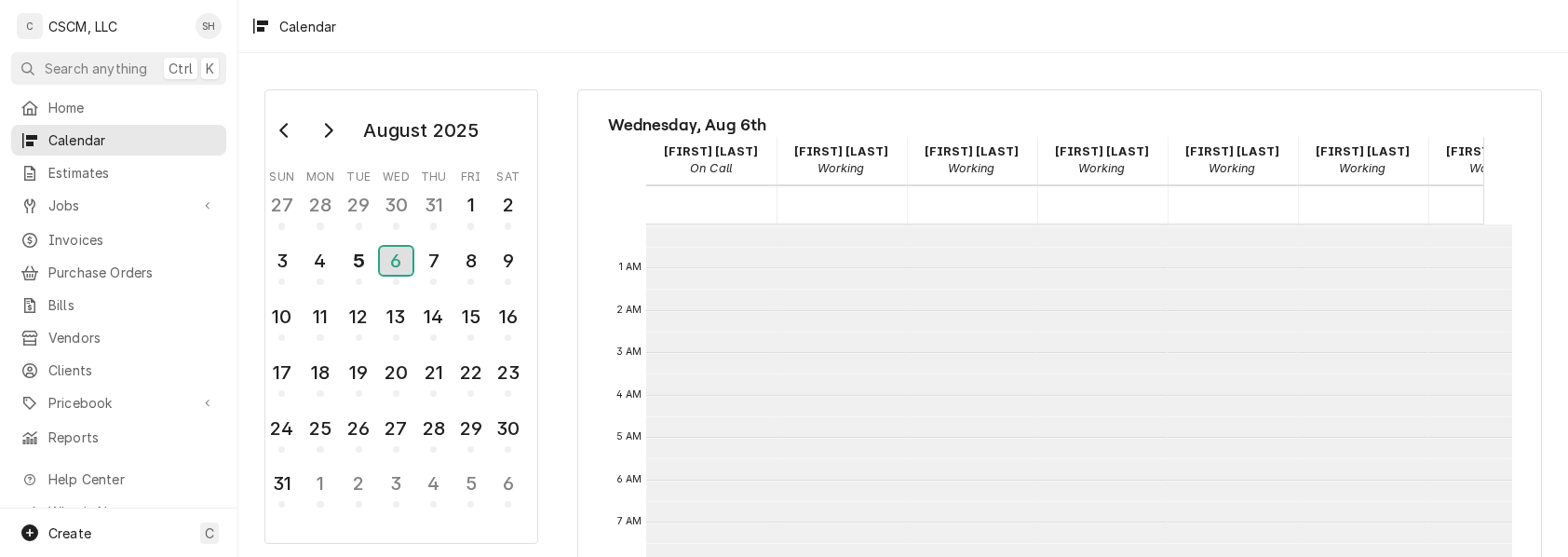 scroll, scrollTop: 339, scrollLeft: 0, axis: vertical 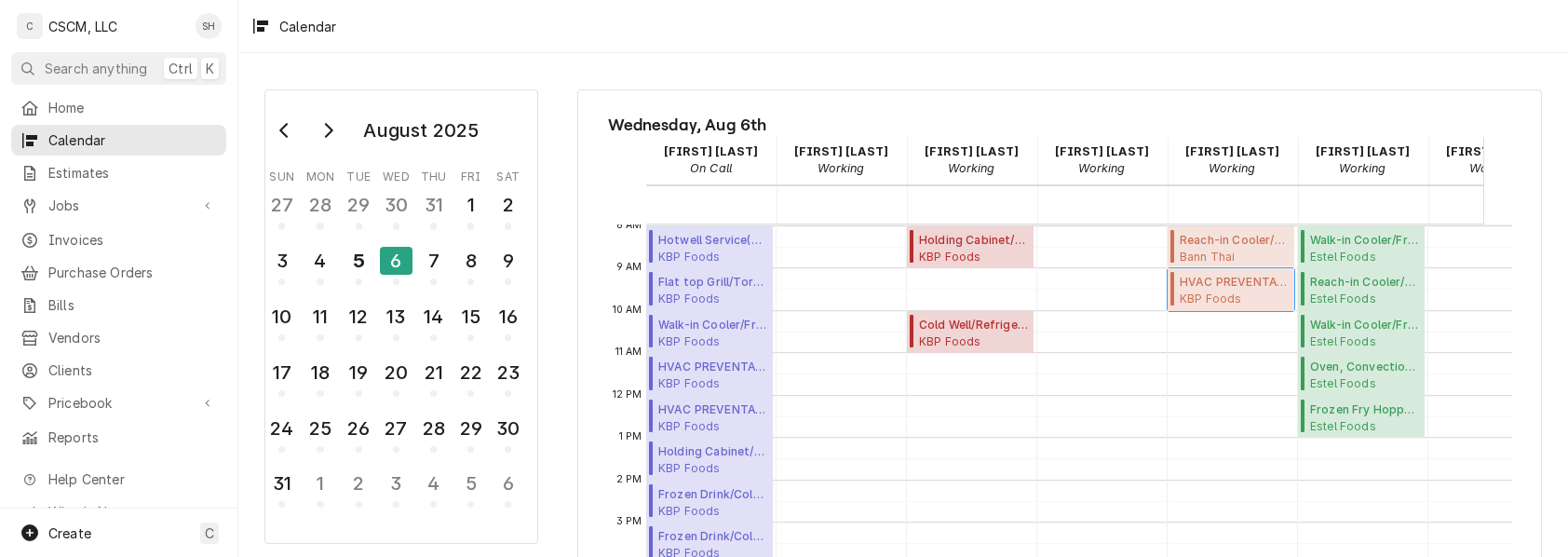 click on "KBP Foods Highland KFC #5785 / [NUMBER] [STREET], [CITY], [STATE] [POSTAL_CODE]" at bounding box center [1234, 298] 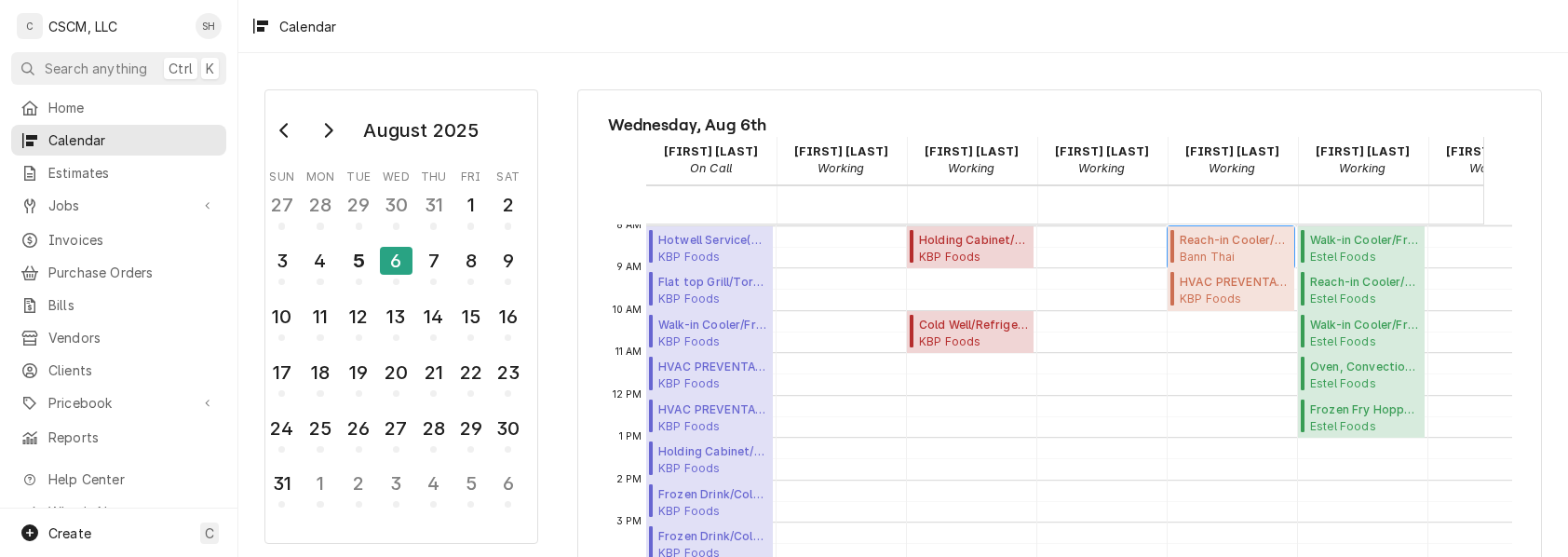 click on "Bann Thai 4 Club Centre Ct, Edwardsville, Illinois 62025" at bounding box center (1234, 256) 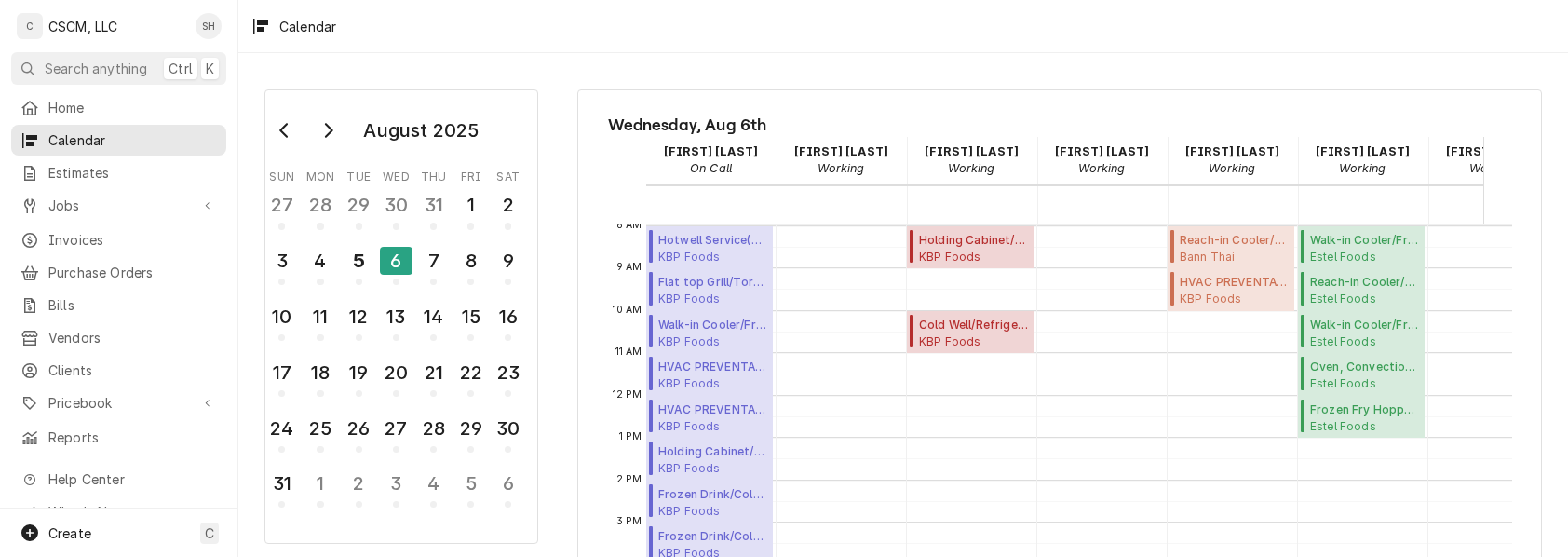 click on "August 2025 Sun Mon Tue Wed Thu Fri Sat 27 28 29 30 31 1 2 3 4 5 6 7 8 9 10 11 12 13 14 15 16 17 18 19 20 21 22 23 24 25 26 27 28 29 30 31 1 2 3 4 5 6 Filter technicians... Wednesday, Aug 6th Chris Lynch On Call 06 Wed Dena Vecchetti Working 06 Wed Izaia Bain Working 06 Wed James Bain Working 06 Wed Jonnie Pakovich Working 06 Wed Sam Smith Working 06 Wed Zackary Bain Working 06 Wed 12 AM 1 AM 2 AM 3 AM 4 AM 5 AM 6 AM 7 AM 8 AM 9 AM 10 AM 11 AM 12 PM 1 PM 2 PM 3 PM 4 PM 5 PM 6 PM 7 PM 8 PM 9 PM 10 PM 11 PM 8:00 AM – 9:00 AM Hotwell Service  ( Upcoming ) KBP Foods Hannibal Taco Bell #36530 / 4413 McMasters, Hannibal, Missouri 63401 9:00 AM – 10:00 AM Flat top Grill/Tortilla/ Panini  ( Upcoming ) KBP Foods Hannibal Taco Bell #36530 / 4413 McMasters, Hannibal, Missouri 63401 10:00 AM – 11:00 AM Walk-in Cooler/Freezer Service Call  ( Upcoming ) KBP Foods Hannibal Taco Bell #36530 / 4413 McMasters, Hannibal, Missouri 63401 11:00 AM – 12:00 PM HVAC PREVENTATIVE MAINTENANCE  ( Upcoming ) KBP Foods  ( Upcoming" at bounding box center (903, 451) 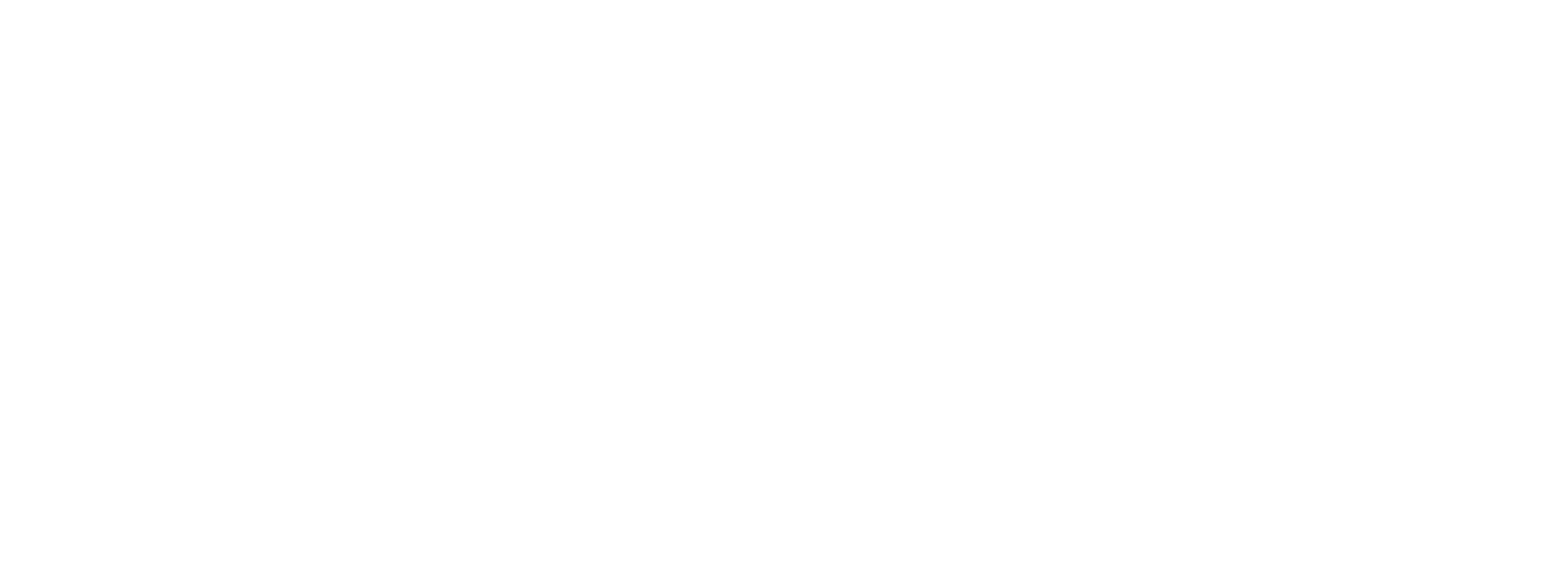 scroll, scrollTop: 0, scrollLeft: 0, axis: both 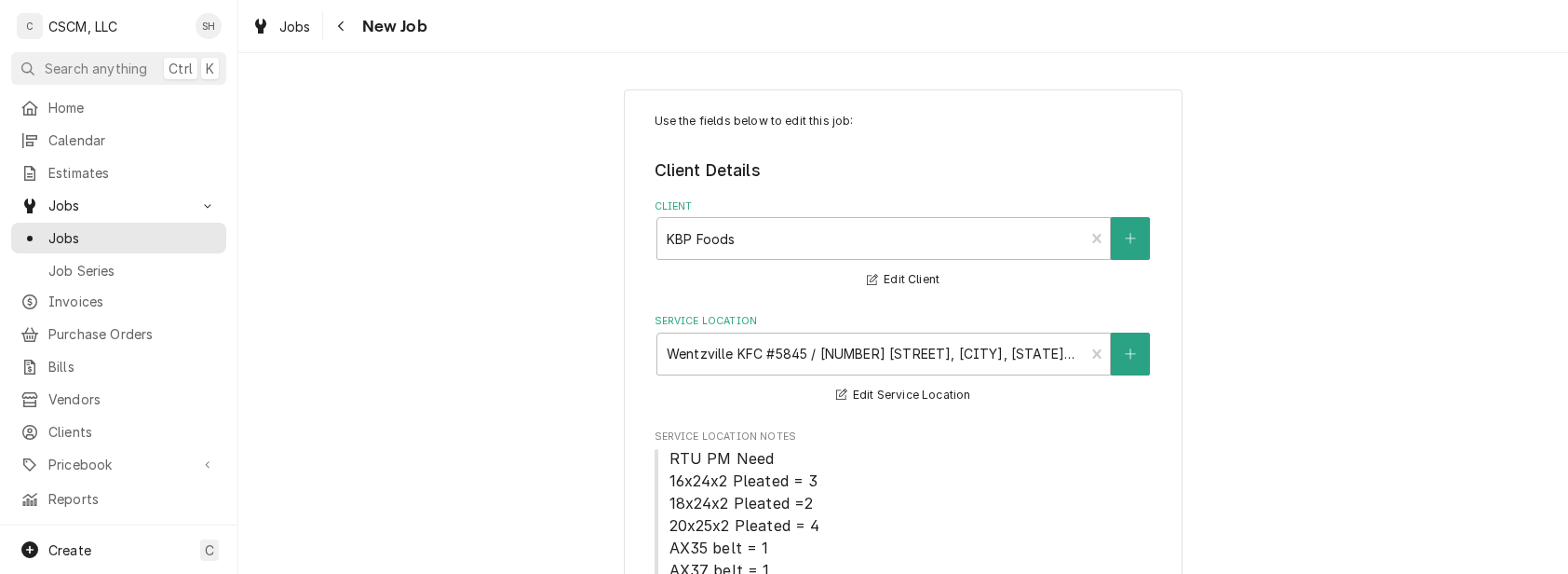 type on "x" 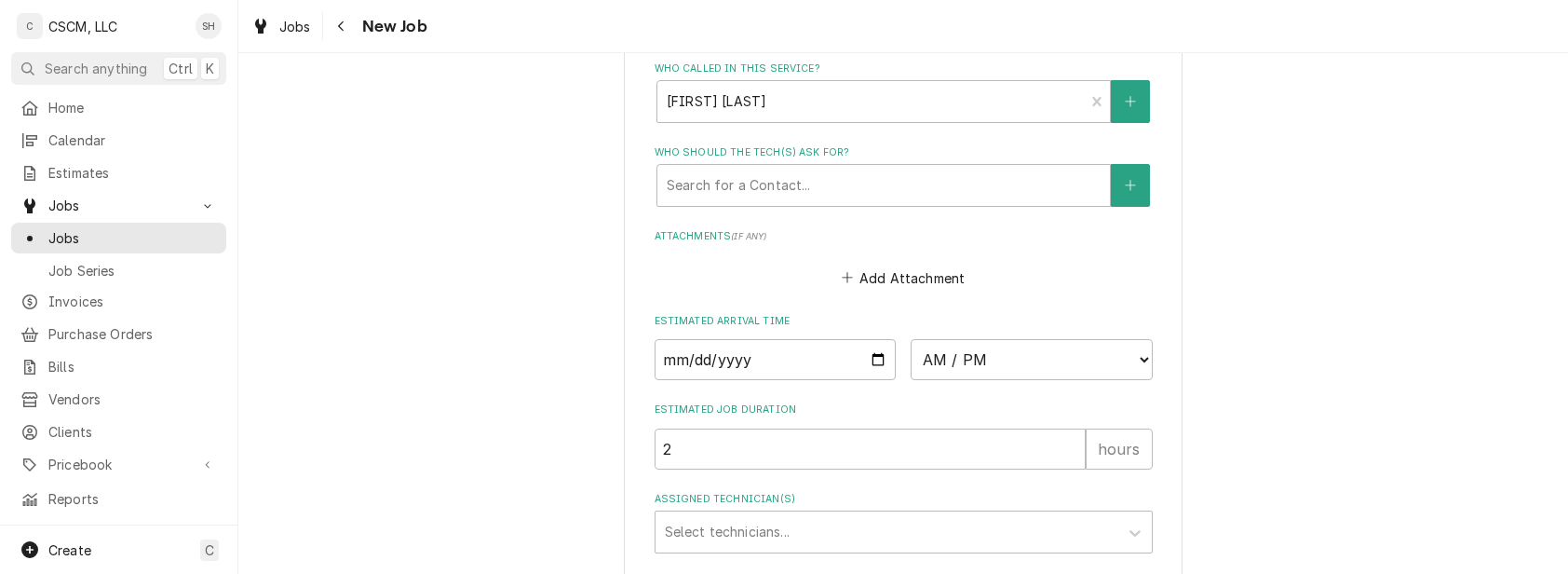 scroll, scrollTop: 1670, scrollLeft: 0, axis: vertical 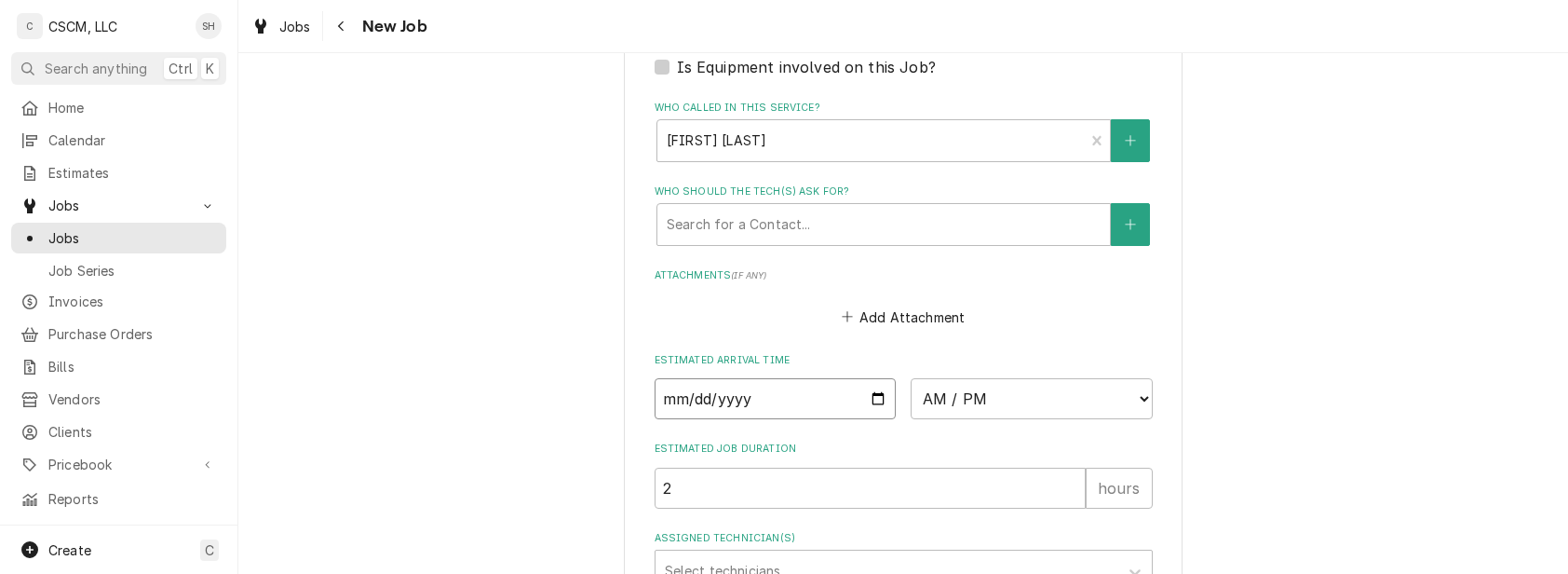 click at bounding box center [776, 399] 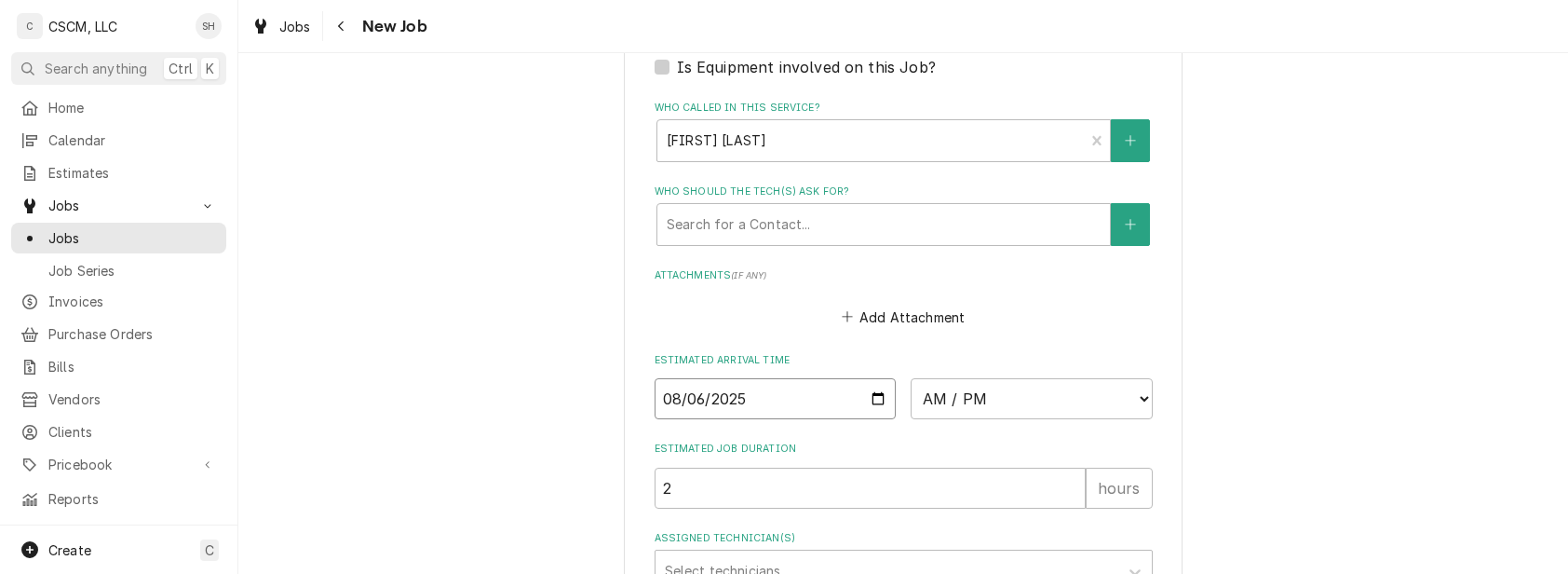 type on "x" 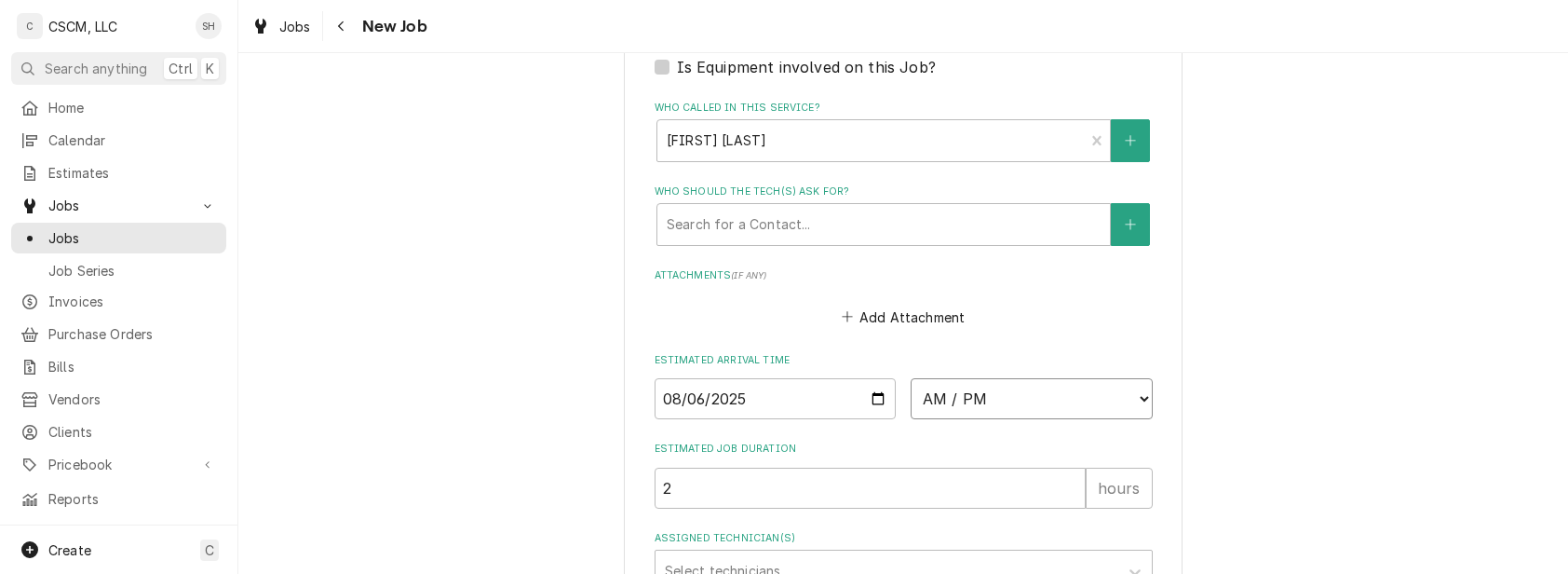 click on "AM / PM 6:00 AM 6:15 AM 6:30 AM 6:45 AM 7:00 AM 7:15 AM 7:30 AM 7:45 AM 8:00 AM 8:15 AM 8:30 AM 8:45 AM 9:00 AM 9:15 AM 9:30 AM 9:45 AM 10:00 AM 10:15 AM 10:30 AM 10:45 AM 11:00 AM 11:15 AM 11:30 AM 11:45 AM 12:00 PM 12:15 PM 12:30 PM 12:45 PM 1:00 PM 1:15 PM 1:30 PM 1:45 PM 2:00 PM 2:15 PM 2:30 PM 2:45 PM 3:00 PM 3:15 PM 3:30 PM 3:45 PM 4:00 PM 4:15 PM 4:30 PM 4:45 PM 5:00 PM 5:15 PM 5:30 PM 5:45 PM 6:00 PM 6:15 PM 6:30 PM 6:45 PM 7:00 PM 7:15 PM 7:30 PM 7:45 PM 8:00 PM 8:15 PM 8:30 PM 8:45 PM 9:00 PM 9:15 PM 9:30 PM 9:45 PM 10:00 PM 10:15 PM 10:30 PM 10:45 PM 11:00 PM 11:15 PM 11:30 PM 11:45 PM 12:00 AM 12:15 AM 12:30 AM 12:45 AM 1:00 AM 1:15 AM 1:30 AM 1:45 AM 2:00 AM 2:15 AM 2:30 AM 2:45 AM 3:00 AM 3:15 AM 3:30 AM 3:45 AM 4:00 AM 4:15 AM 4:30 AM 4:45 AM 5:00 AM 5:15 AM 5:30 AM 5:45 AM" at bounding box center (1032, 399) 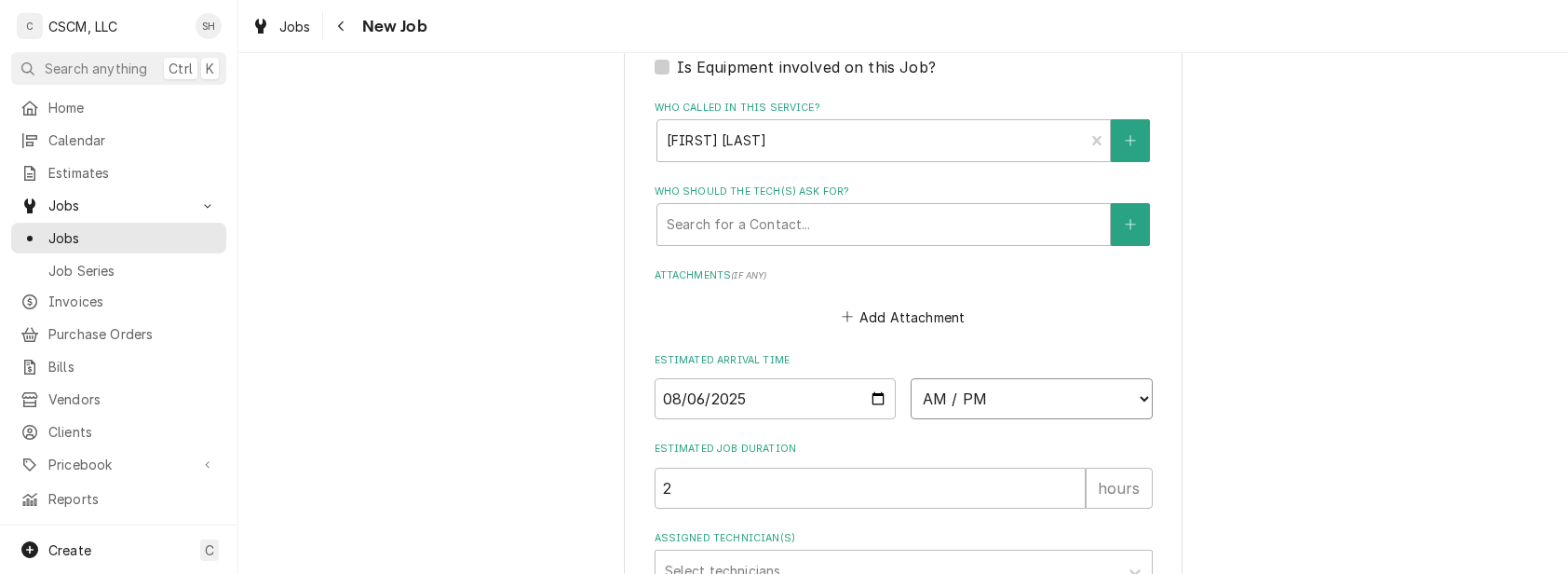 select on "09:30:00" 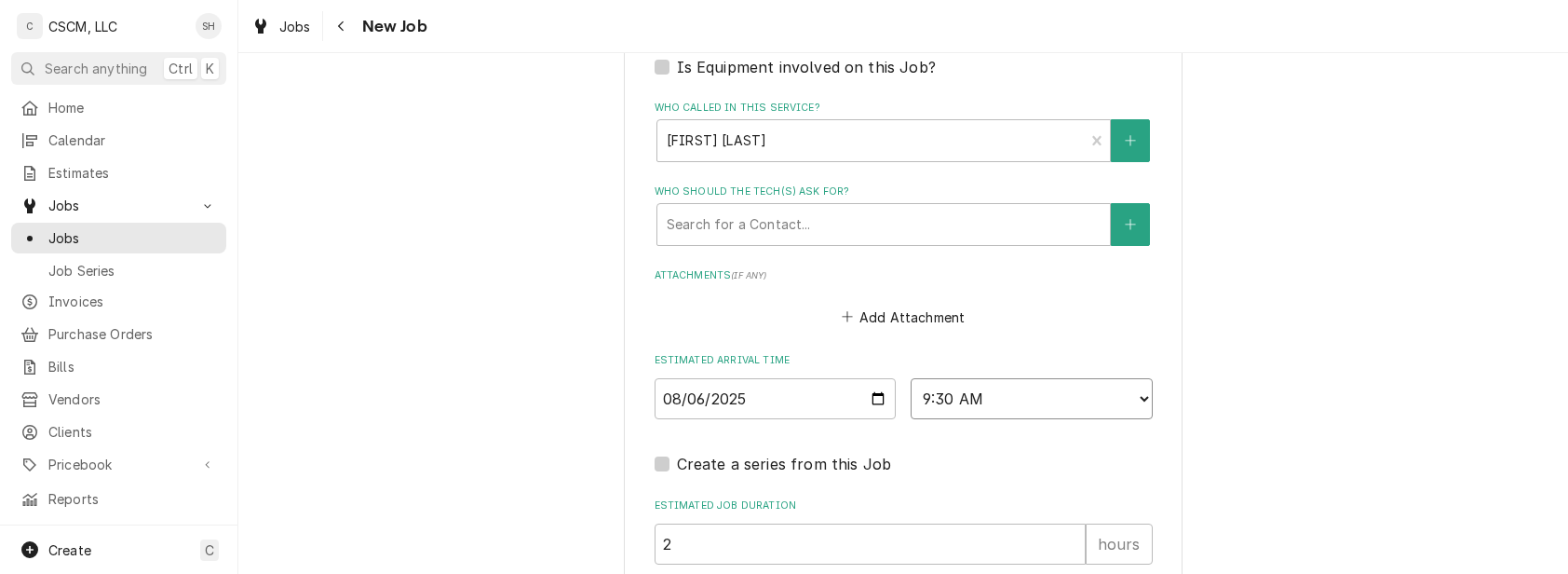 type on "x" 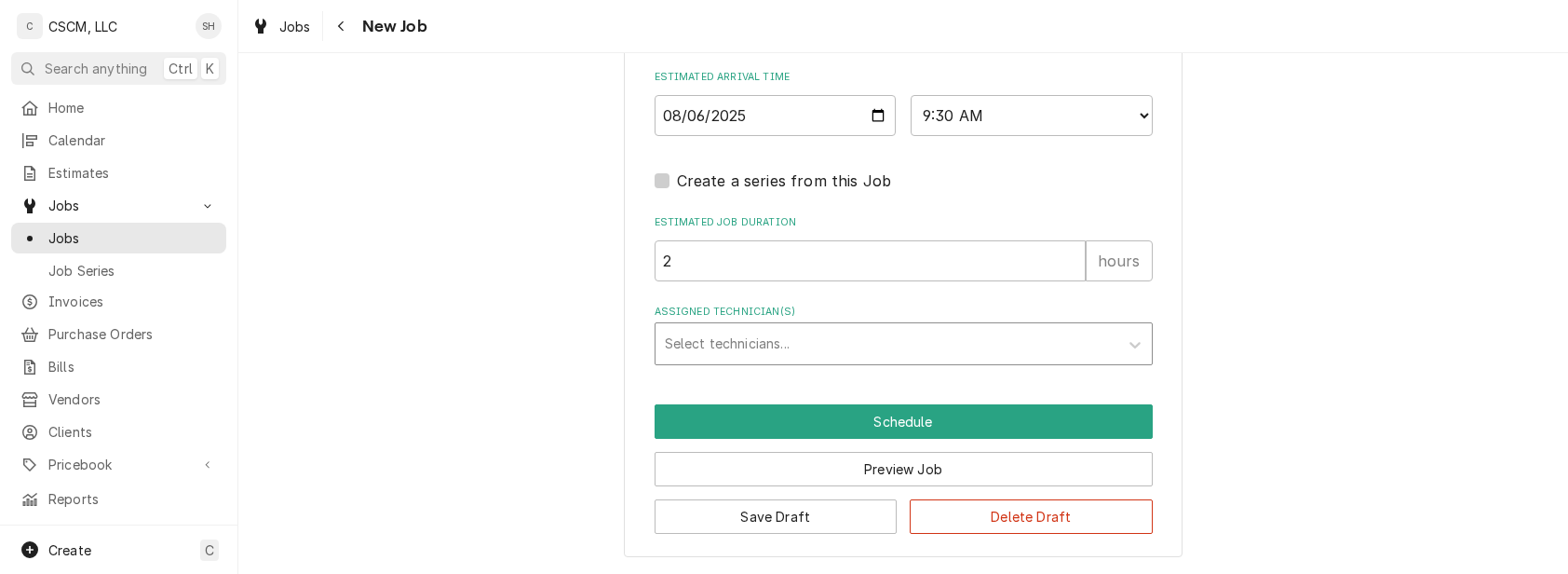 click on "Select technicians..." at bounding box center [903, 344] 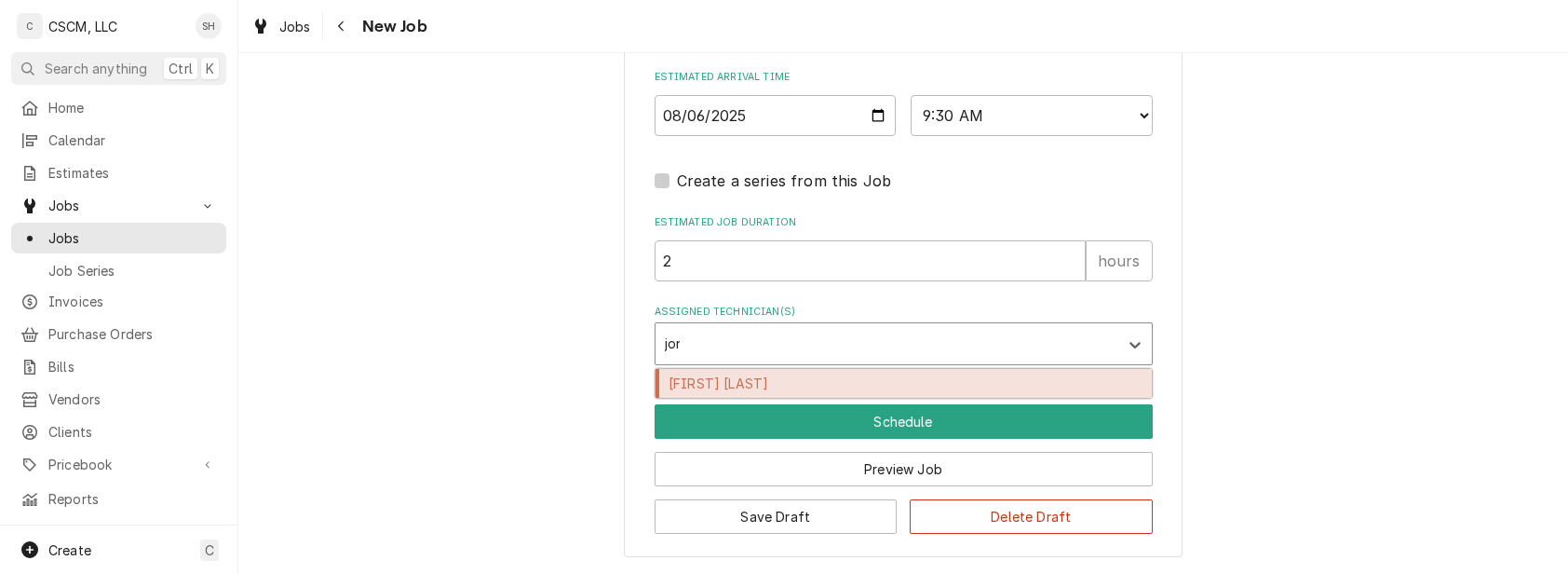 type on "jonn" 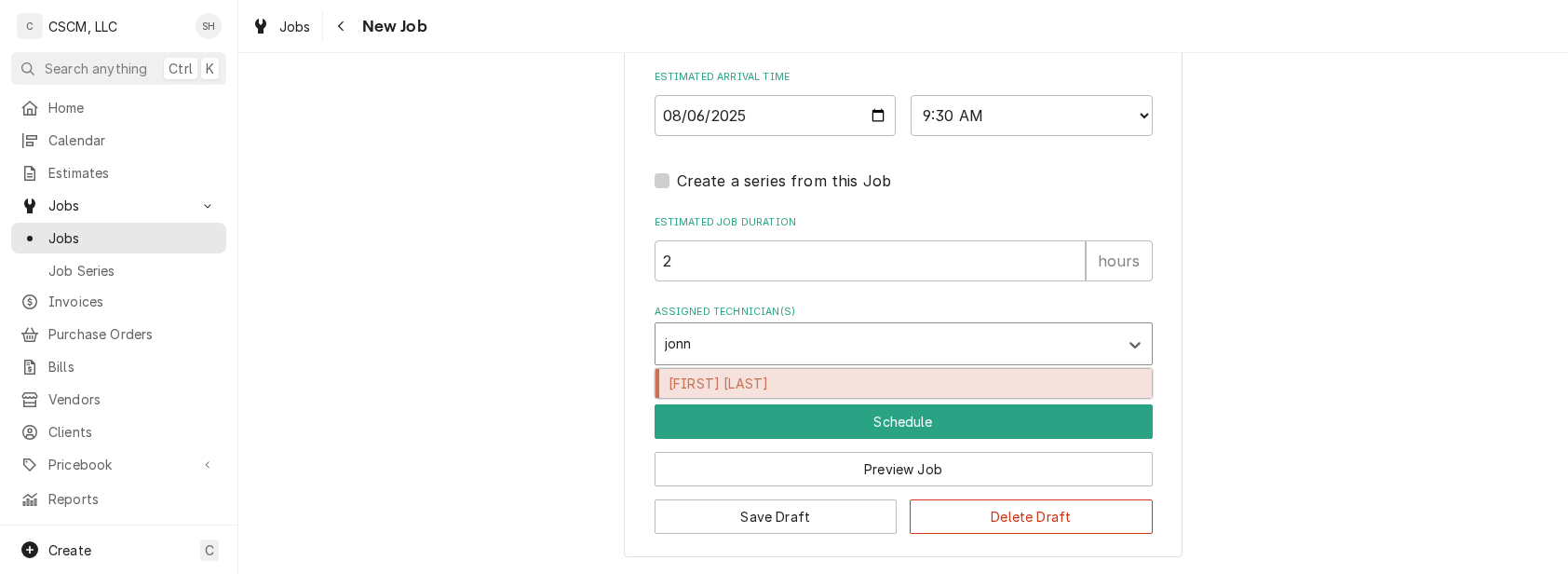 click on "[FIRST] [LAST]" at bounding box center [903, 383] 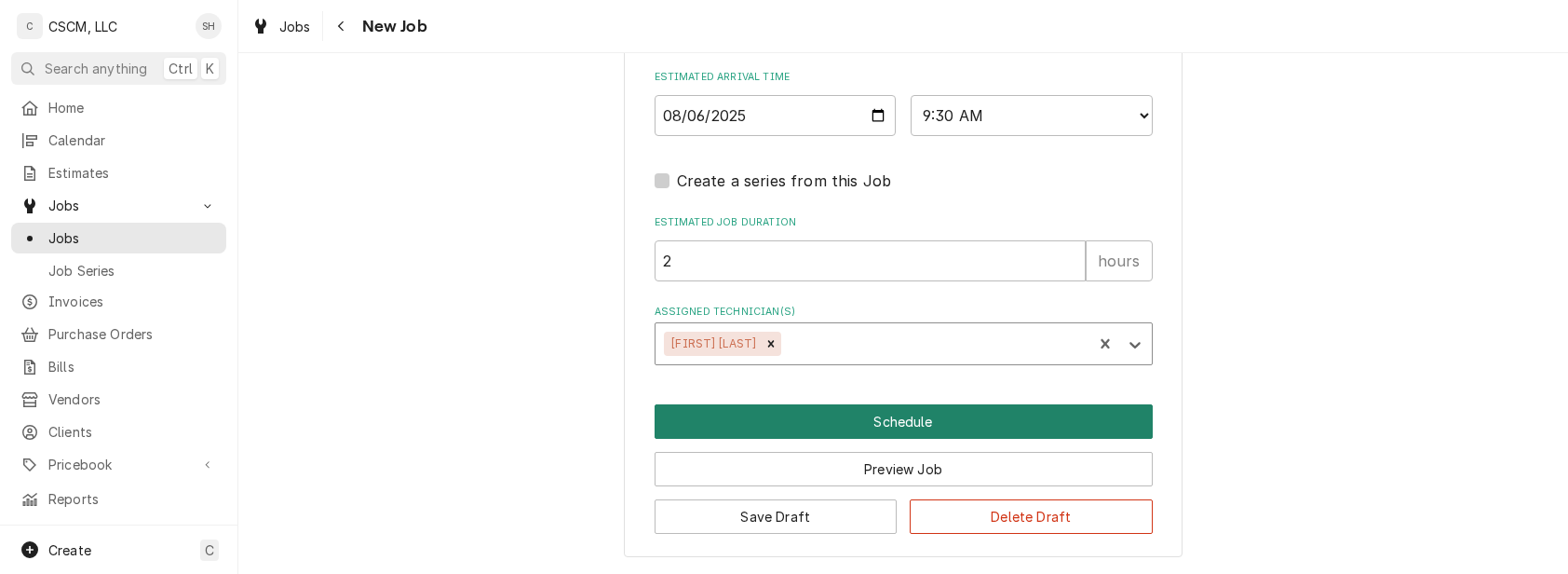 click on "Schedule" at bounding box center [903, 421] 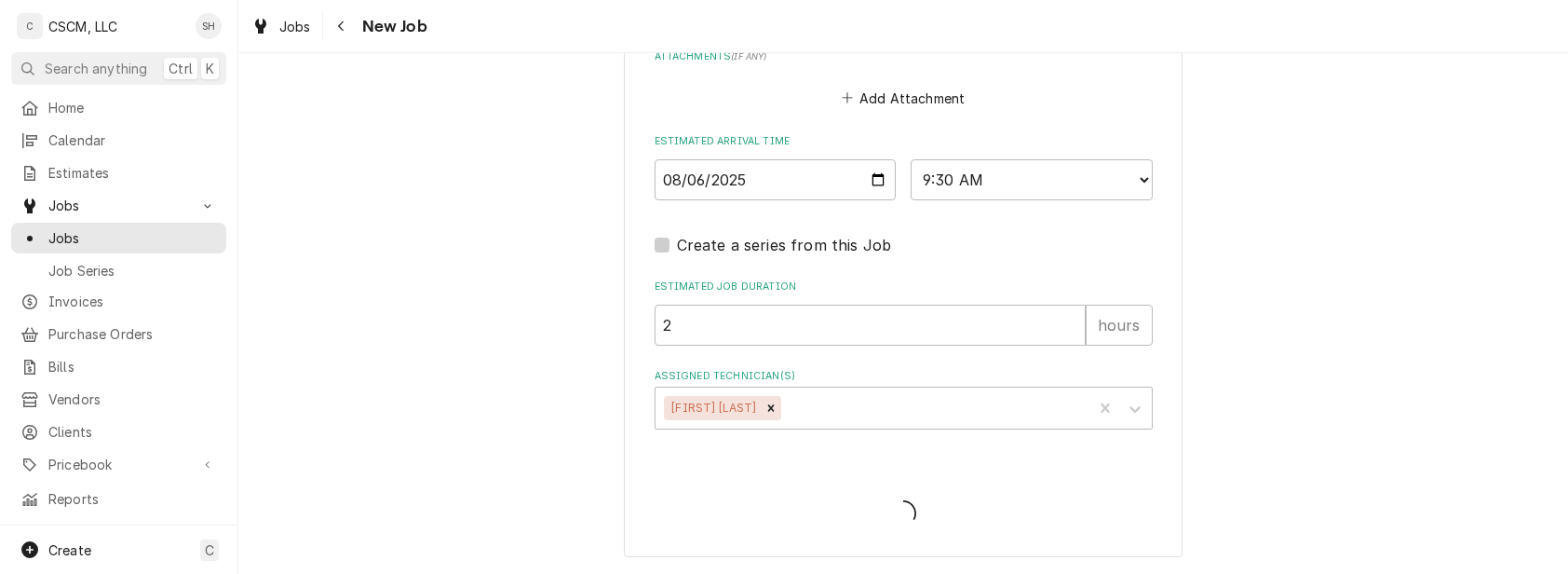 scroll, scrollTop: 1891, scrollLeft: 0, axis: vertical 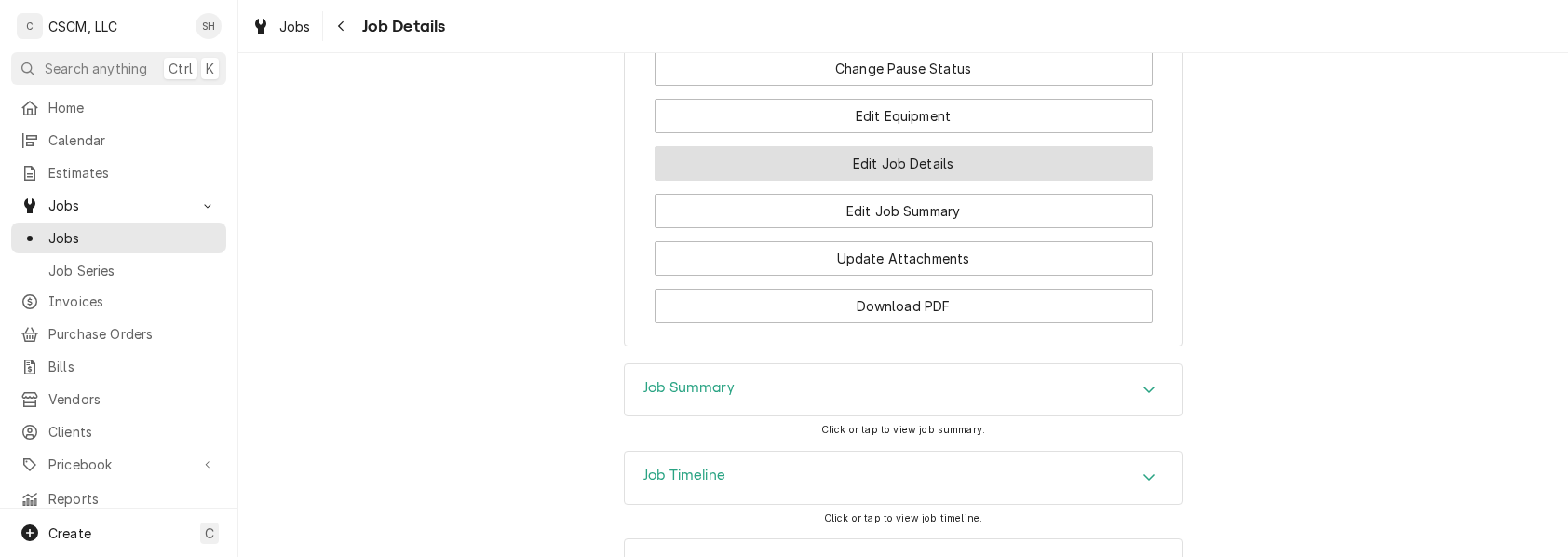 click on "Edit Job Details" at bounding box center (903, 163) 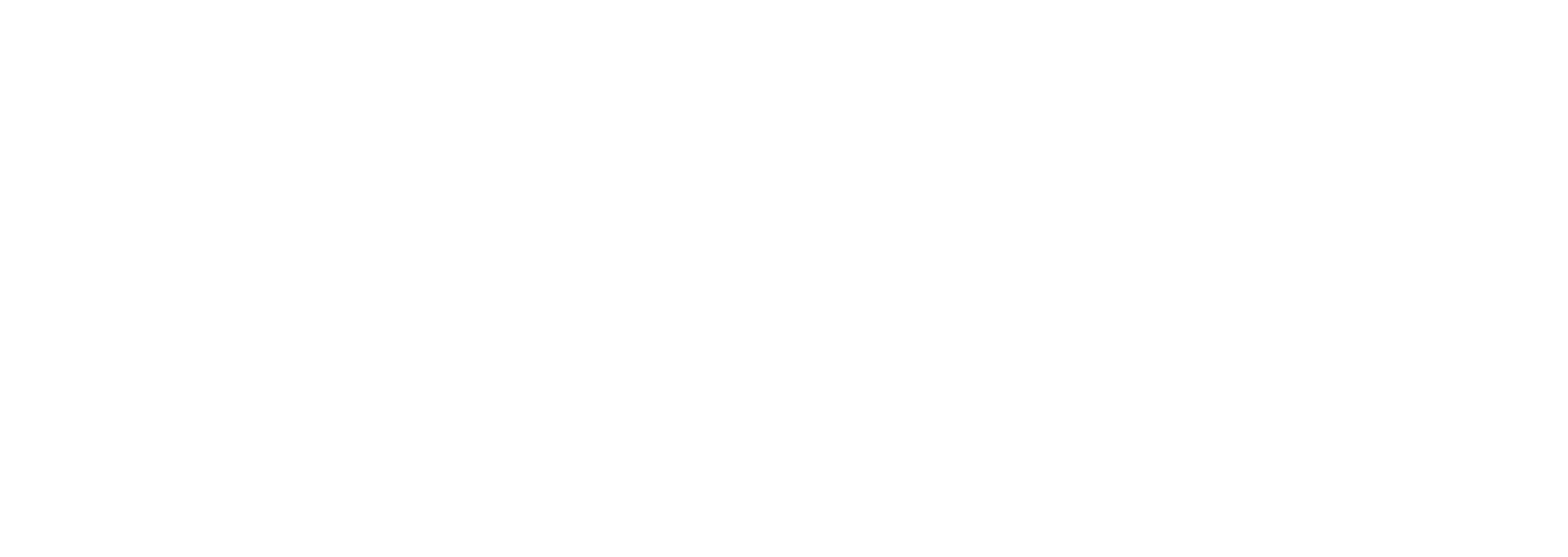 scroll, scrollTop: 0, scrollLeft: 0, axis: both 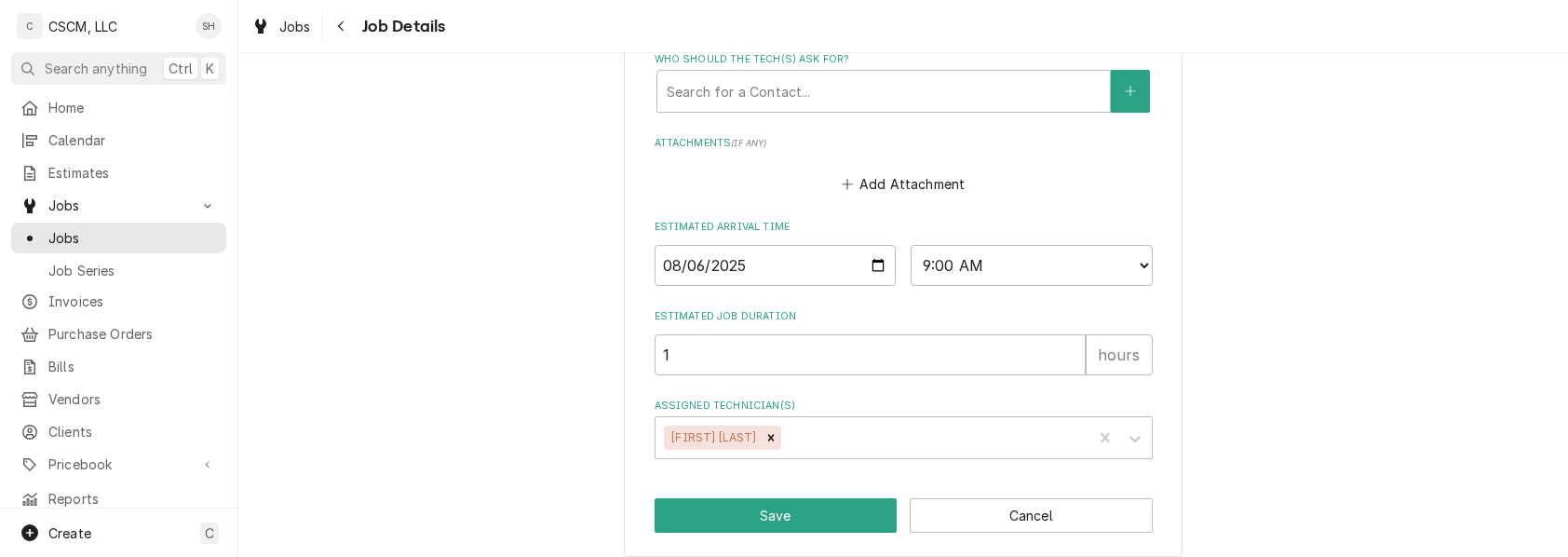 type on "x" 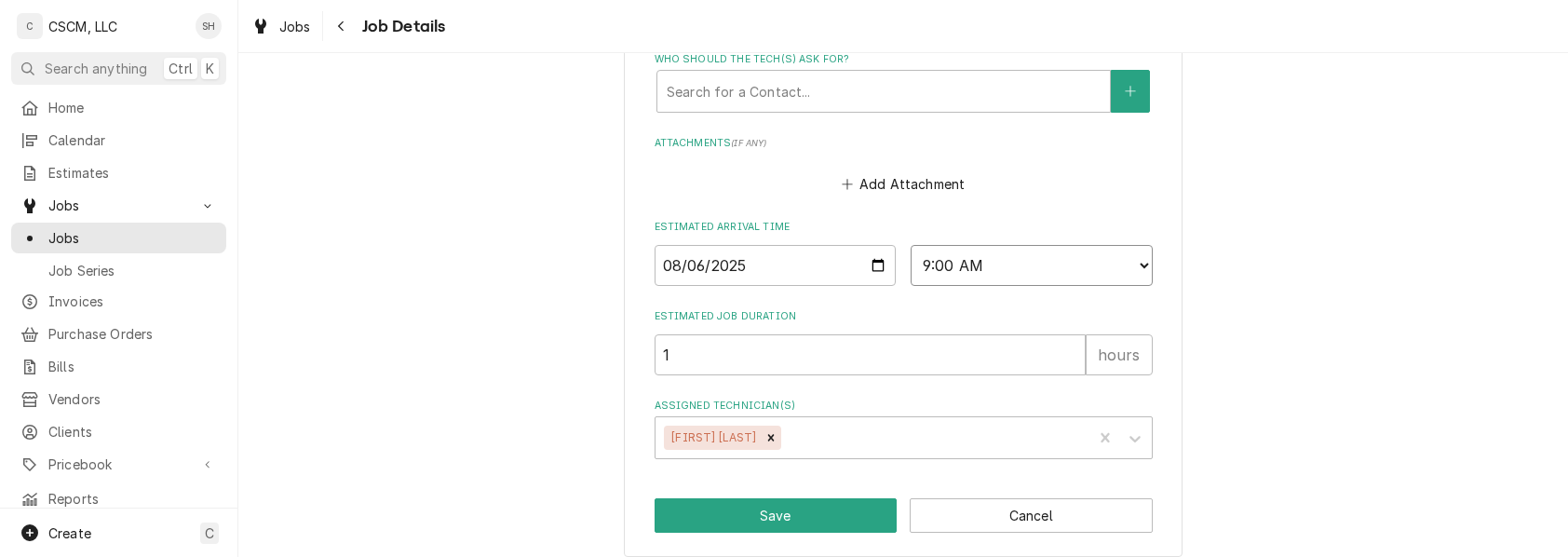 click on "AM / PM 6:00 AM 6:15 AM 6:30 AM 6:45 AM 7:00 AM 7:15 AM 7:30 AM 7:45 AM 8:00 AM 8:15 AM 8:30 AM 8:45 AM 9:00 AM 9:15 AM 9:30 AM 9:45 AM 10:00 AM 10:15 AM 10:30 AM 10:45 AM 11:00 AM 11:15 AM 11:30 AM 11:45 AM 12:00 PM 12:15 PM 12:30 PM 12:45 PM 1:00 PM 1:15 PM 1:30 PM 1:45 PM 2:00 PM 2:15 PM 2:30 PM 2:45 PM 3:00 PM 3:15 PM 3:30 PM 3:45 PM 4:00 PM 4:15 PM 4:30 PM 4:45 PM 5:00 PM 5:15 PM 5:30 PM 5:45 PM 6:00 PM 6:15 PM 6:30 PM 6:45 PM 7:00 PM 7:15 PM 7:30 PM 7:45 PM 8:00 PM 8:15 PM 8:30 PM 8:45 PM 9:00 PM 9:15 PM 9:30 PM 9:45 PM 10:00 PM 10:15 PM 10:30 PM 10:45 PM 11:00 PM 11:15 PM 11:30 PM 11:45 PM 12:00 AM 12:15 AM 12:30 AM 12:45 AM 1:00 AM 1:15 AM 1:30 AM 1:45 AM 2:00 AM 2:15 AM 2:30 AM 2:45 AM 3:00 AM 3:15 AM 3:30 AM 3:45 AM 4:00 AM 4:15 AM 4:30 AM 4:45 AM 5:00 AM 5:15 AM 5:30 AM 5:45 AM" at bounding box center (1032, 265) 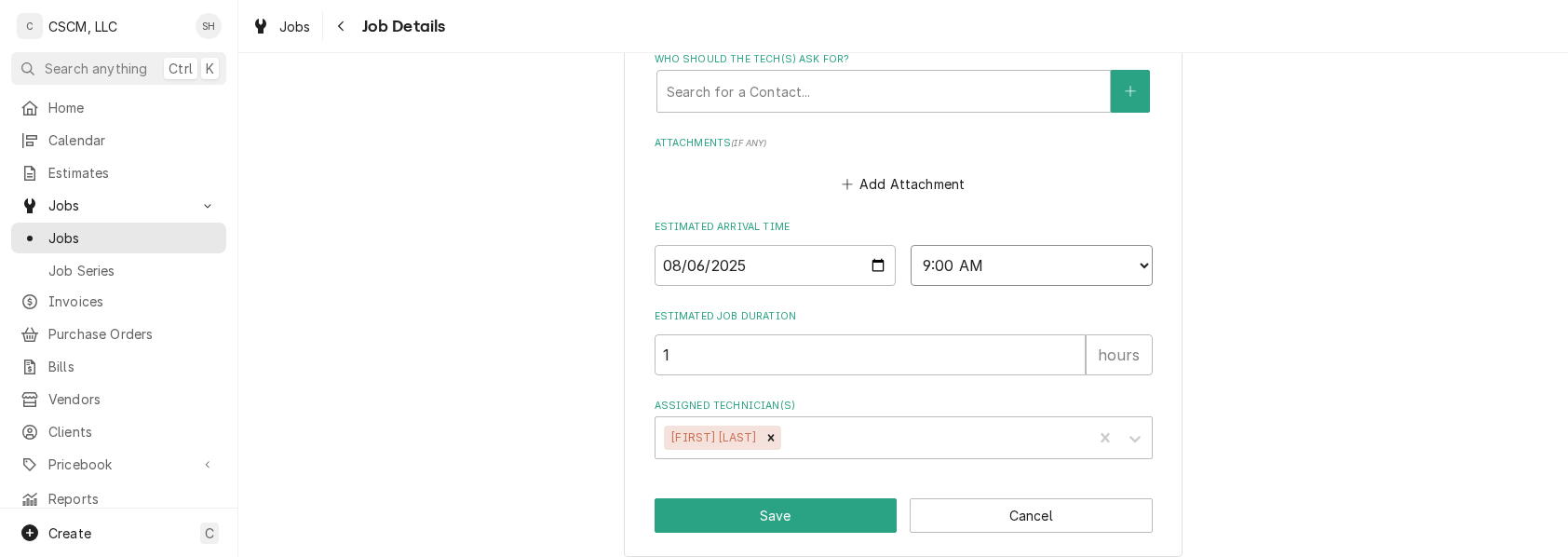 select on "11:00:00" 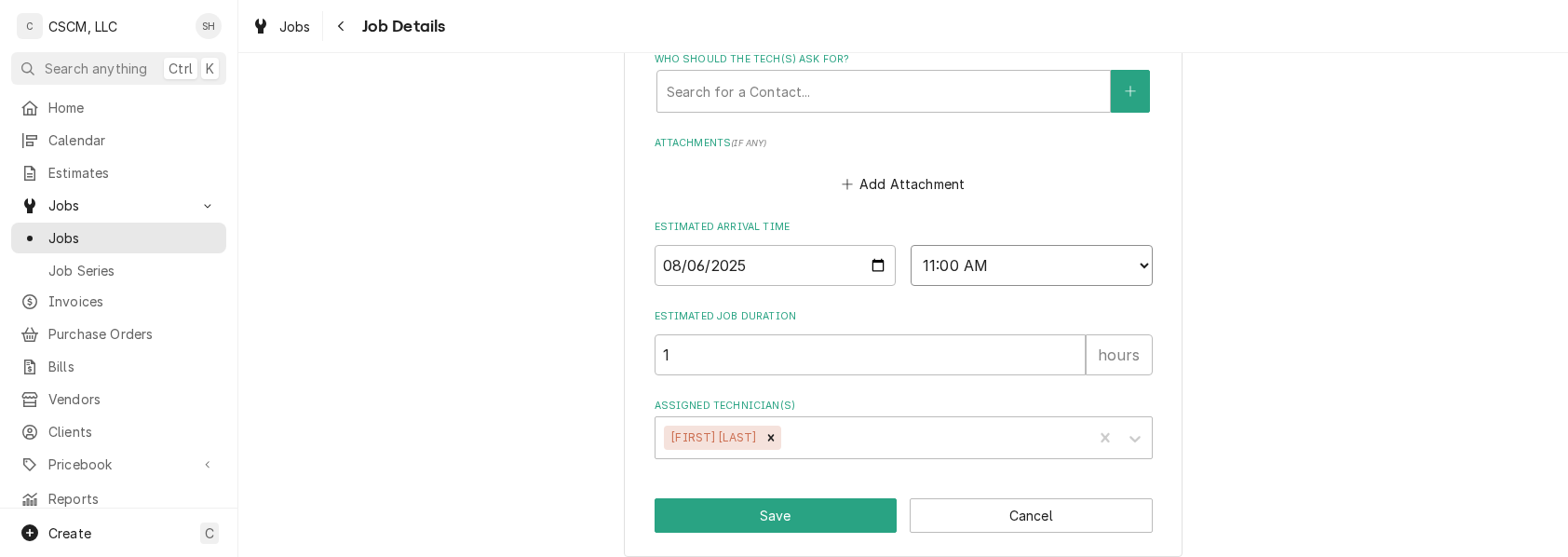 click on "AM / PM 6:00 AM 6:15 AM 6:30 AM 6:45 AM 7:00 AM 7:15 AM 7:30 AM 7:45 AM 8:00 AM 8:15 AM 8:30 AM 8:45 AM 9:00 AM 9:15 AM 9:30 AM 9:45 AM 10:00 AM 10:15 AM 10:30 AM 10:45 AM 11:00 AM 11:15 AM 11:30 AM 11:45 AM 12:00 PM 12:15 PM 12:30 PM 12:45 PM 1:00 PM 1:15 PM 1:30 PM 1:45 PM 2:00 PM 2:15 PM 2:30 PM 2:45 PM 3:00 PM 3:15 PM 3:30 PM 3:45 PM 4:00 PM 4:15 PM 4:30 PM 4:45 PM 5:00 PM 5:15 PM 5:30 PM 5:45 PM 6:00 PM 6:15 PM 6:30 PM 6:45 PM 7:00 PM 7:15 PM 7:30 PM 7:45 PM 8:00 PM 8:15 PM 8:30 PM 8:45 PM 9:00 PM 9:15 PM 9:30 PM 9:45 PM 10:00 PM 10:15 PM 10:30 PM 10:45 PM 11:00 PM 11:15 PM 11:30 PM 11:45 PM 12:00 AM 12:15 AM 12:30 AM 12:45 AM 1:00 AM 1:15 AM 1:30 AM 1:45 AM 2:00 AM 2:15 AM 2:30 AM 2:45 AM 3:00 AM 3:15 AM 3:30 AM 3:45 AM 4:00 AM 4:15 AM 4:30 AM 4:45 AM 5:00 AM 5:15 AM 5:30 AM 5:45 AM" at bounding box center [1032, 265] 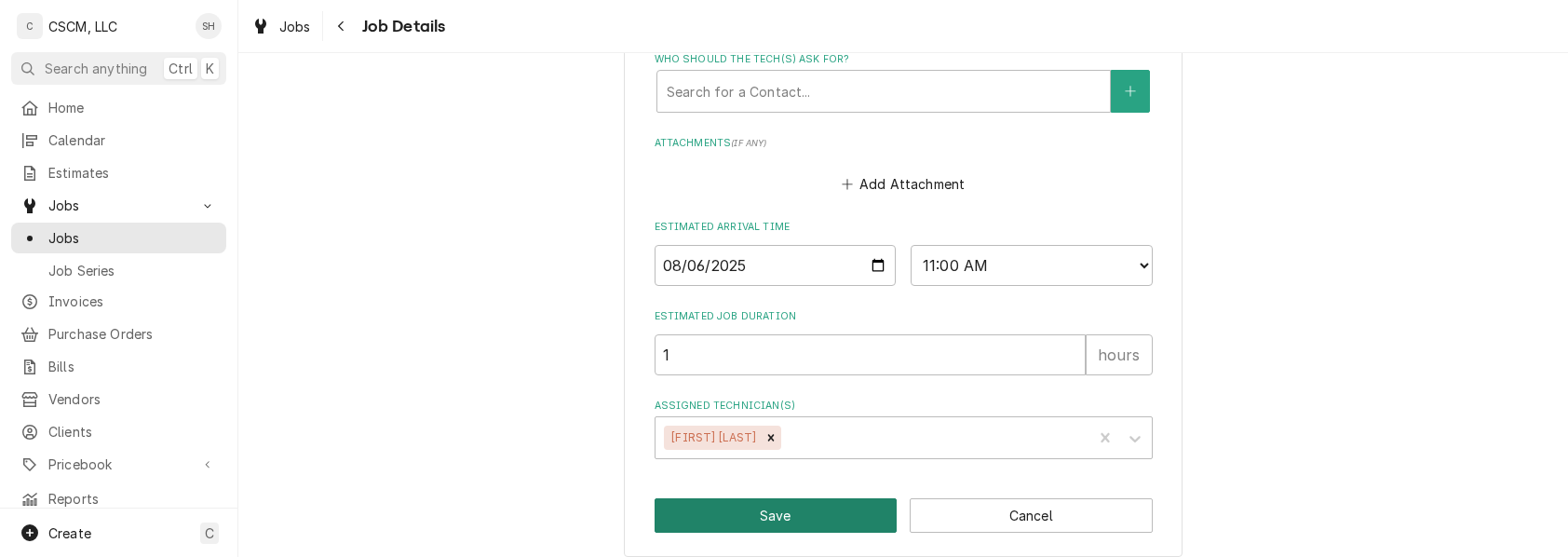 click on "Save" at bounding box center (776, 515) 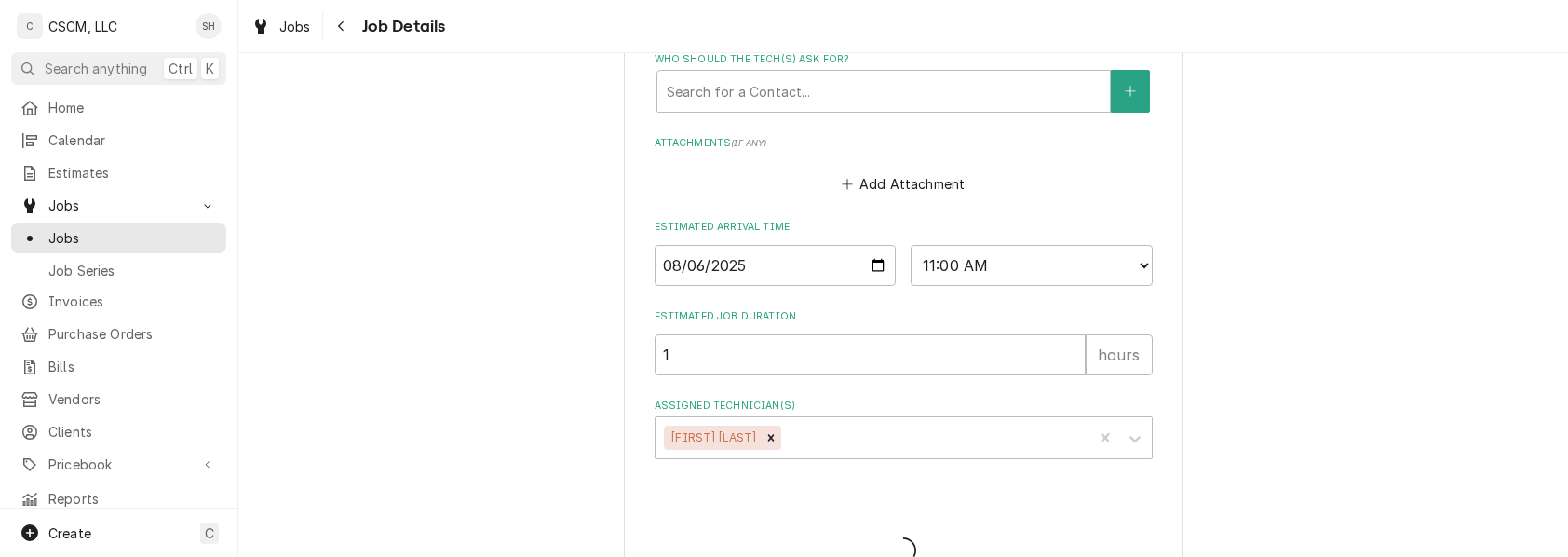 type on "x" 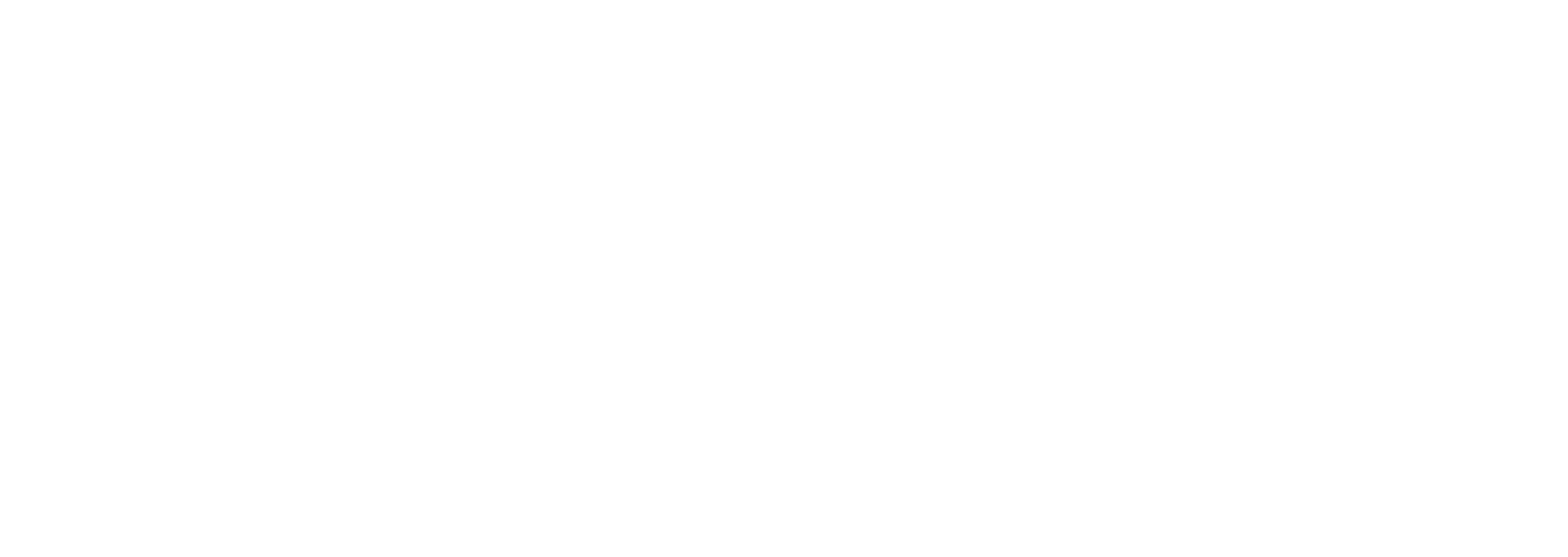 scroll, scrollTop: 0, scrollLeft: 0, axis: both 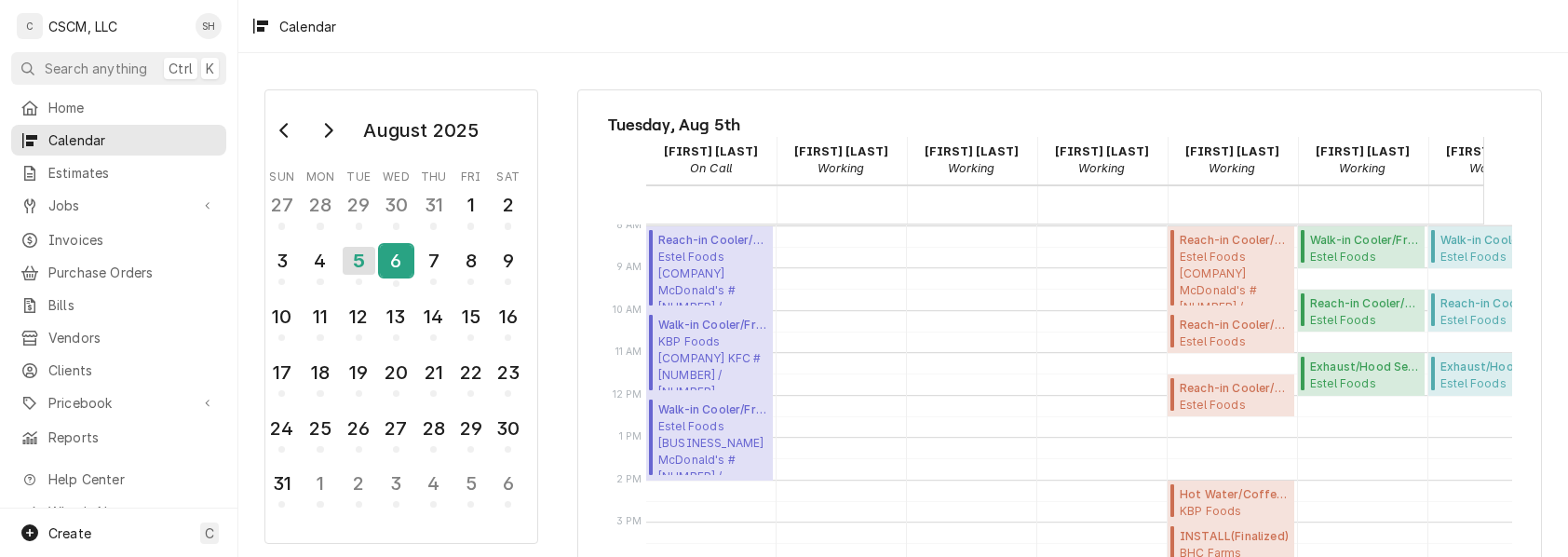 click on "6" at bounding box center (396, 261) 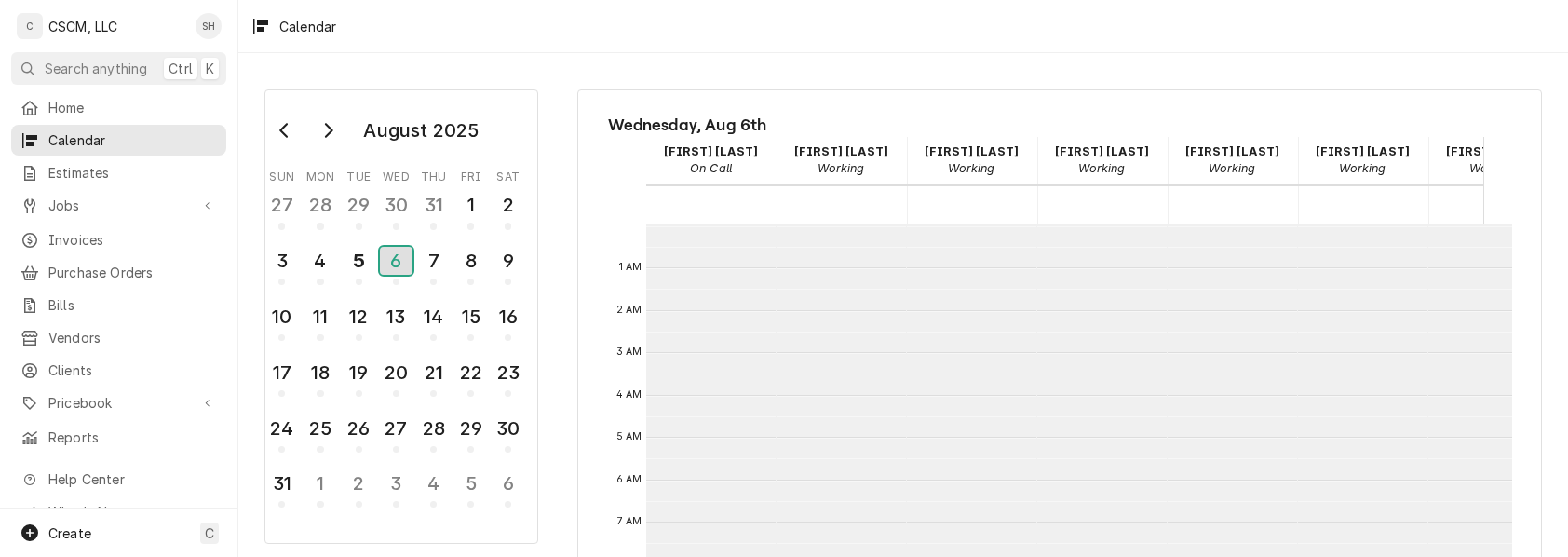 scroll, scrollTop: 339, scrollLeft: 0, axis: vertical 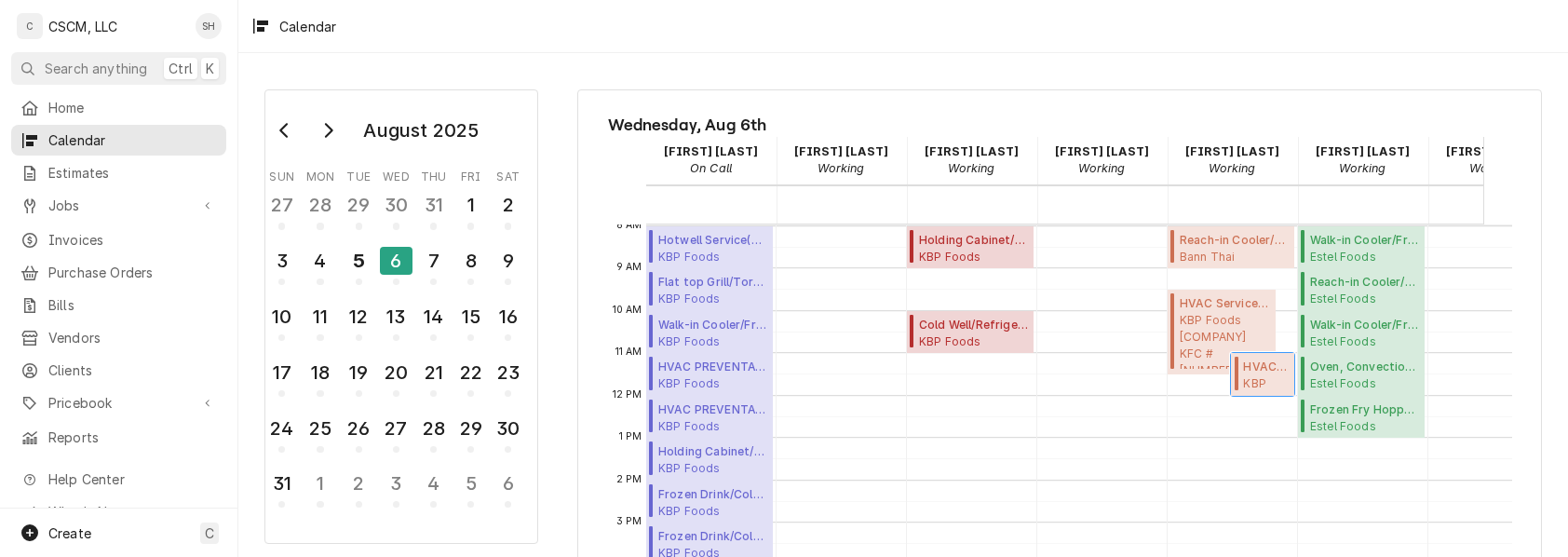 click on "HVAC PREVENTATIVE MAINTENANCE  ( Return for Follow-Up )" at bounding box center (1265, 367) 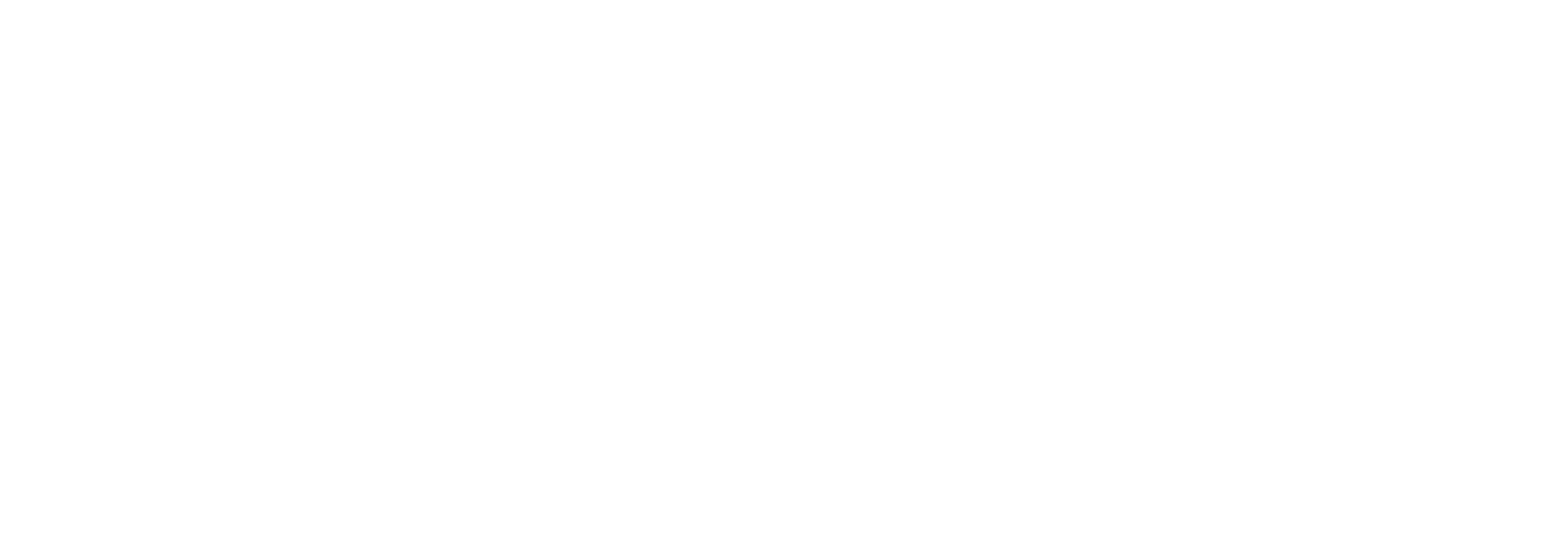 scroll, scrollTop: 0, scrollLeft: 0, axis: both 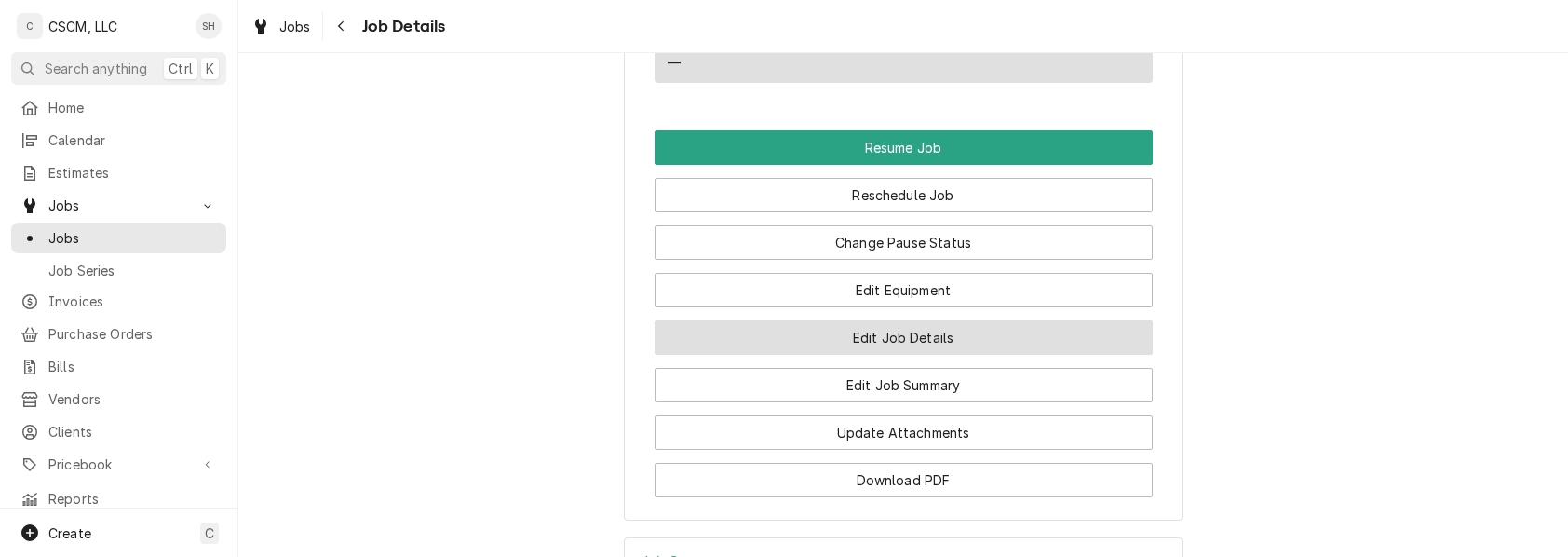 click on "Edit Job Details" at bounding box center (903, 337) 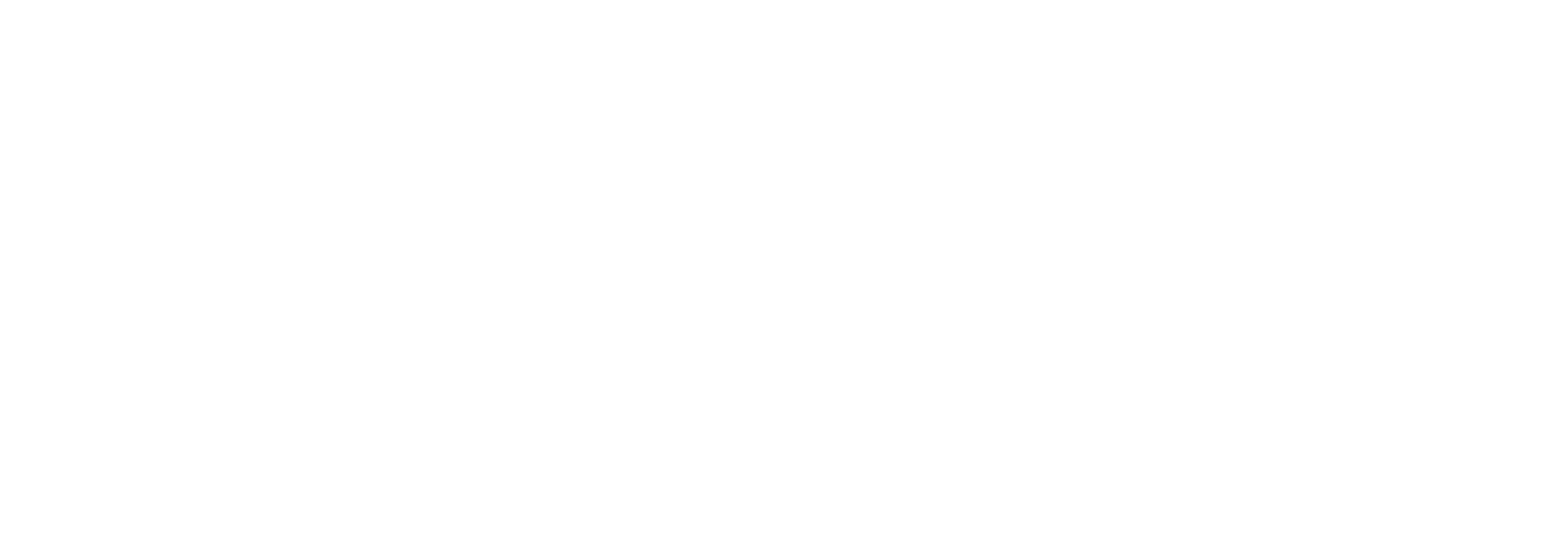 scroll, scrollTop: 0, scrollLeft: 0, axis: both 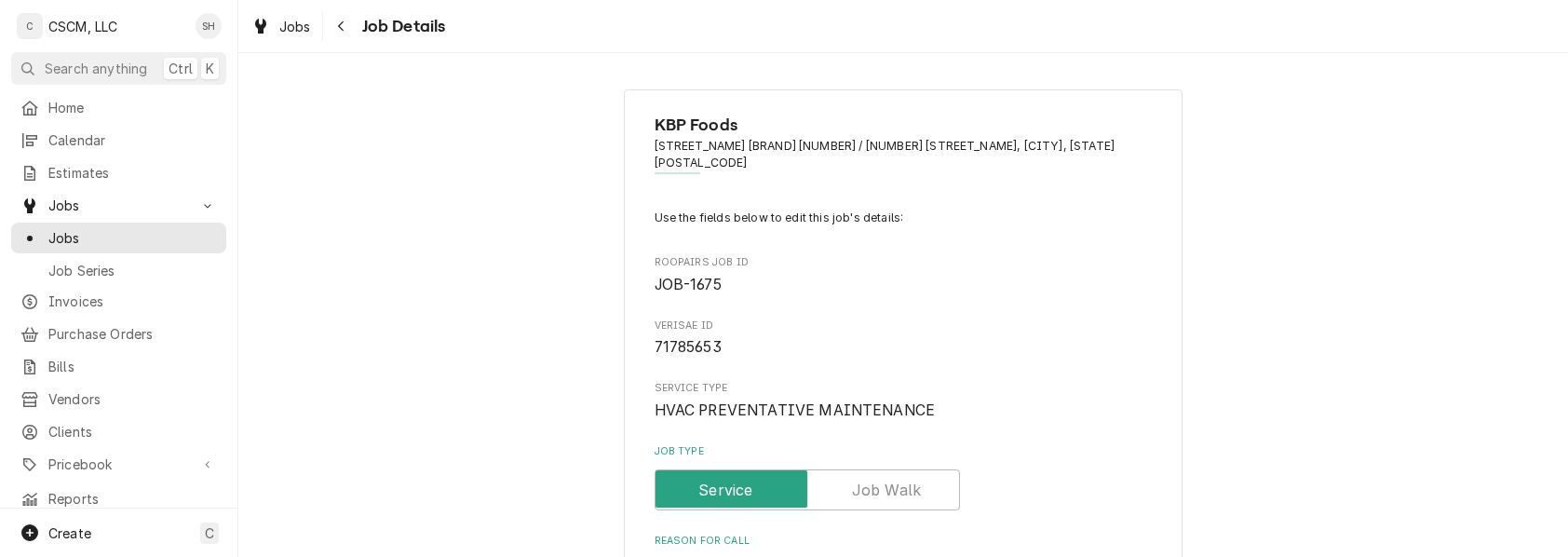 type on "x" 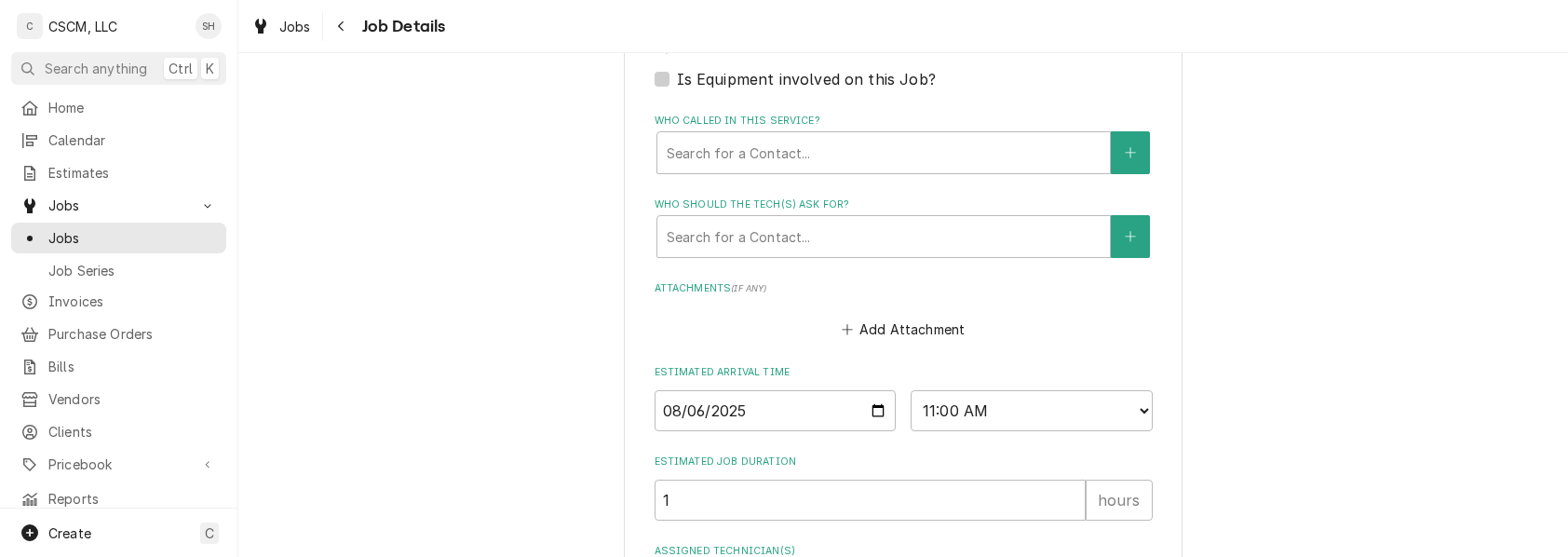 scroll, scrollTop: 1071, scrollLeft: 0, axis: vertical 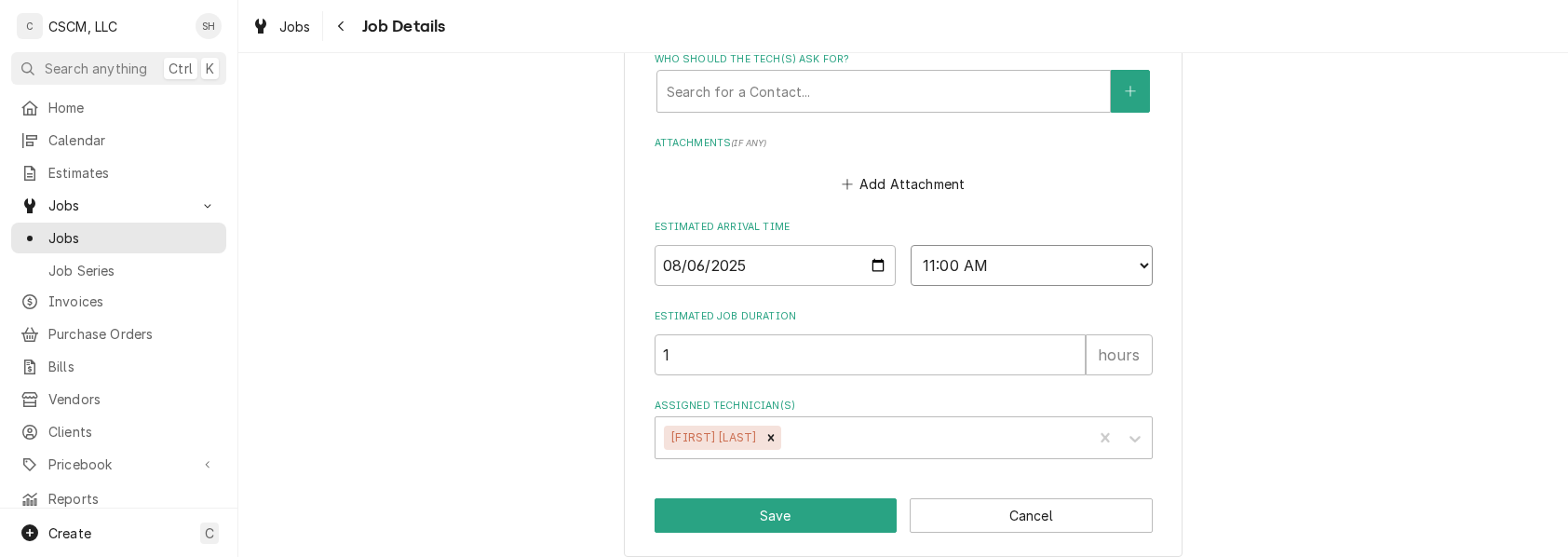 click on "AM / PM 6:00 AM 6:15 AM 6:30 AM 6:45 AM 7:00 AM 7:15 AM 7:30 AM 7:45 AM 8:00 AM 8:15 AM 8:30 AM 8:45 AM 9:00 AM 9:15 AM 9:30 AM 9:45 AM 10:00 AM 10:15 AM 10:30 AM 10:45 AM 11:00 AM 11:15 AM 11:30 AM 11:45 AM 12:00 PM 12:15 PM 12:30 PM 12:45 PM 1:00 PM 1:15 PM 1:30 PM 1:45 PM 2:00 PM 2:15 PM 2:30 PM 2:45 PM 3:00 PM 3:15 PM 3:30 PM 3:45 PM 4:00 PM 4:15 PM 4:30 PM 4:45 PM 5:00 PM 5:15 PM 5:30 PM 5:45 PM 6:00 PM 6:15 PM 6:30 PM 6:45 PM 7:00 PM 7:15 PM 7:30 PM 7:45 PM 8:00 PM 8:15 PM 8:30 PM 8:45 PM 9:00 PM 9:15 PM 9:30 PM 9:45 PM 10:00 PM 10:15 PM 10:30 PM 10:45 PM 11:00 PM 11:15 PM 11:30 PM 11:45 PM 12:00 AM 12:15 AM 12:30 AM 12:45 AM 1:00 AM 1:15 AM 1:30 AM 1:45 AM 2:00 AM 2:15 AM 2:30 AM 2:45 AM 3:00 AM 3:15 AM 3:30 AM 3:45 AM 4:00 AM 4:15 AM 4:30 AM 4:45 AM 5:00 AM 5:15 AM 5:30 AM 5:45 AM" at bounding box center [1032, 265] 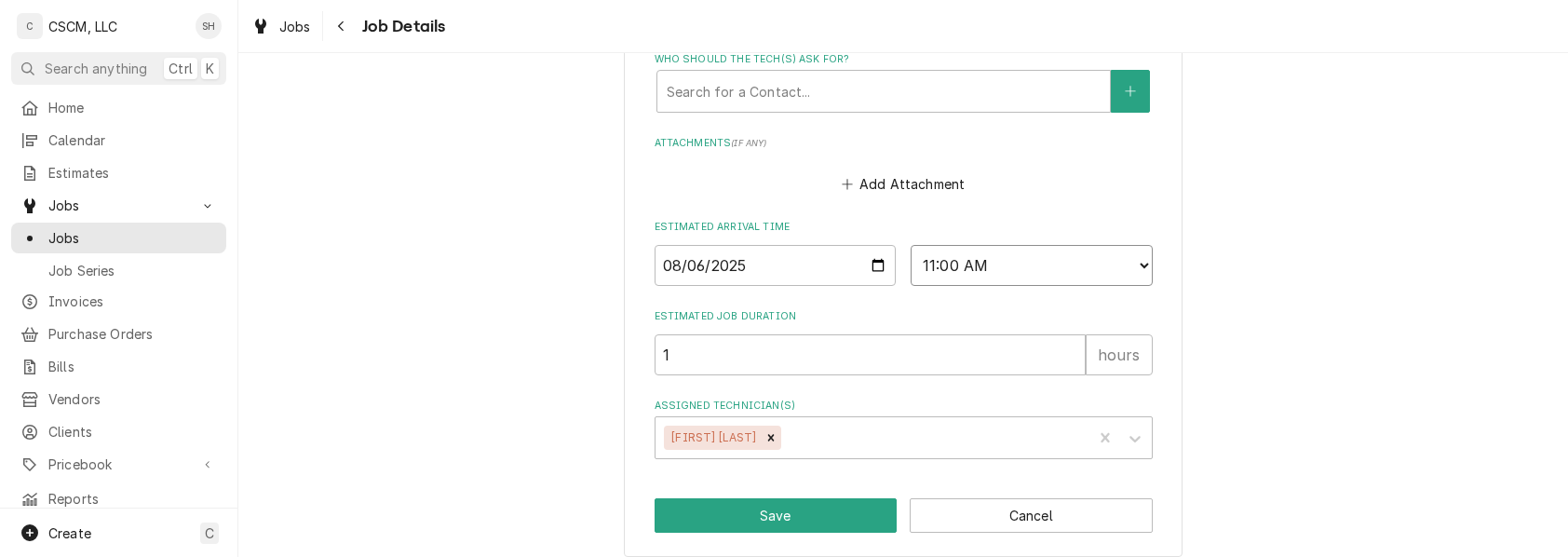 select on "12:00:00" 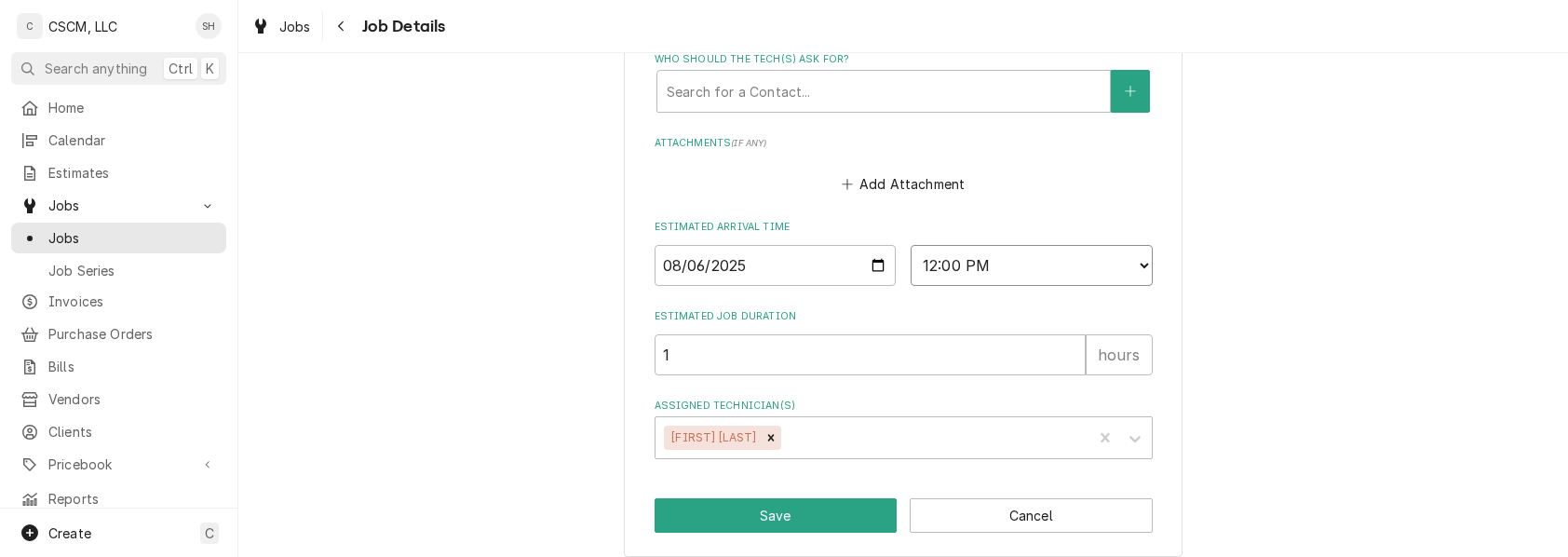 click on "AM / PM 6:00 AM 6:15 AM 6:30 AM 6:45 AM 7:00 AM 7:15 AM 7:30 AM 7:45 AM 8:00 AM 8:15 AM 8:30 AM 8:45 AM 9:00 AM 9:15 AM 9:30 AM 9:45 AM 10:00 AM 10:15 AM 10:30 AM 10:45 AM 11:00 AM 11:15 AM 11:30 AM 11:45 AM 12:00 PM 12:15 PM 12:30 PM 12:45 PM 1:00 PM 1:15 PM 1:30 PM 1:45 PM 2:00 PM 2:15 PM 2:30 PM 2:45 PM 3:00 PM 3:15 PM 3:30 PM 3:45 PM 4:00 PM 4:15 PM 4:30 PM 4:45 PM 5:00 PM 5:15 PM 5:30 PM 5:45 PM 6:00 PM 6:15 PM 6:30 PM 6:45 PM 7:00 PM 7:15 PM 7:30 PM 7:45 PM 8:00 PM 8:15 PM 8:30 PM 8:45 PM 9:00 PM 9:15 PM 9:30 PM 9:45 PM 10:00 PM 10:15 PM 10:30 PM 10:45 PM 11:00 PM 11:15 PM 11:30 PM 11:45 PM 12:00 AM 12:15 AM 12:30 AM 12:45 AM 1:00 AM 1:15 AM 1:30 AM 1:45 AM 2:00 AM 2:15 AM 2:30 AM 2:45 AM 3:00 AM 3:15 AM 3:30 AM 3:45 AM 4:00 AM 4:15 AM 4:30 AM 4:45 AM 5:00 AM 5:15 AM 5:30 AM 5:45 AM" at bounding box center [1032, 265] 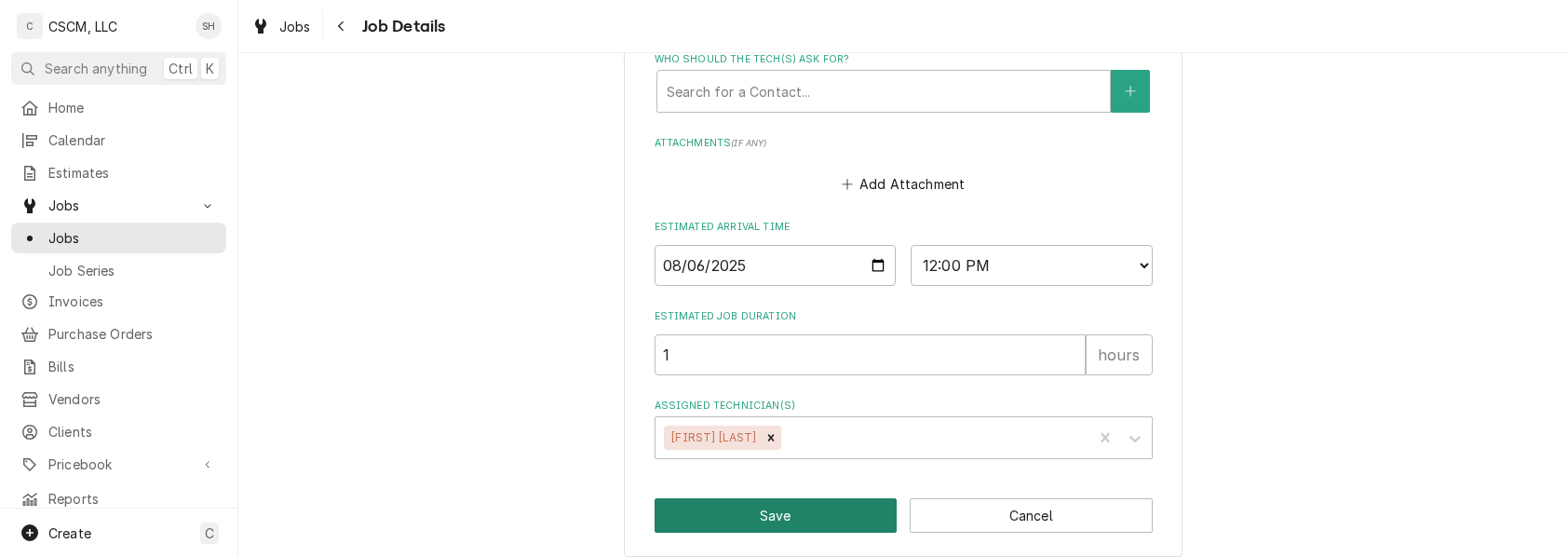 click on "Save" at bounding box center [776, 515] 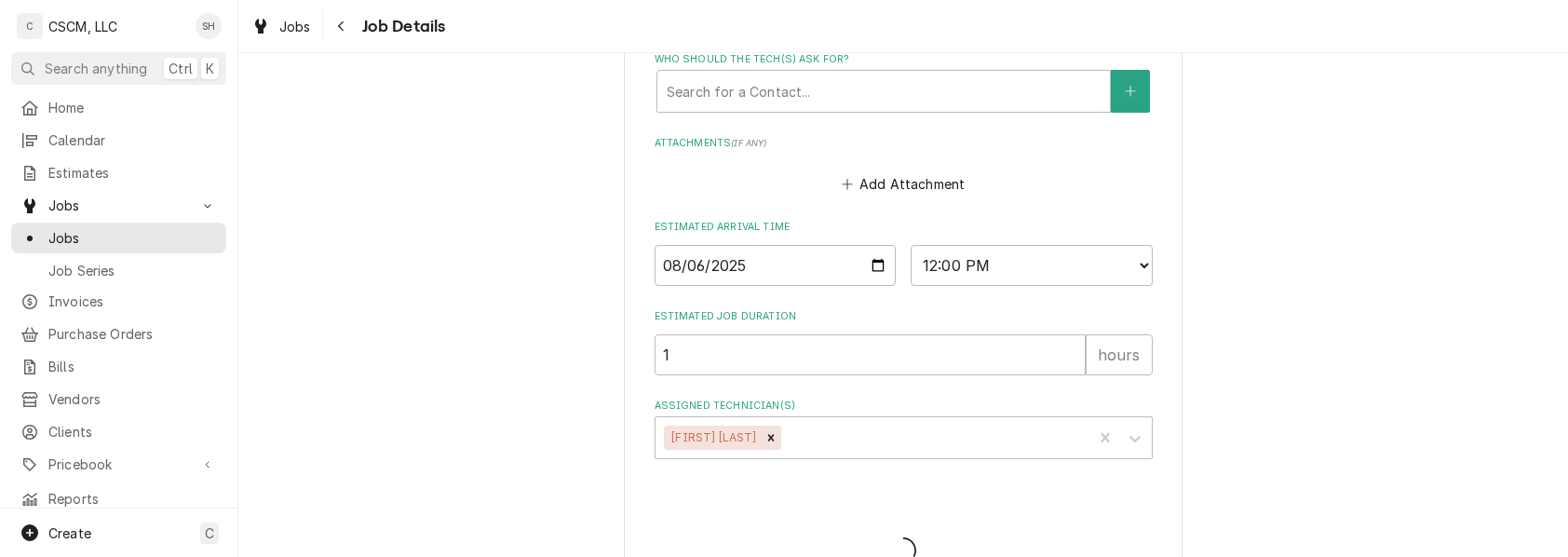 type on "x" 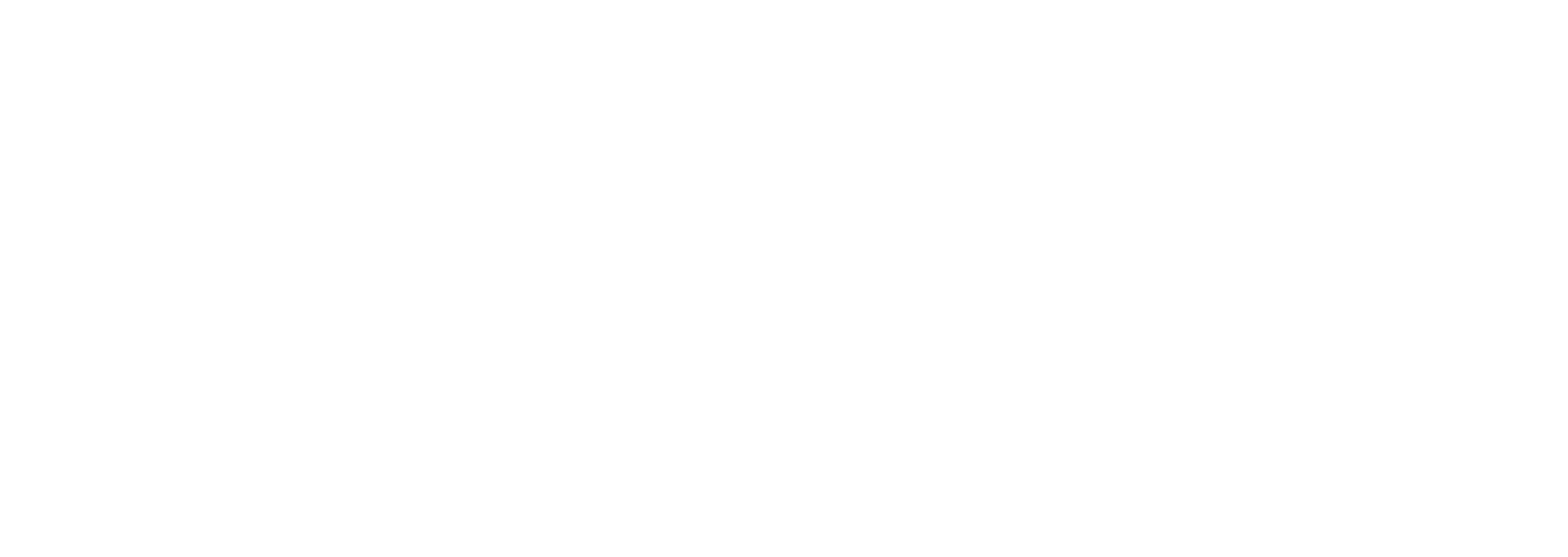 scroll, scrollTop: 0, scrollLeft: 0, axis: both 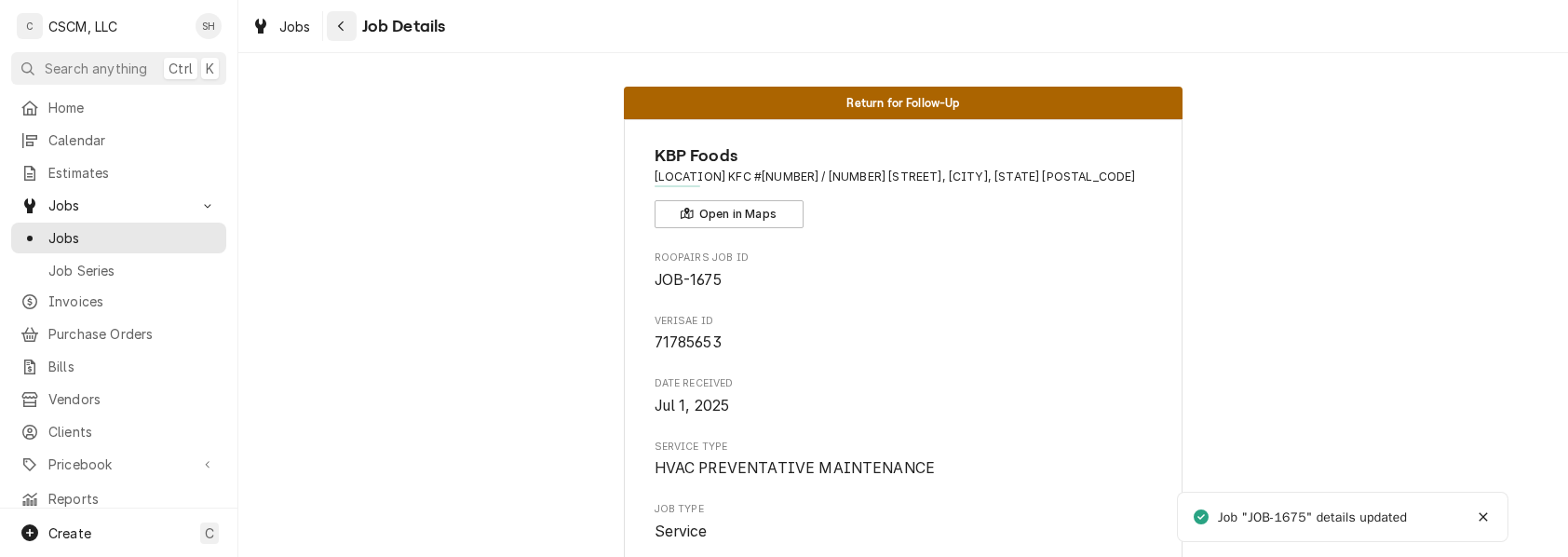 click at bounding box center [342, 26] 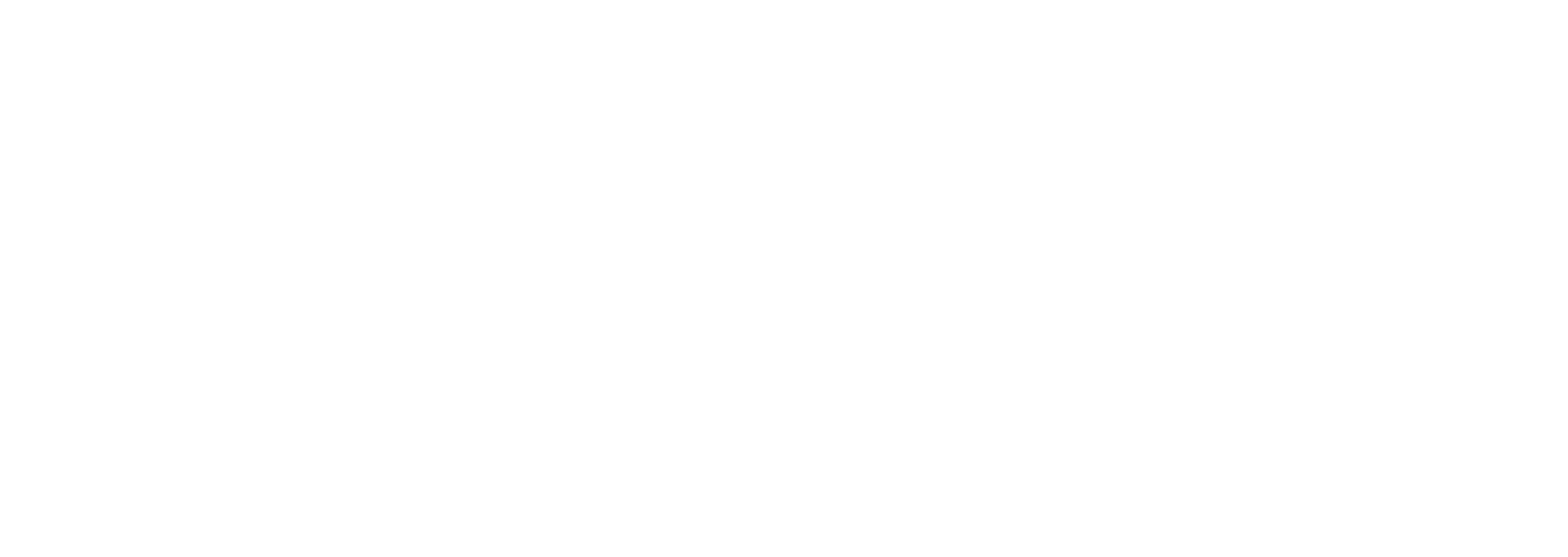 scroll, scrollTop: 0, scrollLeft: 0, axis: both 